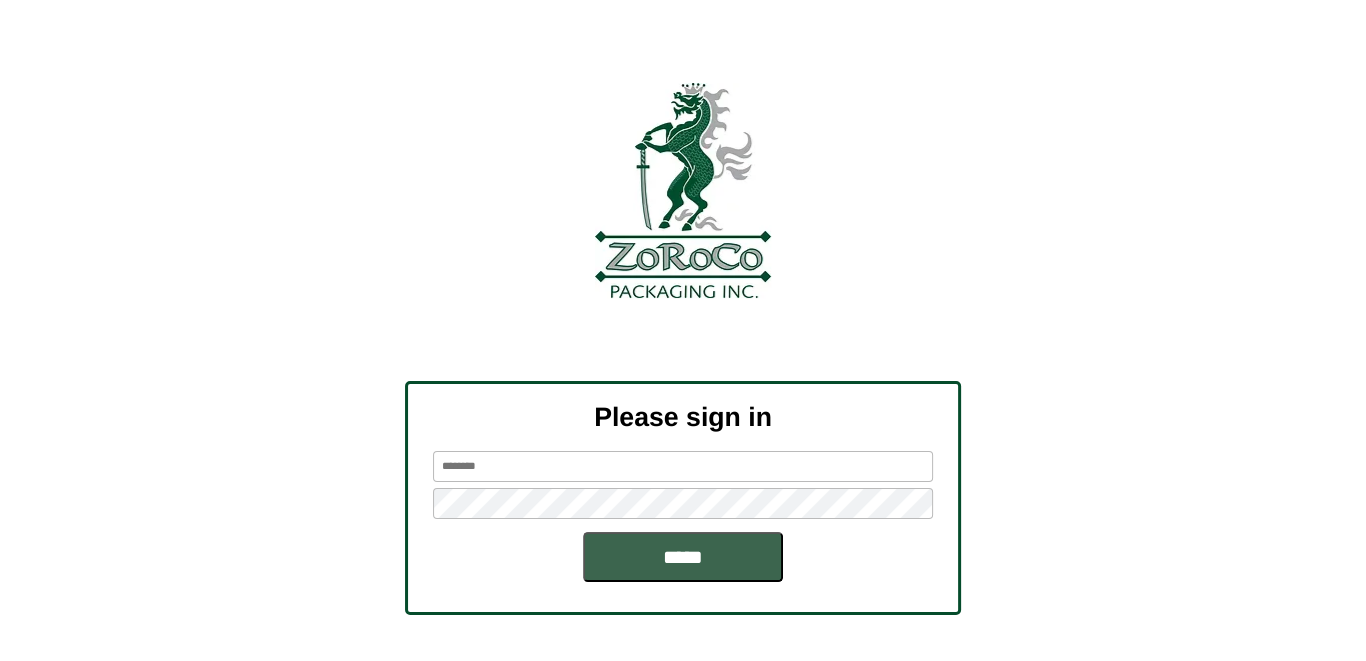 scroll, scrollTop: 62, scrollLeft: 0, axis: vertical 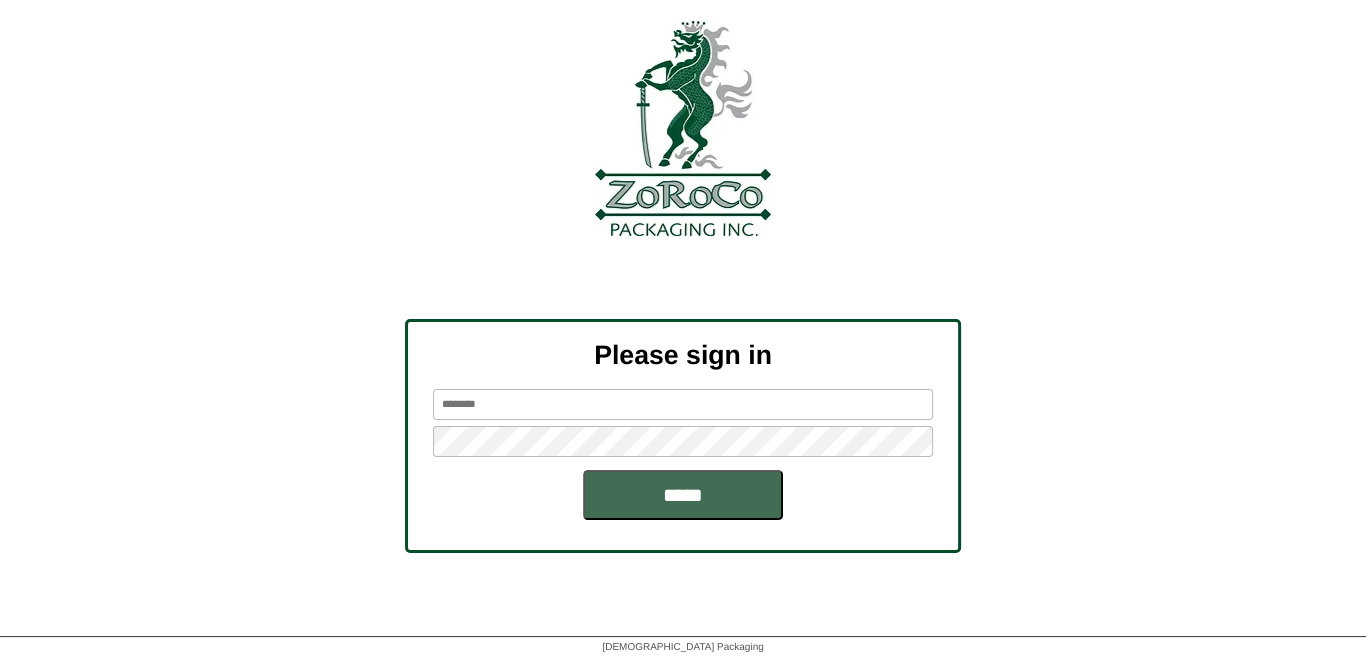 type on "*********" 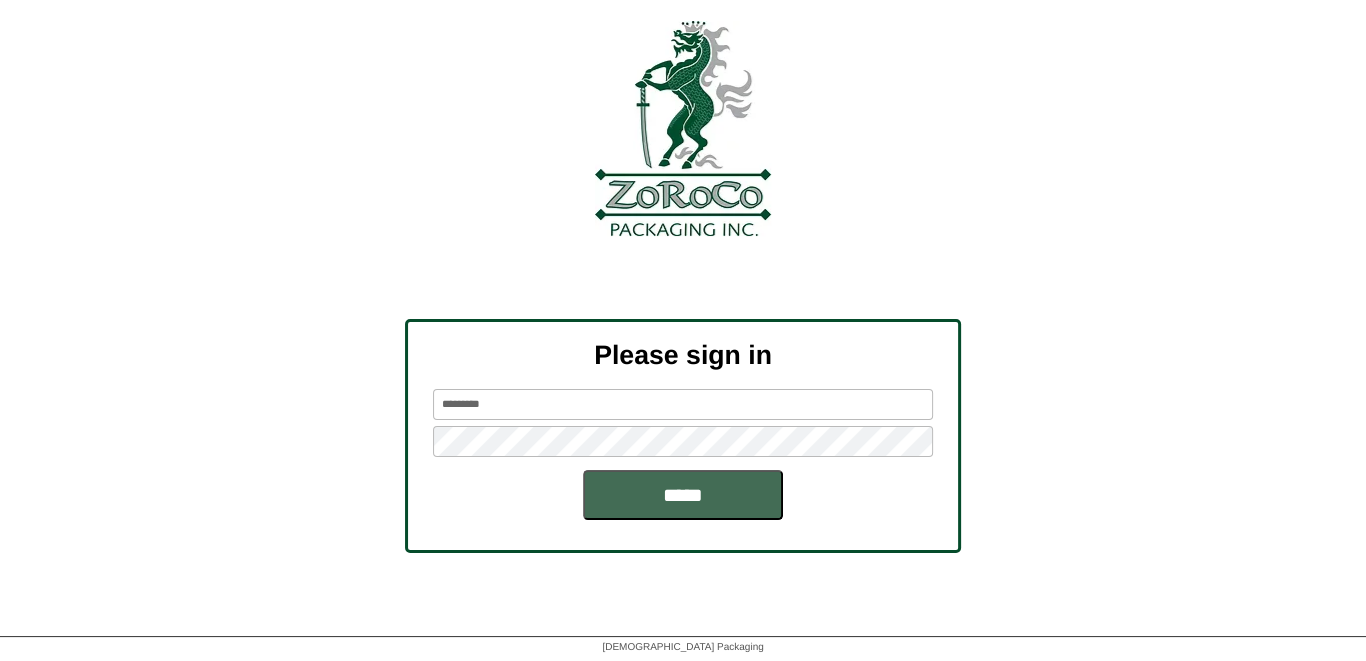 click on "*****" at bounding box center [683, 495] 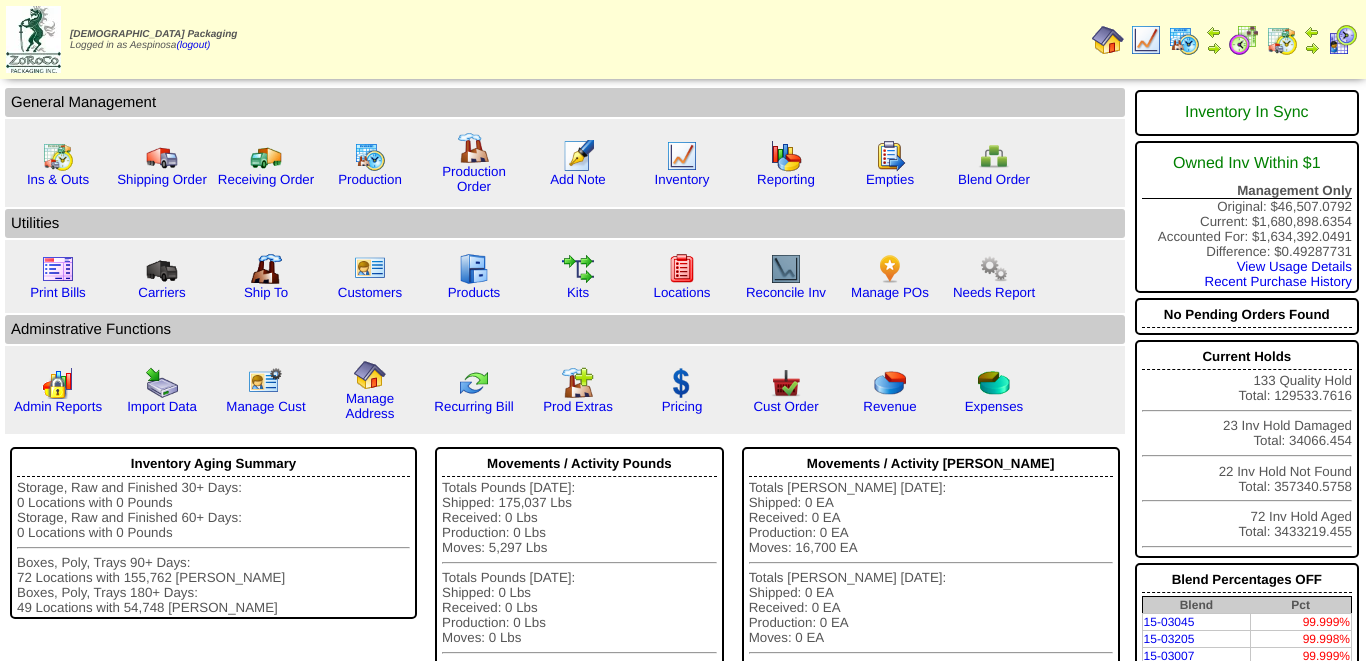 scroll, scrollTop: 0, scrollLeft: 0, axis: both 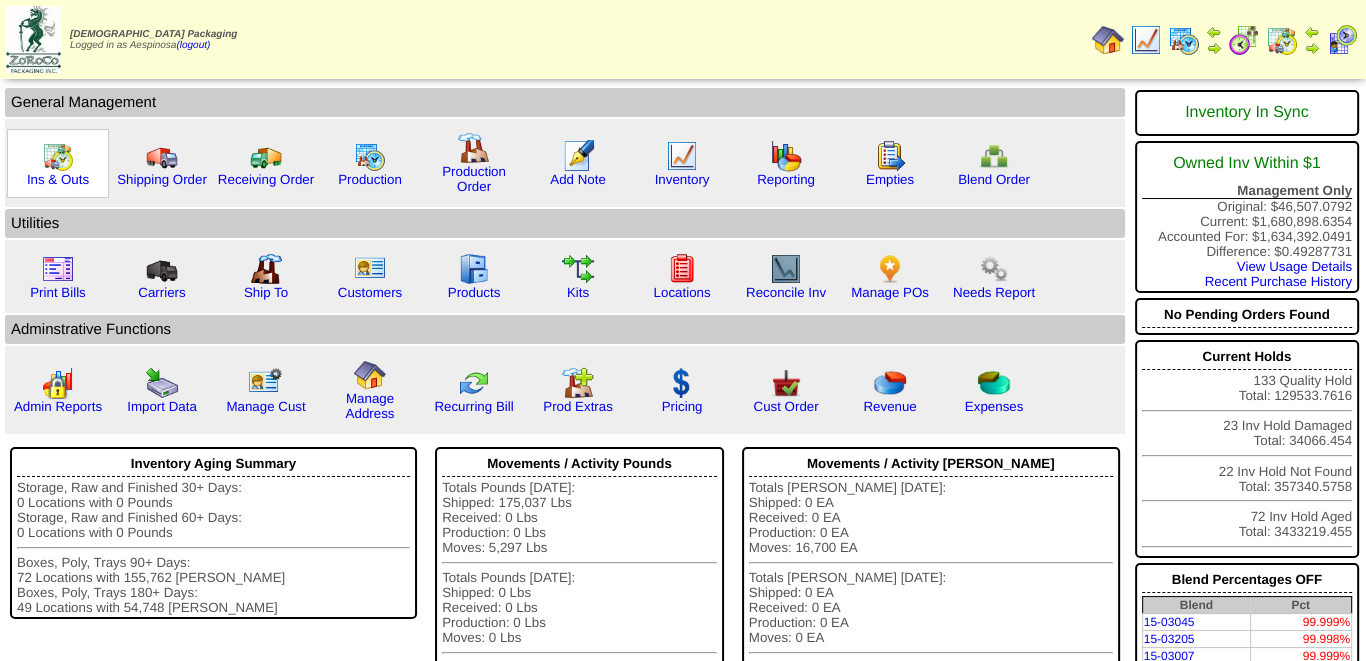 click on "Ins & Outs" at bounding box center (58, 163) 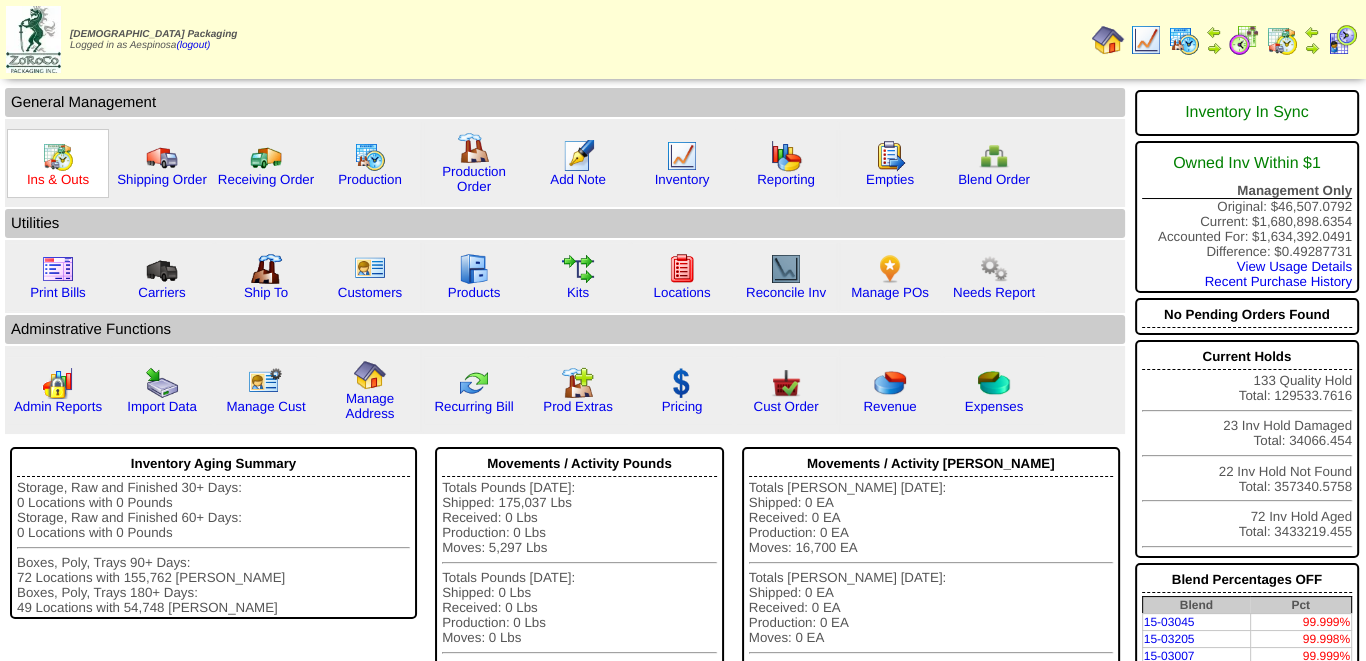 click on "Ins & Outs" at bounding box center (58, 179) 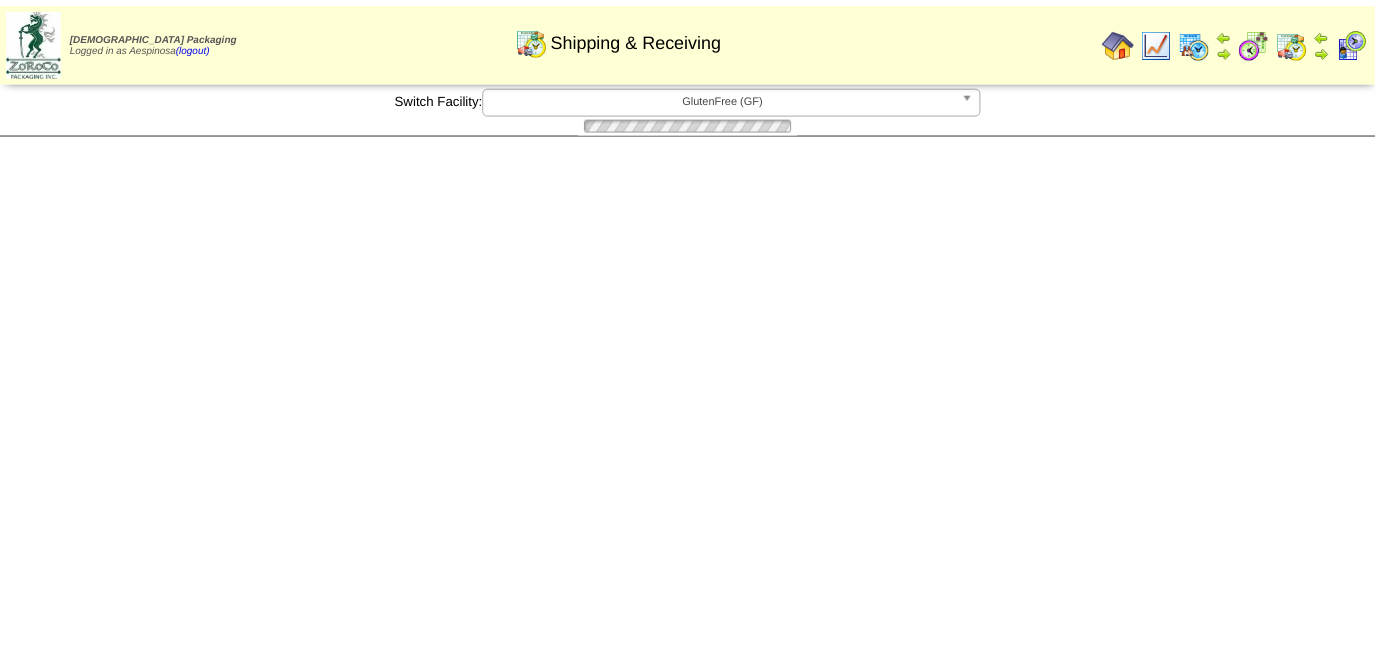 scroll, scrollTop: 0, scrollLeft: 0, axis: both 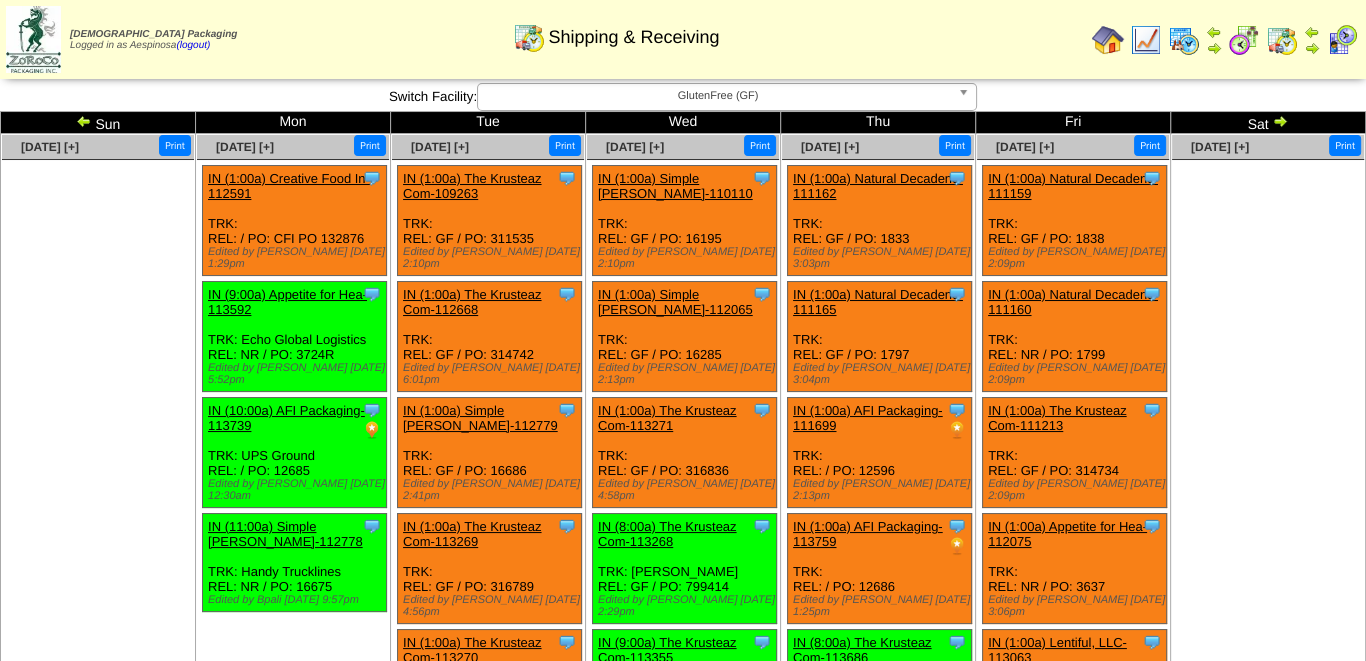 click on "GlutenFree (GF)" at bounding box center [718, 96] 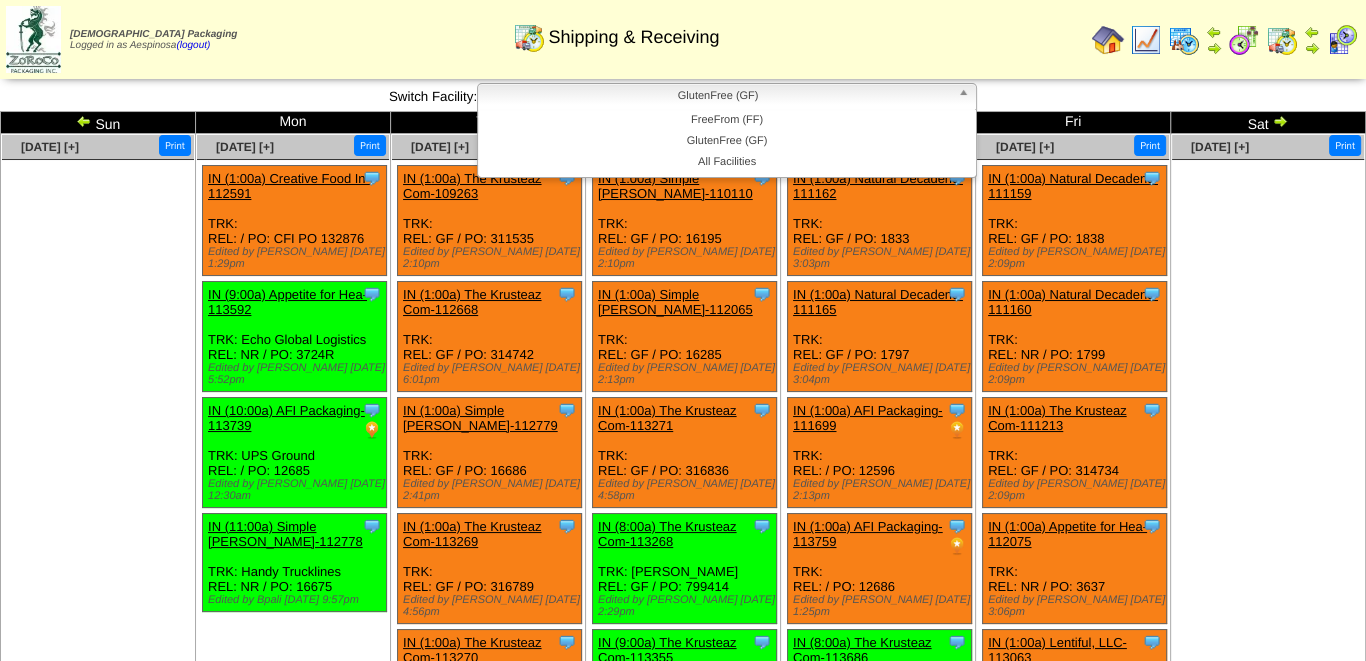 click at bounding box center (1342, 51) 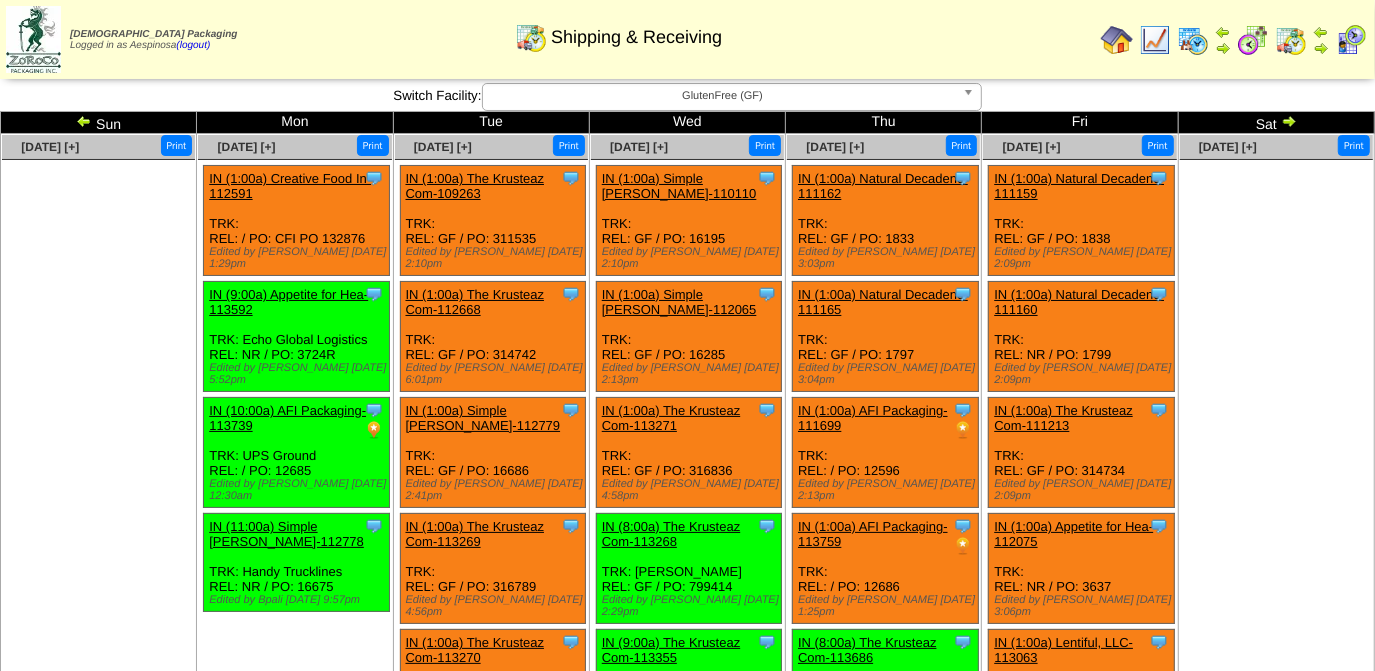 scroll, scrollTop: 181, scrollLeft: 0, axis: vertical 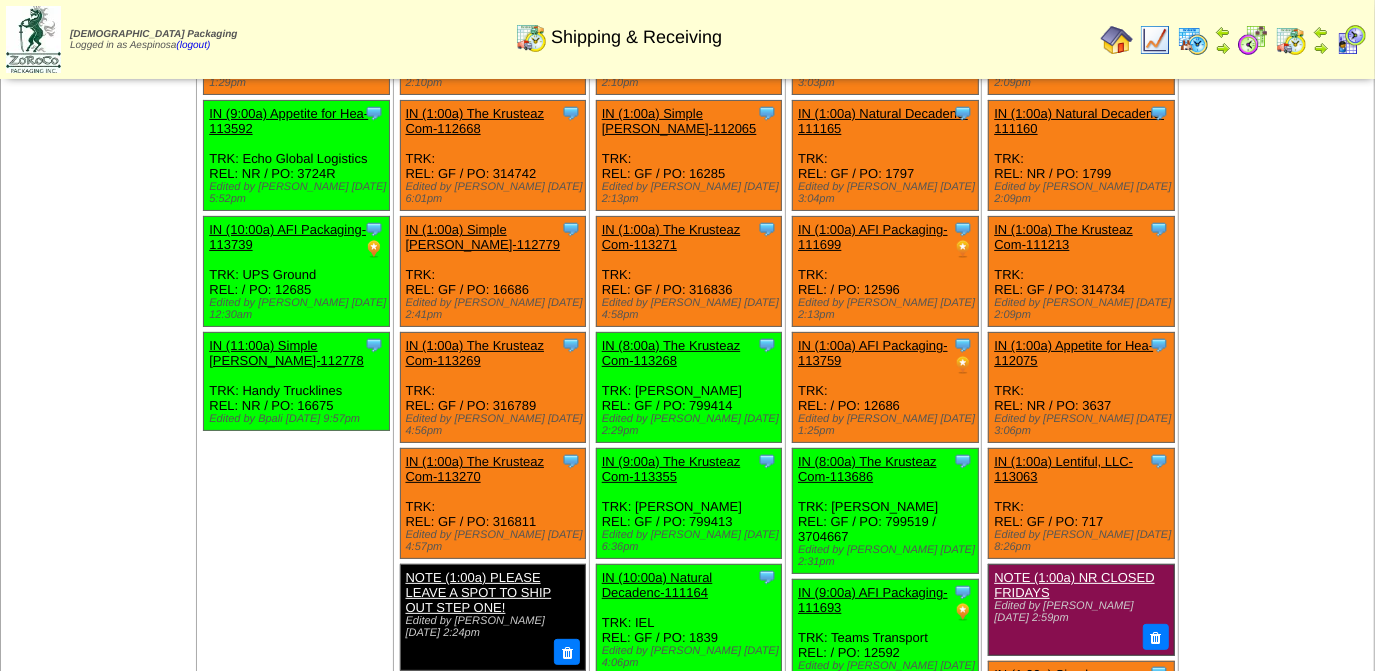 click on "IN
(1:00a)
The Krusteaz Com-113270" at bounding box center (475, 469) 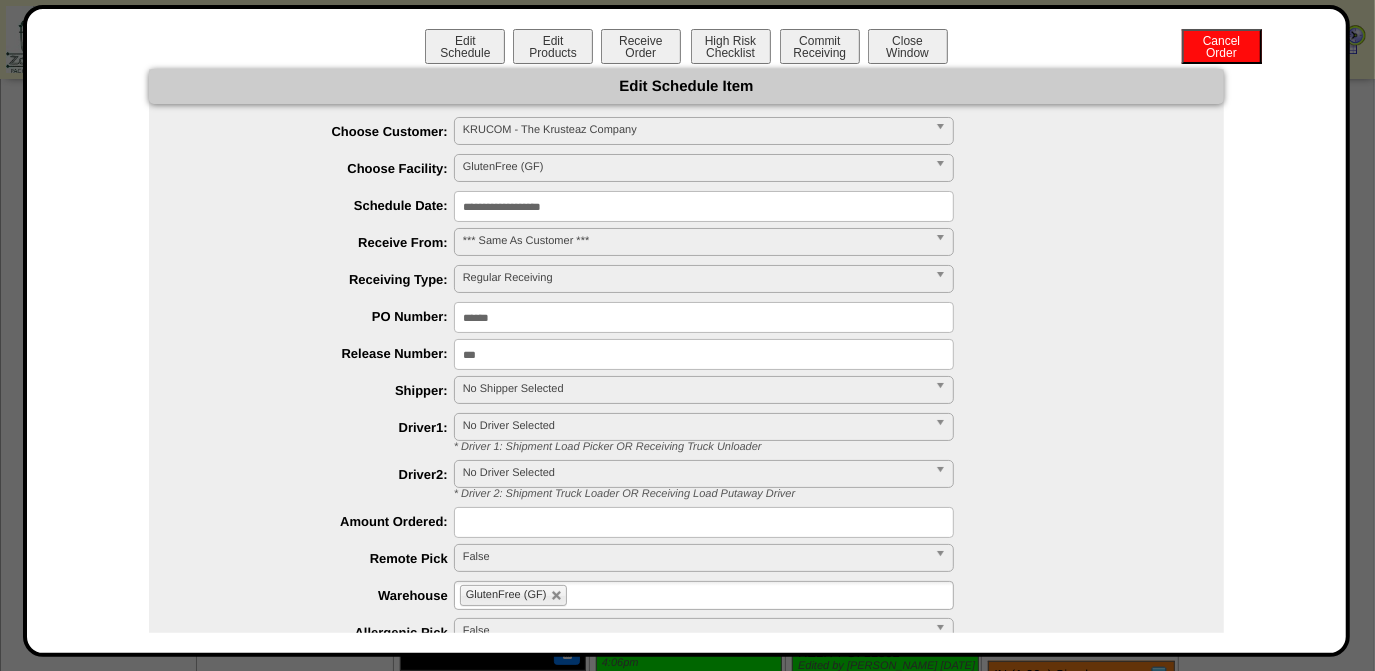 click on "**********" at bounding box center [704, 206] 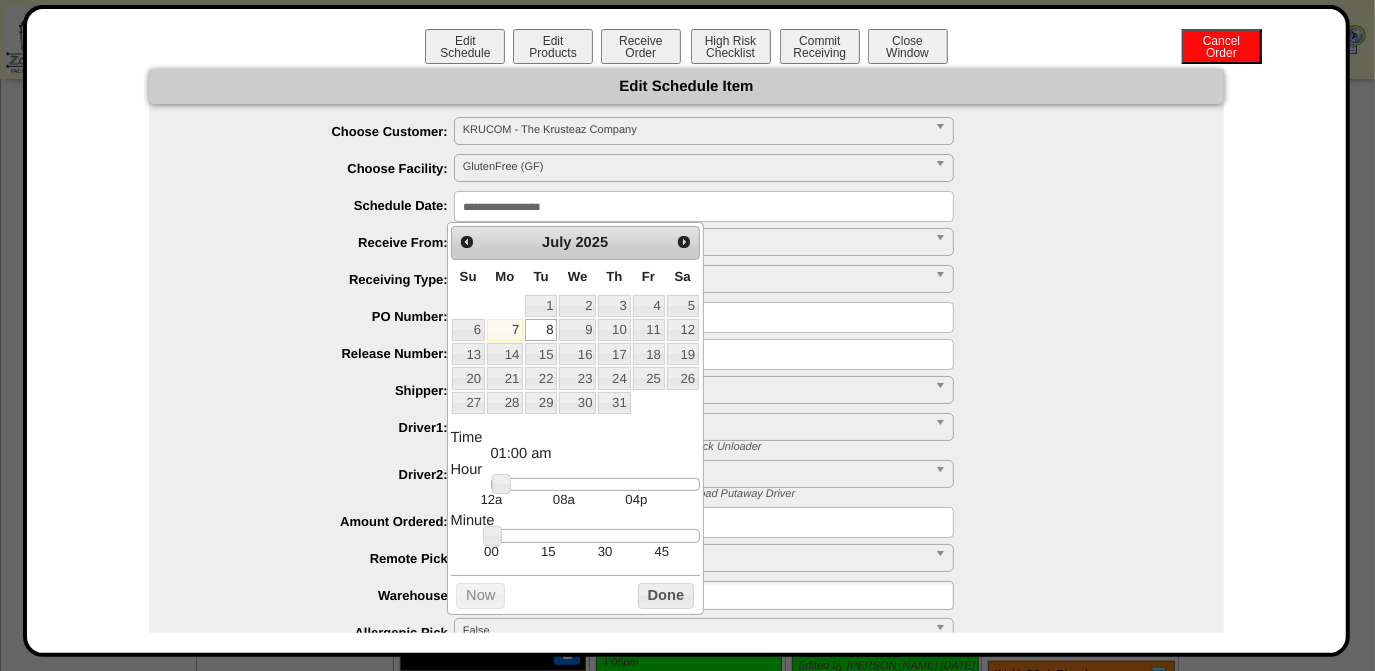 click on "8" at bounding box center [541, 330] 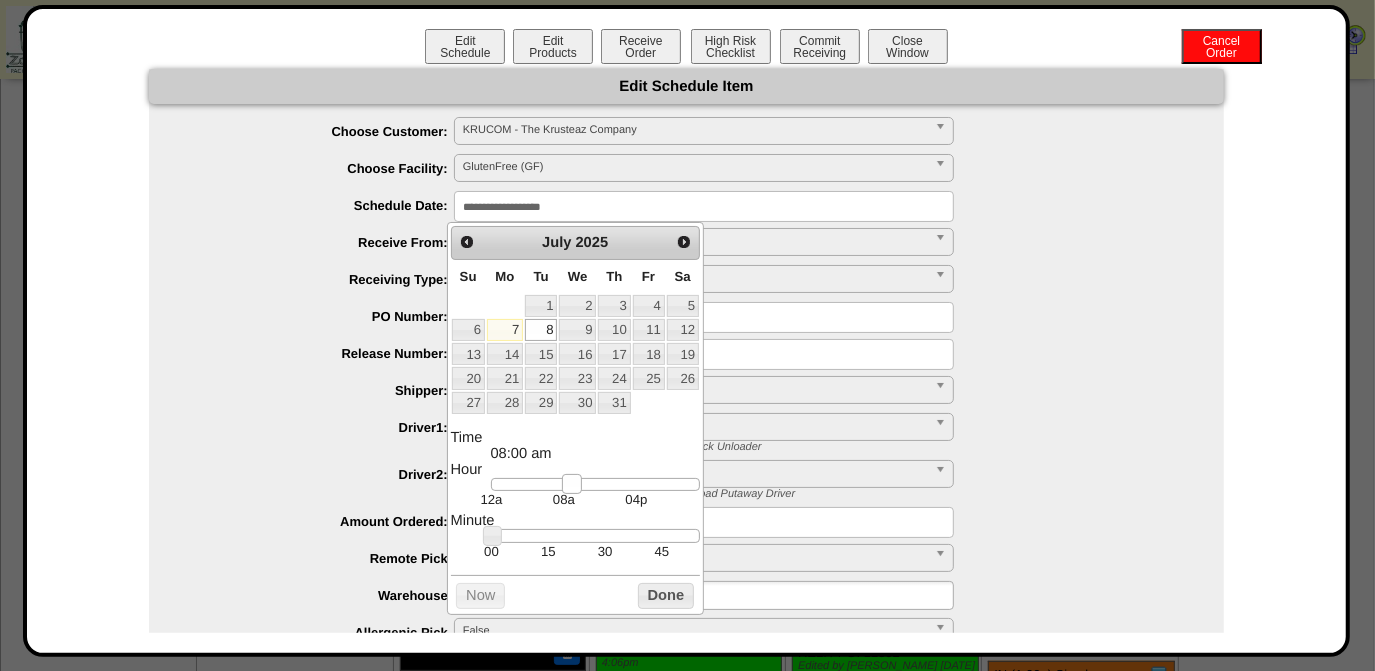 click at bounding box center (595, 485) 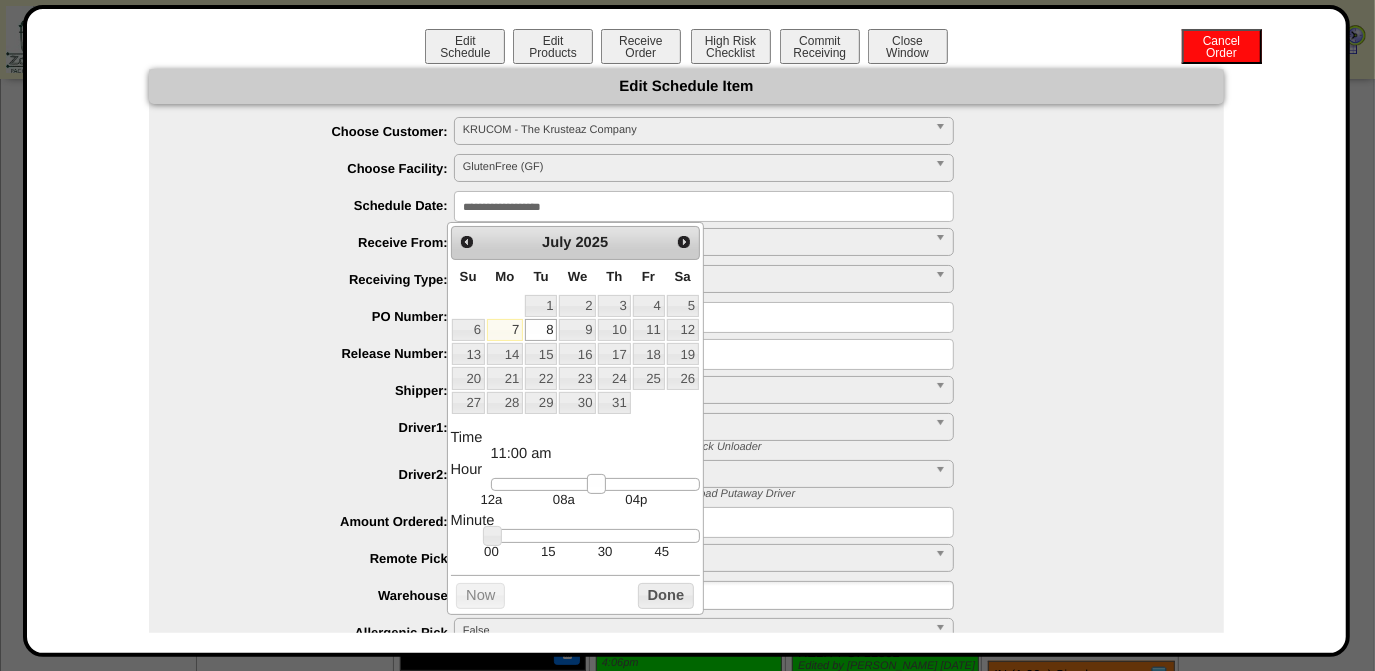 type on "**********" 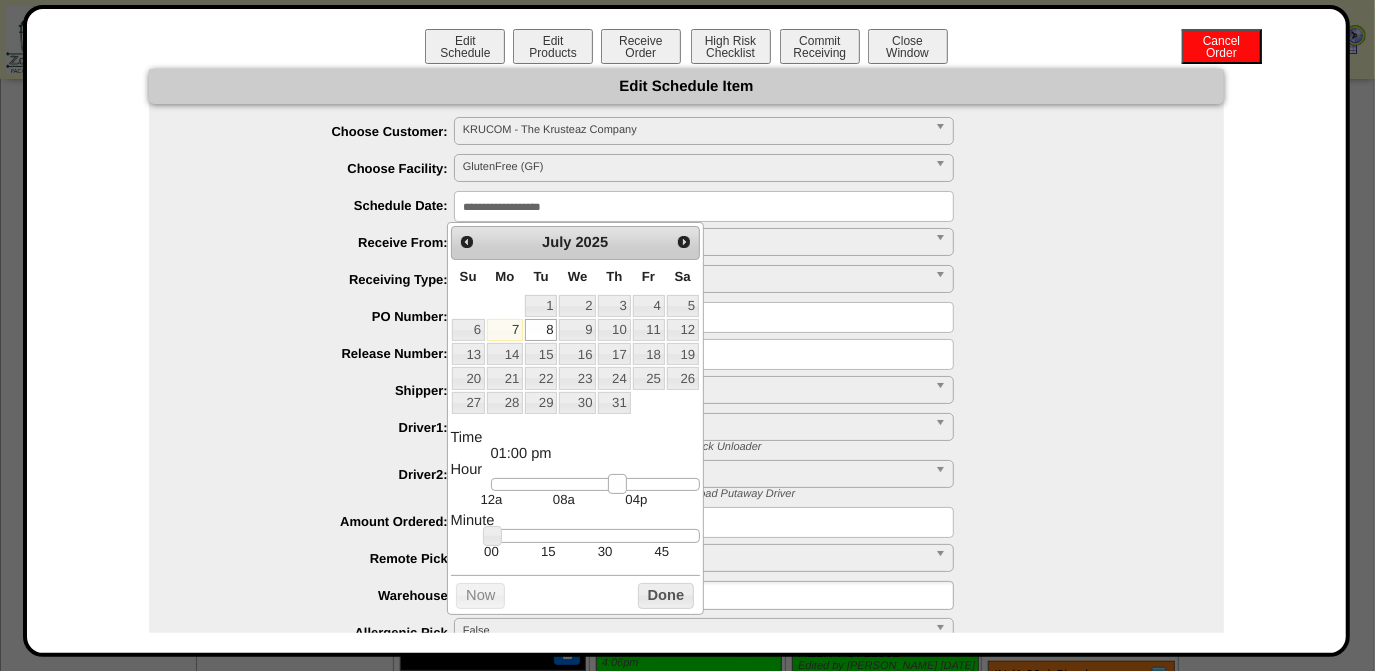 drag, startPoint x: 583, startPoint y: 488, endPoint x: 616, endPoint y: 489, distance: 33.01515 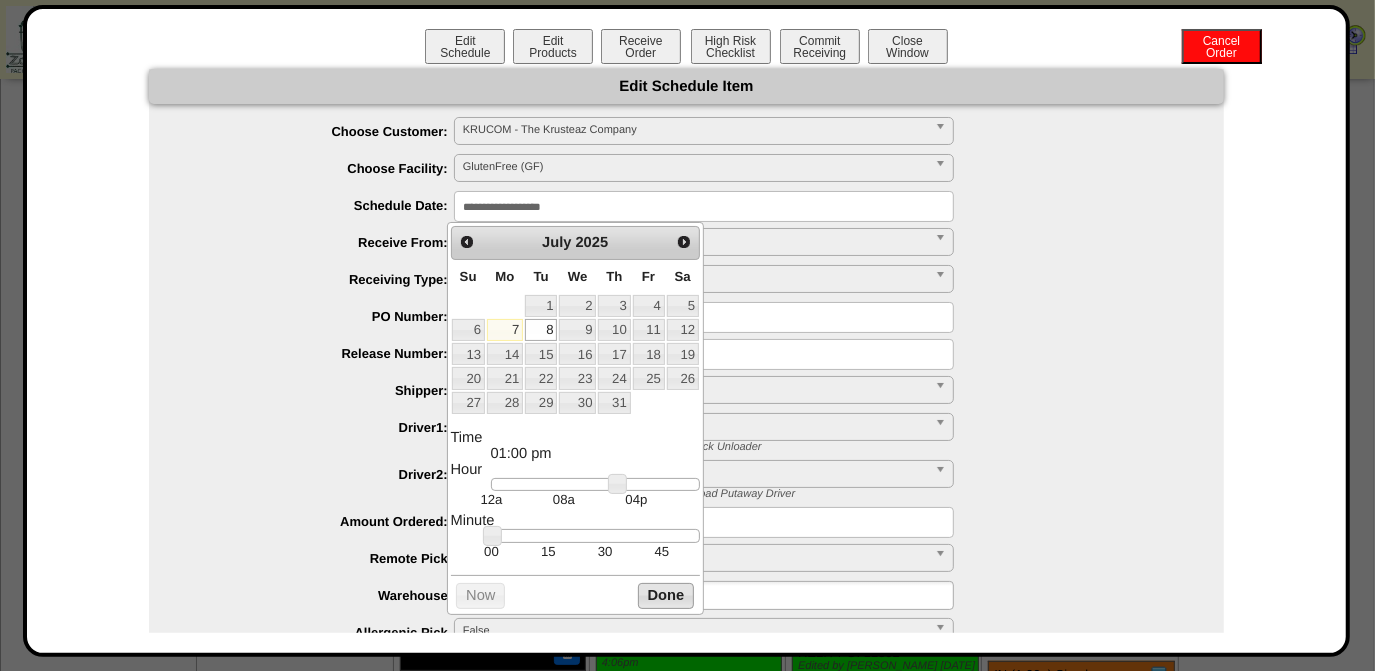 click on "Done" at bounding box center (666, 595) 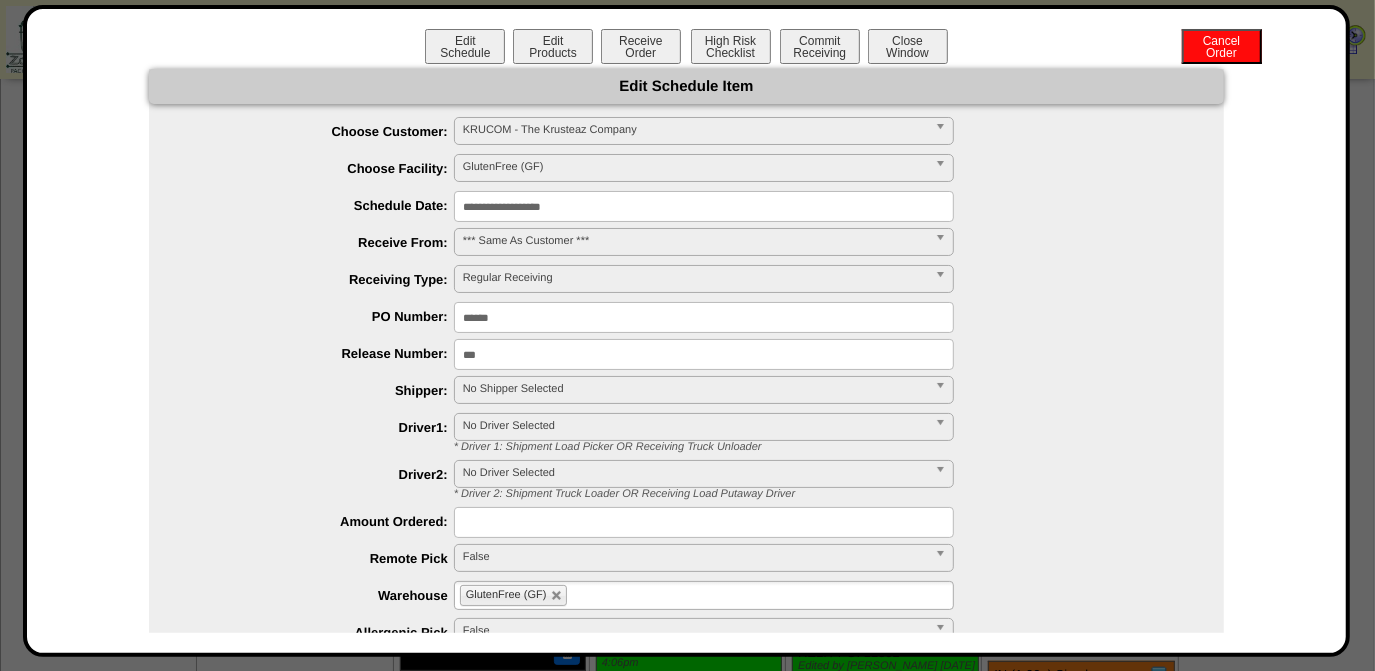 scroll, scrollTop: 218, scrollLeft: 0, axis: vertical 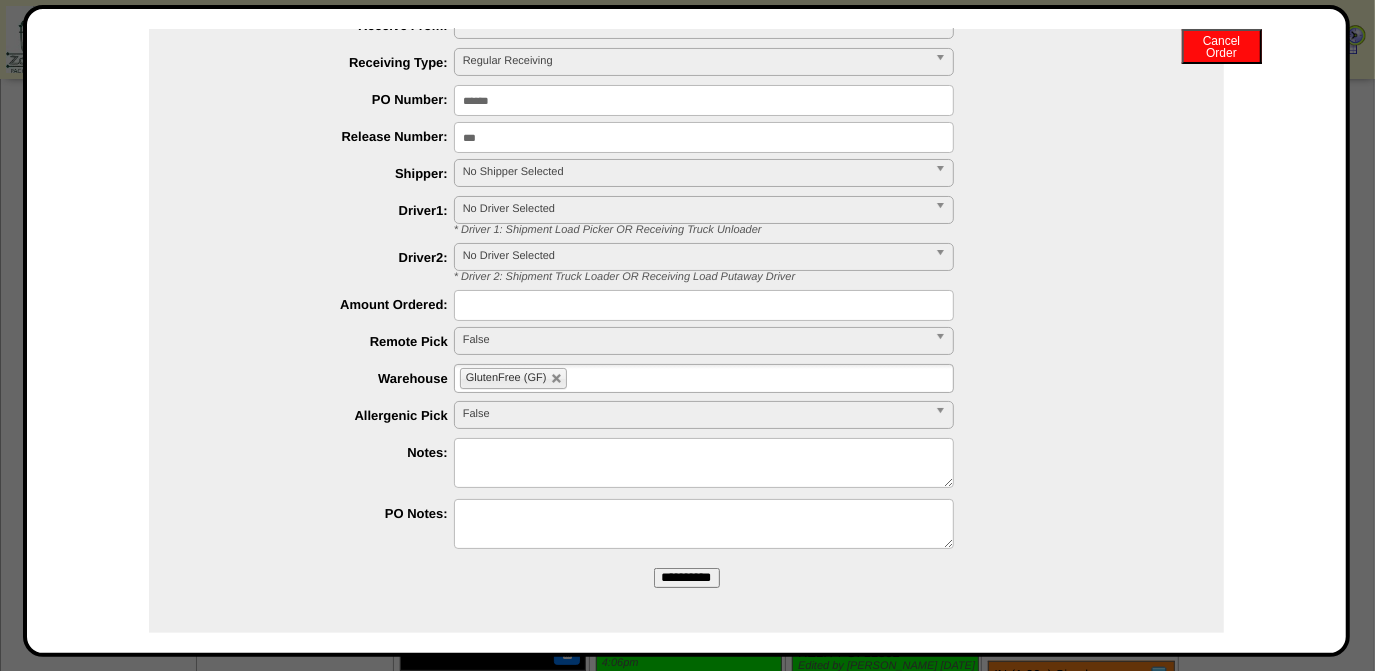 click on "No Shipper Selected" at bounding box center (695, 172) 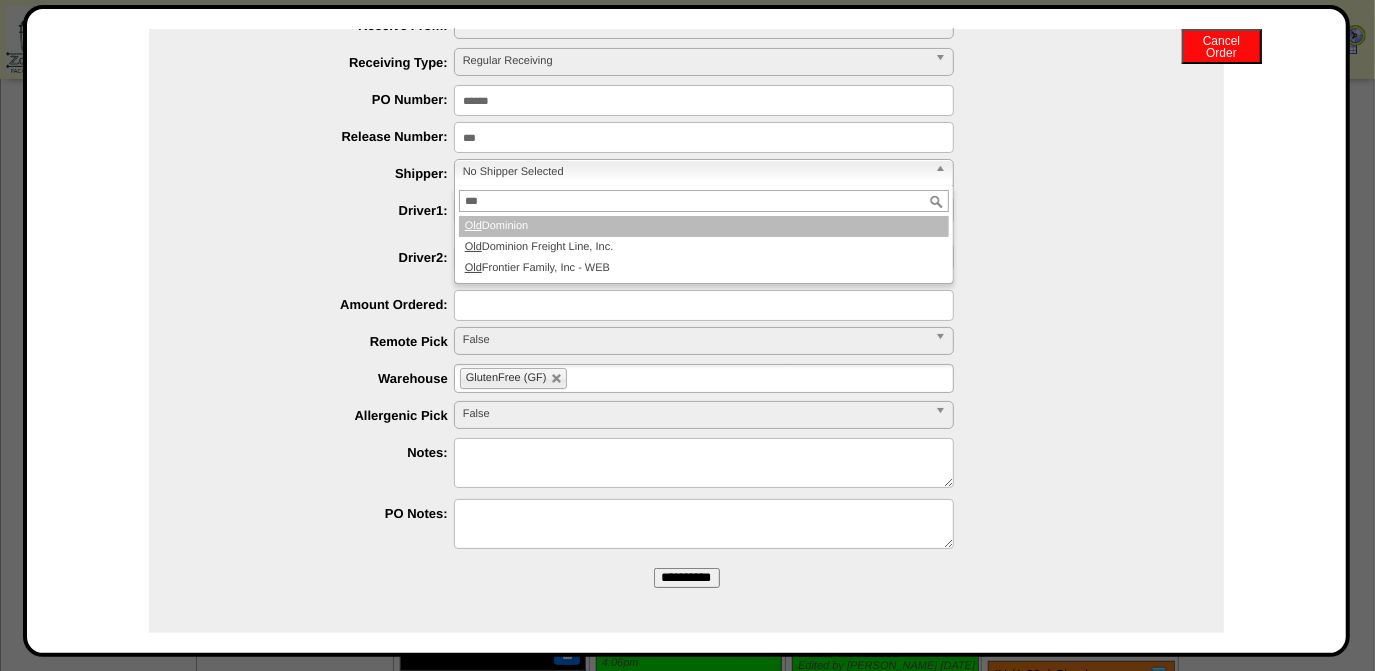 type on "***" 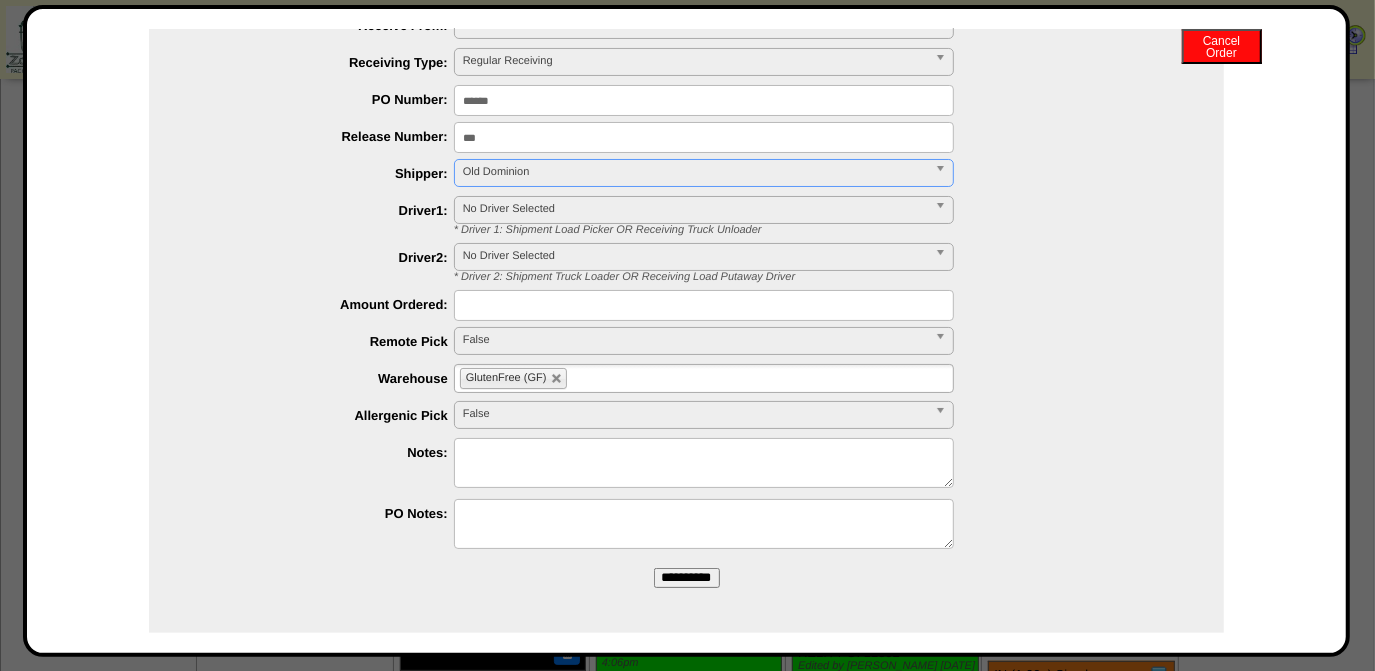 click on "**********" at bounding box center (687, 578) 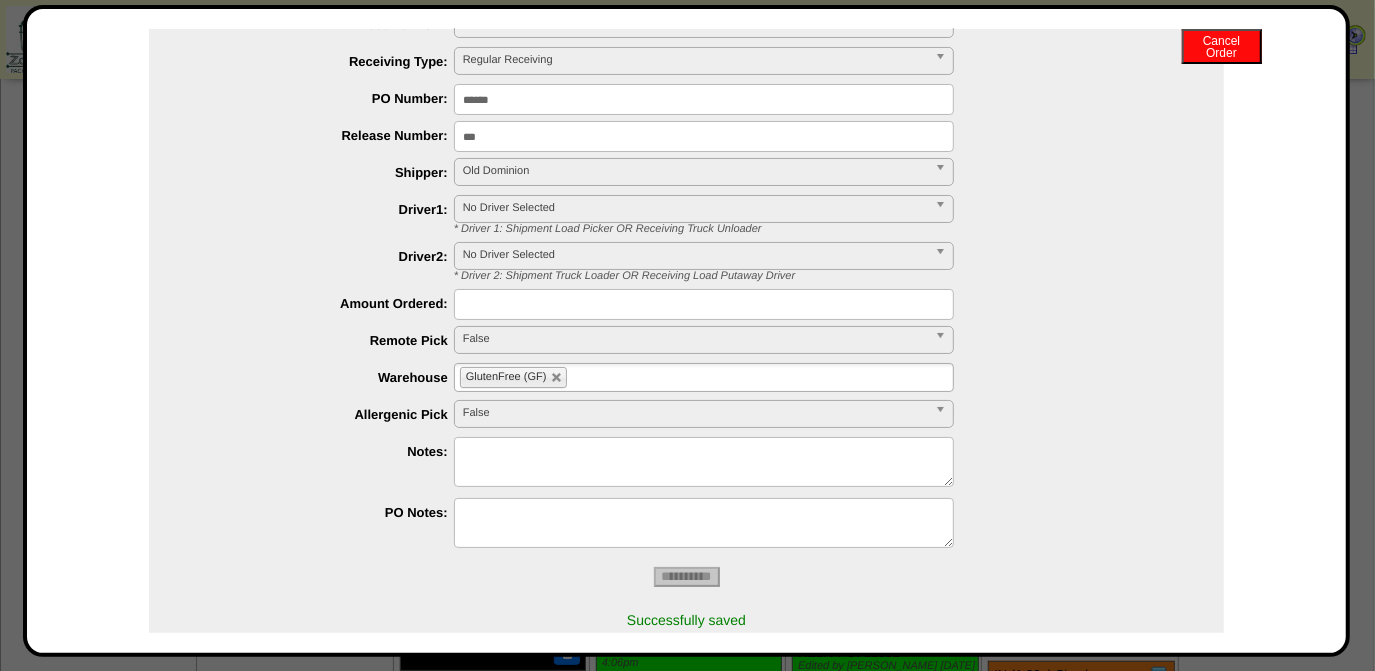 scroll, scrollTop: 0, scrollLeft: 0, axis: both 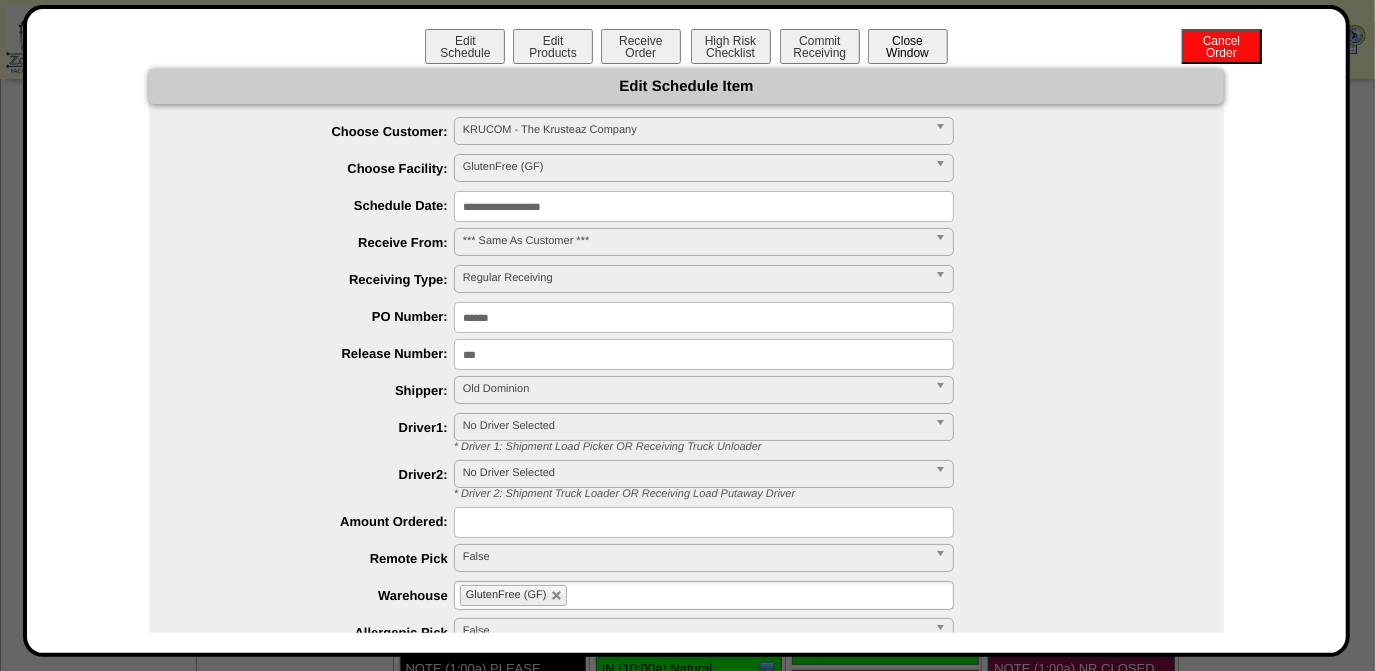 click on "Close Window" at bounding box center [908, 46] 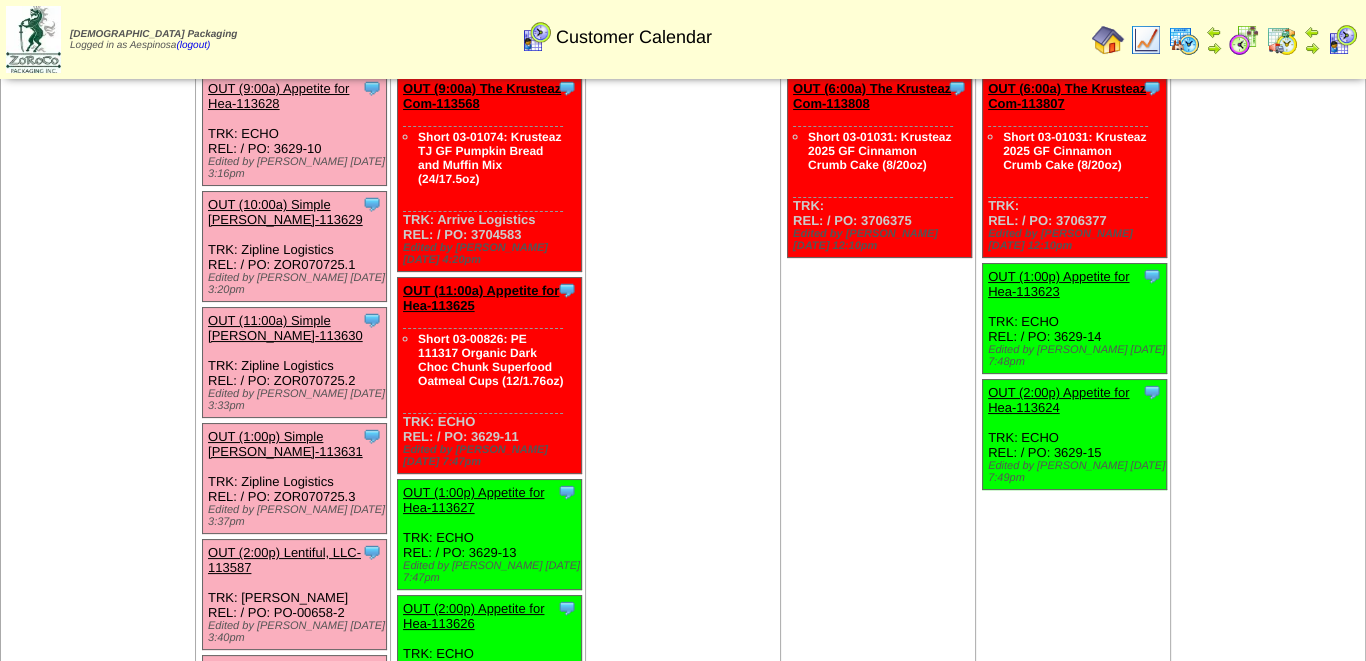 scroll, scrollTop: 0, scrollLeft: 0, axis: both 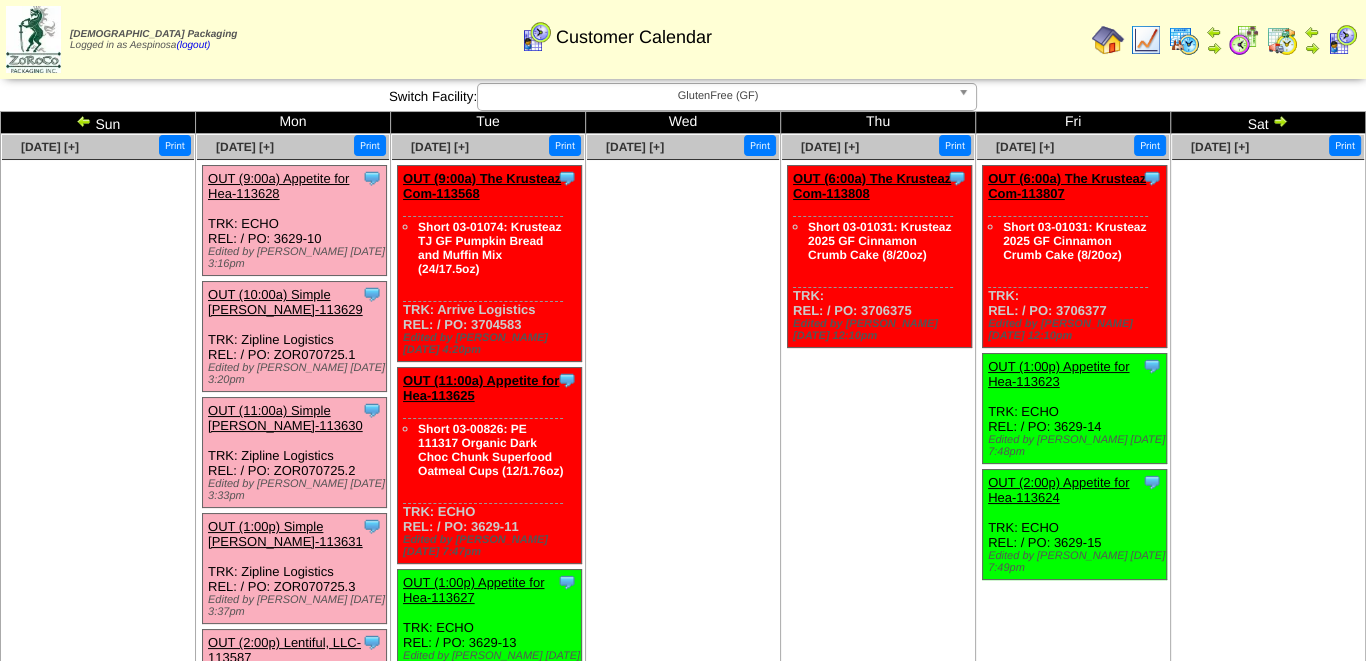 click on "GlutenFree (GF)" at bounding box center (718, 96) 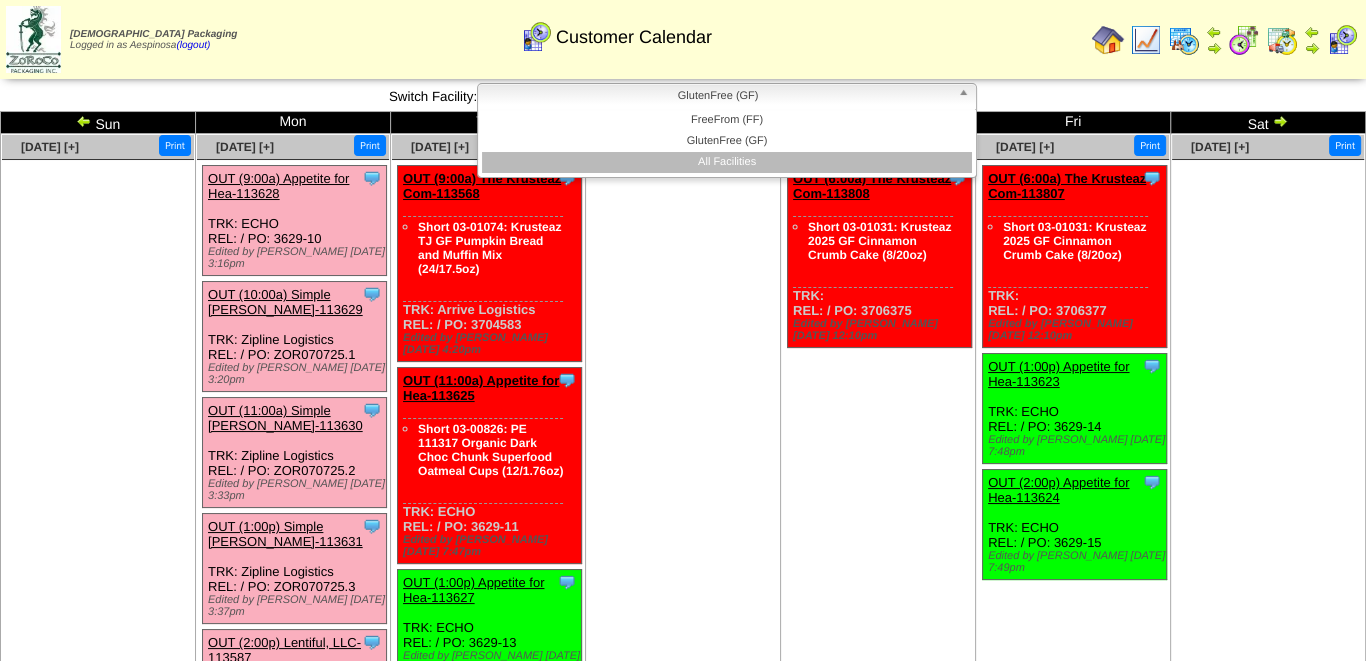 click on "All Facilities" at bounding box center (727, 162) 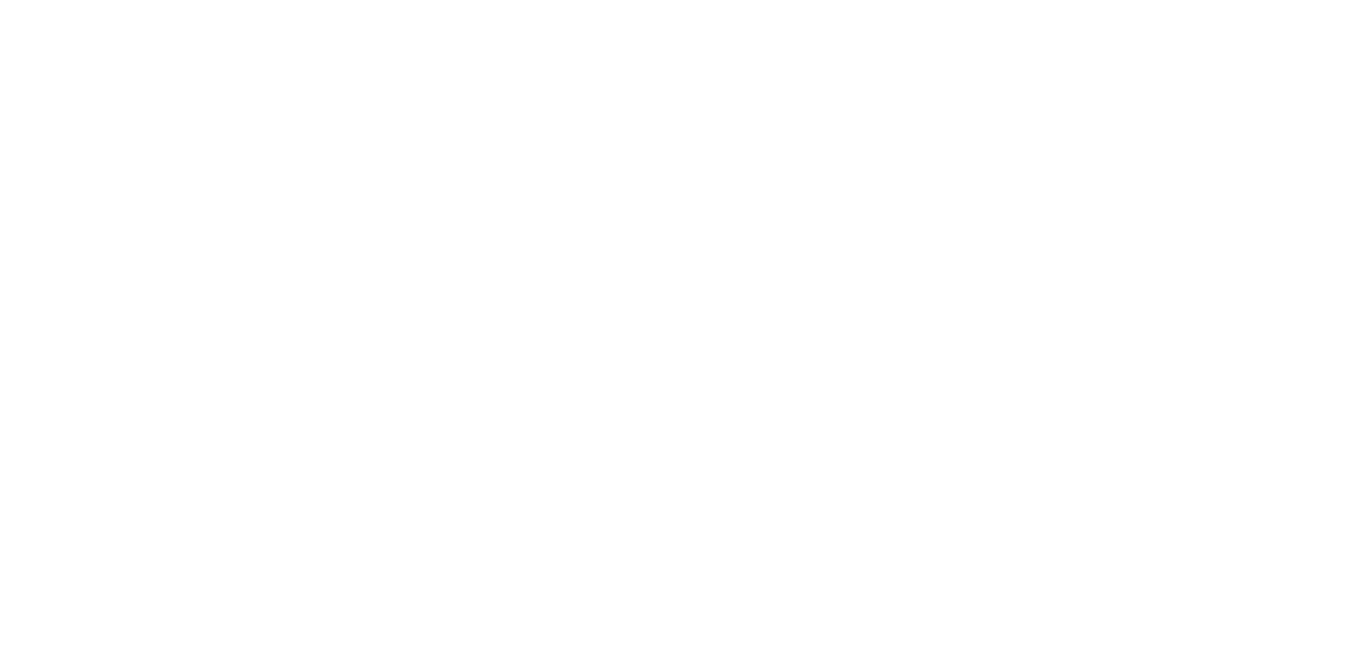 scroll, scrollTop: 0, scrollLeft: 0, axis: both 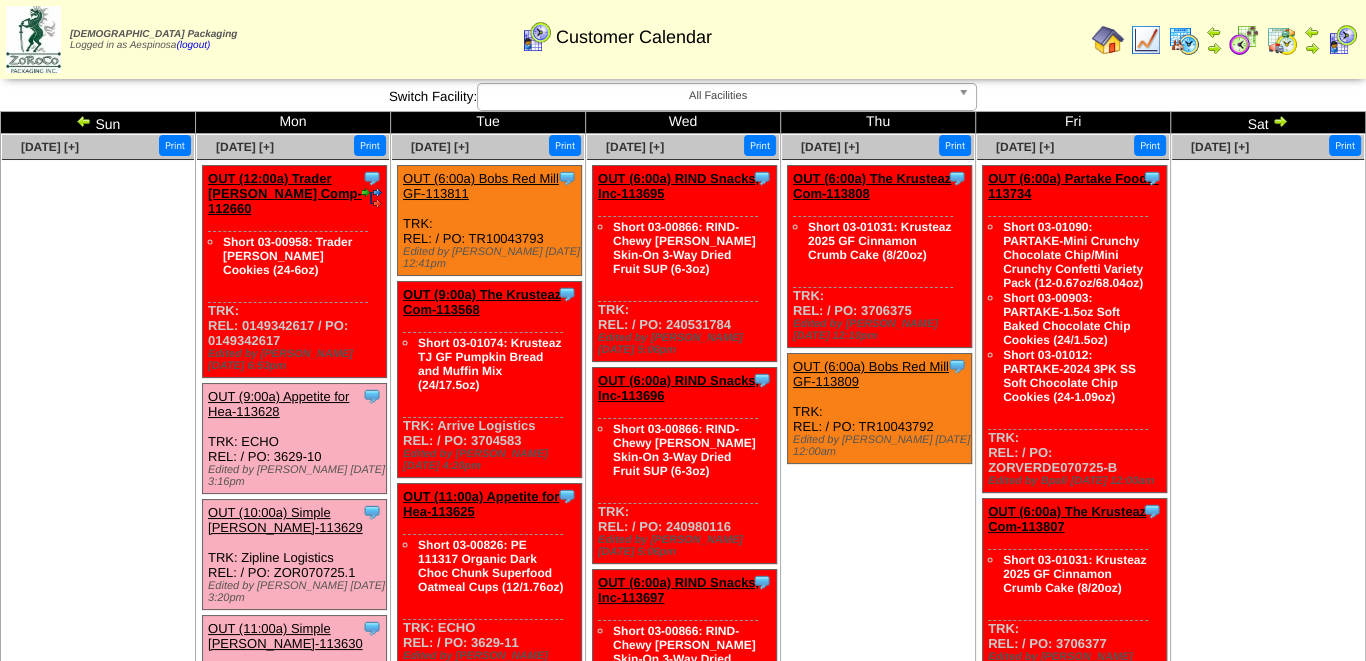 click on "OUT
(9:00a)
Appetite for Hea-113628" at bounding box center [278, 404] 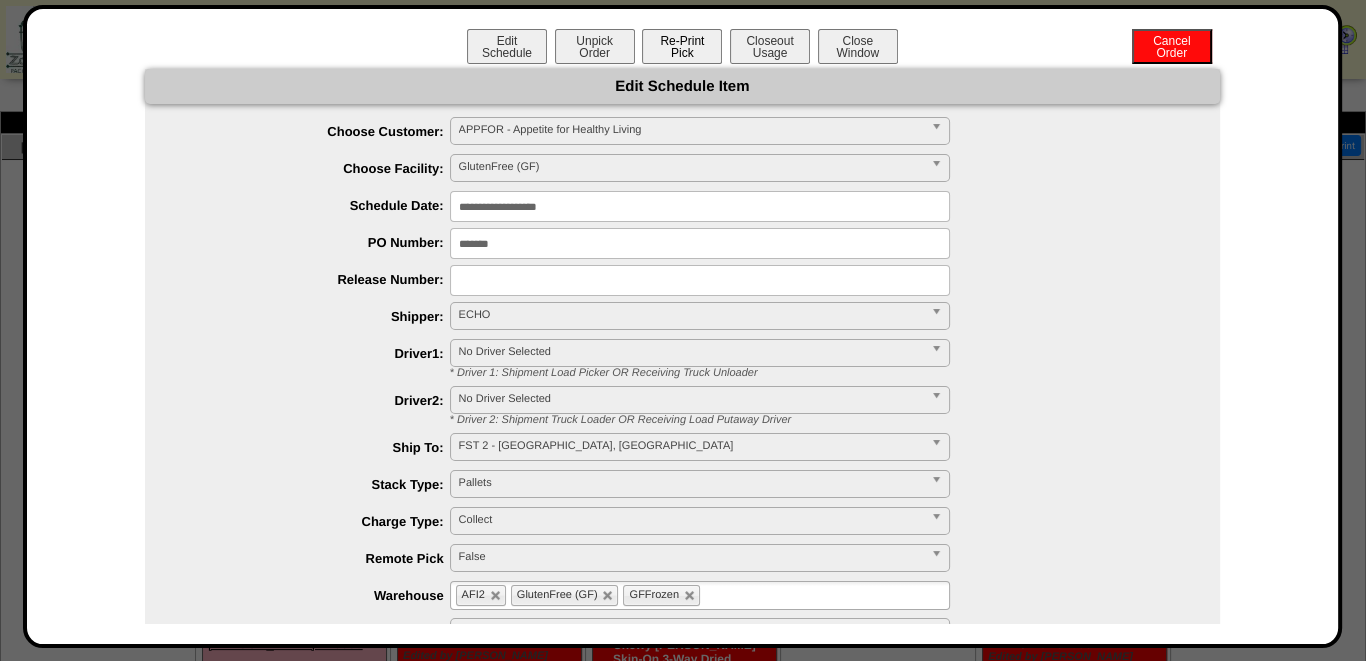 click on "Re-Print Pick" at bounding box center (682, 46) 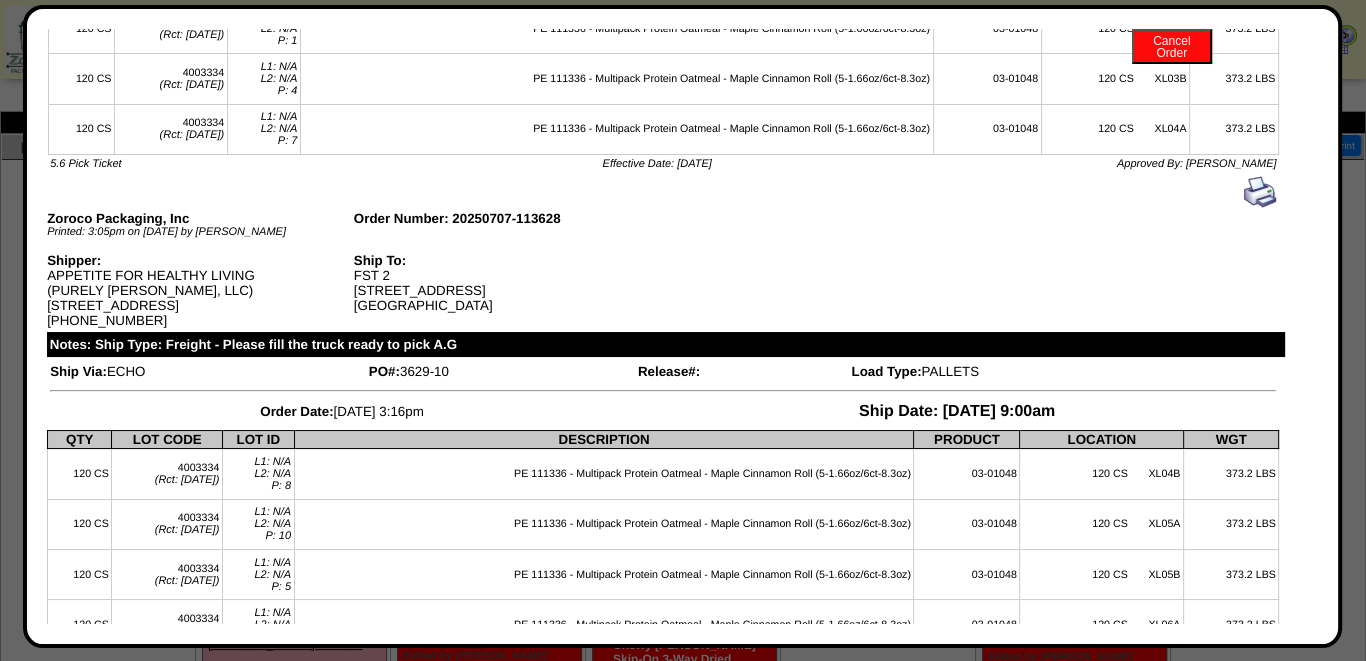 scroll, scrollTop: 0, scrollLeft: 0, axis: both 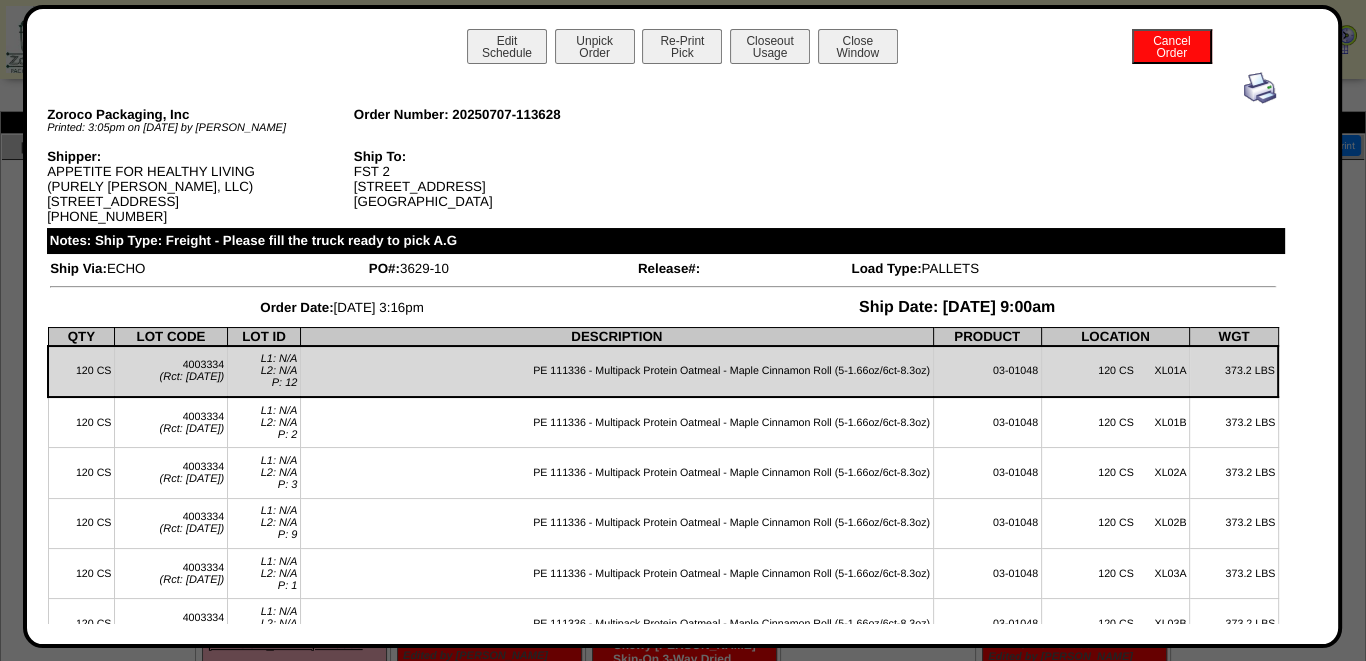 click at bounding box center (1260, 88) 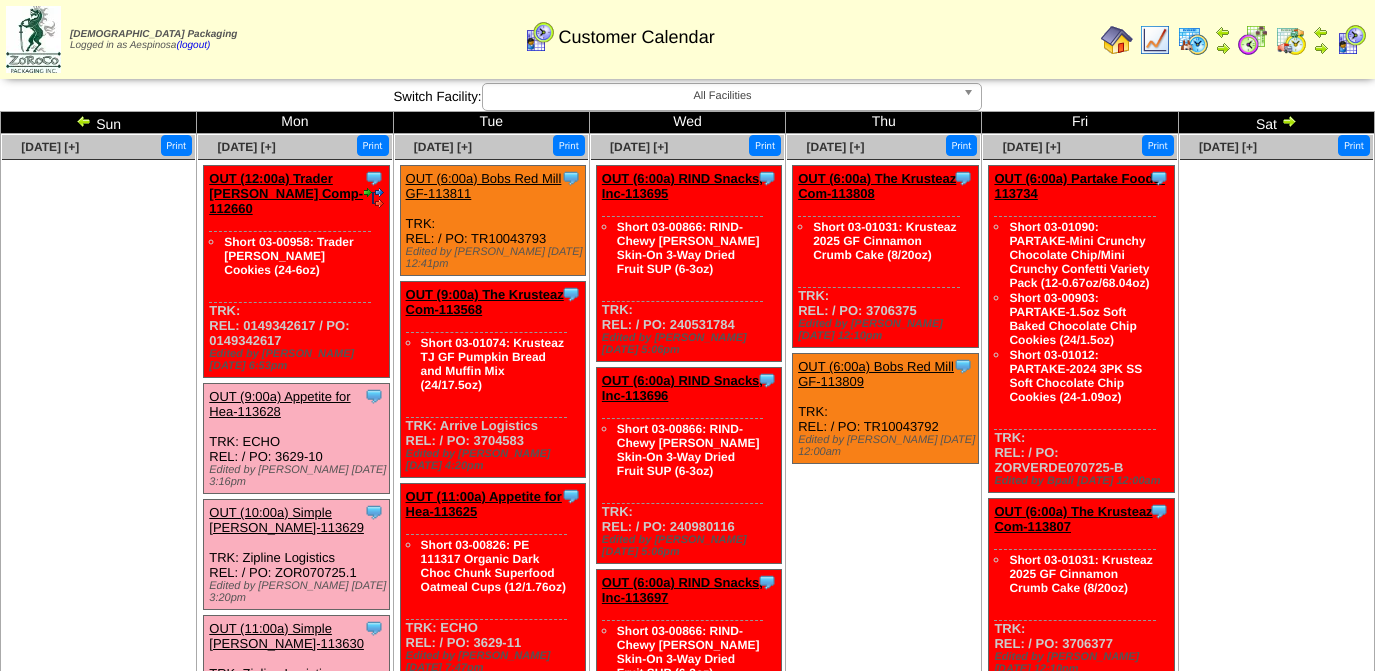 scroll, scrollTop: 0, scrollLeft: 0, axis: both 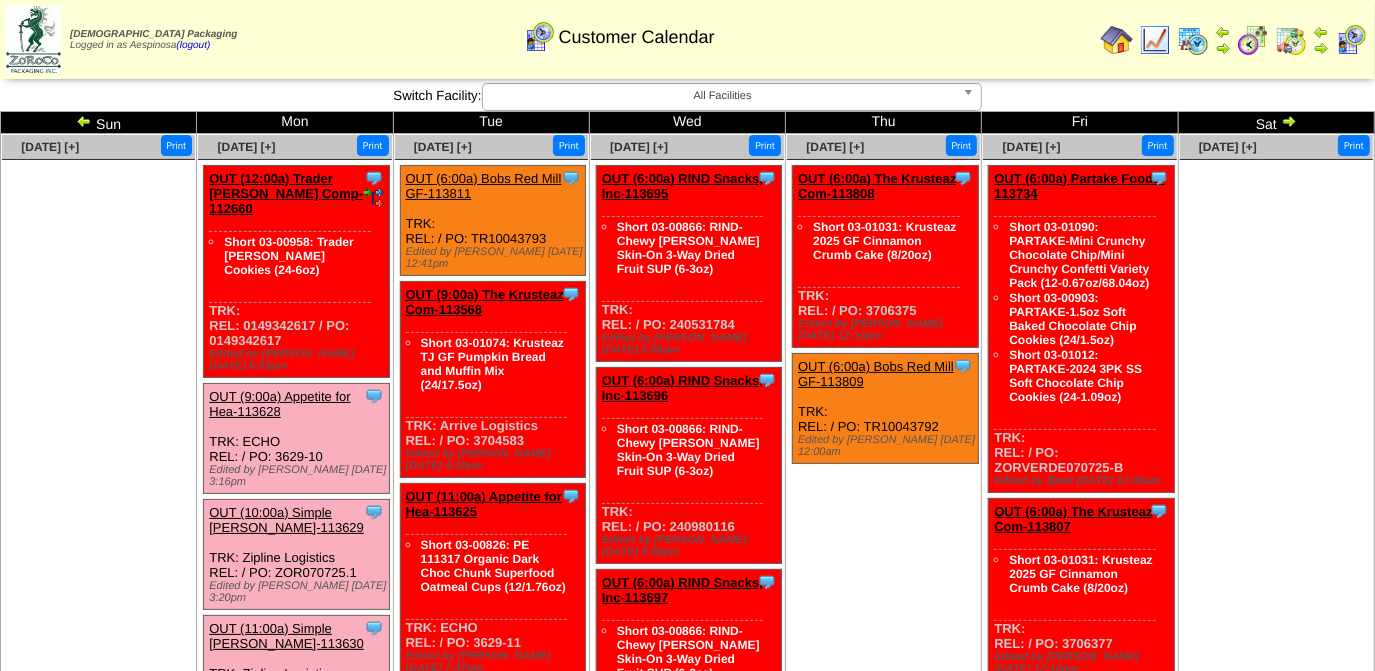 click at bounding box center (84, 121) 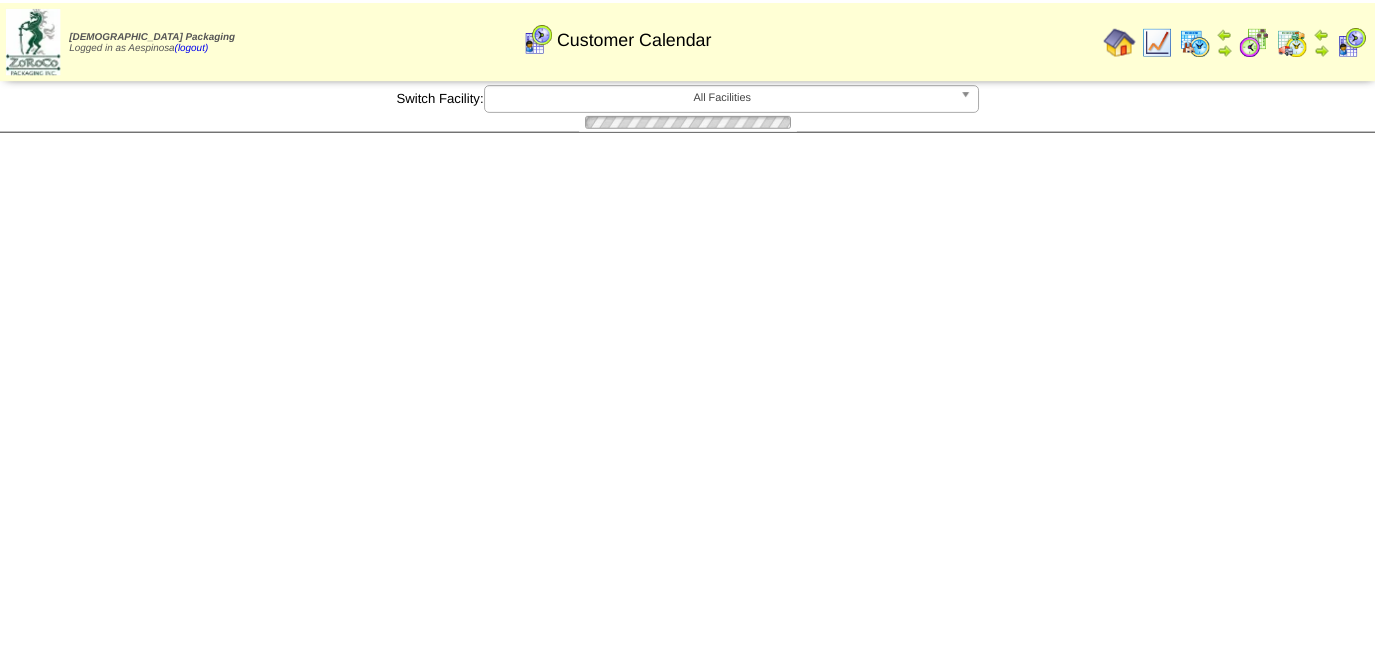 scroll, scrollTop: 0, scrollLeft: 0, axis: both 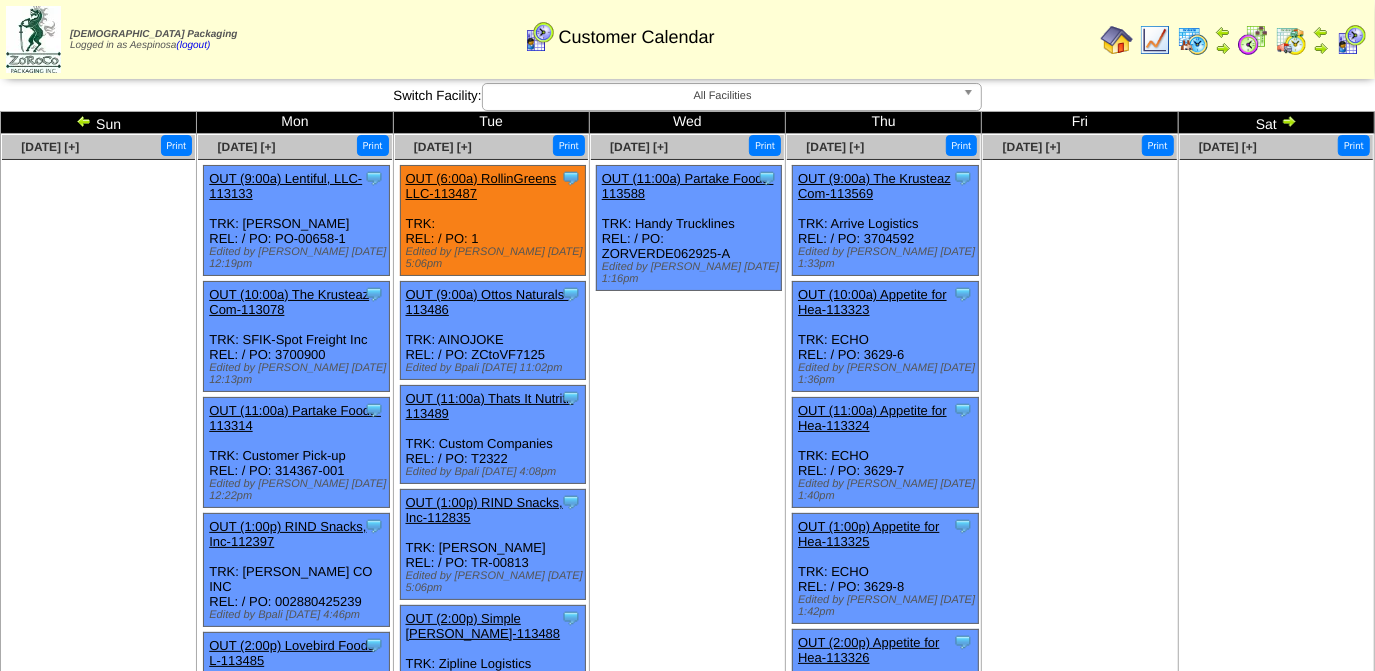 click at bounding box center [84, 121] 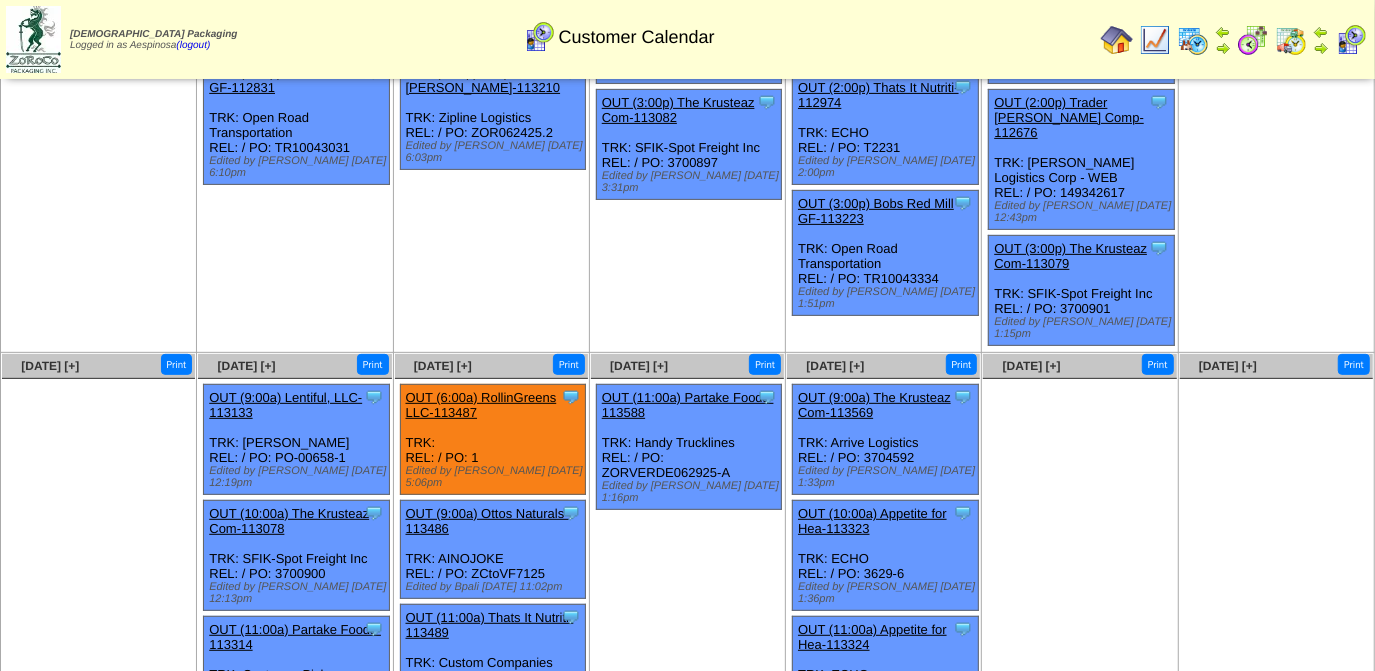 scroll, scrollTop: 0, scrollLeft: 0, axis: both 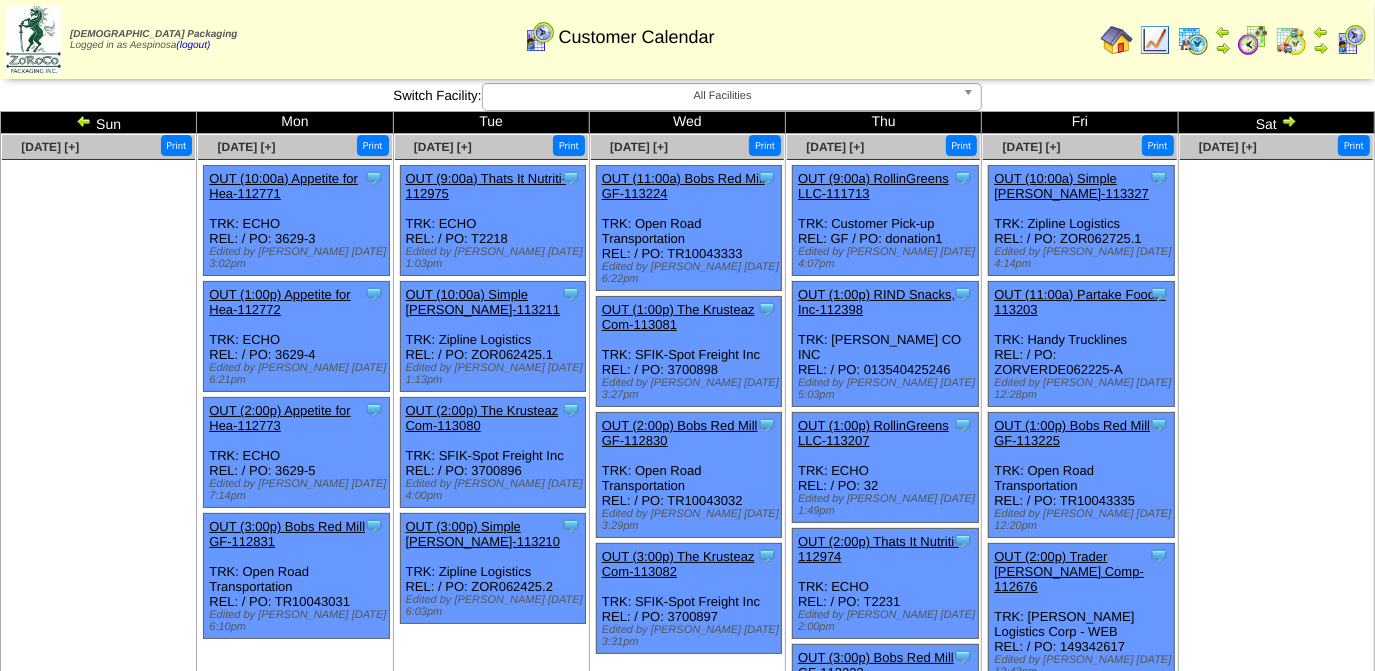 click at bounding box center [1289, 121] 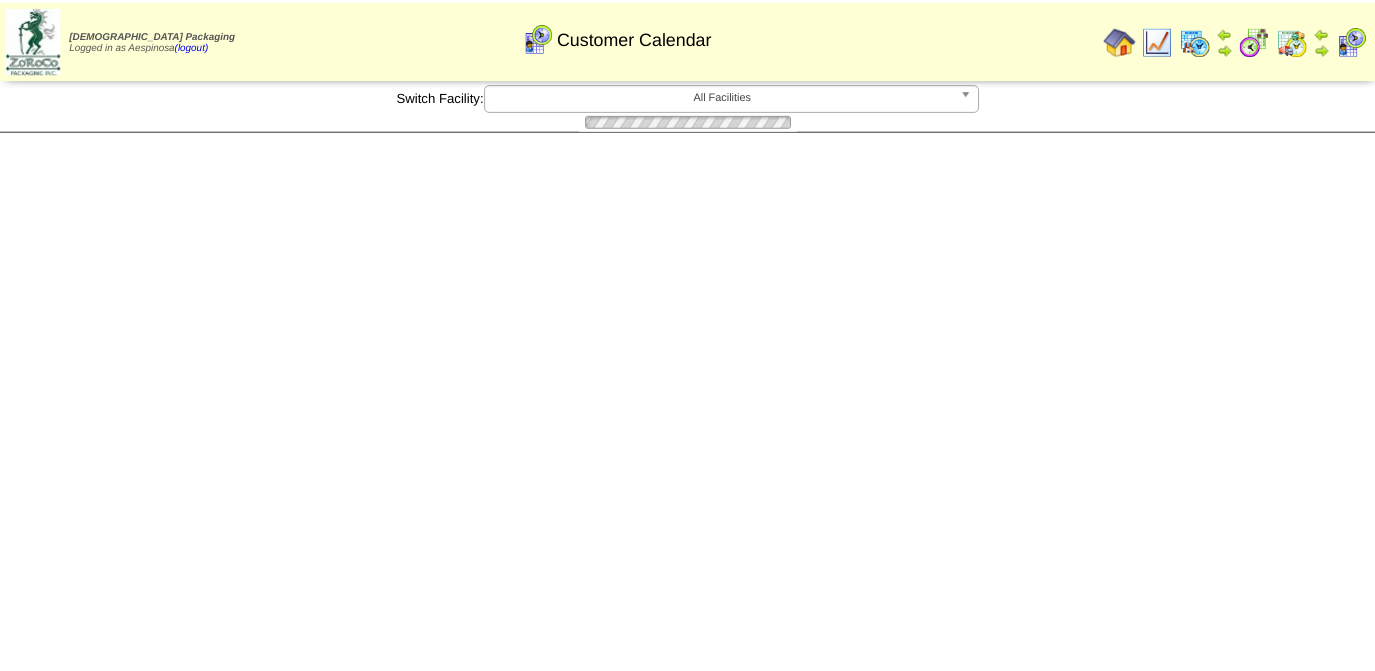scroll, scrollTop: 0, scrollLeft: 0, axis: both 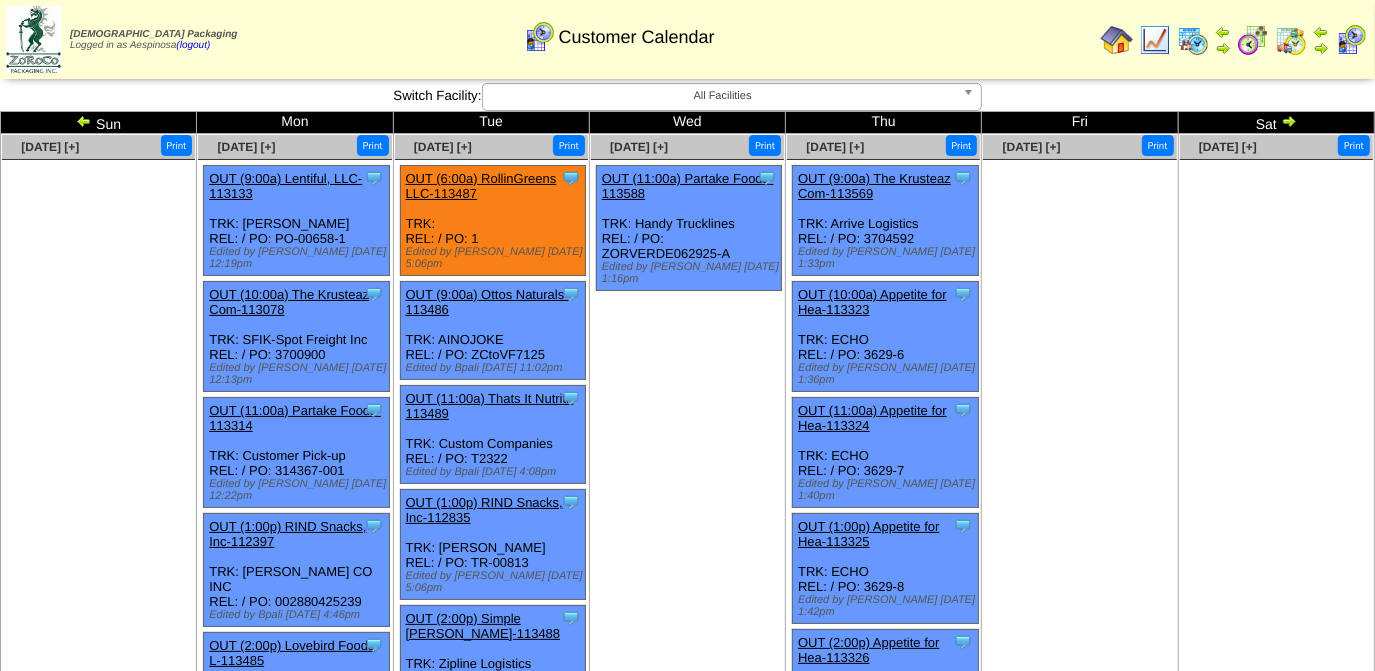 click at bounding box center (84, 121) 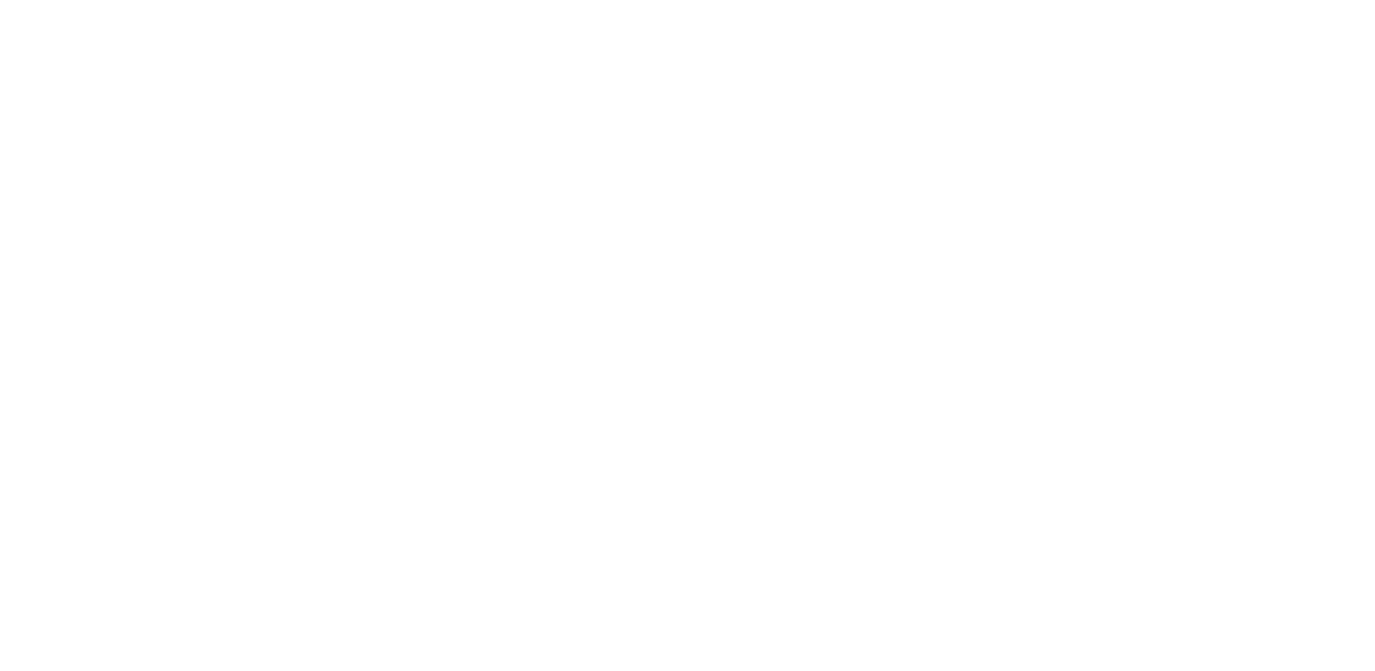 scroll, scrollTop: 0, scrollLeft: 0, axis: both 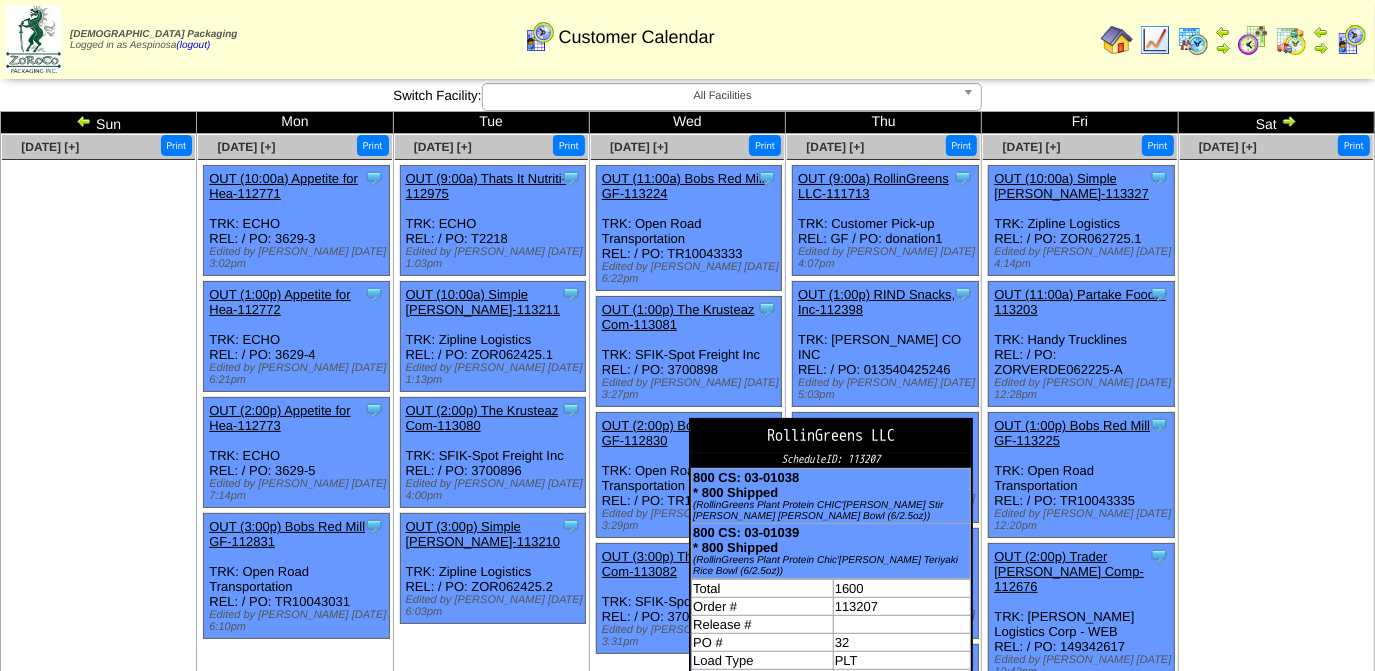 click on "RollinGreens LLC" at bounding box center (831, 436) 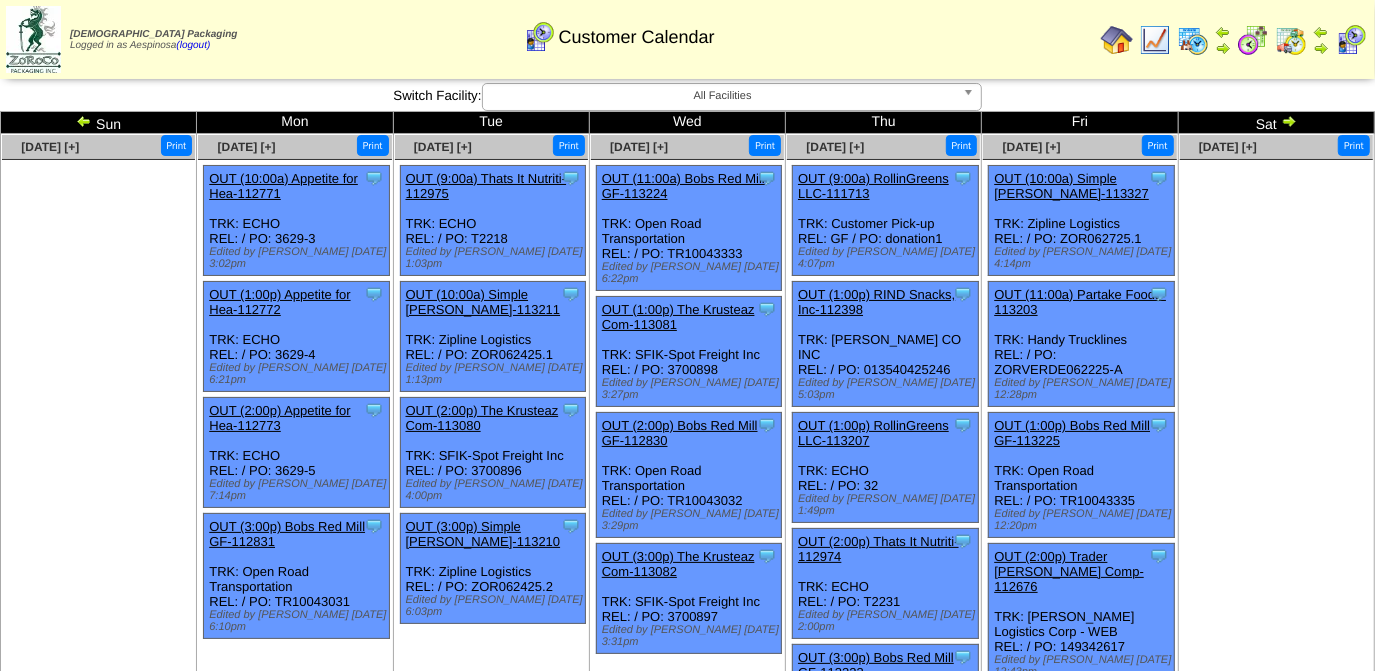 click on "OUT
(1:00p)
RollinGreens LLC-113207" at bounding box center (873, 433) 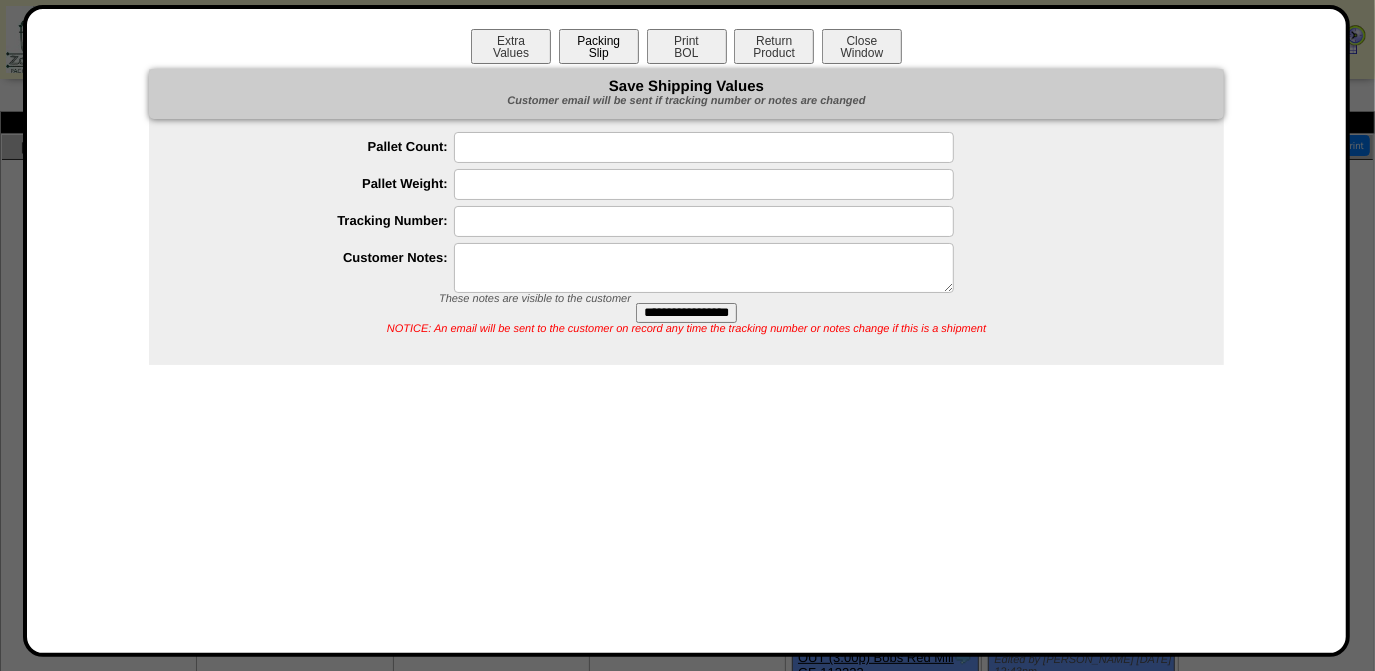 click on "Packing Slip" at bounding box center (599, 46) 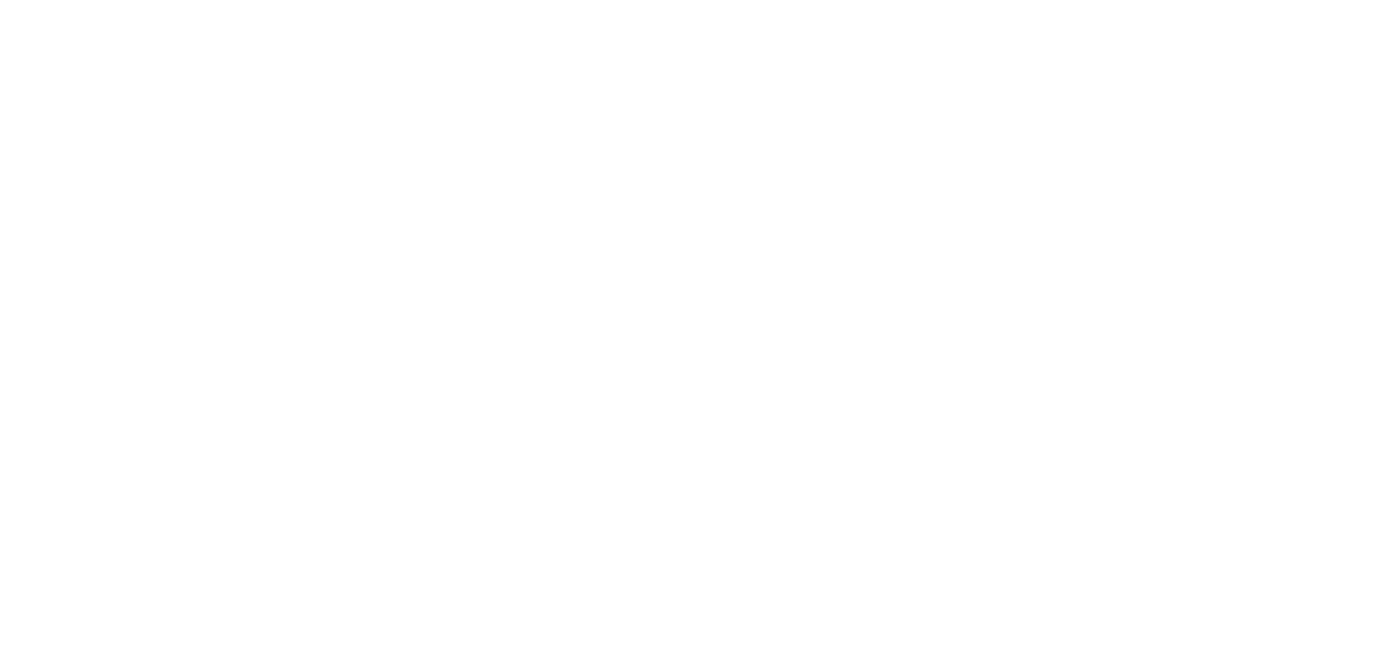 scroll, scrollTop: 0, scrollLeft: 0, axis: both 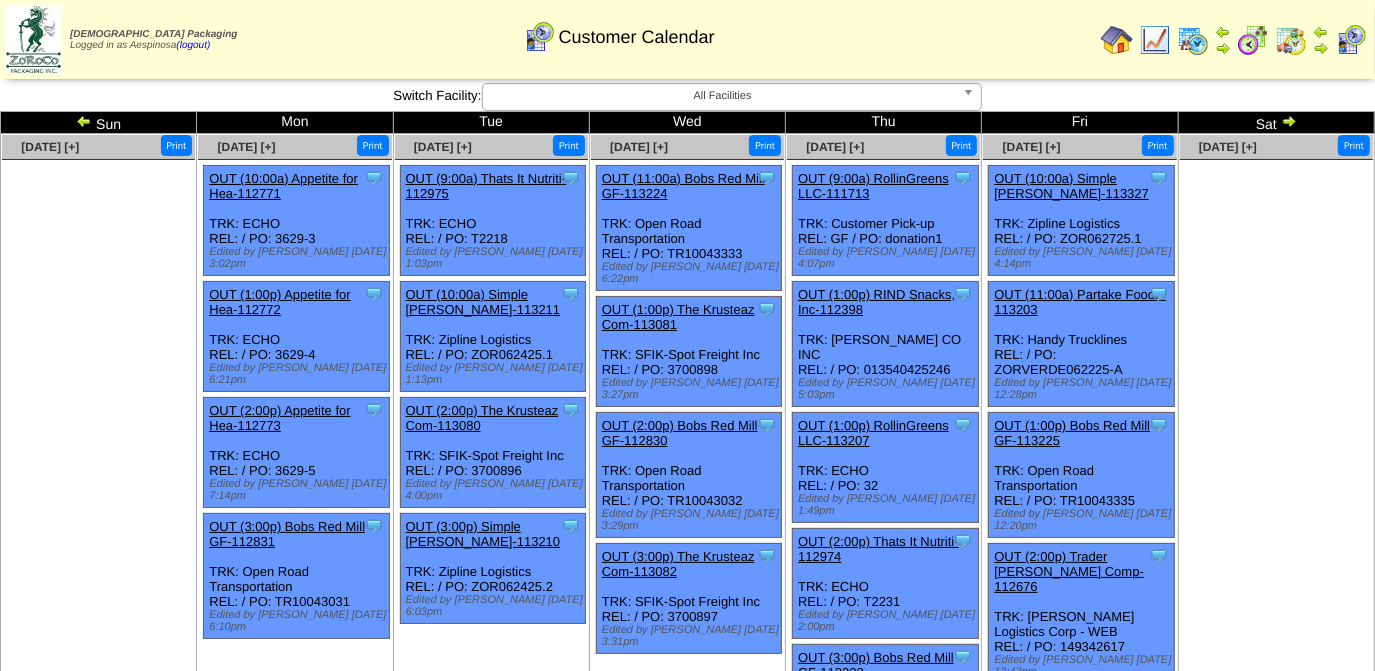 click on "OUT
(1:00p)
RollinGreens LLC-113207" at bounding box center [873, 433] 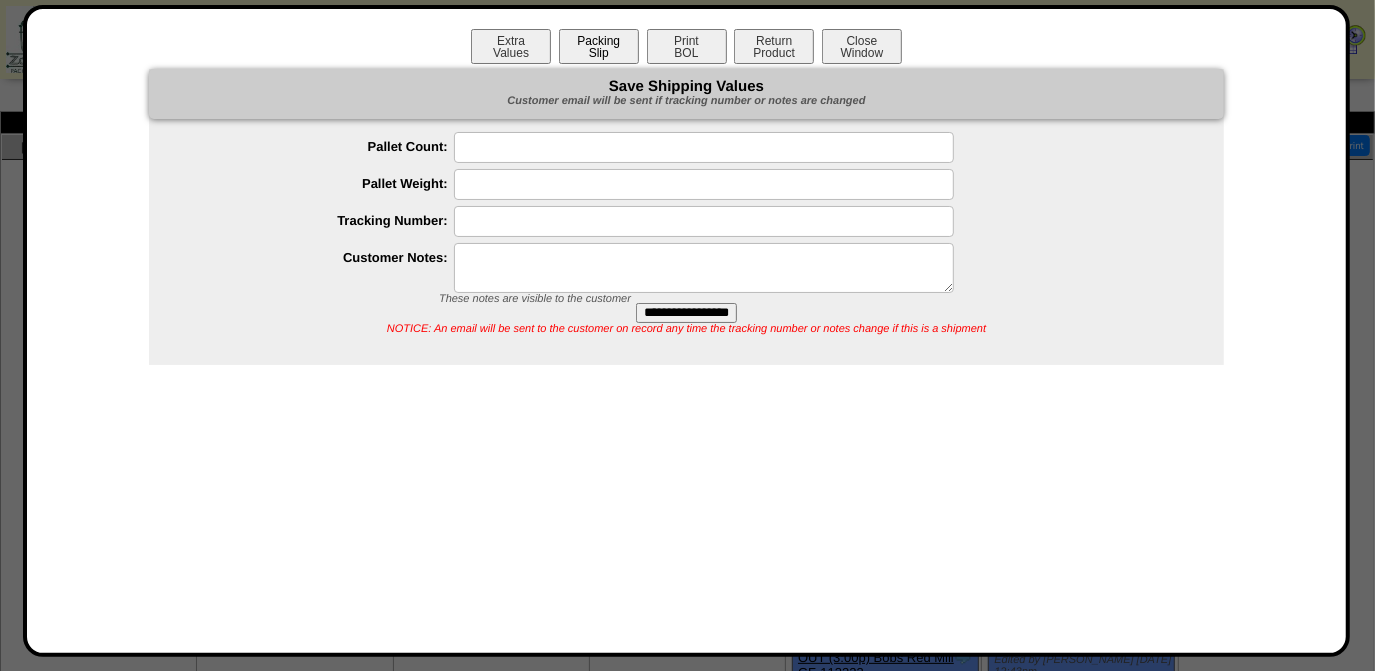 click on "Packing Slip" at bounding box center (599, 46) 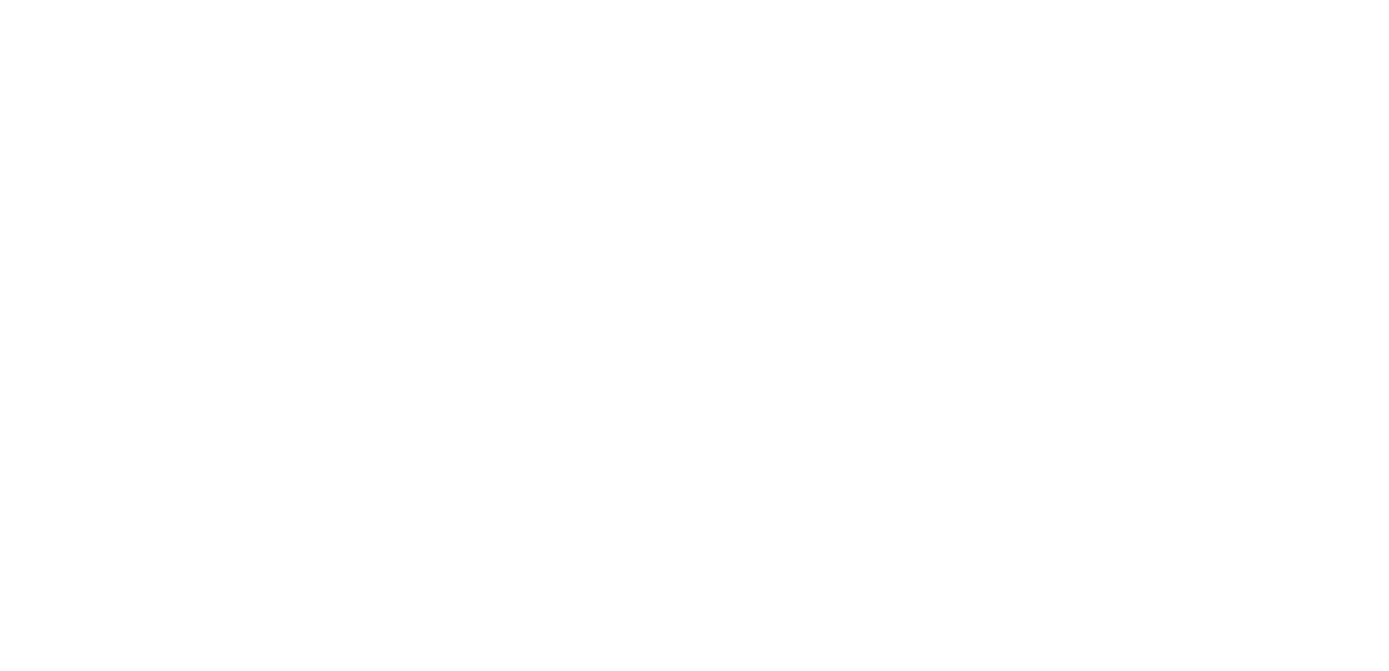 scroll, scrollTop: 0, scrollLeft: 0, axis: both 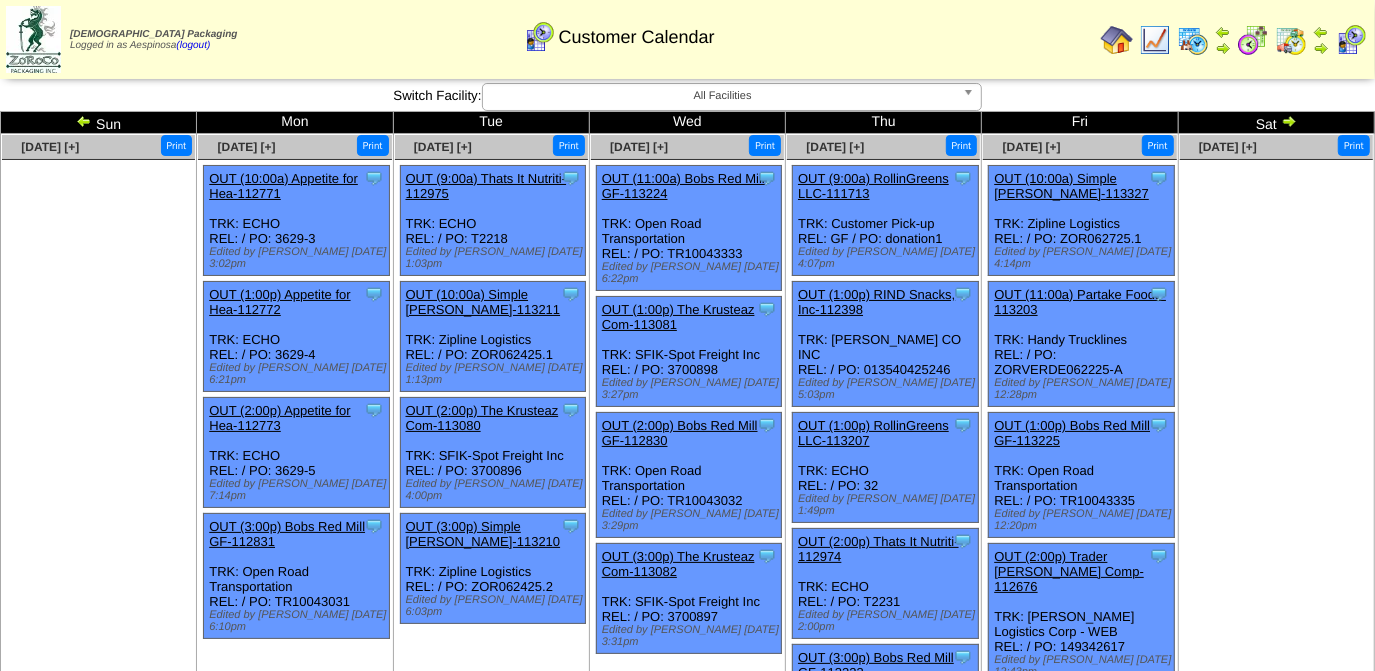 click on "OUT
(1:00p)
RollinGreens LLC-113207" at bounding box center (873, 433) 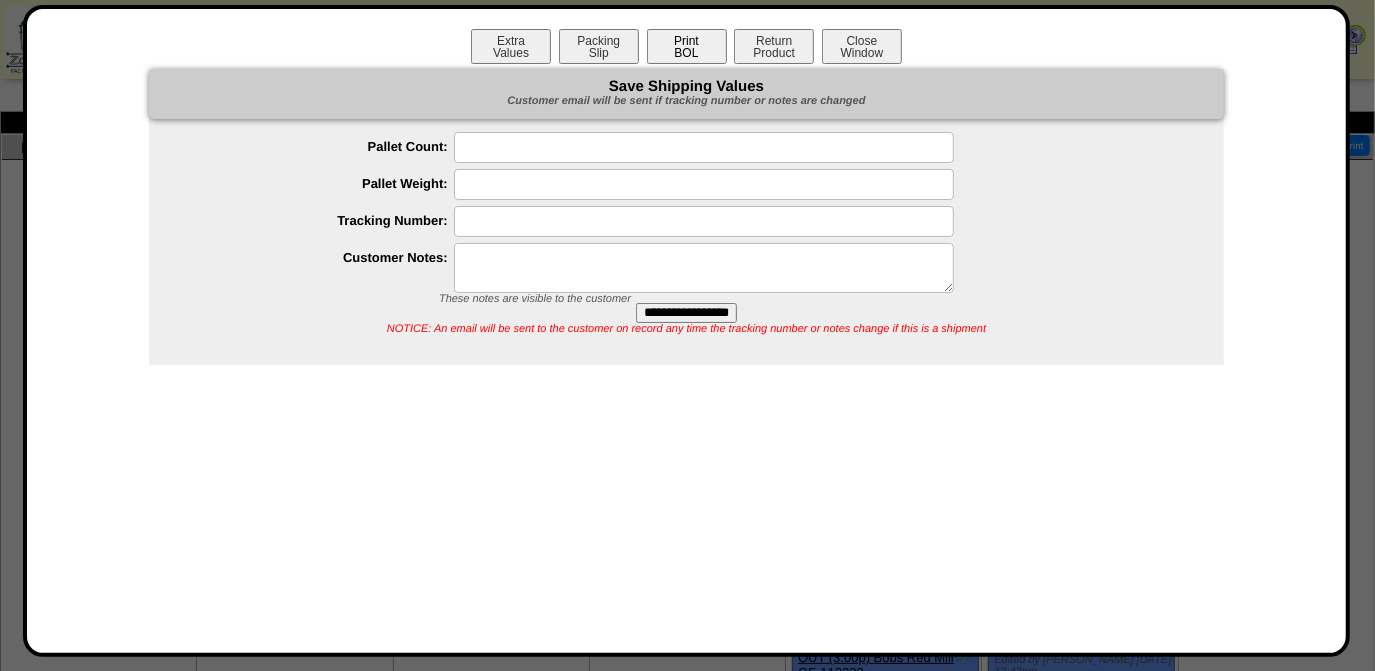 click on "Print BOL" at bounding box center [687, 46] 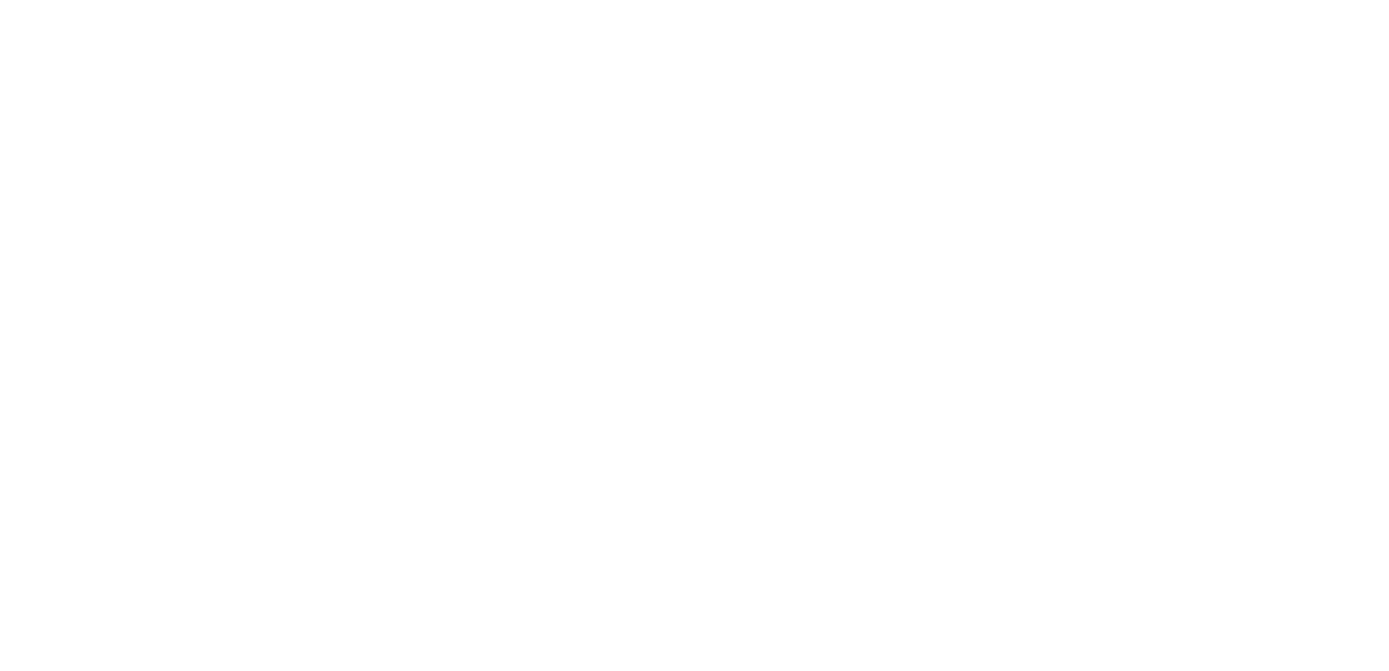 scroll, scrollTop: 0, scrollLeft: 0, axis: both 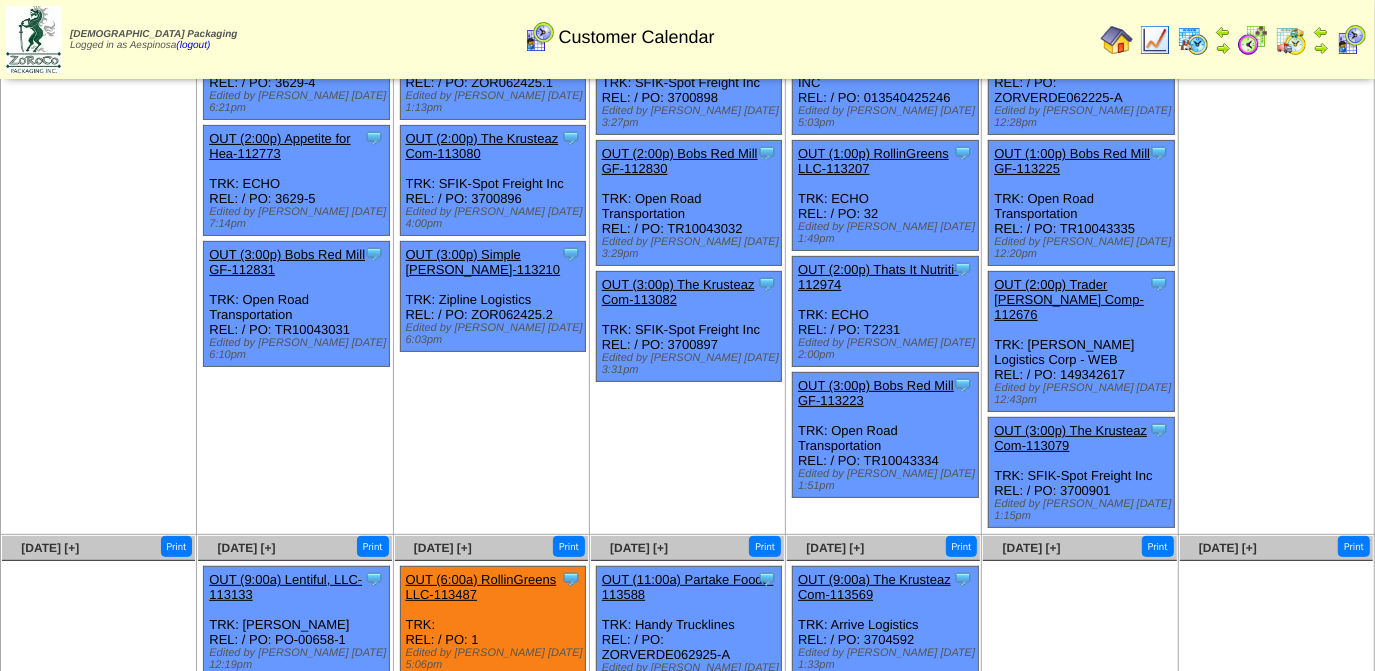 click on "OUT
(1:00p)
RollinGreens LLC-113207" at bounding box center [873, 161] 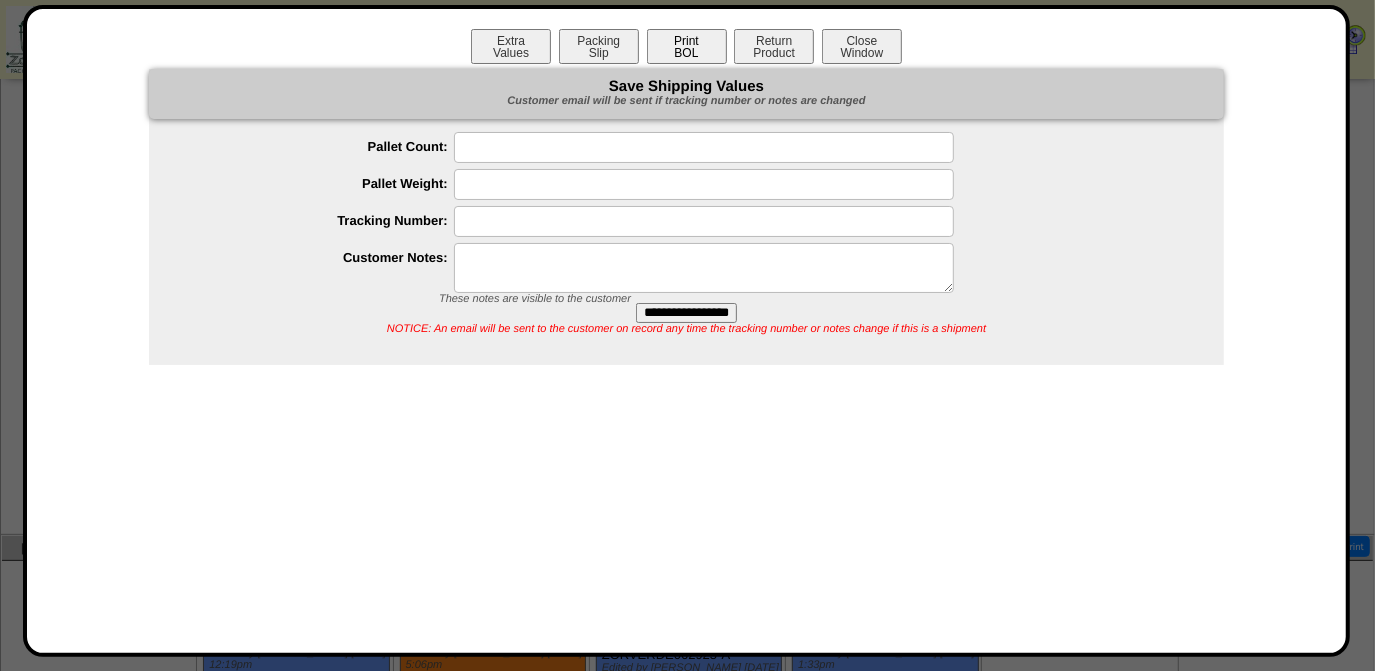 click on "Print BOL" at bounding box center (687, 46) 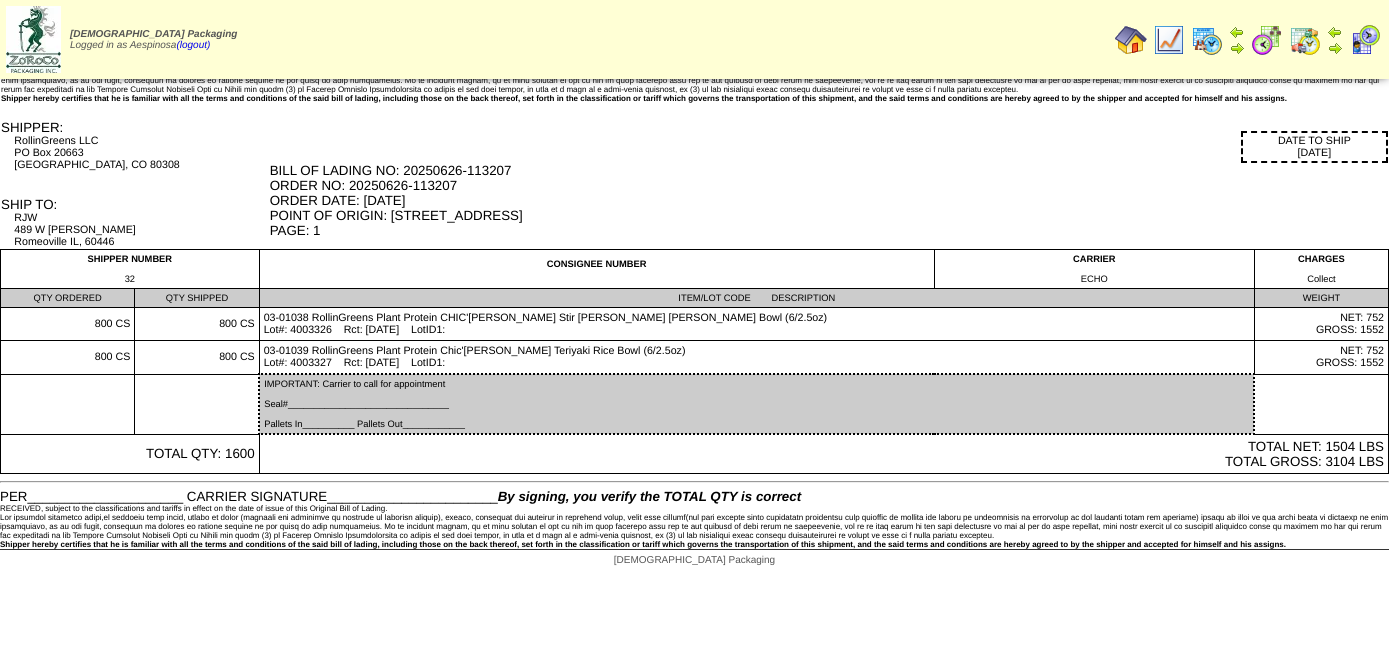 scroll, scrollTop: 0, scrollLeft: 0, axis: both 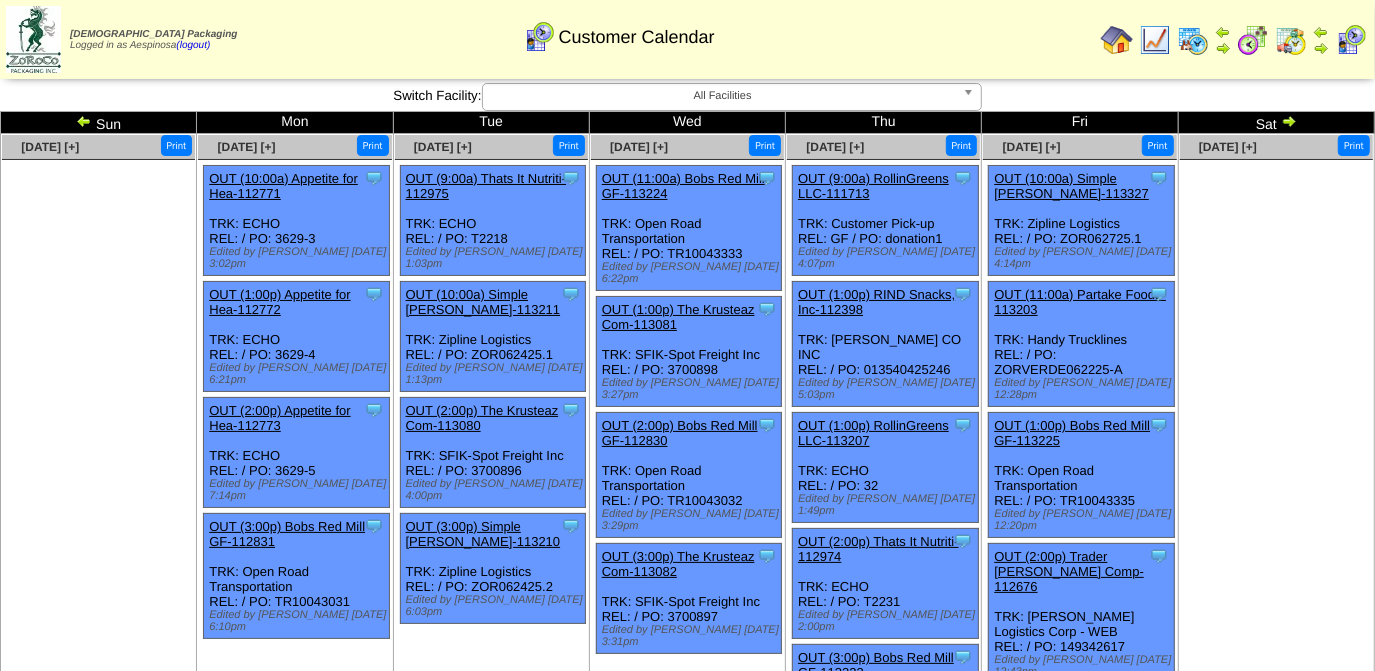 click at bounding box center (1289, 121) 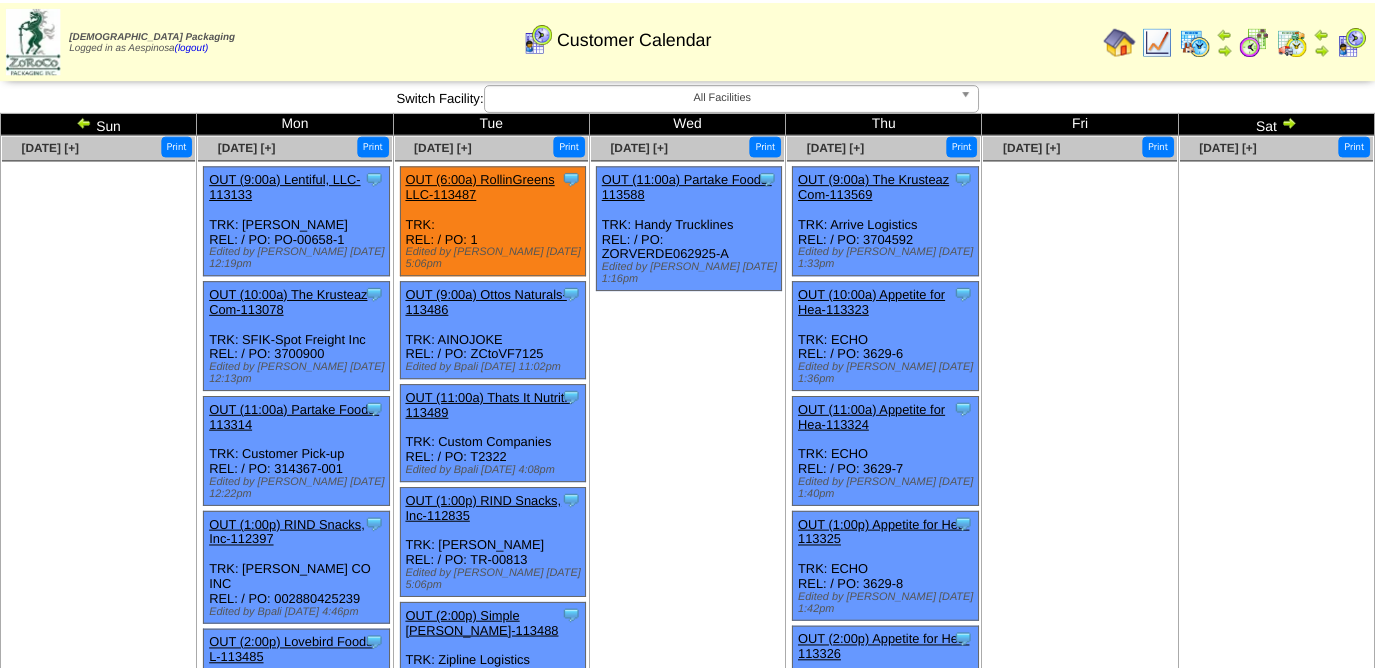 scroll, scrollTop: 0, scrollLeft: 0, axis: both 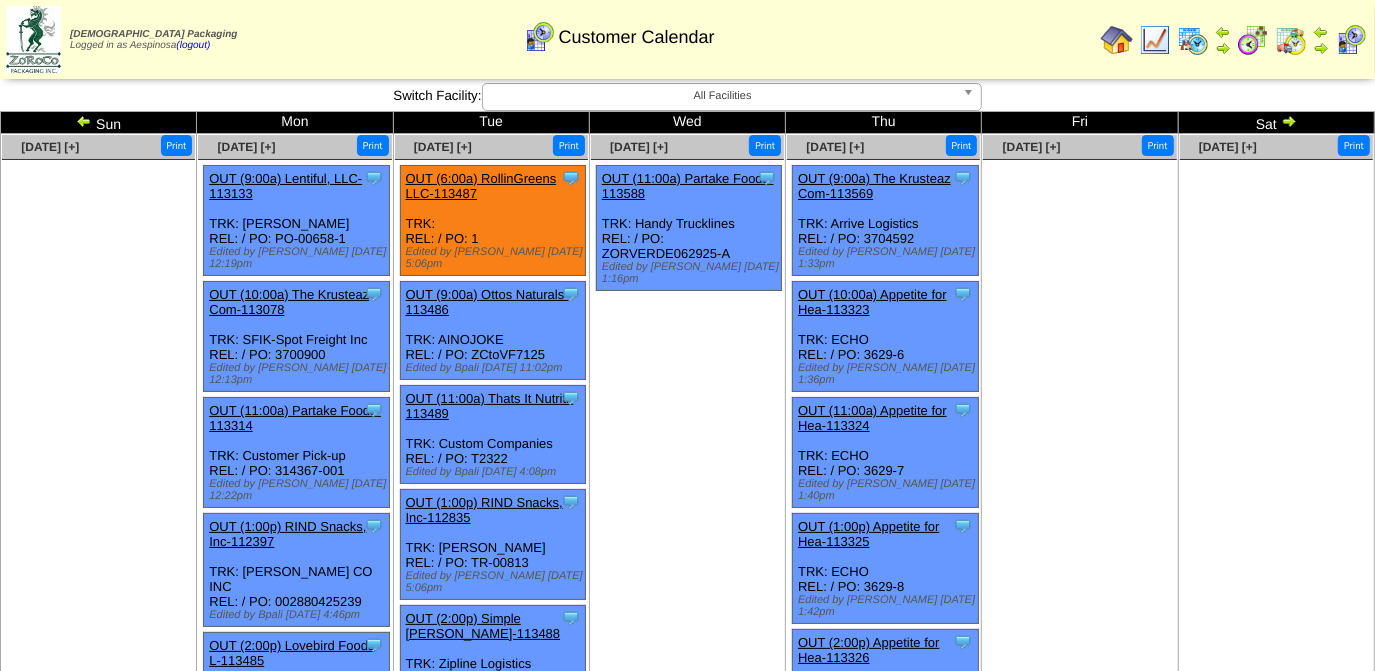 click at bounding box center (1117, 40) 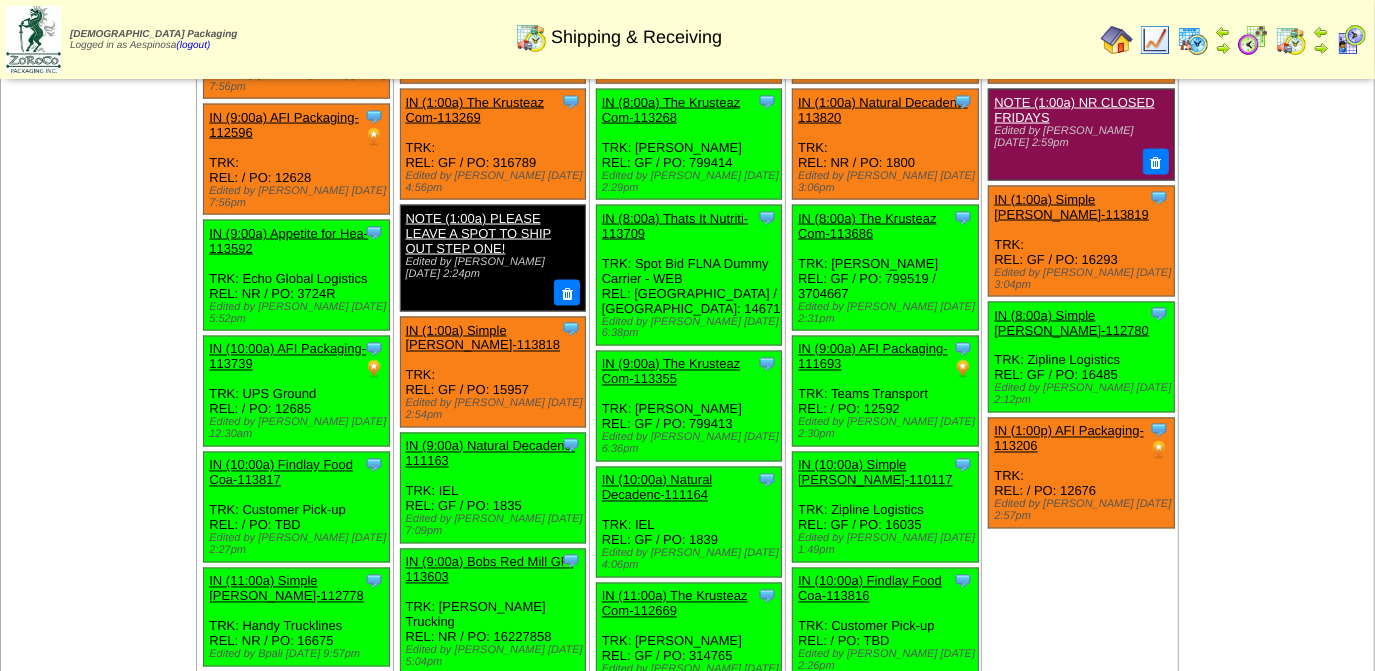 scroll, scrollTop: 2005, scrollLeft: 0, axis: vertical 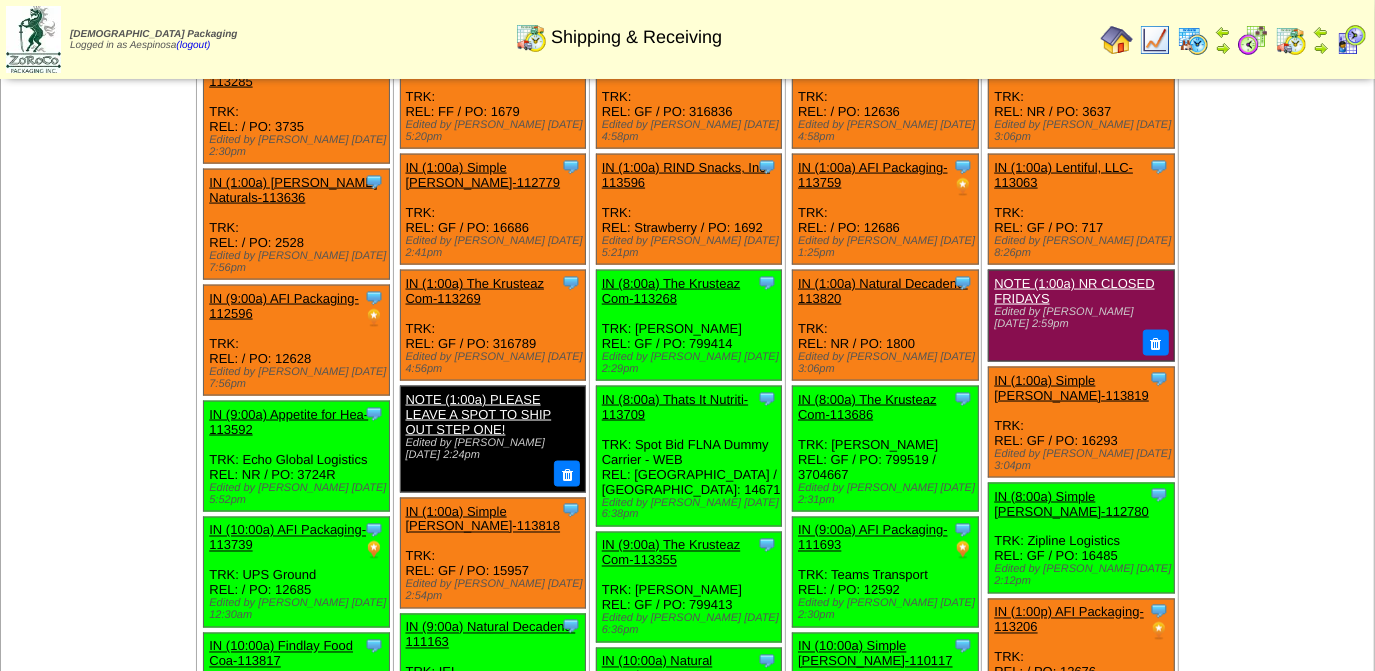 click at bounding box center [1351, 40] 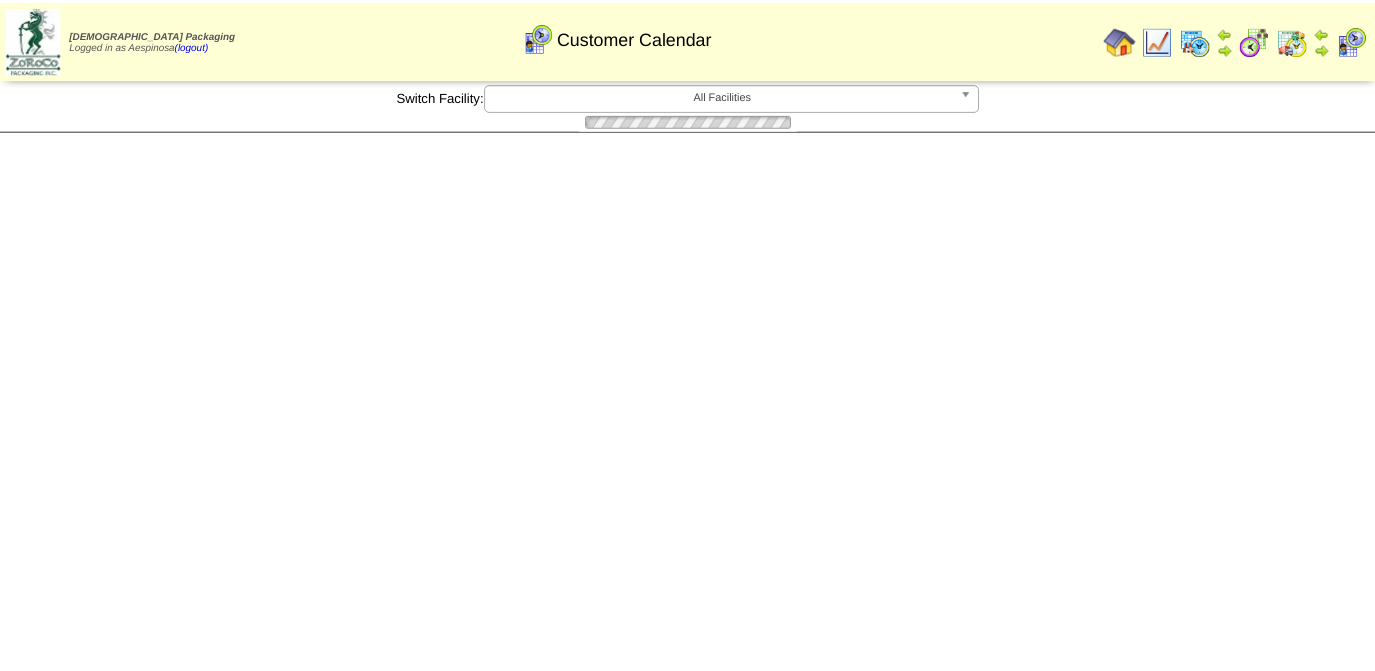 scroll, scrollTop: 0, scrollLeft: 0, axis: both 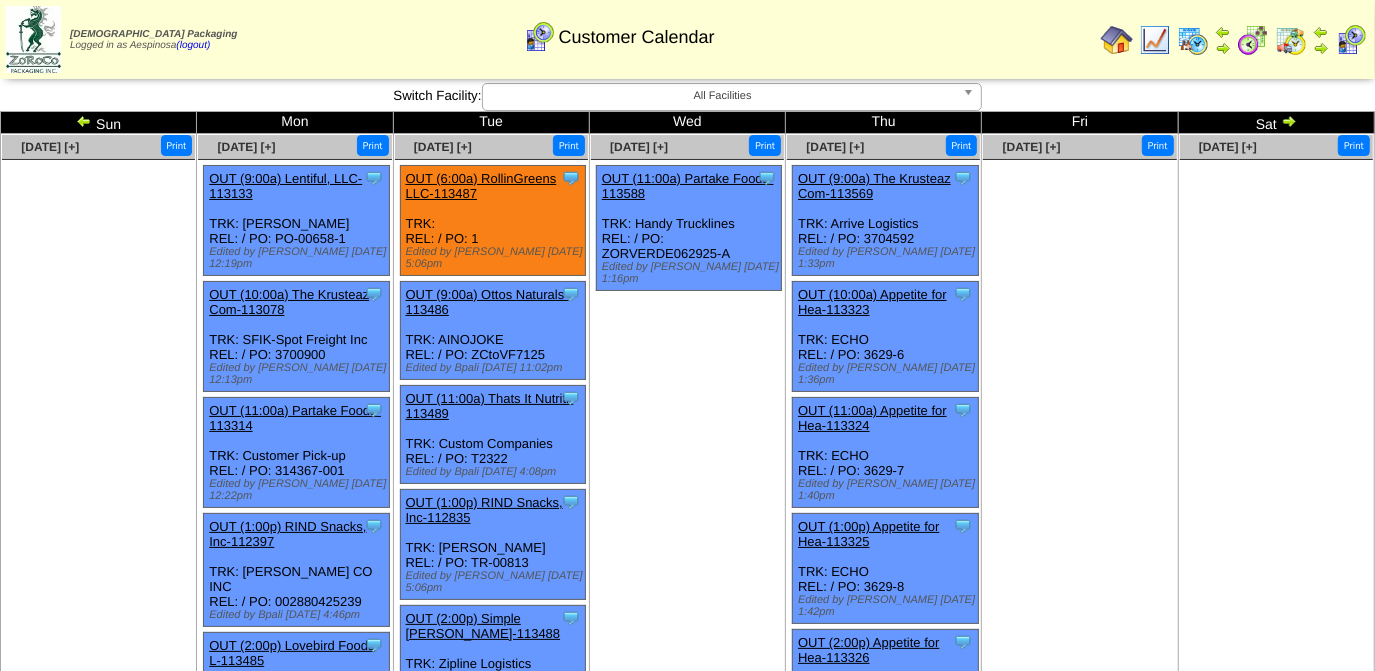 click on "Sat" at bounding box center [1276, 123] 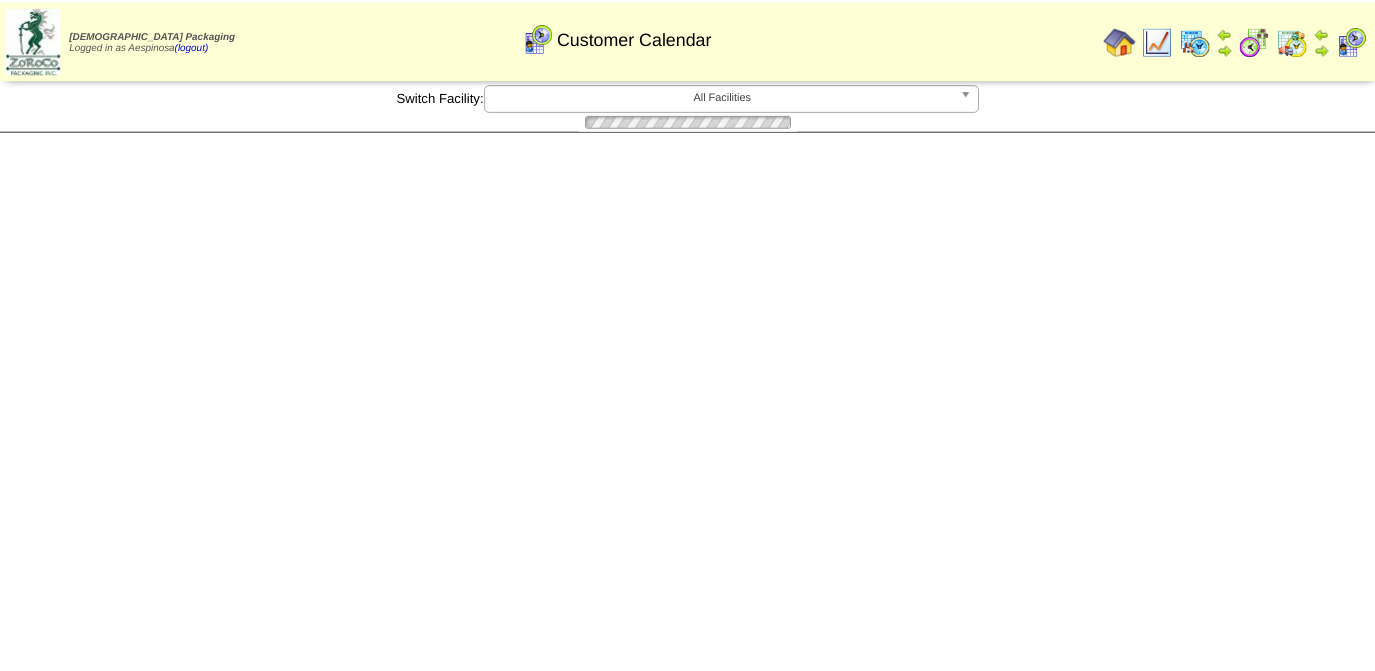scroll, scrollTop: 0, scrollLeft: 0, axis: both 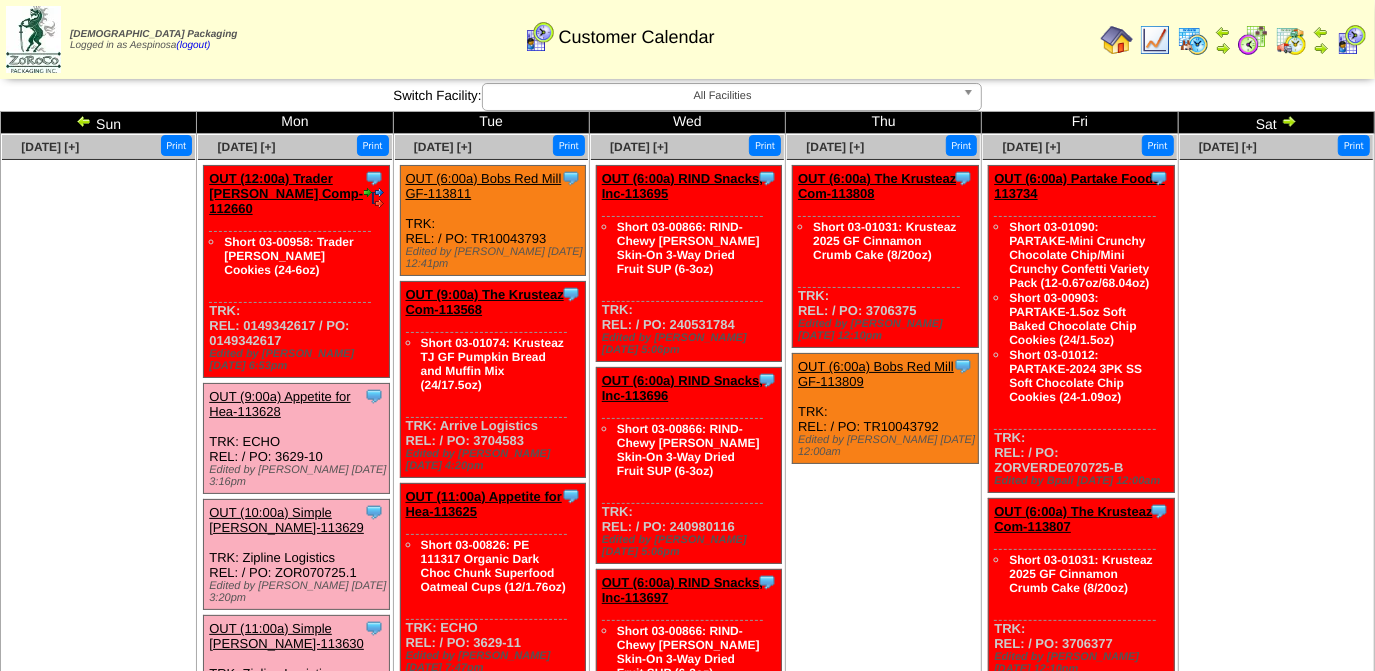 click on "OUT
(6:00a)
The Krusteaz Com-113808" at bounding box center (877, 186) 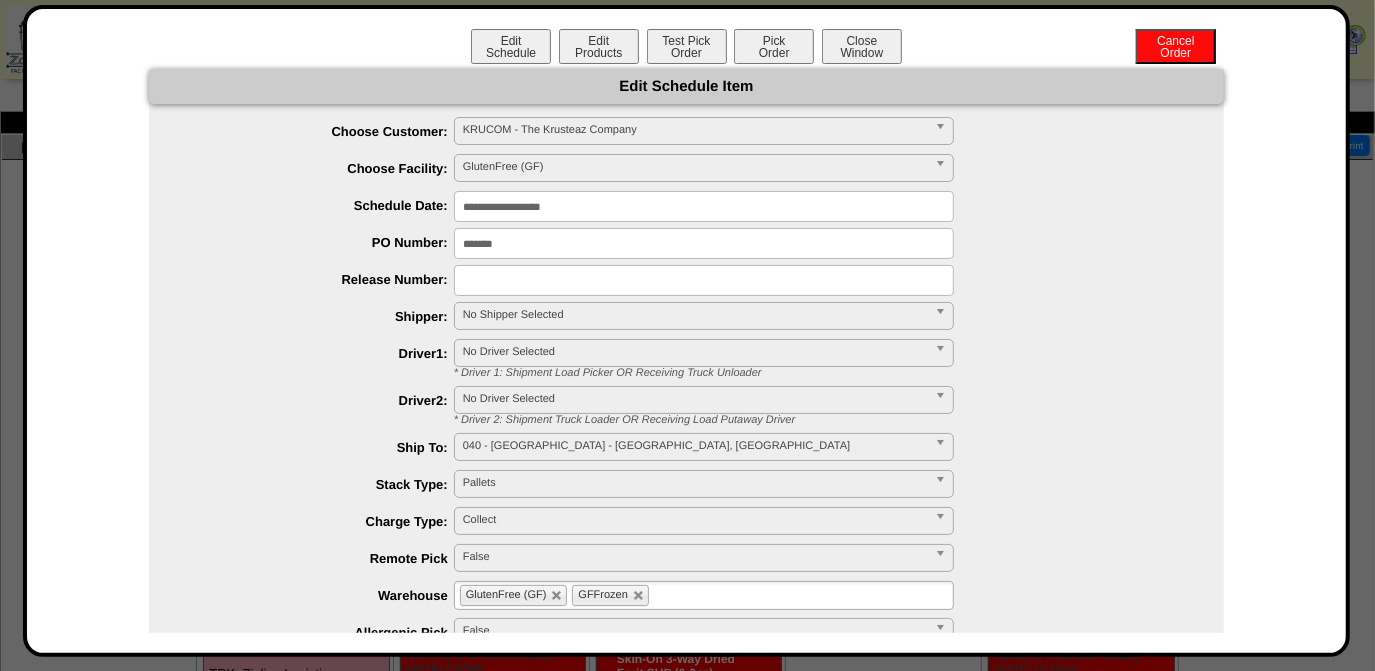 click on "**********" at bounding box center (704, 206) 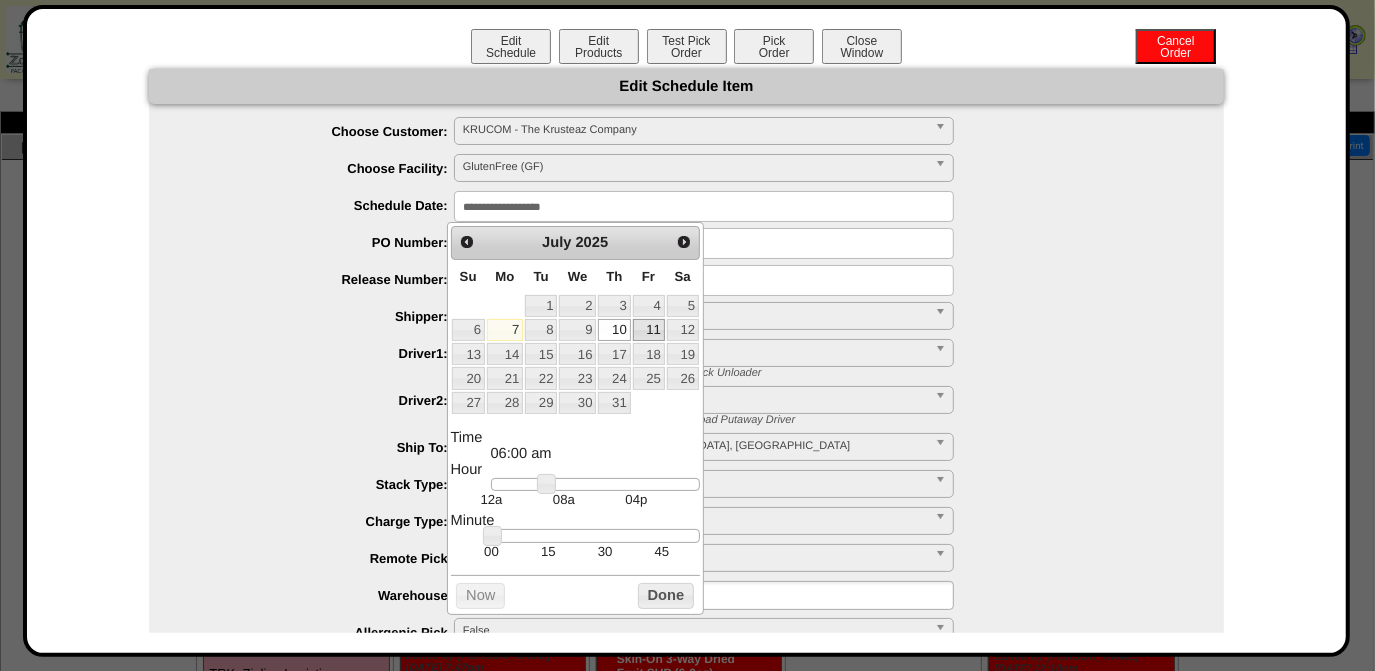 click on "11" at bounding box center [649, 330] 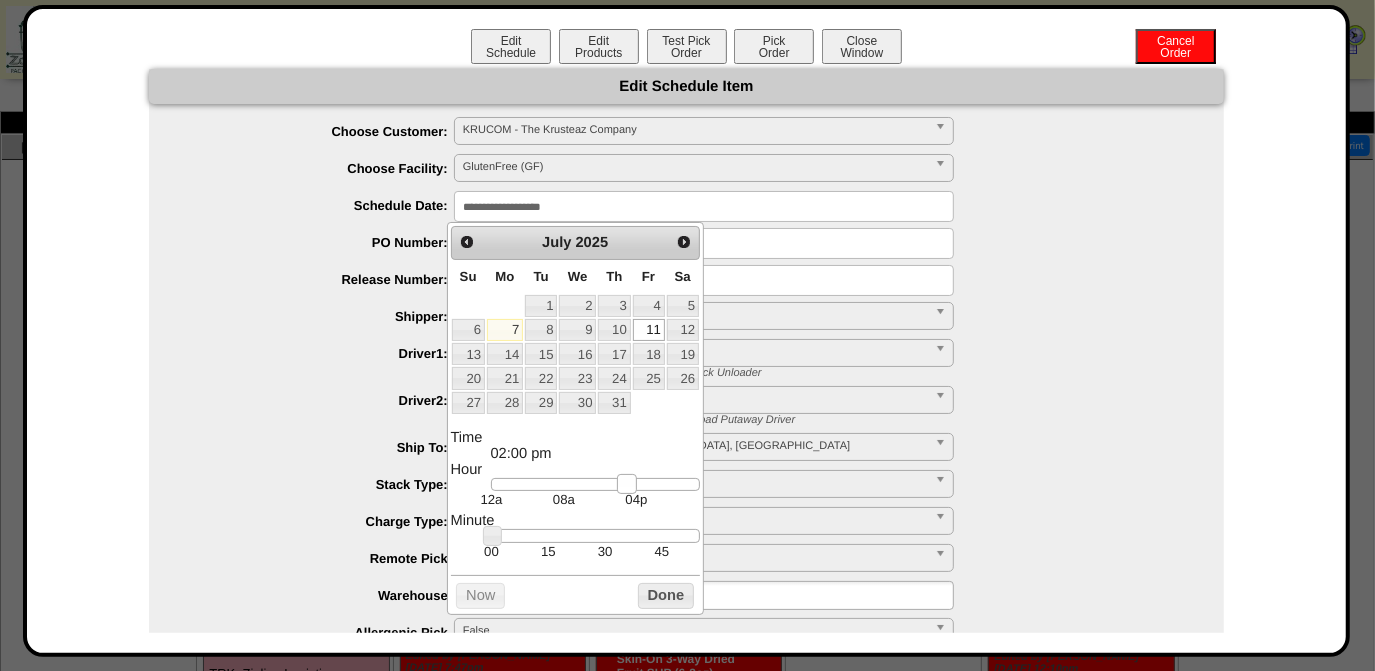 type on "**********" 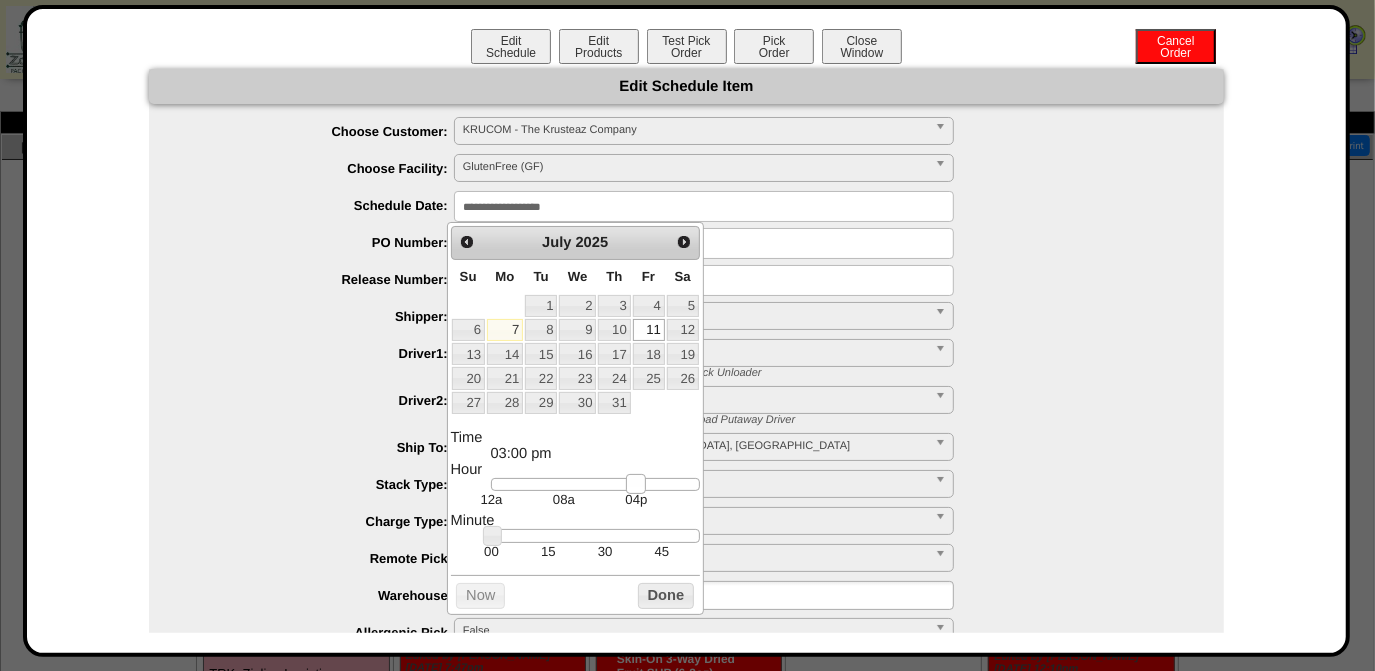 drag, startPoint x: 553, startPoint y: 488, endPoint x: 642, endPoint y: 491, distance: 89.050545 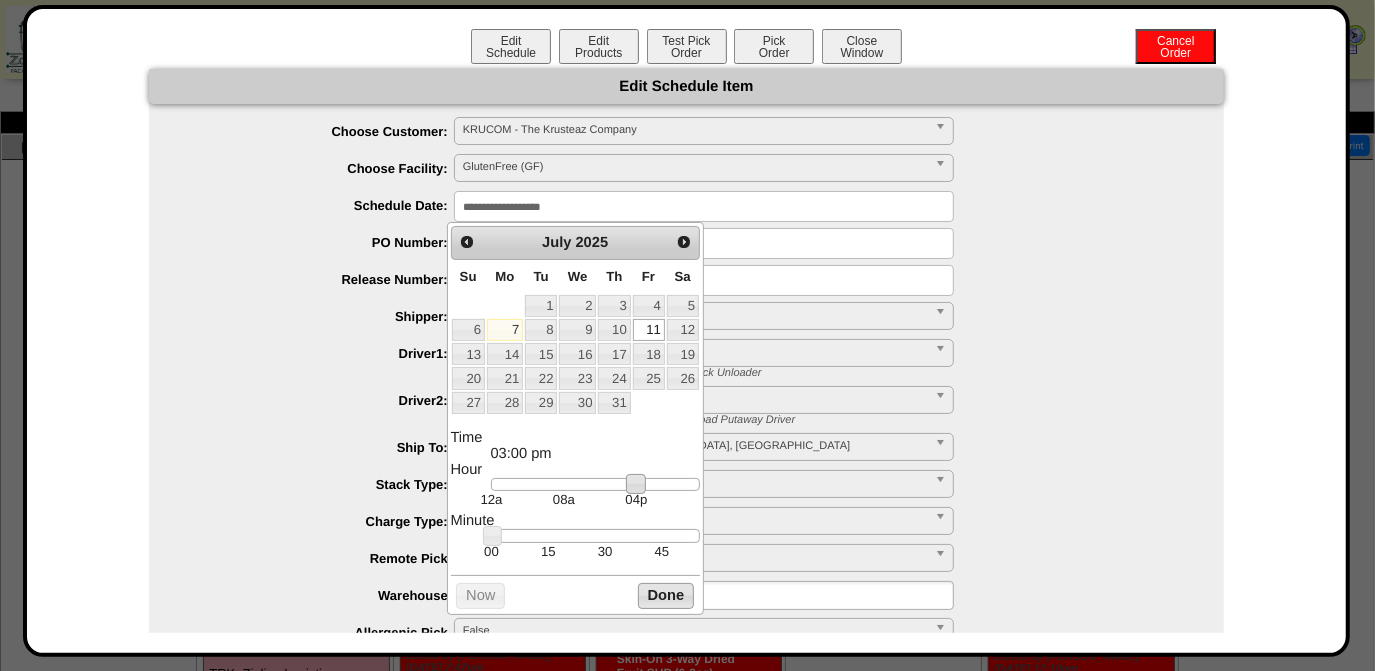 click on "Done" at bounding box center [666, 595] 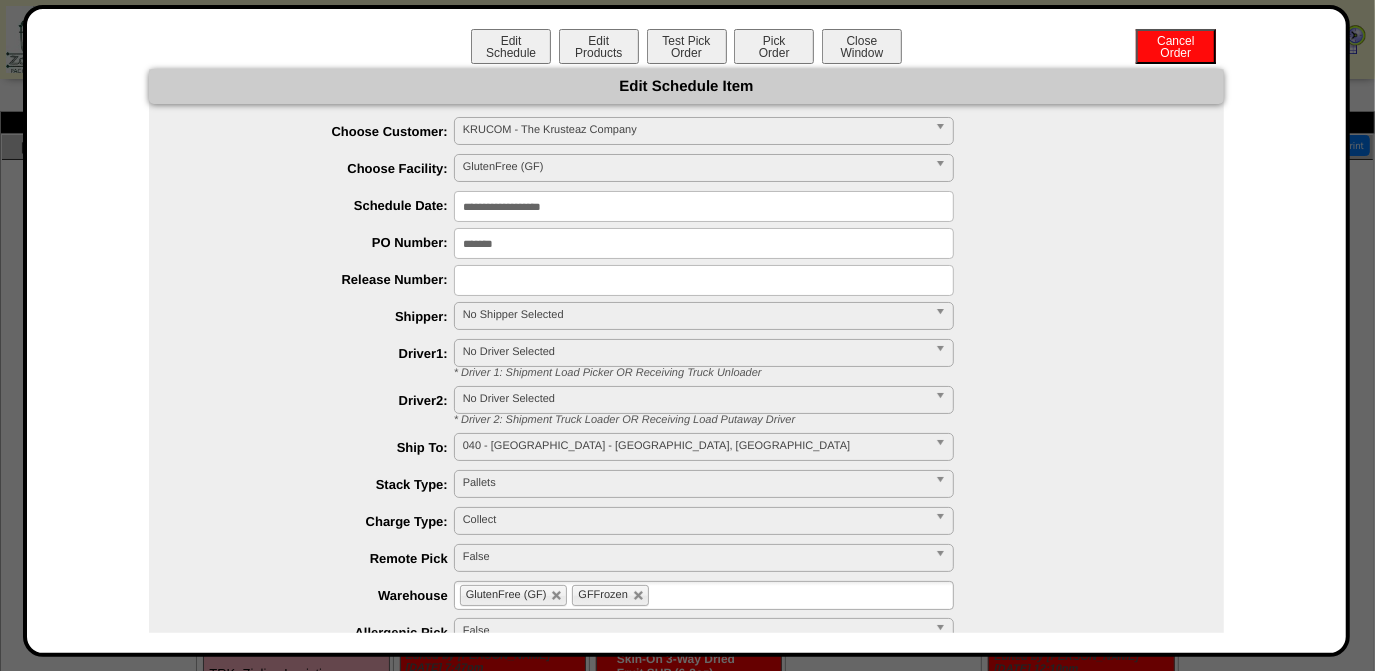 scroll, scrollTop: 181, scrollLeft: 0, axis: vertical 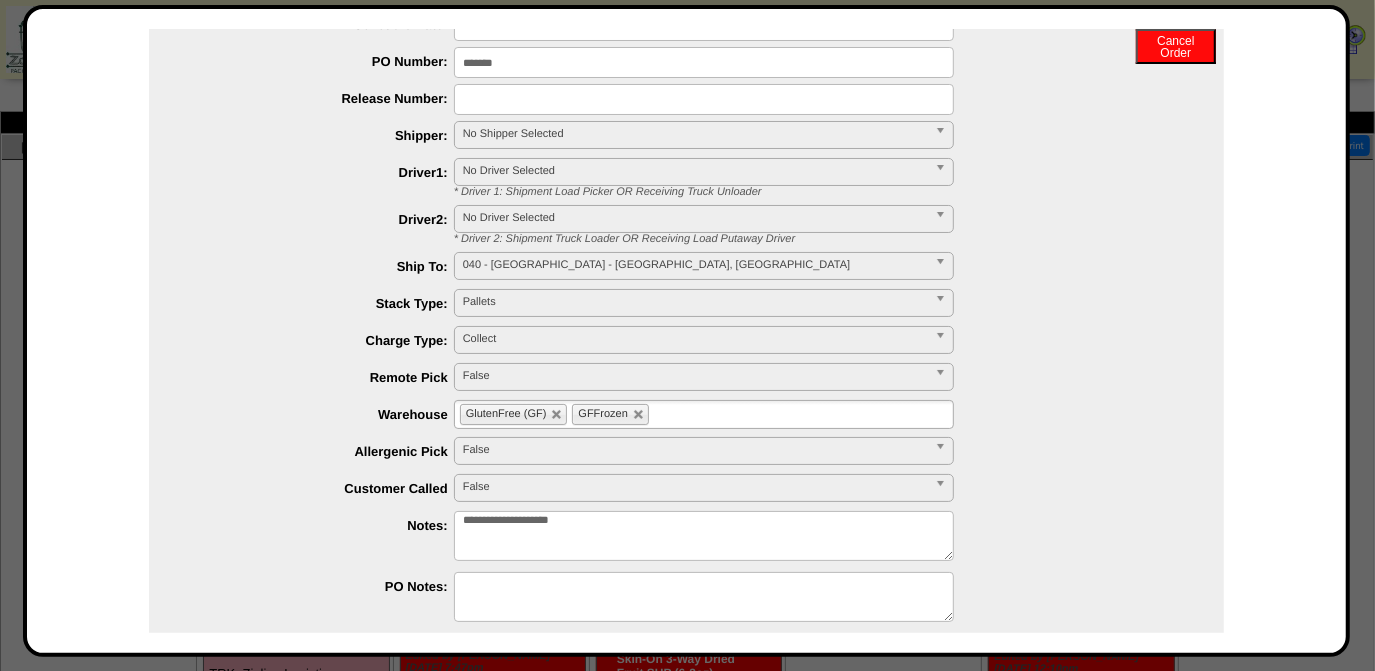 click on "No Shipper Selected" at bounding box center [695, 134] 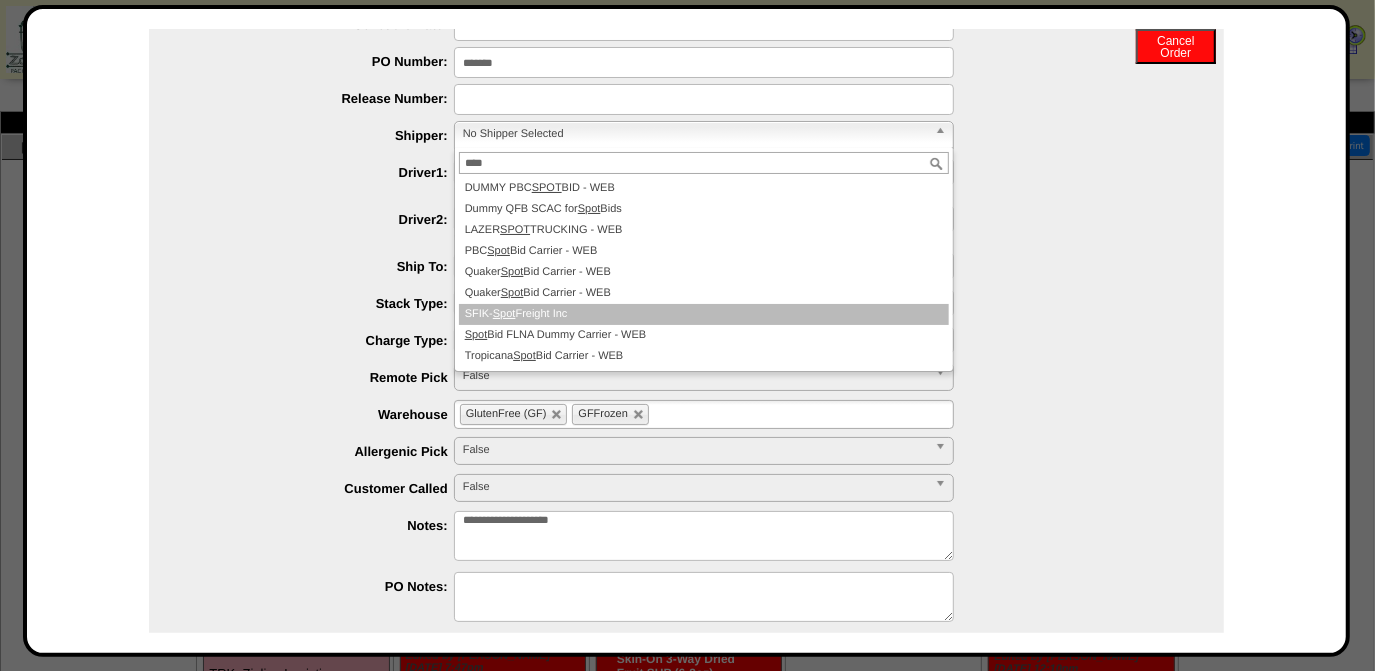 type on "****" 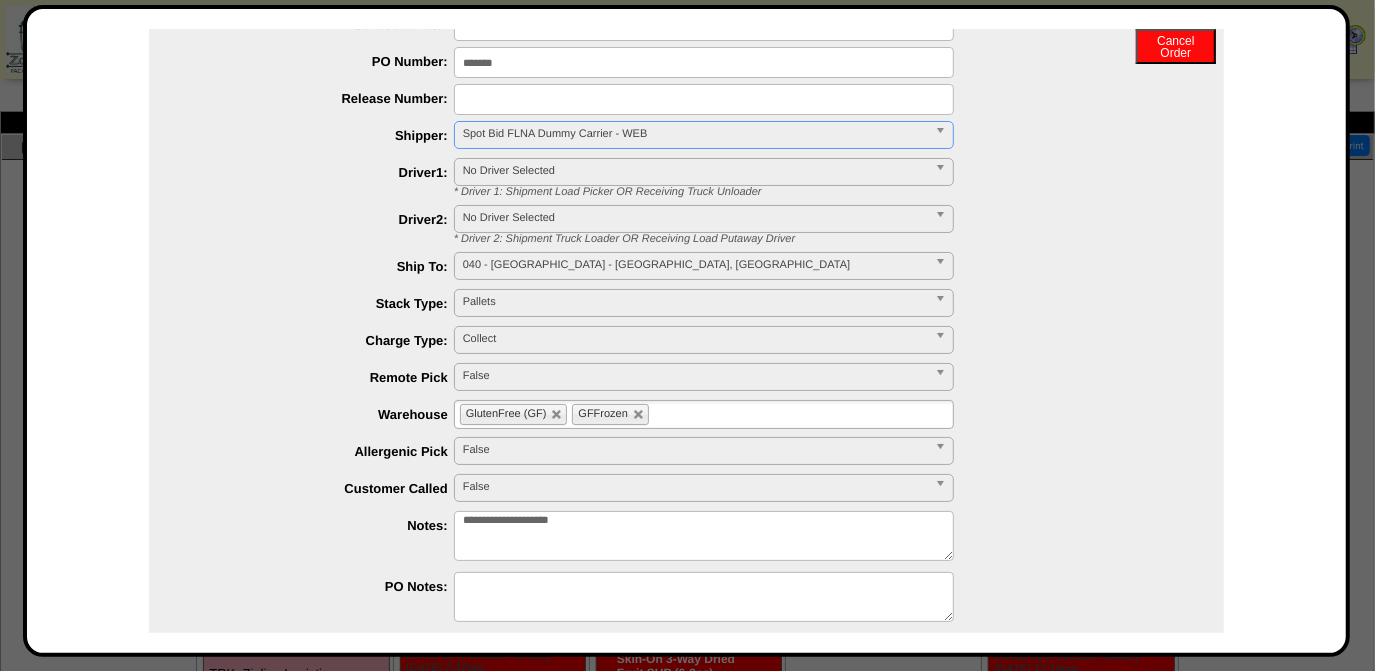 click on "Spot Bid FLNA Dummy Carrier - WEB" at bounding box center [695, 134] 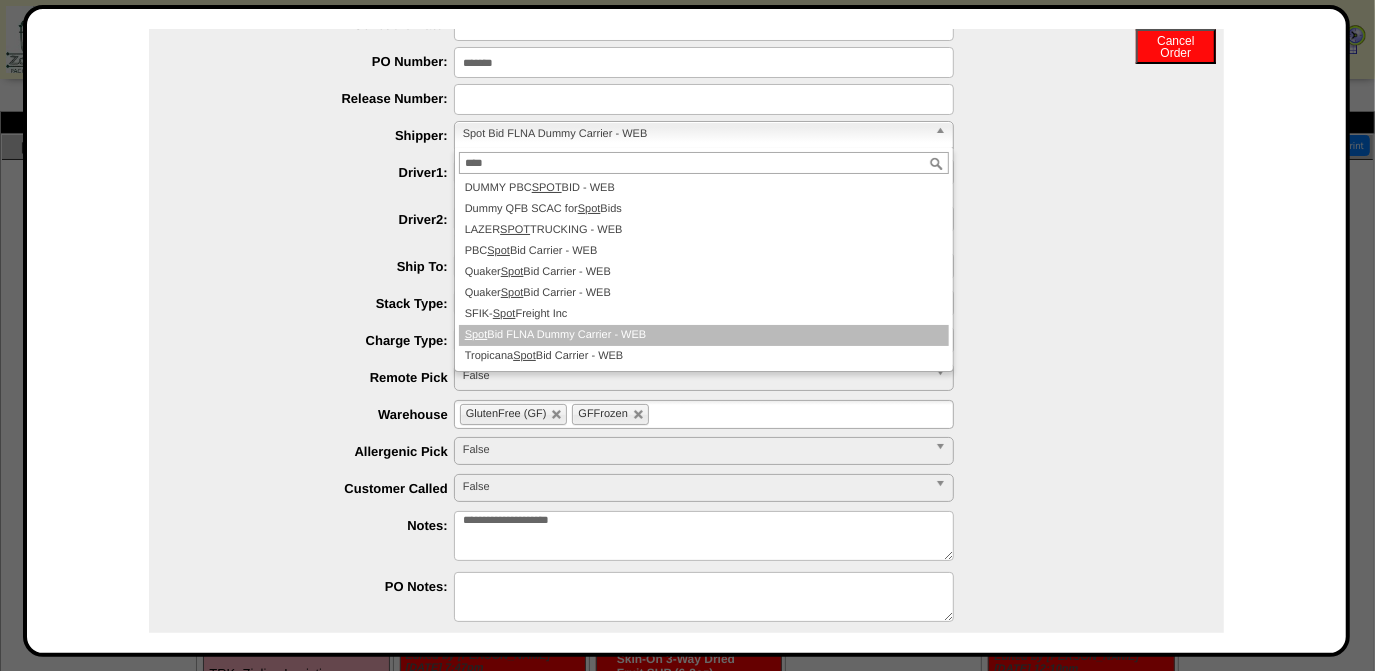 scroll, scrollTop: 0, scrollLeft: 0, axis: both 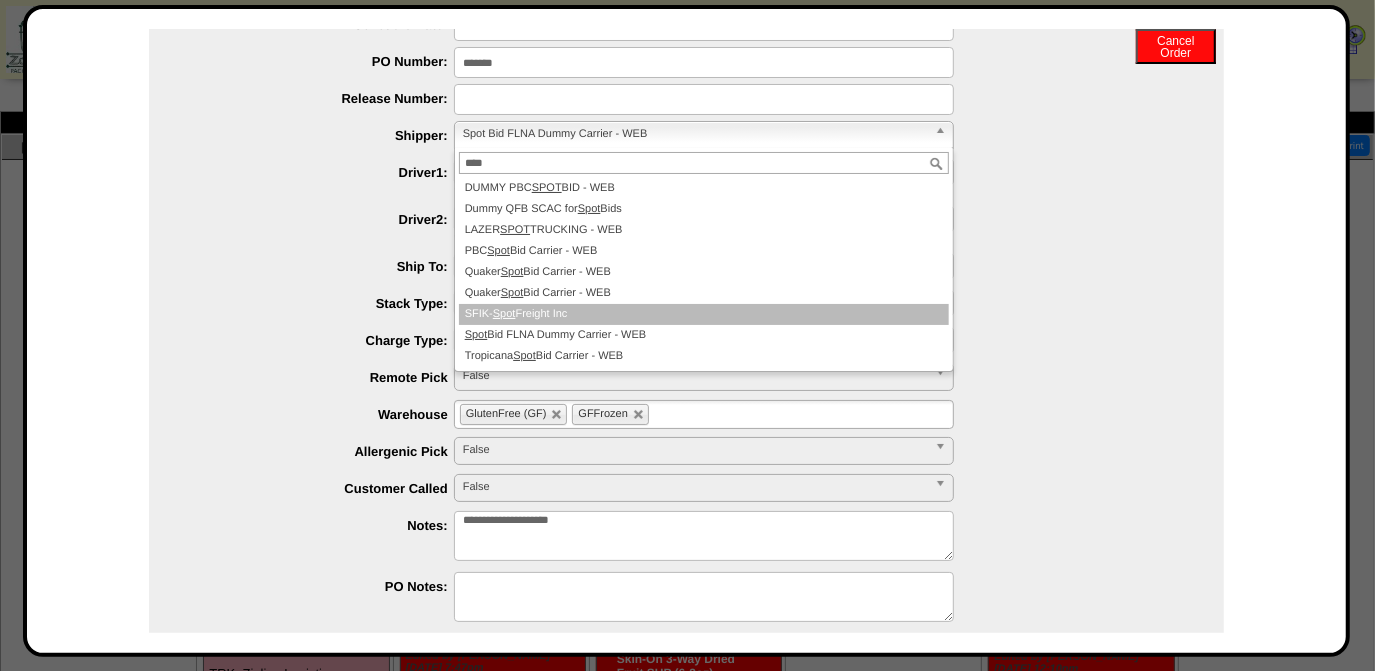 type on "****" 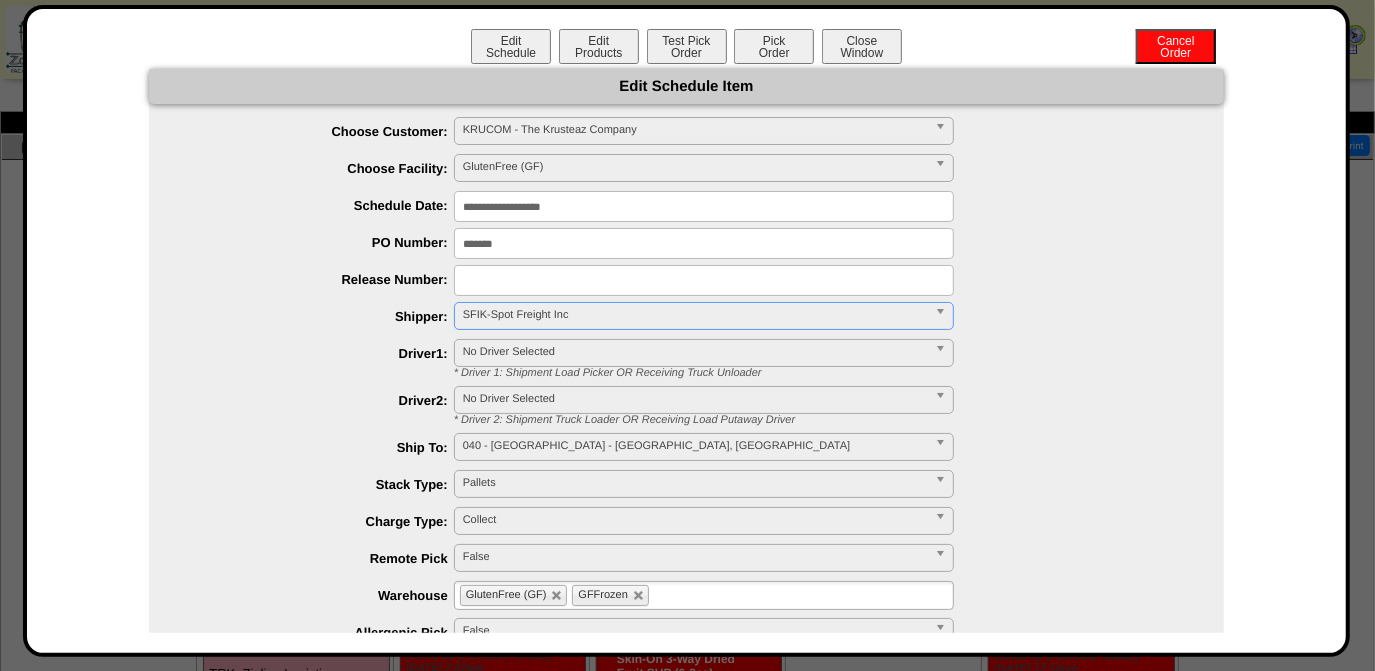 scroll, scrollTop: 255, scrollLeft: 0, axis: vertical 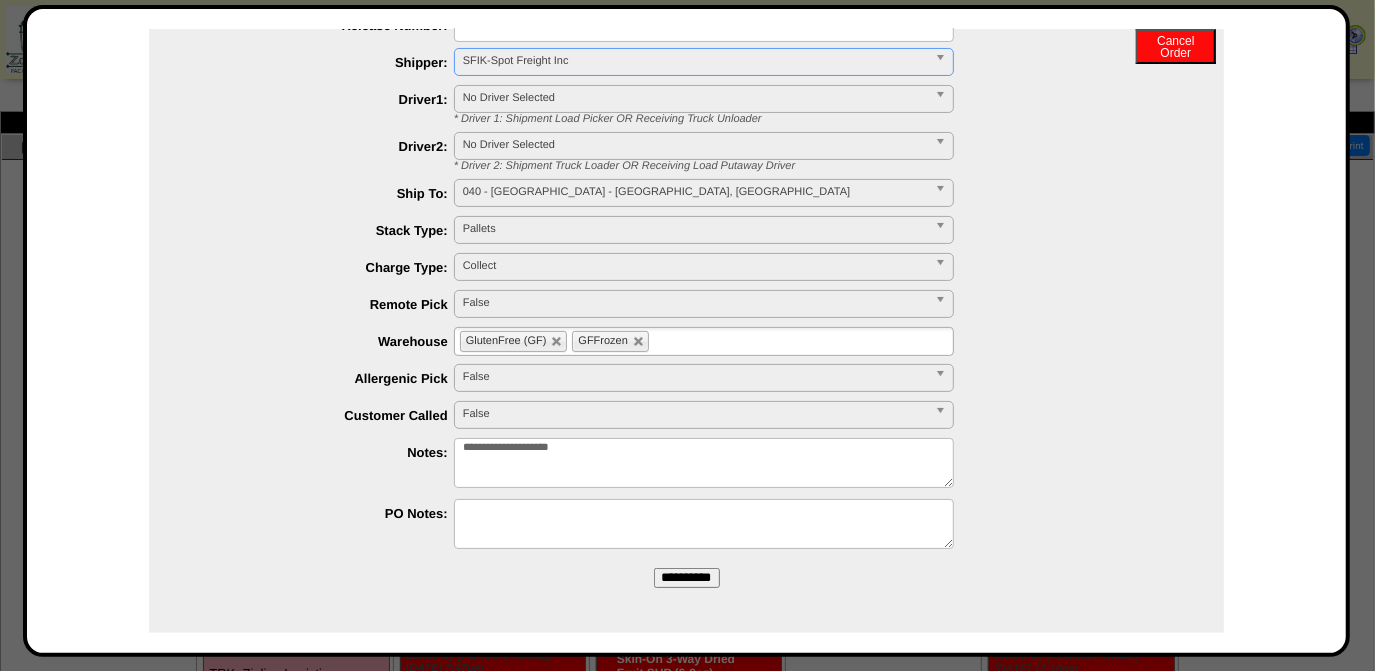 click on "**********" at bounding box center (687, 578) 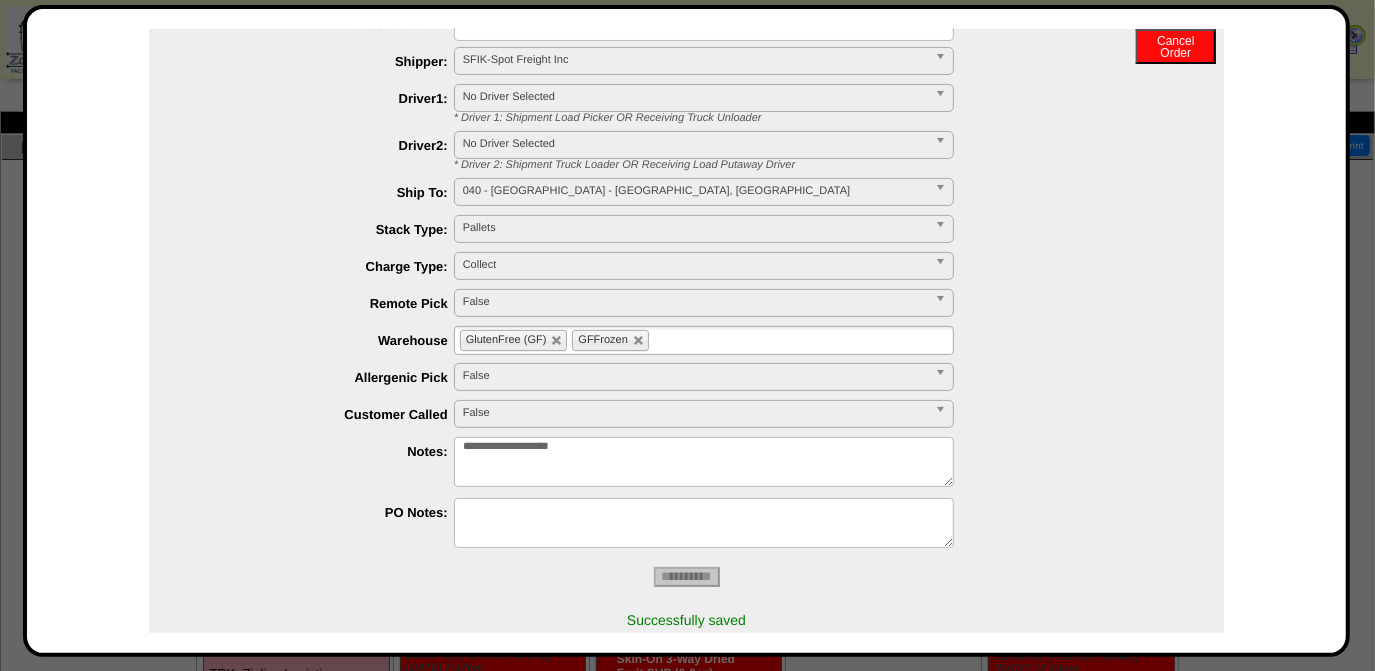 scroll, scrollTop: 0, scrollLeft: 0, axis: both 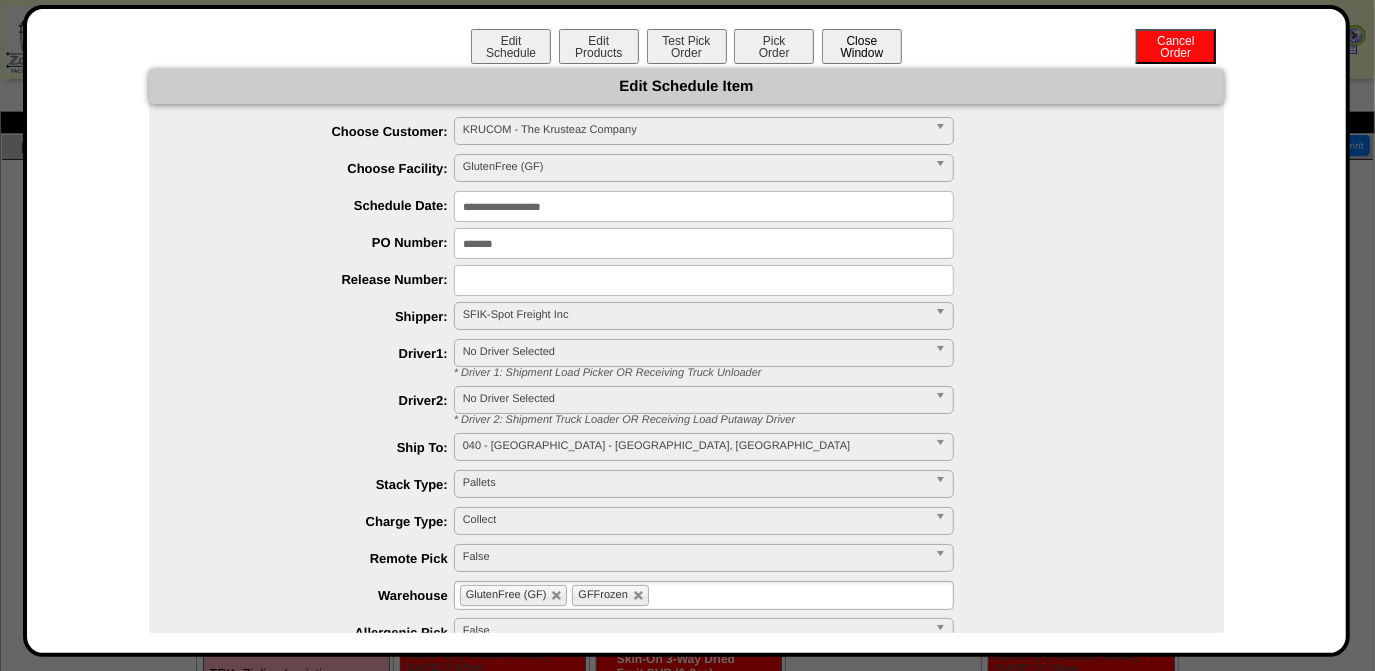click on "Close Window" at bounding box center [862, 46] 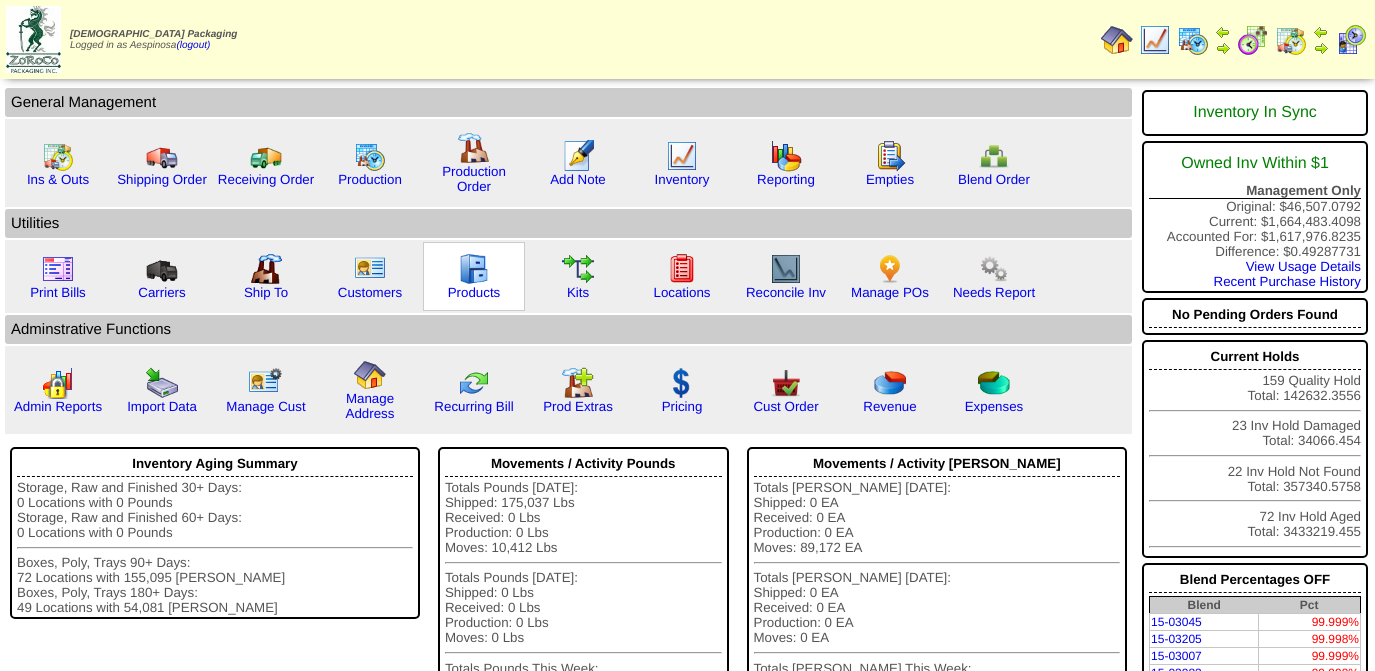 scroll, scrollTop: 0, scrollLeft: 0, axis: both 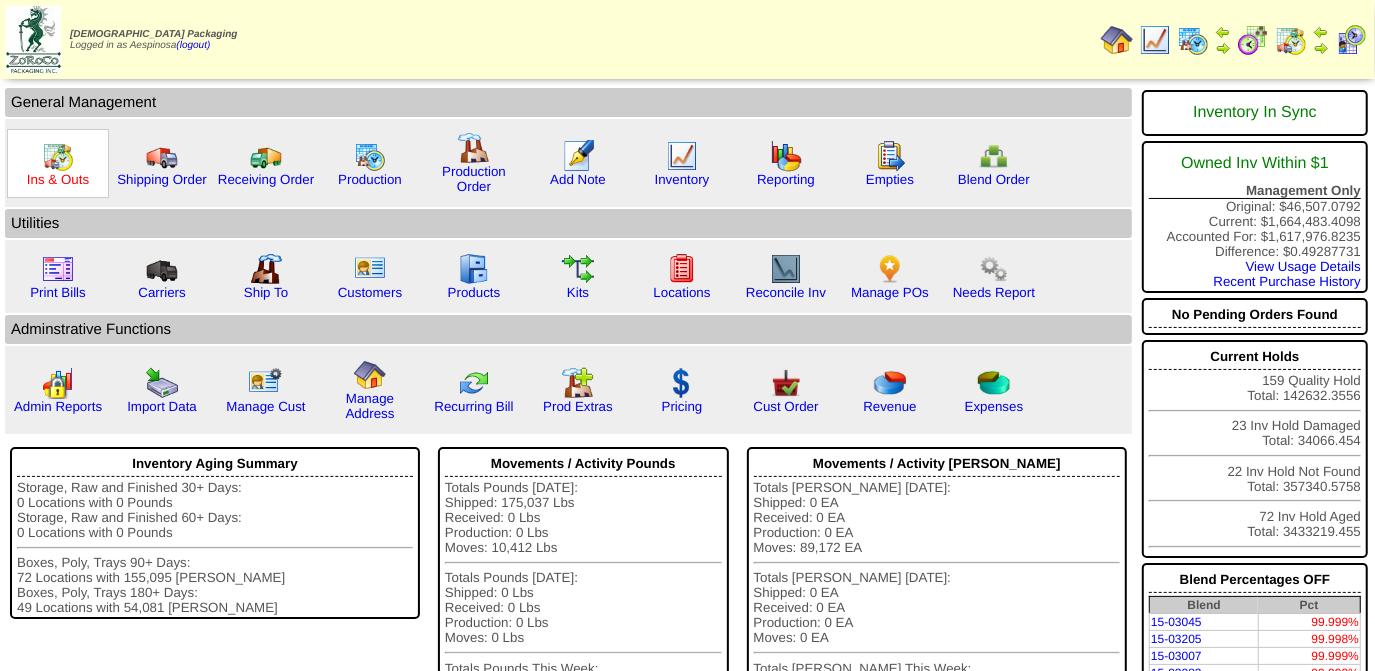 click on "Ins & Outs" at bounding box center [58, 179] 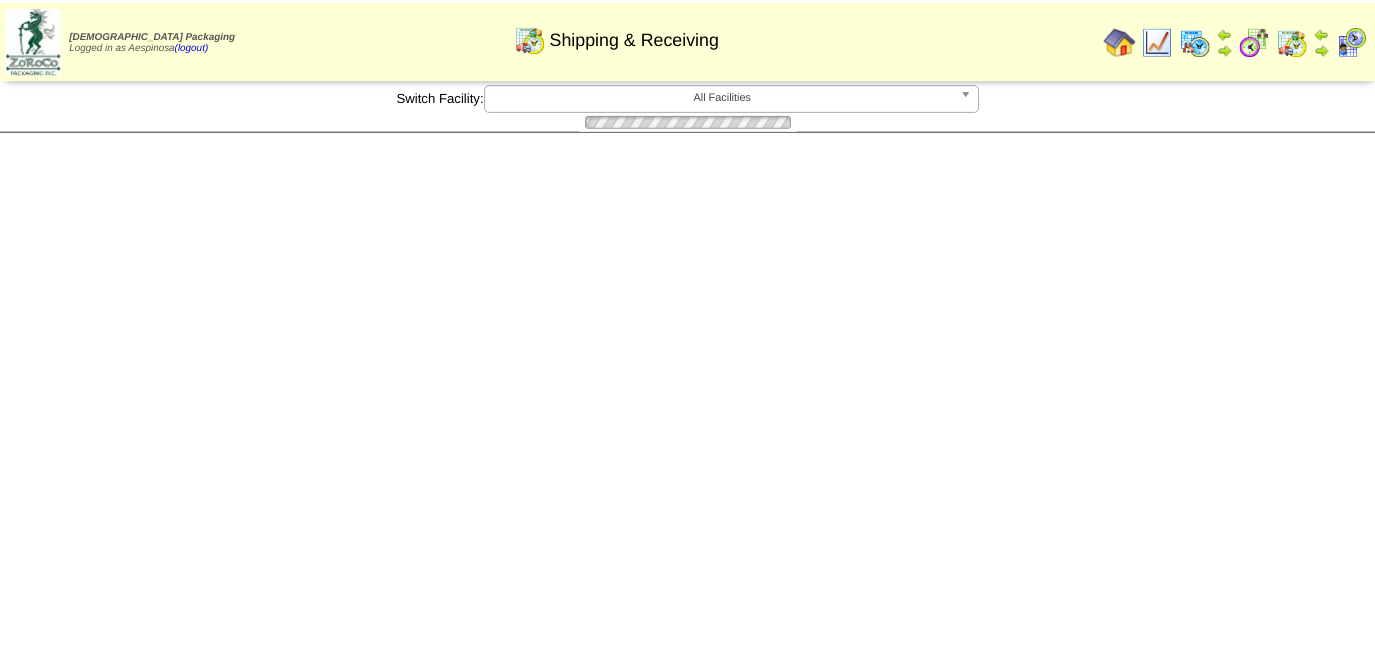 scroll, scrollTop: 0, scrollLeft: 0, axis: both 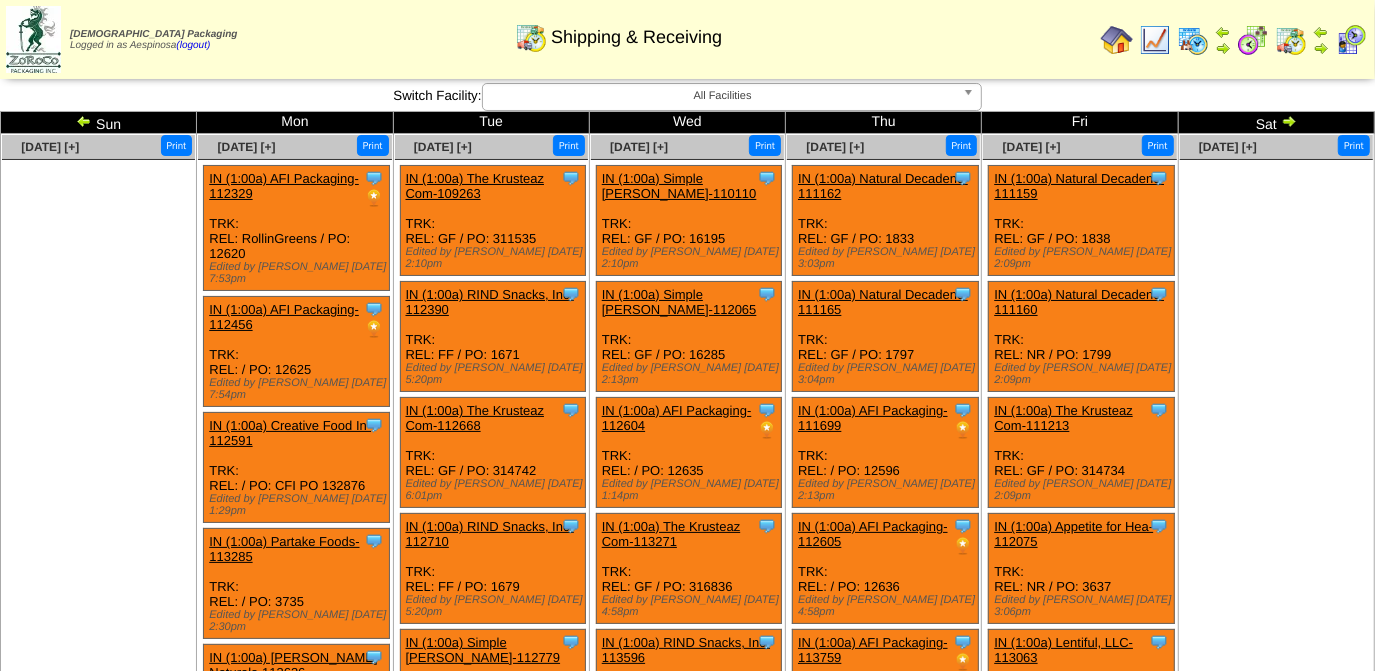 click at bounding box center [84, 121] 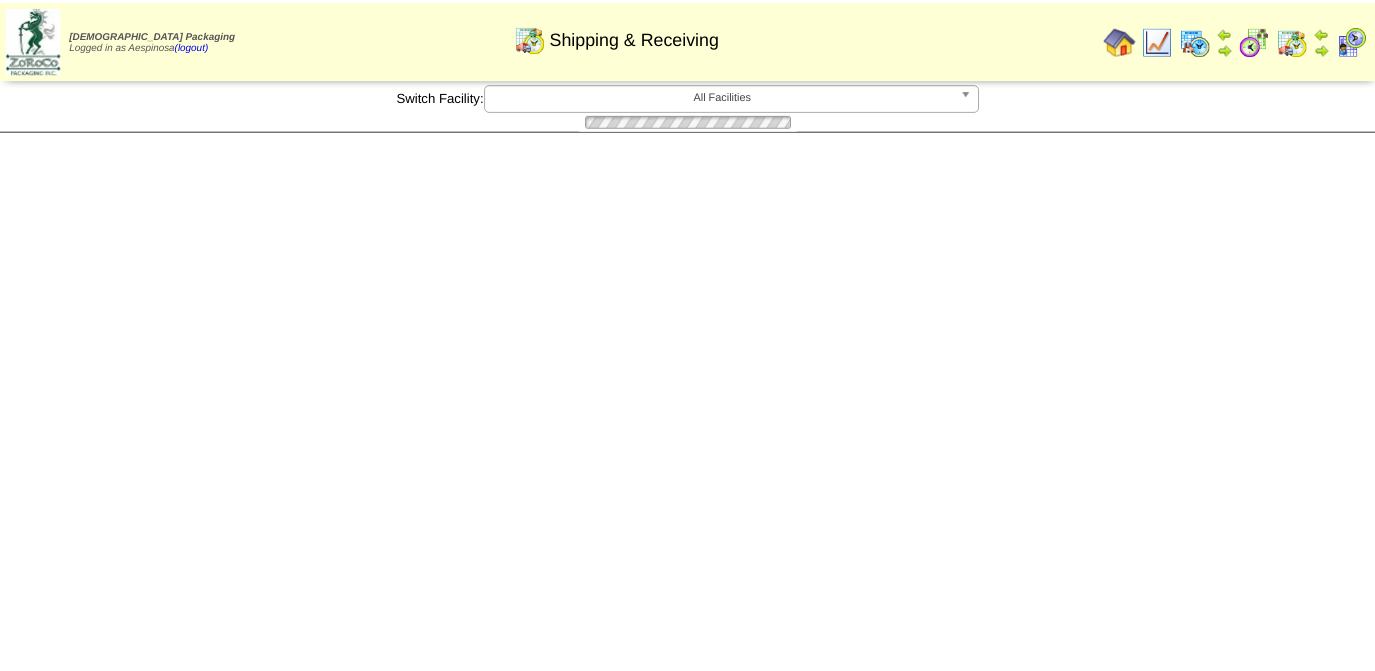 scroll, scrollTop: 0, scrollLeft: 0, axis: both 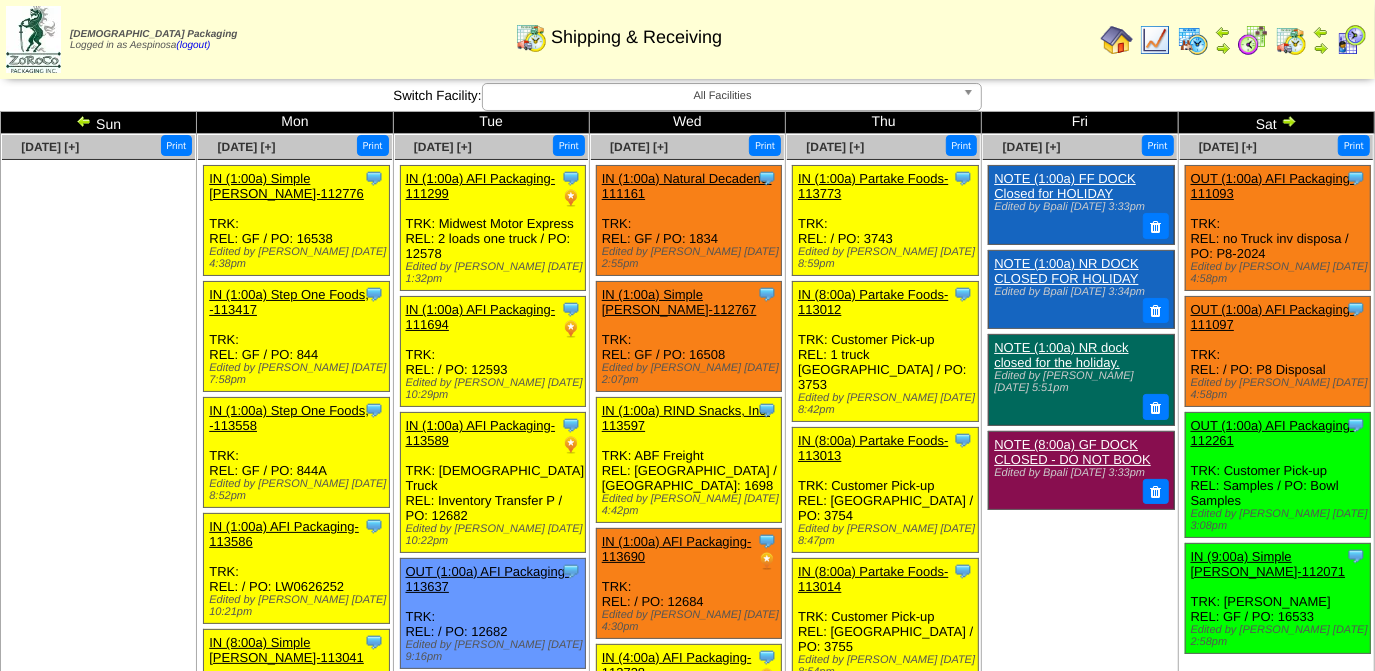 click at bounding box center (1289, 121) 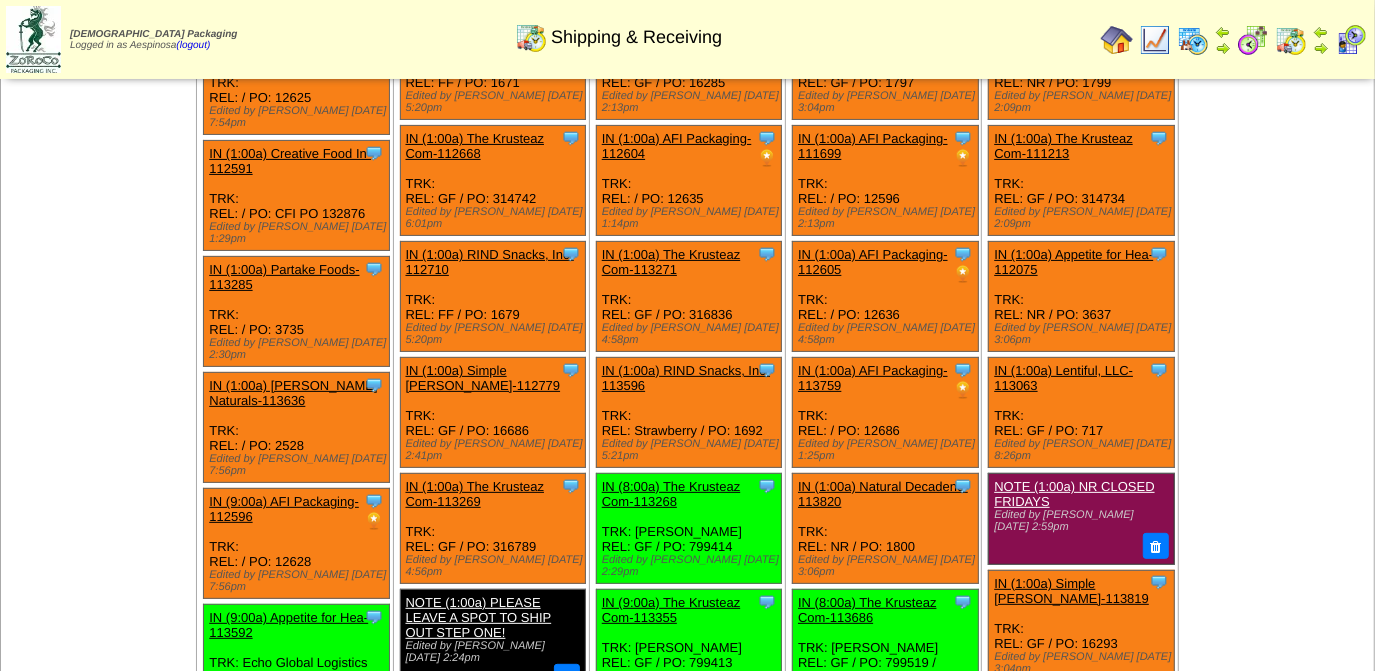 scroll, scrollTop: 0, scrollLeft: 0, axis: both 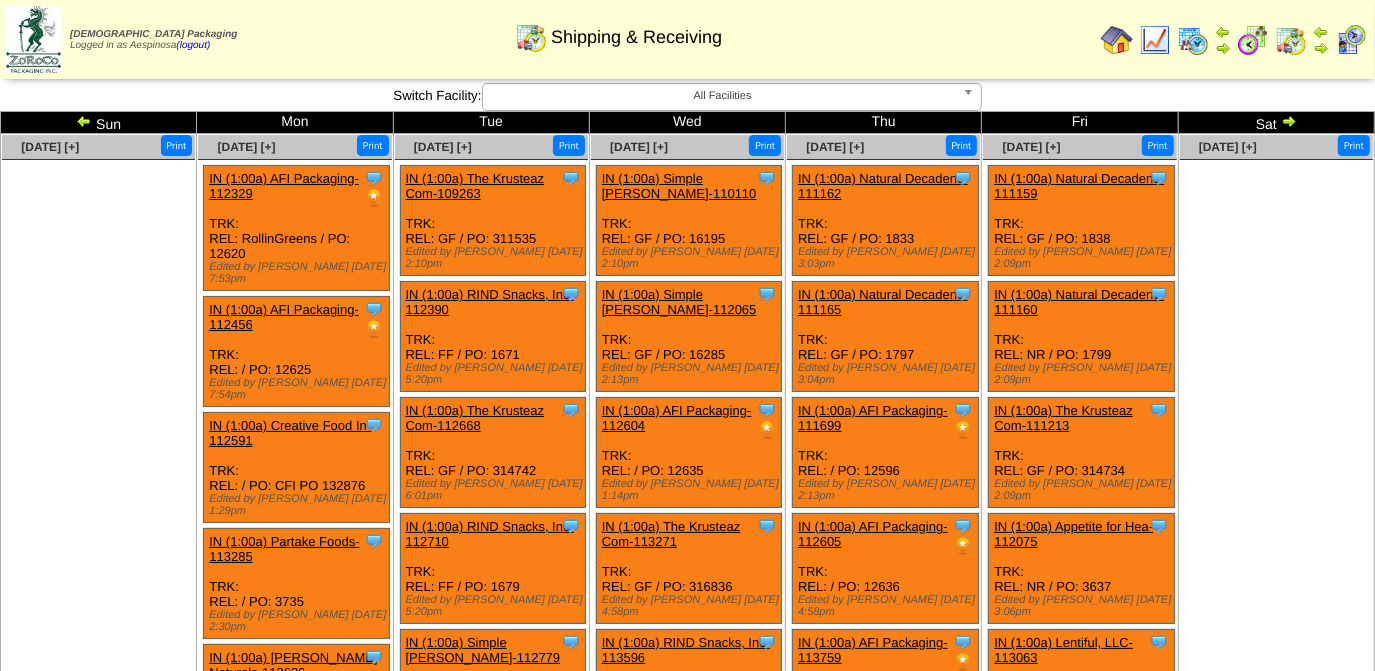 click at bounding box center [1289, 121] 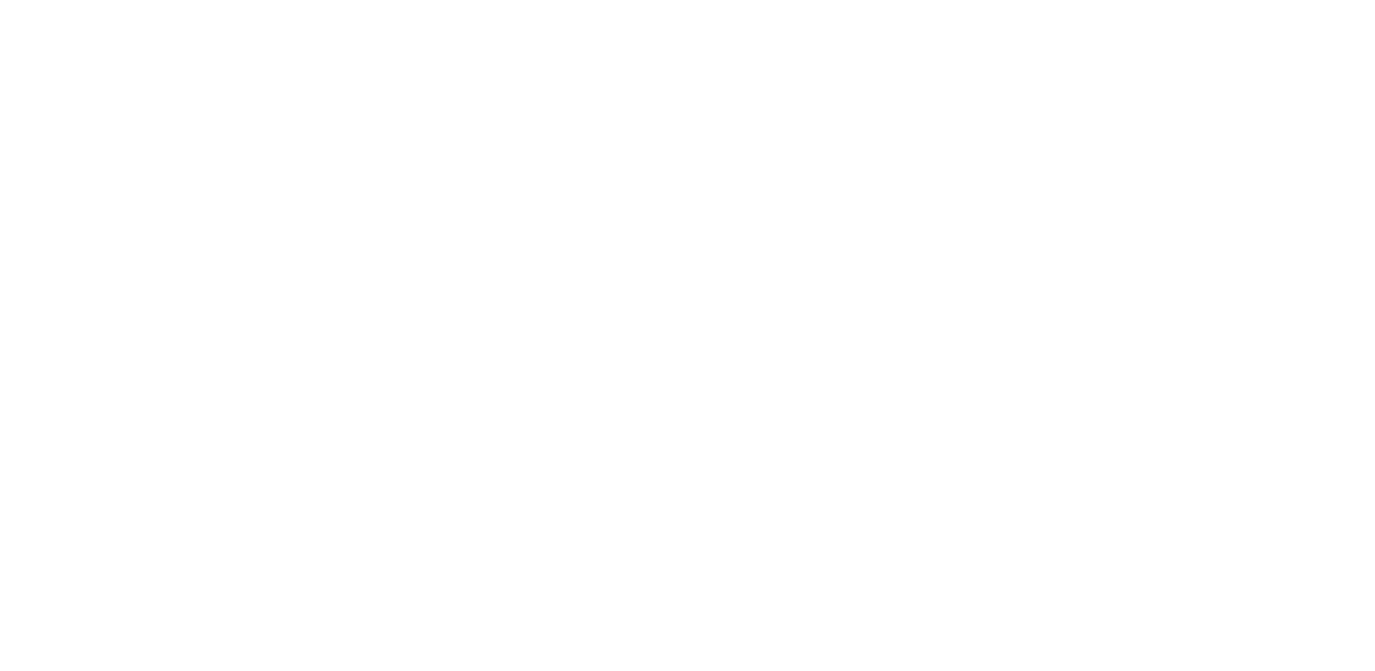 scroll, scrollTop: 0, scrollLeft: 0, axis: both 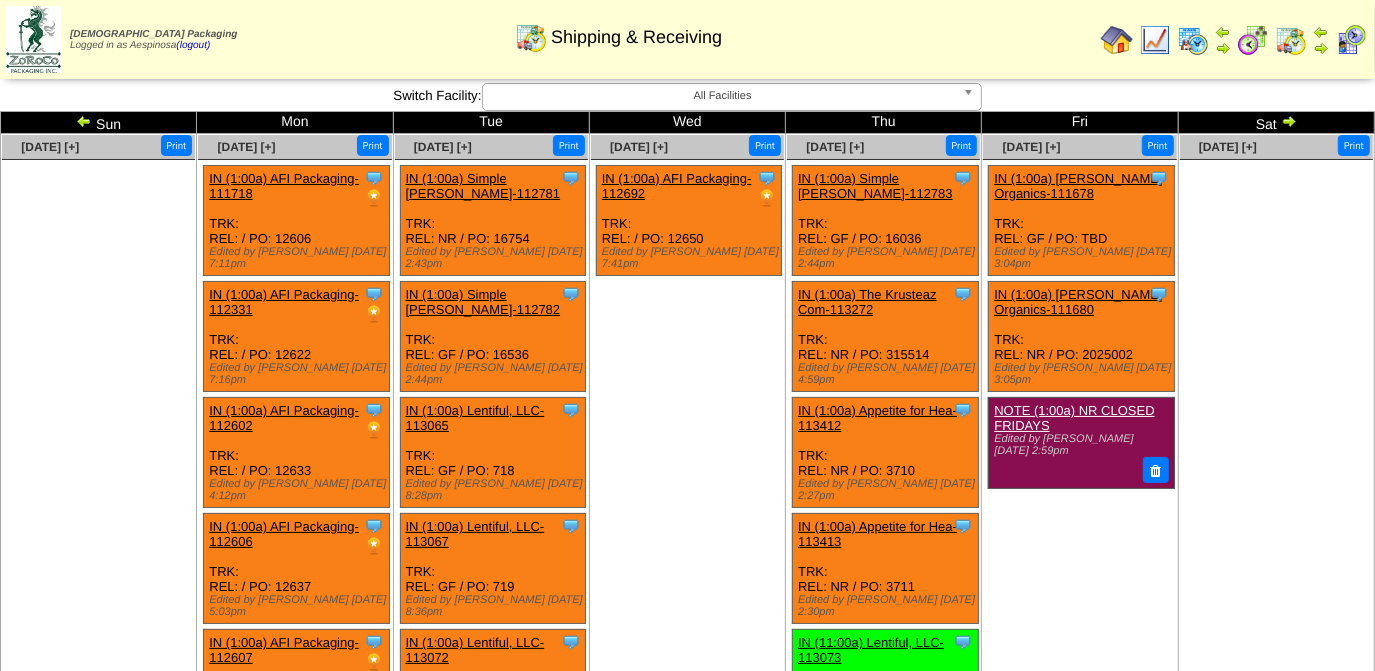 drag, startPoint x: 0, startPoint y: 0, endPoint x: 1286, endPoint y: 120, distance: 1291.5867 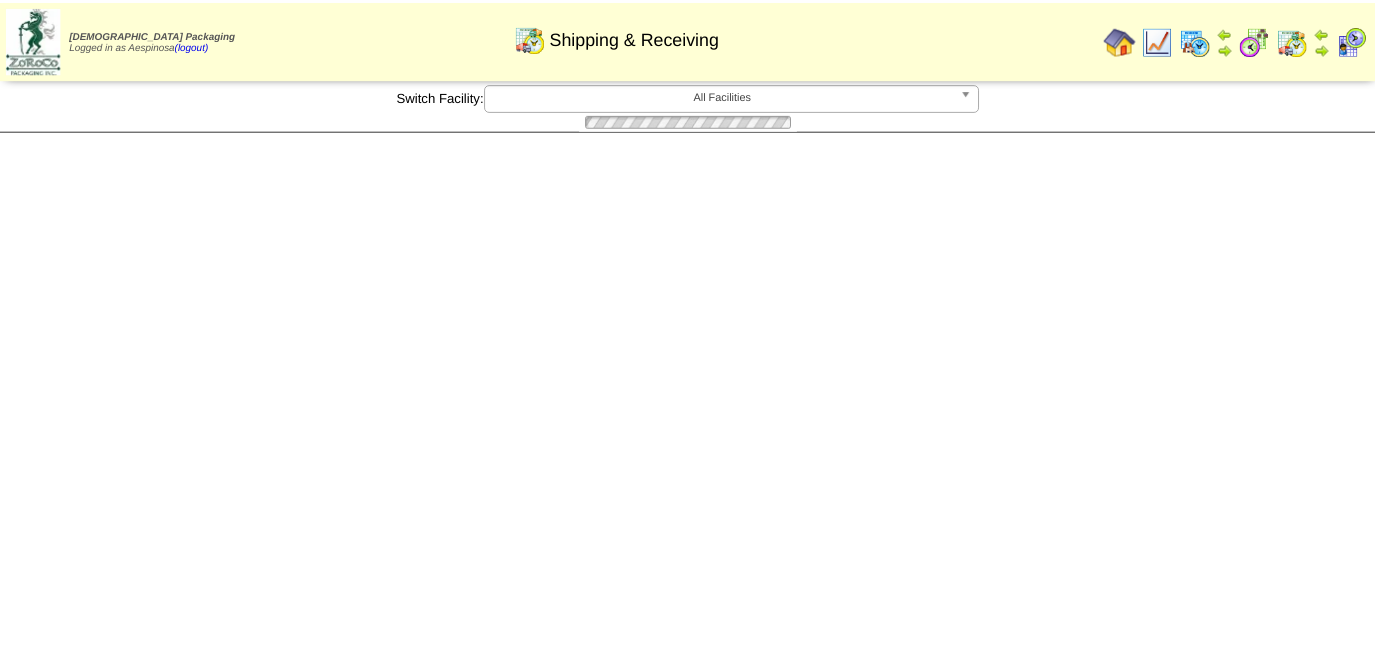 scroll, scrollTop: 0, scrollLeft: 0, axis: both 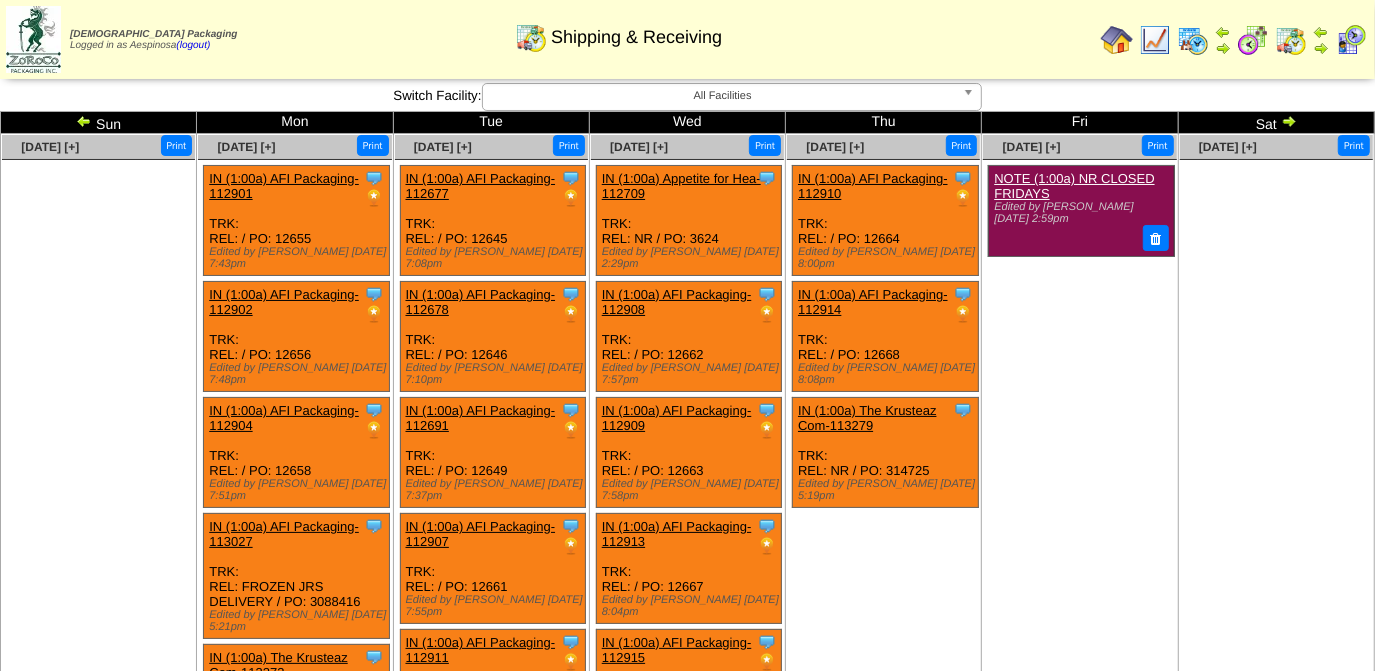 drag, startPoint x: 0, startPoint y: 0, endPoint x: 1286, endPoint y: 120, distance: 1291.5867 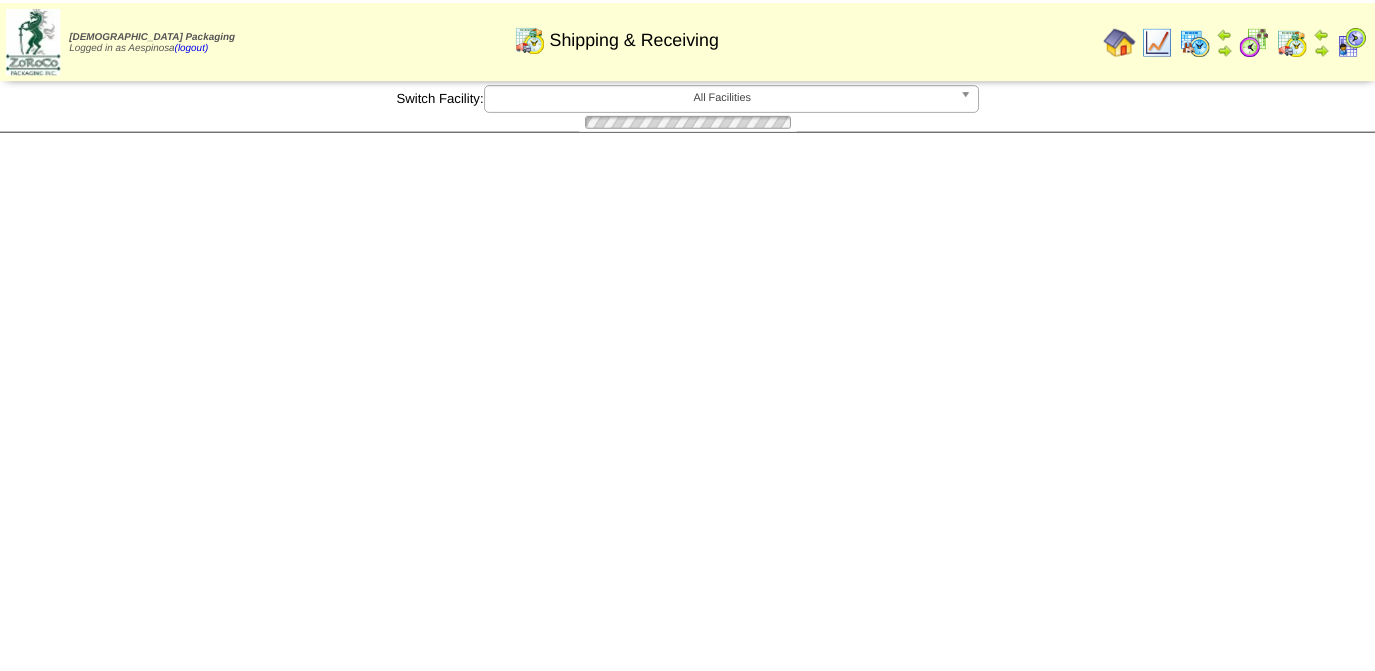 scroll, scrollTop: 0, scrollLeft: 0, axis: both 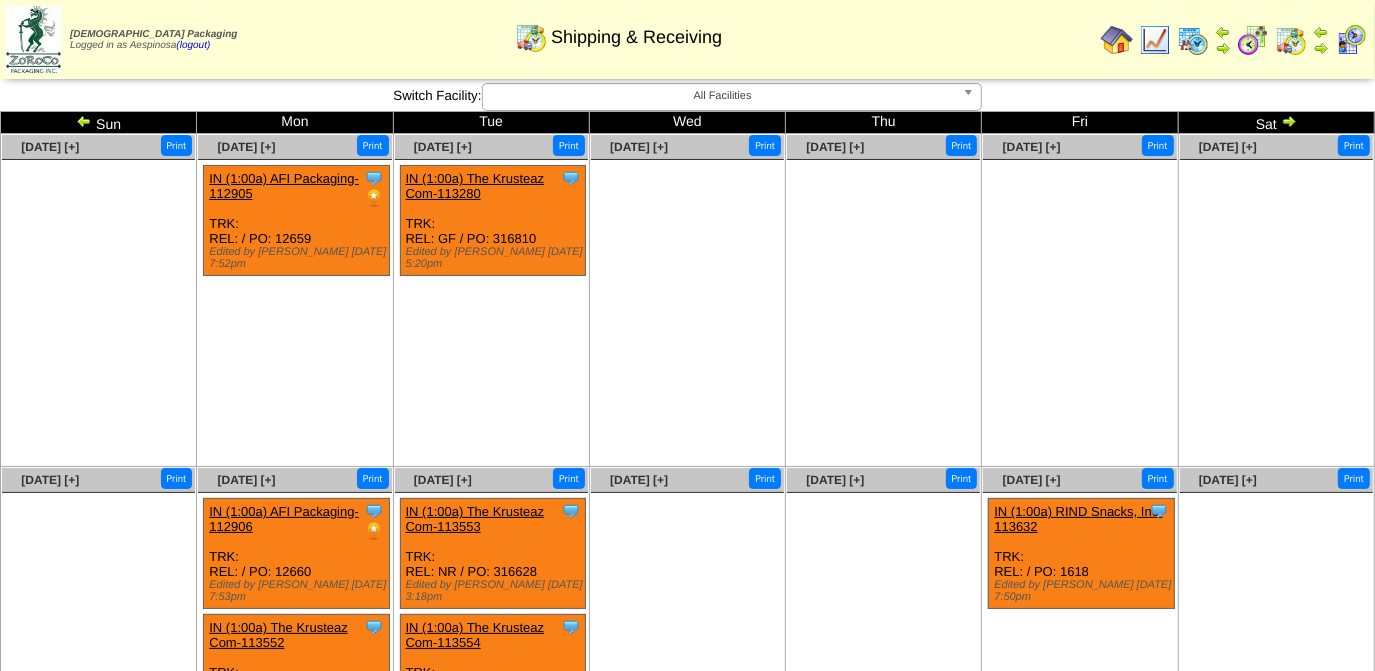 drag, startPoint x: 0, startPoint y: 0, endPoint x: 1286, endPoint y: 120, distance: 1291.5867 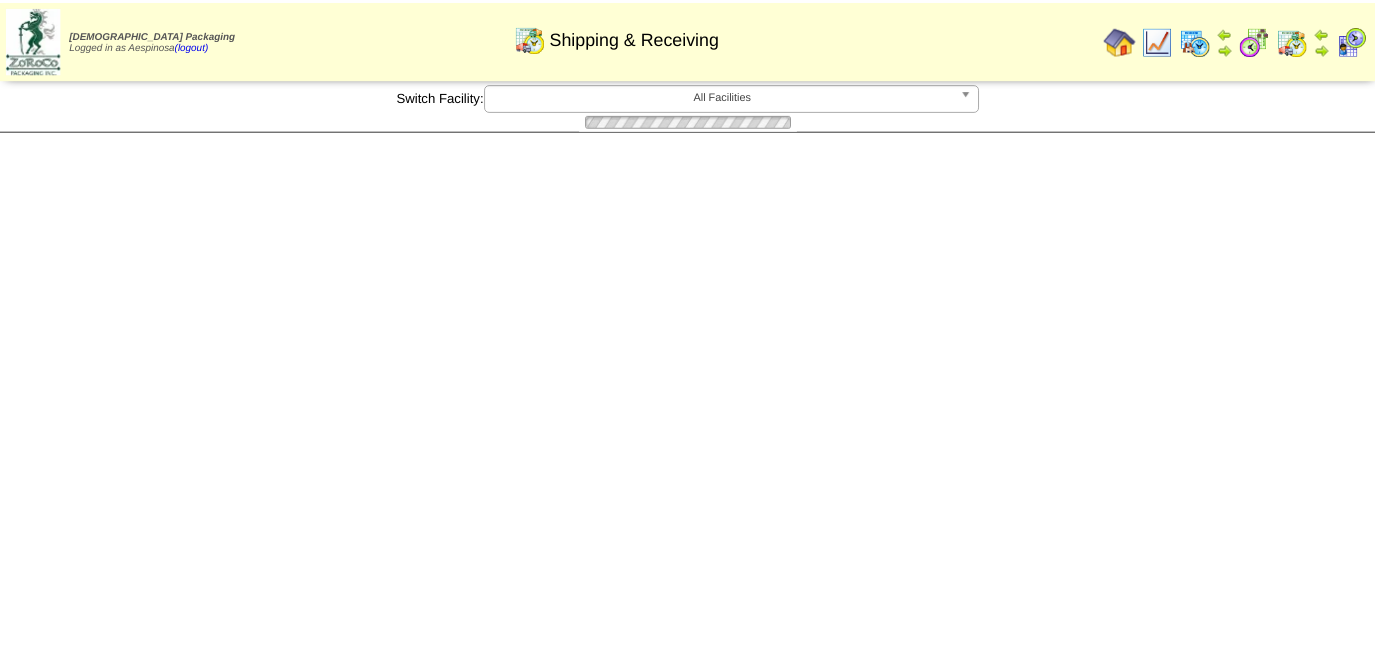 scroll, scrollTop: 0, scrollLeft: 0, axis: both 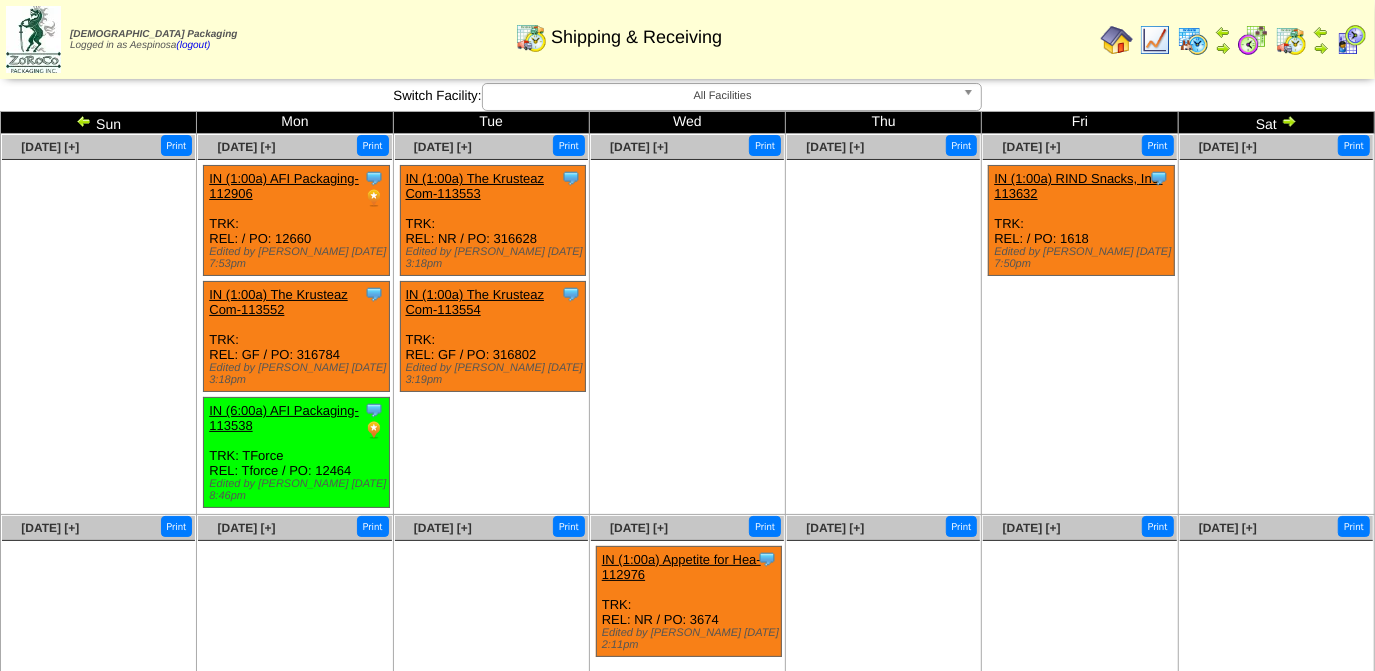 click at bounding box center (84, 121) 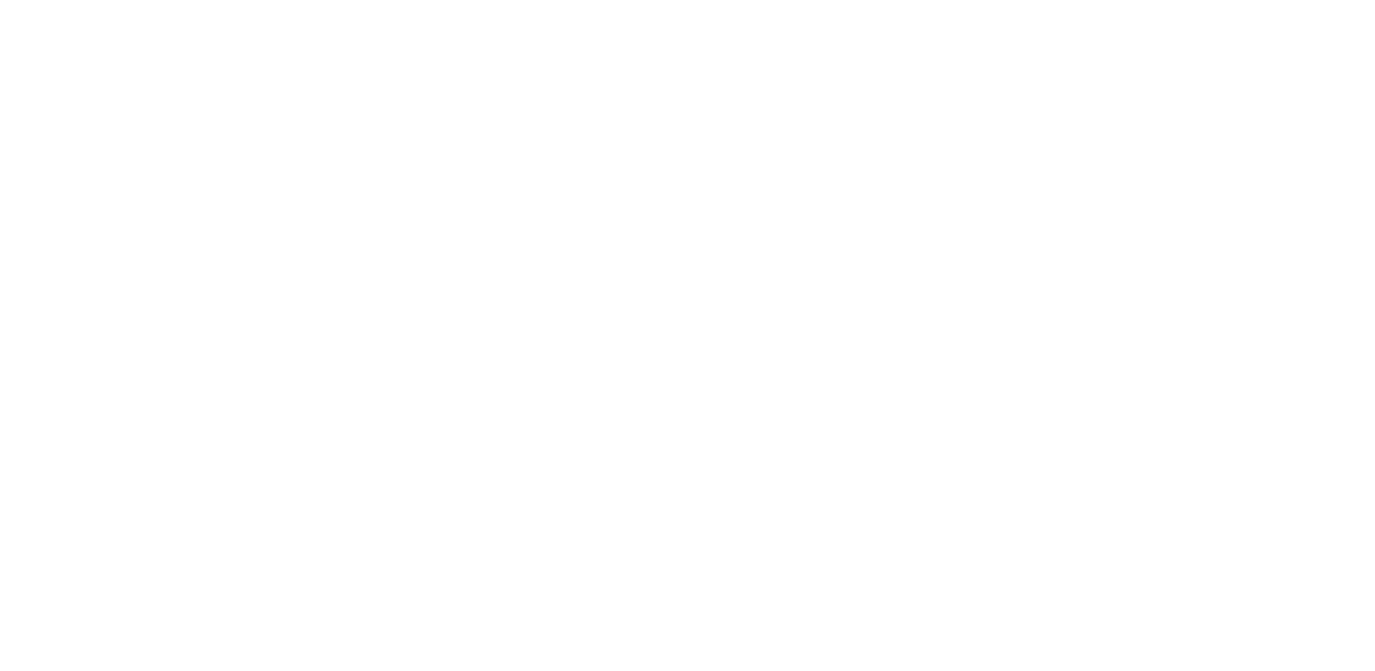 scroll, scrollTop: 0, scrollLeft: 0, axis: both 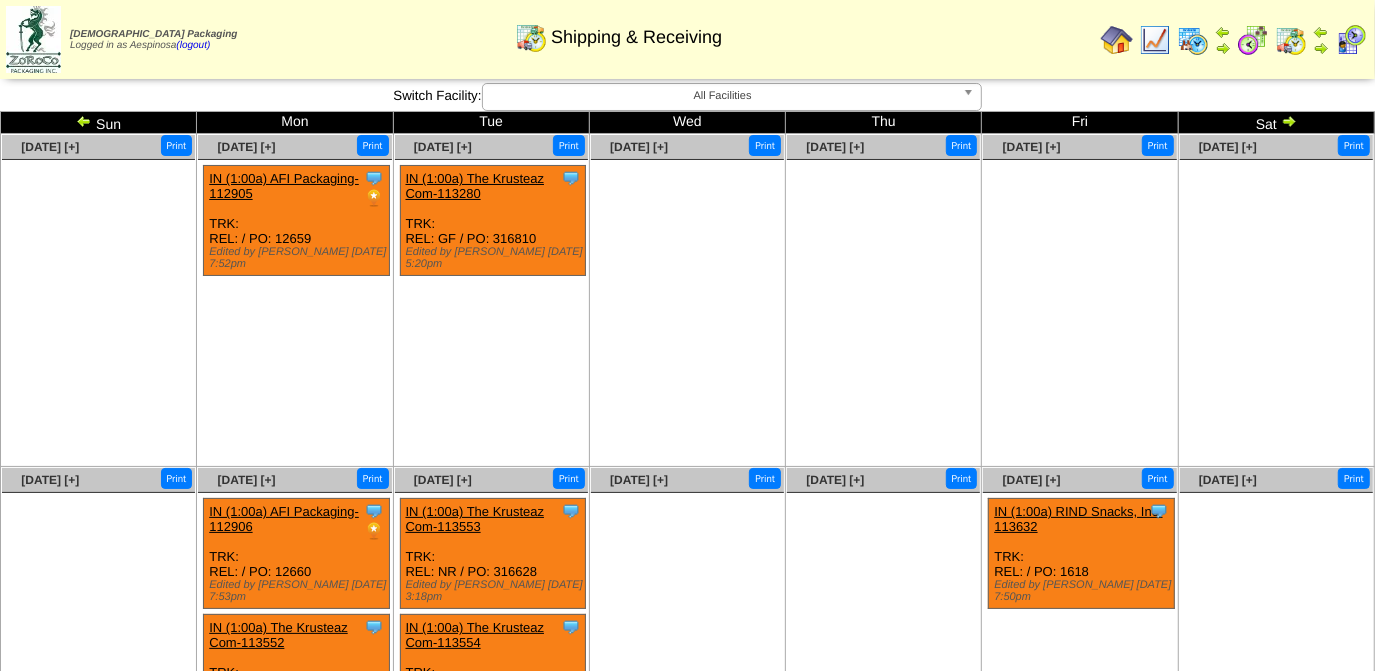 drag, startPoint x: 0, startPoint y: 0, endPoint x: 88, endPoint y: 120, distance: 148.80861 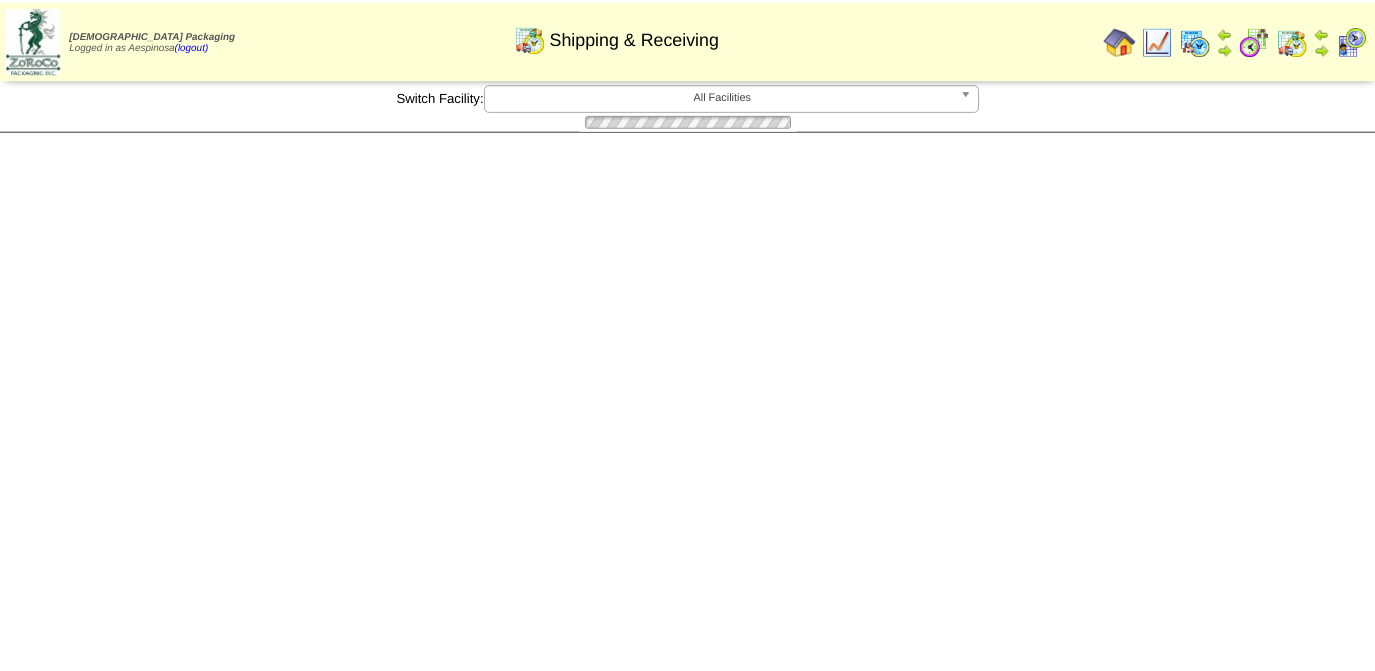 scroll, scrollTop: 0, scrollLeft: 0, axis: both 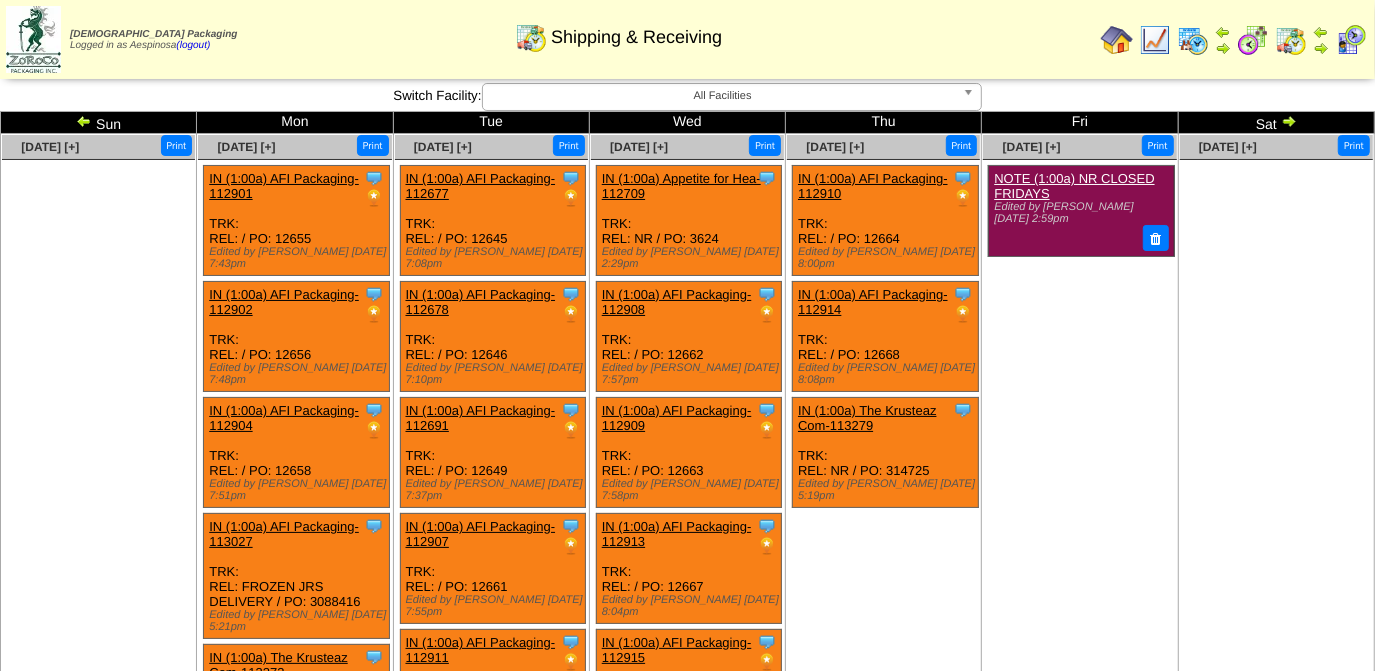 drag, startPoint x: 0, startPoint y: 0, endPoint x: 88, endPoint y: 120, distance: 148.80861 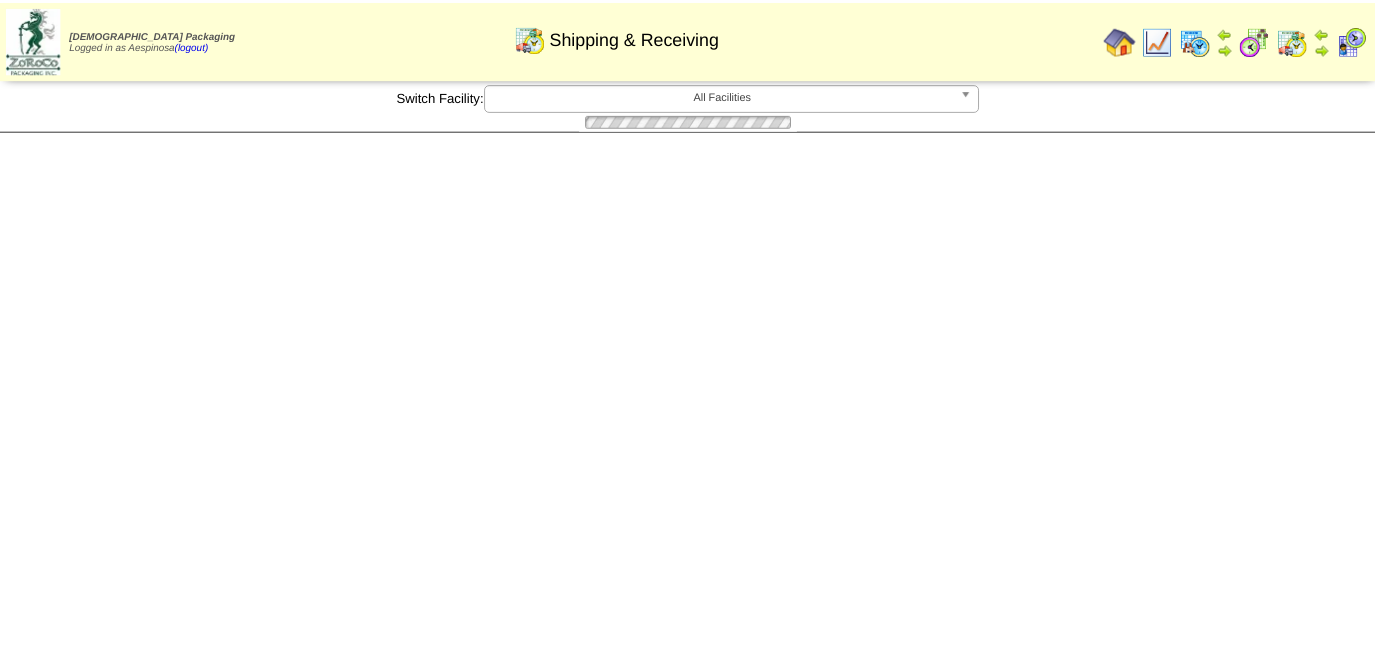 scroll, scrollTop: 0, scrollLeft: 0, axis: both 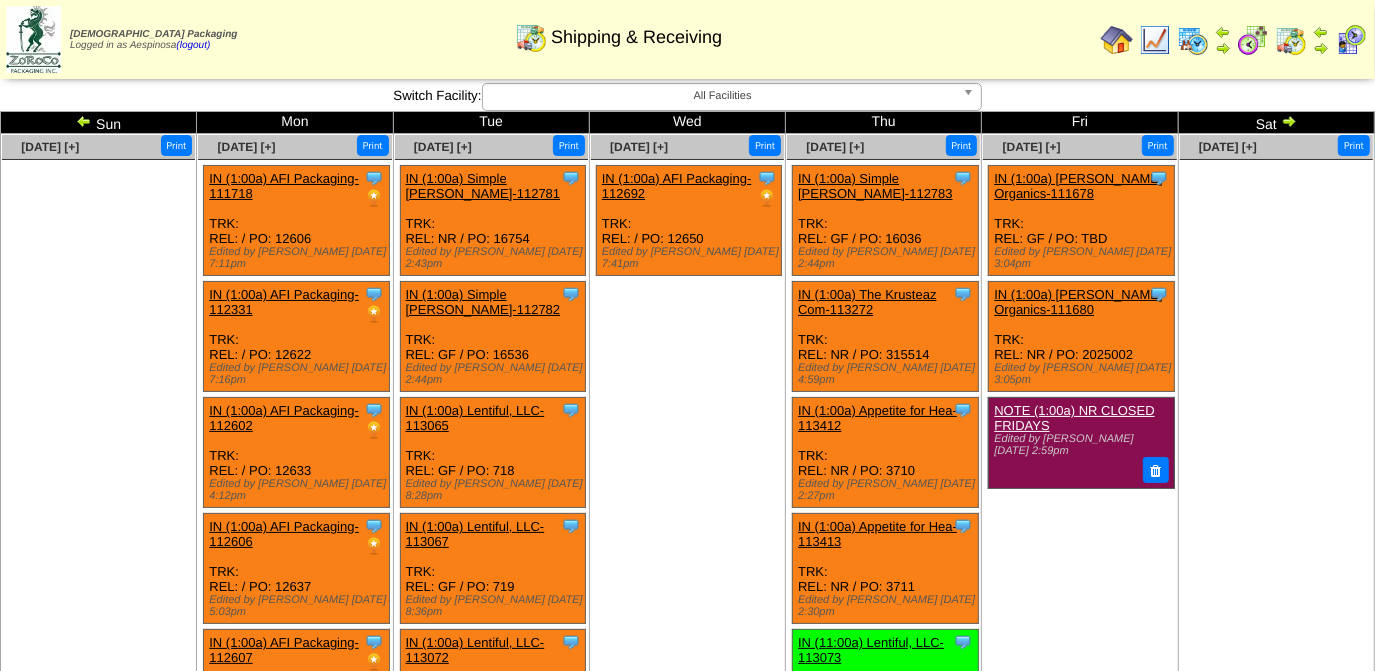 drag, startPoint x: 0, startPoint y: 0, endPoint x: 88, endPoint y: 120, distance: 148.80861 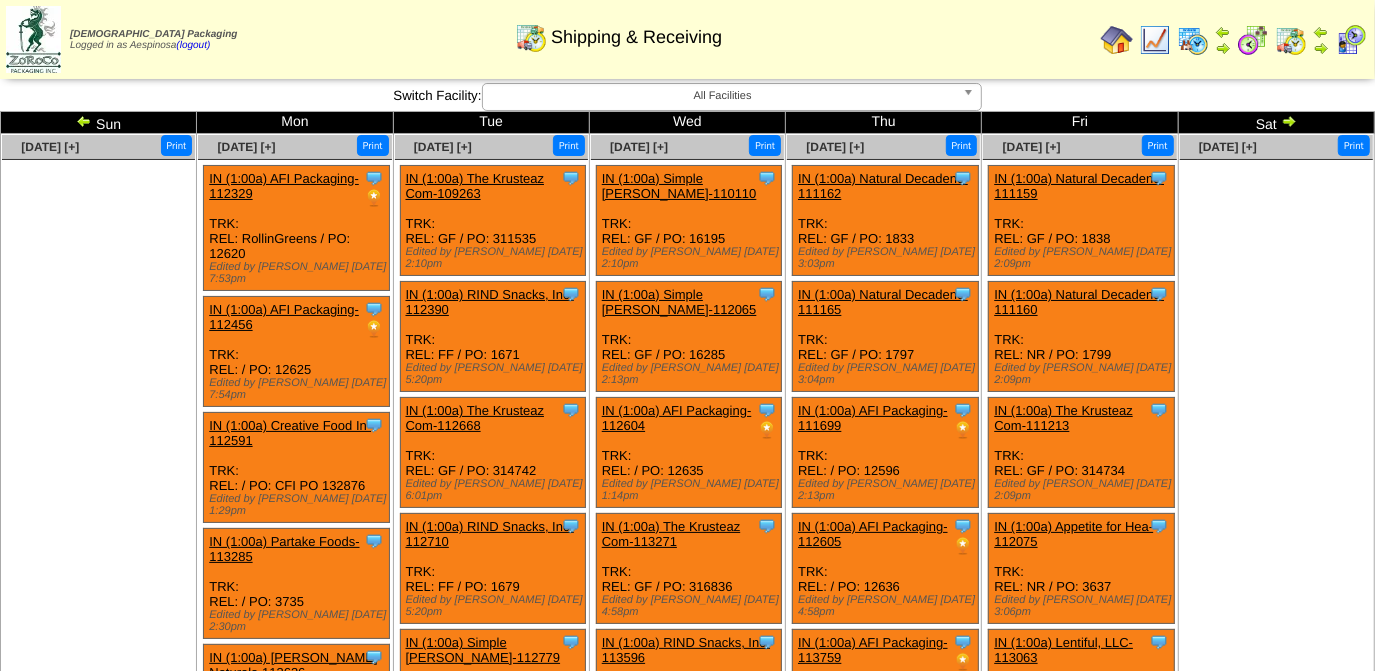 scroll, scrollTop: 949, scrollLeft: 0, axis: vertical 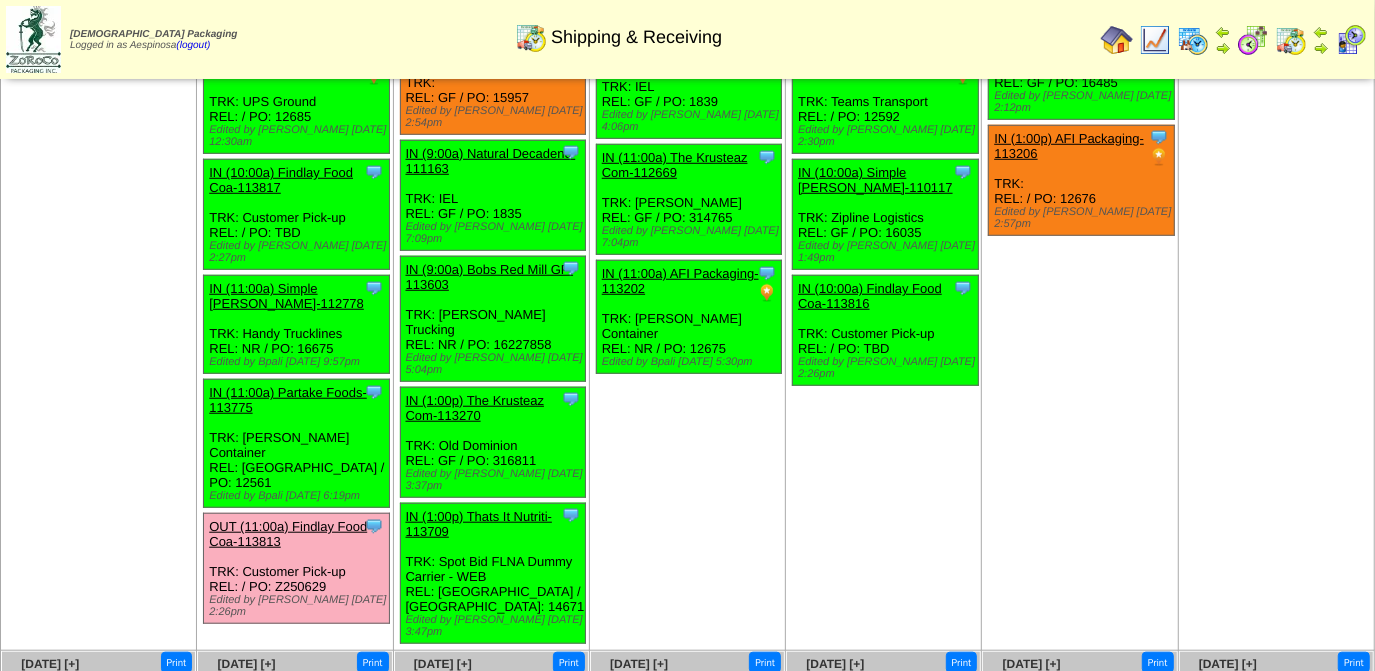 click on "Jul 11                        [+]
Print
Clone Item
IN
(1:00a)
Natural Decadenc-111159
Natural Decadence, LLC
ScheduleID: 111159" at bounding box center [1080, -82] 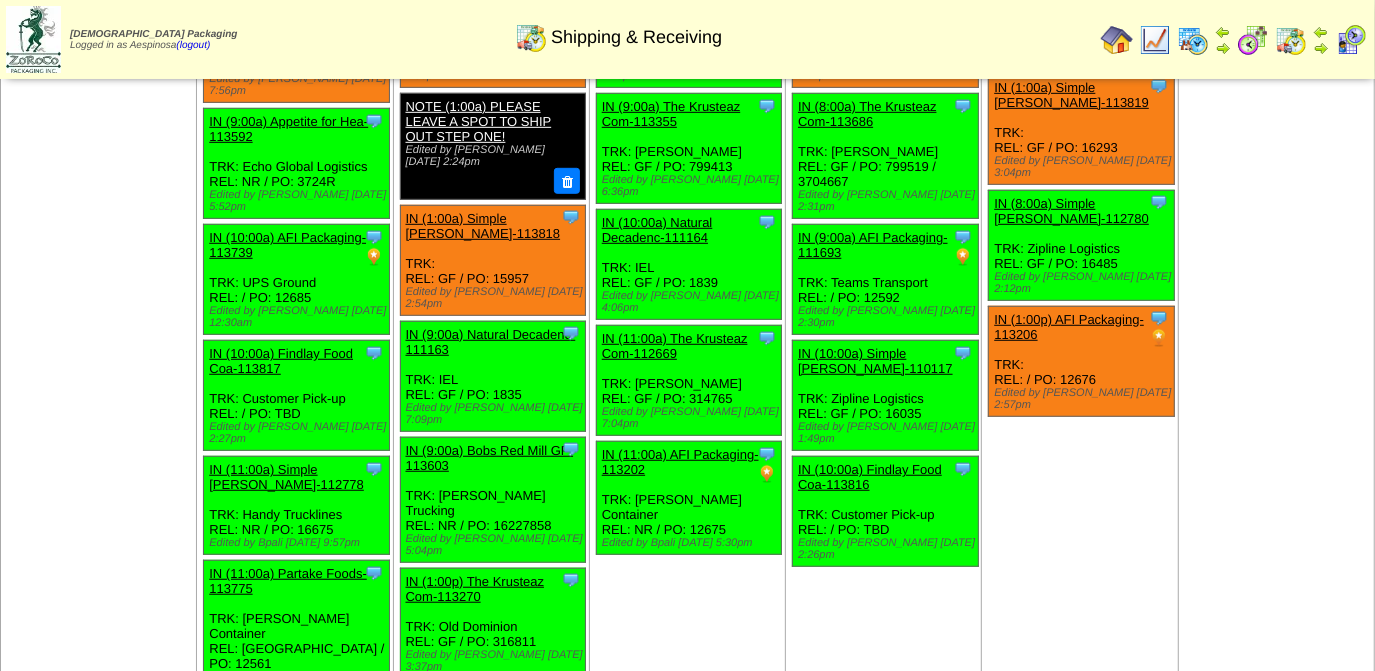 scroll, scrollTop: 677, scrollLeft: 0, axis: vertical 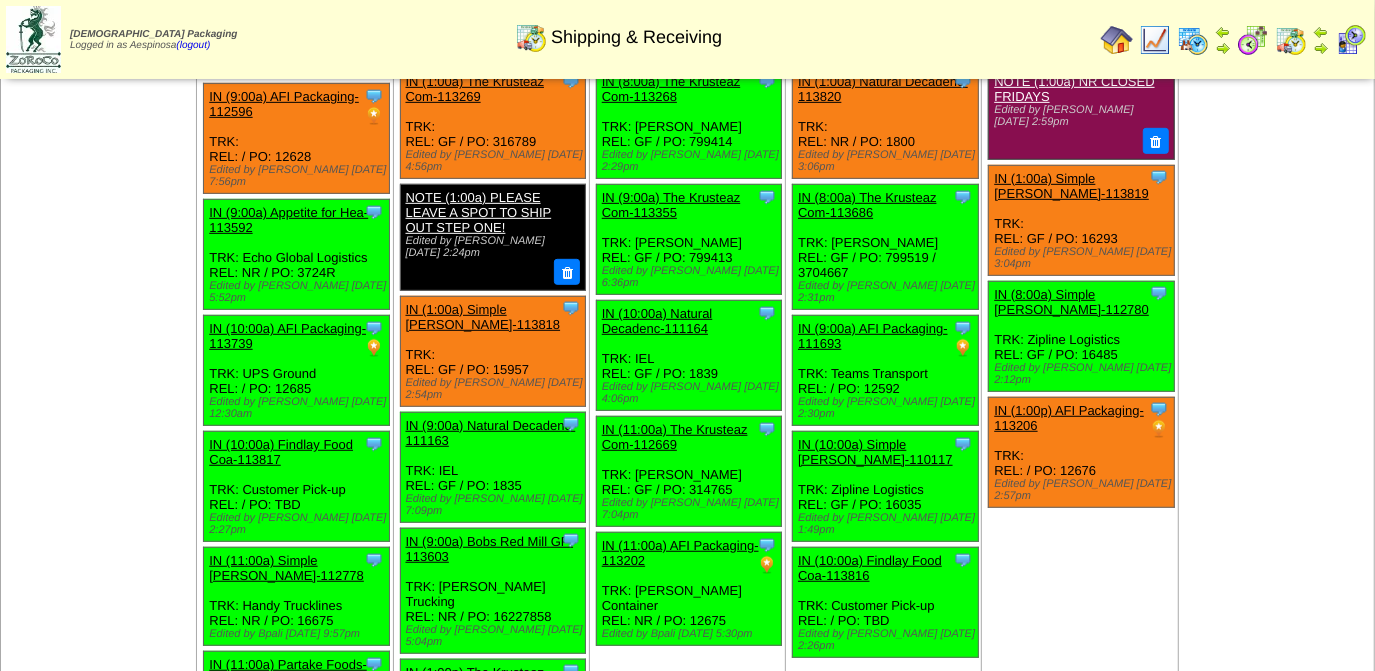 click on "IN
(1:00a)
Simple Mills-113818" at bounding box center [483, 317] 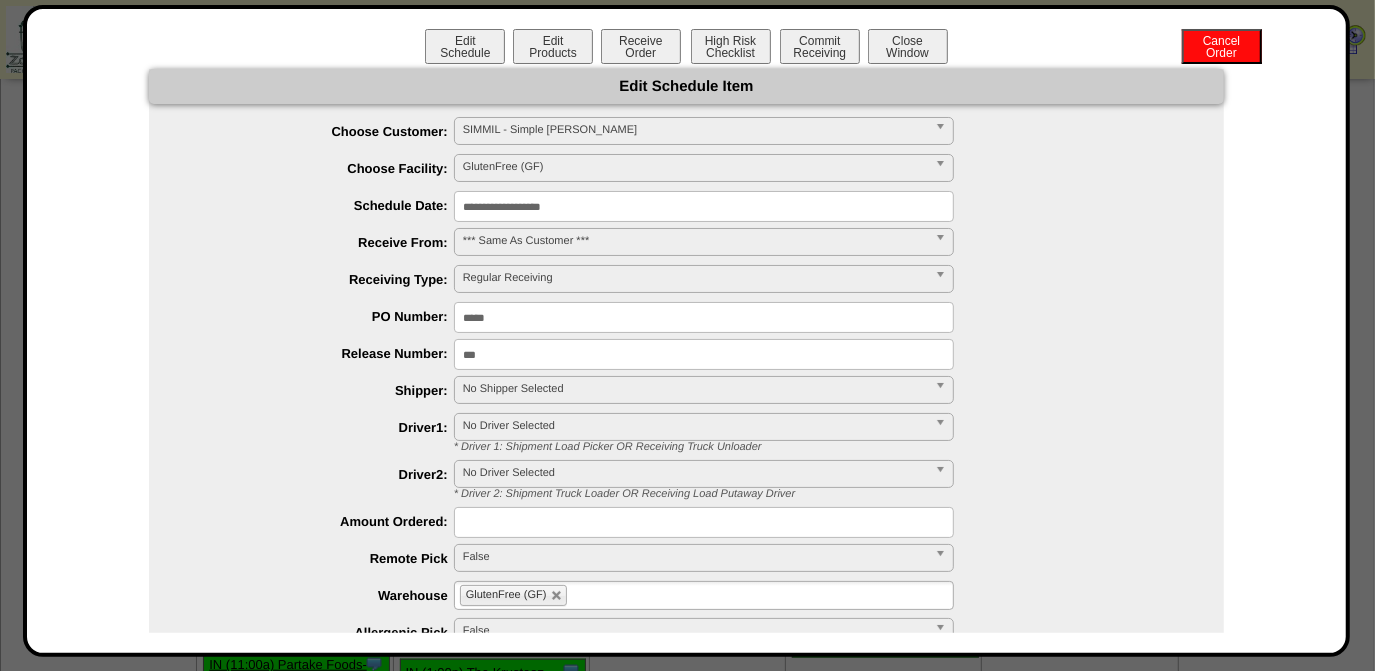 click on "**********" at bounding box center (704, 206) 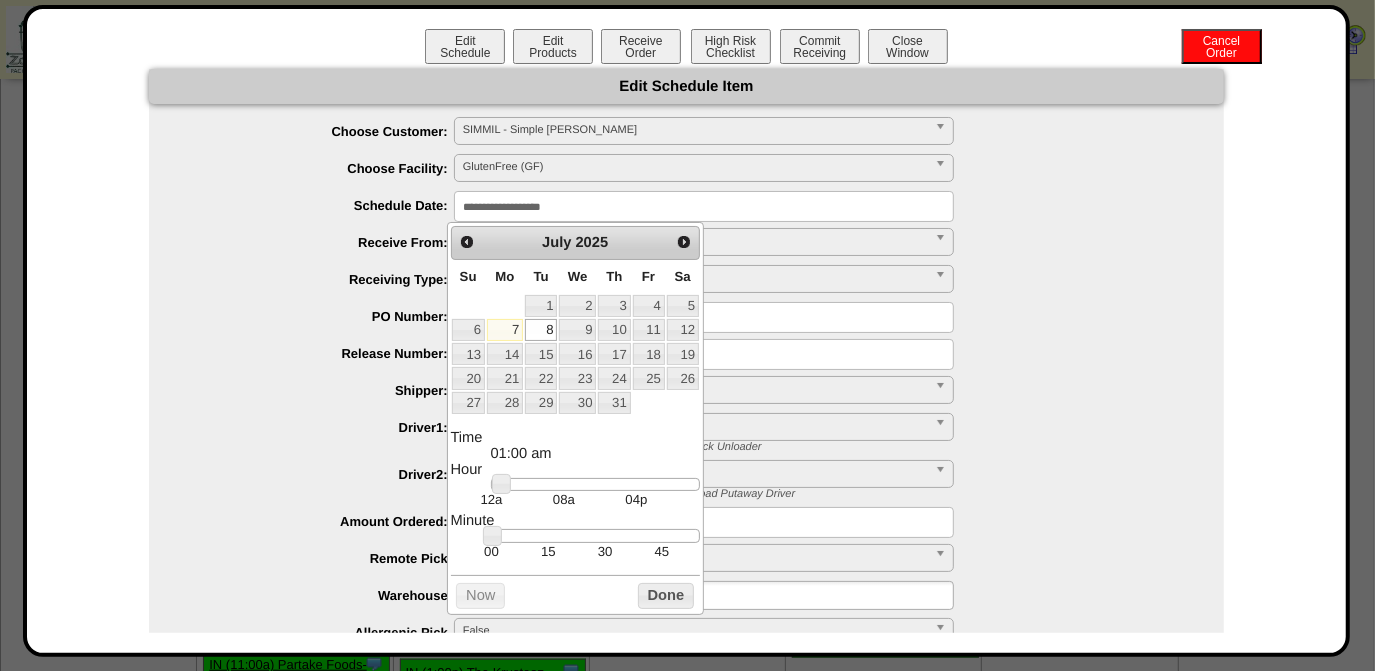 click on "9" at bounding box center [577, 330] 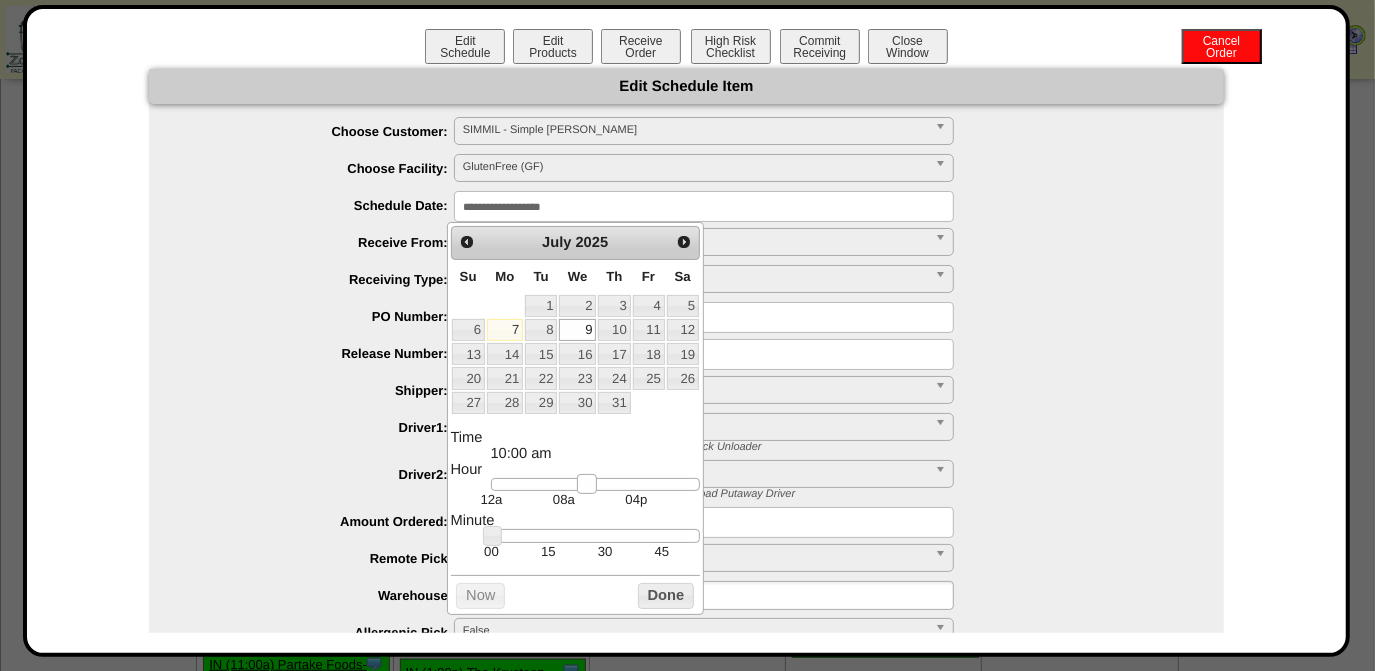 click at bounding box center [595, 485] 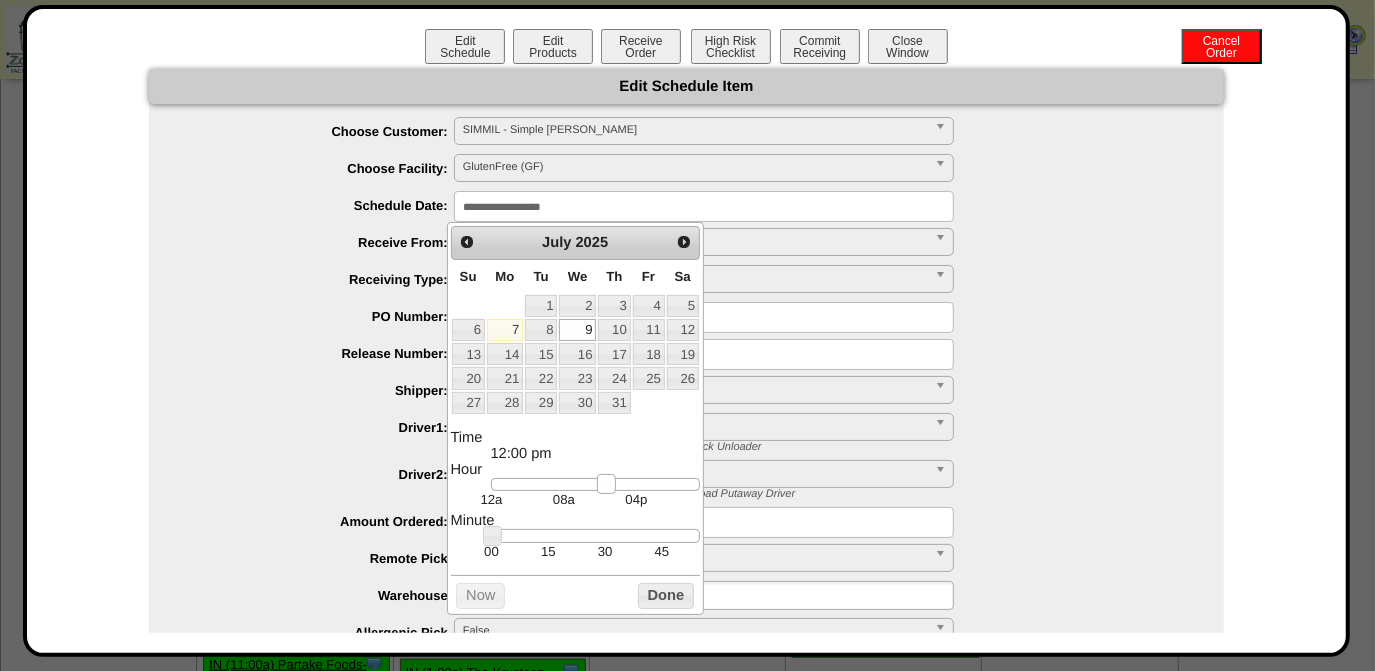 type on "**********" 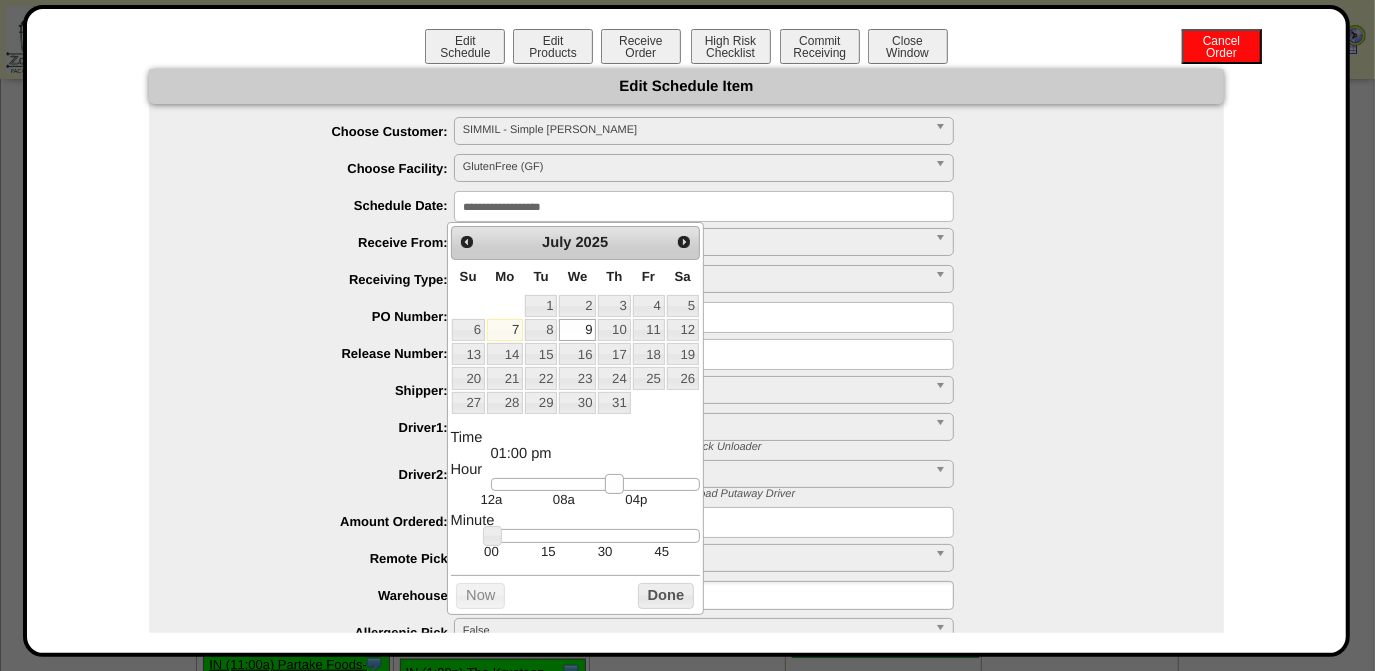 drag, startPoint x: 585, startPoint y: 486, endPoint x: 613, endPoint y: 488, distance: 28.071337 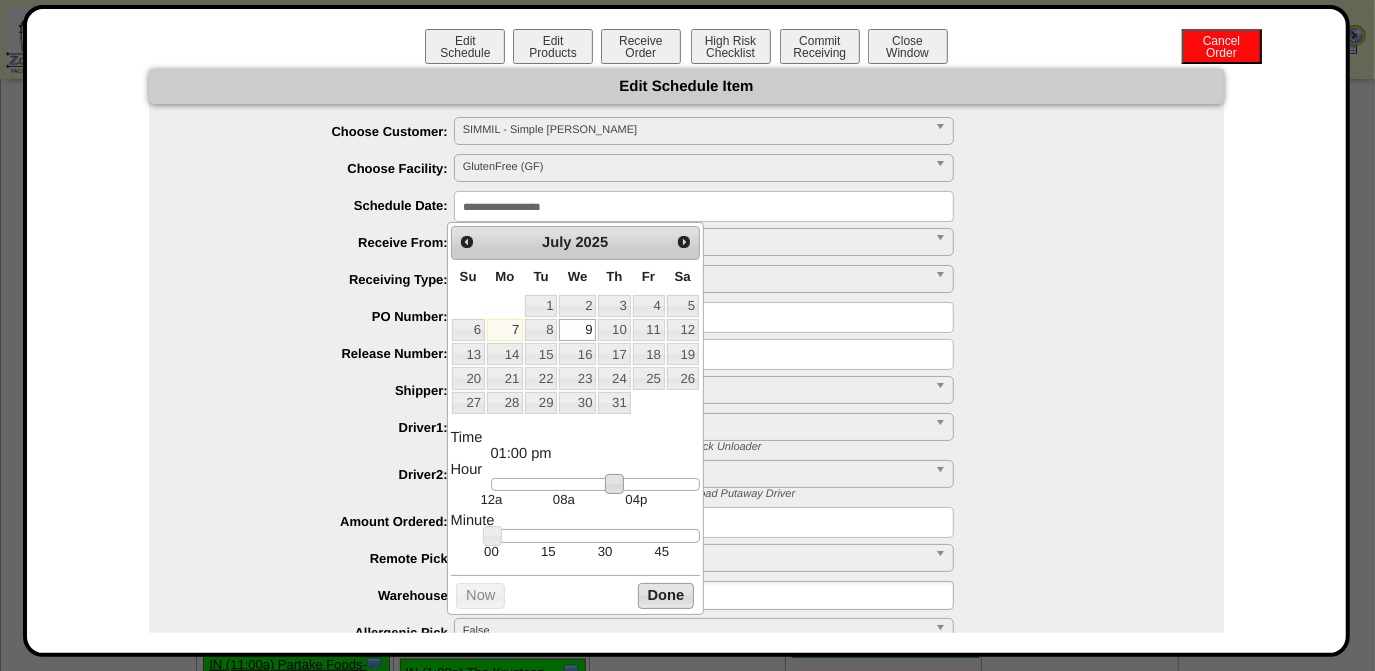 click on "Done" at bounding box center (666, 595) 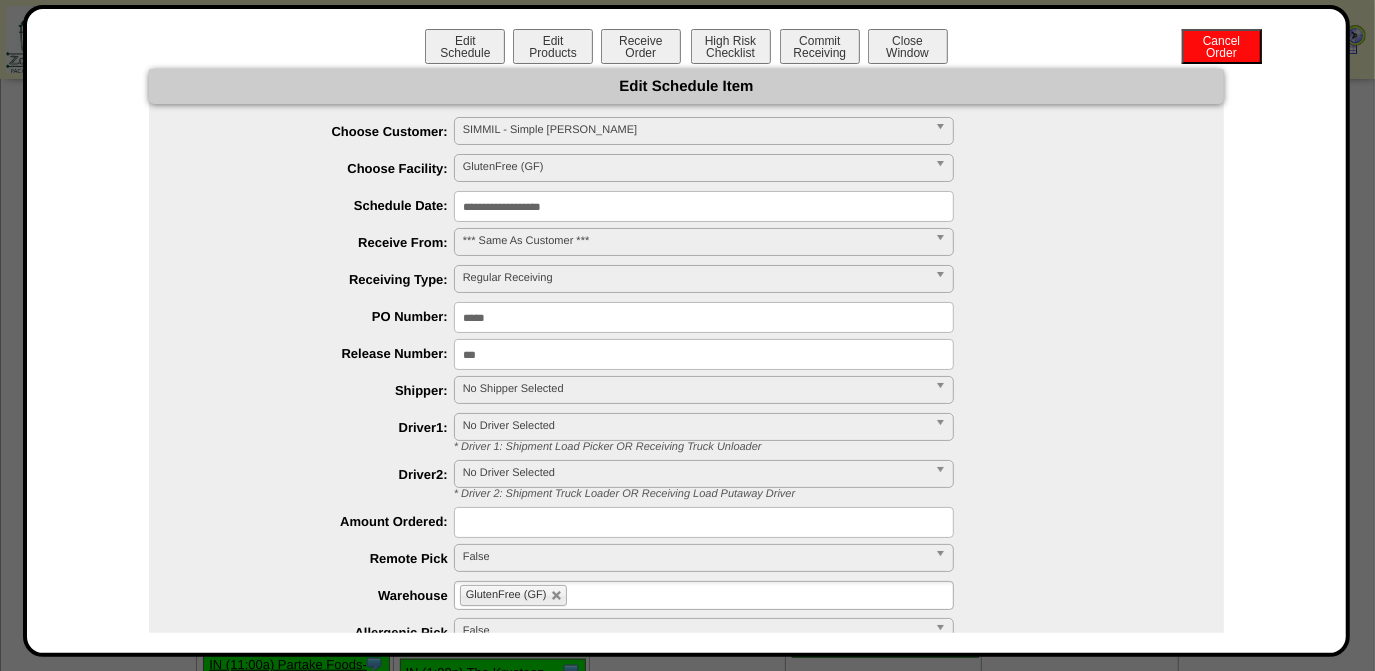 click on "No Shipper Selected" at bounding box center (695, 389) 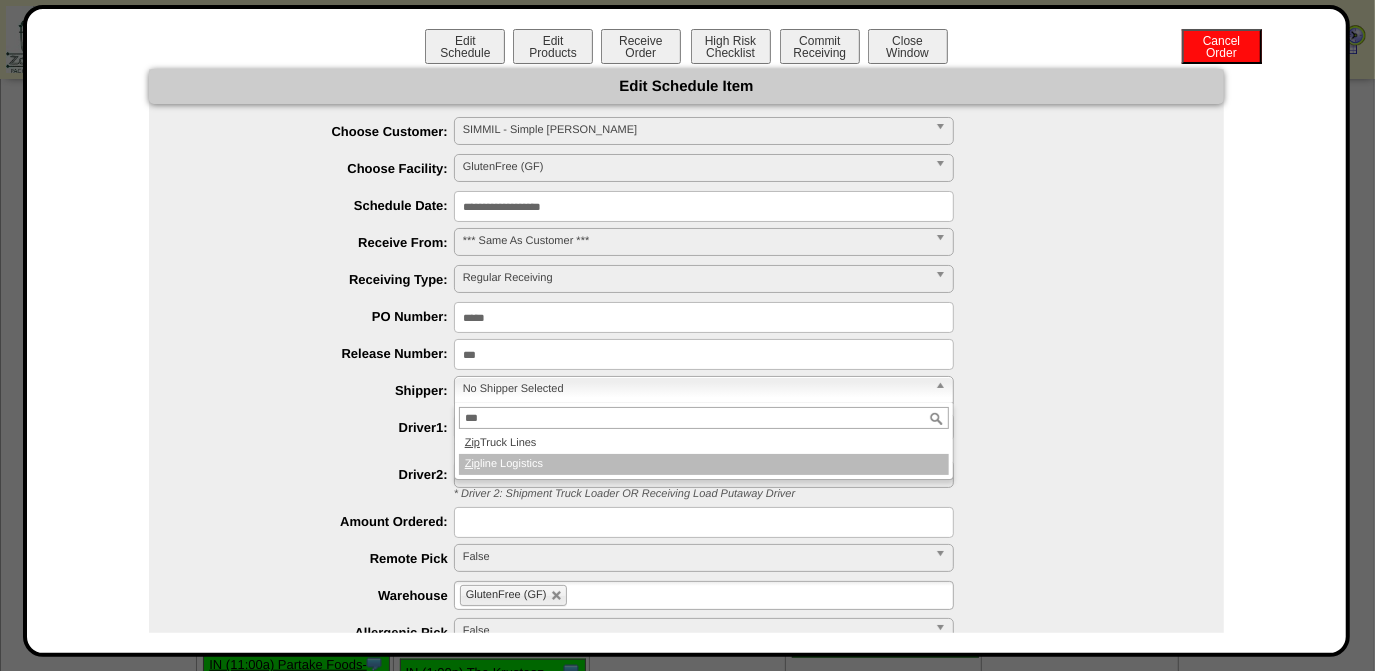 type on "***" 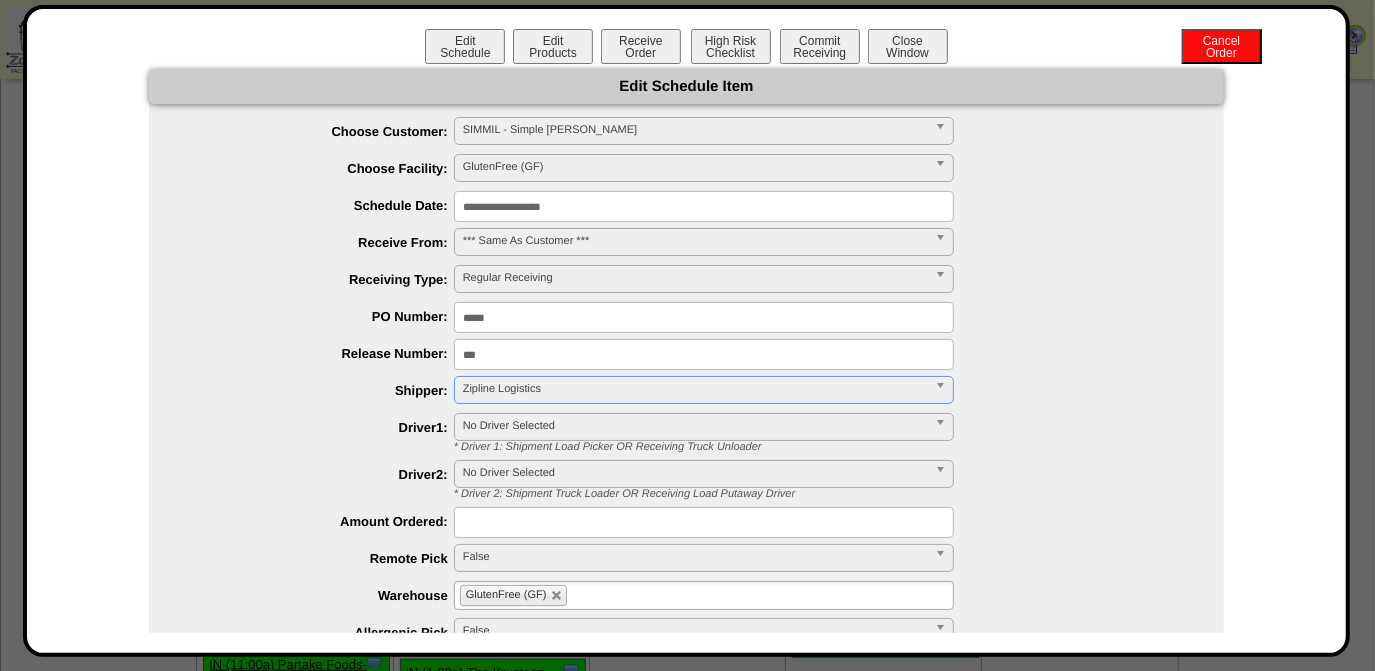 scroll, scrollTop: 218, scrollLeft: 0, axis: vertical 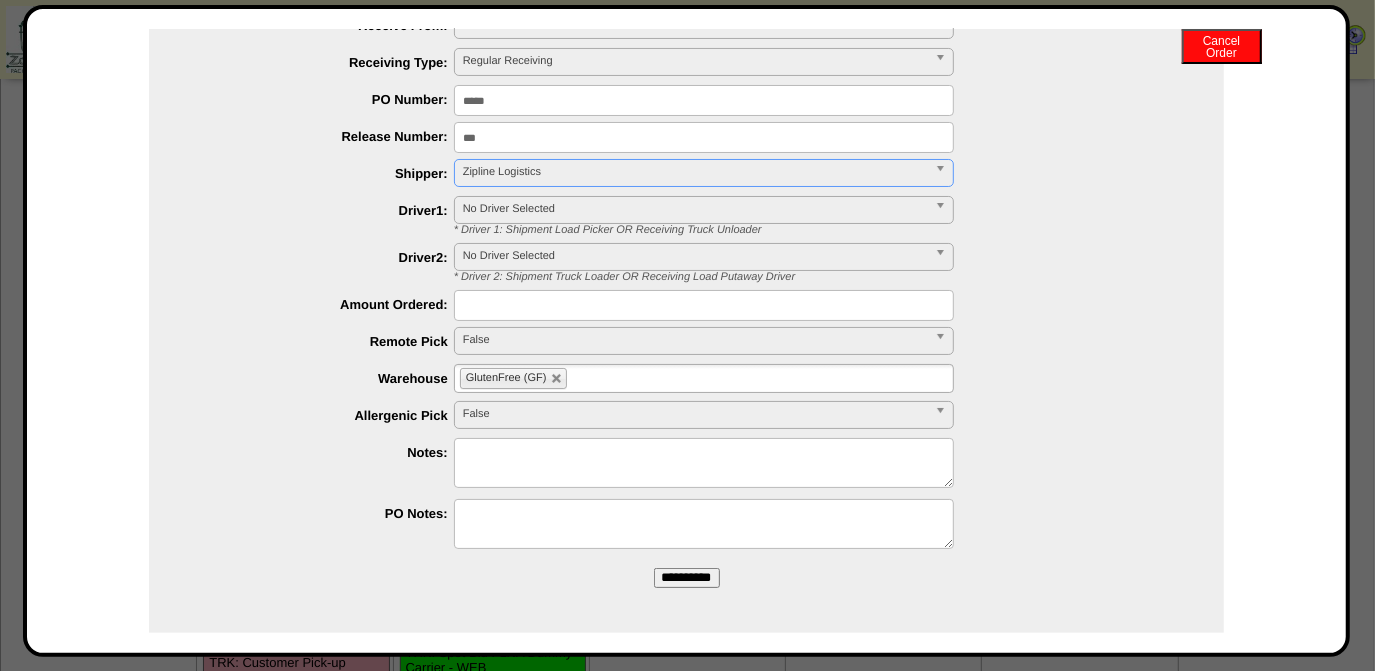 click on "**********" at bounding box center [687, 578] 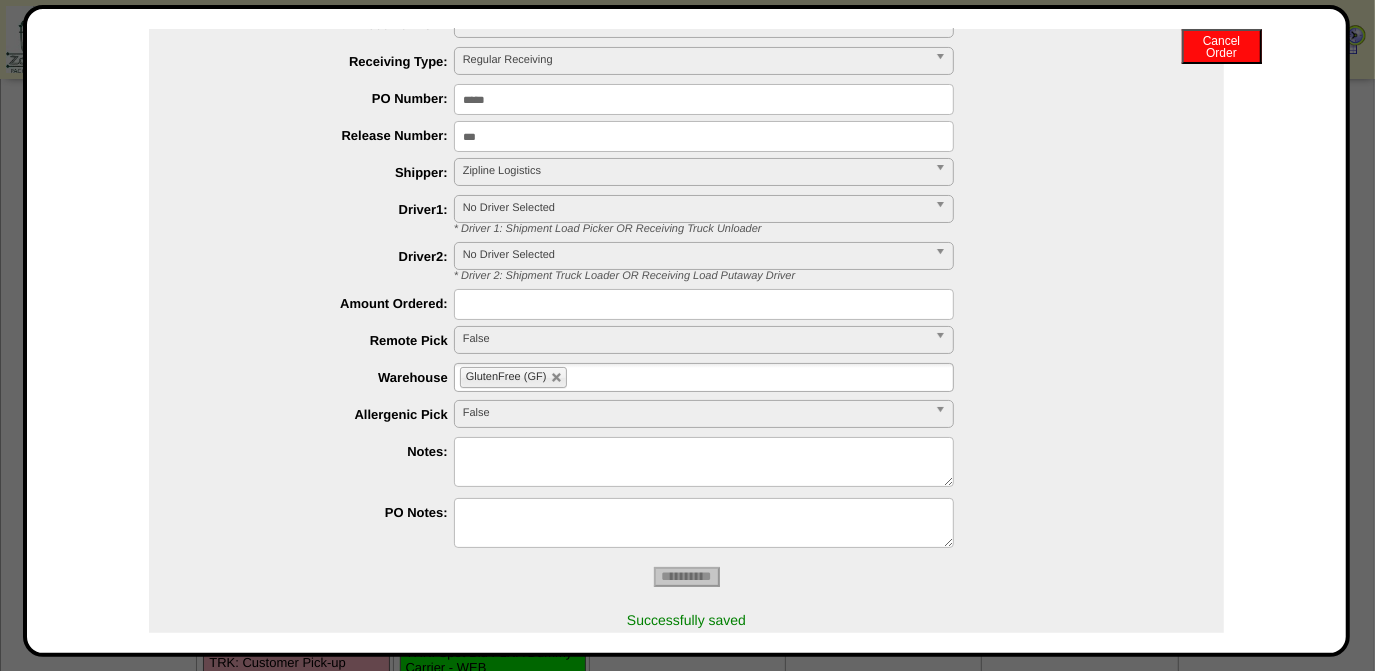 scroll, scrollTop: 313, scrollLeft: 0, axis: vertical 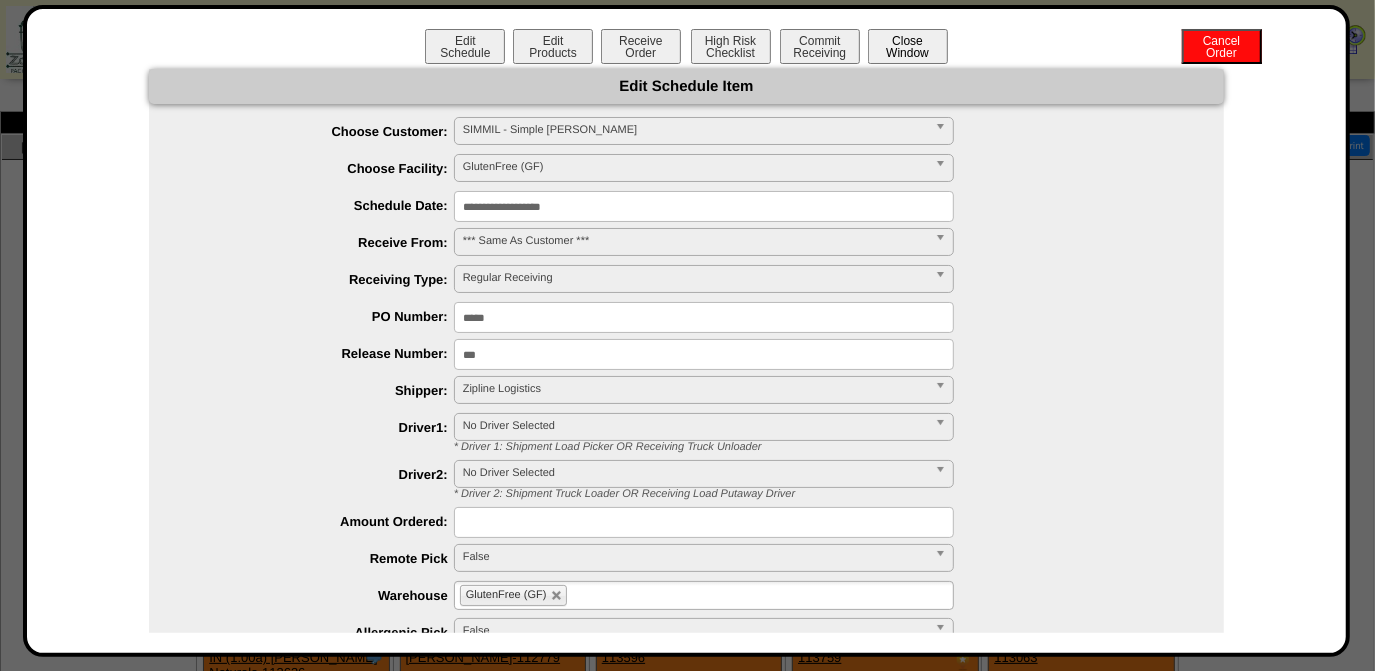 click on "Close Window" at bounding box center (908, 46) 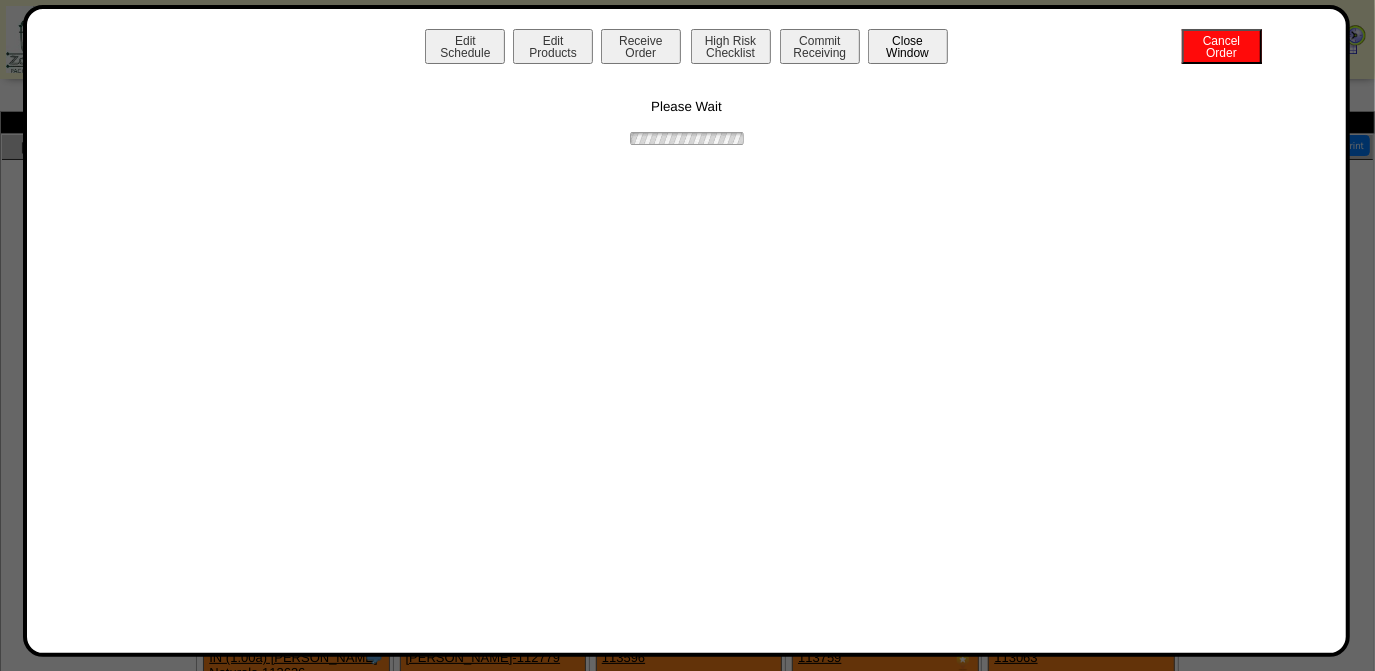 type 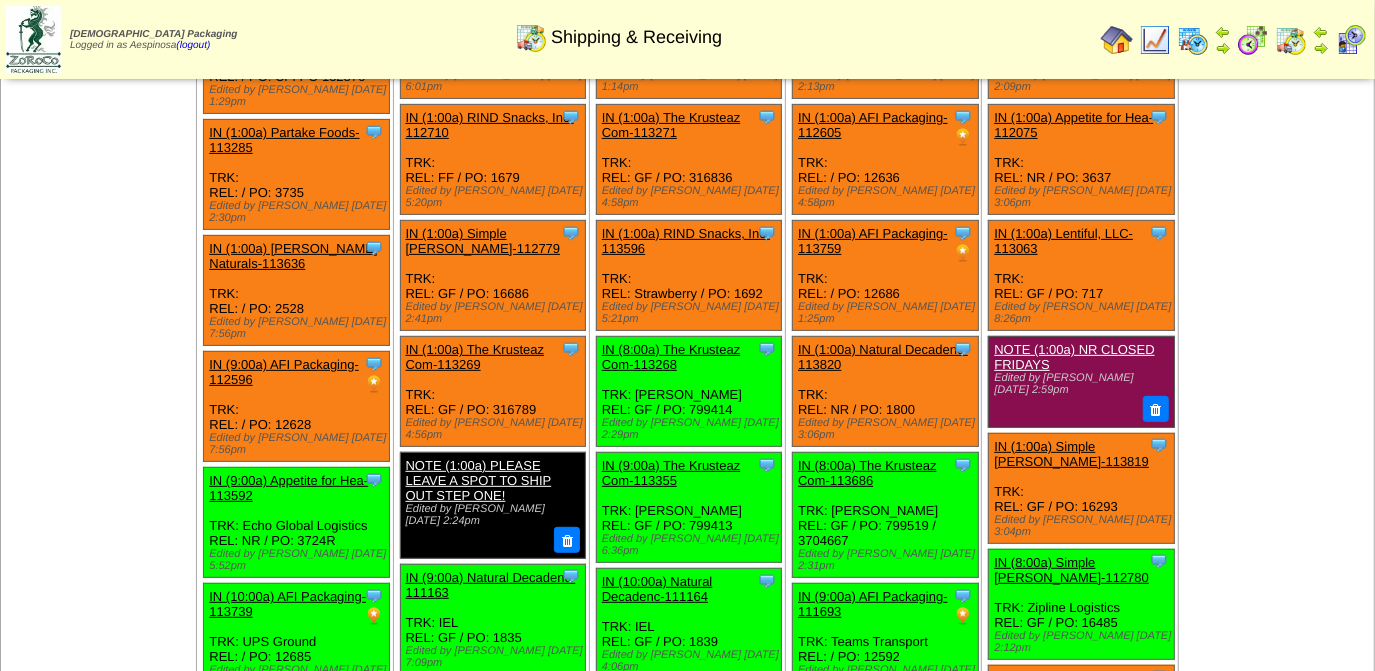 scroll, scrollTop: 0, scrollLeft: 0, axis: both 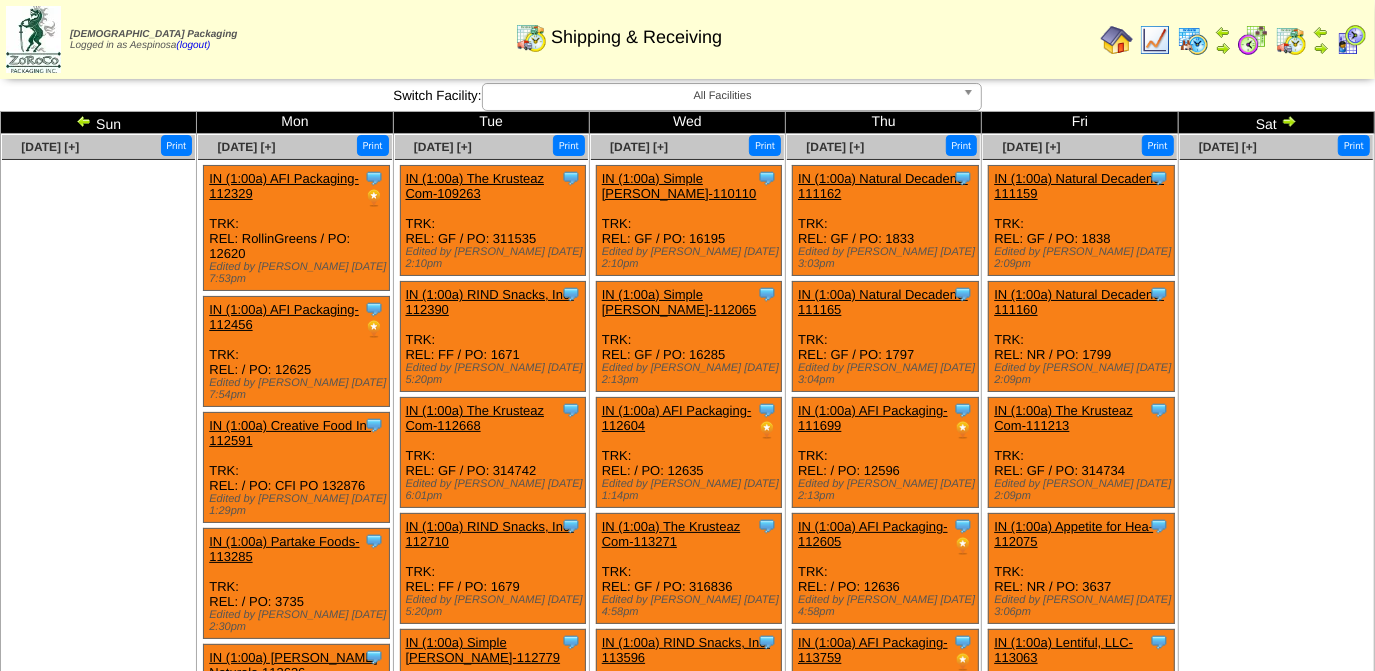 click at bounding box center [1289, 121] 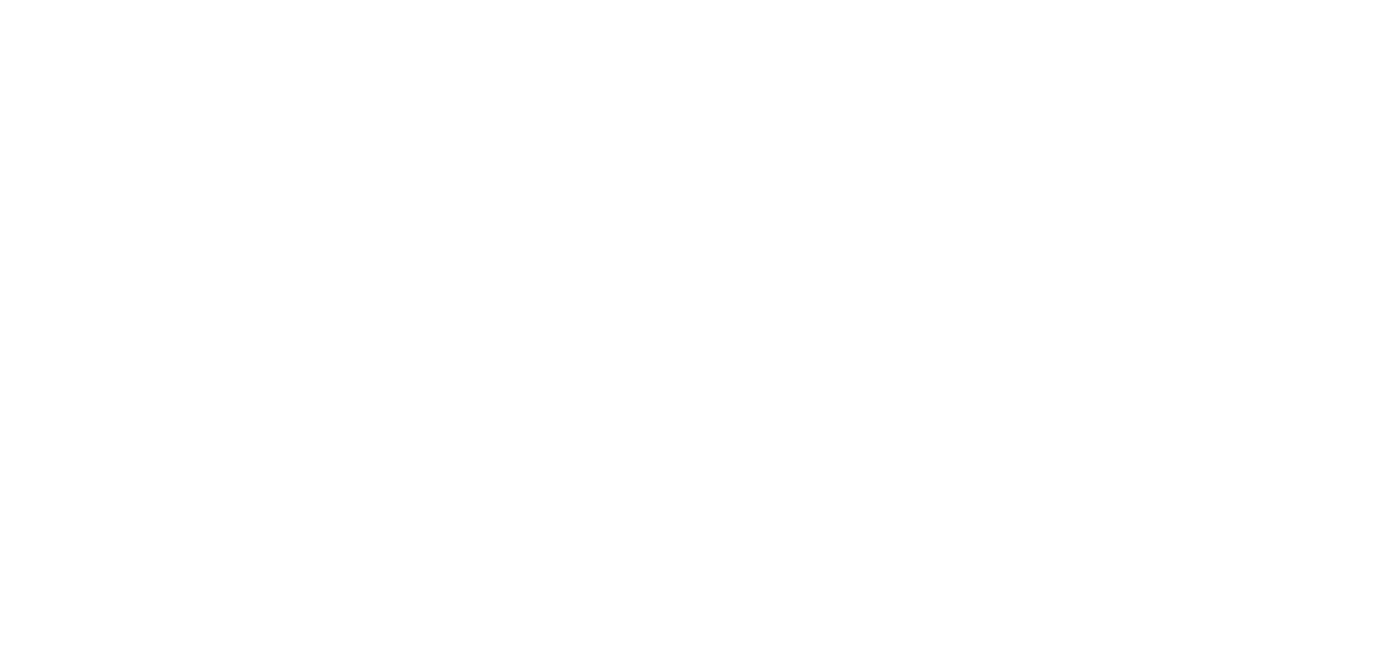 scroll, scrollTop: 0, scrollLeft: 0, axis: both 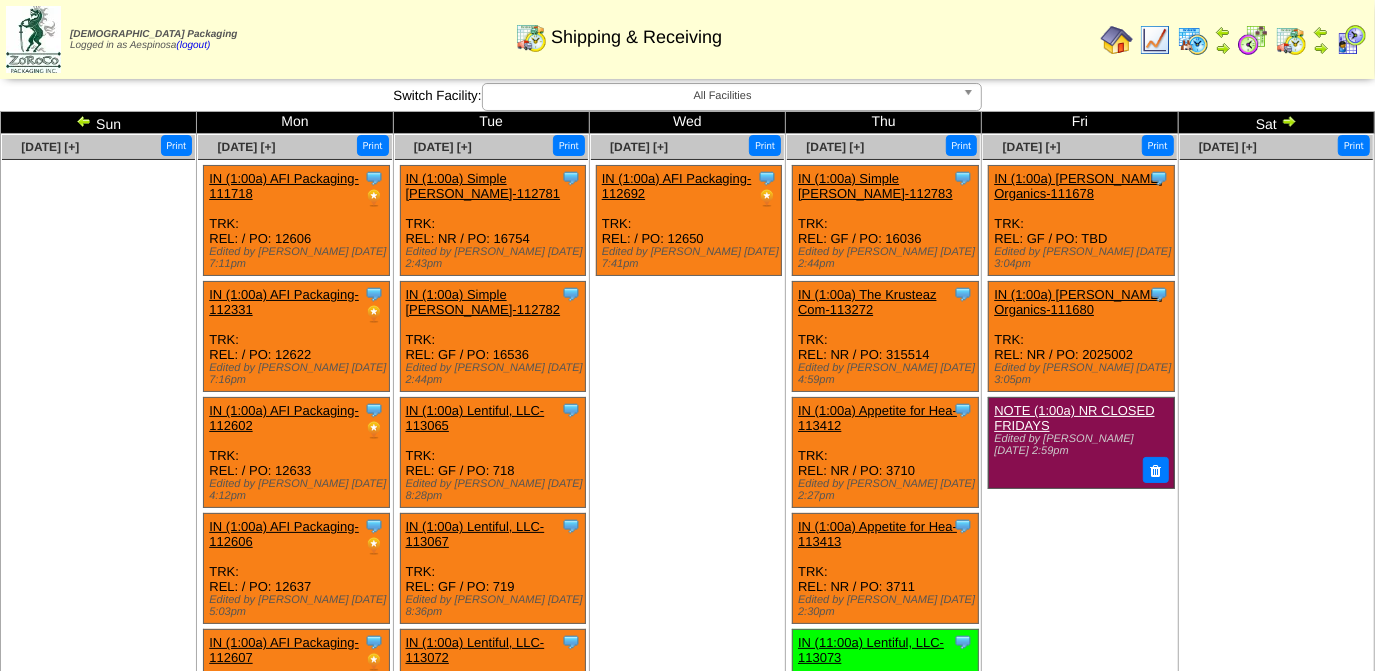 click at bounding box center (1289, 121) 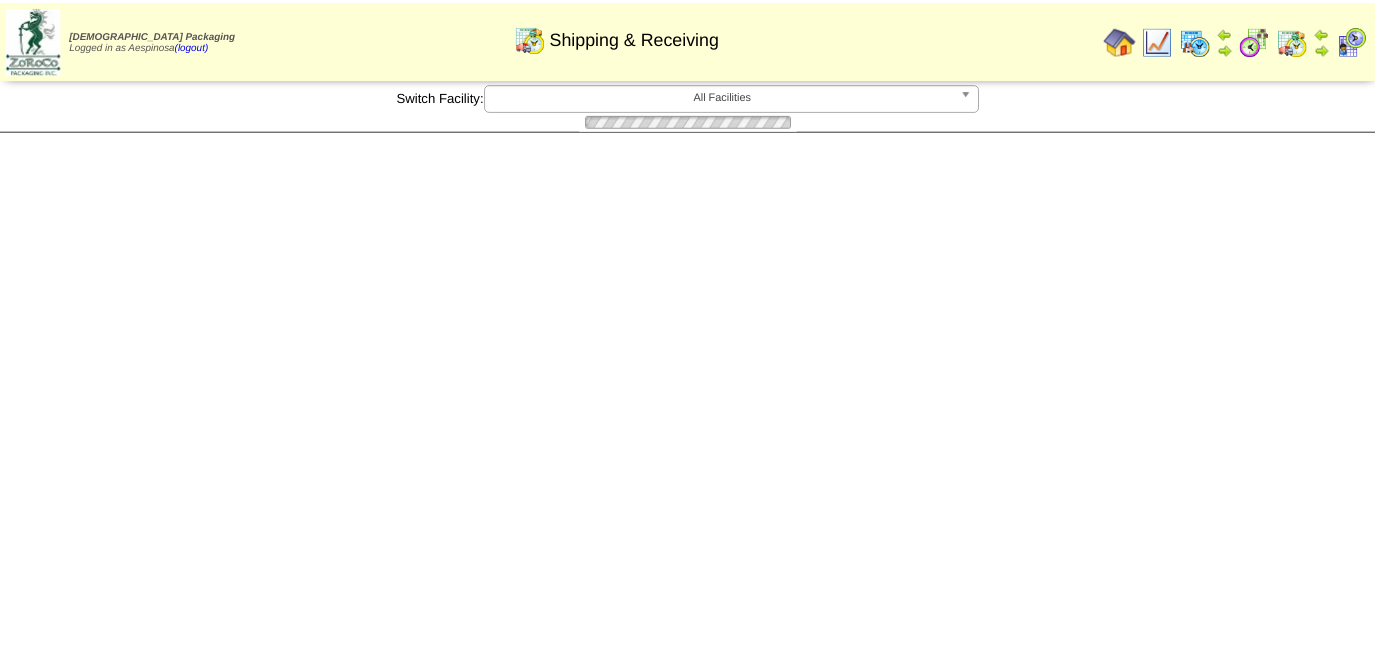 scroll, scrollTop: 0, scrollLeft: 0, axis: both 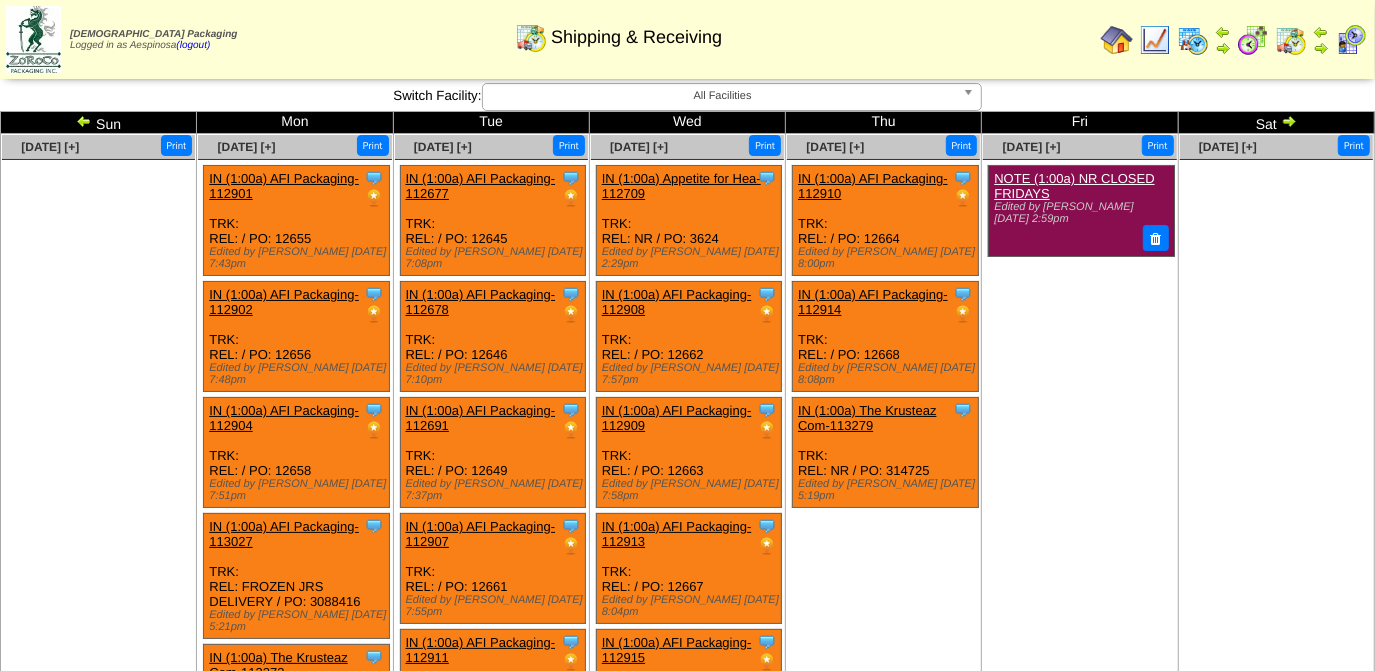 drag, startPoint x: 0, startPoint y: 0, endPoint x: 1290, endPoint y: 122, distance: 1295.7561 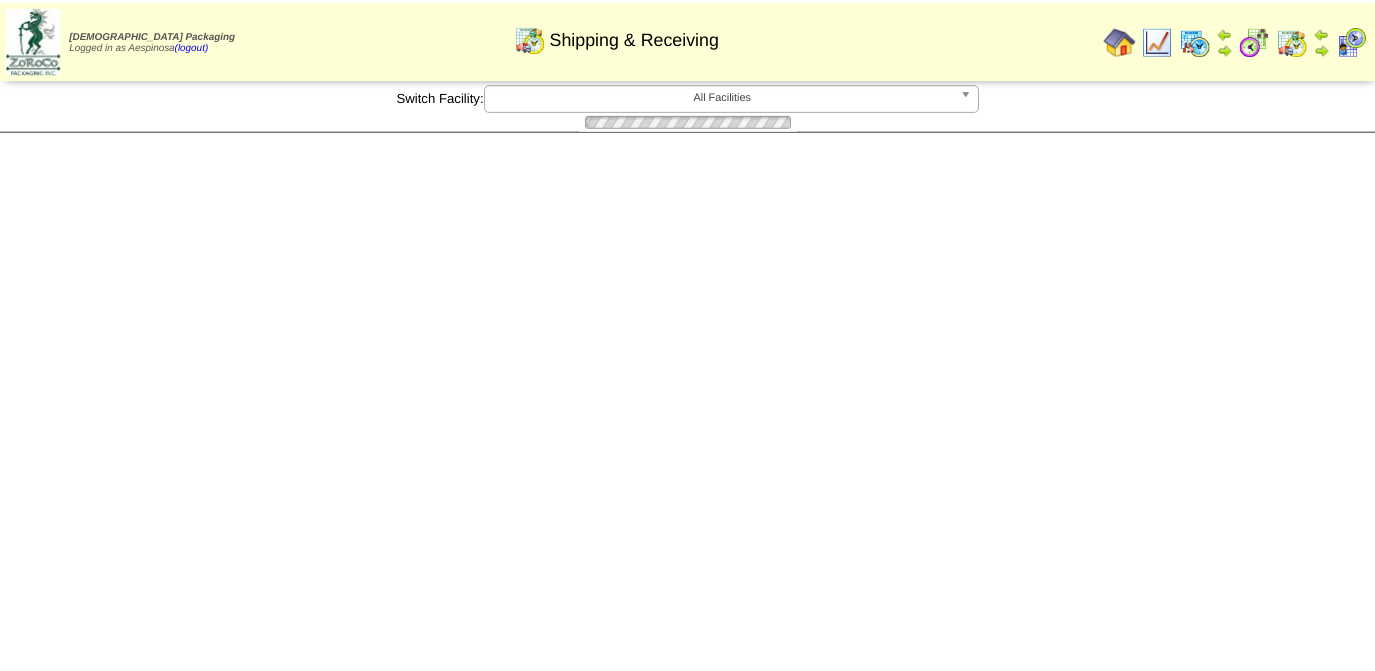scroll, scrollTop: 0, scrollLeft: 0, axis: both 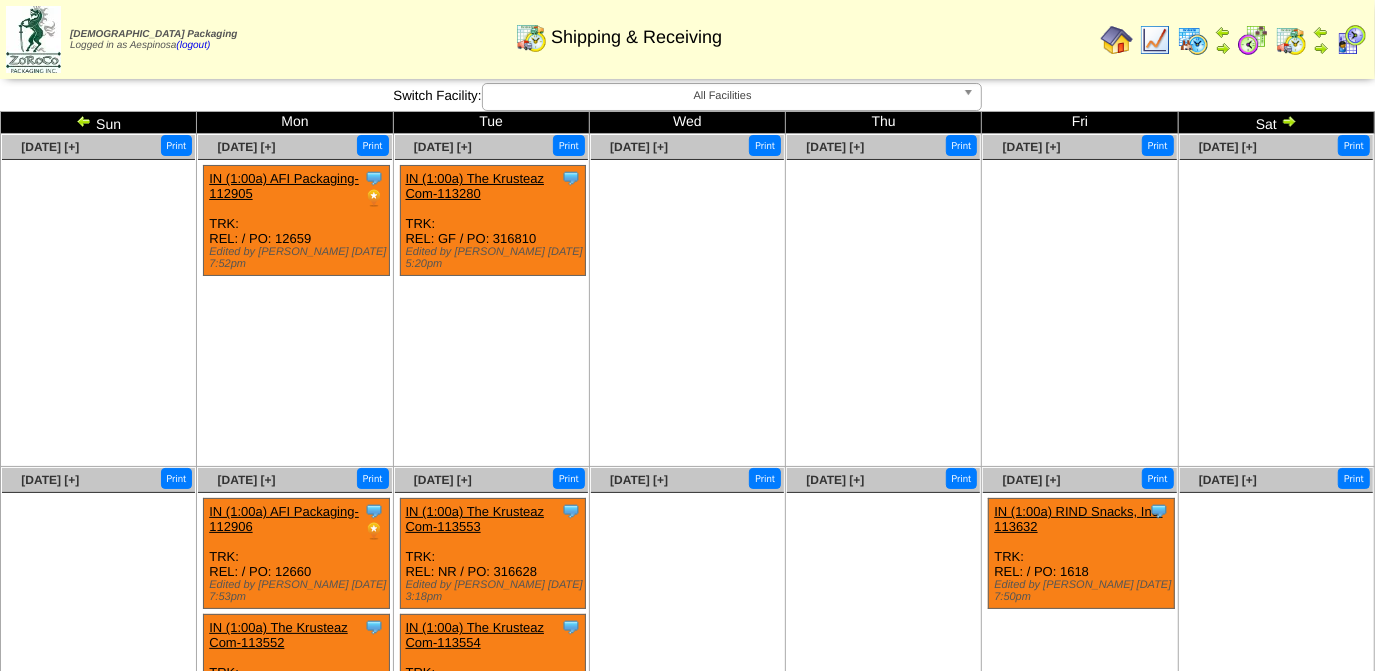 drag, startPoint x: 0, startPoint y: 0, endPoint x: 1290, endPoint y: 122, distance: 1295.7561 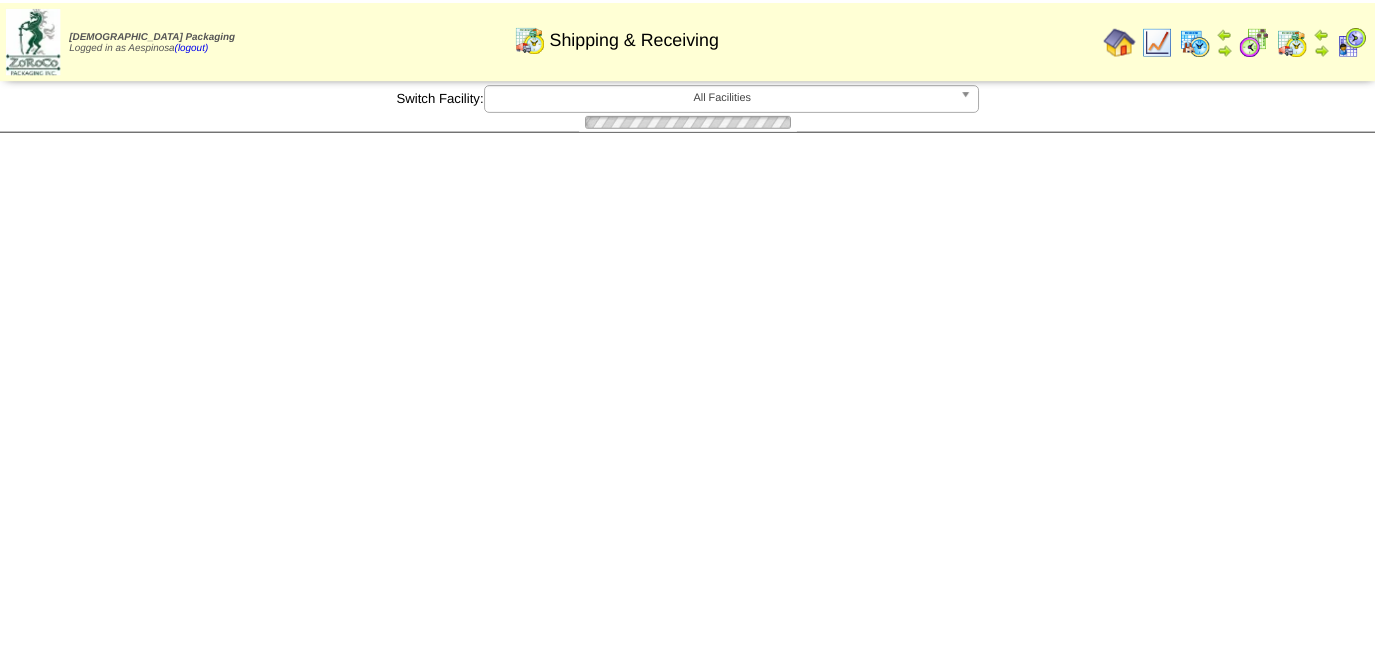 scroll, scrollTop: 0, scrollLeft: 0, axis: both 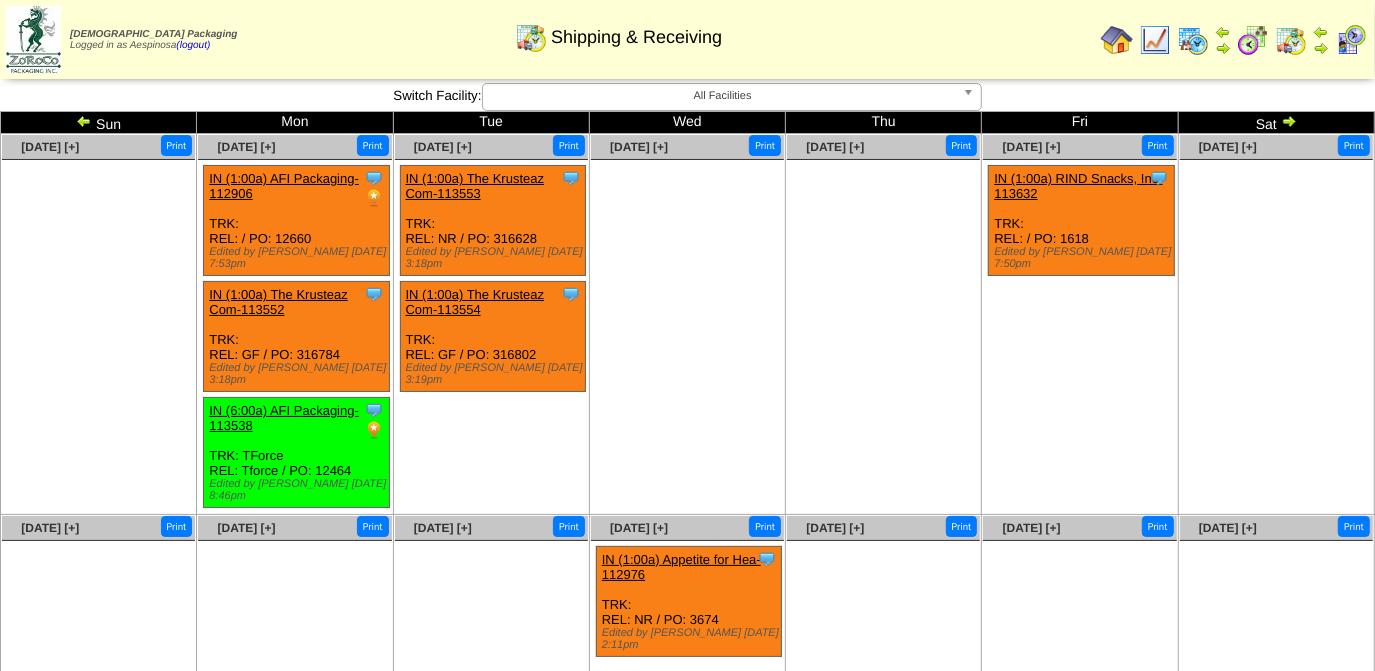 click at bounding box center [84, 121] 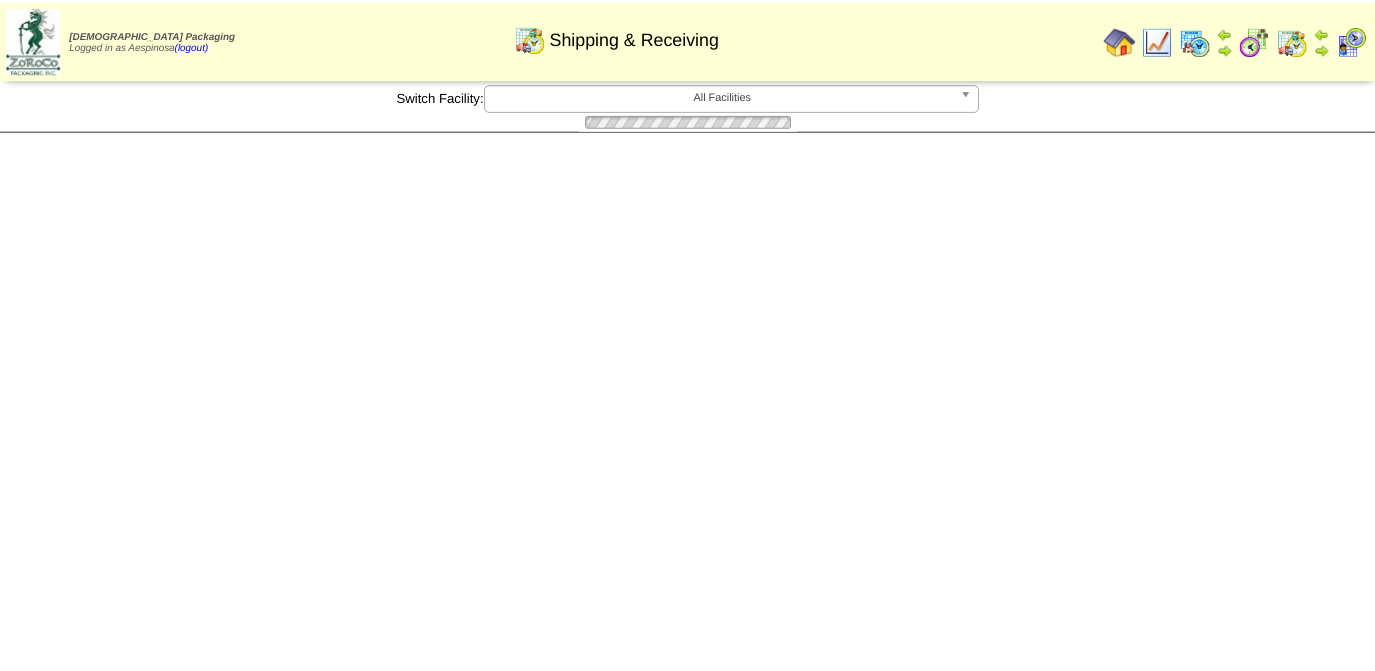 scroll, scrollTop: 0, scrollLeft: 0, axis: both 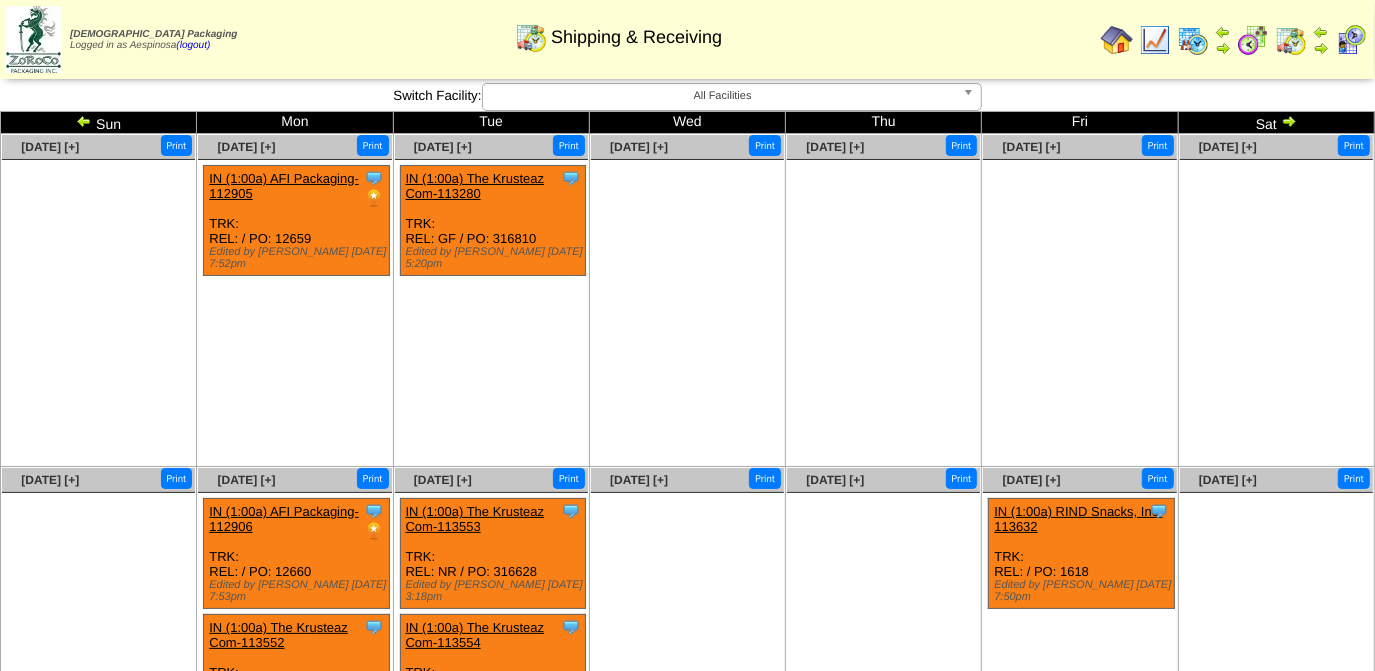 drag, startPoint x: 0, startPoint y: 0, endPoint x: 77, endPoint y: 118, distance: 140.90068 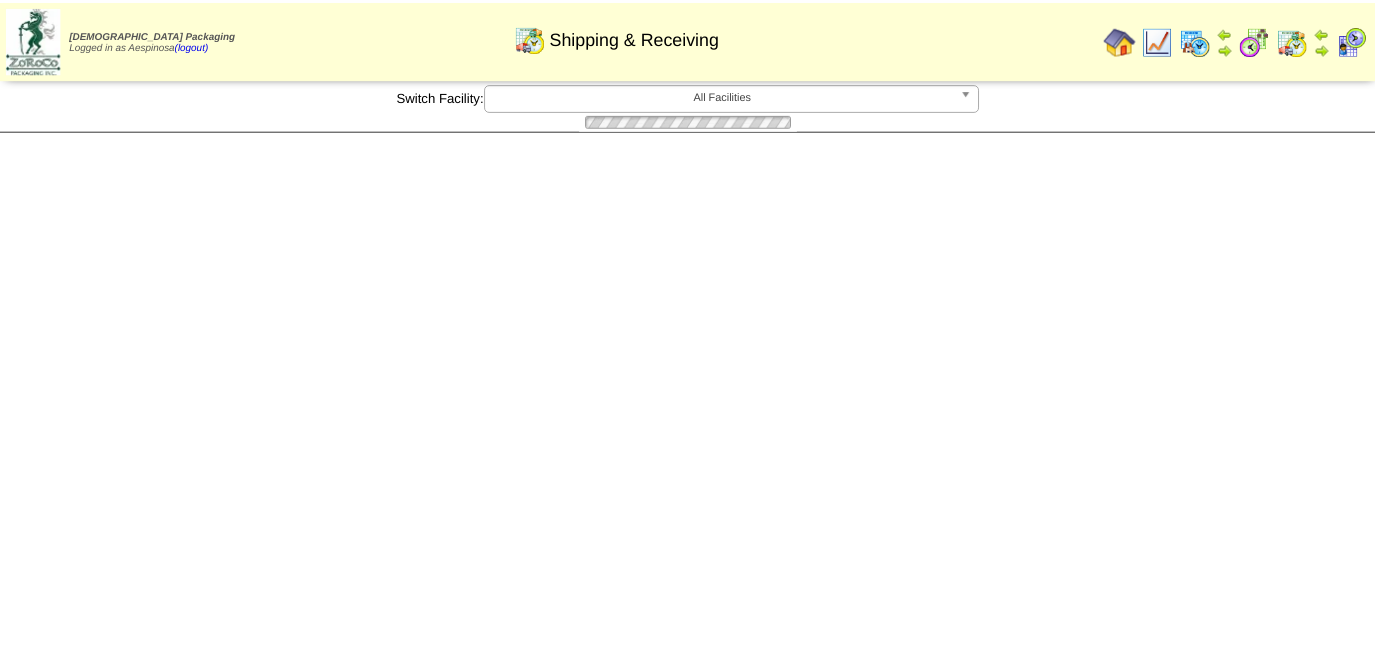 scroll, scrollTop: 0, scrollLeft: 0, axis: both 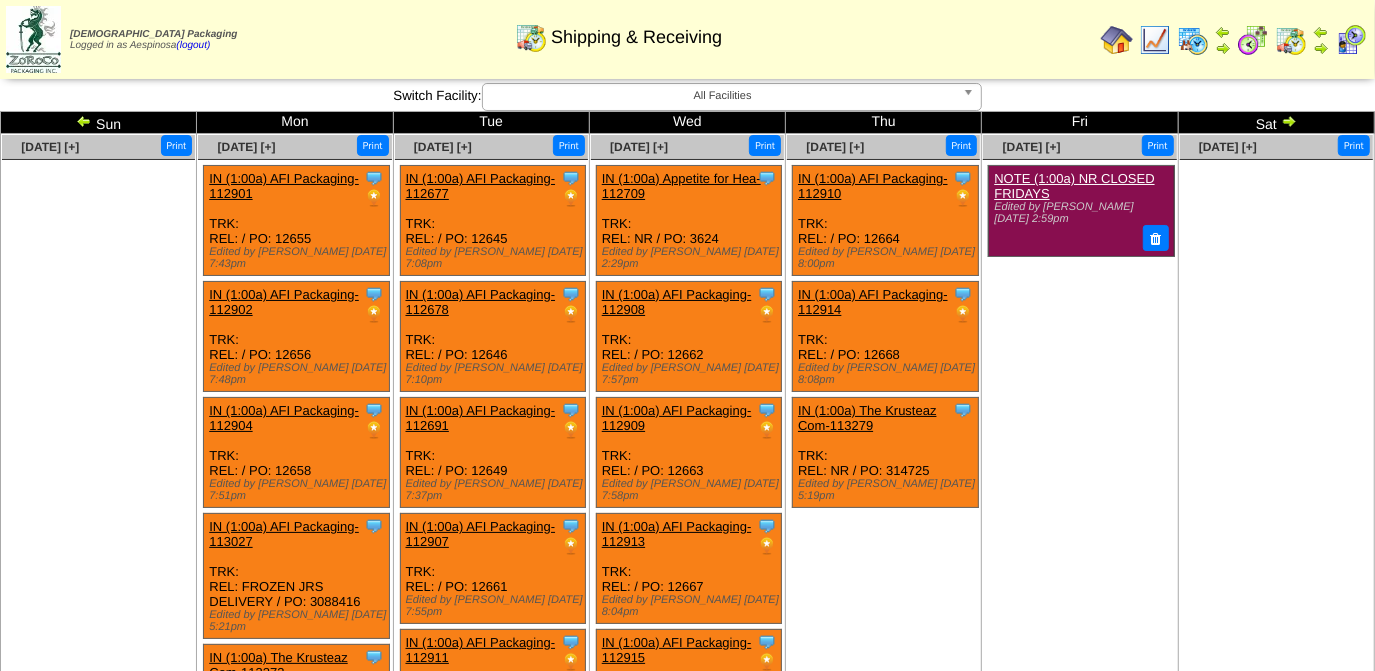 drag, startPoint x: 0, startPoint y: 0, endPoint x: 77, endPoint y: 118, distance: 140.90068 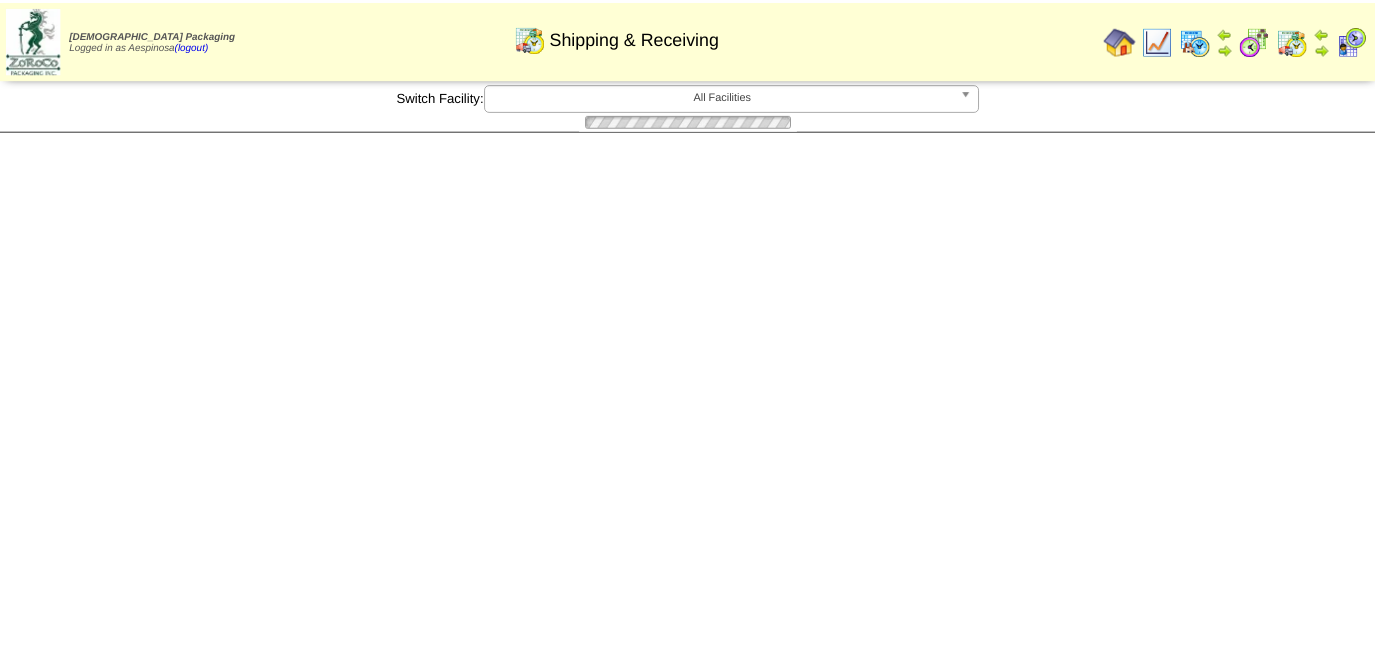 scroll, scrollTop: 0, scrollLeft: 0, axis: both 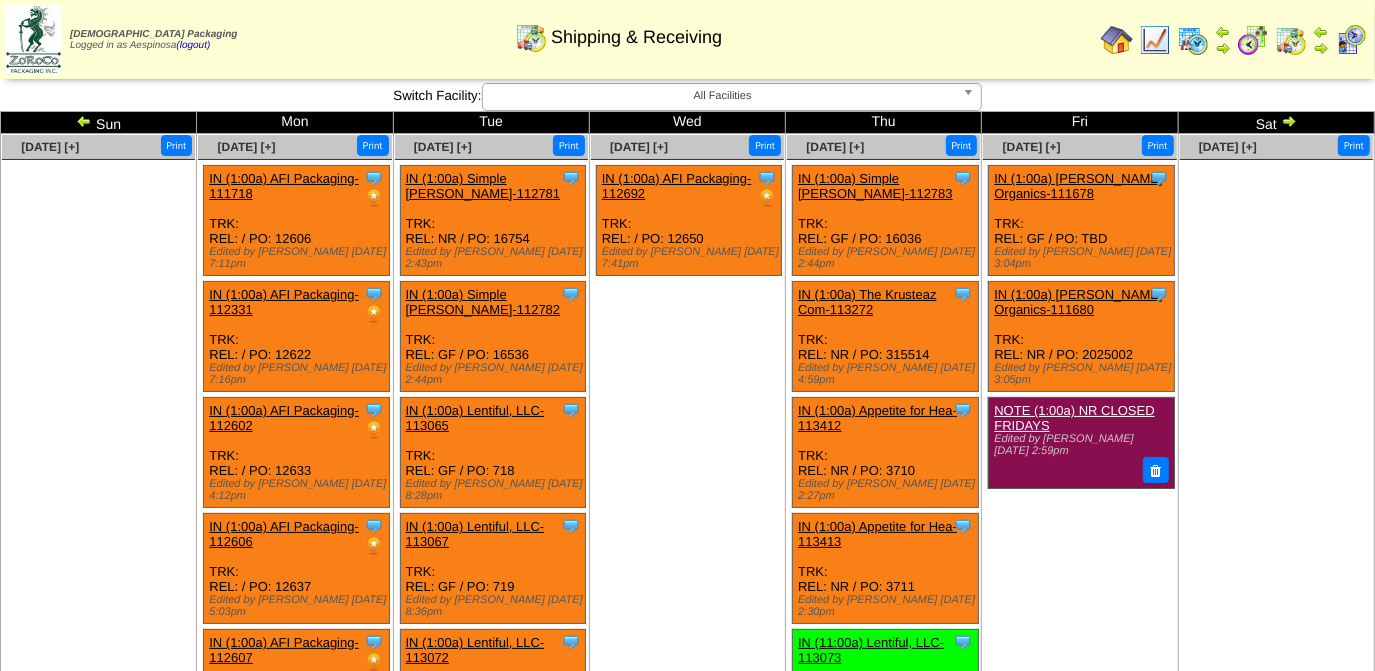 click at bounding box center (84, 121) 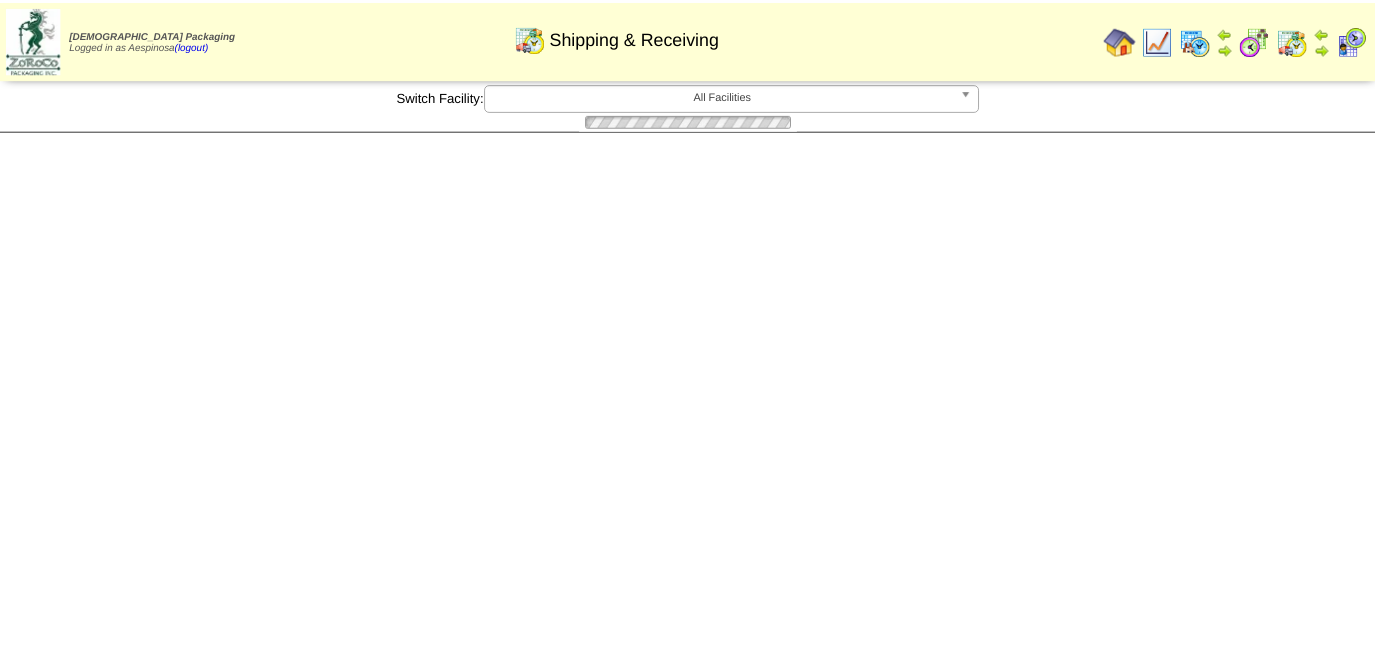 scroll, scrollTop: 0, scrollLeft: 0, axis: both 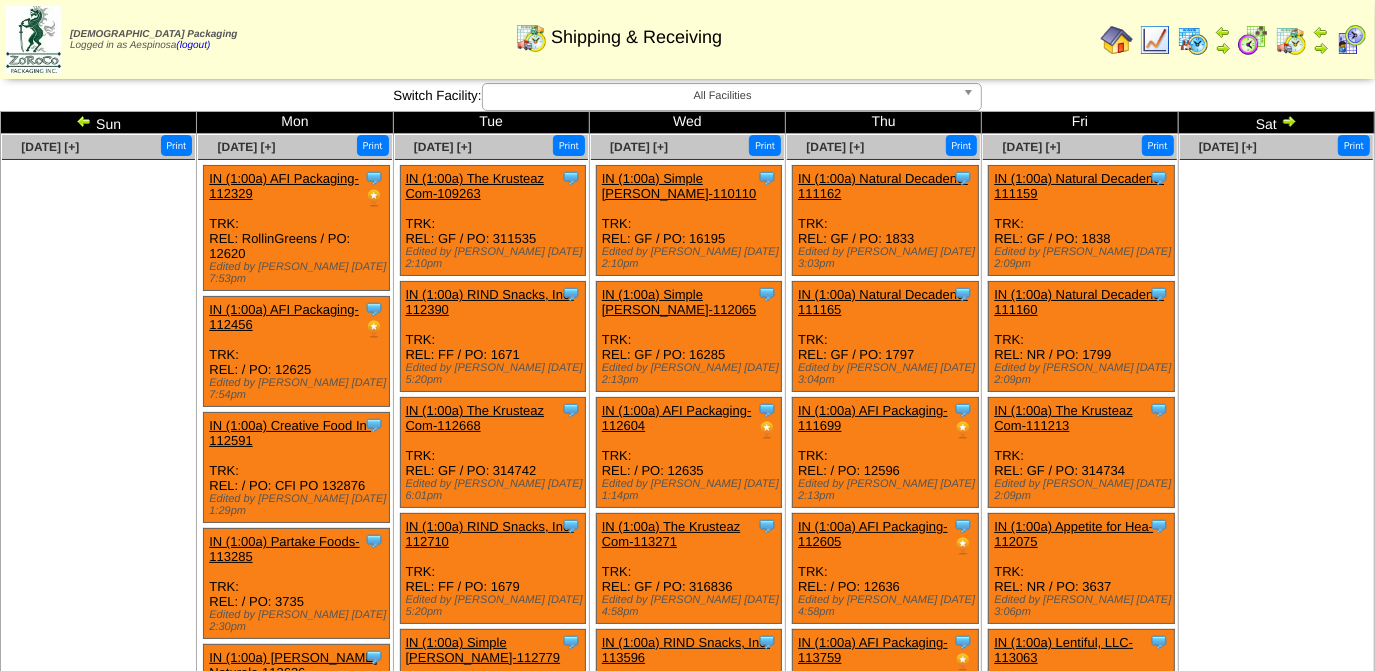drag, startPoint x: 0, startPoint y: 0, endPoint x: 83, endPoint y: 118, distance: 144.26712 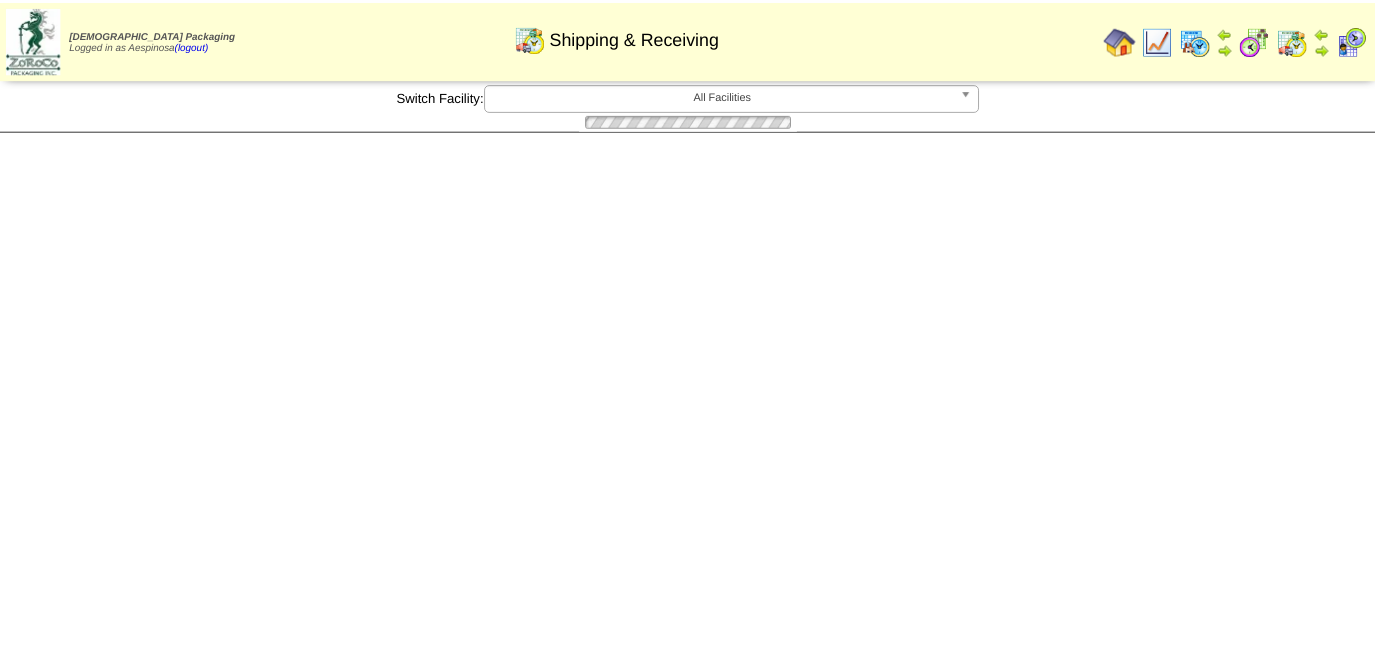 scroll, scrollTop: 0, scrollLeft: 0, axis: both 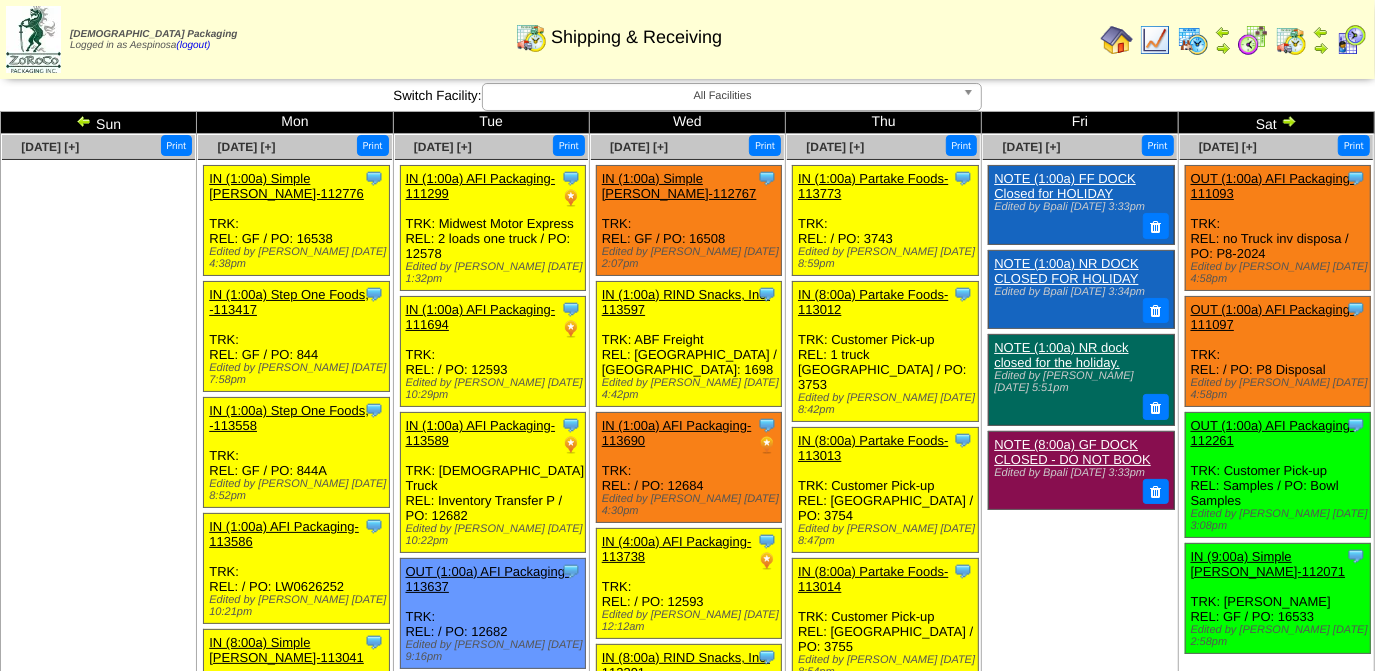 click on "Sat" at bounding box center [1276, 123] 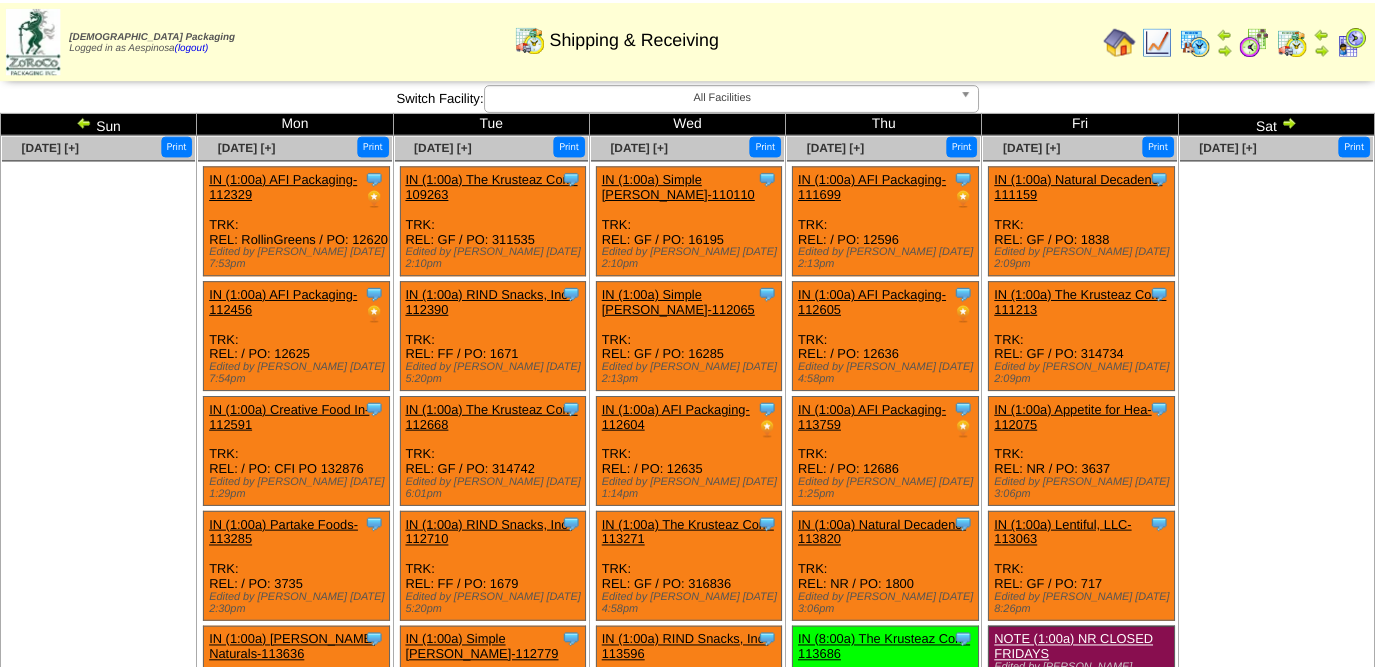 scroll, scrollTop: 0, scrollLeft: 0, axis: both 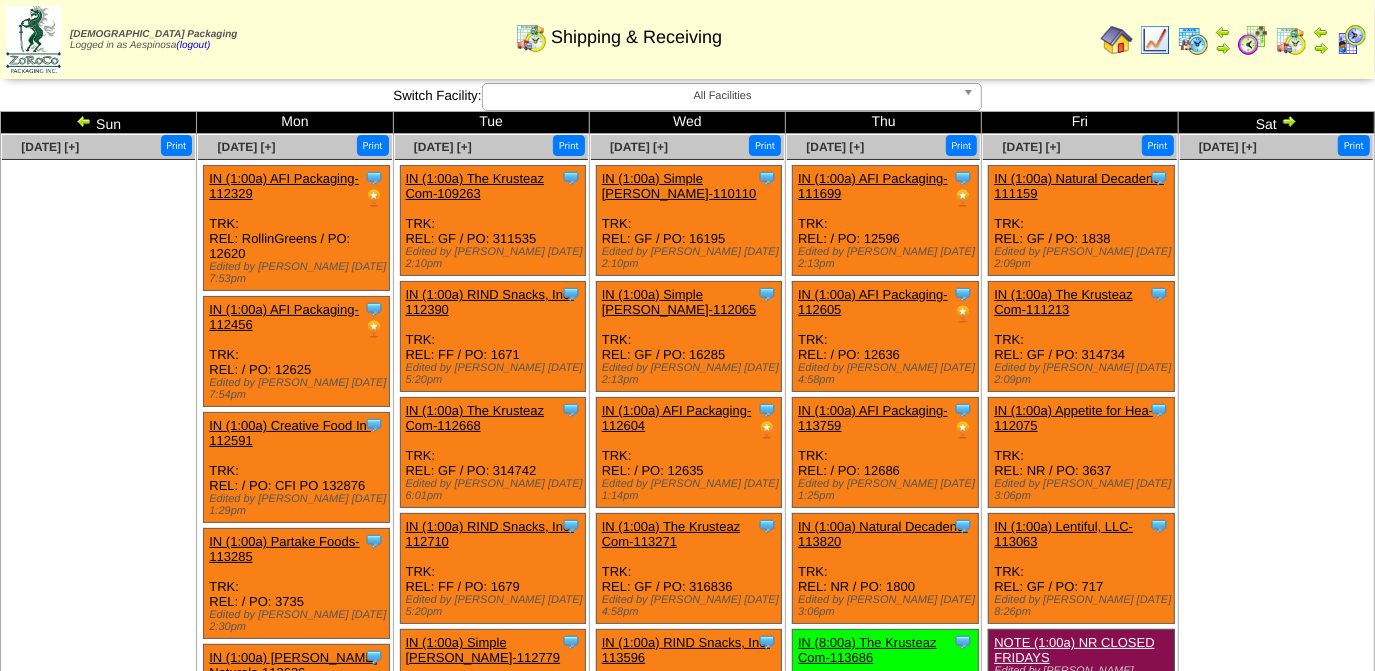 click at bounding box center (1289, 121) 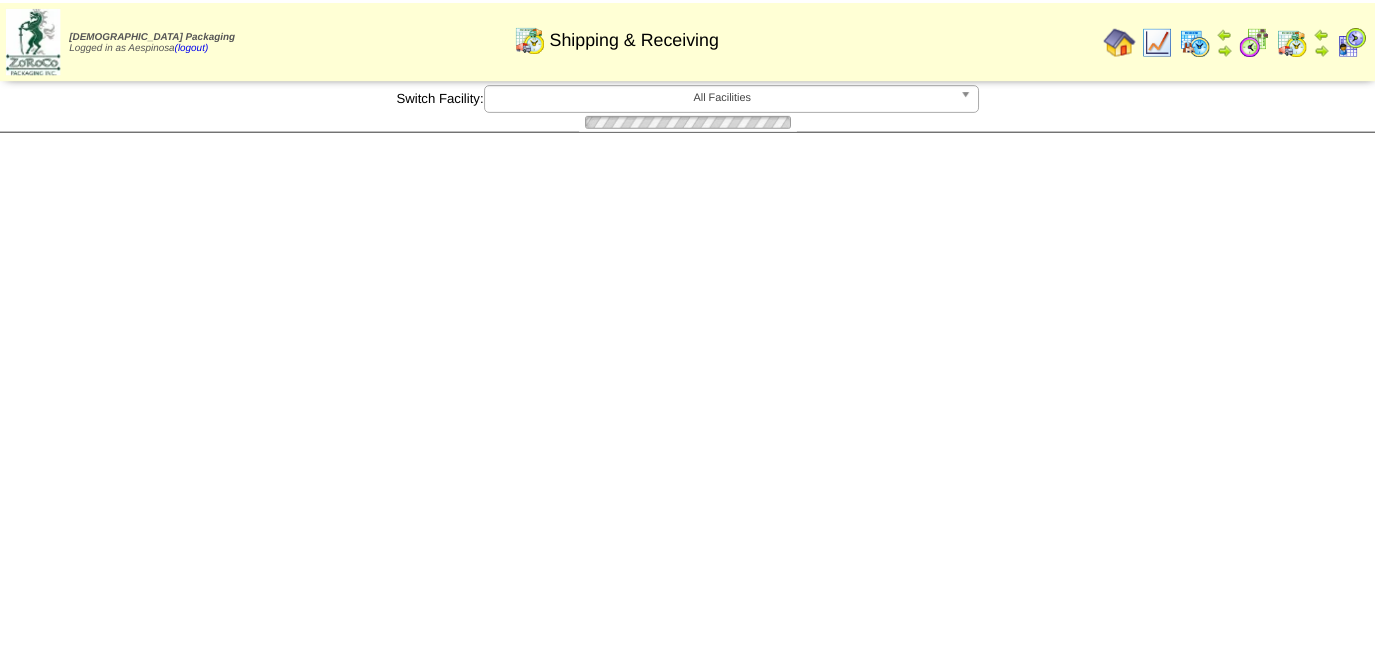 scroll, scrollTop: 0, scrollLeft: 0, axis: both 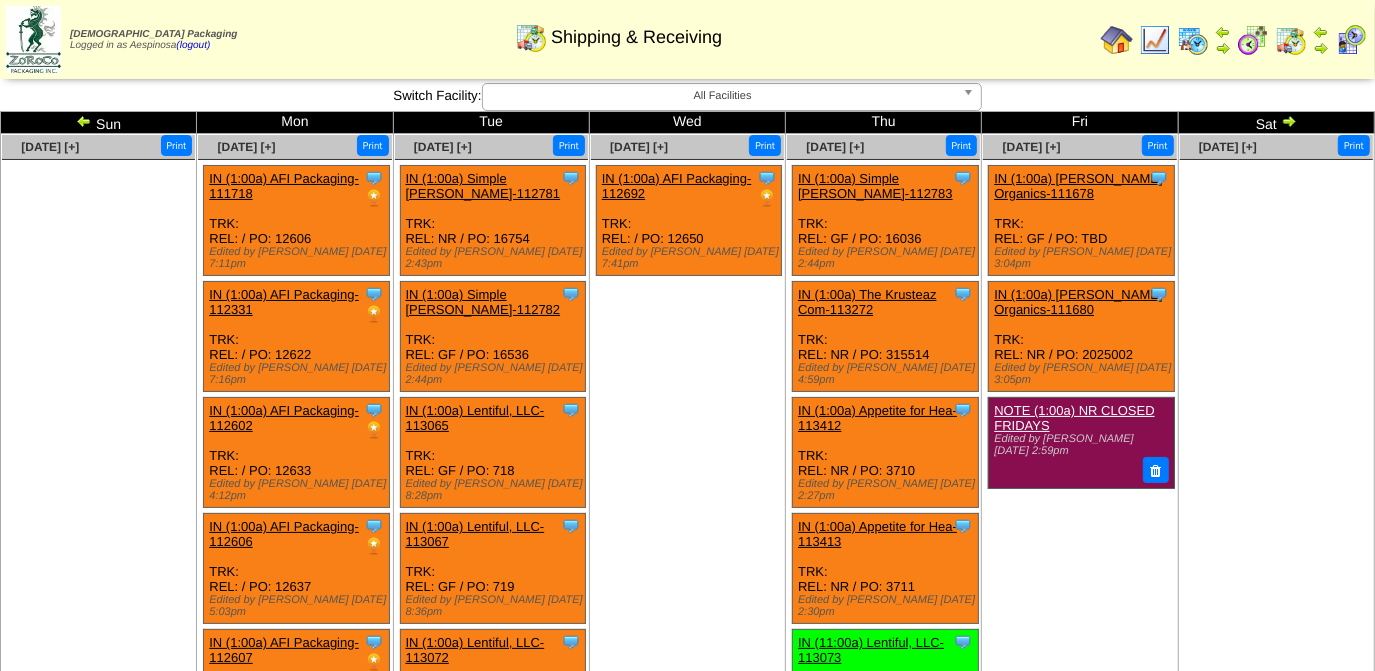 drag, startPoint x: 0, startPoint y: 0, endPoint x: 1290, endPoint y: 119, distance: 1295.4772 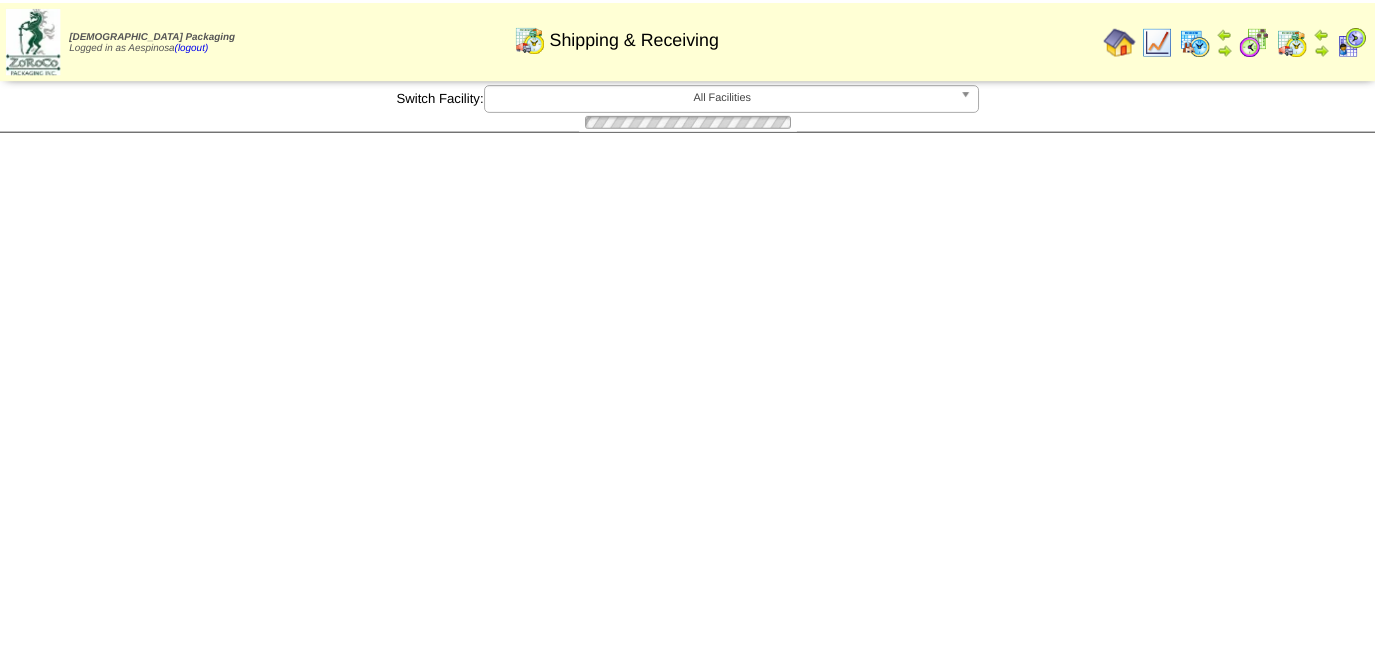 scroll, scrollTop: 0, scrollLeft: 0, axis: both 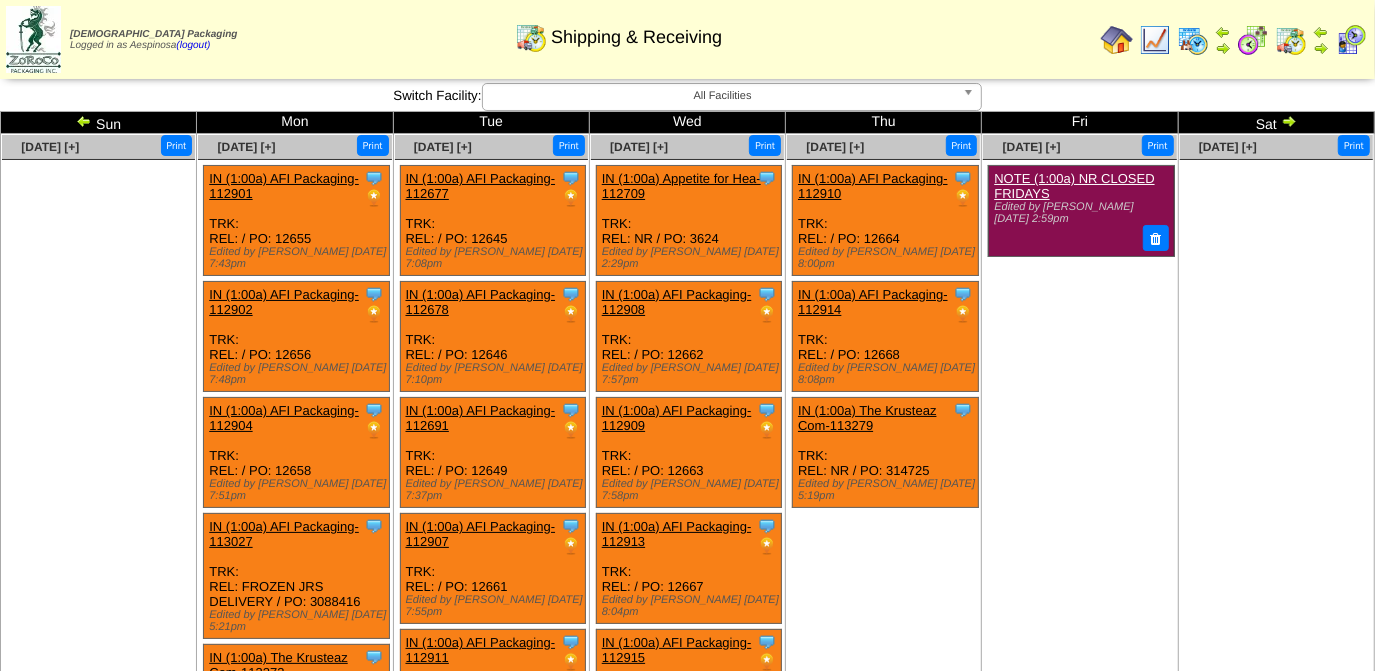 click at bounding box center (1276, 310) 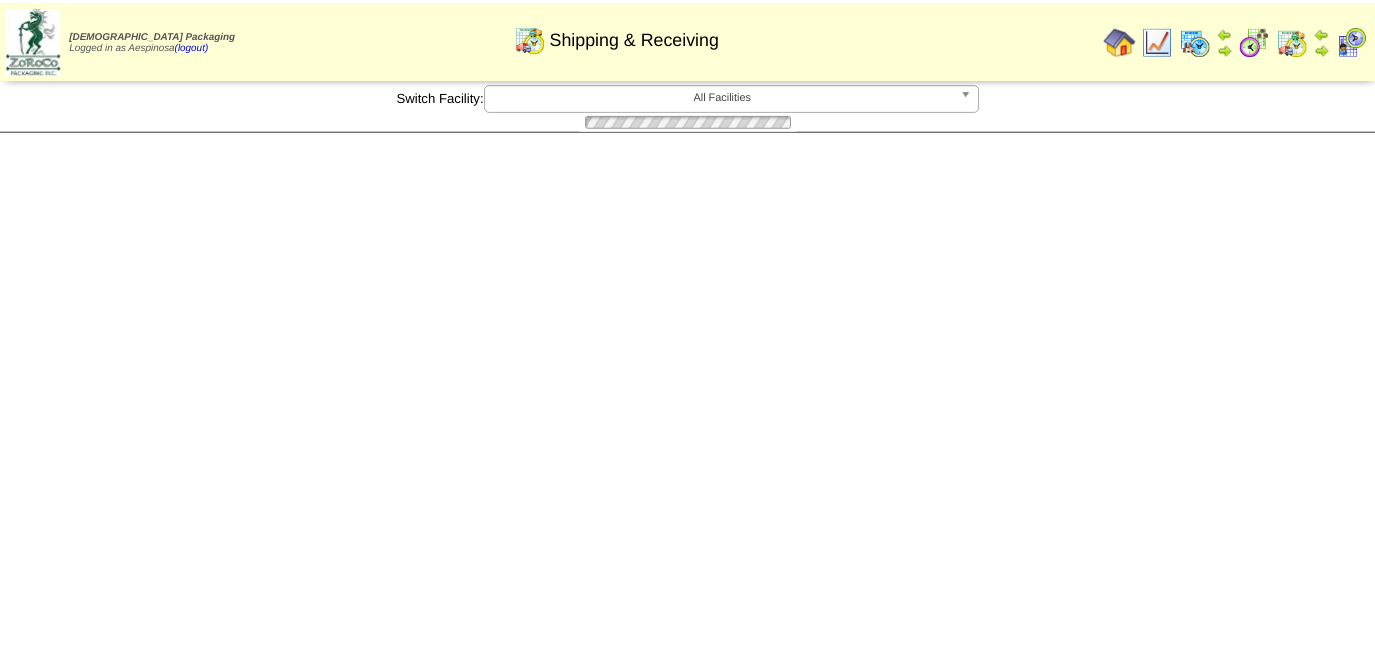 scroll, scrollTop: 0, scrollLeft: 0, axis: both 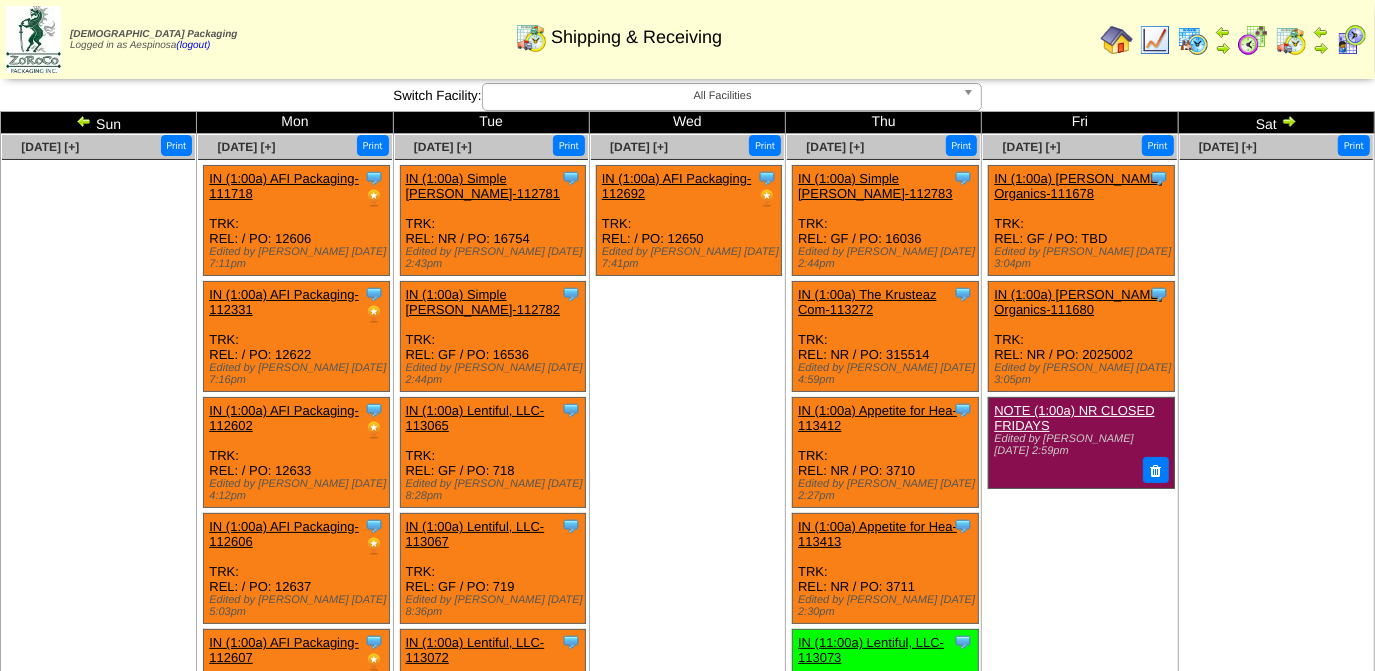 drag, startPoint x: 0, startPoint y: 0, endPoint x: 88, endPoint y: 120, distance: 148.80861 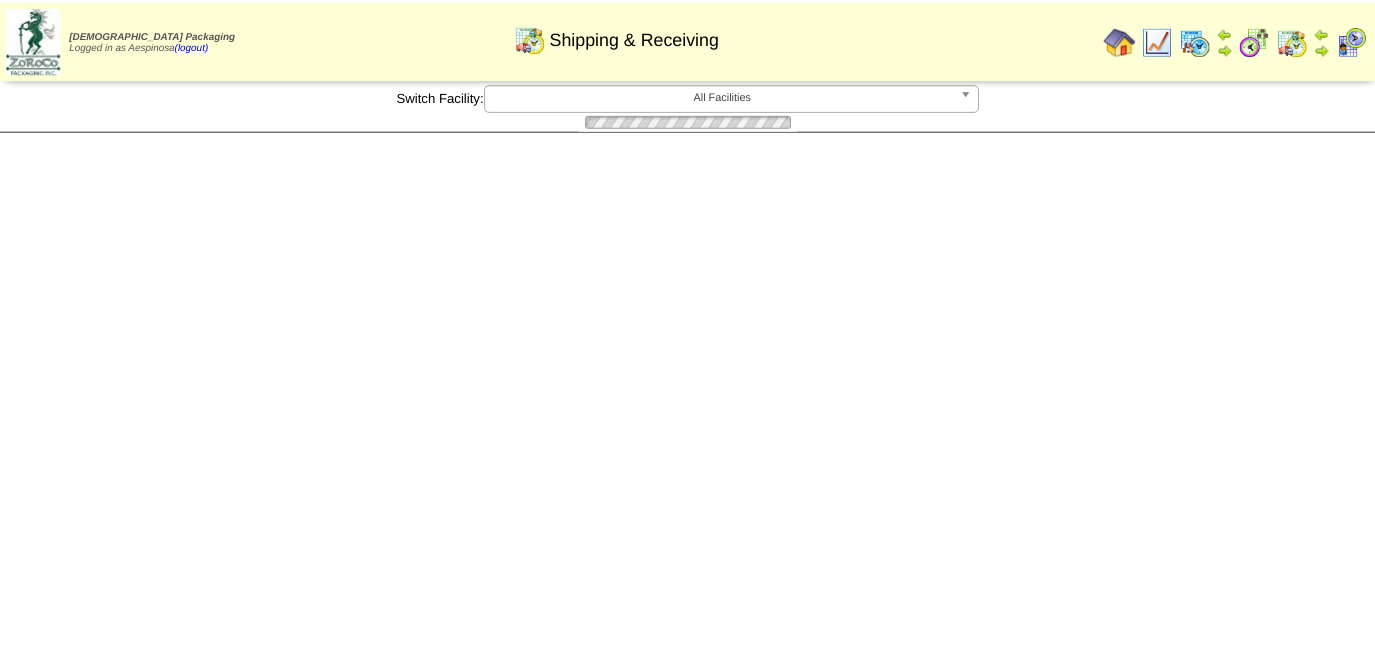 scroll, scrollTop: 0, scrollLeft: 0, axis: both 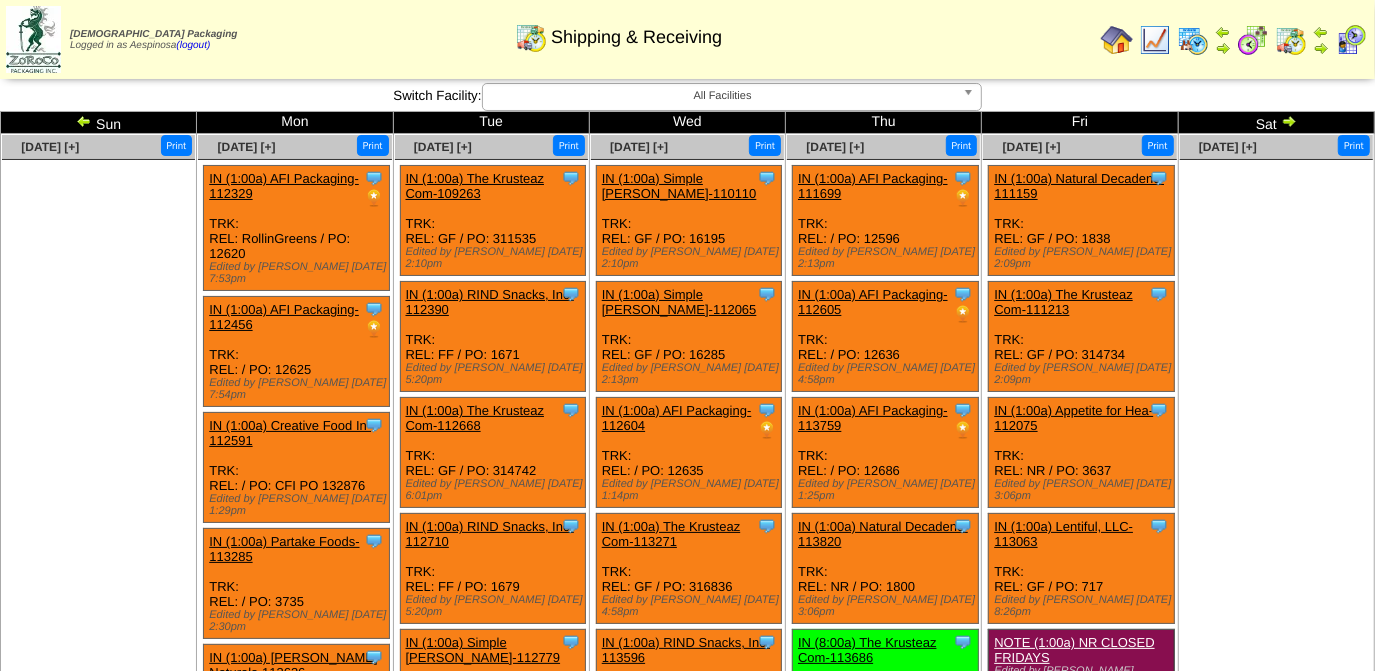 drag, startPoint x: 0, startPoint y: 0, endPoint x: 88, endPoint y: 120, distance: 148.80861 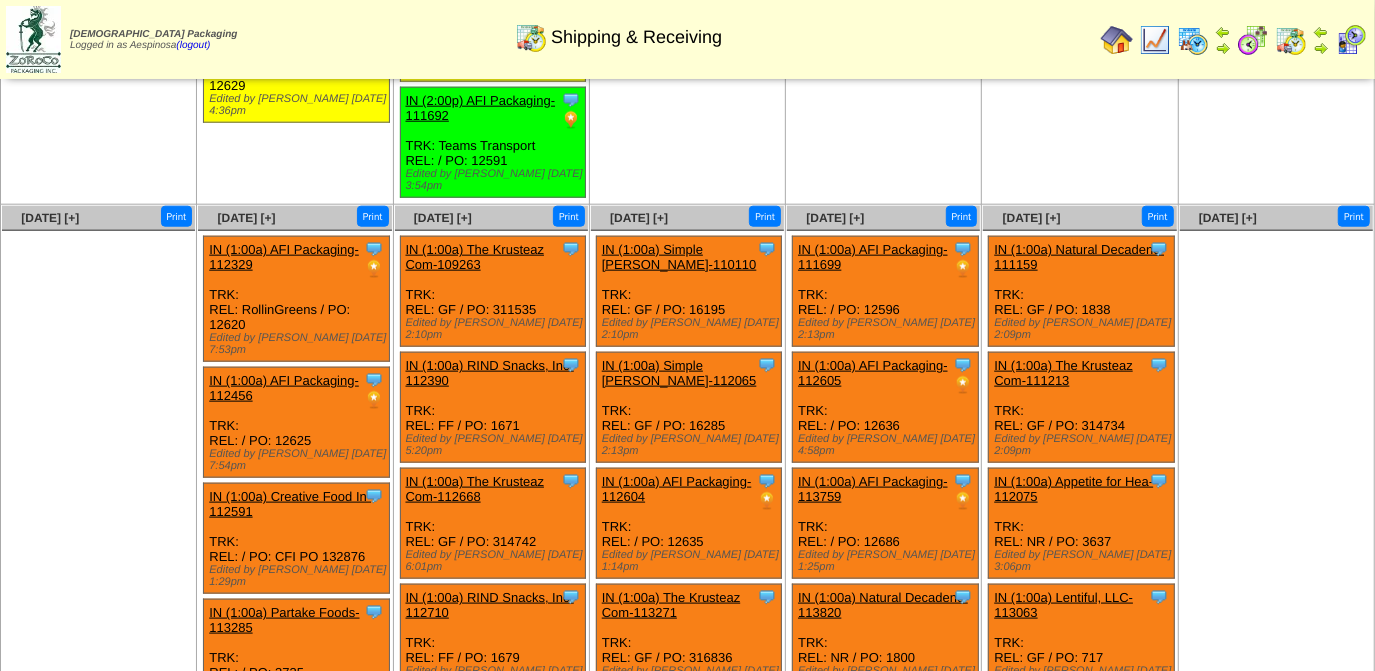 scroll, scrollTop: 1732, scrollLeft: 0, axis: vertical 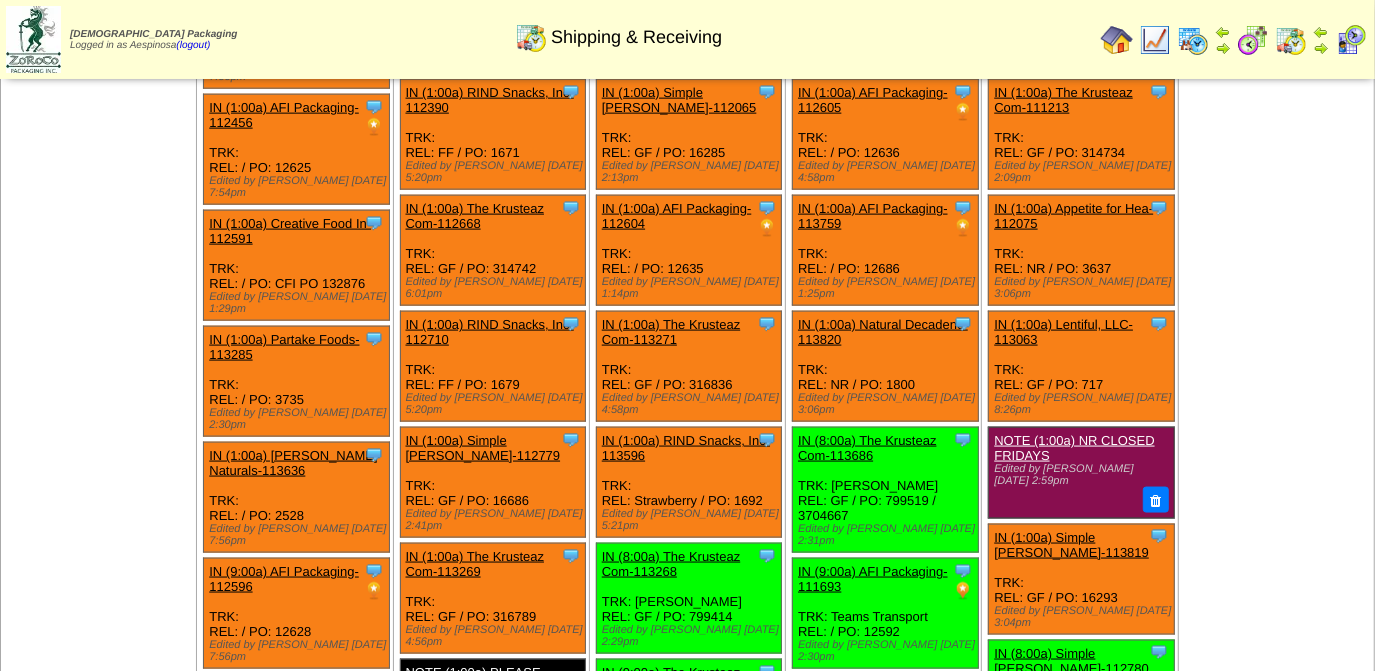 click on "IN
(1:00a)
Simple [PERSON_NAME]-113819" at bounding box center (1071, 545) 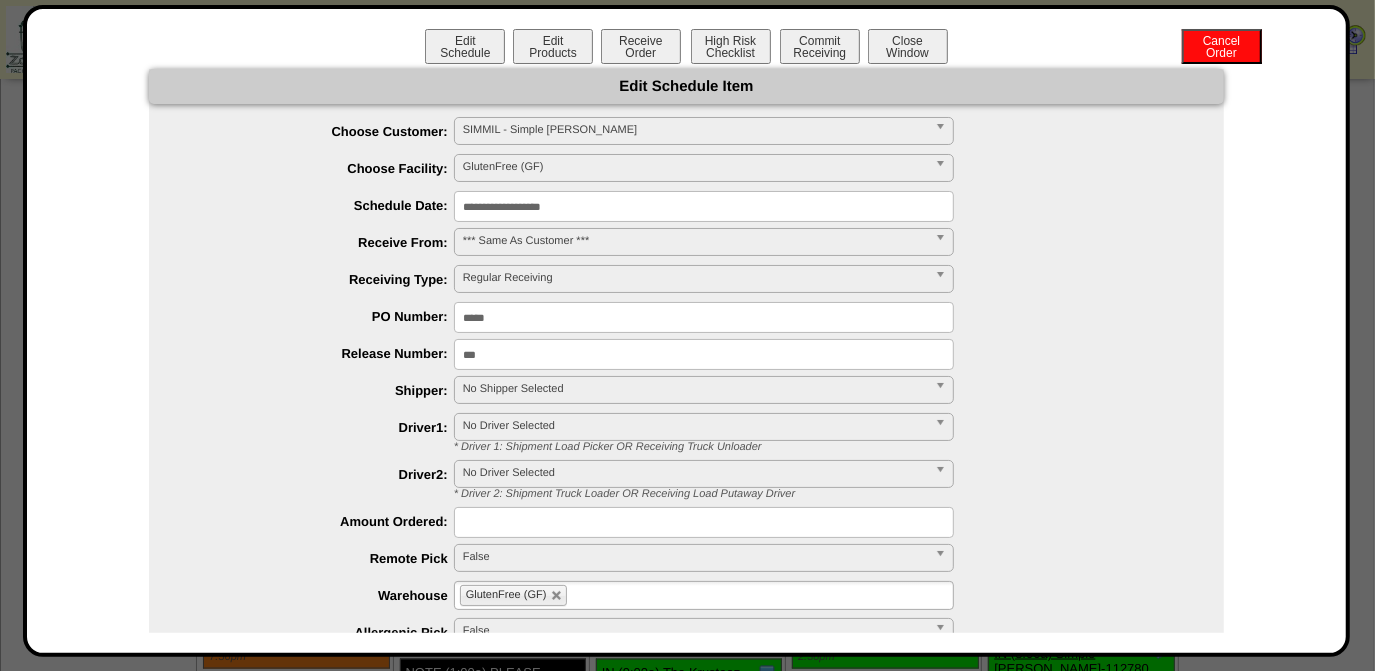 click on "**********" at bounding box center [704, 206] 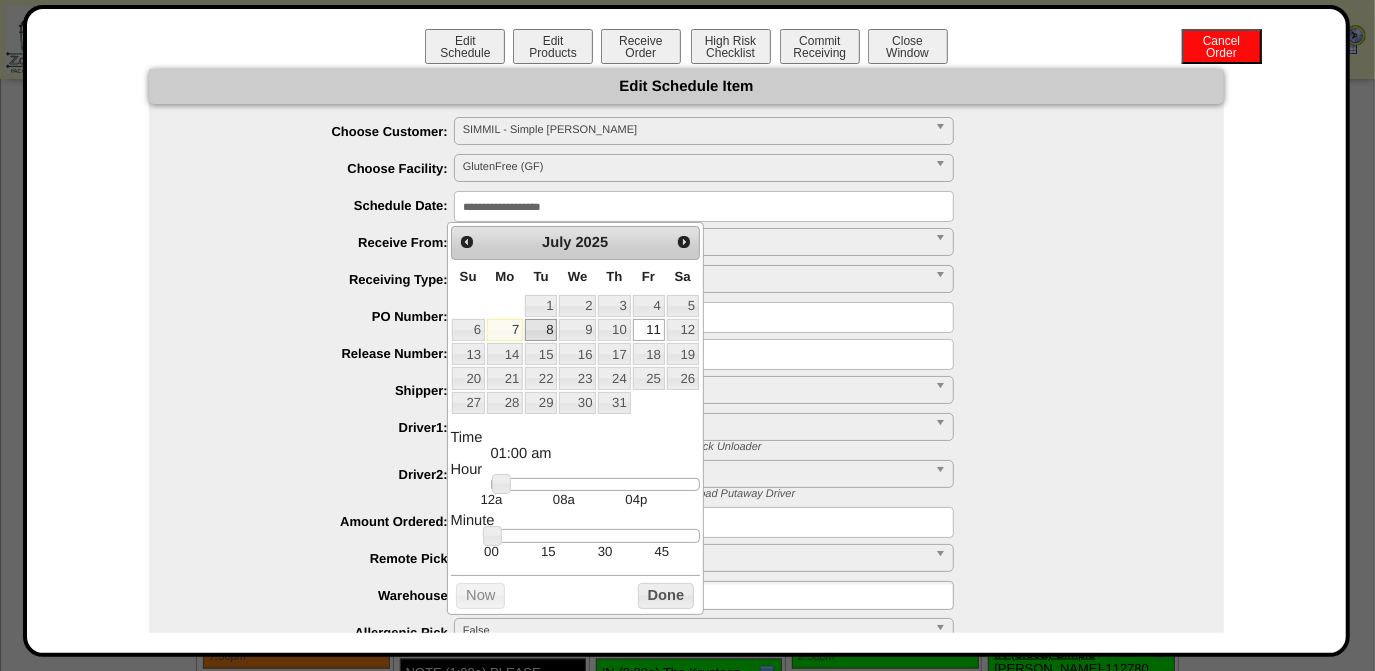 click on "8" at bounding box center [541, 330] 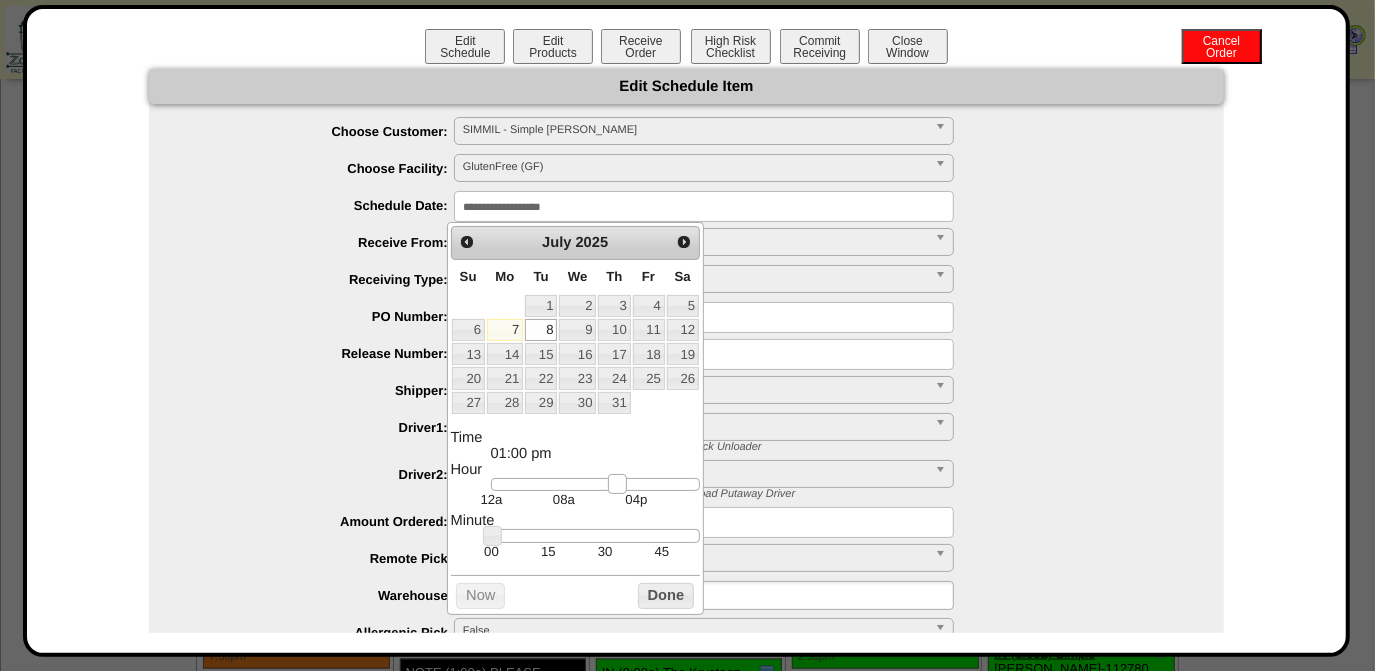 type on "**********" 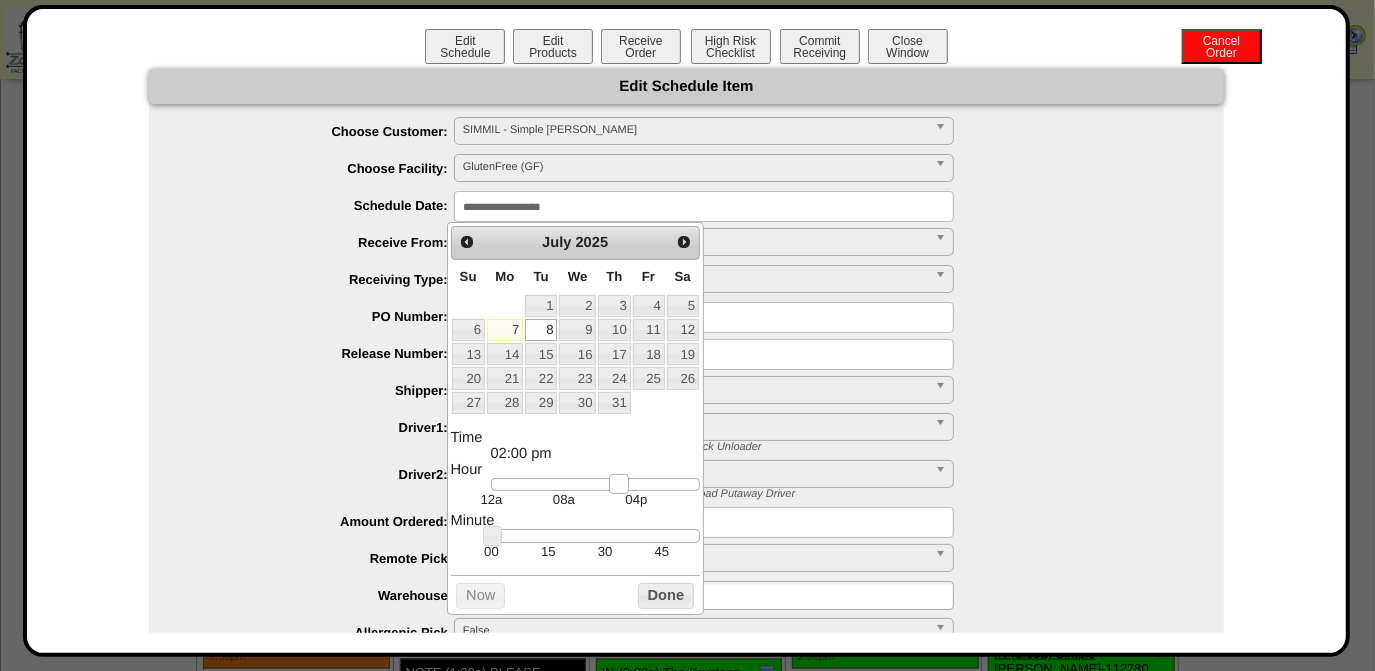 drag, startPoint x: 585, startPoint y: 480, endPoint x: 618, endPoint y: 482, distance: 33.06055 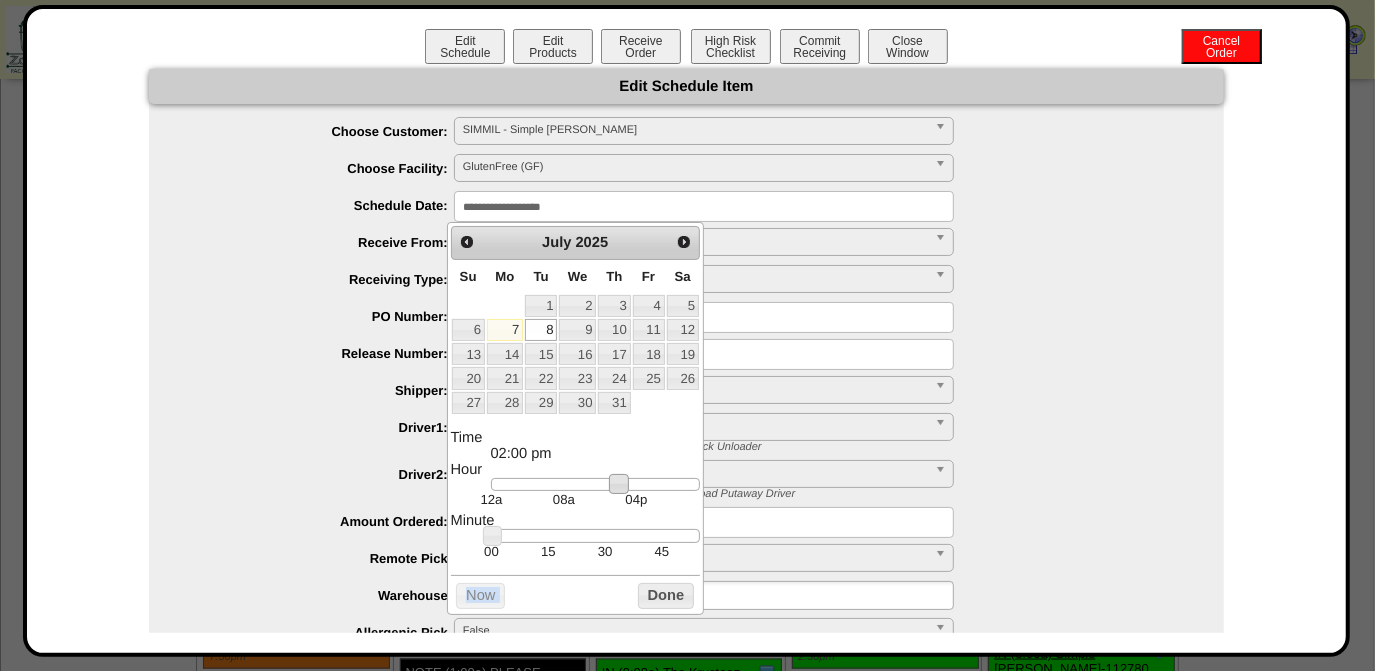 click on "Prev Next July   2025 Su Mo Tu We Th Fr Sa     1 2 3 4 5 6 7 8 9 10 11 12 13 14 15 16 17 18 19 20 21 22 23 24 25 26 27 28 29 30 31     Time 02:00 pm Hour 12a 08a 04p Minute 00 15 30 45 Second Time Zone ***** ***** ***** ***** ***** ***** ***** ***** ***** ***** ***** ***** ***** ***** ***** ***** ***** ***** ***** ***** ***** ***** ***** ***** Now Done" at bounding box center [575, 418] 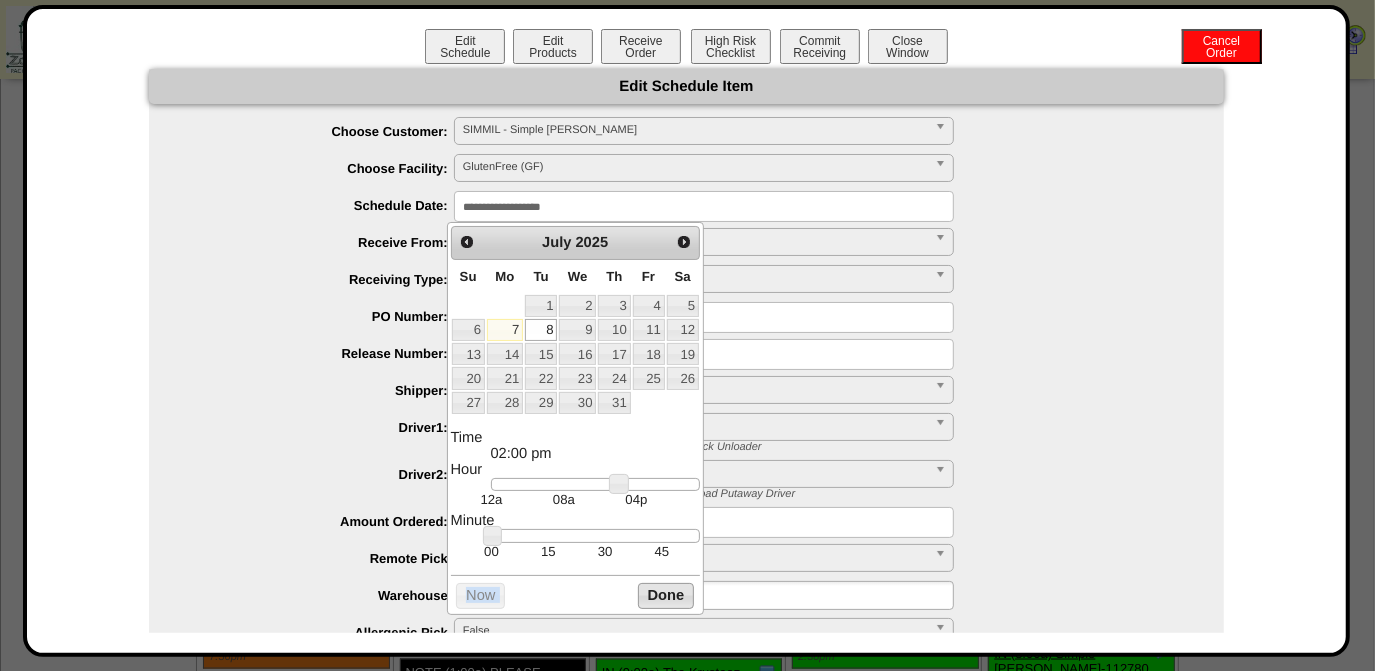 click on "Done" at bounding box center [666, 595] 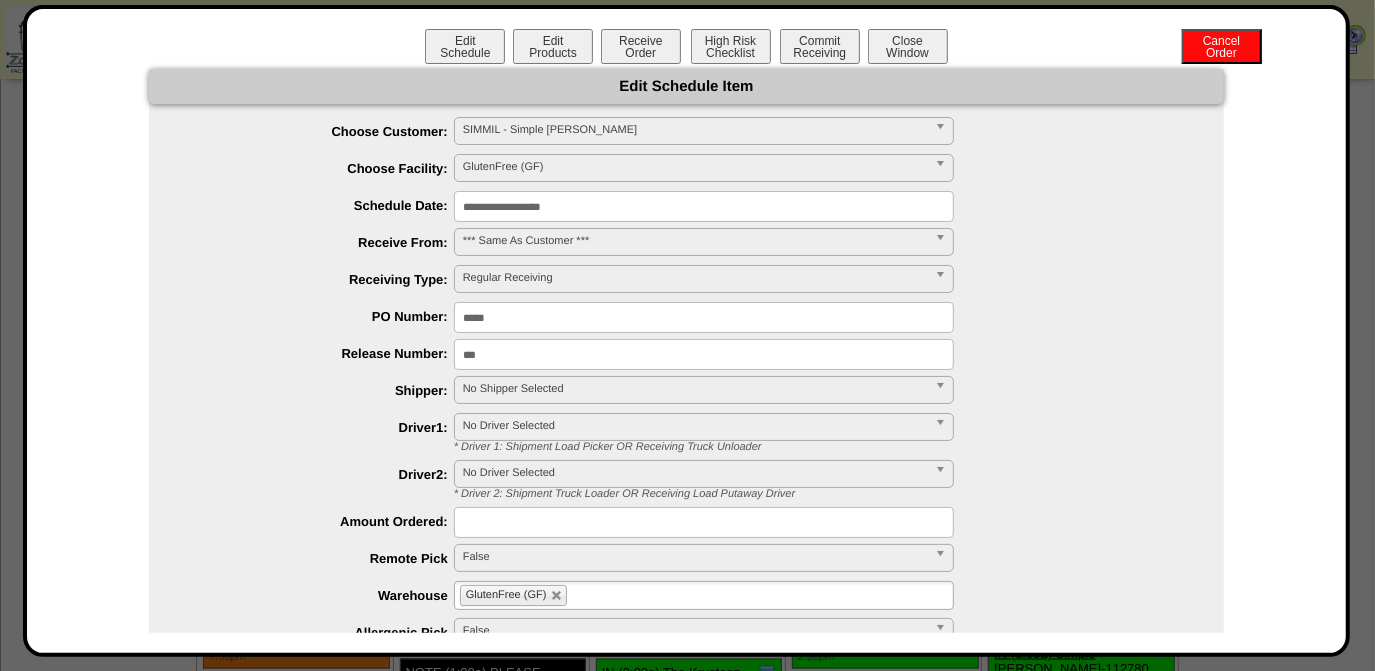 click on "No Shipper Selected" at bounding box center [695, 389] 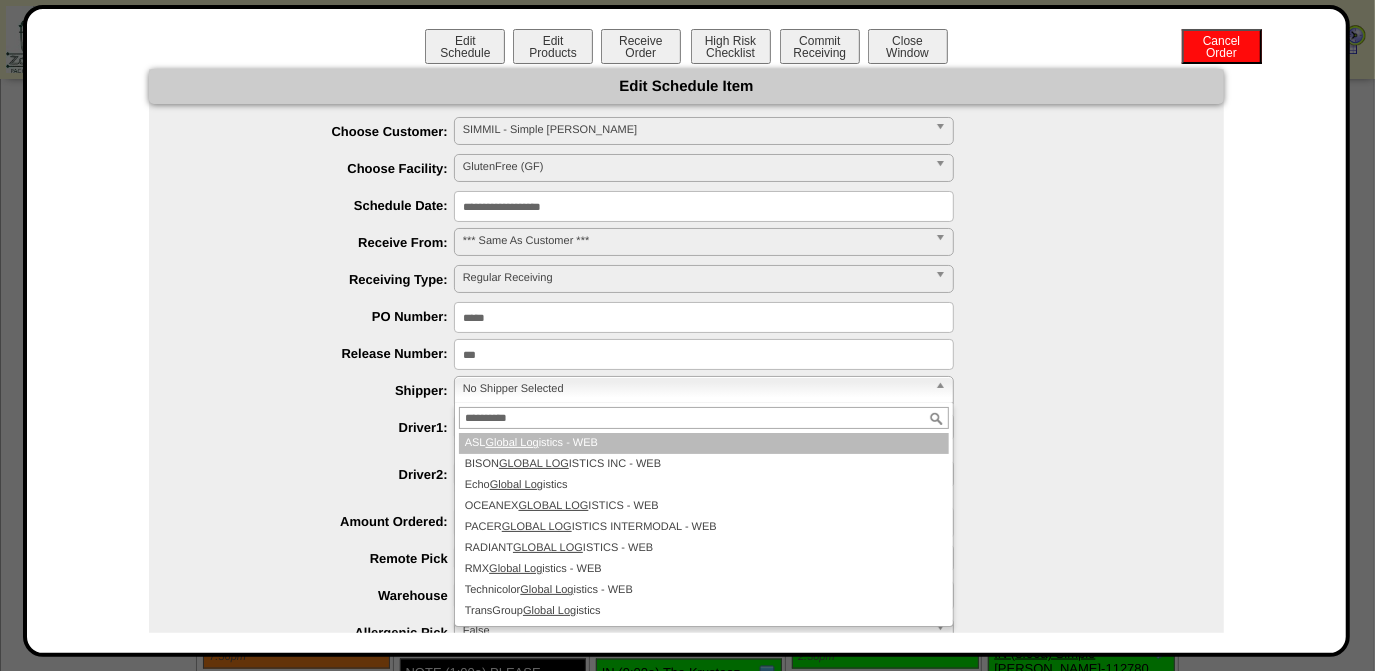 type on "**********" 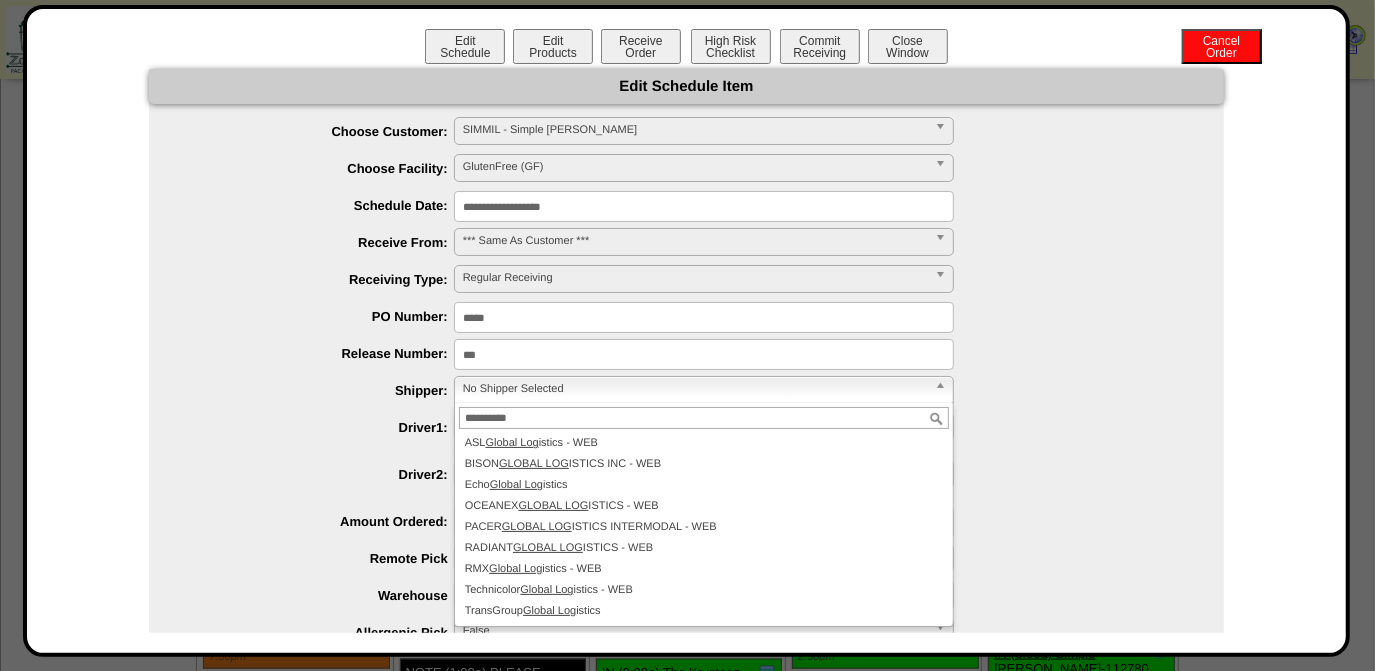 drag, startPoint x: 572, startPoint y: 418, endPoint x: 384, endPoint y: 405, distance: 188.44893 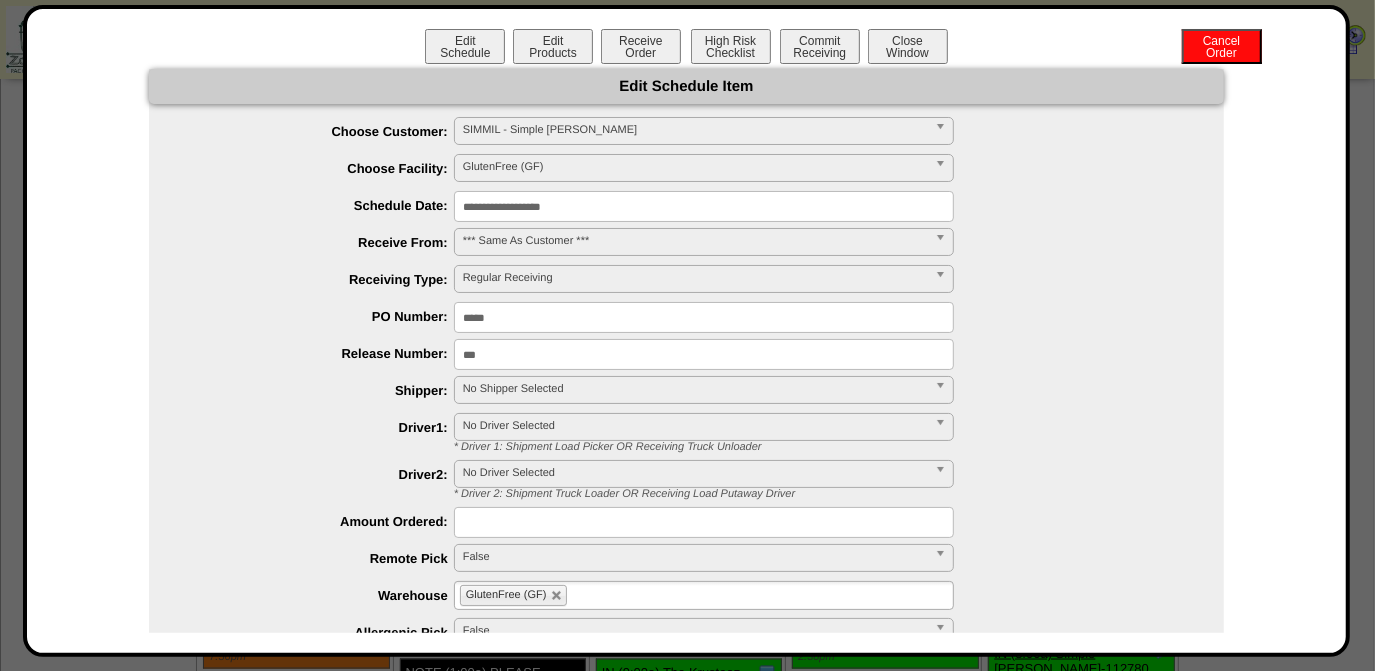 click on "No Shipper Selected" at bounding box center (695, 389) 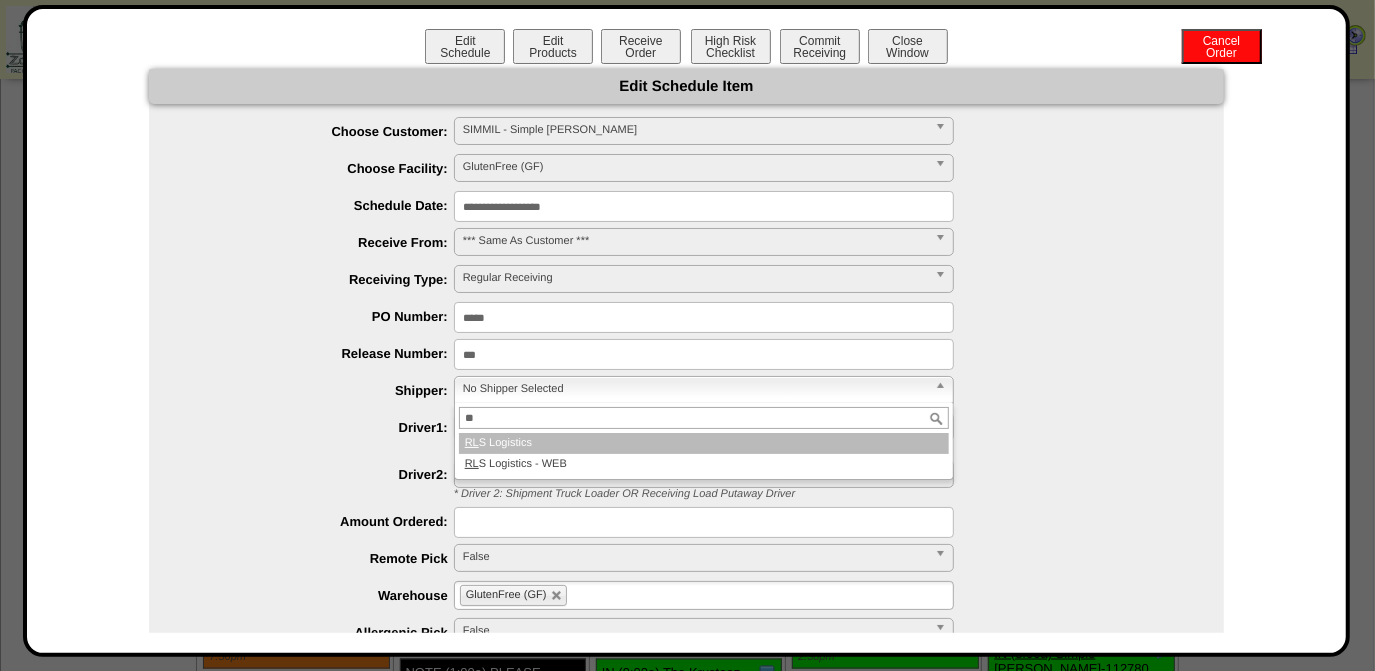 type on "**" 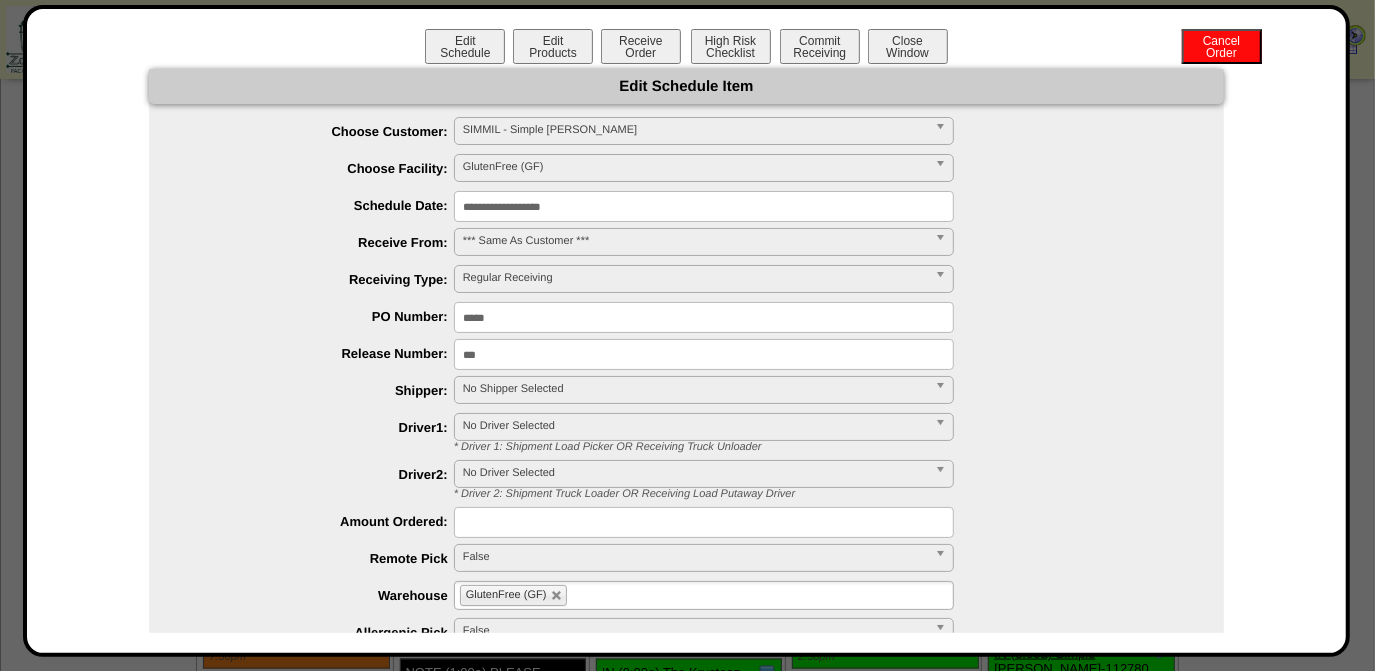 click on "No Shipper Selected" at bounding box center [695, 389] 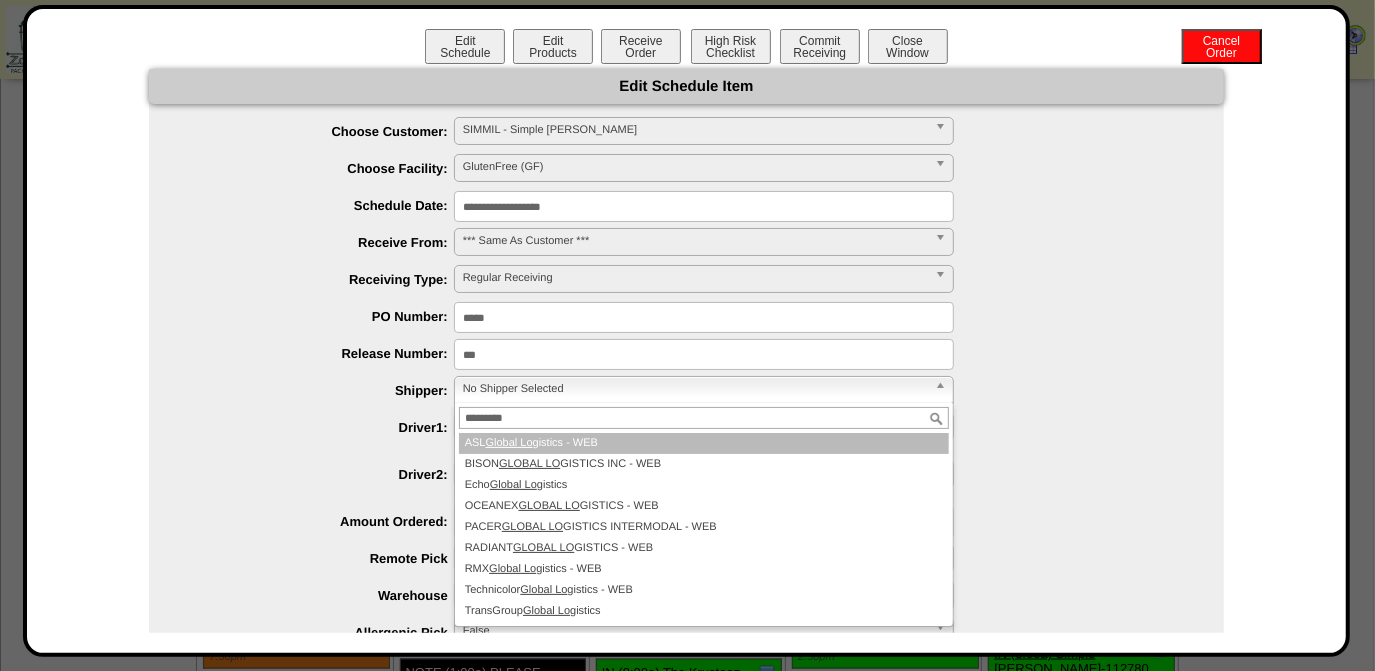 type on "*********" 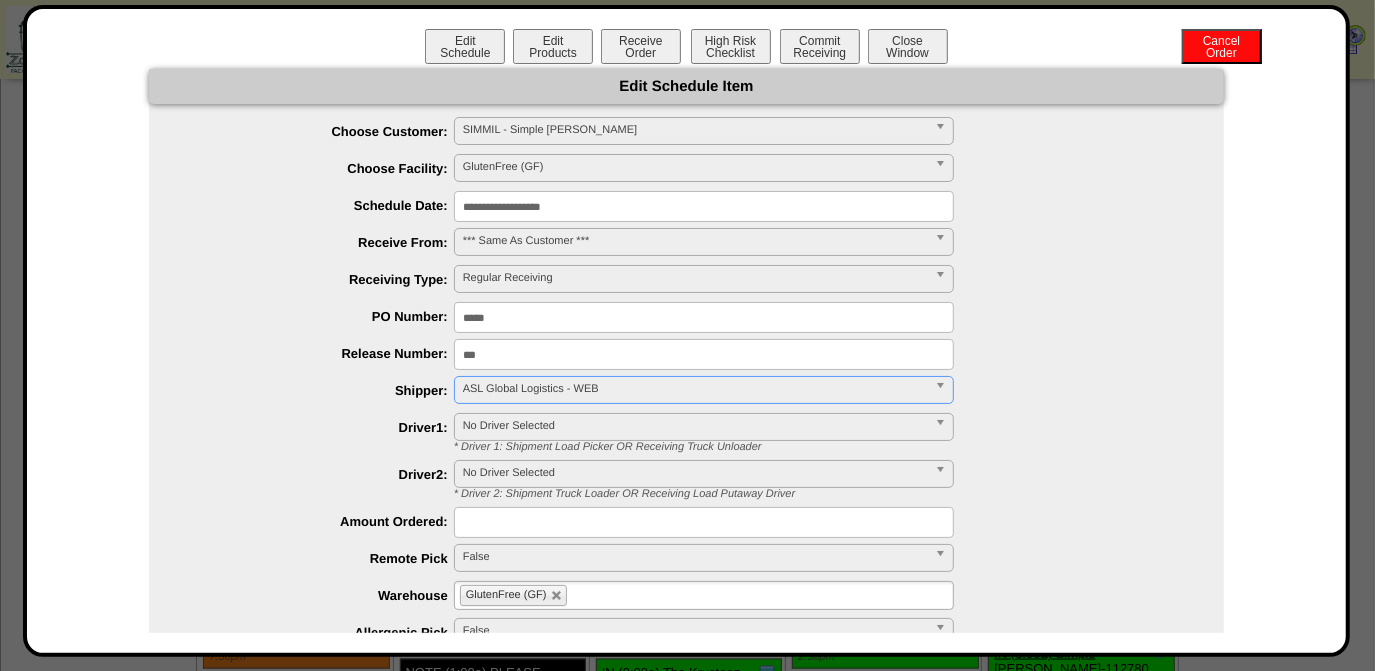 scroll, scrollTop: 218, scrollLeft: 0, axis: vertical 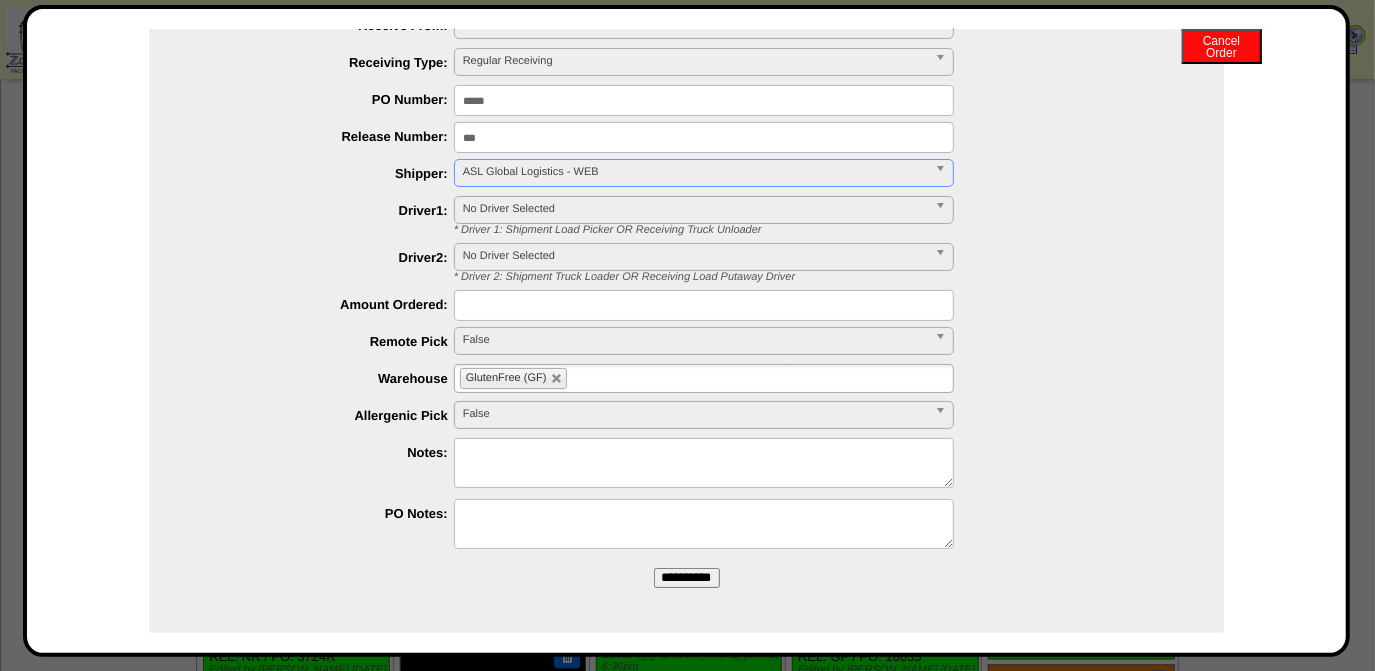 click on "**********" at bounding box center [687, 578] 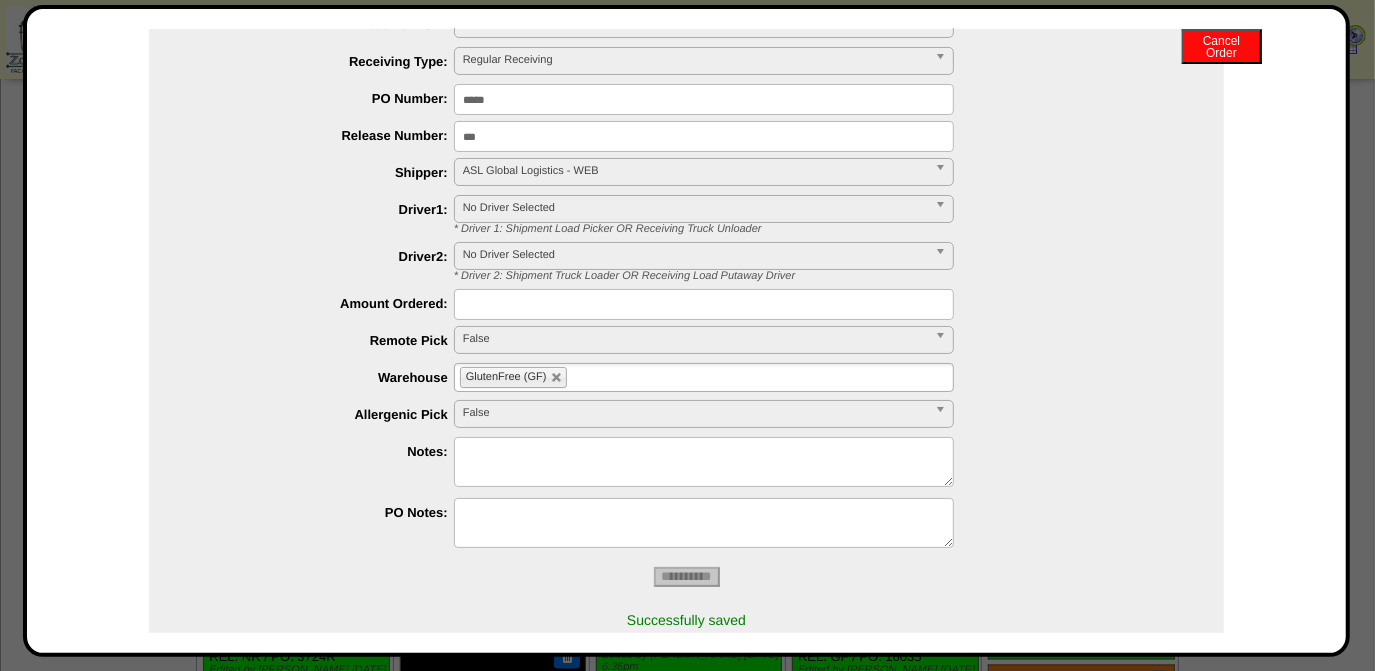 scroll, scrollTop: 0, scrollLeft: 0, axis: both 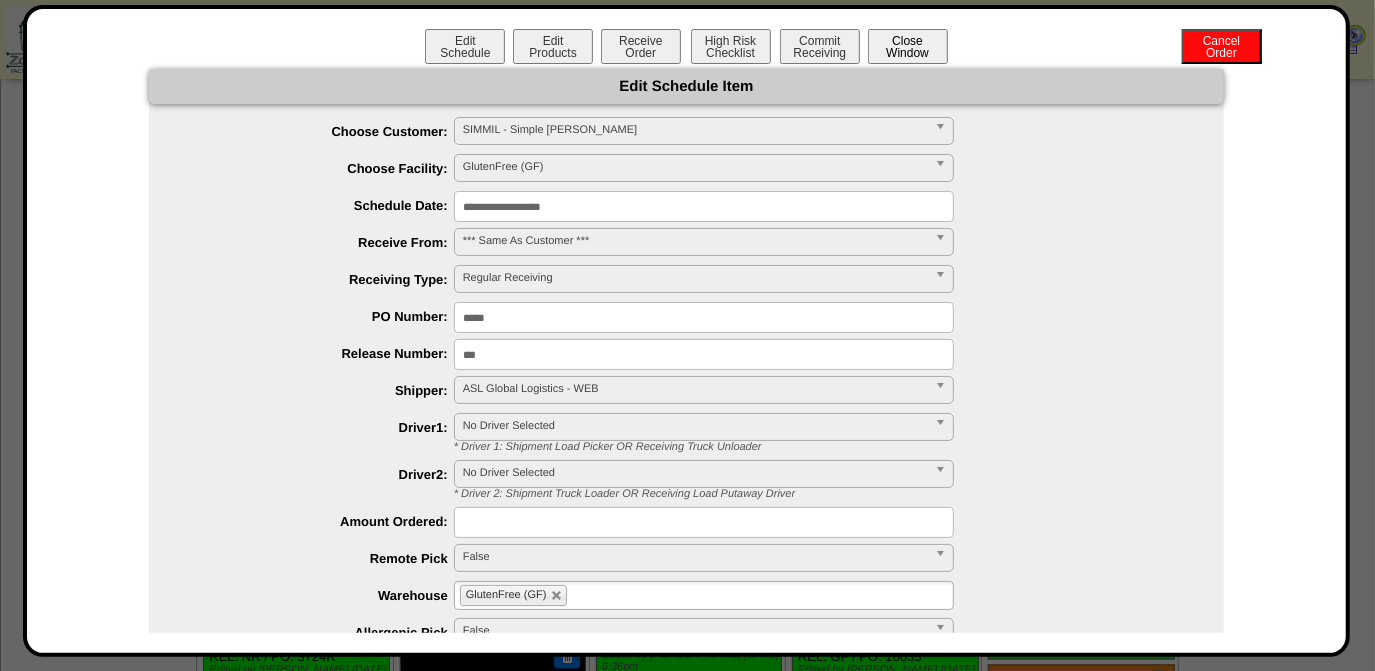 click on "Close Window" at bounding box center [908, 46] 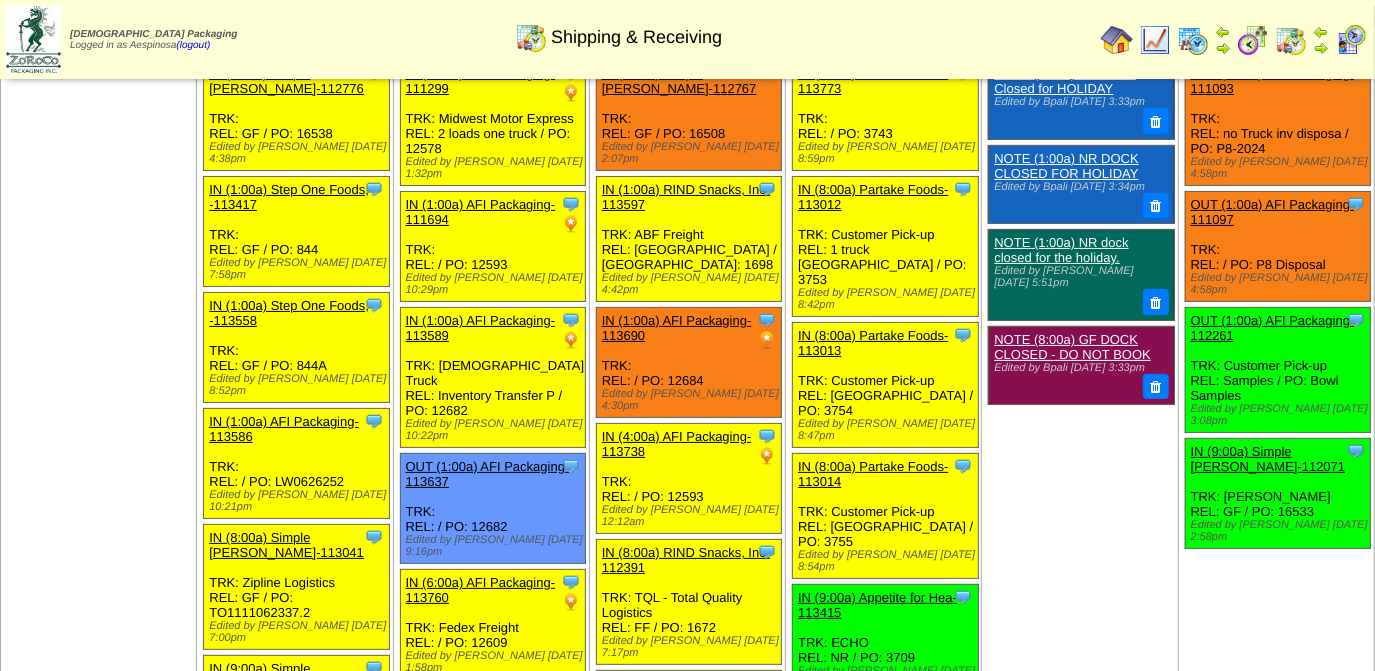 scroll, scrollTop: 14, scrollLeft: 0, axis: vertical 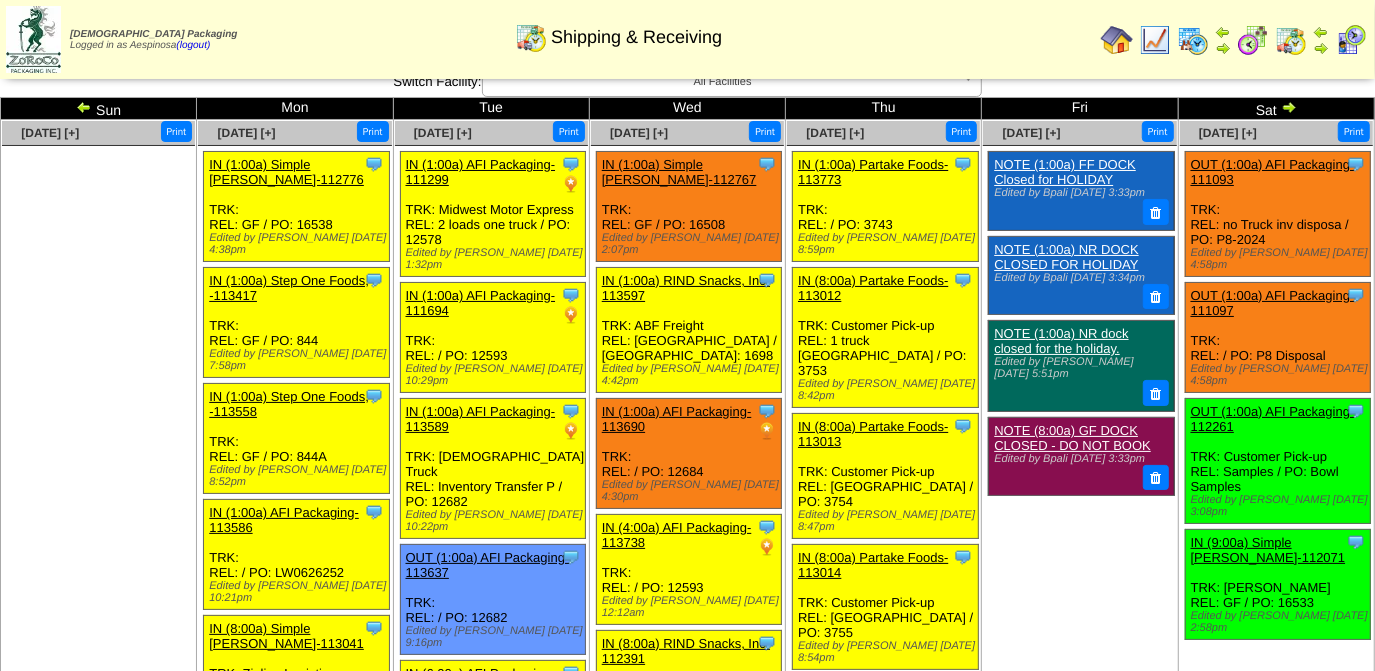 click at bounding box center [1289, 107] 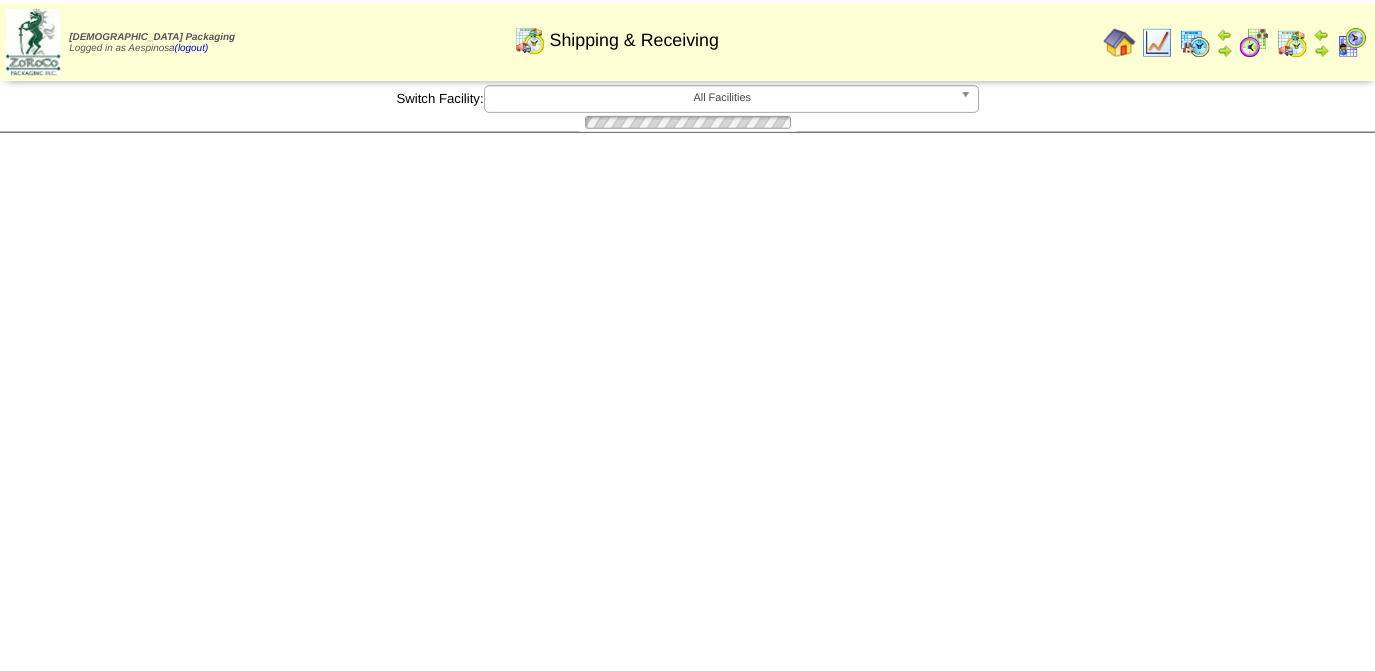 scroll, scrollTop: 0, scrollLeft: 0, axis: both 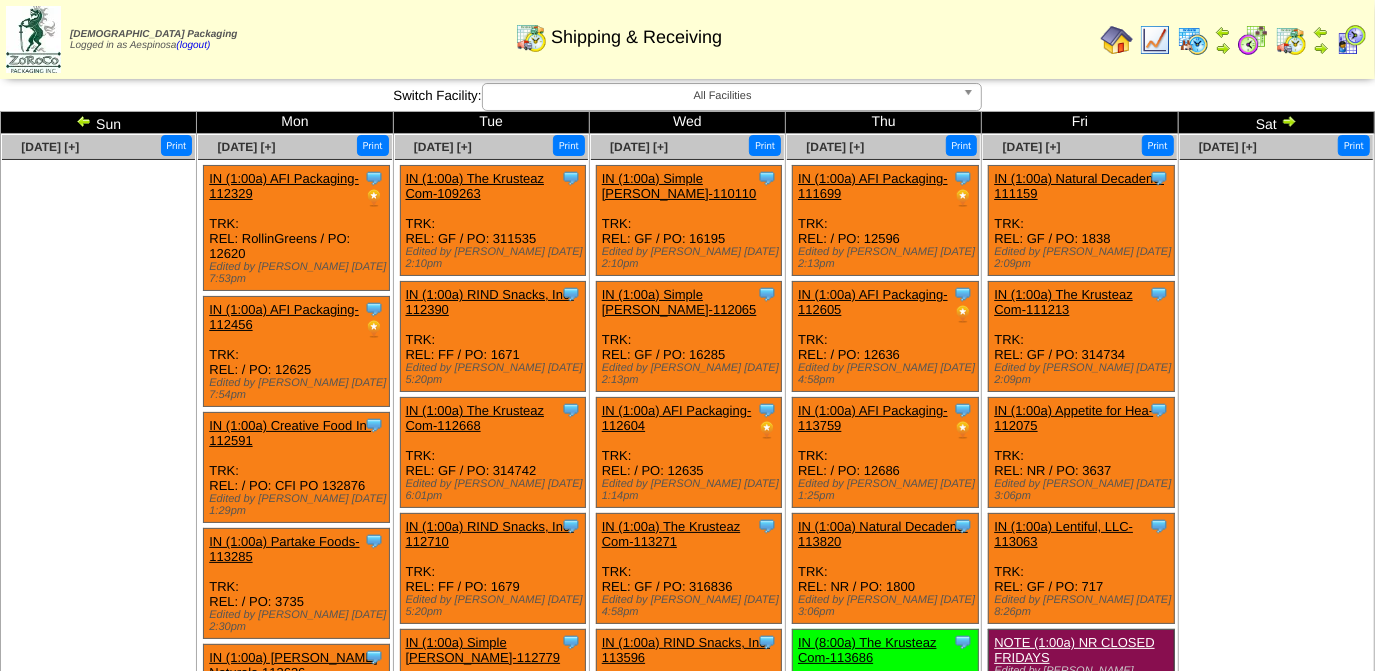 click at bounding box center [84, 121] 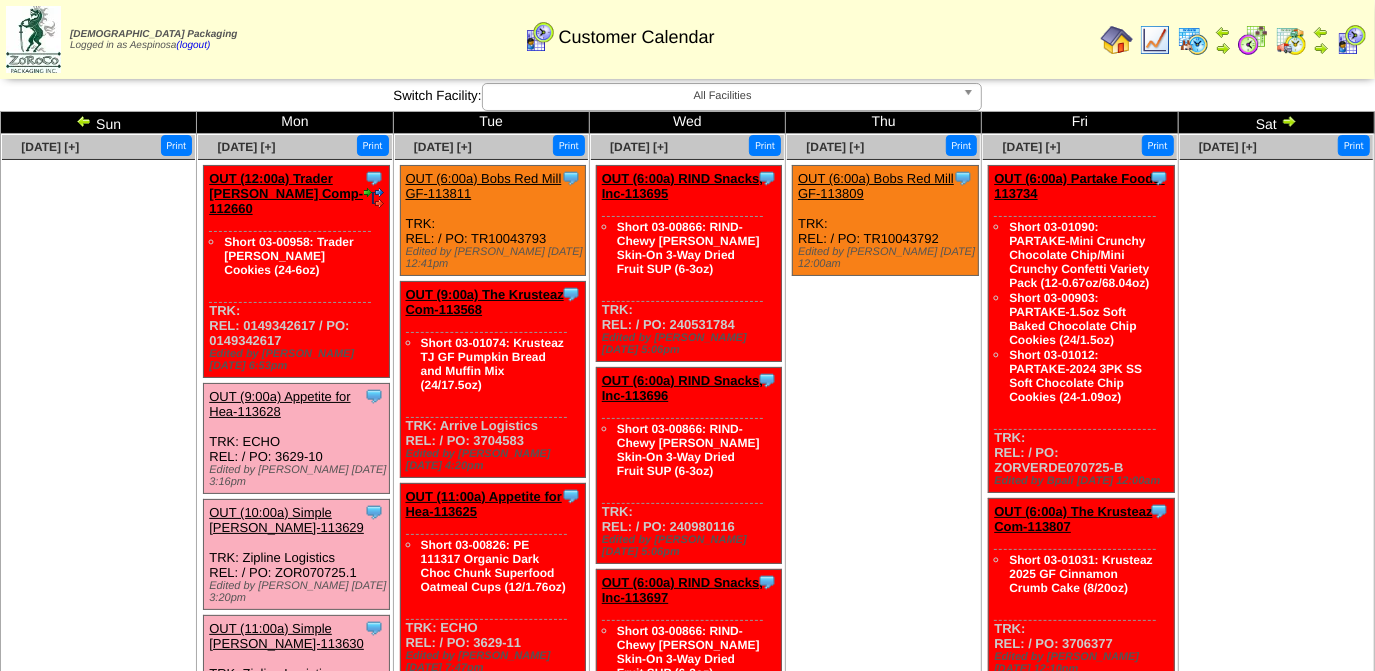 scroll, scrollTop: 0, scrollLeft: 0, axis: both 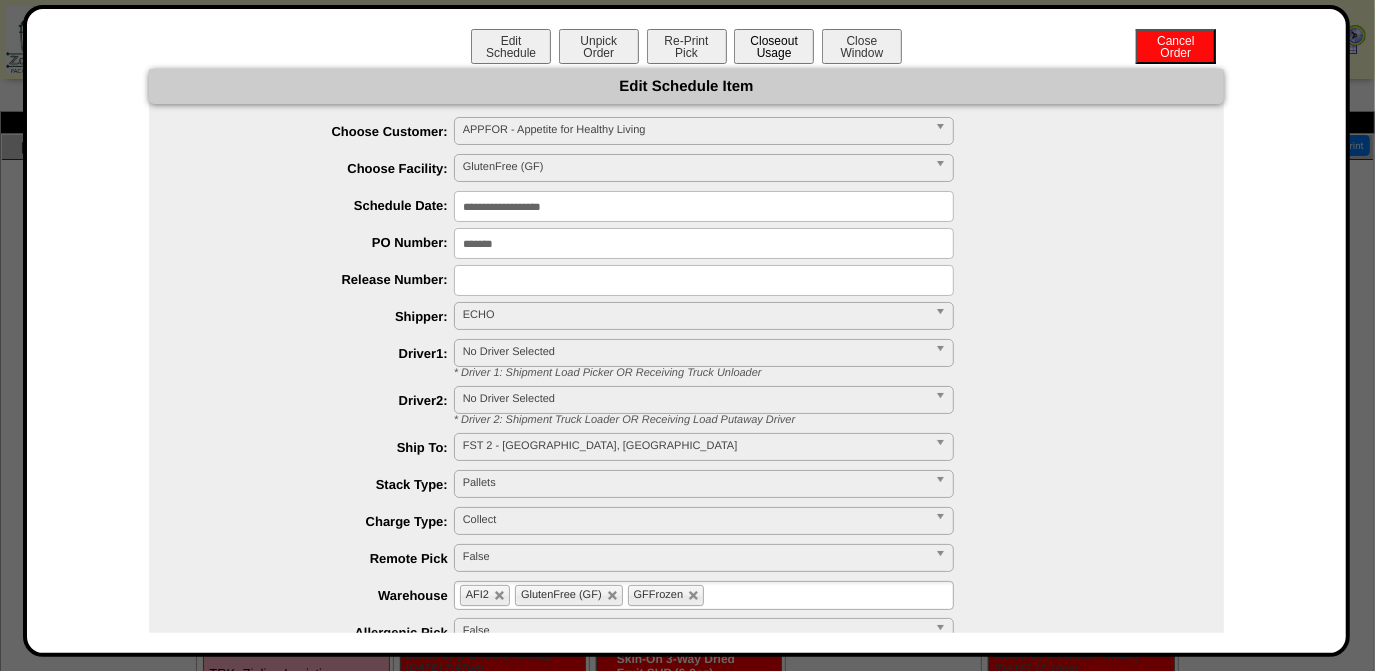 click on "Closeout Usage" at bounding box center (774, 46) 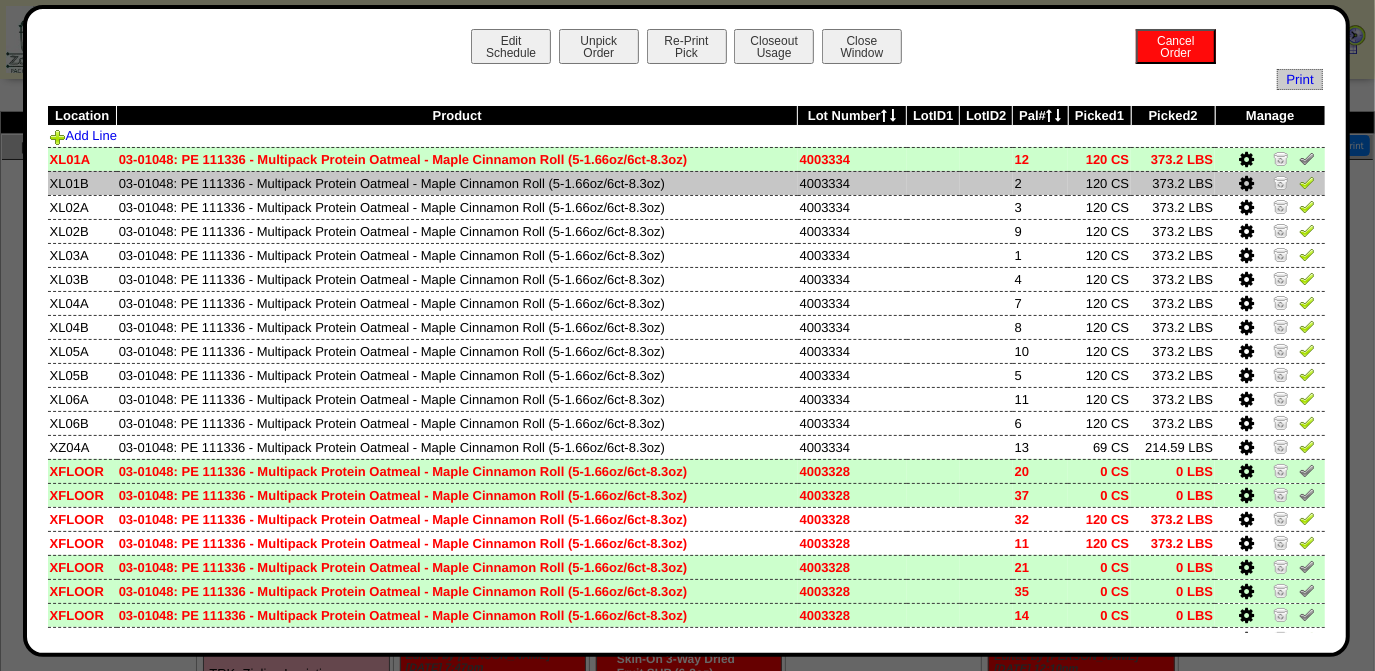 click at bounding box center (1307, 182) 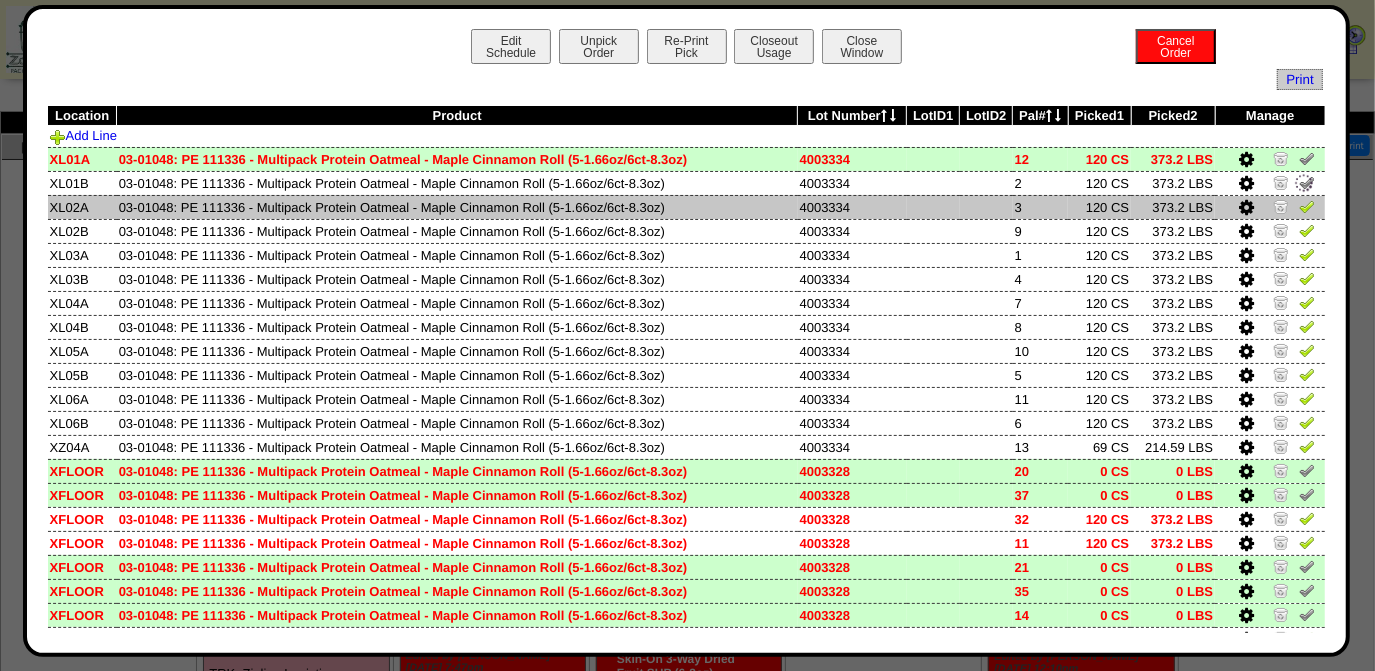 click at bounding box center (1307, 206) 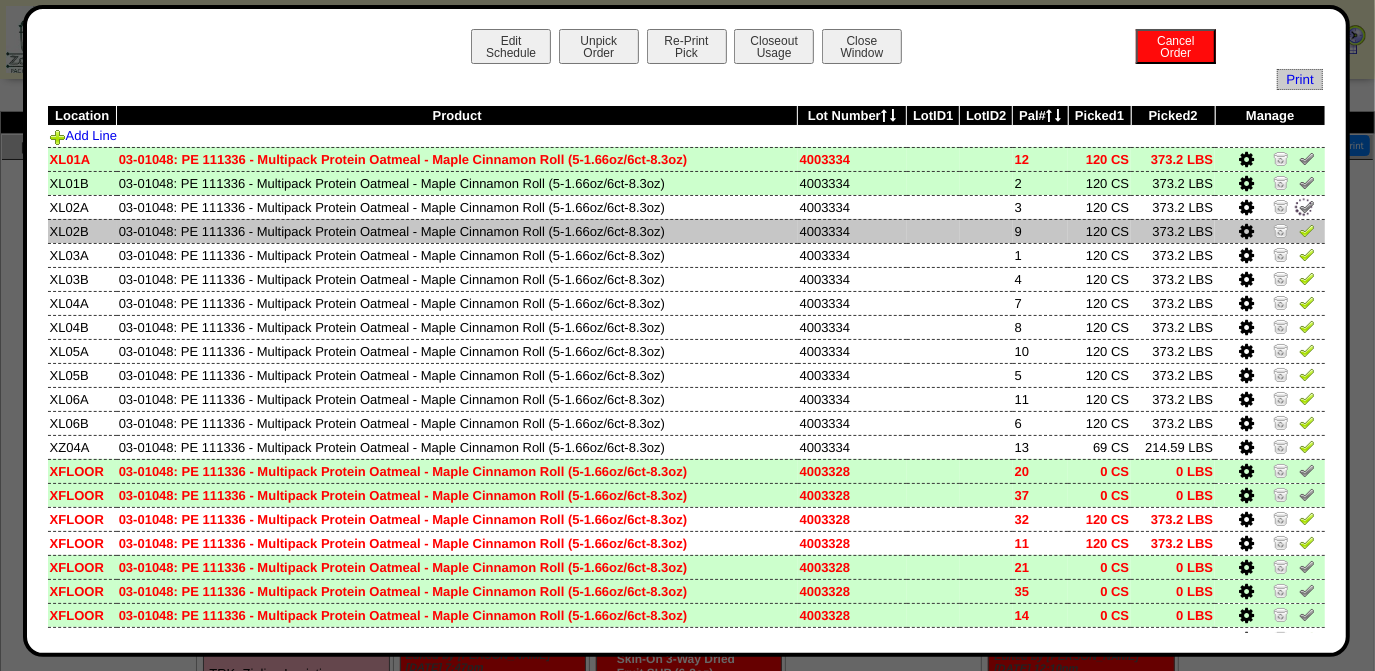 click at bounding box center [1307, 230] 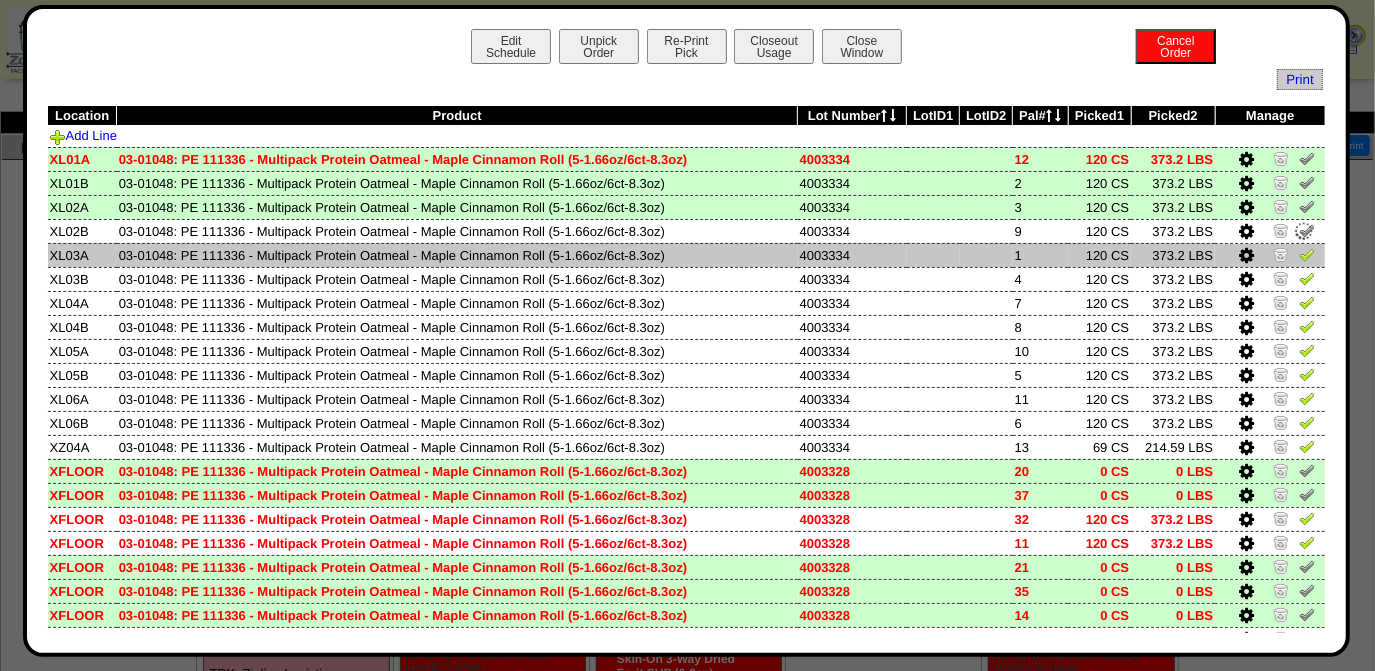 click at bounding box center (1307, 254) 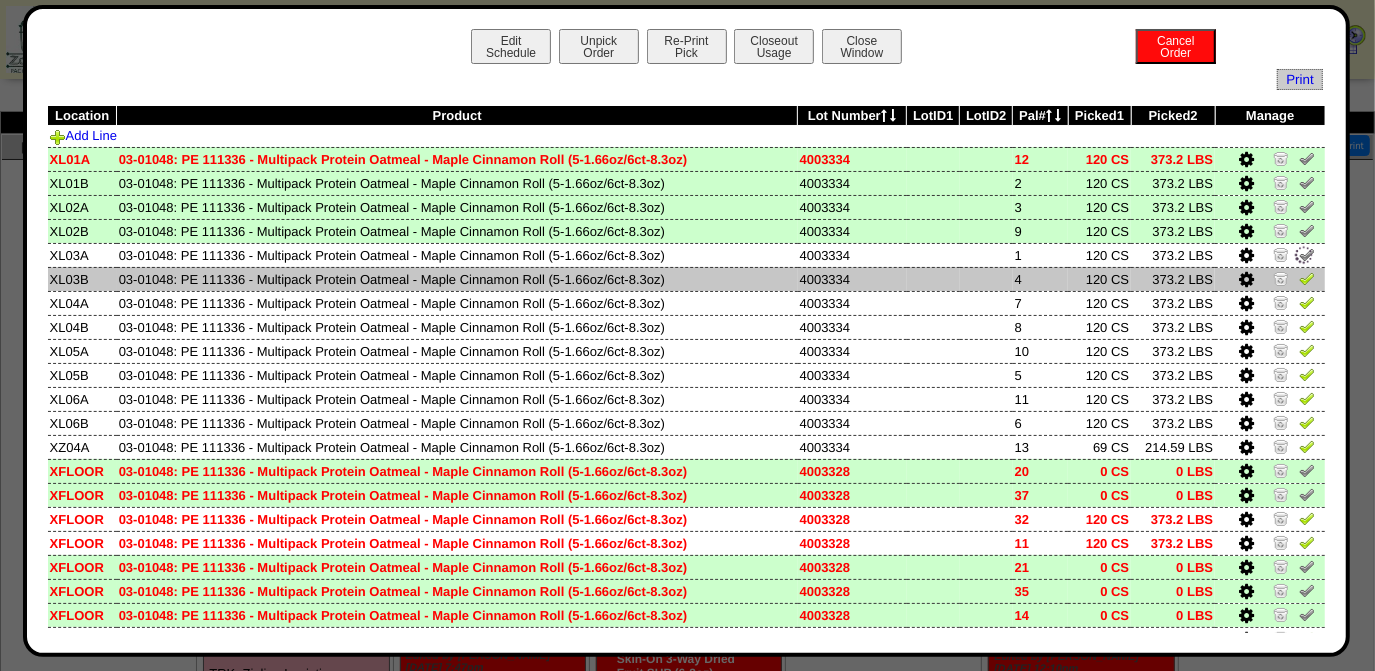 click at bounding box center (1307, 278) 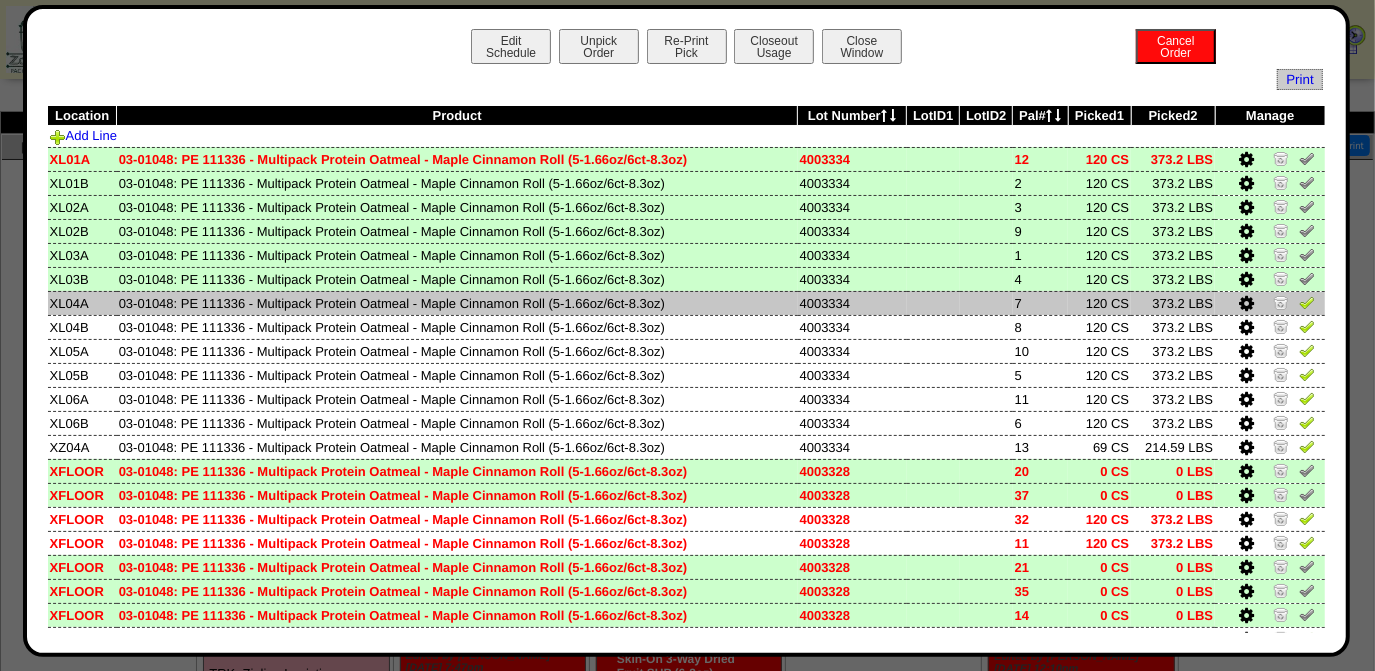 click at bounding box center [1307, 302] 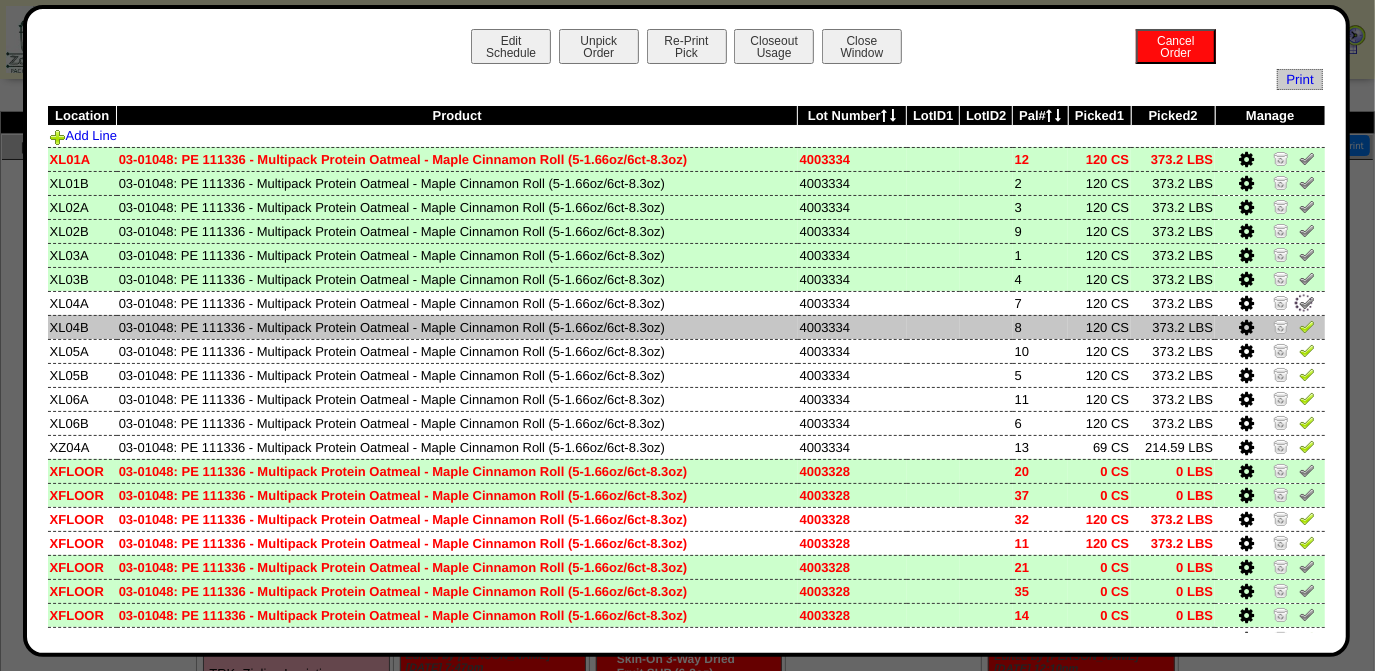 click at bounding box center [1307, 326] 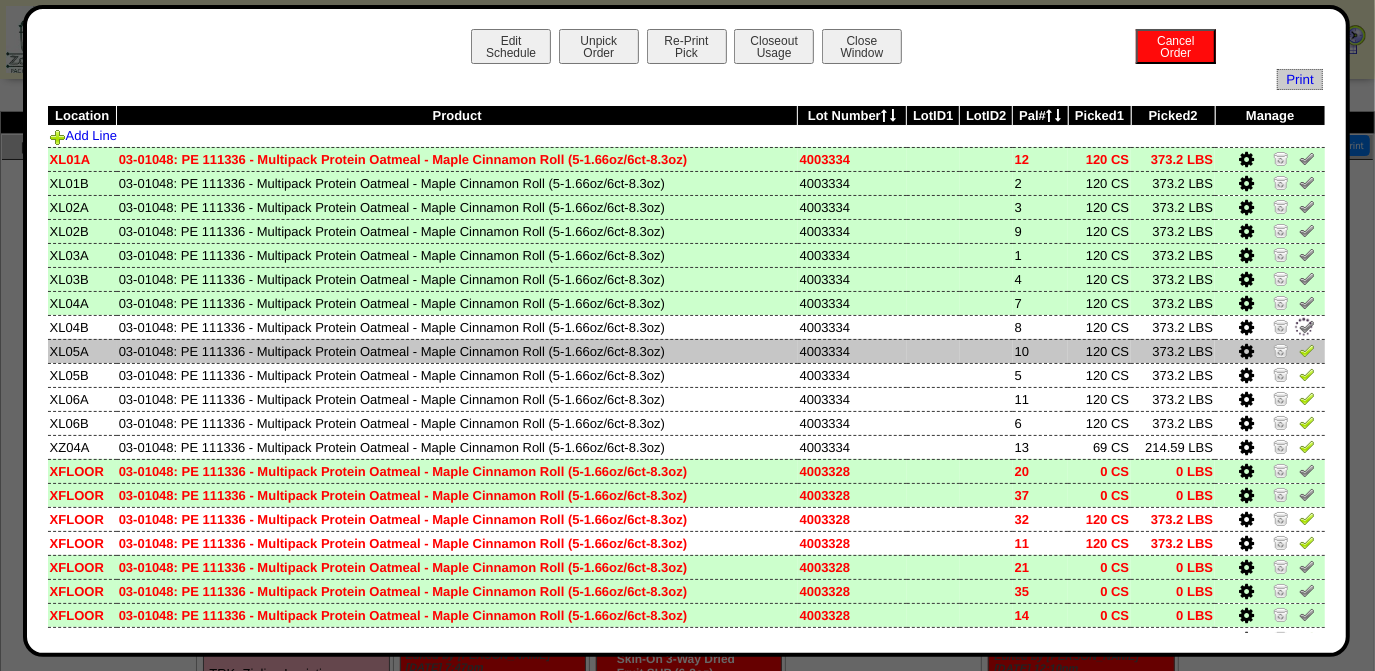 click at bounding box center [1307, 350] 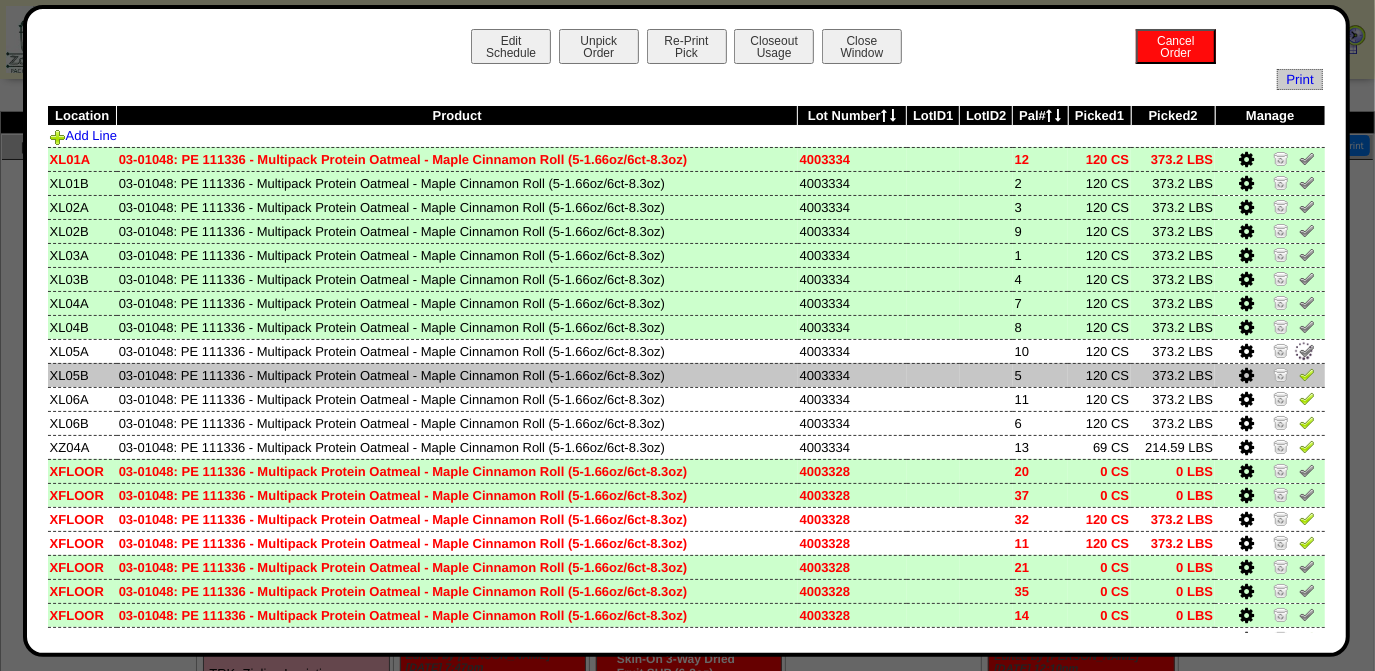 click at bounding box center [1307, 374] 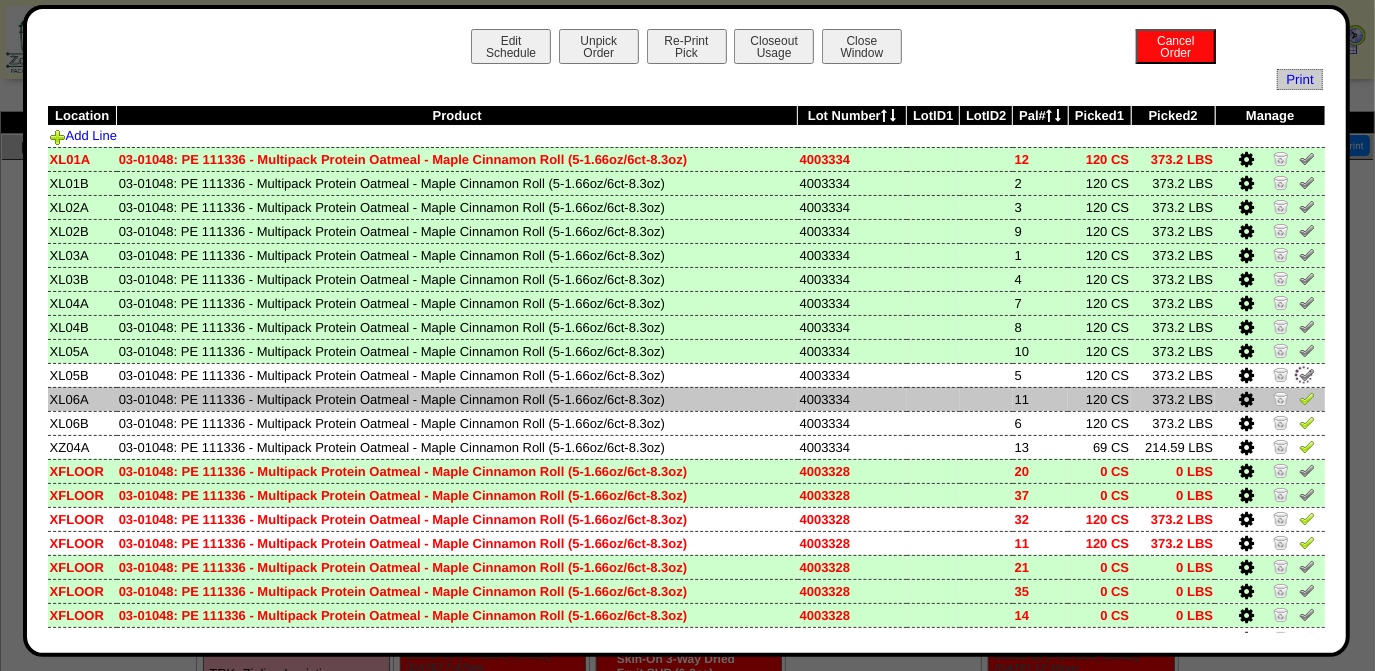click at bounding box center (1307, 398) 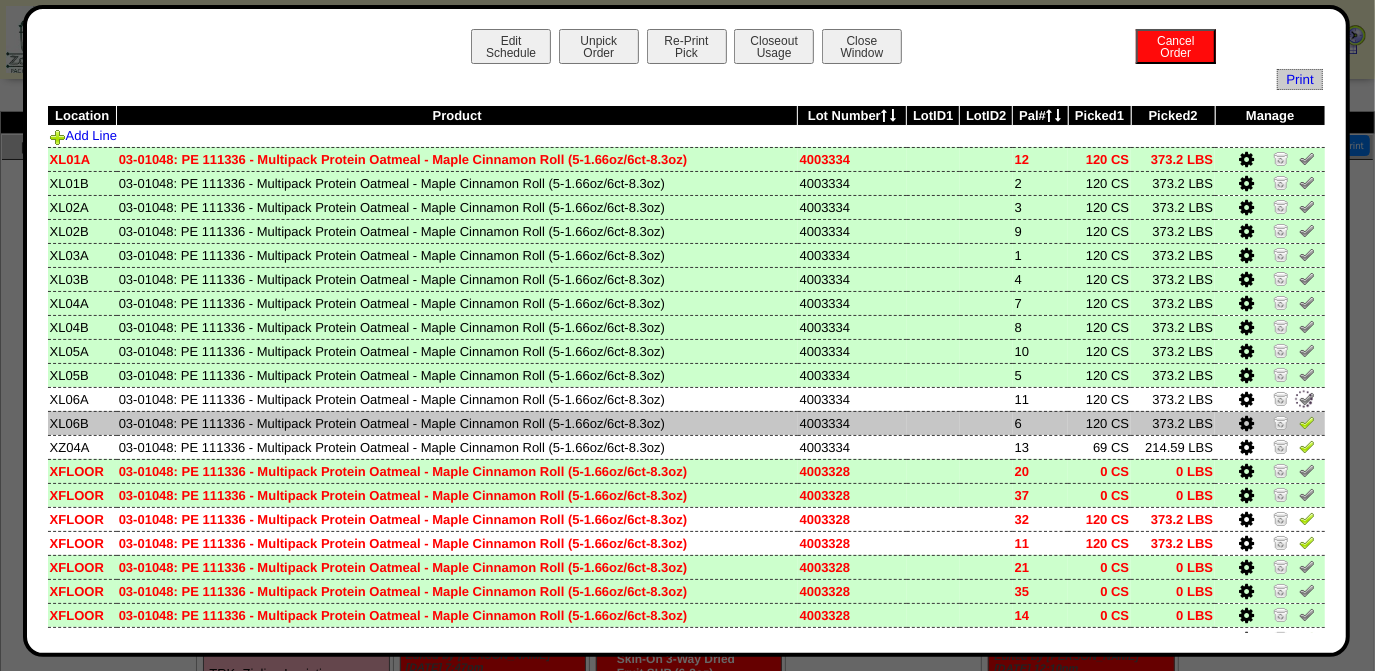 click at bounding box center [1307, 422] 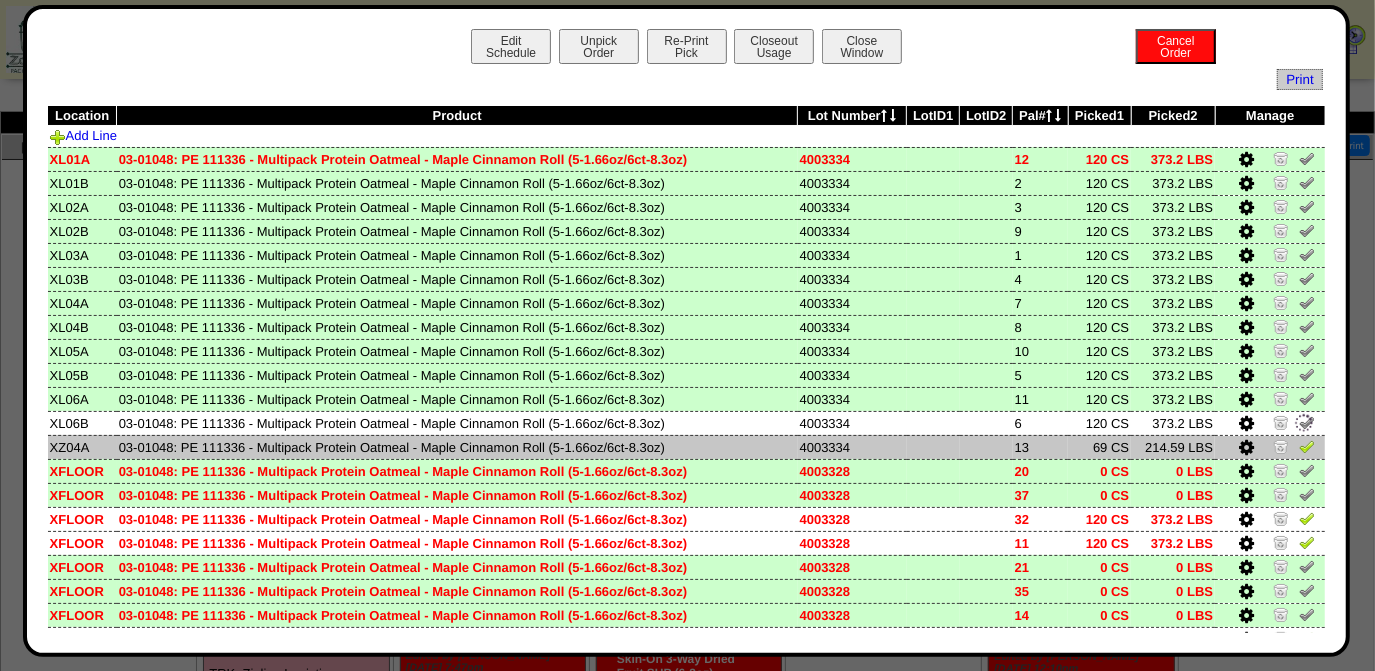 click at bounding box center (1307, 446) 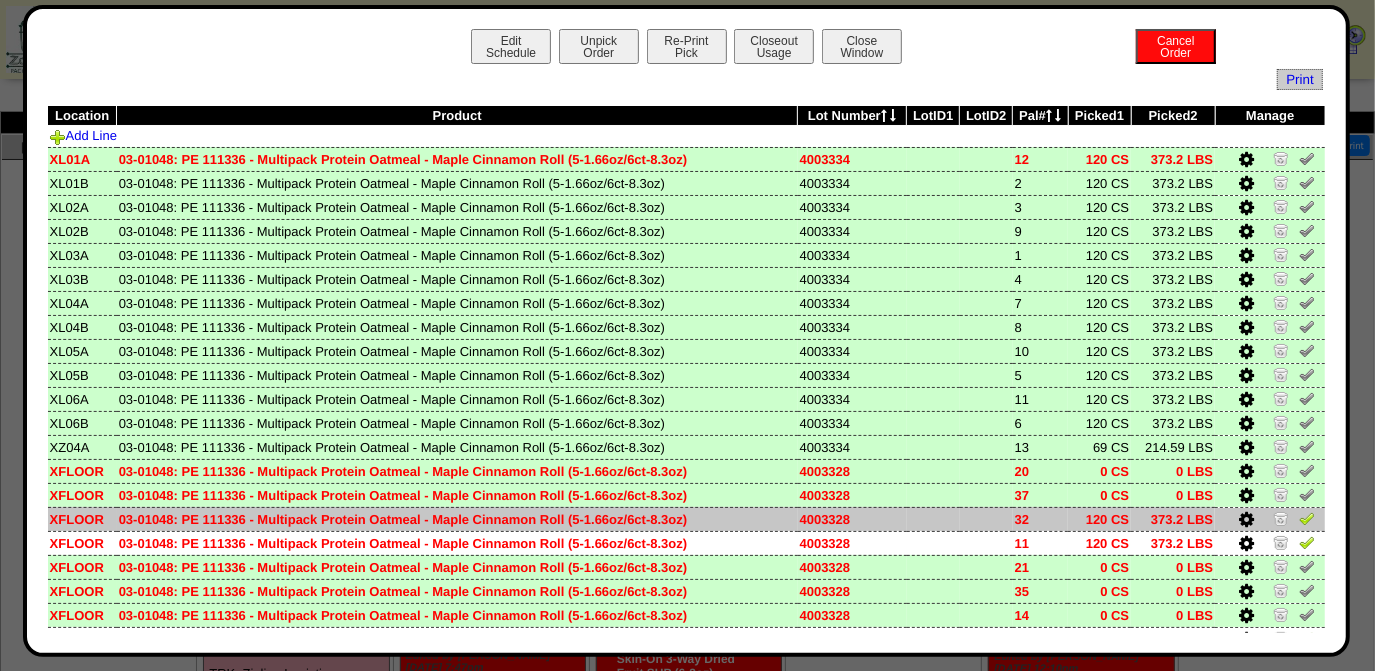 click at bounding box center (1307, 518) 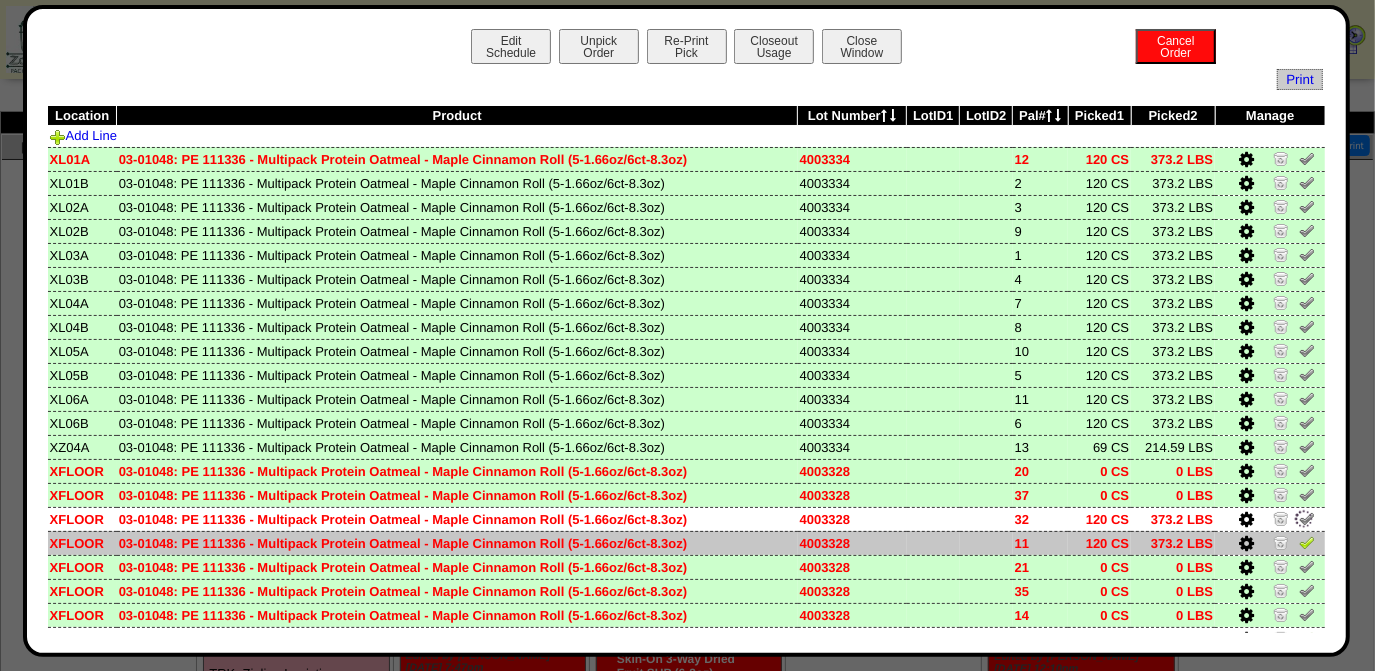 click at bounding box center [1307, 542] 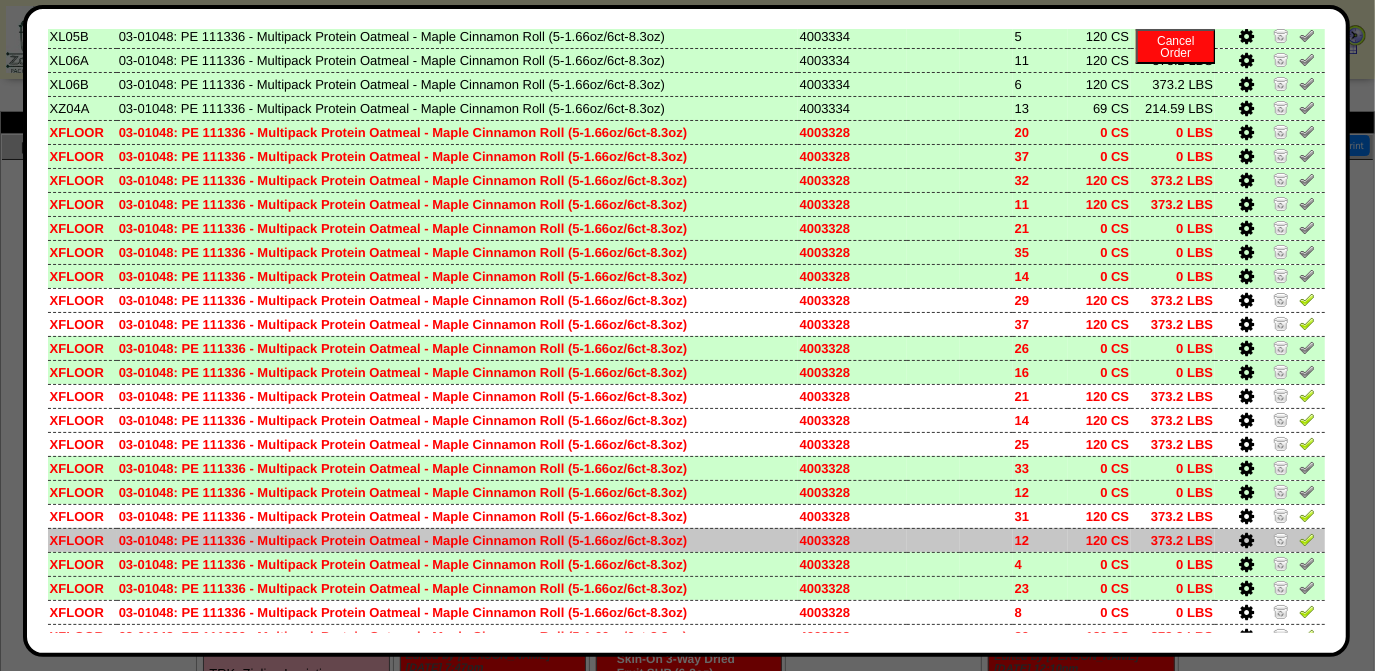 scroll, scrollTop: 351, scrollLeft: 0, axis: vertical 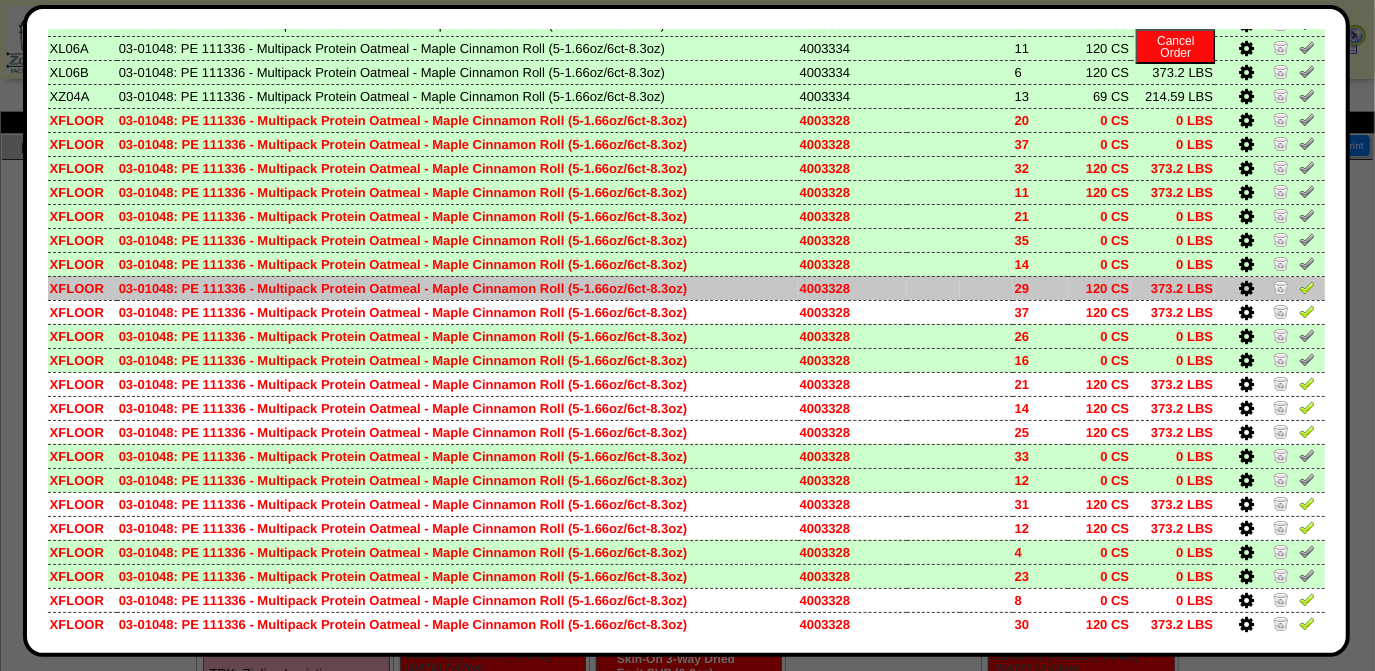 click at bounding box center (1270, 288) 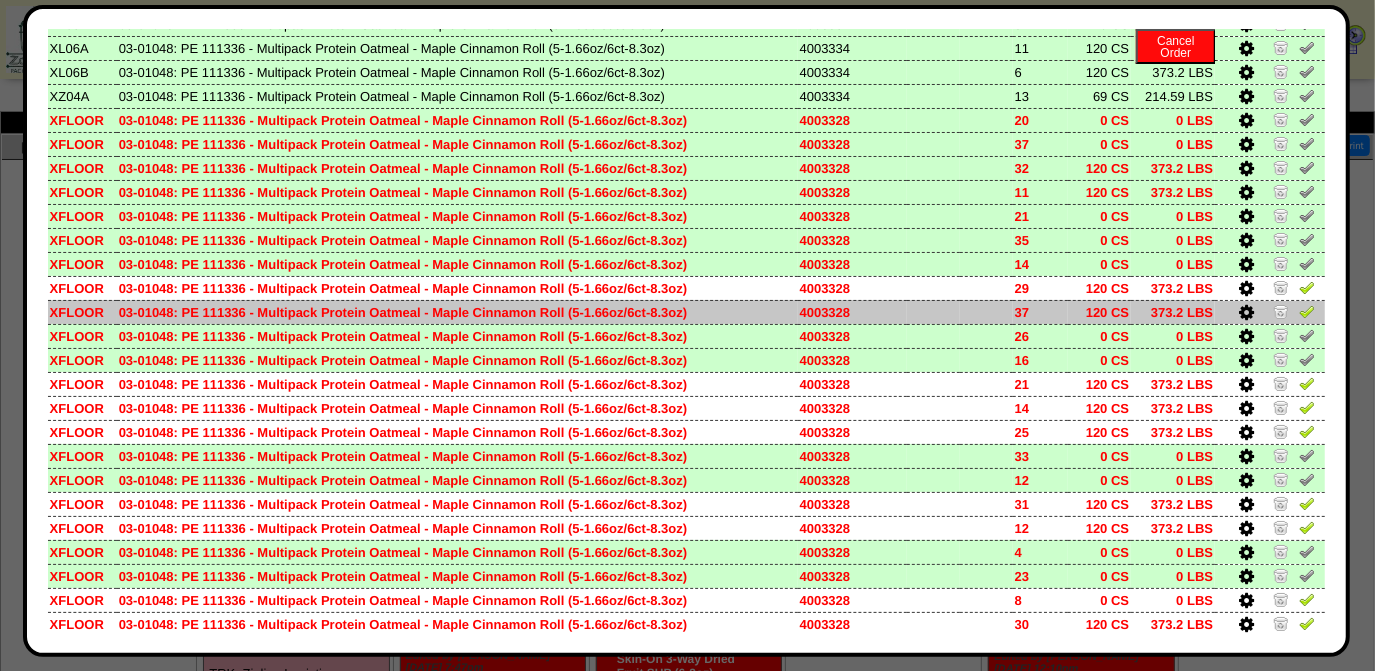 click at bounding box center (1307, 311) 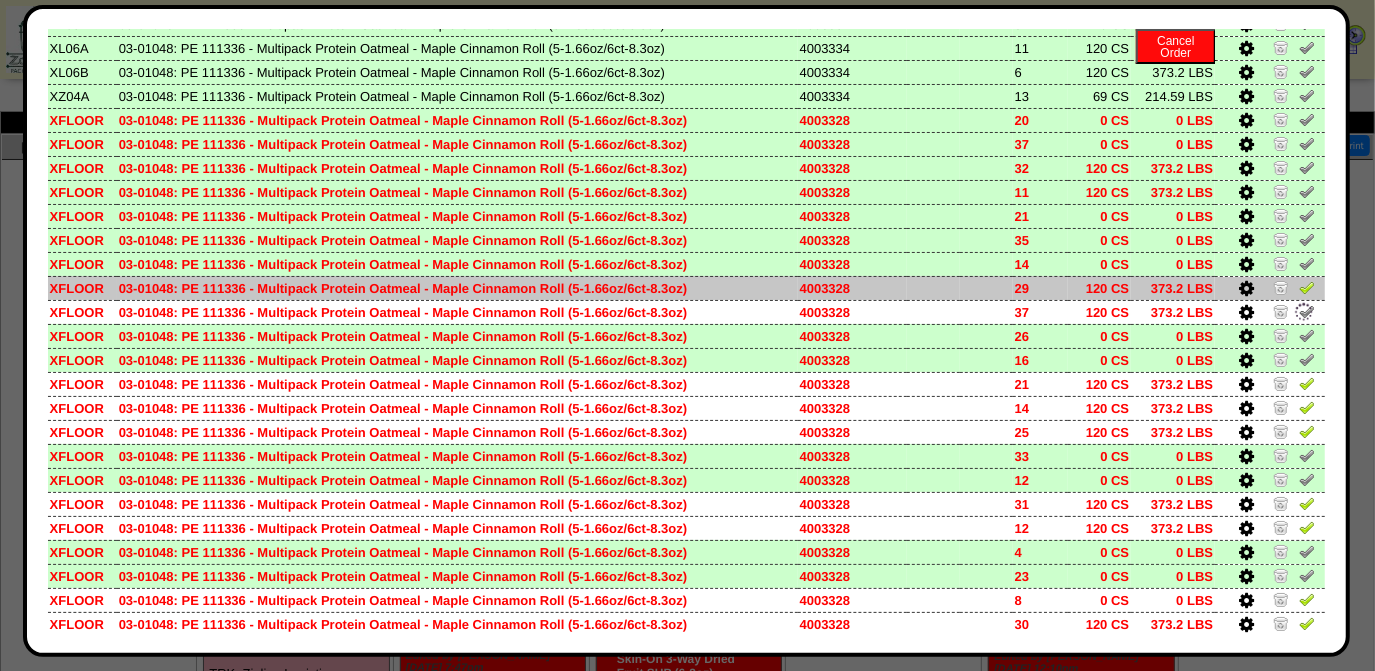 click at bounding box center [1307, 287] 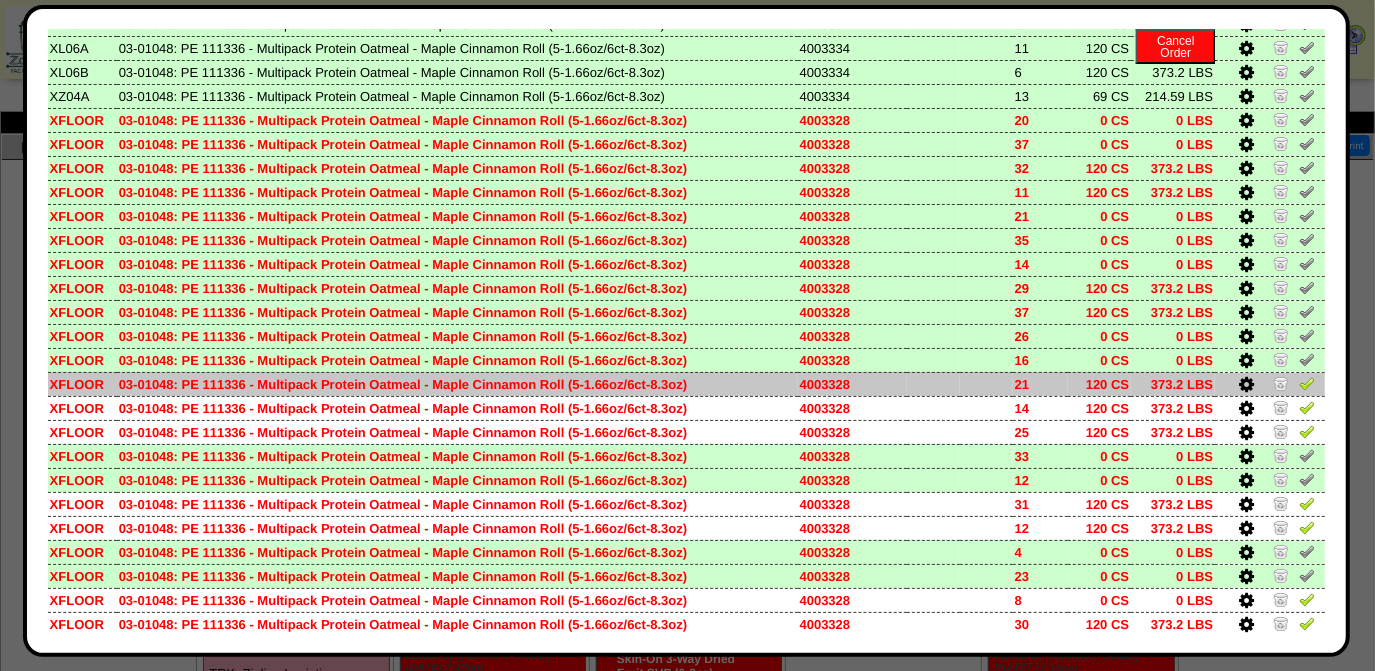 click at bounding box center (1307, 383) 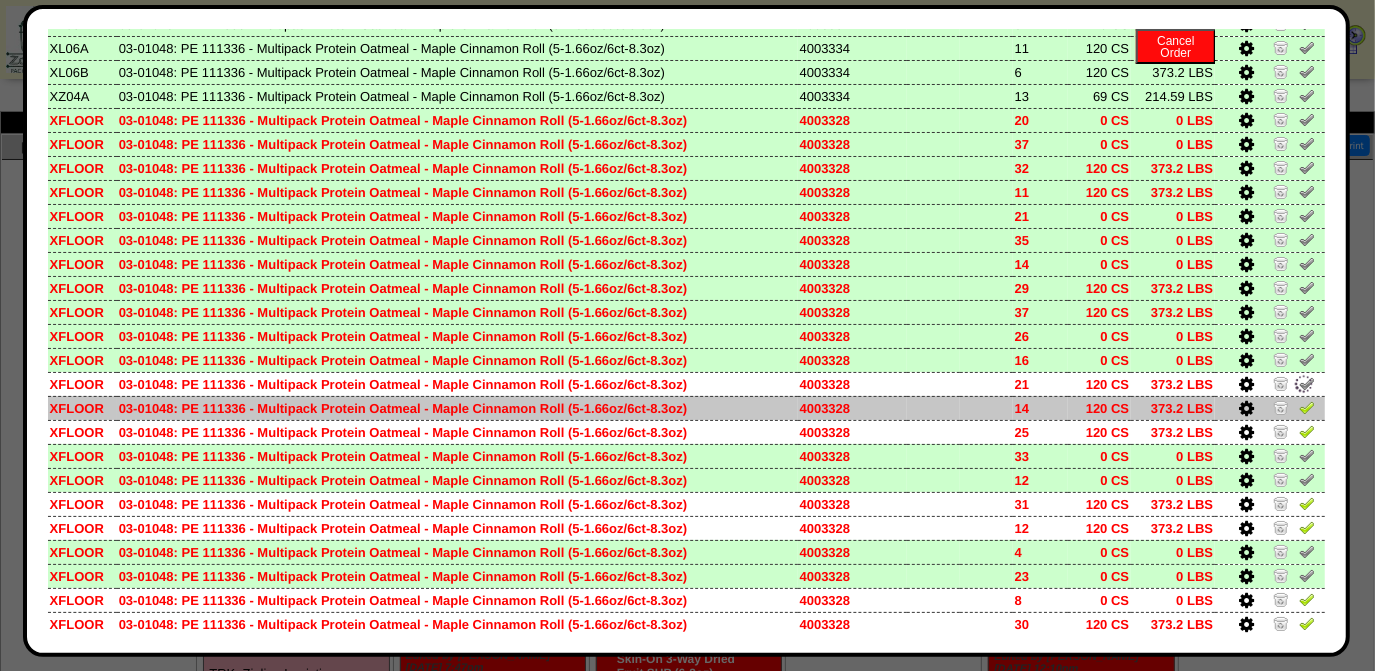 click at bounding box center (1270, 408) 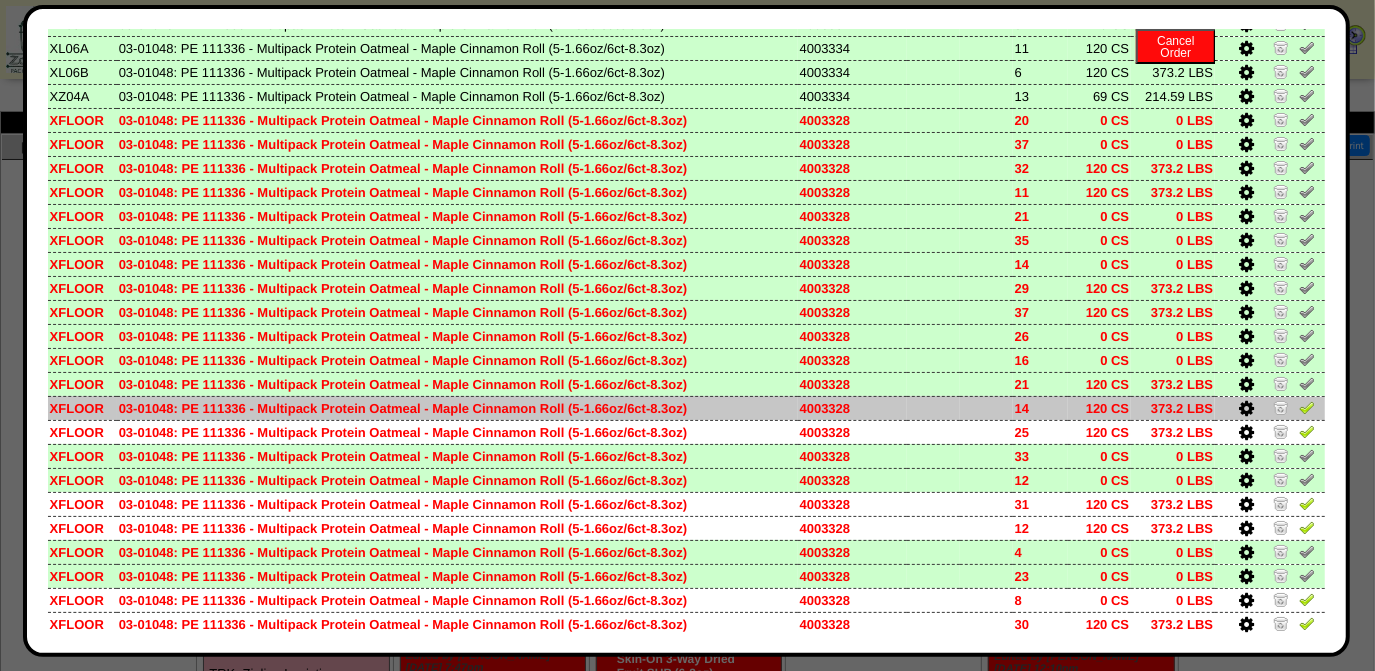 click at bounding box center [1307, 407] 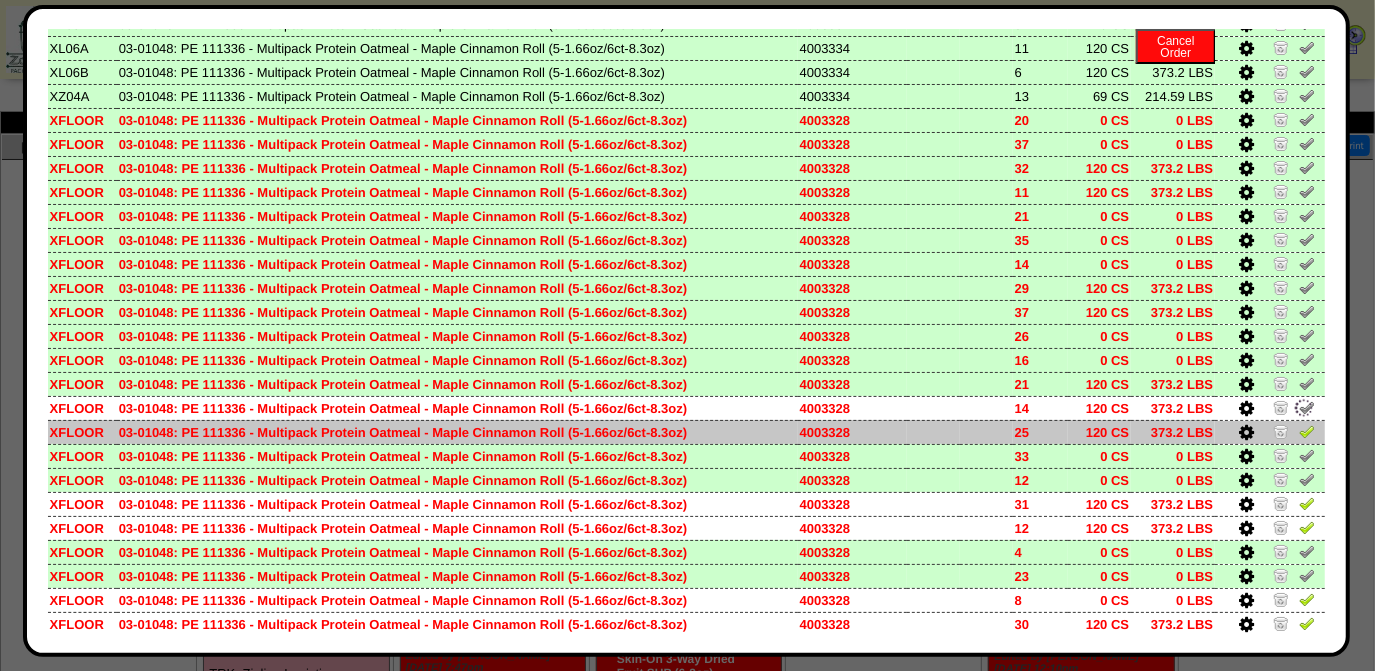 click at bounding box center [1307, 431] 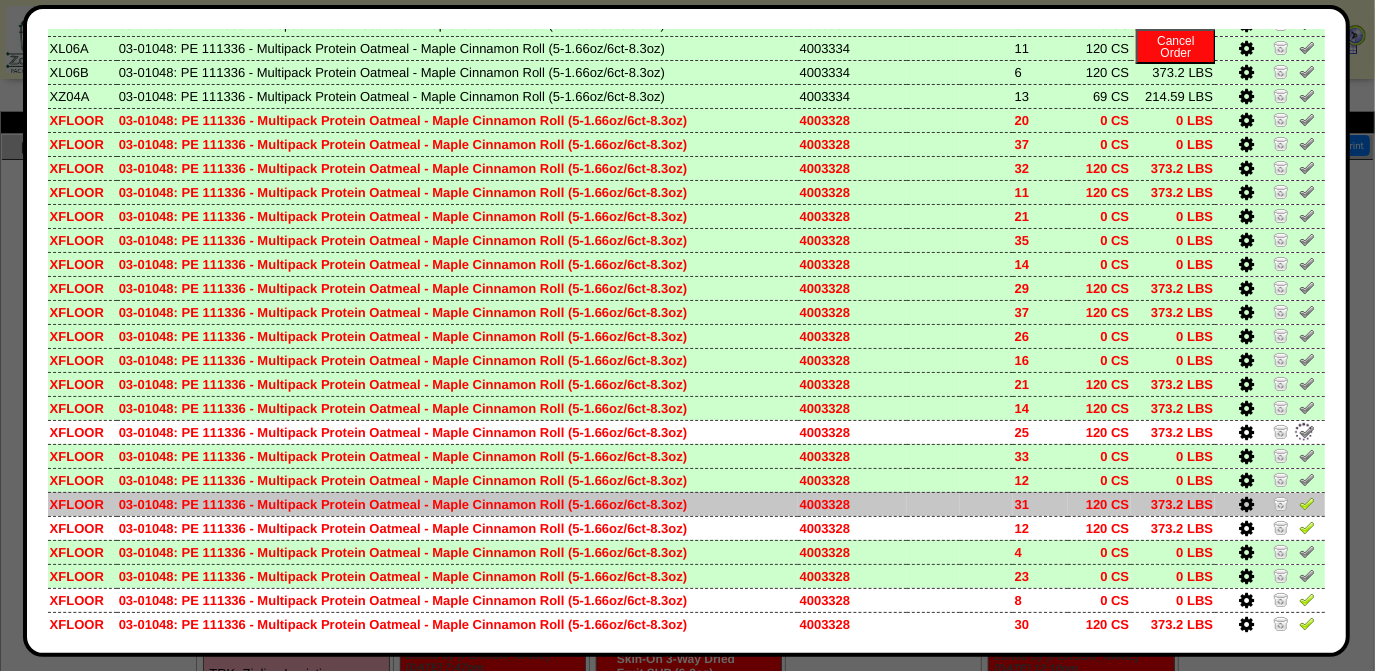 click at bounding box center (1307, 503) 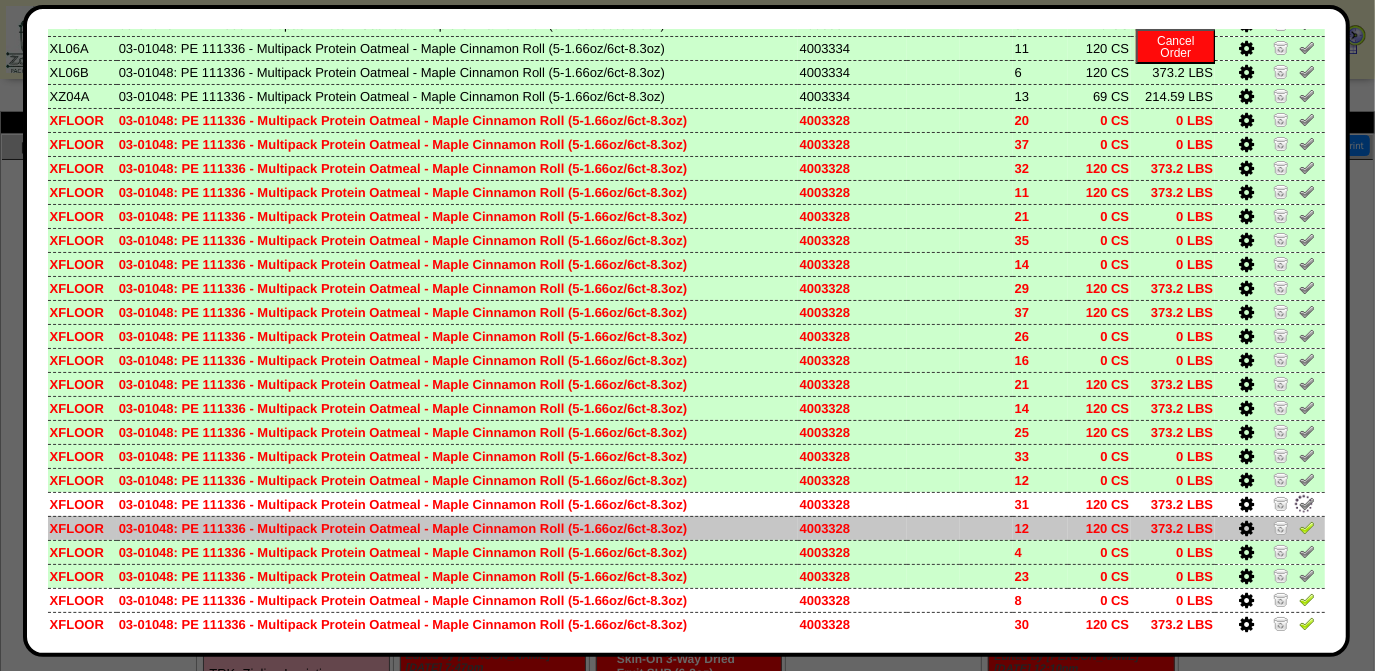 click at bounding box center (1307, 527) 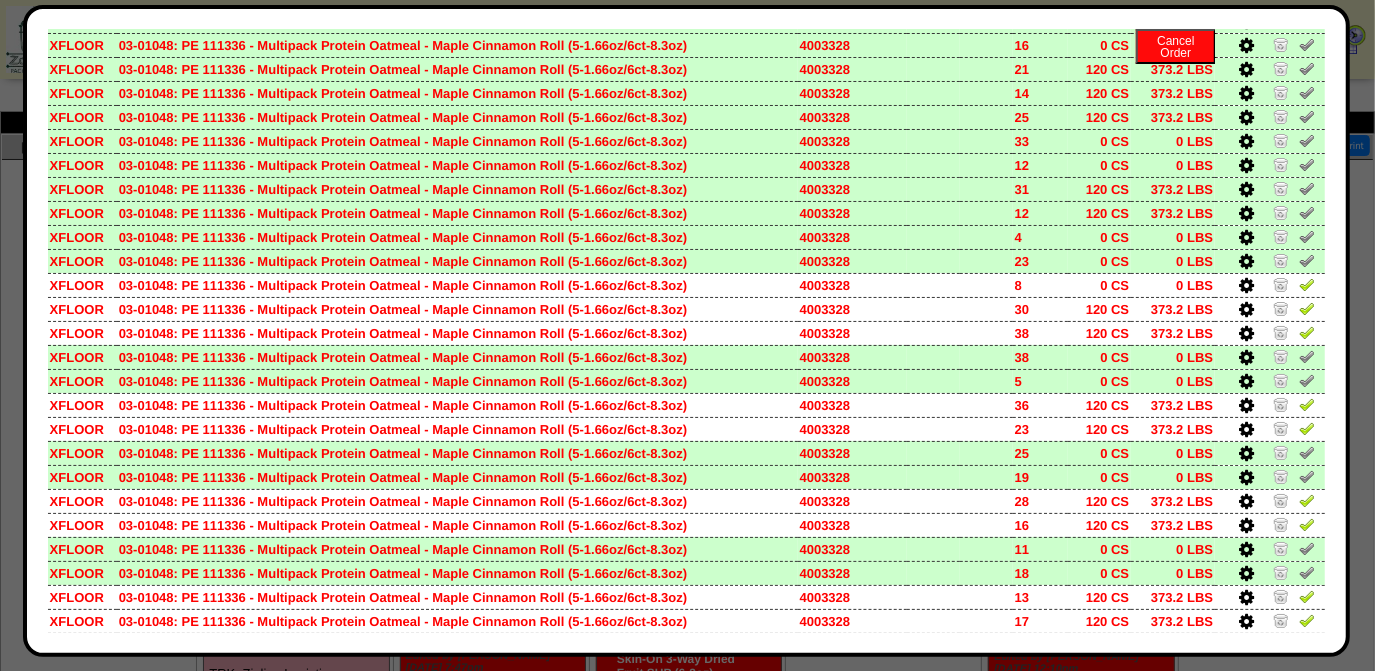 scroll, scrollTop: 727, scrollLeft: 0, axis: vertical 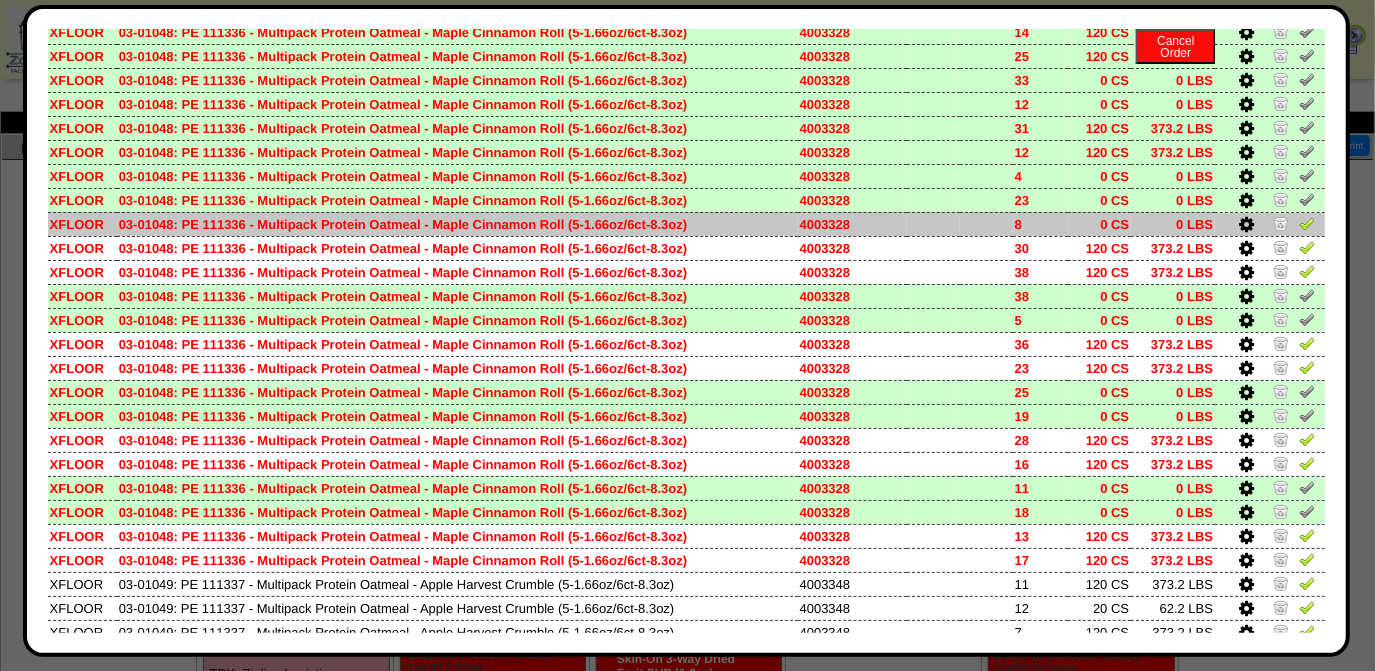 click at bounding box center (1307, 223) 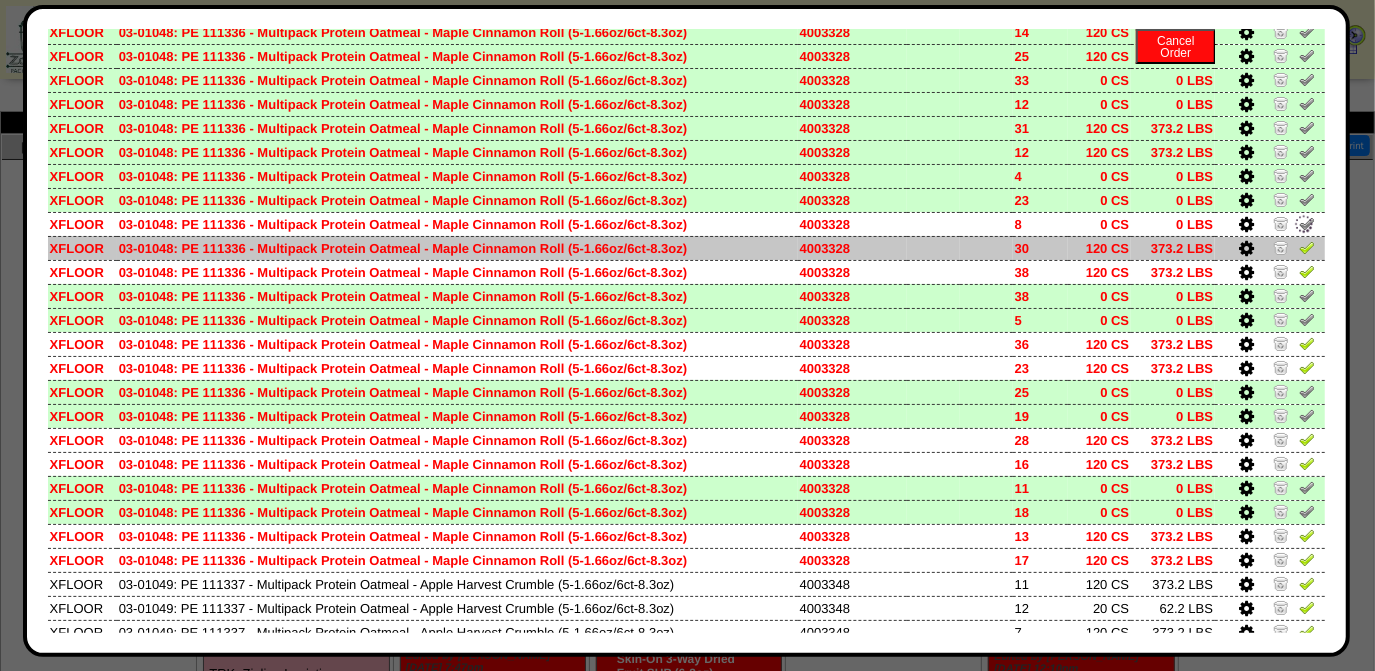 click at bounding box center [1307, 247] 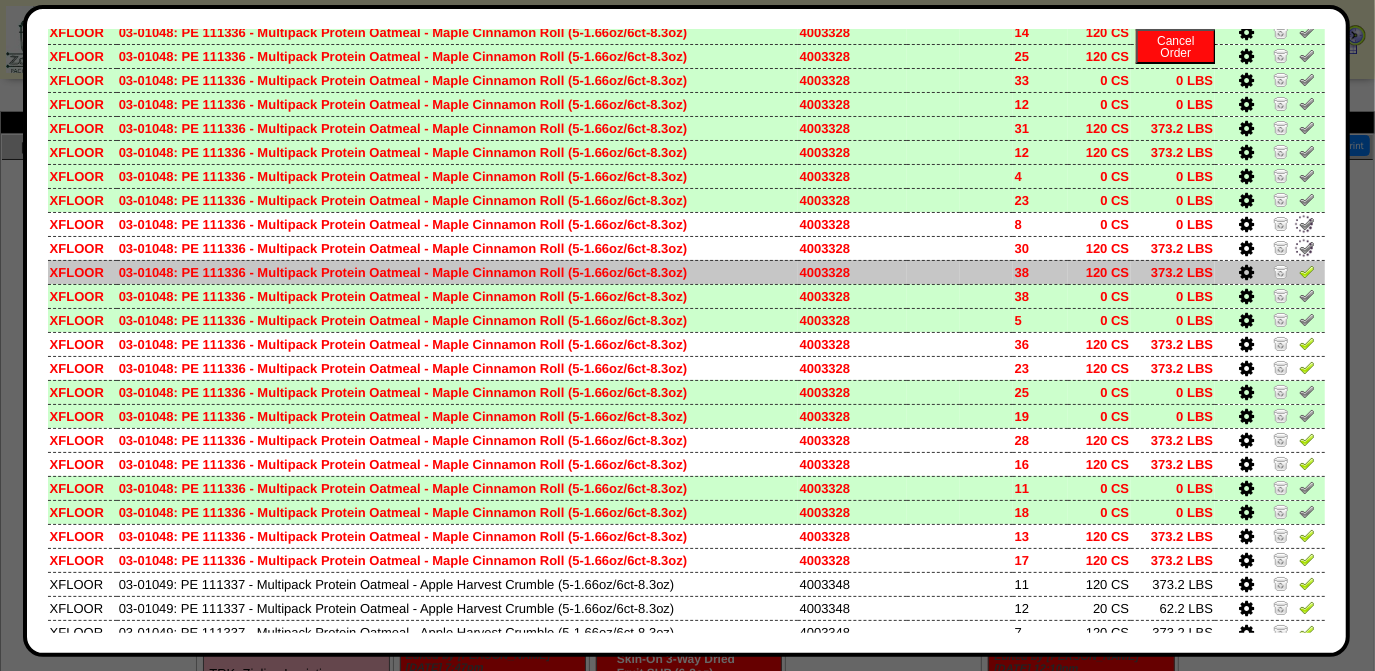 click at bounding box center (1307, 271) 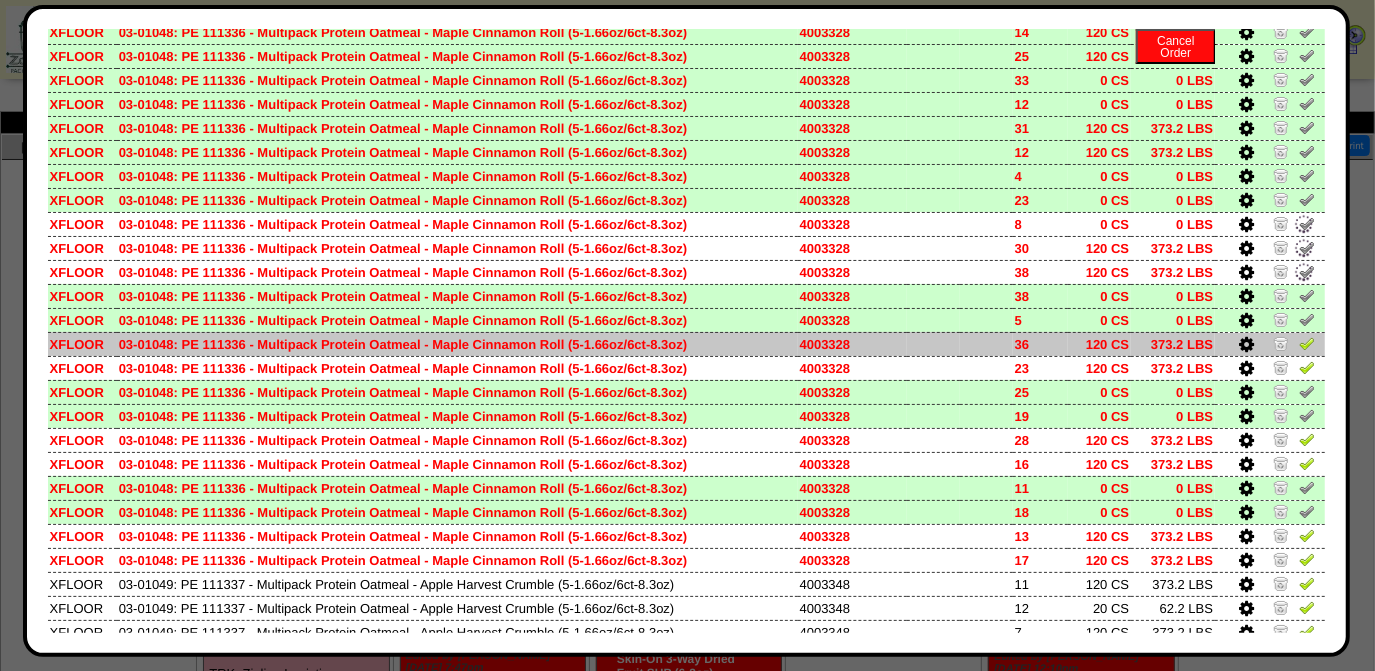 click at bounding box center [1307, 343] 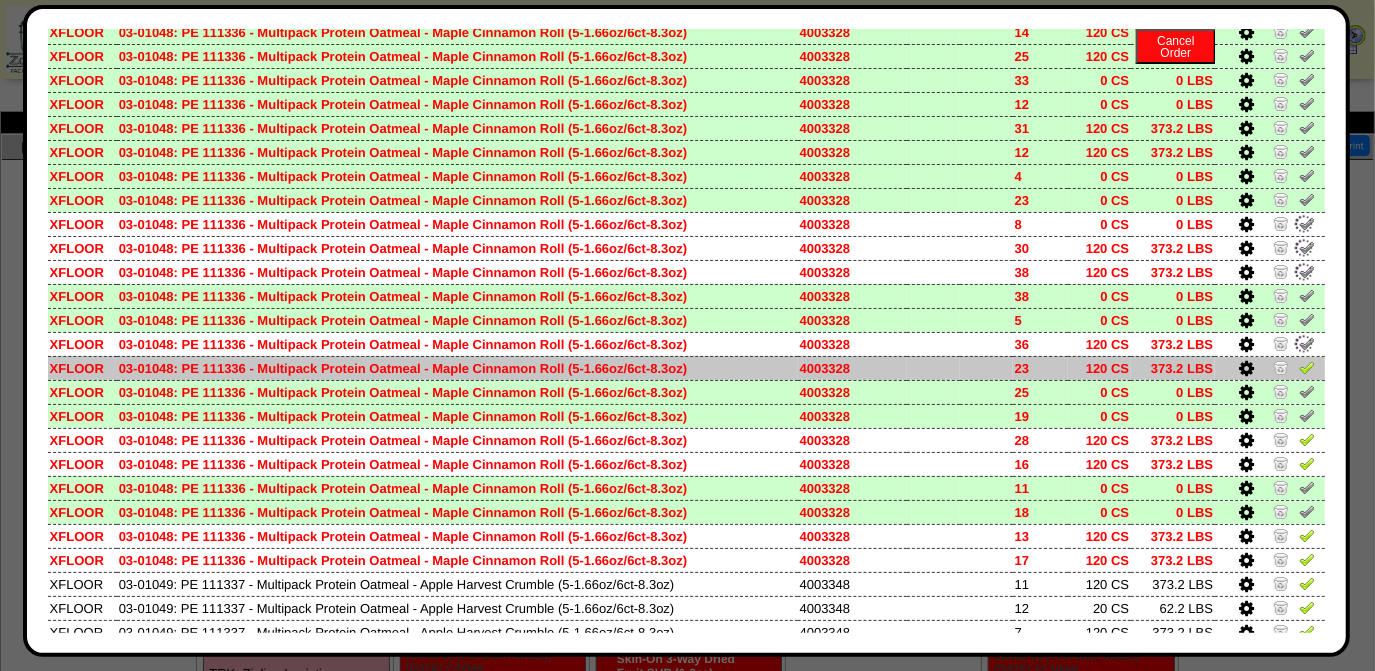 click at bounding box center (1307, 367) 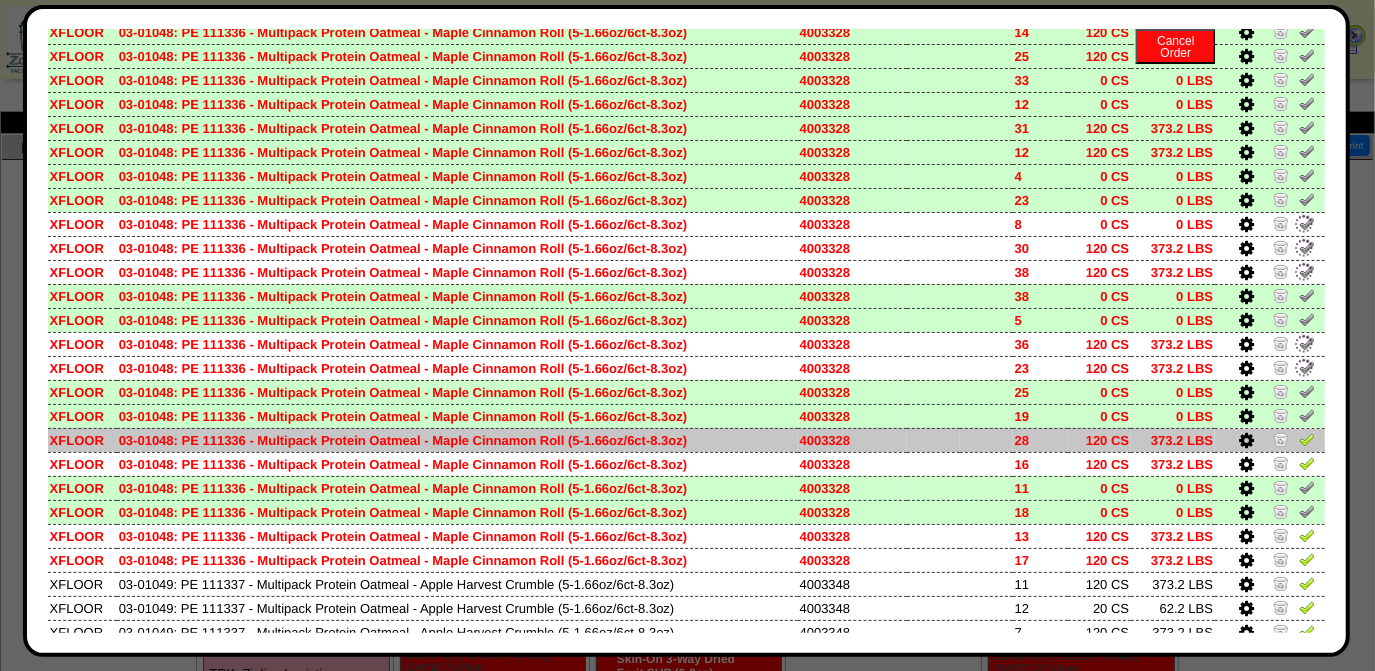 click at bounding box center (1307, 439) 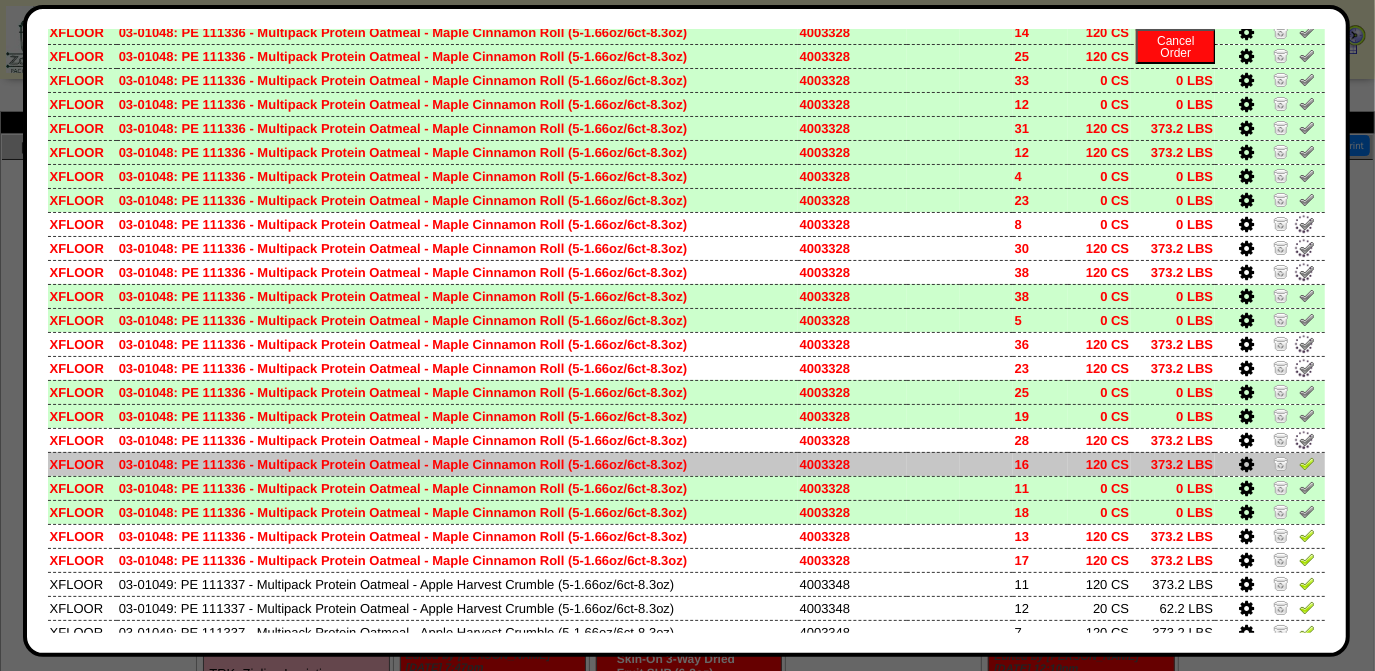 click at bounding box center (1307, 463) 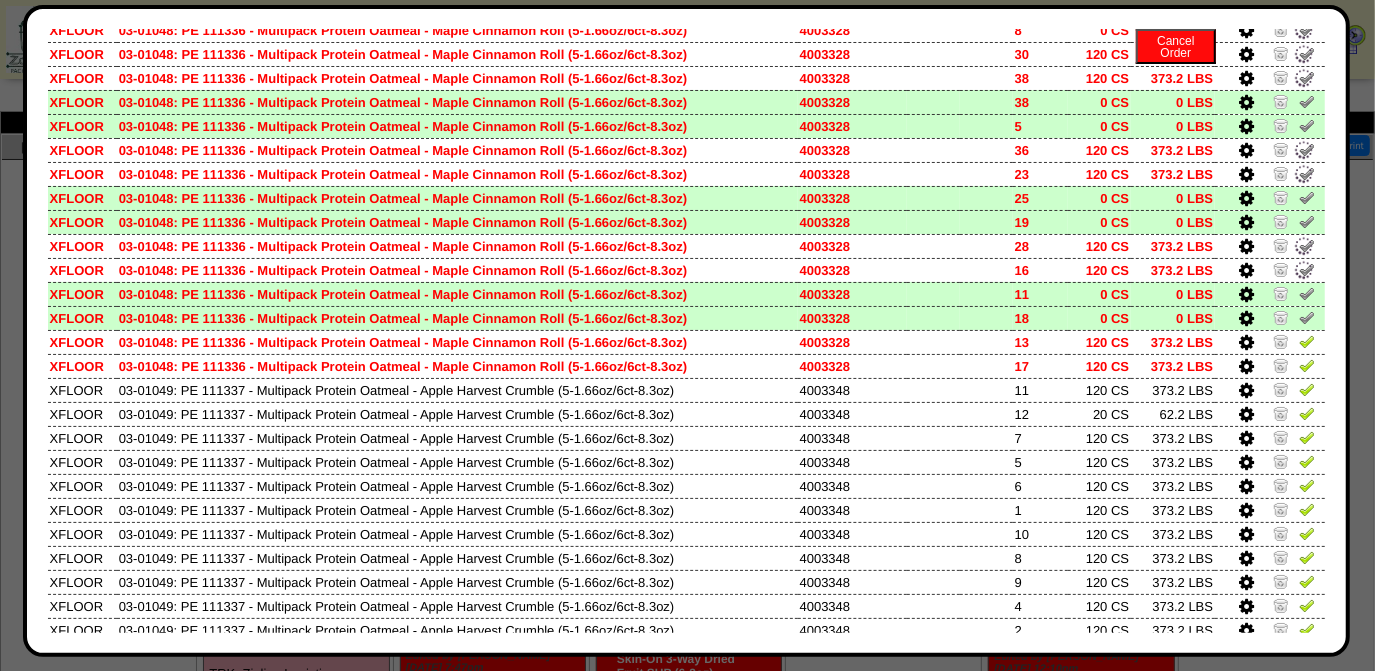 scroll, scrollTop: 1005, scrollLeft: 0, axis: vertical 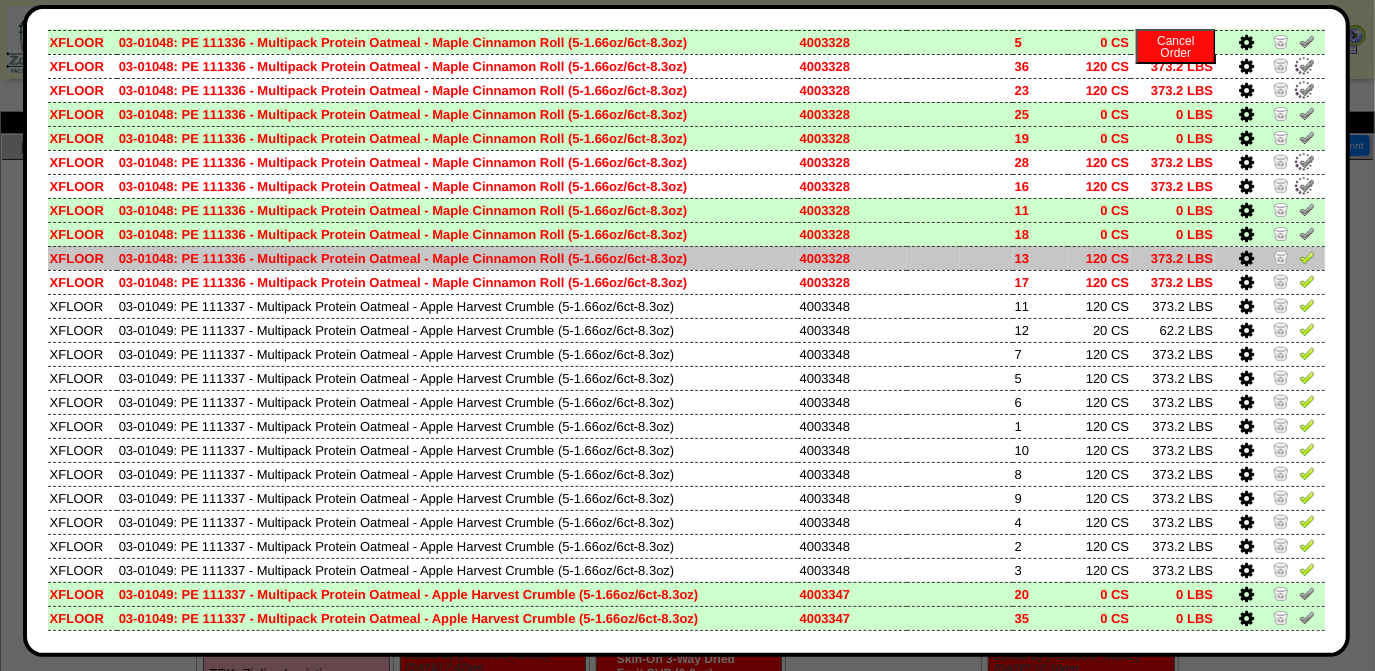 click at bounding box center (1307, 257) 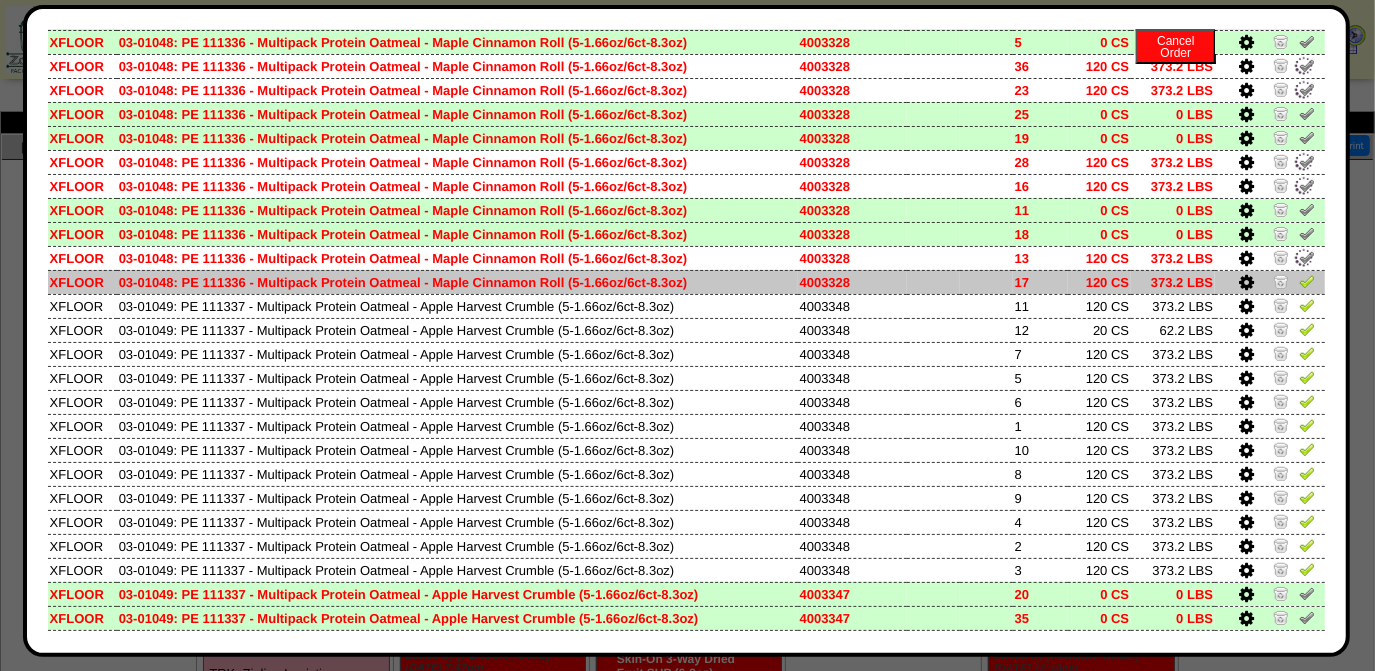 click at bounding box center [1307, 281] 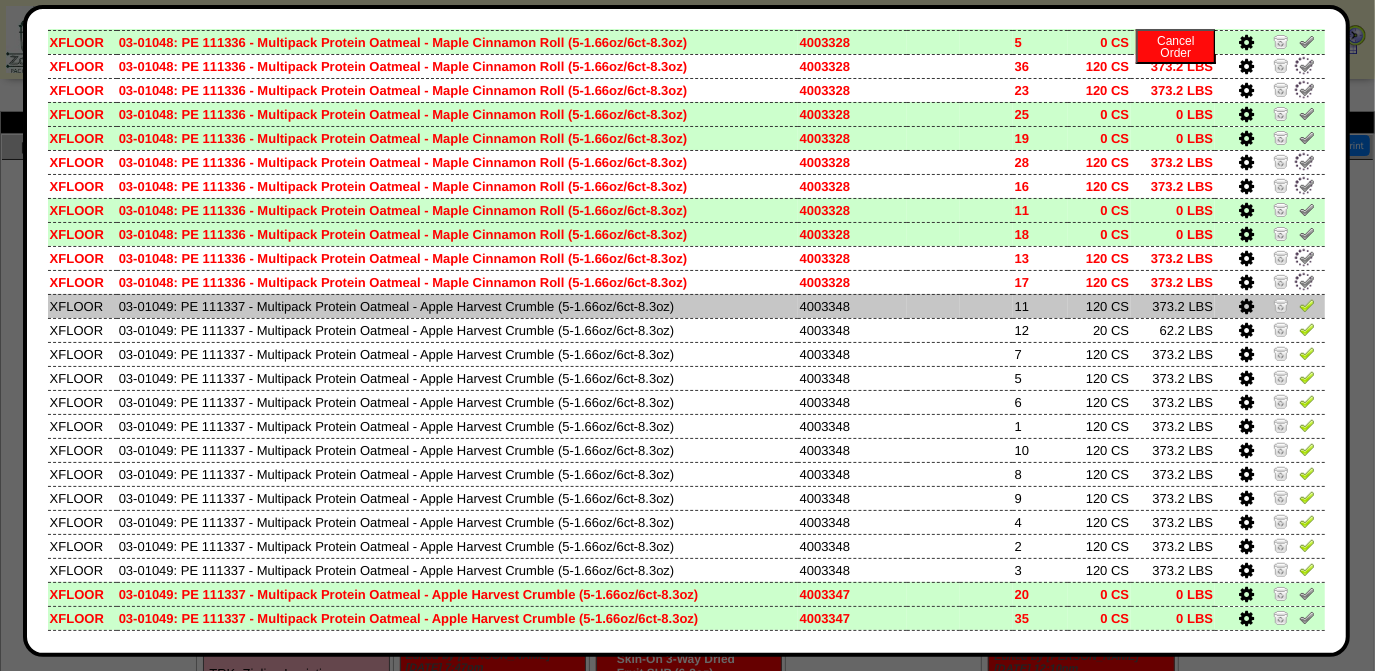 click at bounding box center [1307, 305] 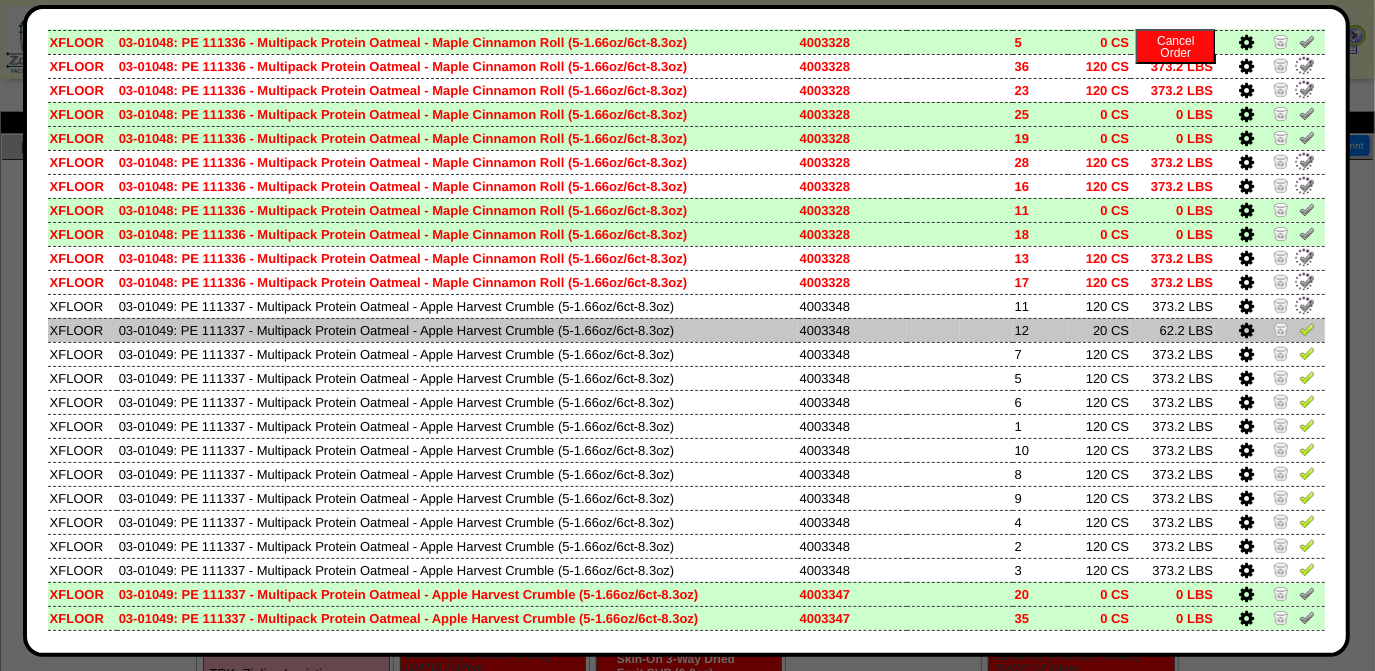 click at bounding box center (1307, 329) 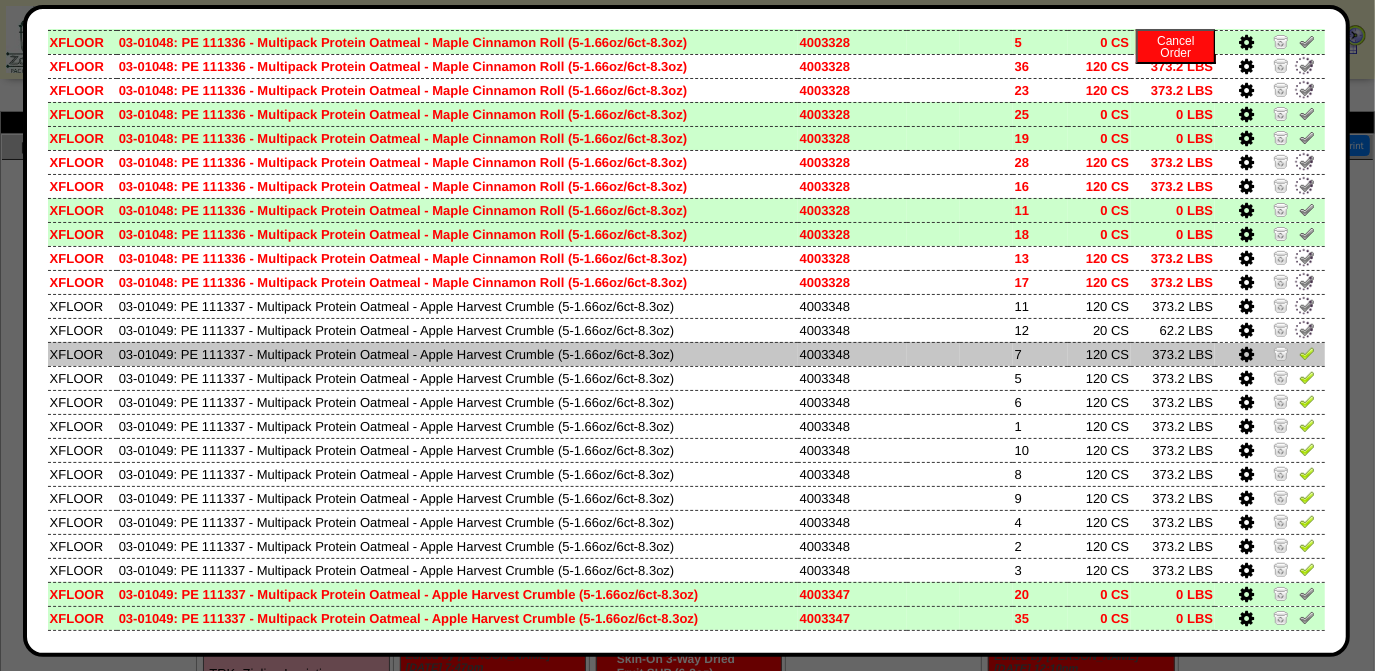 click at bounding box center [1307, 353] 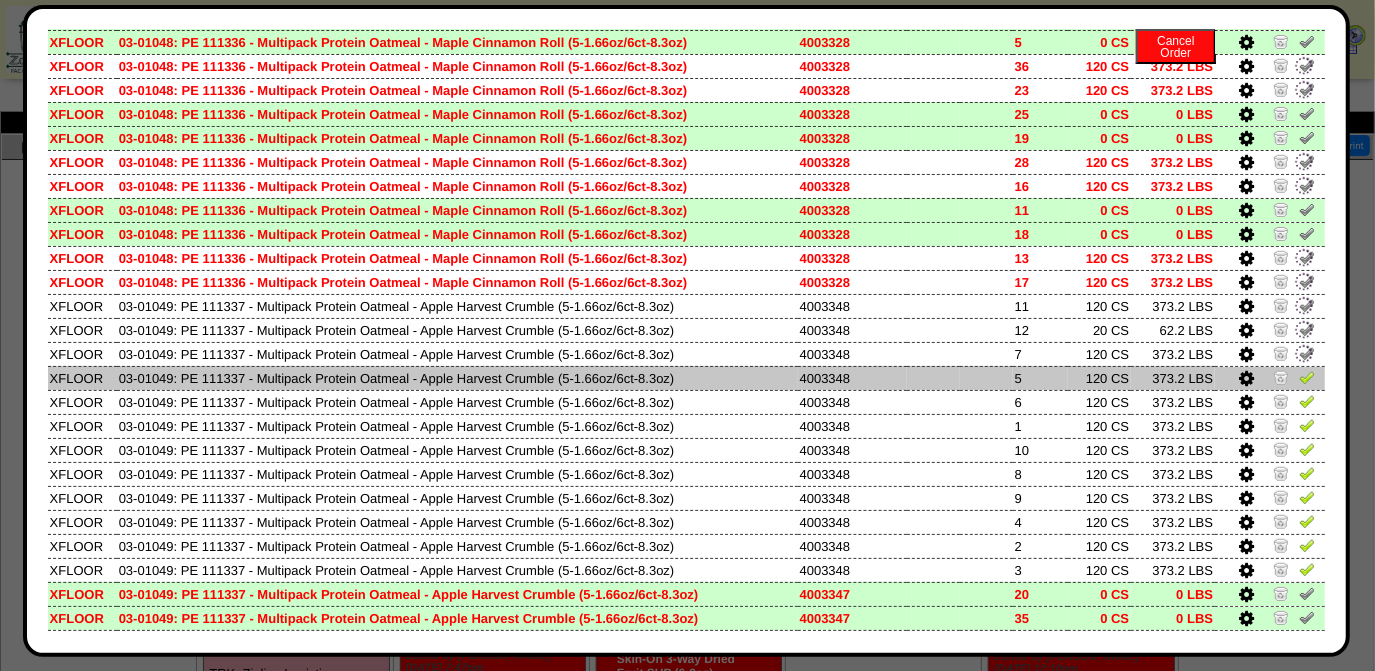 click at bounding box center (1307, 377) 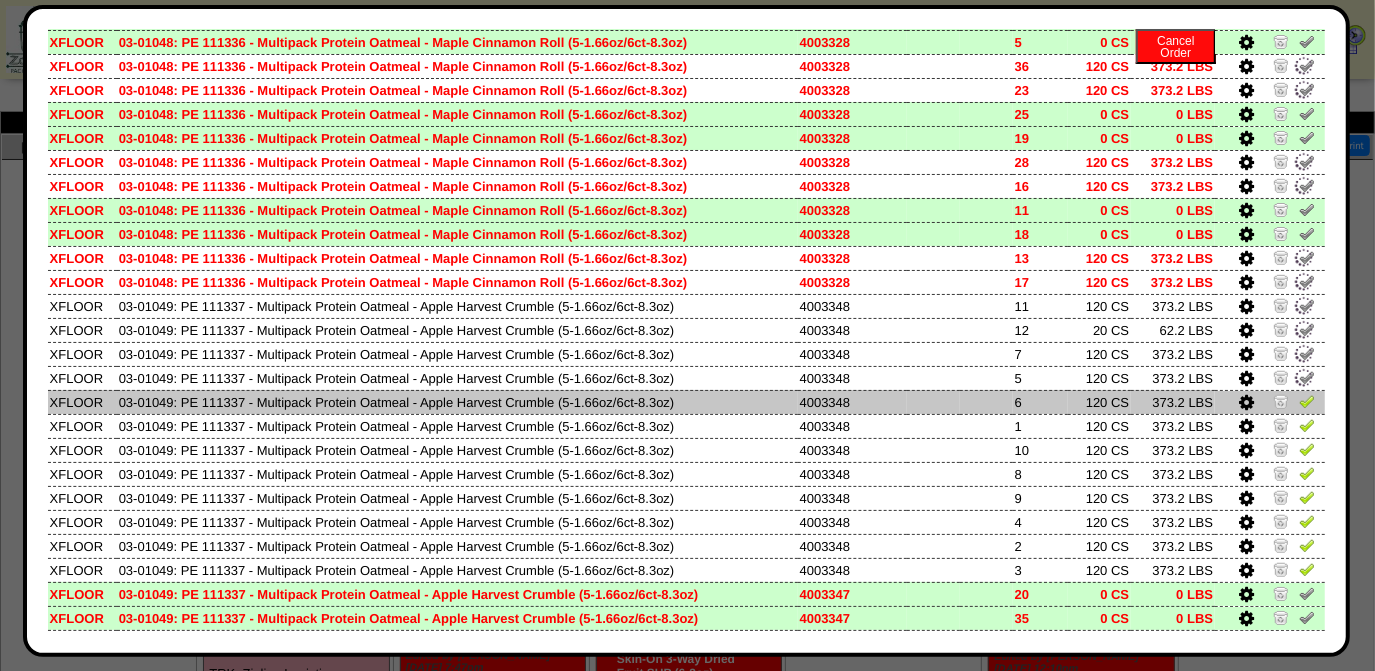 click at bounding box center [1307, 401] 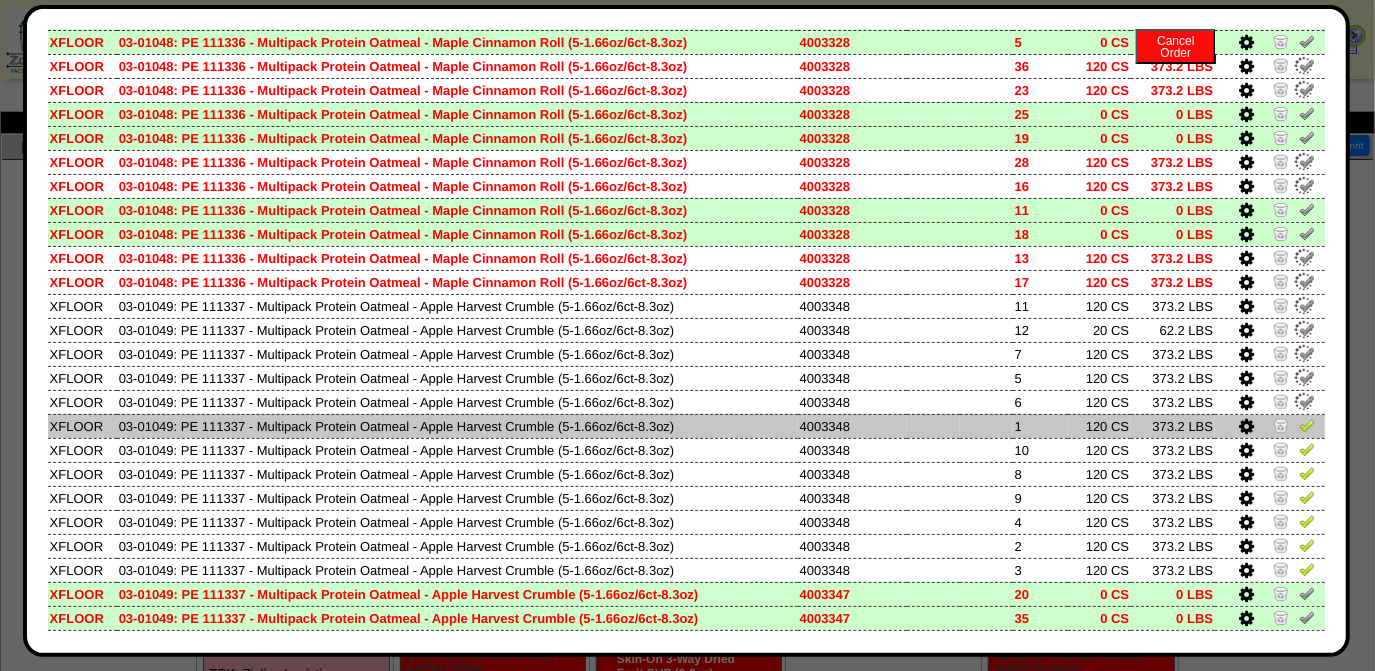 click at bounding box center [1307, 425] 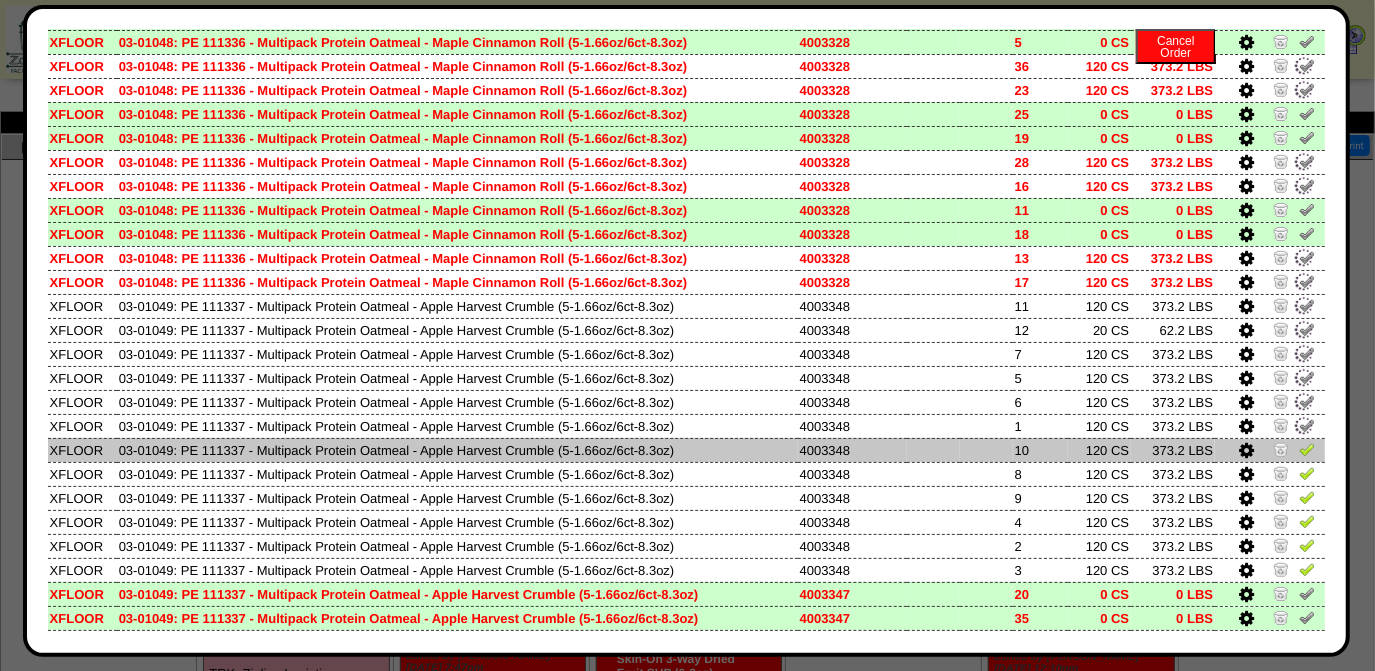 click at bounding box center [1307, 449] 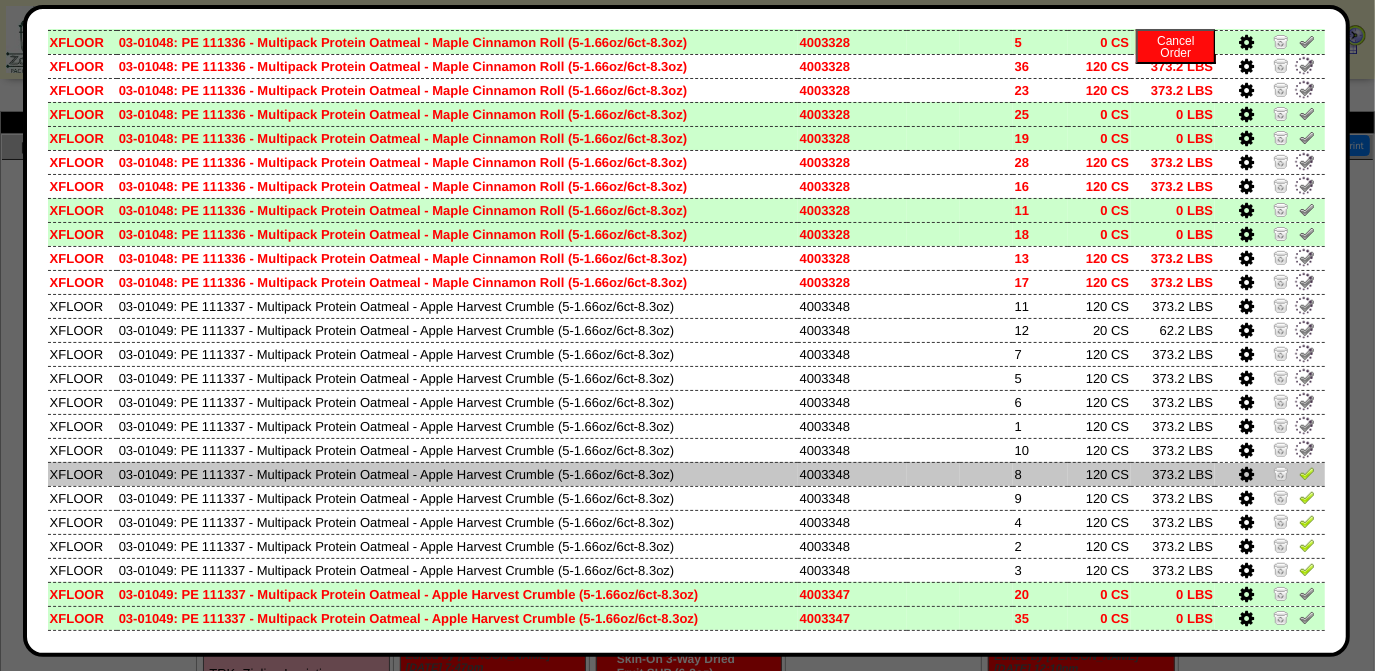 click at bounding box center (1307, 473) 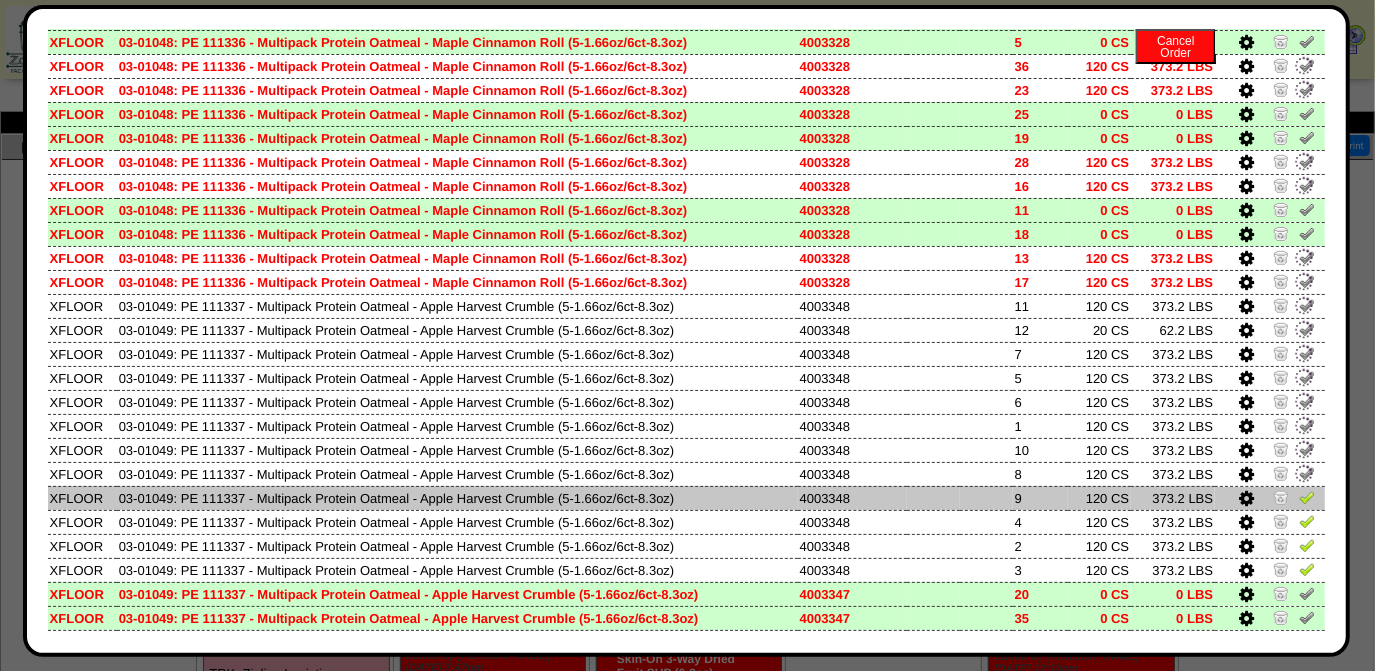 click at bounding box center [1307, 497] 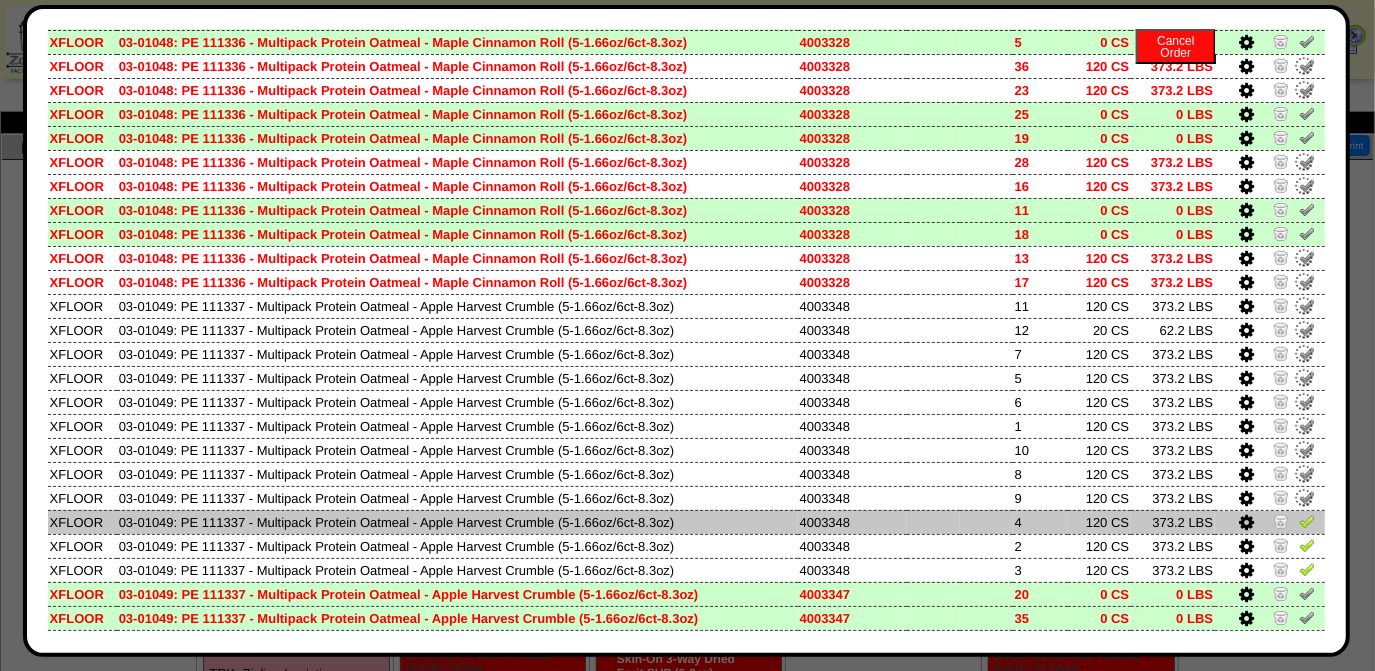 click at bounding box center (1307, 521) 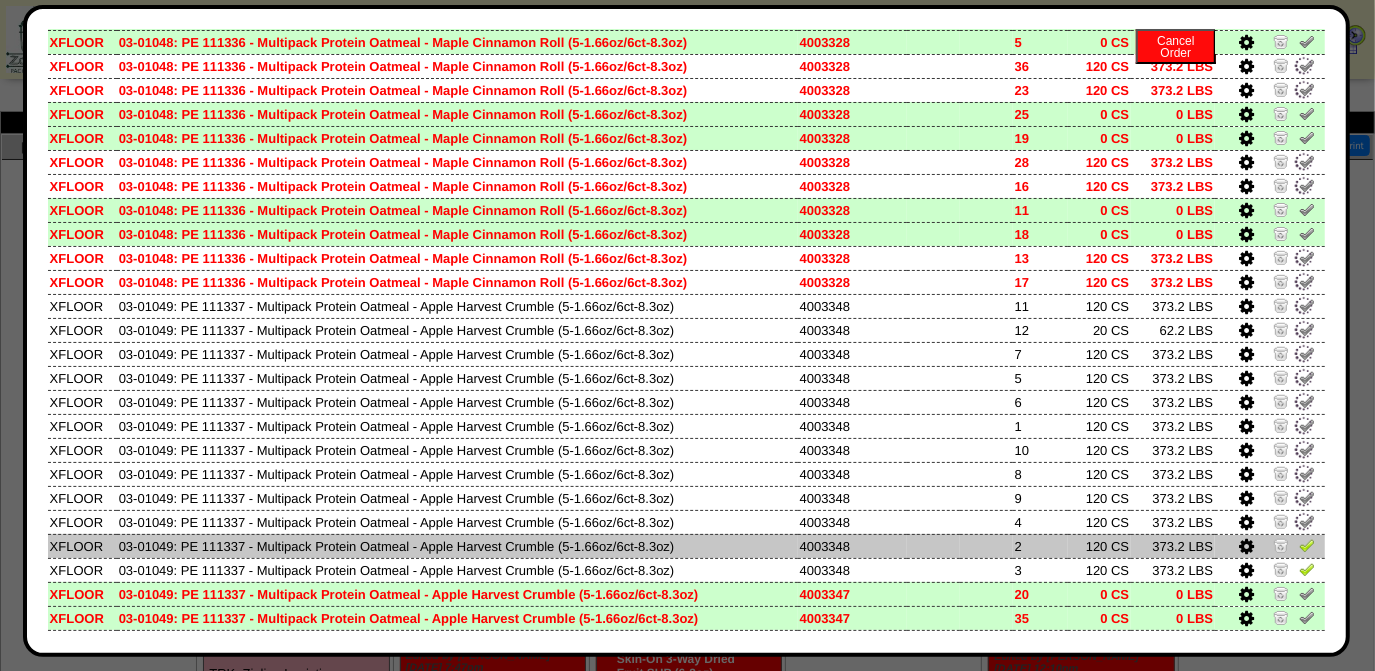 click at bounding box center [1307, 545] 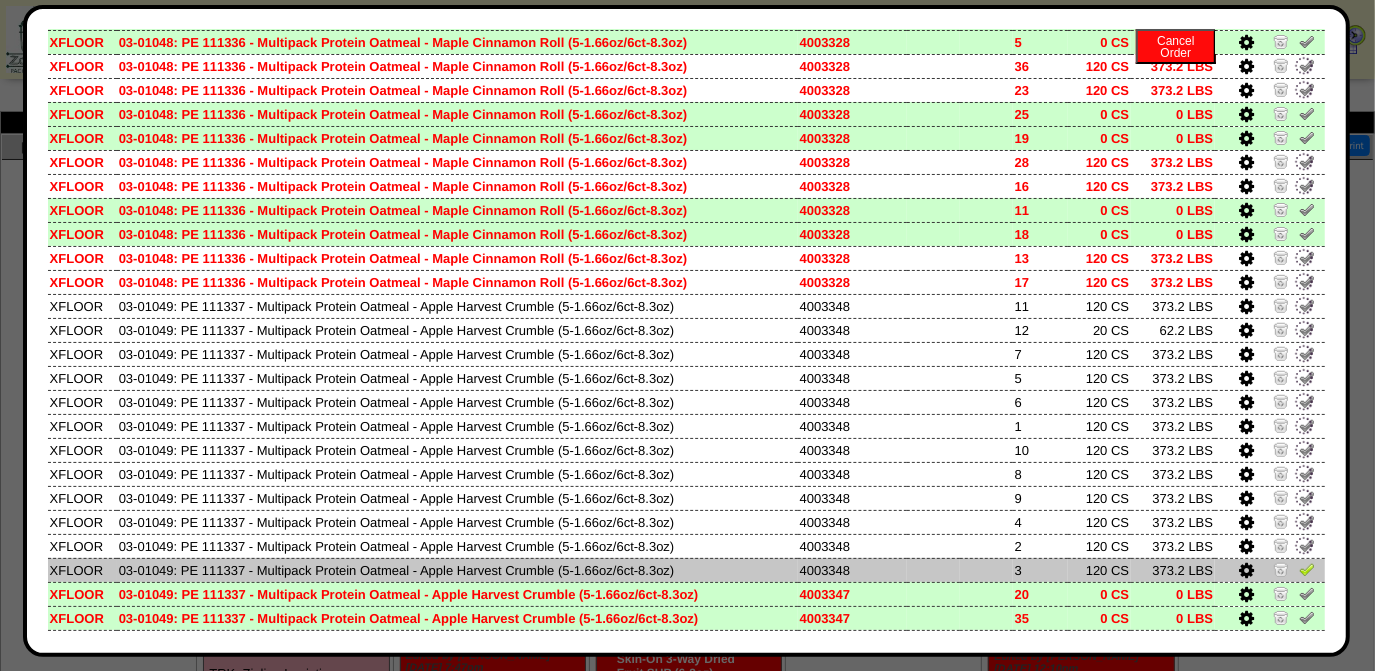 click at bounding box center [1307, 569] 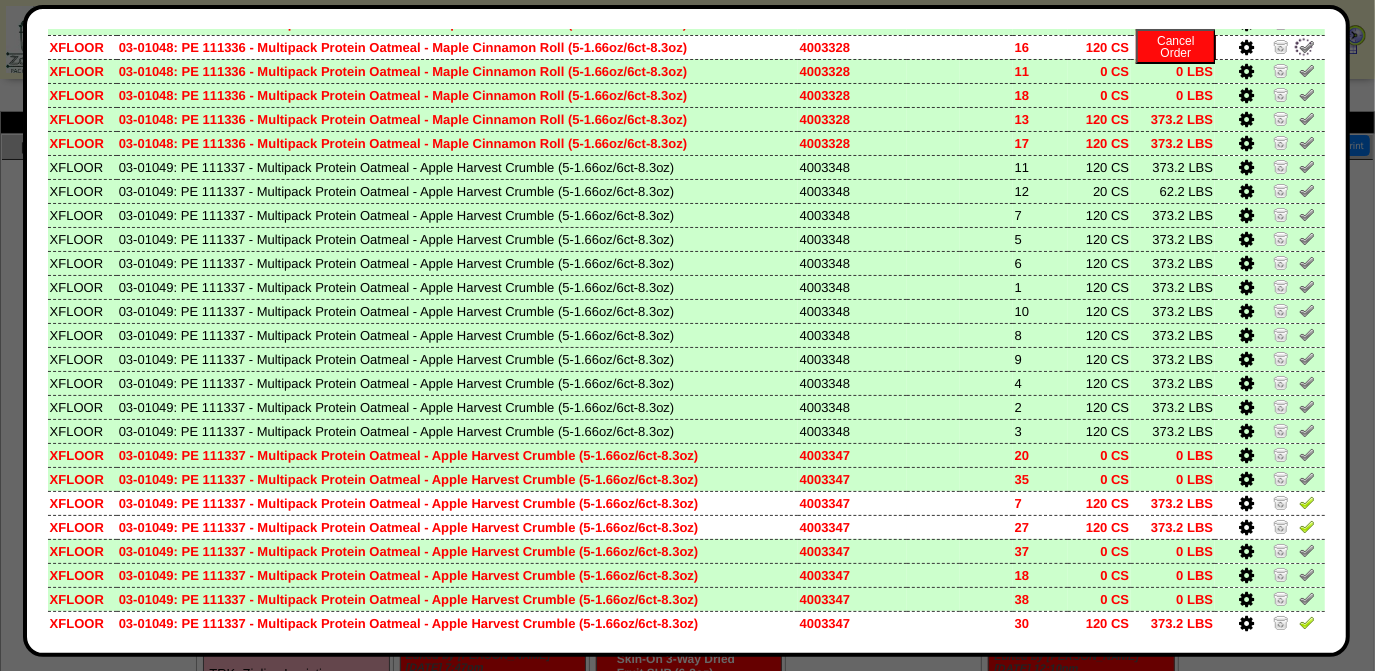scroll, scrollTop: 1253, scrollLeft: 0, axis: vertical 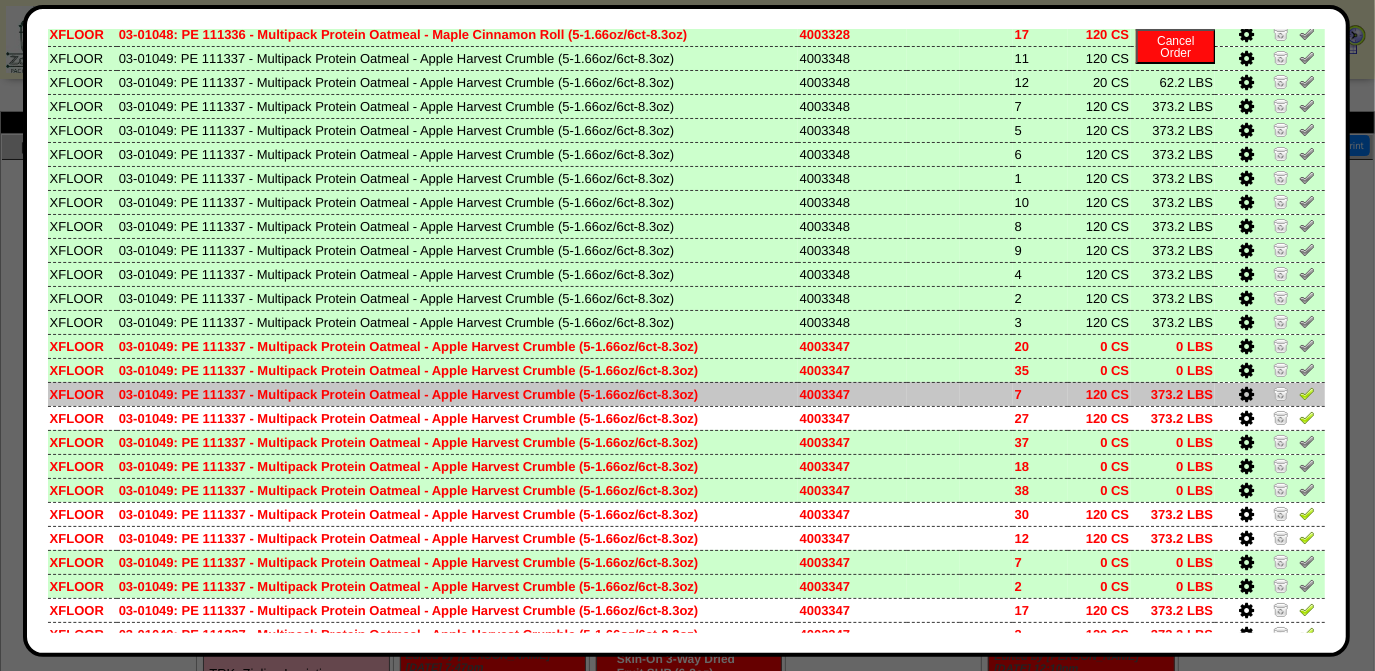 click at bounding box center [1307, 393] 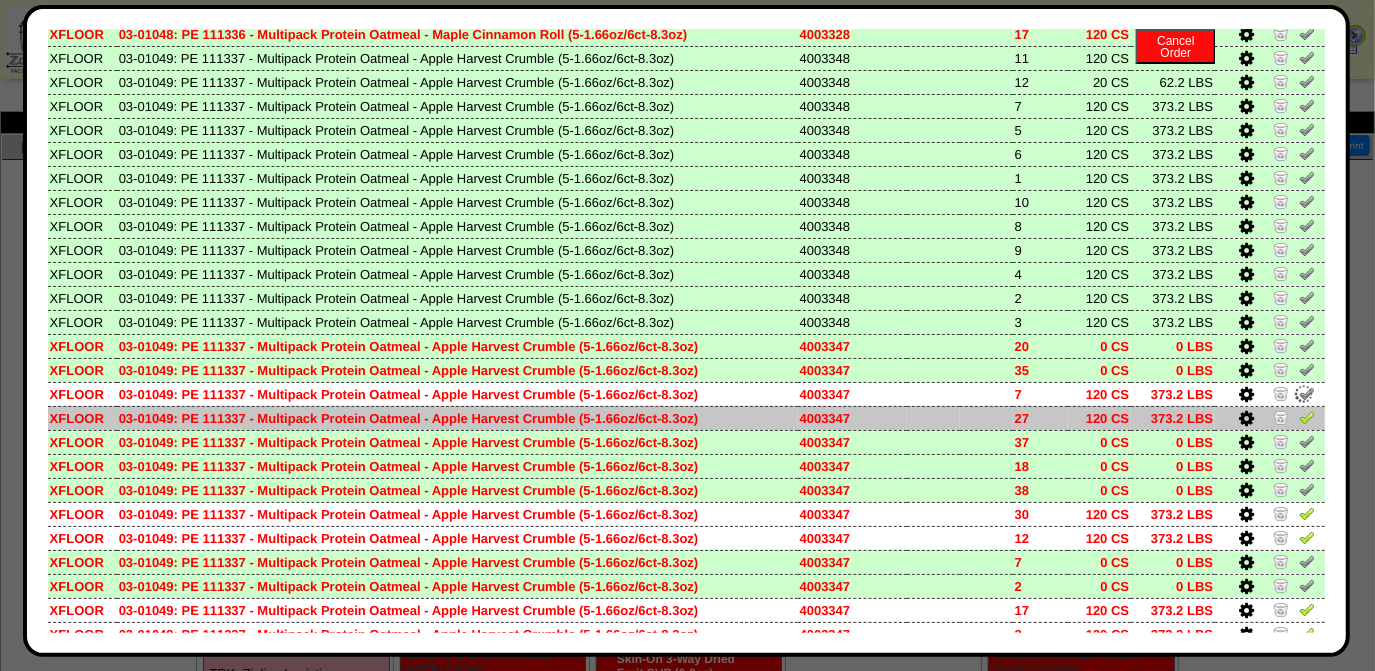 click at bounding box center (1307, 417) 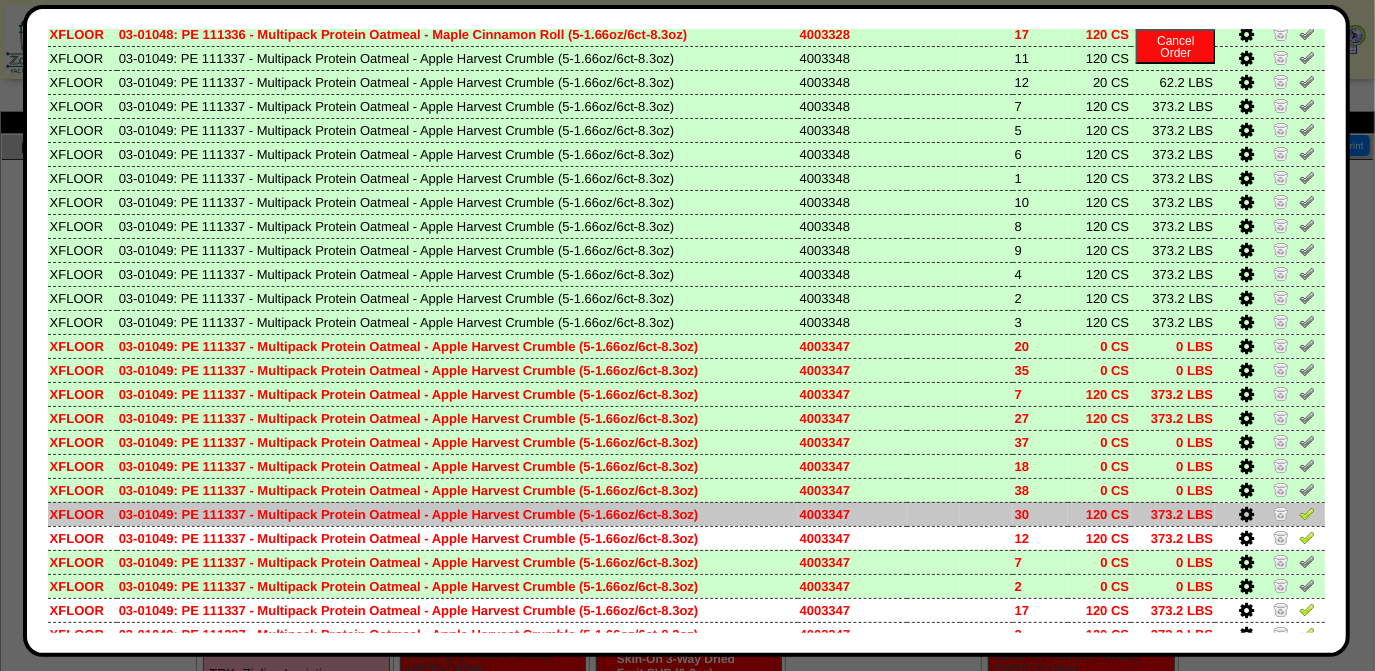 click at bounding box center [1307, 513] 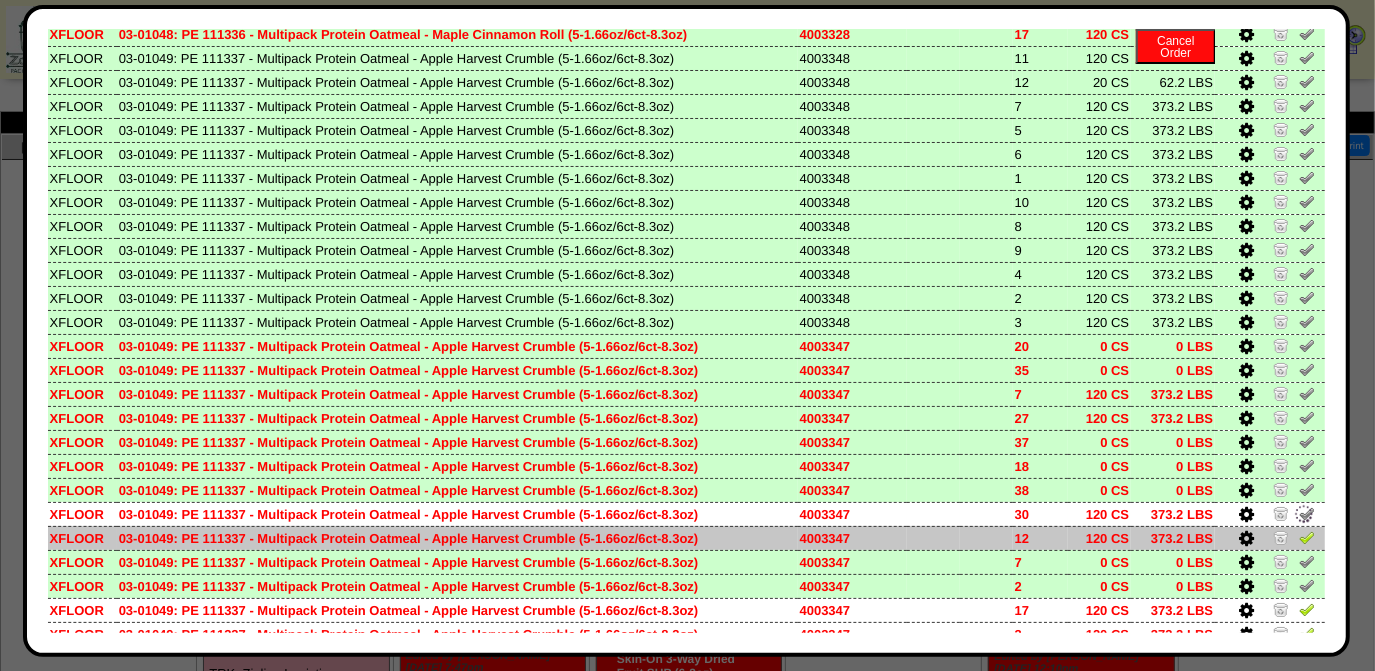 click at bounding box center [1307, 537] 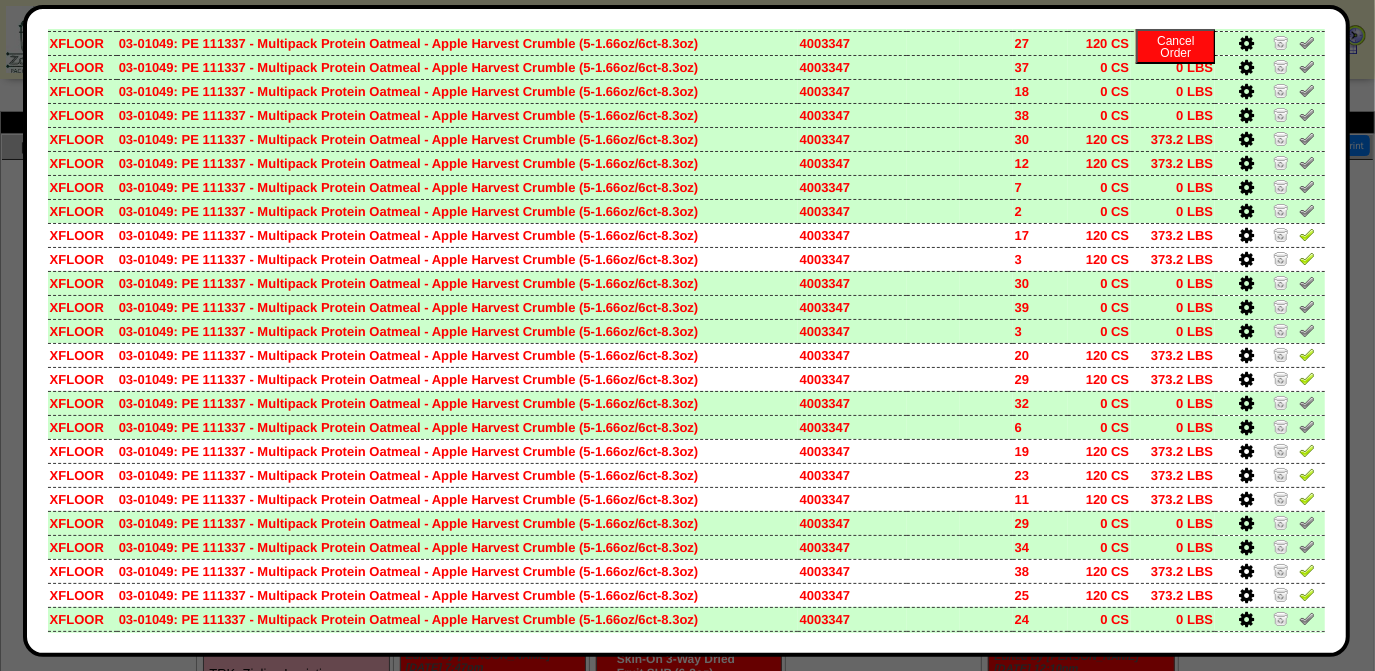 scroll, scrollTop: 1650, scrollLeft: 0, axis: vertical 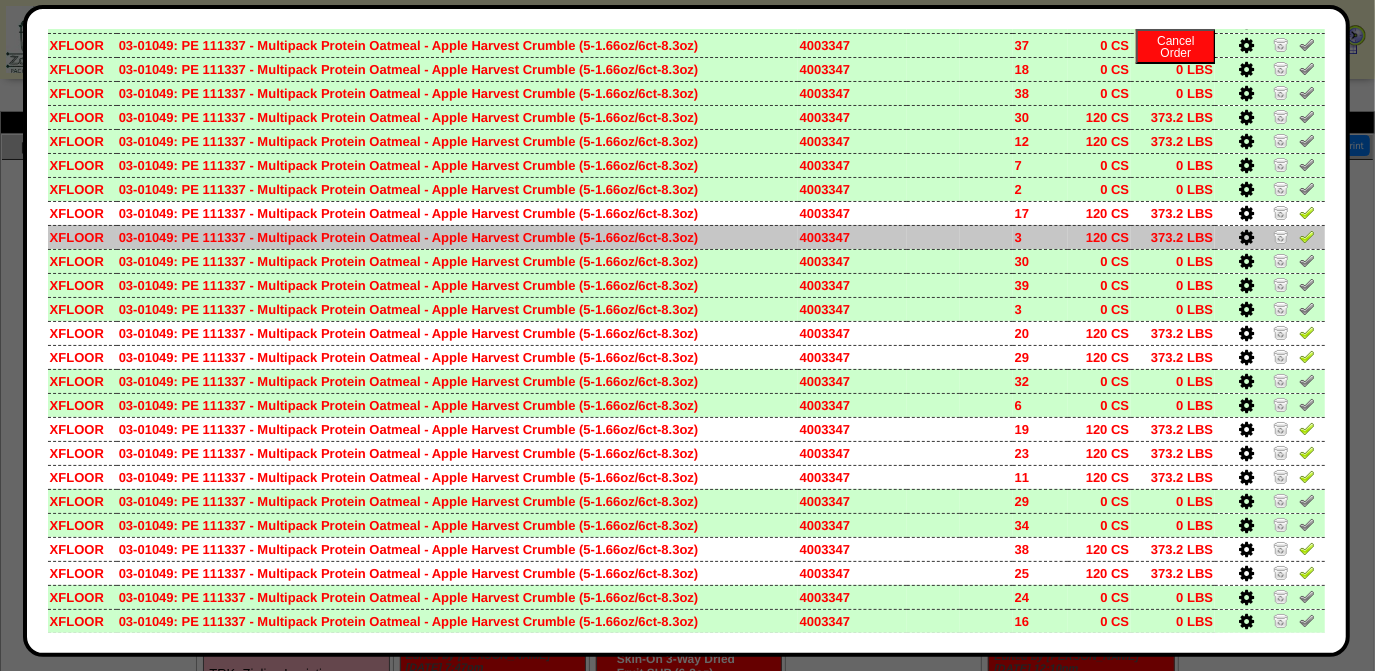 click at bounding box center (1307, 236) 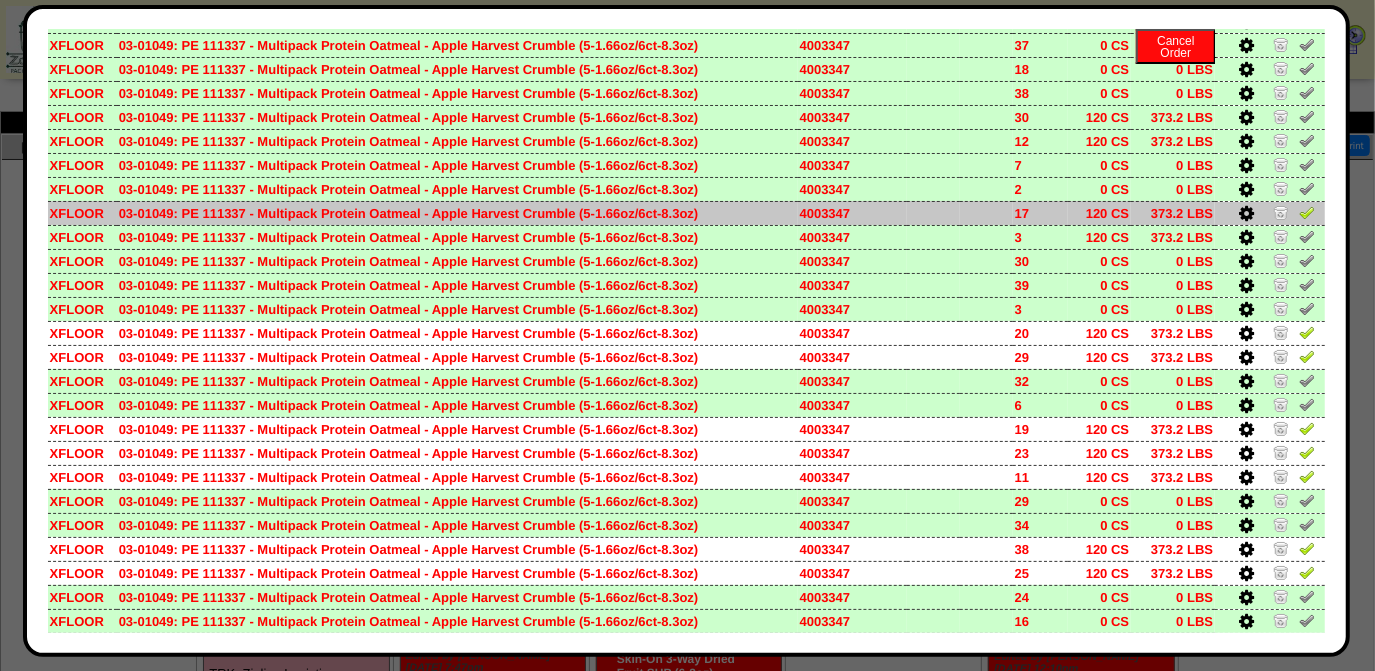 click at bounding box center (1307, 212) 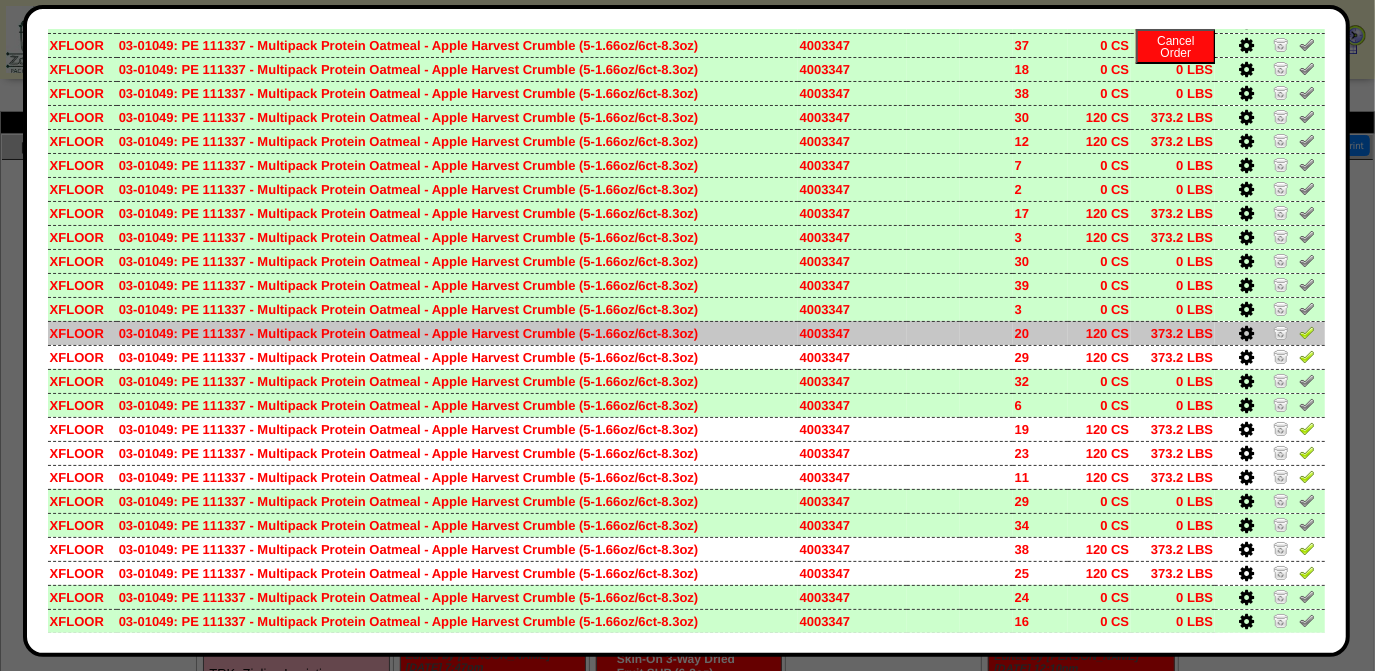 click at bounding box center (1307, 332) 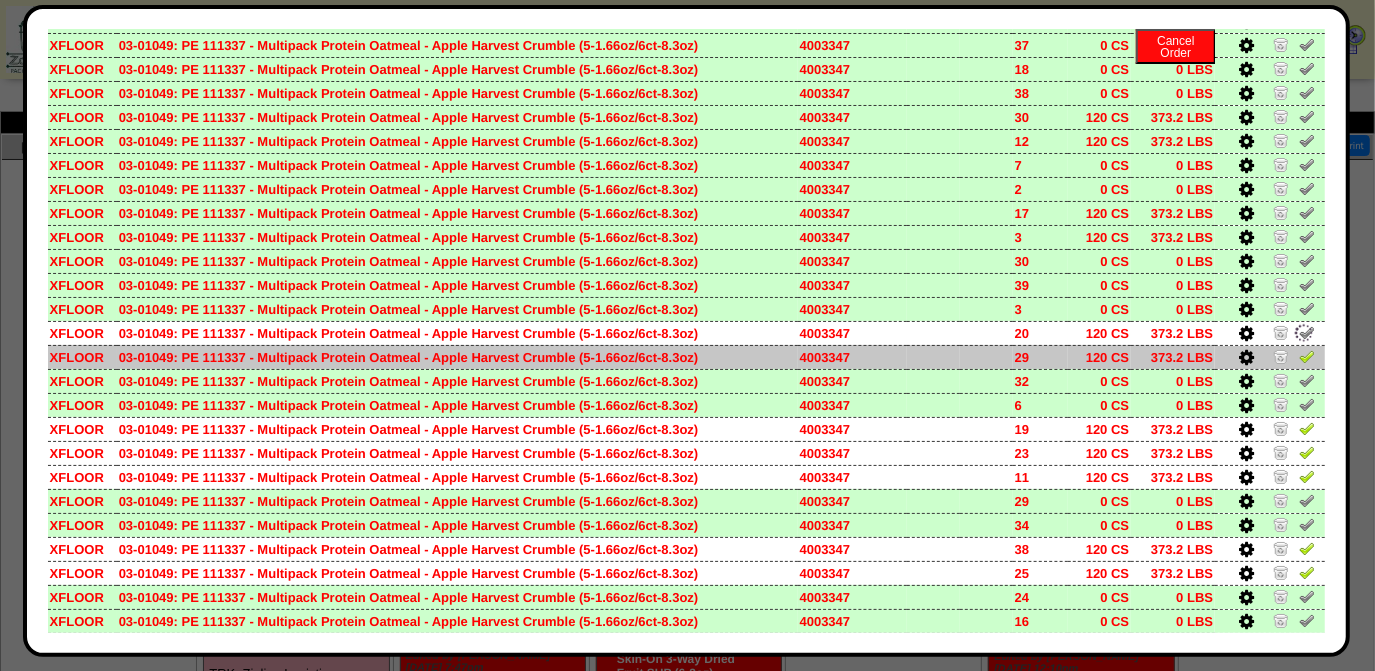 click at bounding box center [1307, 356] 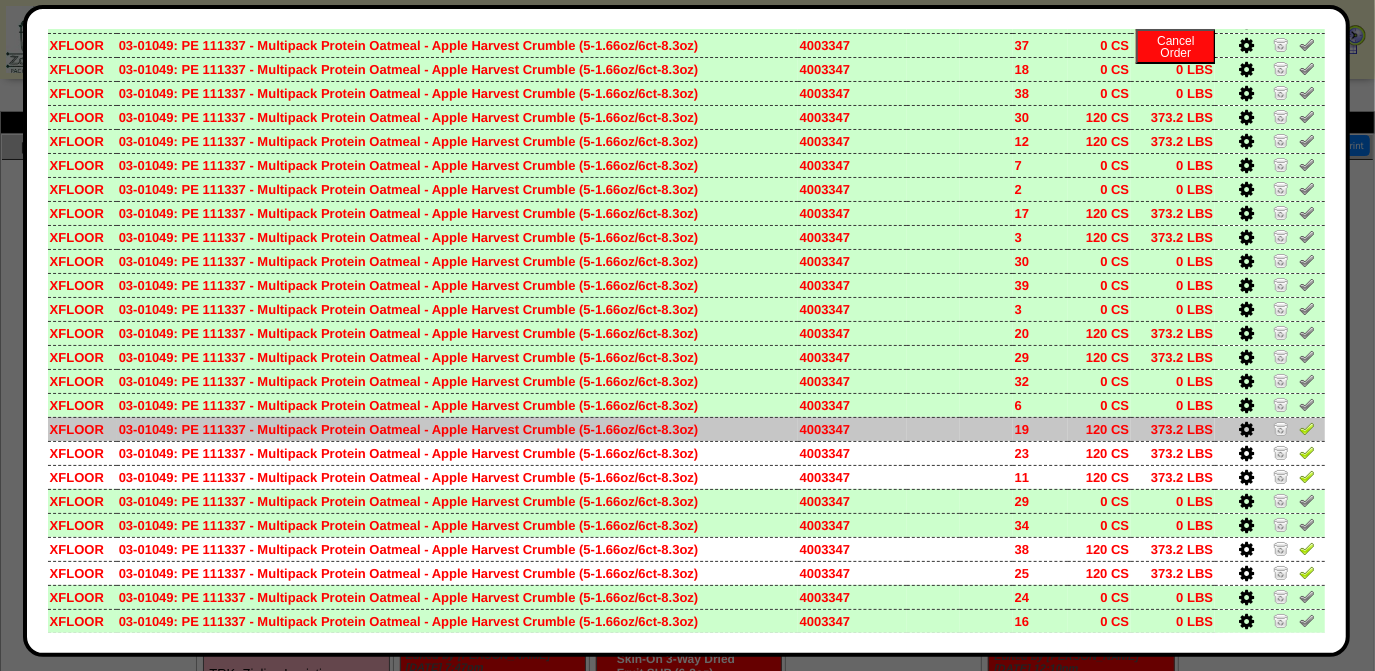 click at bounding box center [1307, 428] 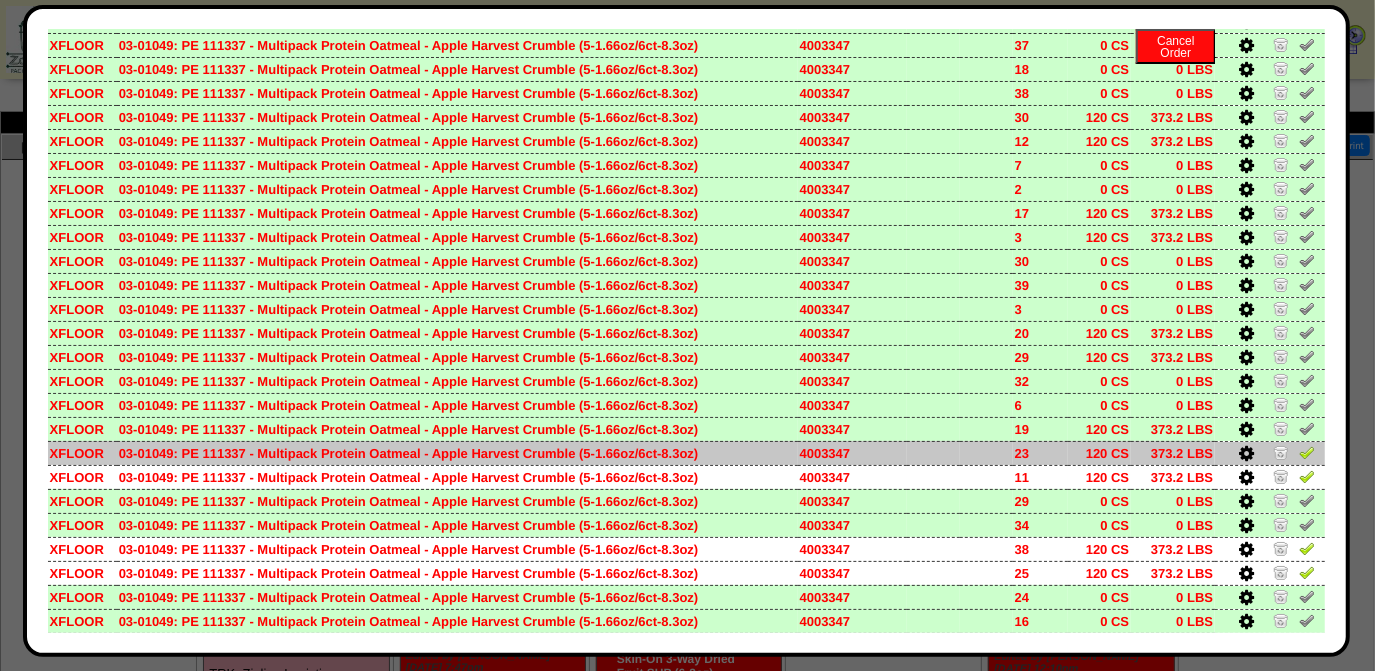click at bounding box center [1307, 452] 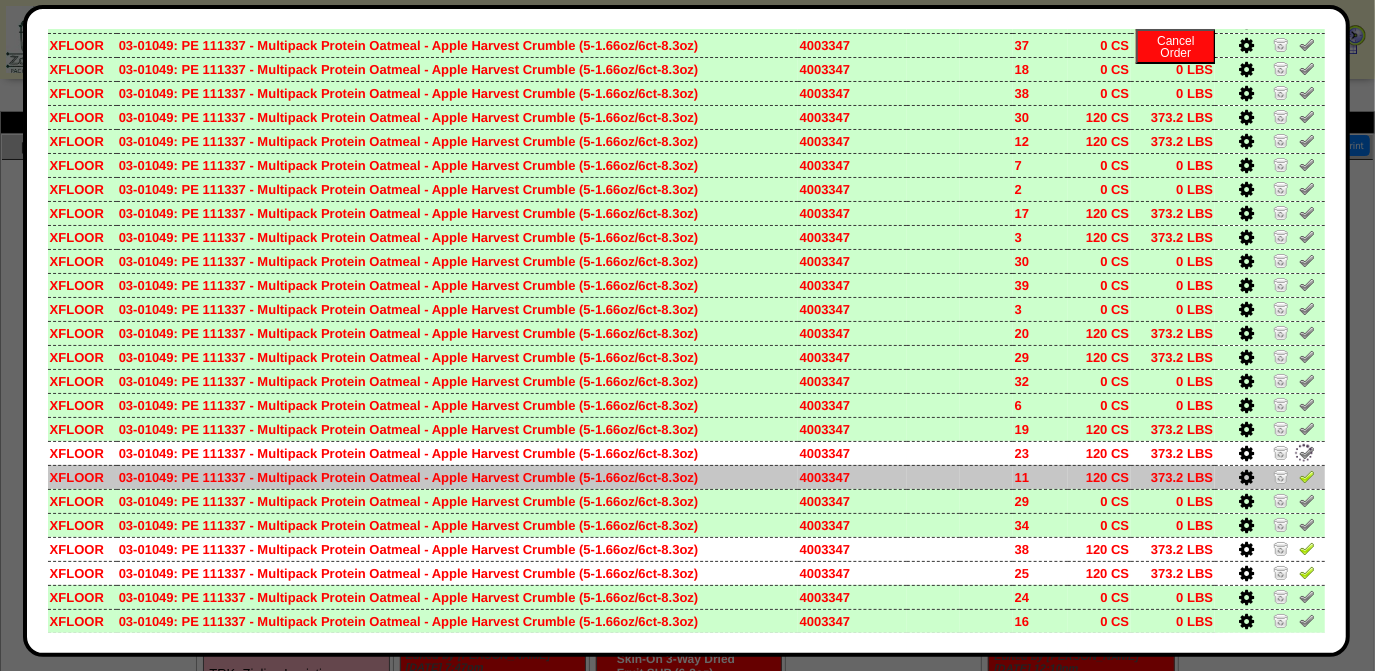 click at bounding box center (1307, 476) 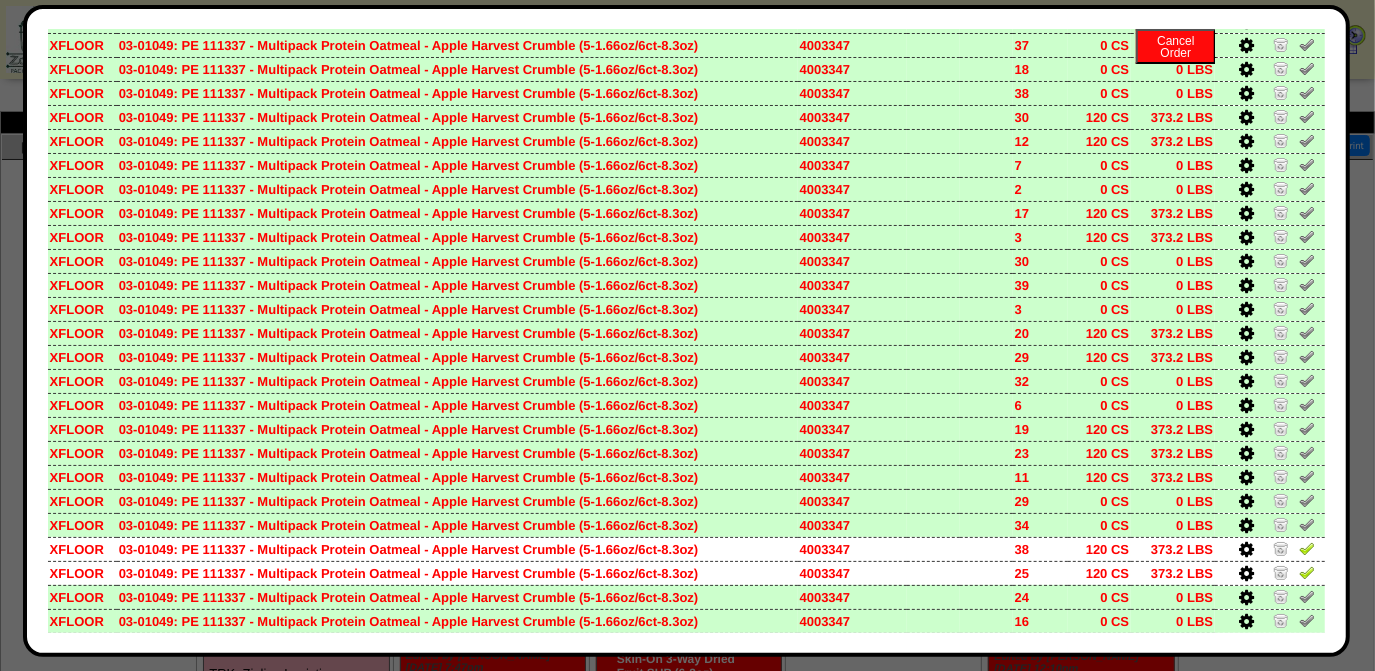 scroll, scrollTop: 1931, scrollLeft: 0, axis: vertical 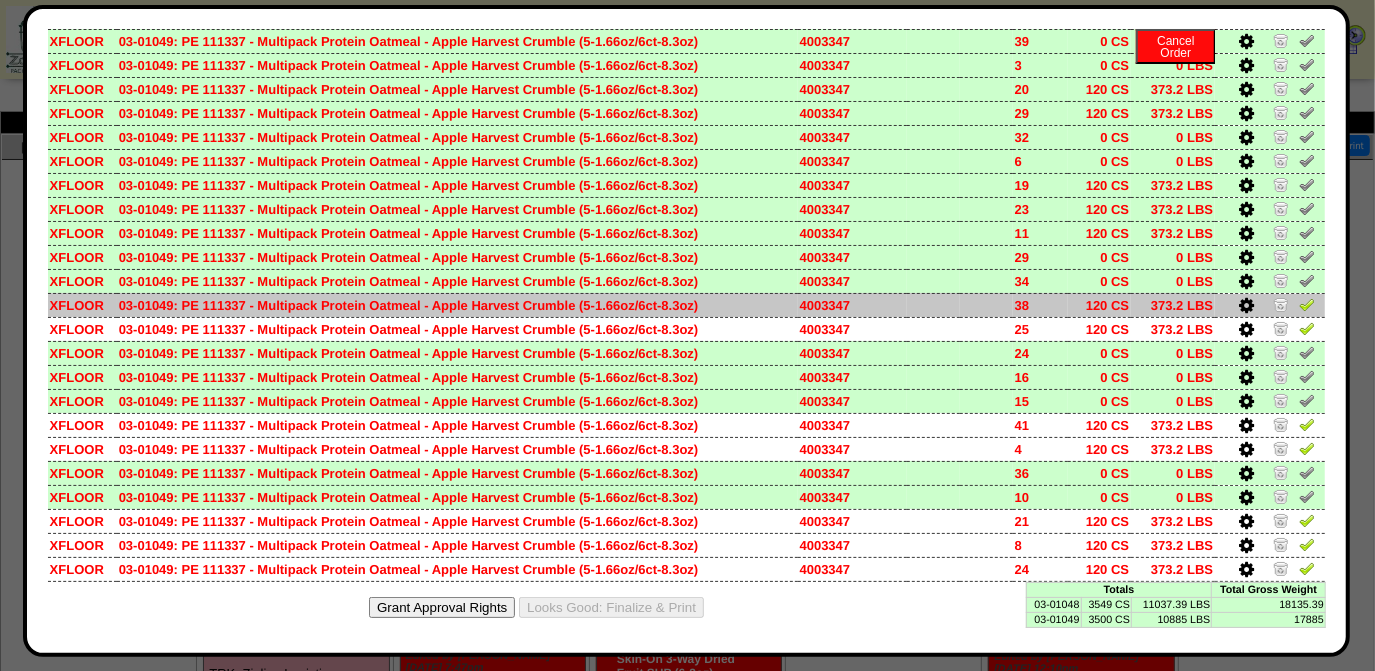 click at bounding box center (1307, 304) 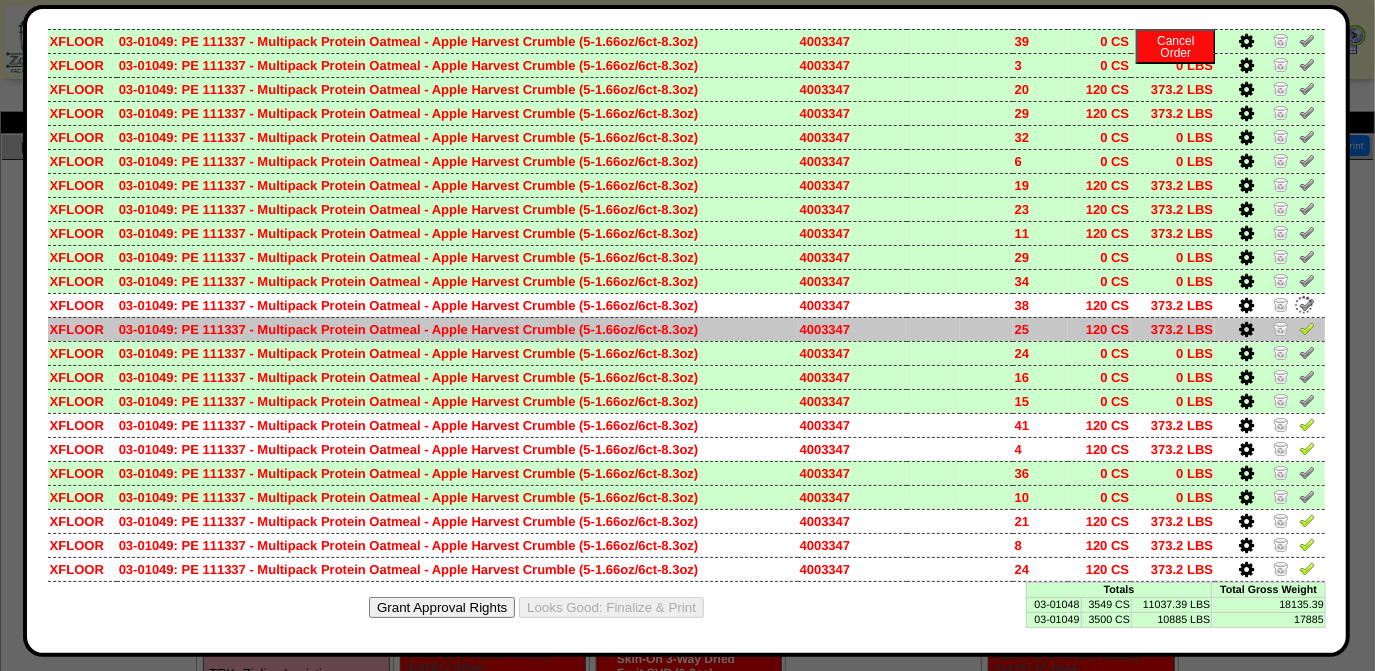 click at bounding box center [1307, 328] 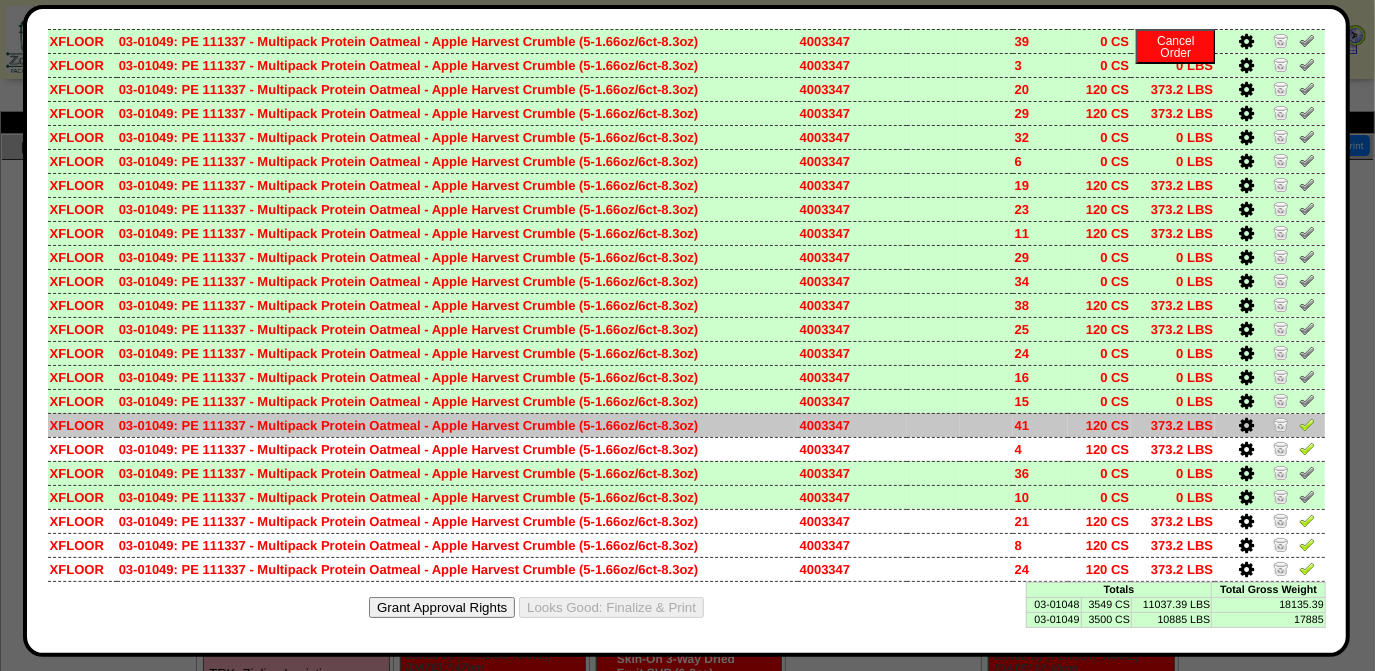 click at bounding box center [1307, 424] 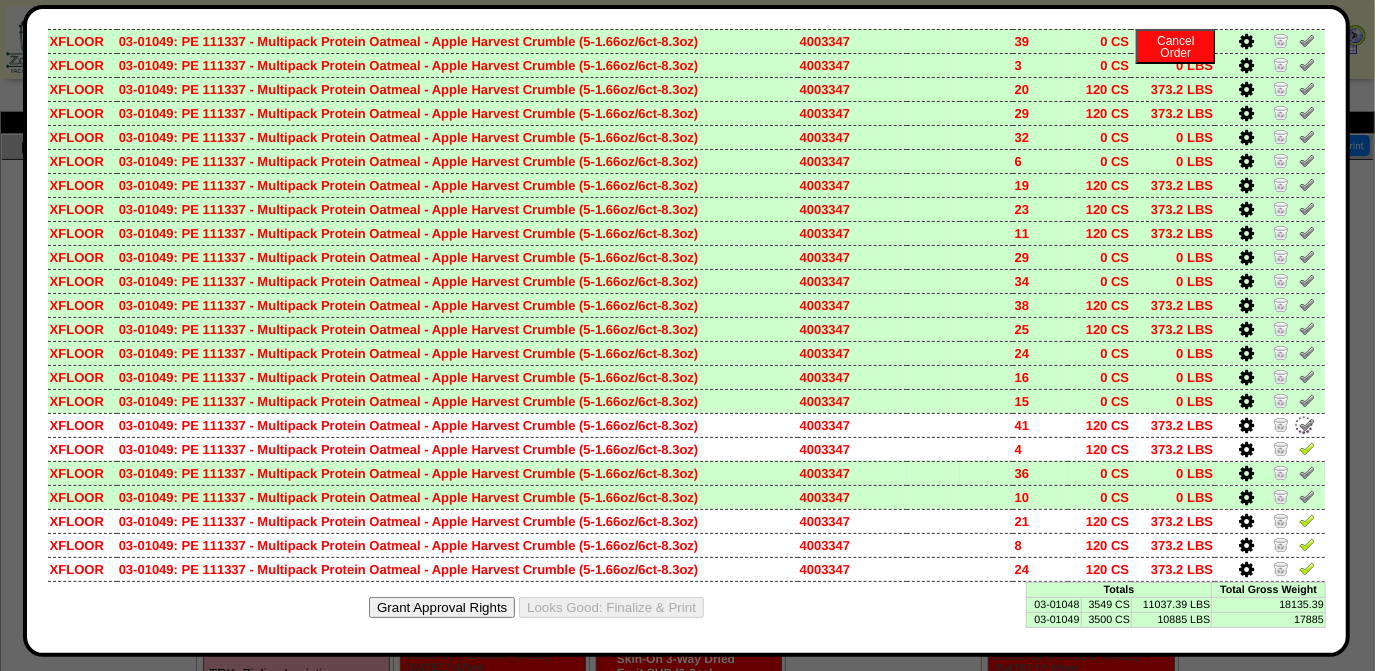 drag, startPoint x: 1295, startPoint y: 441, endPoint x: 1298, endPoint y: 459, distance: 18.248287 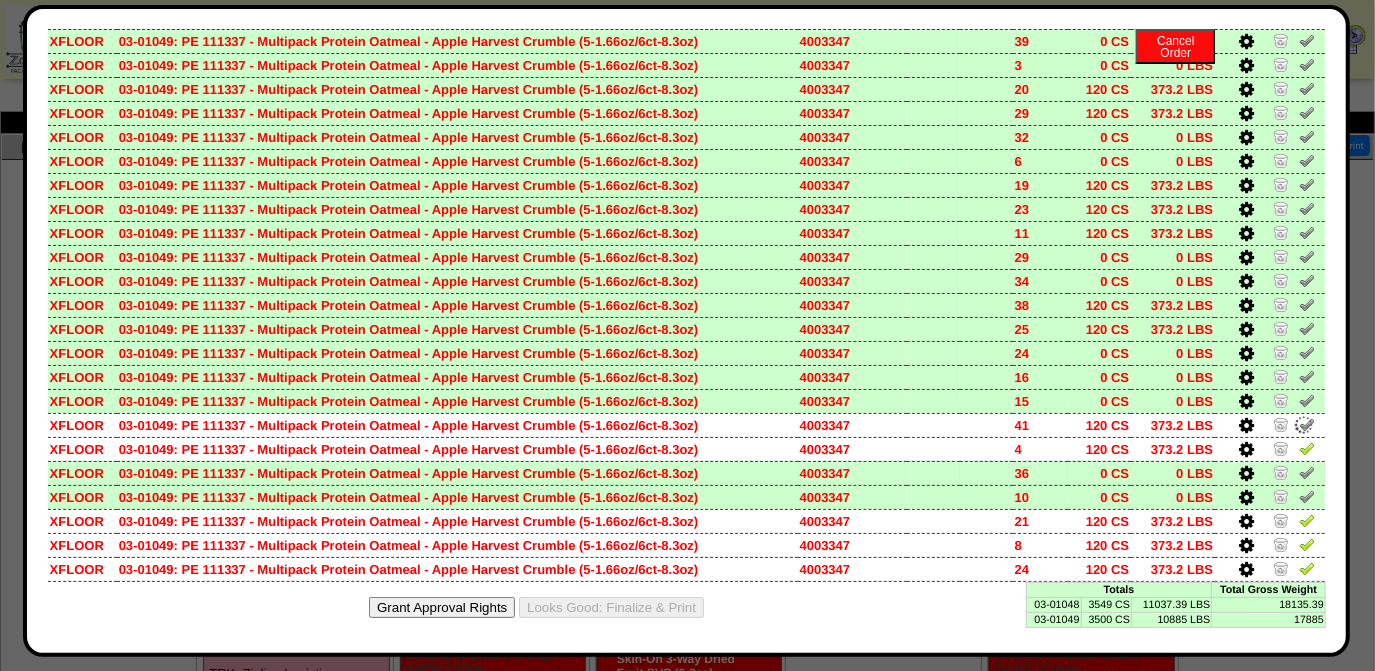 click at bounding box center [1307, 448] 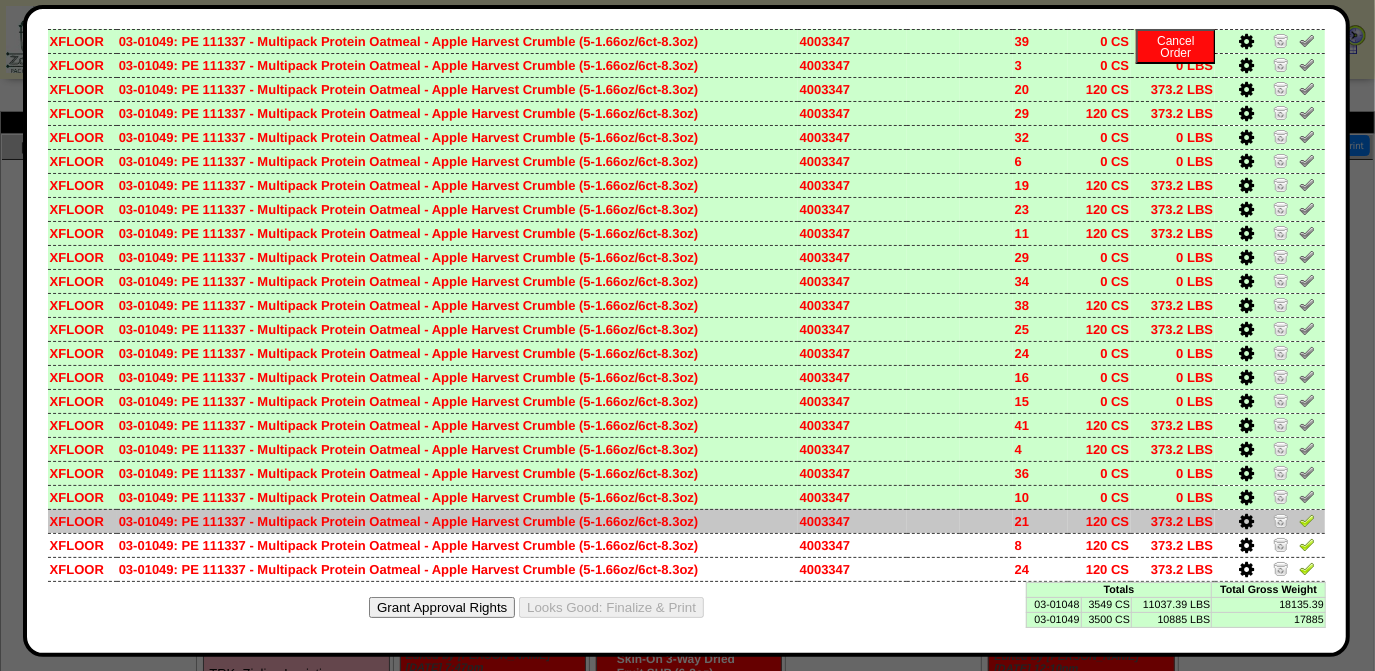 click at bounding box center [1307, 520] 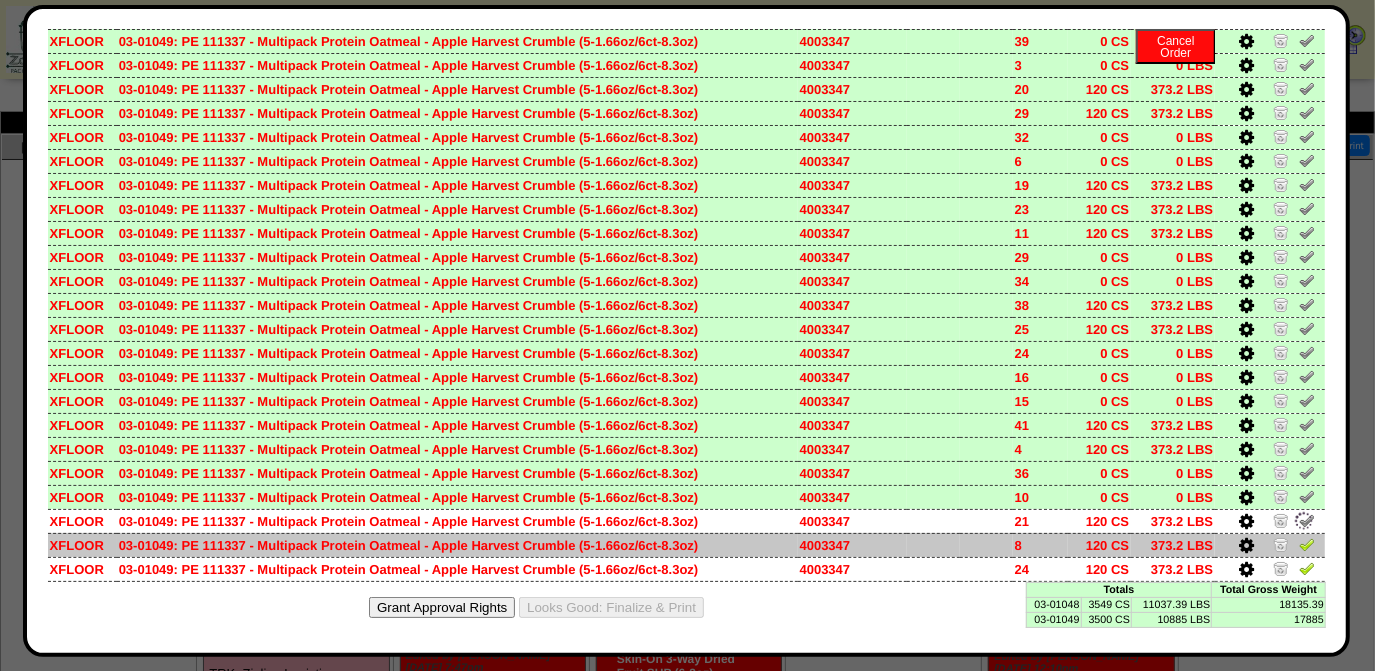 click at bounding box center [1307, 544] 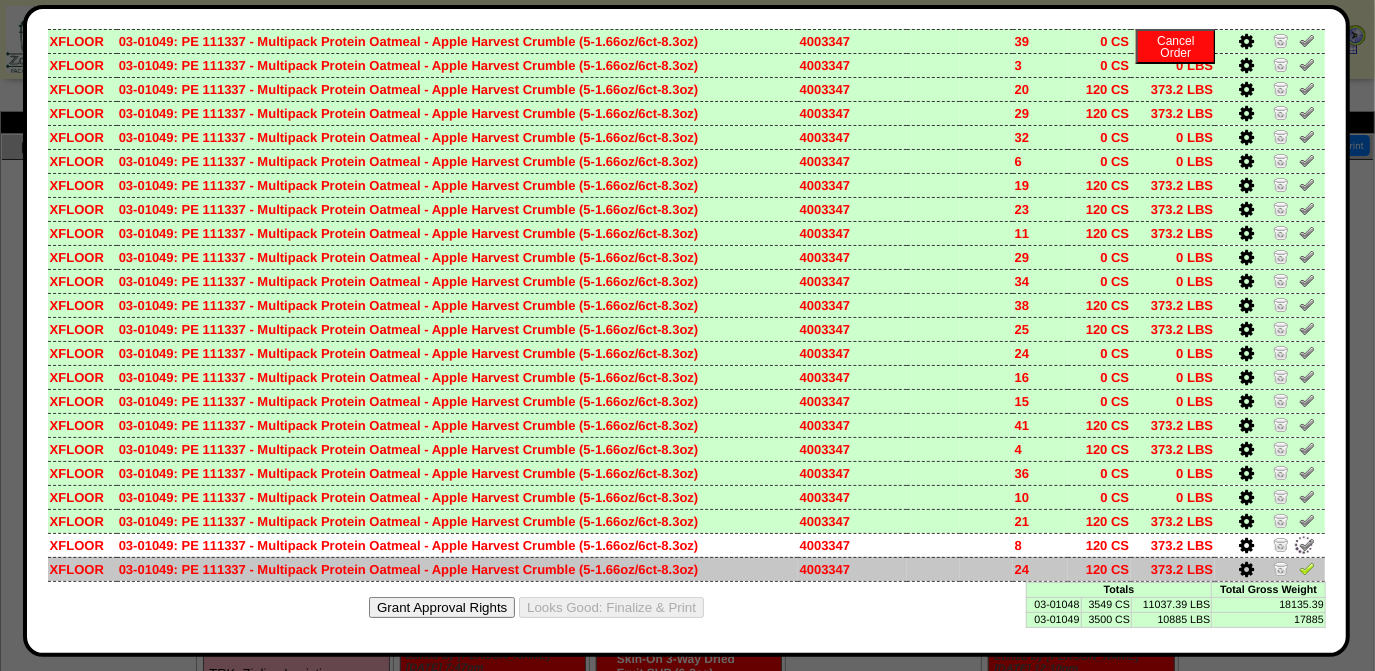 click at bounding box center [1307, 568] 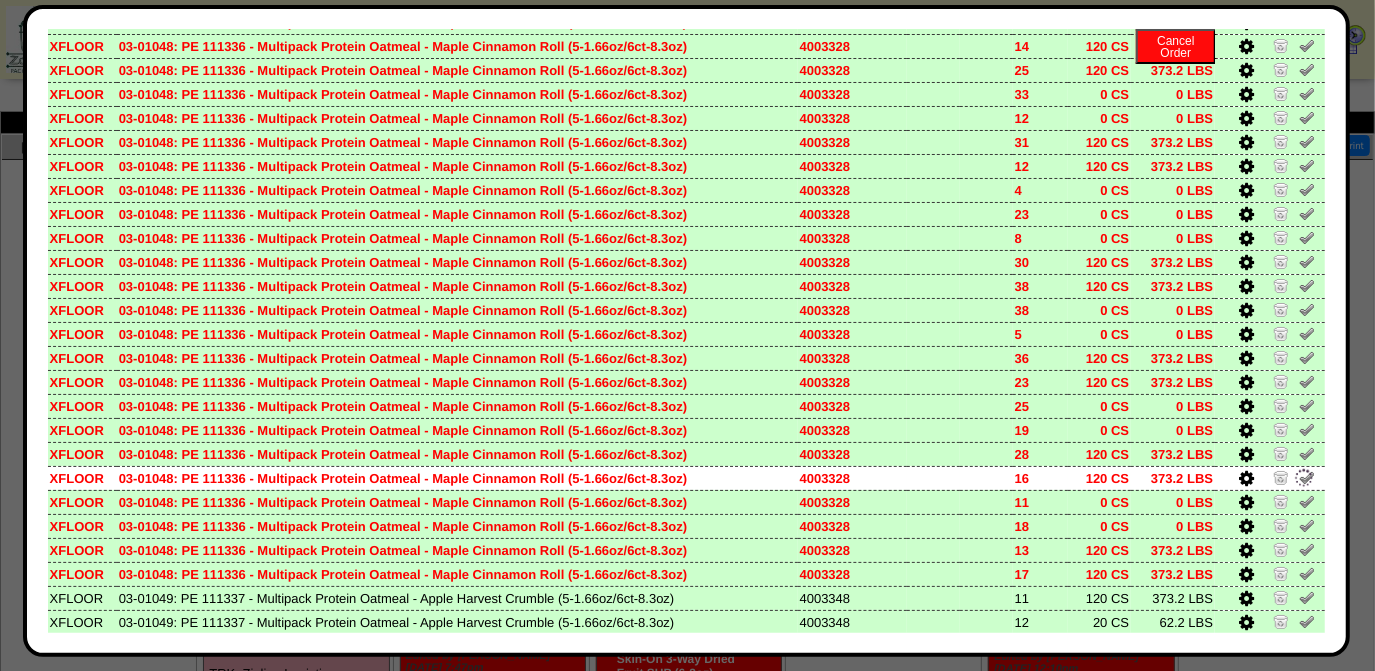 scroll, scrollTop: 0, scrollLeft: 0, axis: both 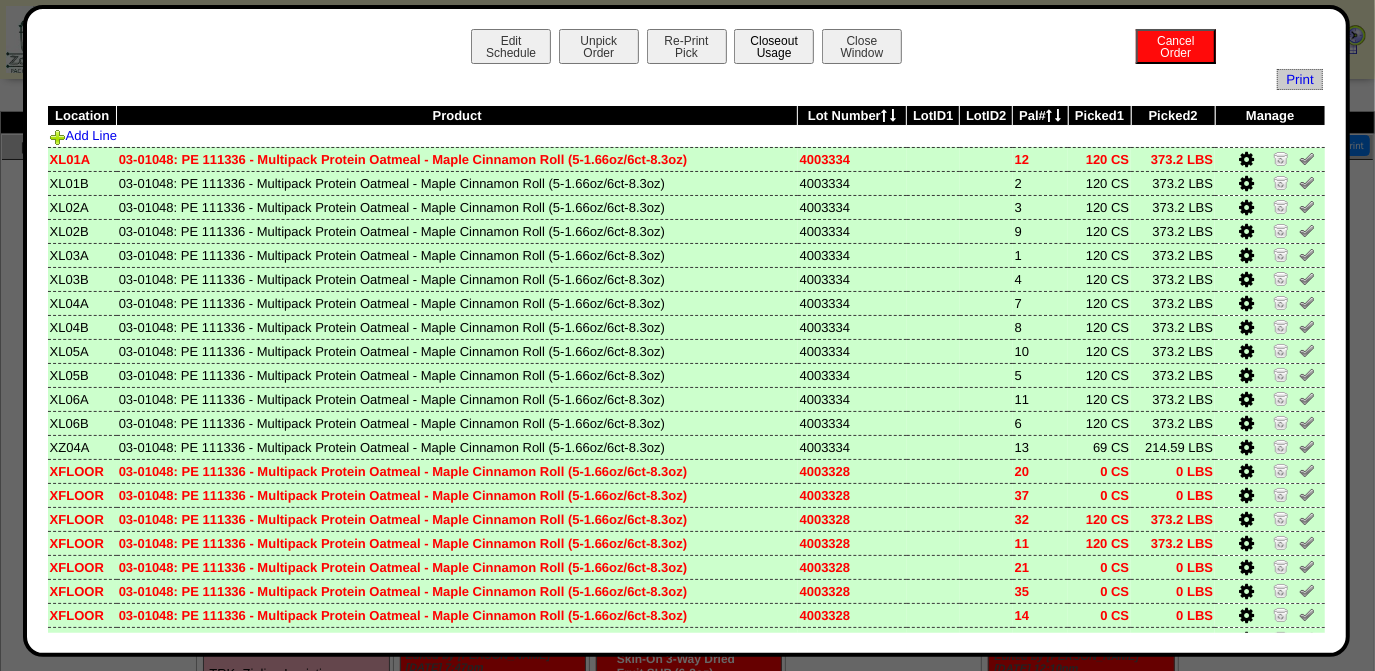 click on "Closeout Usage" at bounding box center (774, 46) 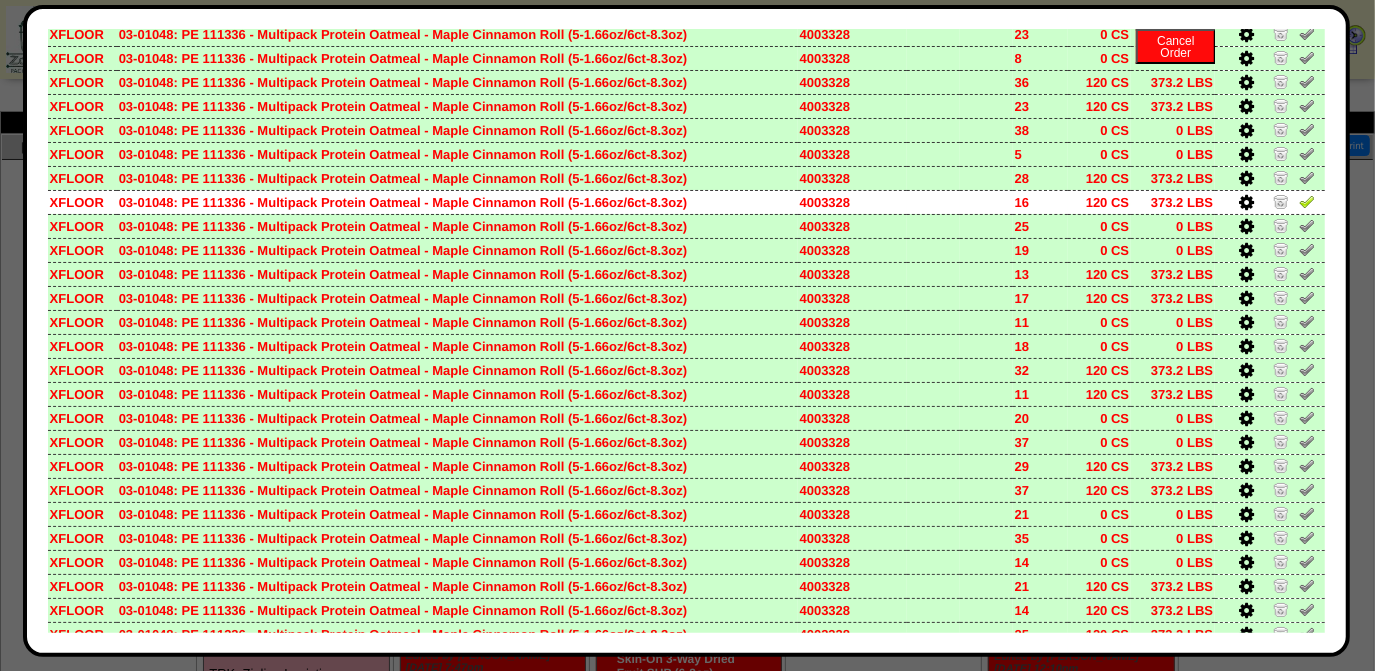 scroll, scrollTop: 598, scrollLeft: 0, axis: vertical 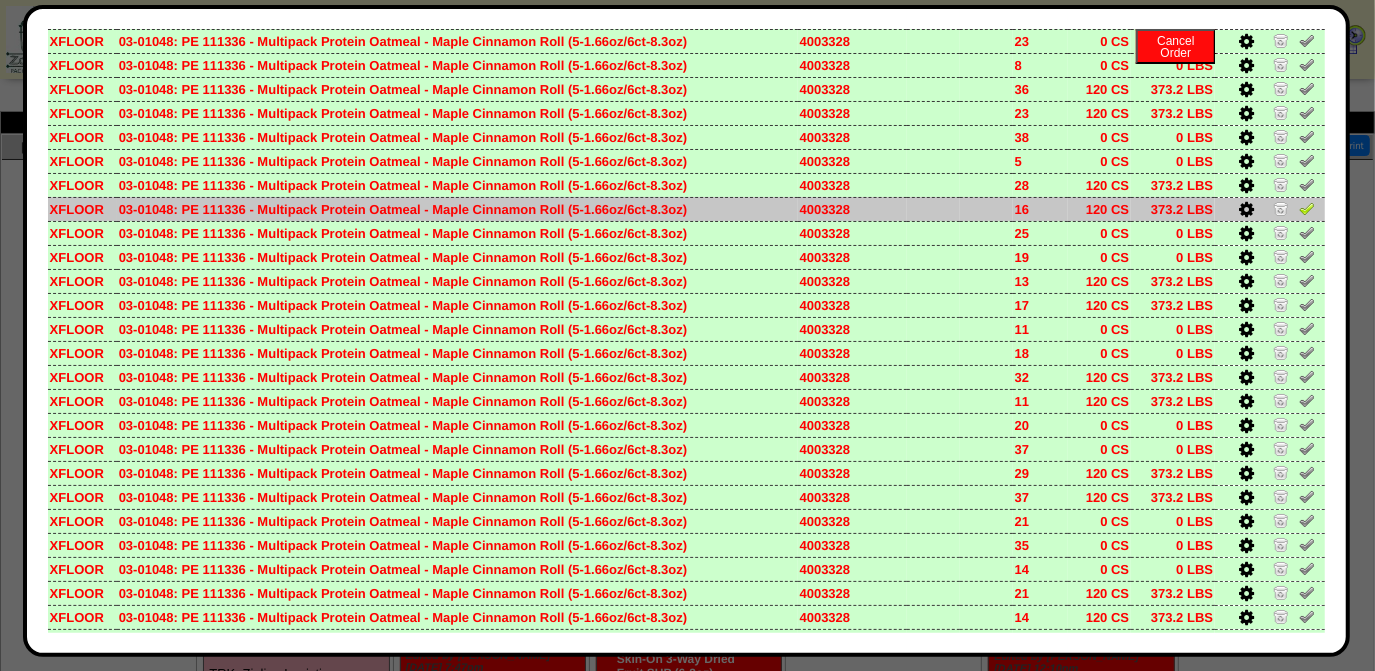 click at bounding box center [1307, 208] 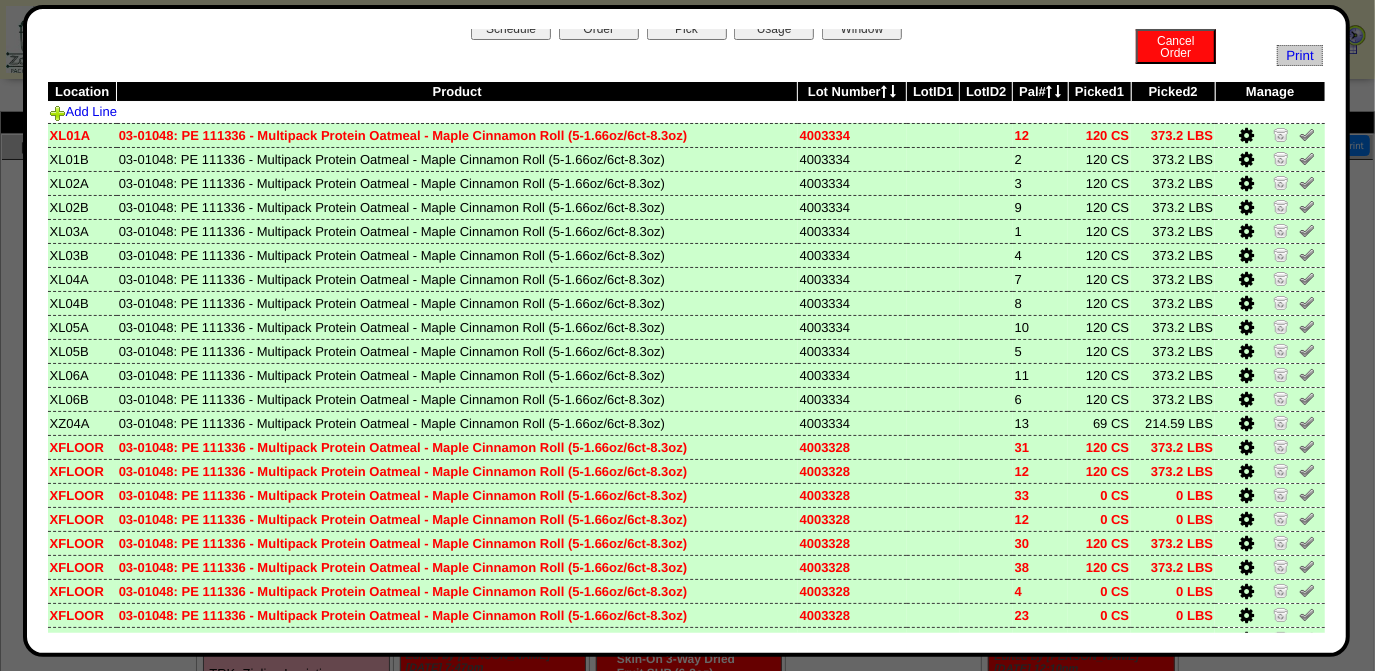 scroll, scrollTop: 0, scrollLeft: 0, axis: both 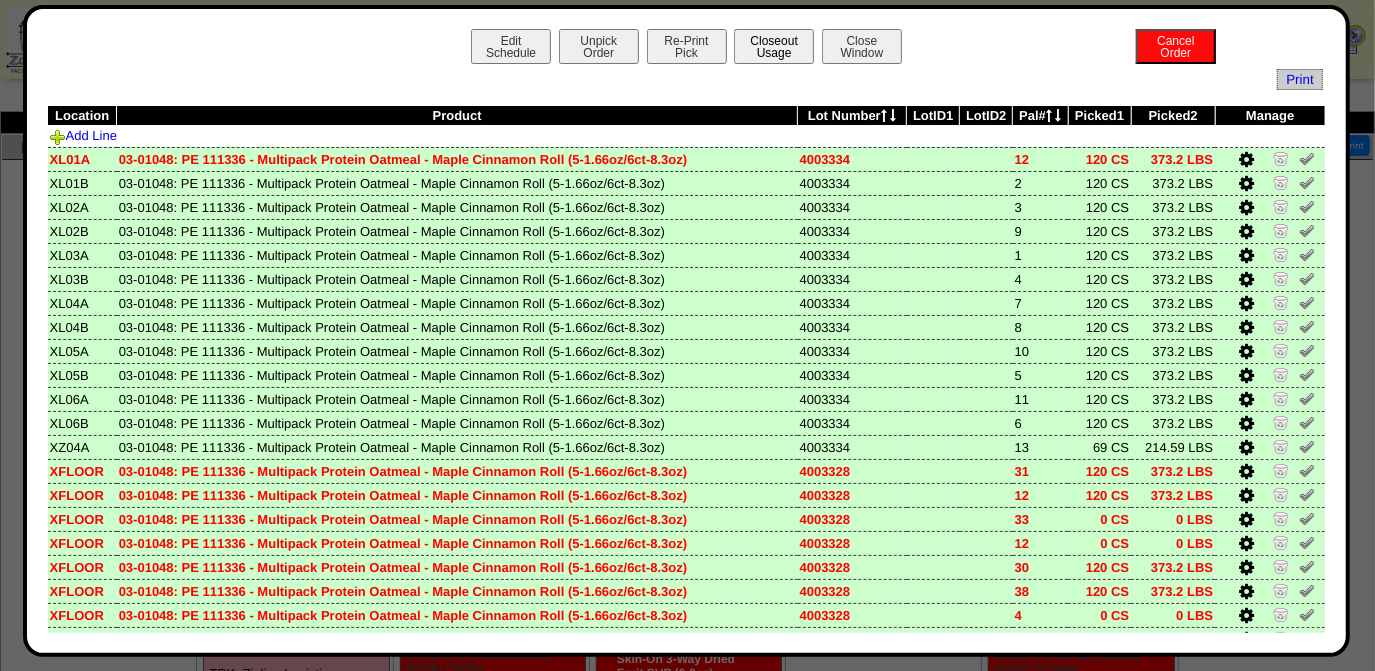 click on "Closeout Usage" at bounding box center (774, 46) 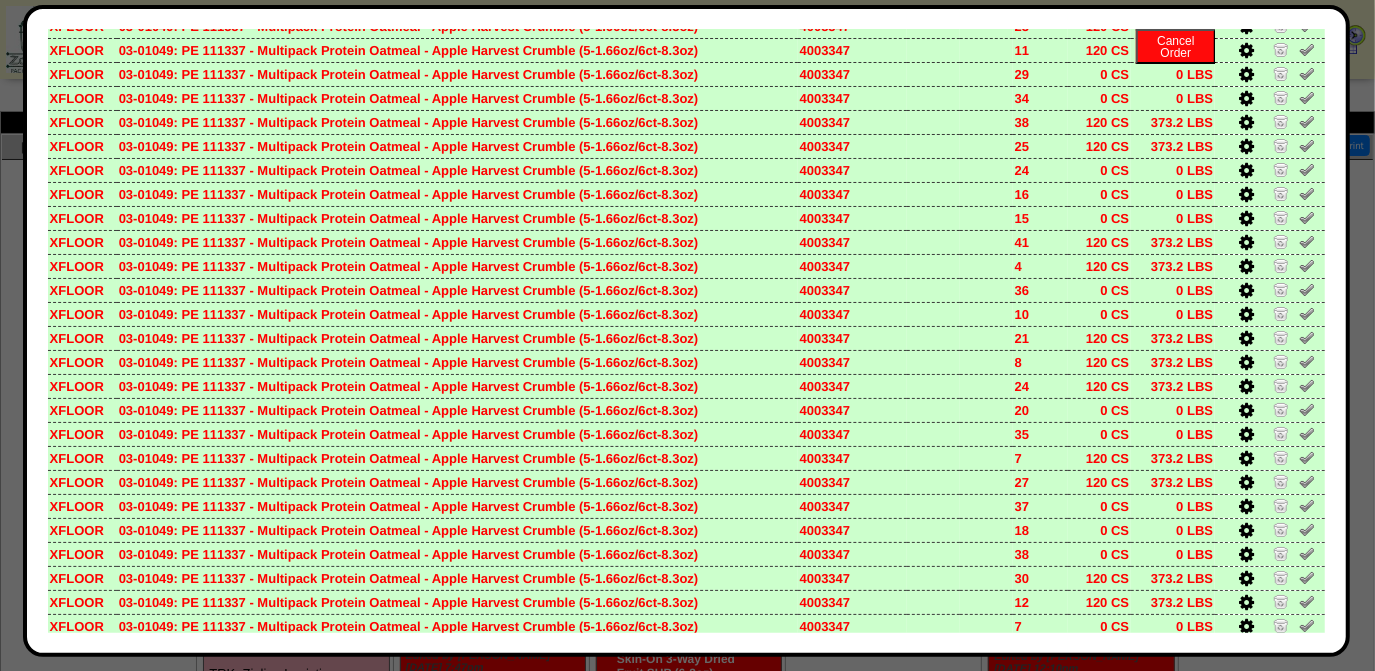 scroll, scrollTop: 1931, scrollLeft: 0, axis: vertical 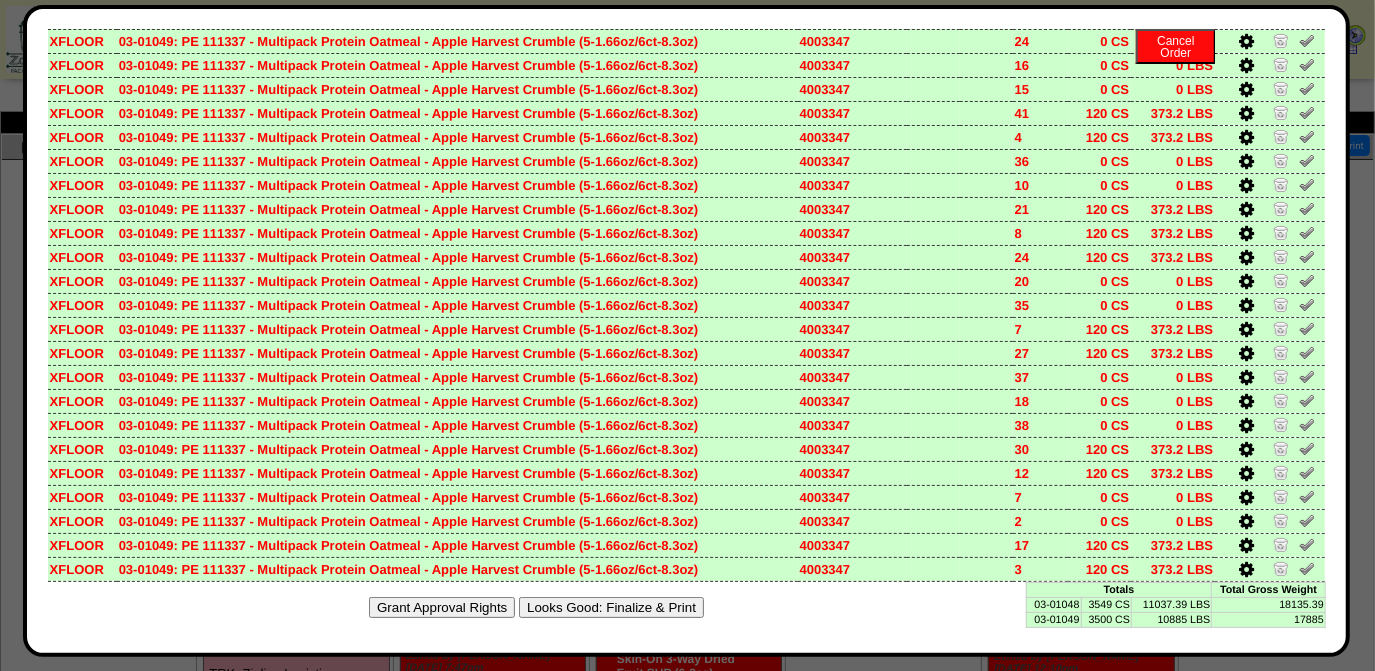 click on "Looks Good: Finalize & Print" at bounding box center [611, 607] 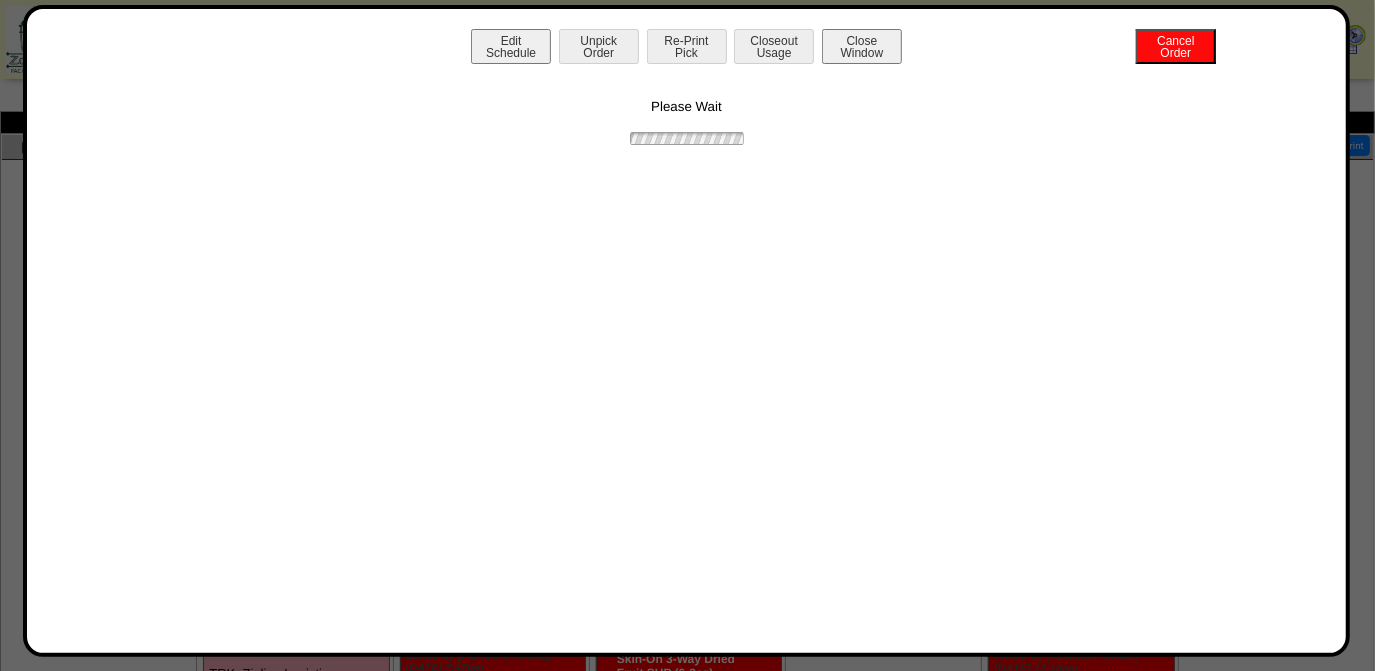 scroll, scrollTop: 0, scrollLeft: 0, axis: both 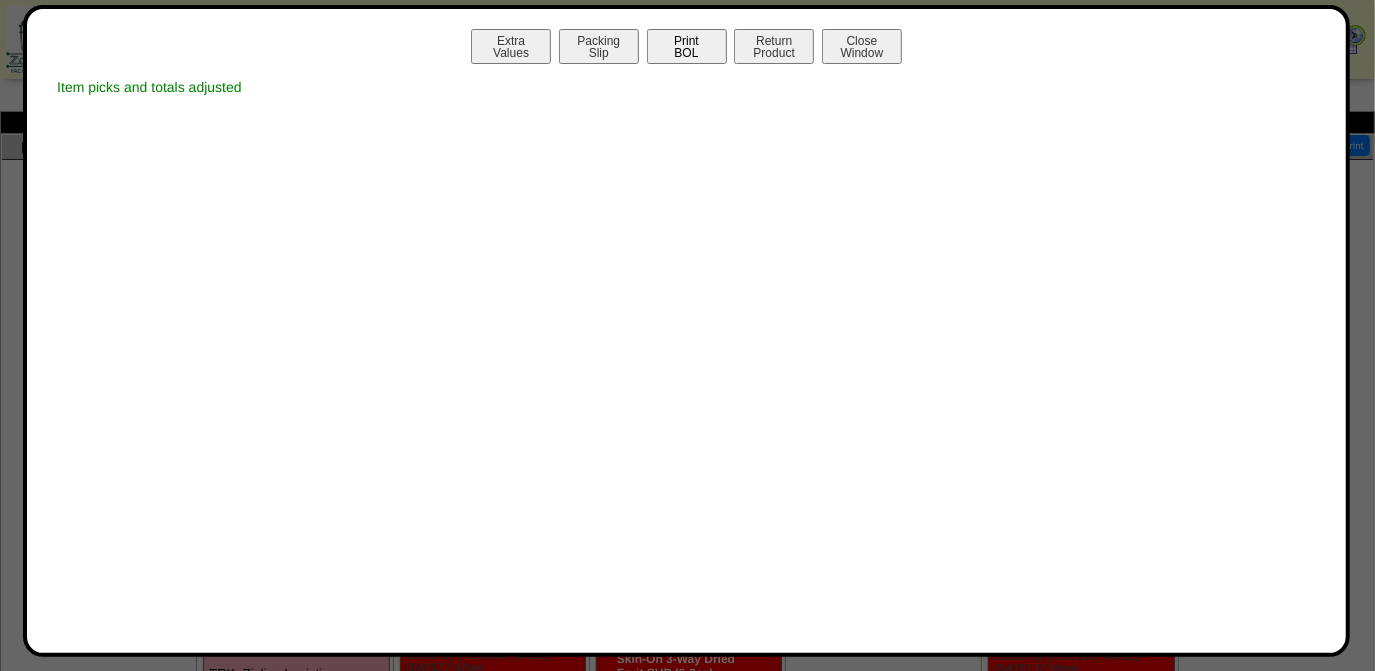 click on "Print BOL" at bounding box center [687, 46] 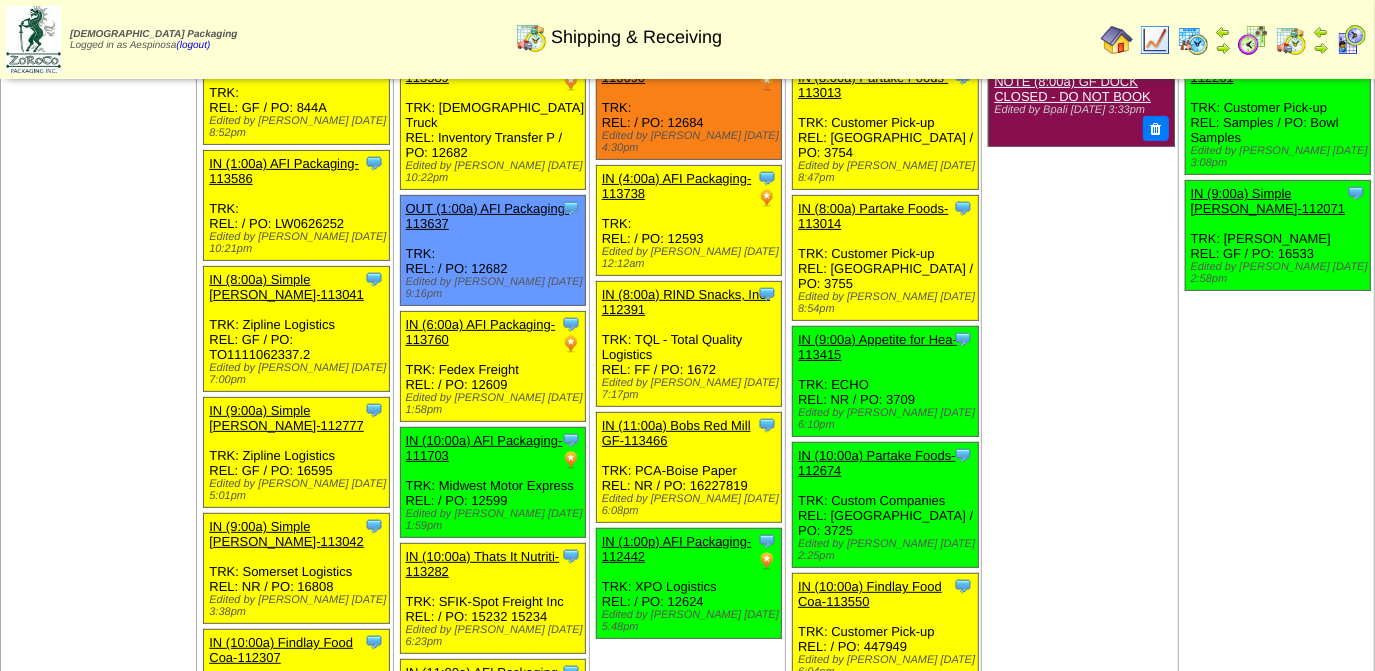 scroll, scrollTop: 8, scrollLeft: 0, axis: vertical 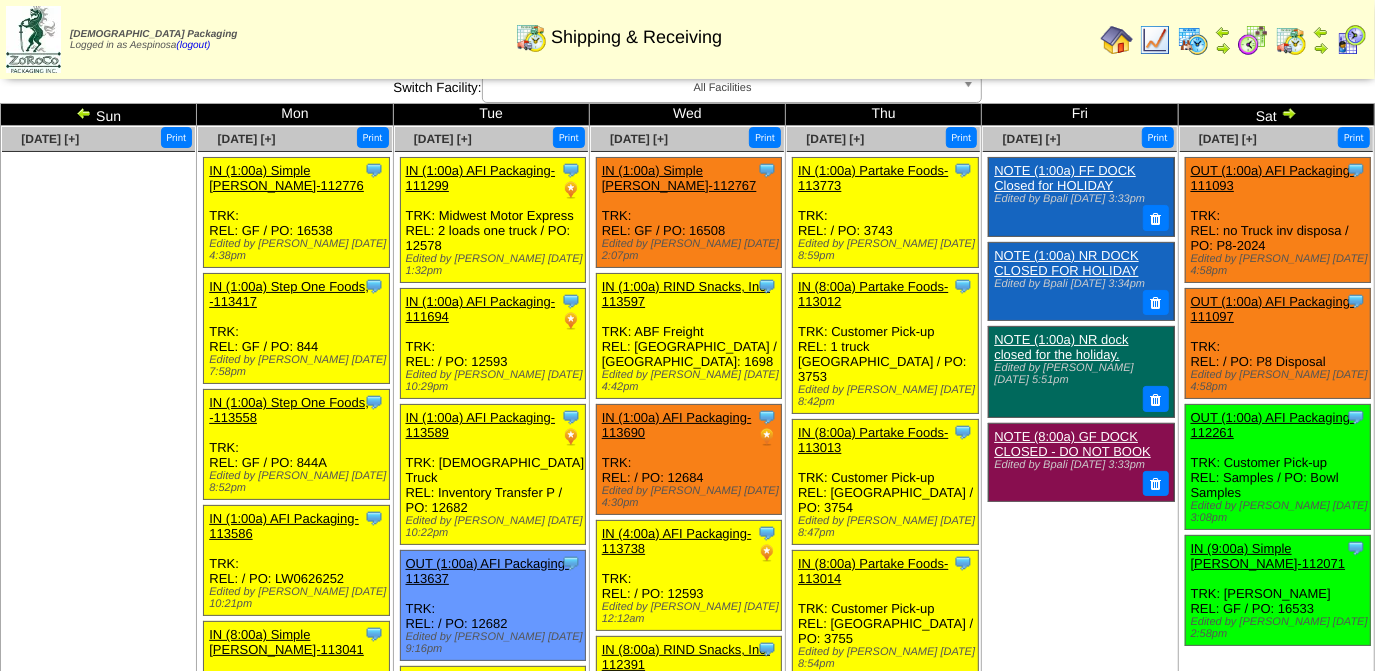 click at bounding box center [1289, 113] 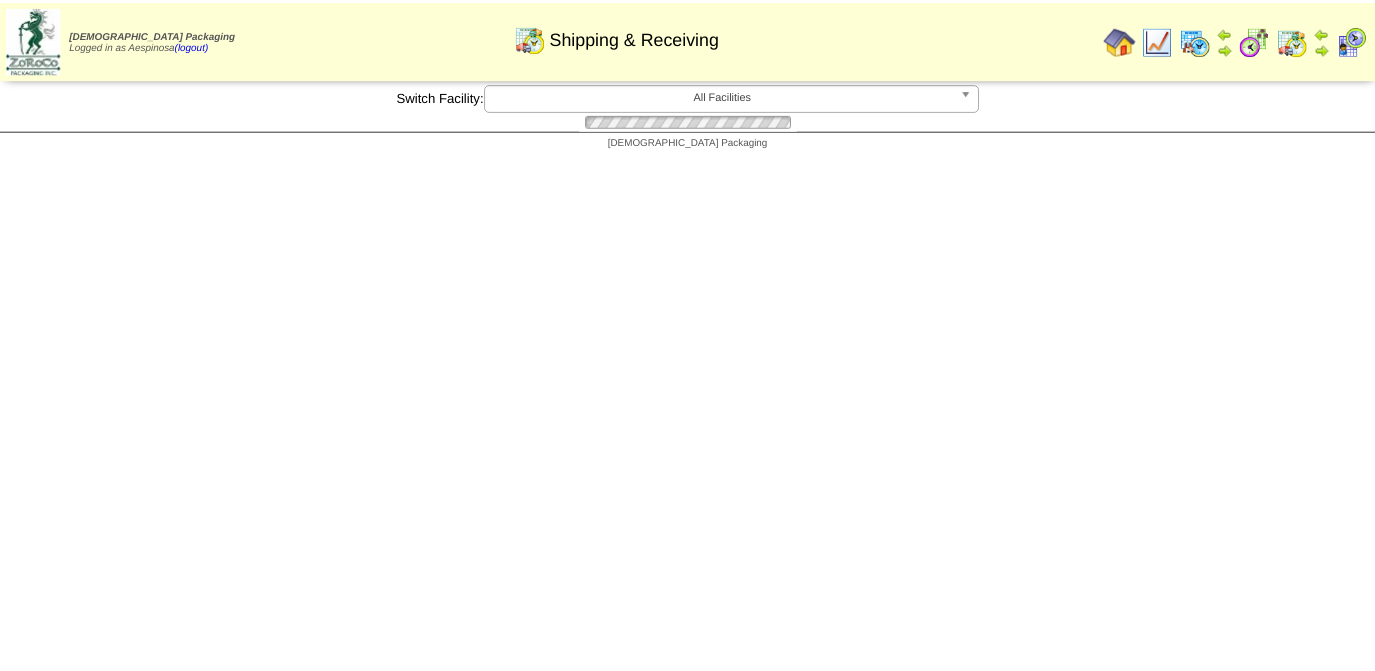 scroll, scrollTop: 0, scrollLeft: 0, axis: both 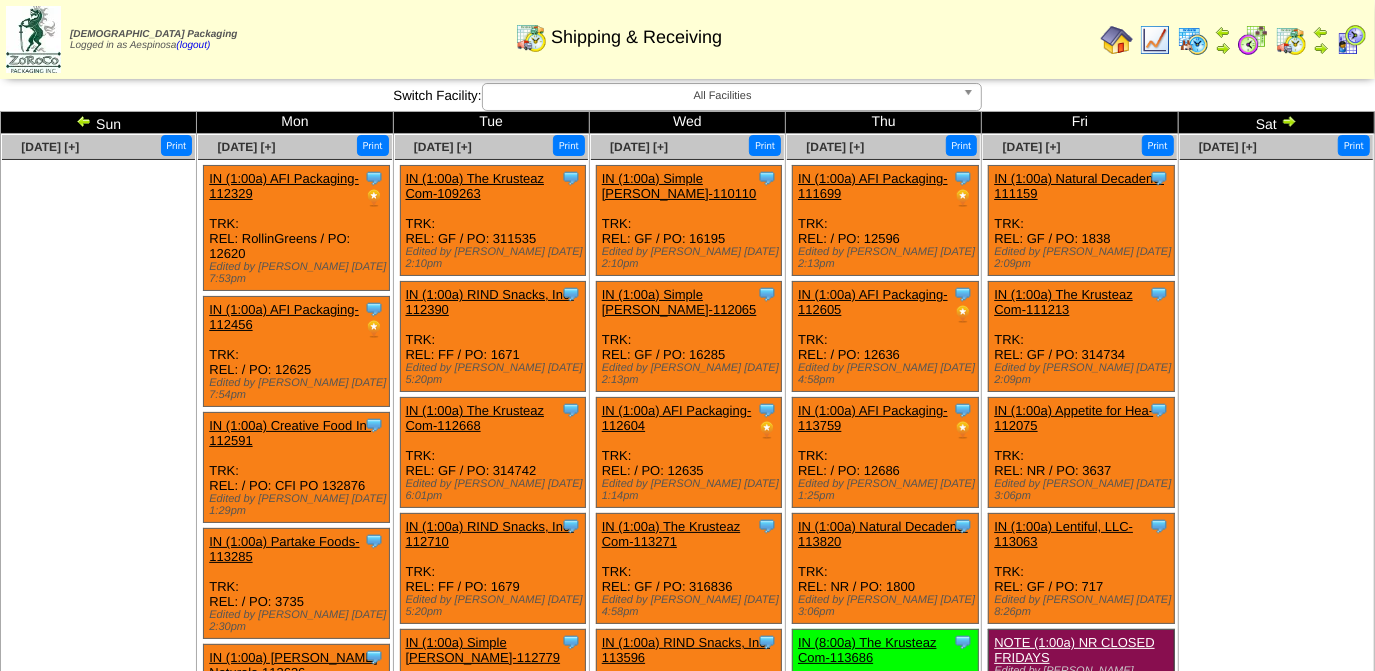 drag, startPoint x: 0, startPoint y: 0, endPoint x: 1288, endPoint y: 111, distance: 1292.7742 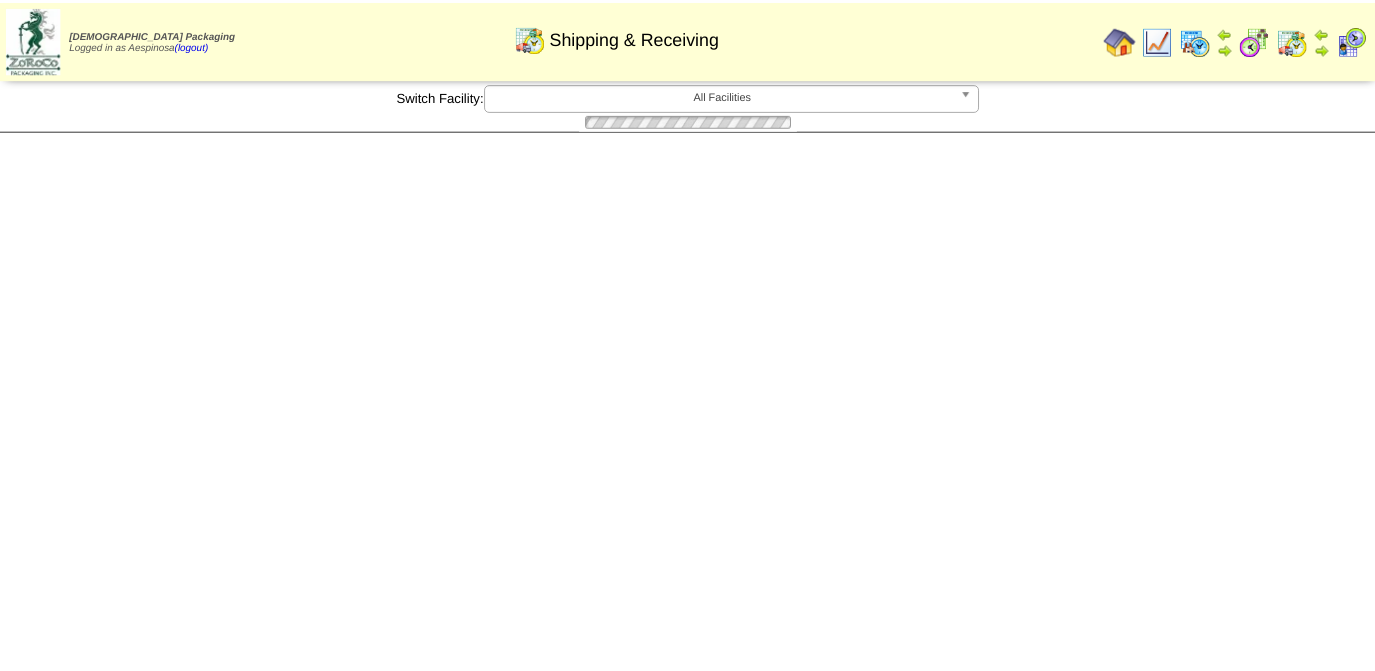 scroll, scrollTop: 0, scrollLeft: 0, axis: both 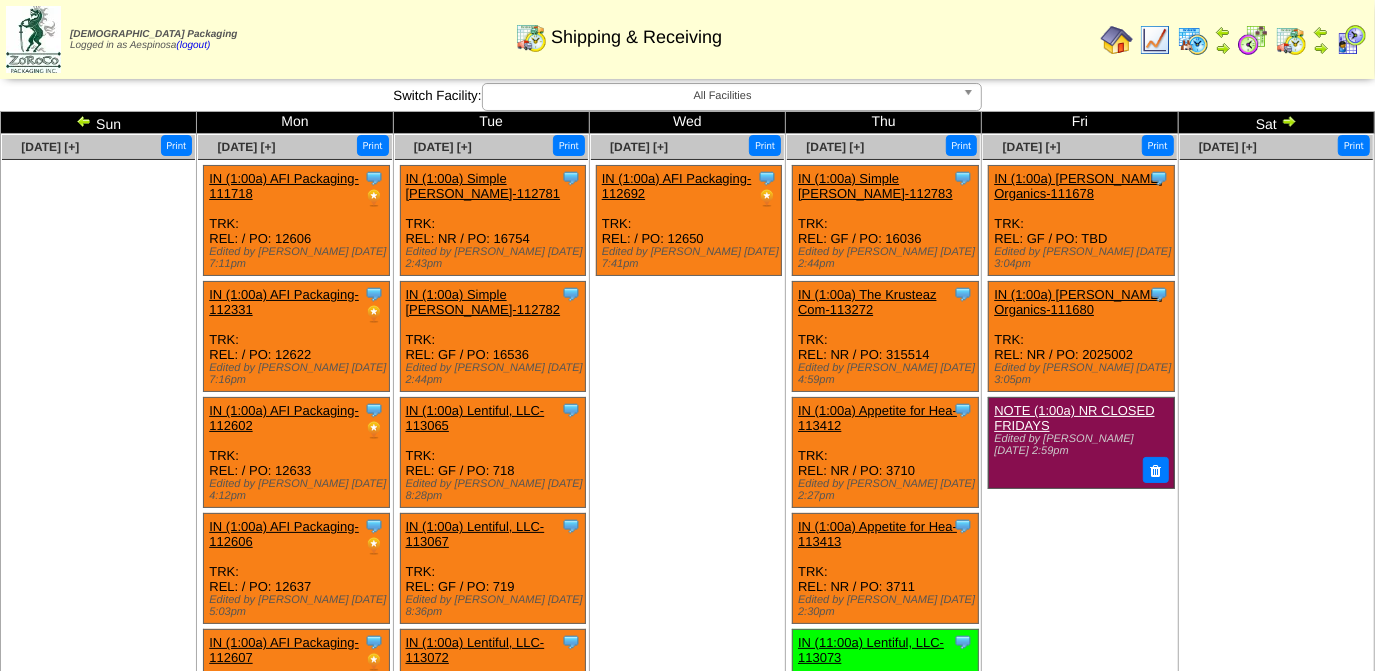 drag, startPoint x: 0, startPoint y: 0, endPoint x: 1294, endPoint y: 125, distance: 1300.0234 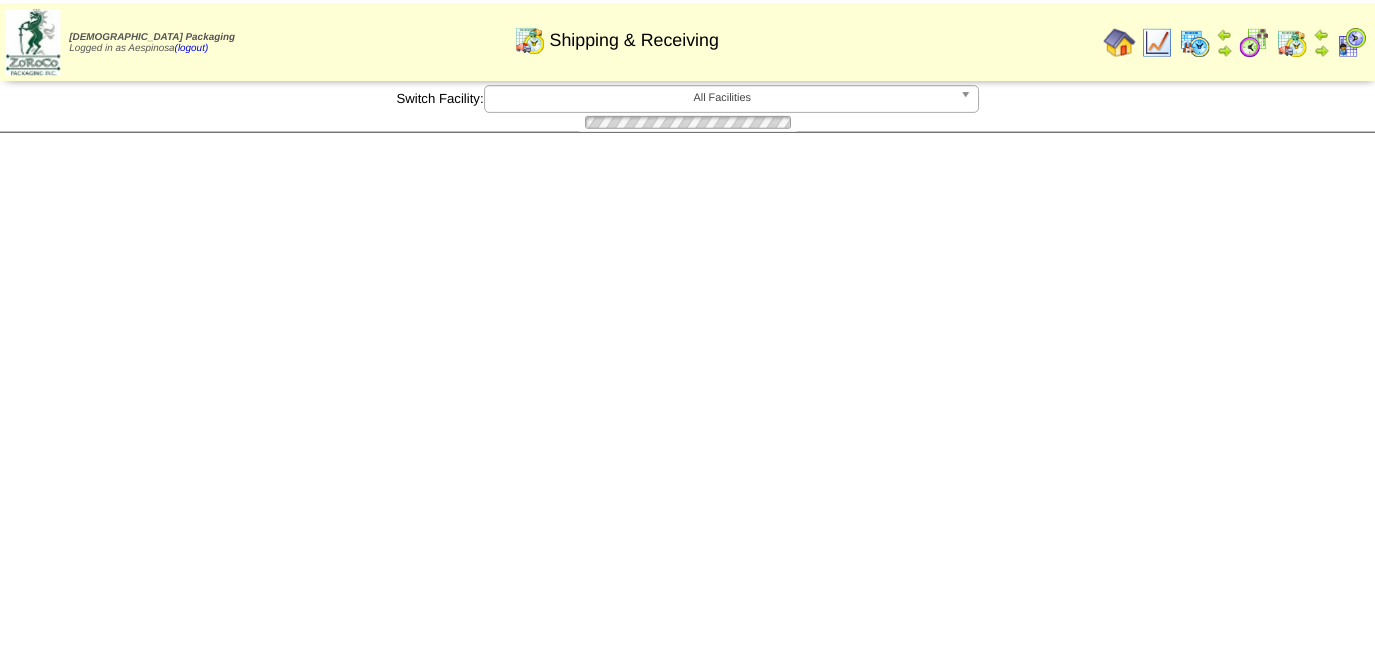 scroll, scrollTop: 0, scrollLeft: 0, axis: both 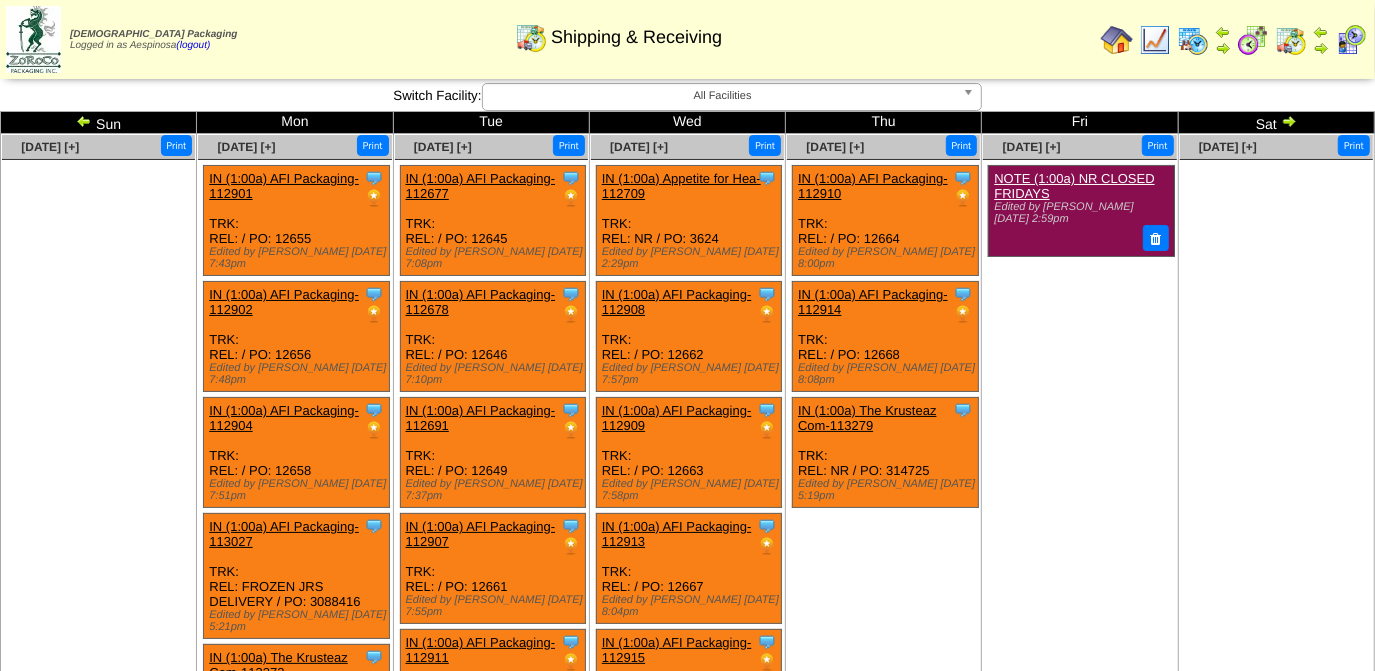 drag, startPoint x: 0, startPoint y: 0, endPoint x: 1294, endPoint y: 125, distance: 1300.0234 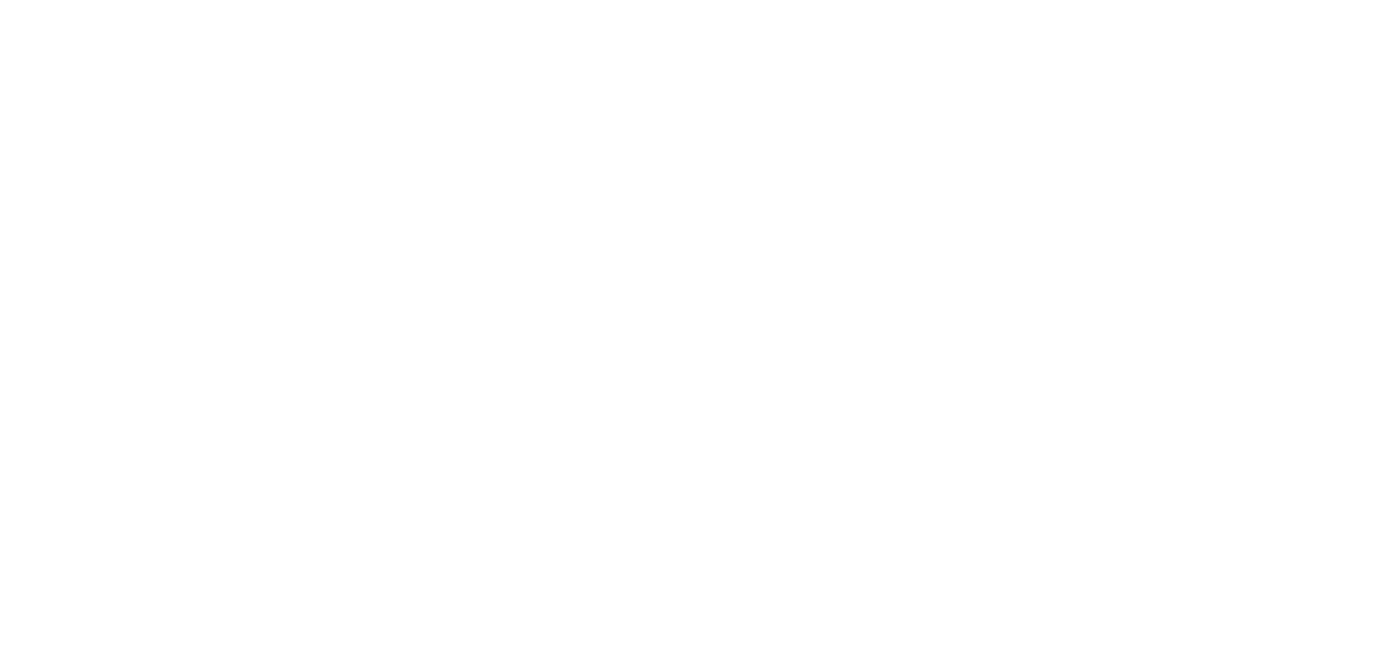 scroll, scrollTop: 0, scrollLeft: 0, axis: both 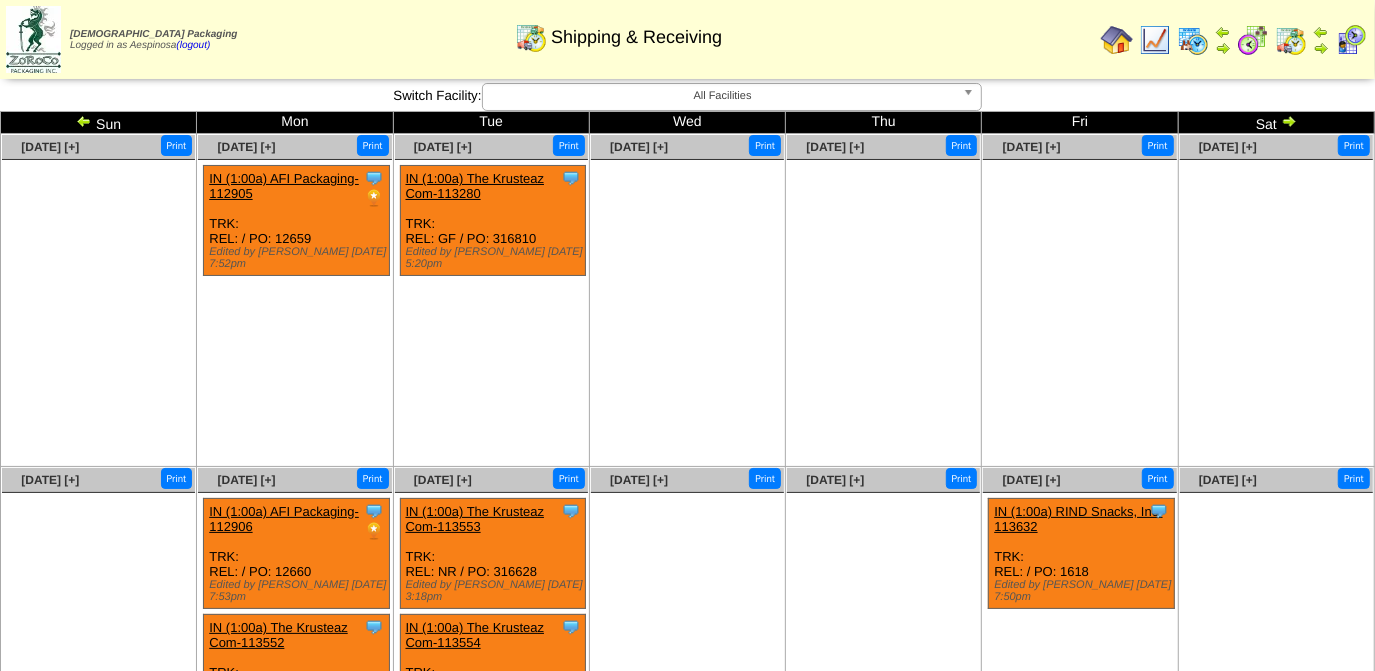 click at bounding box center [84, 121] 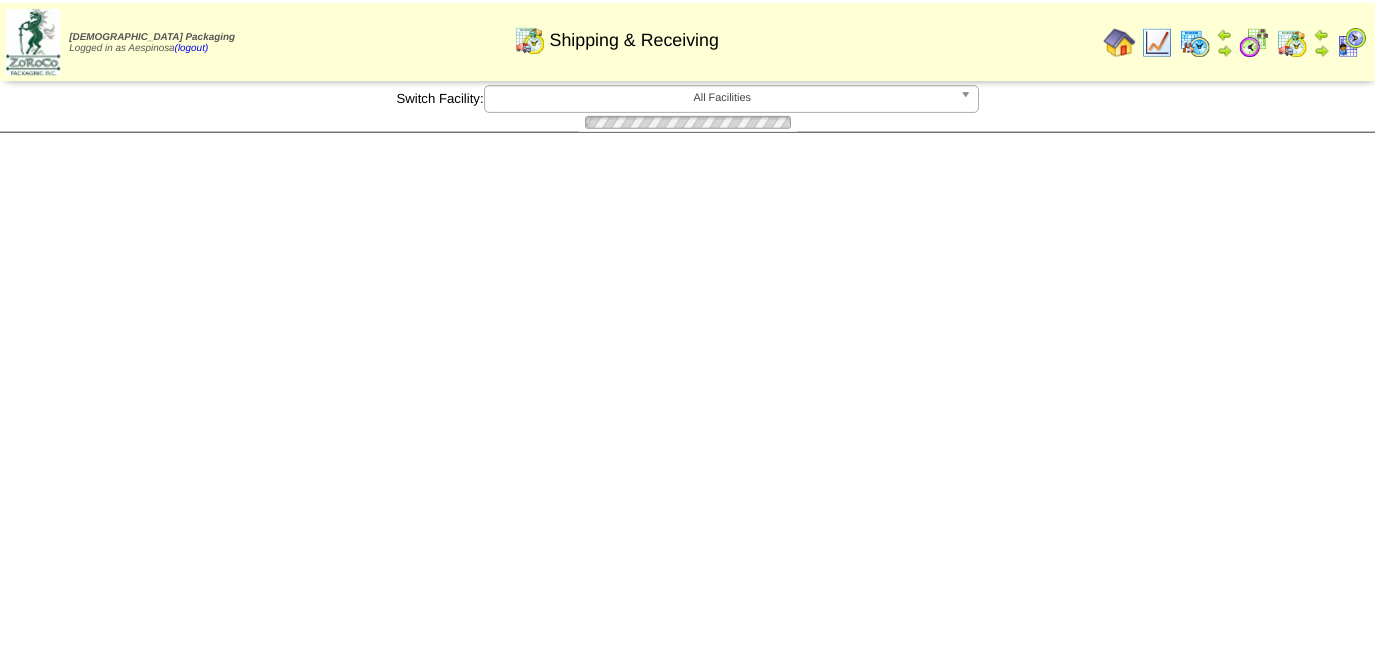 scroll, scrollTop: 0, scrollLeft: 0, axis: both 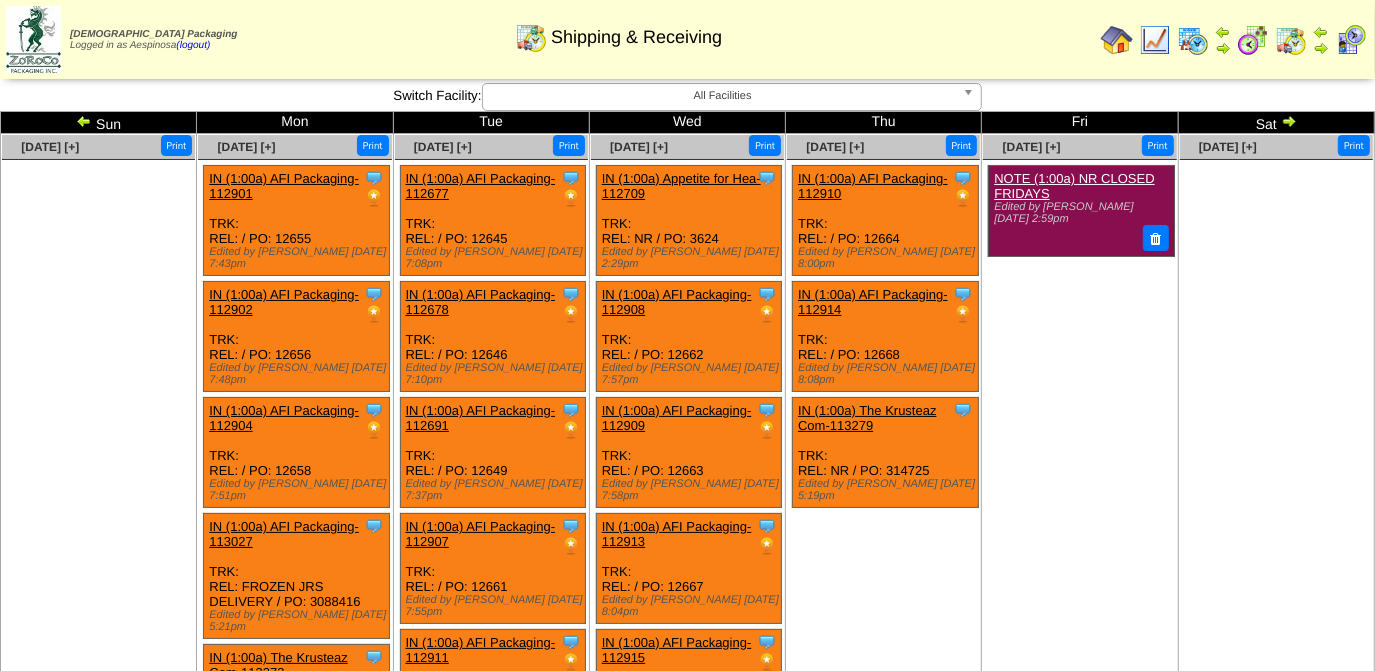 drag, startPoint x: 0, startPoint y: 0, endPoint x: 90, endPoint y: 124, distance: 153.2188 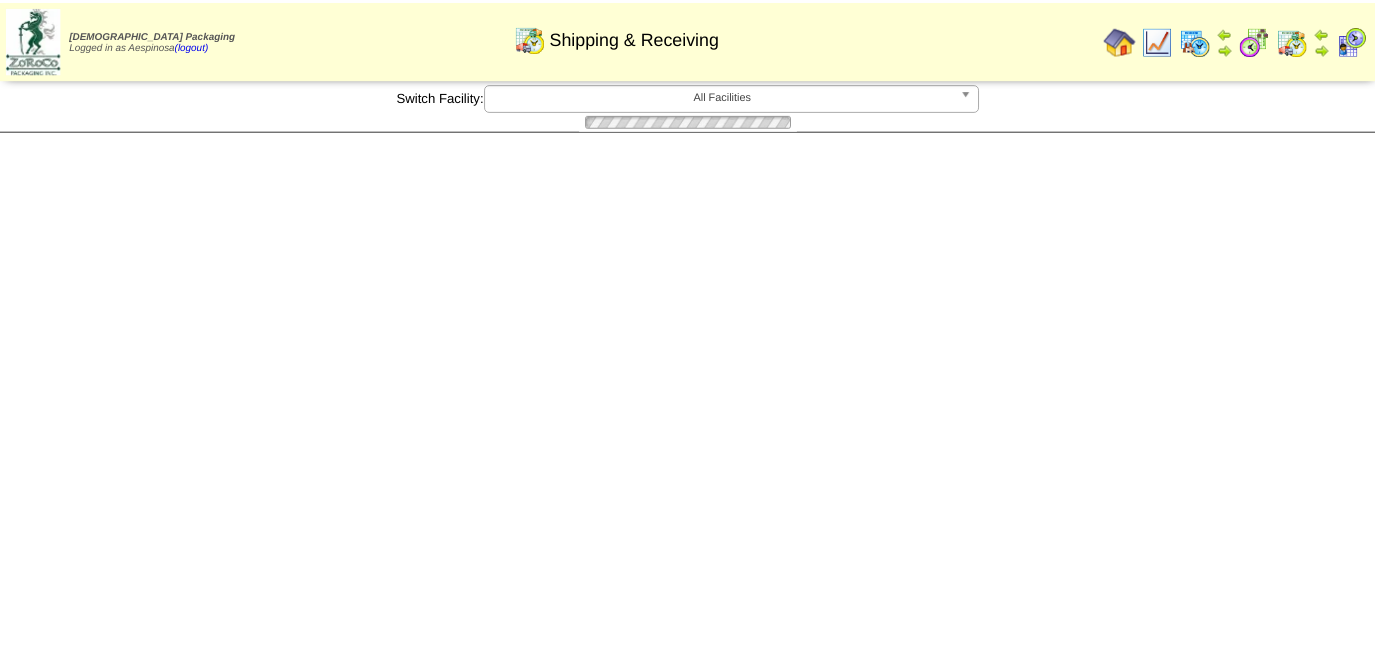 scroll, scrollTop: 0, scrollLeft: 0, axis: both 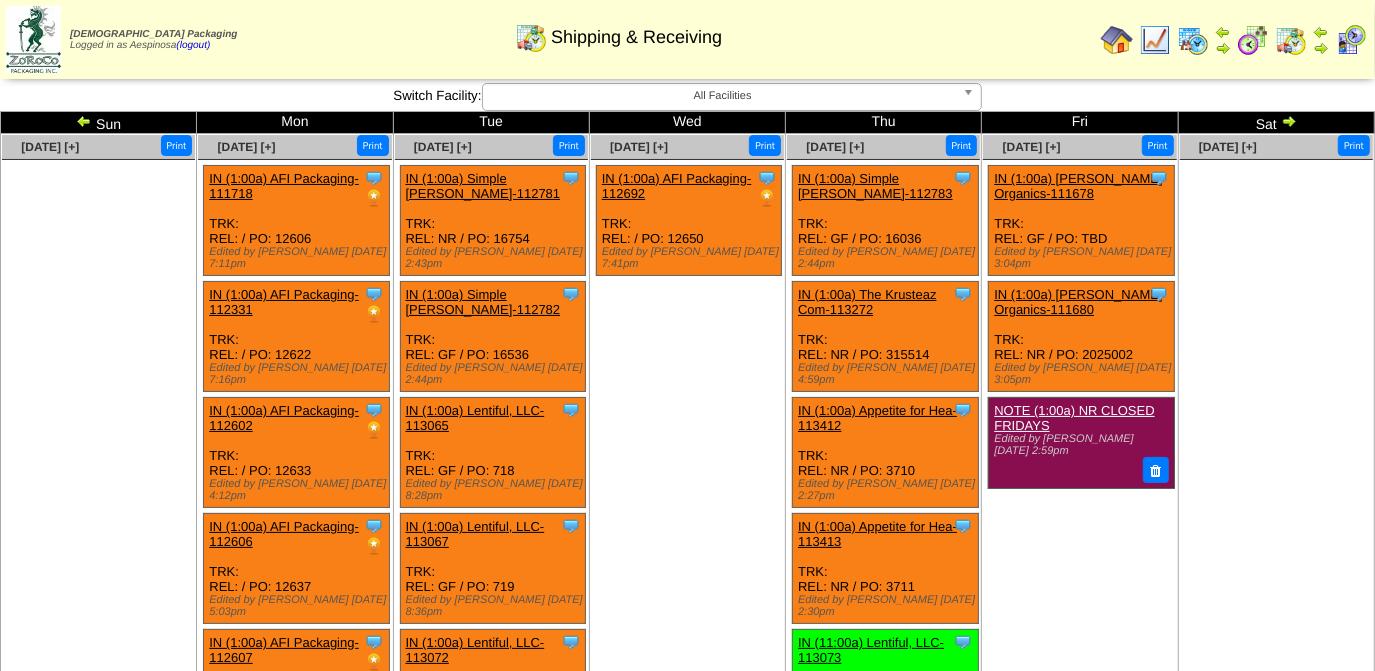 drag, startPoint x: 0, startPoint y: 0, endPoint x: 90, endPoint y: 124, distance: 153.2188 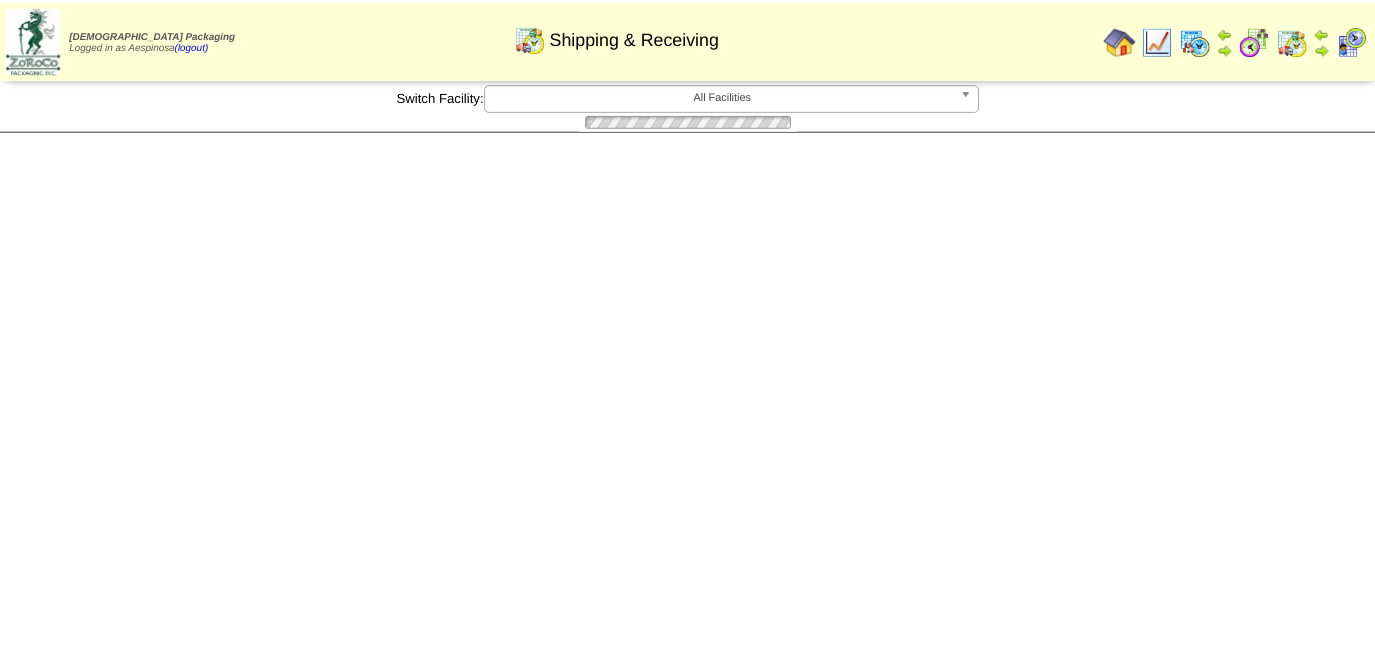 scroll, scrollTop: 0, scrollLeft: 0, axis: both 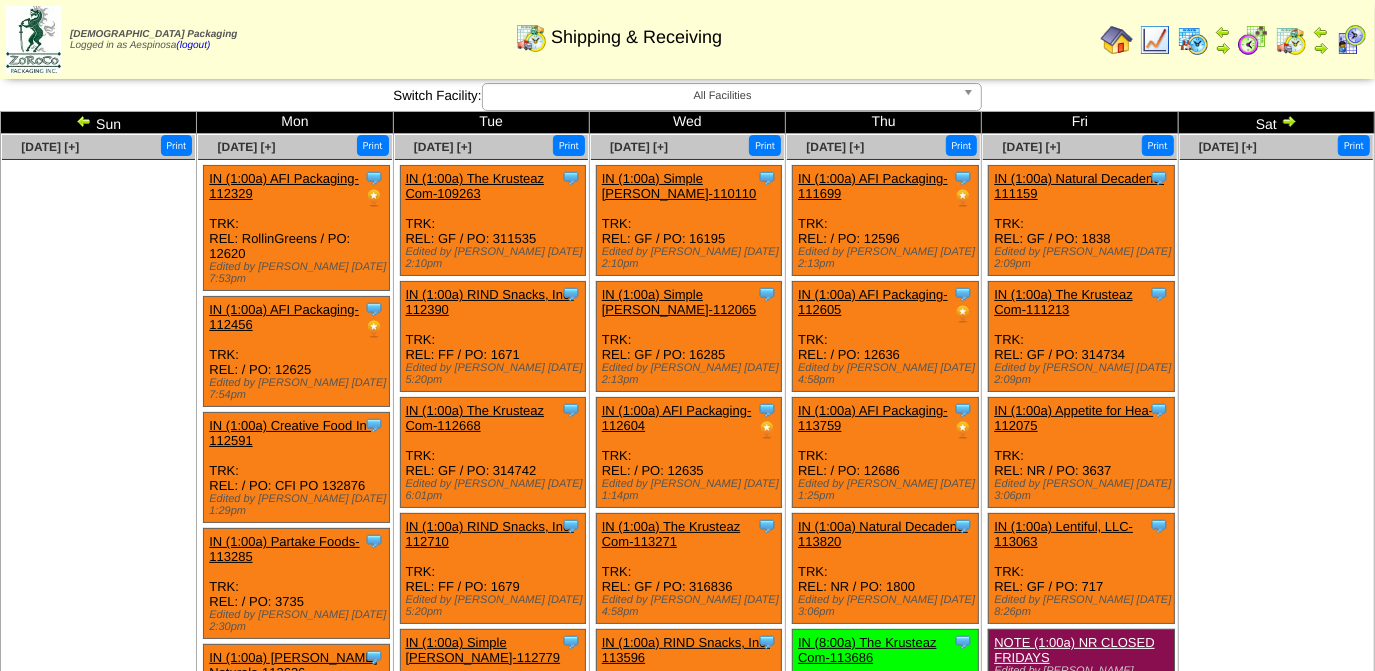 drag, startPoint x: 0, startPoint y: 0, endPoint x: 90, endPoint y: 124, distance: 153.2188 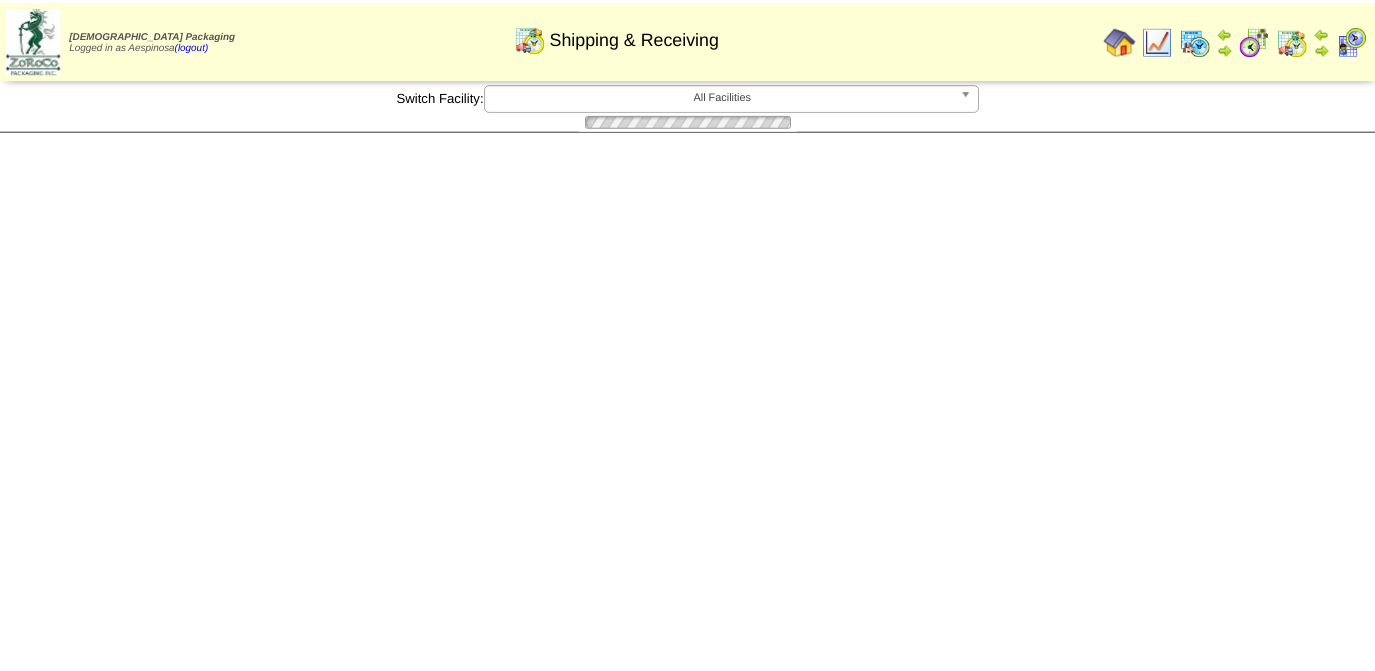 scroll, scrollTop: 0, scrollLeft: 0, axis: both 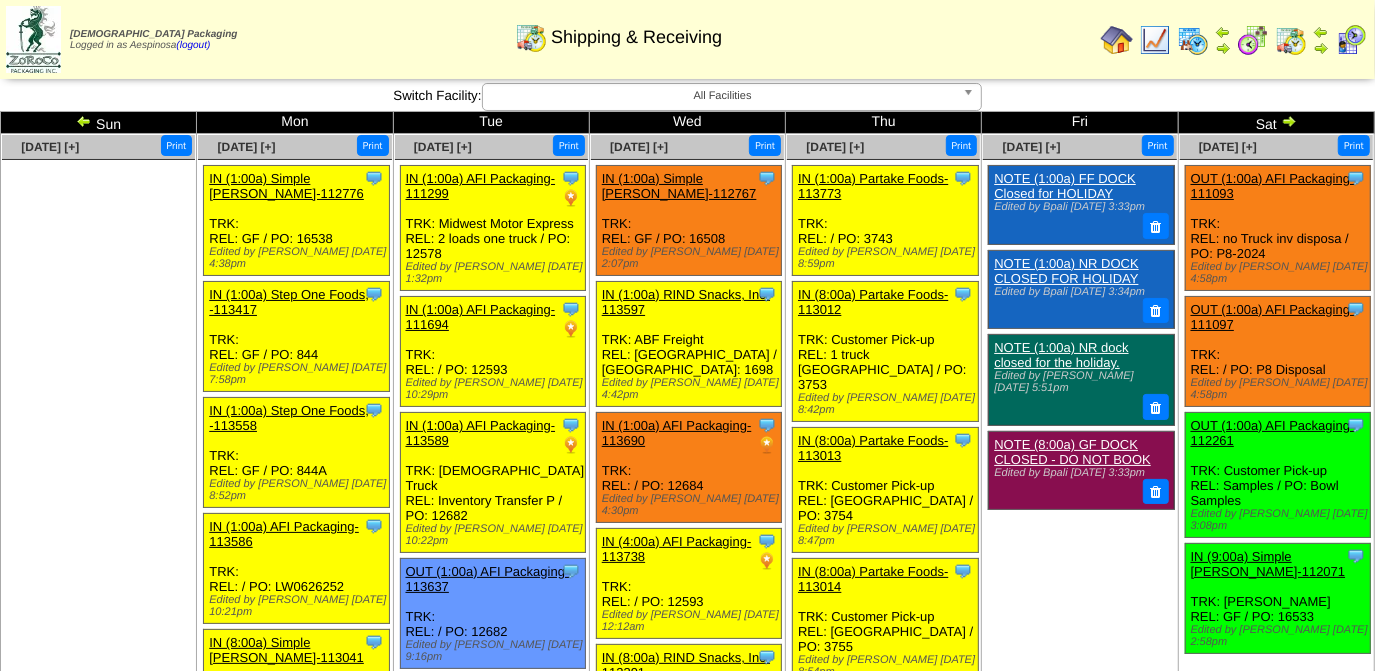 click at bounding box center (1289, 121) 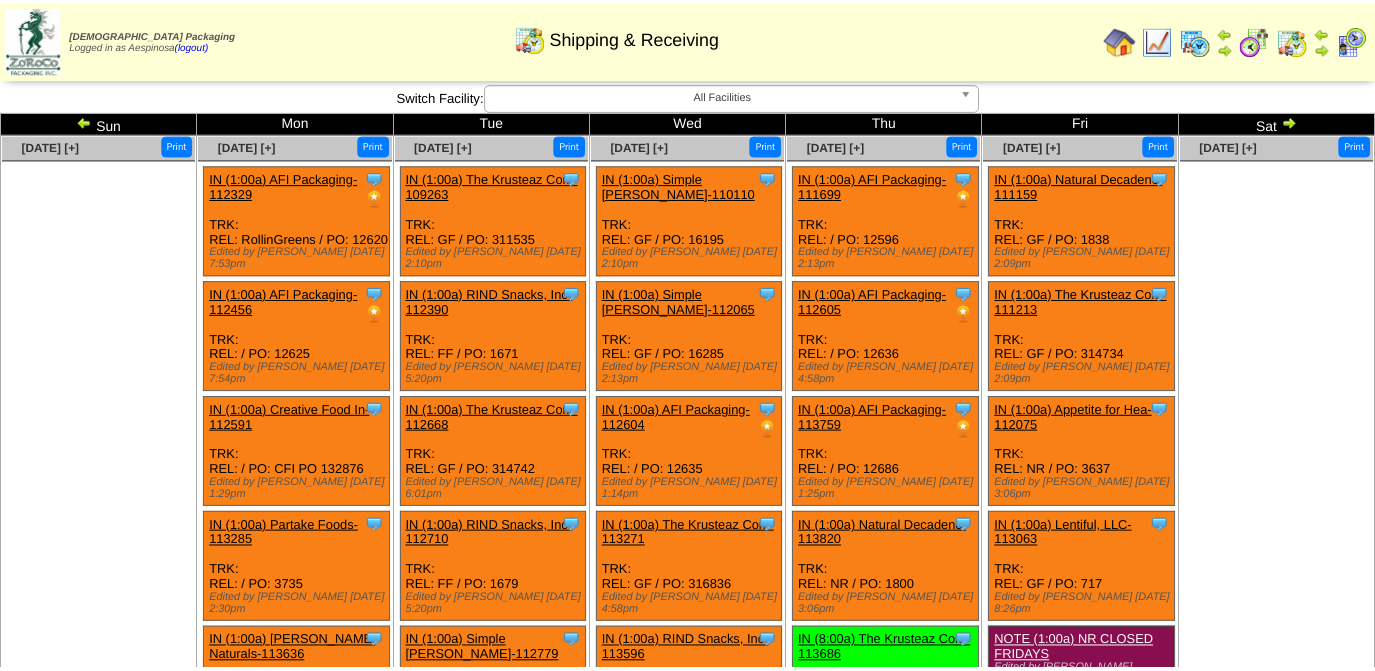 scroll, scrollTop: 0, scrollLeft: 0, axis: both 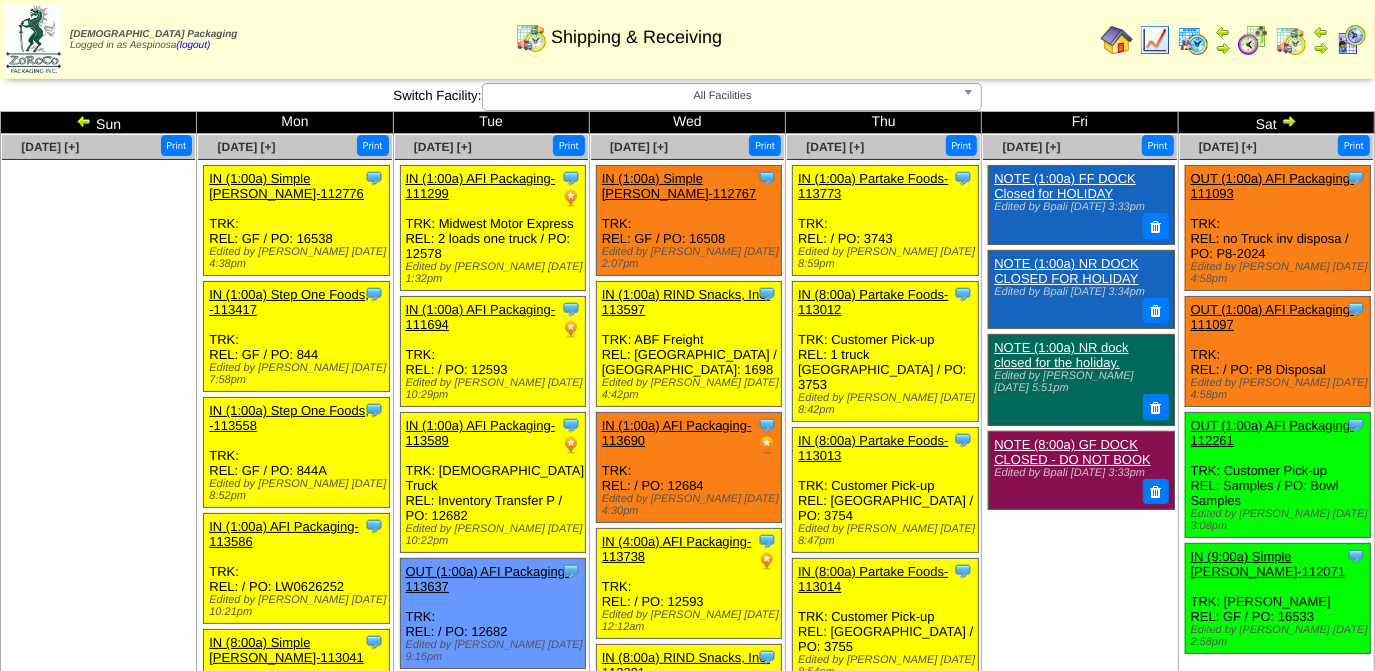 click at bounding box center [1289, 121] 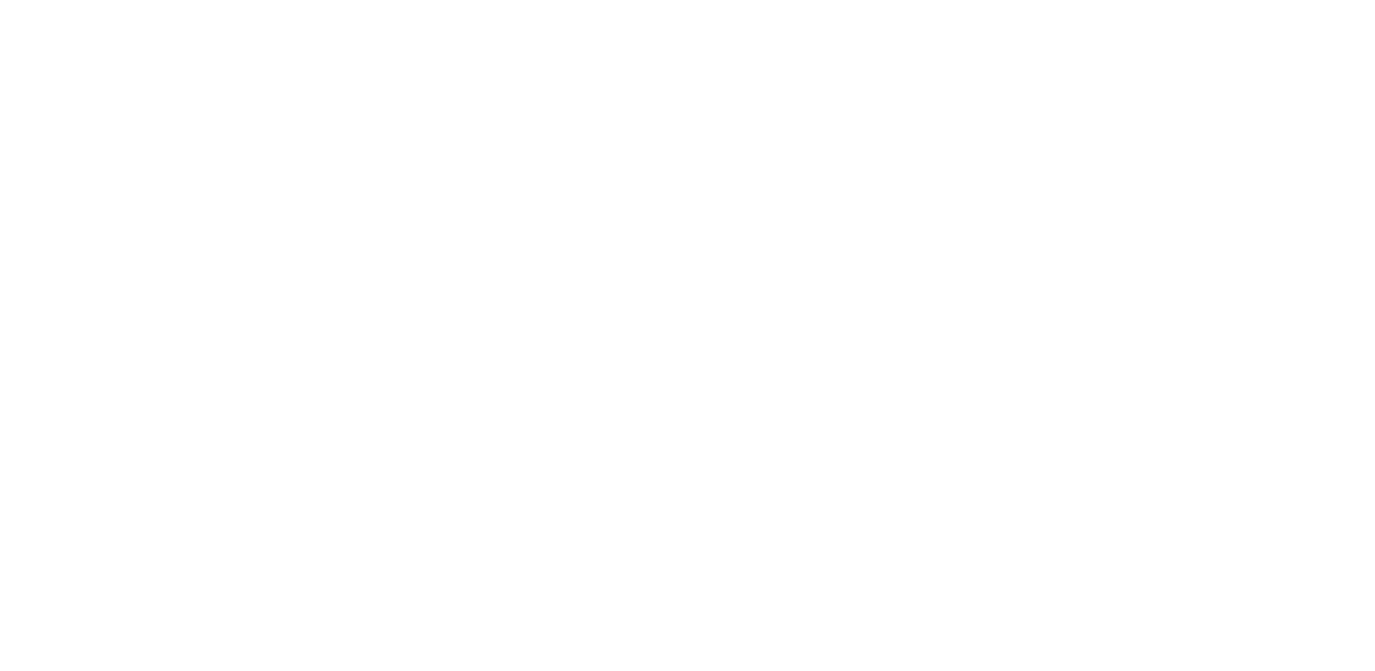 scroll, scrollTop: 0, scrollLeft: 0, axis: both 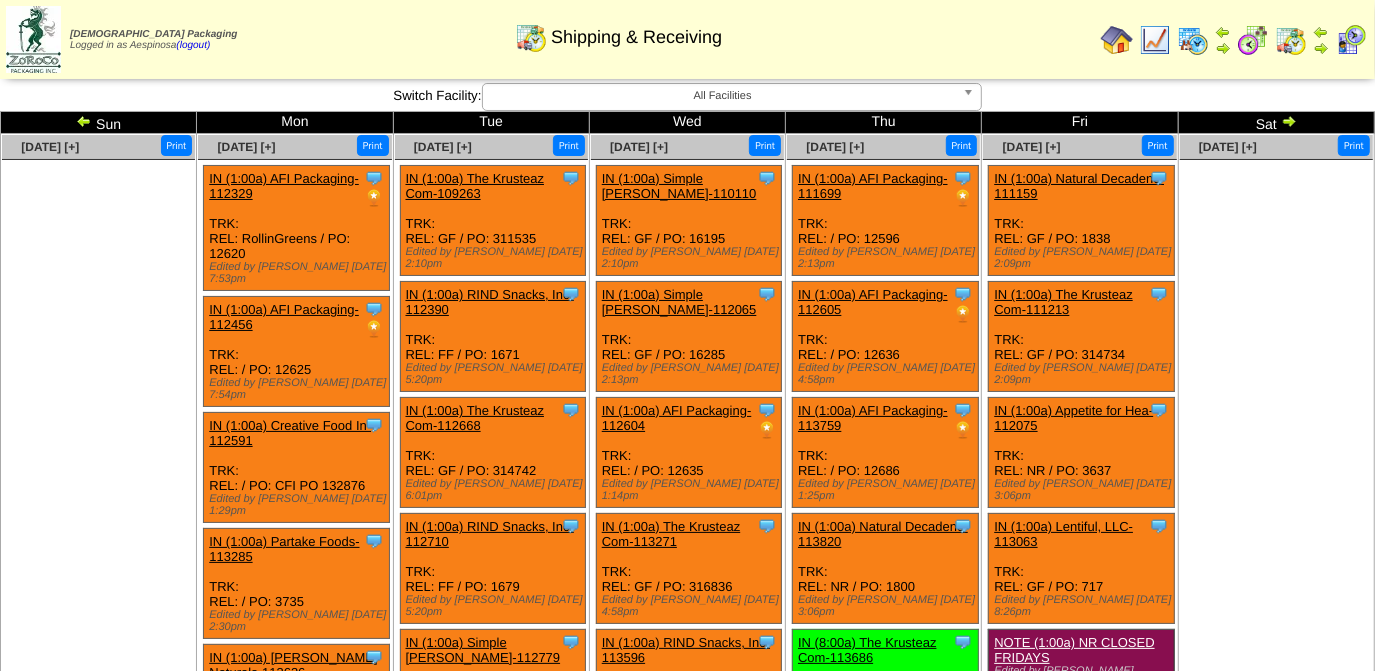 drag, startPoint x: 0, startPoint y: 0, endPoint x: 1289, endPoint y: 122, distance: 1294.7606 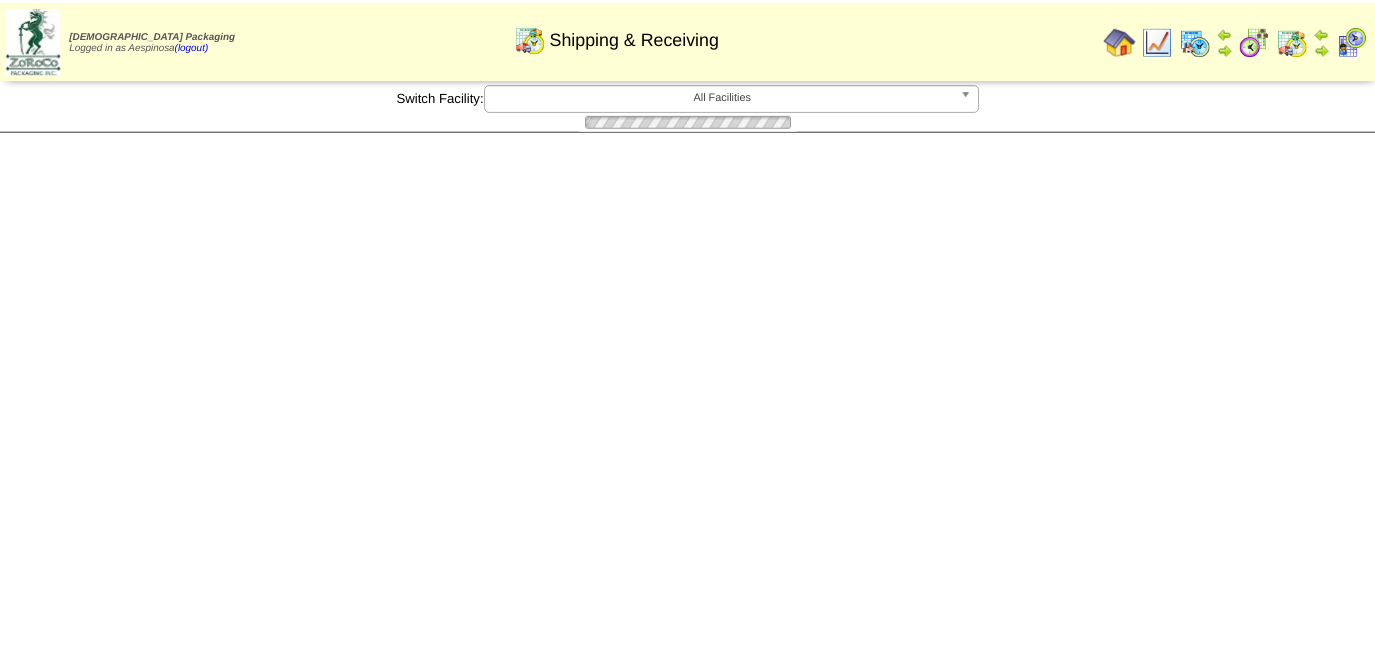 scroll, scrollTop: 0, scrollLeft: 0, axis: both 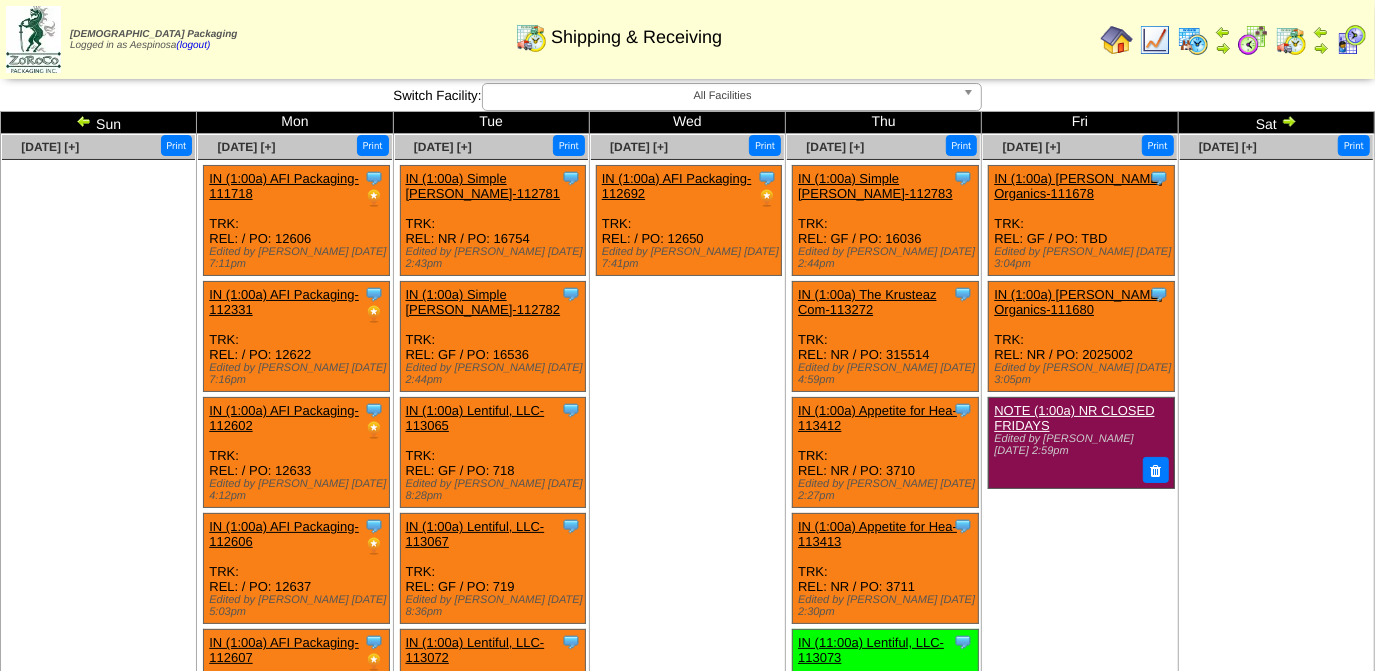 drag, startPoint x: 0, startPoint y: 0, endPoint x: 1289, endPoint y: 122, distance: 1294.7606 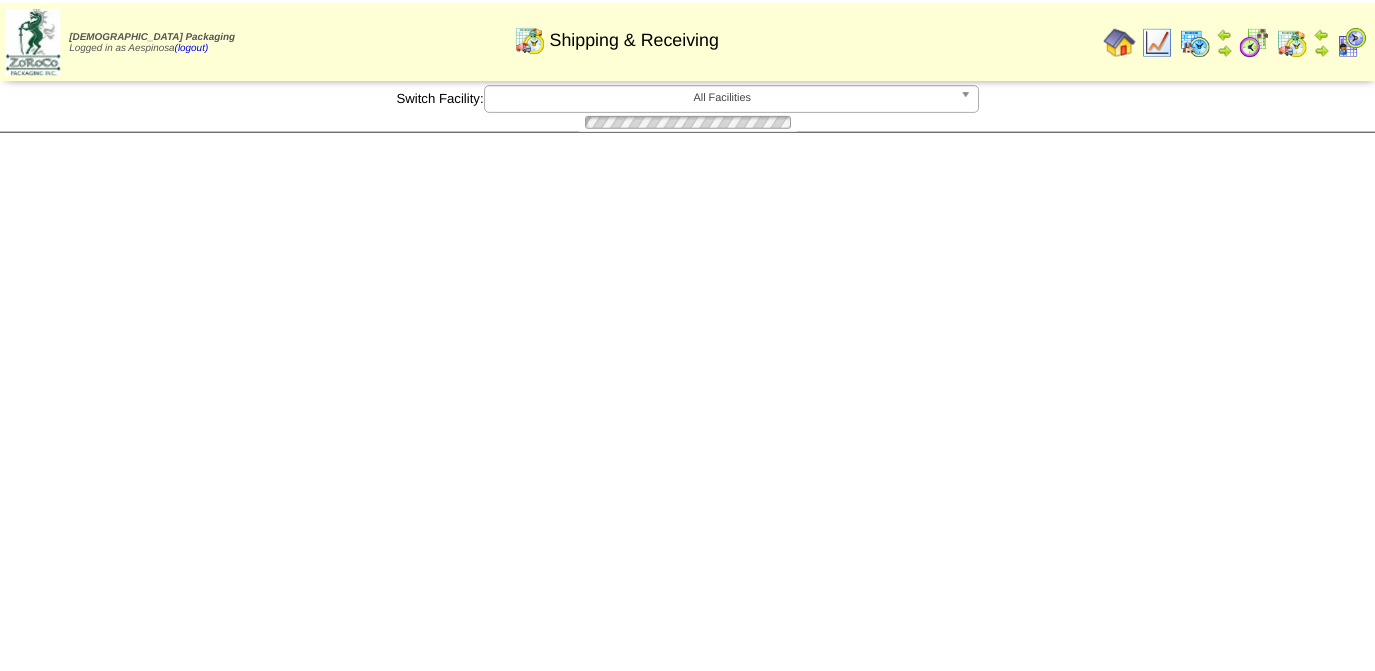 scroll, scrollTop: 0, scrollLeft: 0, axis: both 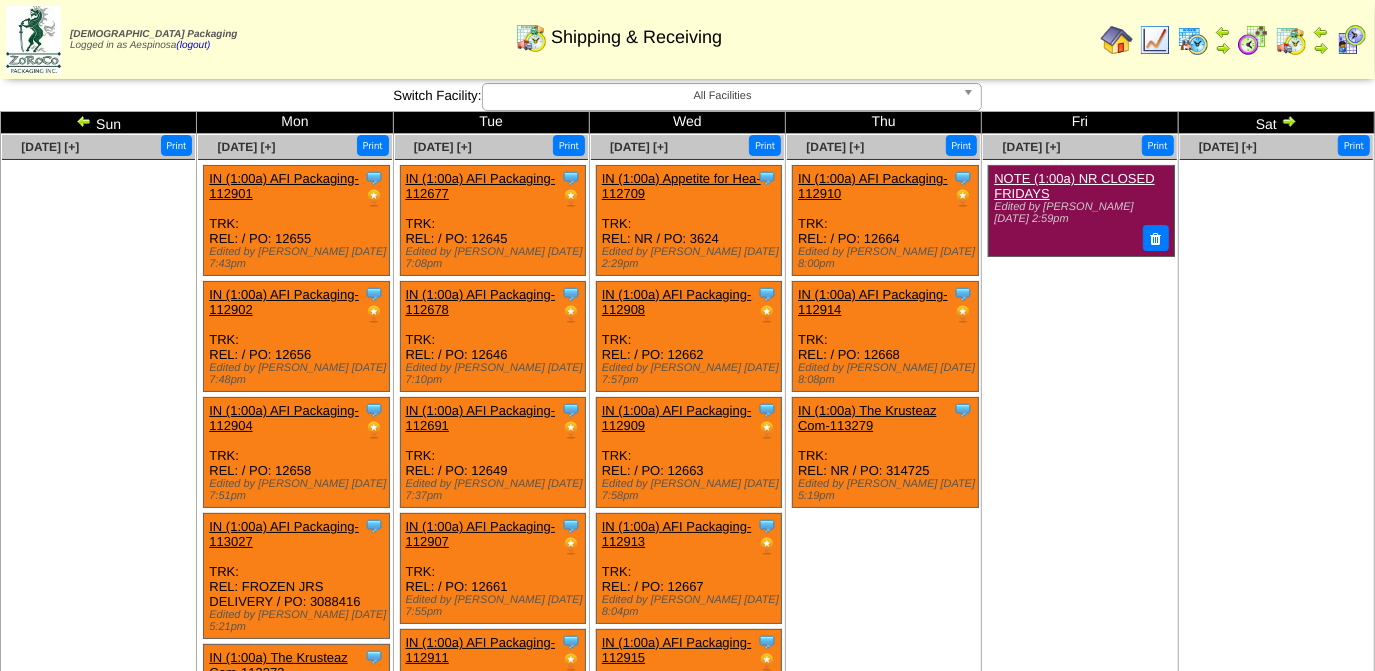 drag, startPoint x: 0, startPoint y: 0, endPoint x: 1289, endPoint y: 122, distance: 1294.7606 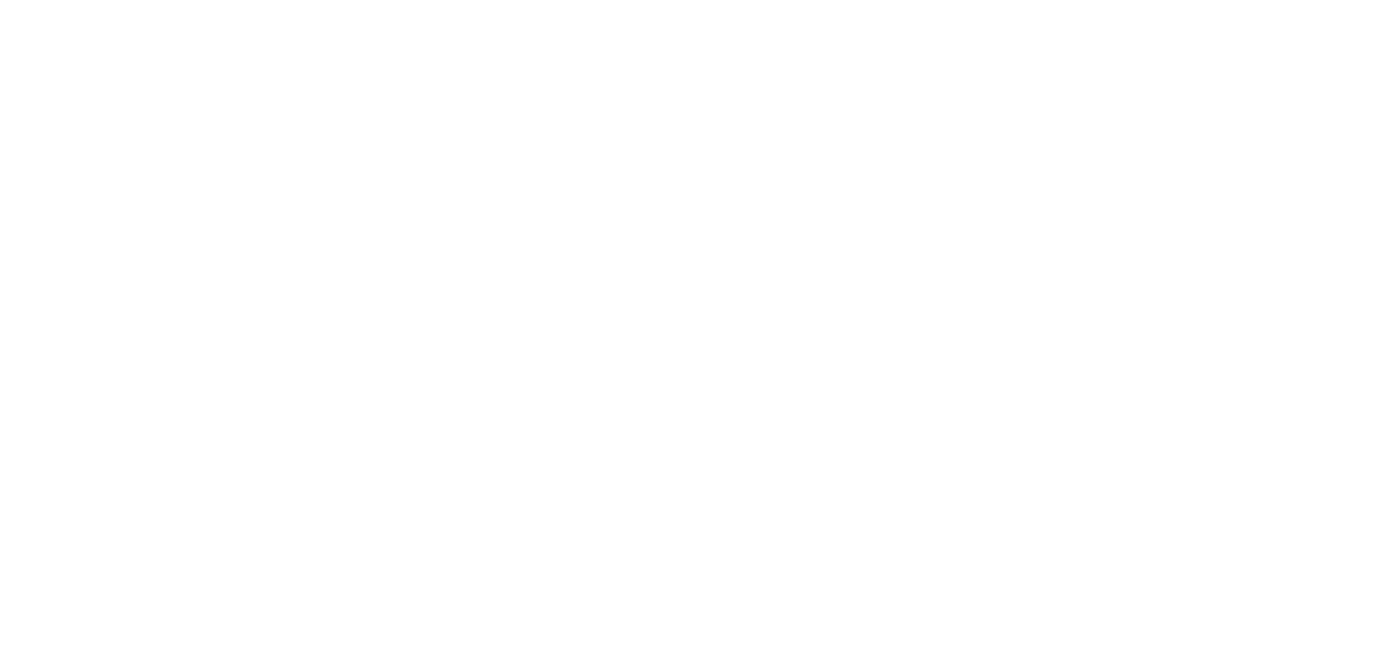 scroll, scrollTop: 0, scrollLeft: 0, axis: both 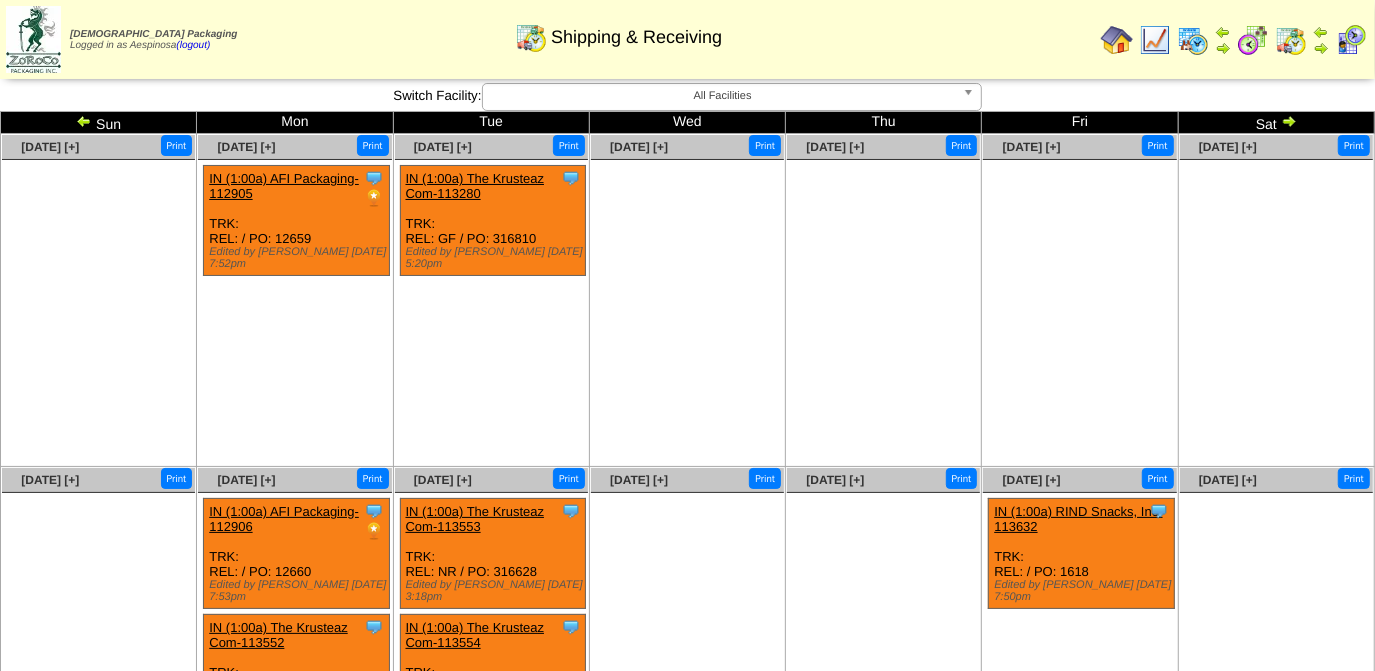 click at bounding box center (1079, 310) 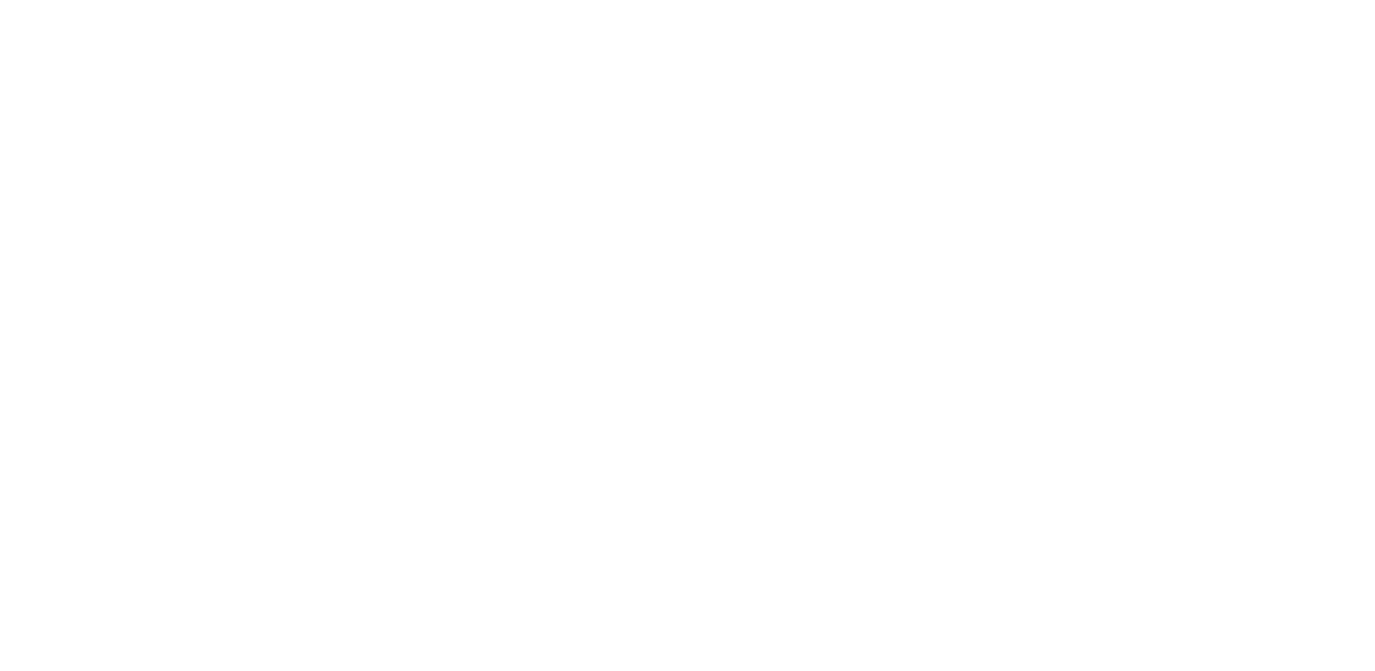 scroll, scrollTop: 0, scrollLeft: 0, axis: both 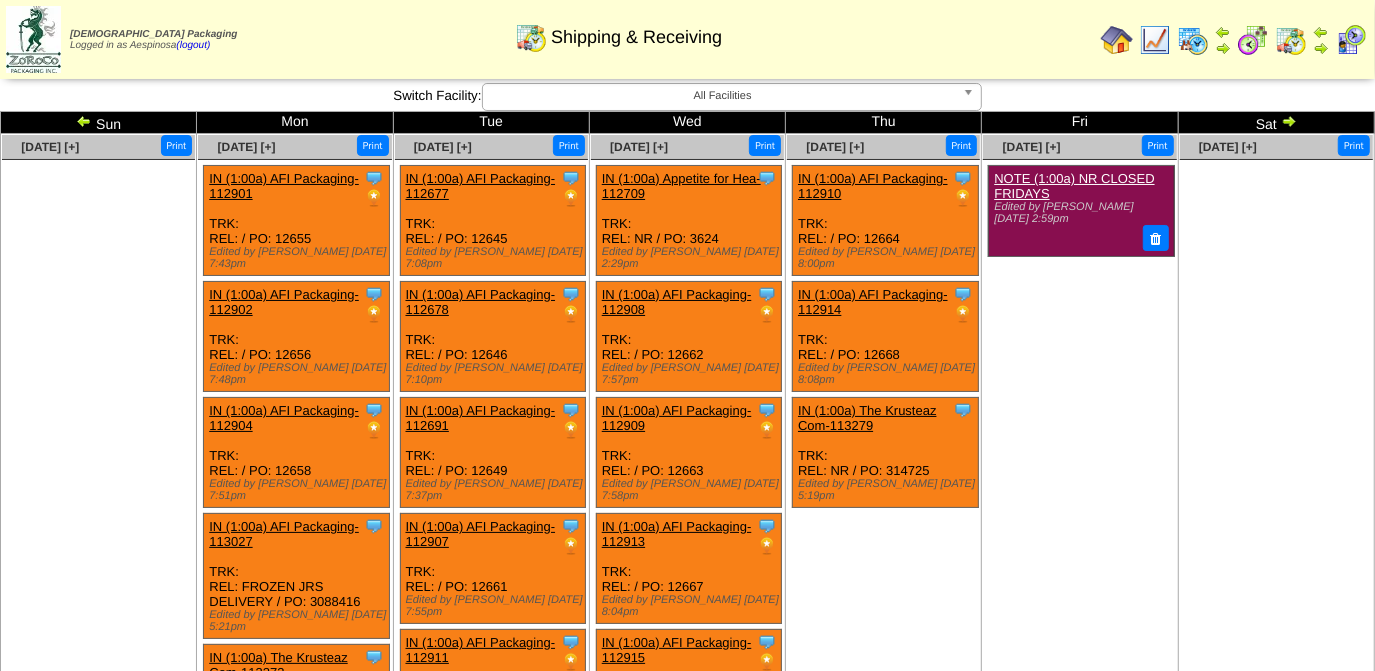 drag, startPoint x: 0, startPoint y: 0, endPoint x: 85, endPoint y: 122, distance: 148.69095 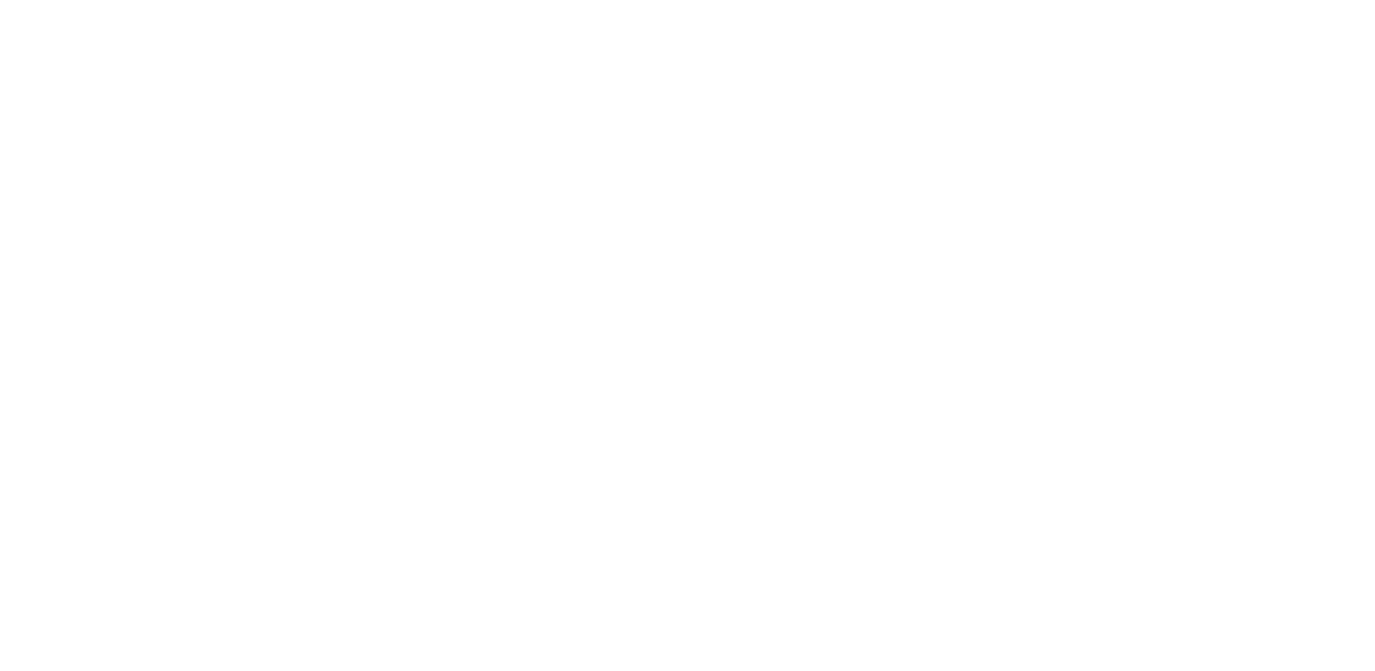 scroll, scrollTop: 0, scrollLeft: 0, axis: both 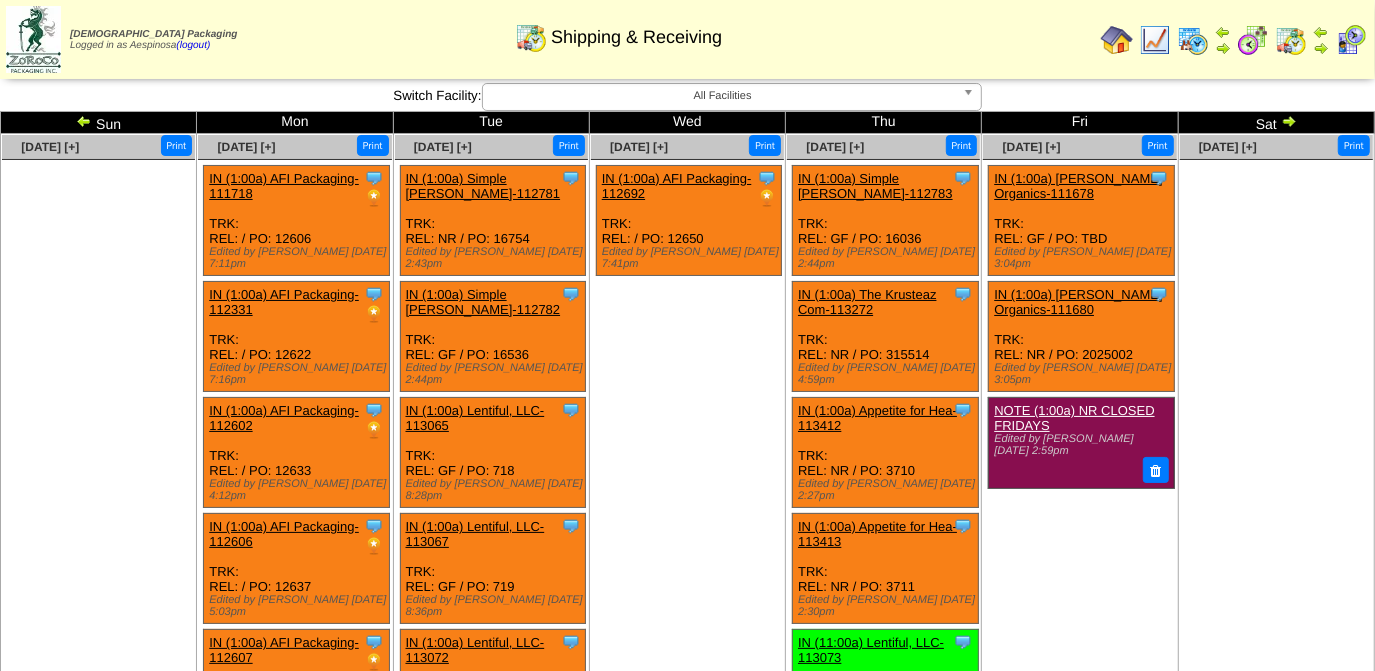 drag, startPoint x: 0, startPoint y: 0, endPoint x: 85, endPoint y: 122, distance: 148.69095 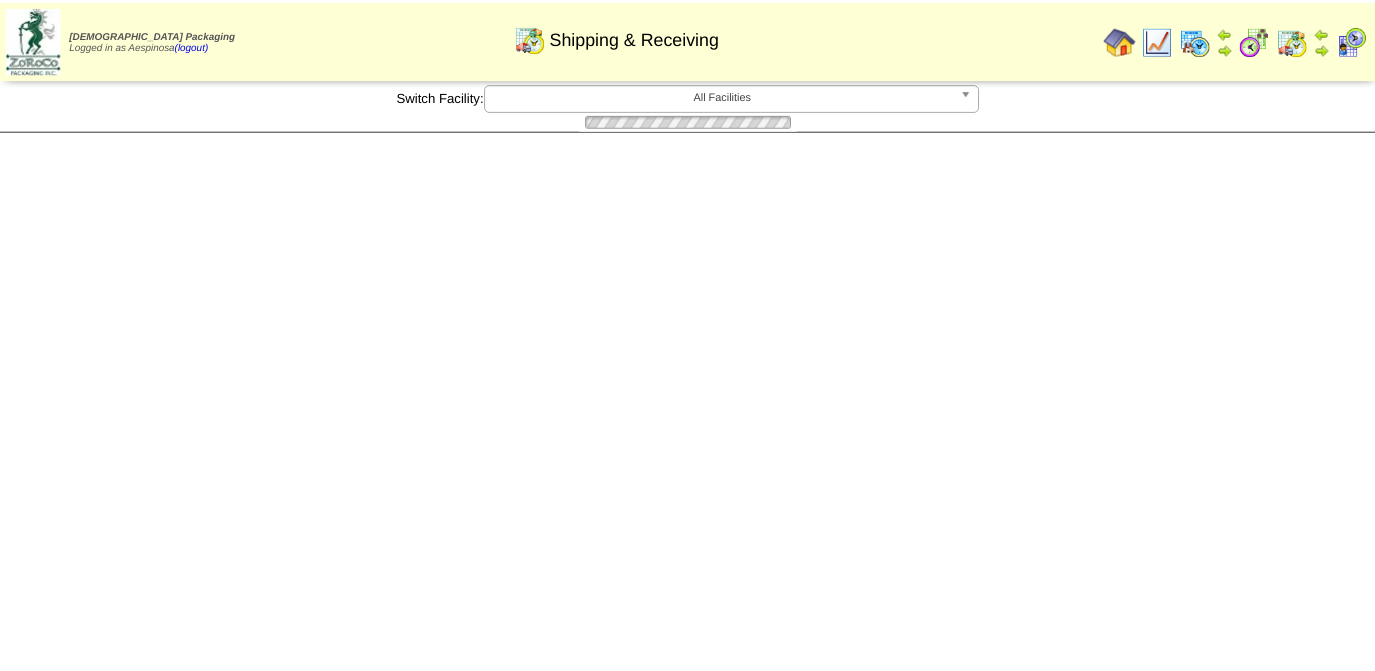 scroll, scrollTop: 0, scrollLeft: 0, axis: both 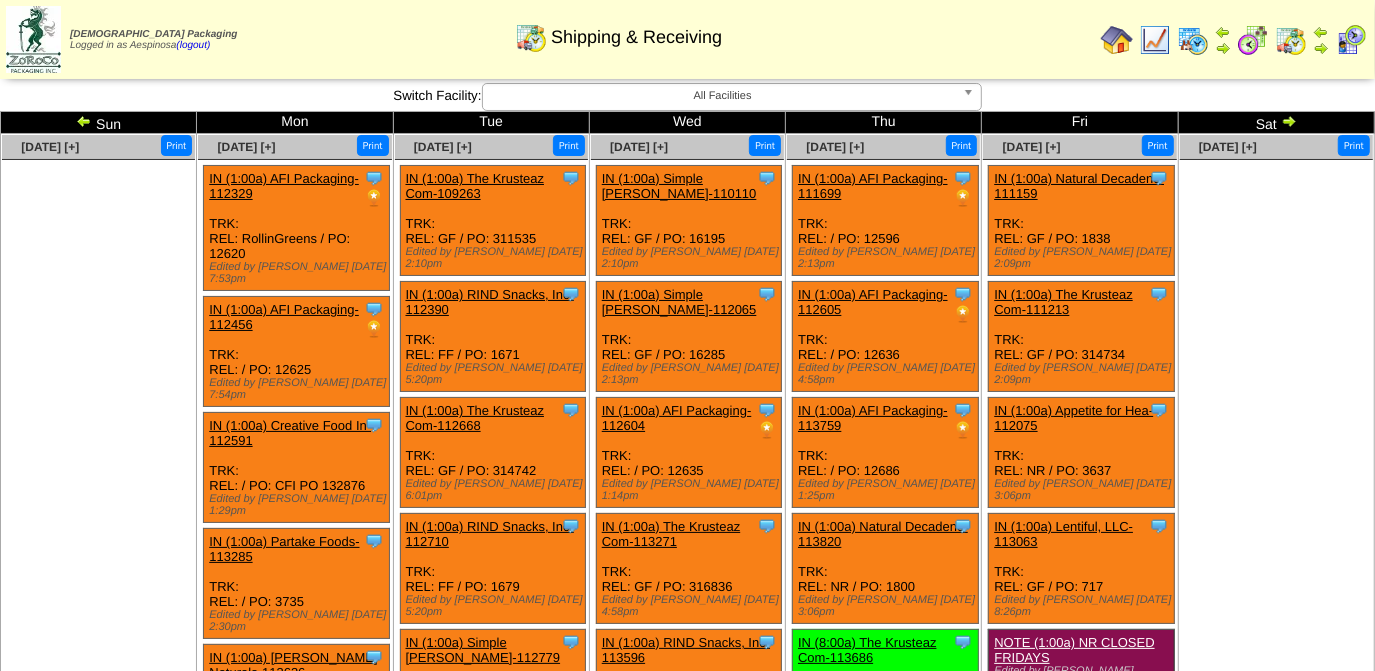click at bounding box center [1276, 310] 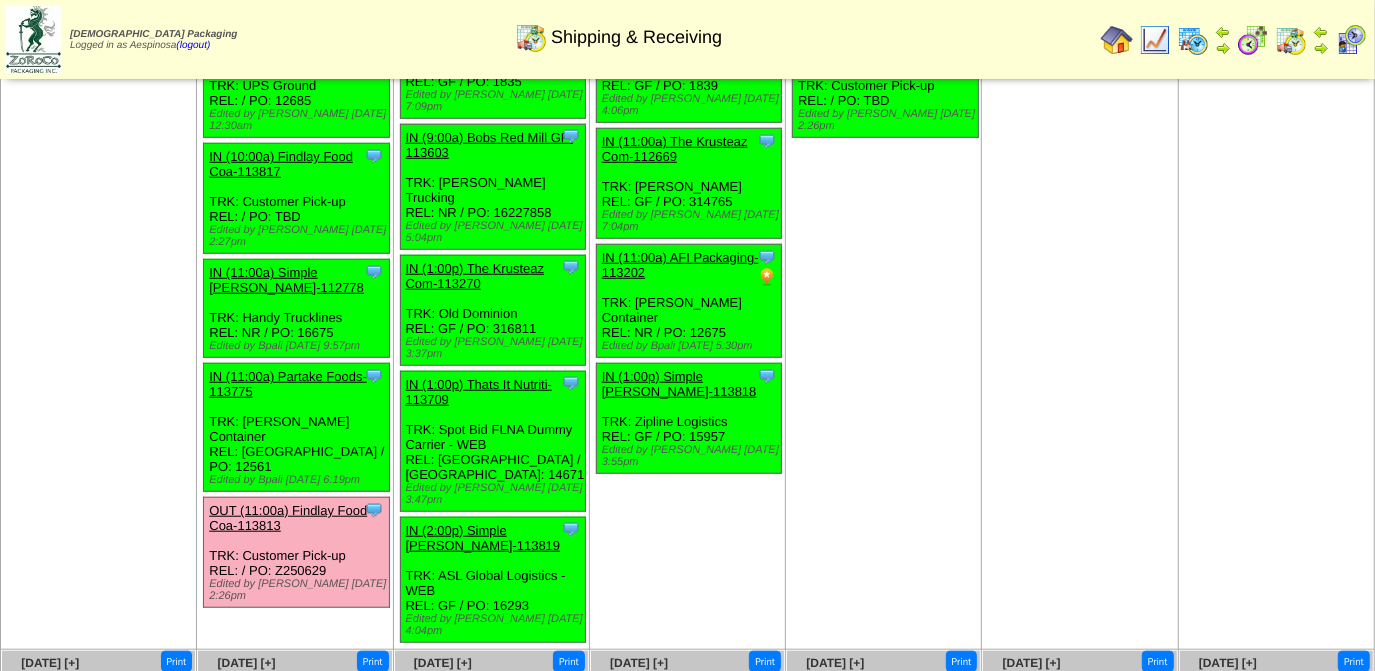 click on "[DATE]                        [+]
Print
Clone Item
IN
(1:00a)
AFI Packaging-111699
AFI Packaging
ScheduleID: 111699
Total" at bounding box center [884, -91] 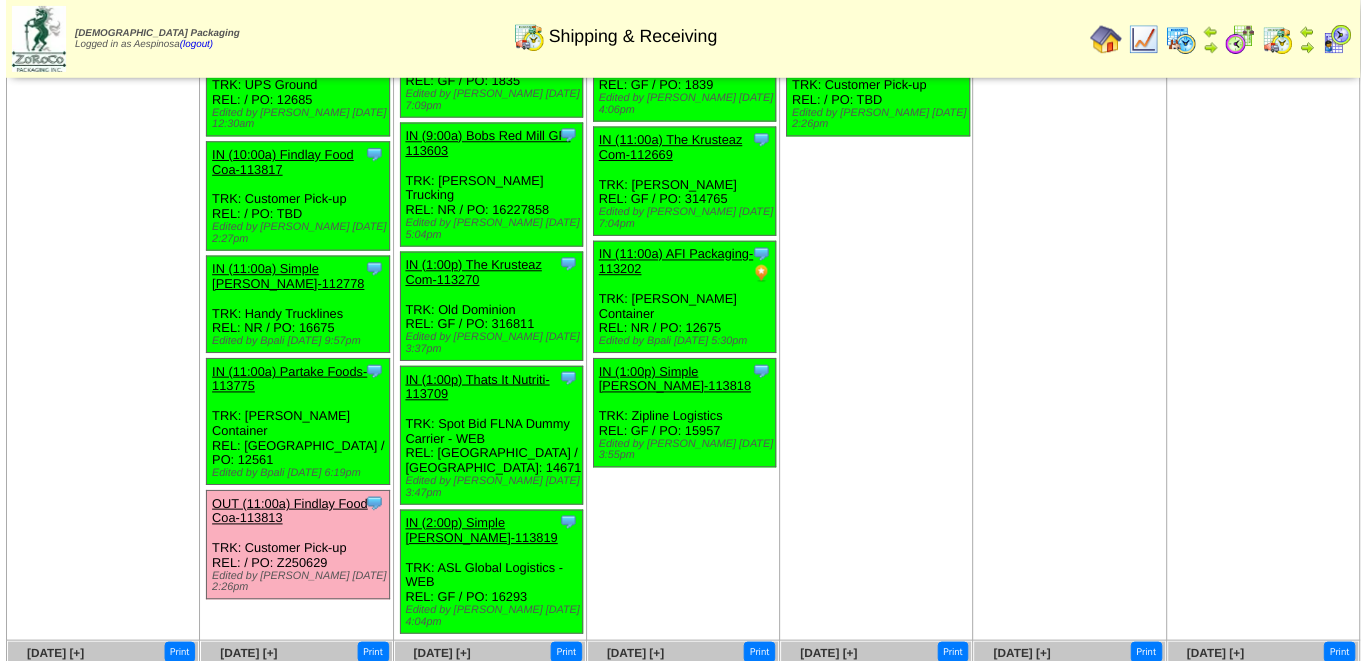 scroll, scrollTop: 218, scrollLeft: 0, axis: vertical 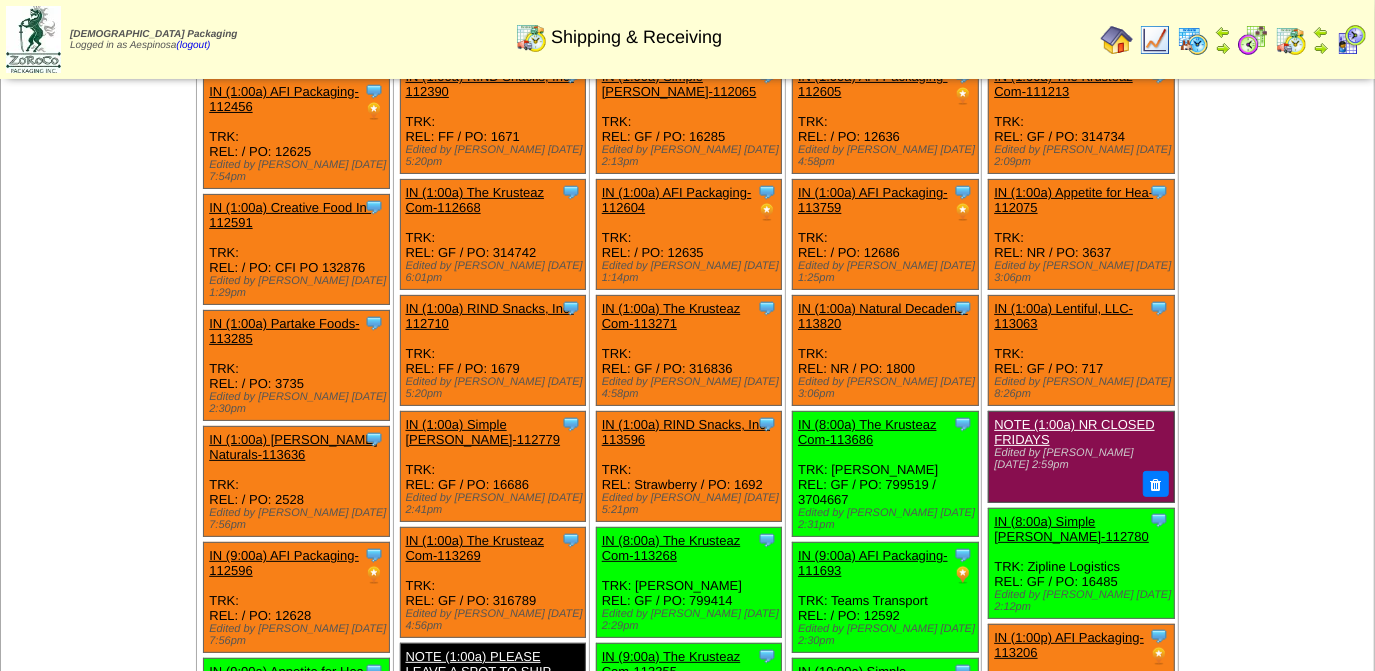 click on "Jul 12                        [+]
Print" at bounding box center [1276, 656] 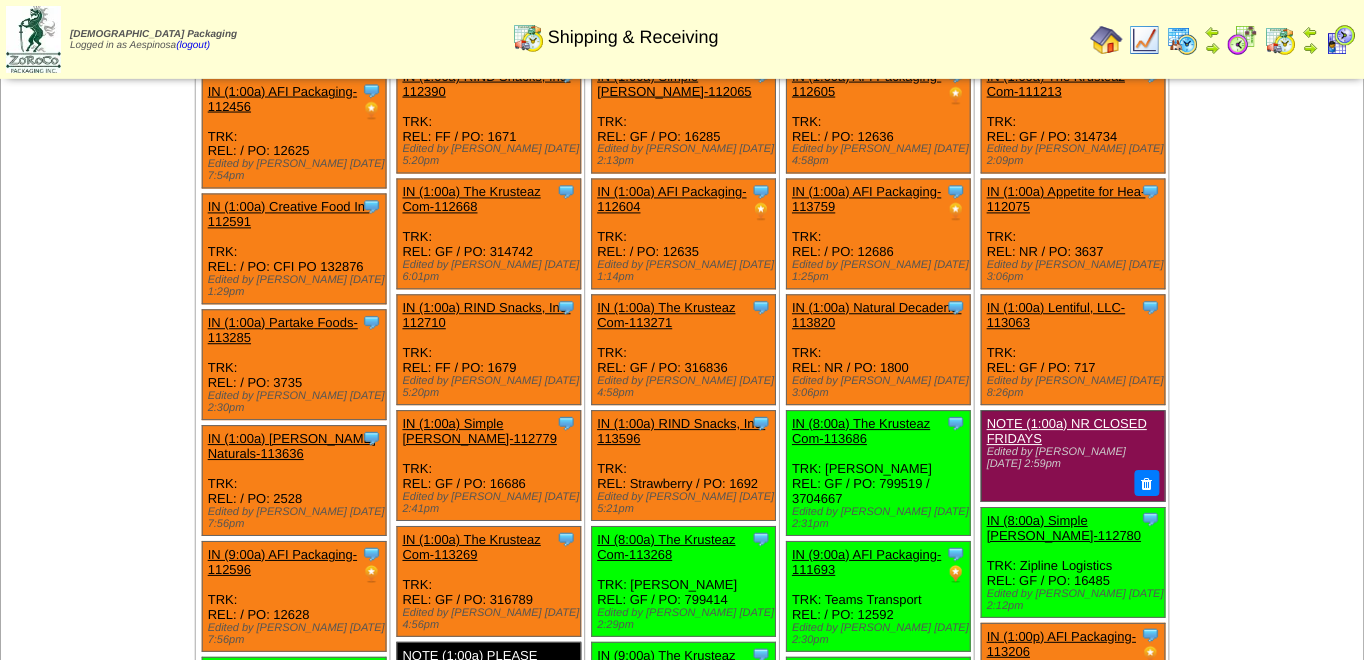 scroll, scrollTop: 219, scrollLeft: 0, axis: vertical 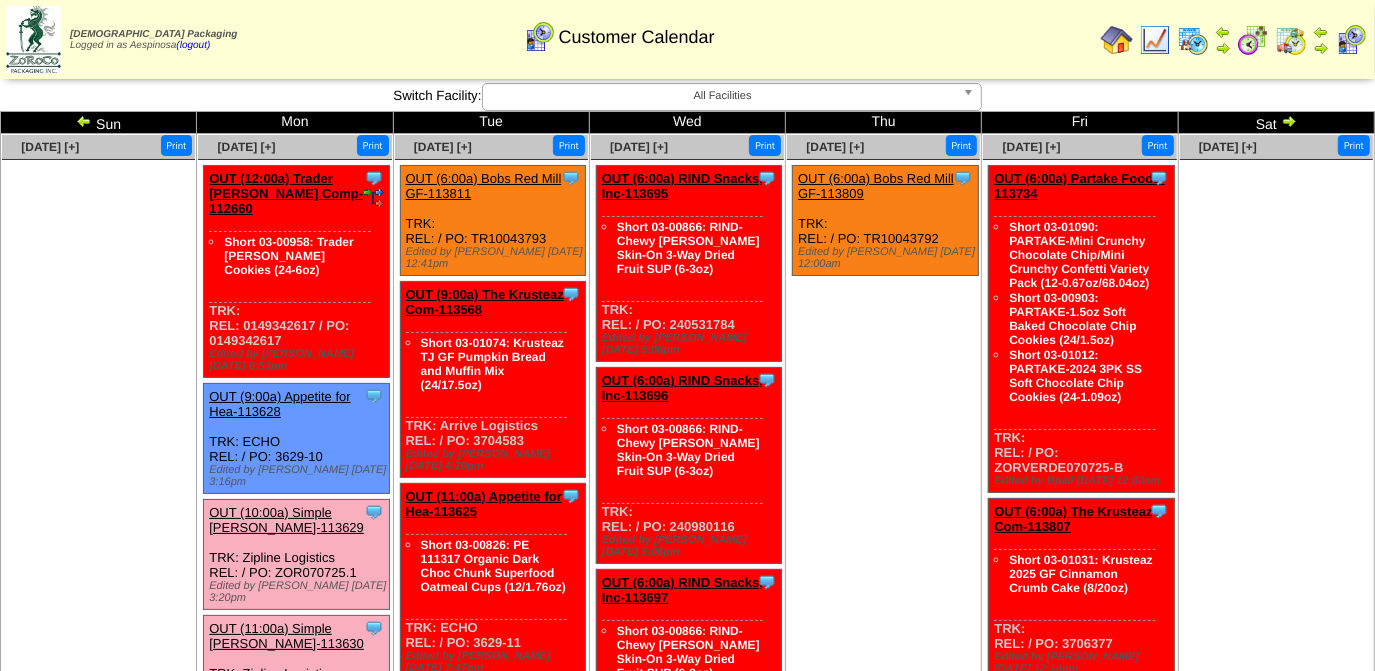 click on "OUT
(10:00a)
Simple Mills-113629" at bounding box center [286, 520] 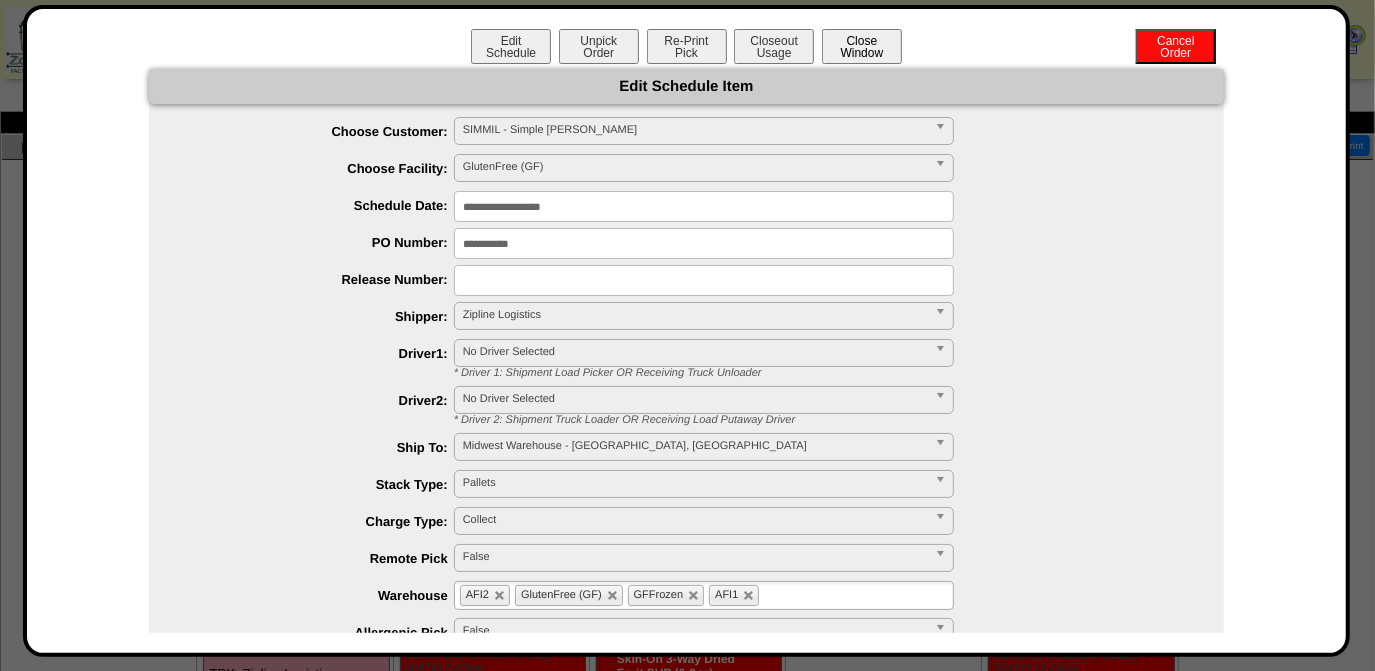 click on "Close Window" at bounding box center [862, 46] 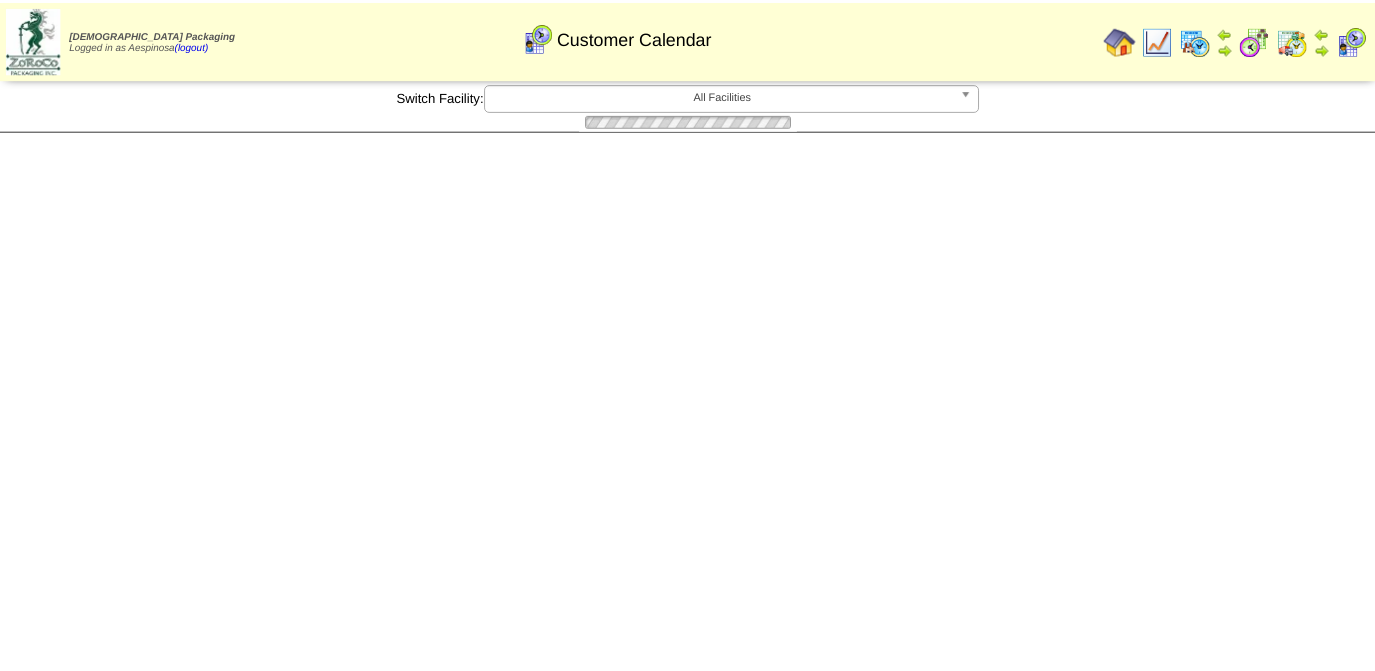 scroll, scrollTop: 0, scrollLeft: 0, axis: both 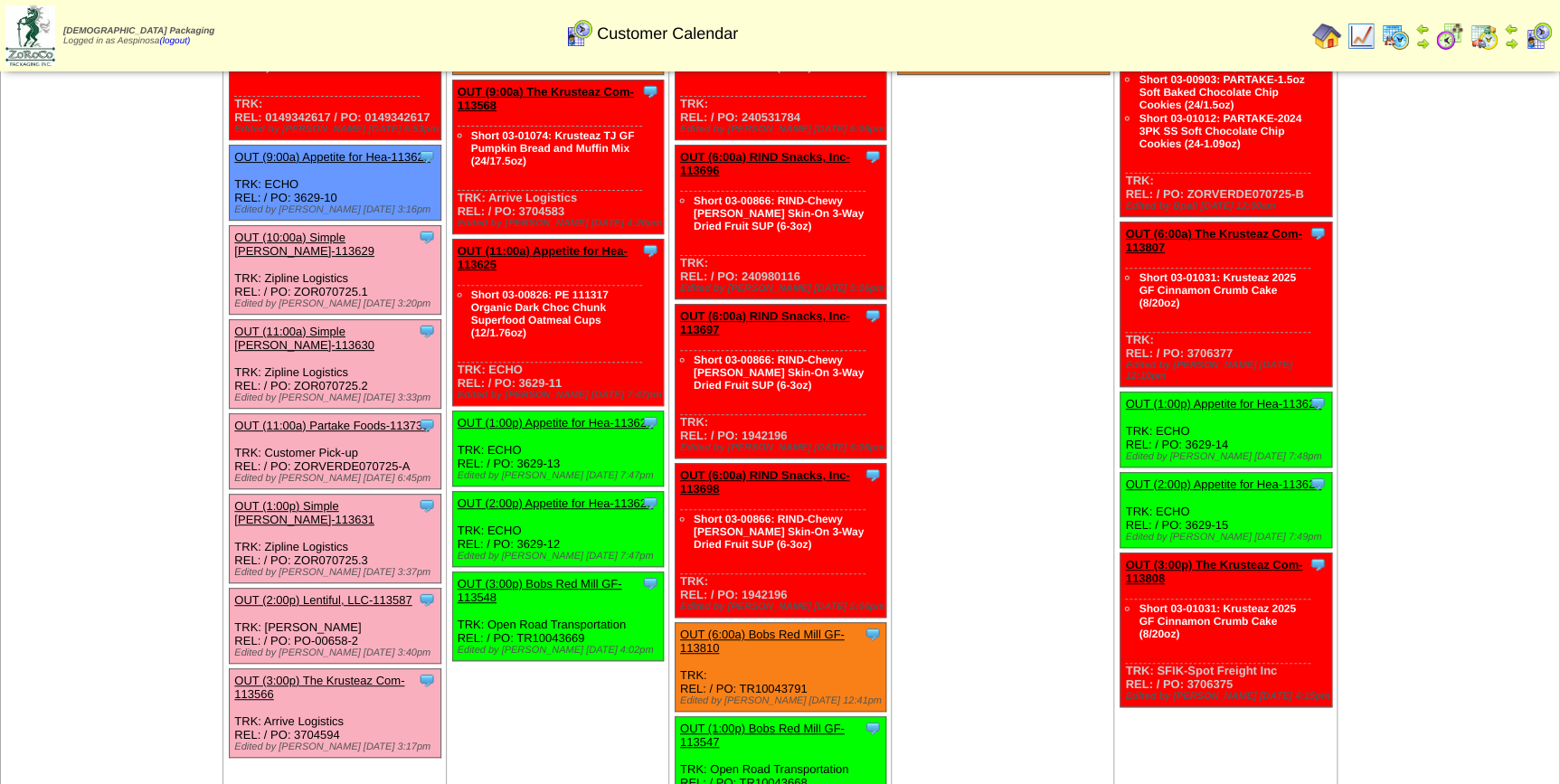 drag, startPoint x: 330, startPoint y: 669, endPoint x: 298, endPoint y: 669, distance: 32 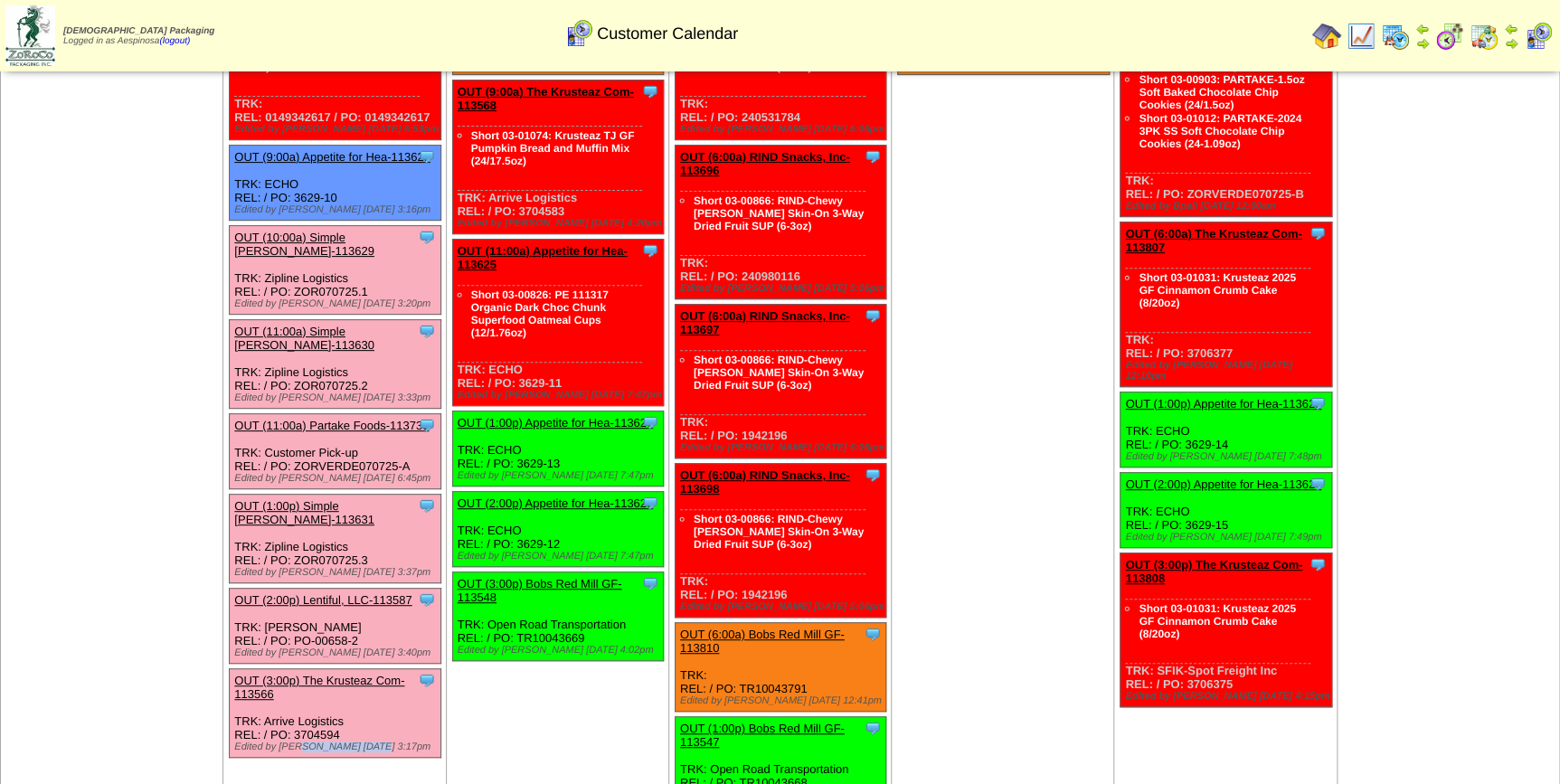 drag, startPoint x: 367, startPoint y: 676, endPoint x: 300, endPoint y: 680, distance: 67.1193 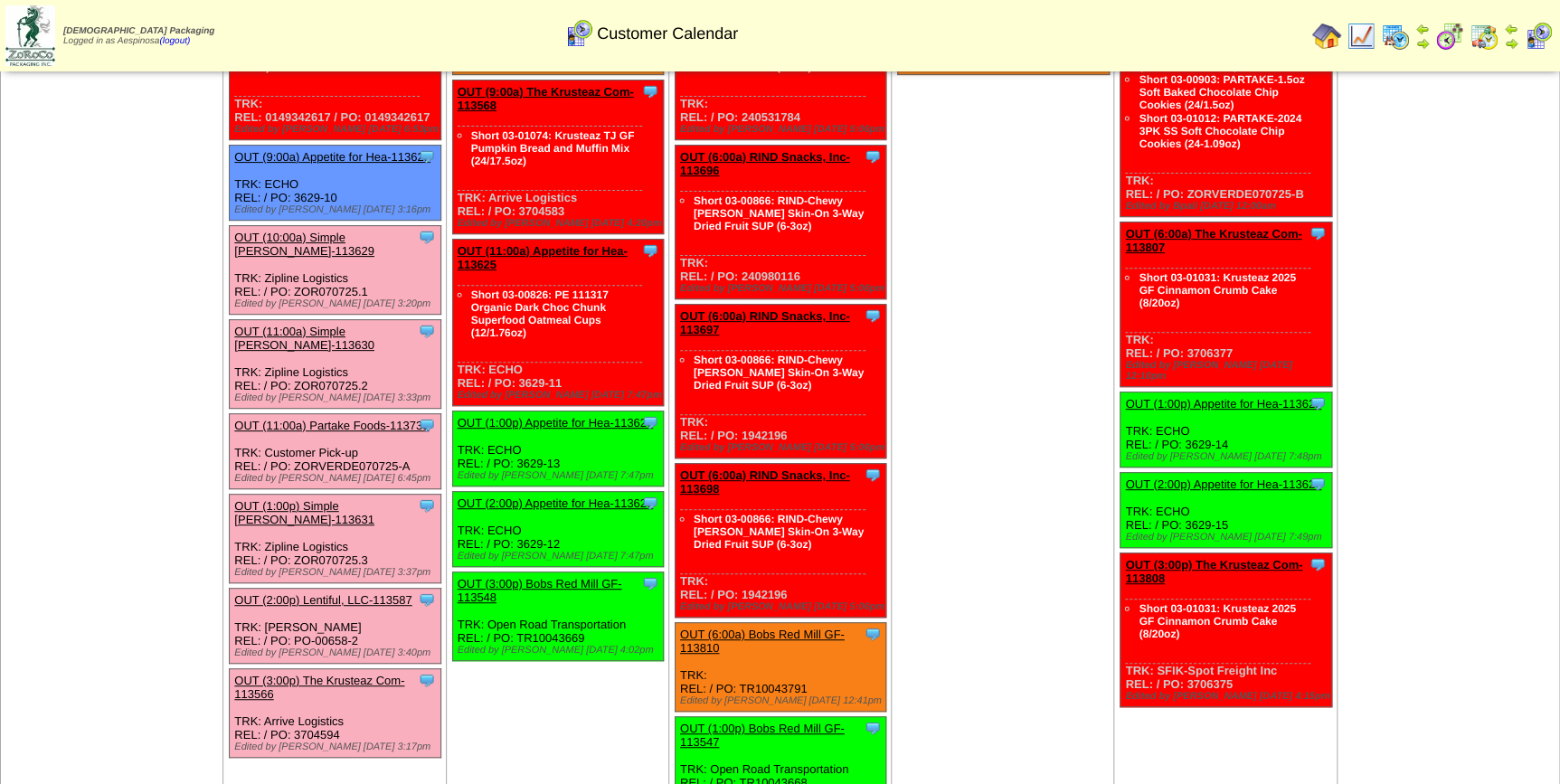 drag, startPoint x: 351, startPoint y: 662, endPoint x: 298, endPoint y: 671, distance: 53.75872 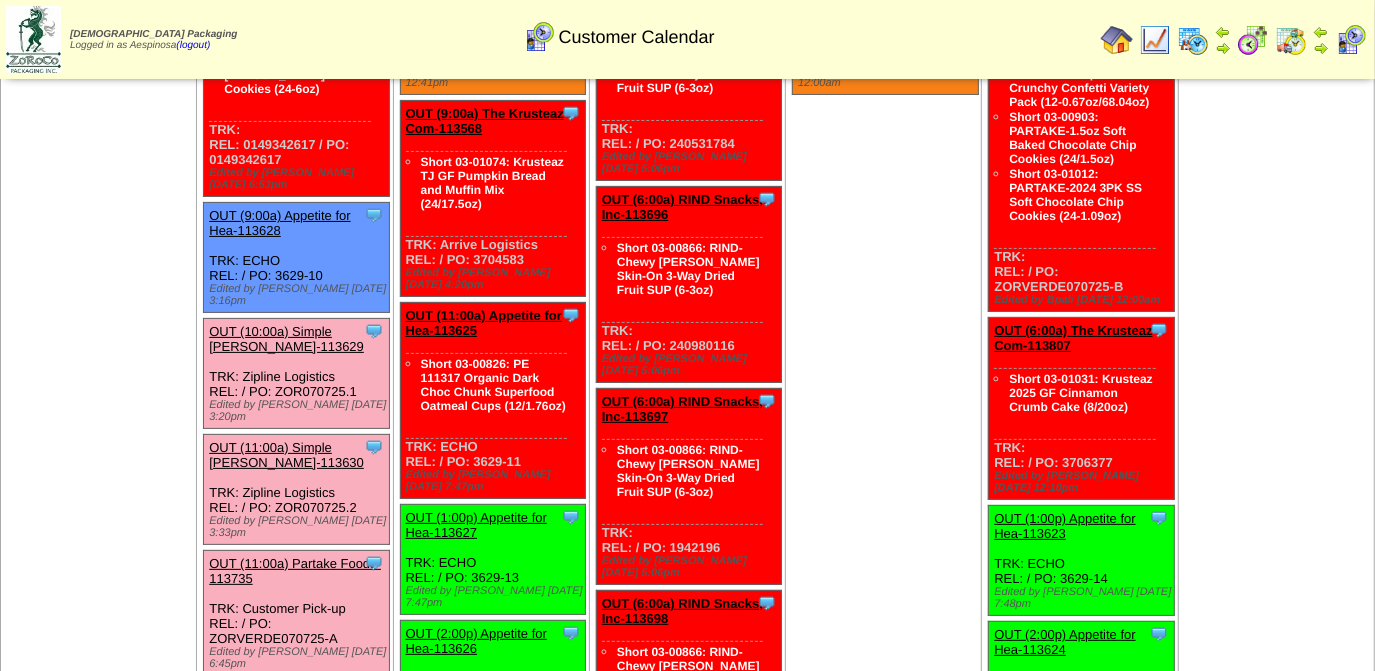 click on "OUT
(10:00a)
Simple Mills-113629" at bounding box center (286, 339) 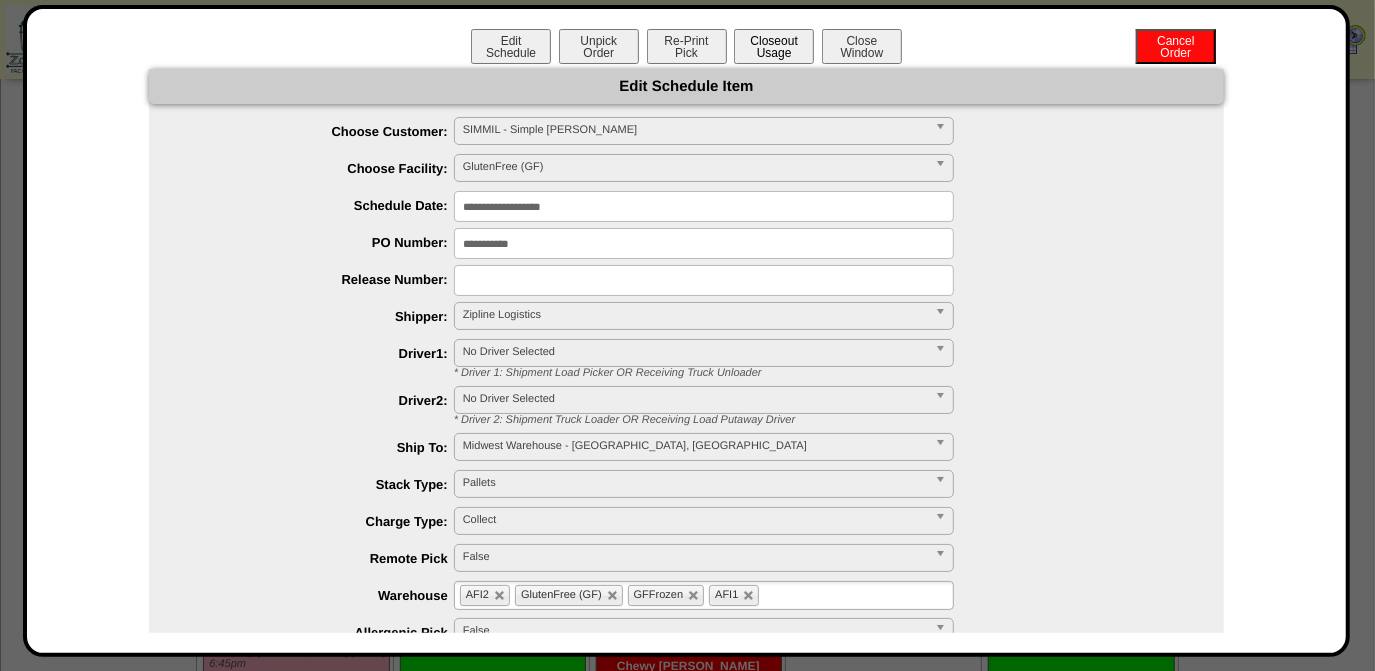 click on "Closeout Usage" at bounding box center [774, 46] 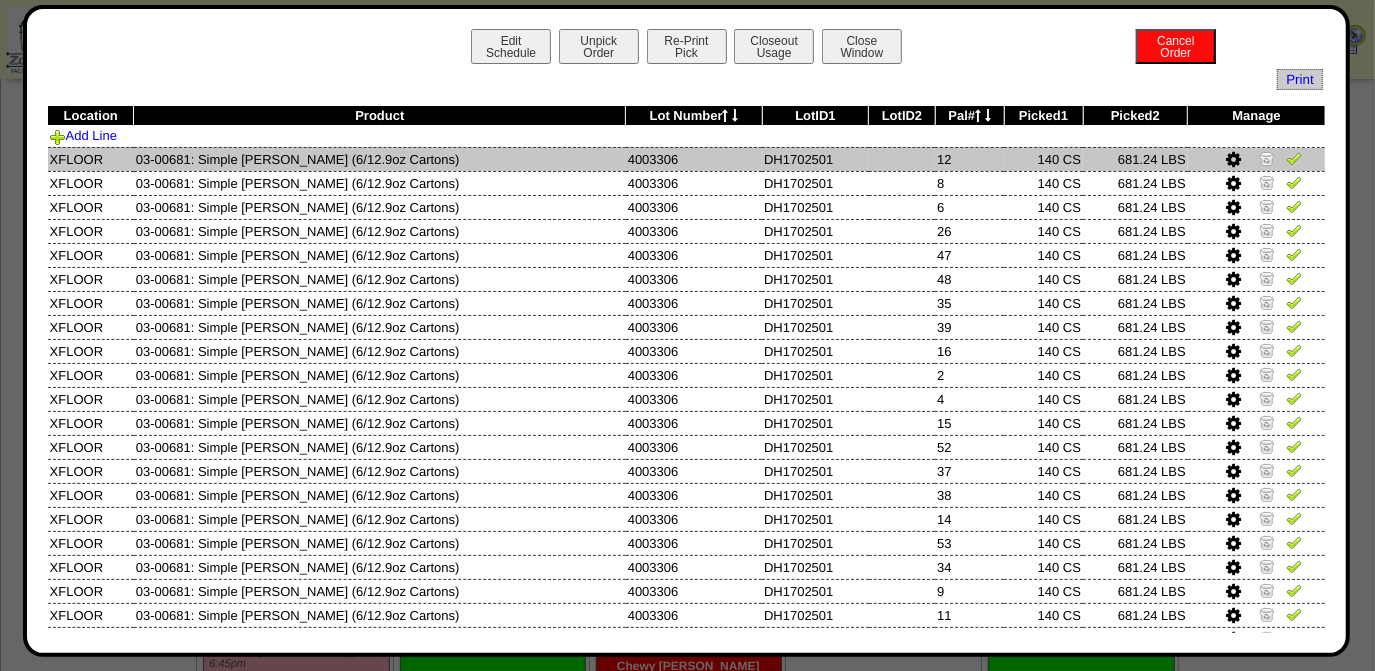 click at bounding box center (1294, 158) 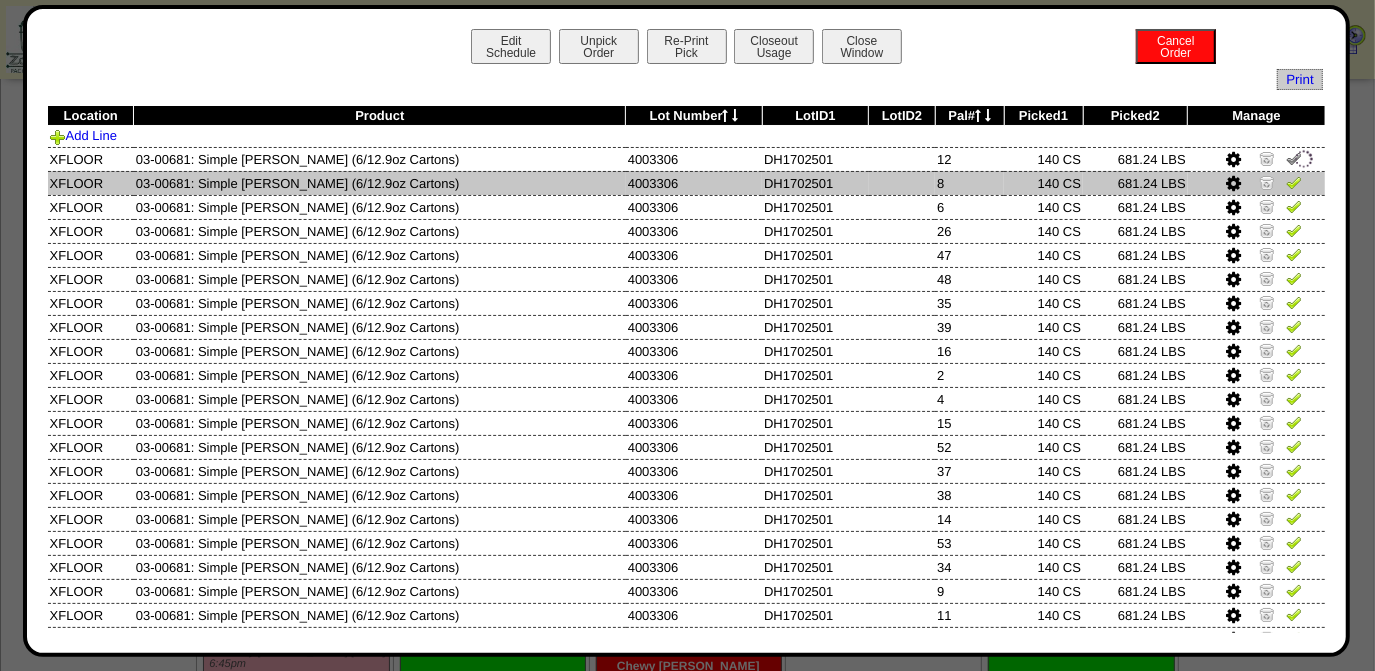 click at bounding box center (1294, 182) 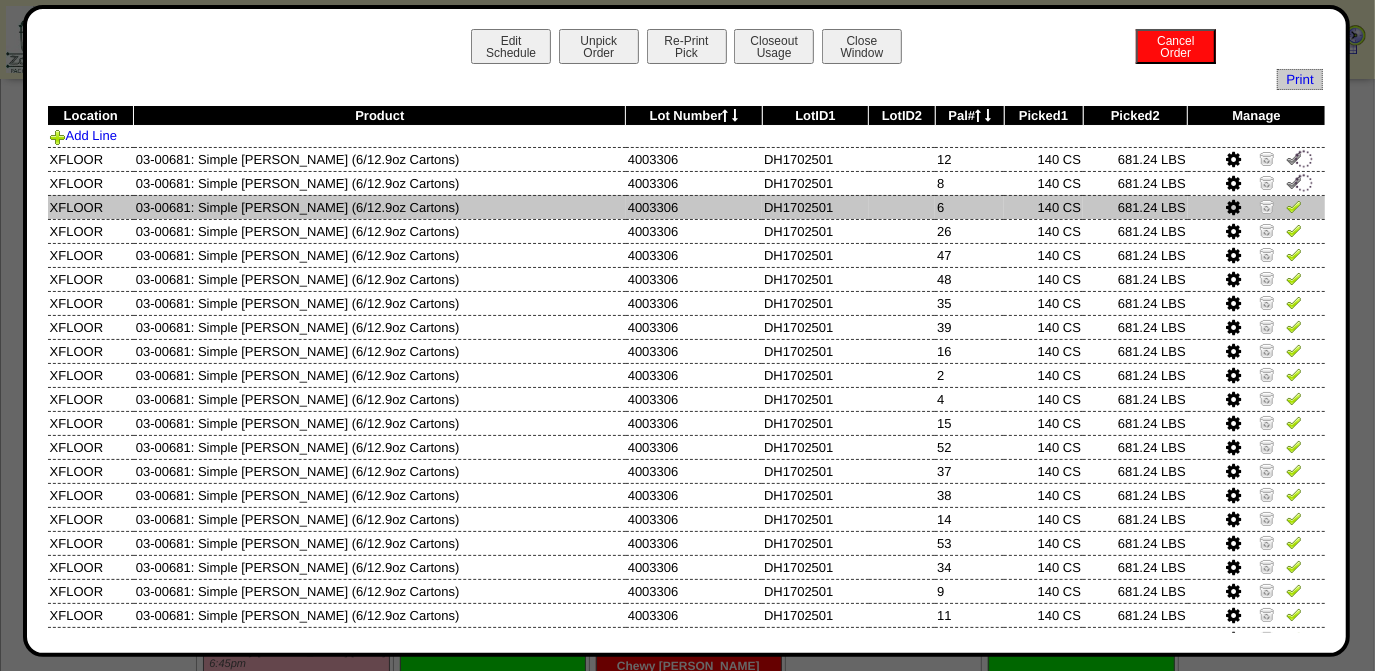 click at bounding box center [1294, 206] 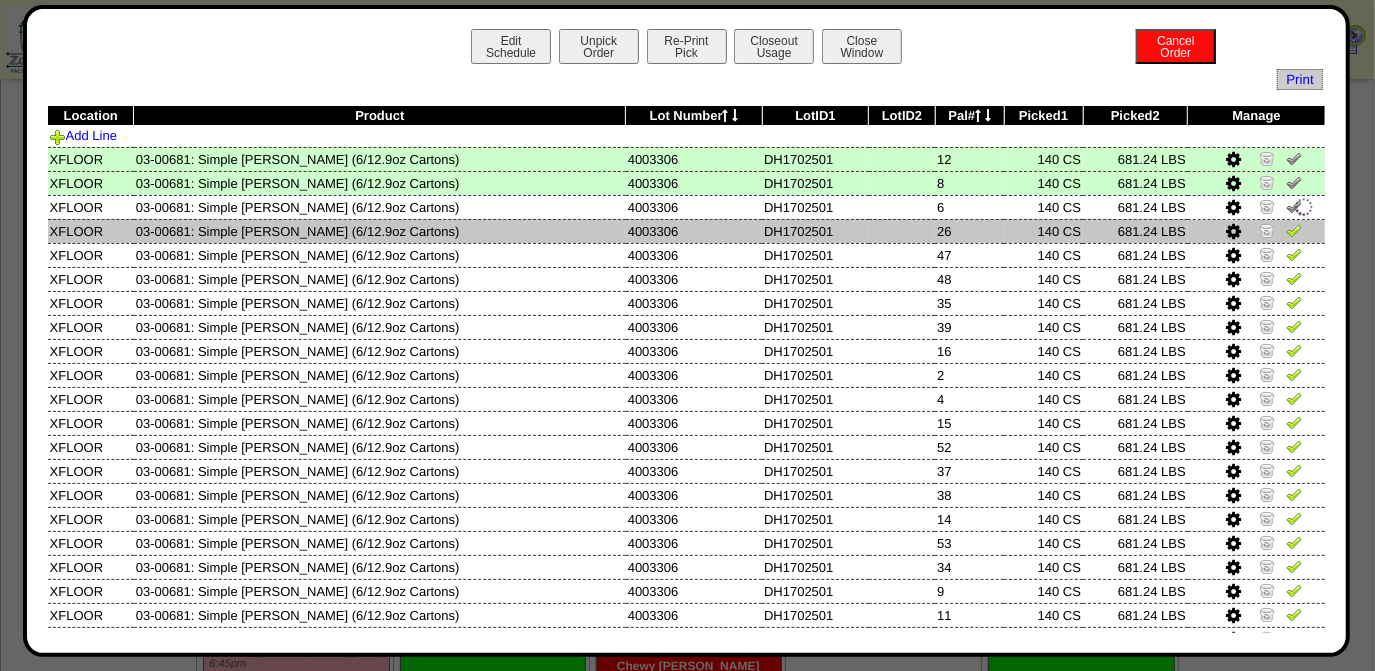 click at bounding box center [1294, 230] 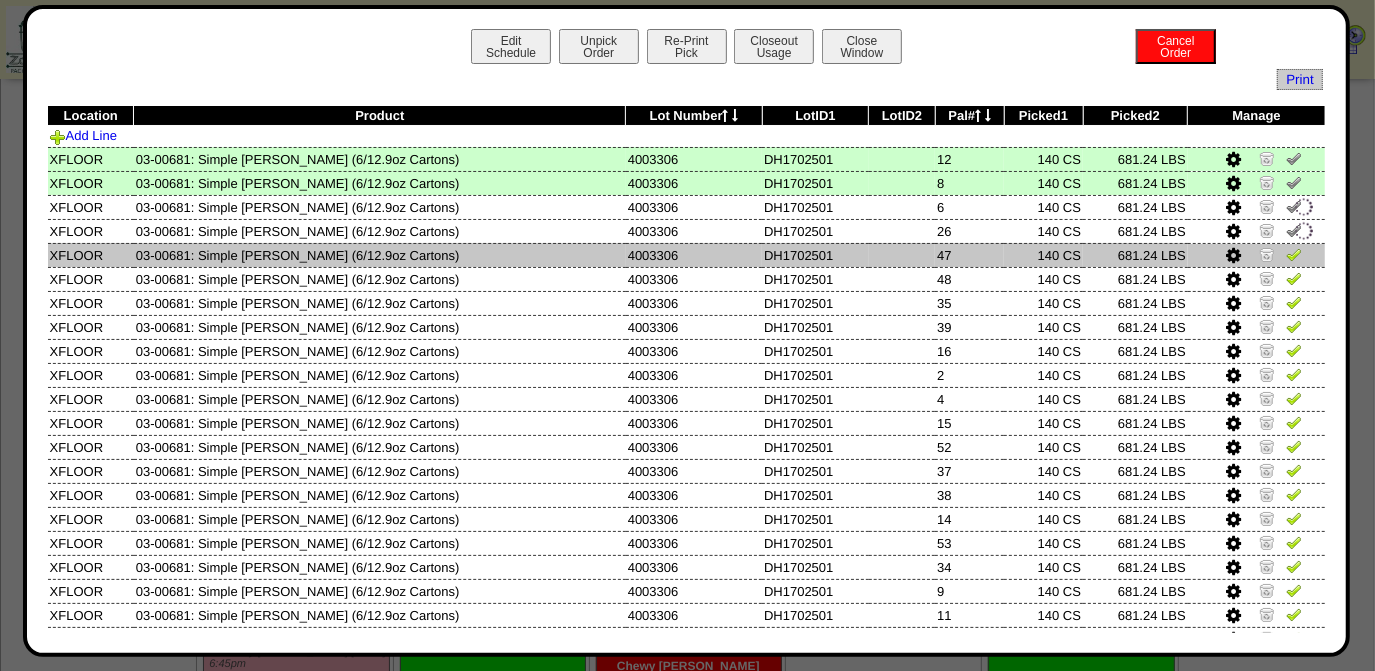 click at bounding box center (1294, 254) 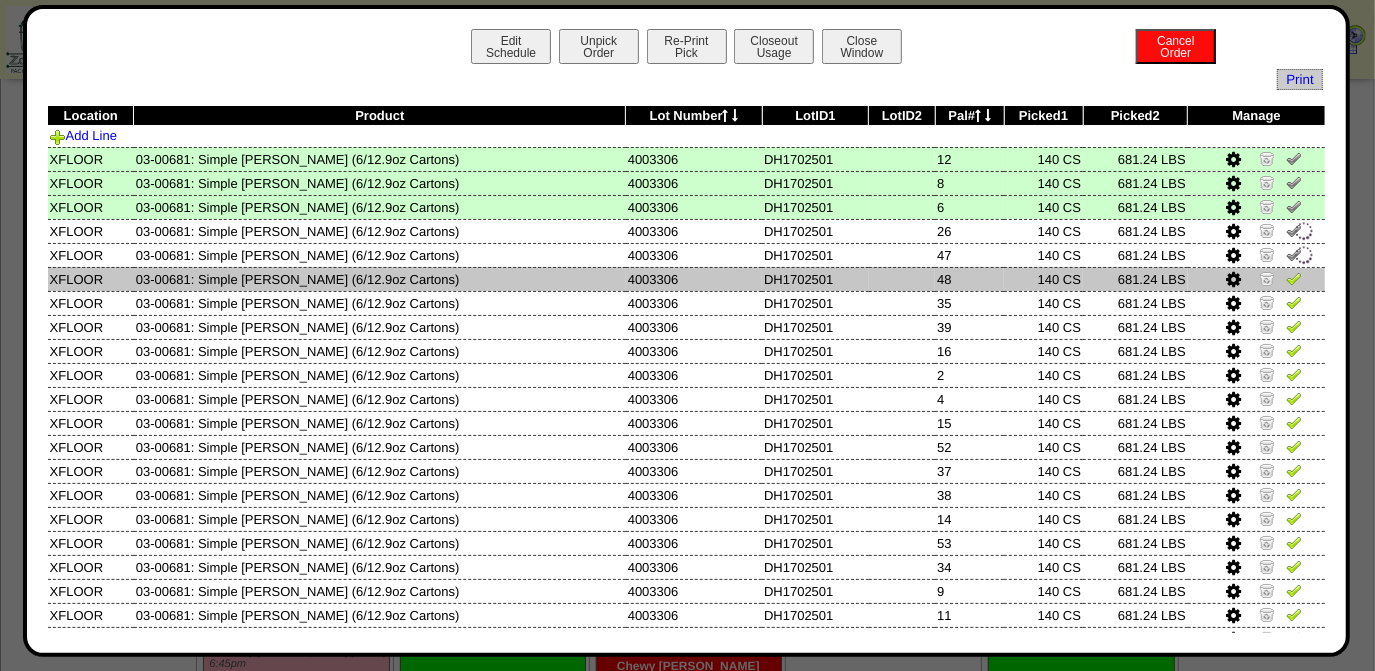 click at bounding box center (1294, 278) 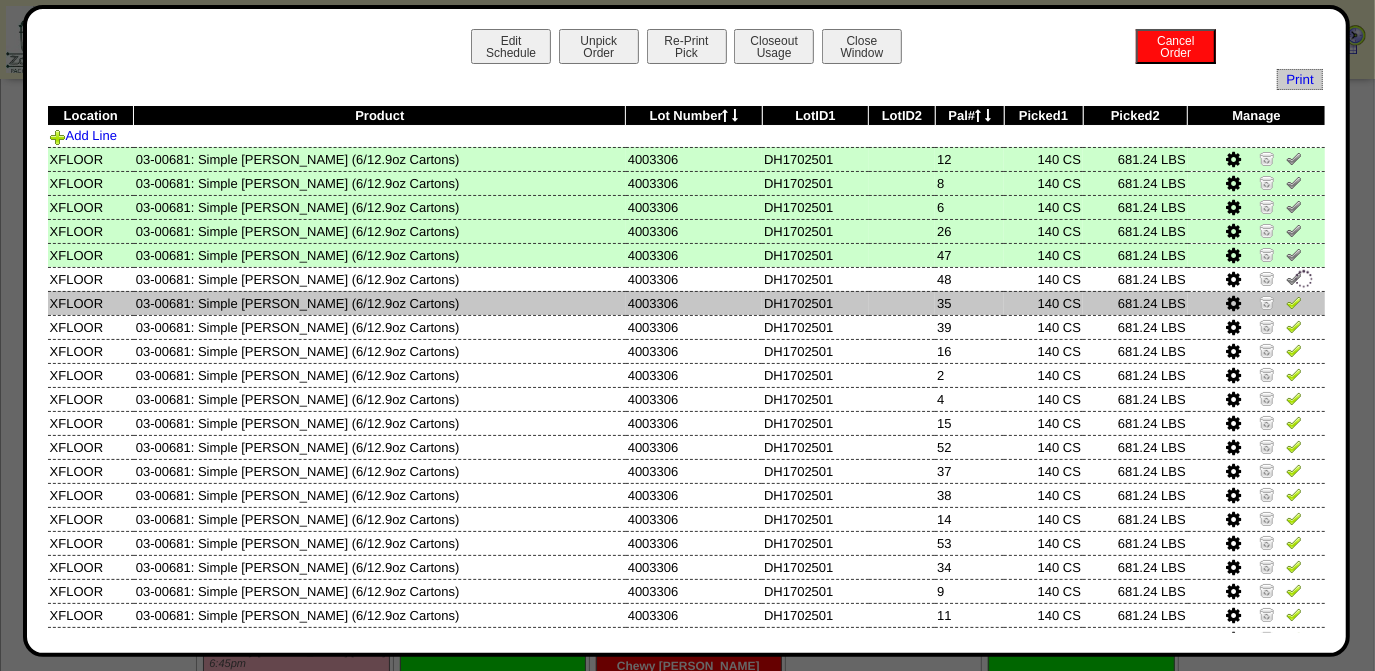 click at bounding box center [1294, 302] 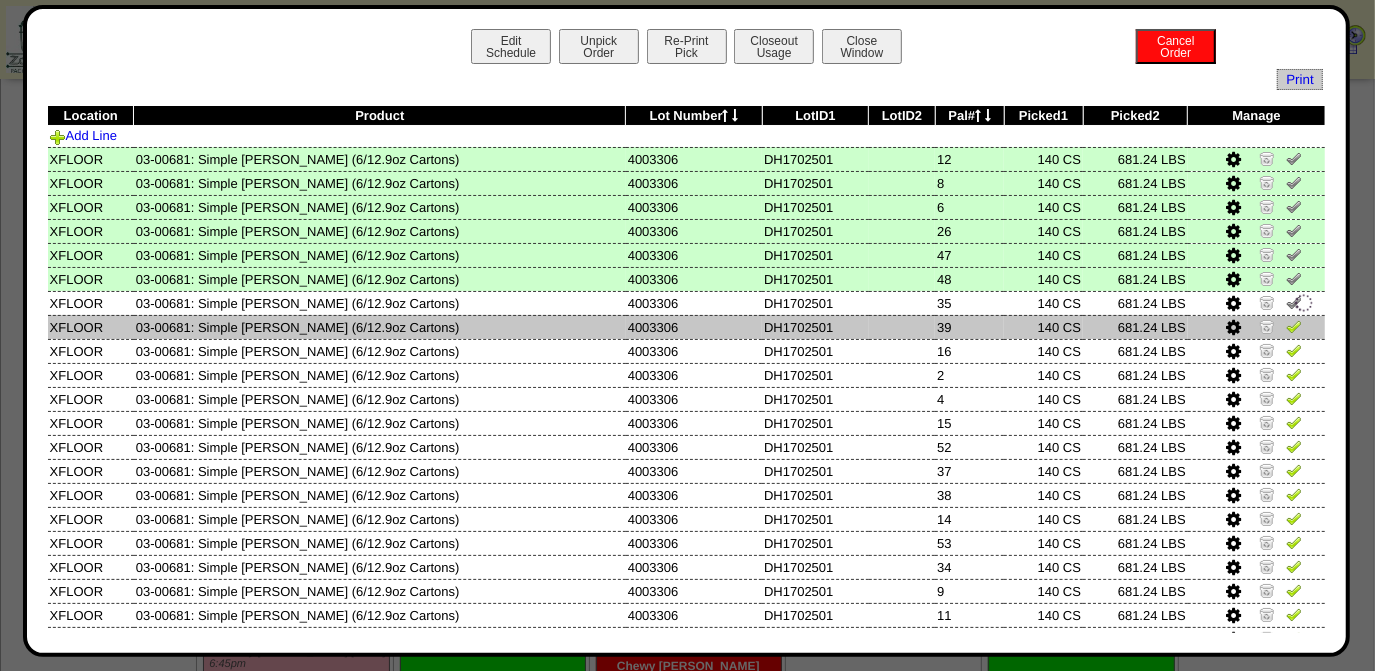 click at bounding box center [1294, 326] 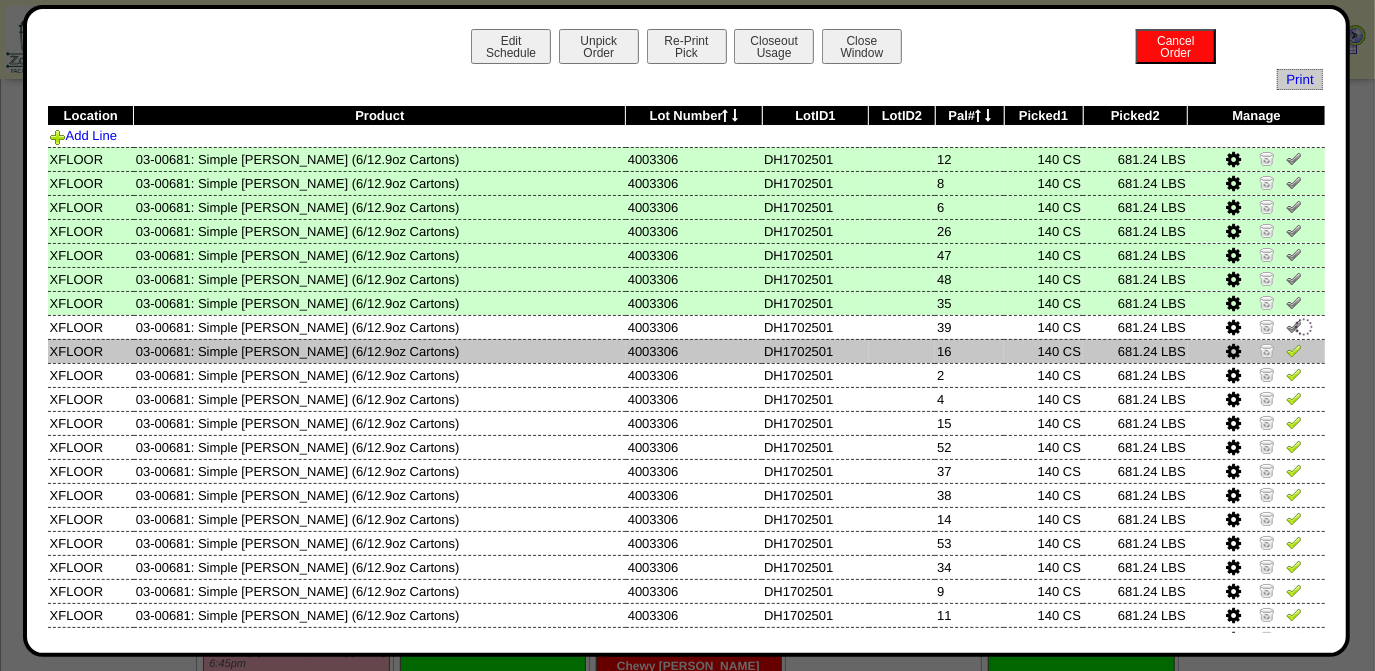 click at bounding box center (1294, 350) 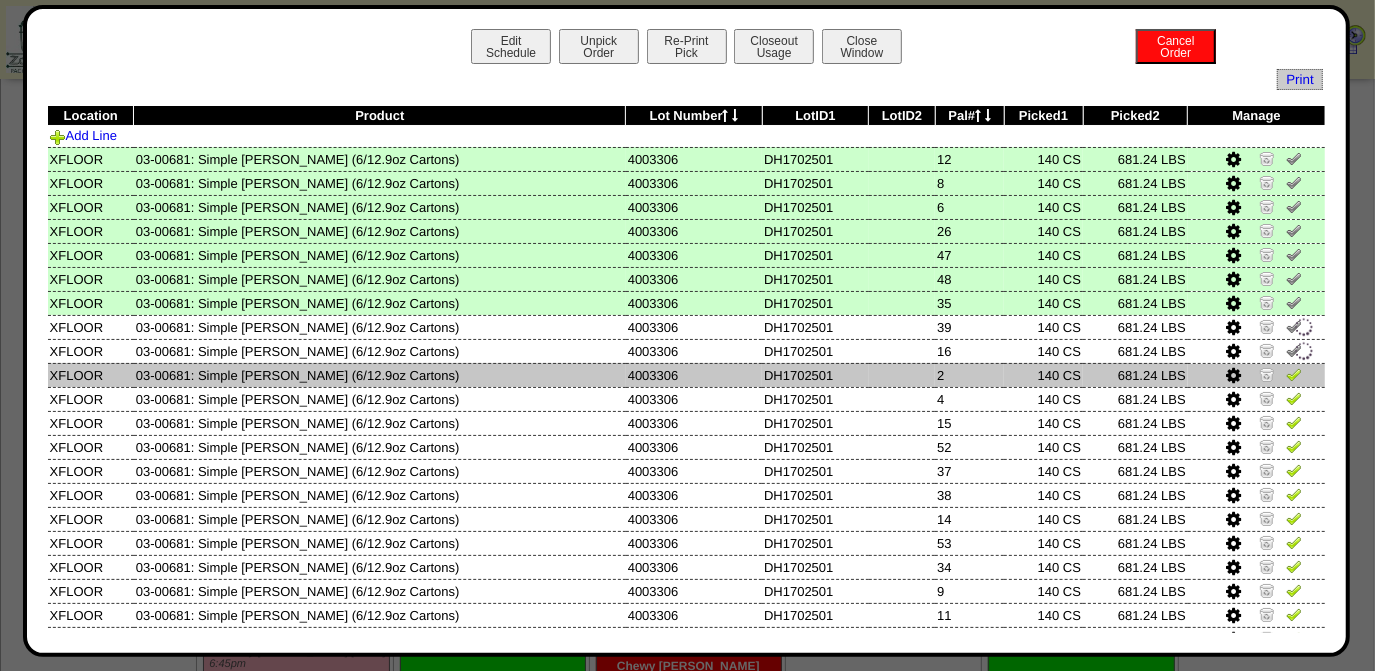 click at bounding box center (1294, 374) 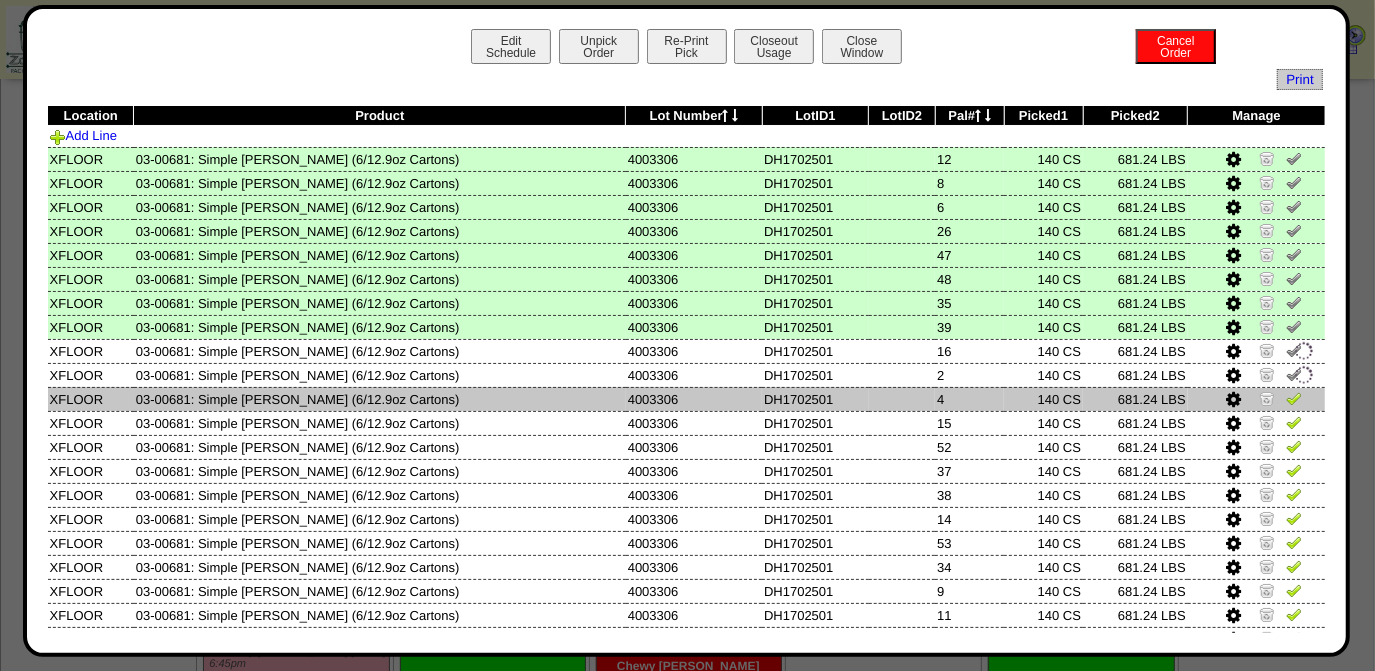 click at bounding box center (1294, 398) 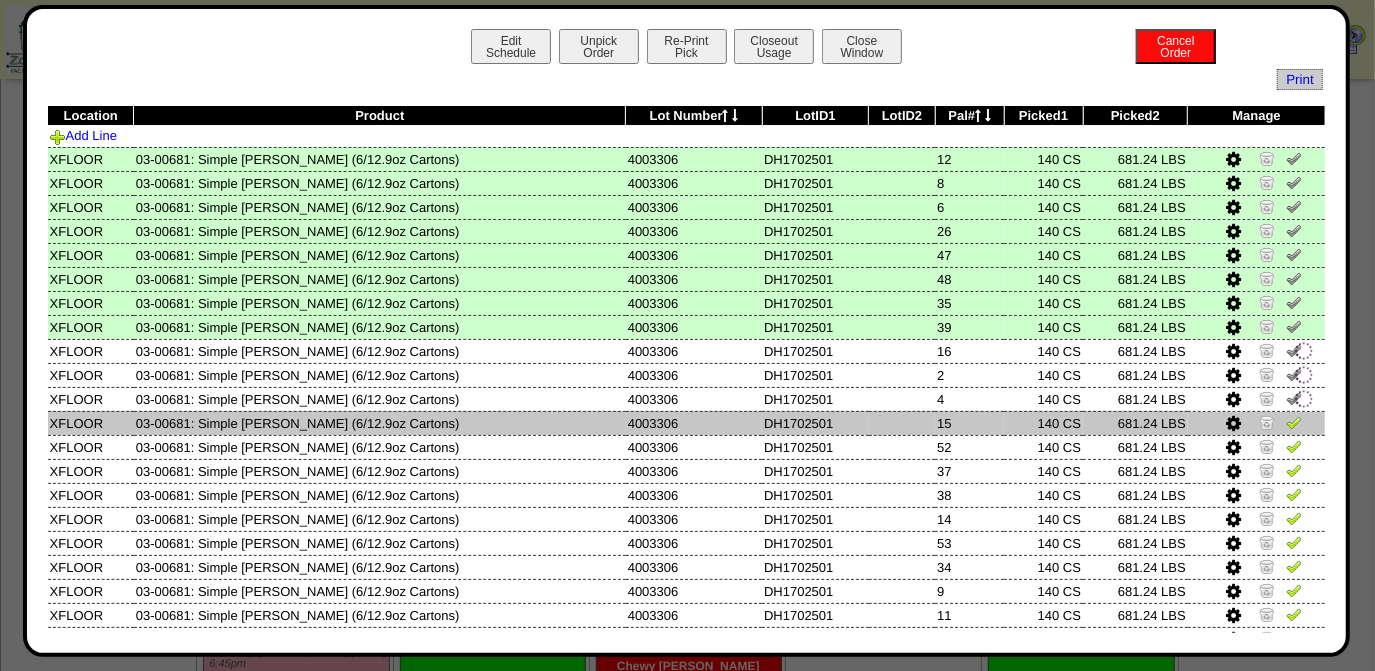 click at bounding box center [1294, 422] 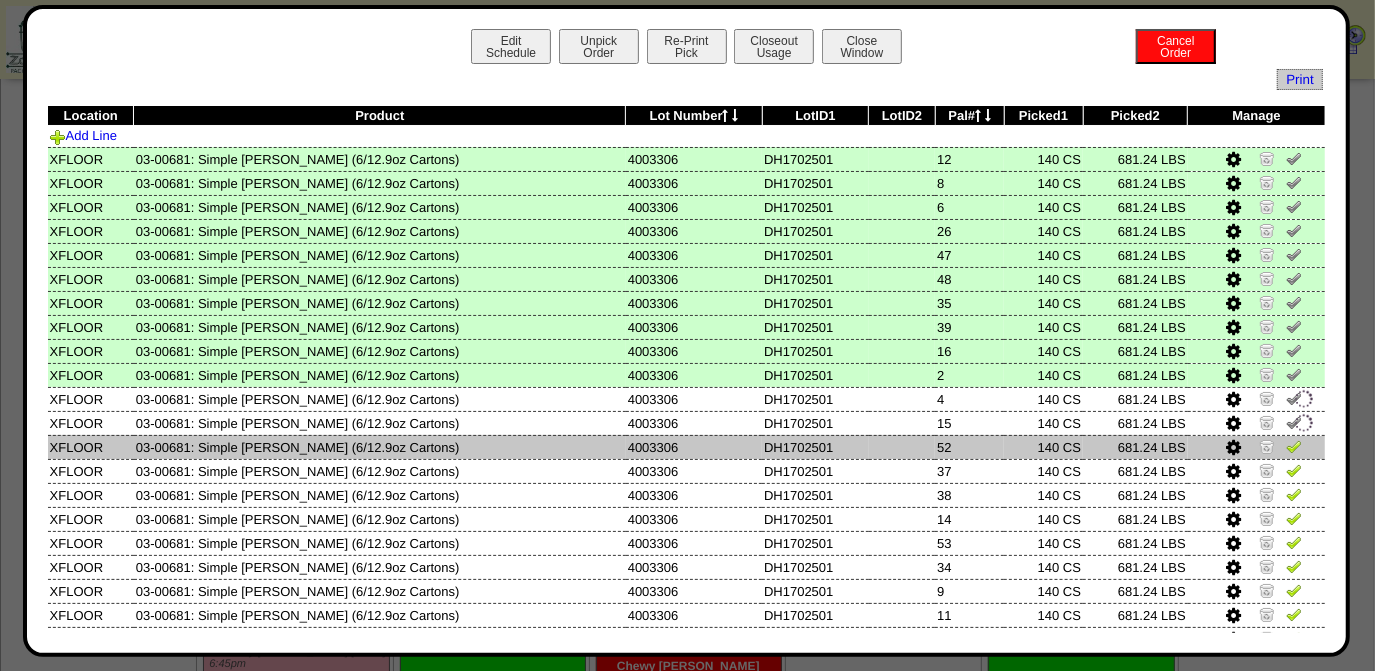 click at bounding box center [1294, 446] 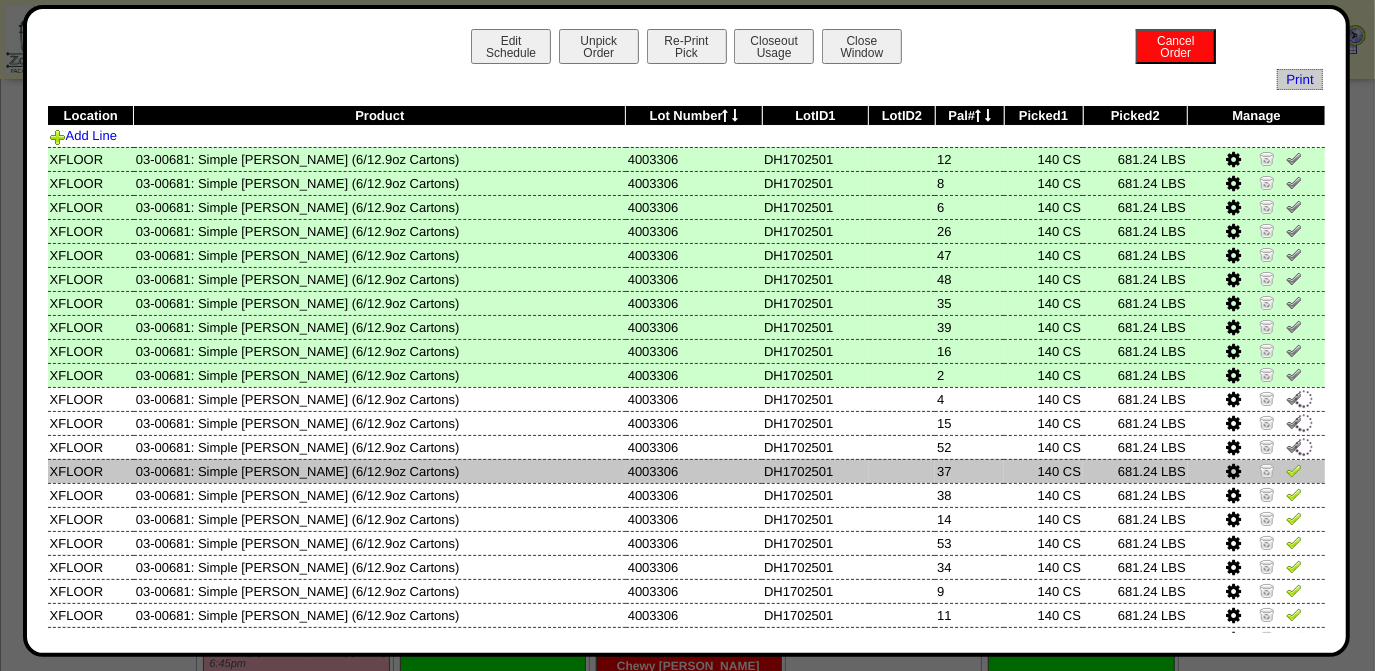 click at bounding box center [1294, 470] 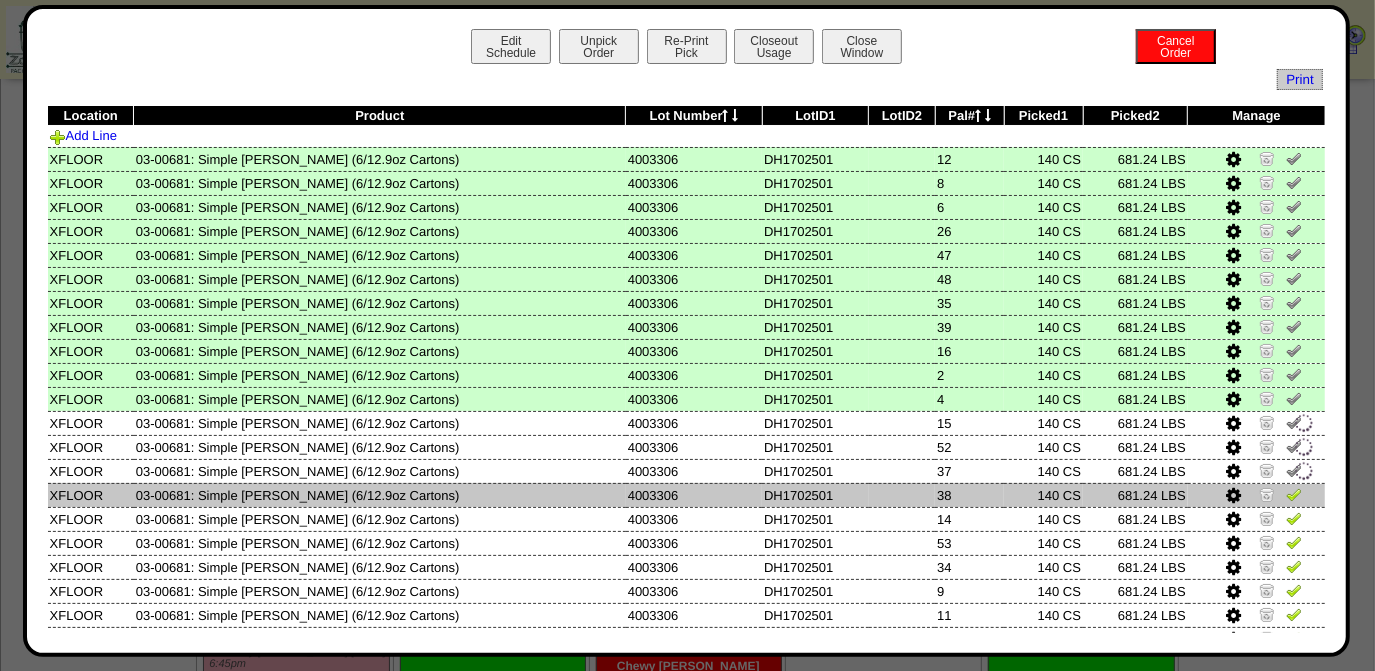 click at bounding box center [1294, 494] 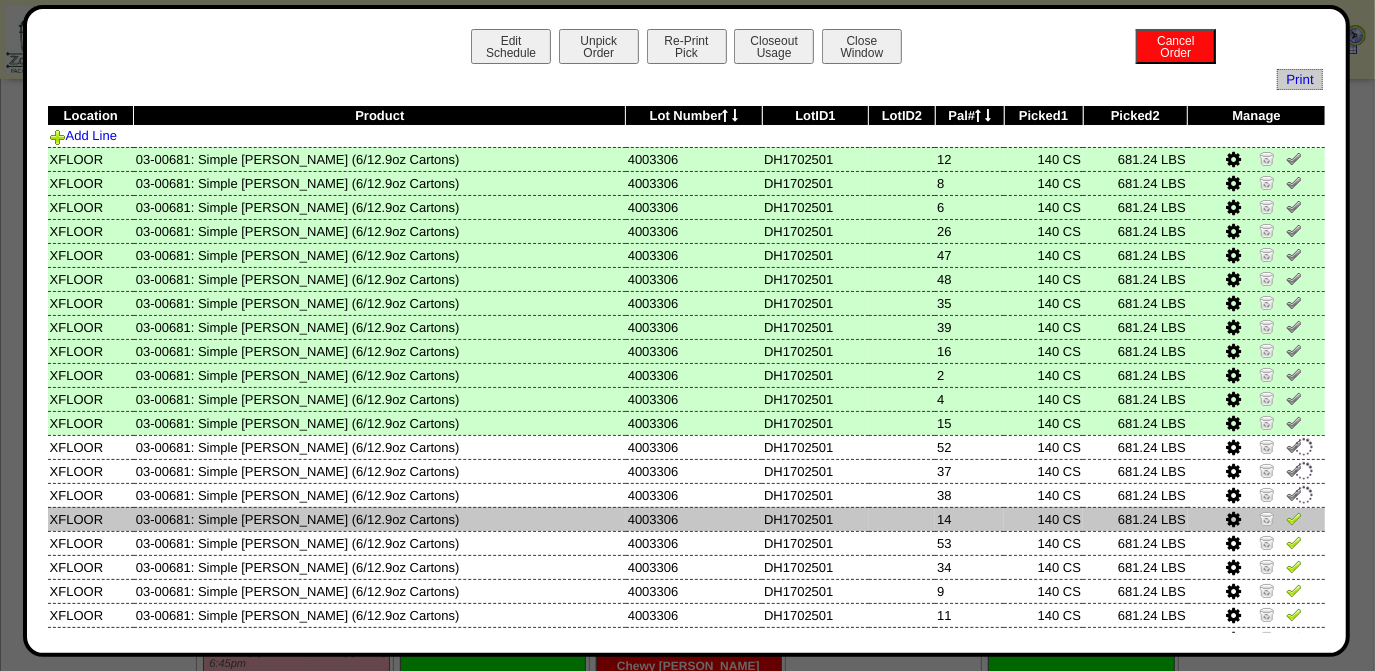 click at bounding box center (1294, 518) 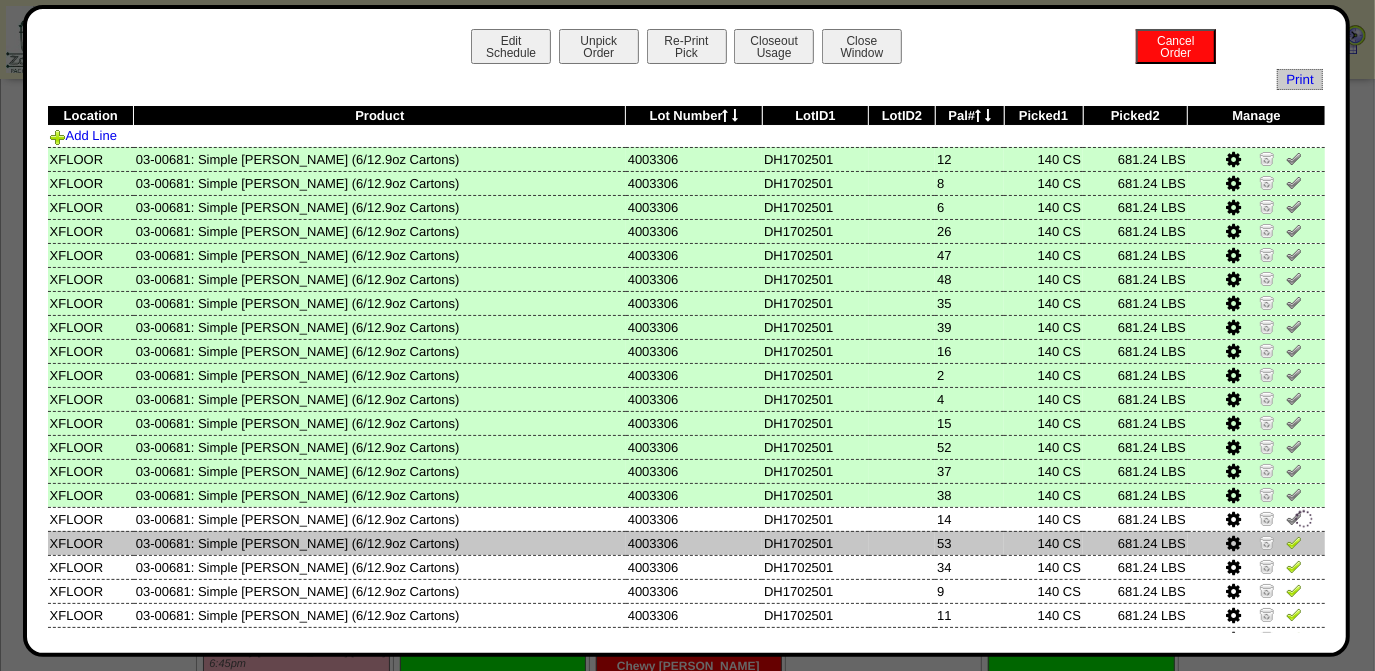 click at bounding box center (1294, 542) 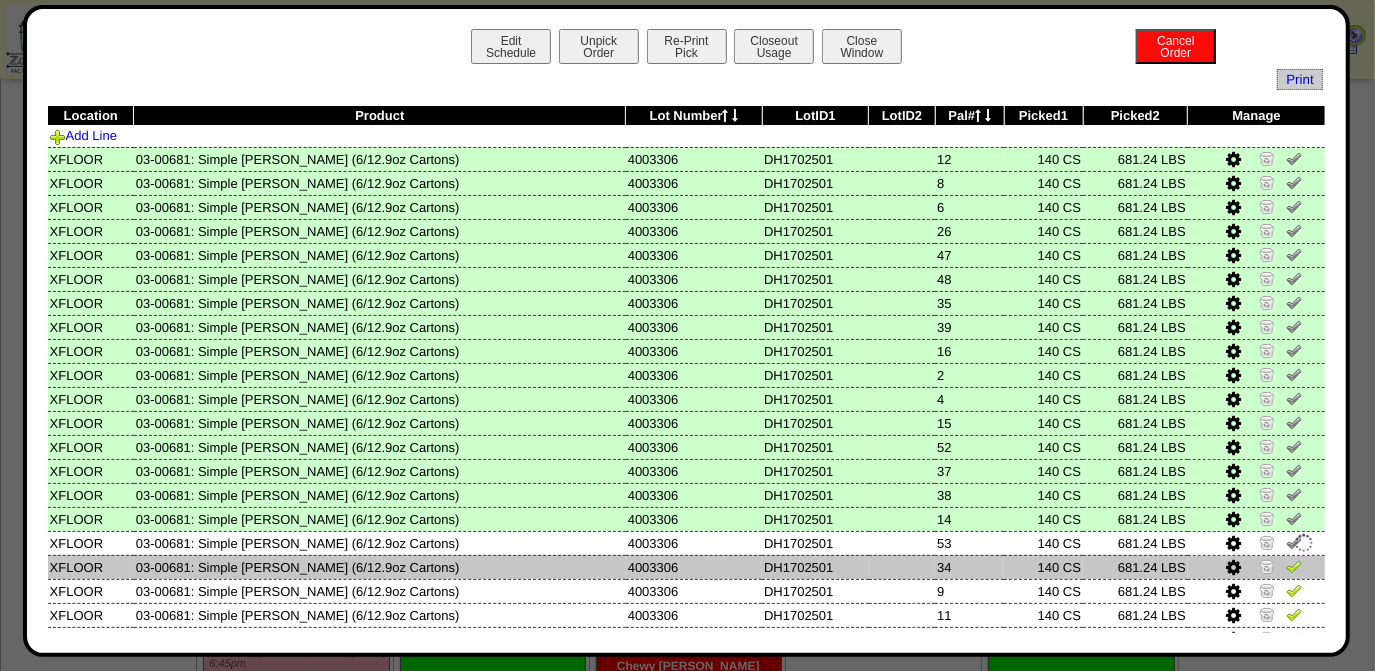 click at bounding box center [1294, 566] 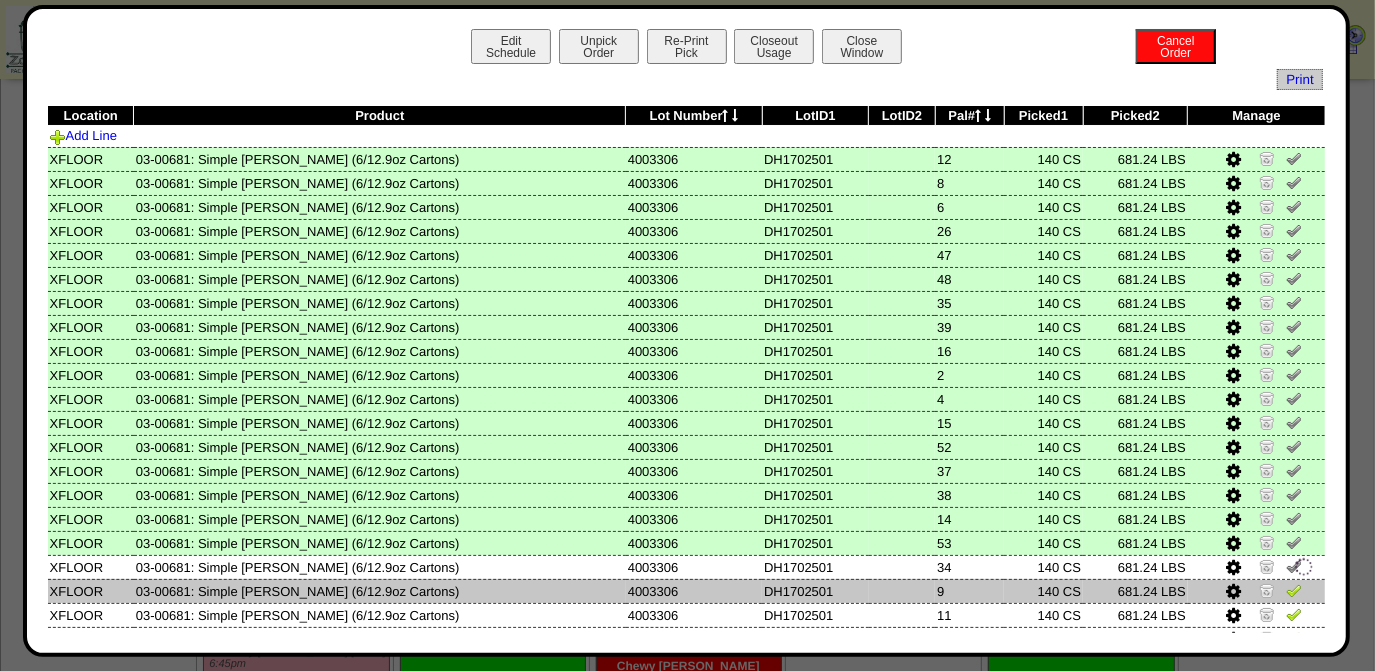 click at bounding box center (1294, 590) 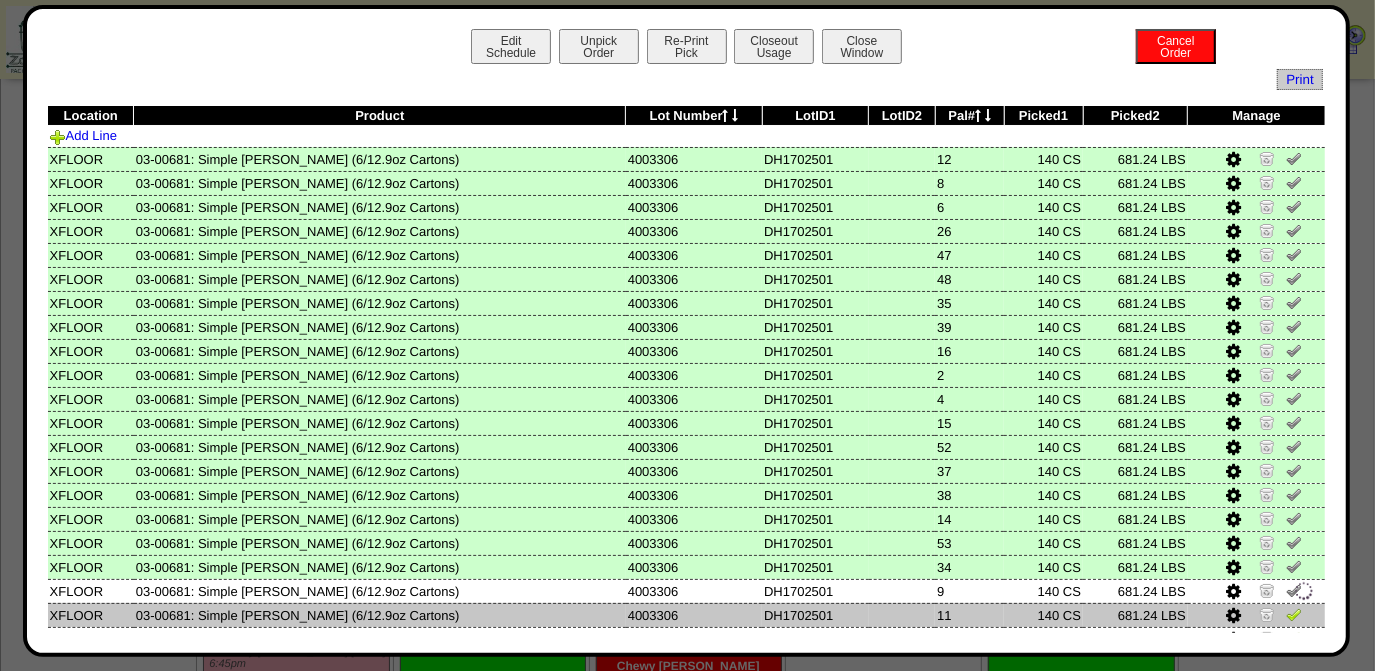 click at bounding box center [1294, 617] 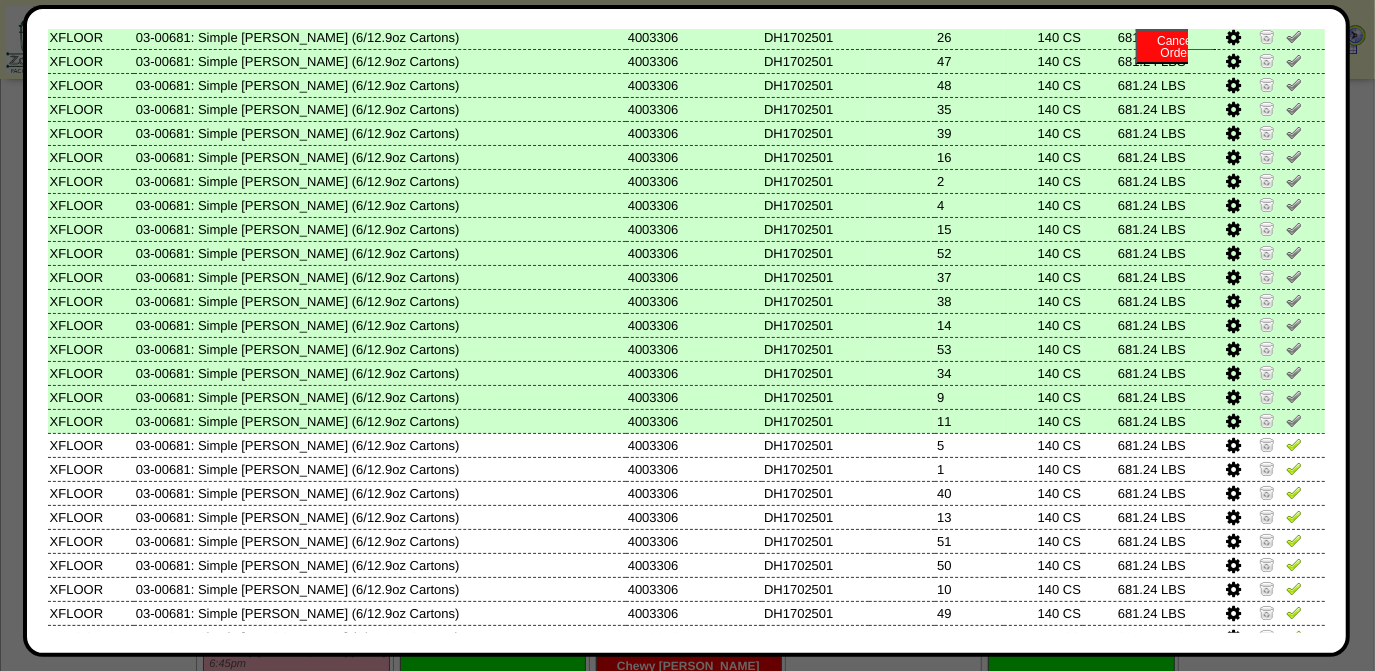 scroll, scrollTop: 303, scrollLeft: 0, axis: vertical 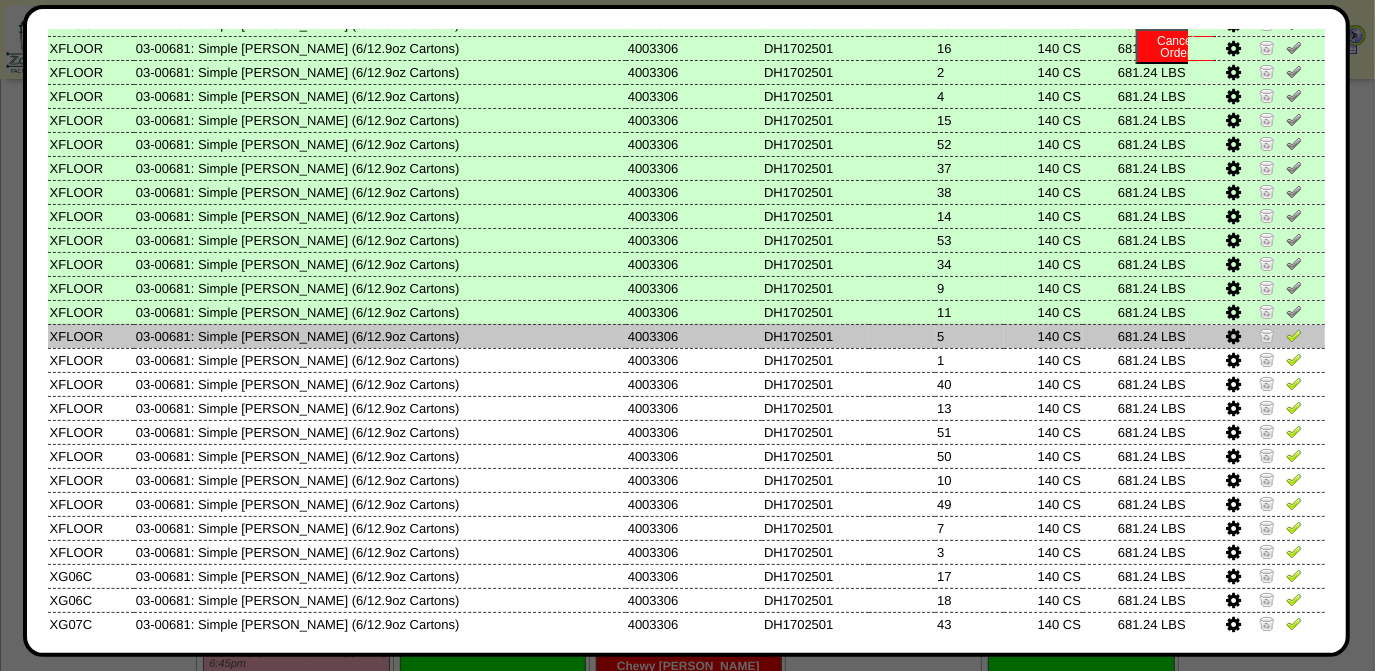 click at bounding box center (1294, 335) 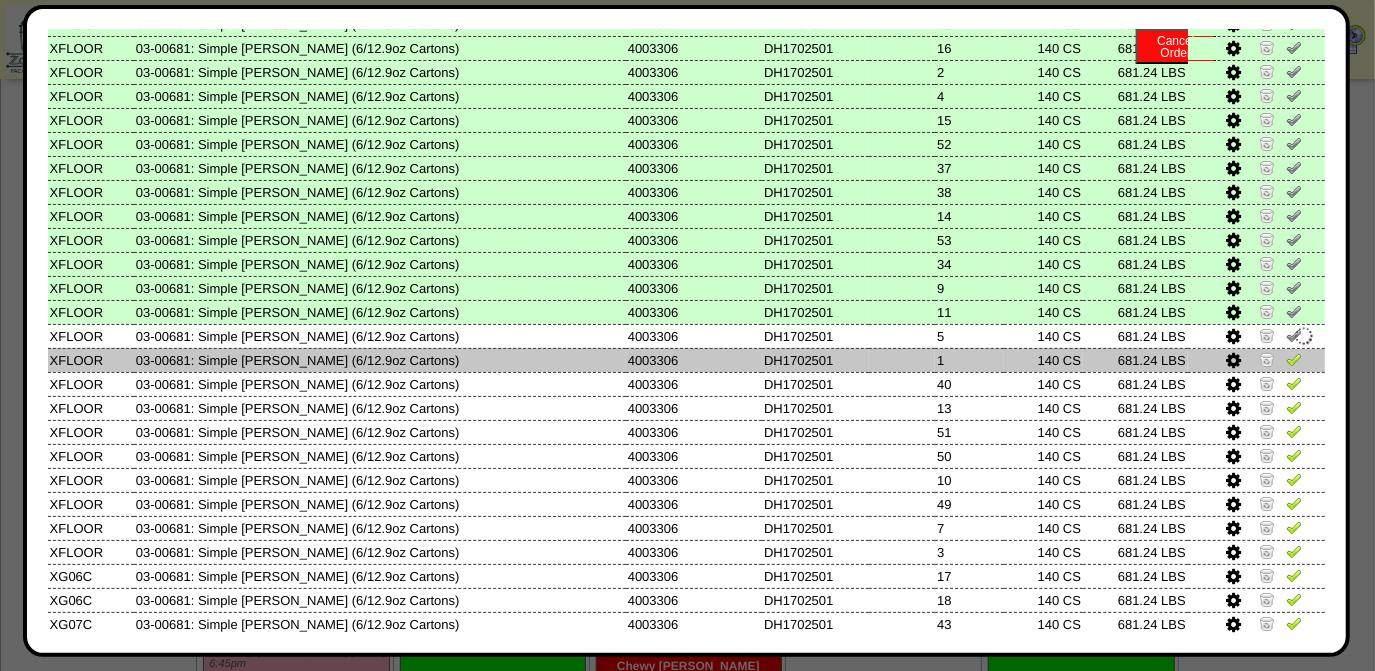 click at bounding box center (1294, 359) 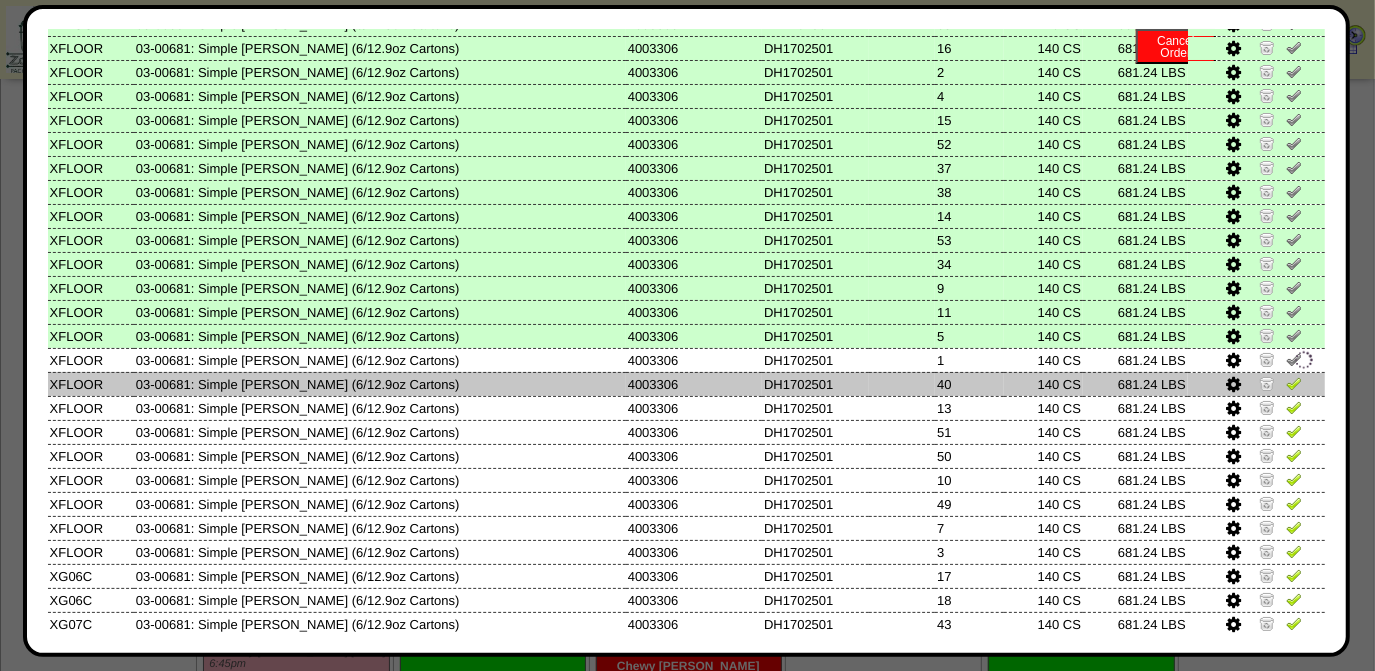 click at bounding box center (1294, 383) 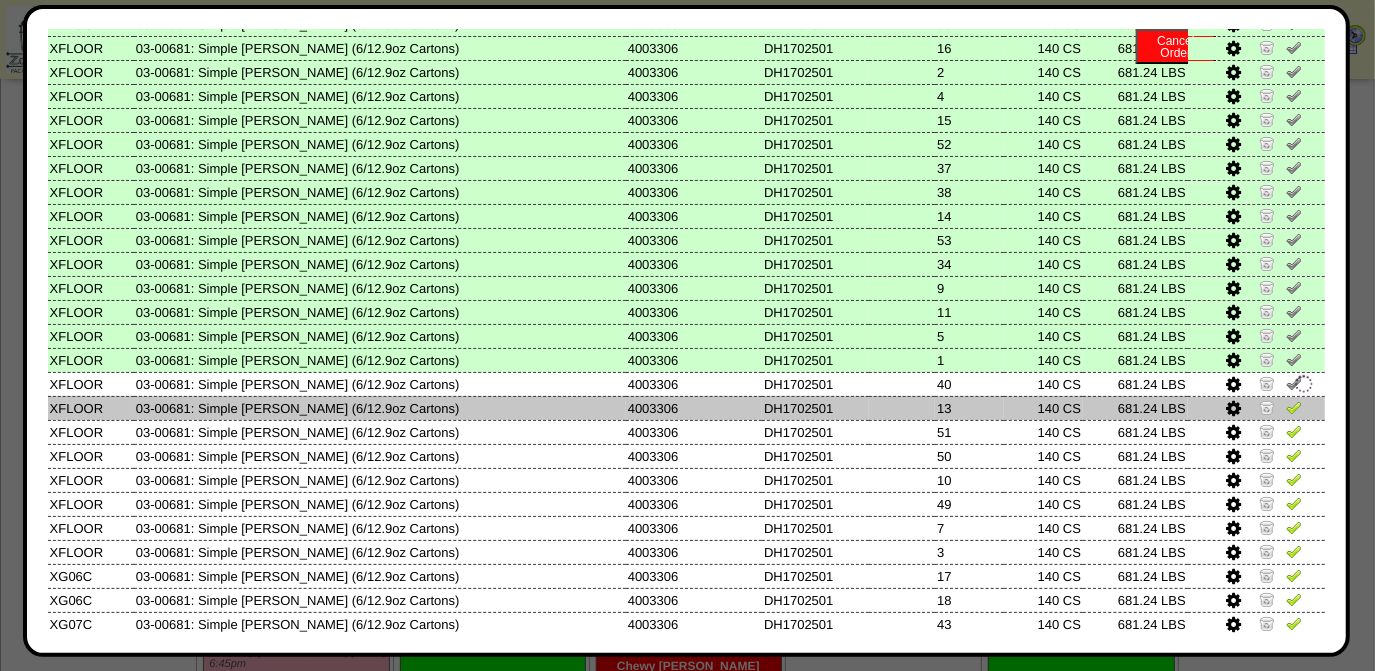click at bounding box center [1294, 407] 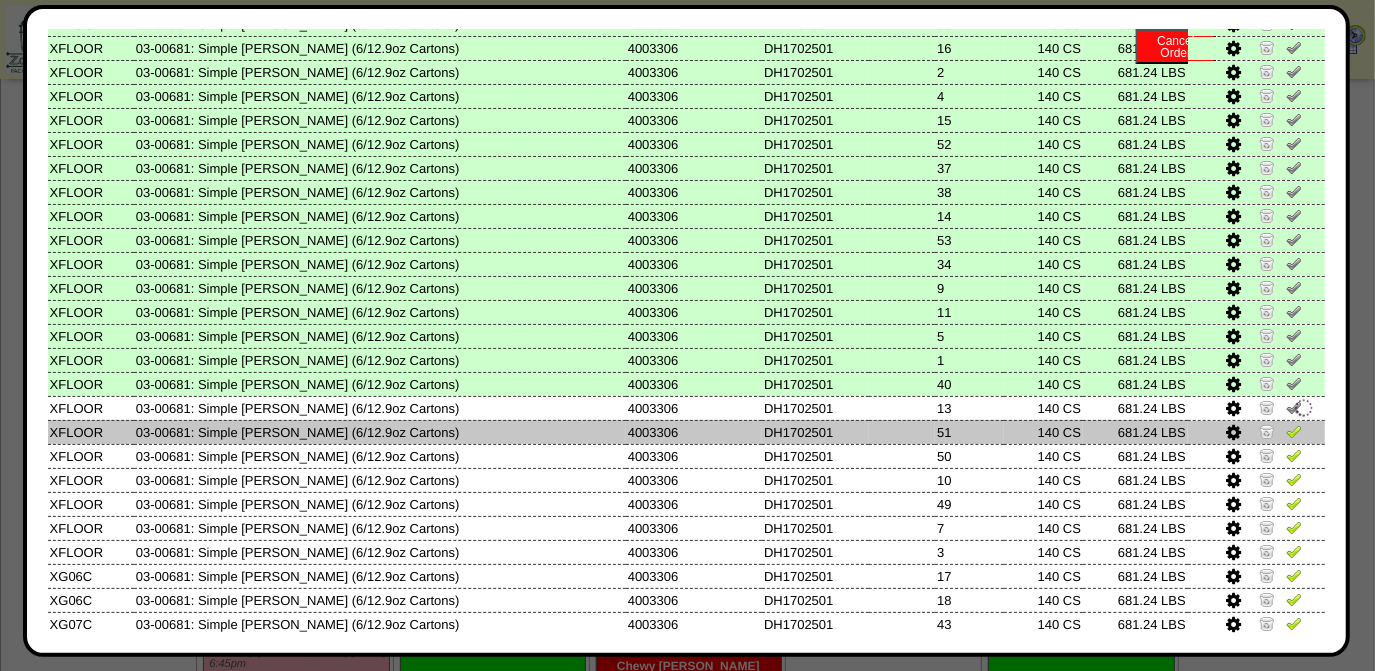 click at bounding box center [1294, 431] 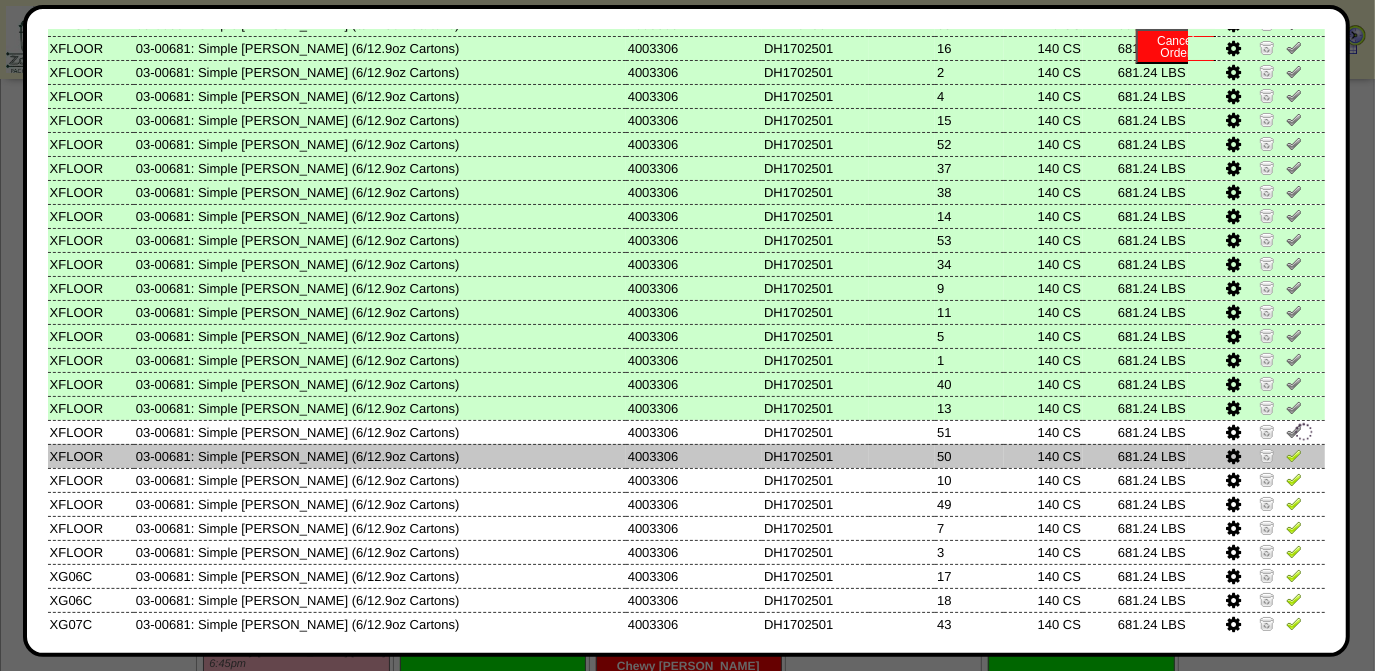 click at bounding box center (1294, 455) 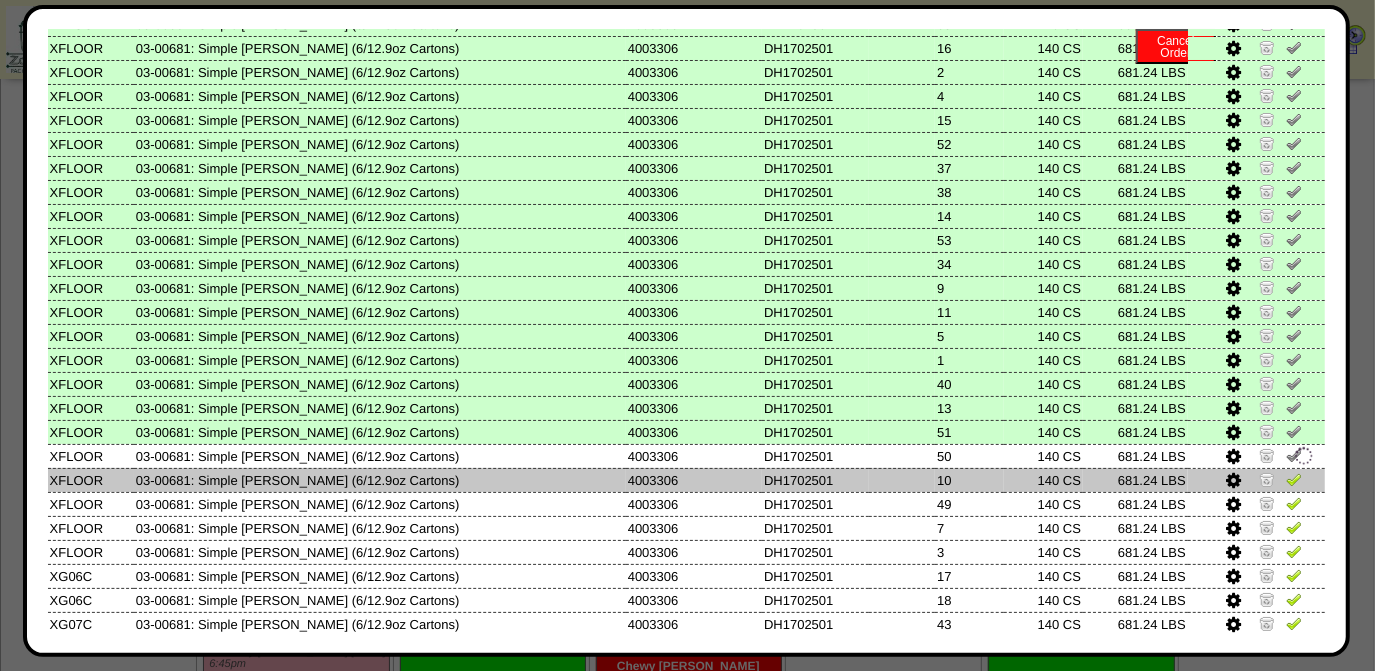 click at bounding box center [1294, 479] 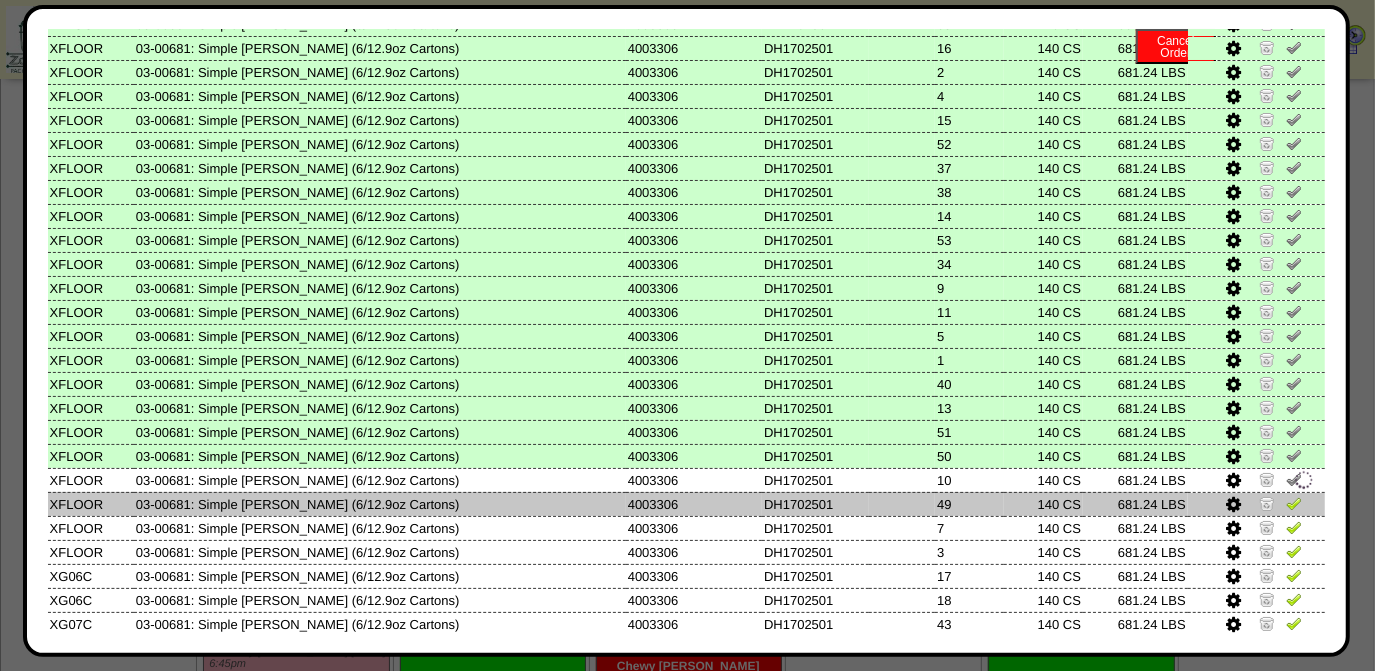click at bounding box center (1257, 504) 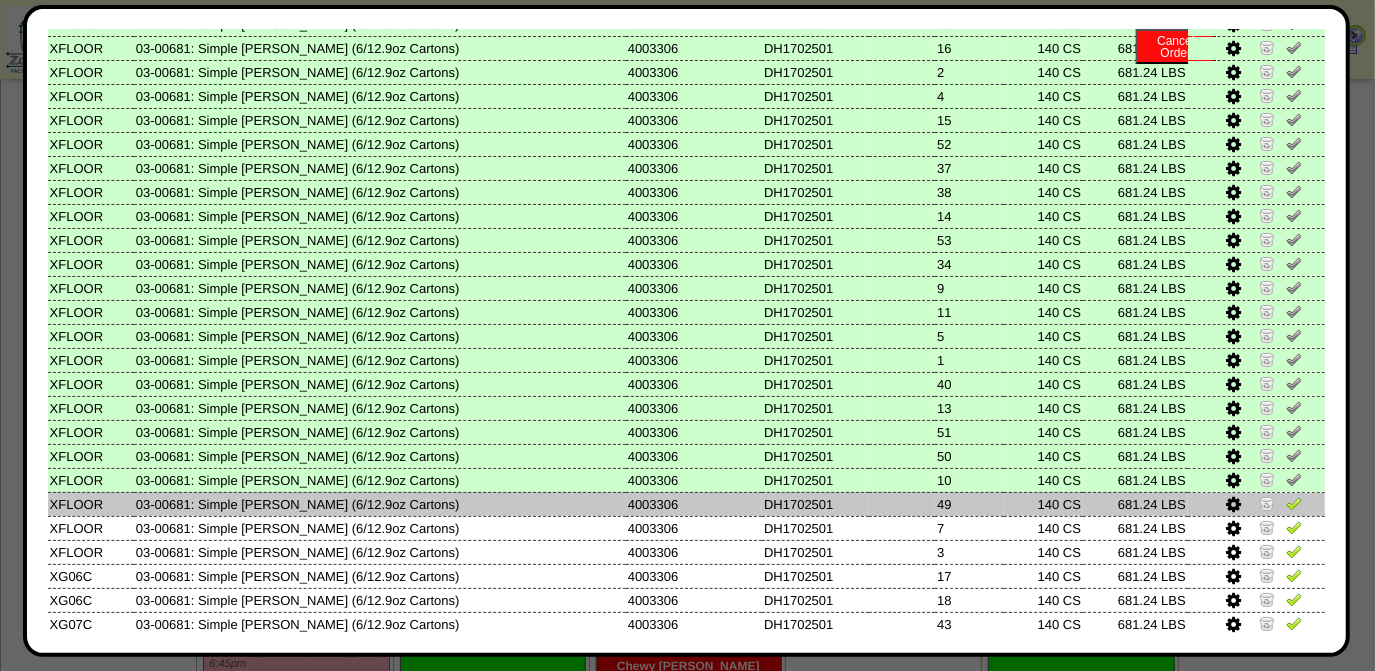 click at bounding box center (1294, 503) 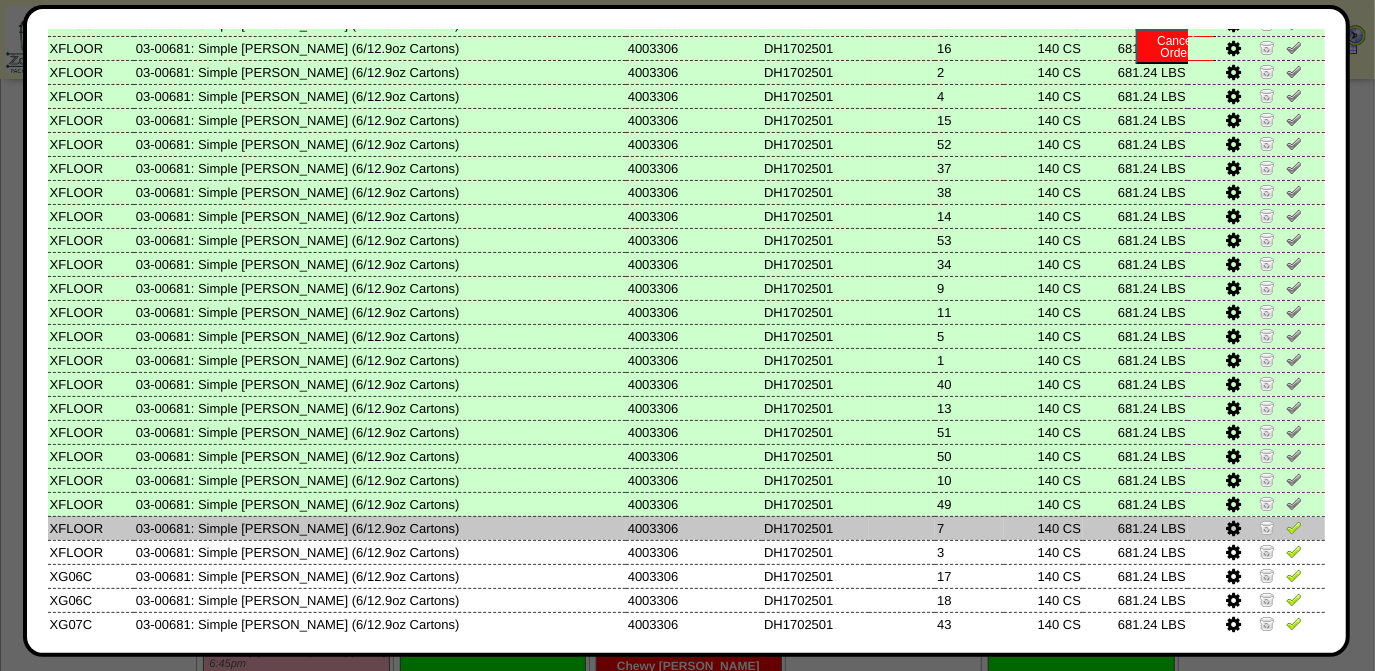 click at bounding box center (1294, 527) 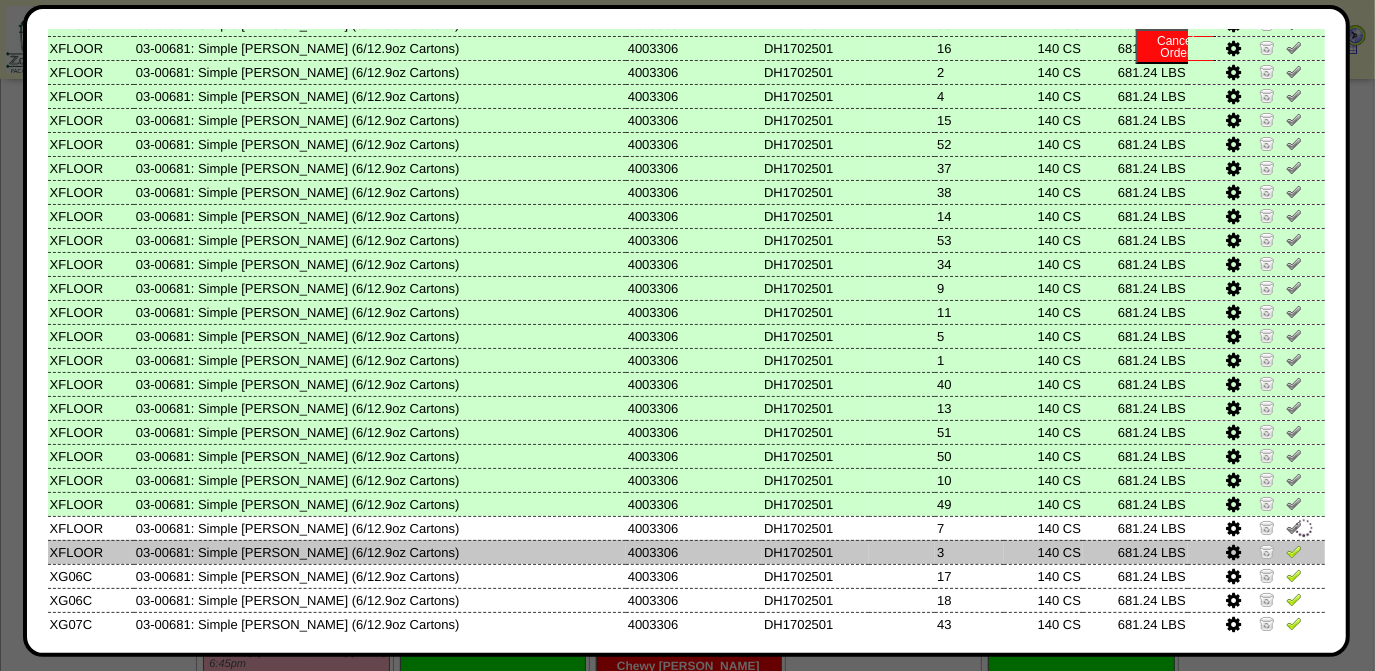 click at bounding box center [1294, 551] 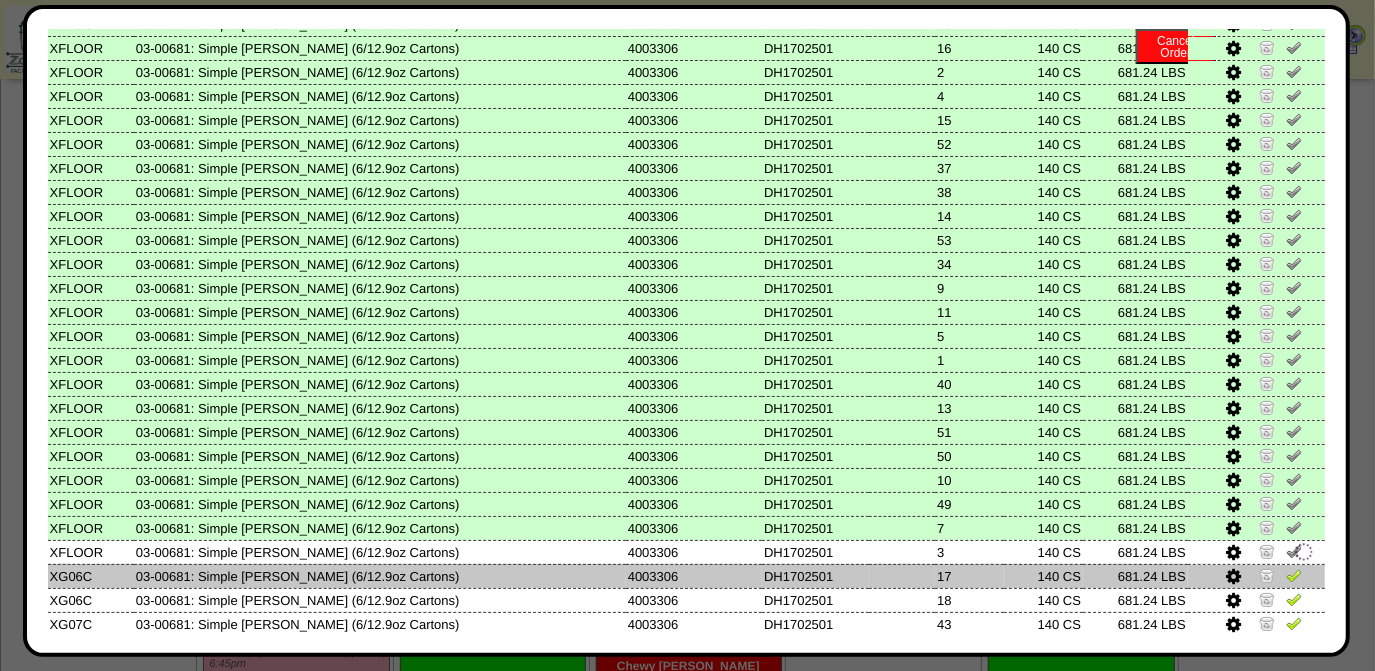 click at bounding box center (1294, 575) 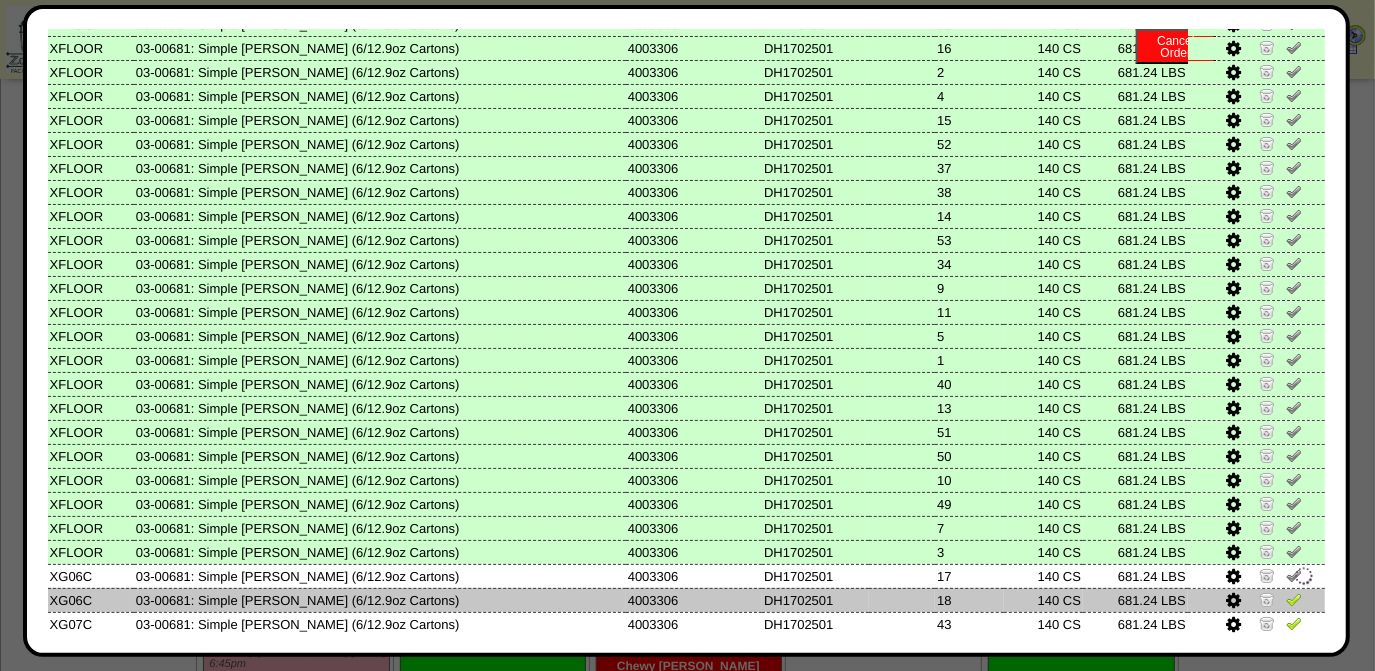 click at bounding box center [1294, 599] 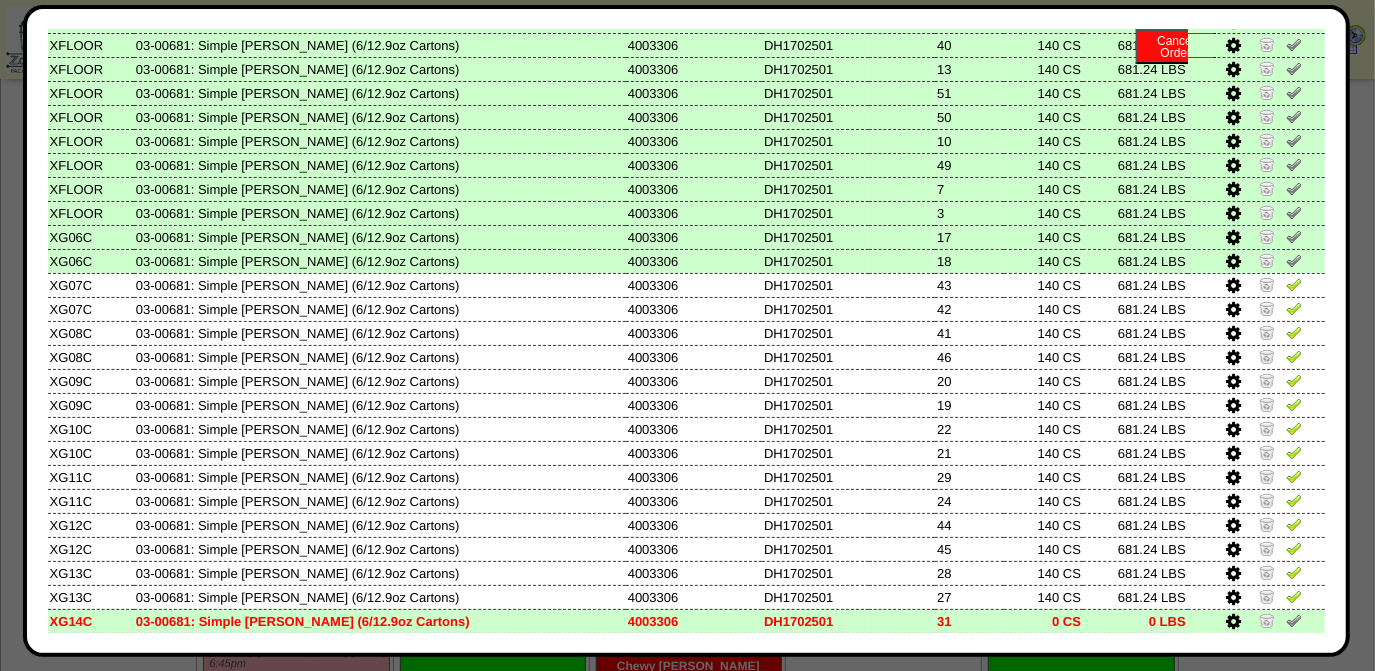 scroll, scrollTop: 690, scrollLeft: 0, axis: vertical 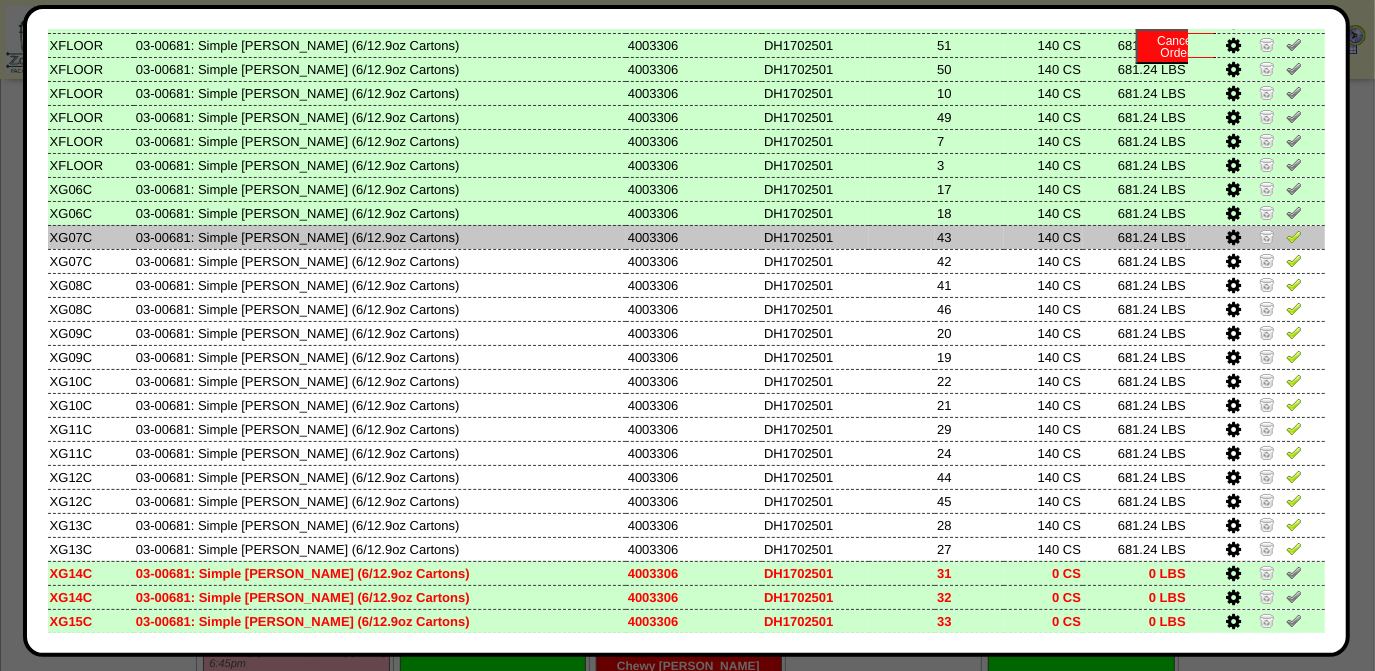 click at bounding box center [1294, 236] 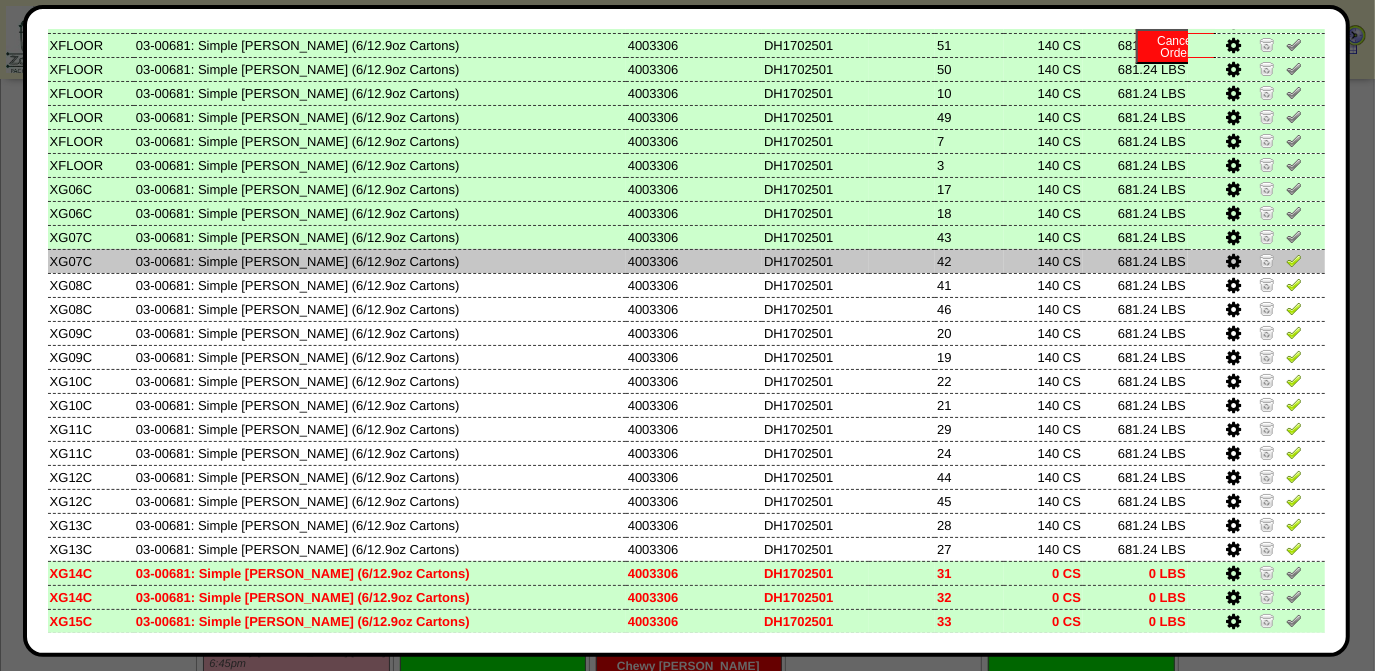 click at bounding box center [1294, 260] 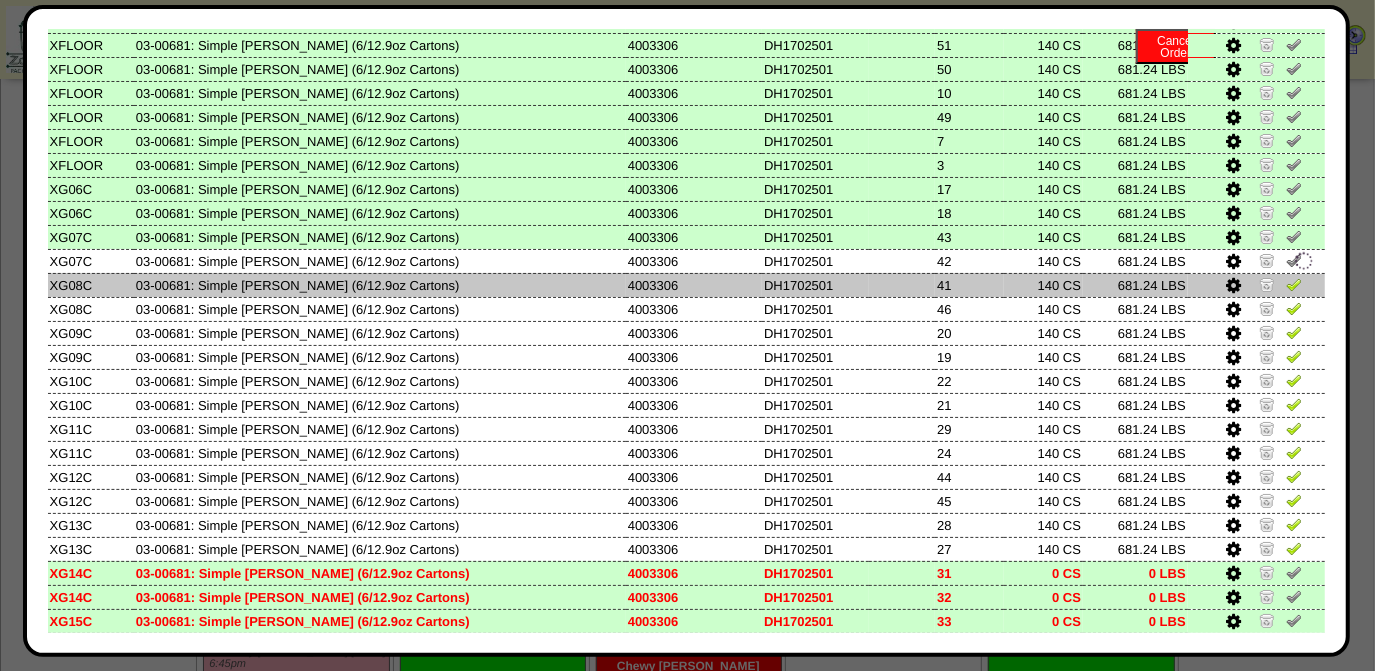 click at bounding box center (1294, 284) 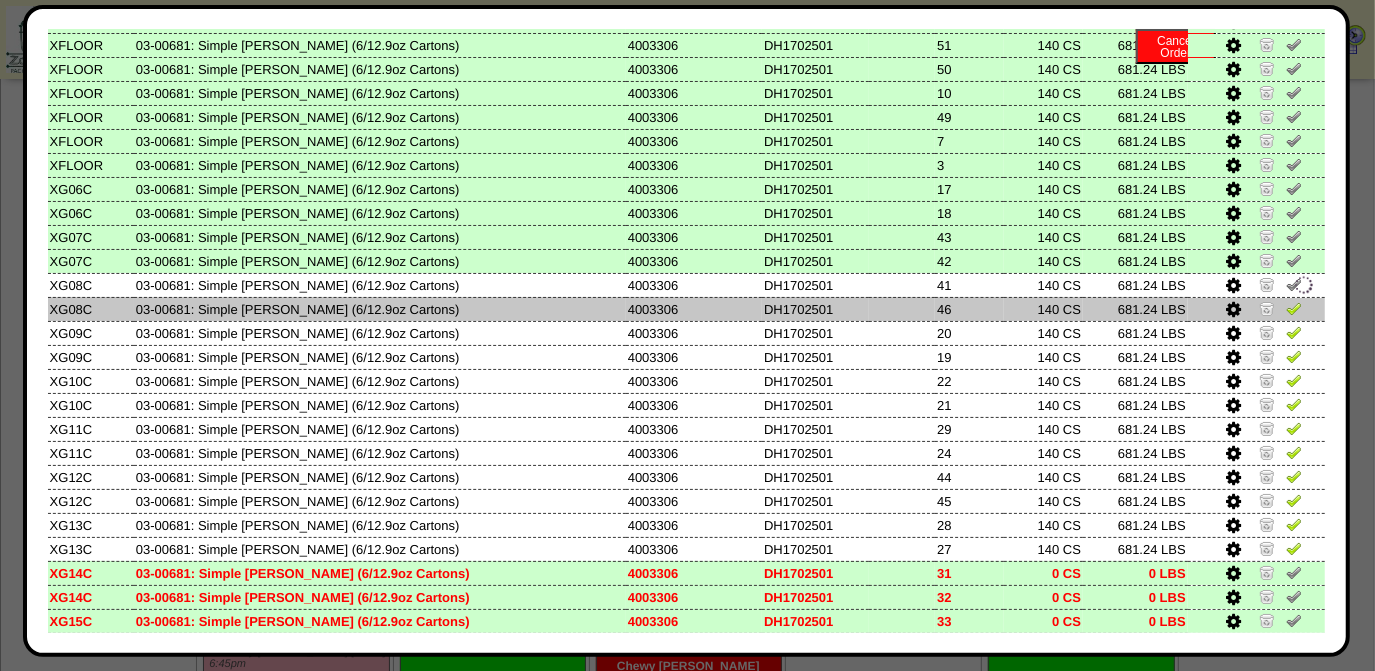 click at bounding box center [1294, 308] 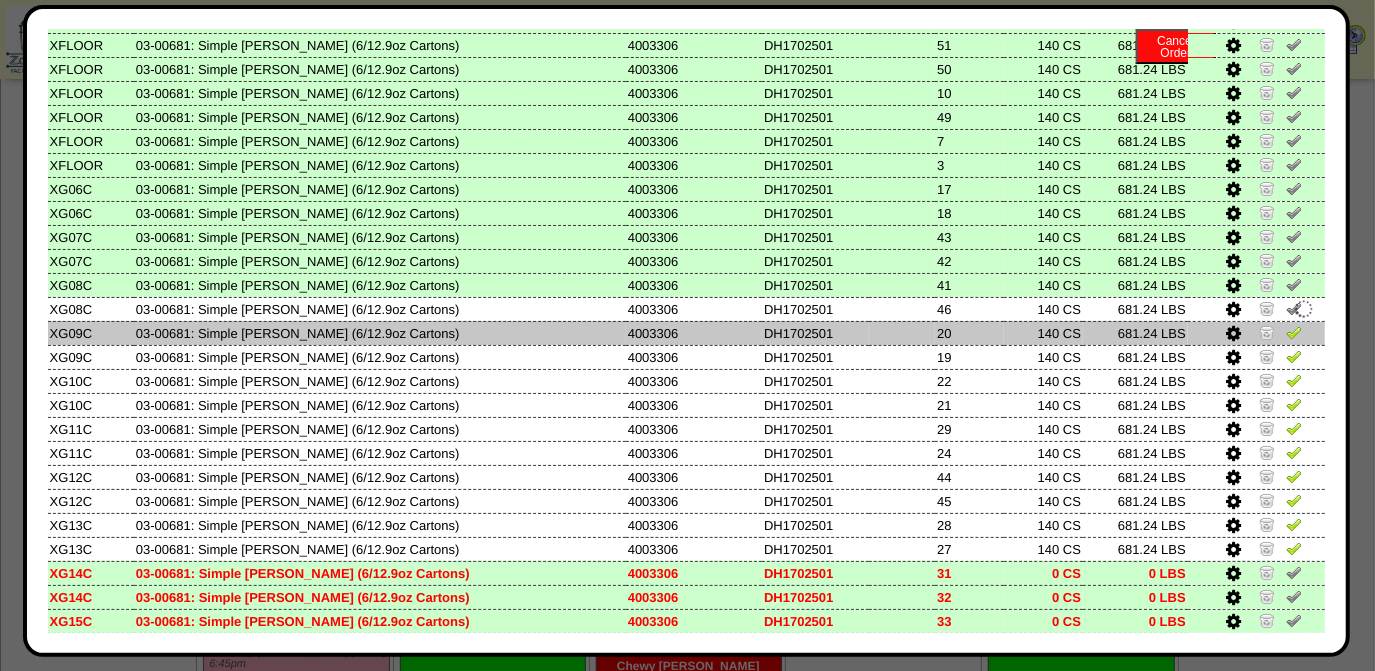 click at bounding box center [1294, 332] 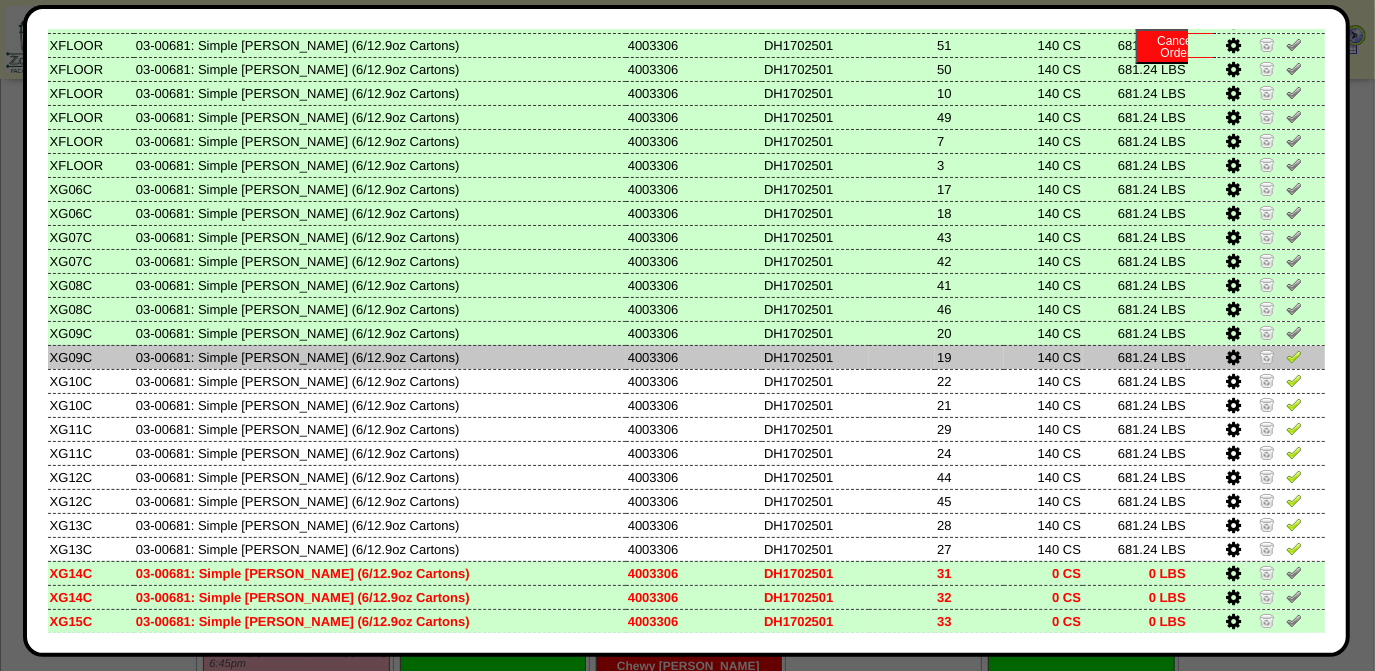 click at bounding box center [1294, 356] 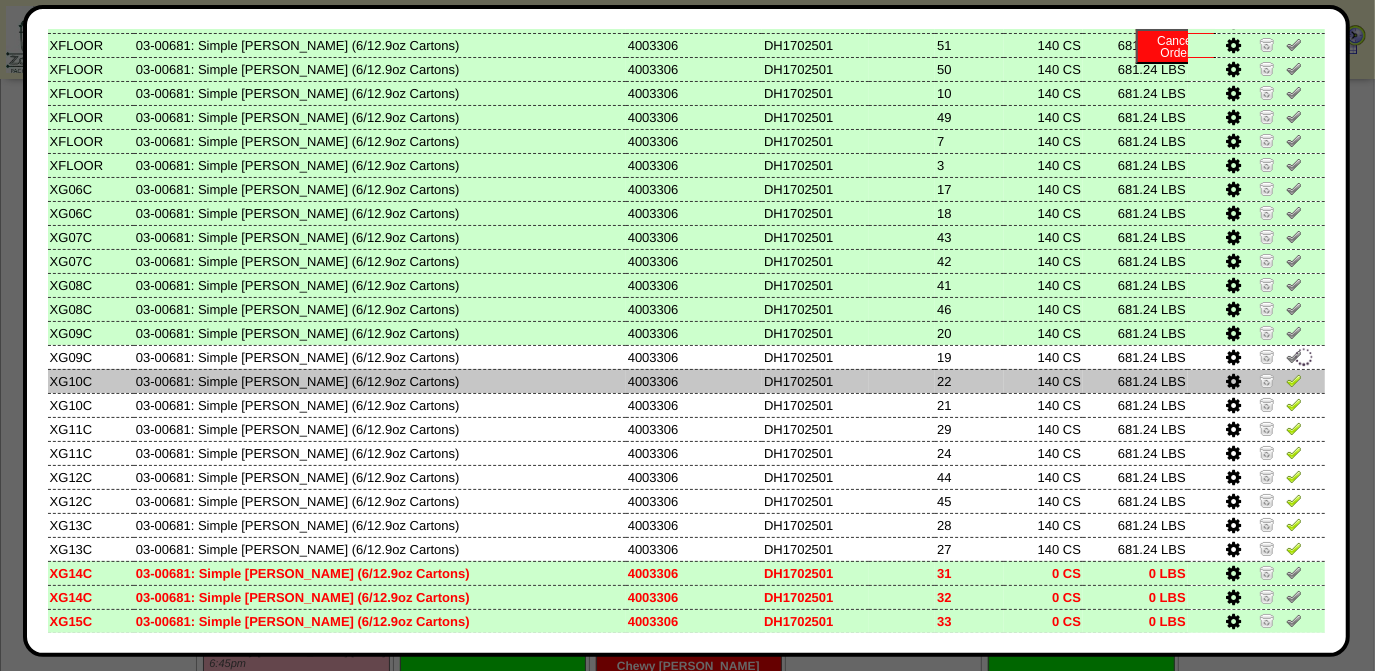 click at bounding box center [1294, 380] 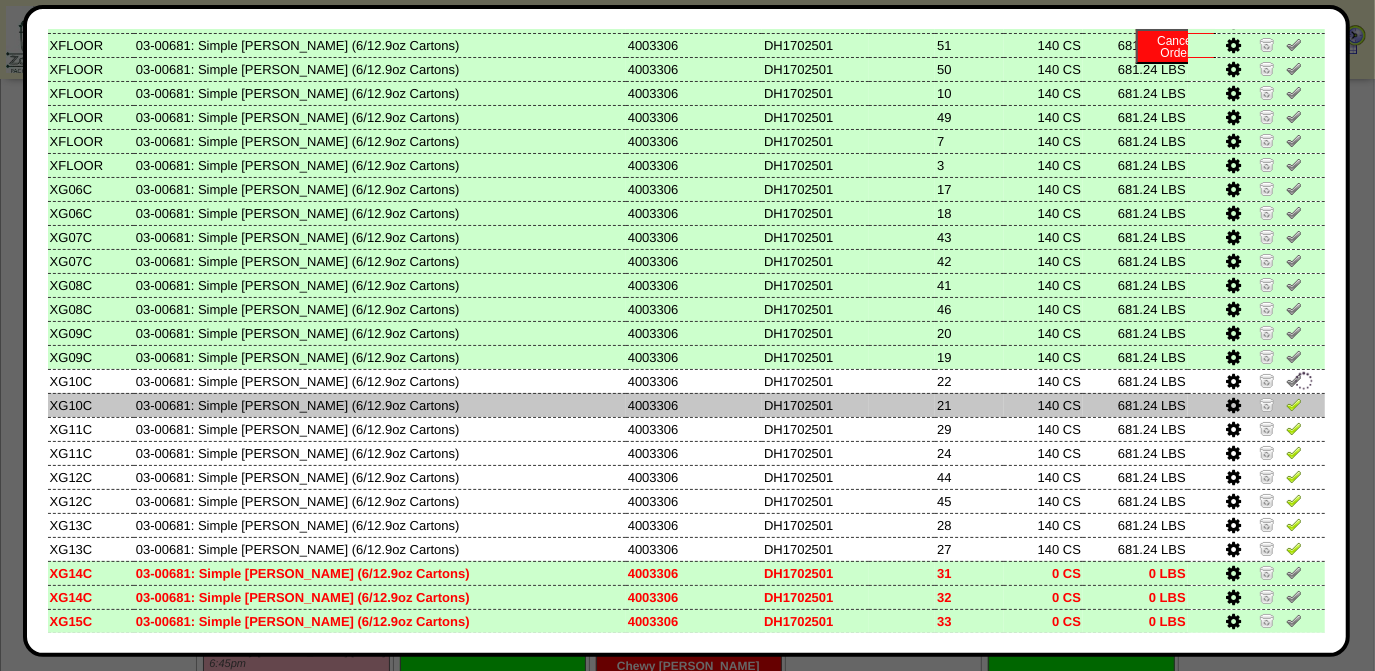 click at bounding box center (1294, 404) 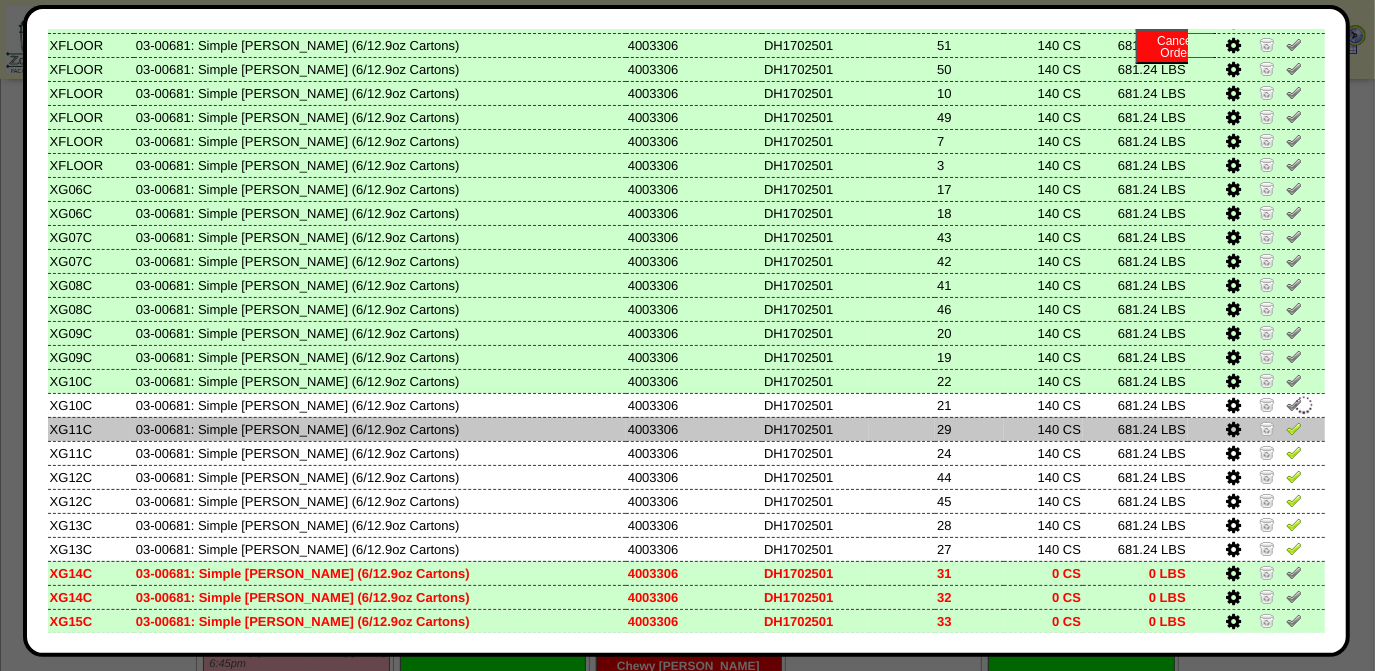 click at bounding box center (1294, 428) 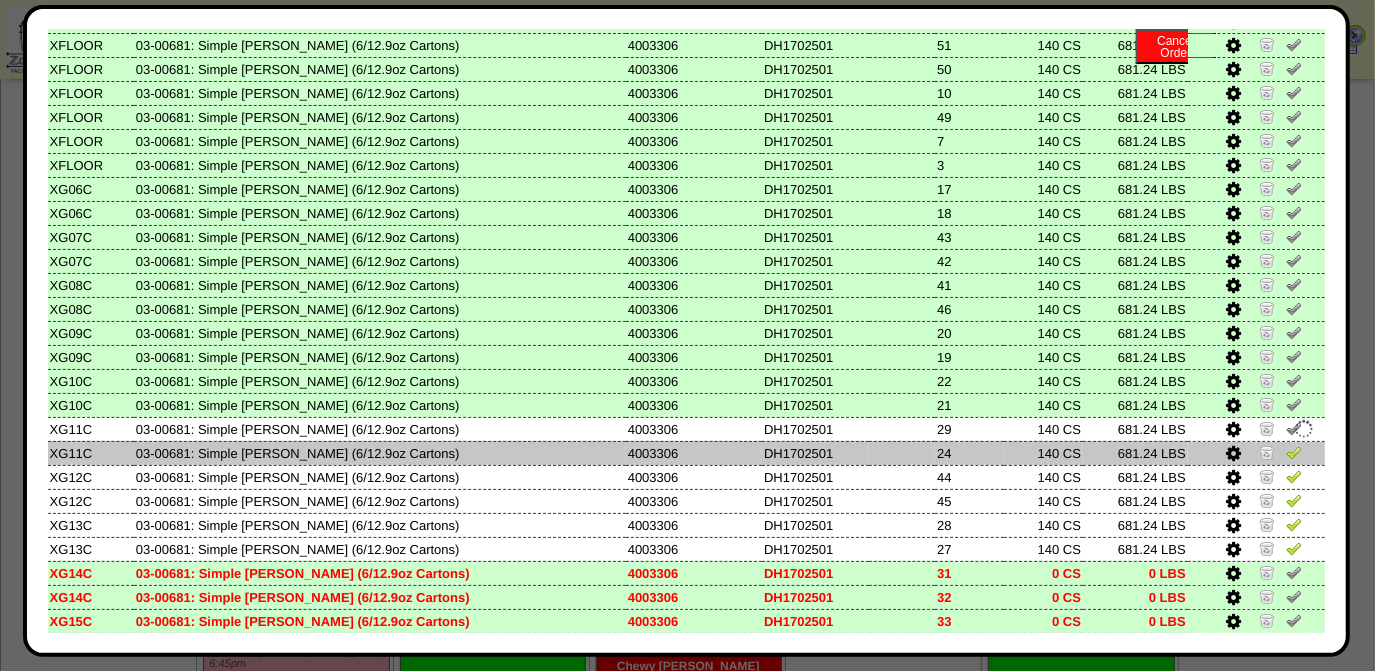 click at bounding box center [1294, 452] 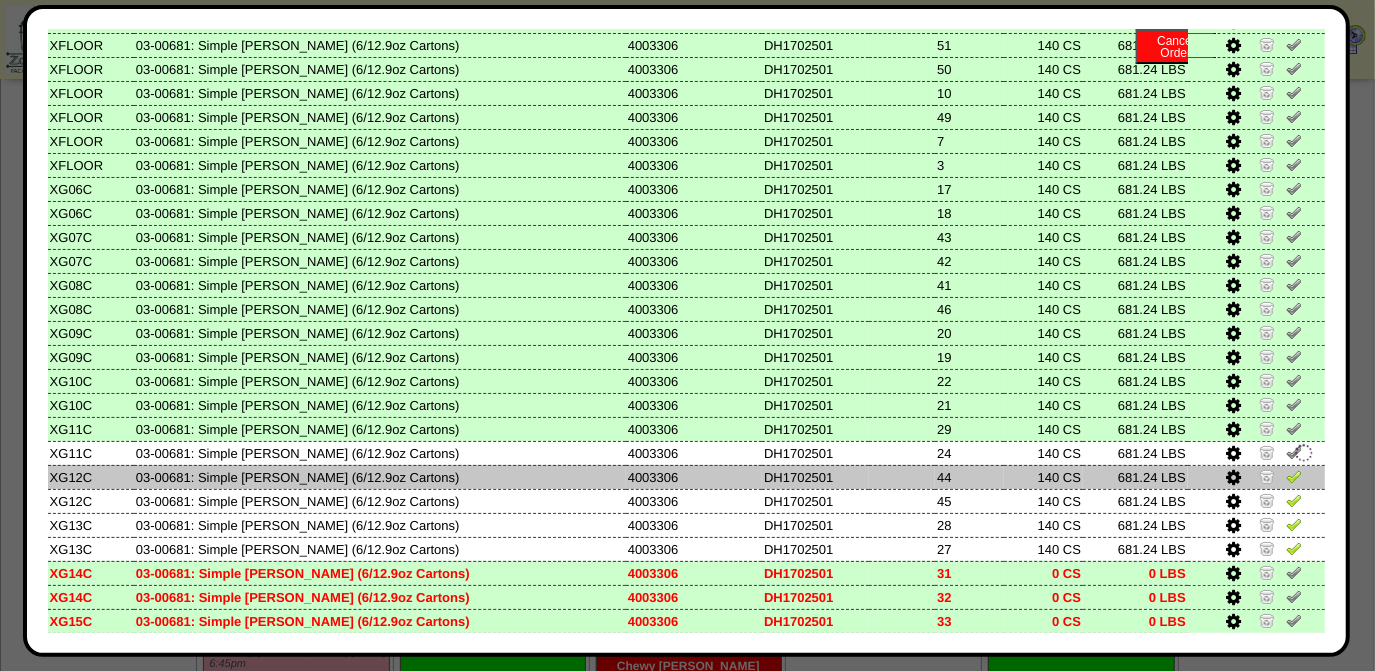 click at bounding box center [1294, 476] 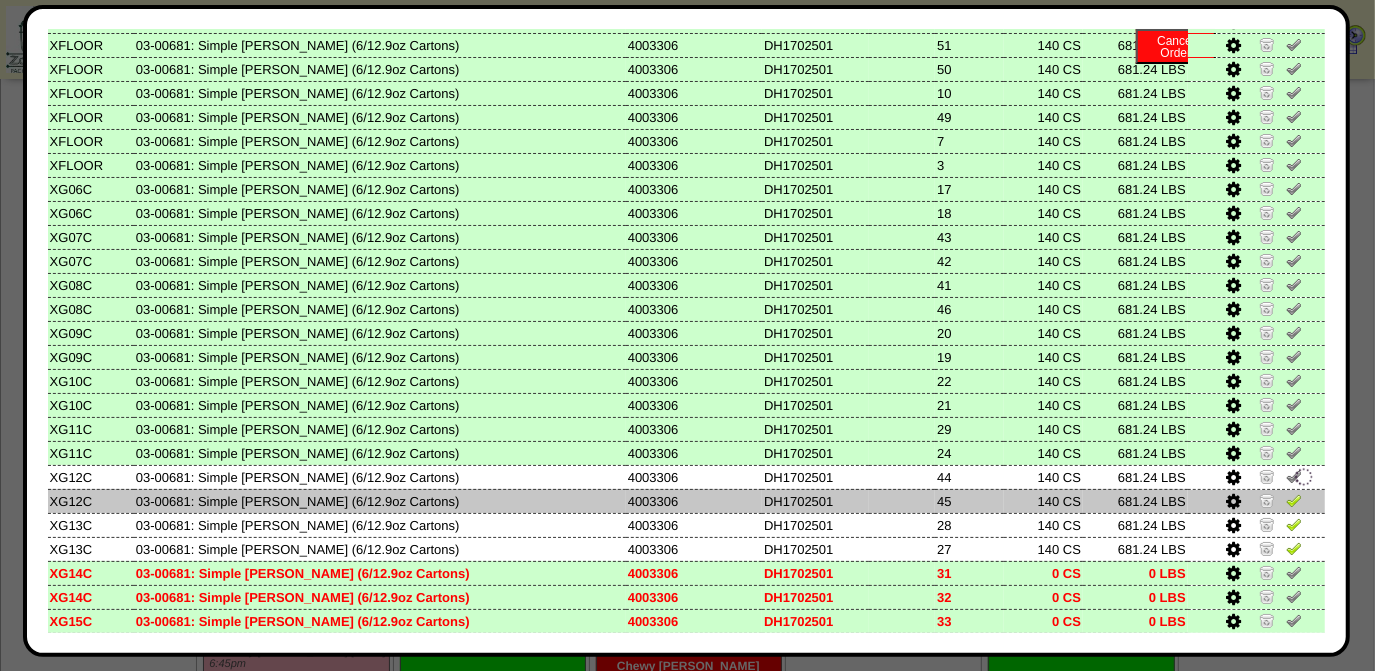 click at bounding box center (1294, 500) 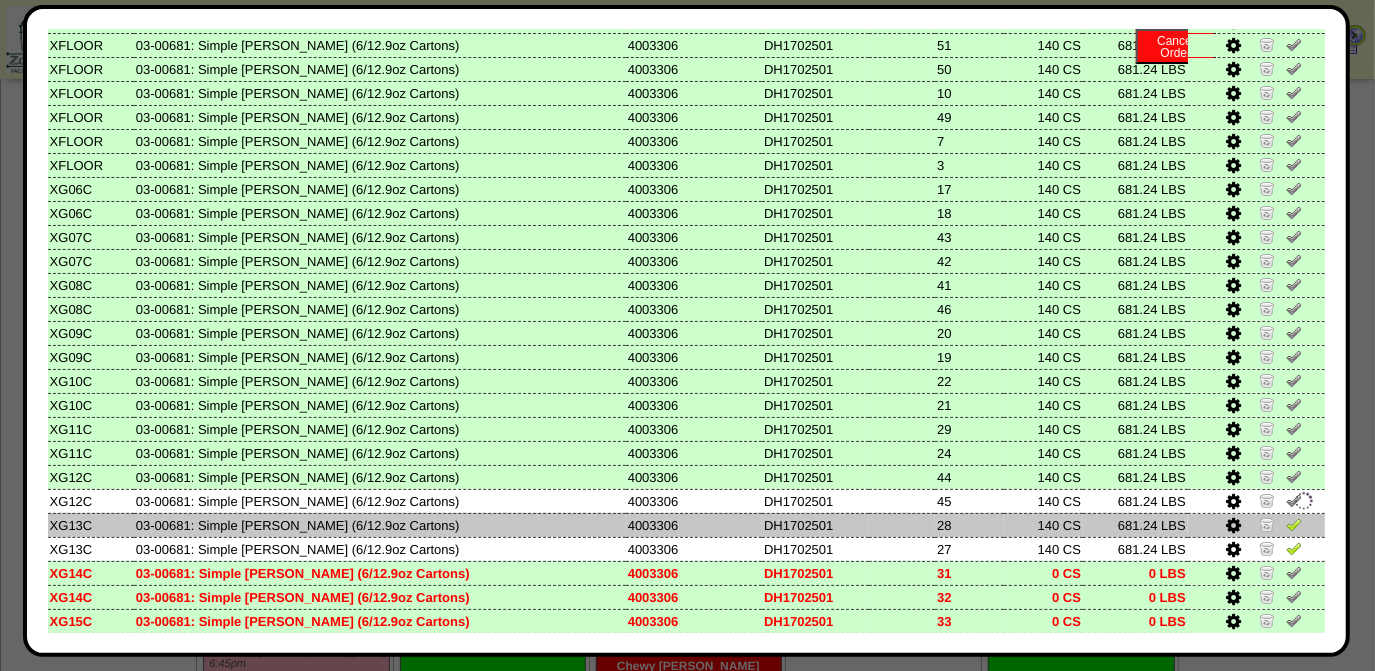 click at bounding box center (1294, 524) 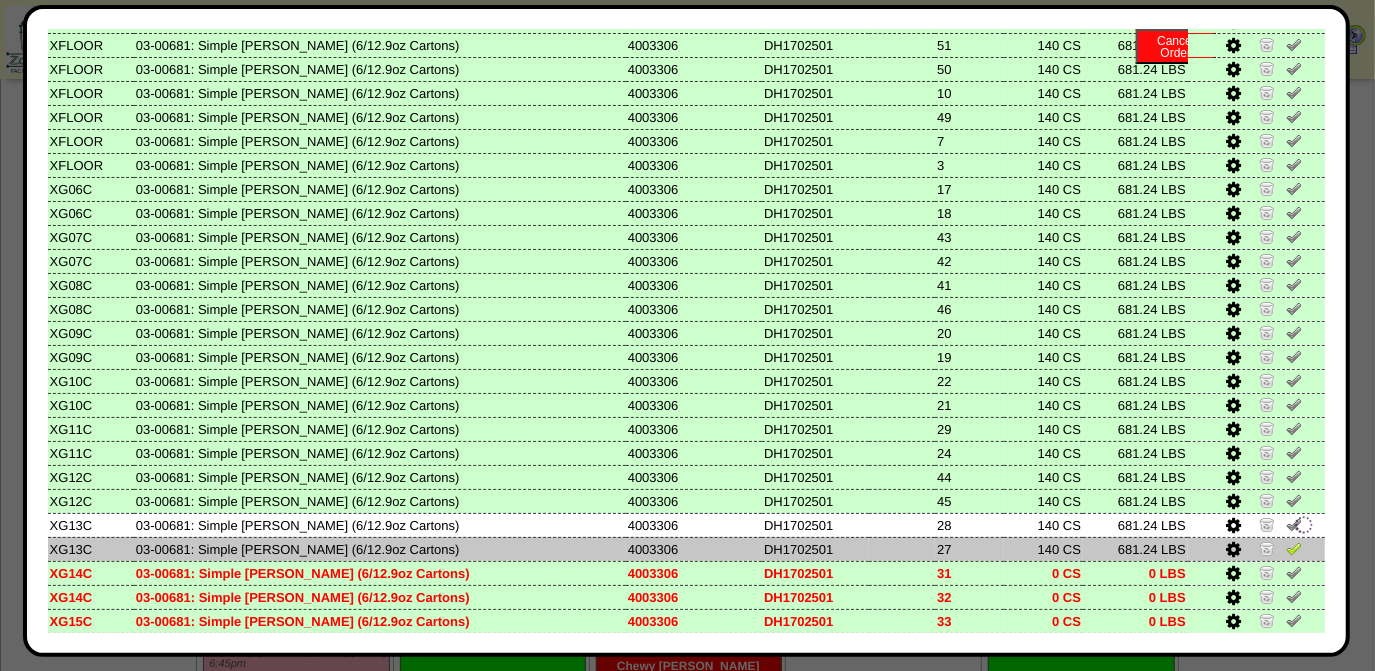click at bounding box center (1294, 548) 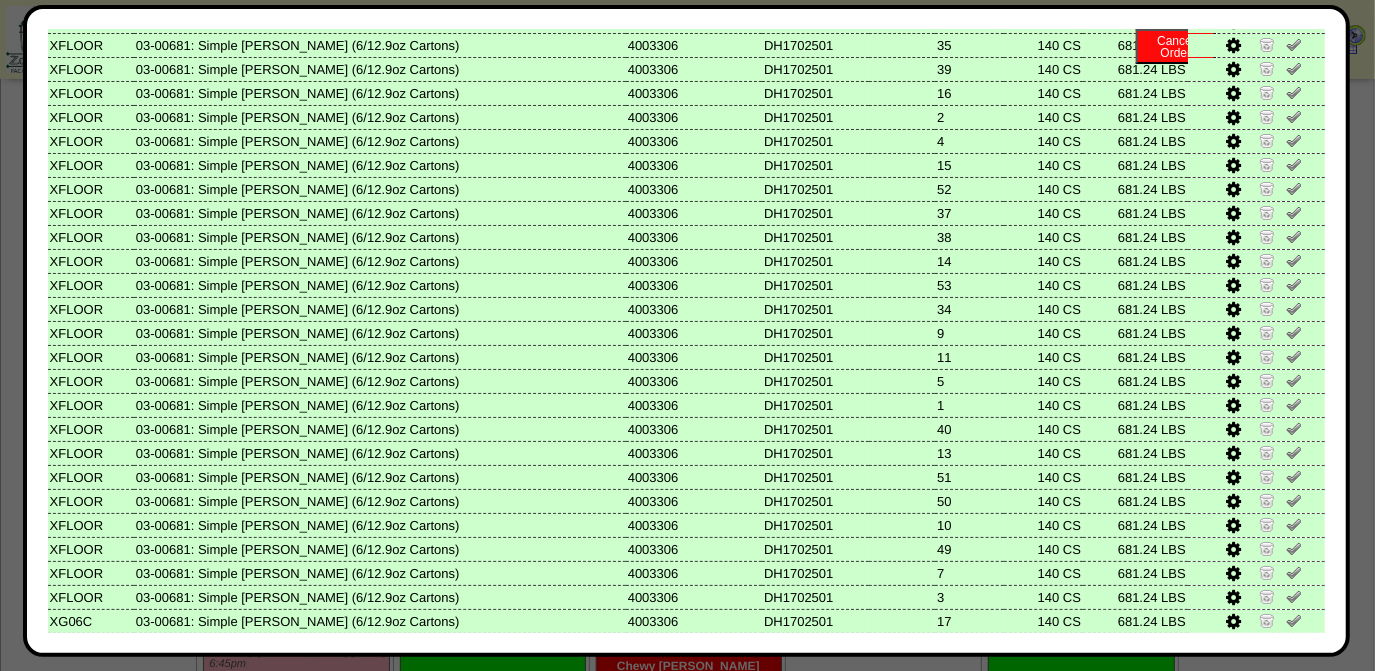 scroll, scrollTop: 0, scrollLeft: 0, axis: both 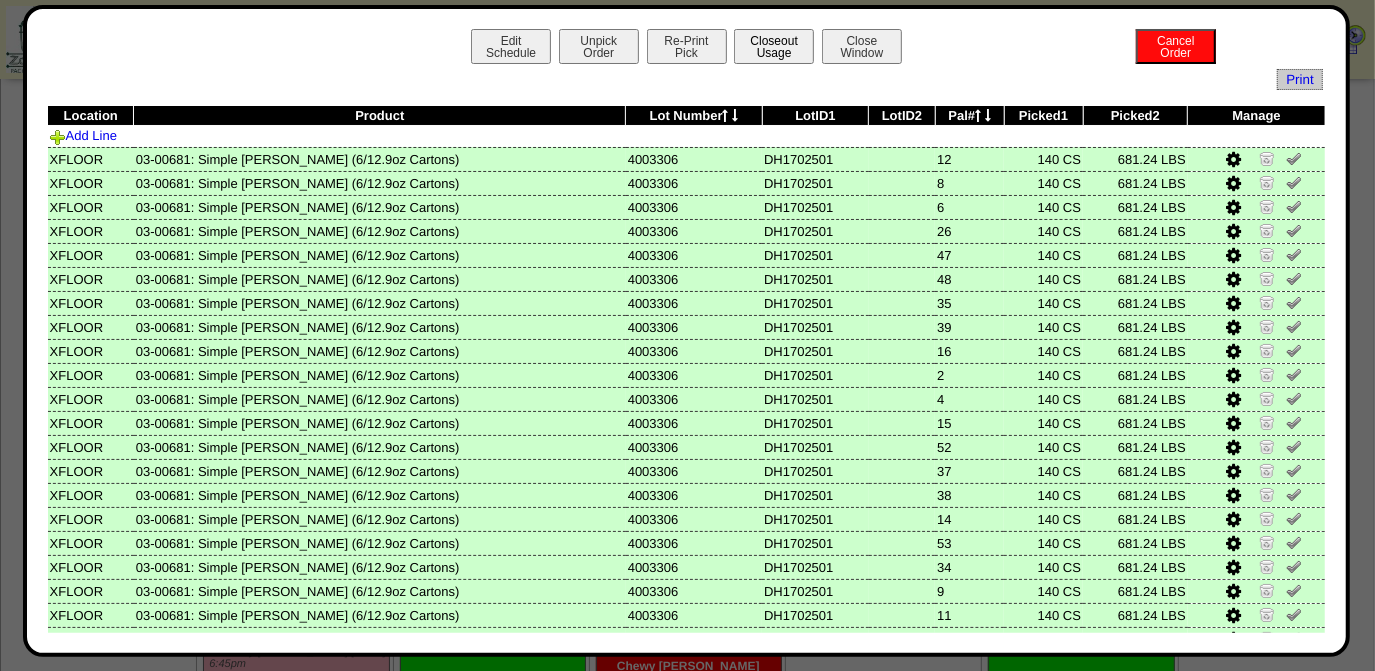 click on "Edit Schedule
Unpick Order
Re-Print Pick
Closeout Usage
Cancel Order
Close Window
Print
Location
Product
Lot Number
LotID1
LotID2
Pal#
Picked1
Picked2
Manage
Add Line" at bounding box center [686, 331] 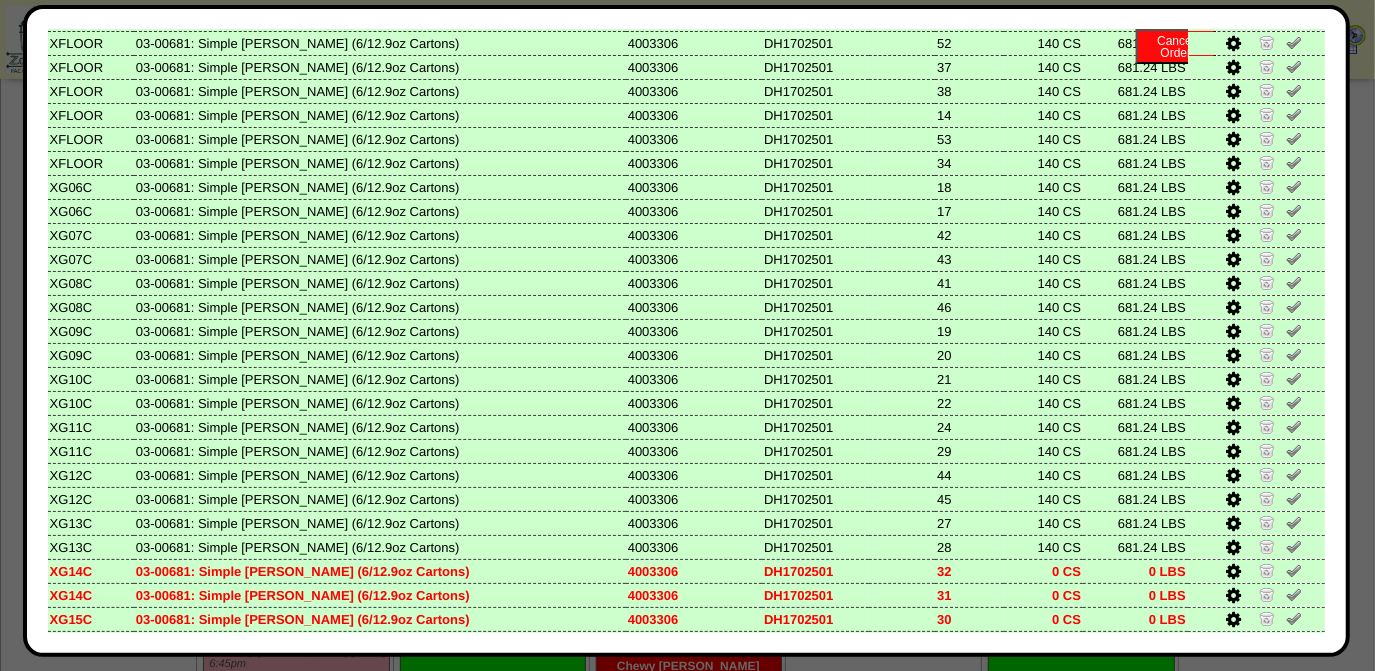 scroll, scrollTop: 883, scrollLeft: 0, axis: vertical 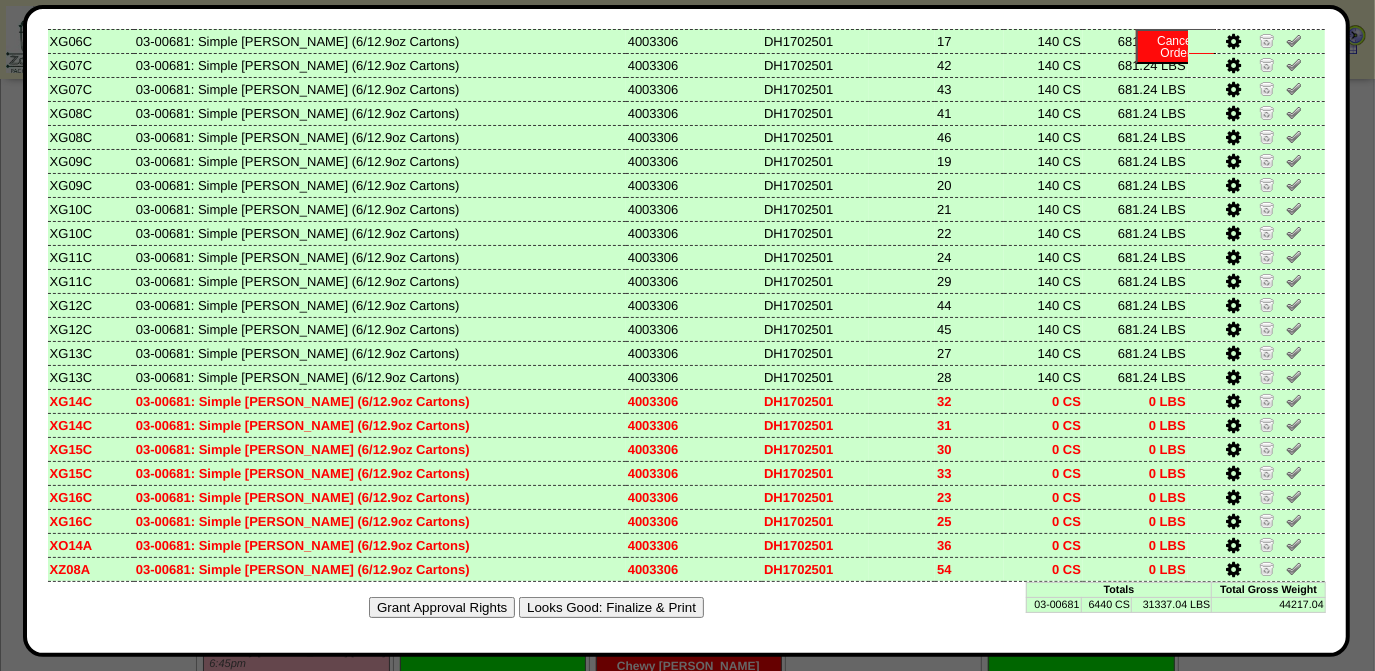 click on "Looks Good: Finalize & Print" at bounding box center (611, 607) 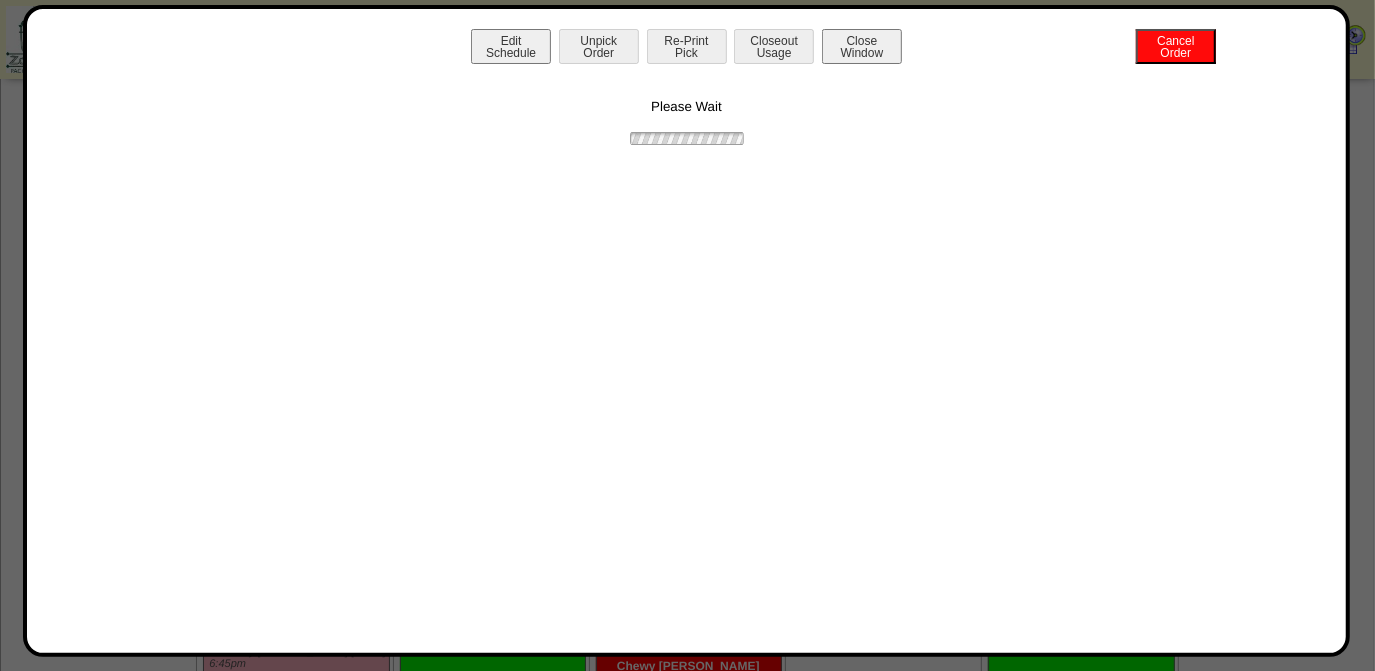 scroll, scrollTop: 0, scrollLeft: 0, axis: both 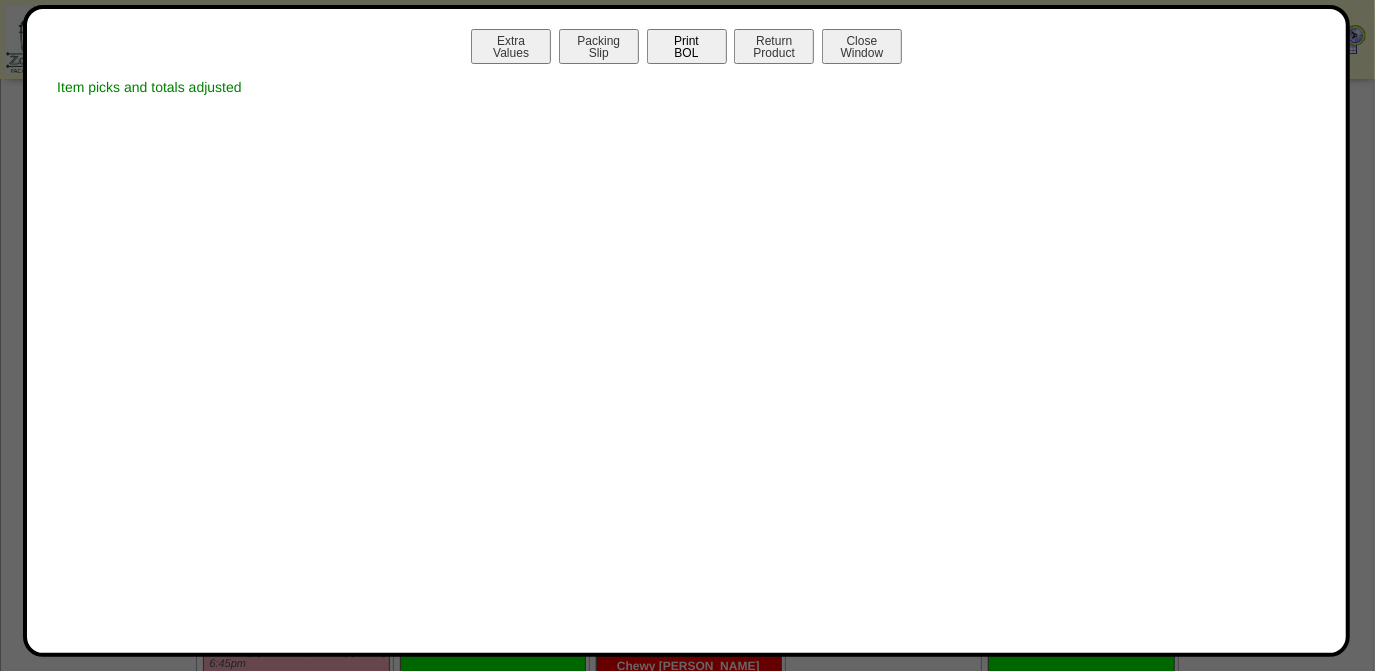 click on "Print BOL" at bounding box center [687, 46] 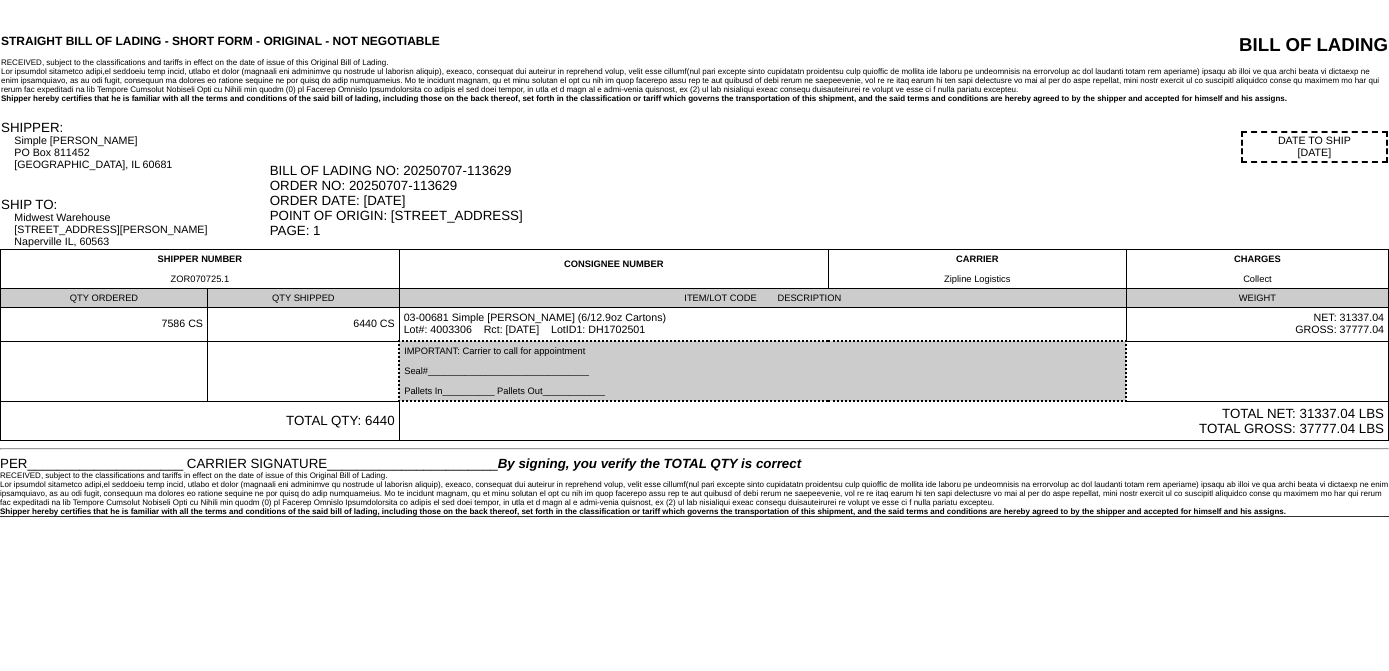 scroll, scrollTop: 0, scrollLeft: 0, axis: both 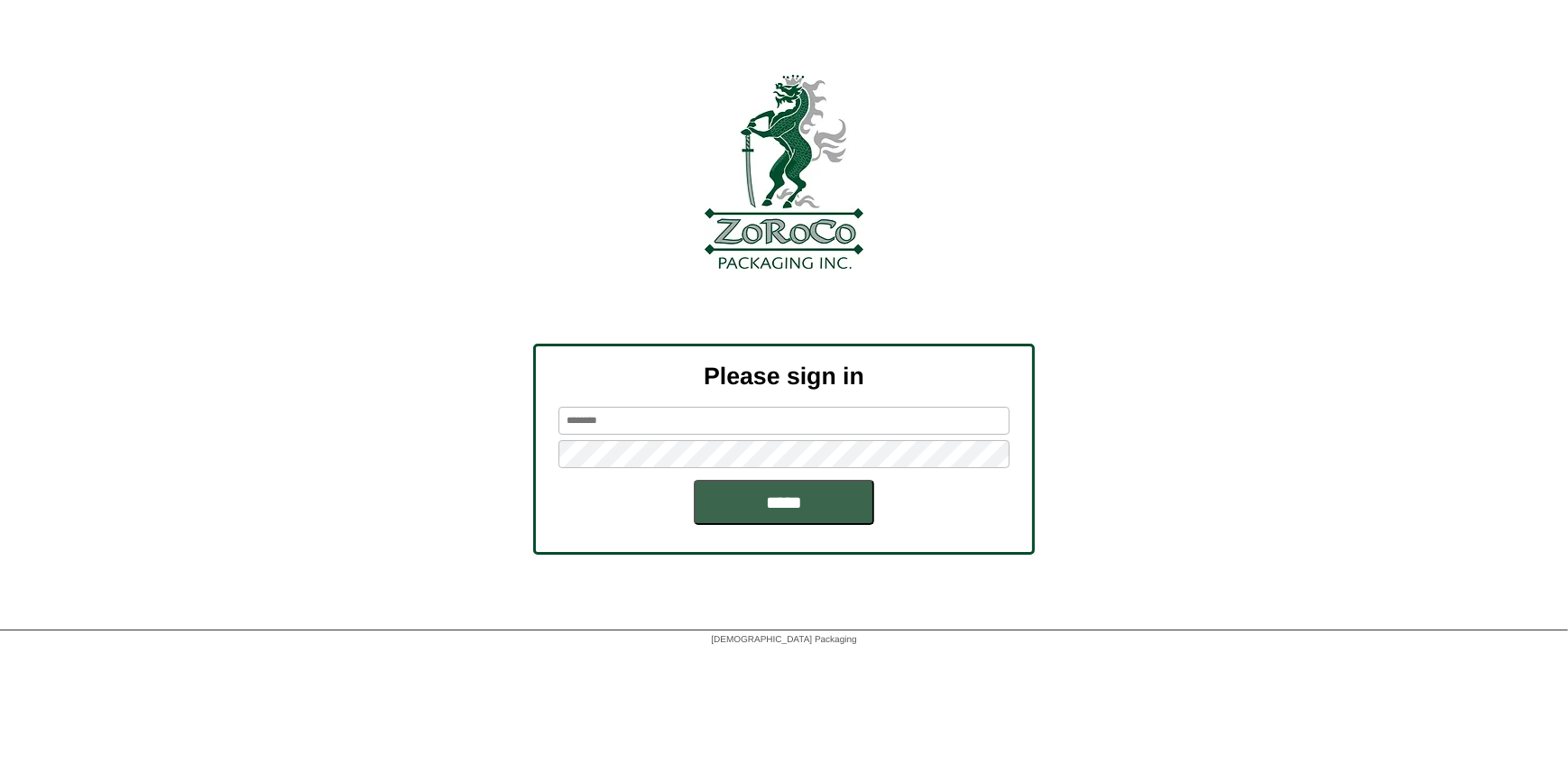 type on "*********" 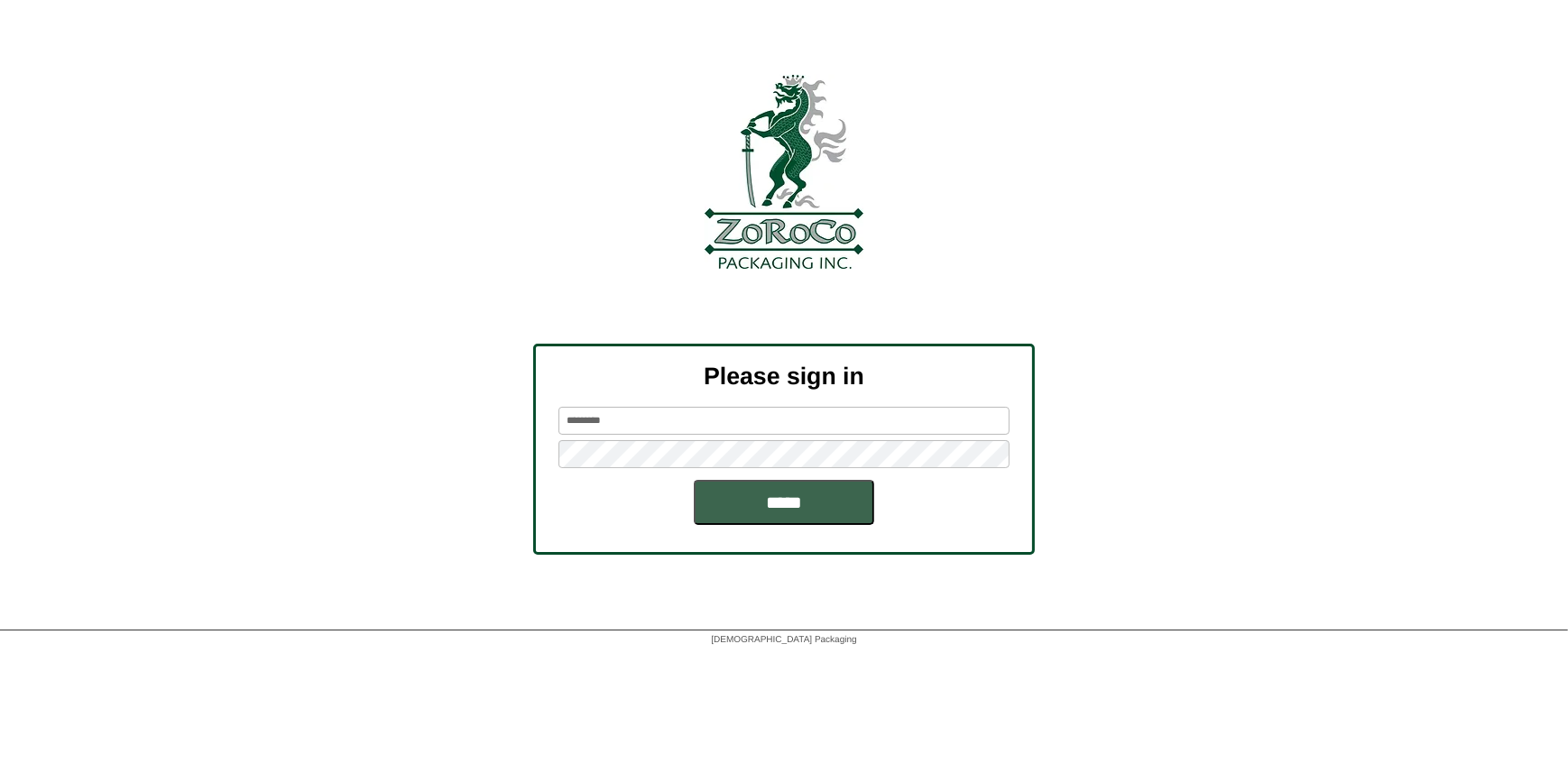click at bounding box center [784, 37] 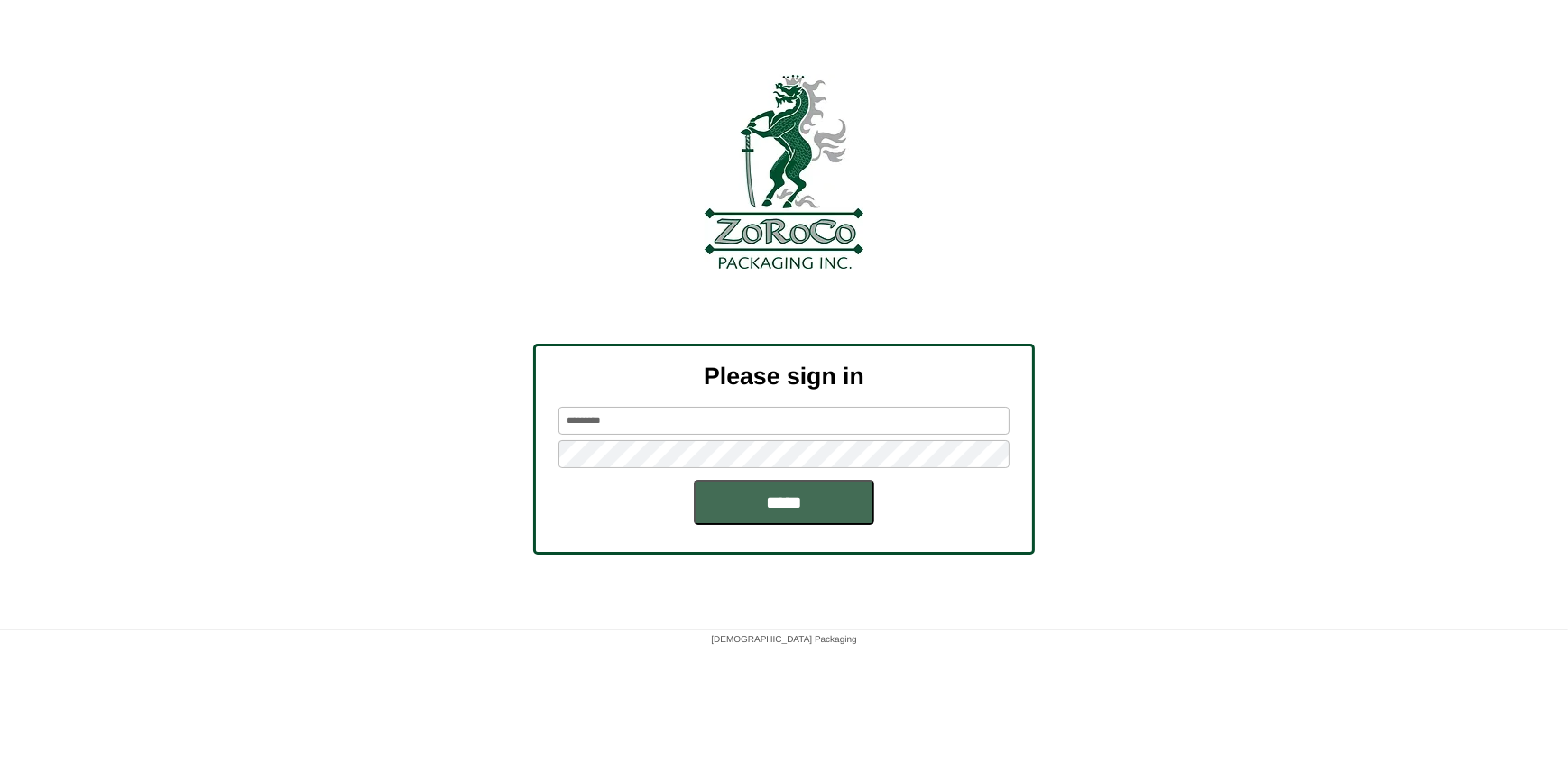 click on "*****" at bounding box center (784, 502) 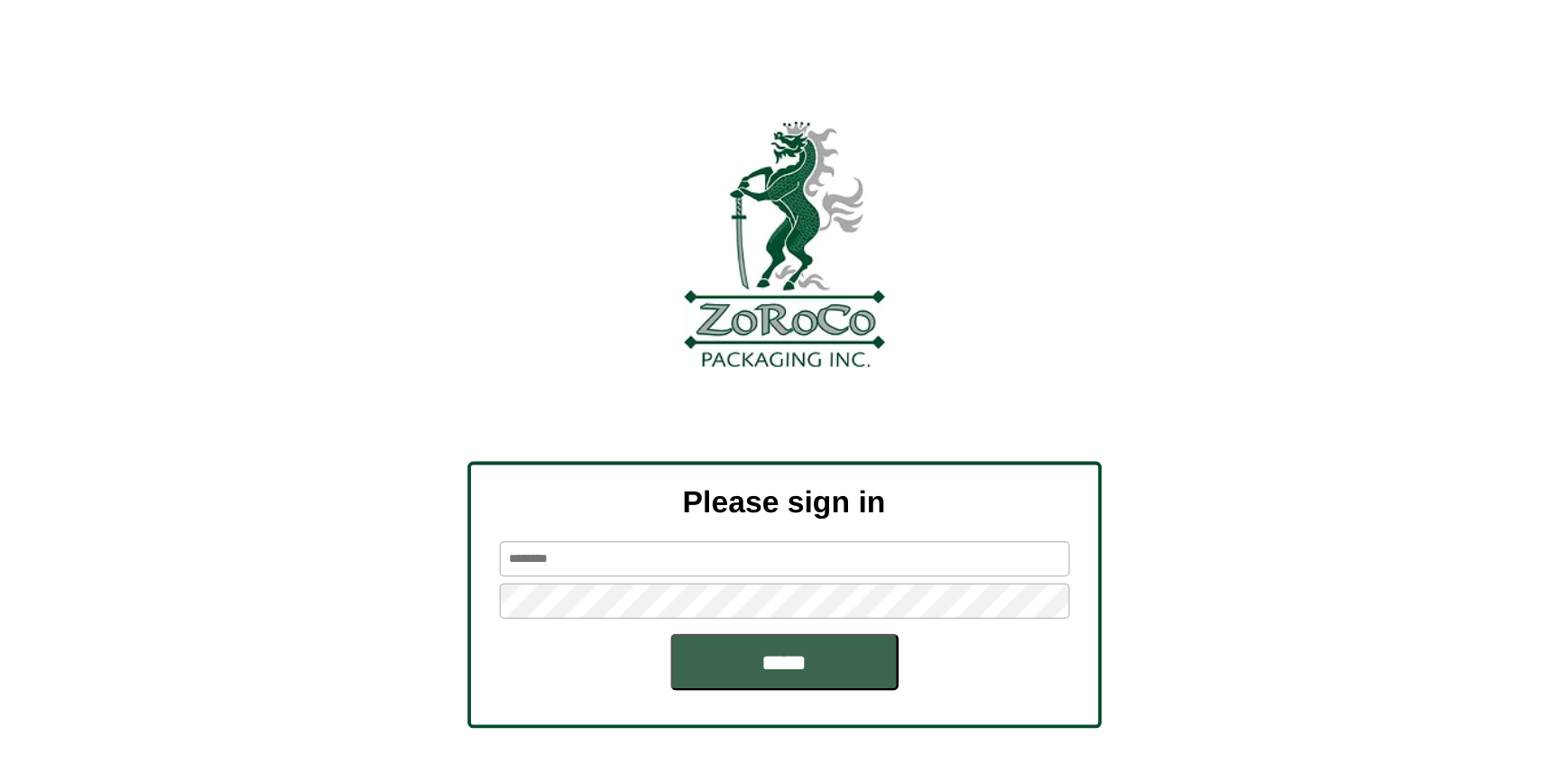 scroll, scrollTop: 0, scrollLeft: 0, axis: both 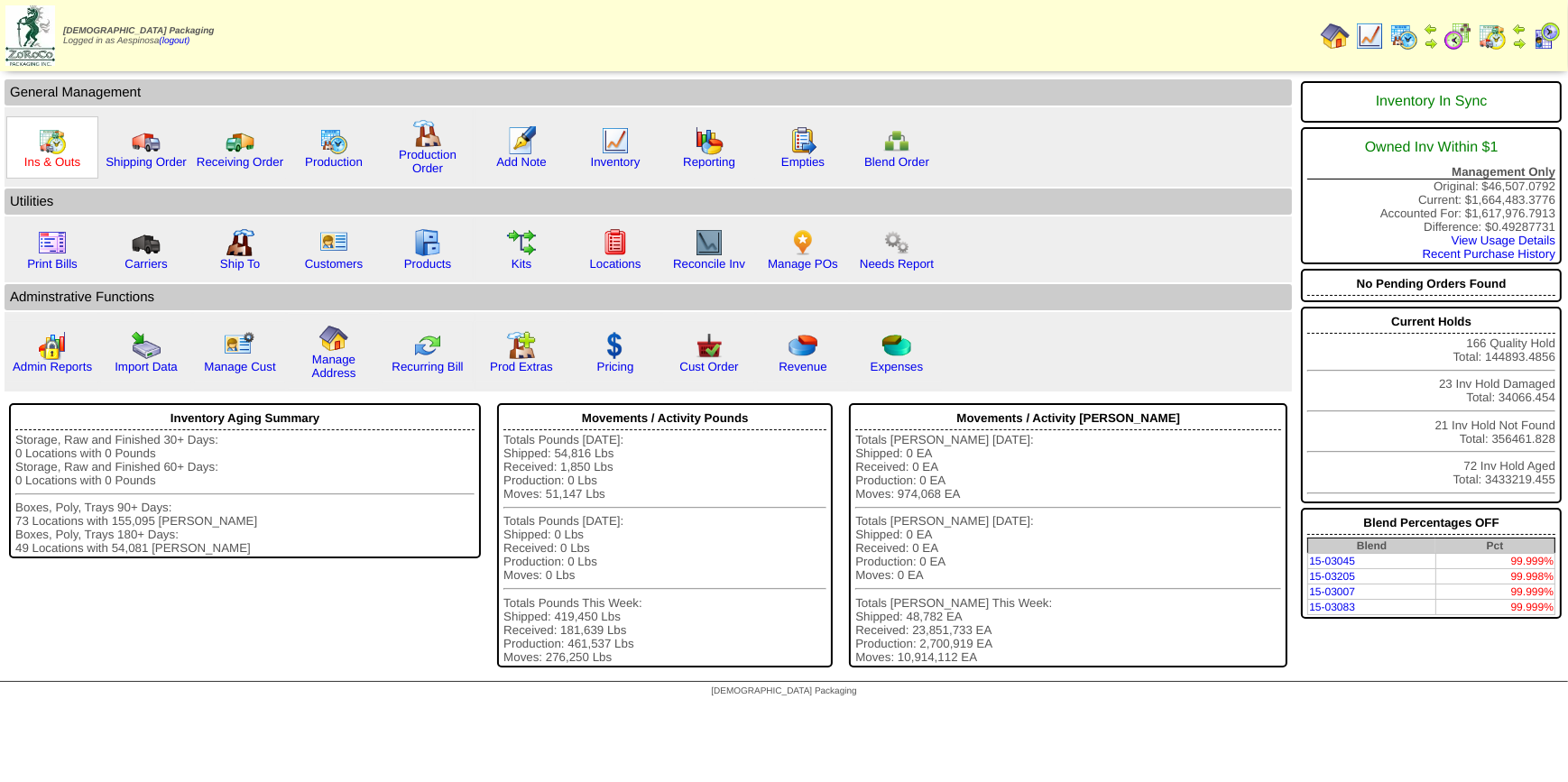 click on "Ins & Outs" at bounding box center (52, 161) 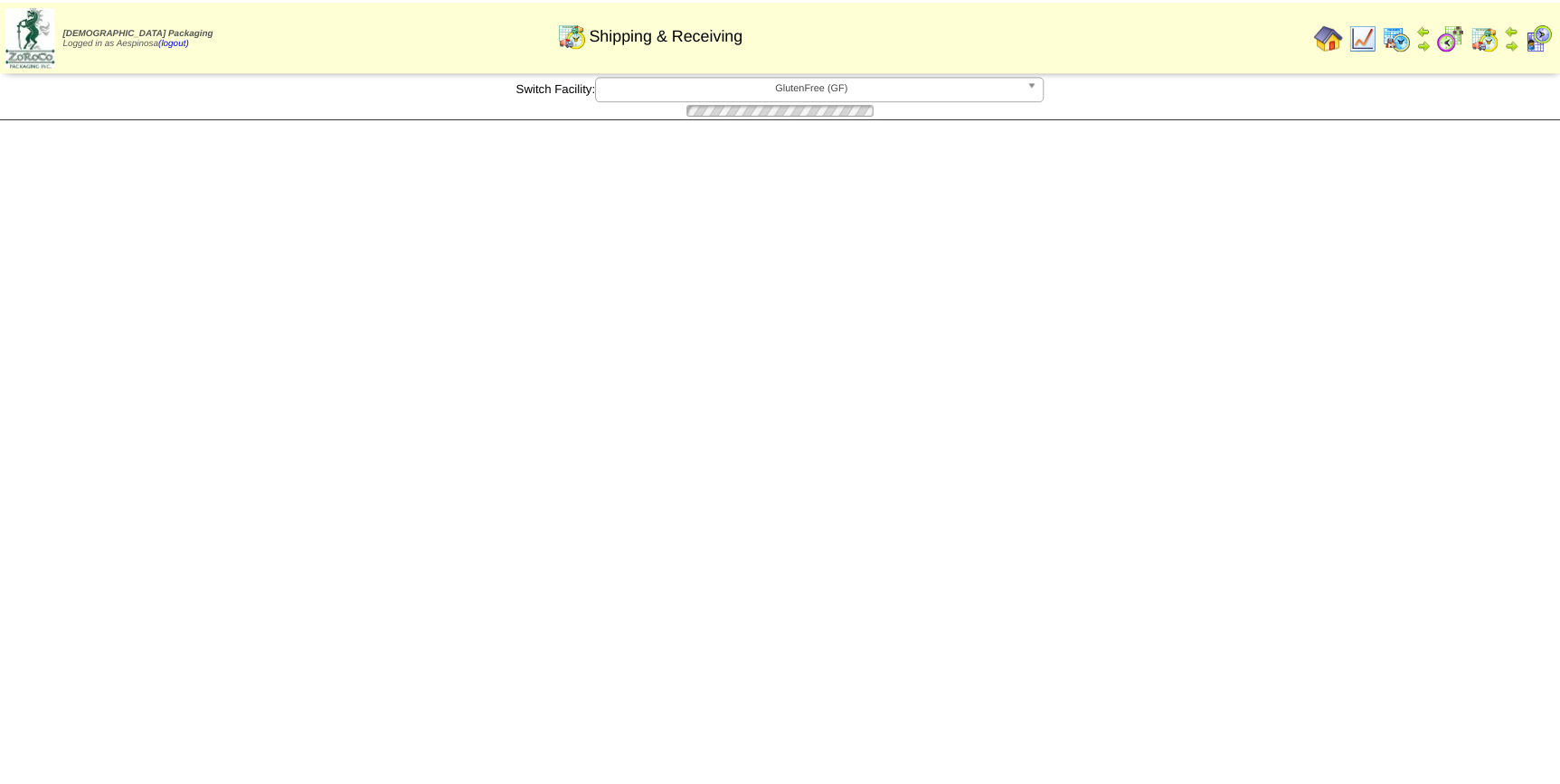 scroll, scrollTop: 0, scrollLeft: 0, axis: both 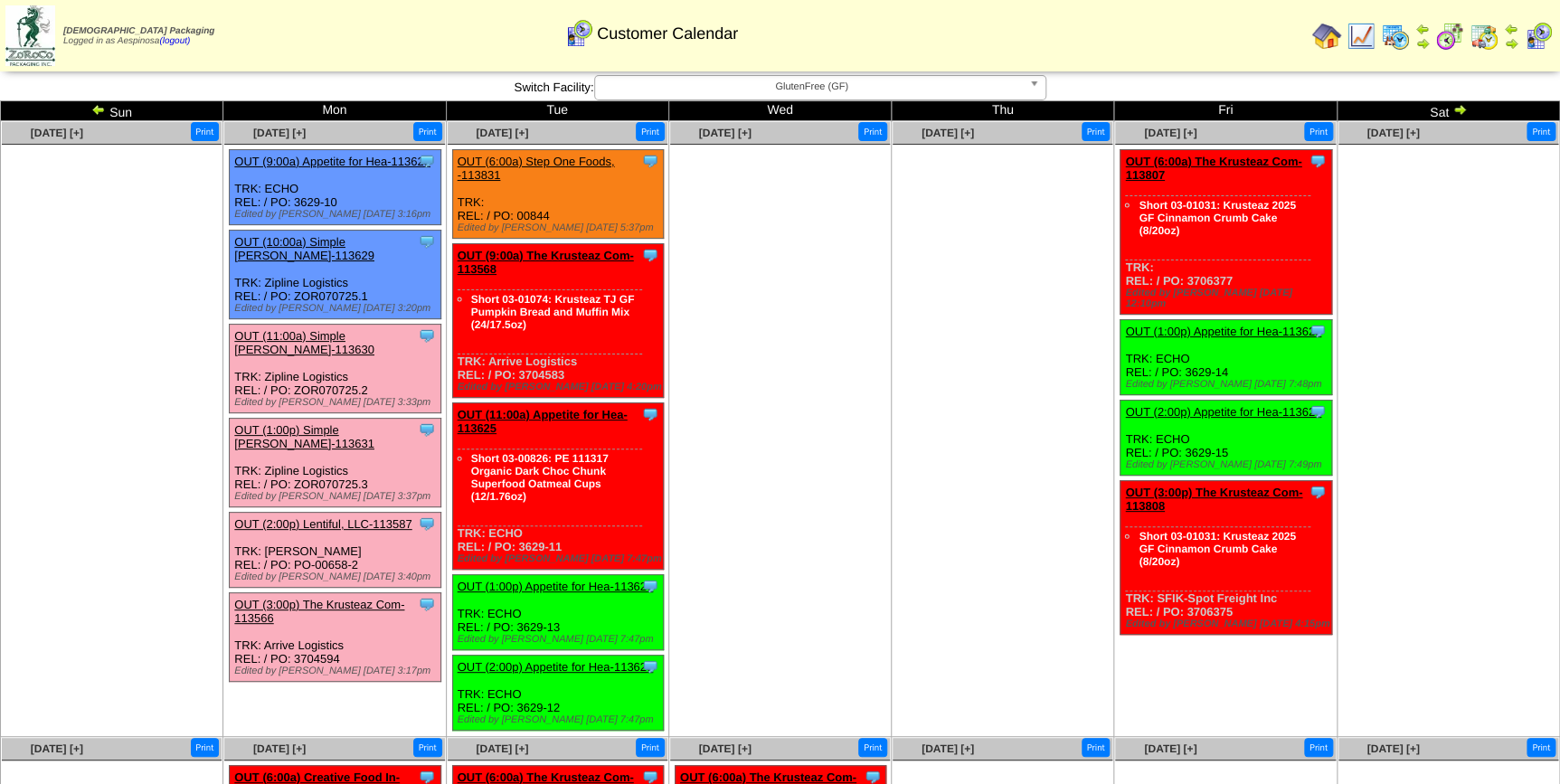 click on "OUT
(10:00a)
Simple Mills-113629" at bounding box center [304, 249] 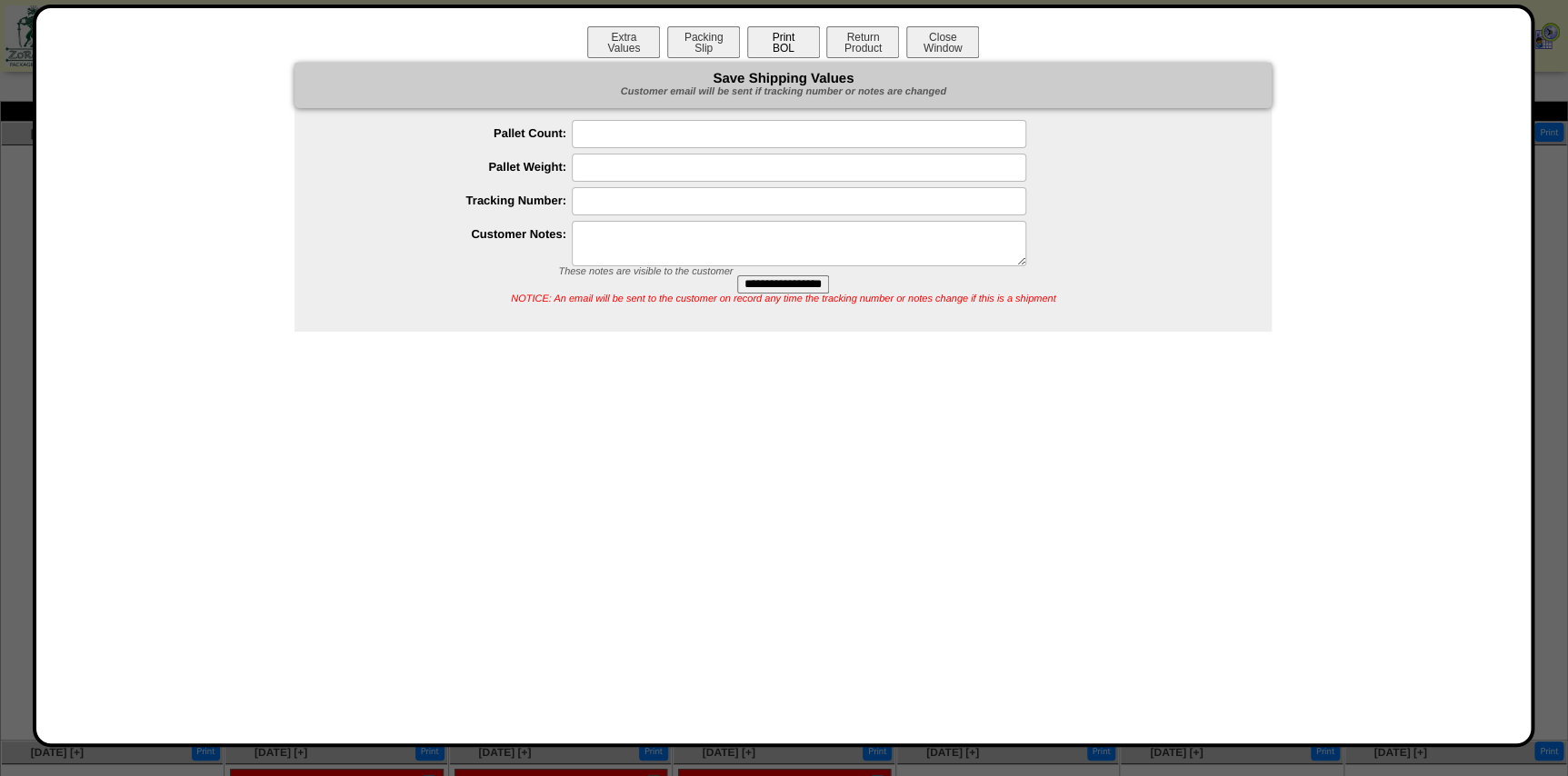 click on "Print BOL" at bounding box center (784, 42) 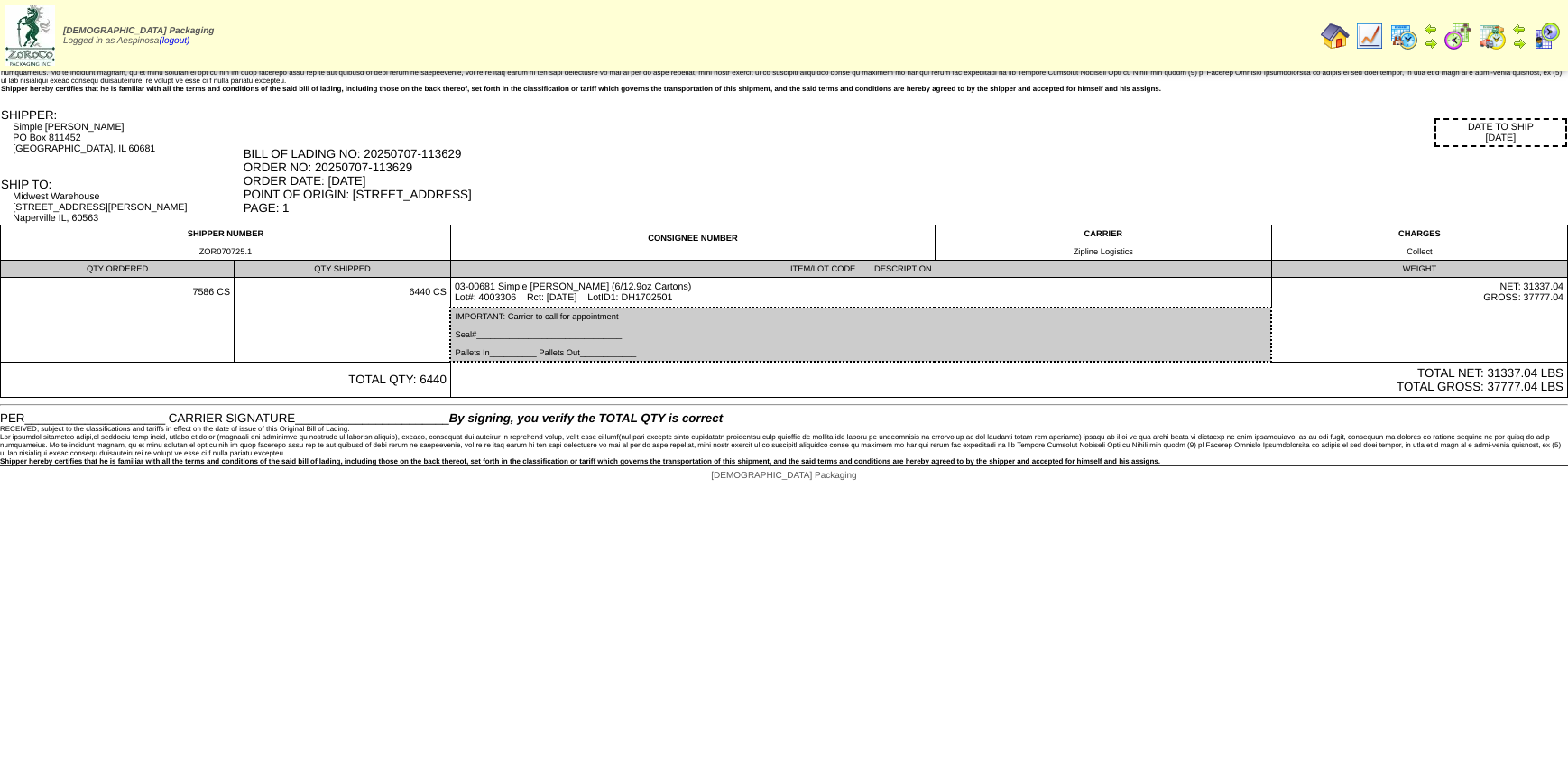 scroll, scrollTop: 0, scrollLeft: 0, axis: both 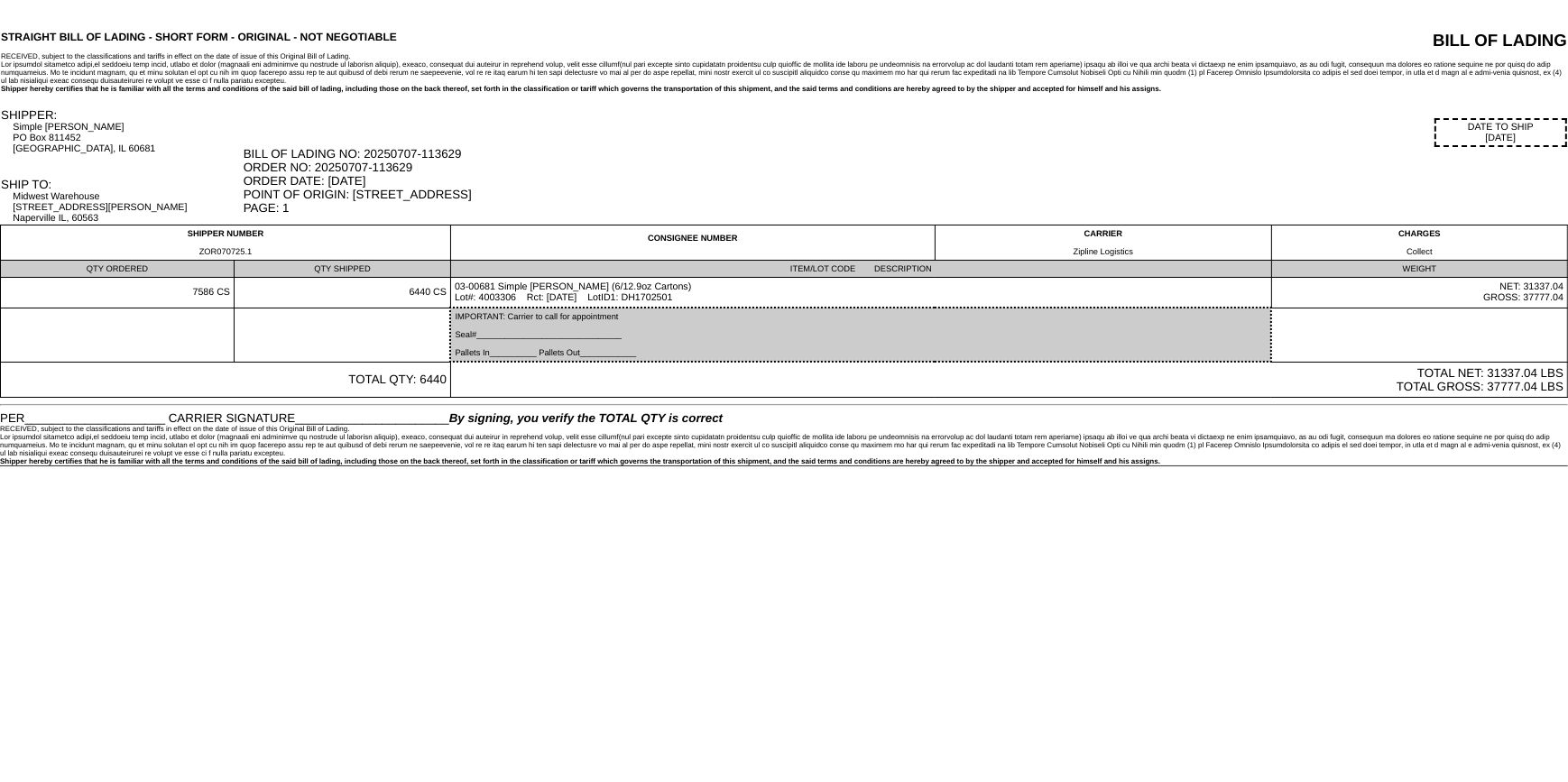 click on "DATE TO SHIP
[DATE]
BILL OF LADING NO: 20250707-113629
ORDER NO: 20250707-113629
ORDER DATE: [DATE]
POINT OF ORIGIN: 20148 [GEOGRAPHIC_DATA]  83607
PAGE: 1" at bounding box center [905, 166] 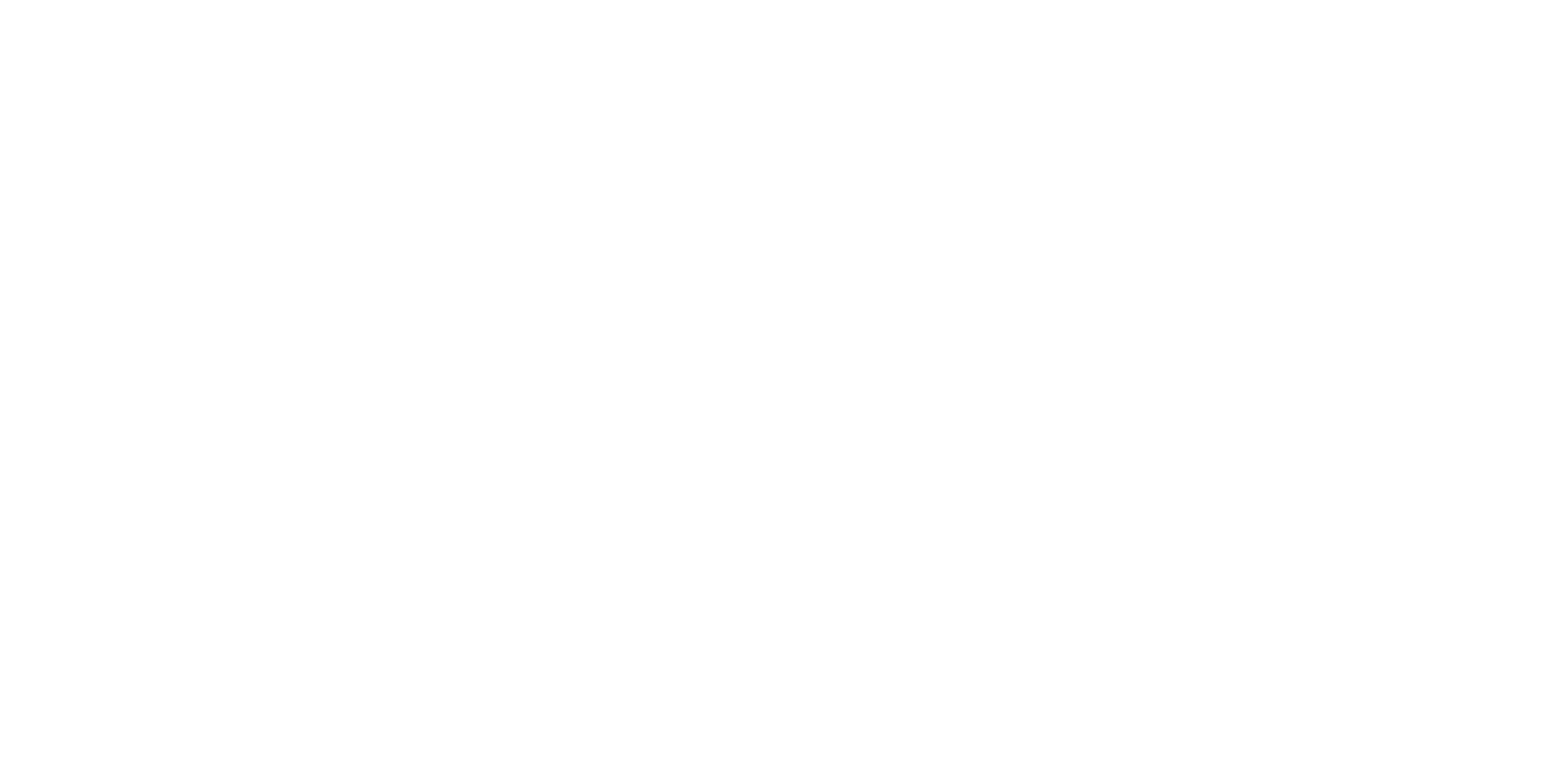 scroll, scrollTop: 0, scrollLeft: 0, axis: both 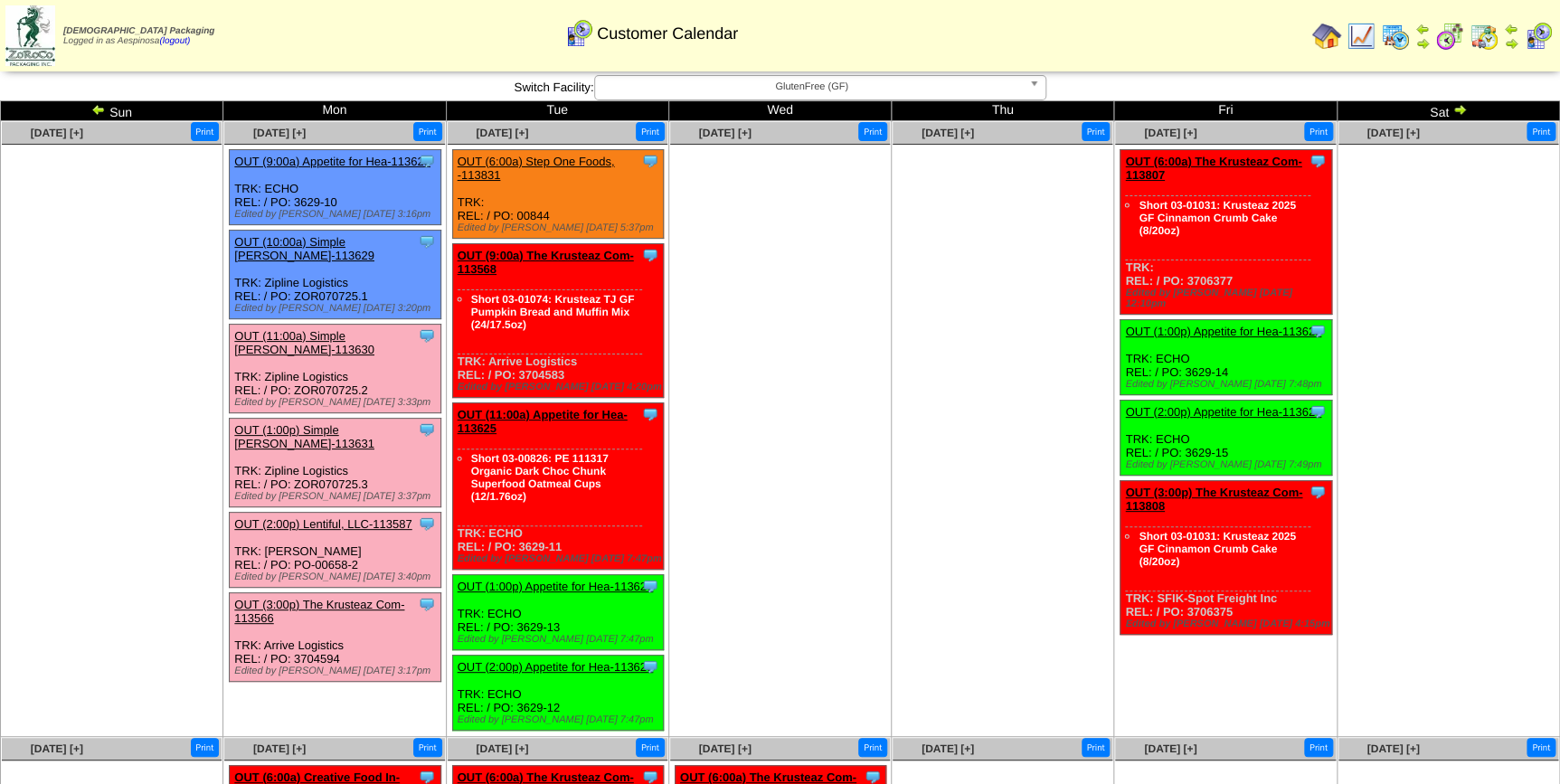 click on "OUT
(10:00a)
Simple [PERSON_NAME]-113629" at bounding box center (304, 249) 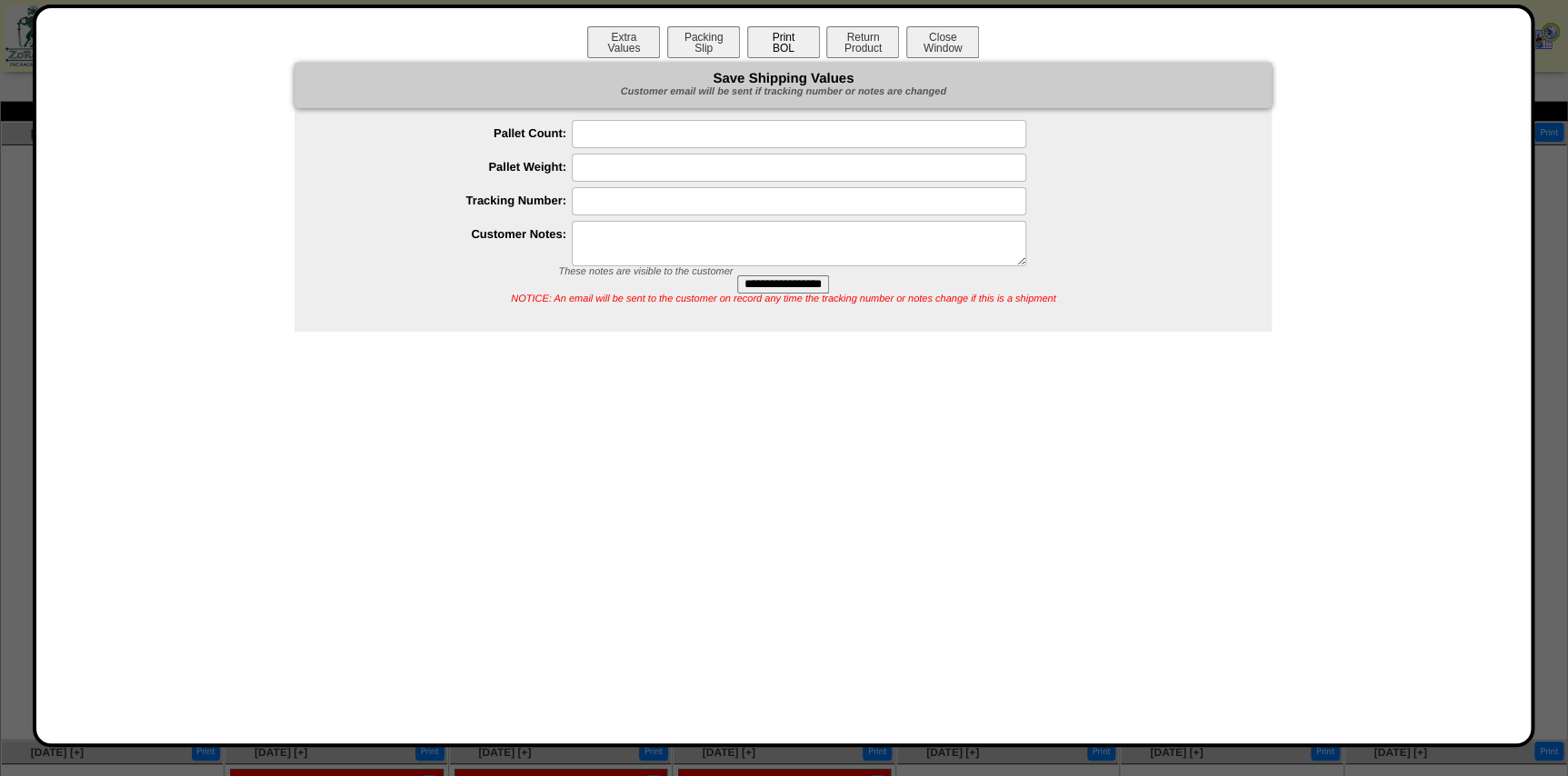 click on "Print BOL" at bounding box center [784, 42] 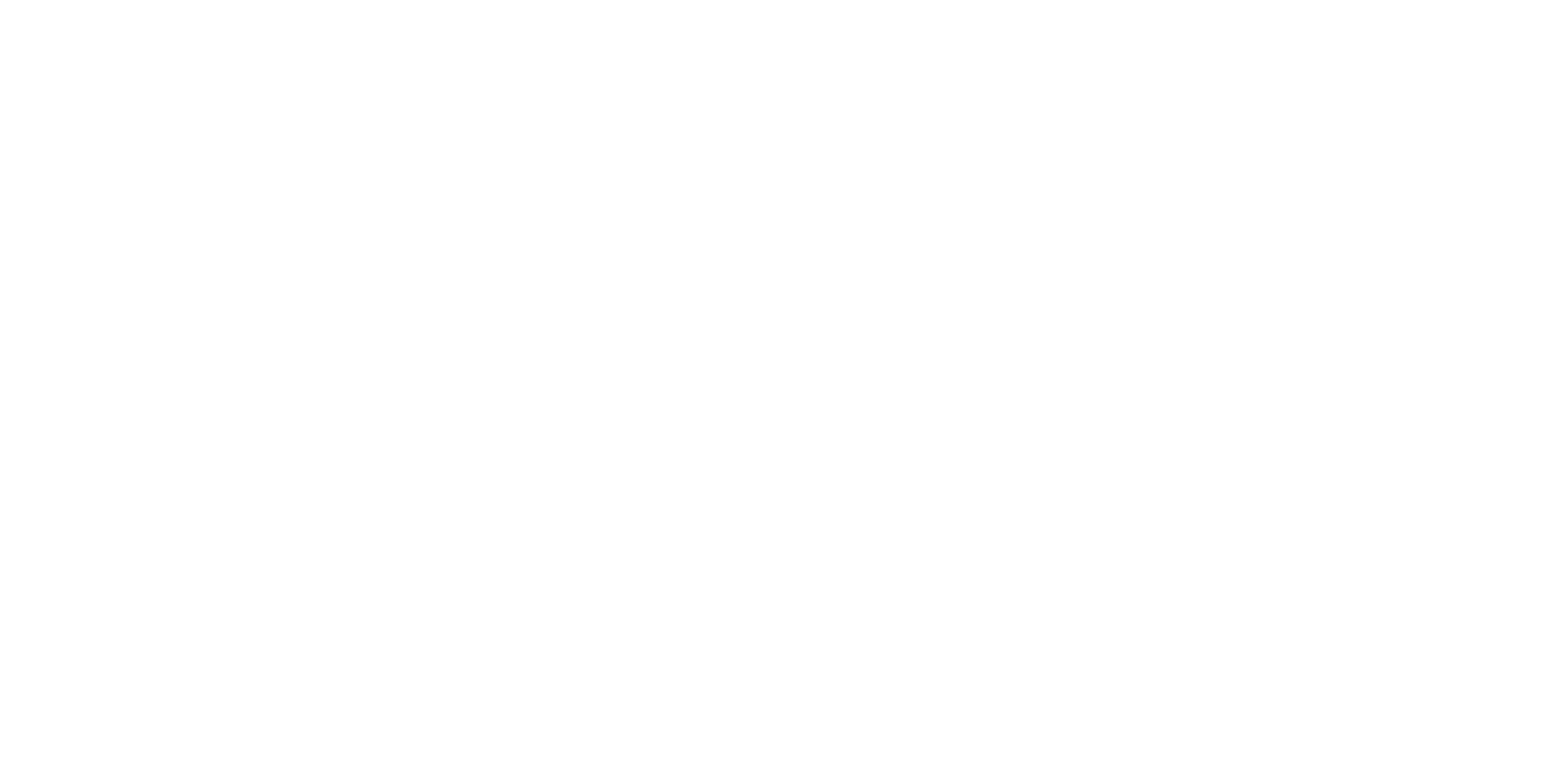 scroll, scrollTop: 0, scrollLeft: 0, axis: both 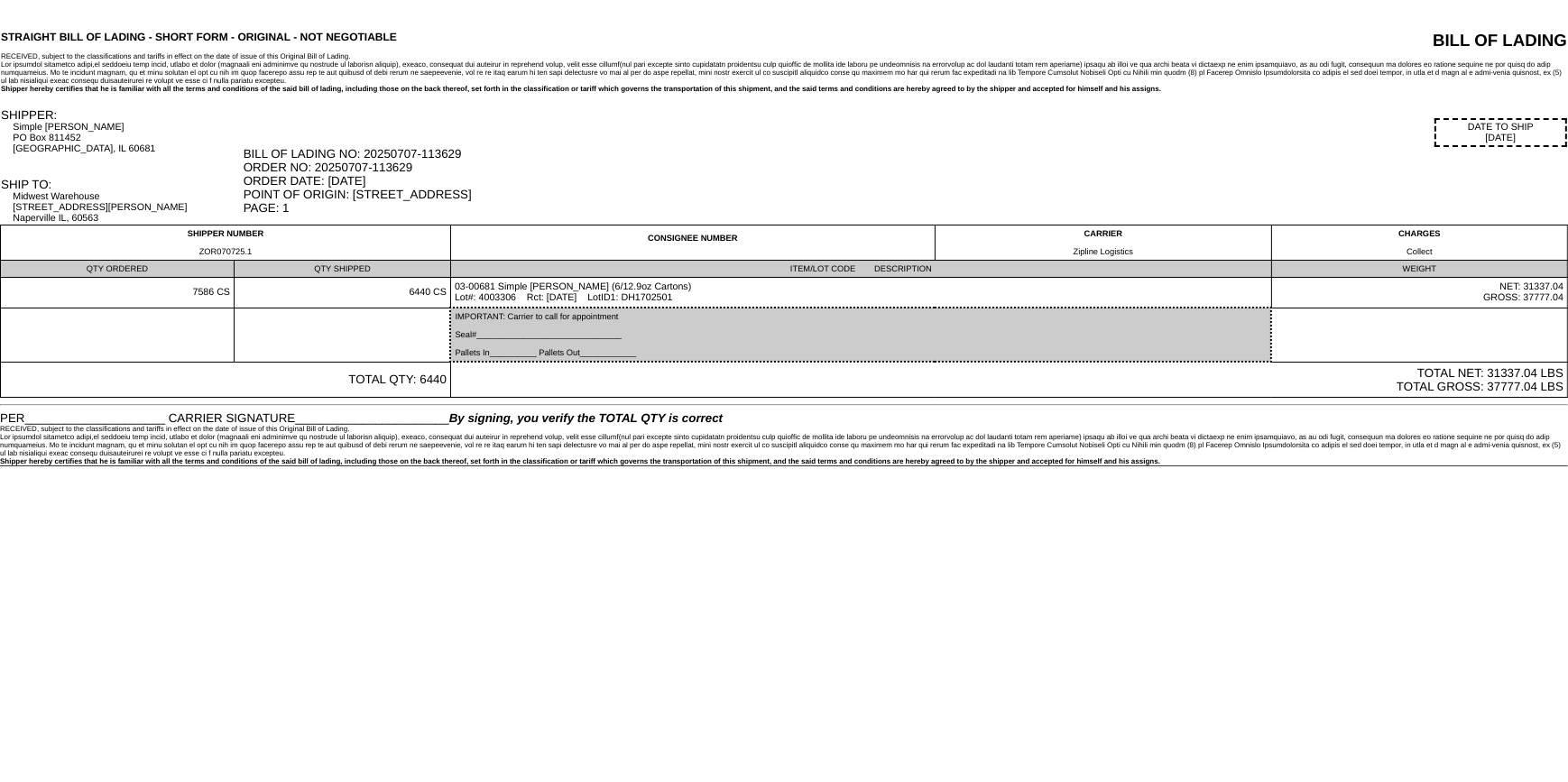 click on "BILL OF LADING NO: 20250707-113629
ORDER NO: 20250707-113629
ORDER DATE: 07/07/25
POINT OF ORIGIN: 20148 MONTE WAY CALDWELL, ID  83607
PAGE: 1" at bounding box center (905, 180) 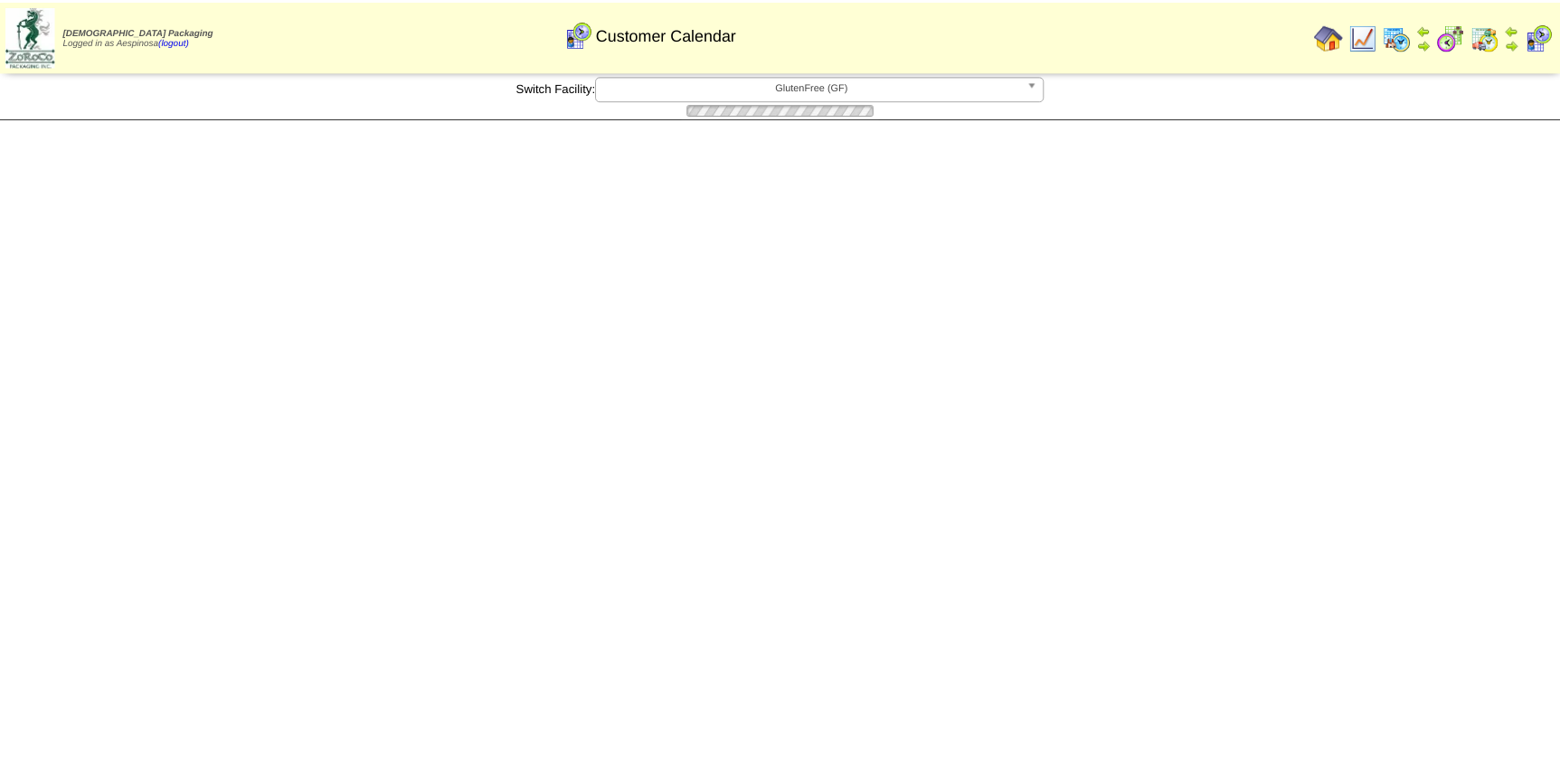 scroll, scrollTop: 0, scrollLeft: 0, axis: both 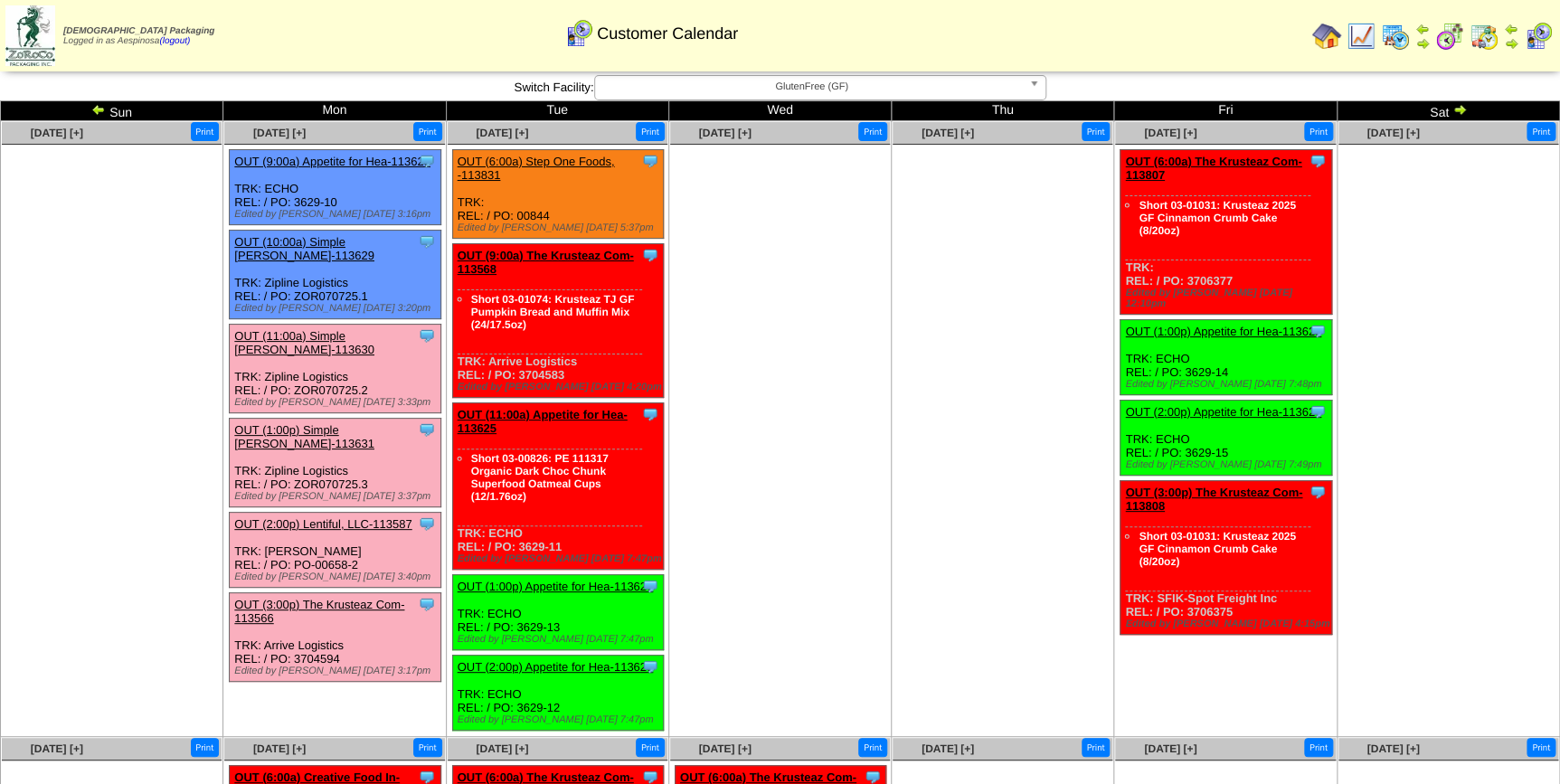 click at bounding box center (1361, 36) 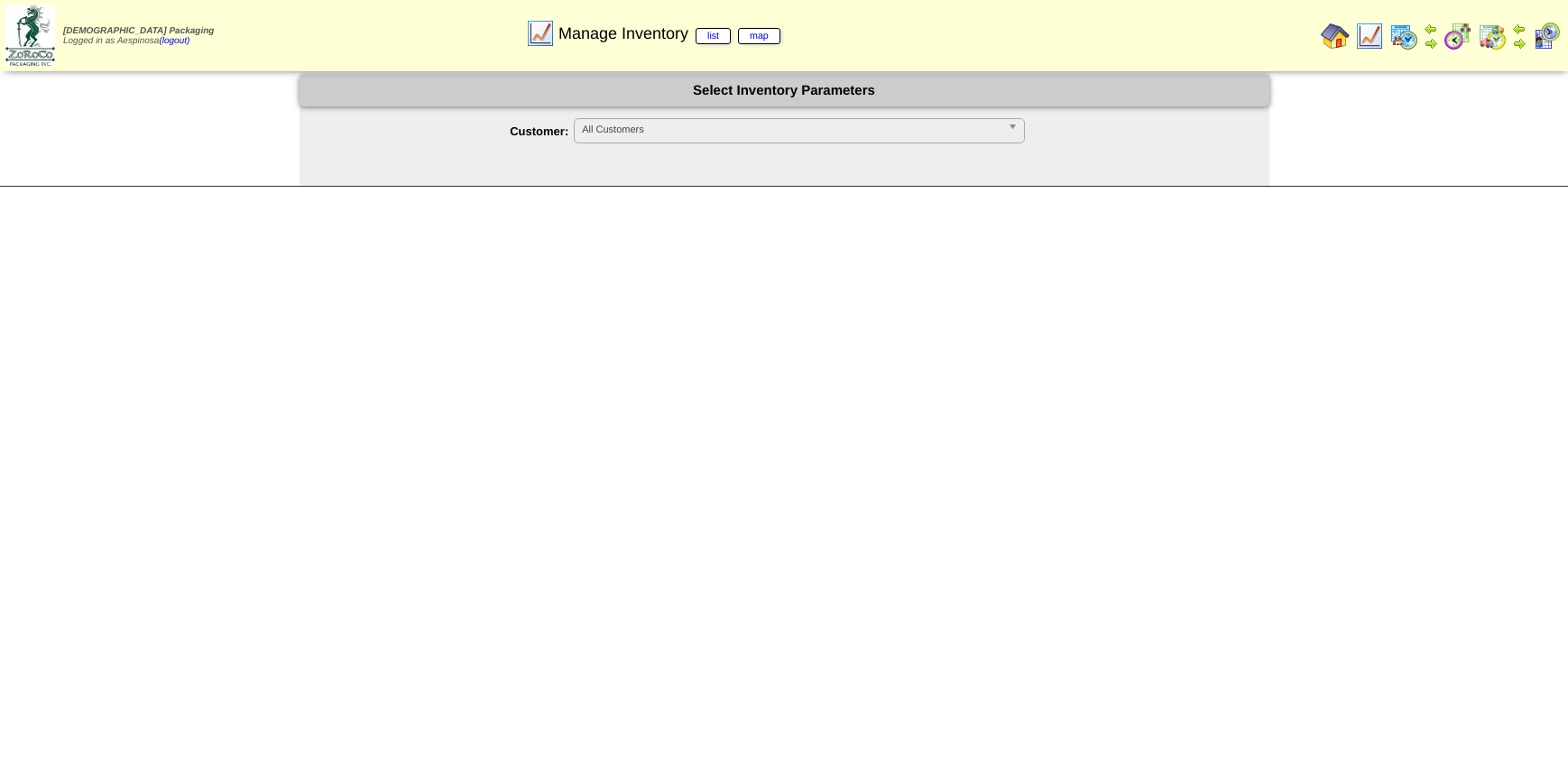 scroll, scrollTop: 0, scrollLeft: 0, axis: both 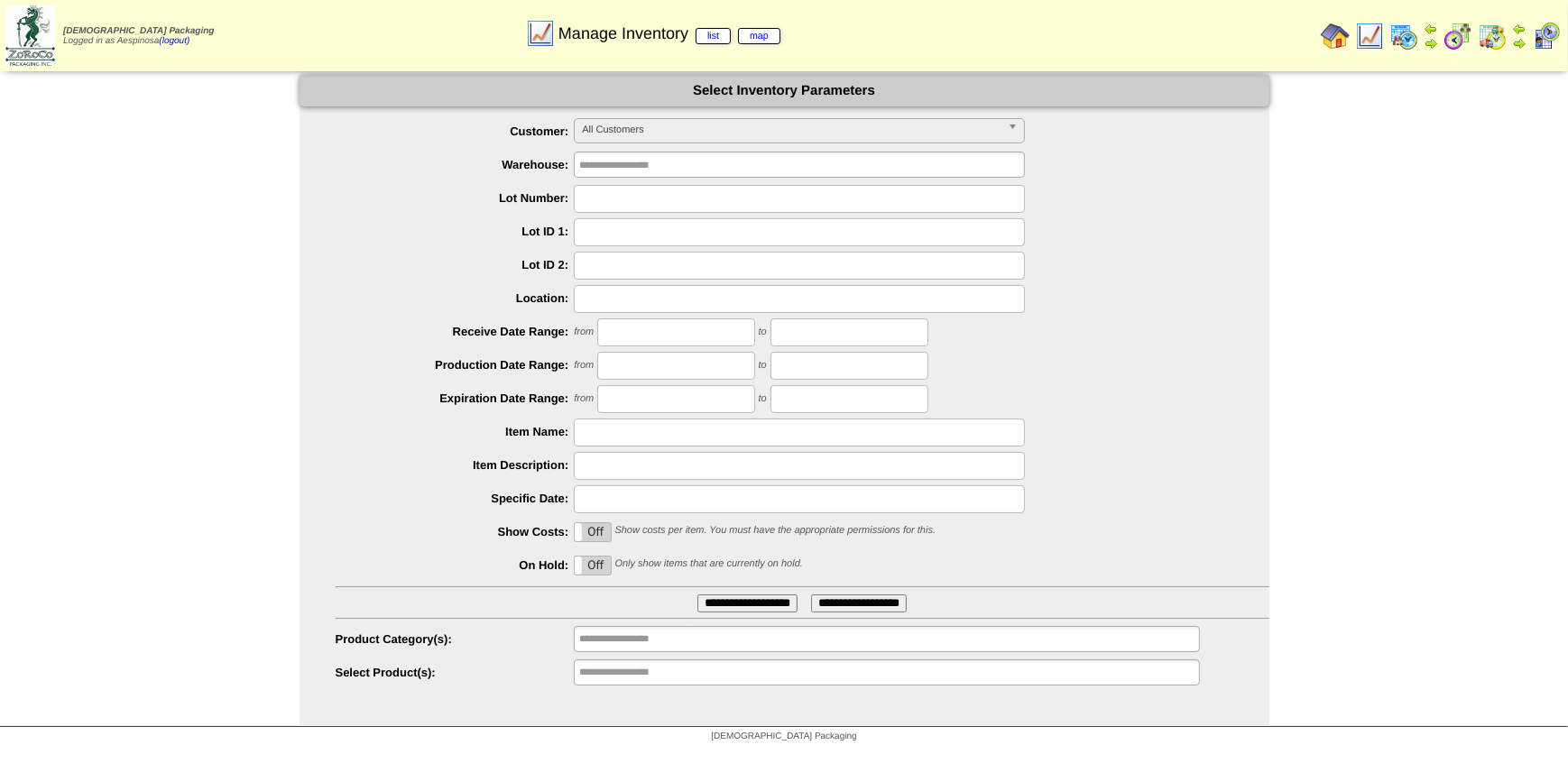 click on "**********" at bounding box center (886, 672) 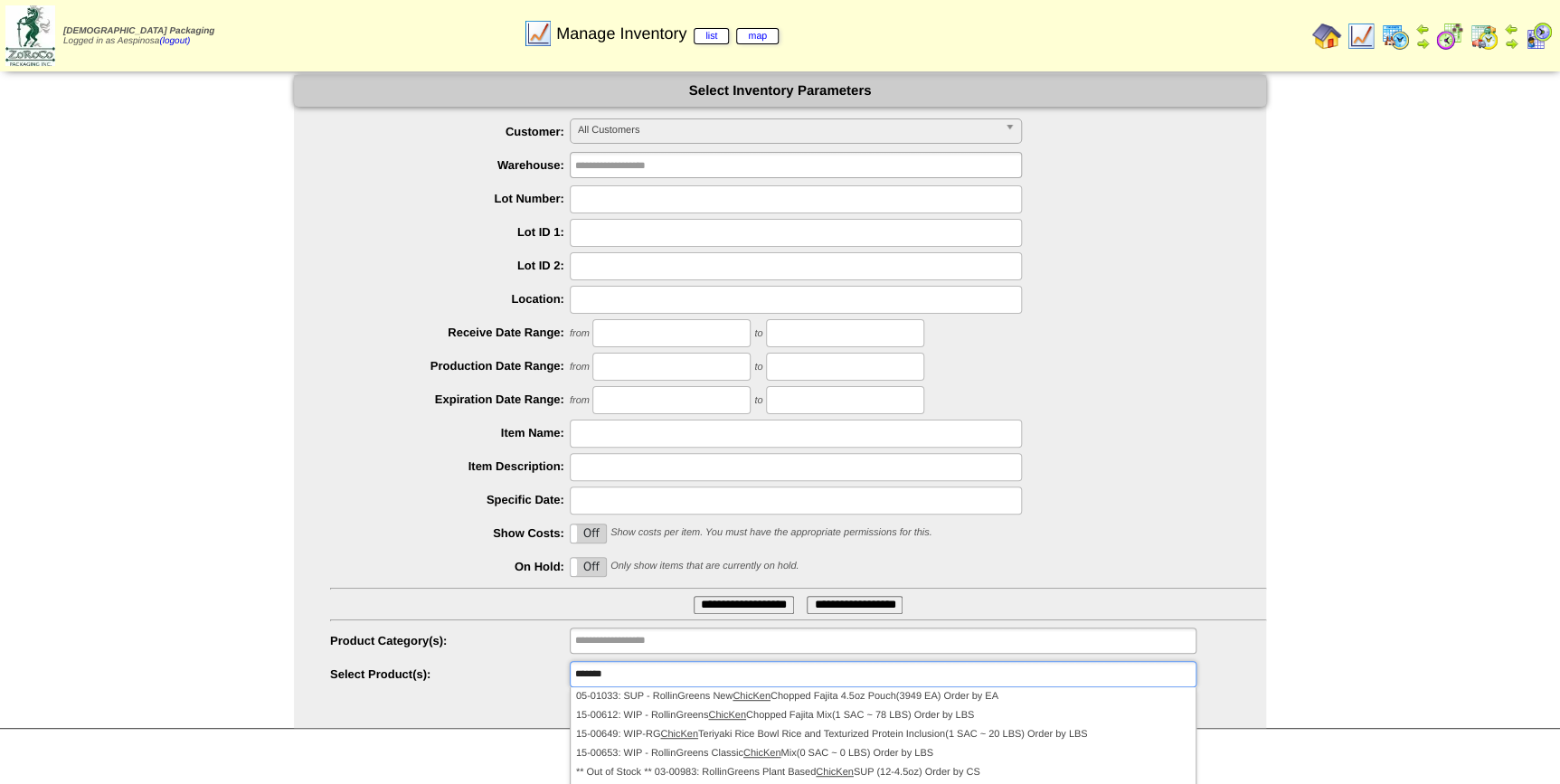 type on "**********" 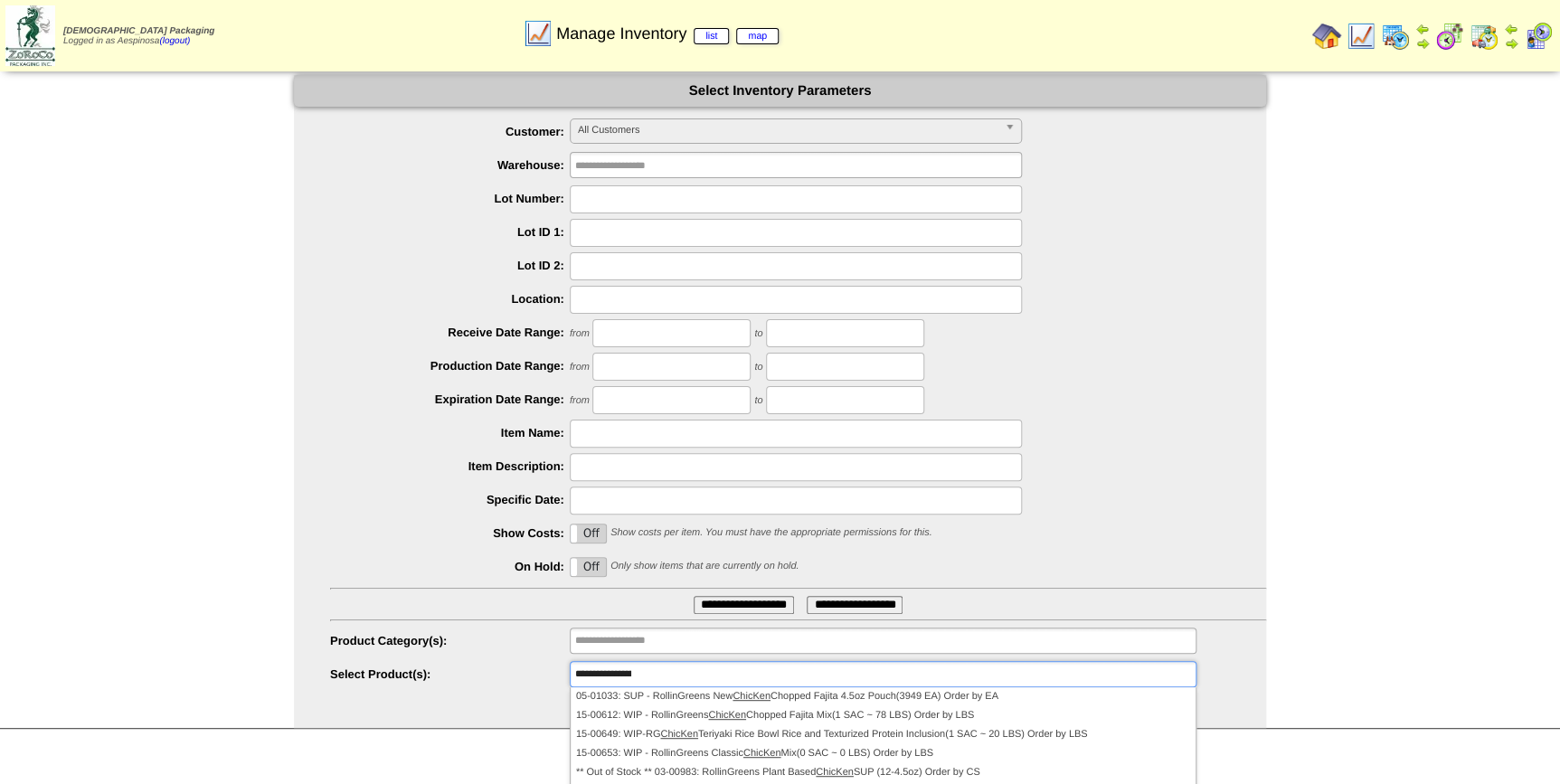 click on "All Customers" at bounding box center (788, 130) 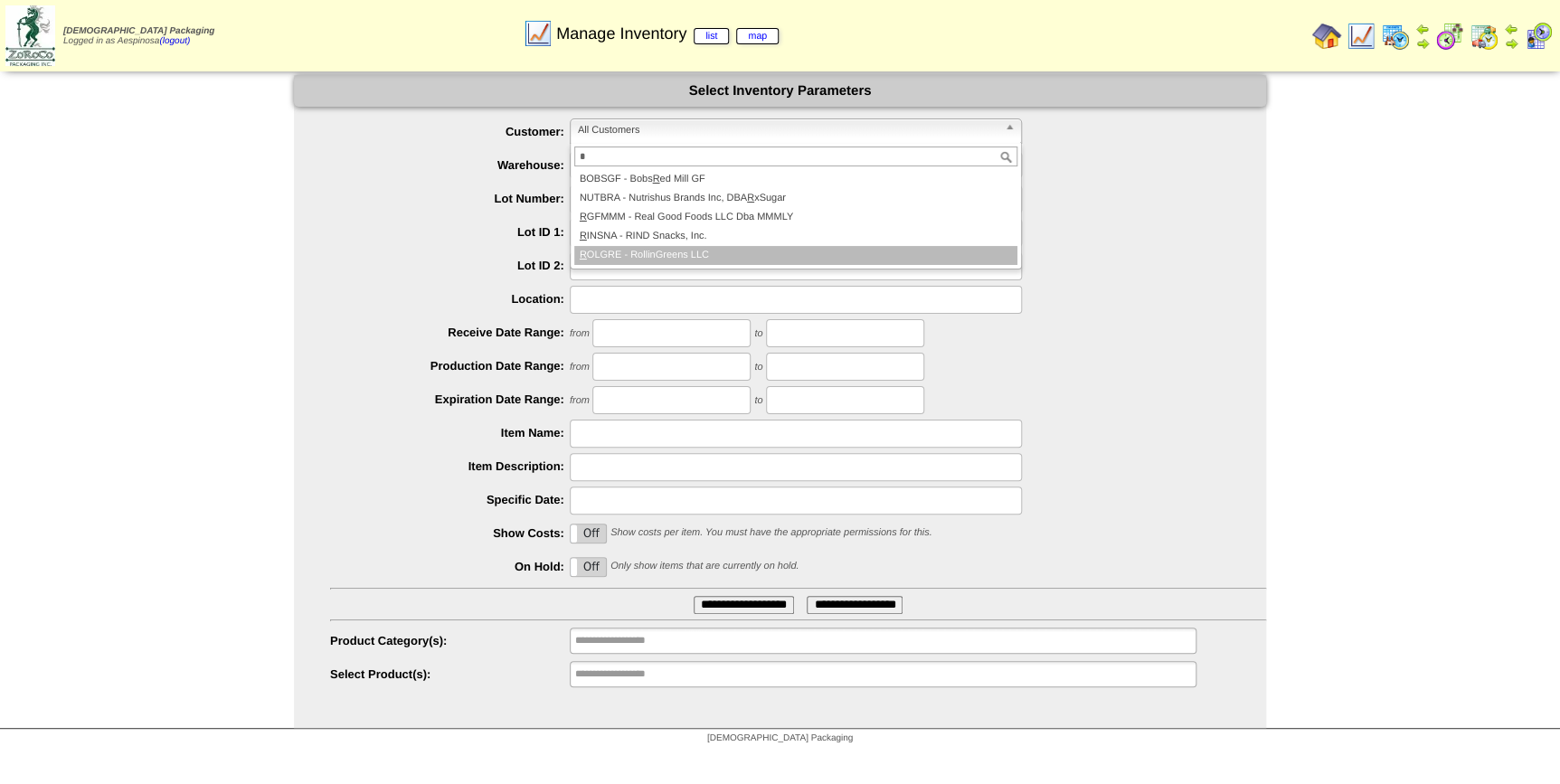 type on "*" 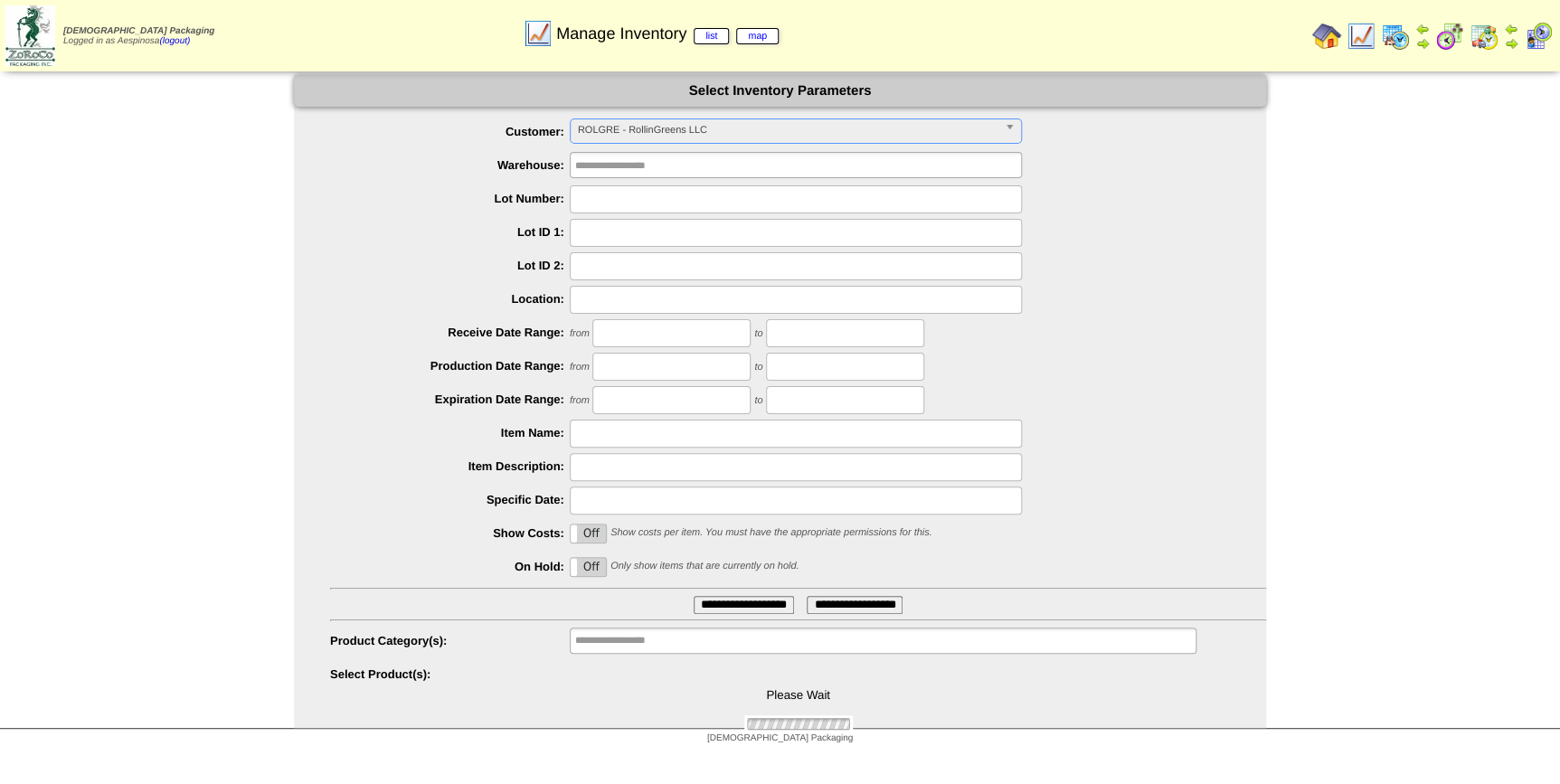 type 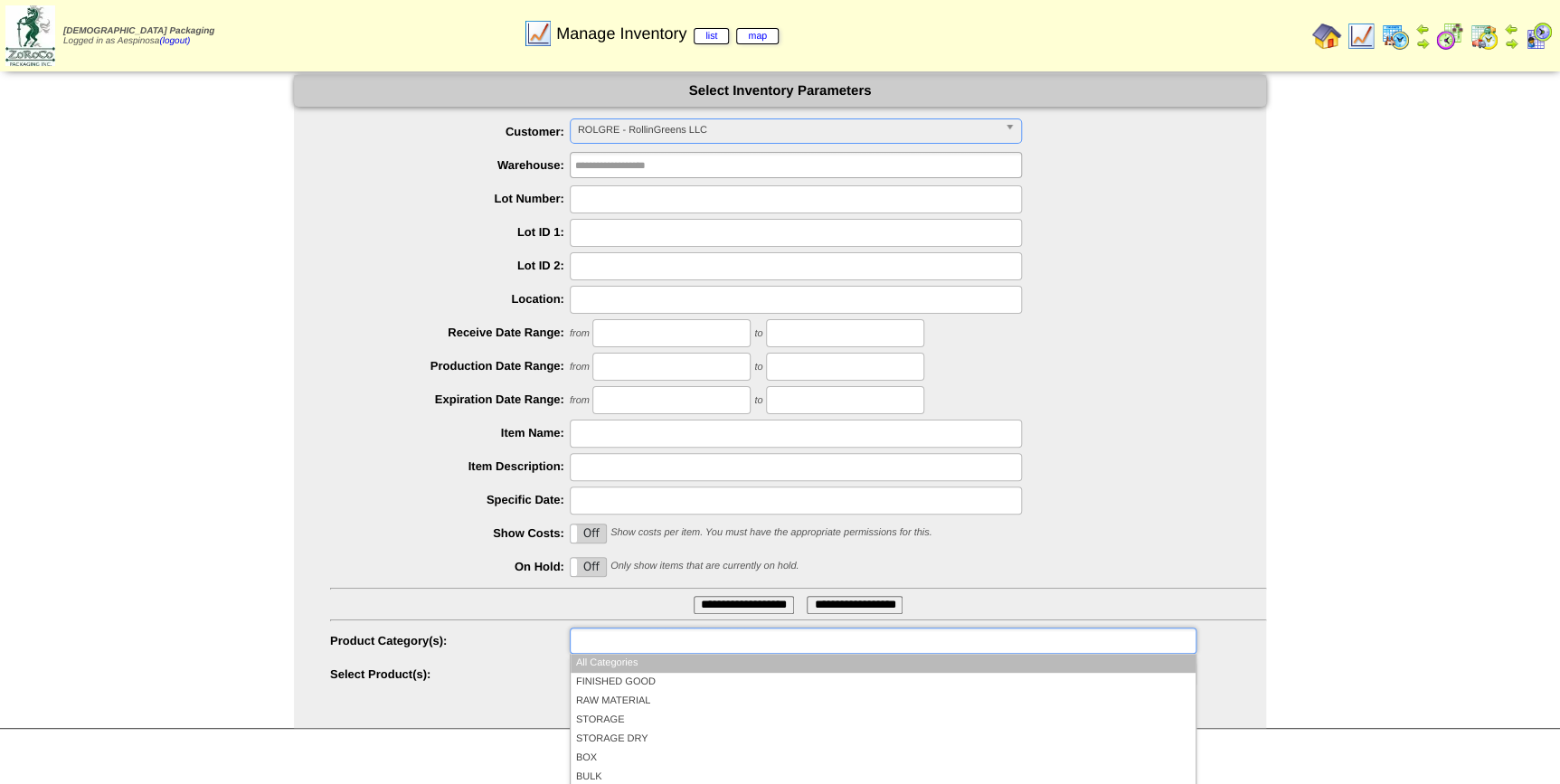 click at bounding box center [633, 640] 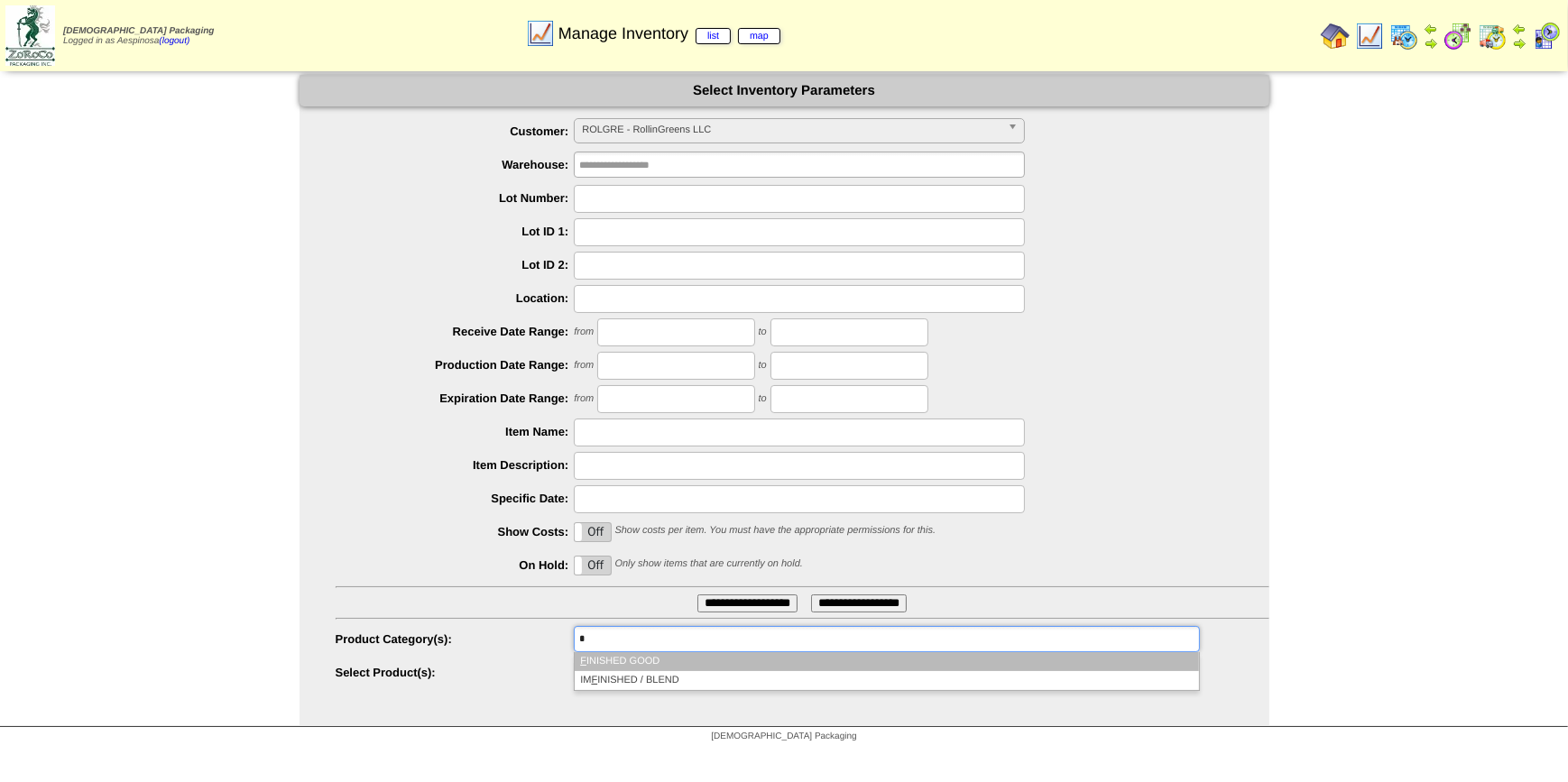 type on "*" 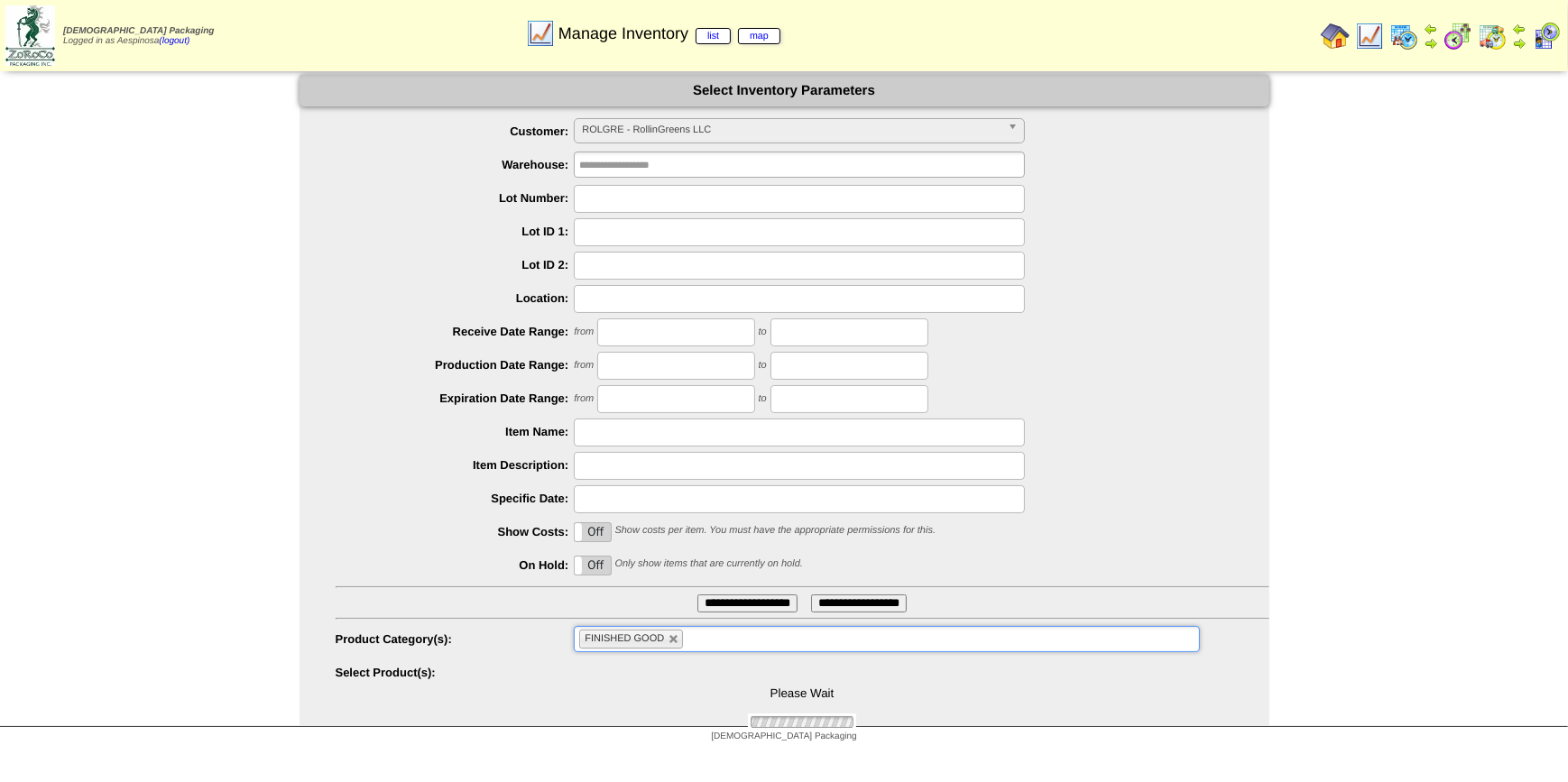 click on "**********" at bounding box center [747, 603] 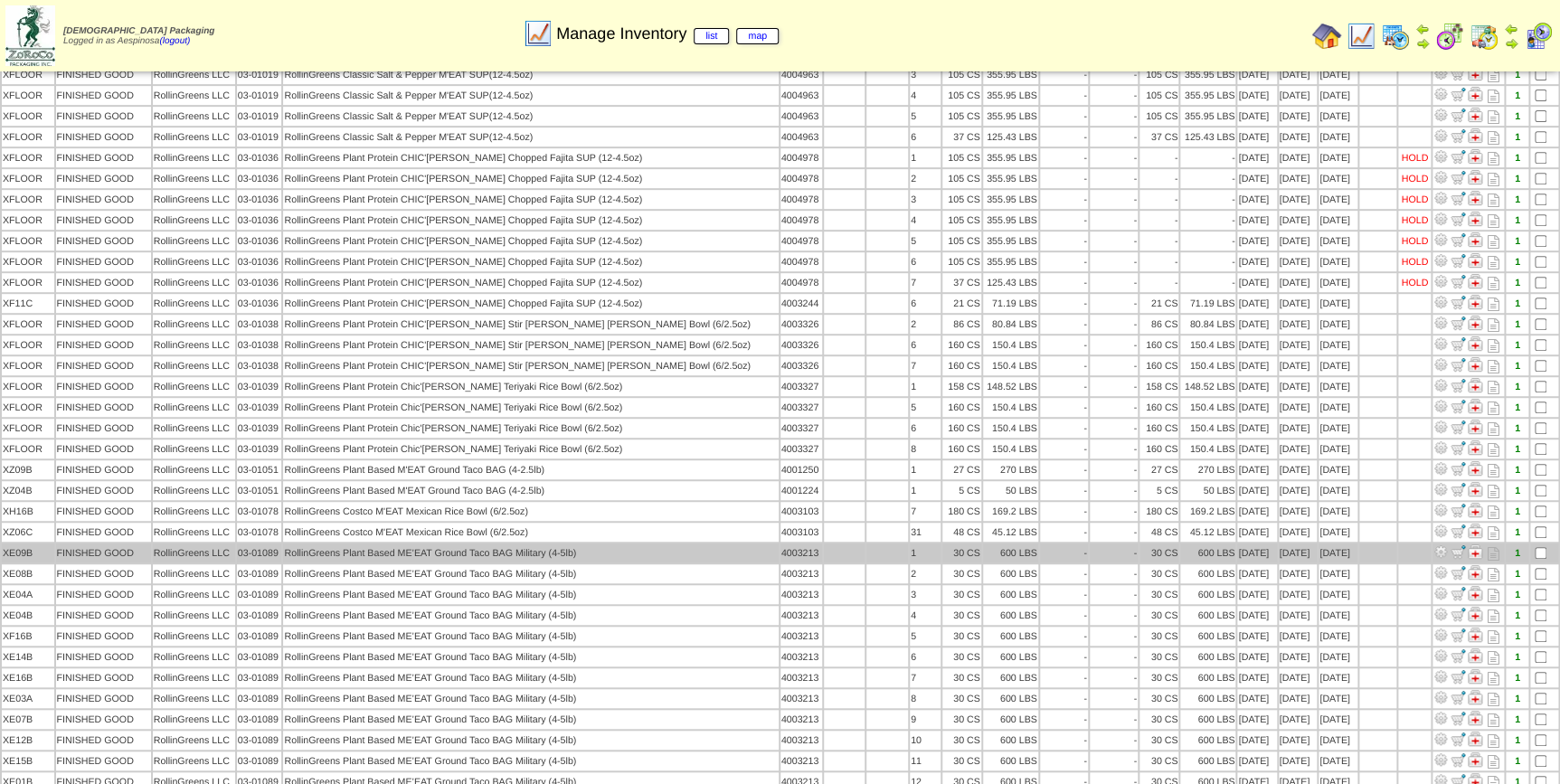 scroll, scrollTop: 268, scrollLeft: 0, axis: vertical 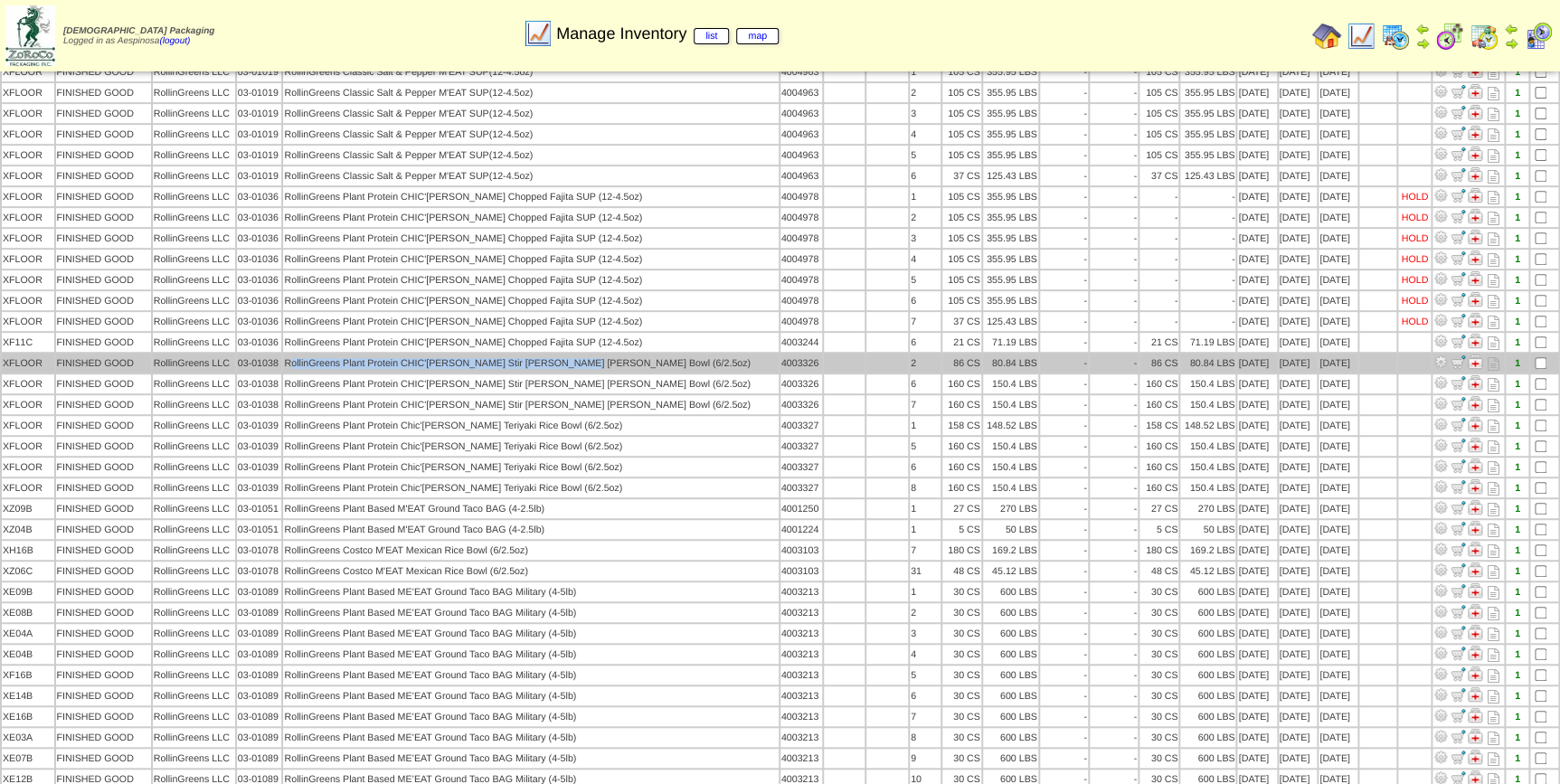 drag, startPoint x: 326, startPoint y: 358, endPoint x: 615, endPoint y: 345, distance: 289.2922 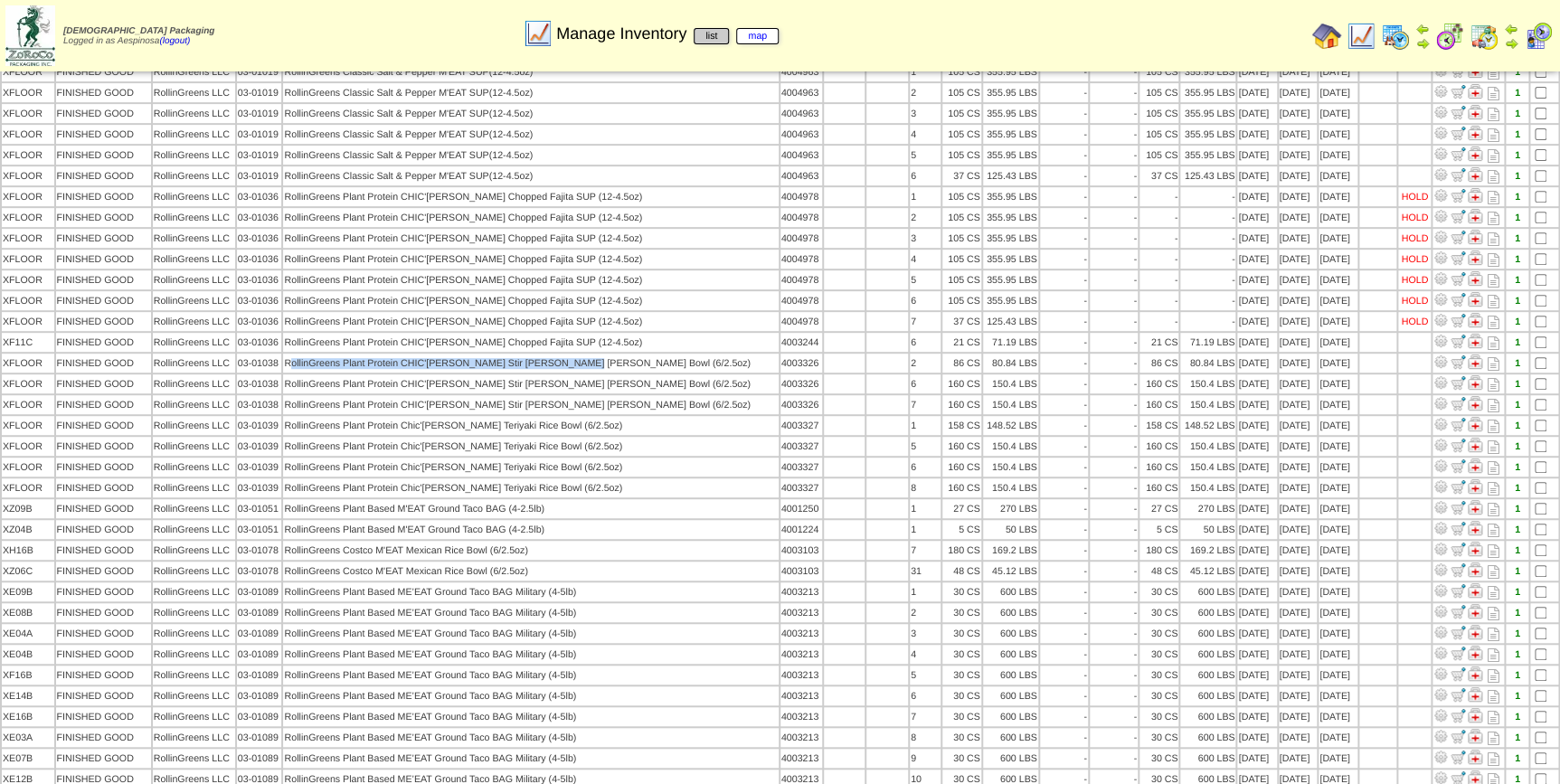 click on "list" at bounding box center [711, 36] 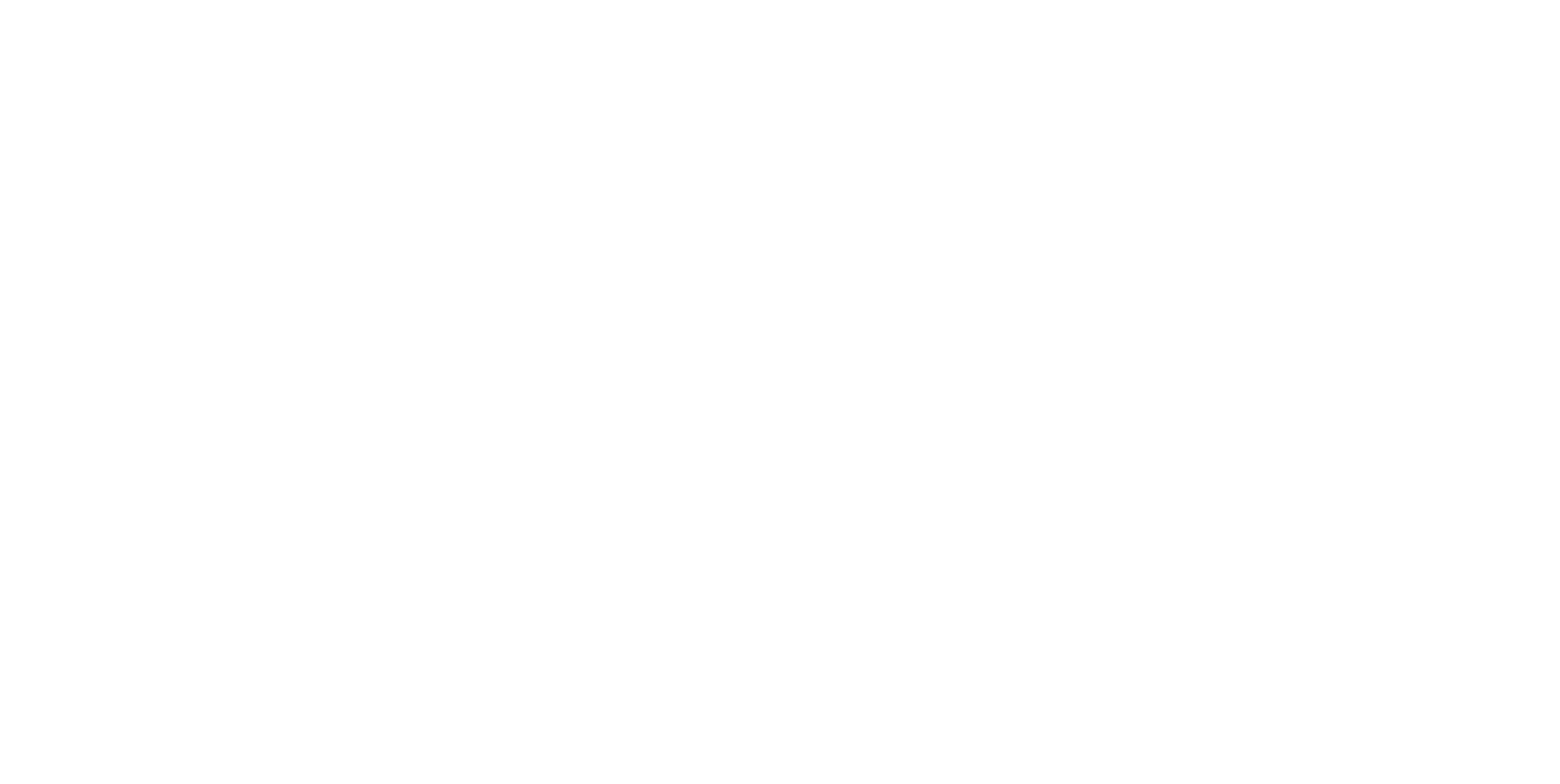 scroll, scrollTop: 0, scrollLeft: 0, axis: both 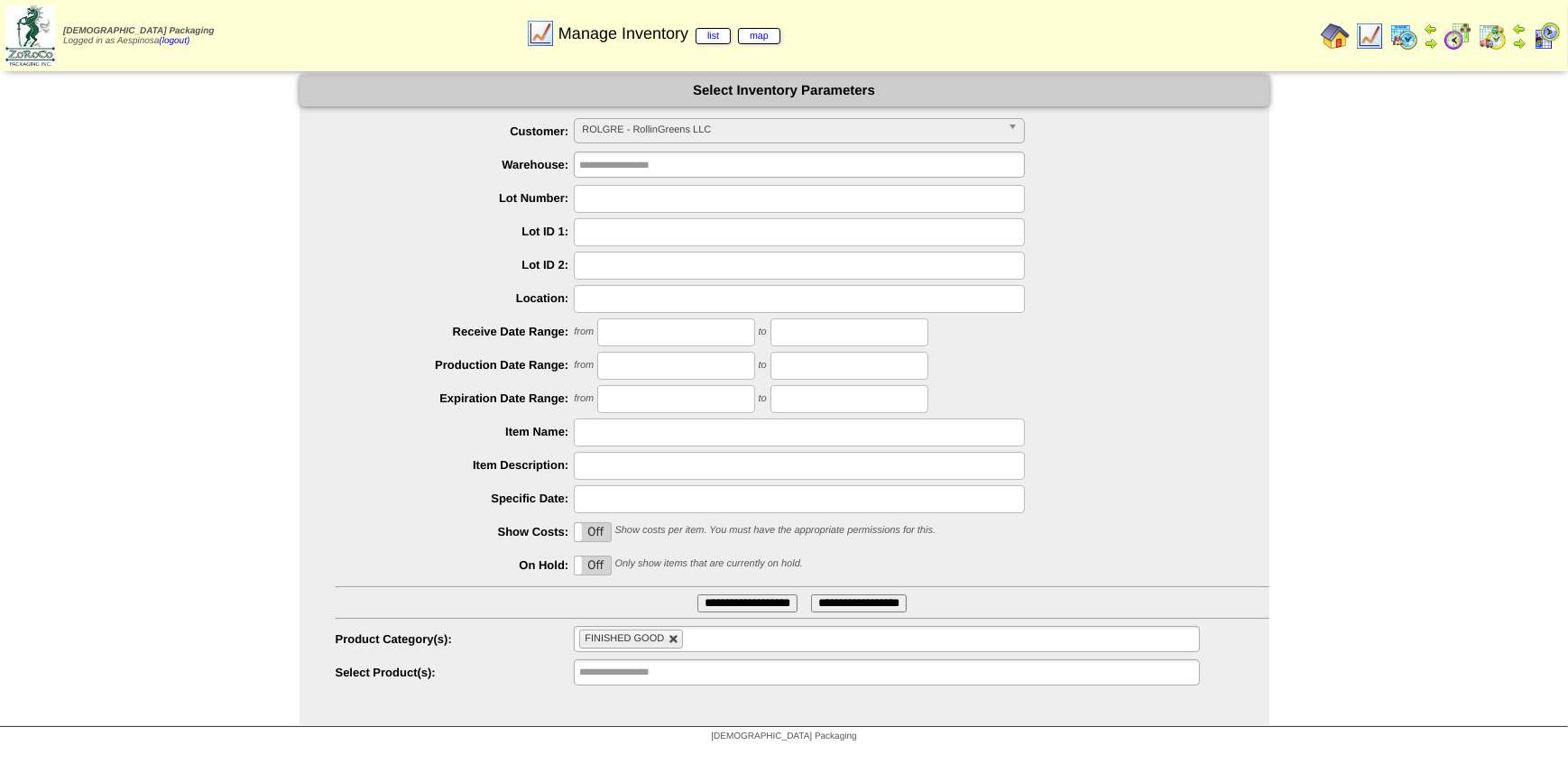 click at bounding box center (674, 639) 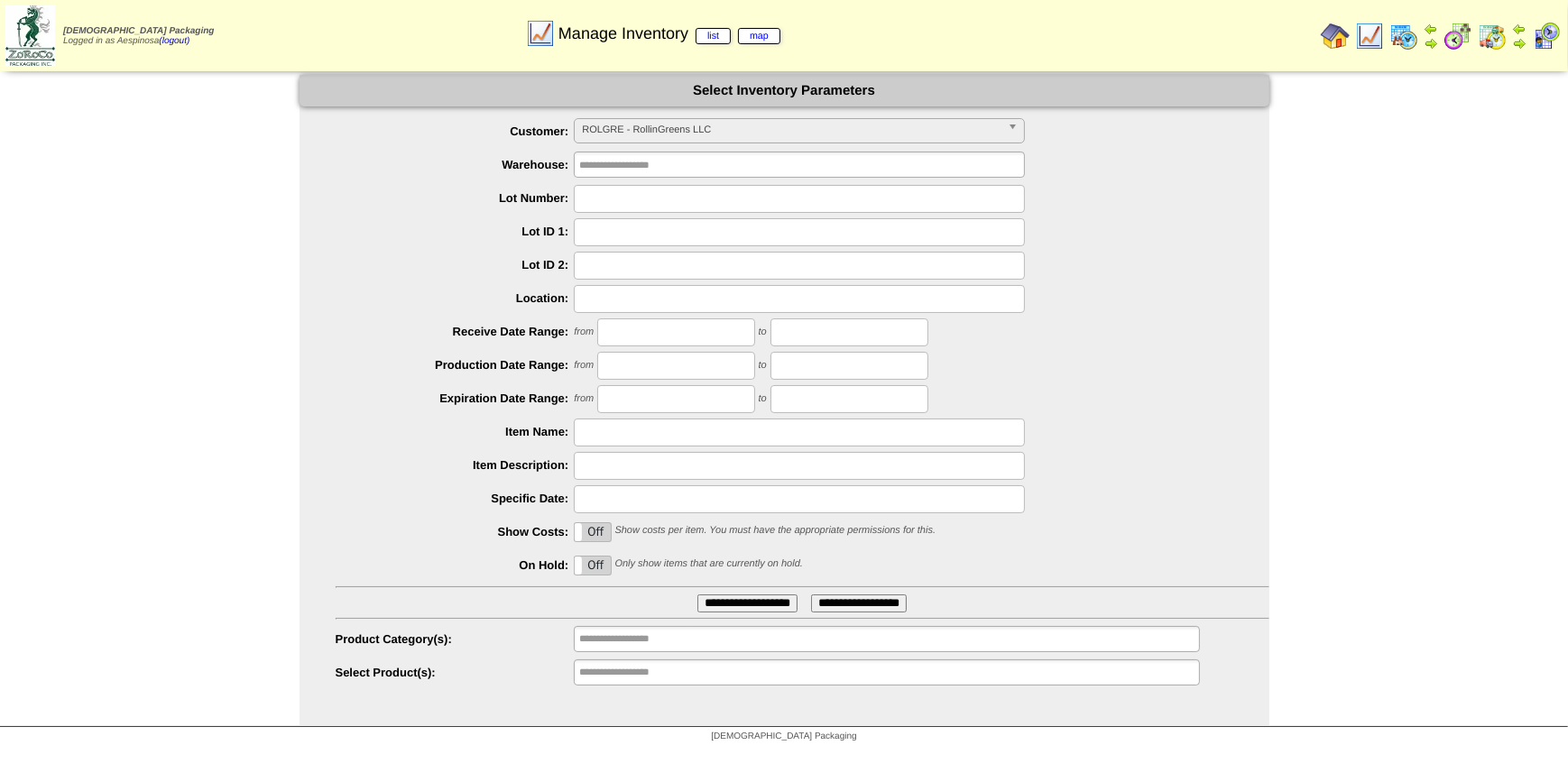 drag, startPoint x: 30, startPoint y: 22, endPoint x: 40, endPoint y: 21, distance: 10.049876 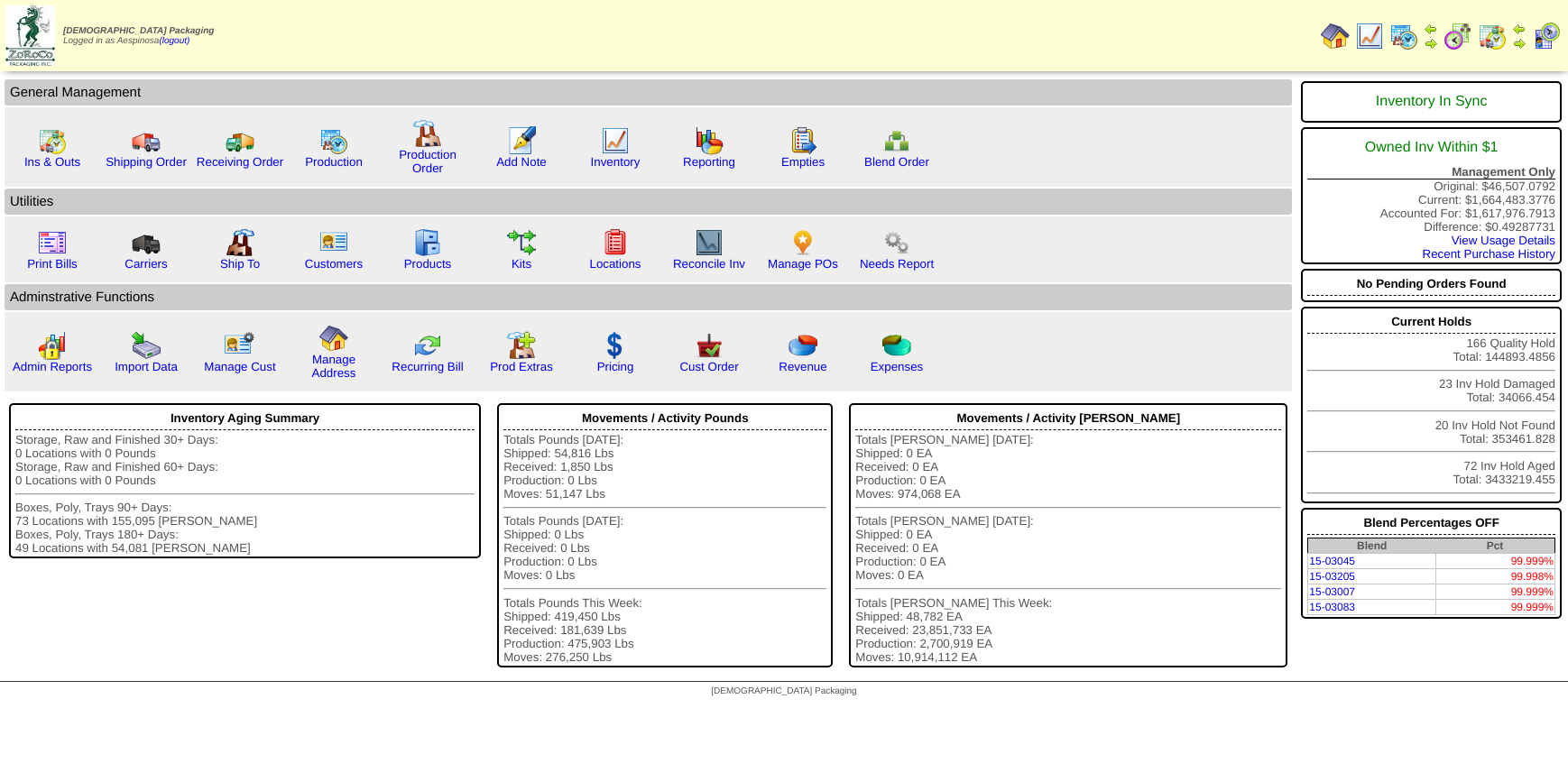 scroll, scrollTop: 0, scrollLeft: 0, axis: both 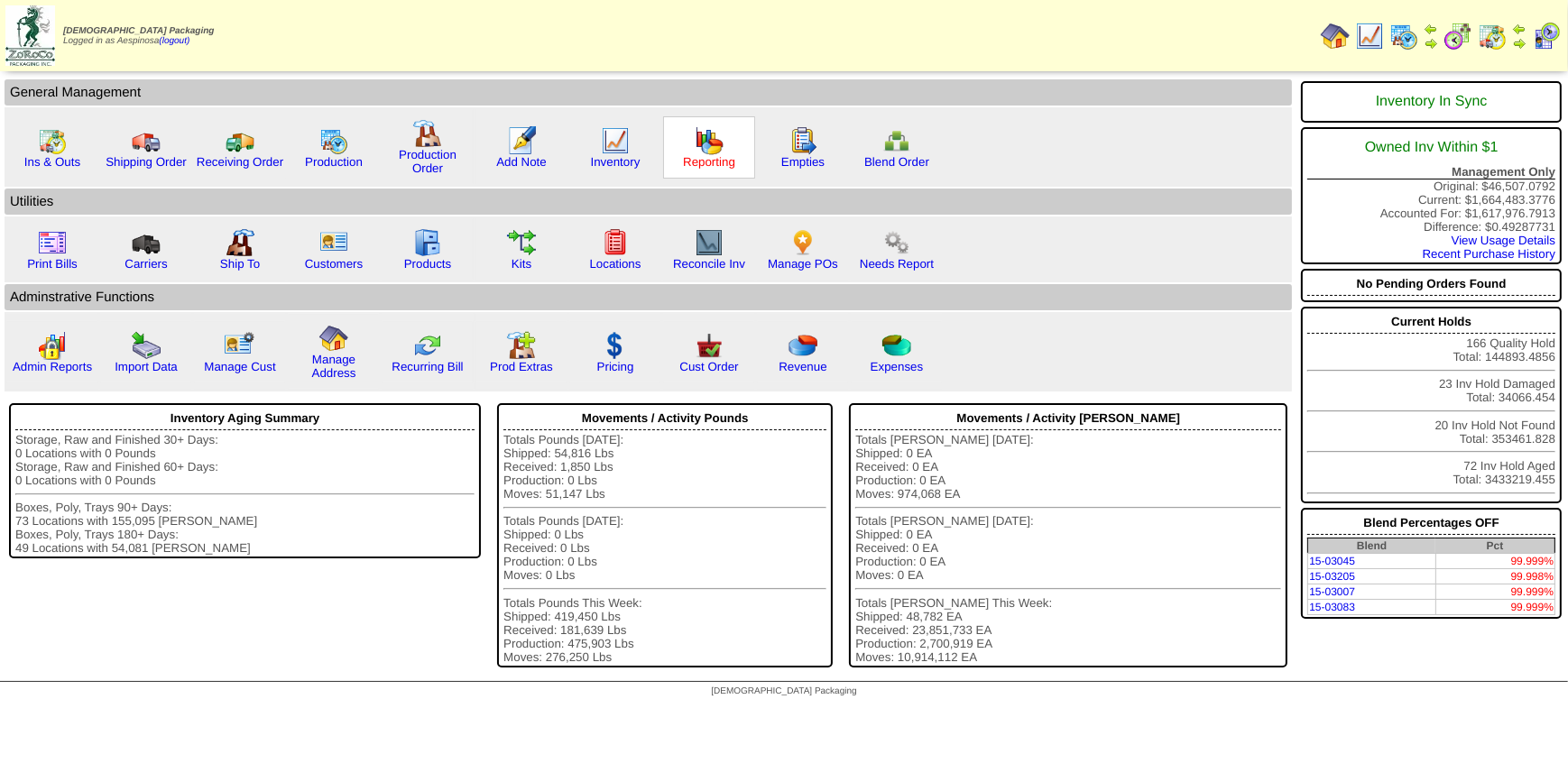 click on "Reporting" at bounding box center (709, 161) 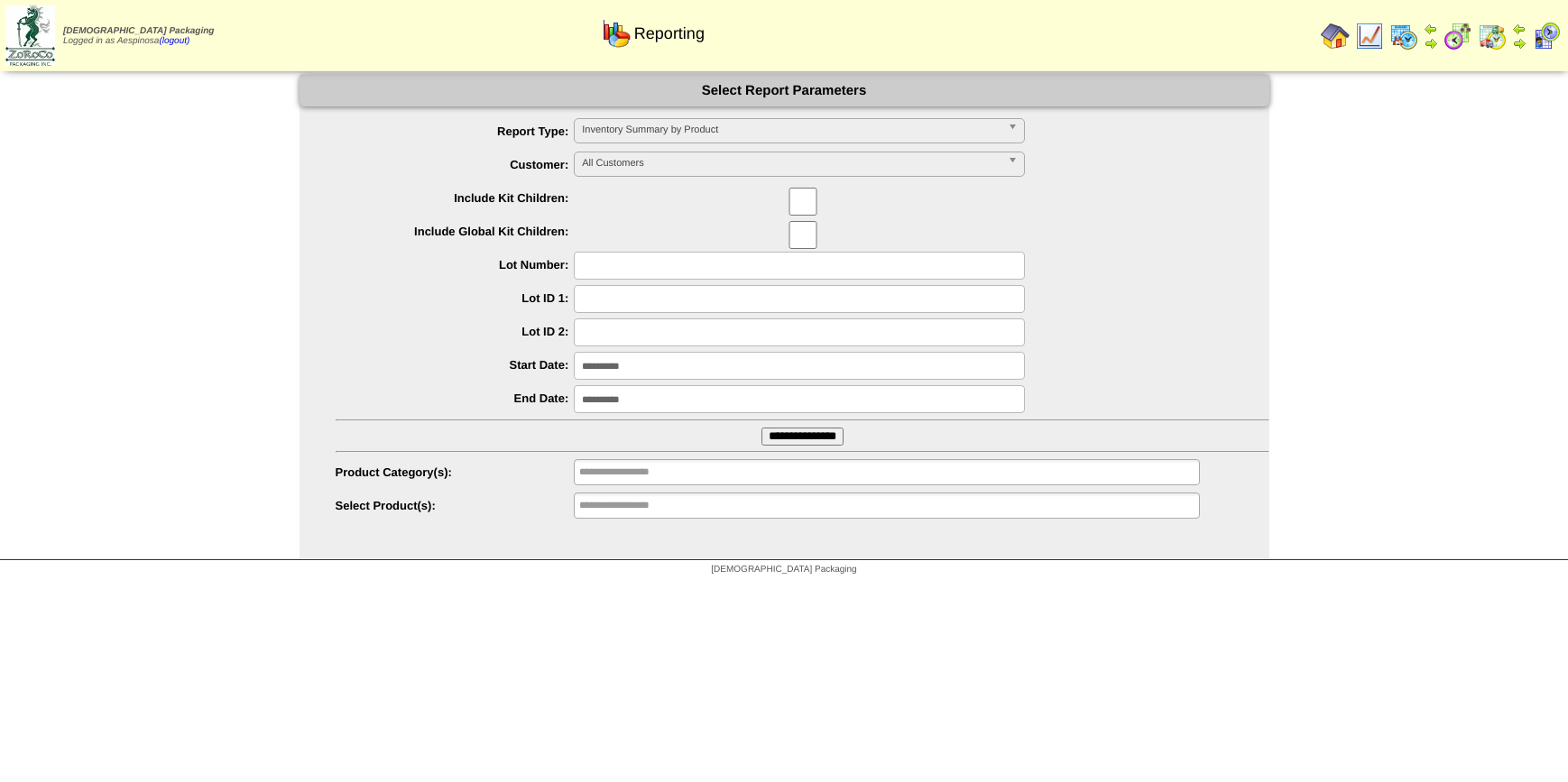 scroll, scrollTop: 0, scrollLeft: 0, axis: both 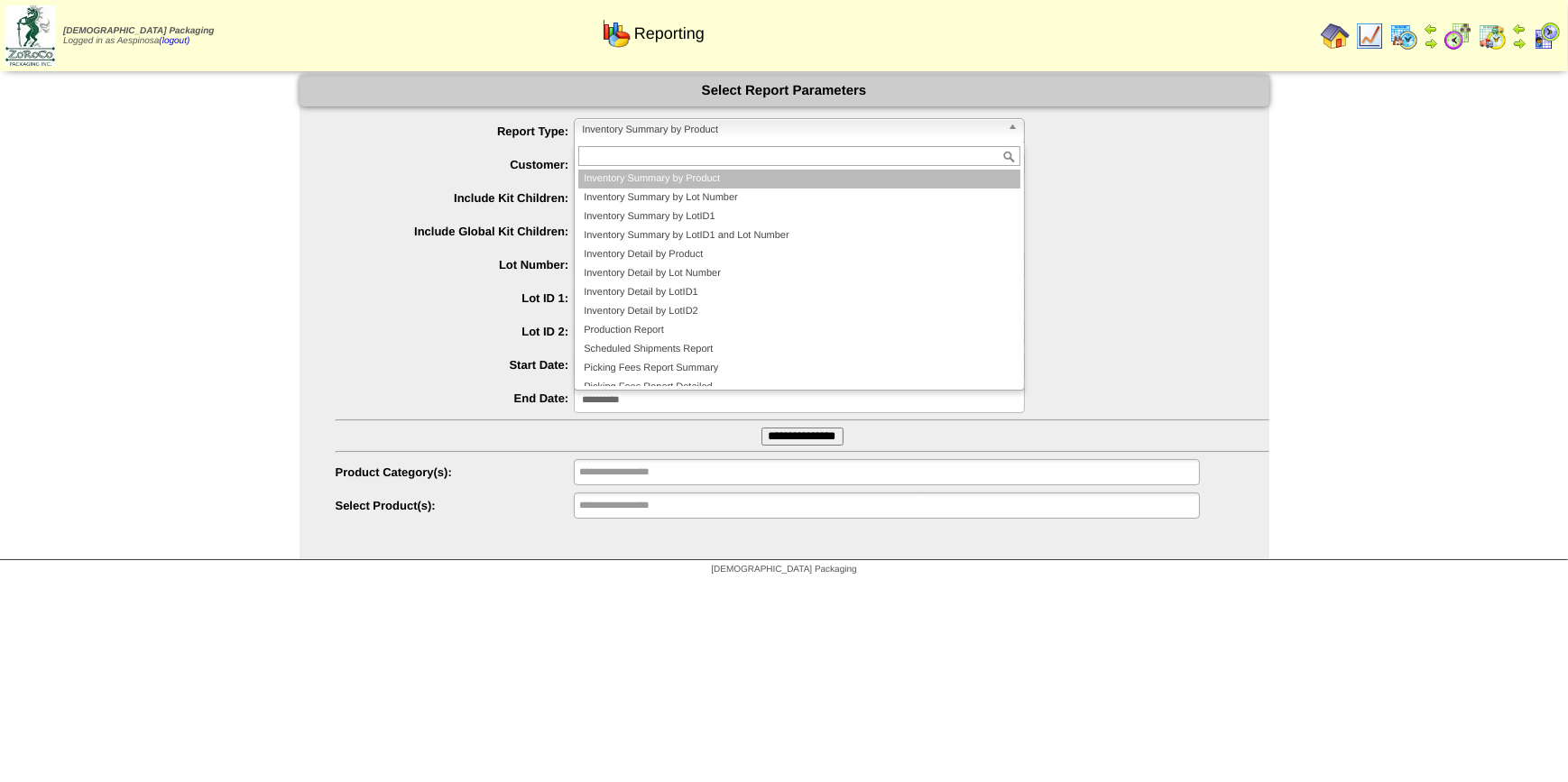 click on "Inventory Summary by Product" at bounding box center (791, 130) 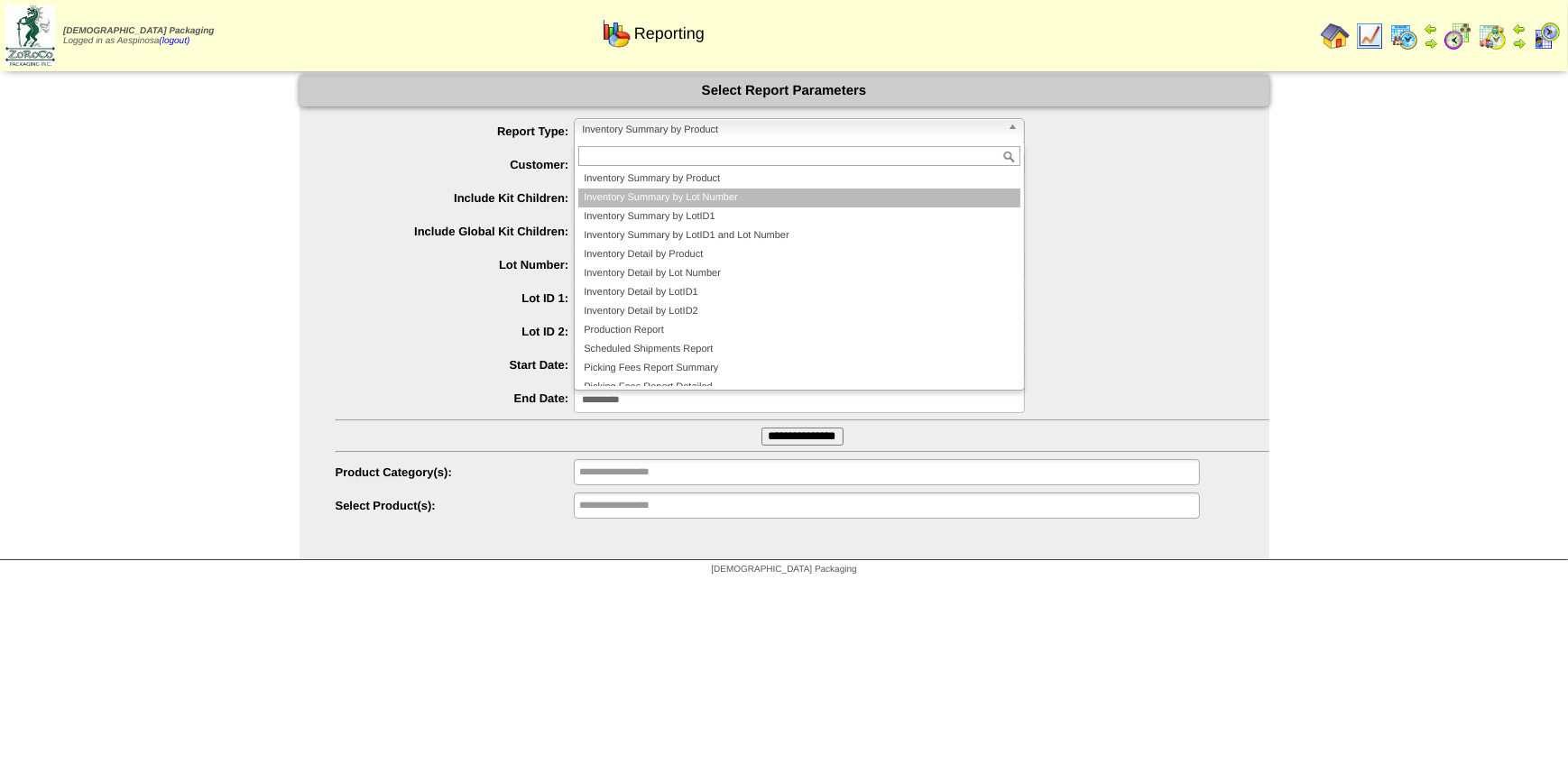 click on "Inventory Summary by Lot Number" at bounding box center (799, 198) 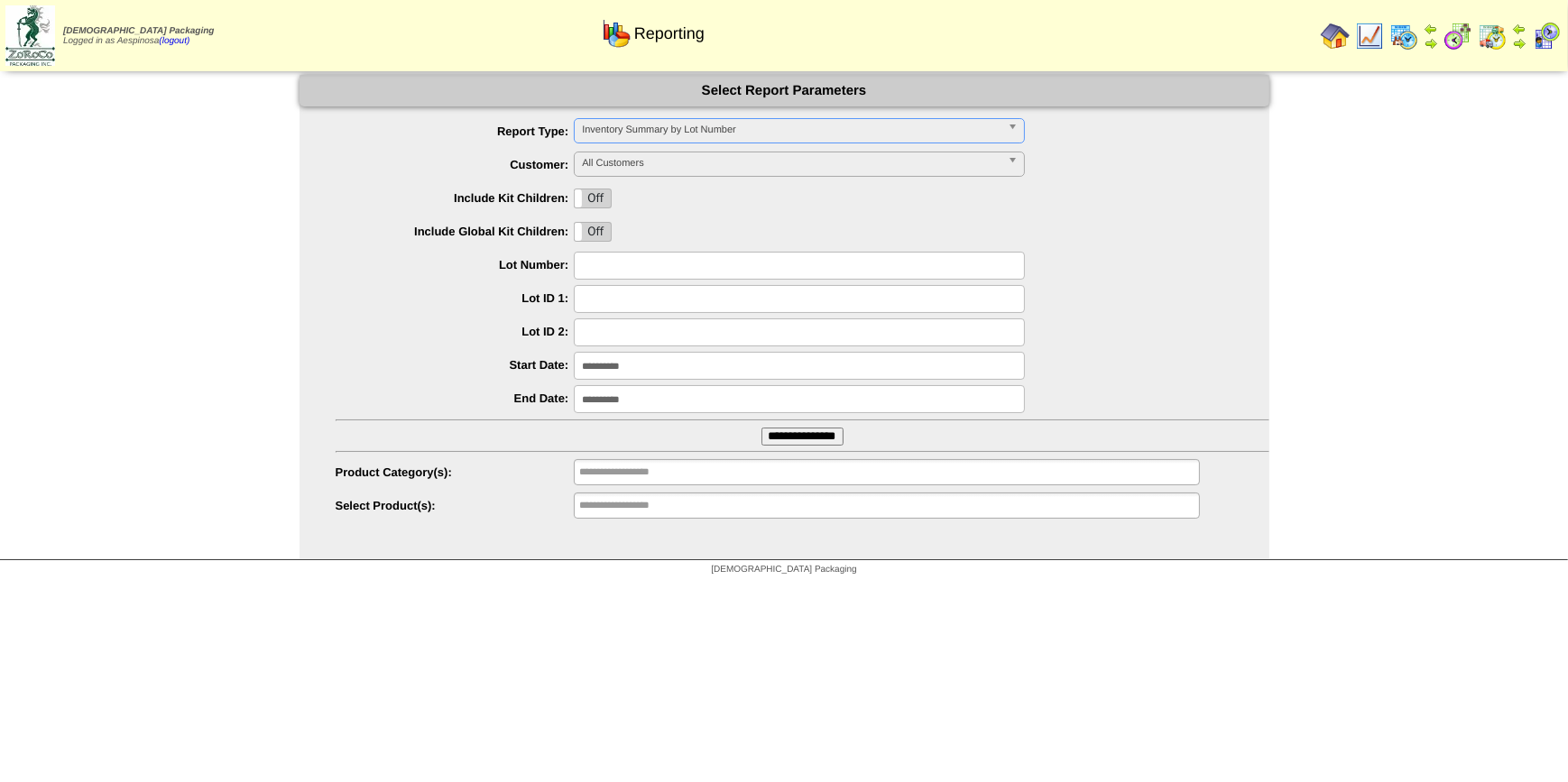 click on "All Customers" at bounding box center (791, 163) 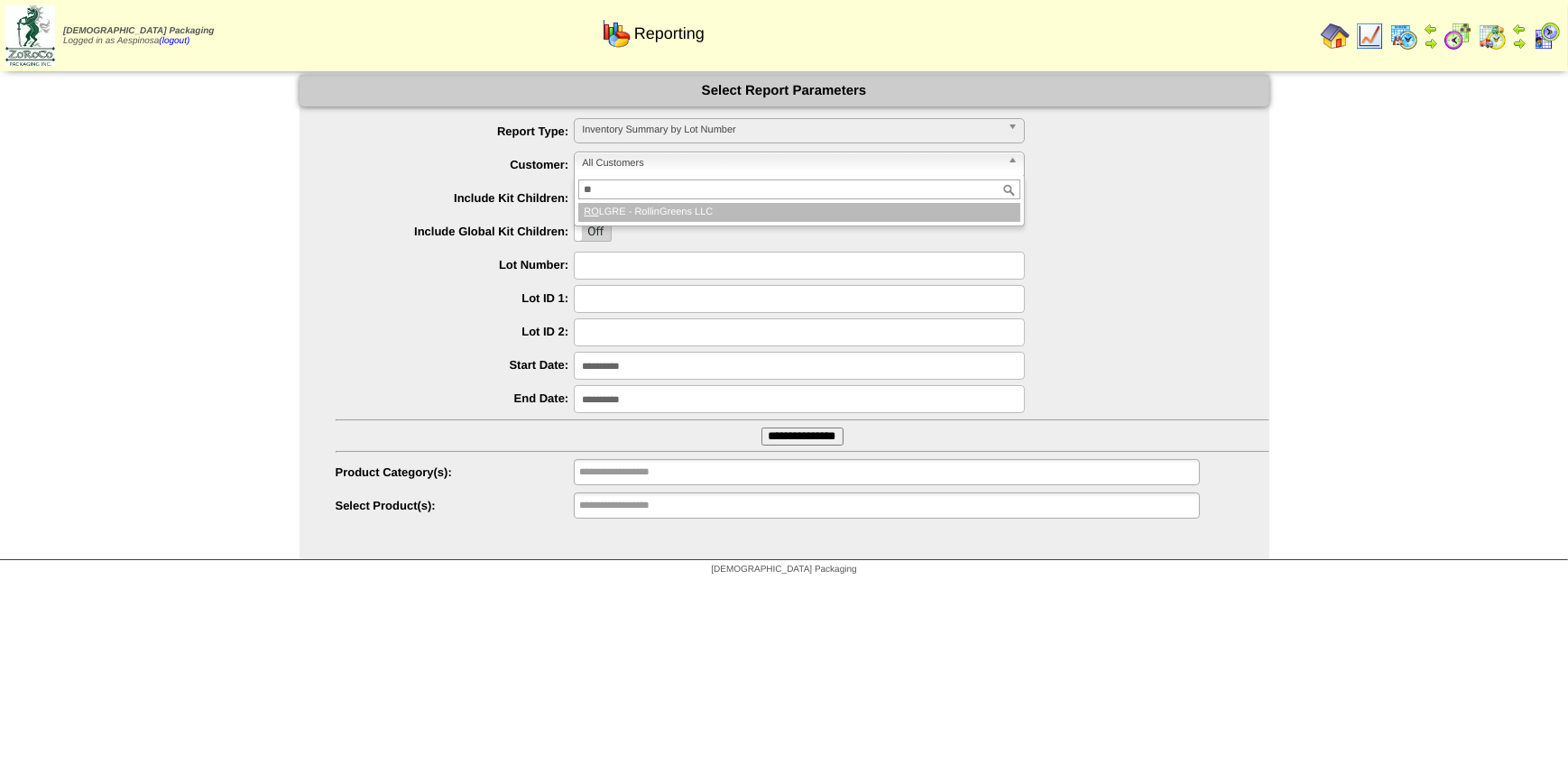 type on "**" 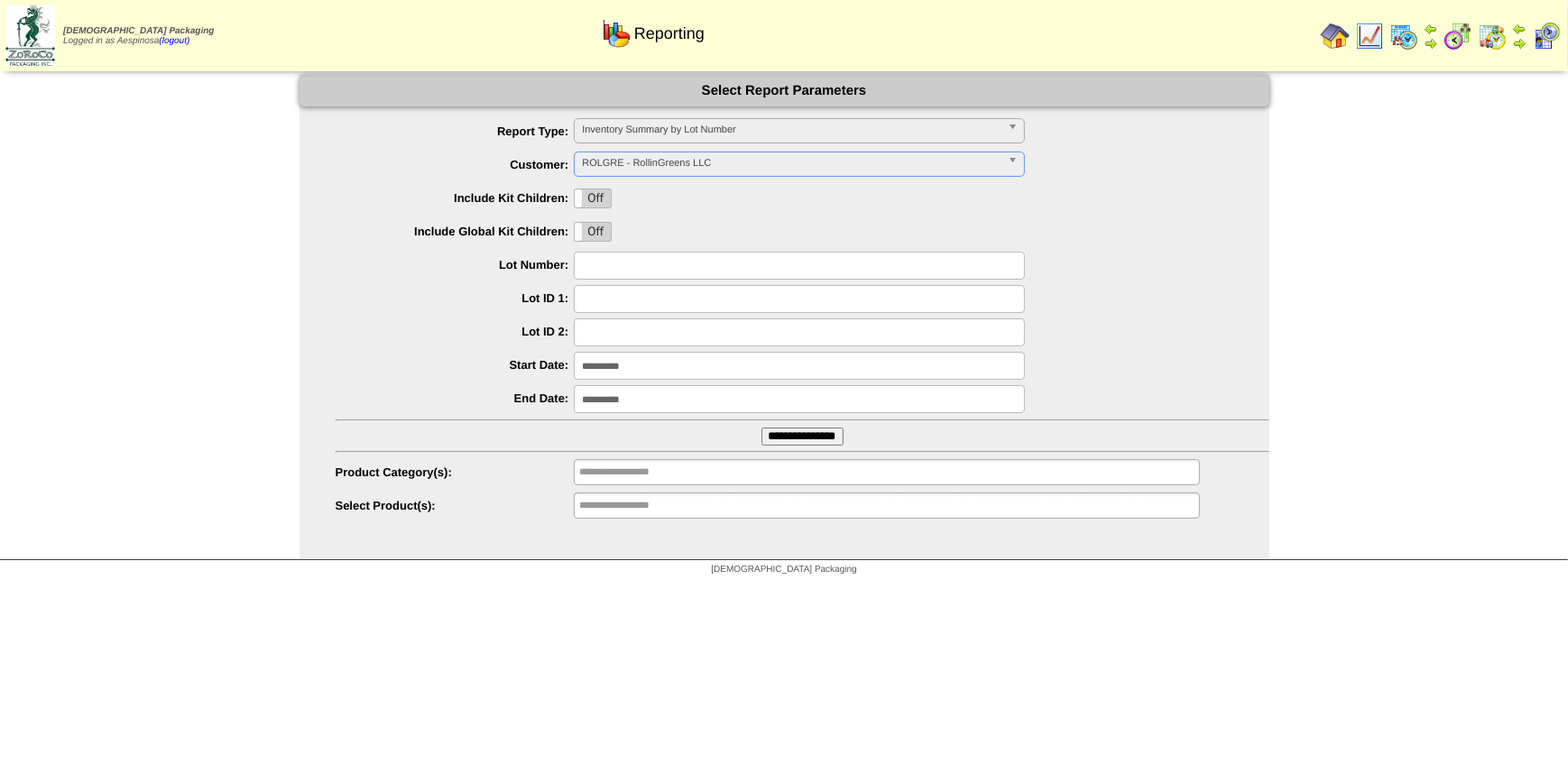 click at bounding box center [799, 265] 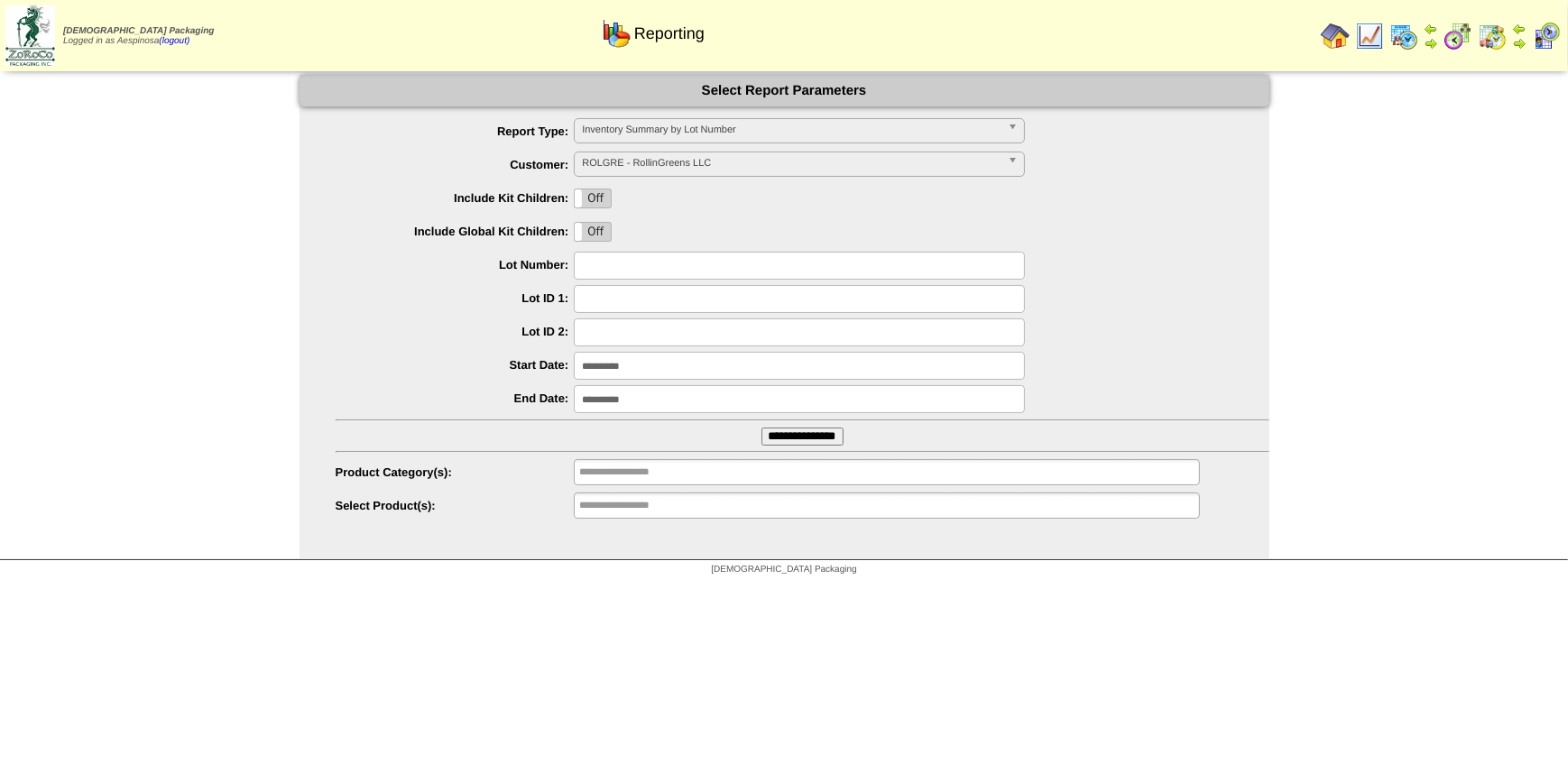 click on "Lot ID 2:" at bounding box center [455, 331] 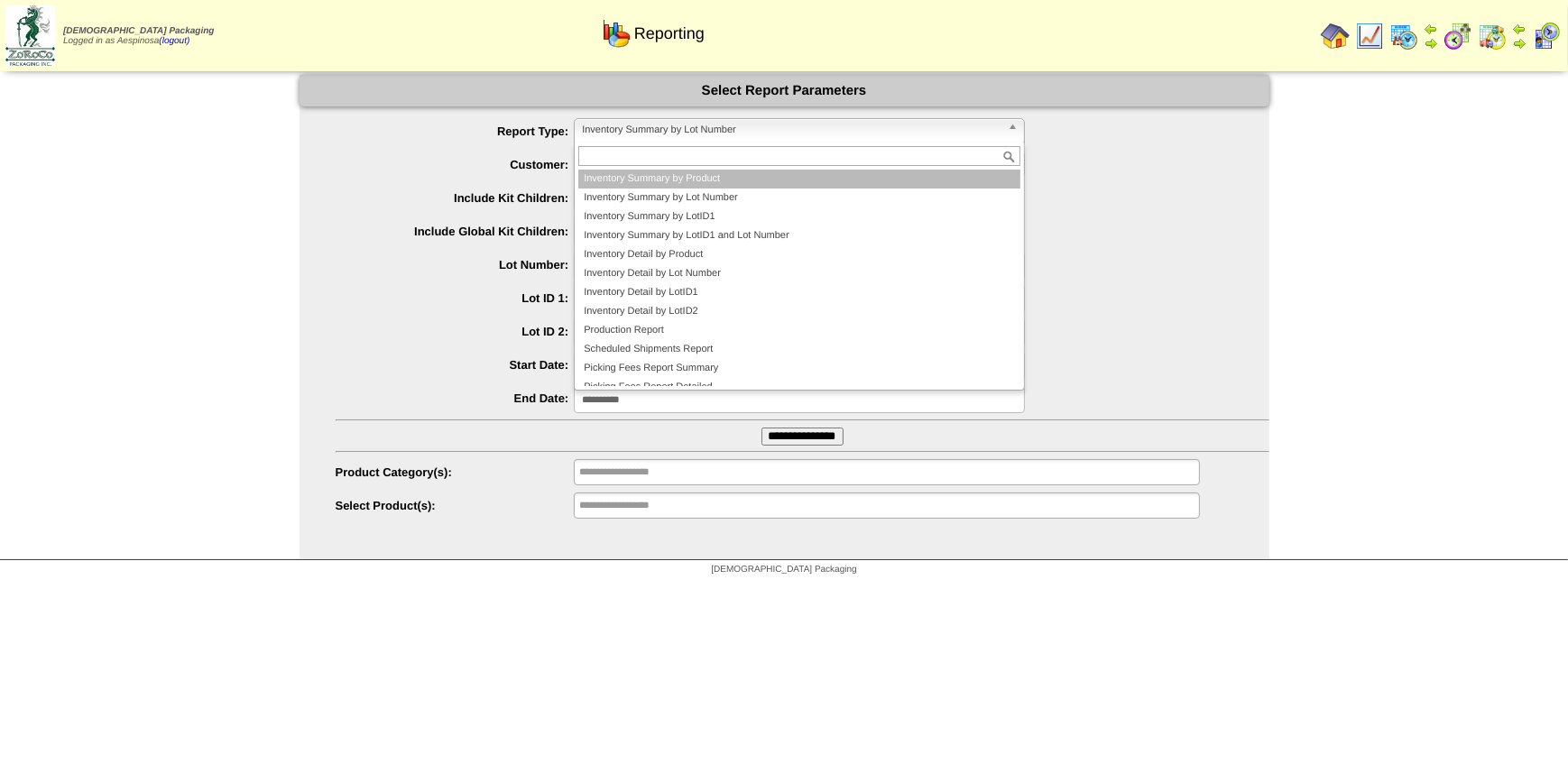 click on "Inventory Summary by Product" at bounding box center (799, 179) 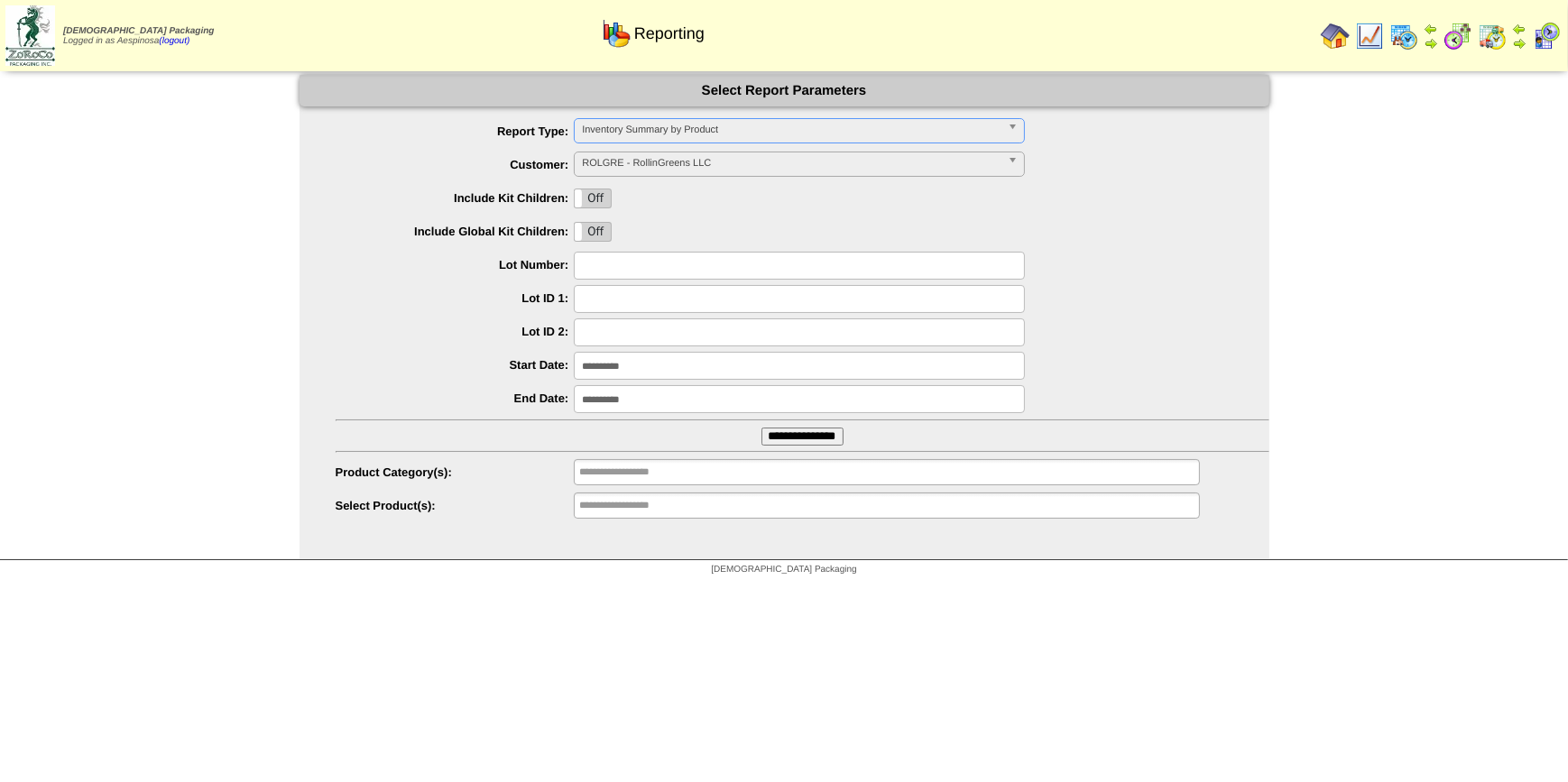 click at bounding box center [799, 265] 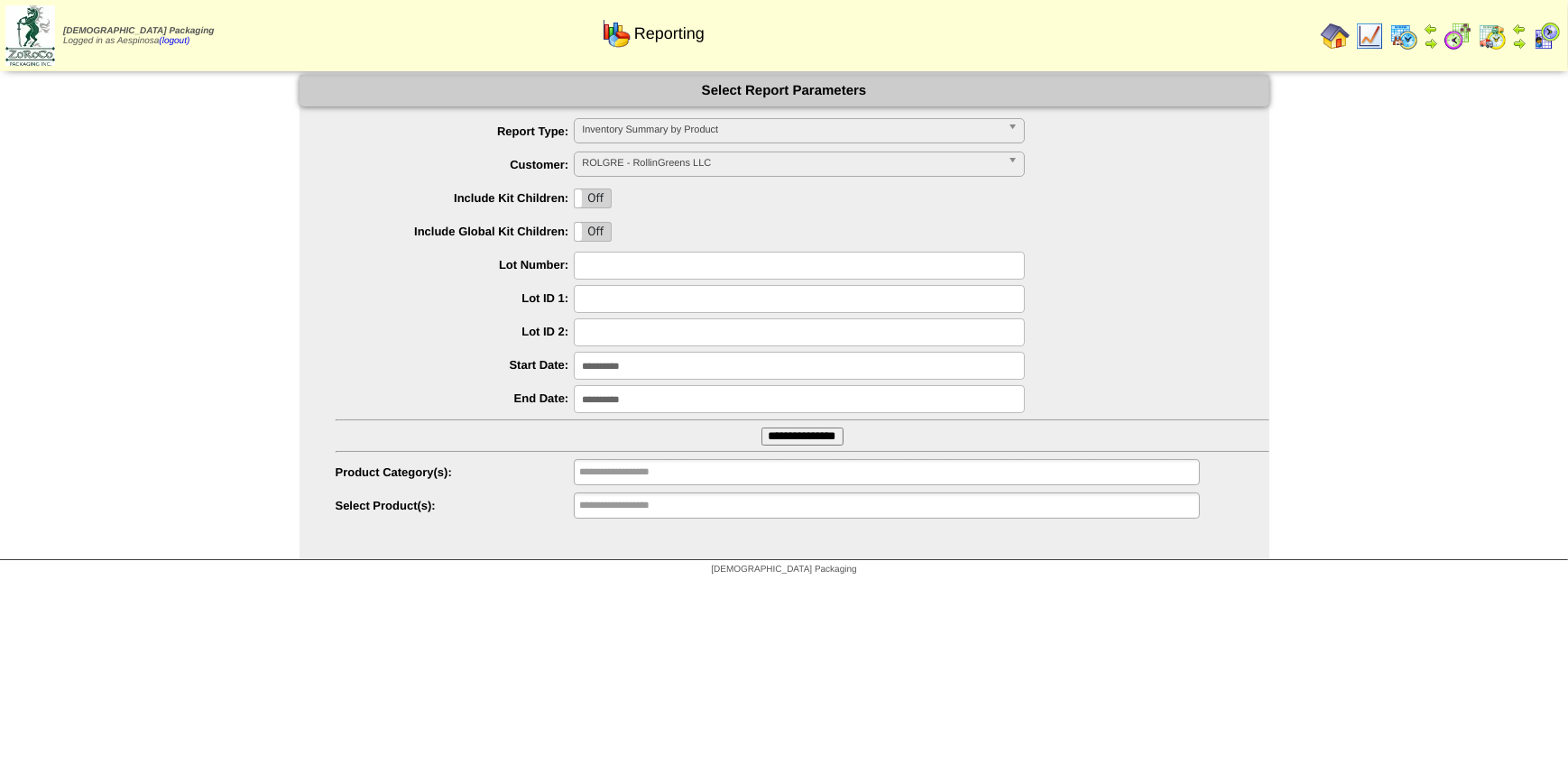 click at bounding box center (802, 299) 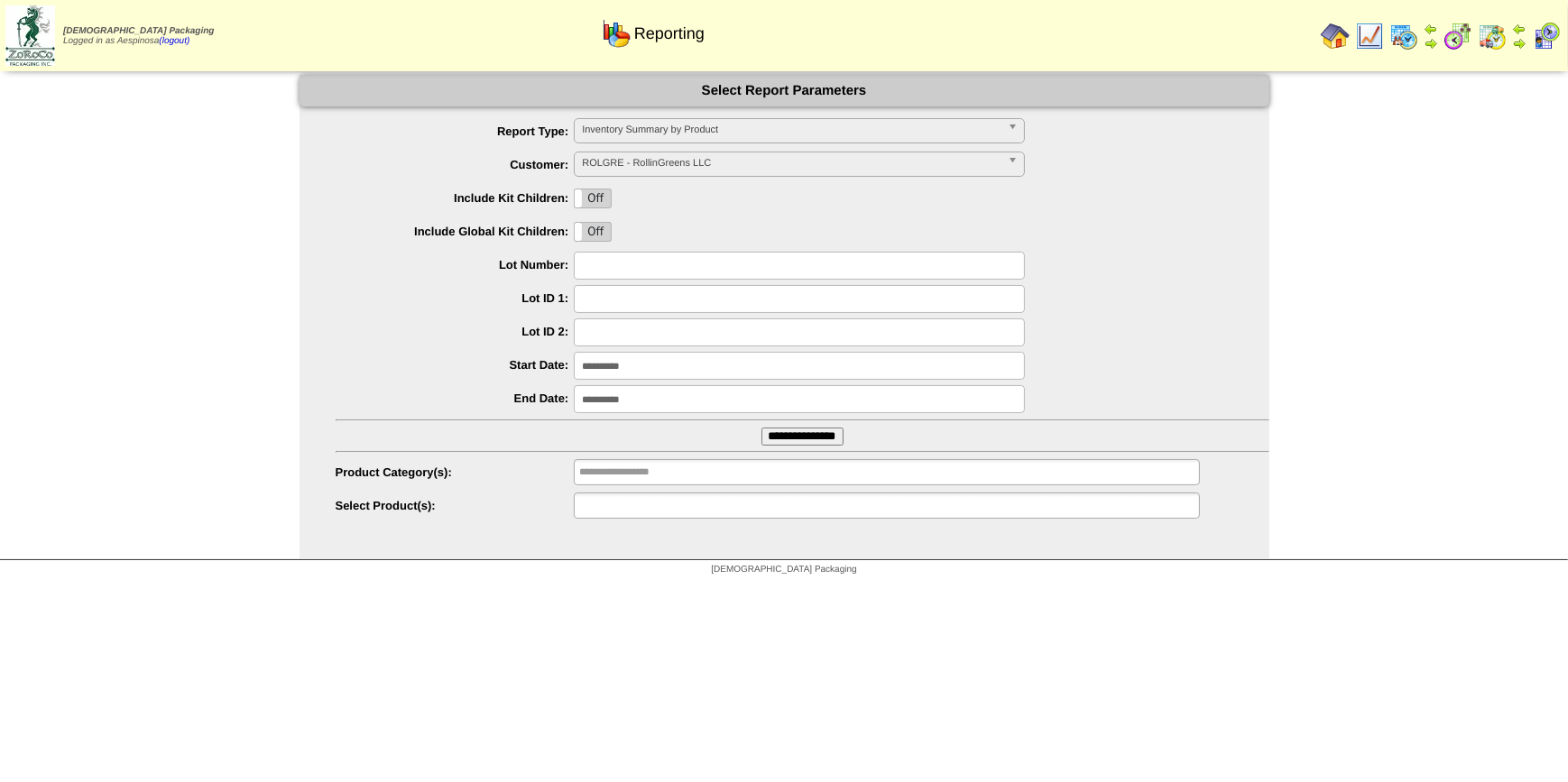 click at bounding box center (637, 505) 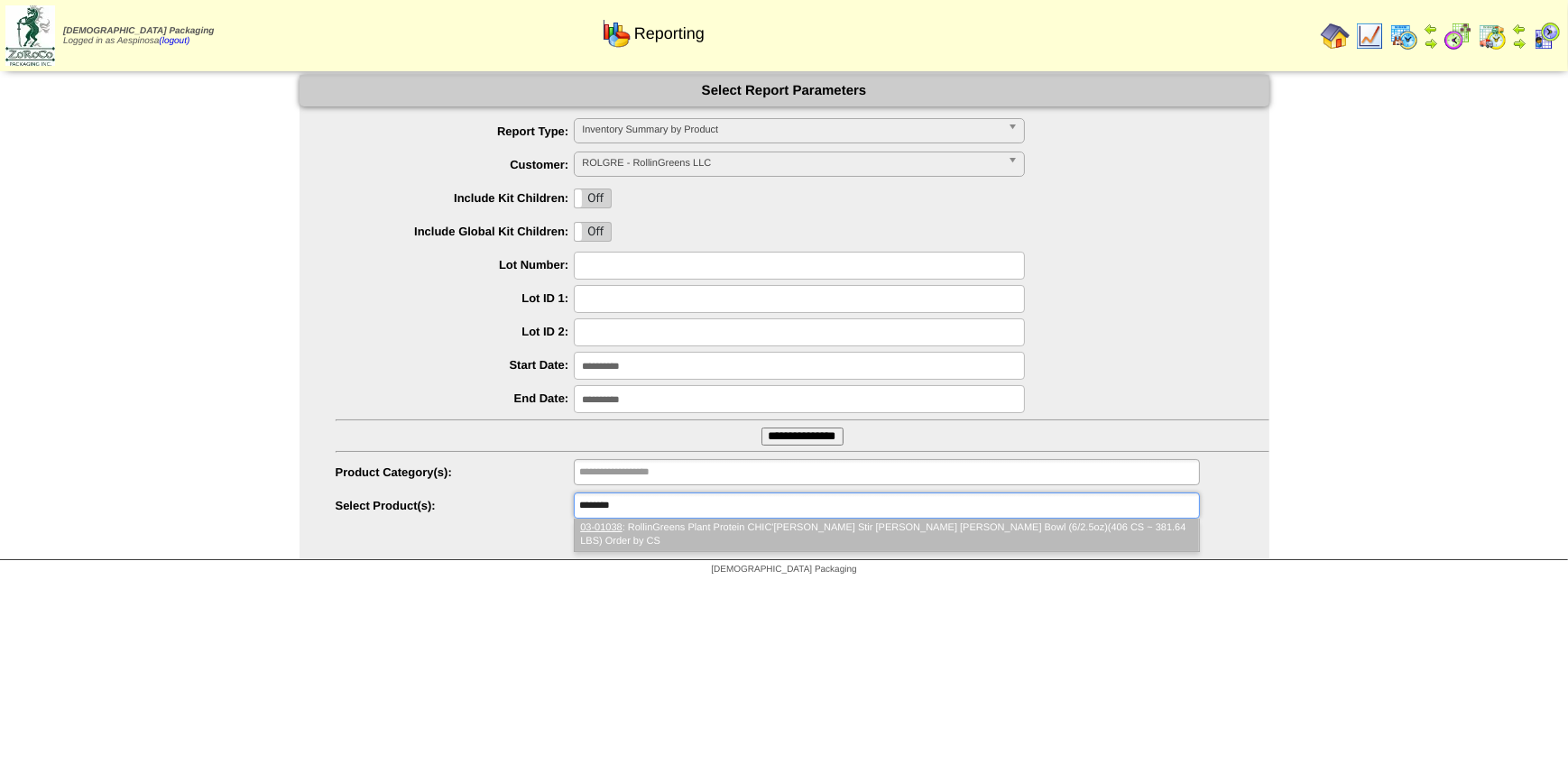 type on "********" 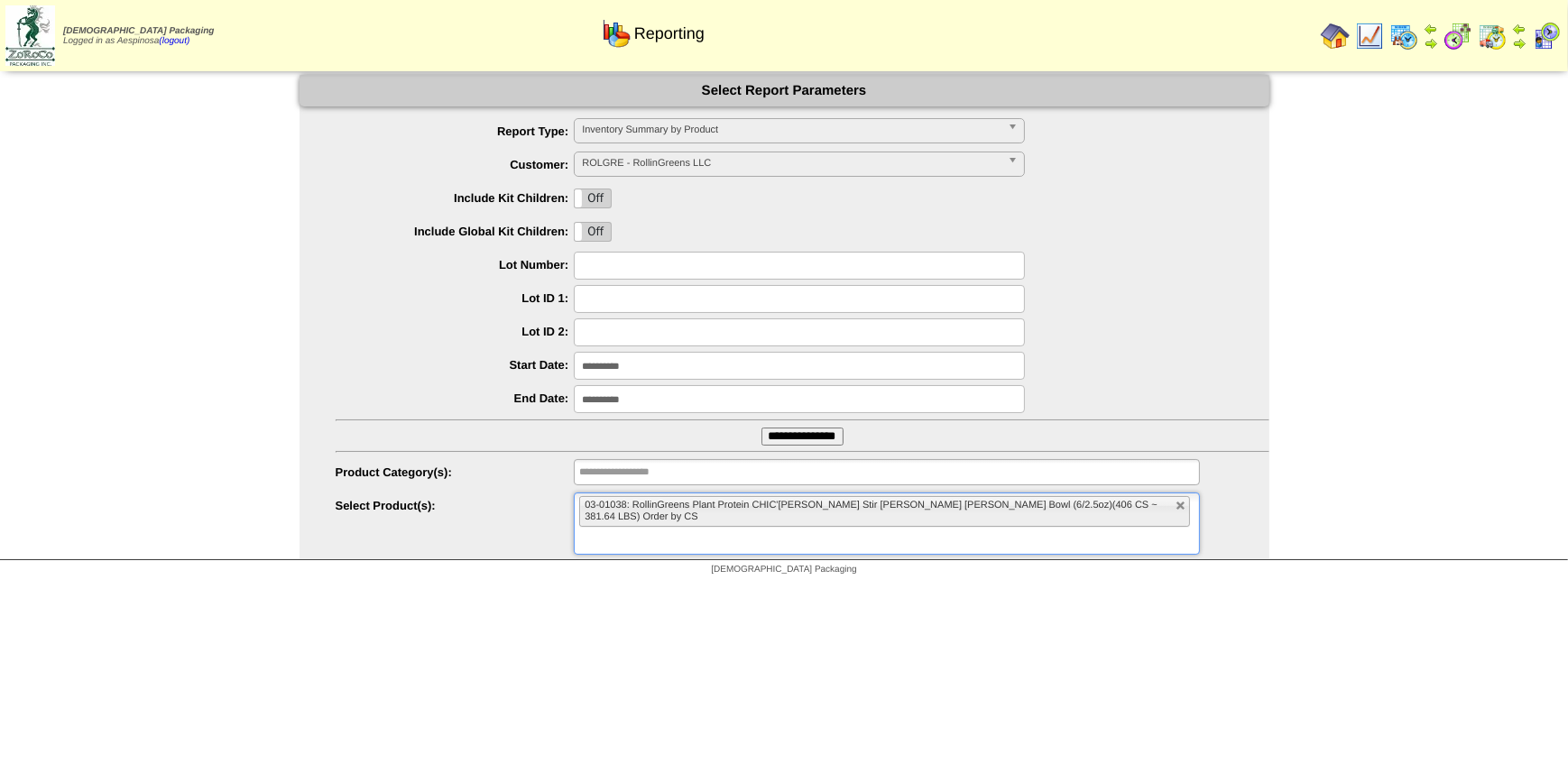 click on "**********" at bounding box center [802, 437] 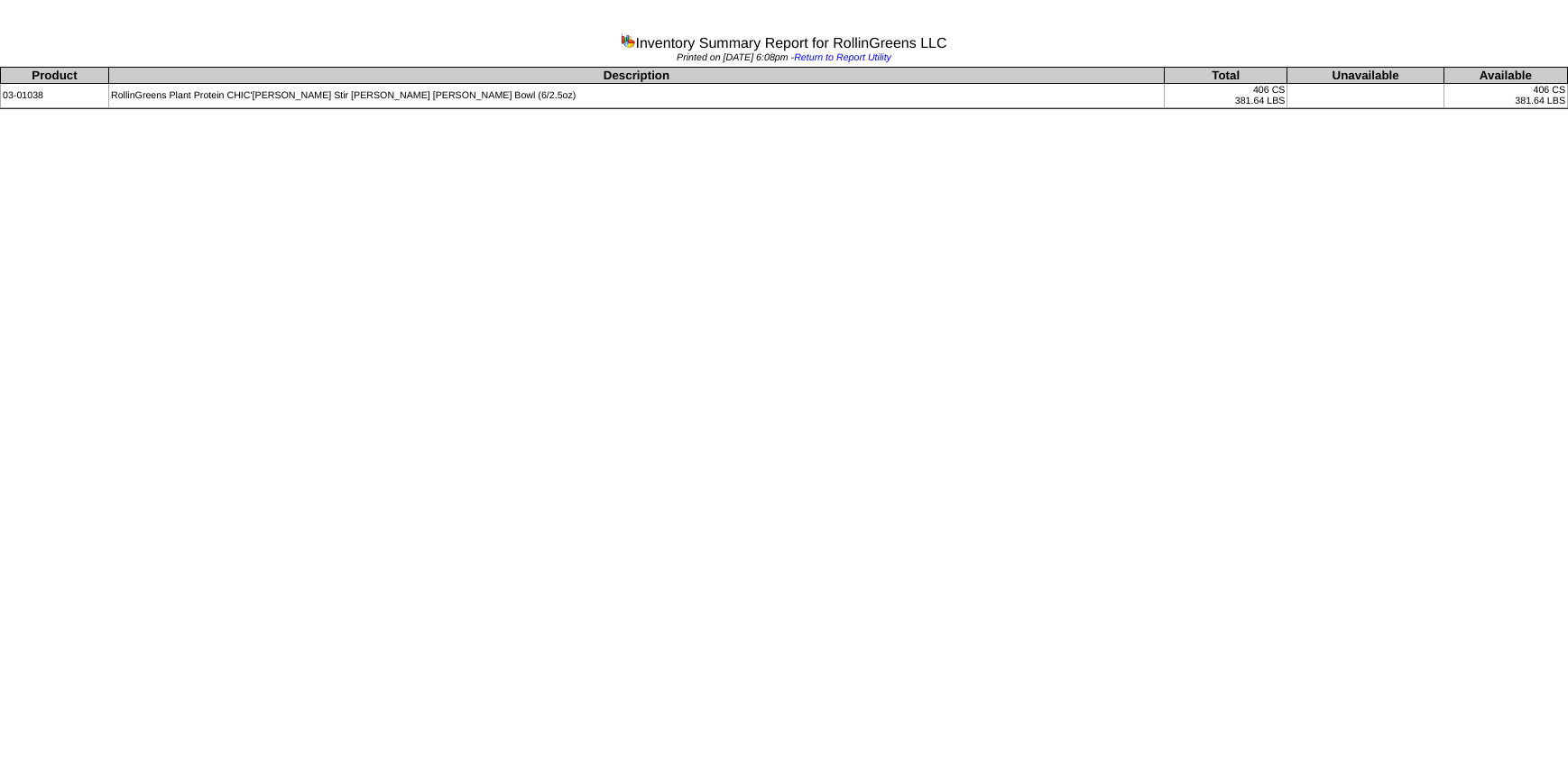 scroll, scrollTop: 0, scrollLeft: 0, axis: both 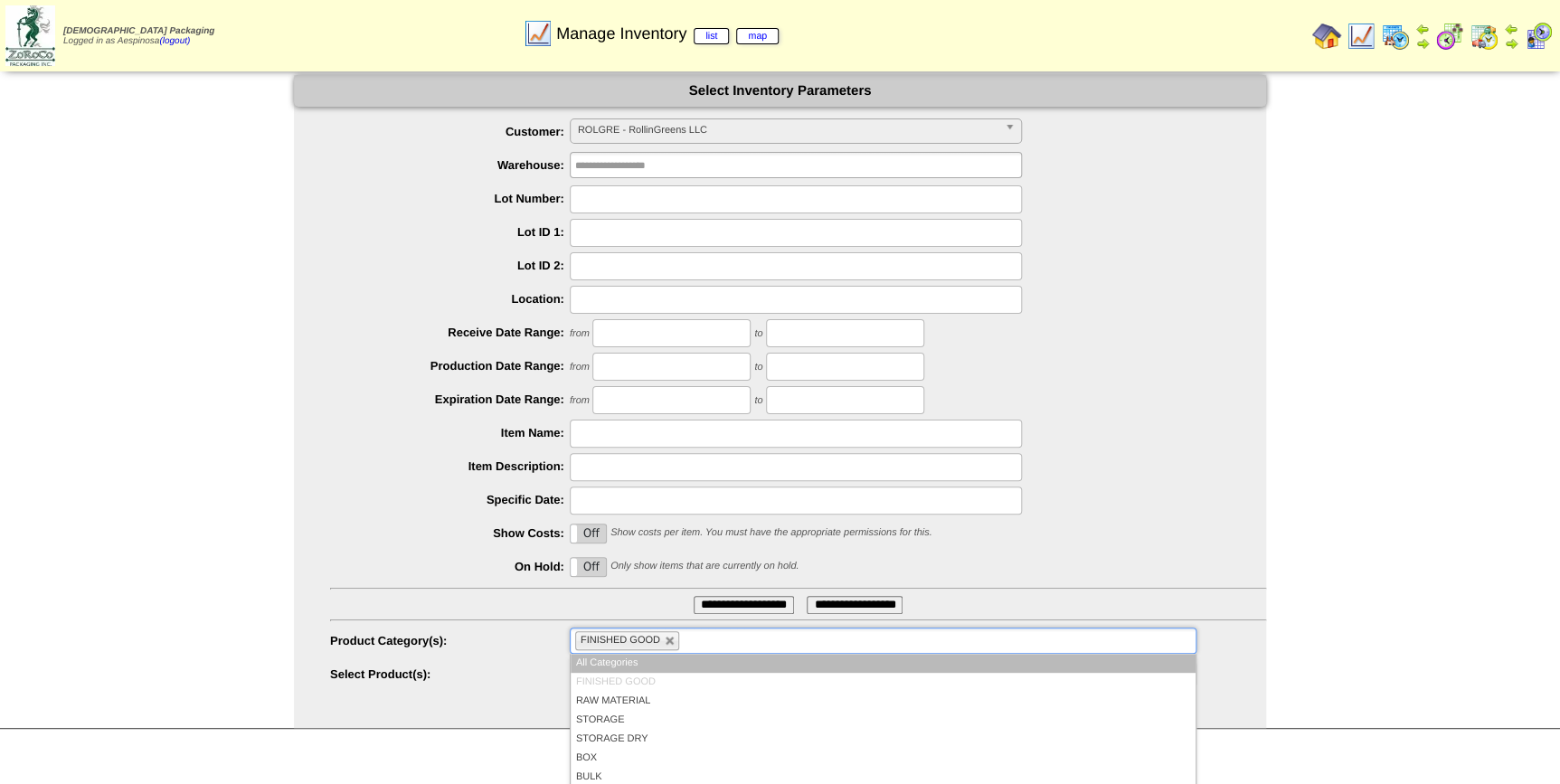 click on "FINISHED GOOD" at bounding box center (627, 640) 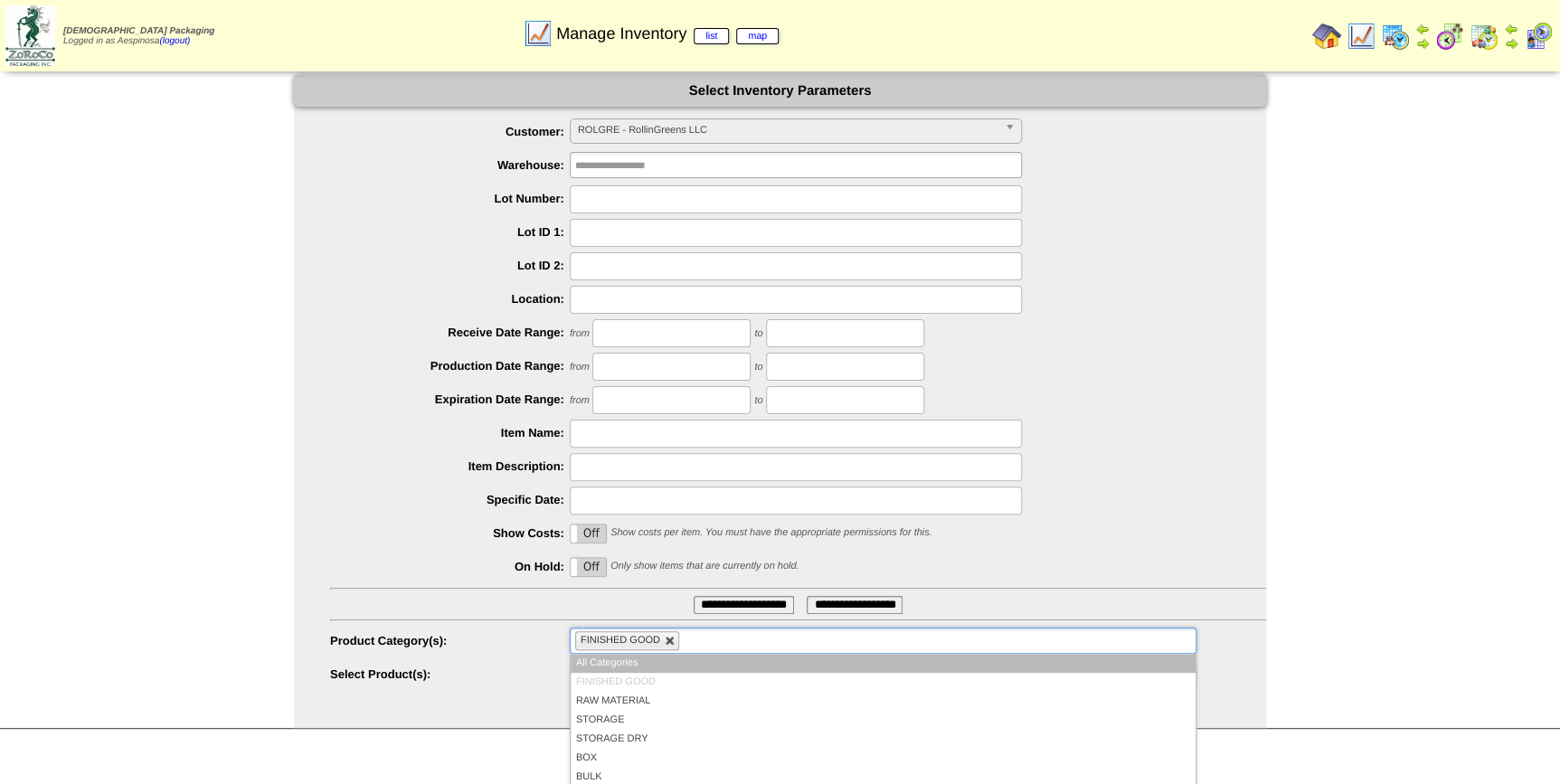 click on "FINISHED GOOD" at bounding box center [627, 640] 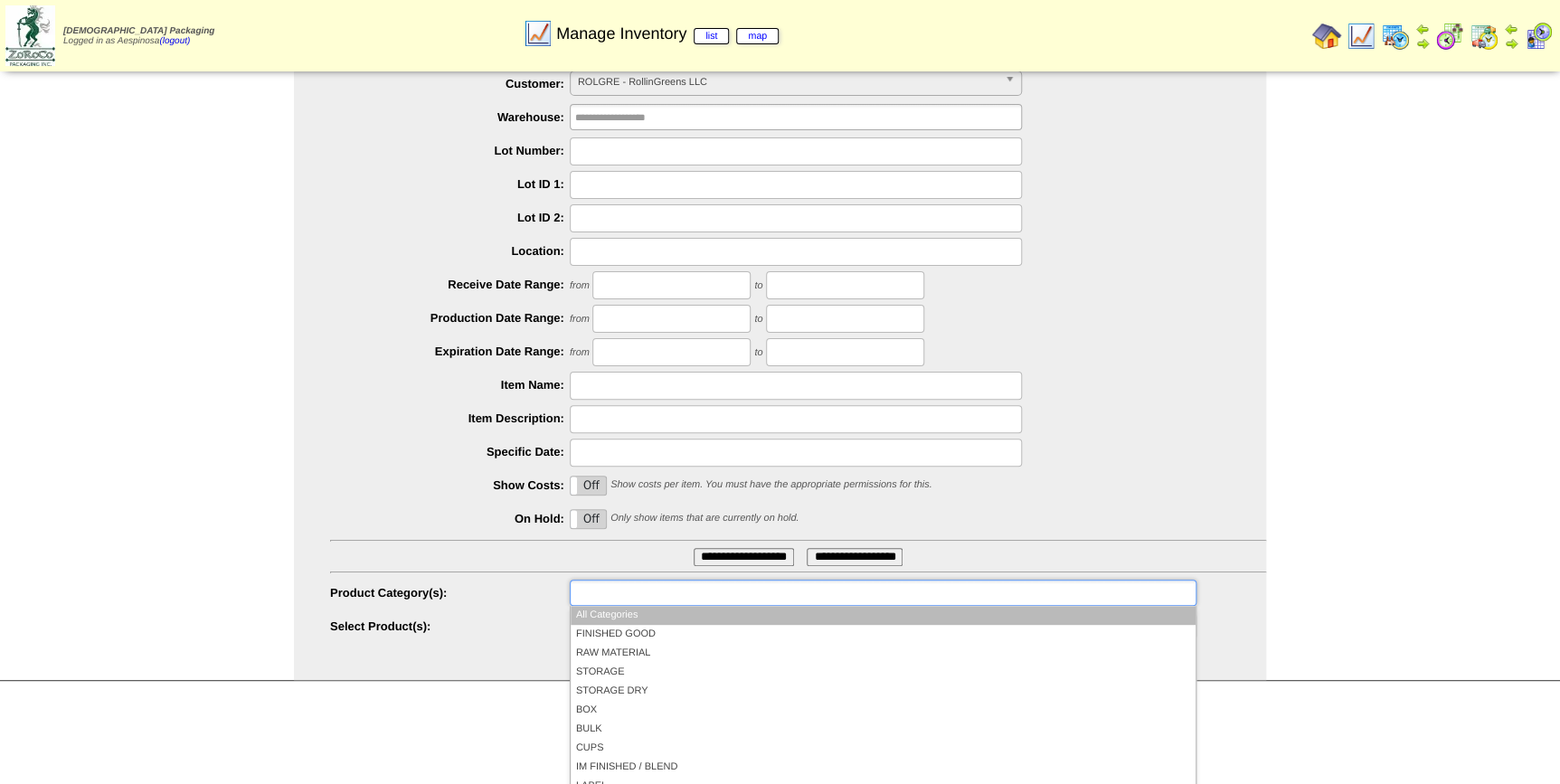 scroll, scrollTop: 87, scrollLeft: 0, axis: vertical 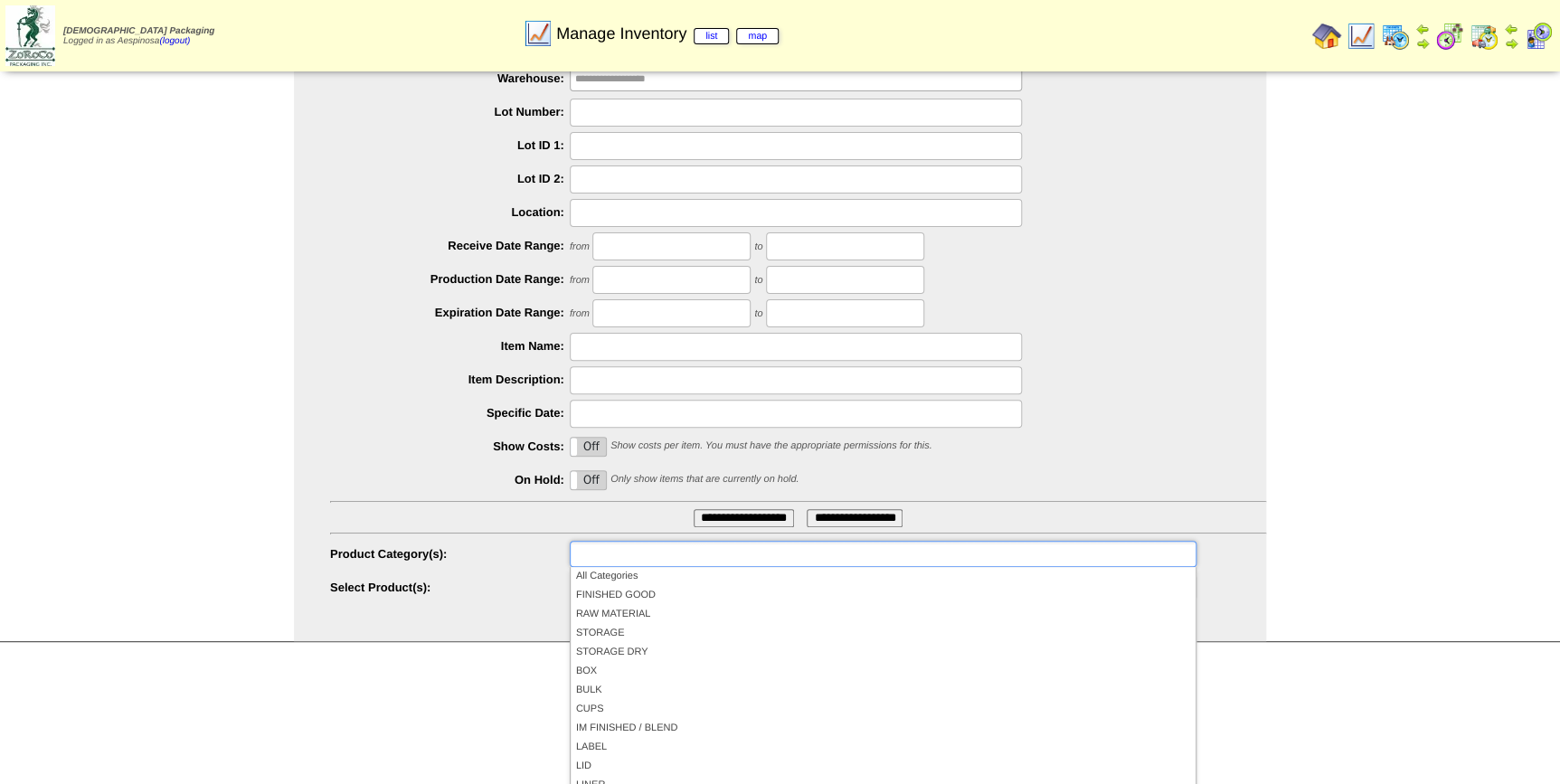click on "**********" at bounding box center (780, 315) 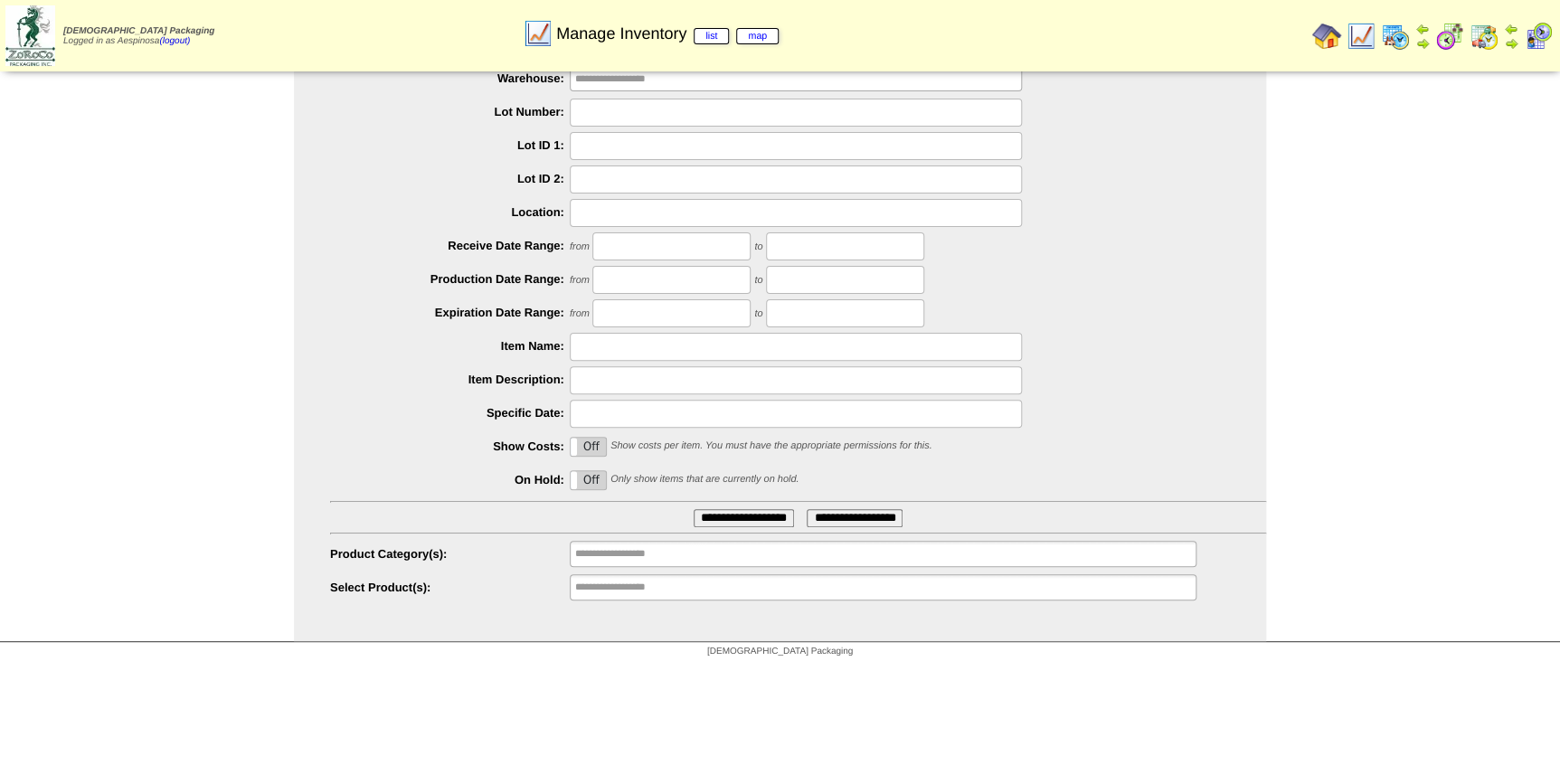 click on "**********" at bounding box center [780, 316] 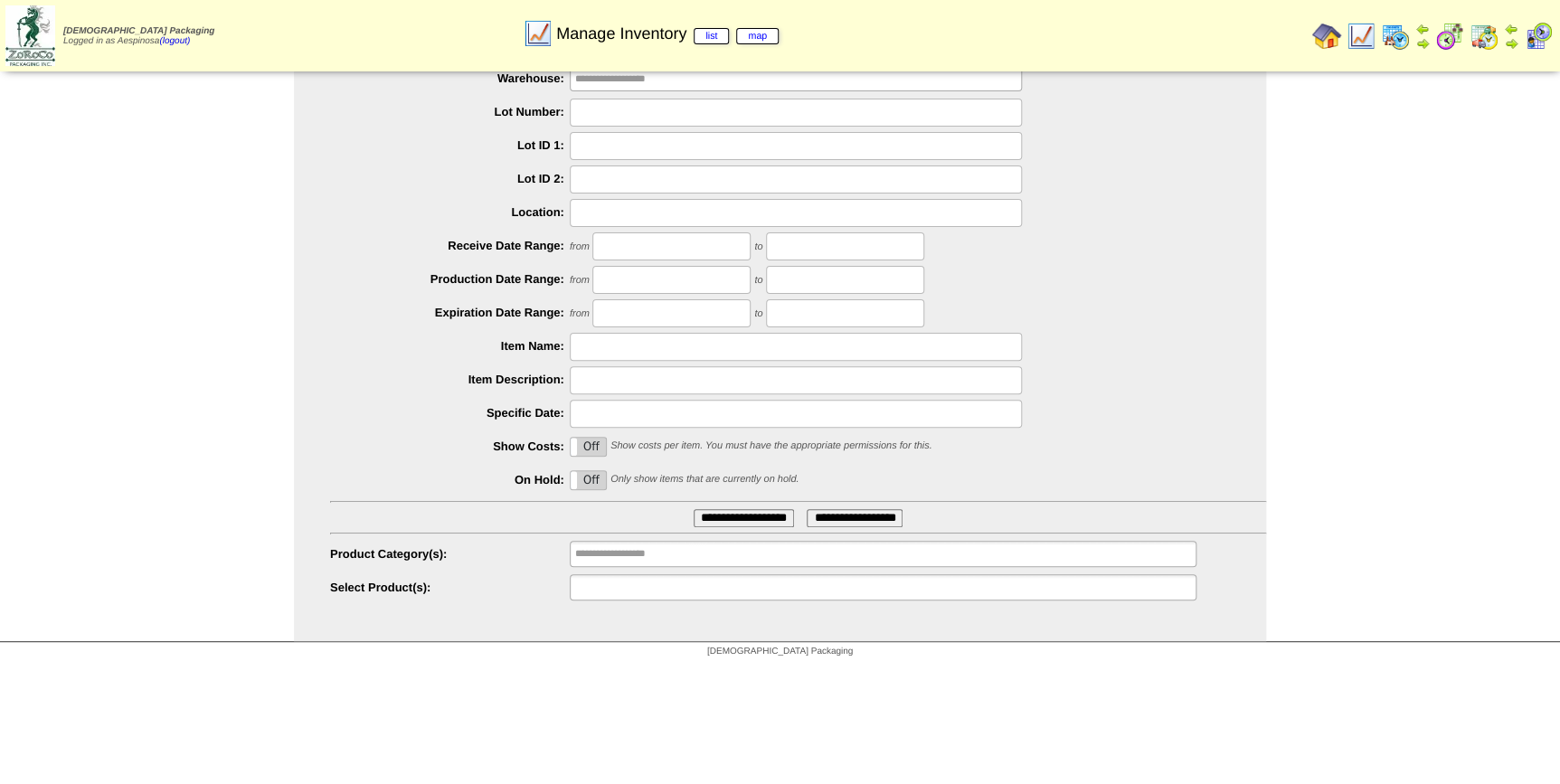 click at bounding box center (633, 587) 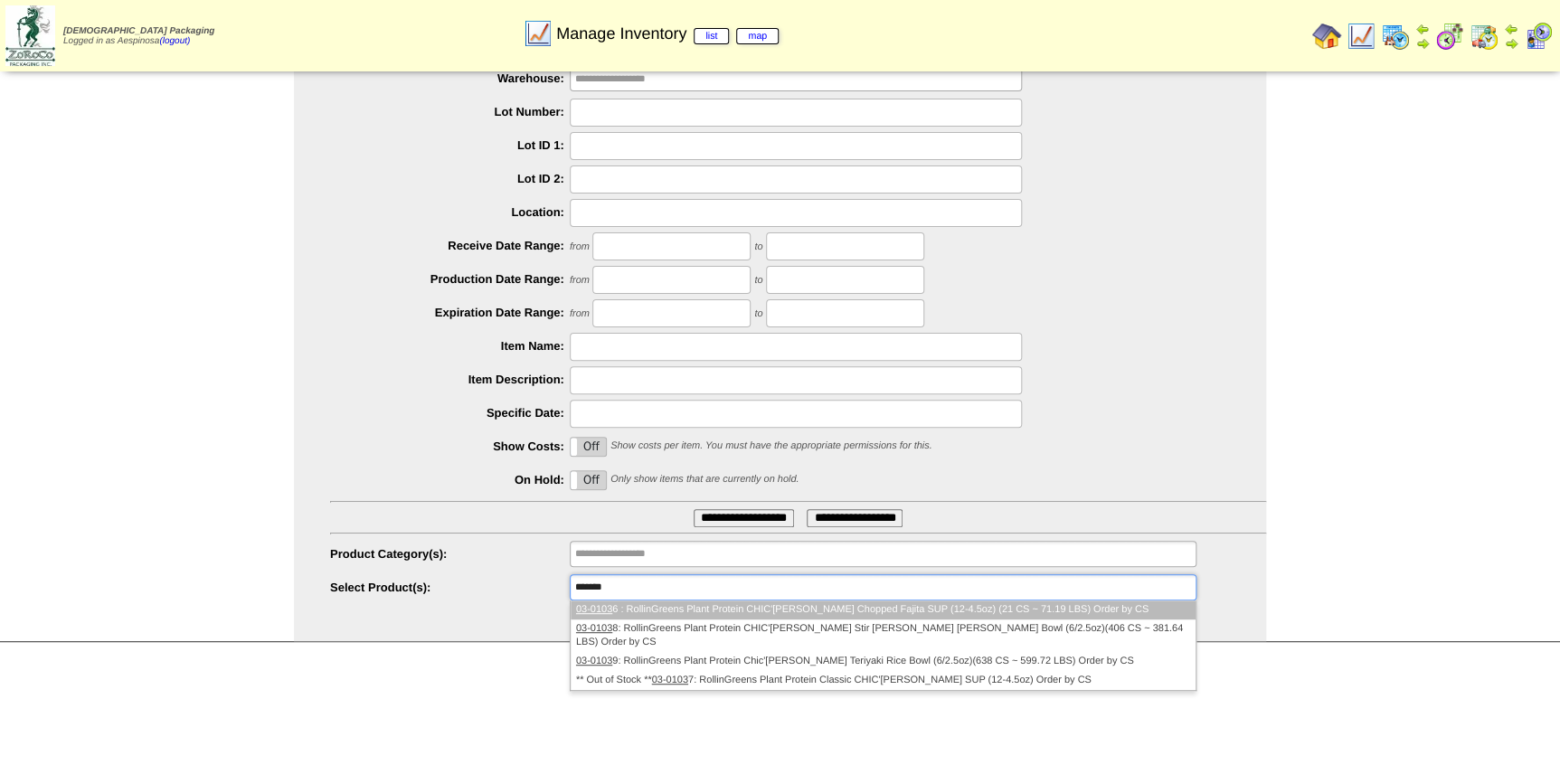type on "********" 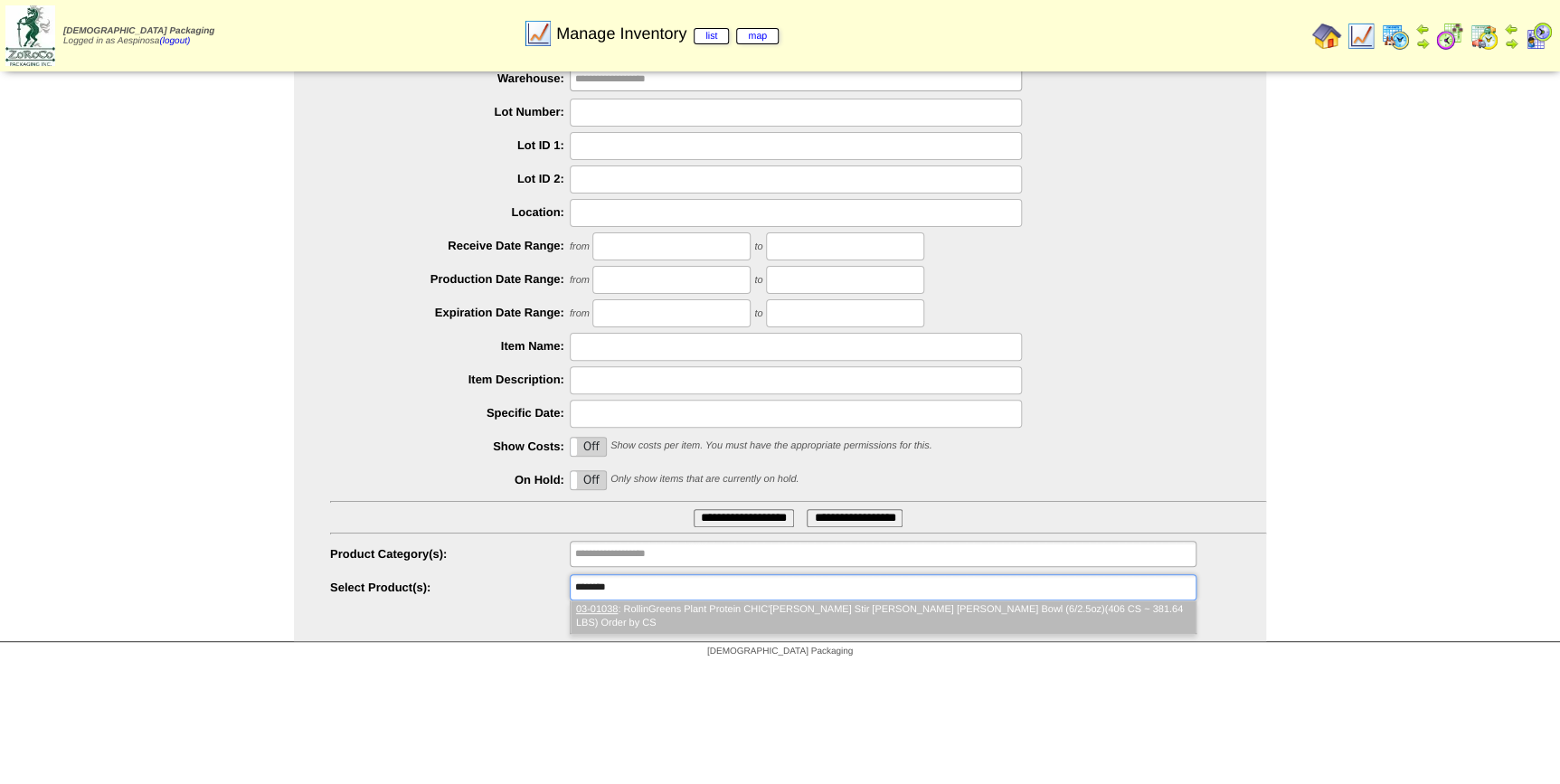 type 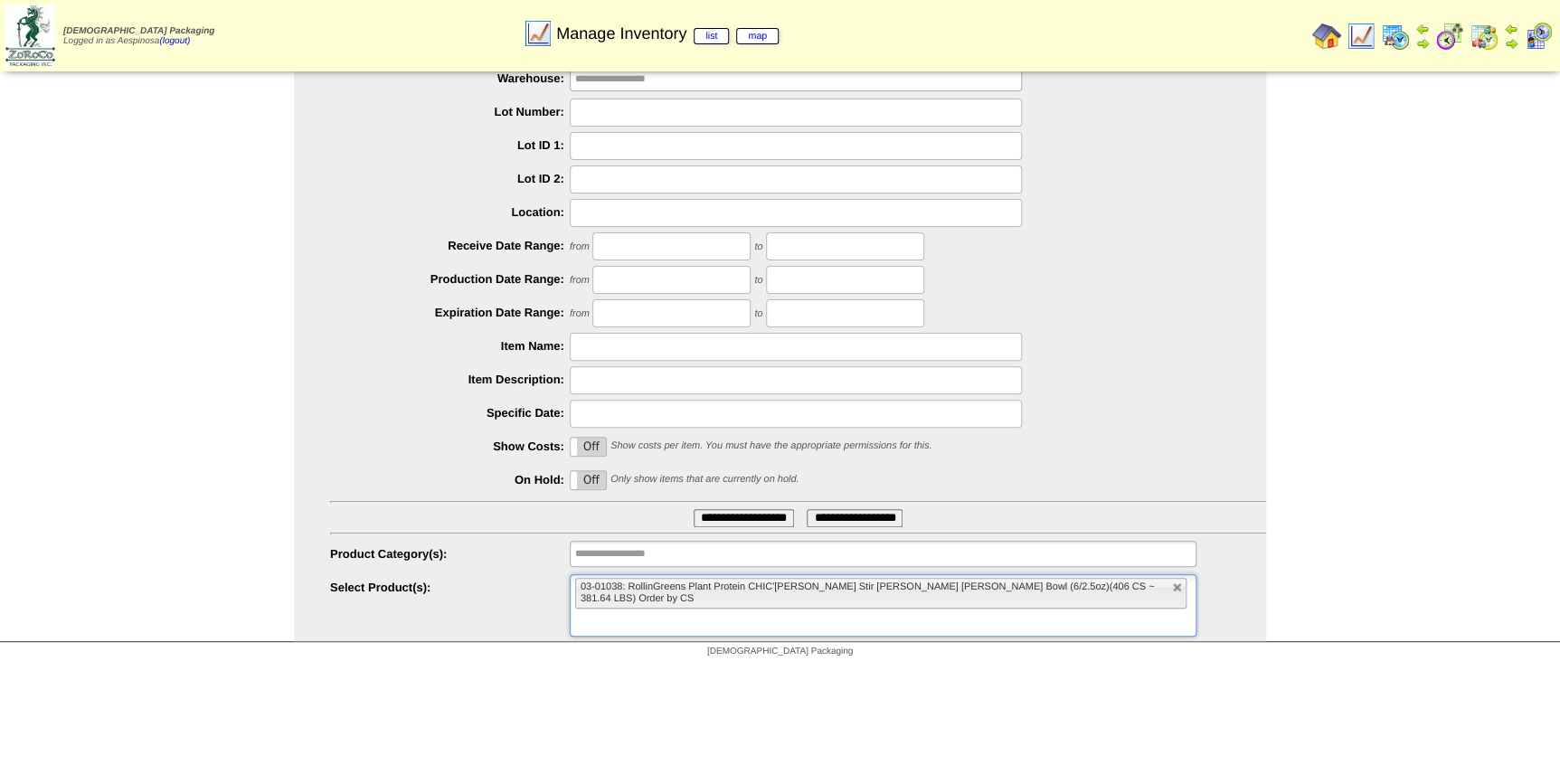 click on "**********" at bounding box center [743, 518] 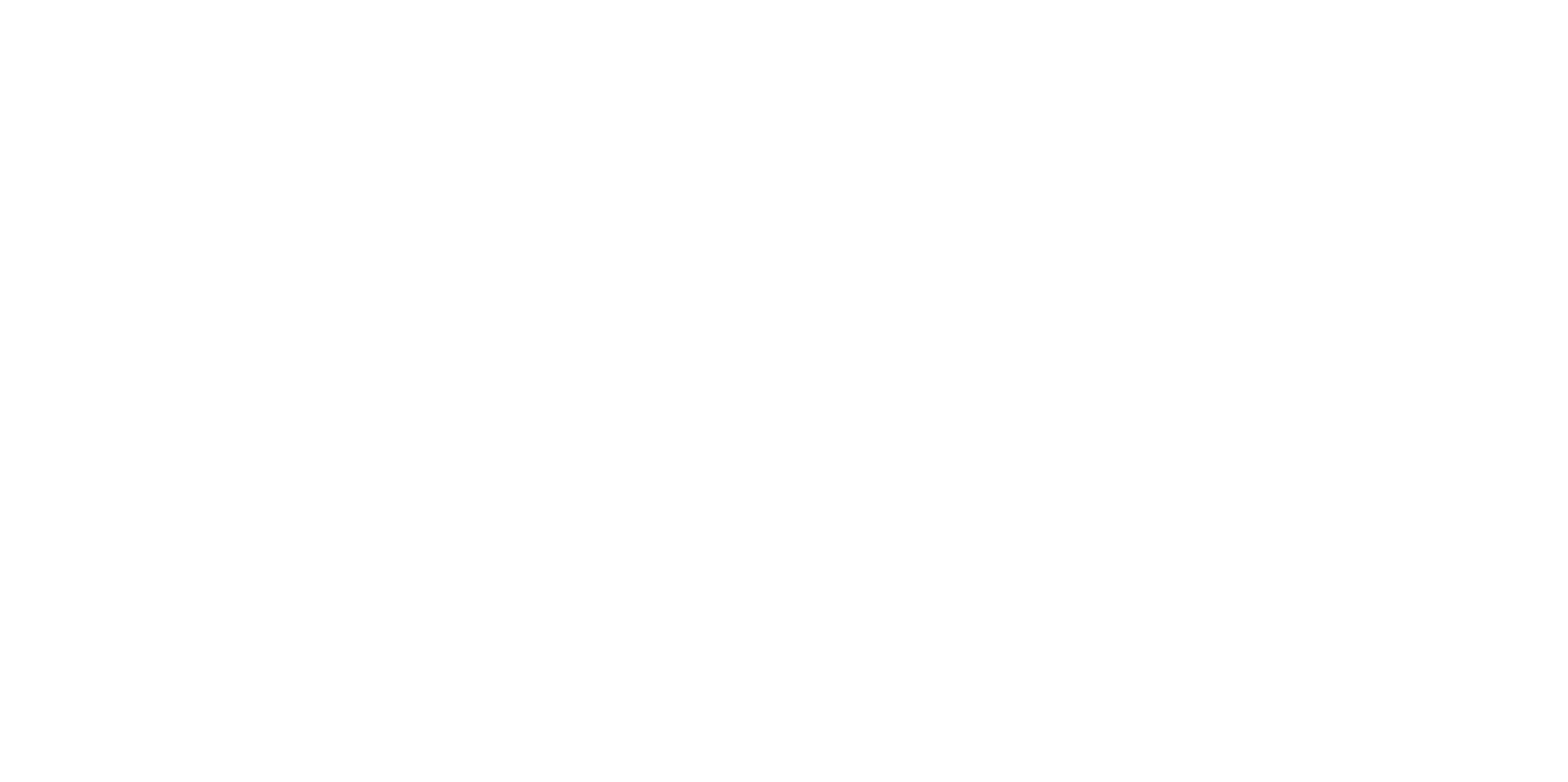 scroll, scrollTop: 0, scrollLeft: 0, axis: both 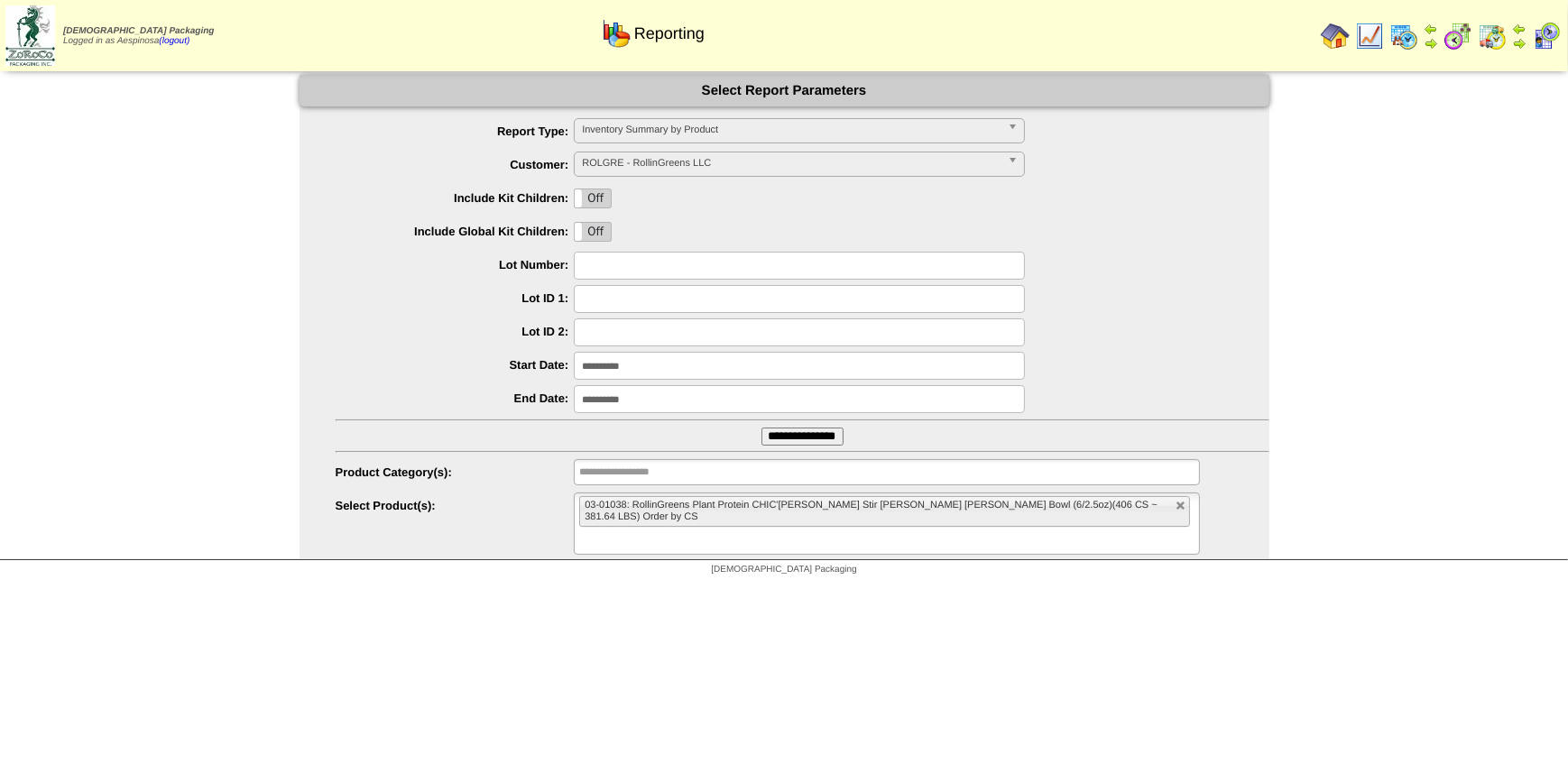 click on "03-01038: RollinGreens Plant Protein CHIC'KEN Stir Fry Rice Bowl (6/2.5oz)(406 CS ~ 381.64 LBS) Order by CS" at bounding box center (884, 511) 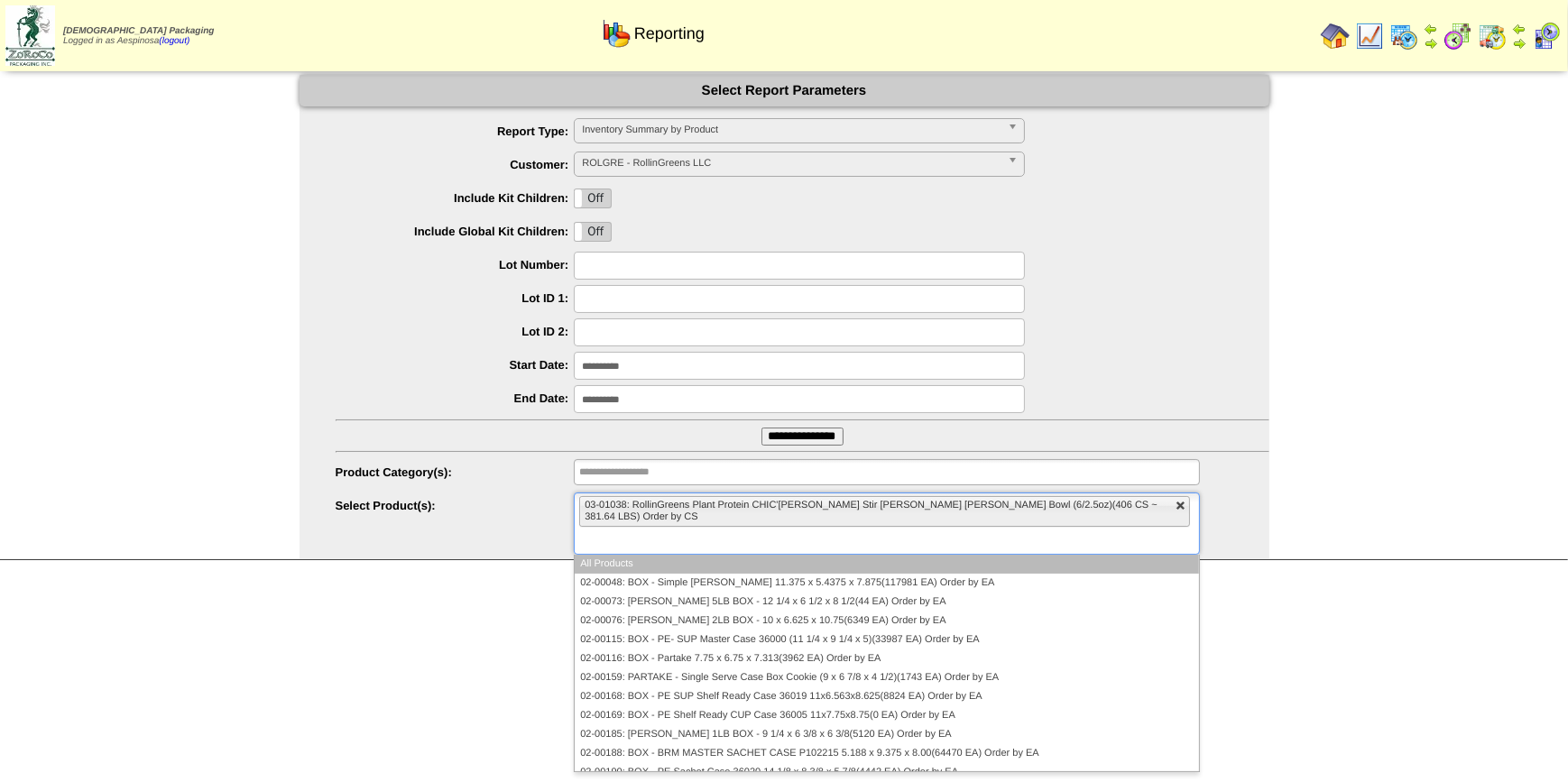 click at bounding box center (1181, 506) 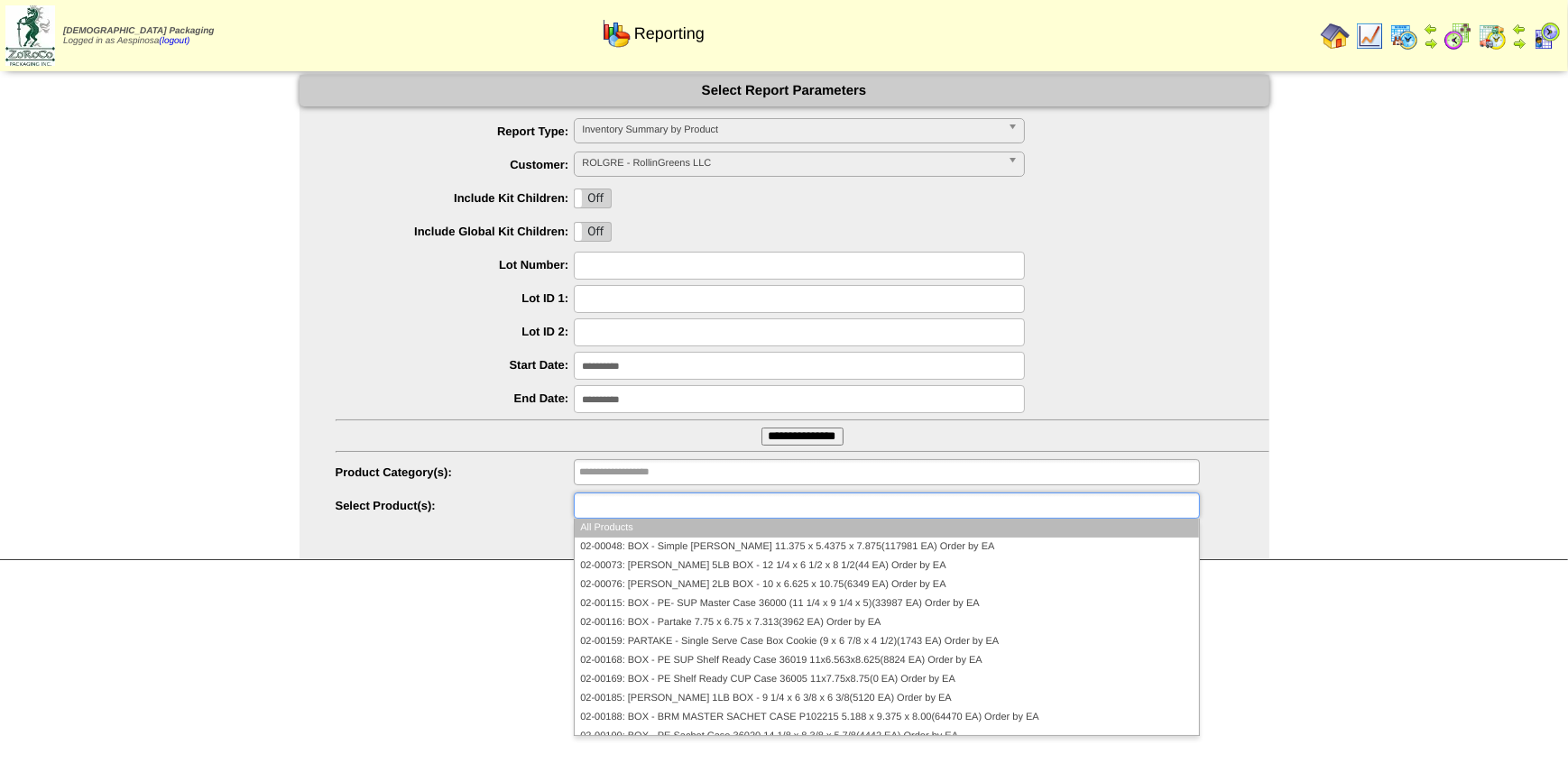 click at bounding box center [886, 505] 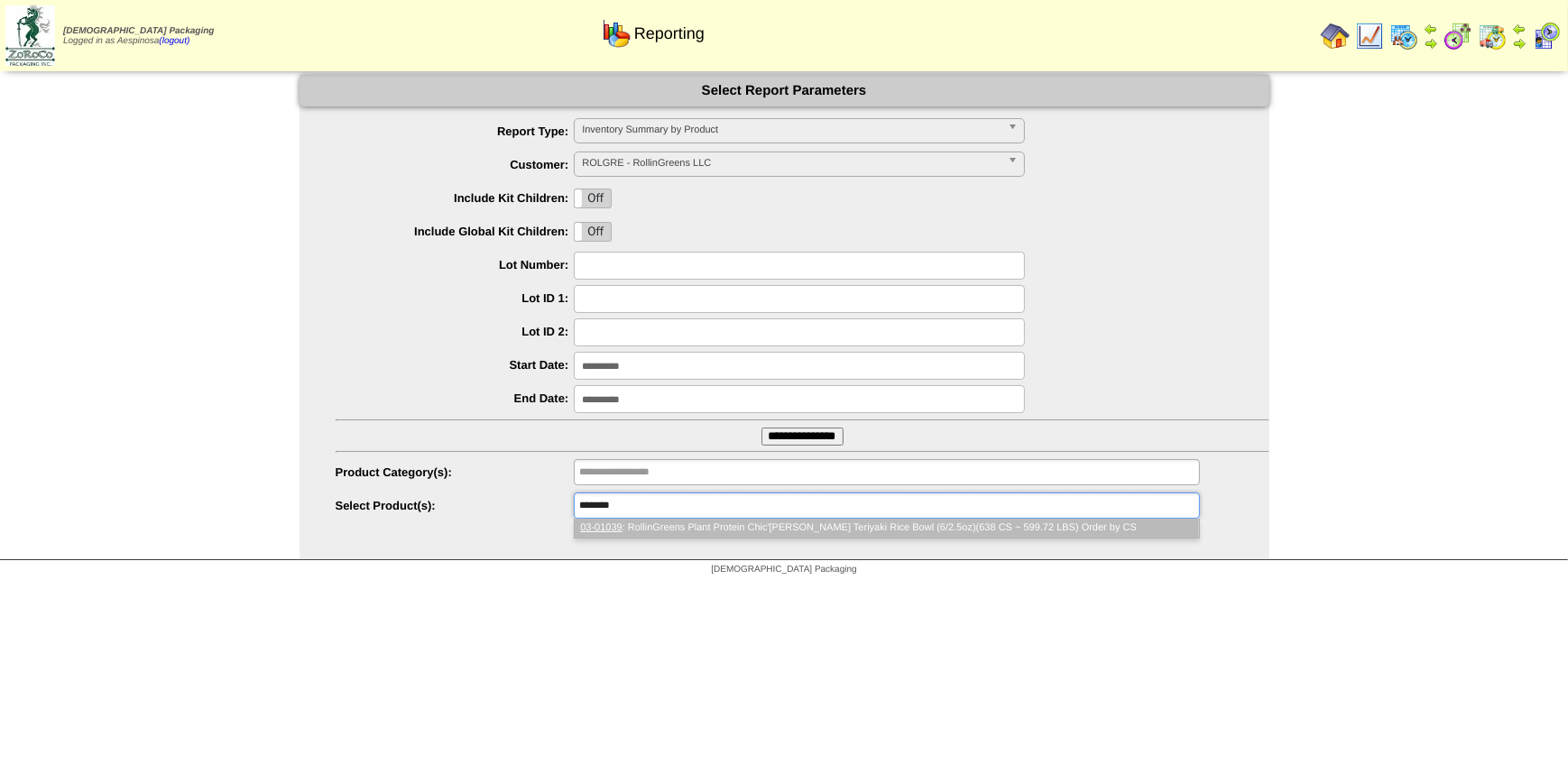type on "********" 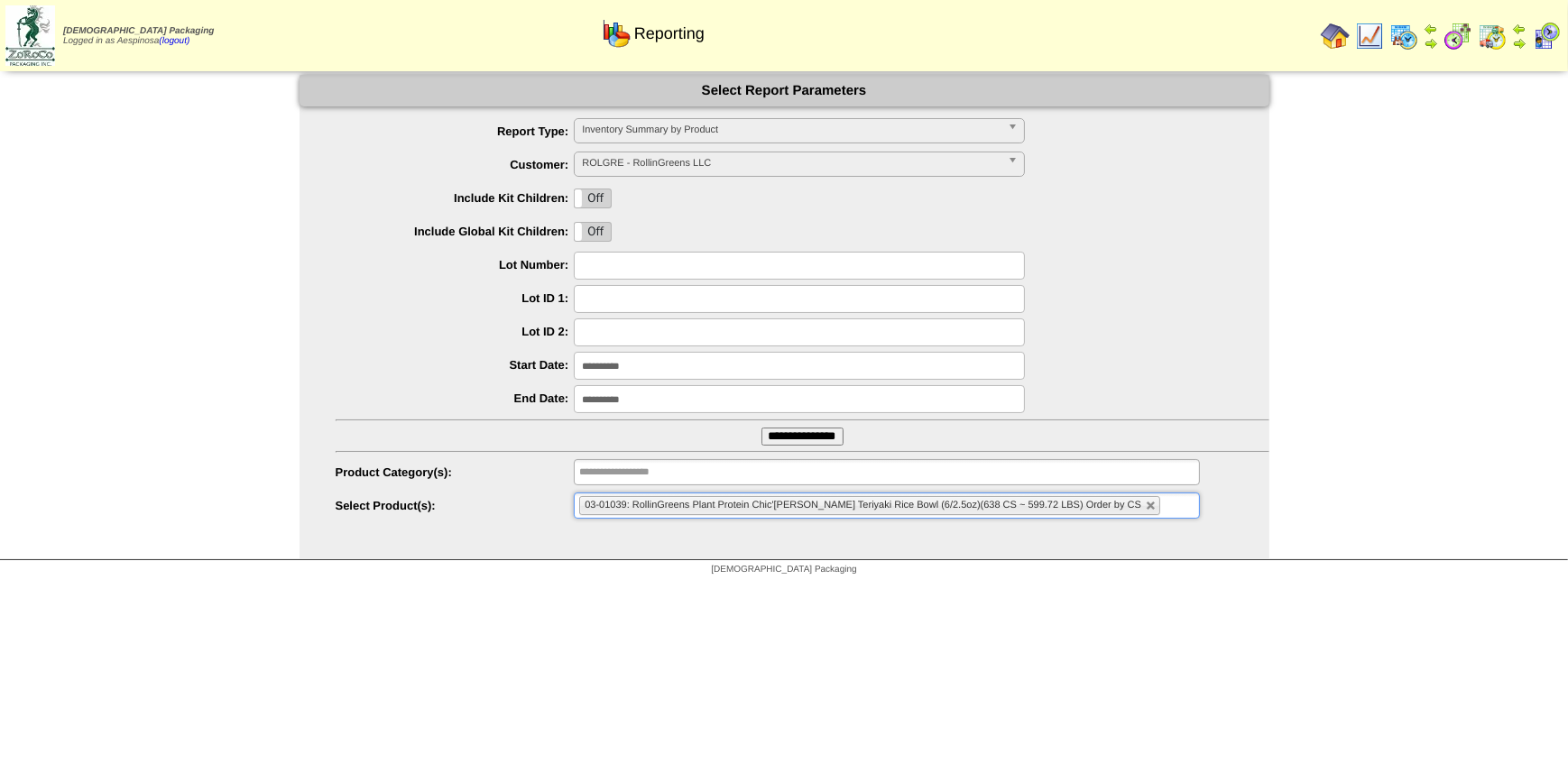 click on "**********" at bounding box center [784, 319] 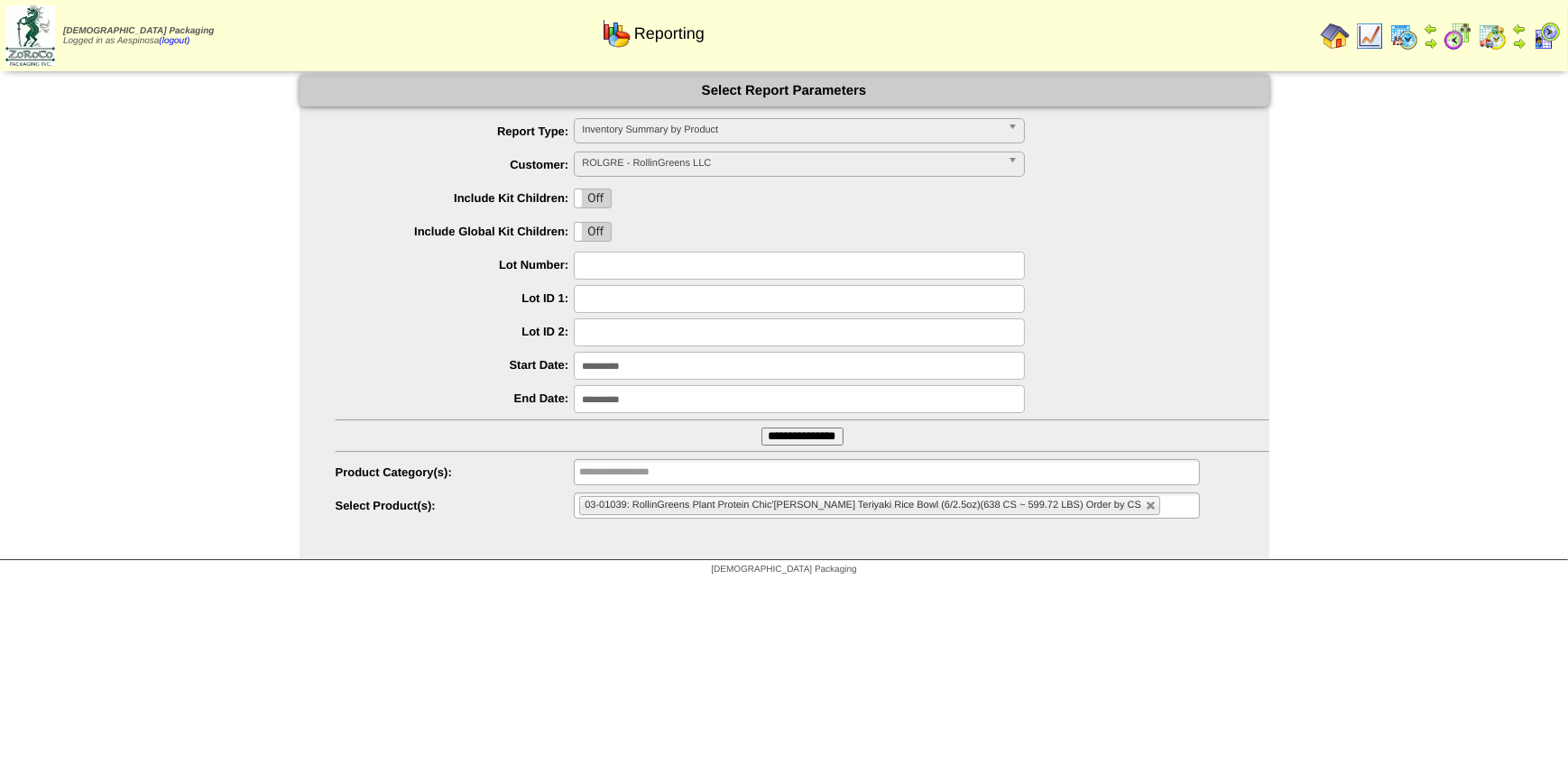 click on "**********" at bounding box center (802, 437) 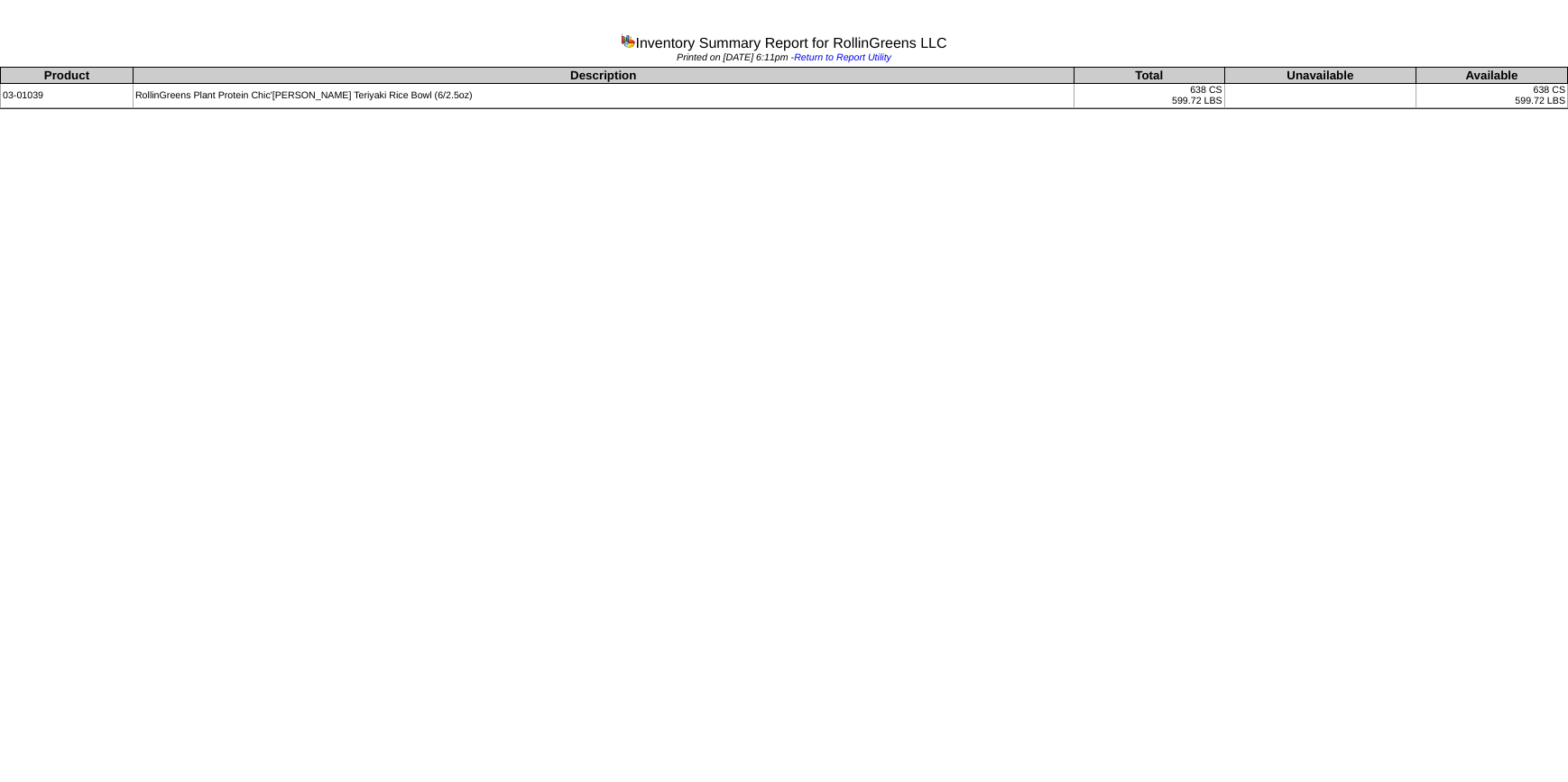 scroll, scrollTop: 0, scrollLeft: 0, axis: both 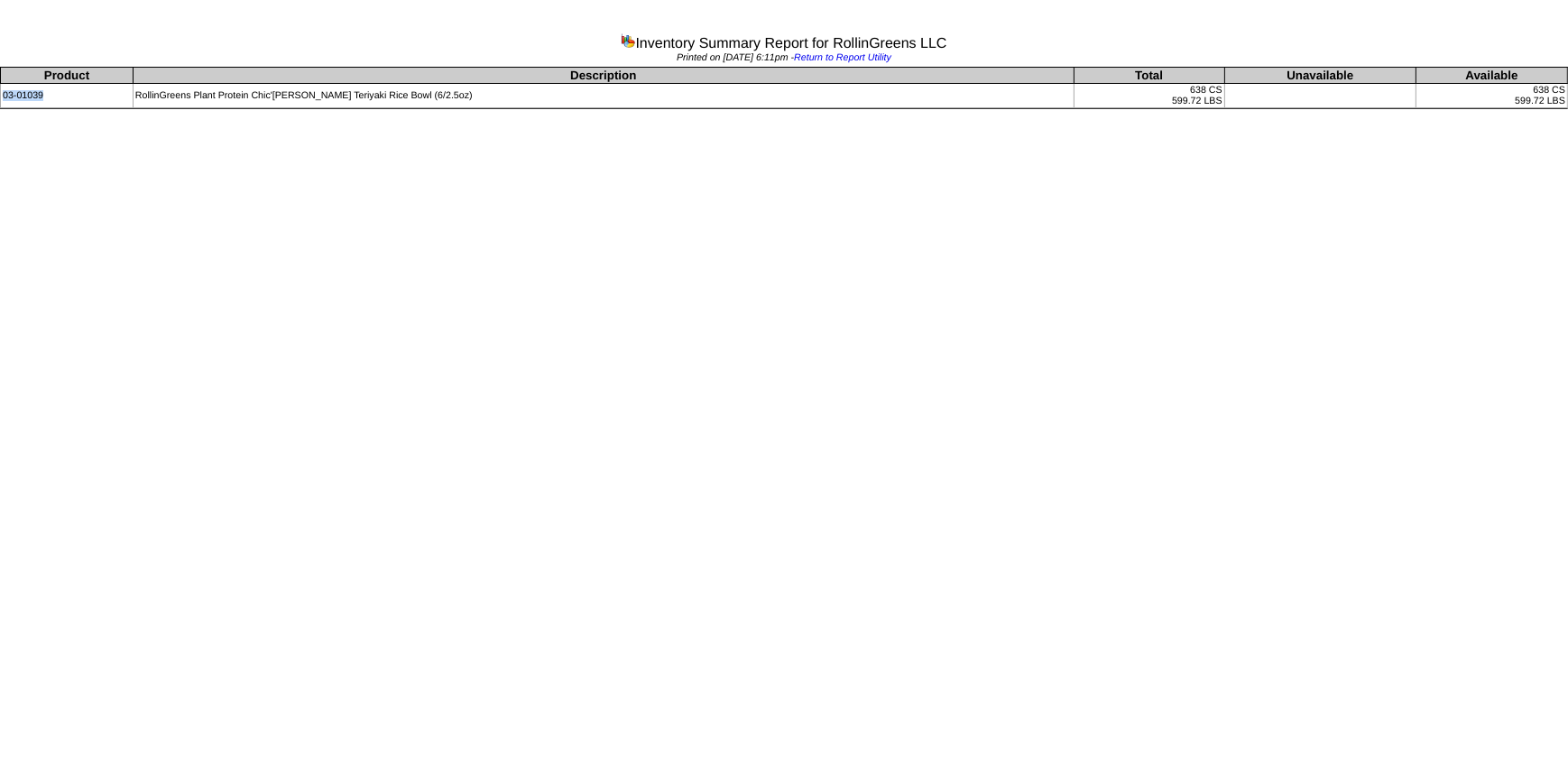 drag, startPoint x: 45, startPoint y: 92, endPoint x: 11, endPoint y: 96, distance: 34.234486 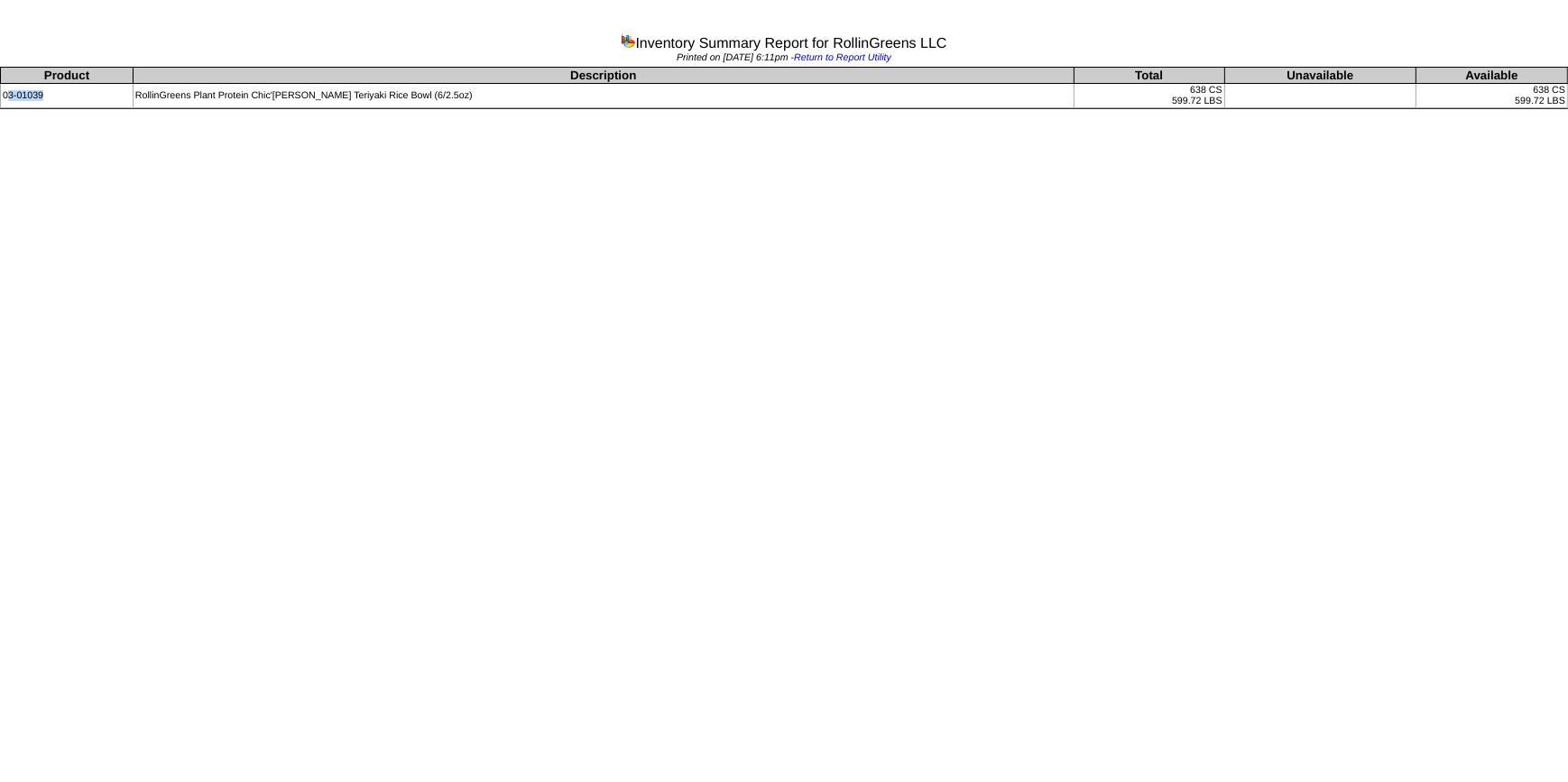 drag, startPoint x: 14, startPoint y: 97, endPoint x: 50, endPoint y: 90, distance: 36.674242 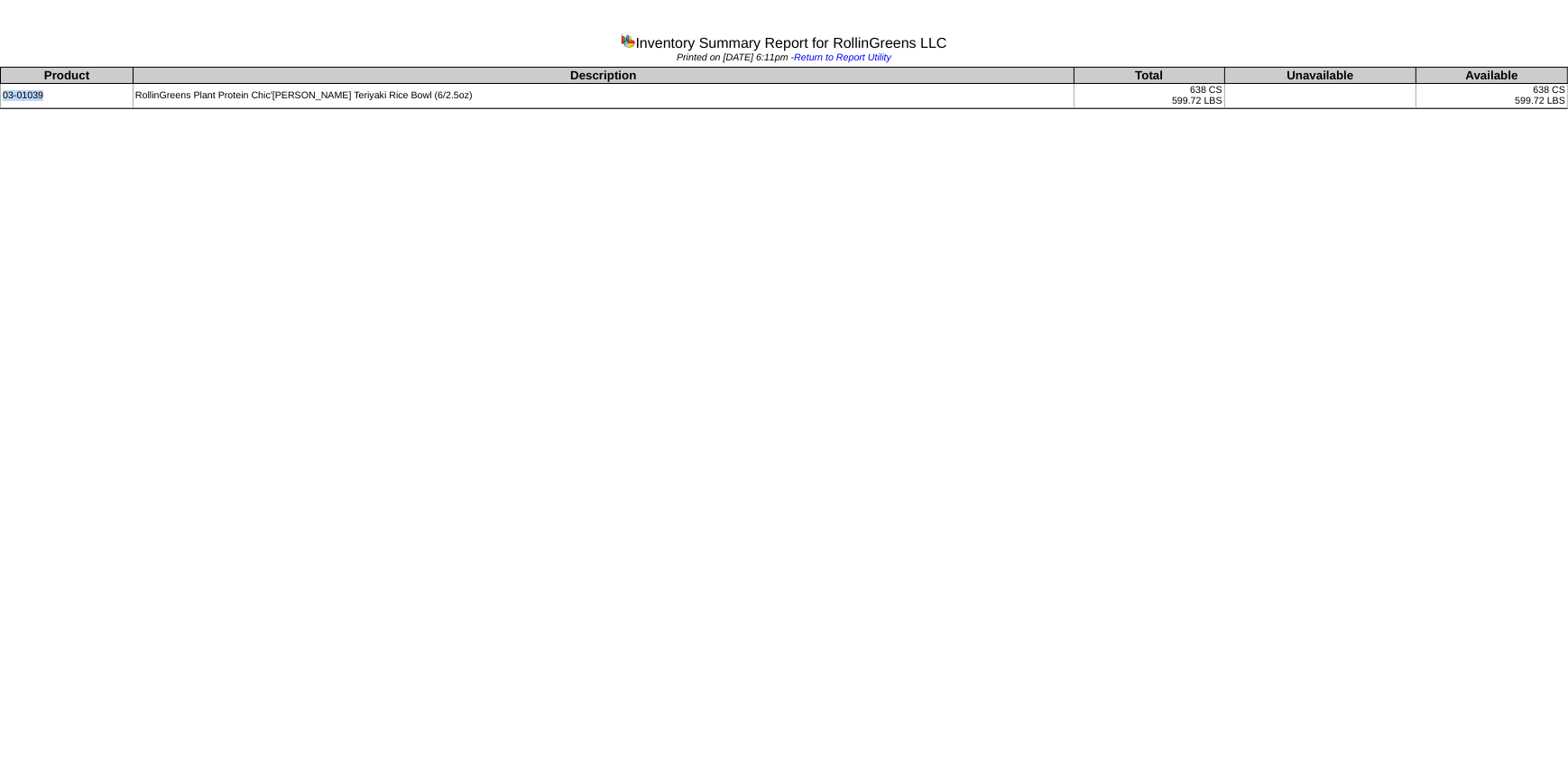 drag, startPoint x: 48, startPoint y: 97, endPoint x: 0, endPoint y: 100, distance: 48.09366 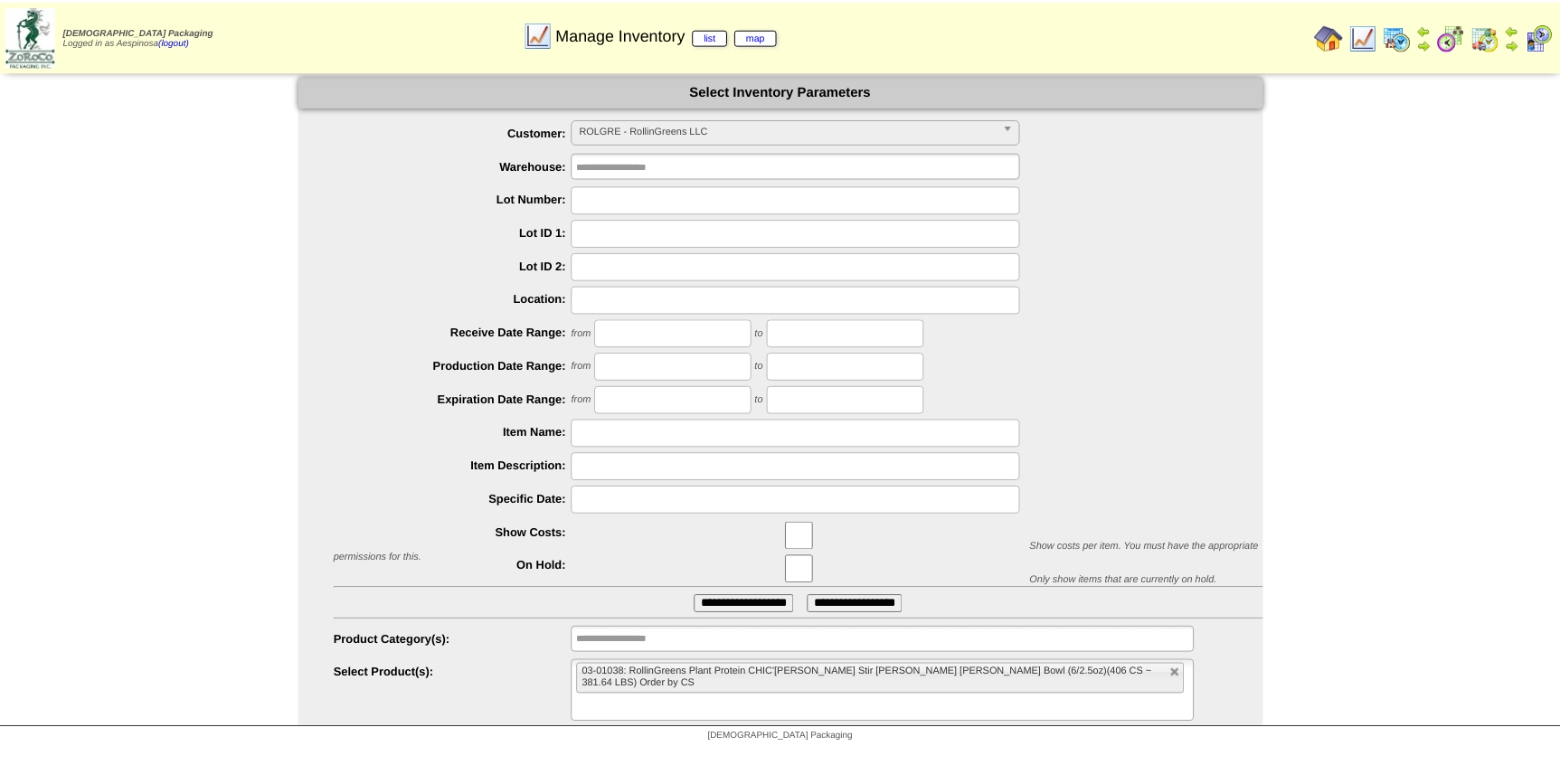 scroll, scrollTop: 0, scrollLeft: 0, axis: both 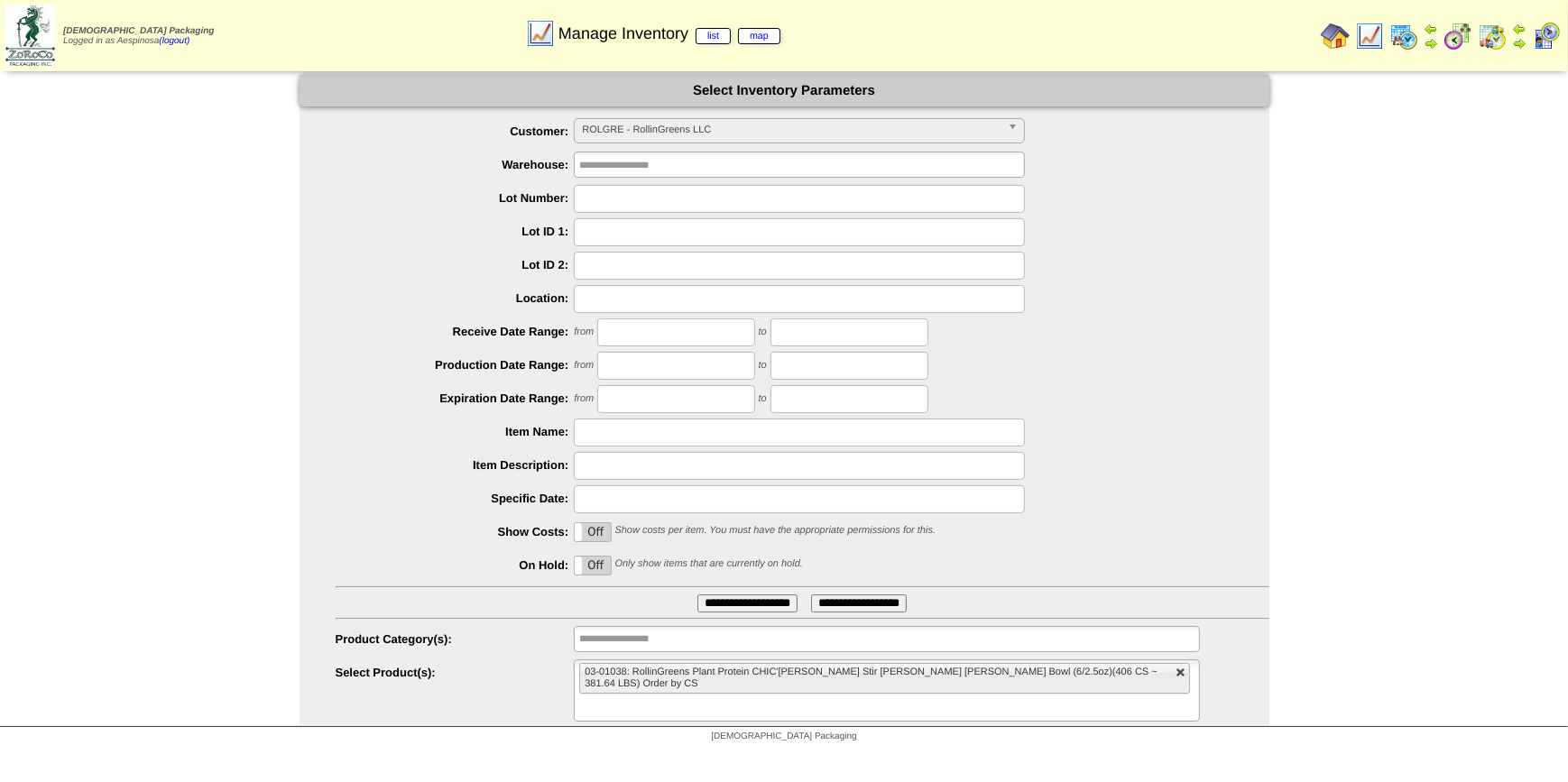 click at bounding box center (1181, 673) 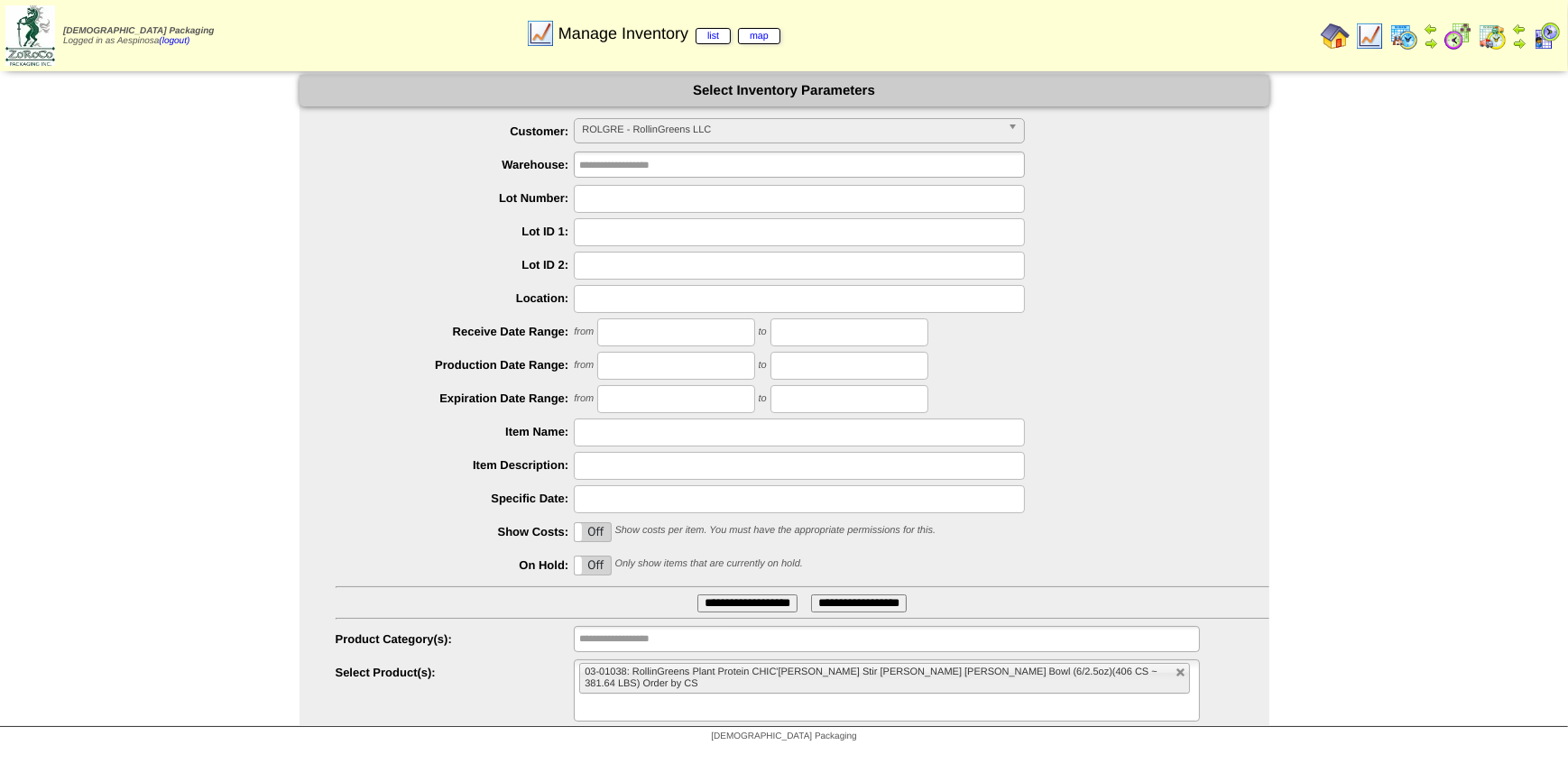 type on "**********" 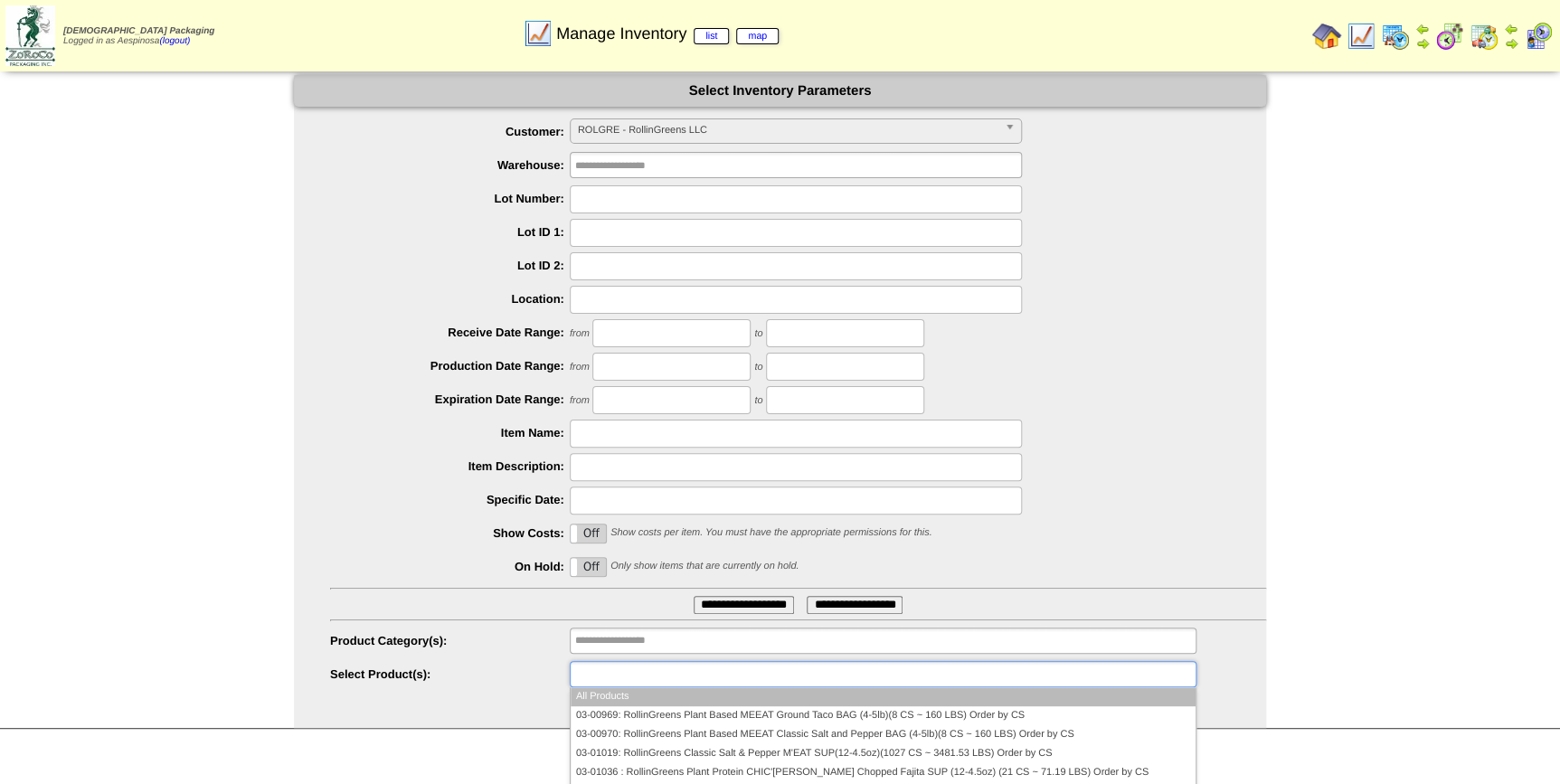 drag, startPoint x: 1091, startPoint y: 671, endPoint x: 830, endPoint y: 656, distance: 261.4307 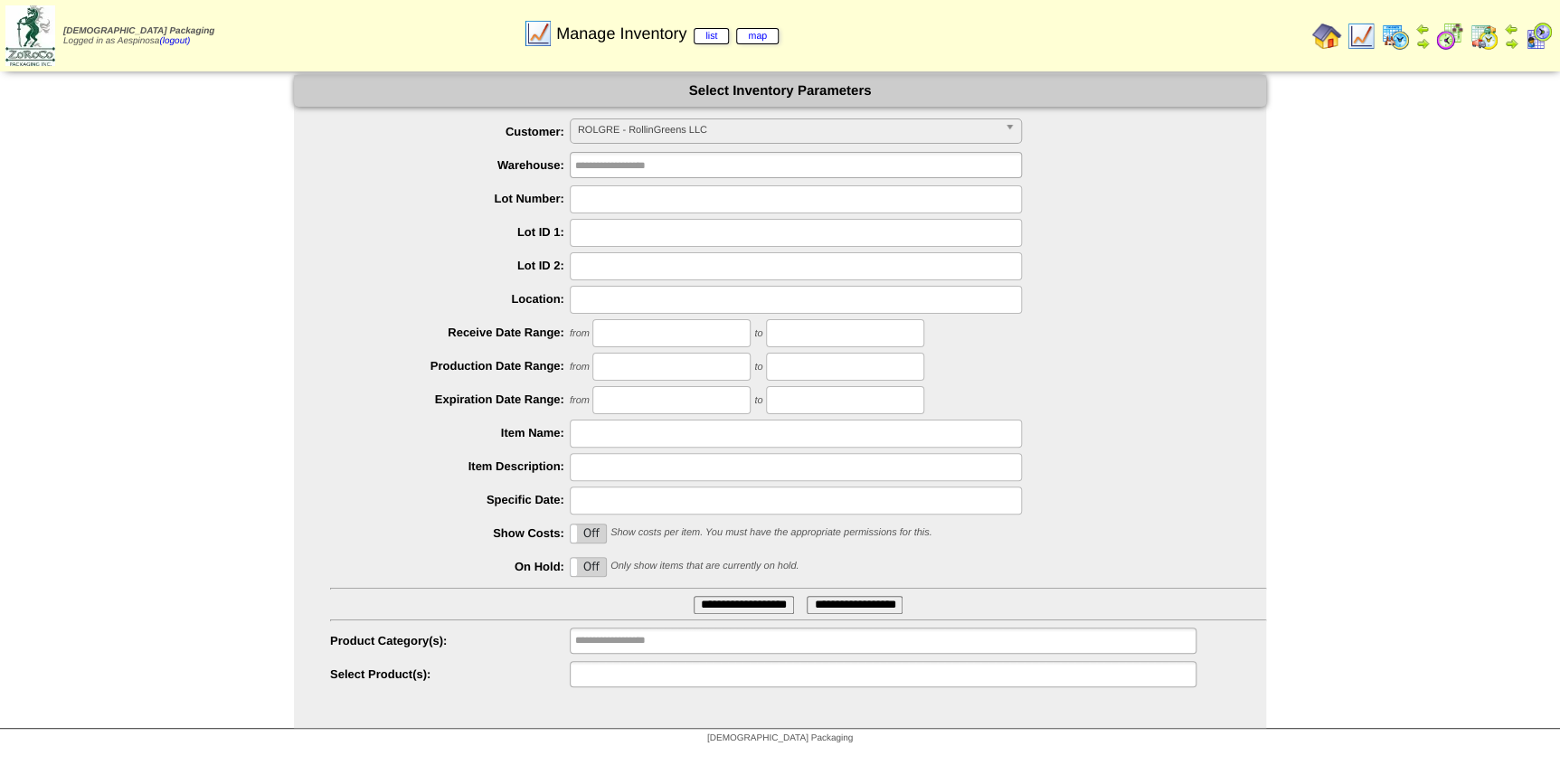 click at bounding box center (883, 674) 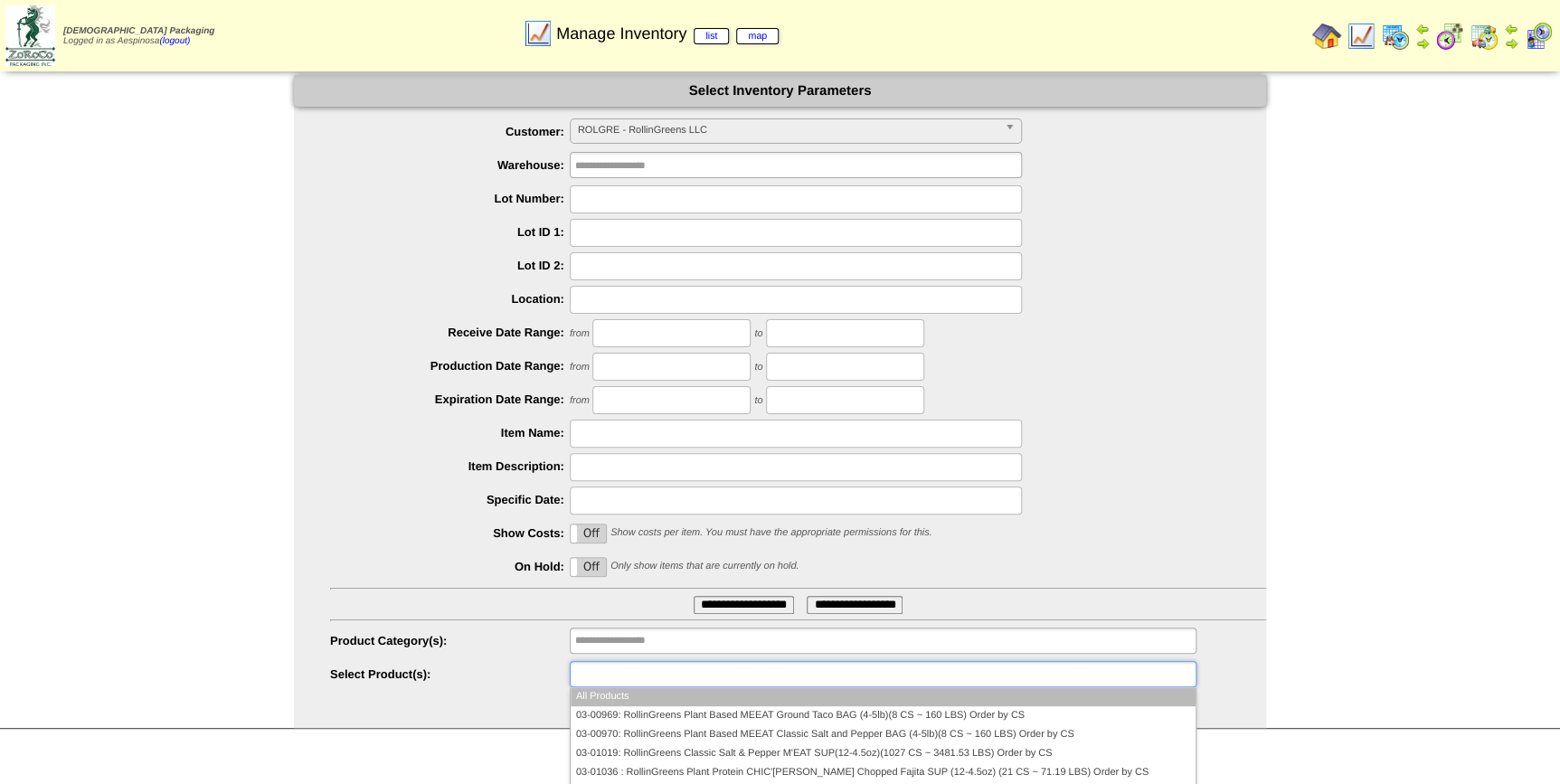 paste on "********" 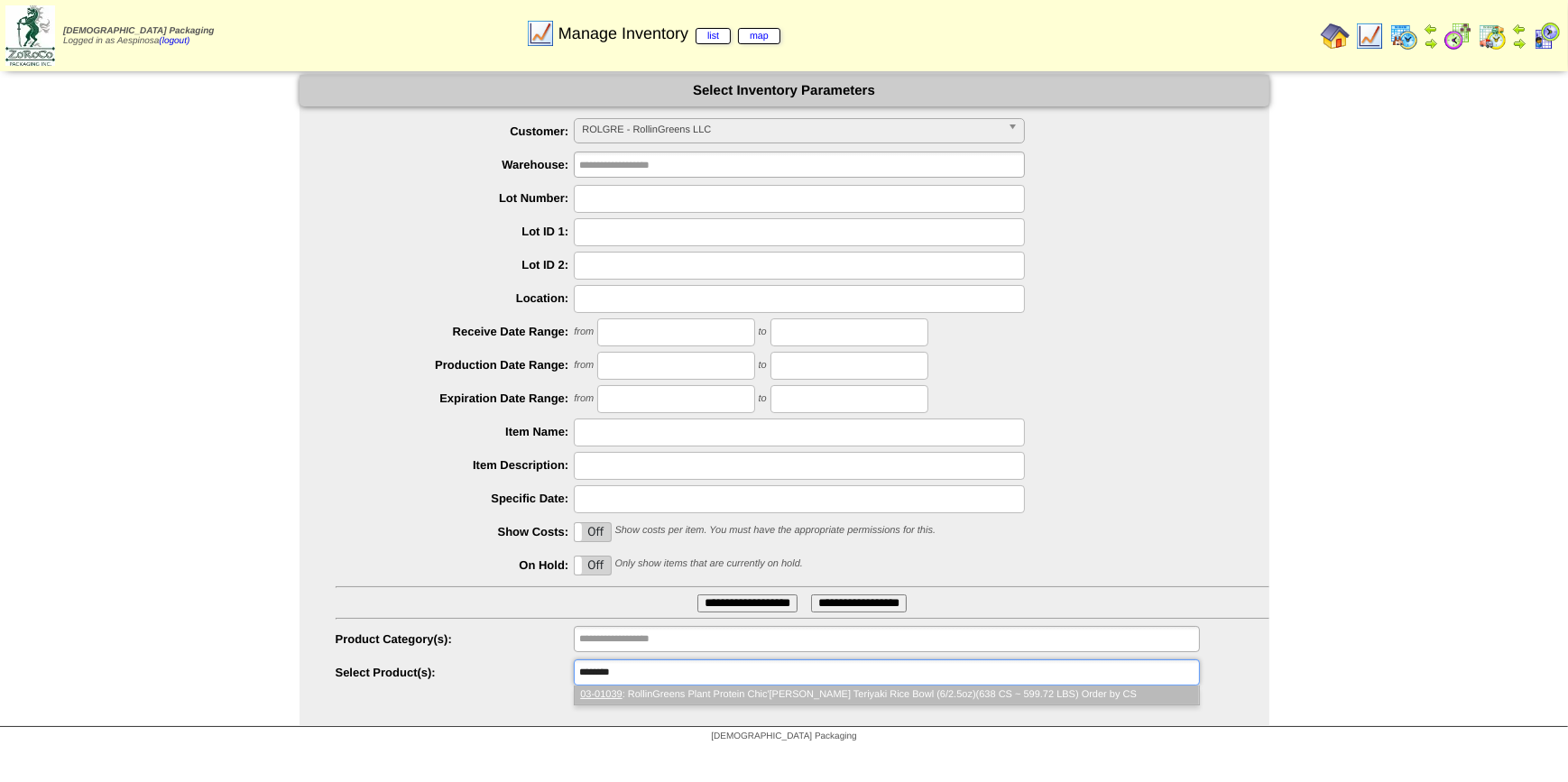 scroll, scrollTop: 0, scrollLeft: 0, axis: both 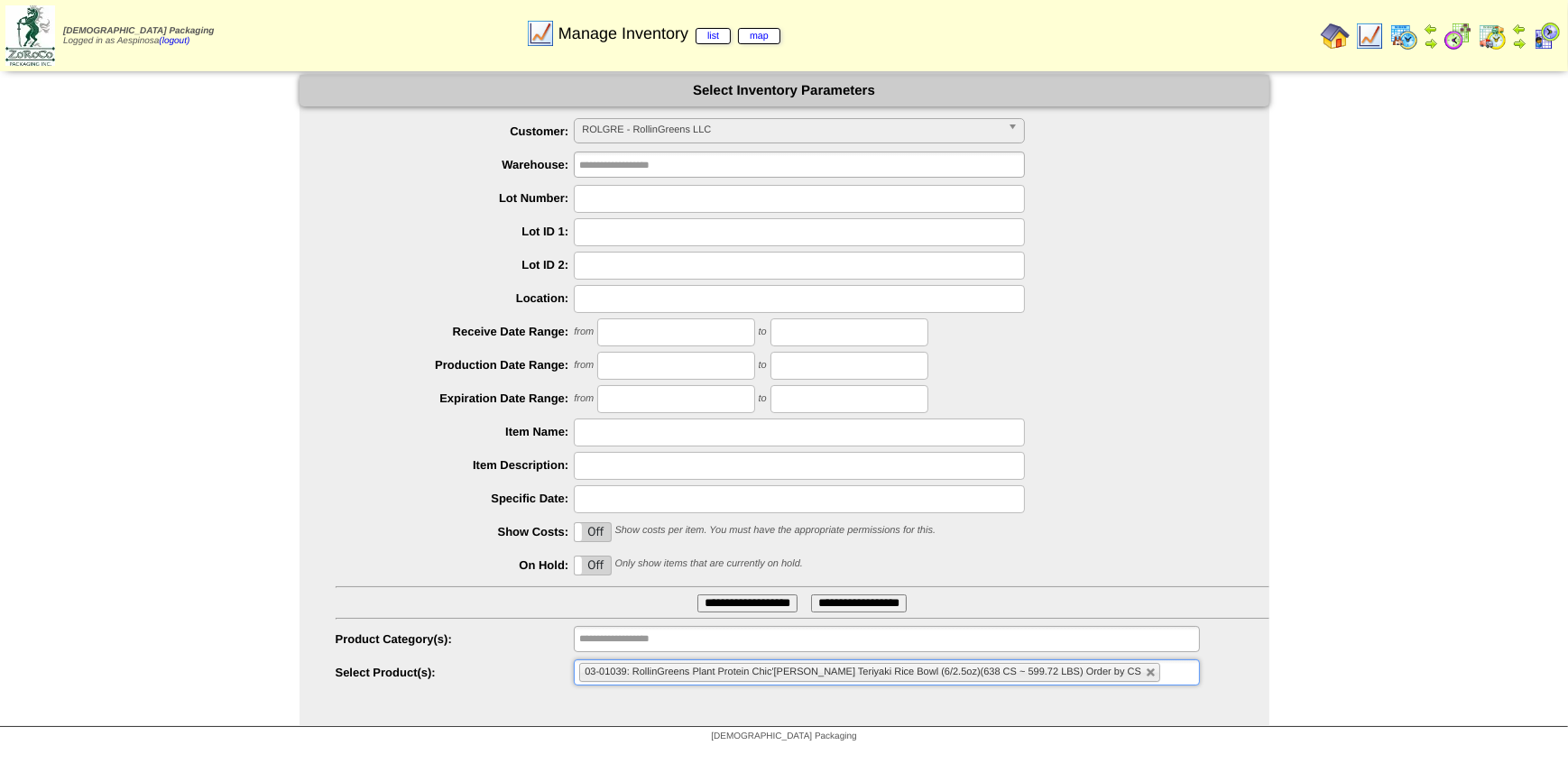 click on "**********" at bounding box center [747, 603] 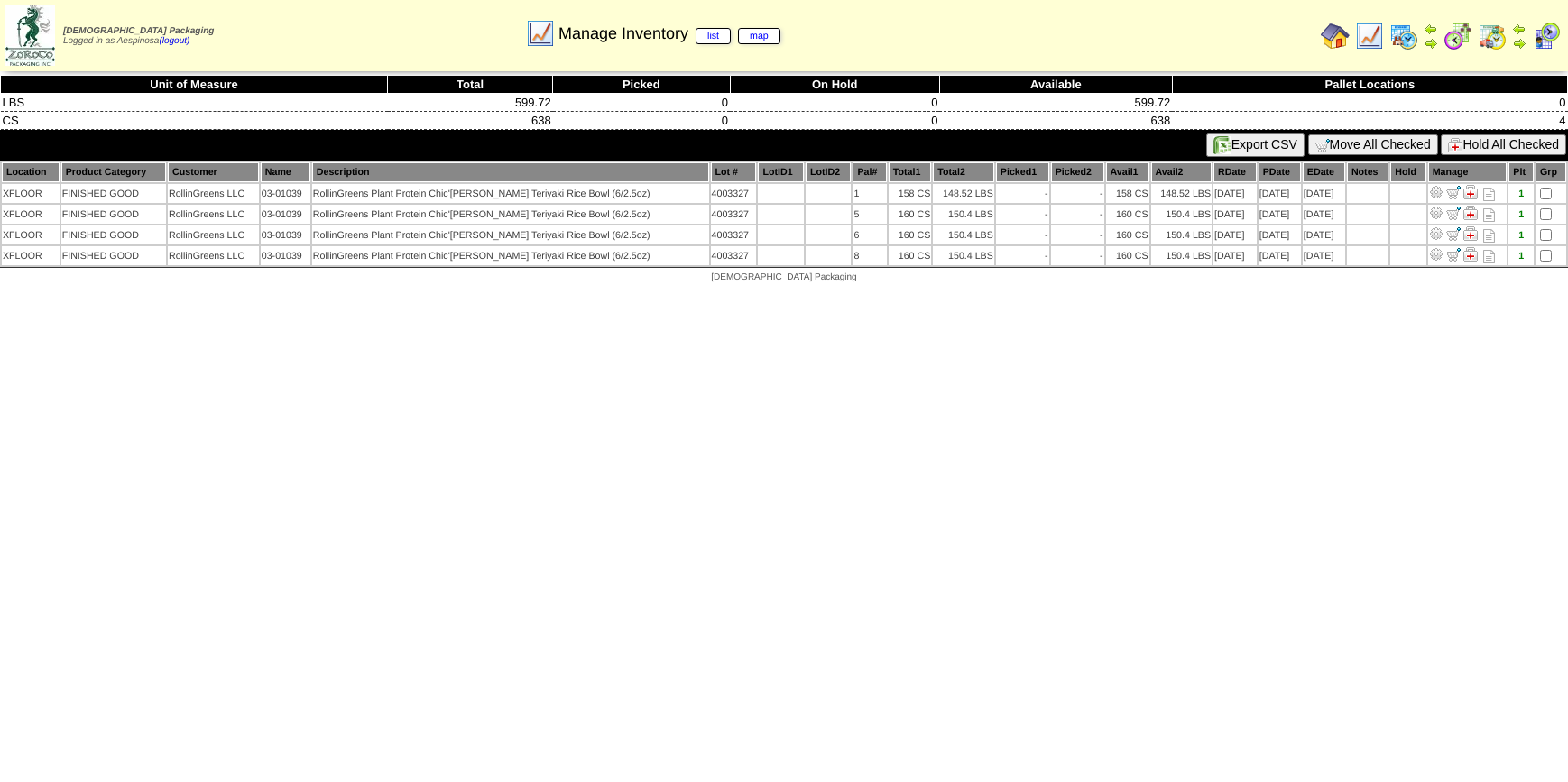 scroll, scrollTop: 0, scrollLeft: 0, axis: both 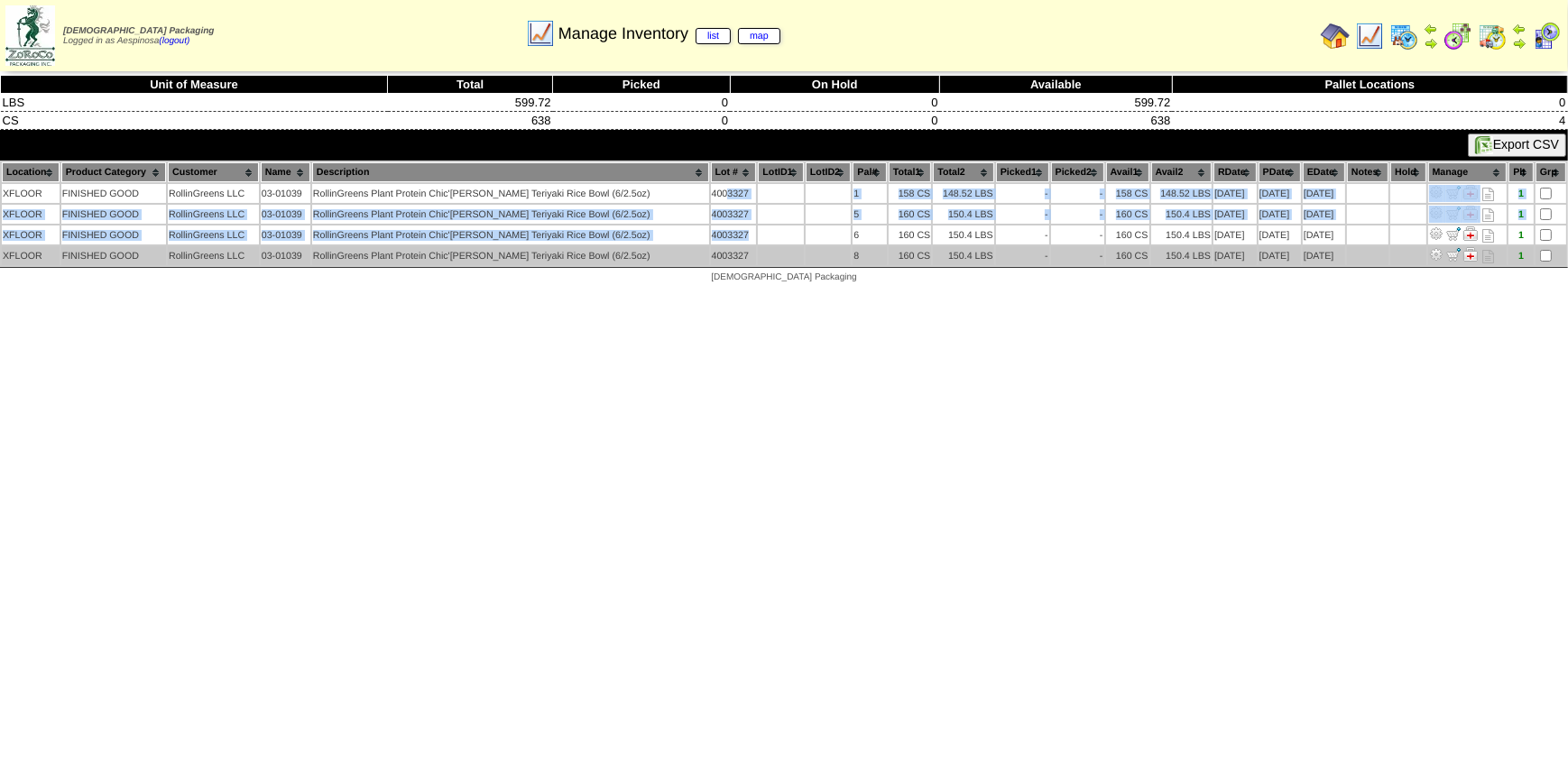 drag, startPoint x: 685, startPoint y: 192, endPoint x: 704, endPoint y: 245, distance: 56.302753 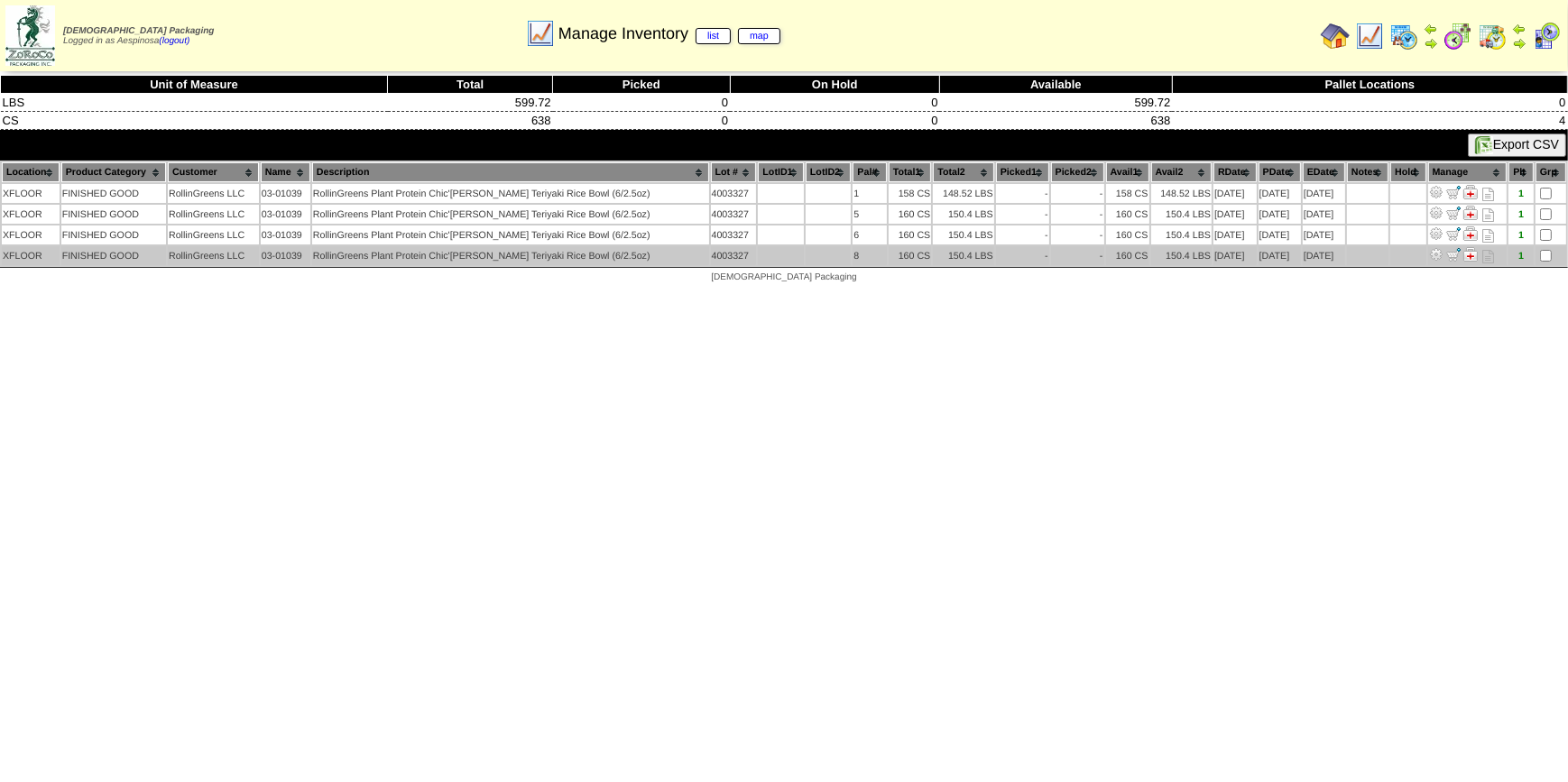 click on "4003327" at bounding box center (733, 255) 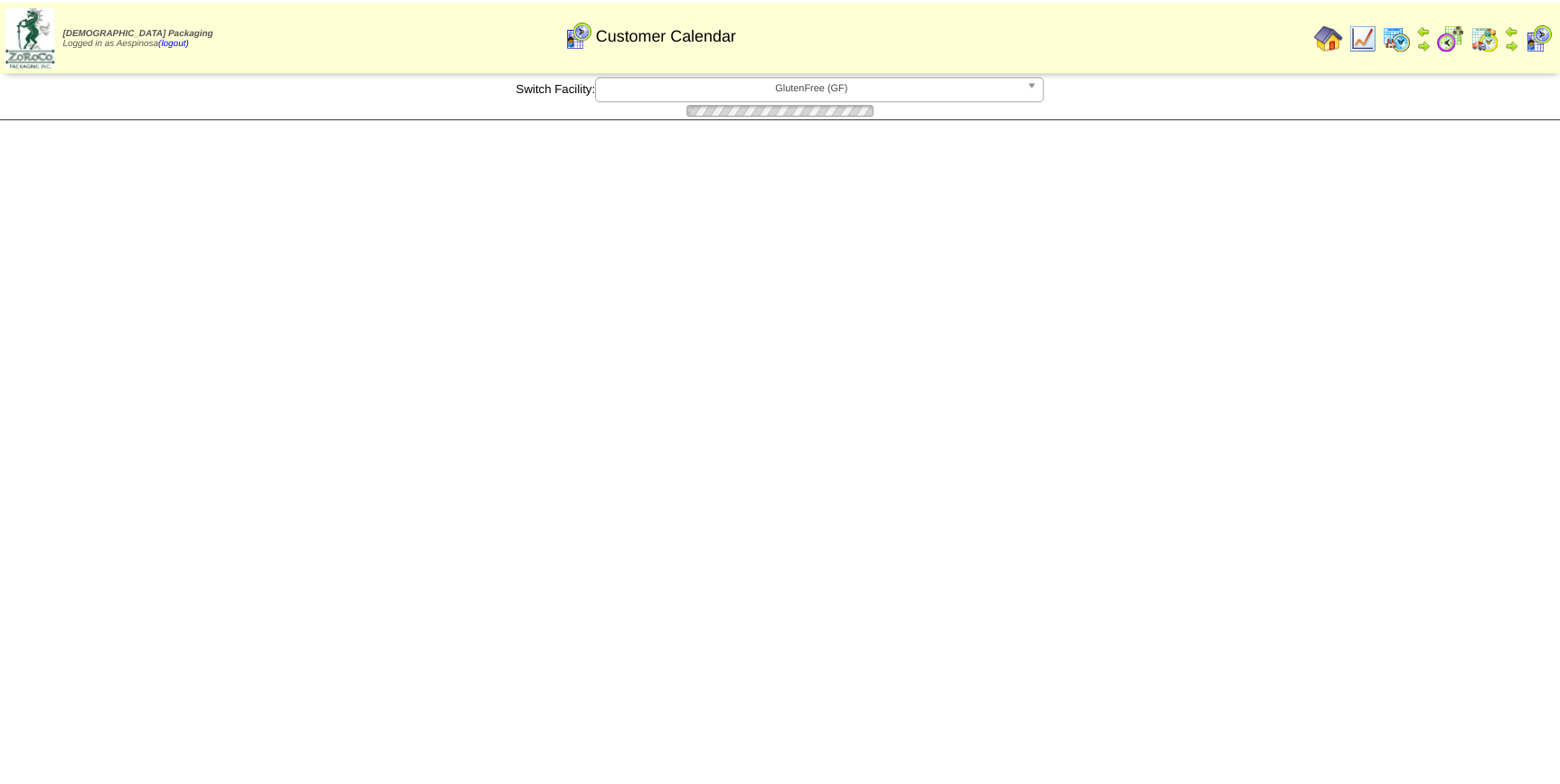 scroll, scrollTop: 0, scrollLeft: 0, axis: both 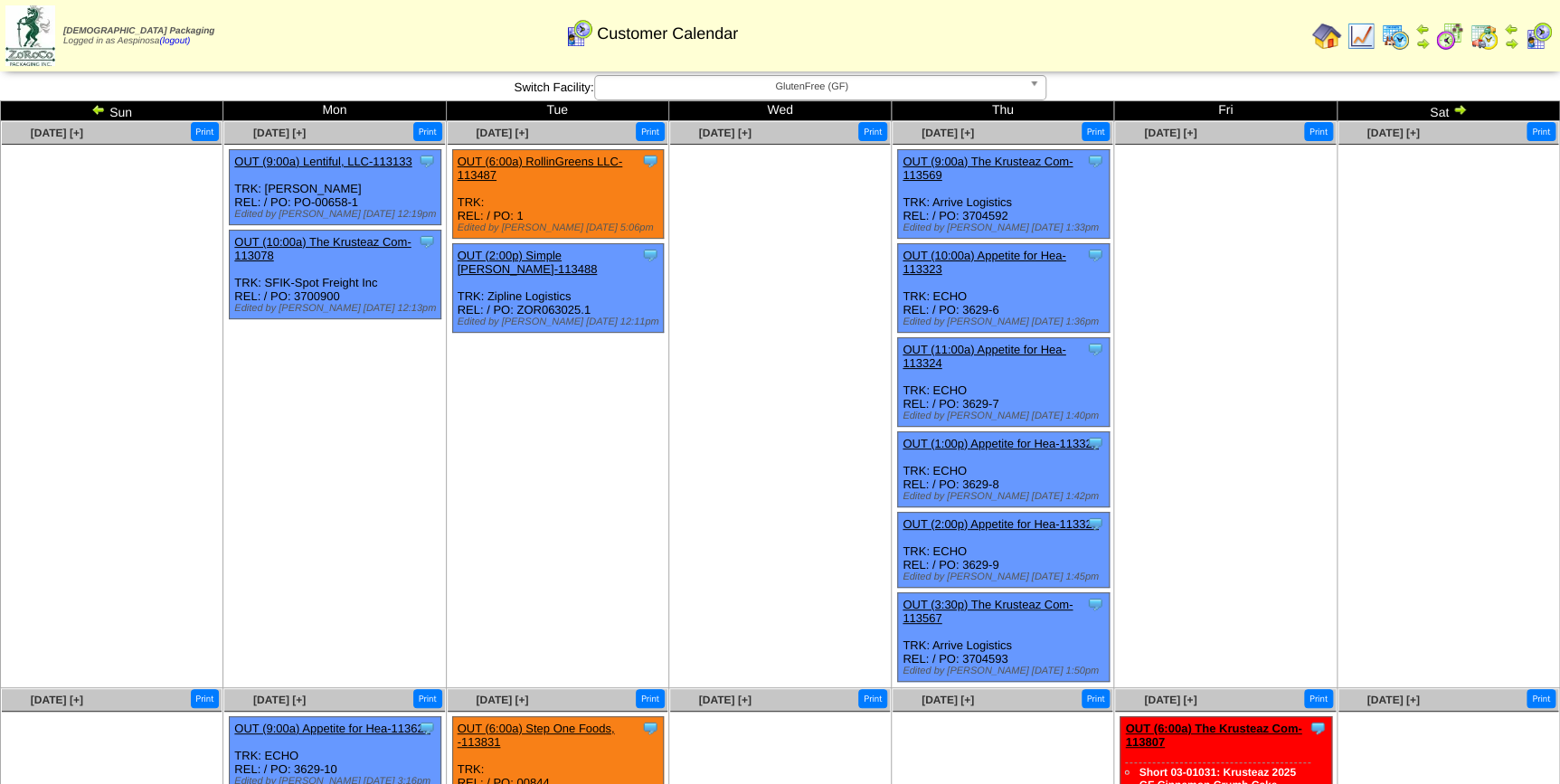 click at bounding box center (99, 109) 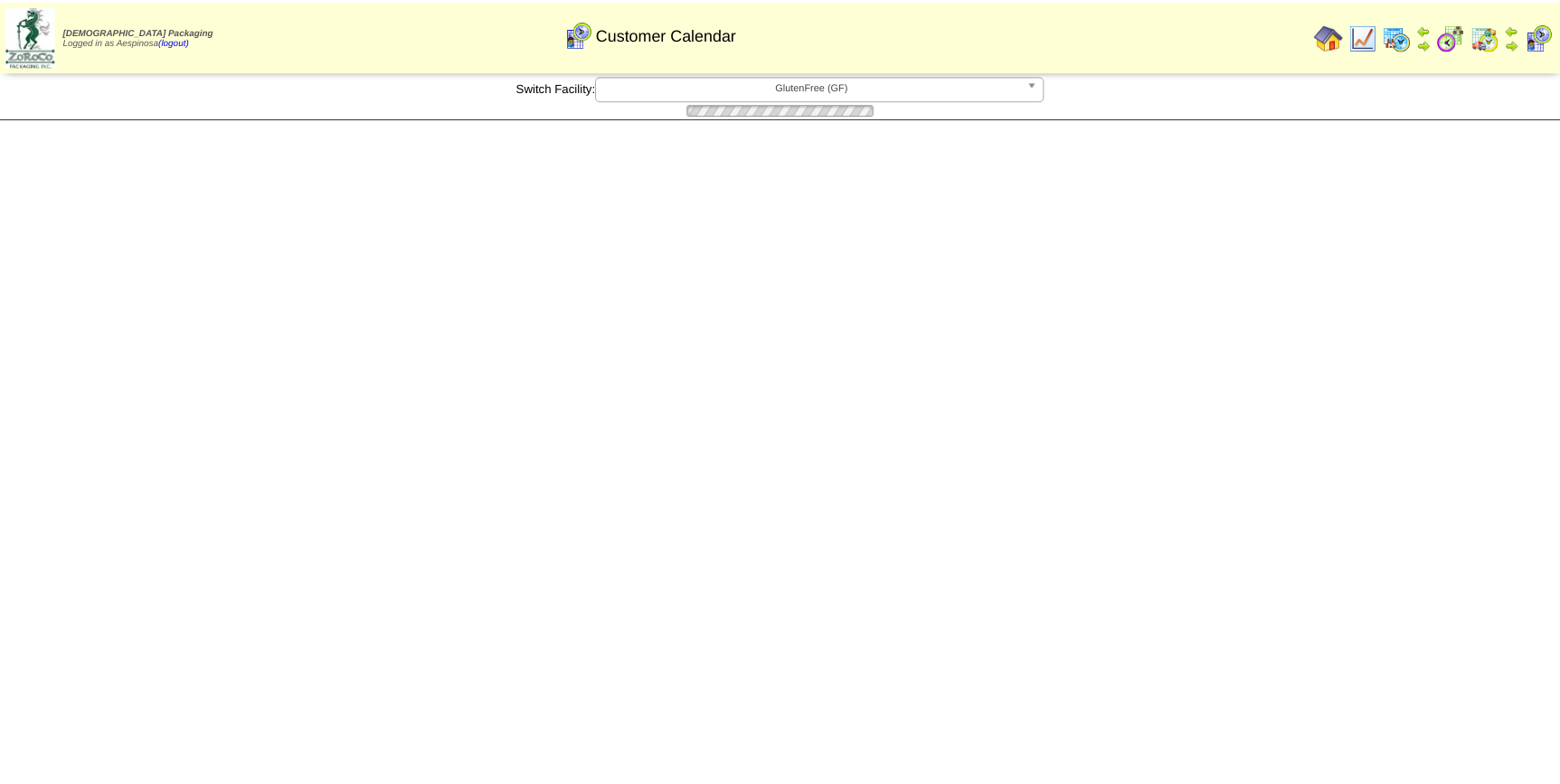 scroll, scrollTop: 0, scrollLeft: 0, axis: both 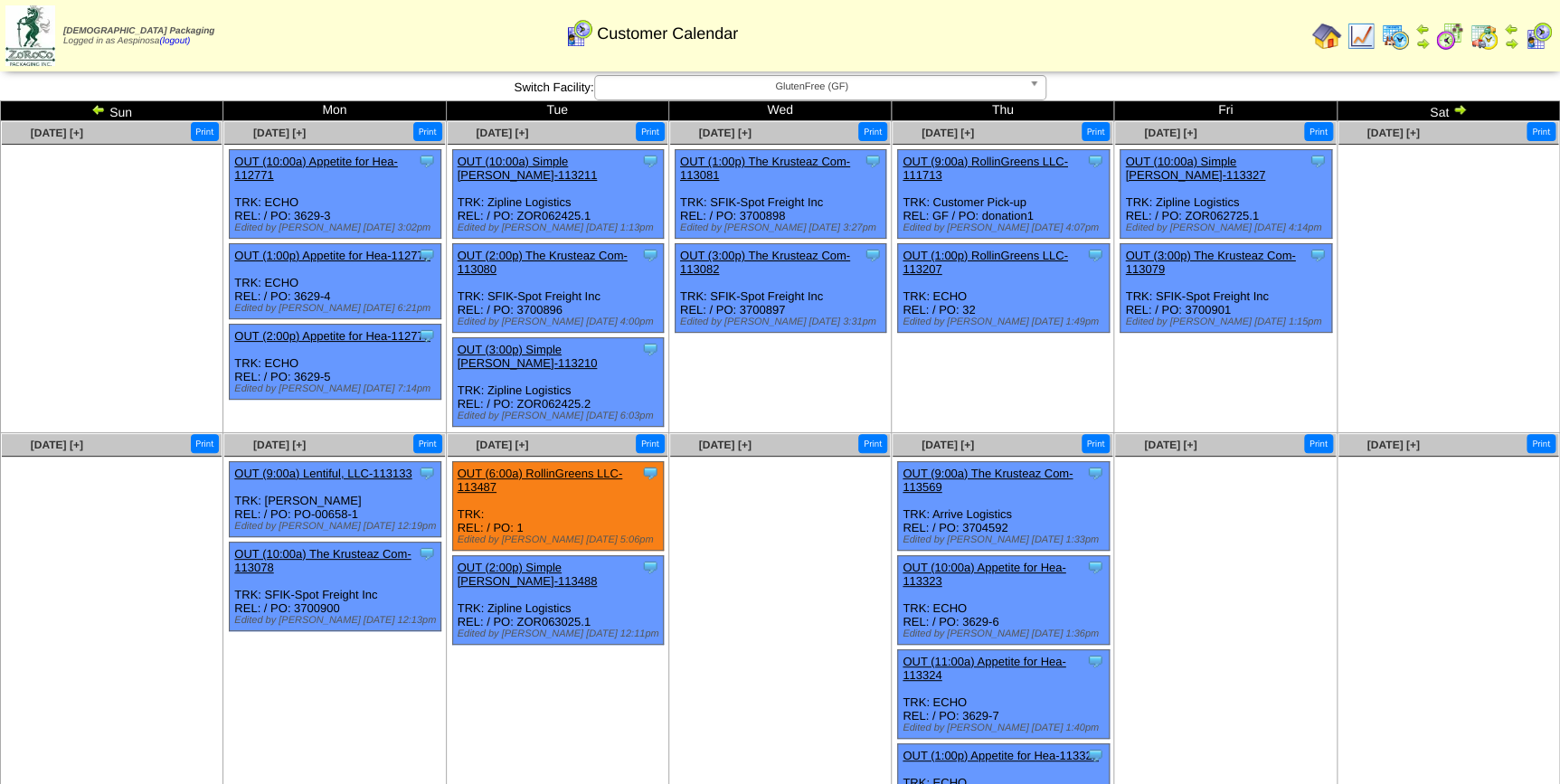 click on "Print All" at bounding box center (852, 35) 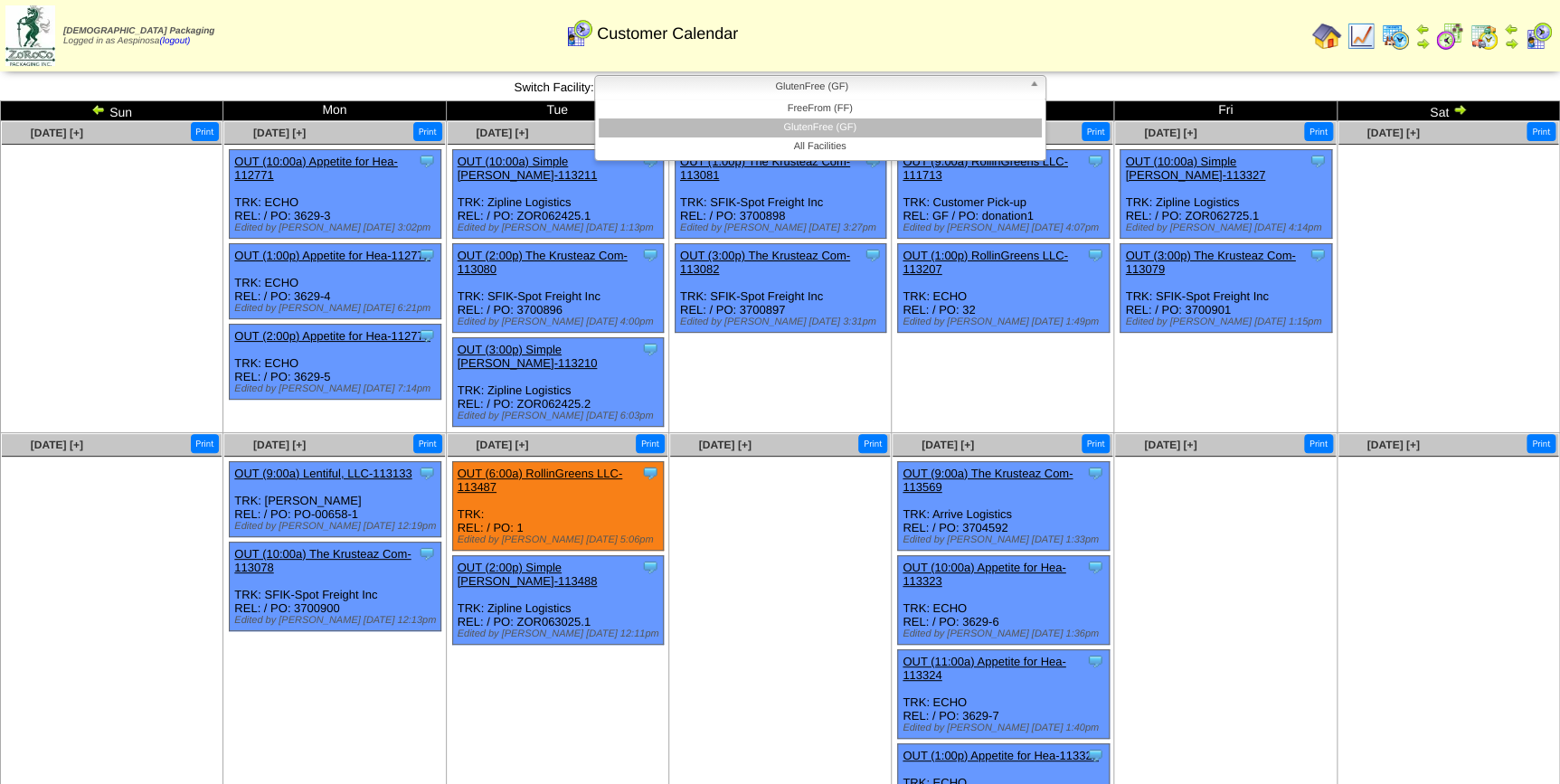 click on "GlutenFree (GF)" at bounding box center [812, 87] 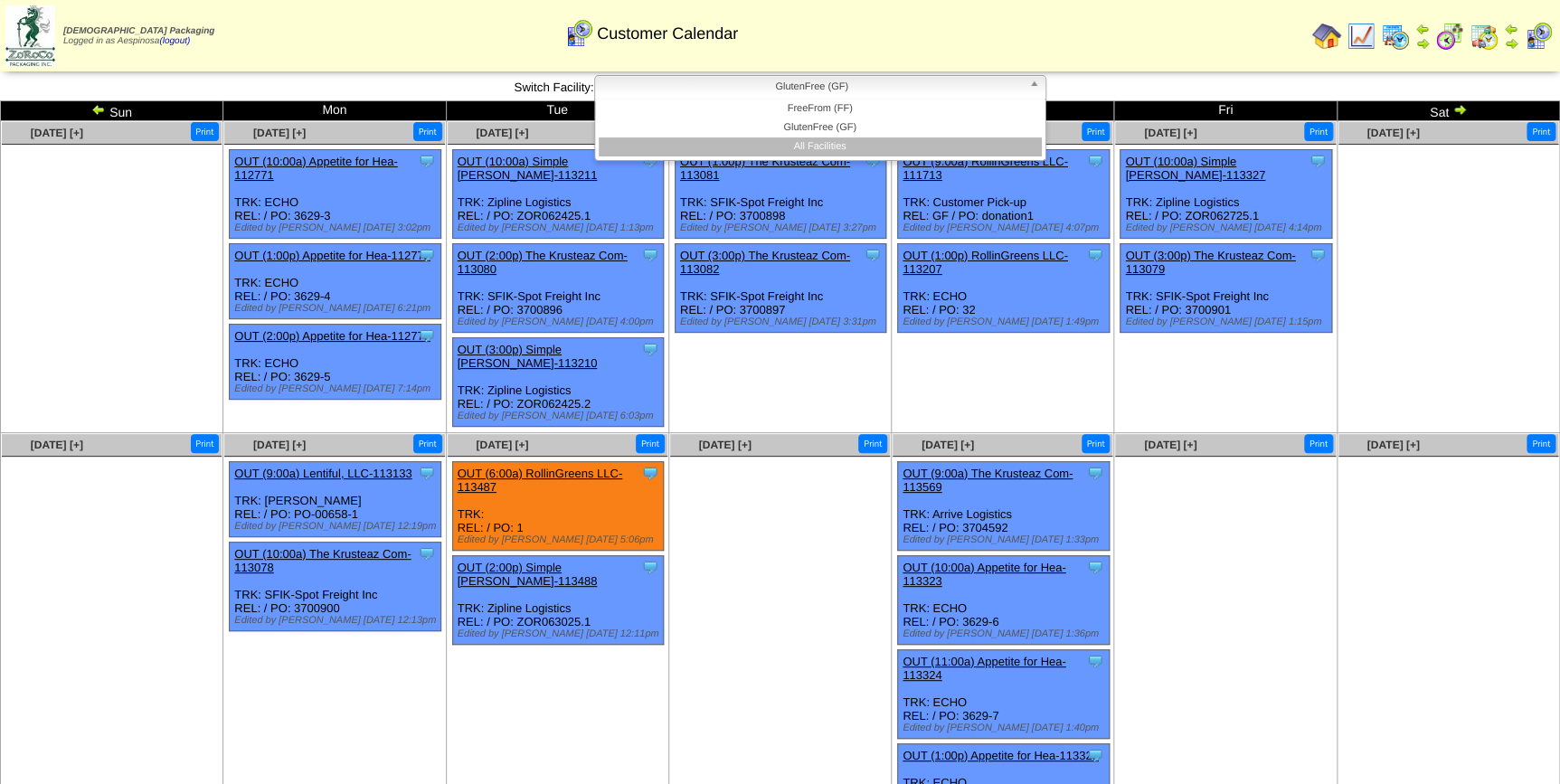 click on "All Facilities" at bounding box center [820, 146] 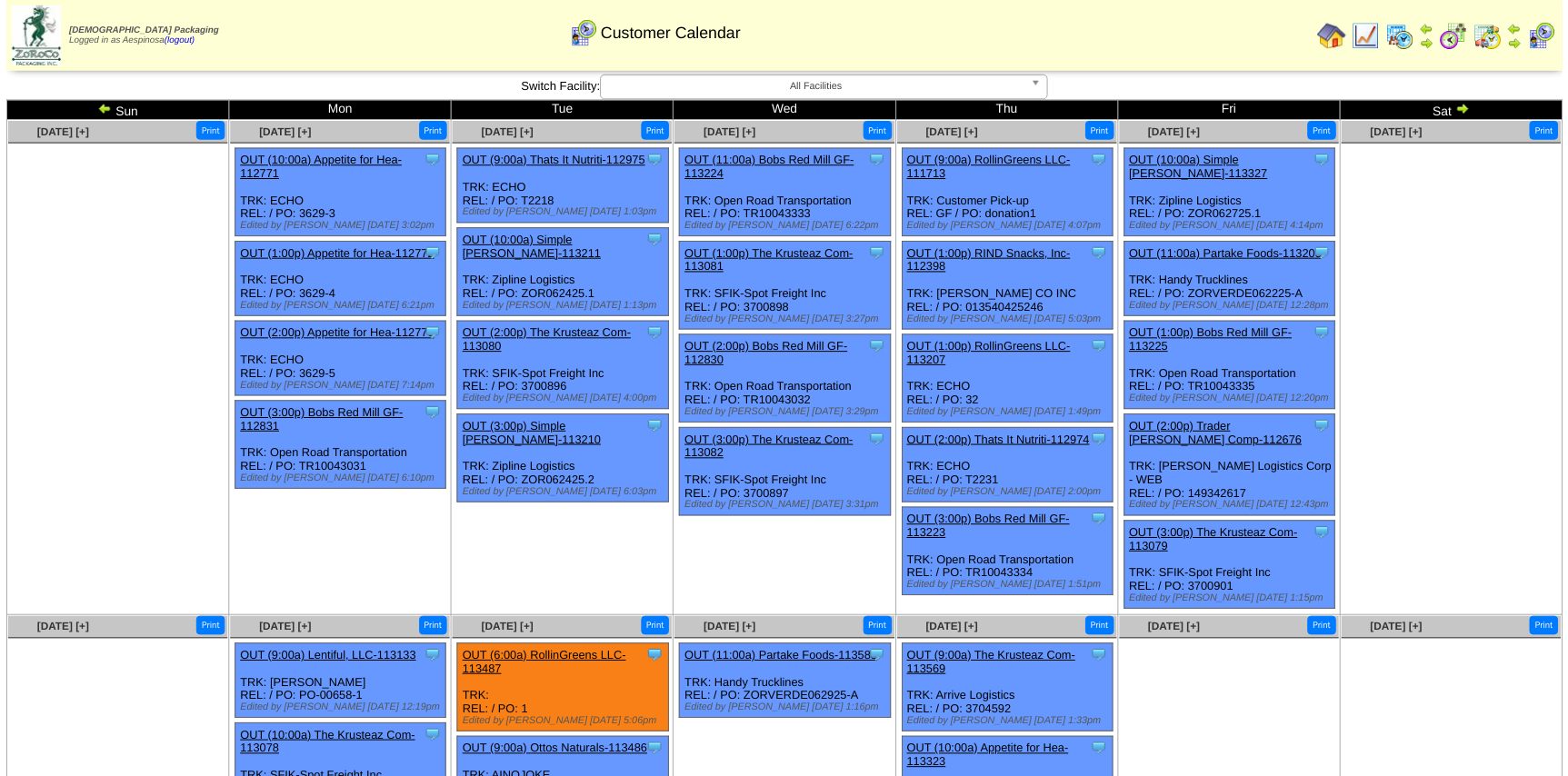 scroll, scrollTop: 0, scrollLeft: 0, axis: both 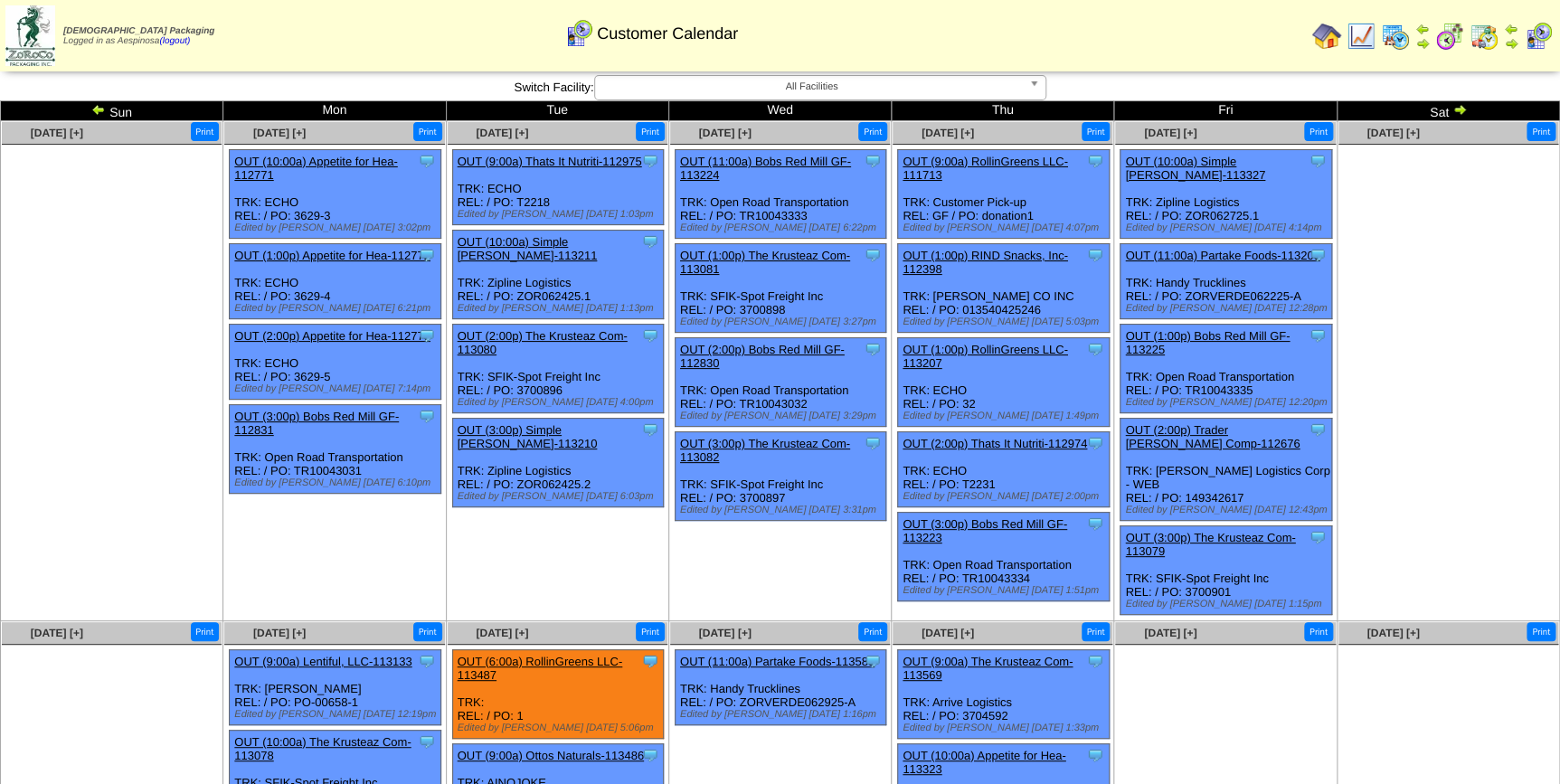 click on "OUT
(1:00p)
RollinGreens LLC-113207" at bounding box center [985, 356] 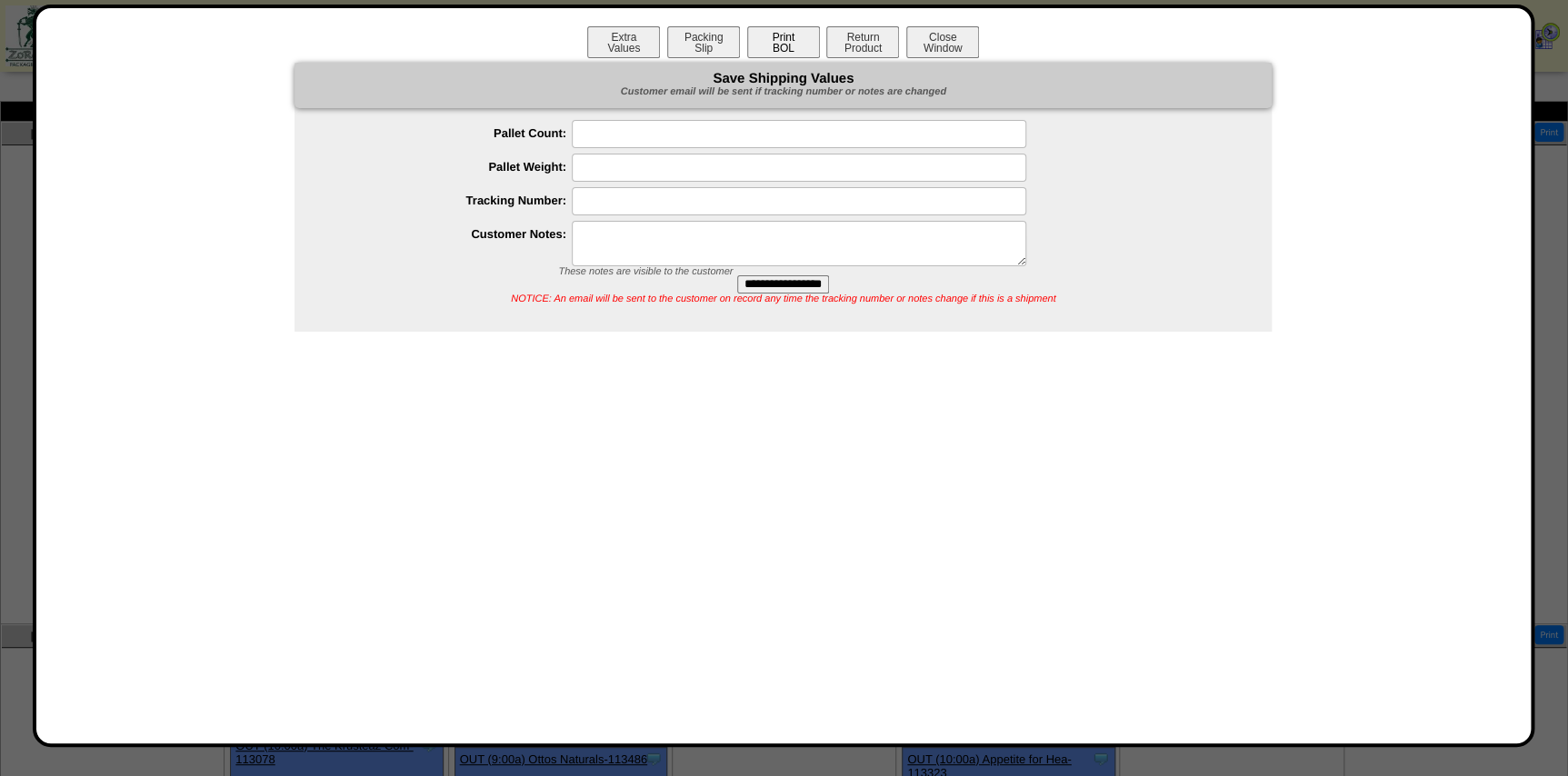 click on "Print BOL" at bounding box center [784, 42] 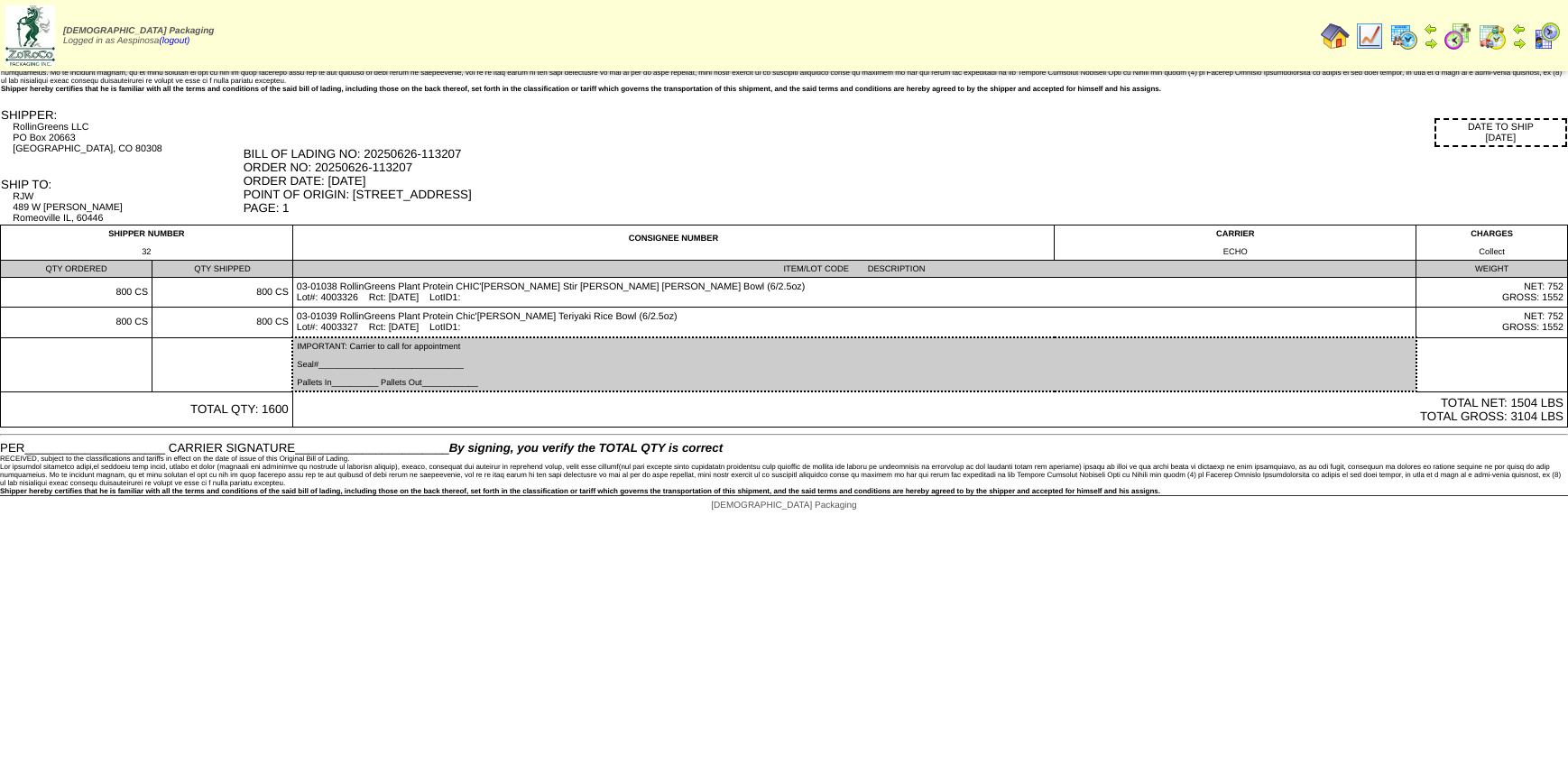 click on "Print All" at bounding box center [857, 35] 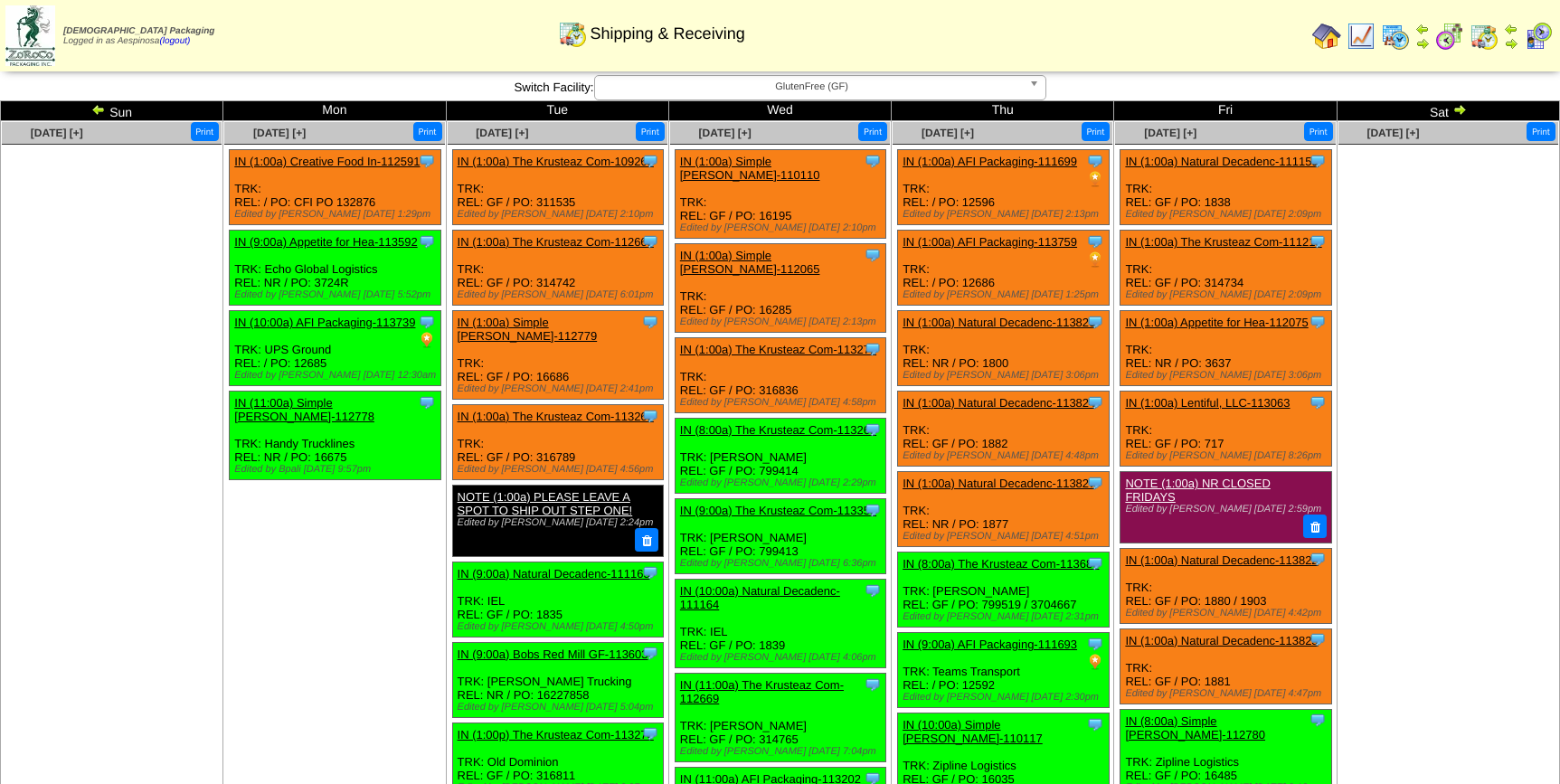 scroll, scrollTop: 0, scrollLeft: 0, axis: both 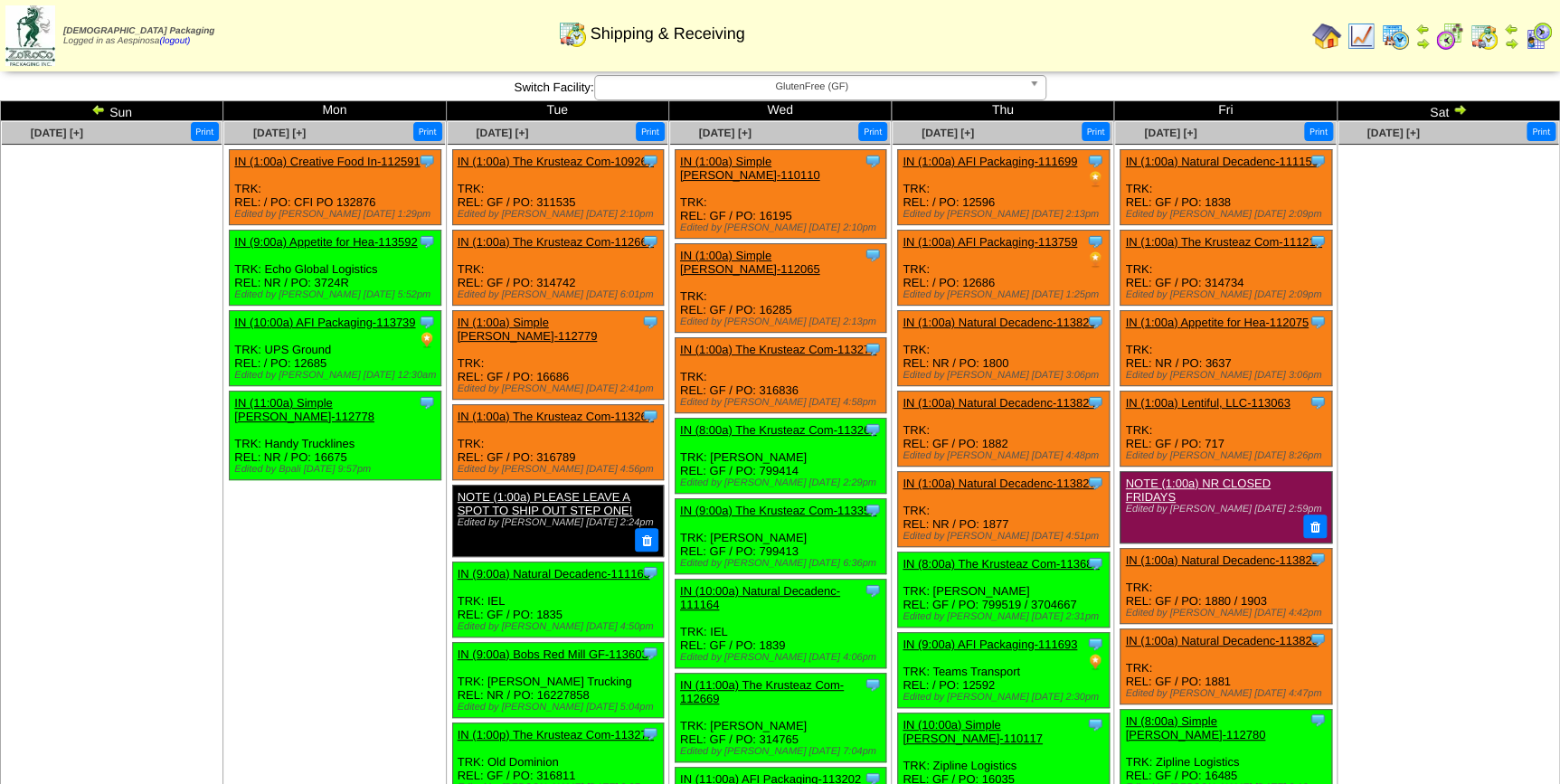 click at bounding box center (1361, 36) 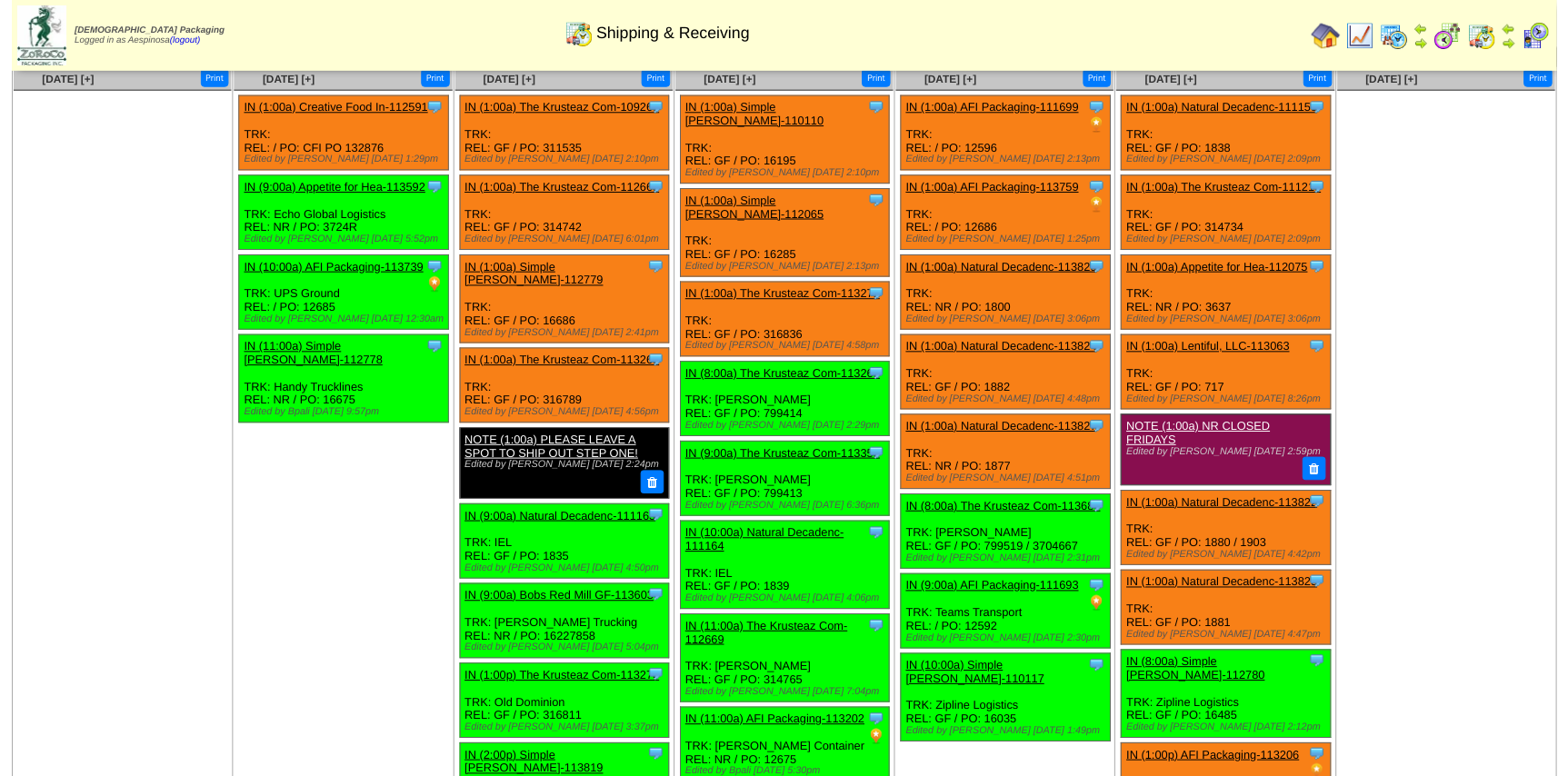 scroll, scrollTop: 82, scrollLeft: 0, axis: vertical 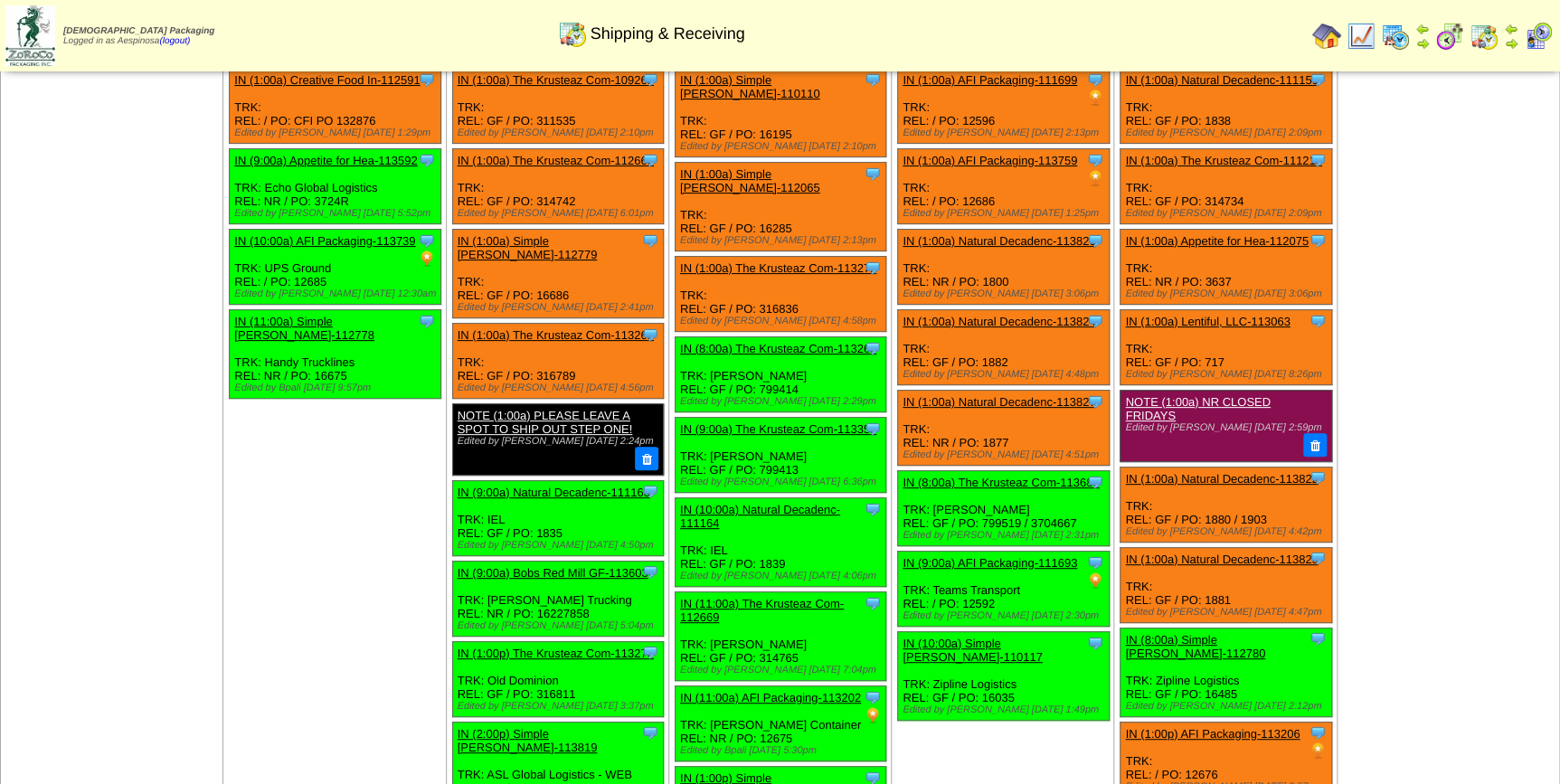 click on "IN
(9:00a)
The Krusteaz Com-113355" at bounding box center [778, 429] 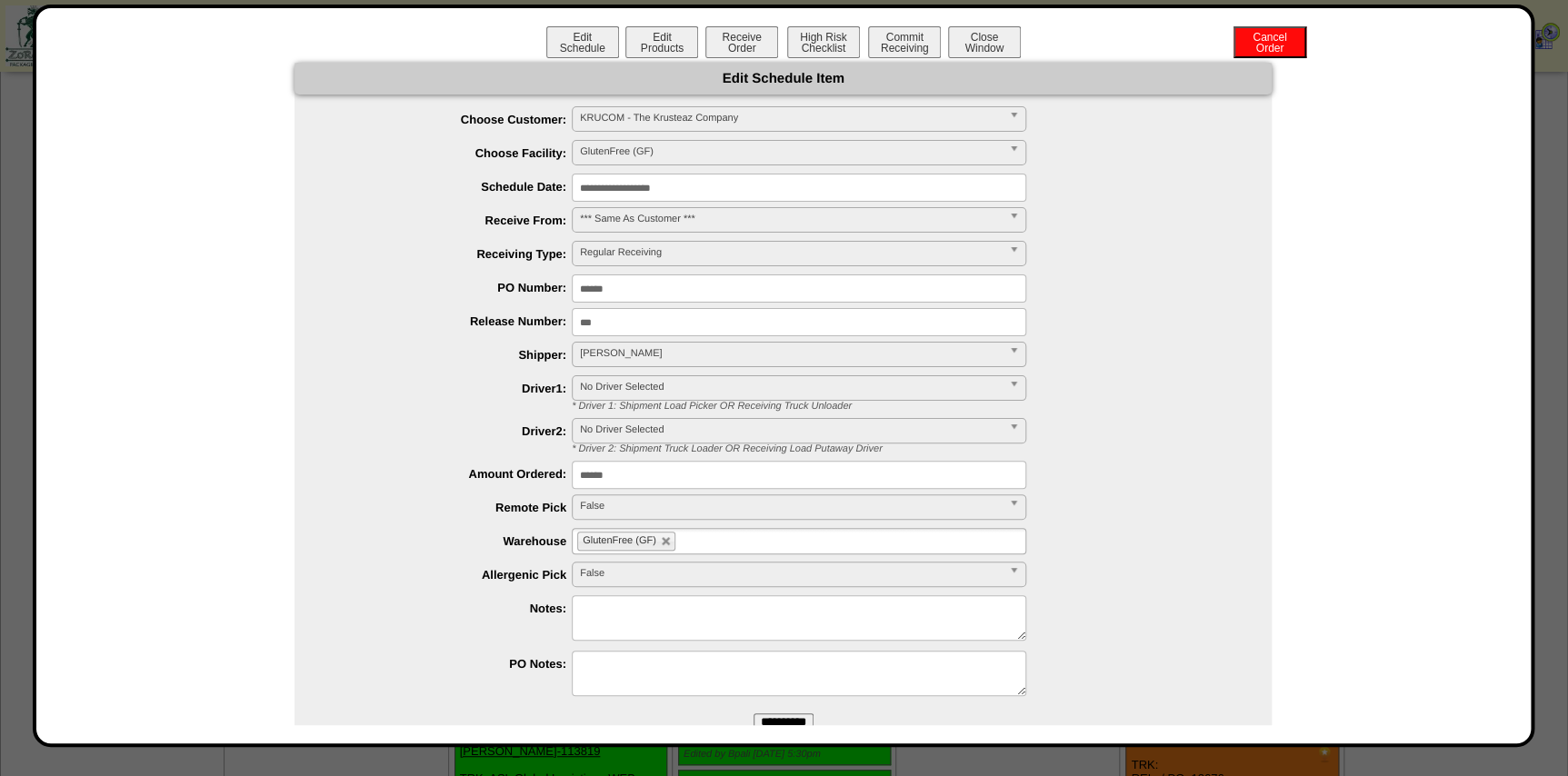 click on "**********" at bounding box center (799, 187) 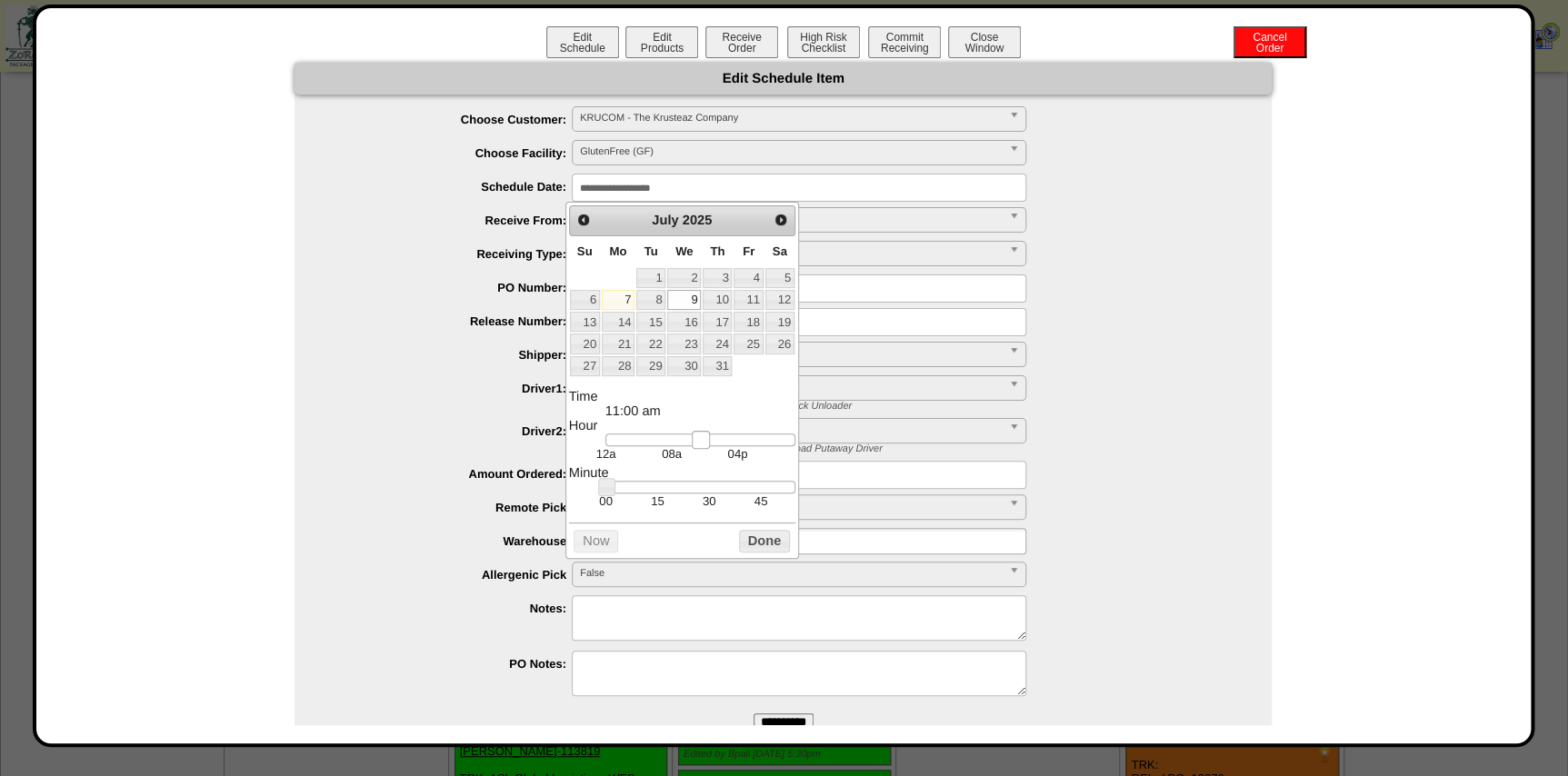 drag, startPoint x: 673, startPoint y: 439, endPoint x: 693, endPoint y: 443, distance: 20.396078 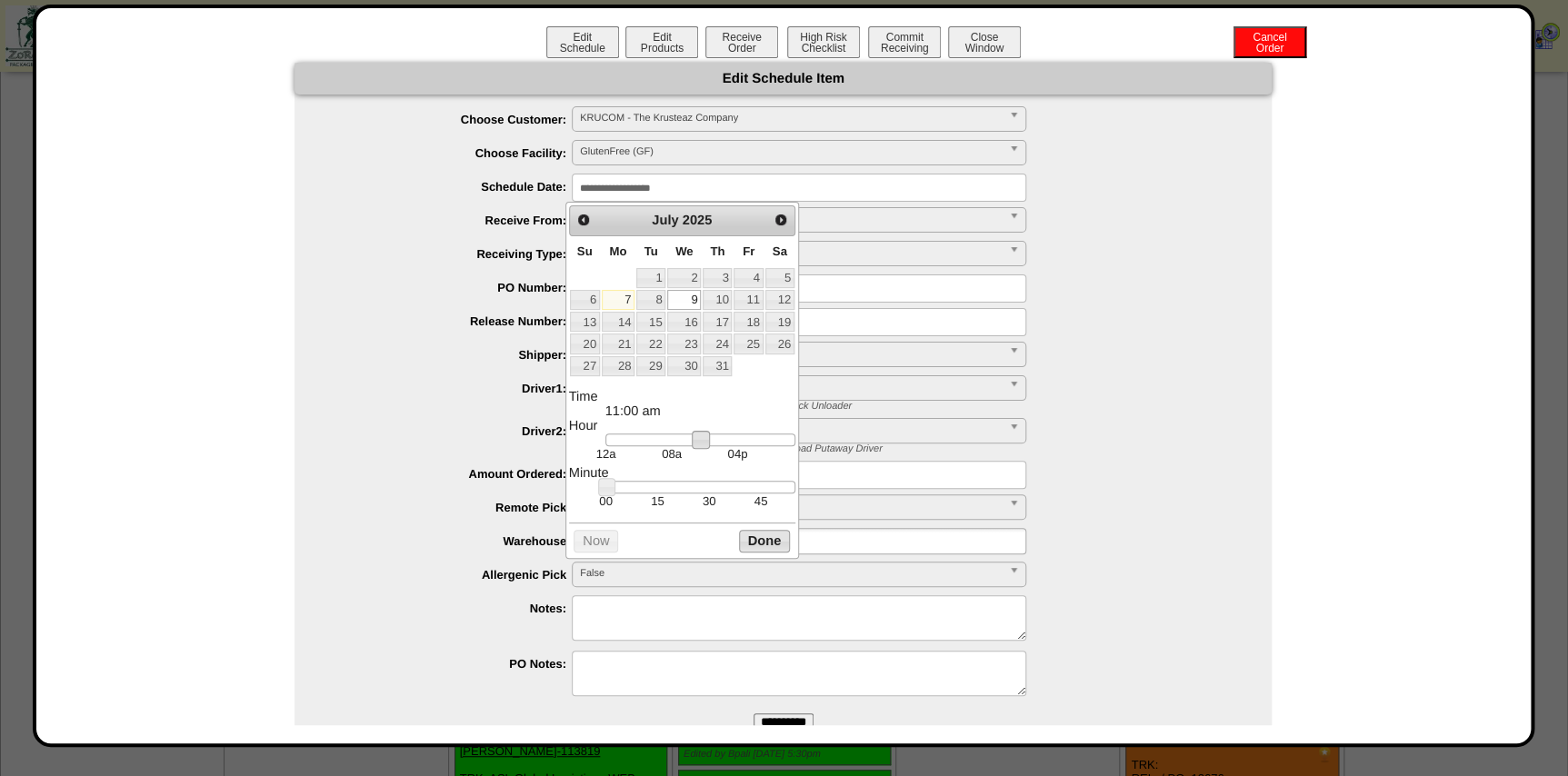 click on "Done" at bounding box center (764, 541) 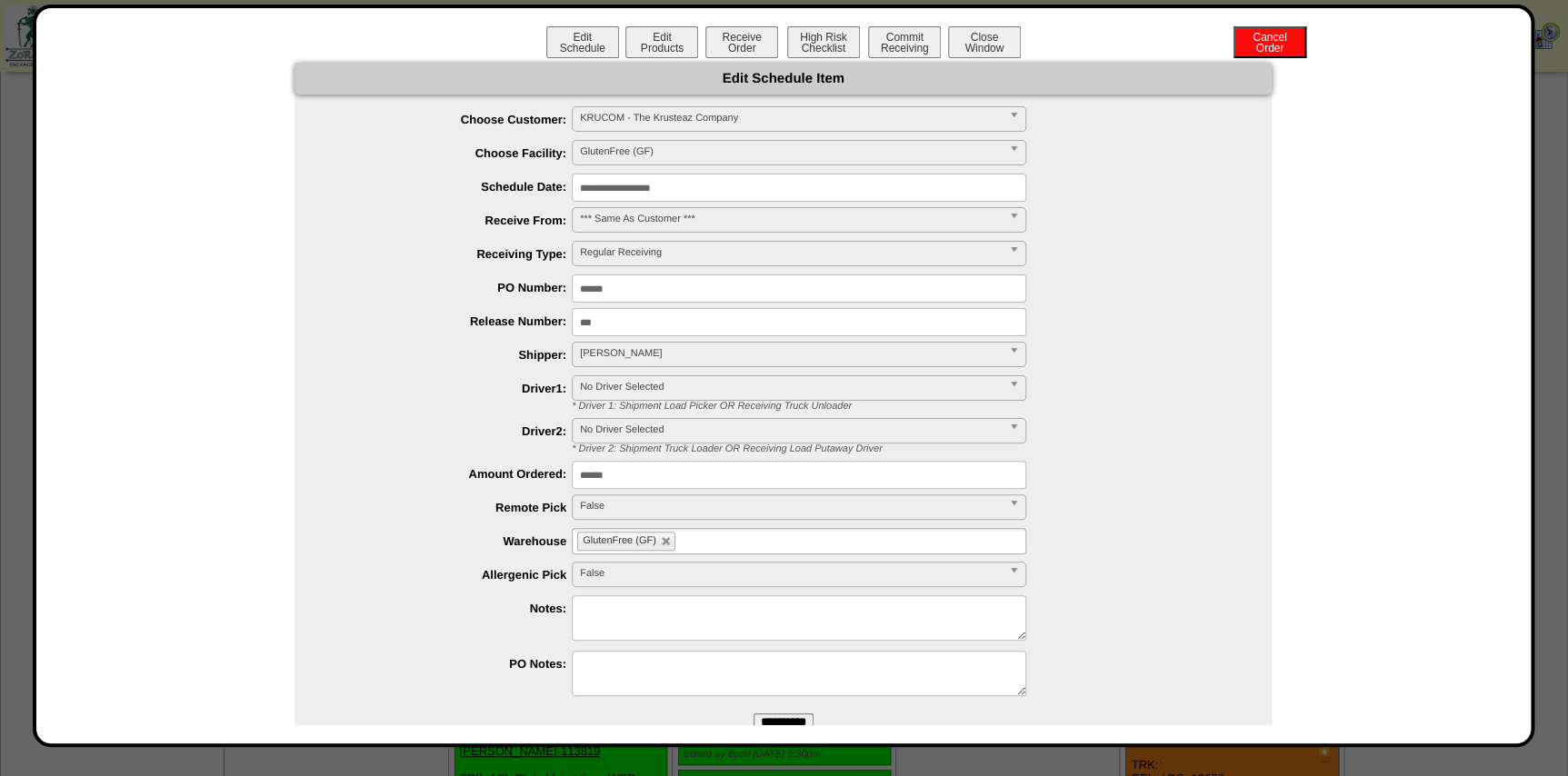 click on "**********" at bounding box center [799, 187] 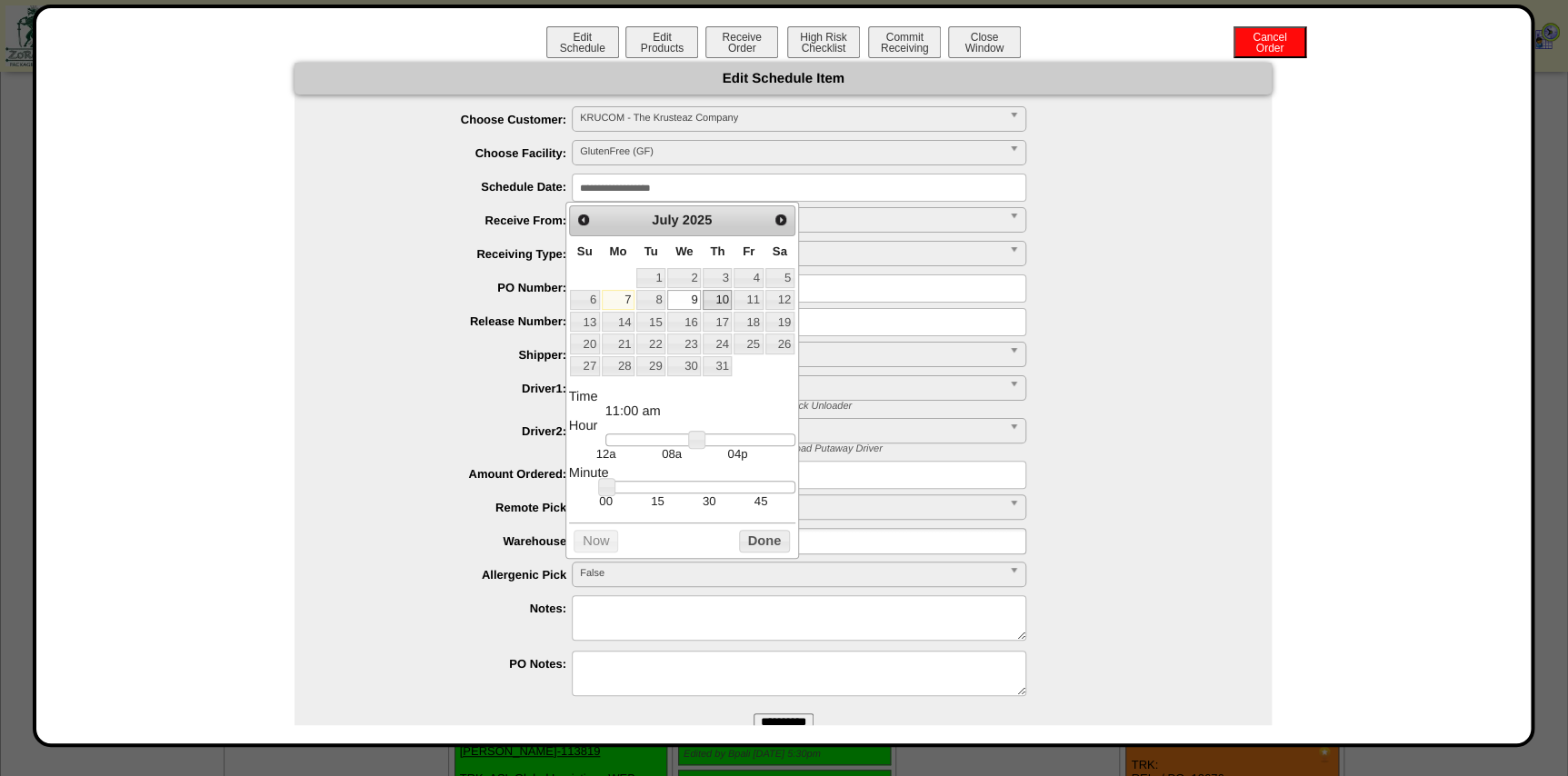 click on "10" at bounding box center (717, 300) 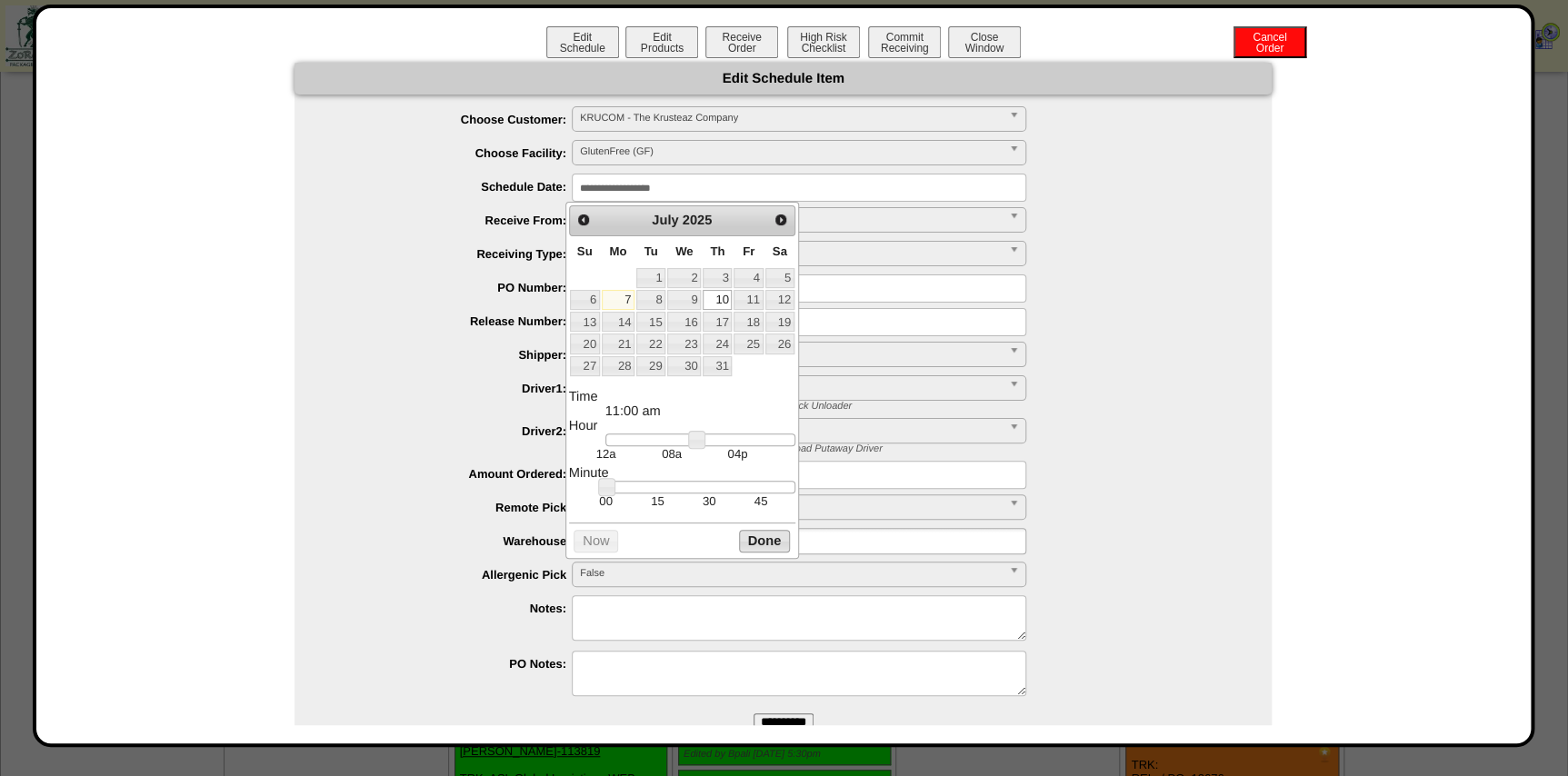click on "Done" at bounding box center [764, 541] 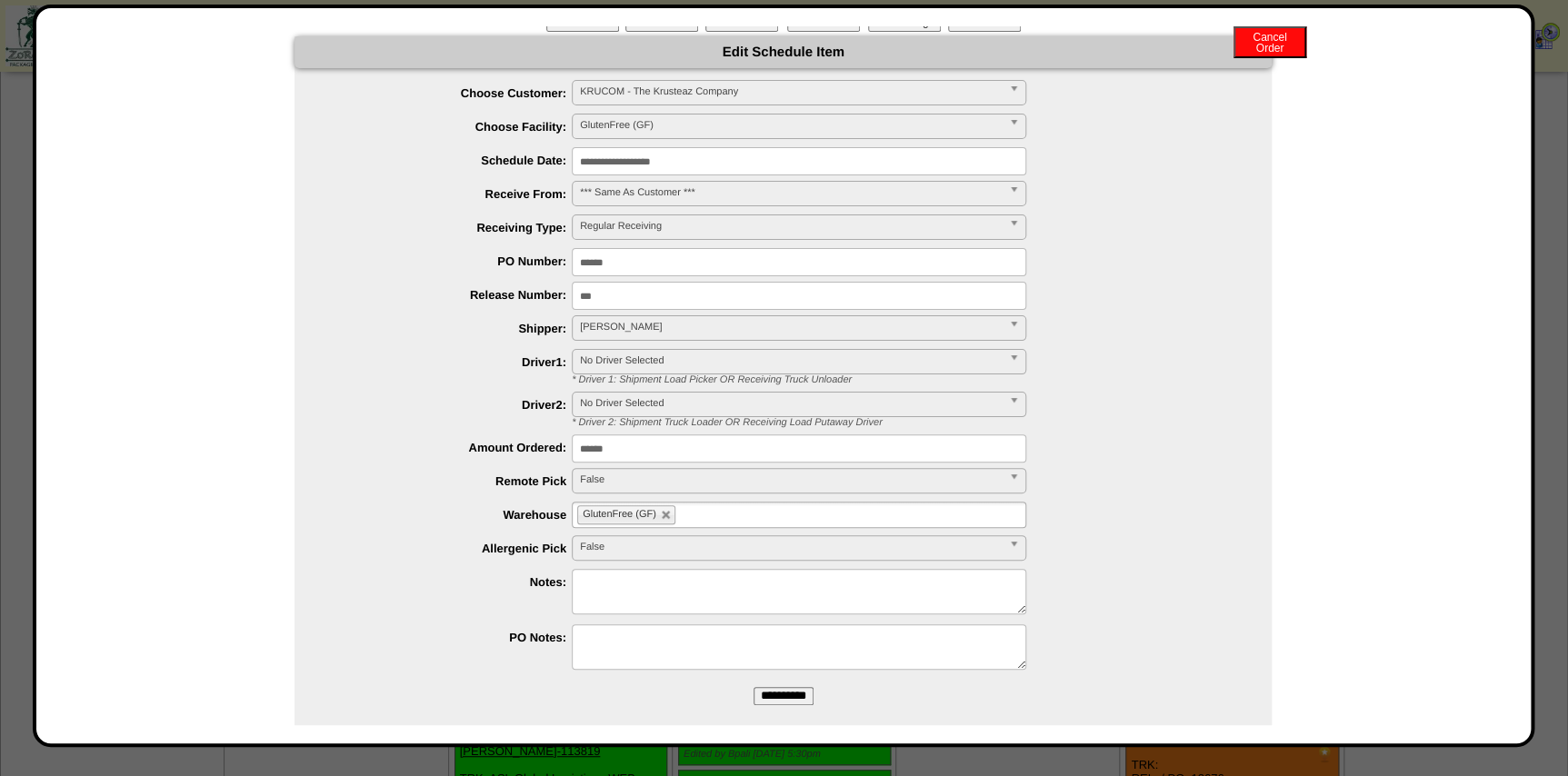 scroll, scrollTop: 46, scrollLeft: 0, axis: vertical 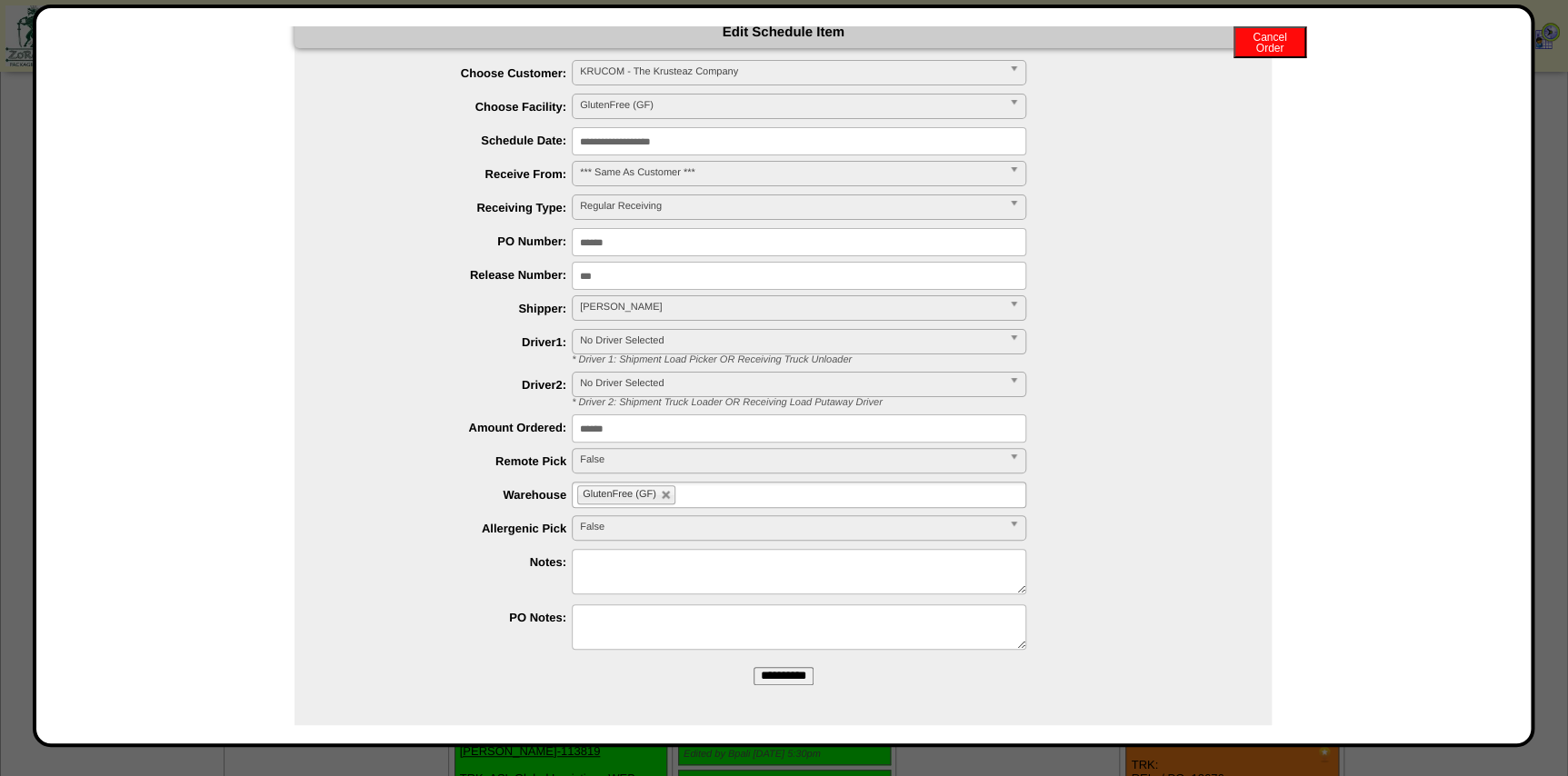 click on "**********" at bounding box center [784, 676] 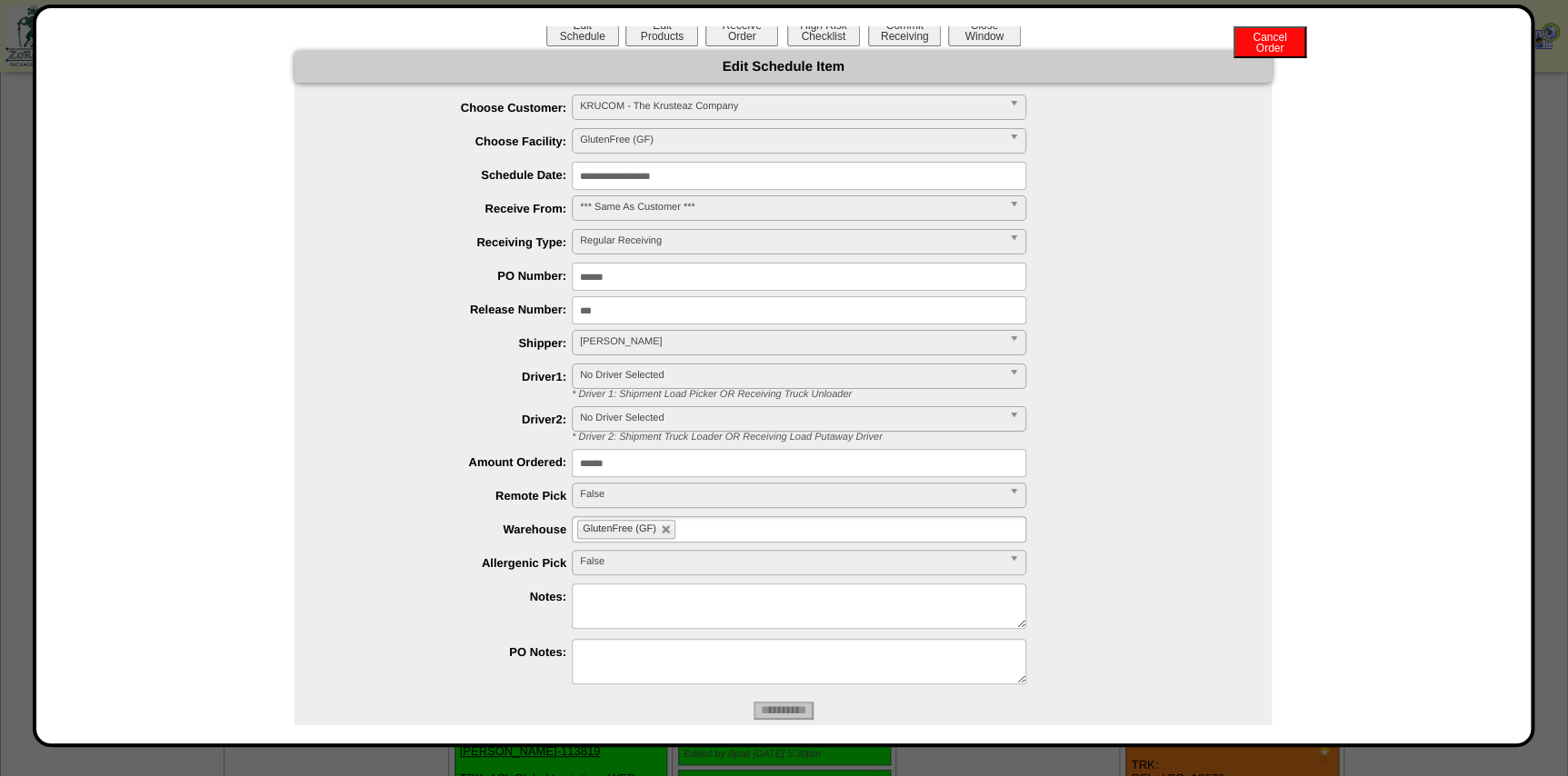 scroll, scrollTop: 0, scrollLeft: 0, axis: both 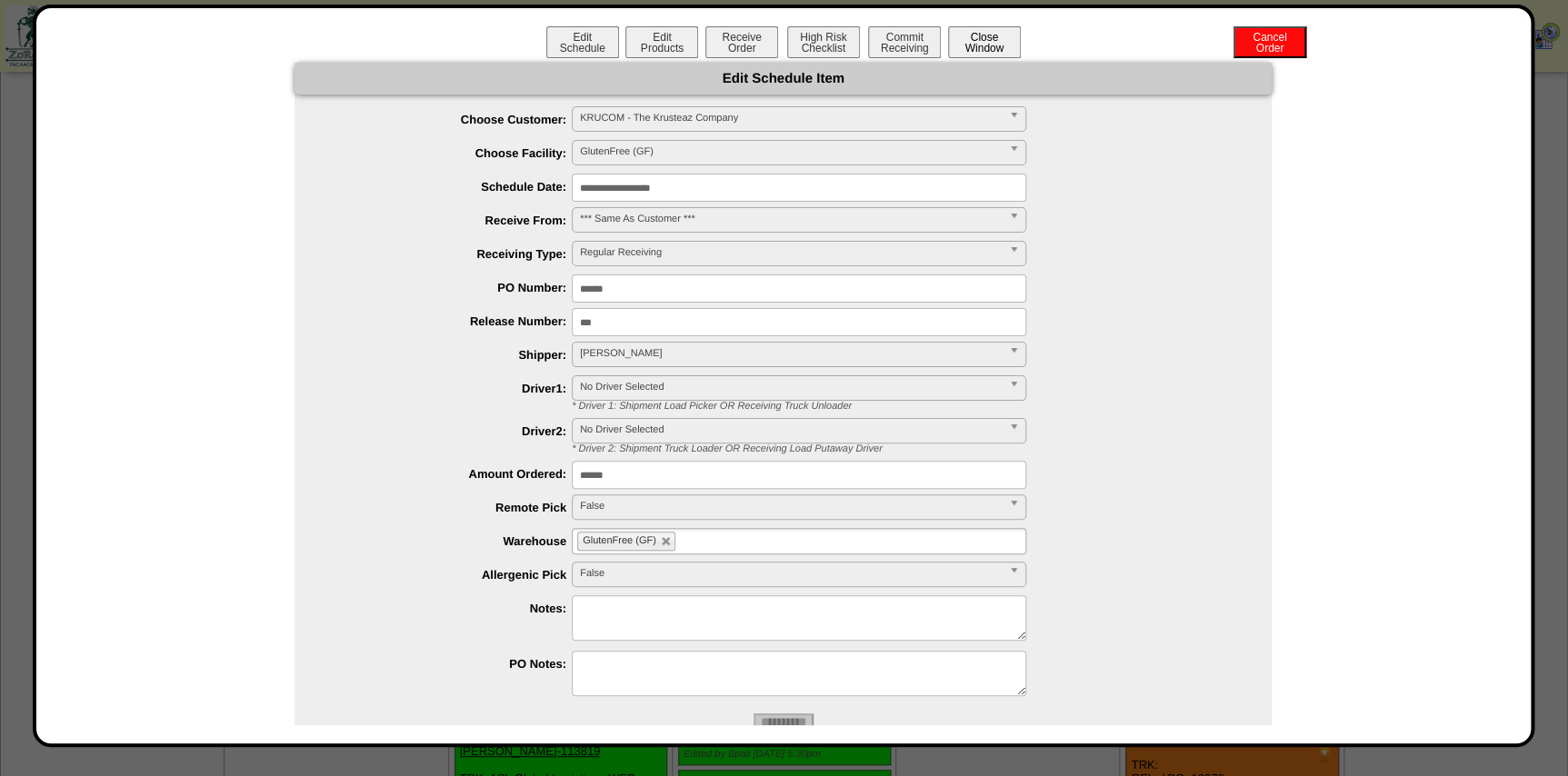 click on "Close Window" at bounding box center (984, 42) 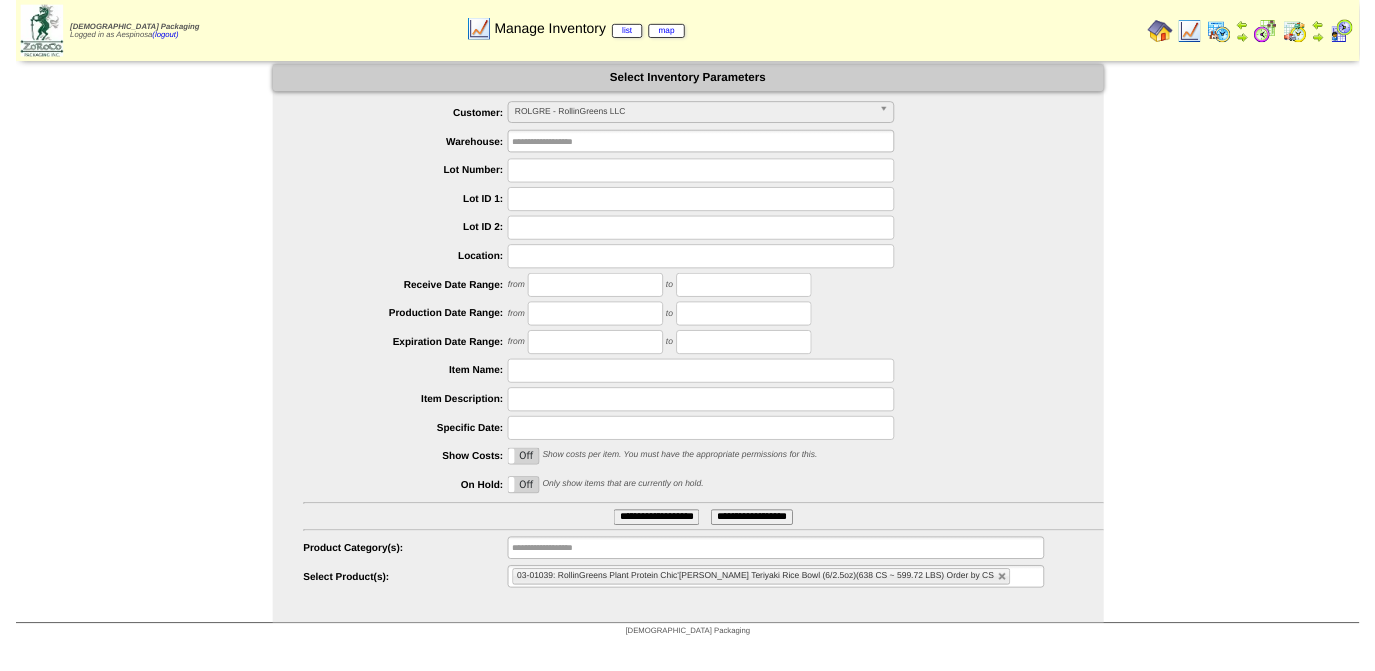 scroll, scrollTop: 0, scrollLeft: 0, axis: both 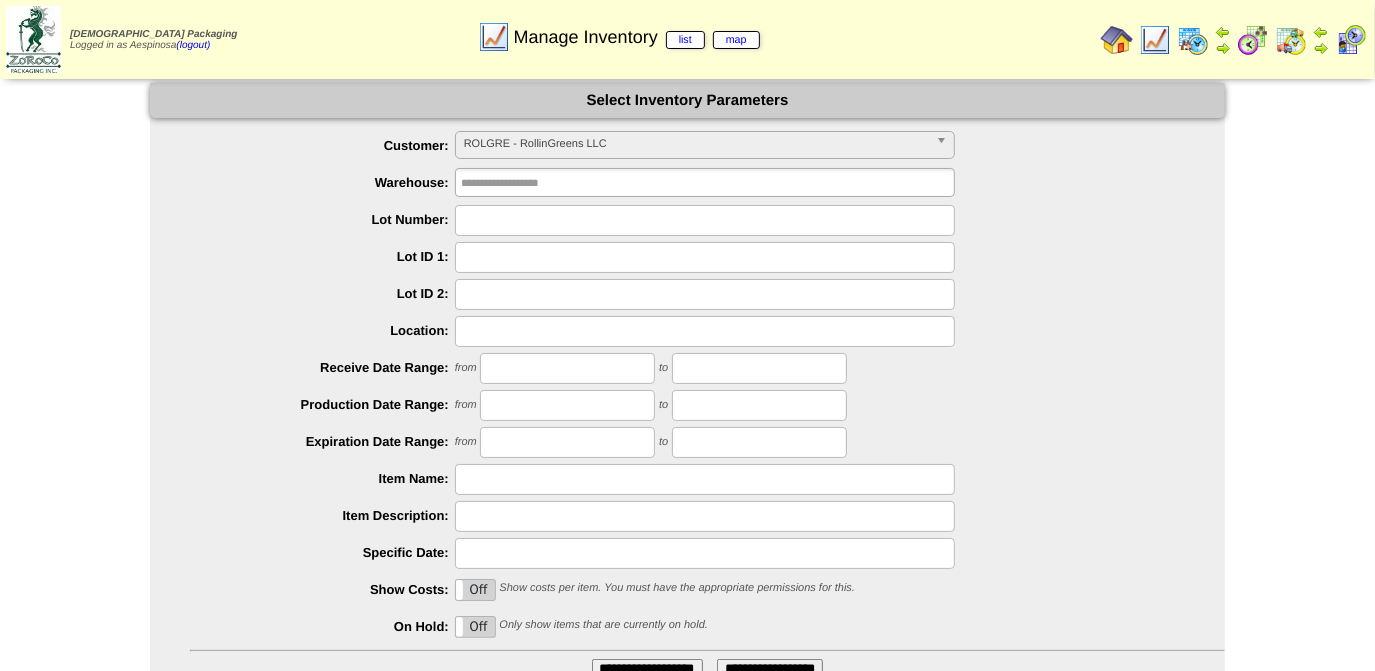 click on "ROLGRE - RollinGreens LLC" at bounding box center (696, 144) 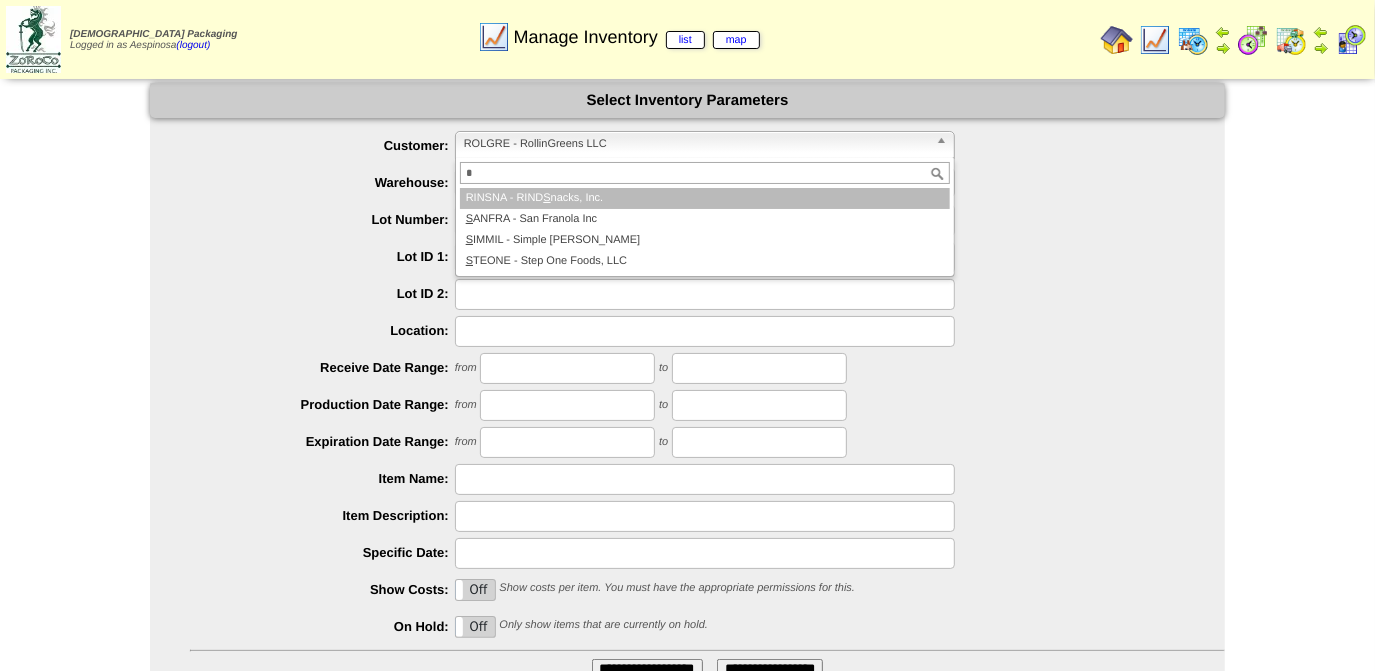 scroll, scrollTop: 0, scrollLeft: 0, axis: both 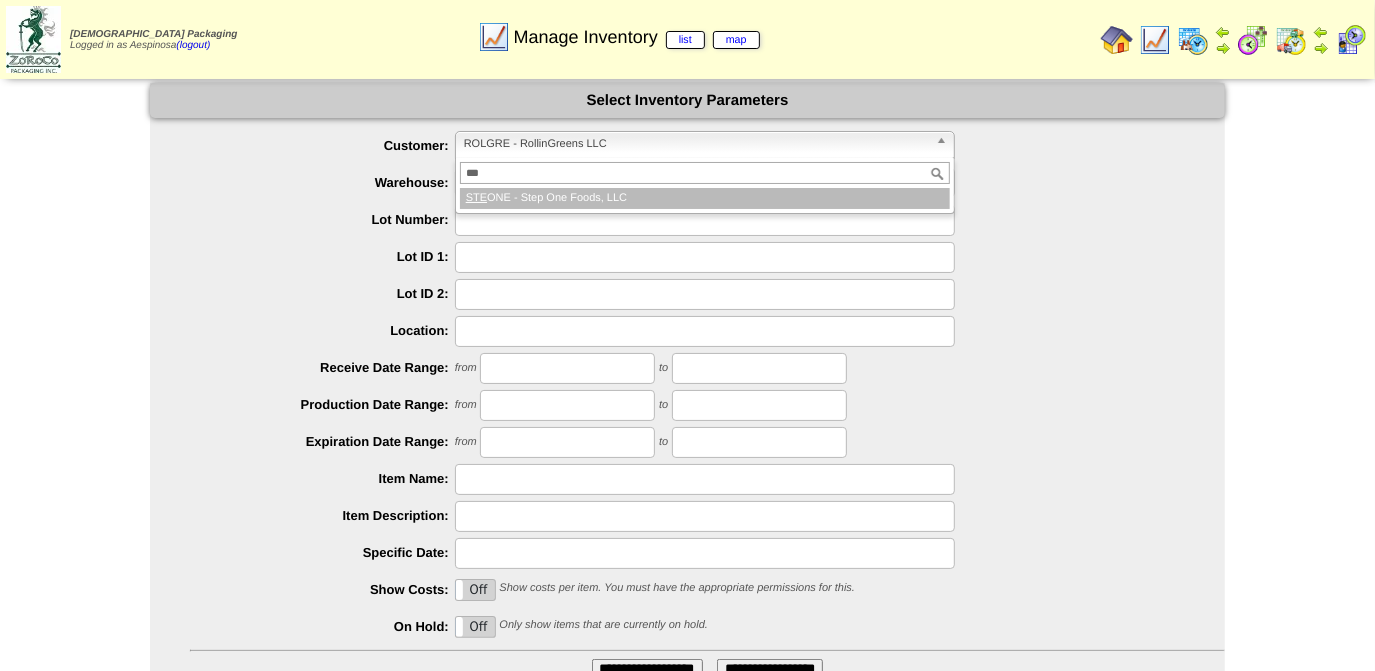 type on "***" 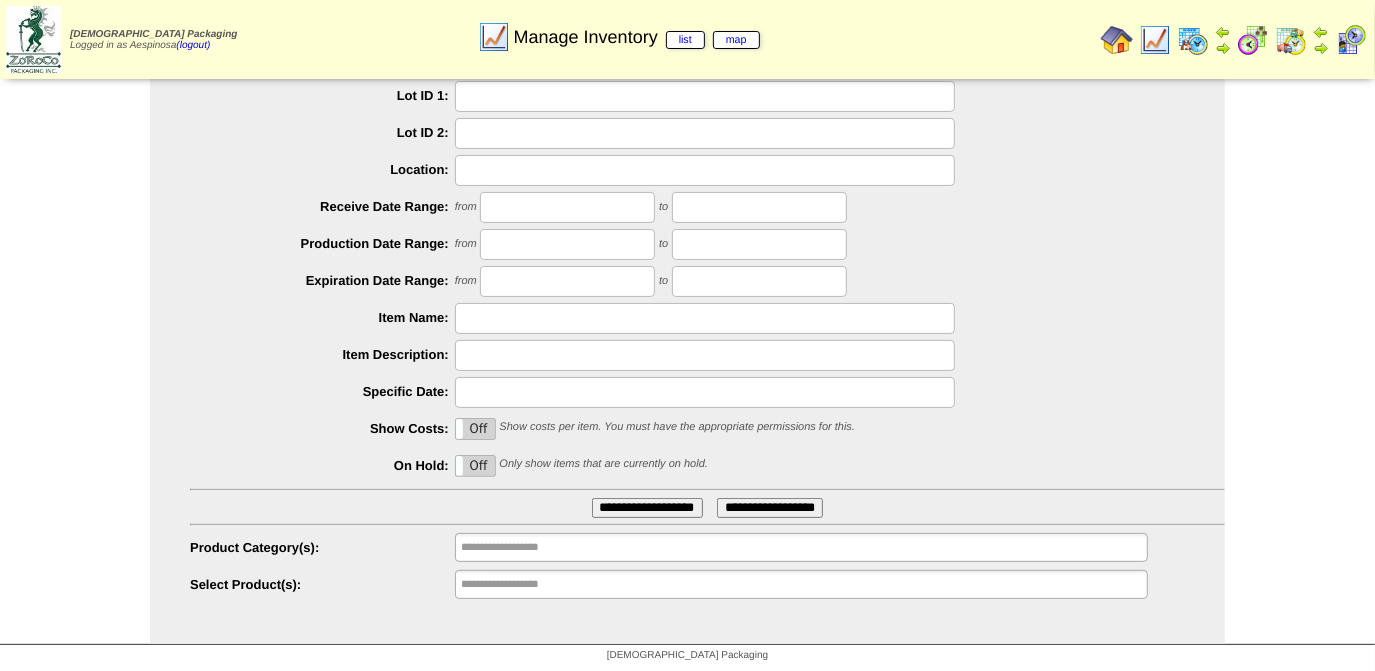scroll, scrollTop: 0, scrollLeft: 0, axis: both 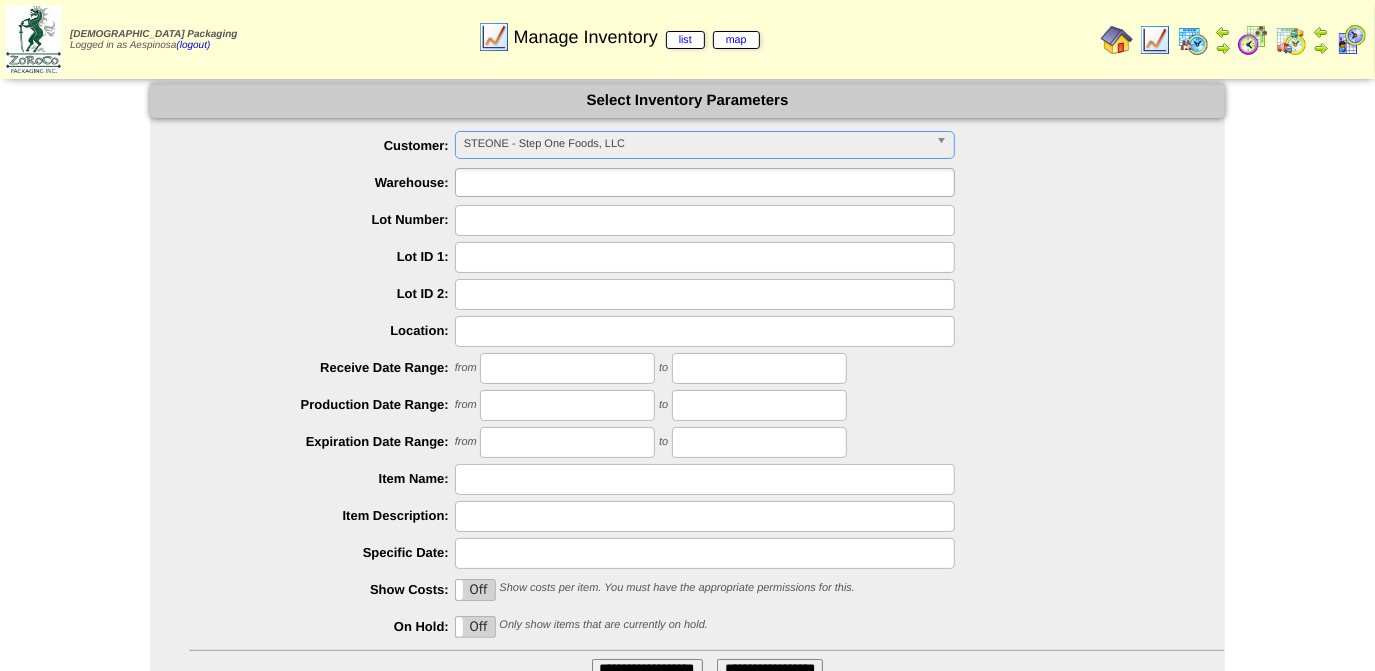 click at bounding box center [525, 182] 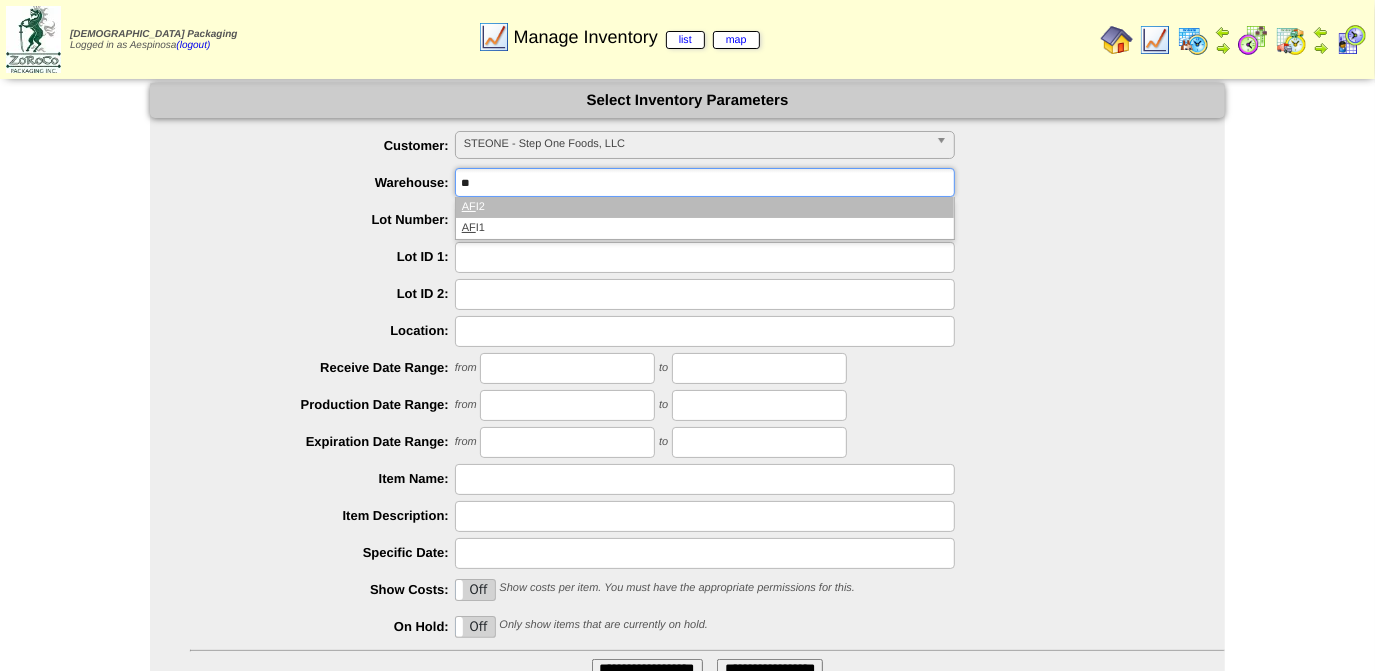 type on "**" 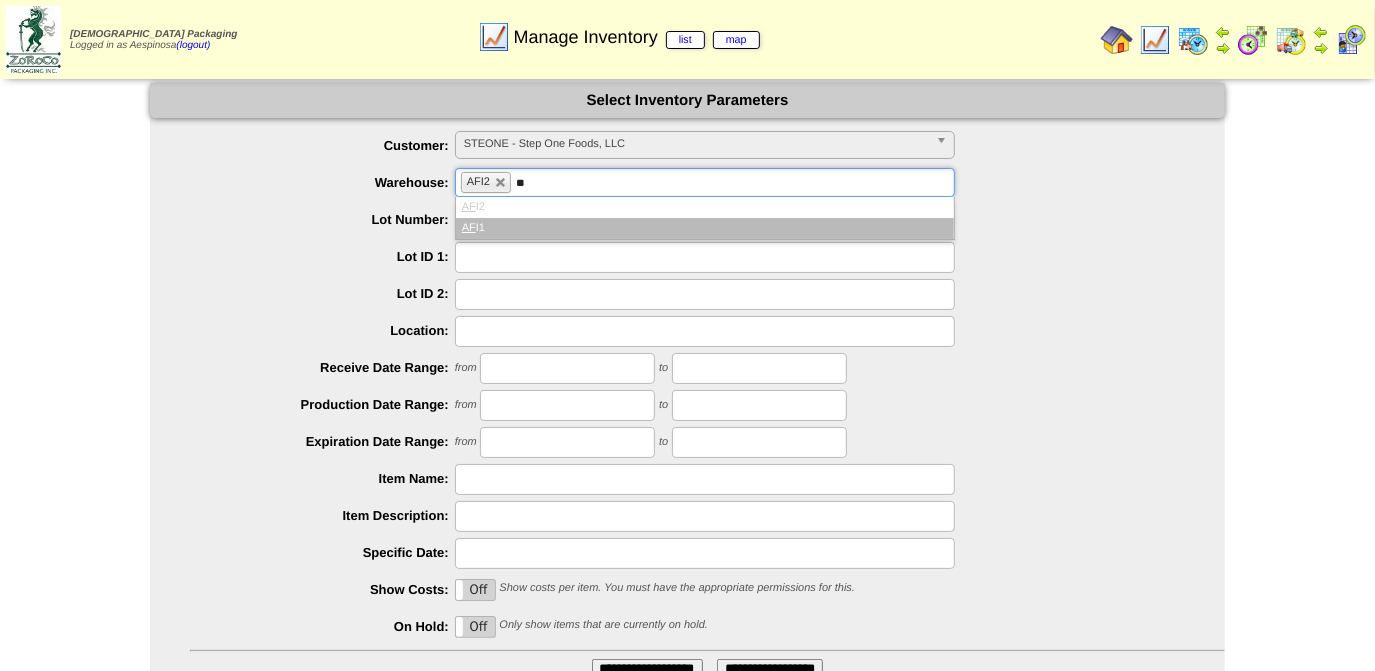 type on "**" 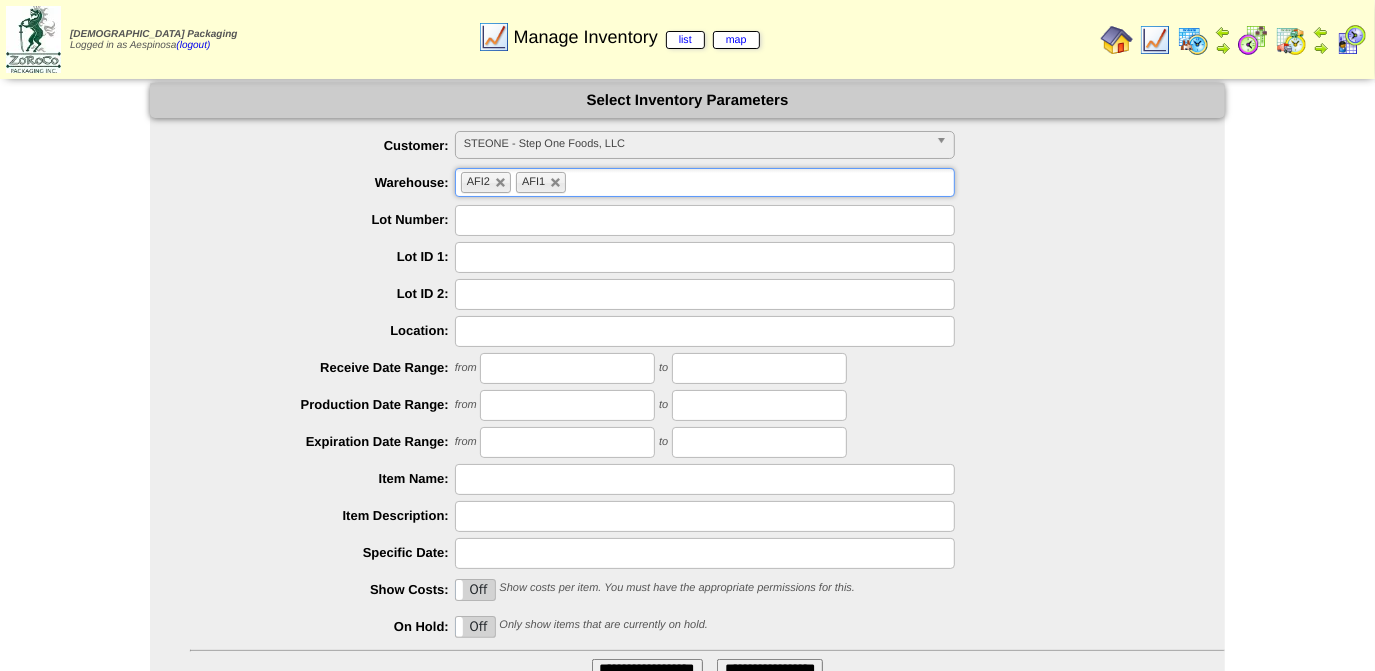 scroll, scrollTop: 161, scrollLeft: 0, axis: vertical 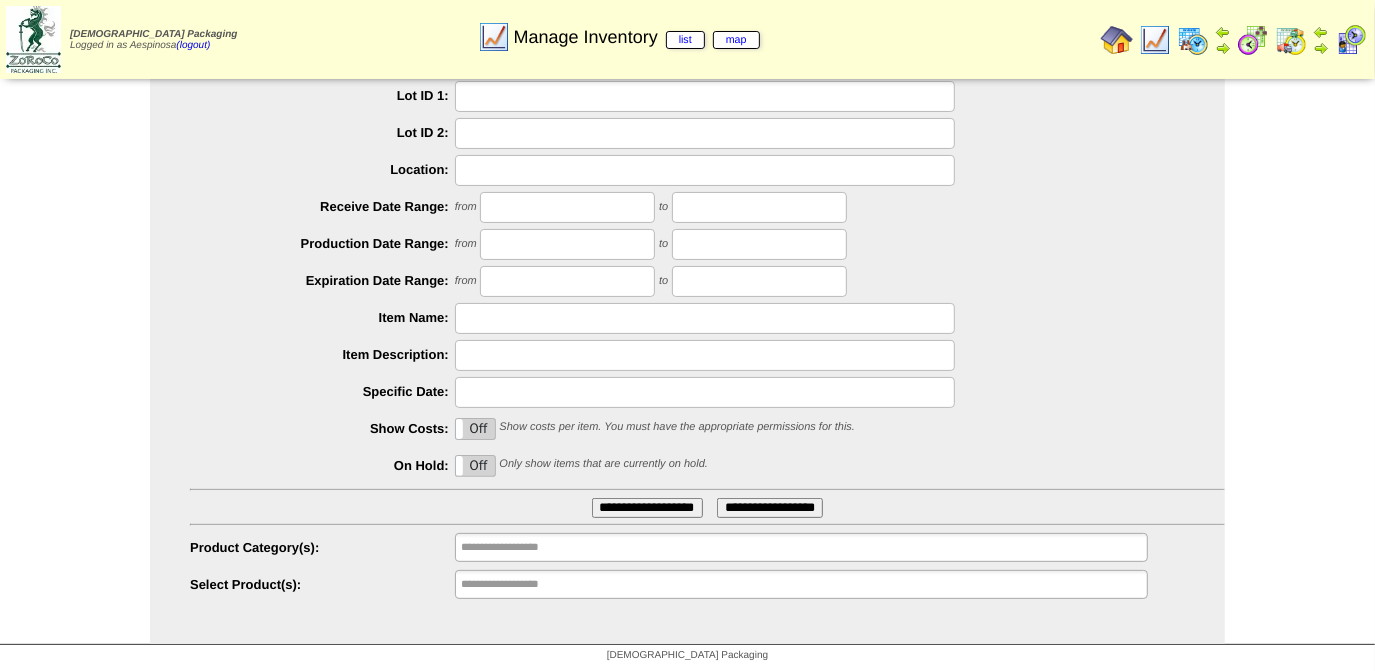 click on "**********" at bounding box center (687, 285) 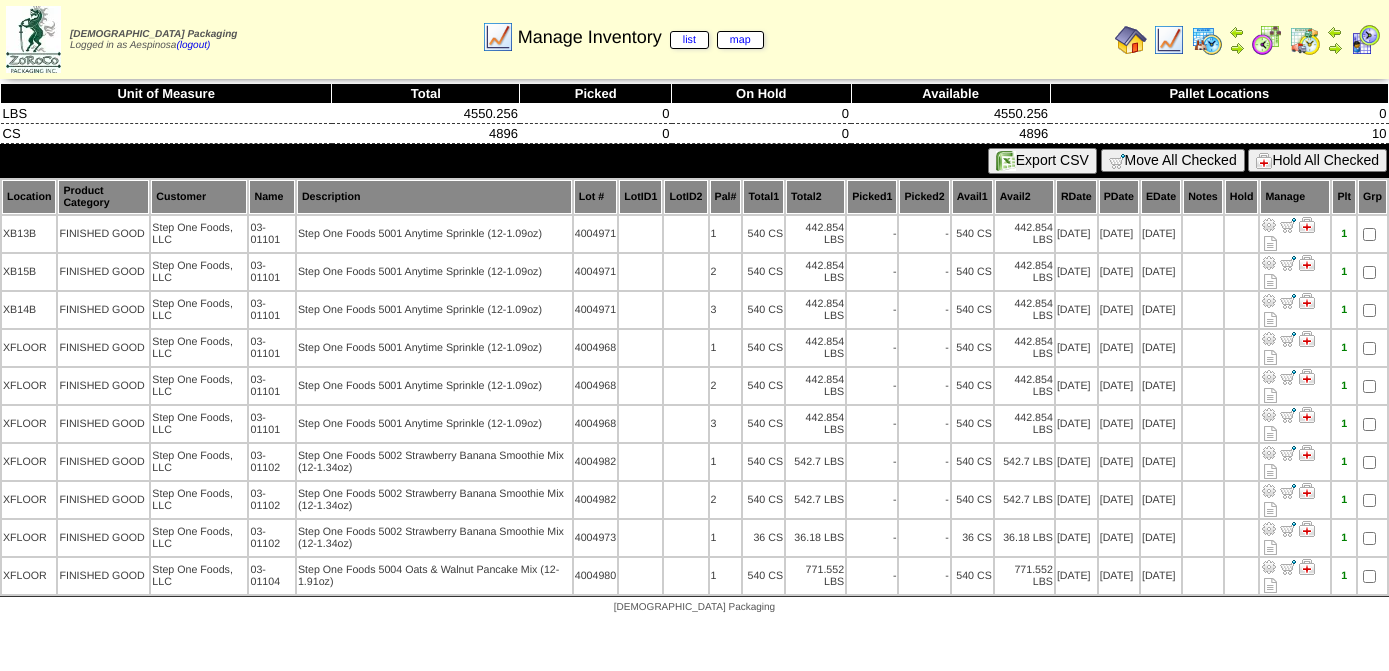 scroll, scrollTop: 0, scrollLeft: 0, axis: both 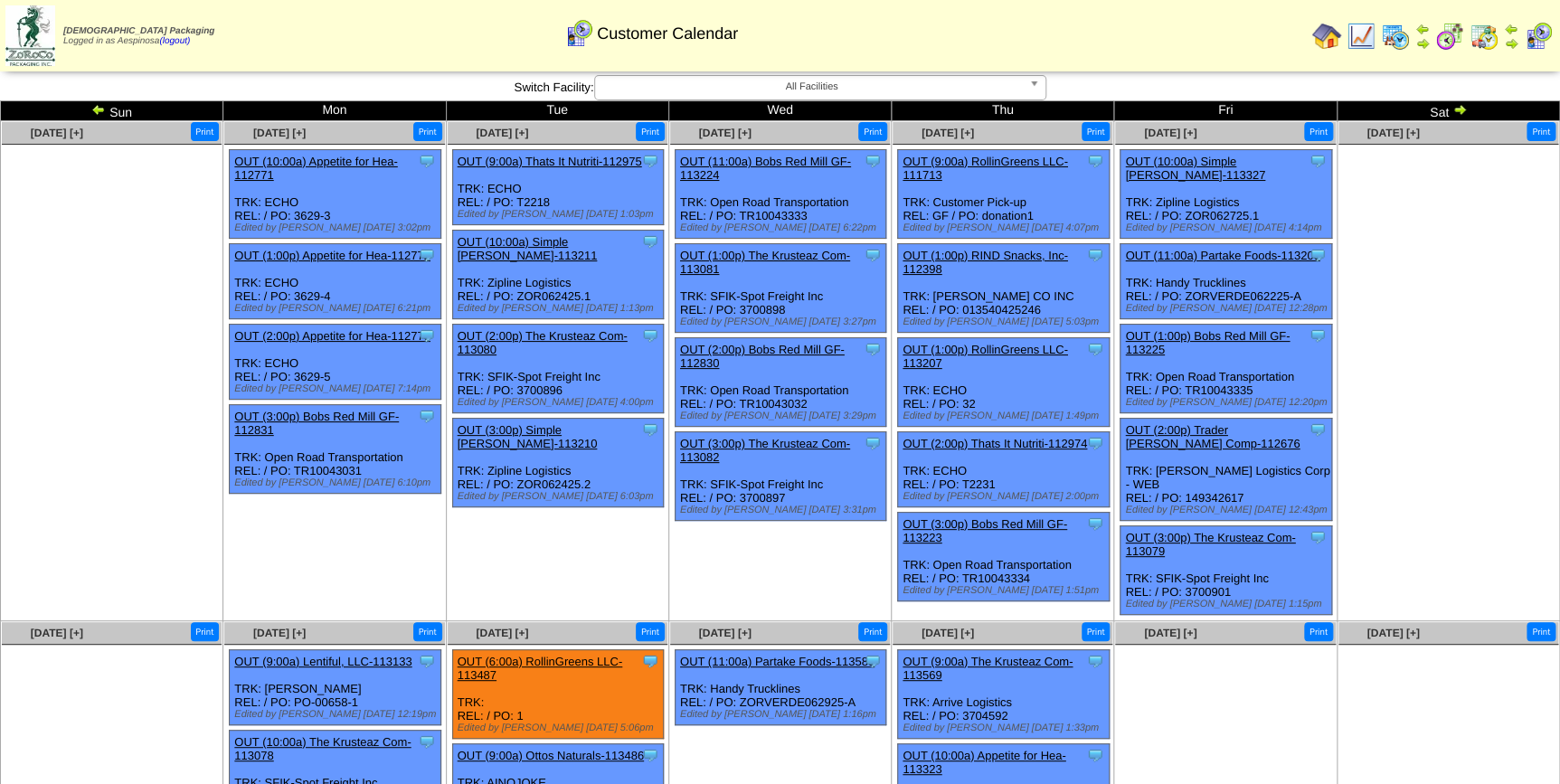 click on "All Facilities" at bounding box center [812, 87] 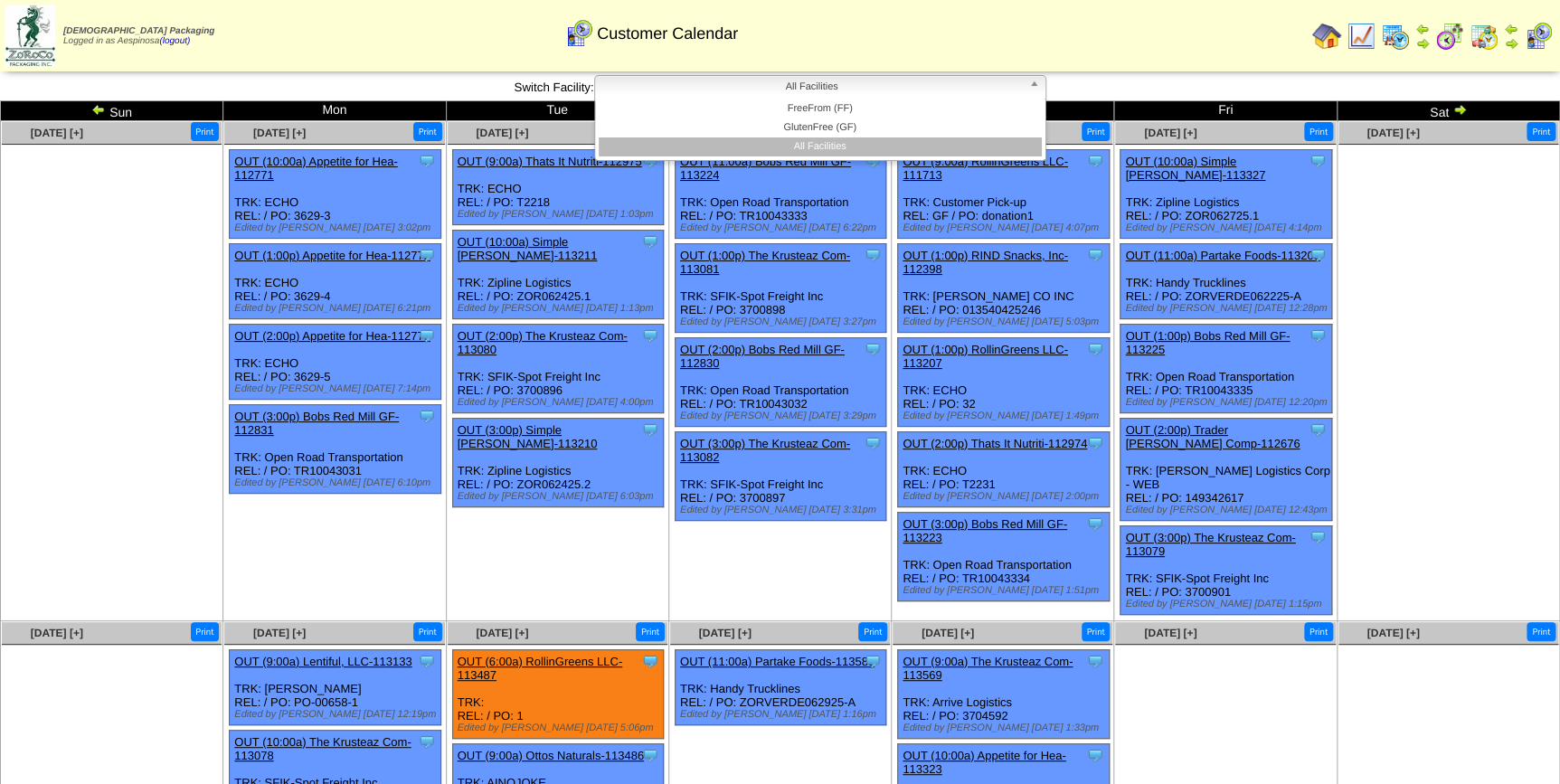 click on "All Facilities" at bounding box center [812, 87] 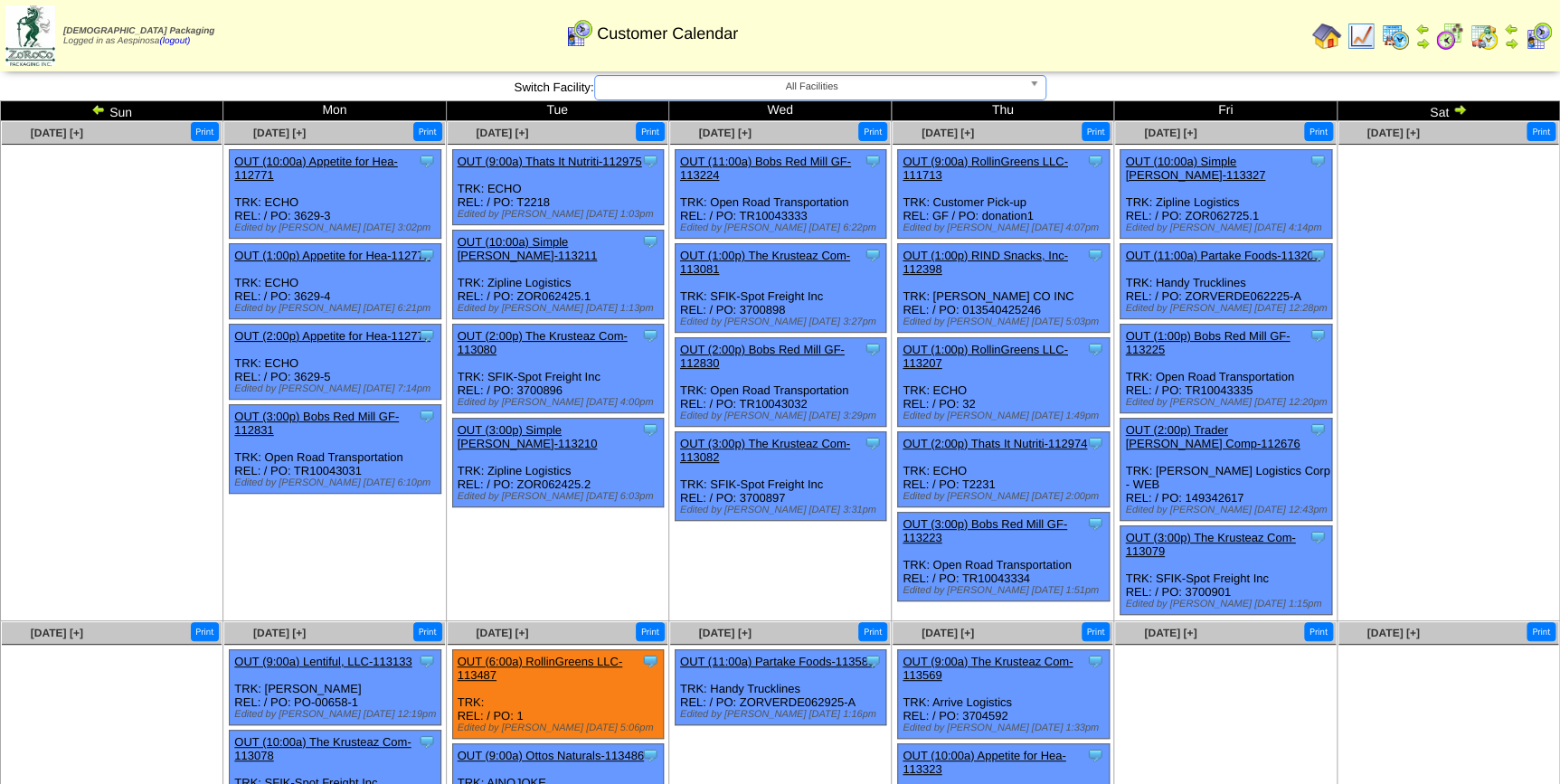 click at bounding box center [1460, 109] 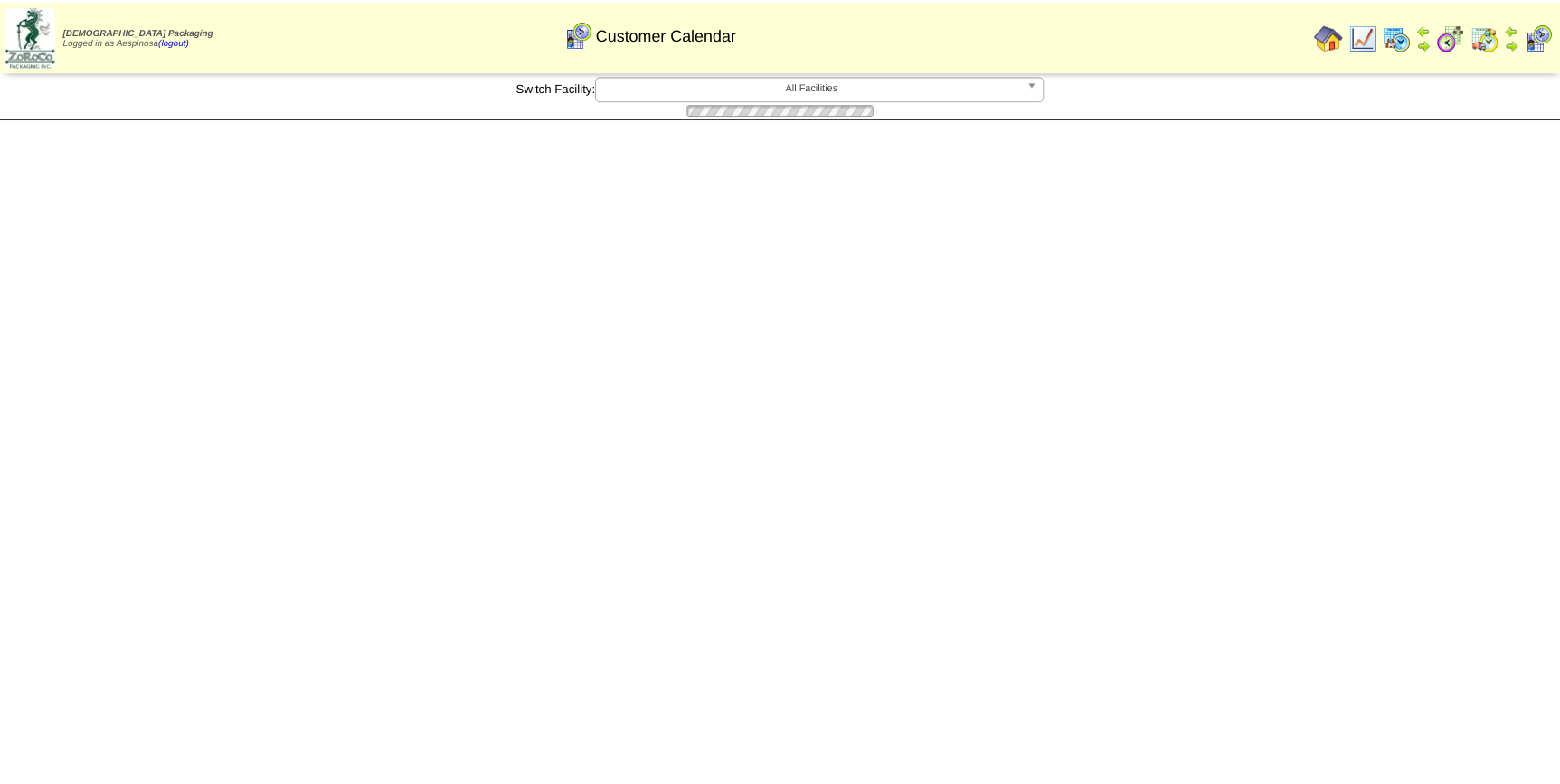 scroll, scrollTop: 0, scrollLeft: 0, axis: both 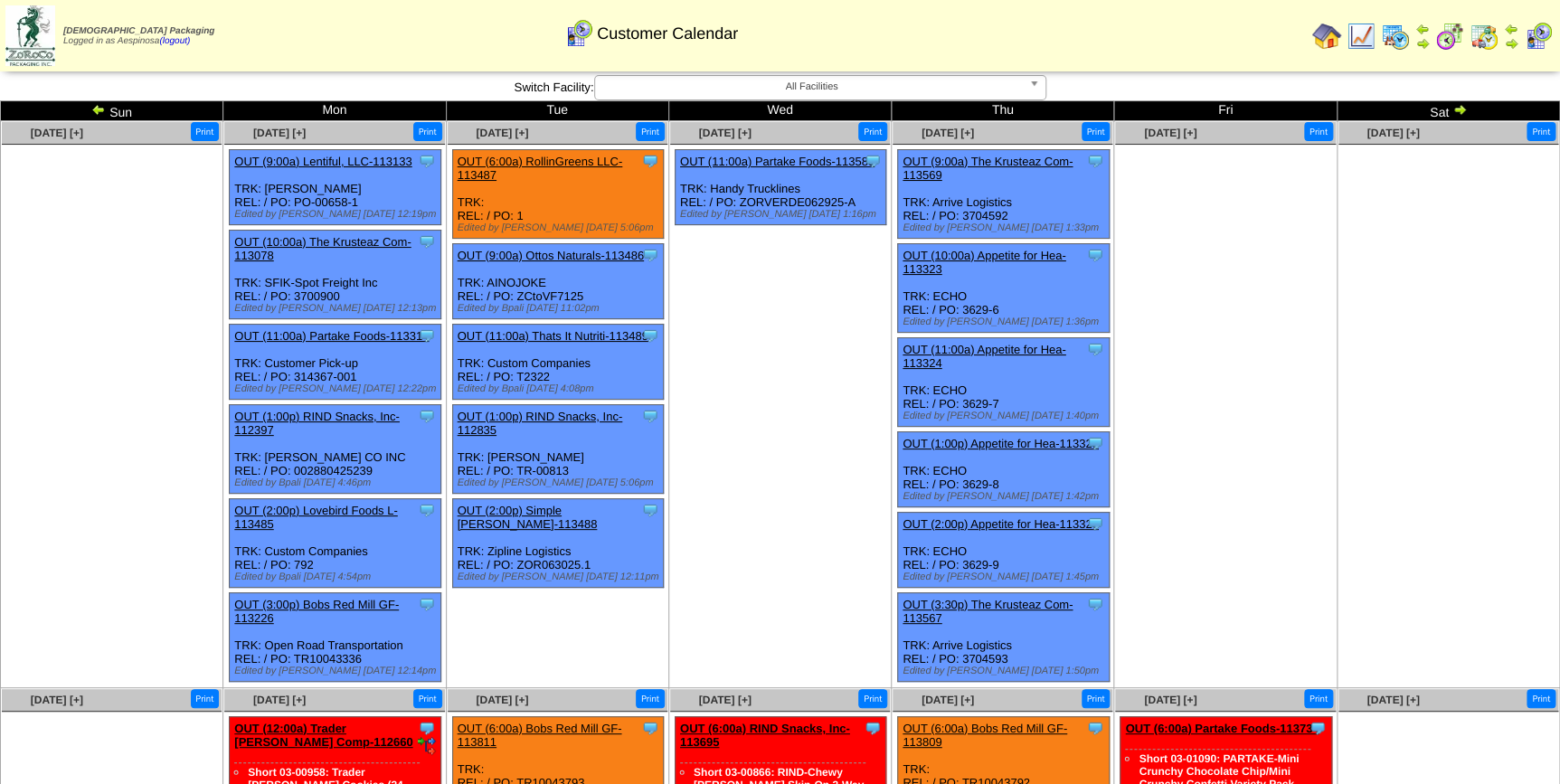 click at bounding box center [1460, 109] 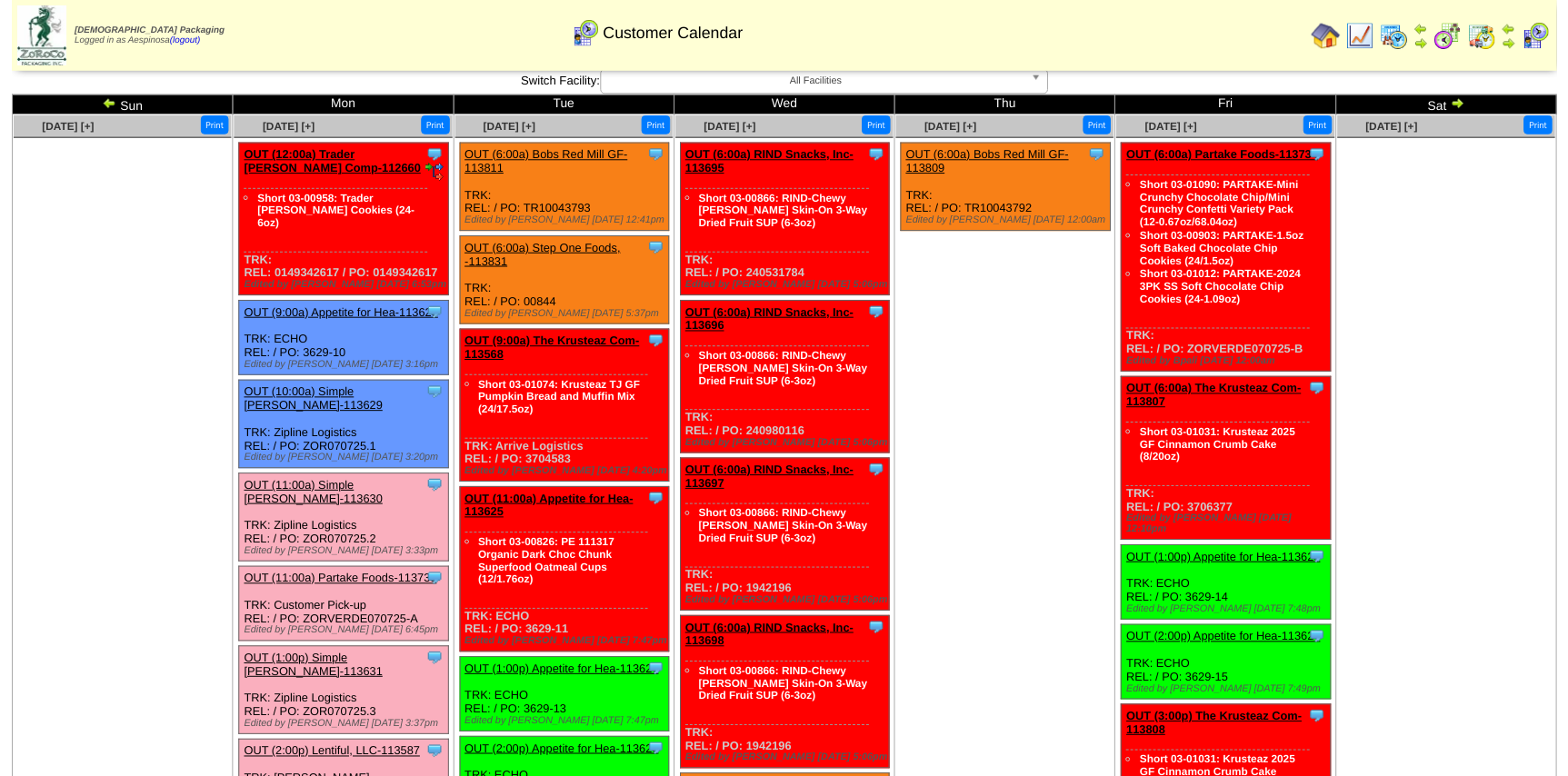 scroll, scrollTop: 82, scrollLeft: 0, axis: vertical 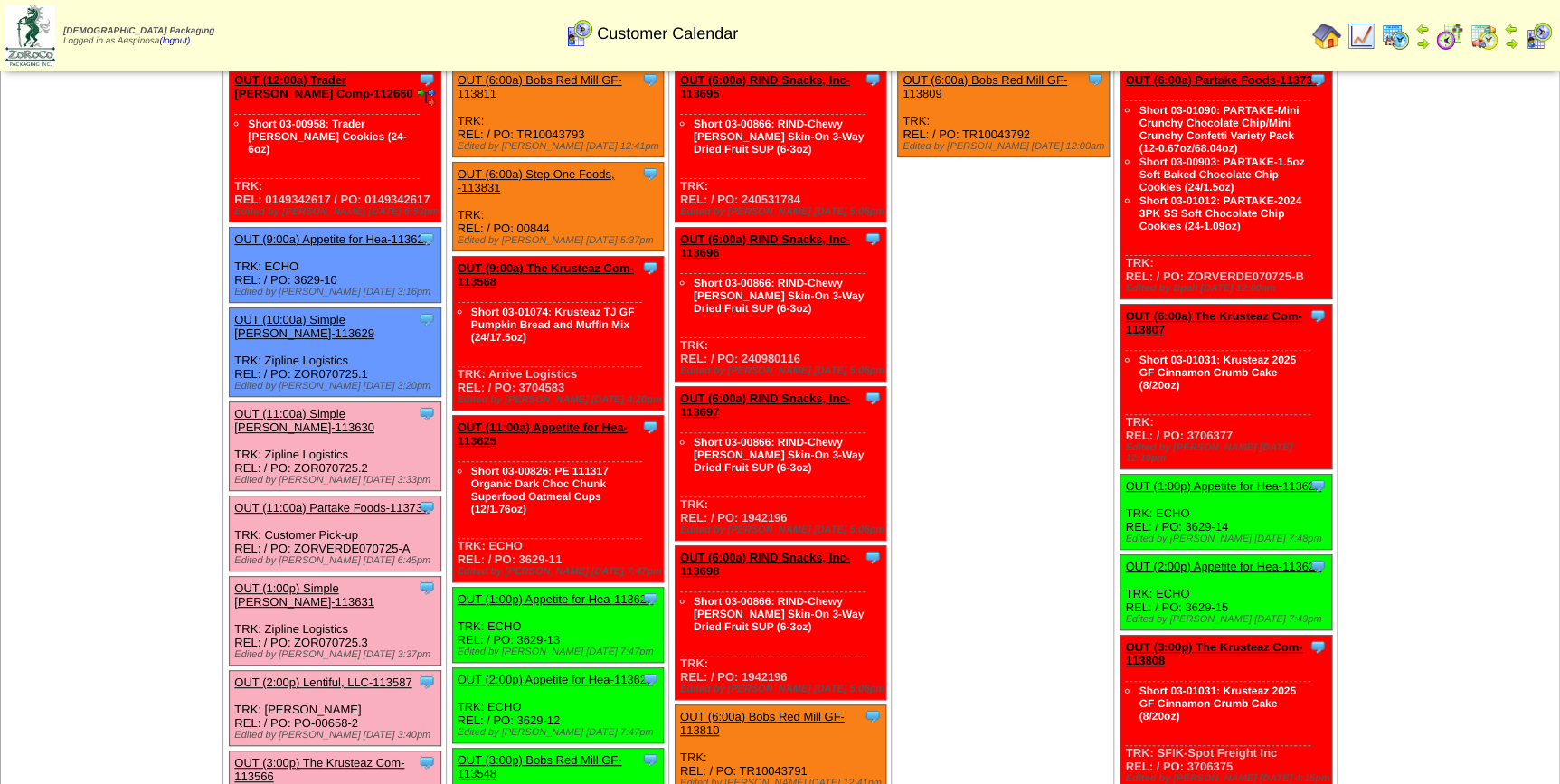 click on "OUT
(6:00a)
Step One Foods, -113831" at bounding box center [536, 181] 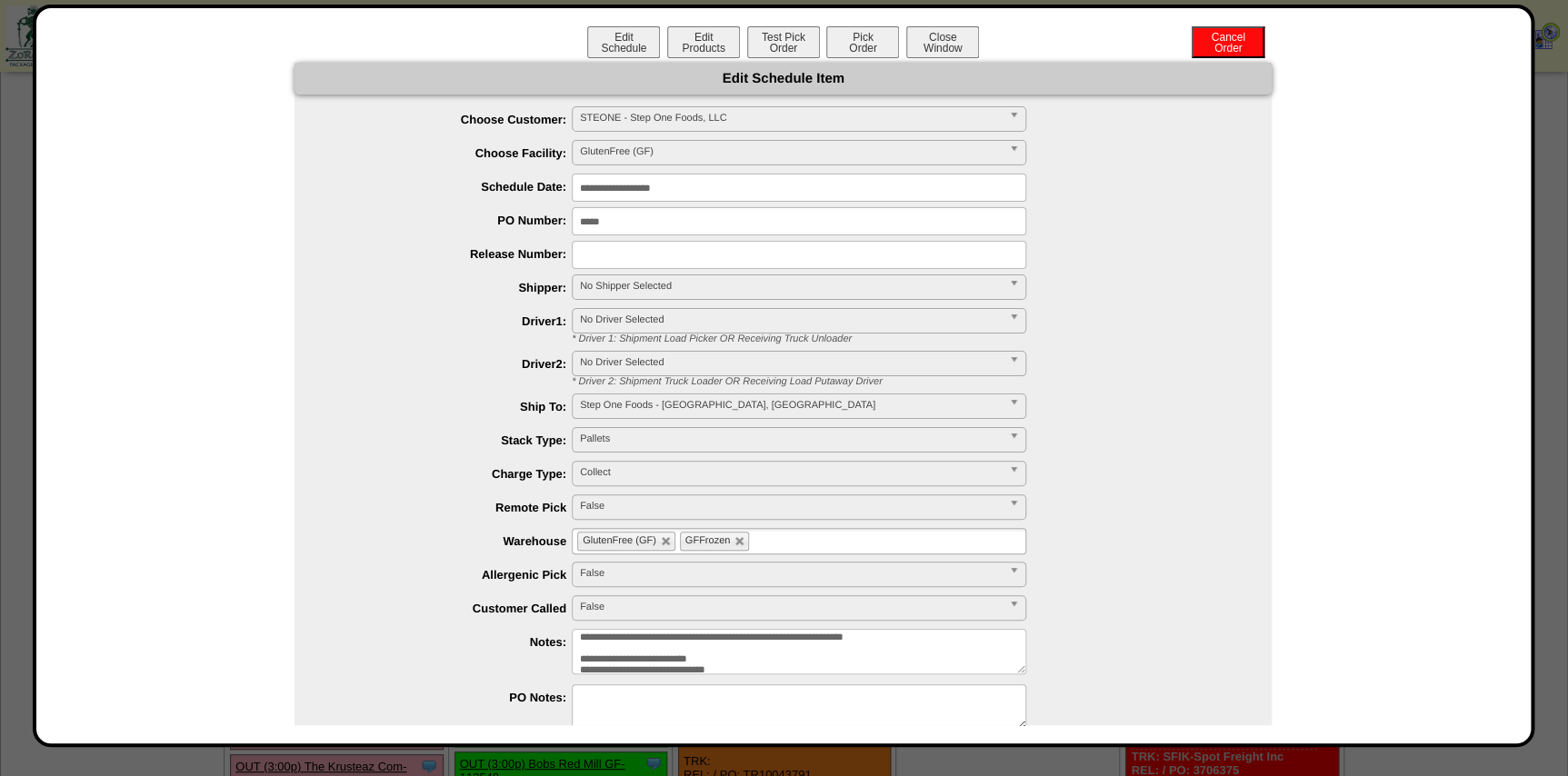click on "**********" at bounding box center (799, 187) 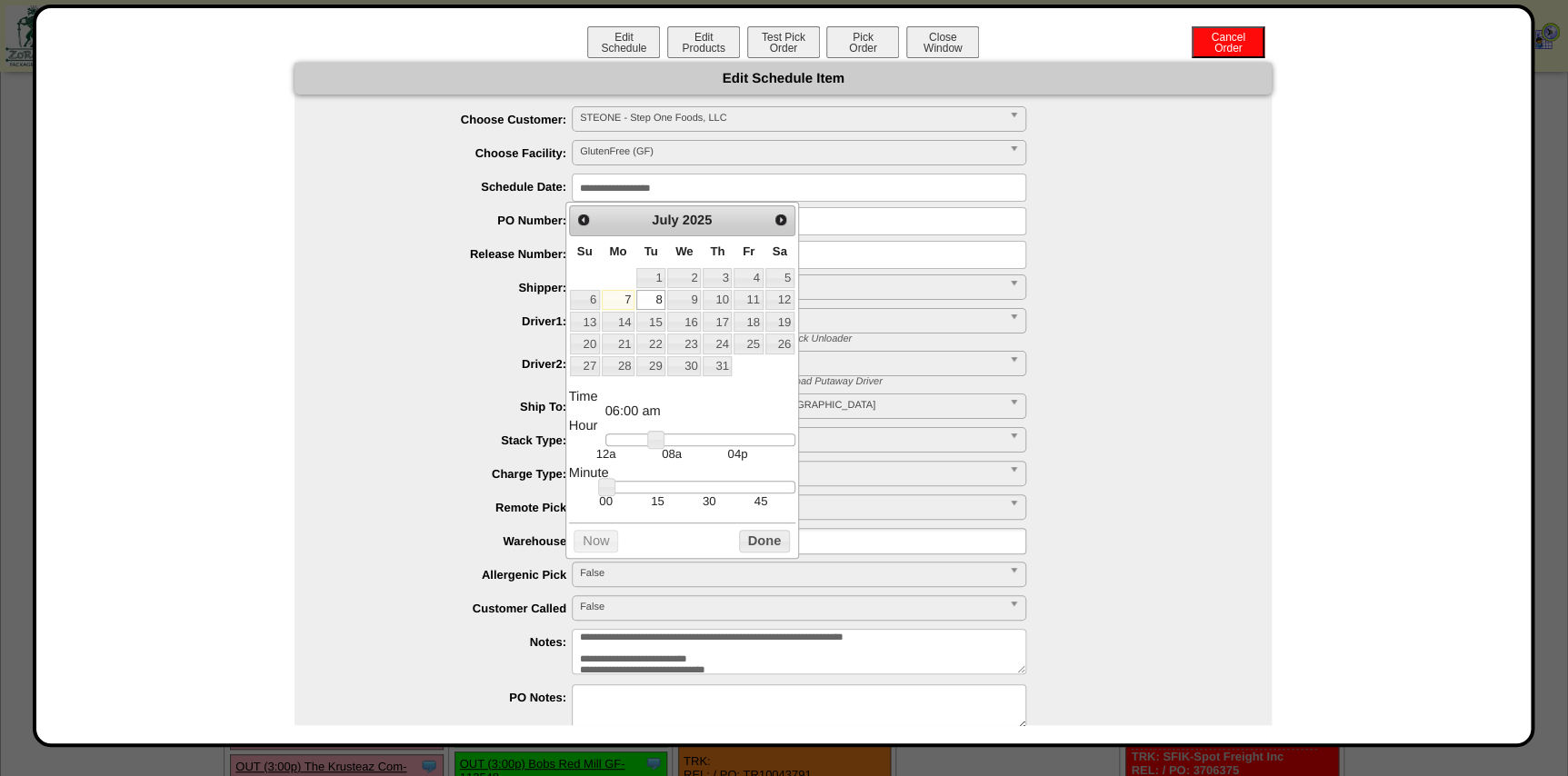 click on "8" at bounding box center [651, 300] 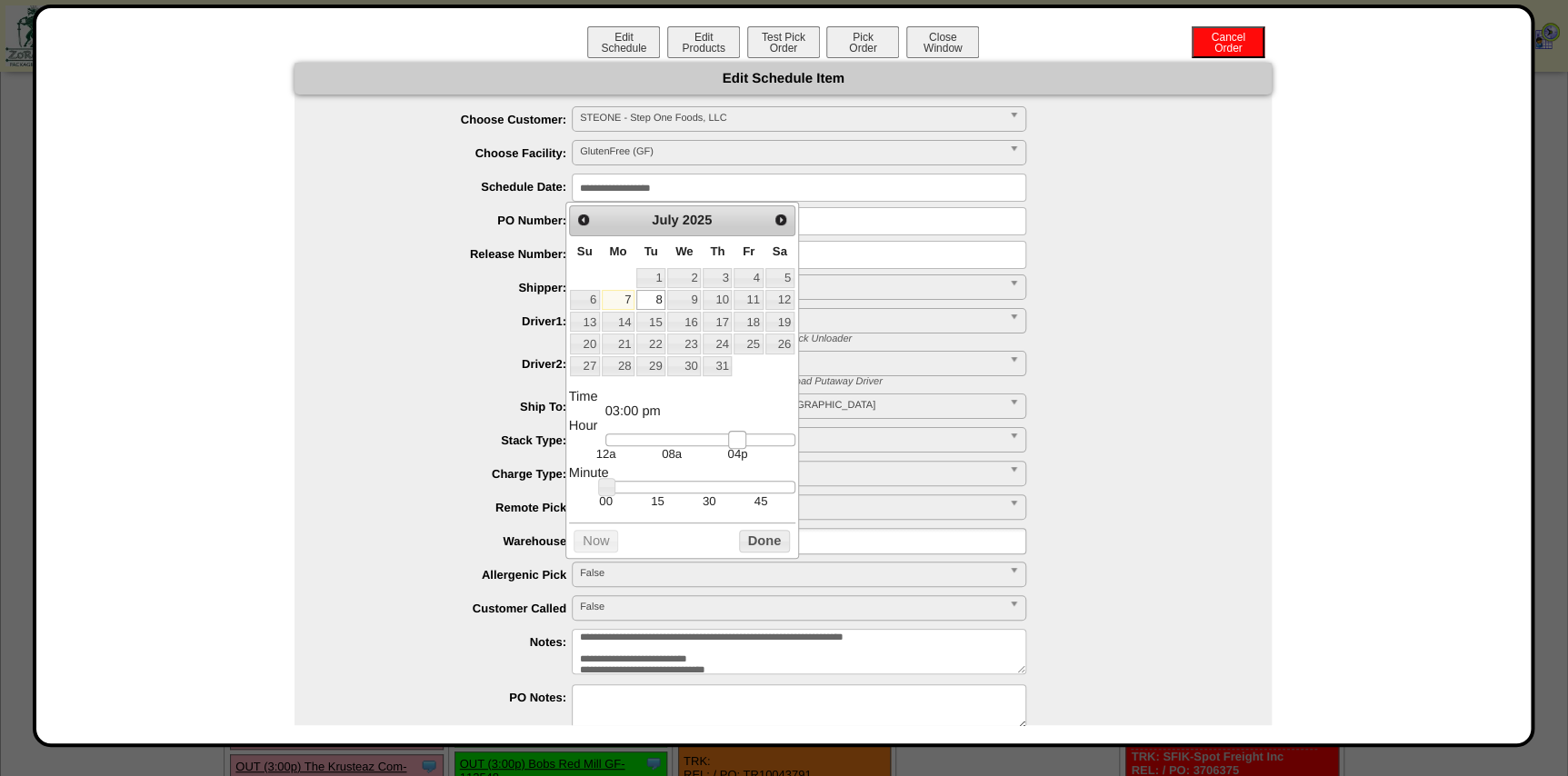 drag, startPoint x: 664, startPoint y: 435, endPoint x: 745, endPoint y: 450, distance: 82.377181 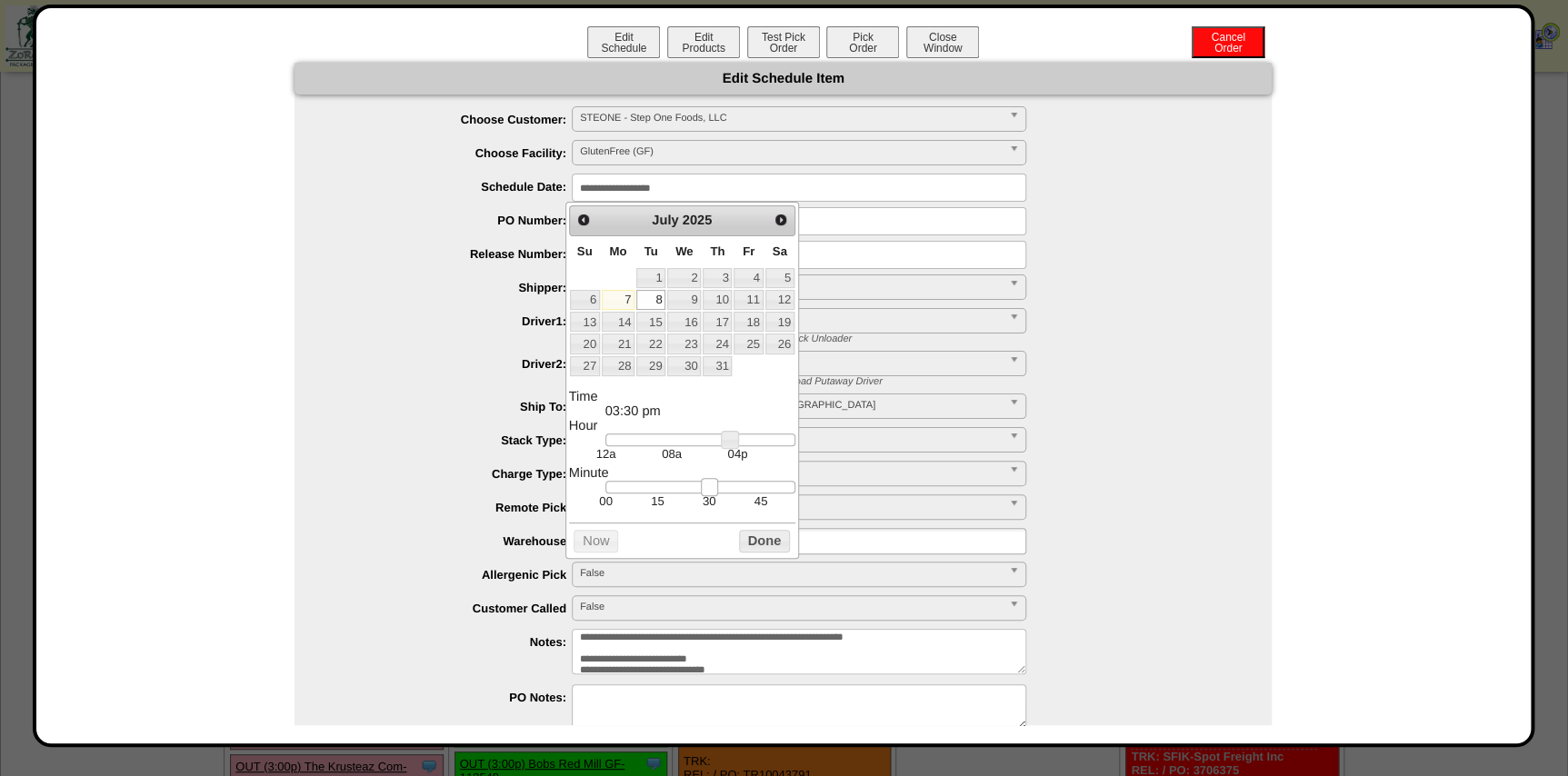 drag, startPoint x: 606, startPoint y: 488, endPoint x: 704, endPoint y: 494, distance: 98.183502 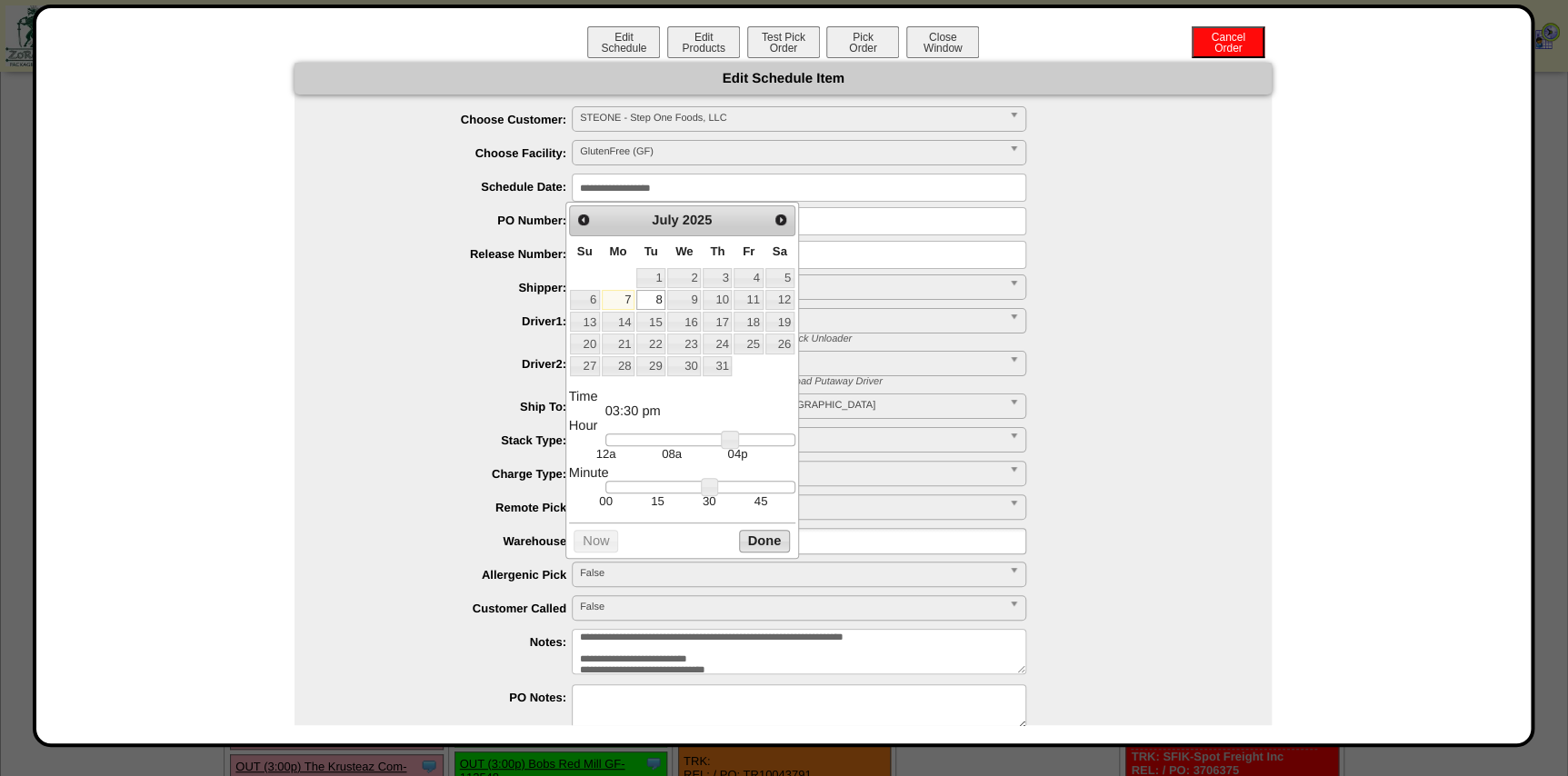 click on "Done" at bounding box center [764, 541] 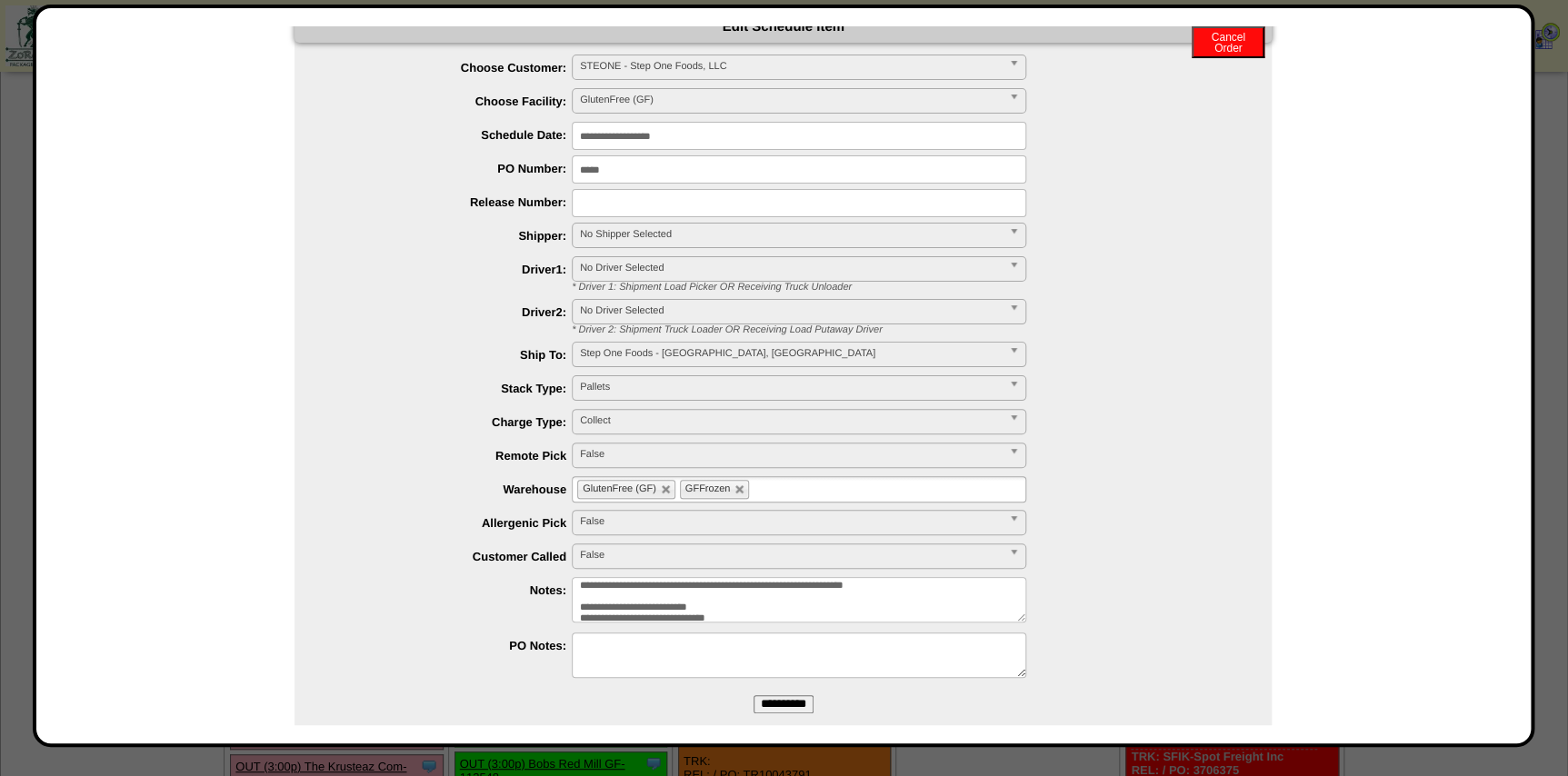 scroll, scrollTop: 80, scrollLeft: 0, axis: vertical 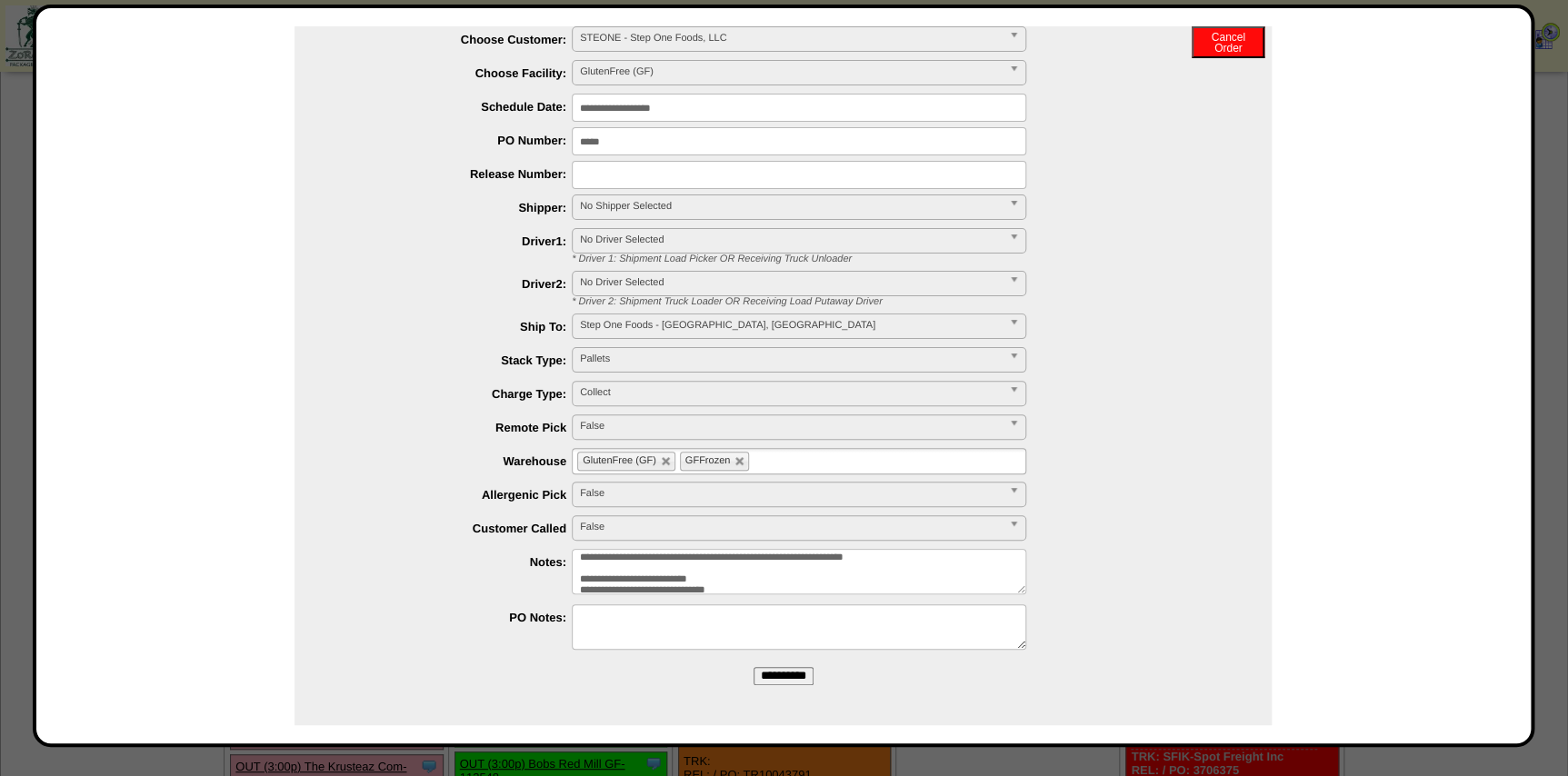 click on "**********" at bounding box center (799, 107) 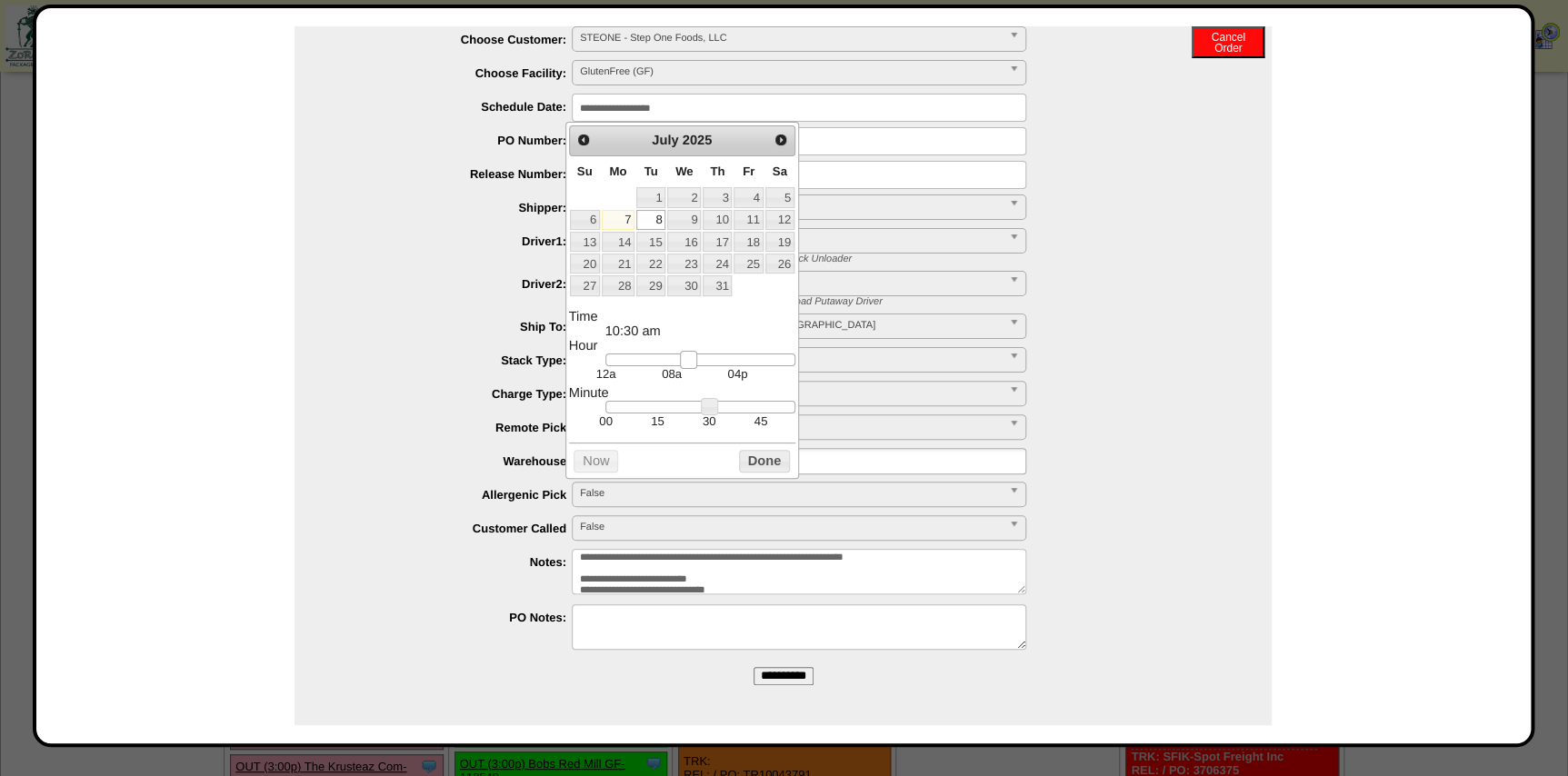 drag, startPoint x: 728, startPoint y: 358, endPoint x: 687, endPoint y: 364, distance: 41.4367 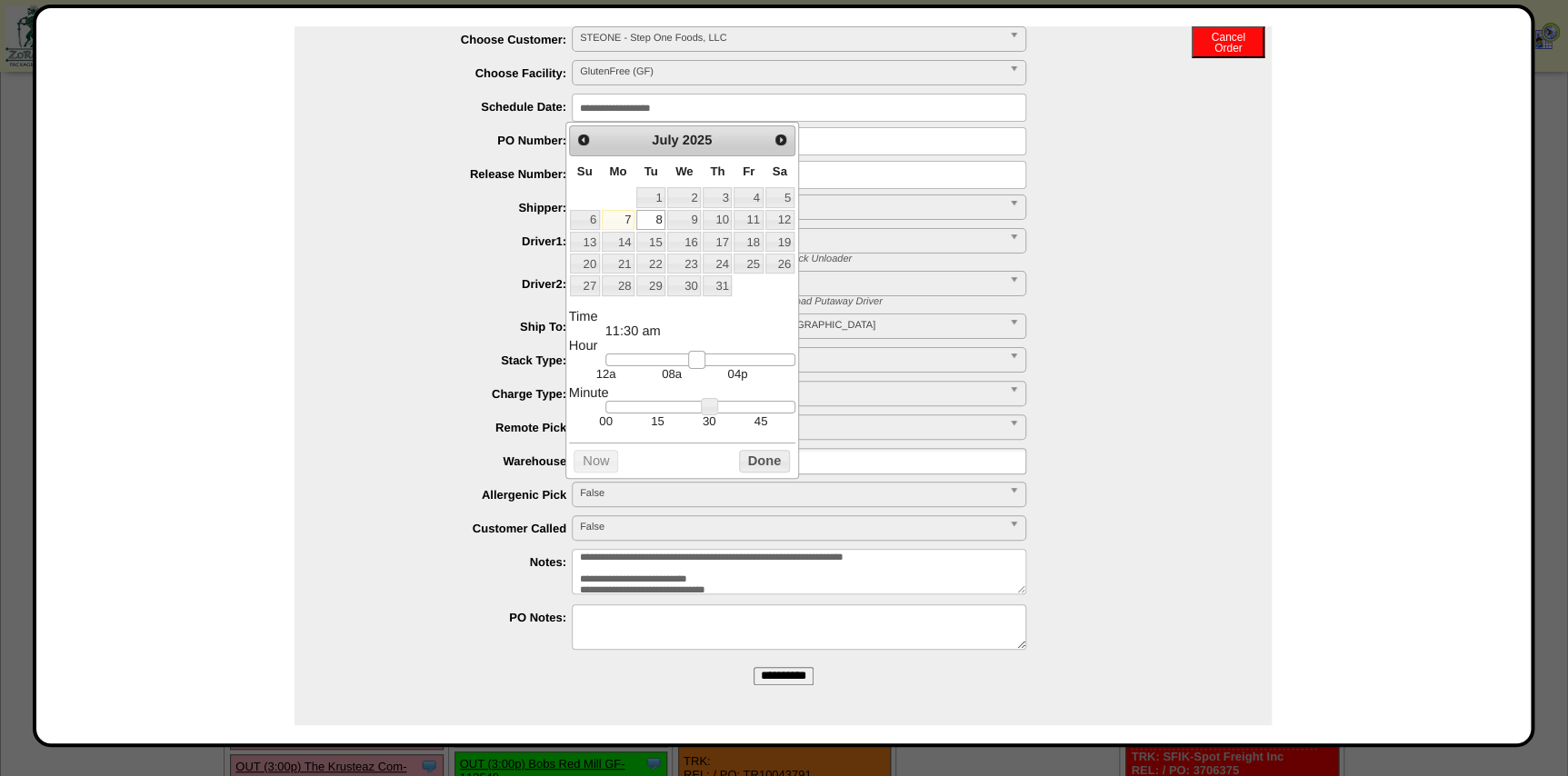 drag, startPoint x: 686, startPoint y: 361, endPoint x: 695, endPoint y: 362, distance: 9.055385 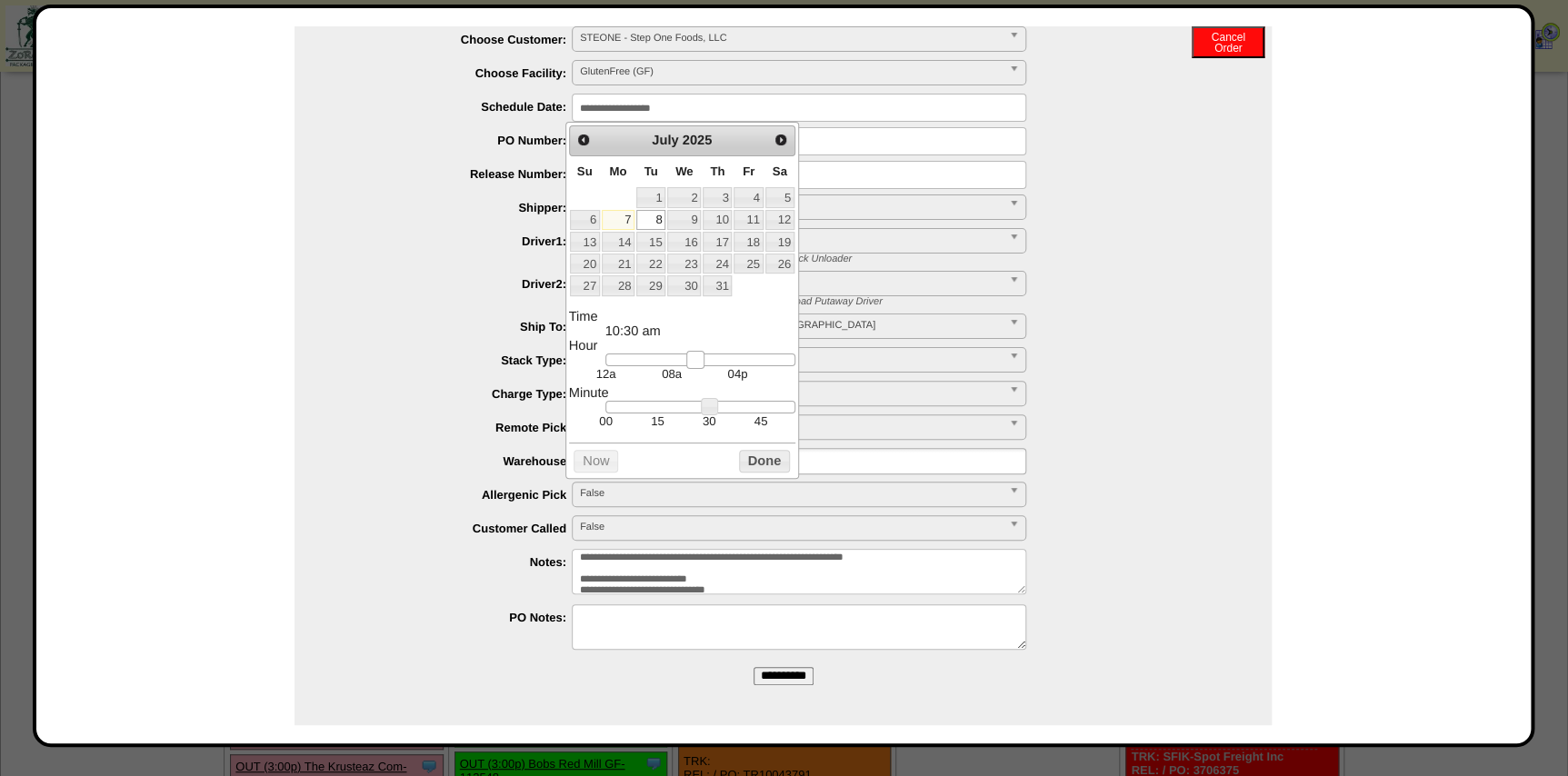 click at bounding box center [695, 360] 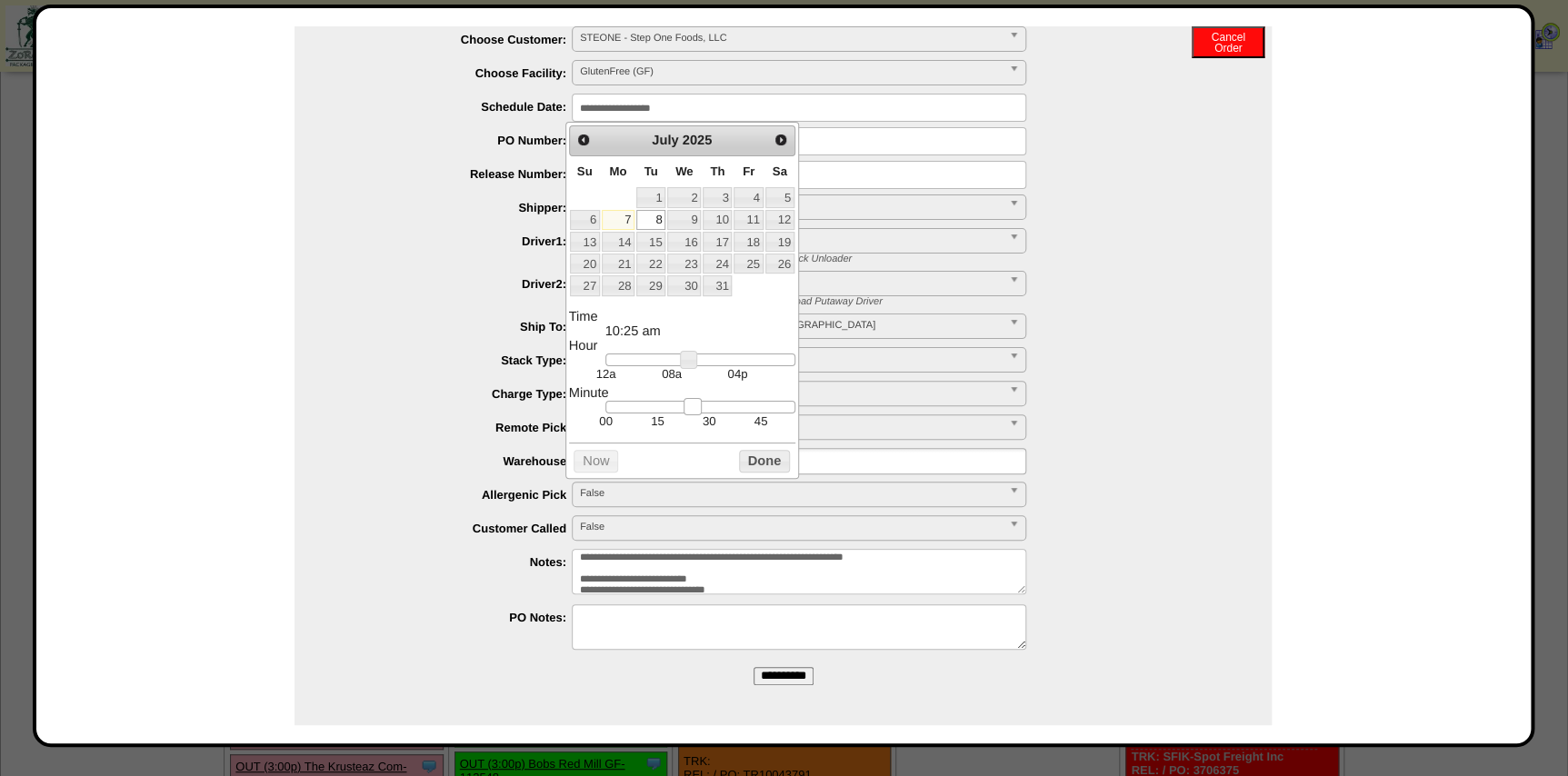 type on "**********" 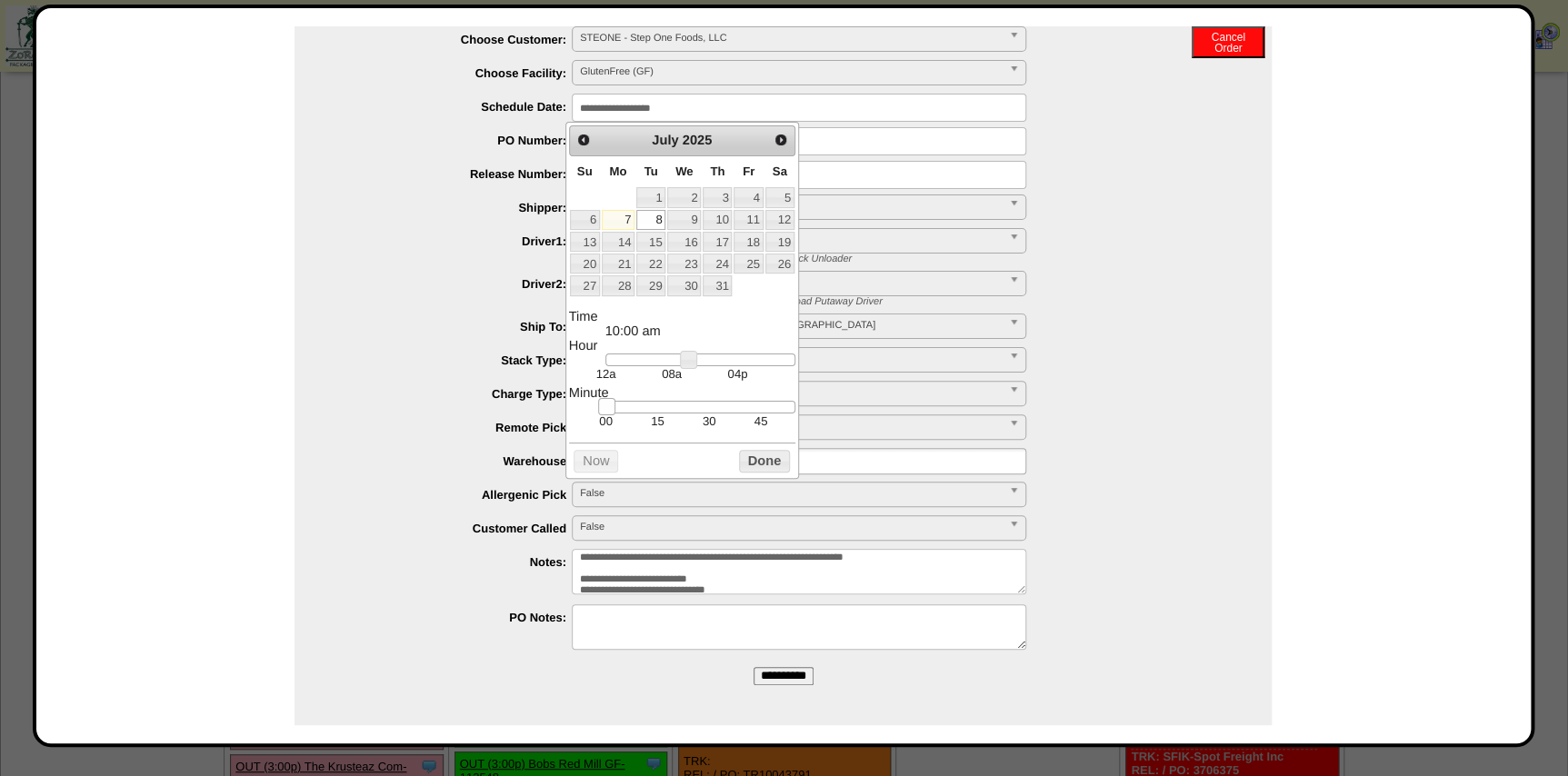 drag, startPoint x: 704, startPoint y: 412, endPoint x: 584, endPoint y: 417, distance: 120.10412 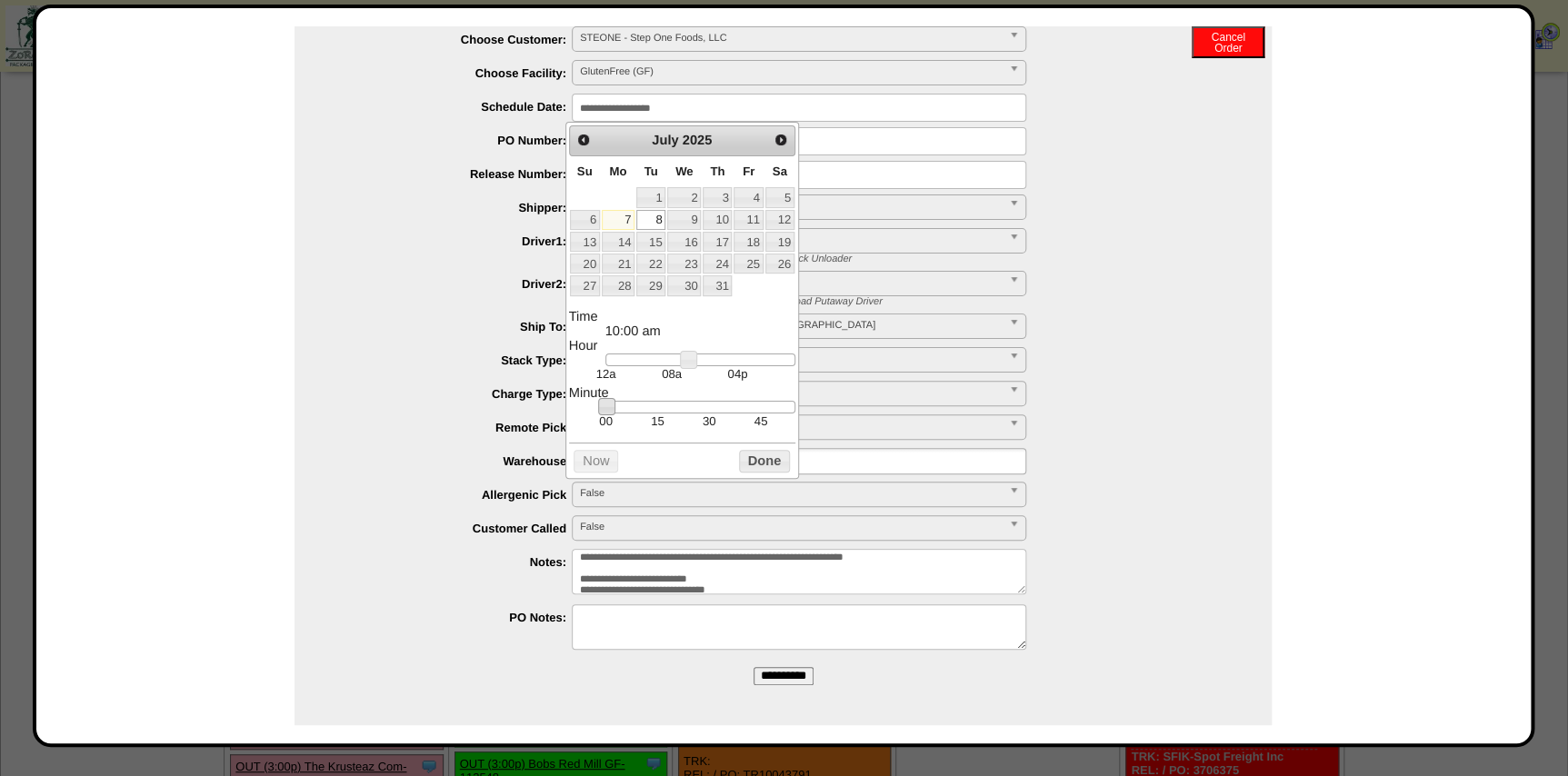 click on "Done" at bounding box center (764, 461) 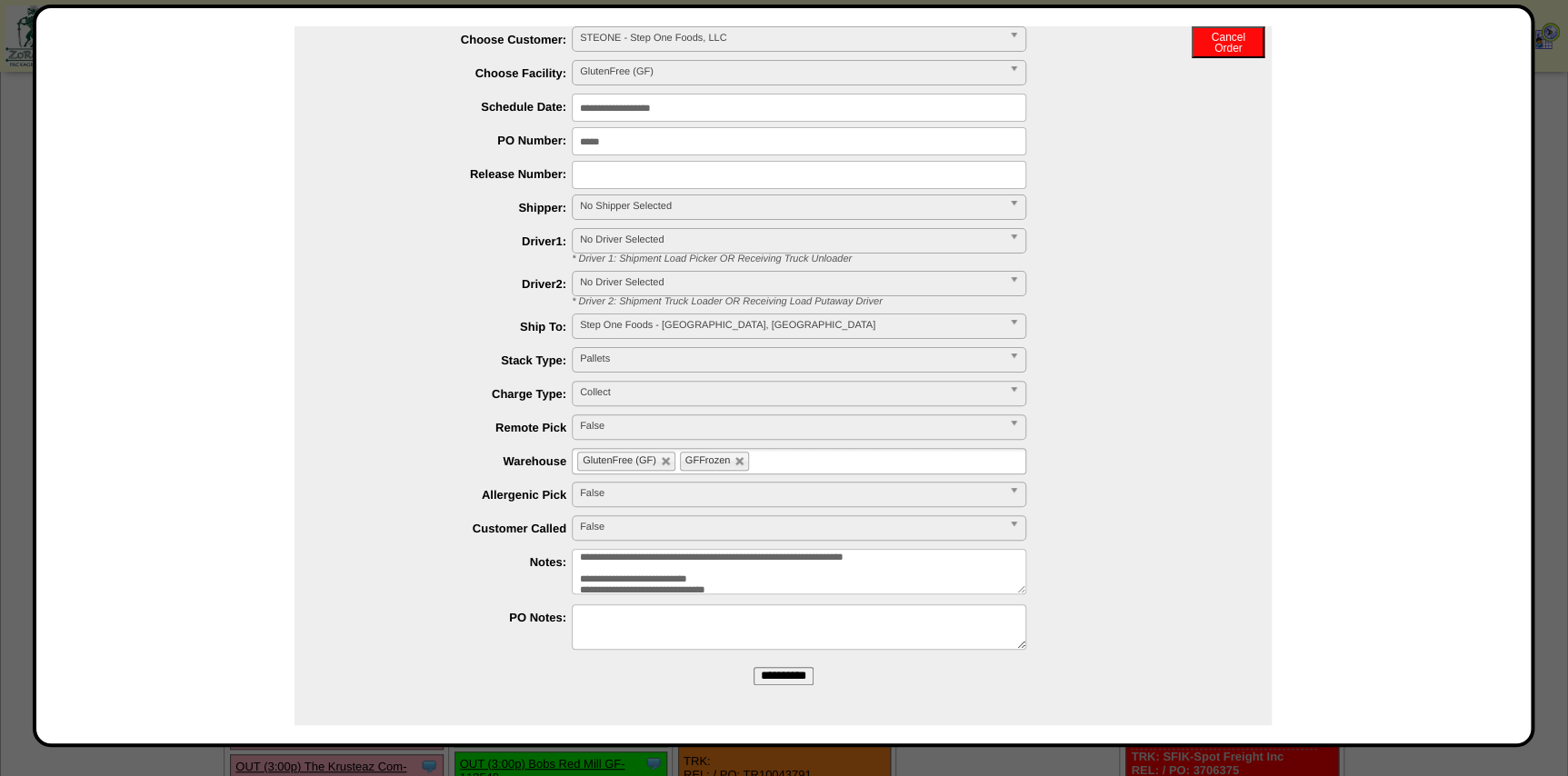 click on "No Shipper Selected" at bounding box center (791, 206) 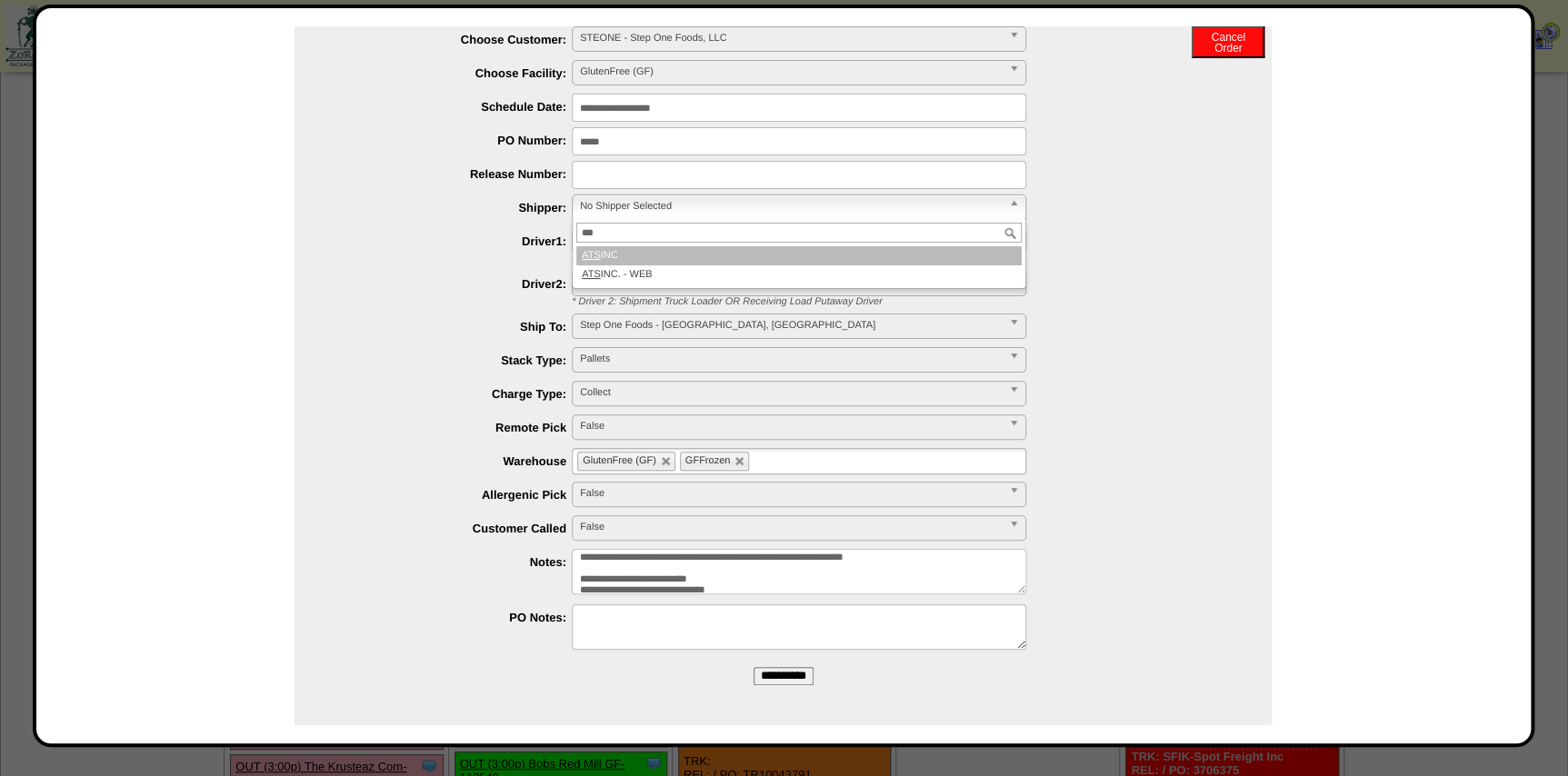 type on "***" 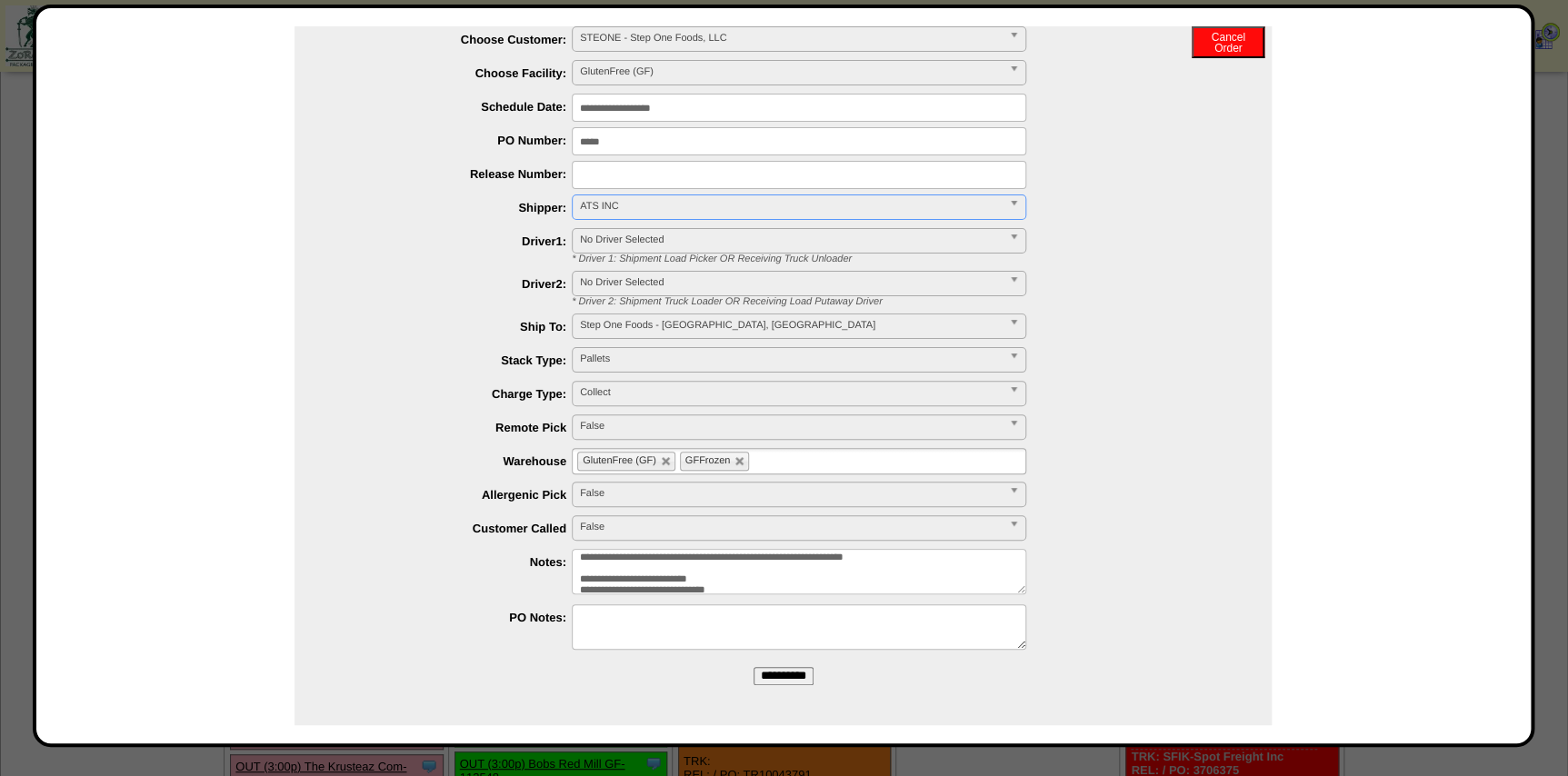 click on "**********" at bounding box center (784, 676) 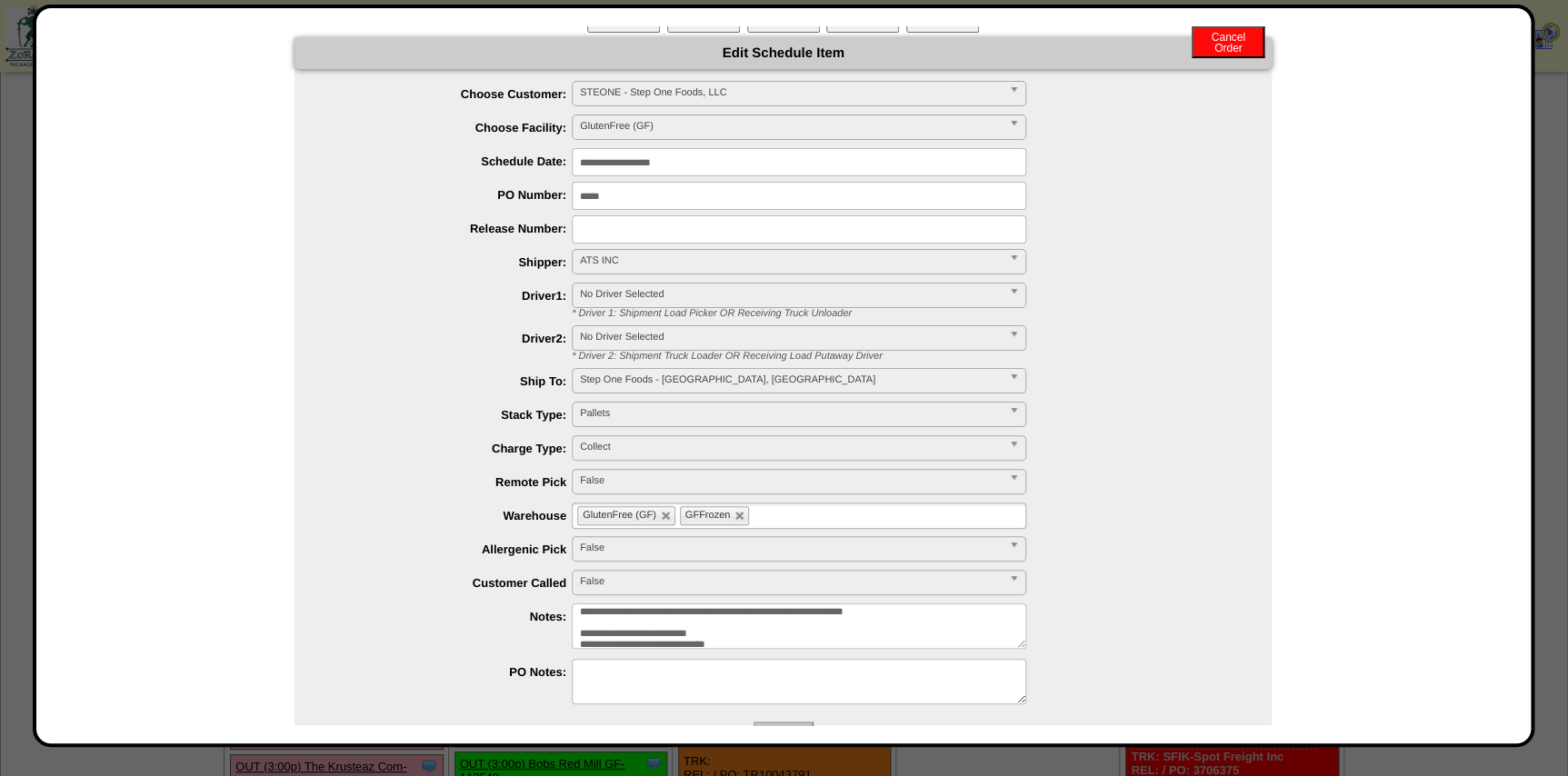 scroll, scrollTop: 0, scrollLeft: 0, axis: both 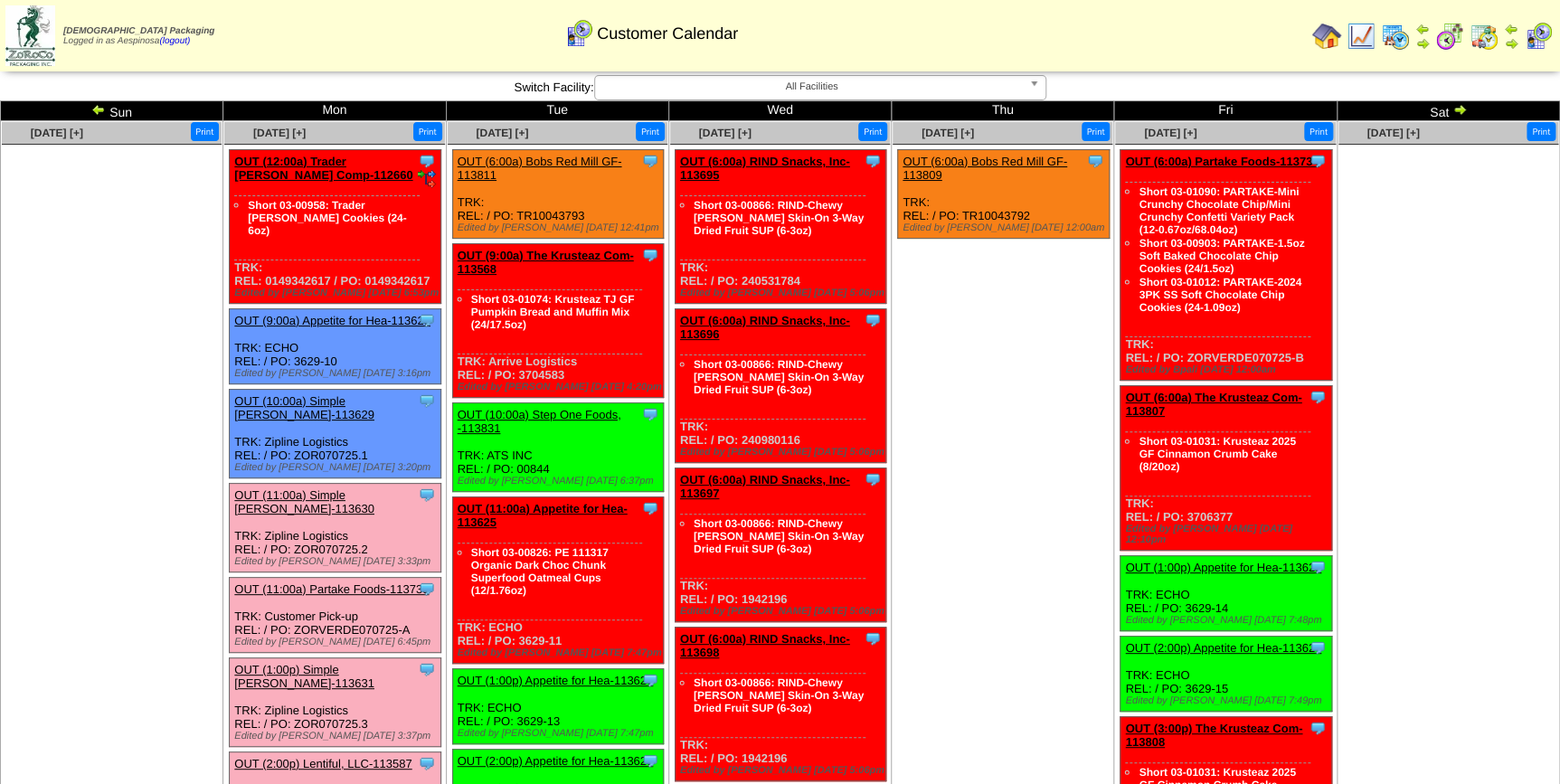 click at bounding box center [1448, 280] 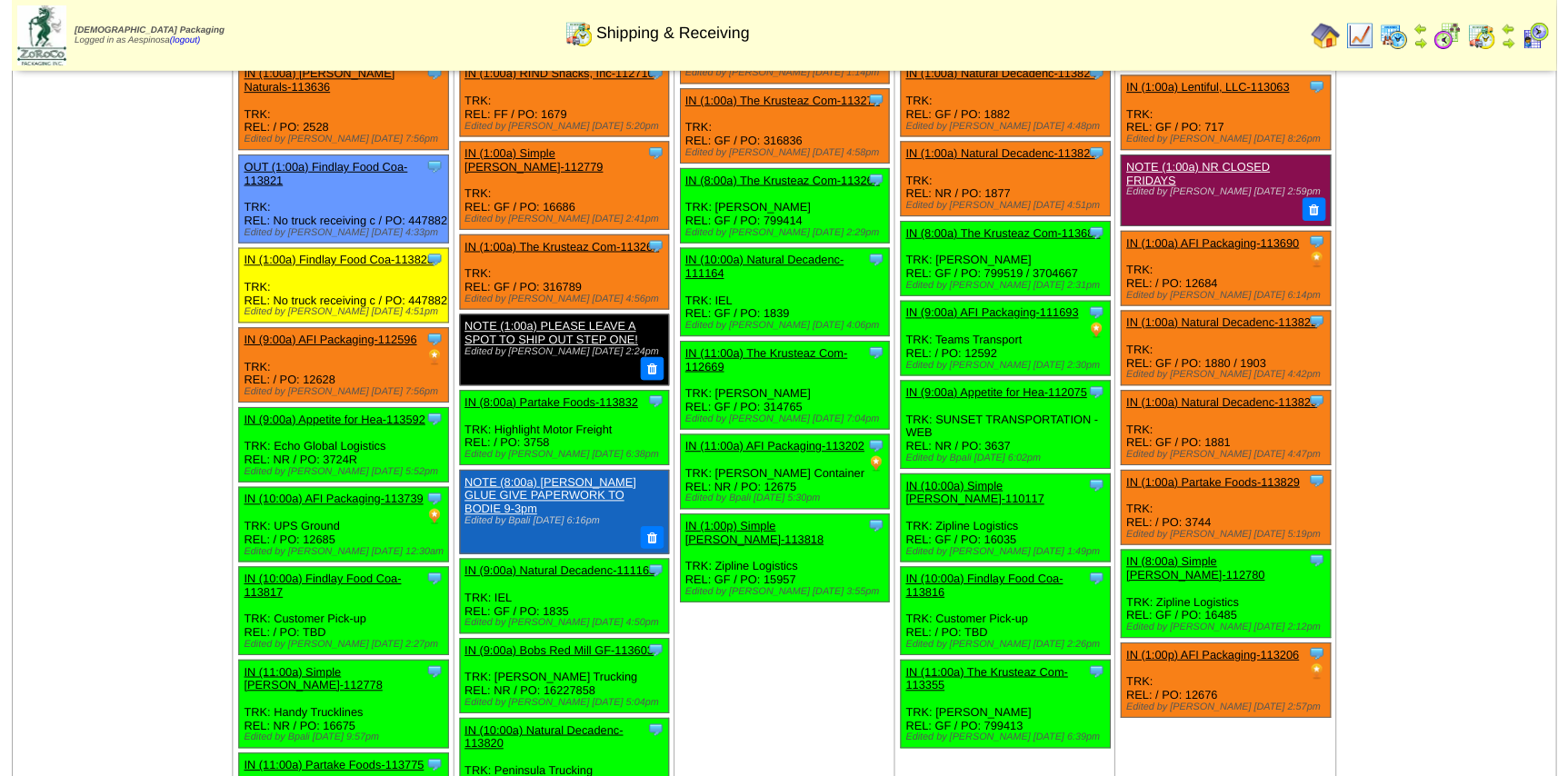 scroll, scrollTop: 1292, scrollLeft: 0, axis: vertical 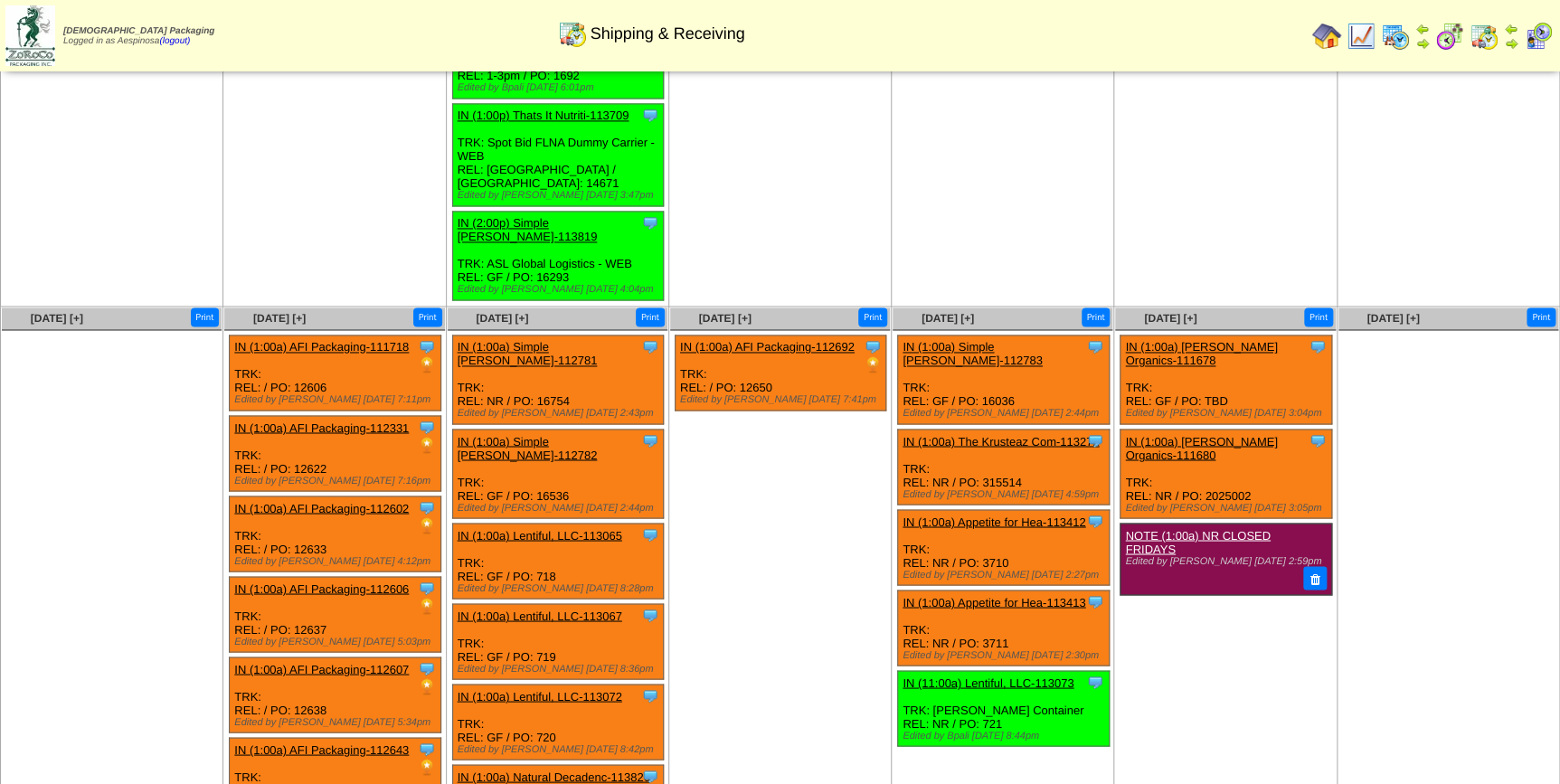 click on "IN
(1:00a)
Simple [PERSON_NAME]-112782" at bounding box center (527, 448) 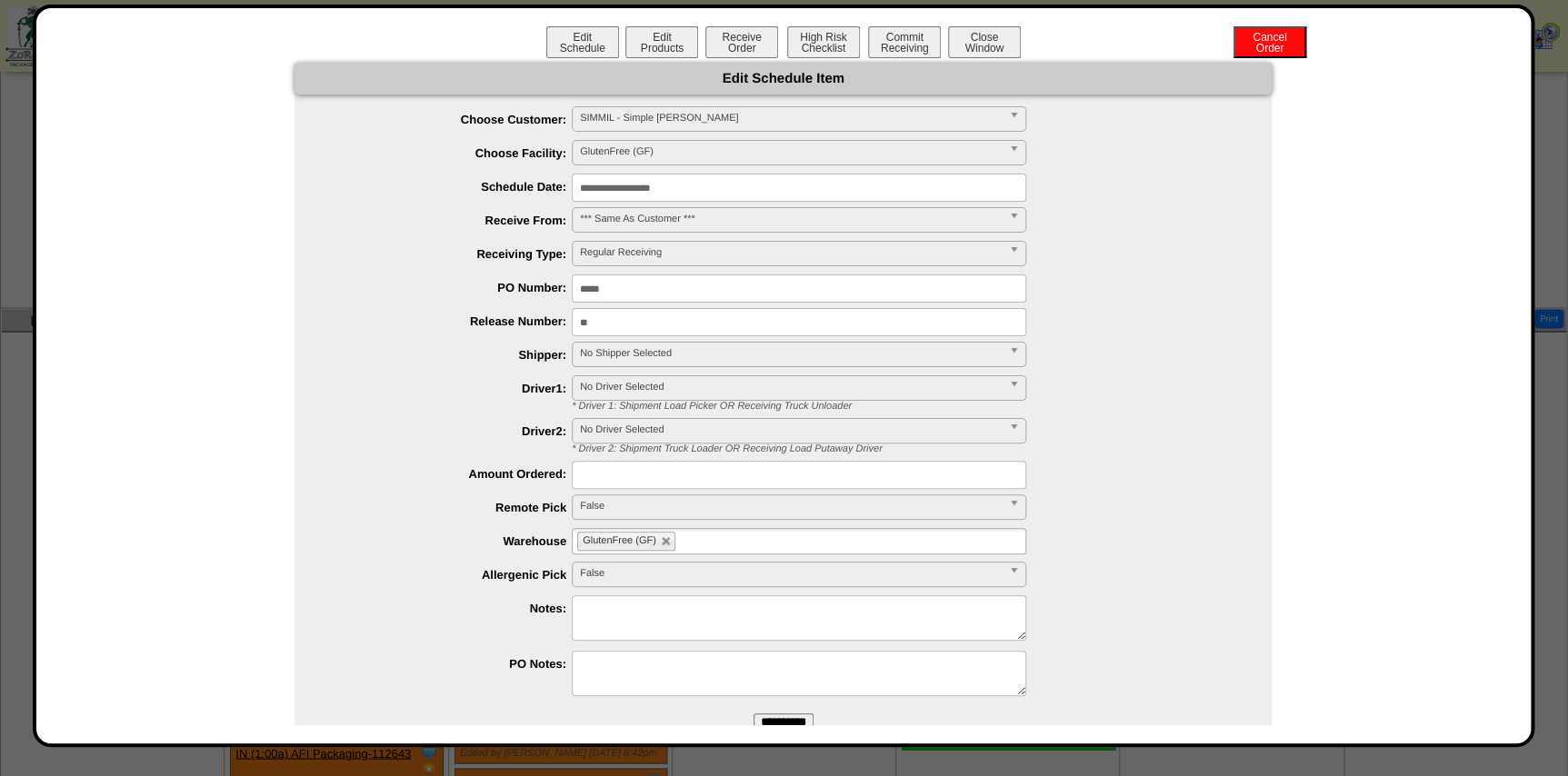 click on "**********" at bounding box center [799, 187] 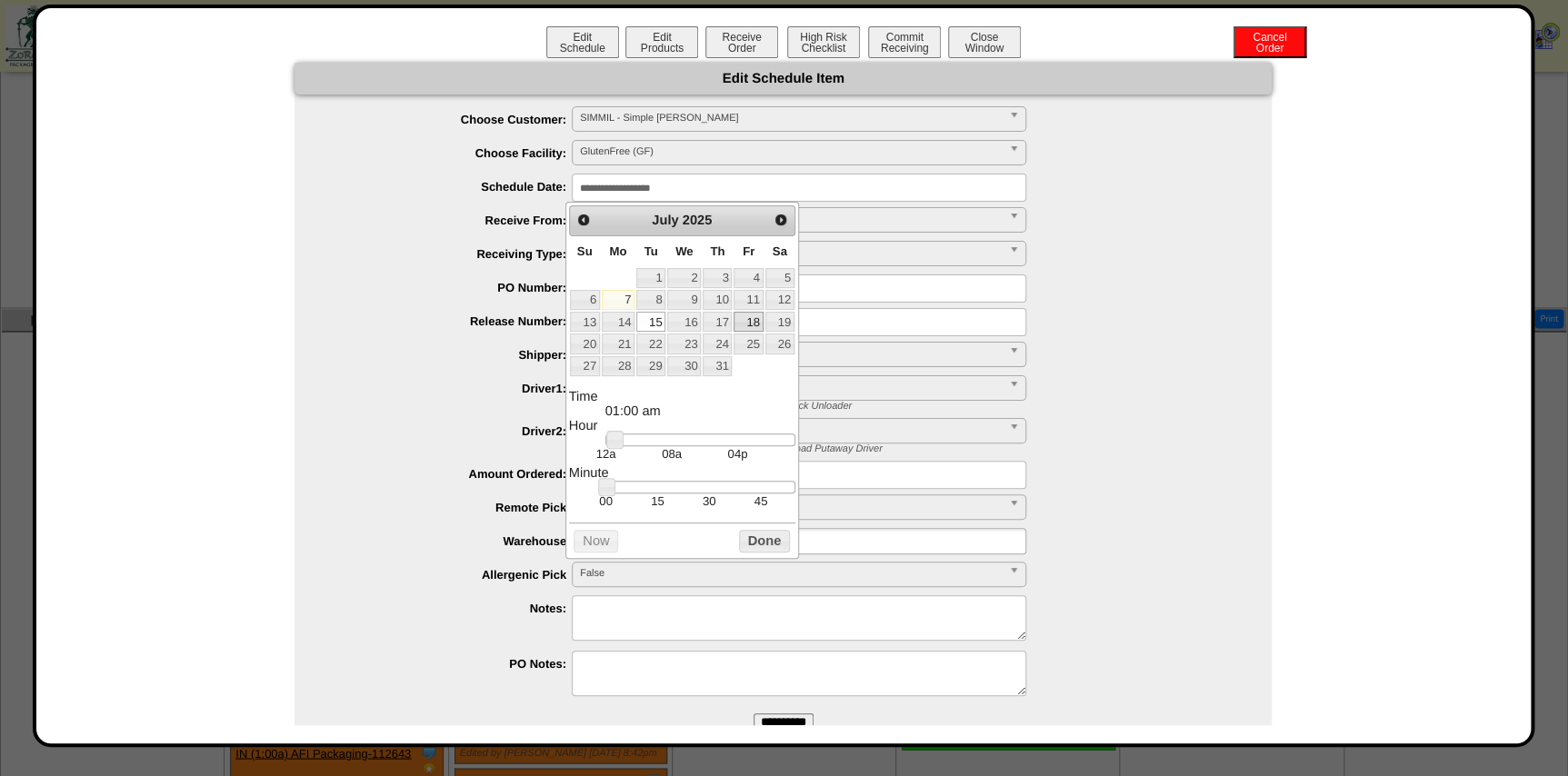 click on "18" at bounding box center [748, 322] 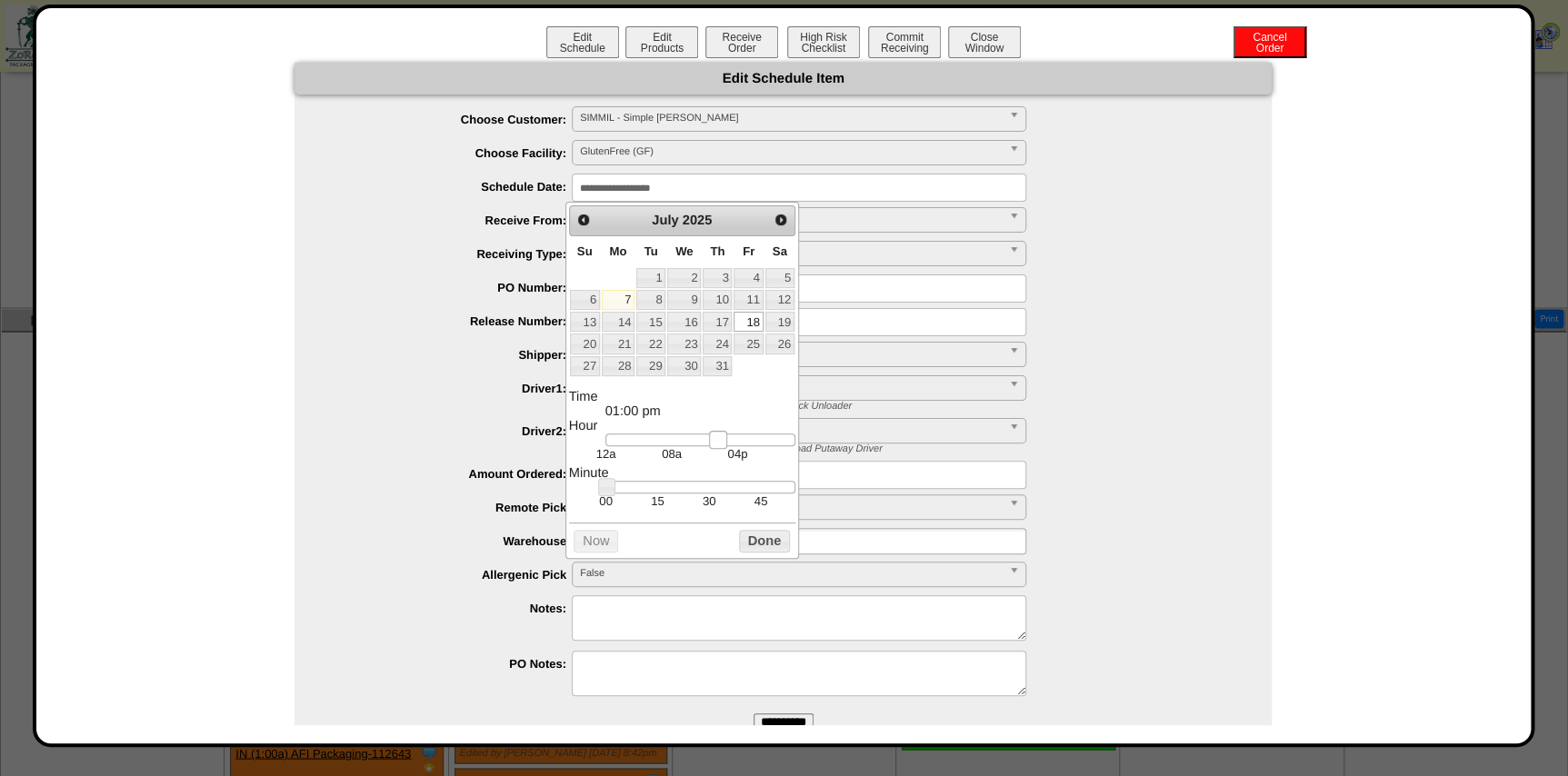 drag, startPoint x: 671, startPoint y: 439, endPoint x: 717, endPoint y: 440, distance: 46.010868 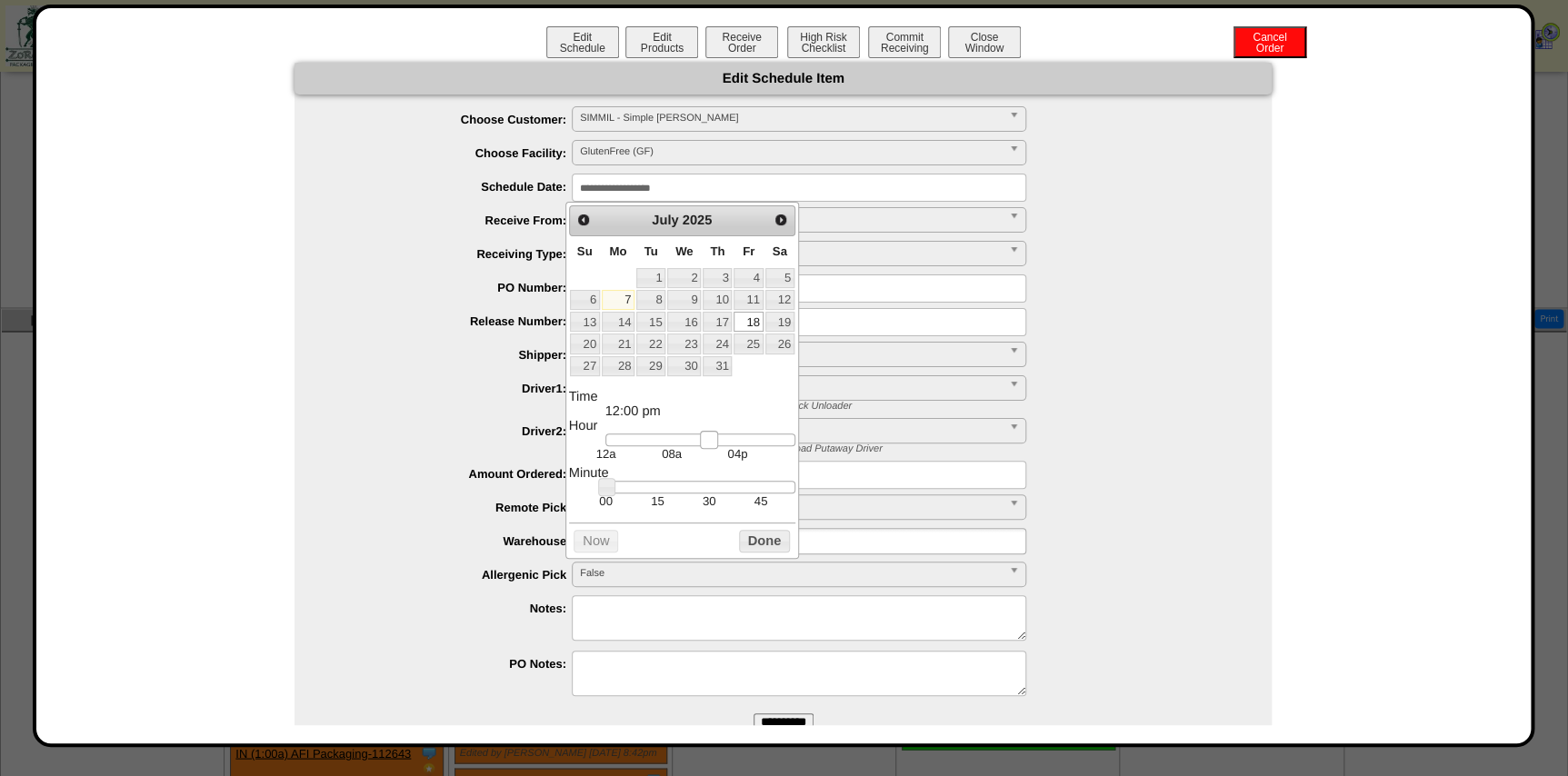 type on "**********" 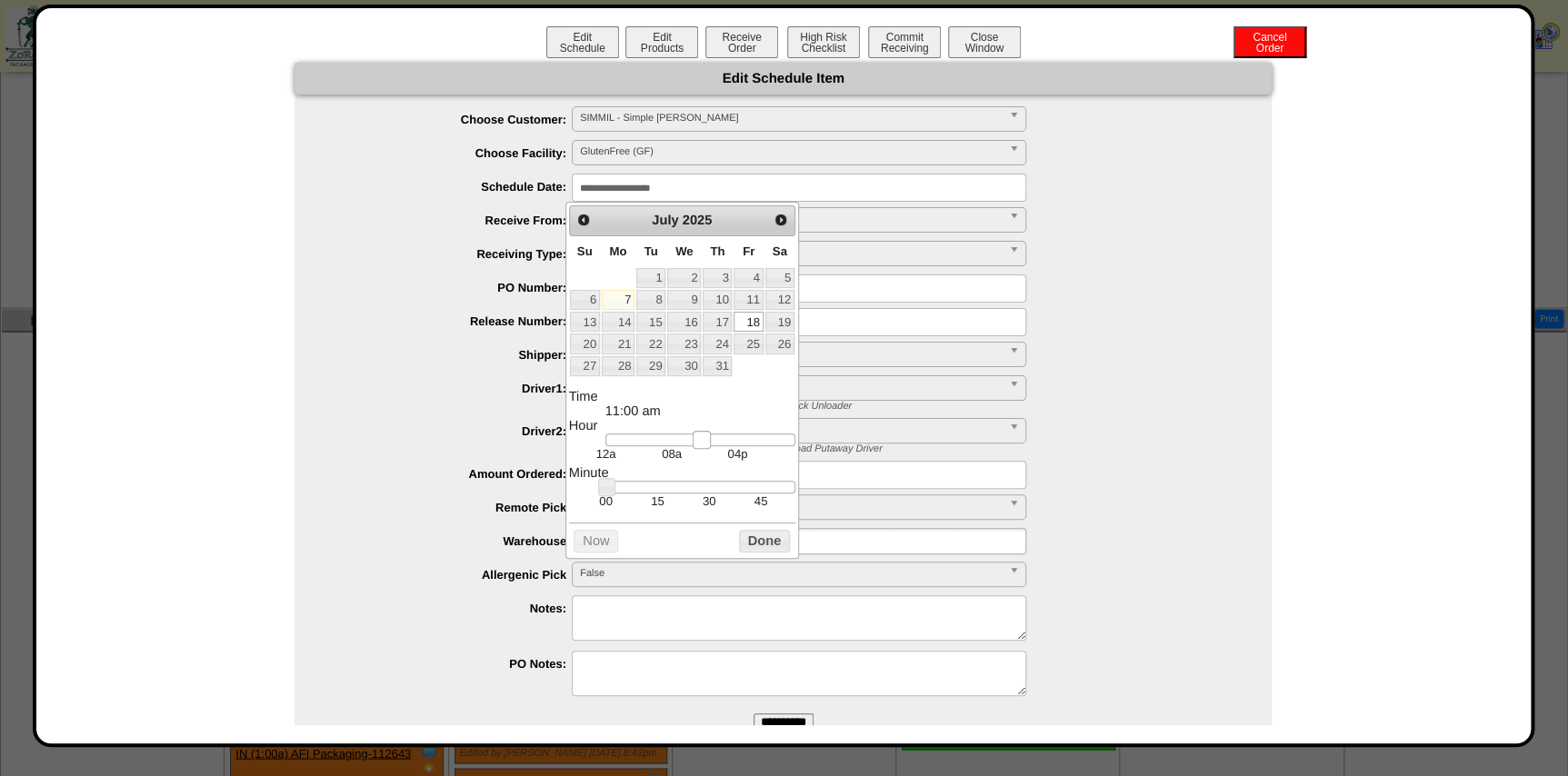 drag, startPoint x: 720, startPoint y: 439, endPoint x: 704, endPoint y: 440, distance: 16.03122 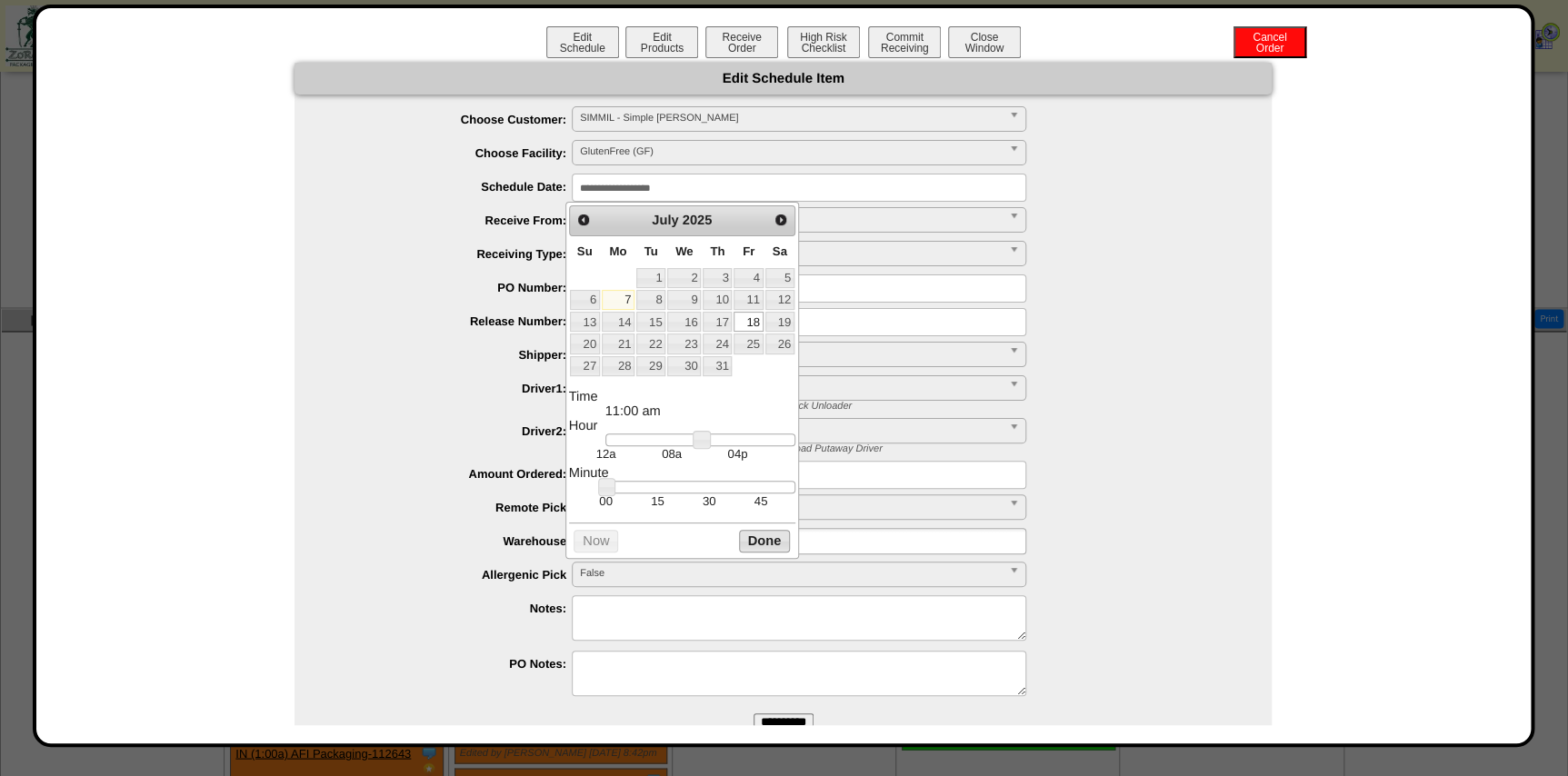 click on "Done" at bounding box center (764, 541) 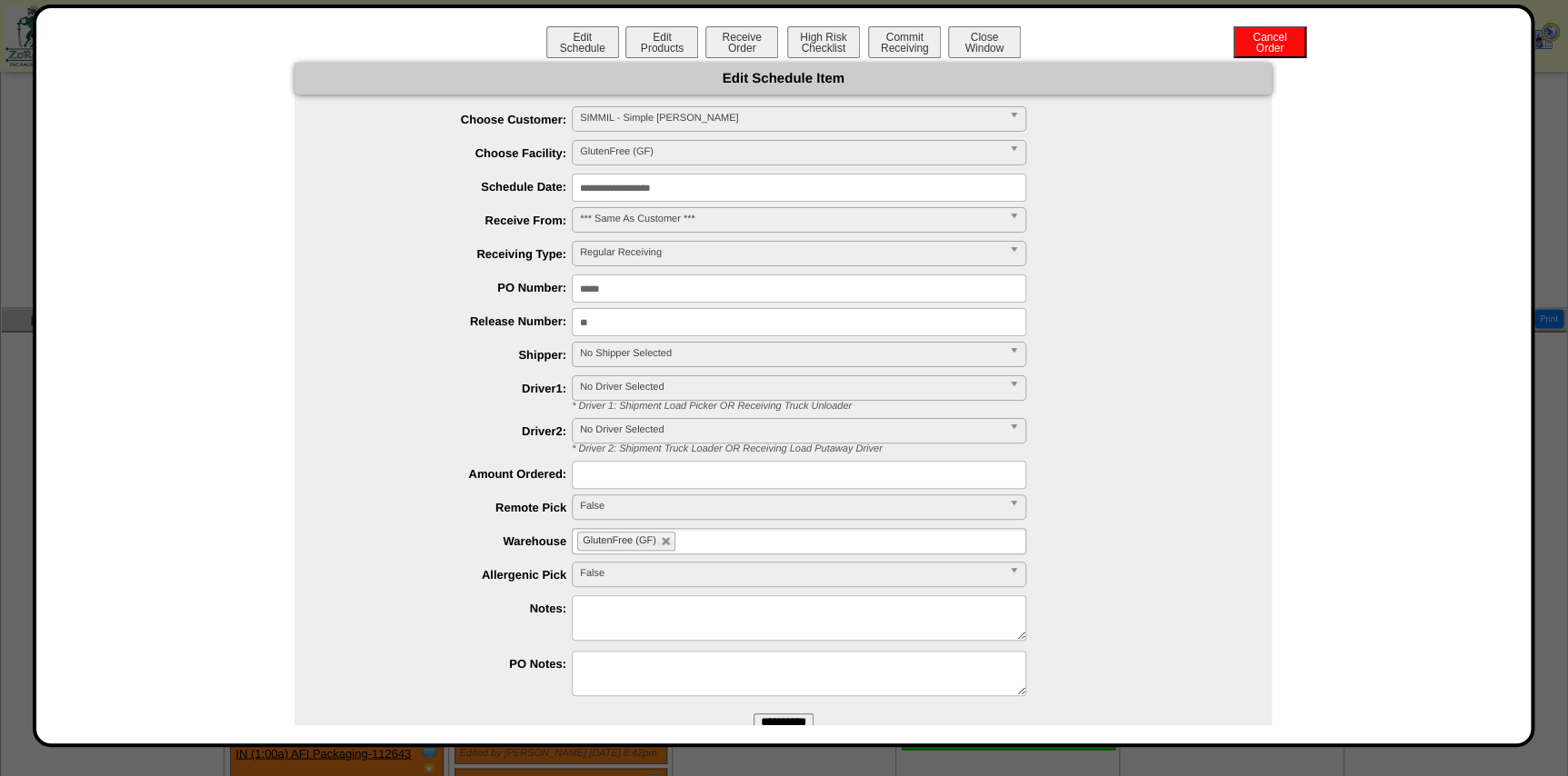 click on "No Shipper Selected" at bounding box center [791, 353] 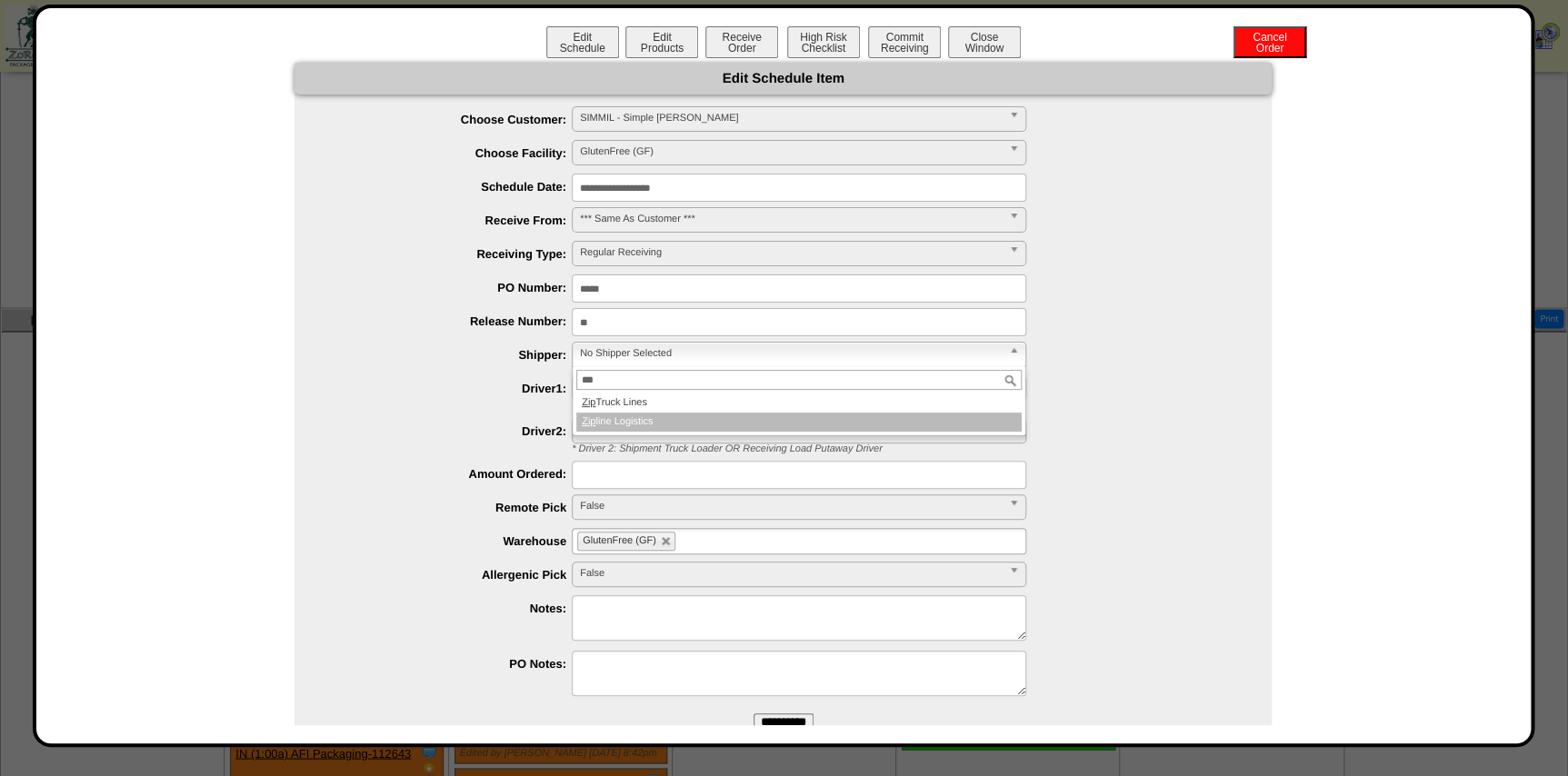 type on "***" 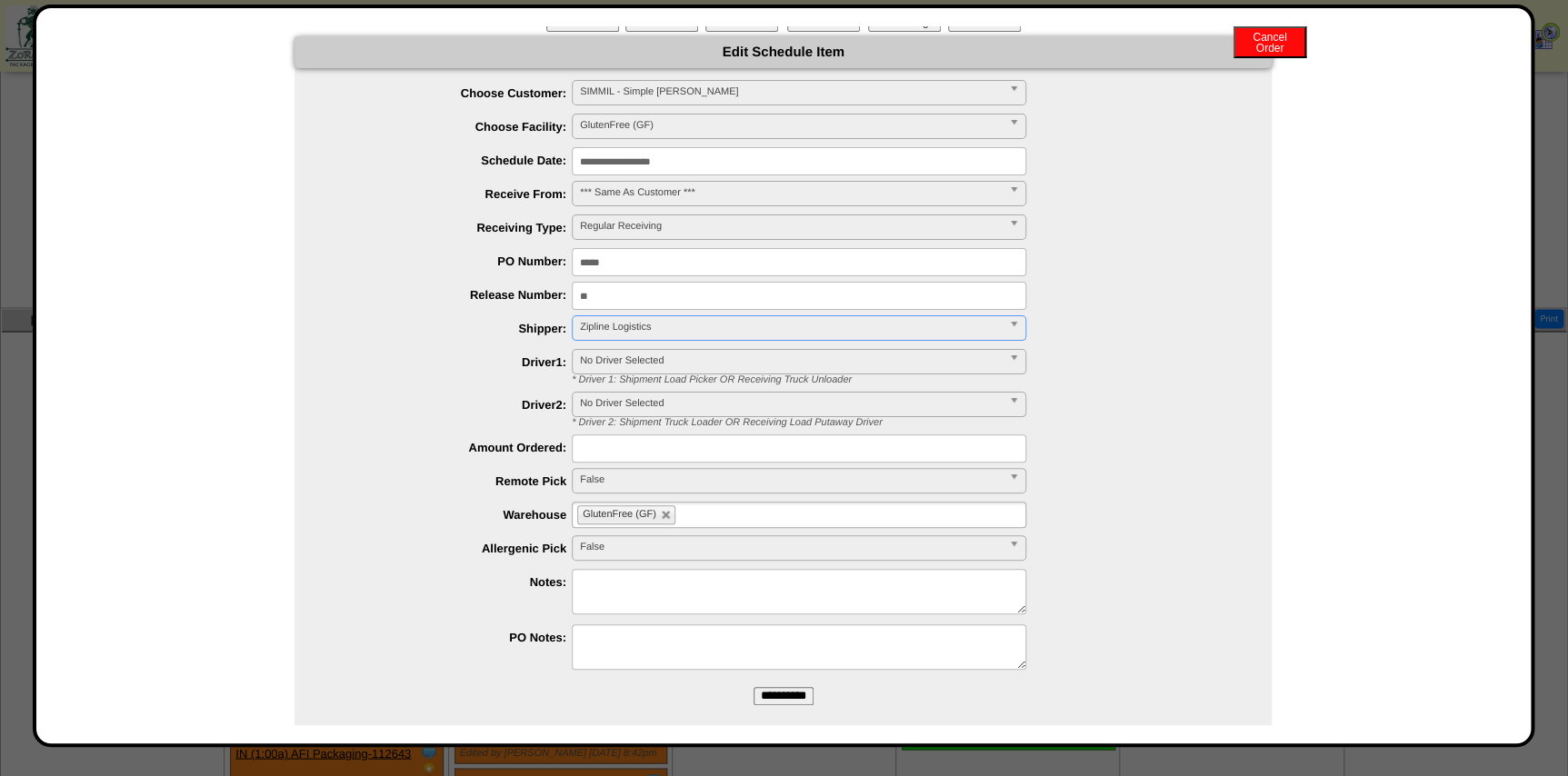 scroll, scrollTop: 46, scrollLeft: 0, axis: vertical 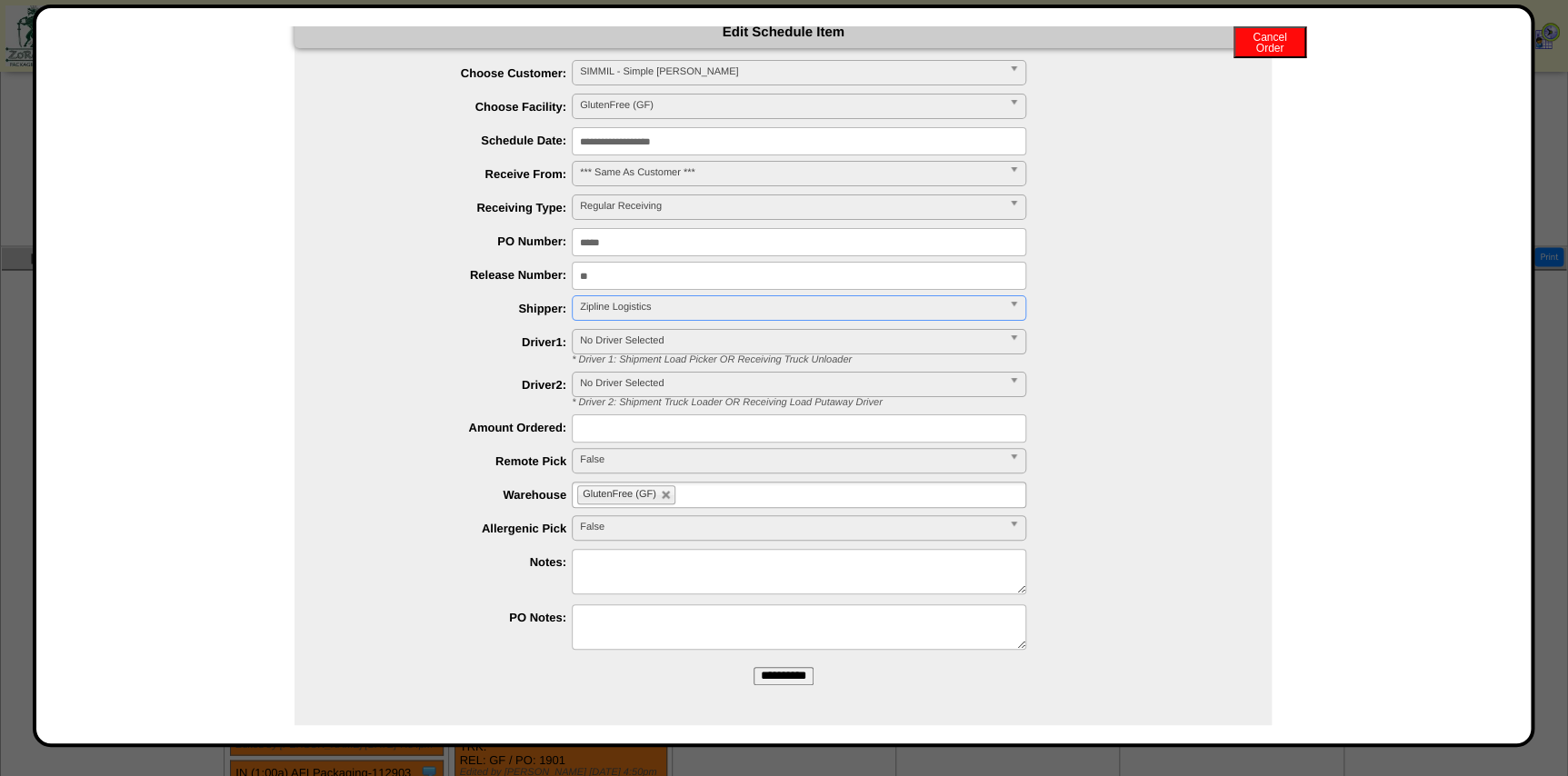 click on "**********" at bounding box center (784, 676) 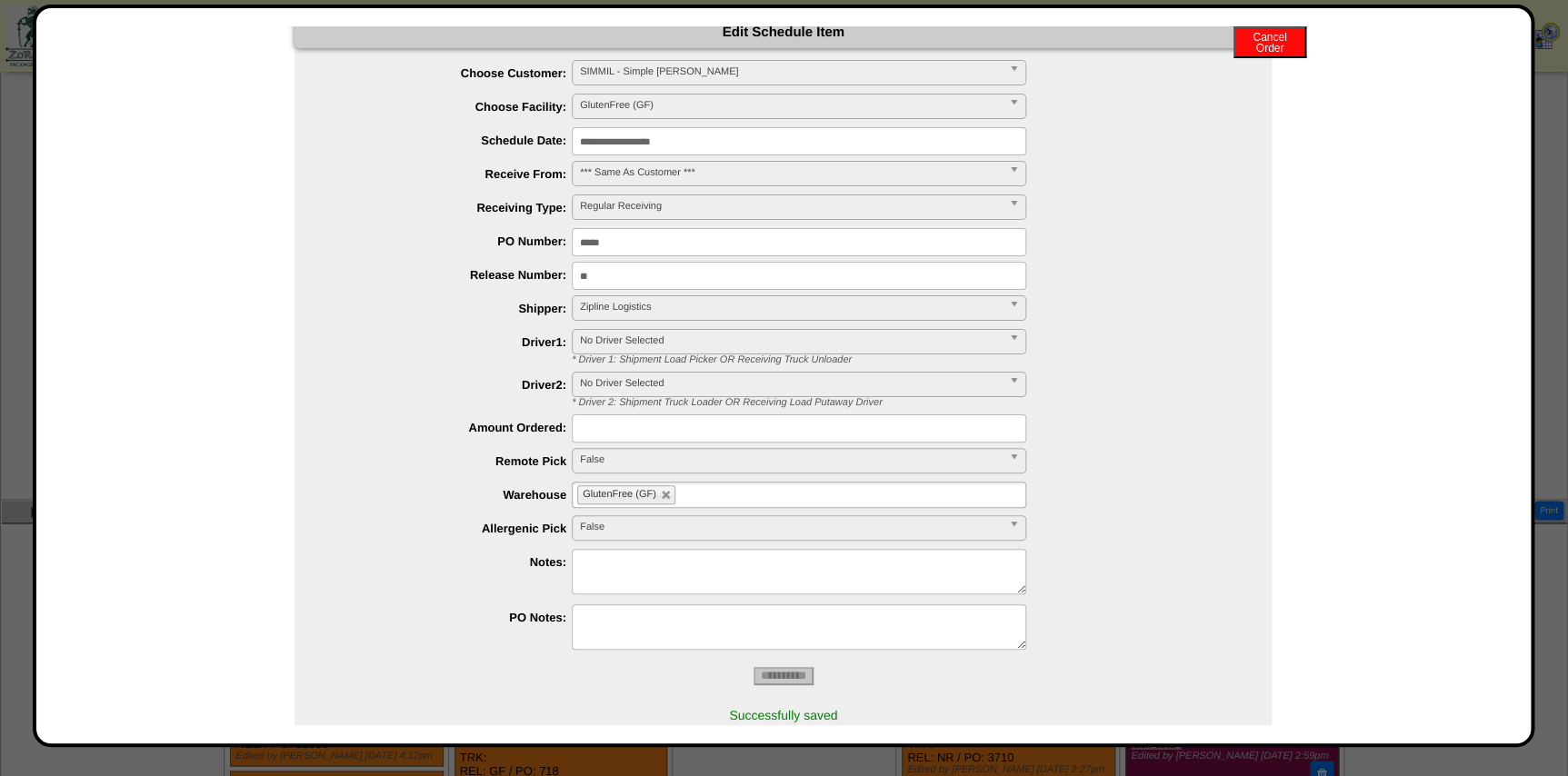scroll, scrollTop: 945, scrollLeft: 0, axis: vertical 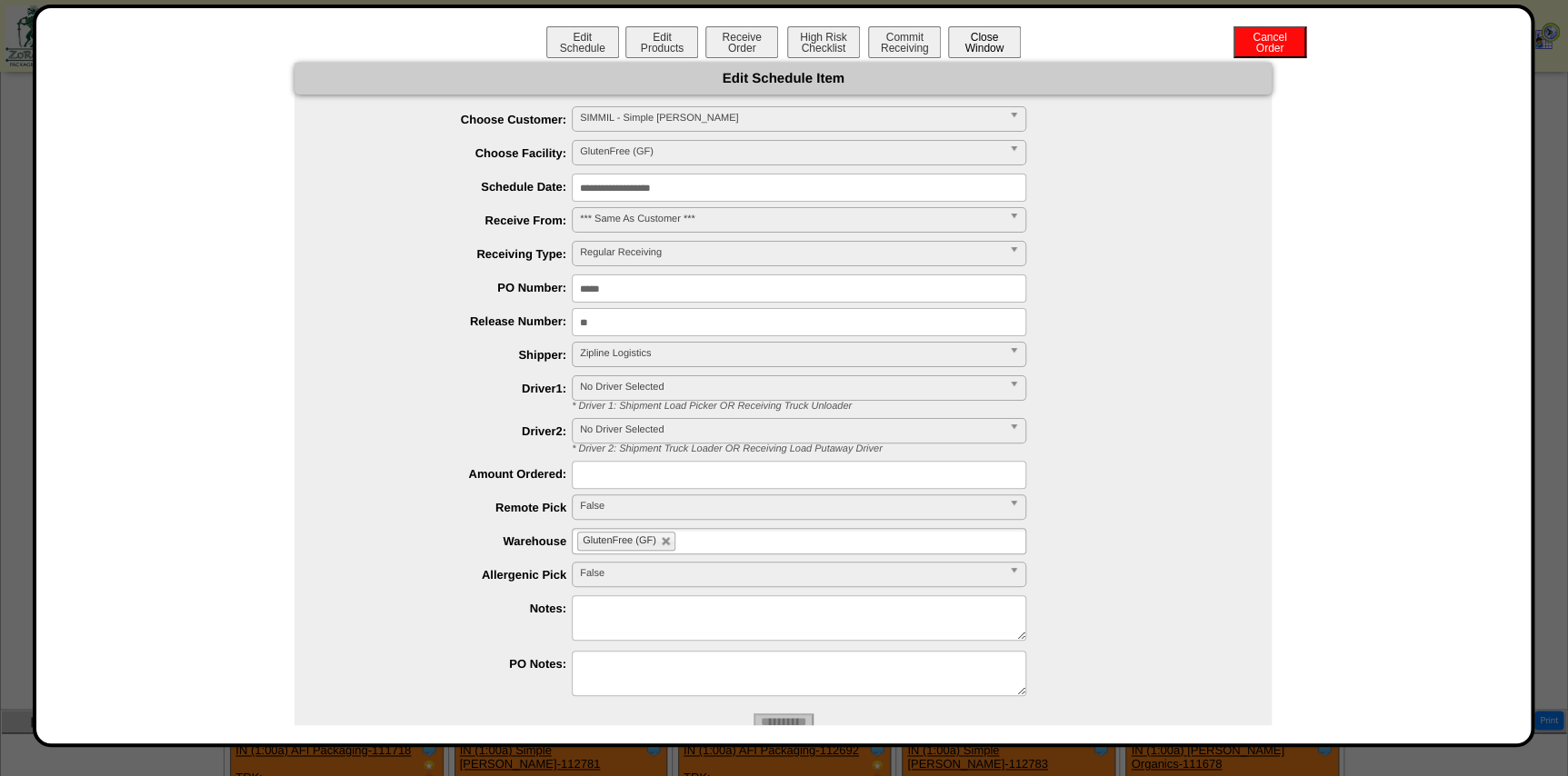 click on "Close Window" at bounding box center (984, 42) 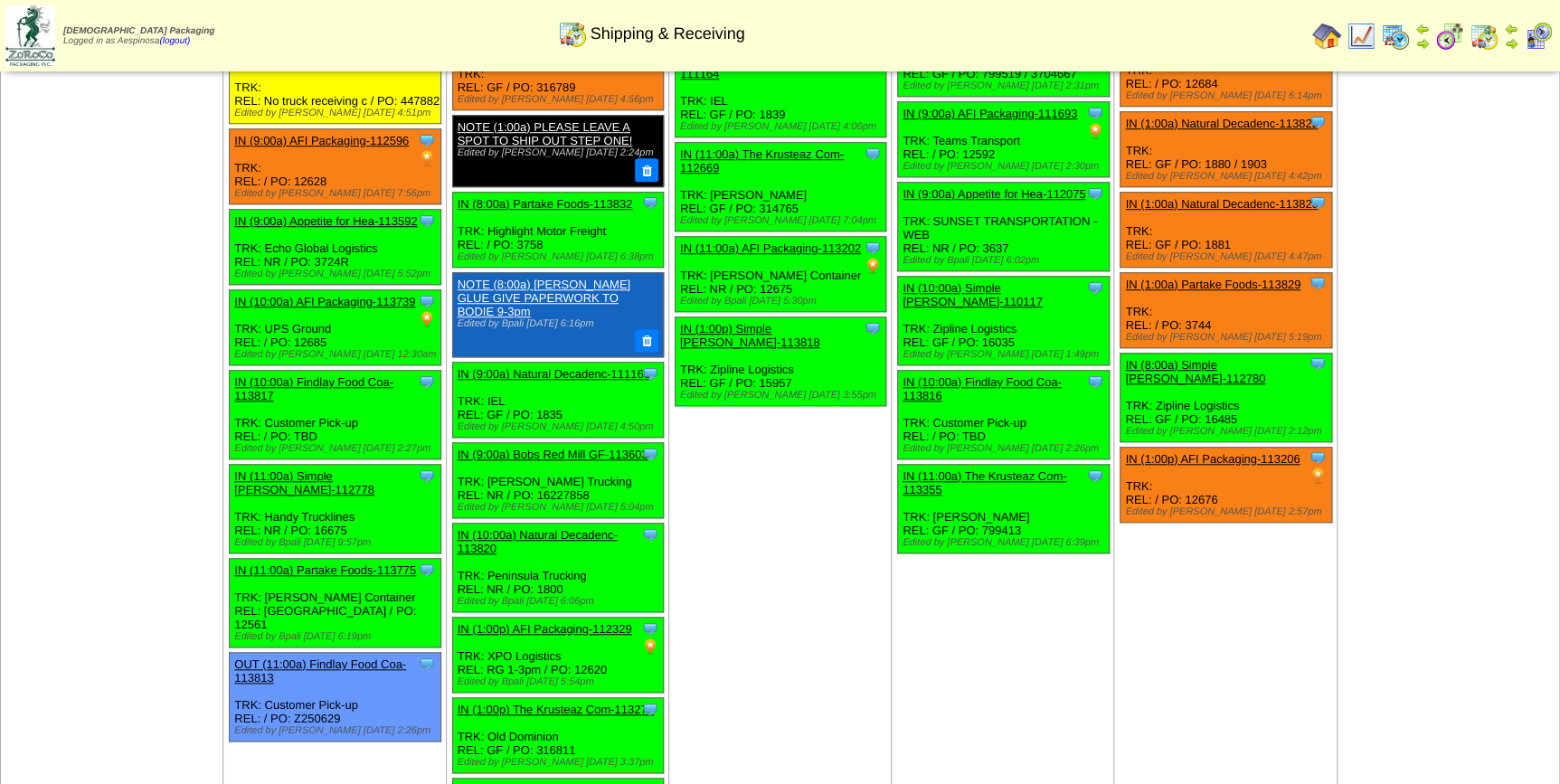 scroll, scrollTop: 493, scrollLeft: 0, axis: vertical 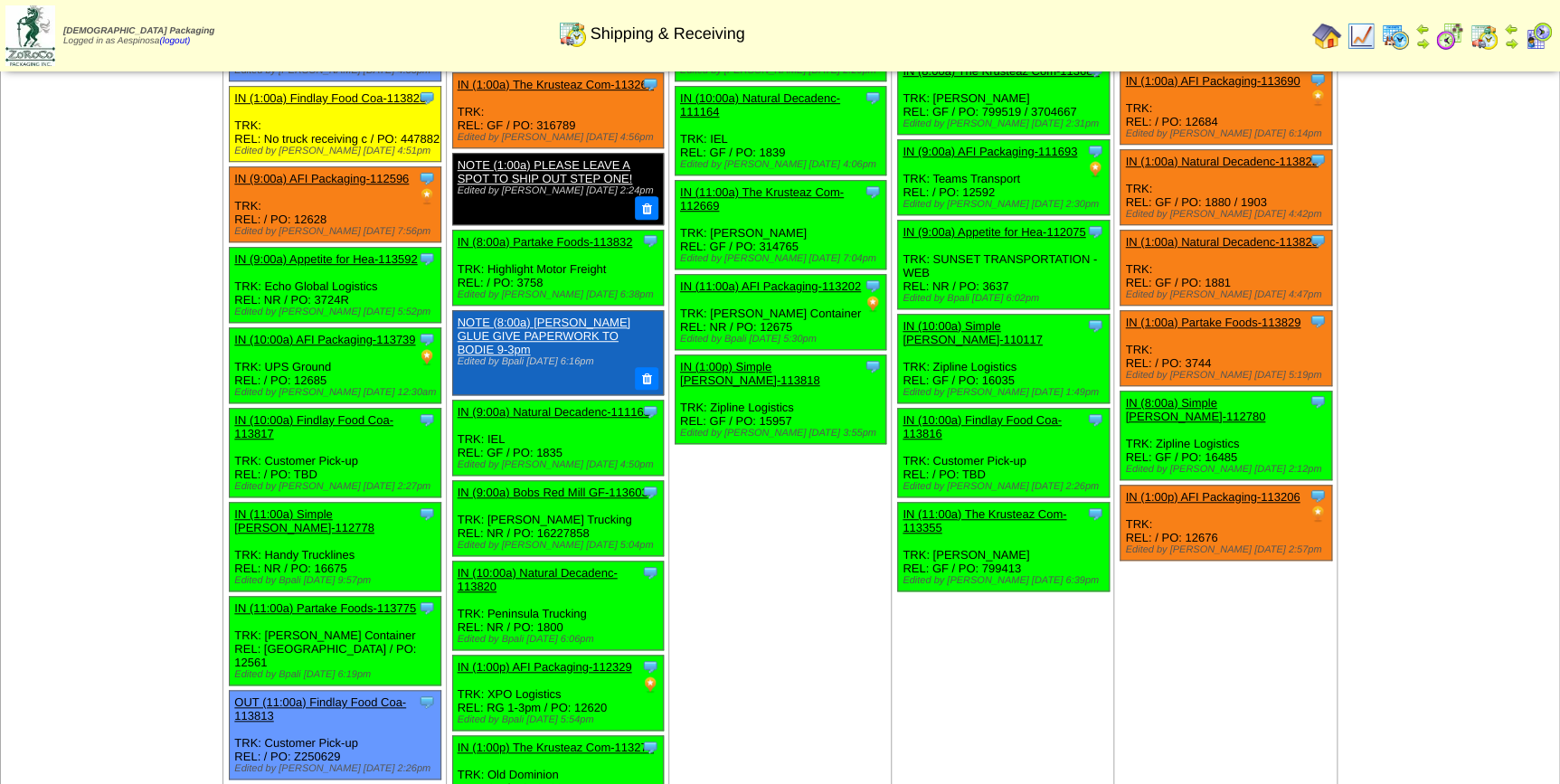 click on "[DATE]                        [+]
Print" at bounding box center (1448, 364) 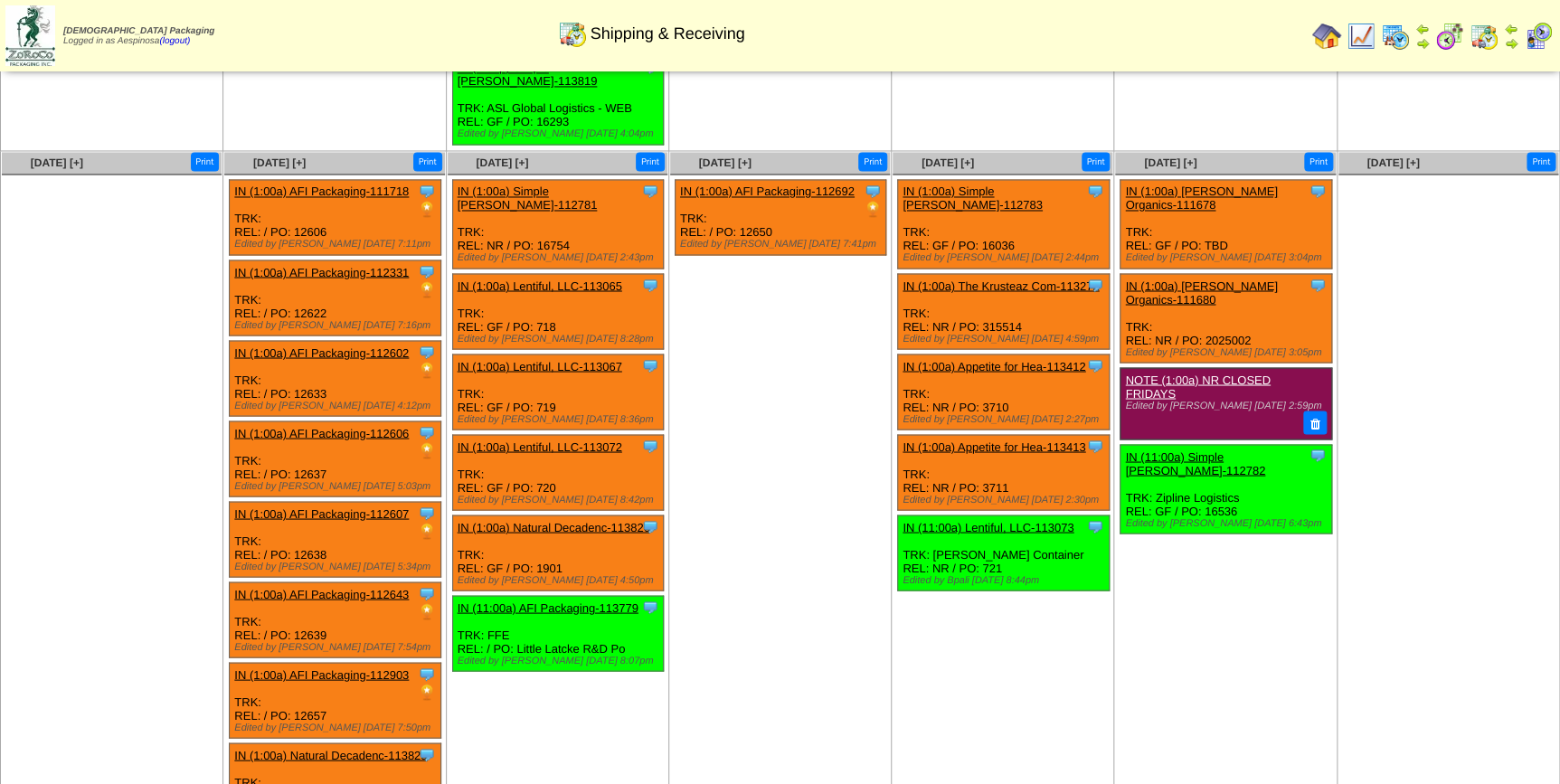 click at bounding box center (1448, 310) 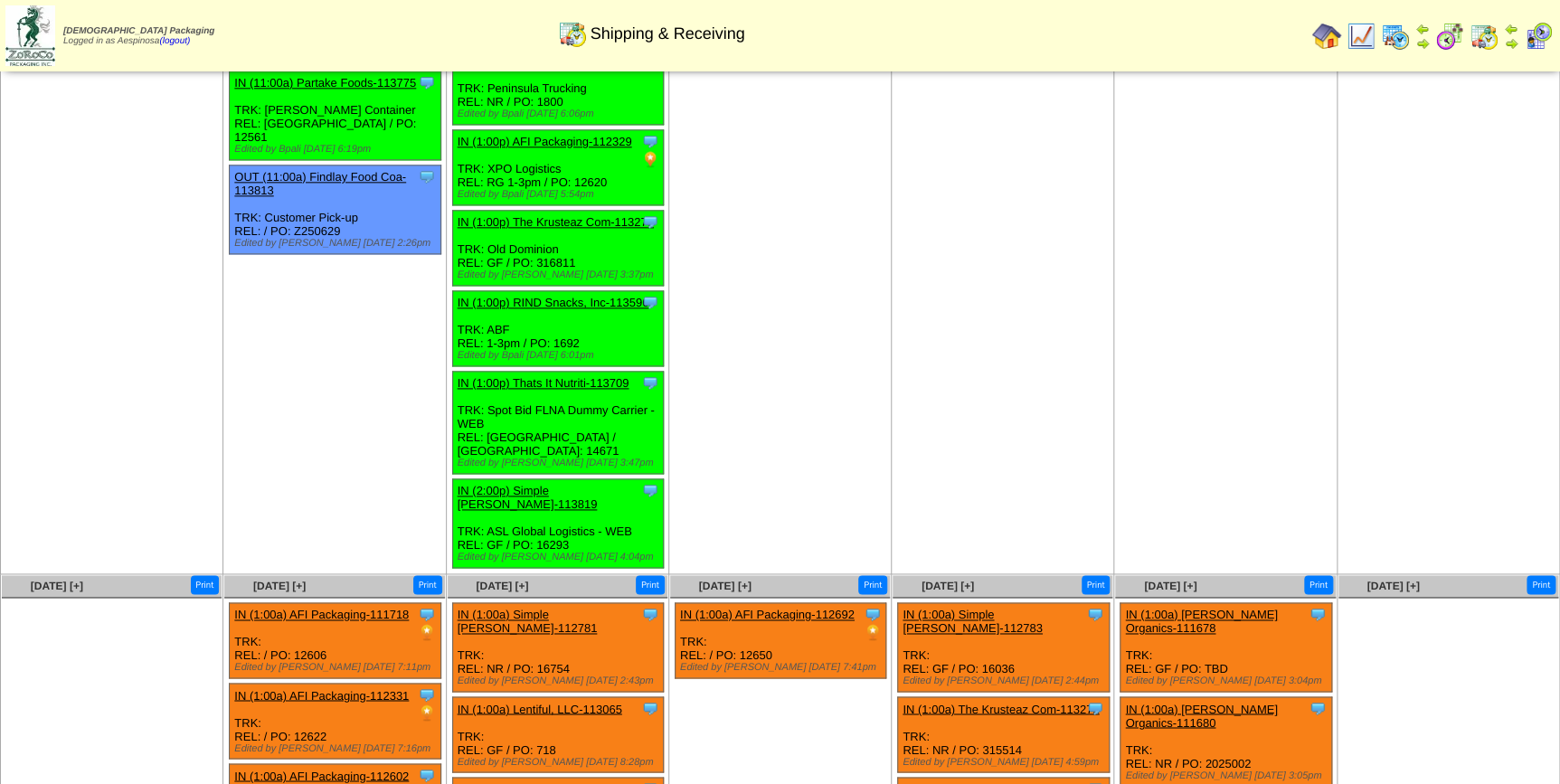 click on "Jul 10                        [+]
Print
Clone Item
IN
(1:00a)
AFI Packaging-111699
AFI Packaging
ScheduleID: 111699
Total" at bounding box center (1003, -162) 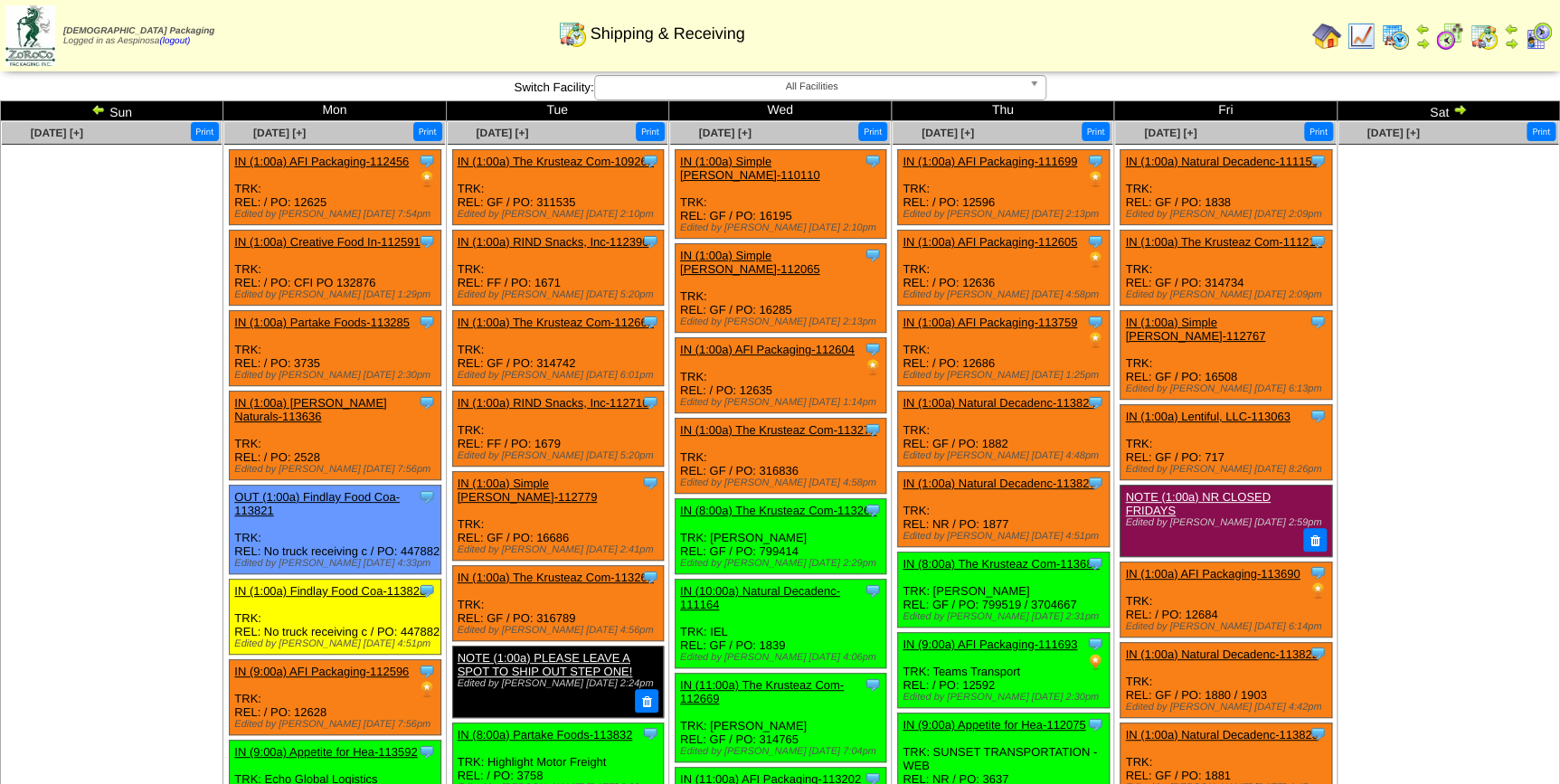 click on "Jul 12                        [+]
Print" at bounding box center [1448, 856] 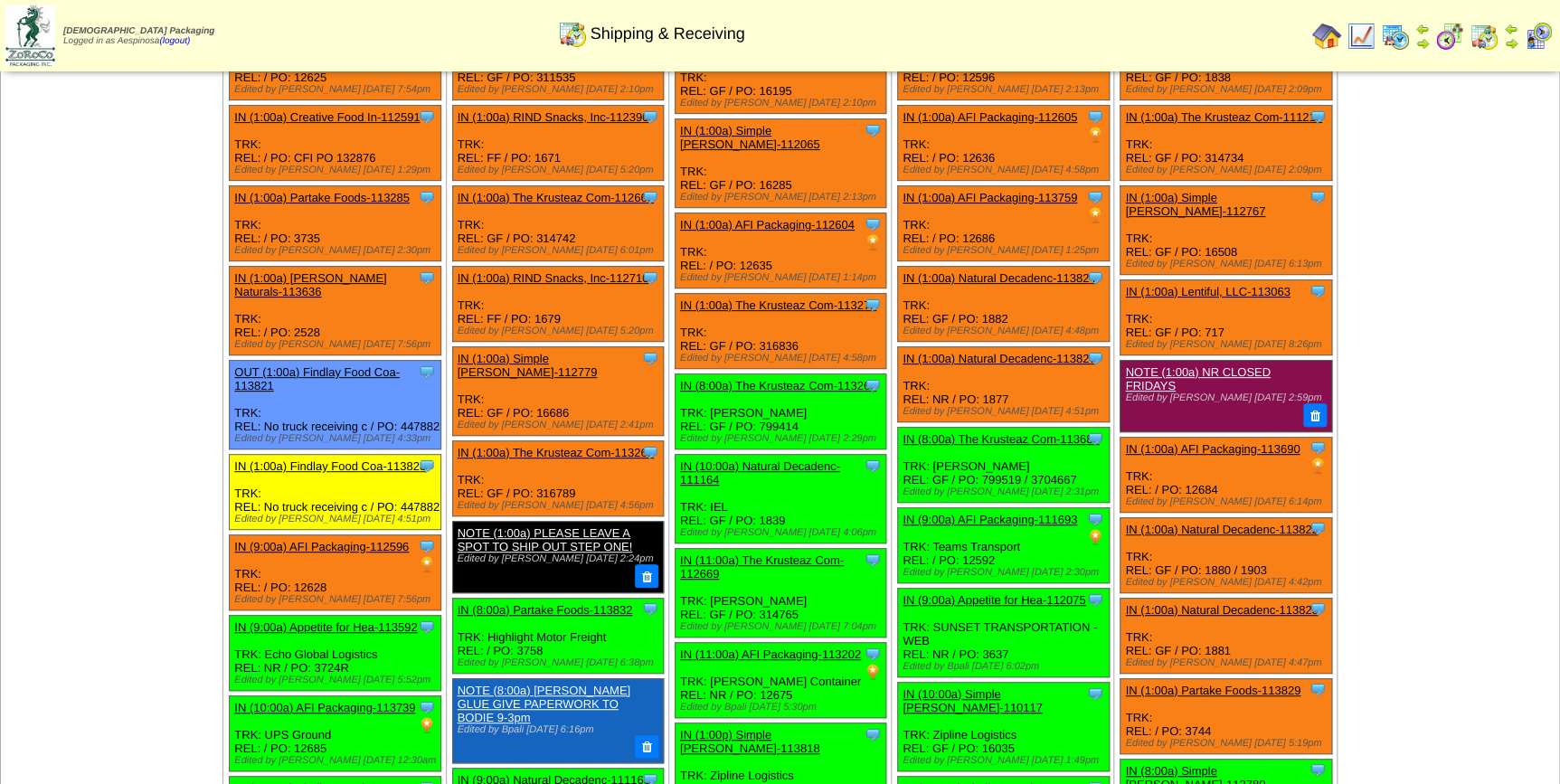scroll, scrollTop: 164, scrollLeft: 0, axis: vertical 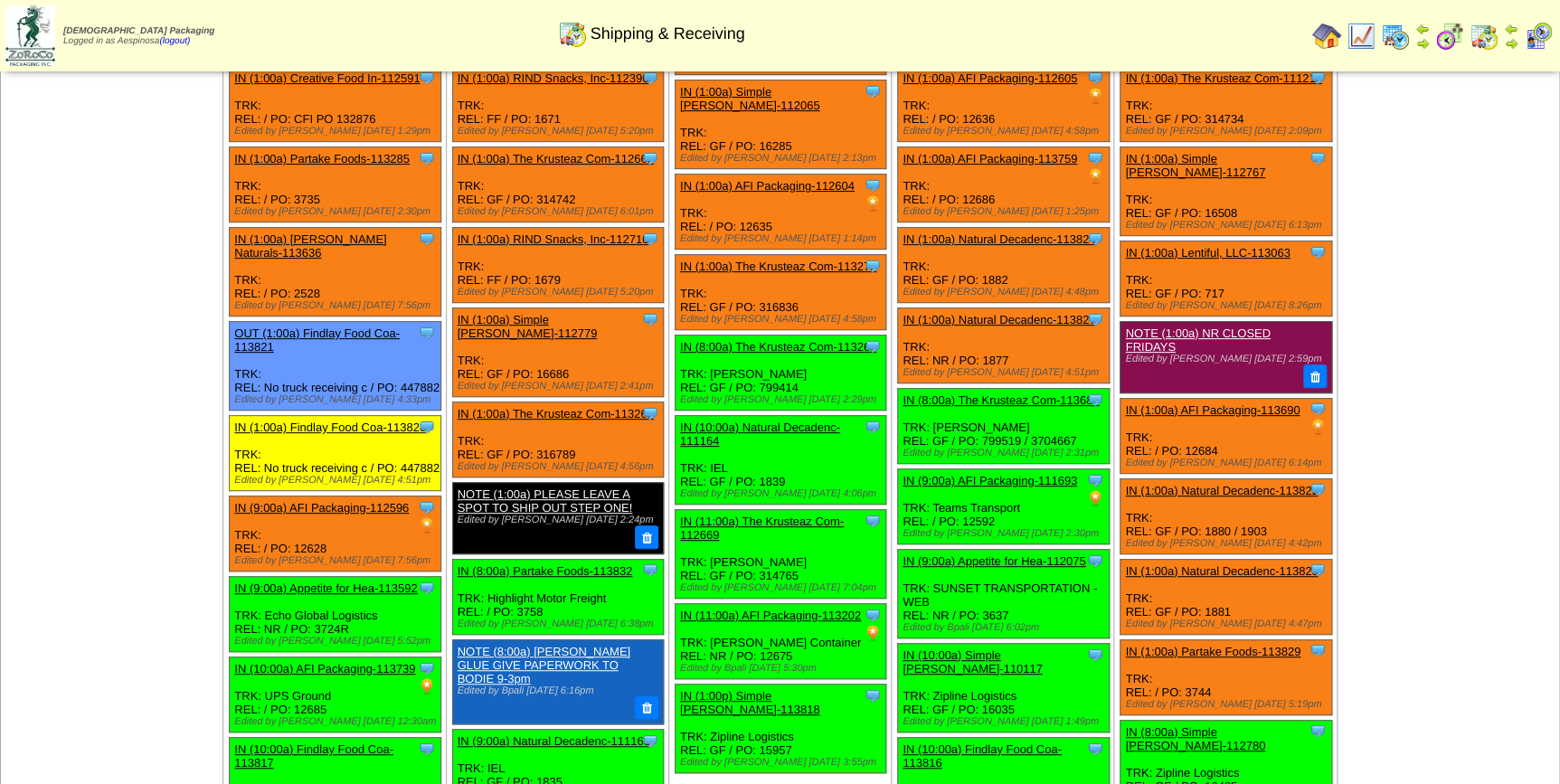 click on "Jul 12                        [+]
Print" at bounding box center [1448, 693] 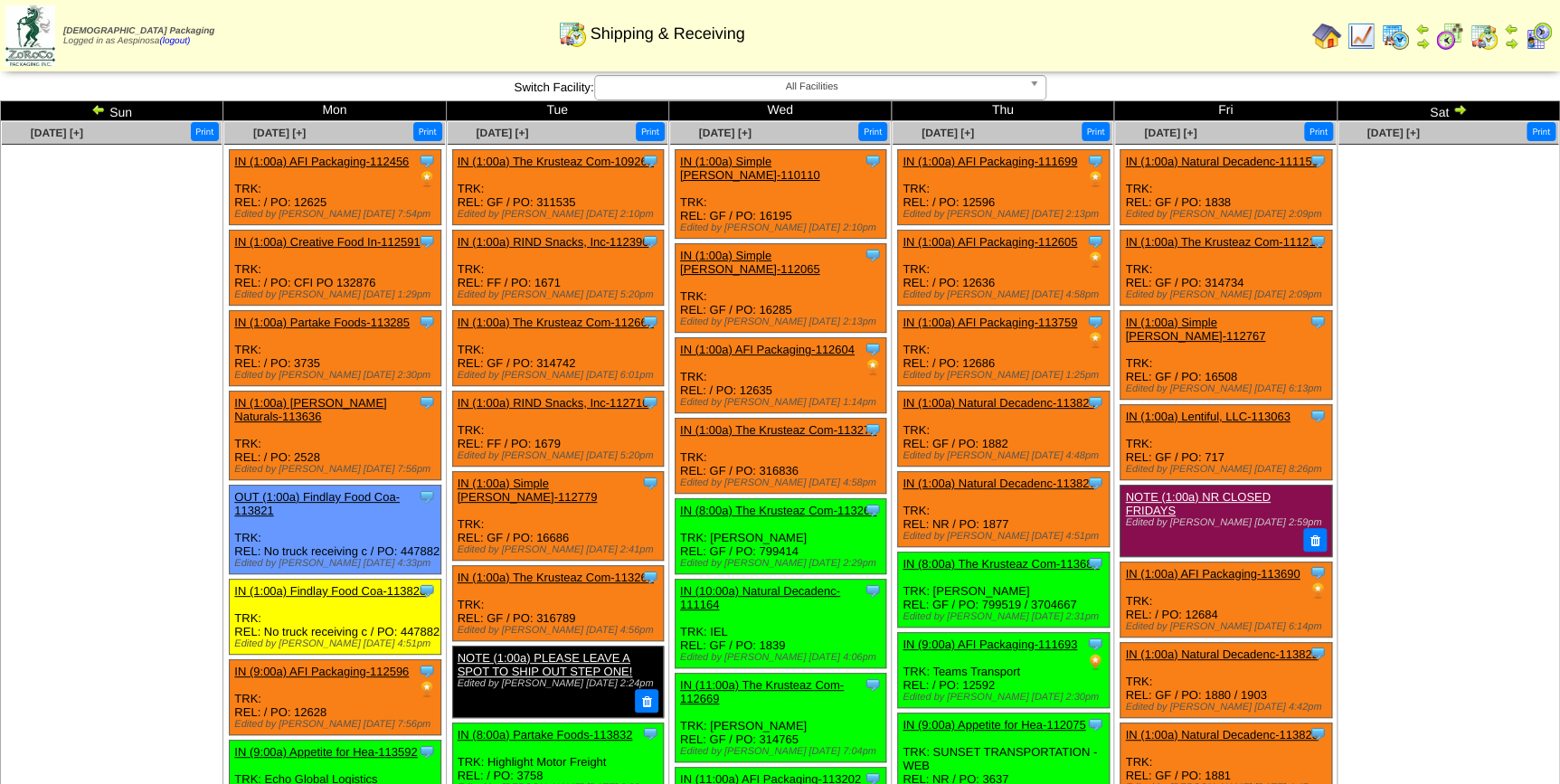 scroll, scrollTop: 0, scrollLeft: 0, axis: both 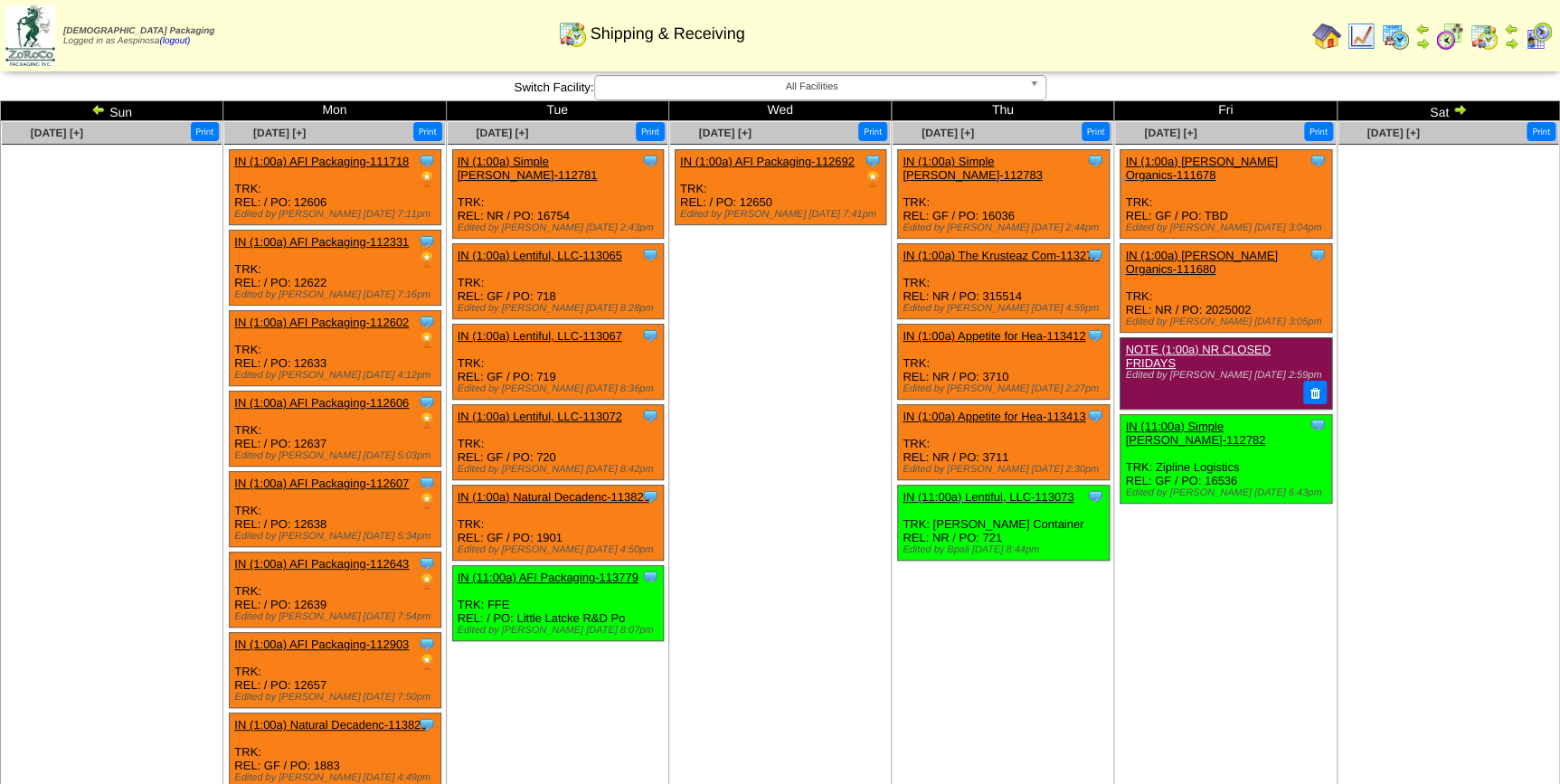 click at bounding box center (1460, 109) 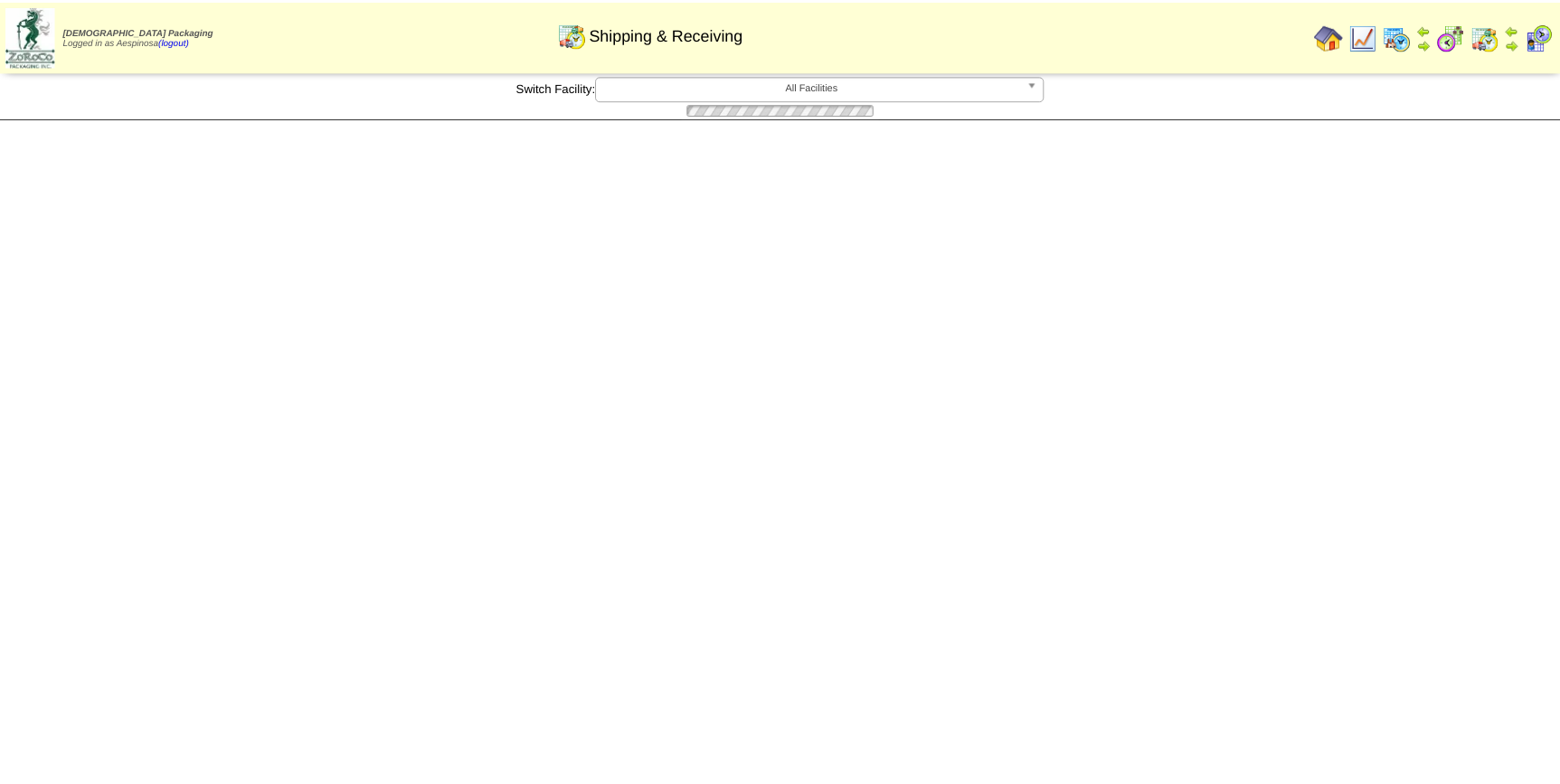 scroll, scrollTop: 0, scrollLeft: 0, axis: both 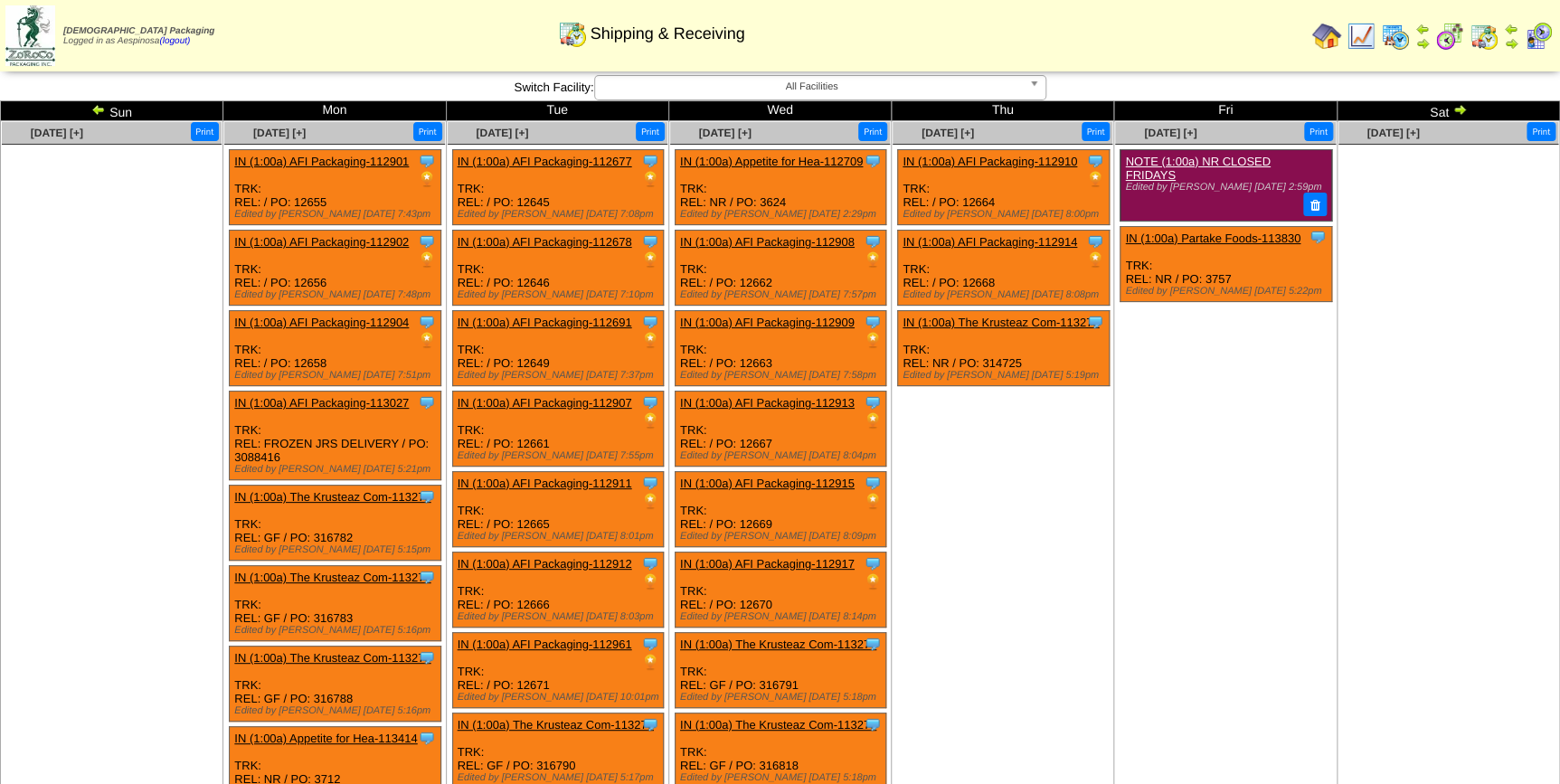 click at bounding box center (1460, 109) 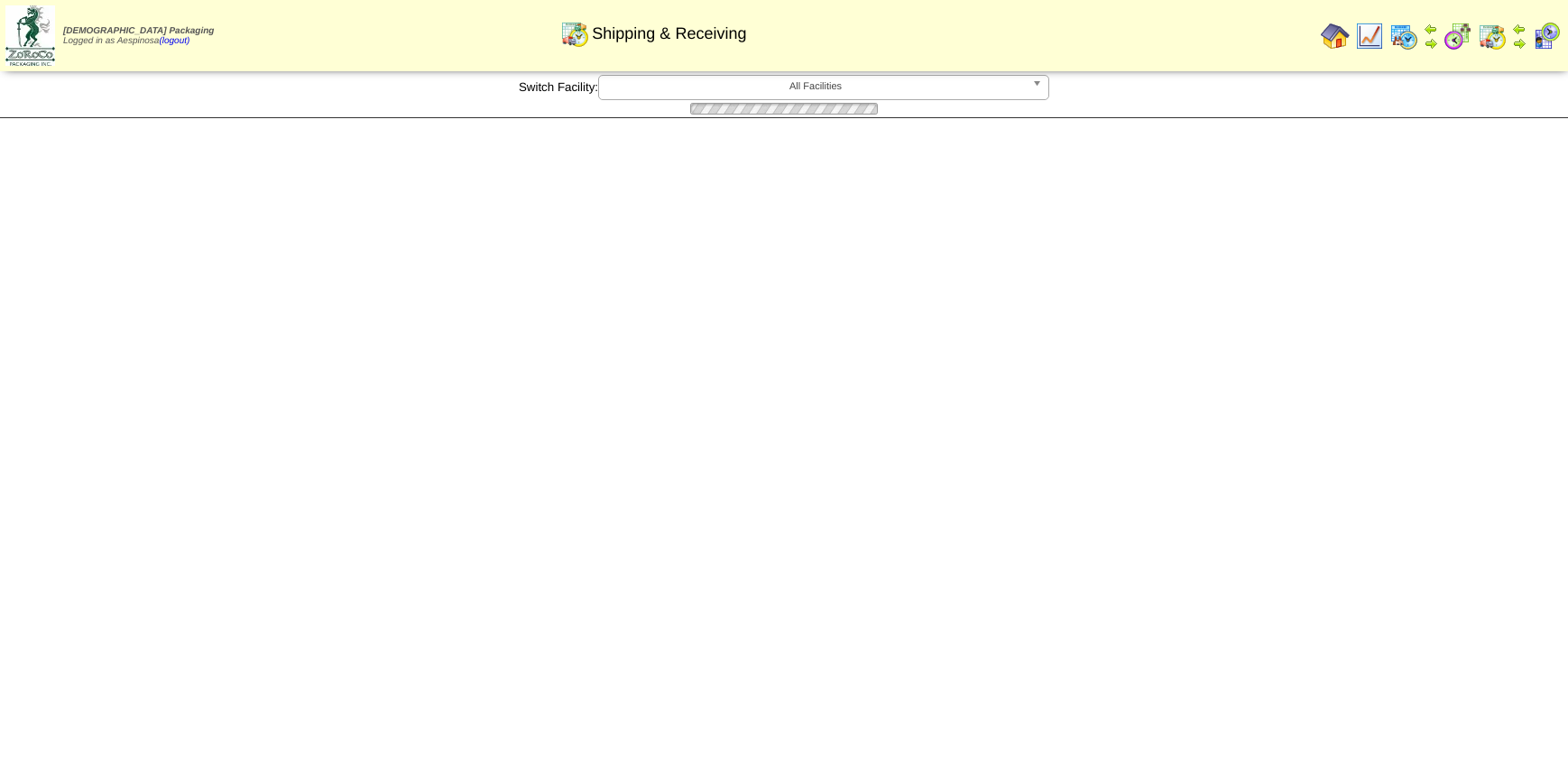 scroll, scrollTop: 0, scrollLeft: 0, axis: both 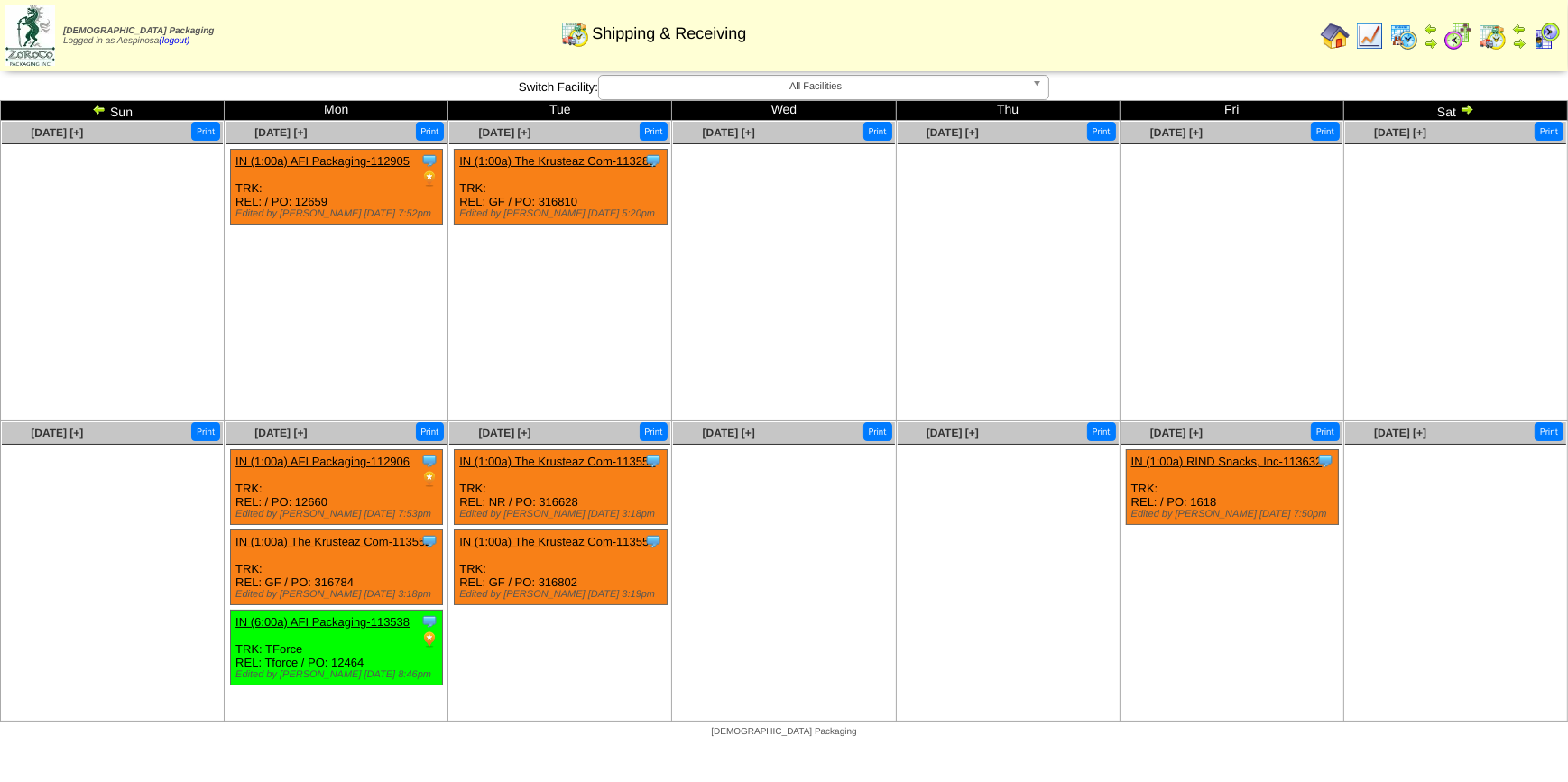 click on "Sat" at bounding box center [1455, 111] 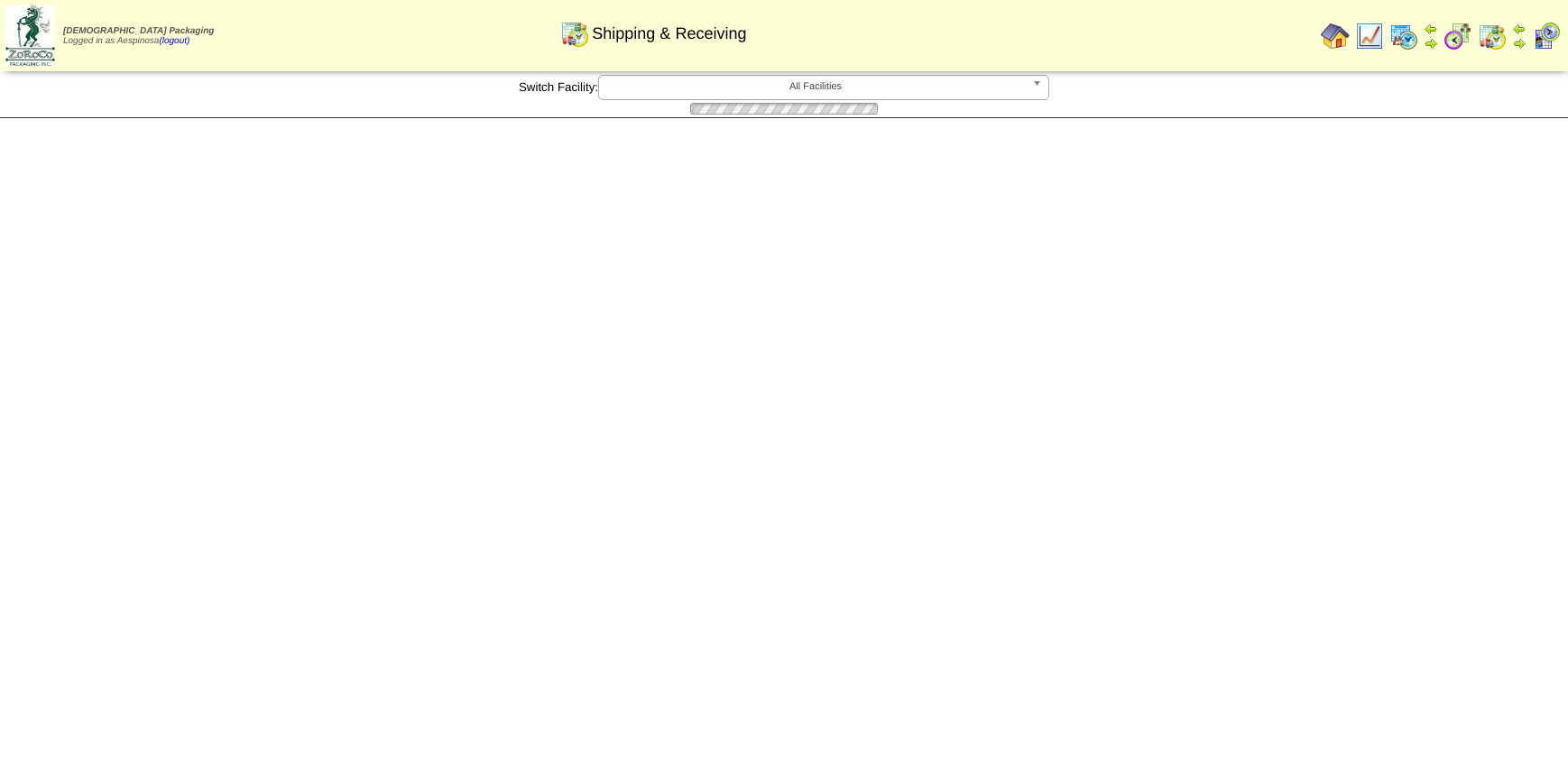 scroll, scrollTop: 0, scrollLeft: 0, axis: both 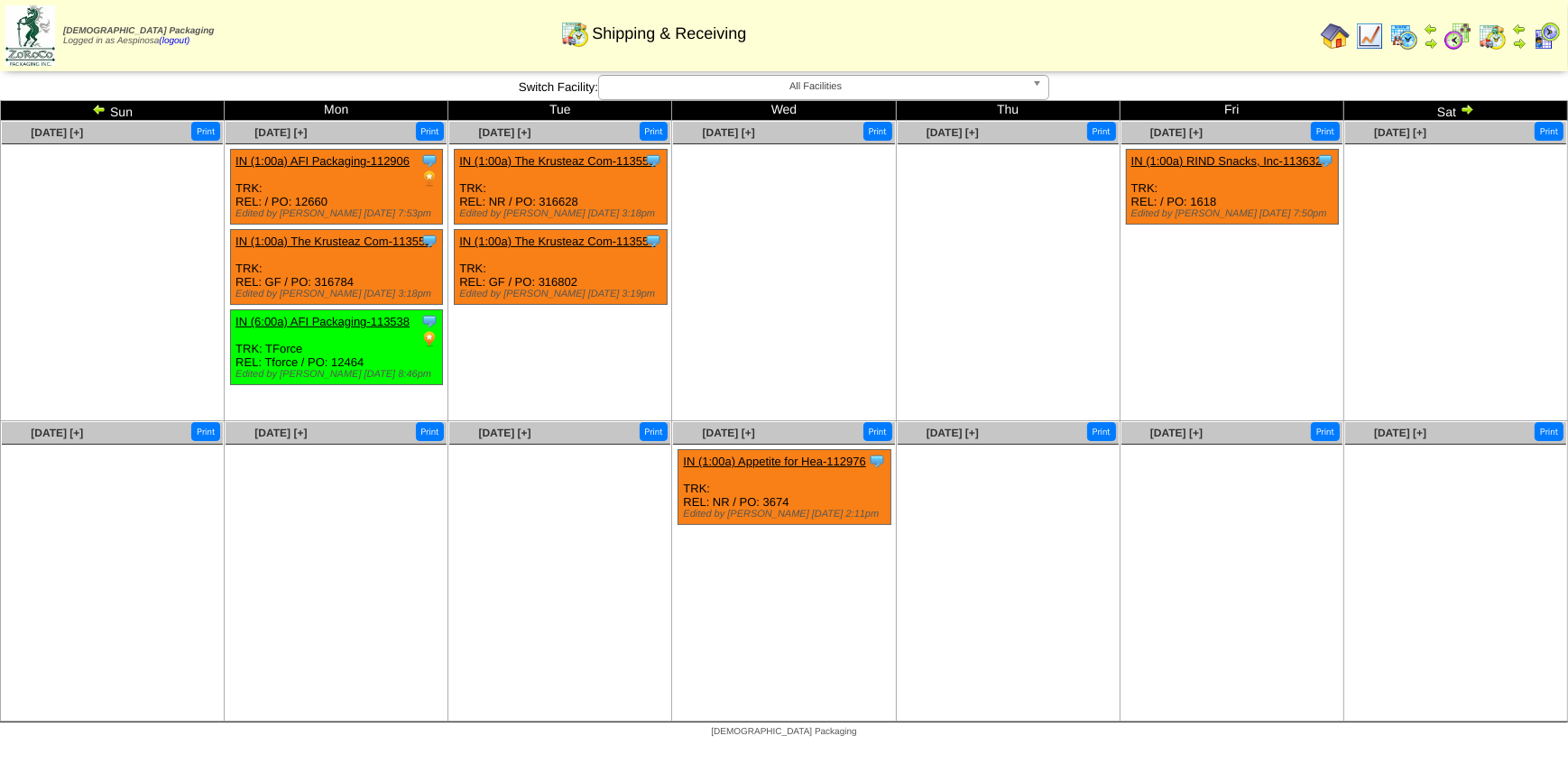 drag, startPoint x: 0, startPoint y: 0, endPoint x: 1466, endPoint y: 111, distance: 1470.1962 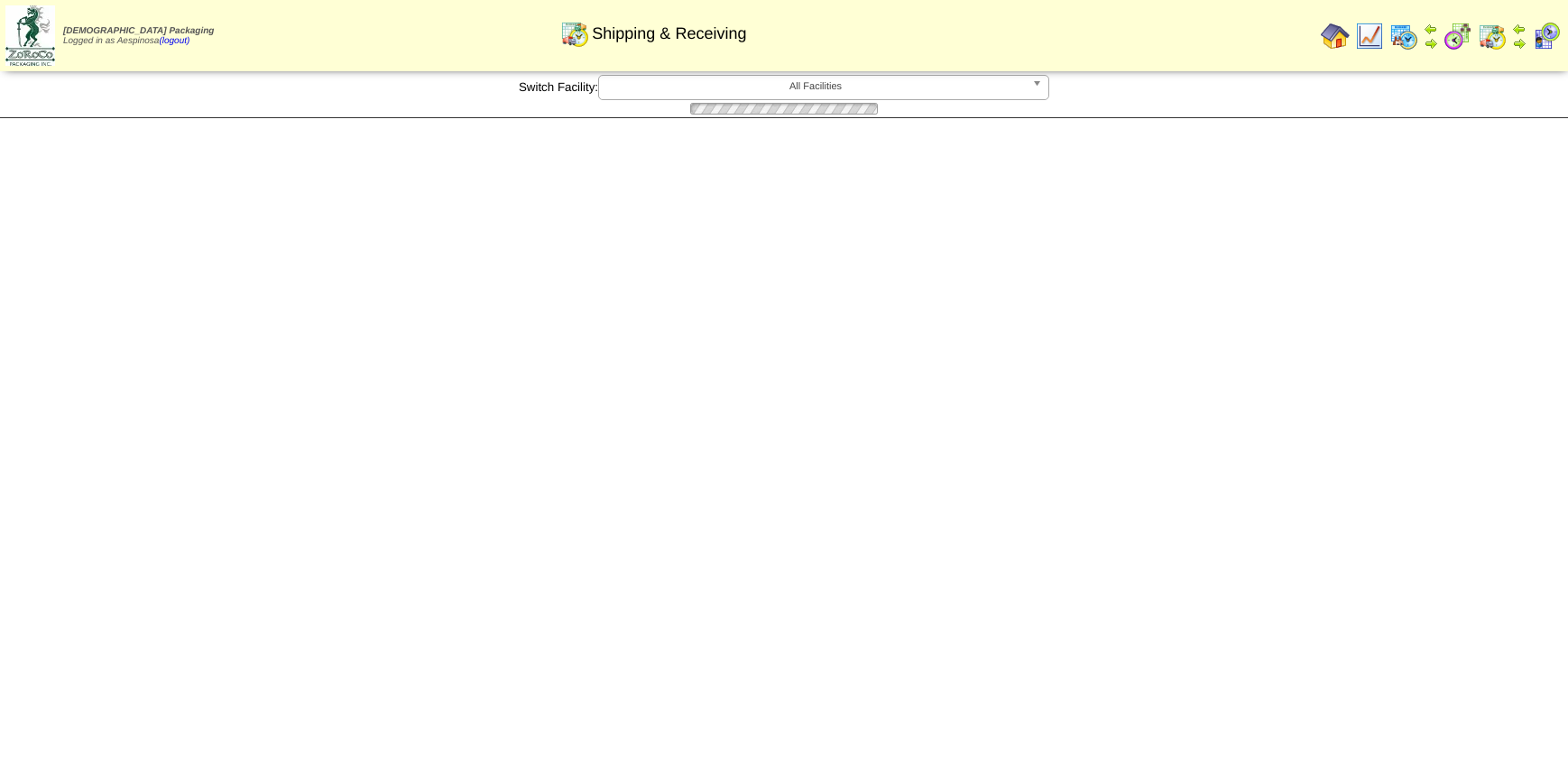 scroll, scrollTop: 0, scrollLeft: 0, axis: both 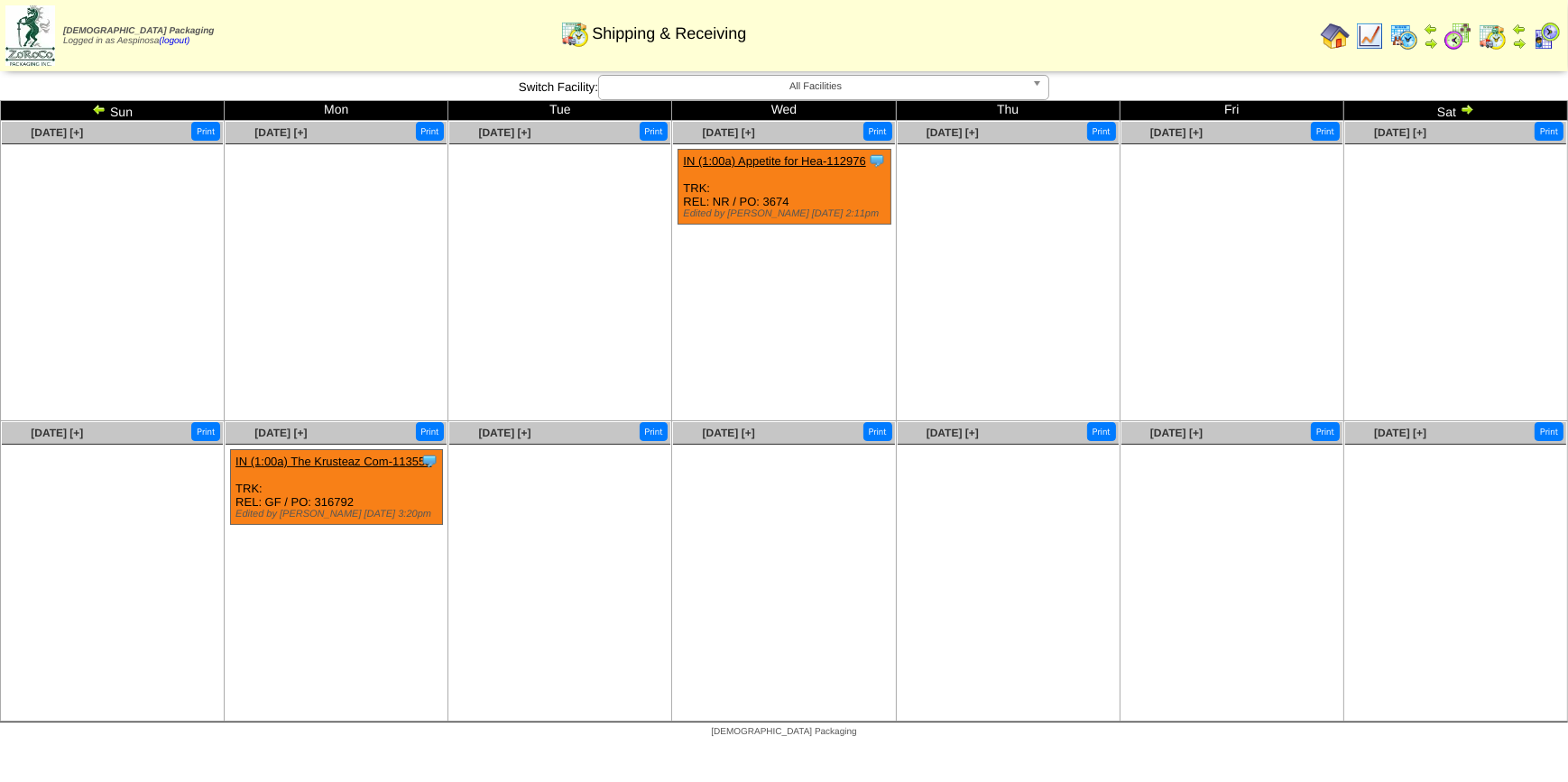 click at bounding box center [1467, 109] 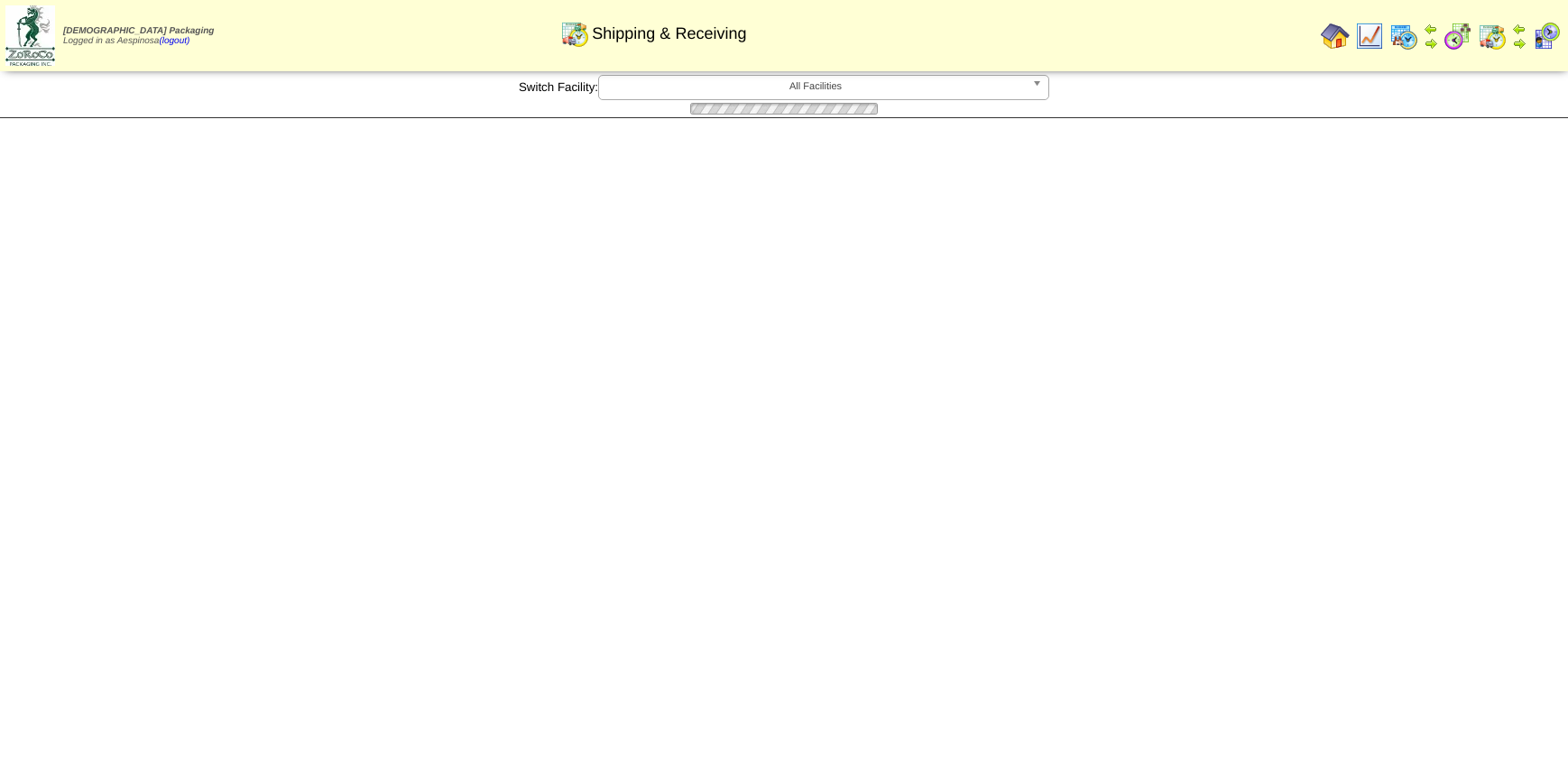 scroll, scrollTop: 0, scrollLeft: 0, axis: both 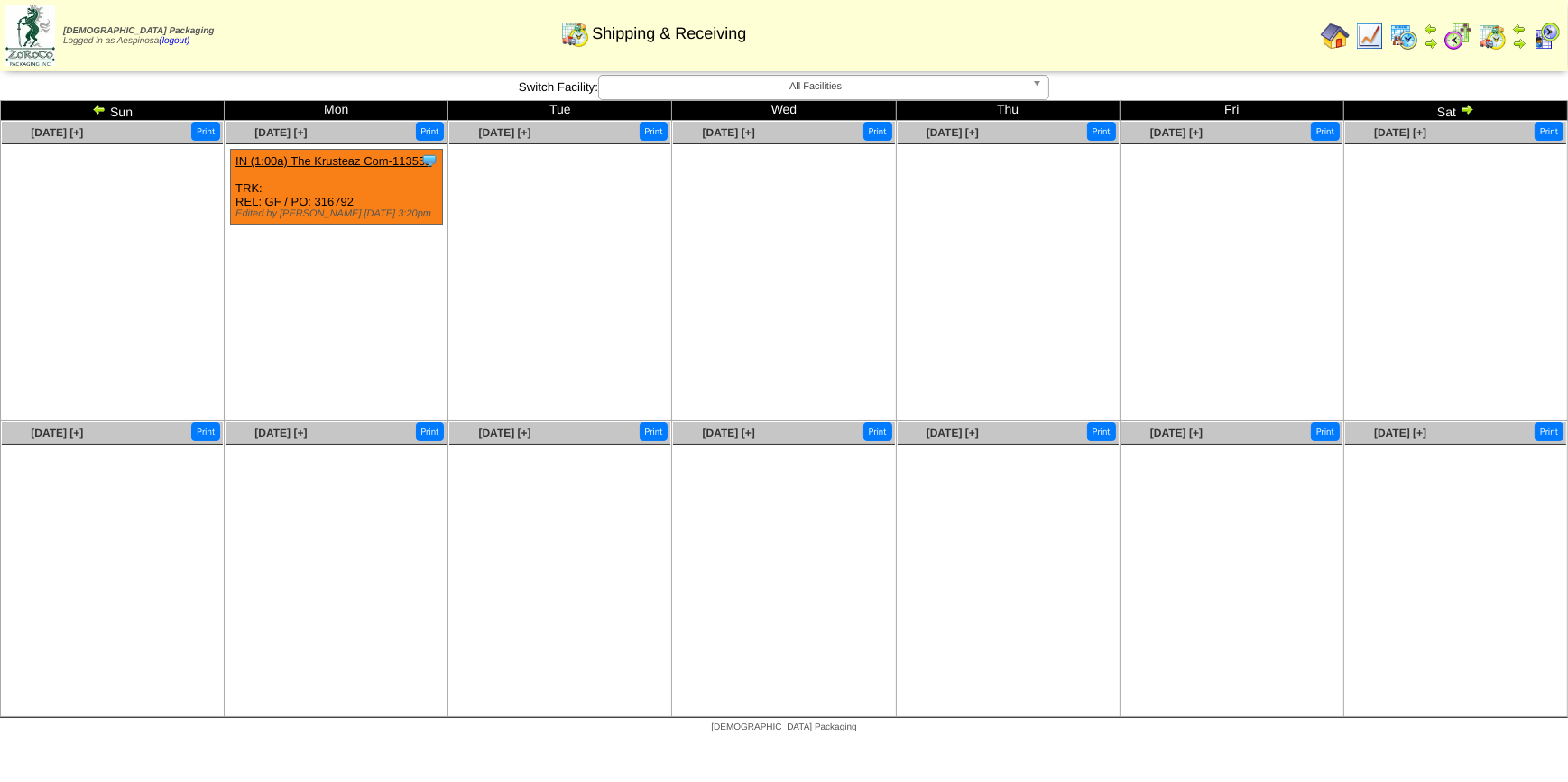 click at bounding box center [99, 109] 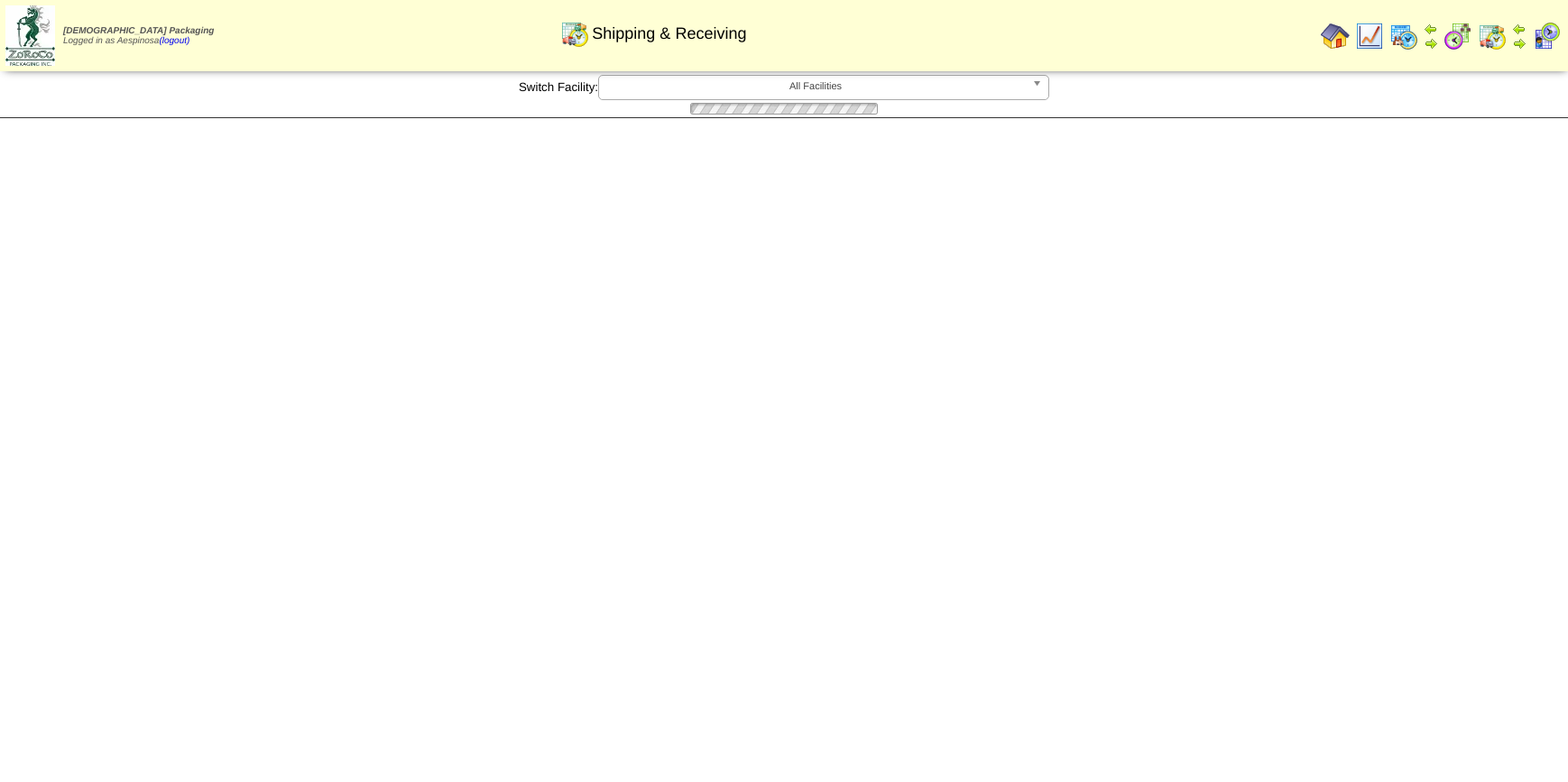 scroll, scrollTop: 0, scrollLeft: 0, axis: both 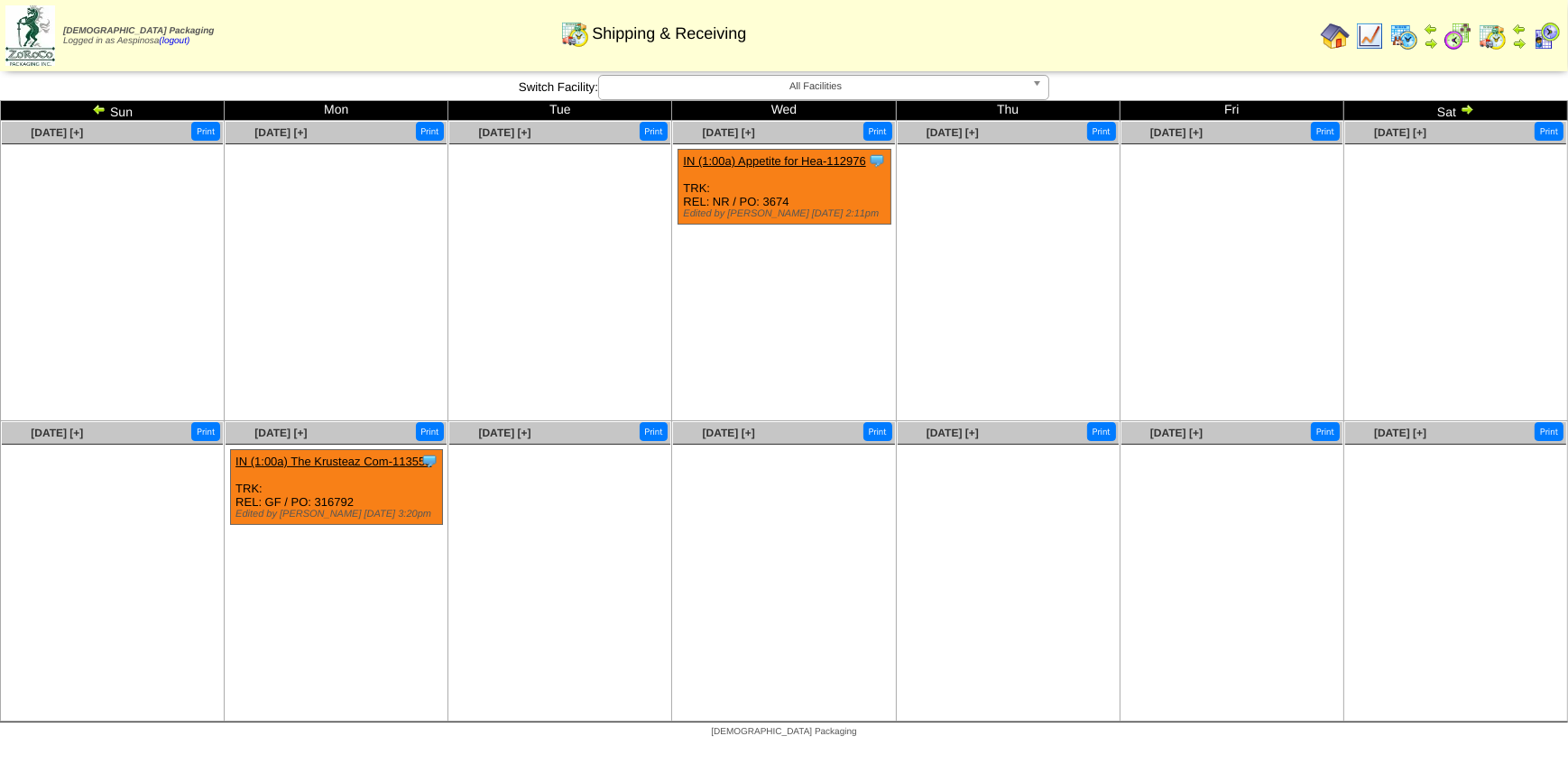 drag, startPoint x: 0, startPoint y: 0, endPoint x: 94, endPoint y: 106, distance: 141.67569 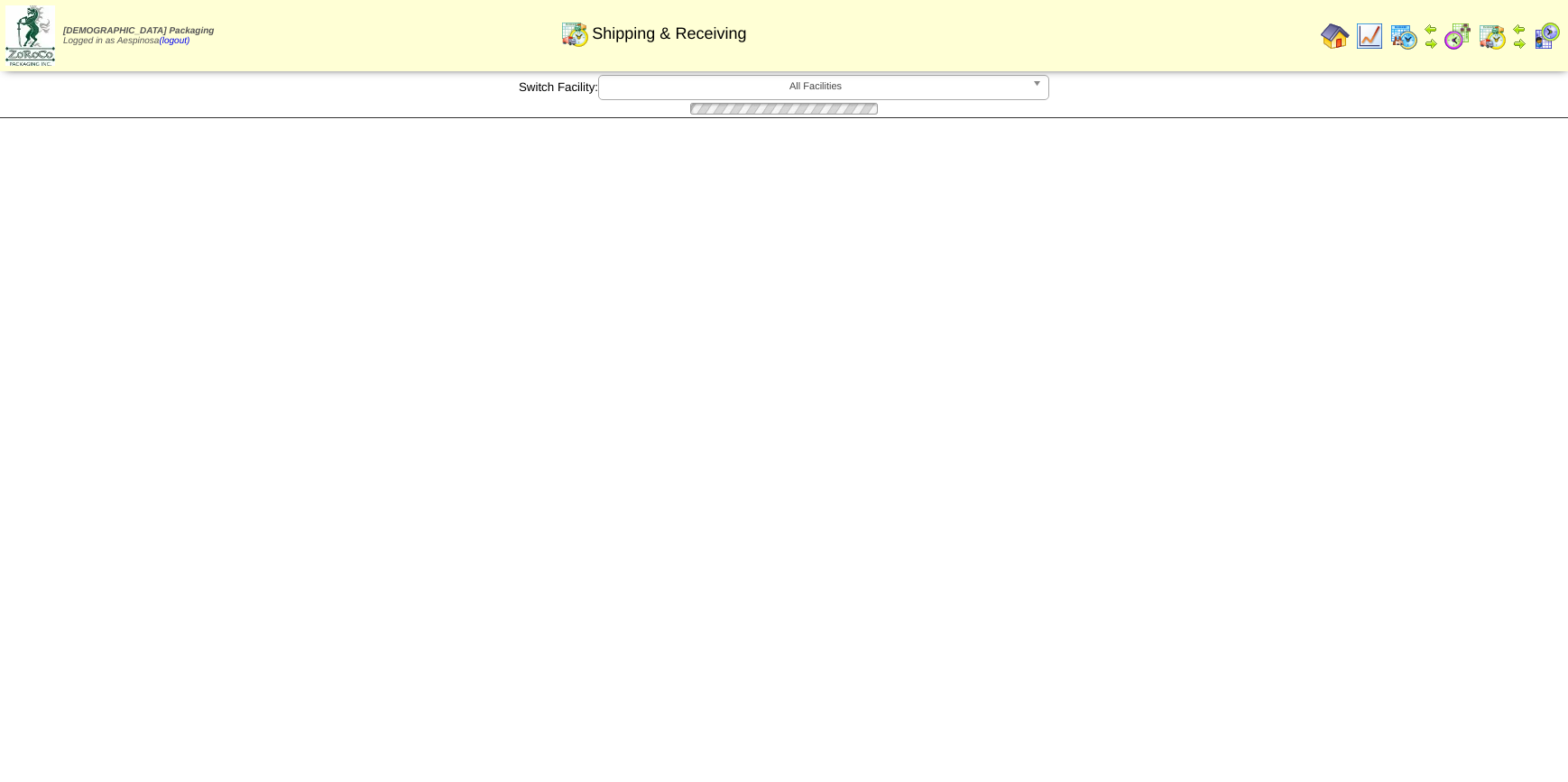 scroll, scrollTop: 0, scrollLeft: 0, axis: both 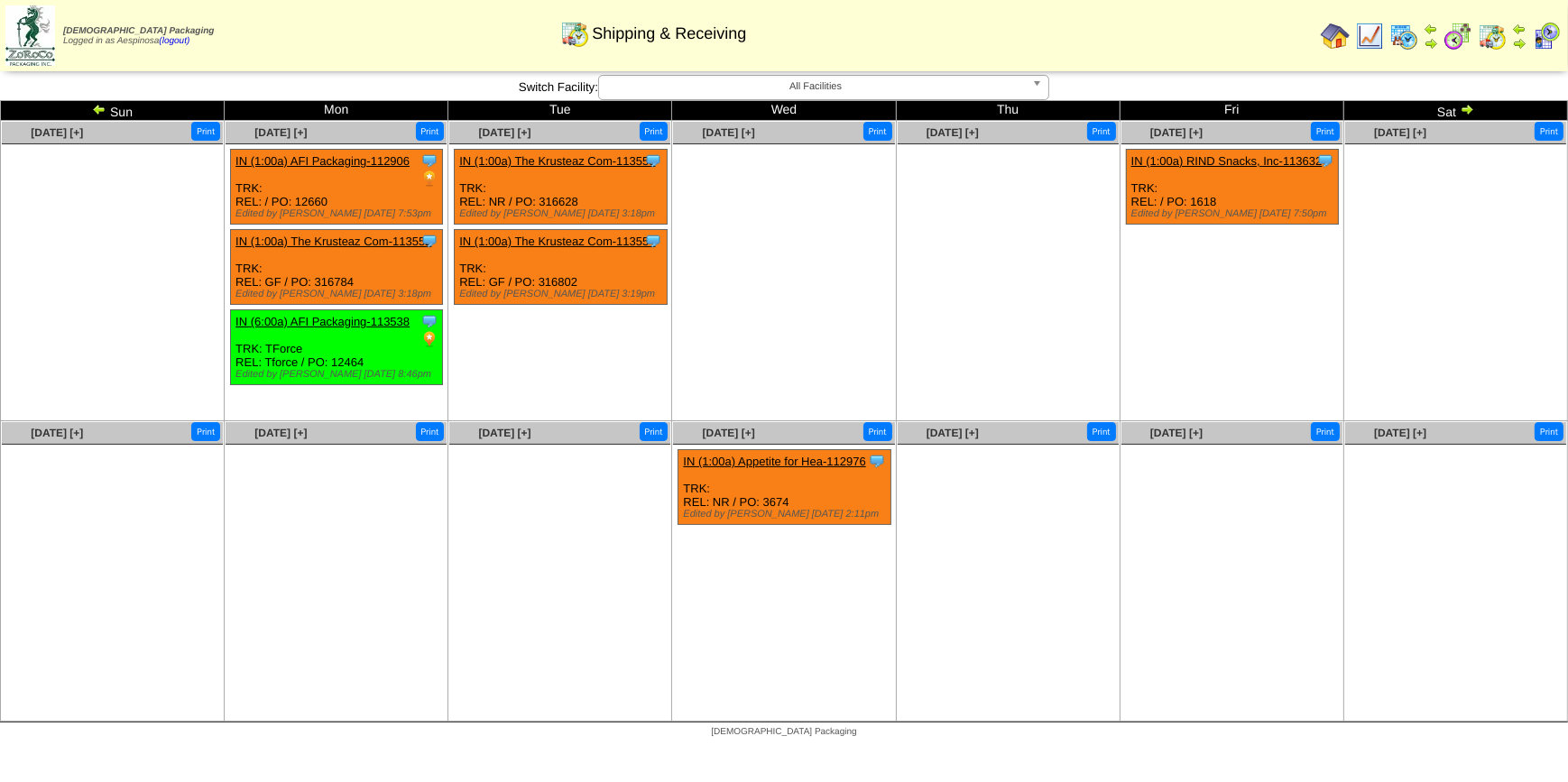 drag, startPoint x: 0, startPoint y: 0, endPoint x: 94, endPoint y: 106, distance: 141.67569 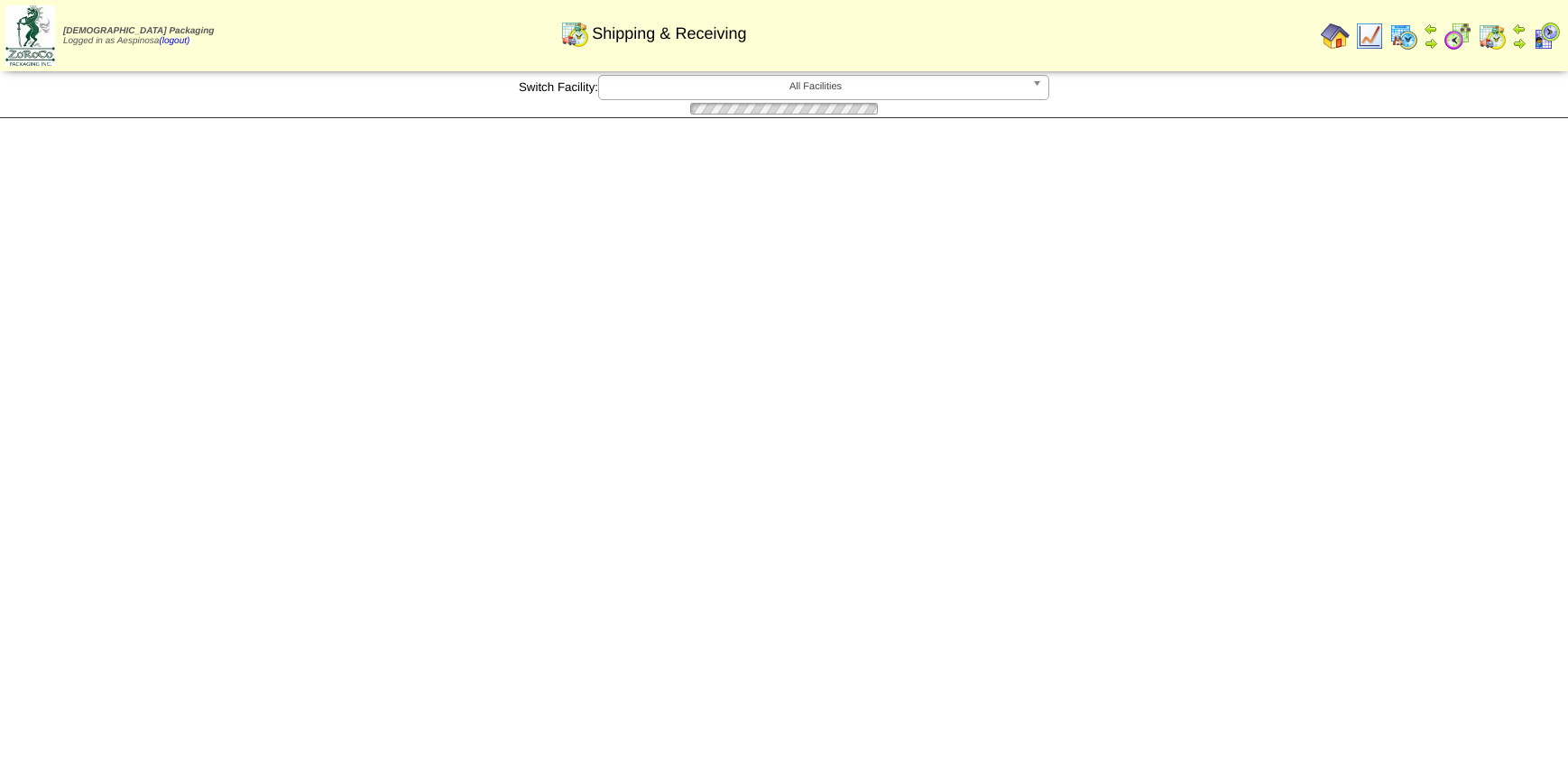 scroll, scrollTop: 0, scrollLeft: 0, axis: both 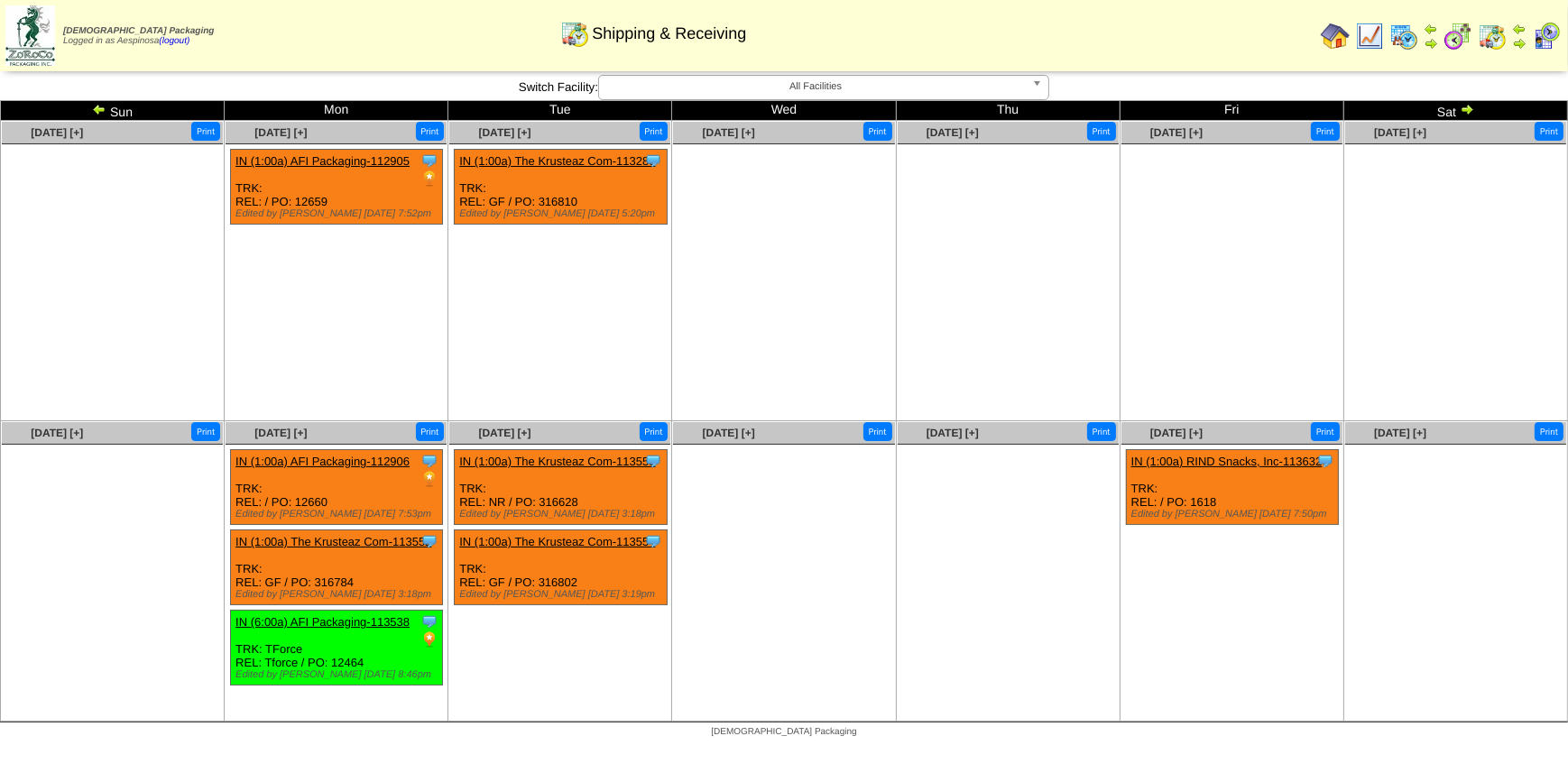 drag, startPoint x: 0, startPoint y: 0, endPoint x: 94, endPoint y: 106, distance: 141.67569 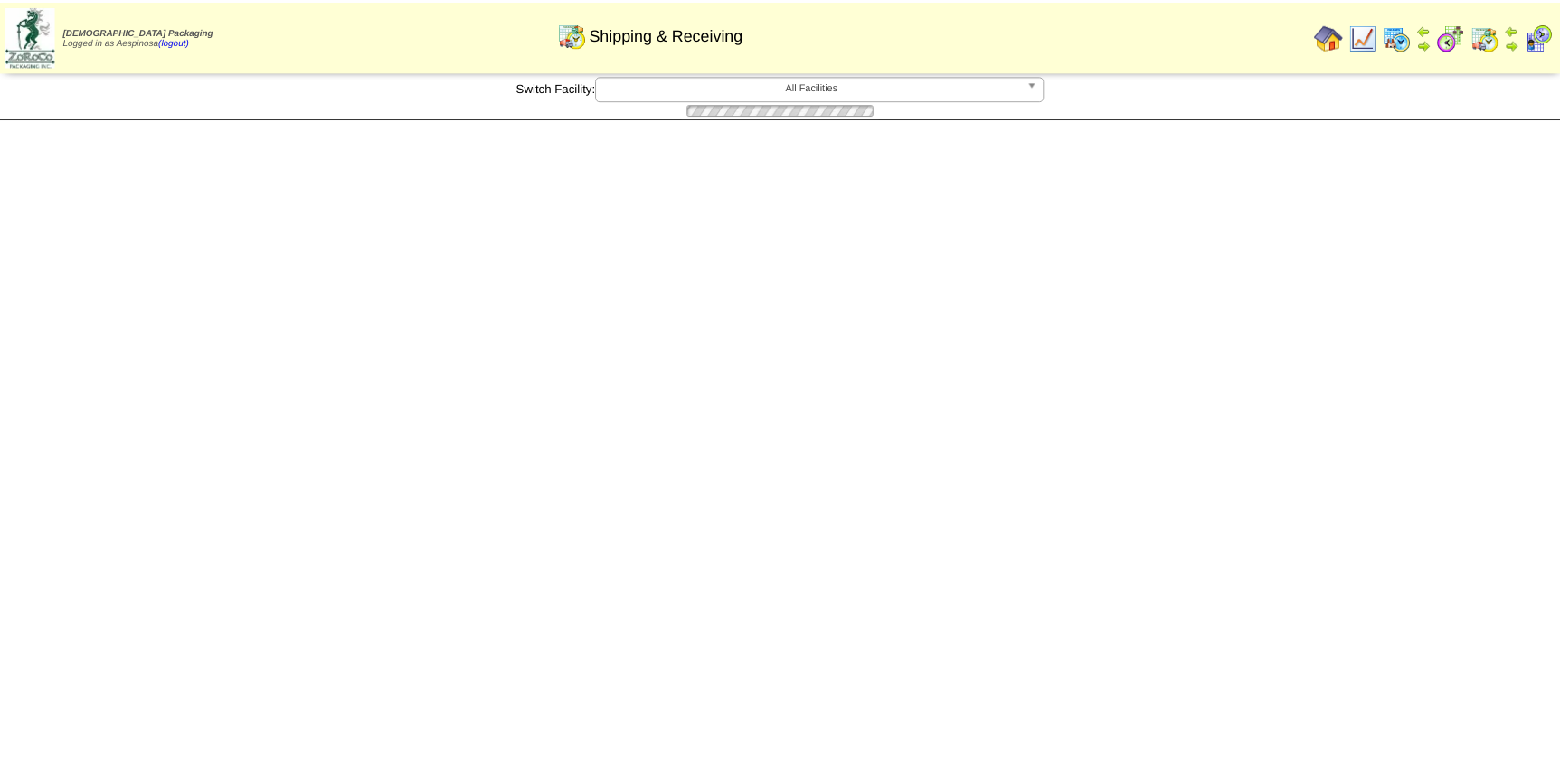 scroll, scrollTop: 0, scrollLeft: 0, axis: both 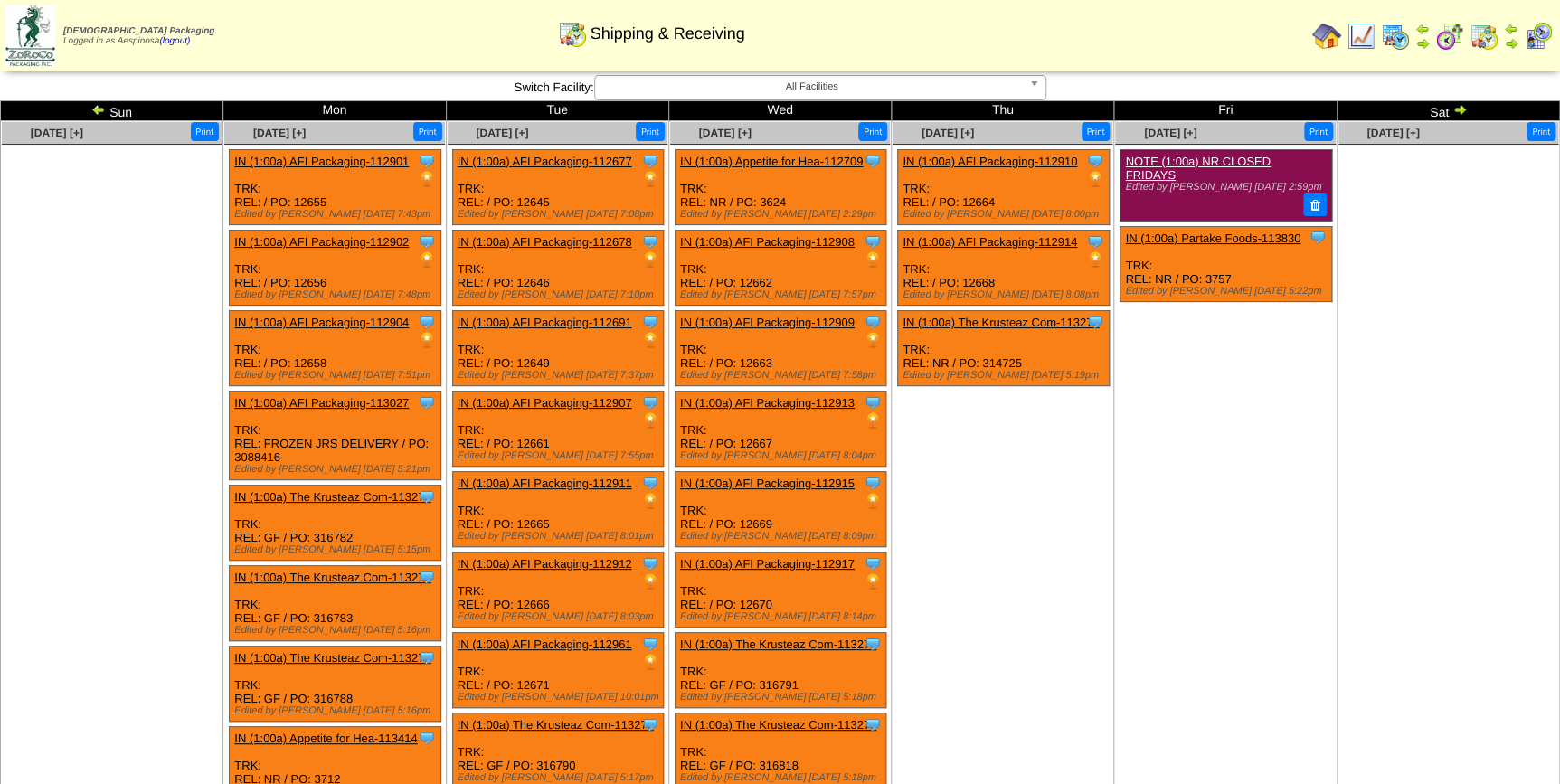 drag, startPoint x: 0, startPoint y: 0, endPoint x: 94, endPoint y: 106, distance: 141.67569 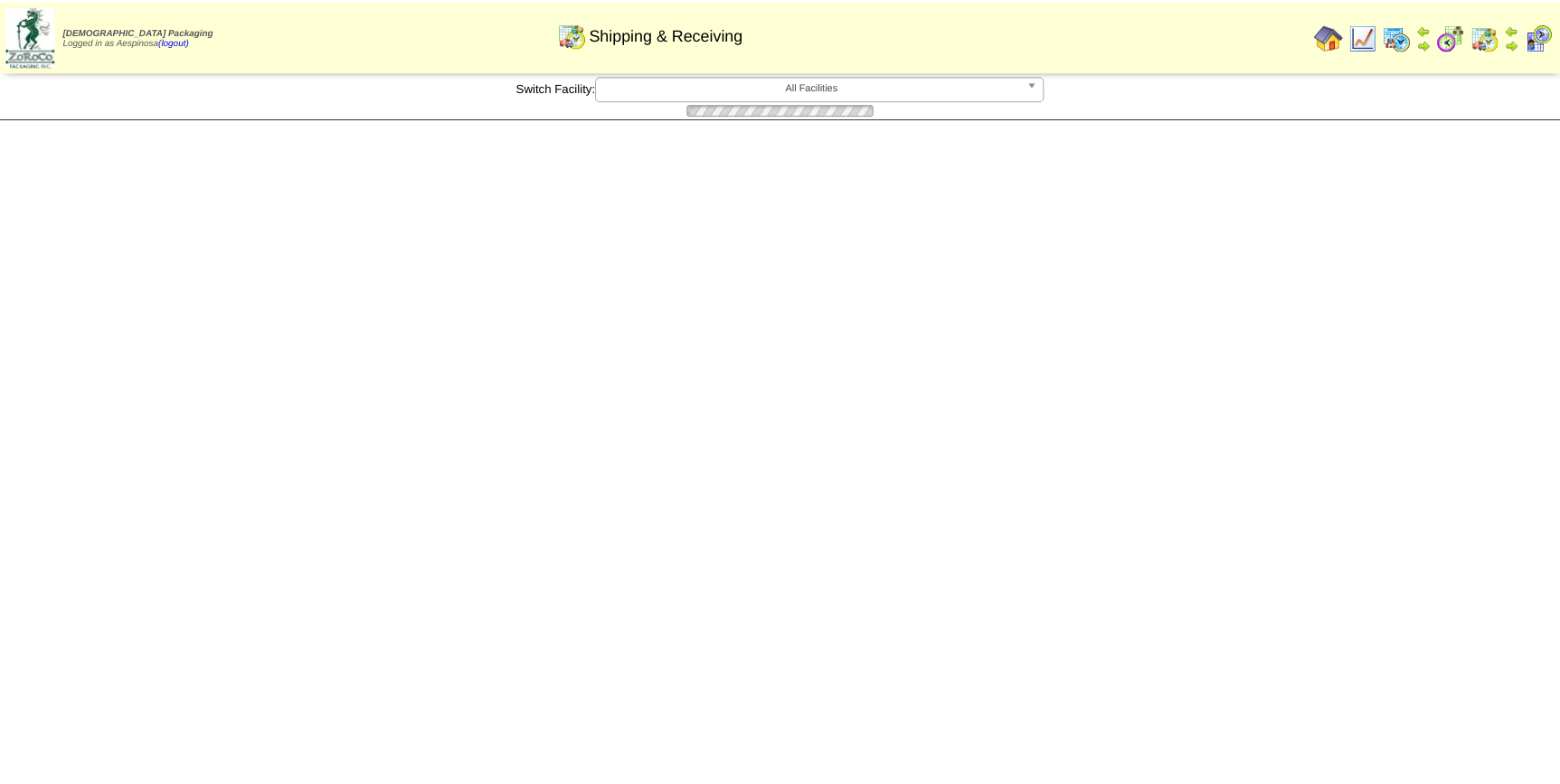 scroll, scrollTop: 0, scrollLeft: 0, axis: both 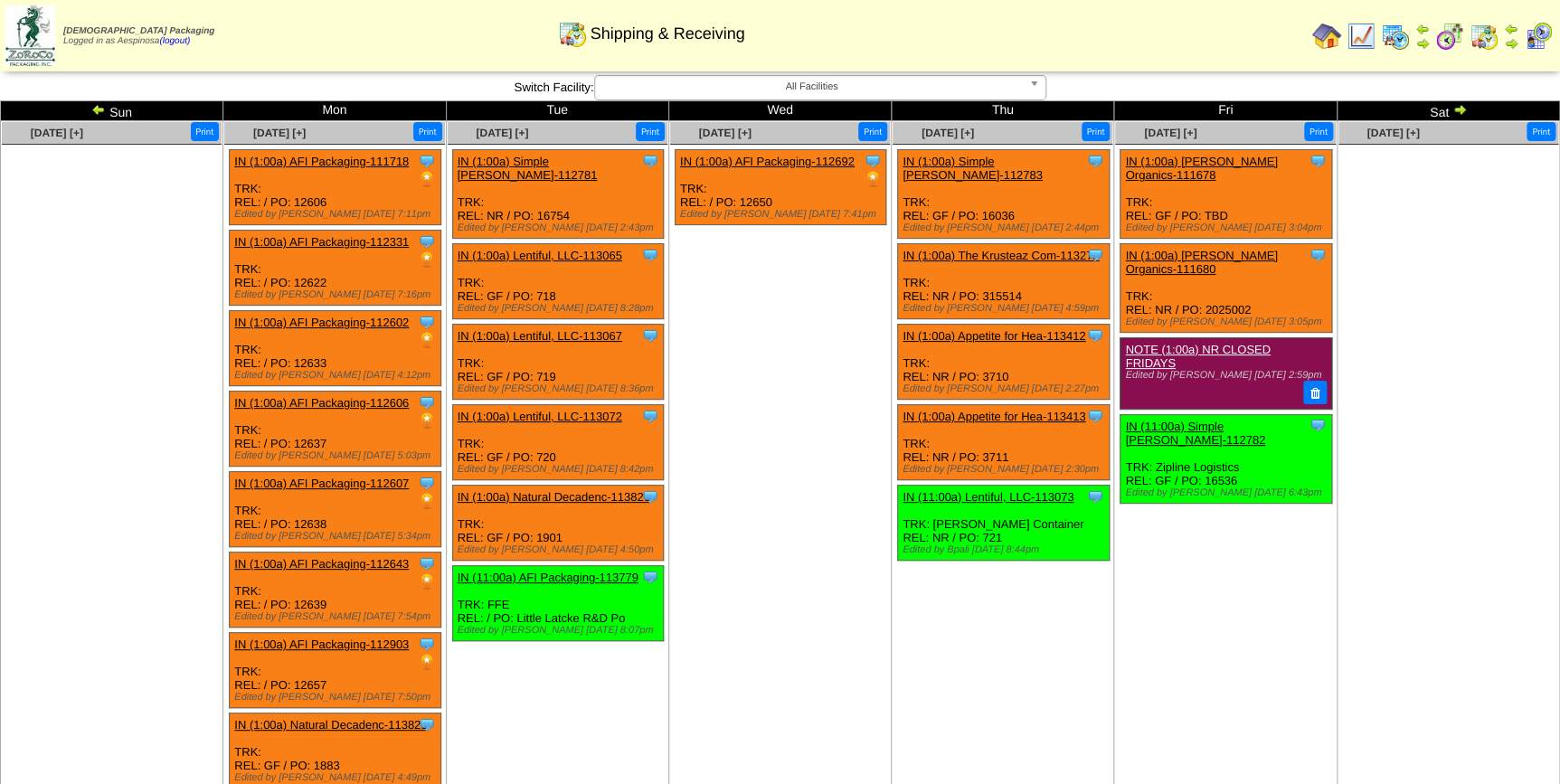 drag, startPoint x: 0, startPoint y: 0, endPoint x: 94, endPoint y: 106, distance: 141.67569 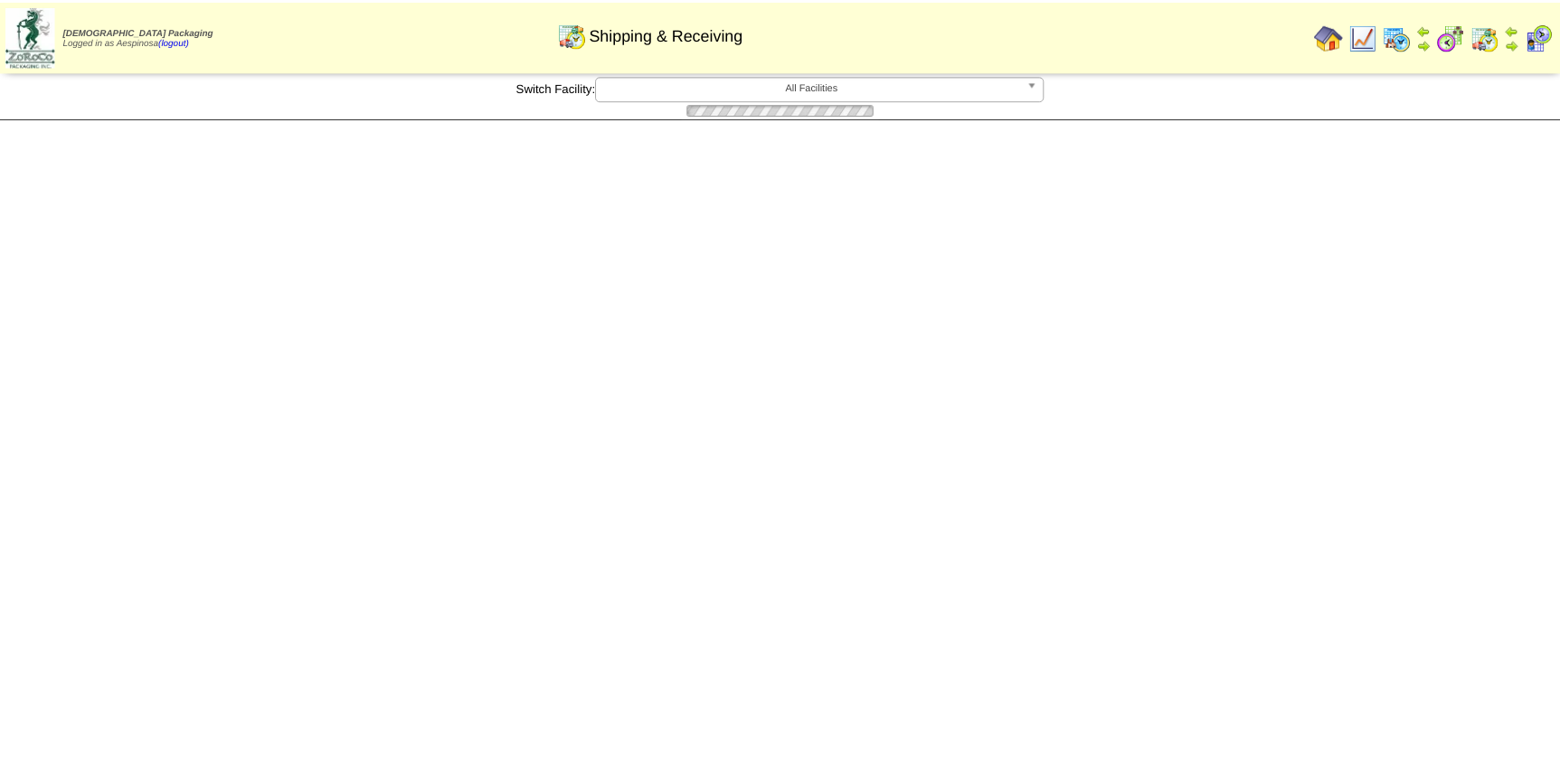 scroll, scrollTop: 0, scrollLeft: 0, axis: both 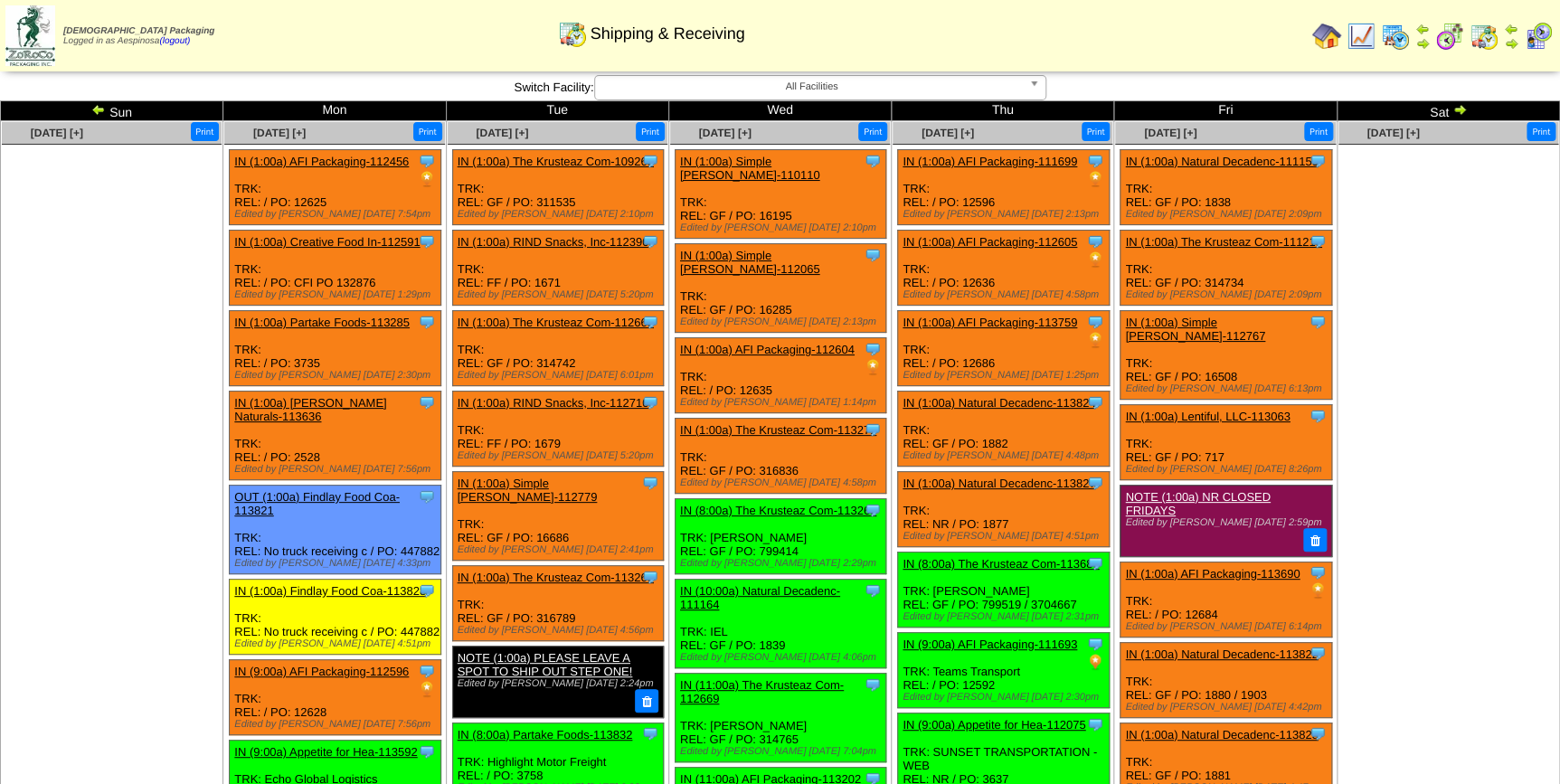 click at bounding box center [99, 109] 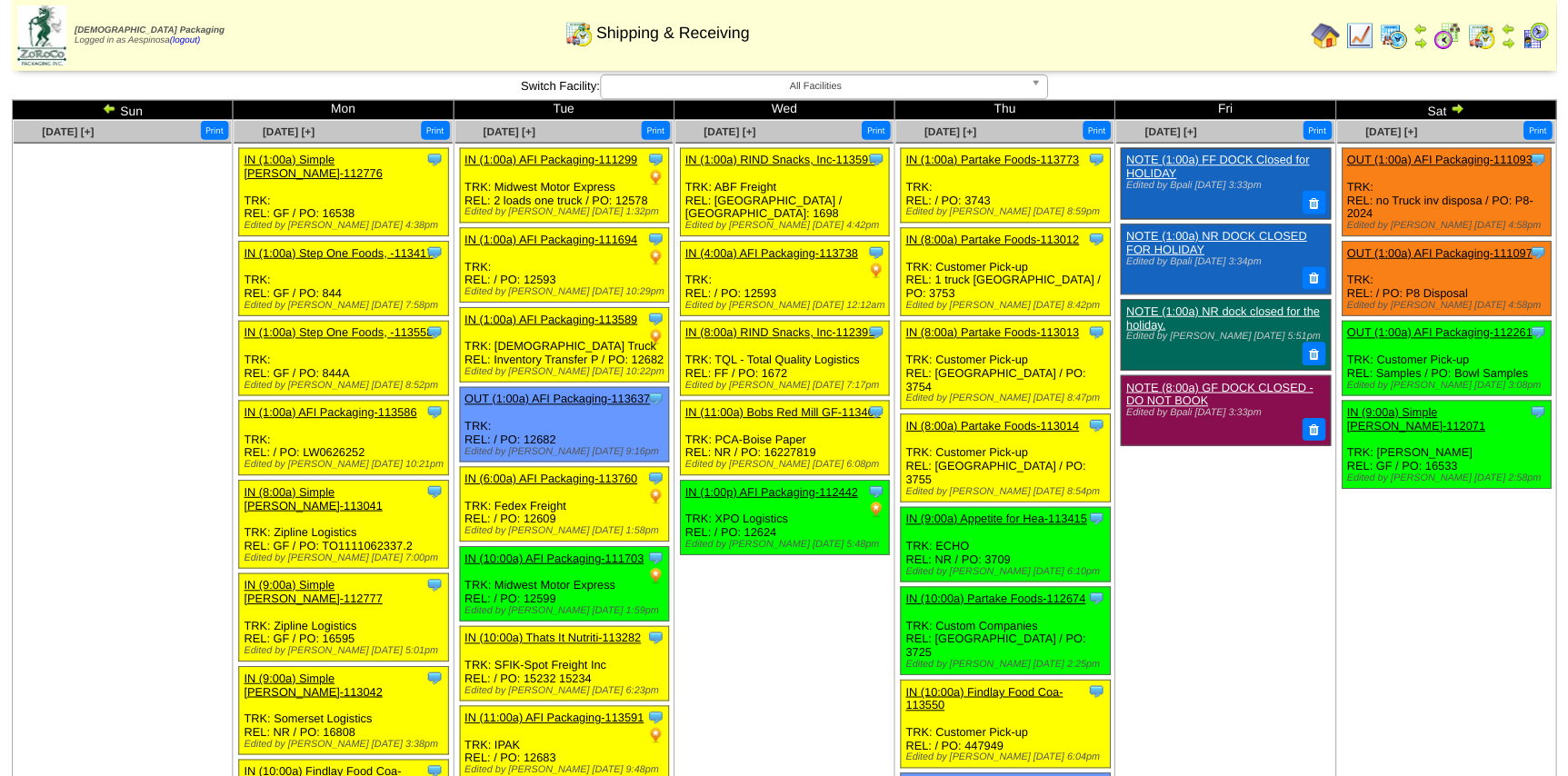 scroll, scrollTop: 698, scrollLeft: 0, axis: vertical 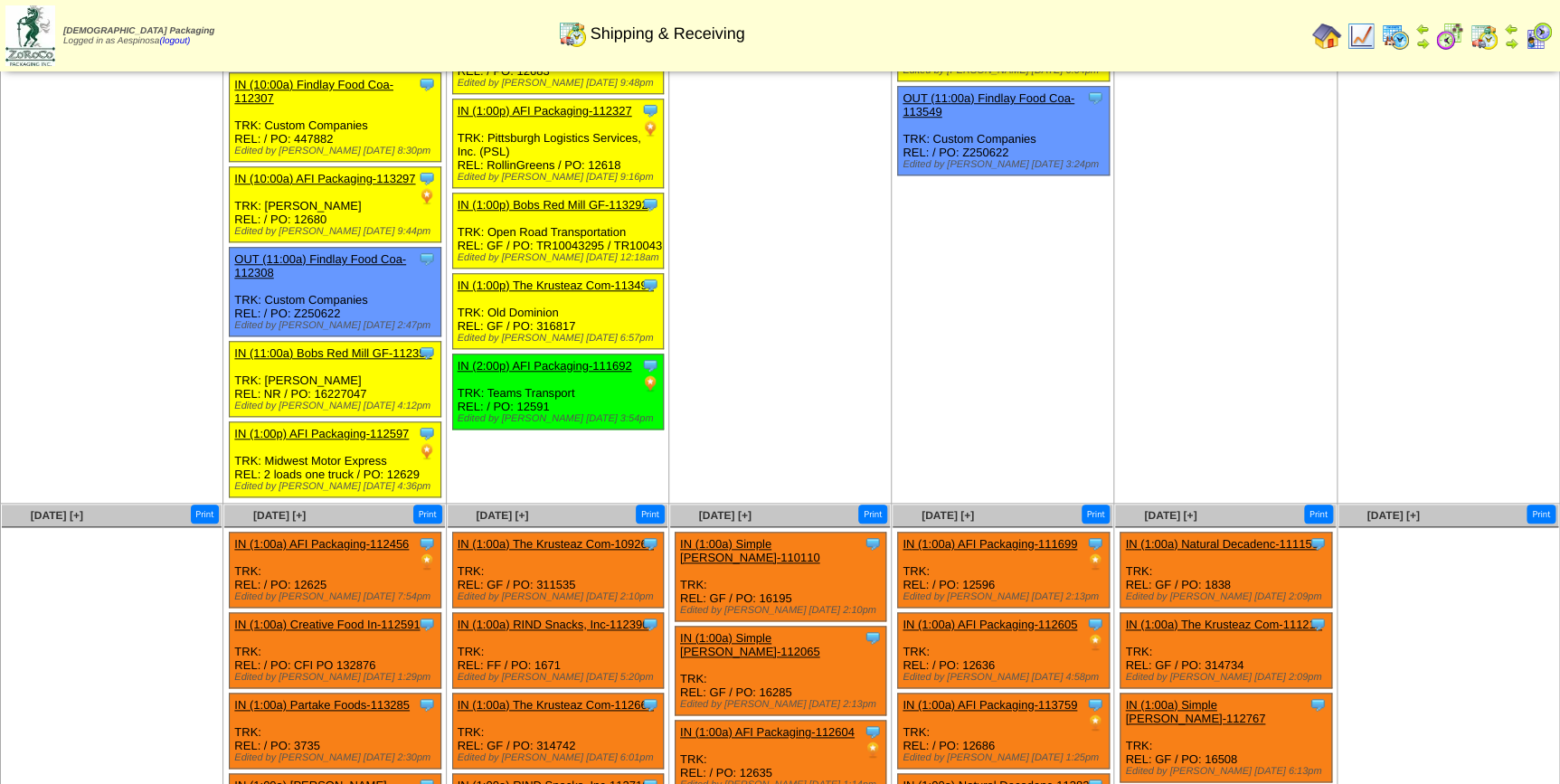 click on "IN
(2:00p)
AFI Packaging-111692" at bounding box center (544, 365) 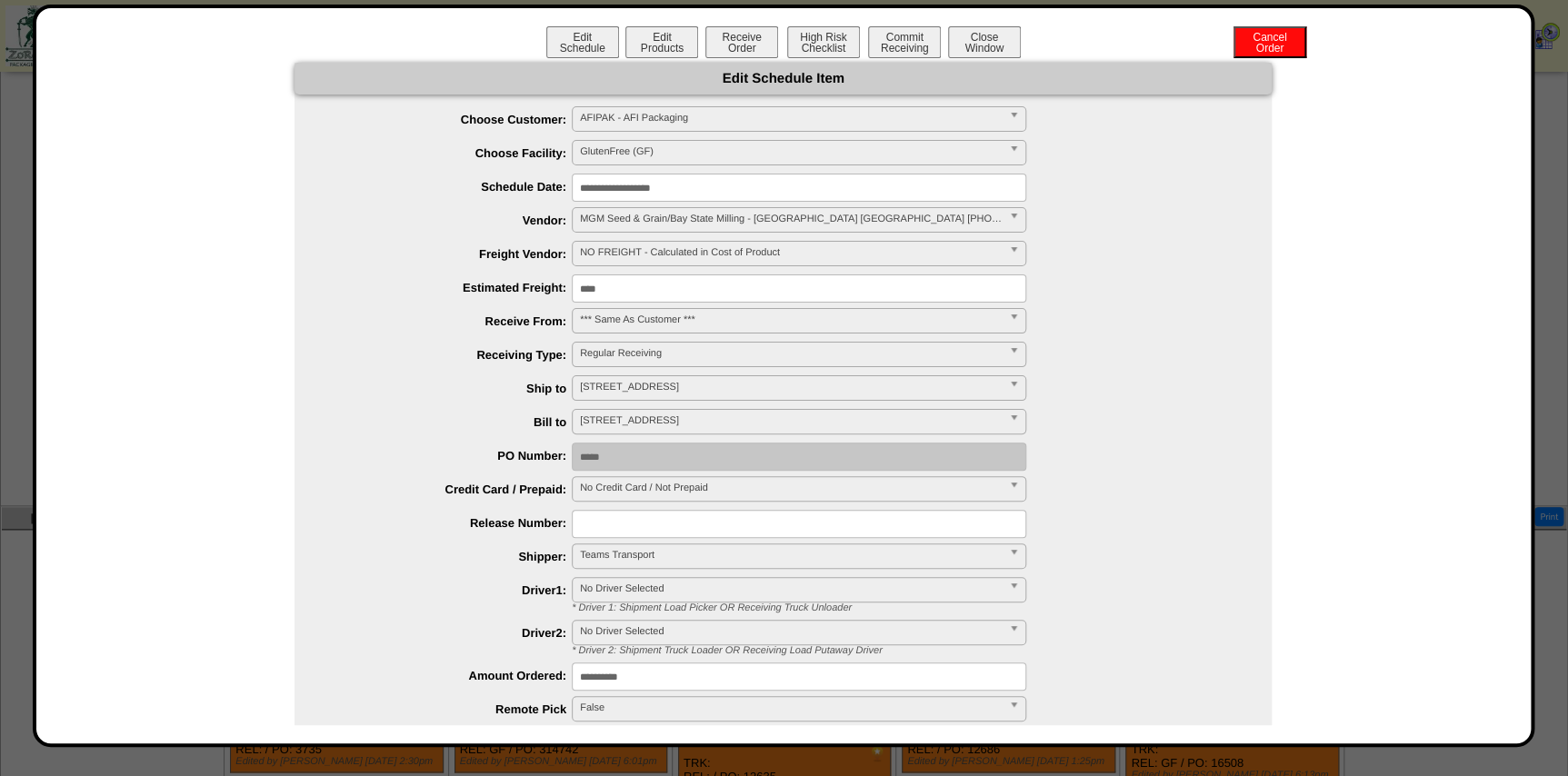 click on "**********" at bounding box center (799, 187) 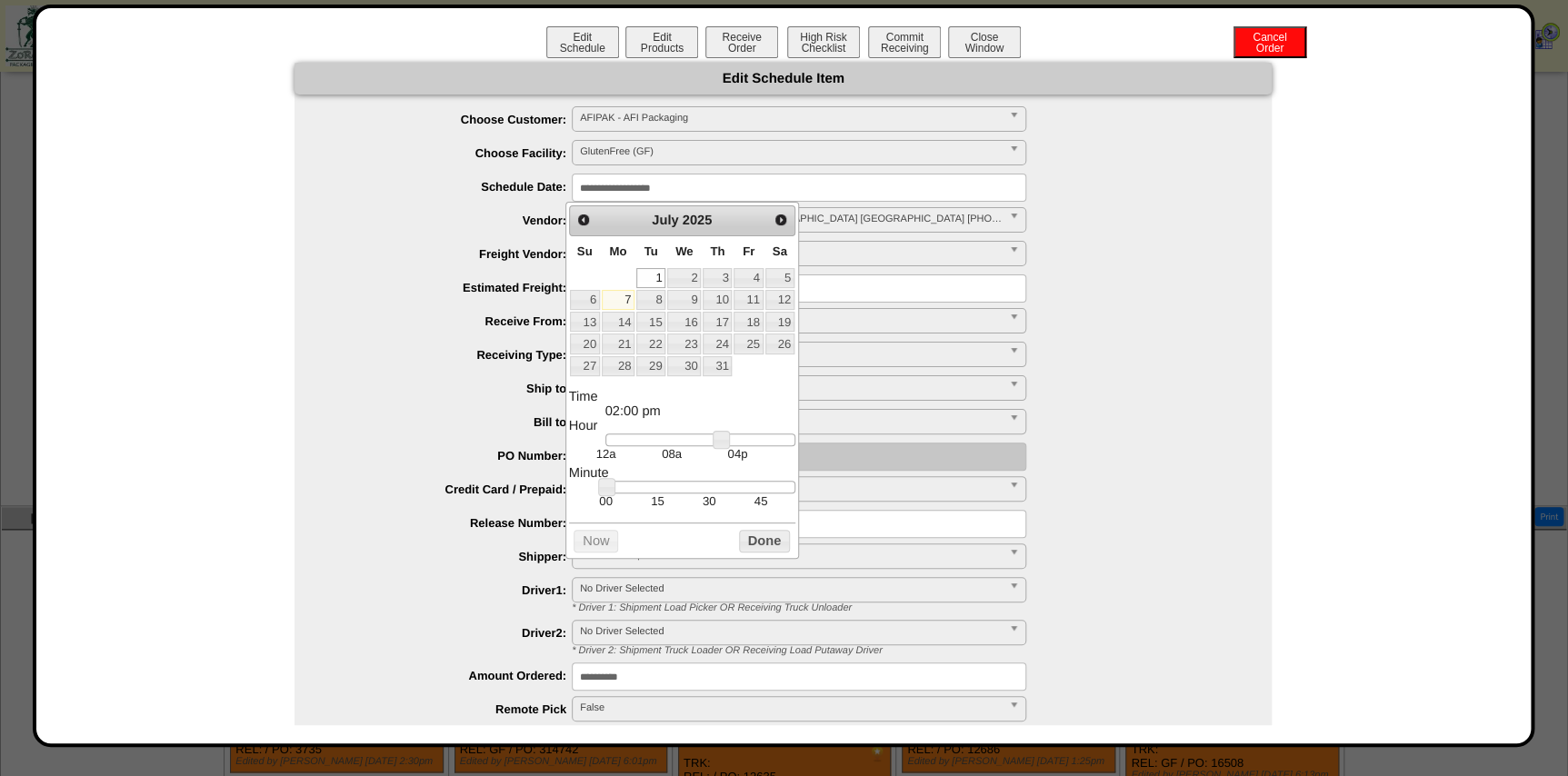 click on "7" at bounding box center [618, 300] 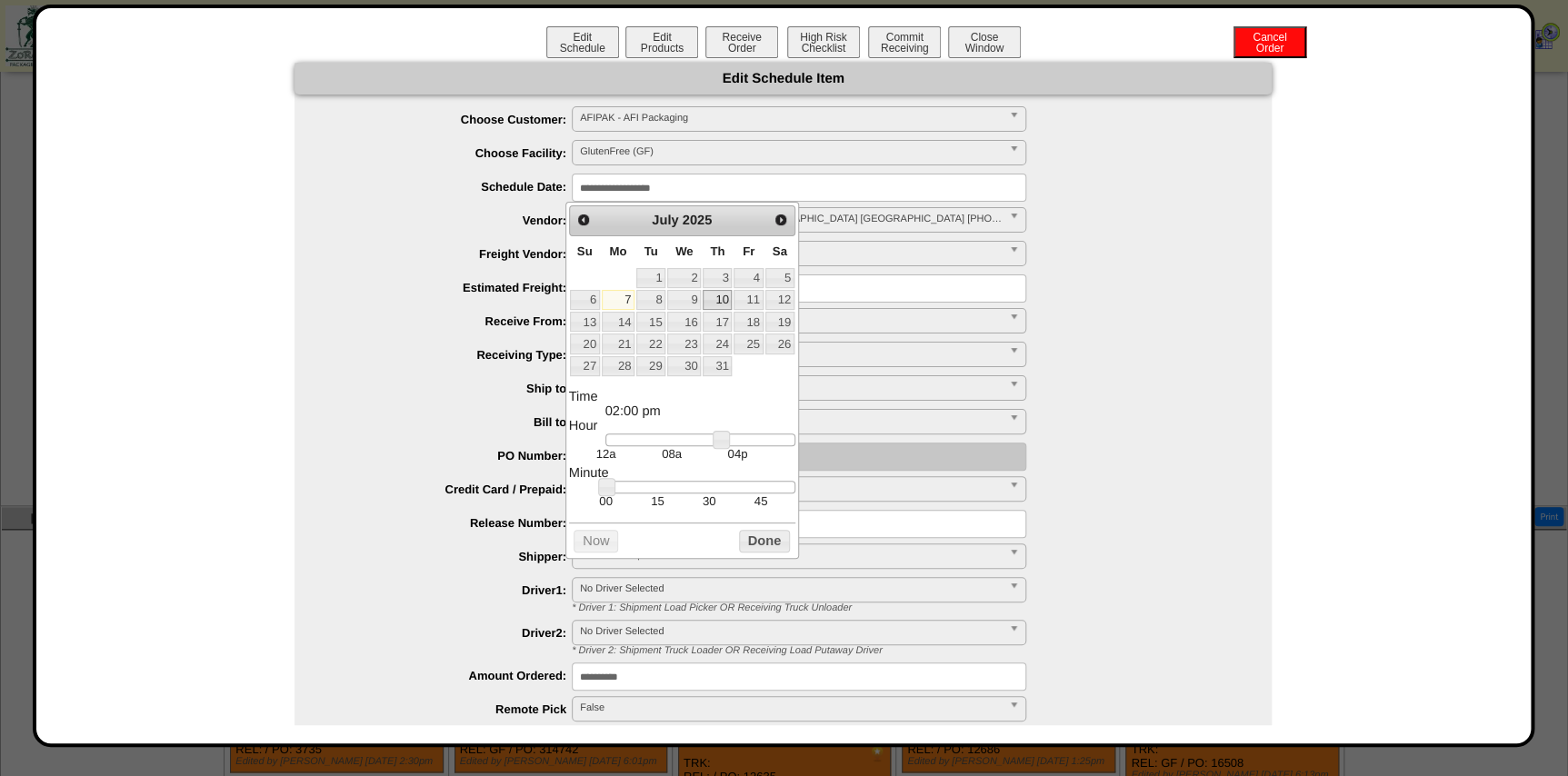 click on "10" at bounding box center [717, 300] 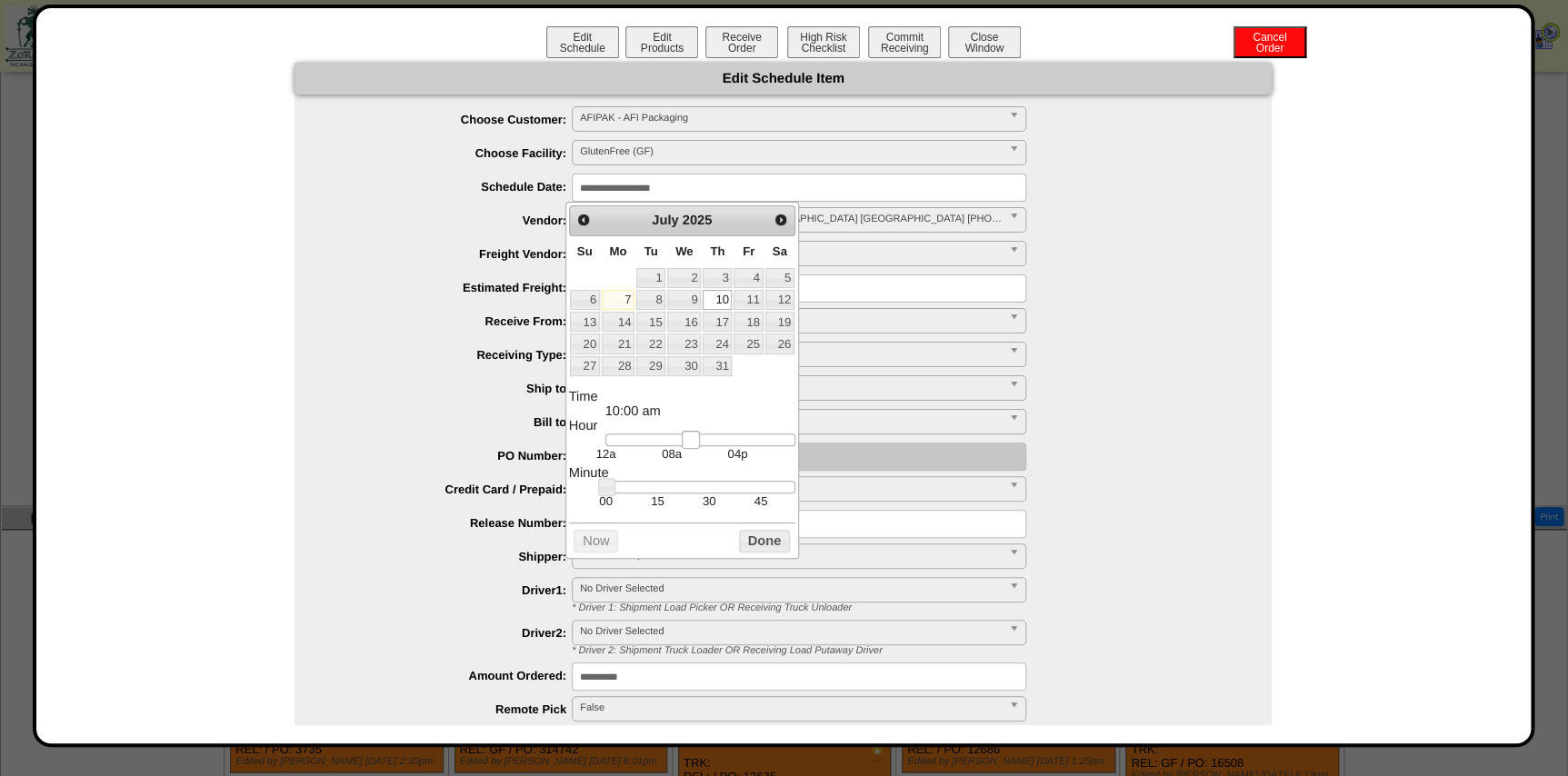type on "**********" 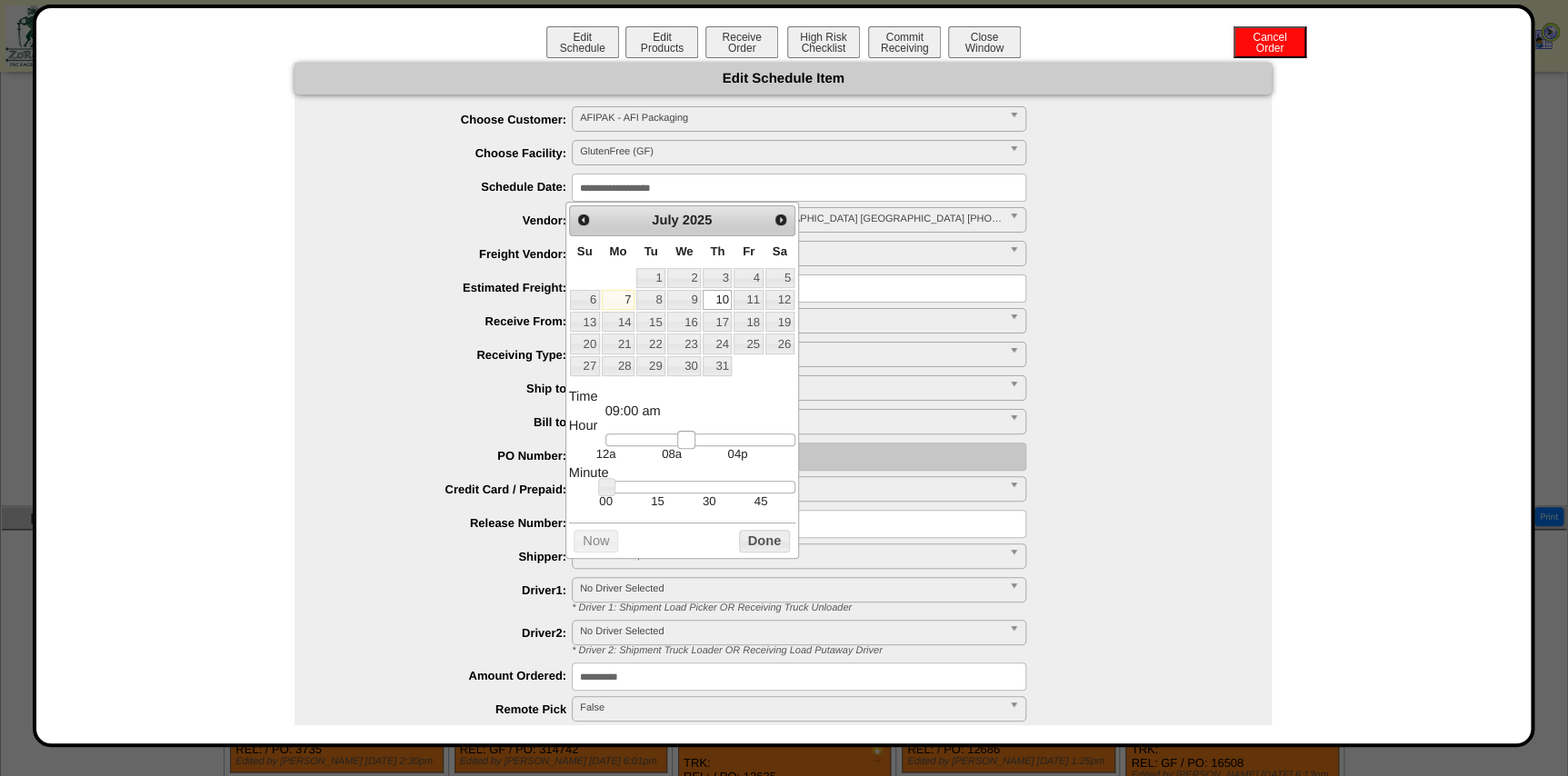 drag, startPoint x: 718, startPoint y: 443, endPoint x: 684, endPoint y: 440, distance: 34.132096 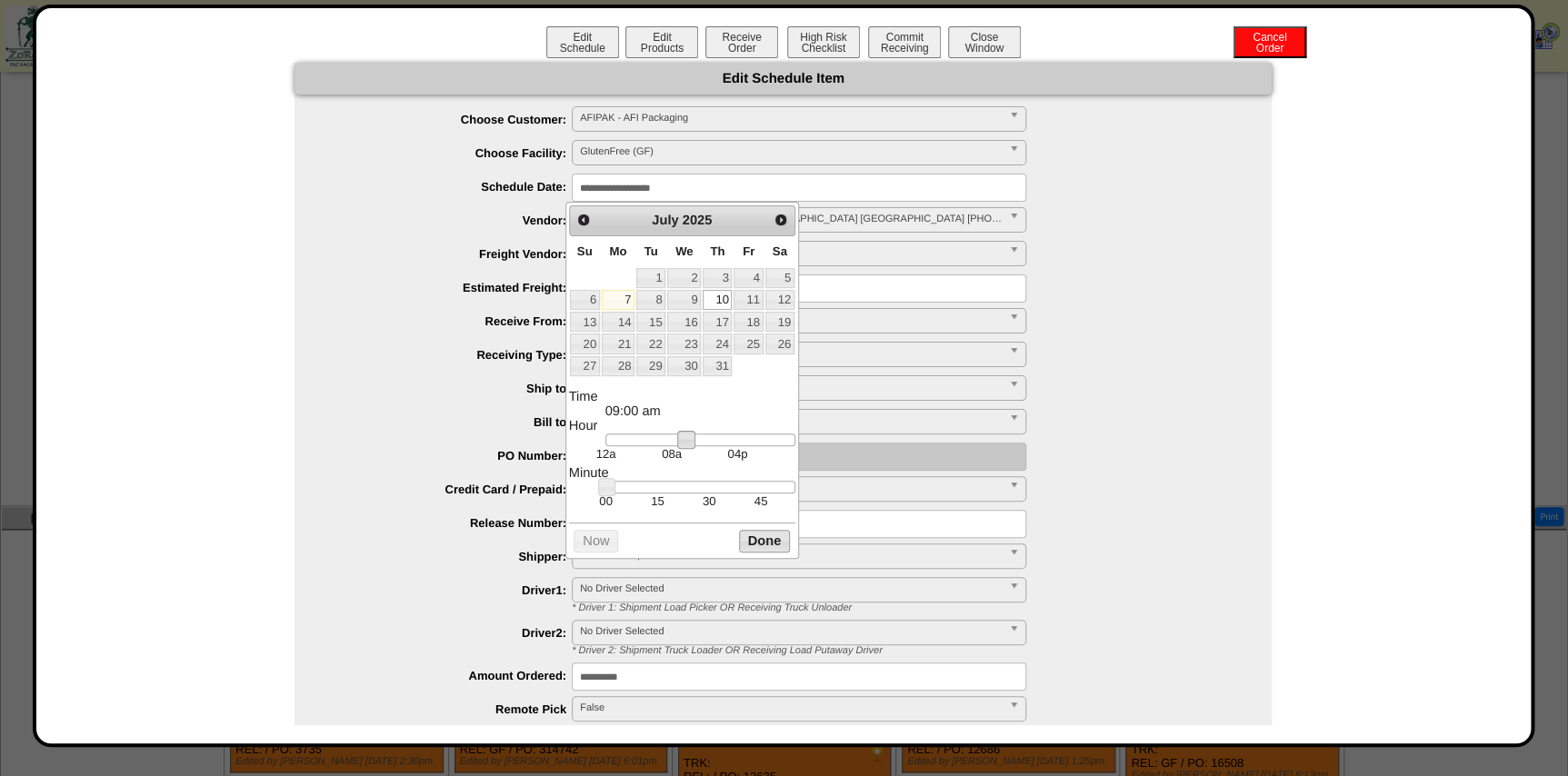 click on "Done" at bounding box center [764, 541] 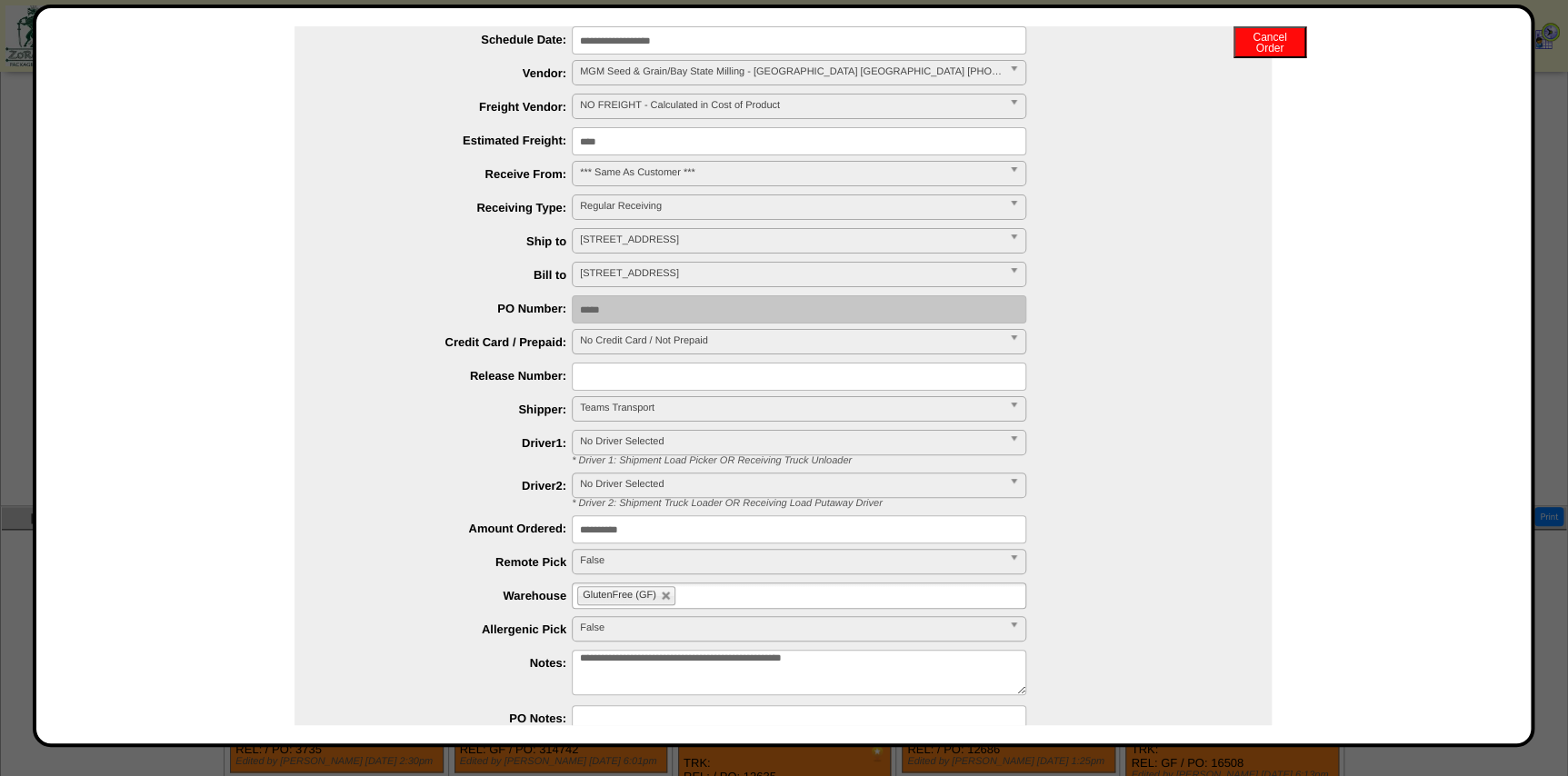 scroll, scrollTop: 248, scrollLeft: 0, axis: vertical 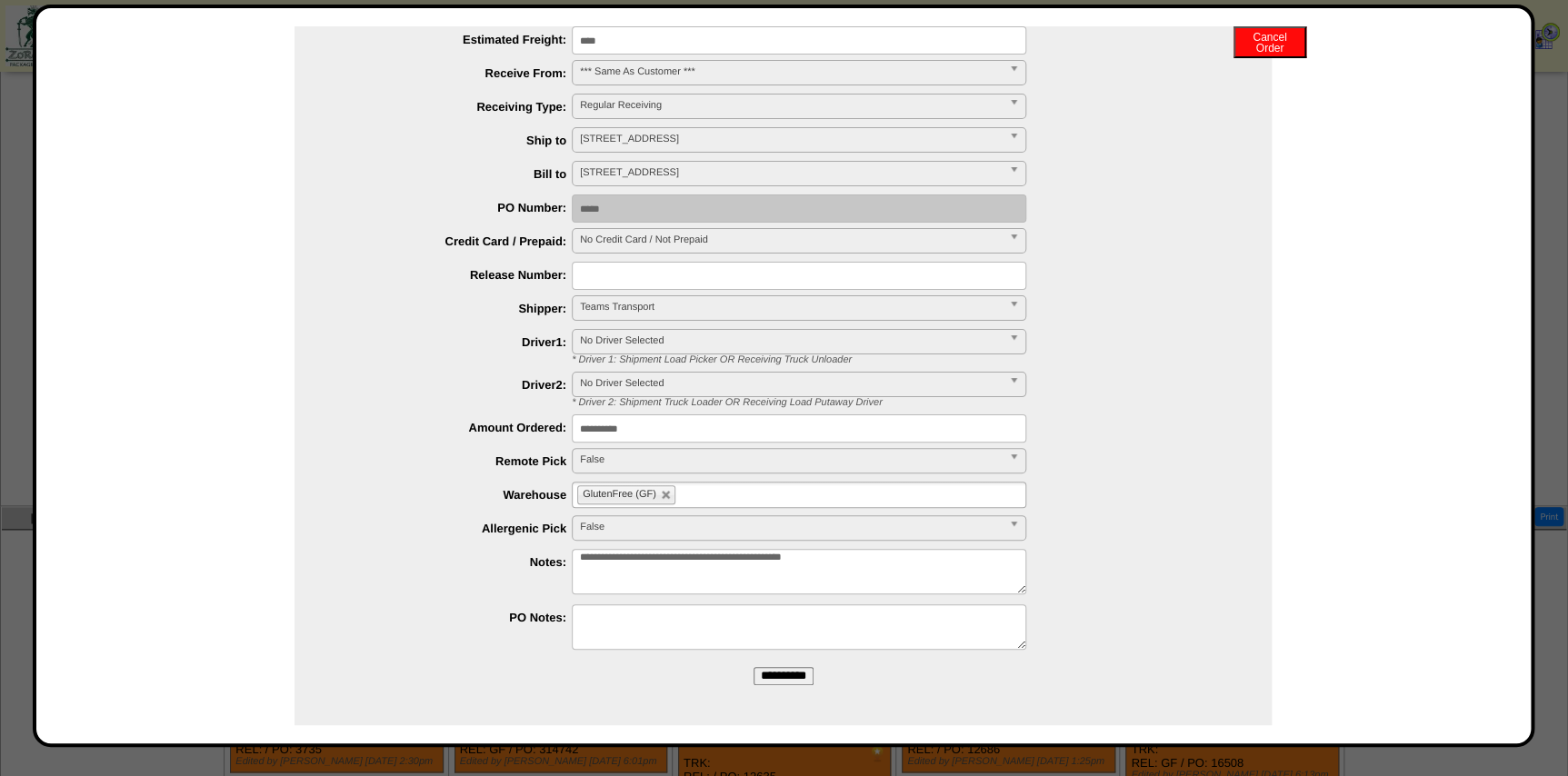 click on "**********" at bounding box center [783, 256] 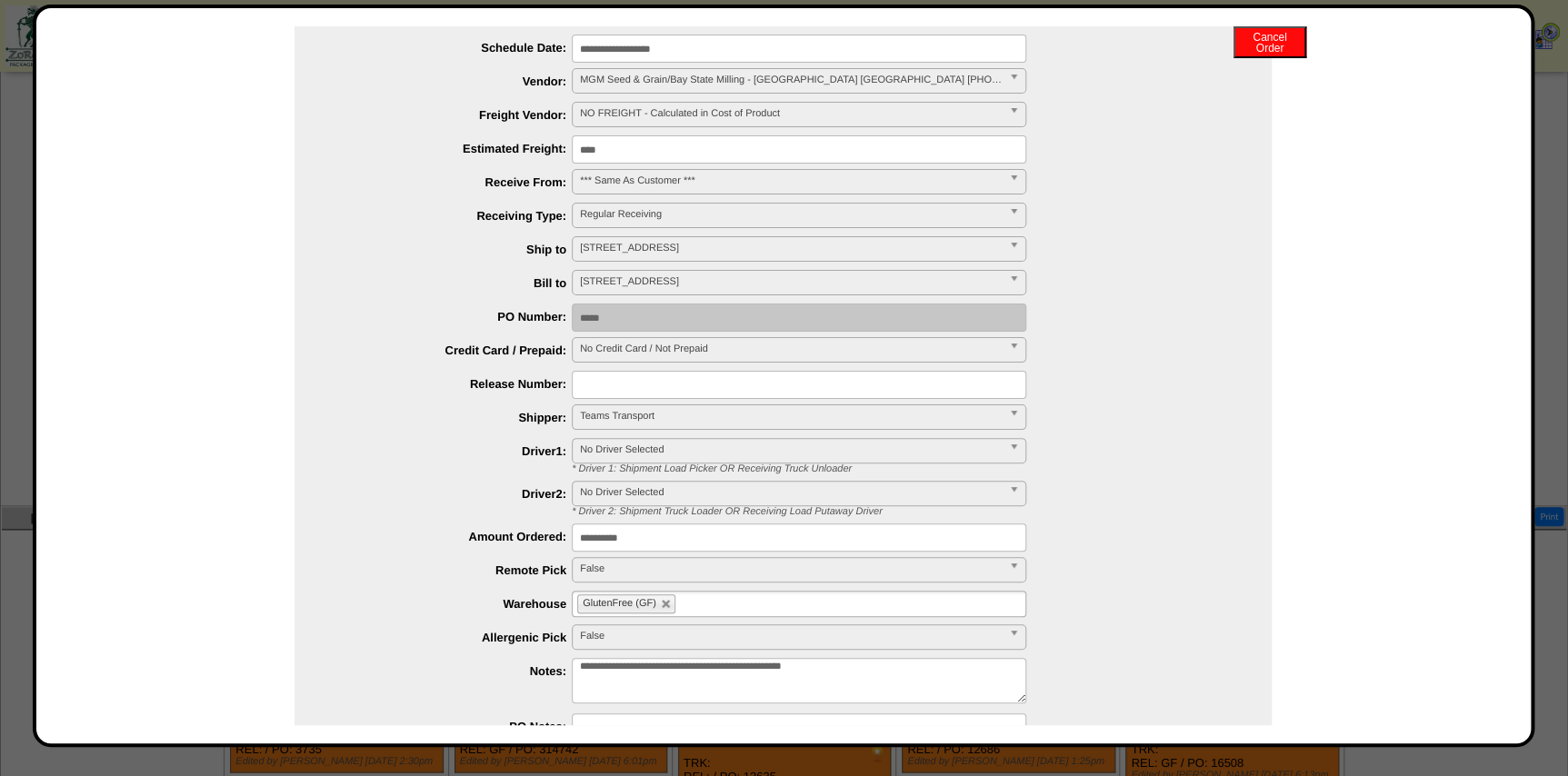 scroll, scrollTop: 0, scrollLeft: 0, axis: both 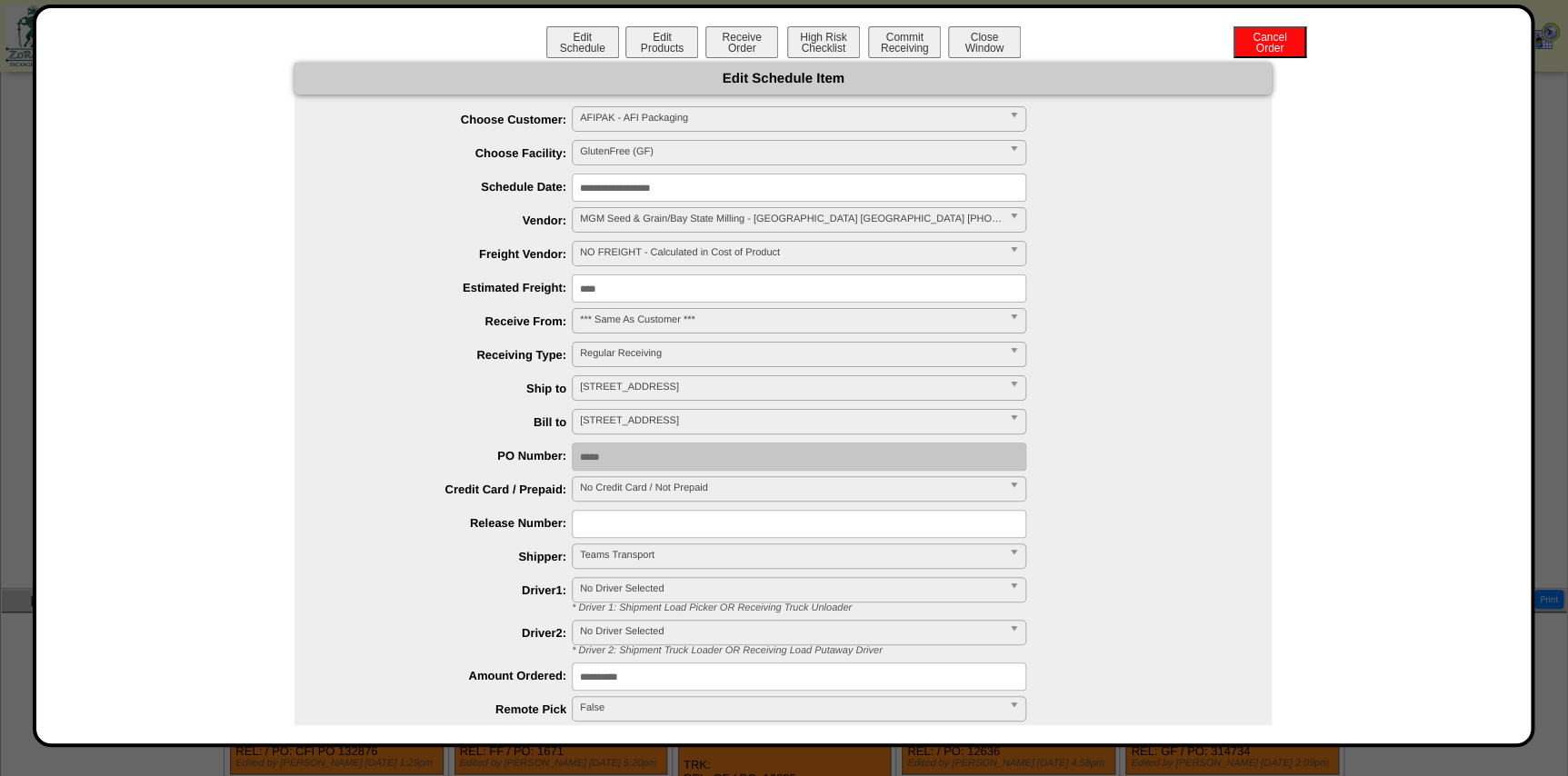 click on "Close Window" at bounding box center [984, 42] 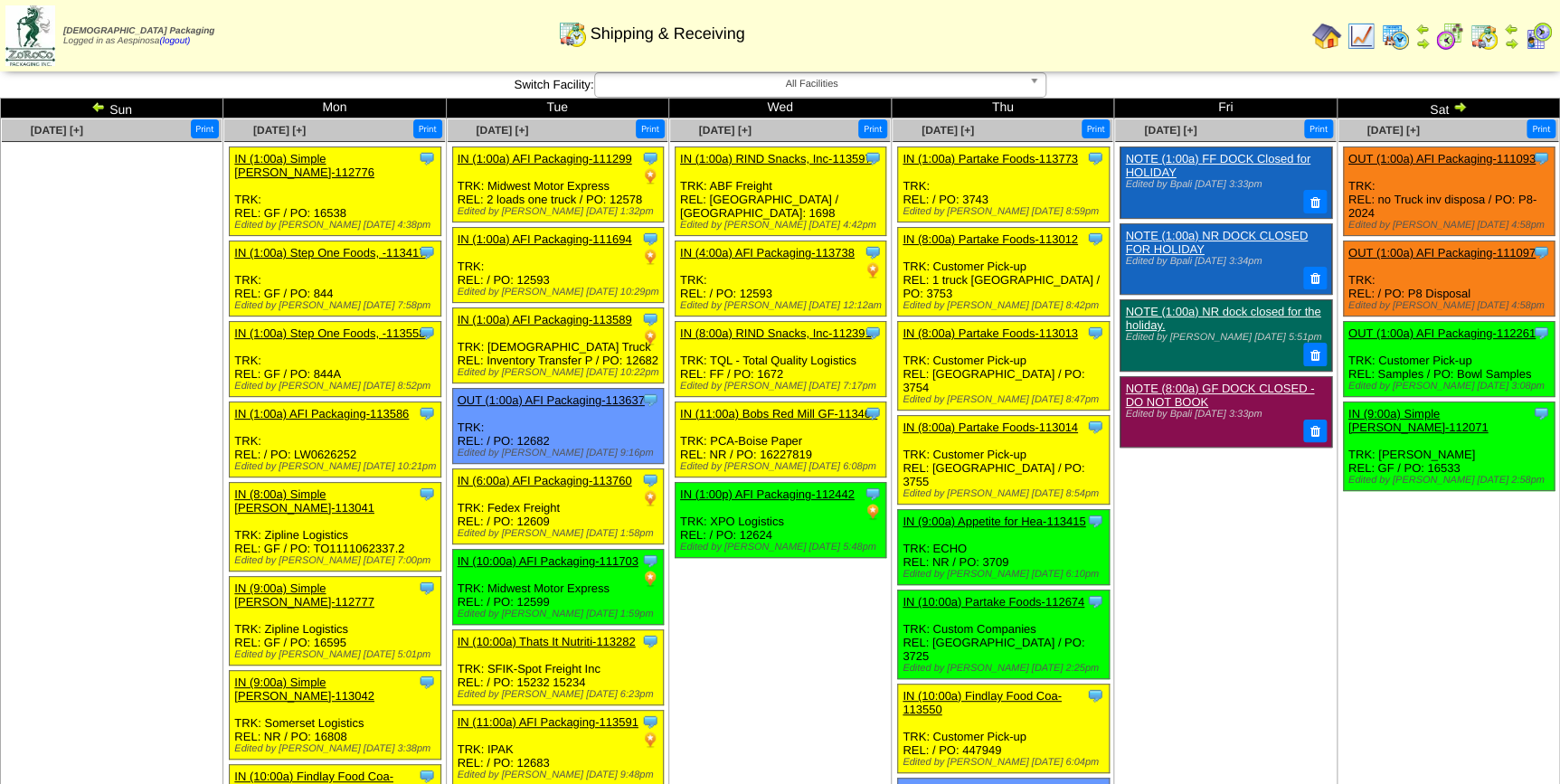 scroll, scrollTop: 0, scrollLeft: 0, axis: both 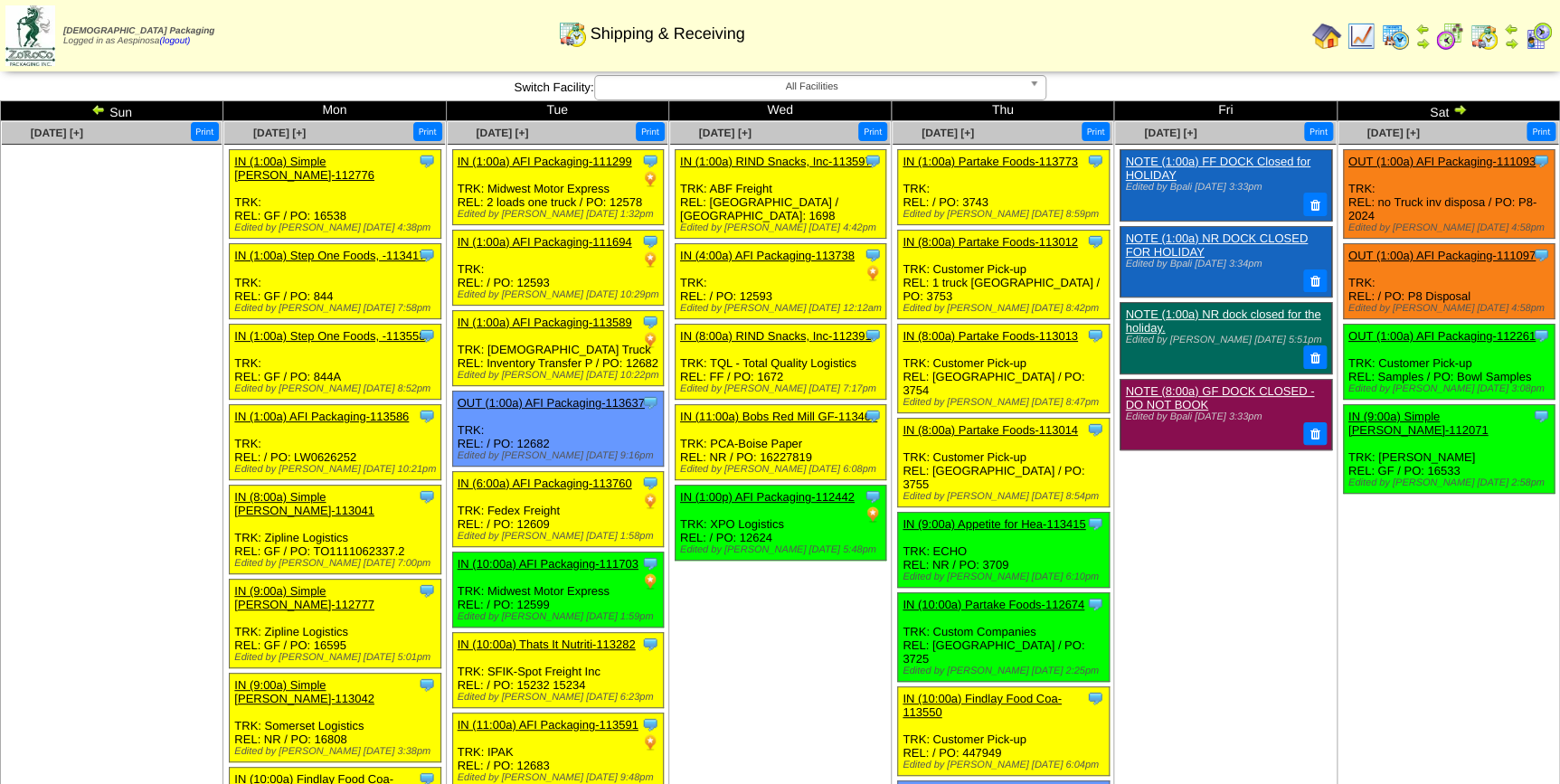 click on "Sat" at bounding box center (1448, 111) 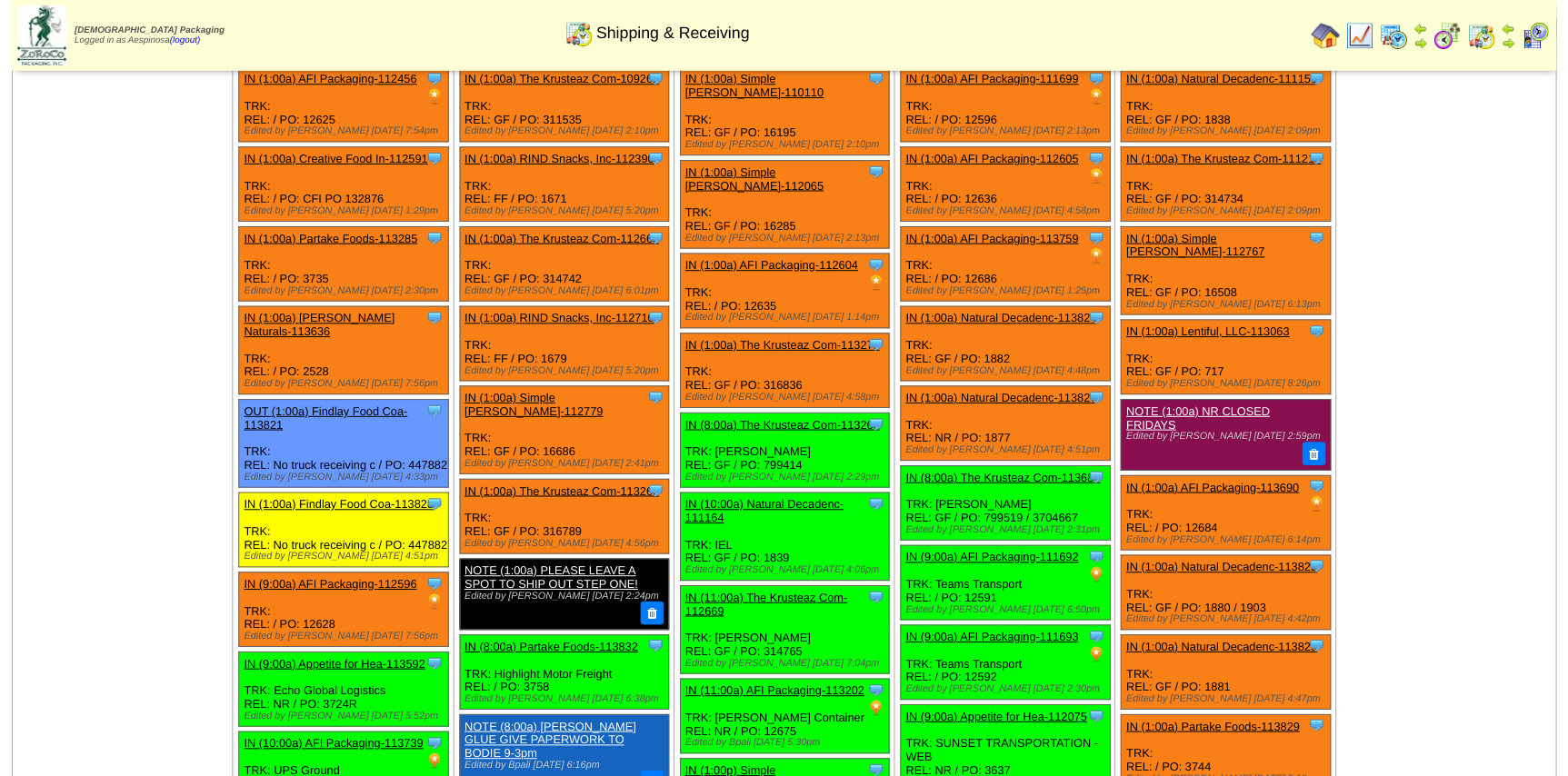 scroll, scrollTop: 82, scrollLeft: 0, axis: vertical 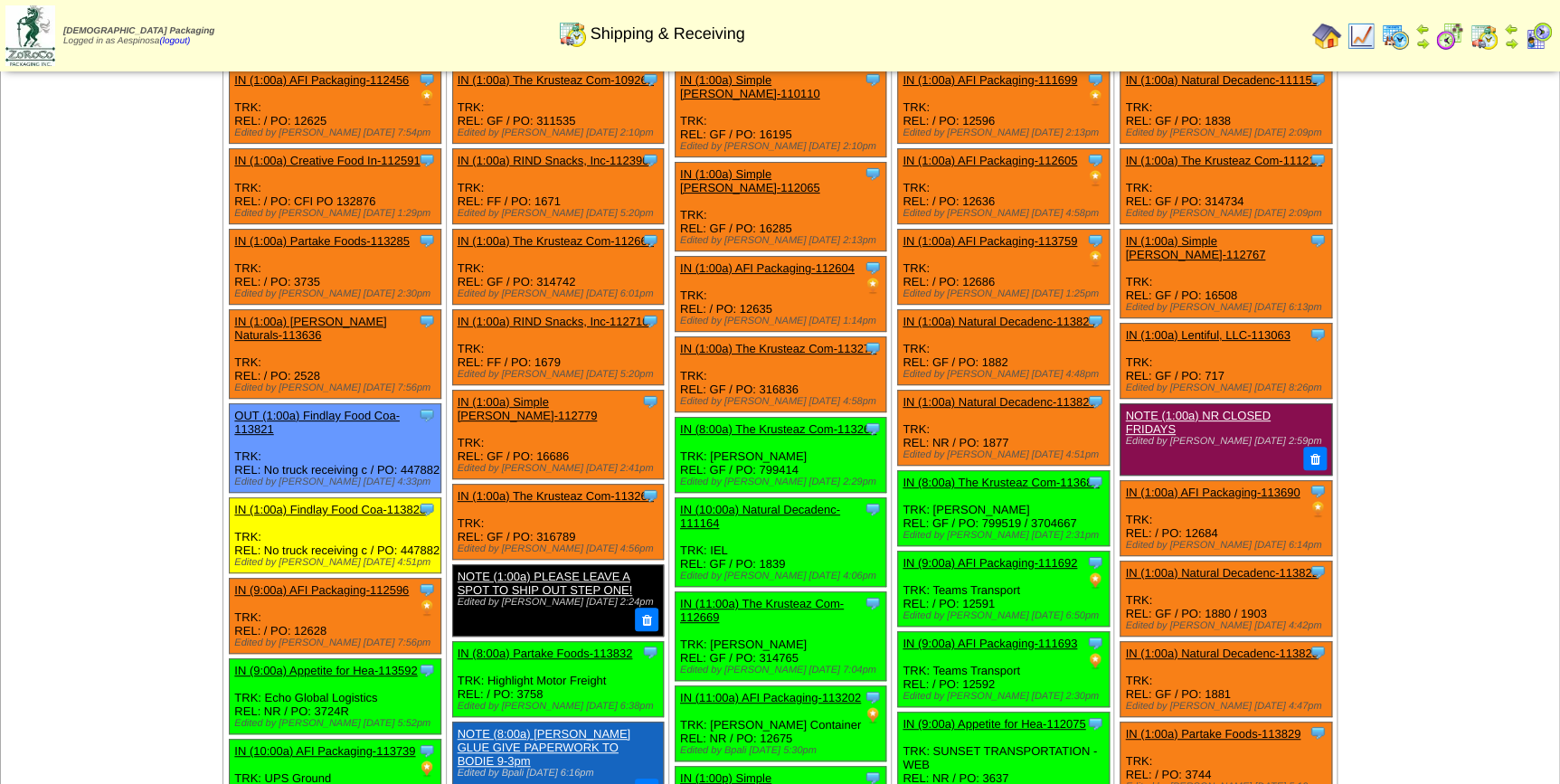click on "IN
(9:00a)
AFI Packaging-111693" at bounding box center [989, 643] 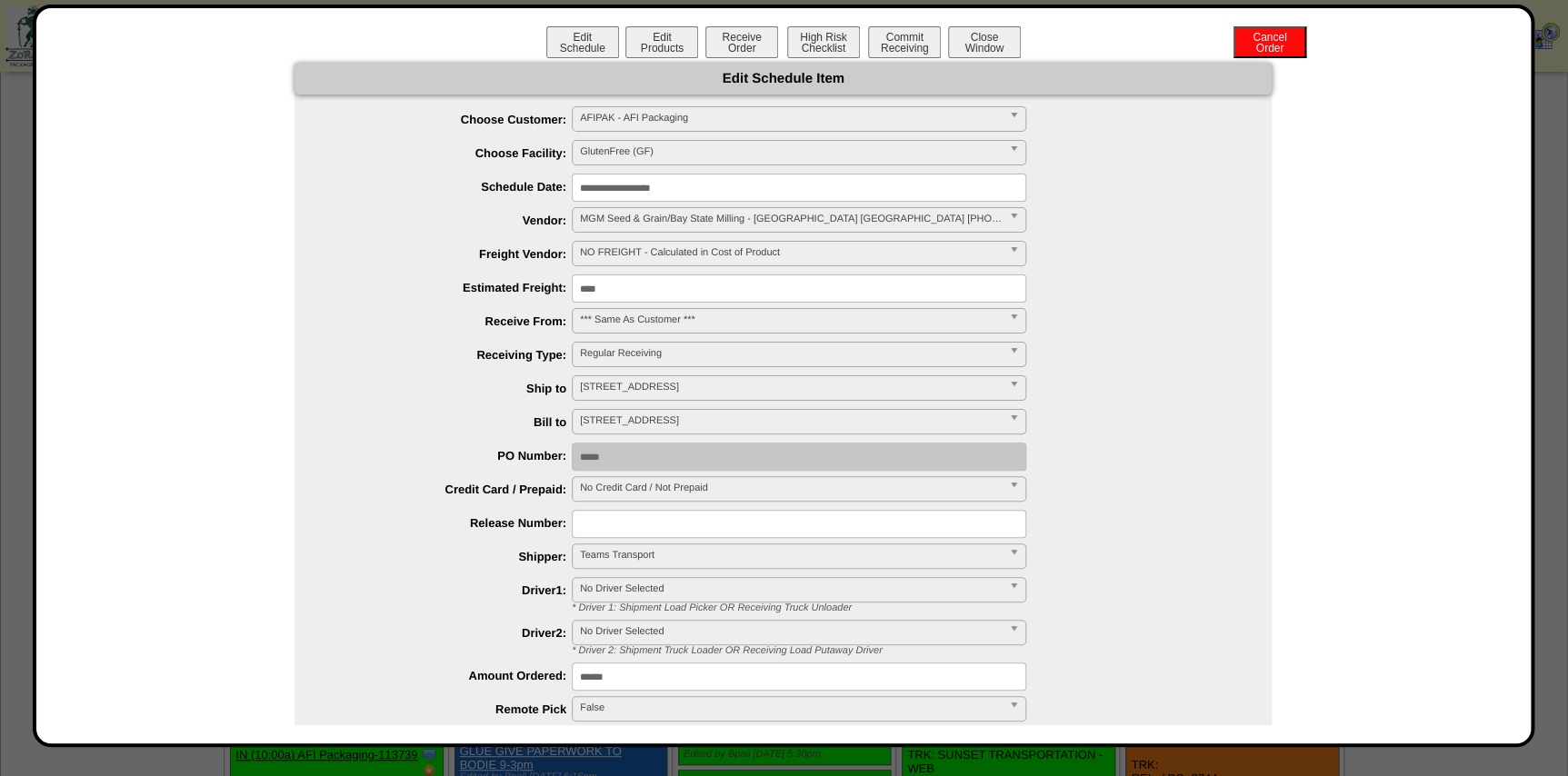 click on "**********" at bounding box center [799, 187] 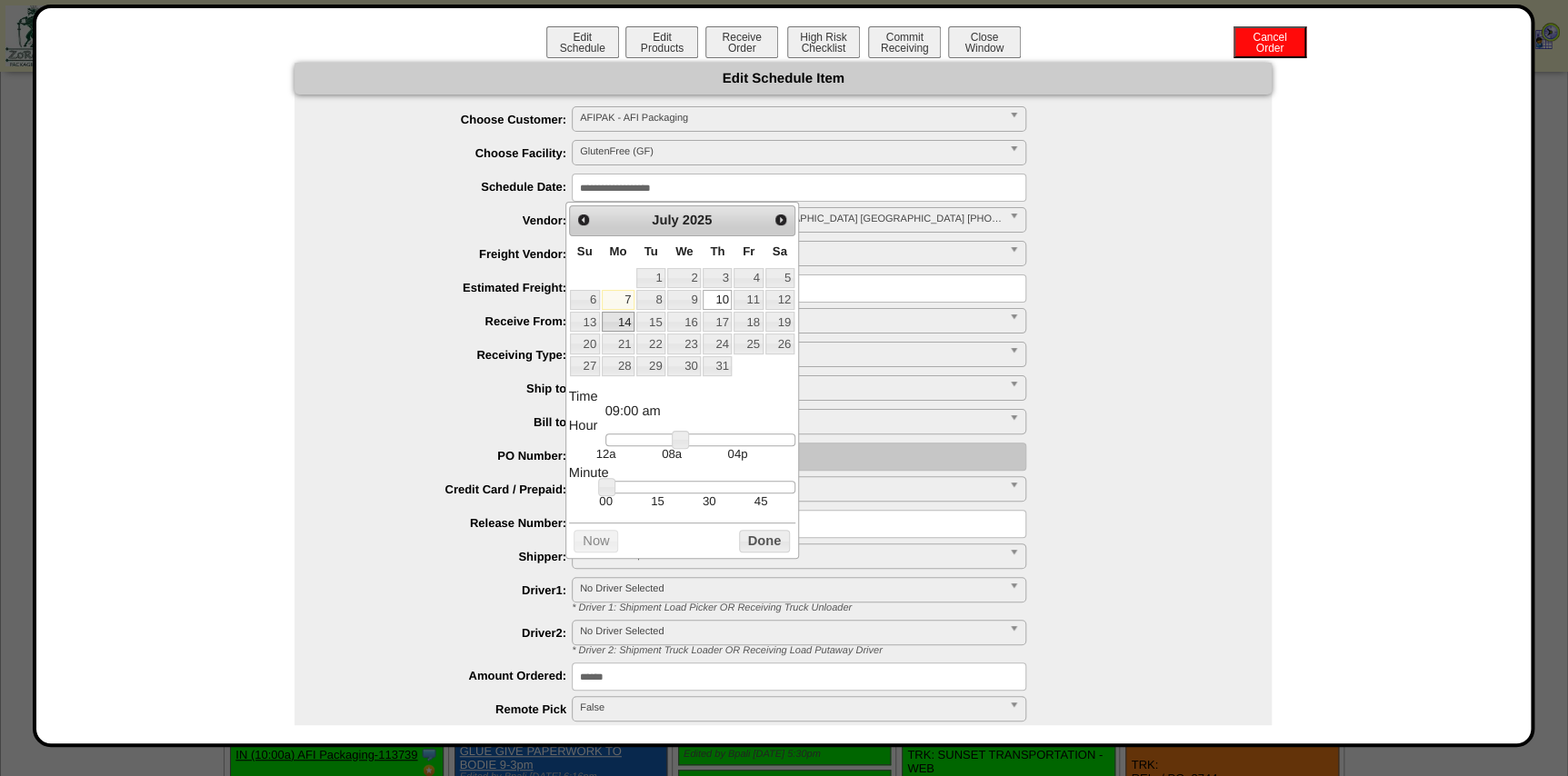 click on "14" at bounding box center (618, 322) 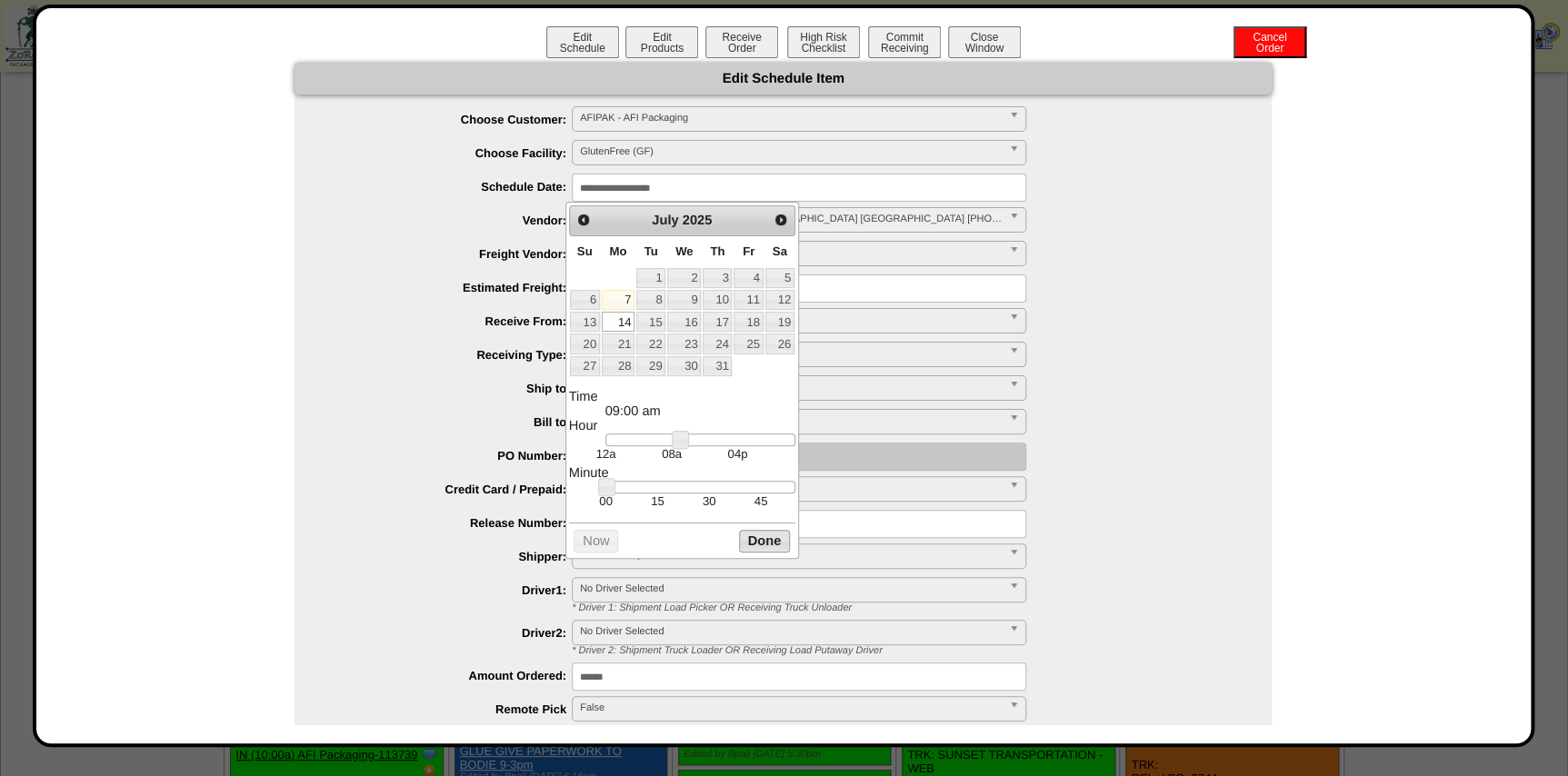 click on "Done" at bounding box center [764, 541] 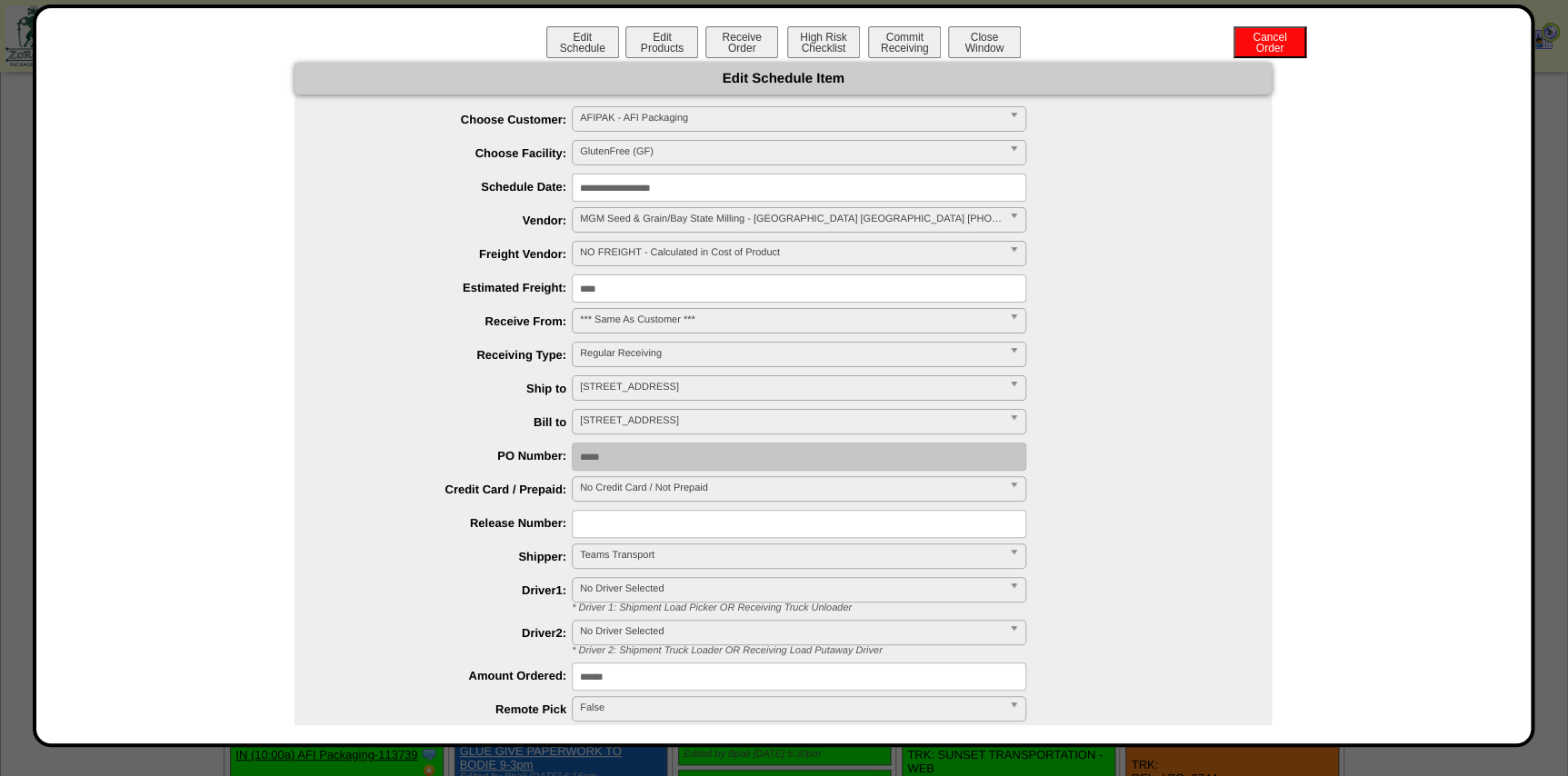 scroll, scrollTop: 248, scrollLeft: 0, axis: vertical 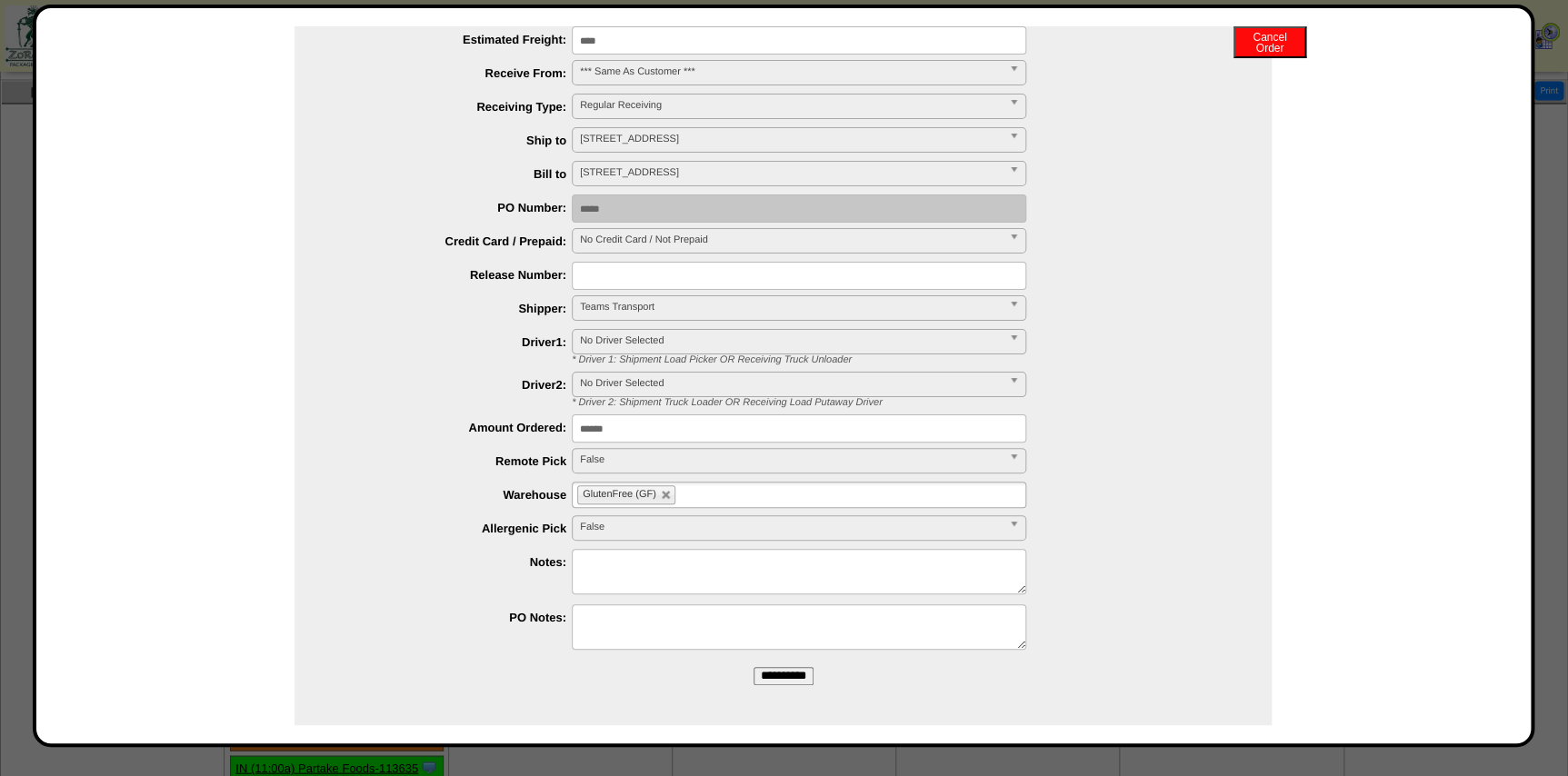 click on "**********" at bounding box center [783, 256] 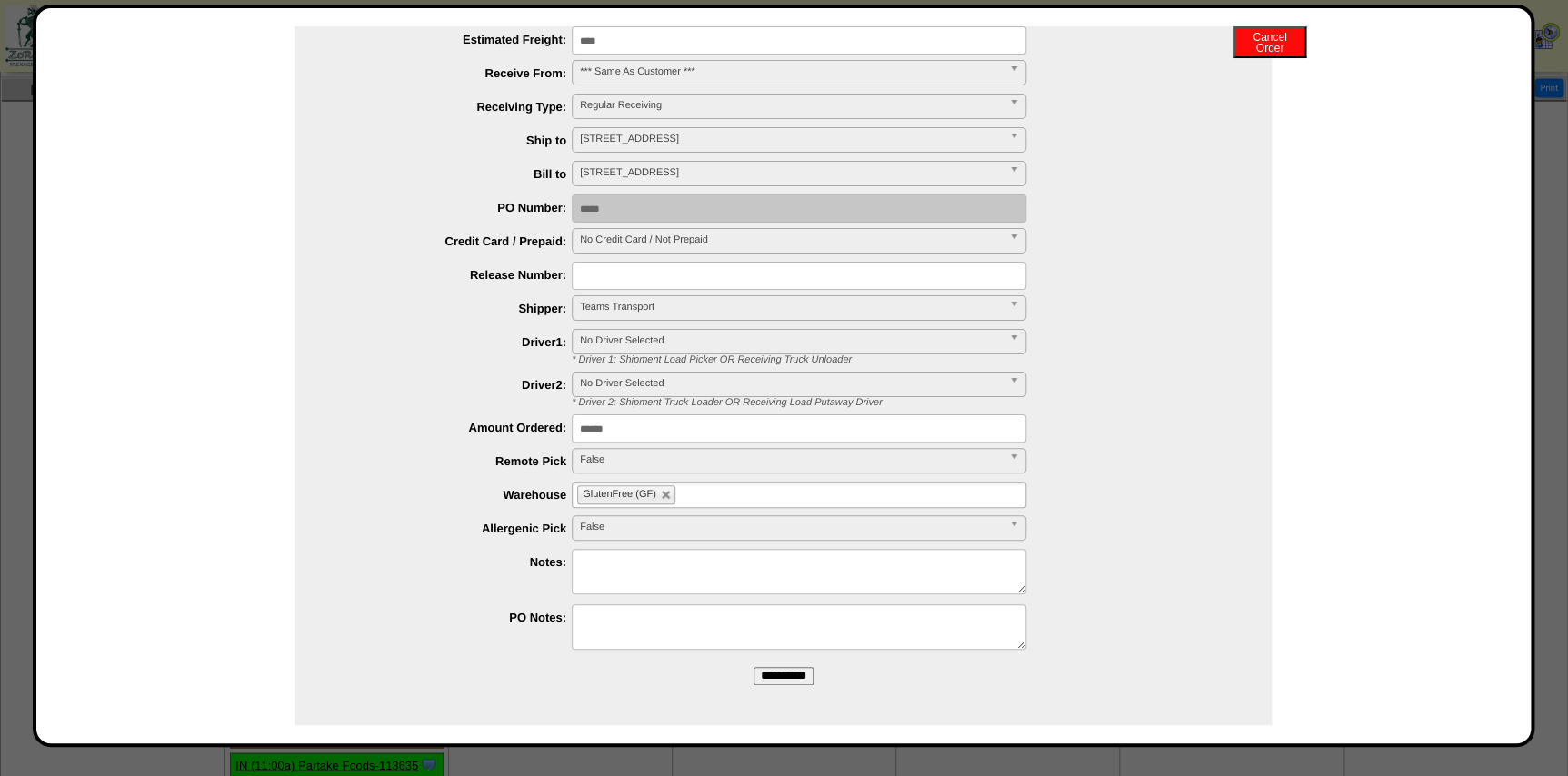 click on "**********" at bounding box center [784, 676] 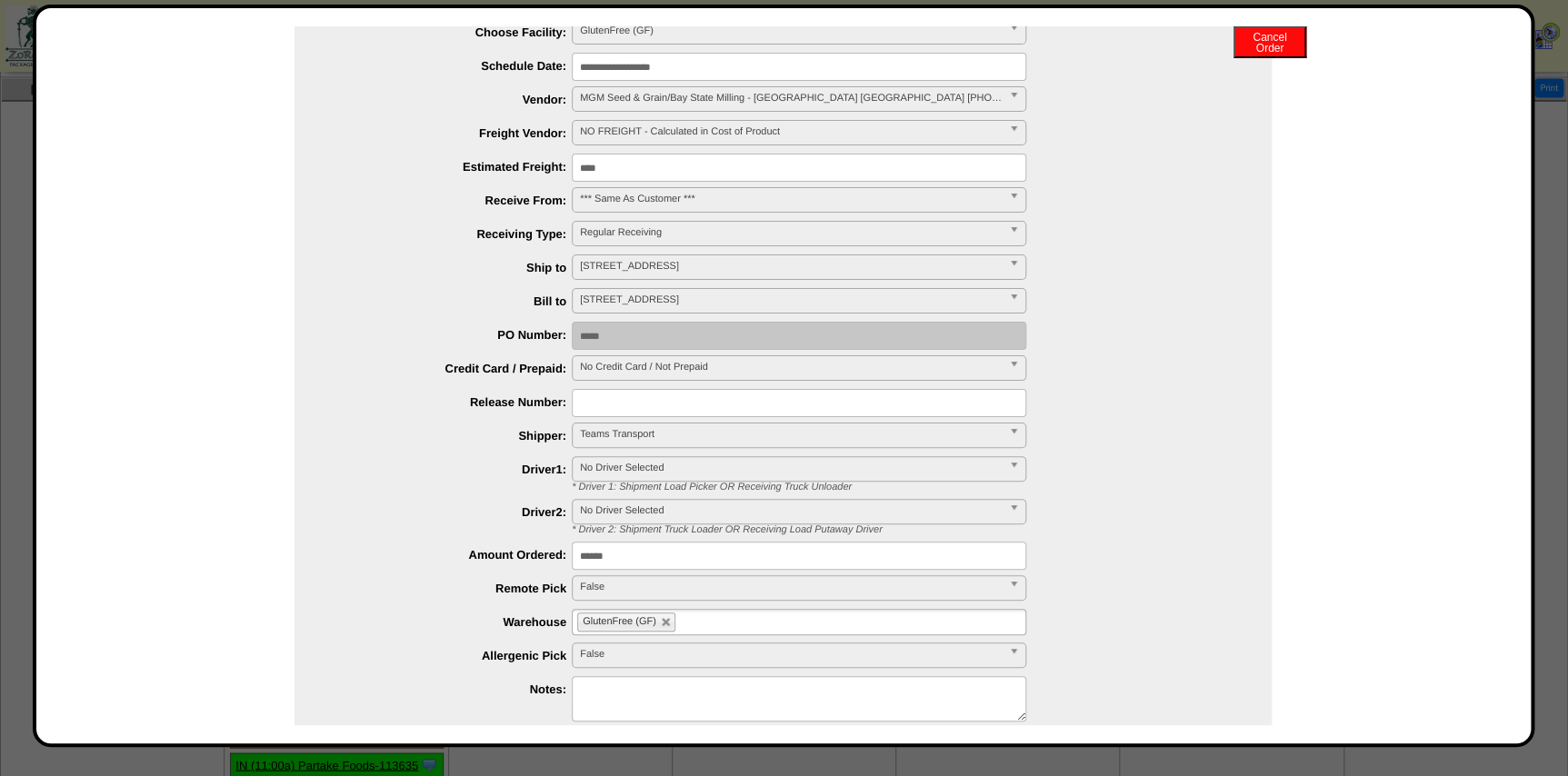 scroll, scrollTop: 0, scrollLeft: 0, axis: both 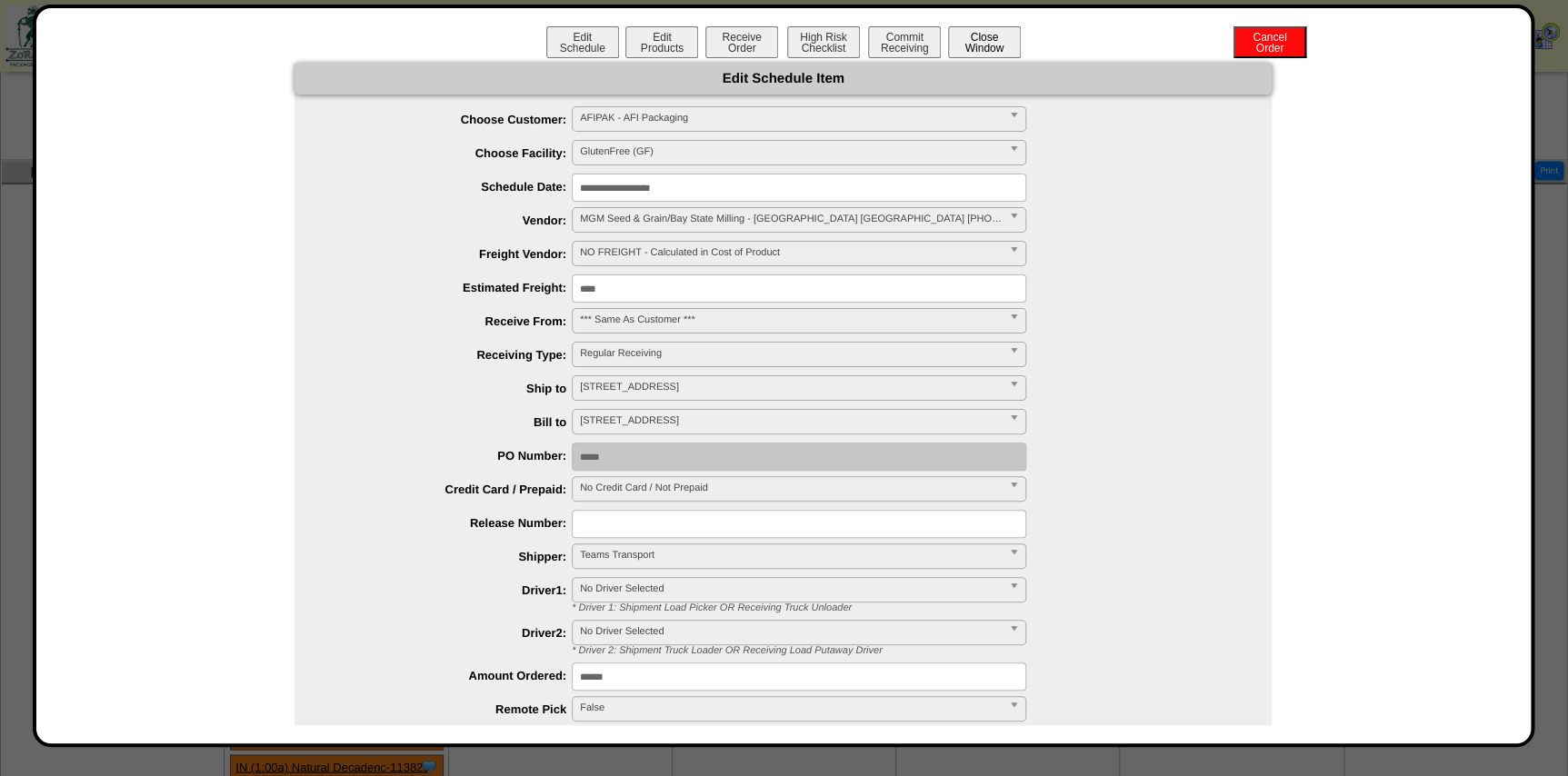 click on "Close Window" at bounding box center (984, 42) 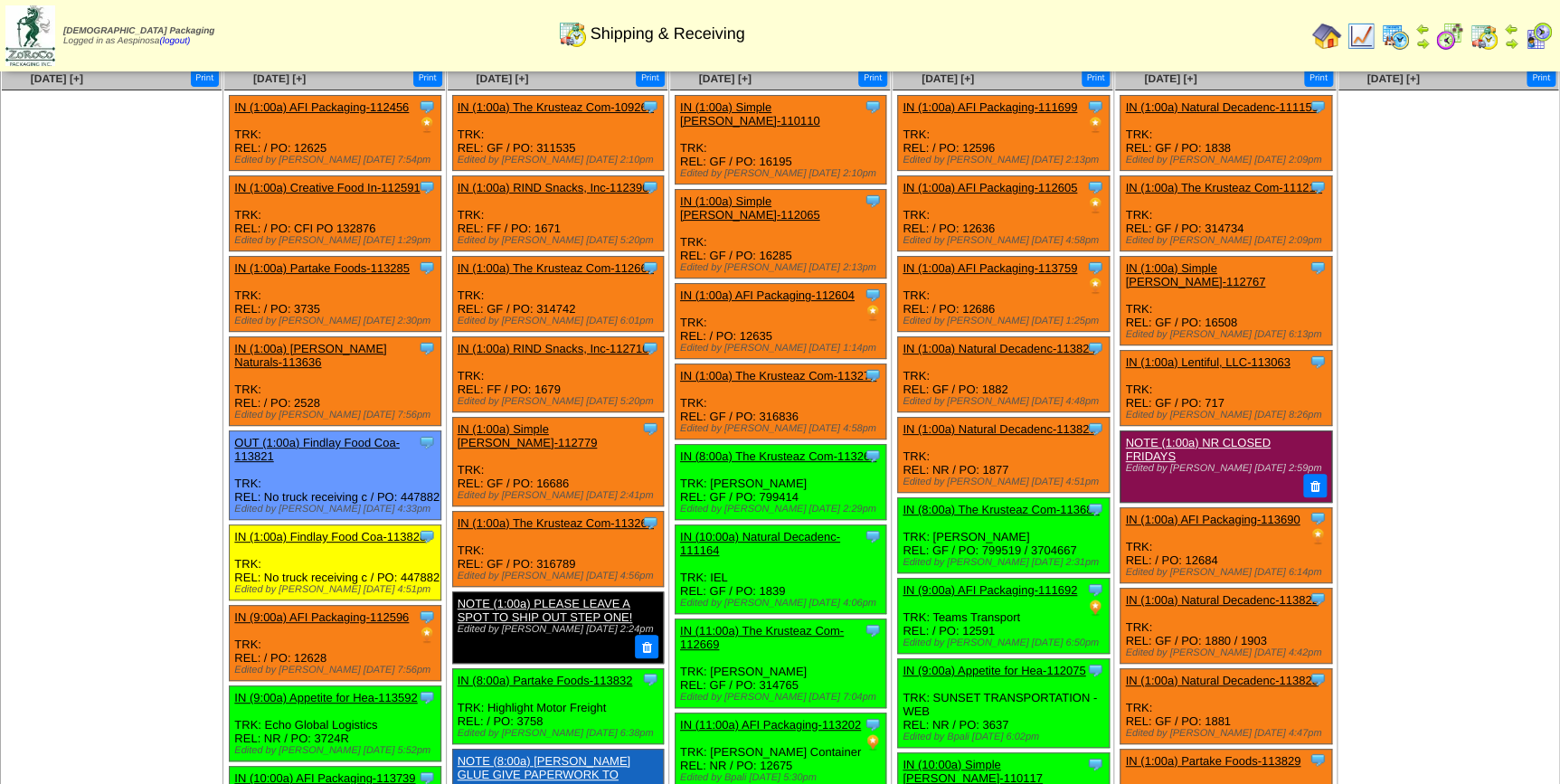 scroll, scrollTop: 81, scrollLeft: 0, axis: vertical 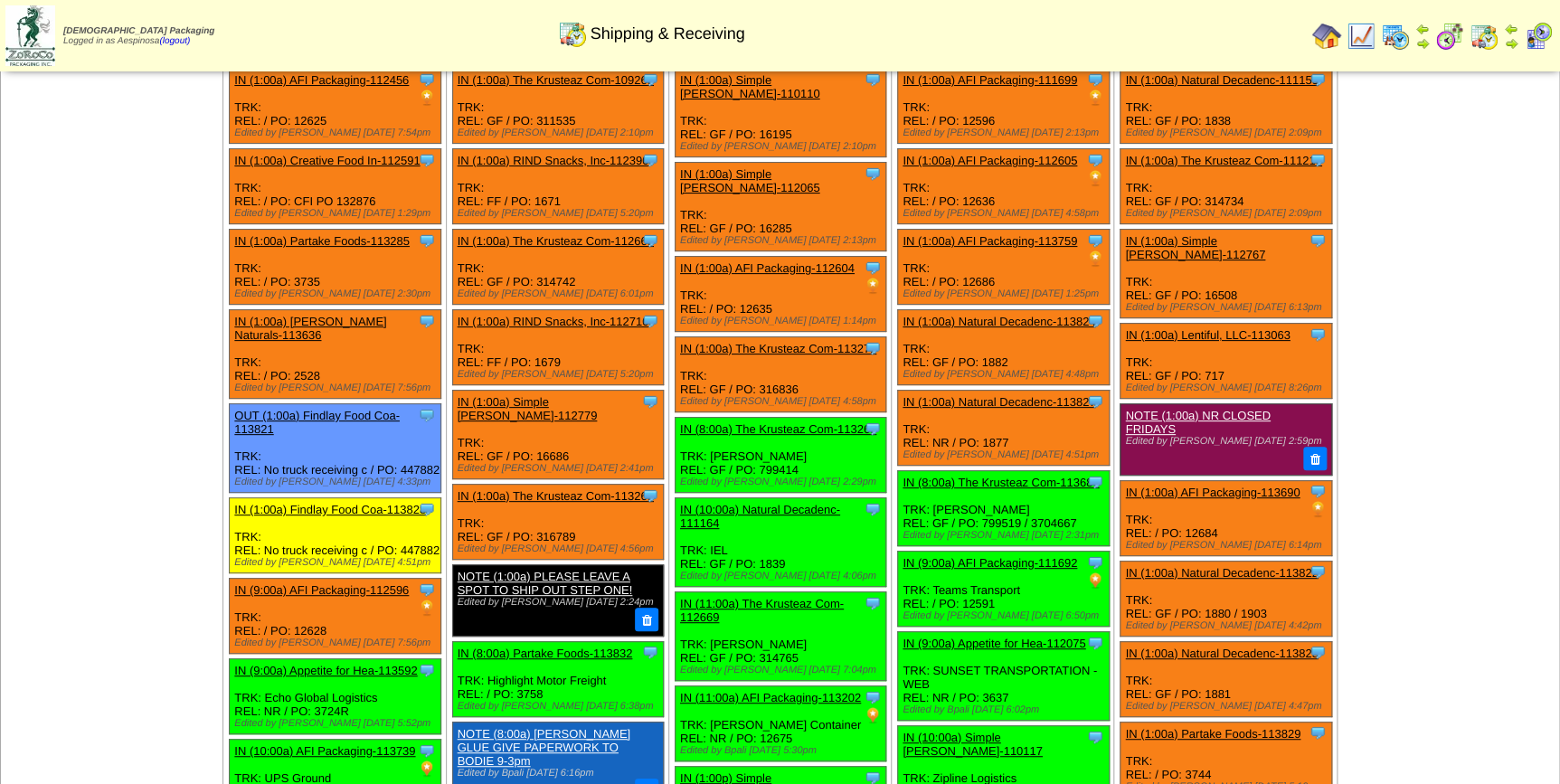 click at bounding box center [1432, 35] 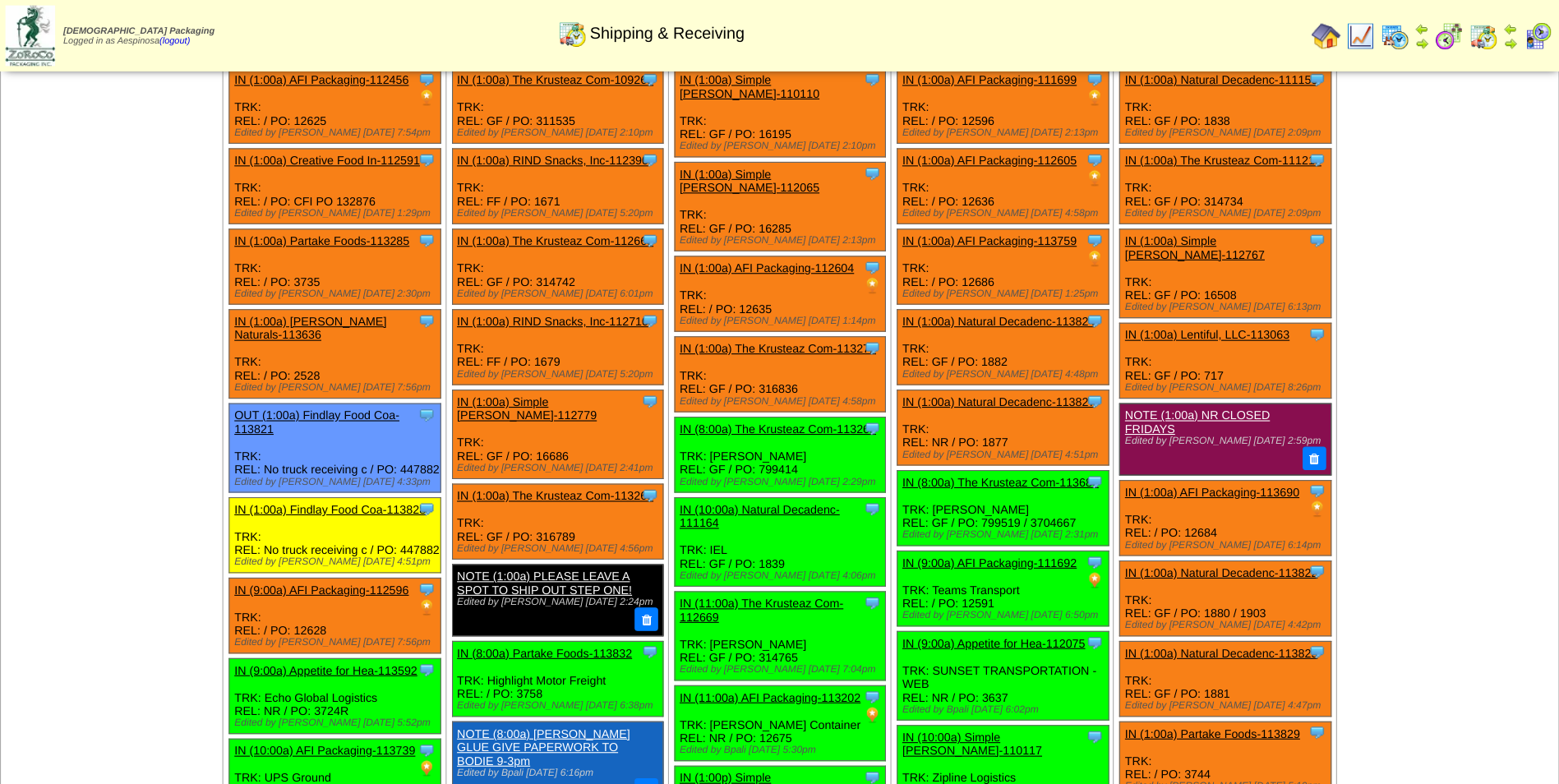 scroll, scrollTop: 75, scrollLeft: 0, axis: vertical 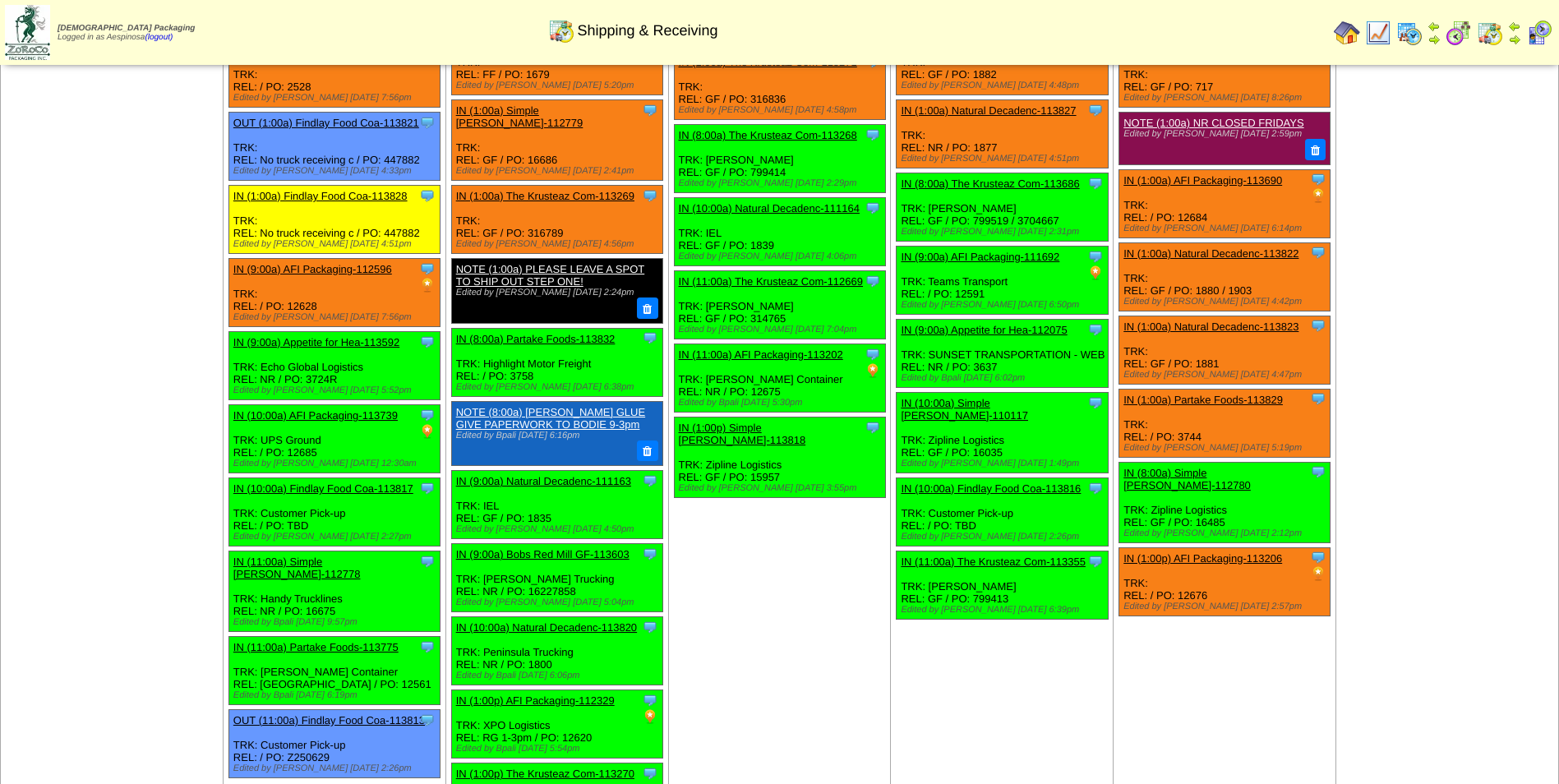 click on "Jul 12                        [+]
Print" at bounding box center [1447, 437] 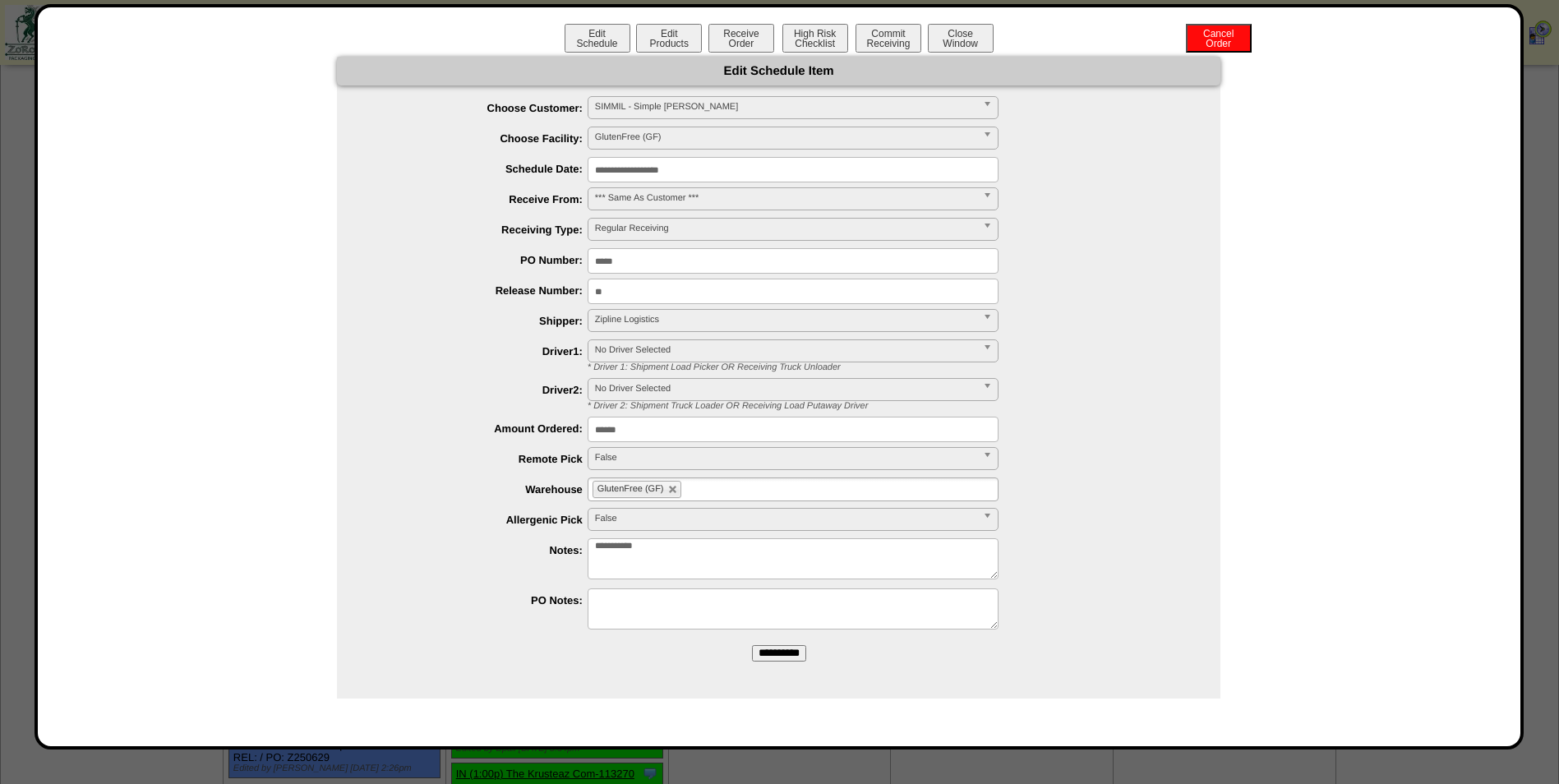 click on "**********" at bounding box center [793, 169] 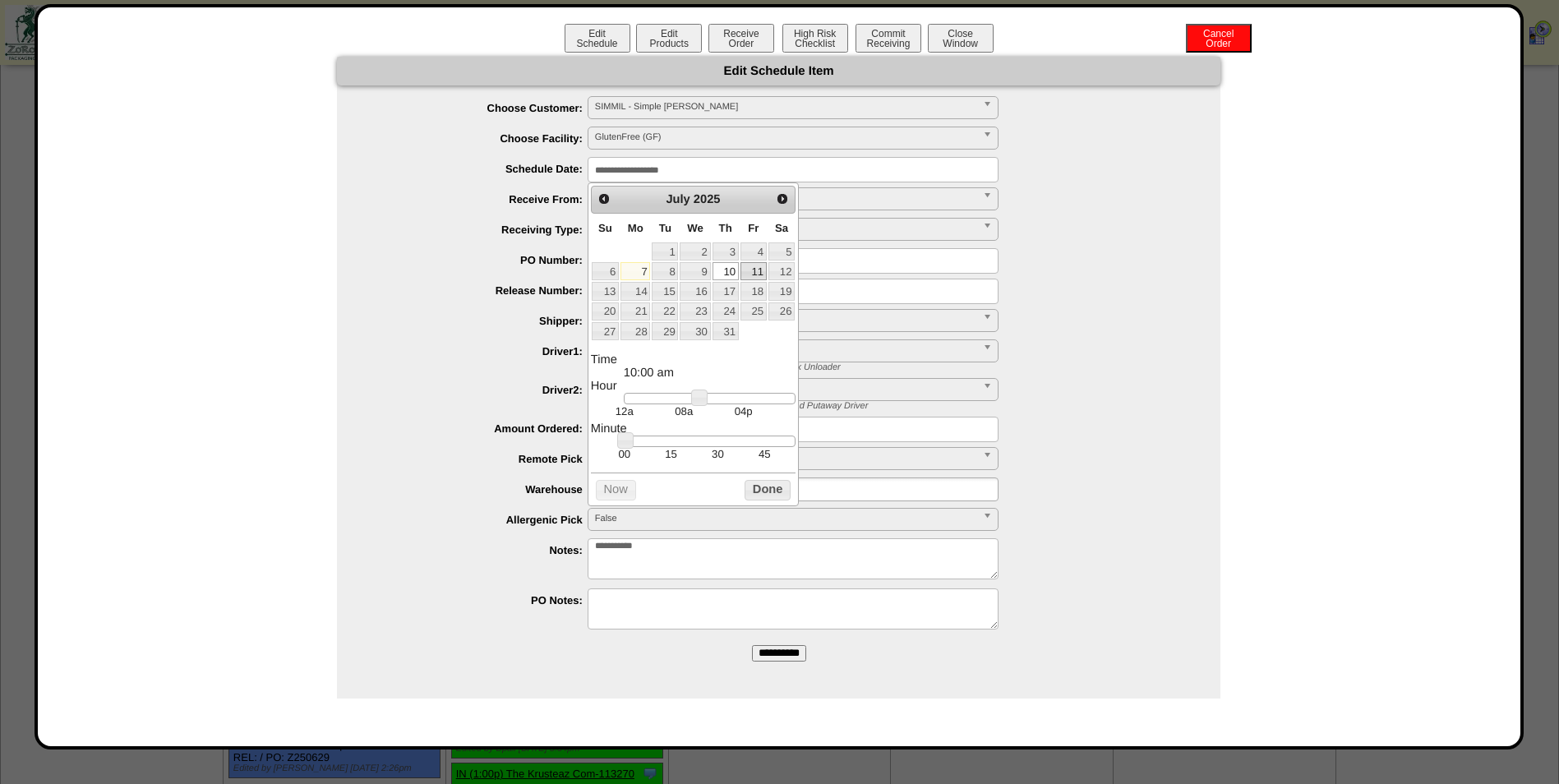 click on "11" at bounding box center [754, 271] 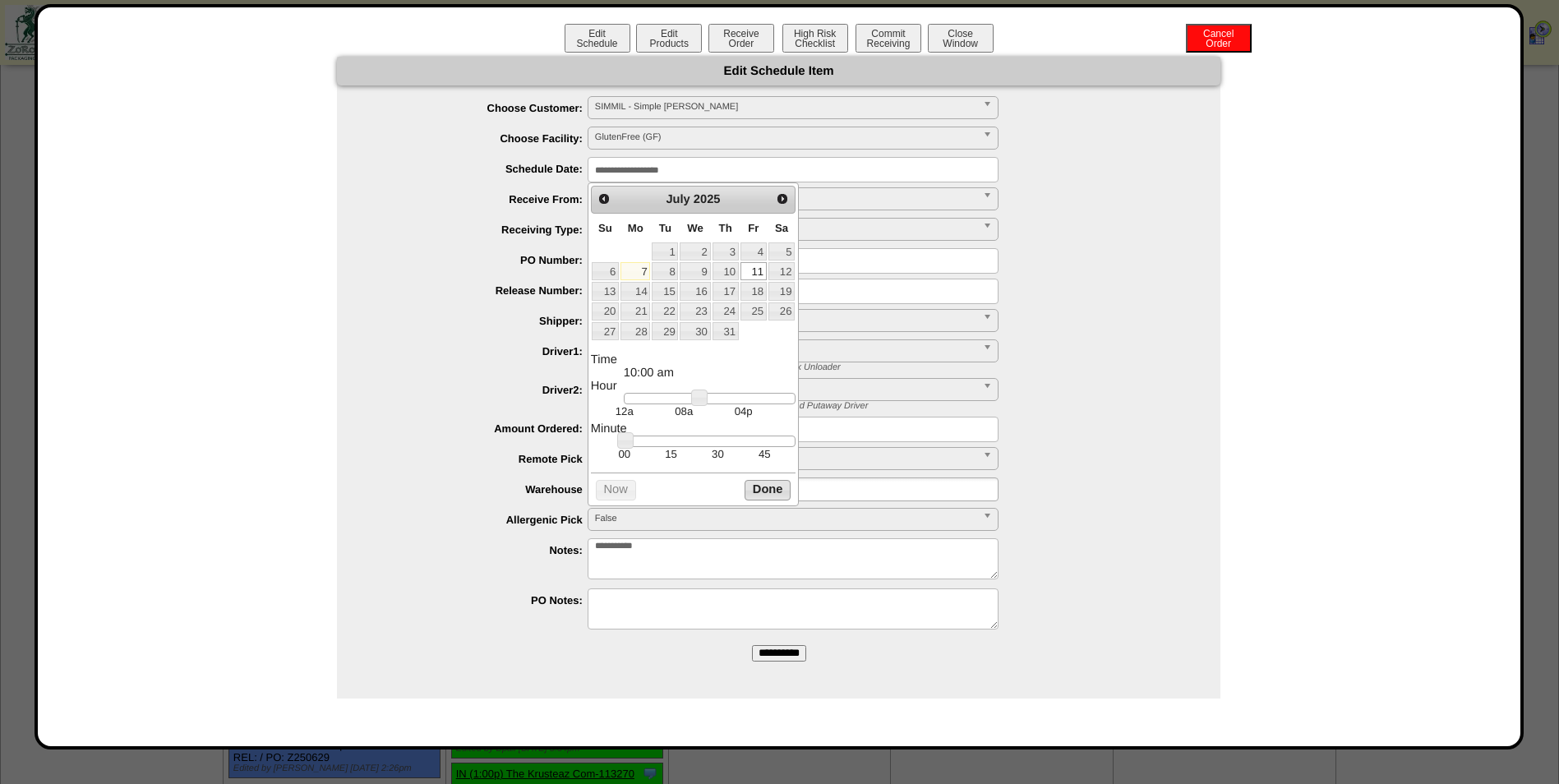 click on "Done" at bounding box center [768, 490] 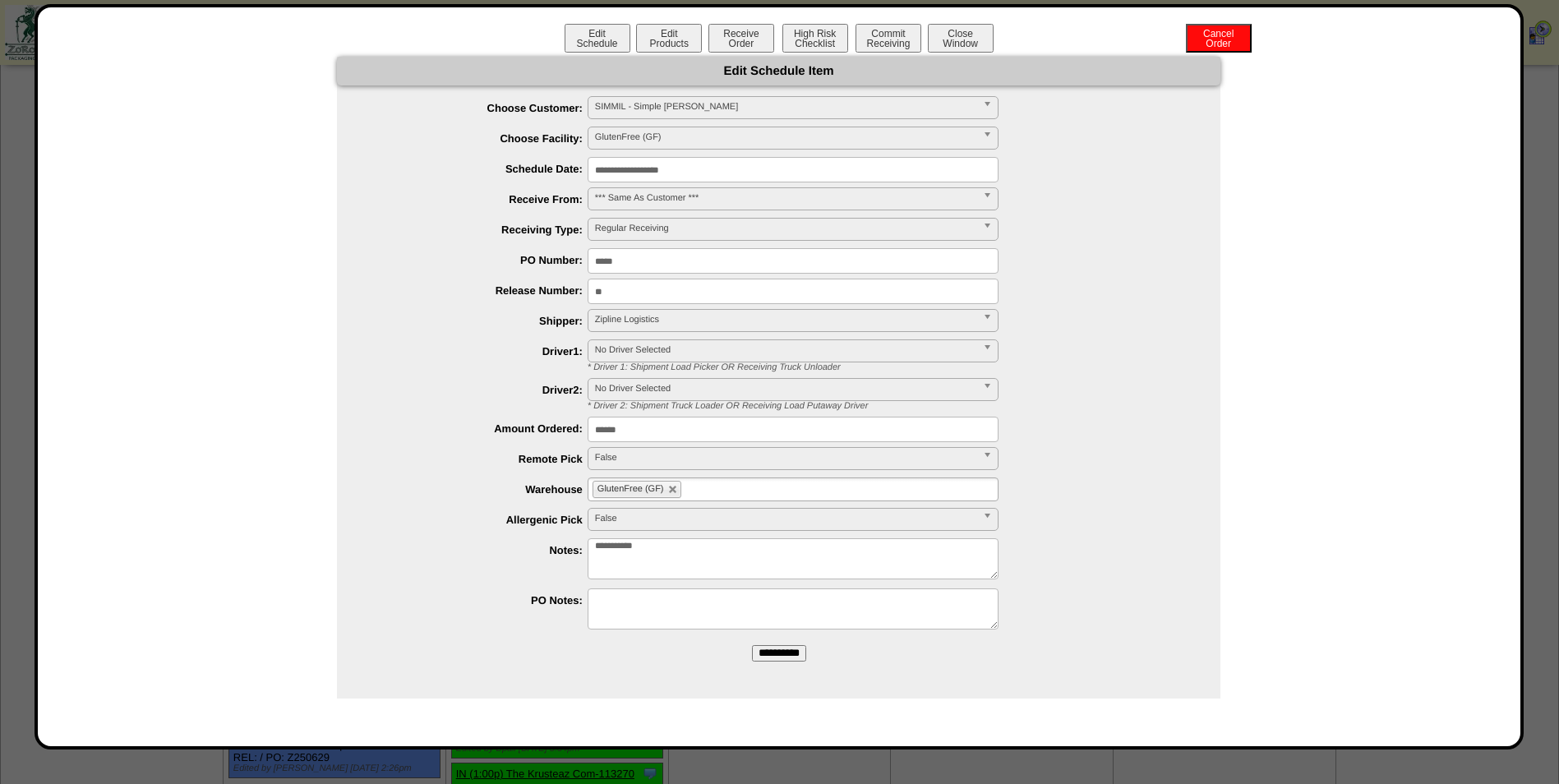 click on "**********" at bounding box center [779, 653] 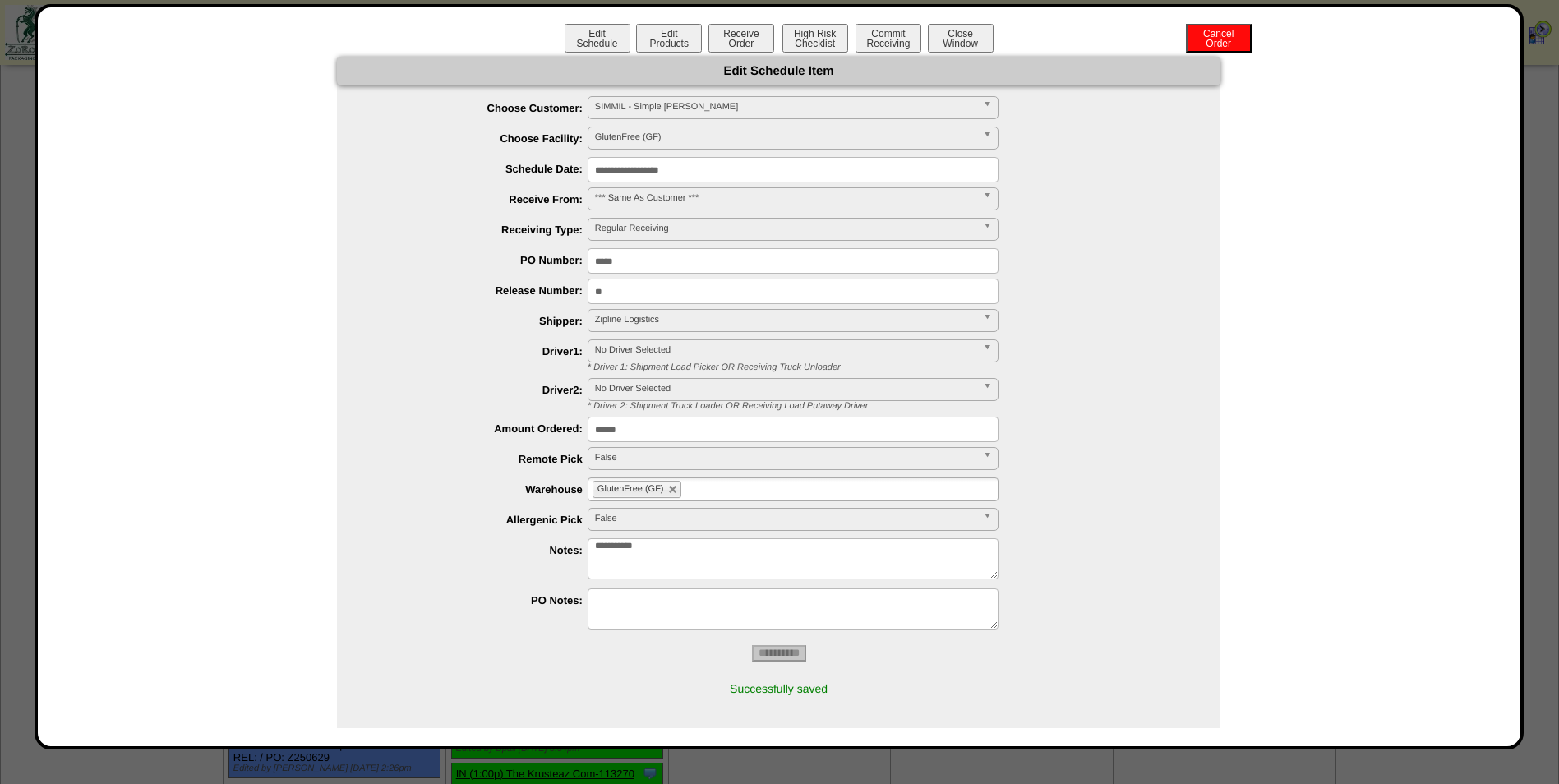 click on "Edit Schedule
Edit Products
Receive Order
High Risk Checklist
Commit Receiving
Cancel Order
Close Window" at bounding box center [779, 40] 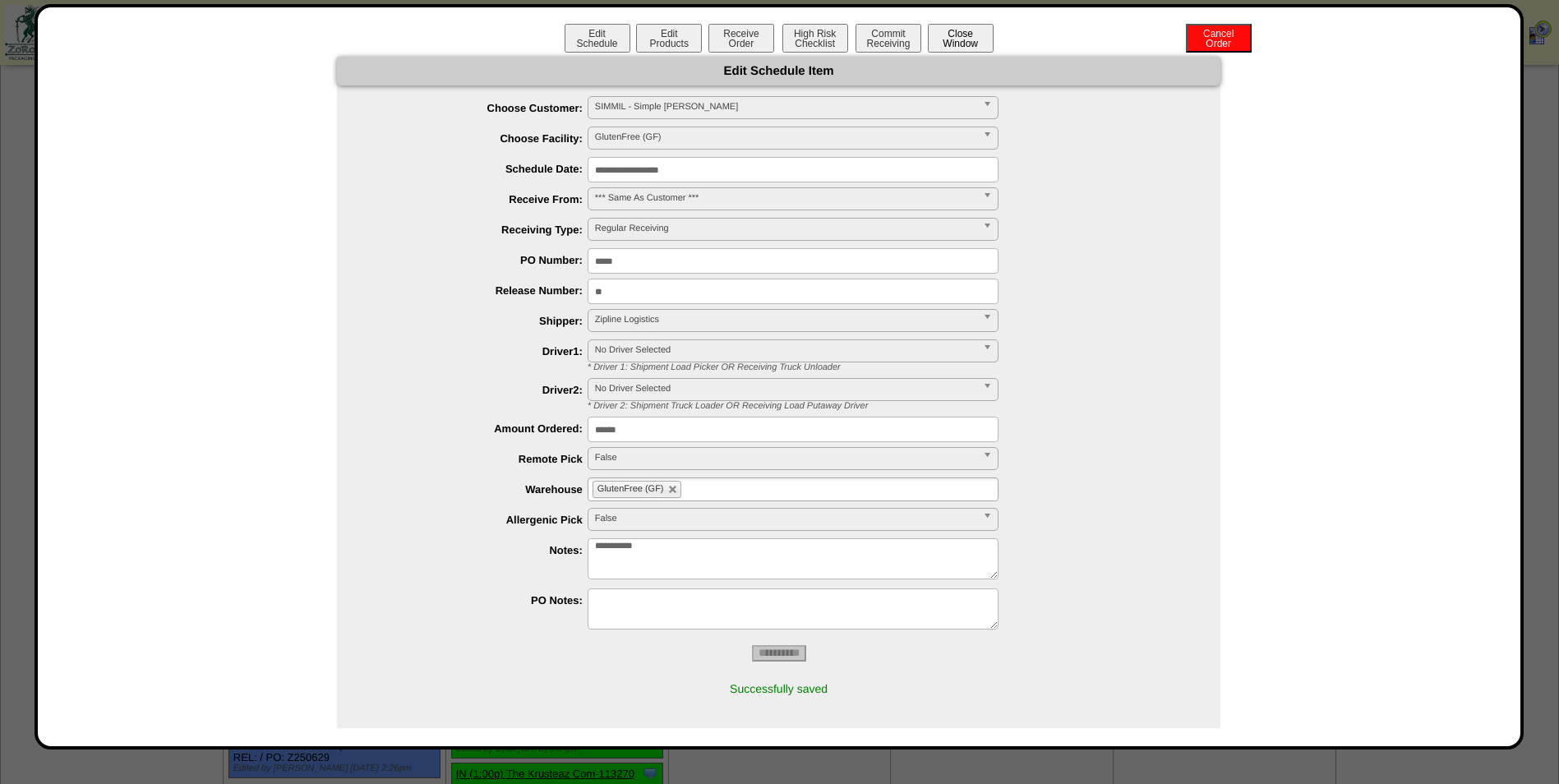 click on "Close Window" at bounding box center (961, 38) 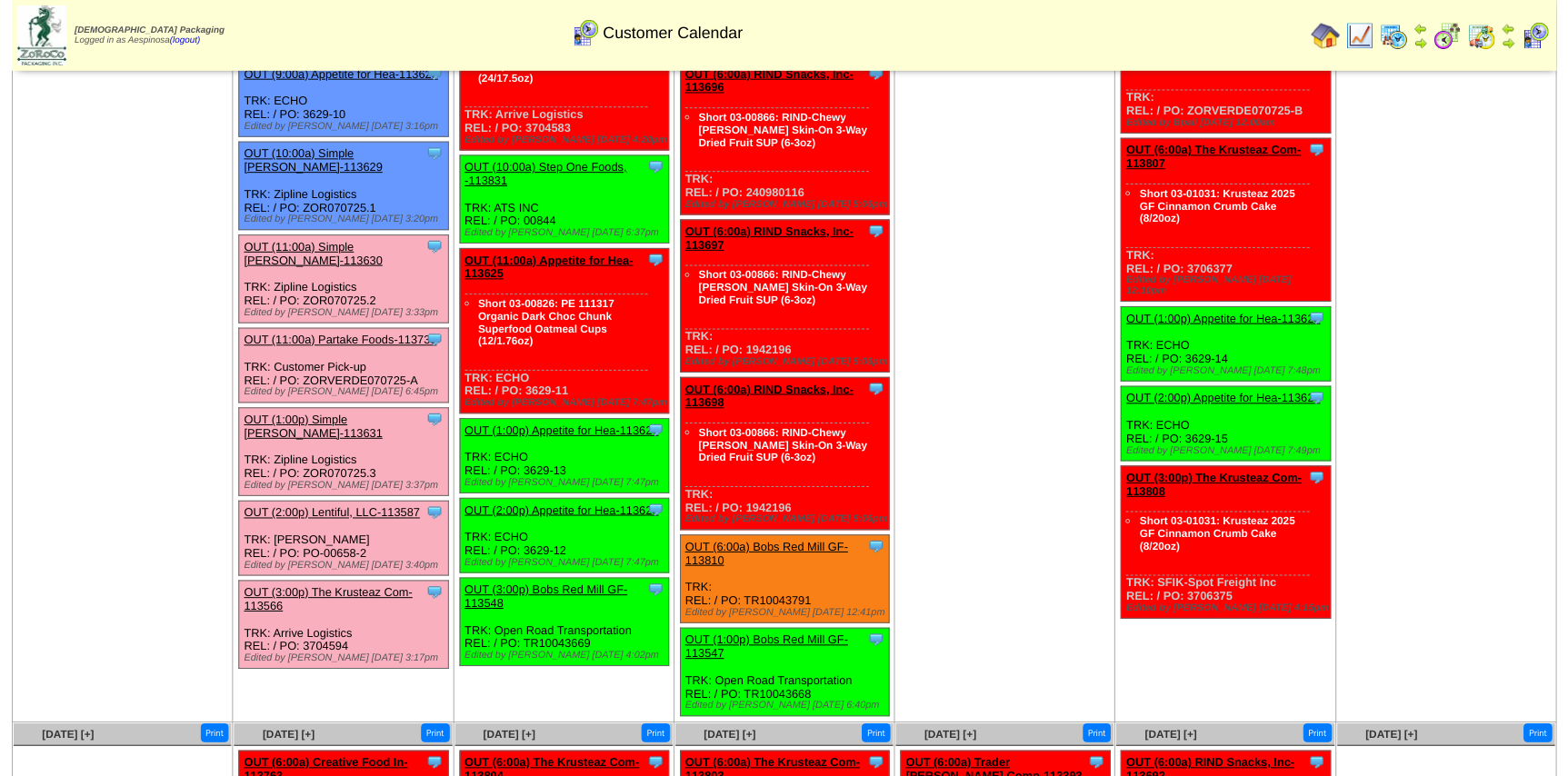 scroll, scrollTop: 0, scrollLeft: 0, axis: both 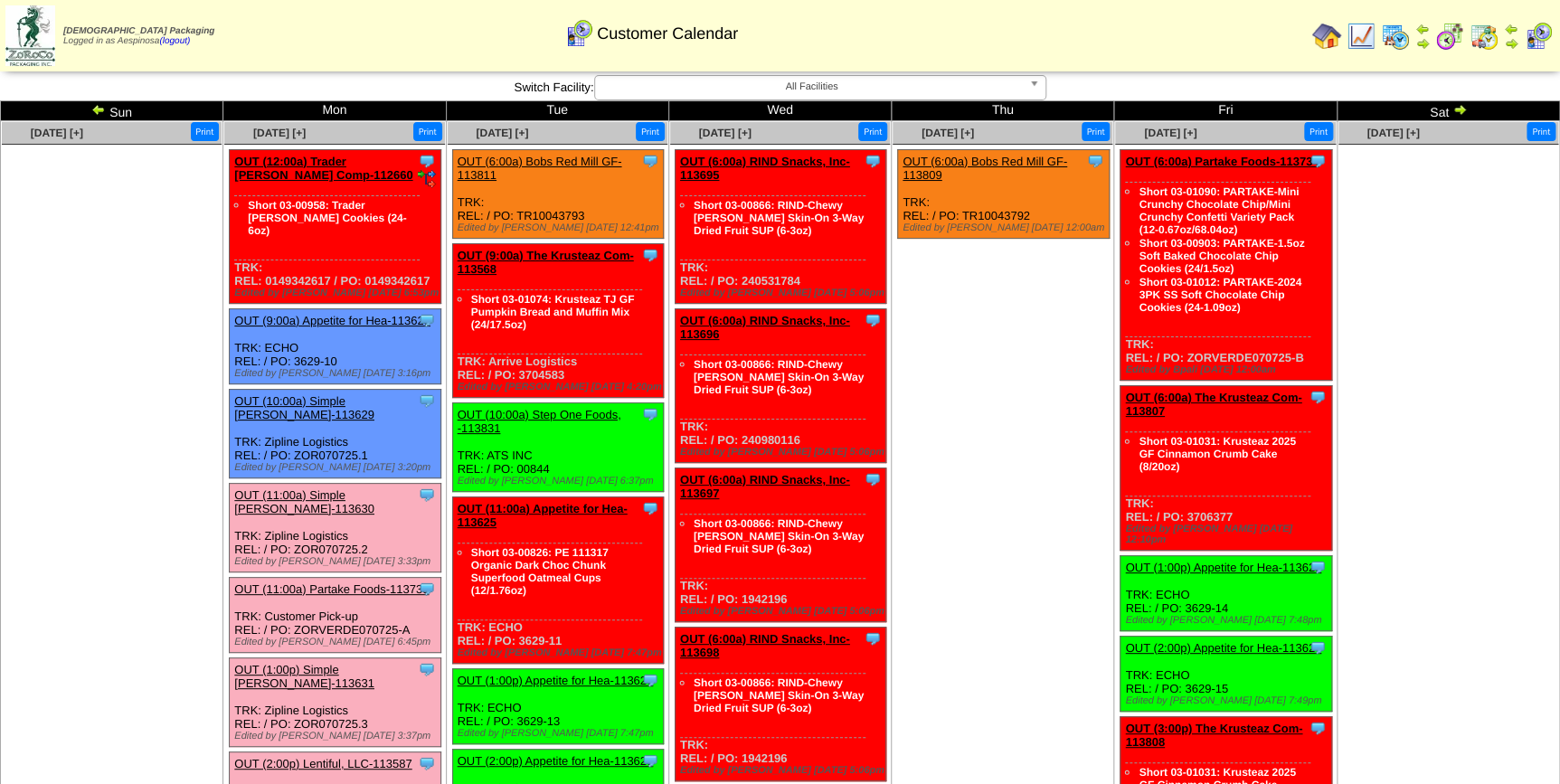 click on "OUT
(11:00a)
Simple [PERSON_NAME]-113630" at bounding box center [304, 502] 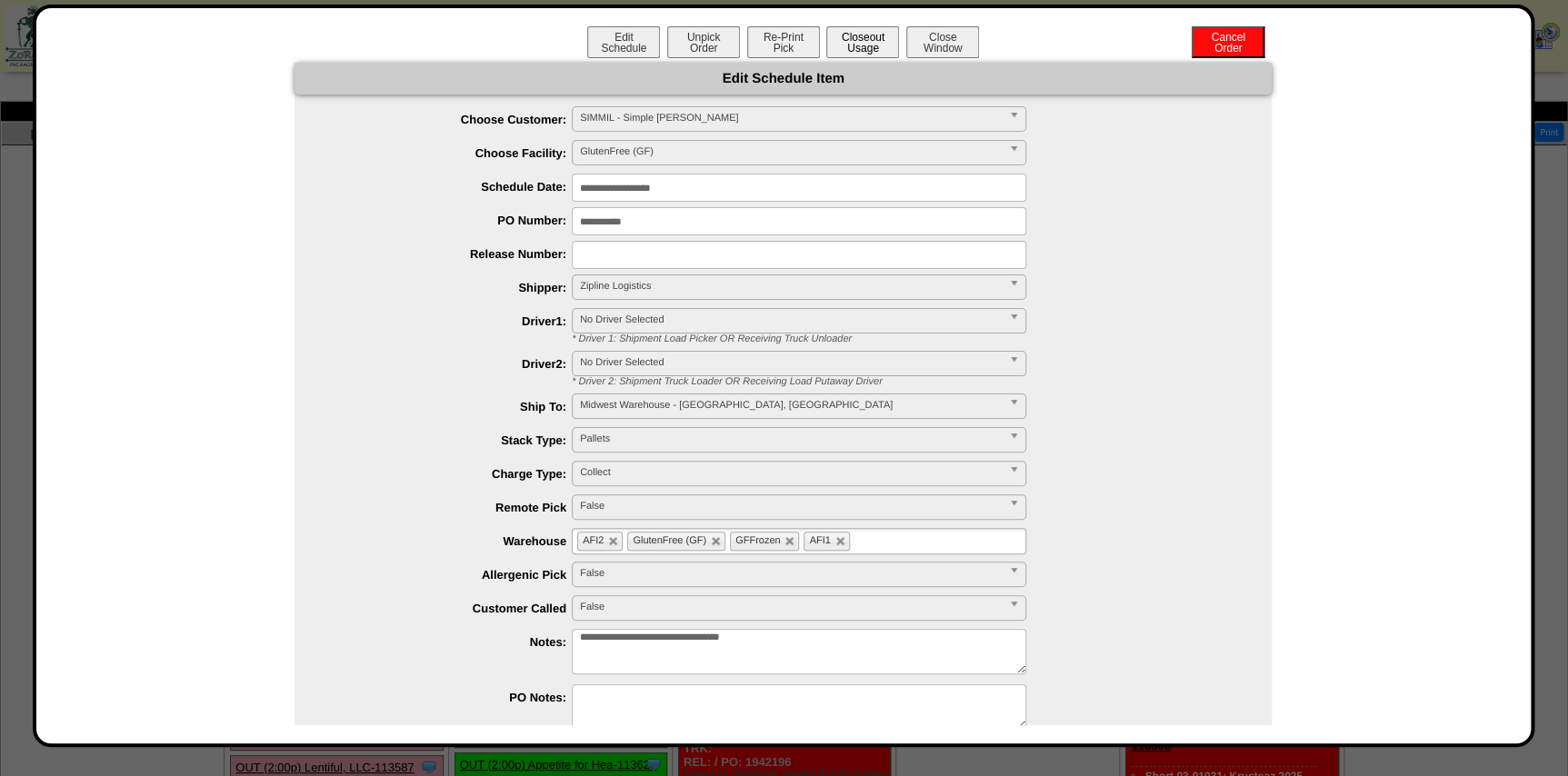 click on "Closeout Usage" at bounding box center (863, 42) 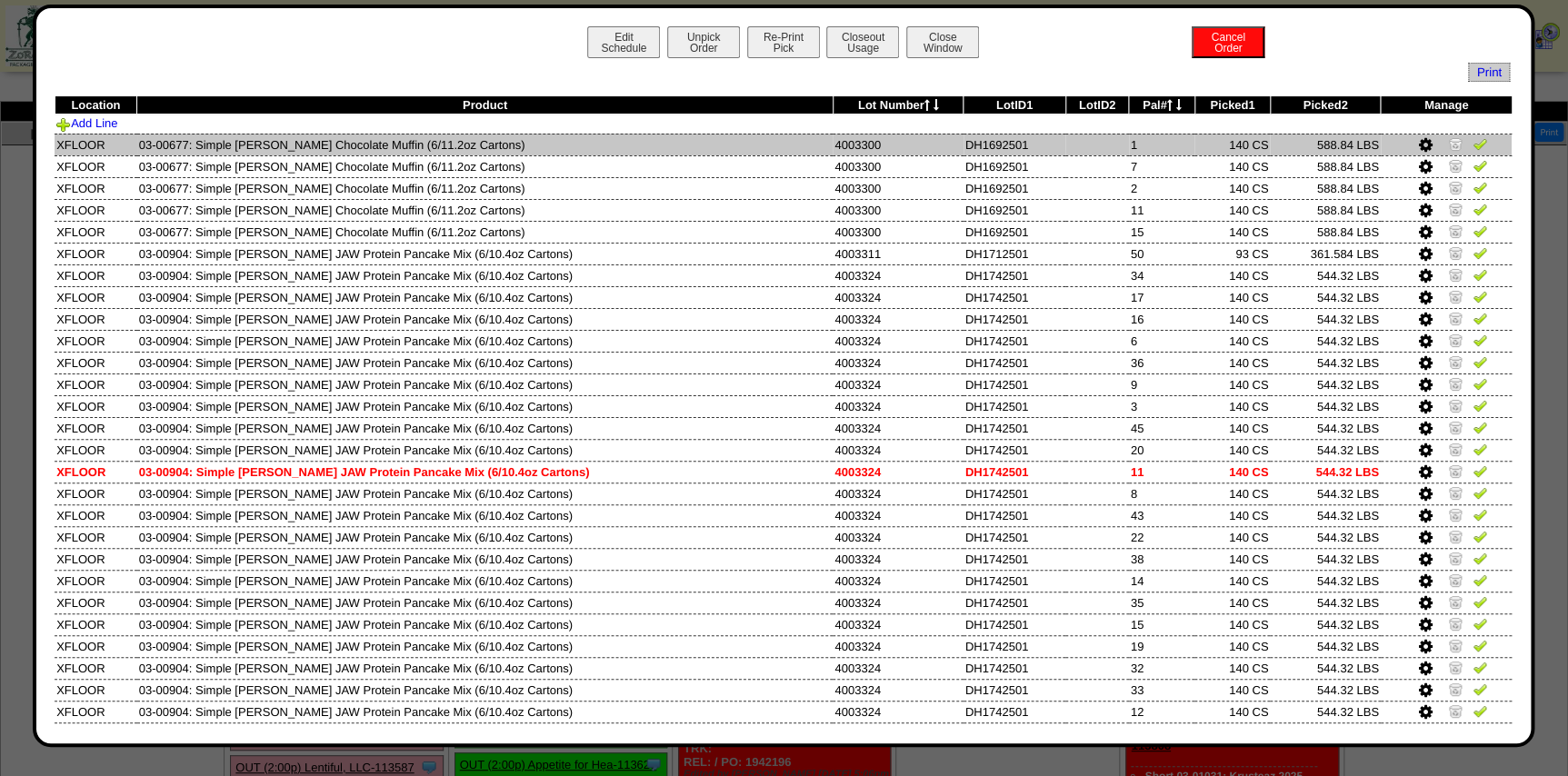 click at bounding box center [1480, 144] 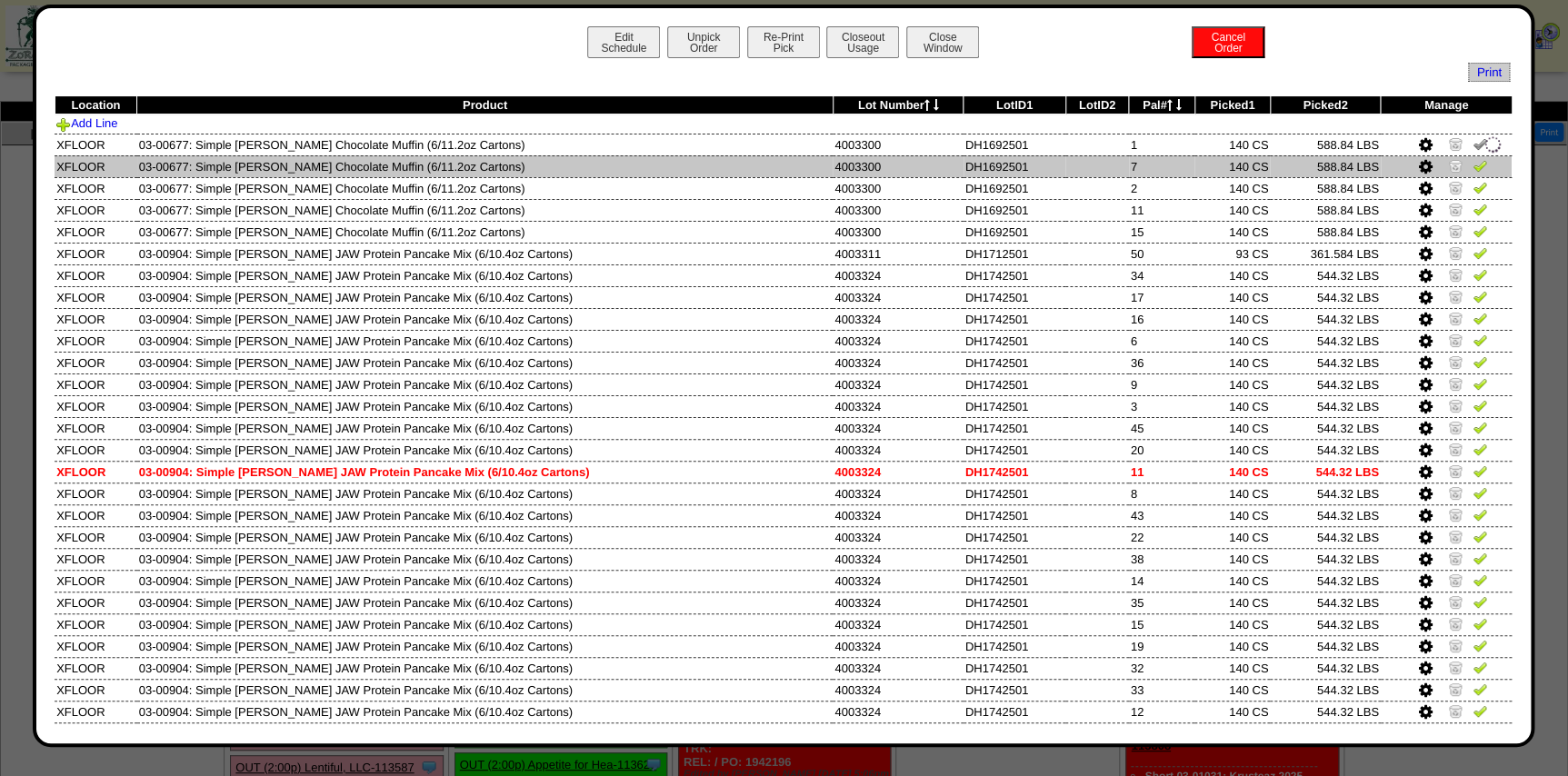 click at bounding box center [1480, 165] 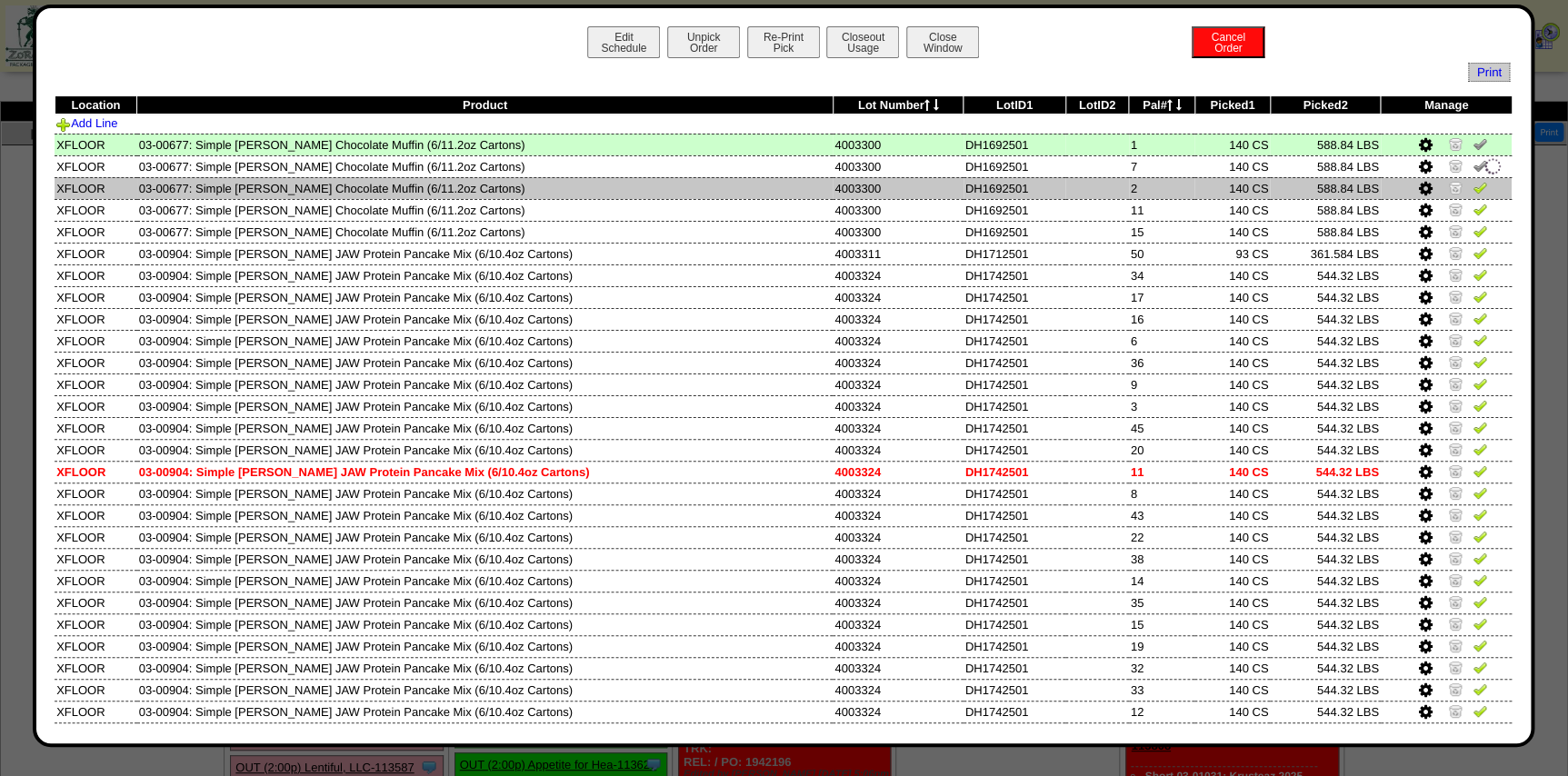 click at bounding box center (1480, 187) 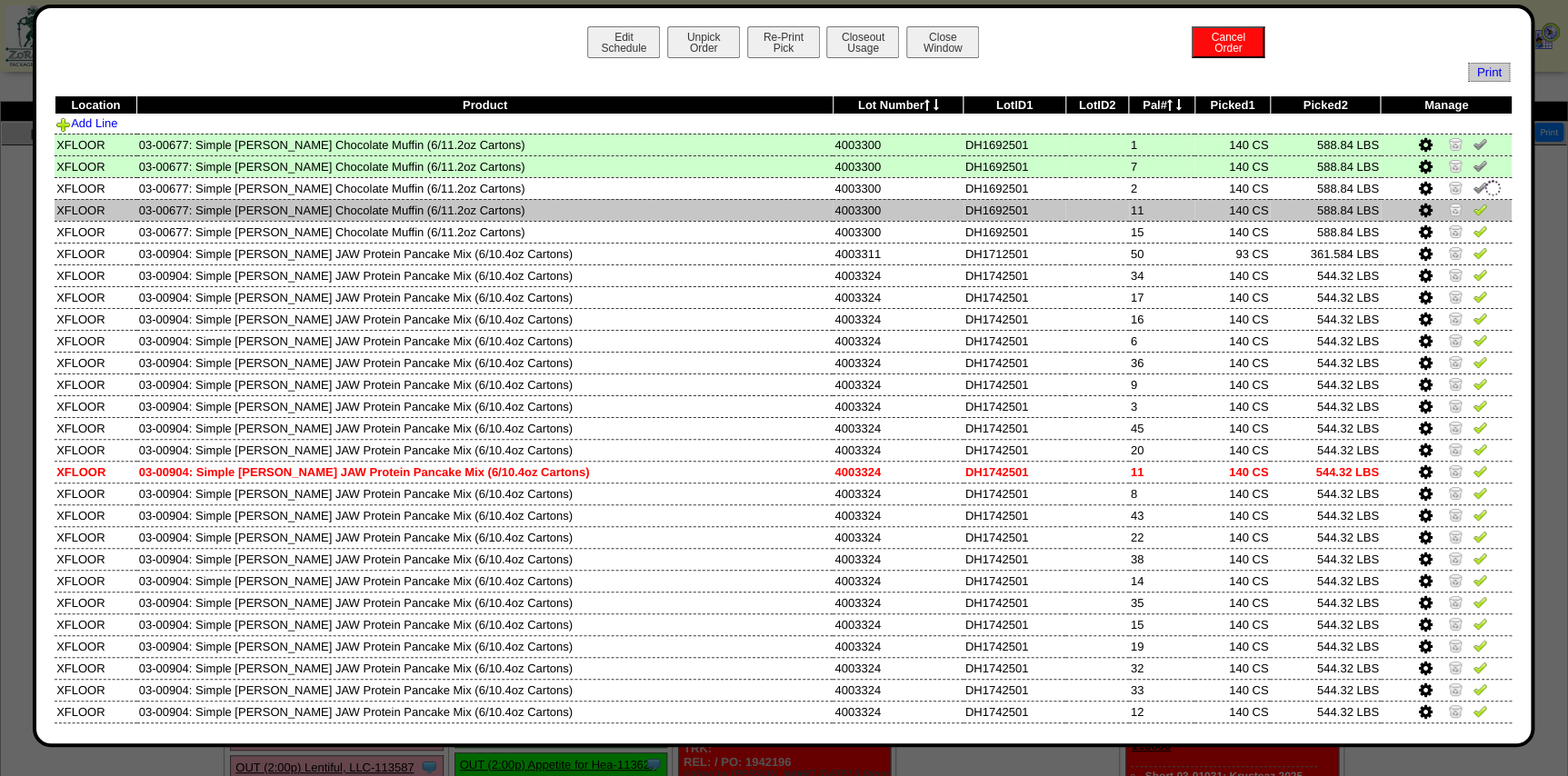 click at bounding box center (1480, 209) 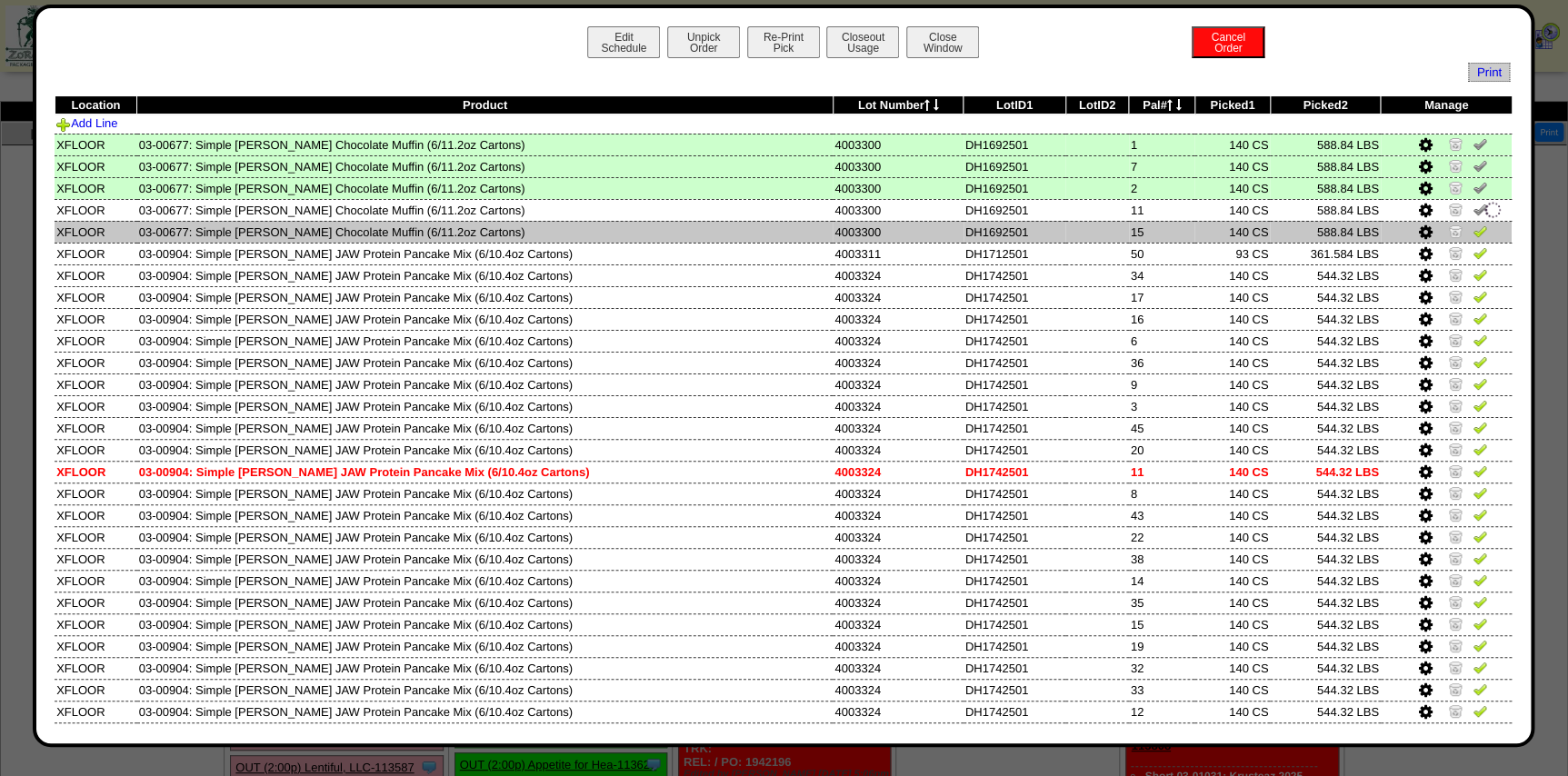 click at bounding box center [1446, 232] 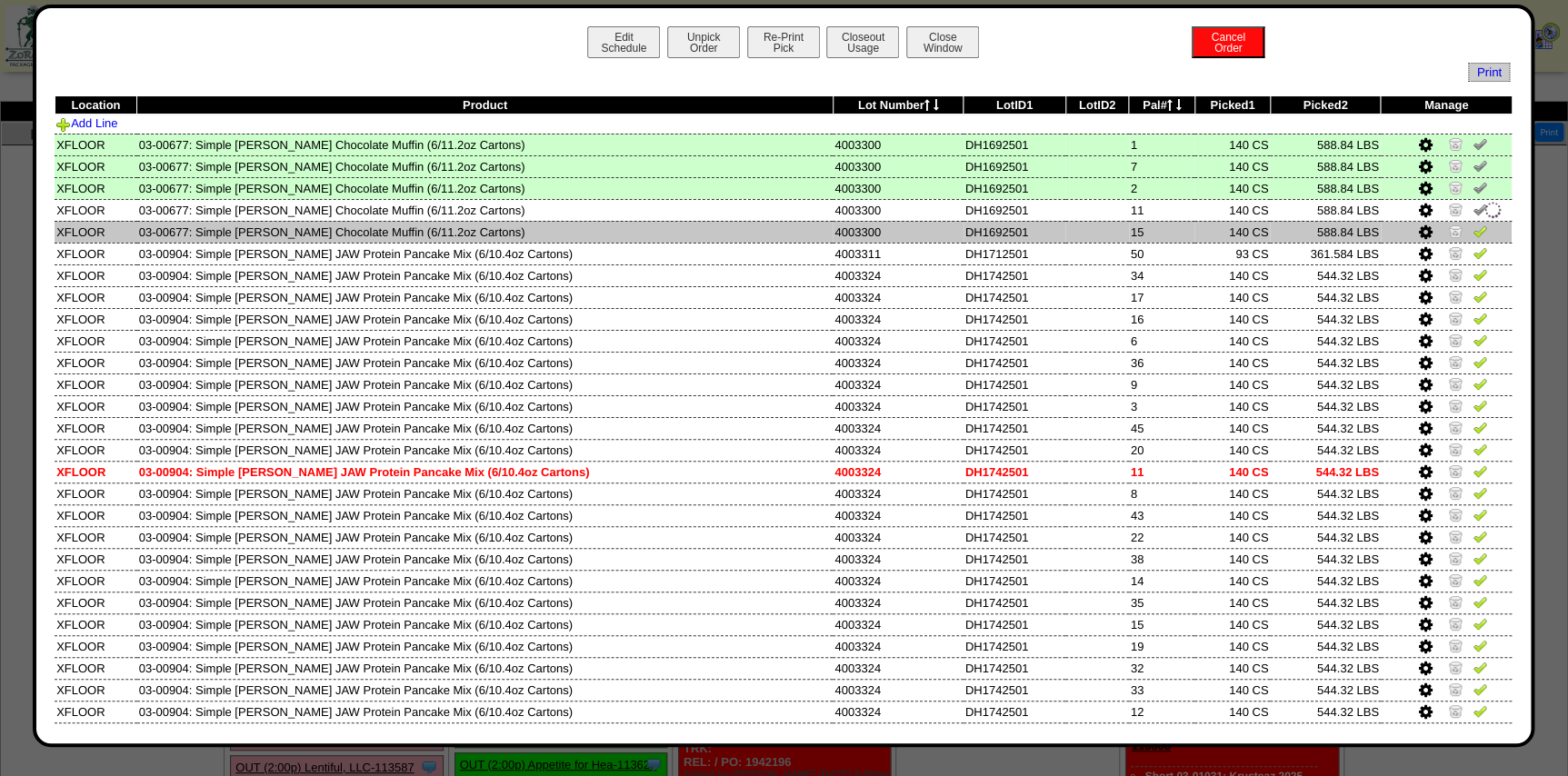 click at bounding box center [1480, 231] 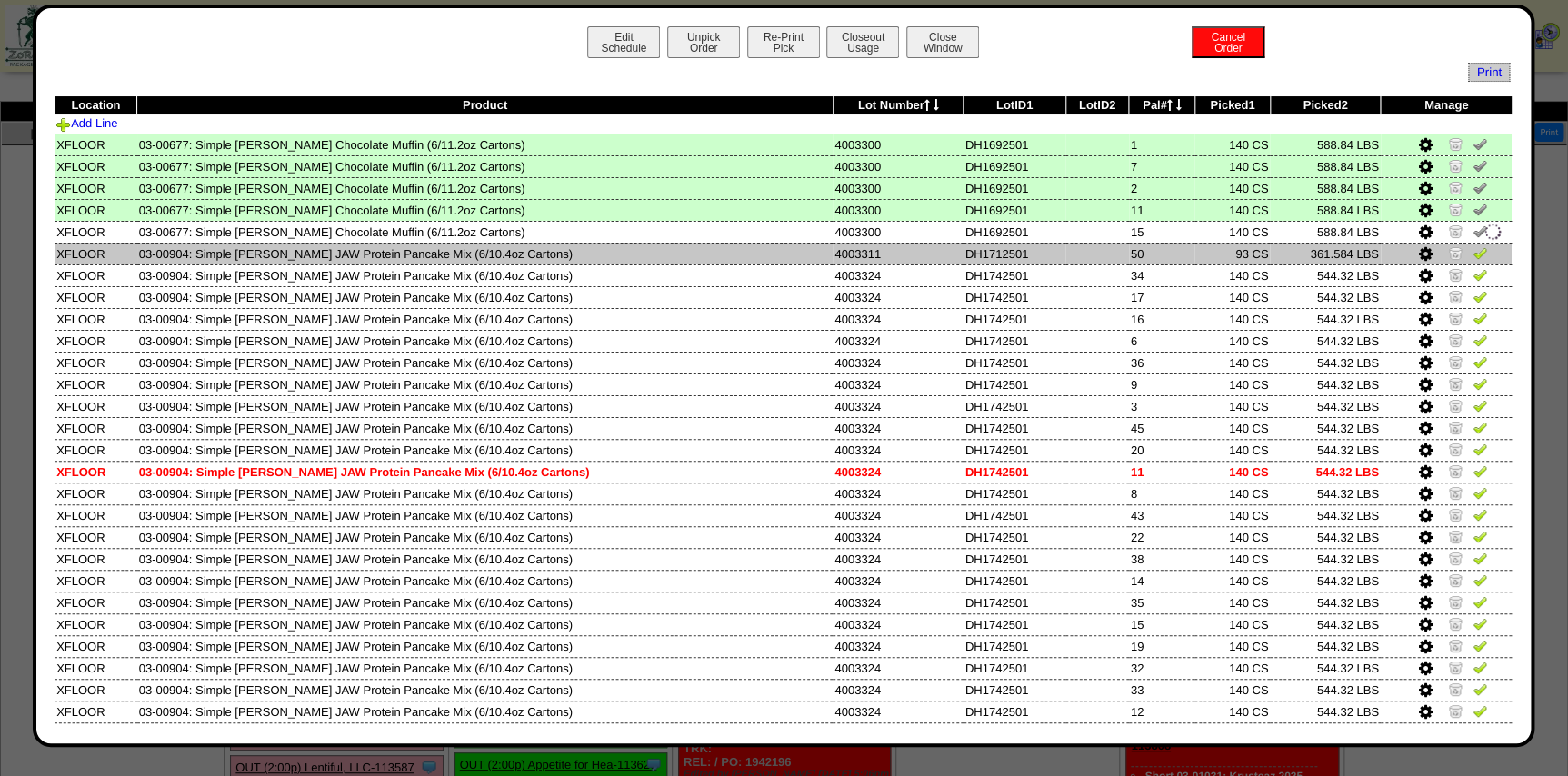 click at bounding box center (1480, 253) 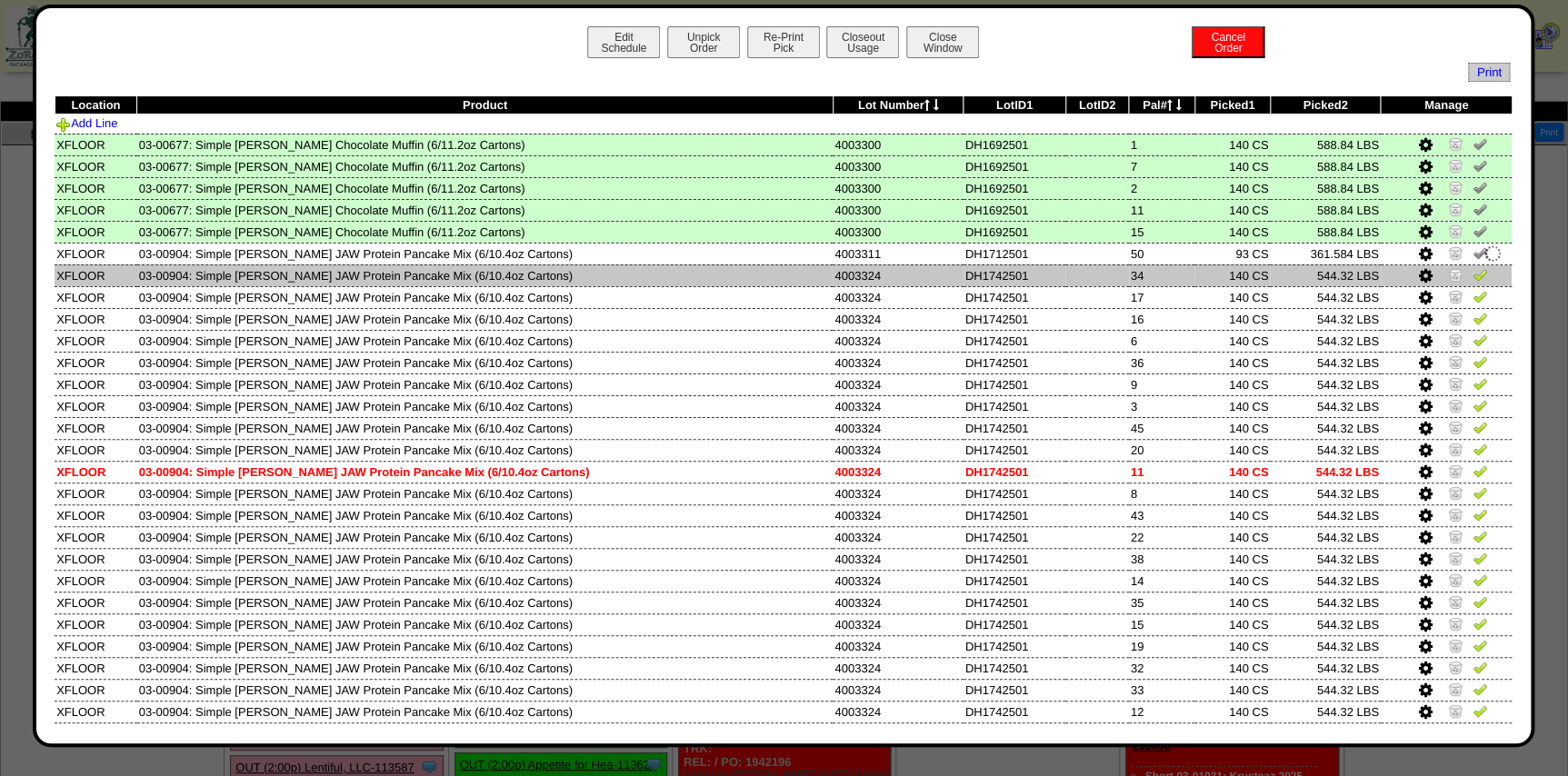 click at bounding box center [1480, 274] 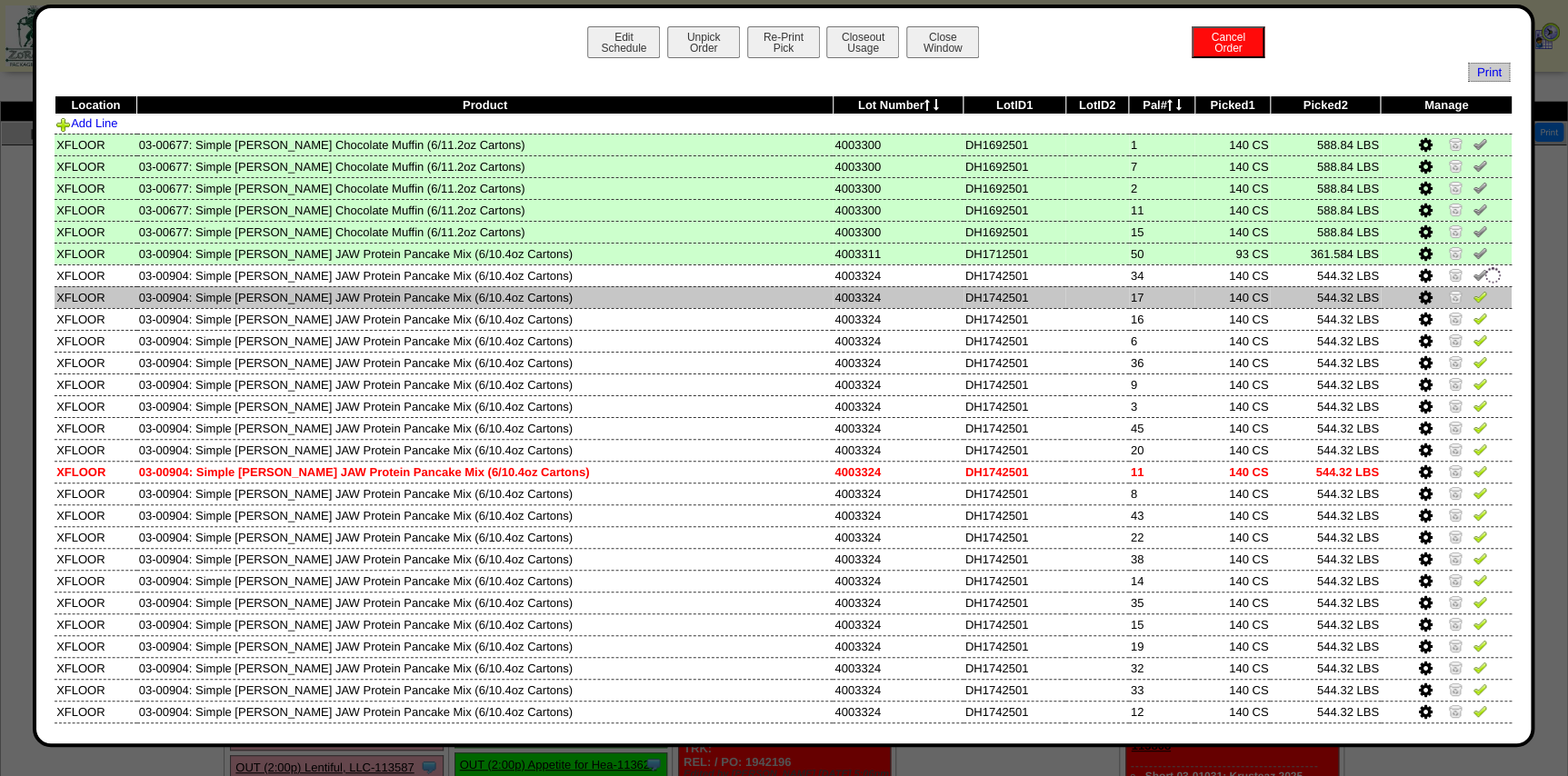 click at bounding box center [1480, 296] 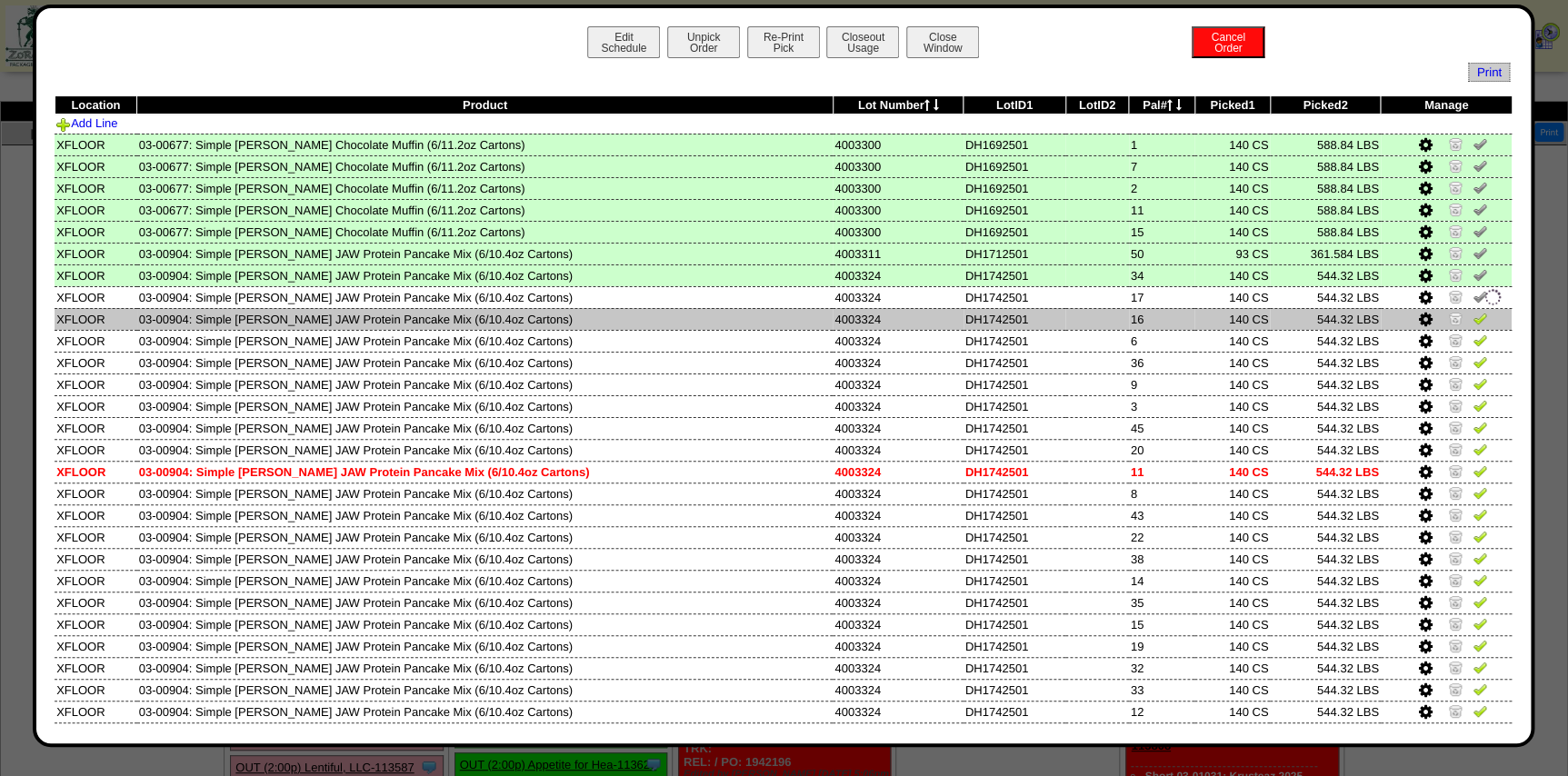 click at bounding box center [1480, 318] 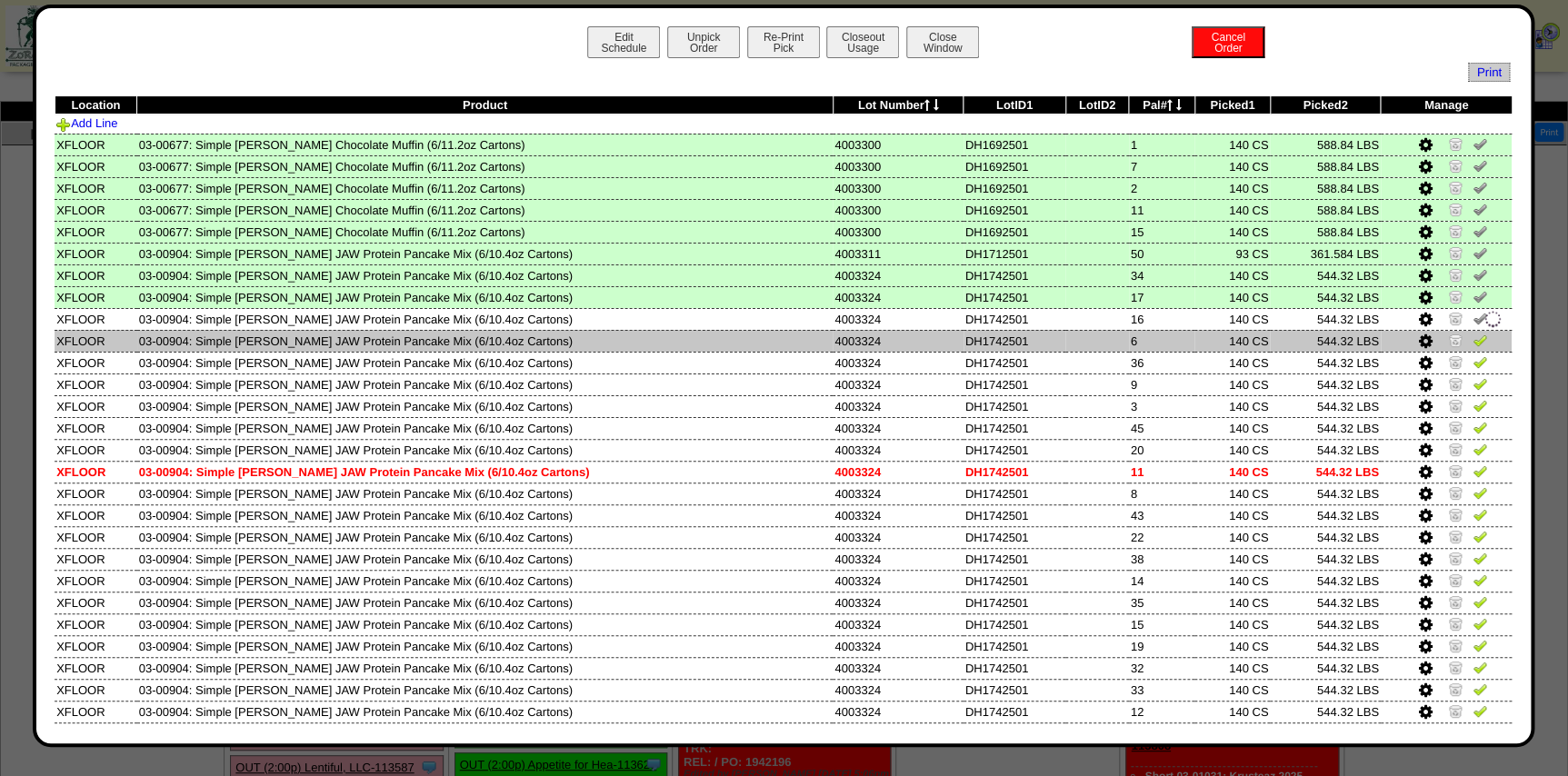 click at bounding box center [1480, 340] 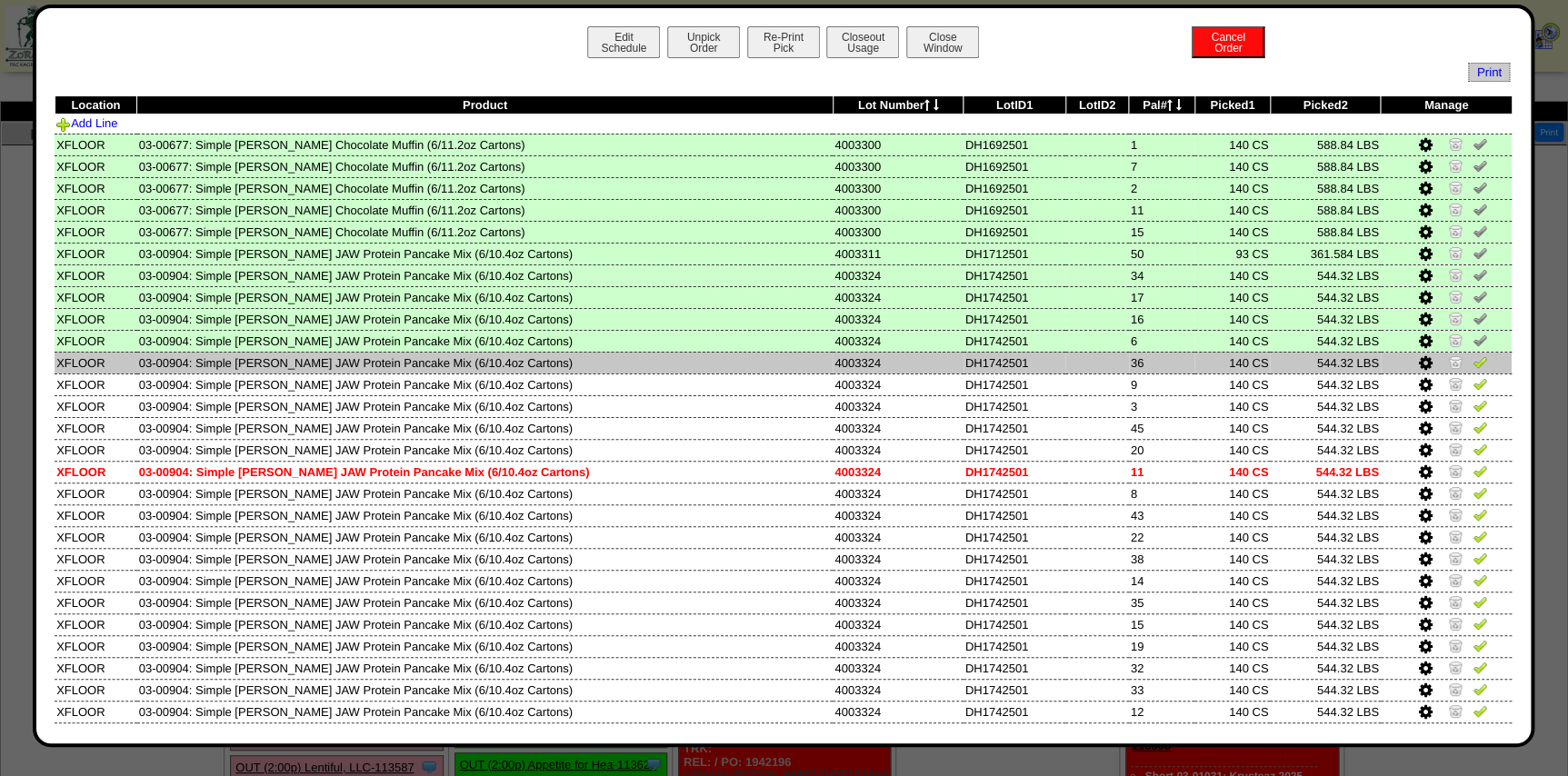 click at bounding box center [1480, 362] 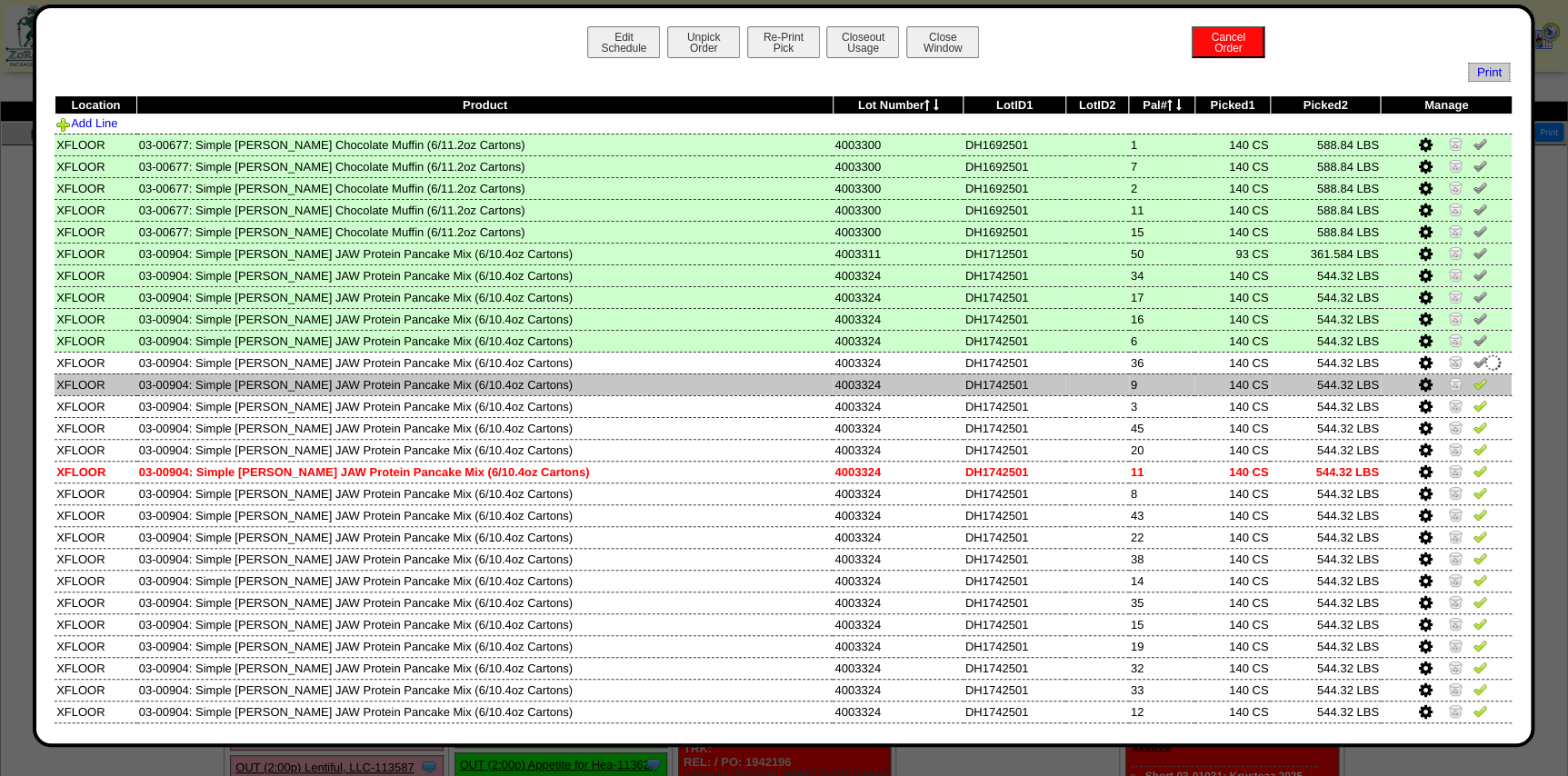 click at bounding box center [1480, 383] 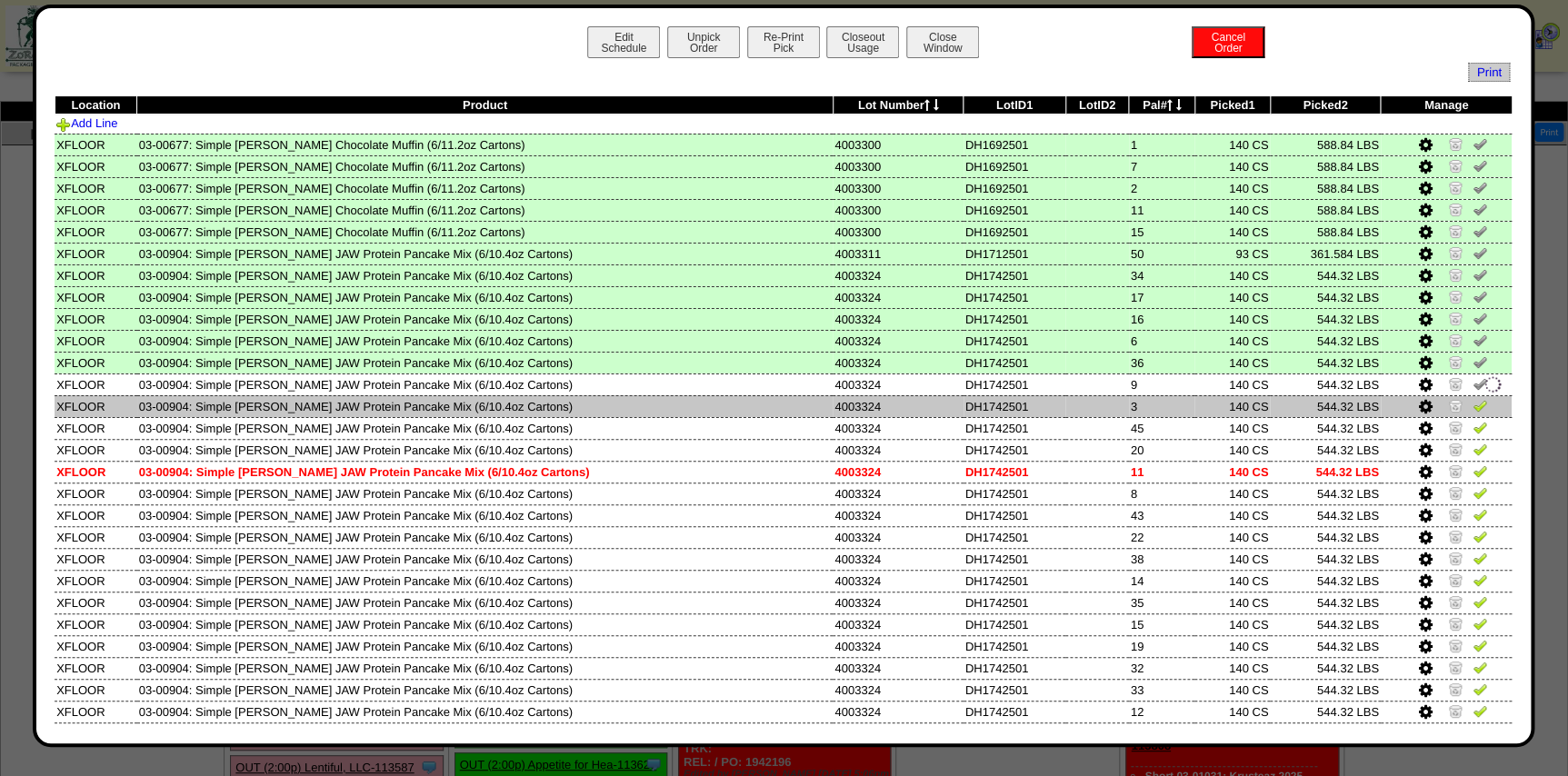 click at bounding box center [1480, 405] 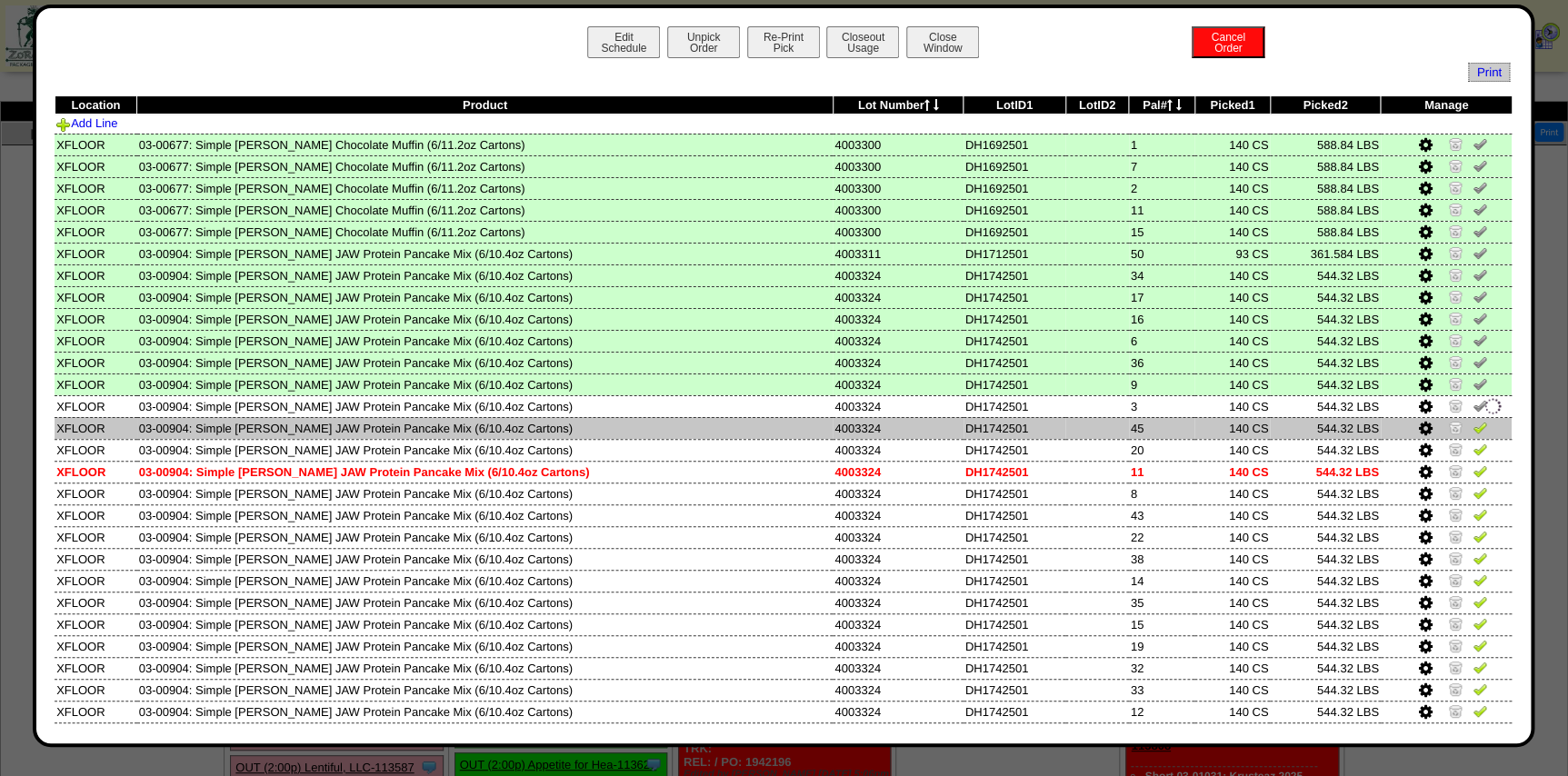 click at bounding box center (1480, 427) 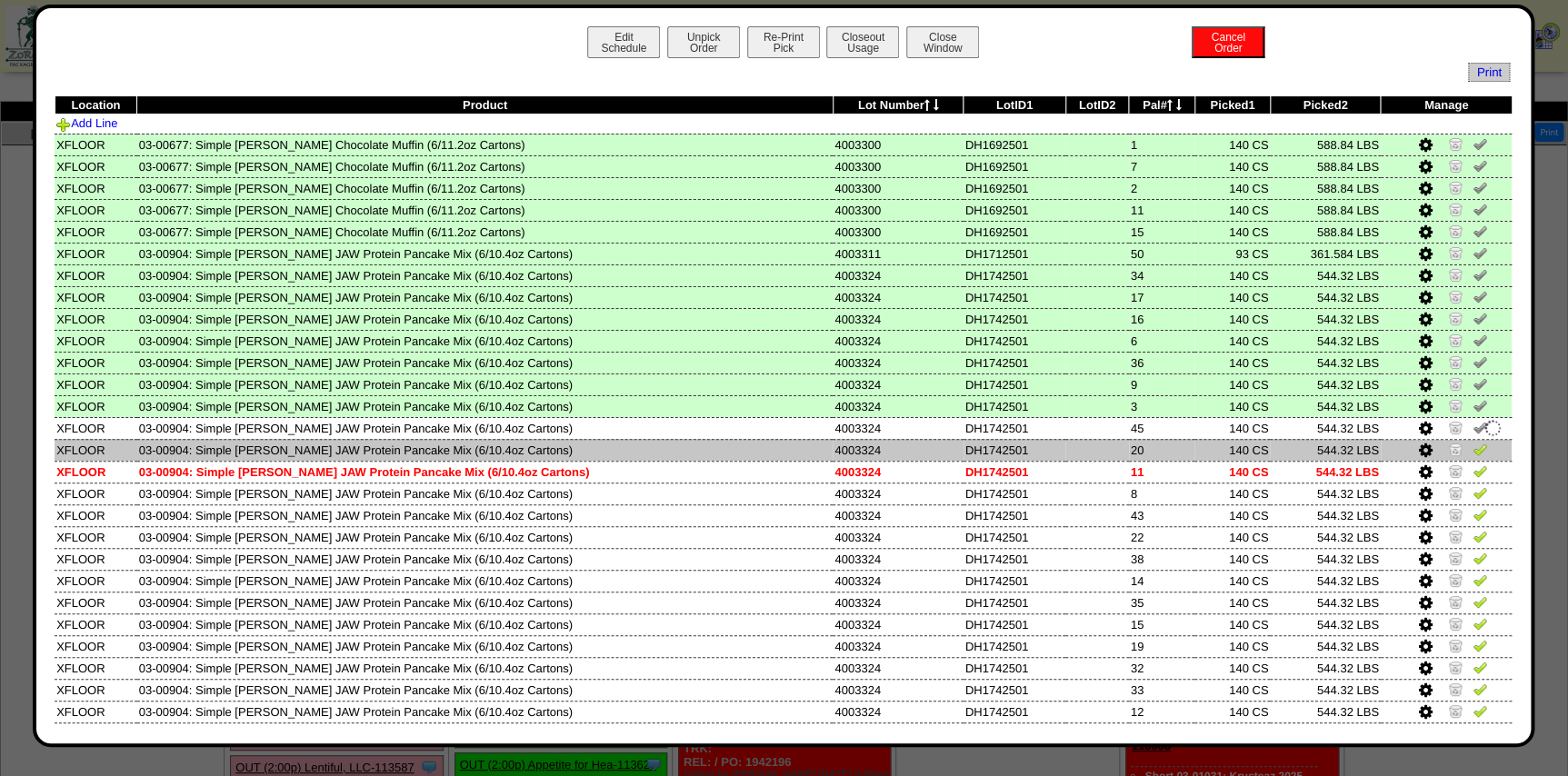 click at bounding box center [1480, 449] 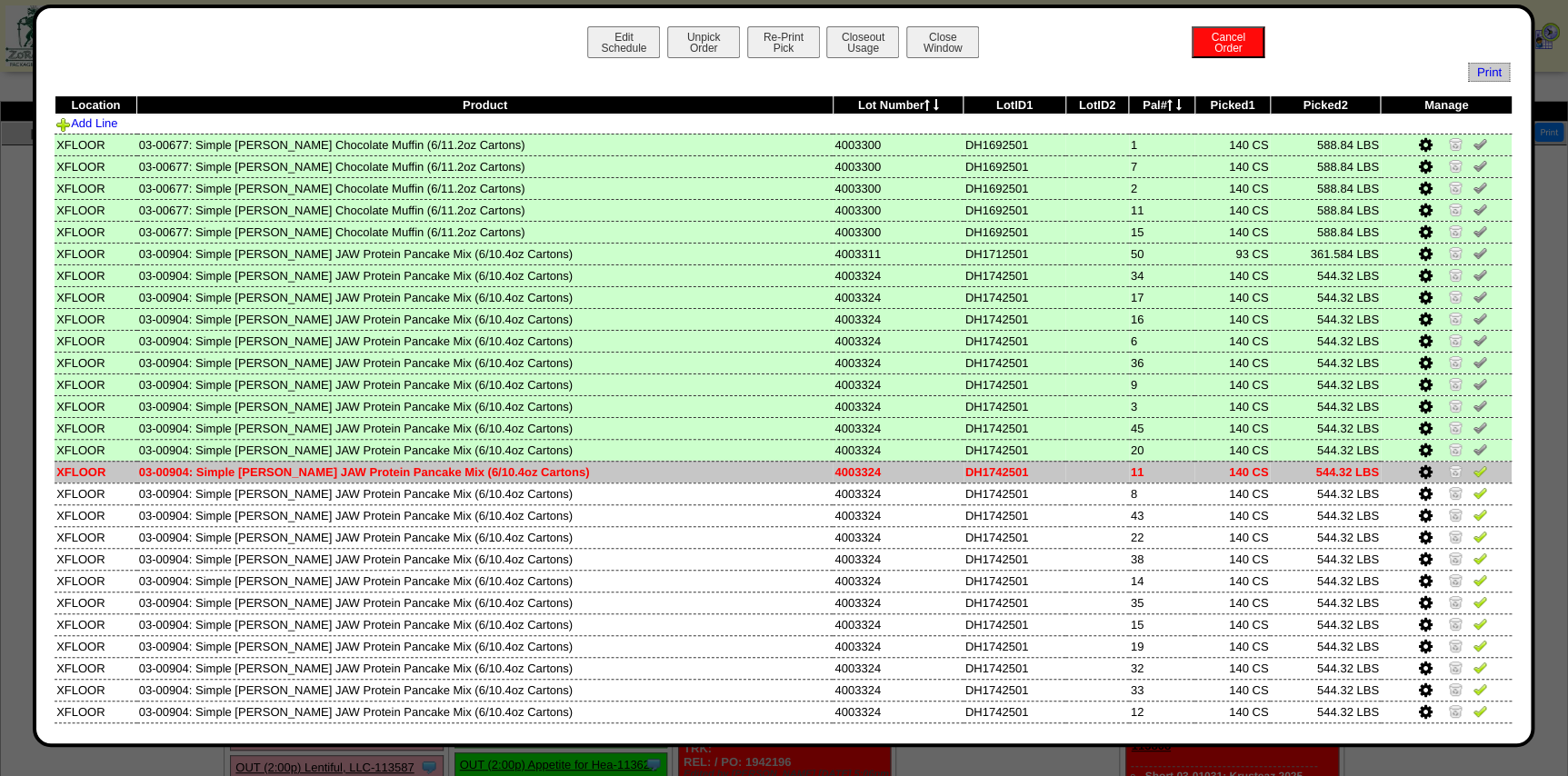 click at bounding box center [1480, 471] 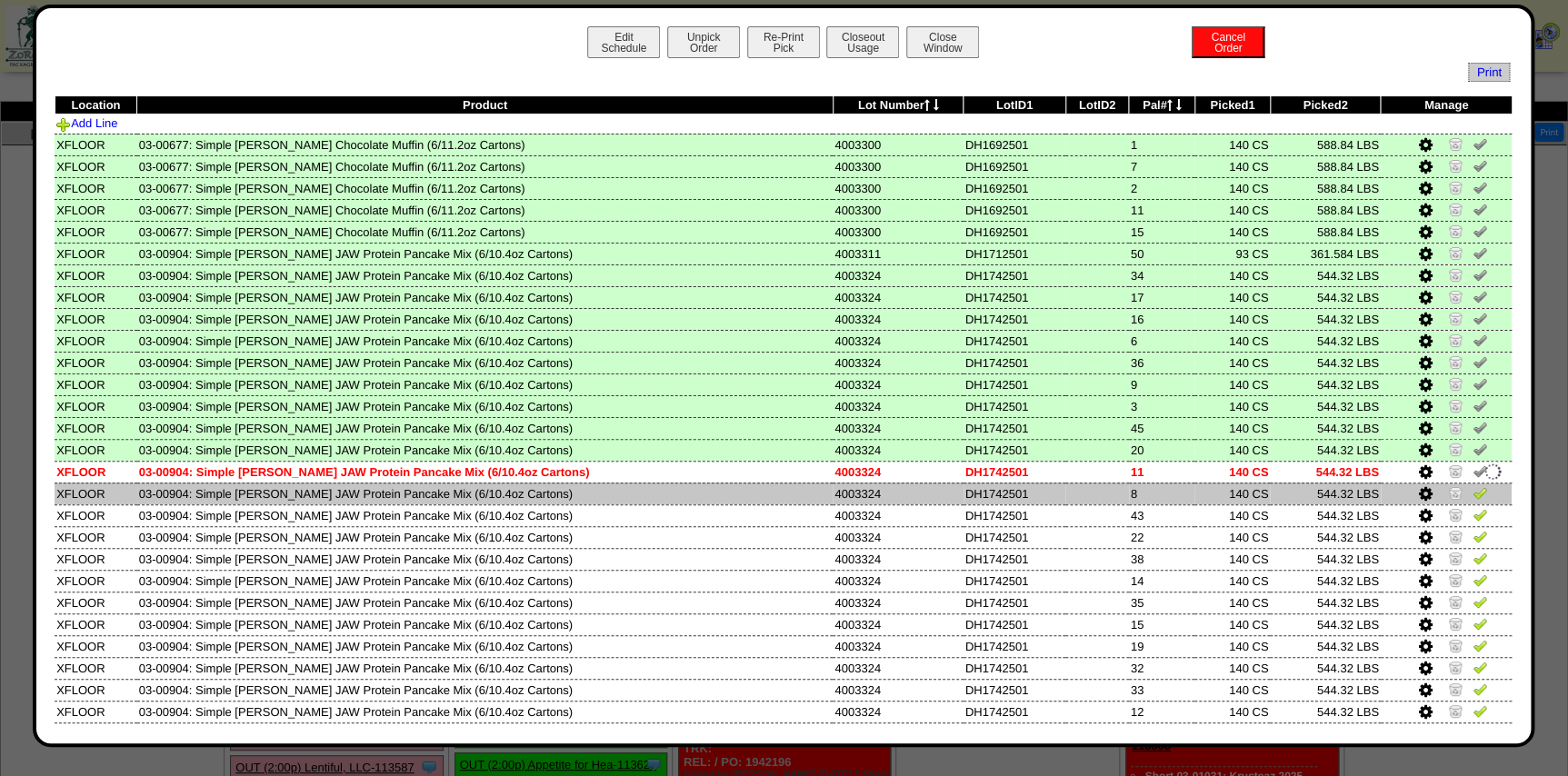 click at bounding box center (1480, 492) 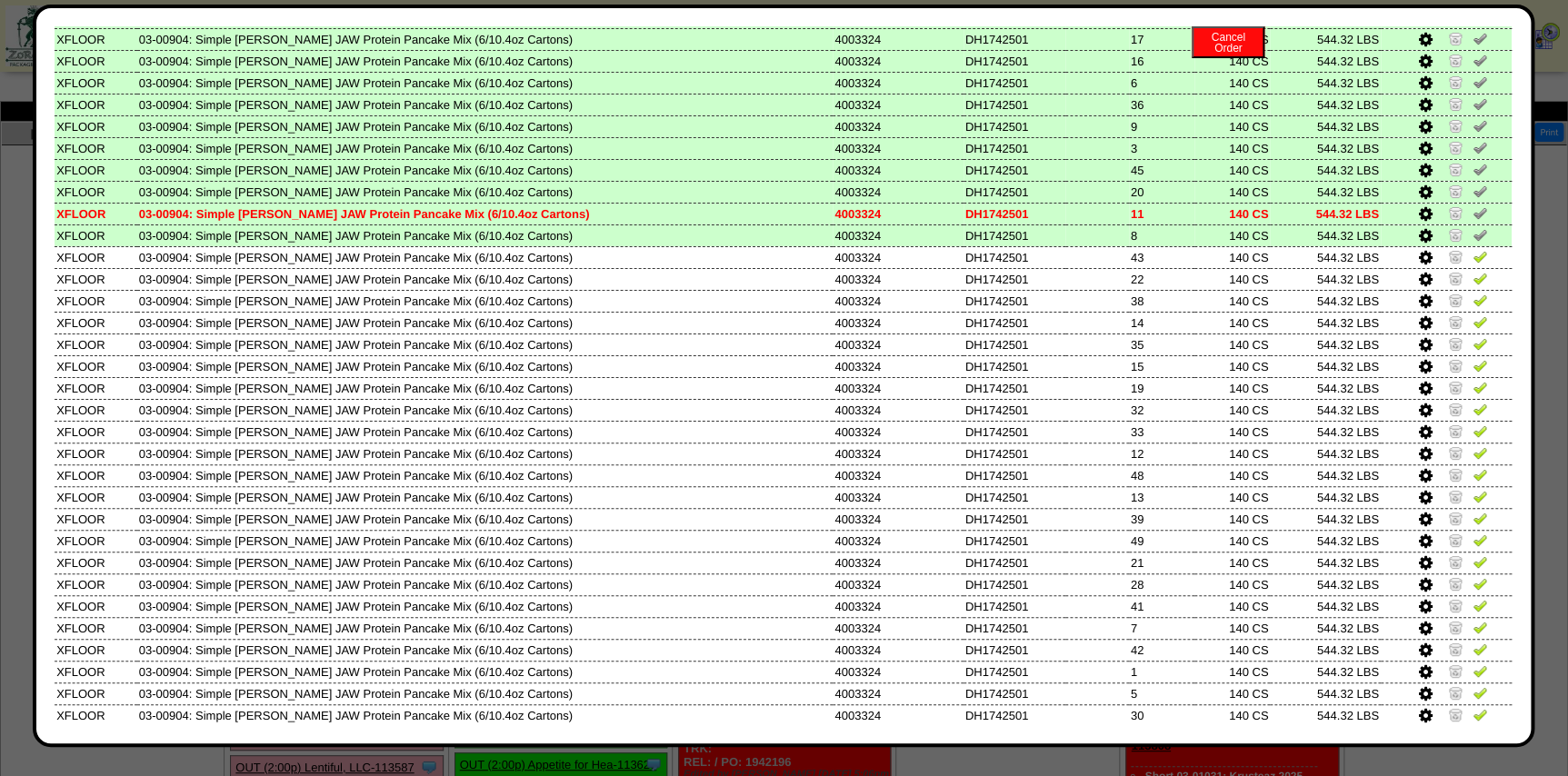 scroll, scrollTop: 280, scrollLeft: 0, axis: vertical 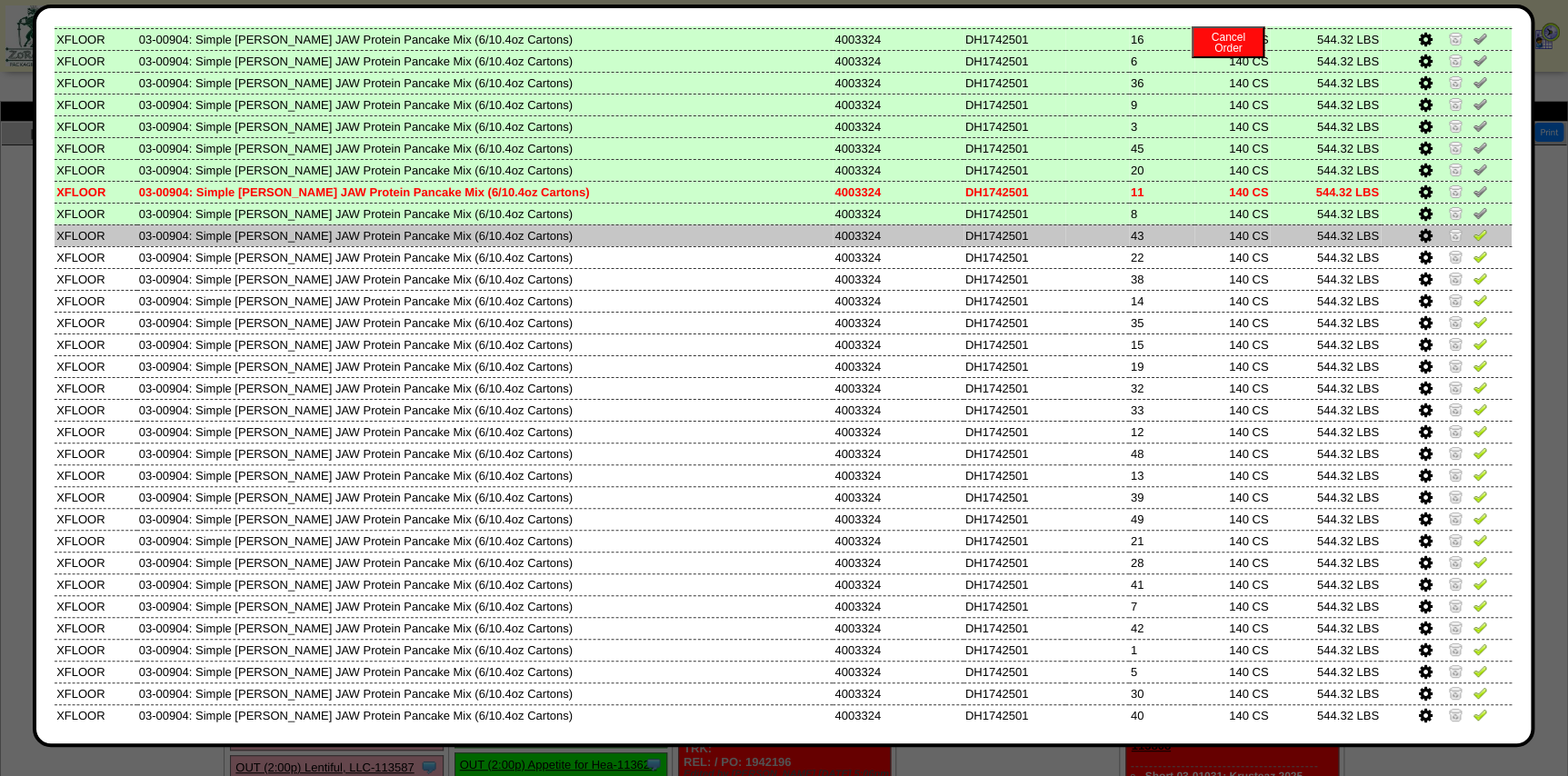 click at bounding box center [1480, 234] 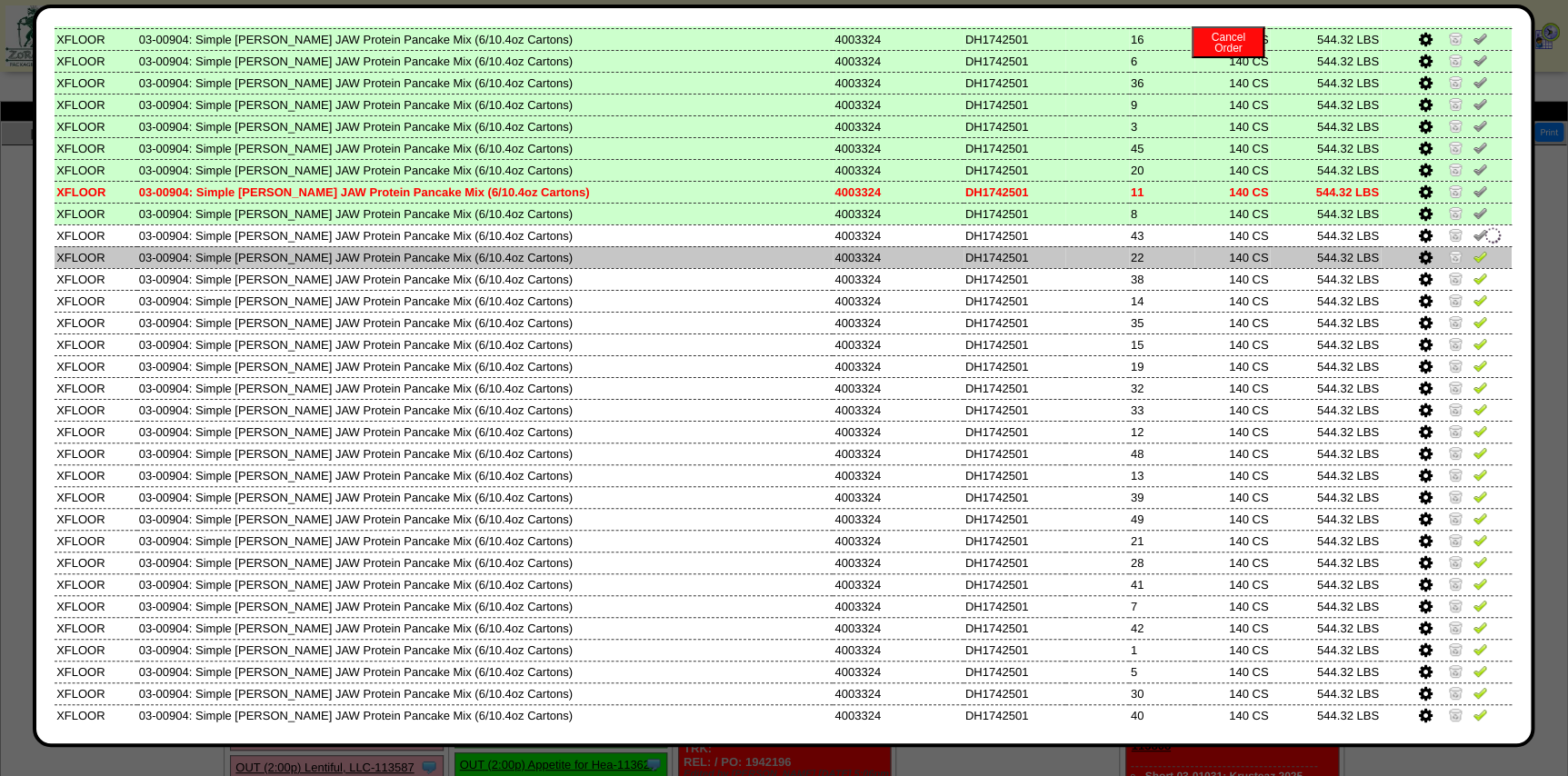 click at bounding box center (1480, 256) 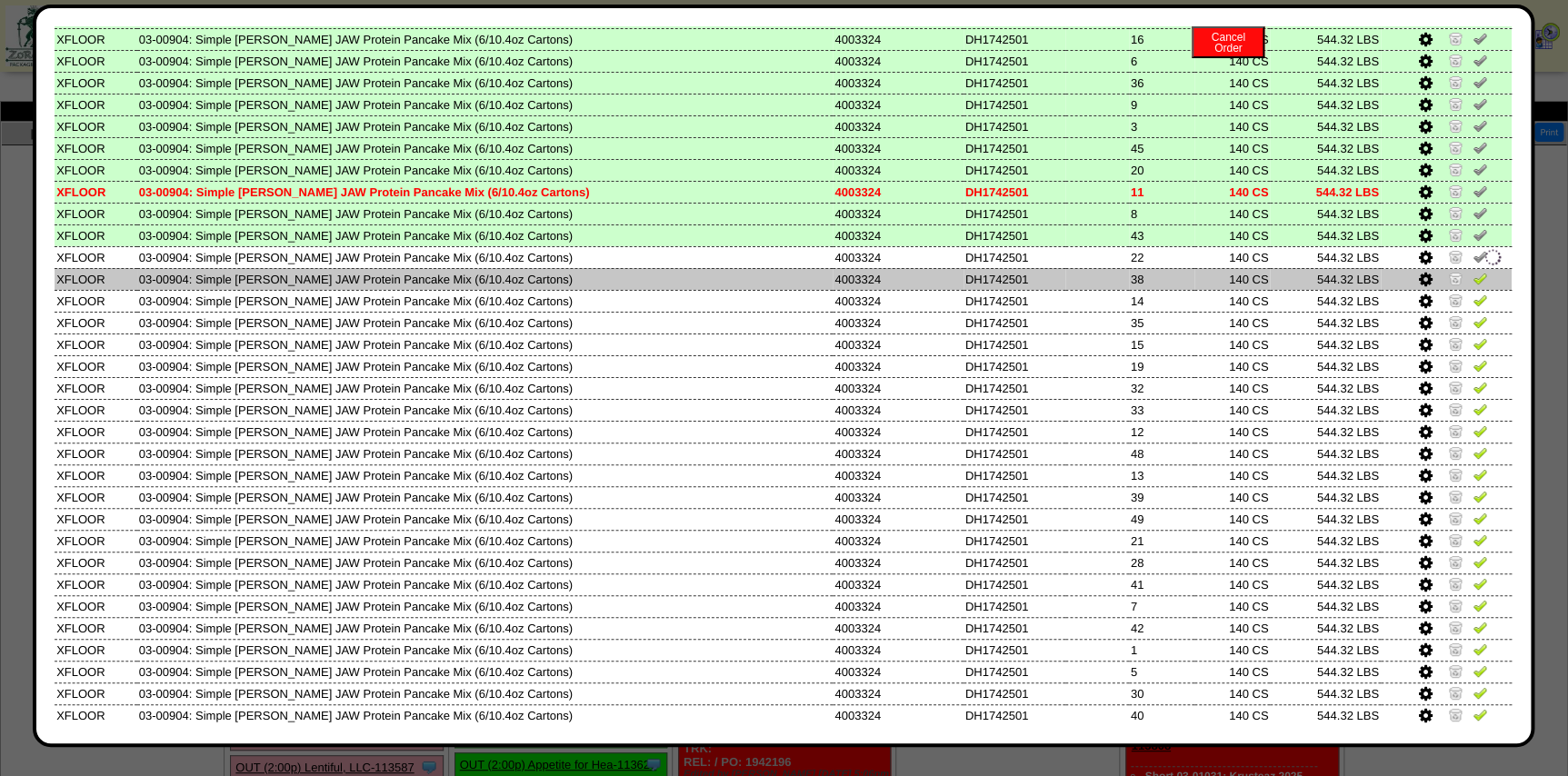 click at bounding box center [1480, 278] 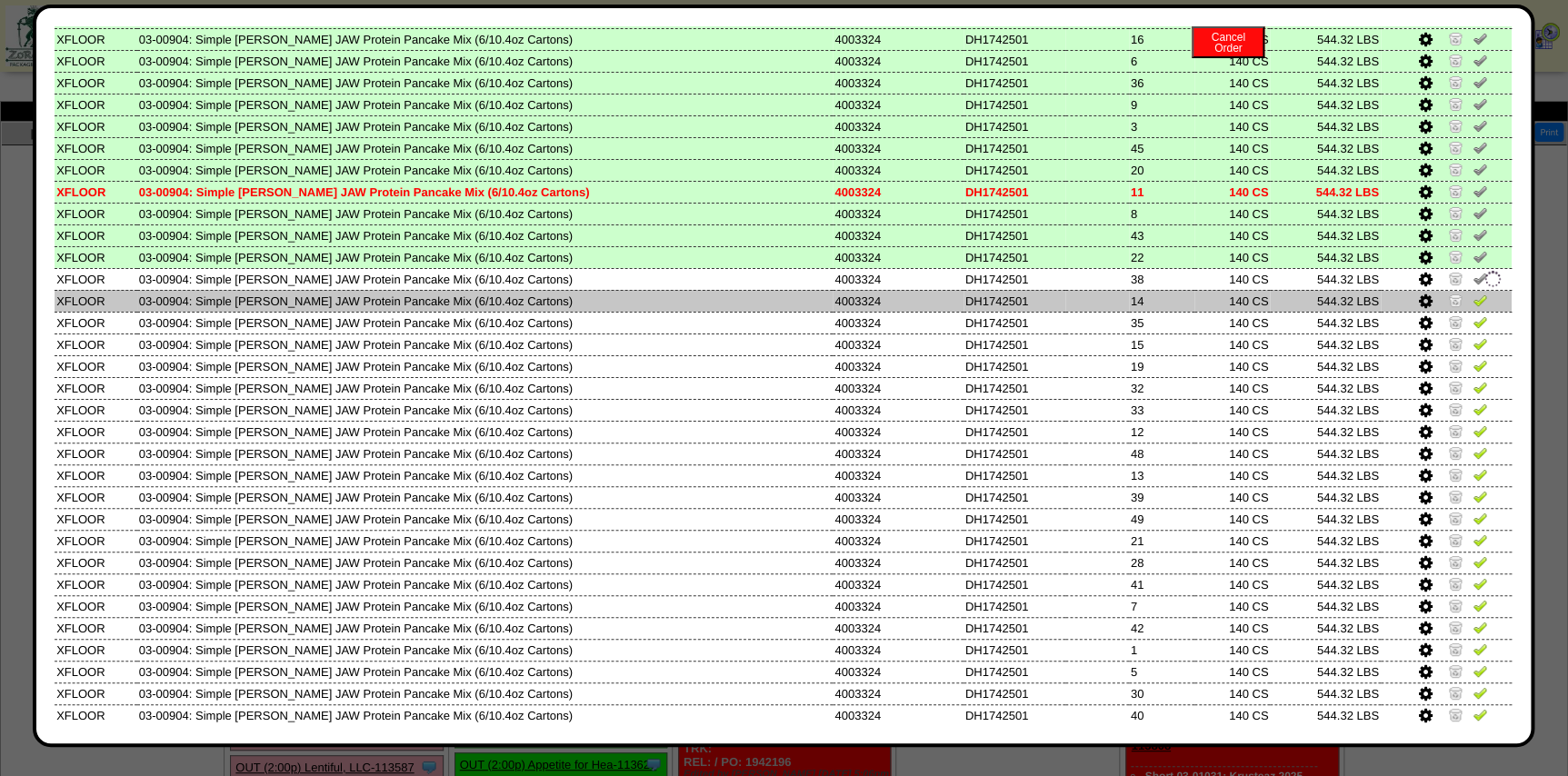 click at bounding box center (1480, 300) 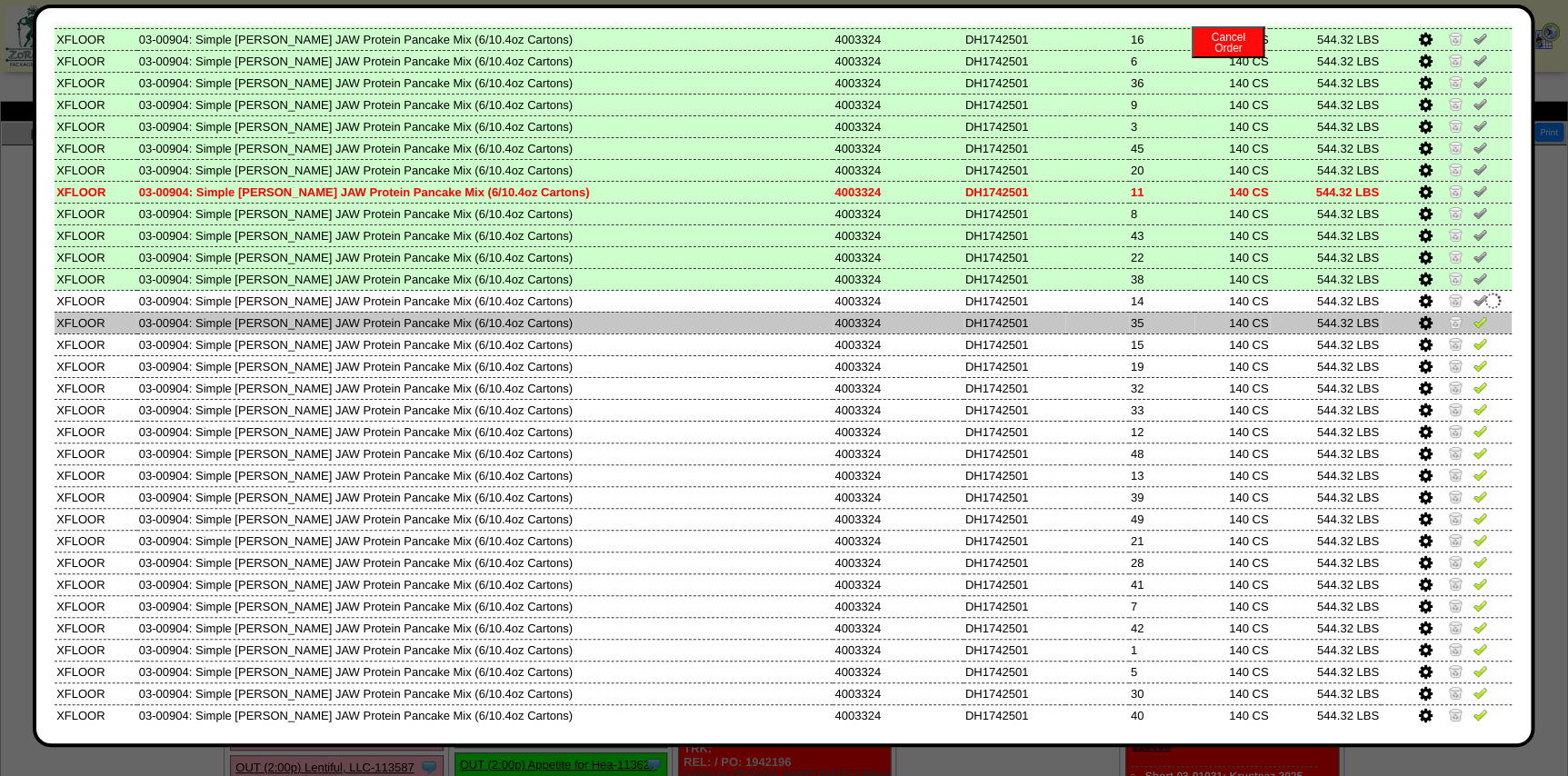 click at bounding box center (1480, 322) 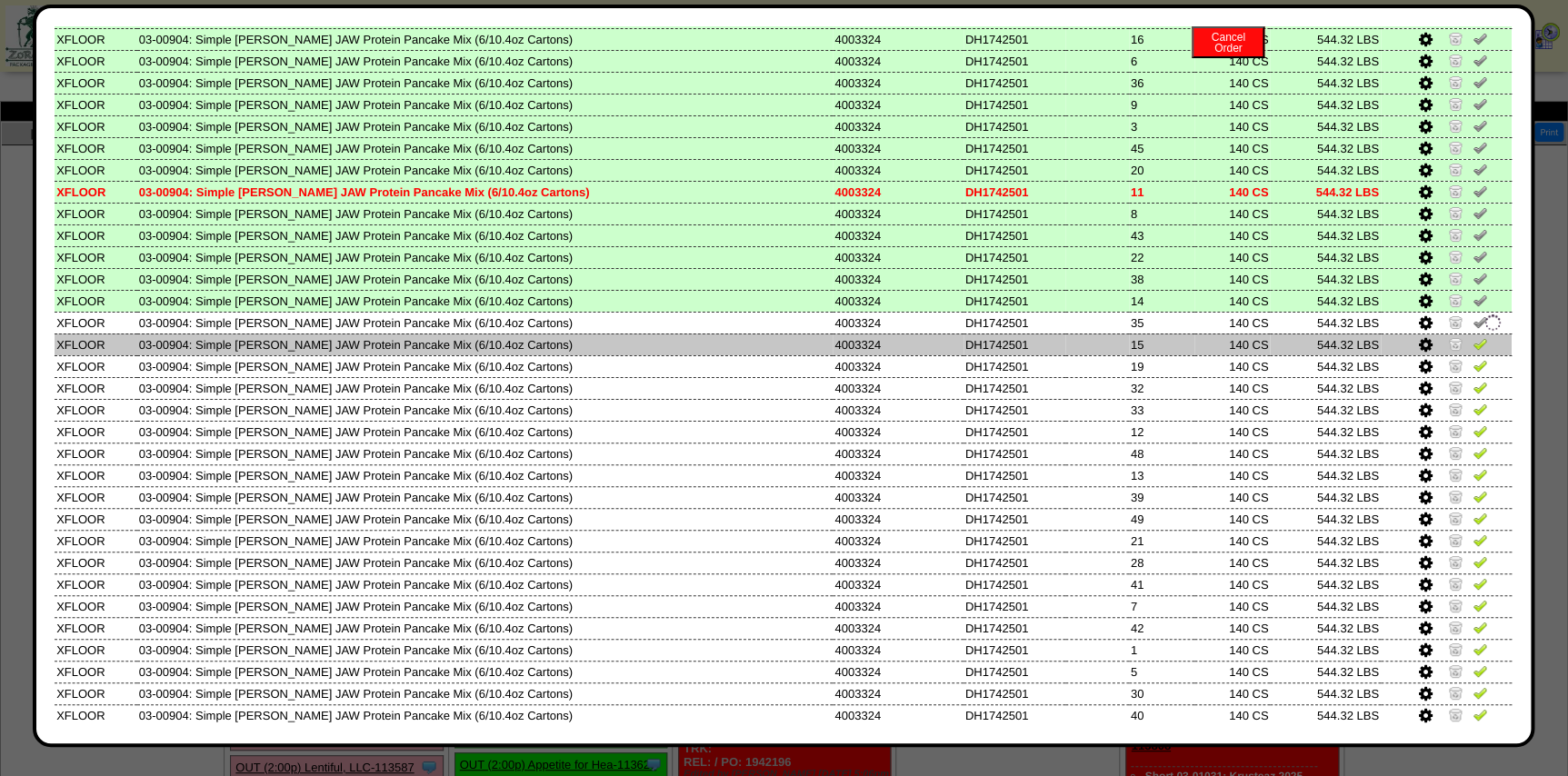 click at bounding box center [1480, 343] 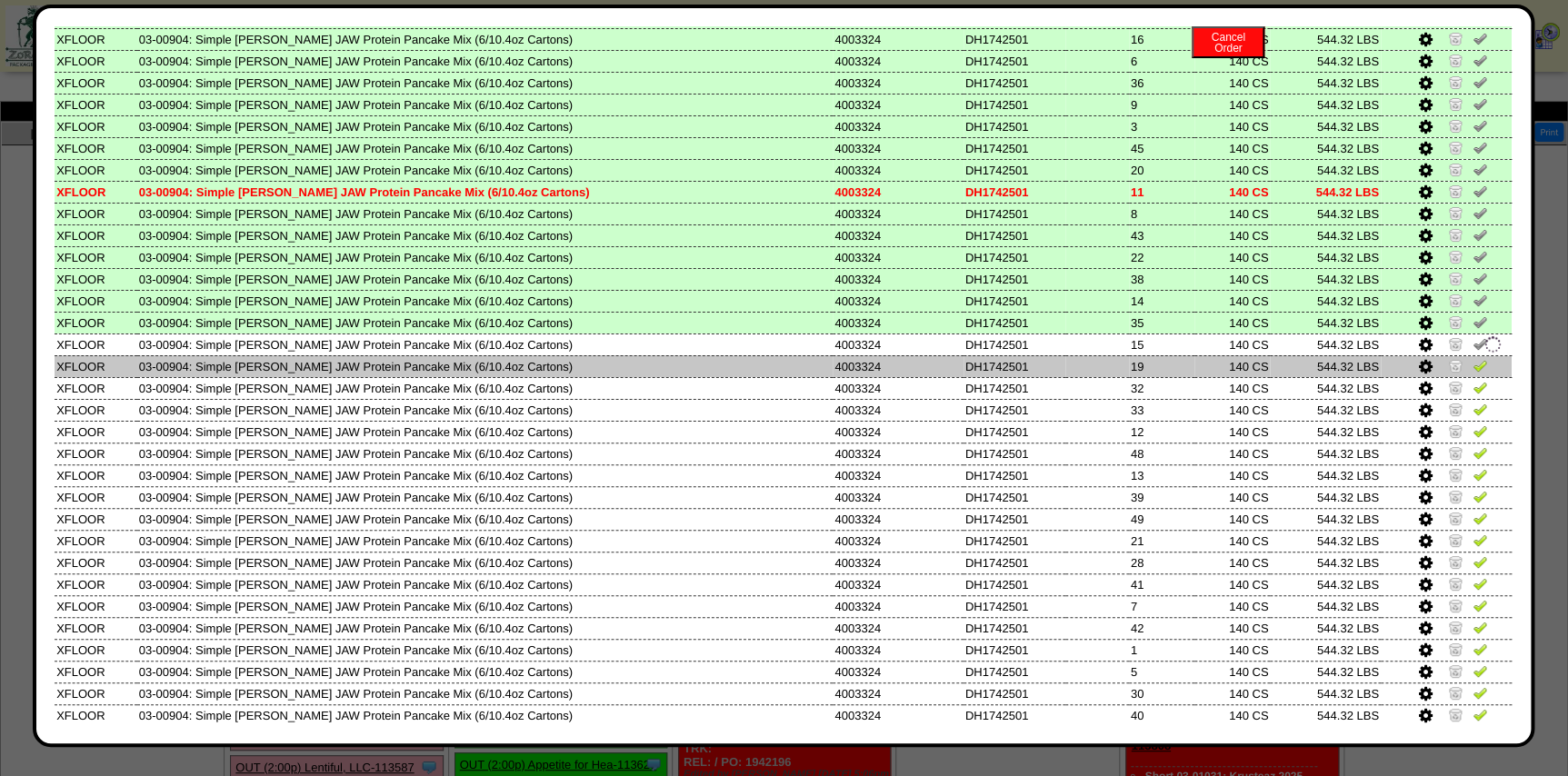 click at bounding box center (1480, 365) 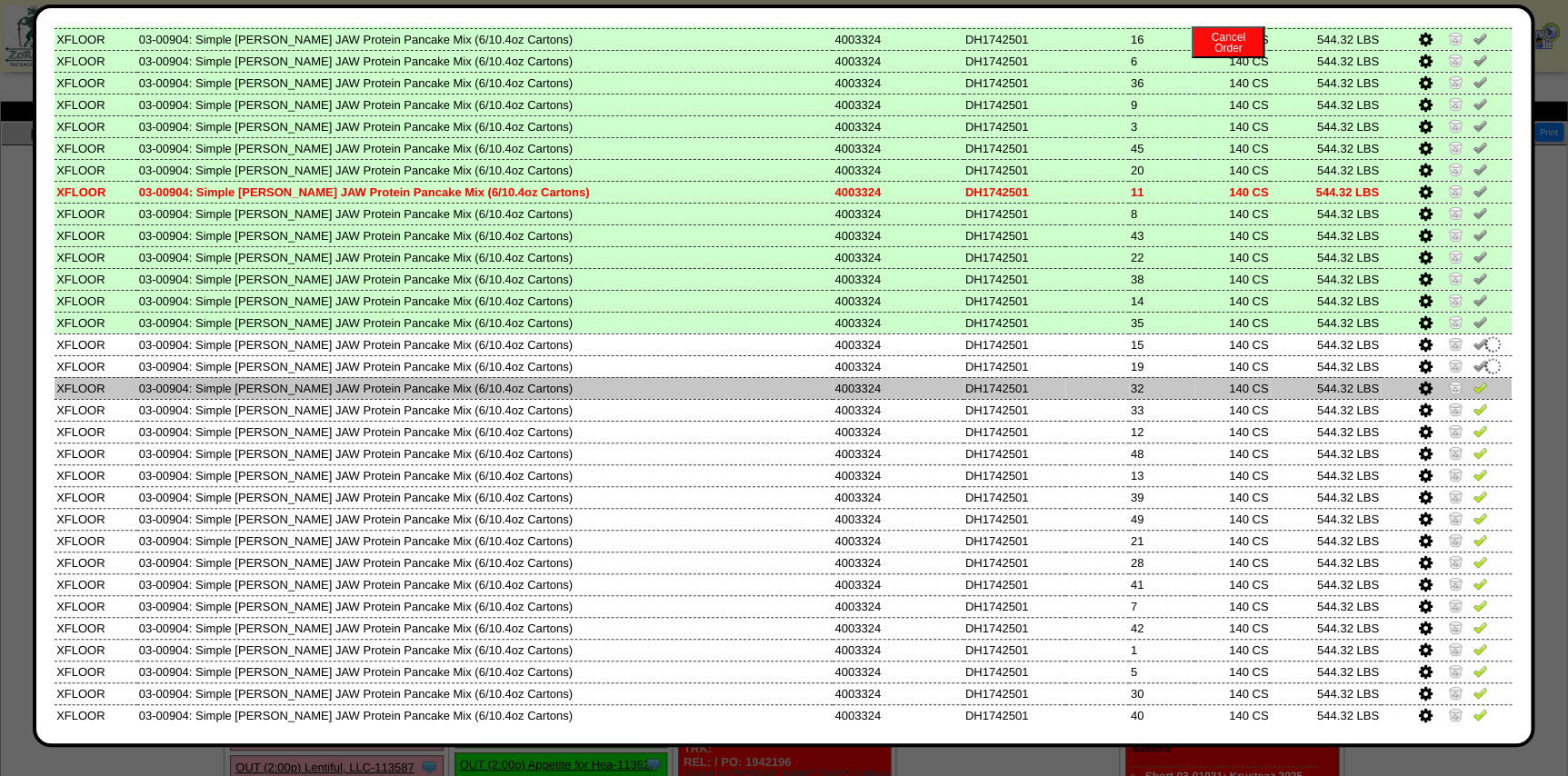 click at bounding box center (1480, 387) 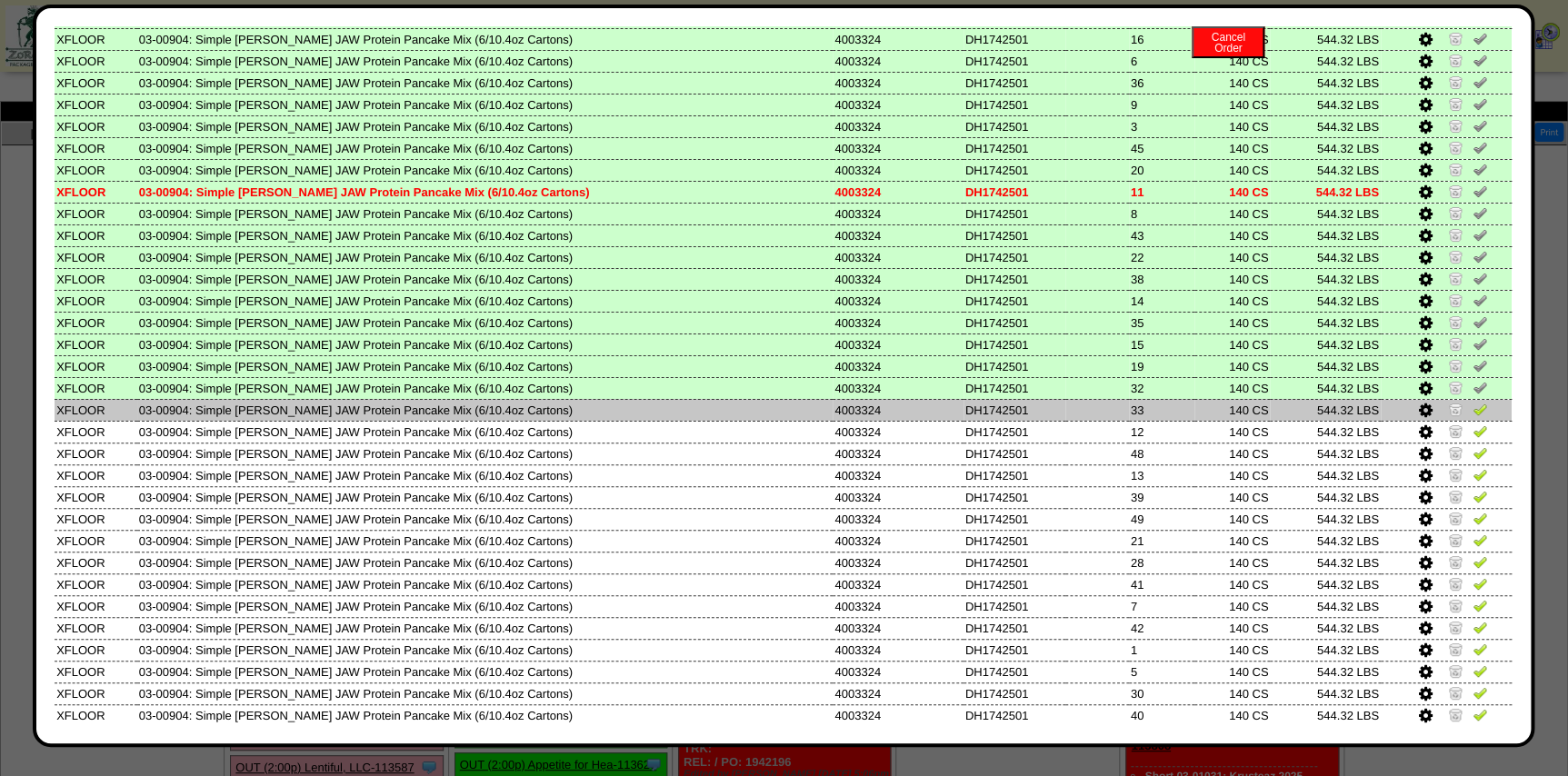 click at bounding box center [1480, 409] 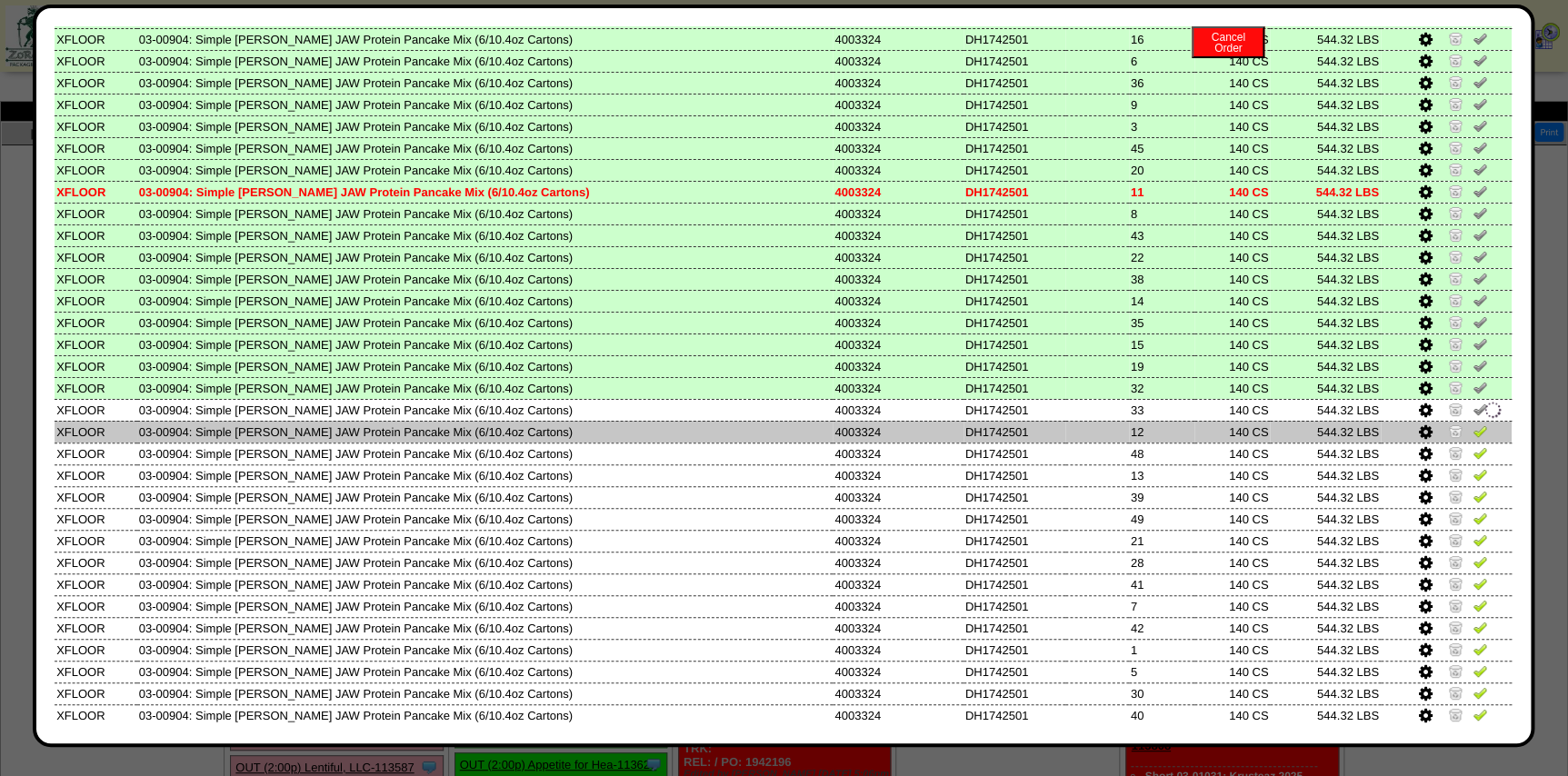 click at bounding box center [1480, 431] 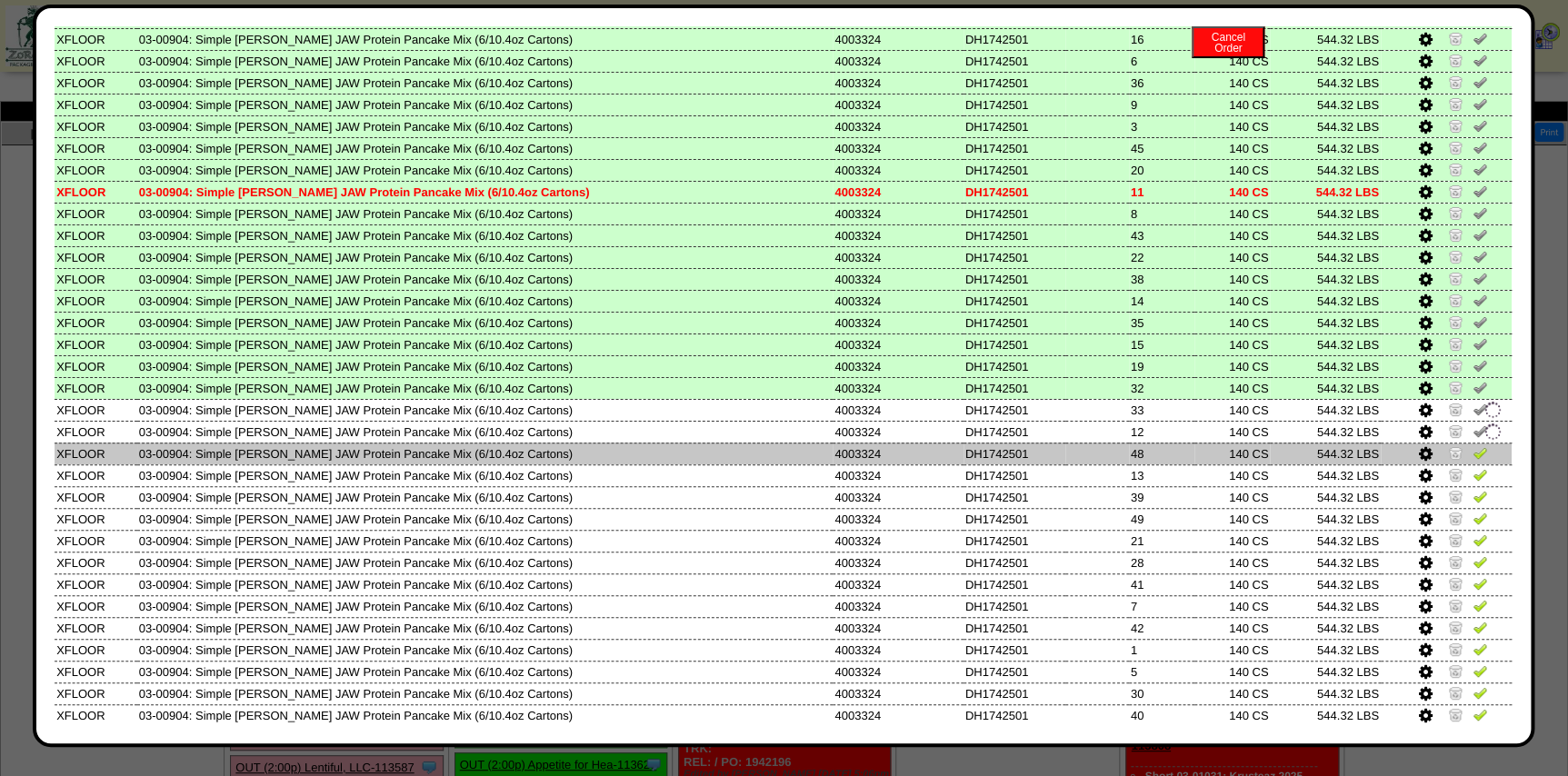 click at bounding box center [1480, 453] 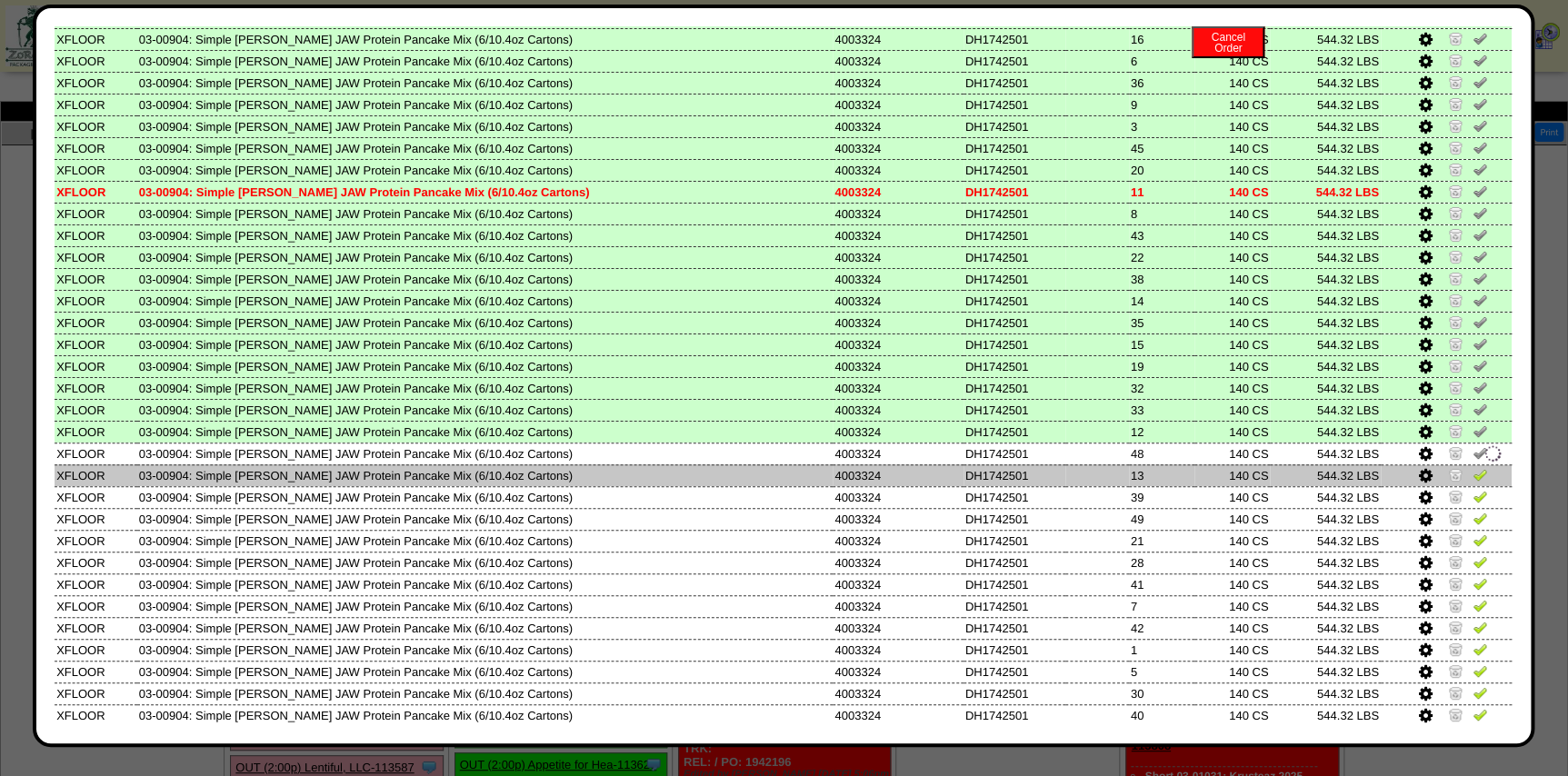 click at bounding box center (1480, 474) 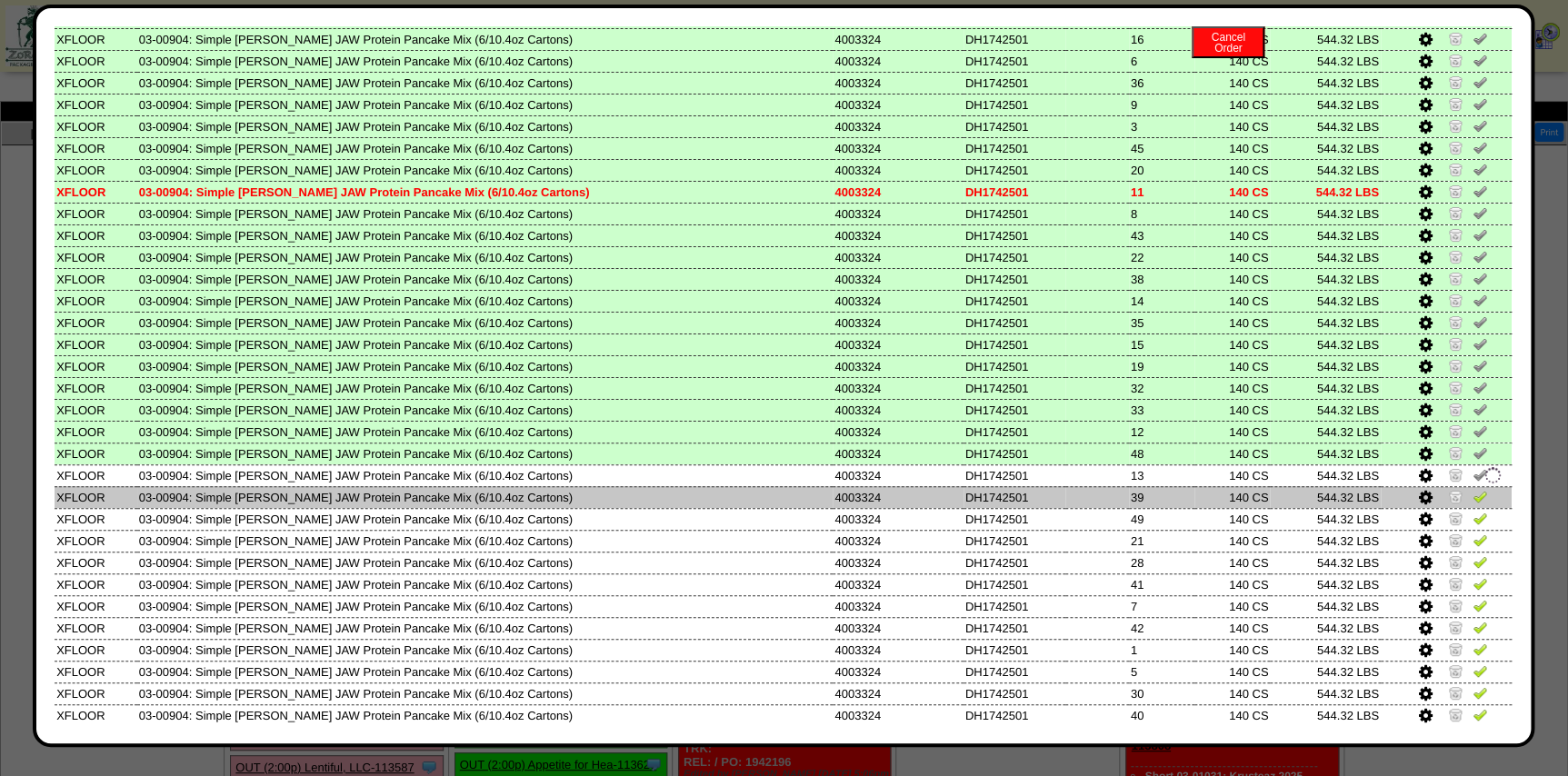click at bounding box center (1480, 496) 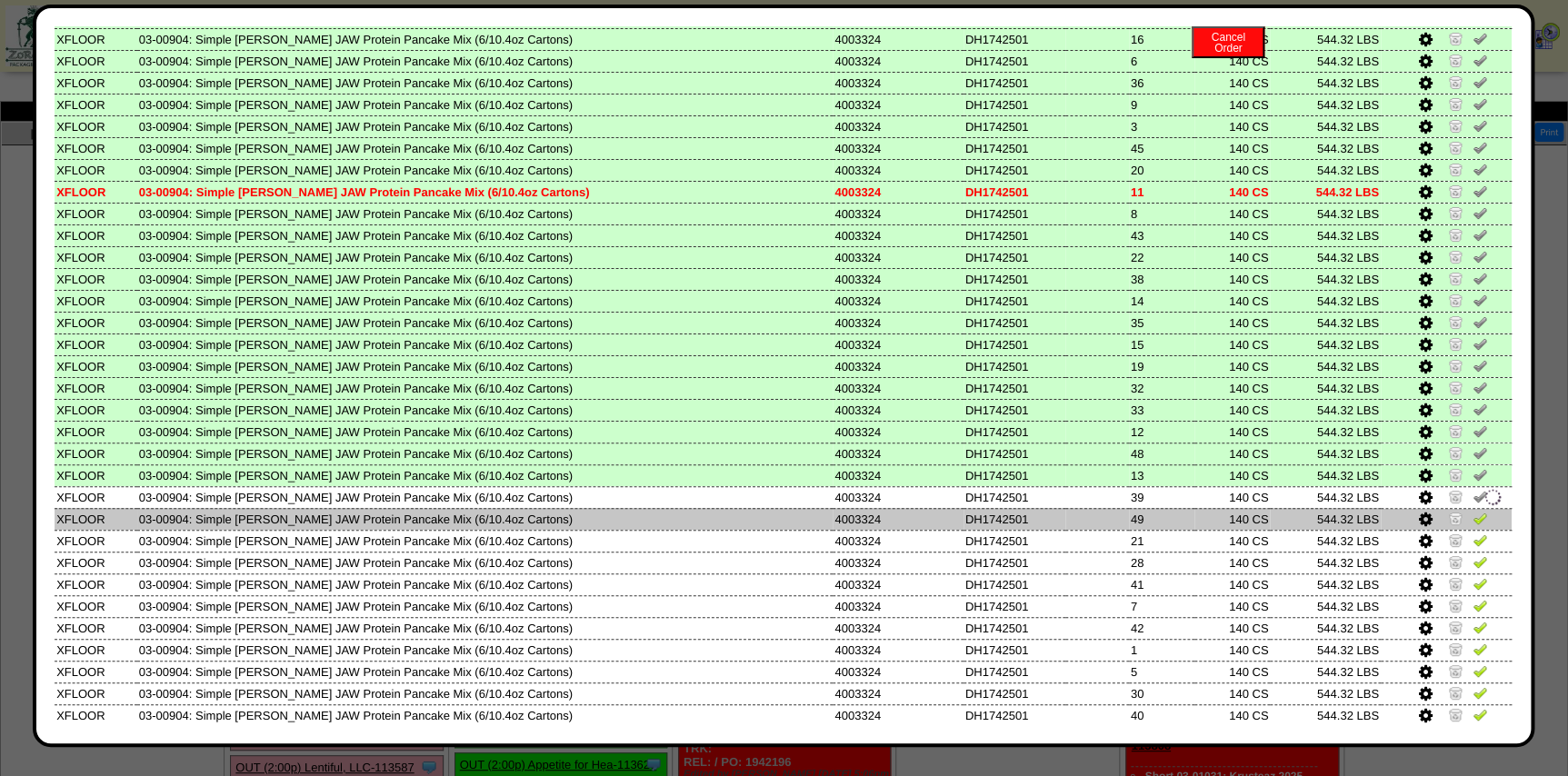 click at bounding box center (1480, 518) 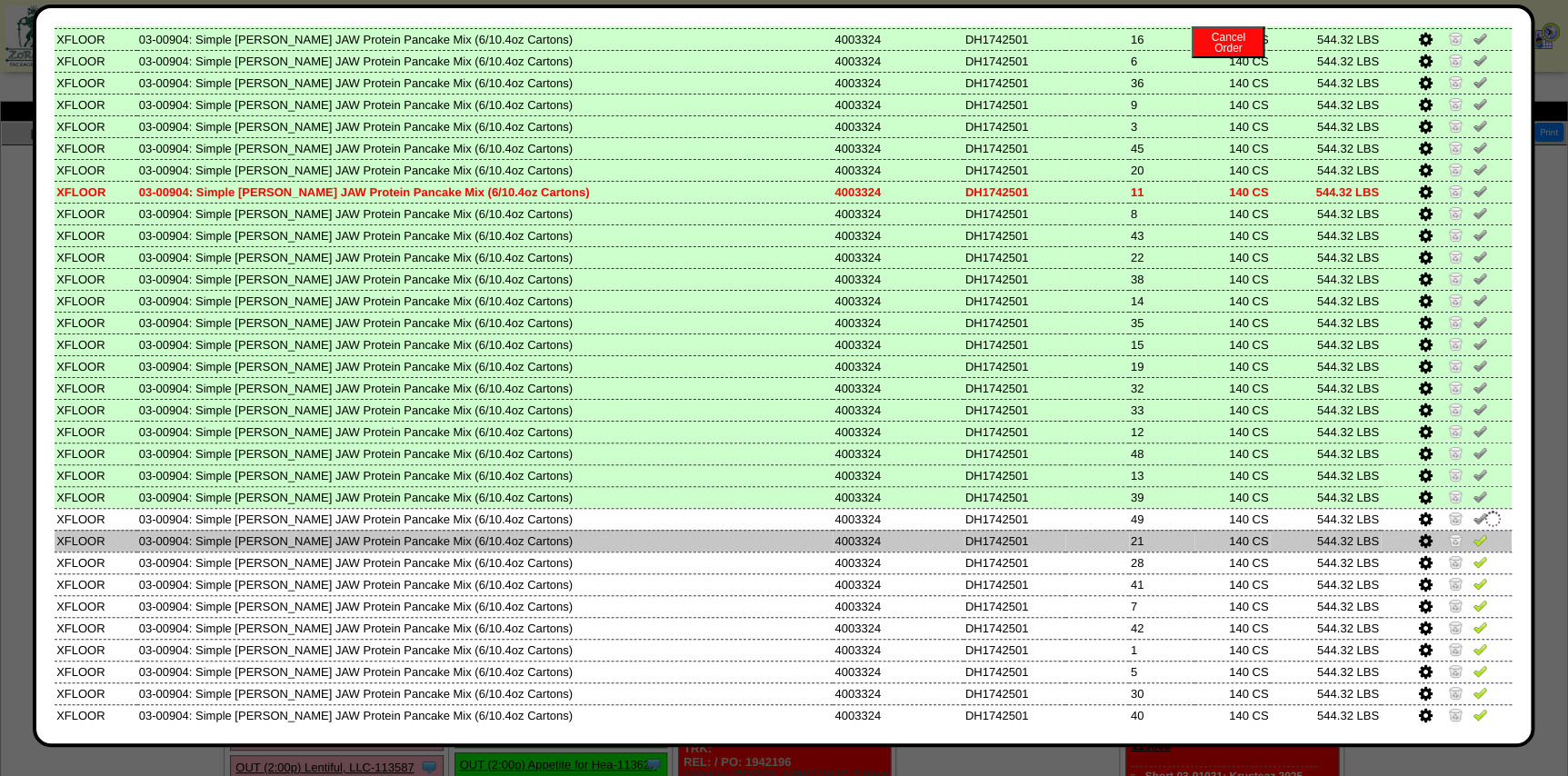 click at bounding box center [1480, 540] 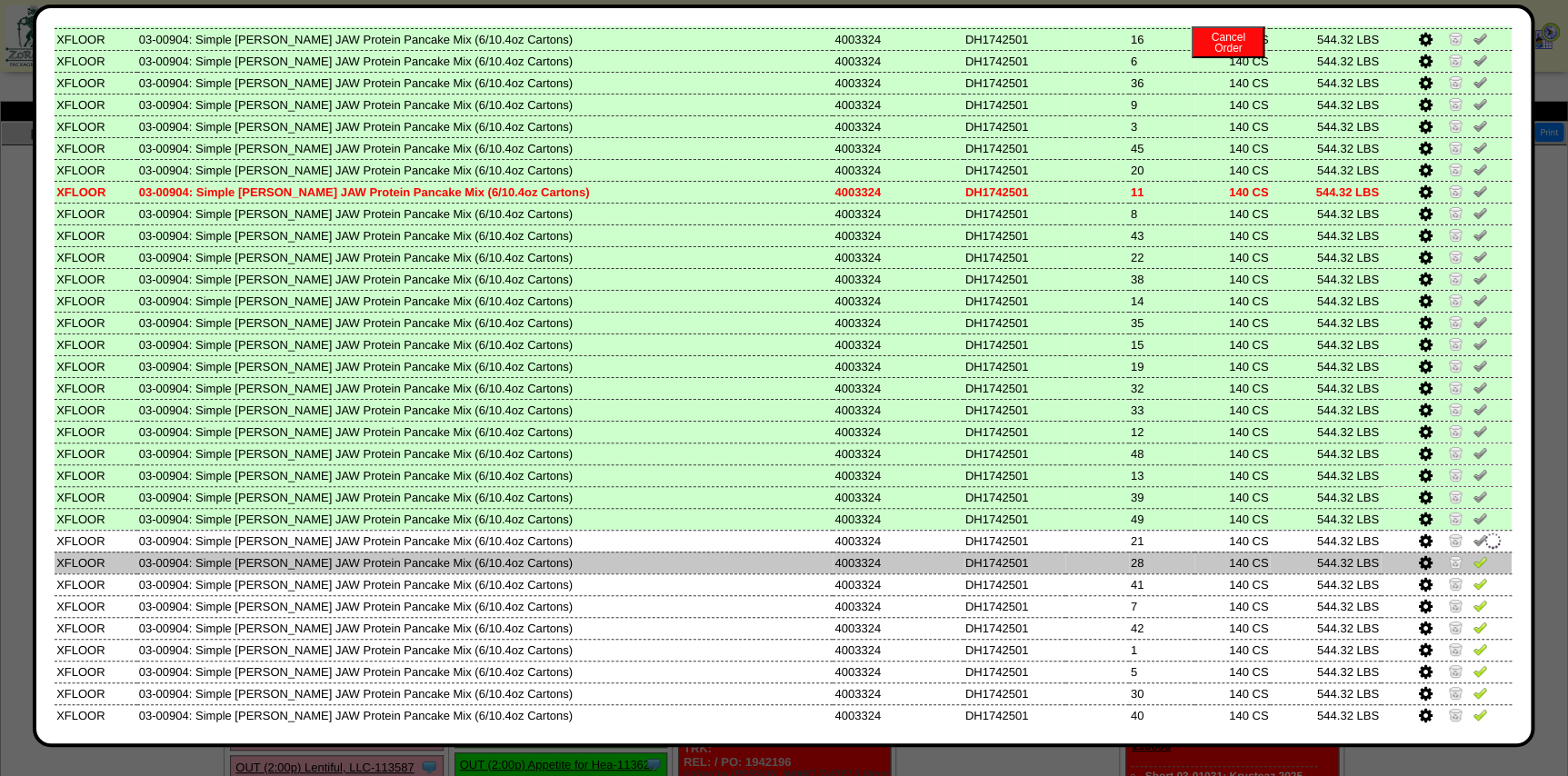click at bounding box center [1480, 562] 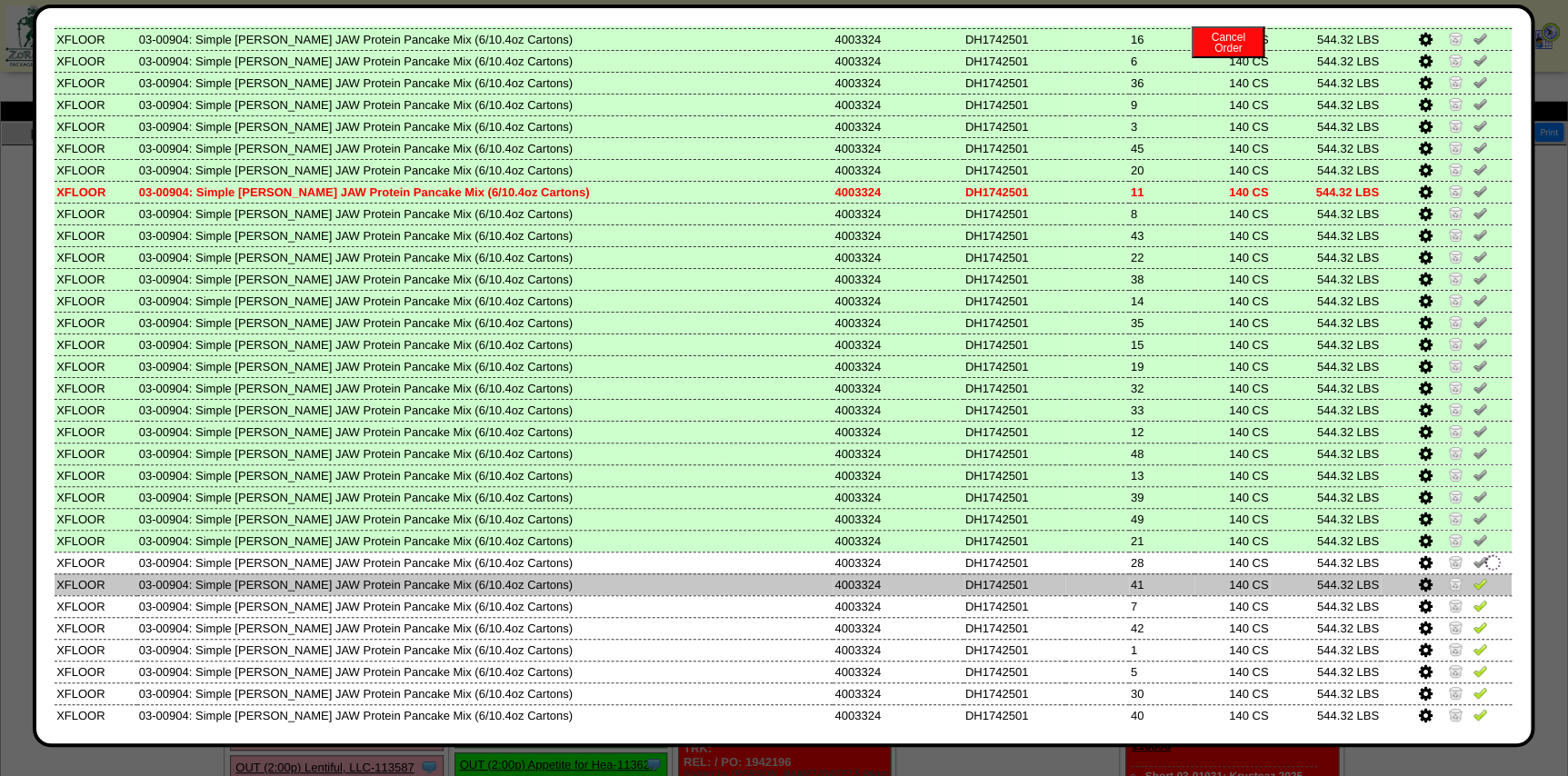 click at bounding box center (1480, 583) 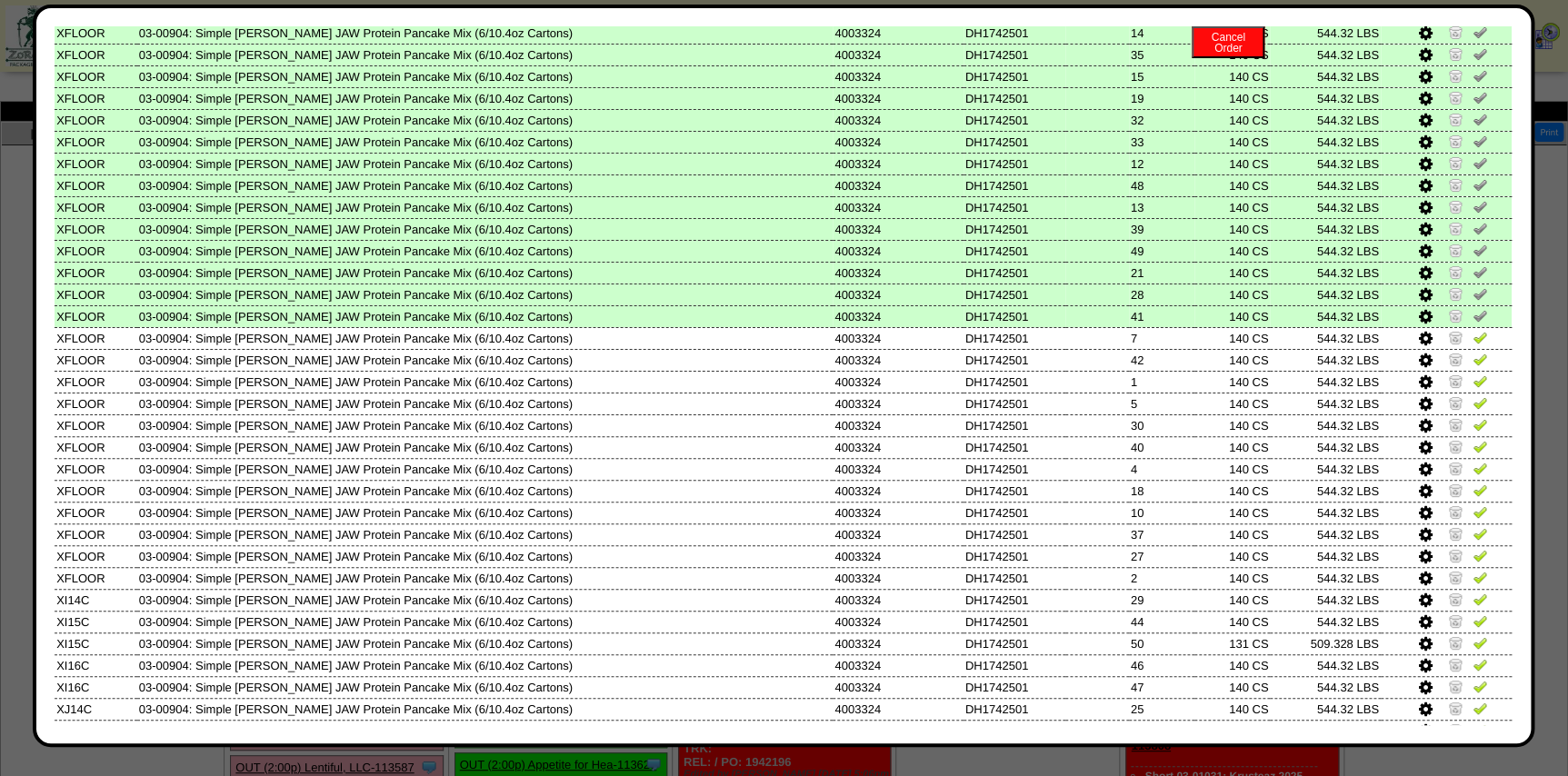 scroll, scrollTop: 596, scrollLeft: 0, axis: vertical 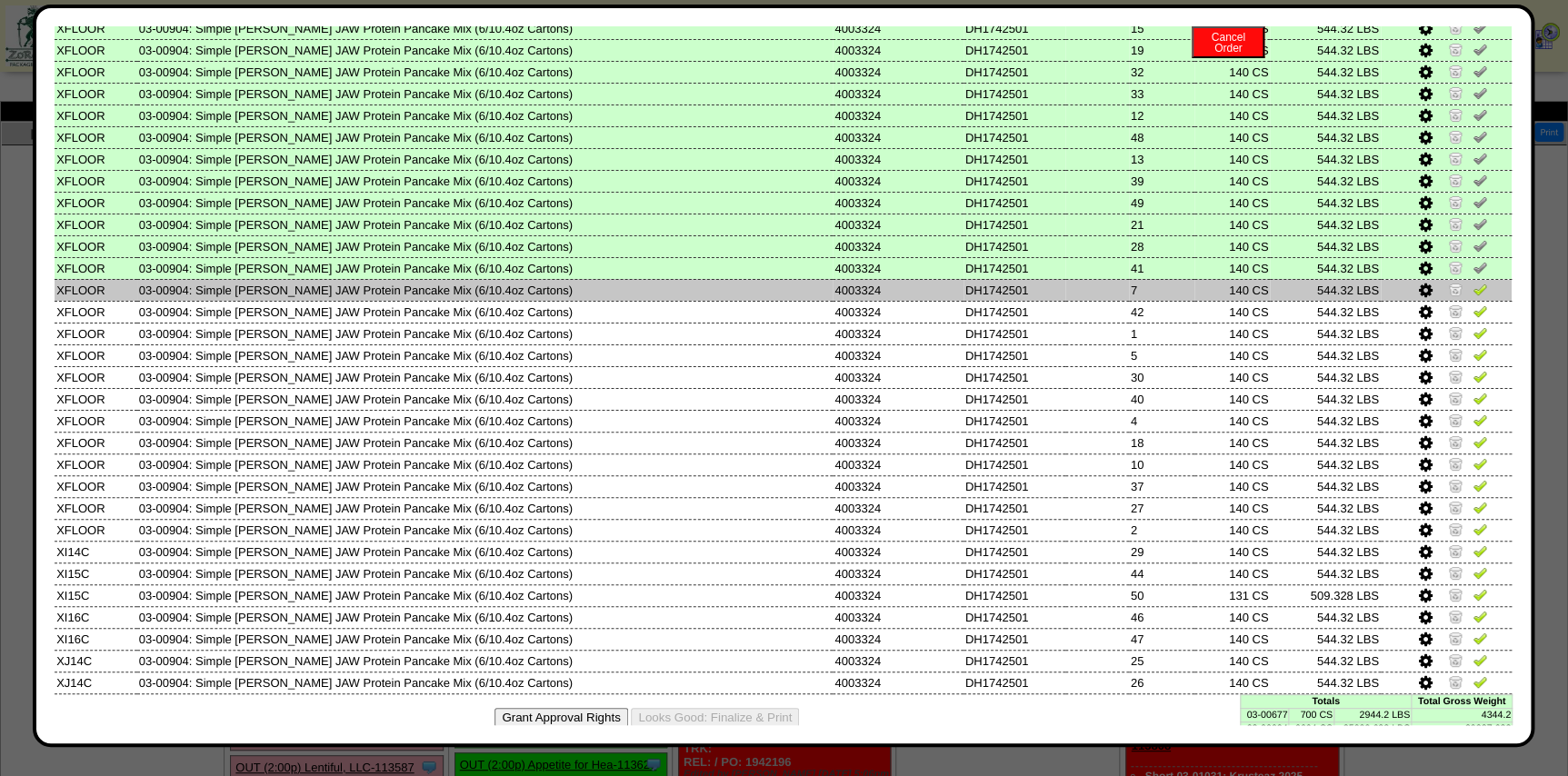 click at bounding box center (1480, 289) 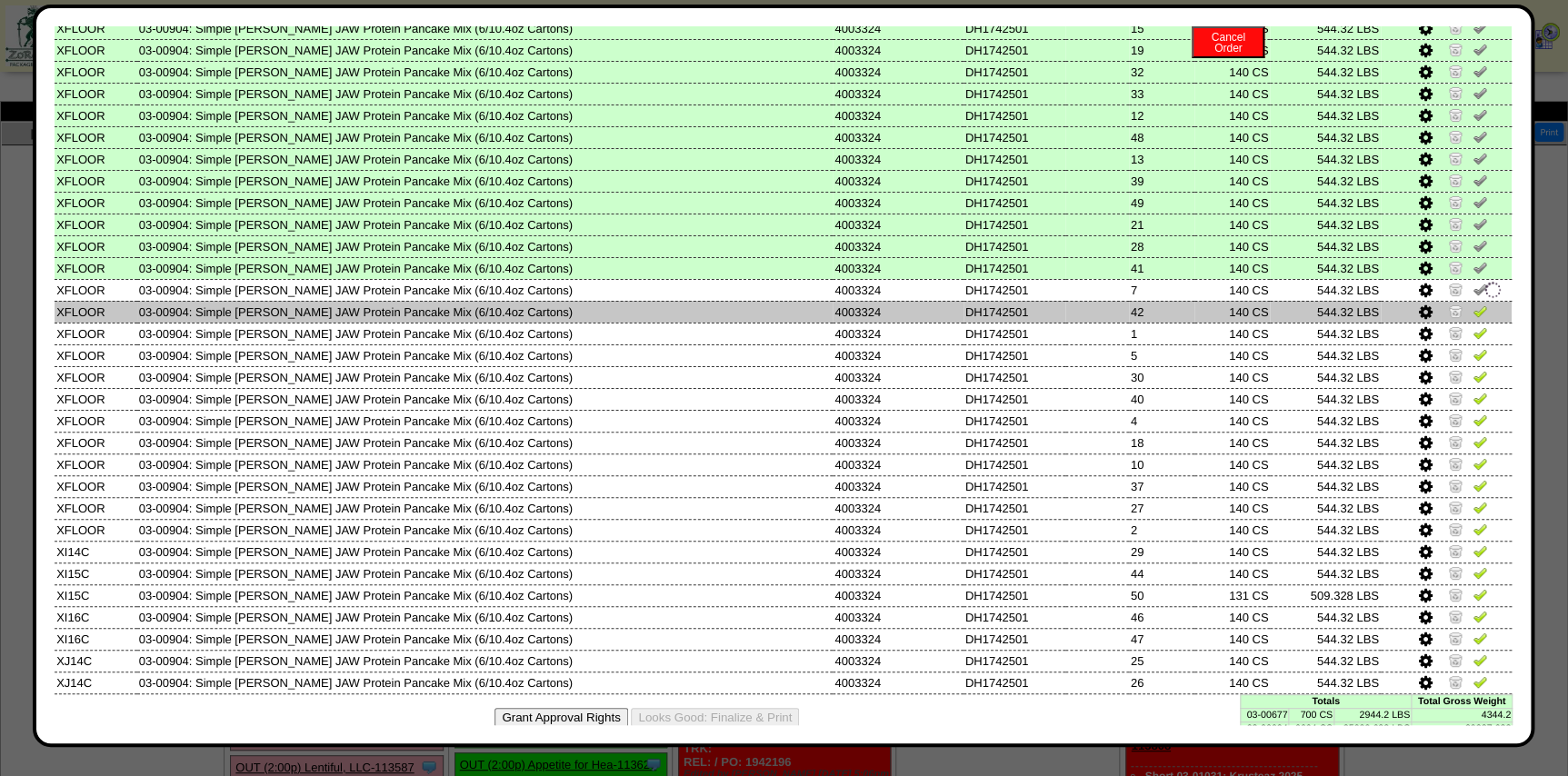click at bounding box center (1480, 311) 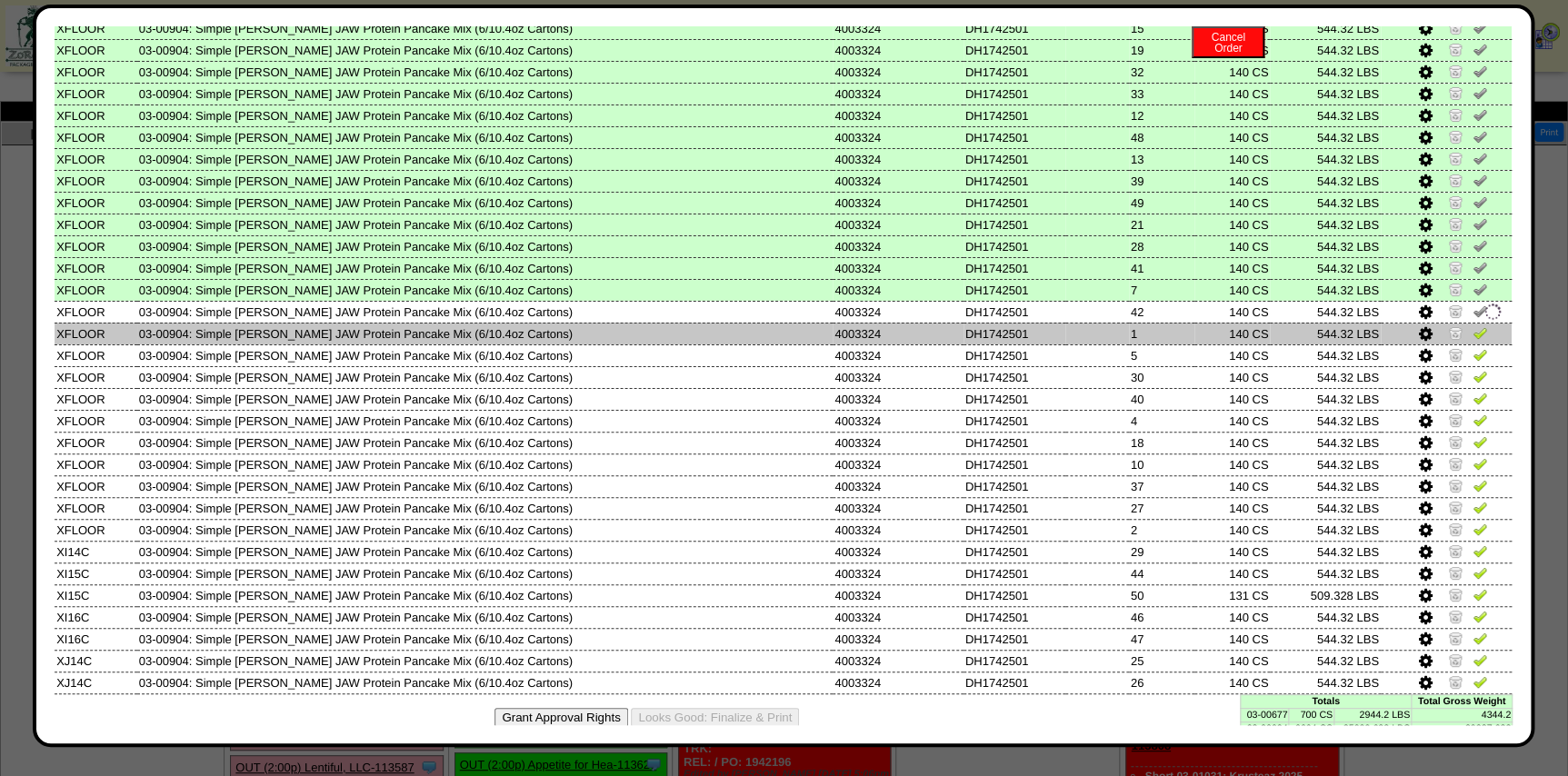click at bounding box center [1480, 333] 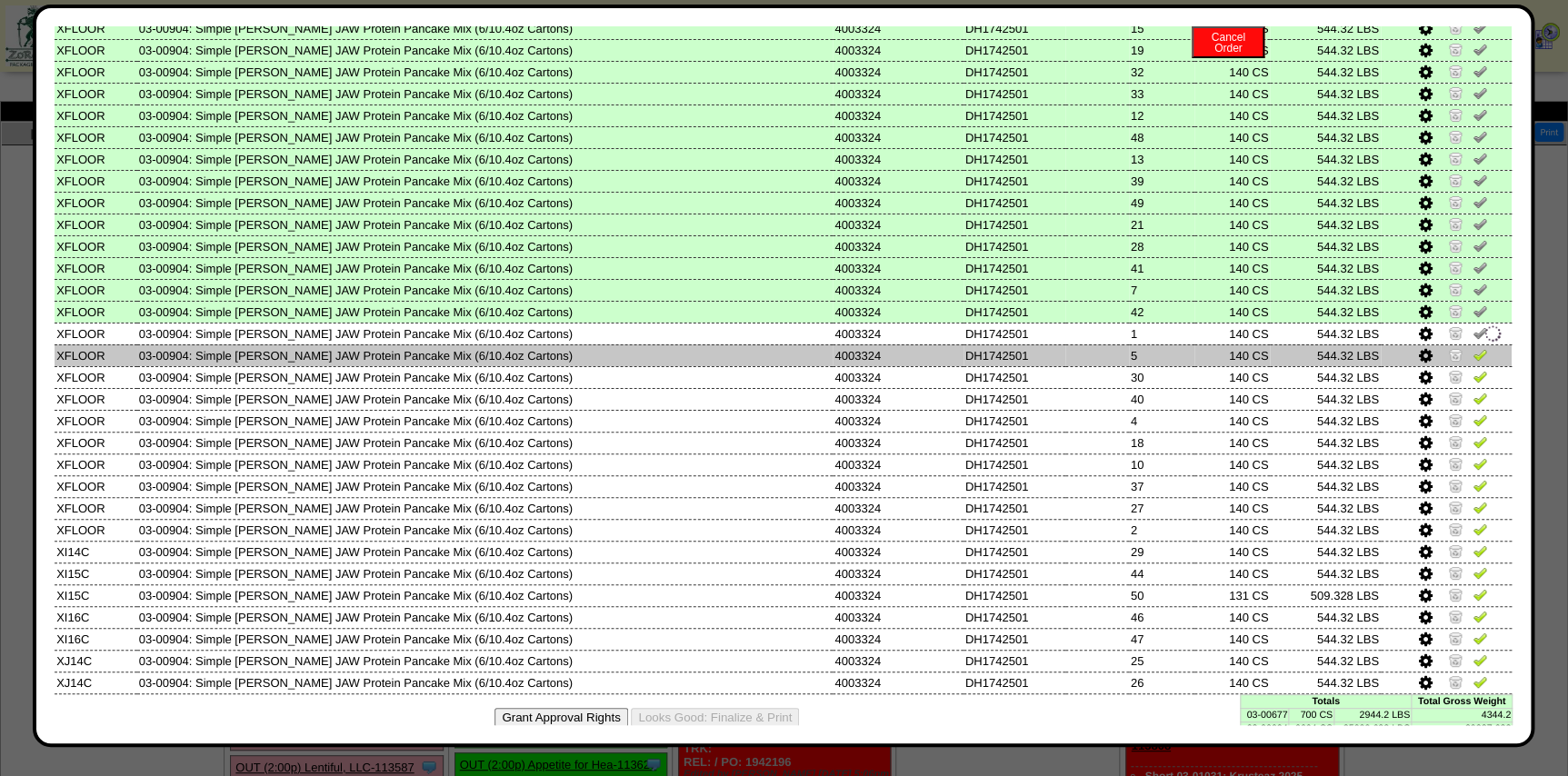 click at bounding box center [1480, 354] 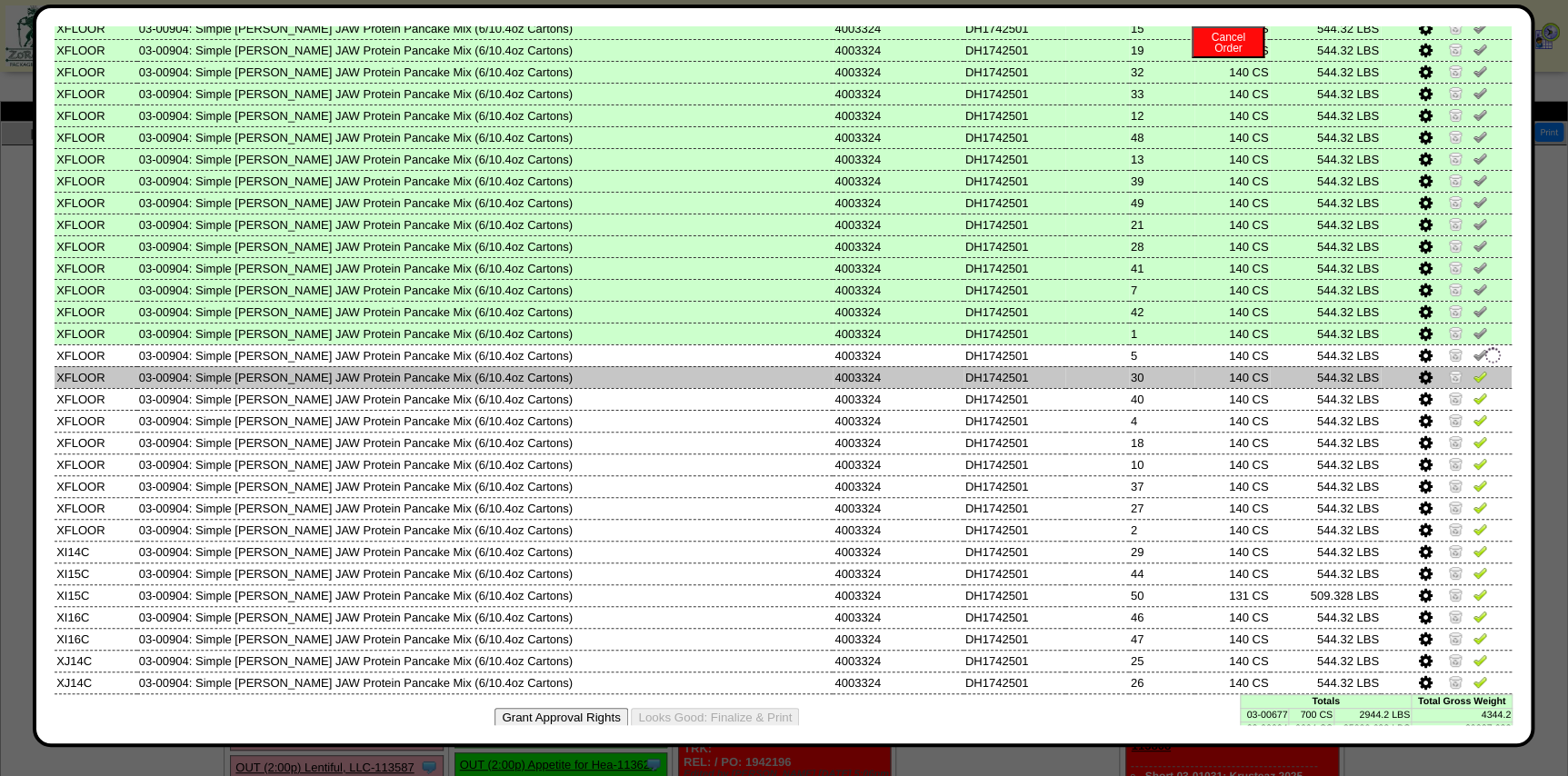click at bounding box center [1480, 376] 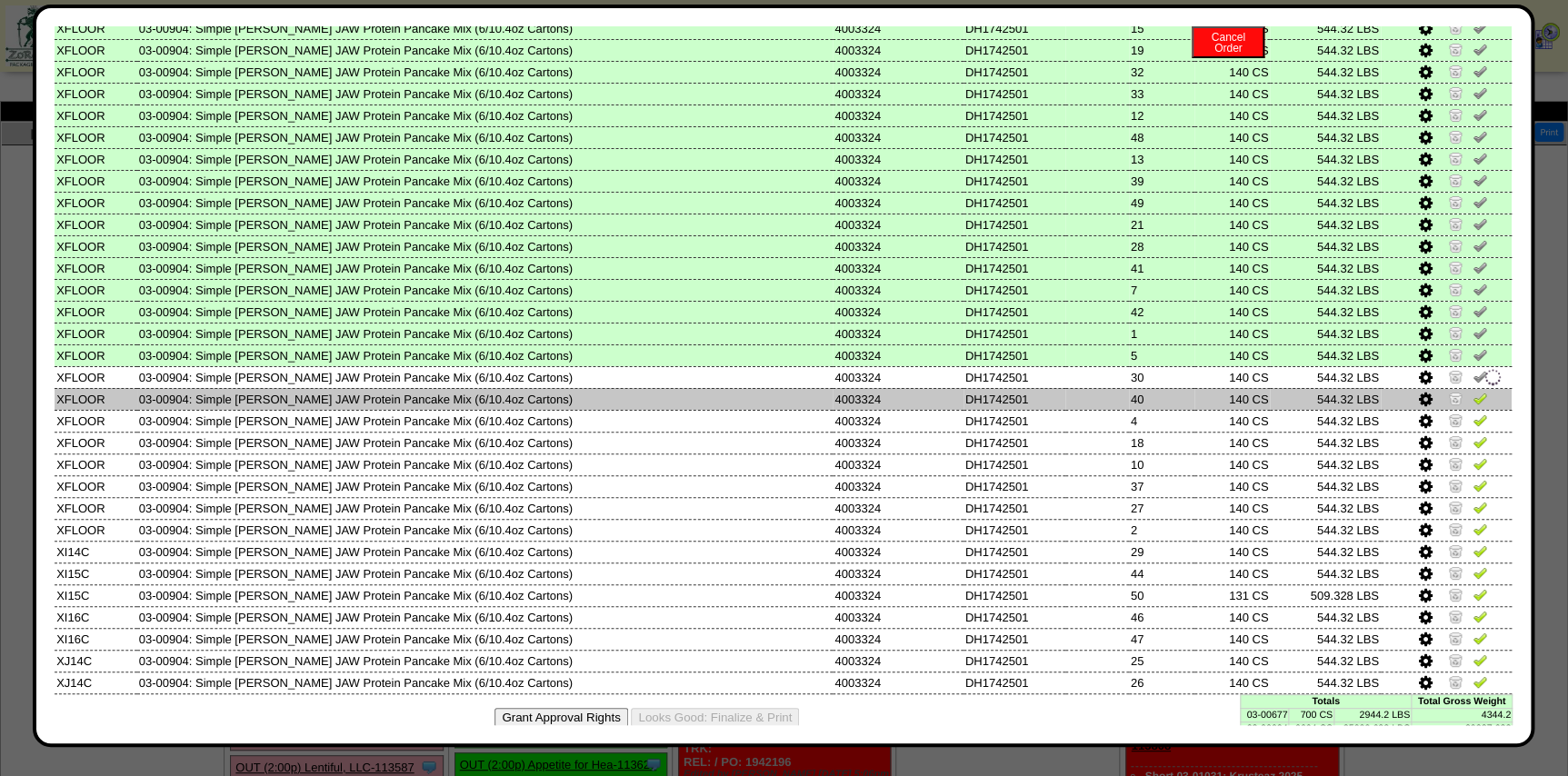 click at bounding box center (1480, 398) 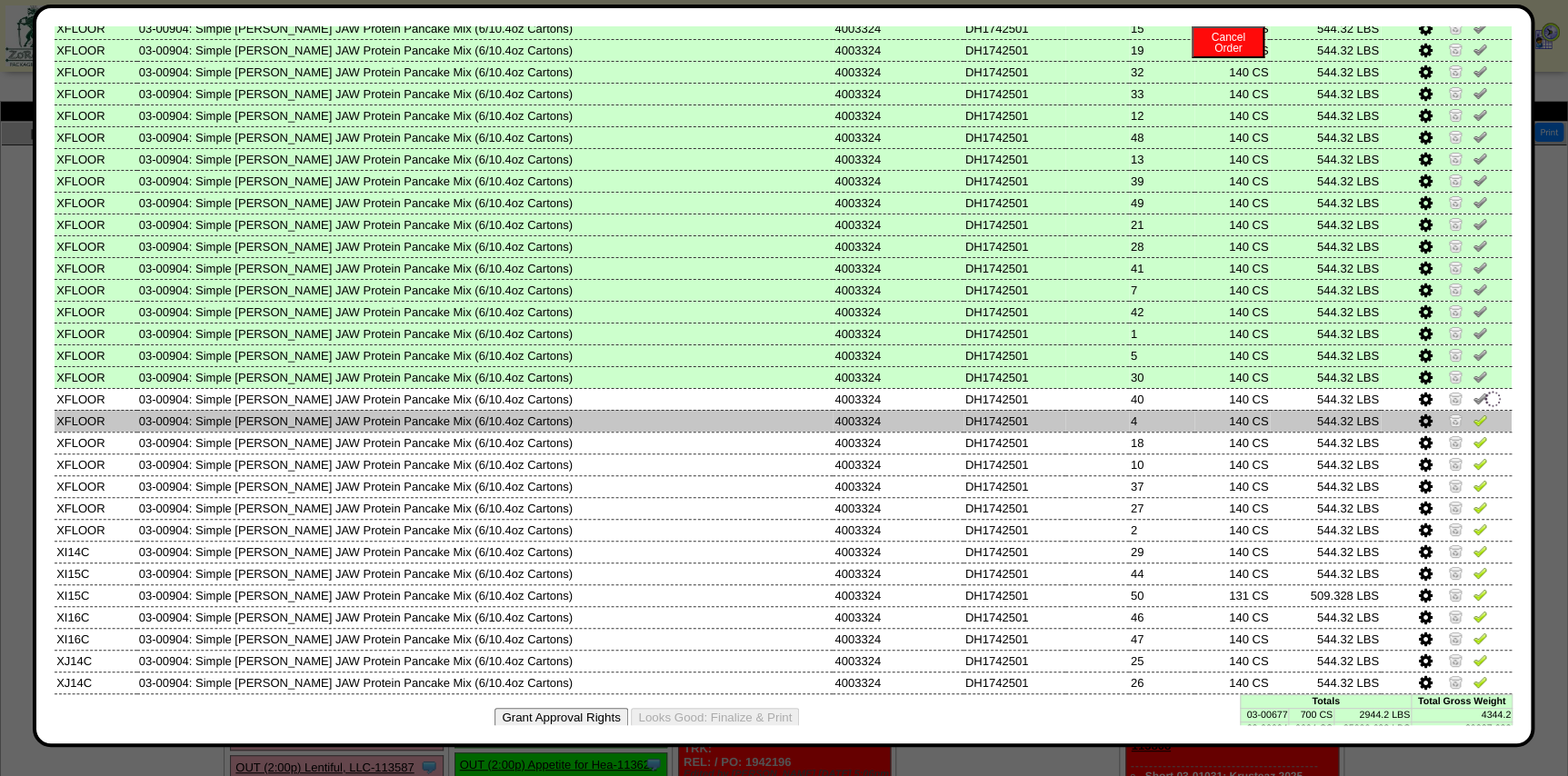 click at bounding box center (1480, 420) 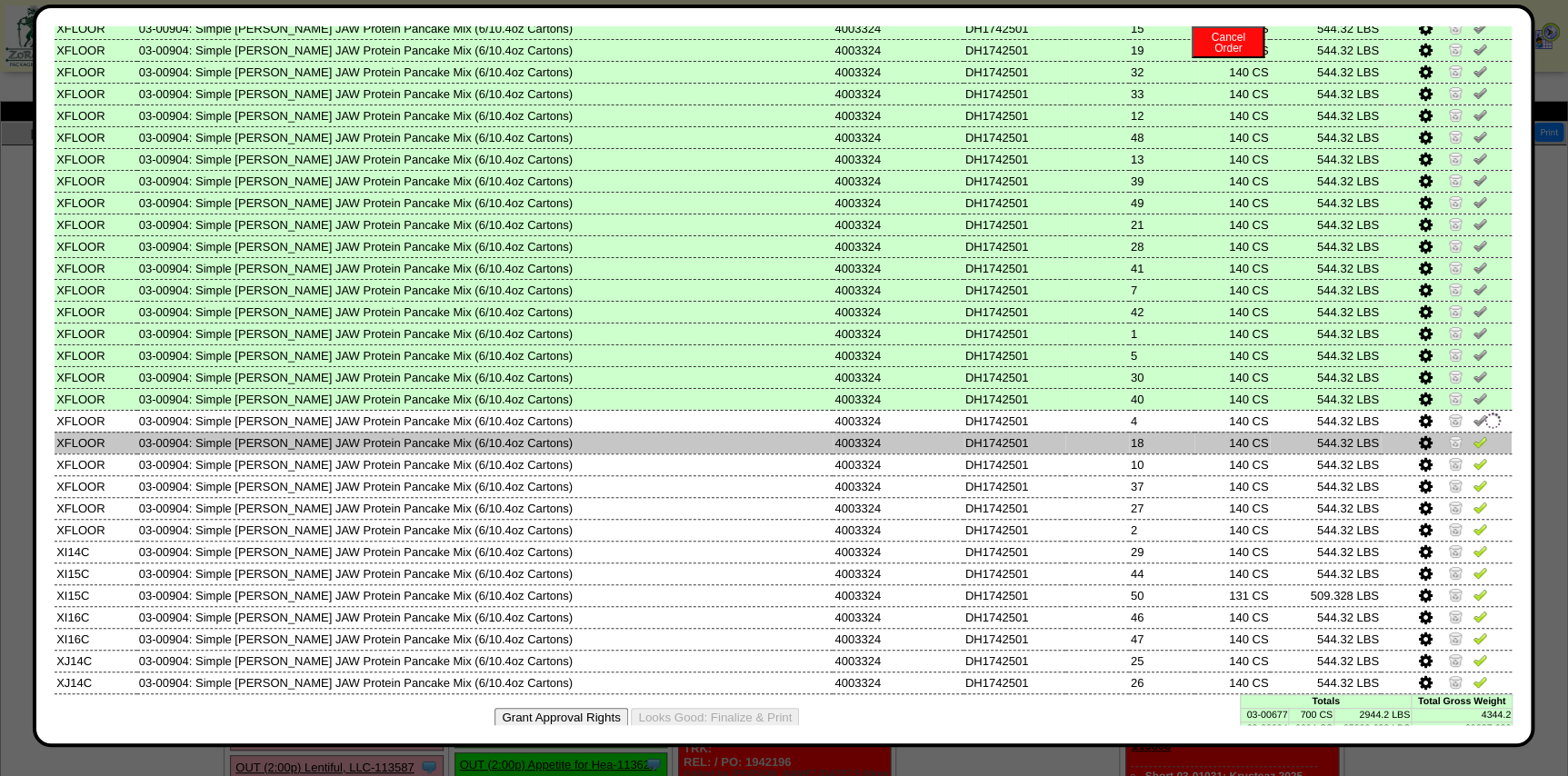 click at bounding box center [1480, 442] 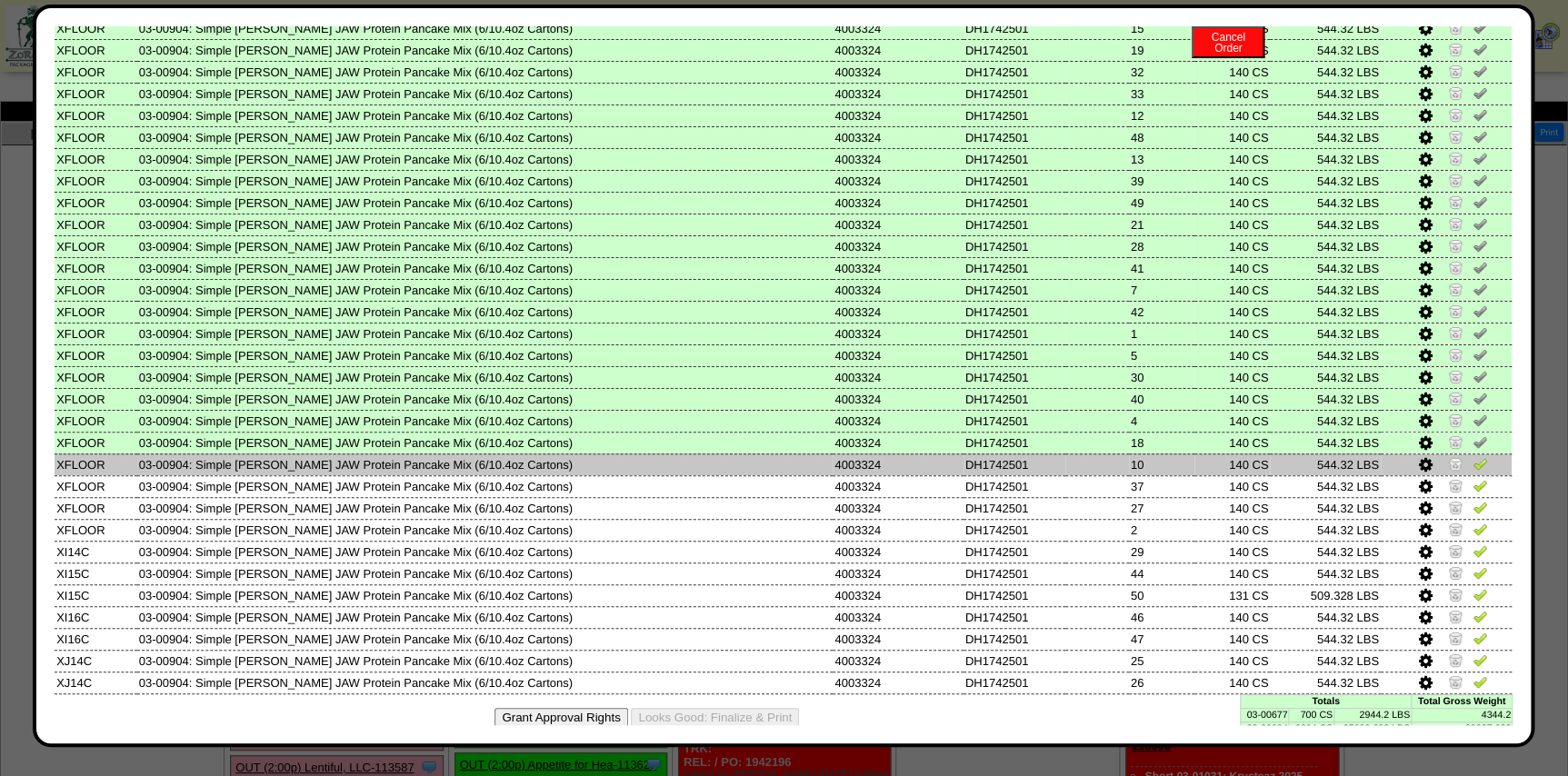 click at bounding box center [1480, 463] 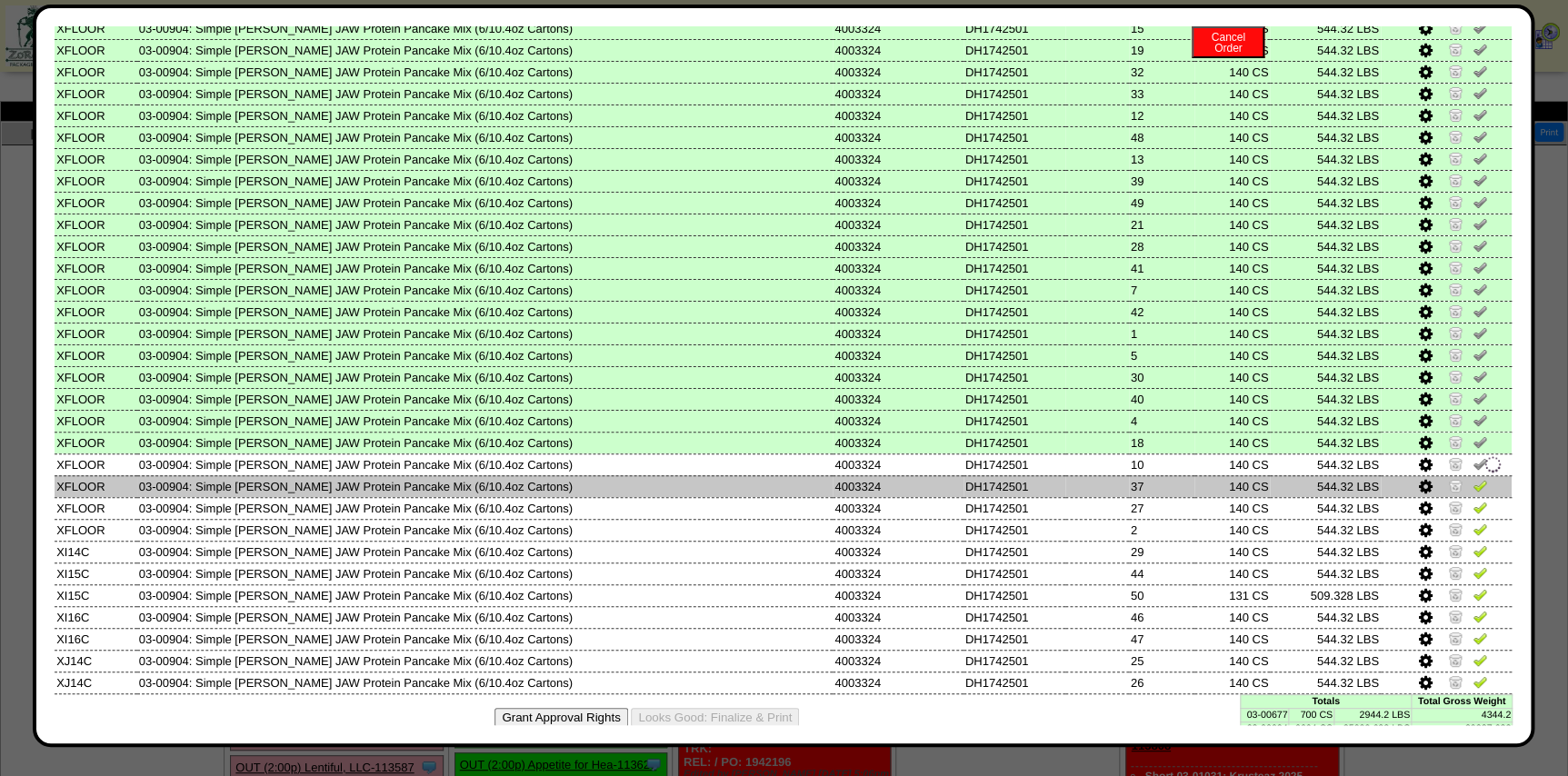 click at bounding box center (1480, 485) 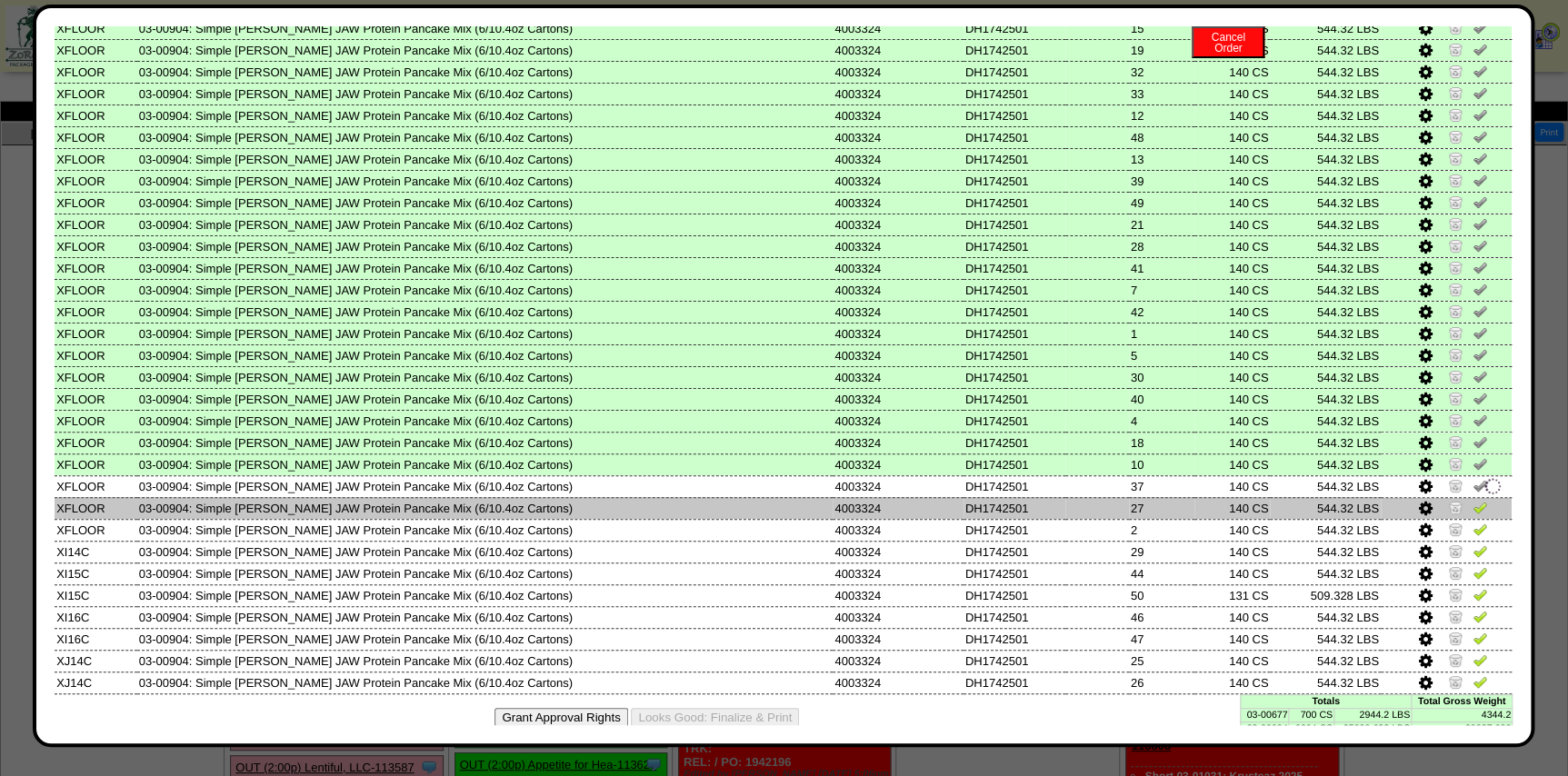 click at bounding box center [1480, 507] 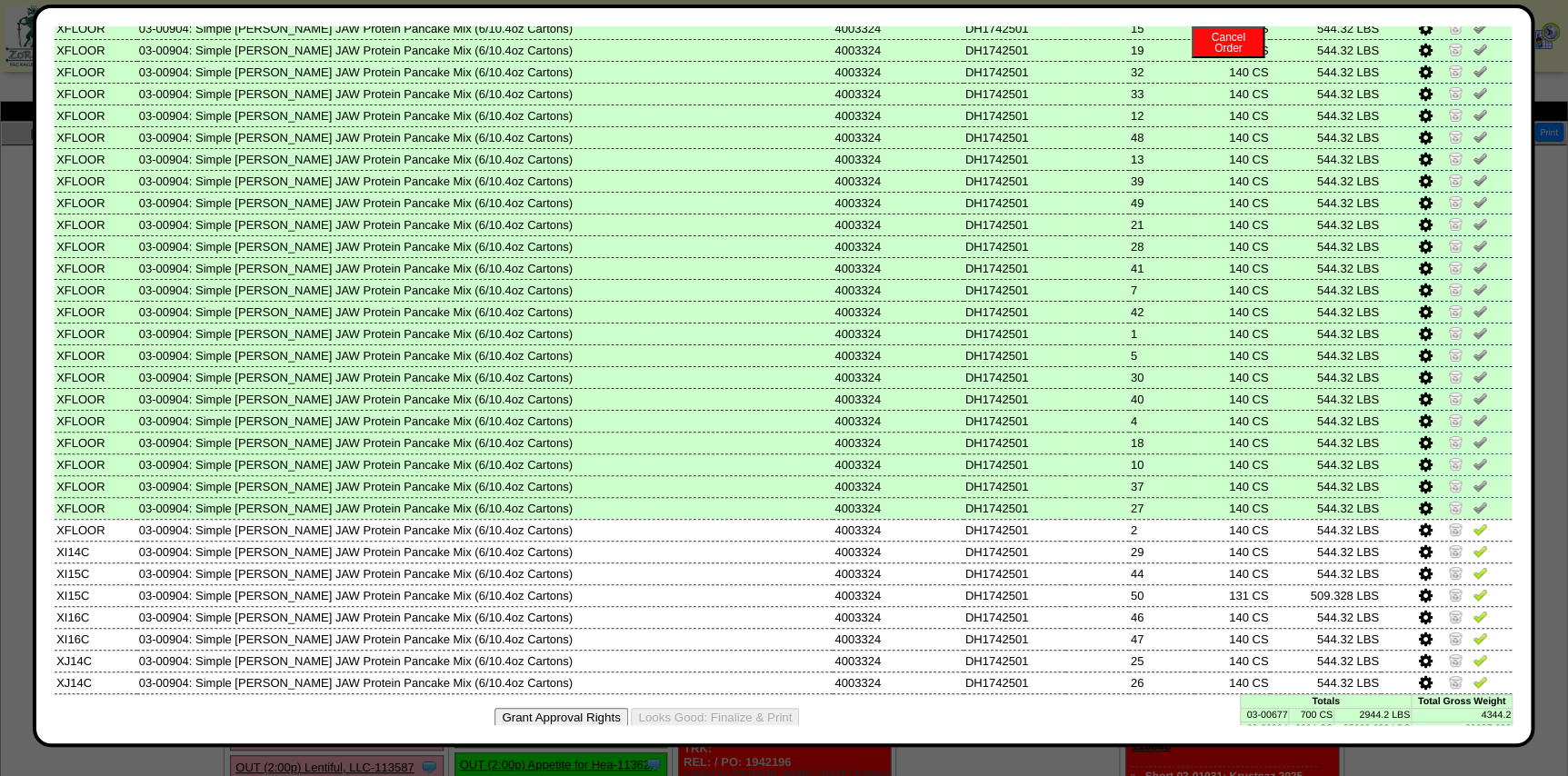 scroll, scrollTop: 624, scrollLeft: 0, axis: vertical 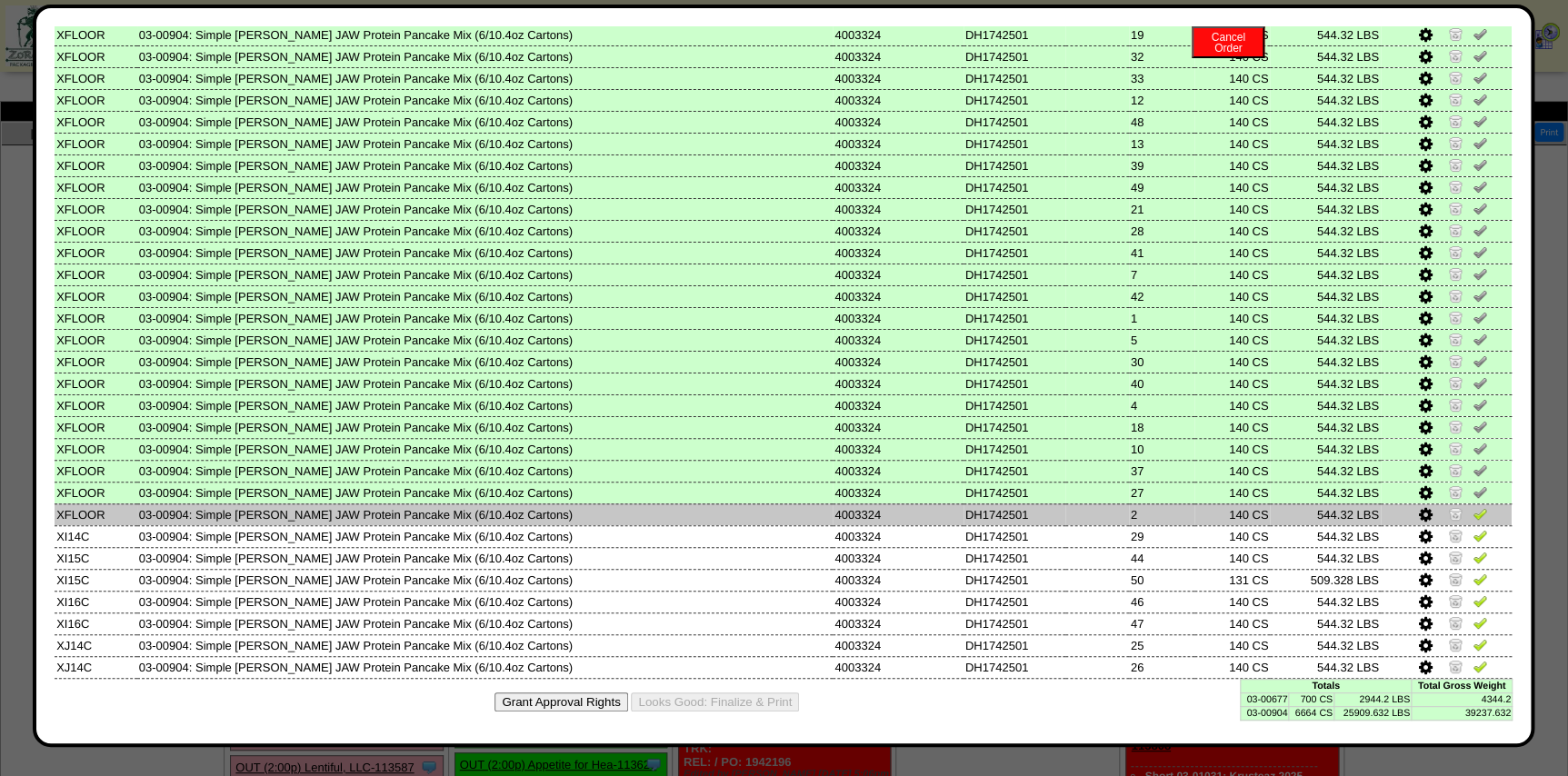 click at bounding box center (1480, 513) 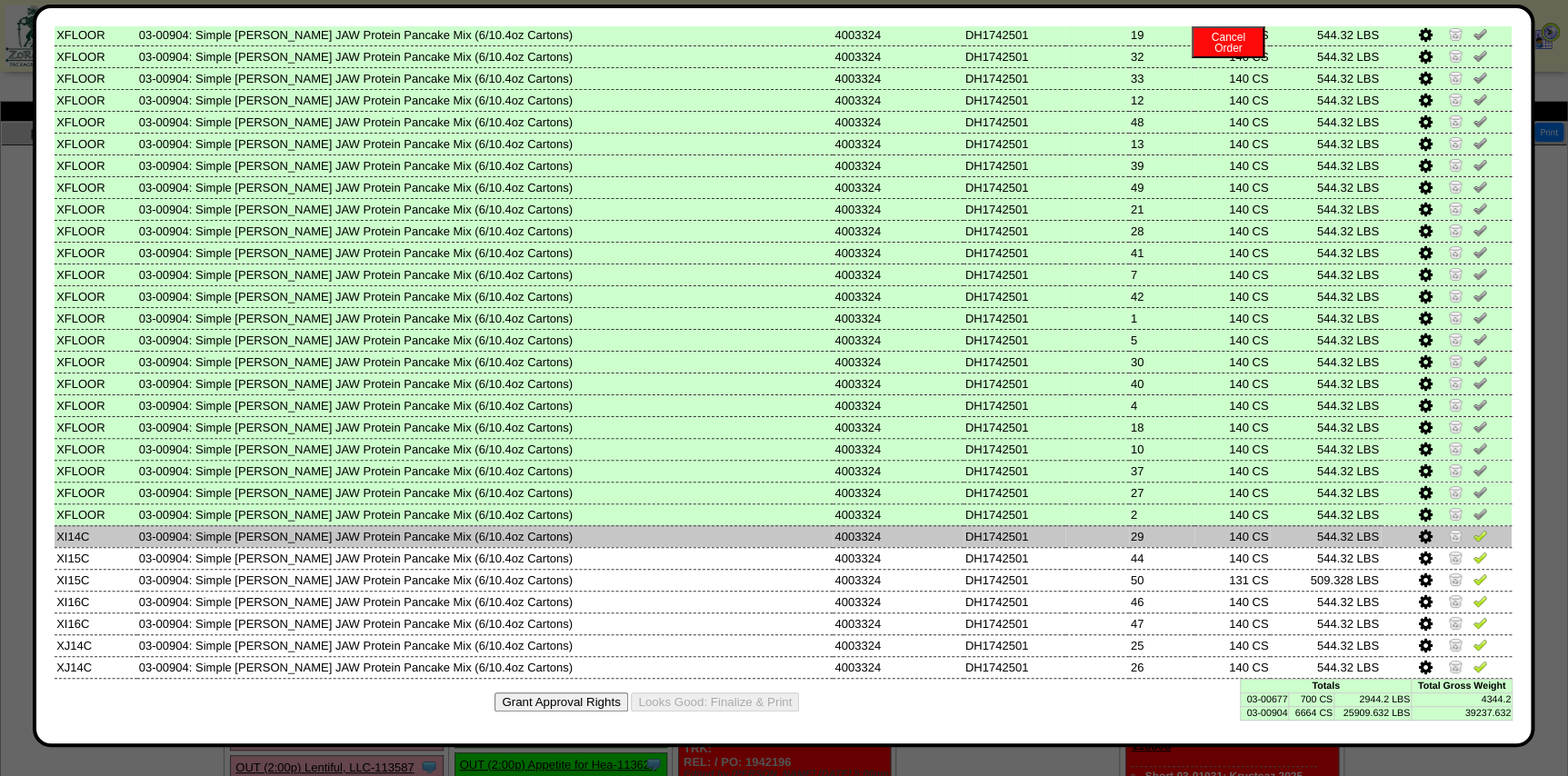 click at bounding box center (1480, 535) 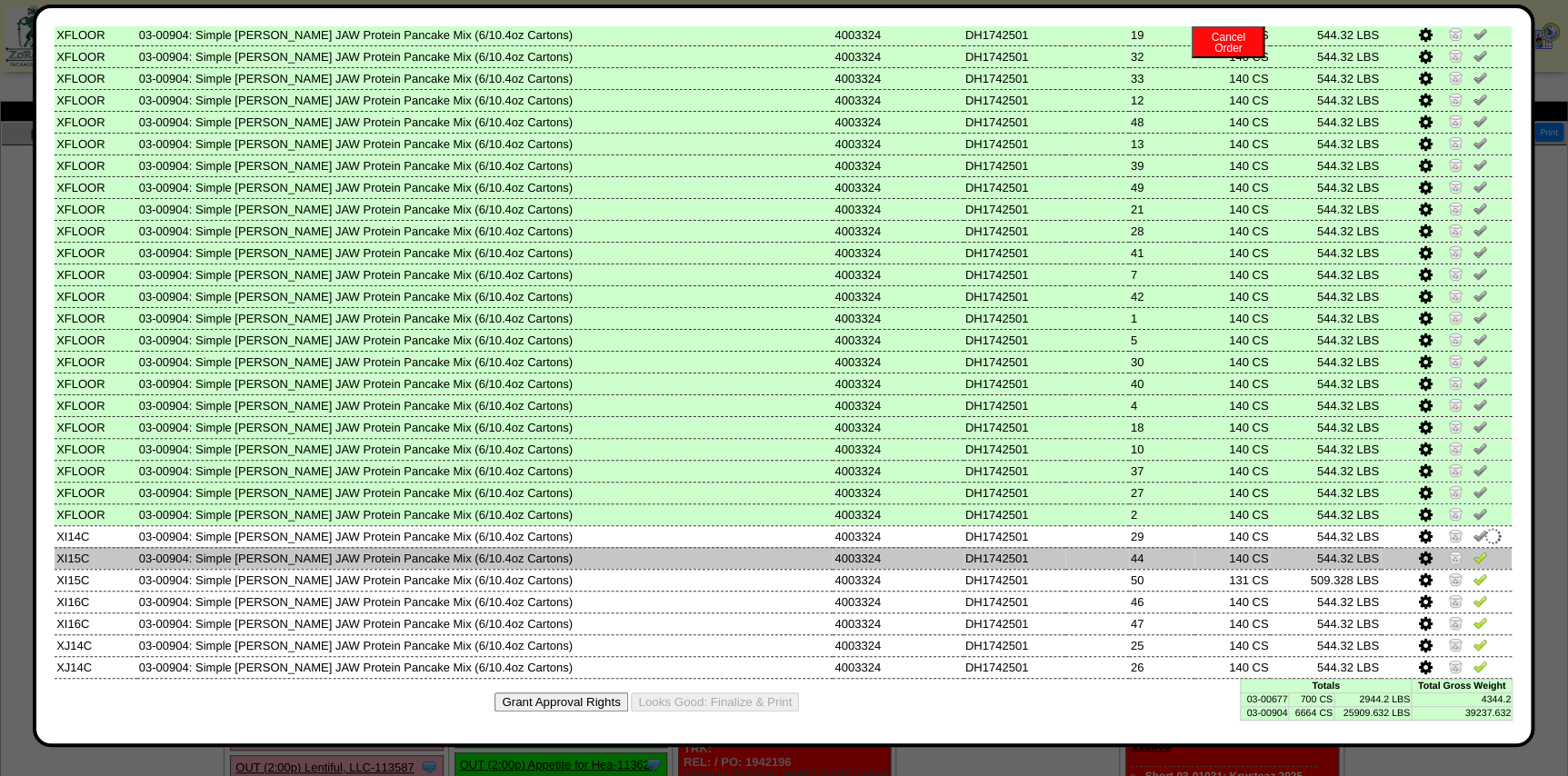 click at bounding box center (1480, 557) 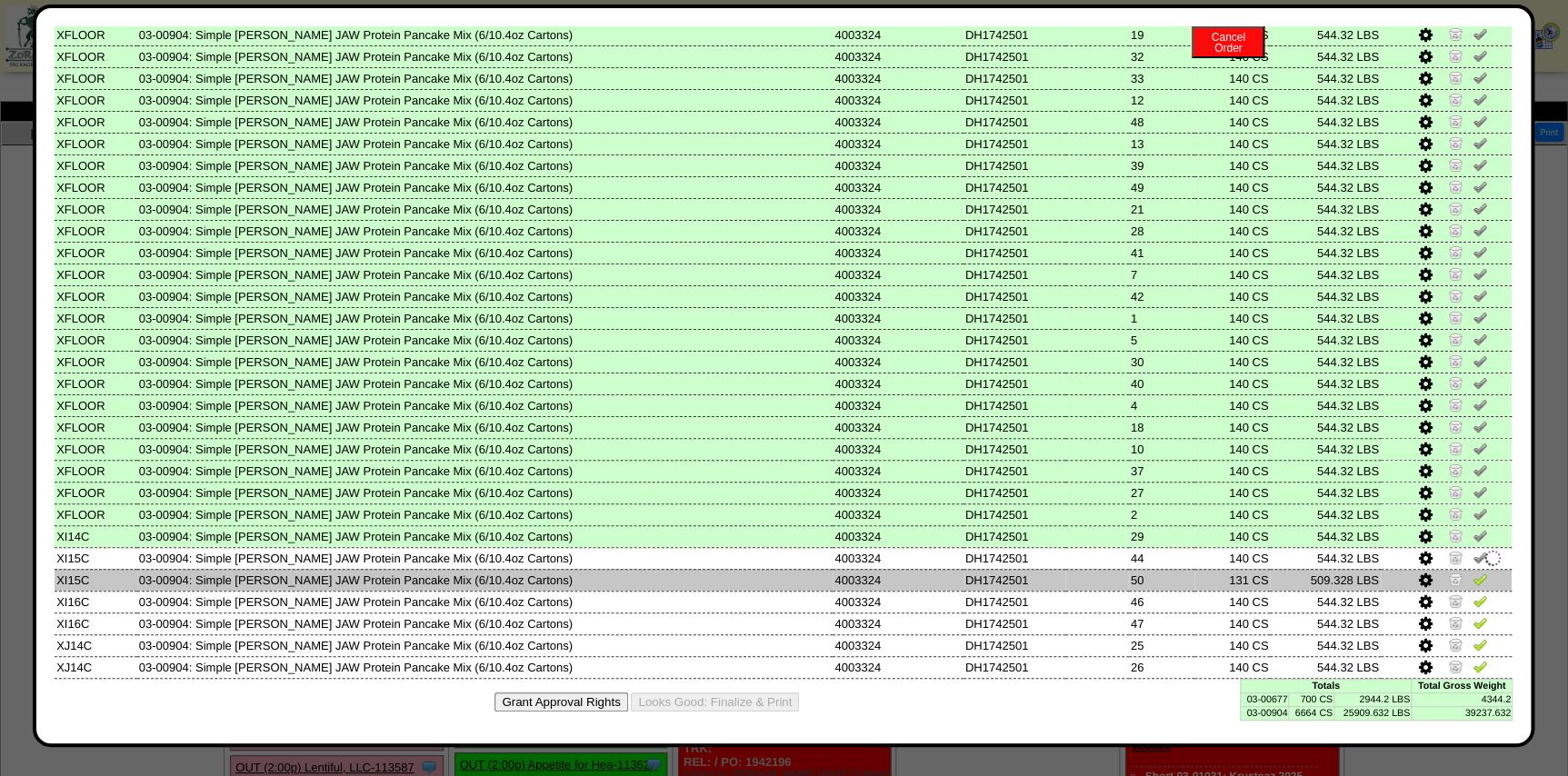 click at bounding box center [1480, 579] 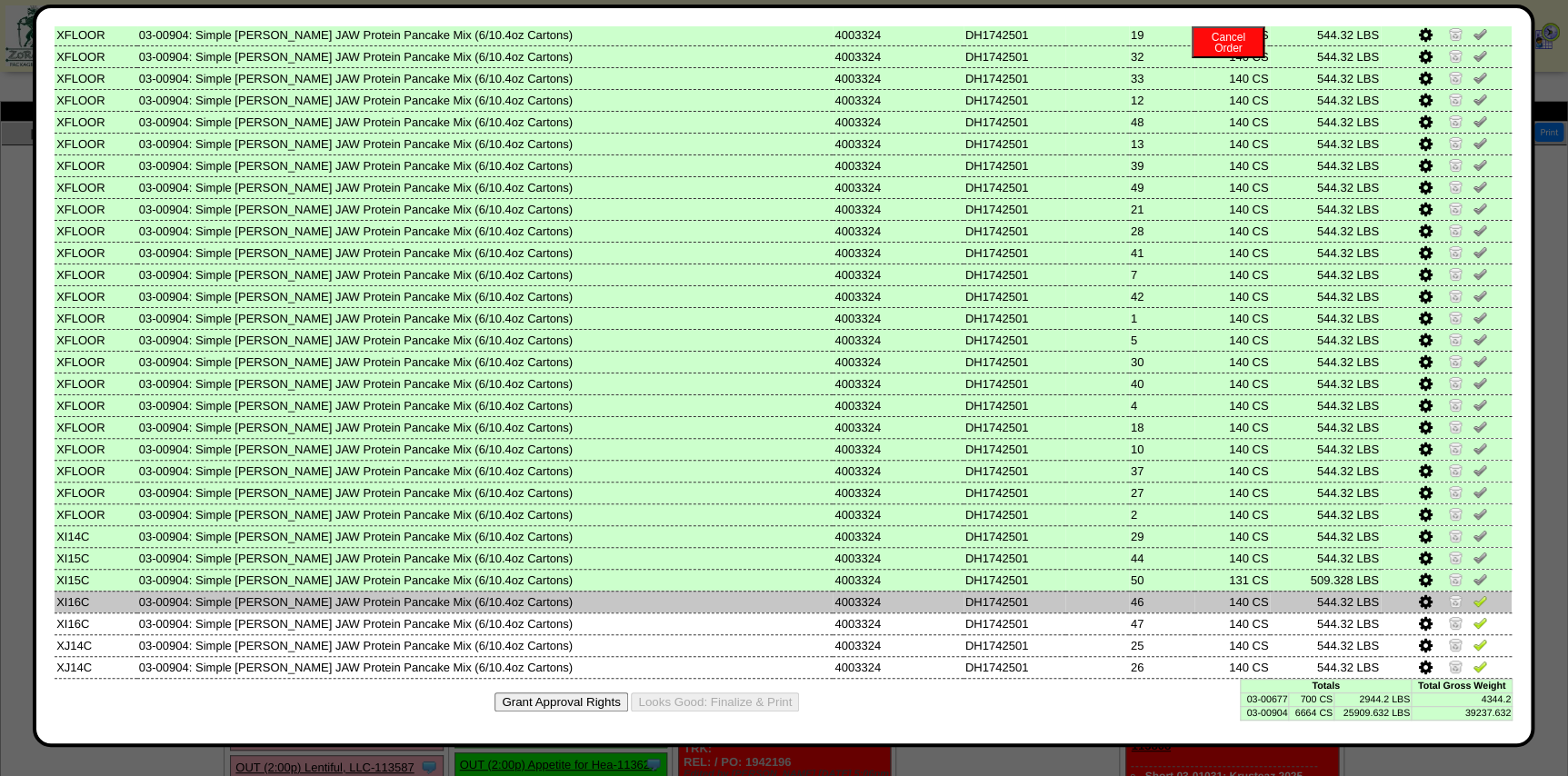 click at bounding box center (1480, 601) 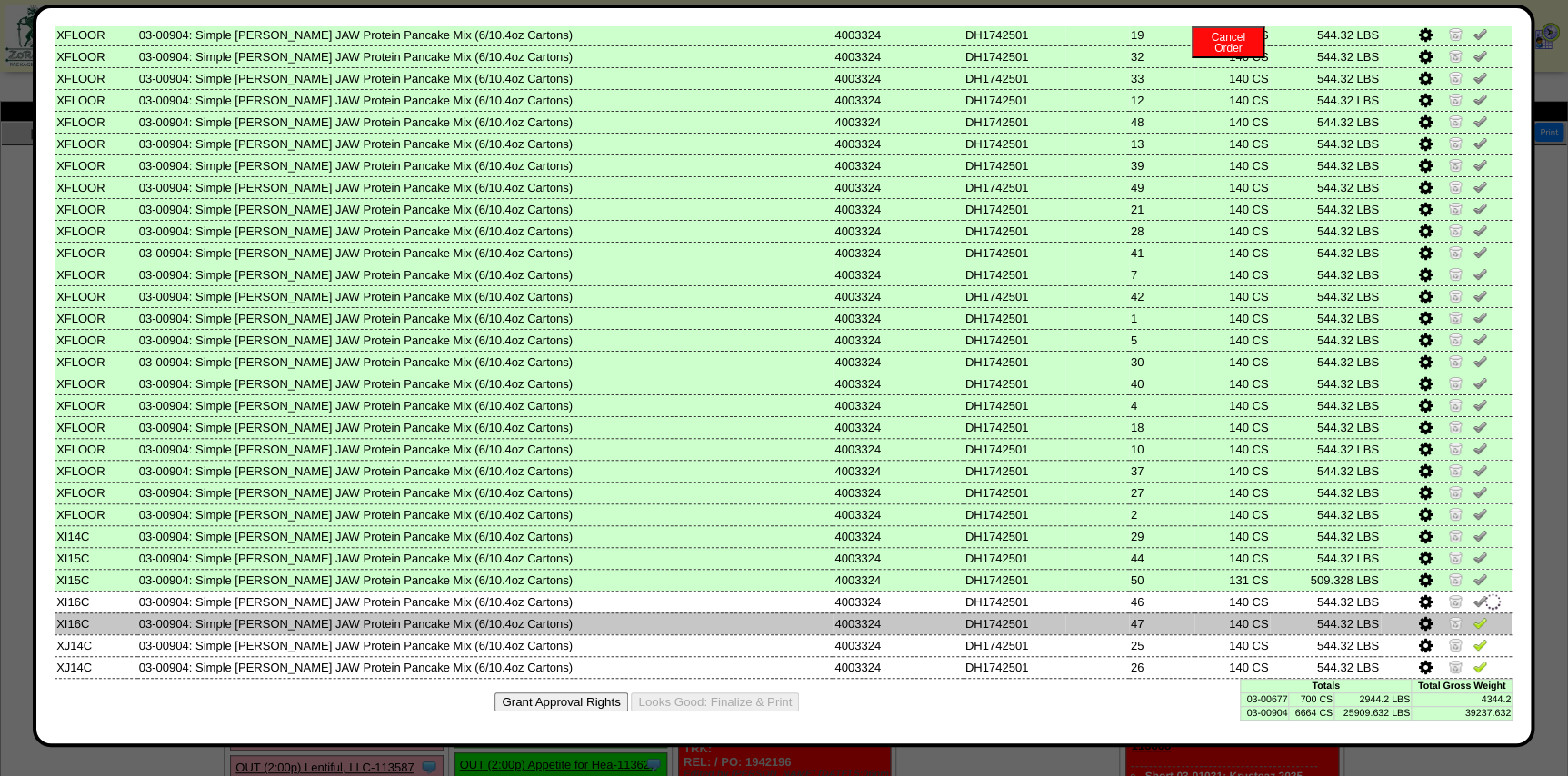 click at bounding box center (1480, 622) 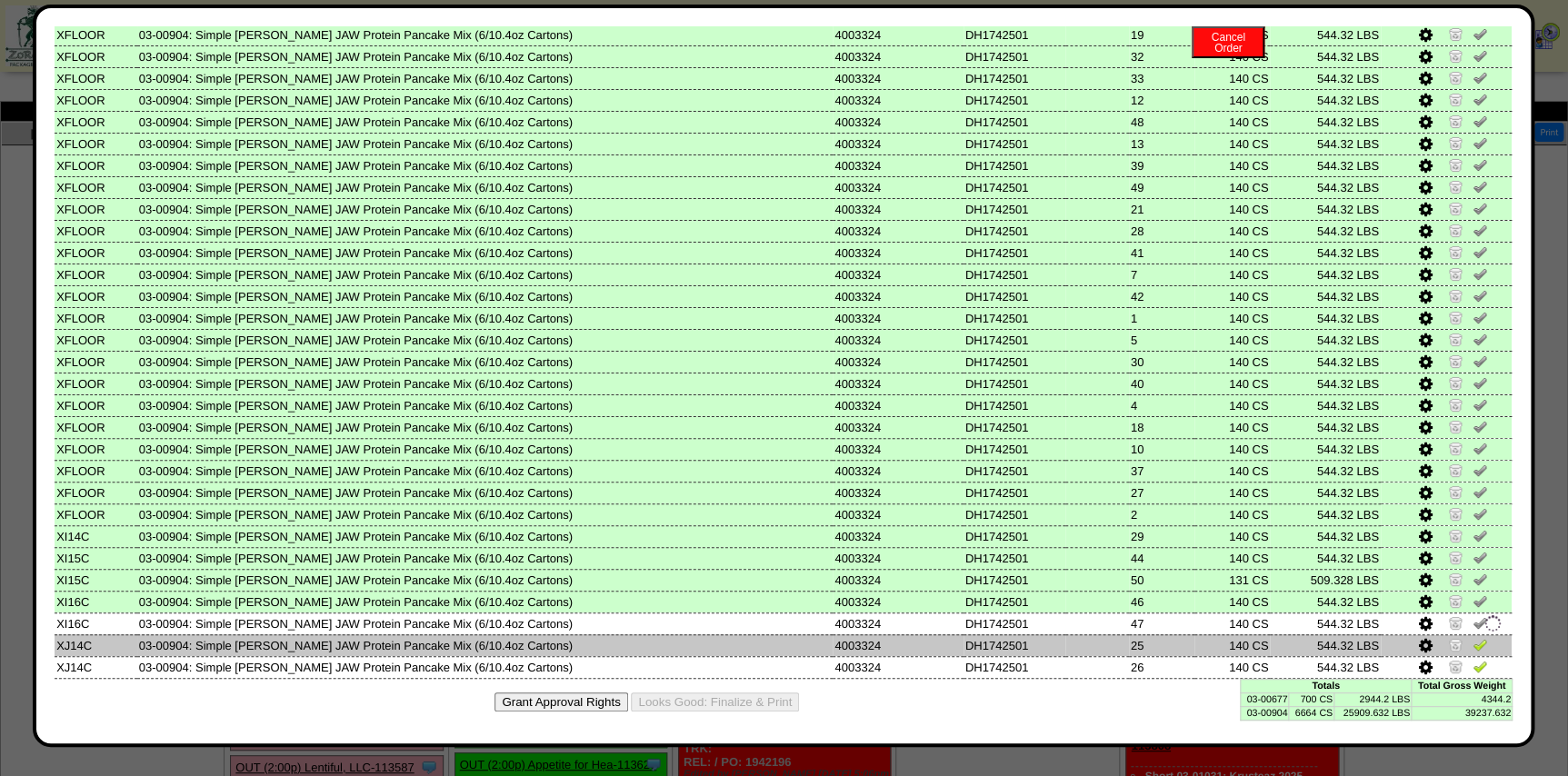 click at bounding box center [1480, 644] 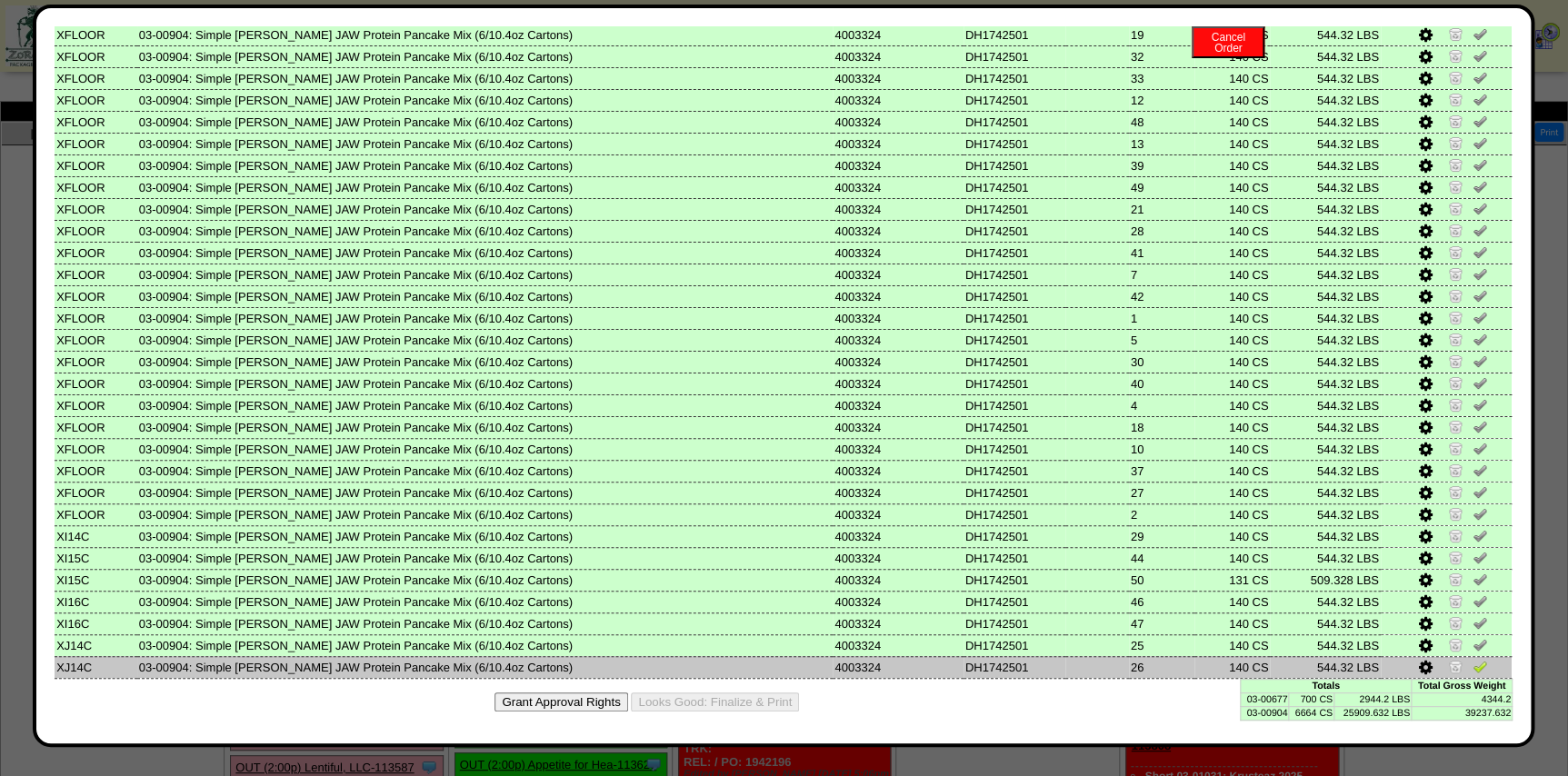 click at bounding box center [1480, 666] 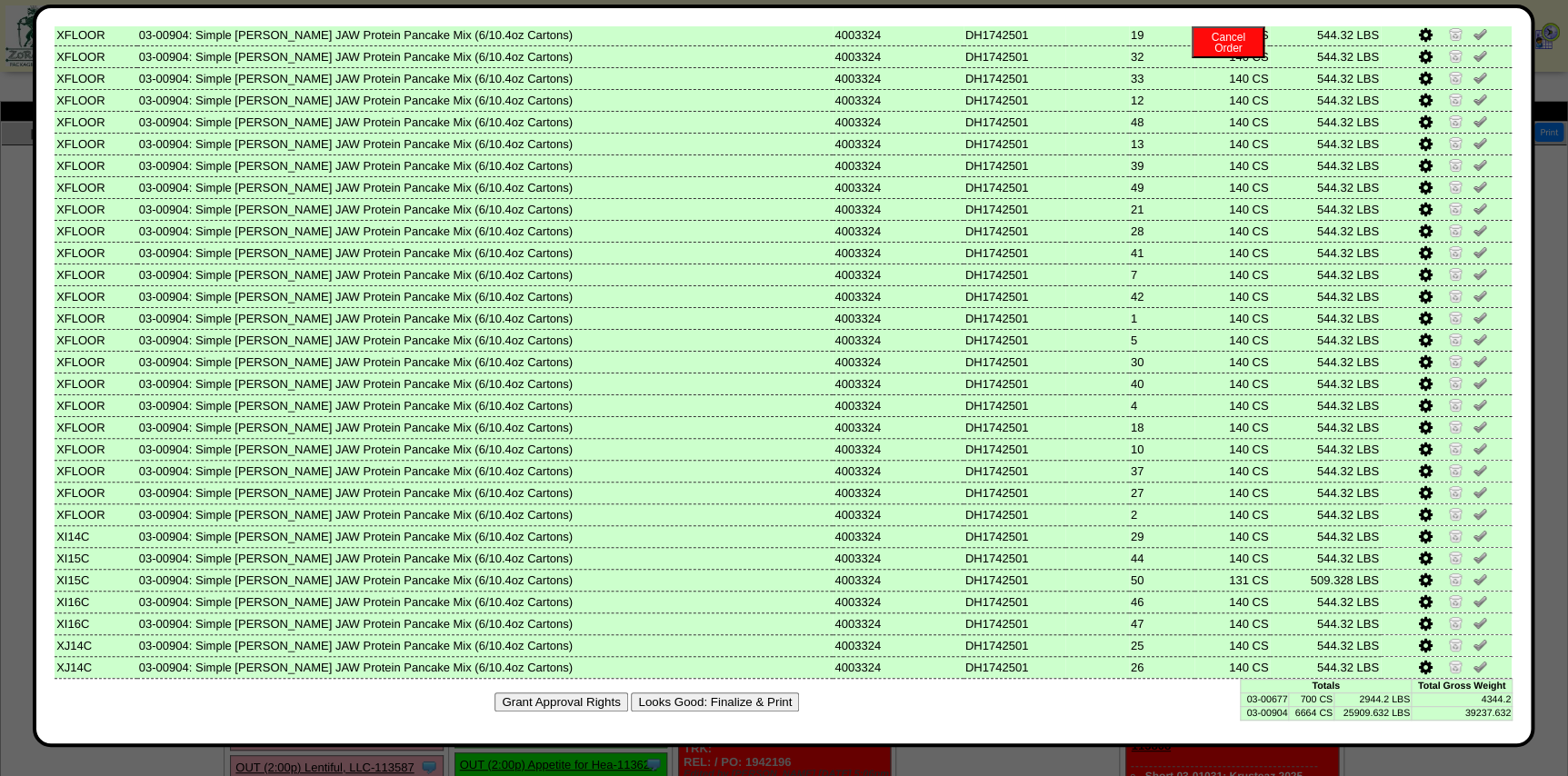 click on "Looks Good: Finalize & Print" at bounding box center (714, 701) 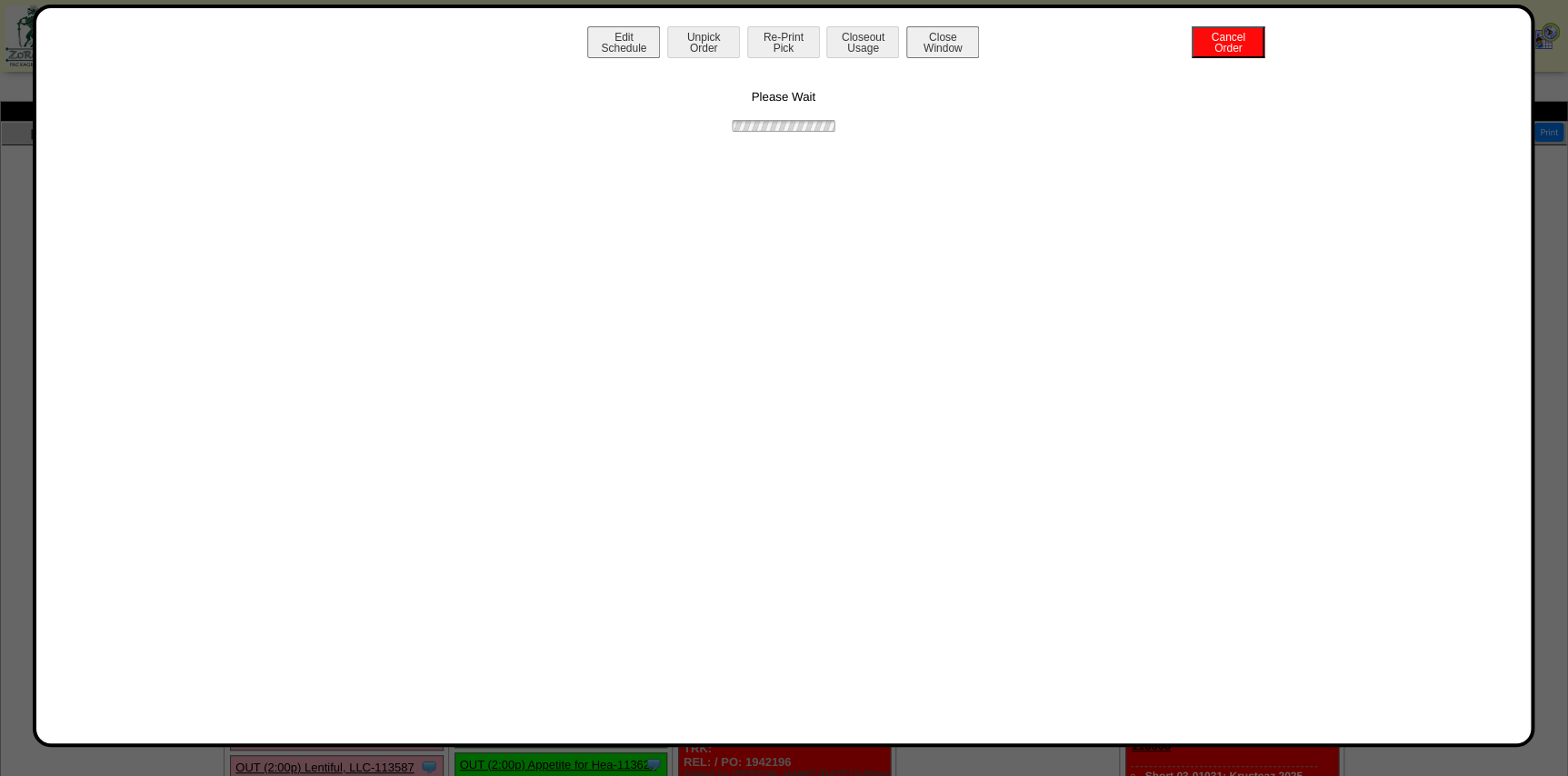 scroll, scrollTop: 0, scrollLeft: 0, axis: both 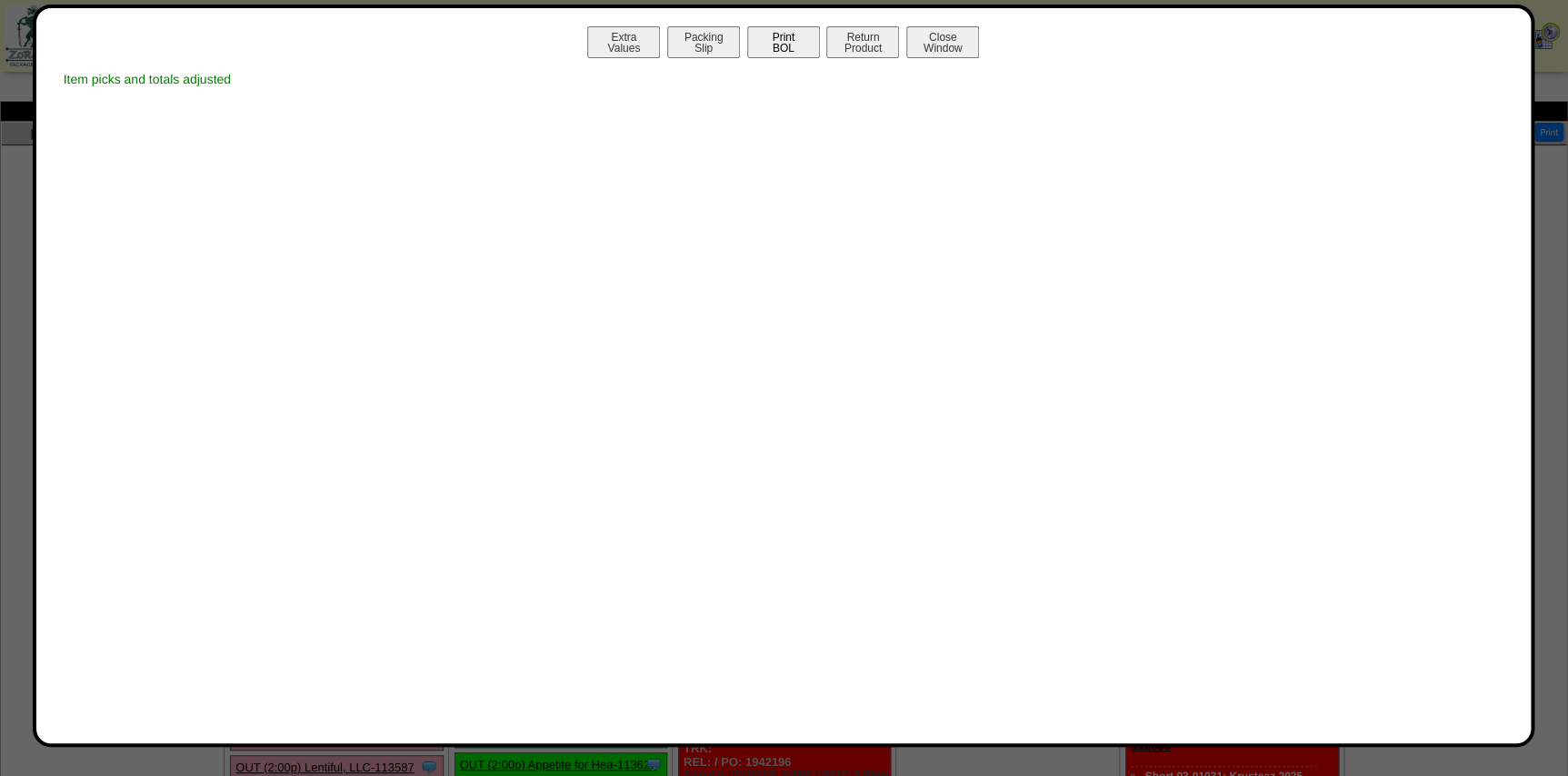click on "Print BOL" at bounding box center (784, 42) 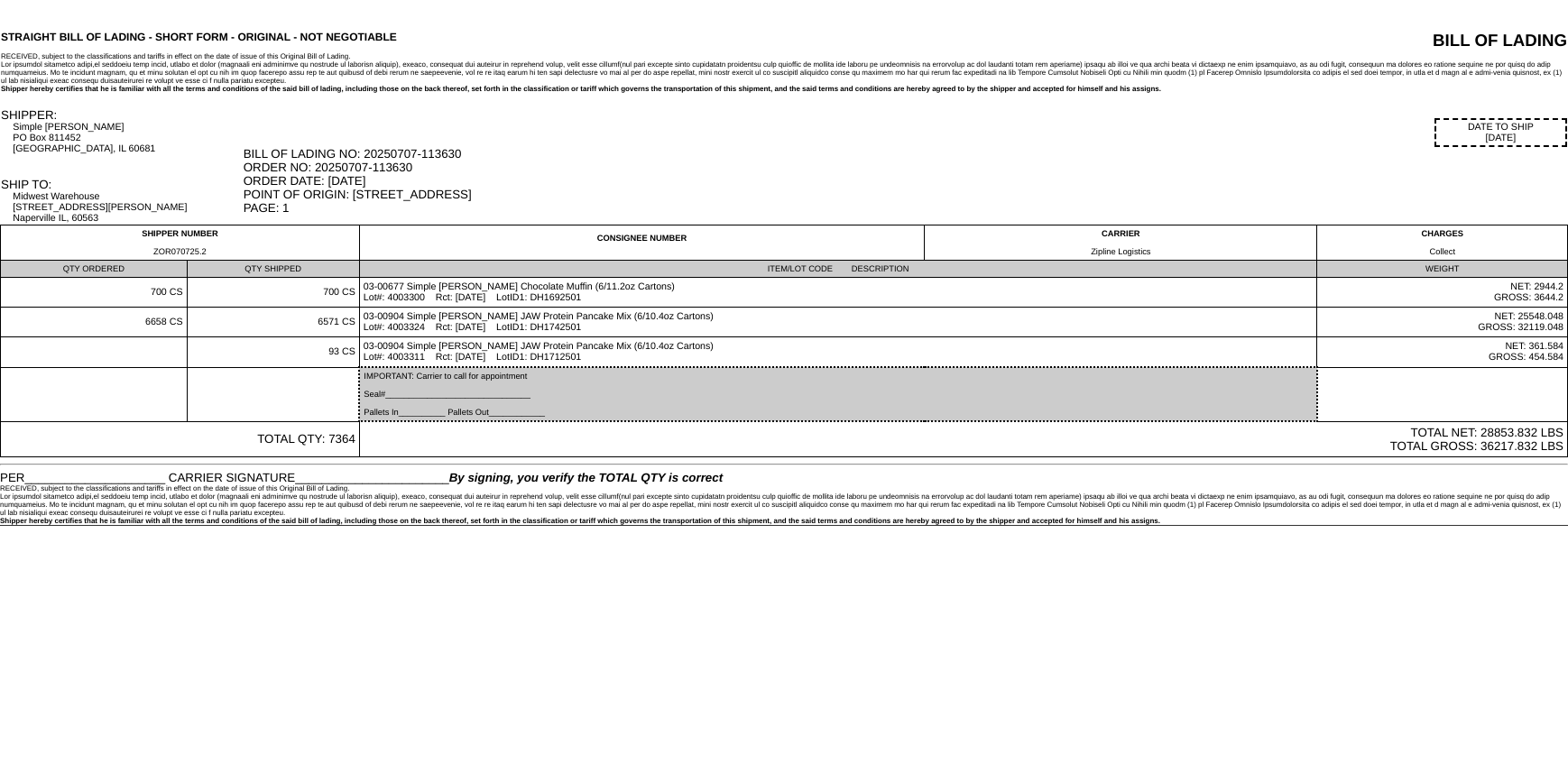 scroll, scrollTop: 0, scrollLeft: 0, axis: both 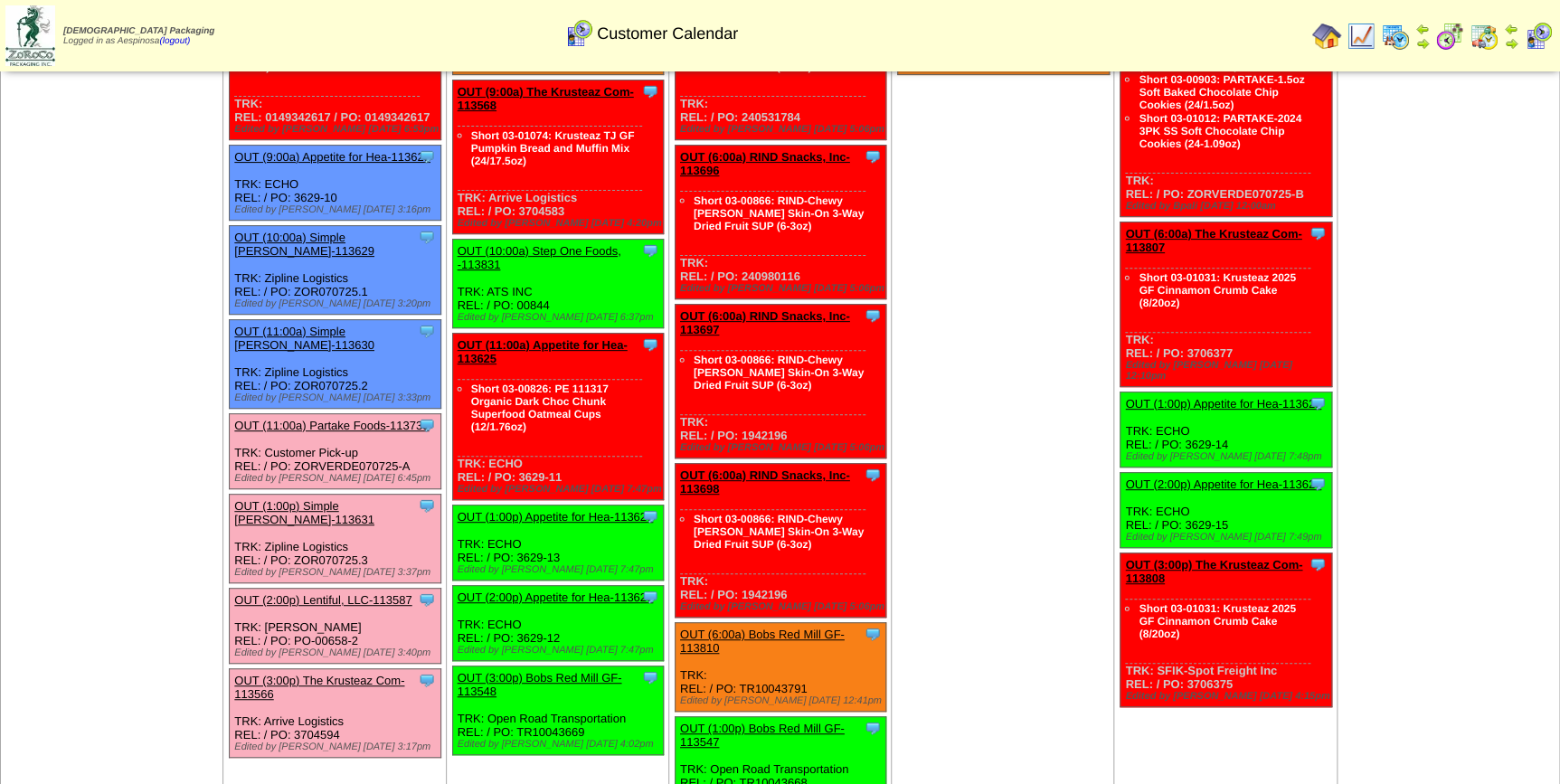 click on "OUT
(10:00a)
Step One Foods, -113831" at bounding box center (539, 258) 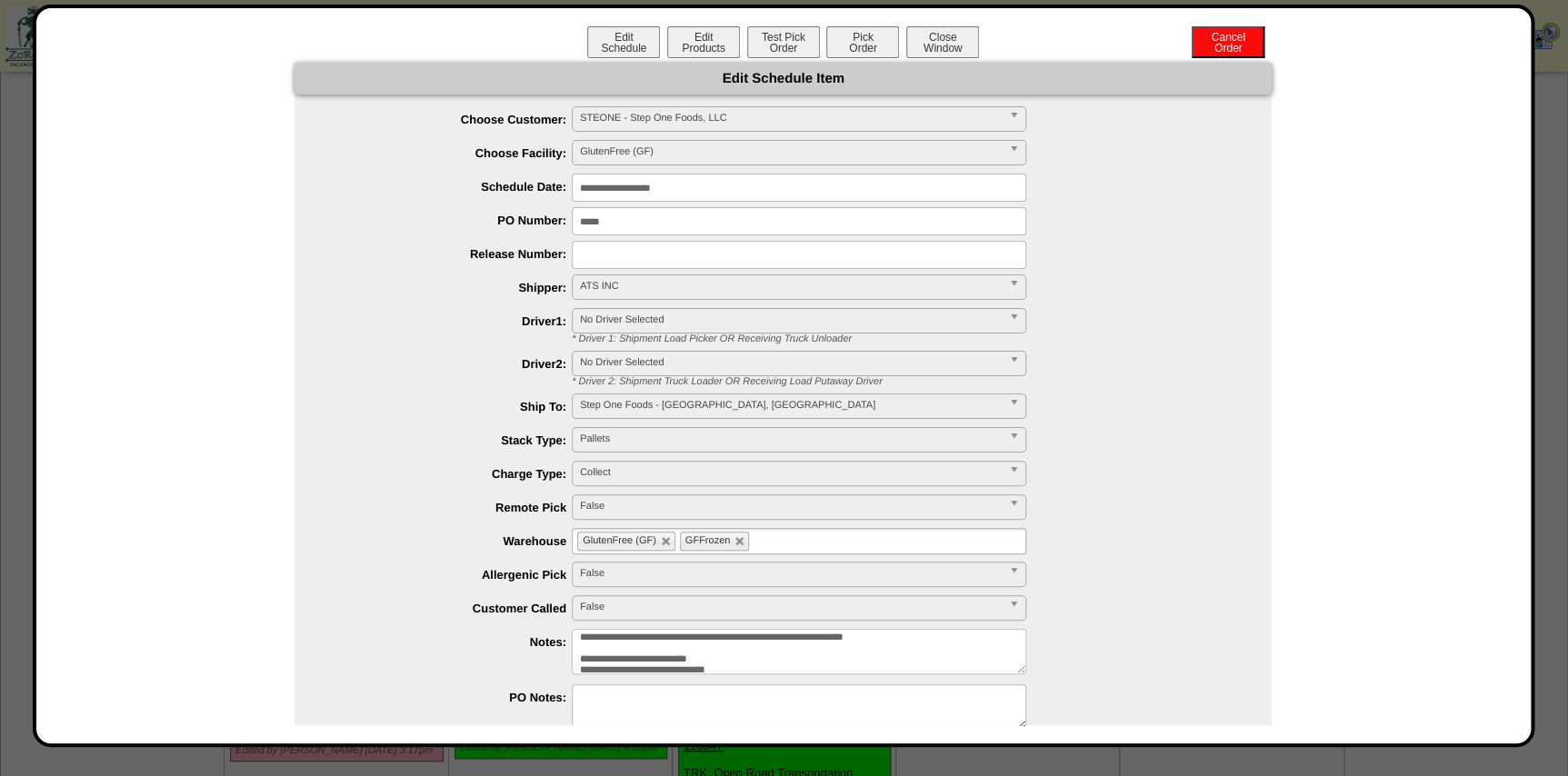 click on "**********" at bounding box center [799, 187] 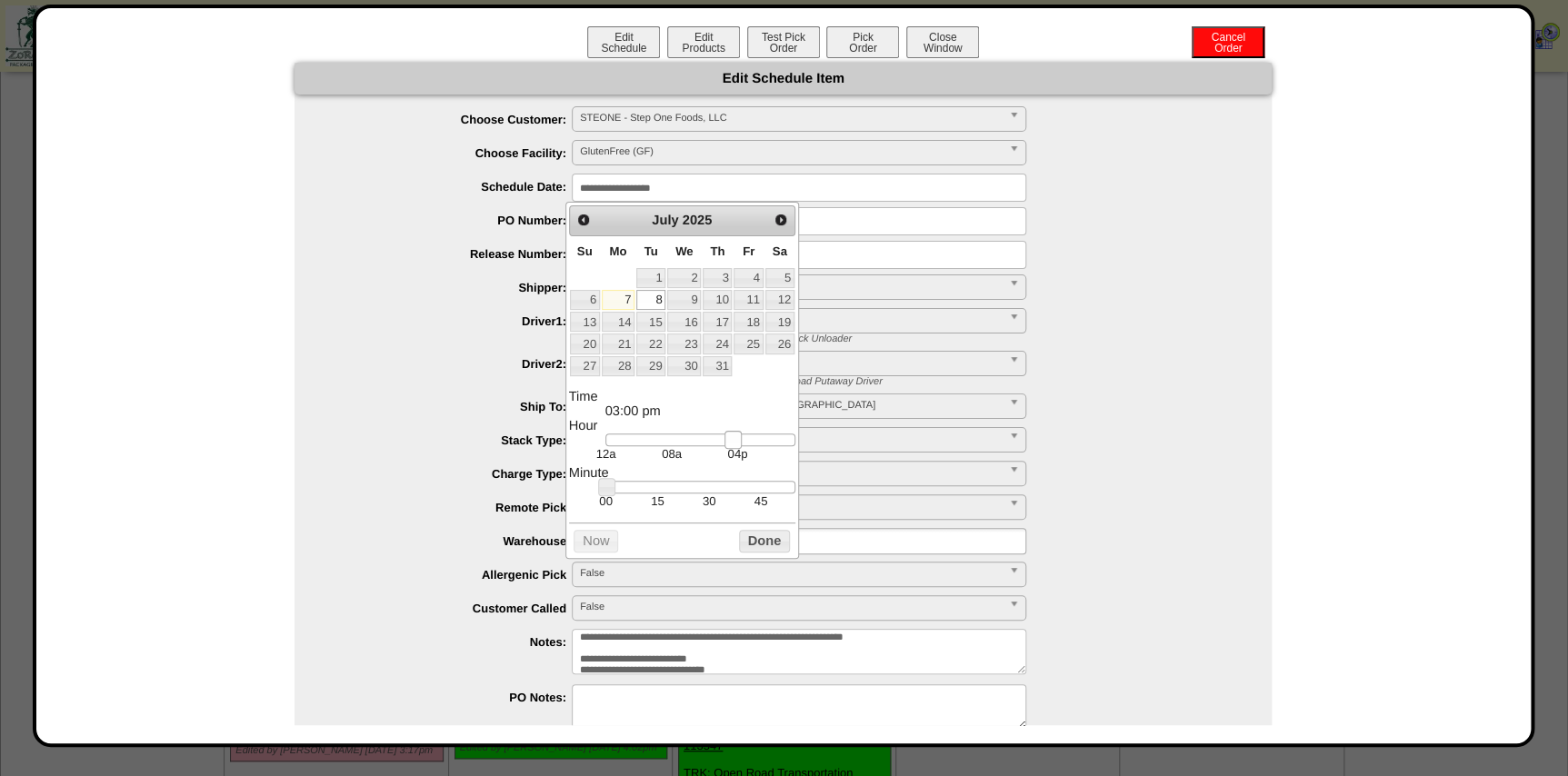 drag, startPoint x: 689, startPoint y: 439, endPoint x: 734, endPoint y: 444, distance: 45.276926 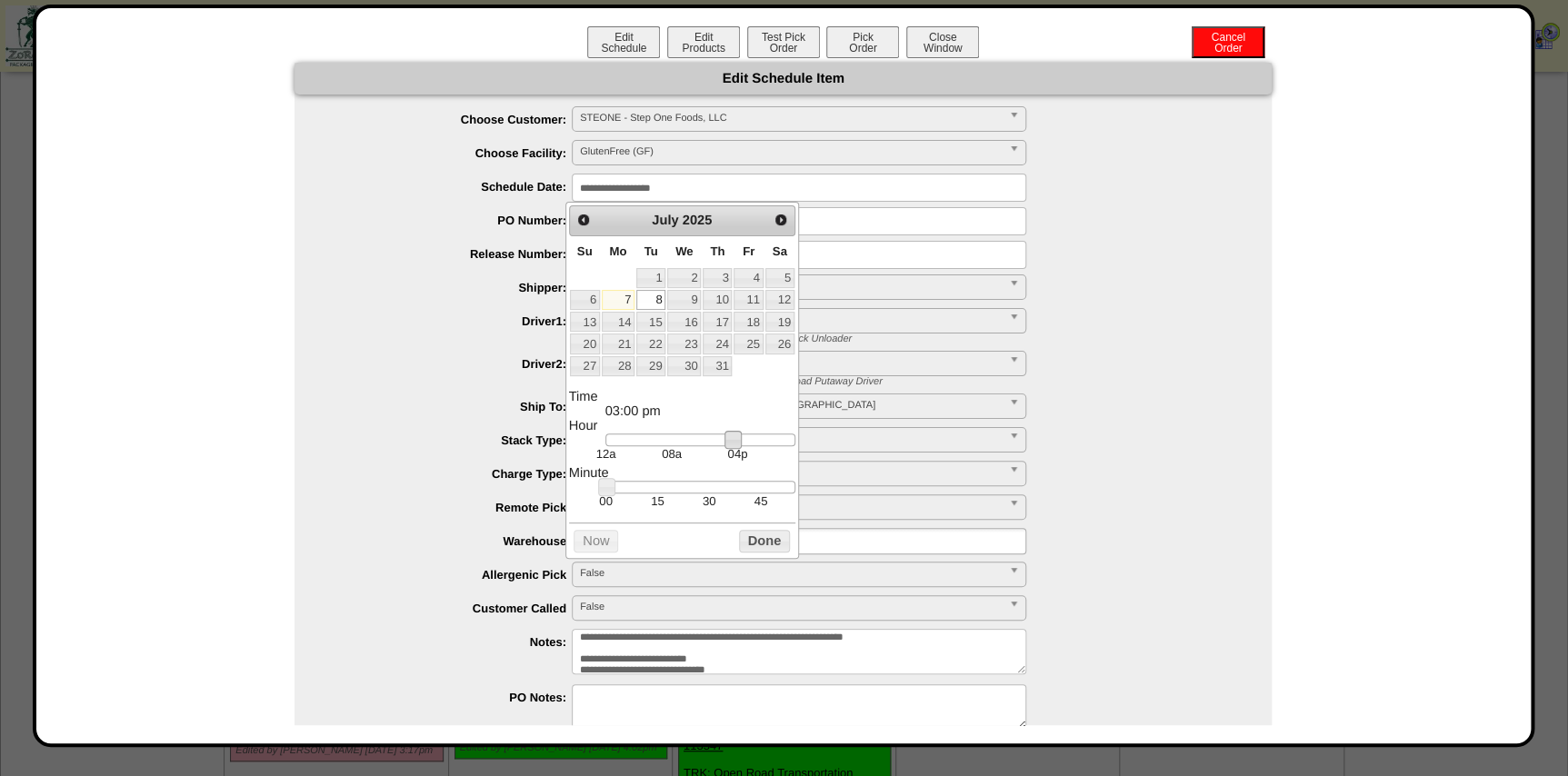 click at bounding box center [700, 487] 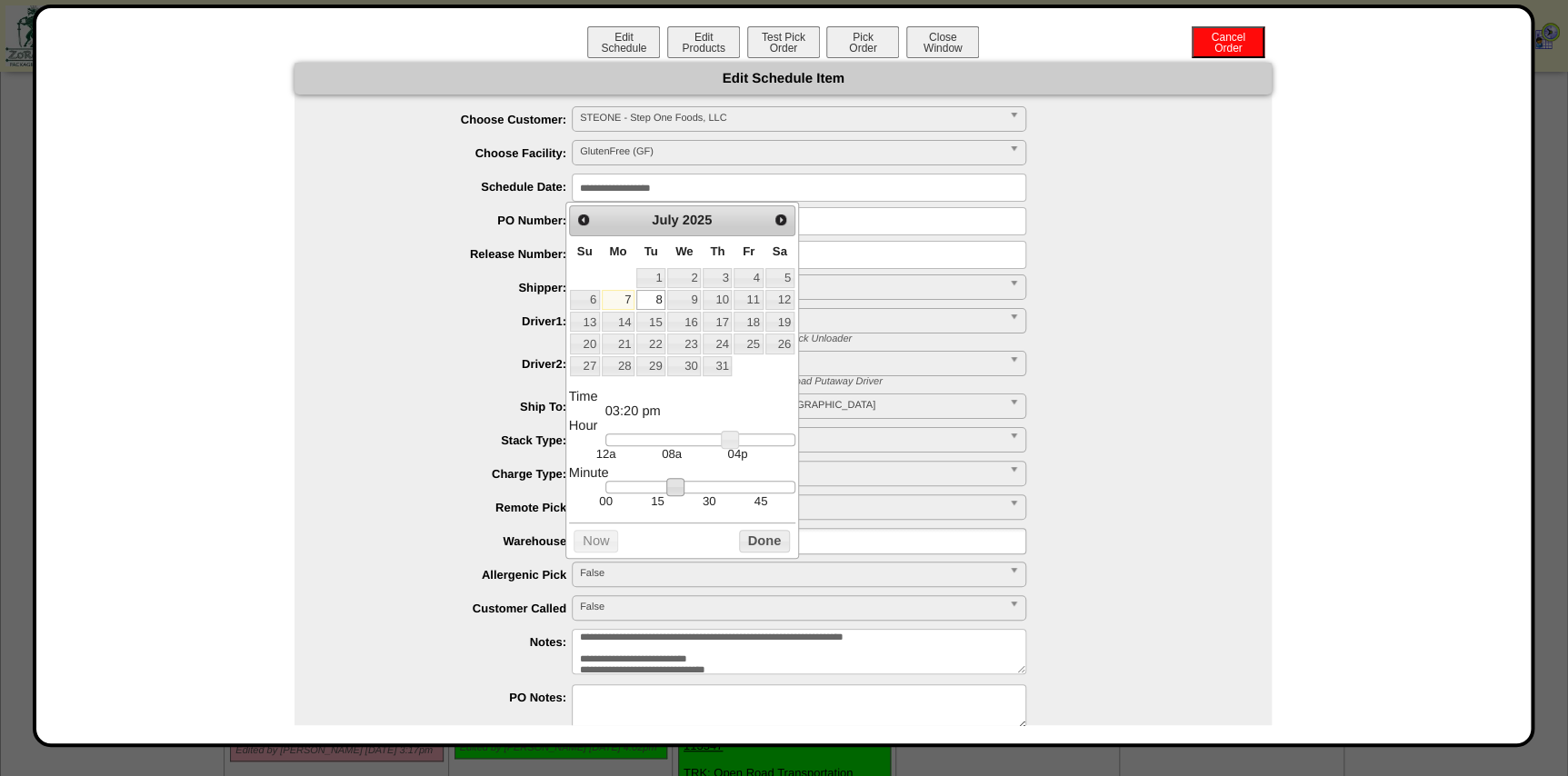 click on "30" at bounding box center [709, 501] 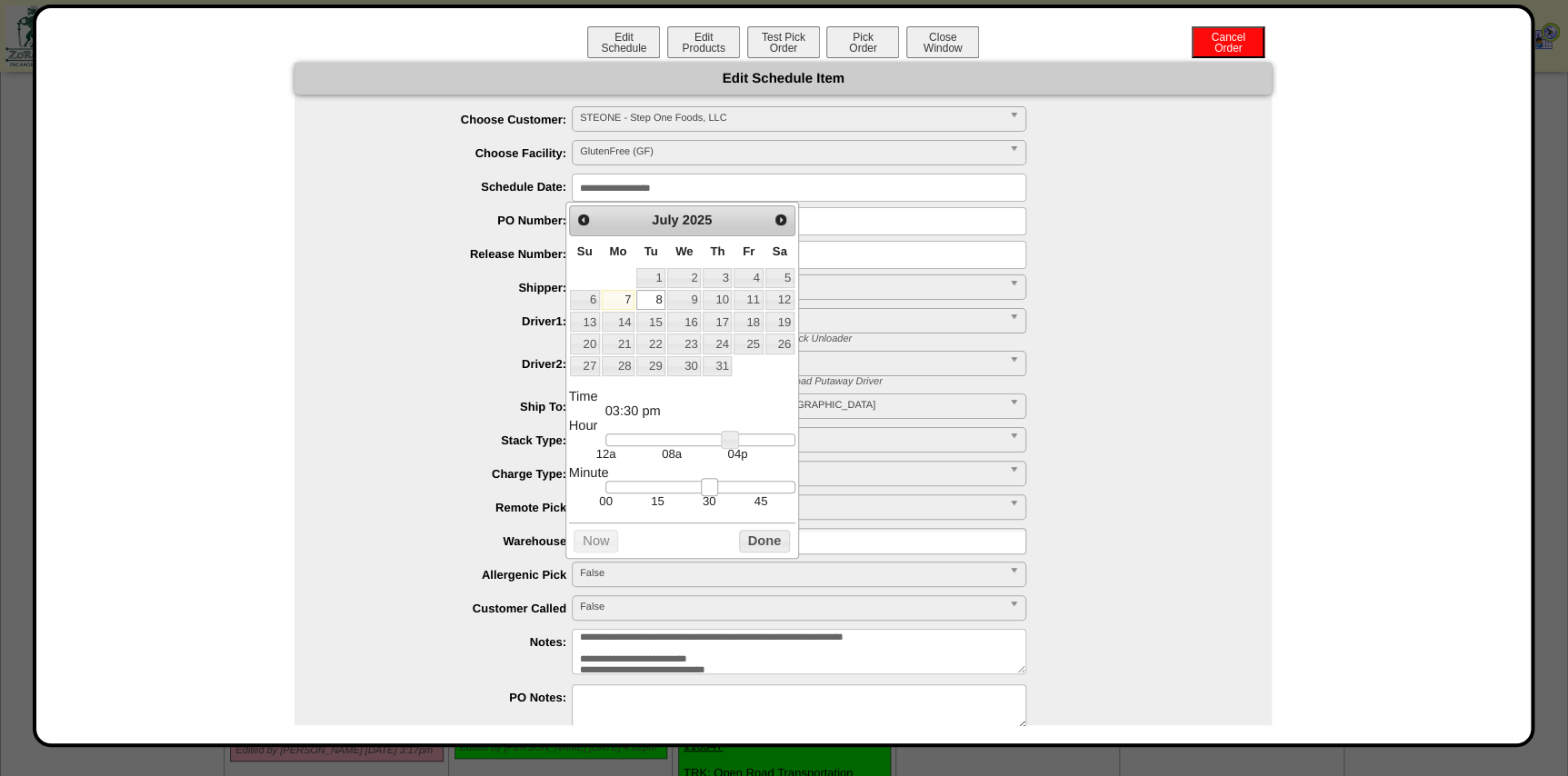 click at bounding box center (710, 487) 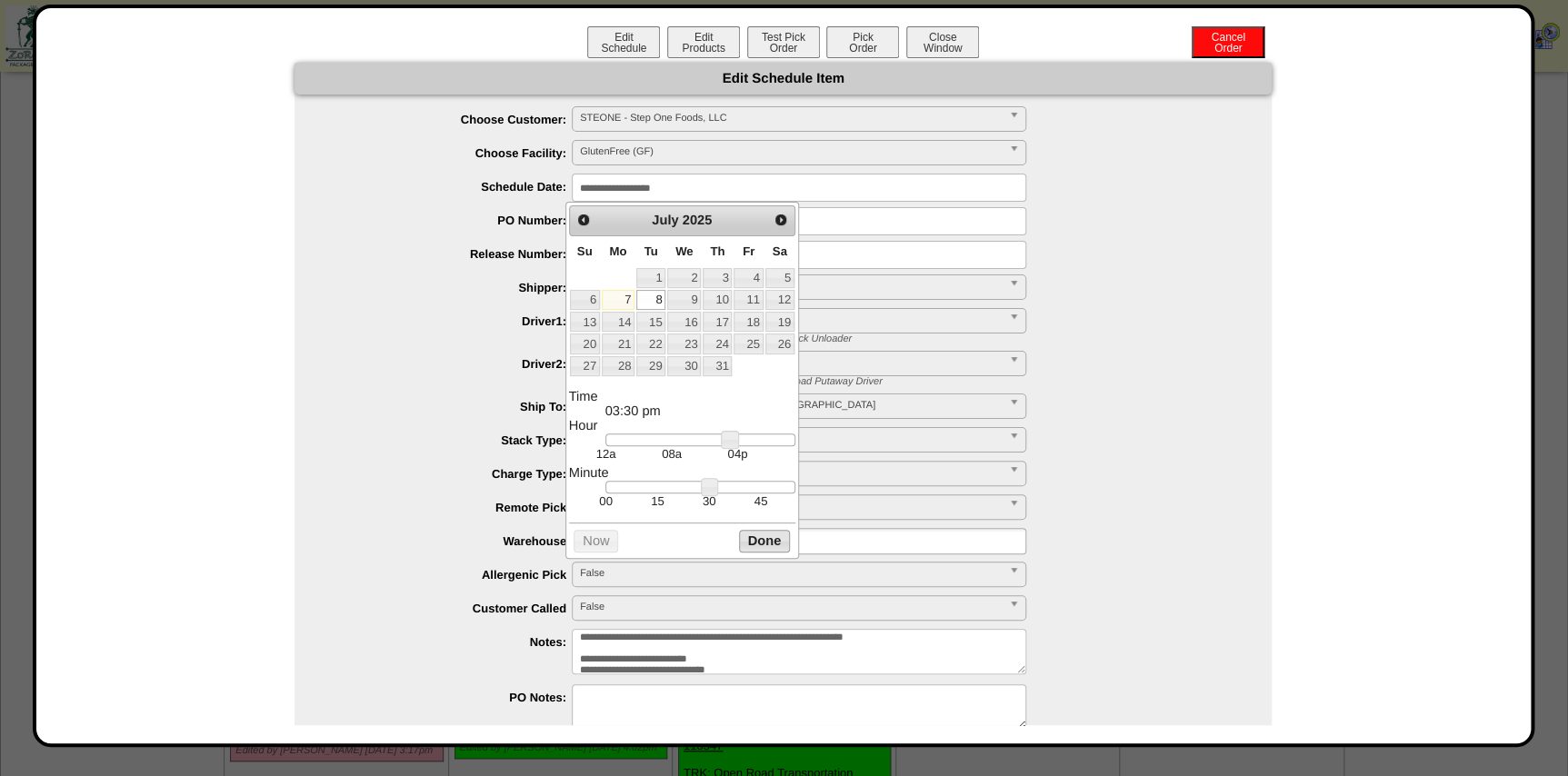click on "Done" at bounding box center [764, 541] 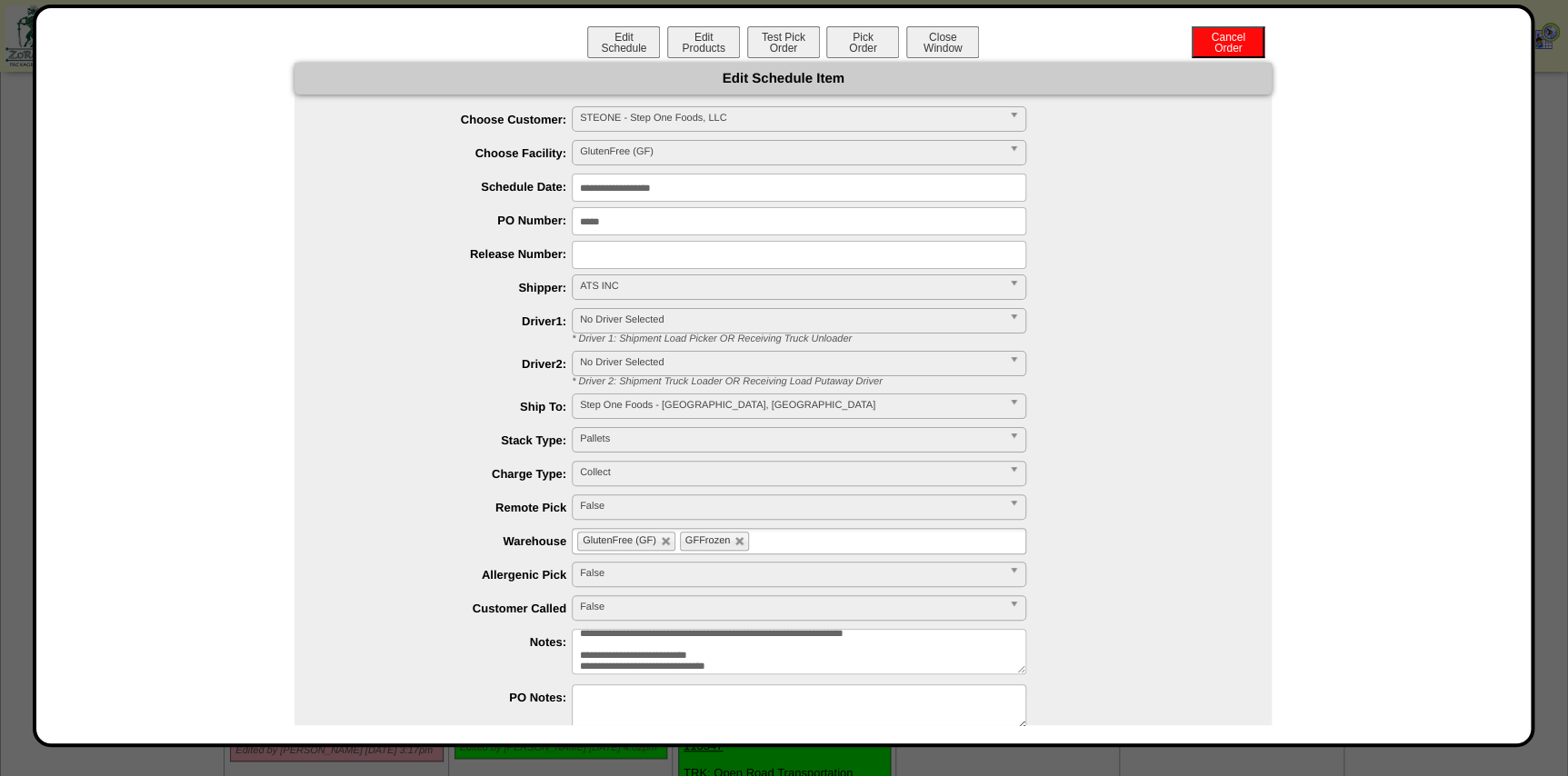 scroll, scrollTop: 5, scrollLeft: 0, axis: vertical 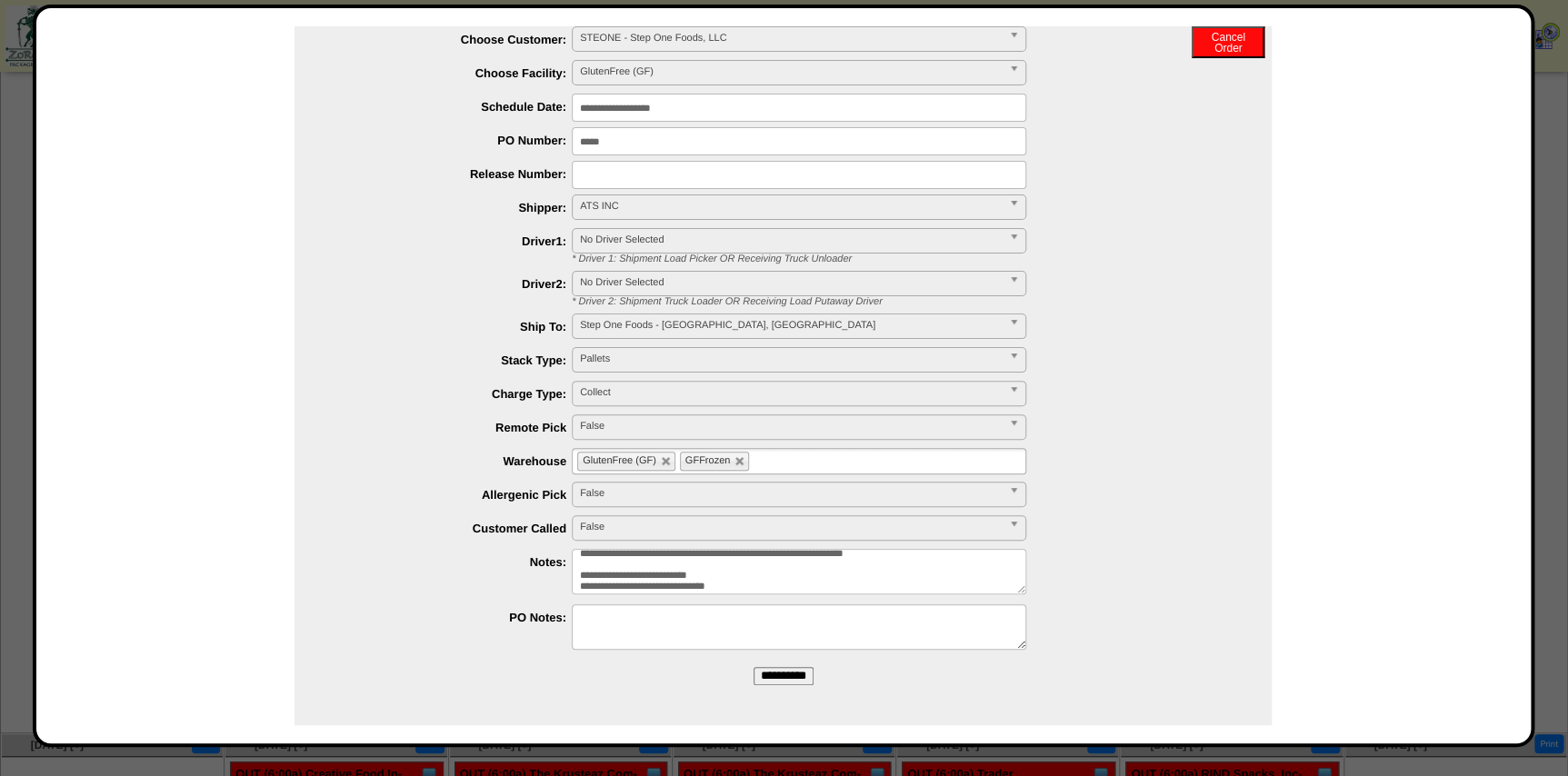 click on "**********" at bounding box center [784, 676] 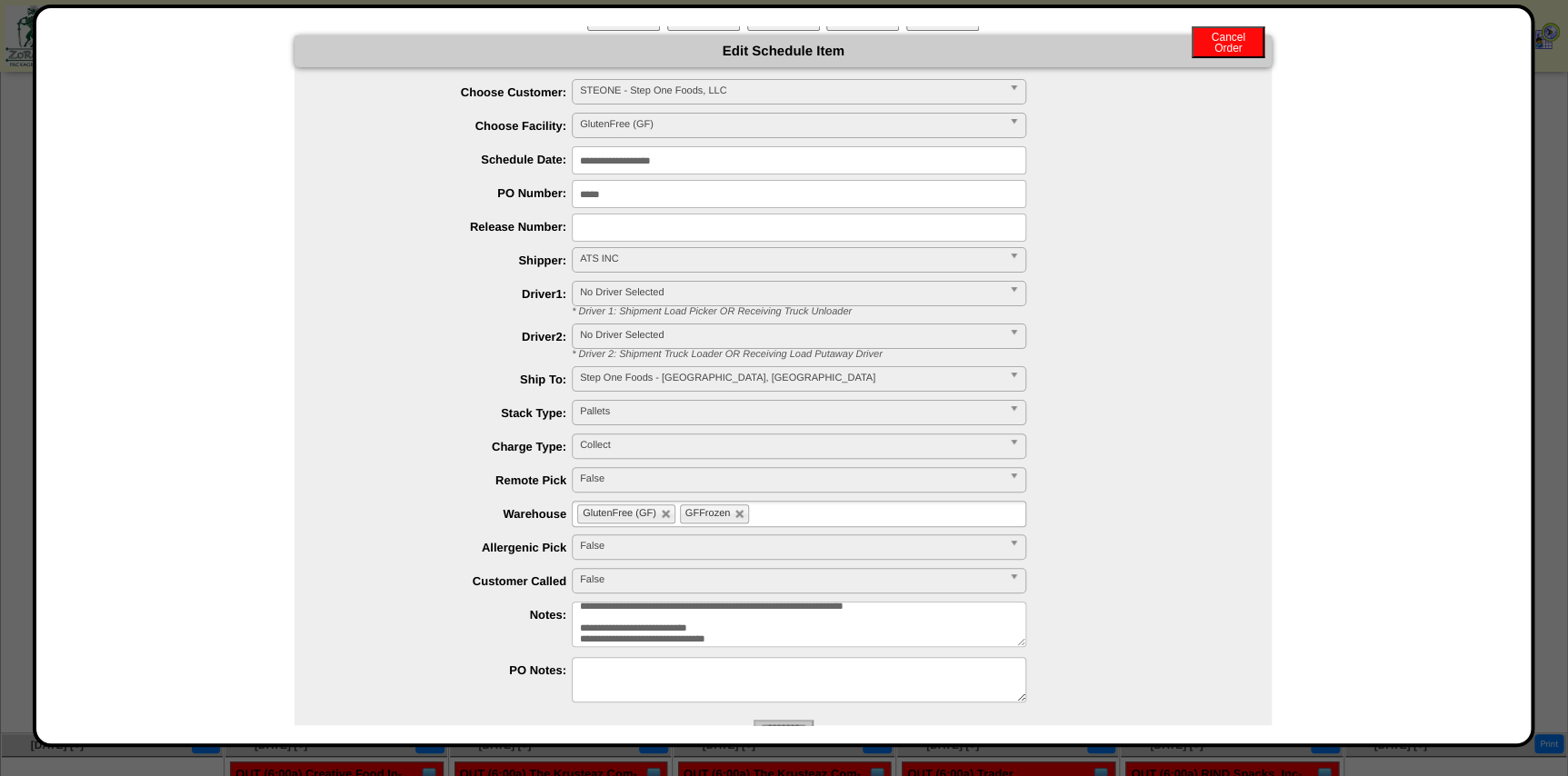 scroll, scrollTop: 0, scrollLeft: 0, axis: both 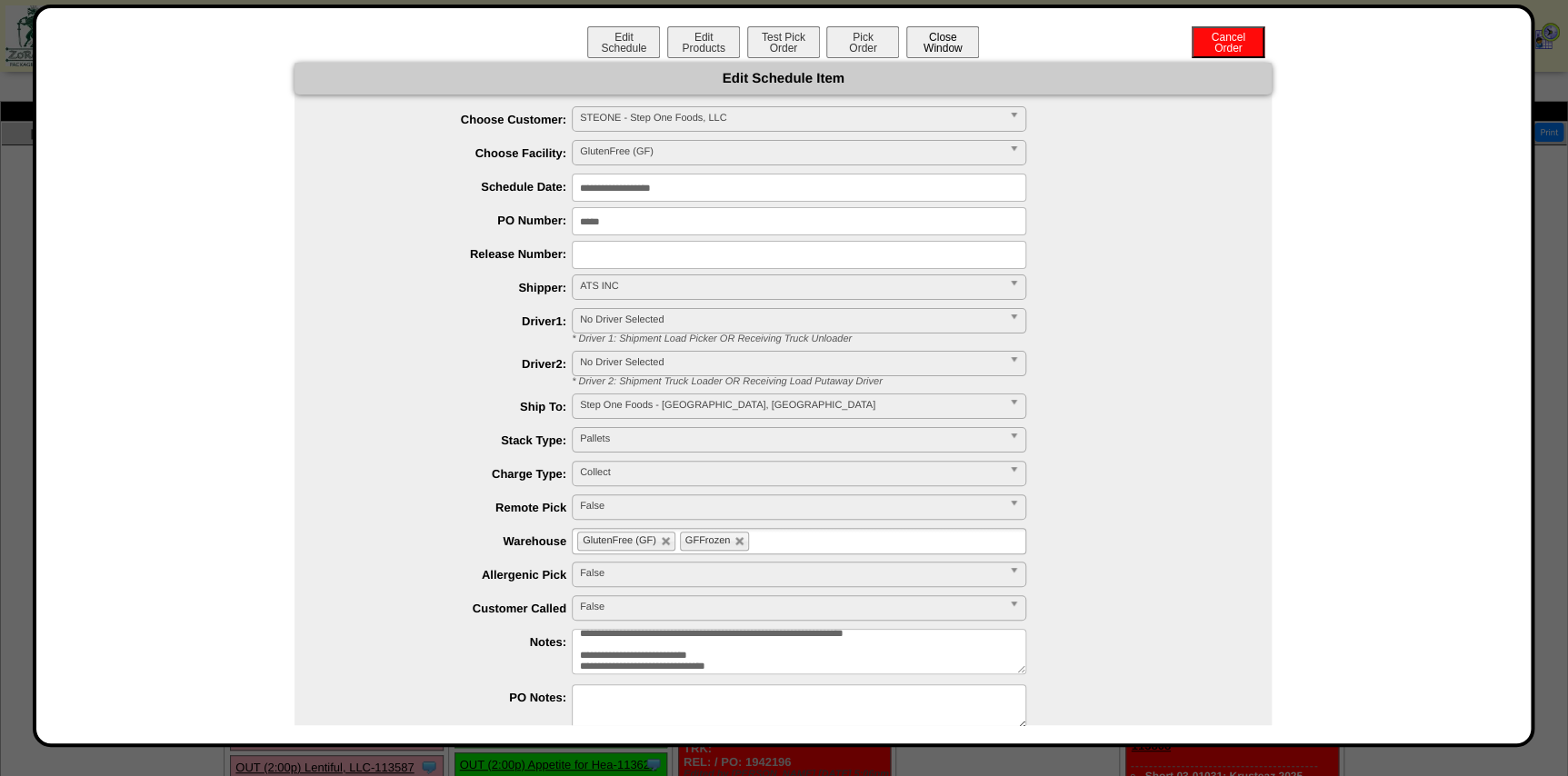 click on "Close Window" at bounding box center [943, 42] 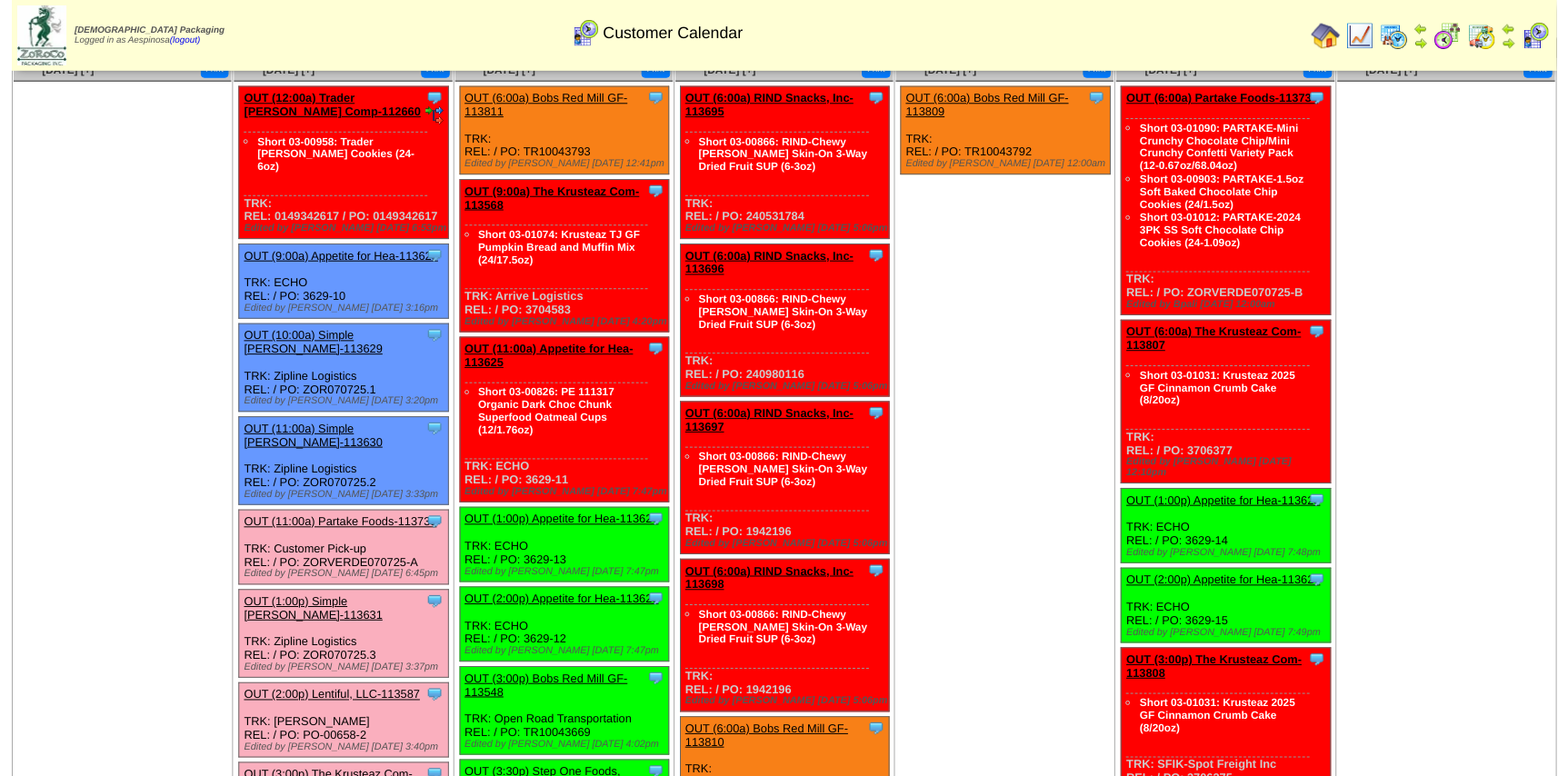 scroll, scrollTop: 0, scrollLeft: 0, axis: both 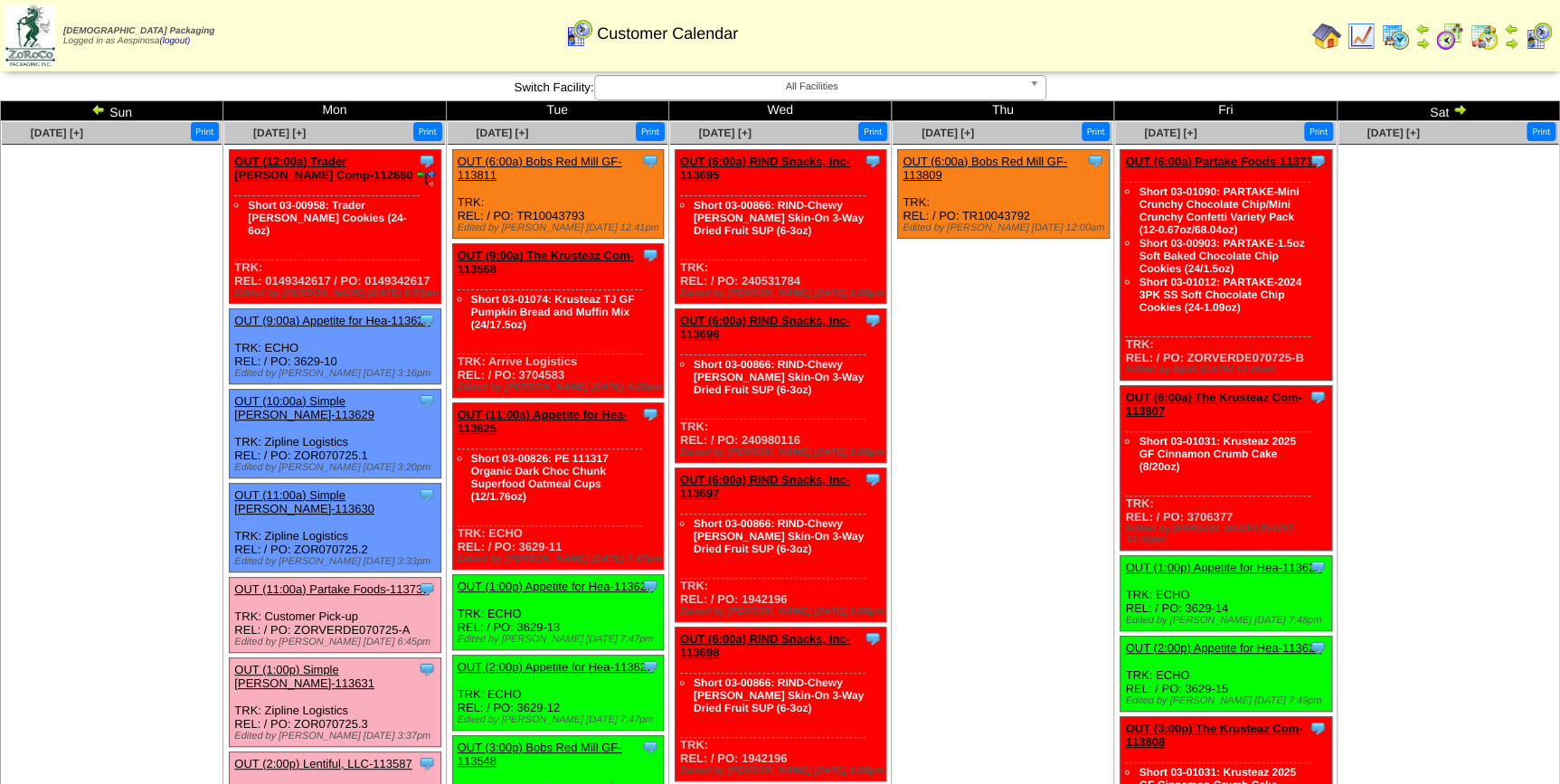 click on "OUT
(6:00a)
Bobs Red Mill GF-113811" at bounding box center (540, 168) 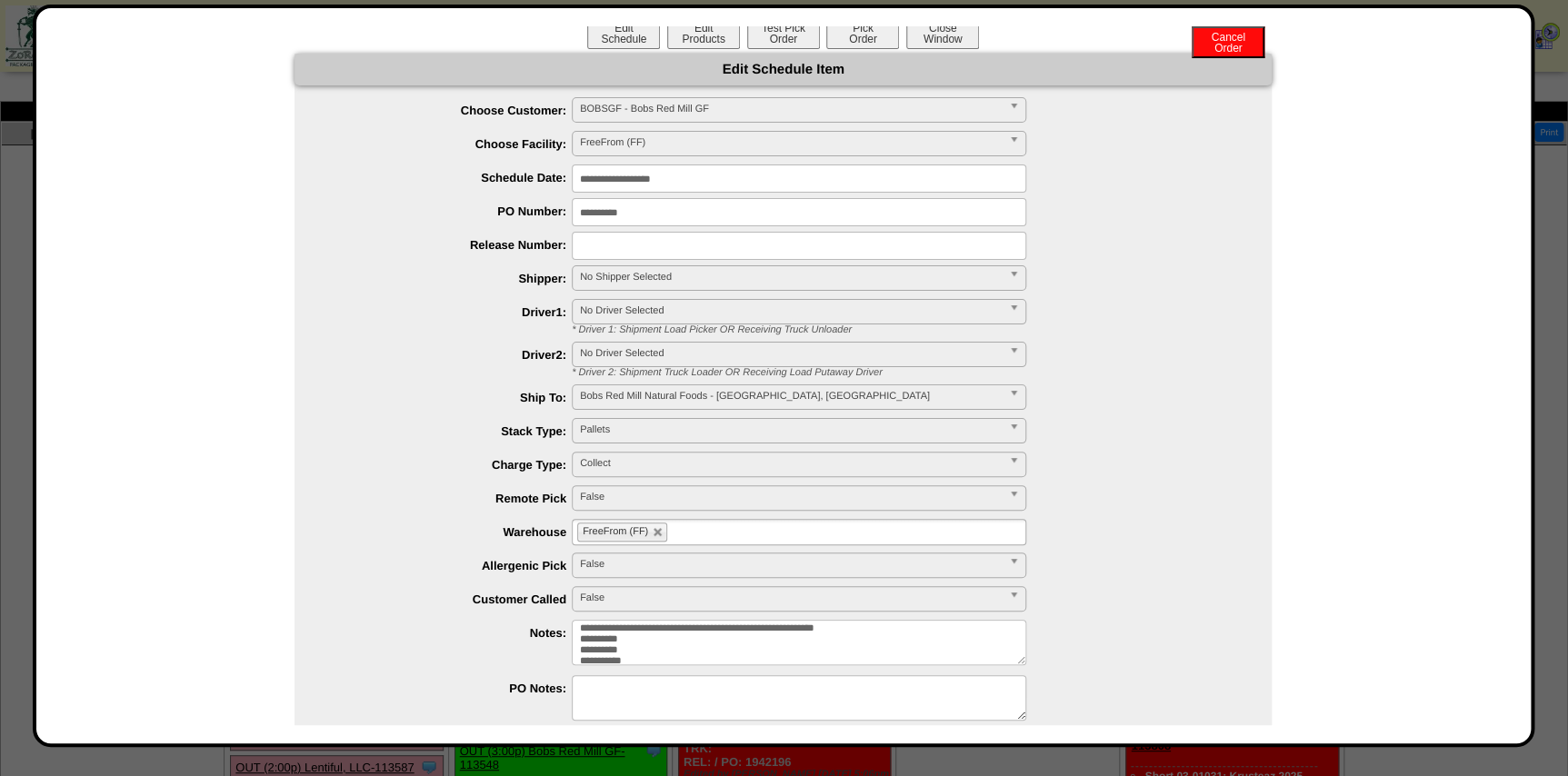 scroll, scrollTop: 0, scrollLeft: 0, axis: both 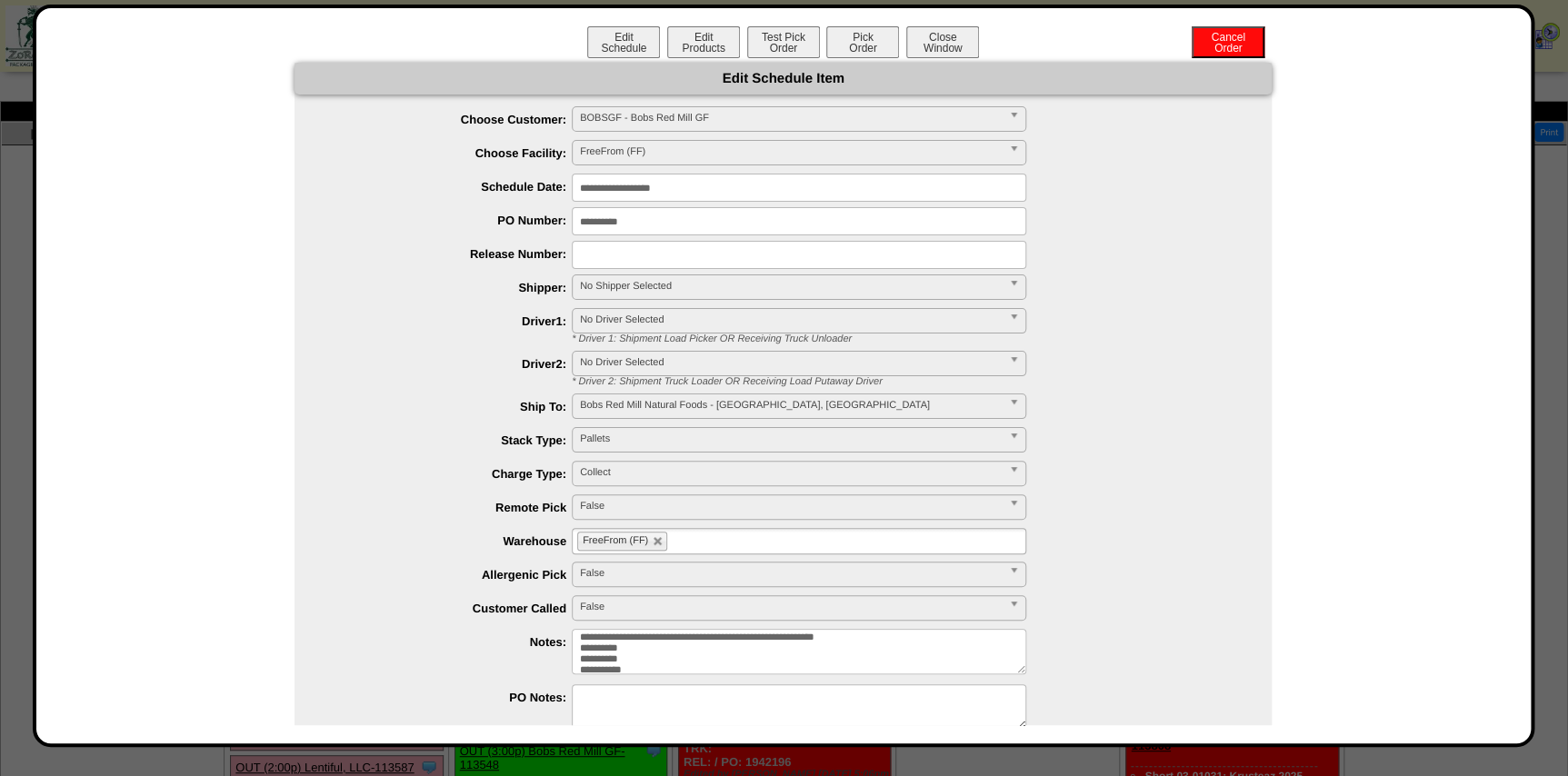 click on "**********" at bounding box center [799, 652] 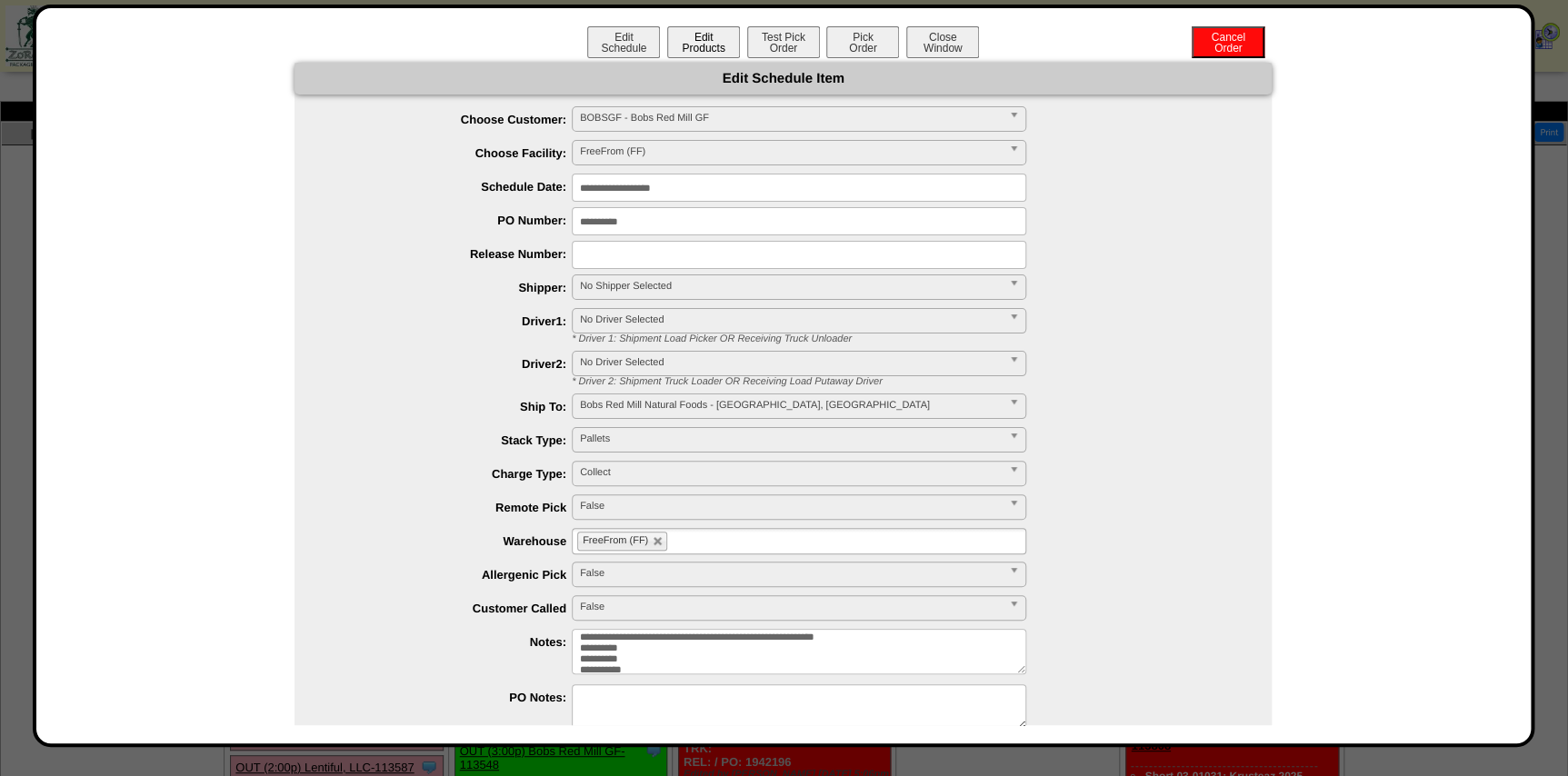click on "Edit Products" at bounding box center (704, 42) 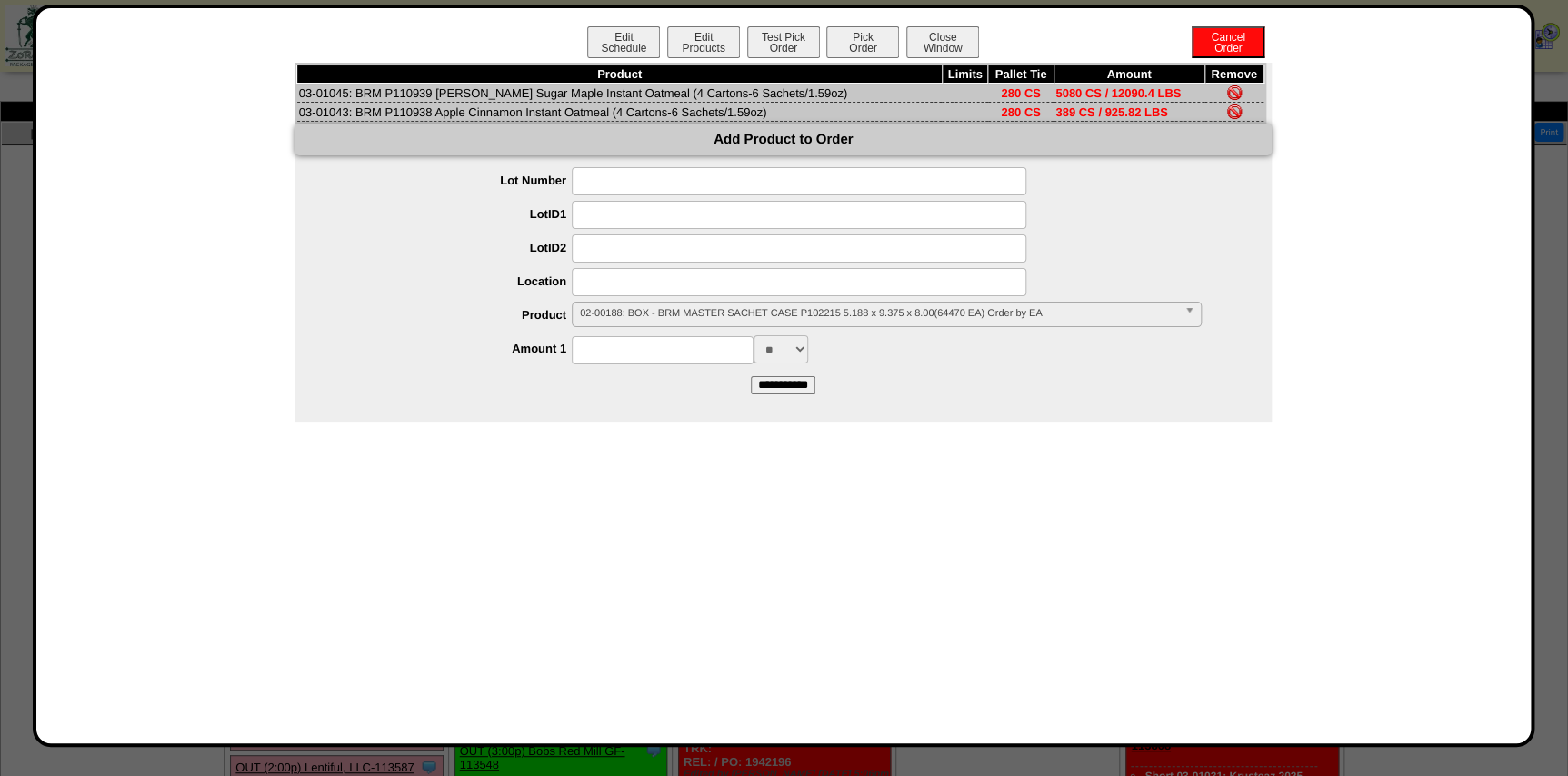 click on "02-00188: BOX - BRM MASTER SACHET CASE P102215 5.188 x 9.375 x 8.00(64470 EA) Order by EA" at bounding box center [878, 313] 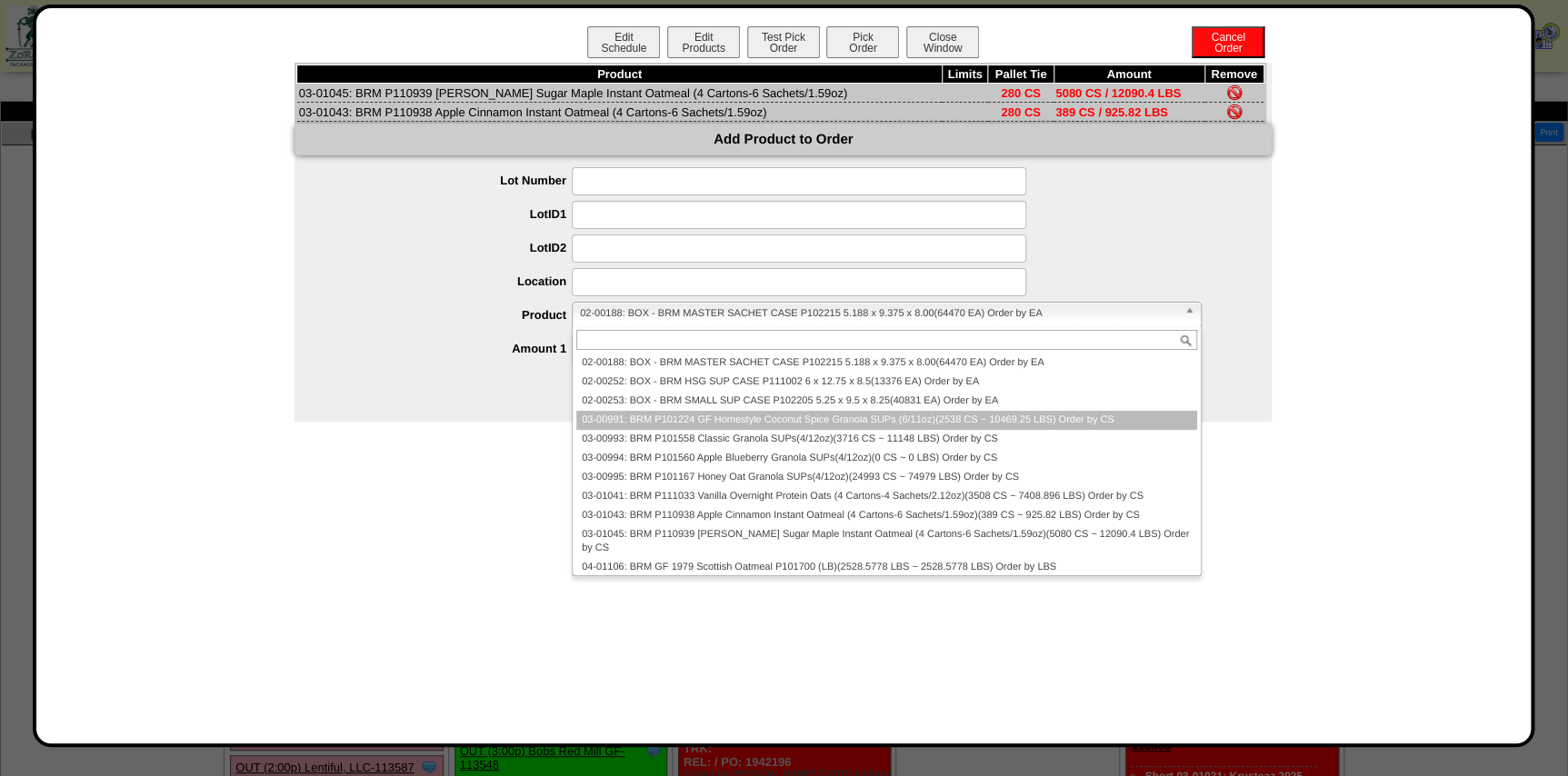 click on "03-00991: BRM P101224 GF Homestyle Coconut Spice Granola SUPs (6/11oz)(2538 CS ~ 10469.25 LBS) Order by CS" at bounding box center [886, 420] 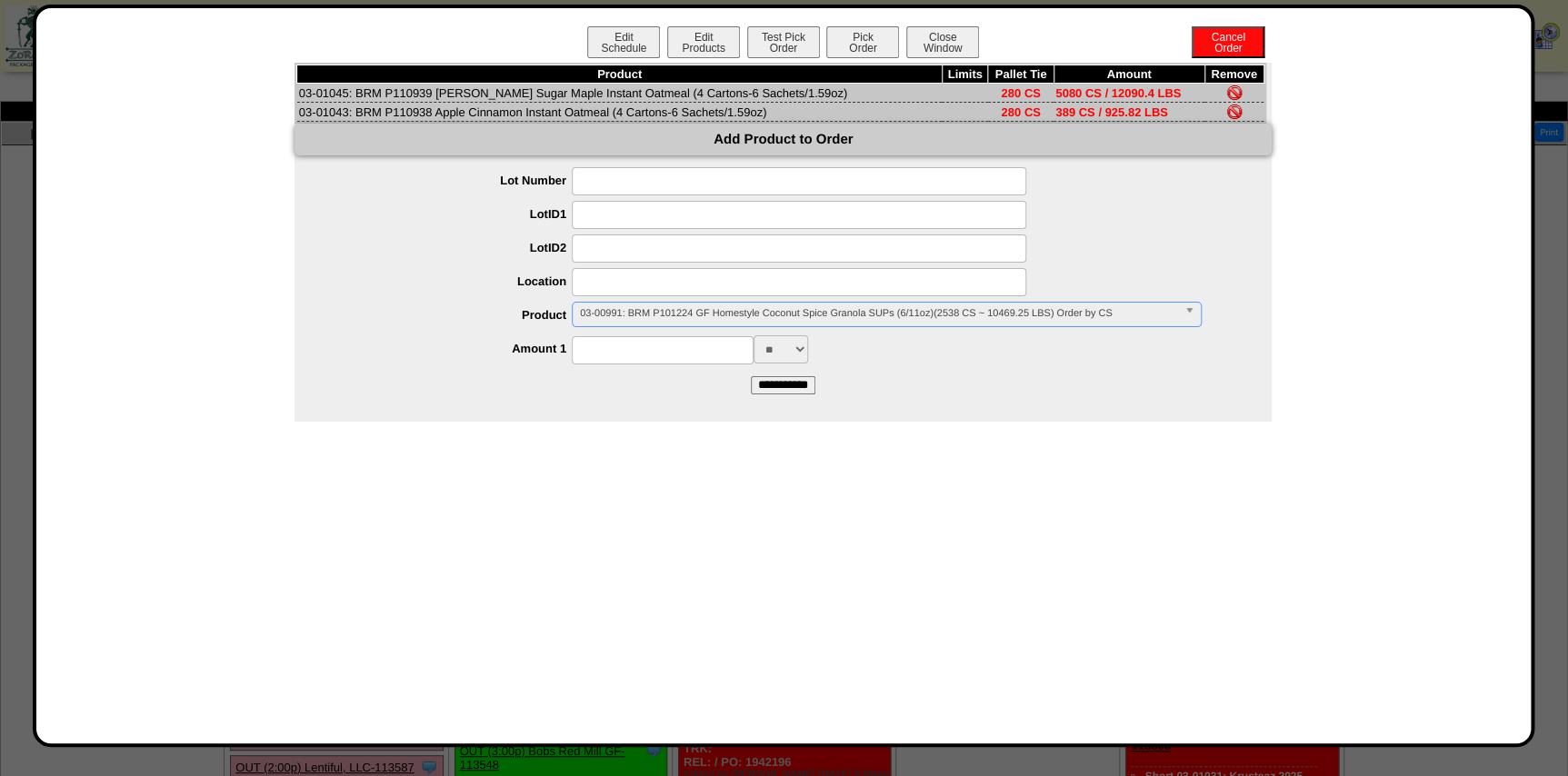 click at bounding box center (663, 350) 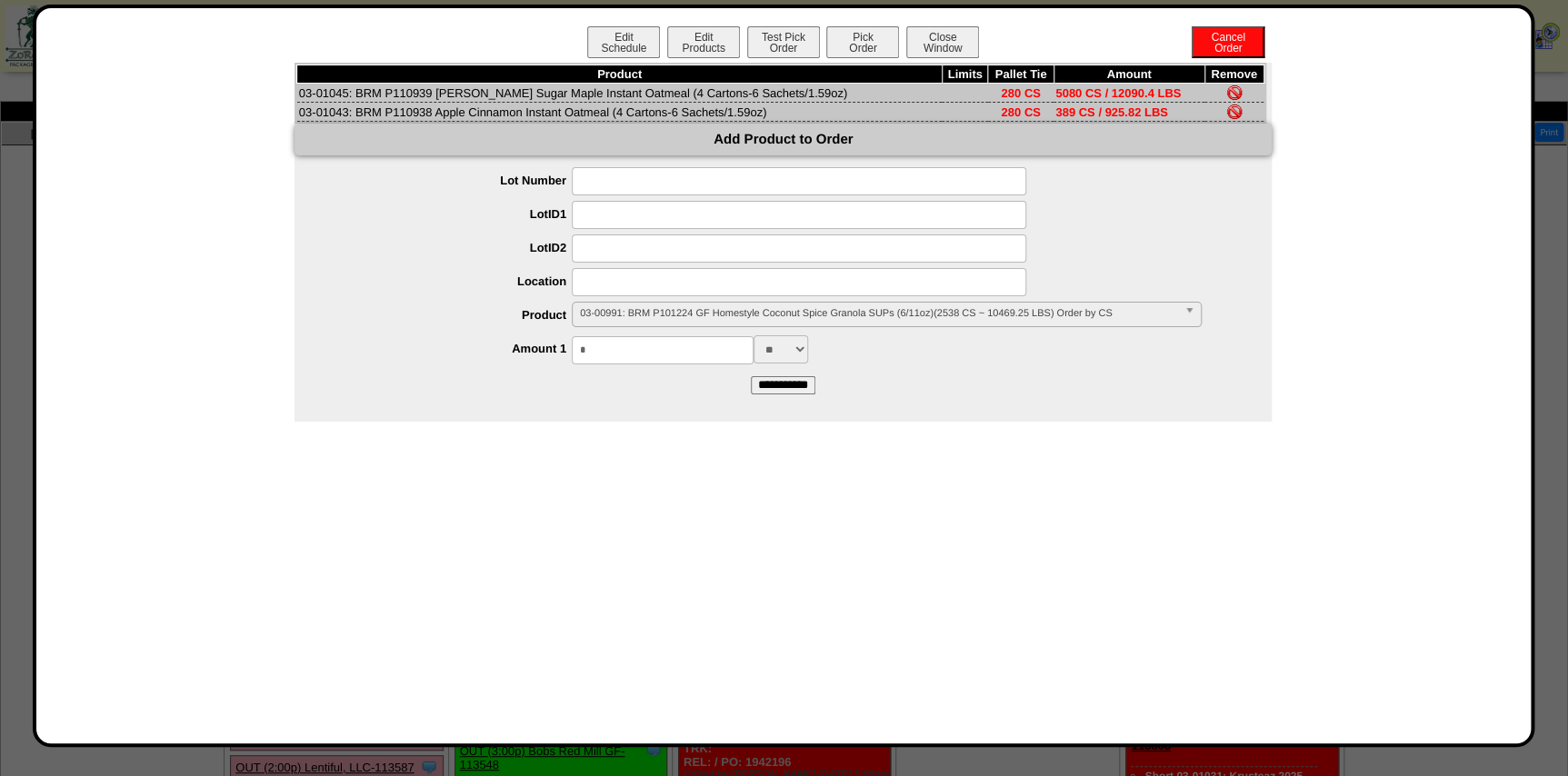 type on "*" 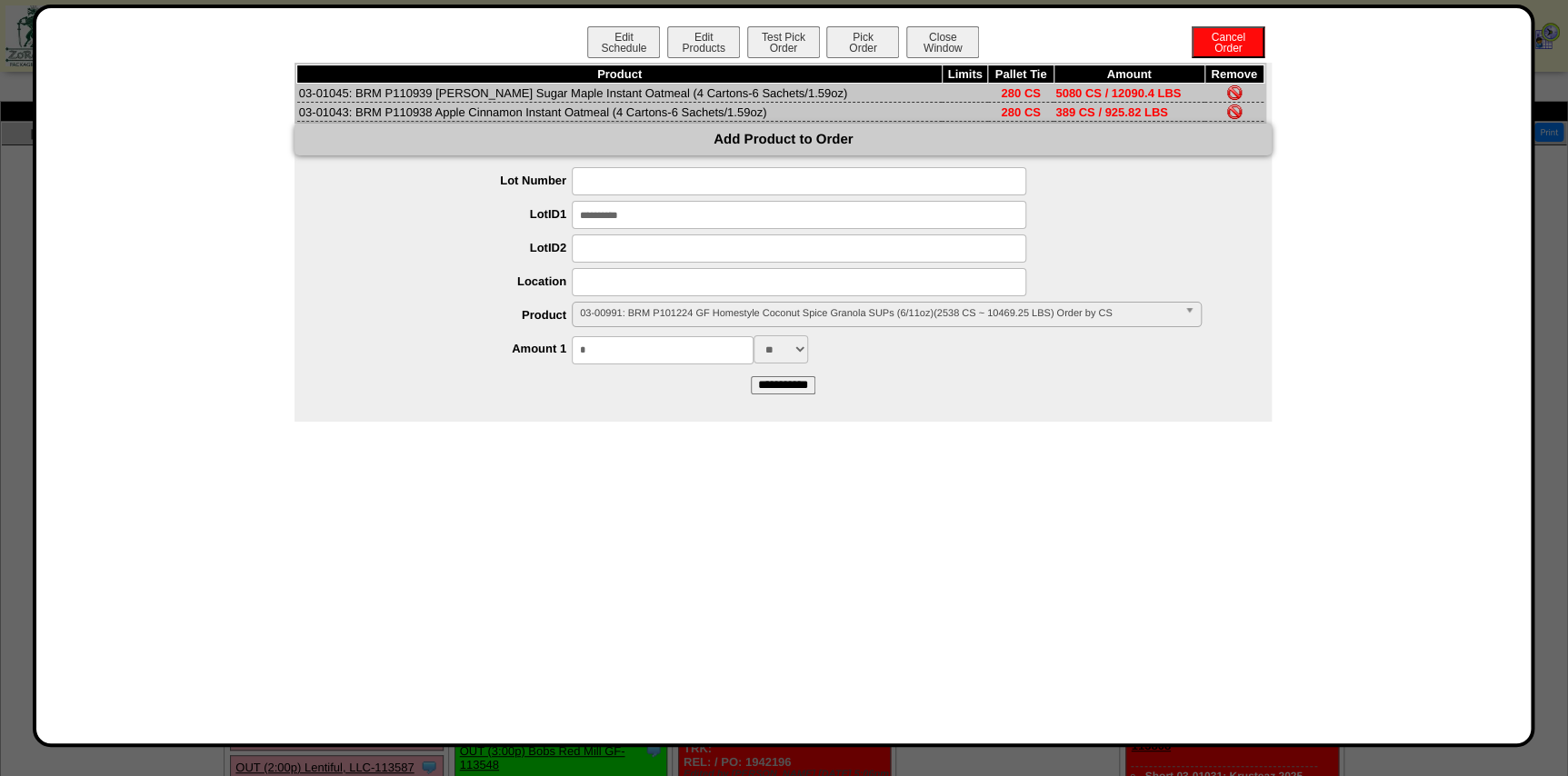 type on "**********" 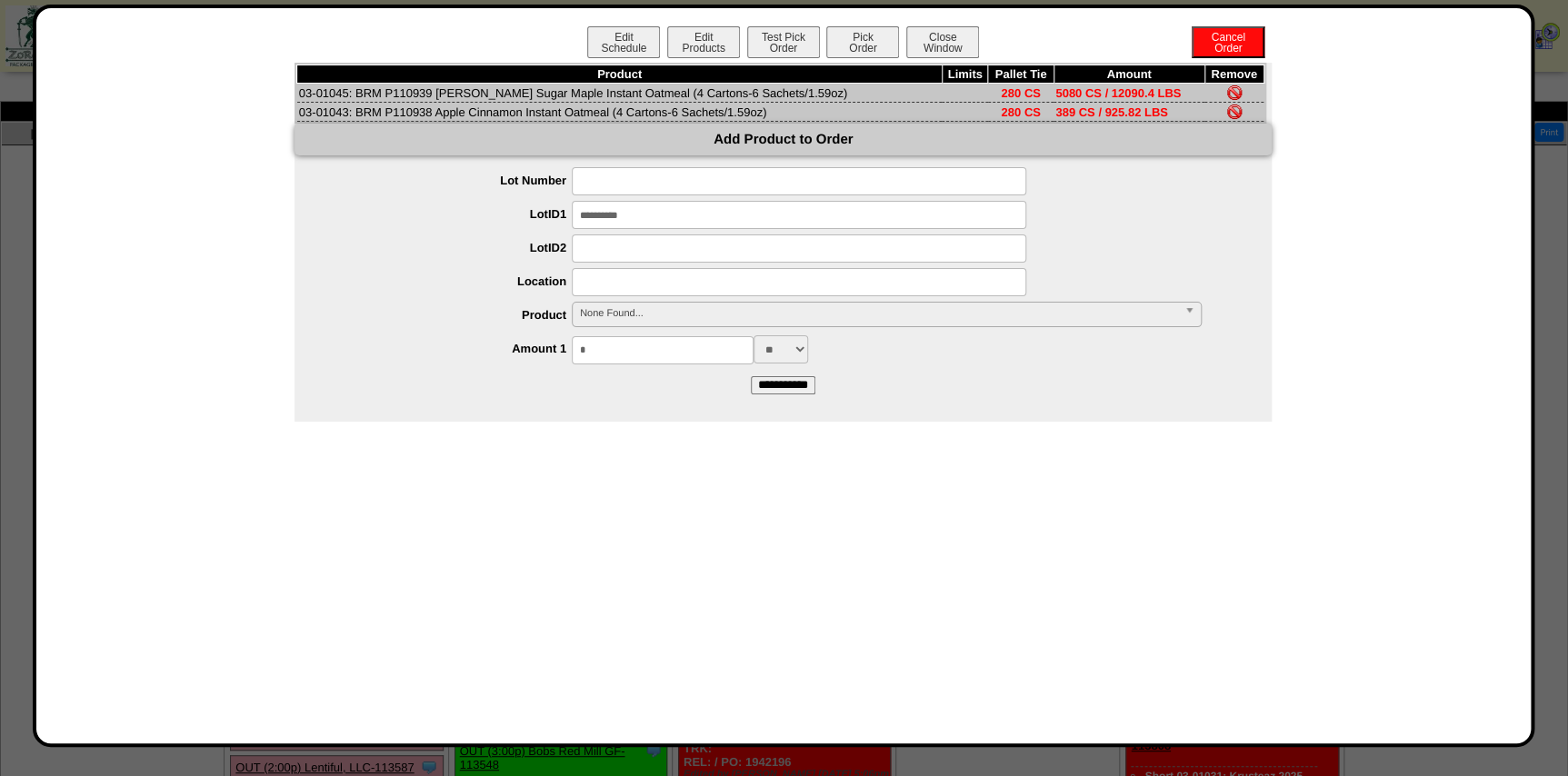 click on "*" at bounding box center [663, 350] 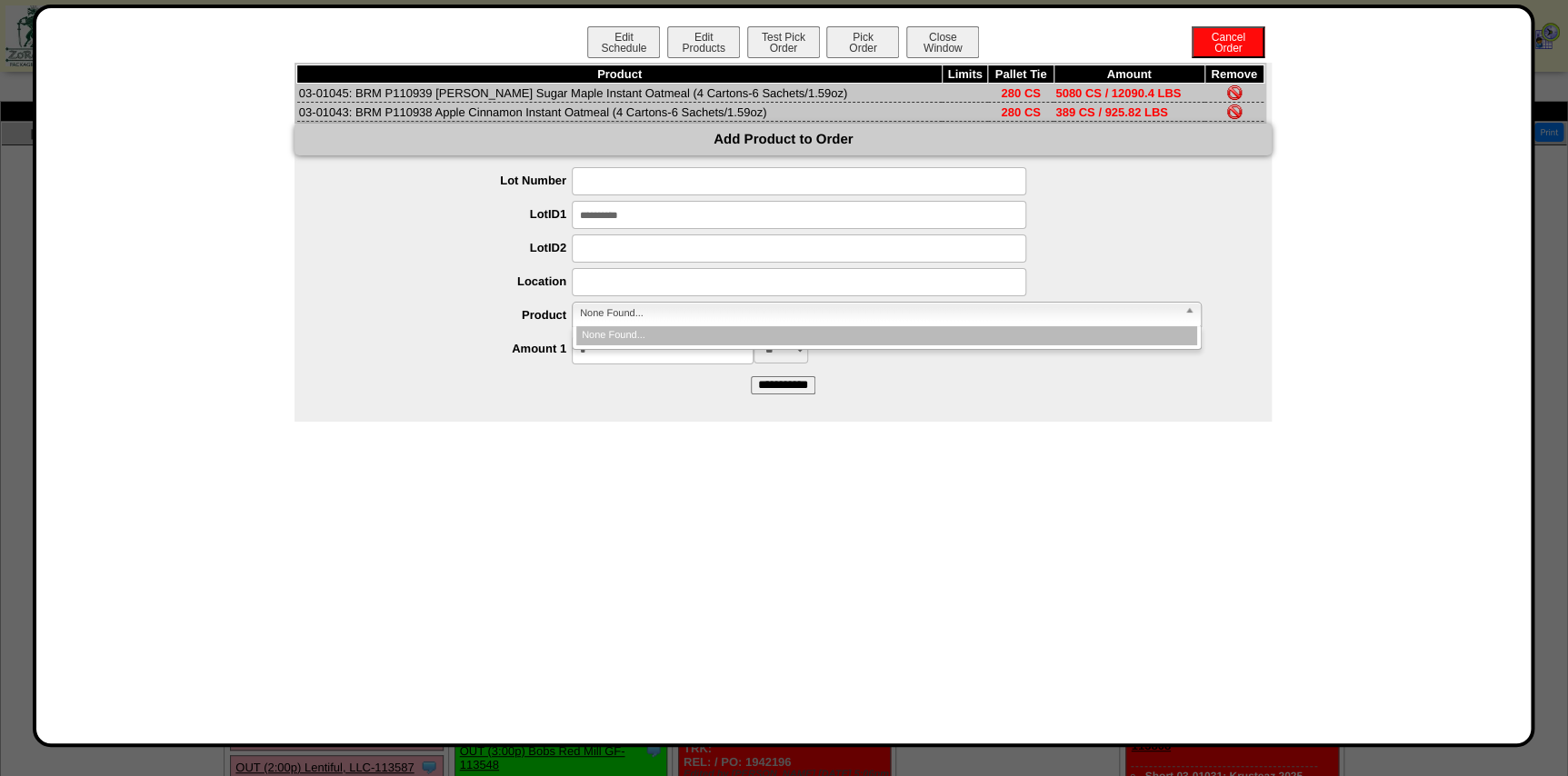 click on "None Found..." at bounding box center (878, 313) 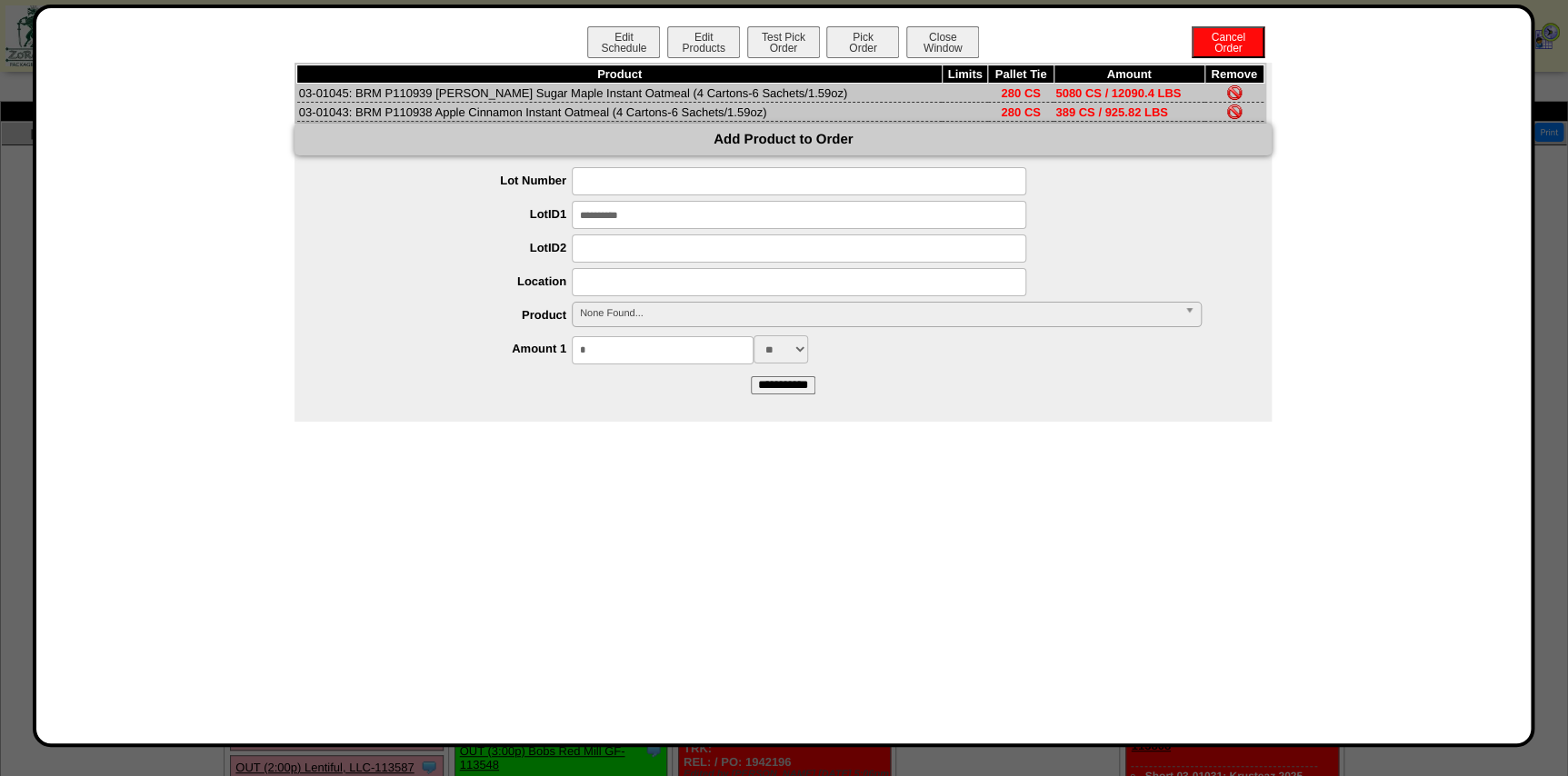 drag, startPoint x: 684, startPoint y: 45, endPoint x: 676, endPoint y: 60, distance: 17 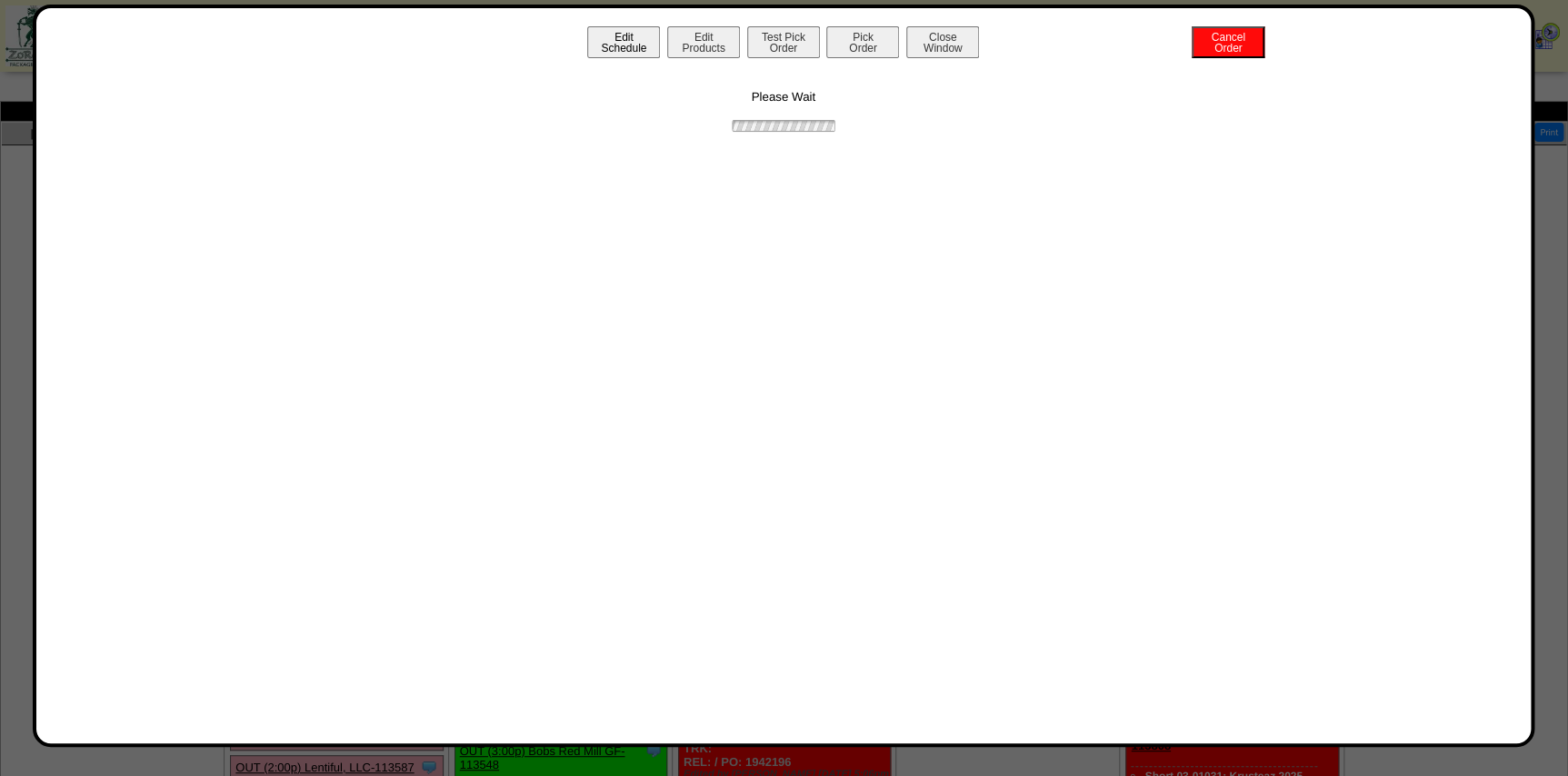 click on "Edit Schedule" at bounding box center [624, 42] 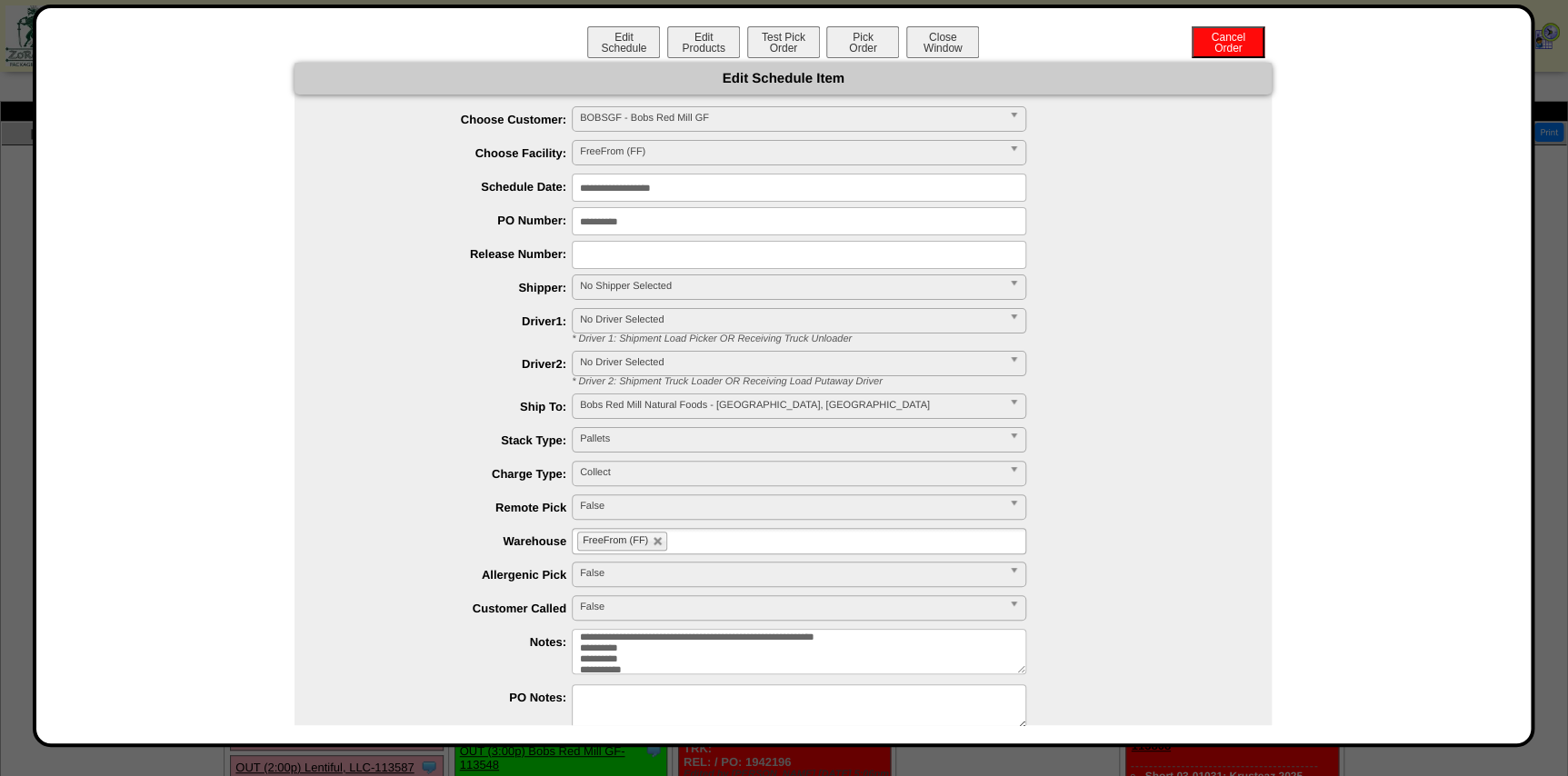 scroll, scrollTop: 17, scrollLeft: 0, axis: vertical 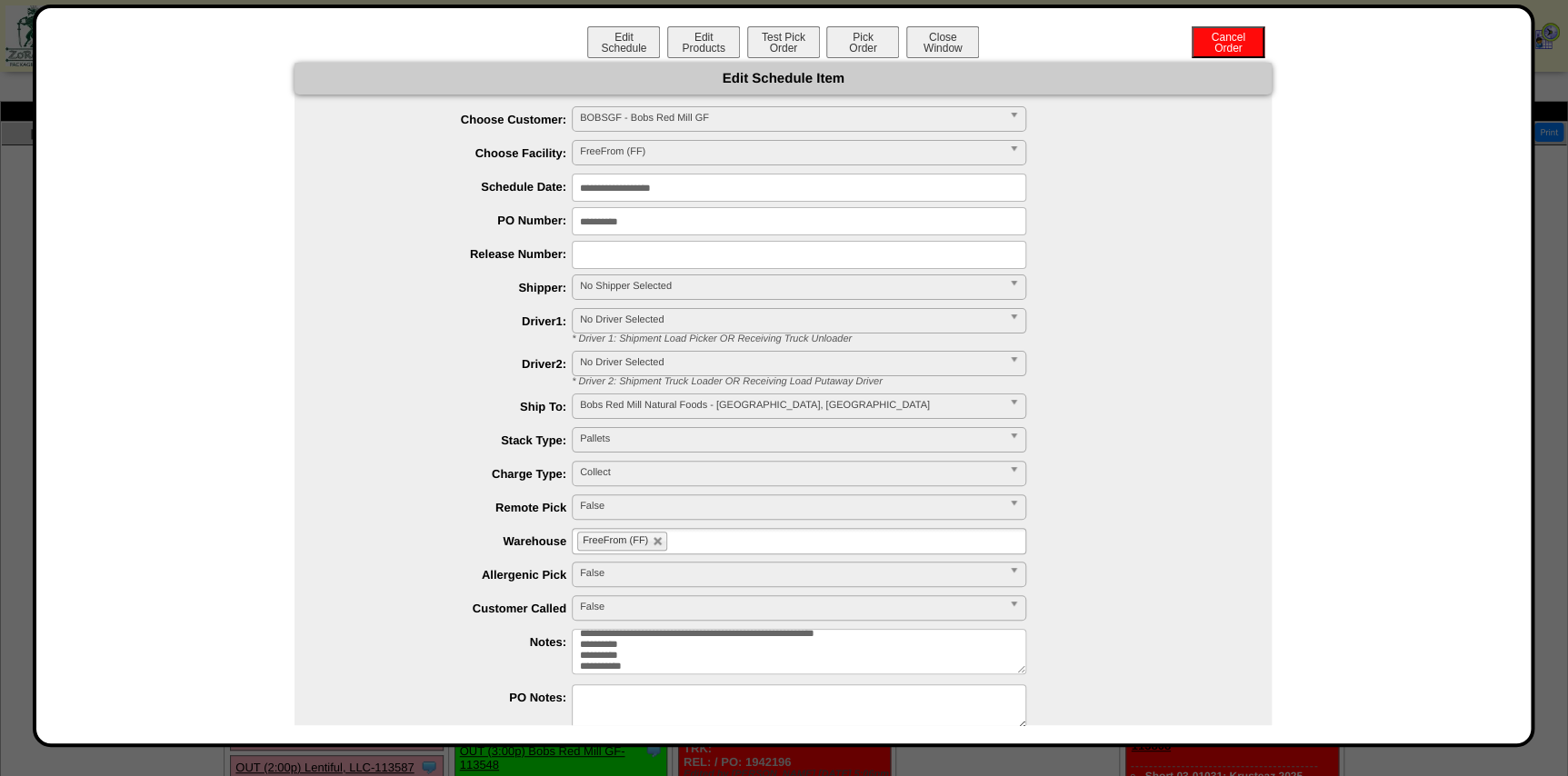 drag, startPoint x: 634, startPoint y: 657, endPoint x: 569, endPoint y: 647, distance: 65.764732 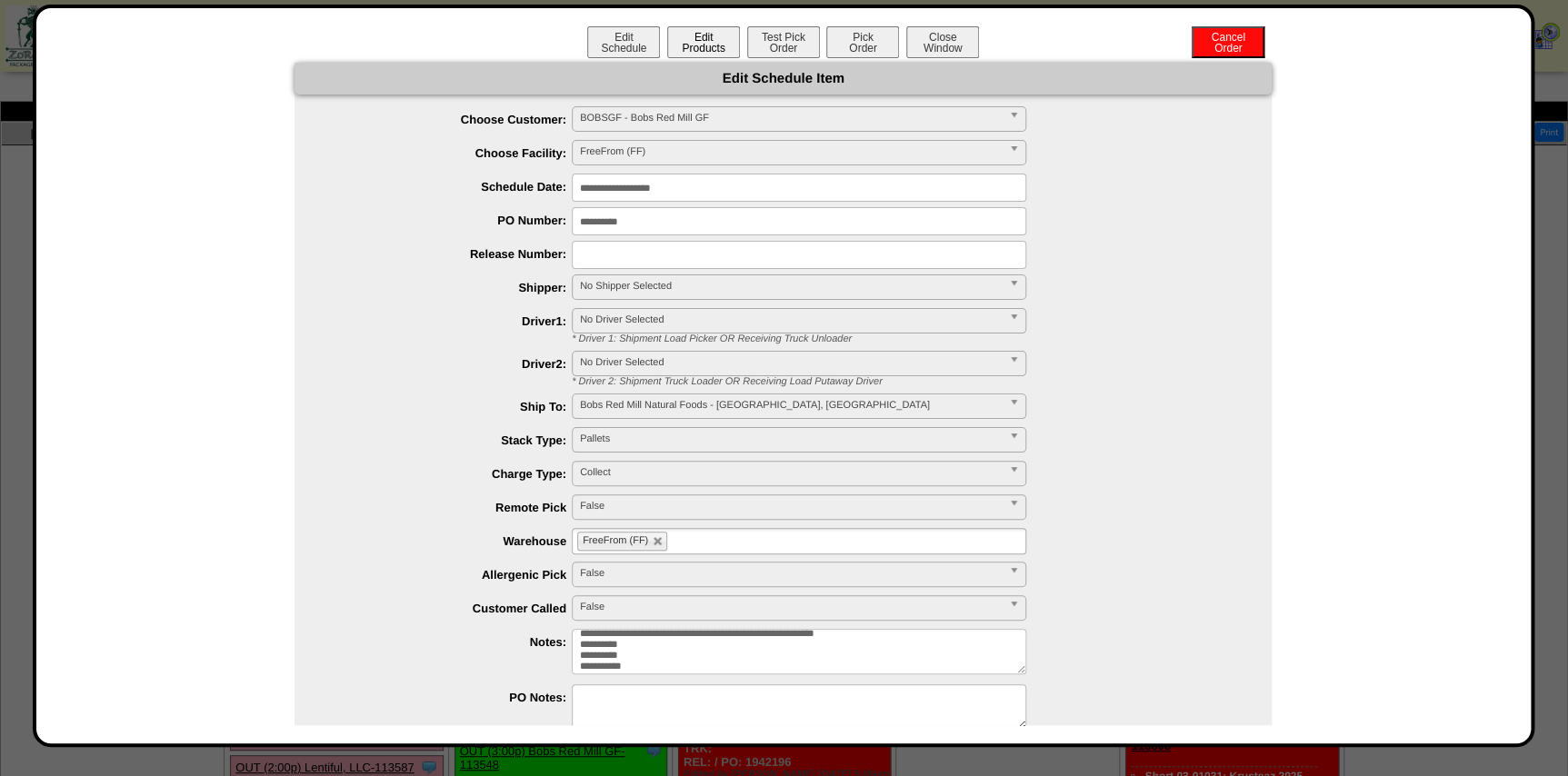 click on "Edit Products" at bounding box center (704, 42) 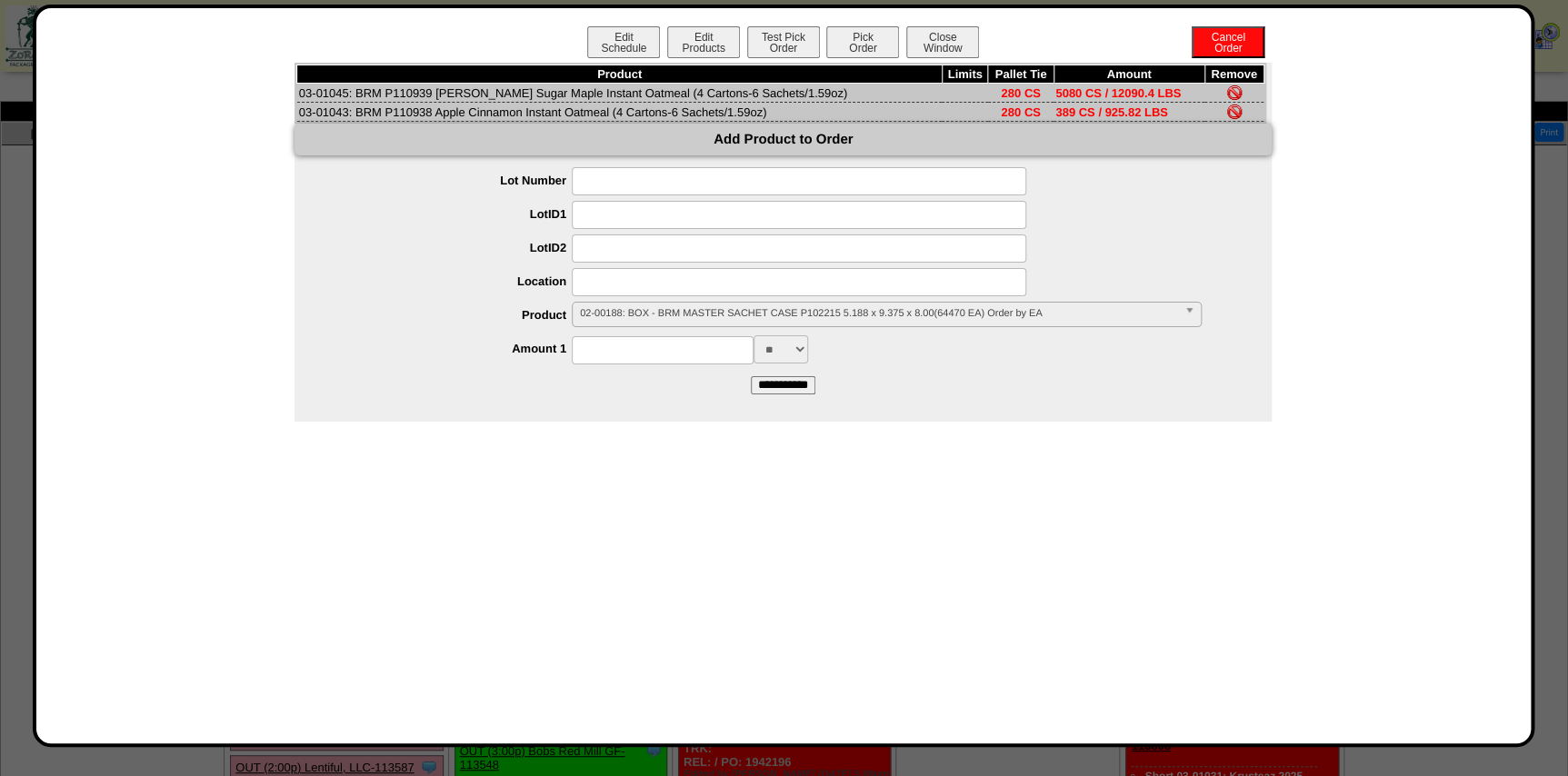 click on "02-00188: BOX - BRM MASTER SACHET CASE P102215 5.188 x 9.375 x 8.00(64470 EA) Order by EA" at bounding box center [878, 313] 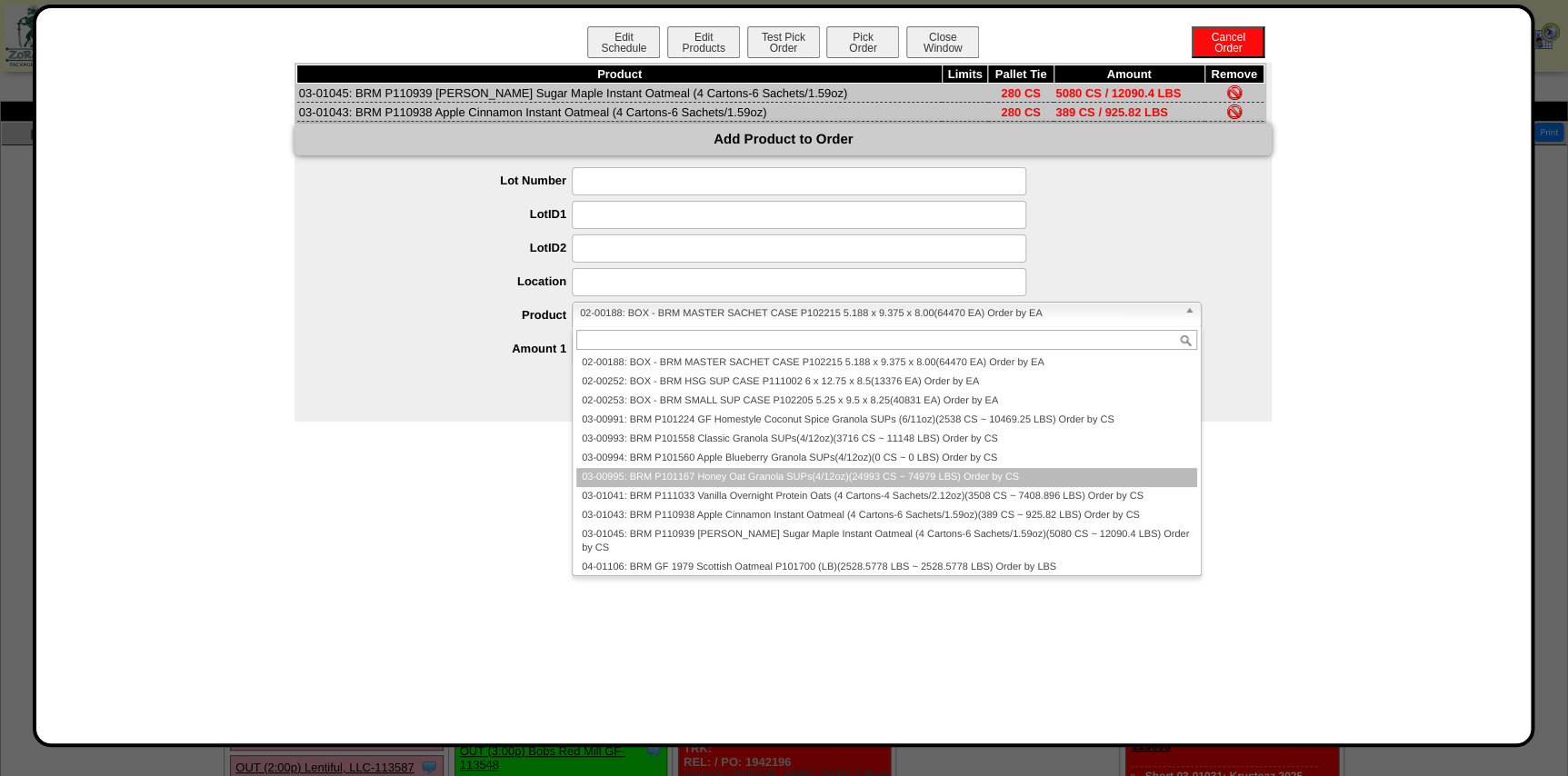 click on "03-00995: BRM P101167 Honey Oat Granola SUPs(4/12oz)(24993 CS ~ 74979 LBS) Order by CS" at bounding box center (886, 477) 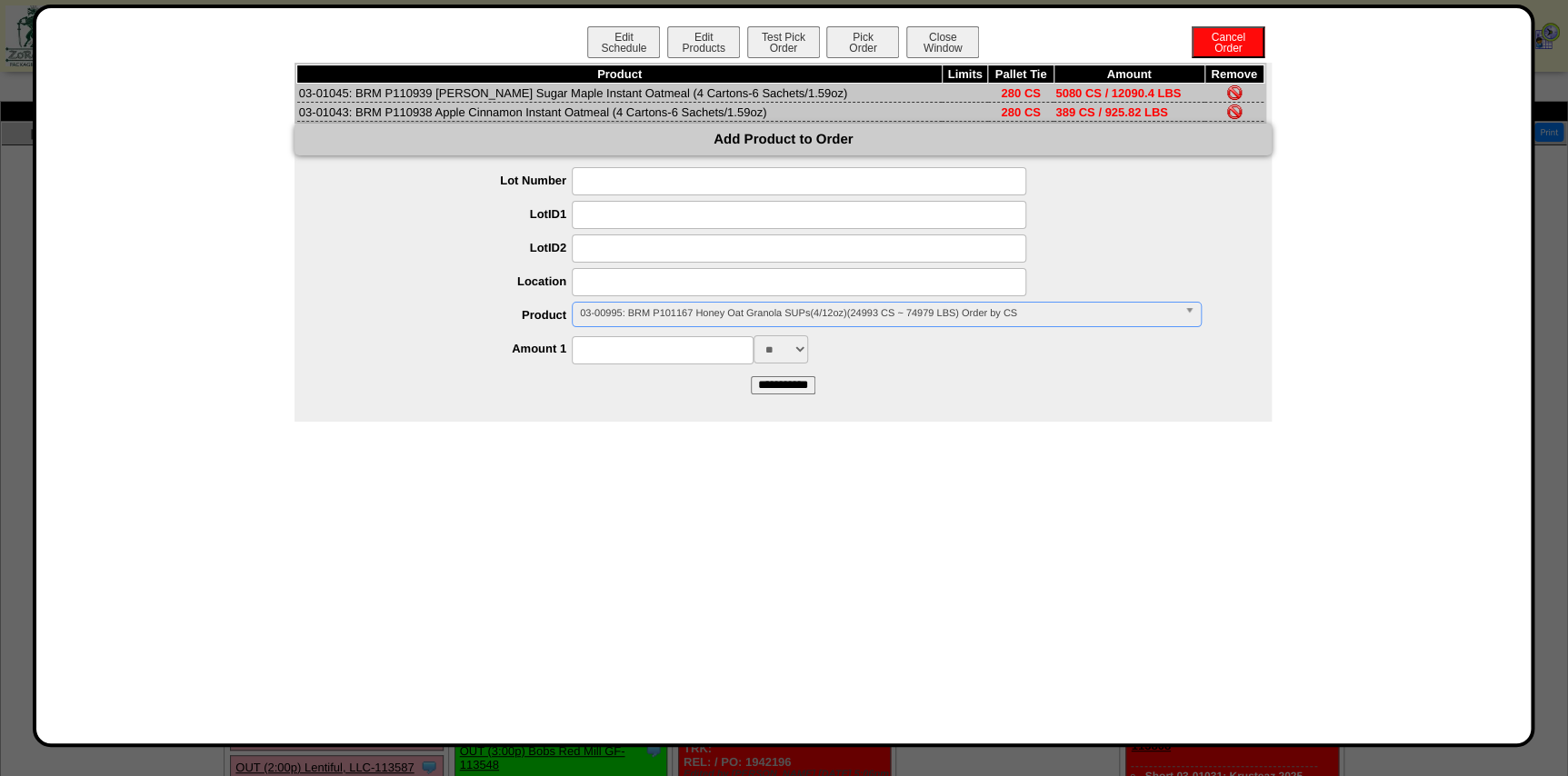 click at bounding box center (663, 350) 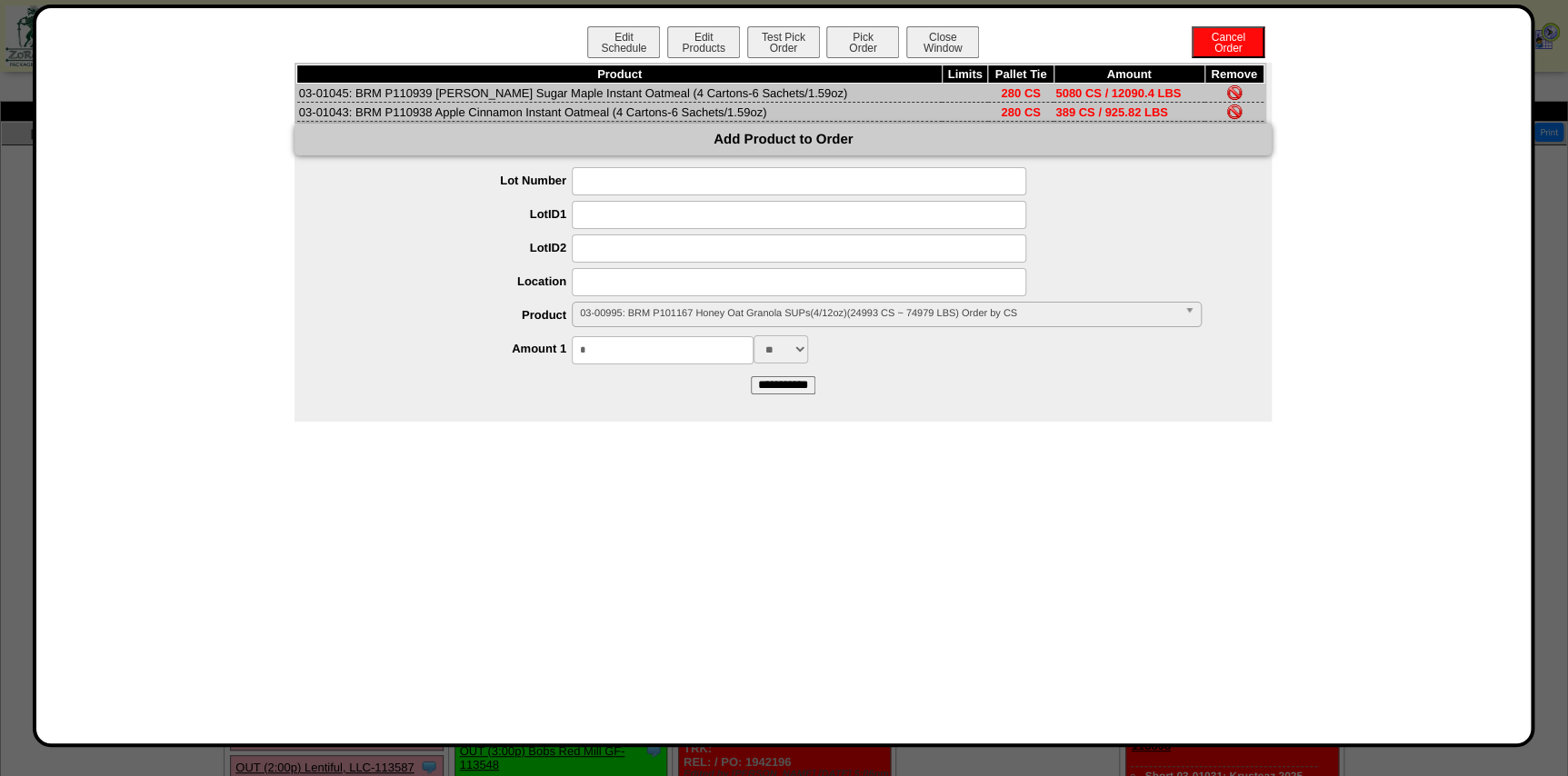 type on "*" 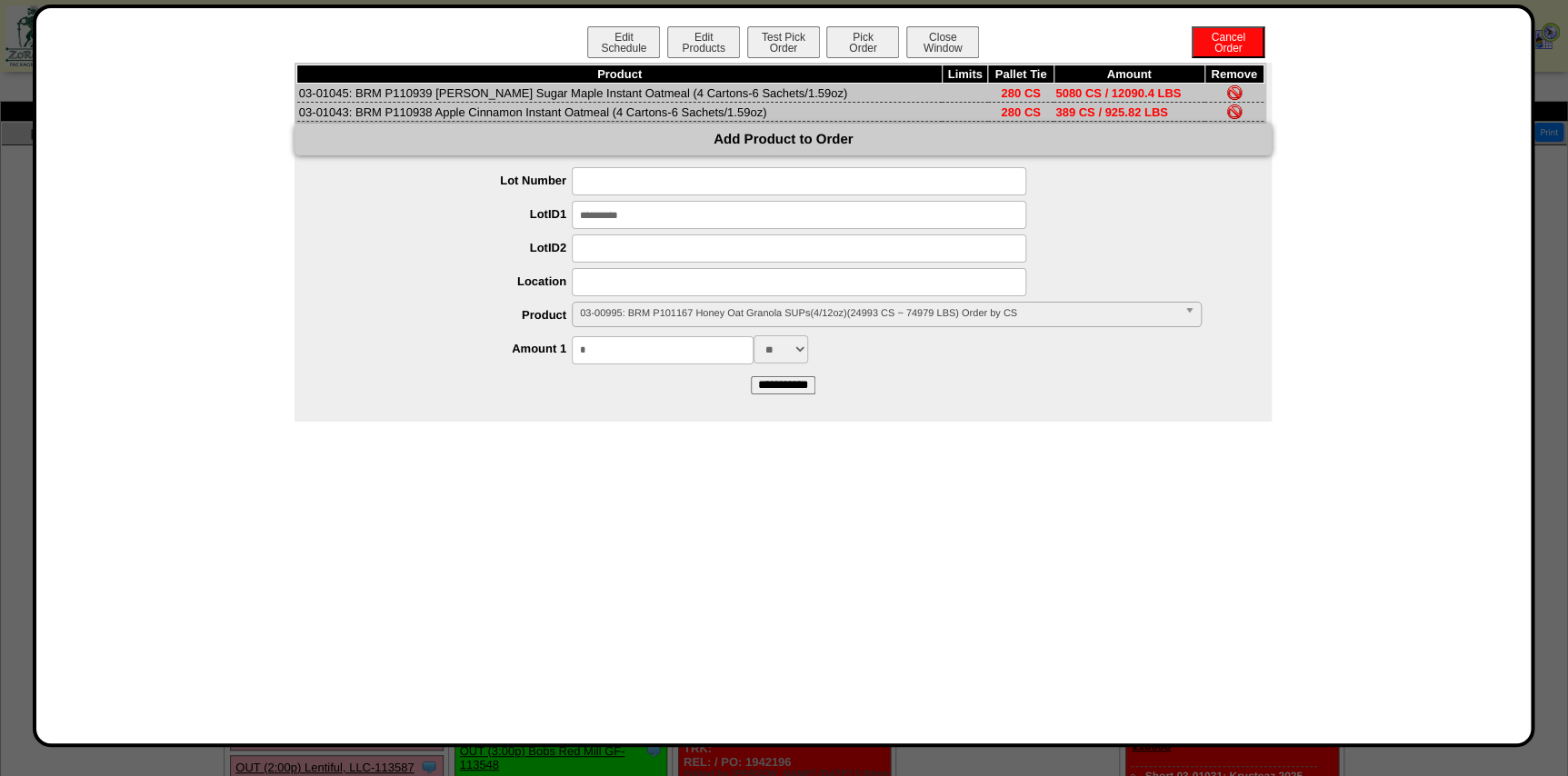 type on "**********" 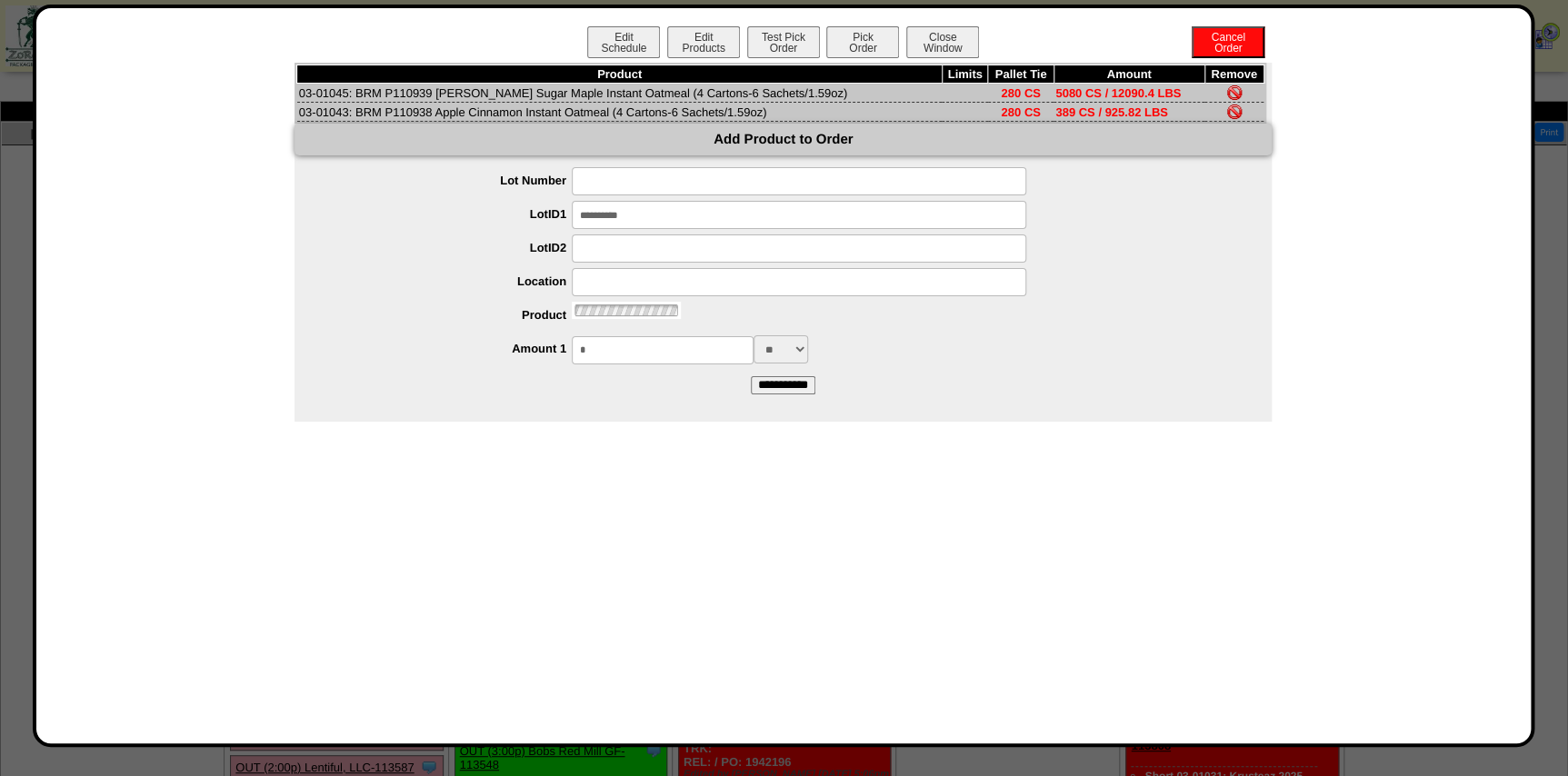 click on "**********" at bounding box center (783, 265) 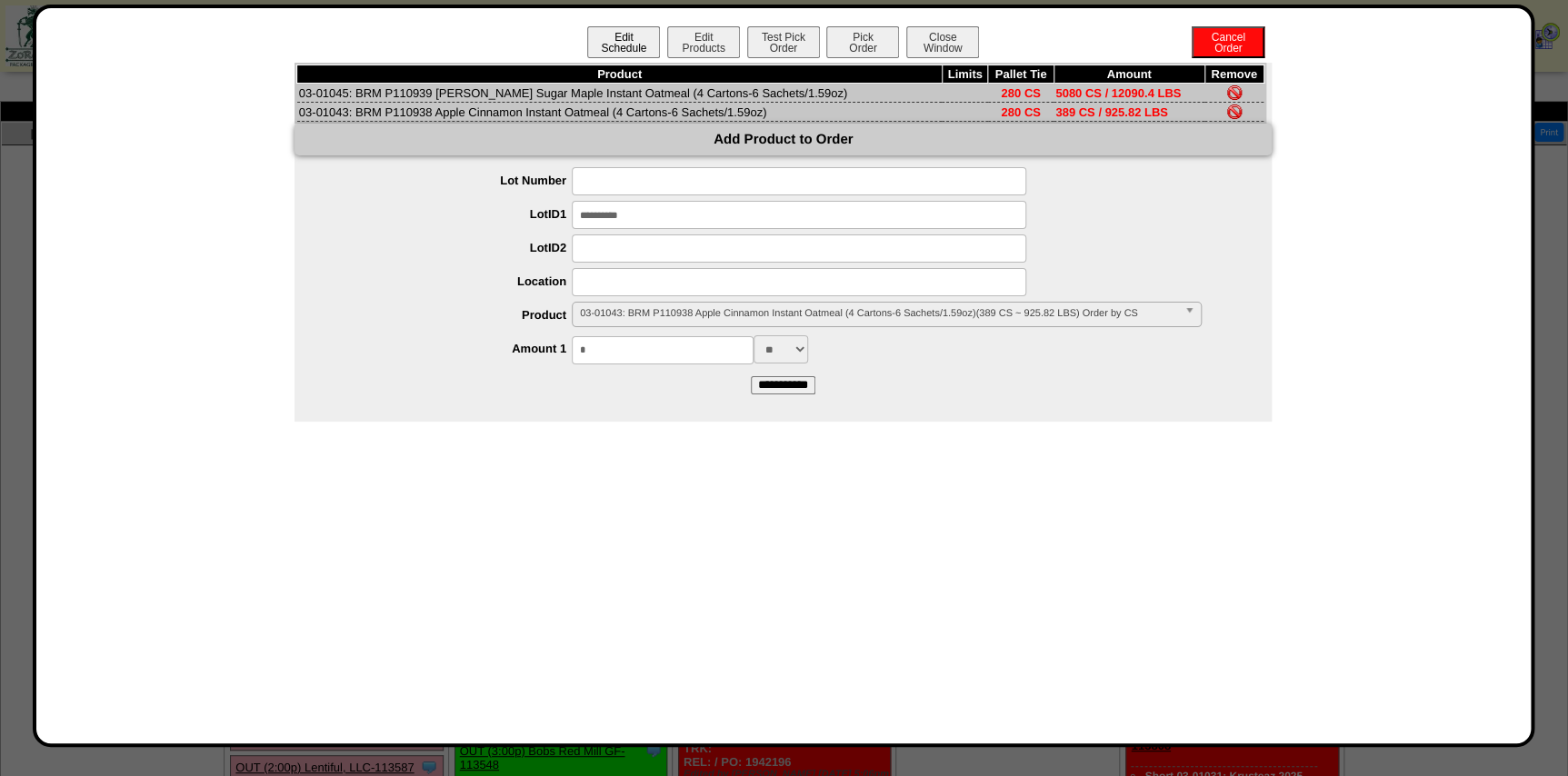 click on "Edit Schedule" at bounding box center [624, 42] 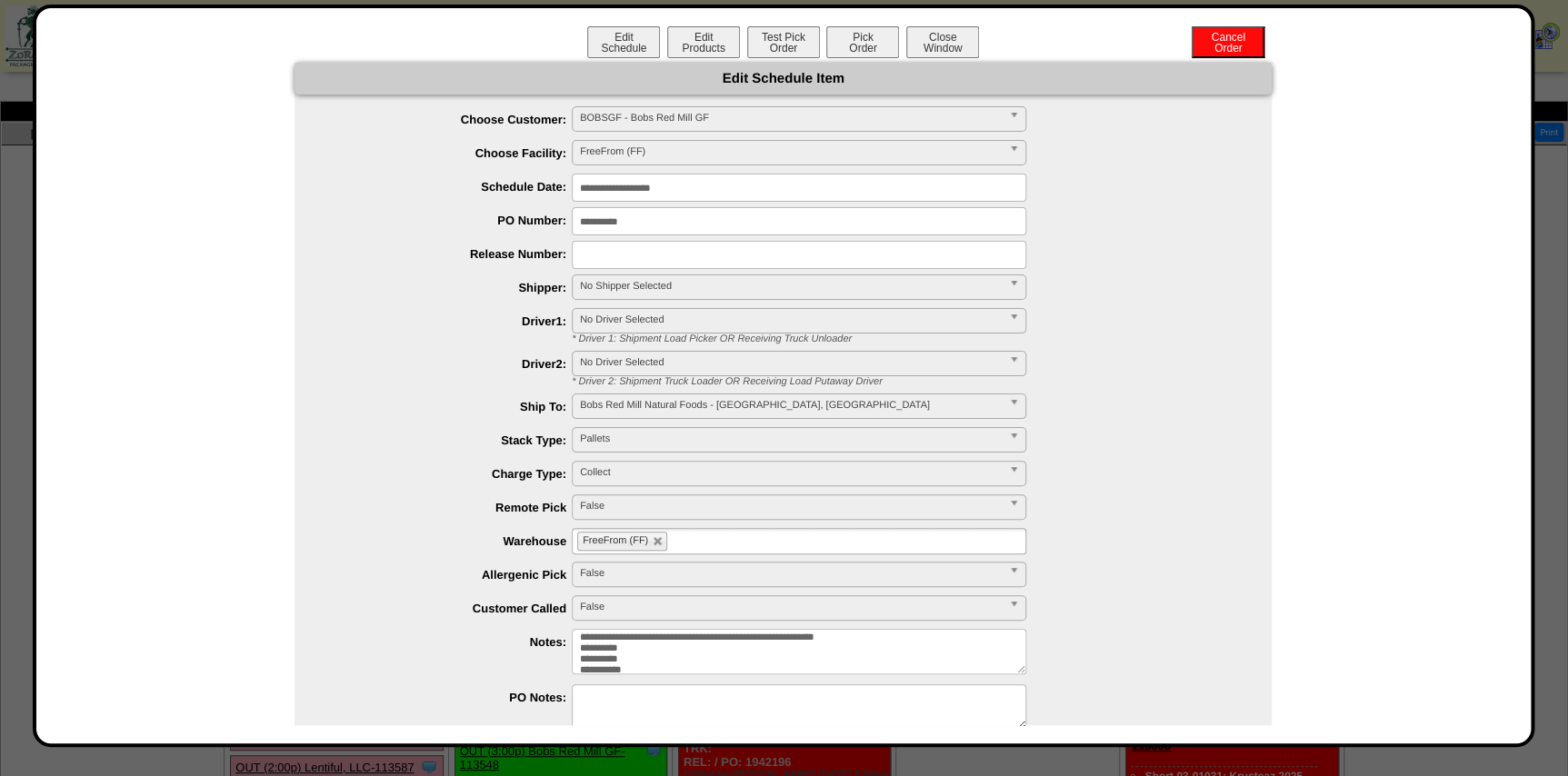 scroll, scrollTop: 17, scrollLeft: 0, axis: vertical 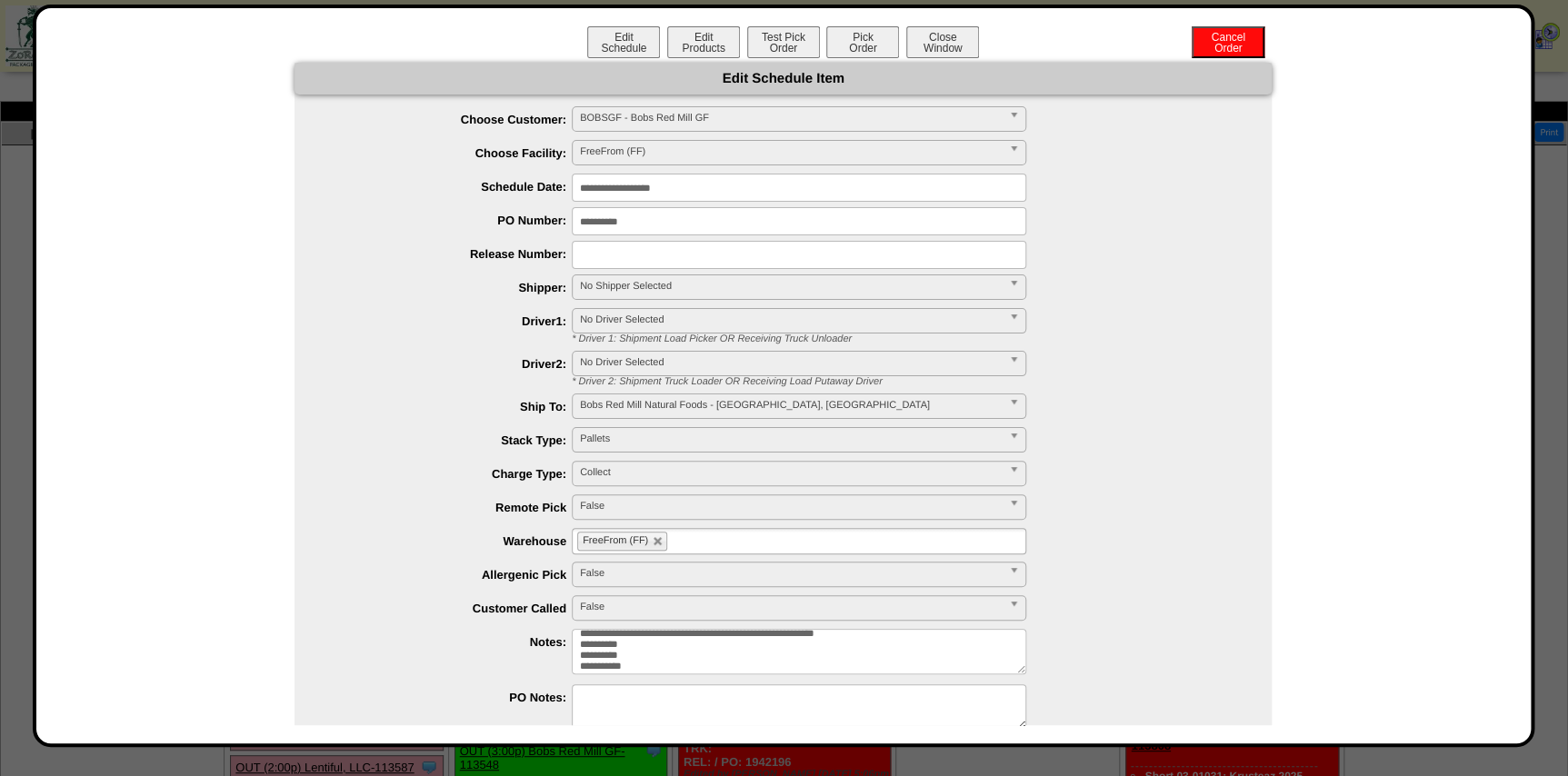 drag, startPoint x: 634, startPoint y: 666, endPoint x: 569, endPoint y: 652, distance: 66.490601 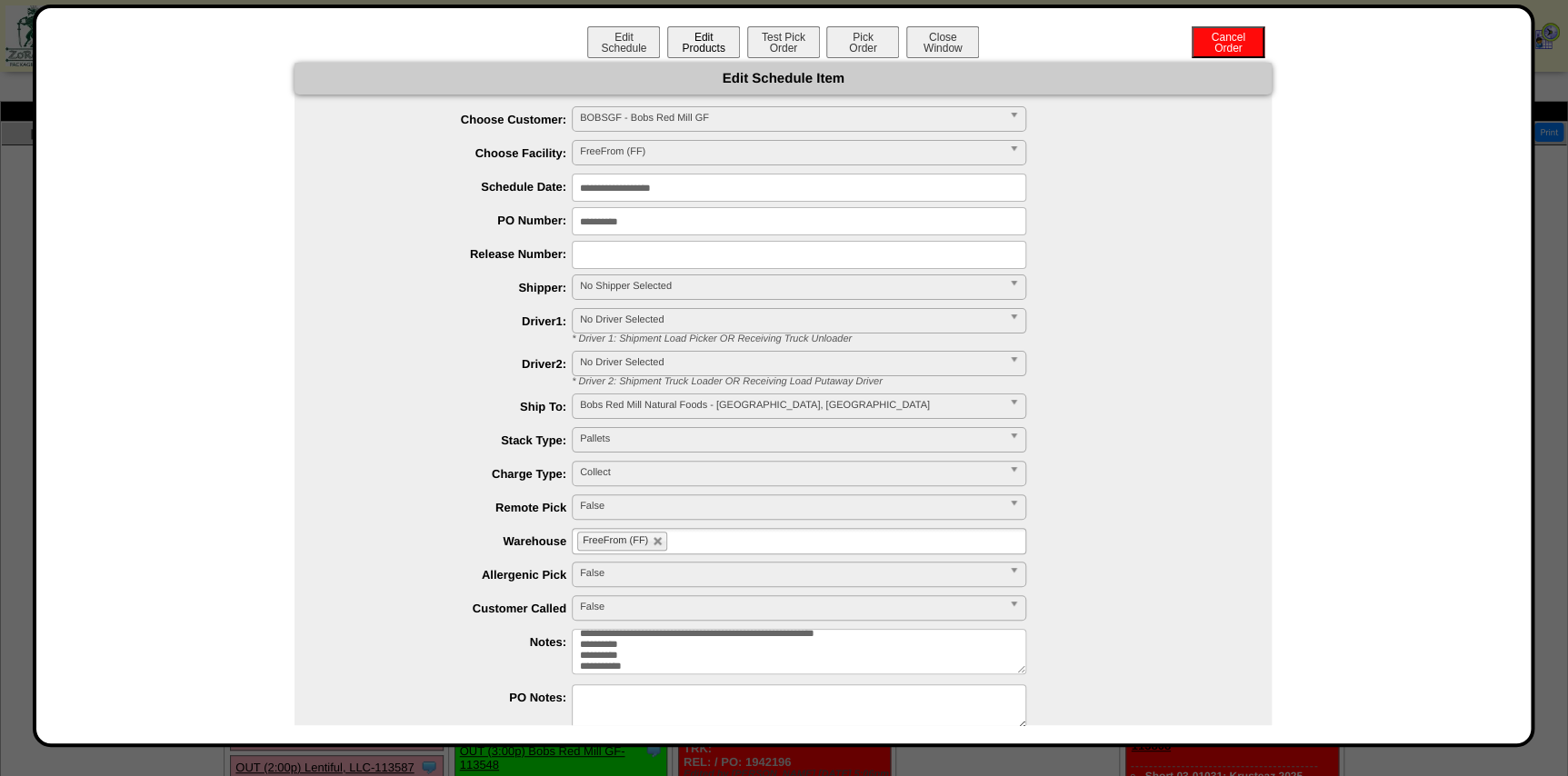 click on "Edit Products" at bounding box center (704, 42) 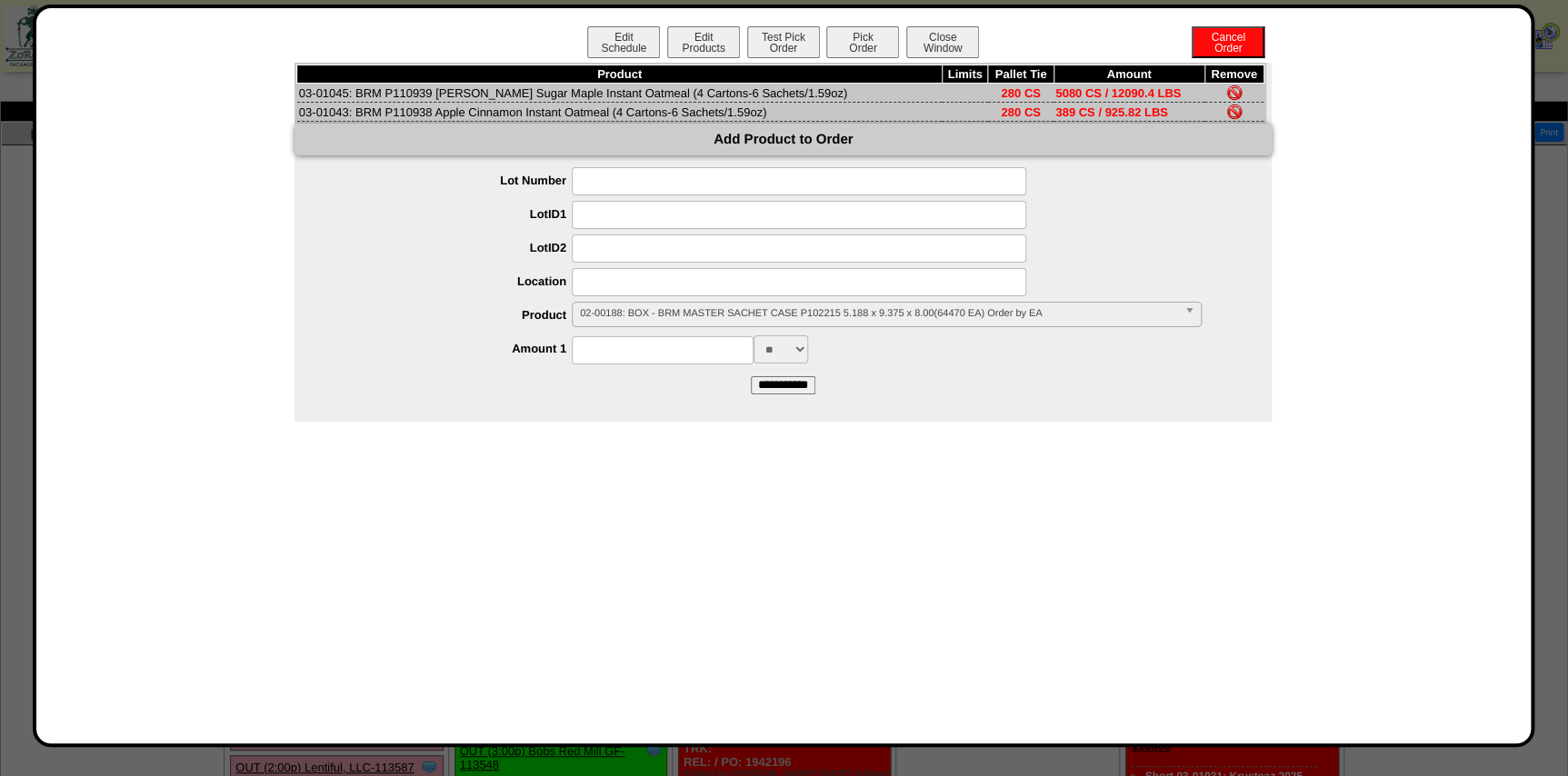 click at bounding box center [799, 214] 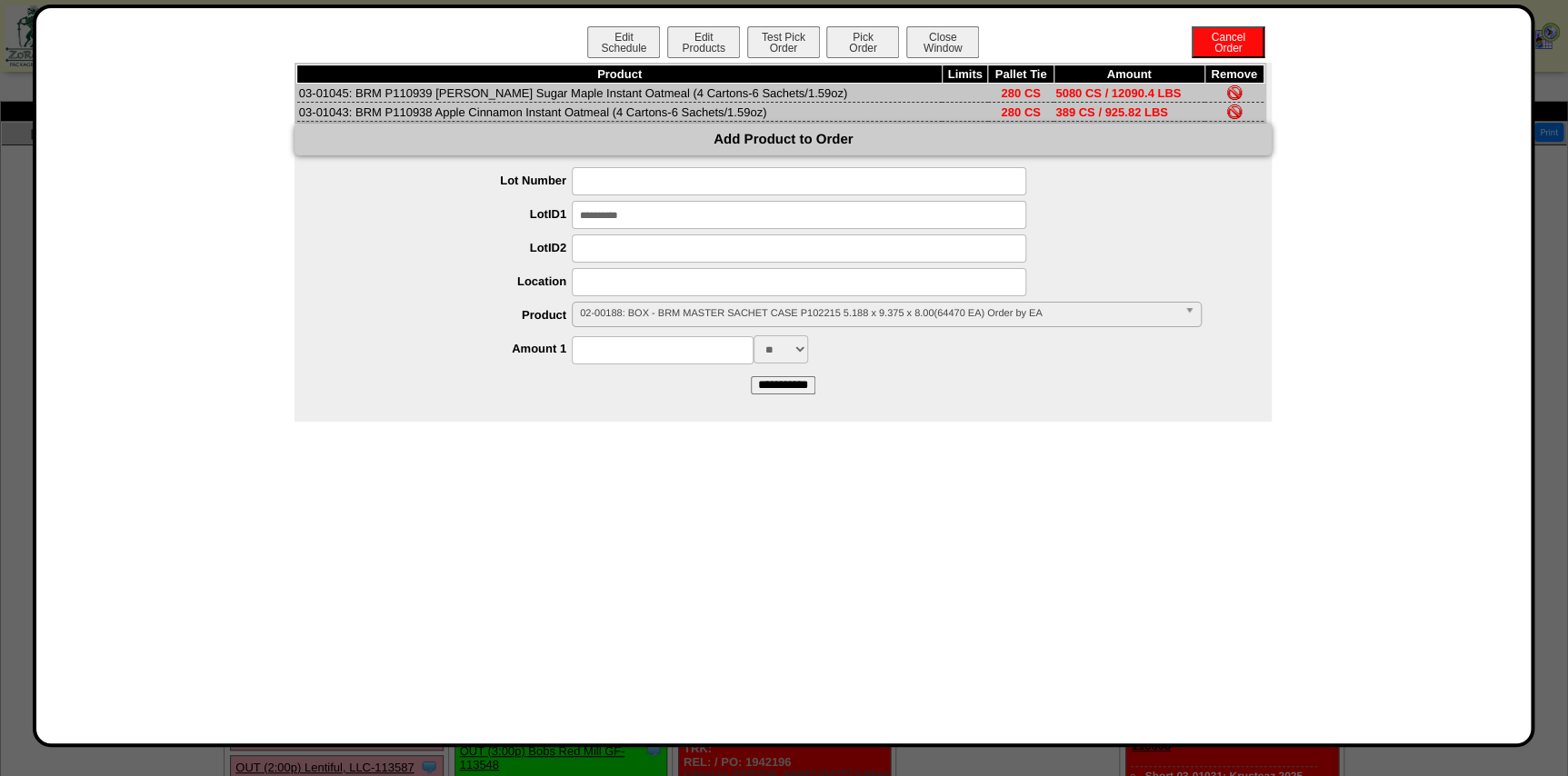 type on "**********" 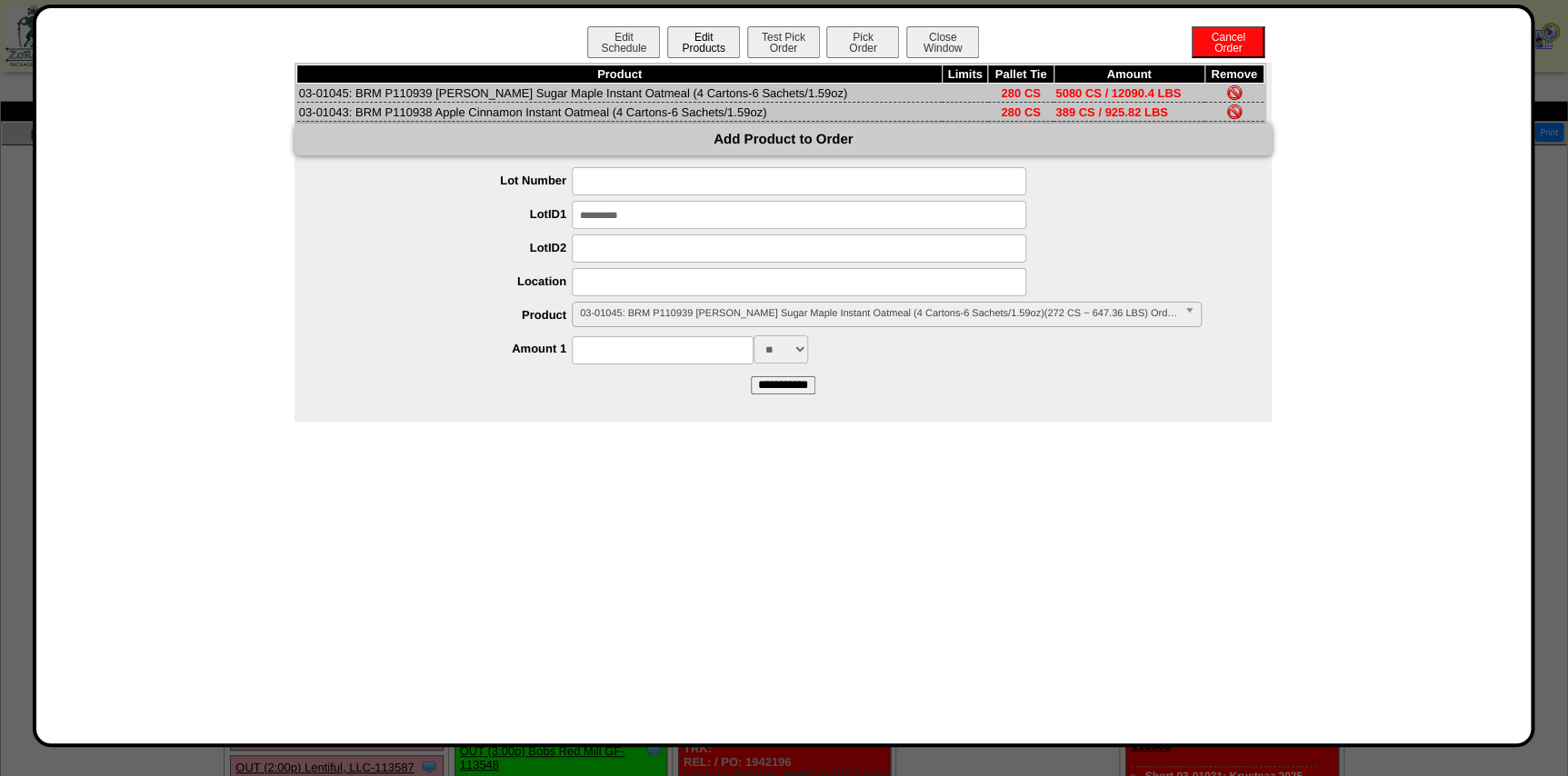 click on "Edit Products" at bounding box center (704, 42) 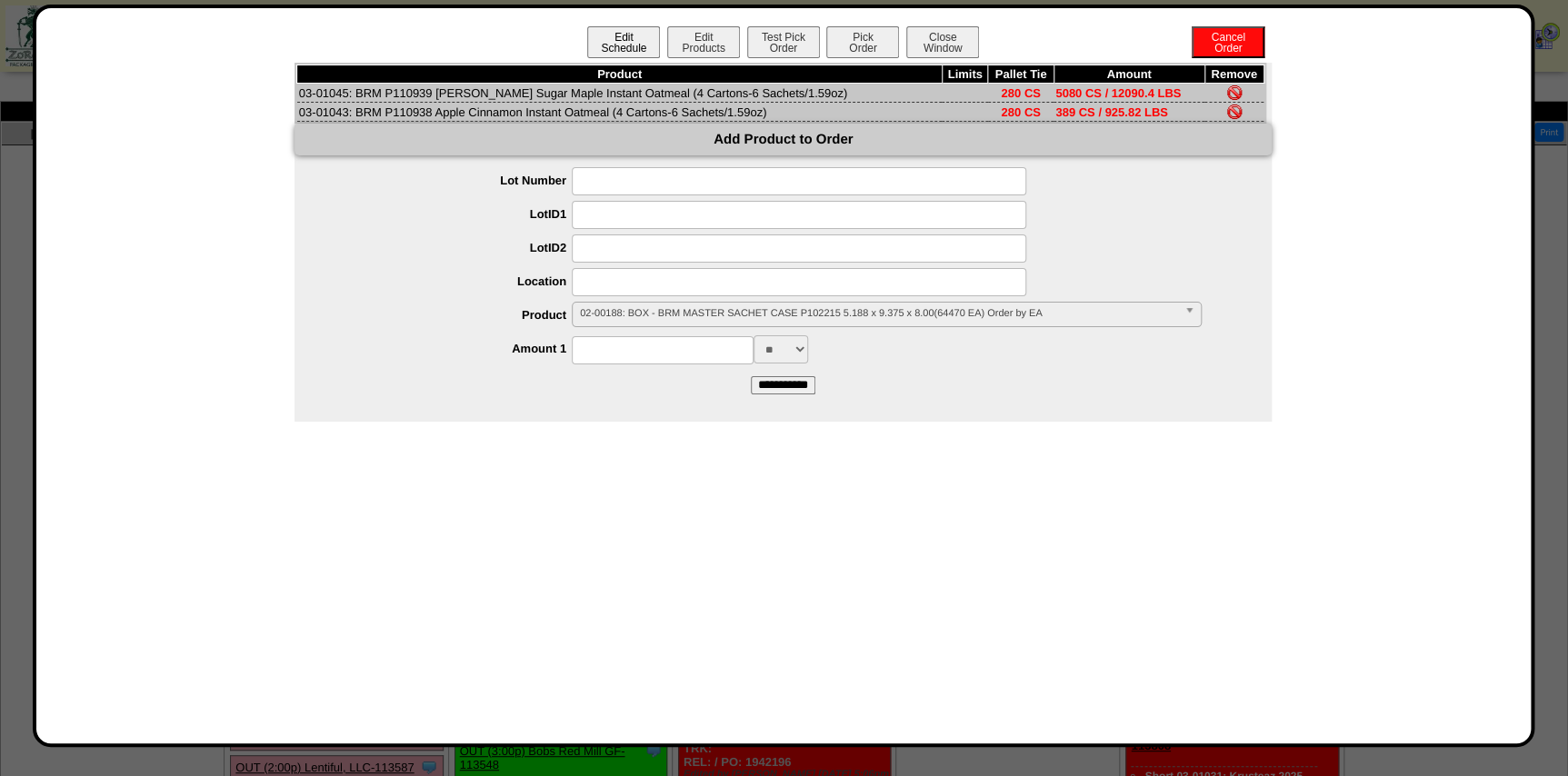 click on "Edit Schedule" at bounding box center (624, 42) 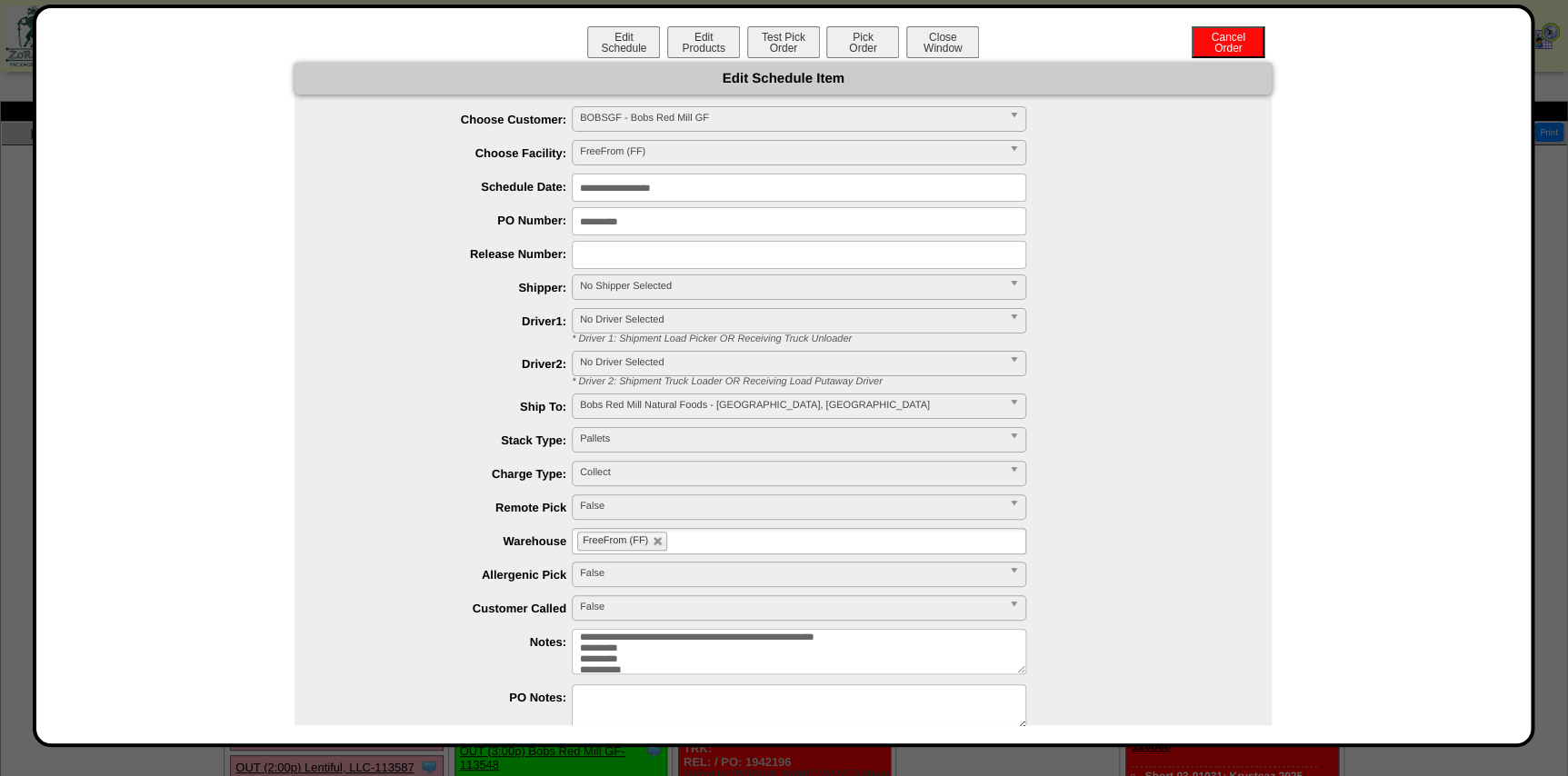 drag, startPoint x: 632, startPoint y: 649, endPoint x: 573, endPoint y: 648, distance: 59.00847 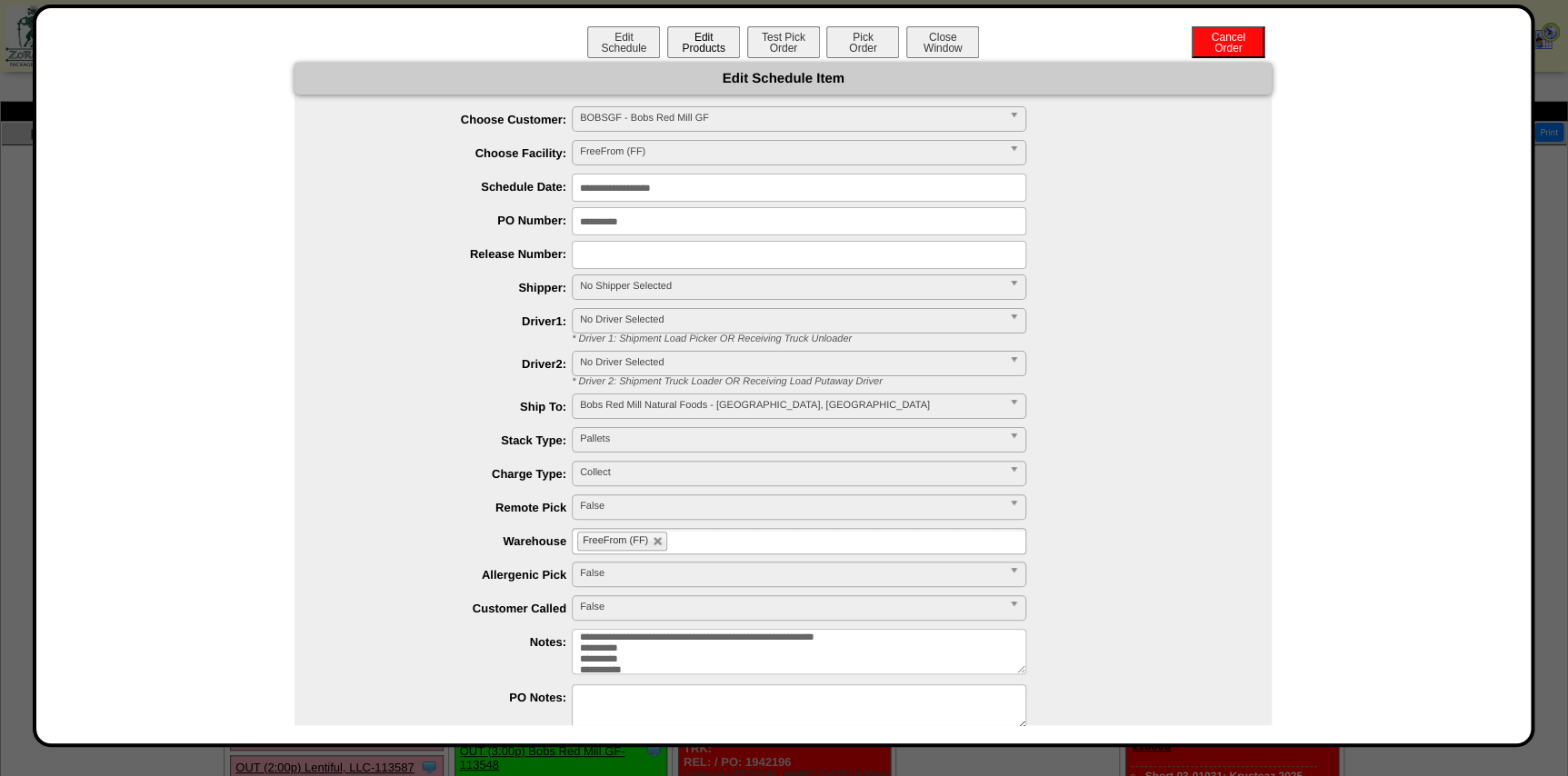 click on "Edit Products" at bounding box center [704, 42] 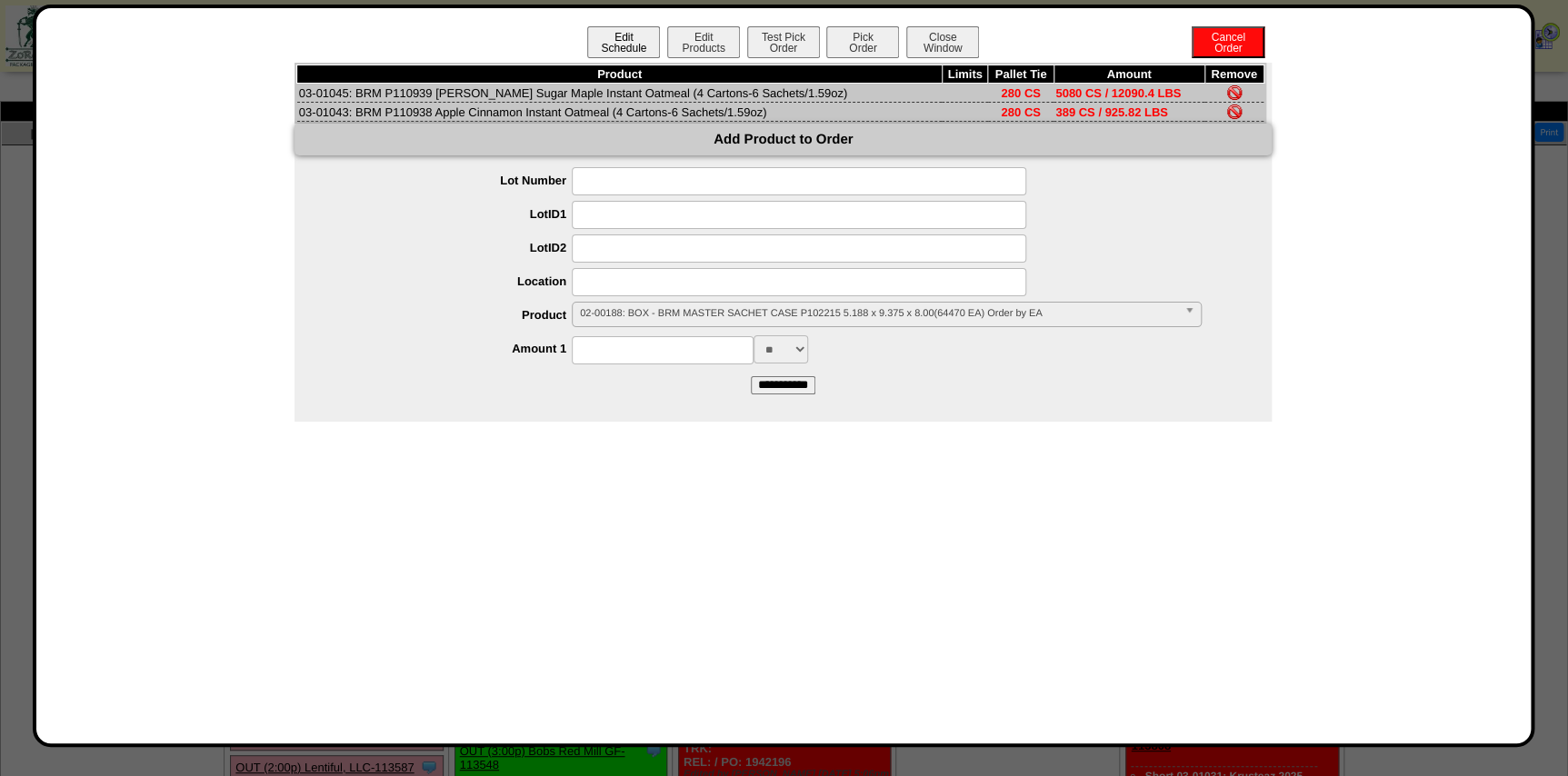 click on "Edit Schedule" at bounding box center (624, 42) 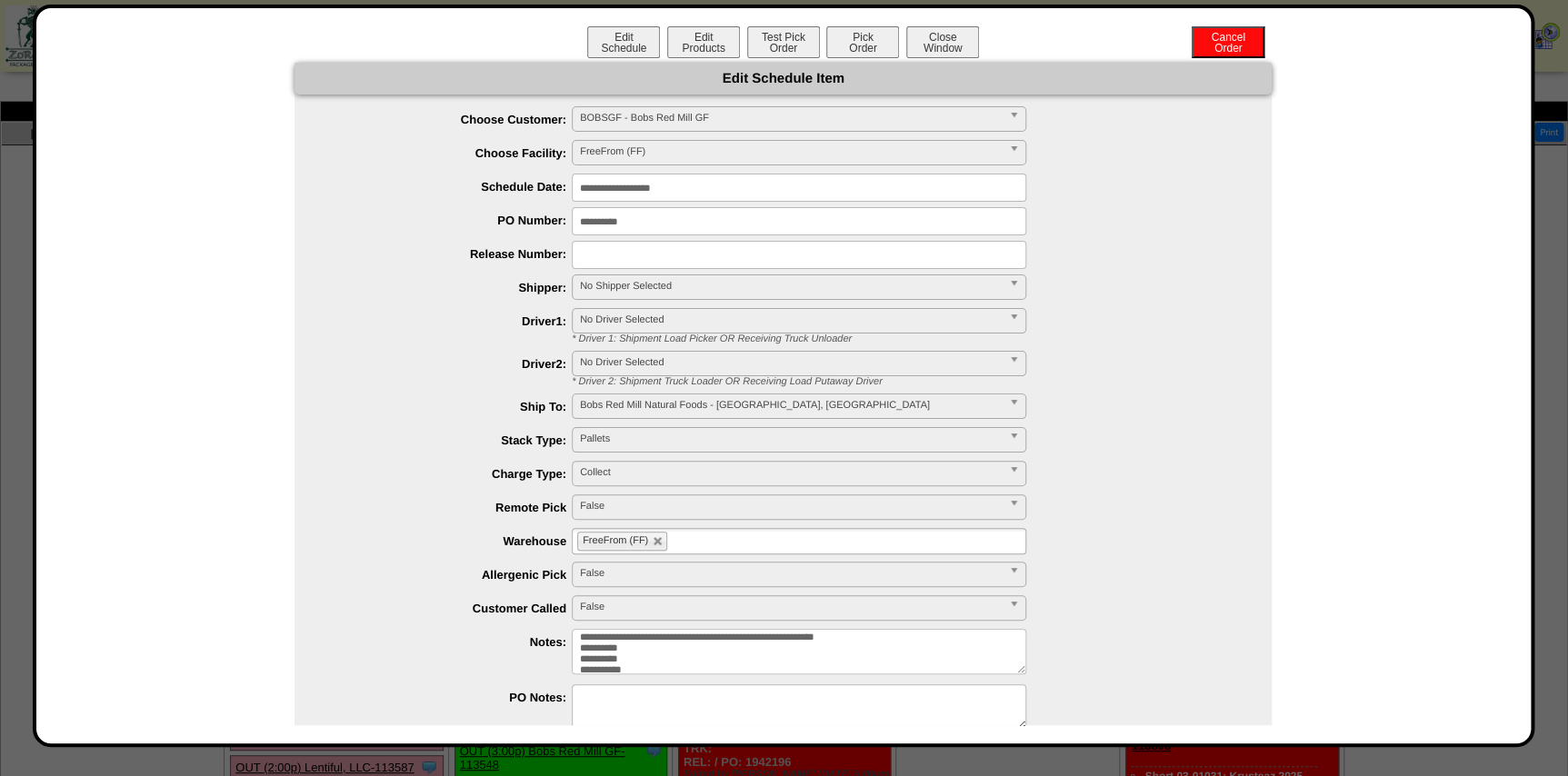 drag, startPoint x: 624, startPoint y: 648, endPoint x: 564, endPoint y: 645, distance: 60.074953 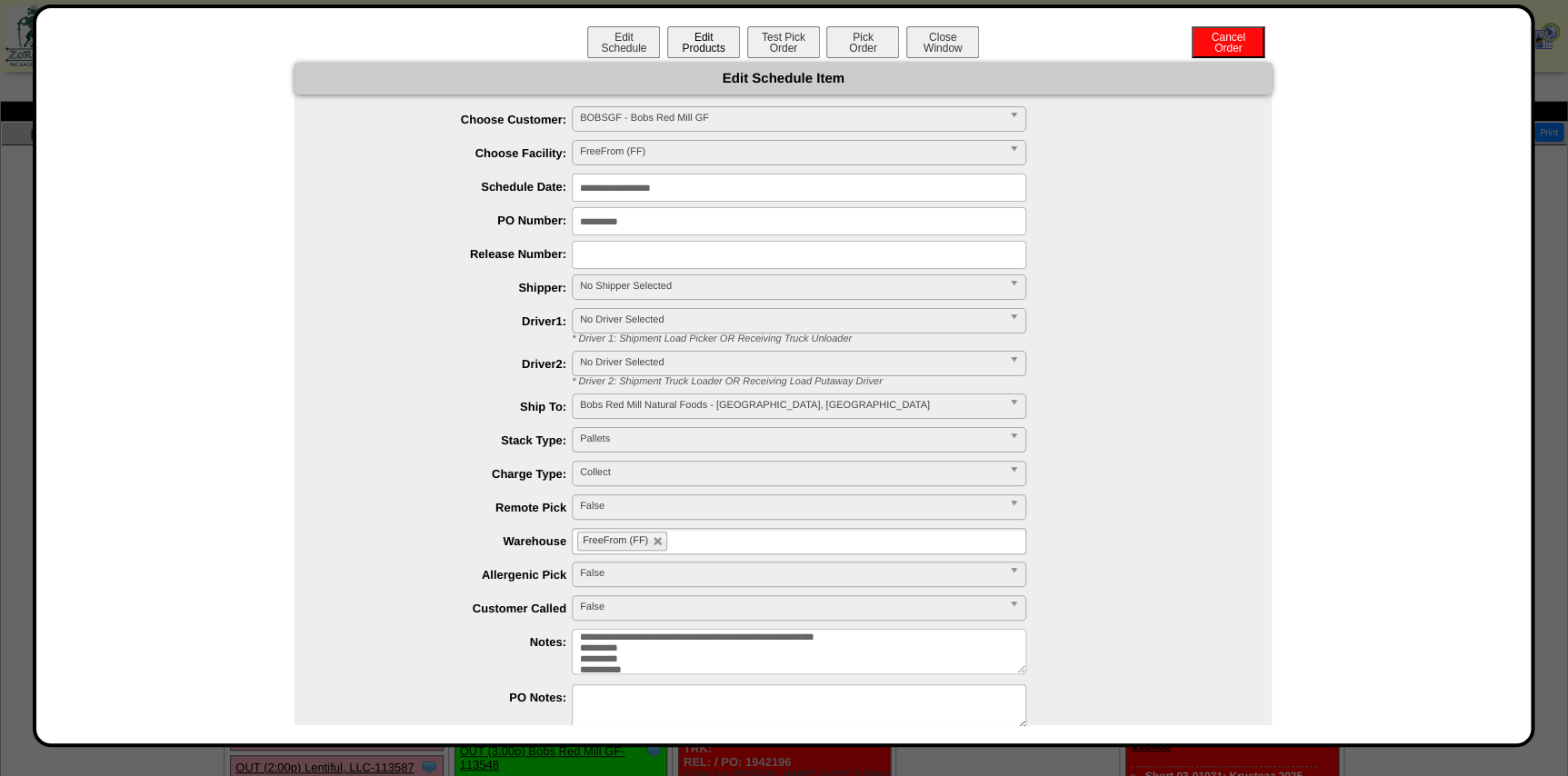 click on "Edit Products" at bounding box center [704, 42] 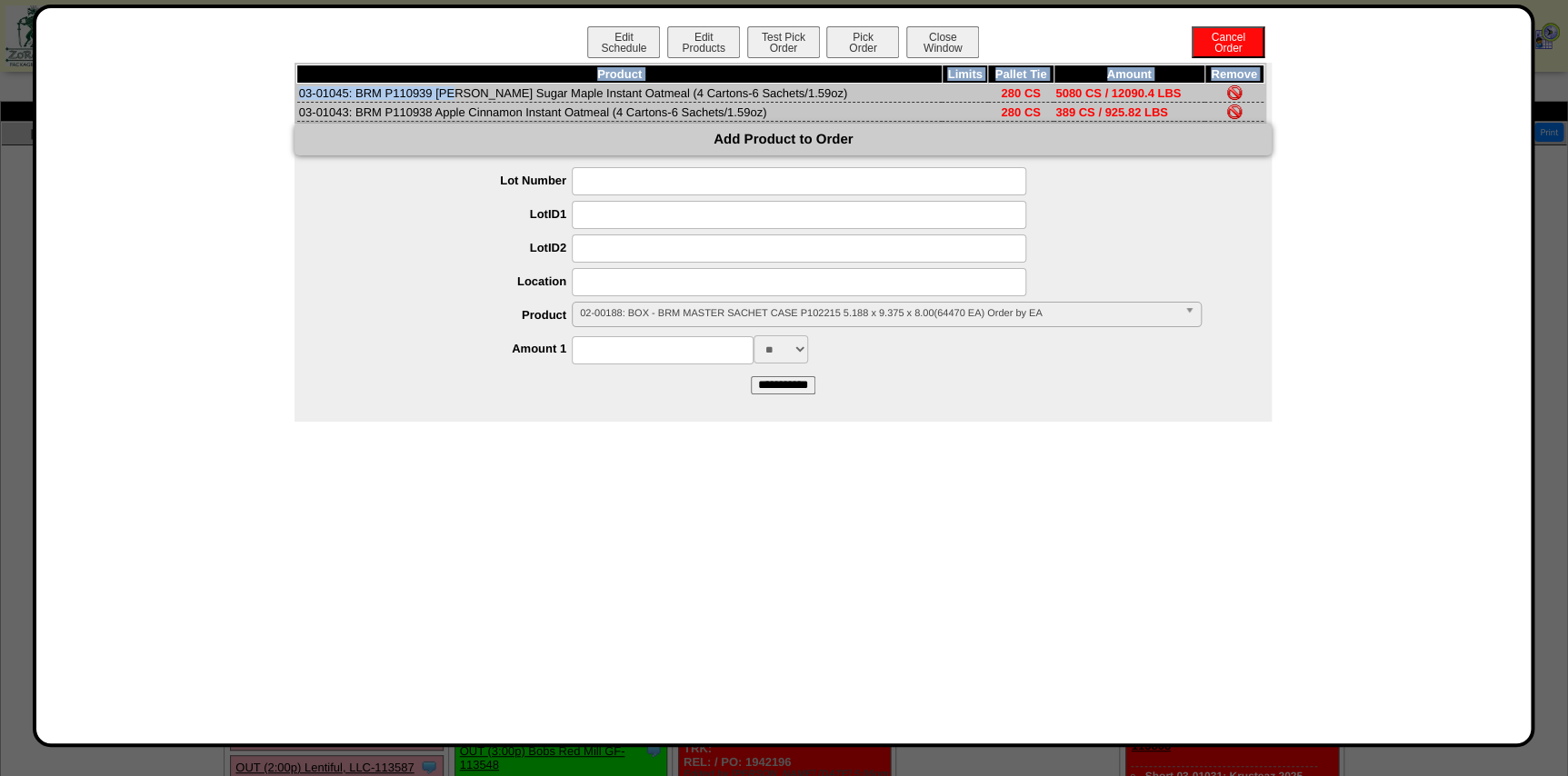 drag, startPoint x: 348, startPoint y: 91, endPoint x: 295, endPoint y: 93, distance: 53.03772 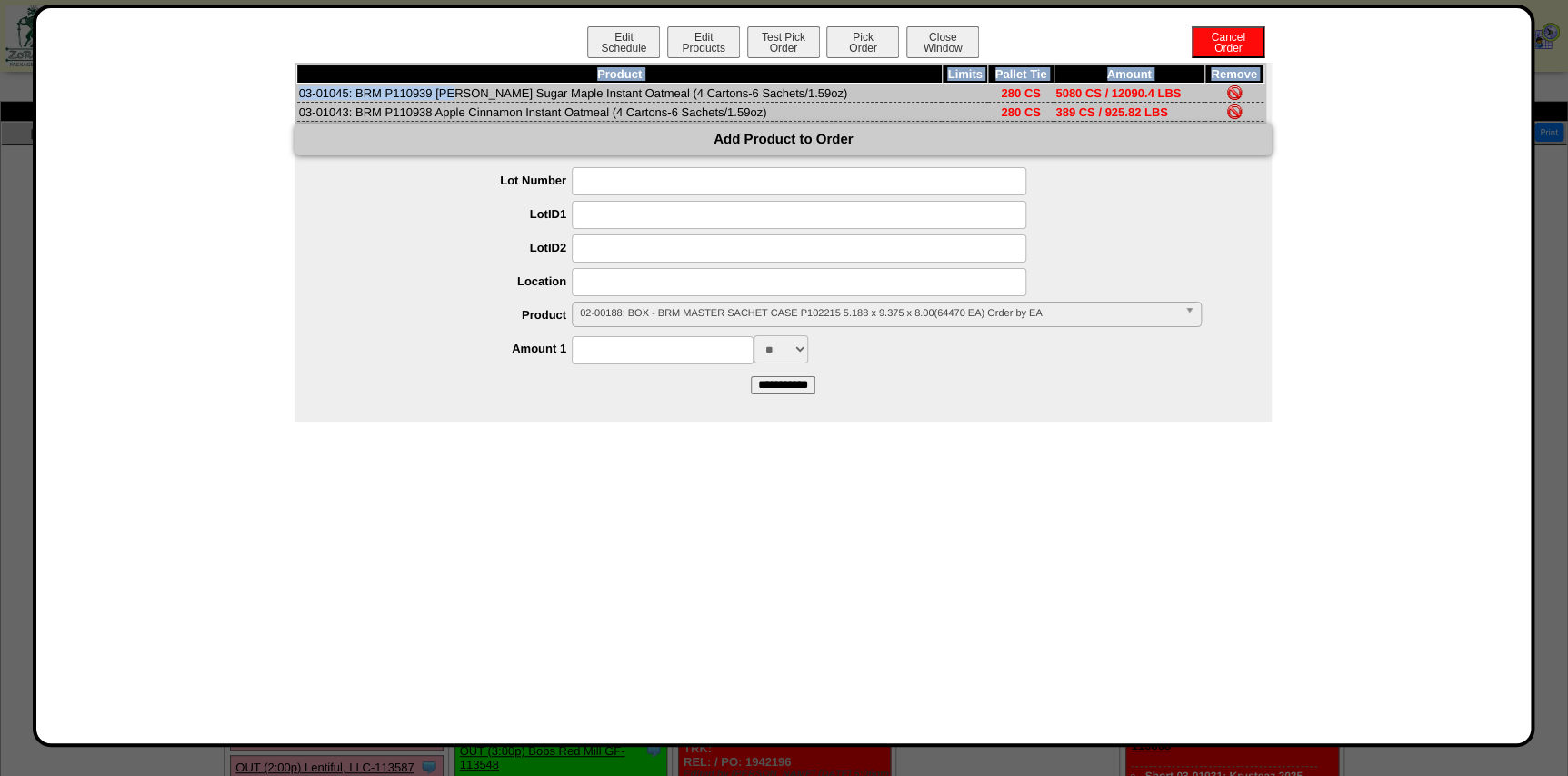 click on "03-01045: BRM P110939 GF Brown Sugar Maple Instant Oatmeal (4 Cartons-6 Sachets/1.59oz)" at bounding box center (620, 93) 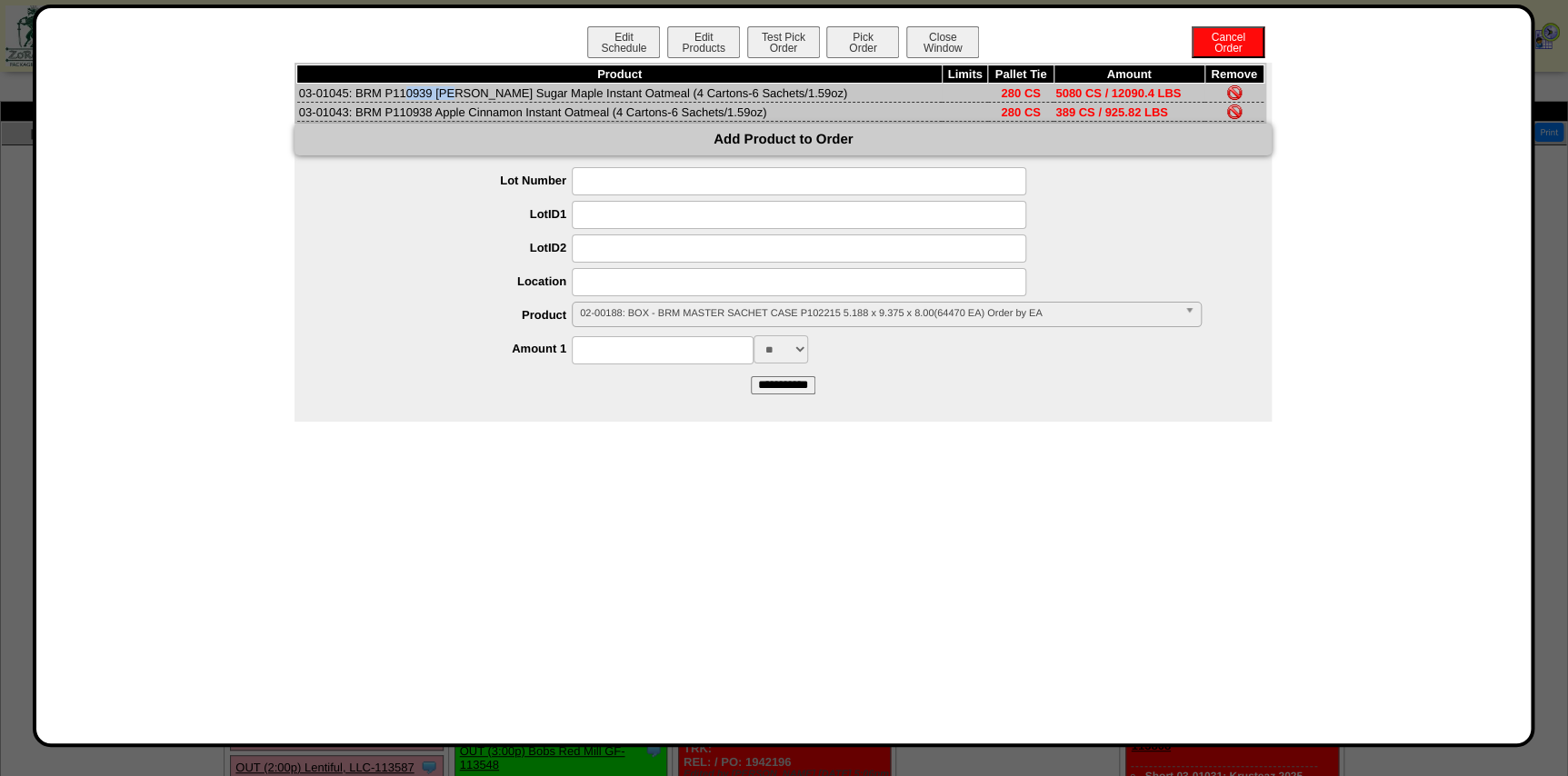 drag, startPoint x: 346, startPoint y: 91, endPoint x: 299, endPoint y: 91, distance: 47 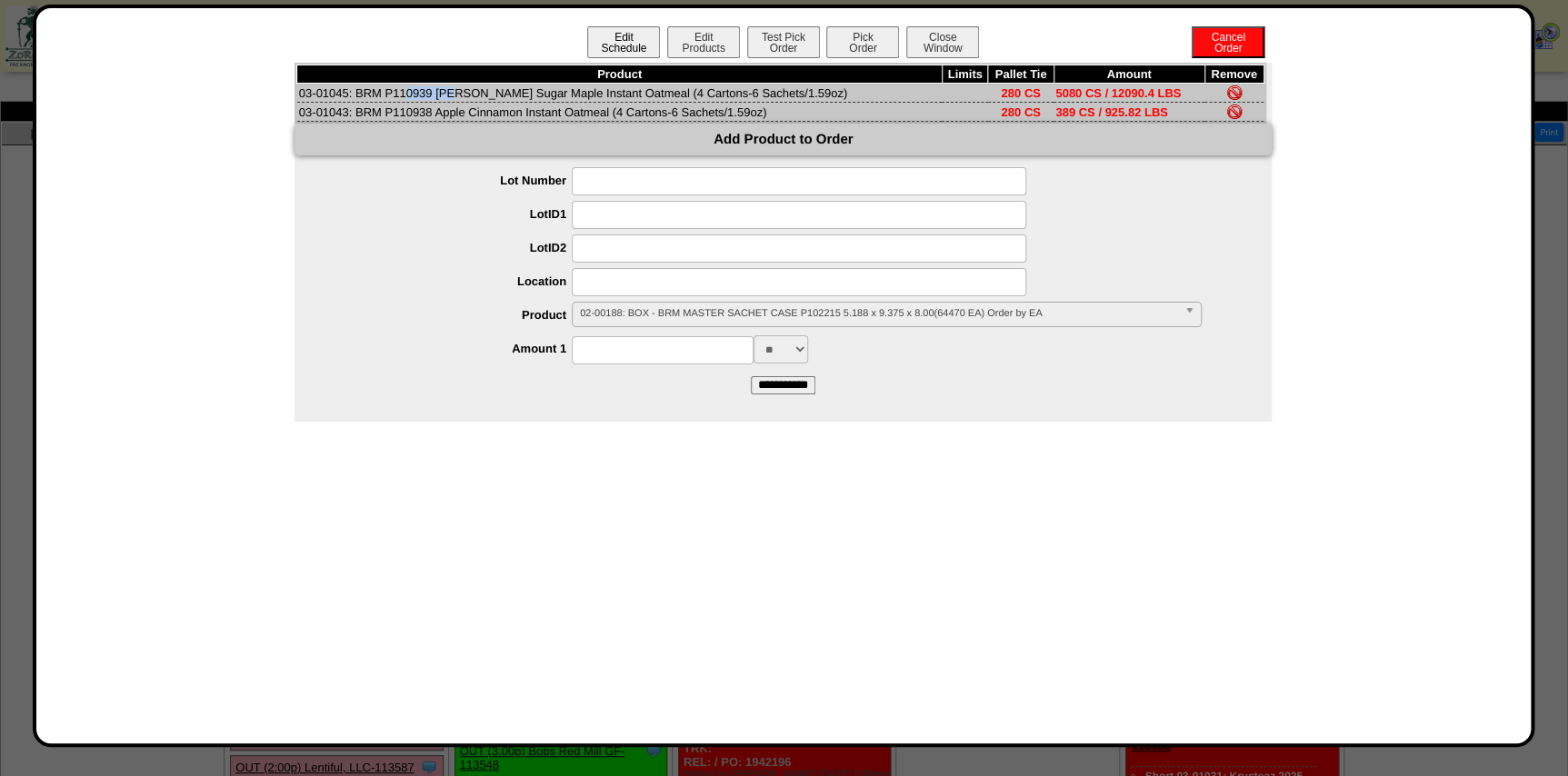 click on "Edit Schedule" at bounding box center (624, 42) 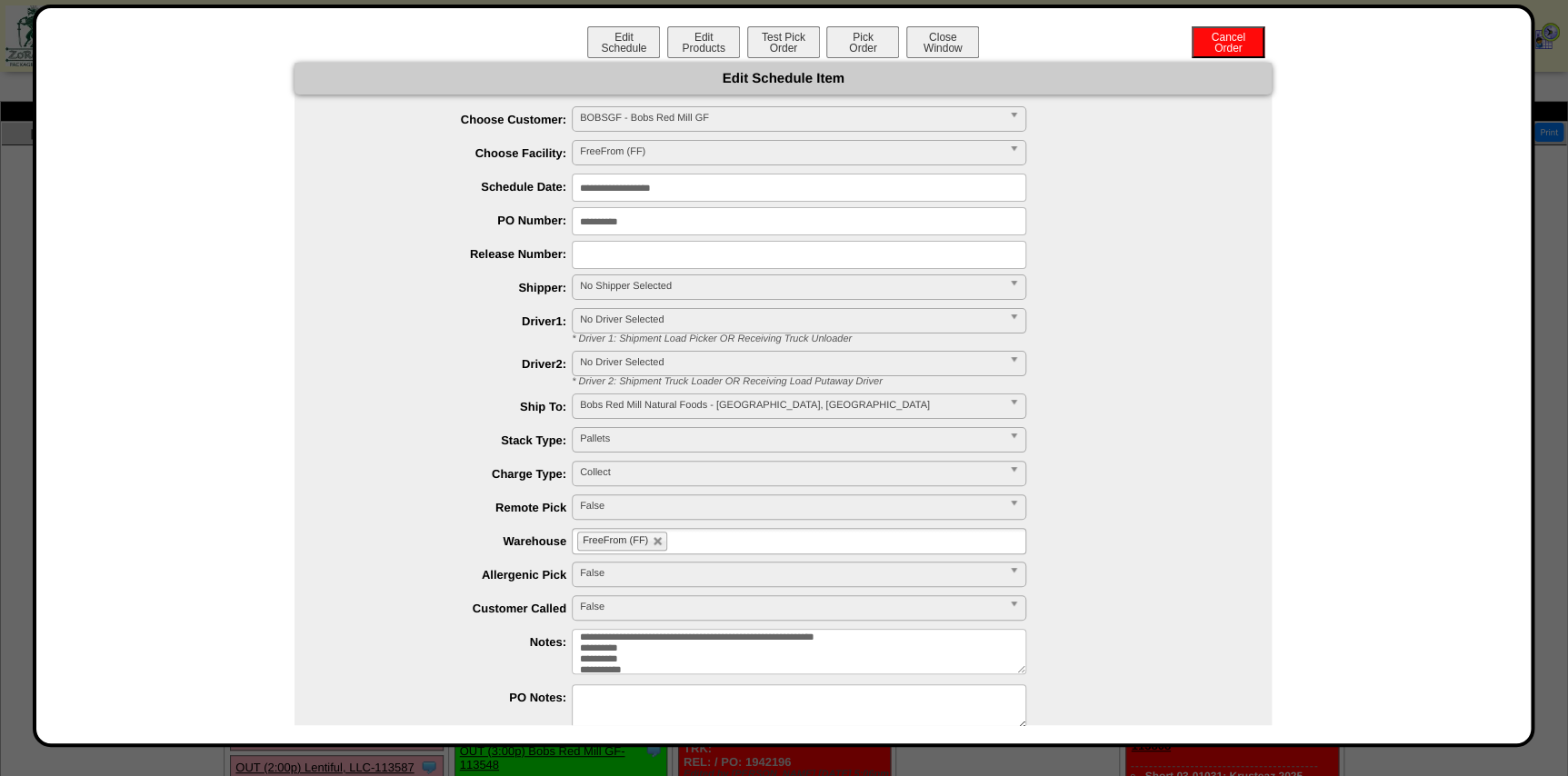 click on "**********" at bounding box center (799, 652) 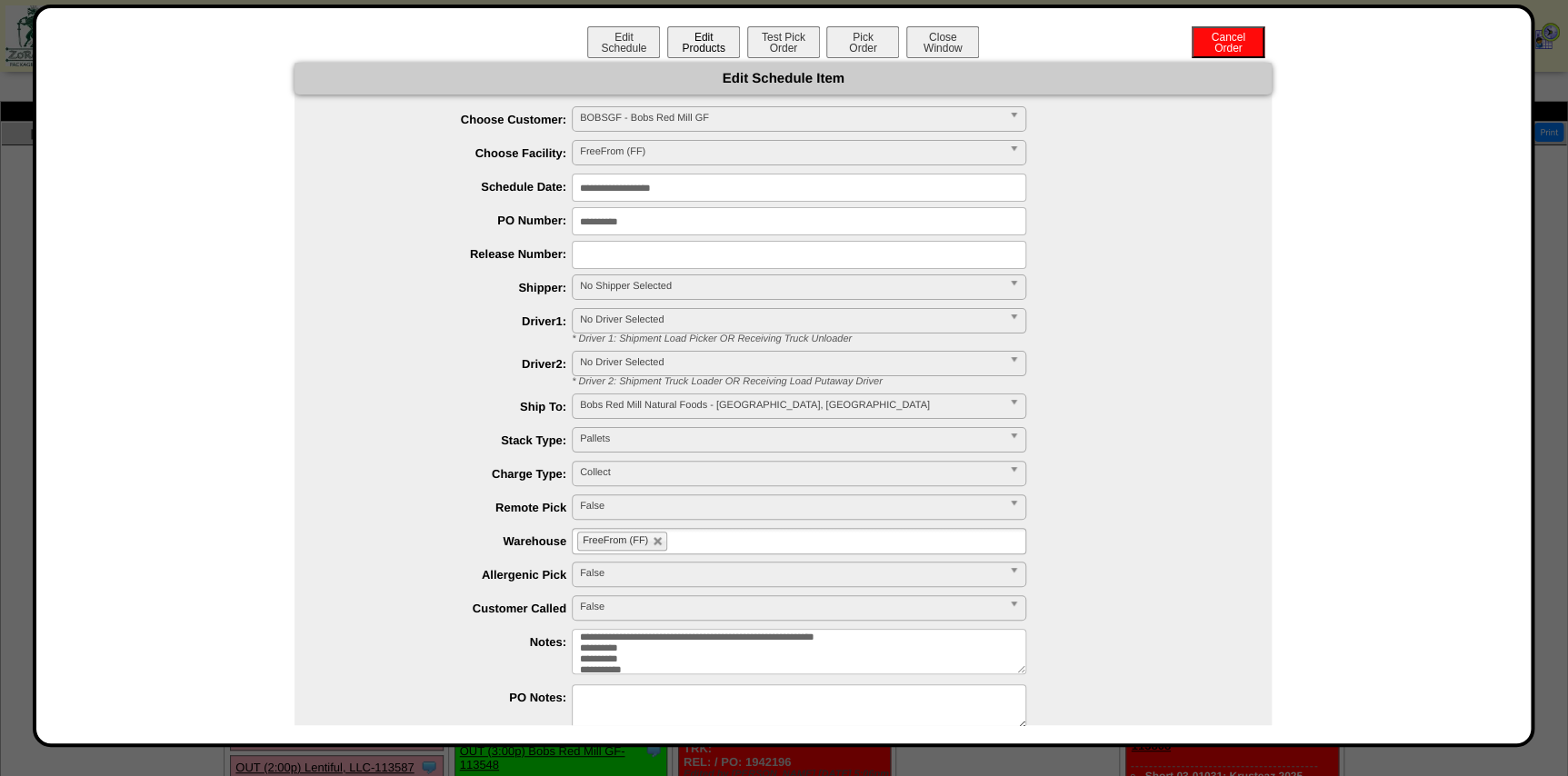click on "Edit Products" at bounding box center [704, 42] 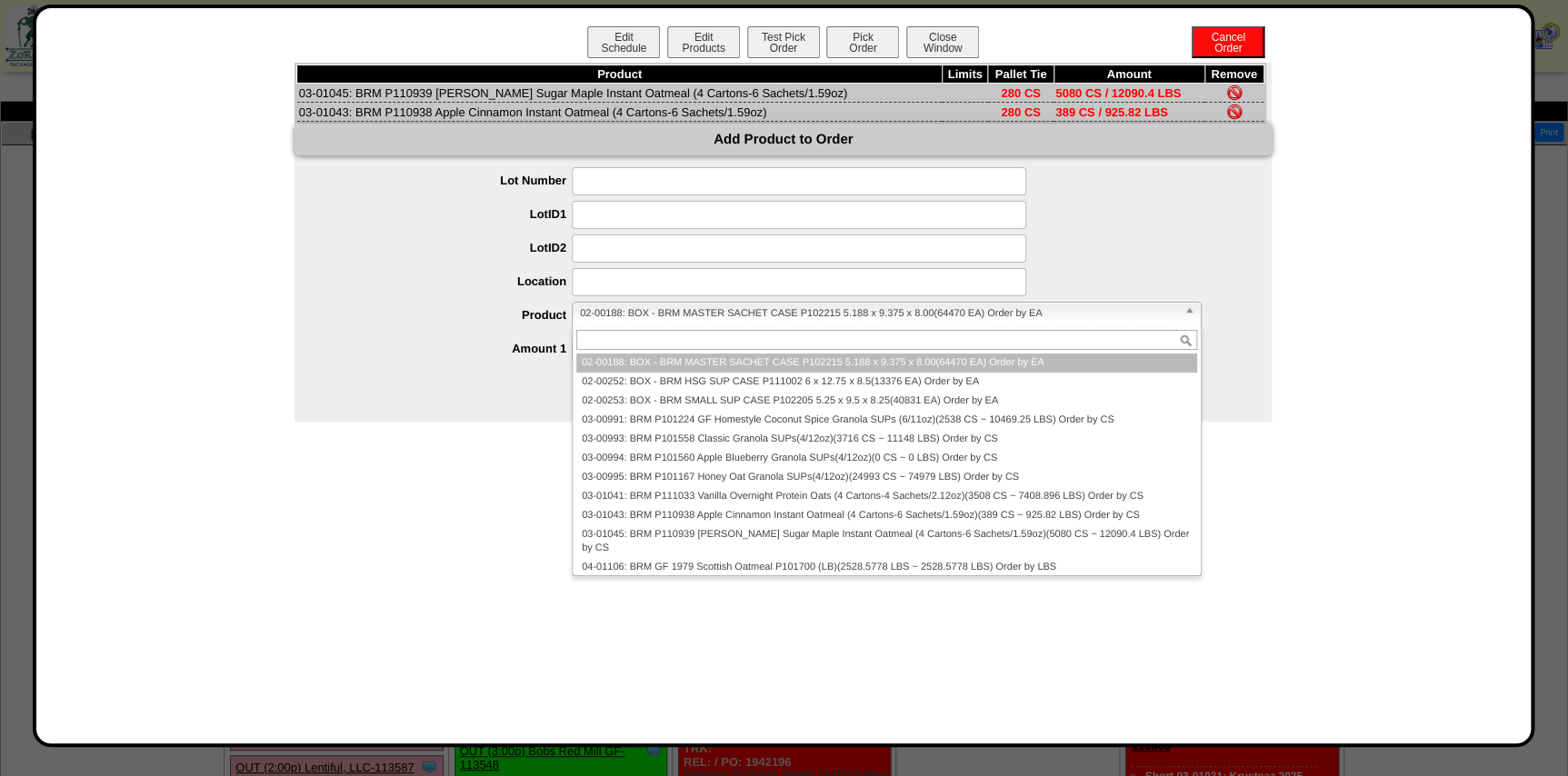 click on "02-00188: BOX - BRM MASTER SACHET CASE P102215 5.188 x 9.375 x 8.00(64470 EA) Order by EA" at bounding box center [878, 313] 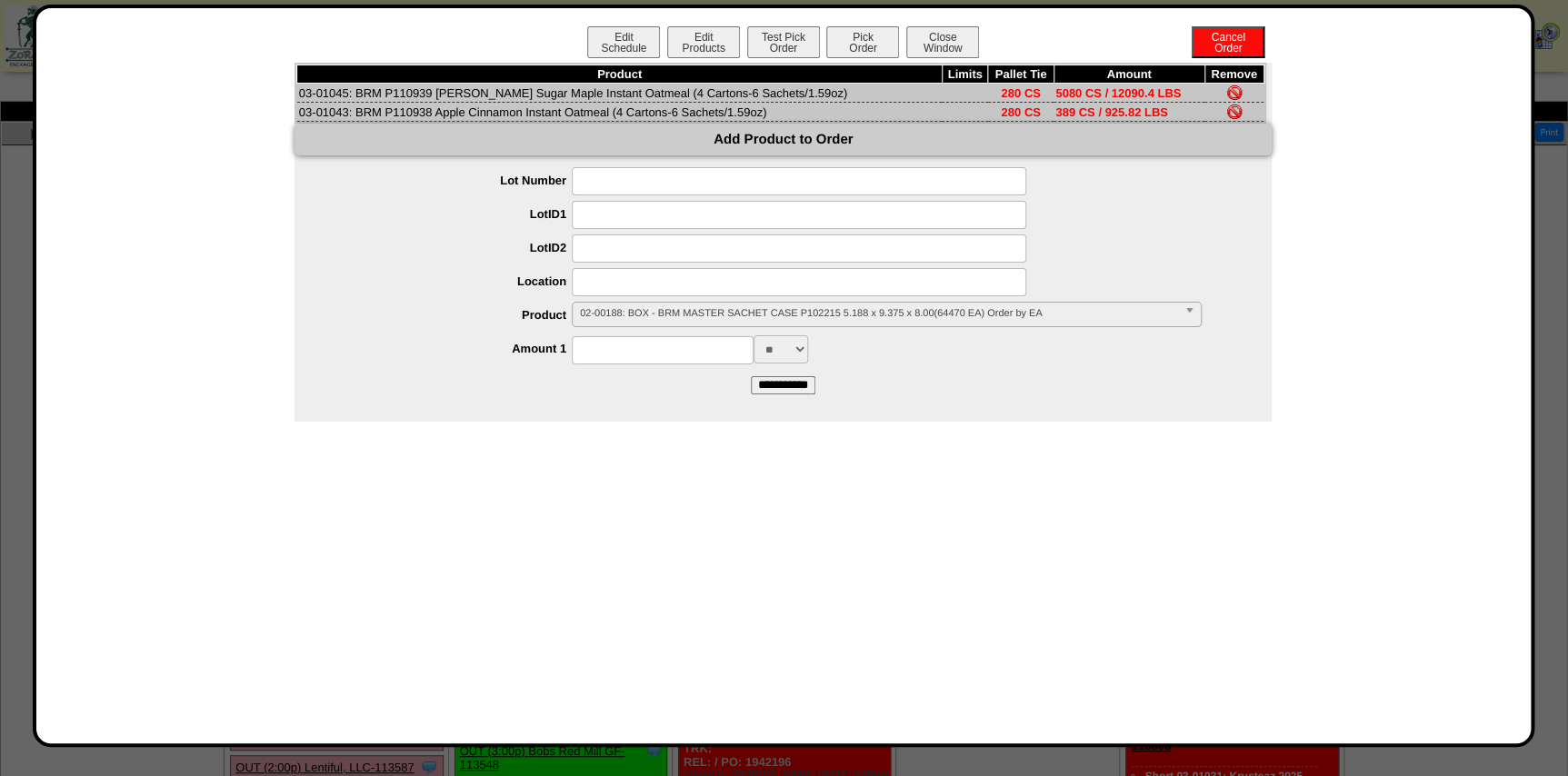 click on "**********" at bounding box center (783, 265) 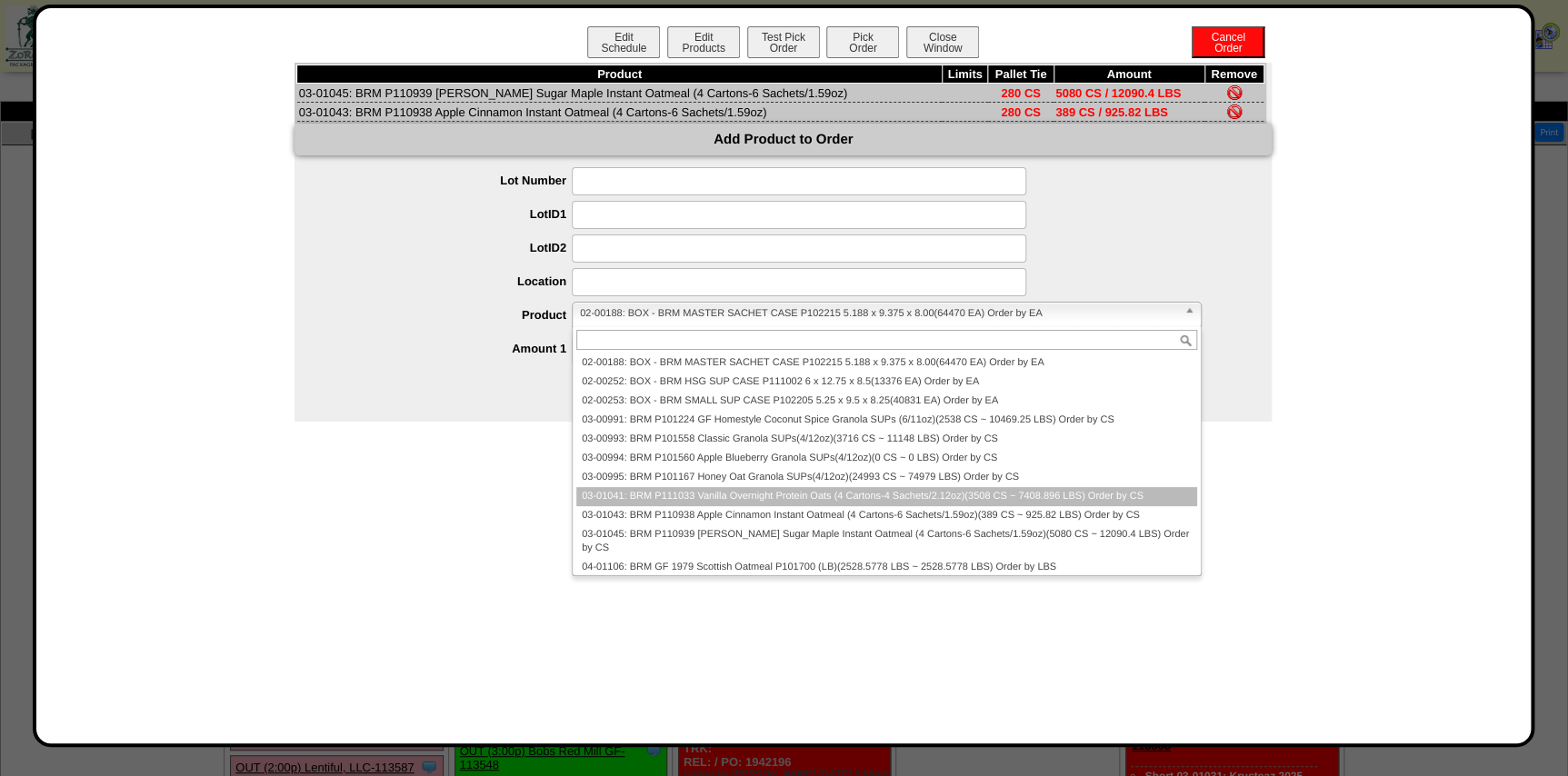 click on "03-01041: BRM P111033 Vanilla Overnight Protein Oats (4 Cartons-4 Sachets/2.12oz)(3508 CS ~ 7408.896 LBS) Order by CS" at bounding box center (886, 496) 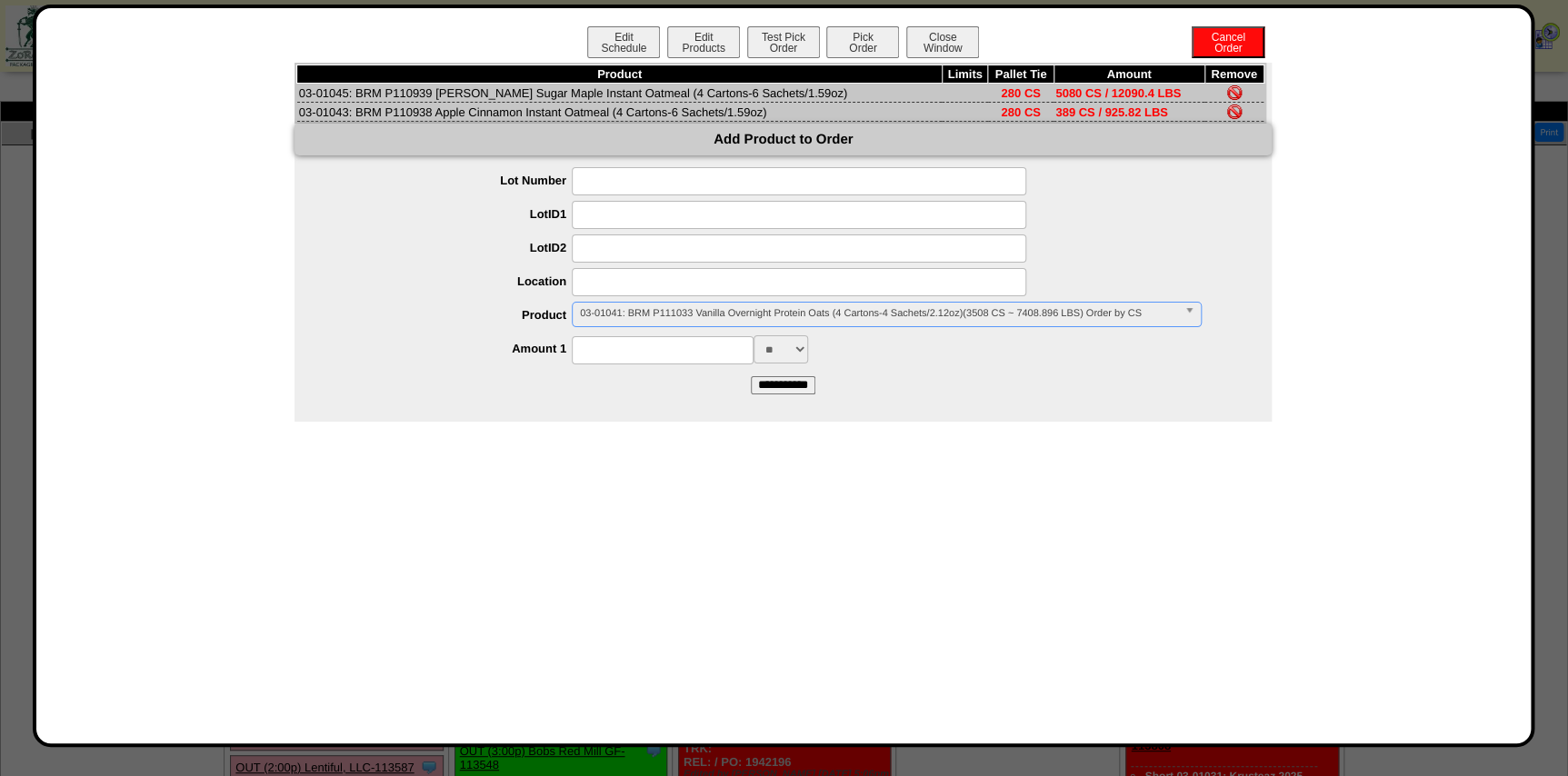 click at bounding box center (663, 350) 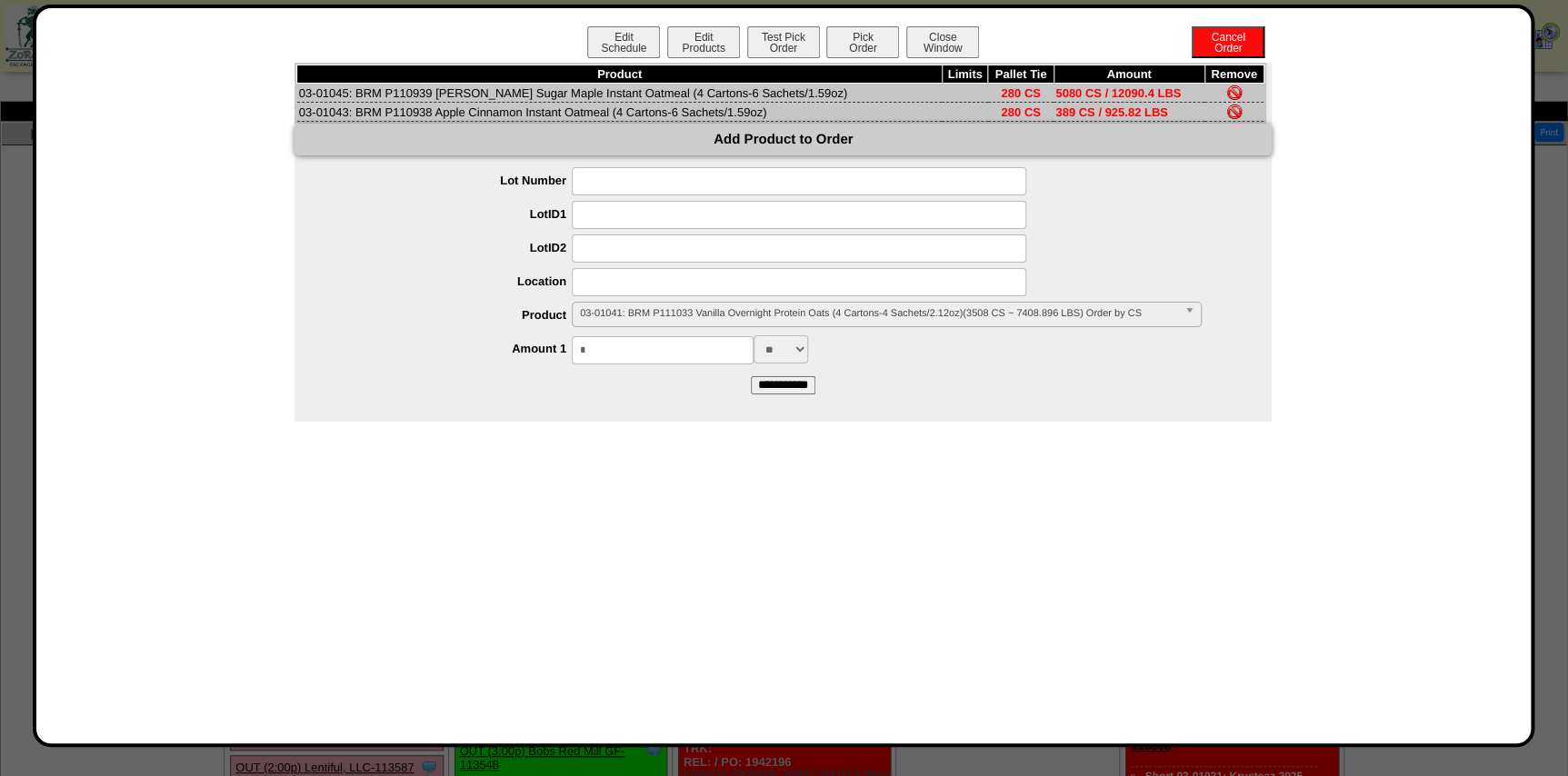 type on "*" 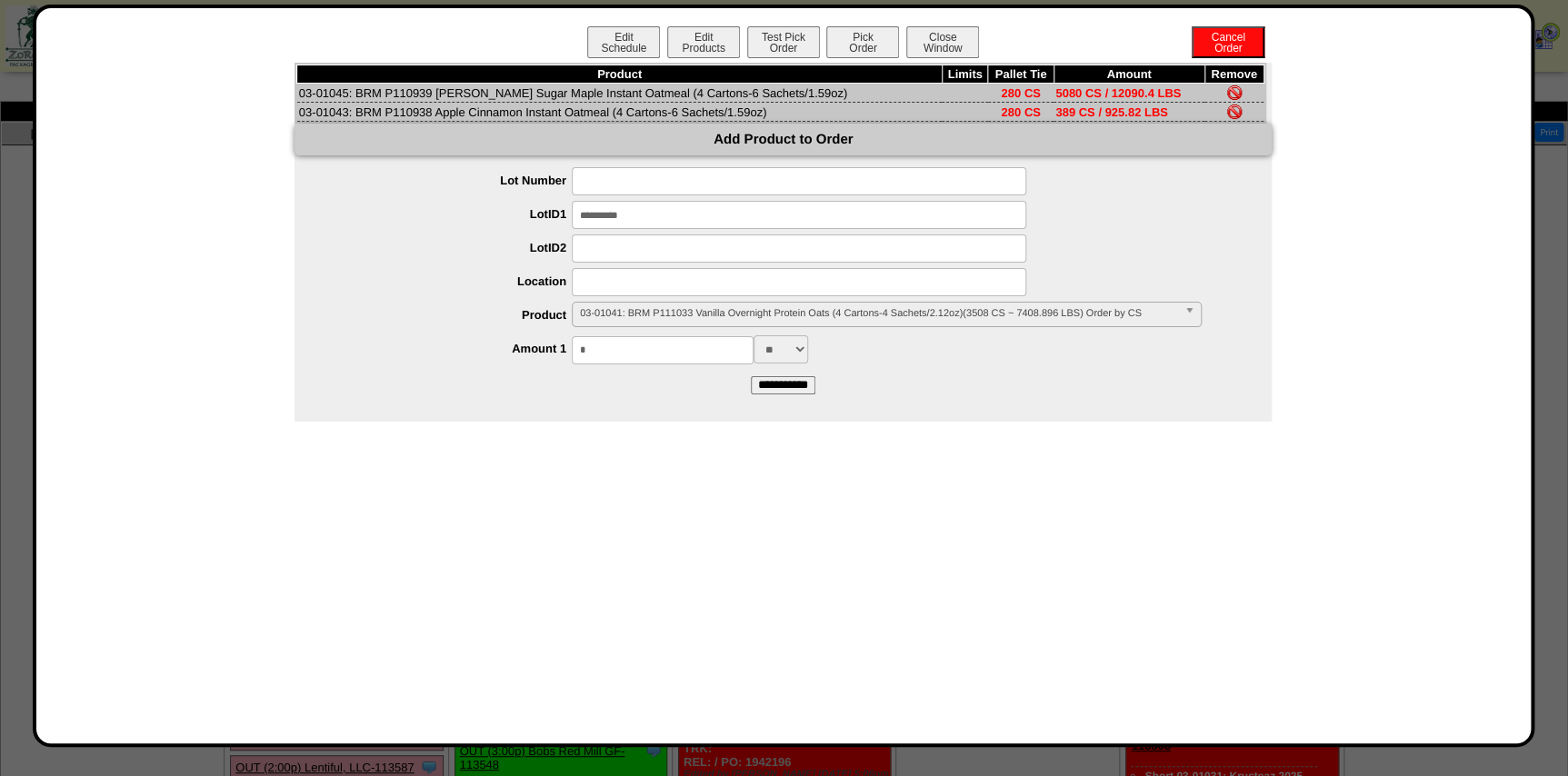type on "**********" 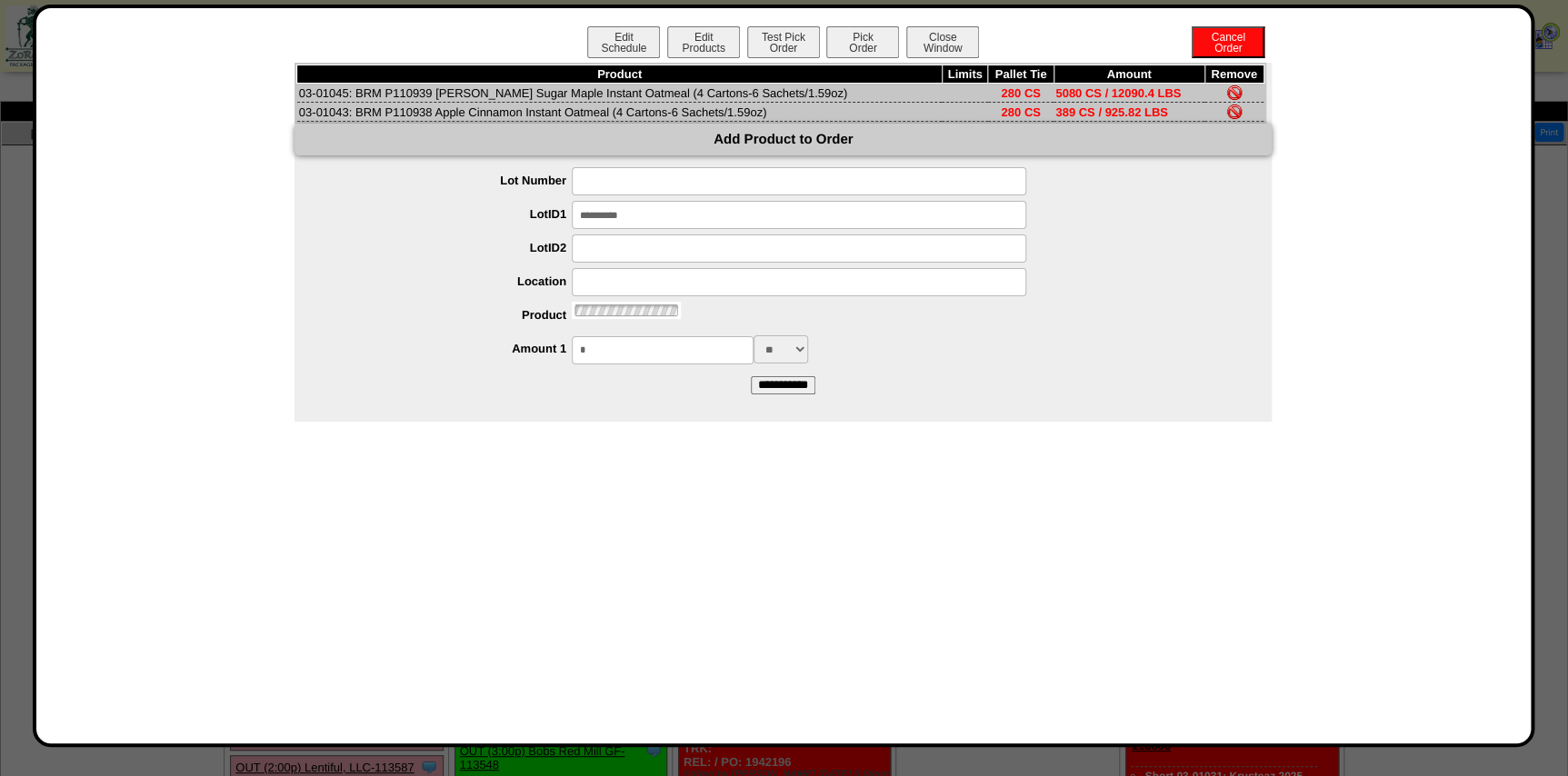 click at bounding box center [801, 282] 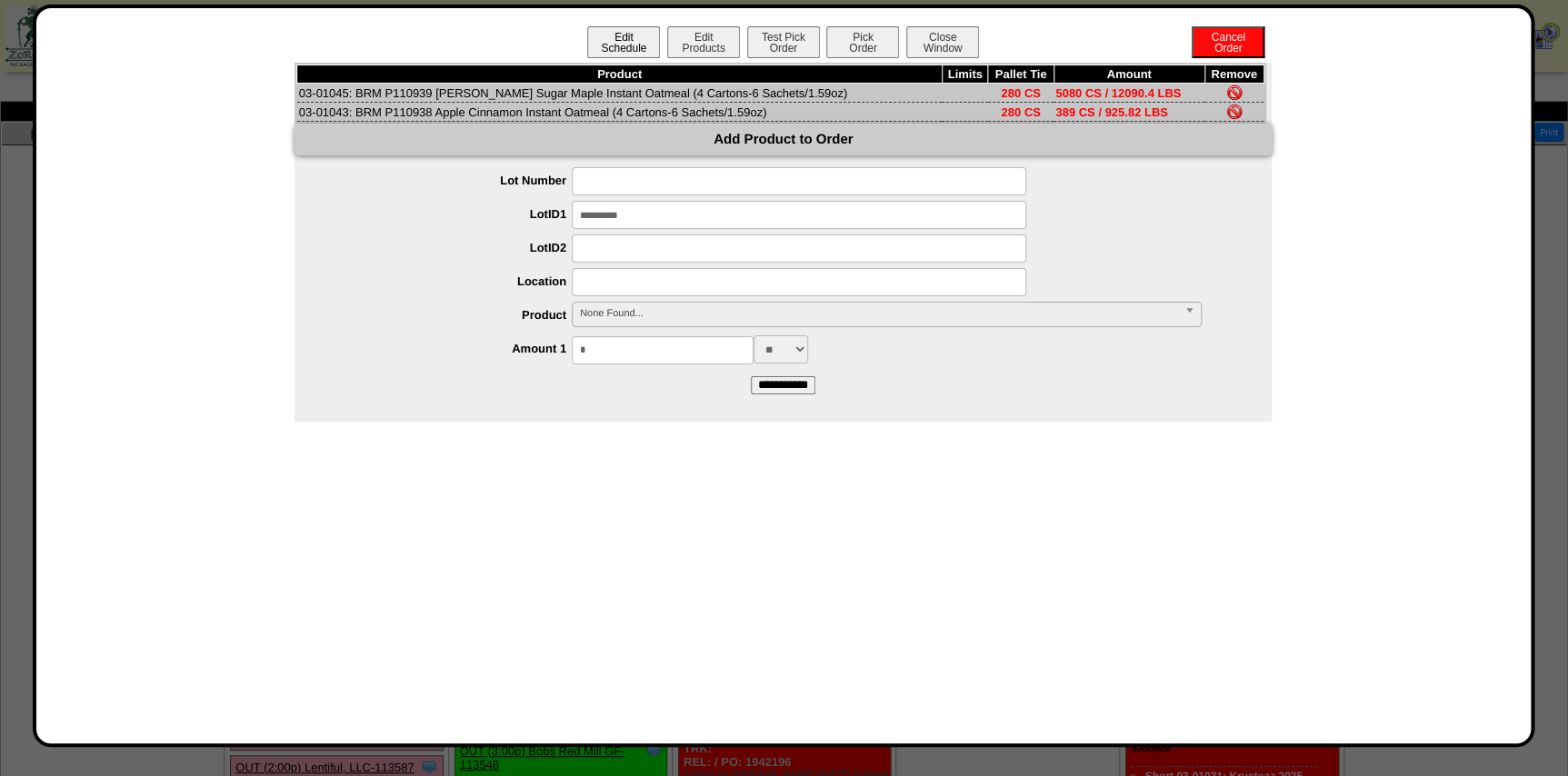 click on "Edit Schedule" at bounding box center [624, 42] 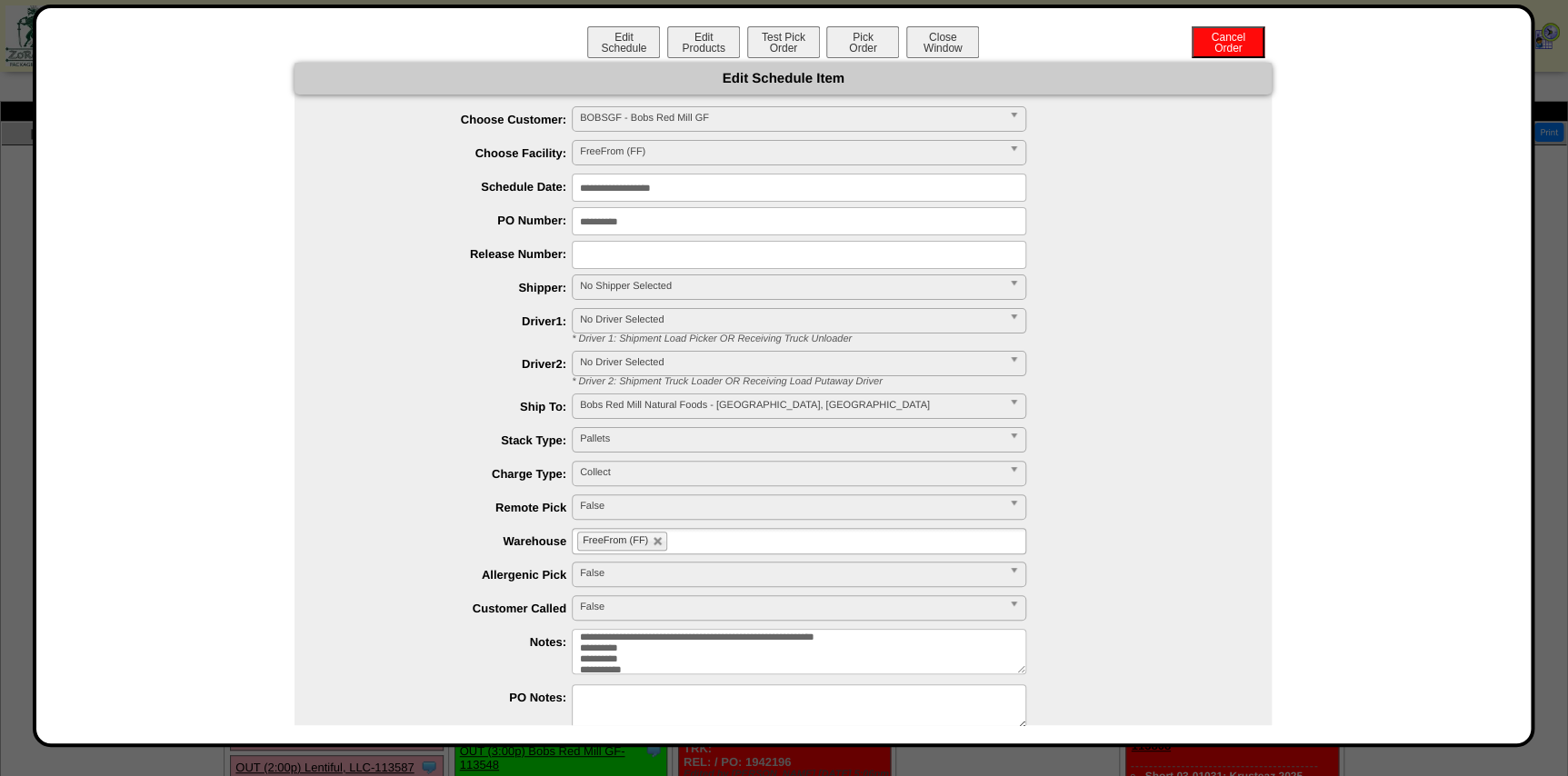 click on "**********" at bounding box center [799, 652] 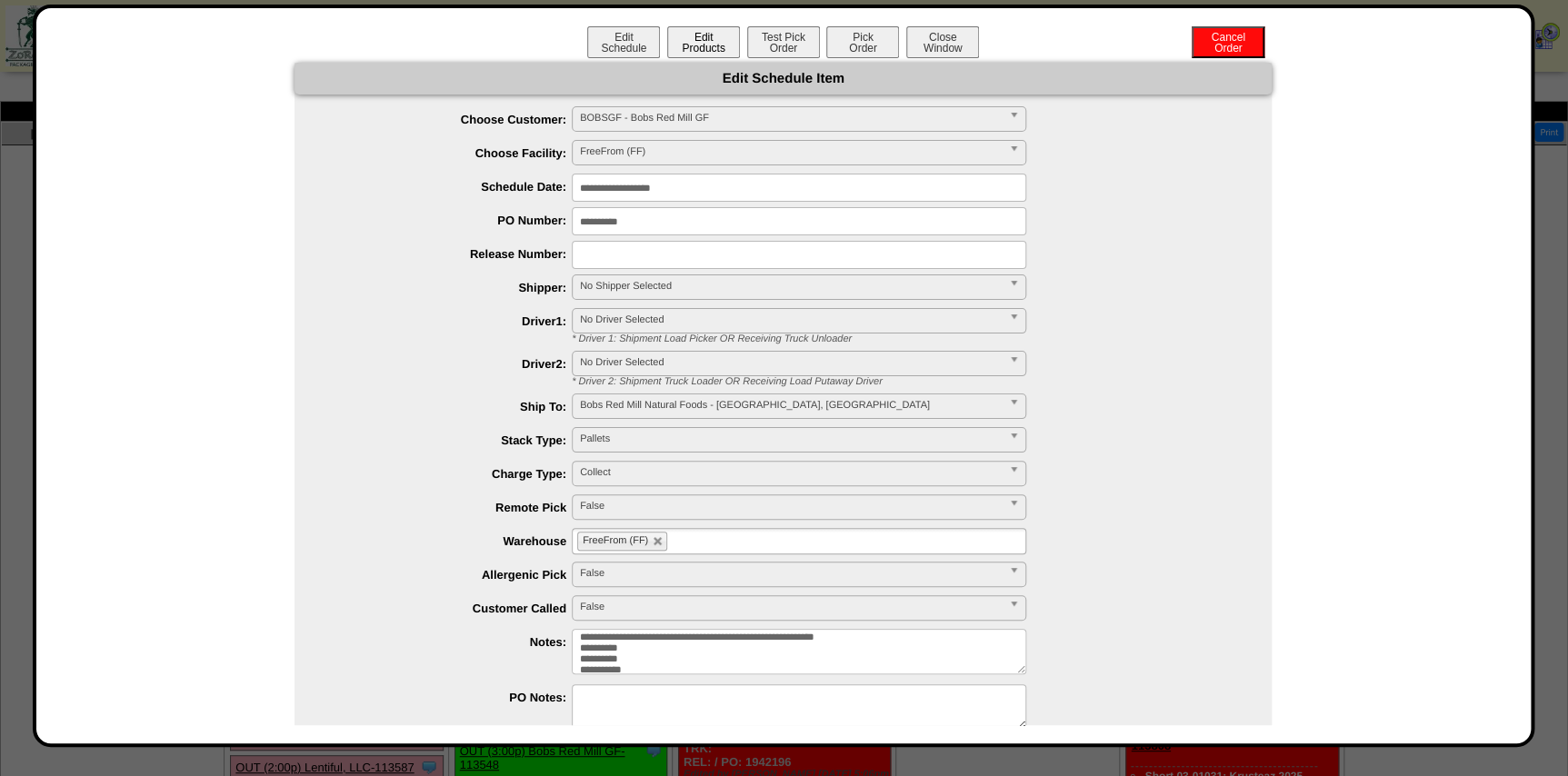 click on "Edit Products" at bounding box center (704, 42) 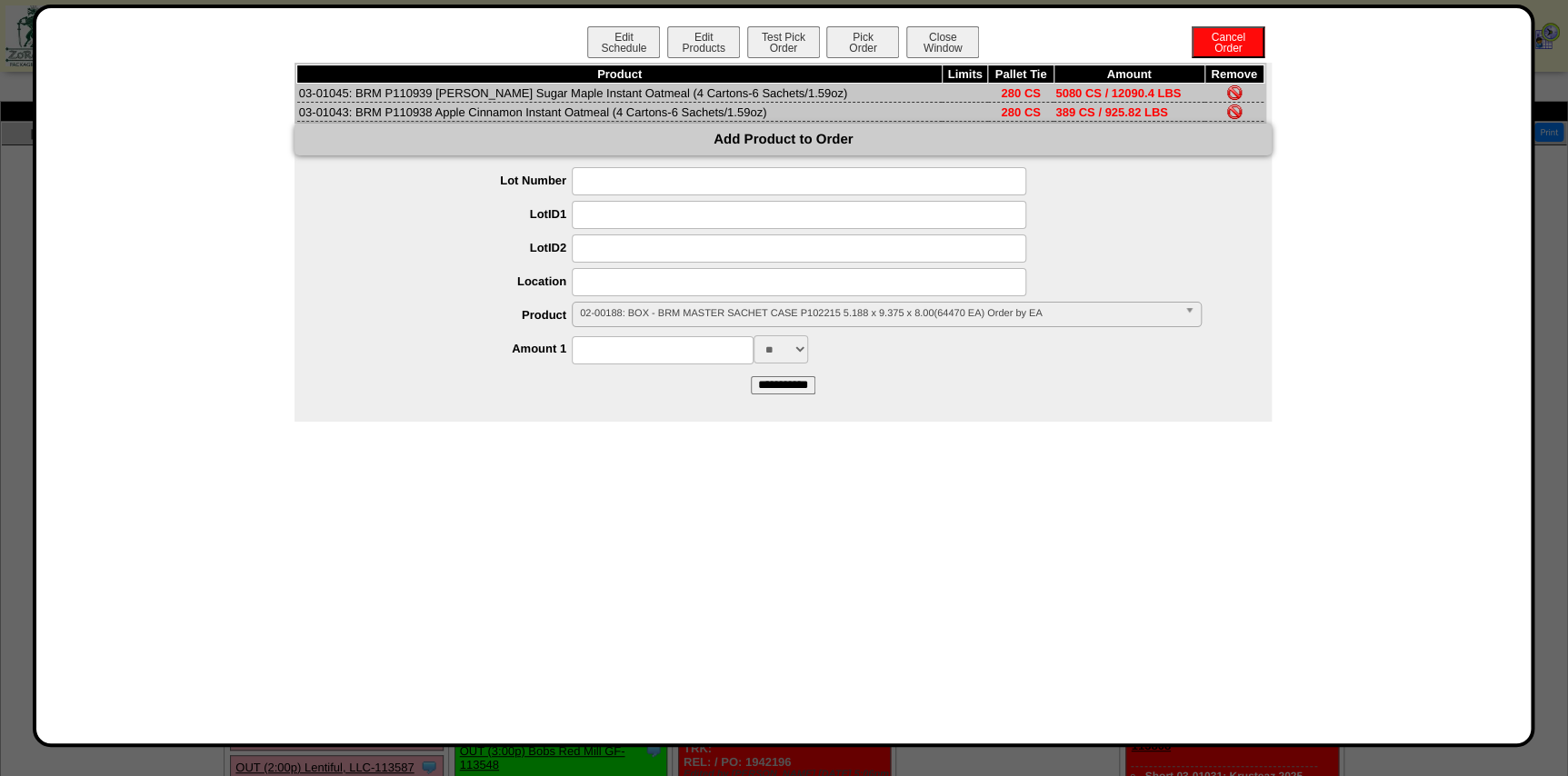 click at bounding box center (799, 214) 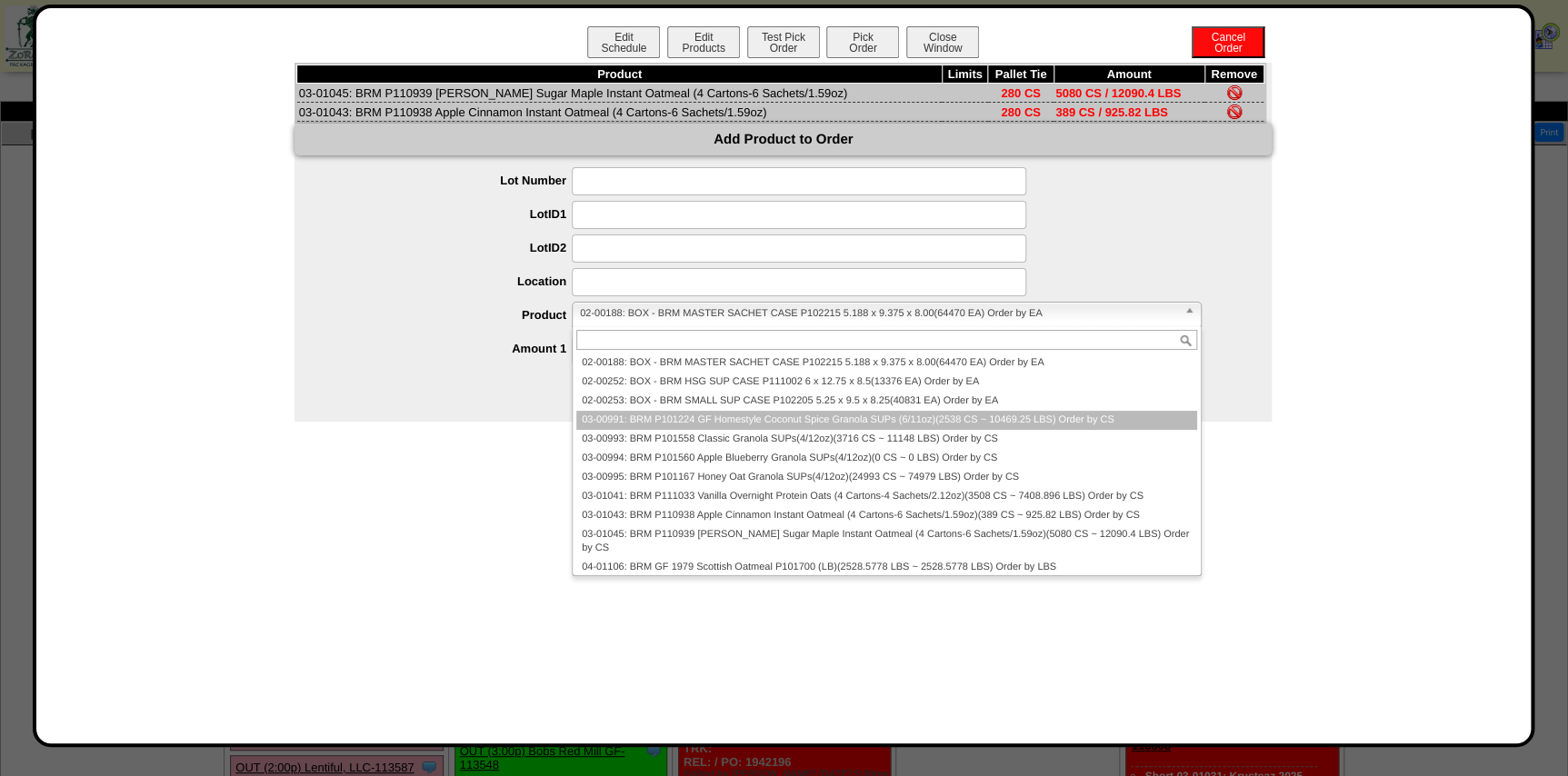 click on "03-00991: BRM P101224 GF Homestyle Coconut Spice Granola SUPs (6/11oz)(2538 CS ~ 10469.25 LBS) Order by CS" at bounding box center [886, 420] 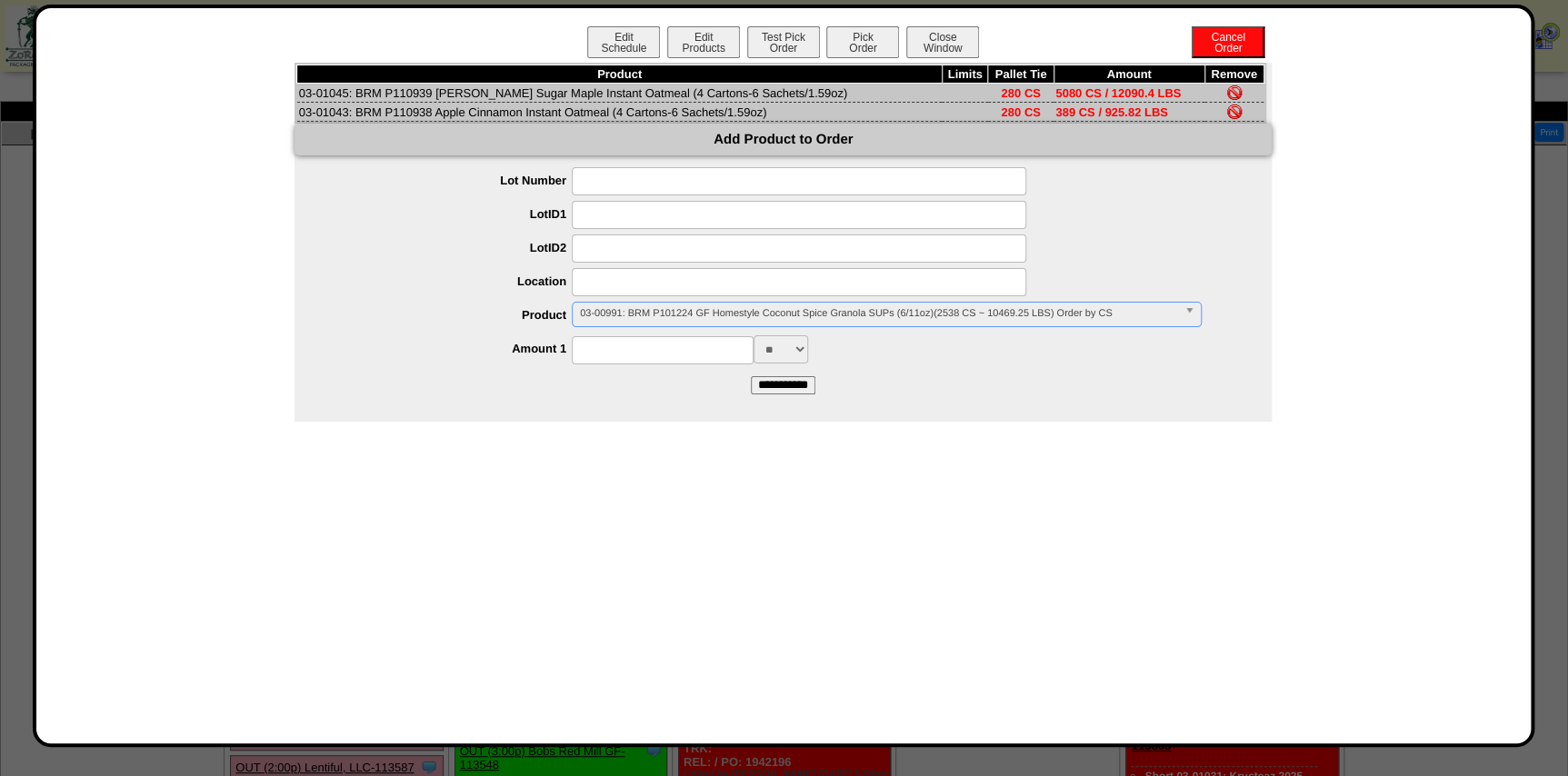 click at bounding box center [799, 214] 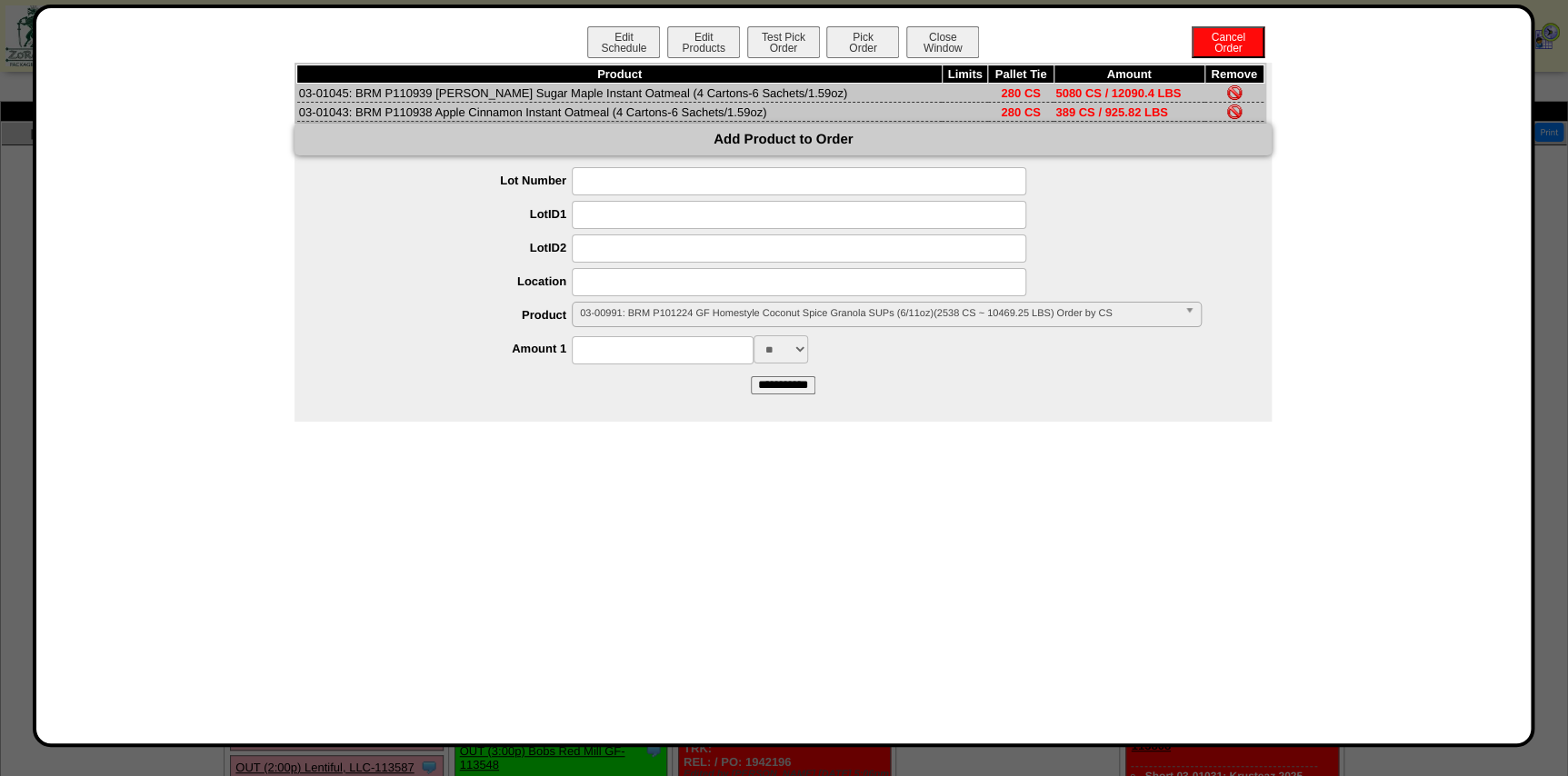 paste on "**********" 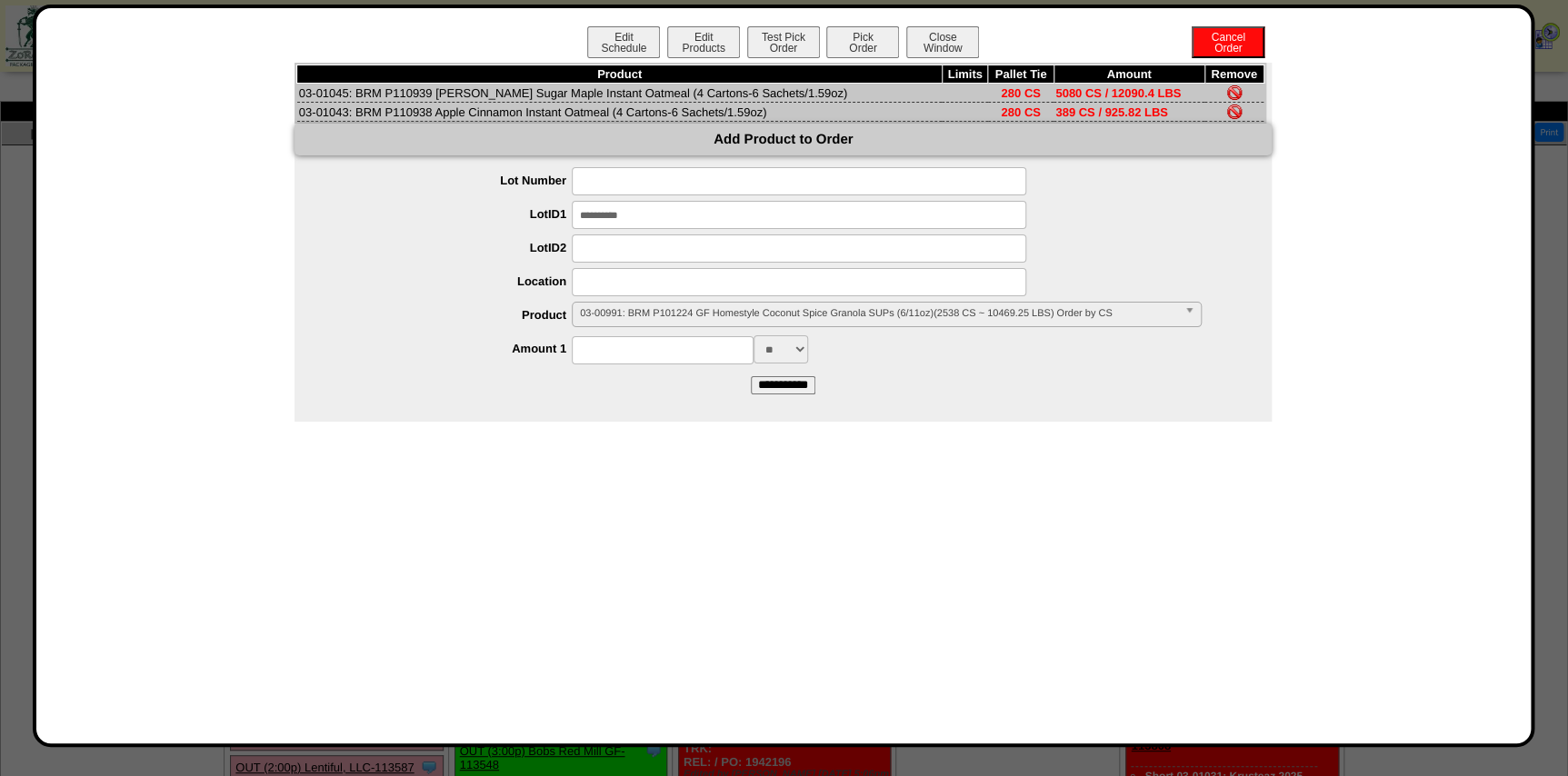 type on "**********" 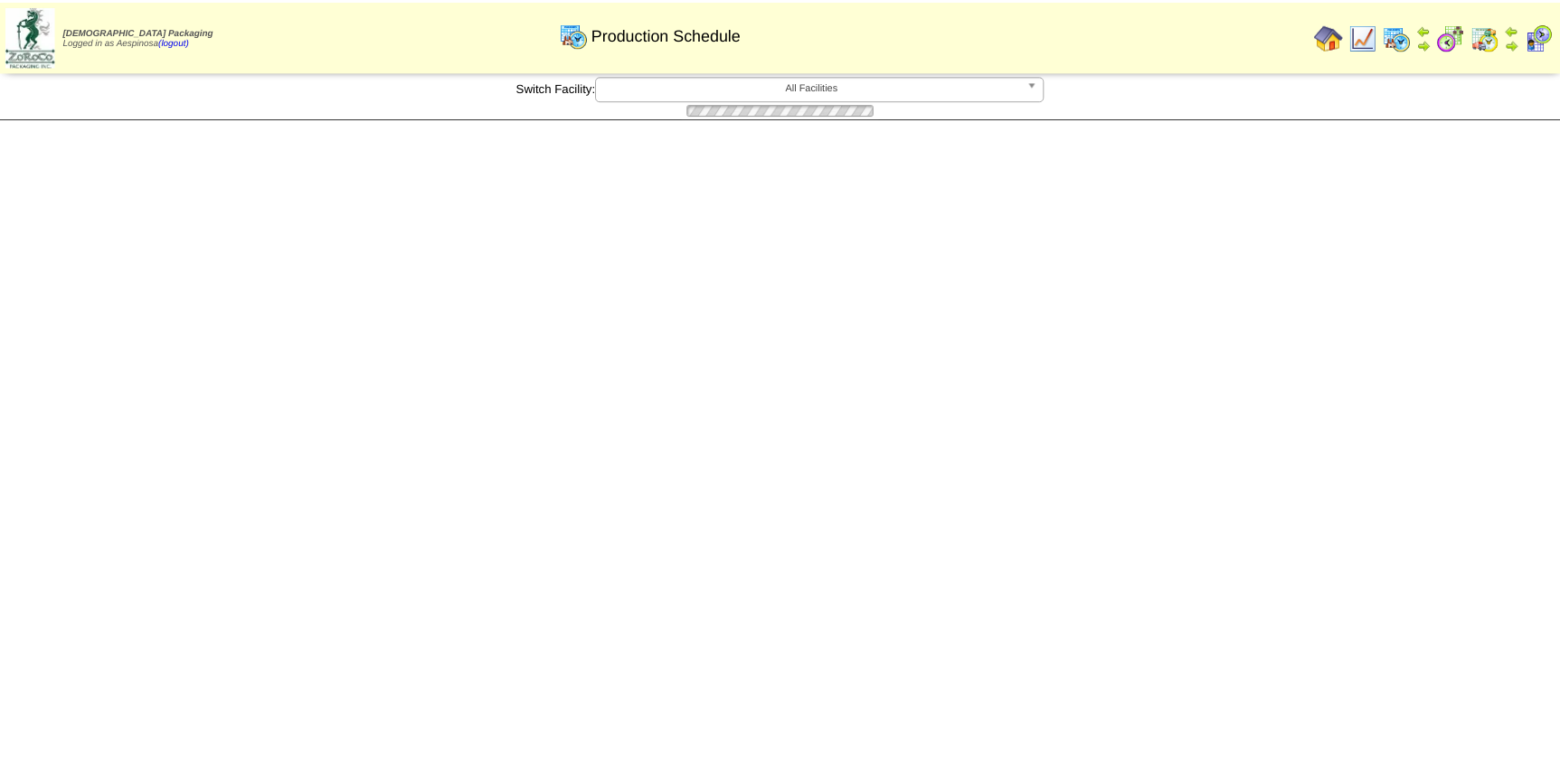 scroll, scrollTop: 0, scrollLeft: 0, axis: both 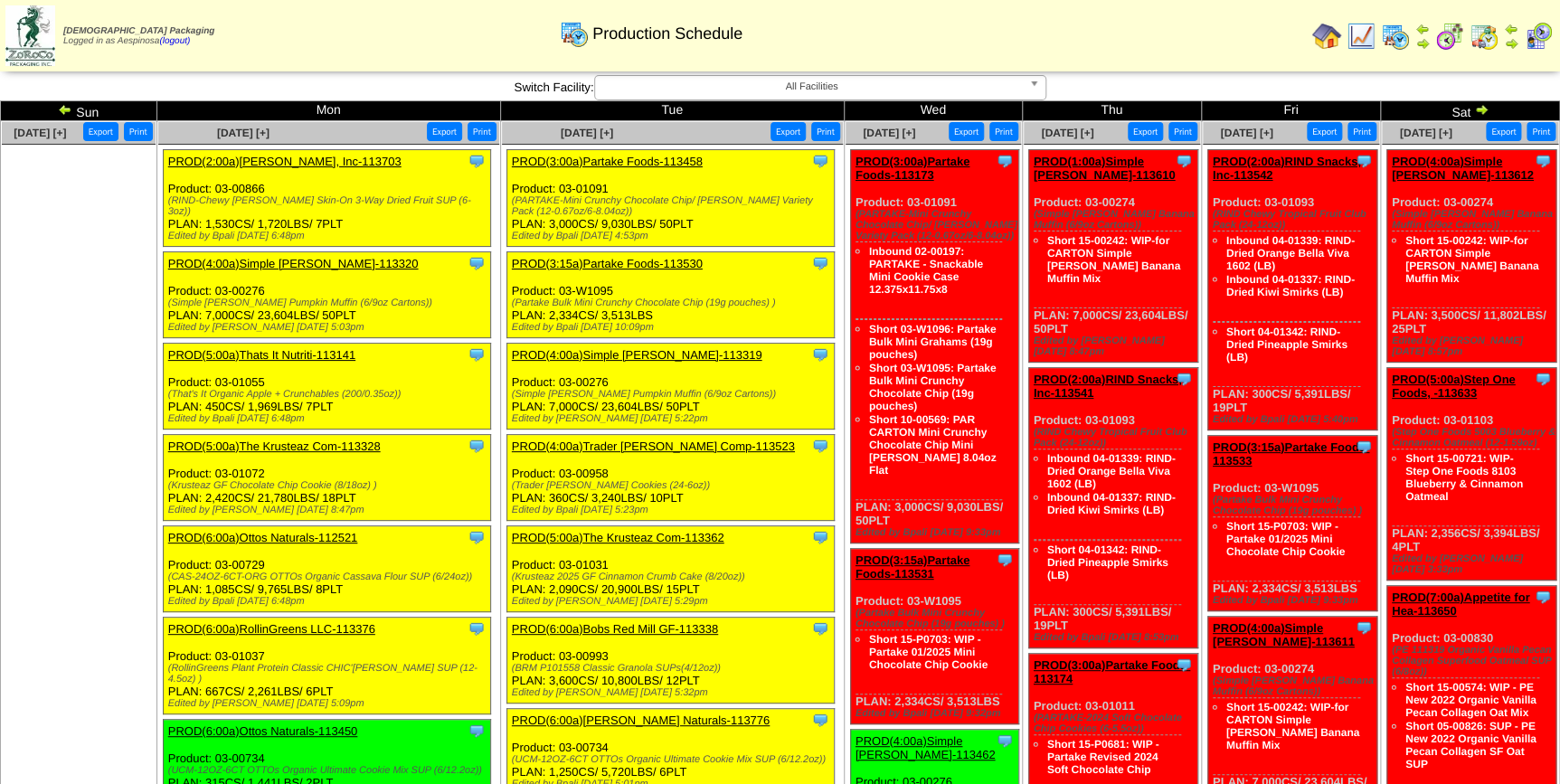 click at bounding box center (65, 109) 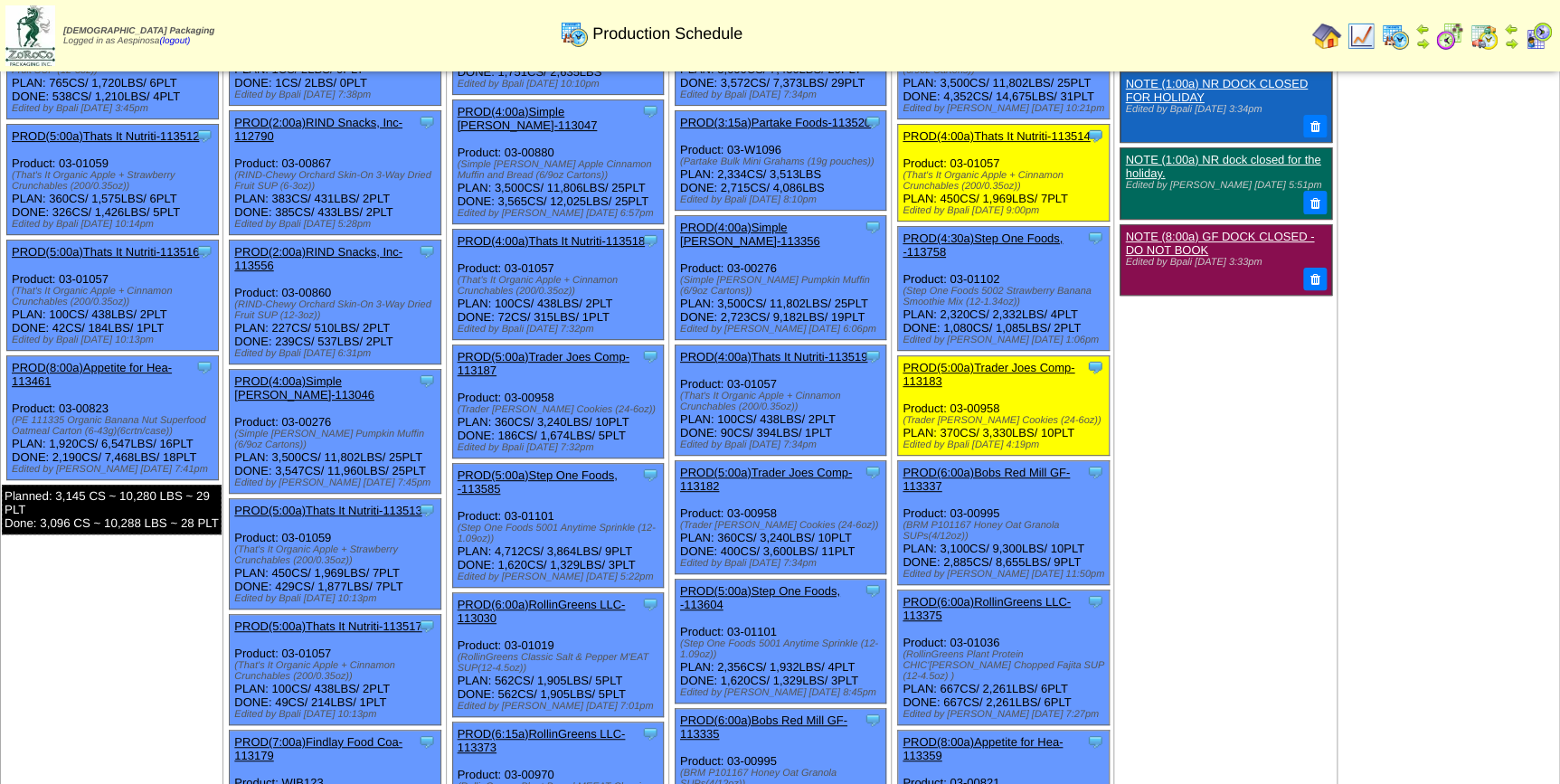 scroll, scrollTop: 0, scrollLeft: 0, axis: both 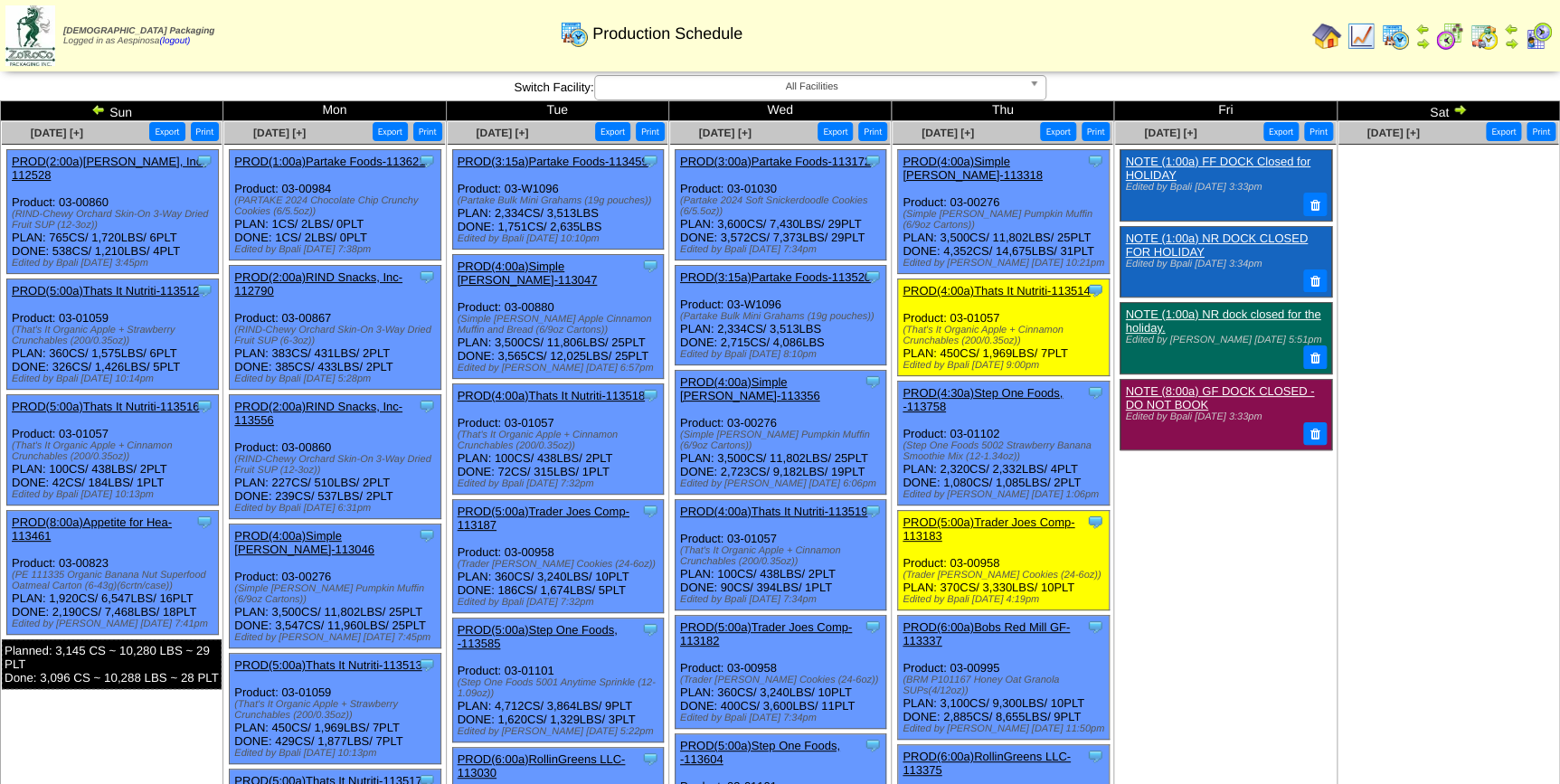 click at bounding box center (1460, 109) 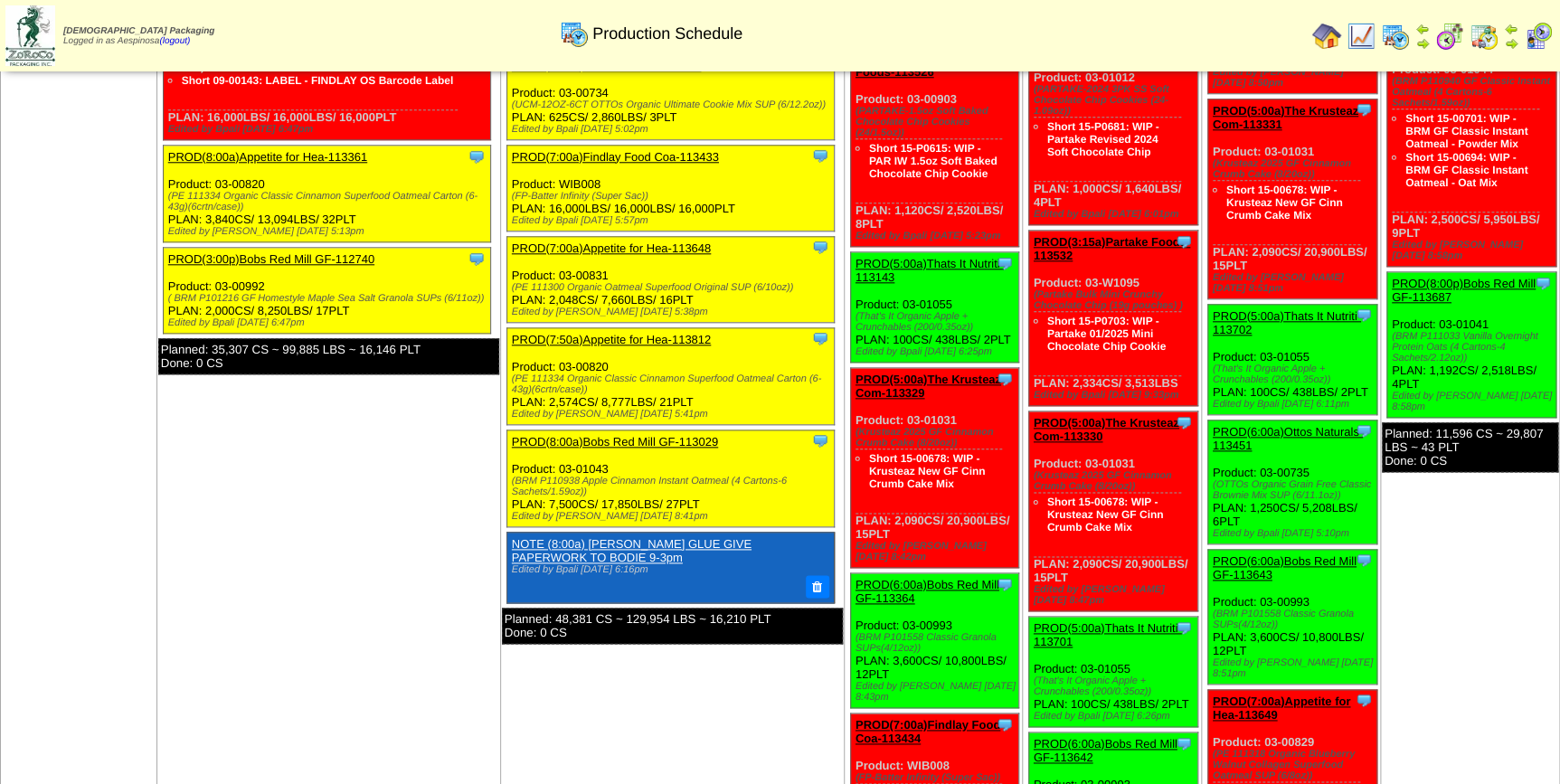 scroll, scrollTop: 1370, scrollLeft: 0, axis: vertical 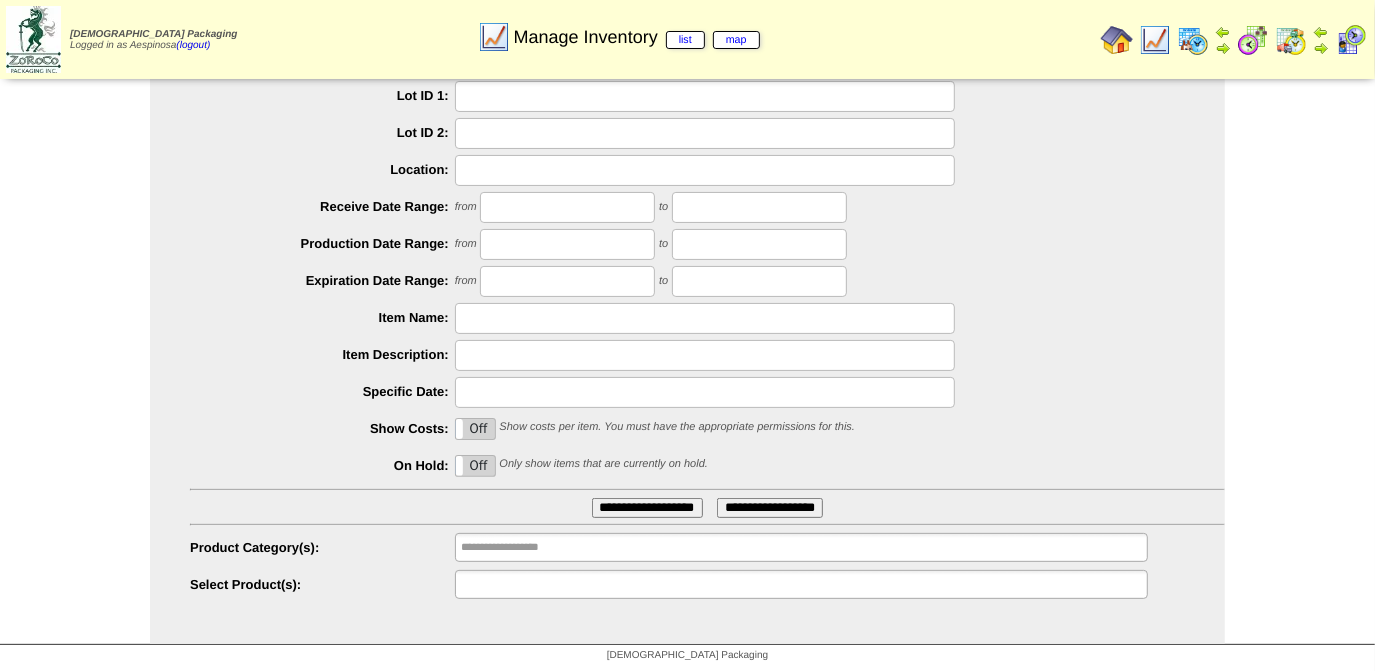 click at bounding box center (801, 584) 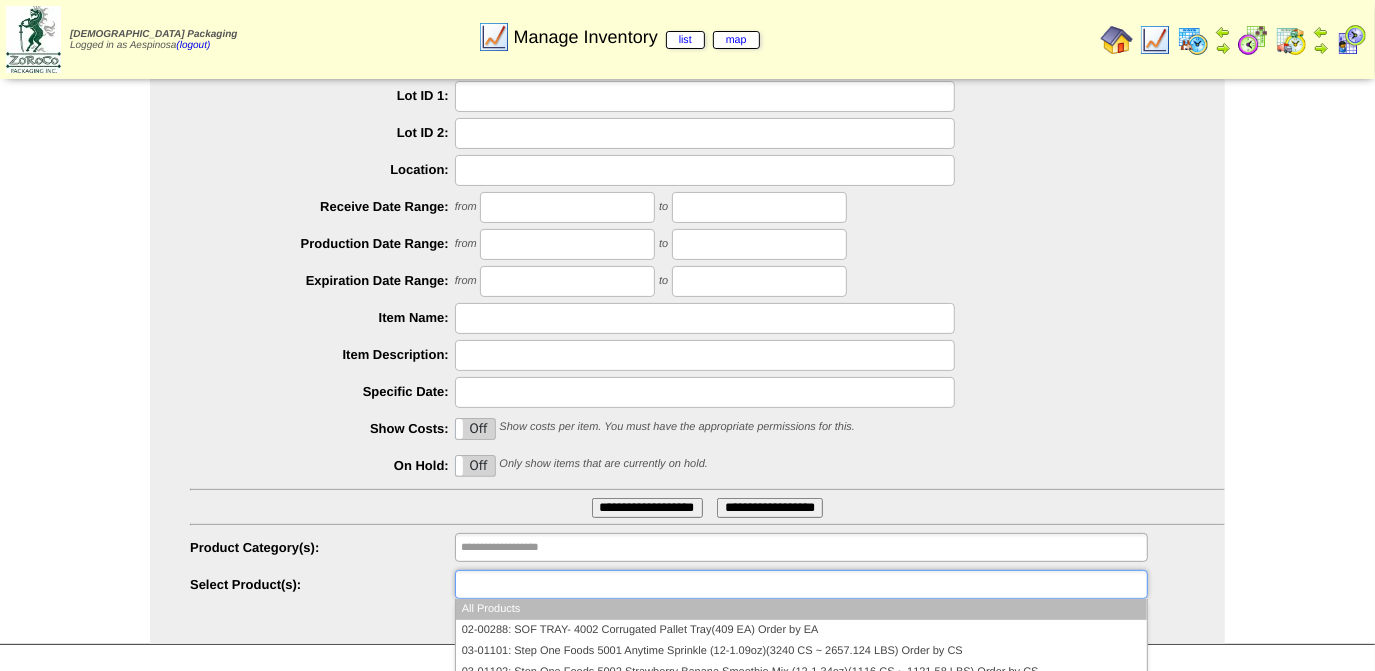 paste on "********" 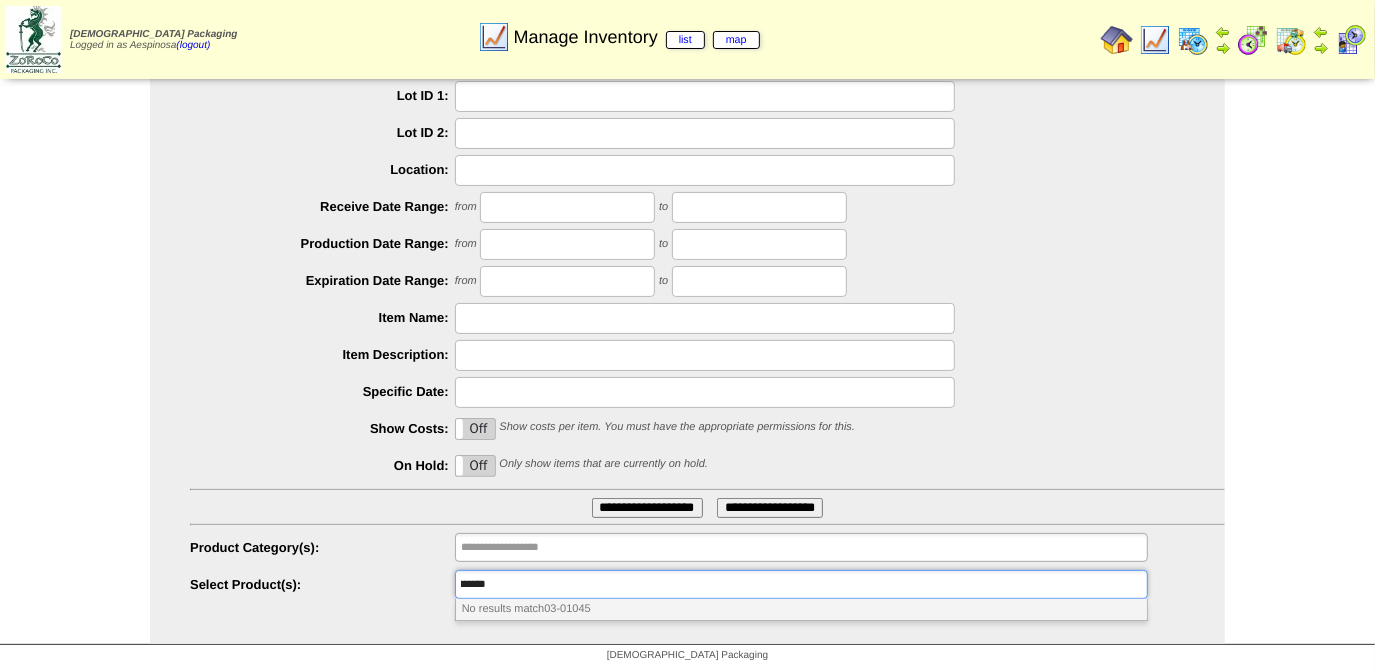scroll, scrollTop: 0, scrollLeft: 0, axis: both 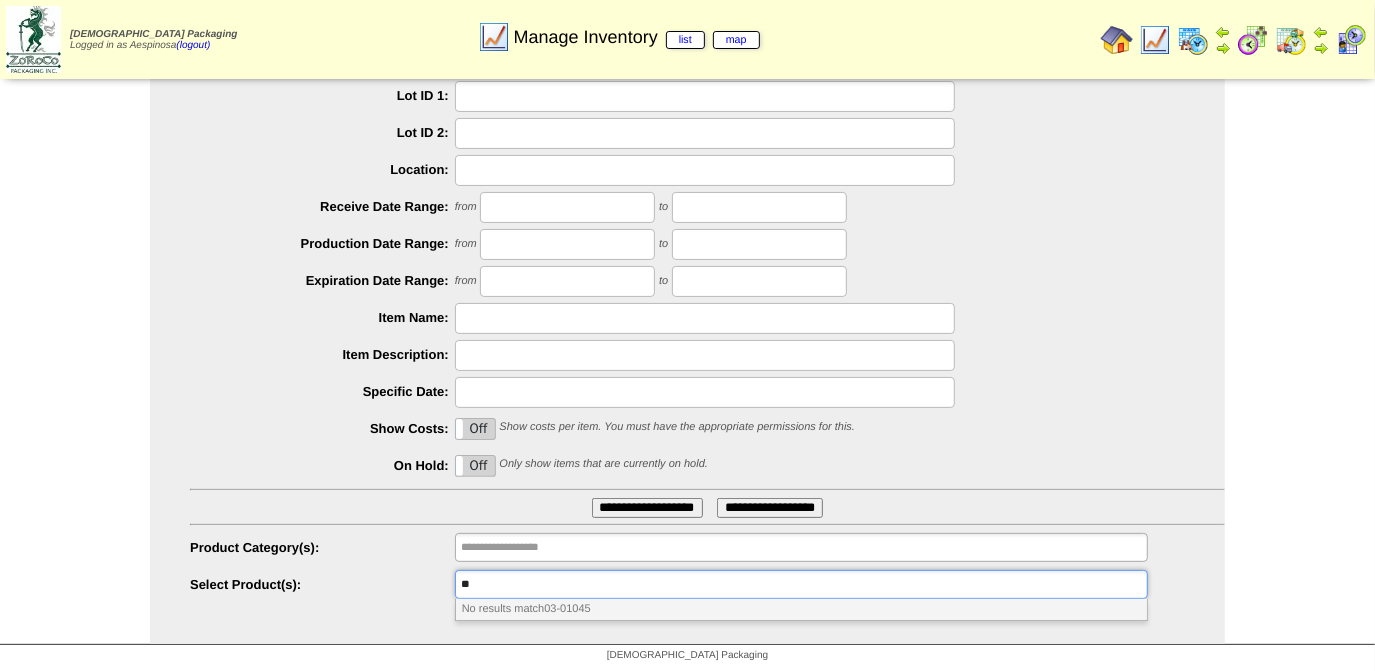 type on "*" 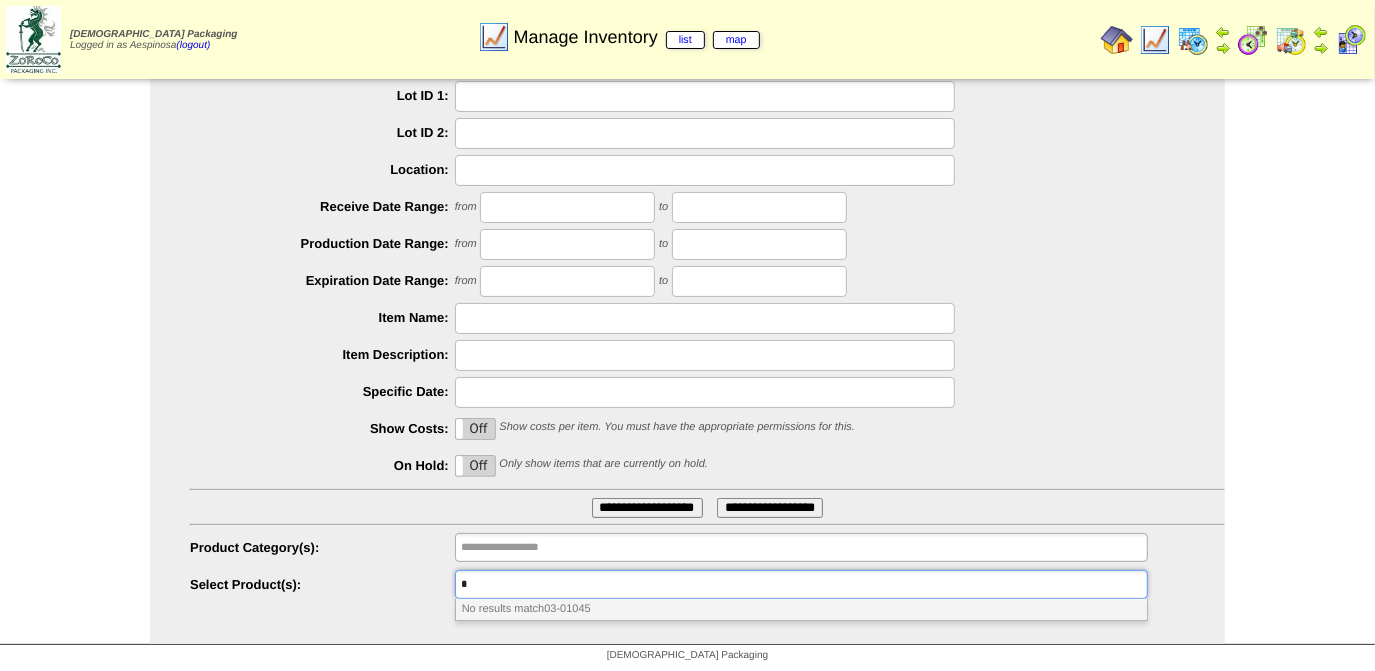 type 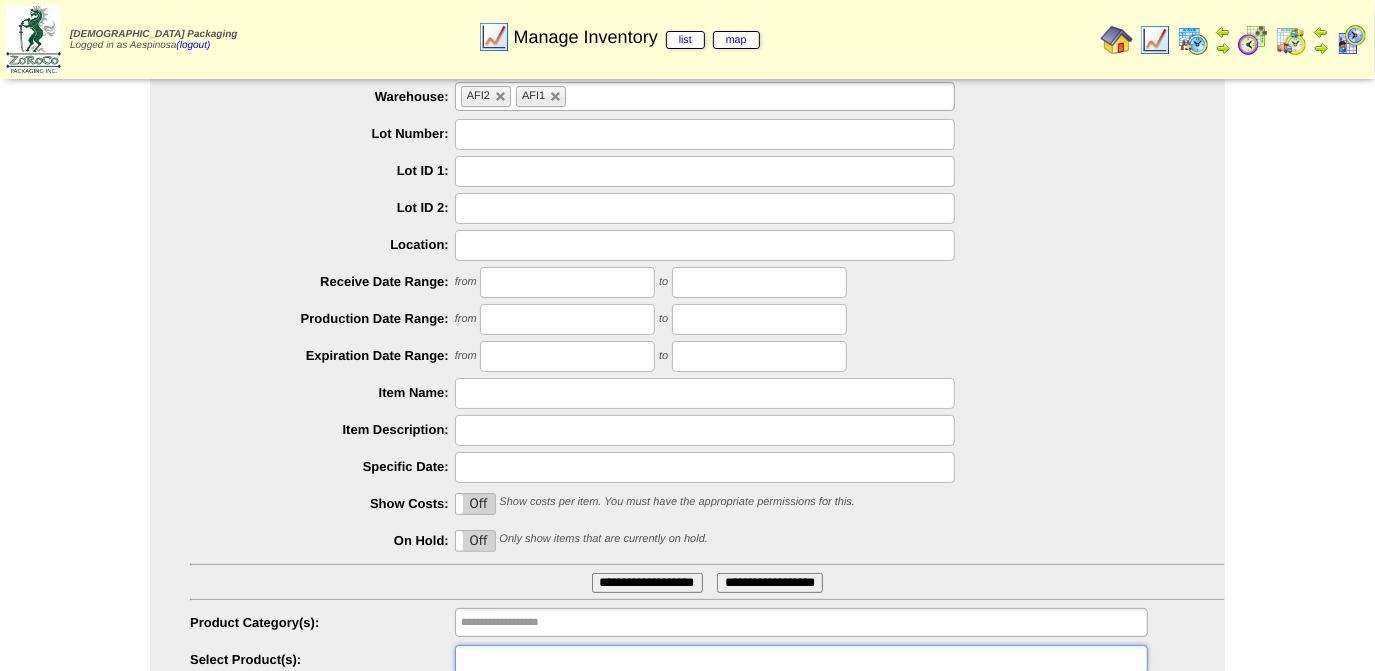 scroll, scrollTop: 0, scrollLeft: 0, axis: both 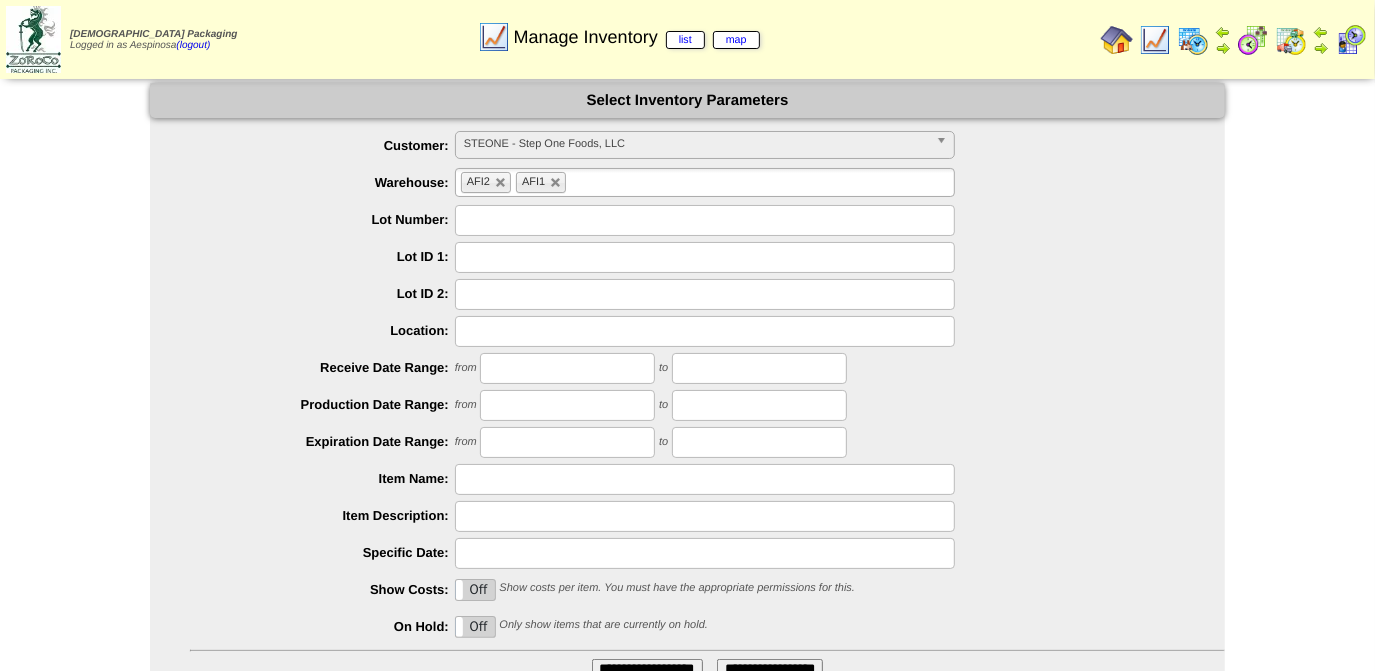 click at bounding box center [556, 183] 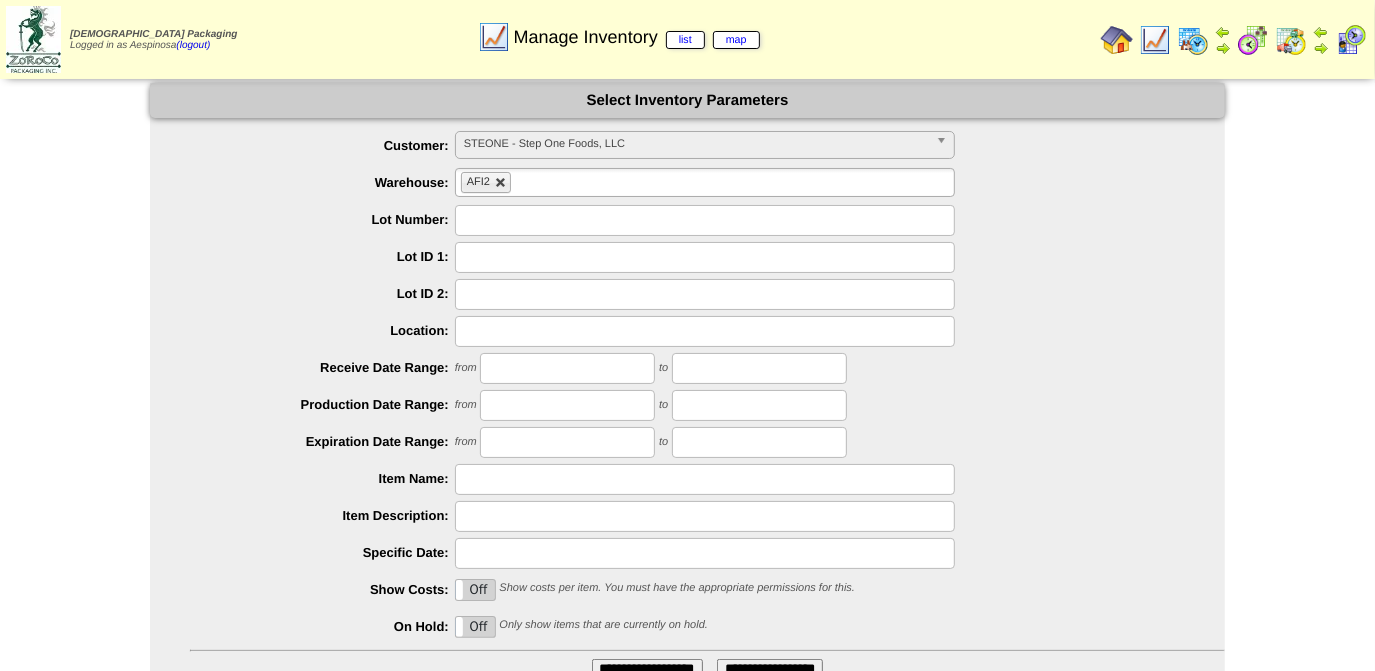 click at bounding box center (501, 183) 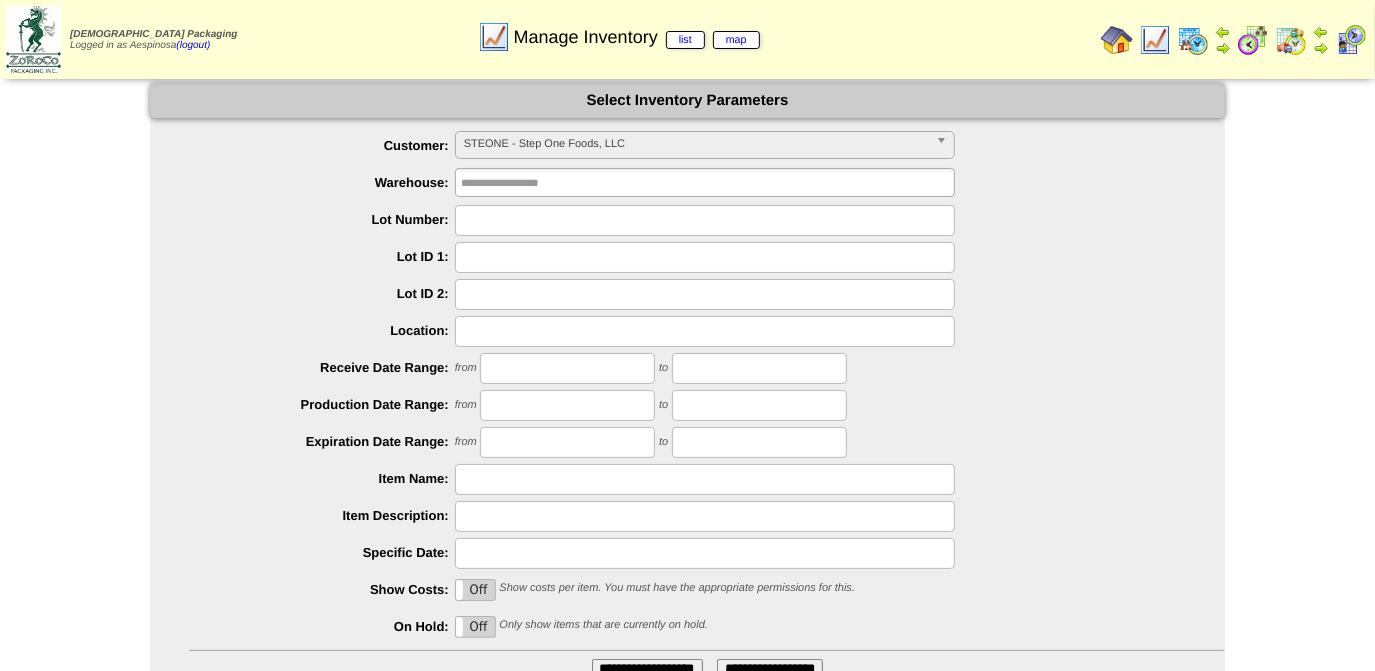 click on "STEONE - Step One Foods, LLC" at bounding box center [696, 144] 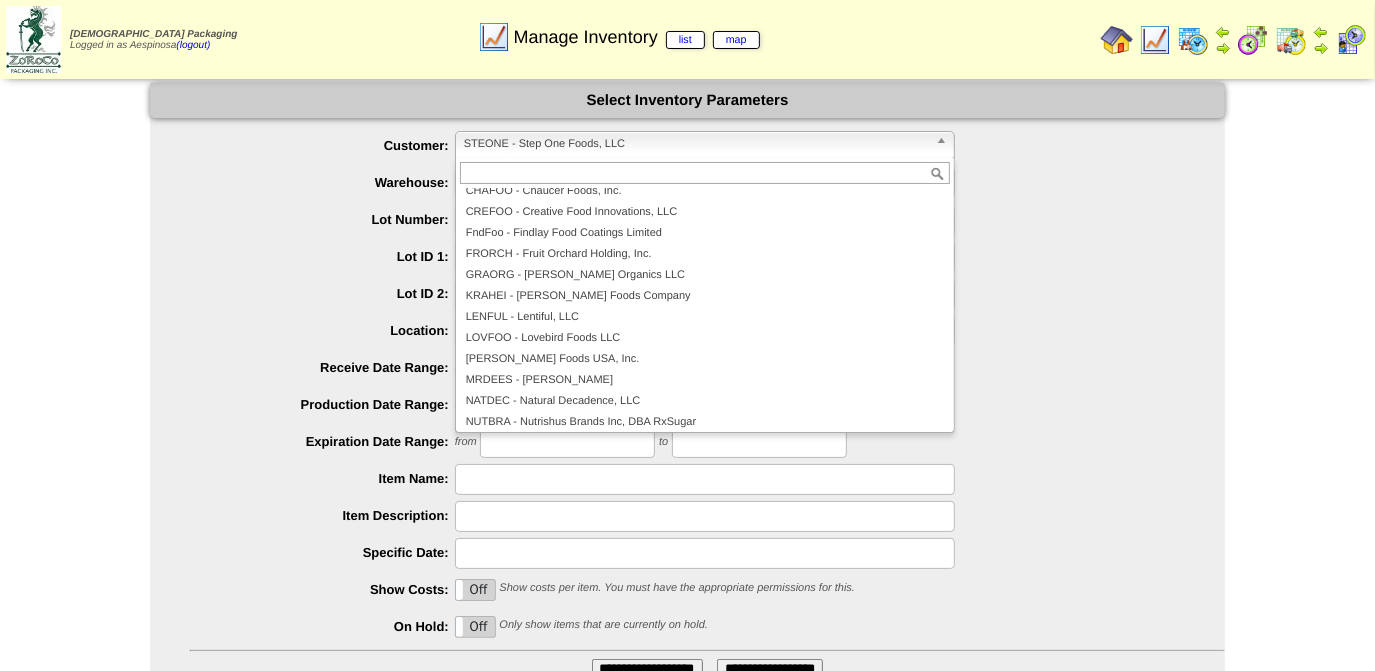scroll, scrollTop: 0, scrollLeft: 0, axis: both 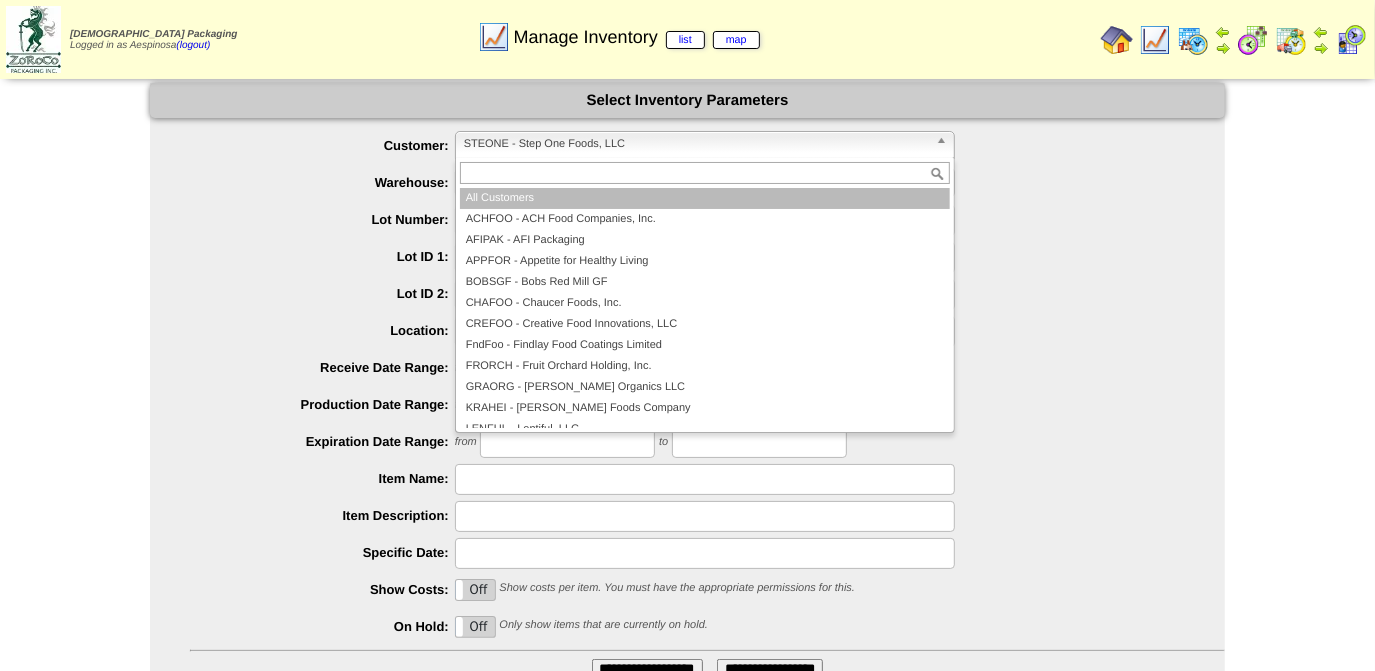 click on "All Customers" at bounding box center [705, 198] 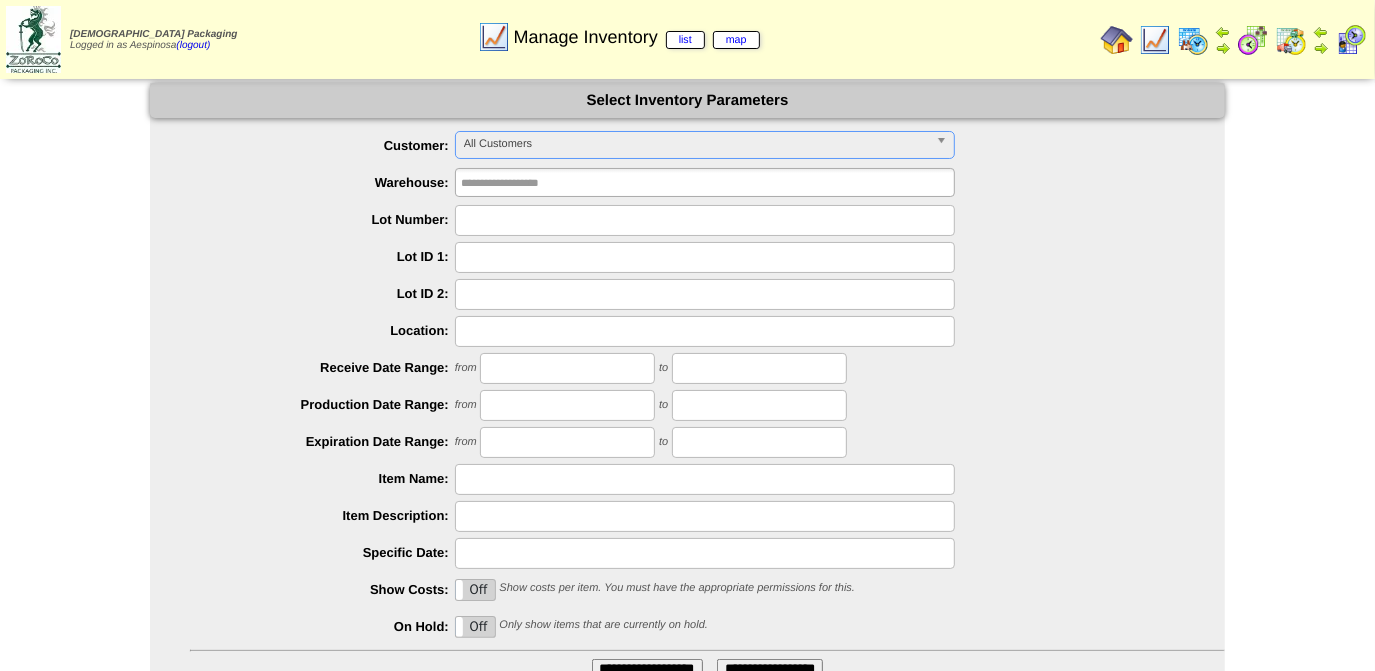 click on "Lot ID 1:" at bounding box center [322, 256] 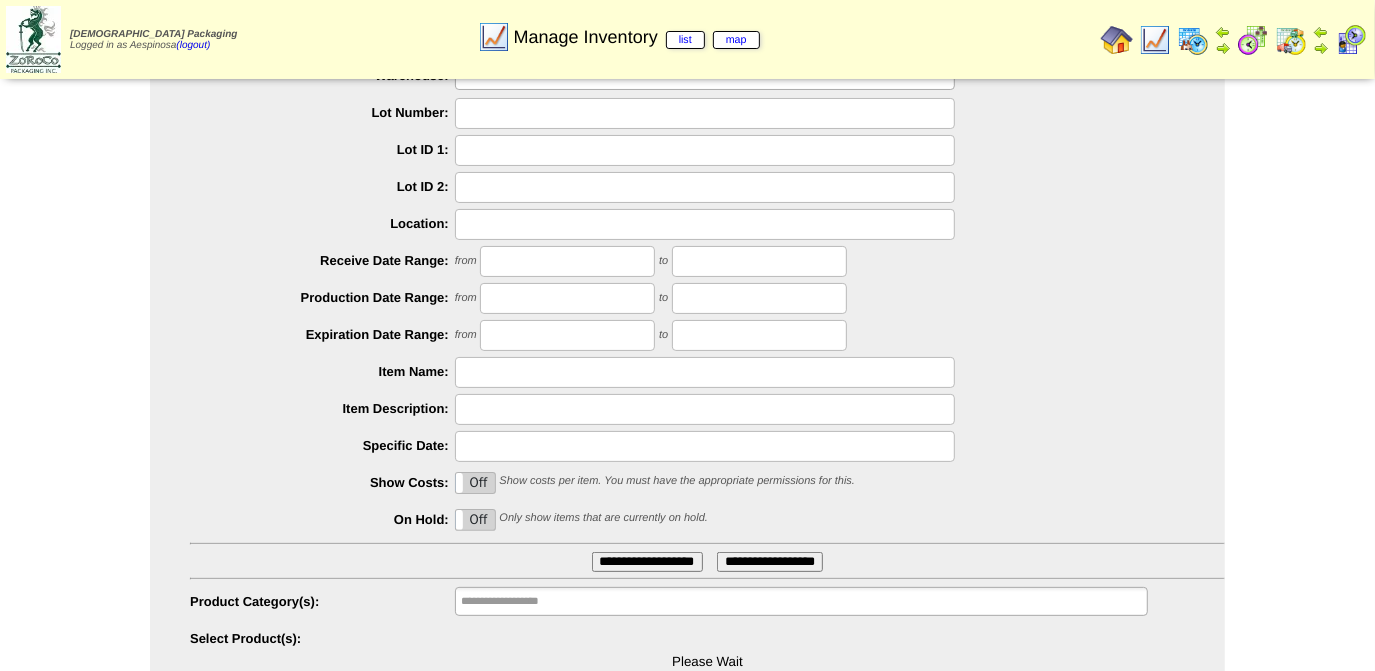 scroll, scrollTop: 161, scrollLeft: 0, axis: vertical 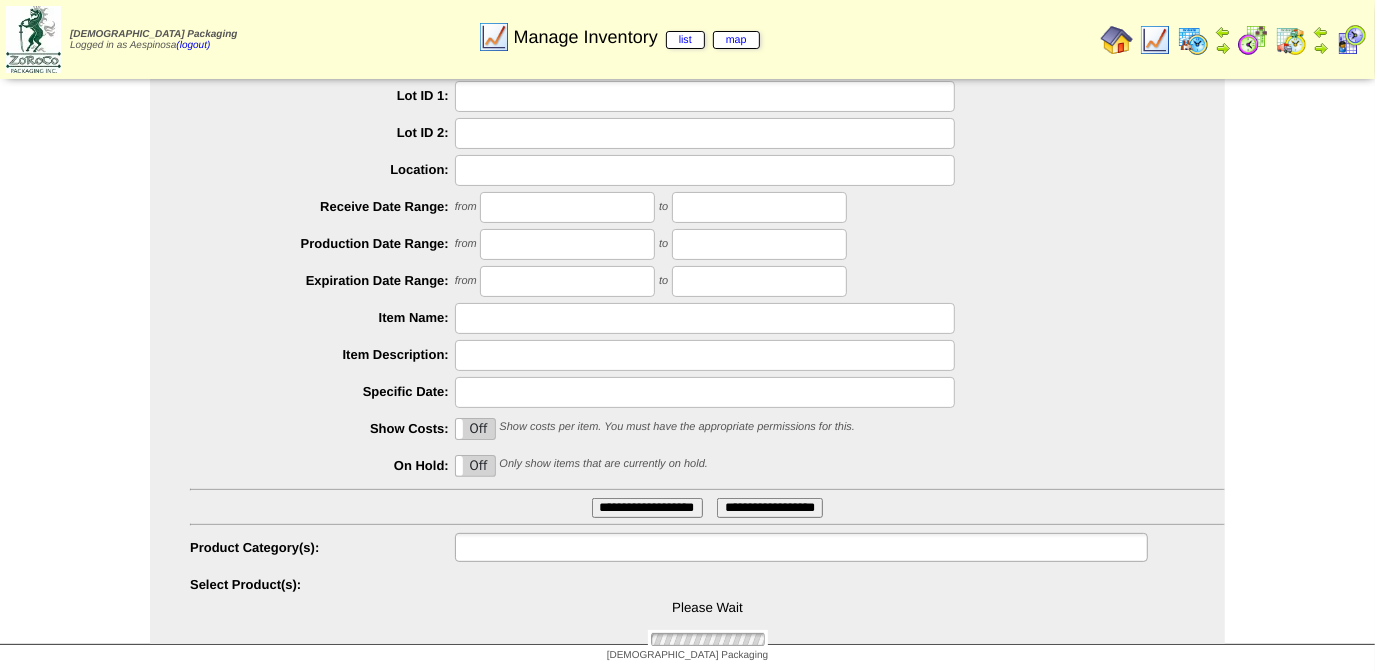 click at bounding box center [801, 547] 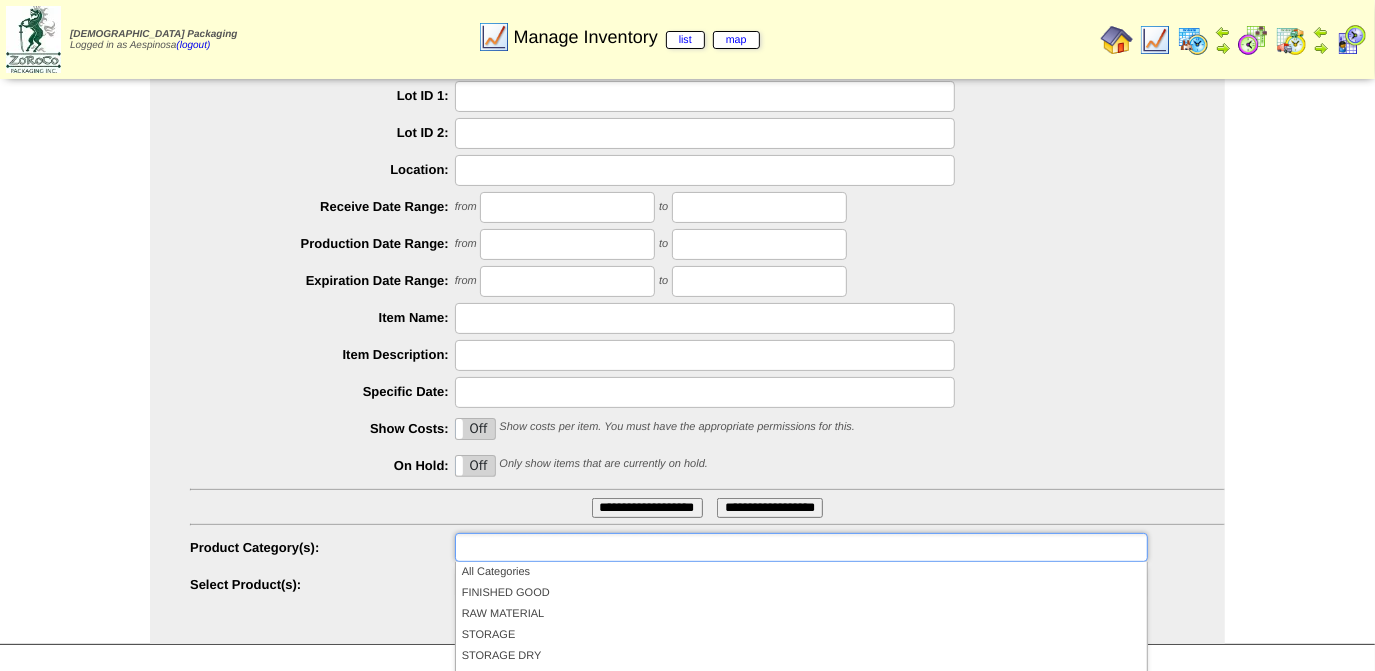 click on "Product Category(s):" at bounding box center (322, 547) 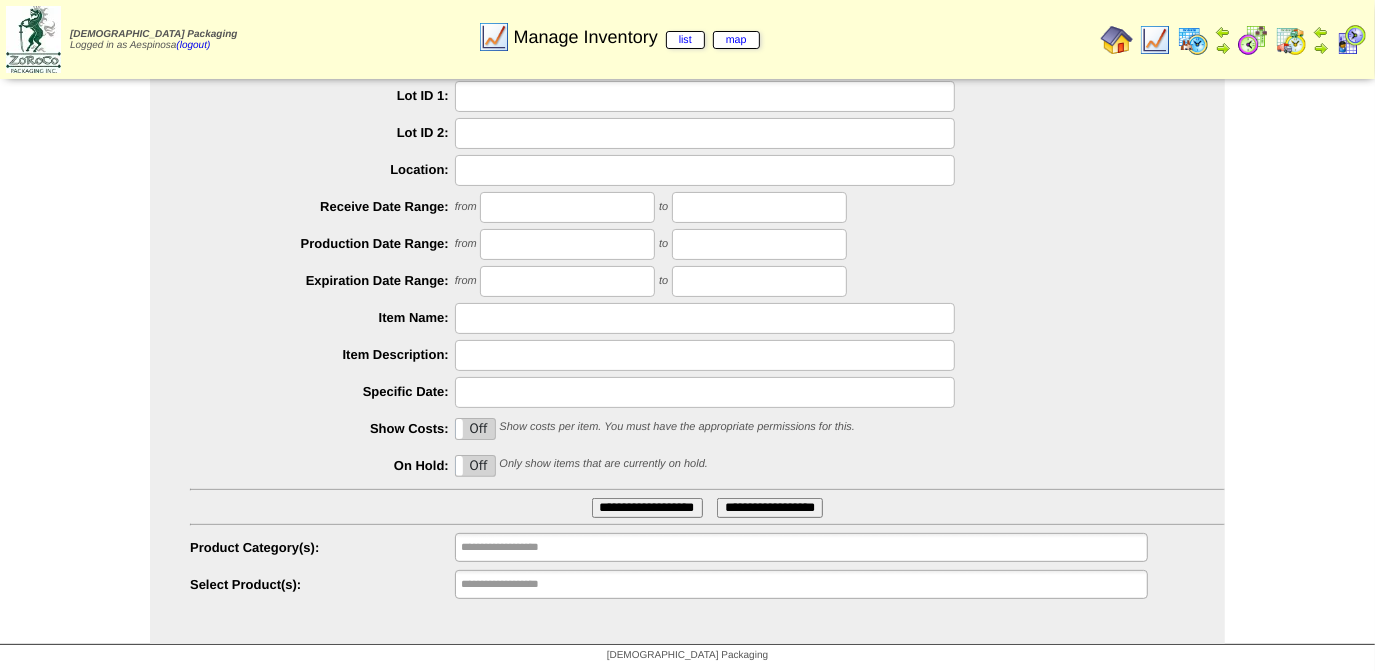 click on "**********" at bounding box center [525, 584] 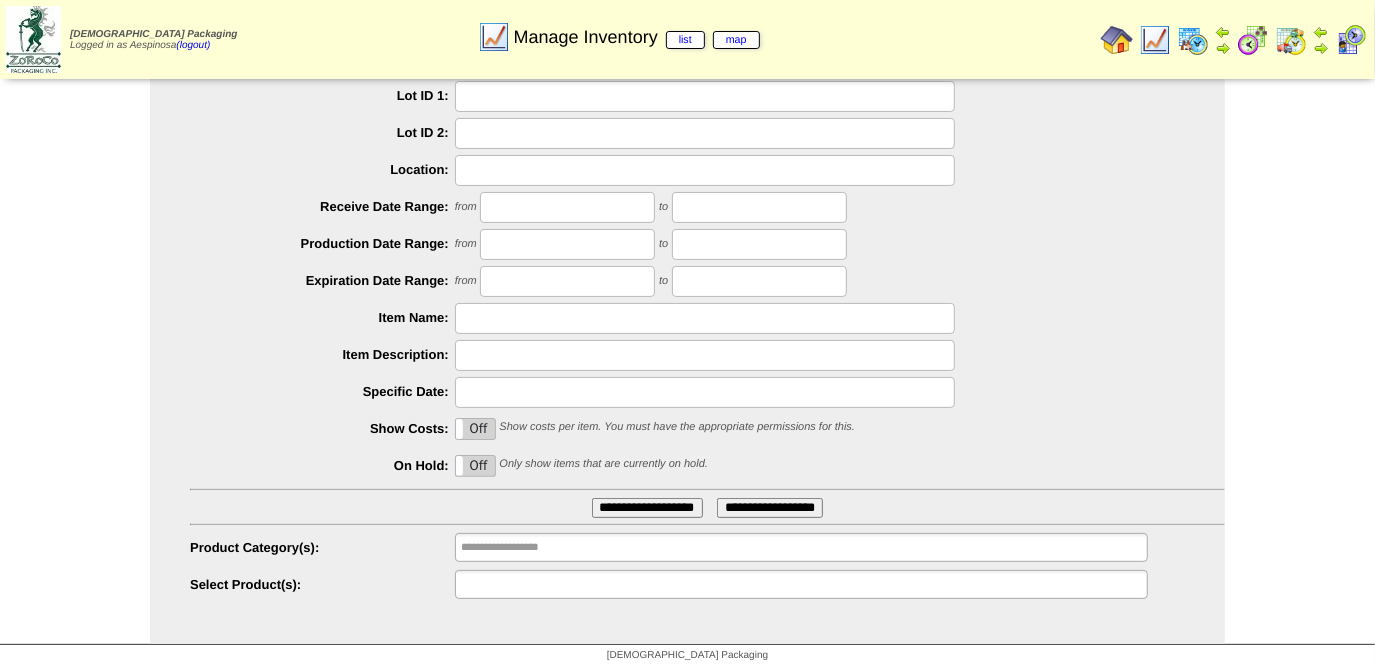 paste on "********" 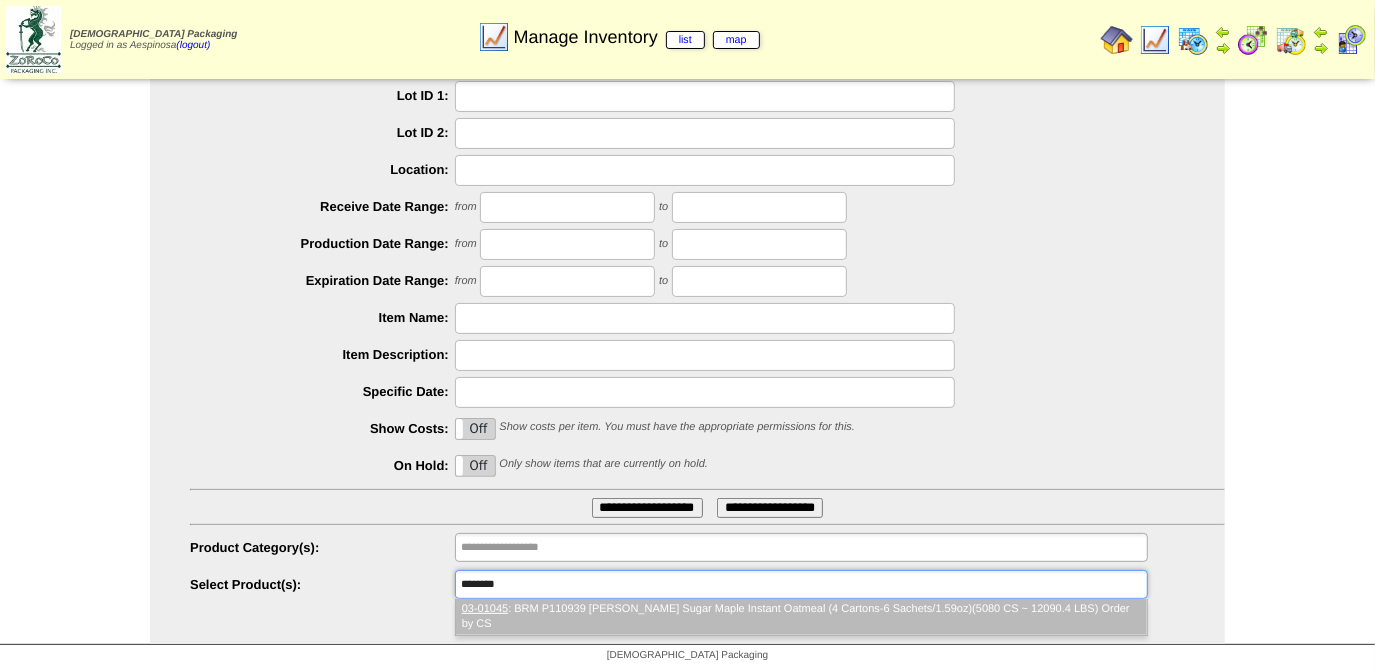 scroll, scrollTop: 0, scrollLeft: 0, axis: both 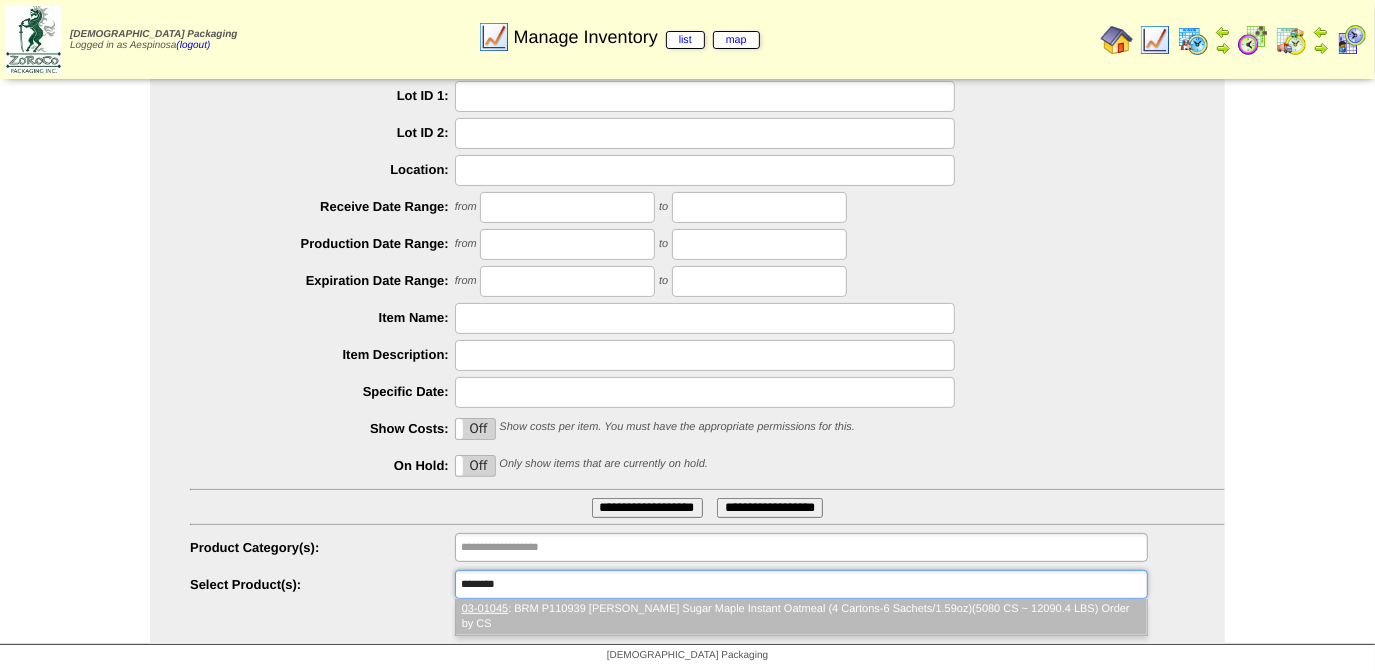 type on "********" 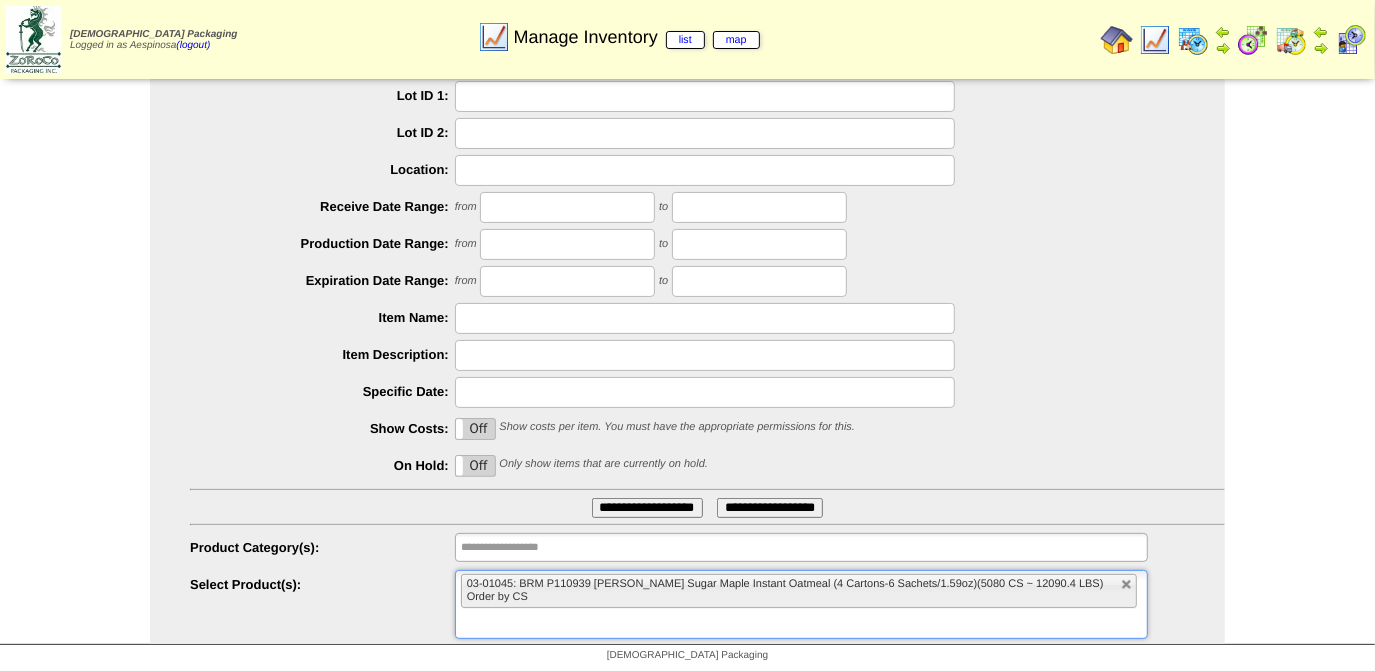click on "**********" at bounding box center (647, 508) 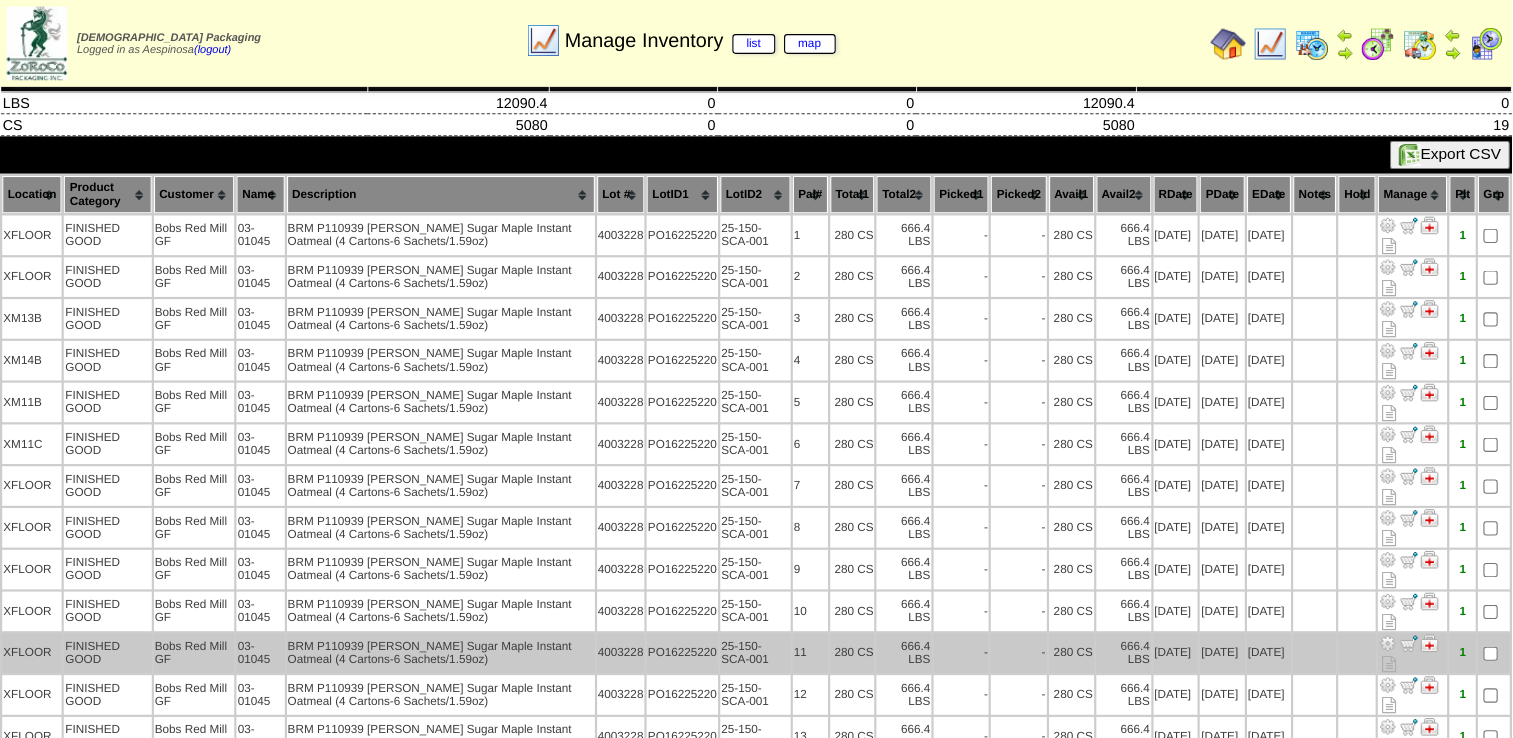 scroll, scrollTop: 0, scrollLeft: 0, axis: both 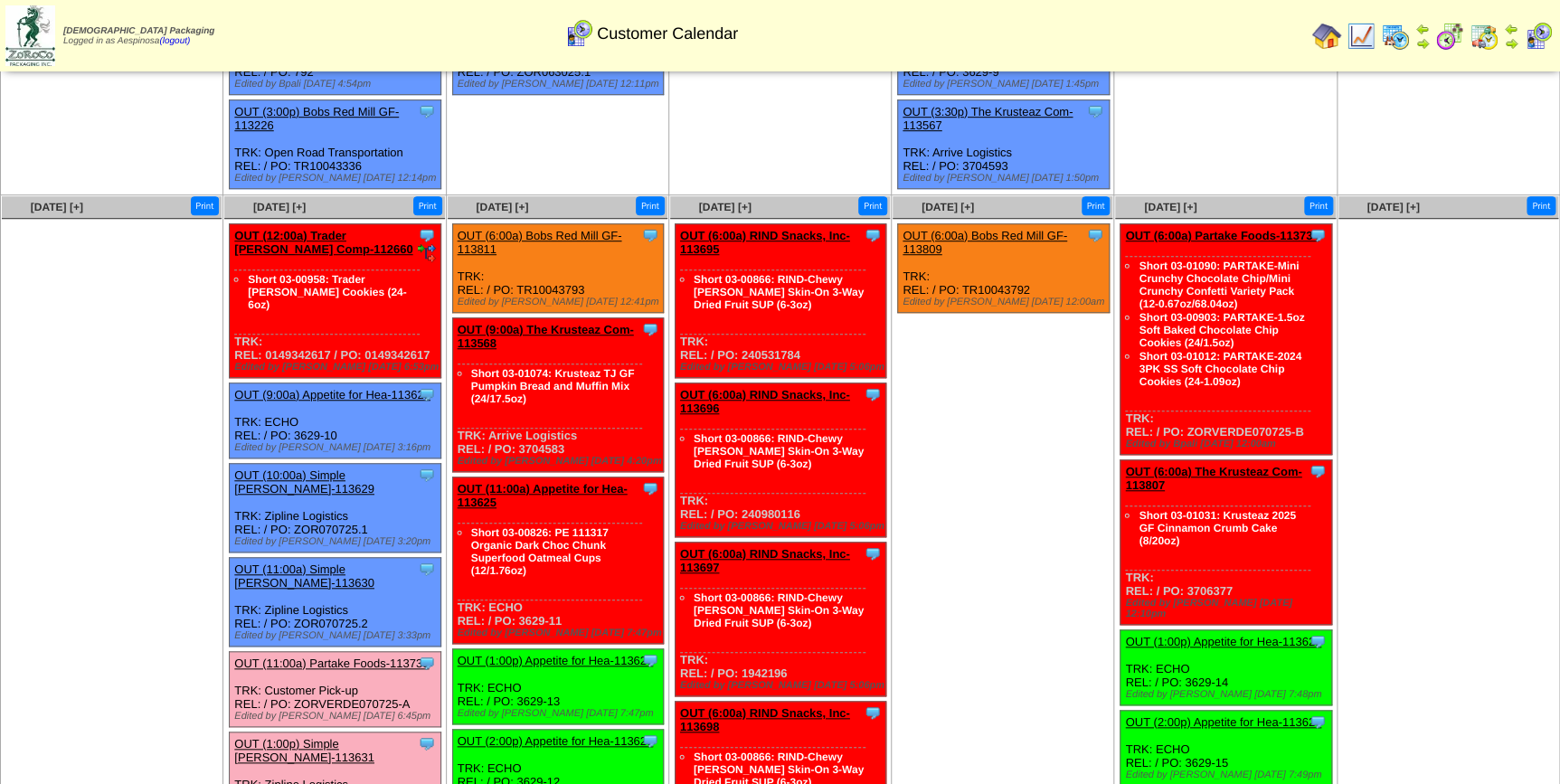 click on "OUT
(6:00a)
Bobs Red Mill GF-113811" at bounding box center (540, 242) 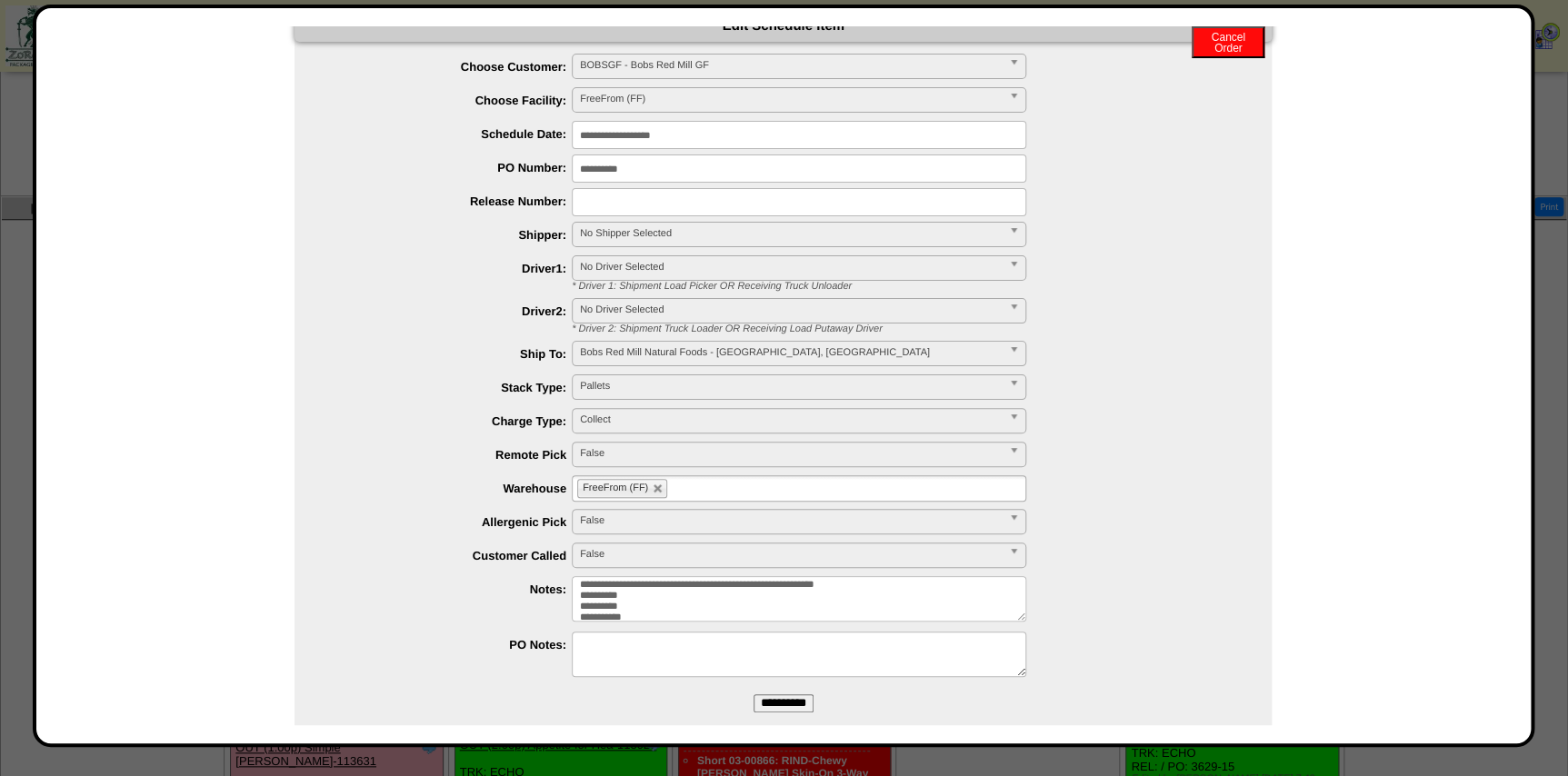scroll, scrollTop: 80, scrollLeft: 0, axis: vertical 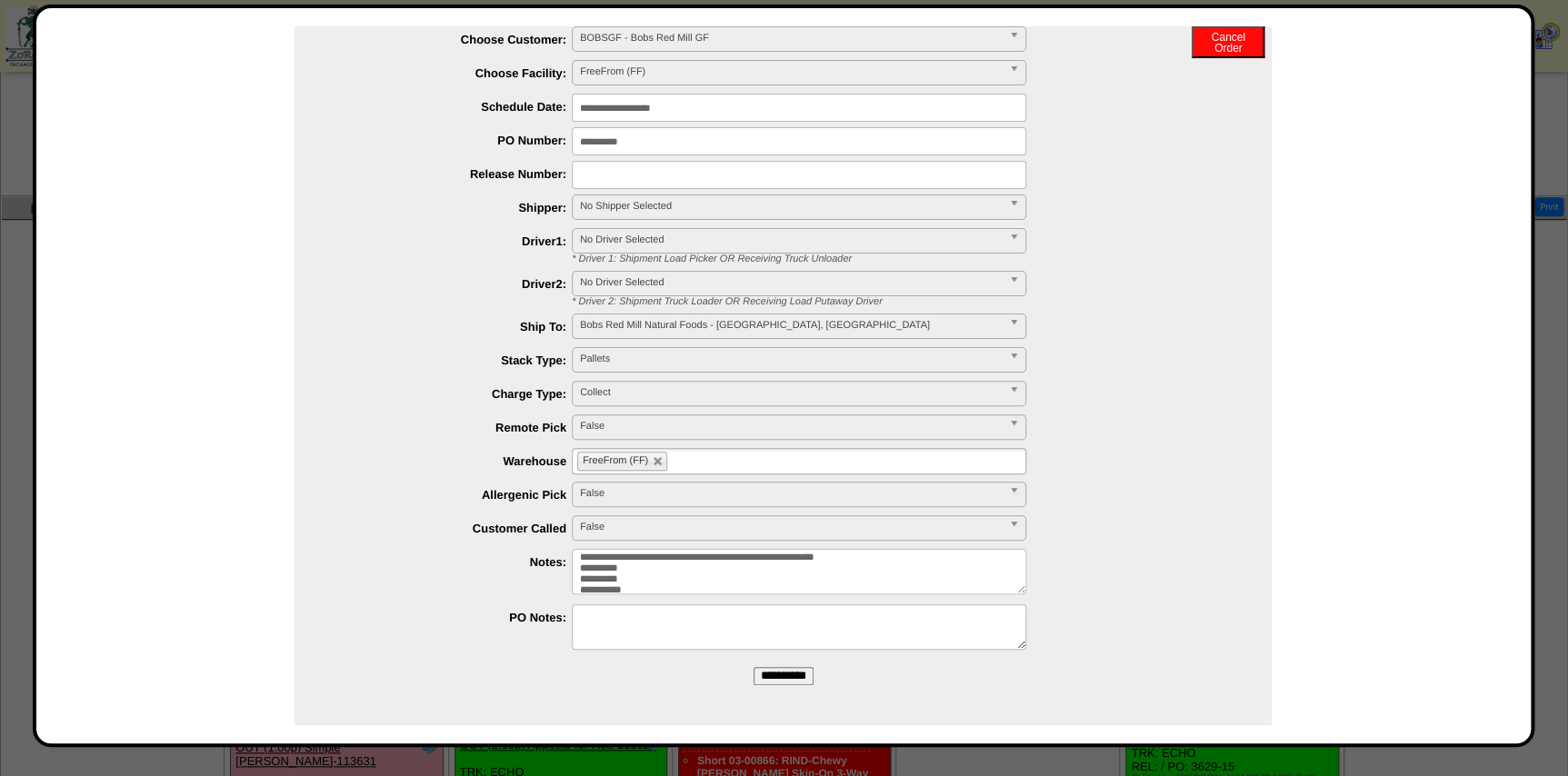 click on "**********" at bounding box center [799, 572] 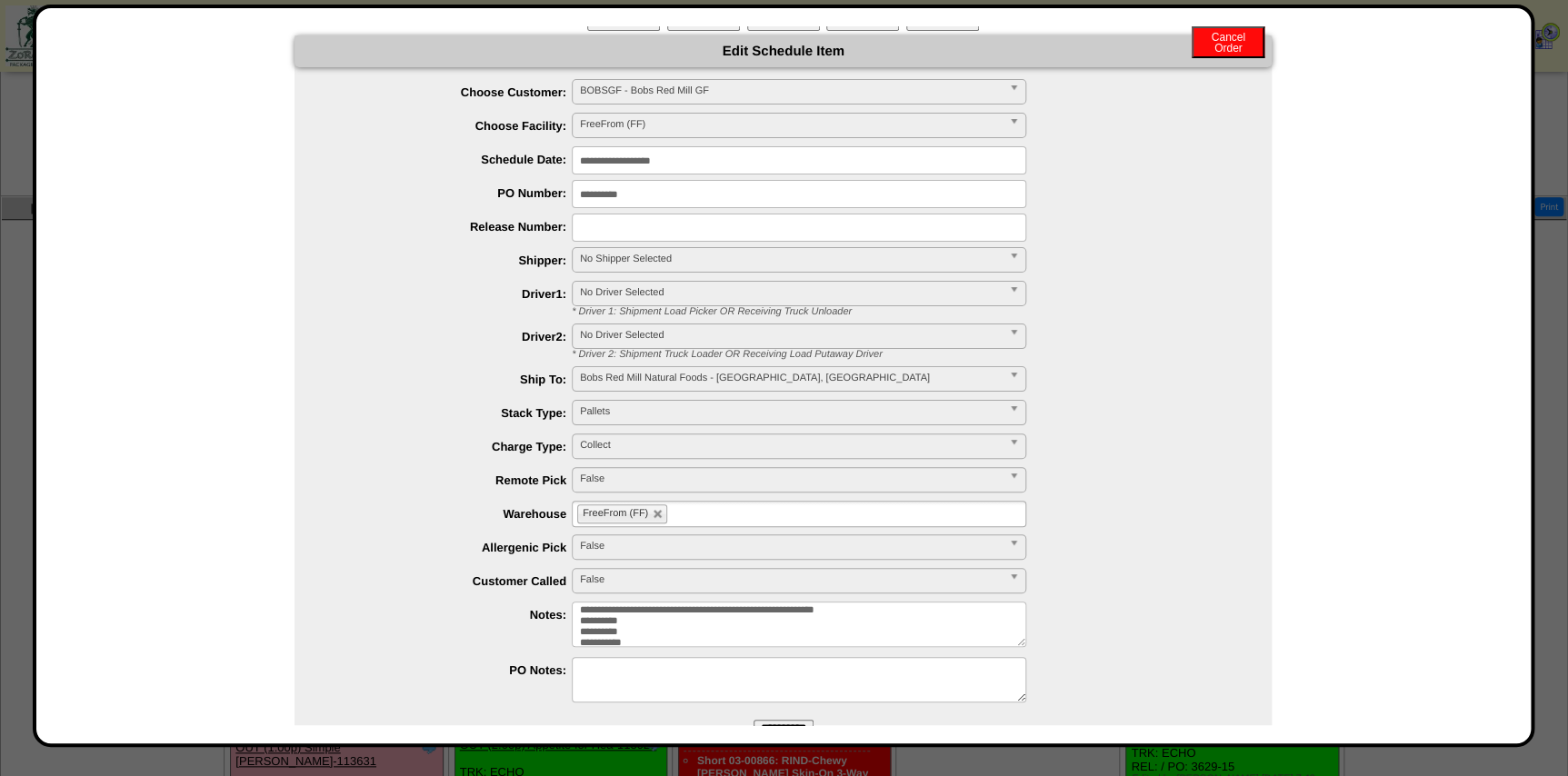 scroll, scrollTop: 0, scrollLeft: 0, axis: both 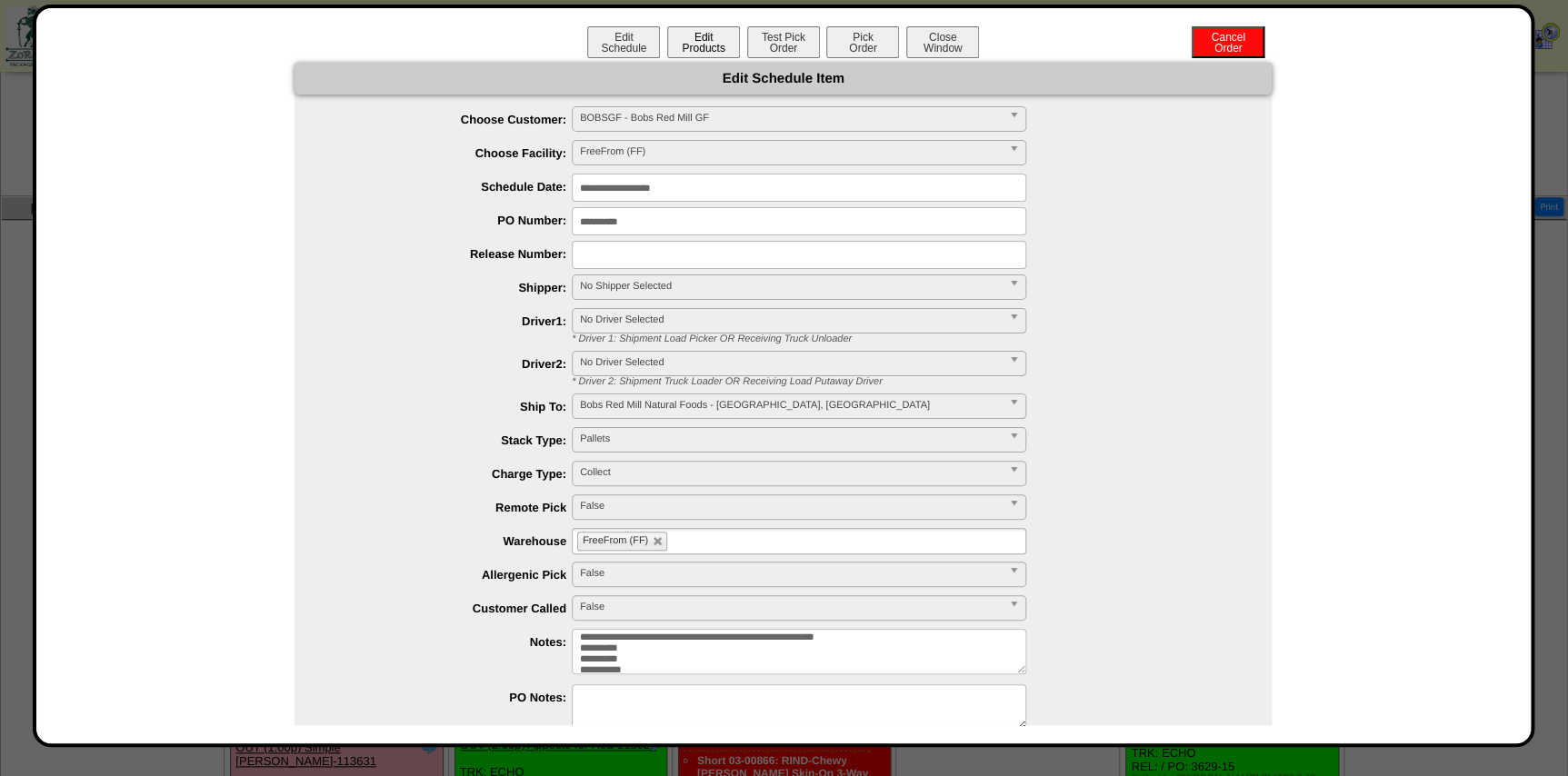 click on "Edit Products" at bounding box center (704, 42) 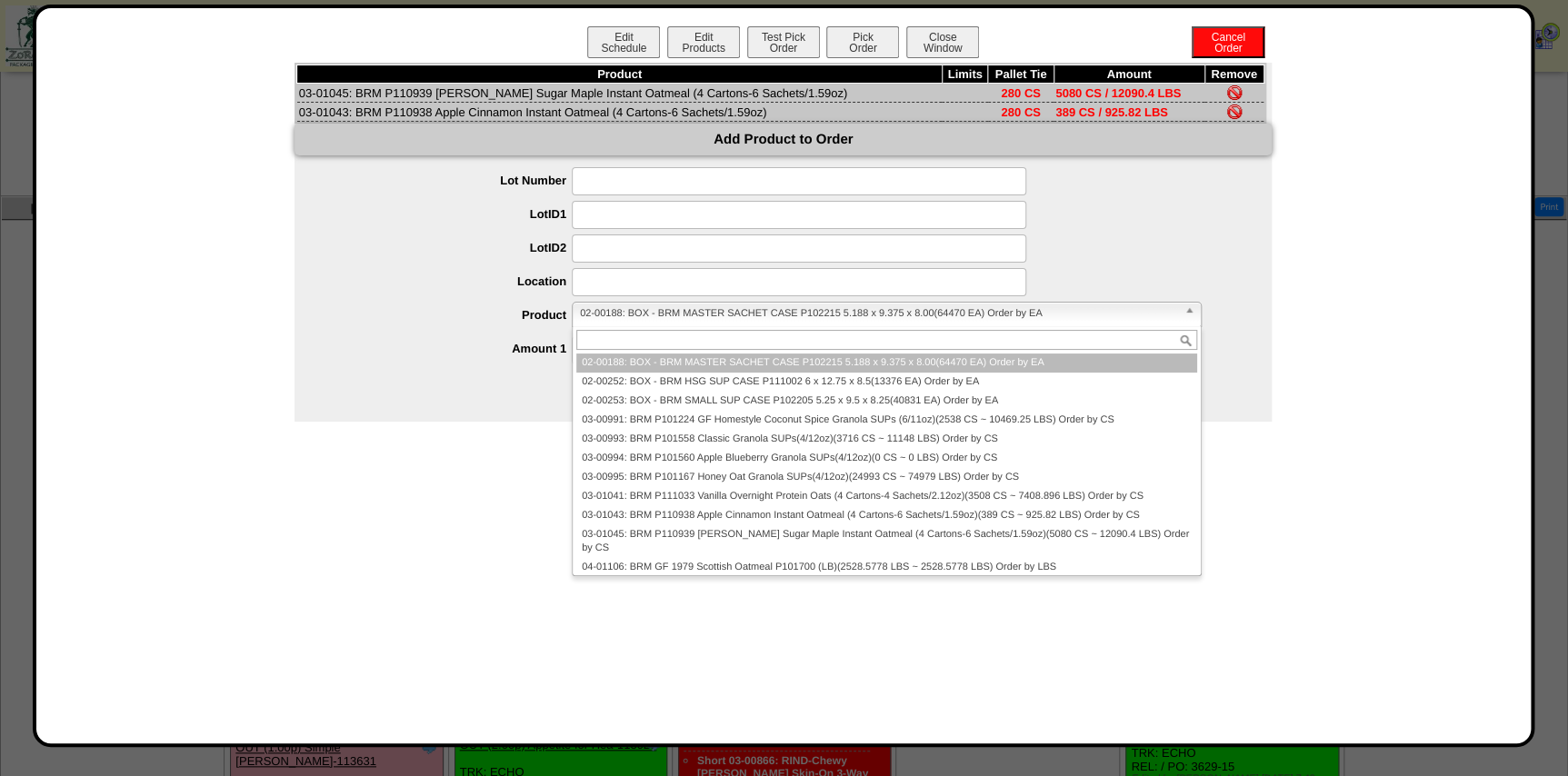 click on "02-00188: BOX - BRM MASTER SACHET CASE P102215 5.188 x 9.375 x 8.00(64470 EA) Order by EA" at bounding box center (878, 313) 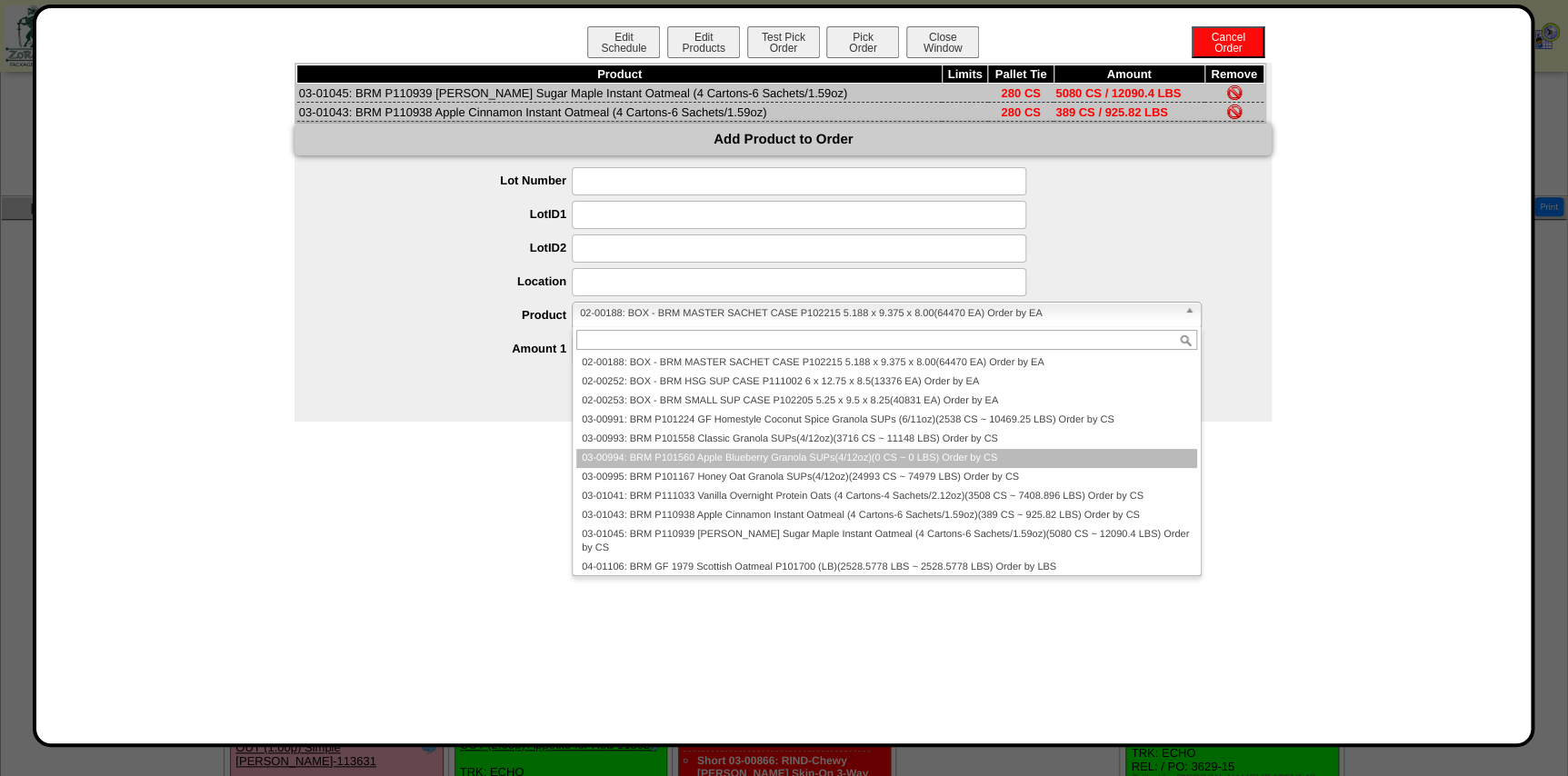 click on "03-00995: BRM P101167 Honey Oat Granola SUPs(4/12oz)(24993 CS ~ 74979 LBS) Order by CS" at bounding box center (886, 477) 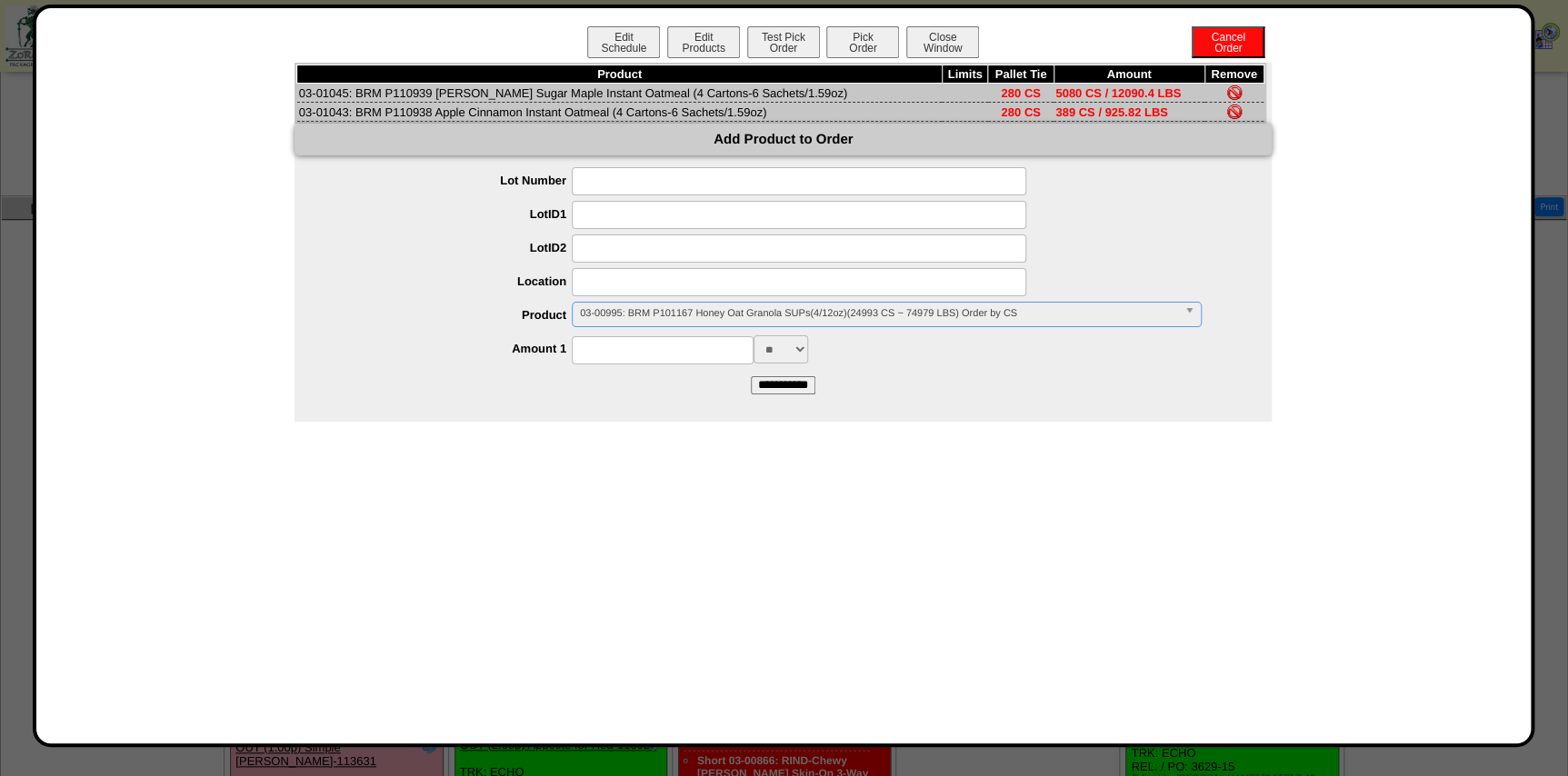 click at bounding box center [663, 350] 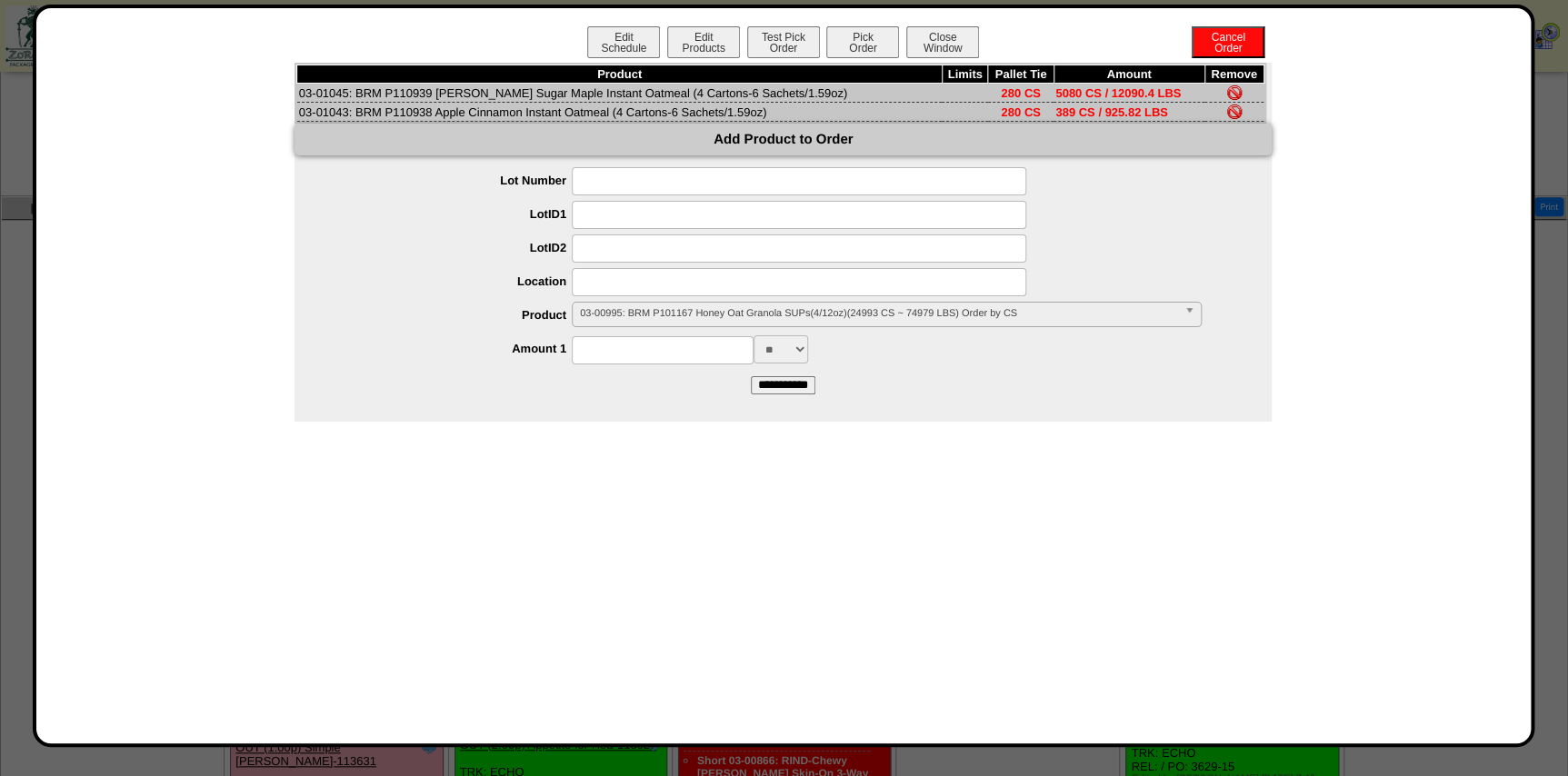 click at bounding box center [799, 214] 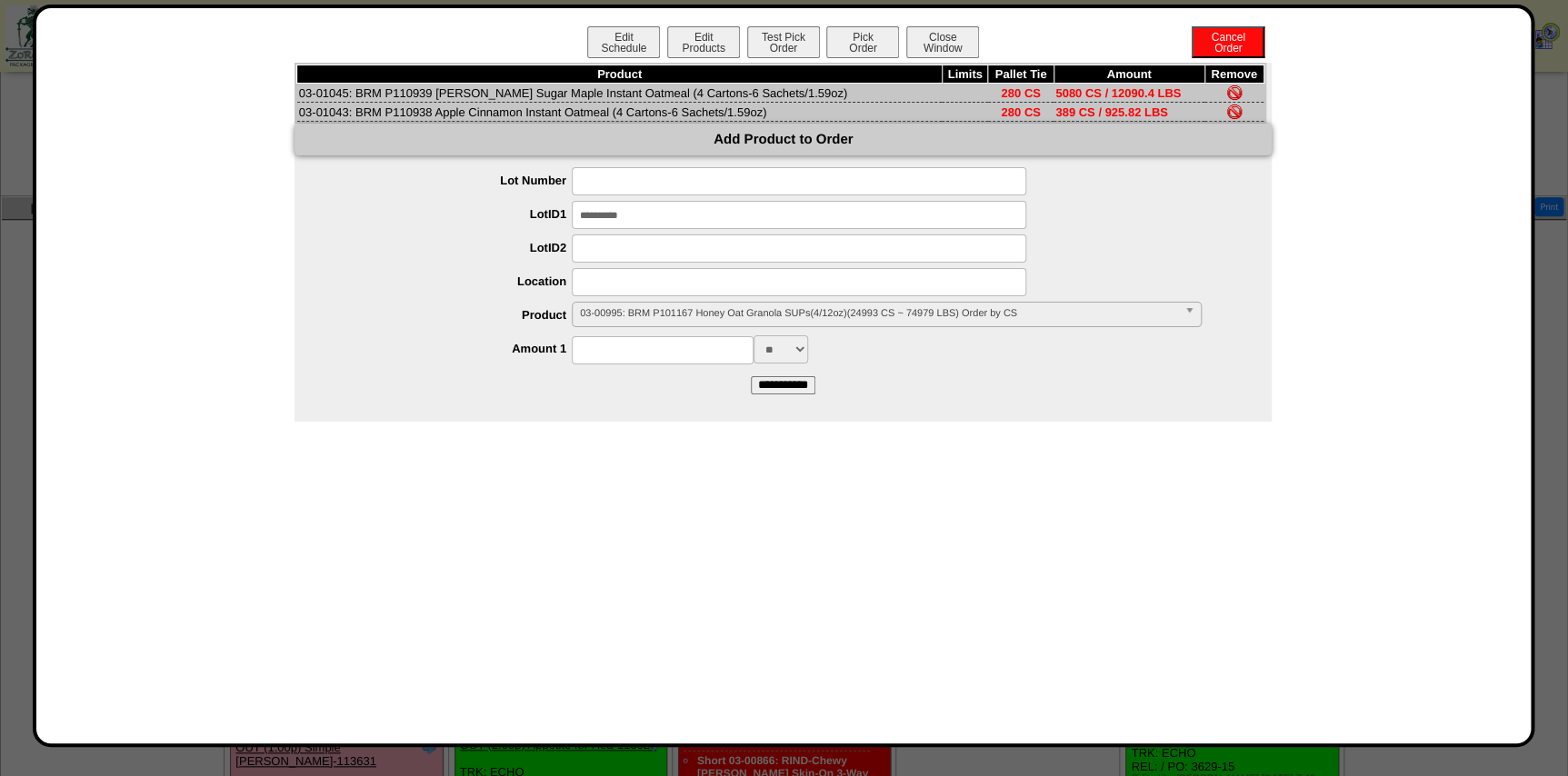 type on "**********" 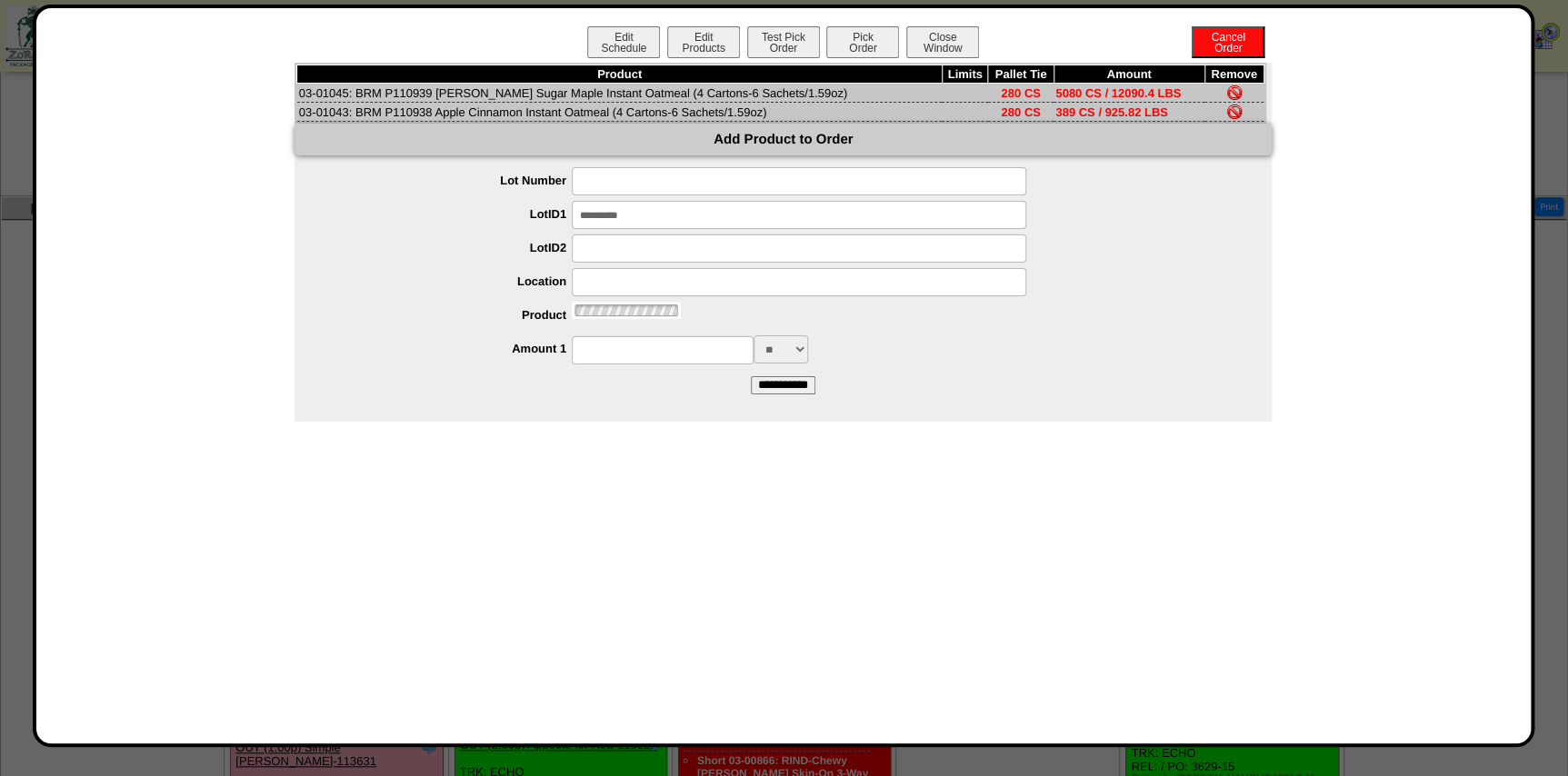 click on "Location" at bounding box center (451, 281) 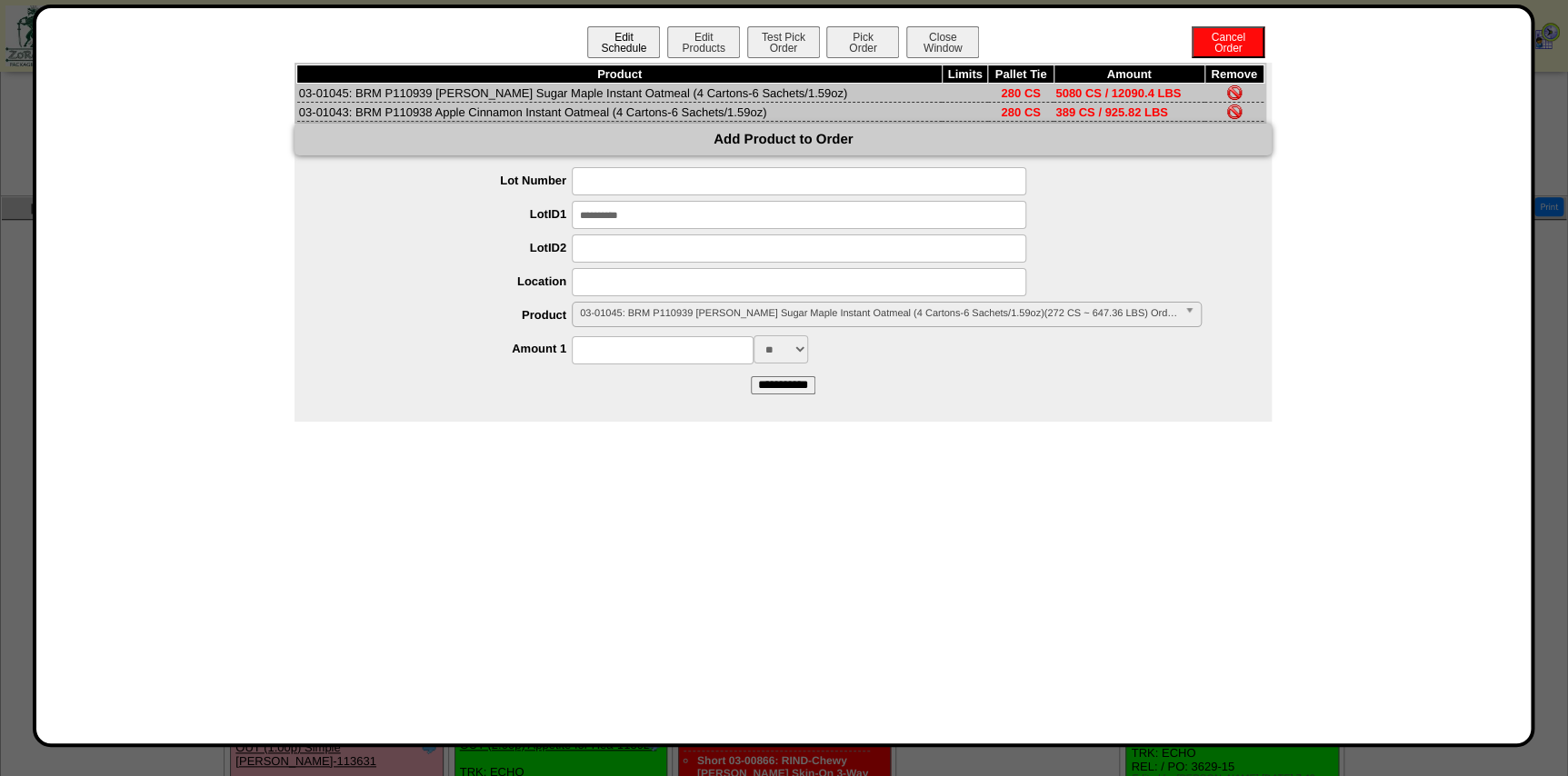 click on "Edit Schedule" at bounding box center [624, 42] 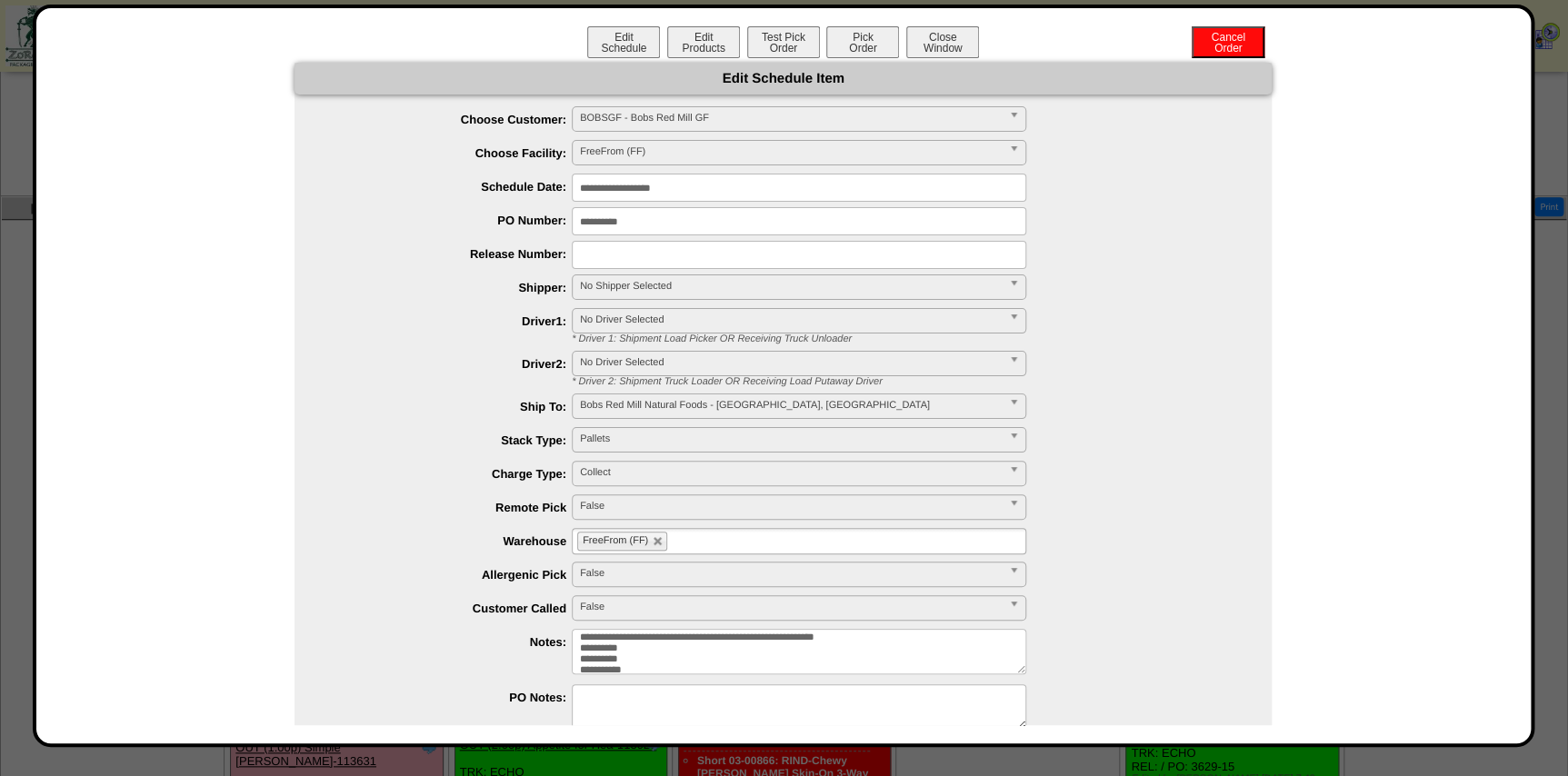 click on "**********" at bounding box center (799, 652) 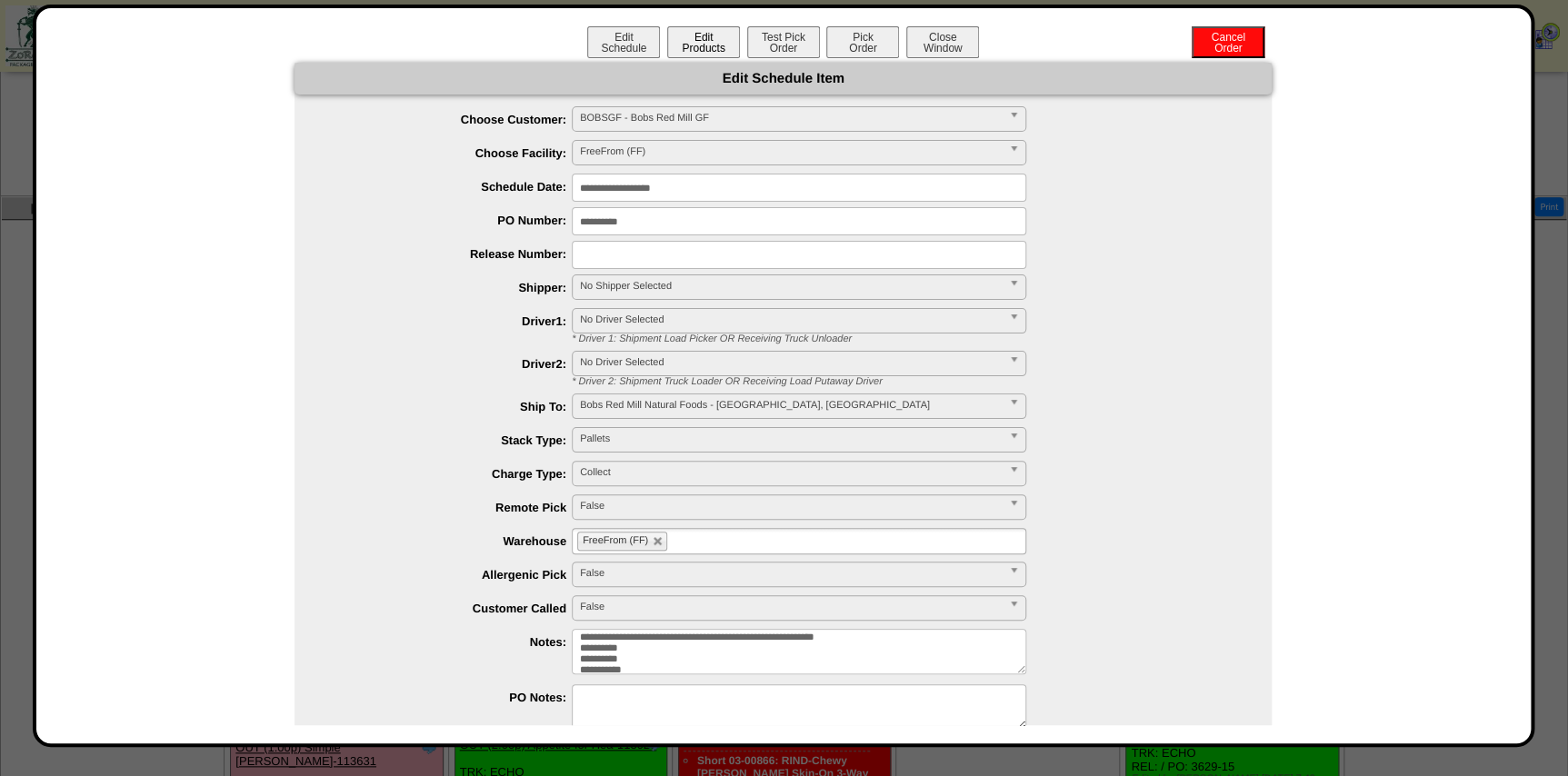 click on "**********" at bounding box center (784, 375) 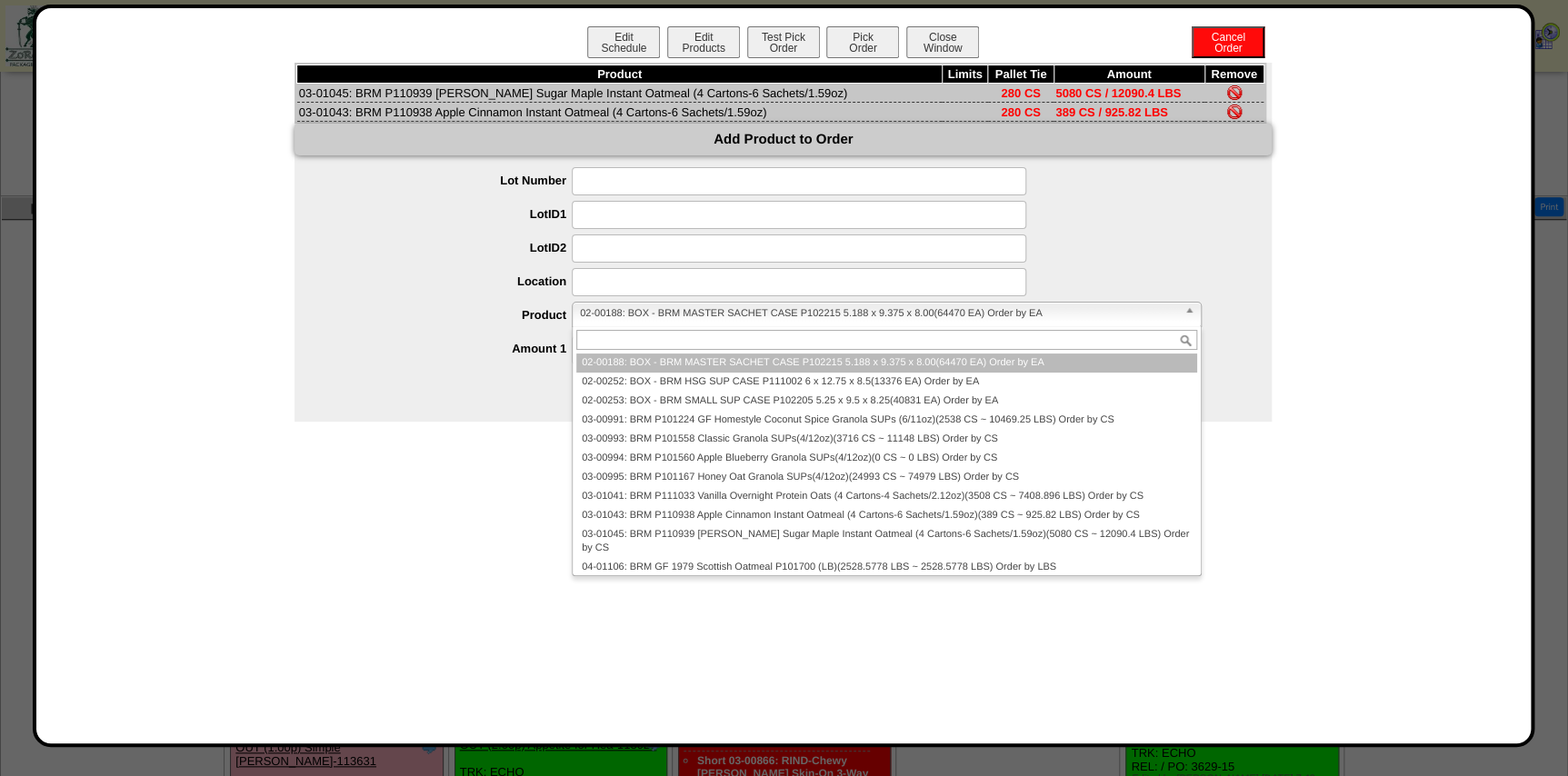 click on "02-00188: BOX - BRM MASTER SACHET CASE P102215 5.188 x 9.375 x 8.00(64470 EA) Order by EA" at bounding box center [878, 313] 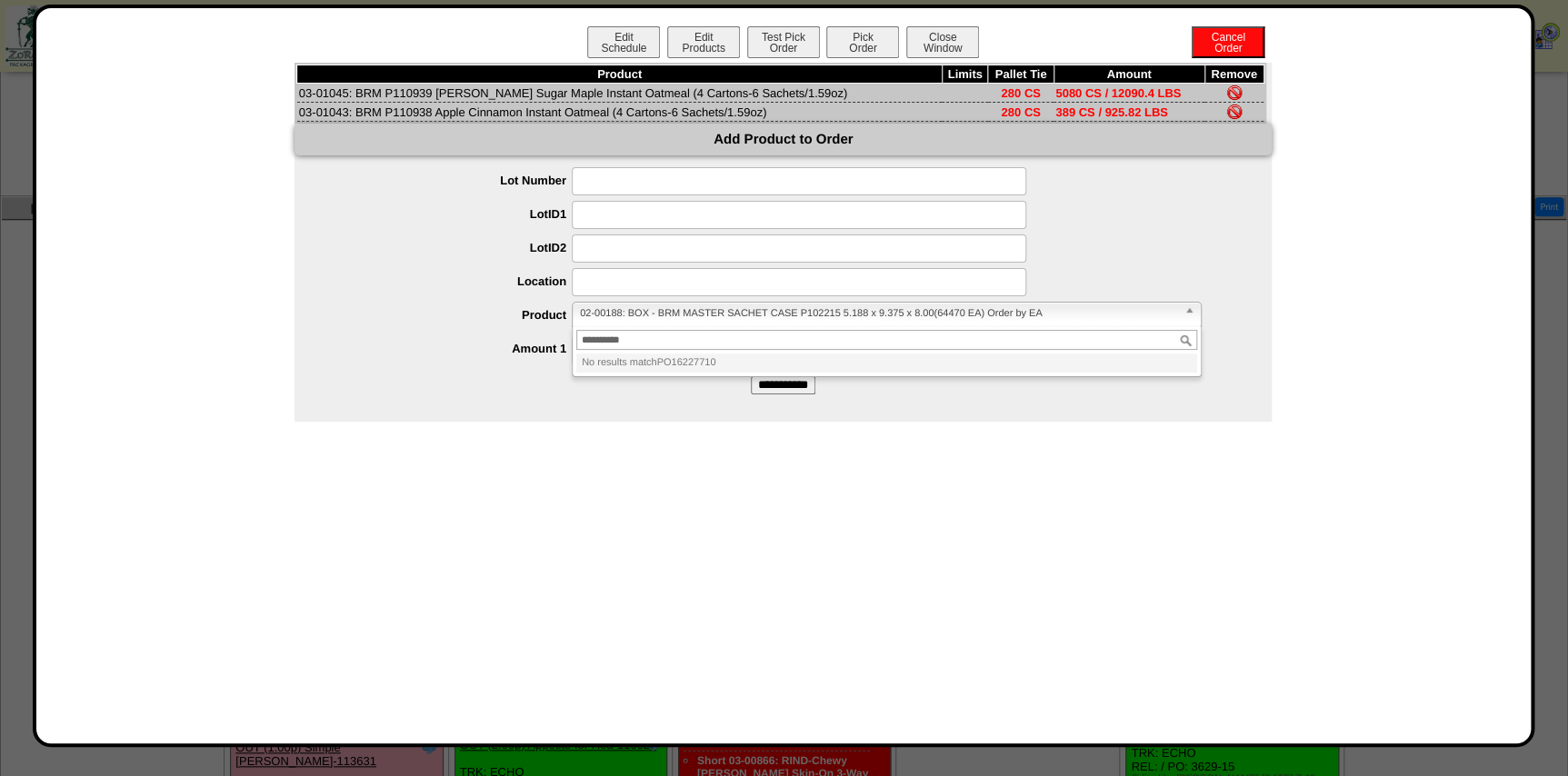 type on "**********" 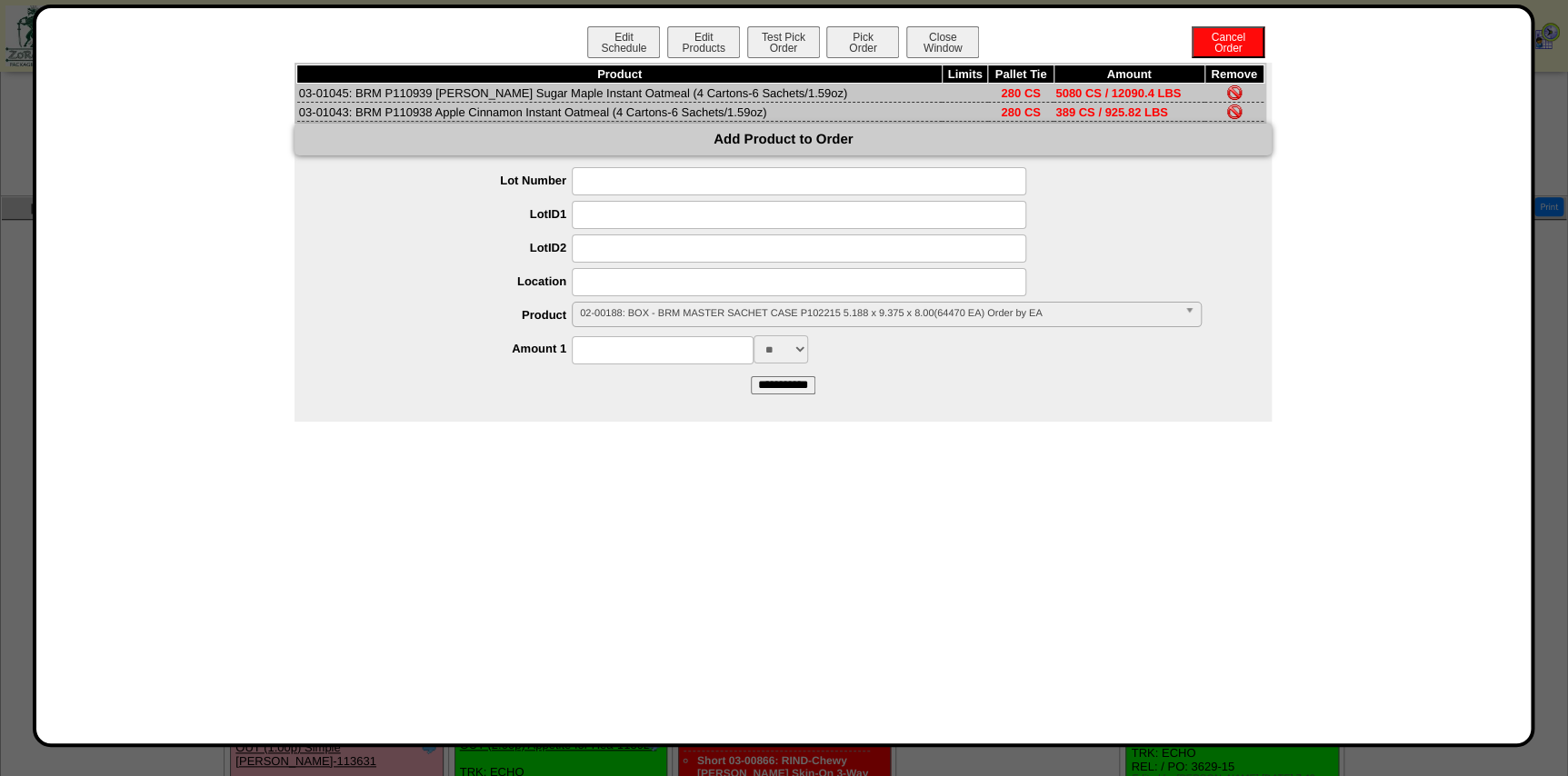 click on "**********" at bounding box center (783, 265) 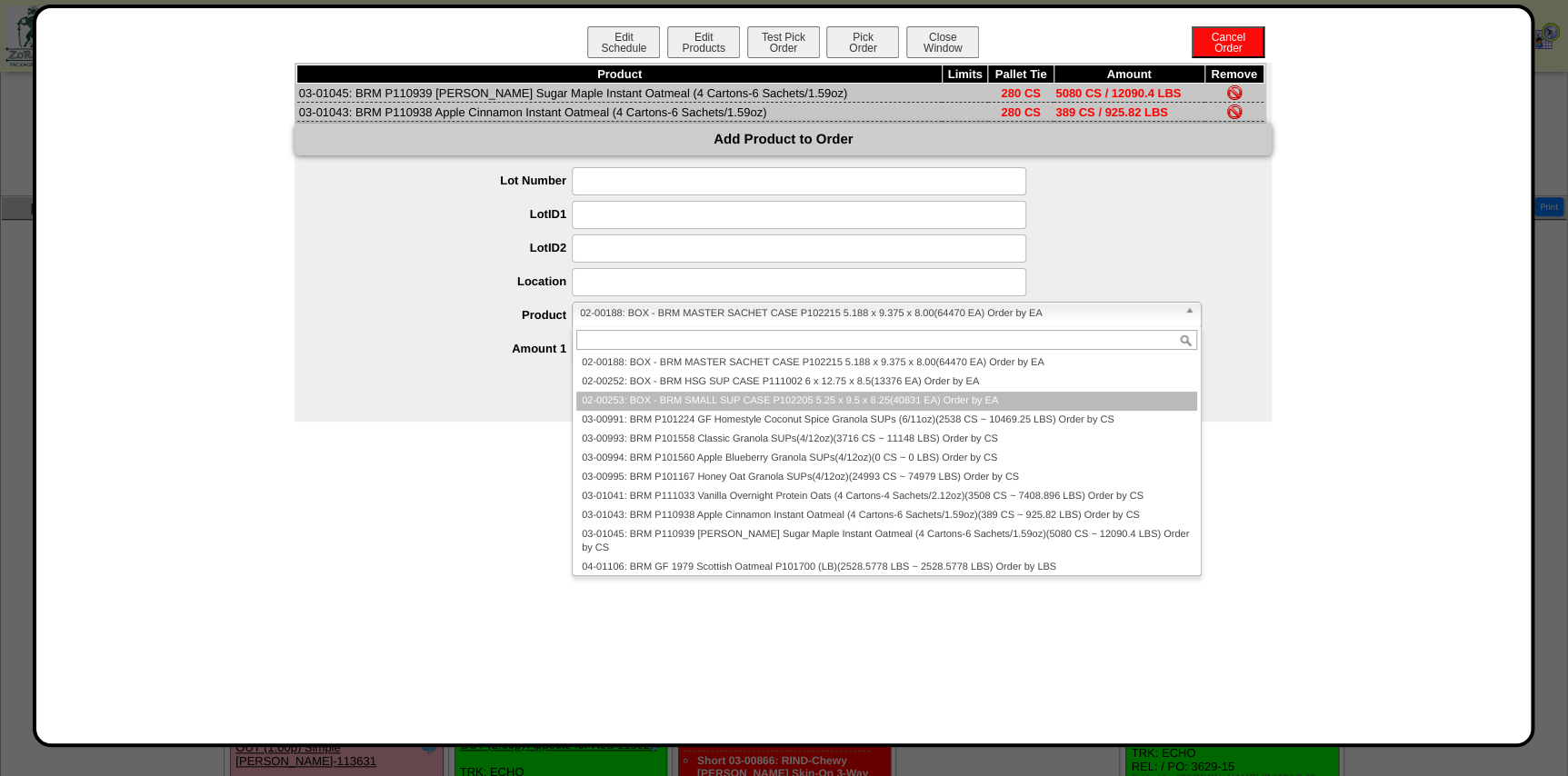 click on "03-00991: BRM P101224 GF Homestyle Coconut Spice Granola SUPs (6/11oz)(2538 CS ~ 10469.25 LBS) Order by CS" at bounding box center (886, 420) 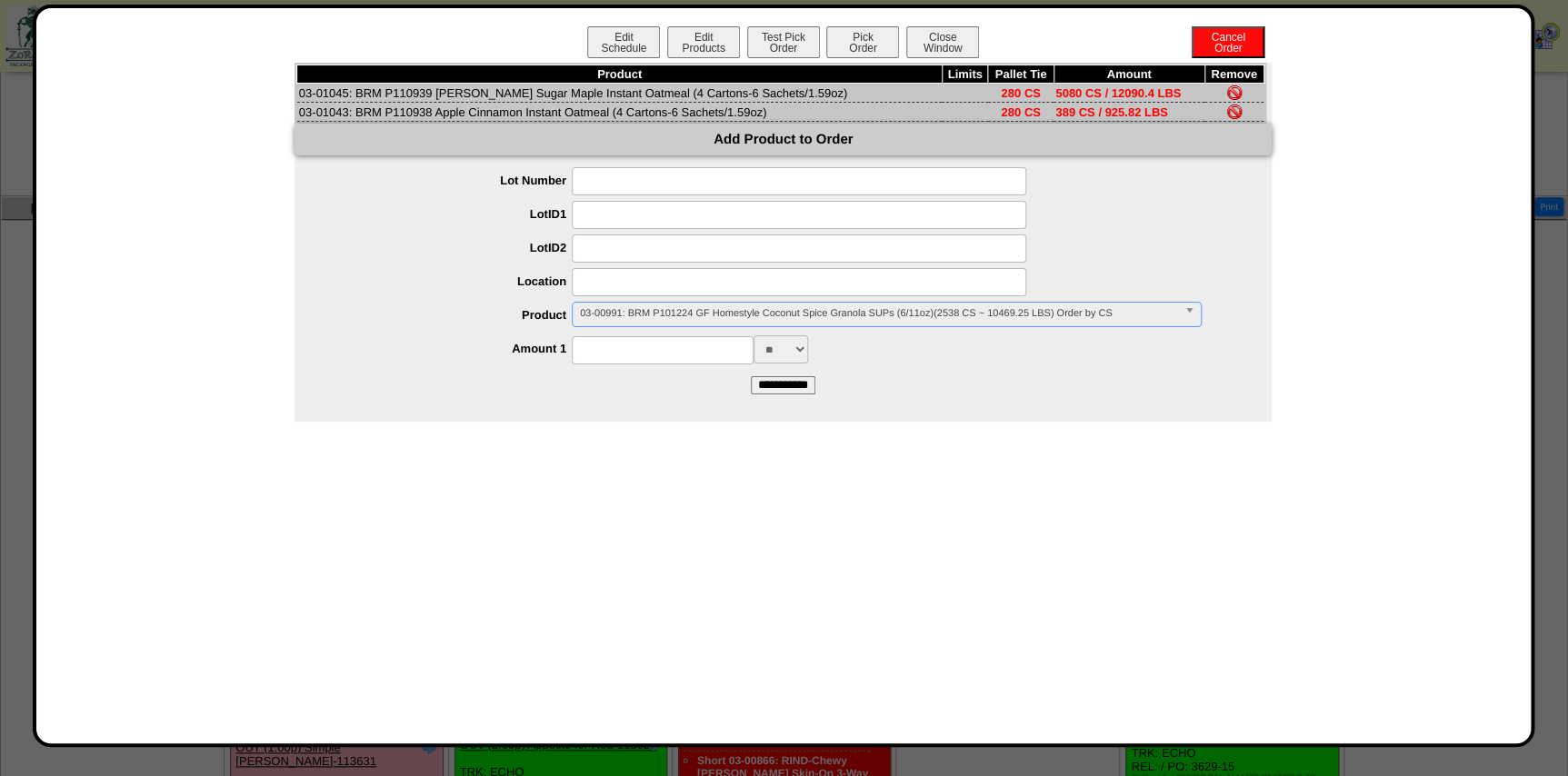 click at bounding box center (799, 214) 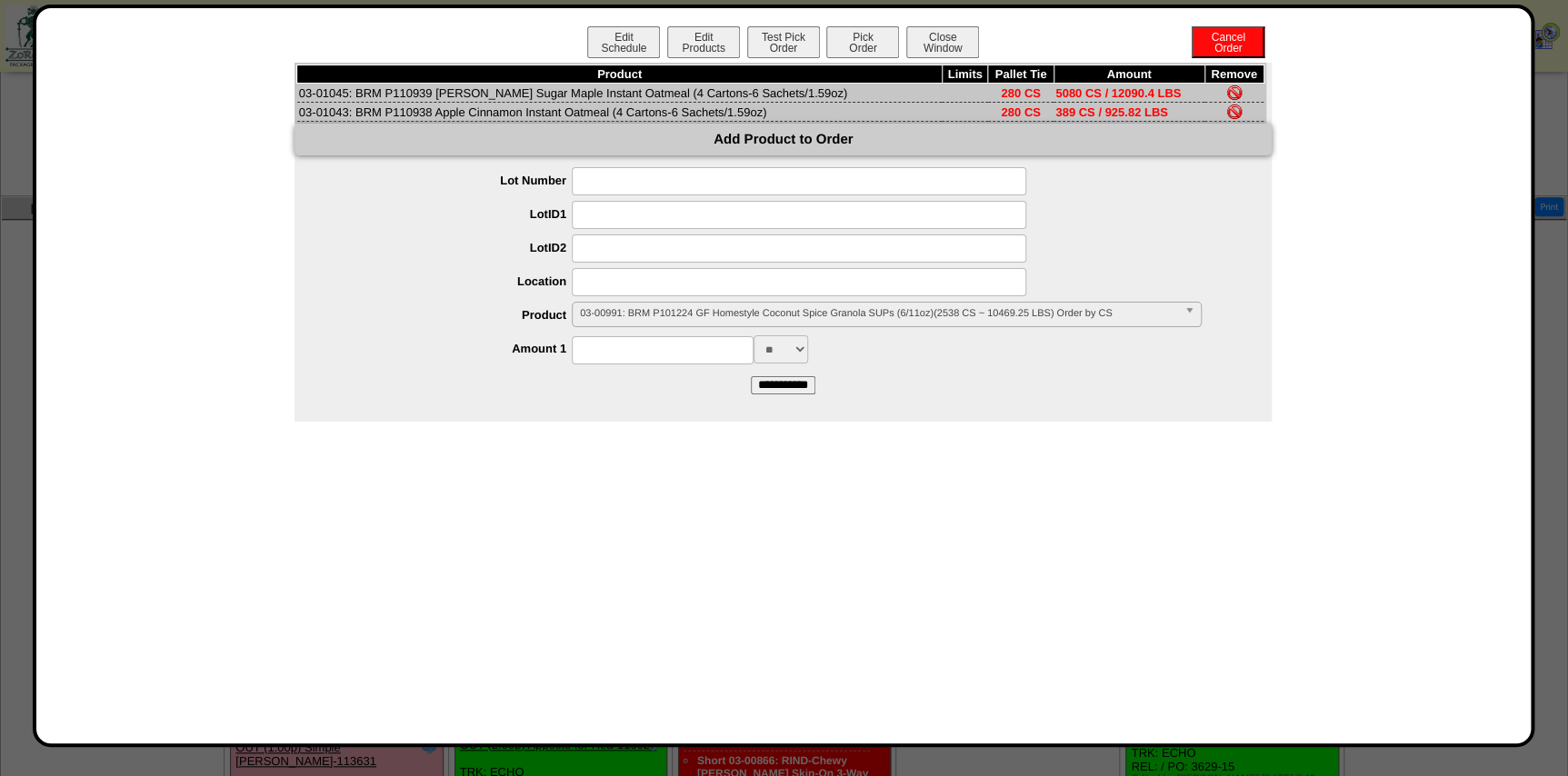 paste on "**********" 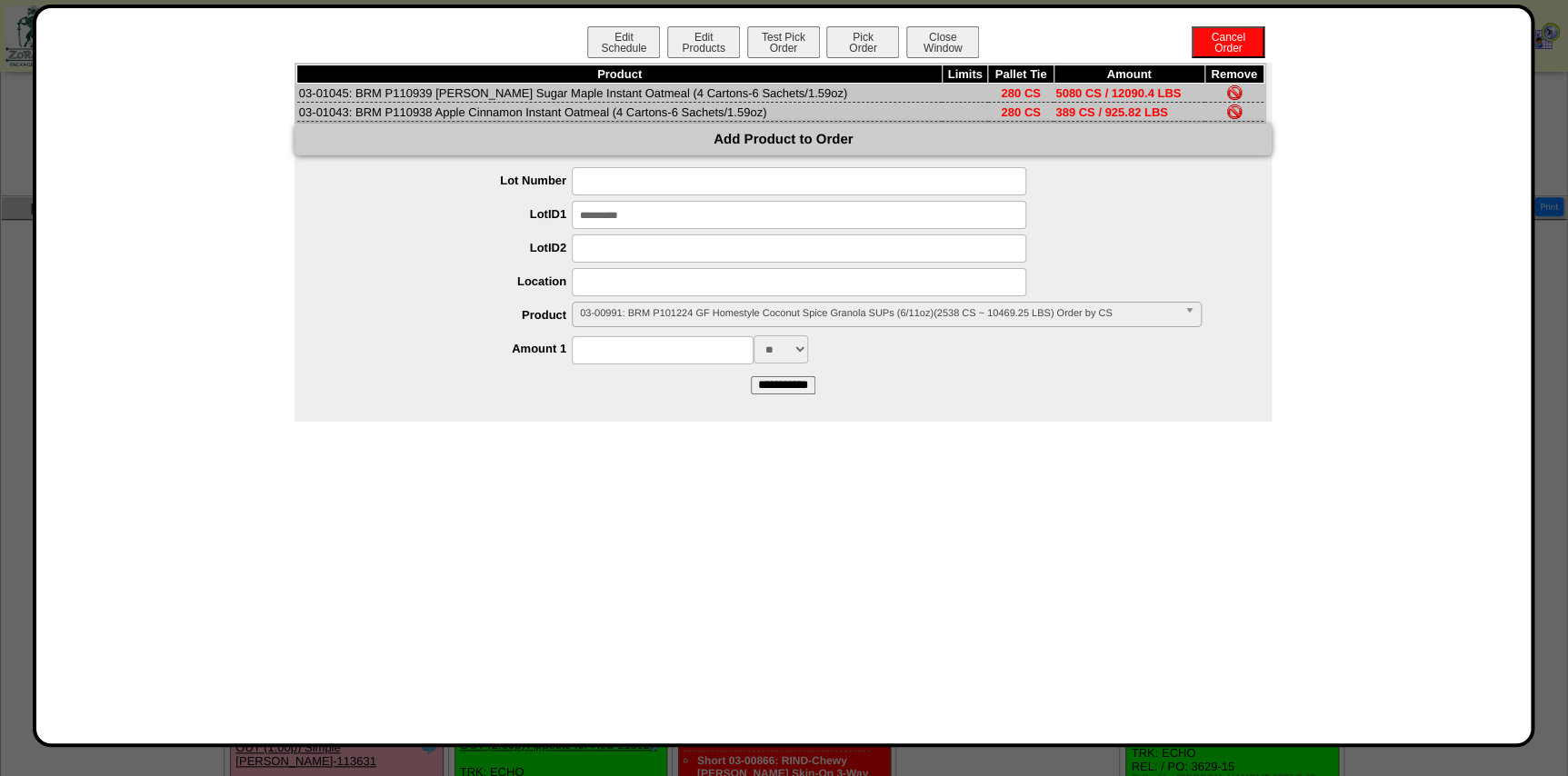 type on "**********" 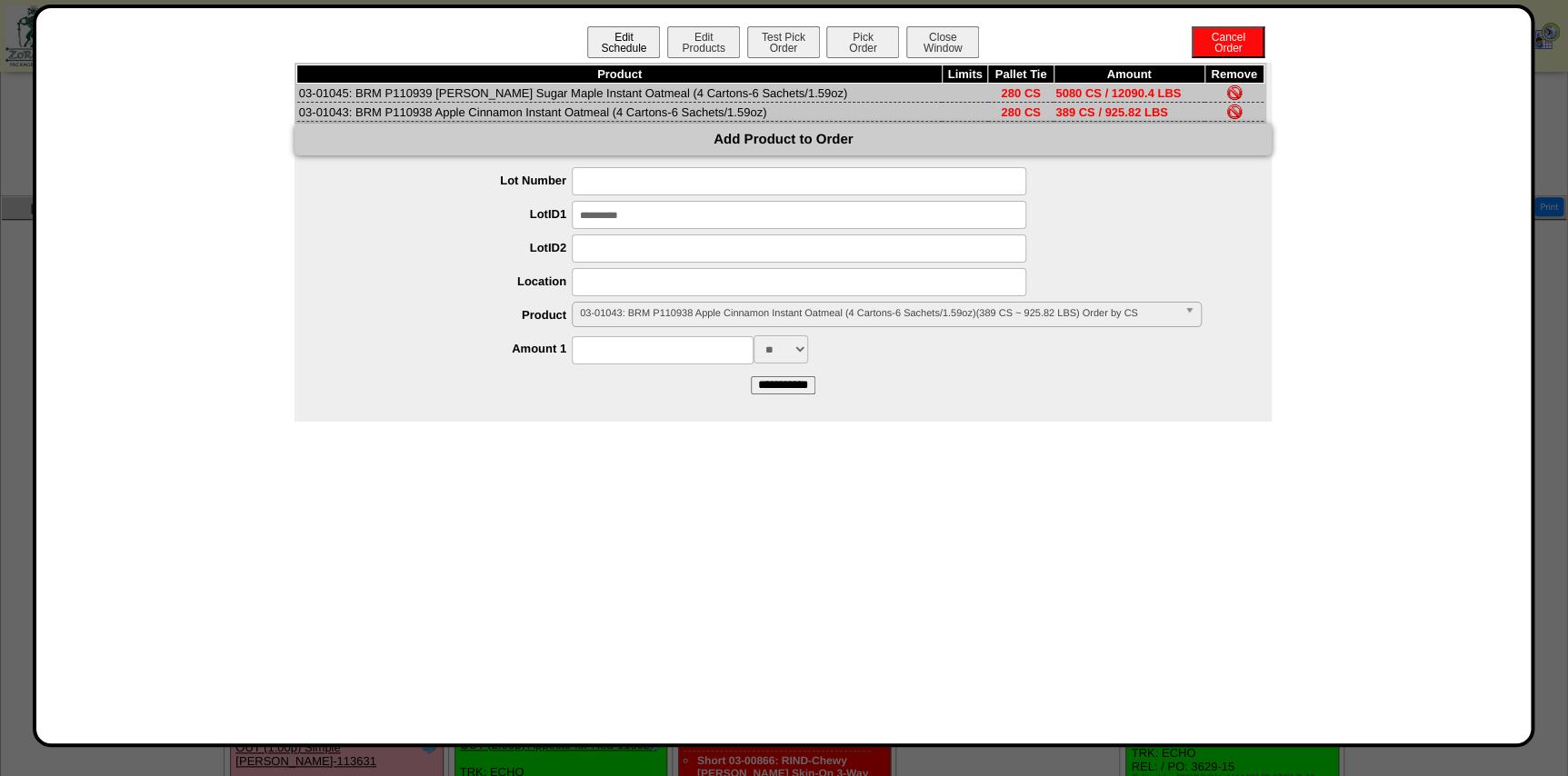 click on "Edit Schedule" at bounding box center [624, 42] 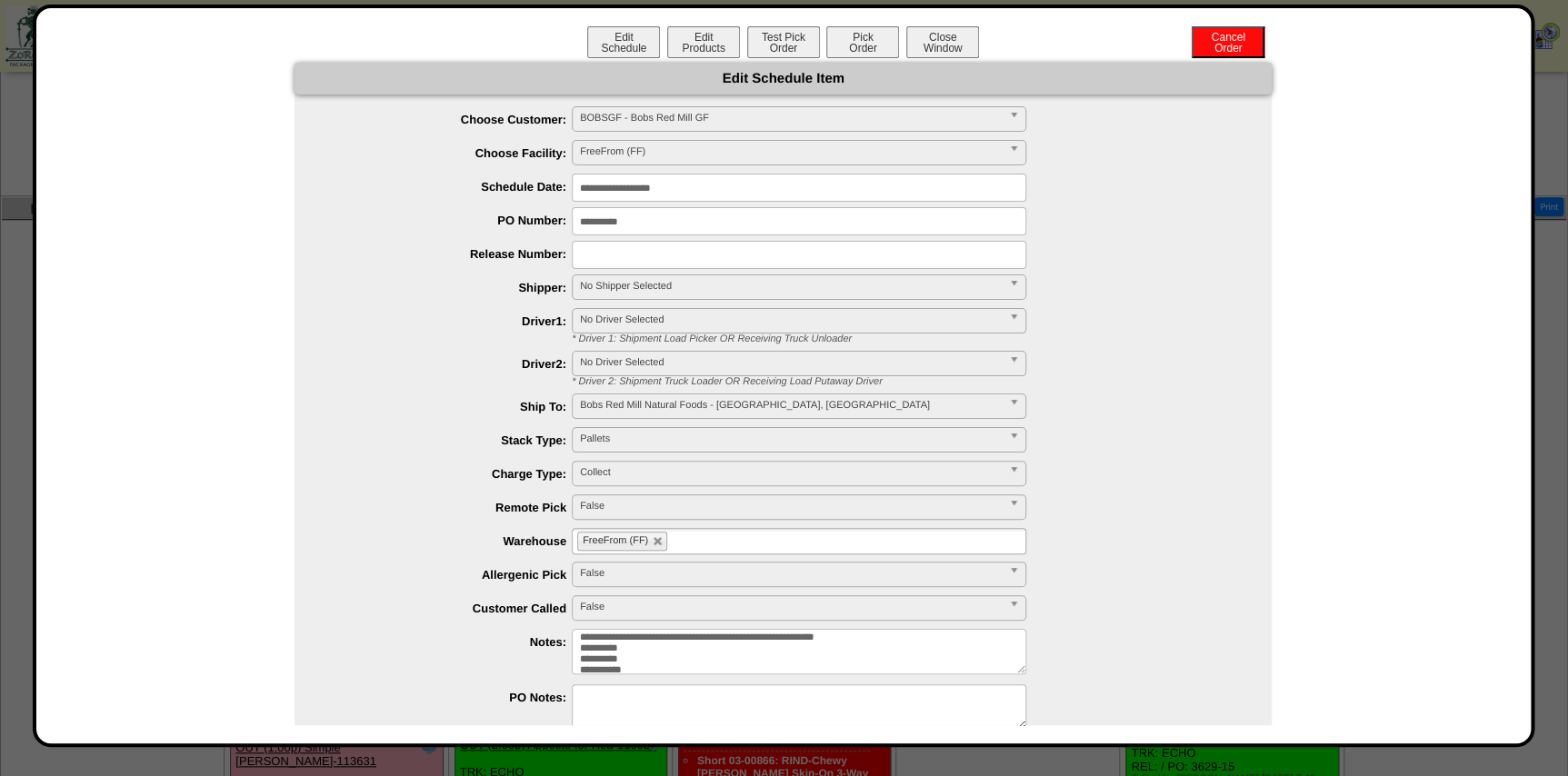 click on "**********" at bounding box center (799, 652) 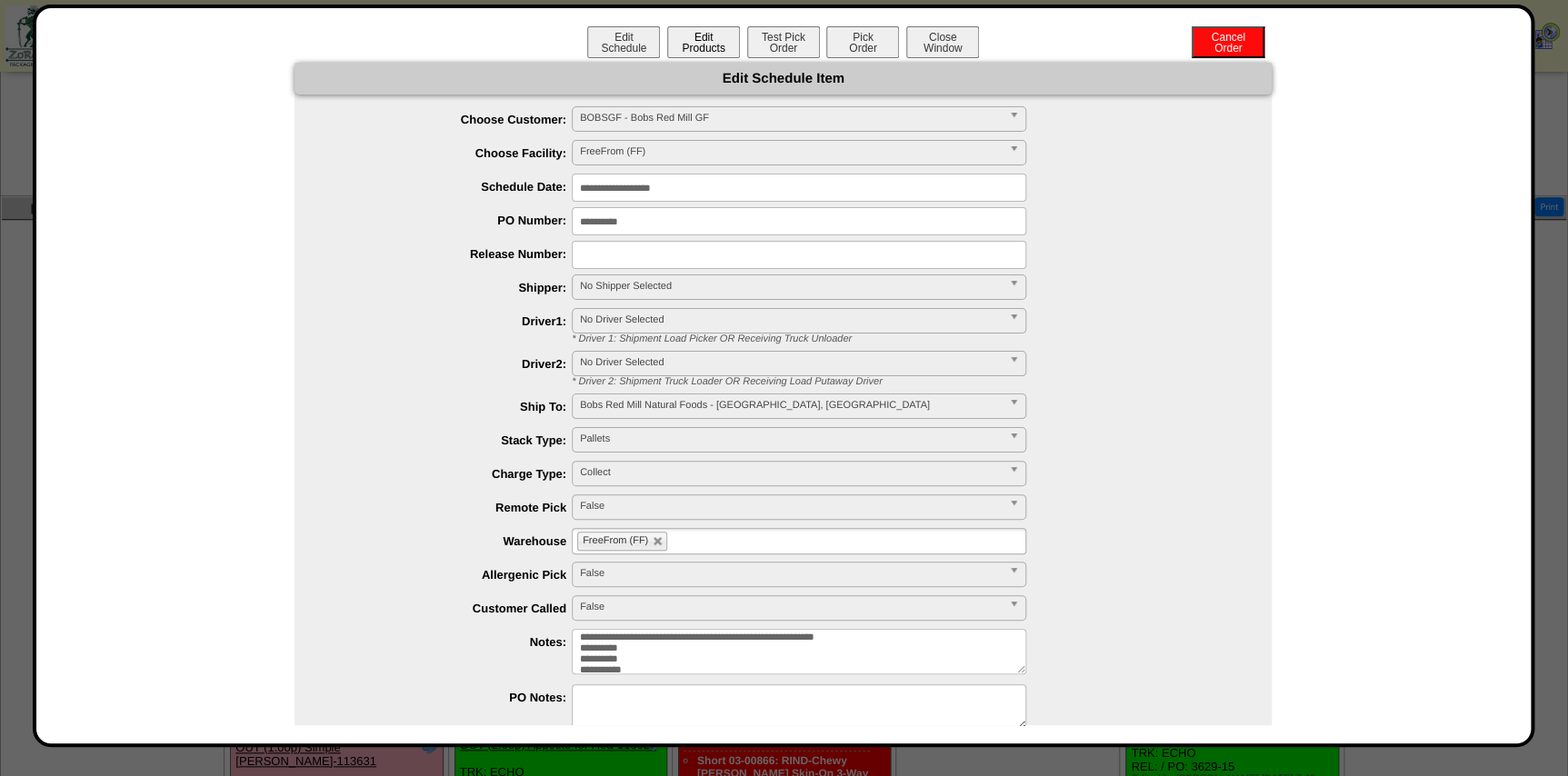 click on "Edit Products" at bounding box center [704, 42] 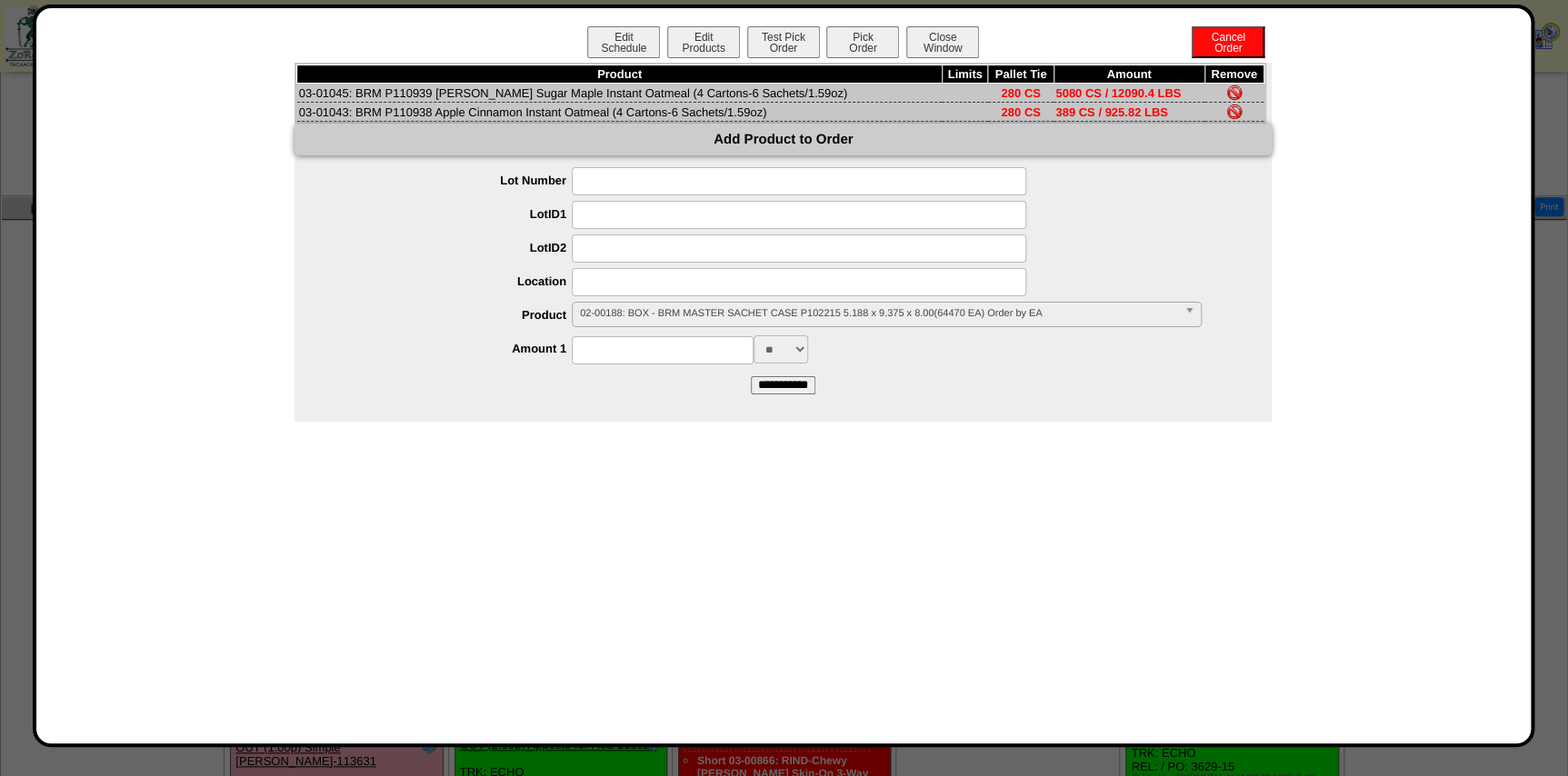 click on "02-00188: BOX - BRM MASTER SACHET CASE P102215 5.188 x 9.375 x 8.00(64470 EA) Order by EA" at bounding box center (878, 313) 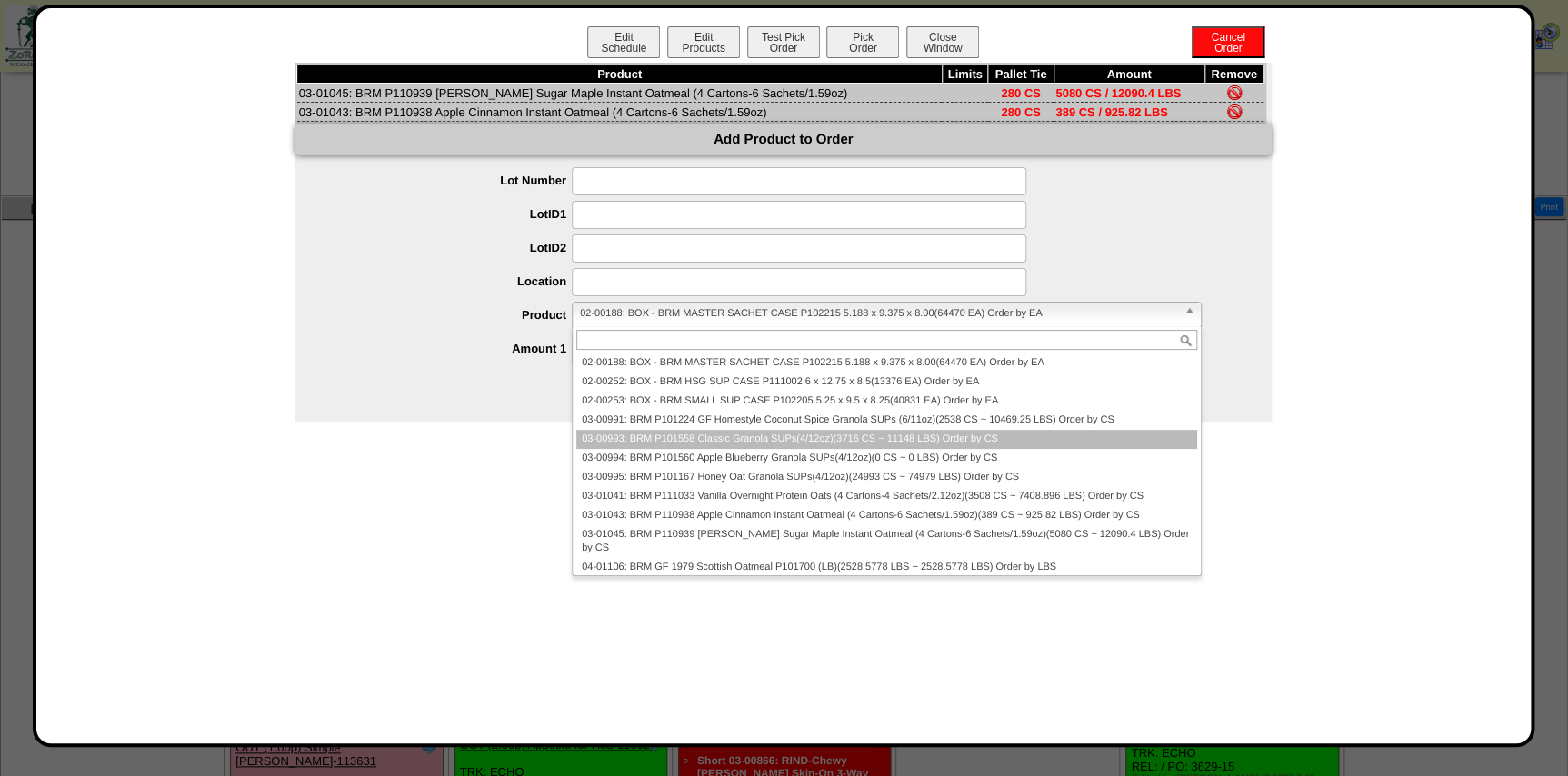 click on "03-00993: BRM P101558 Classic Granola SUPs(4/12oz)(3716 CS ~ 11148 LBS) Order by CS" at bounding box center (886, 439) 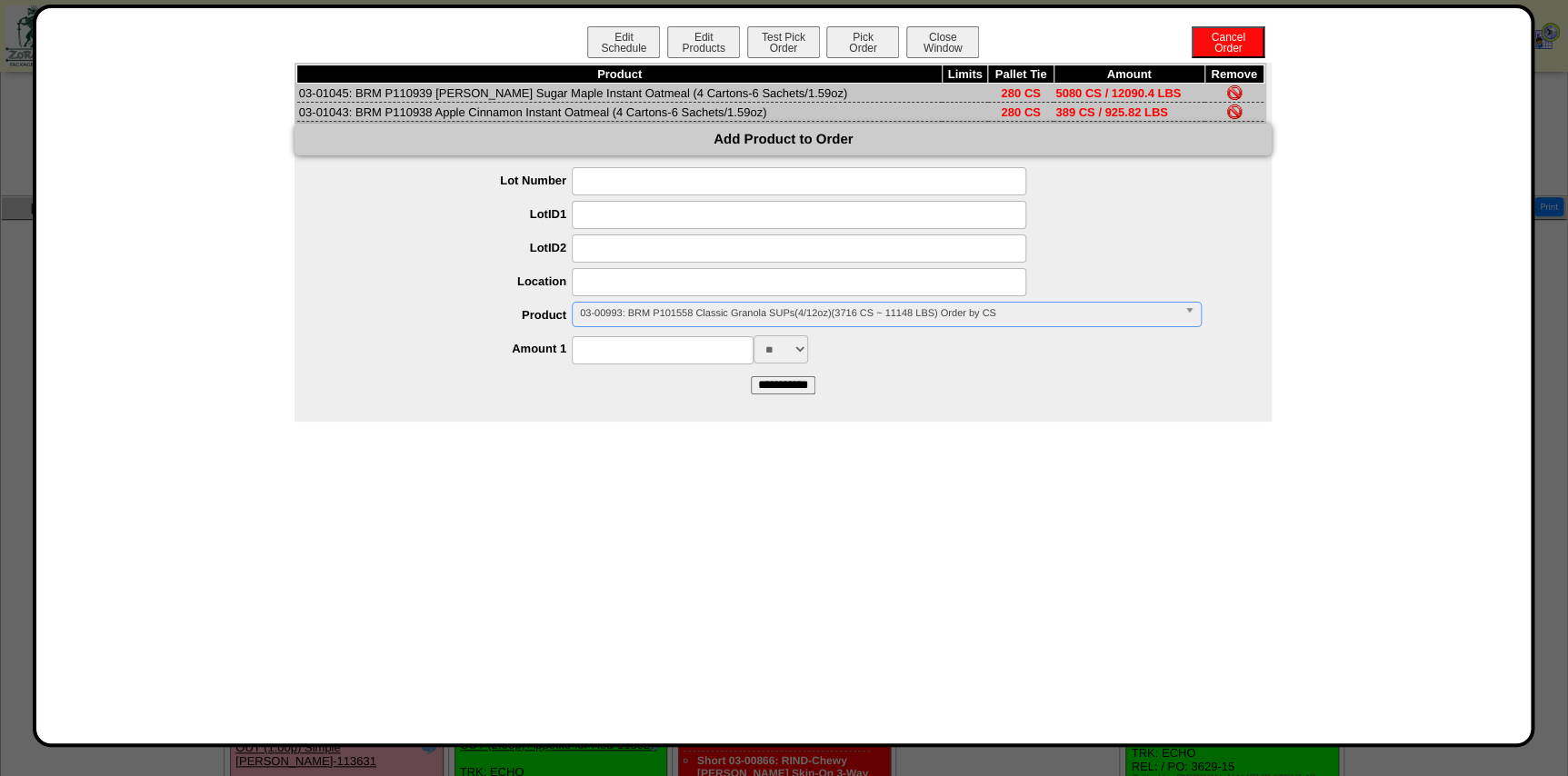 click at bounding box center (799, 214) 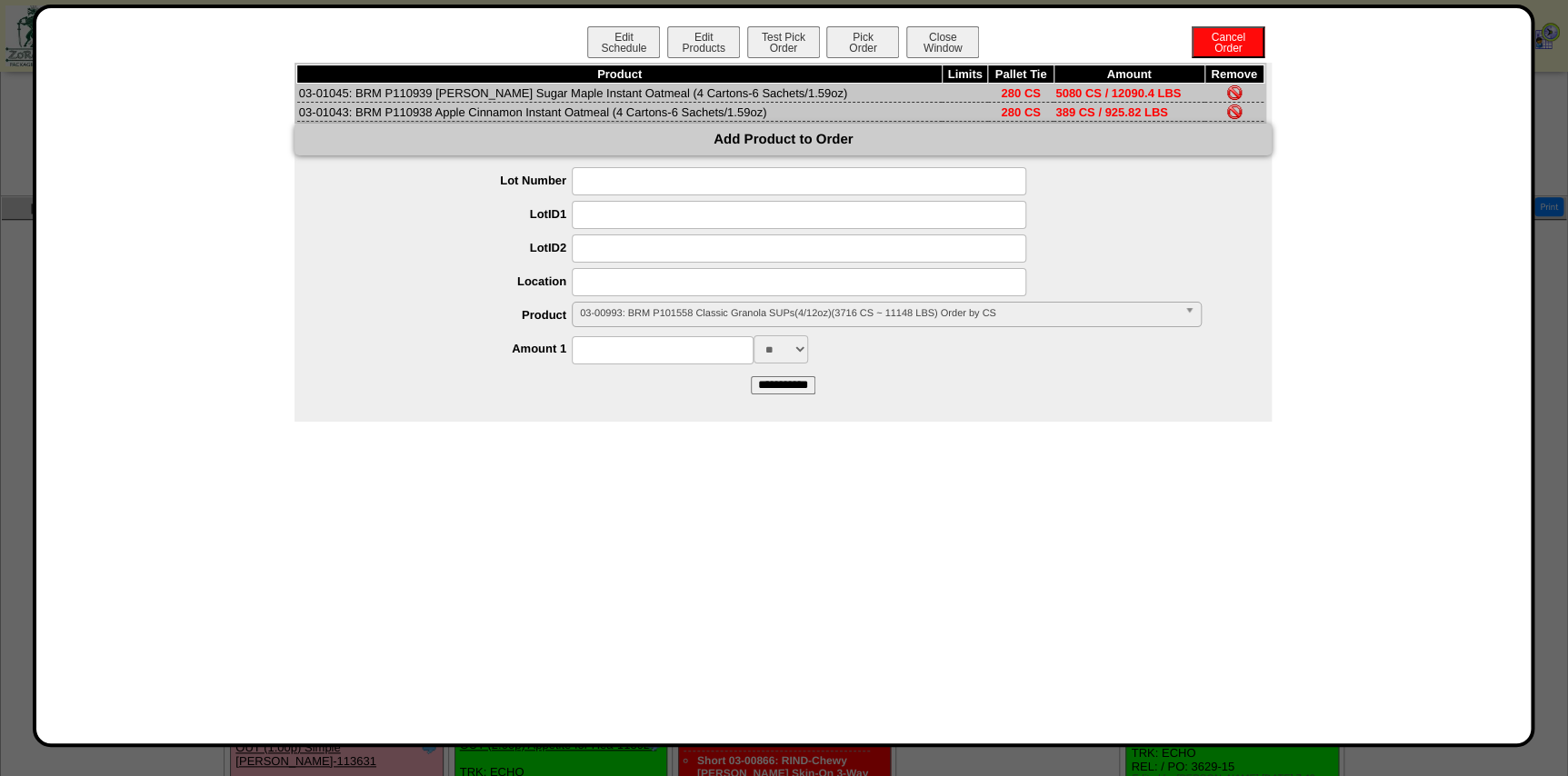 paste on "**********" 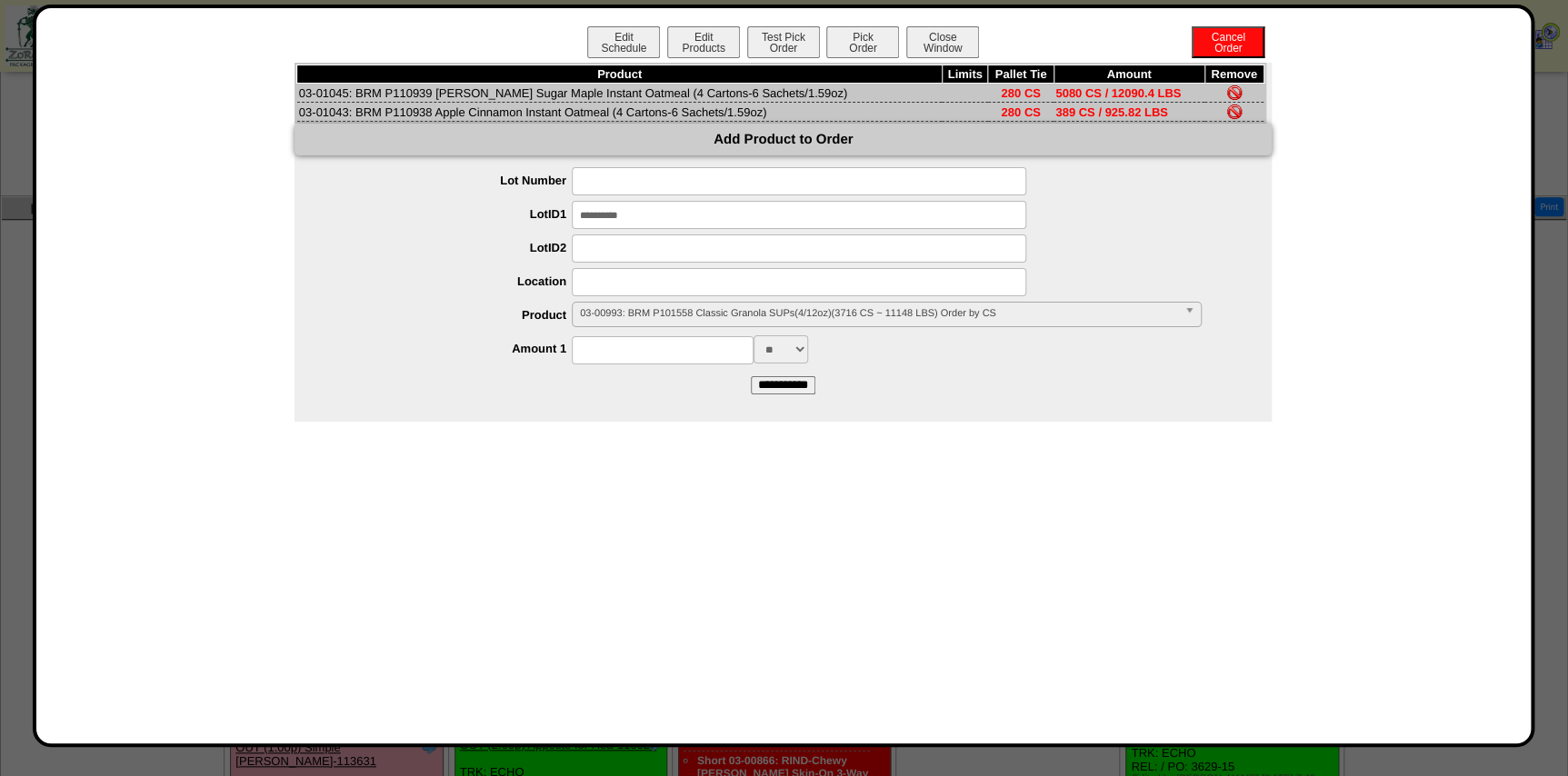 type on "**********" 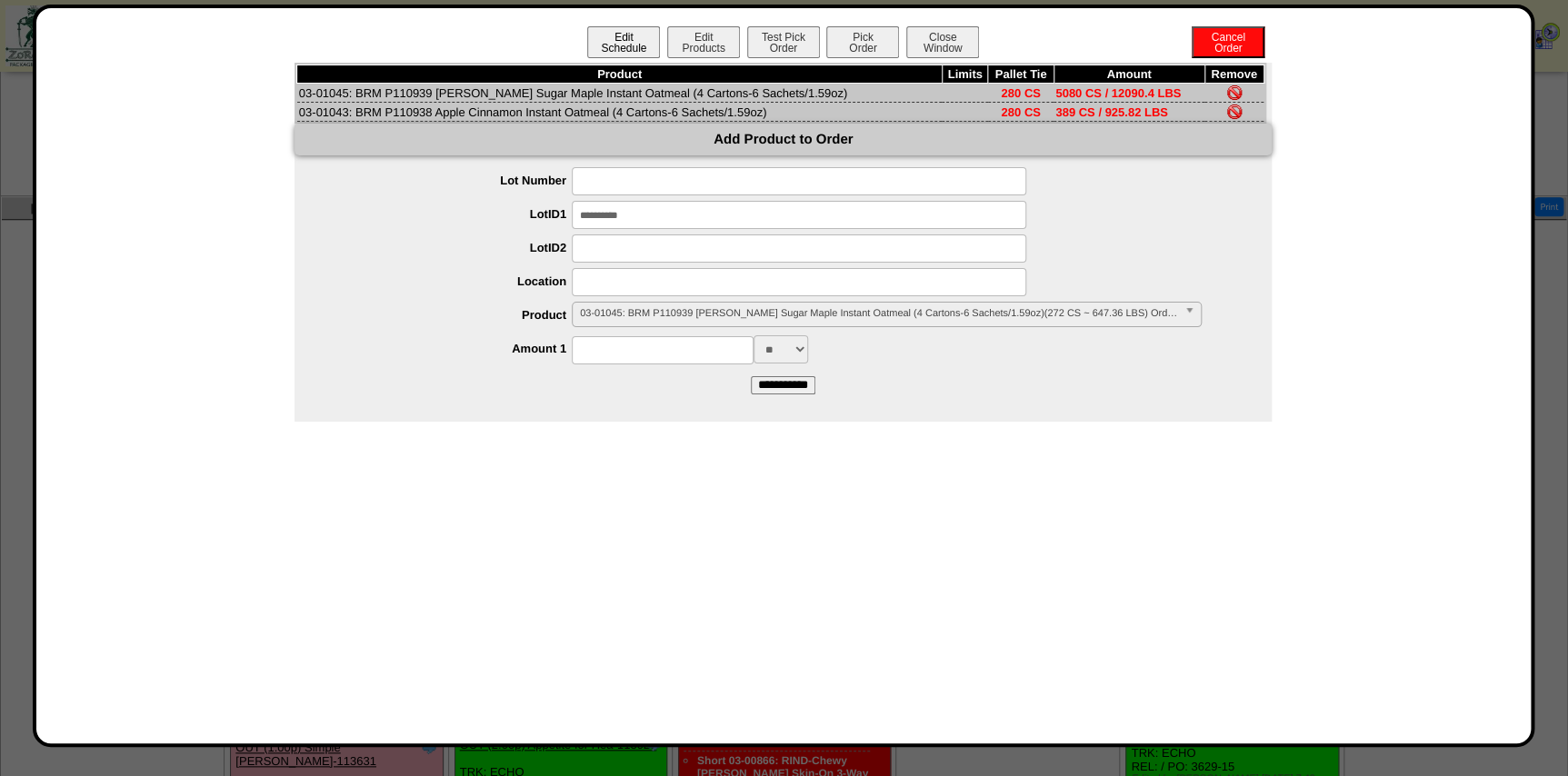 click on "Edit Schedule" at bounding box center [624, 42] 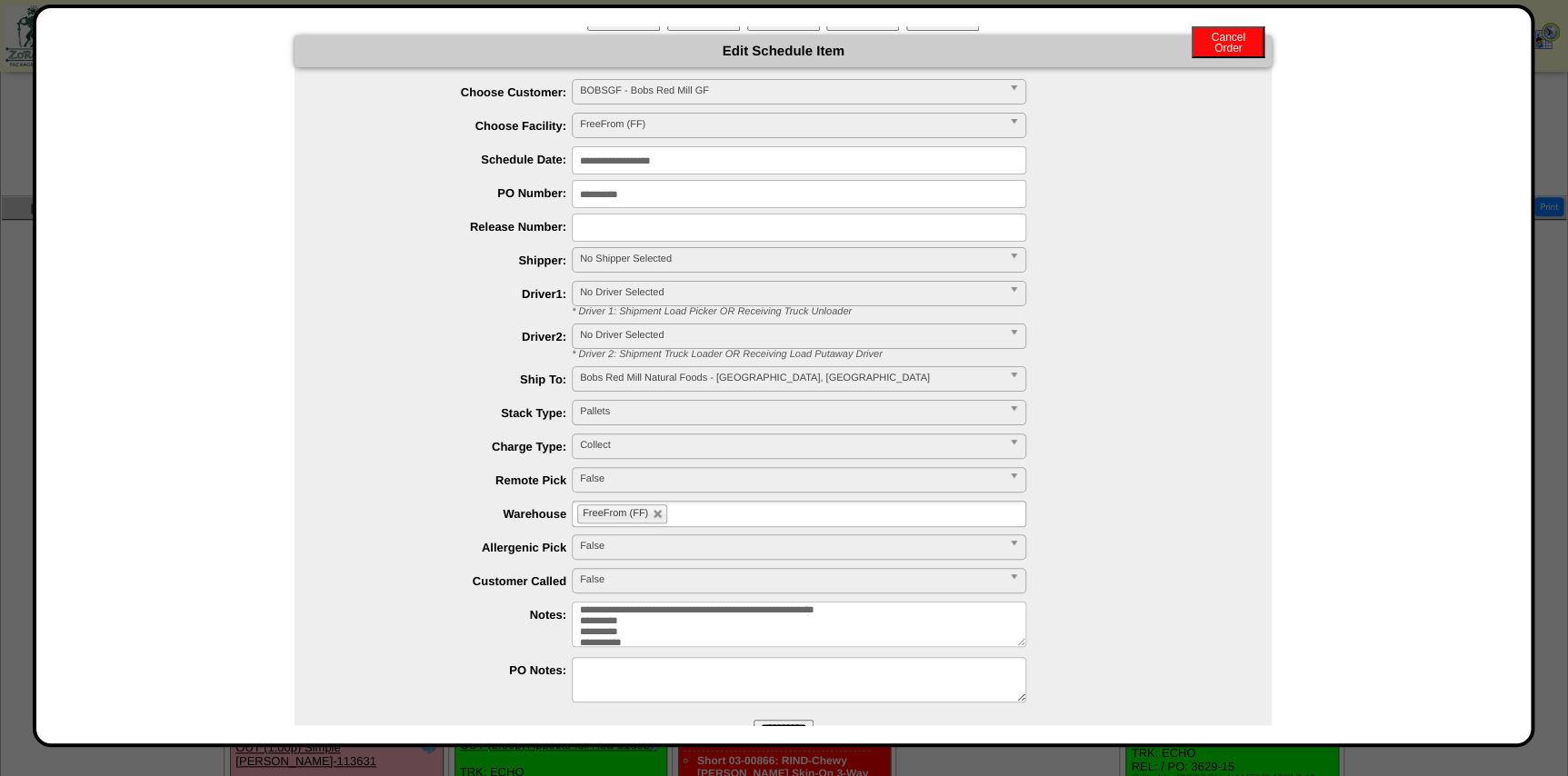 scroll, scrollTop: 0, scrollLeft: 0, axis: both 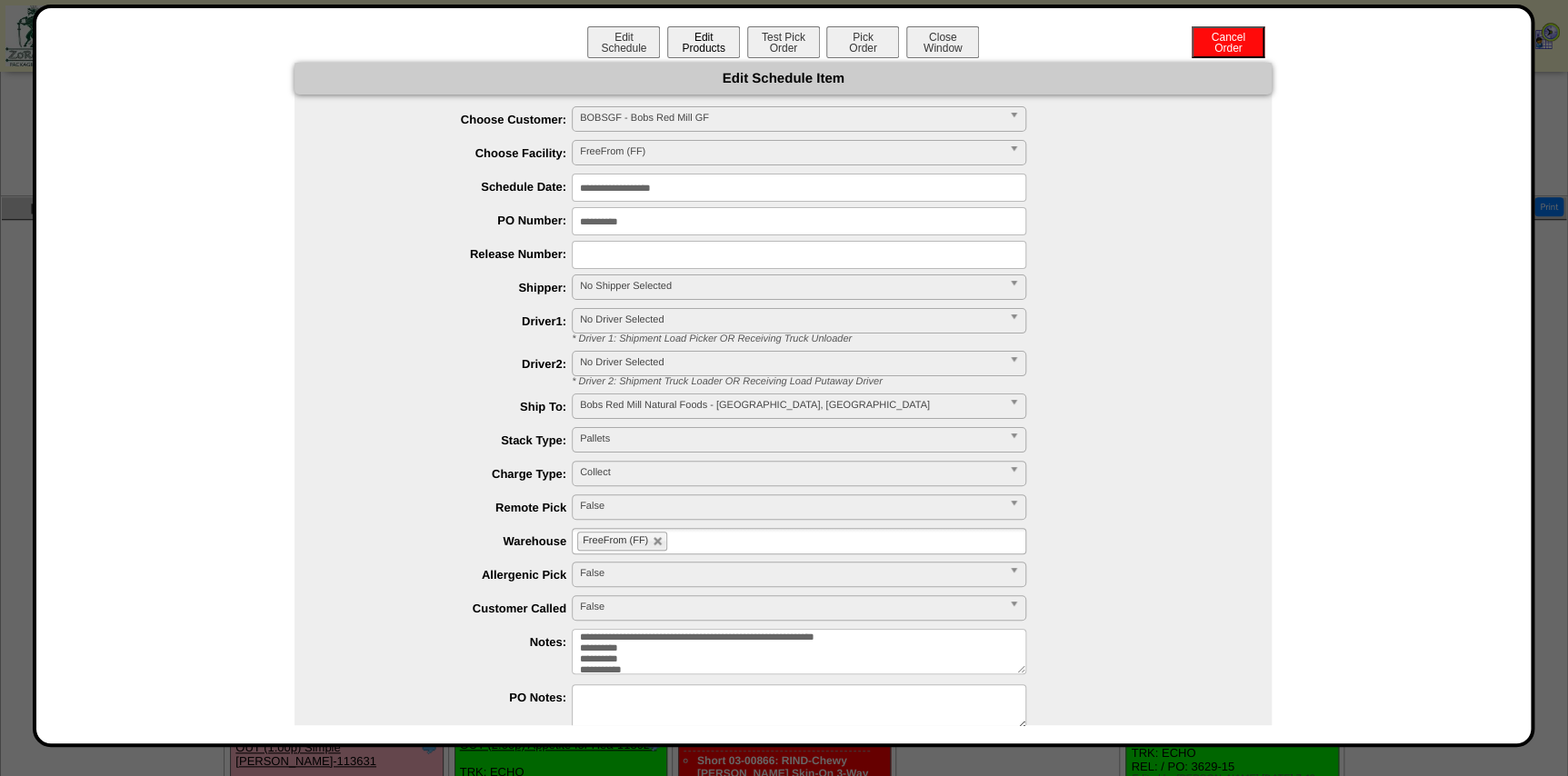 click on "Edit Products" at bounding box center [704, 42] 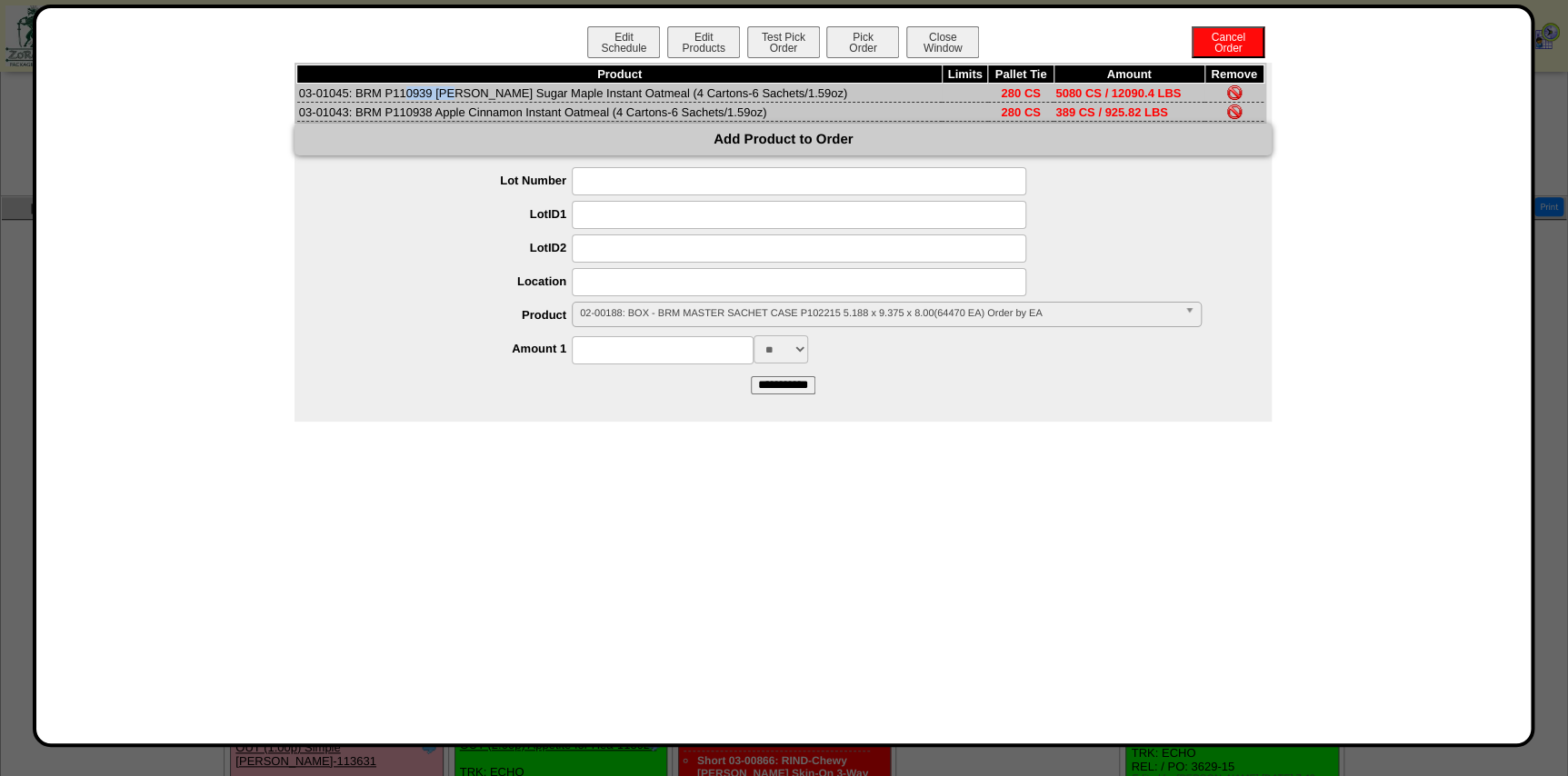 drag, startPoint x: 345, startPoint y: 89, endPoint x: 300, endPoint y: 91, distance: 45.044423 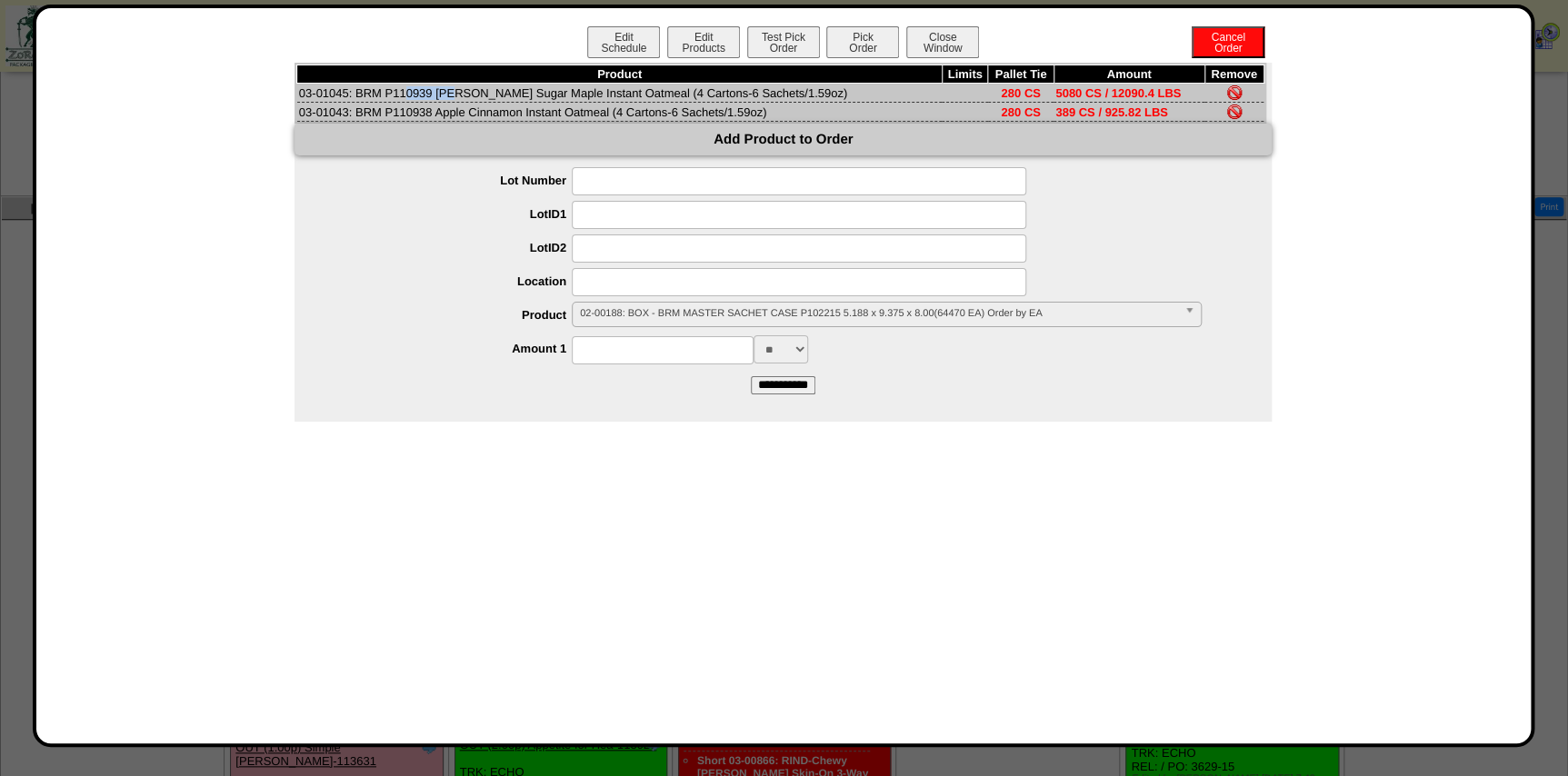 copy on "03-01045" 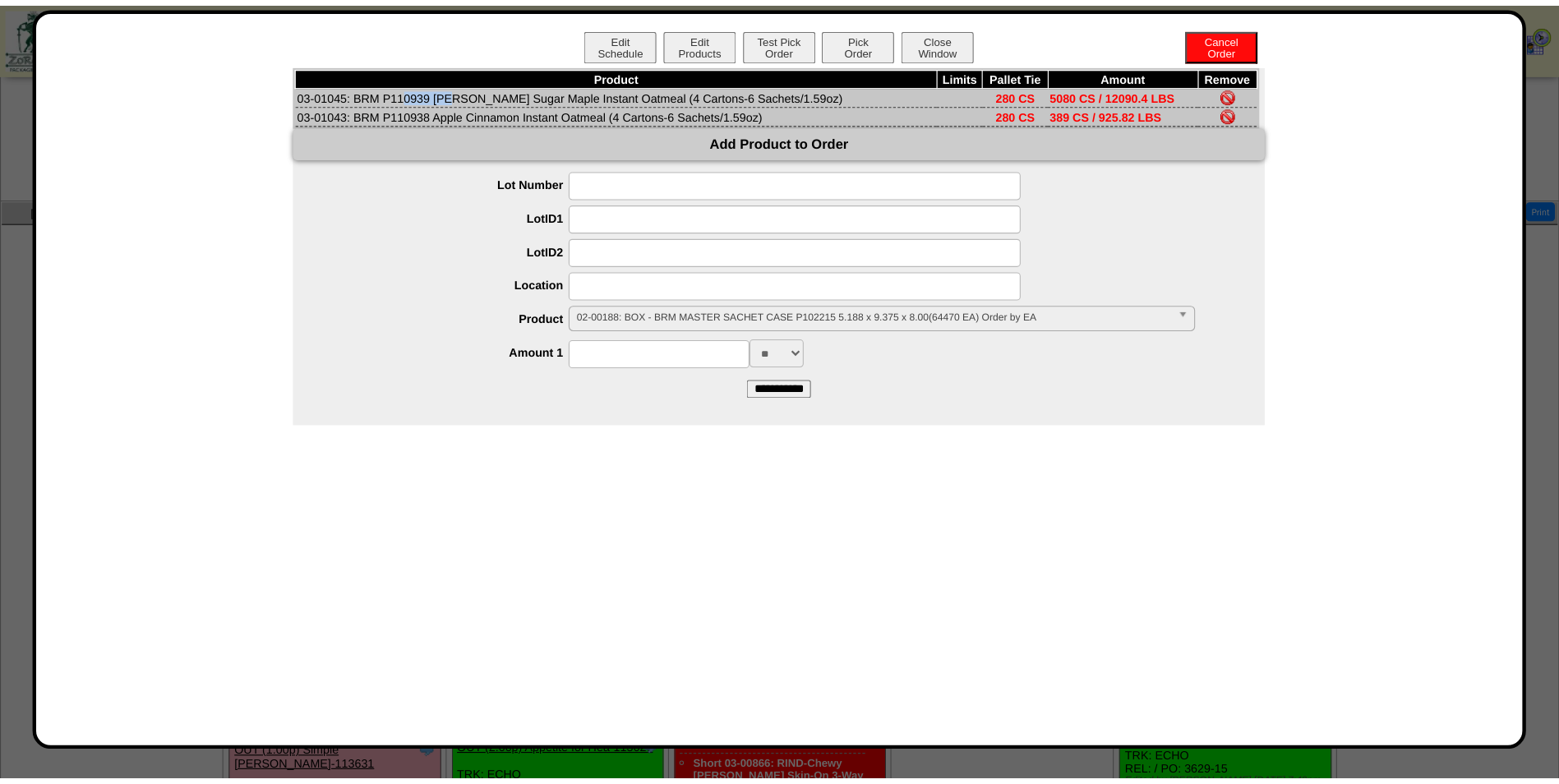 scroll, scrollTop: 448, scrollLeft: 0, axis: vertical 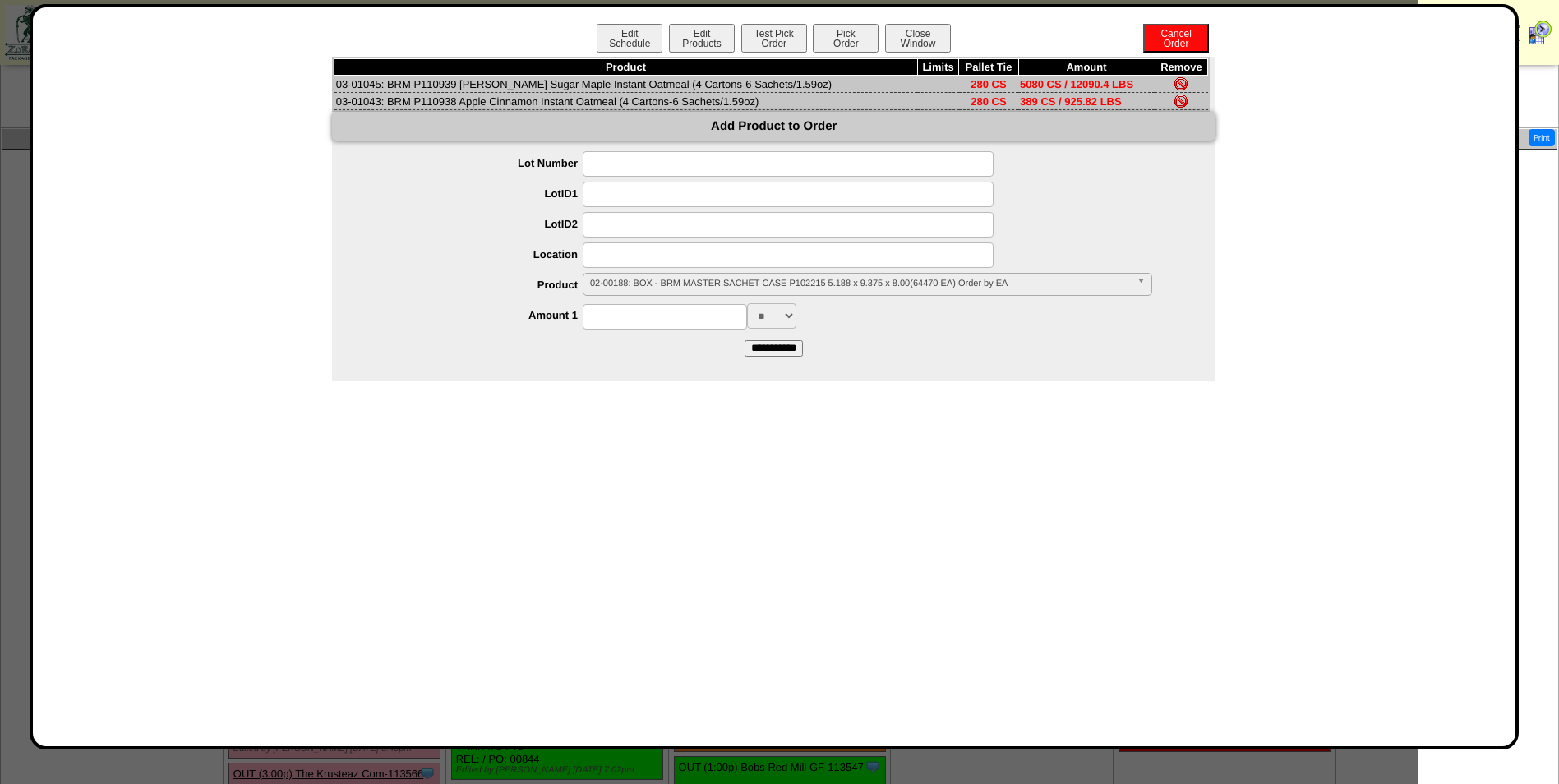 click at bounding box center [788, 194] 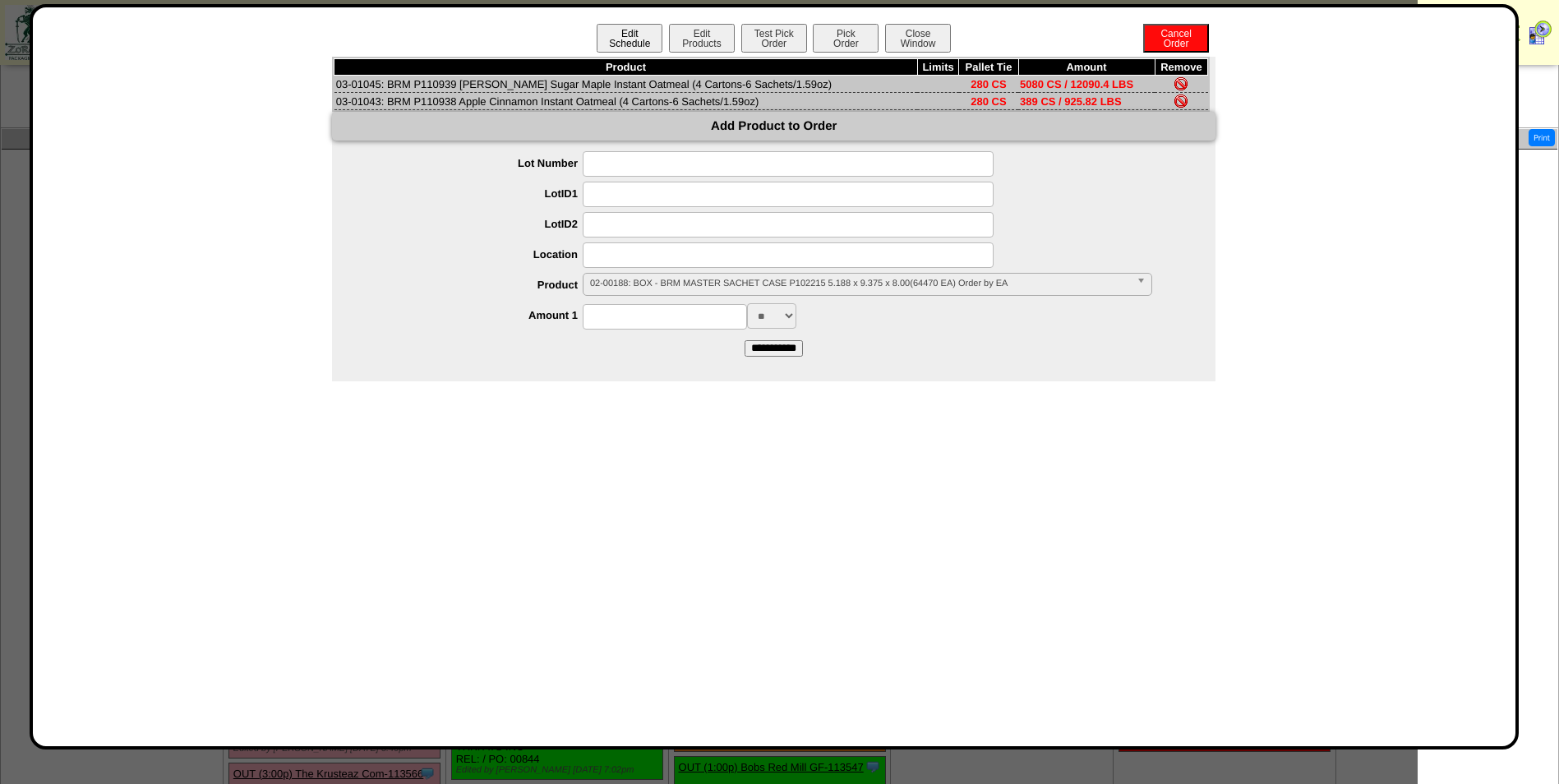 click on "Edit Schedule" at bounding box center [630, 38] 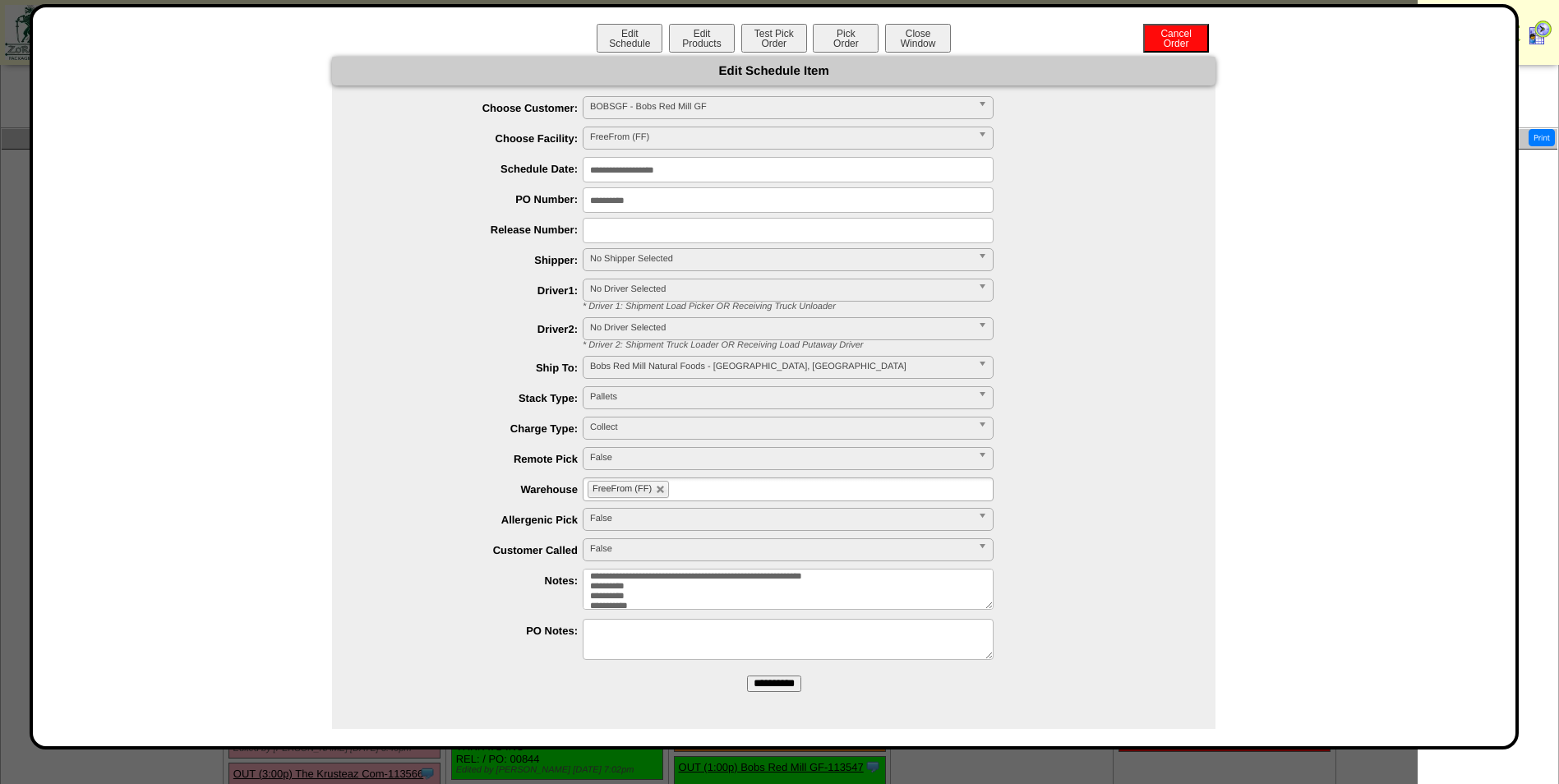 drag, startPoint x: 641, startPoint y: 591, endPoint x: 591, endPoint y: 589, distance: 50.03998 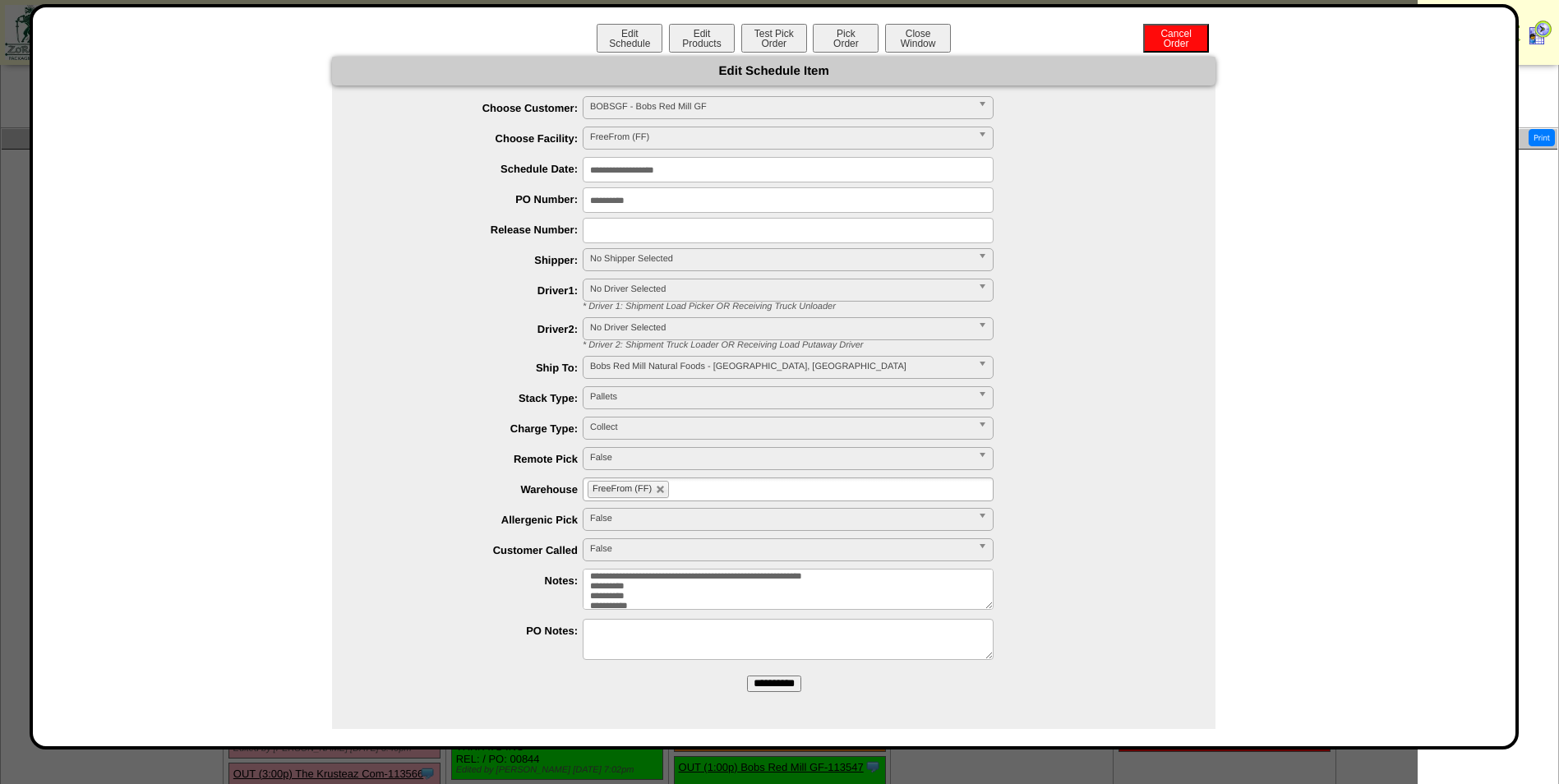 drag, startPoint x: 647, startPoint y: 204, endPoint x: 574, endPoint y: 202, distance: 73.02739 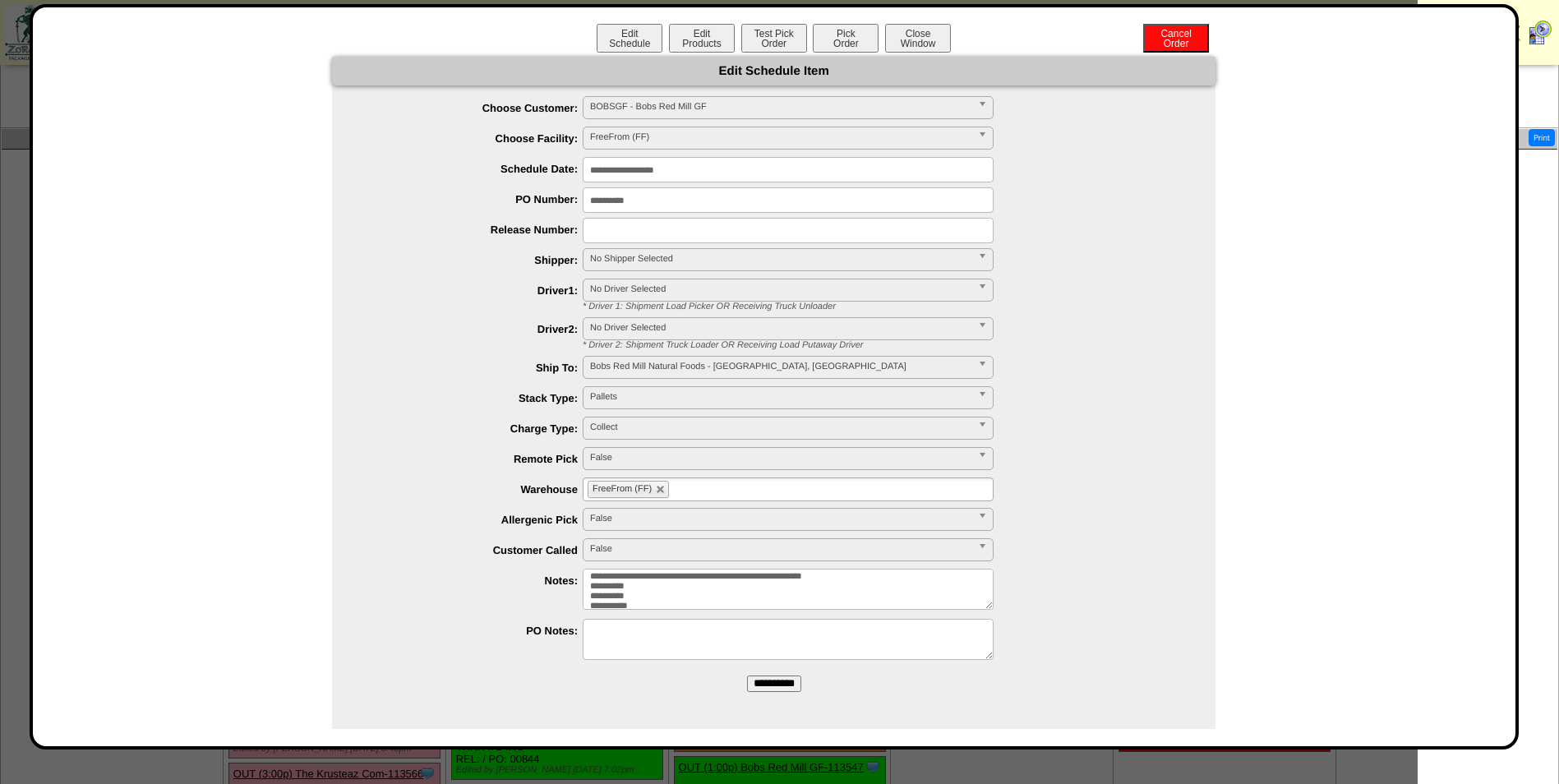 drag, startPoint x: 639, startPoint y: 589, endPoint x: 589, endPoint y: 592, distance: 50.089919 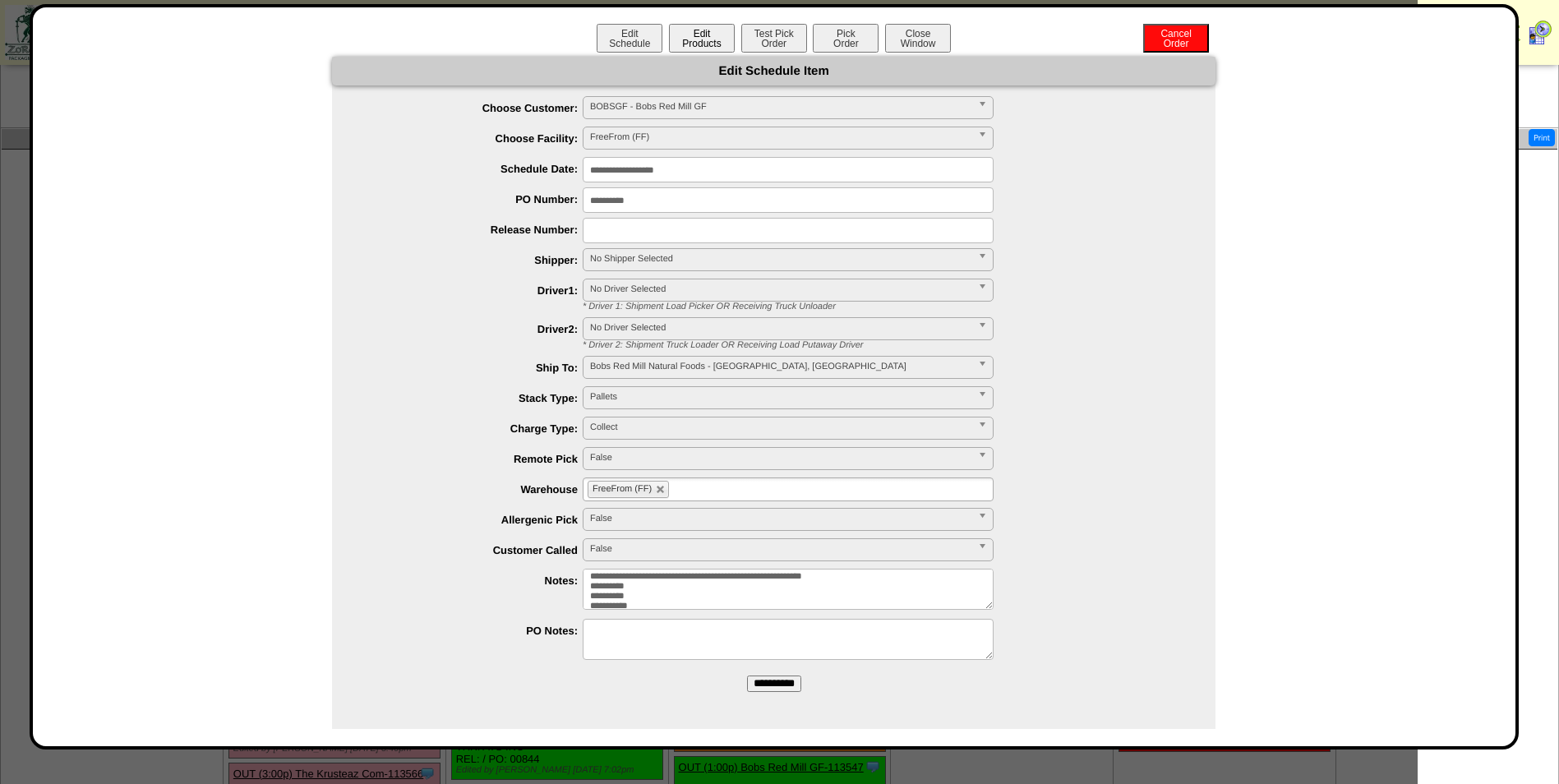 click on "Edit Products" at bounding box center (702, 38) 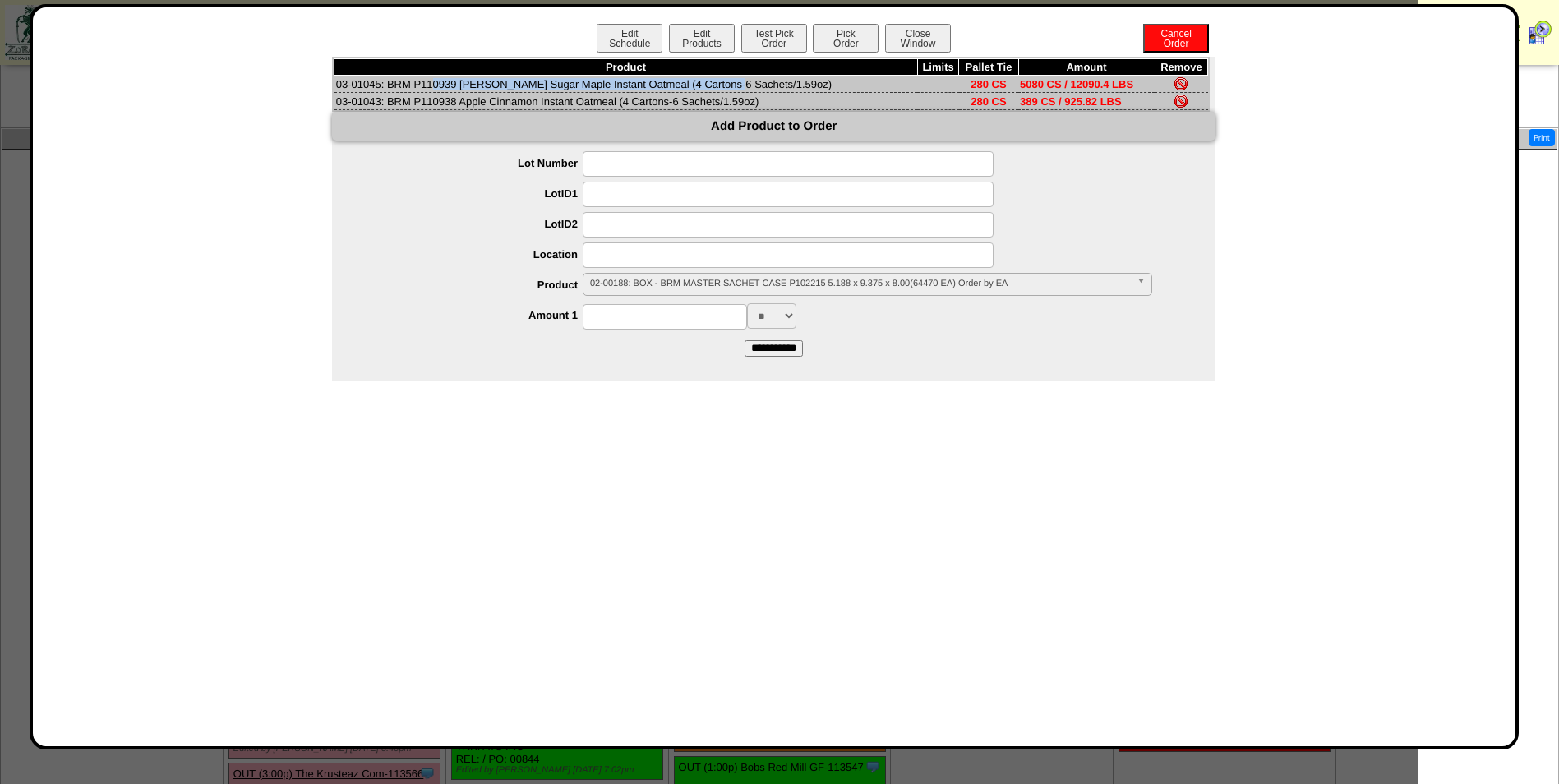 drag, startPoint x: 336, startPoint y: 83, endPoint x: 649, endPoint y: 79, distance: 313.0256 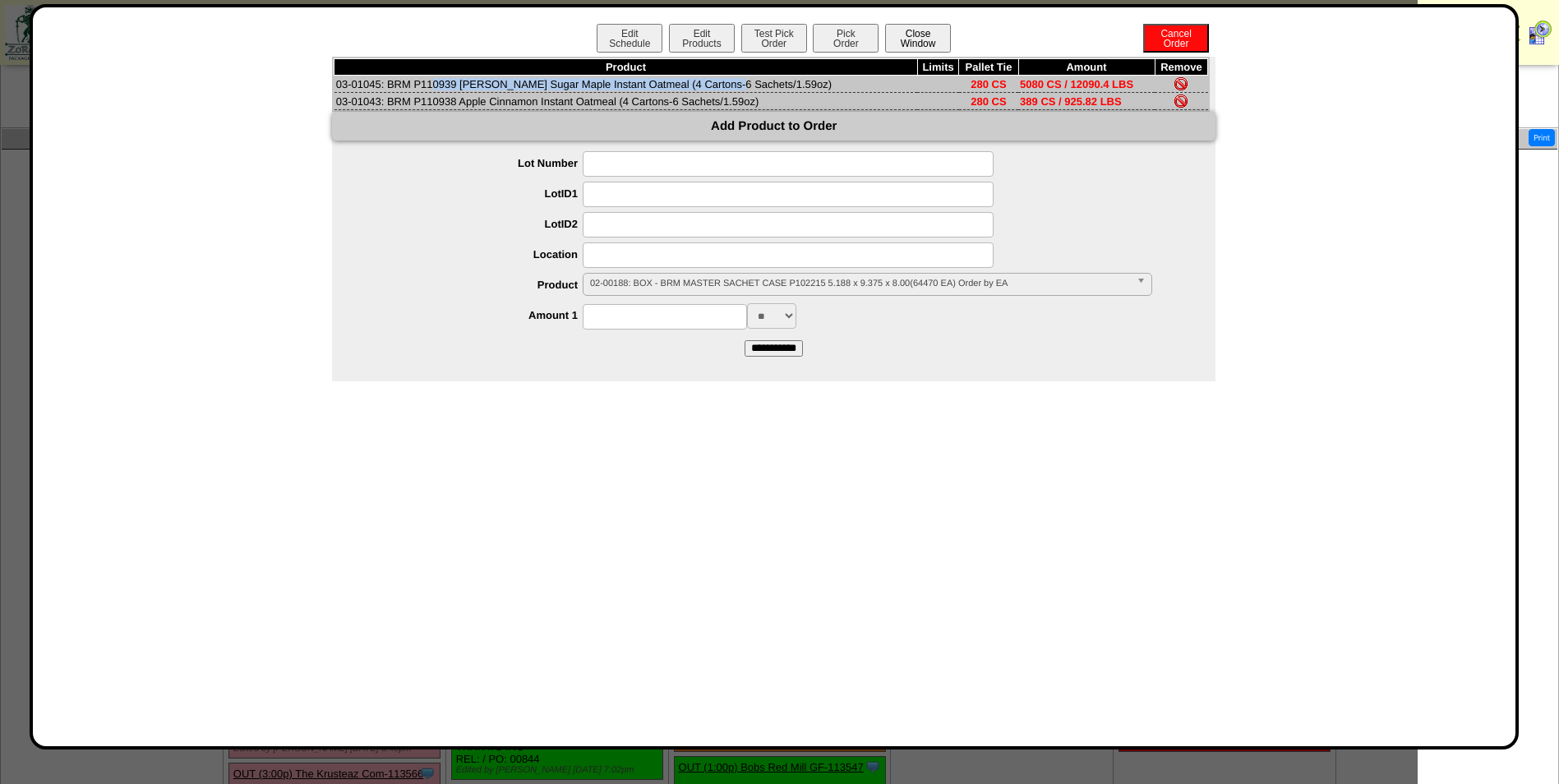 click on "Close Window" at bounding box center (918, 38) 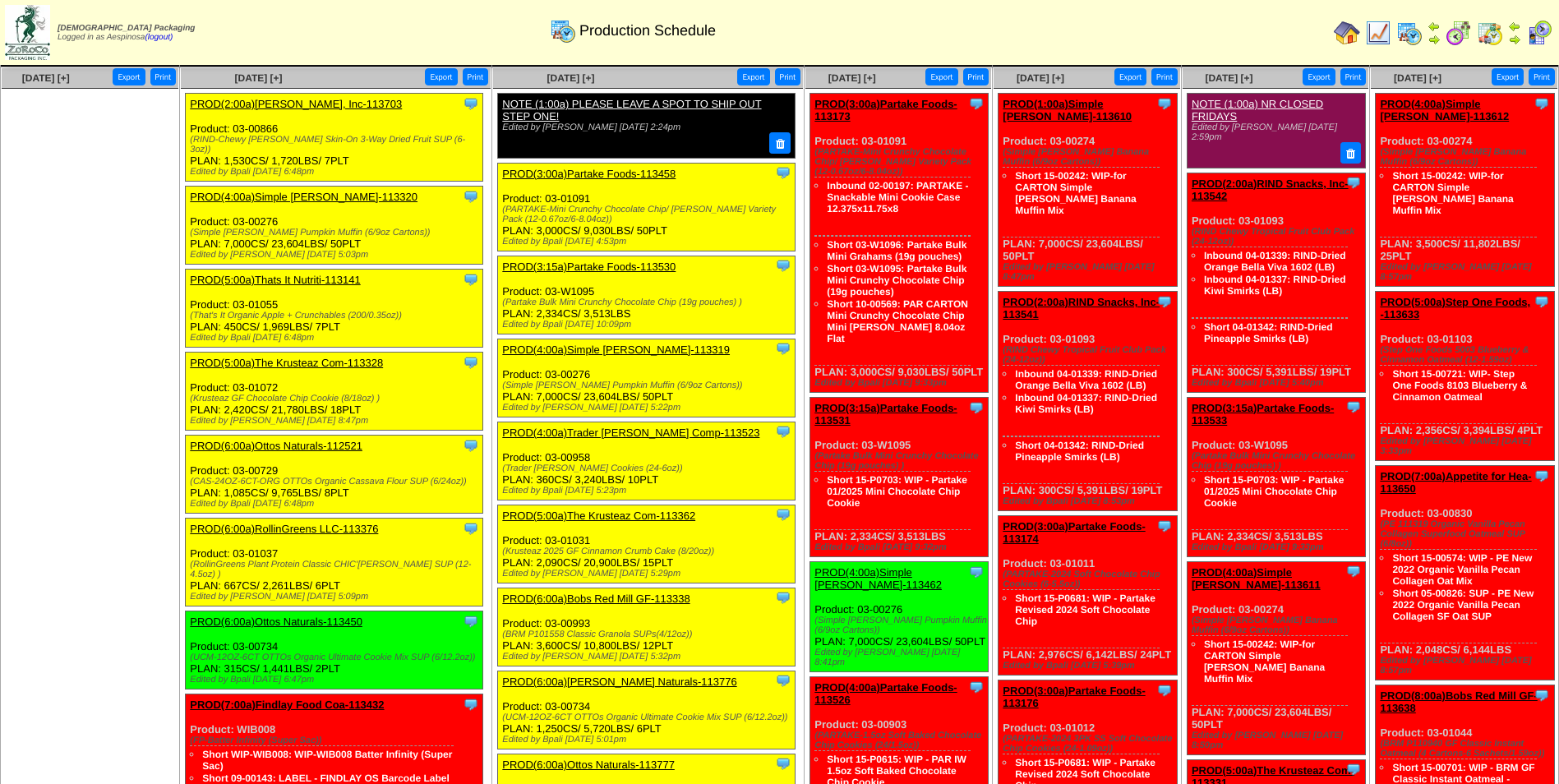 scroll, scrollTop: 0, scrollLeft: 0, axis: both 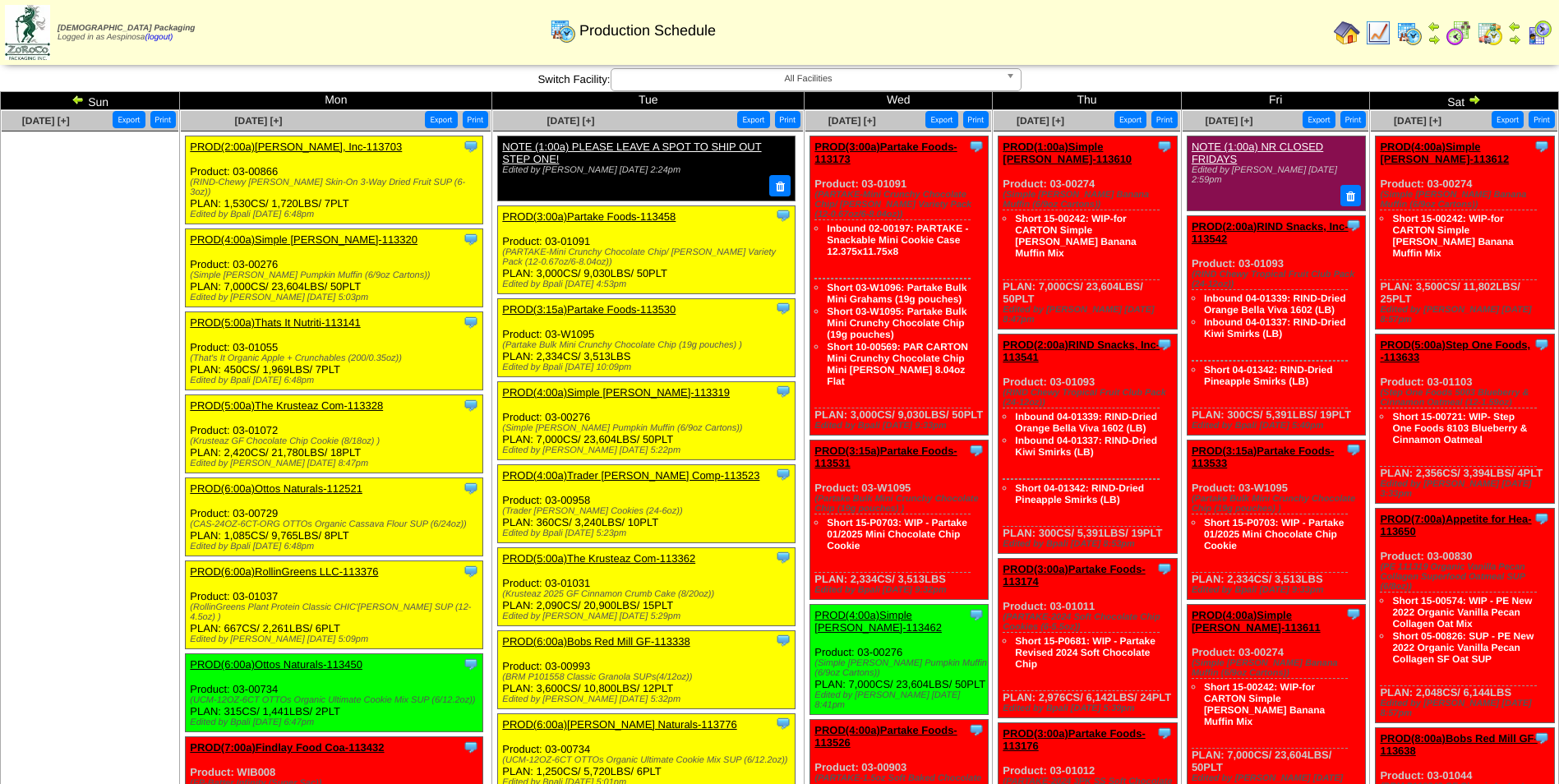 click at bounding box center (78, 99) 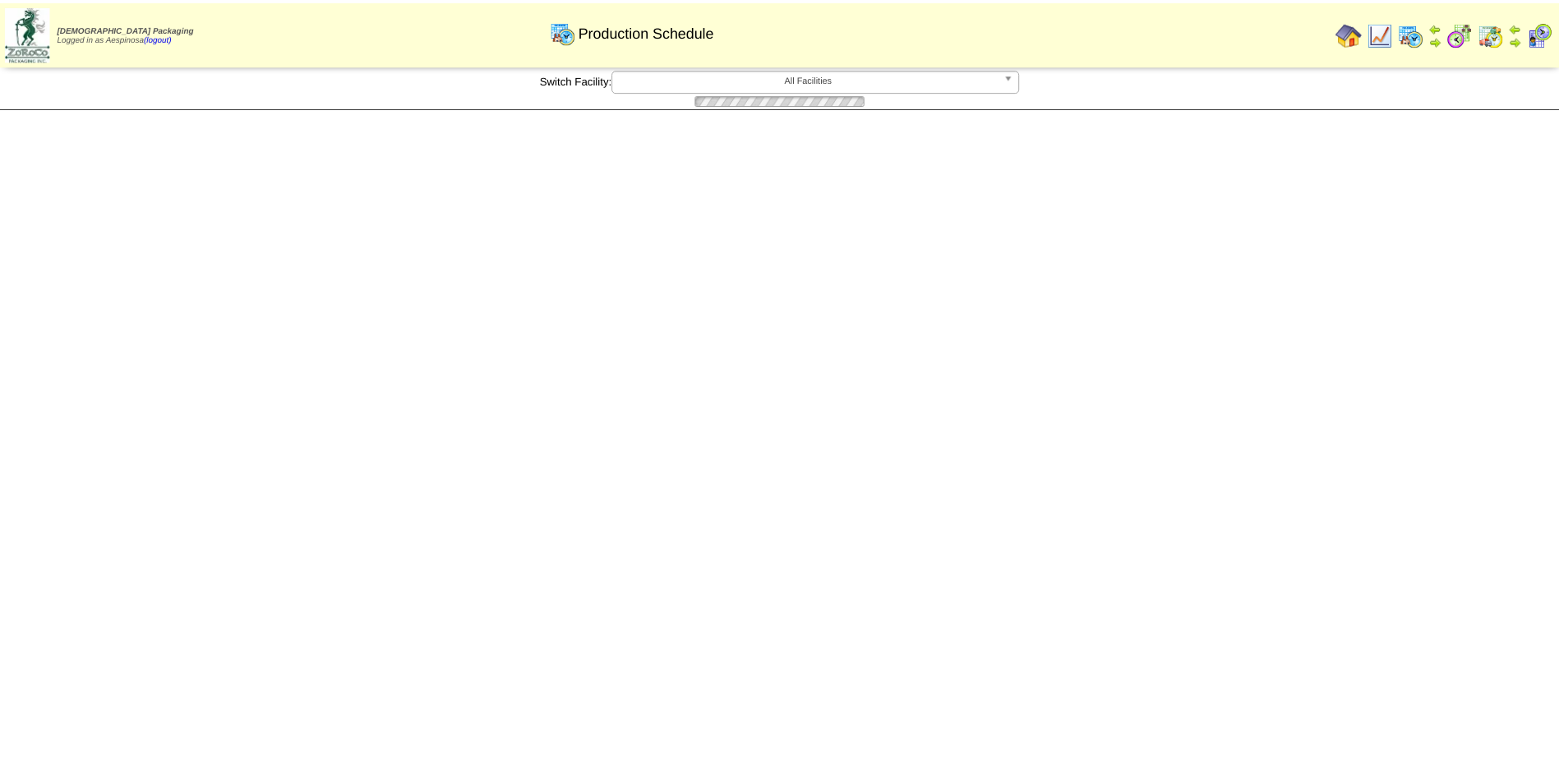 scroll, scrollTop: 0, scrollLeft: 0, axis: both 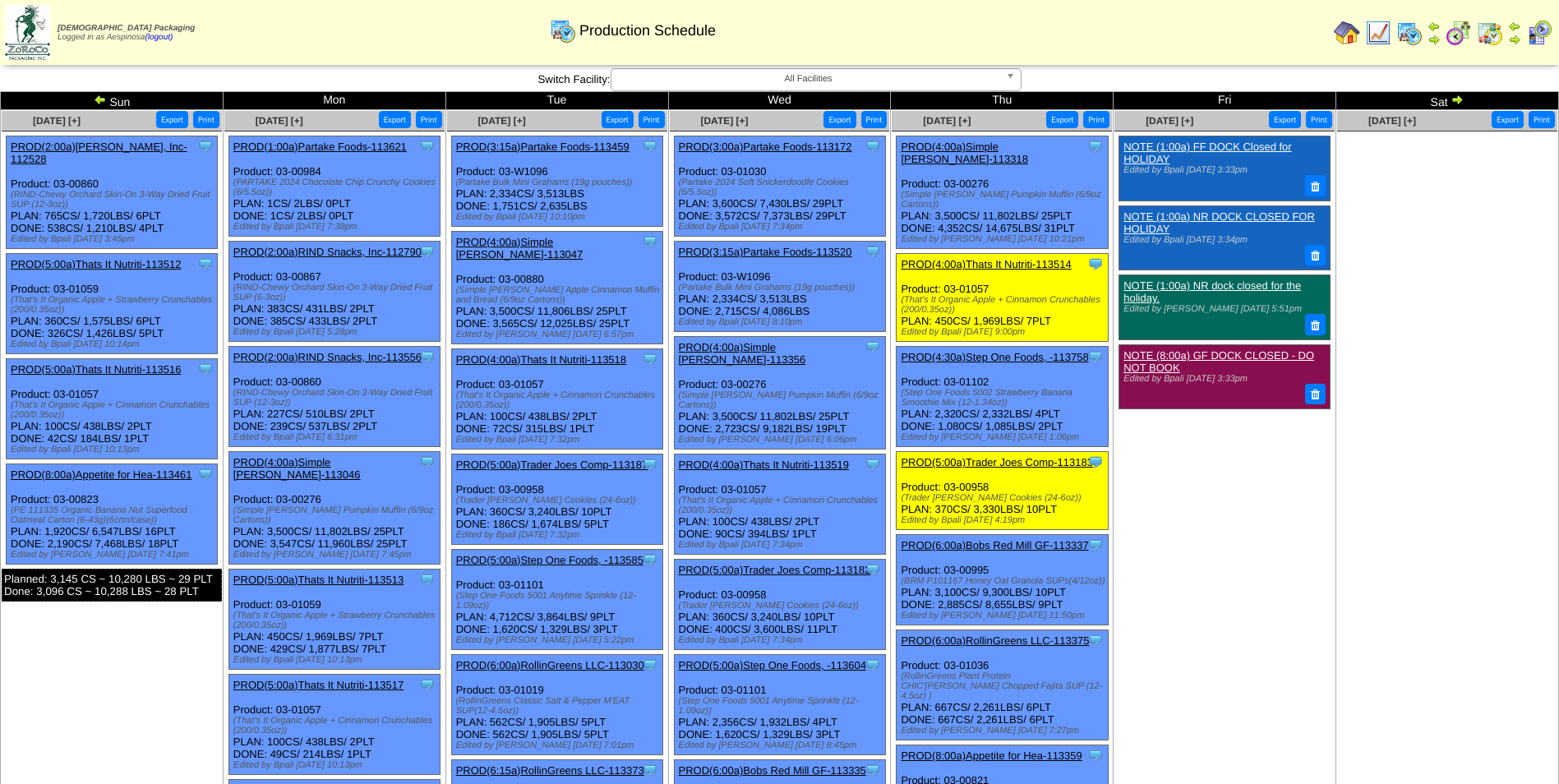 click at bounding box center [100, 99] 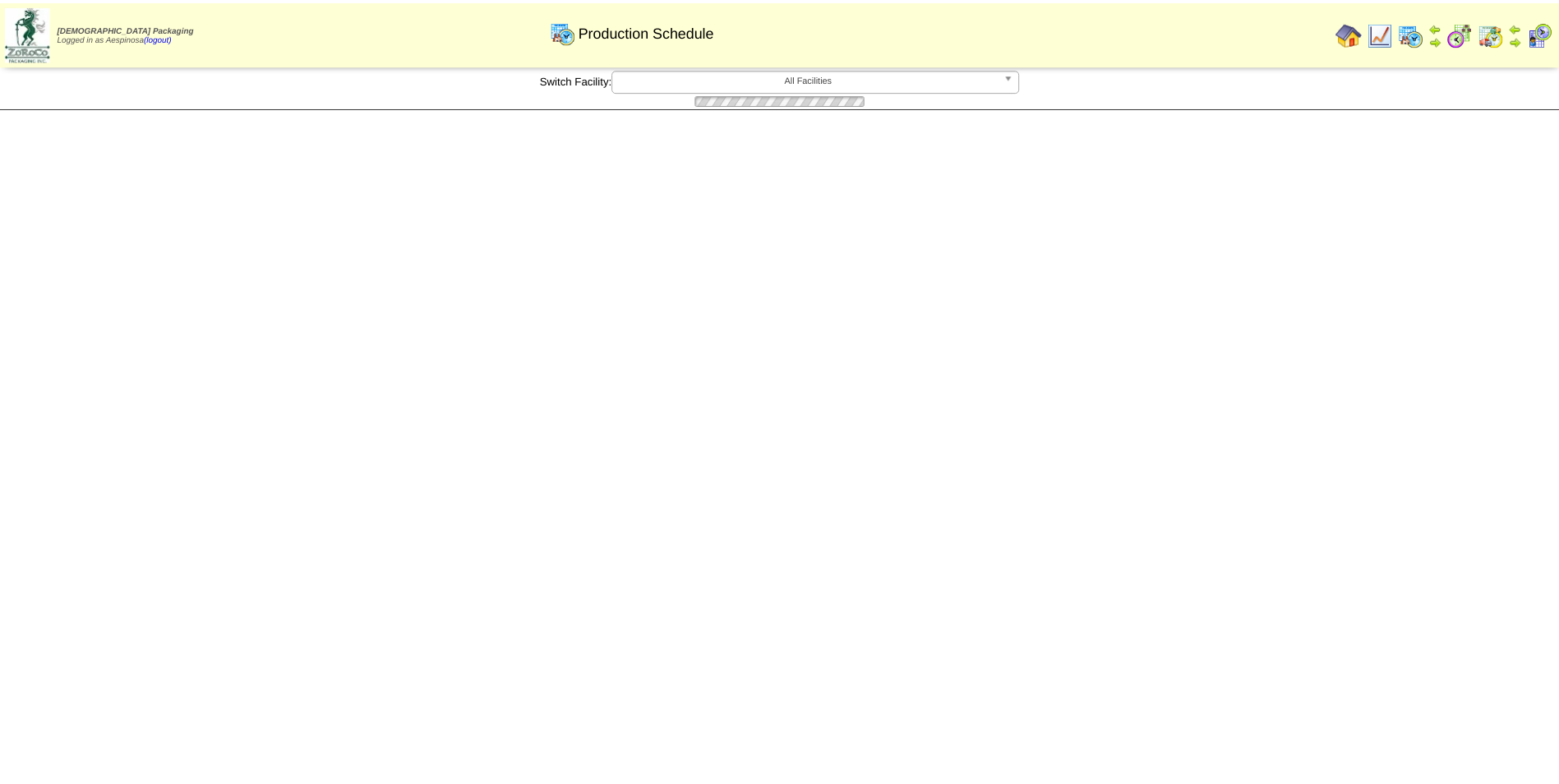 scroll, scrollTop: 0, scrollLeft: 0, axis: both 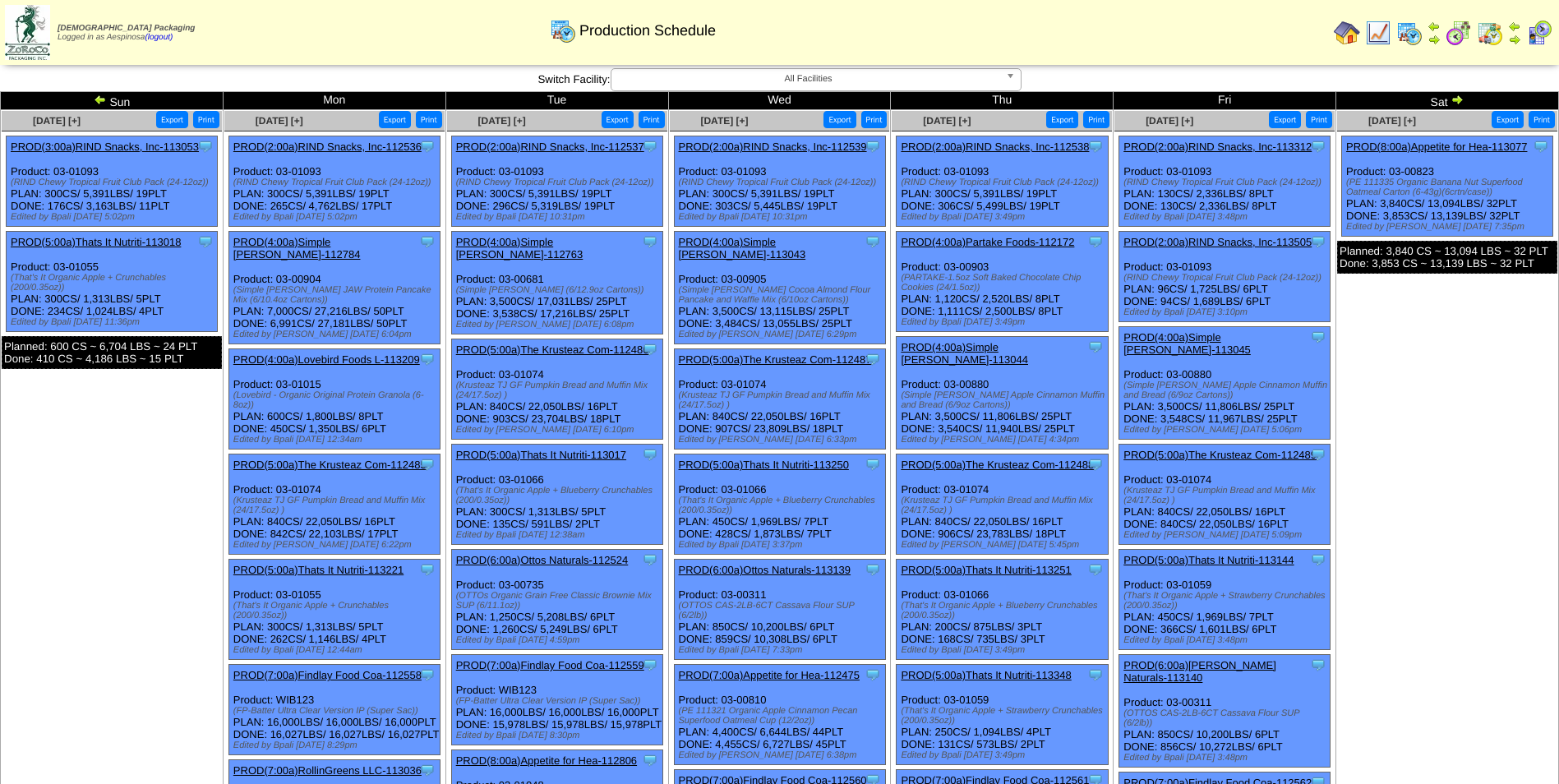 click at bounding box center (1457, 99) 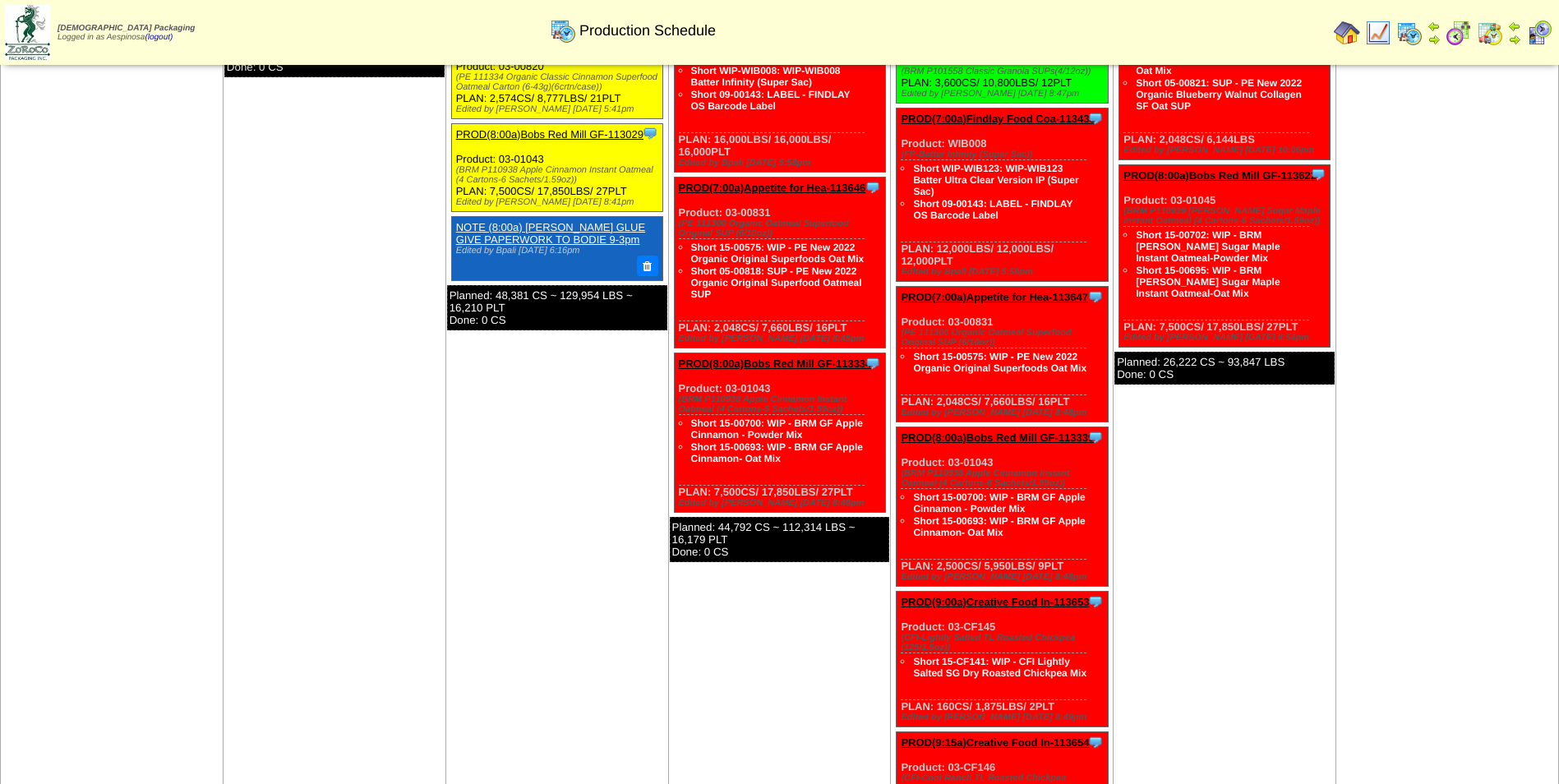 scroll, scrollTop: 2530, scrollLeft: 0, axis: vertical 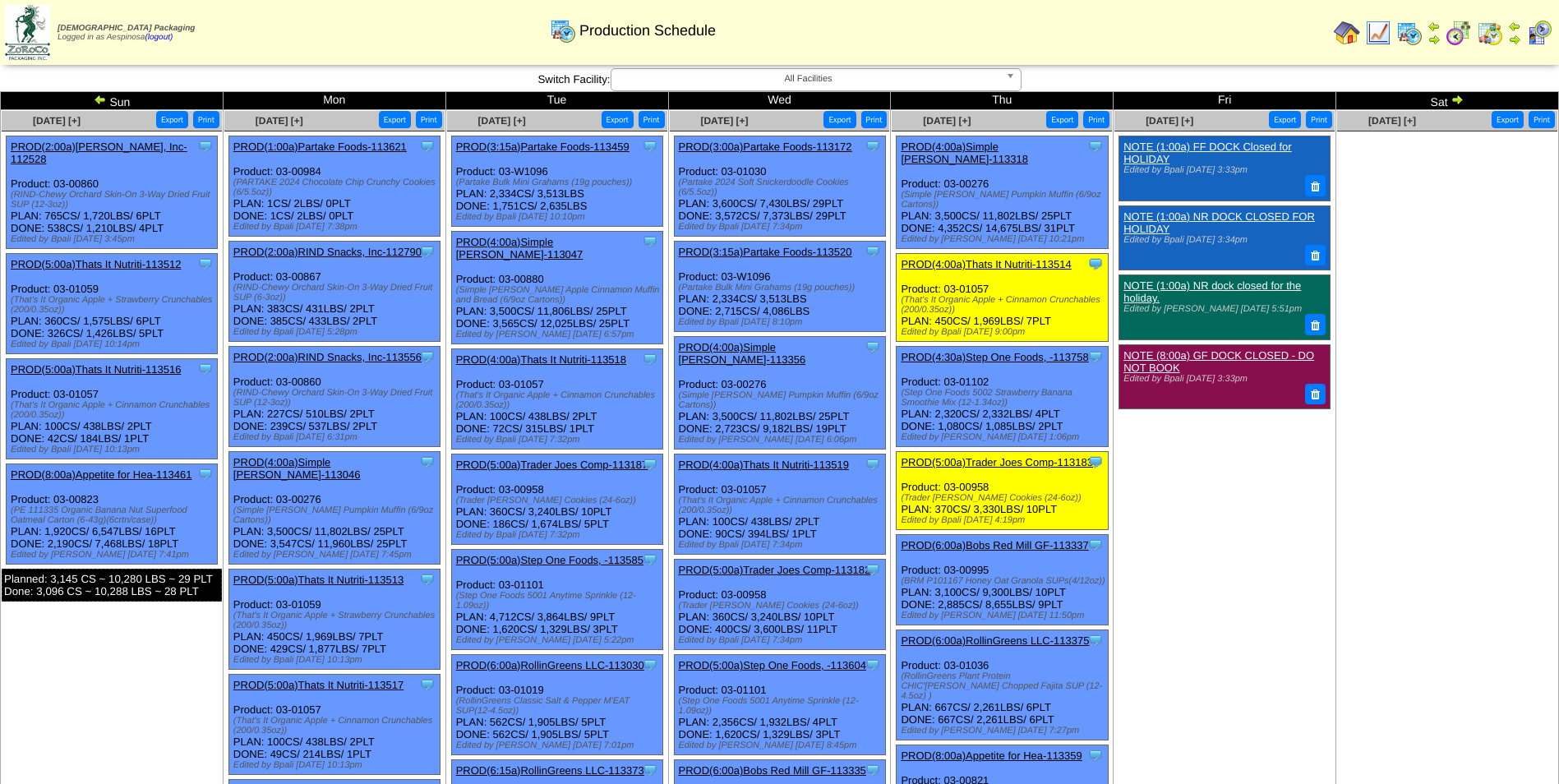 click at bounding box center (1457, 99) 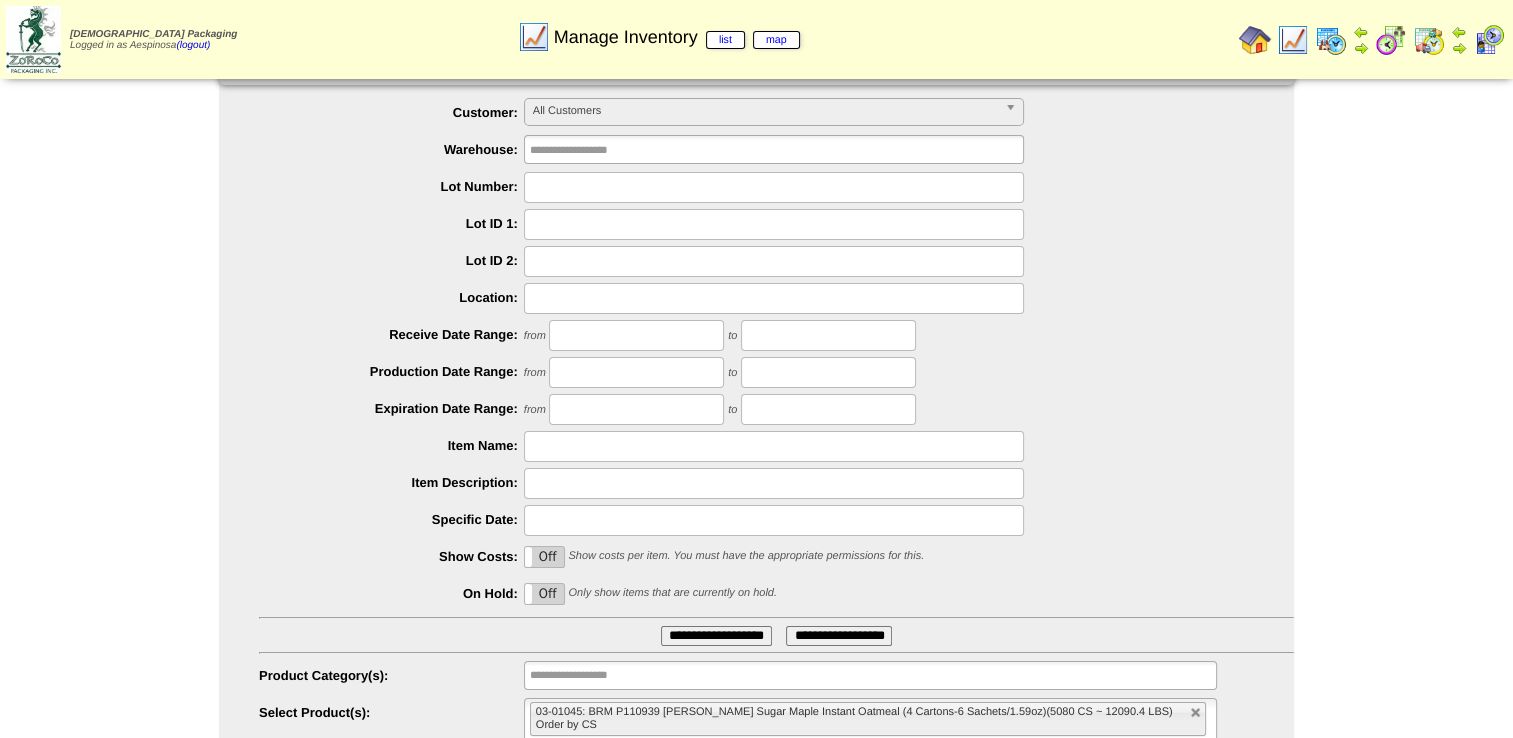 scroll, scrollTop: 0, scrollLeft: 0, axis: both 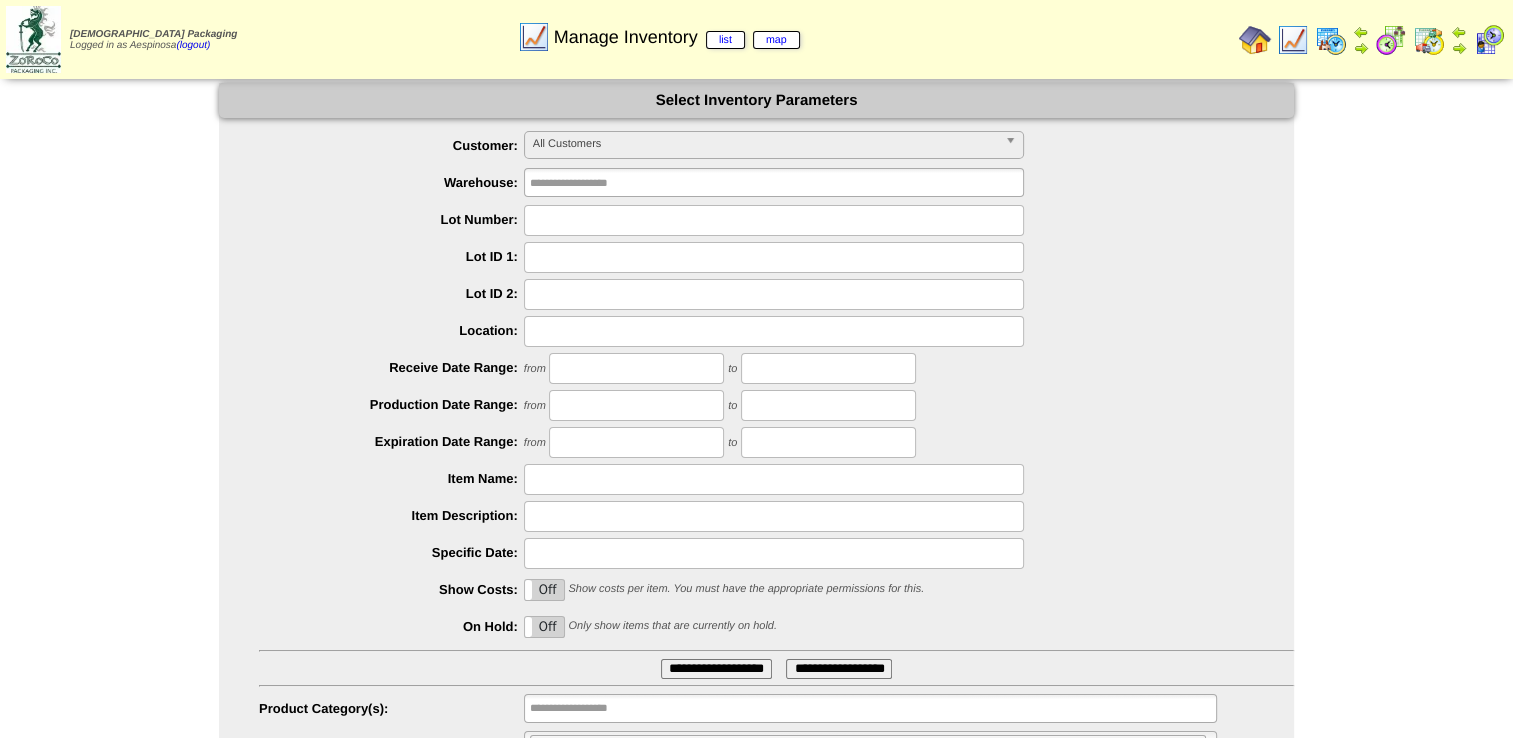 click at bounding box center [774, 257] 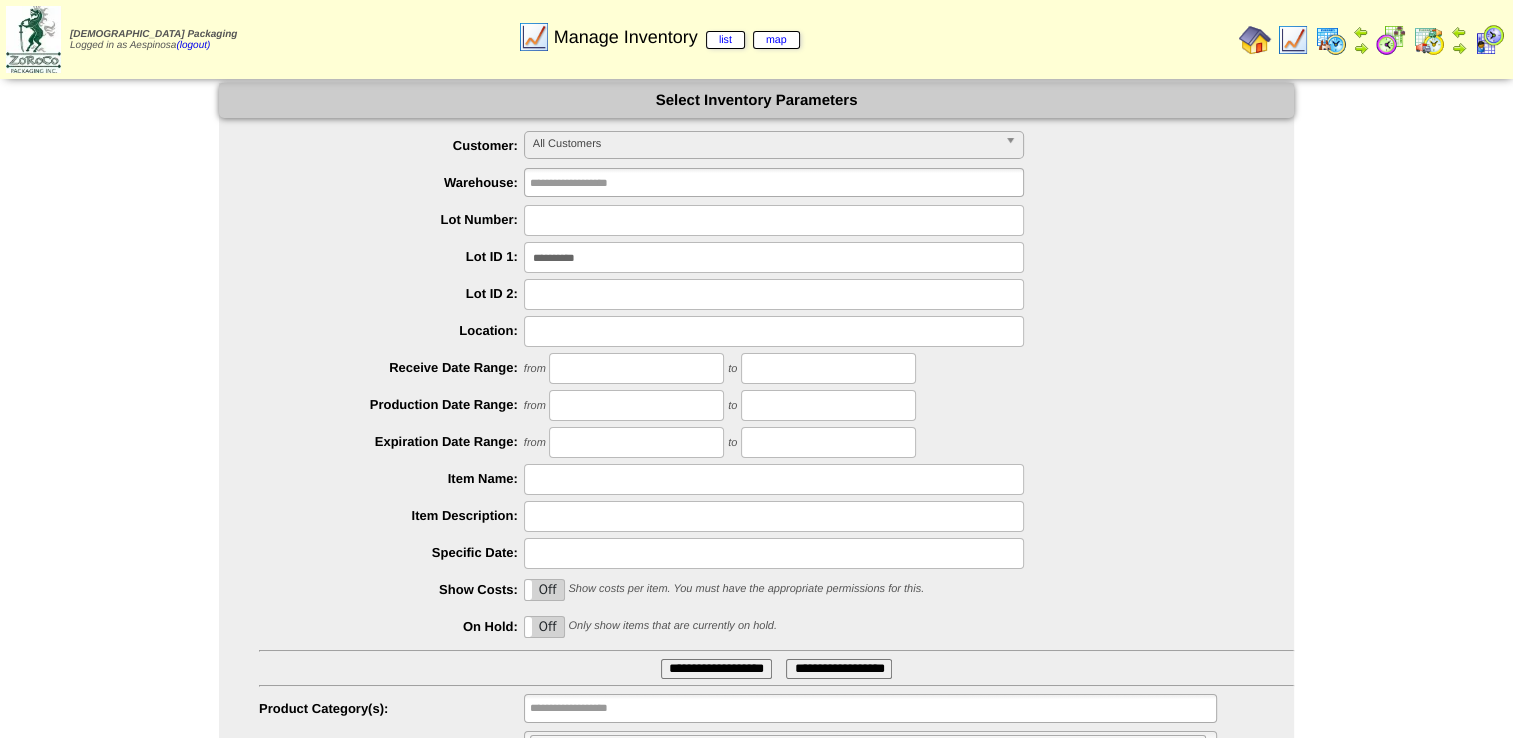 type on "**********" 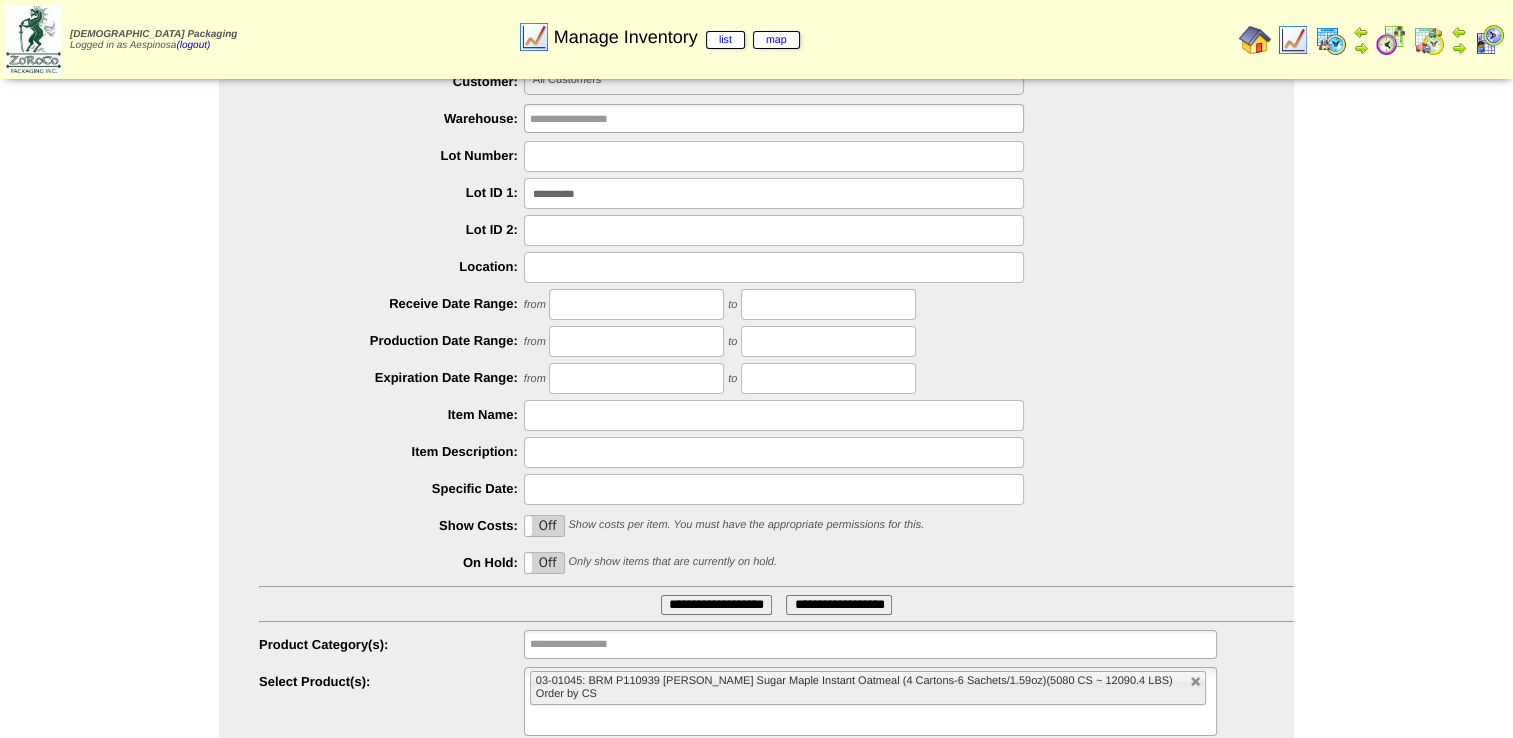 scroll, scrollTop: 95, scrollLeft: 0, axis: vertical 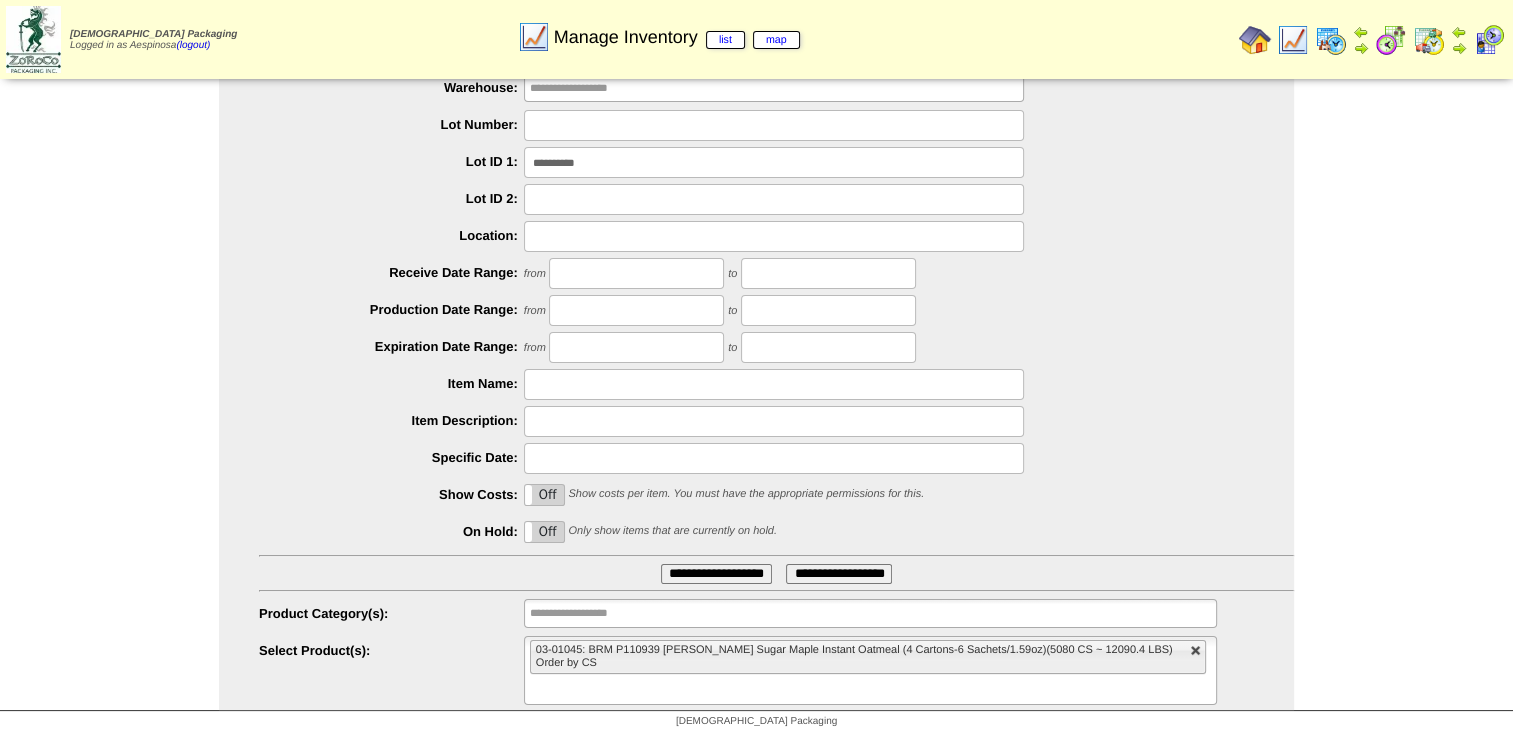 click at bounding box center [1196, 651] 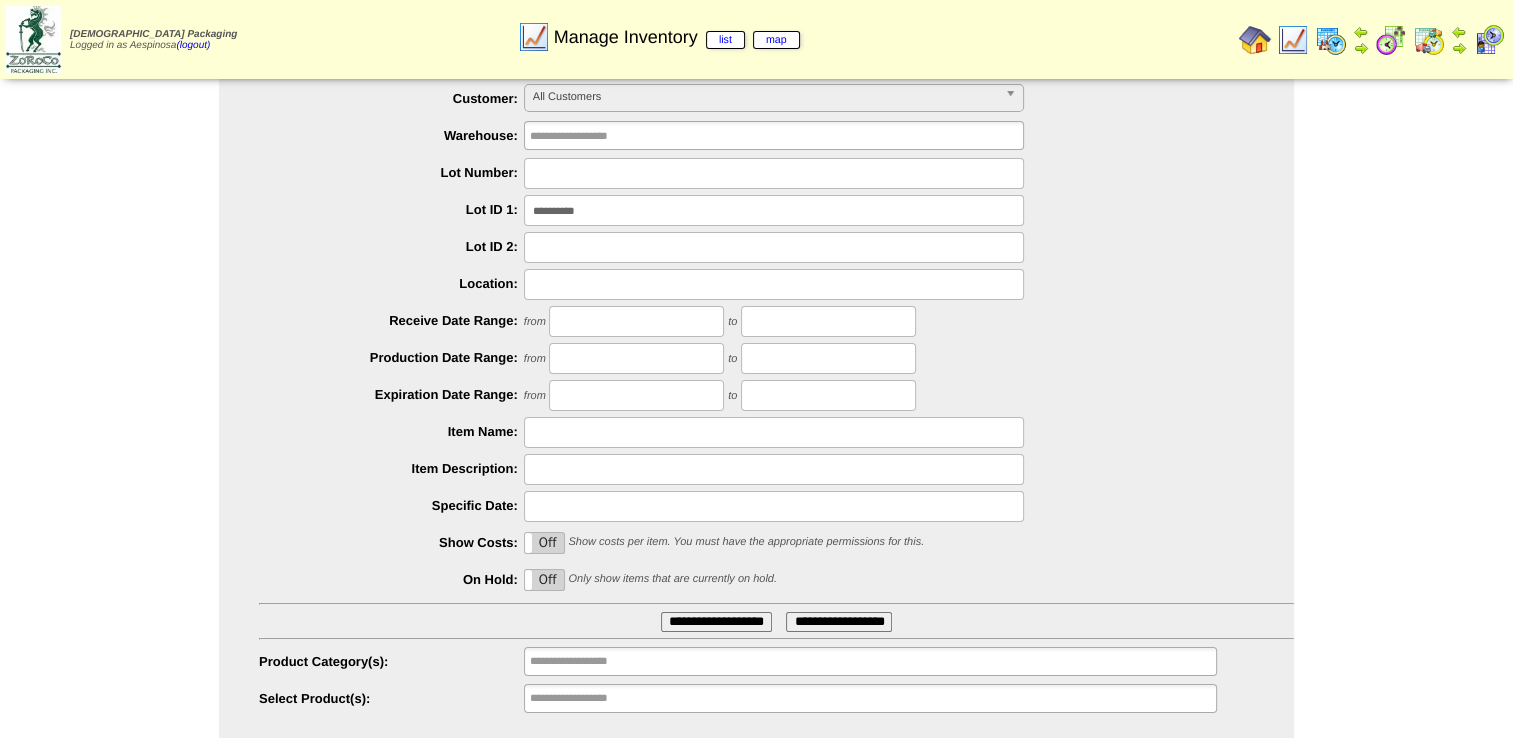 scroll, scrollTop: 0, scrollLeft: 0, axis: both 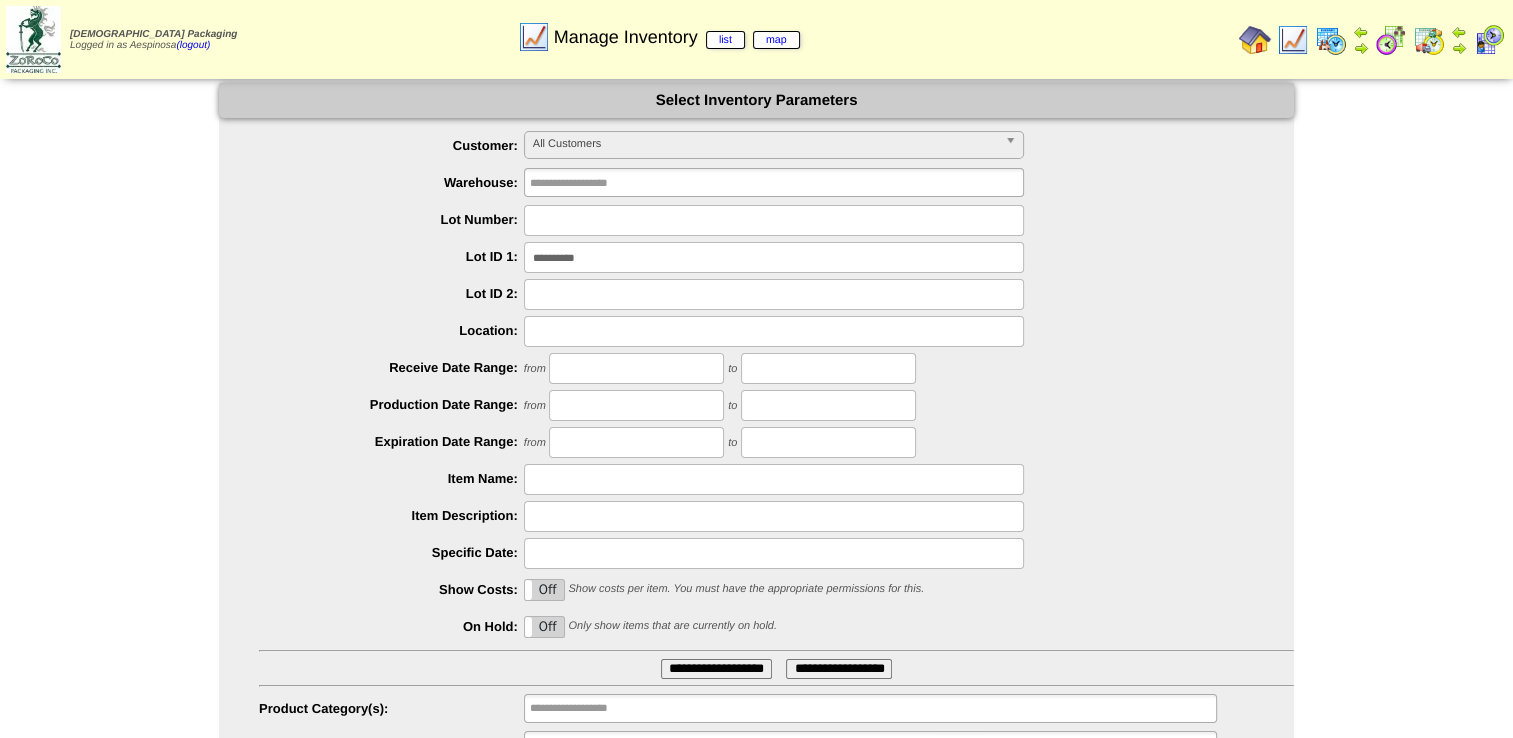 click on "**********" at bounding box center (774, 257) 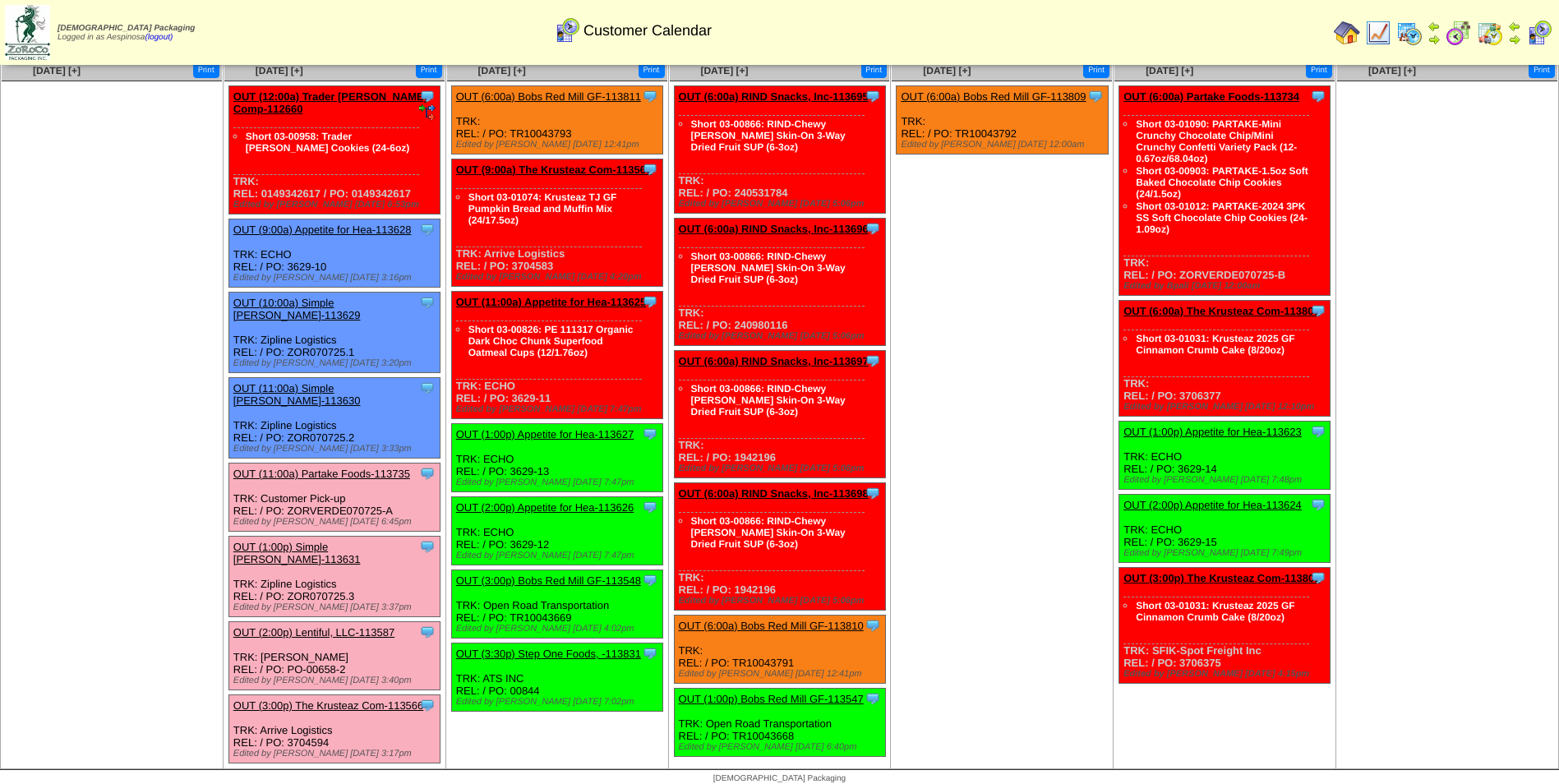 scroll, scrollTop: 518, scrollLeft: 0, axis: vertical 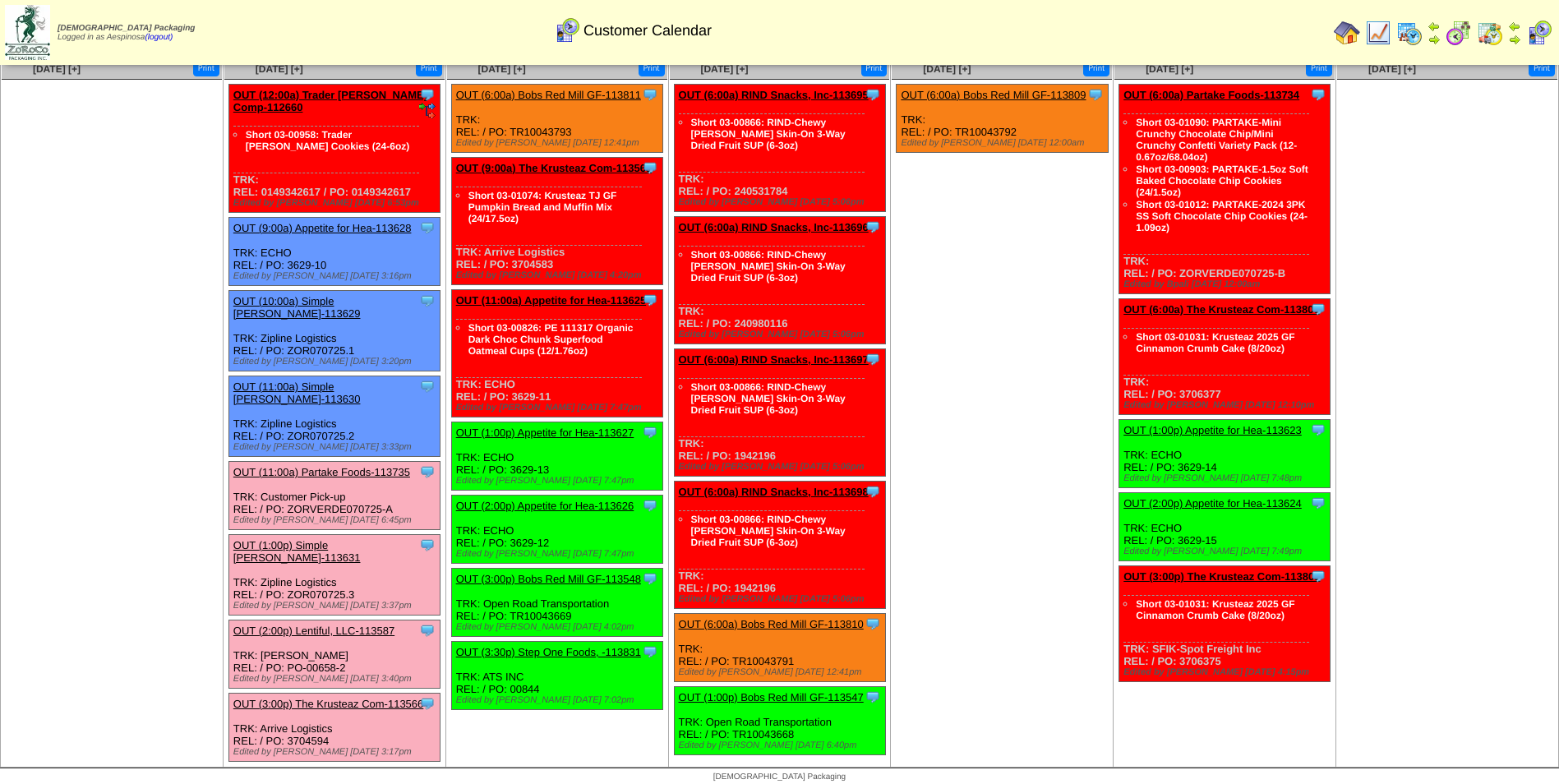 click on "Clone Item
OUT
(6:00a)
RIND Snacks, Inc-113695
RIND Snacks, Inc.
ScheduleID: 113695
225 CS:
03-00866
(RIND-Chewy [PERSON_NAME] Skin-On 3-Way Dried Fruit SUP (6-3oz))
Total
225 PO #" at bounding box center [780, 419] 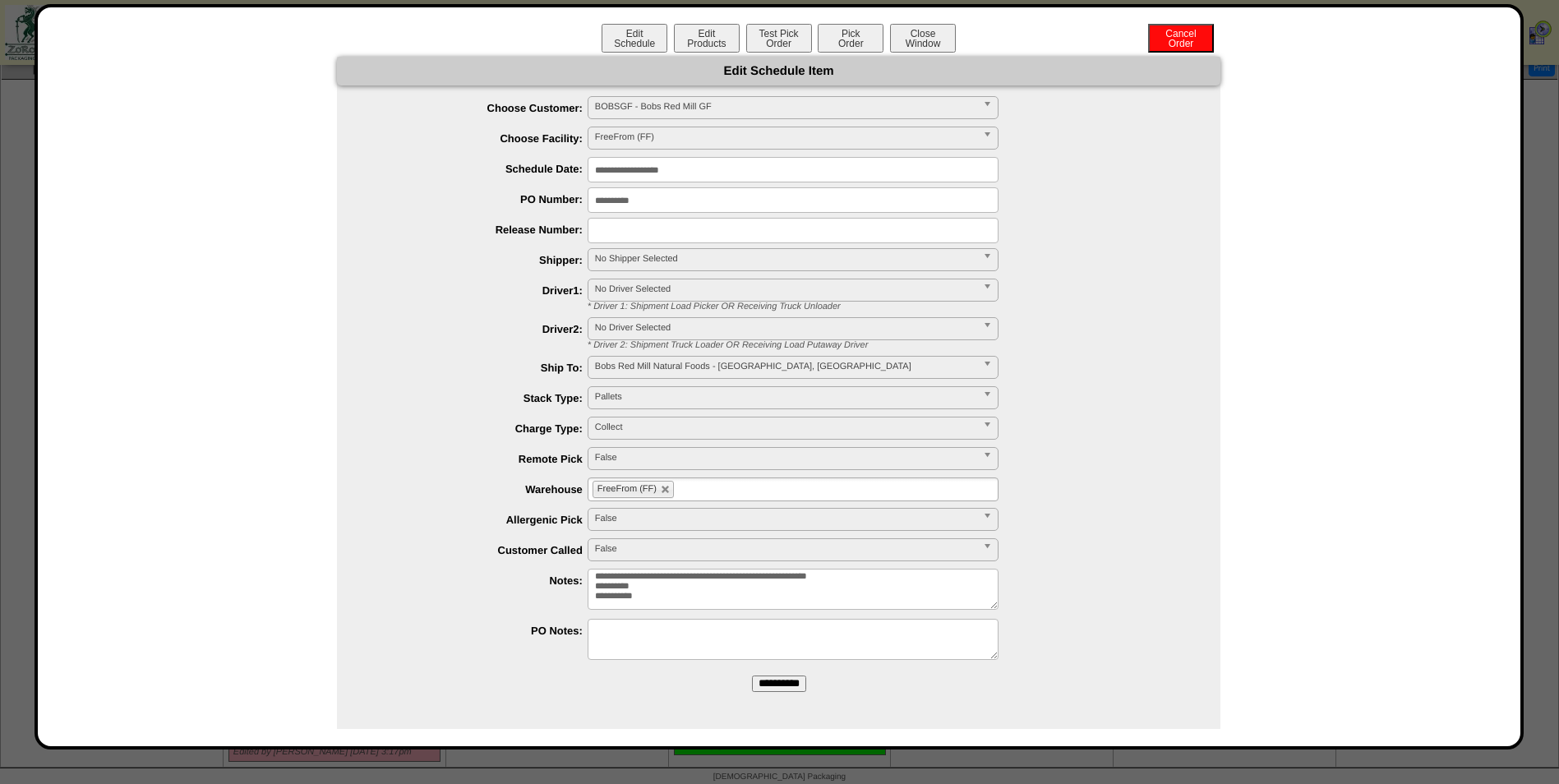 click on "**********" at bounding box center (793, 589) 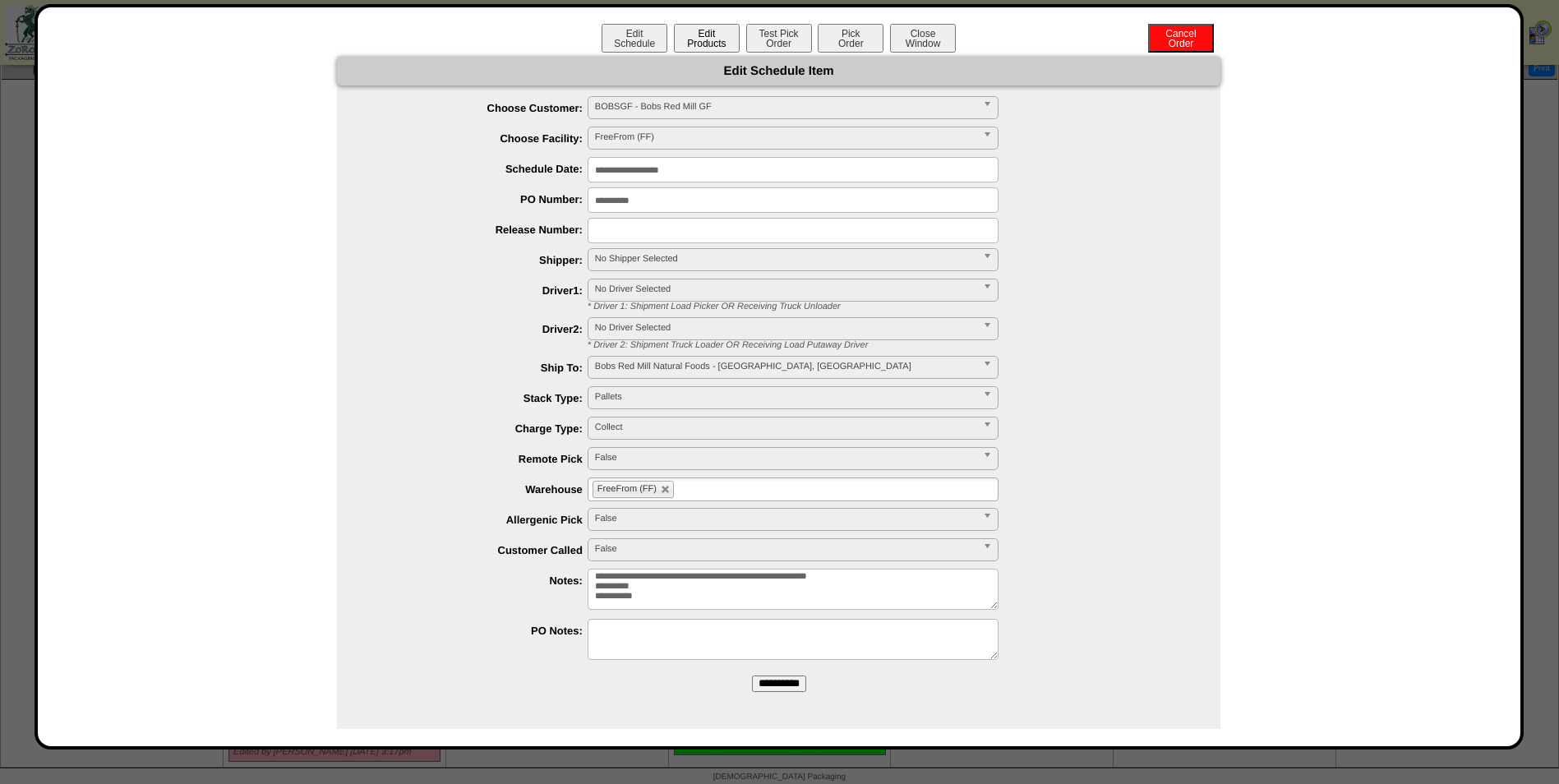 click on "Edit Products" at bounding box center (707, 38) 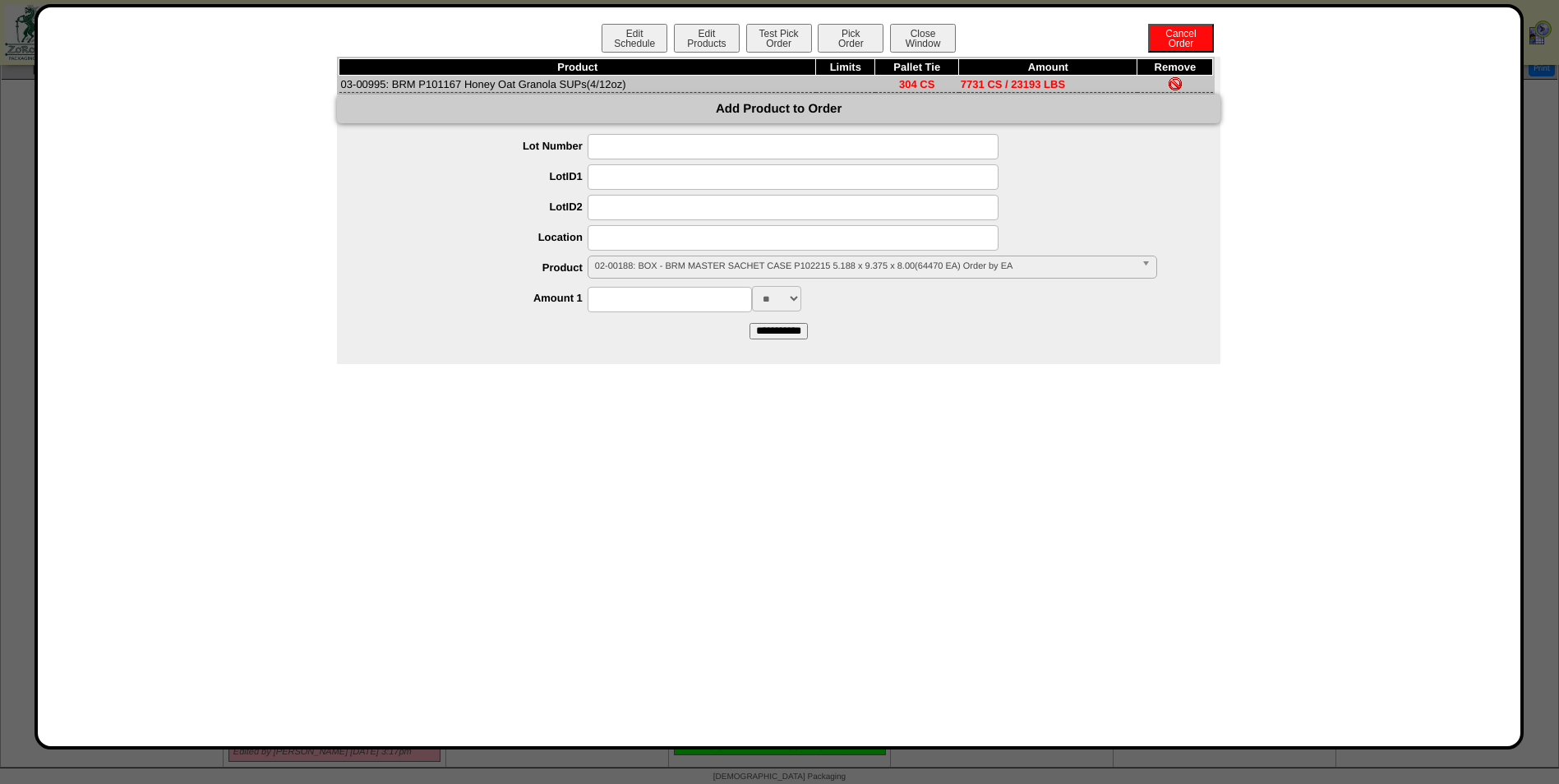 click at bounding box center (793, 177) 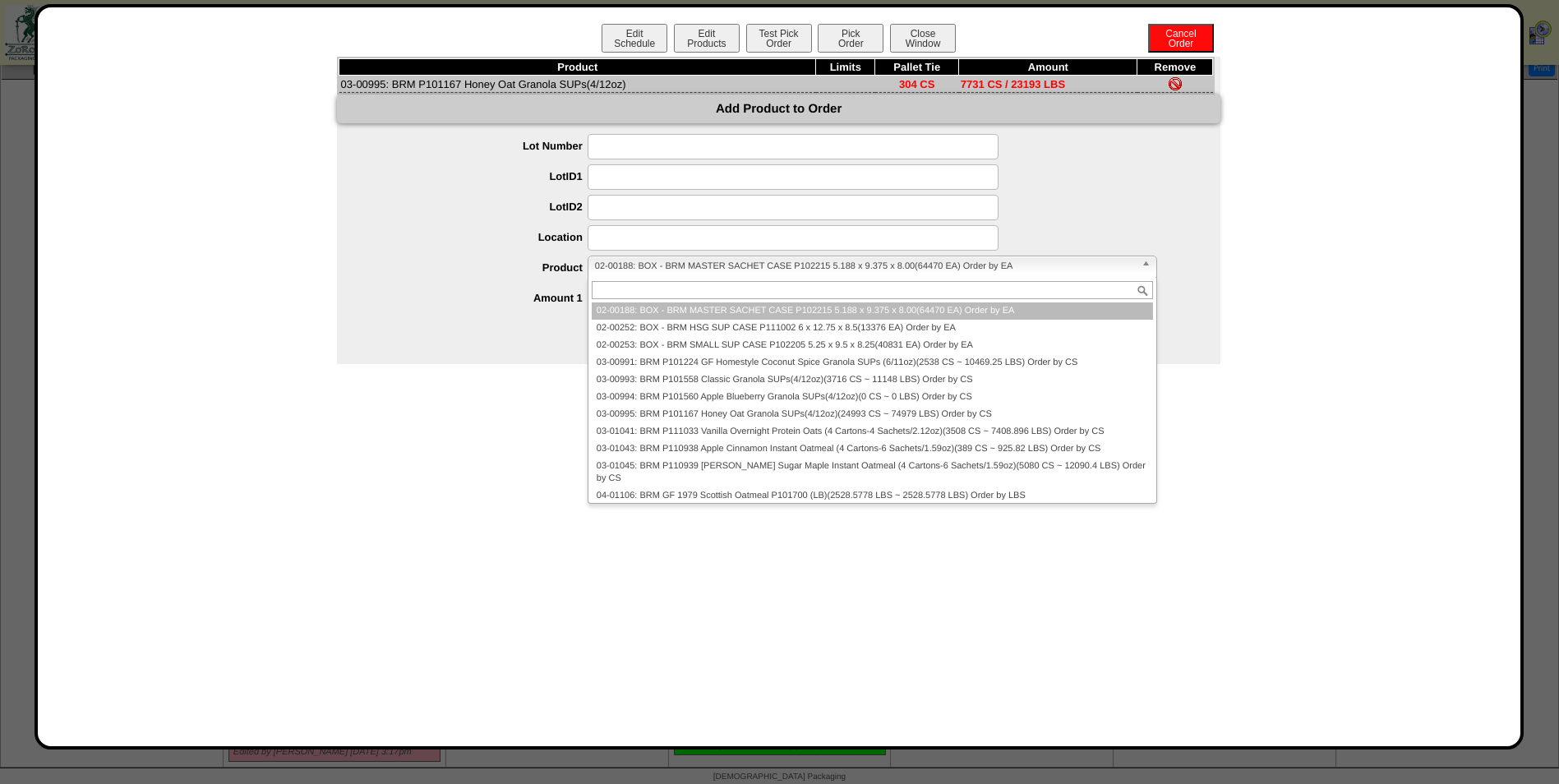 click on "02-00188: BOX - BRM MASTER SACHET CASE P102215 5.188 x 9.375 x 8.00(64470 EA) Order by EA" at bounding box center [865, 266] 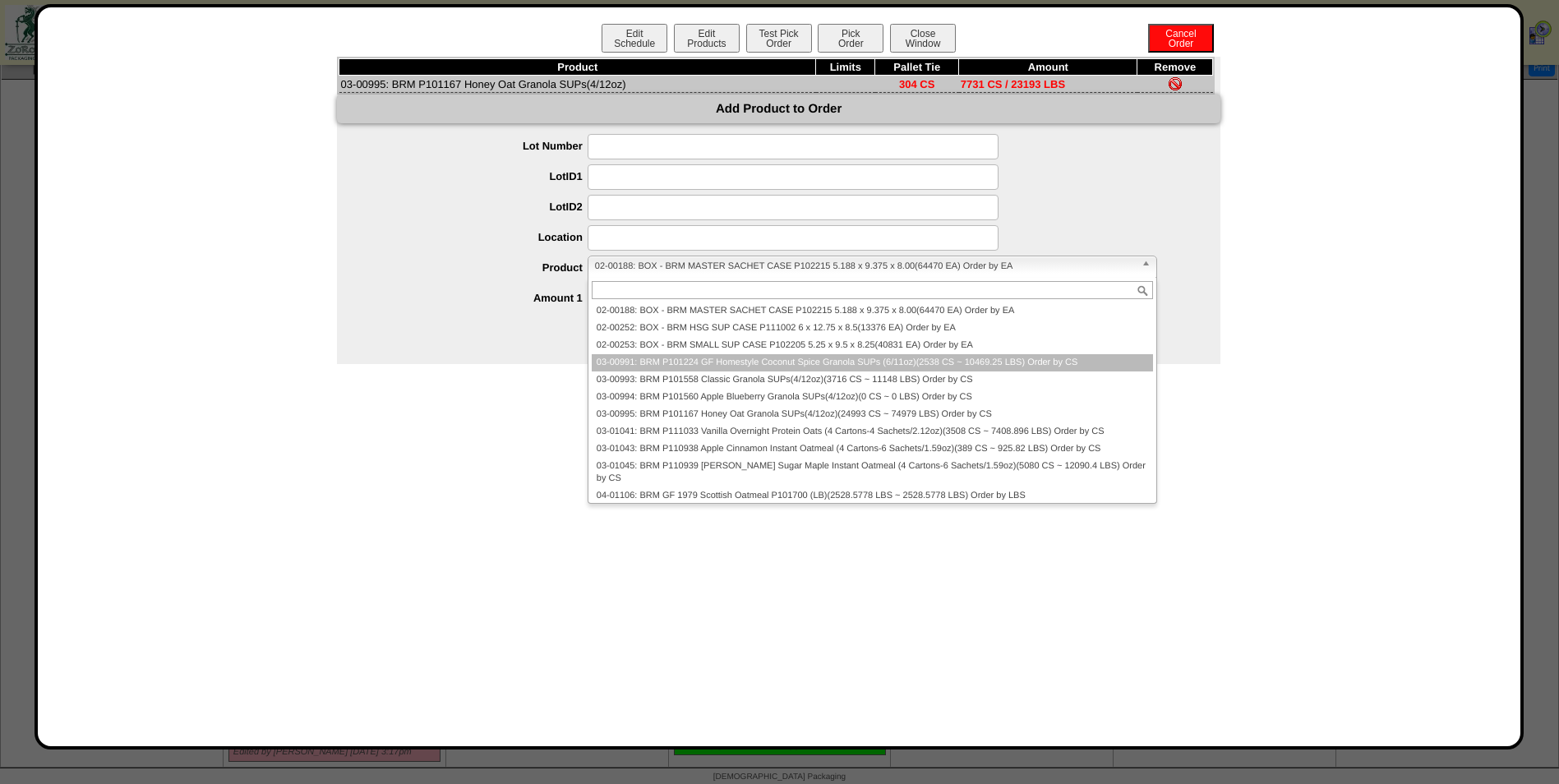 click on "03-00991: BRM P101224 GF Homestyle Coconut Spice Granola SUPs (6/11oz)(2538 CS ~ 10469.25 LBS) Order by CS" at bounding box center [872, 362] 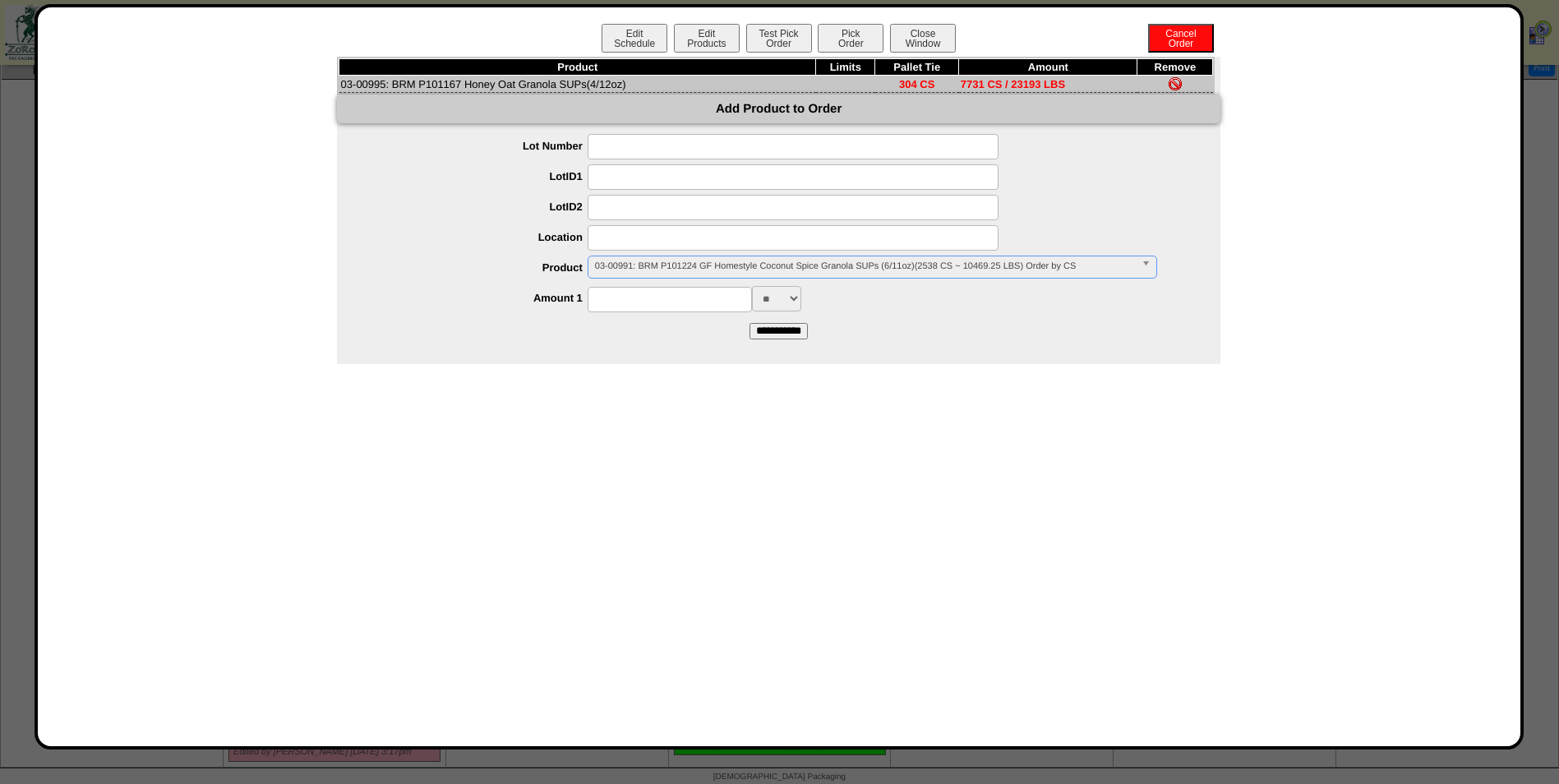 click at bounding box center [793, 177] 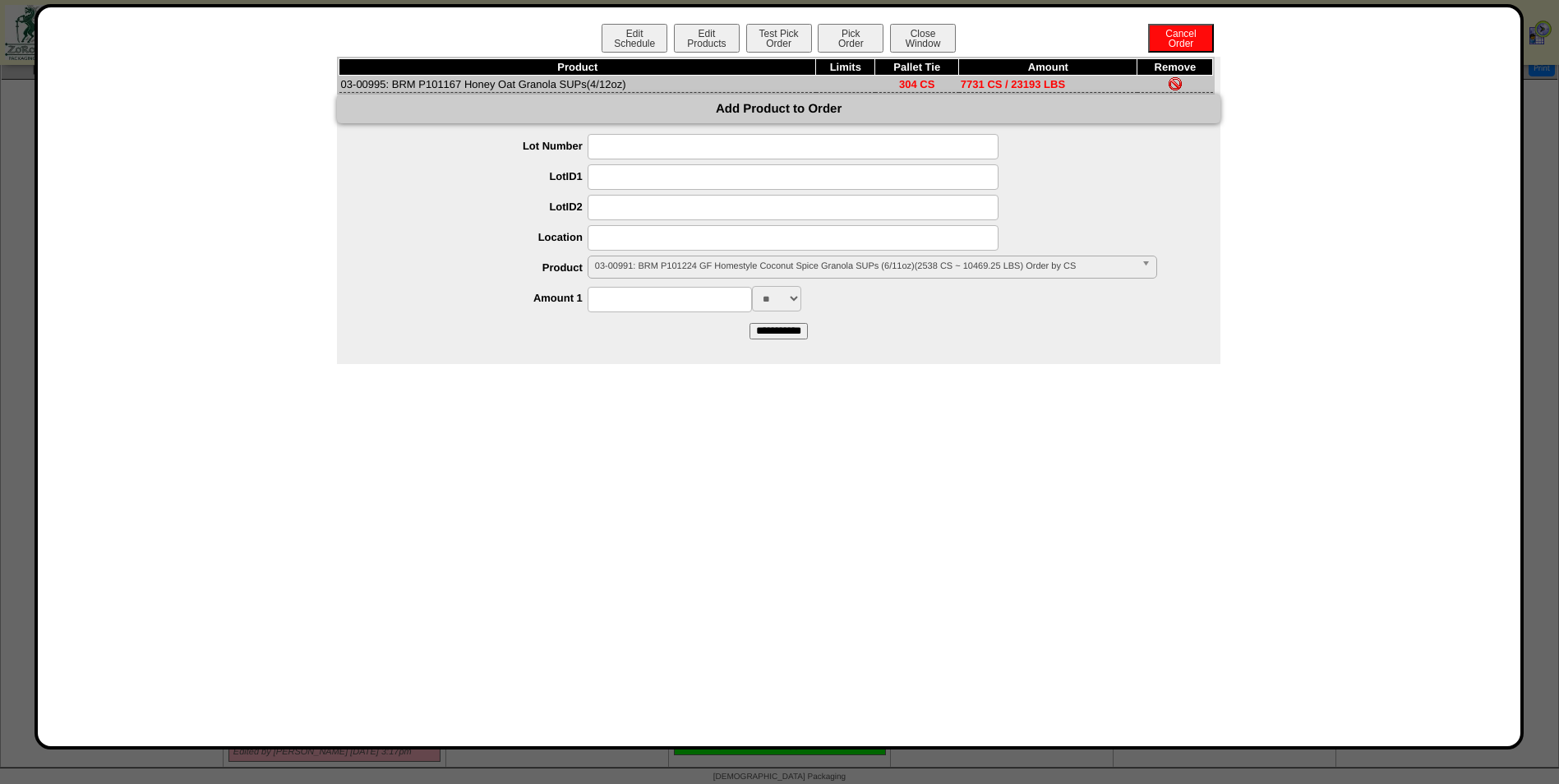 paste on "**********" 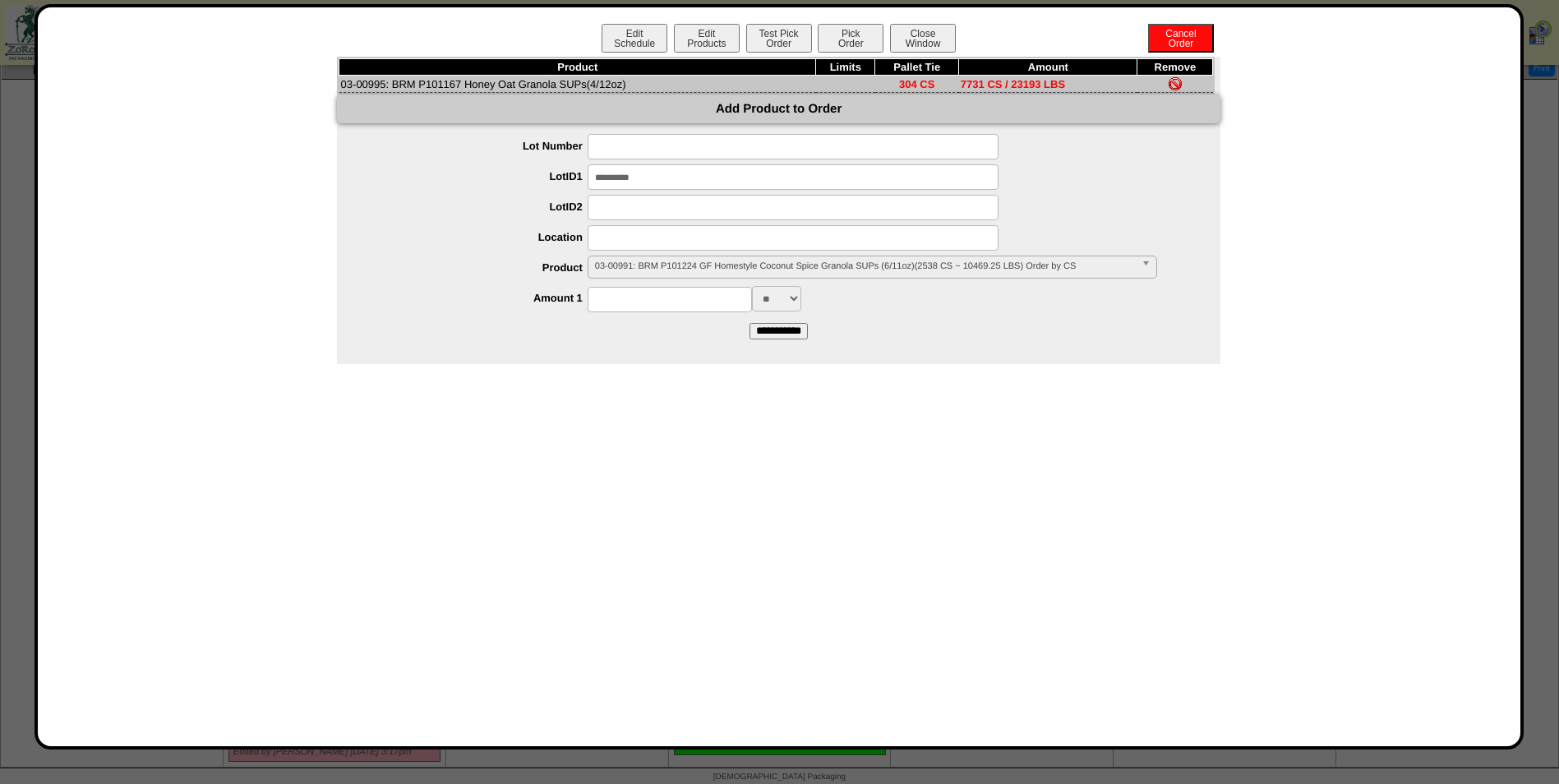 type on "**********" 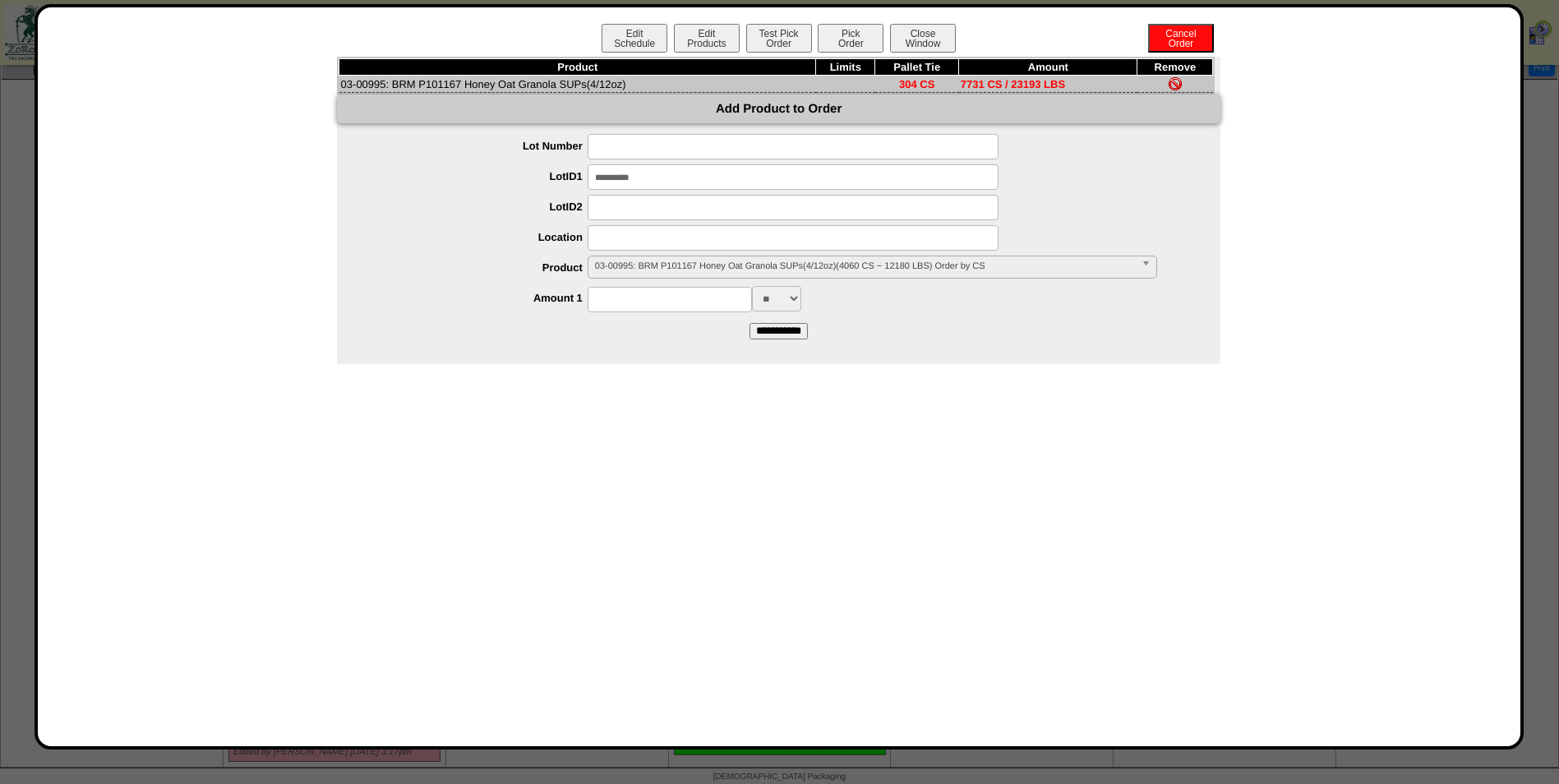 click at bounding box center [670, 299] 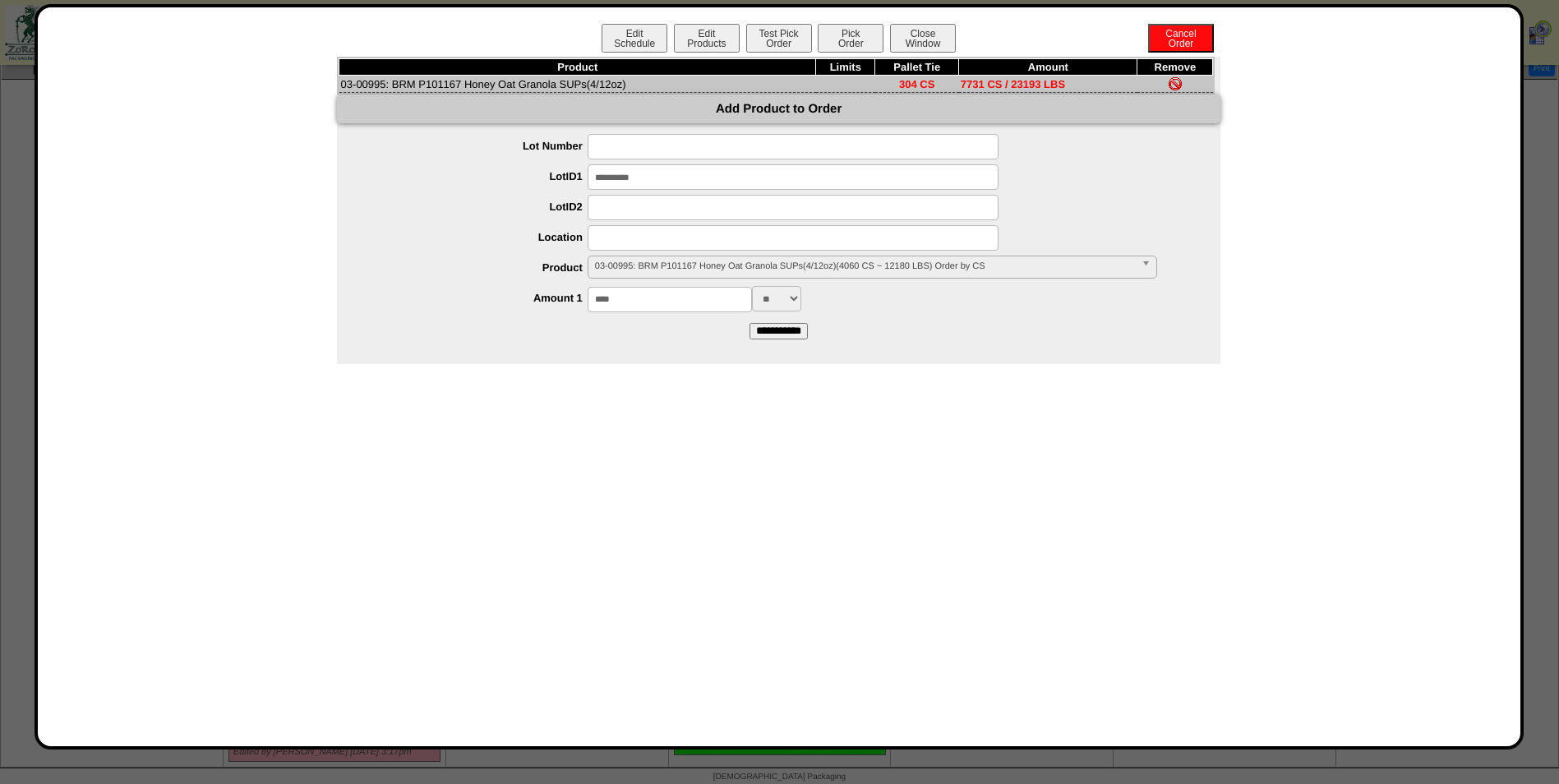 type on "****" 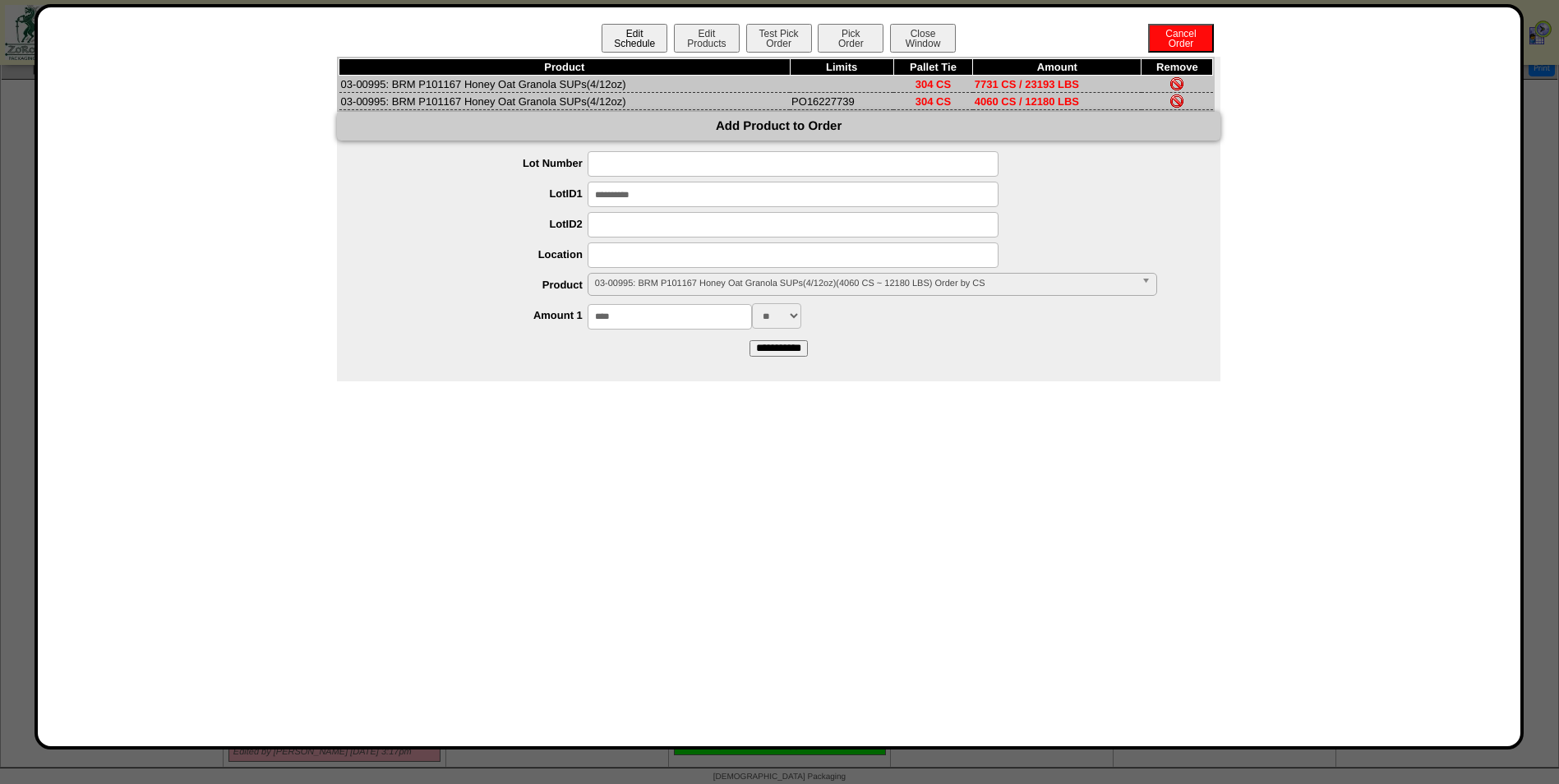 click on "Edit Schedule" at bounding box center (634, 38) 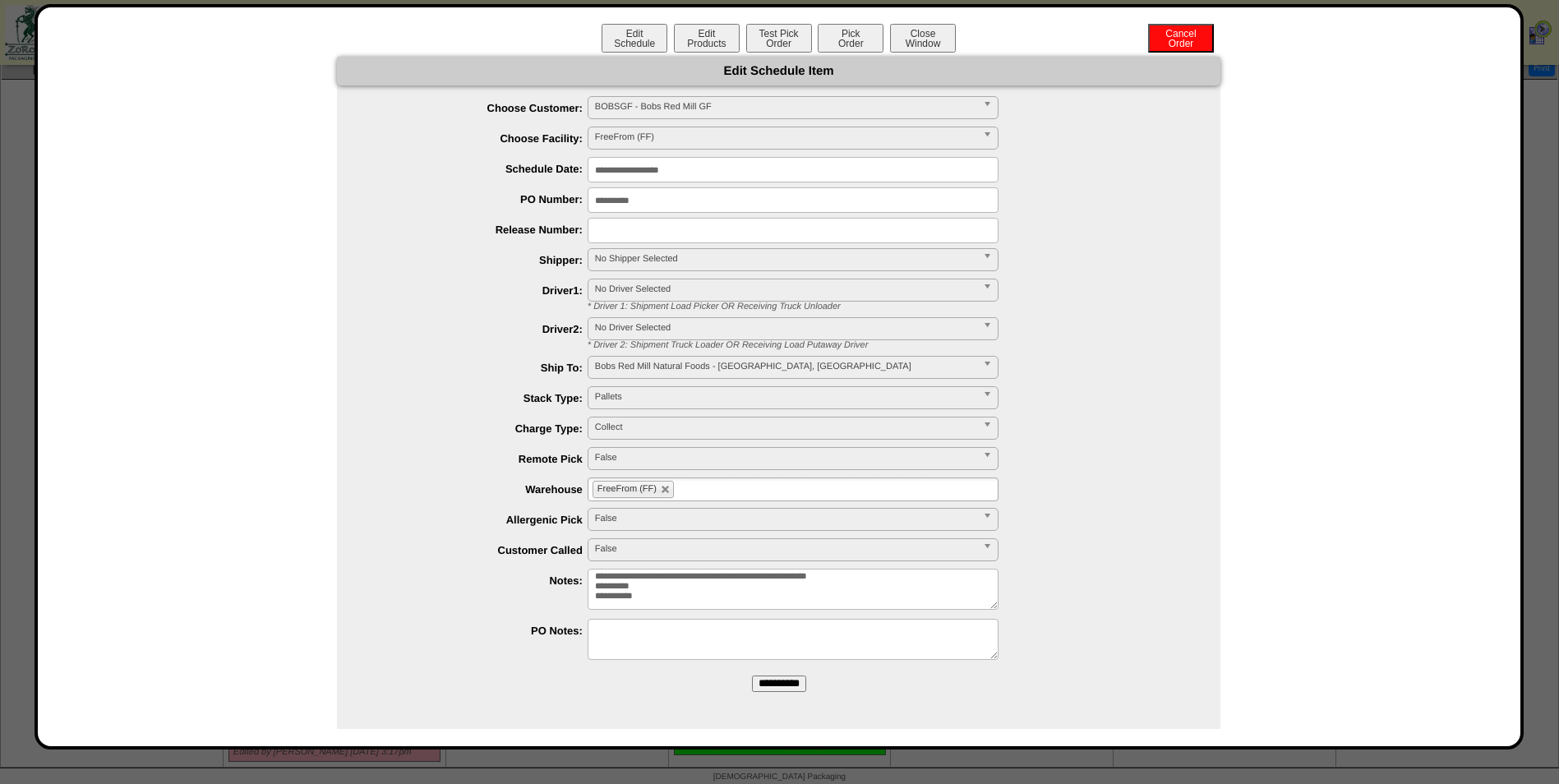 click on "**********" at bounding box center [793, 589] 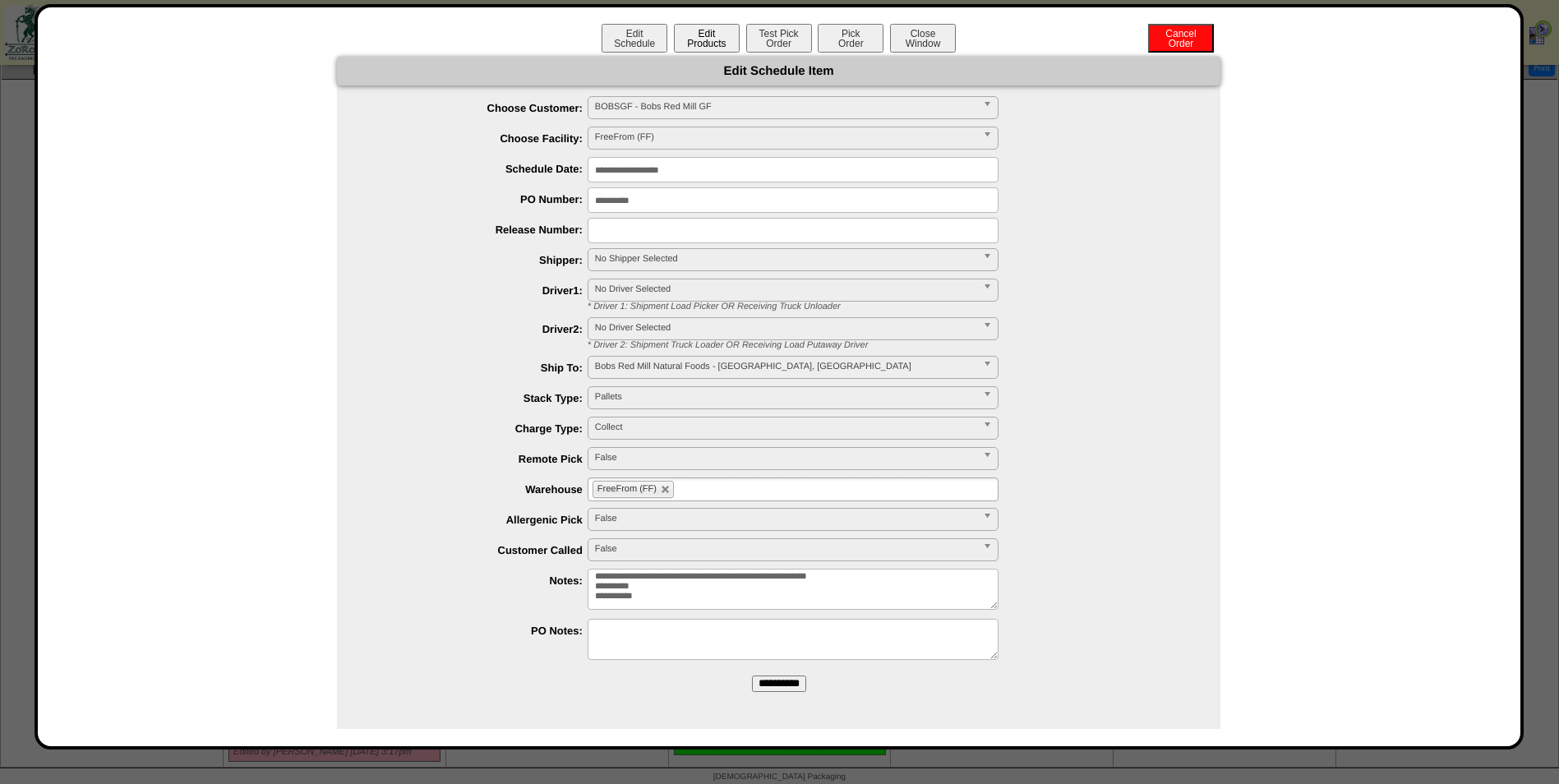 click on "Edit Products" at bounding box center (707, 38) 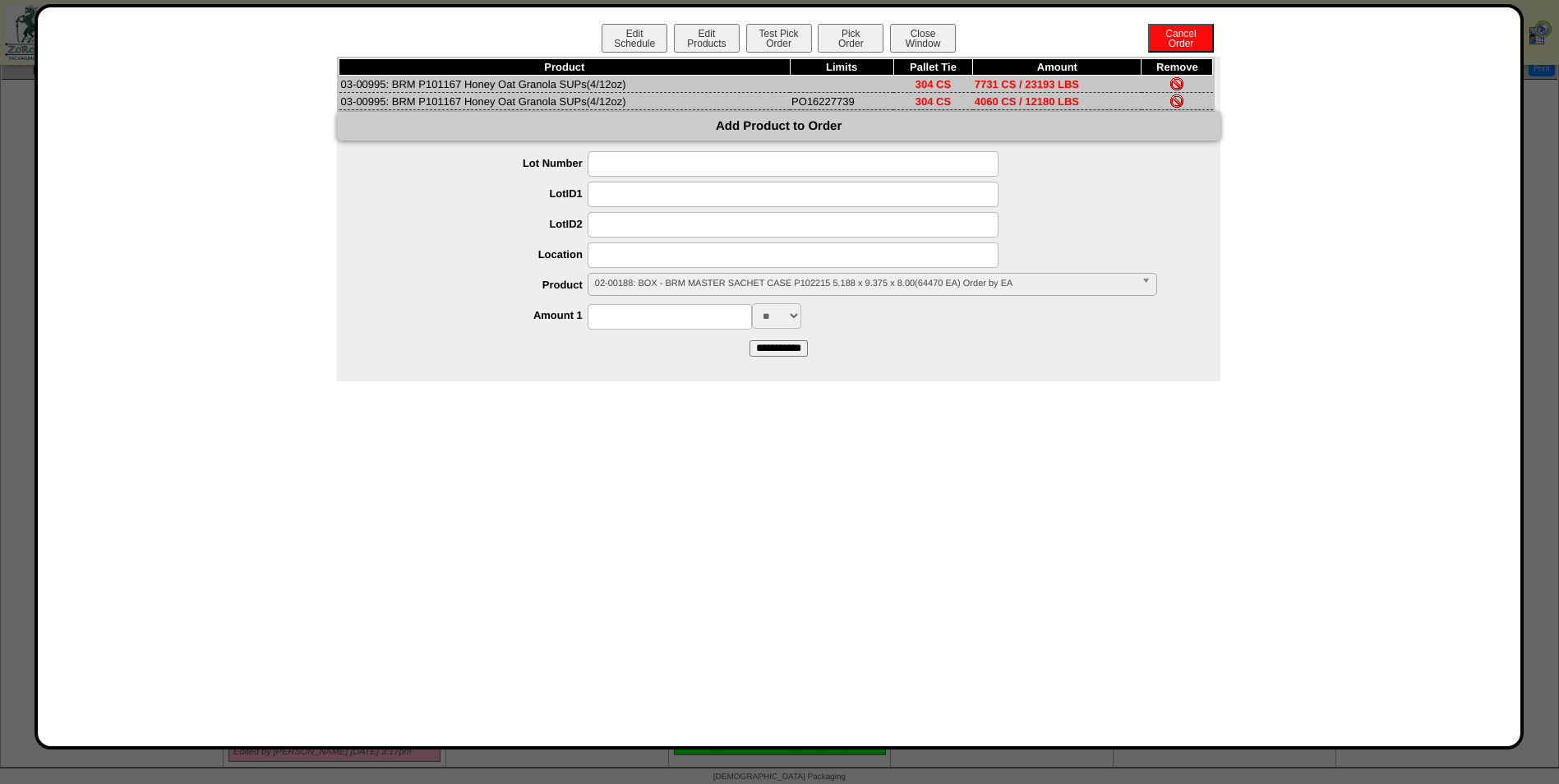 click on "02-00188: BOX - BRM MASTER SACHET CASE P102215 5.188 x 9.375 x 8.00(64470 EA) Order by EA" at bounding box center (865, 284) 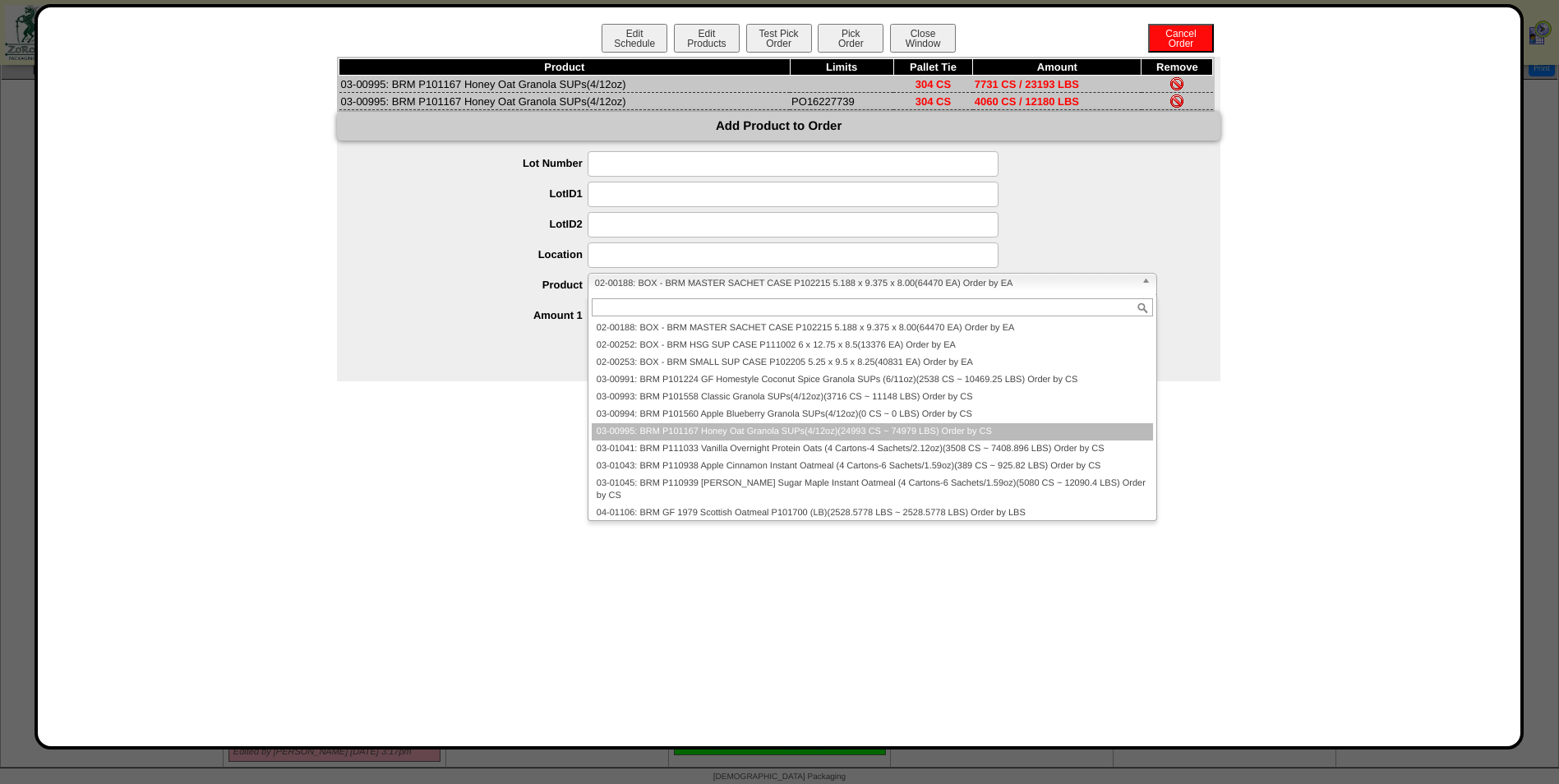 click on "03-00995: BRM P101167 Honey Oat Granola SUPs(4/12oz)(24993 CS ~ 74979 LBS) Order by CS" at bounding box center [872, 431] 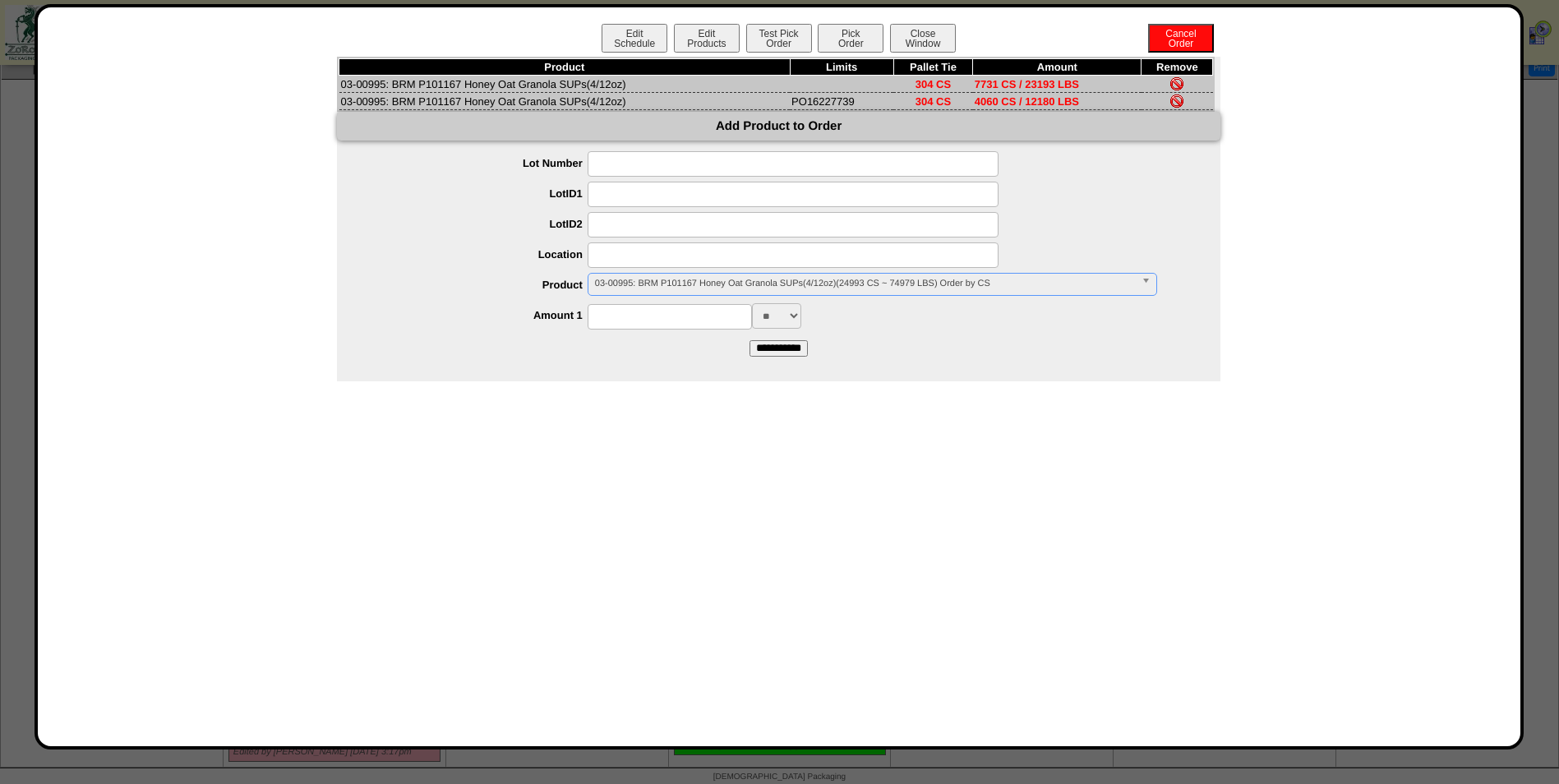 click at bounding box center (793, 194) 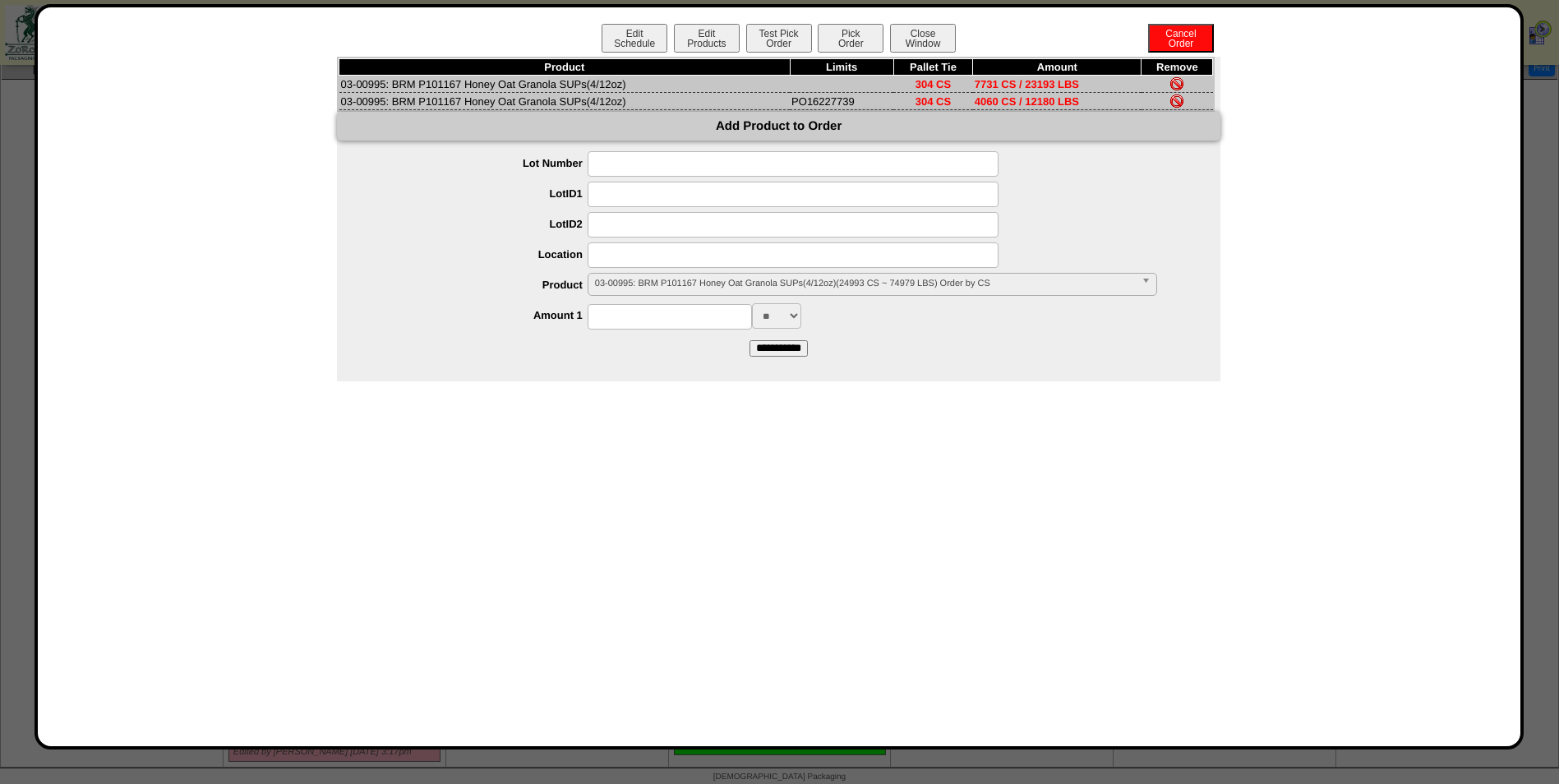 paste on "**********" 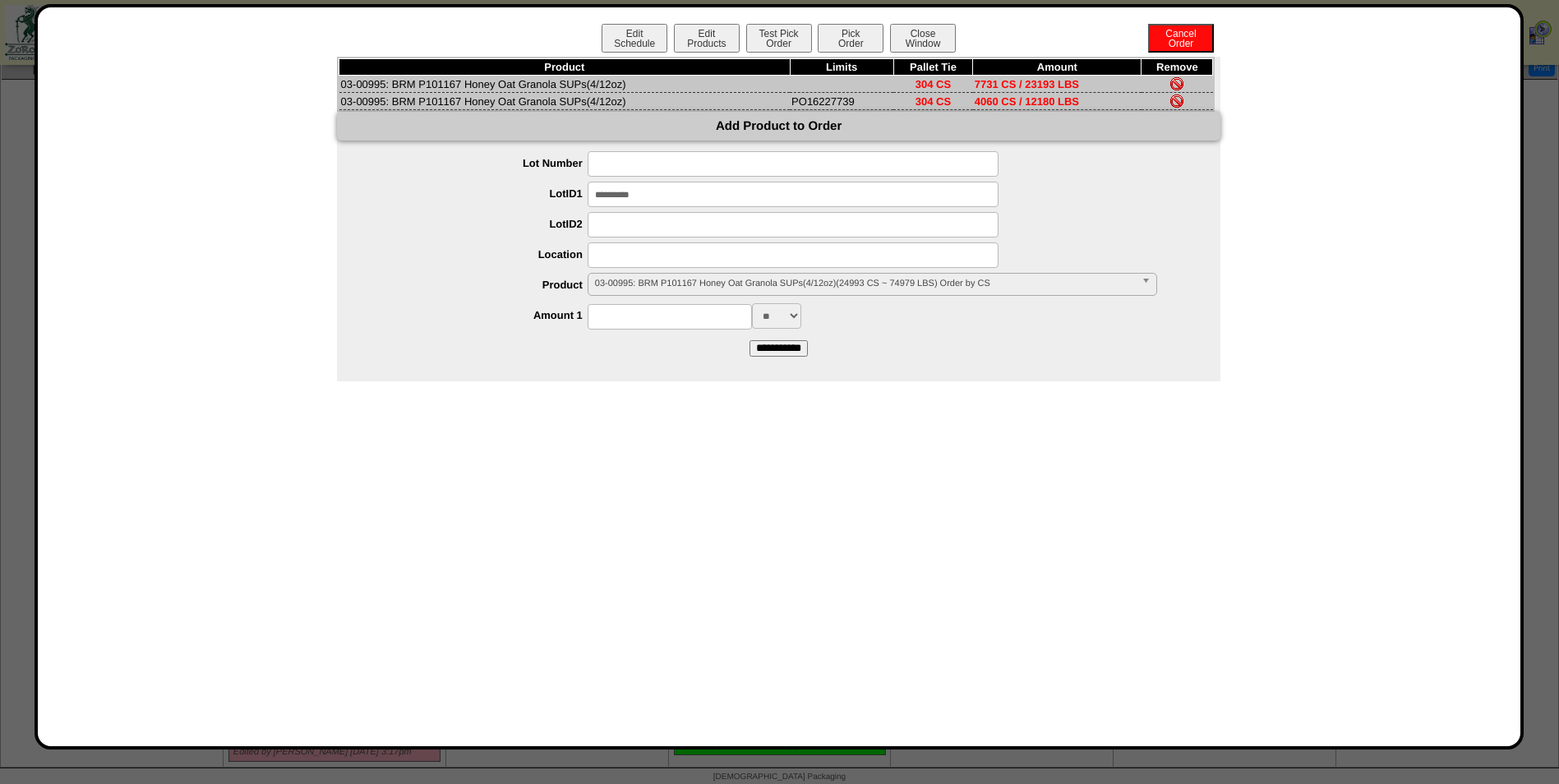 type on "**********" 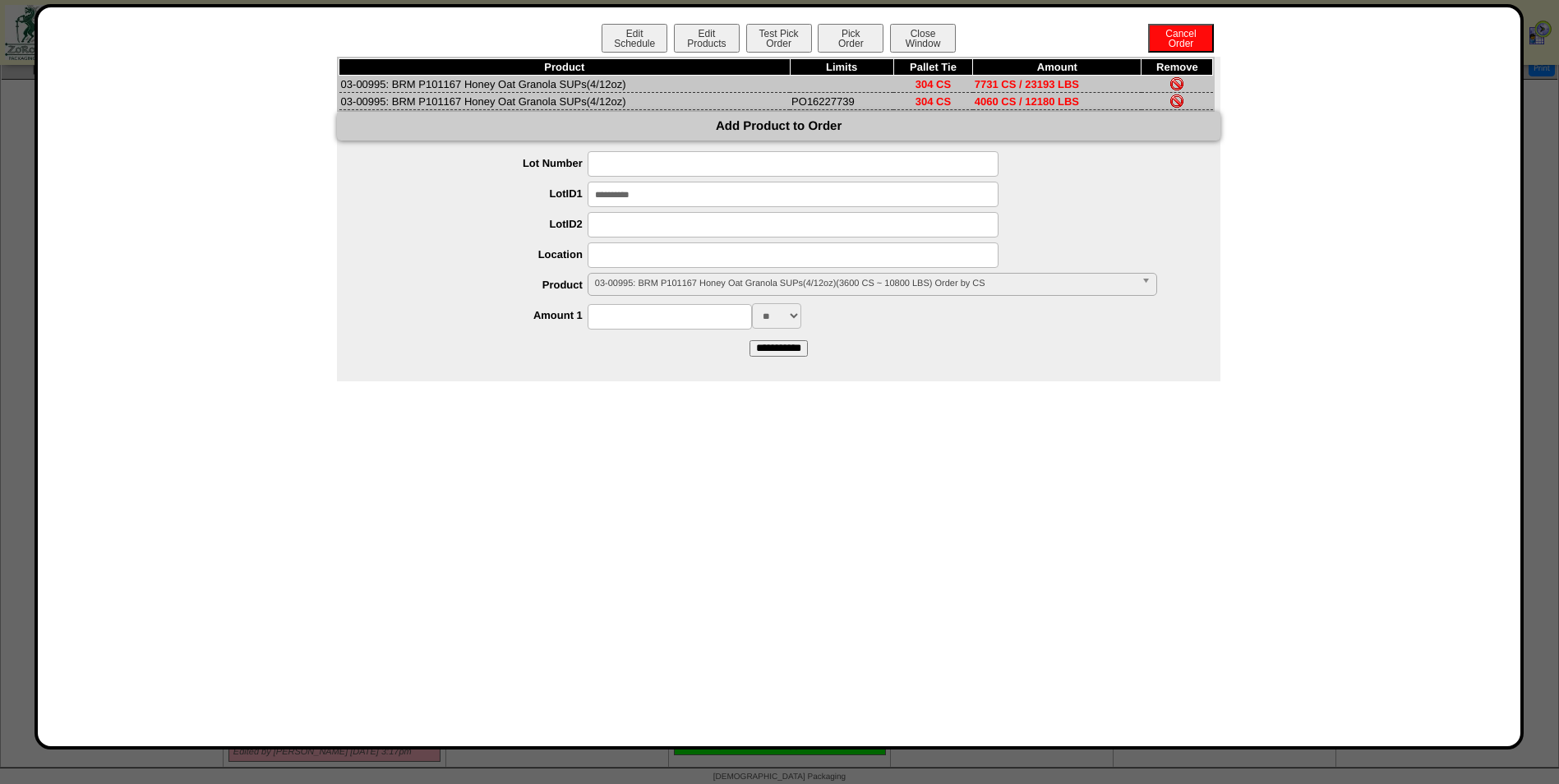 click at bounding box center [670, 316] 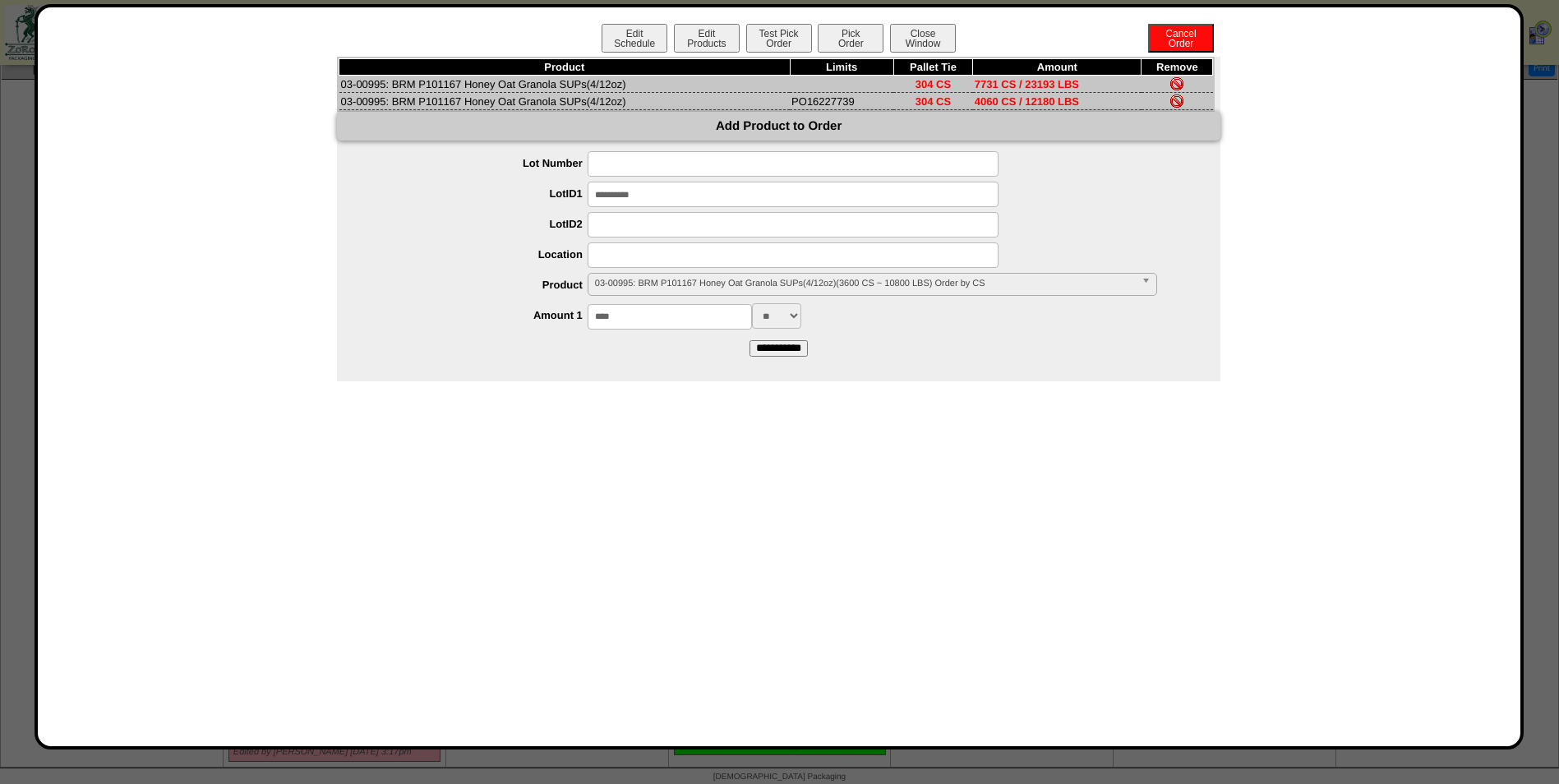 type on "****" 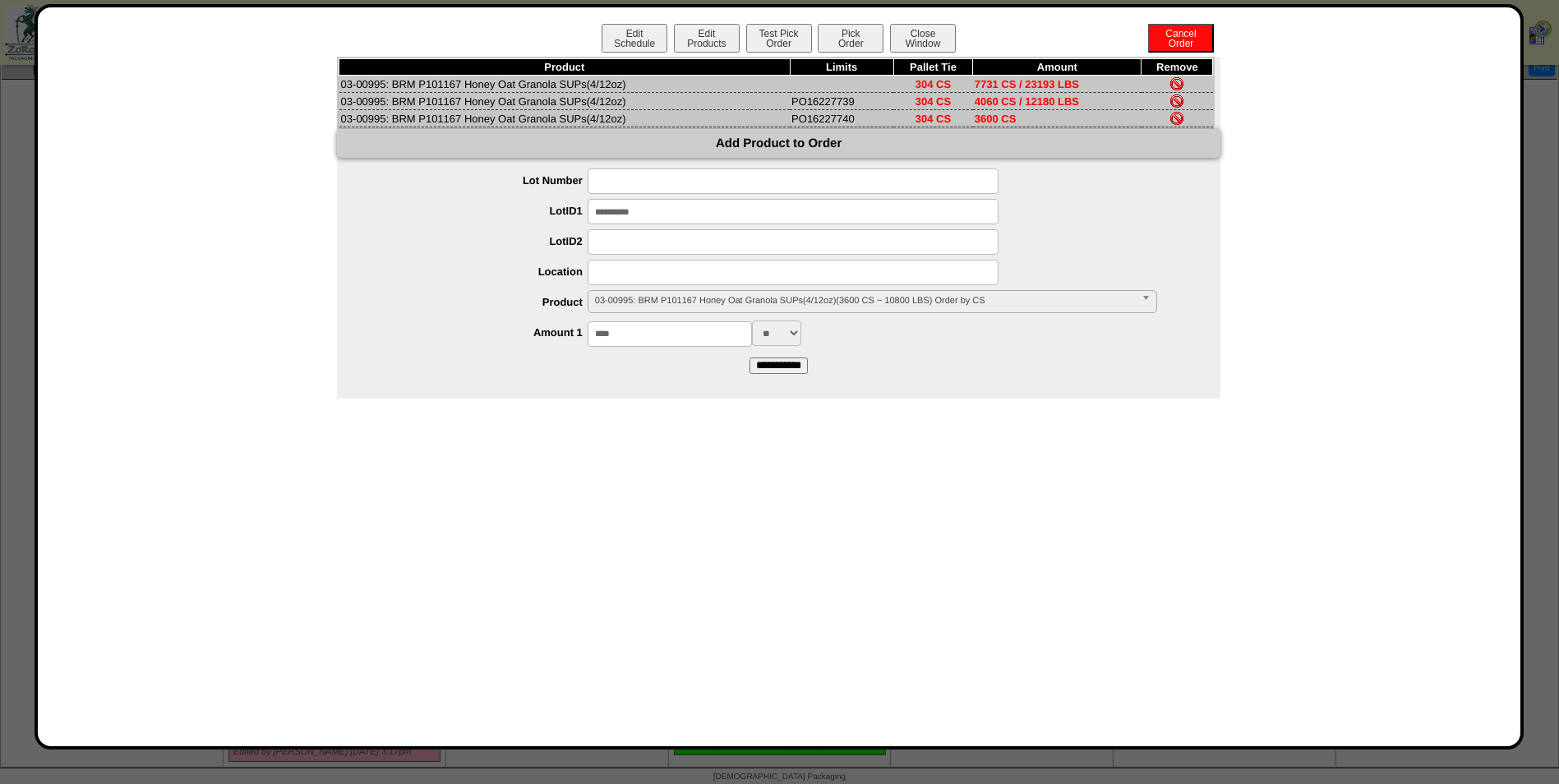 click on "**** ** *** ***" at bounding box center [795, 333] 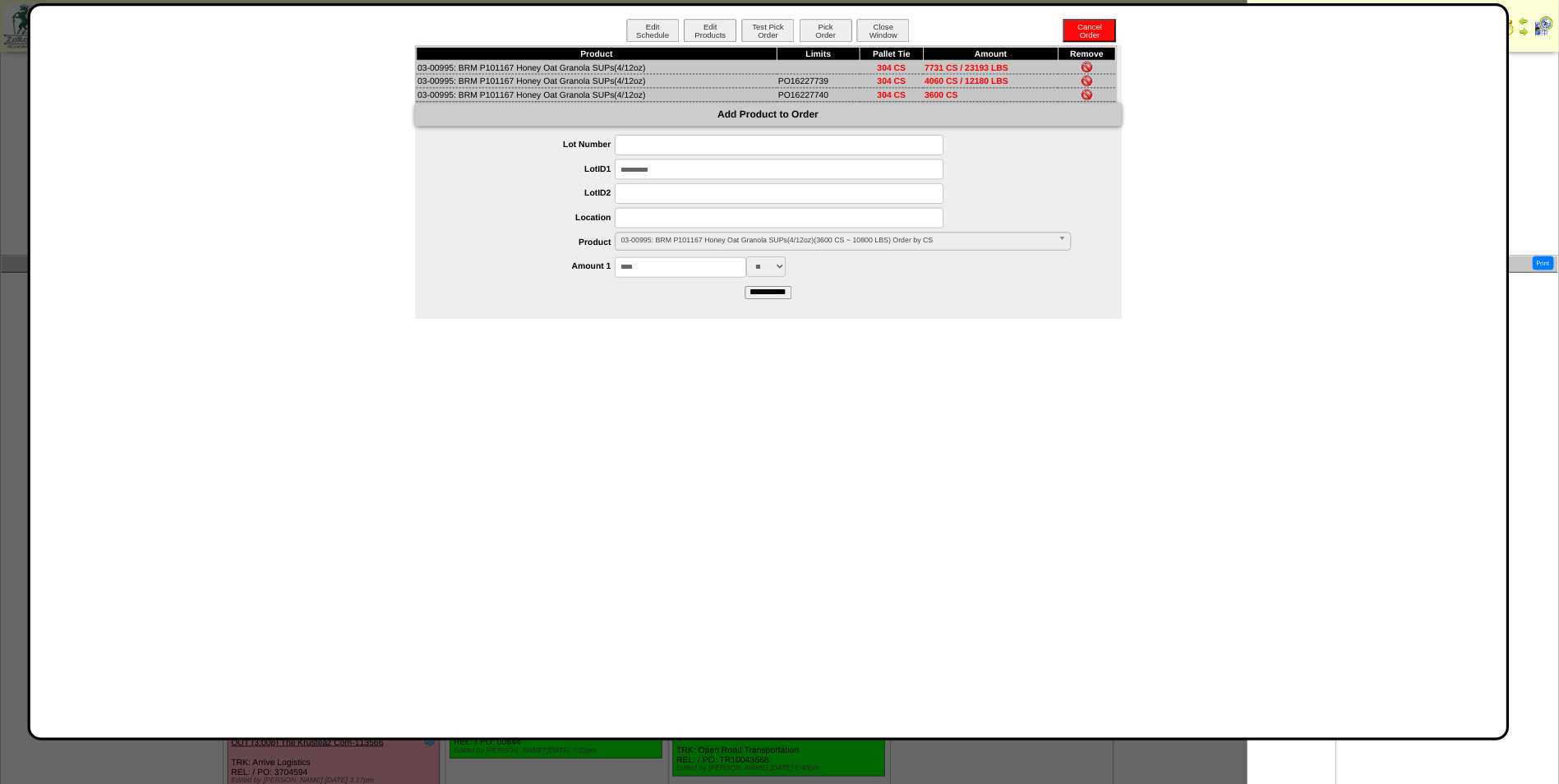 scroll, scrollTop: 256, scrollLeft: 0, axis: vertical 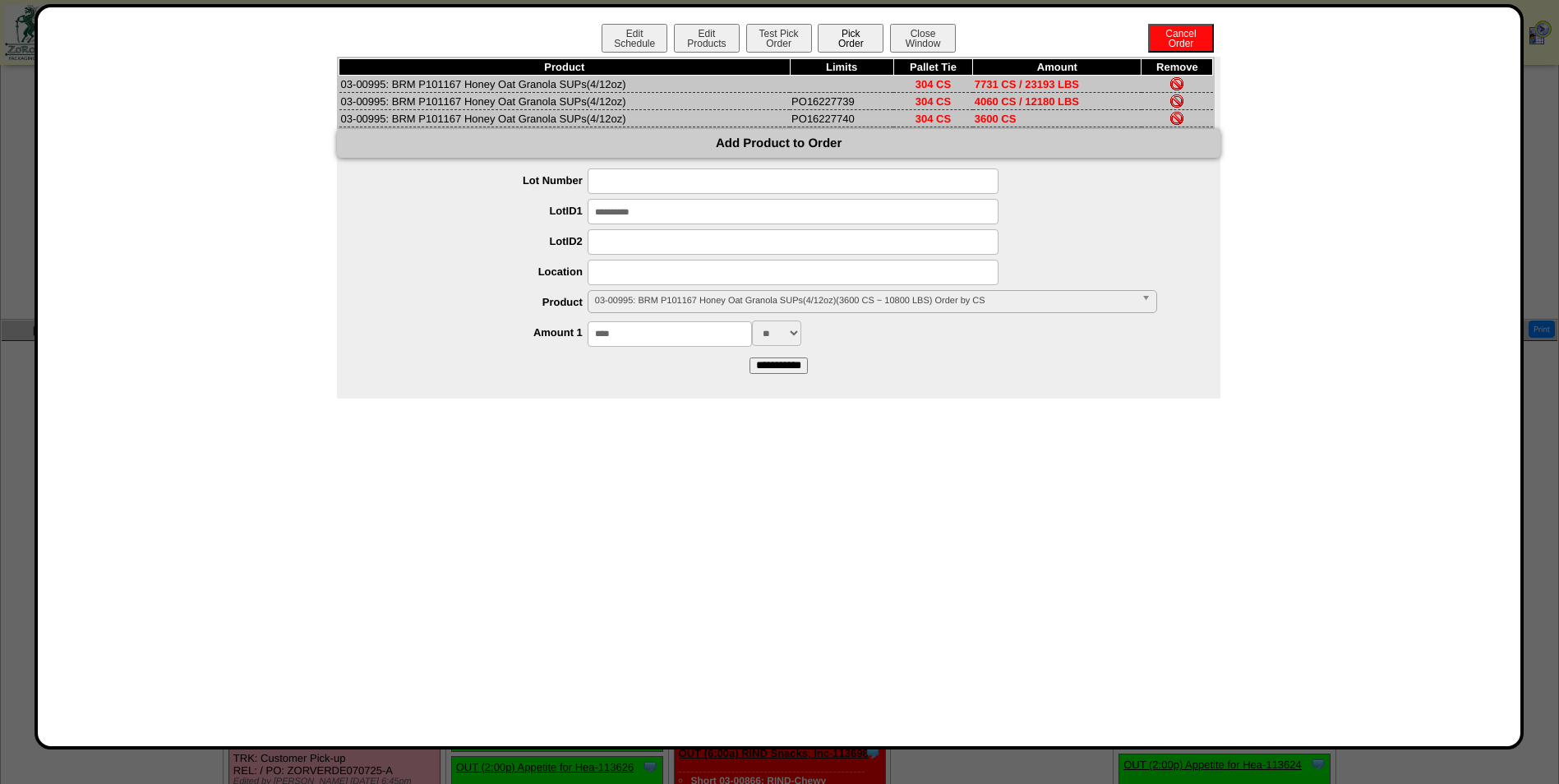 click on "Pick Order" at bounding box center [851, 38] 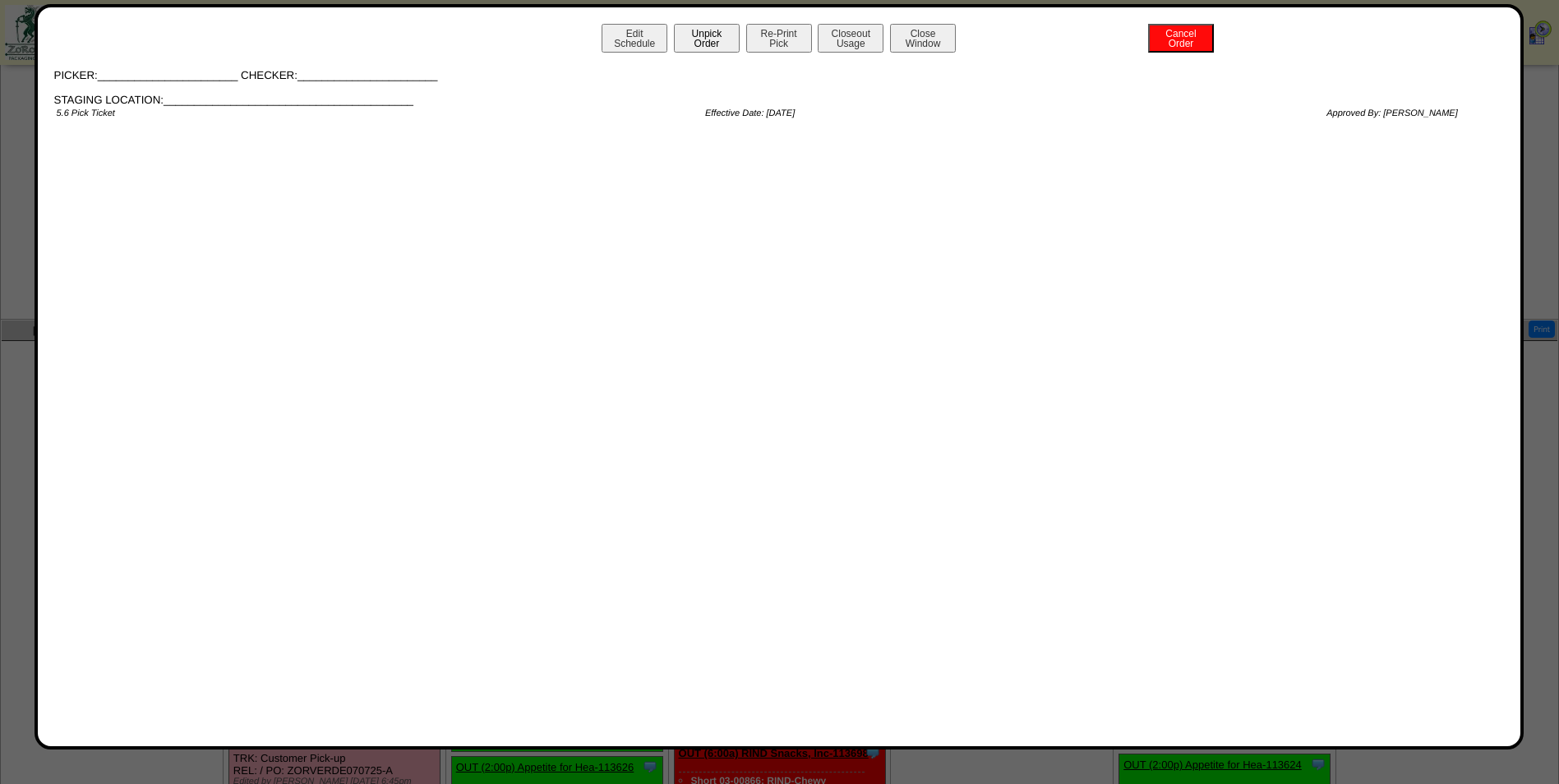click on "Unpick Order" at bounding box center [707, 38] 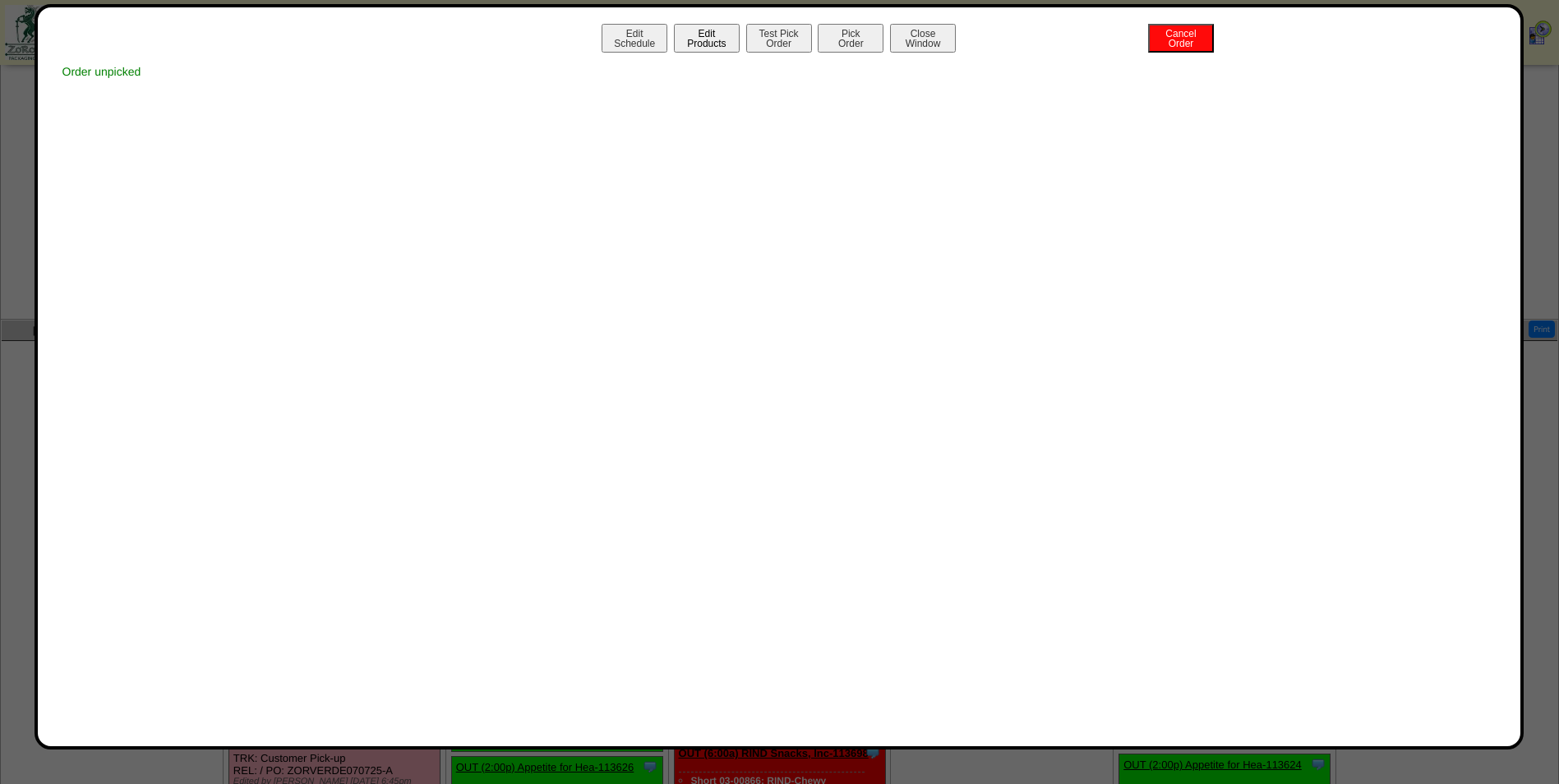 click on "Edit Products" at bounding box center [707, 38] 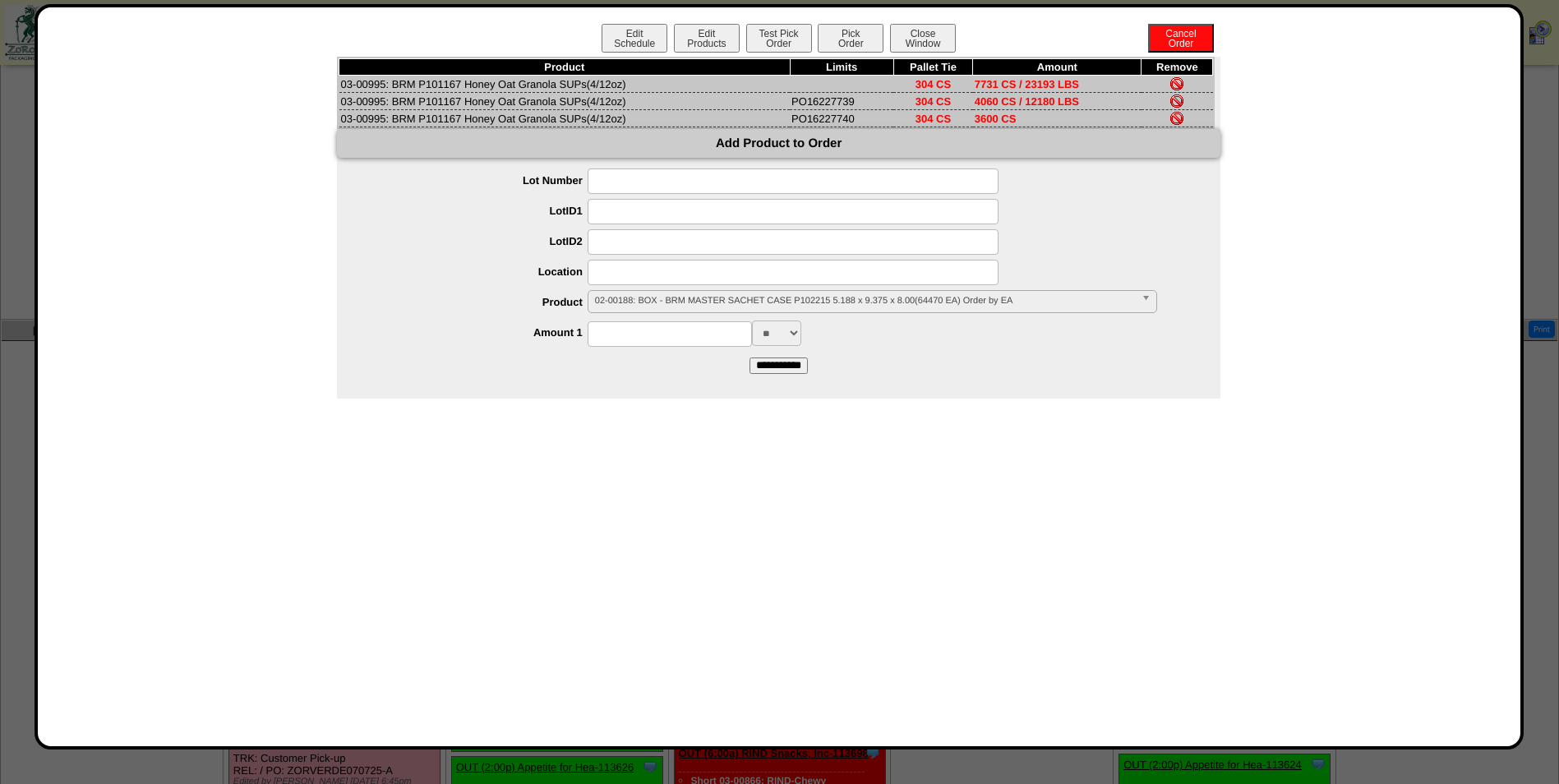 click at bounding box center (1177, 84) 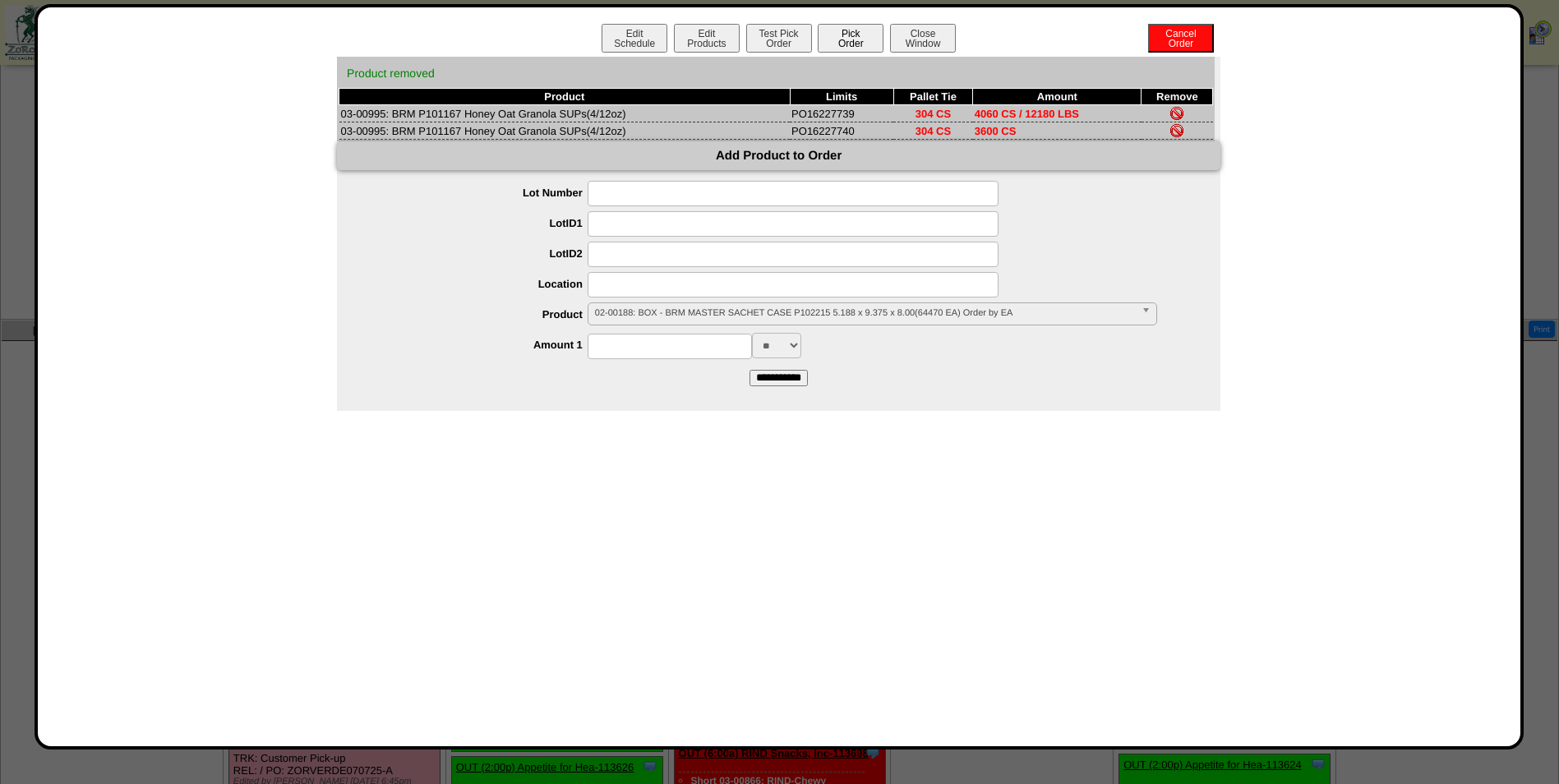 drag, startPoint x: 817, startPoint y: 60, endPoint x: 835, endPoint y: 45, distance: 23.43075 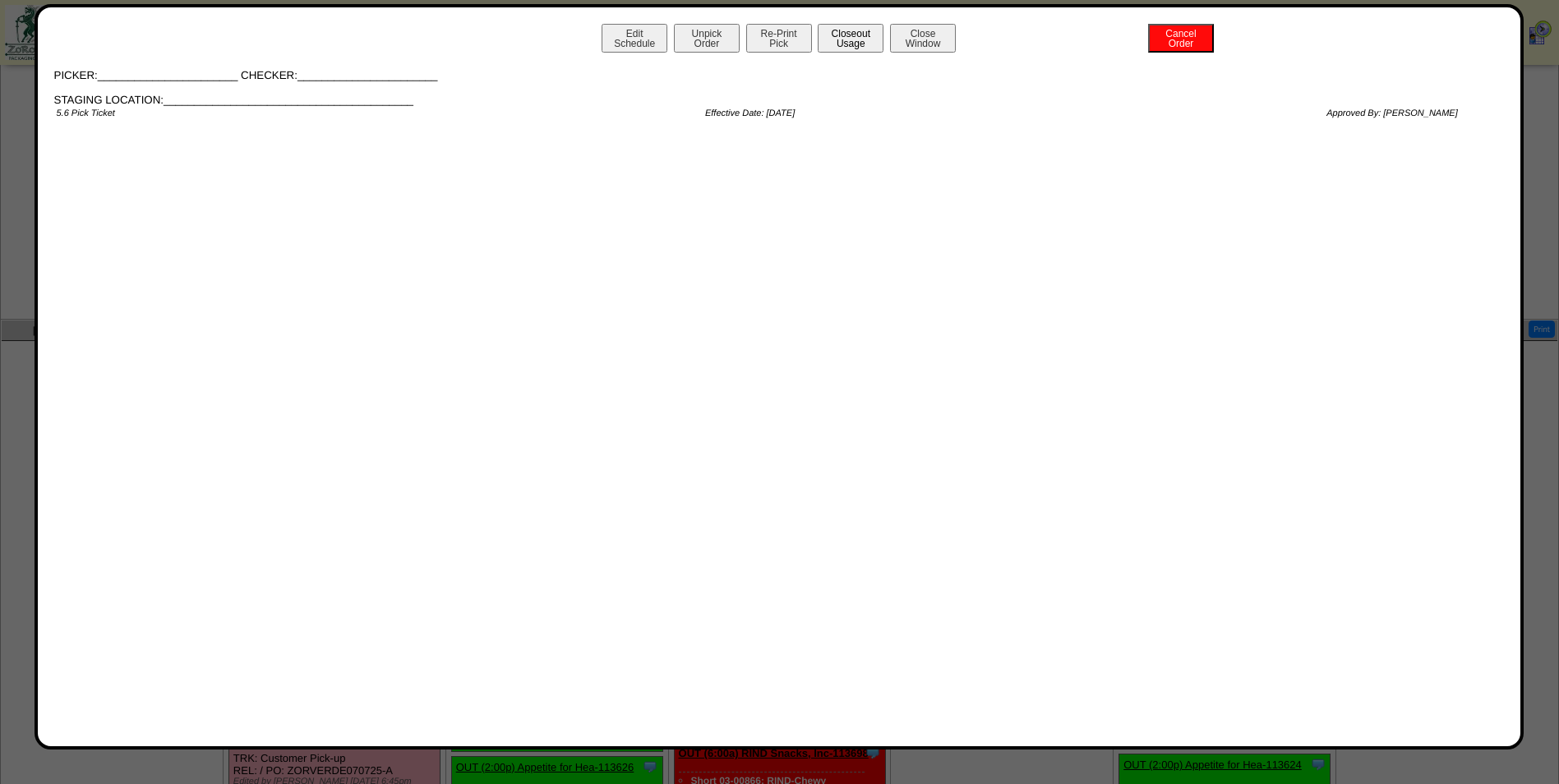 click on "Closeout Usage" at bounding box center [851, 38] 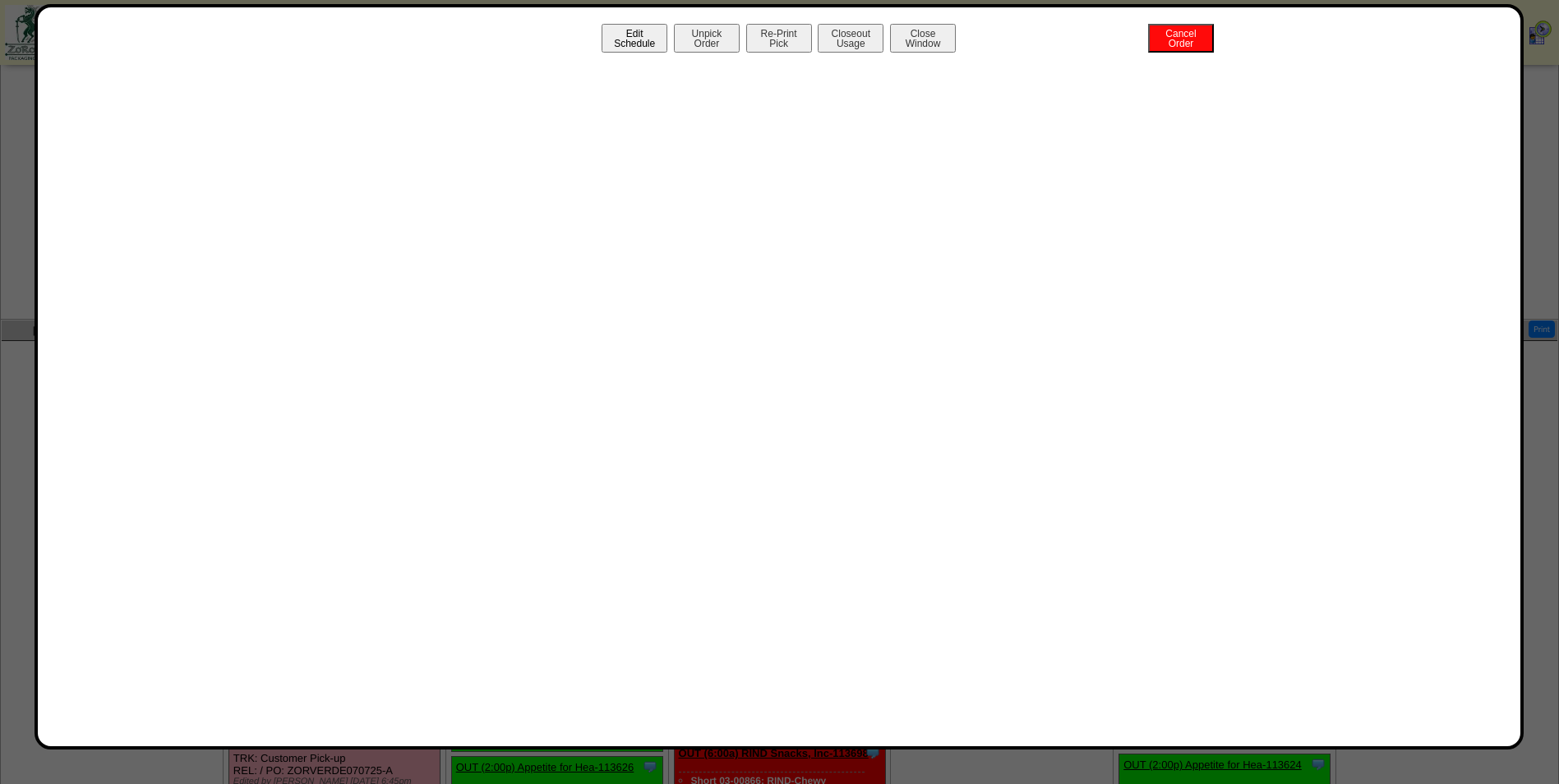 click on "Edit Schedule" at bounding box center [634, 38] 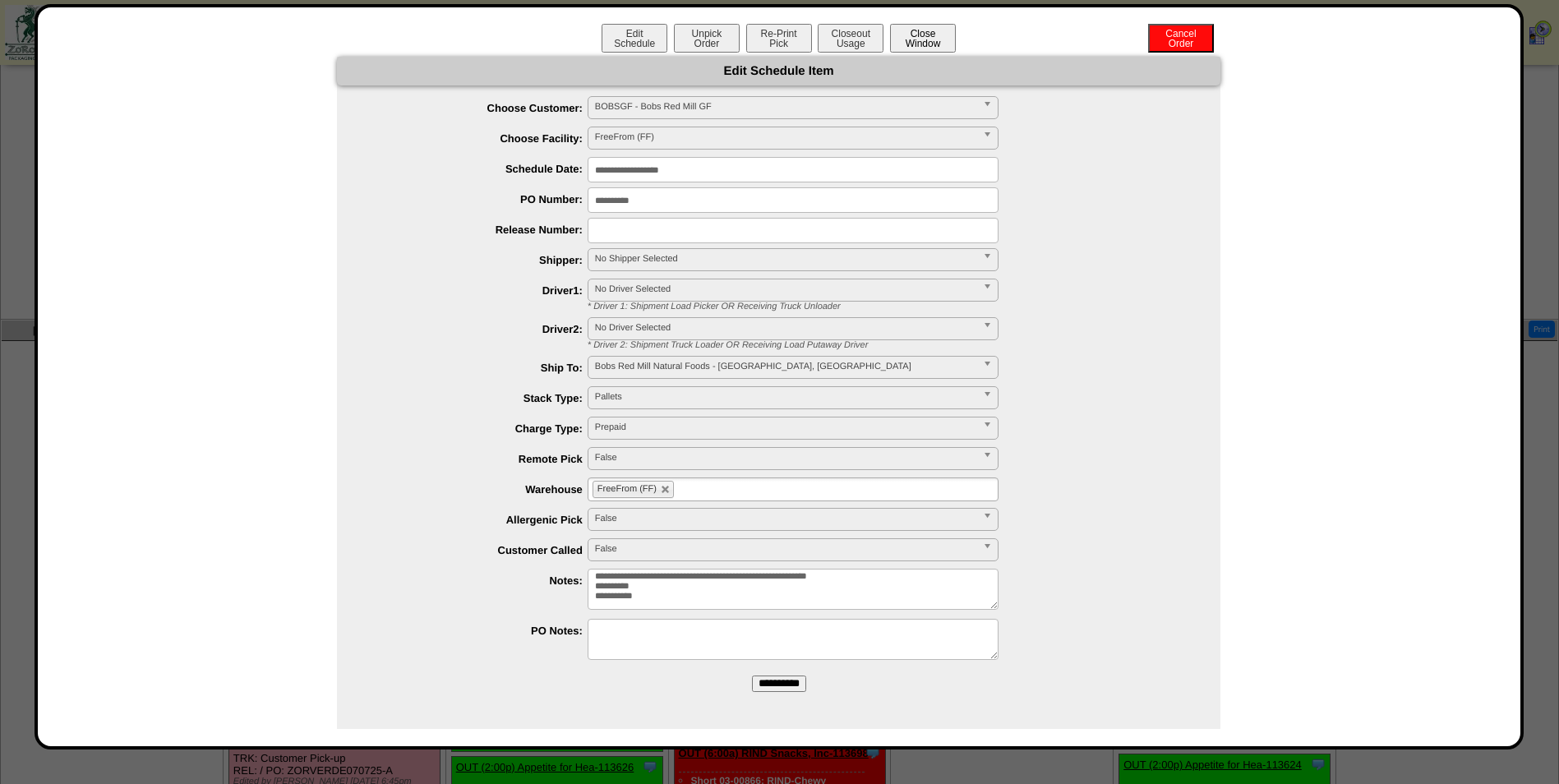 click on "Close Window" at bounding box center [923, 38] 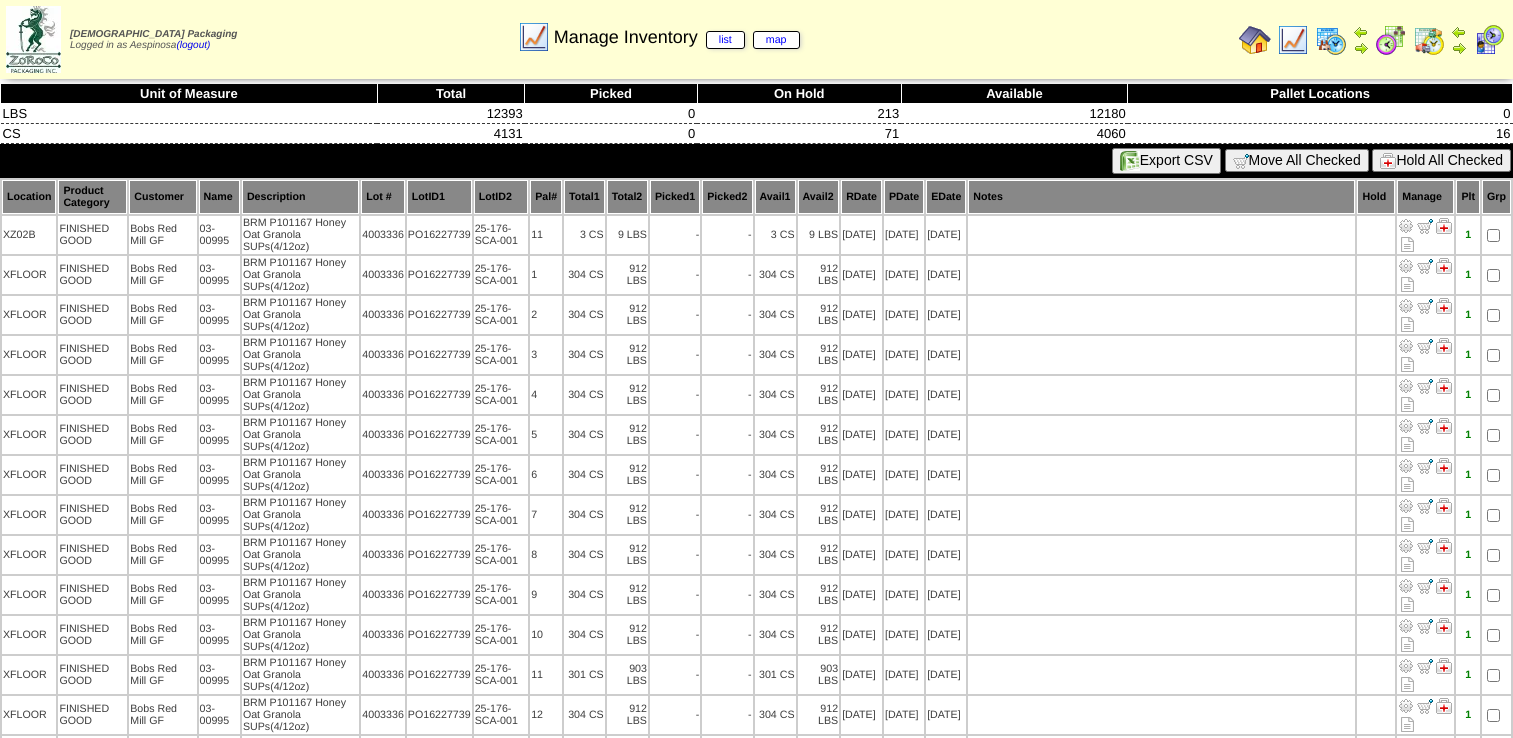 scroll, scrollTop: 0, scrollLeft: 0, axis: both 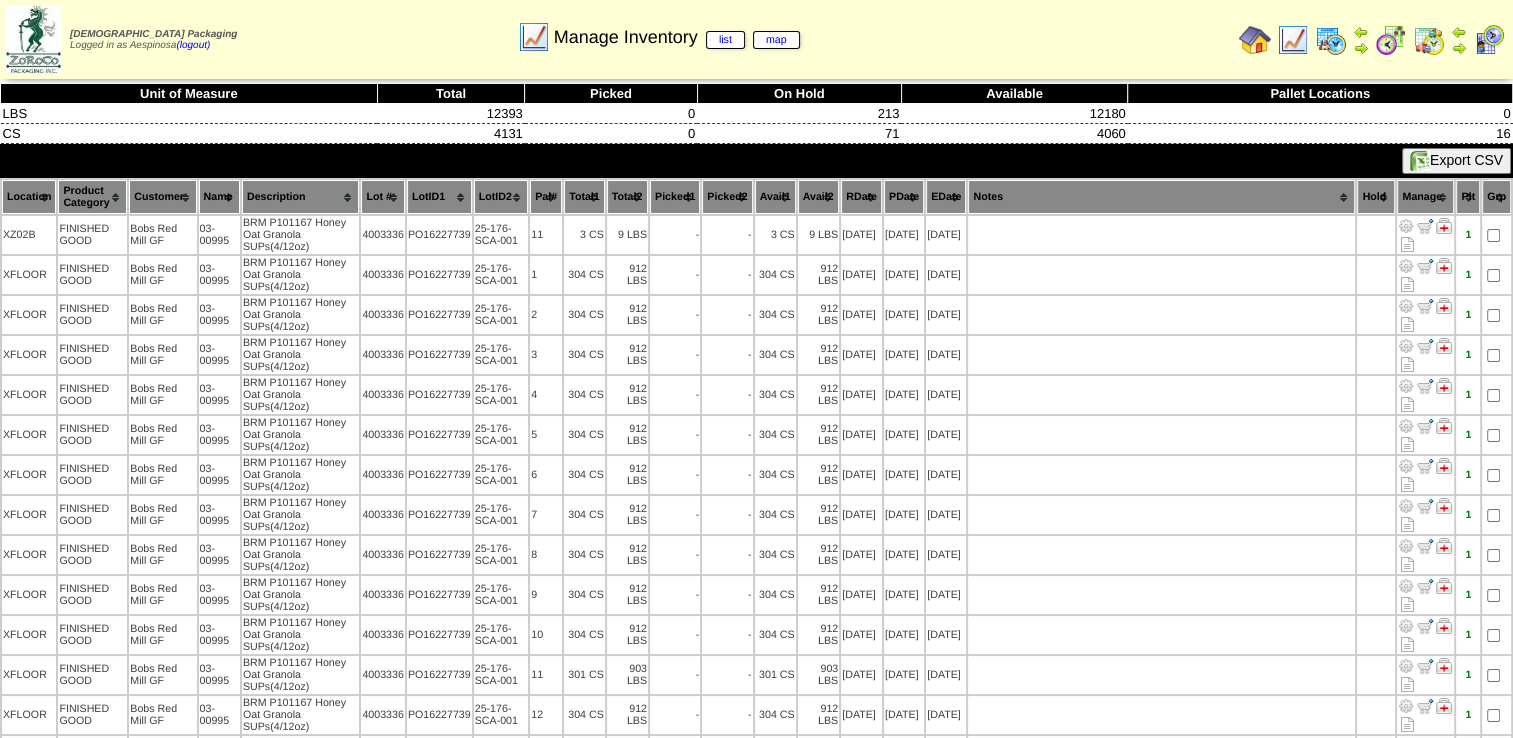 click on "Picked1" at bounding box center [675, 197] 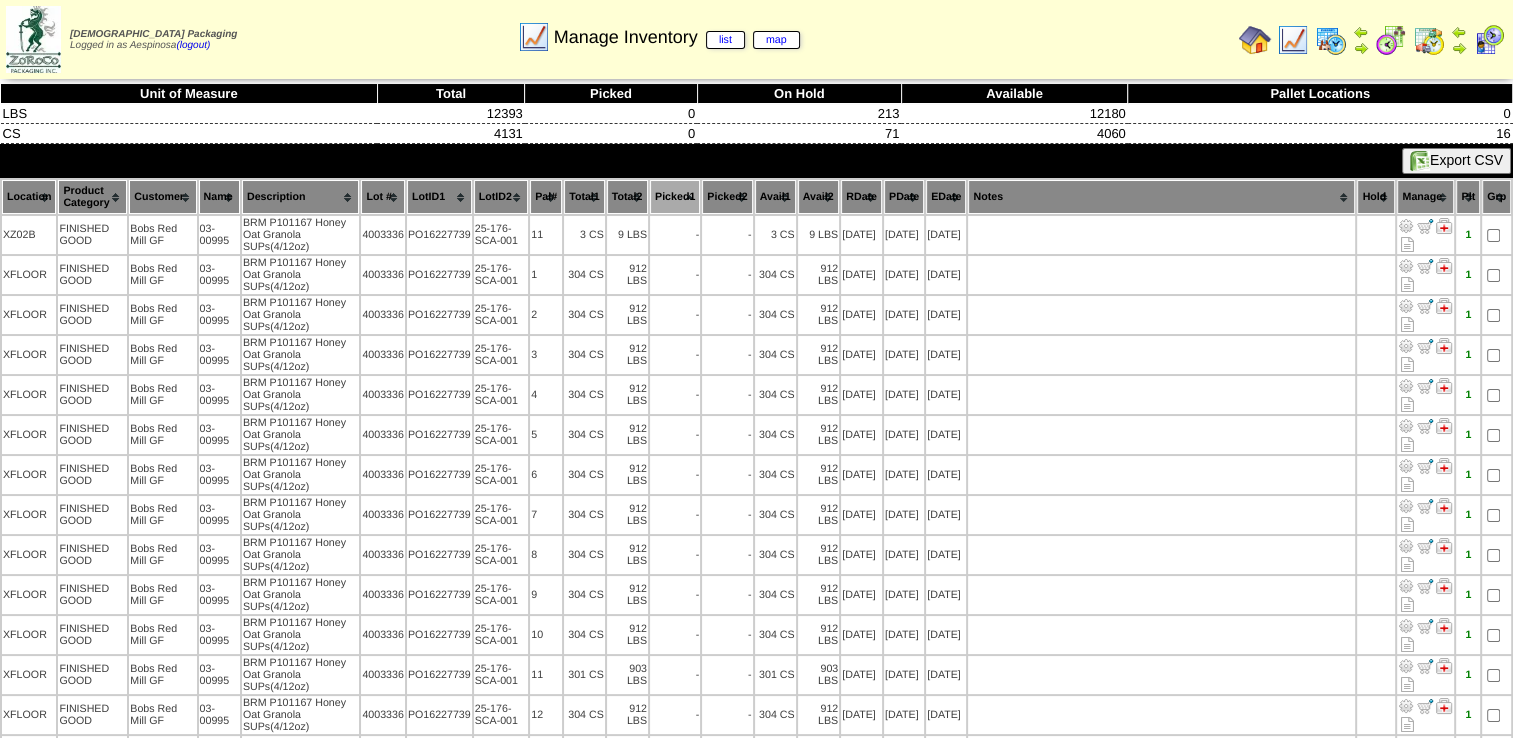 click on "Picked1" at bounding box center [675, 197] 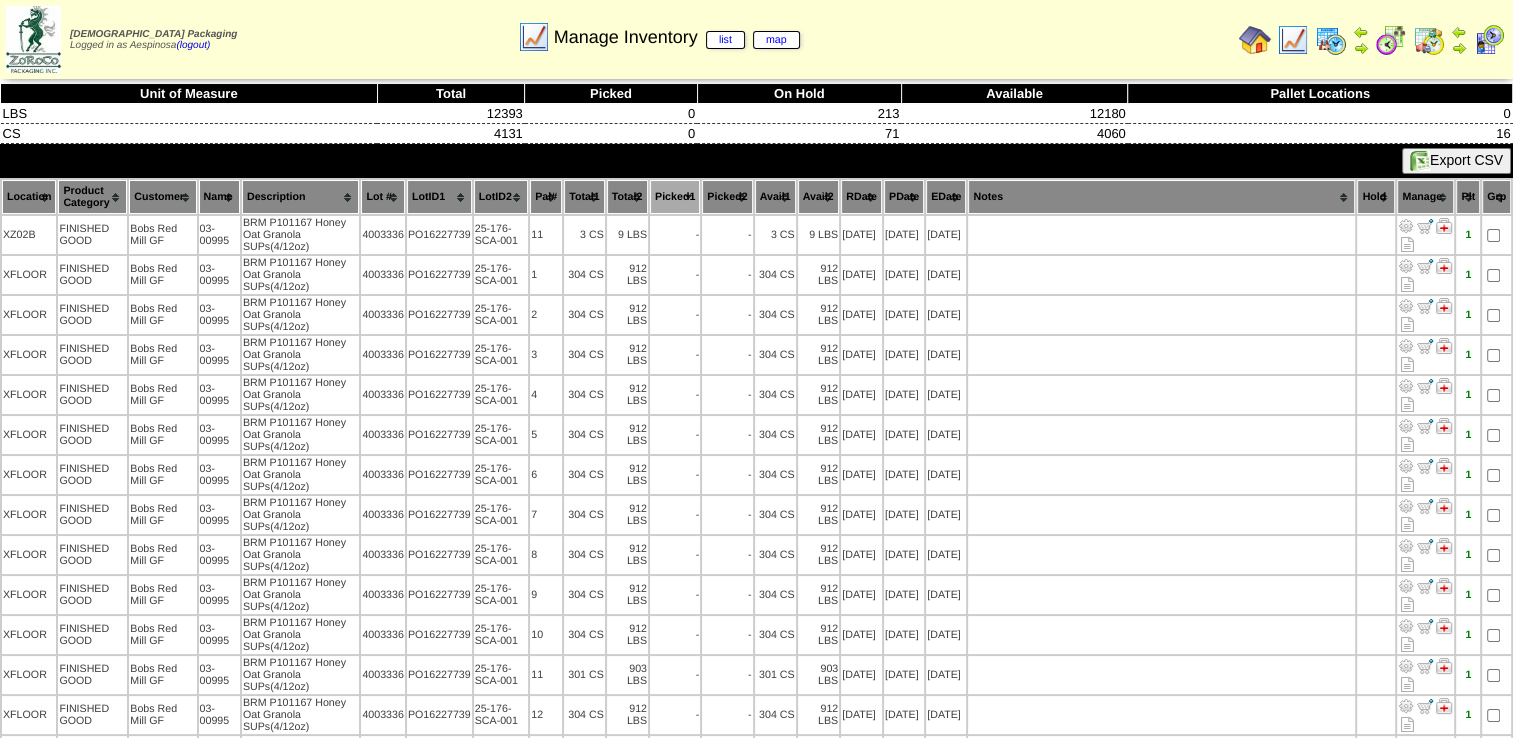 click on "Picked1" at bounding box center (675, 197) 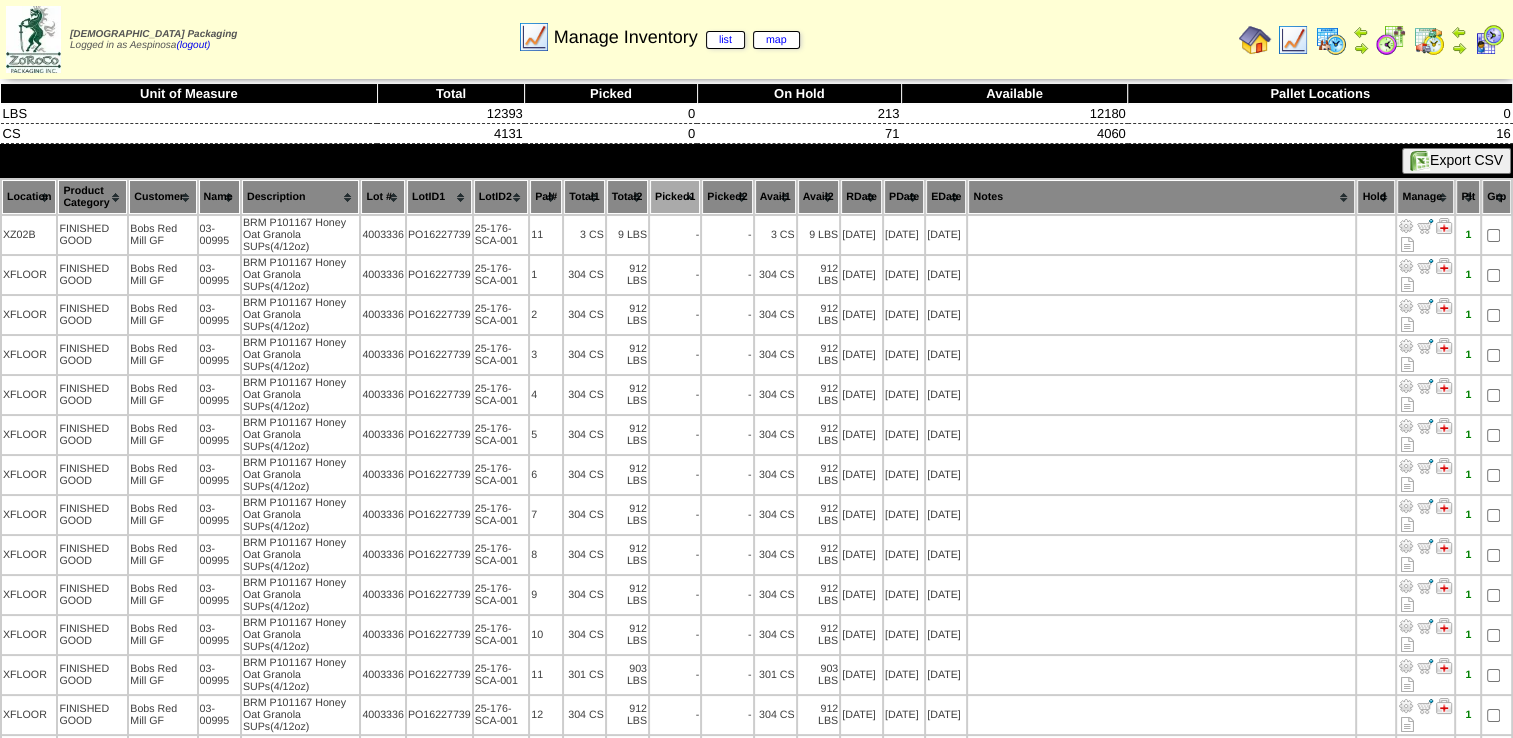 click on "Picked1" at bounding box center (675, 197) 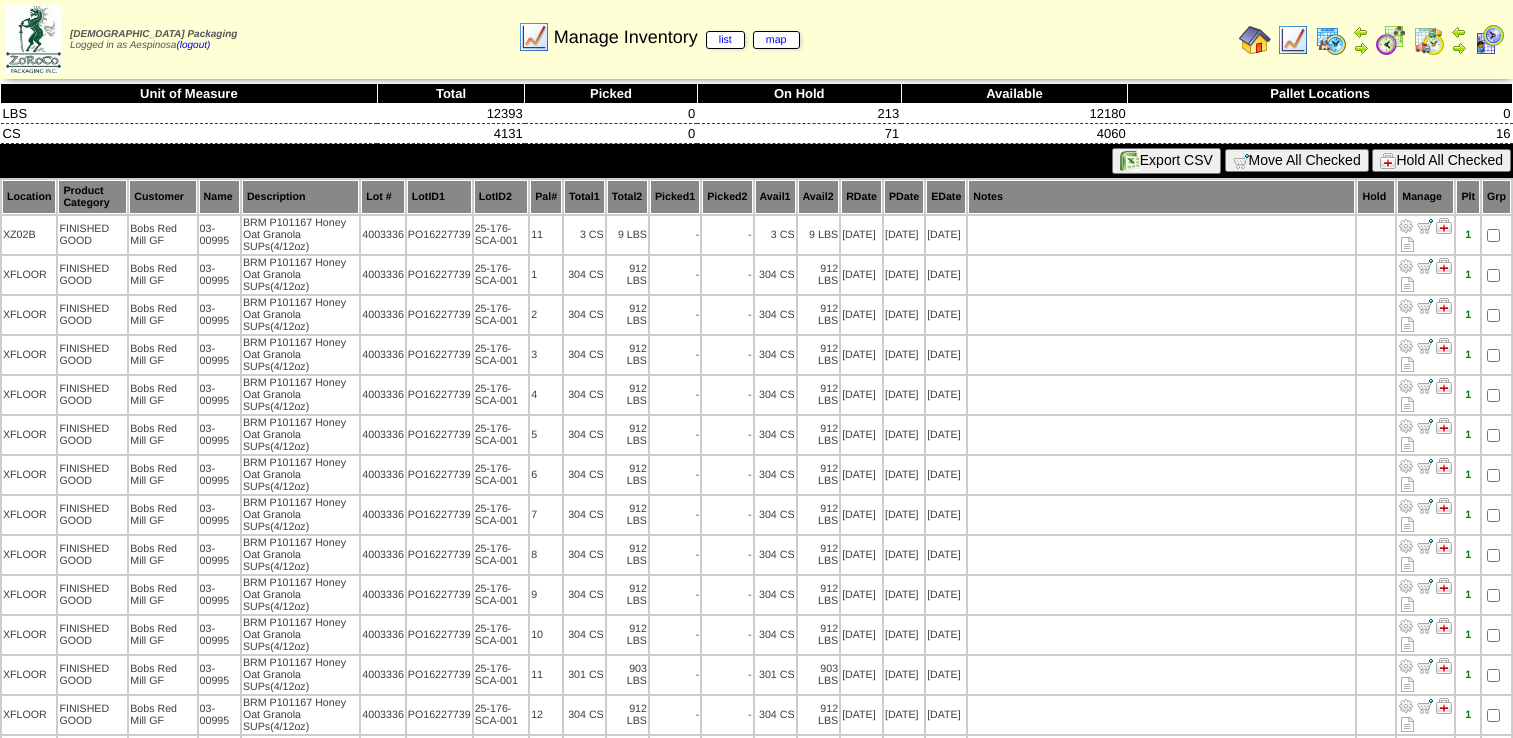 scroll, scrollTop: 0, scrollLeft: 0, axis: both 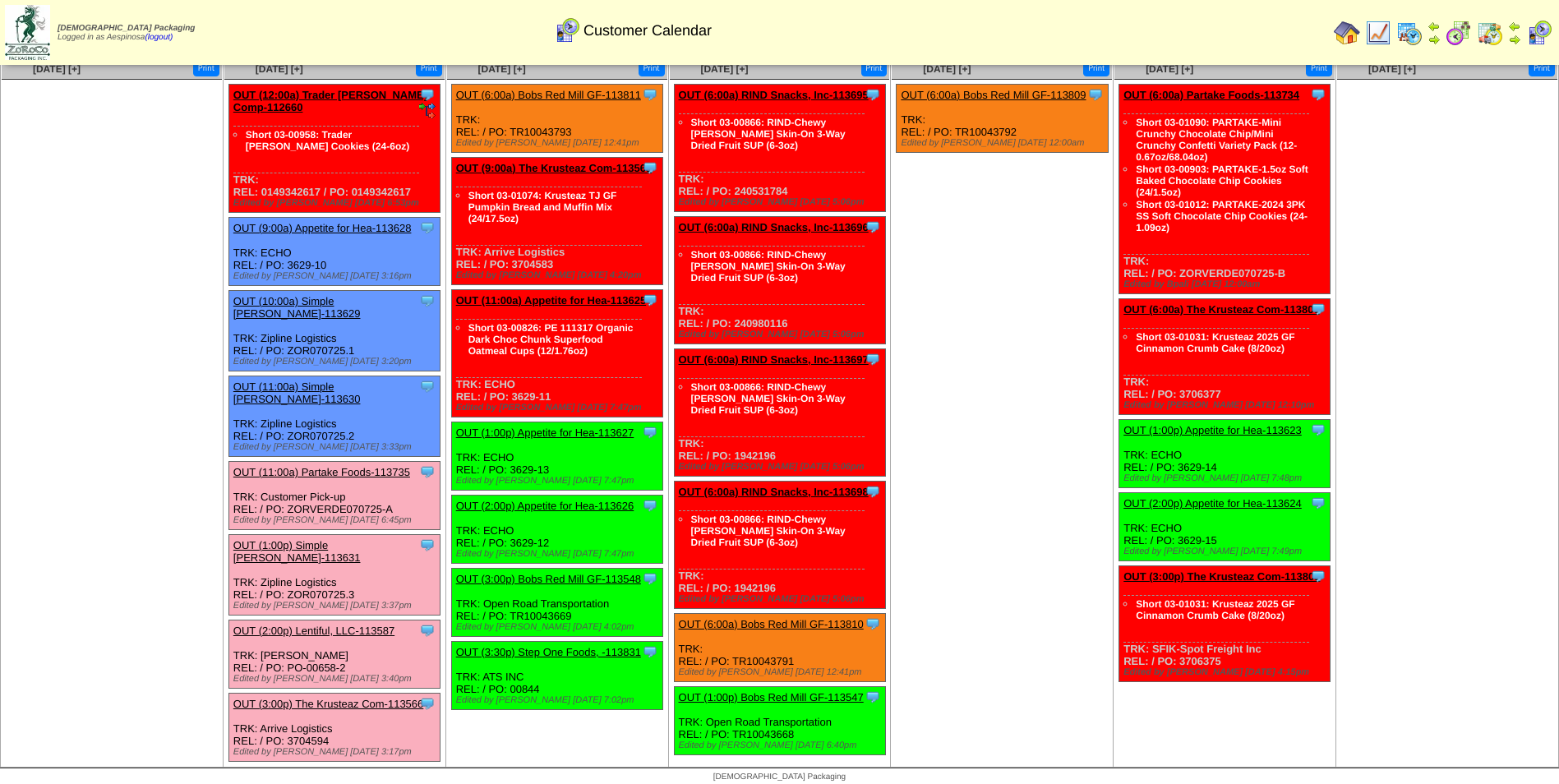 click on "OUT
(6:00a)
Bobs Red Mill GF-113810" at bounding box center (771, 624) 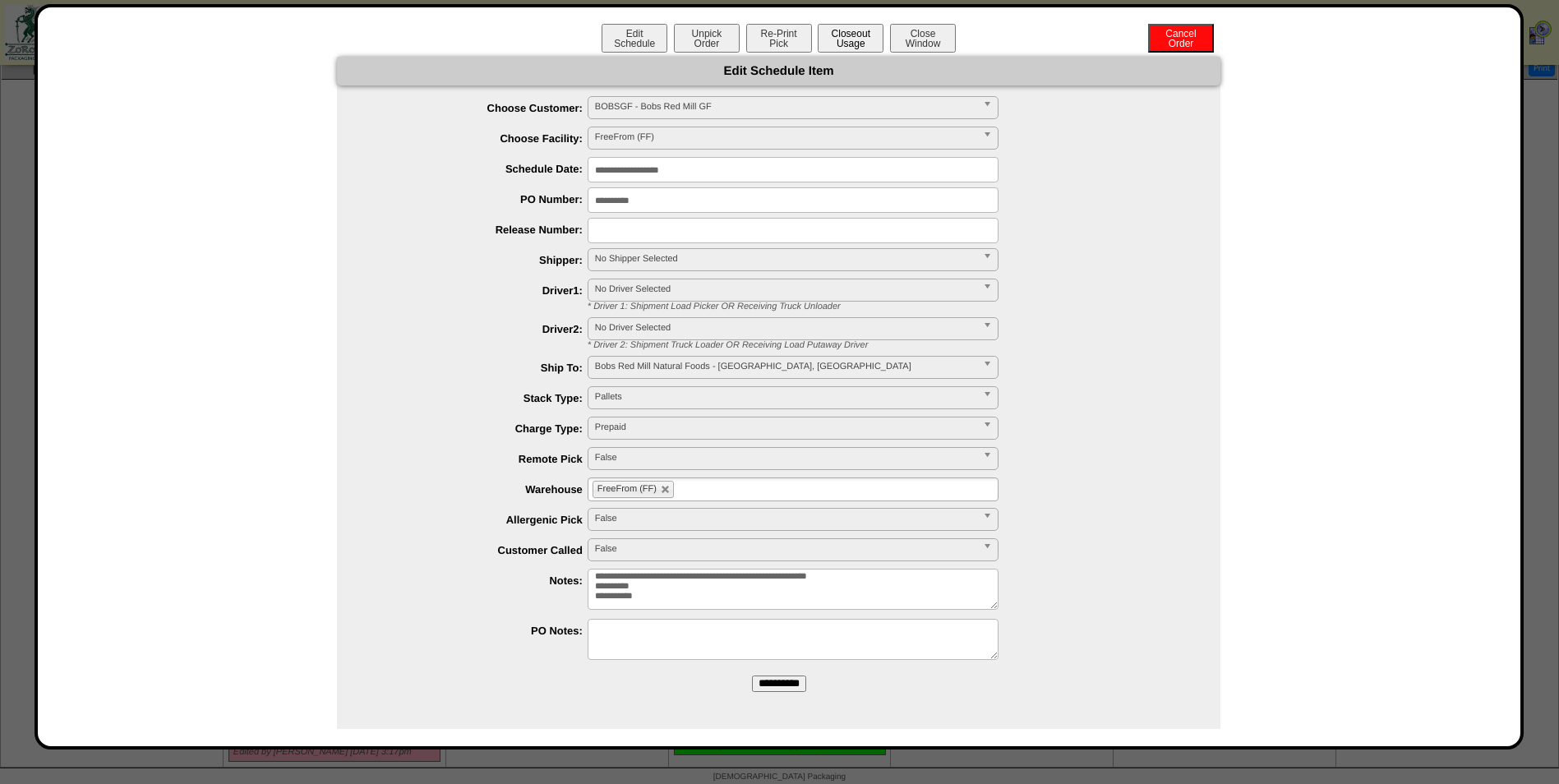 click on "Closeout Usage" at bounding box center [851, 38] 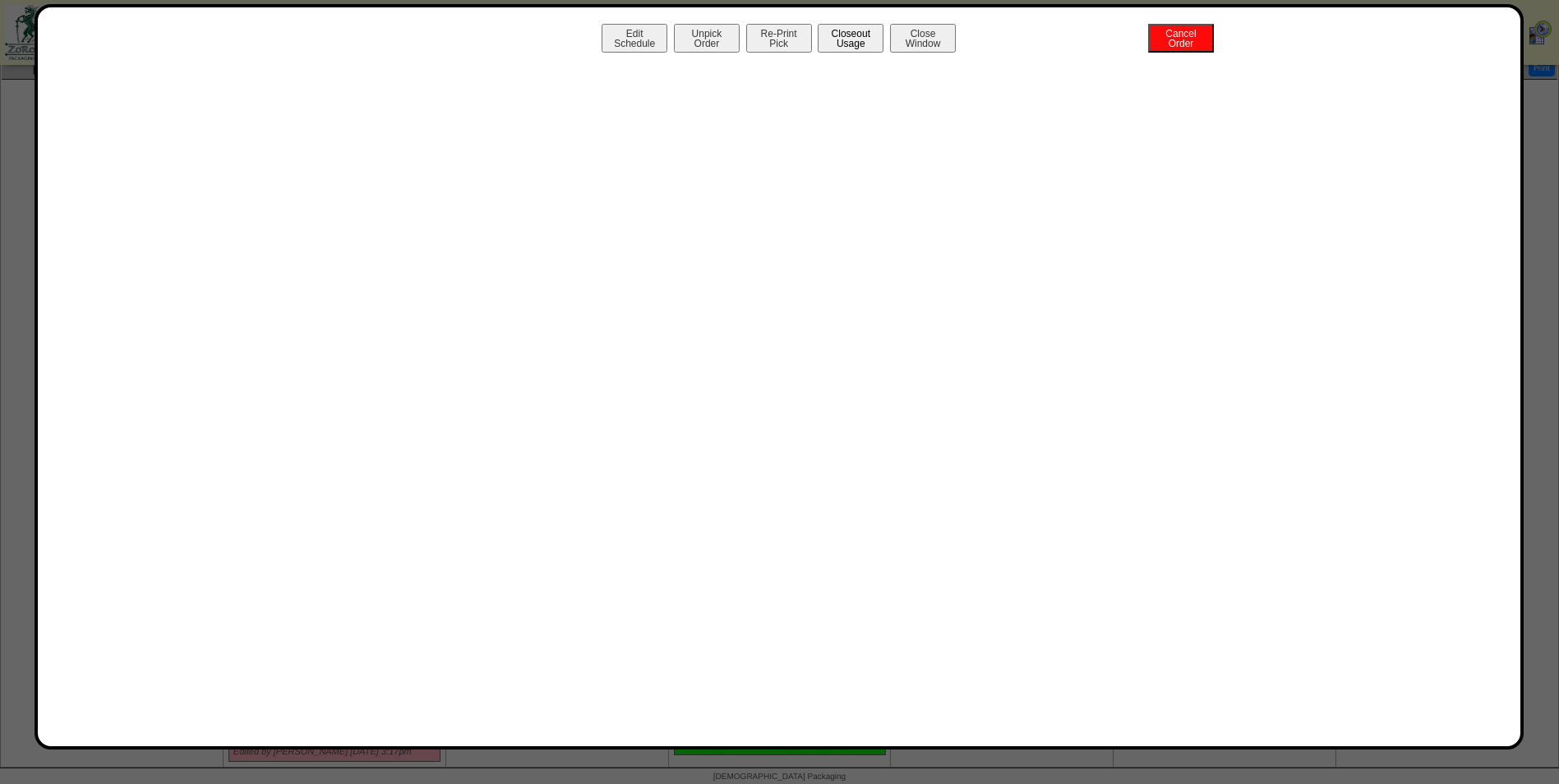 click on "Closeout Usage" at bounding box center (851, 38) 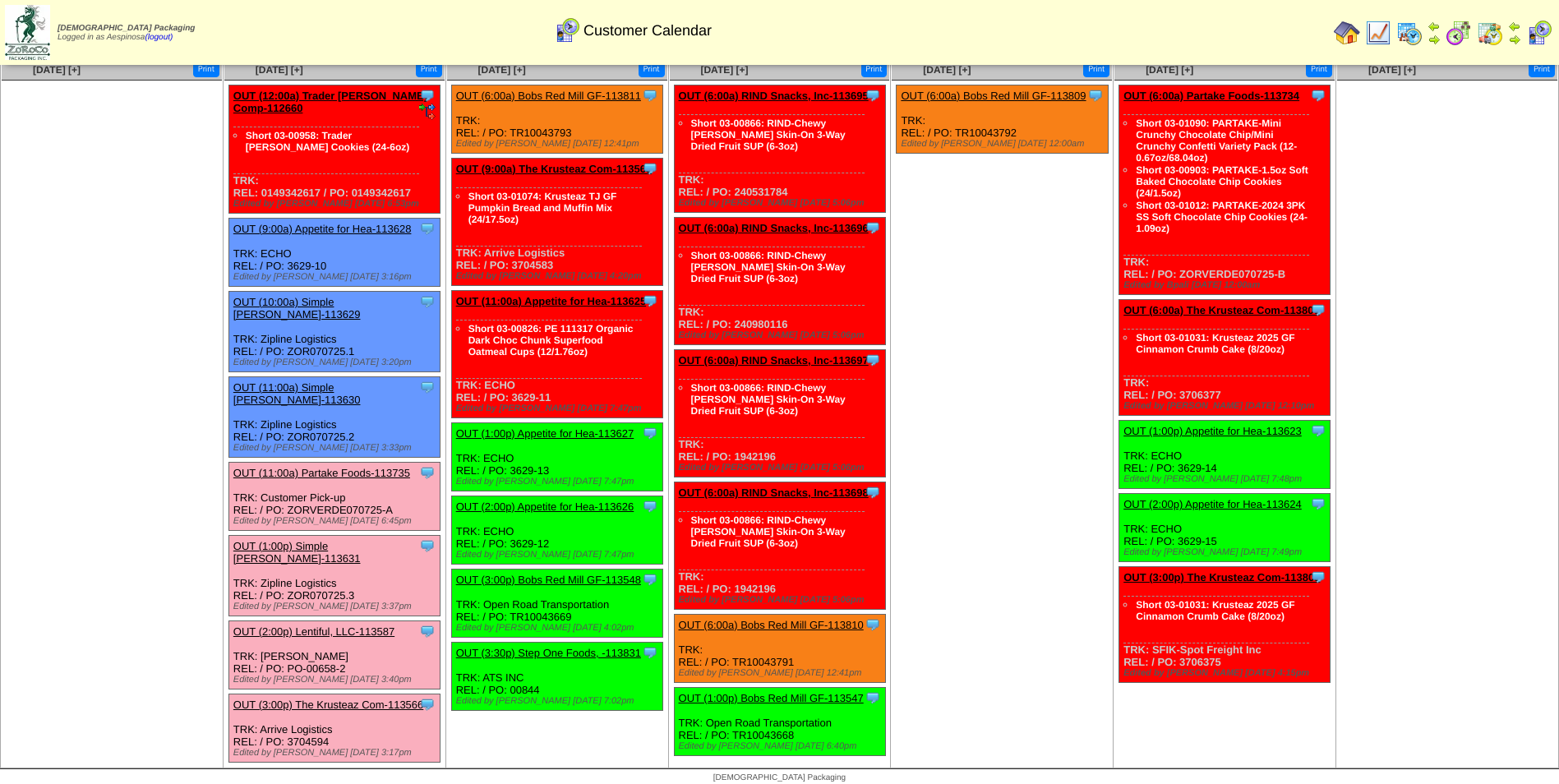 scroll, scrollTop: 518, scrollLeft: 0, axis: vertical 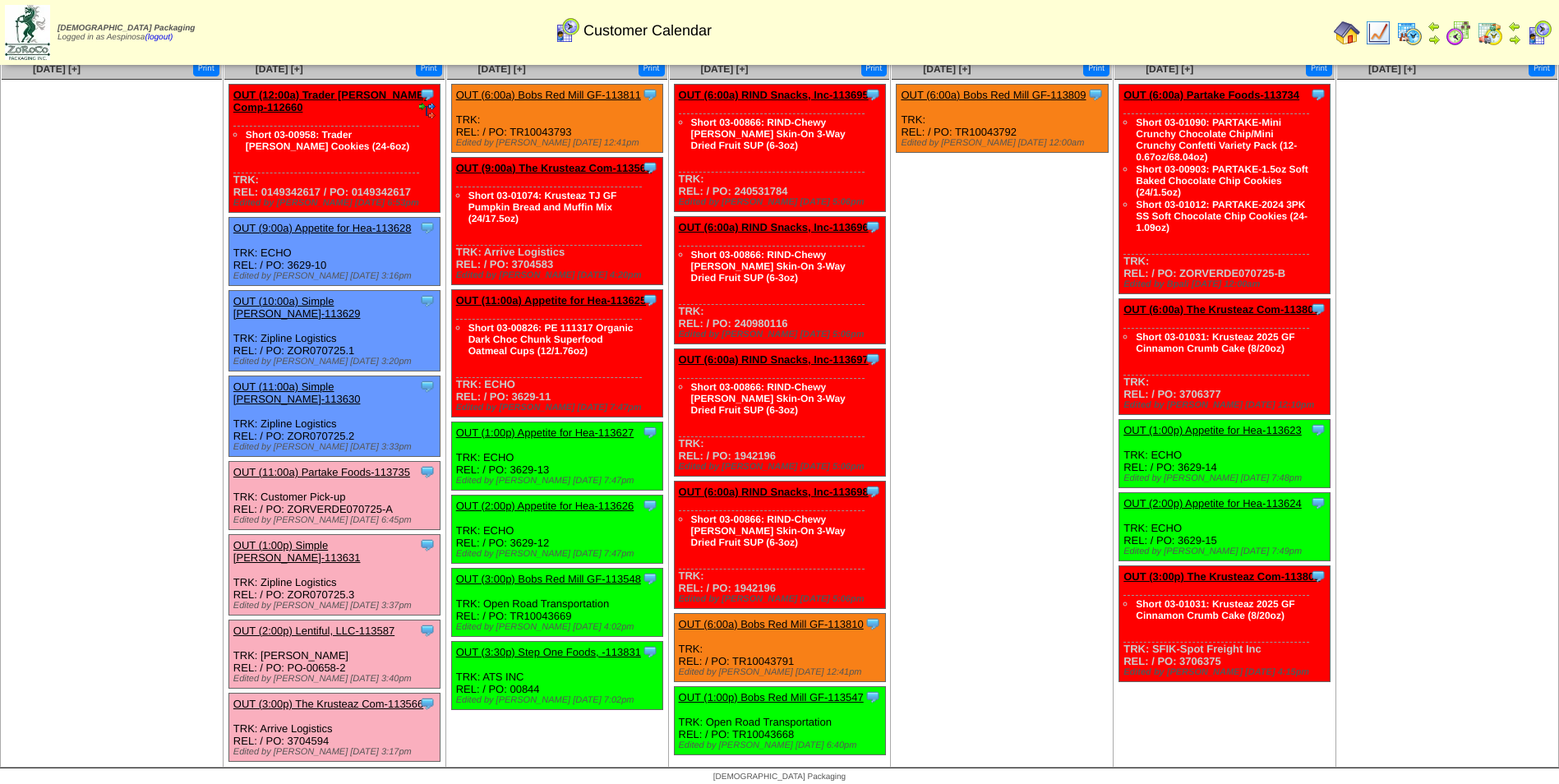 click on "OUT
(6:00a)
Bobs Red Mill GF-113810" at bounding box center (771, 624) 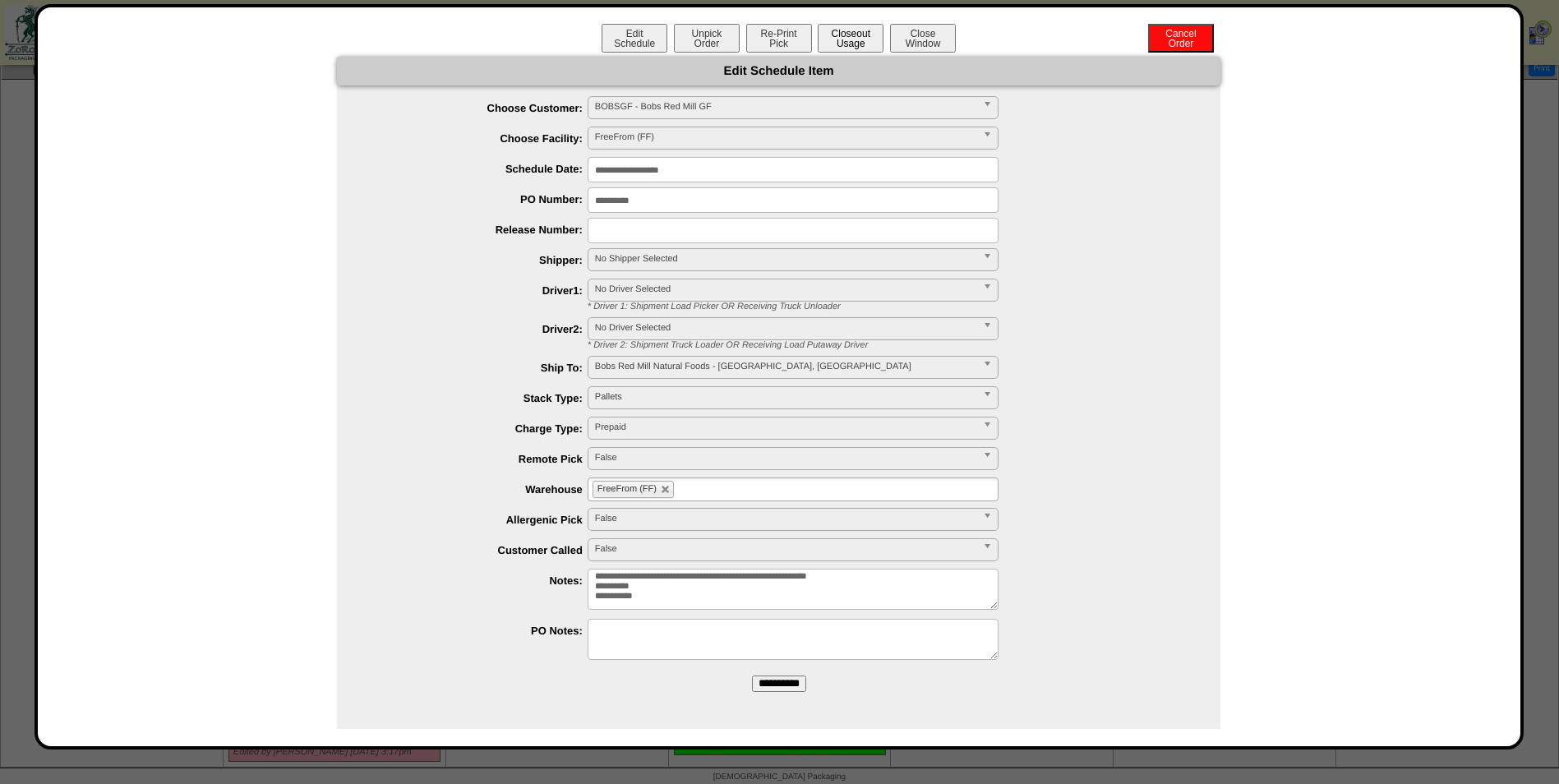 click on "Closeout Usage" at bounding box center (851, 38) 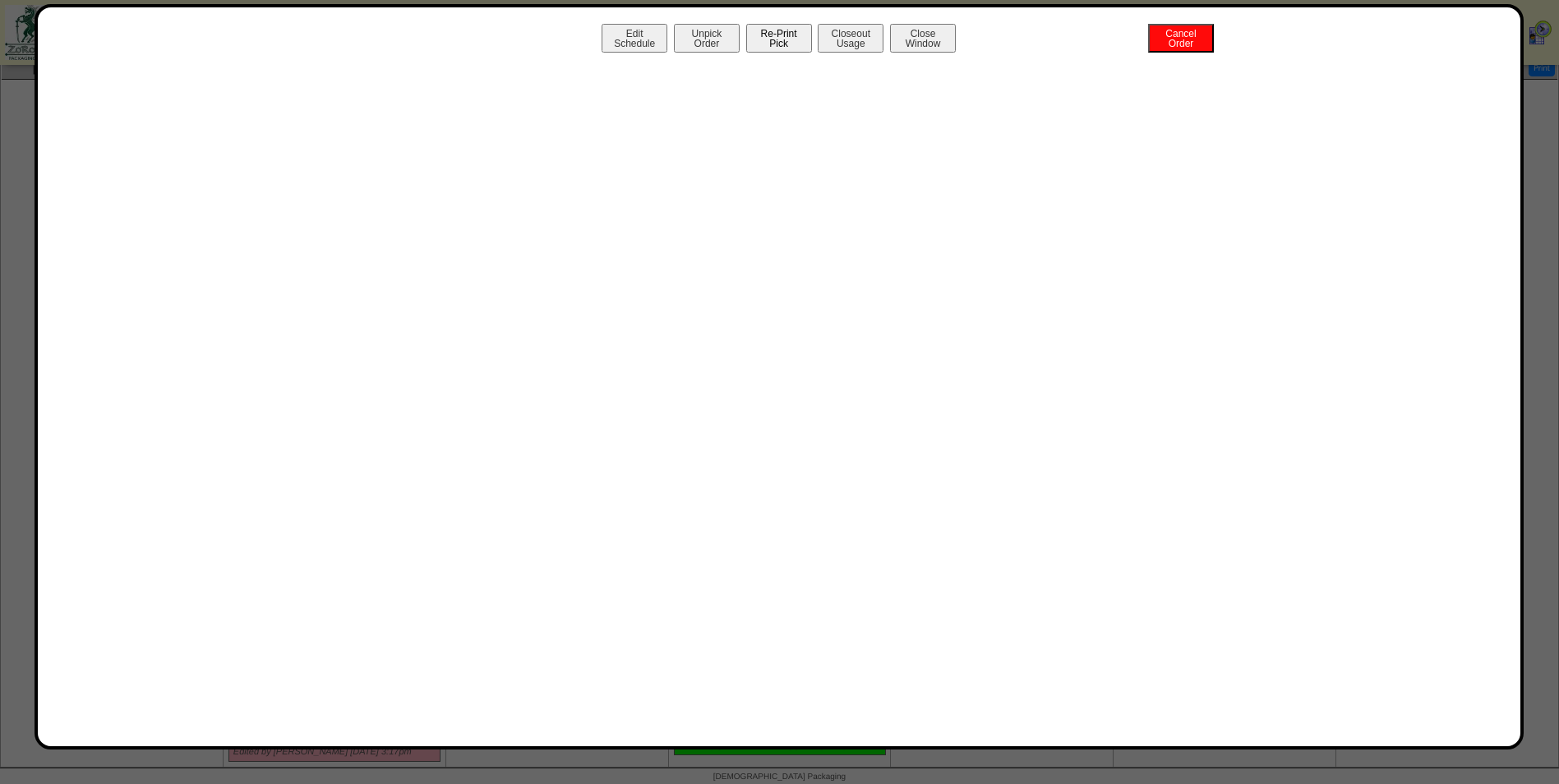 click on "Re-Print Pick" at bounding box center [779, 38] 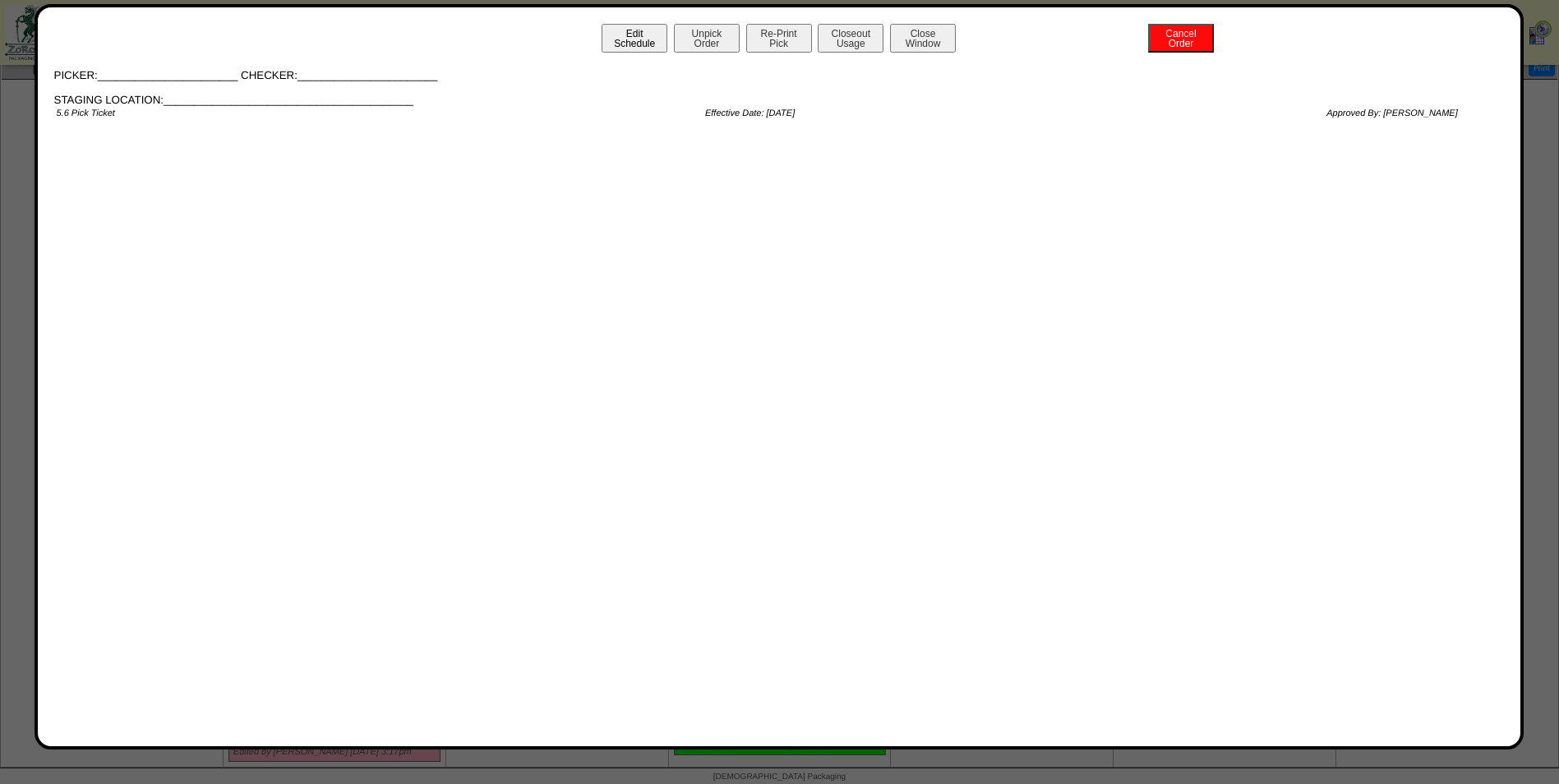 click on "Edit Schedule" at bounding box center (634, 38) 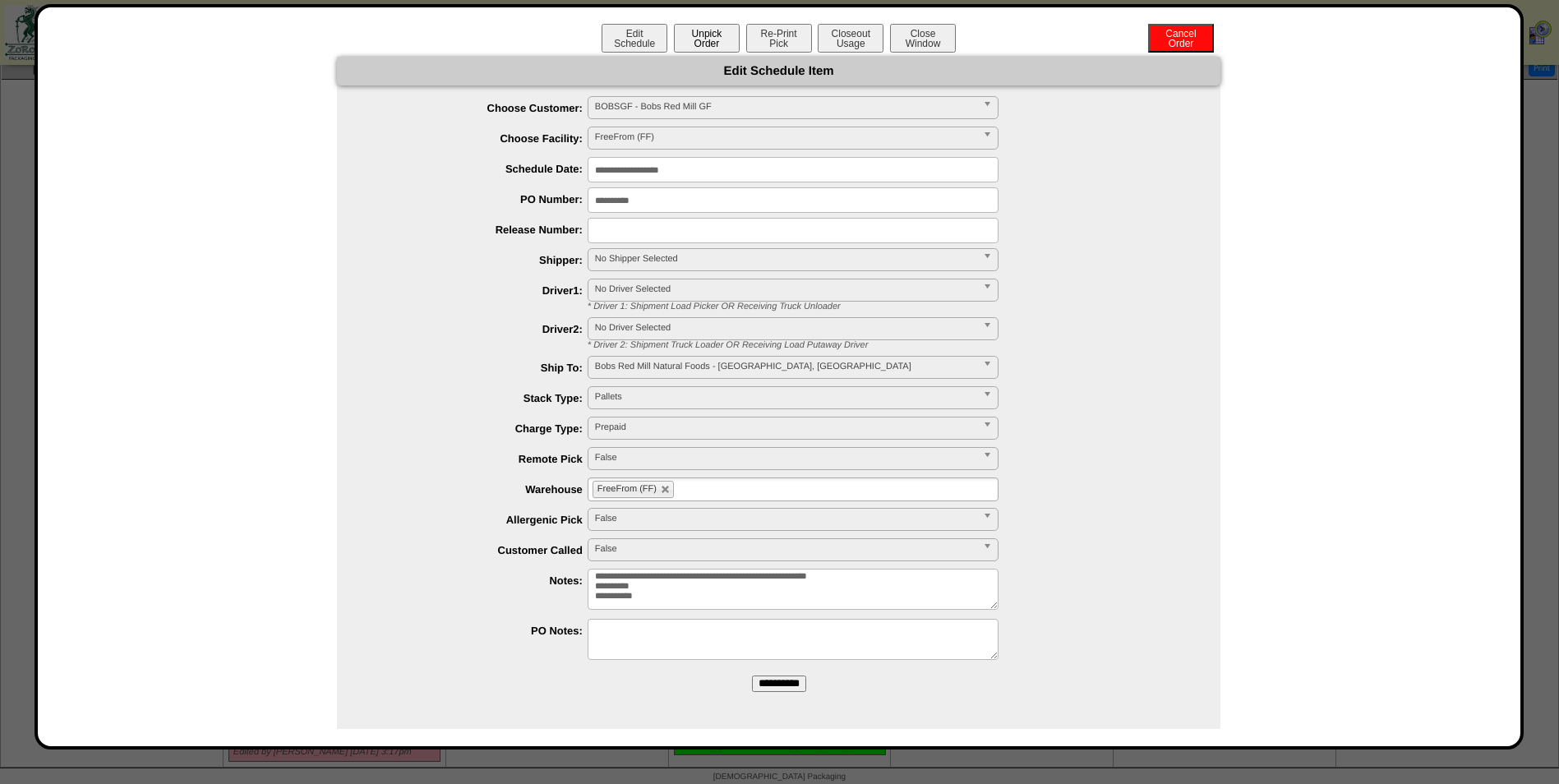 click on "Unpick Order" at bounding box center (707, 38) 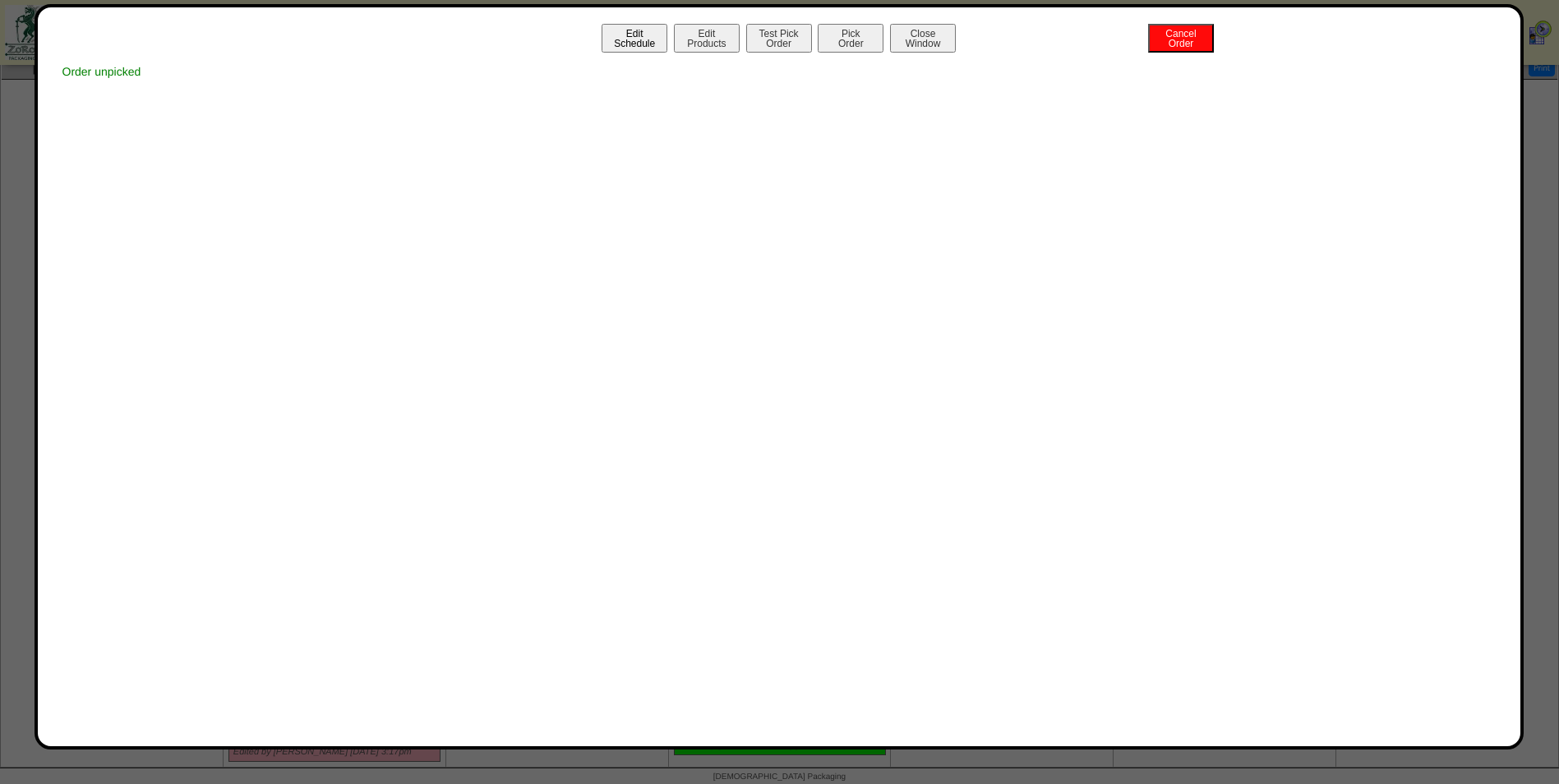 click on "Edit Schedule" at bounding box center (634, 38) 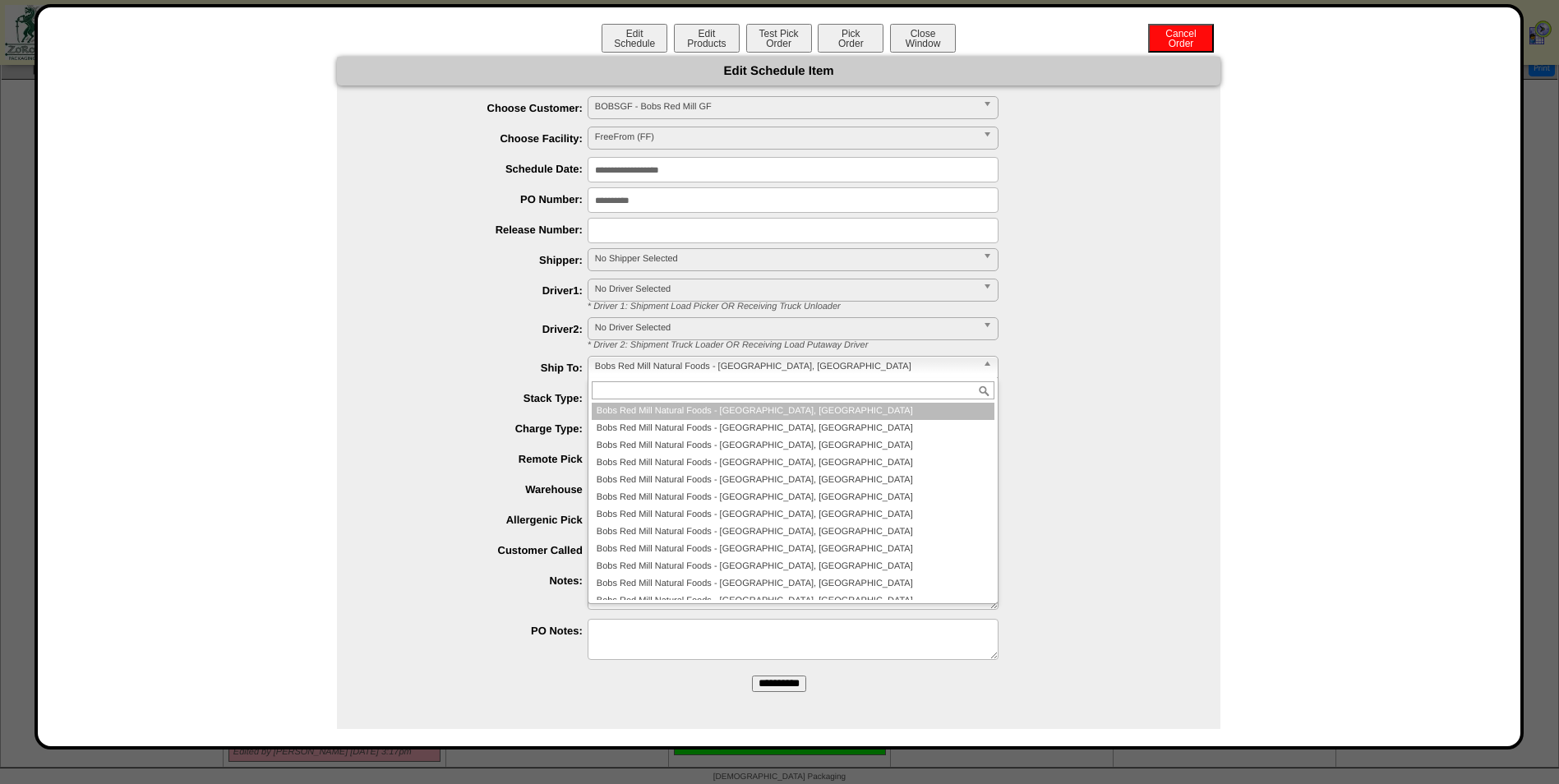 click on "Bobs Red Mill Natural Foods - [GEOGRAPHIC_DATA], [GEOGRAPHIC_DATA]" at bounding box center [786, 367] 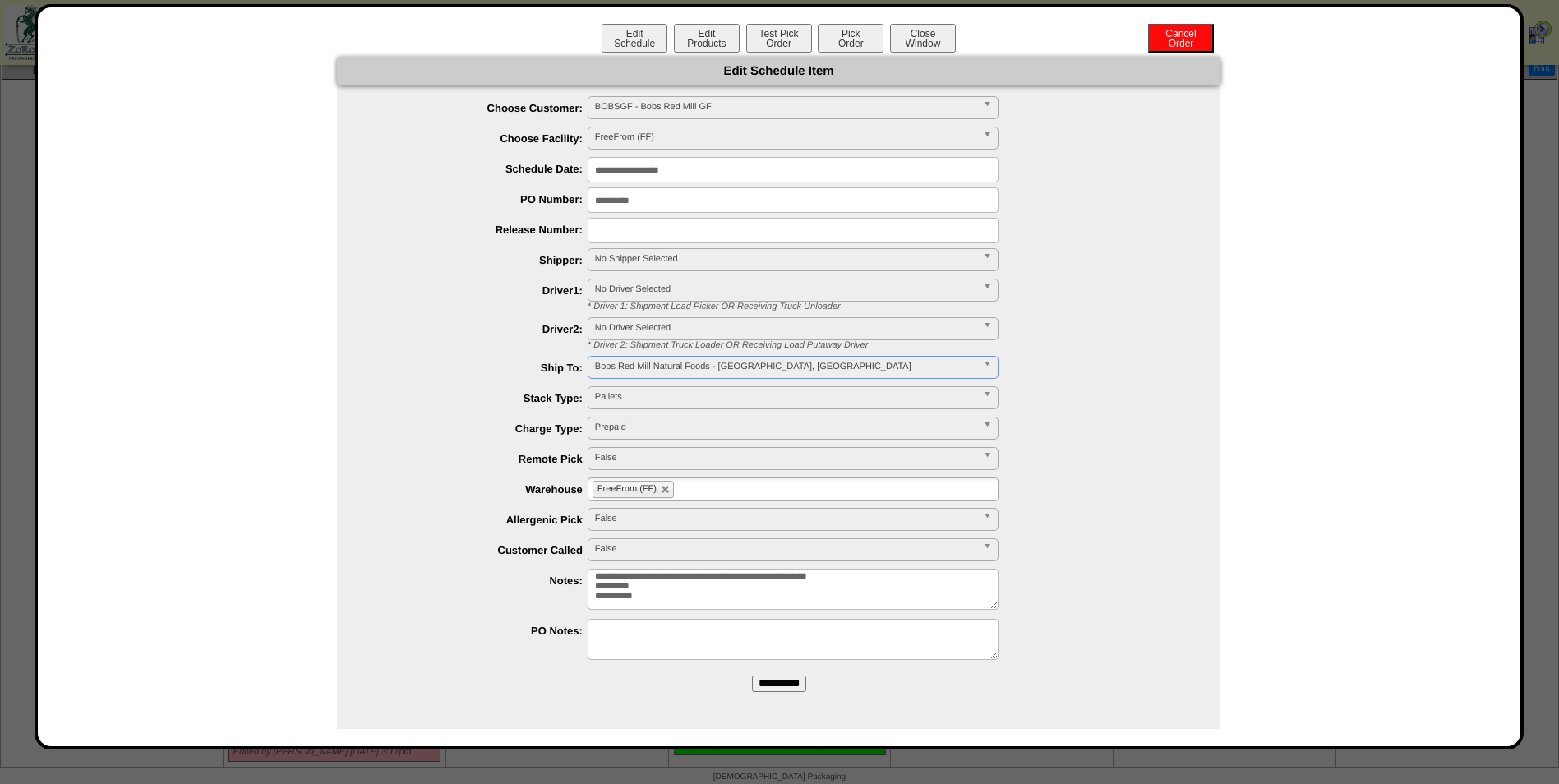 click on "No Shipper Selected" at bounding box center [793, 260] 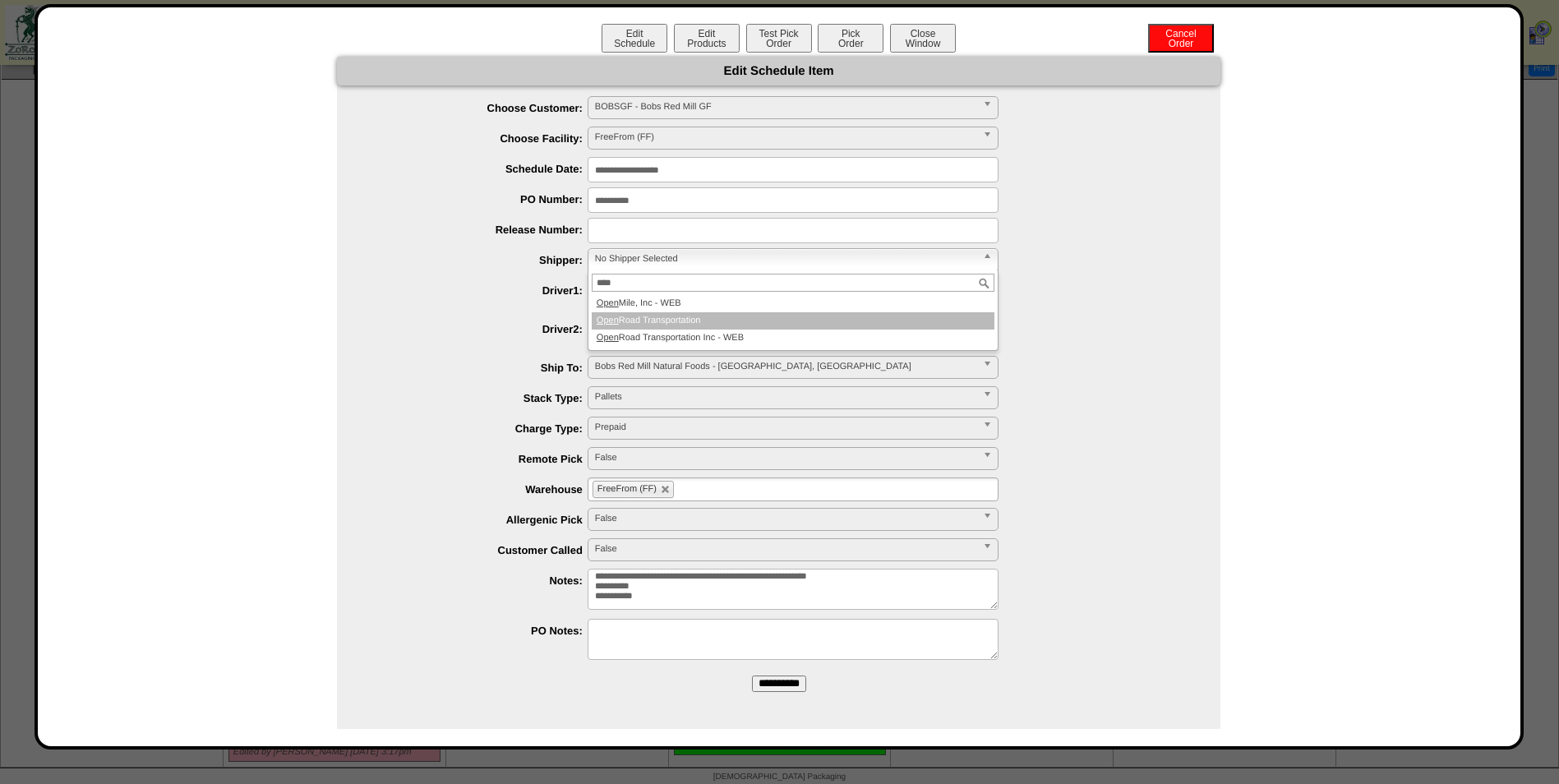 type on "****" 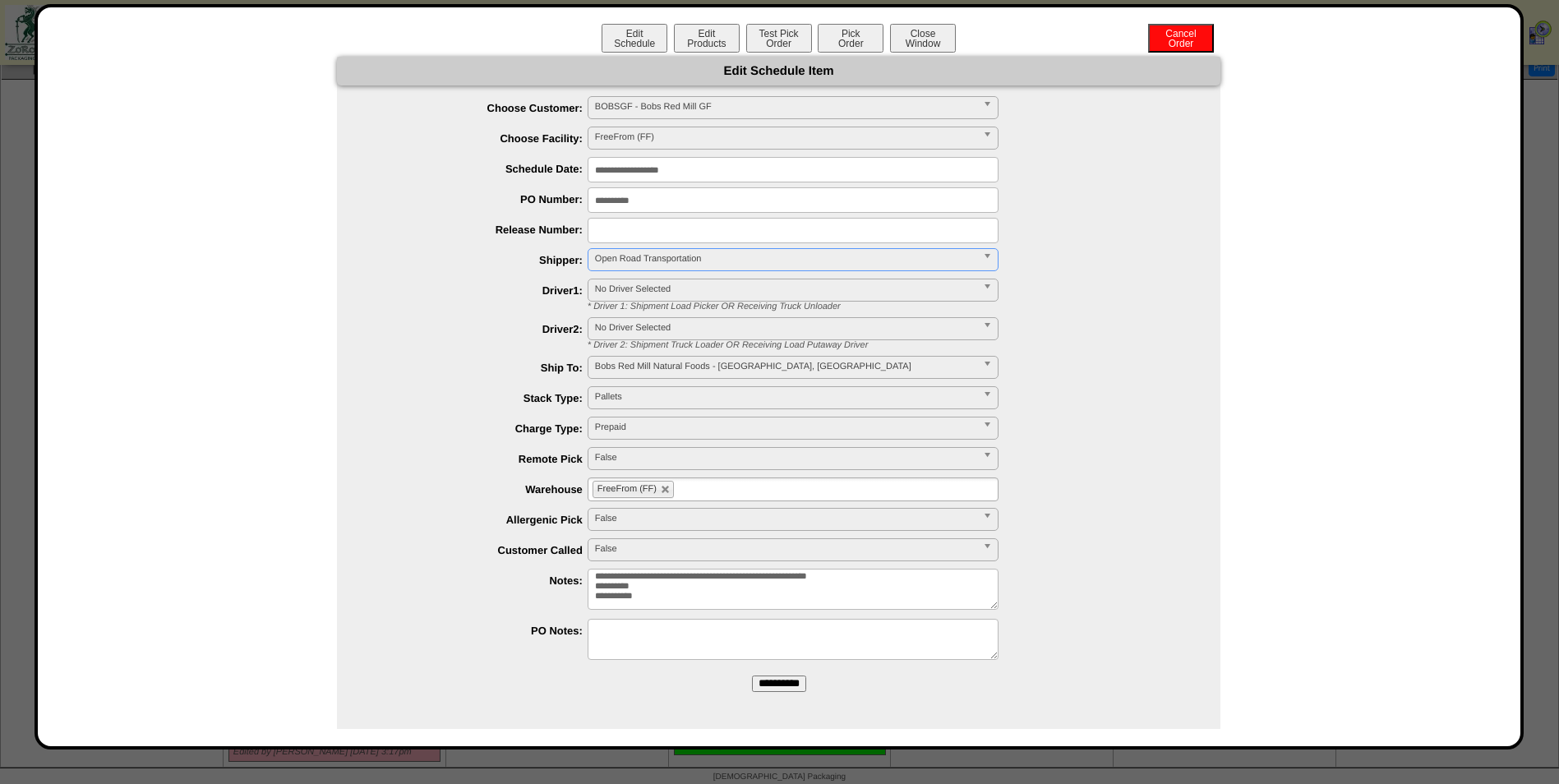 click on "**********" at bounding box center (779, 684) 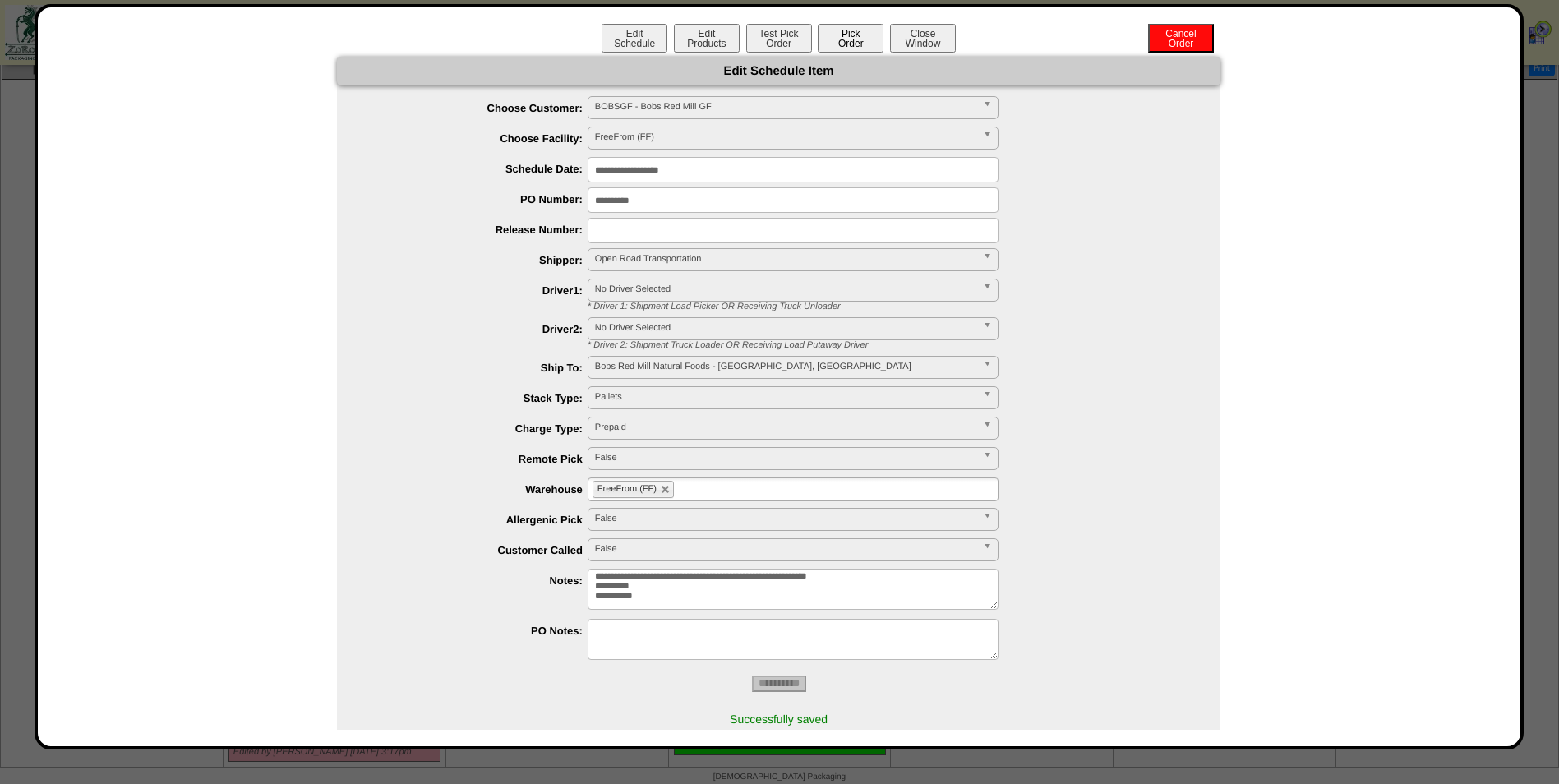 click on "Pick Order" at bounding box center (851, 38) 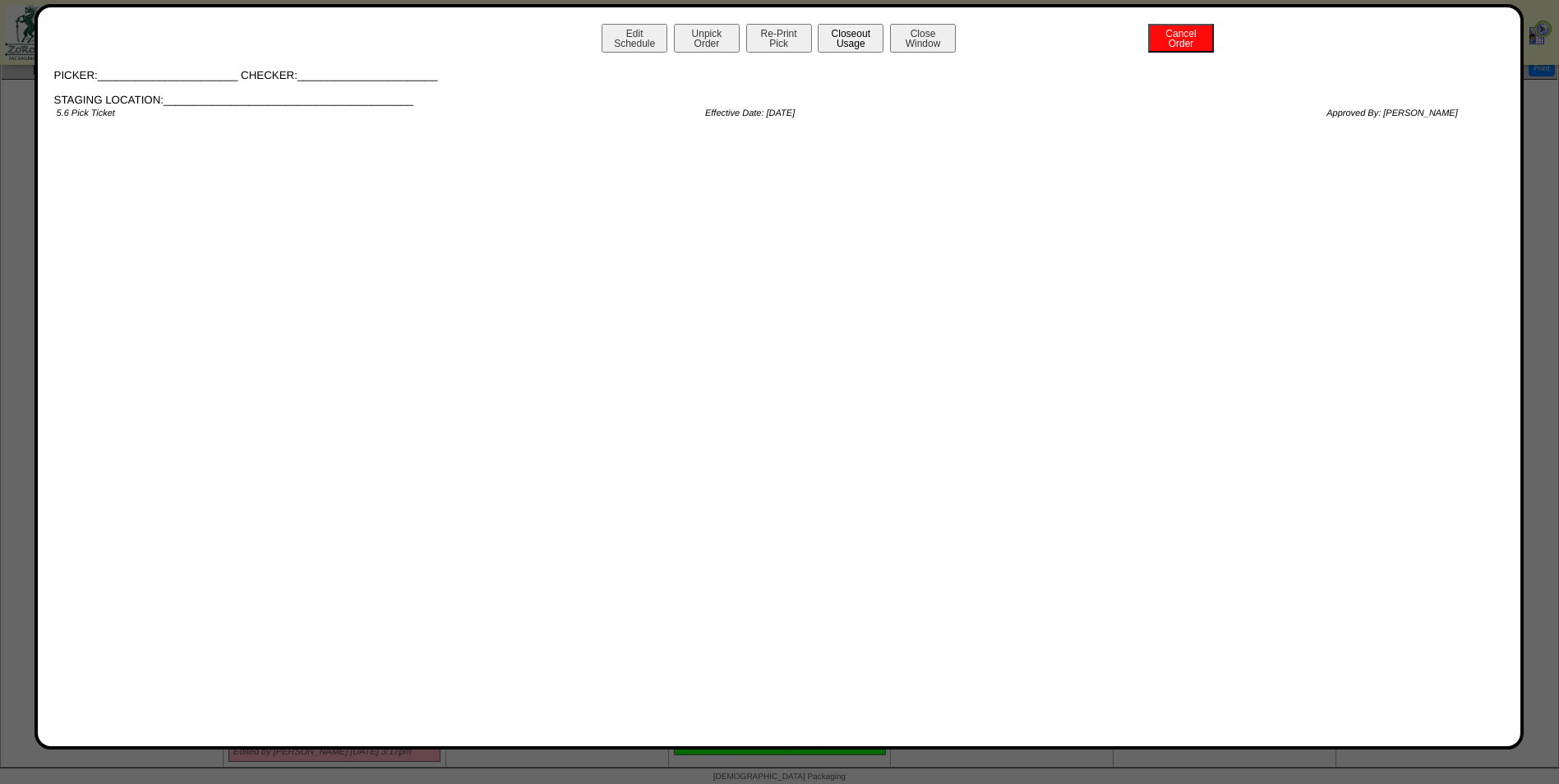 click on "Closeout Usage" at bounding box center (851, 38) 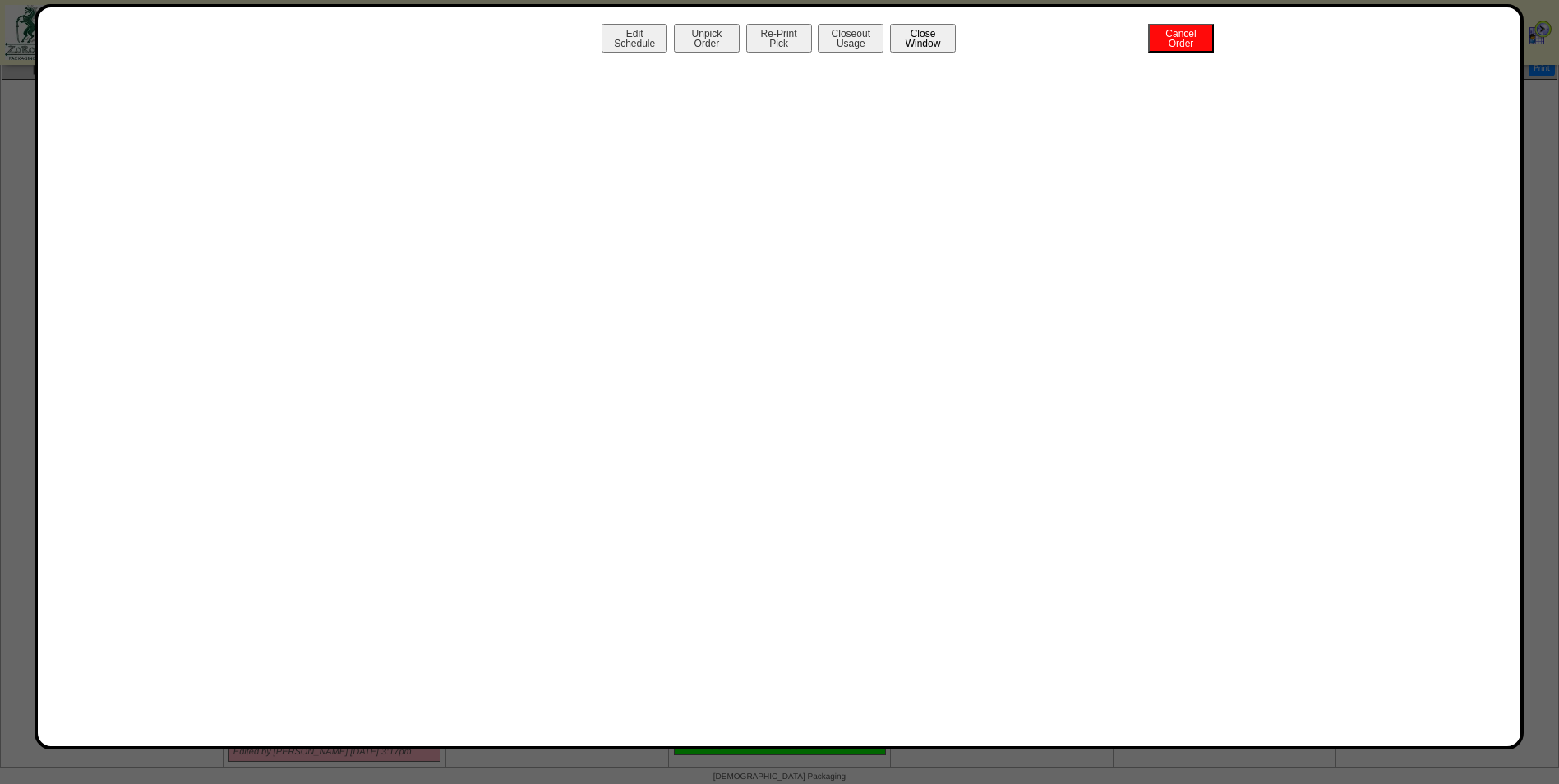 click on "Close Window" at bounding box center [923, 38] 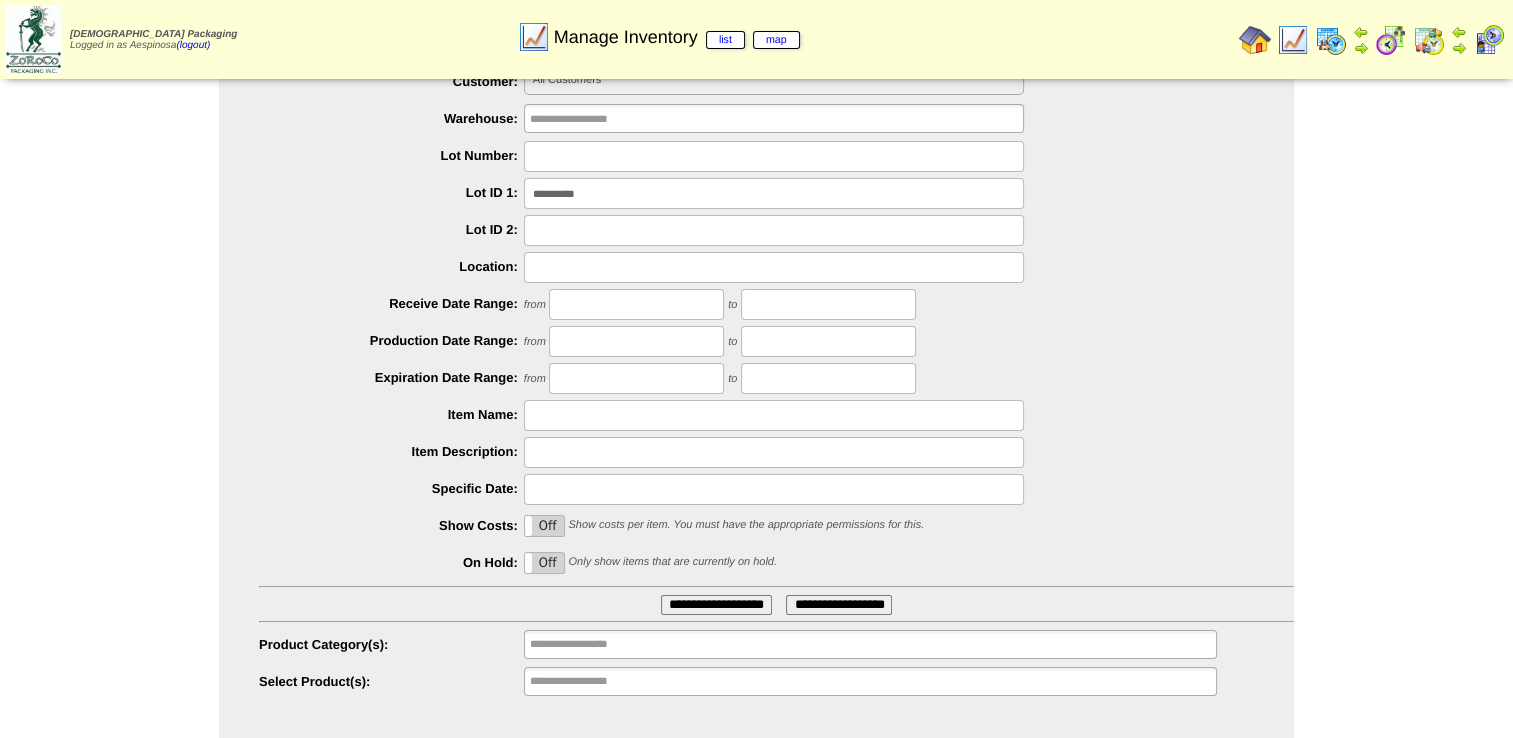 scroll, scrollTop: 95, scrollLeft: 0, axis: vertical 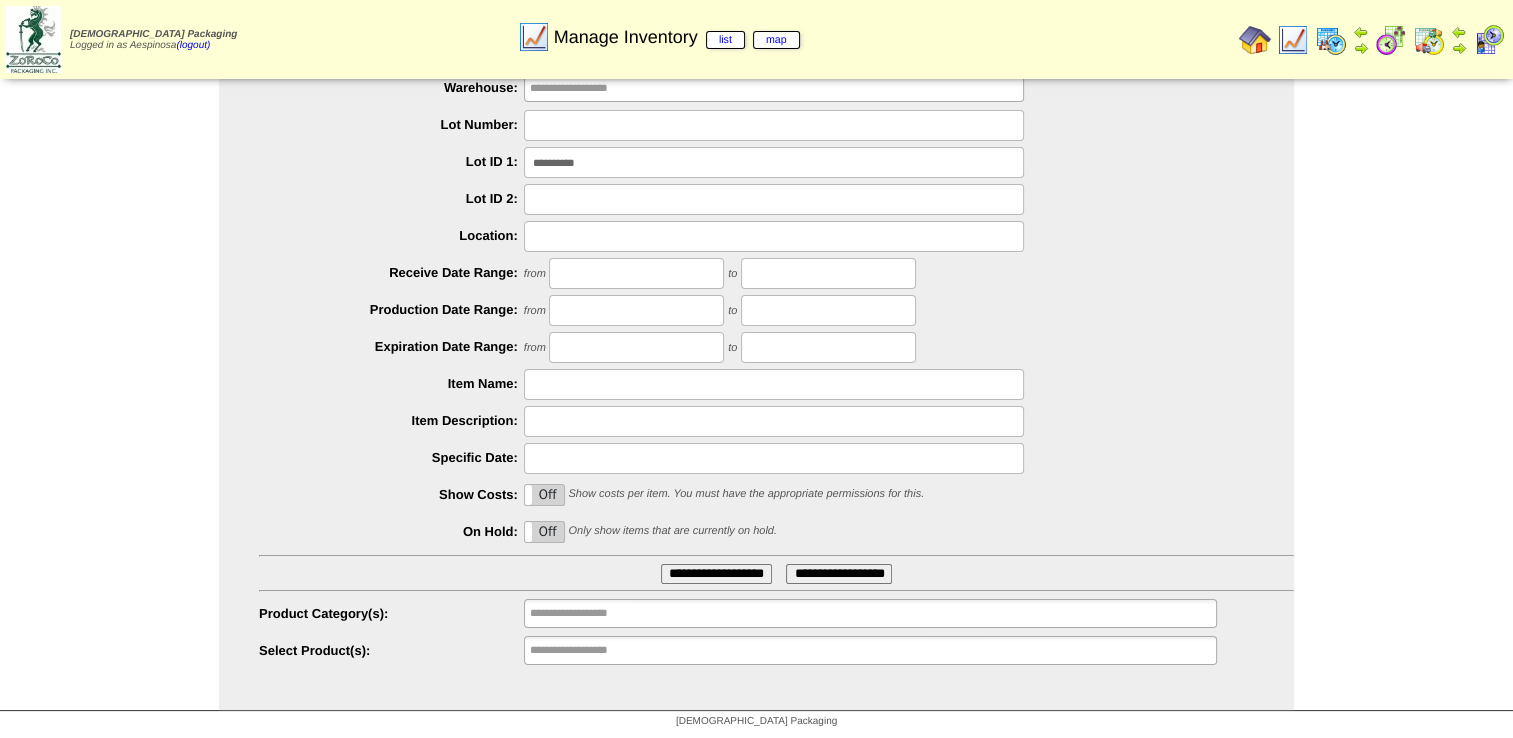 click on "**********" at bounding box center (716, 574) 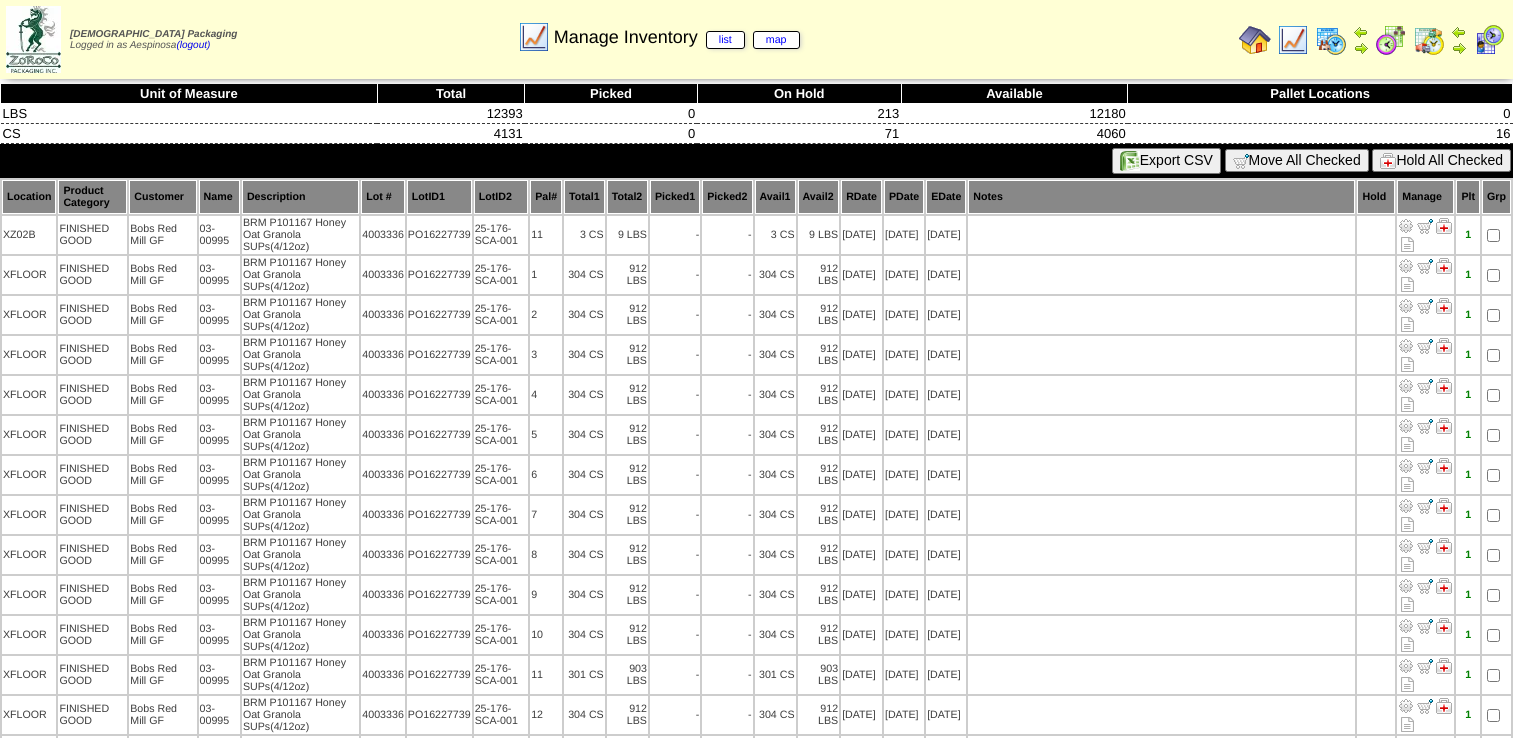 scroll, scrollTop: 0, scrollLeft: 0, axis: both 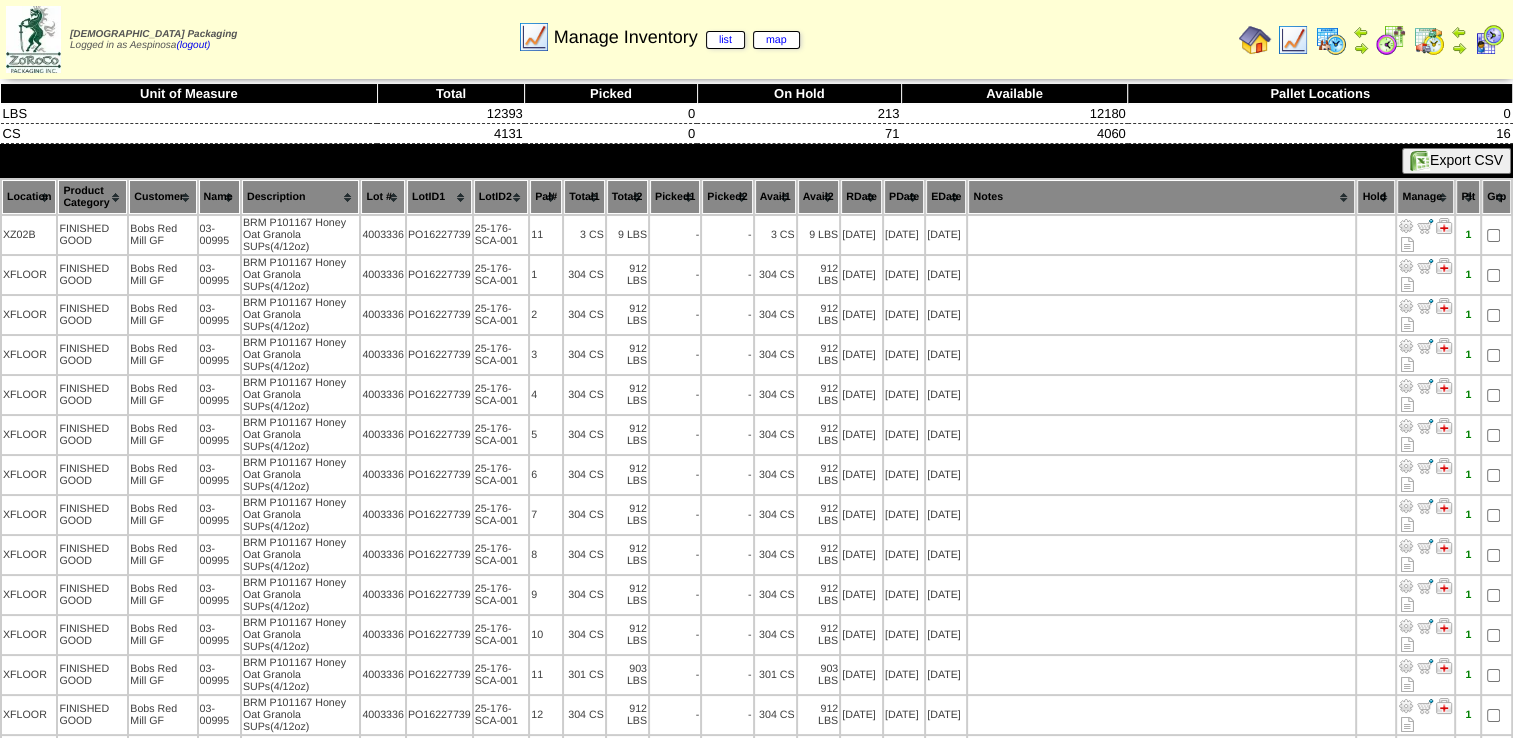 click on "Picked1" at bounding box center [675, 197] 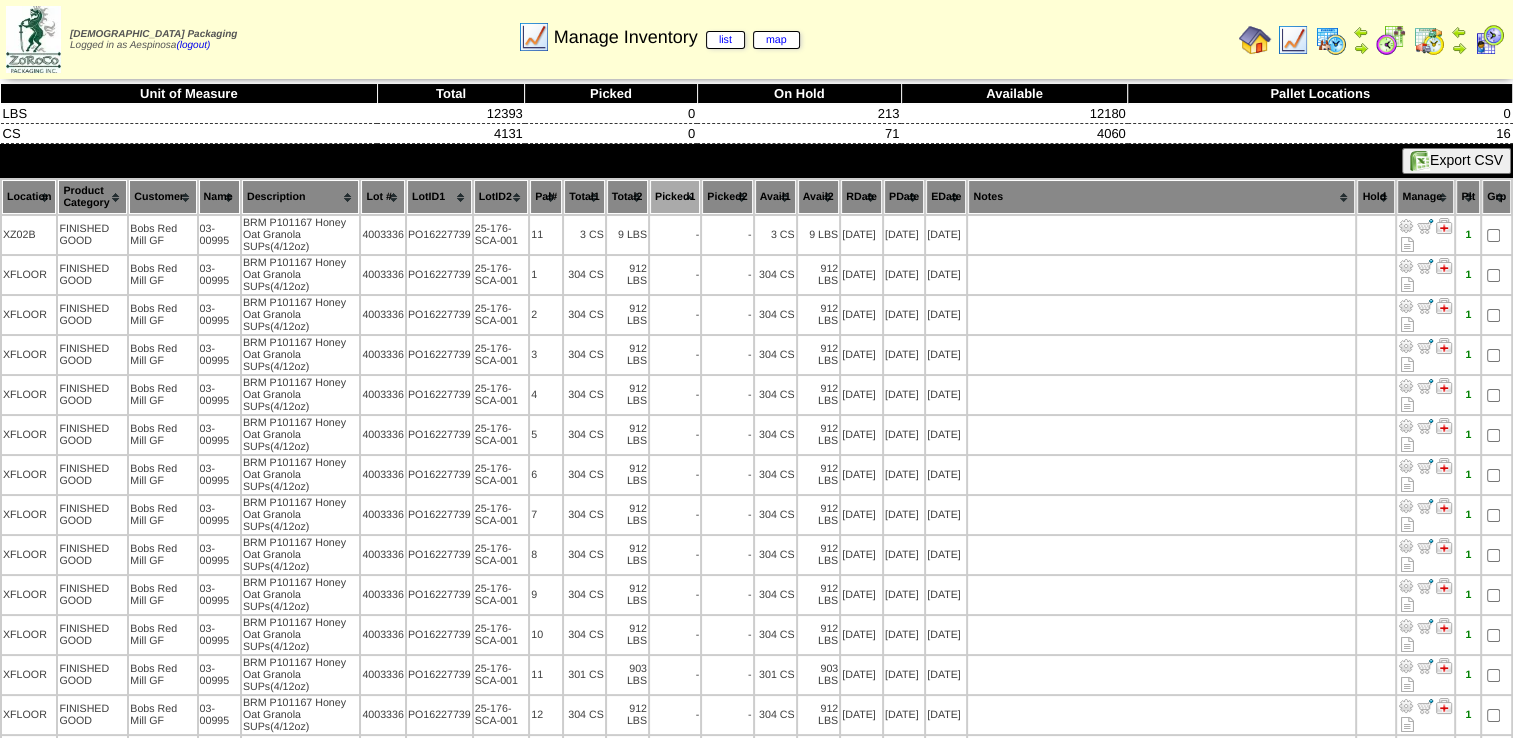 click on "Picked1" at bounding box center [675, 197] 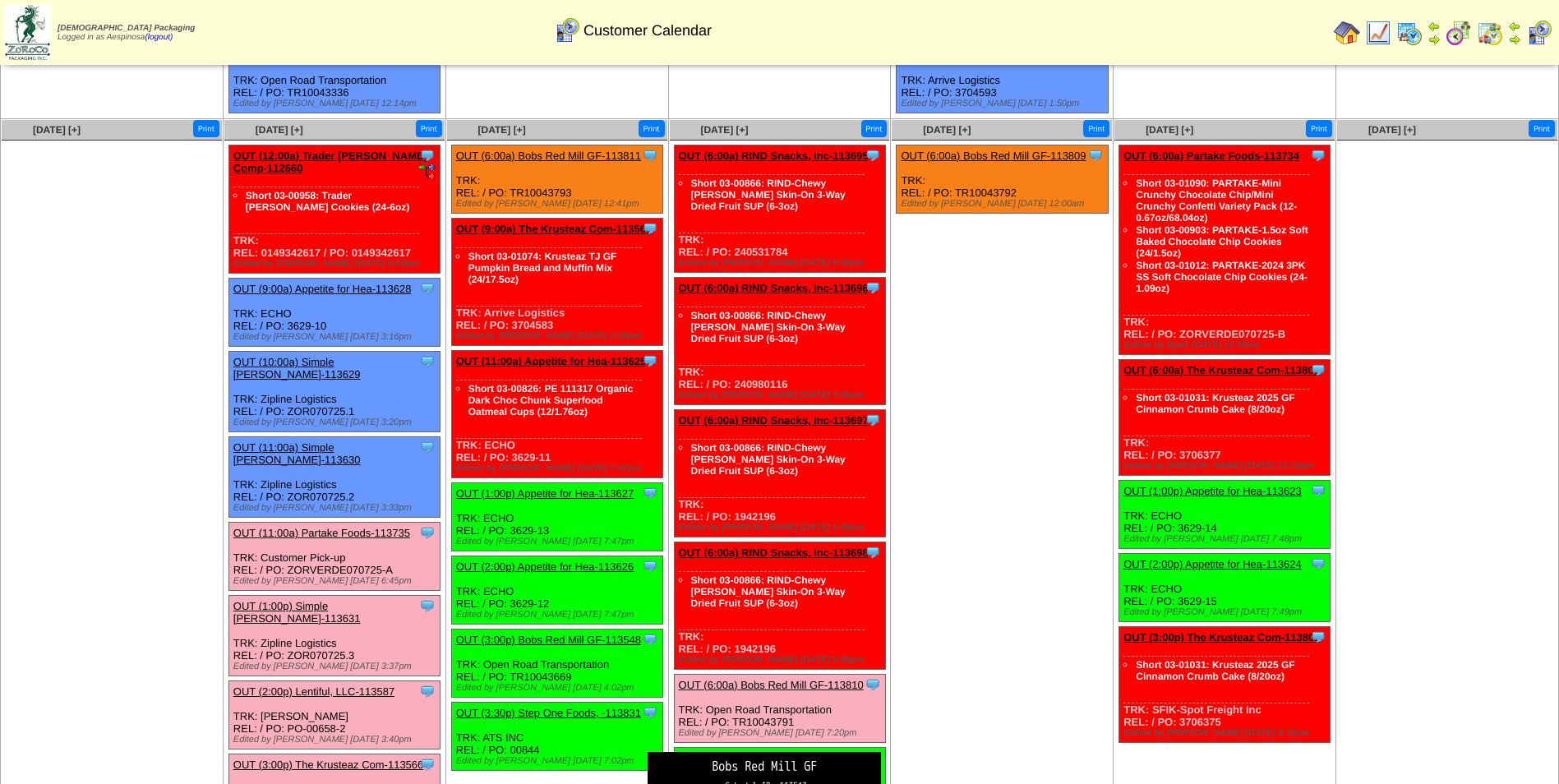 scroll, scrollTop: 518, scrollLeft: 0, axis: vertical 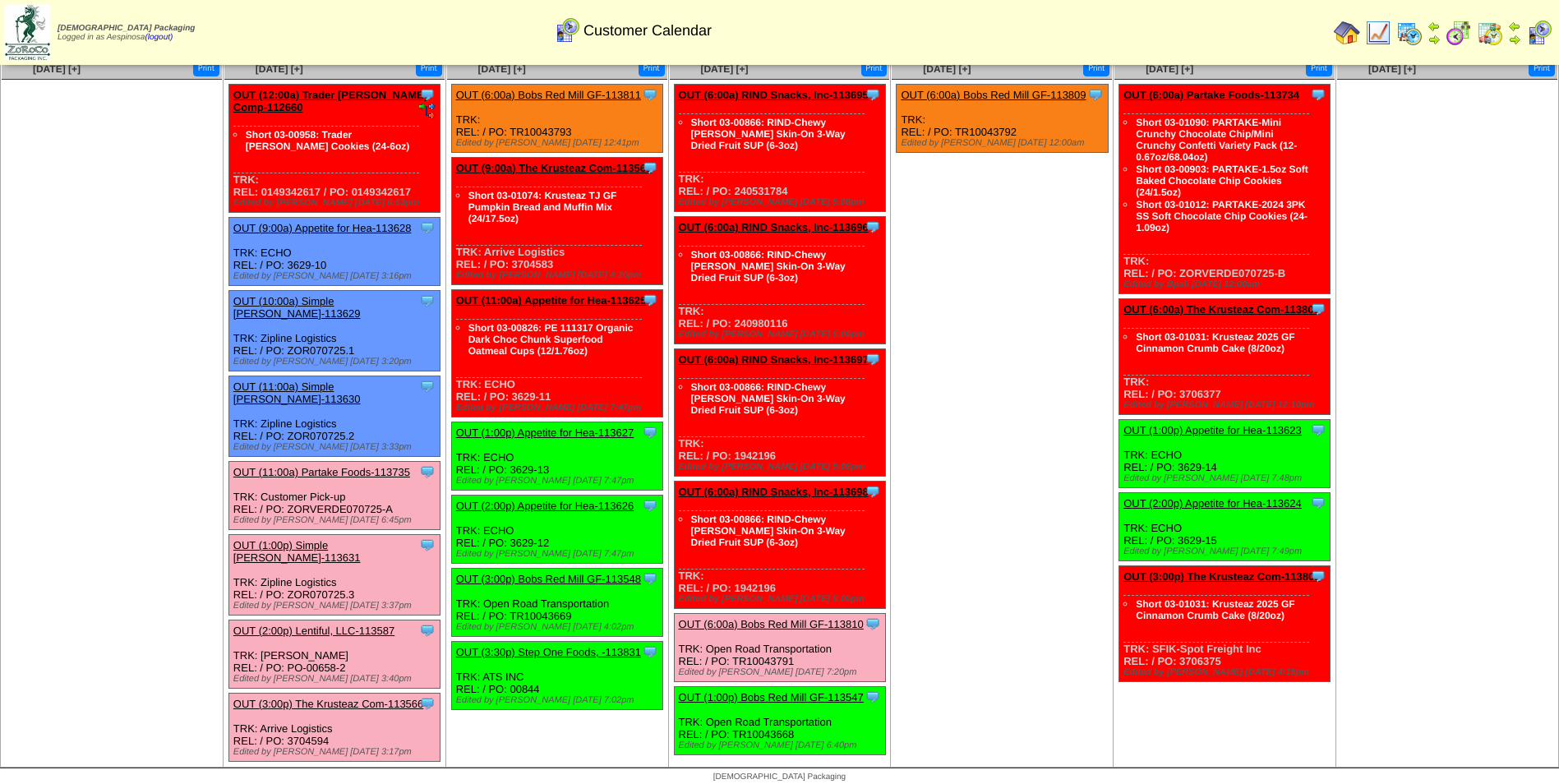 click on "OUT
(6:00a)
Bobs Red Mill GF-113810" at bounding box center [771, 624] 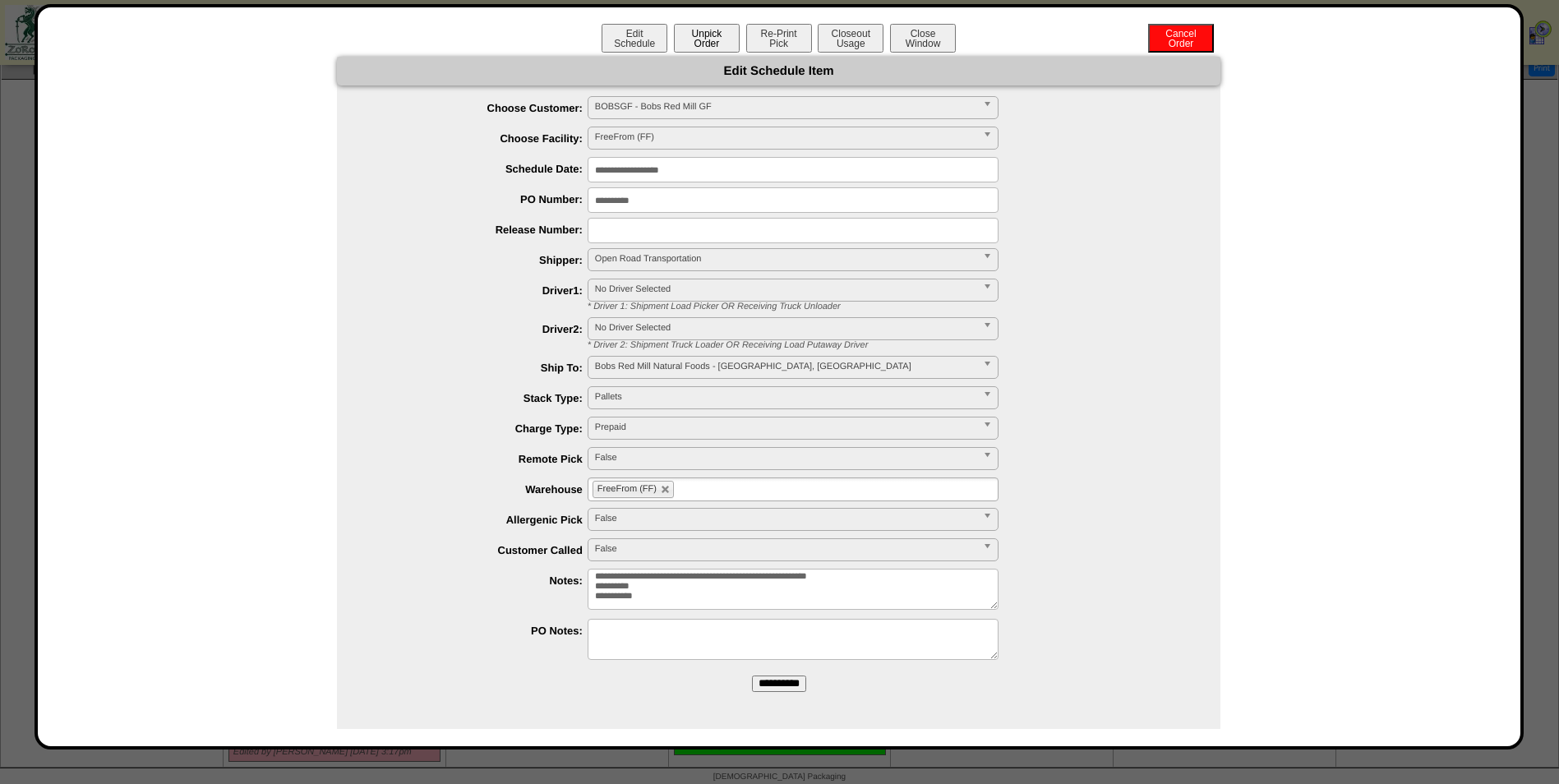 click on "Unpick Order" at bounding box center (707, 38) 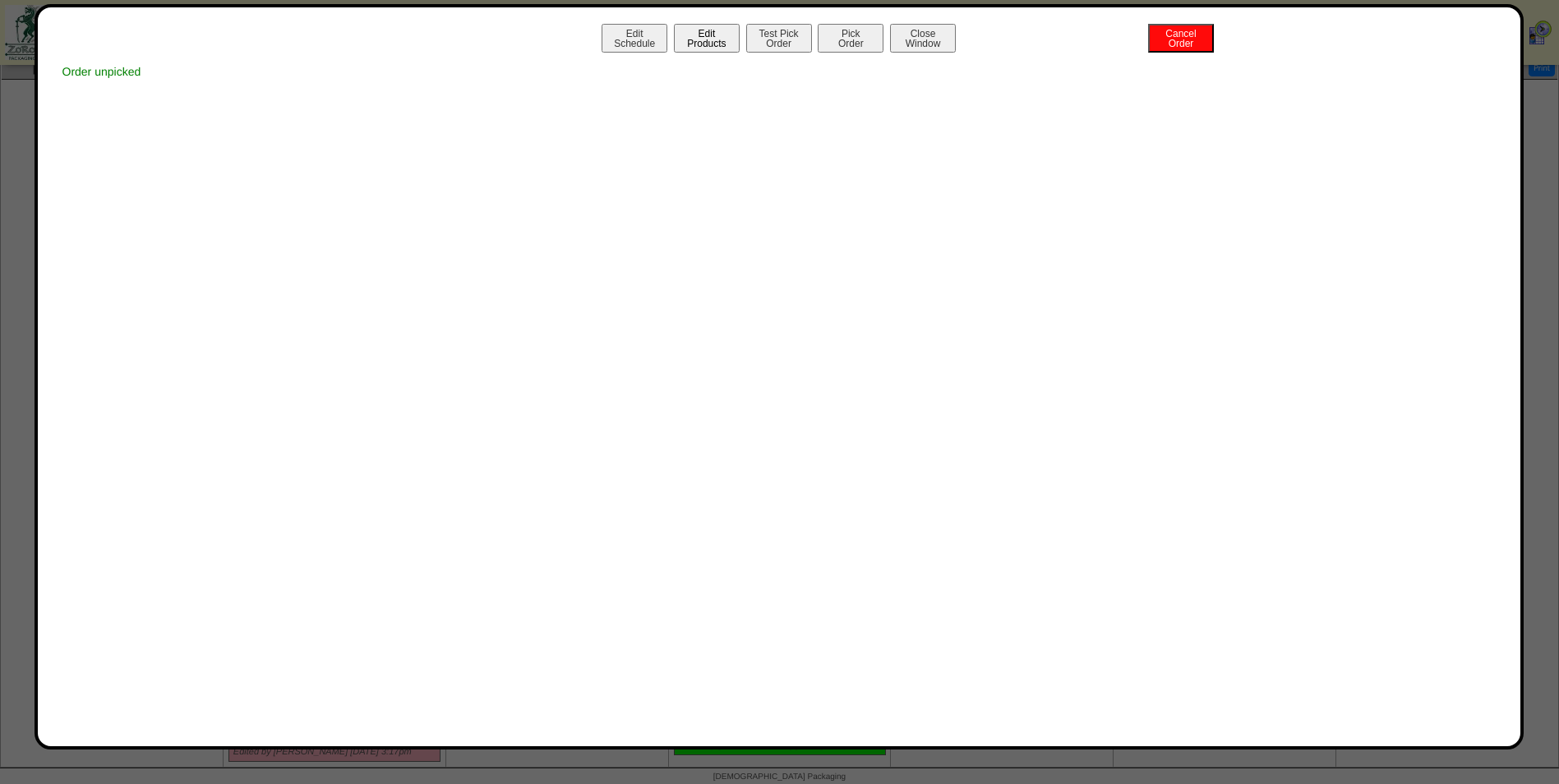 click on "Edit Products" at bounding box center [707, 38] 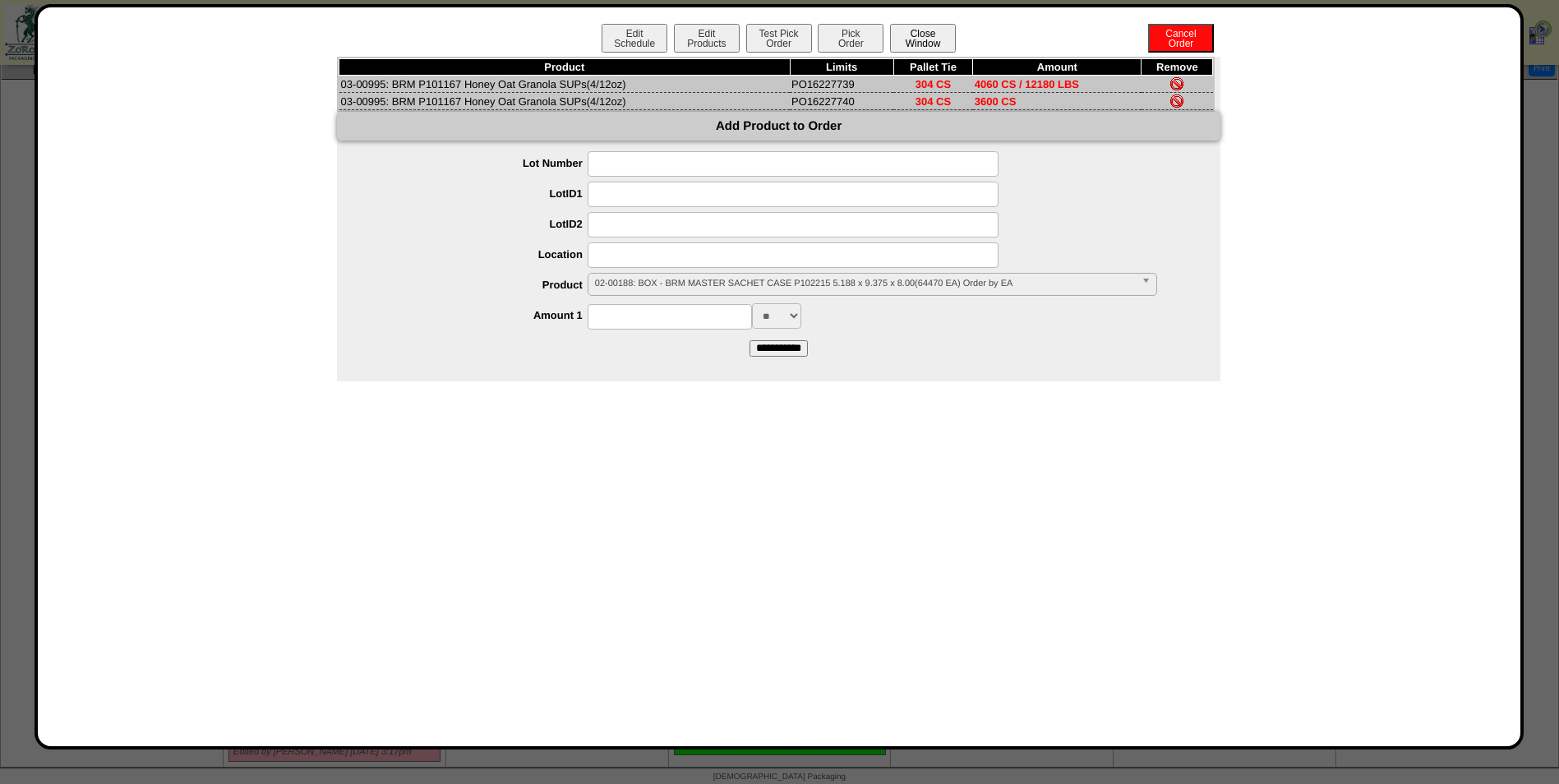 click on "Close Window" at bounding box center [923, 38] 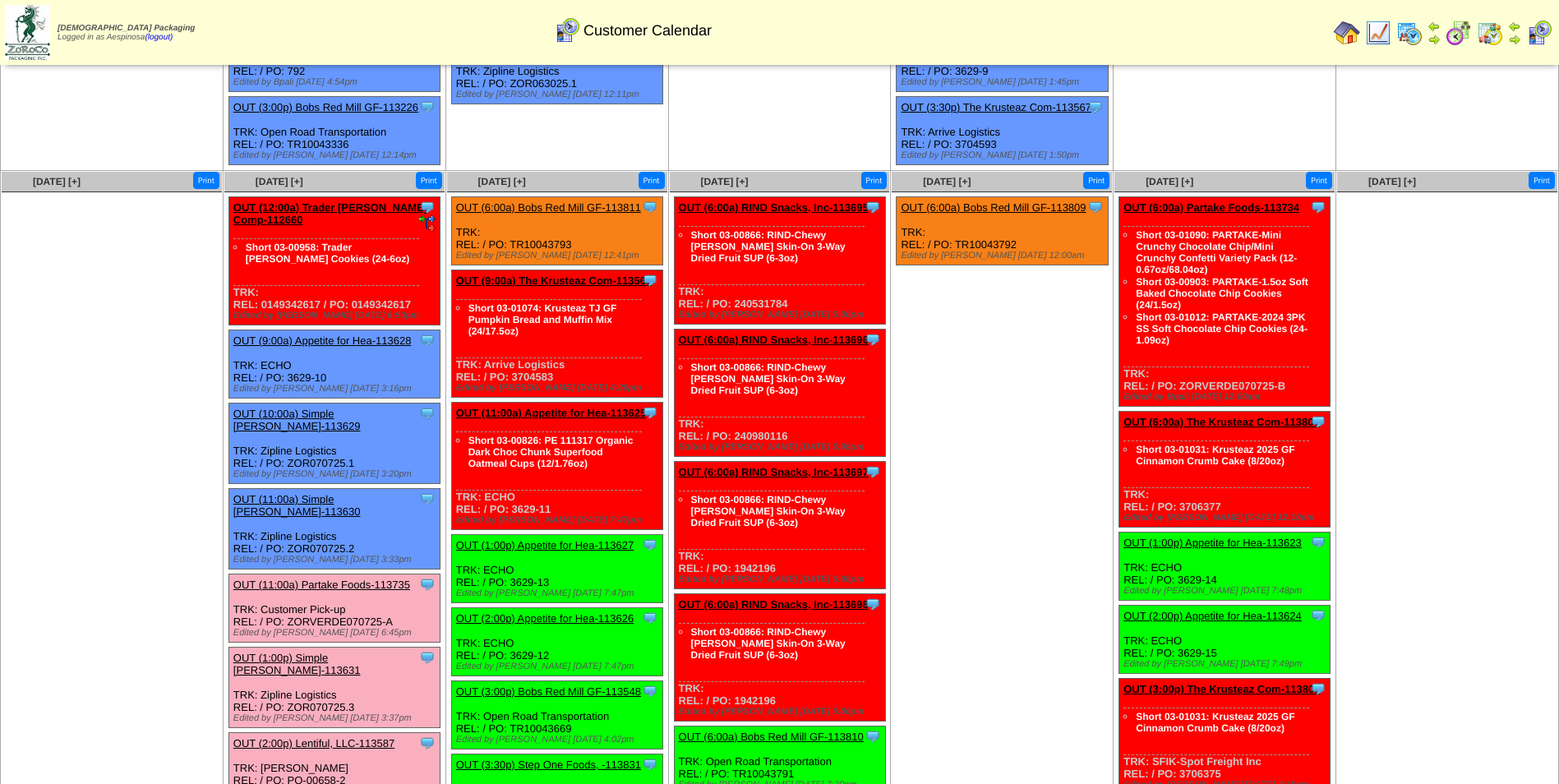 scroll, scrollTop: 518, scrollLeft: 0, axis: vertical 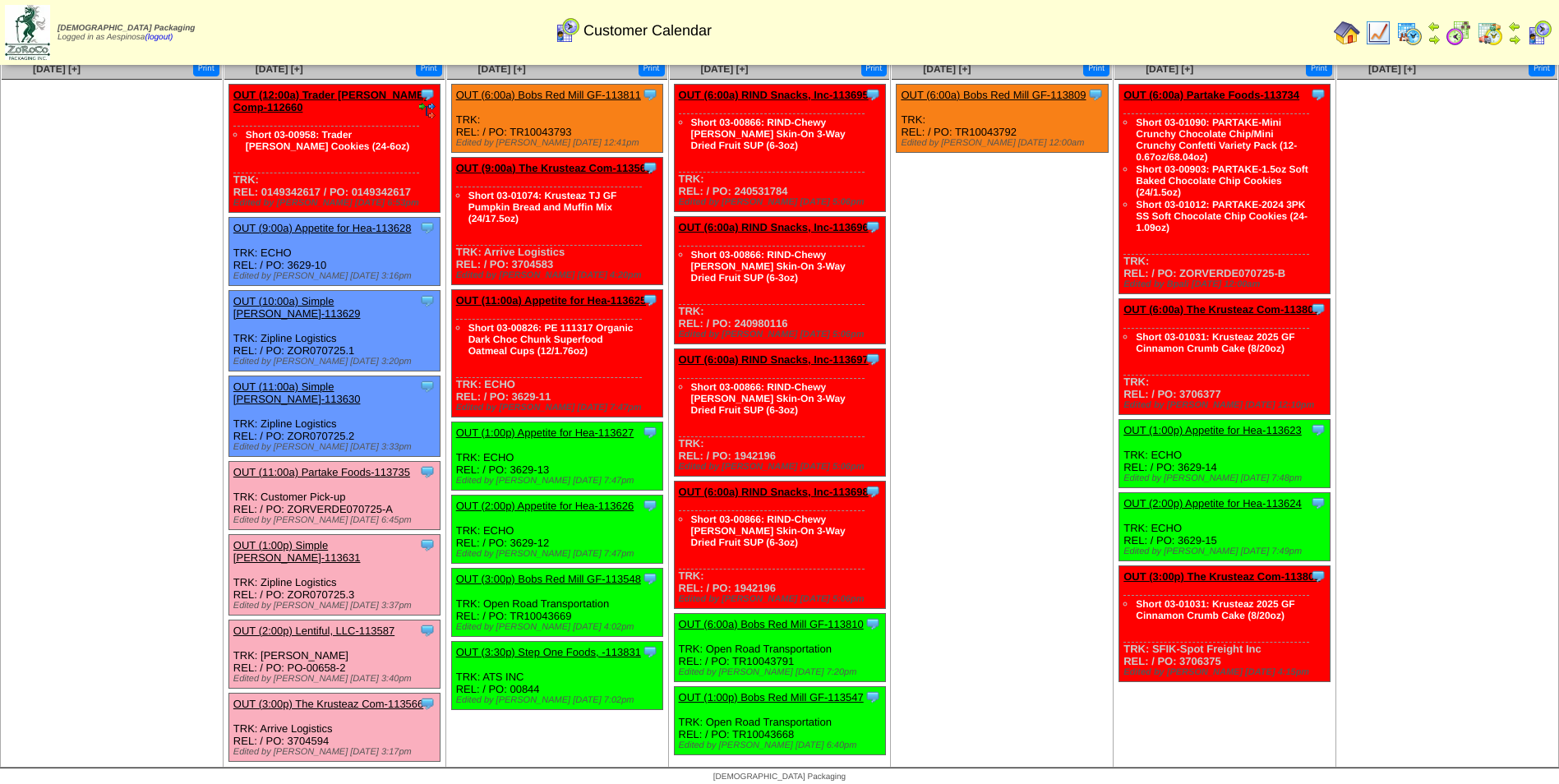 drag, startPoint x: 807, startPoint y: 662, endPoint x: 732, endPoint y: 665, distance: 75.05998 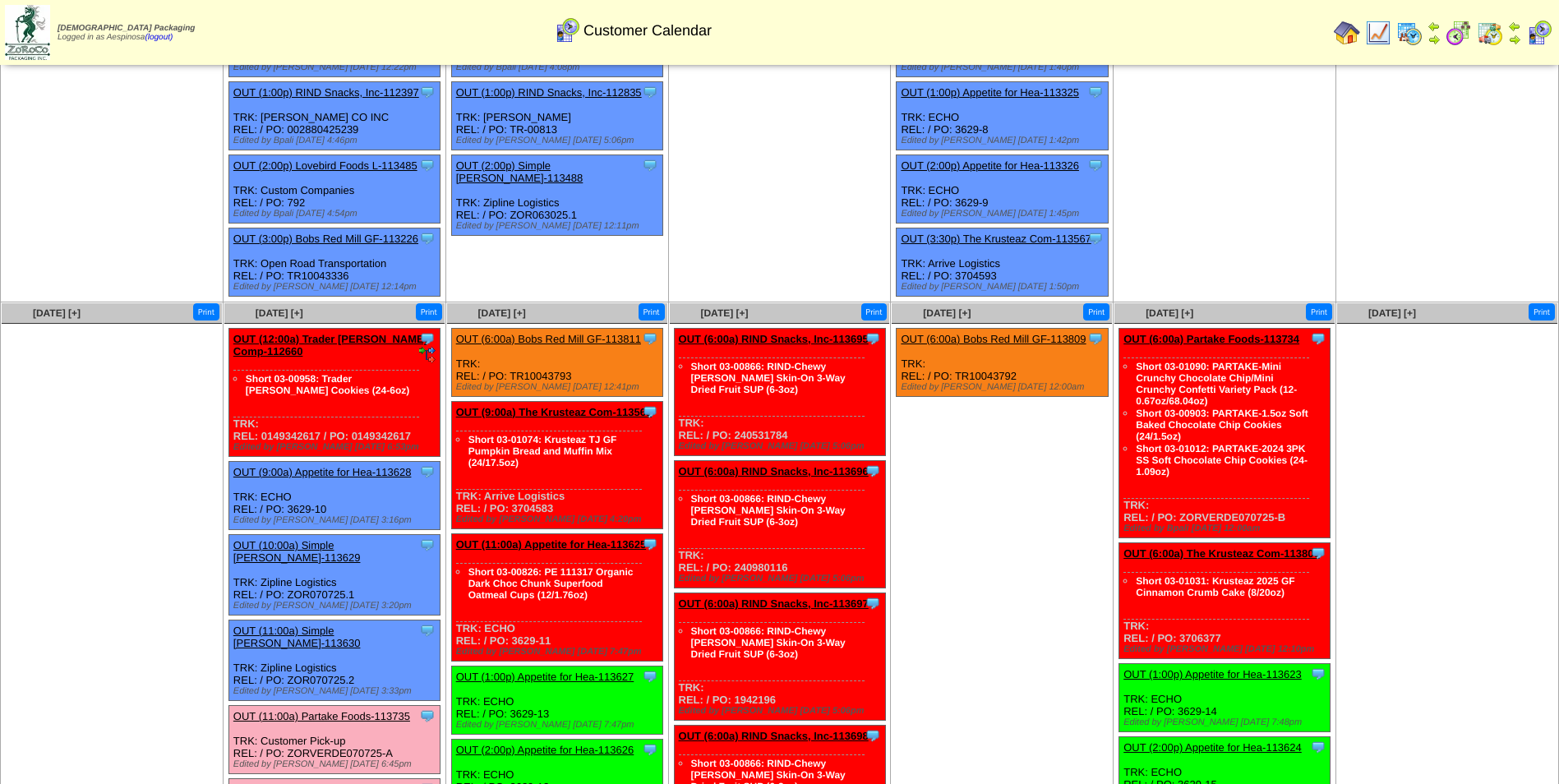 scroll, scrollTop: 518, scrollLeft: 0, axis: vertical 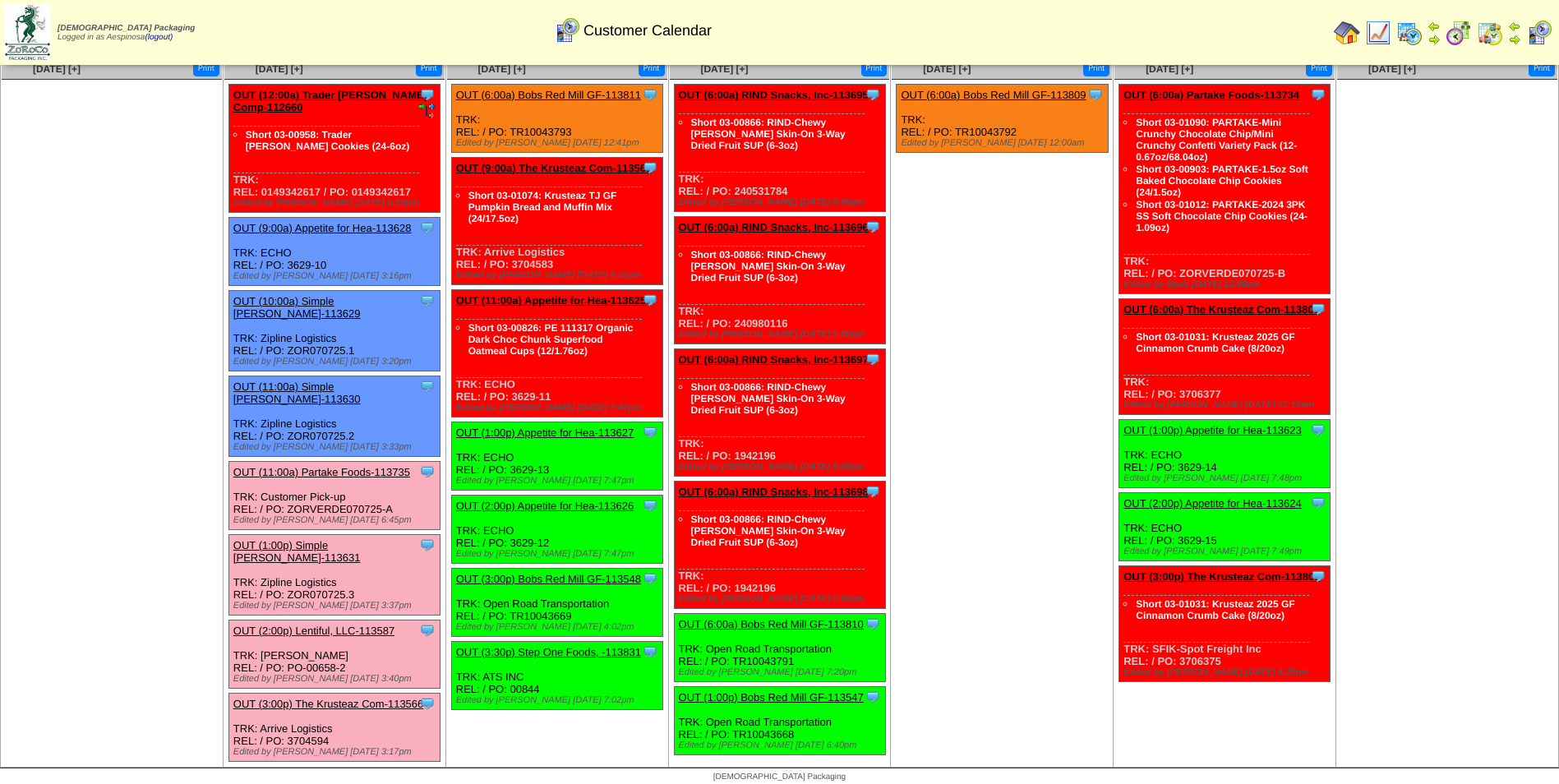 click on "Jul 10                        [+]
Print
Clone Item
OUT
(6:00a)
Bobs Red Mill GF-113809
Bobs Red Mill GF
ScheduleID: 113809
5098" at bounding box center [1002, 413] 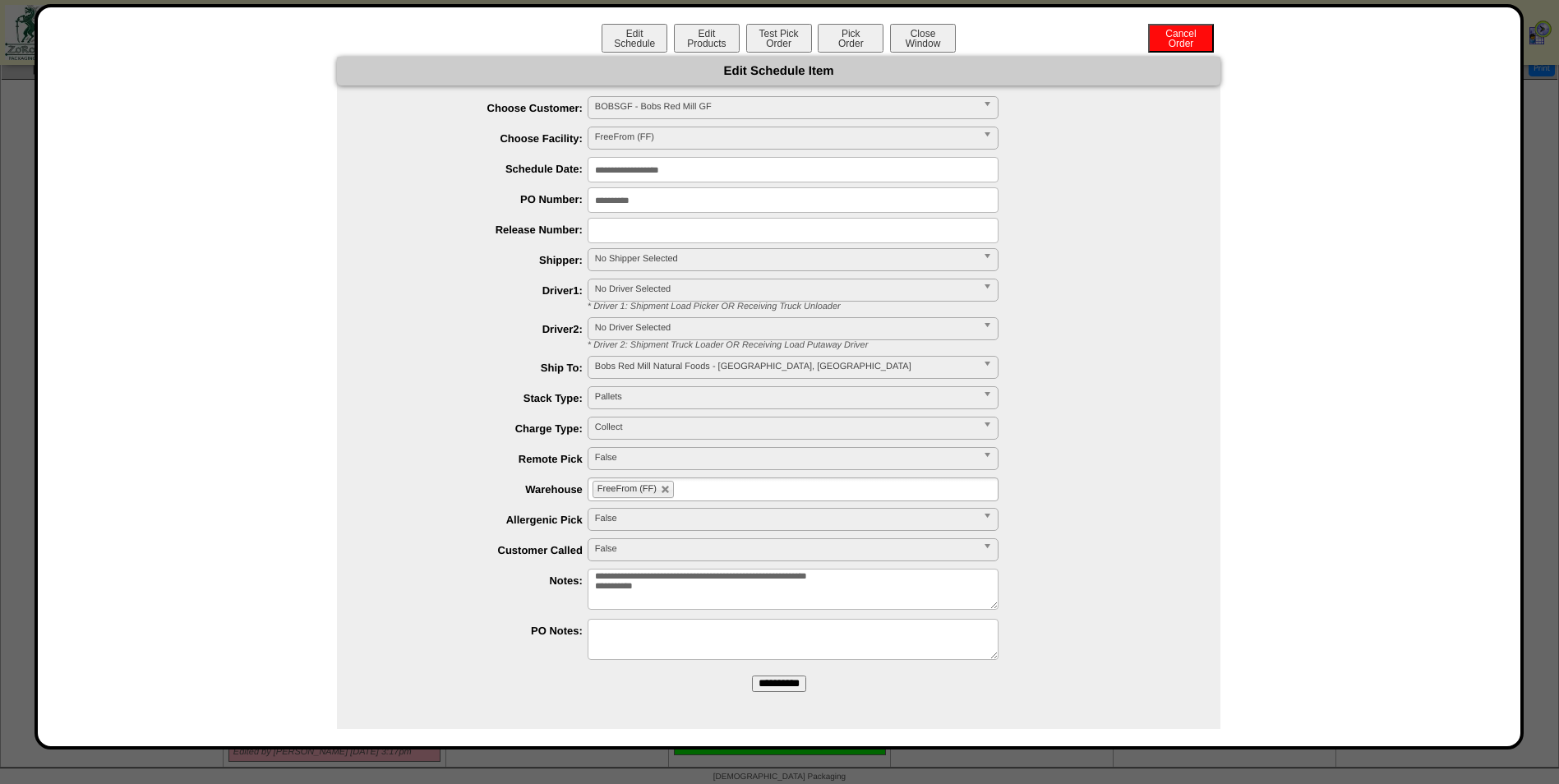 click on "No Shipper Selected" at bounding box center [786, 259] 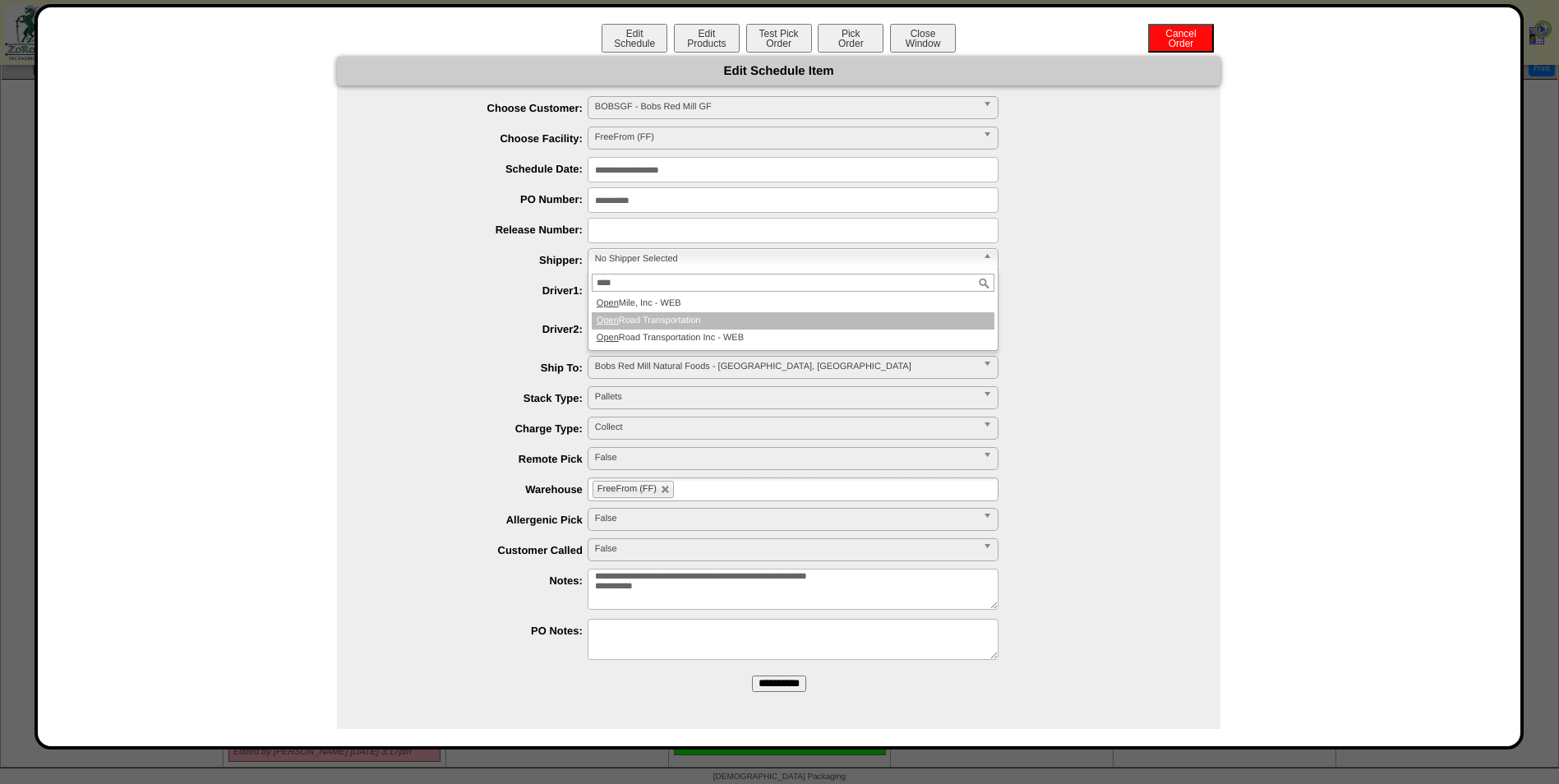 type on "****" 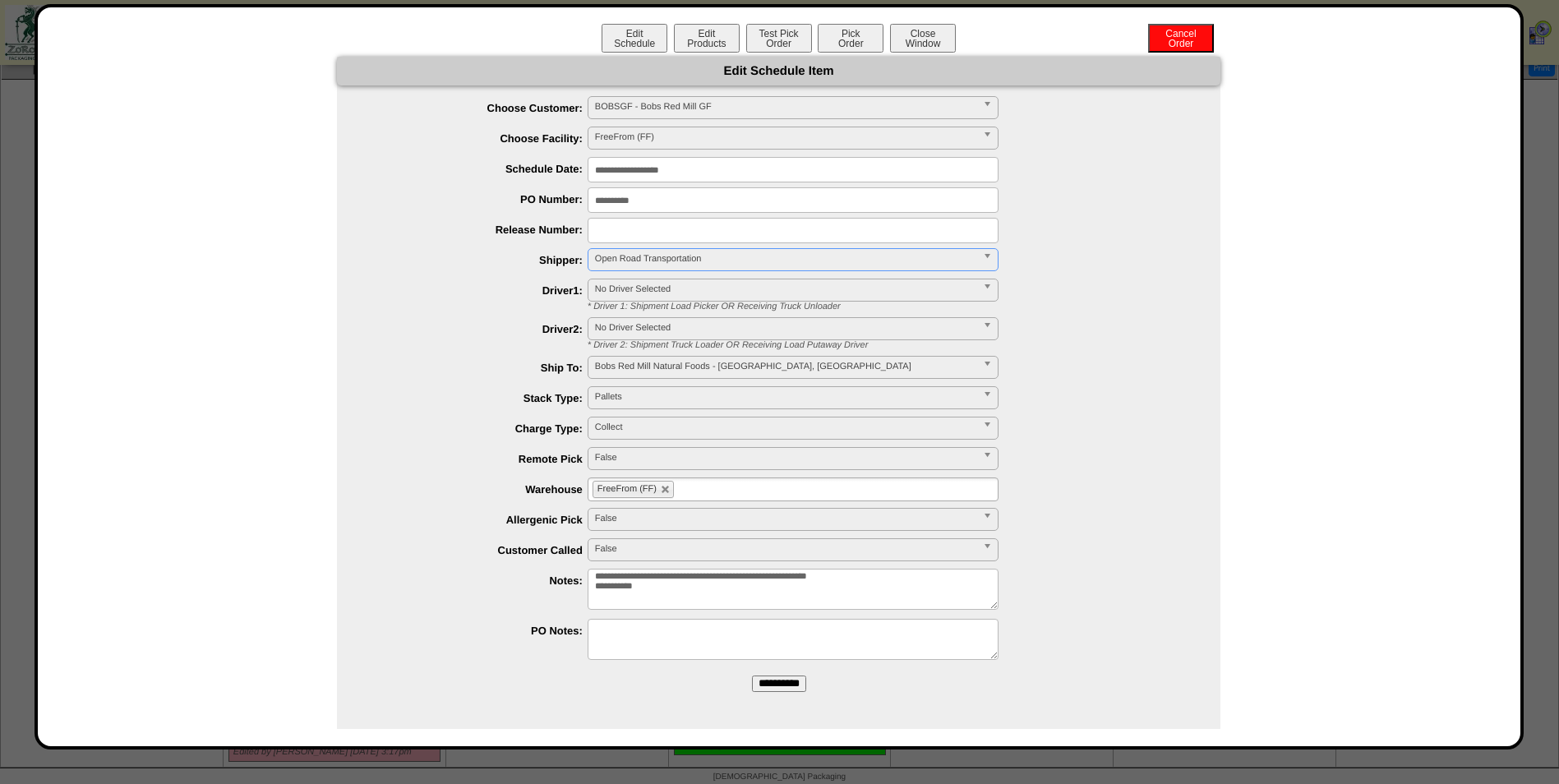 click on "**********" at bounding box center [779, 684] 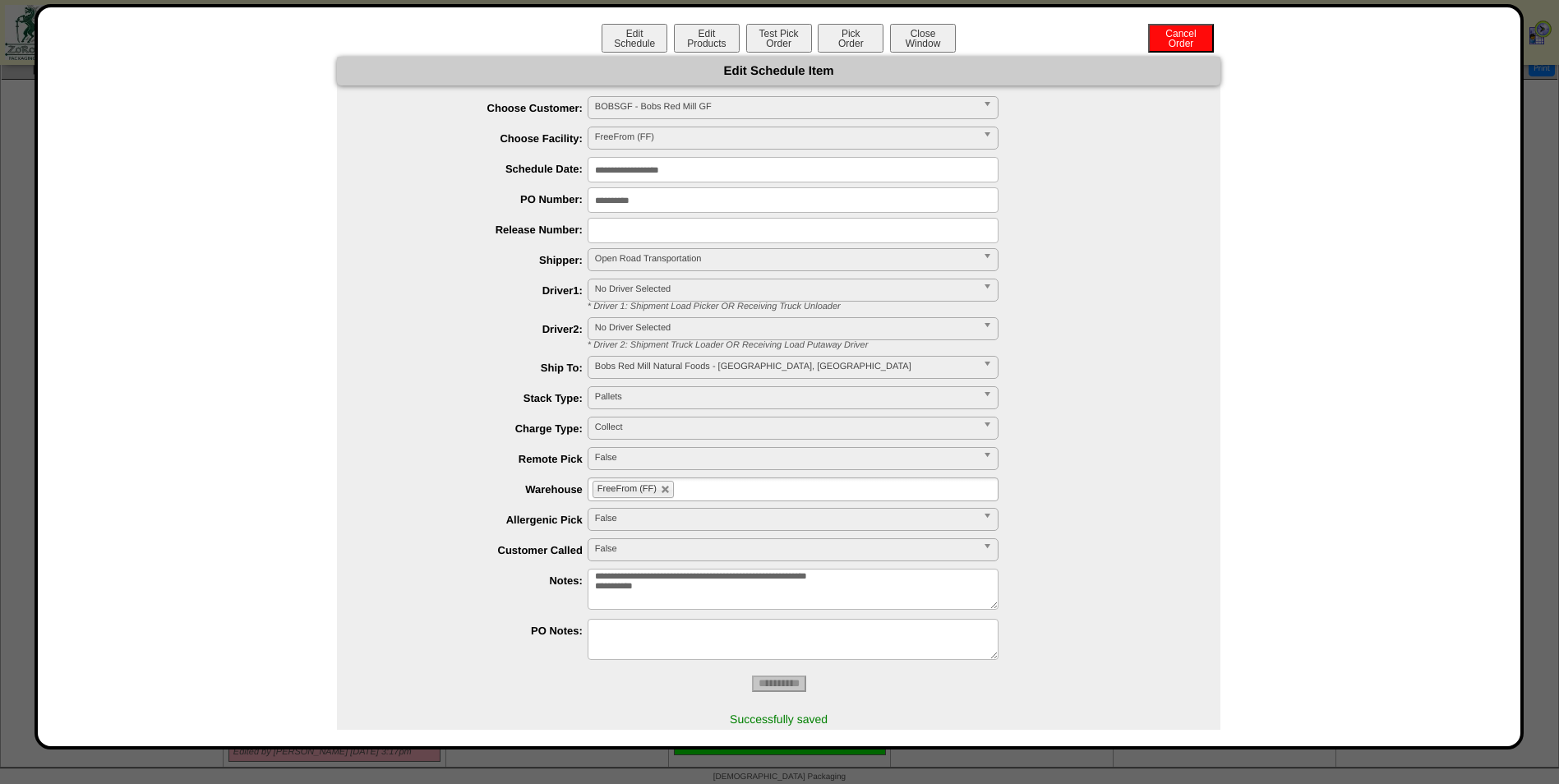 click on "FreeFrom (FF)" at bounding box center [793, 489] 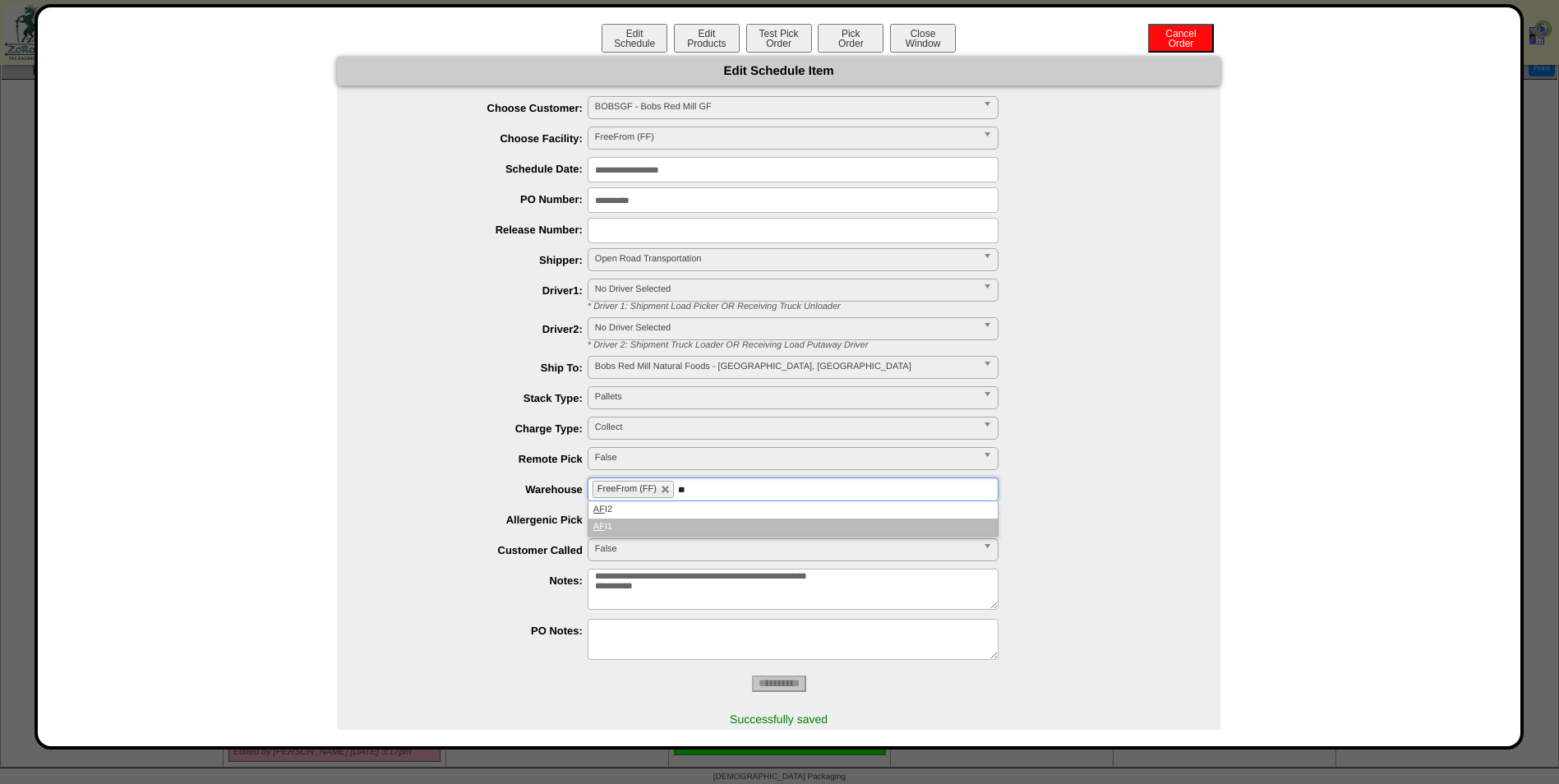 type on "**" 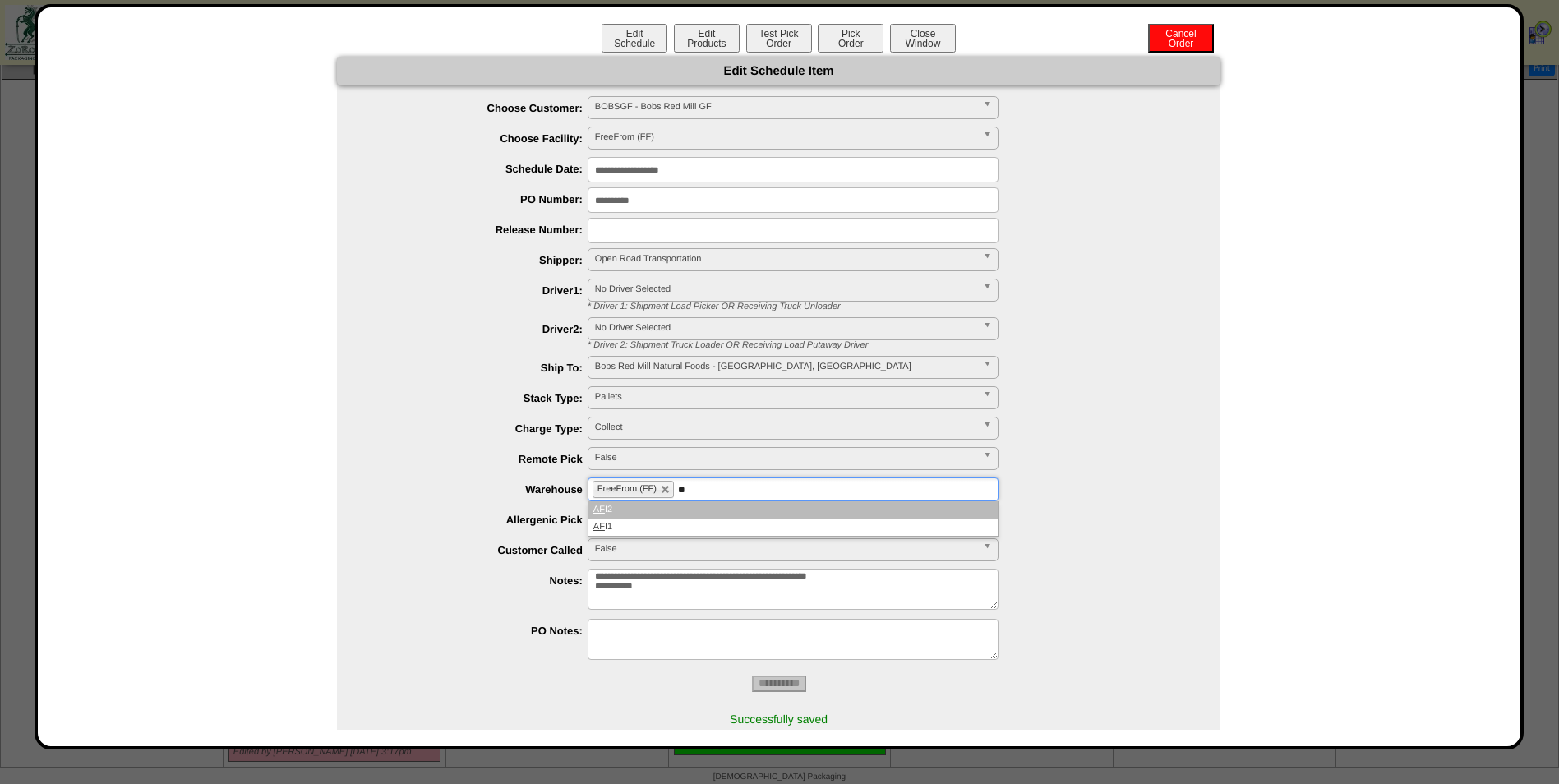 click on "AF I2" at bounding box center [793, 510] 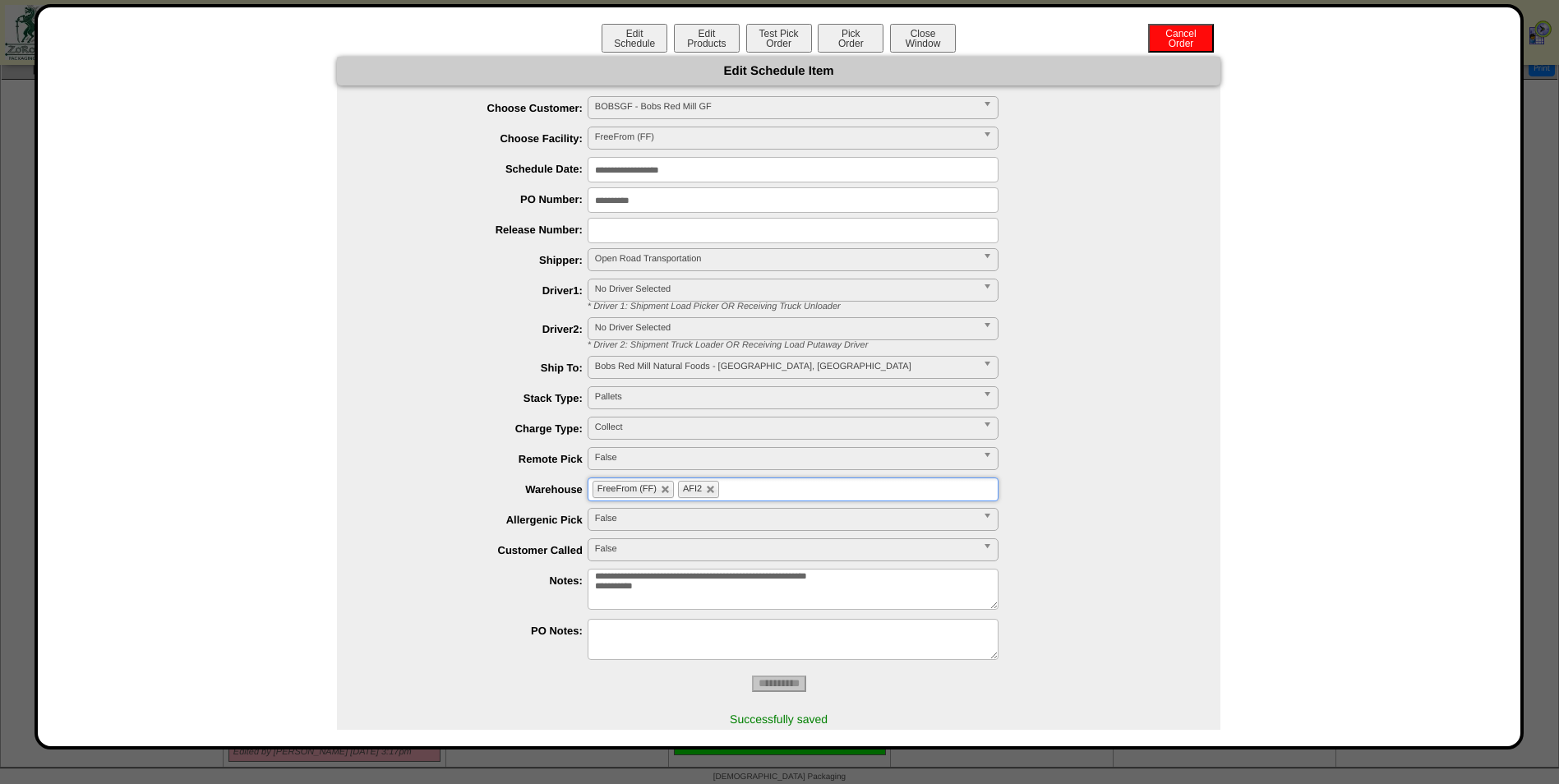 click at bounding box center [733, 489] 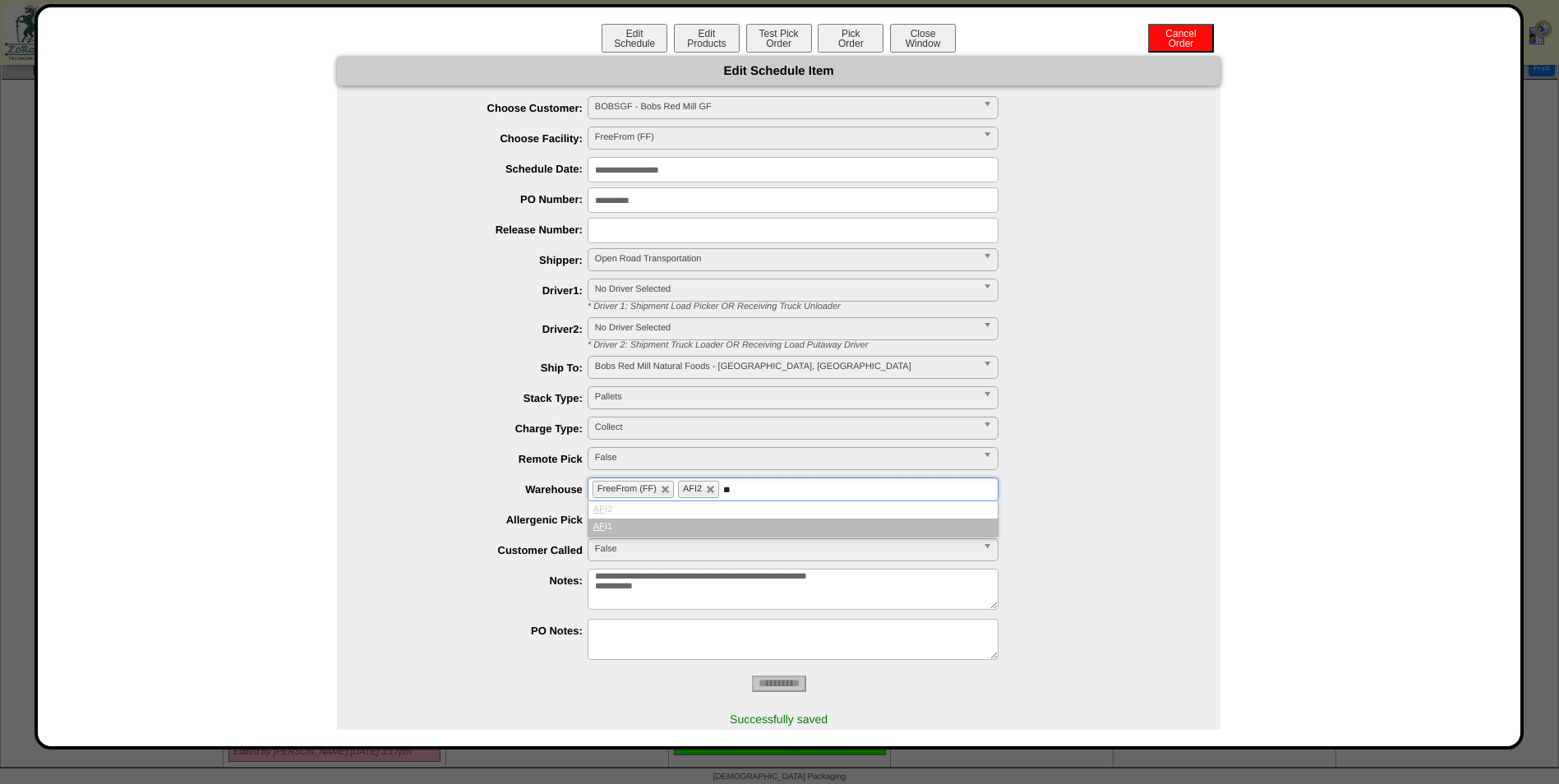type on "**" 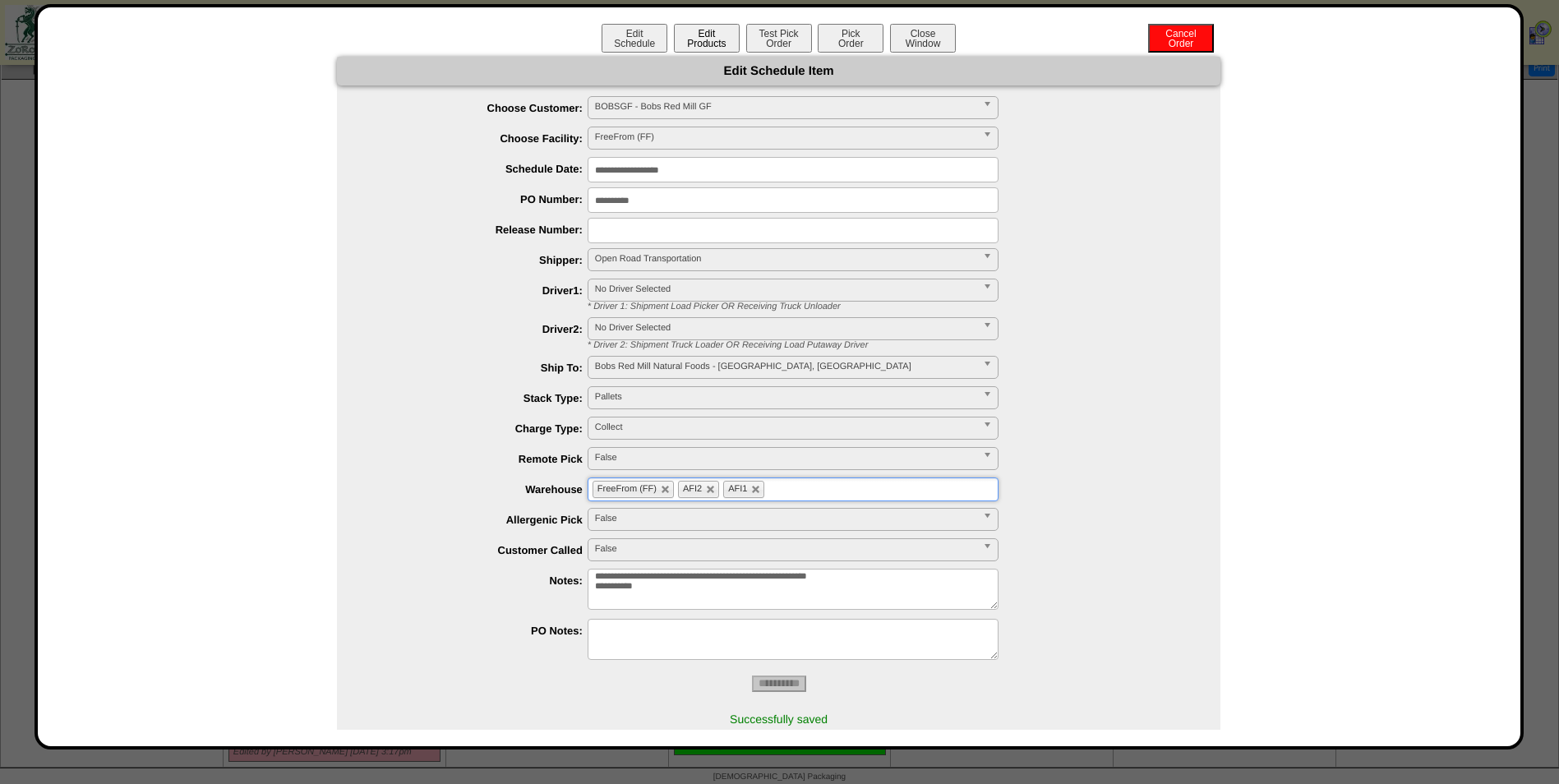 click on "Edit Products" at bounding box center [707, 38] 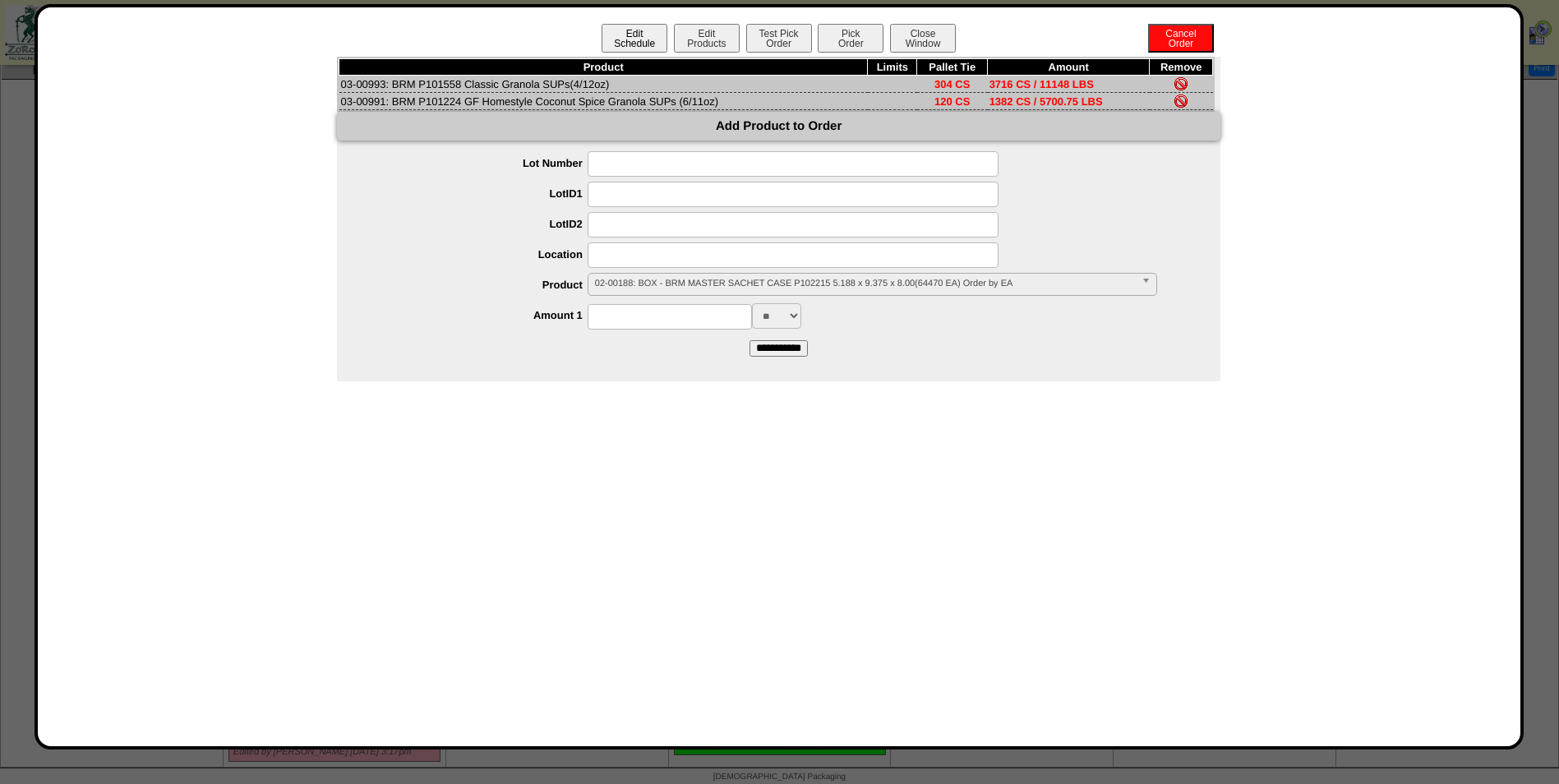 click on "Edit Schedule" at bounding box center (634, 38) 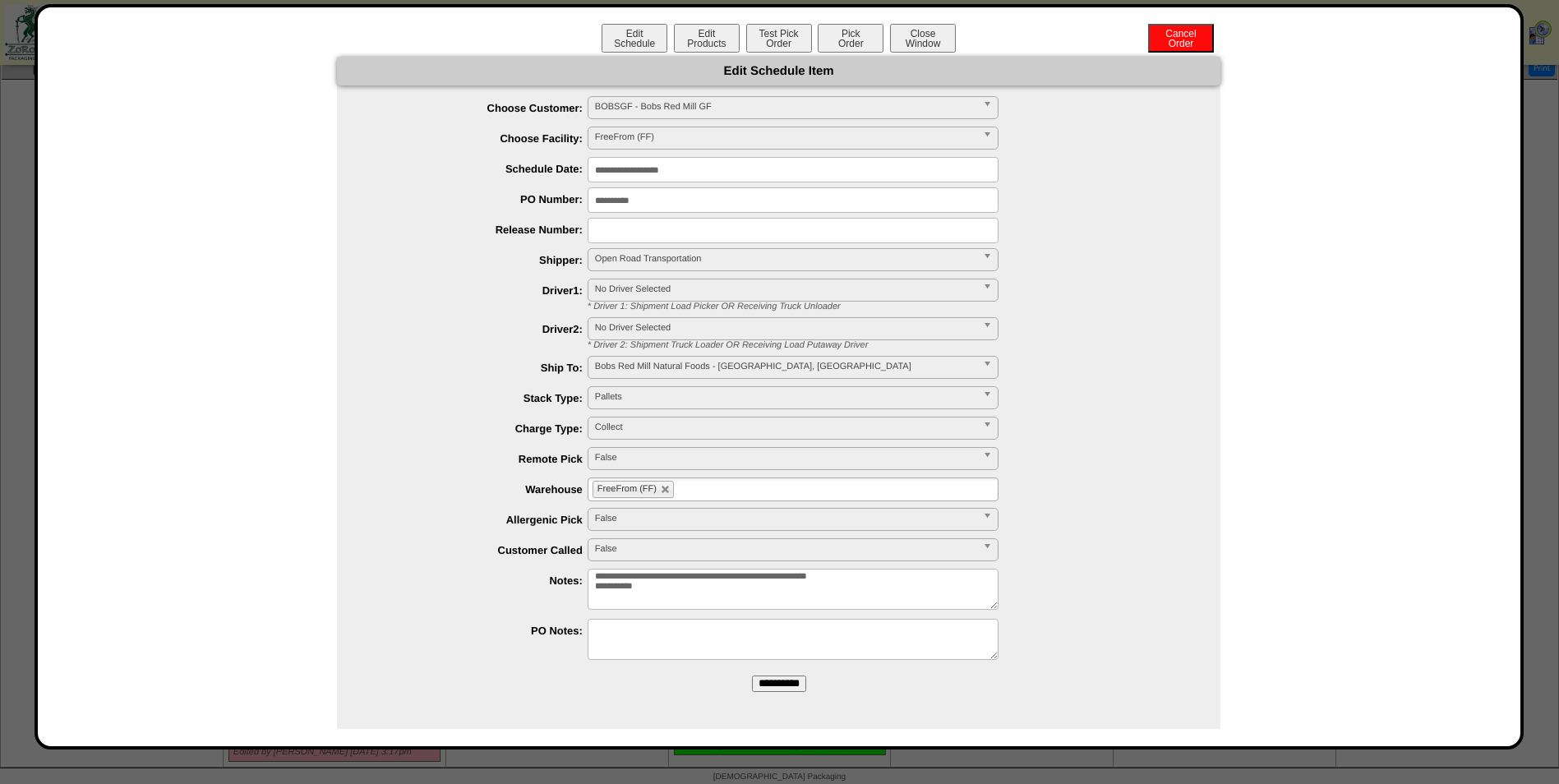 click on "FreeFrom (FF)" at bounding box center [793, 489] 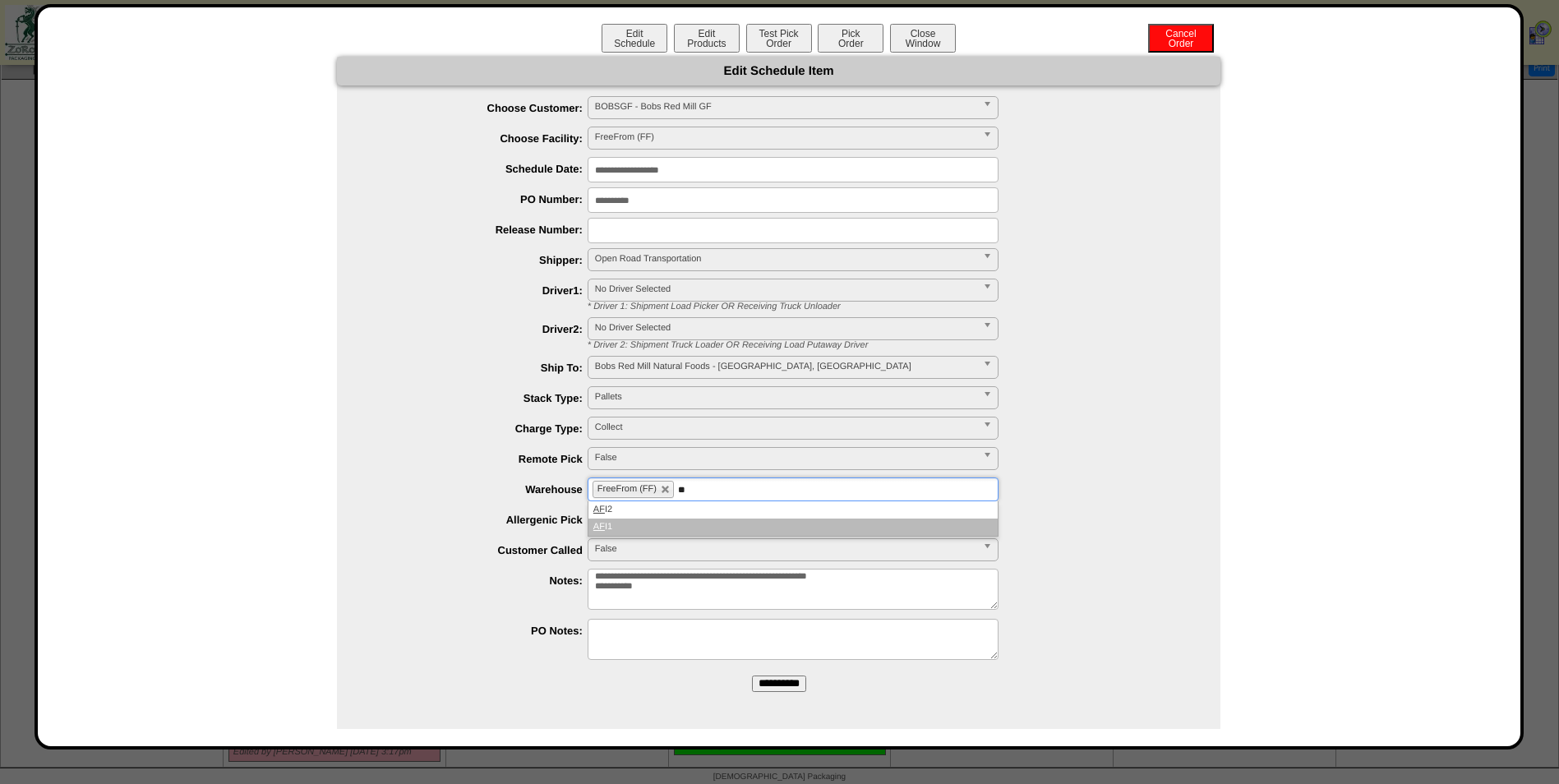type on "**" 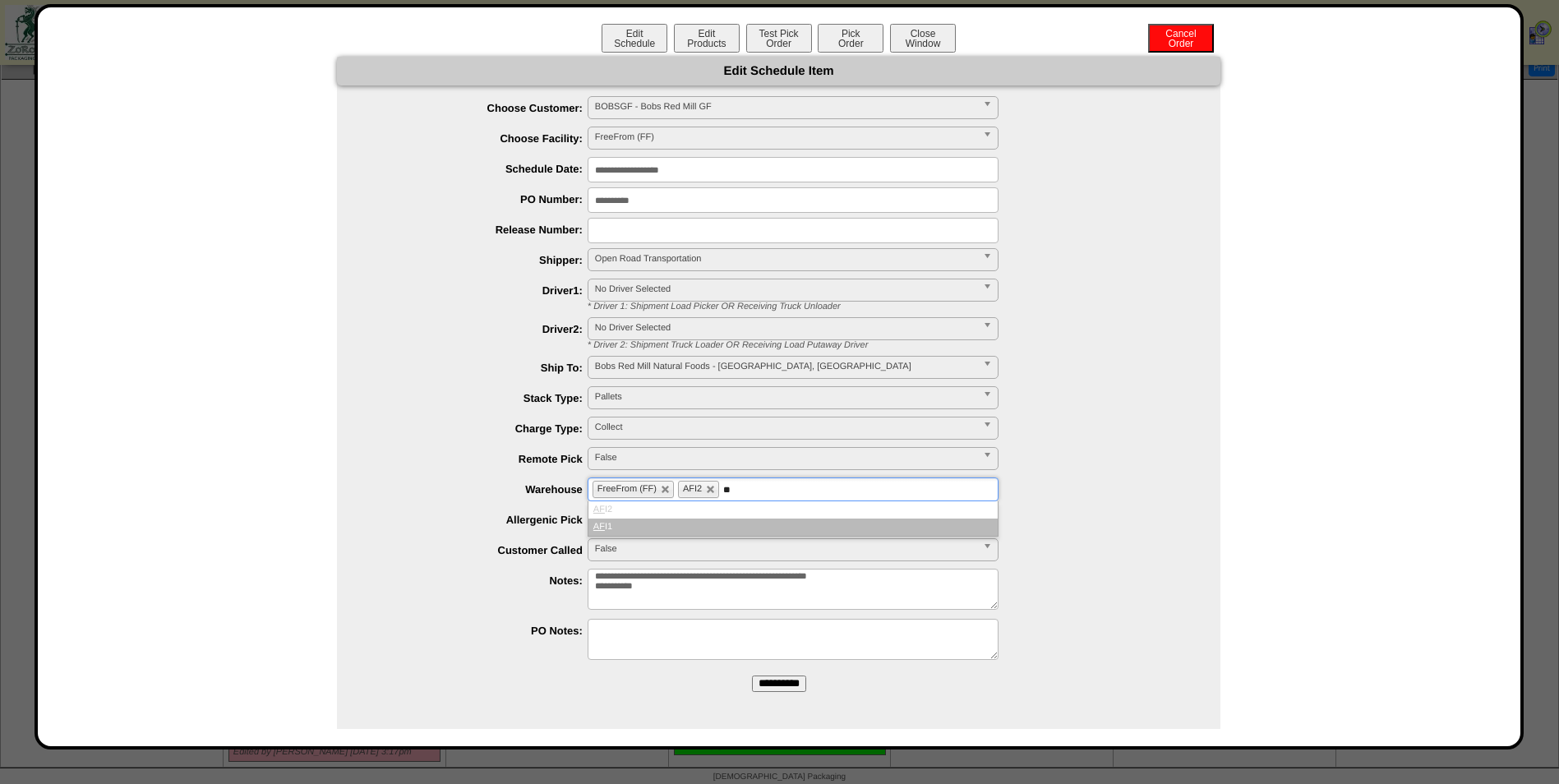 type on "**" 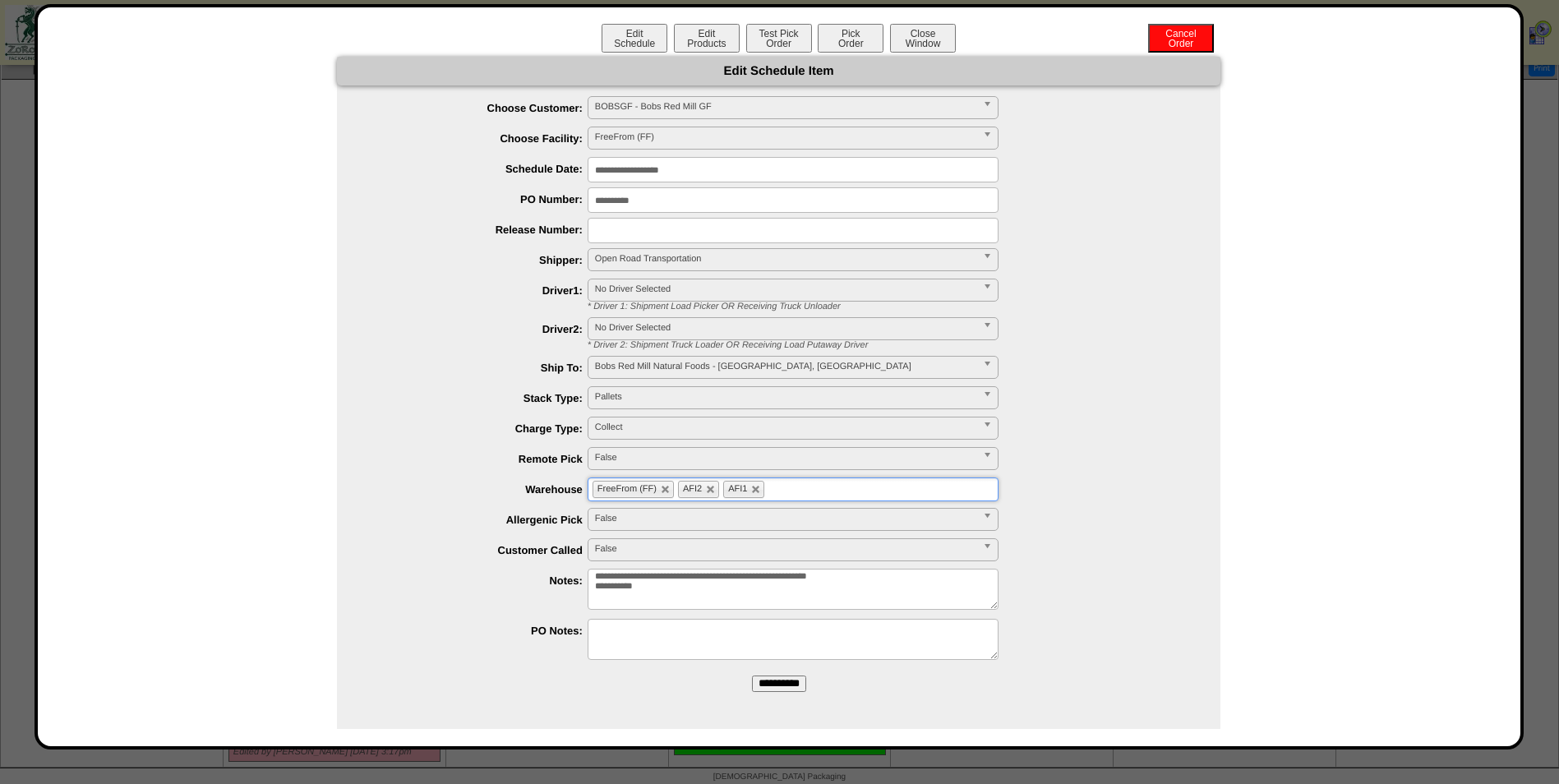 click on "**********" at bounding box center [779, 684] 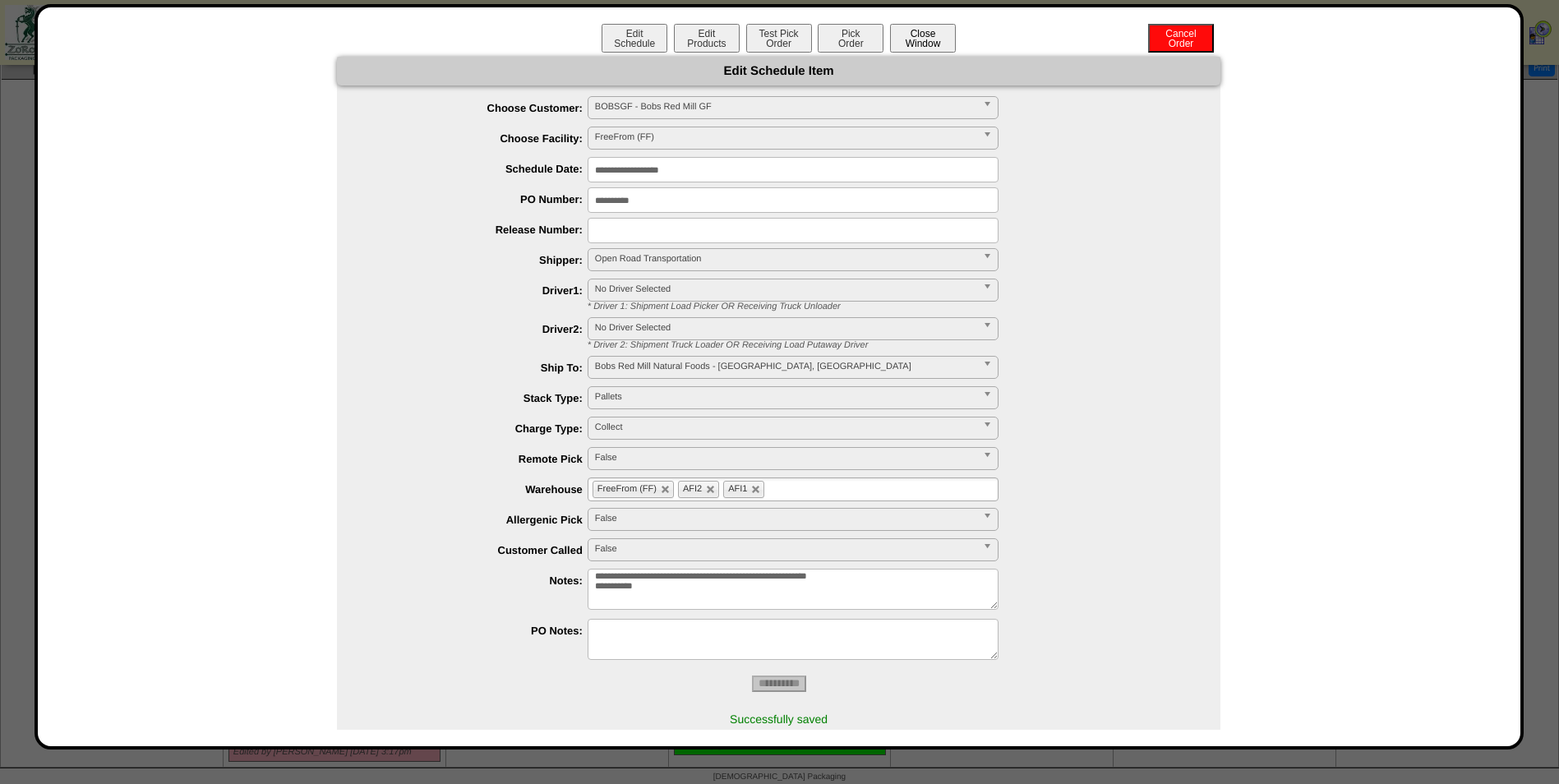 click on "Close Window" at bounding box center (923, 38) 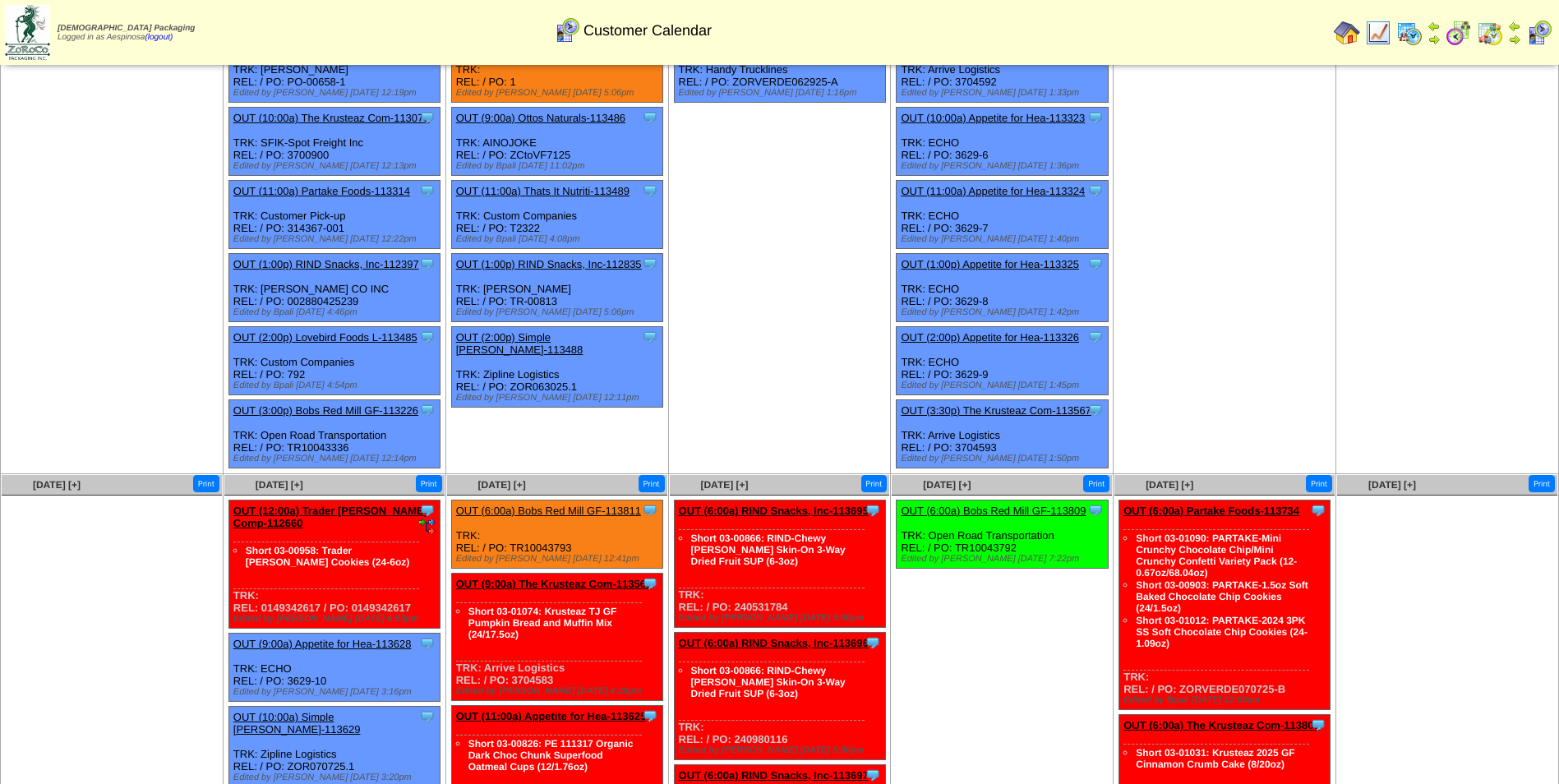 scroll, scrollTop: 329, scrollLeft: 0, axis: vertical 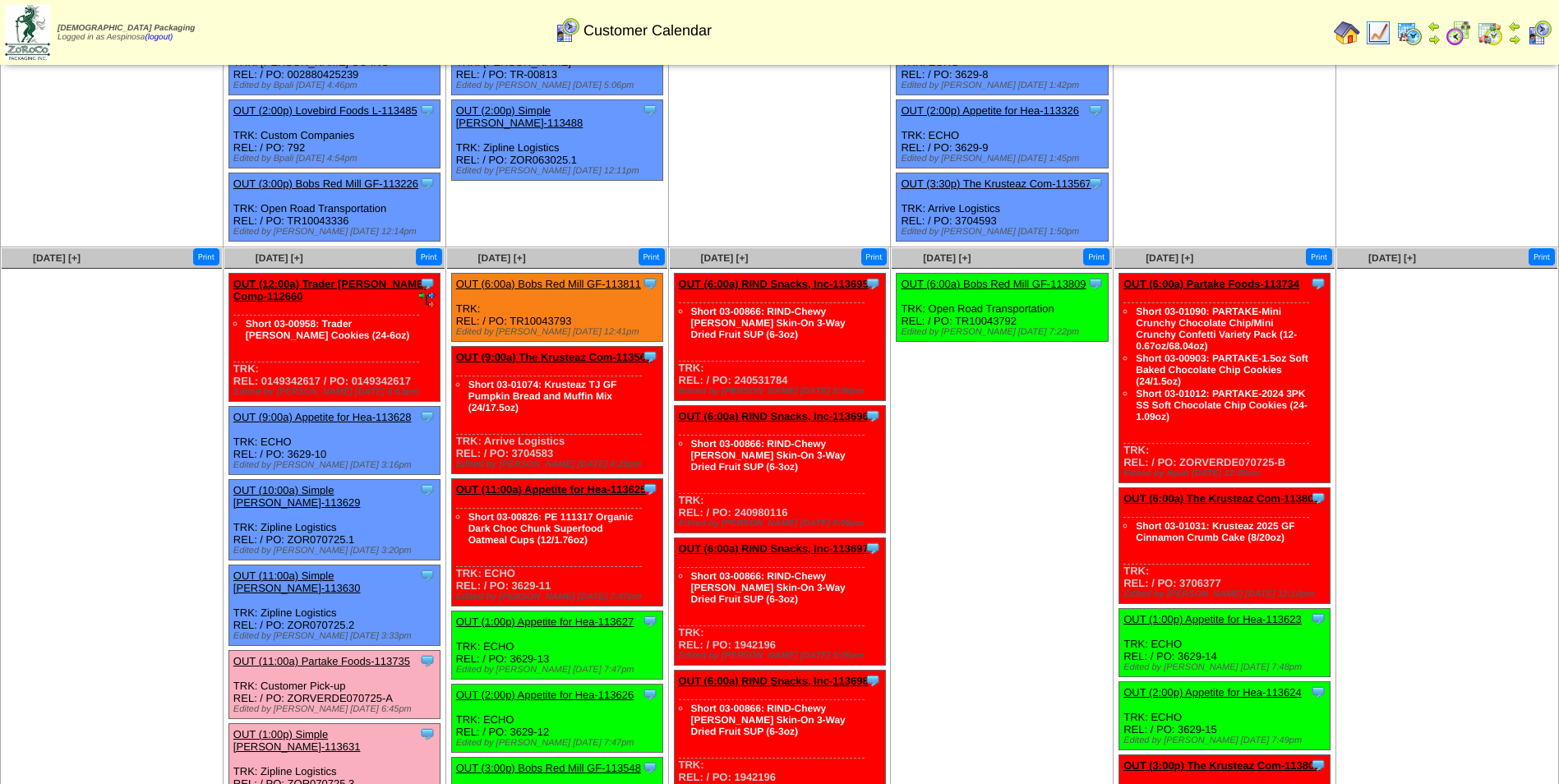 click on "OUT
(6:00a)
Bobs Red Mill GF-113809" at bounding box center (993, 284) 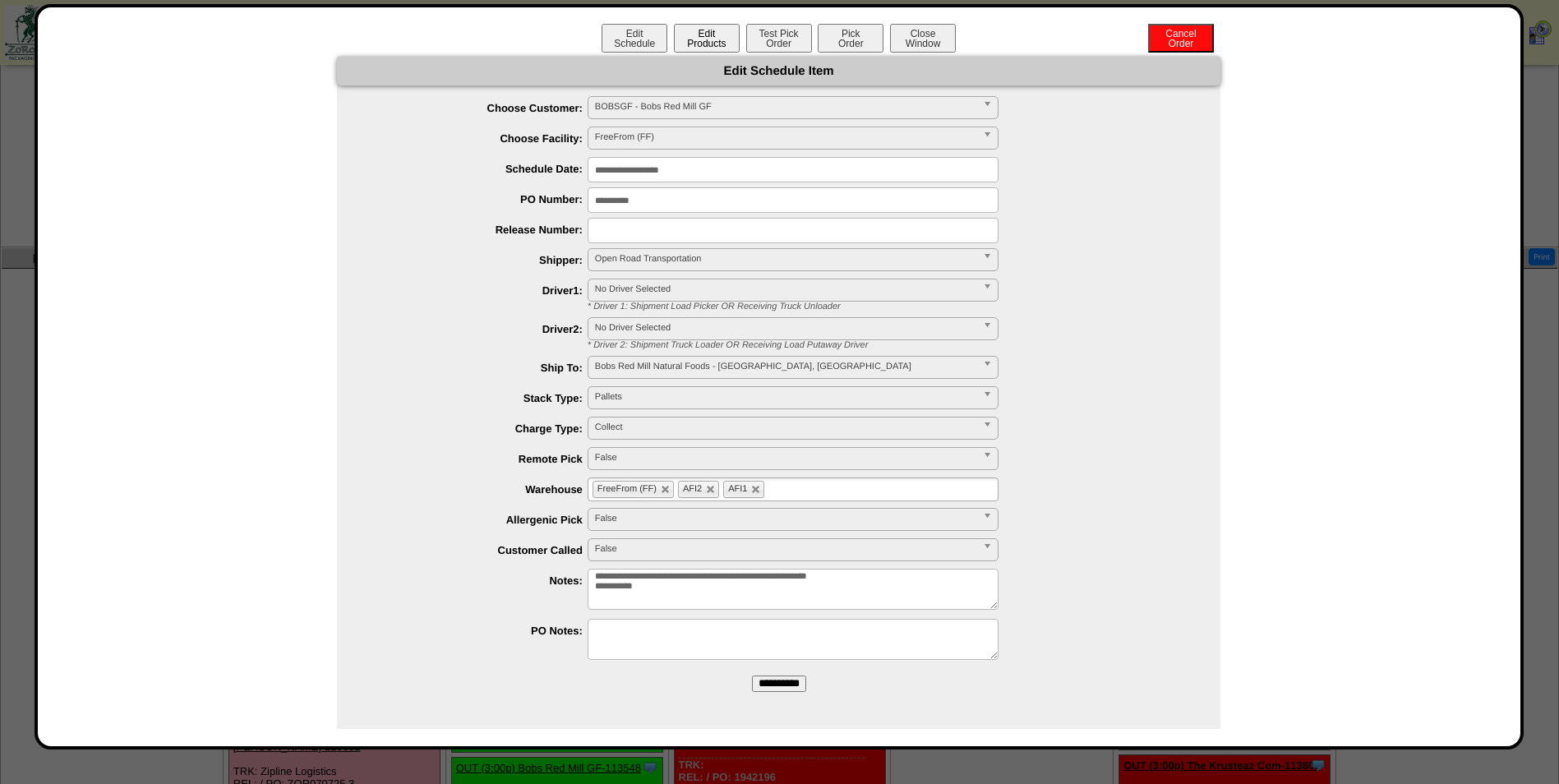 click on "Edit Products" at bounding box center [707, 38] 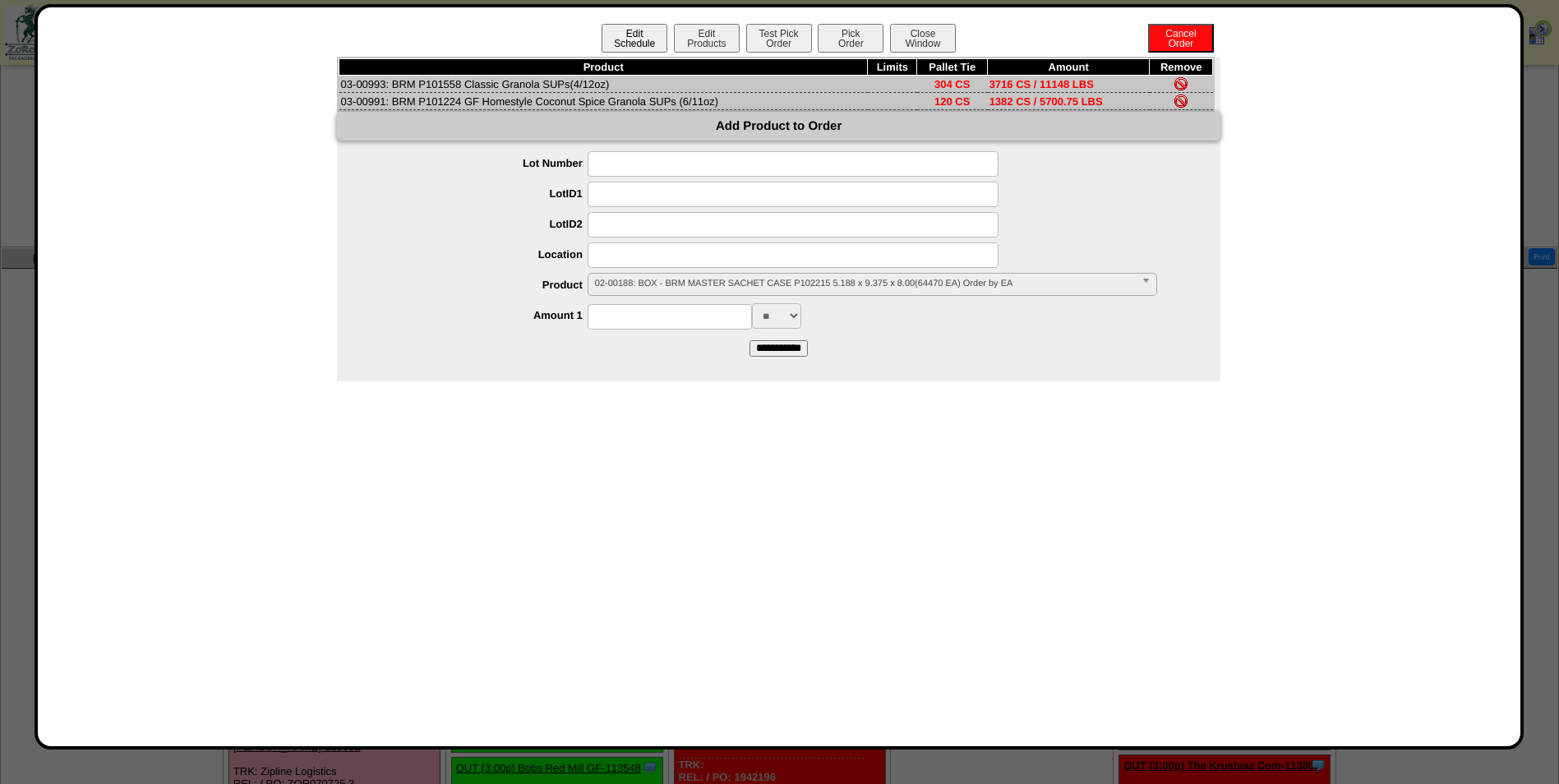 click on "Edit Schedule" at bounding box center (634, 38) 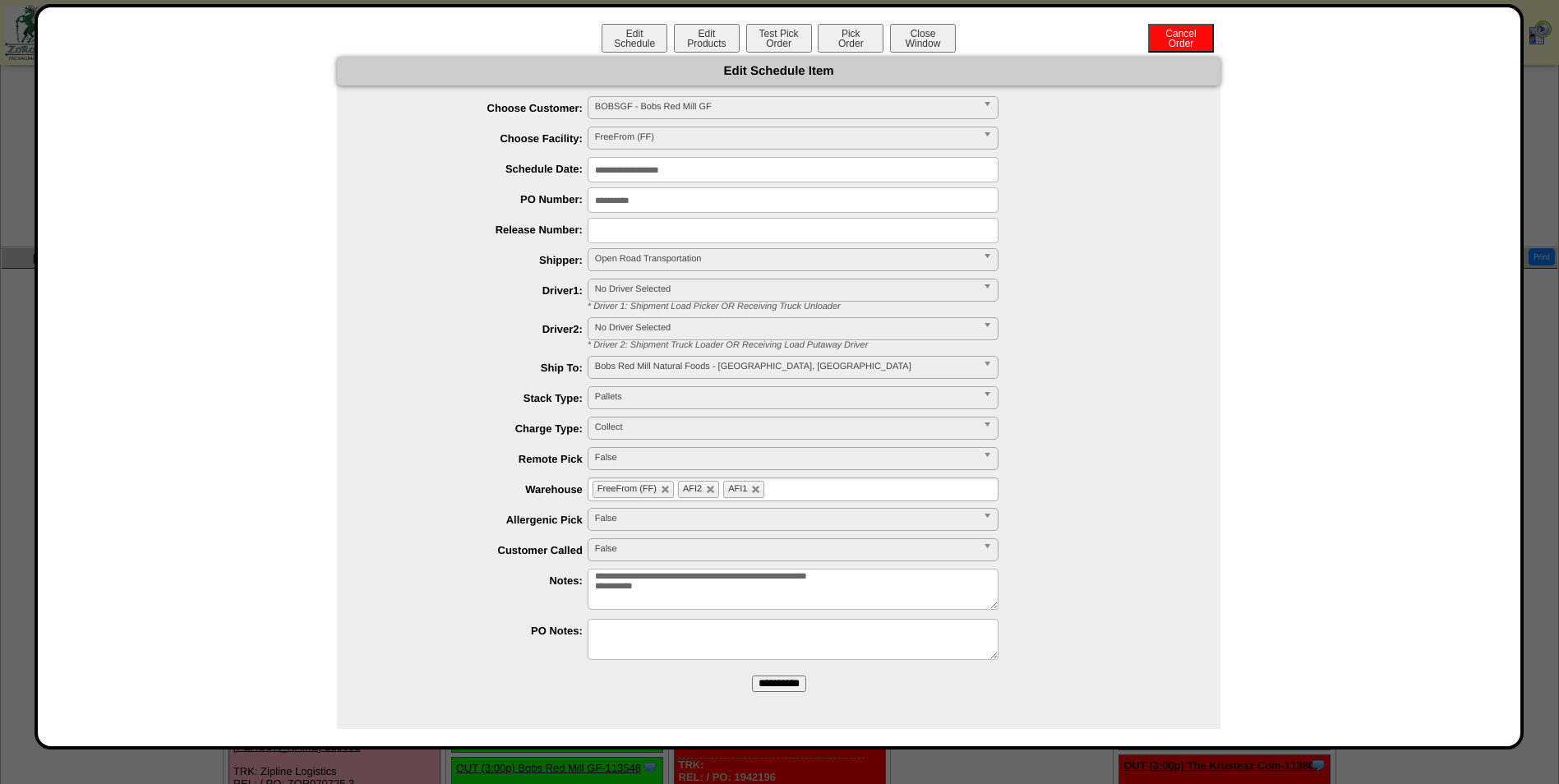 click on "**********" at bounding box center (793, 589) 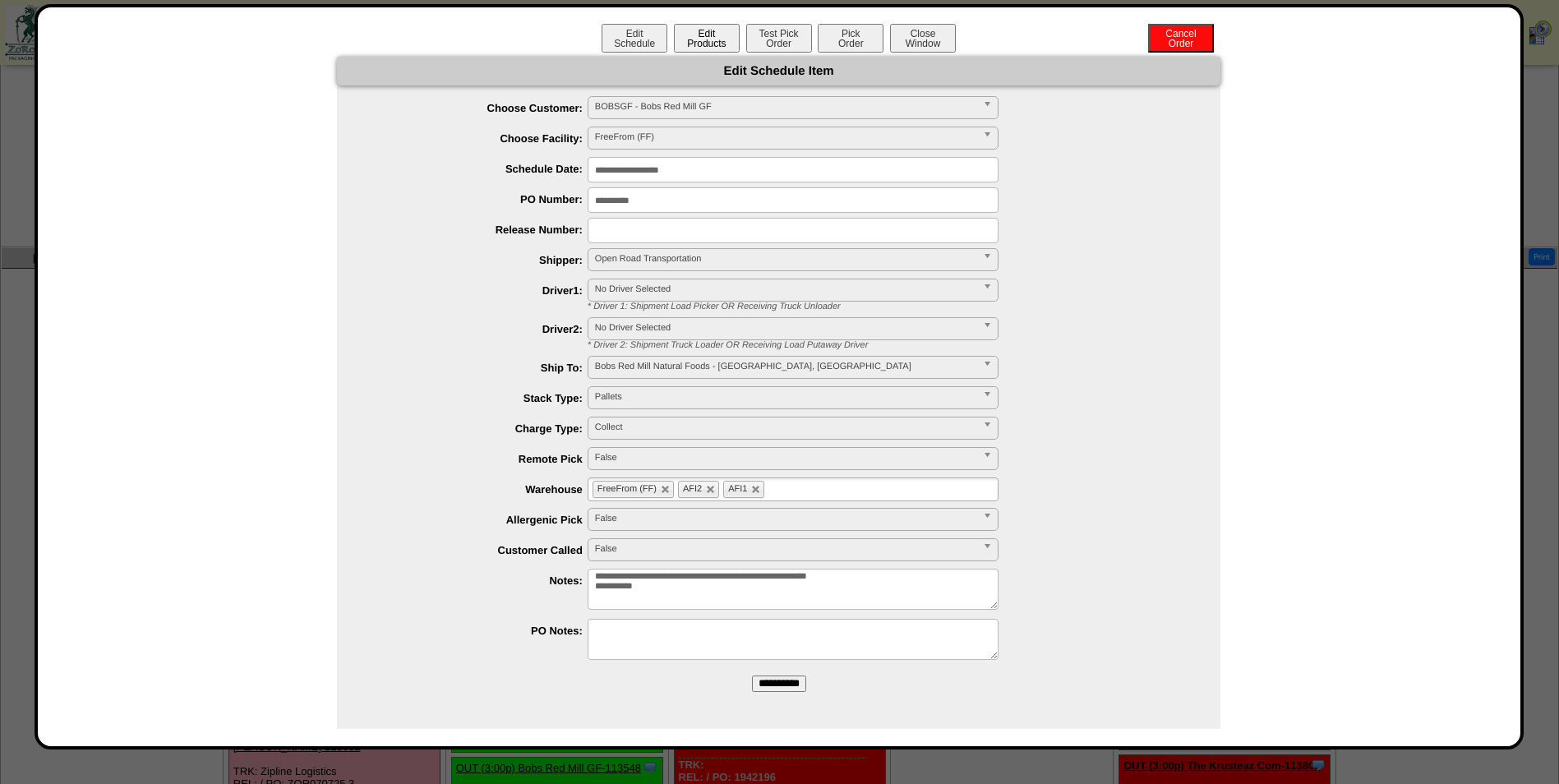 click on "Edit Products" at bounding box center (707, 38) 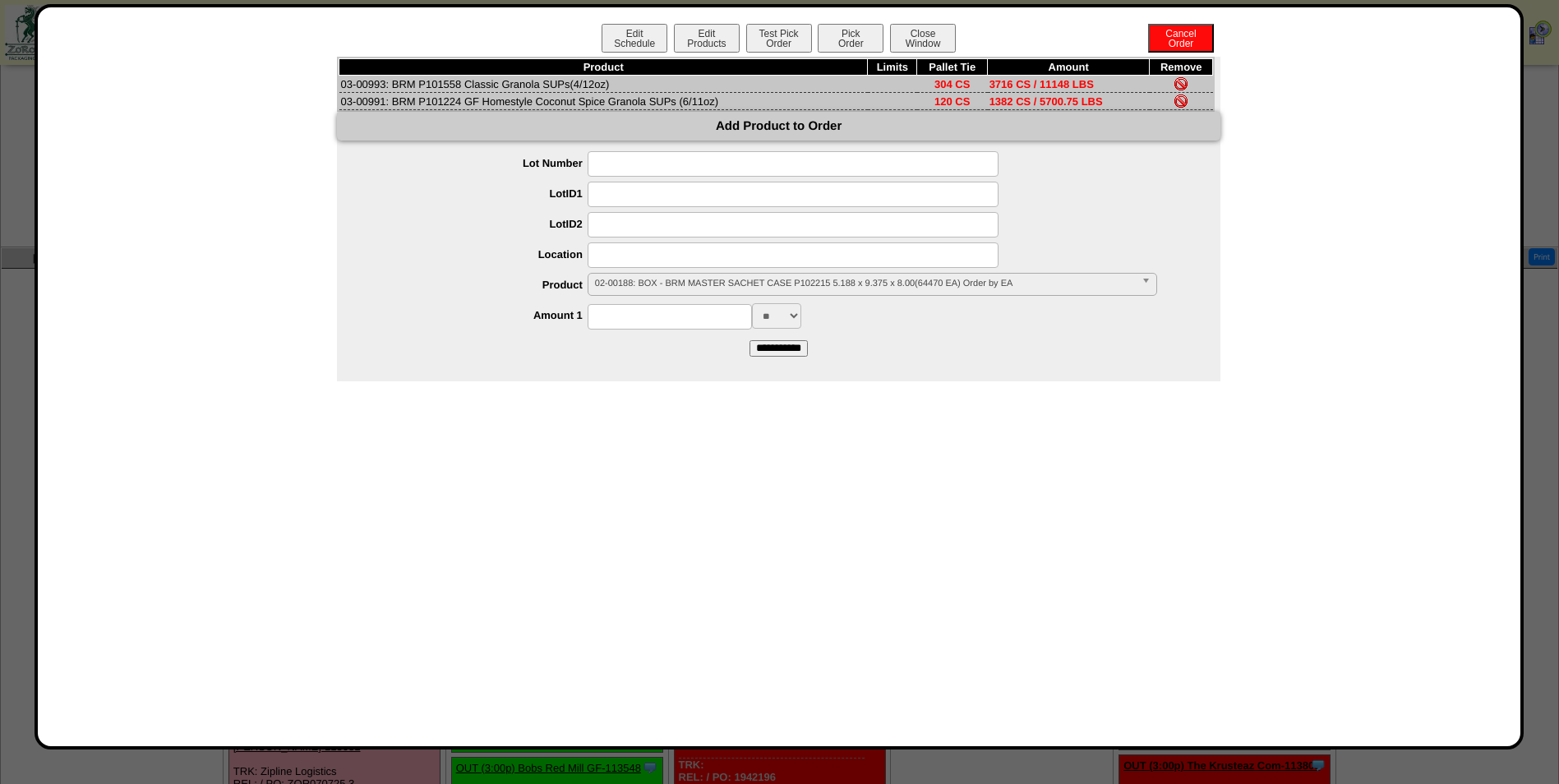 click on "02-00188: BOX - BRM MASTER SACHET CASE P102215 5.188 x 9.375 x 8.00(64470 EA) Order by EA" at bounding box center [865, 284] 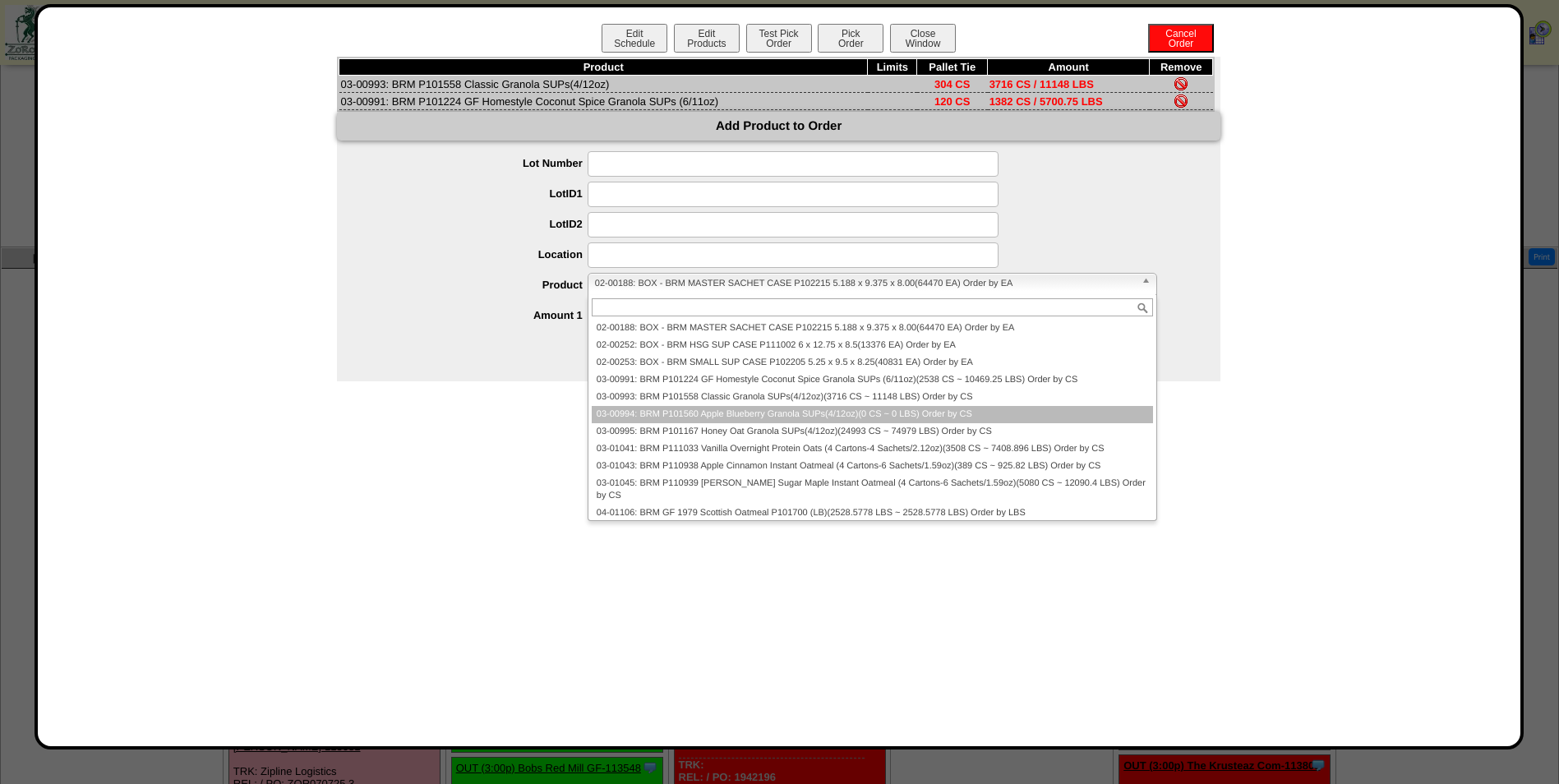 click on "03-00994: BRM P101560 Apple Blueberry Granola SUPs(4/12oz)(0 CS ~ 0 LBS) Order by CS" at bounding box center [872, 414] 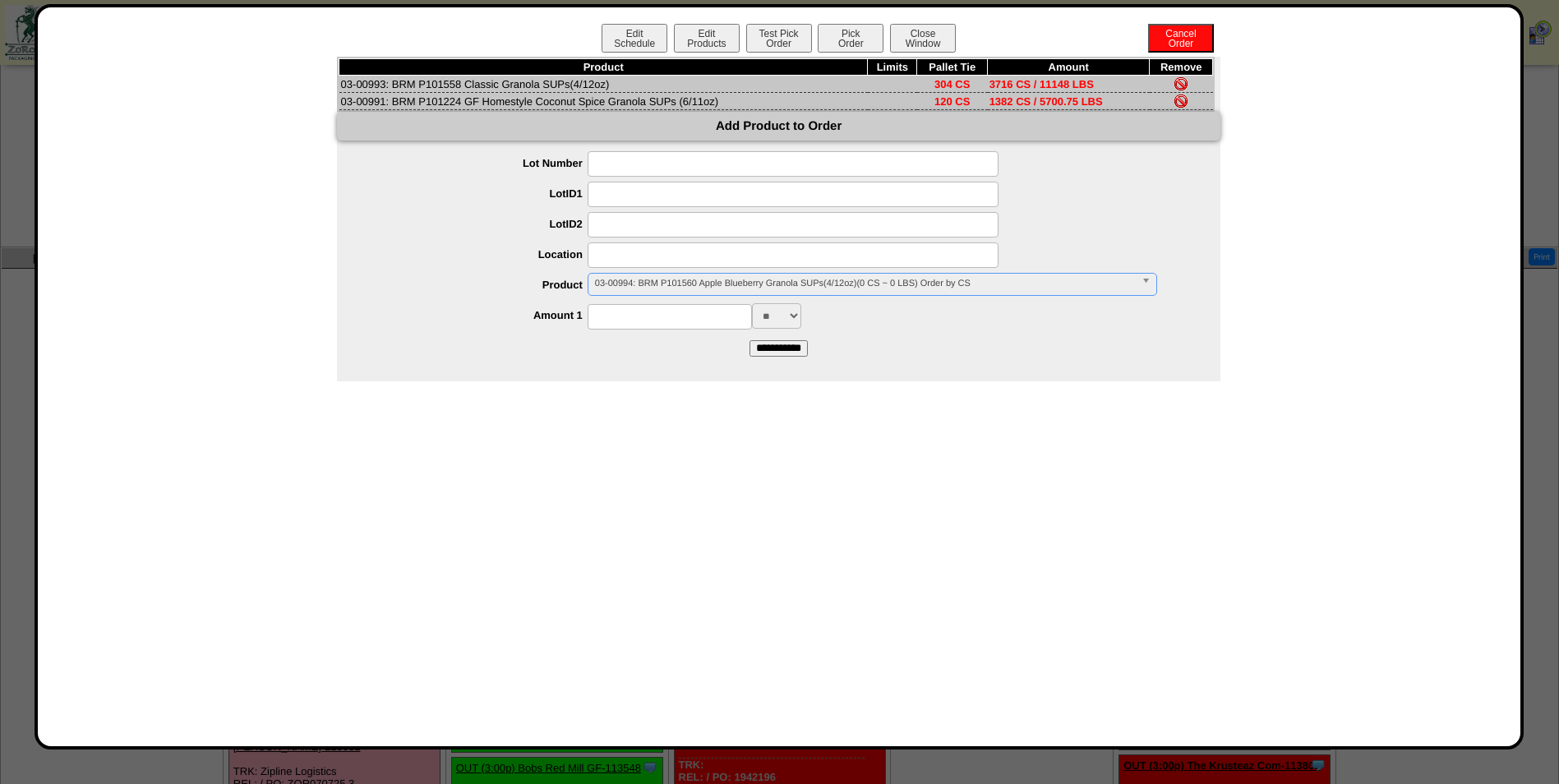 click at bounding box center [793, 194] 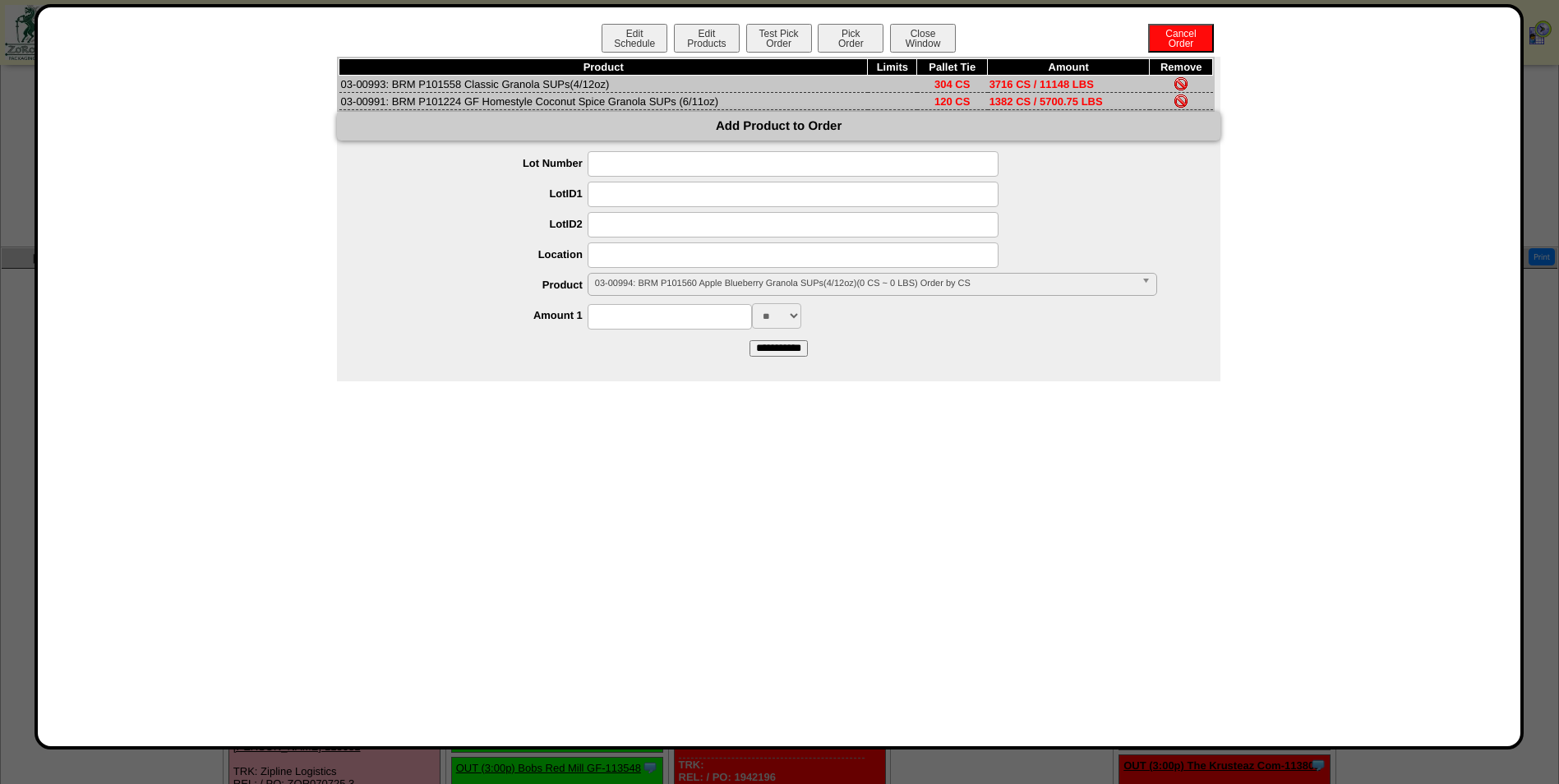 paste on "**********" 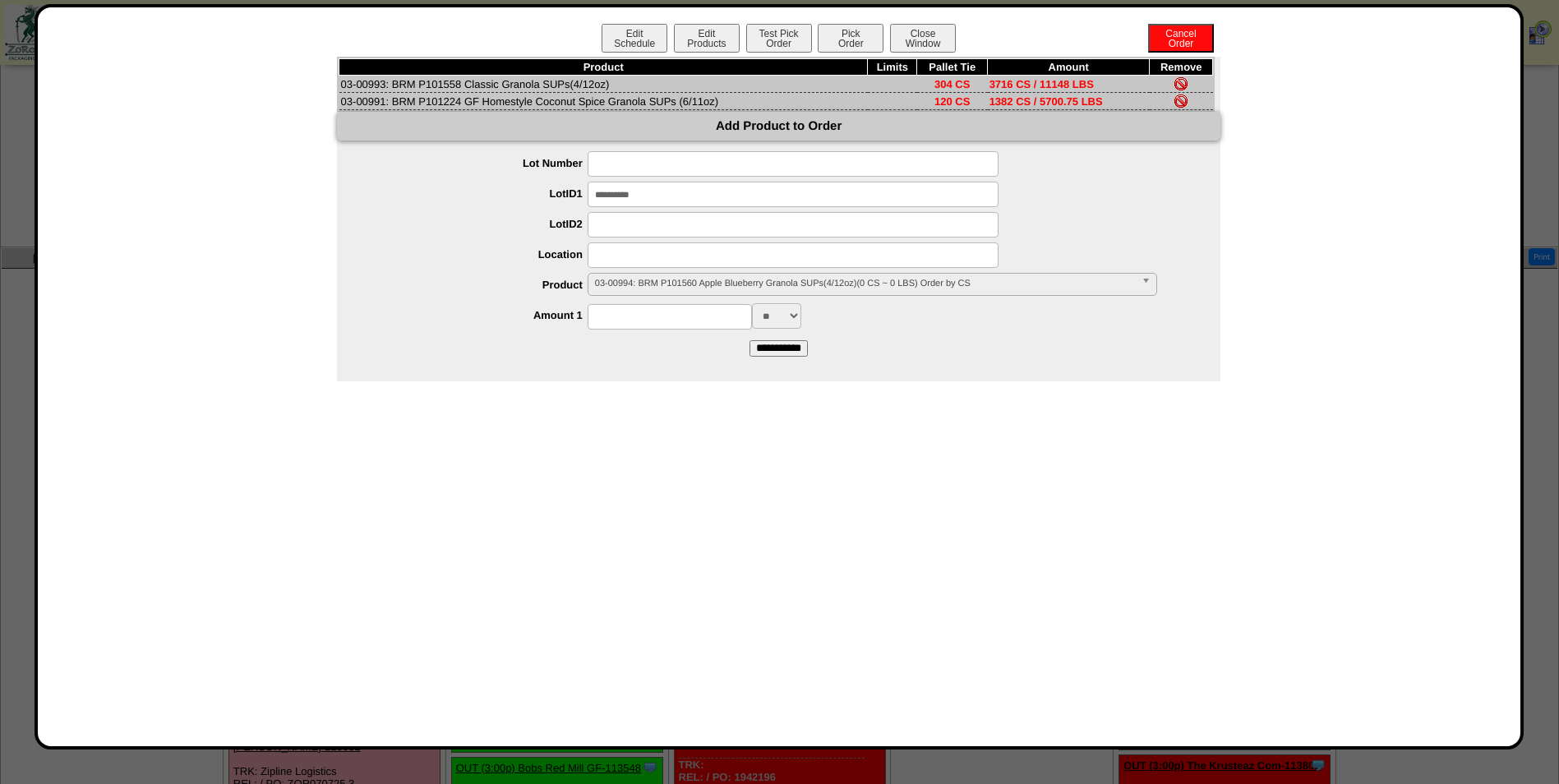type on "**********" 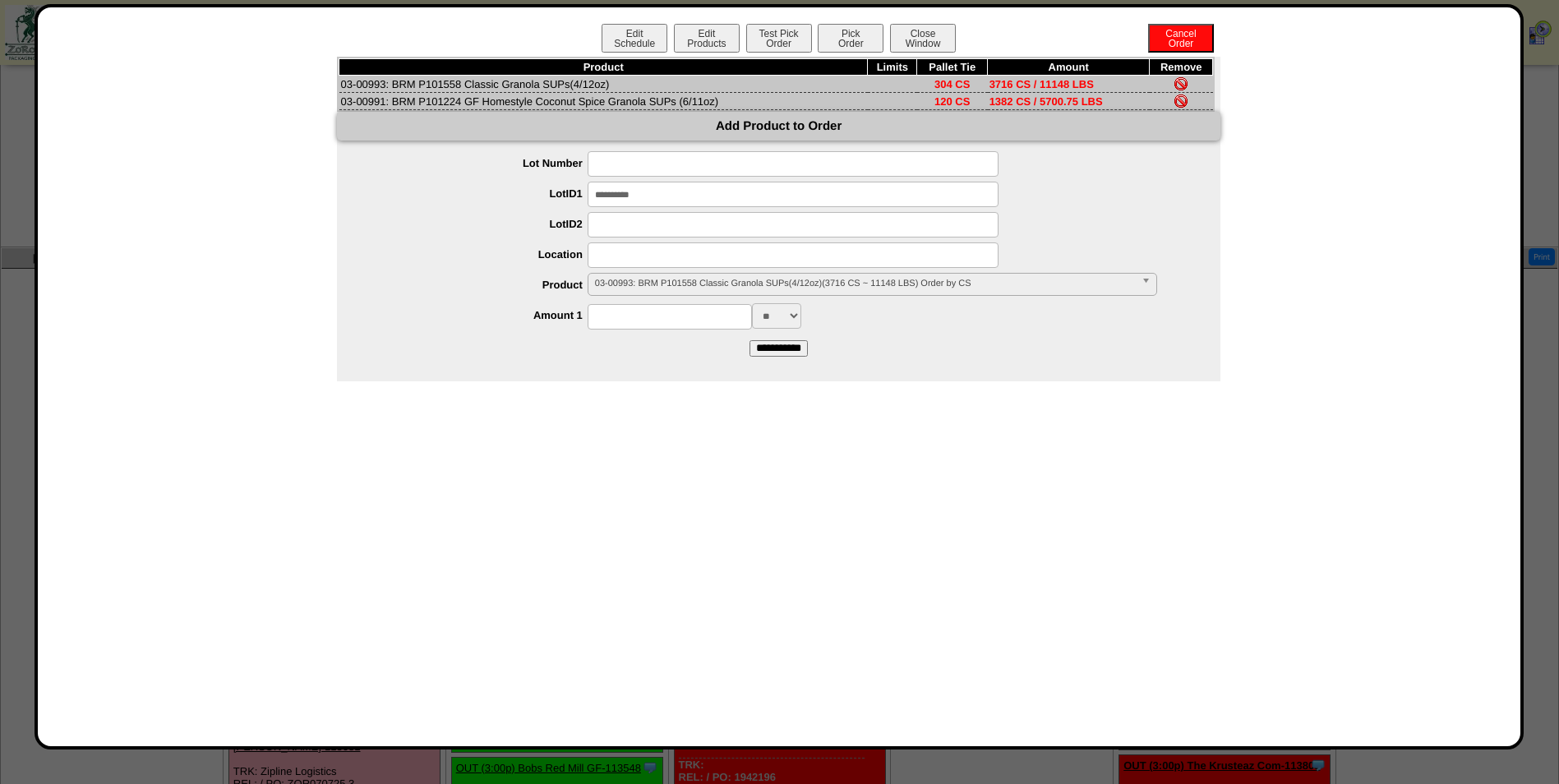 click at bounding box center (670, 316) 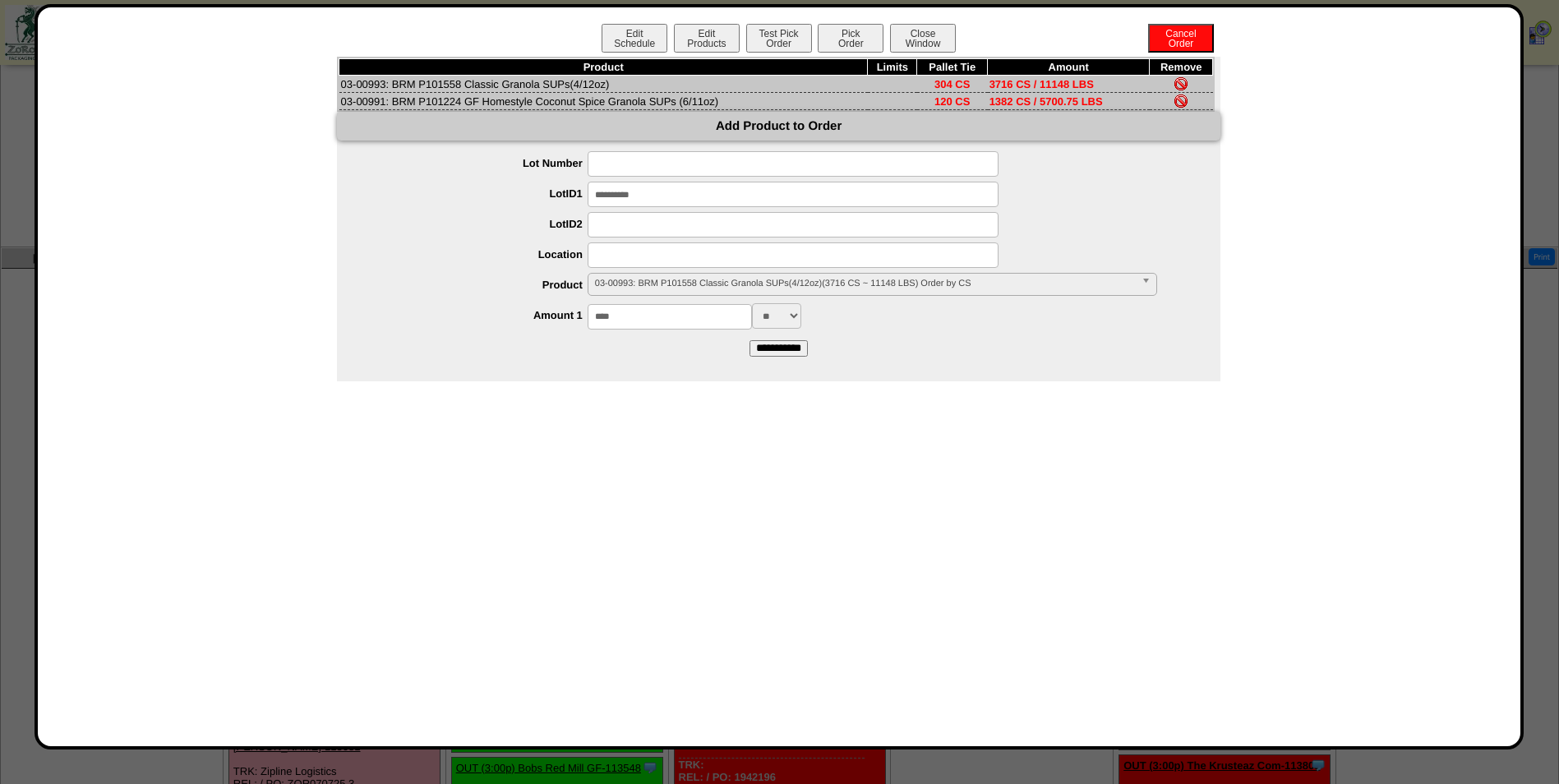 type on "****" 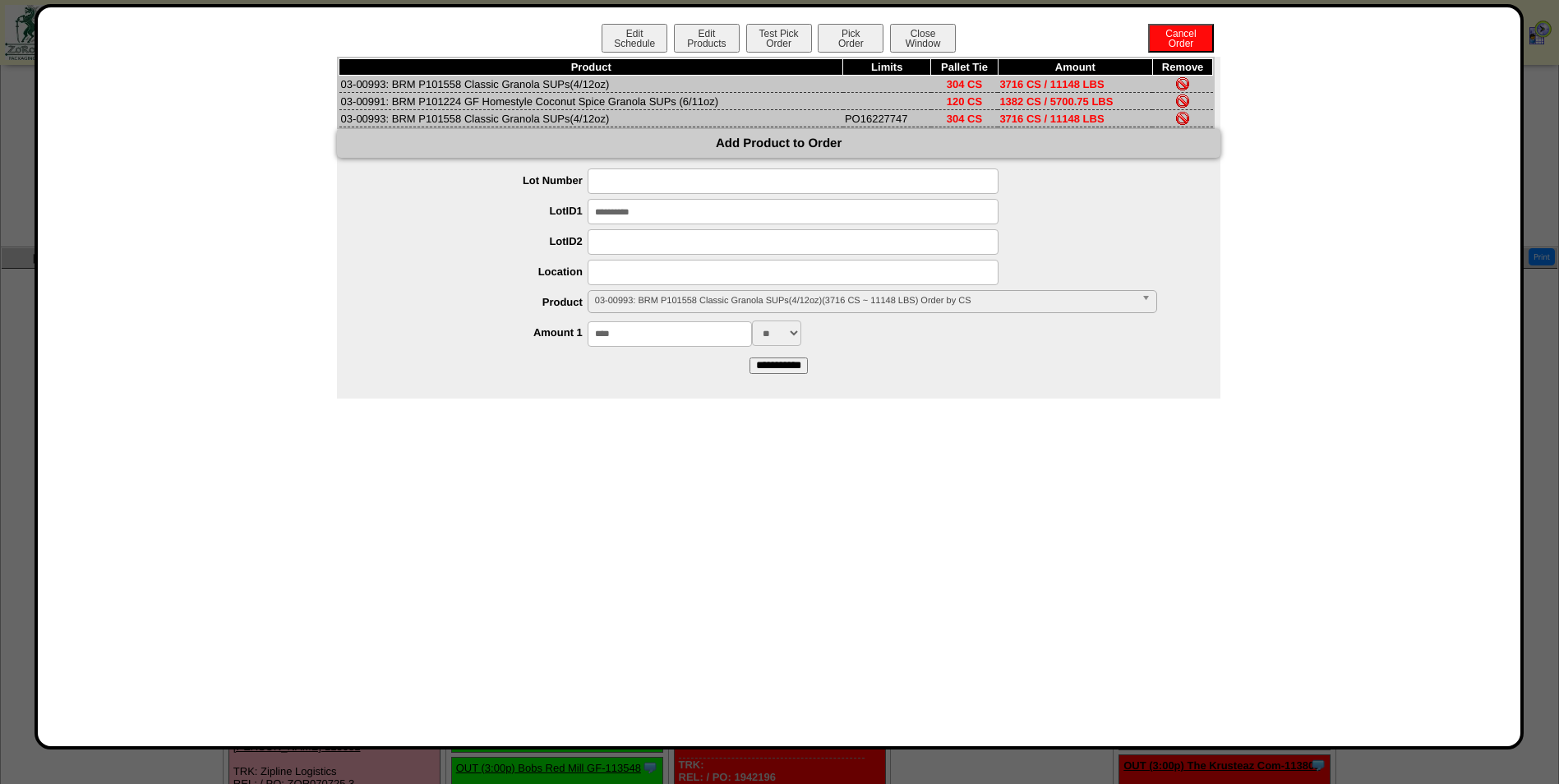 click at bounding box center [1183, 84] 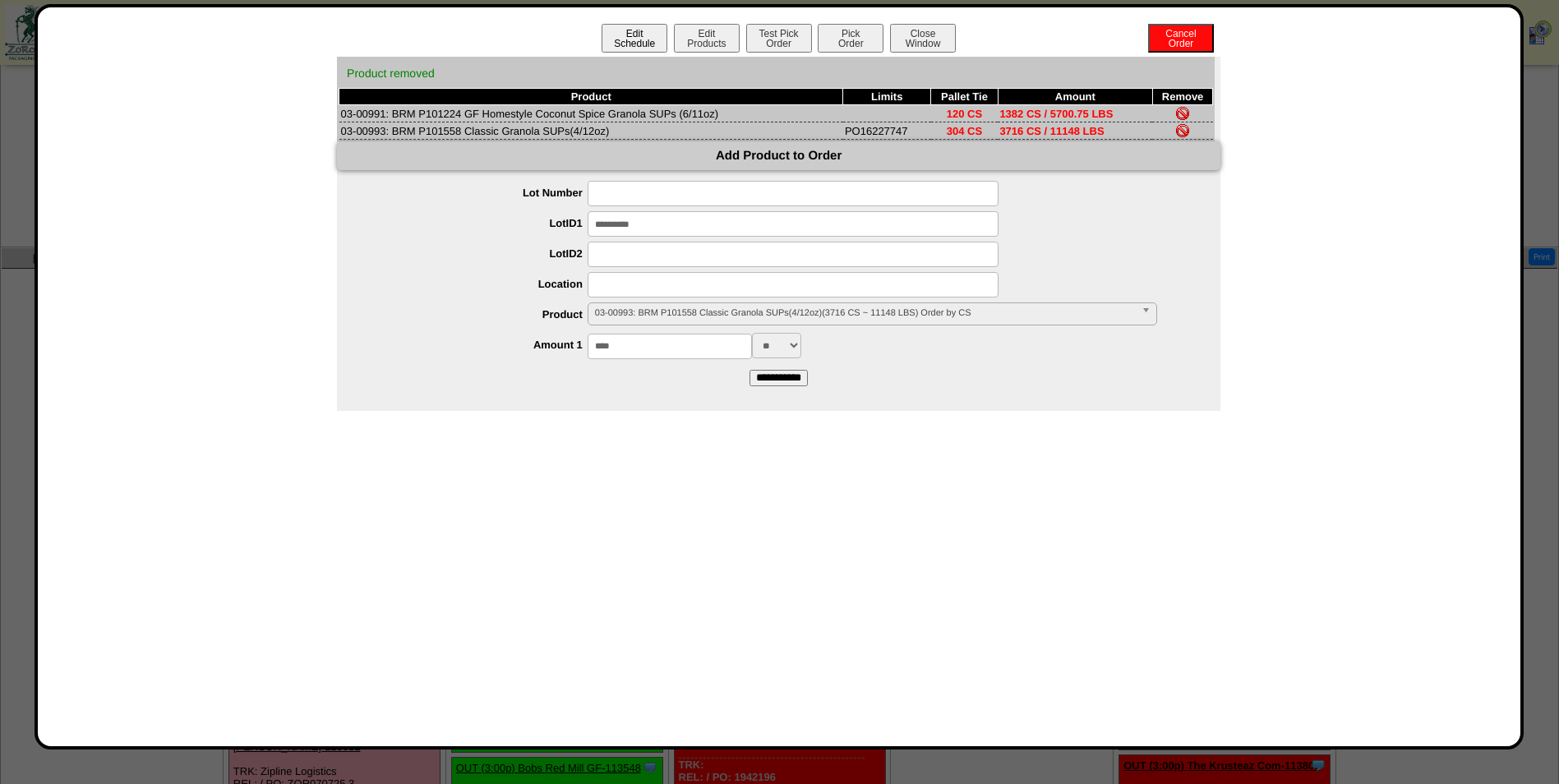 click on "Edit Schedule" at bounding box center (634, 38) 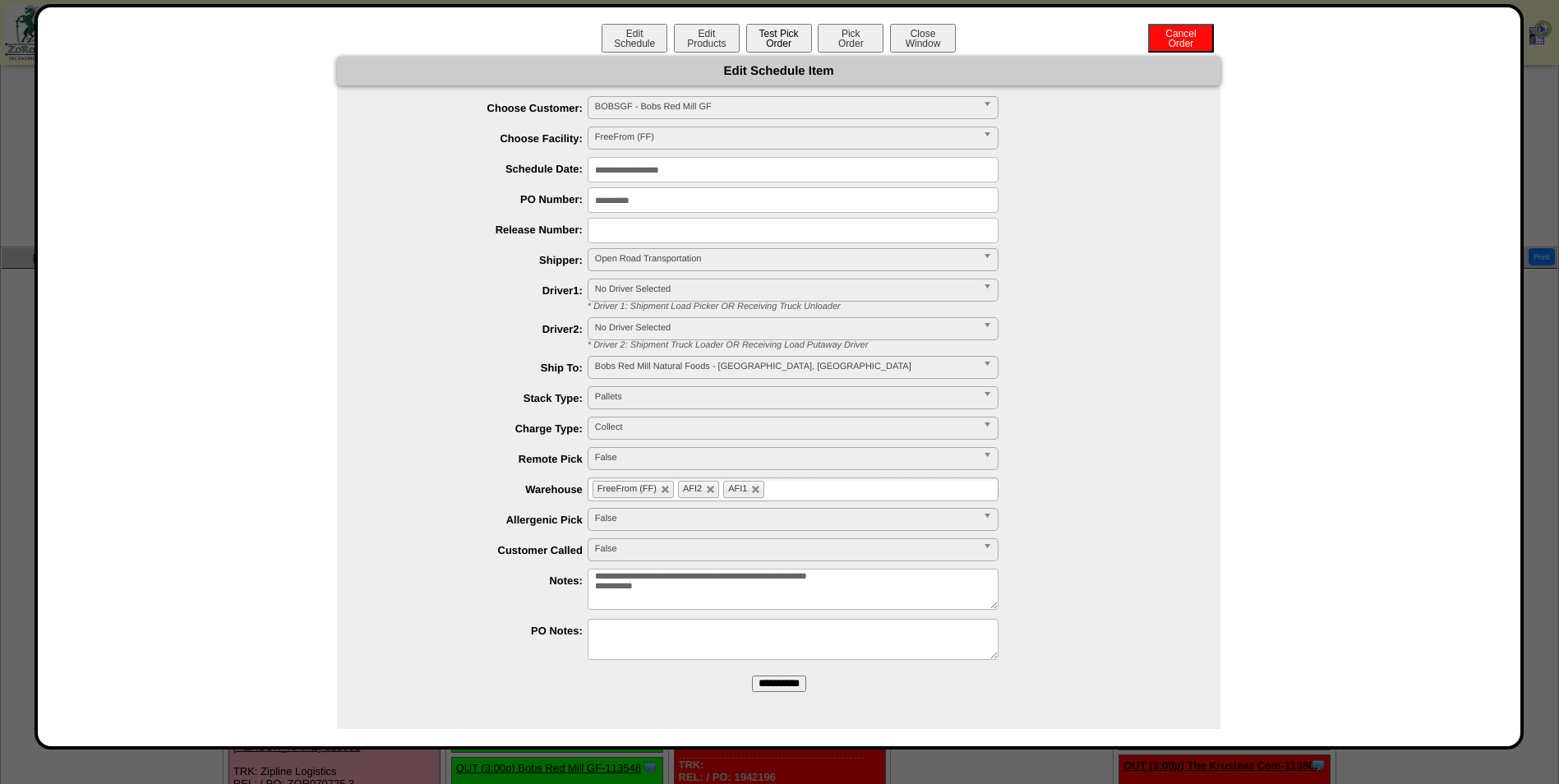 click on "Test Pick Order" at bounding box center [779, 38] 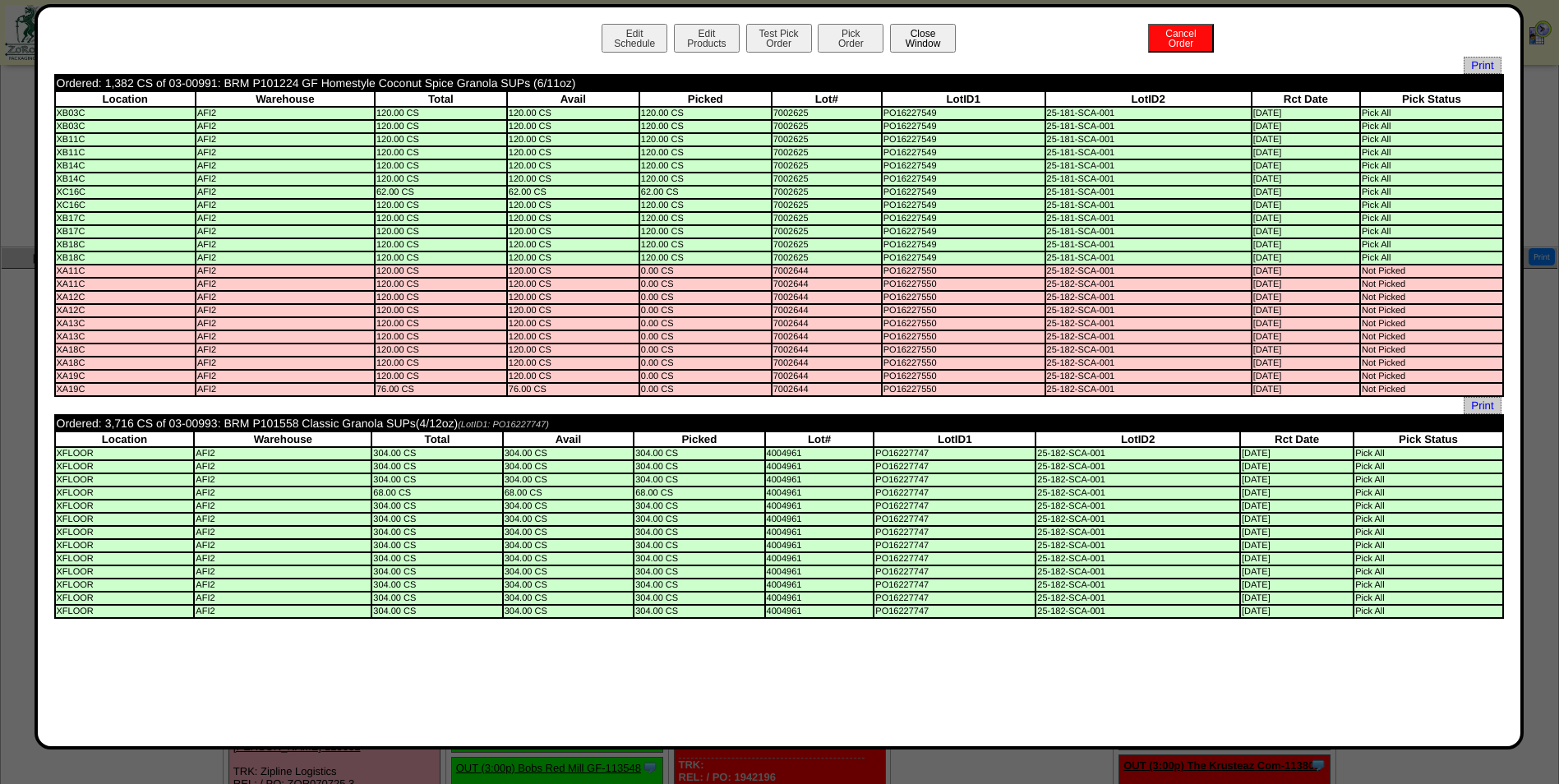 click on "Close Window" at bounding box center [923, 38] 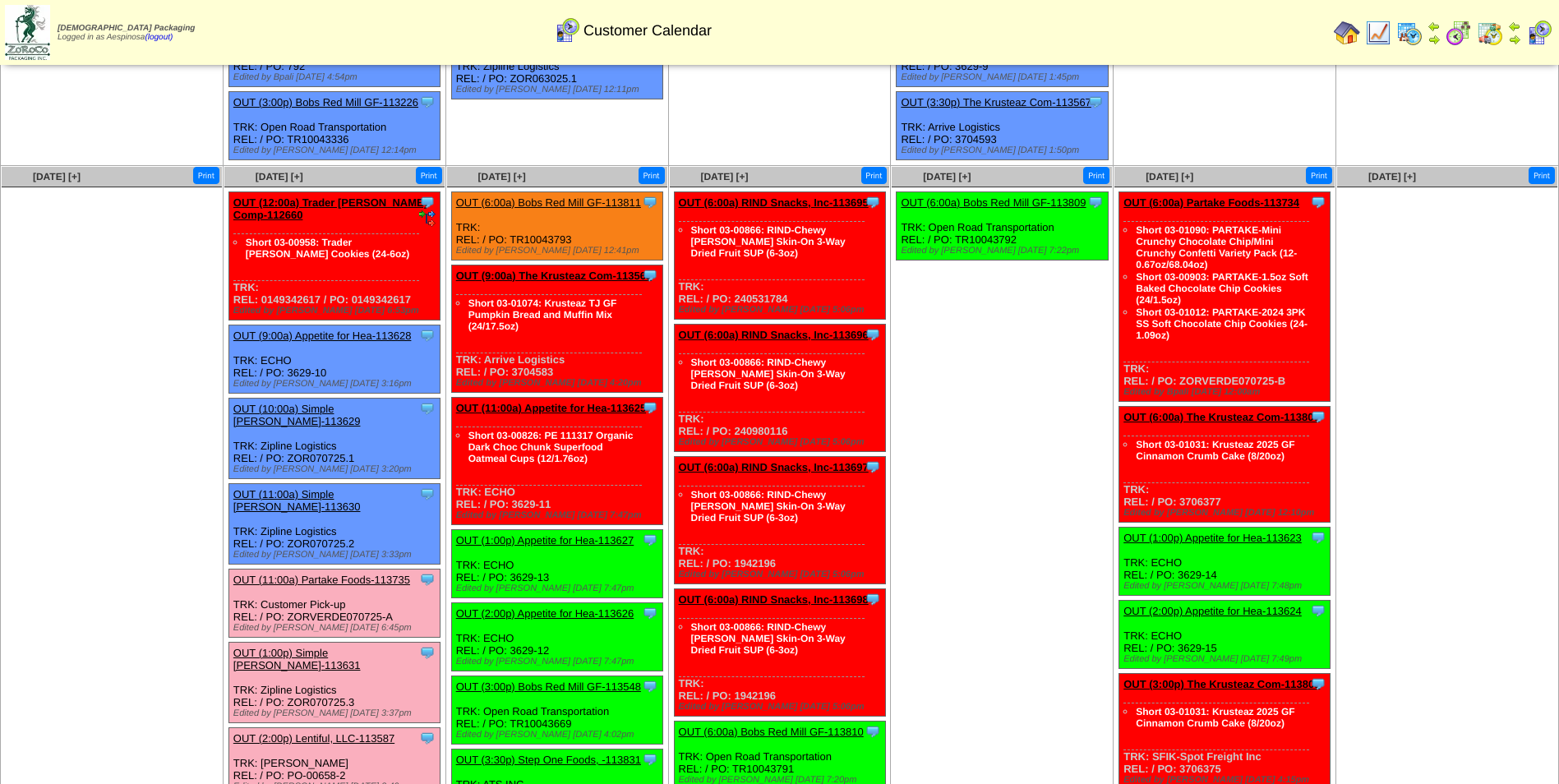 scroll, scrollTop: 411, scrollLeft: 0, axis: vertical 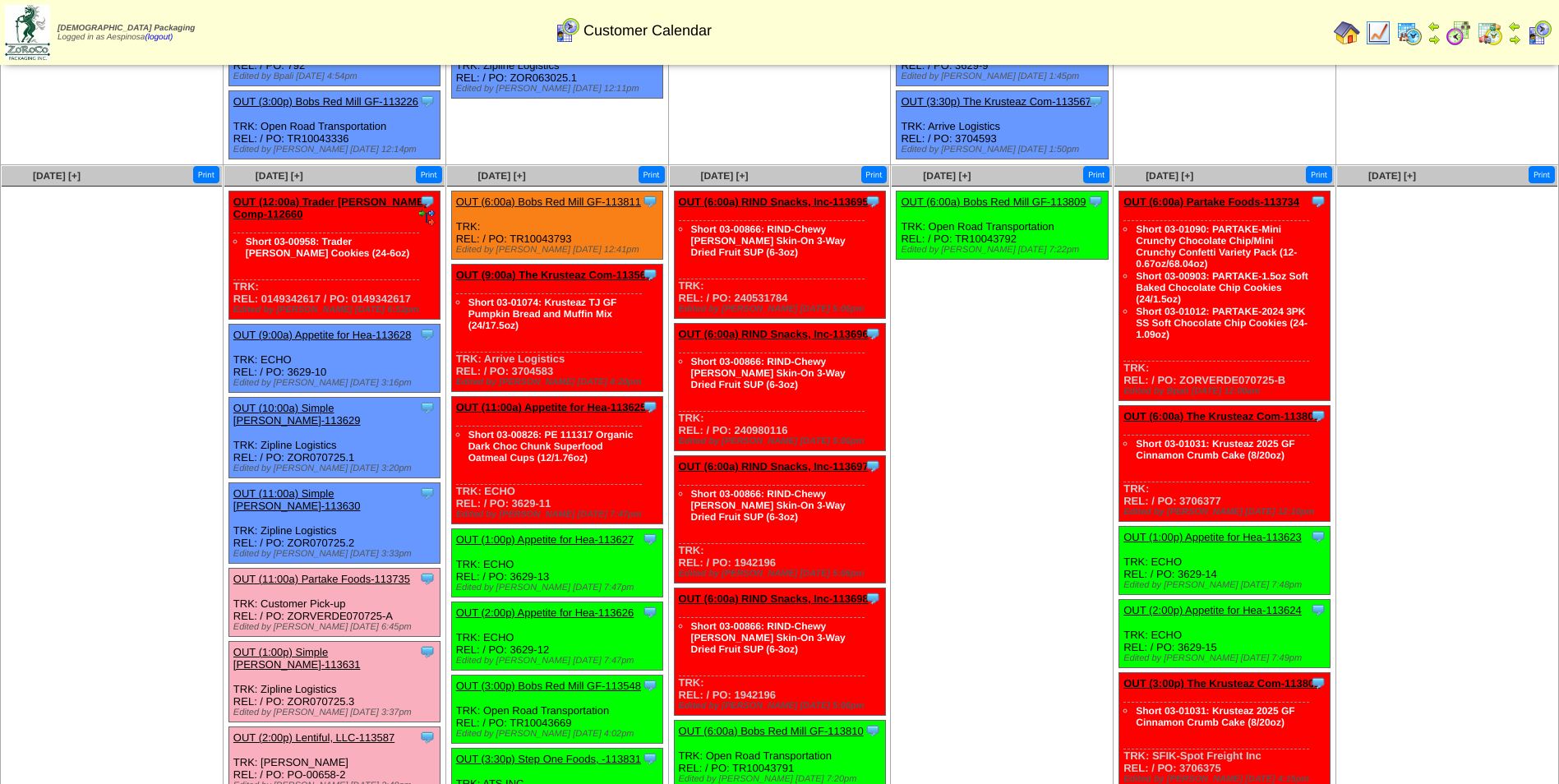 click on "OUT
(6:00a)
Bobs Red Mill GF-113811" at bounding box center (548, 201) 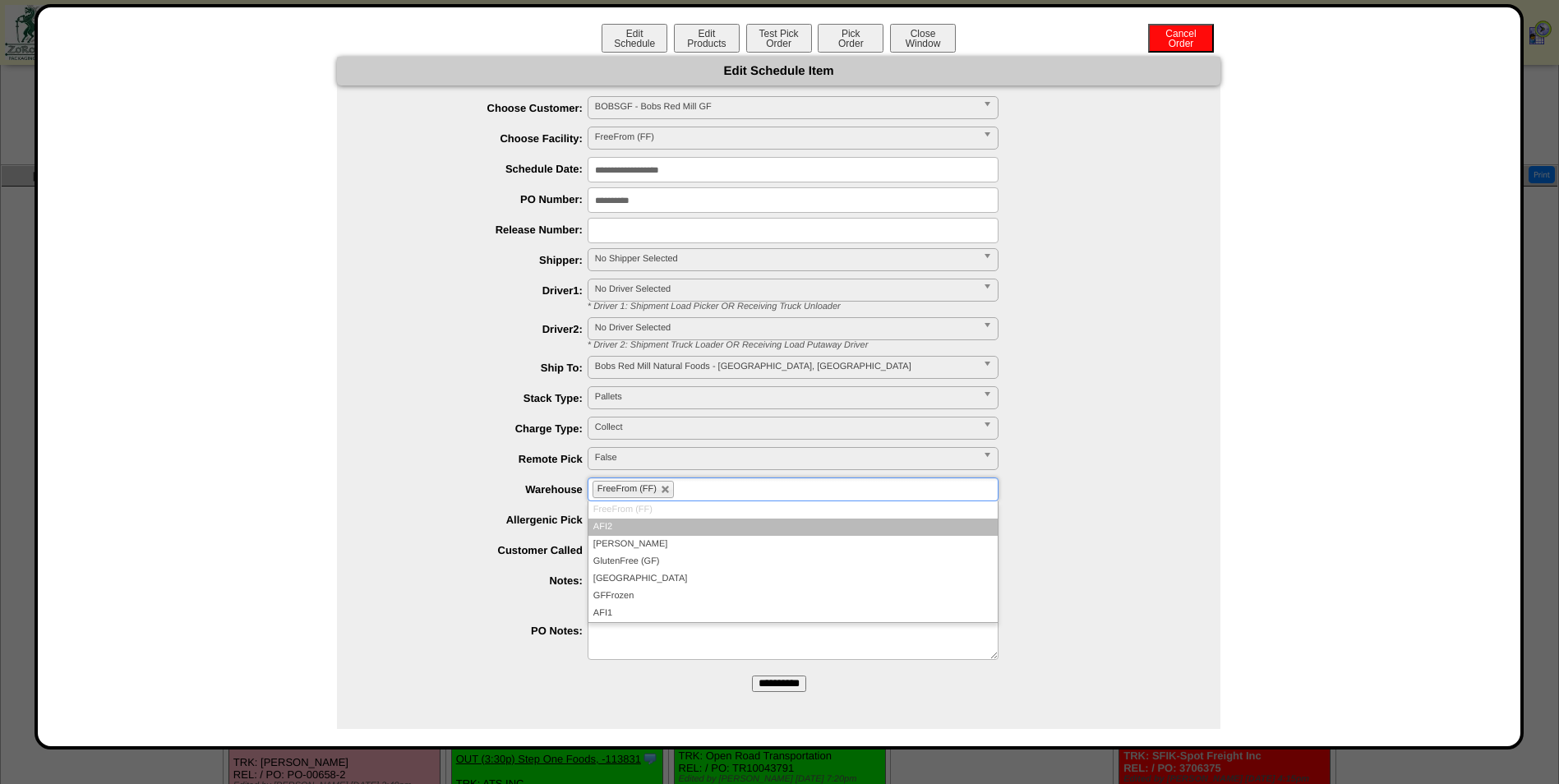 click on "FreeFrom (FF)" at bounding box center [793, 489] 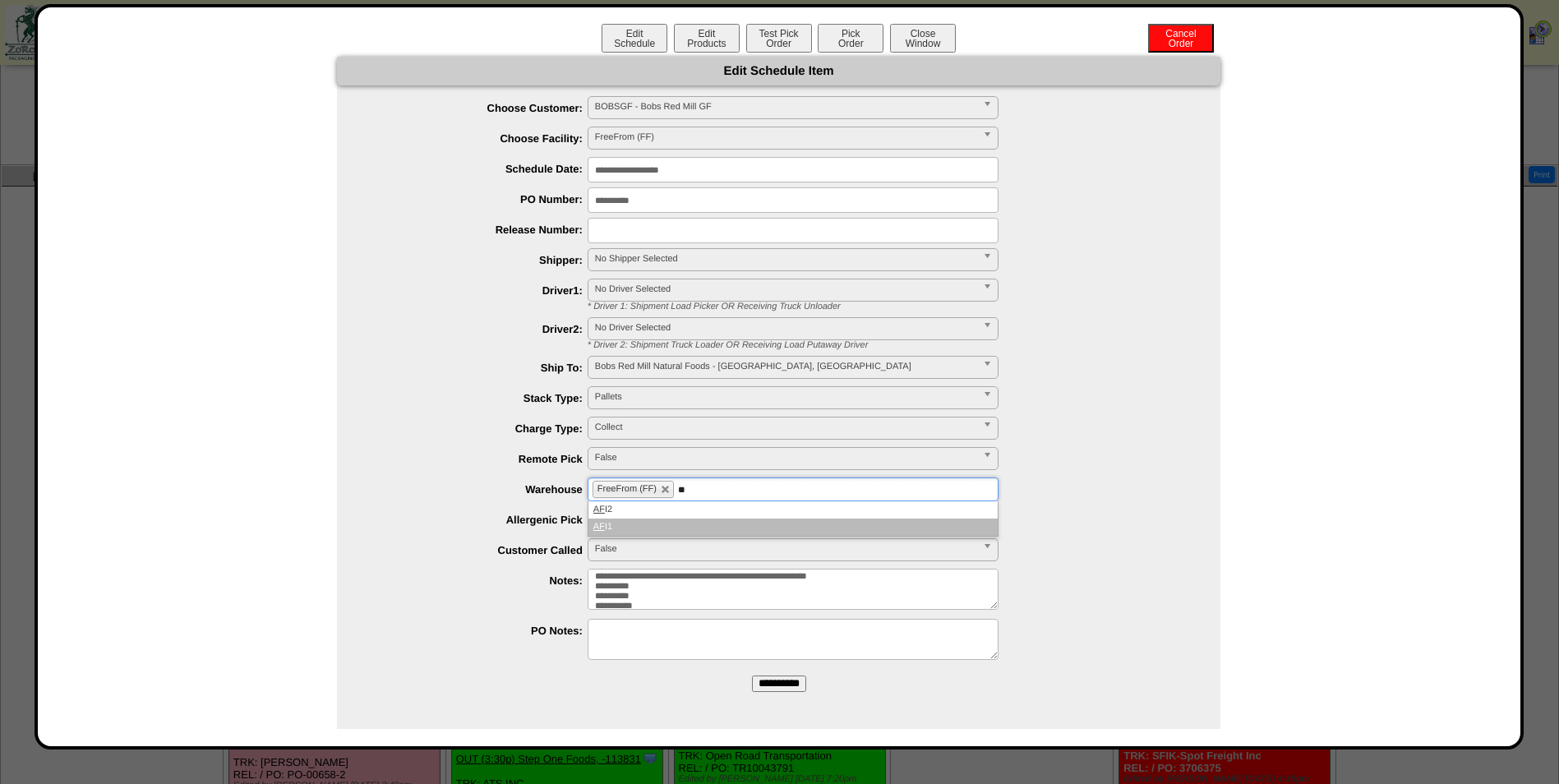 type on "**" 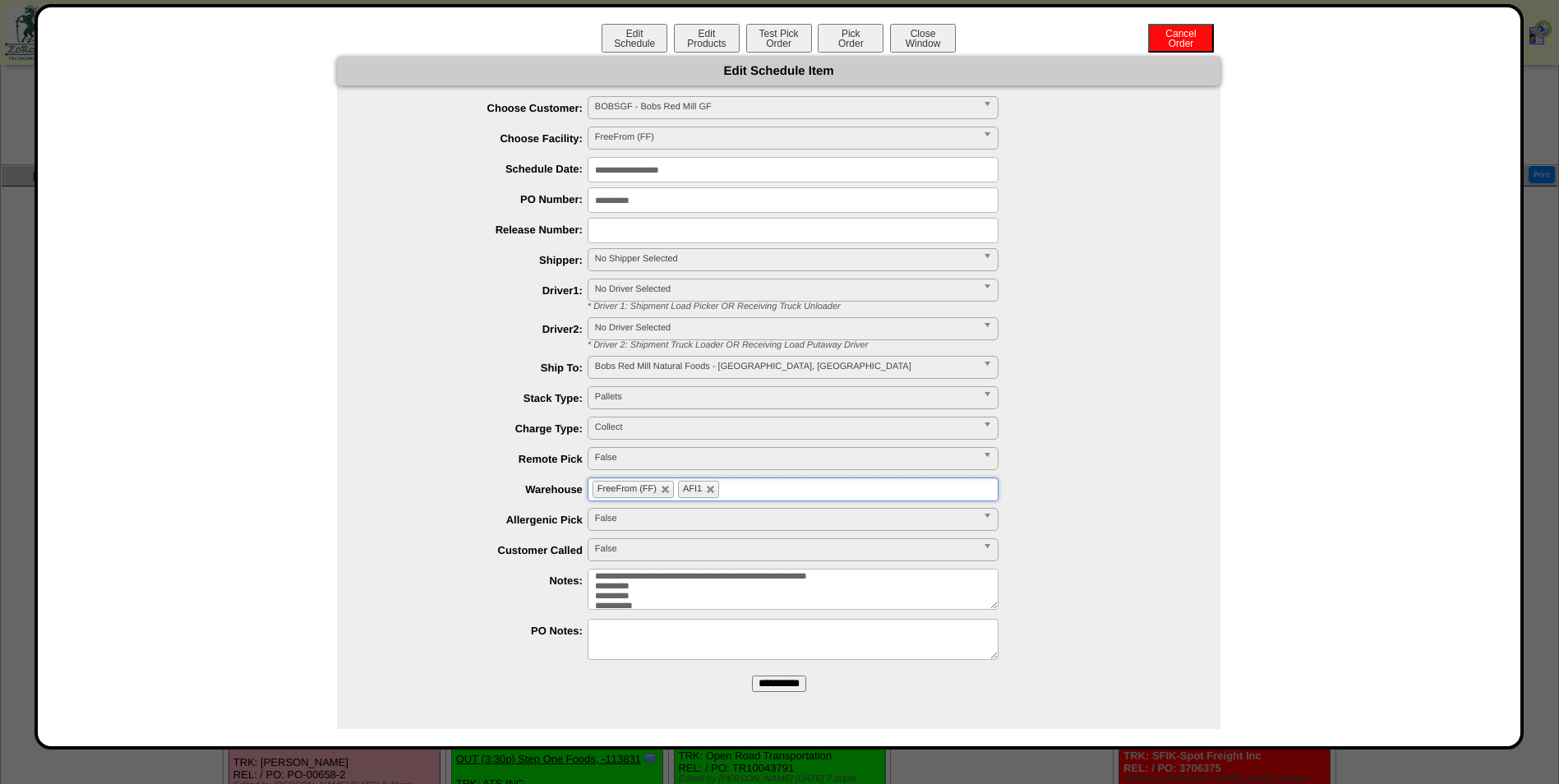 click on "FreeFrom (FF) AFI1" at bounding box center (793, 489) 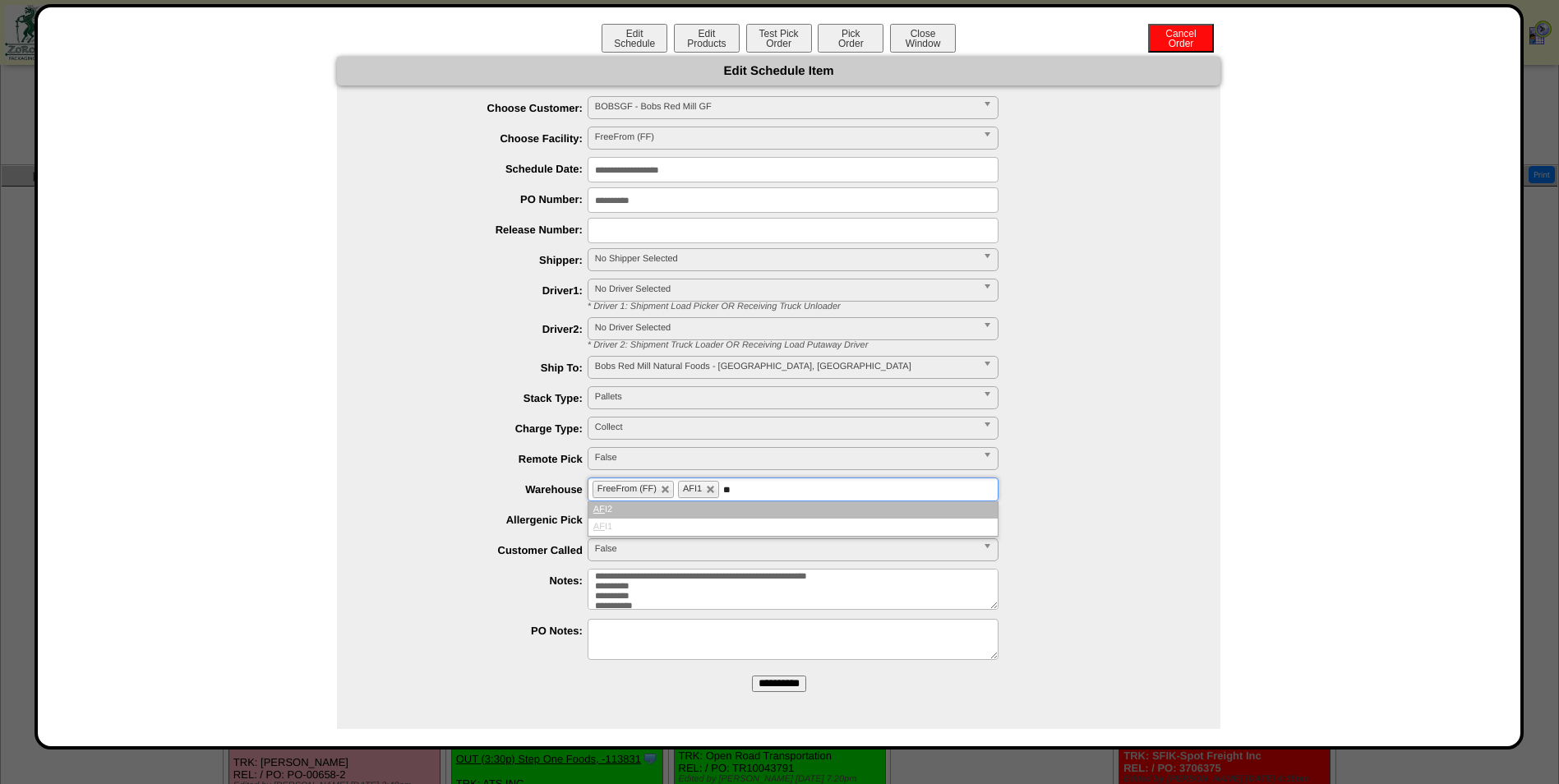 type on "**" 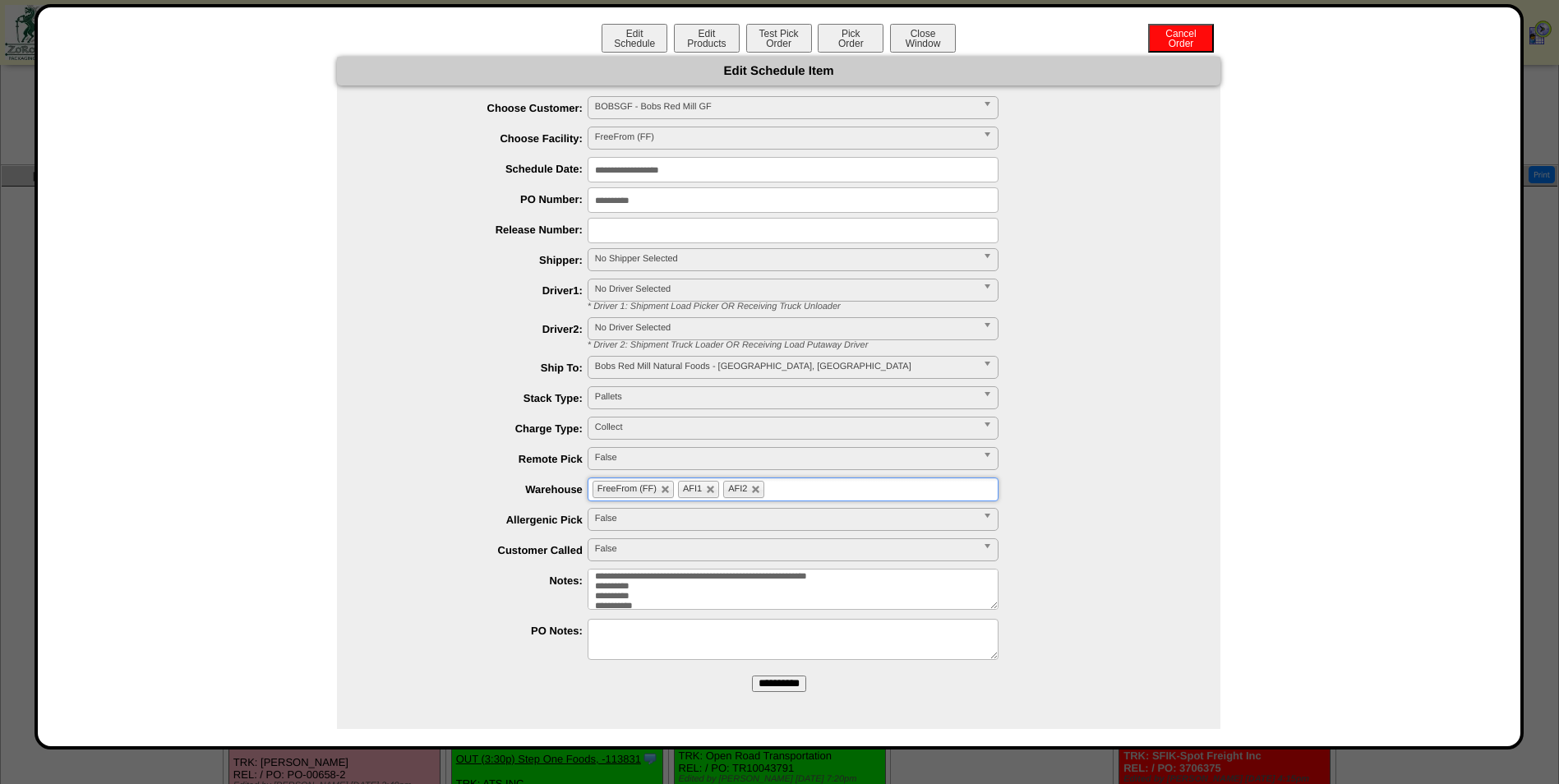 click on "**********" at bounding box center [779, 684] 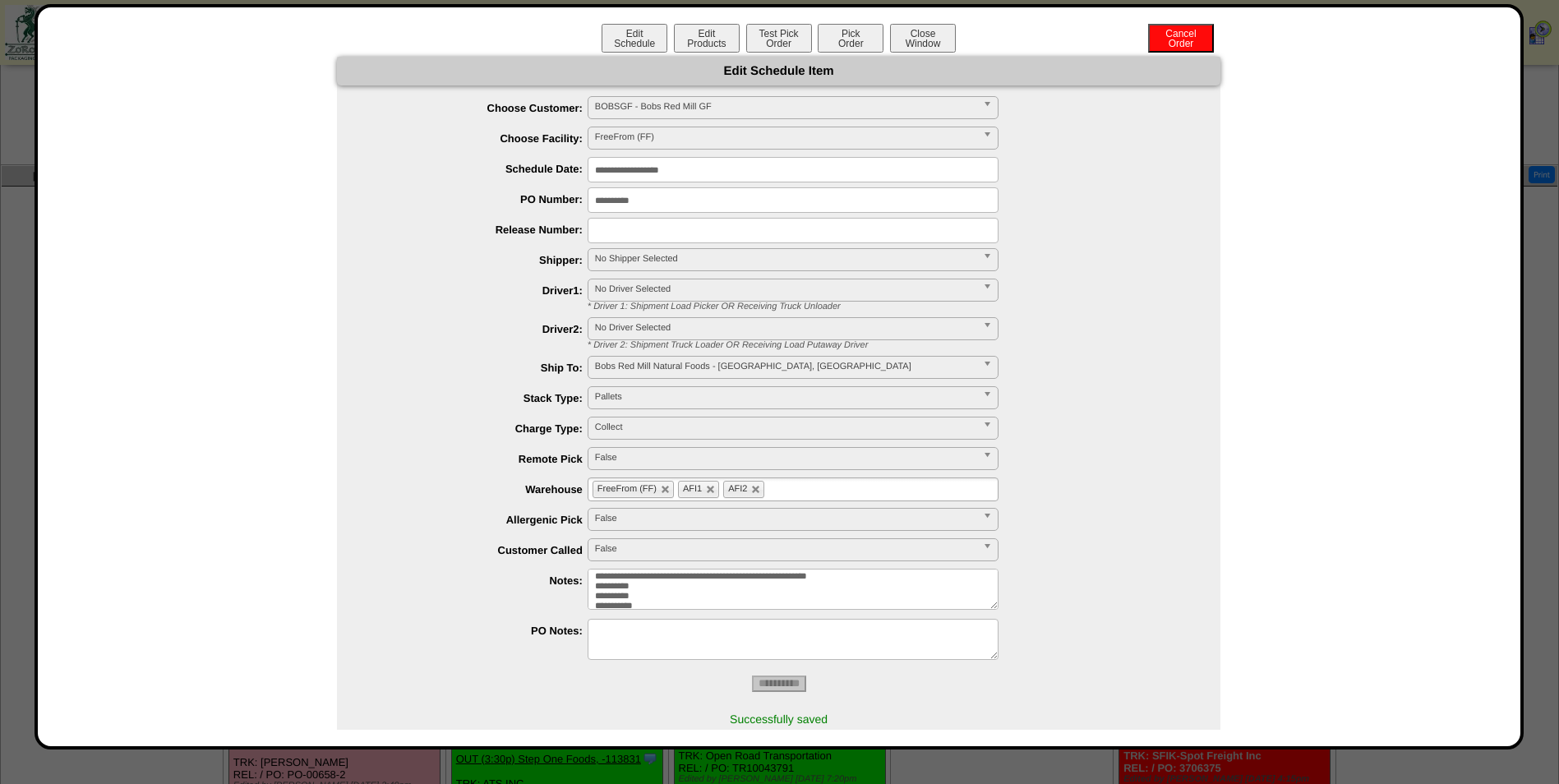 click on "**********" at bounding box center (793, 589) 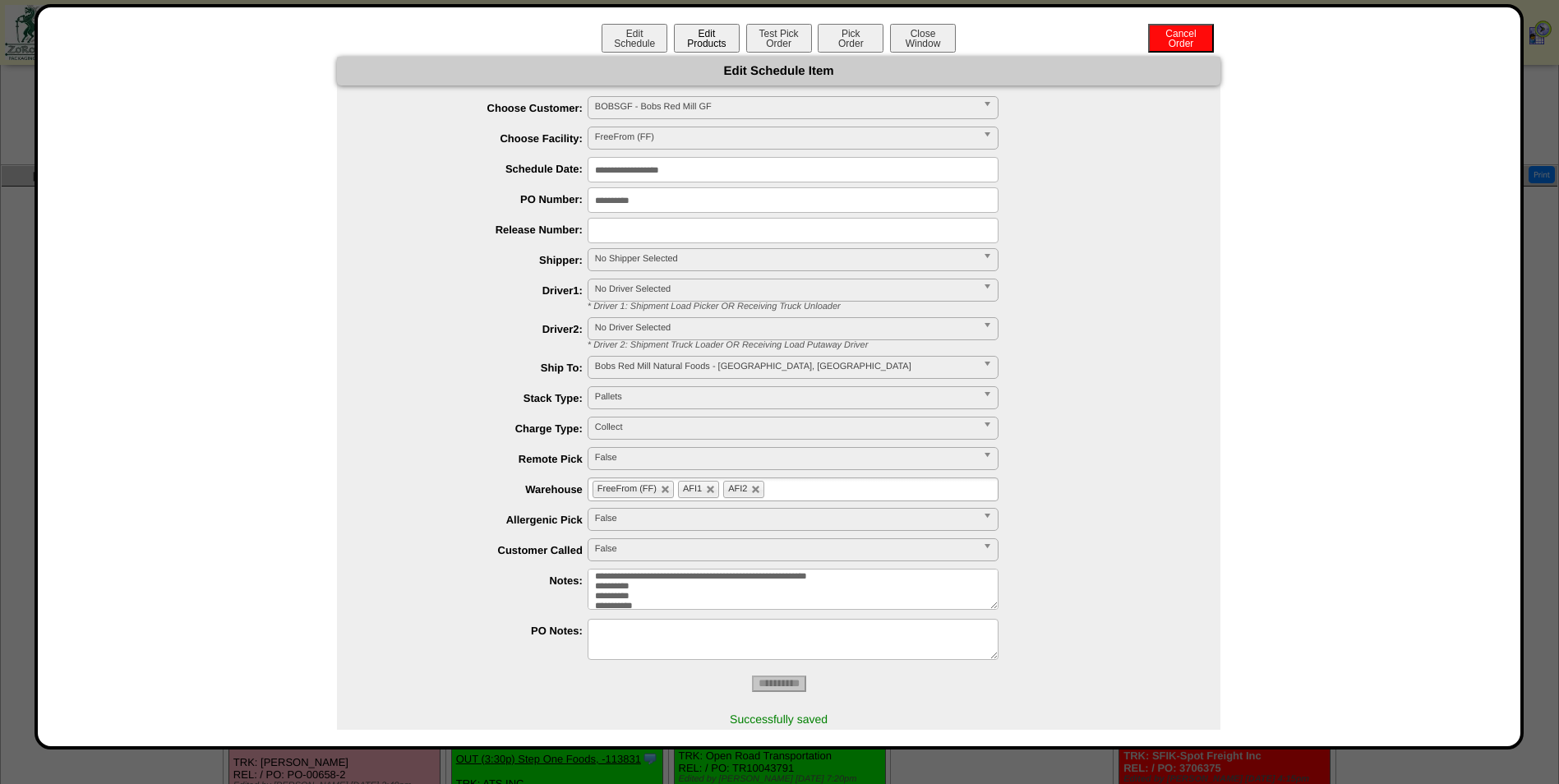 click on "Edit Products" at bounding box center [707, 38] 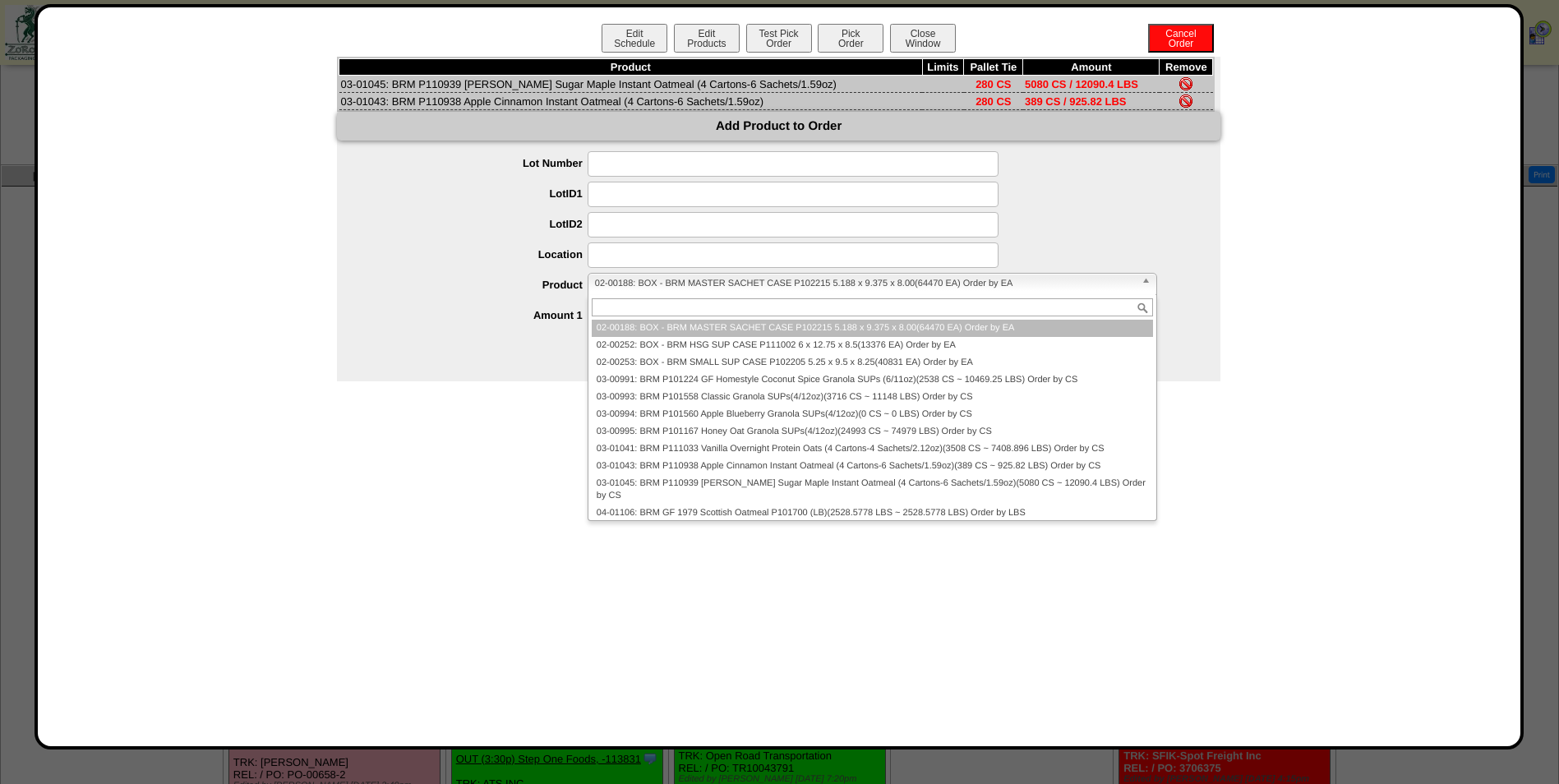 click on "02-00188: BOX - BRM MASTER SACHET CASE P102215 5.188 x 9.375 x 8.00(64470 EA) Order by EA" at bounding box center (865, 284) 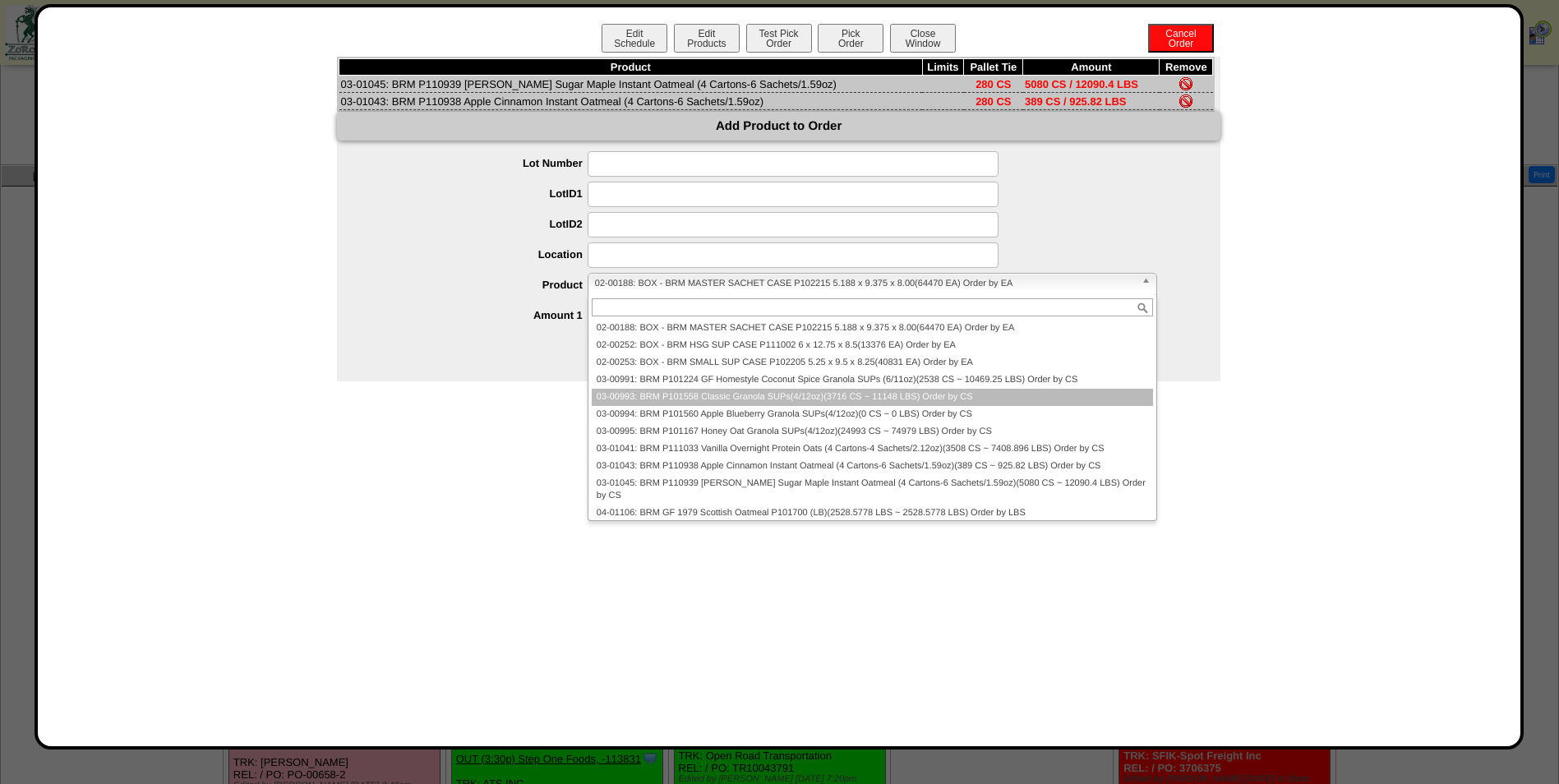 click on "03-00993: BRM P101558 Classic Granola SUPs(4/12oz)(3716 CS ~ 11148 LBS) Order by CS" at bounding box center [872, 397] 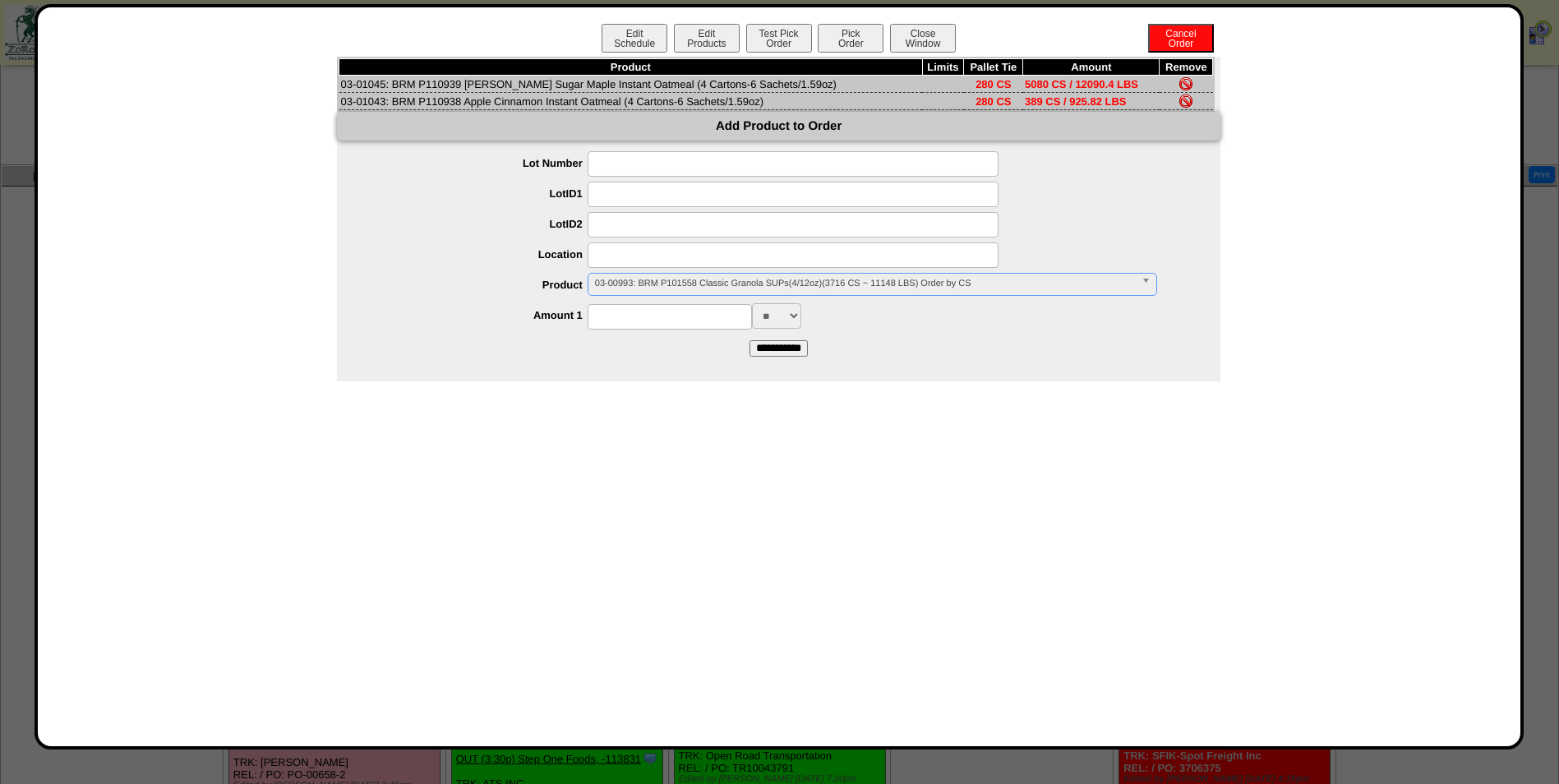 click at bounding box center [670, 316] 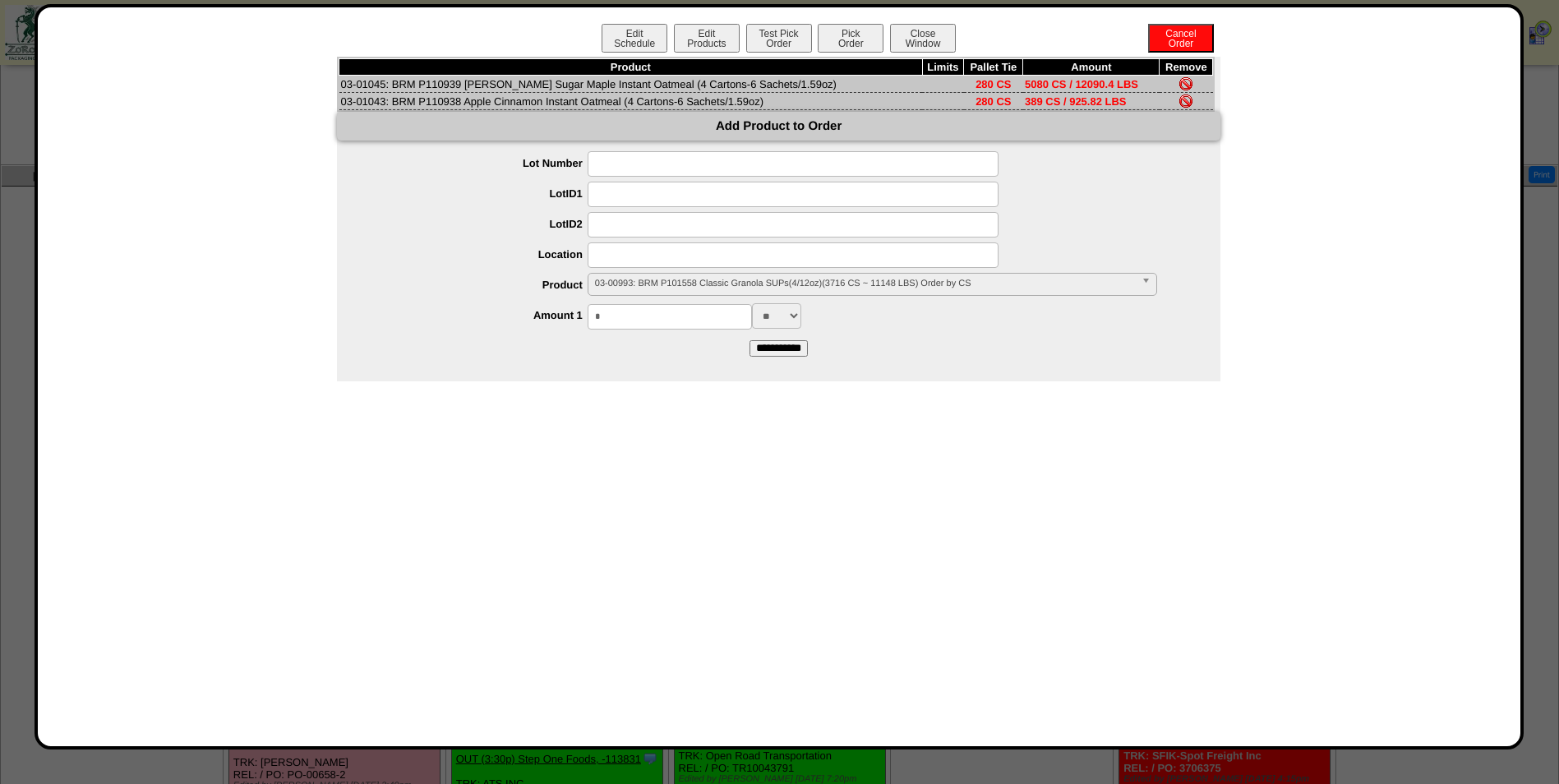type on "*" 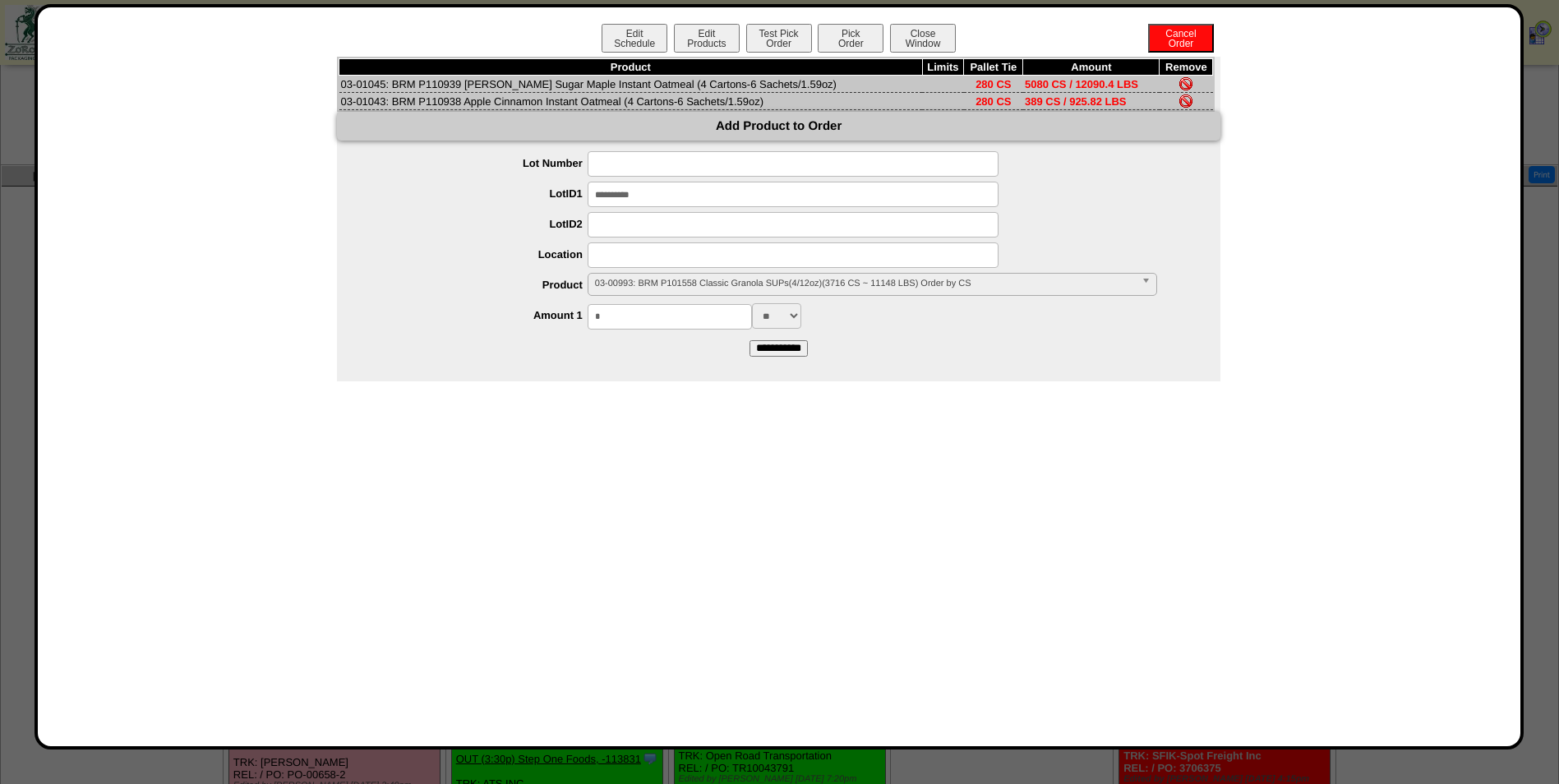 type on "**********" 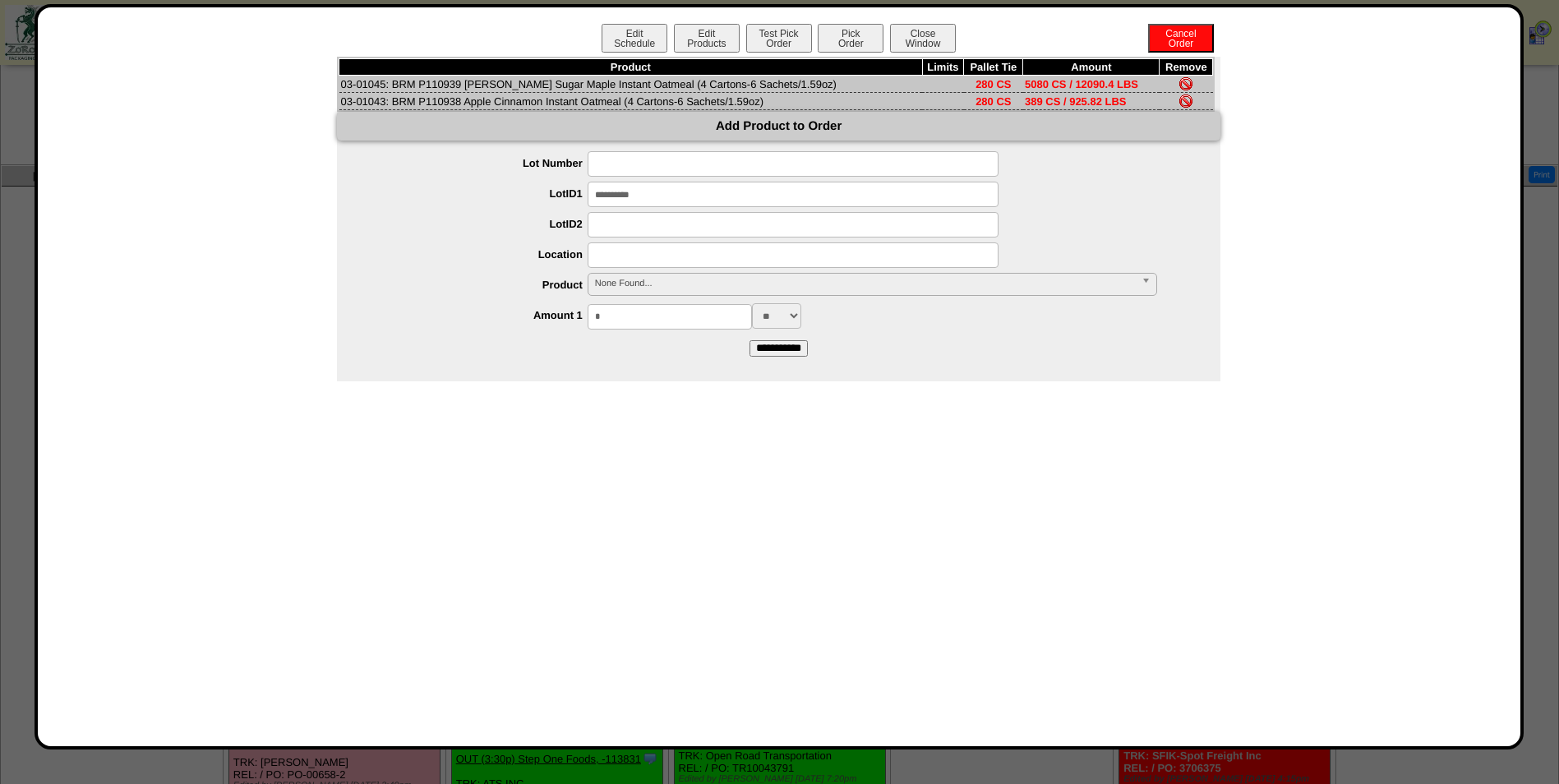 click on "None Found..." at bounding box center (865, 284) 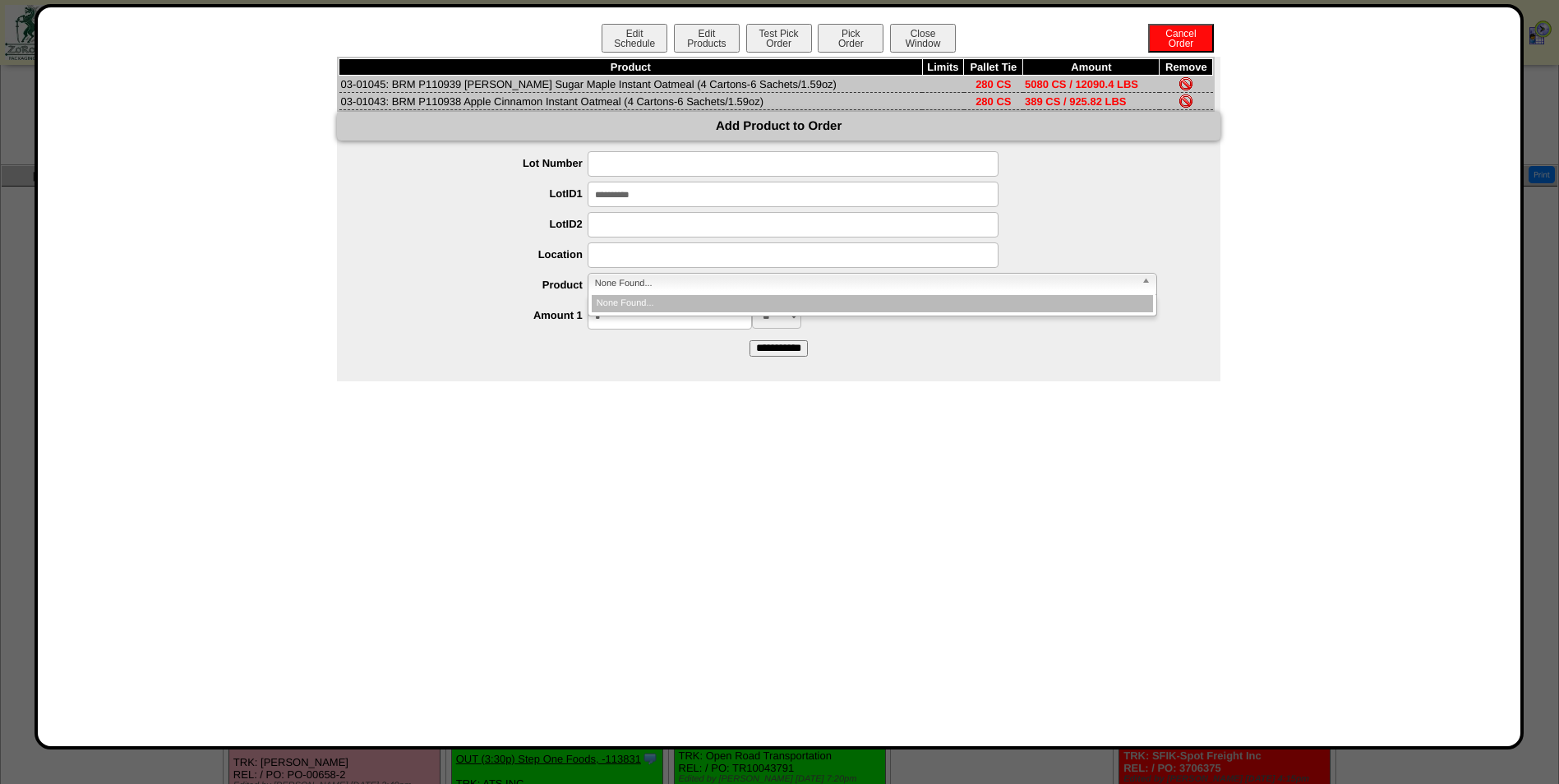 click on "None Found..." at bounding box center (865, 284) 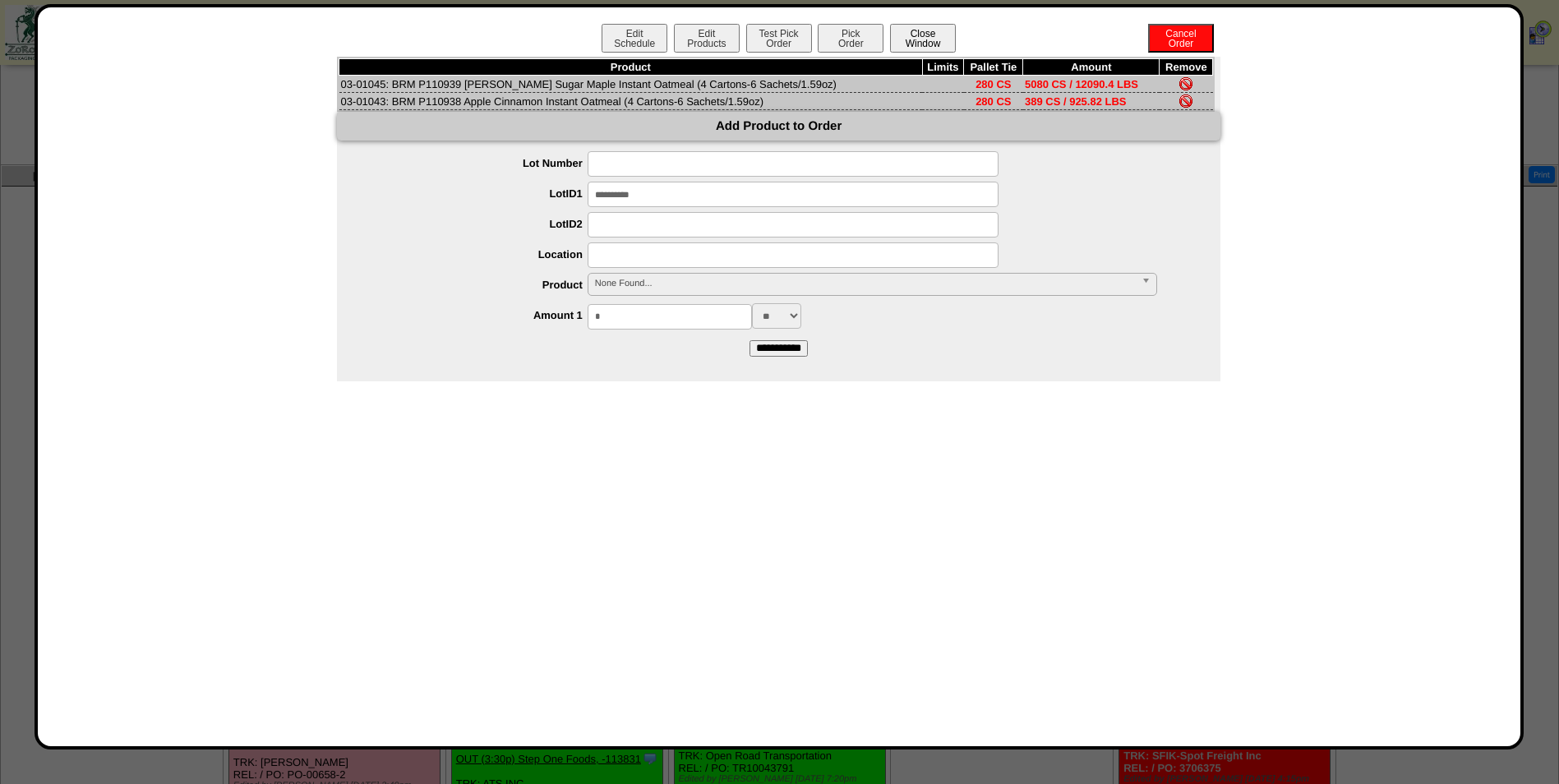 click on "Close Window" at bounding box center [923, 38] 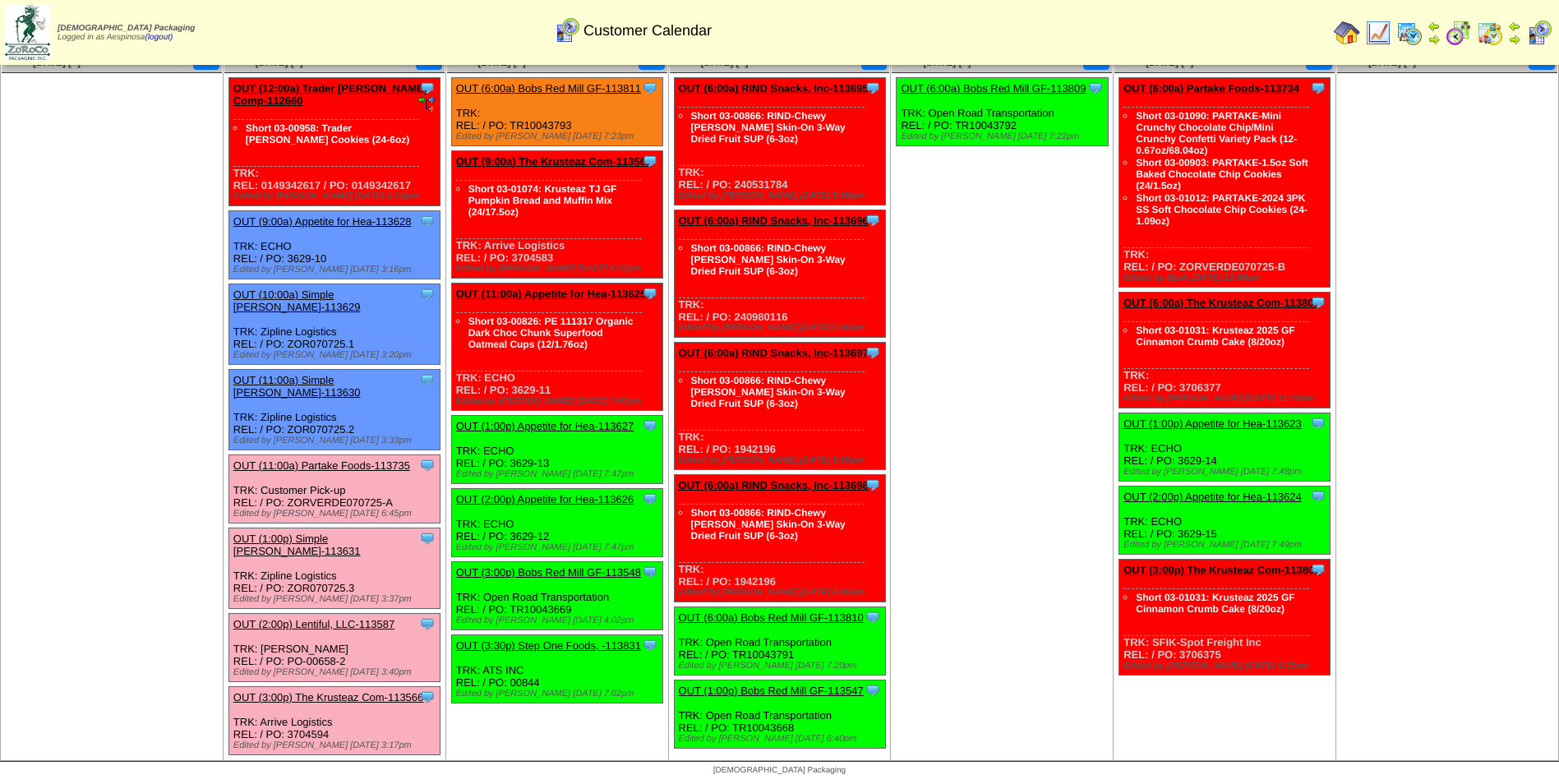 scroll, scrollTop: 518, scrollLeft: 0, axis: vertical 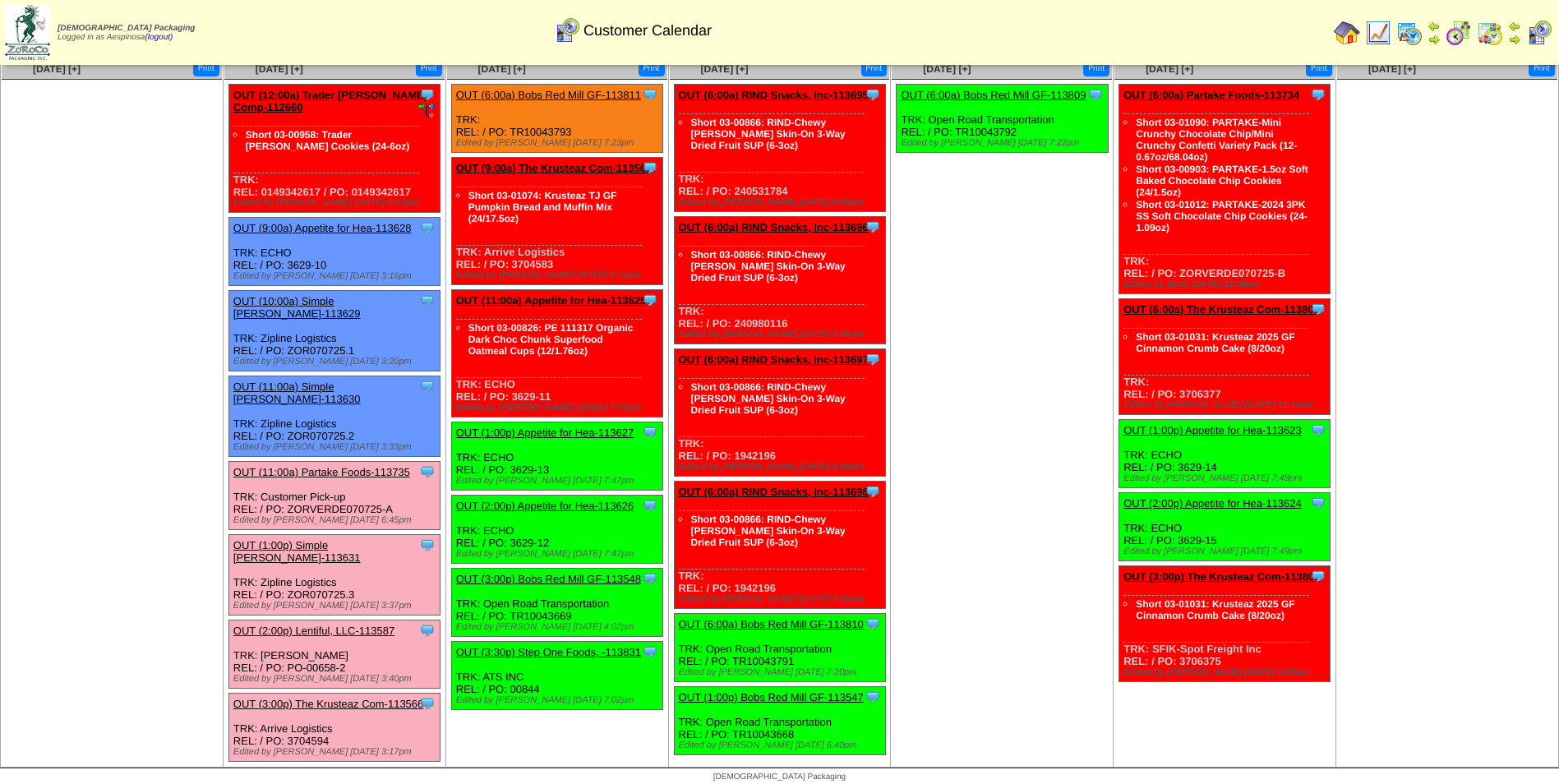 click on "OUT
(6:00a)
Bobs Red Mill GF-113809" at bounding box center (993, 95) 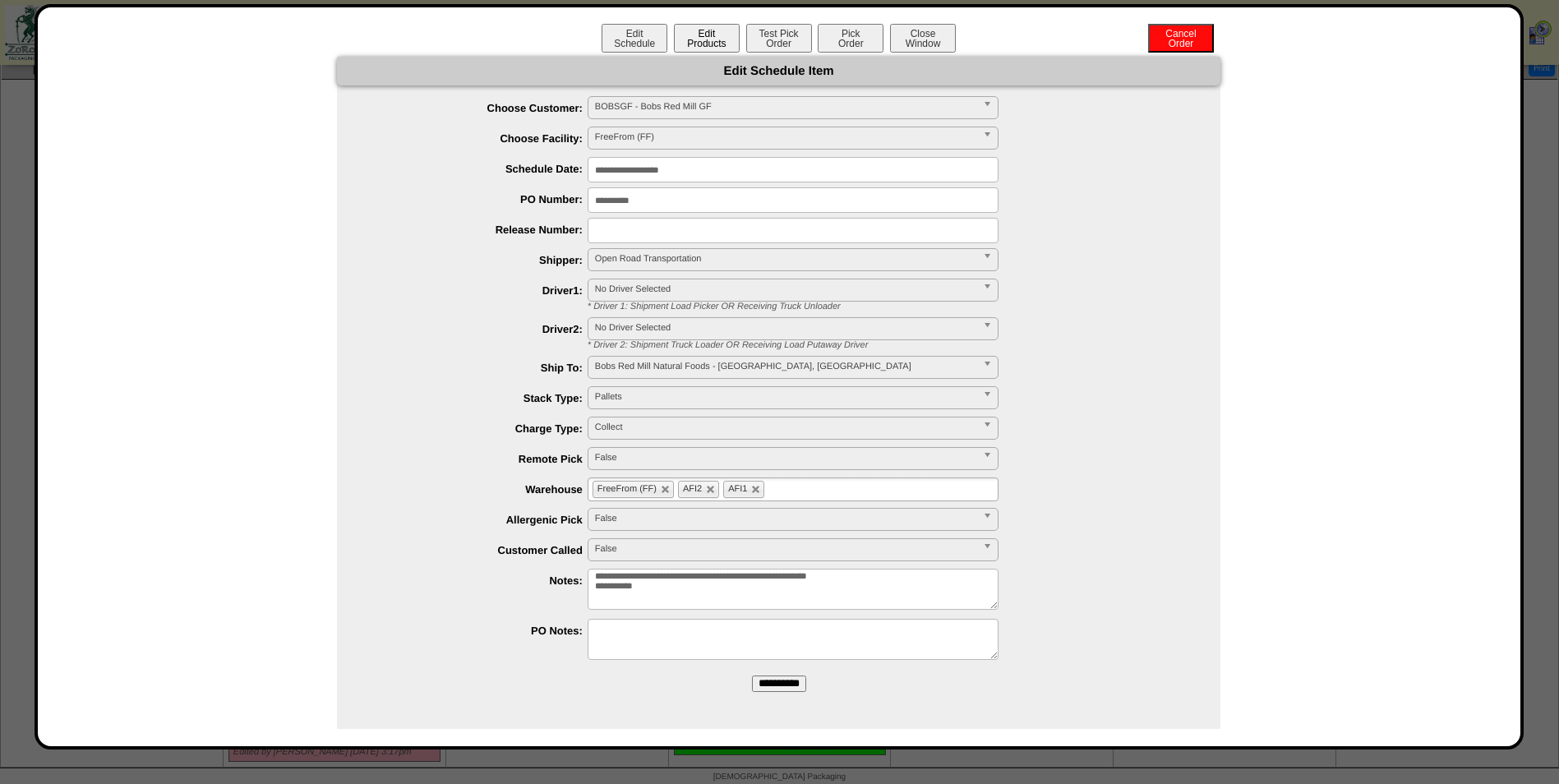 click on "Edit Products" at bounding box center (707, 38) 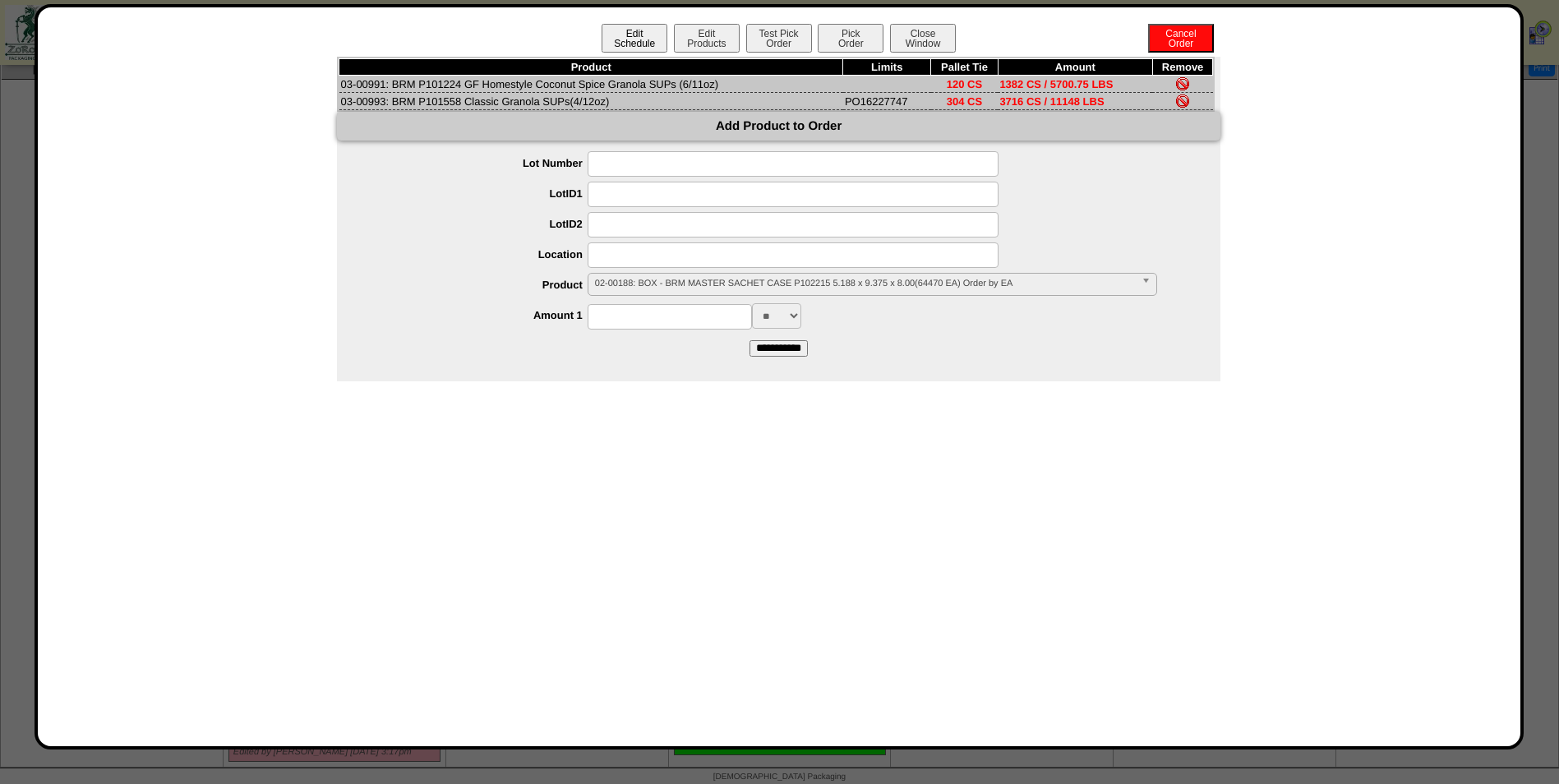 click on "Edit Schedule" at bounding box center (634, 38) 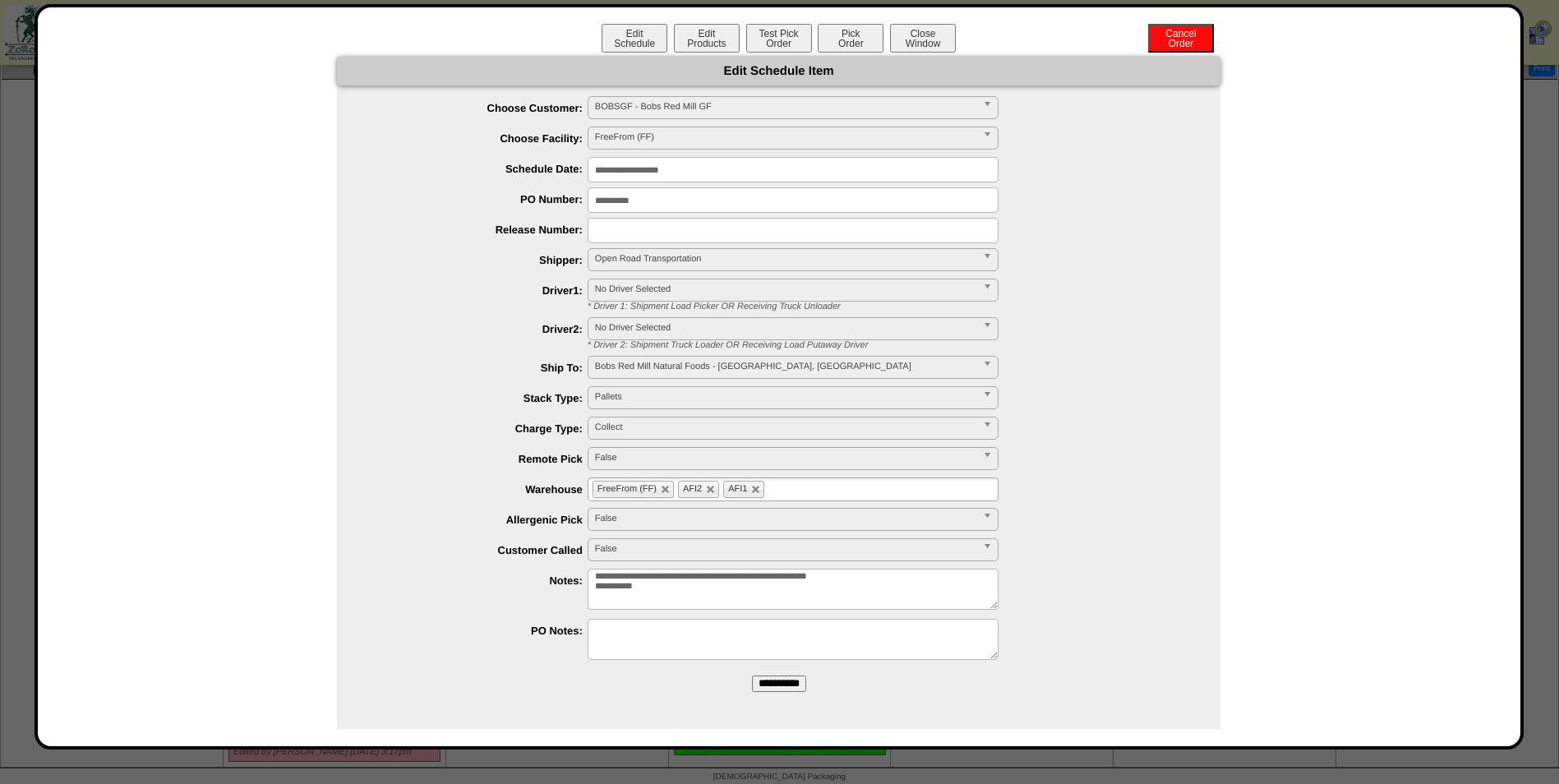 drag, startPoint x: 668, startPoint y: 200, endPoint x: 553, endPoint y: 203, distance: 115.03912 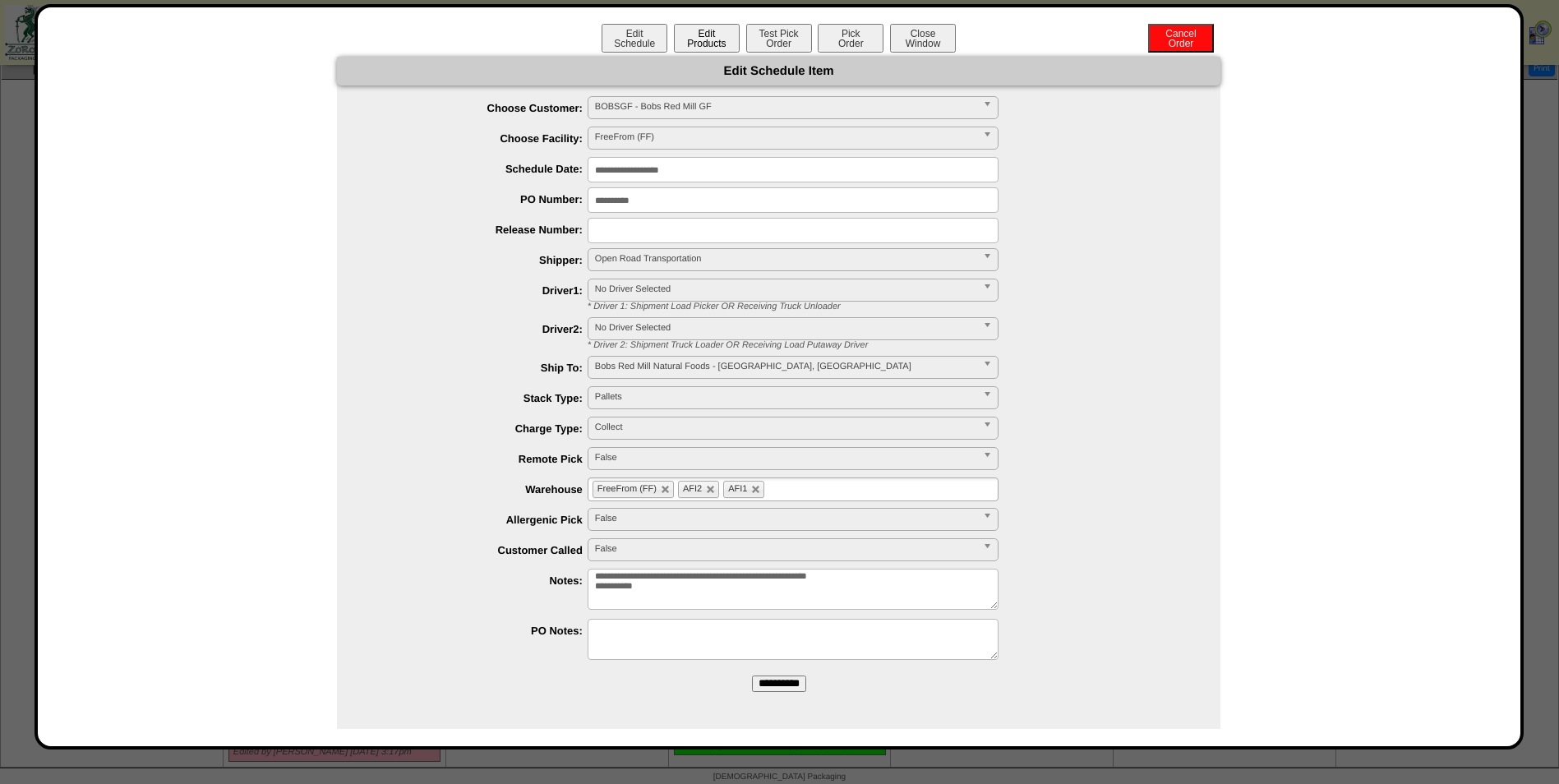 click on "Edit Products" at bounding box center [707, 38] 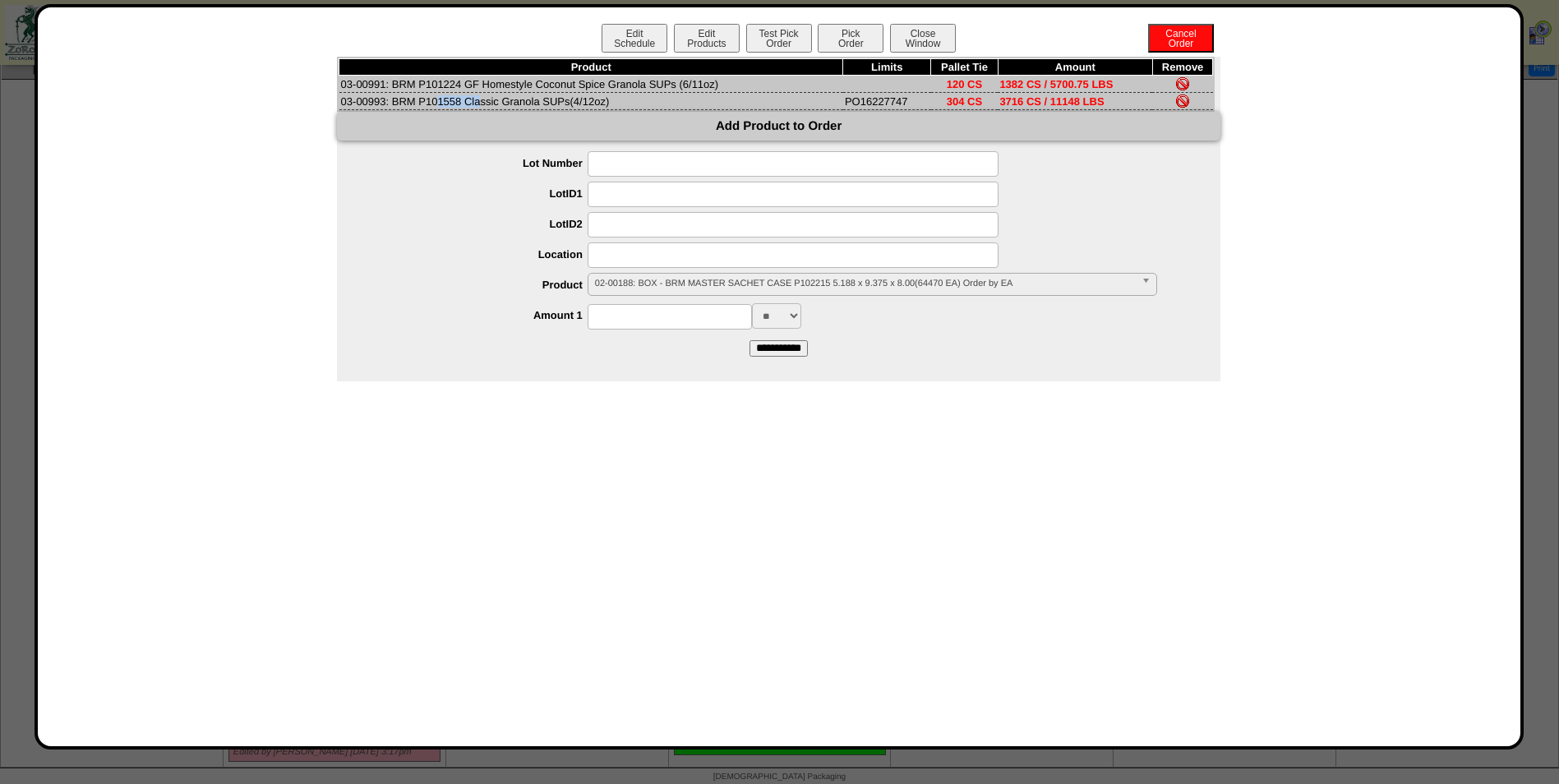 drag, startPoint x: 339, startPoint y: 103, endPoint x: 387, endPoint y: 99, distance: 48.166378 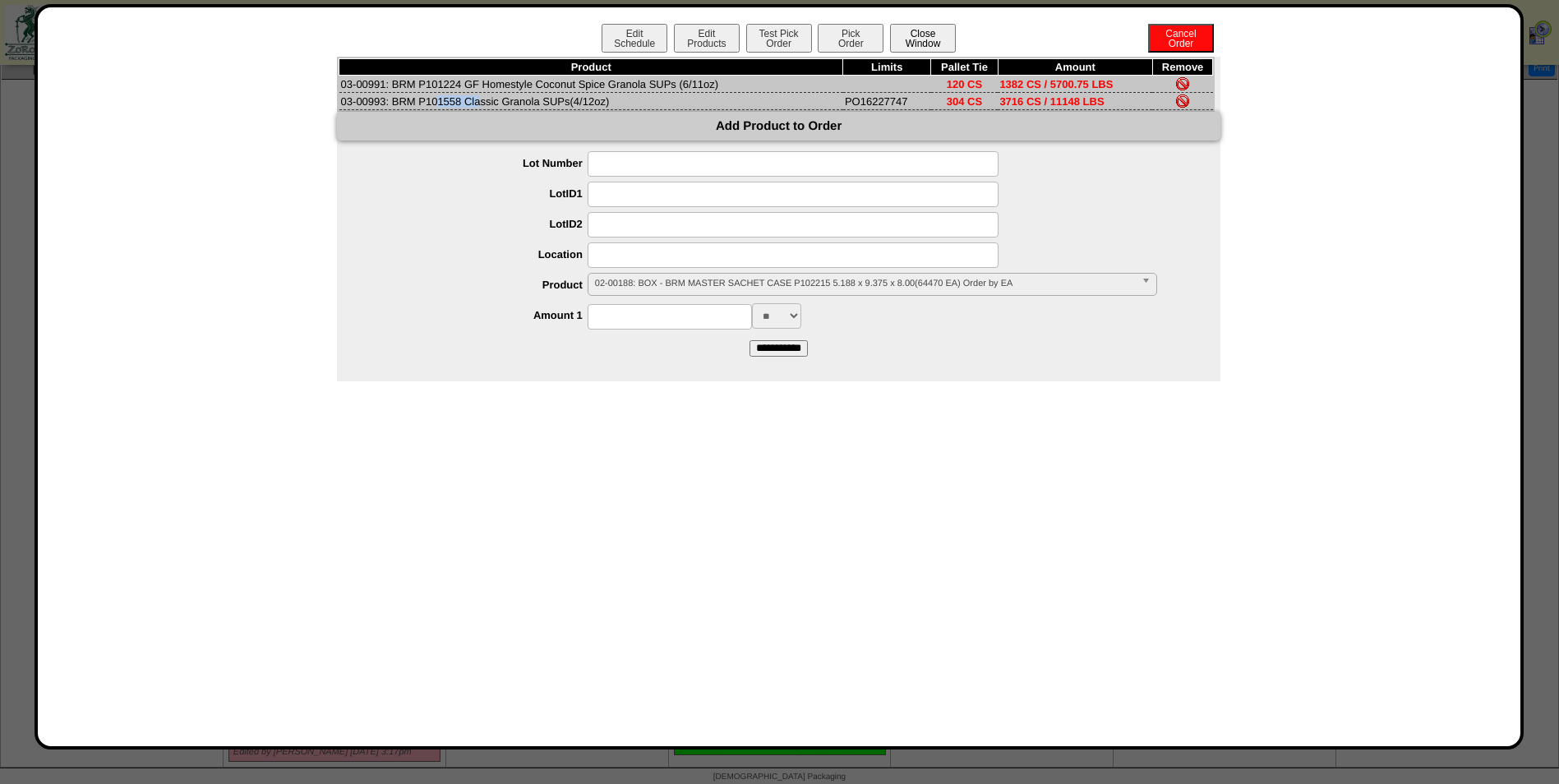 click on "Close Window" at bounding box center [923, 38] 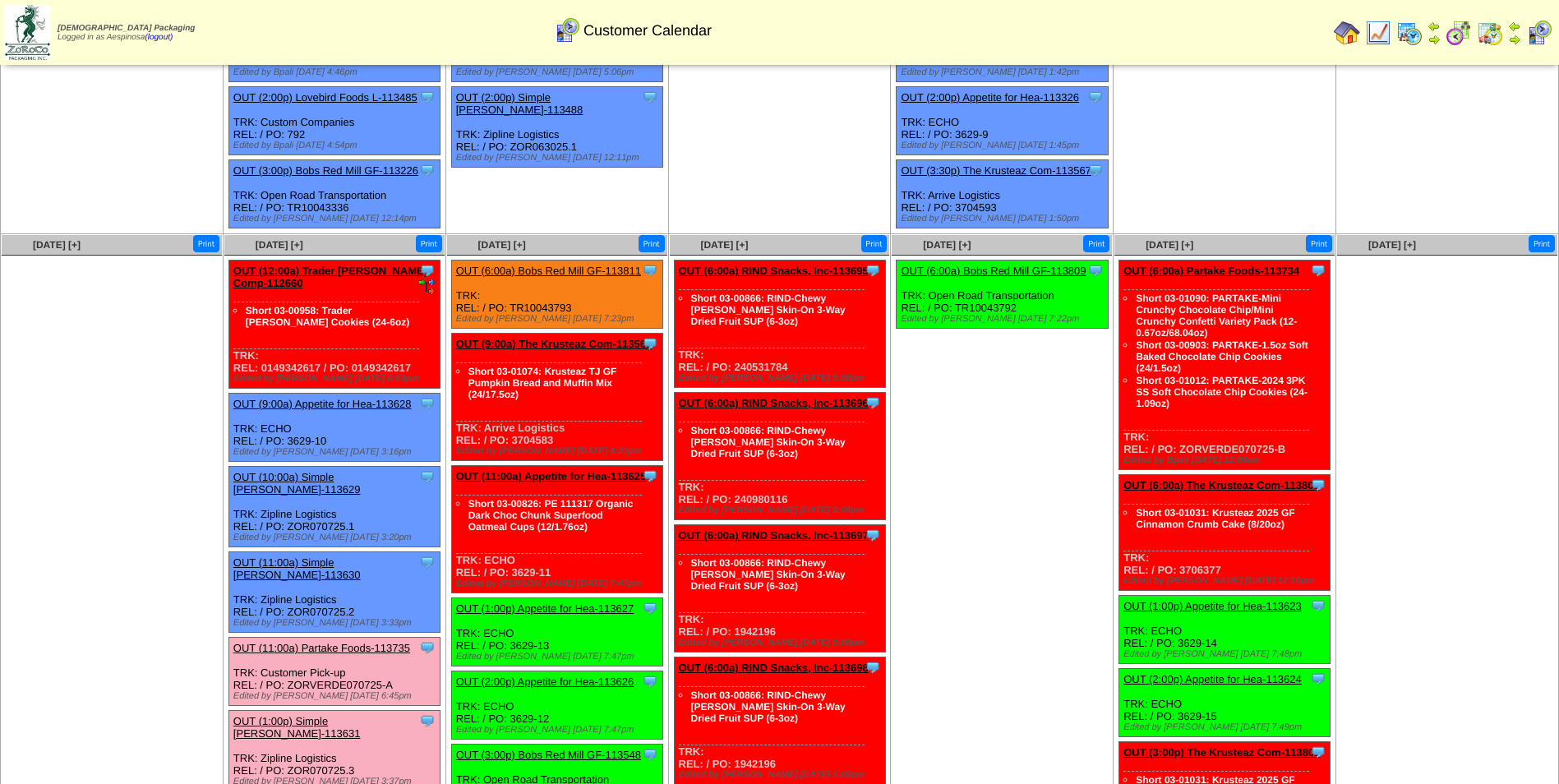 scroll, scrollTop: 493, scrollLeft: 0, axis: vertical 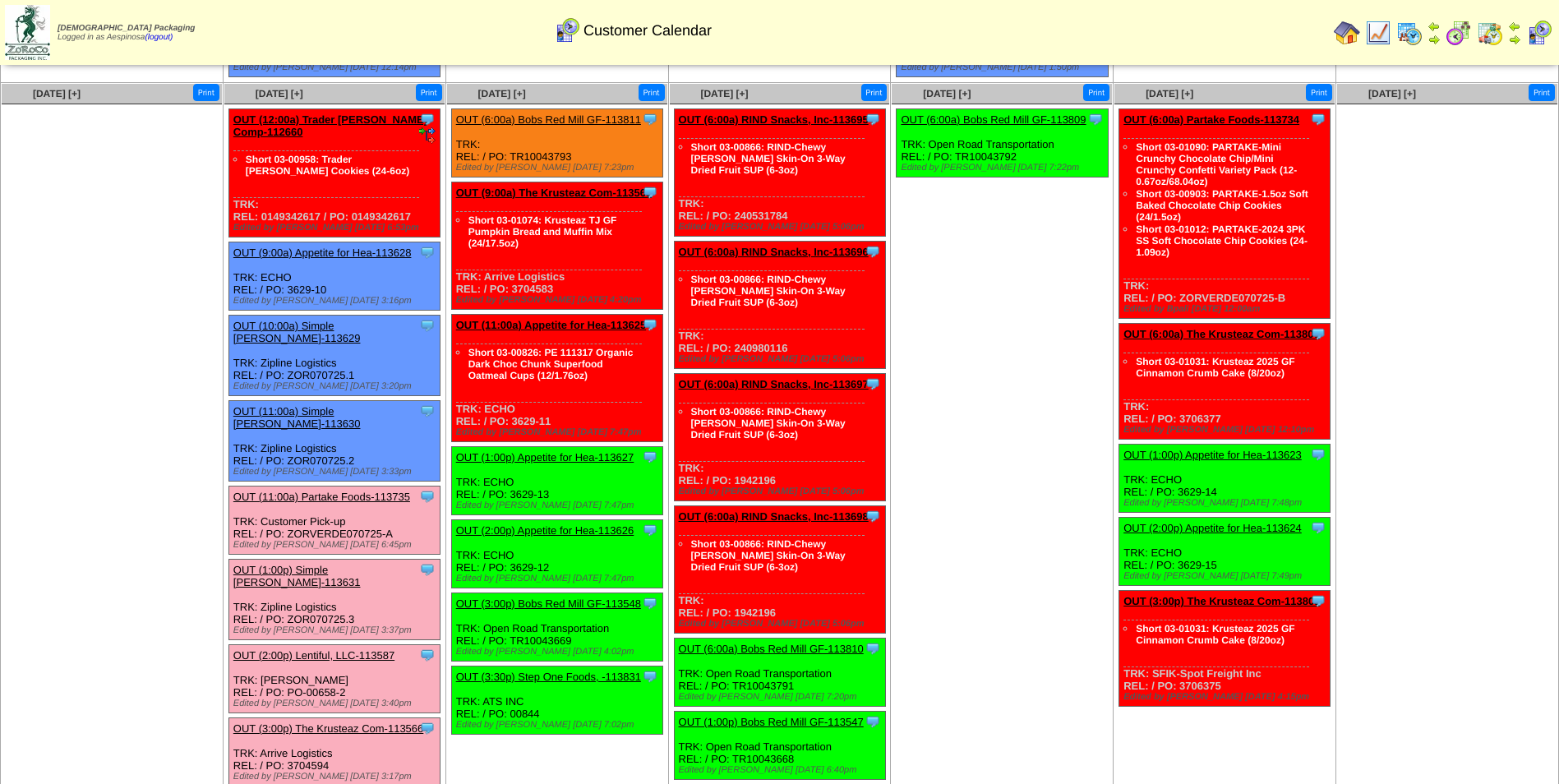 click on "OUT
(9:00a)
The Krusteaz Com-113568" at bounding box center [554, 192] 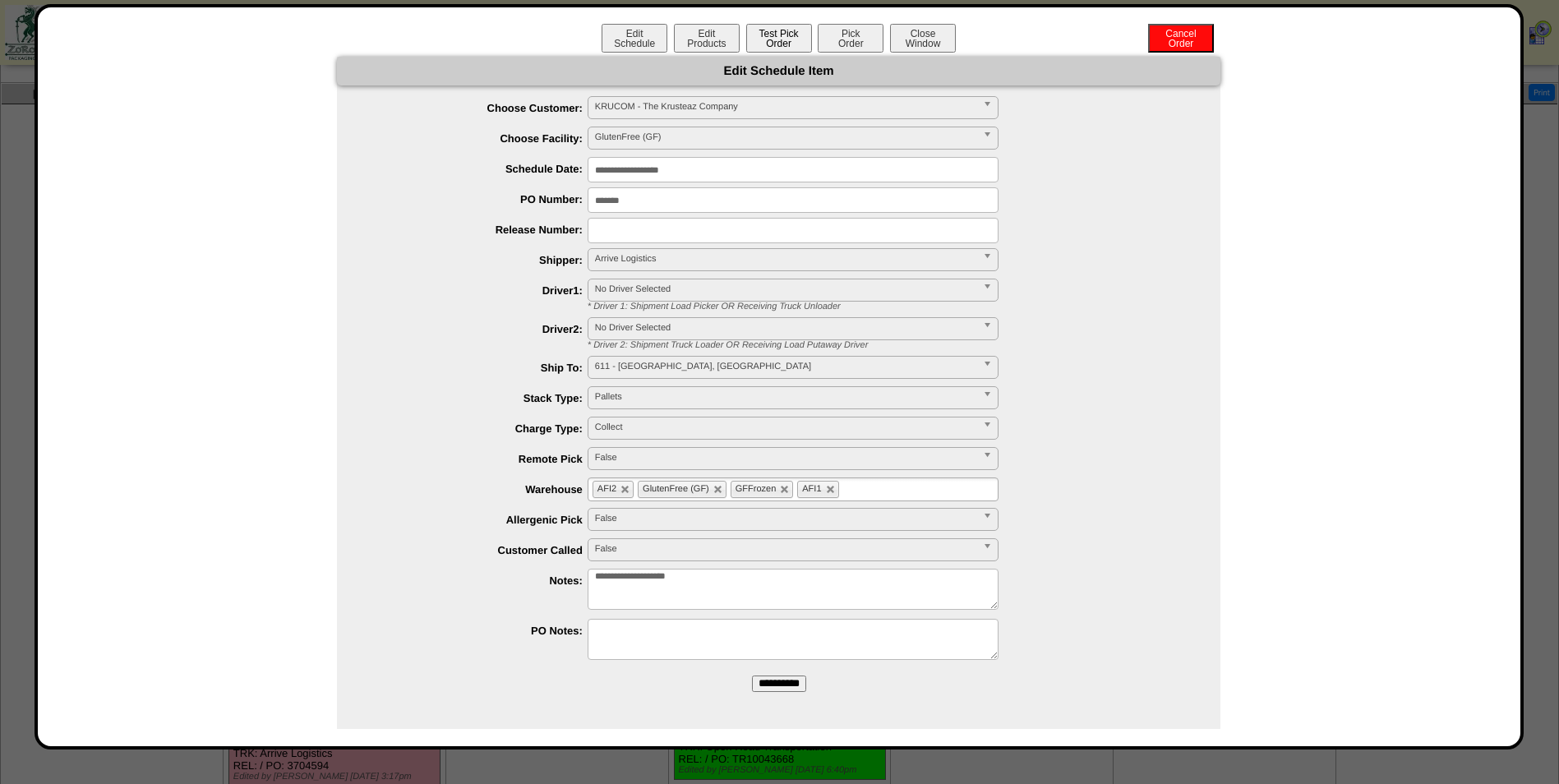 click on "Test Pick Order" at bounding box center [779, 38] 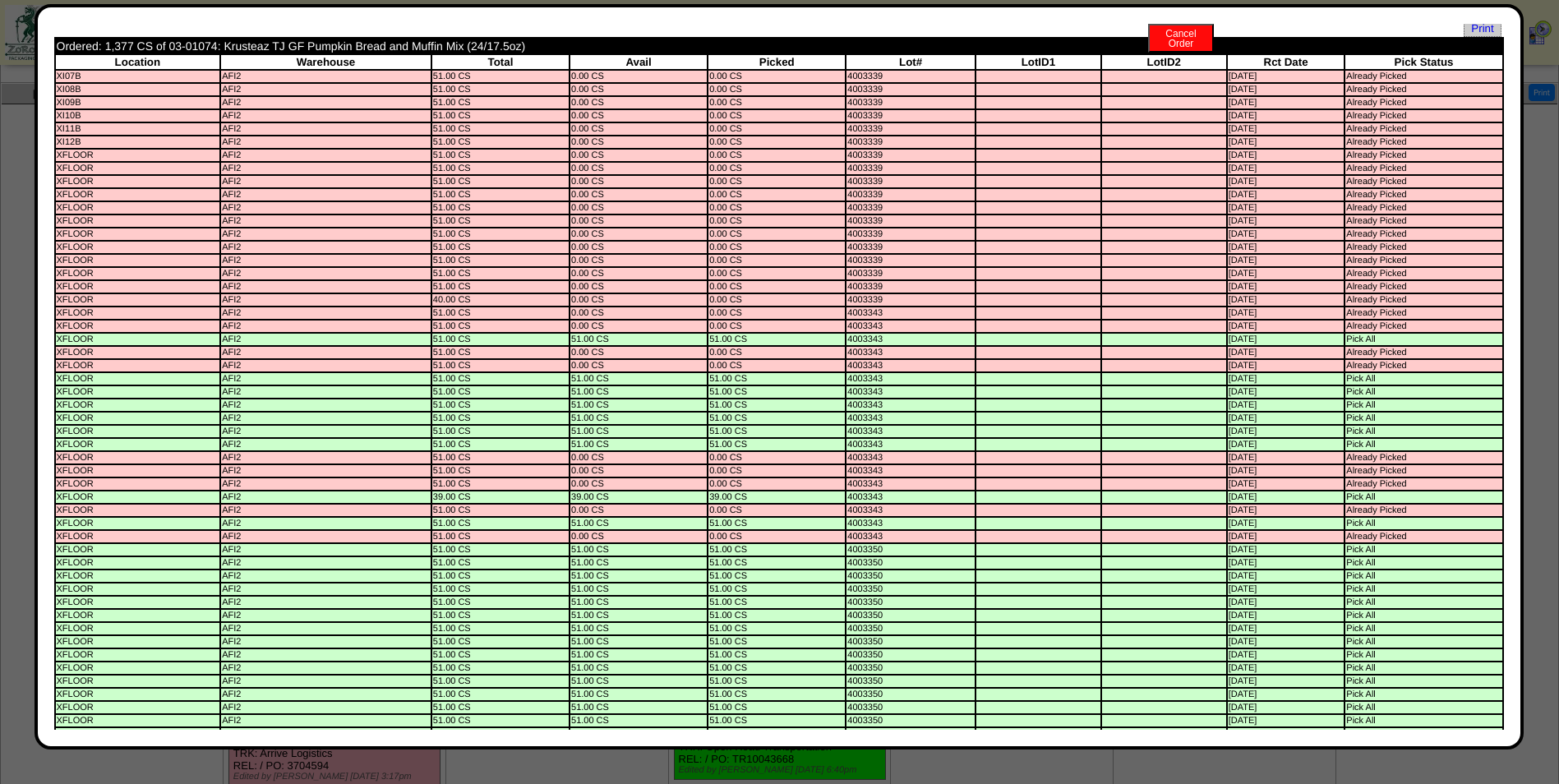 scroll, scrollTop: 0, scrollLeft: 0, axis: both 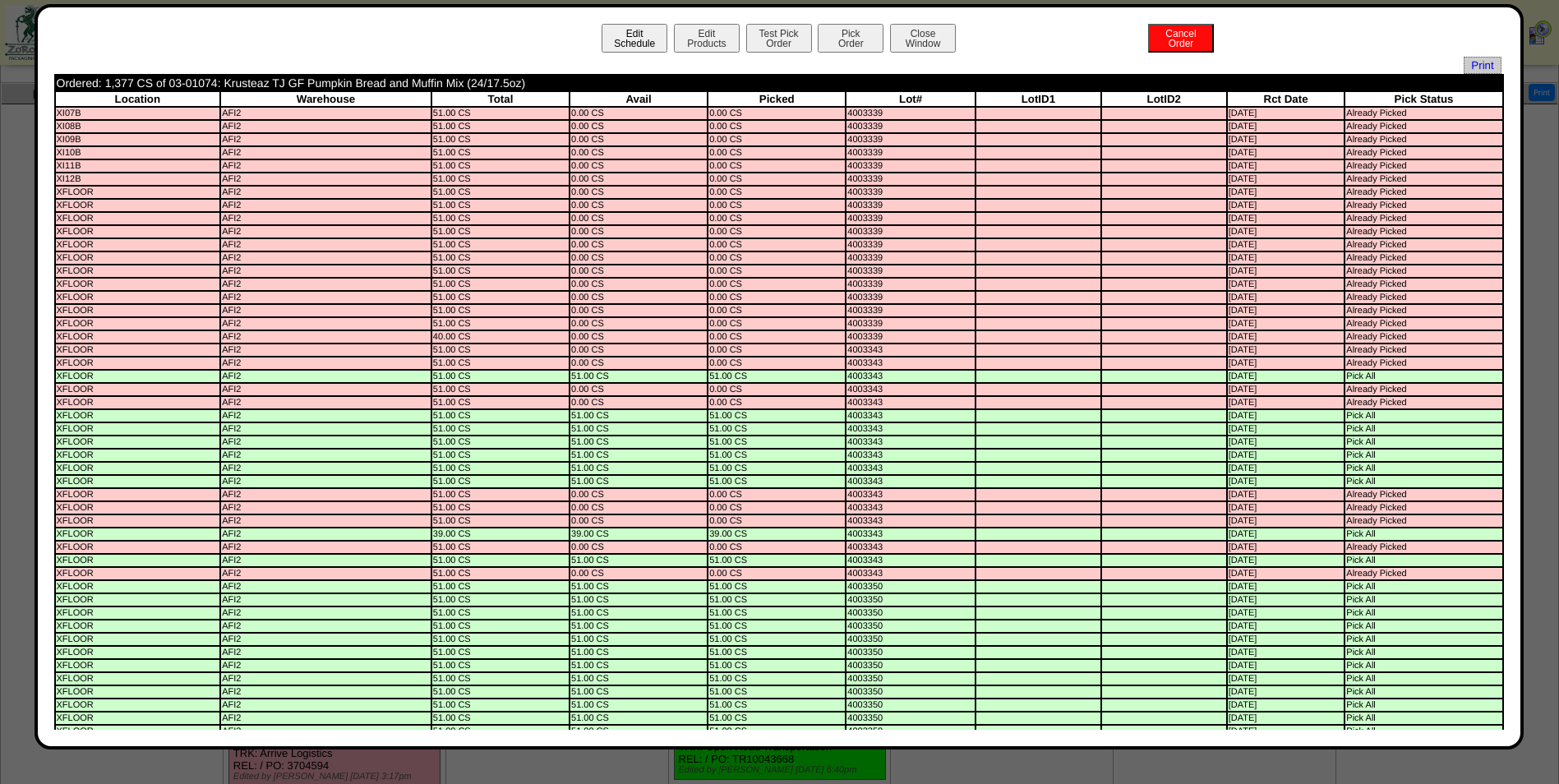 click on "Edit Schedule" at bounding box center (634, 38) 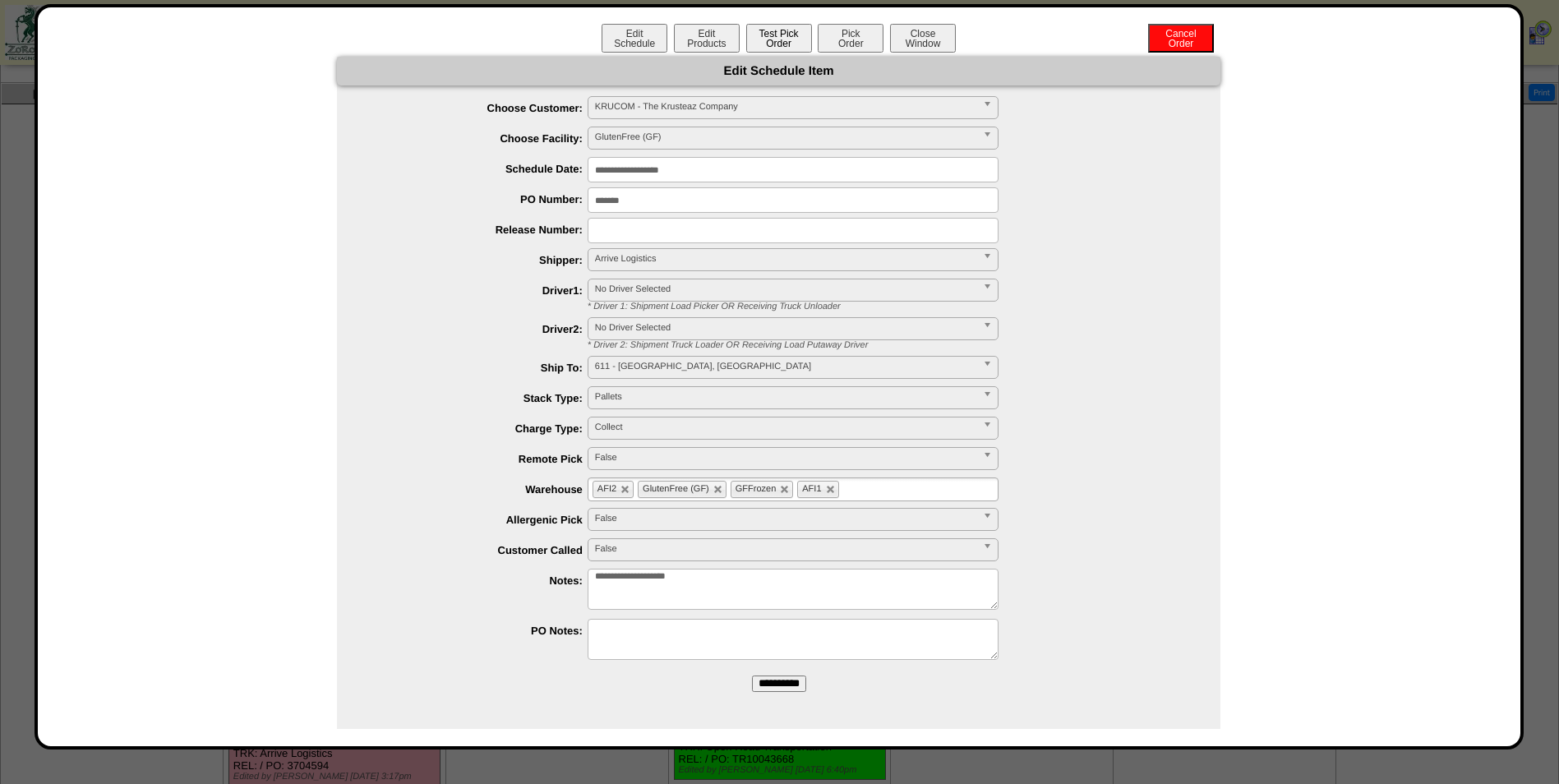 click on "Test Pick Order" at bounding box center [779, 38] 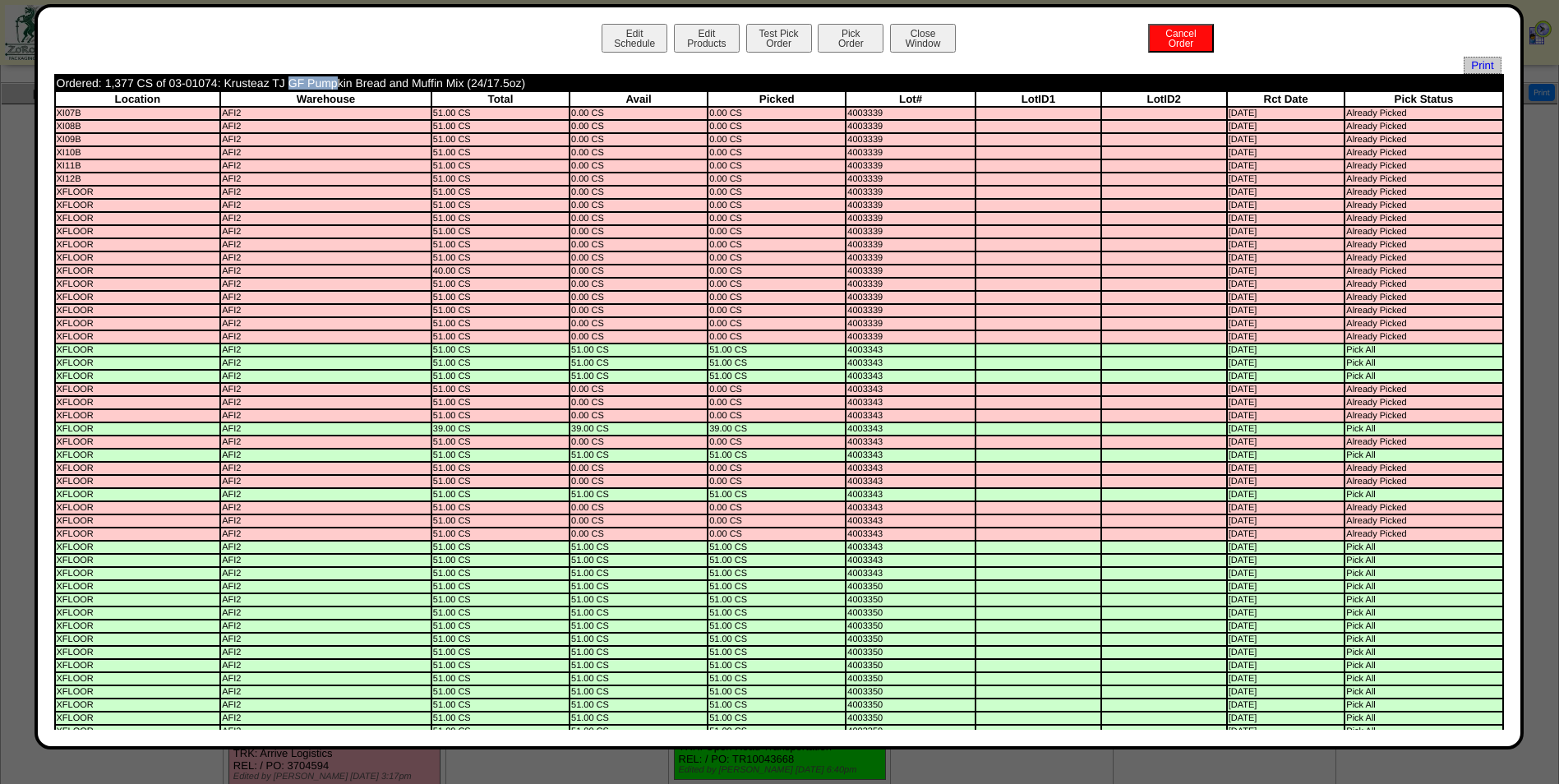 drag, startPoint x: 218, startPoint y: 84, endPoint x: 173, endPoint y: 85, distance: 45.01111 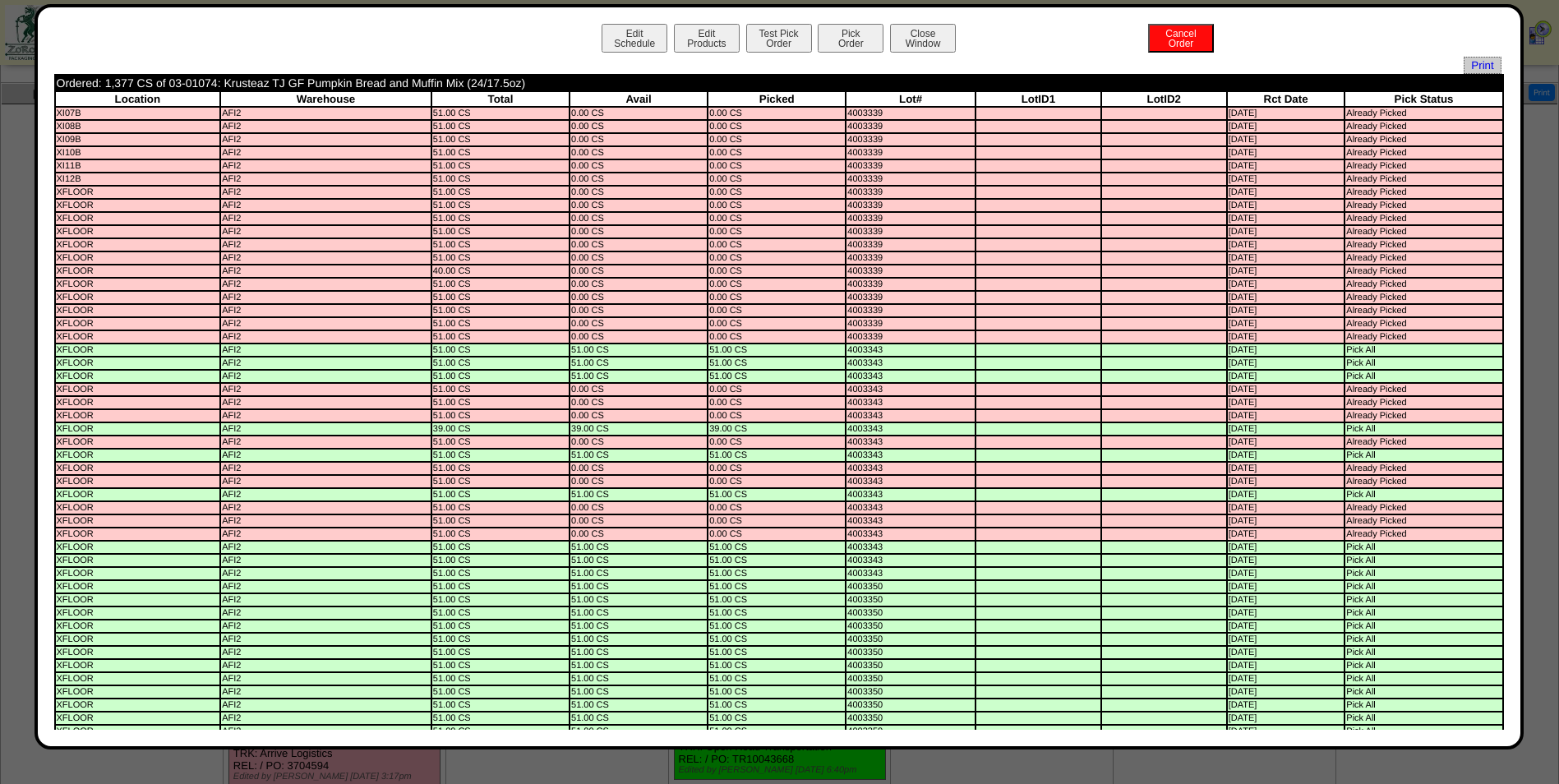 click on "Ordered: 1,377 CS                    of 03-01074: Krusteaz TJ GF Pumpkin Bread and Muffin Mix (24/17.5oz)" at bounding box center [641, 83] 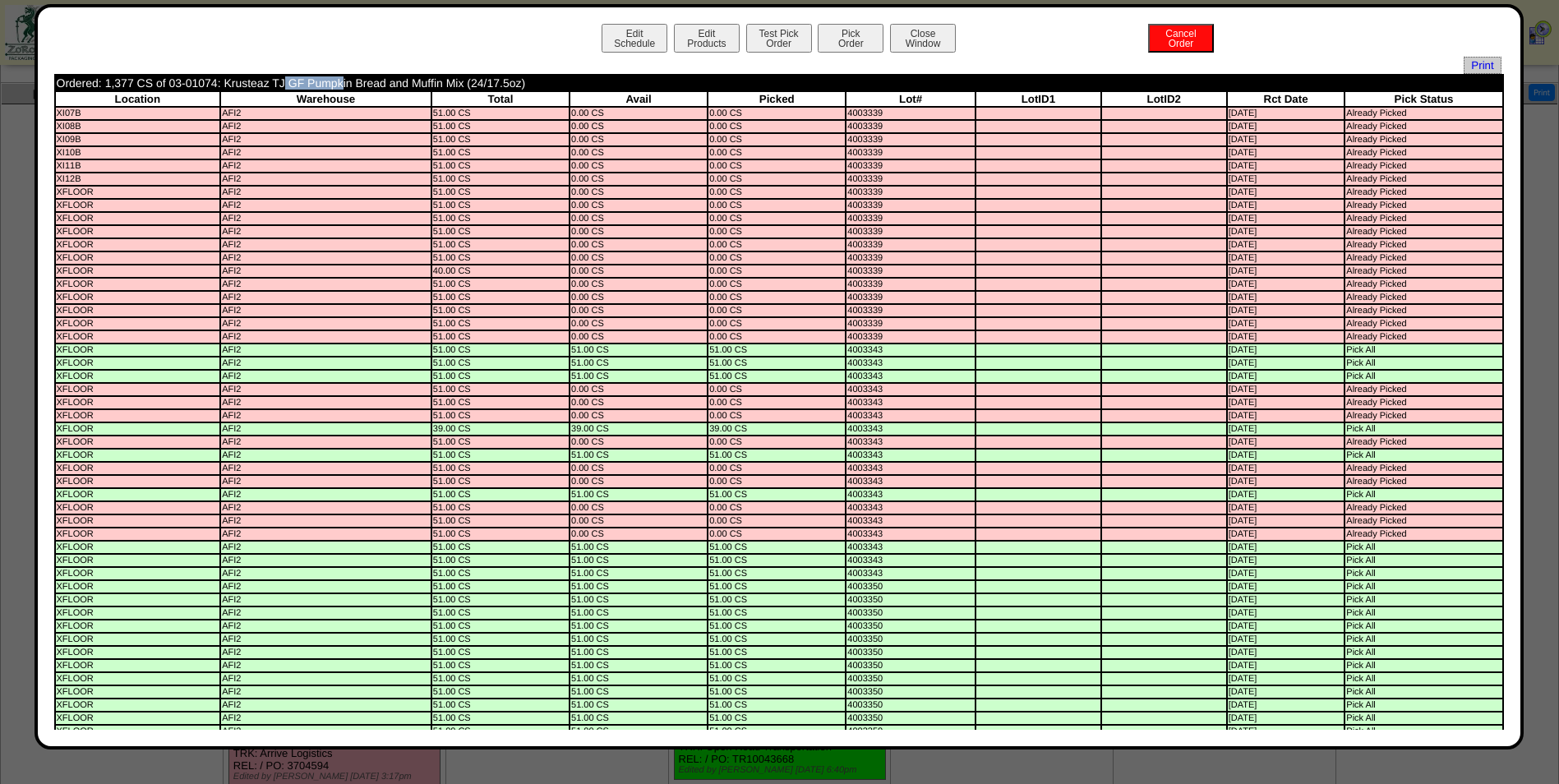drag, startPoint x: 175, startPoint y: 85, endPoint x: 214, endPoint y: 85, distance: 39 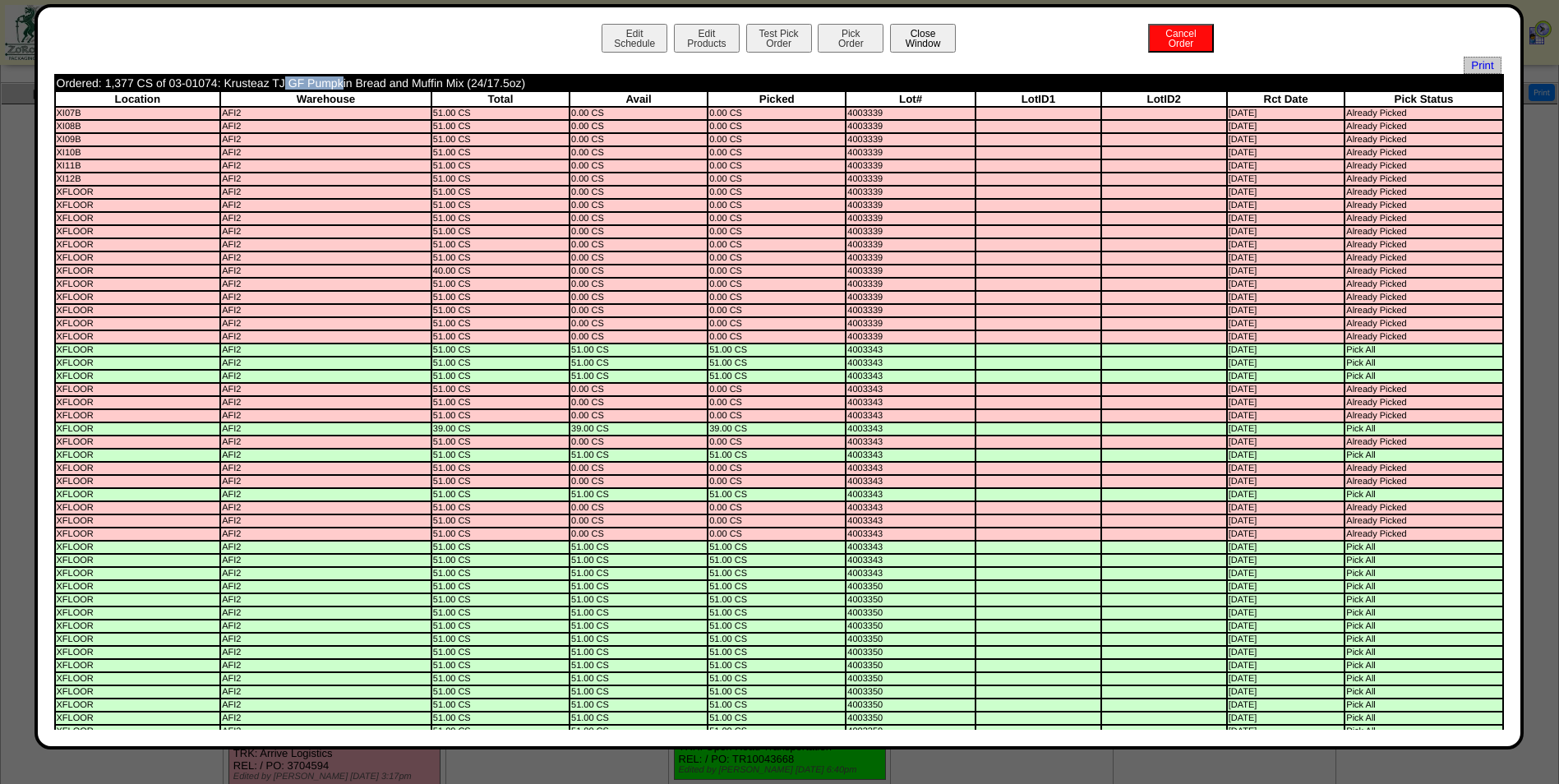 click on "Close Window" at bounding box center (923, 38) 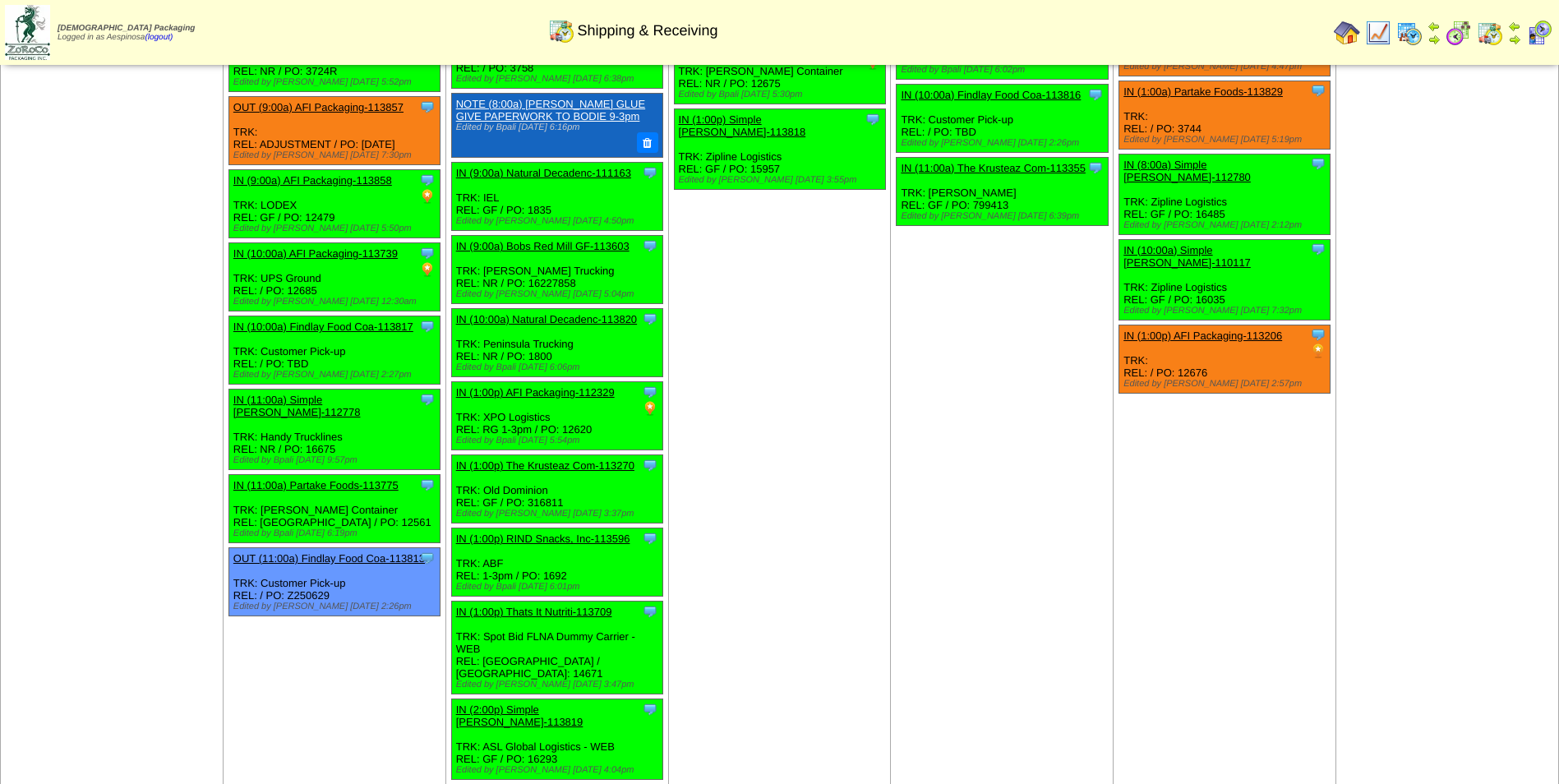 scroll, scrollTop: 643, scrollLeft: 0, axis: vertical 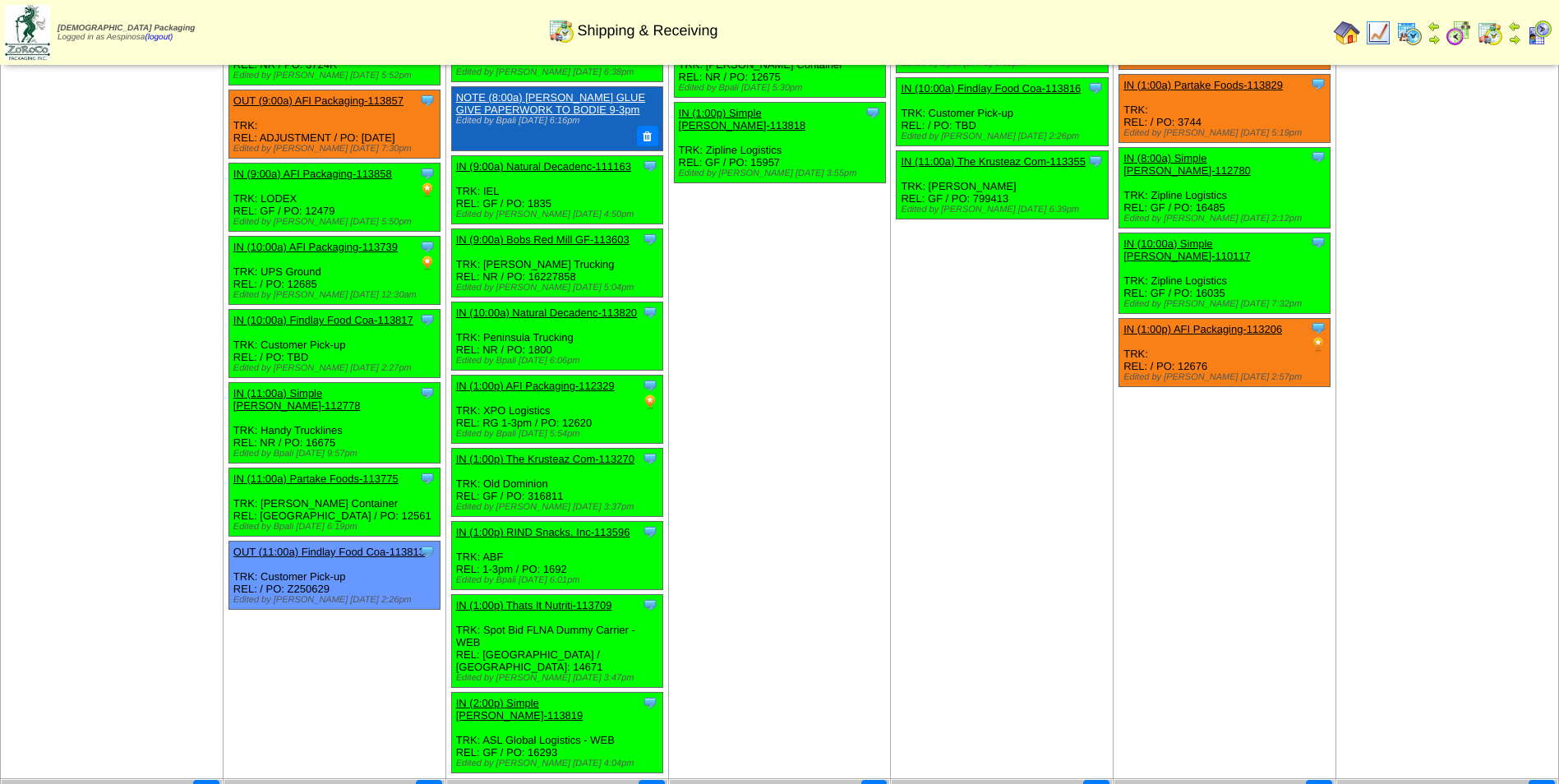 click on "[DATE]                        [+]
Print
Clone Item
IN
(1:00a)
Simple [PERSON_NAME]-110110
Simple [PERSON_NAME]
ScheduleID: 110110" at bounding box center [779, 122] 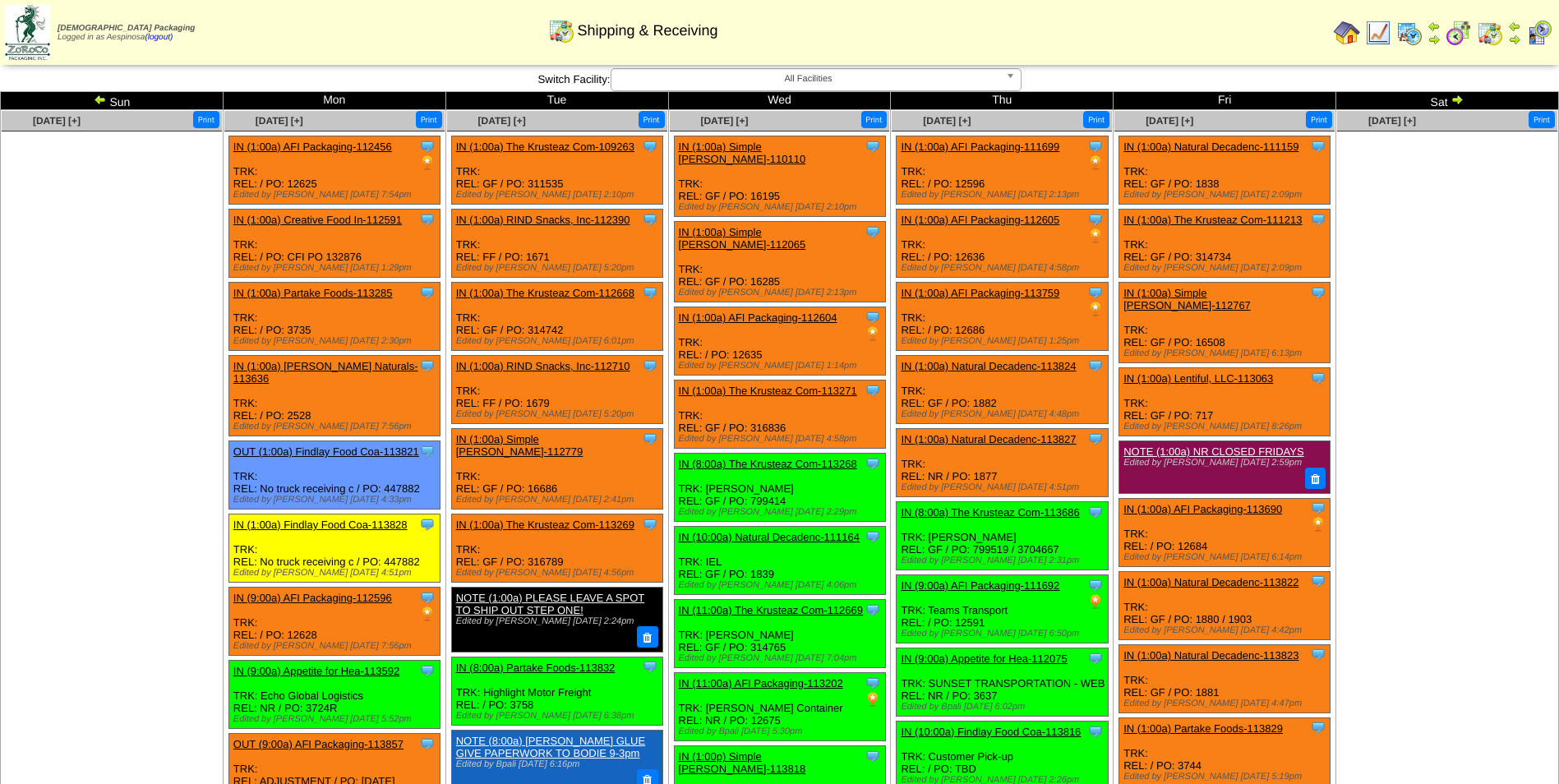 click at bounding box center [100, 99] 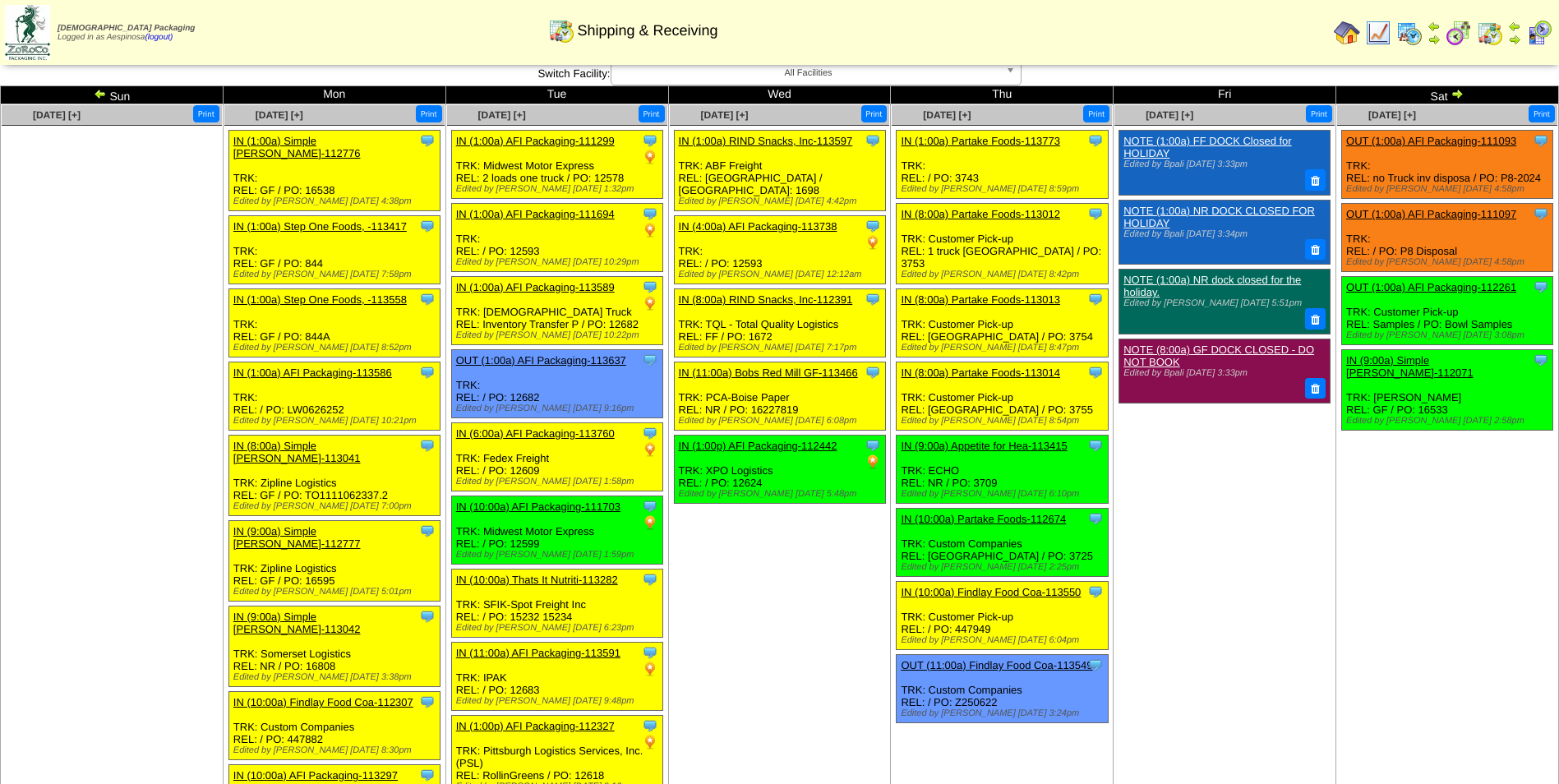scroll, scrollTop: 0, scrollLeft: 0, axis: both 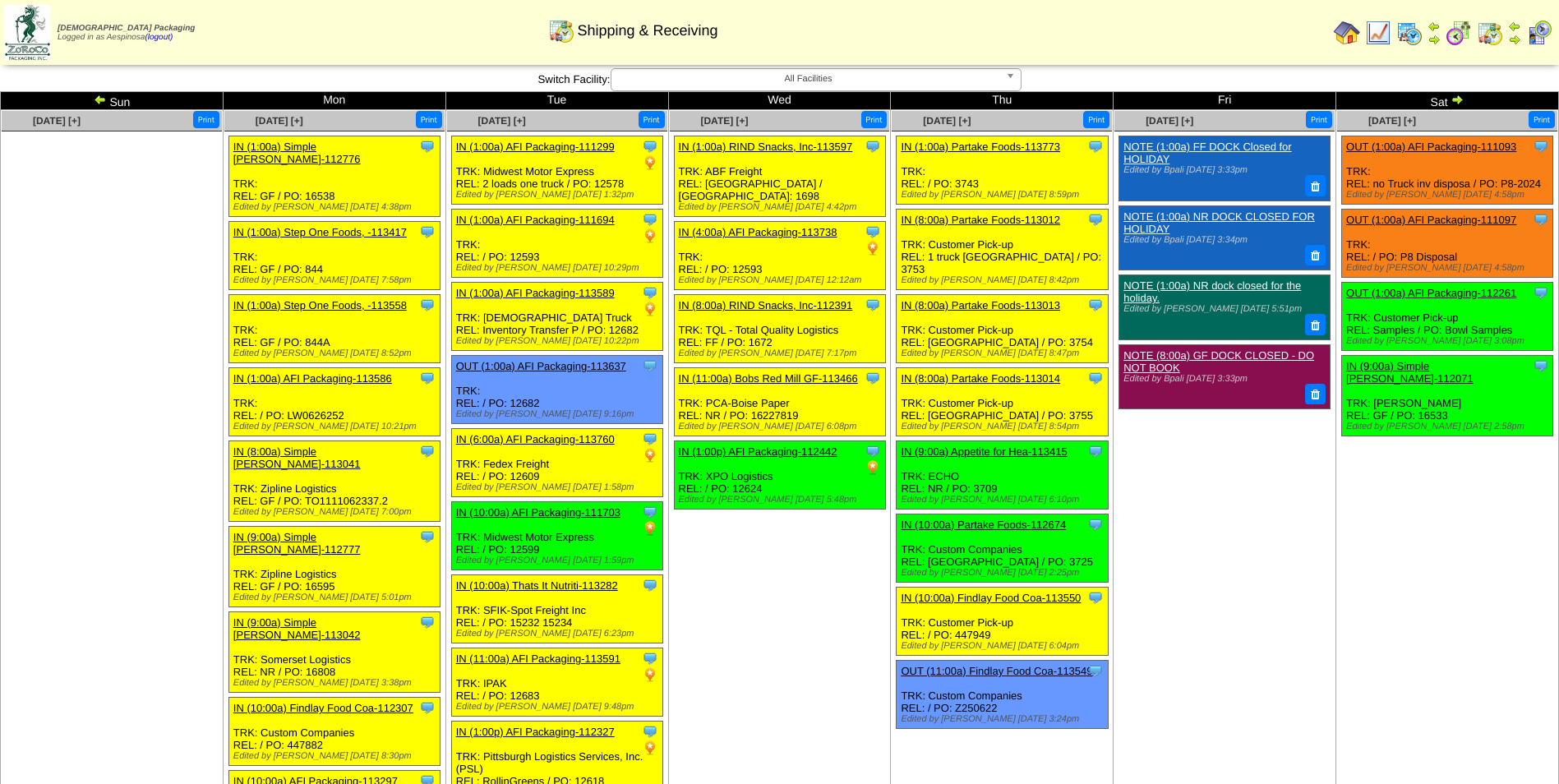 click on "Clone Item
IN
(10:00a)
AFI Packaging-111703
AFI Packaging
ScheduleID: 111703
134 CS:
04-00855
(Pecan Pieces Fancy Small OG (30LB))
Total
134
Order #
111703
Release #
PO #" at bounding box center (556, 536) 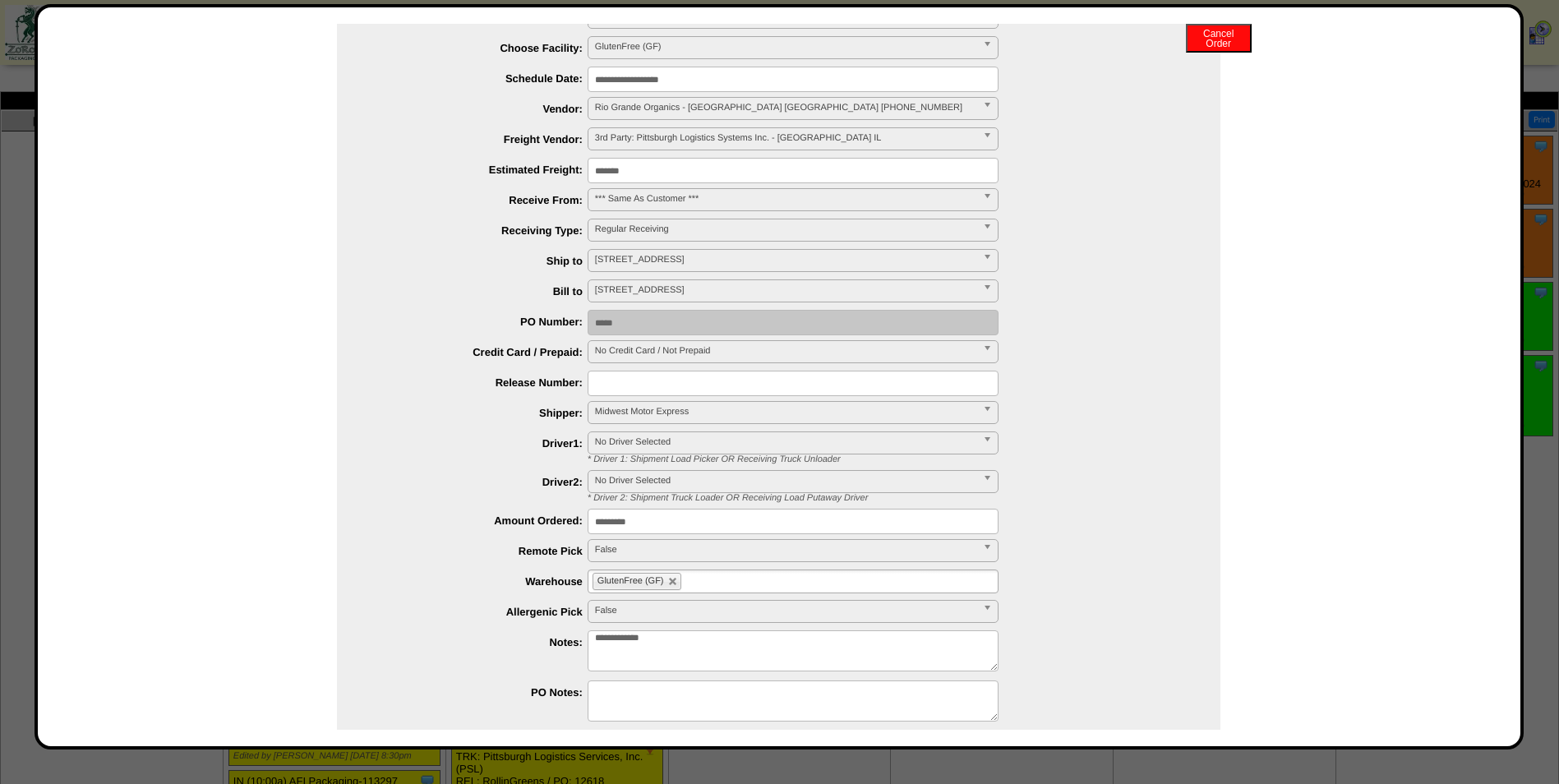 scroll, scrollTop: 152, scrollLeft: 0, axis: vertical 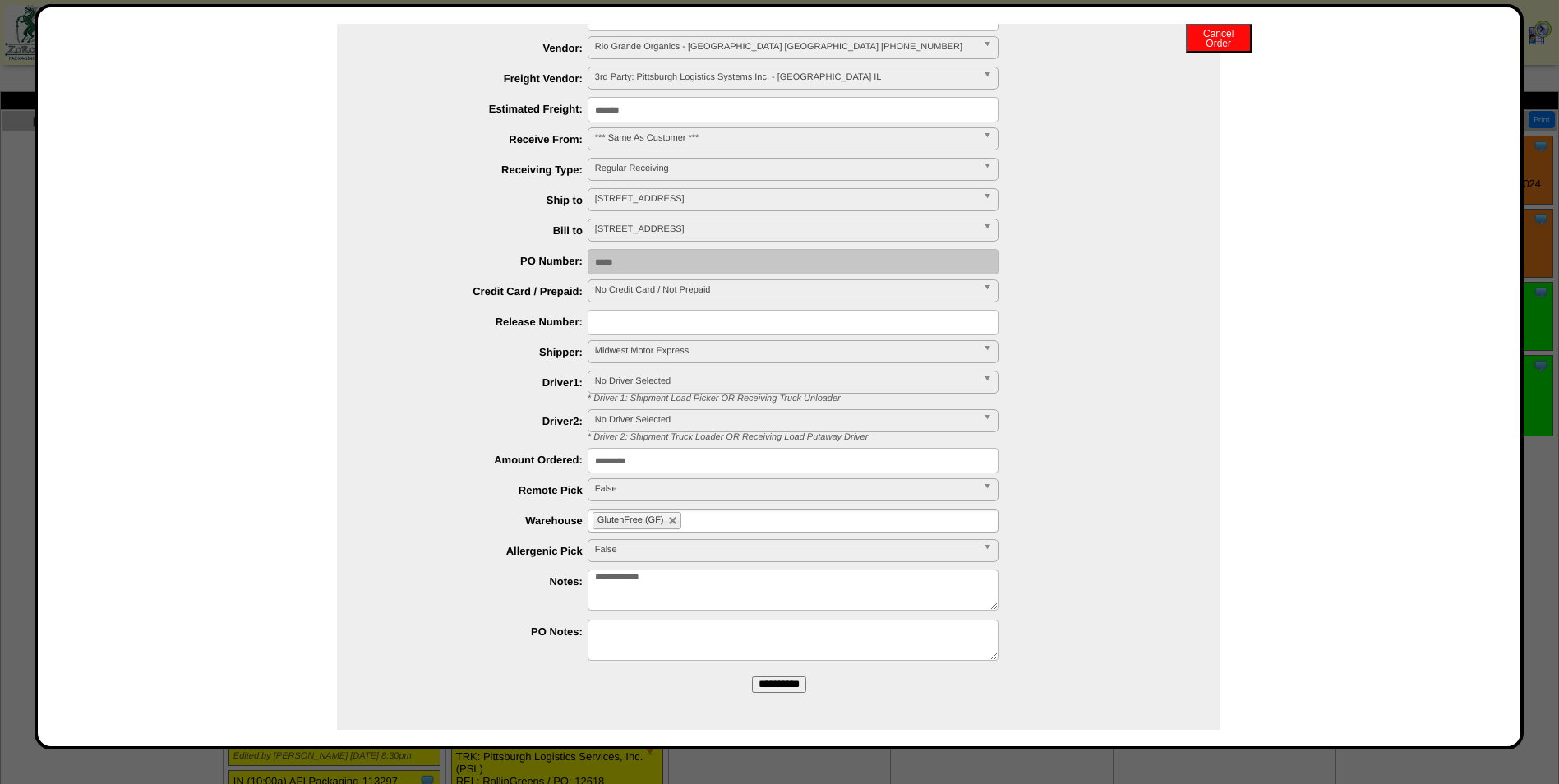 click on "**********" at bounding box center [793, 590] 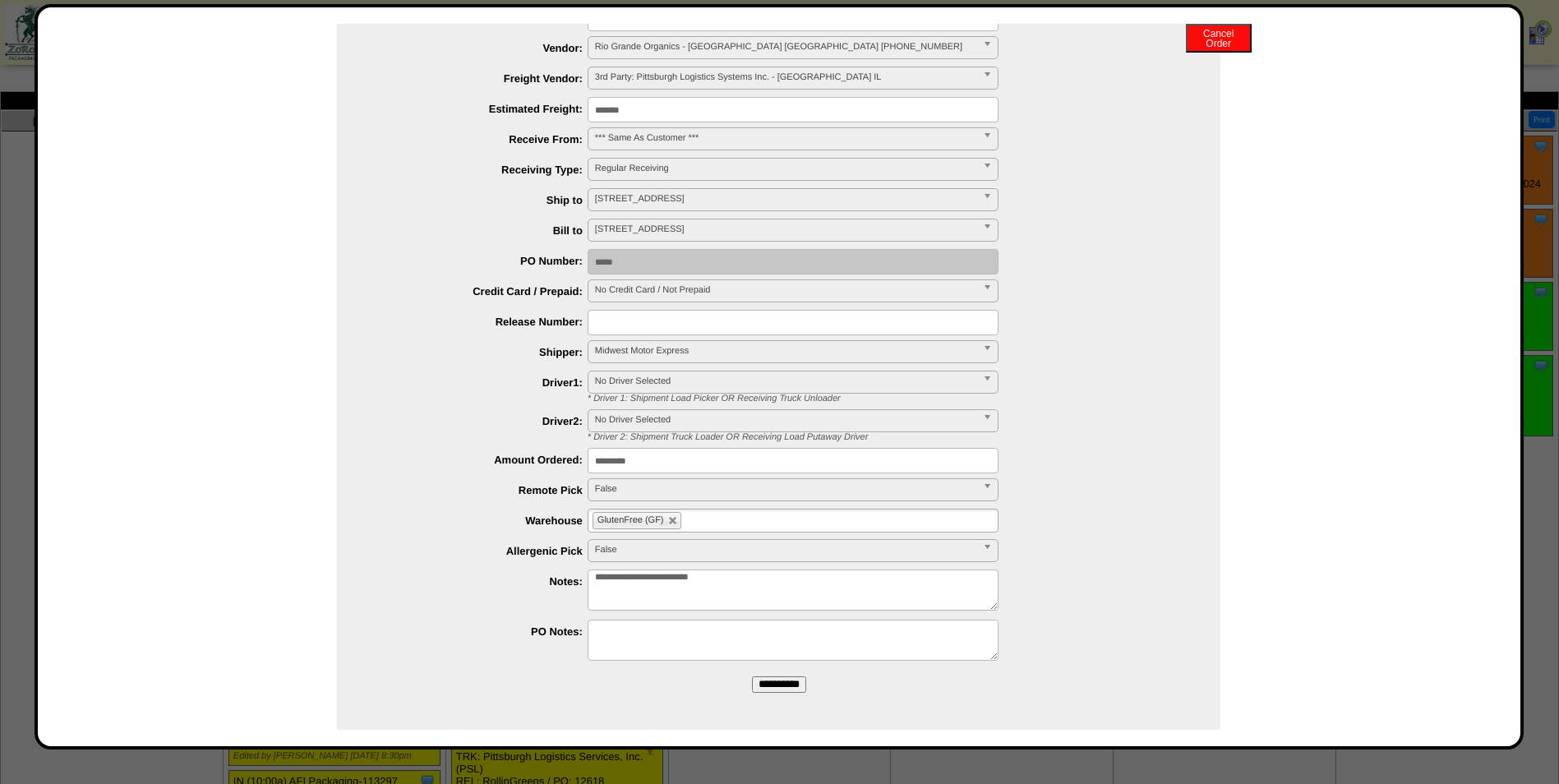 type on "**********" 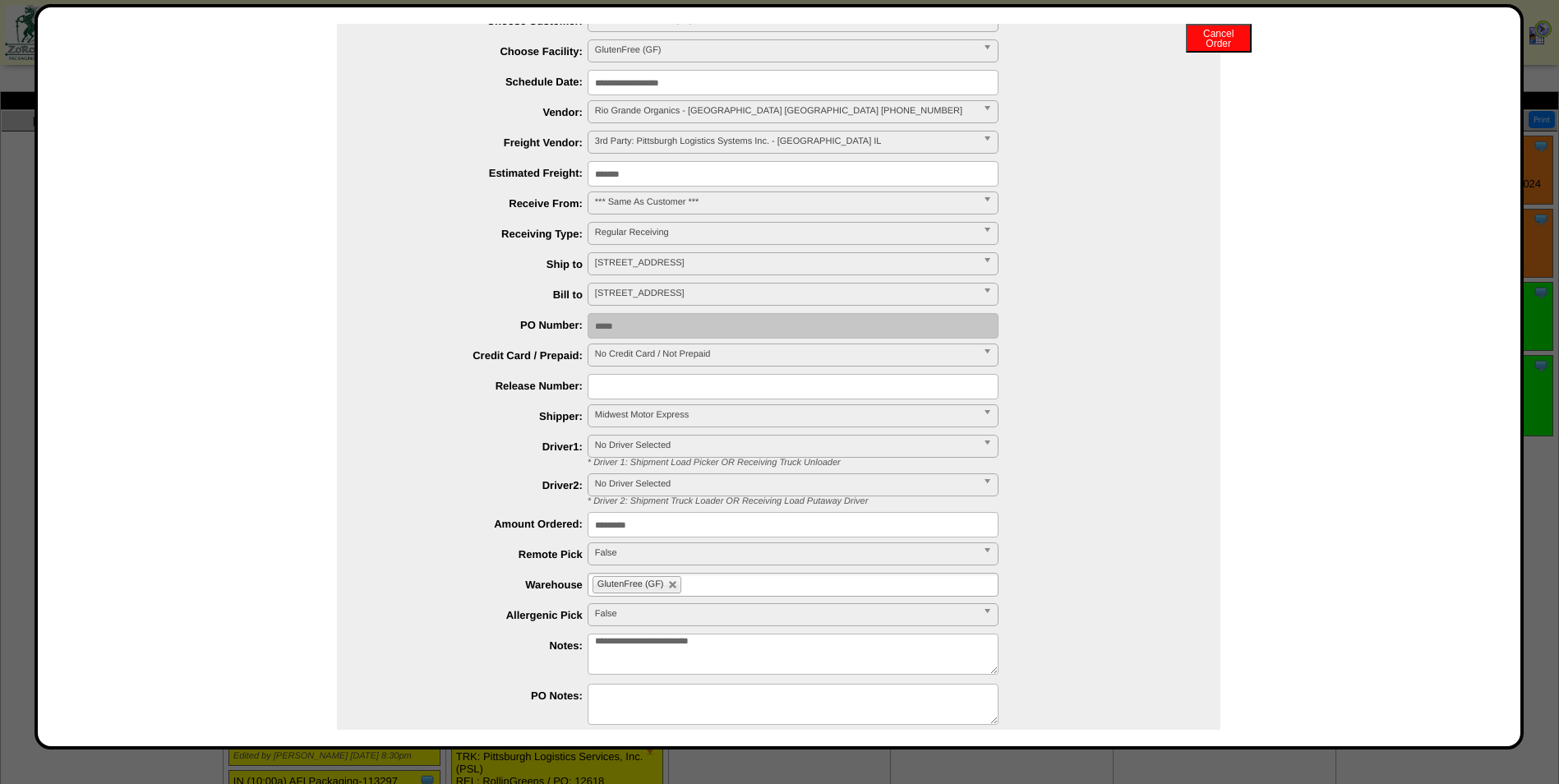 scroll, scrollTop: 0, scrollLeft: 0, axis: both 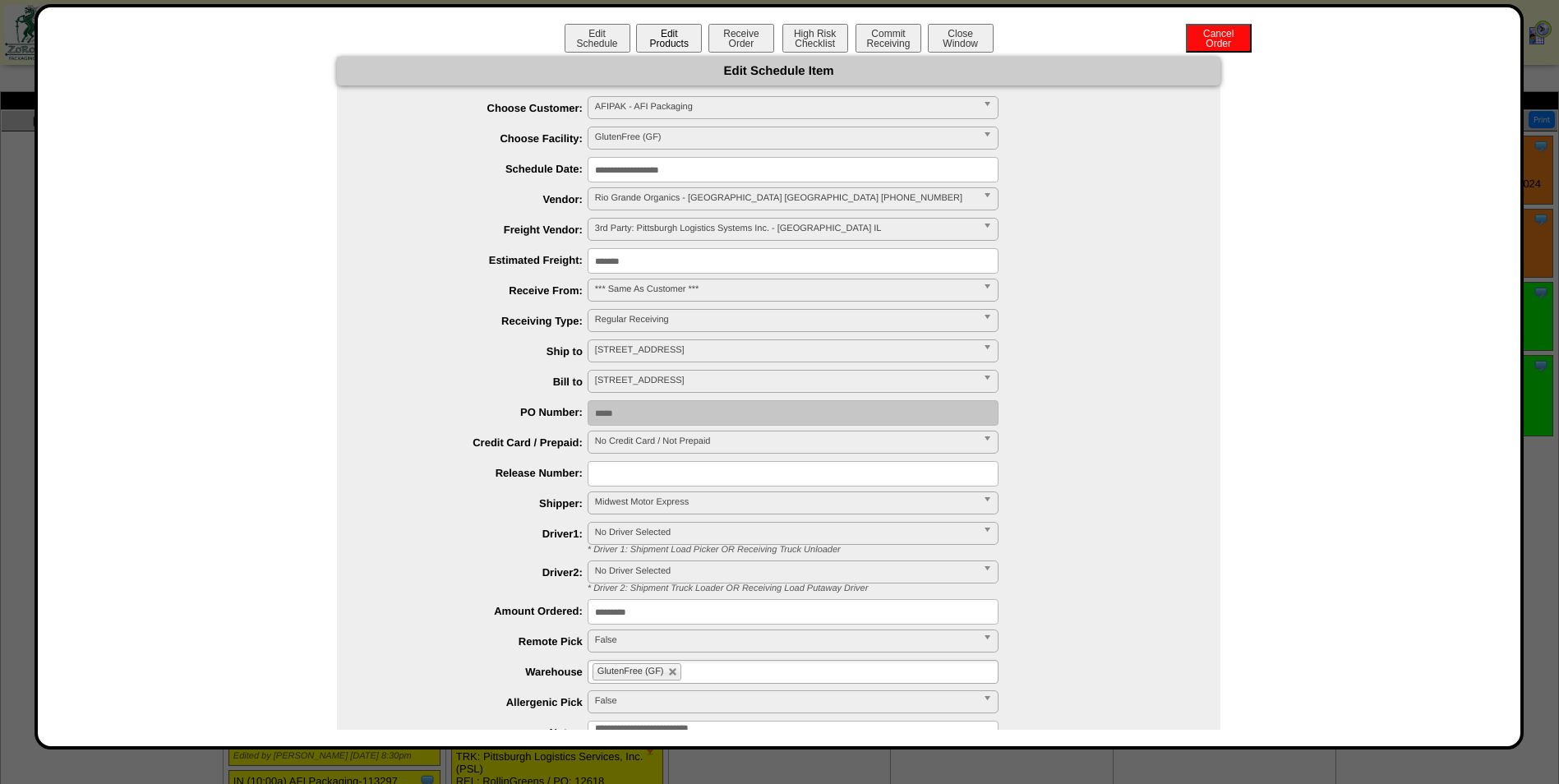 click on "Edit Products" at bounding box center (669, 38) 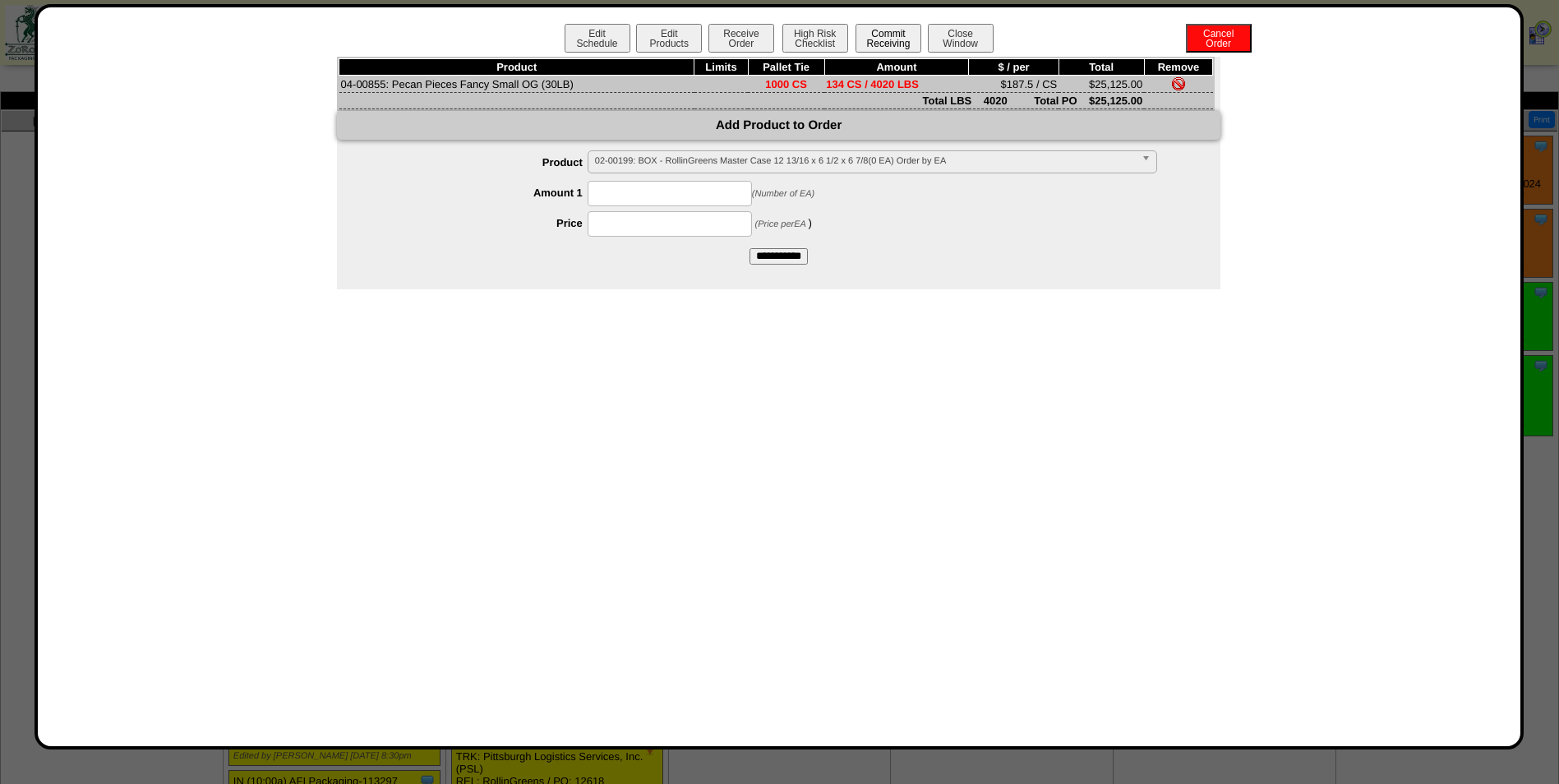 click on "Commit Receiving" at bounding box center [888, 38] 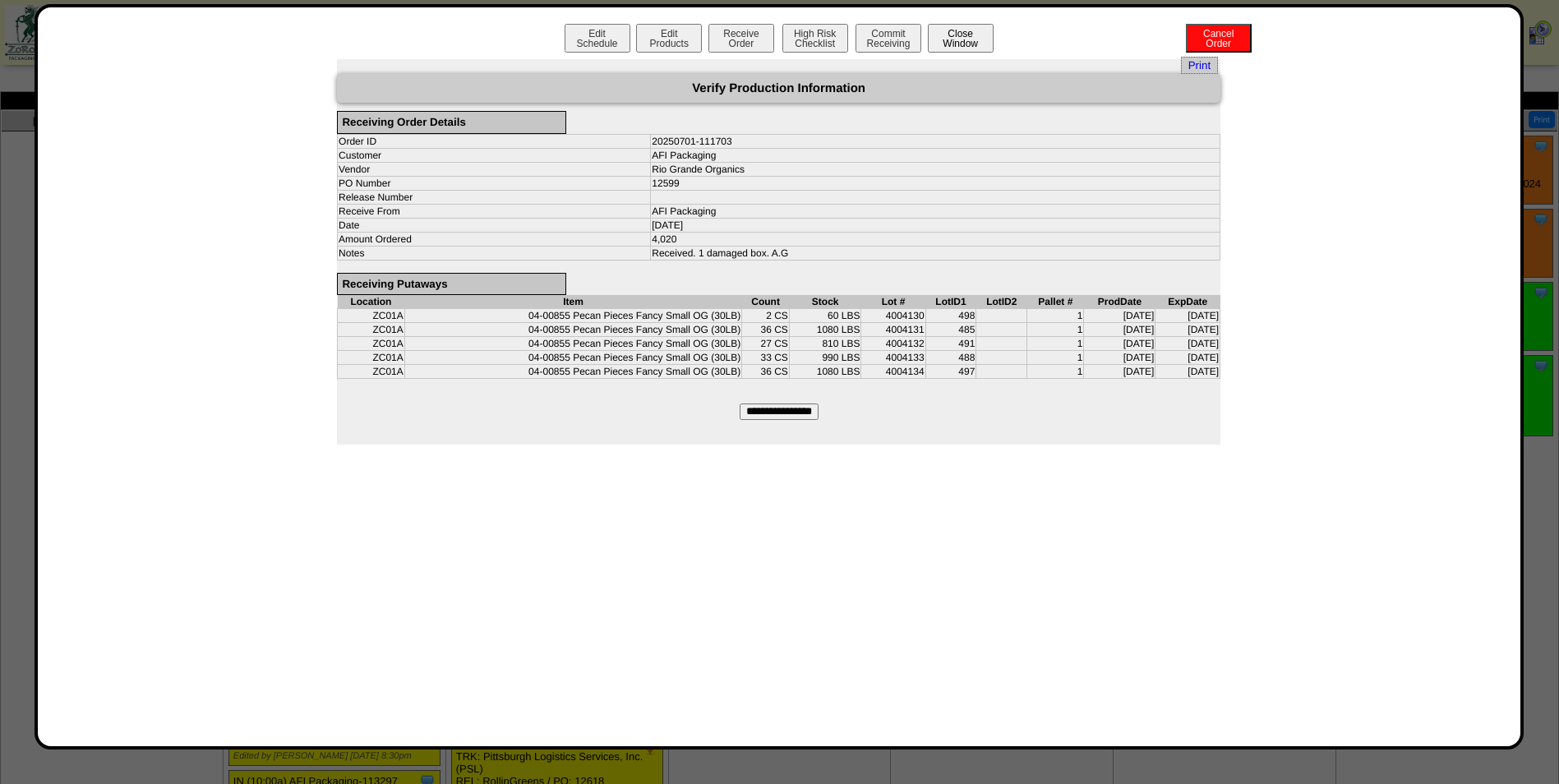 click on "Close Window" at bounding box center [961, 38] 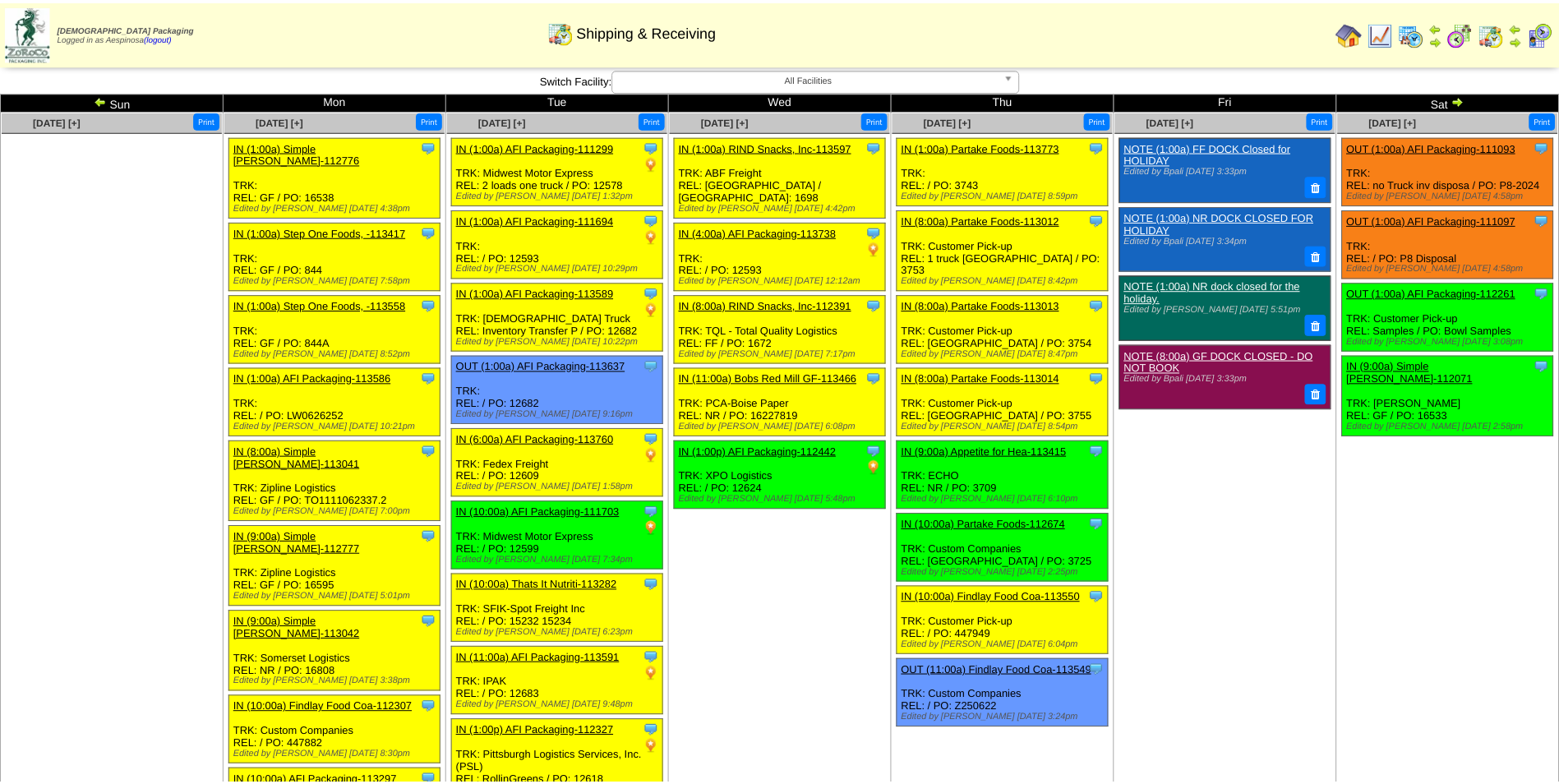 scroll, scrollTop: 0, scrollLeft: 0, axis: both 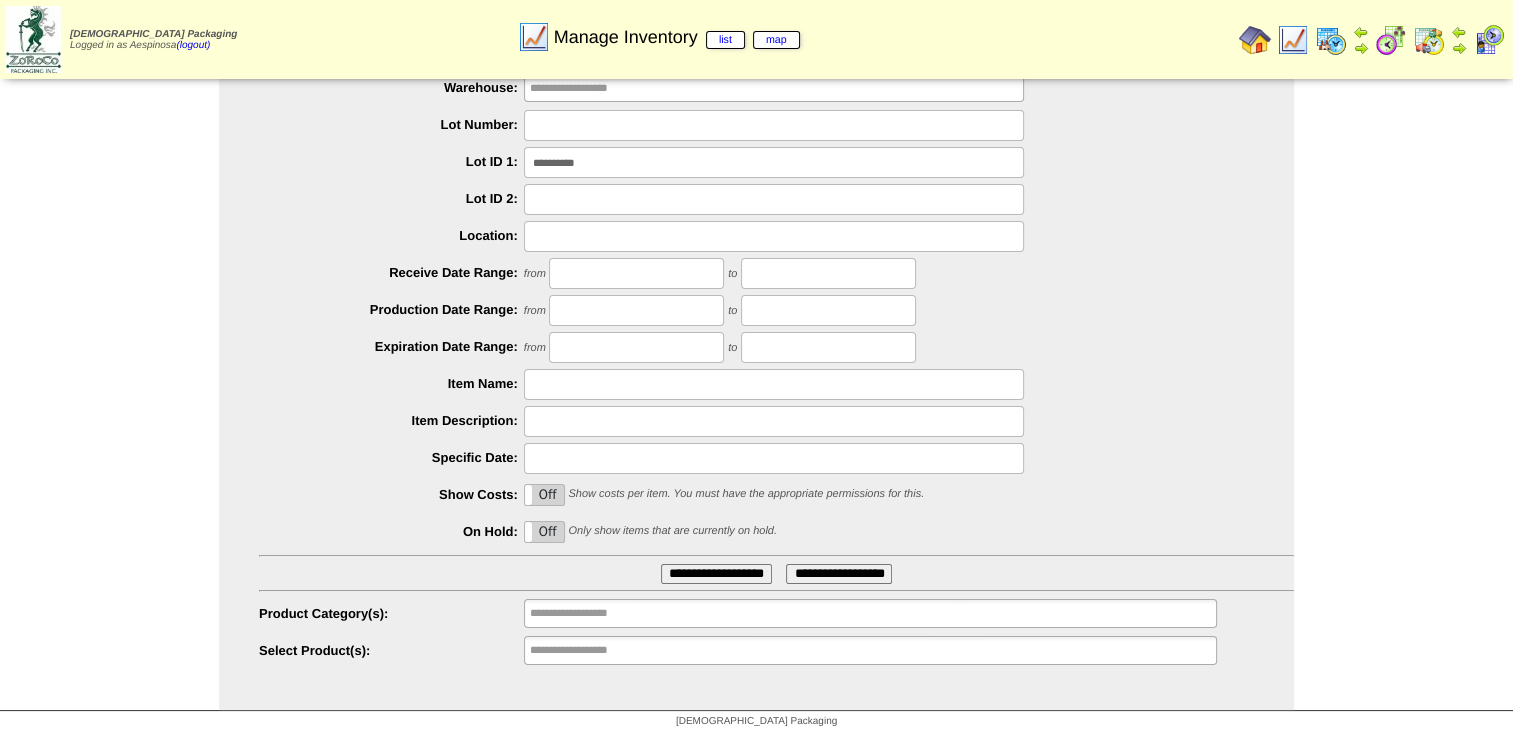 click on "**********" at bounding box center [870, 650] 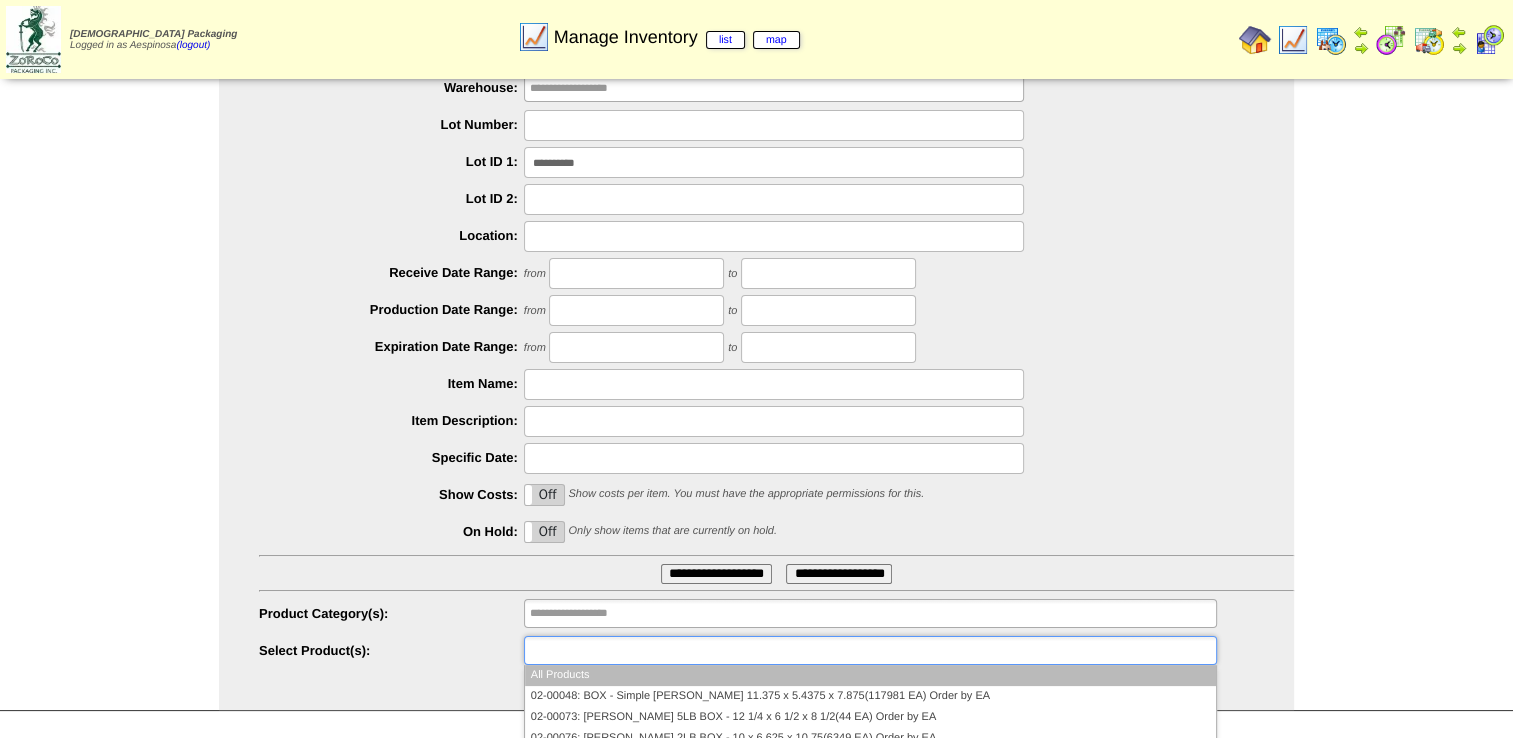 paste on "*********" 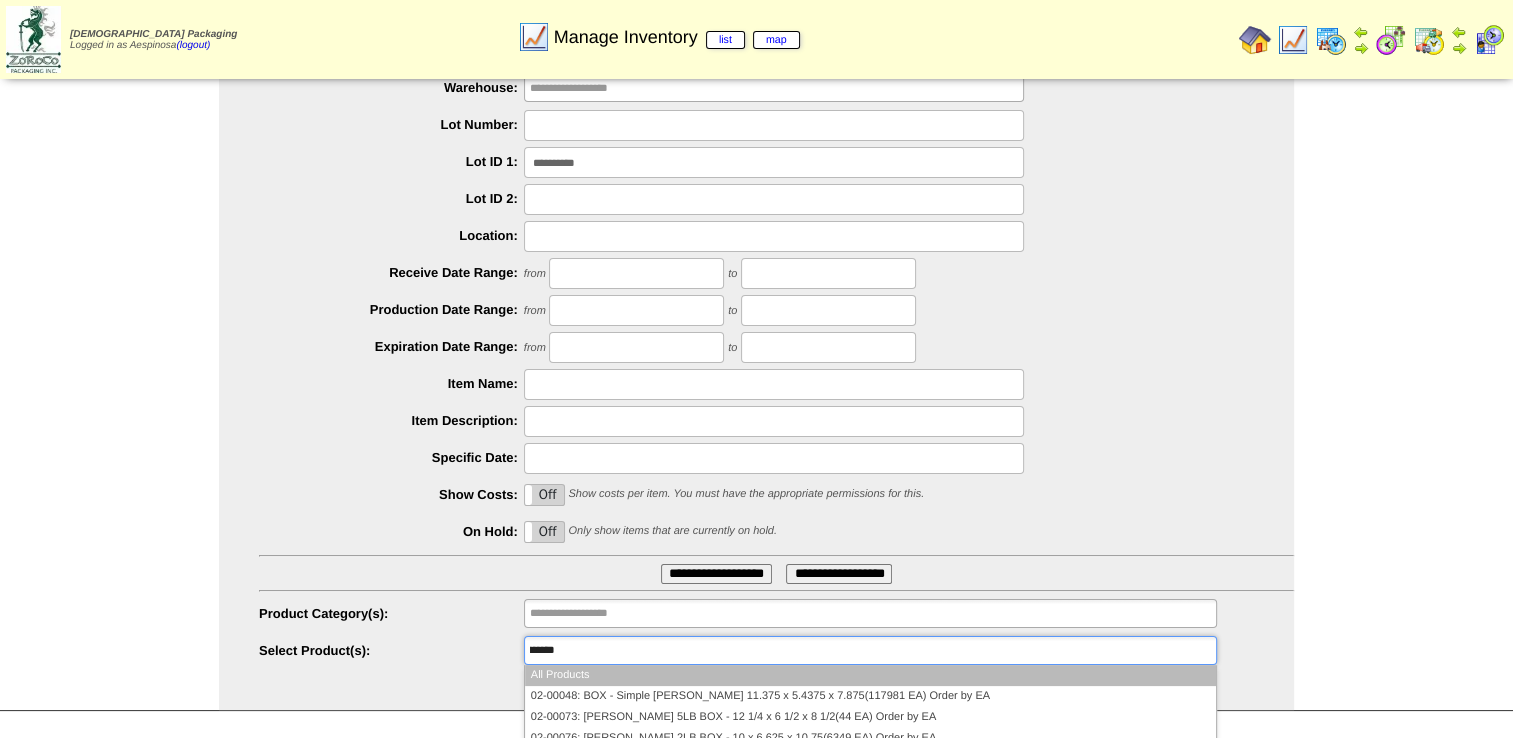 scroll, scrollTop: 0, scrollLeft: 0, axis: both 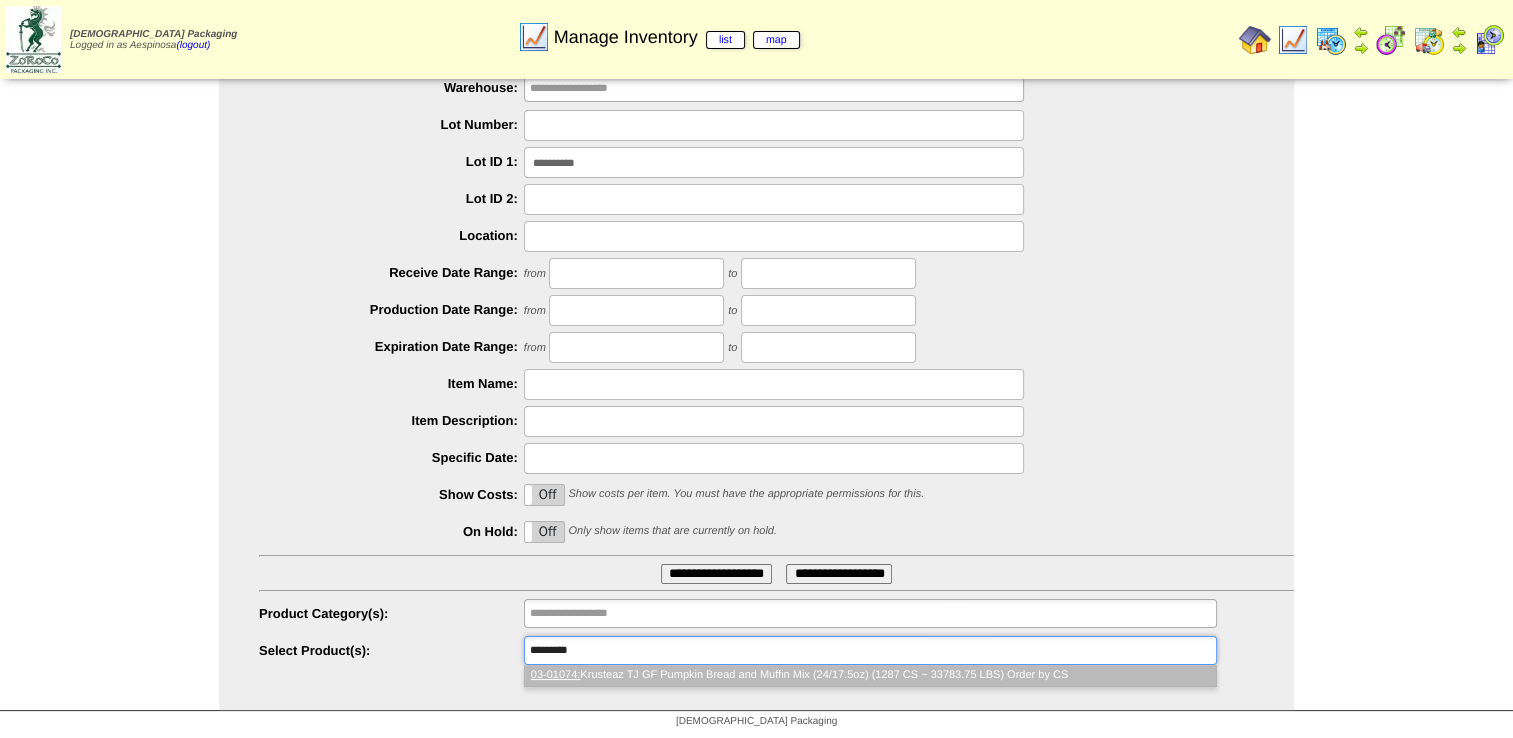 type on "*********" 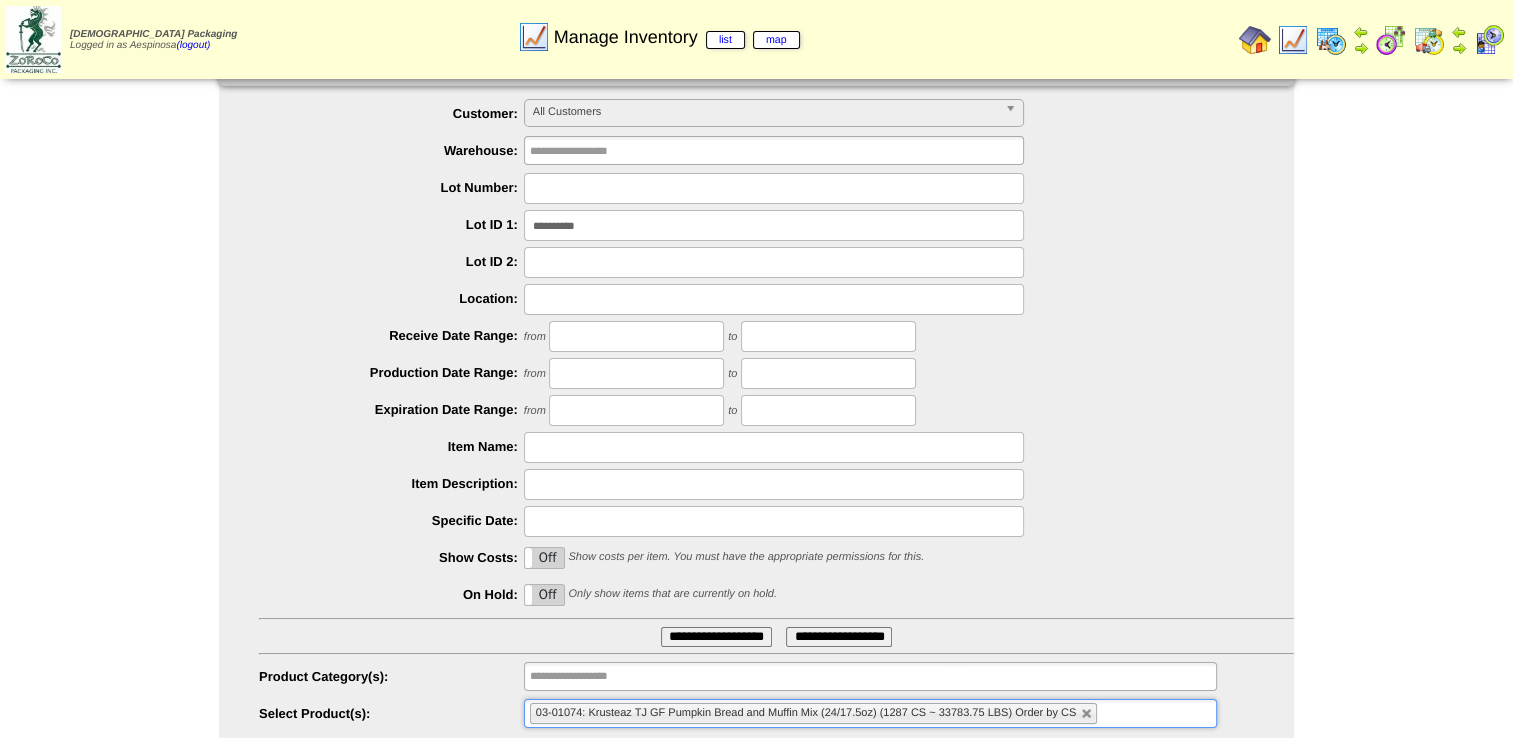 scroll, scrollTop: 0, scrollLeft: 0, axis: both 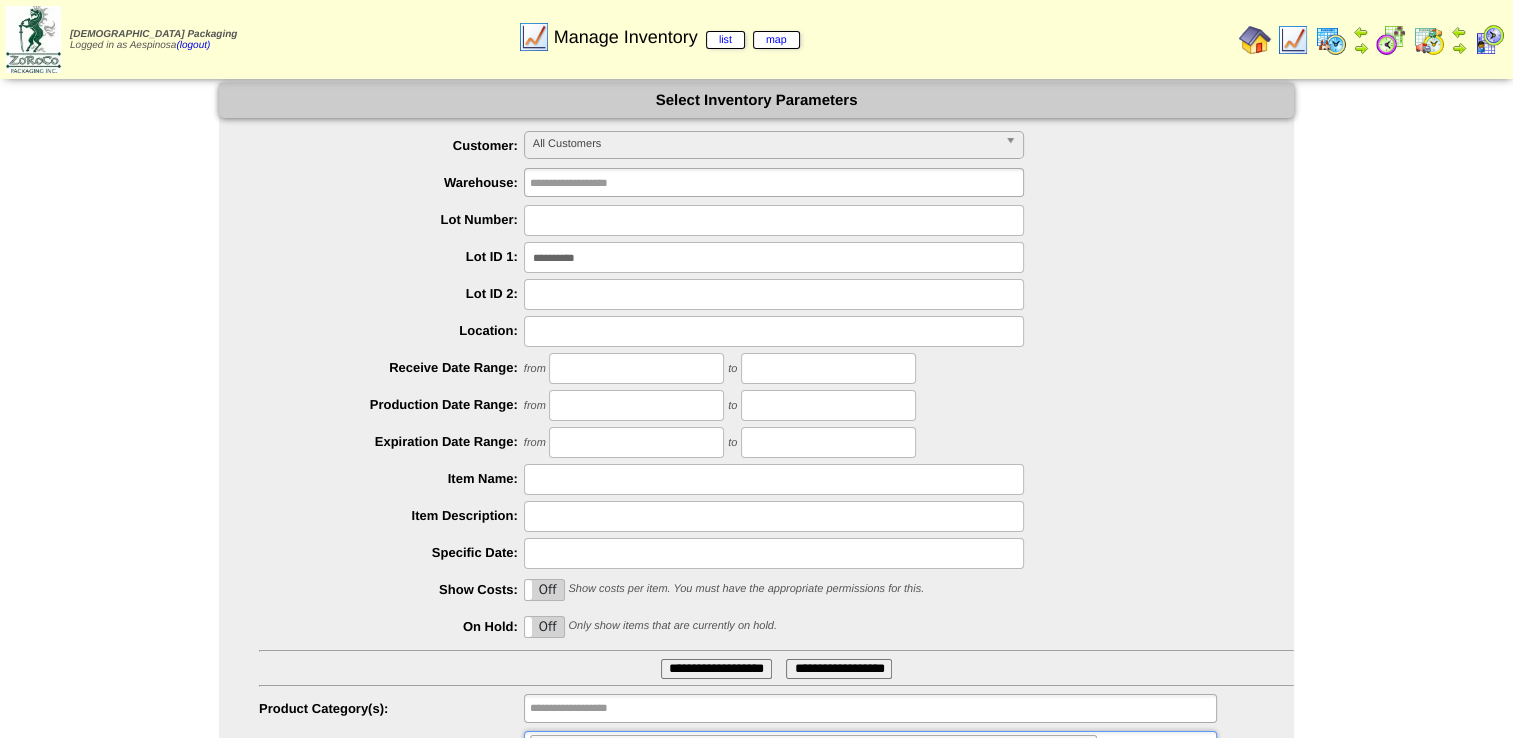 click on "**********" at bounding box center [774, 257] 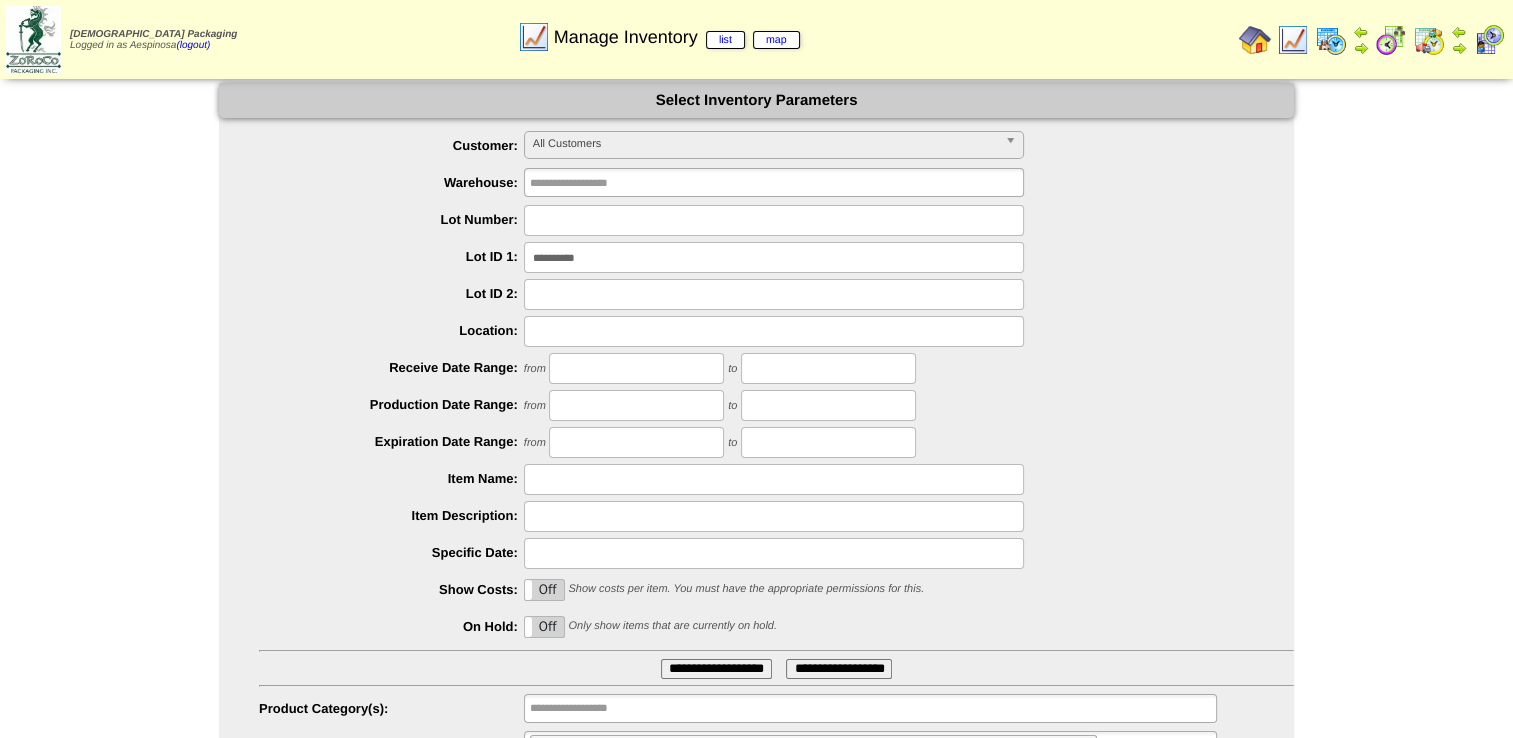 click on "**********" at bounding box center [774, 257] 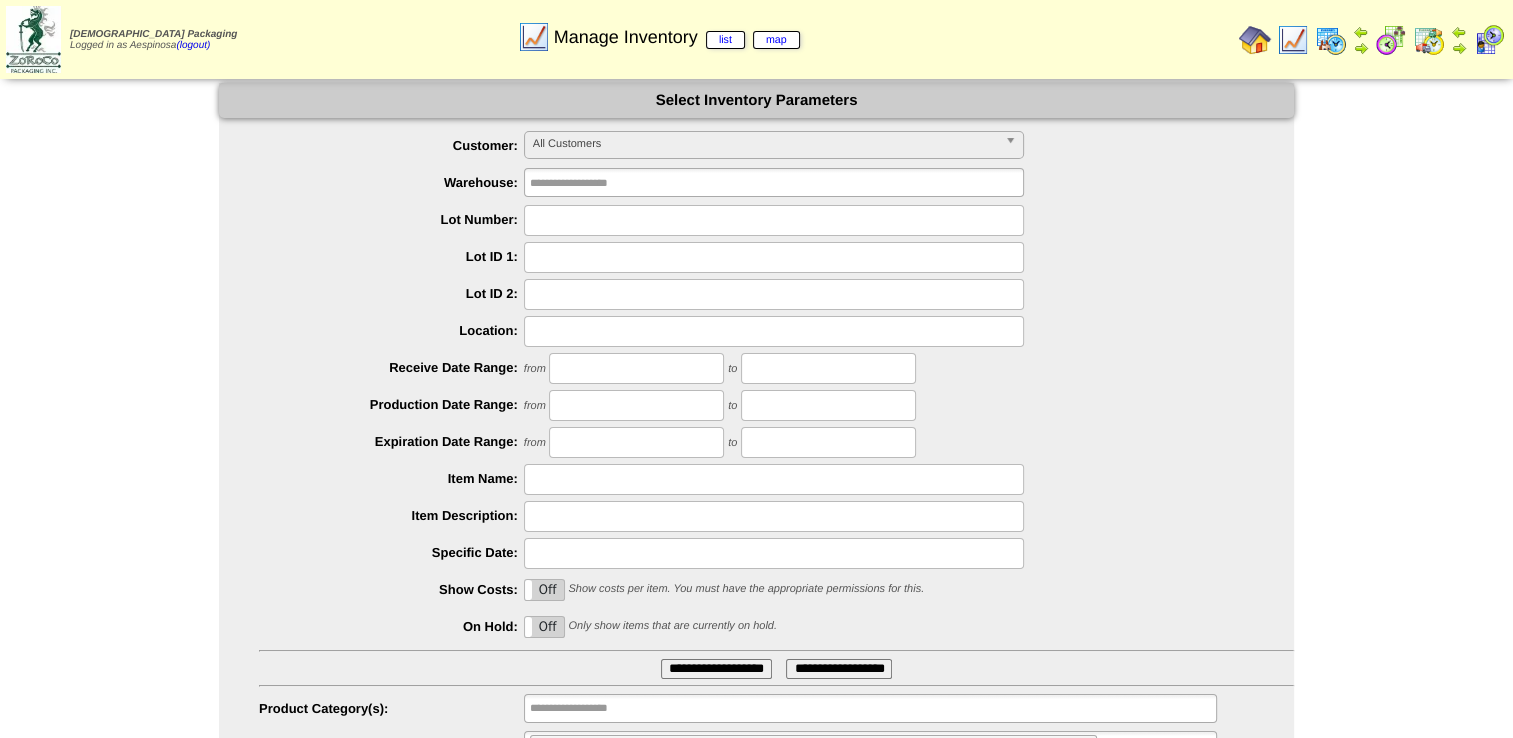 scroll, scrollTop: 95, scrollLeft: 0, axis: vertical 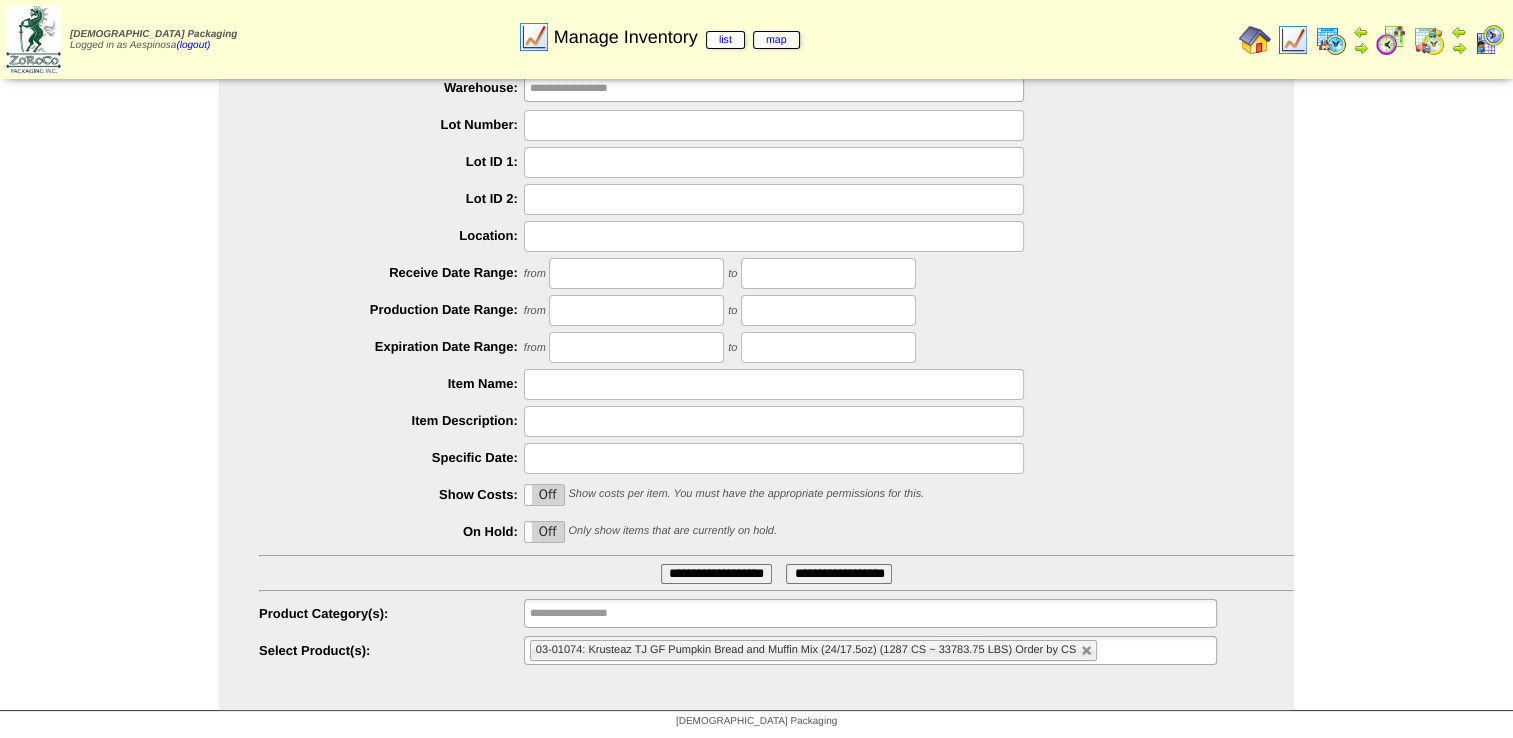 type 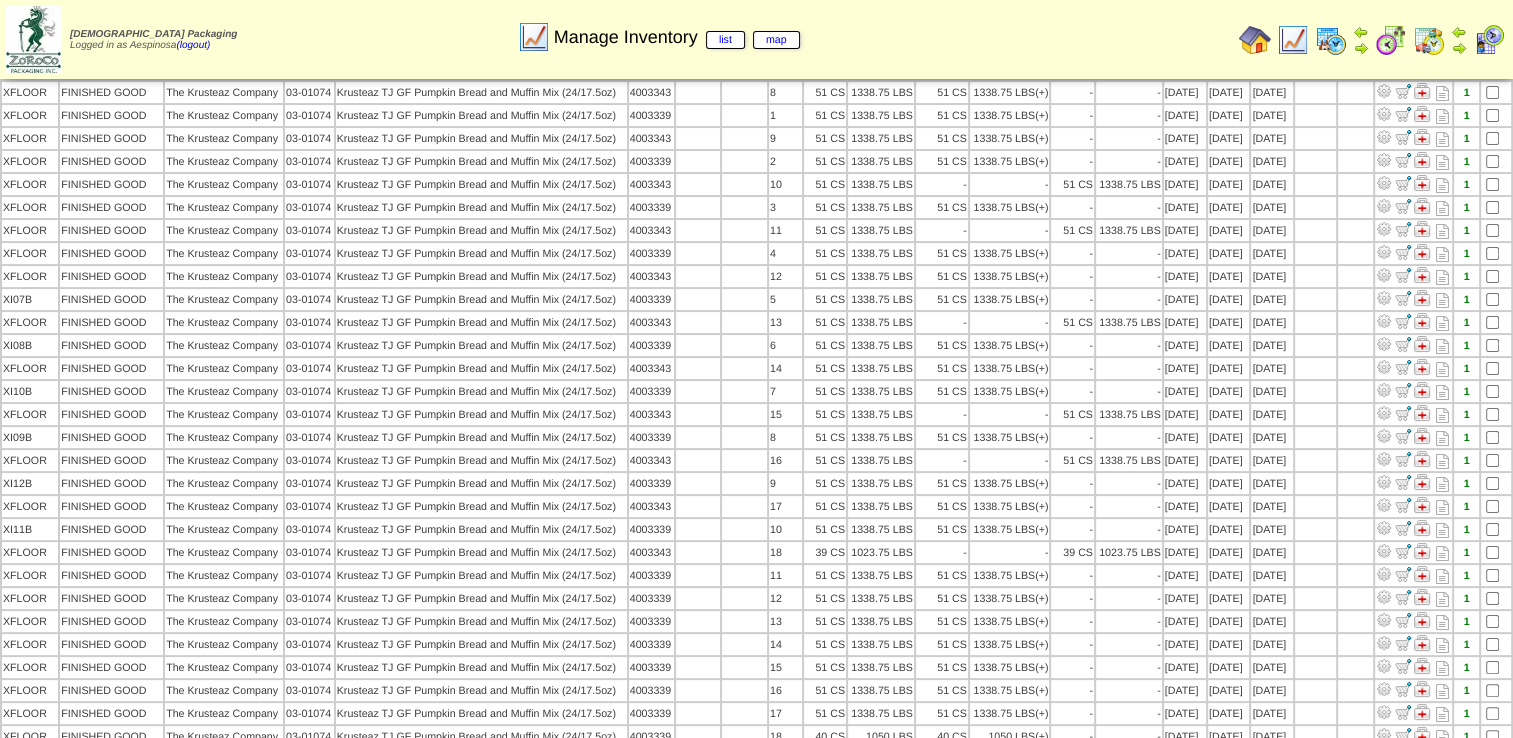 scroll, scrollTop: 89, scrollLeft: 0, axis: vertical 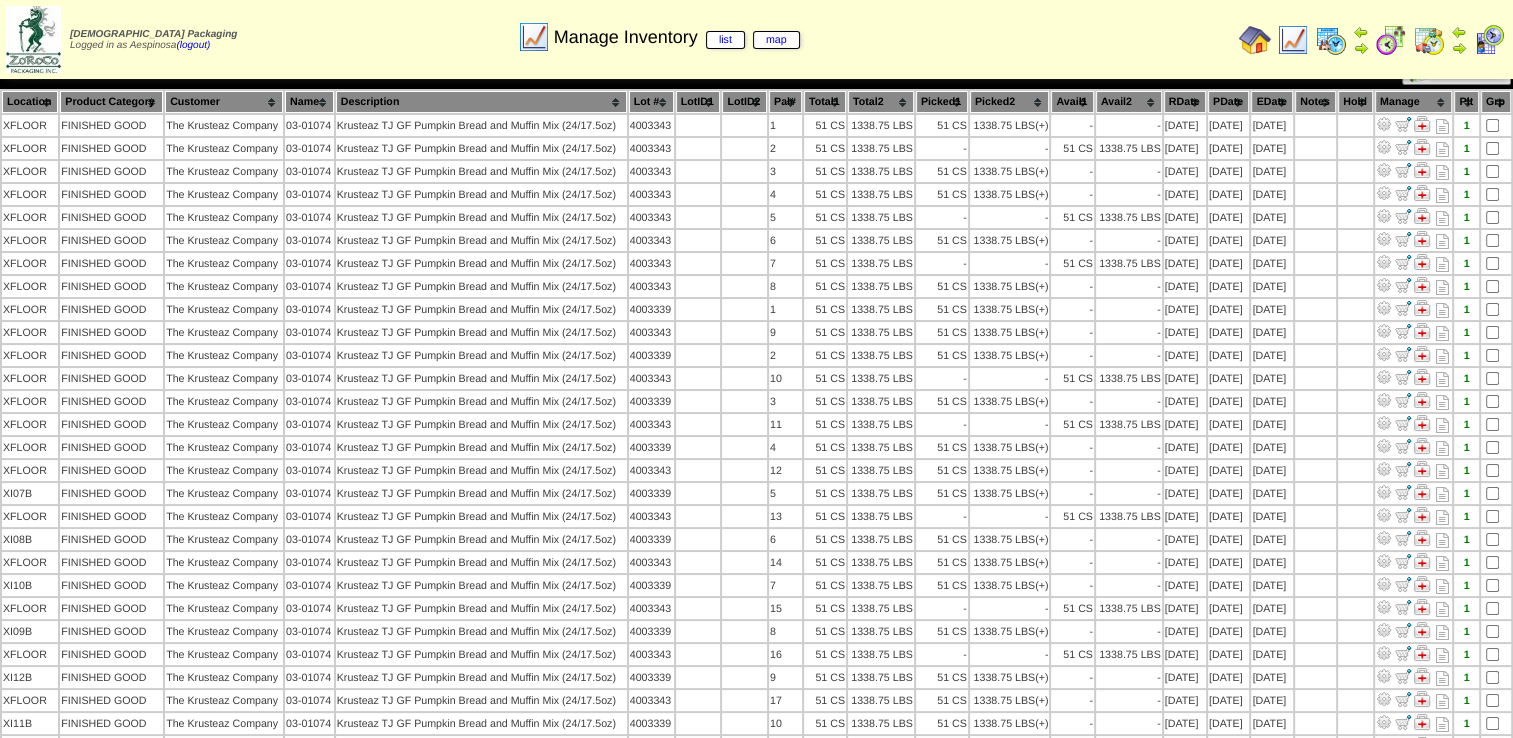 click on "Picked1" at bounding box center [942, 102] 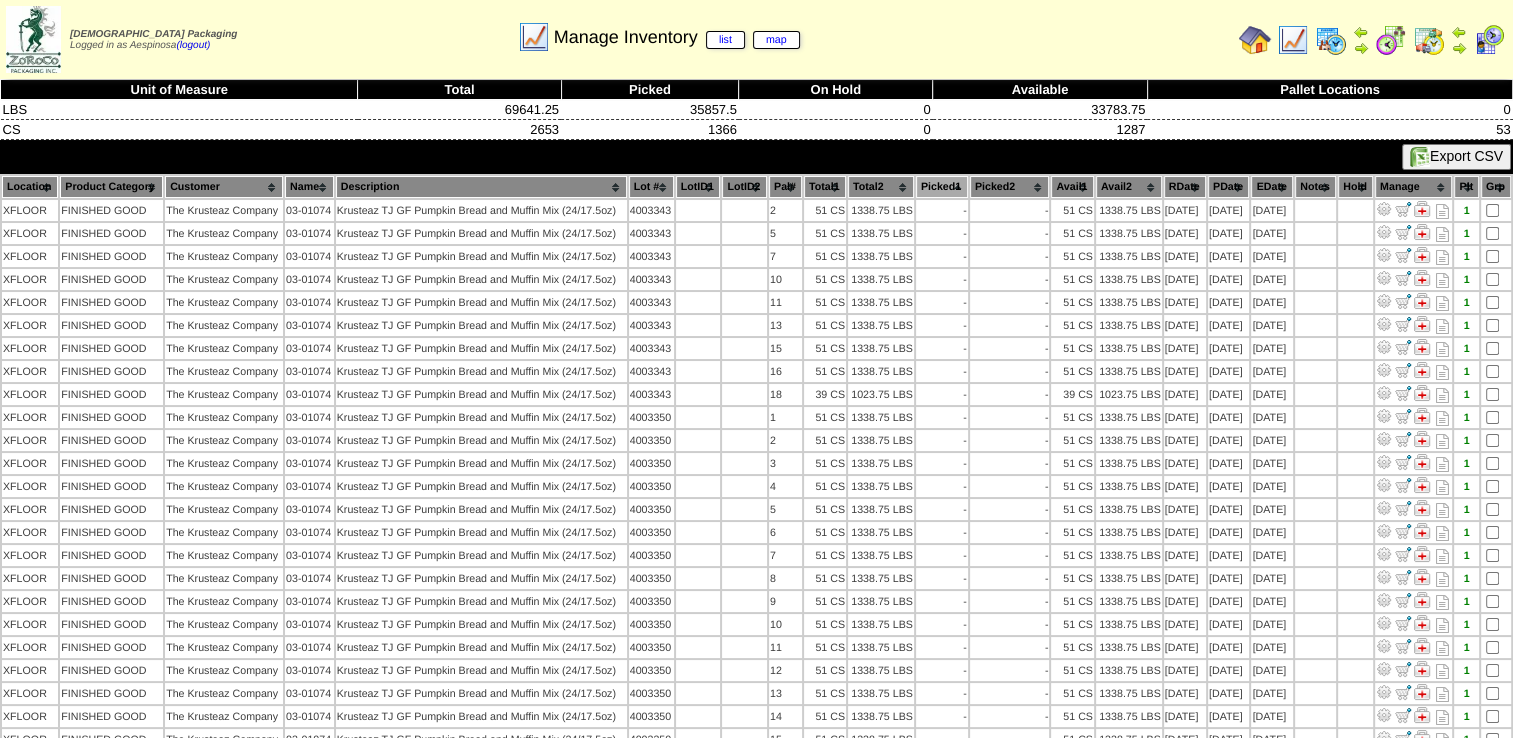 scroll, scrollTop: 0, scrollLeft: 0, axis: both 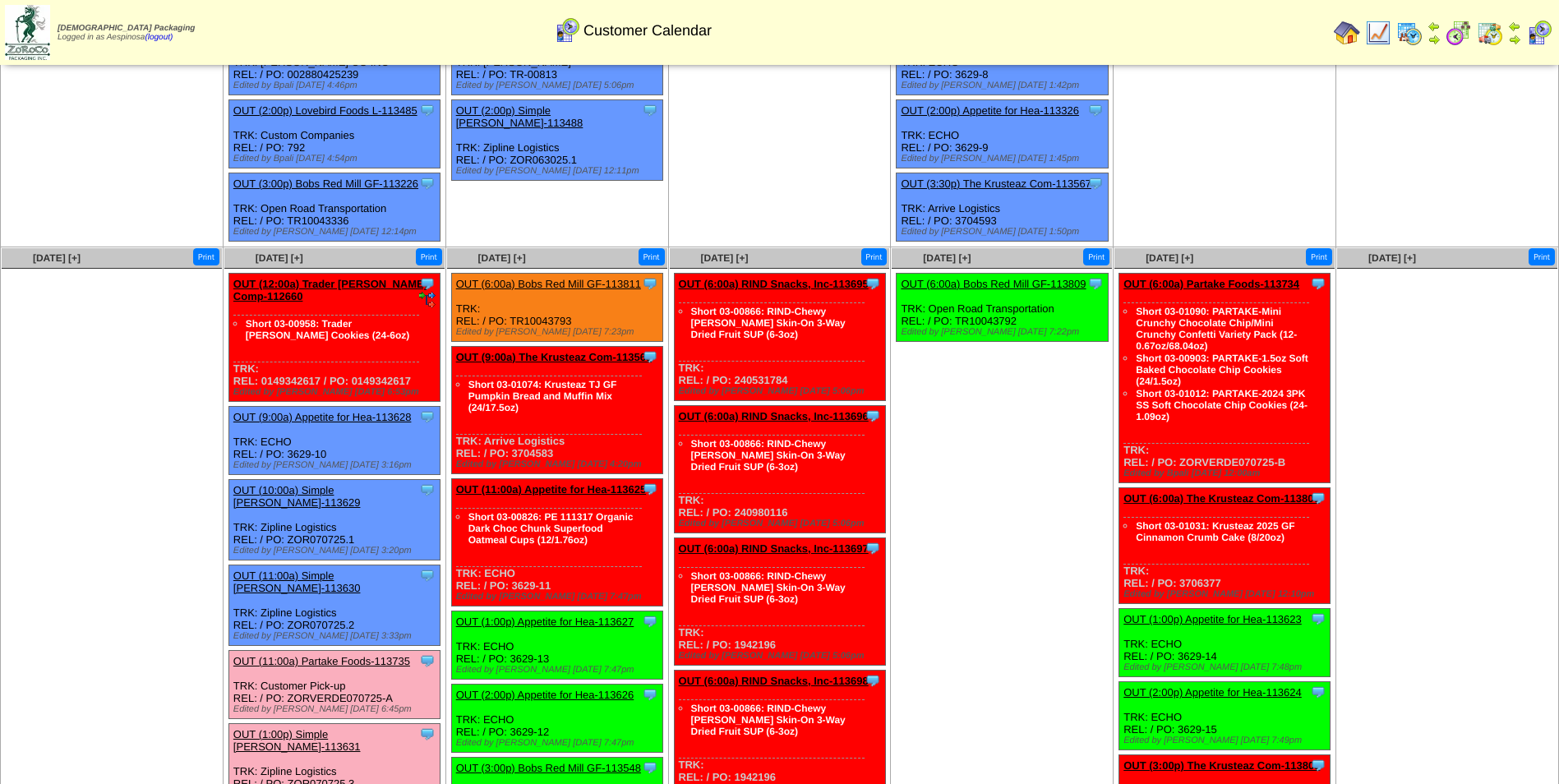 click on "OUT
(9:00a)
The Krusteaz Com-113568" at bounding box center (554, 357) 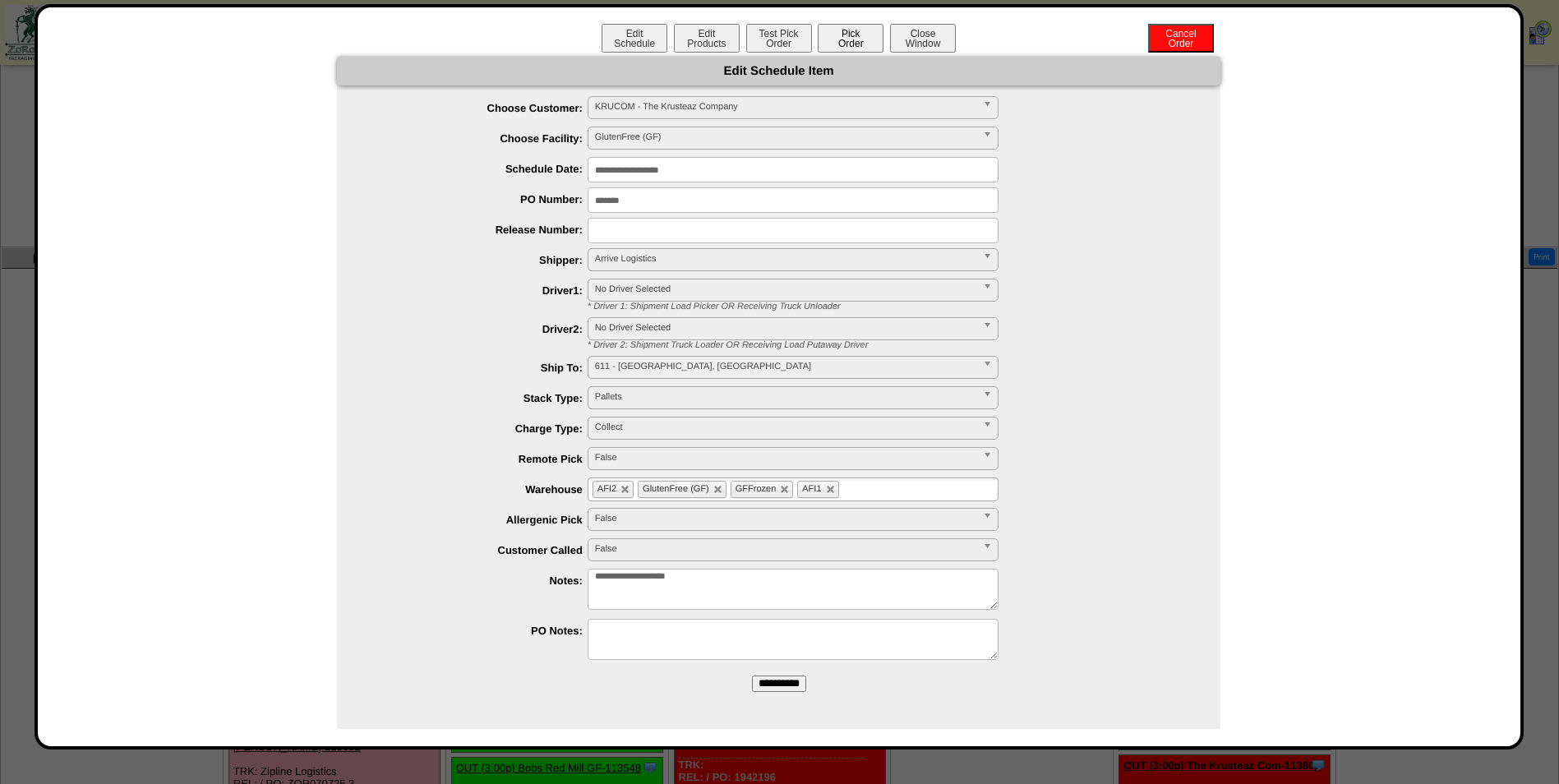 click on "Pick Order" at bounding box center [851, 38] 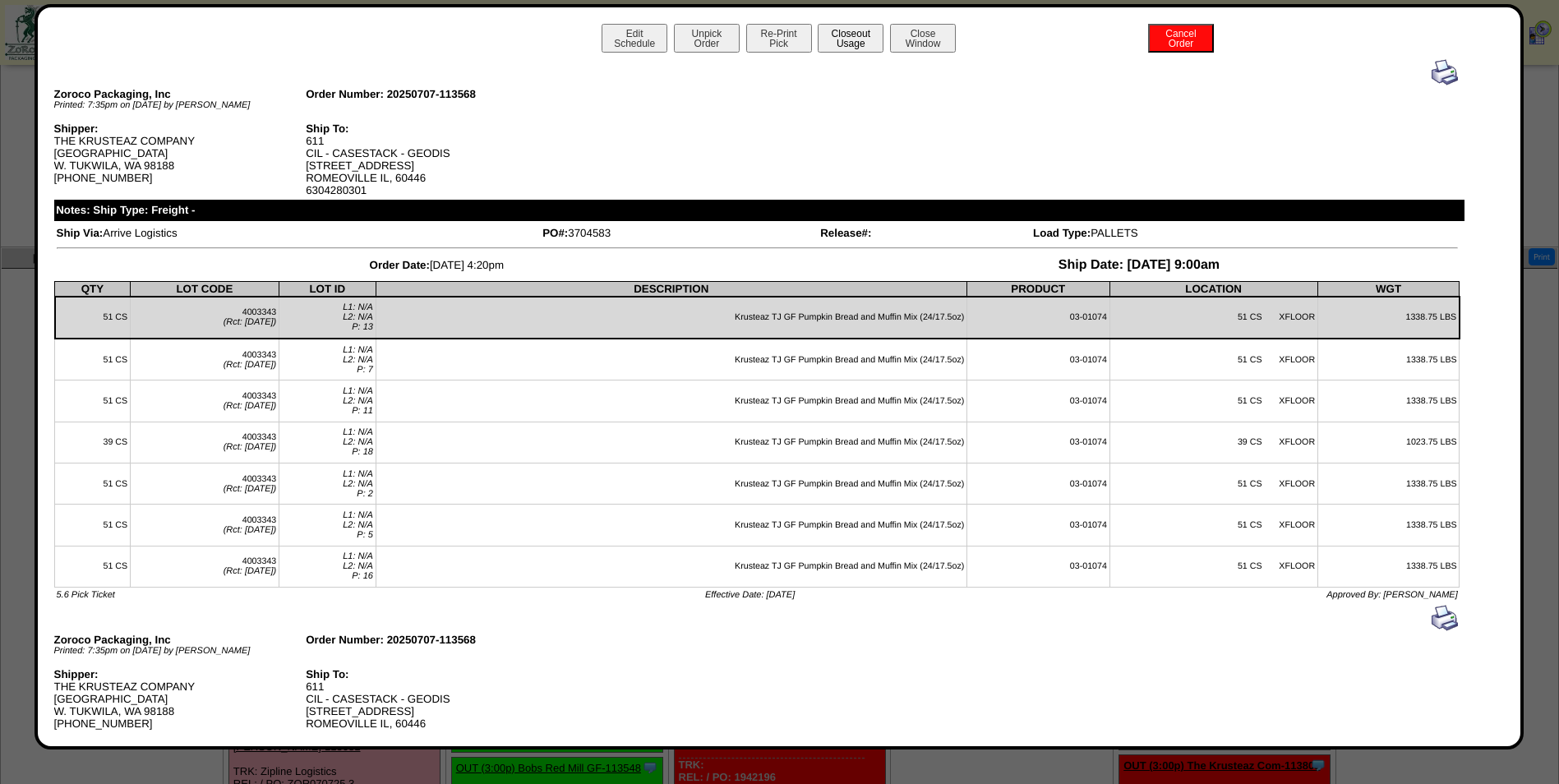 click on "Closeout Usage" at bounding box center (851, 38) 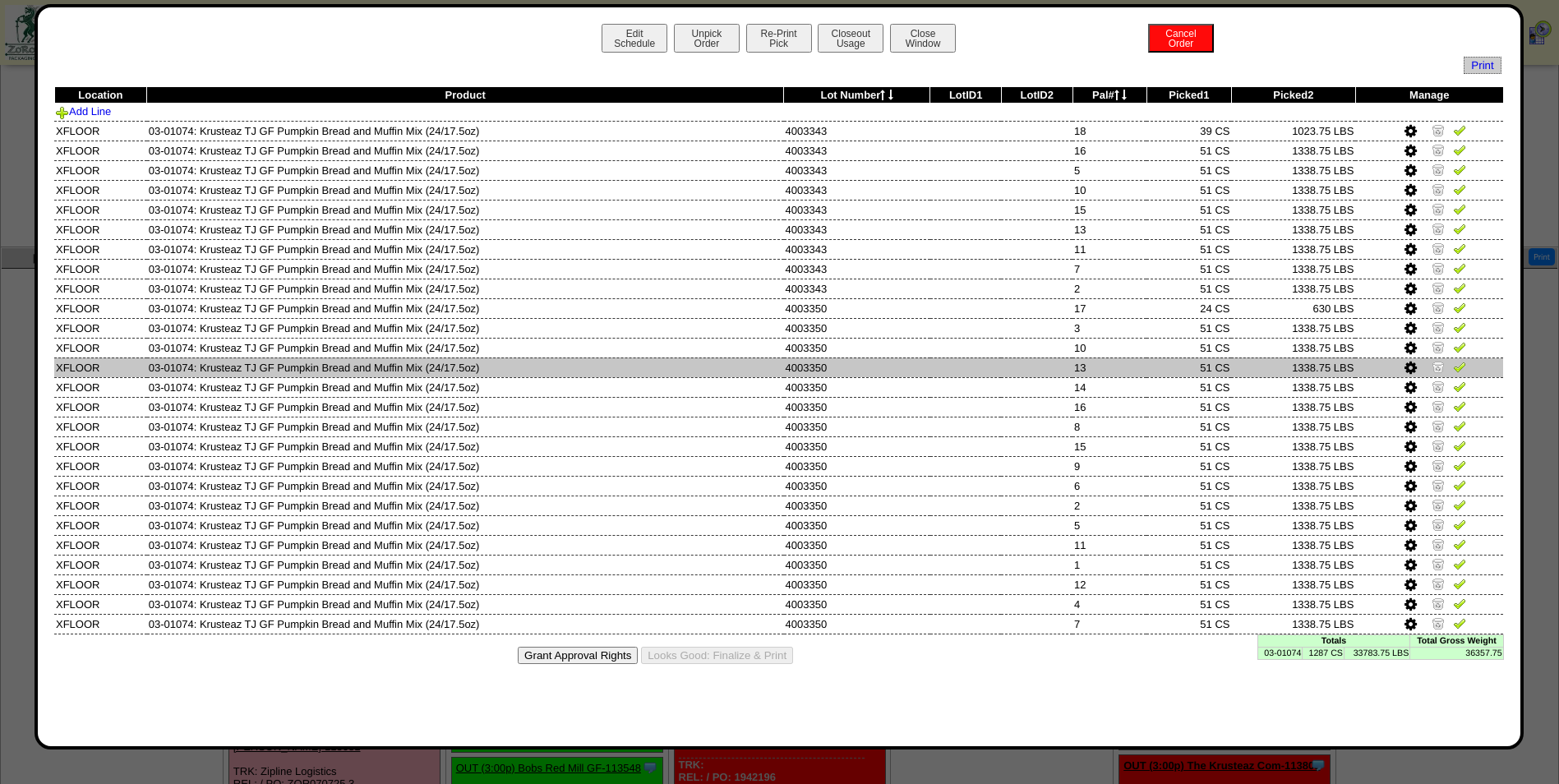 click on "13" at bounding box center (1109, 367) 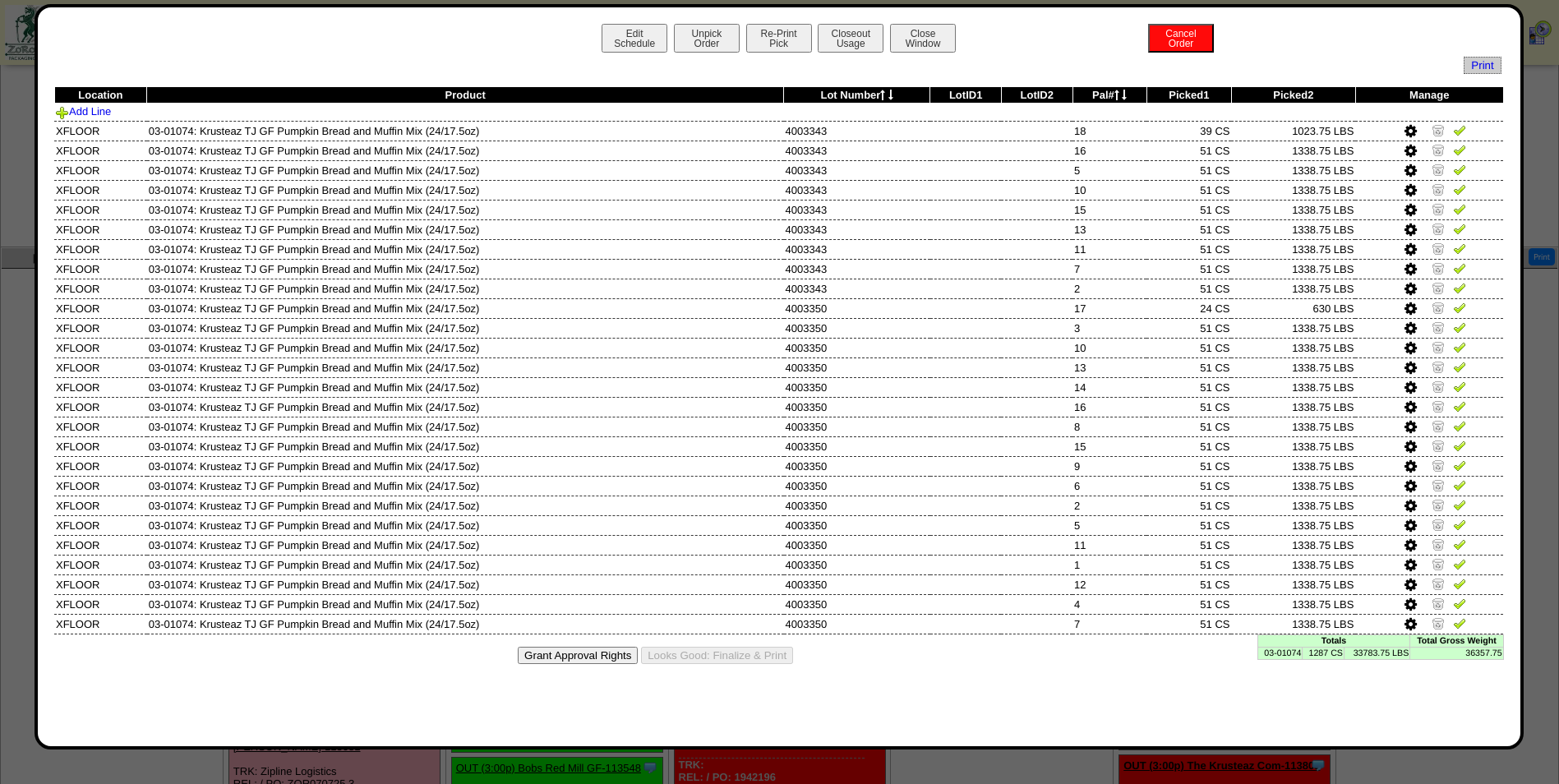 click on "1287 CS" at bounding box center [1323, 653] 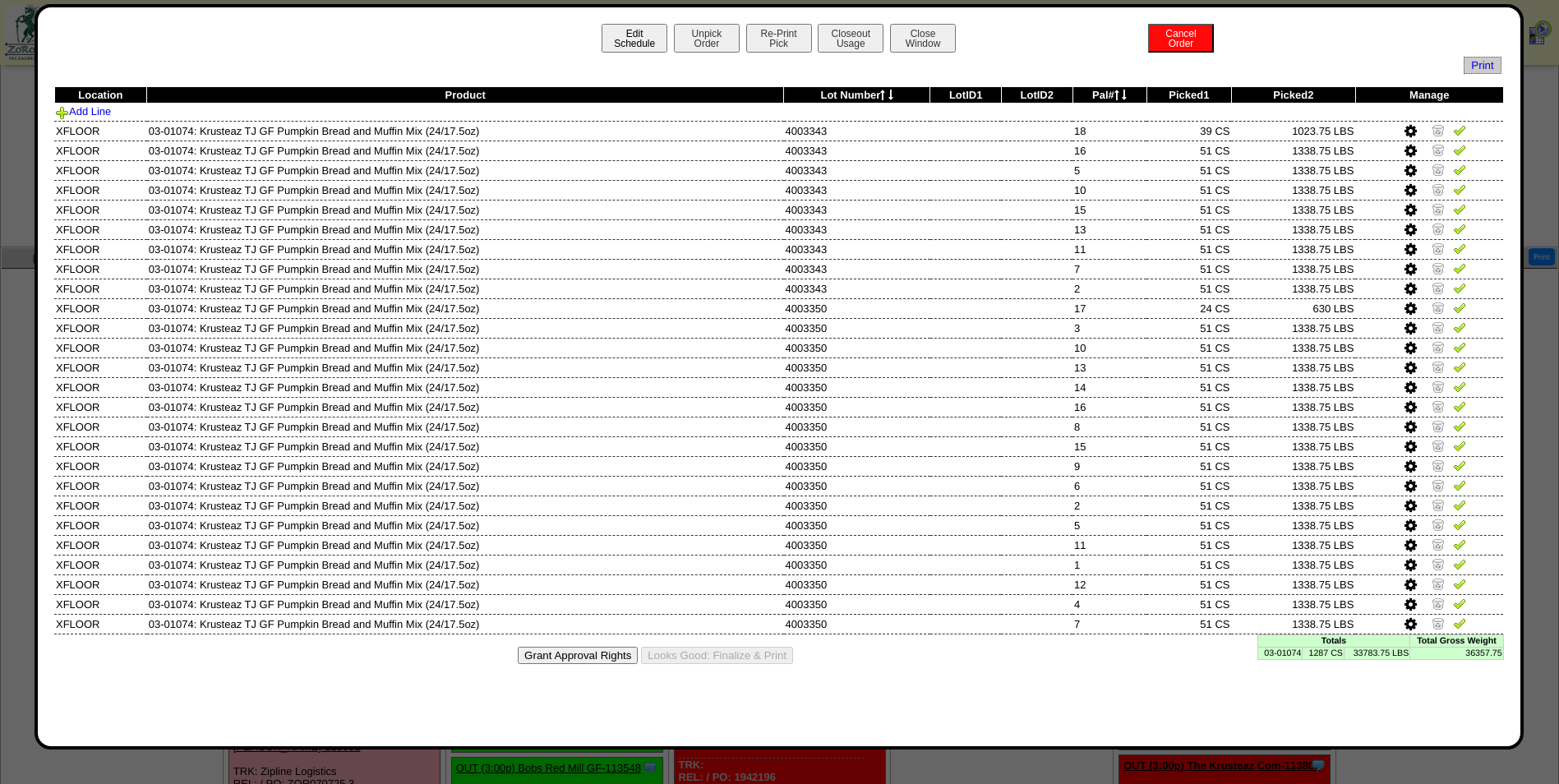 click on "Edit Schedule" at bounding box center [634, 38] 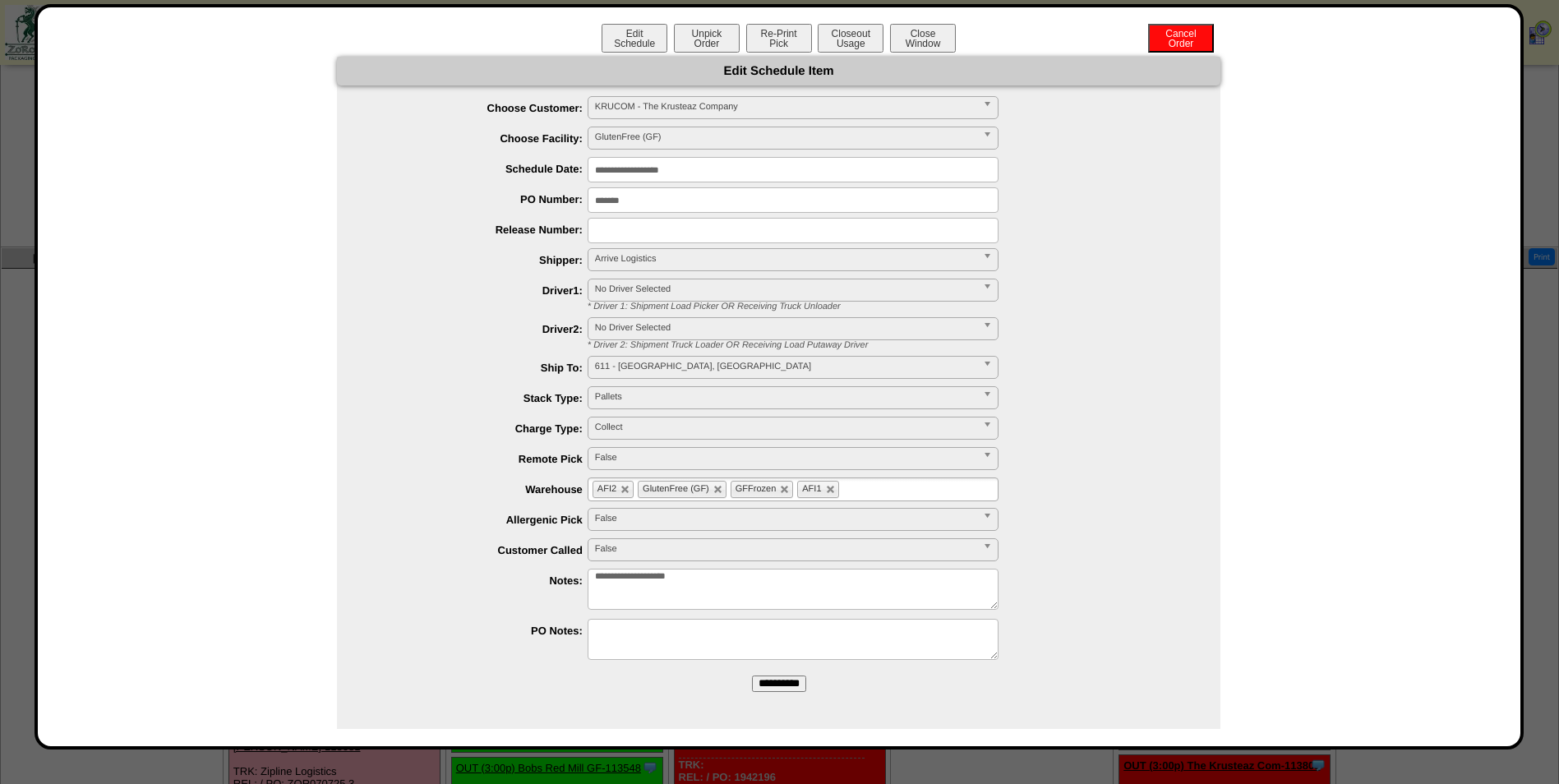 click on "**********" at bounding box center [793, 589] 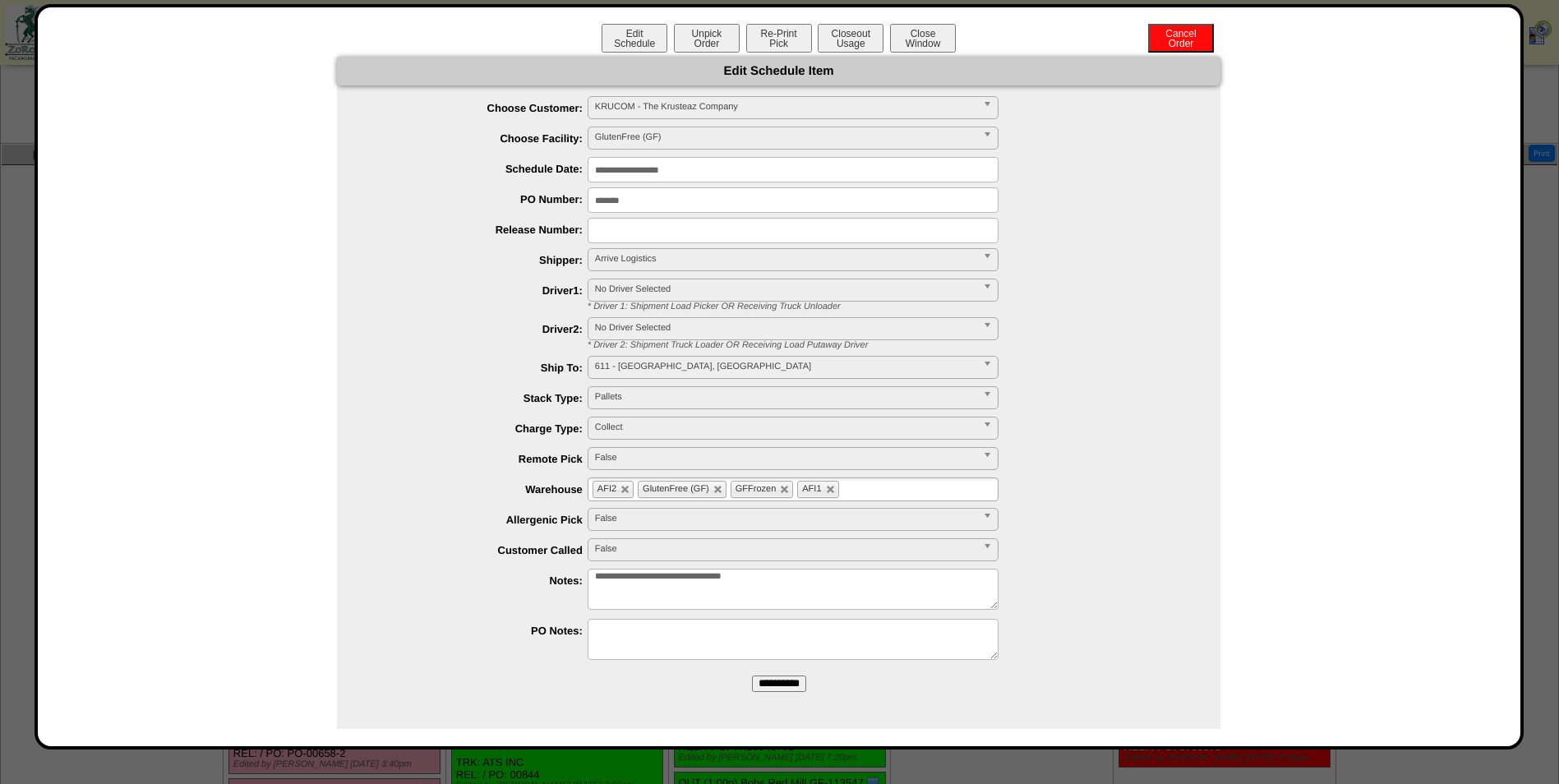 scroll, scrollTop: 518, scrollLeft: 0, axis: vertical 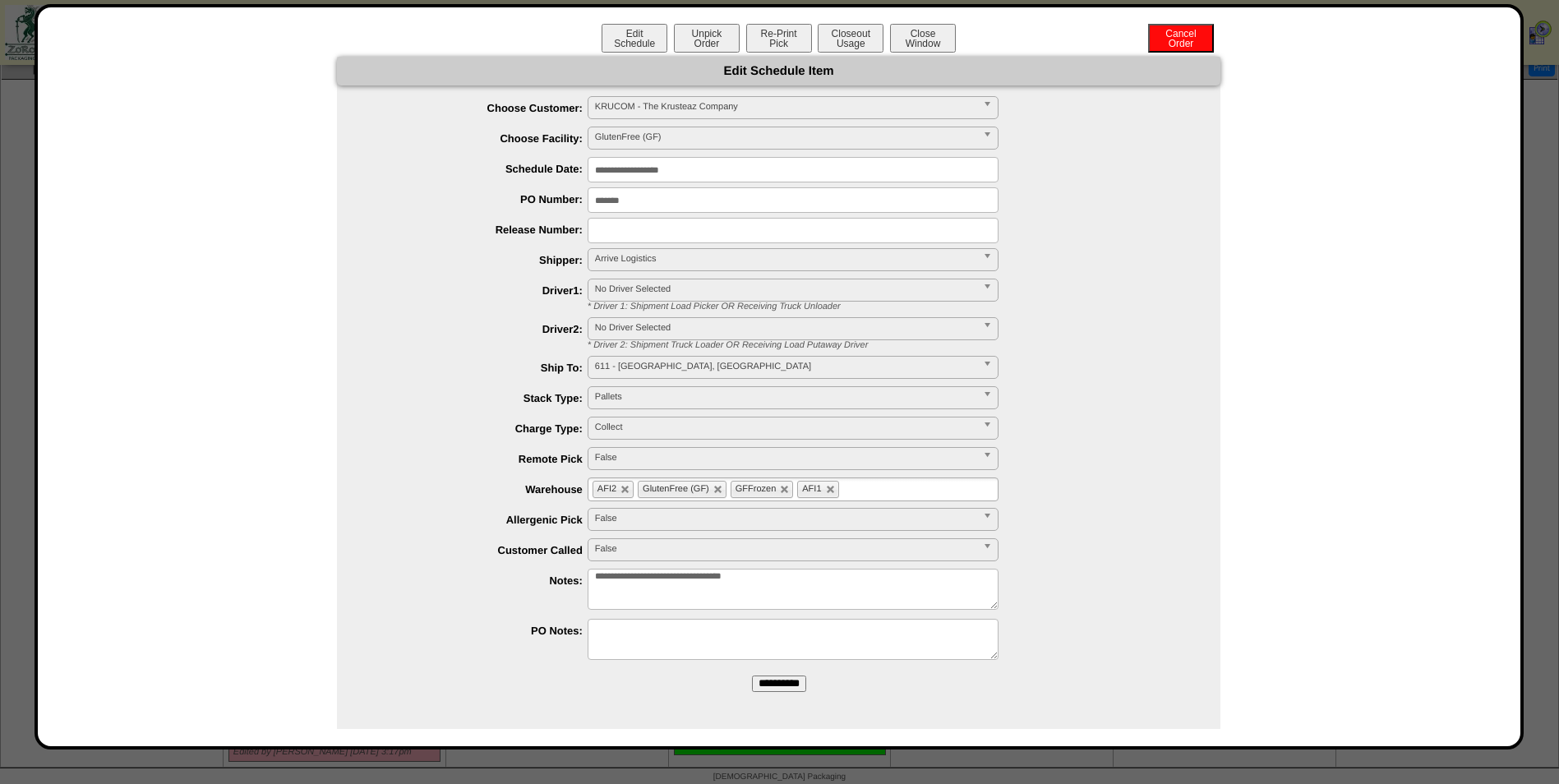 type on "**********" 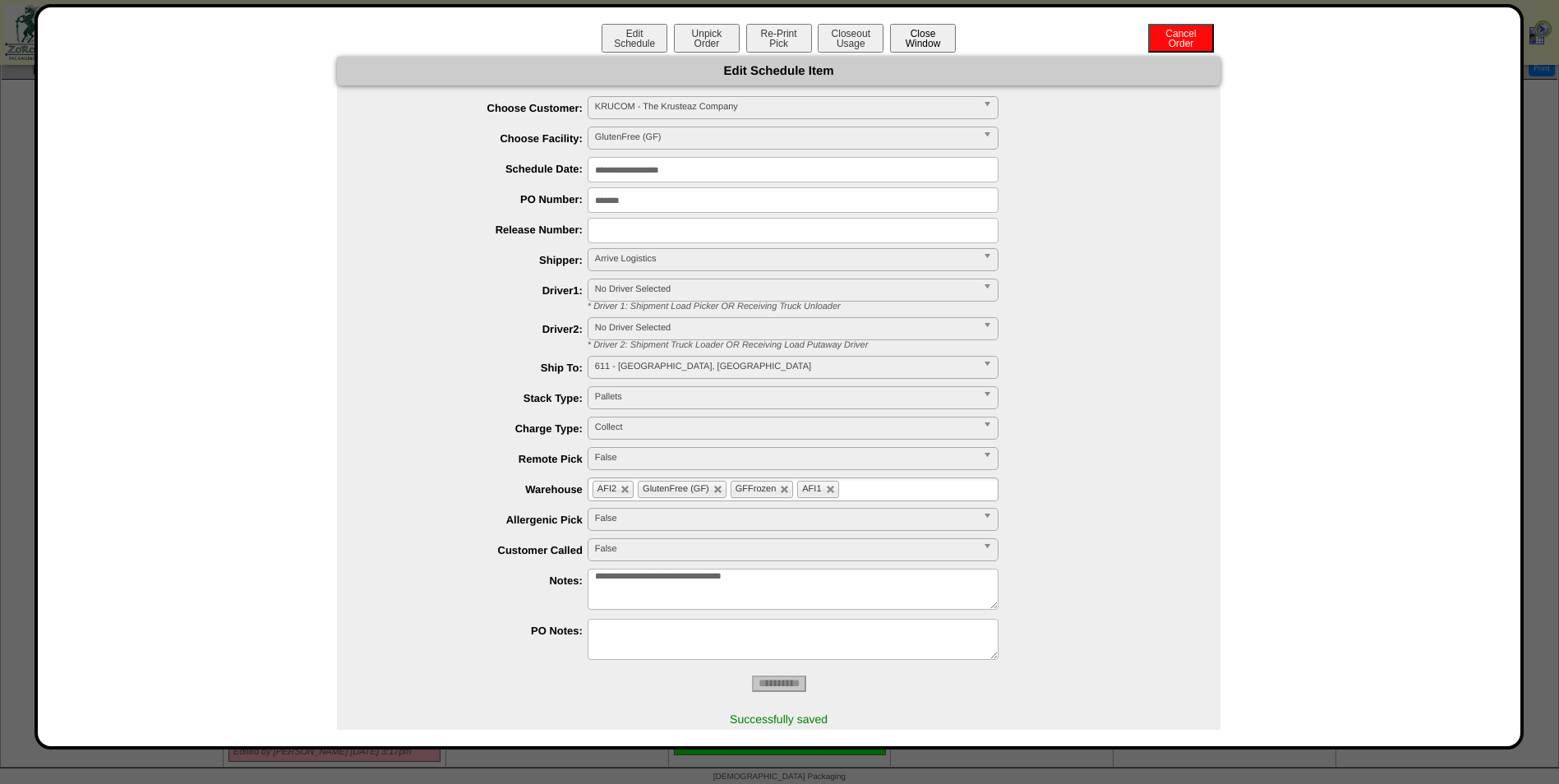 click on "Close Window" at bounding box center [923, 38] 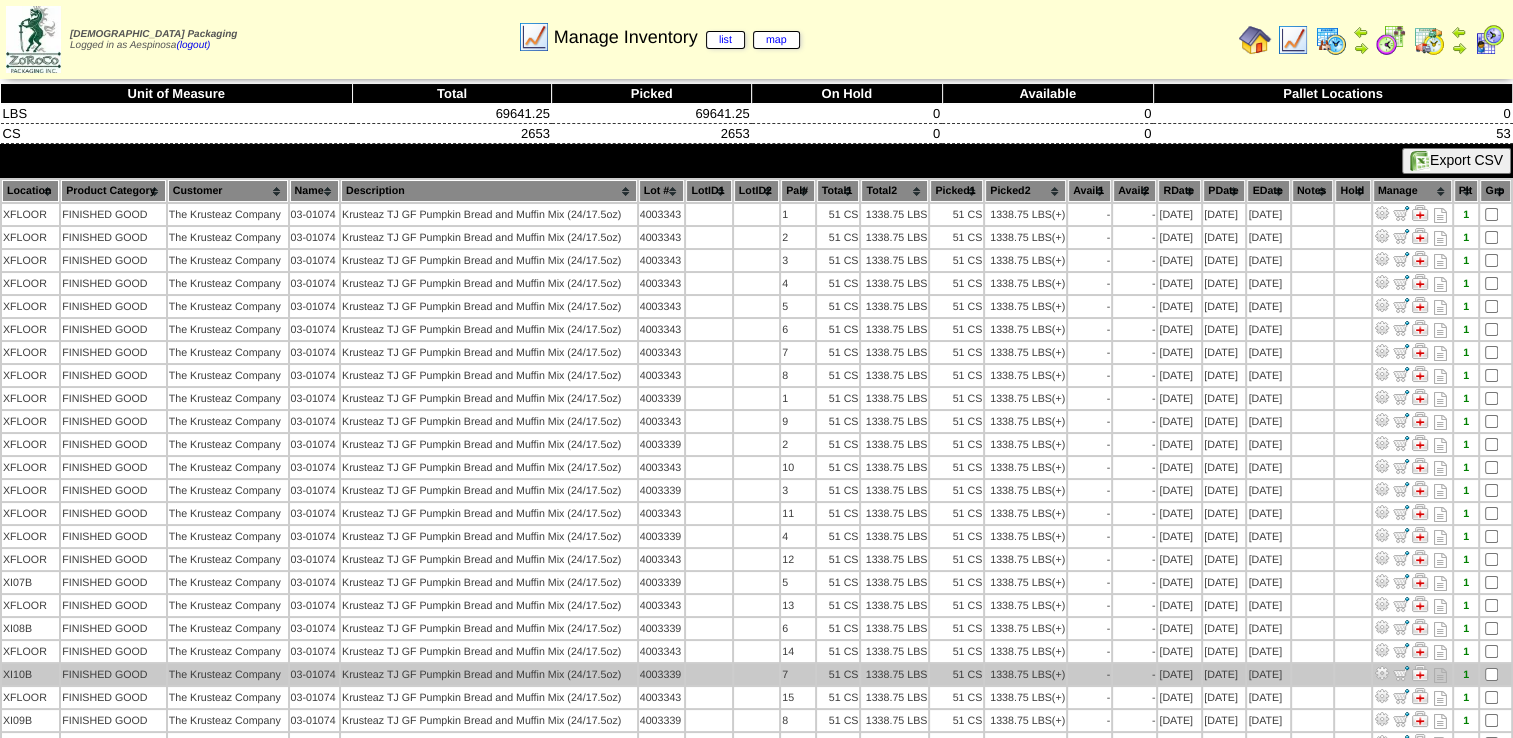 scroll, scrollTop: 44, scrollLeft: 0, axis: vertical 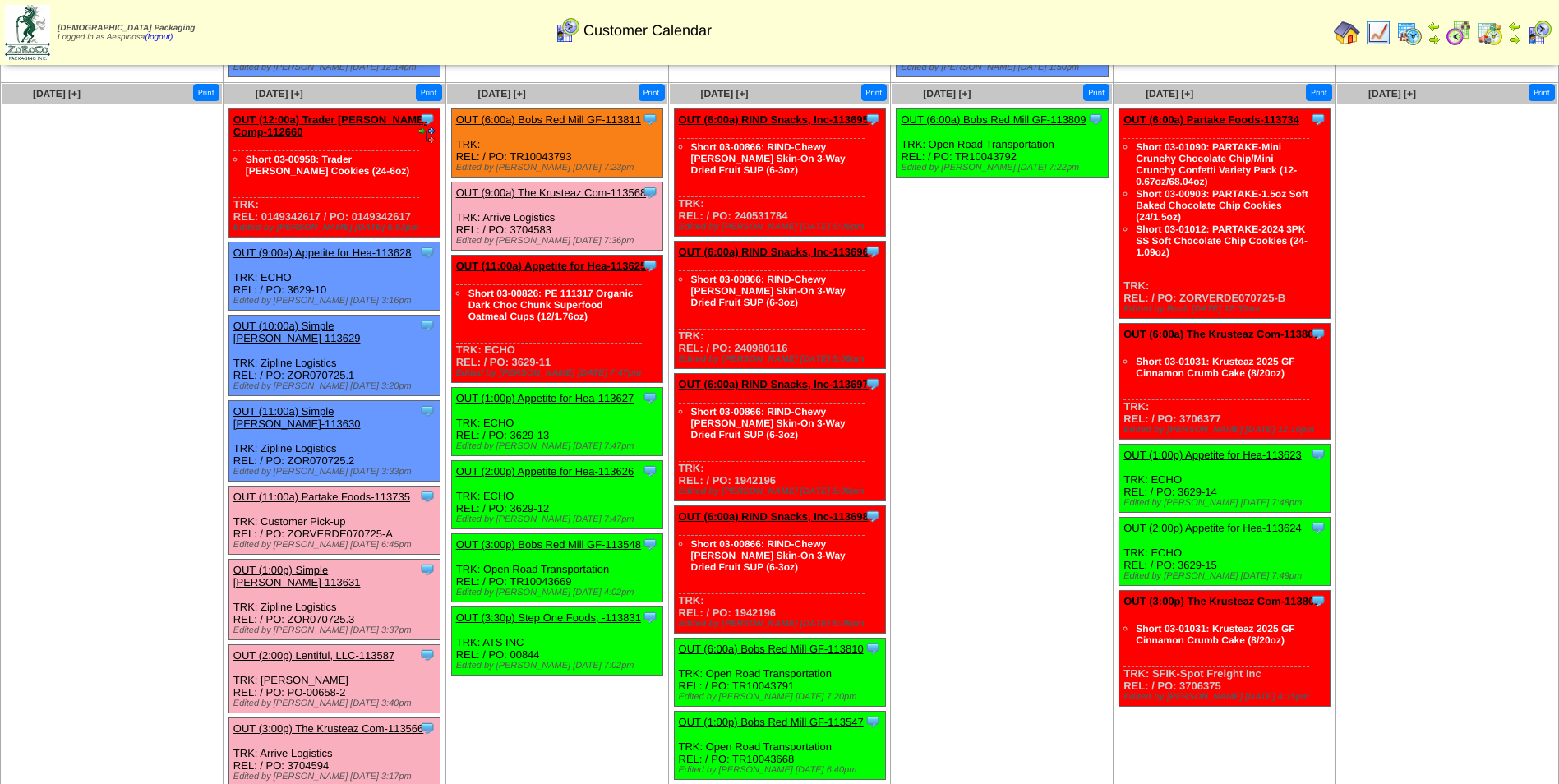 click on "OUT
(11:00a)
Appetite for Hea-113625" at bounding box center [551, 265] 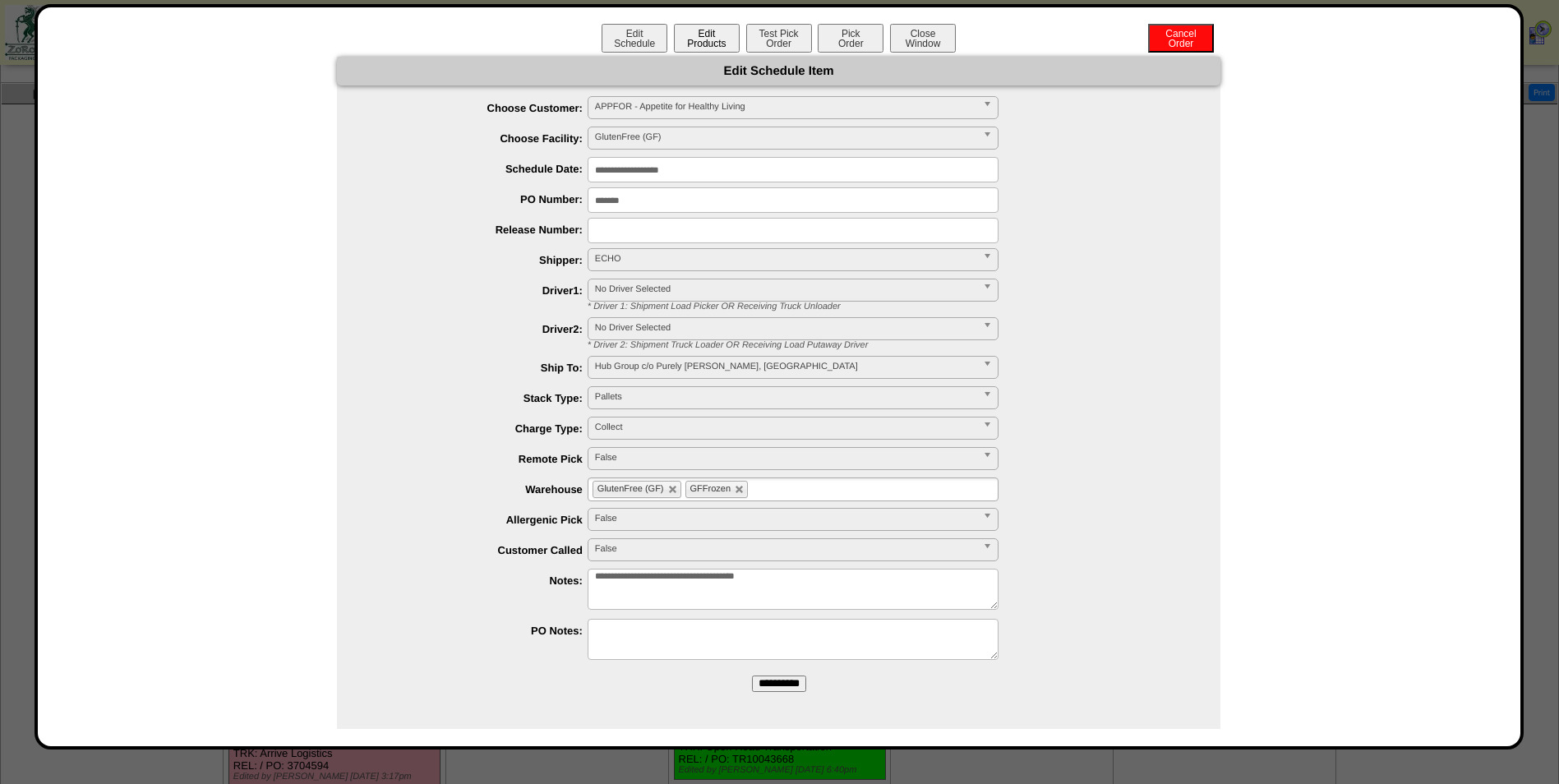 click on "Edit Products" at bounding box center [707, 38] 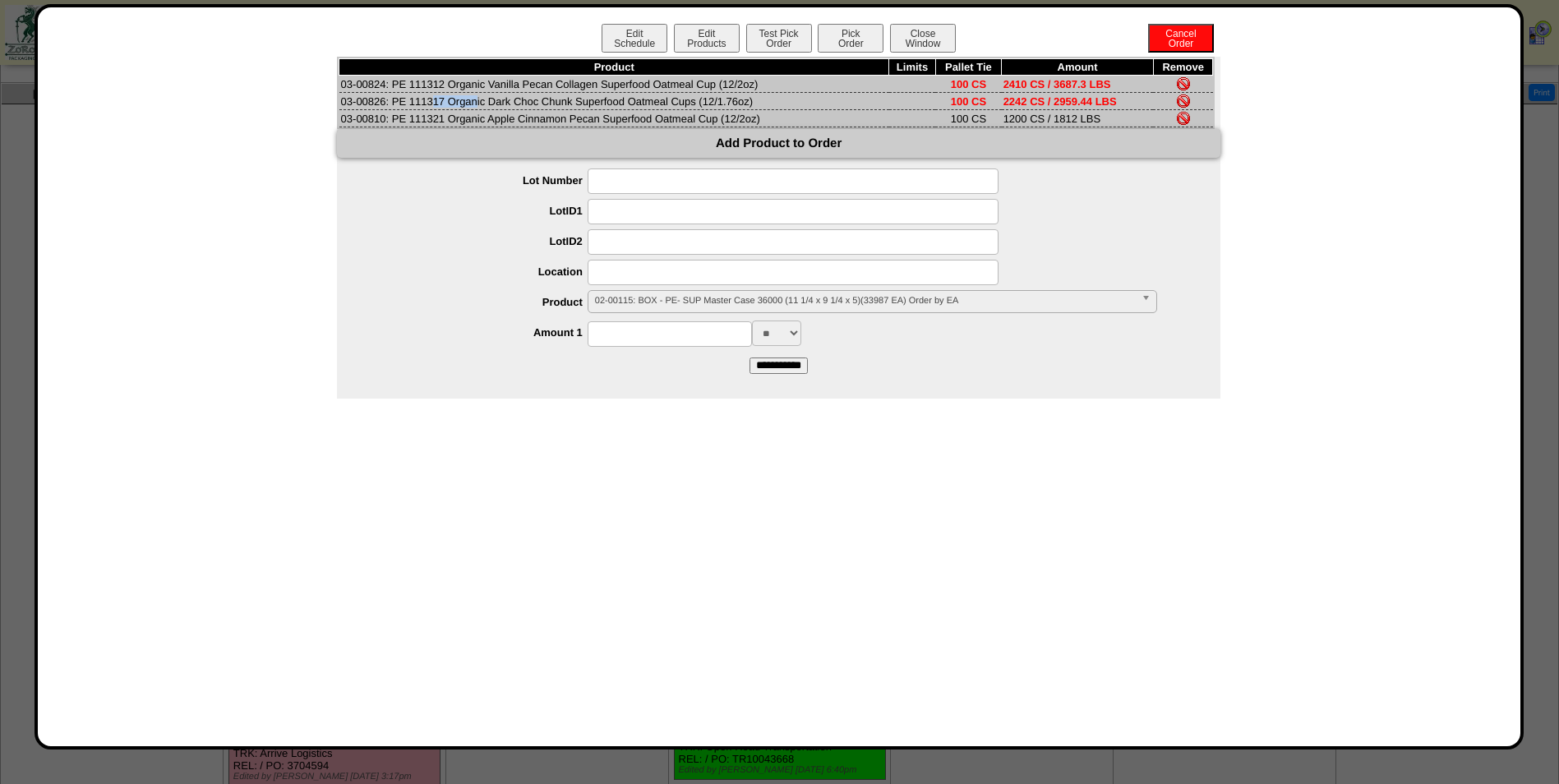 drag, startPoint x: 385, startPoint y: 103, endPoint x: 342, endPoint y: 100, distance: 43.10452 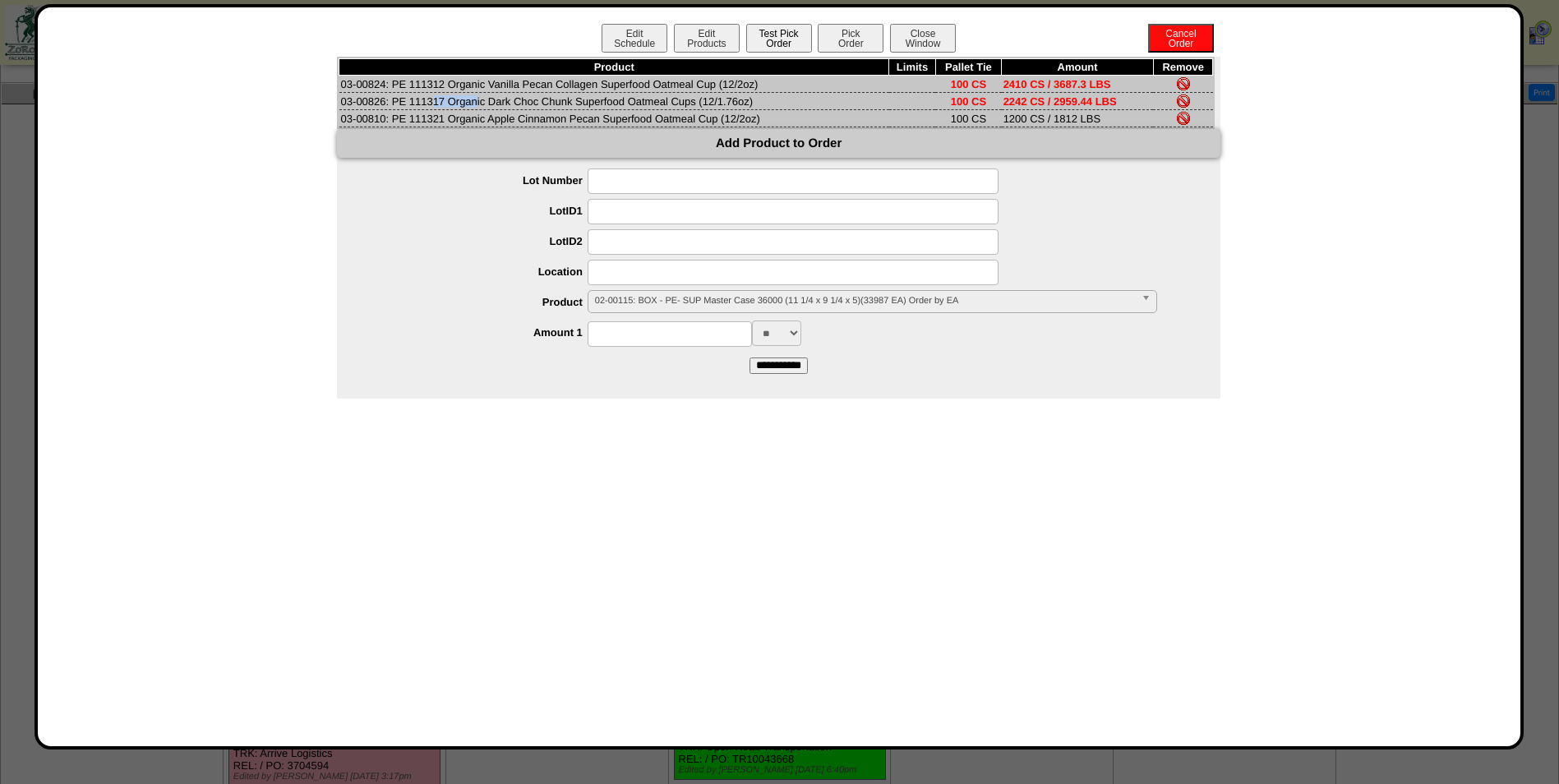 click on "Test Pick Order" at bounding box center (779, 38) 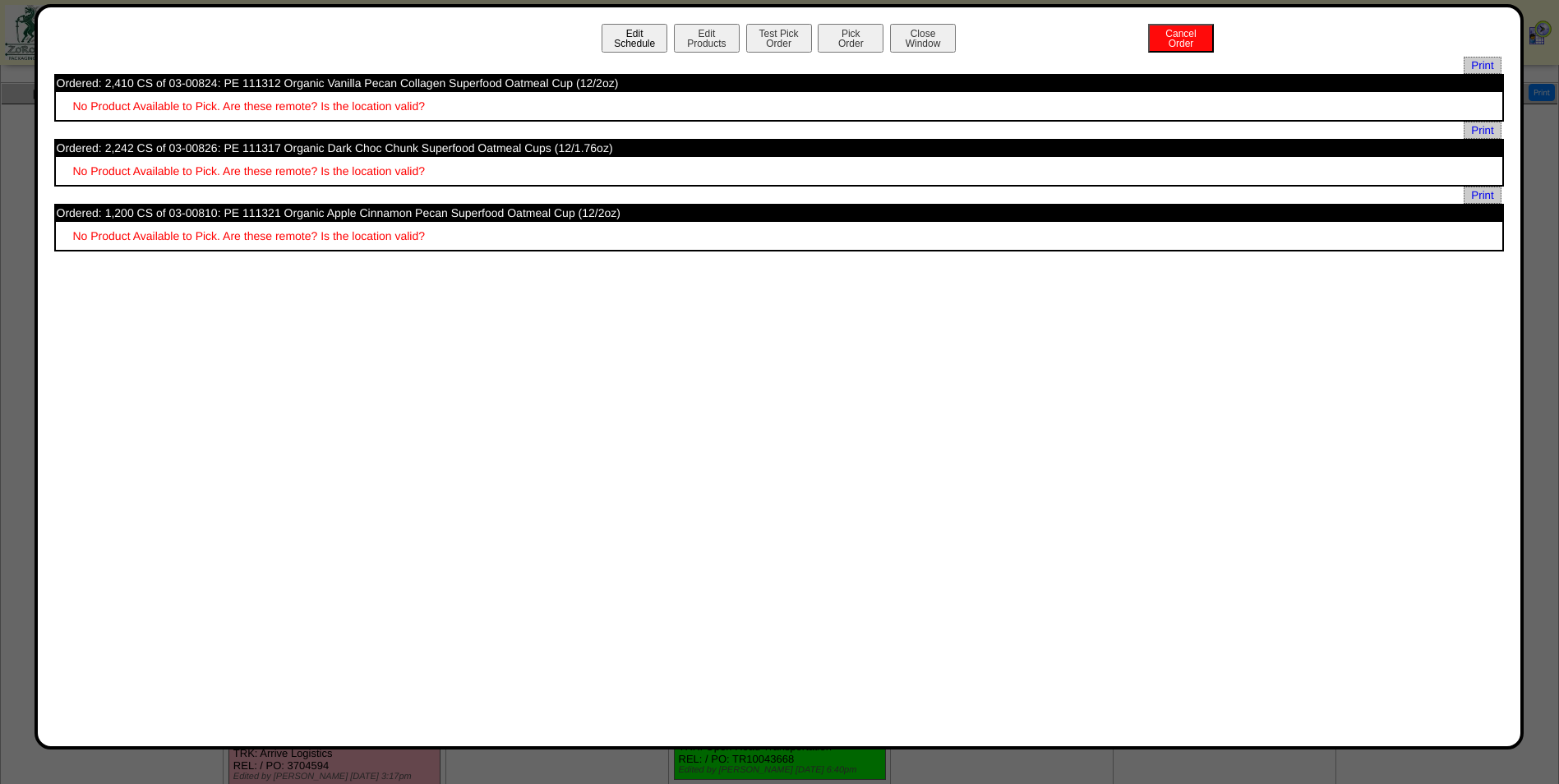 click on "Edit Schedule" at bounding box center [634, 38] 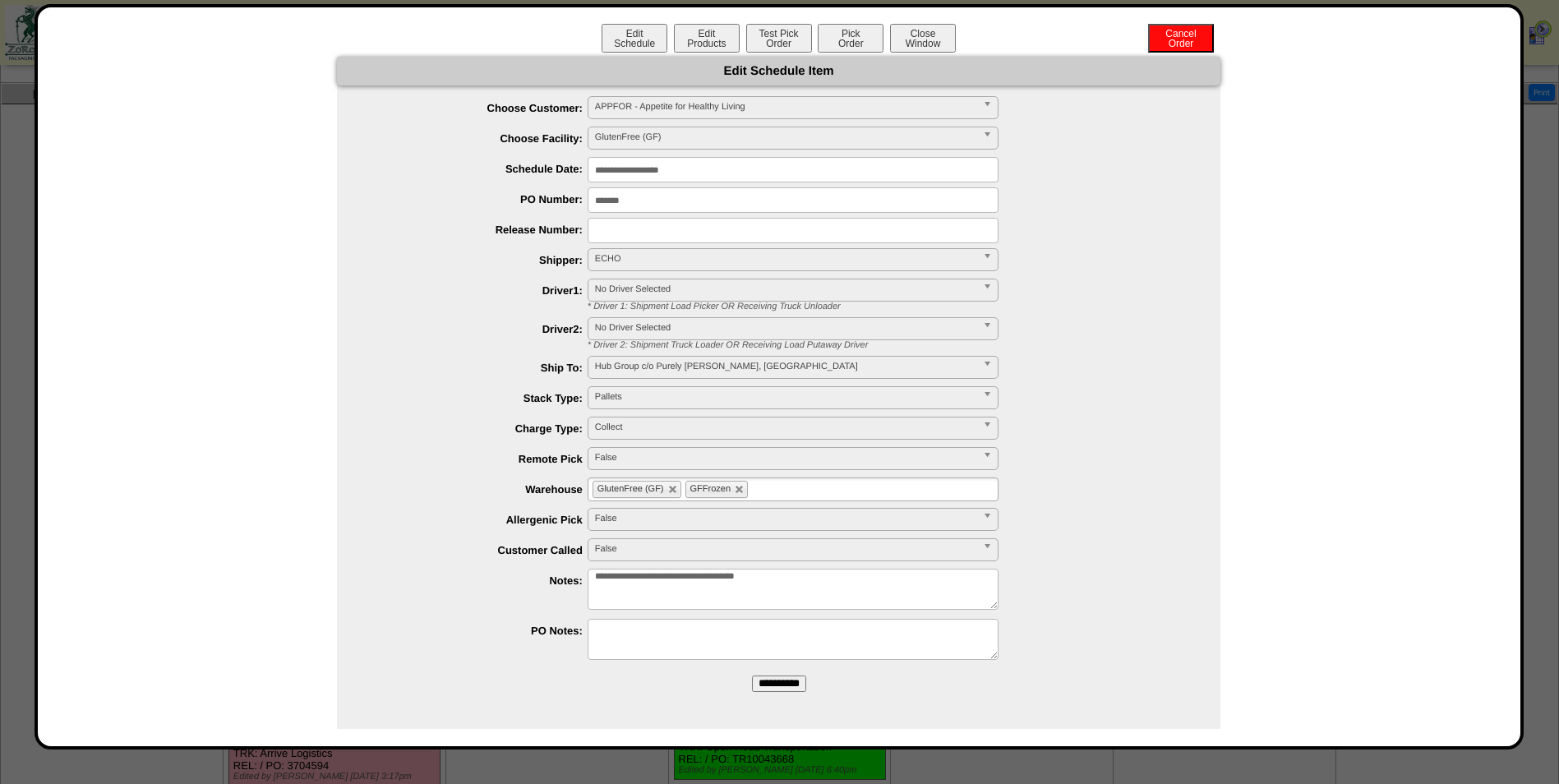 click on "GlutenFree (GF) GFFrozen" at bounding box center (793, 489) 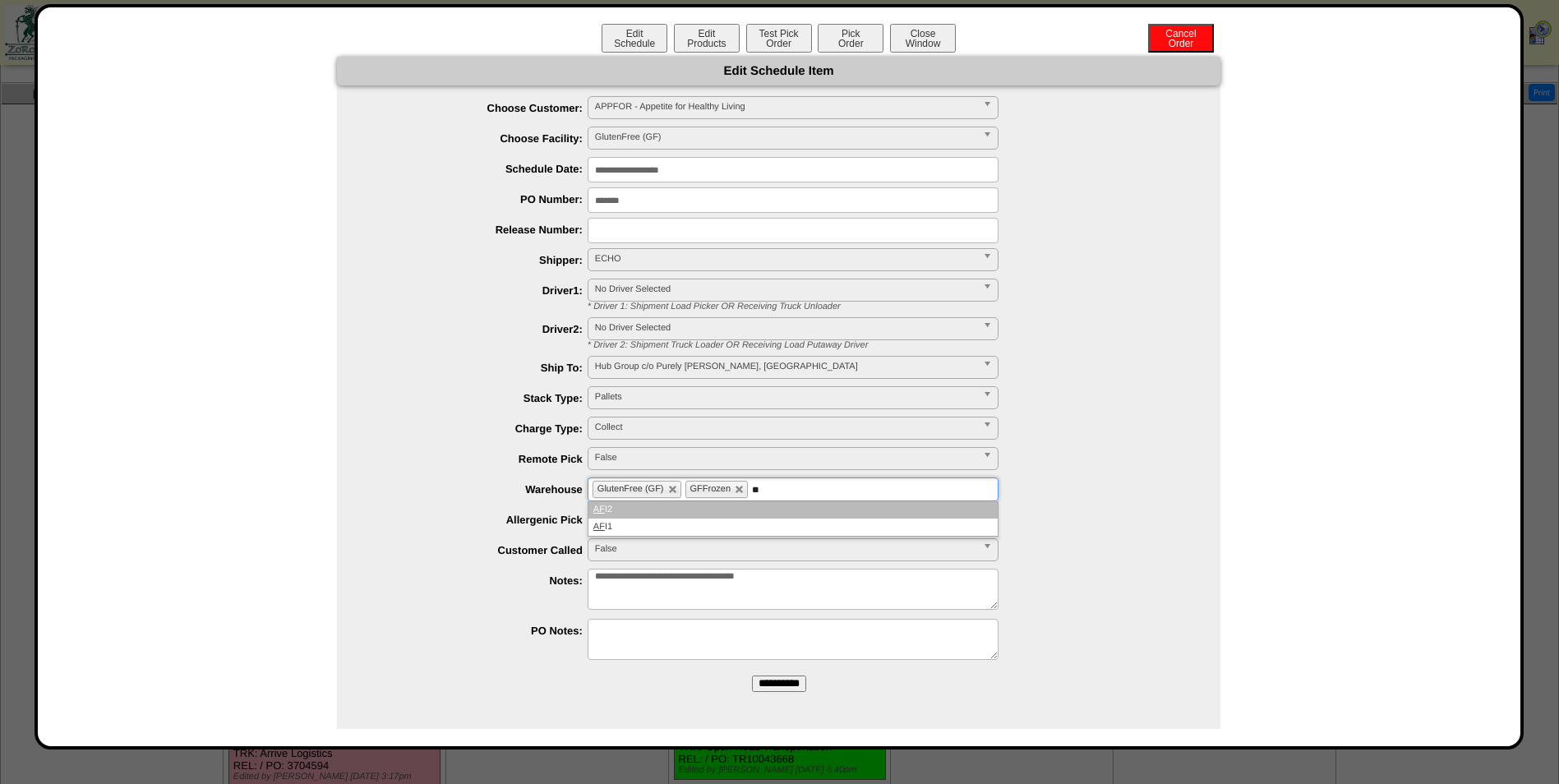 type on "**" 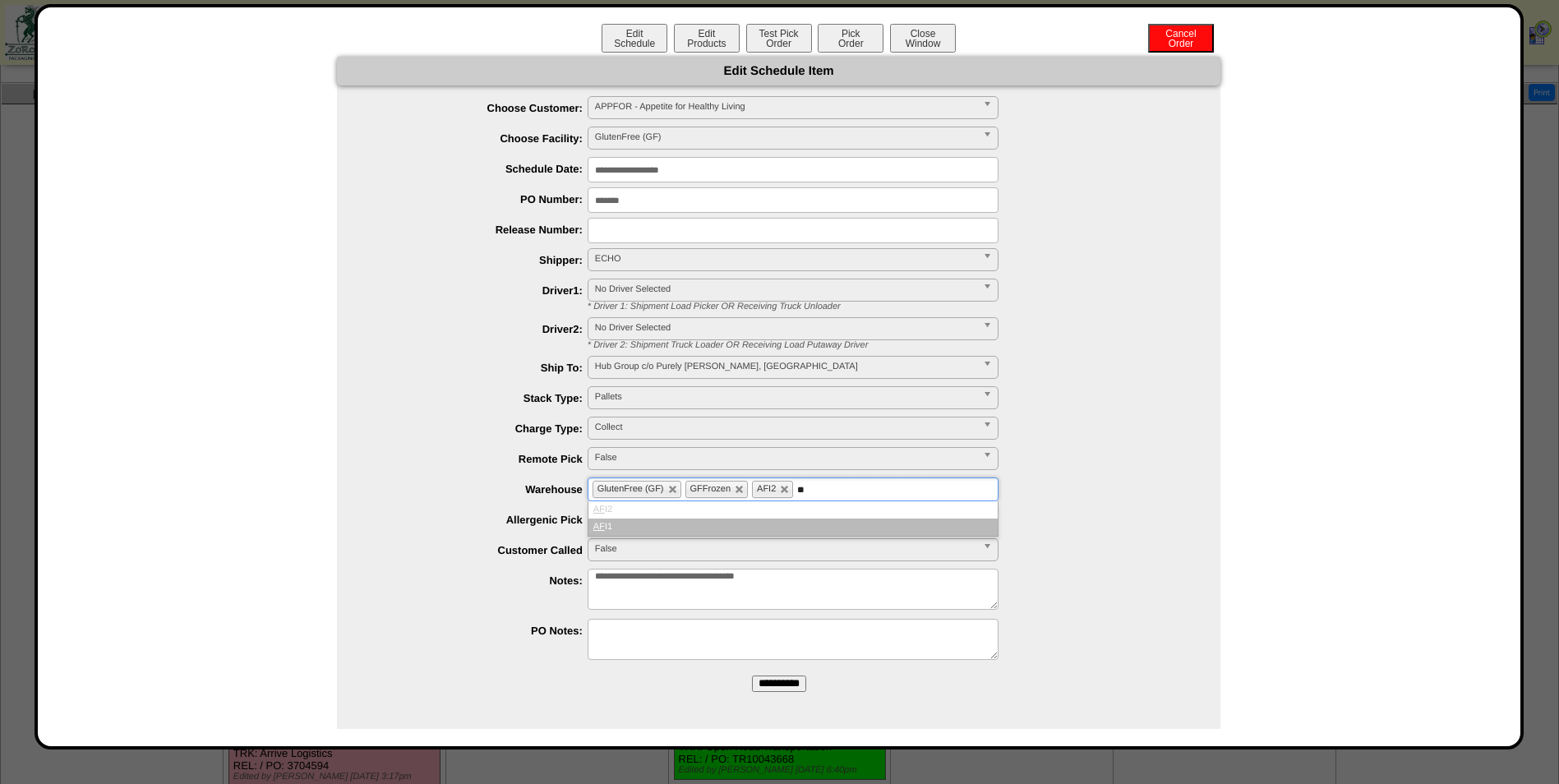 type on "**" 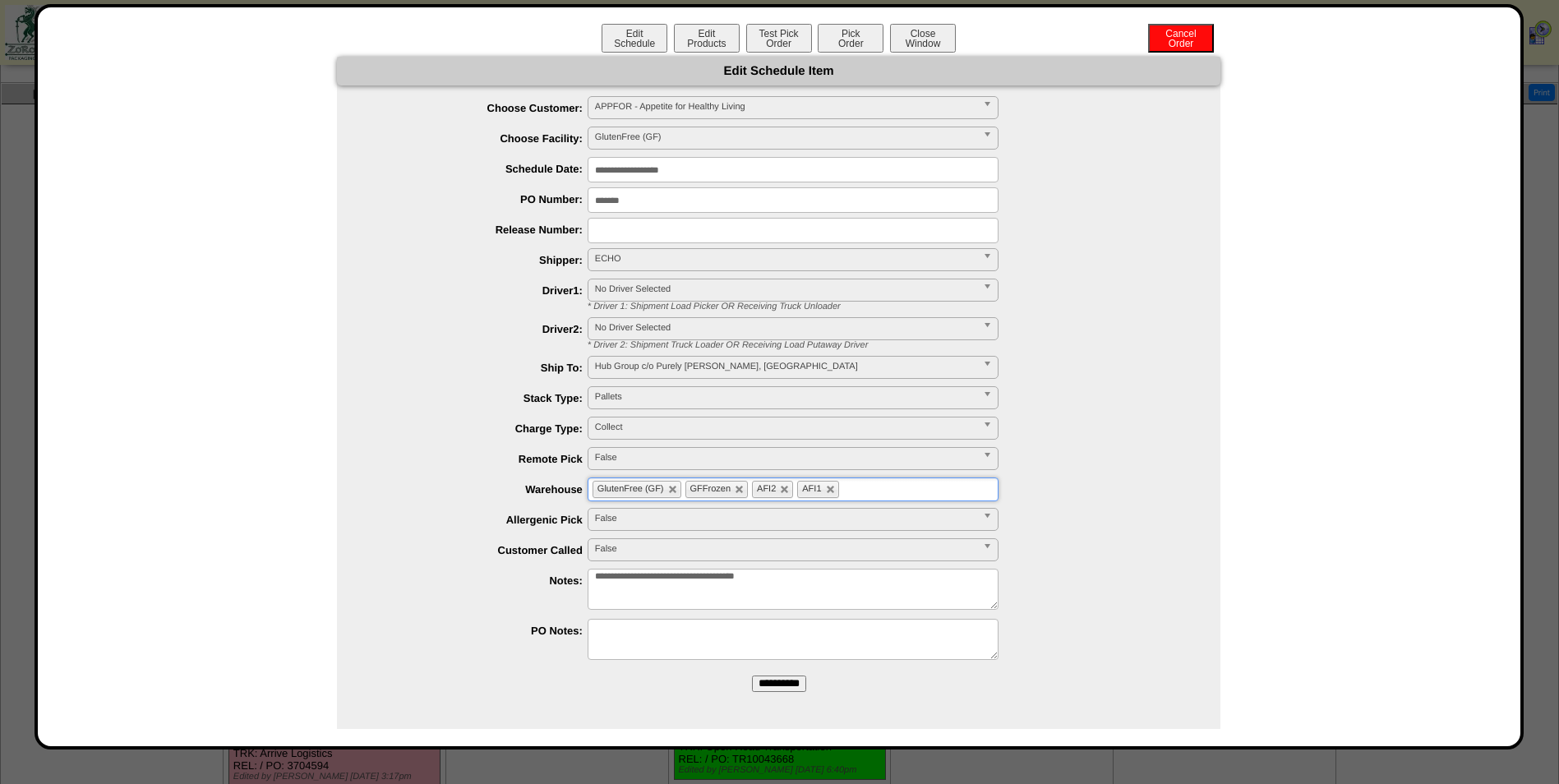 click on "**********" at bounding box center [779, 684] 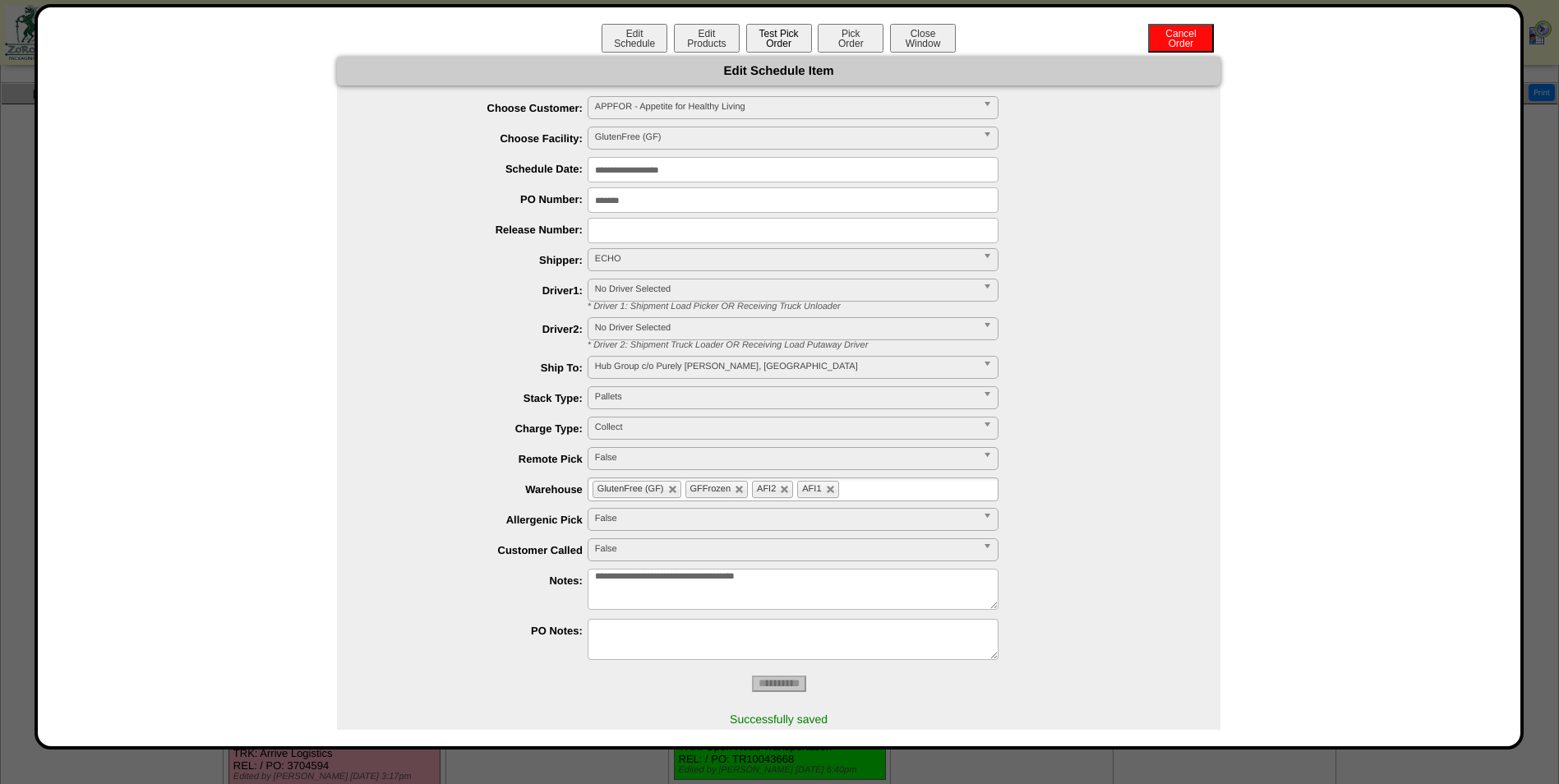 click on "Test Pick Order" at bounding box center (779, 38) 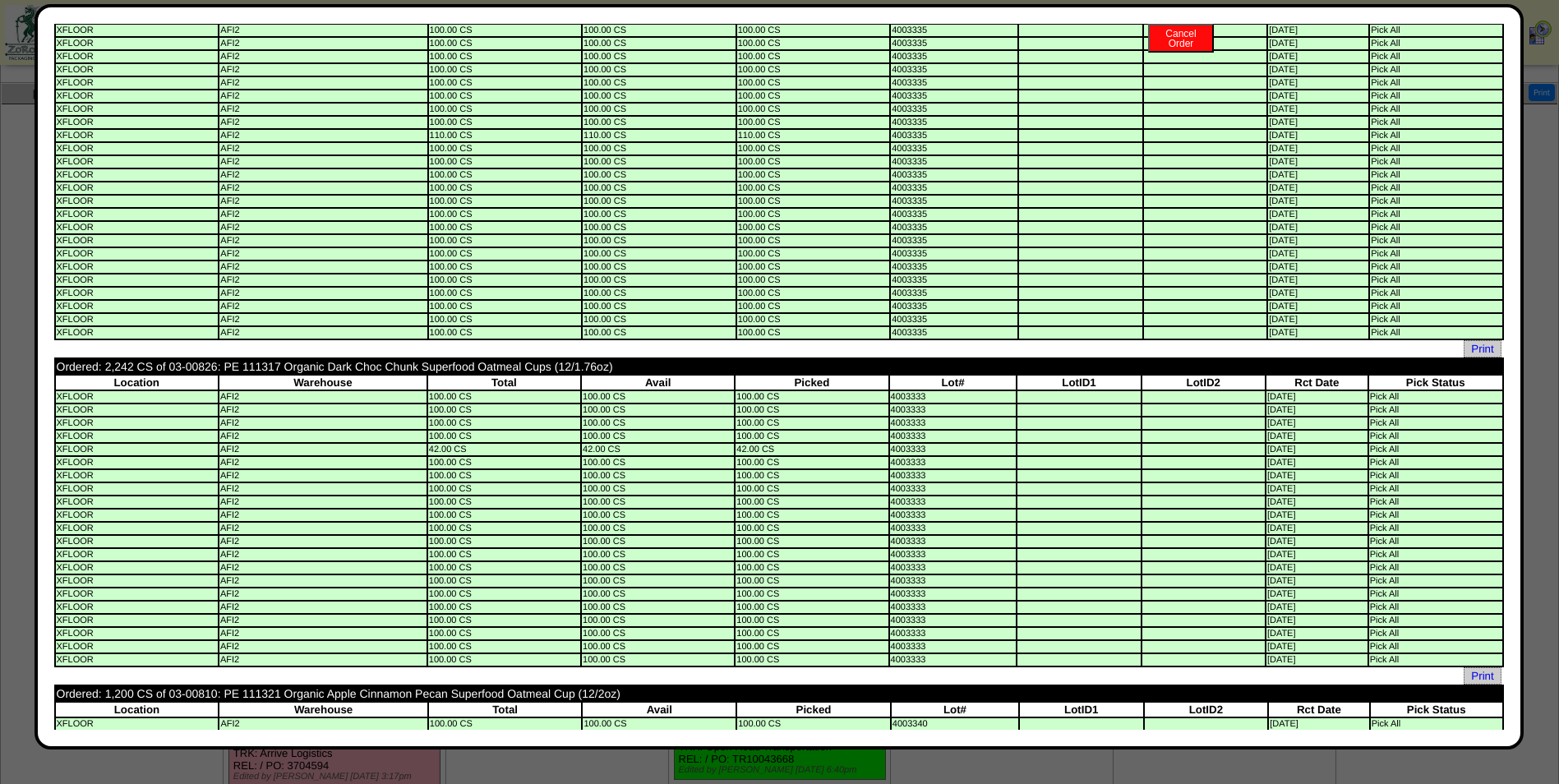 scroll, scrollTop: 0, scrollLeft: 0, axis: both 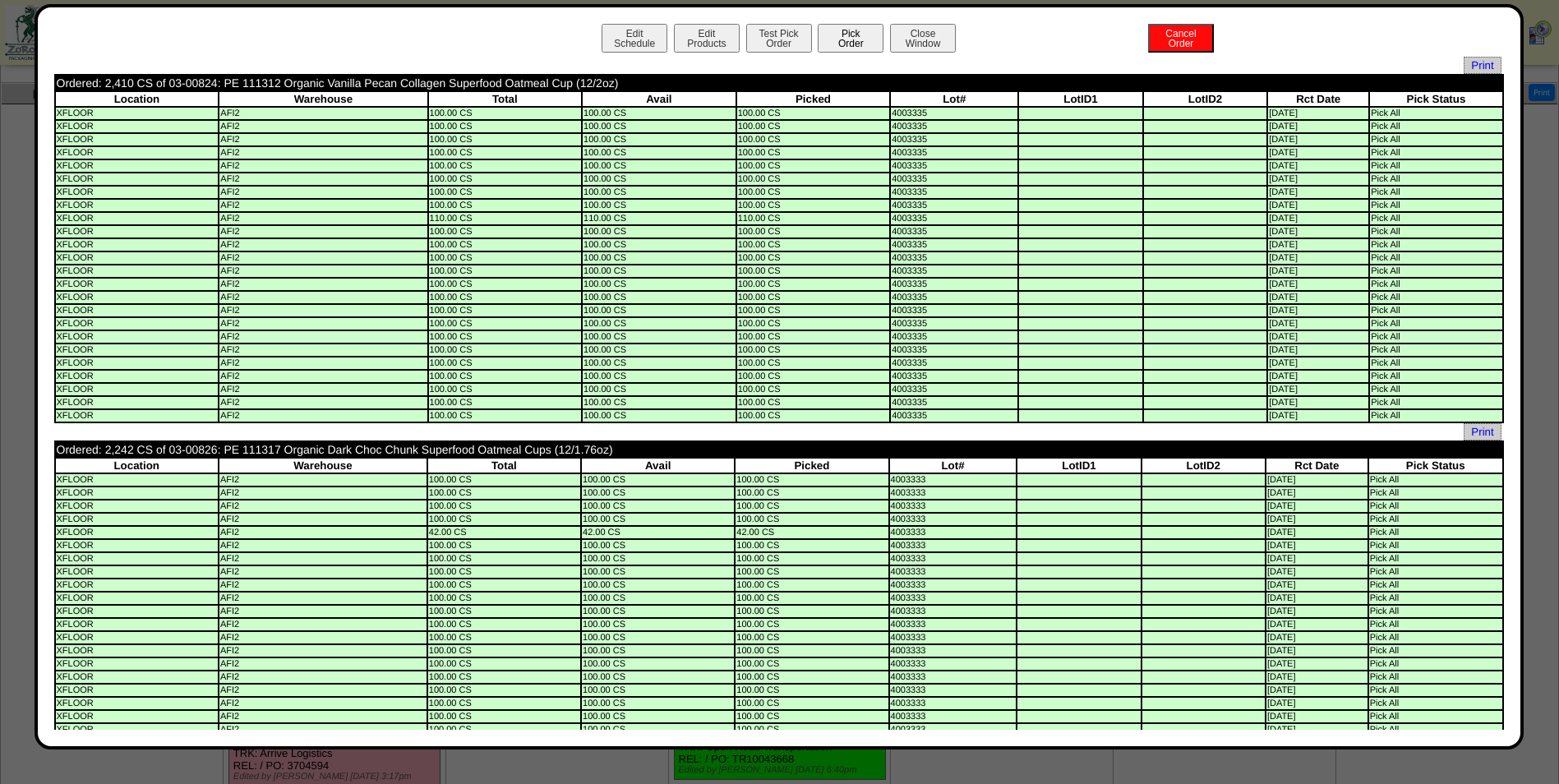 click on "Pick Order" at bounding box center (851, 38) 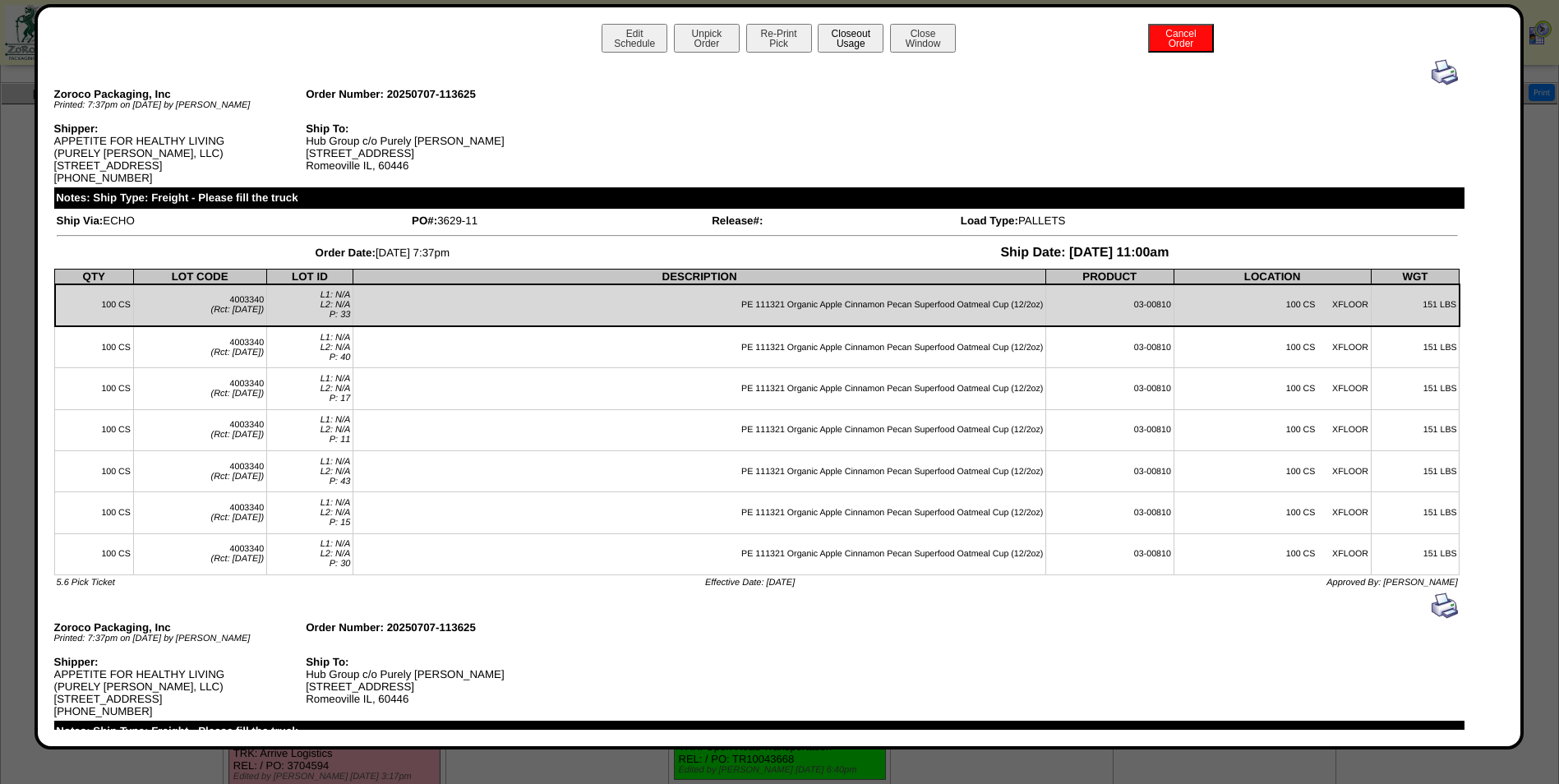click on "Closeout Usage" at bounding box center (851, 38) 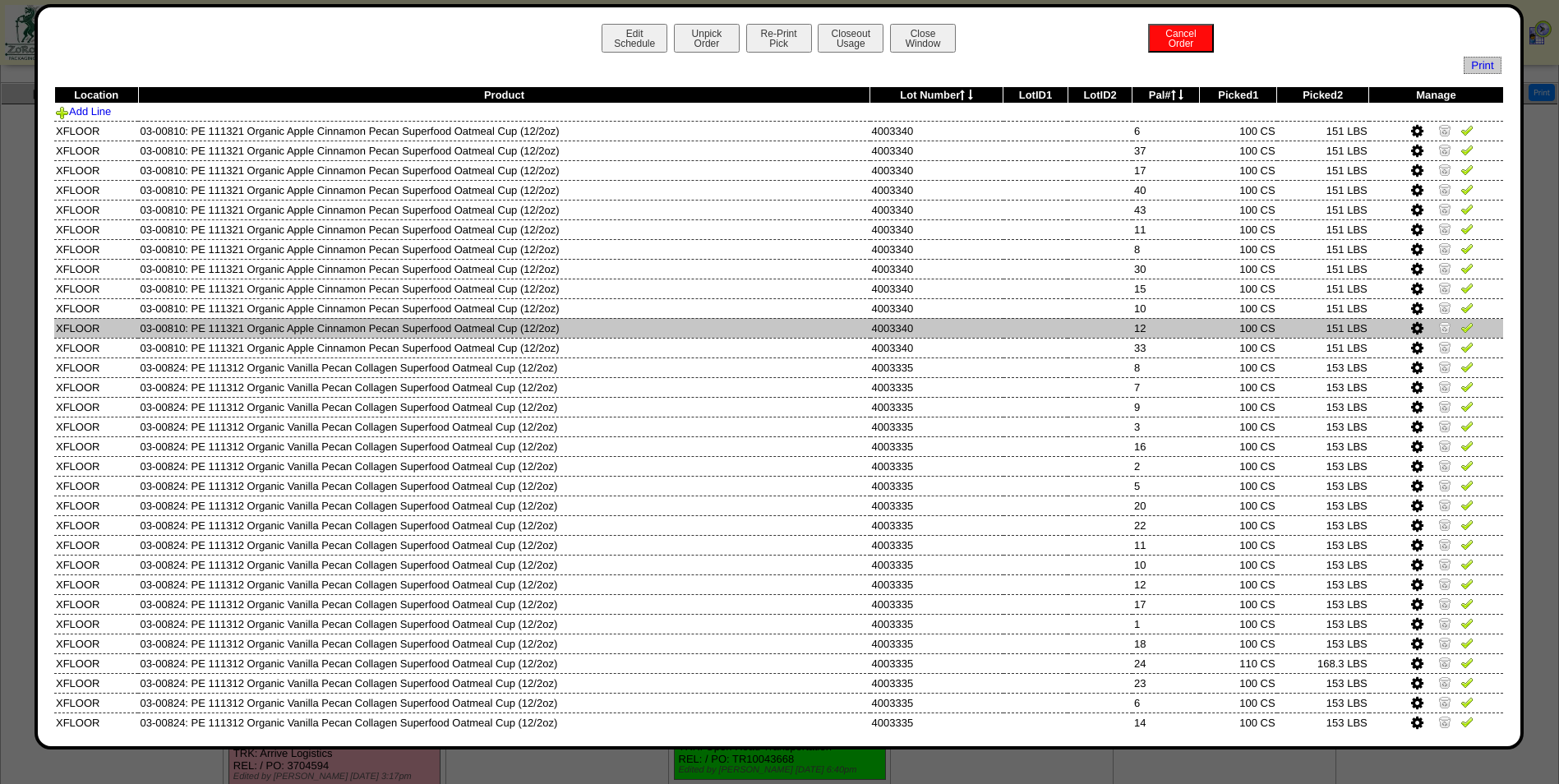 type 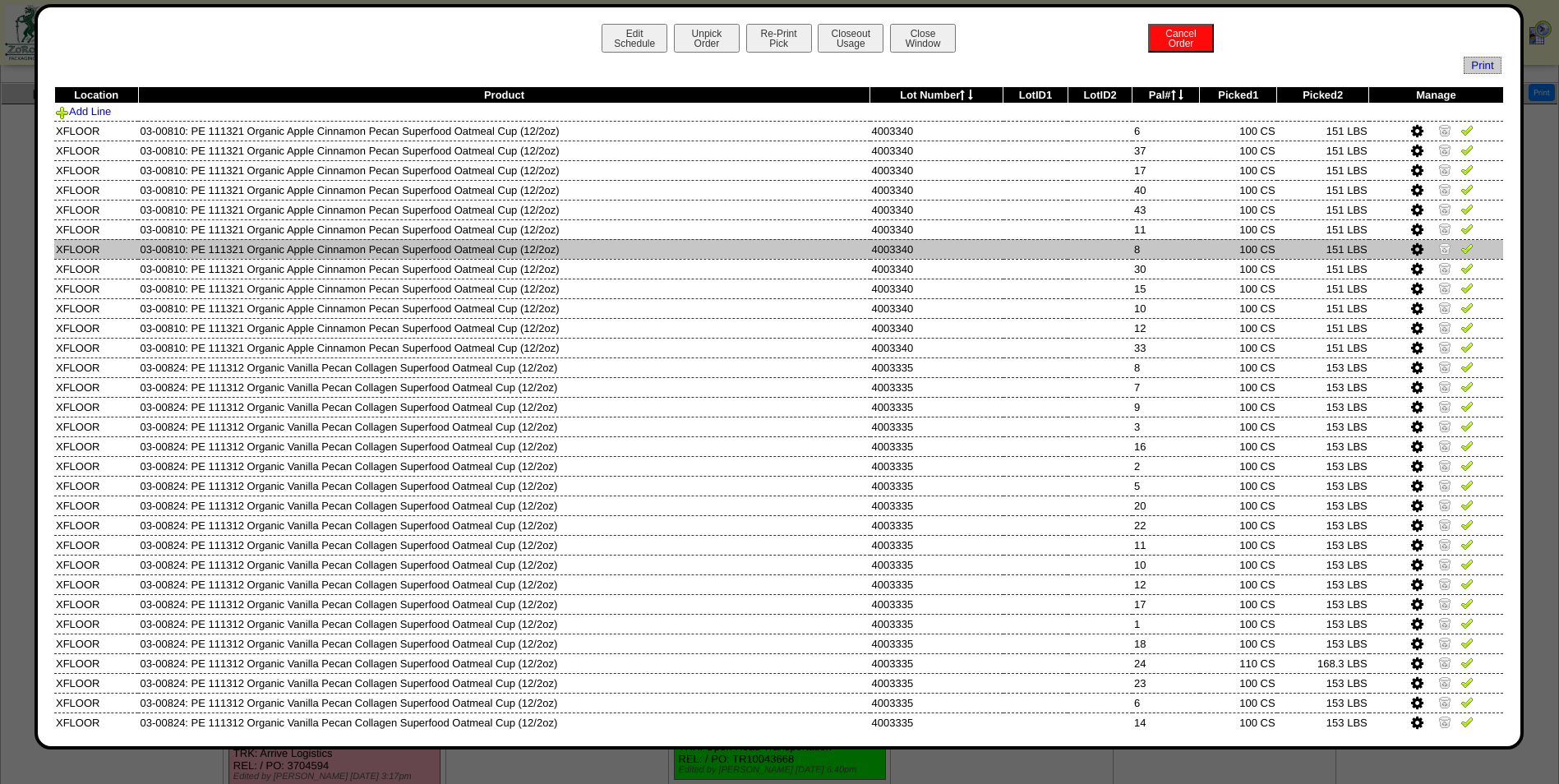scroll, scrollTop: 566, scrollLeft: 0, axis: vertical 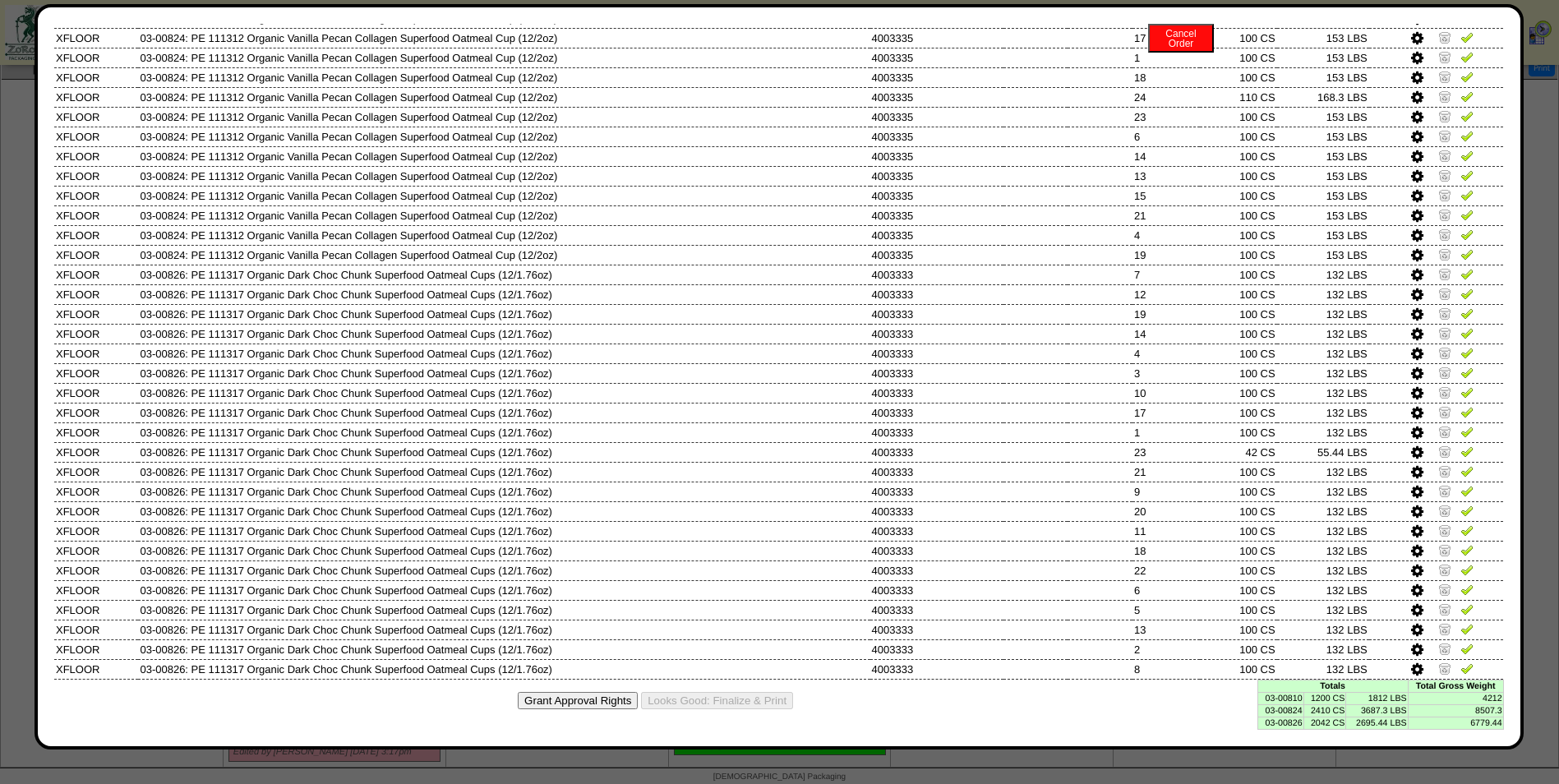 click on "1200 CS" at bounding box center [1325, 698] 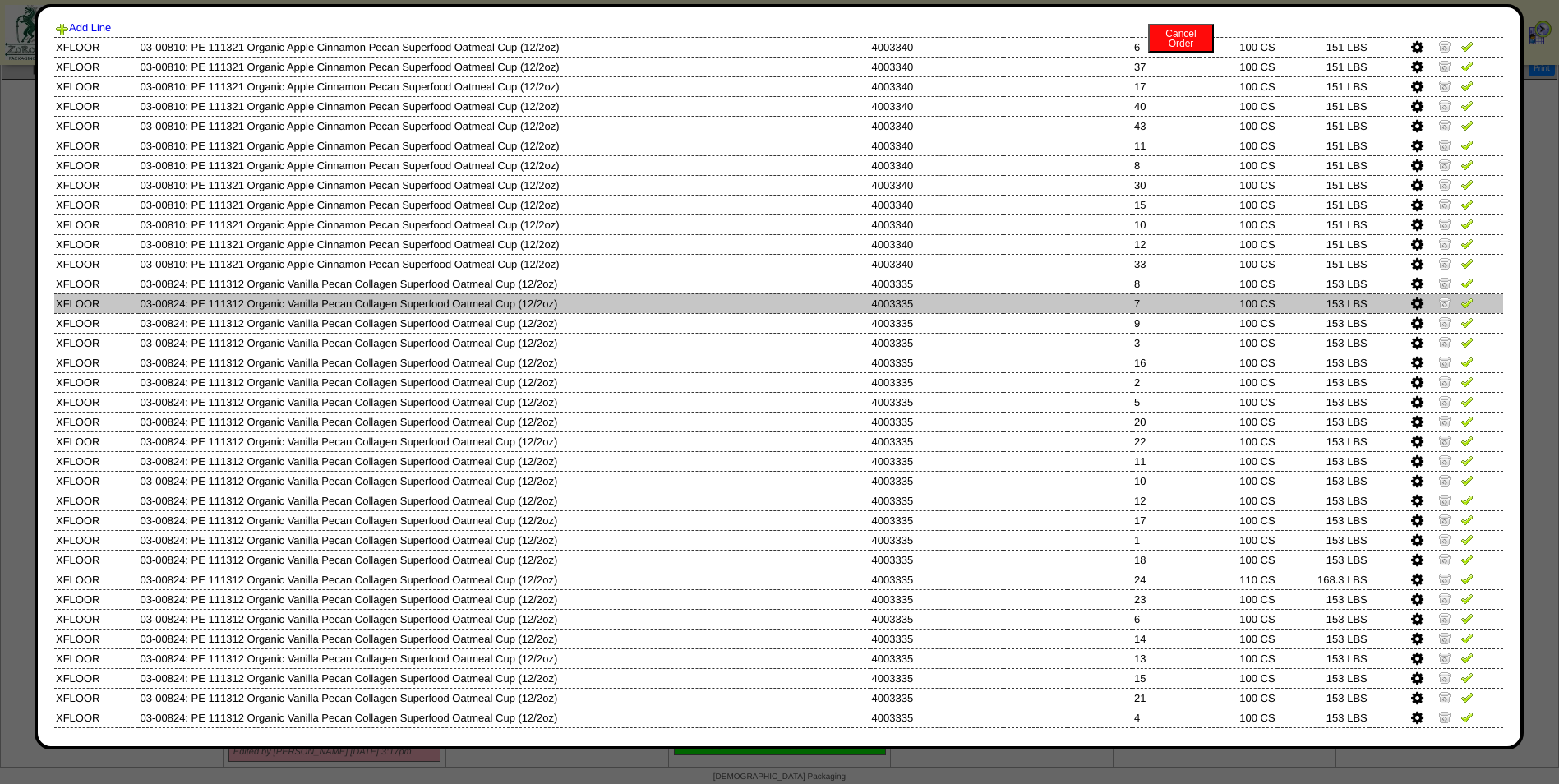scroll, scrollTop: 0, scrollLeft: 0, axis: both 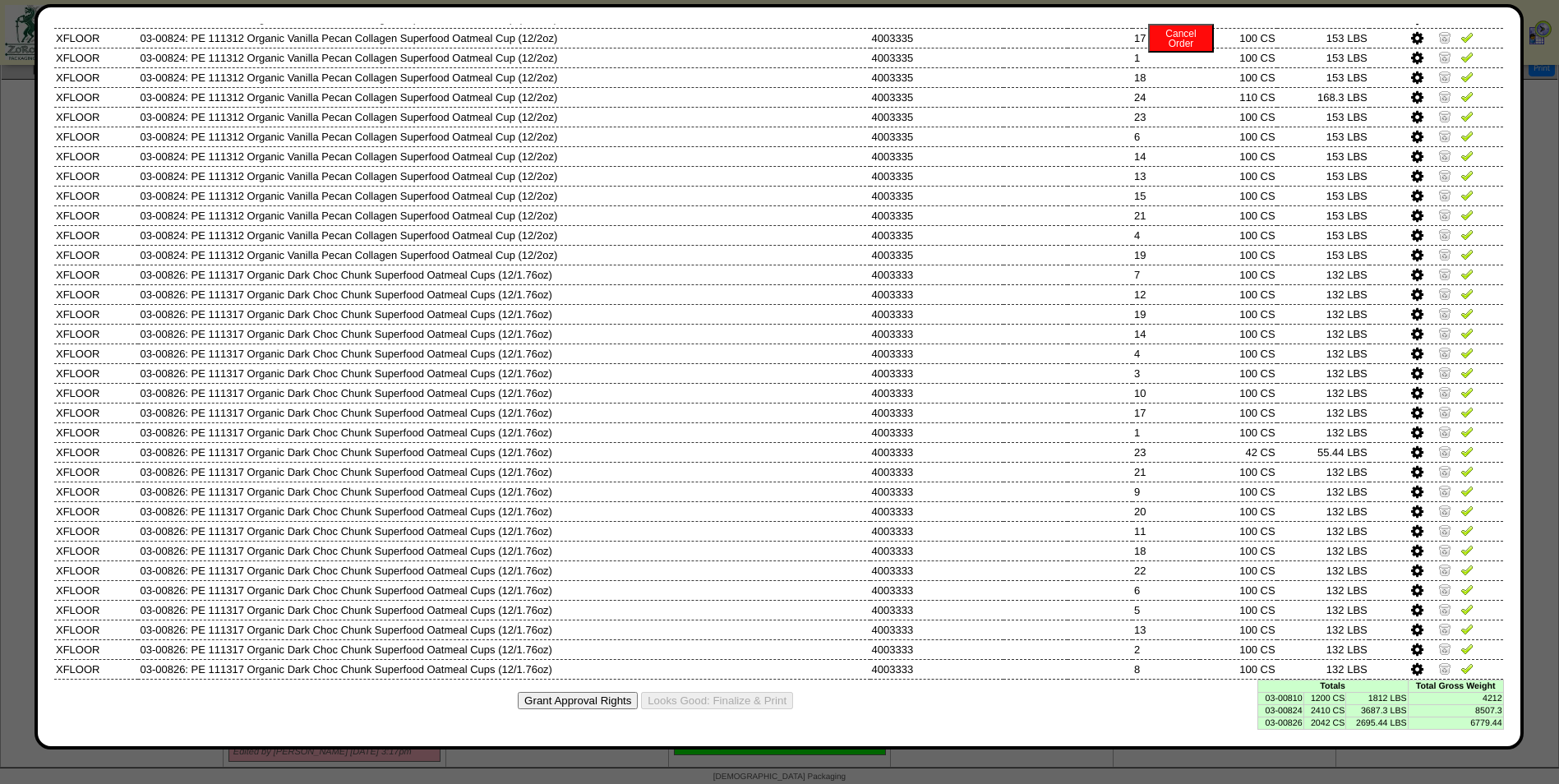 click on "03-00824" at bounding box center [1280, 710] 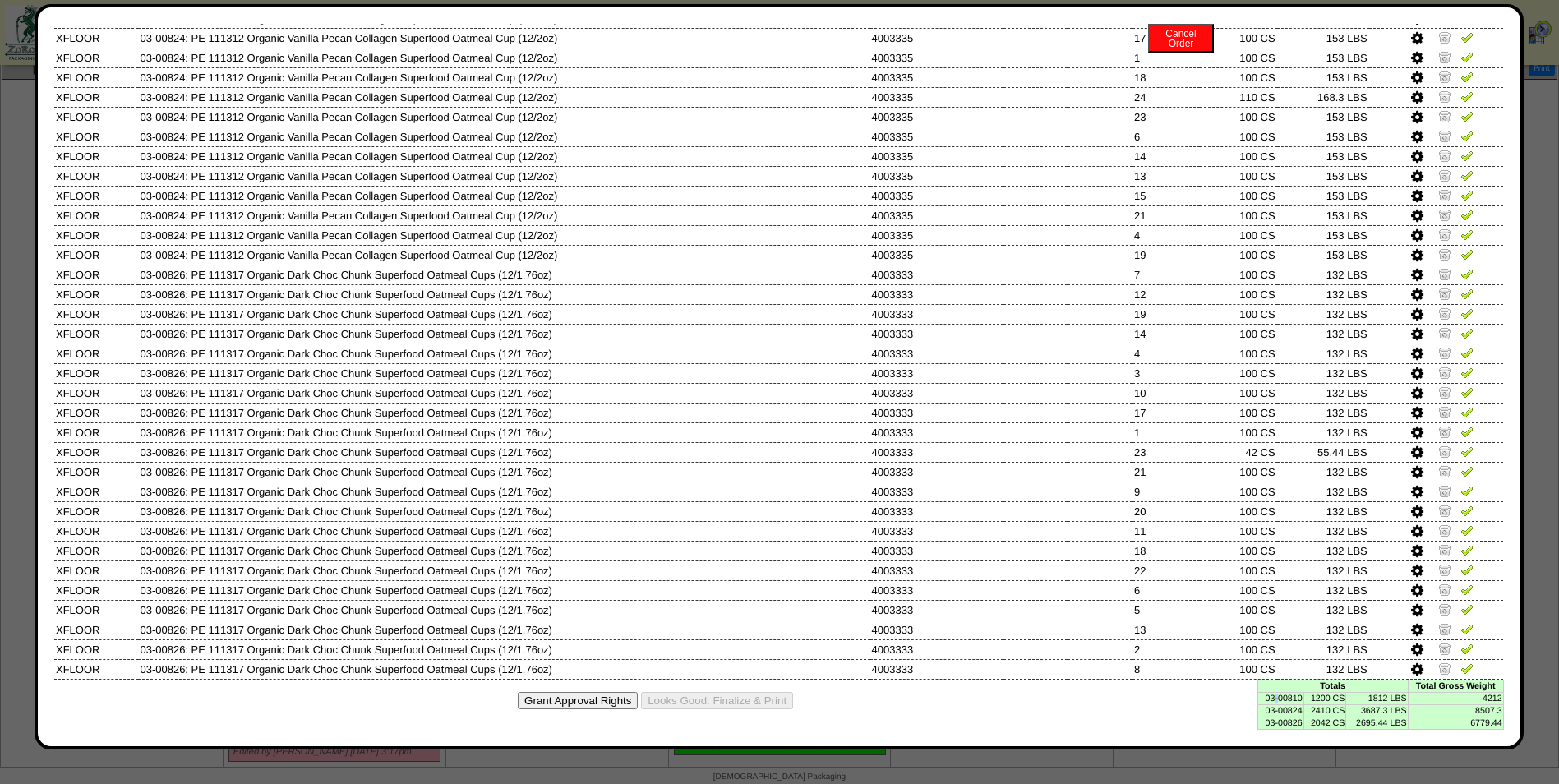 click on "03-00810" at bounding box center (1280, 698) 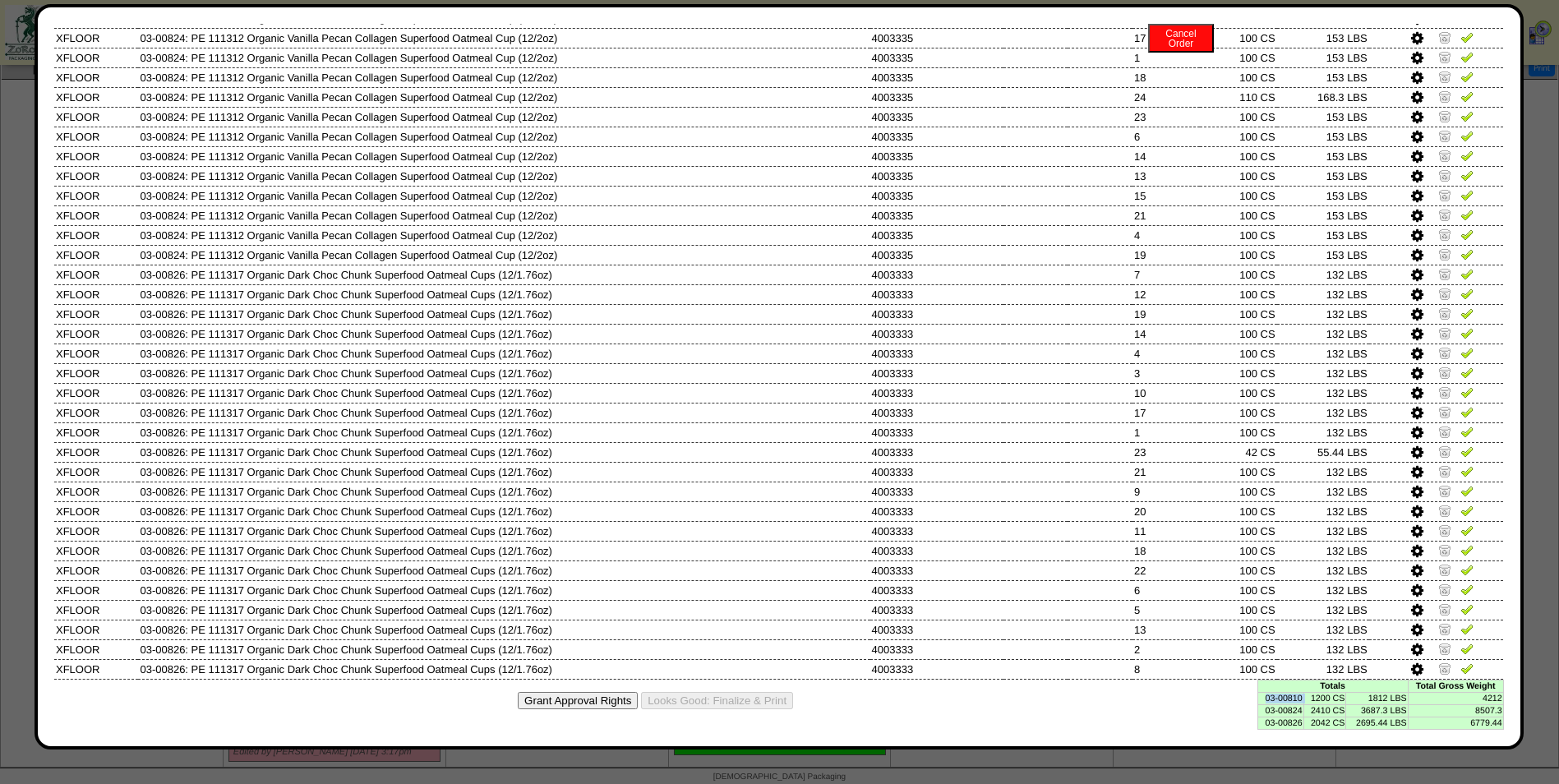 click on "03-00810" at bounding box center (1280, 698) 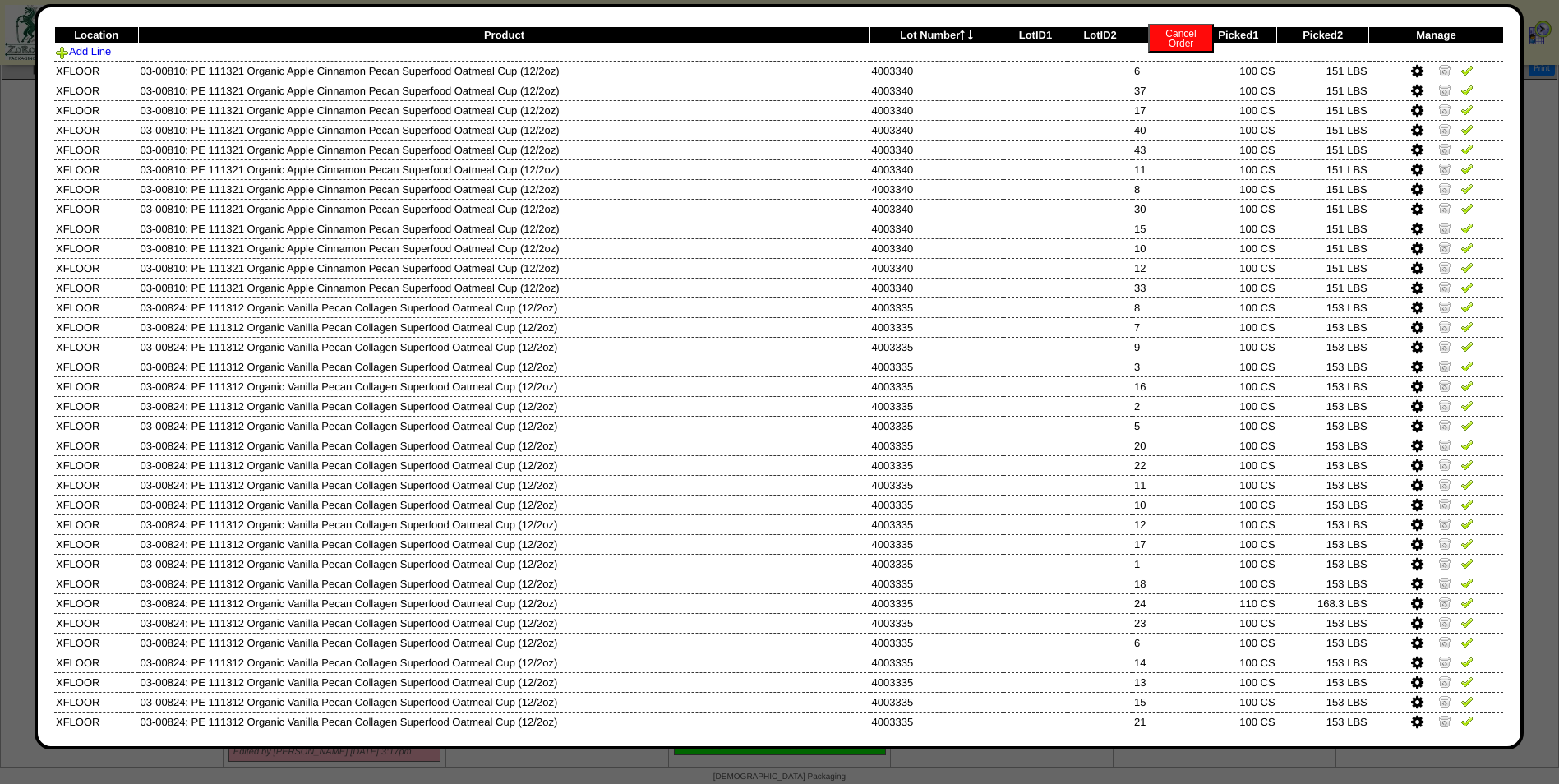 scroll, scrollTop: 0, scrollLeft: 0, axis: both 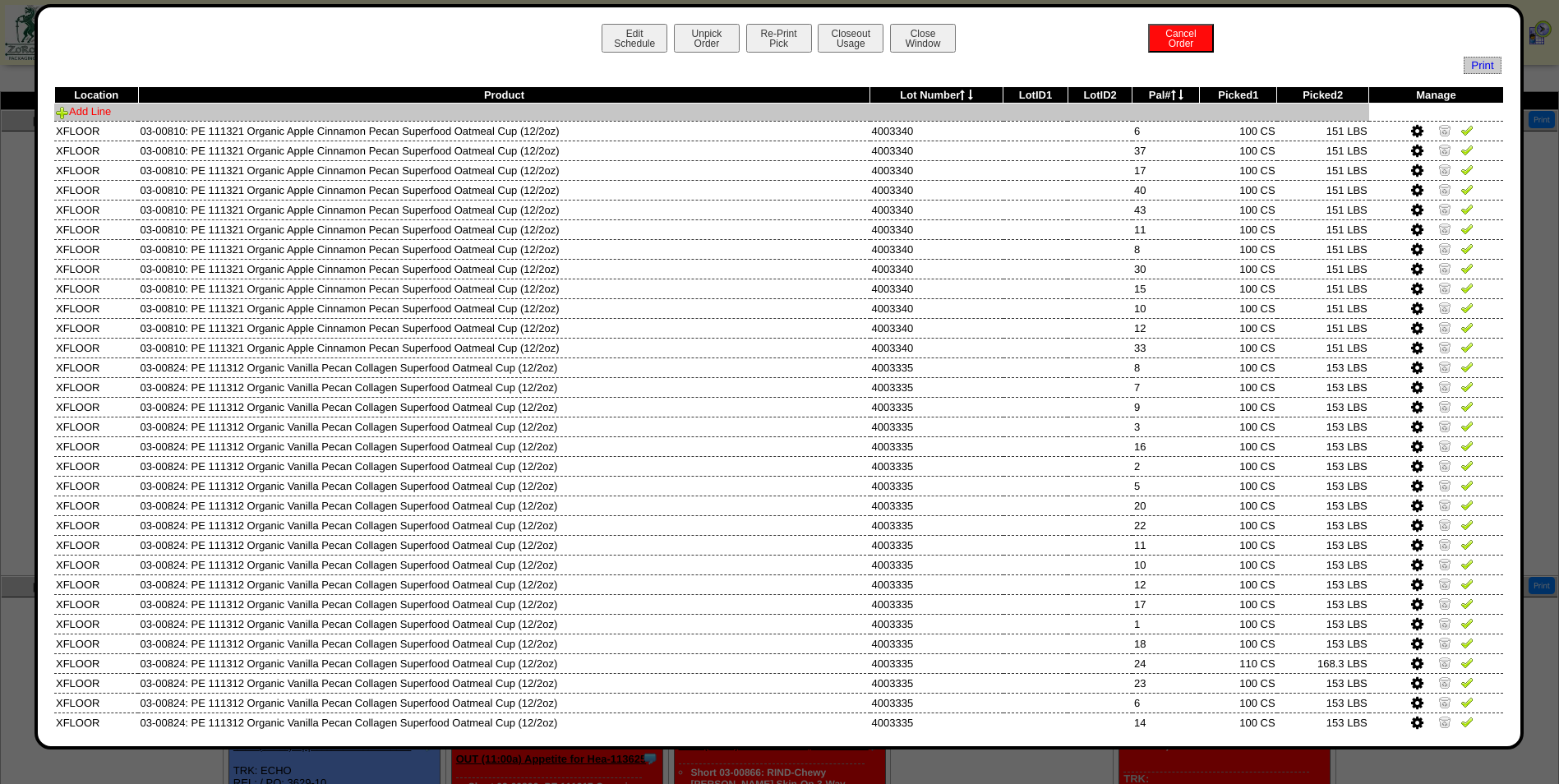 click on "Add Line" at bounding box center [83, 111] 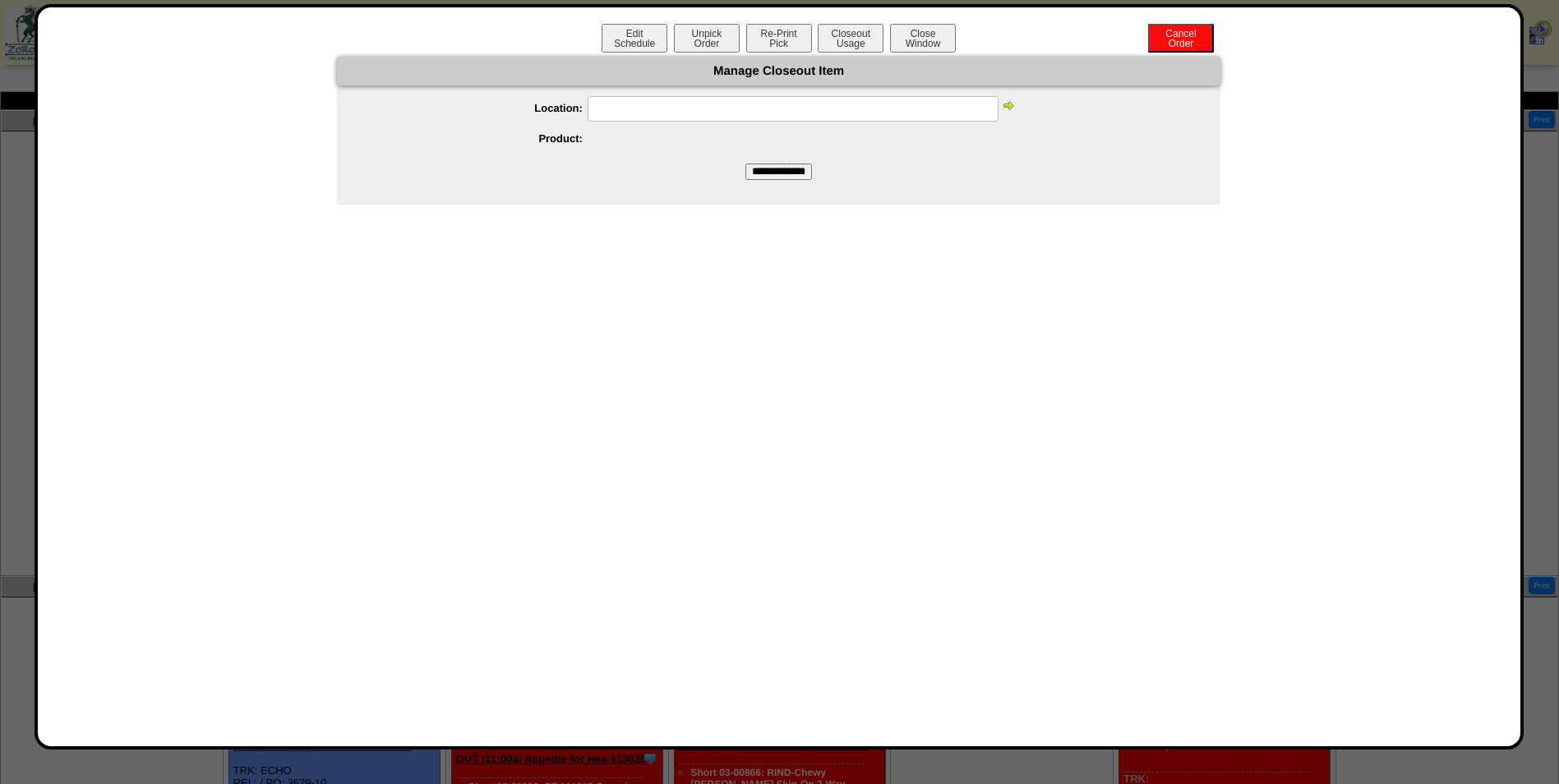 click at bounding box center [793, 108] 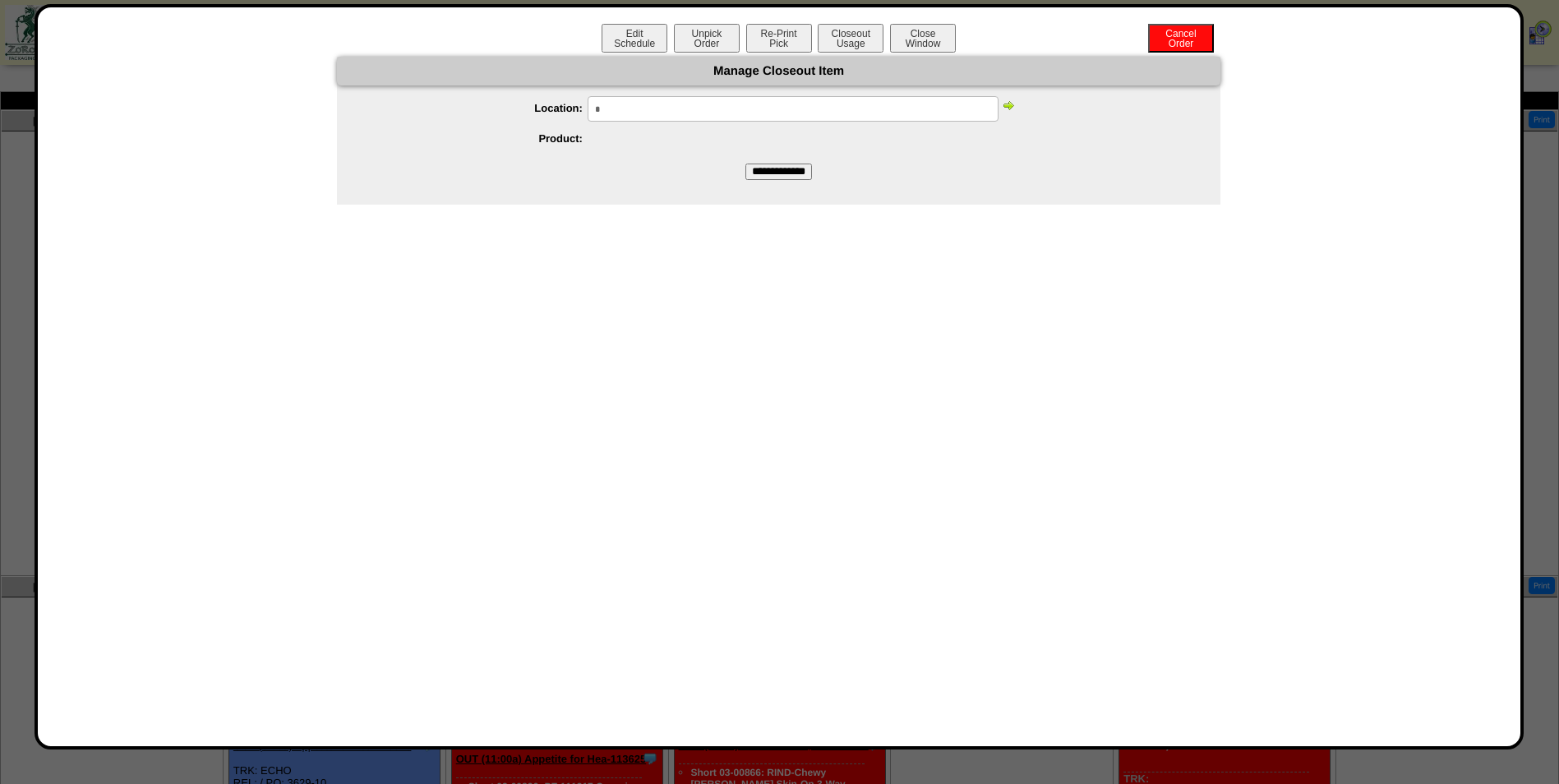 type on "******" 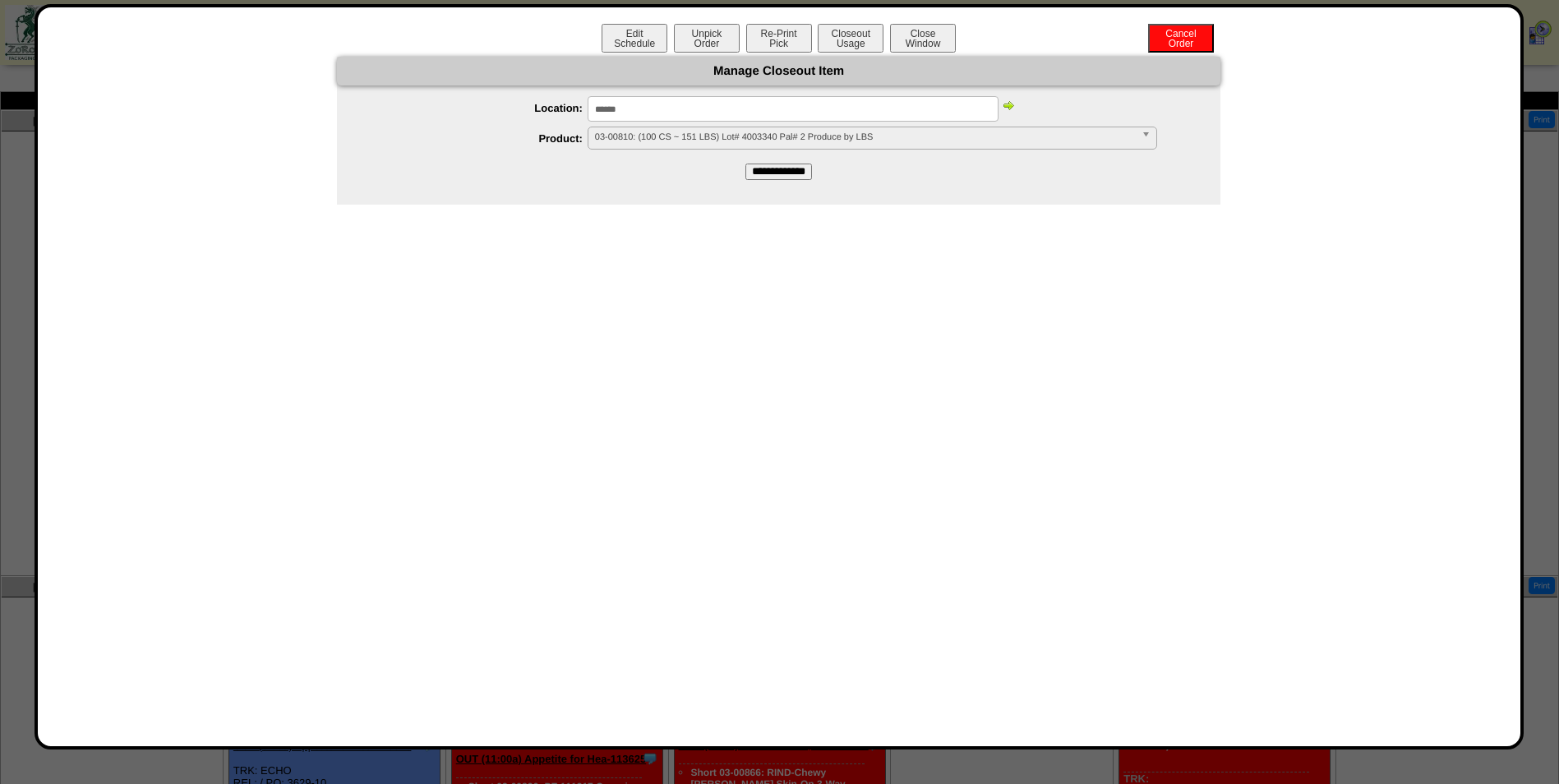click at bounding box center [1008, 105] 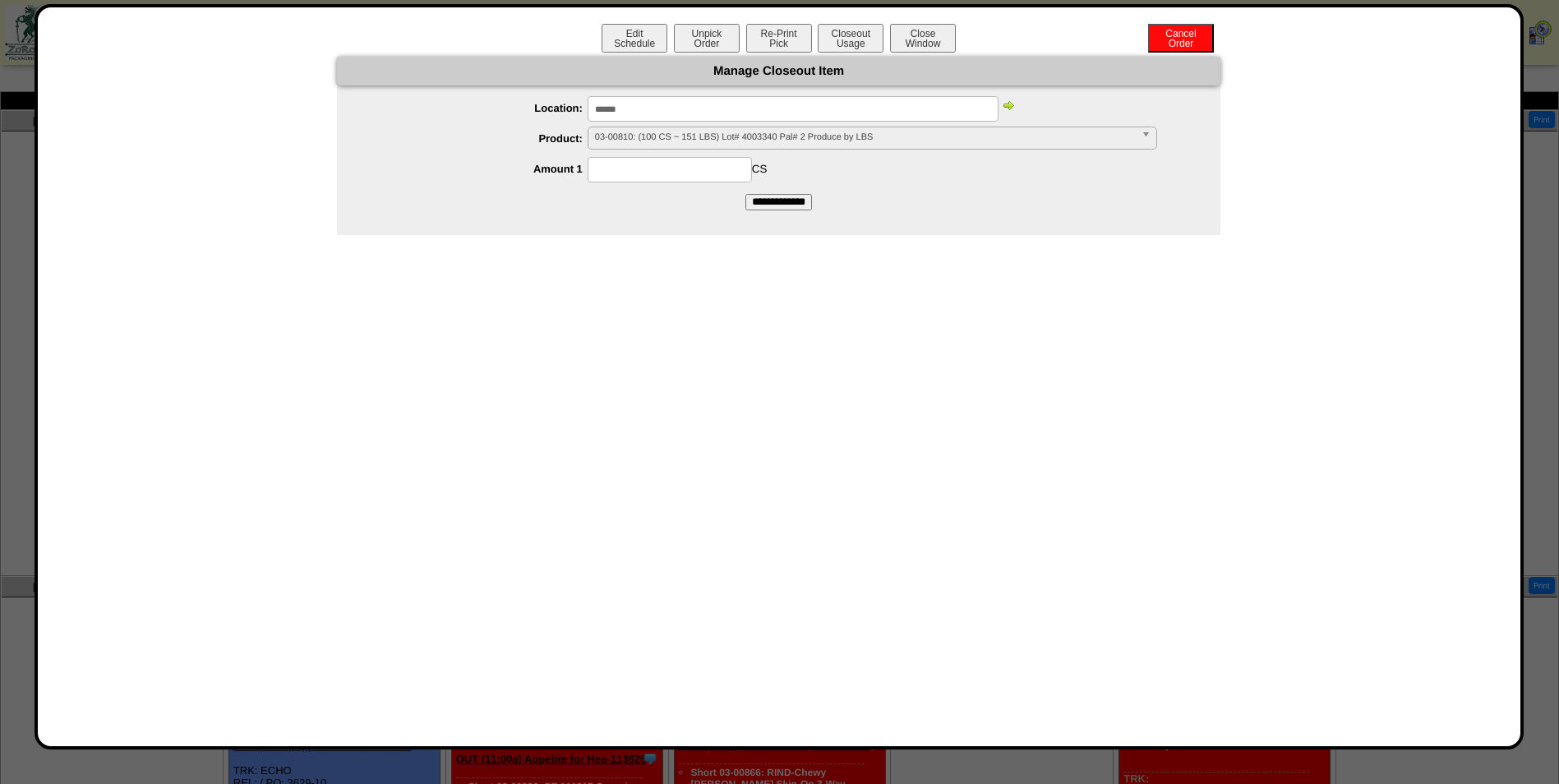 click on "03-00810: (100 CS ~ 151 LBS) Lot# 4003340 Pal# 2 Produce by LBS" at bounding box center (865, 137) 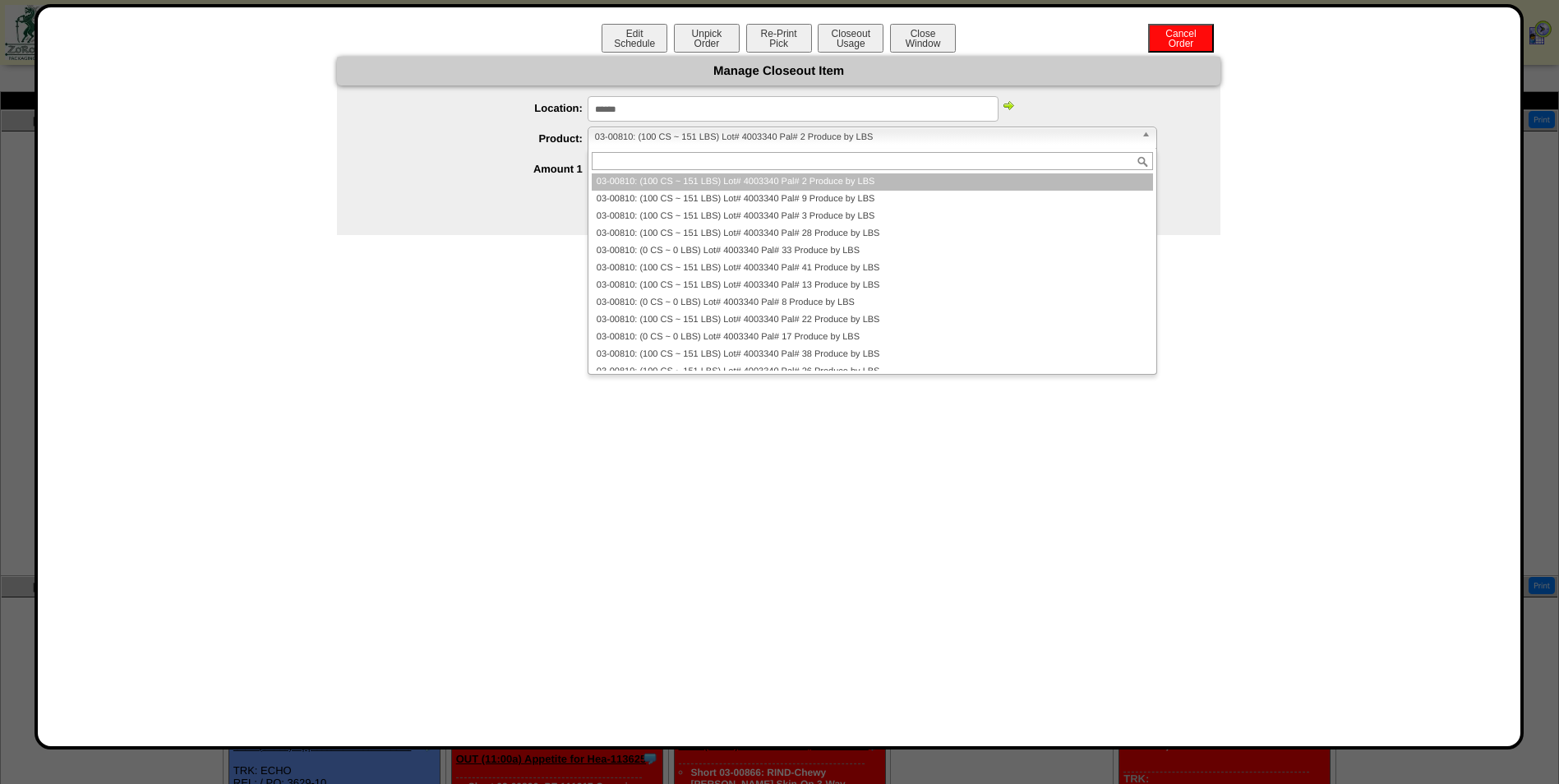 paste on "********" 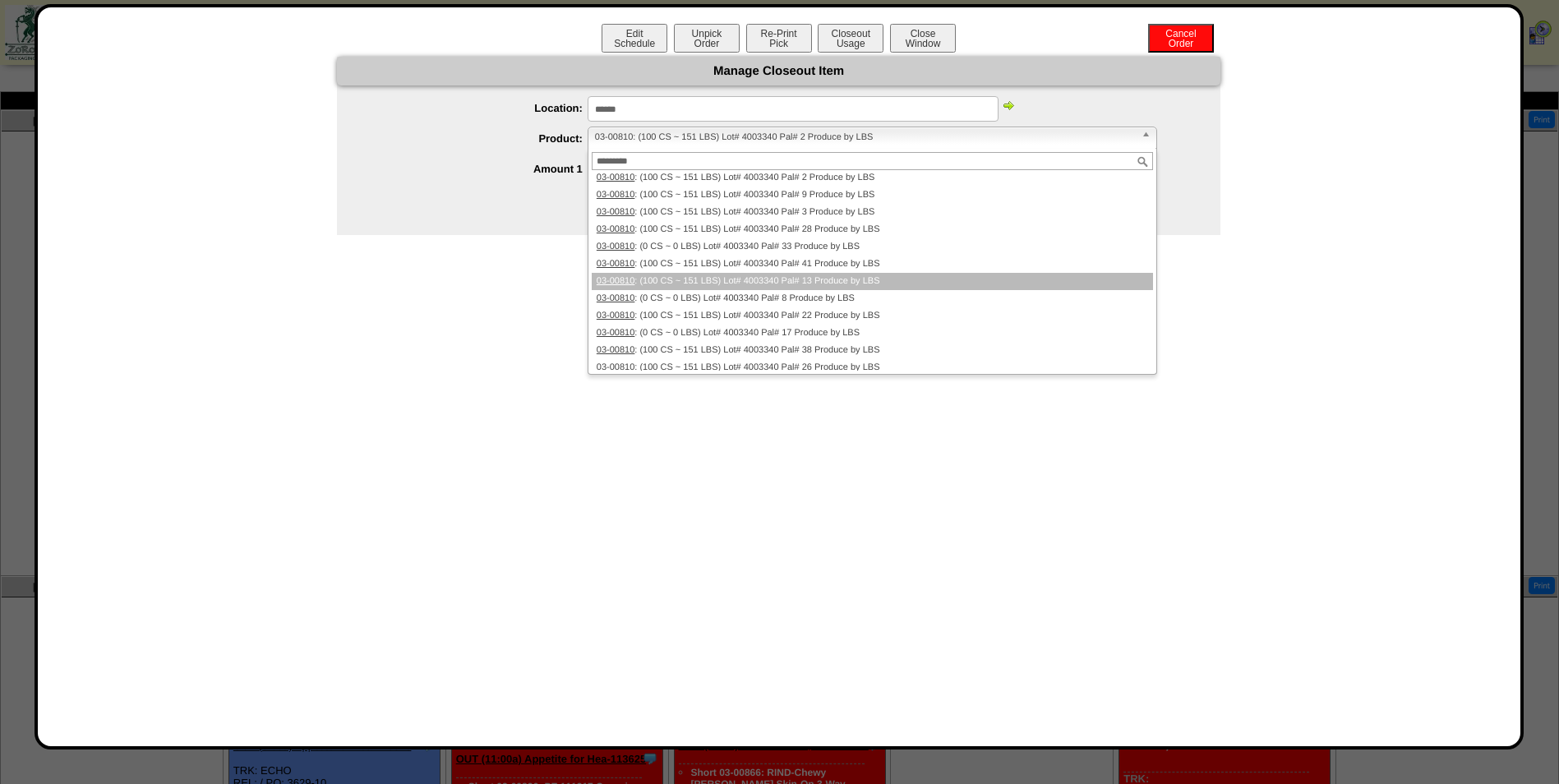 scroll, scrollTop: 0, scrollLeft: 0, axis: both 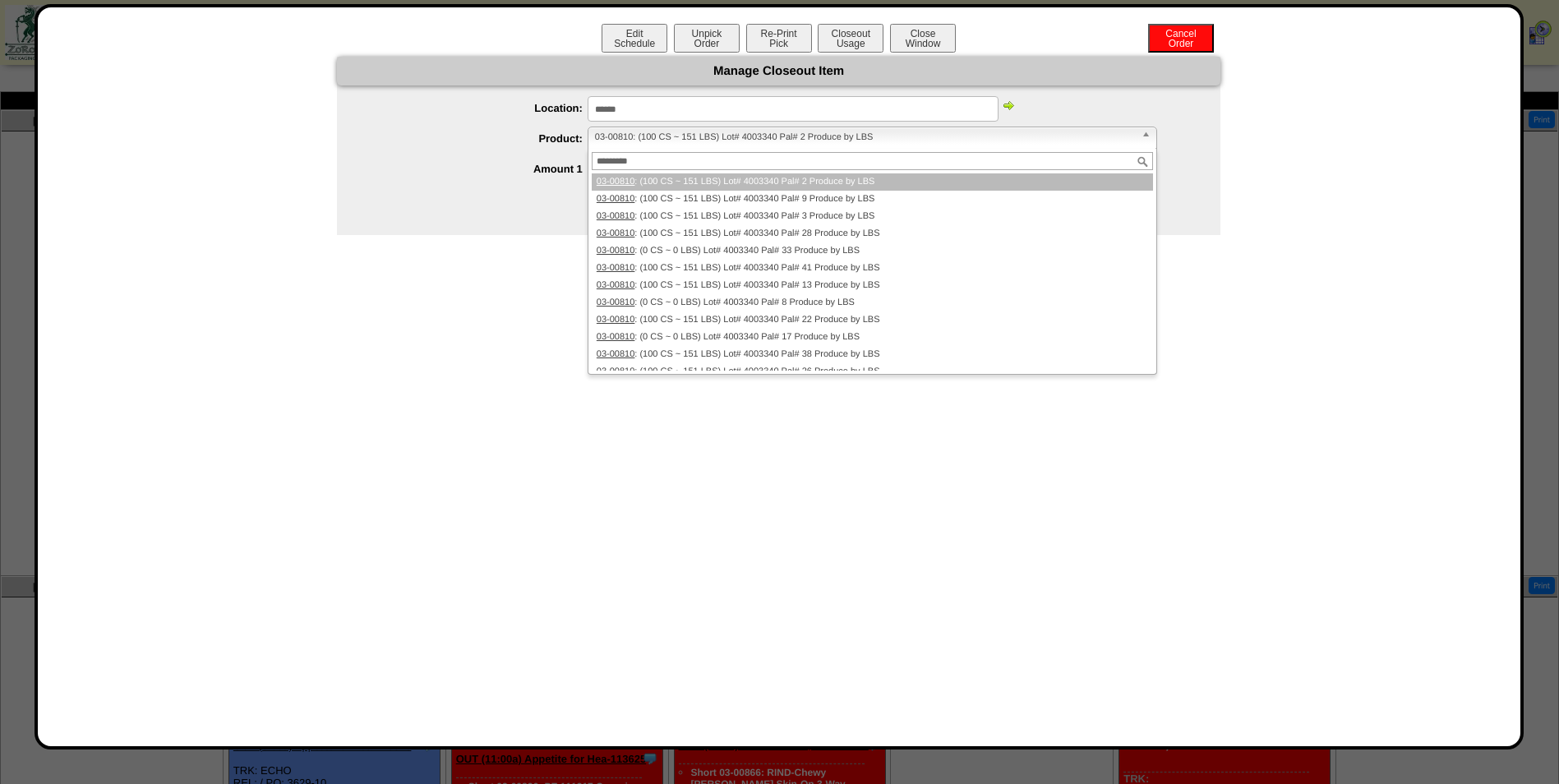 type on "********" 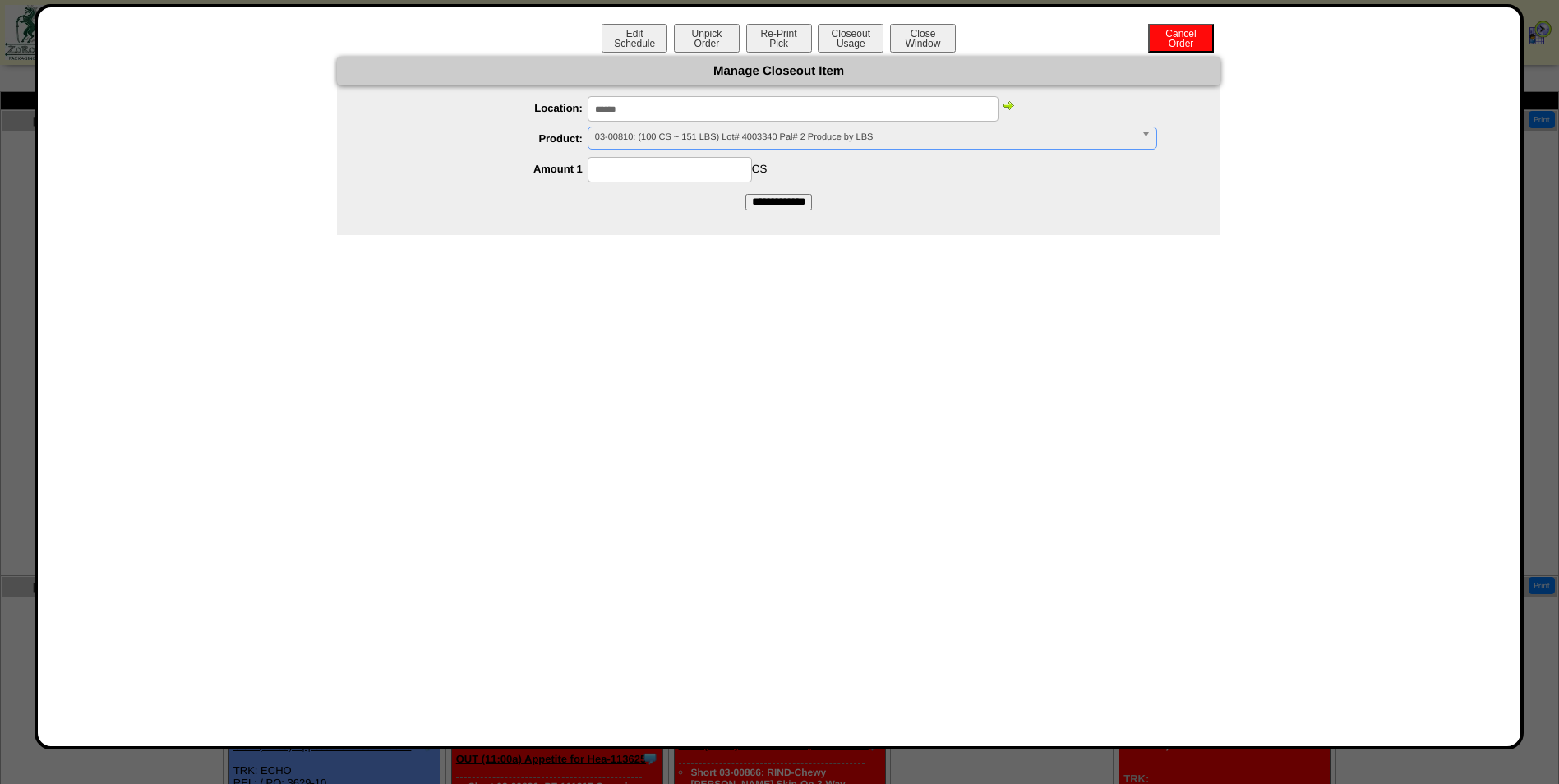 click at bounding box center [670, 169] 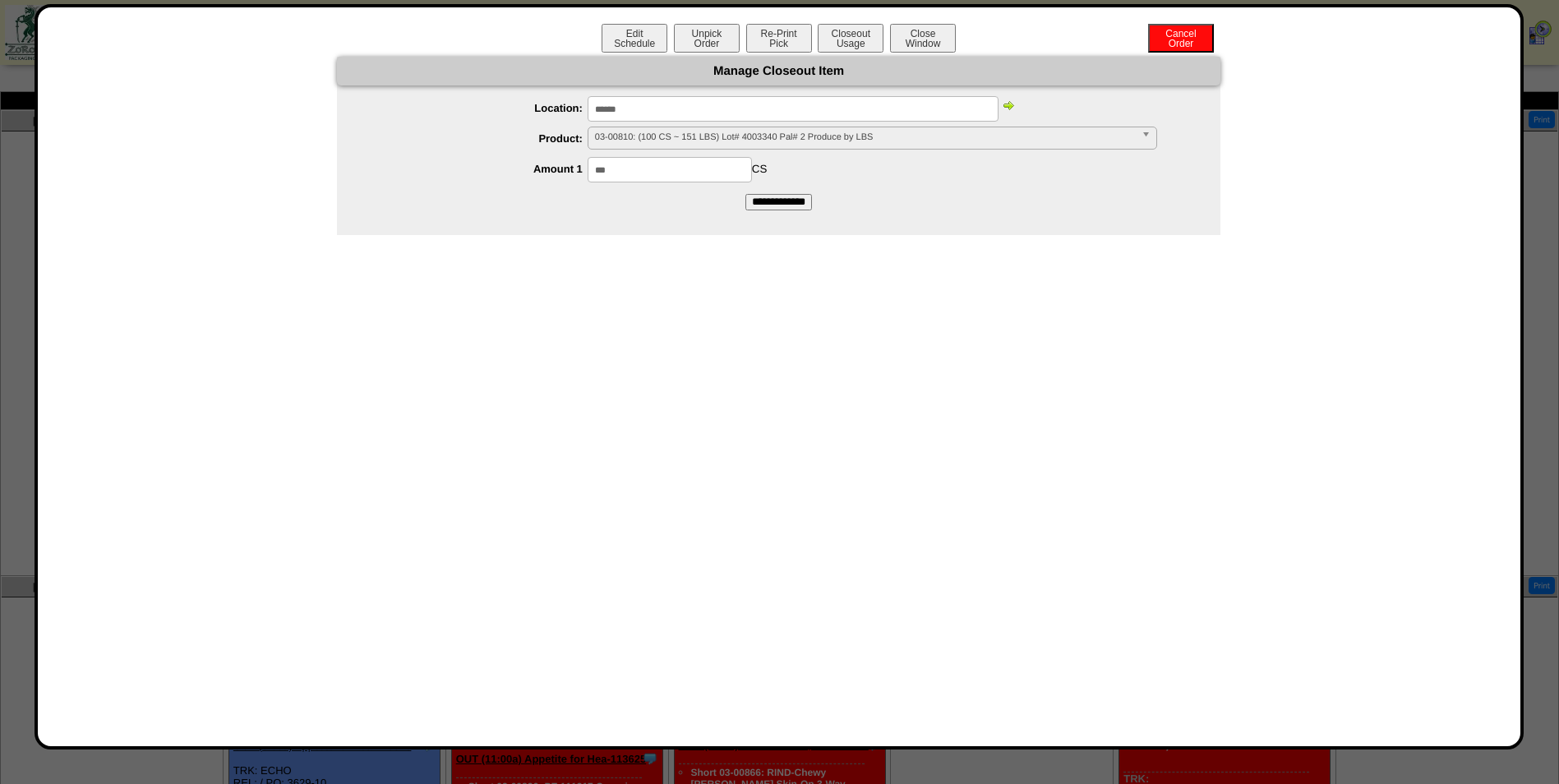 type on "***" 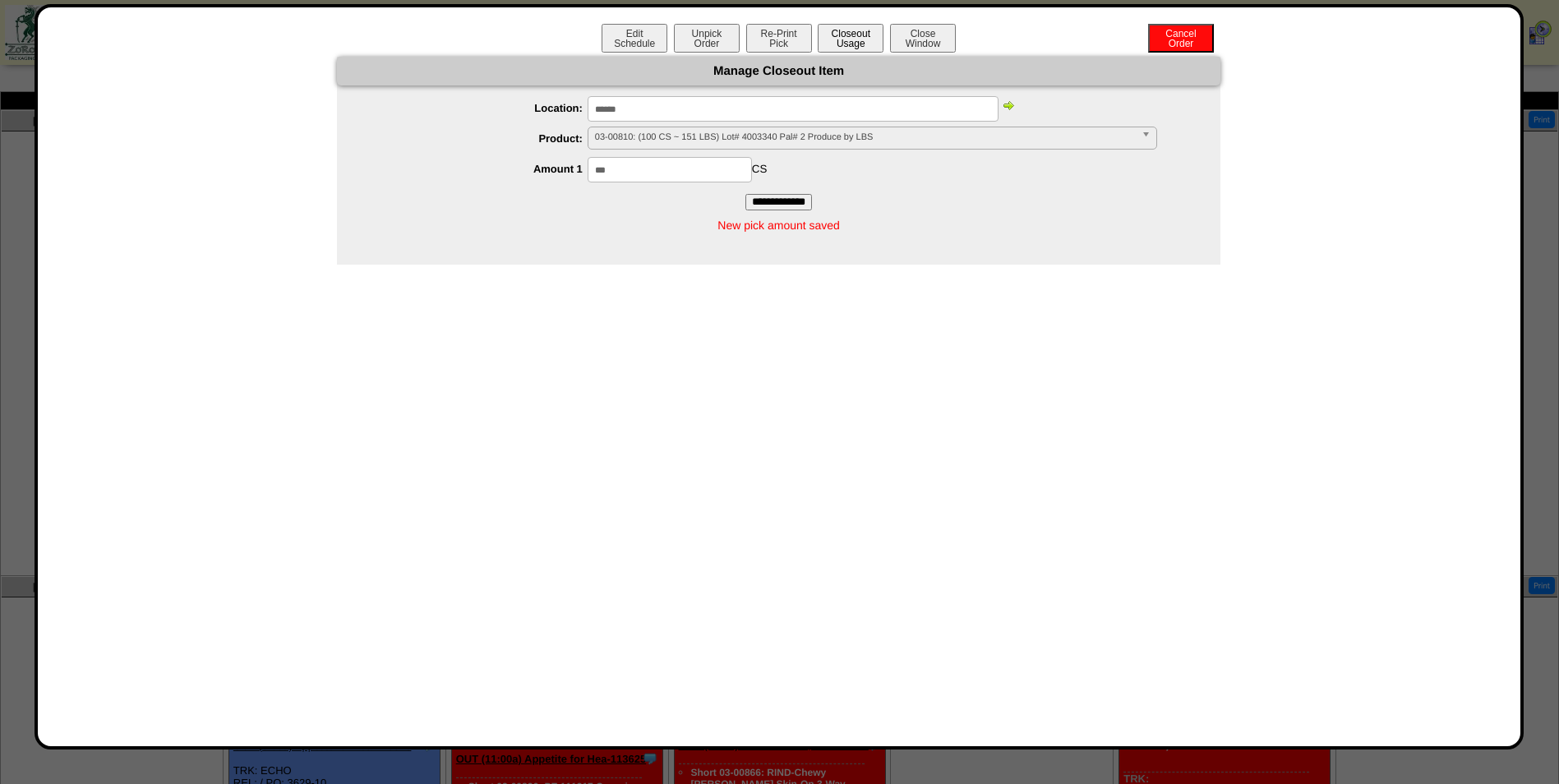 click on "Closeout Usage" at bounding box center (851, 38) 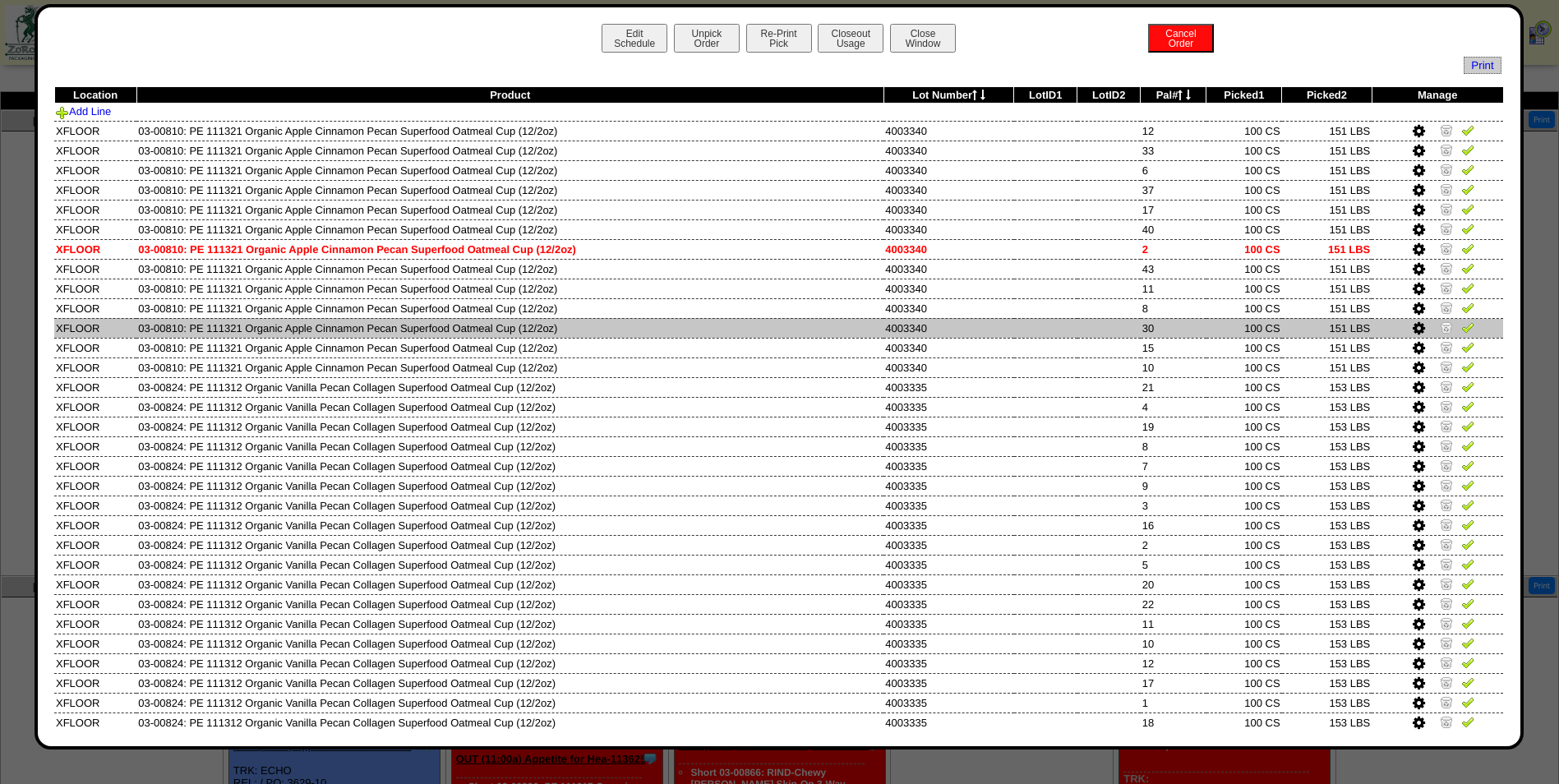 click on "100 CS" at bounding box center (1244, 328) 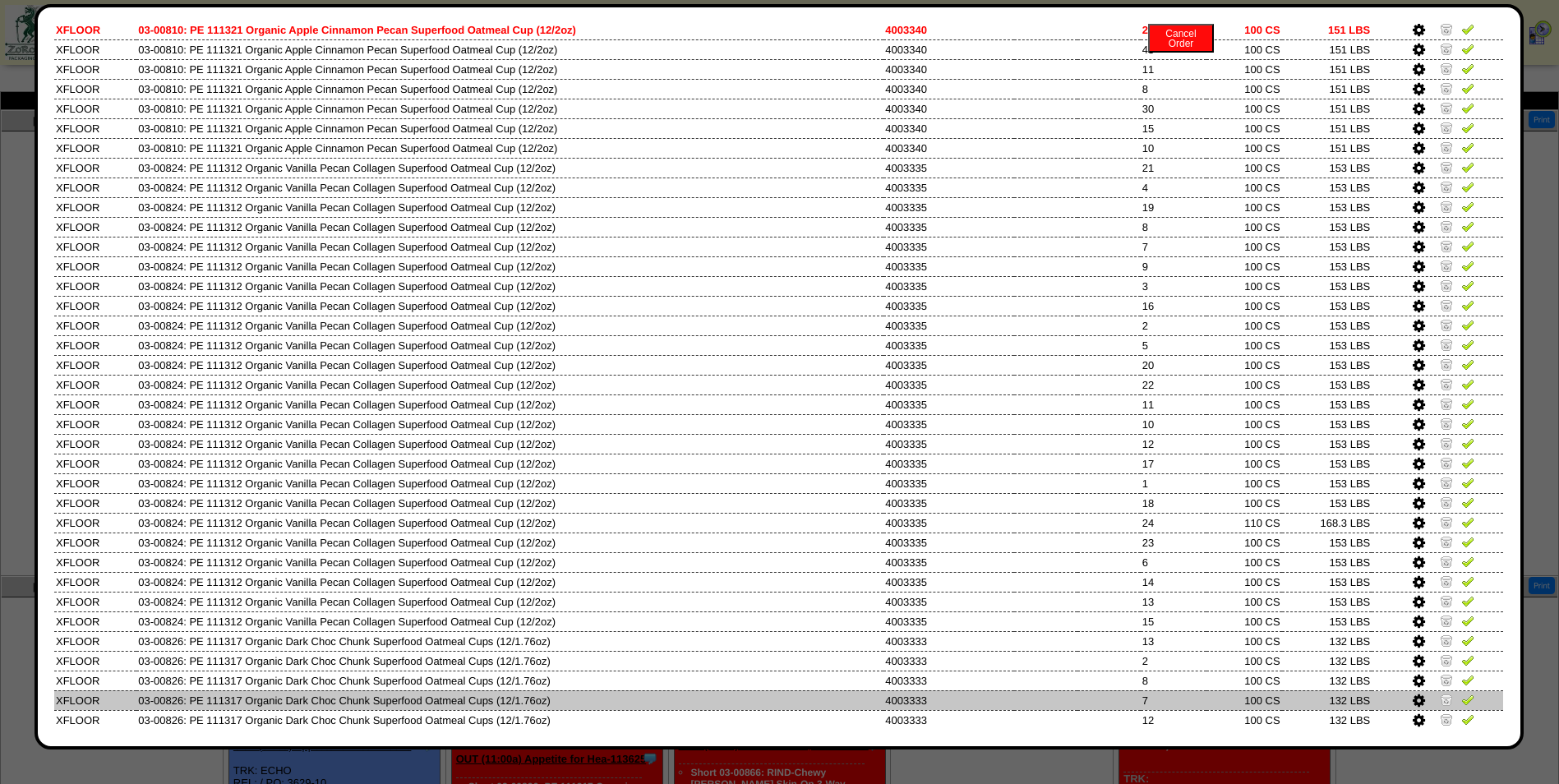 scroll, scrollTop: 586, scrollLeft: 0, axis: vertical 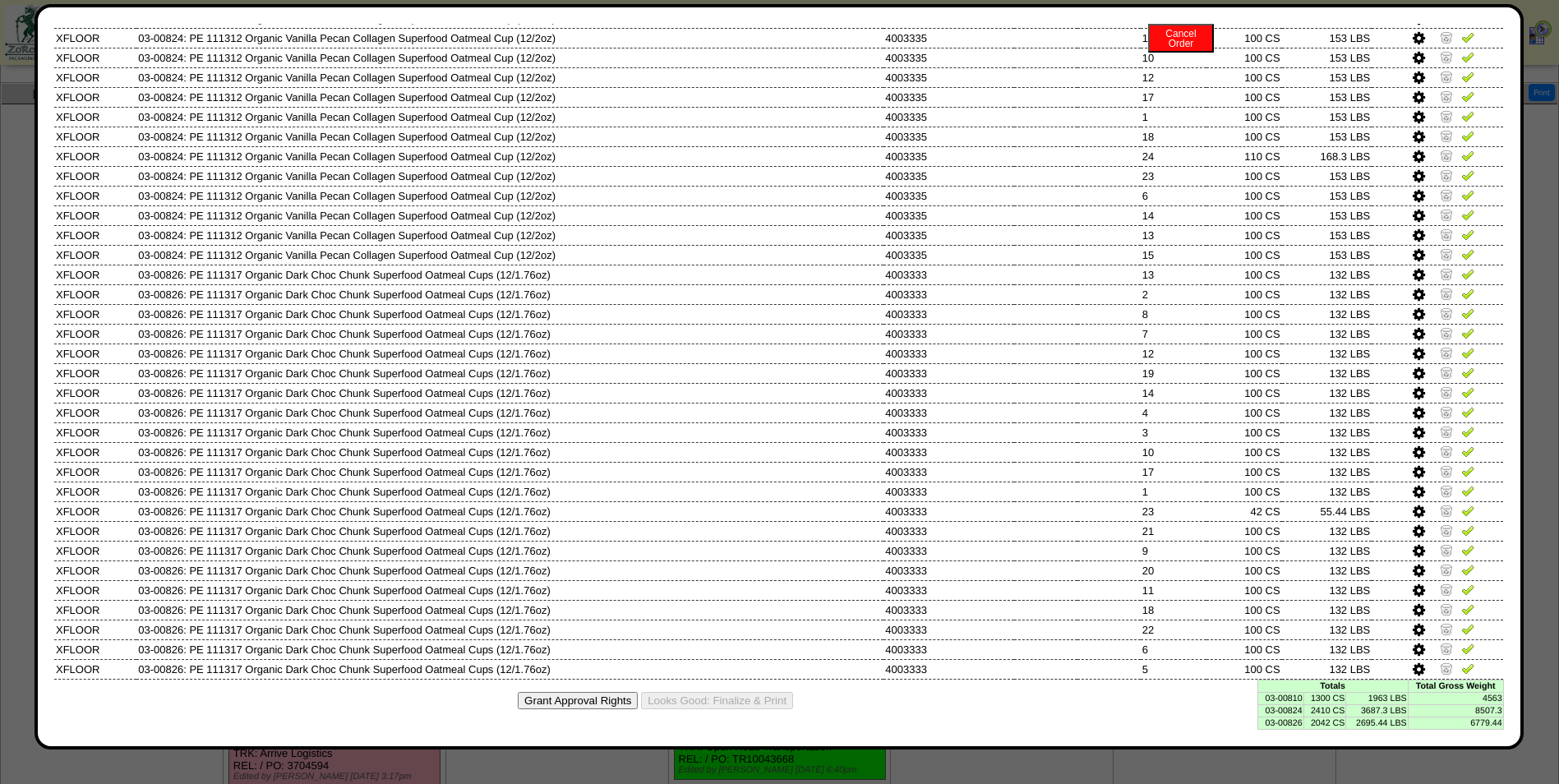 click on "1300 CS" at bounding box center [1325, 698] 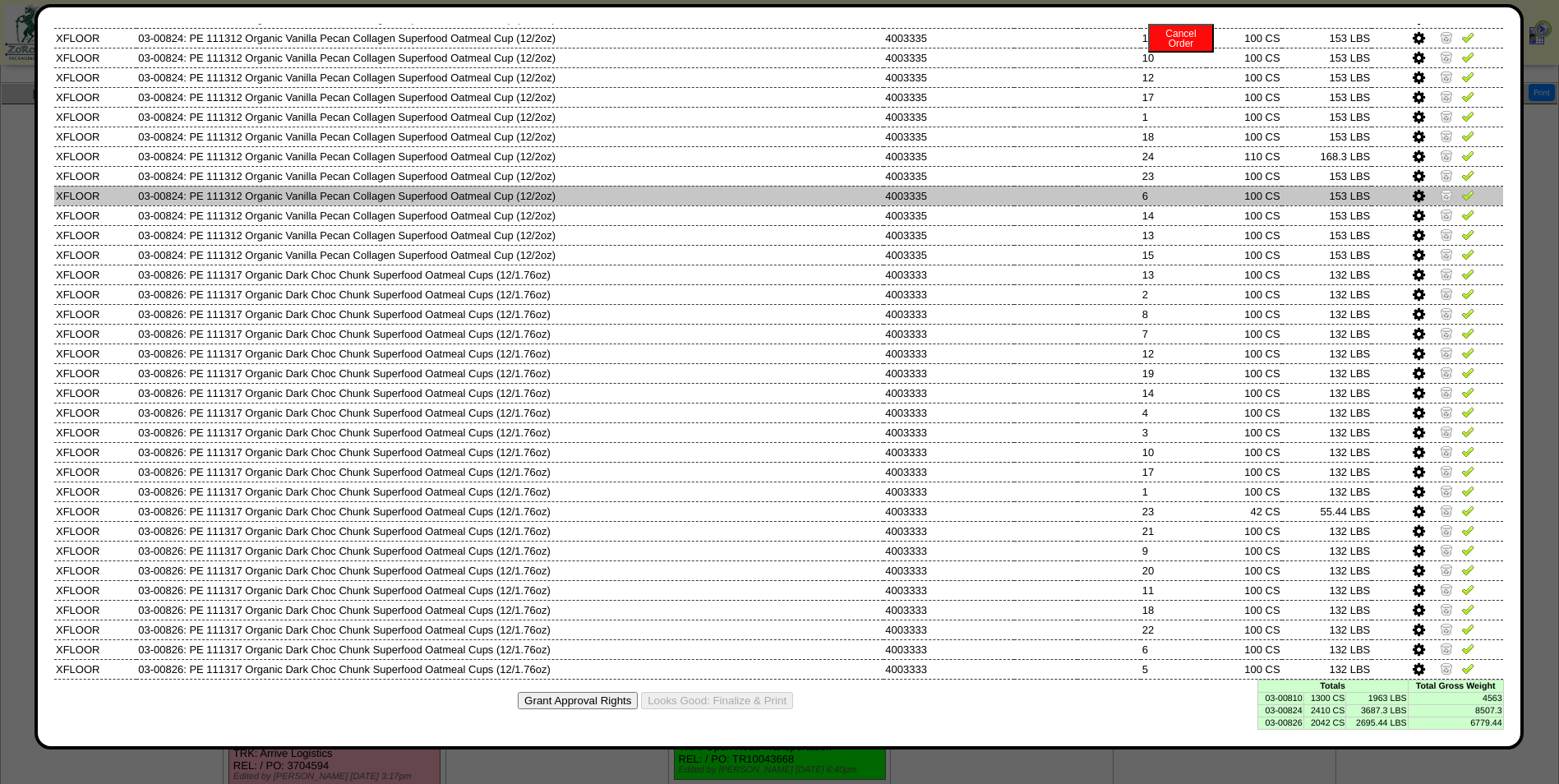 click on "100 CS" at bounding box center (1244, 196) 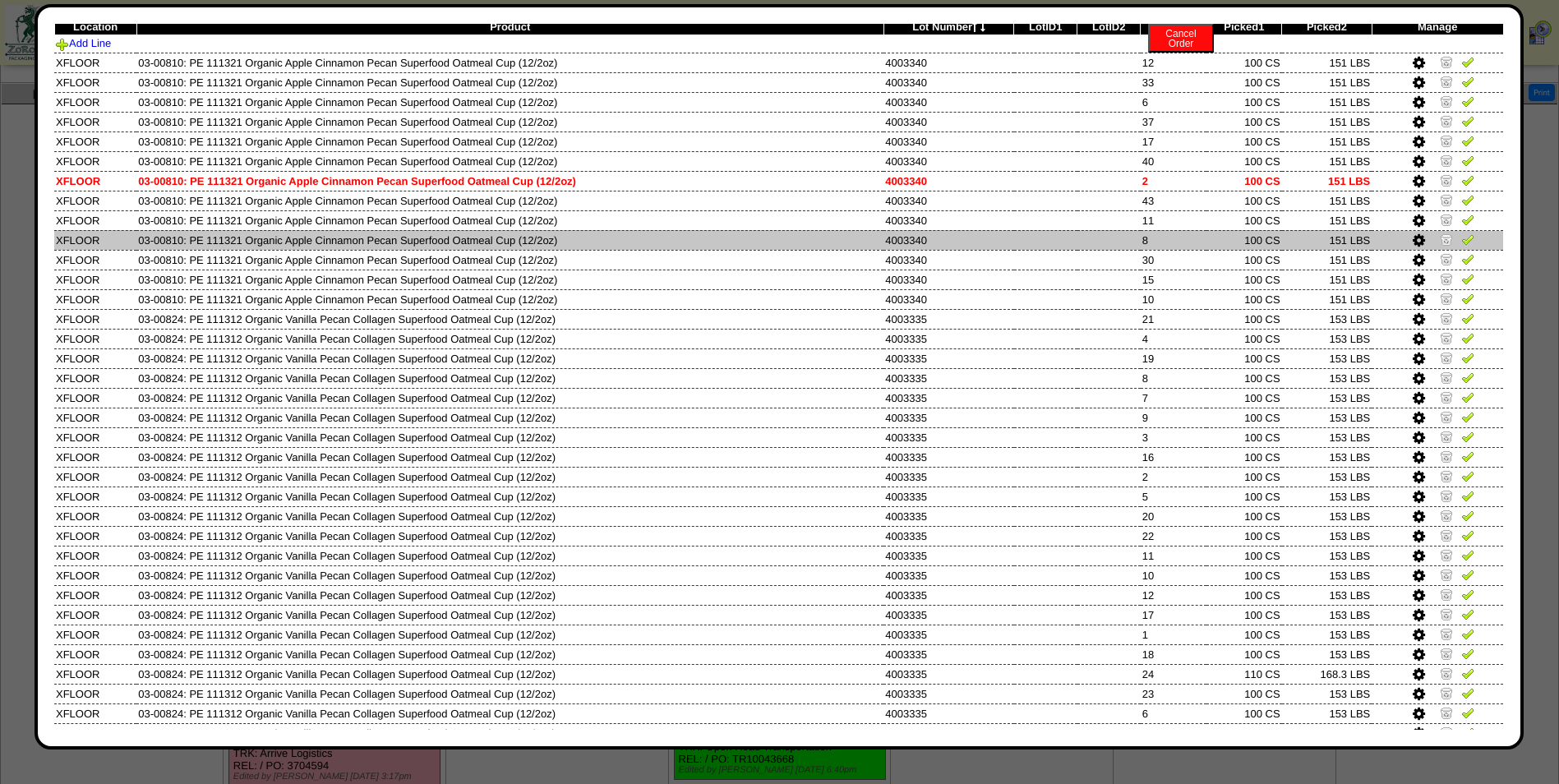 scroll, scrollTop: 0, scrollLeft: 0, axis: both 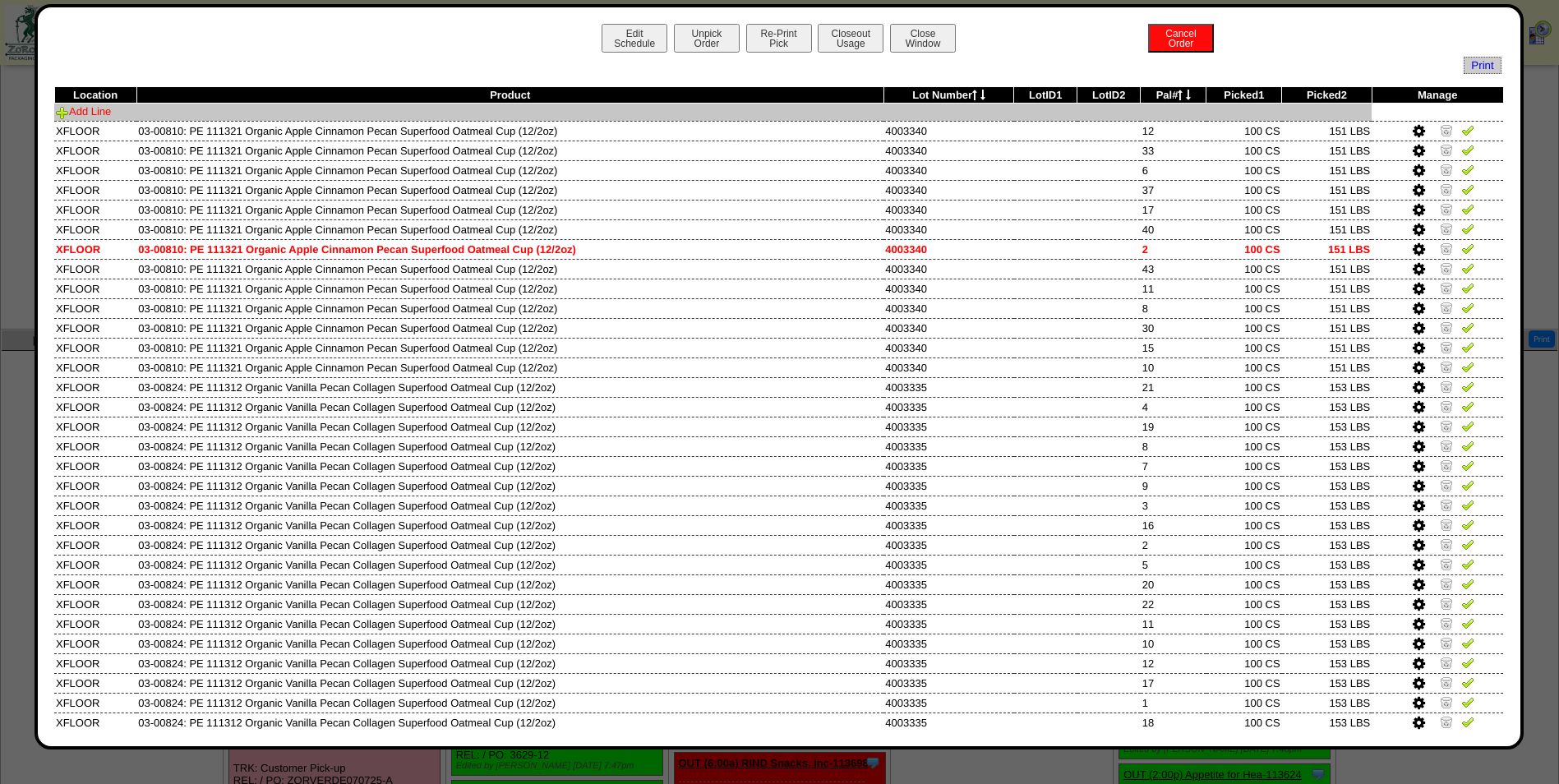click on "Add Line" at bounding box center (83, 111) 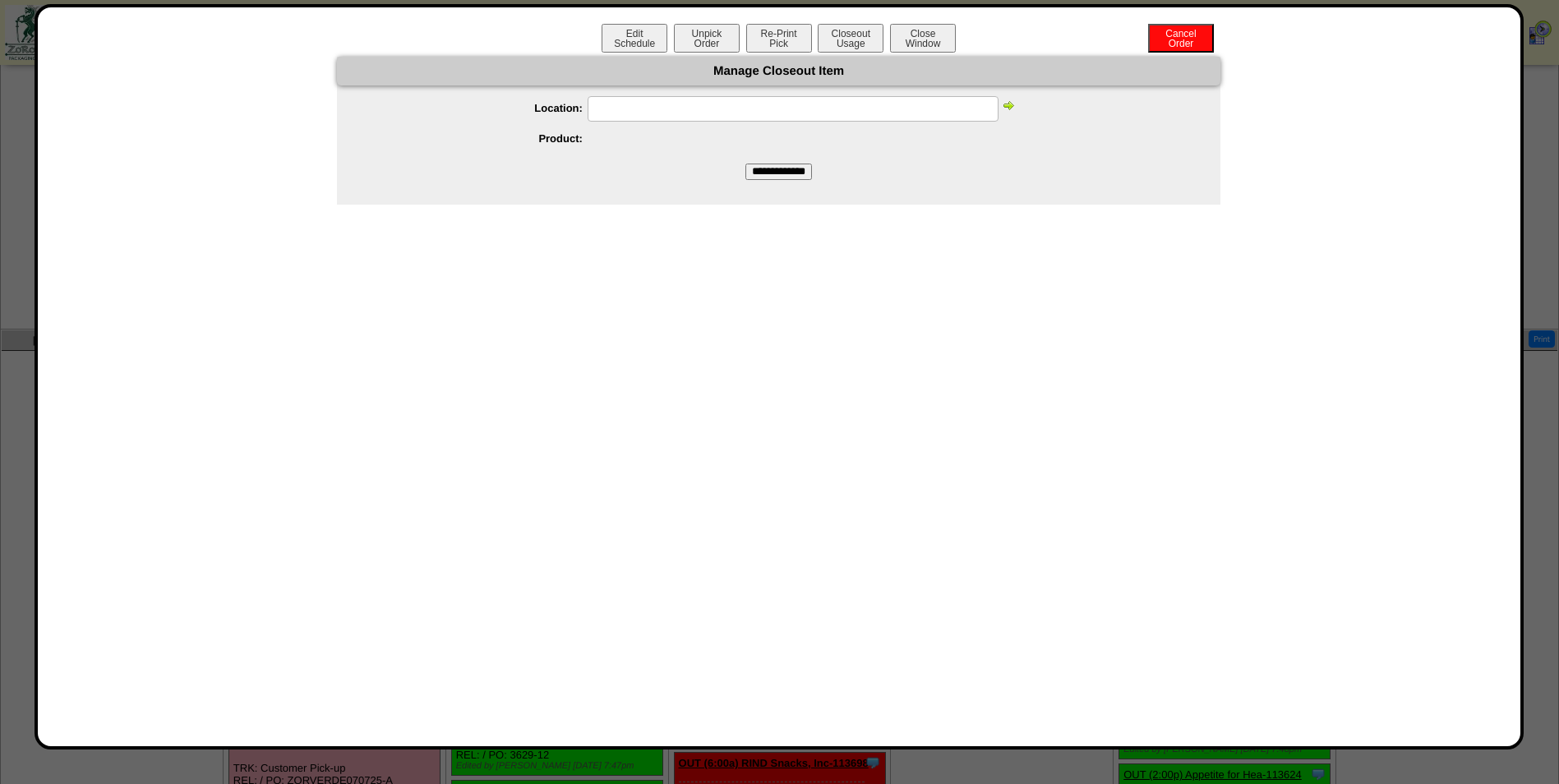 click at bounding box center (793, 108) 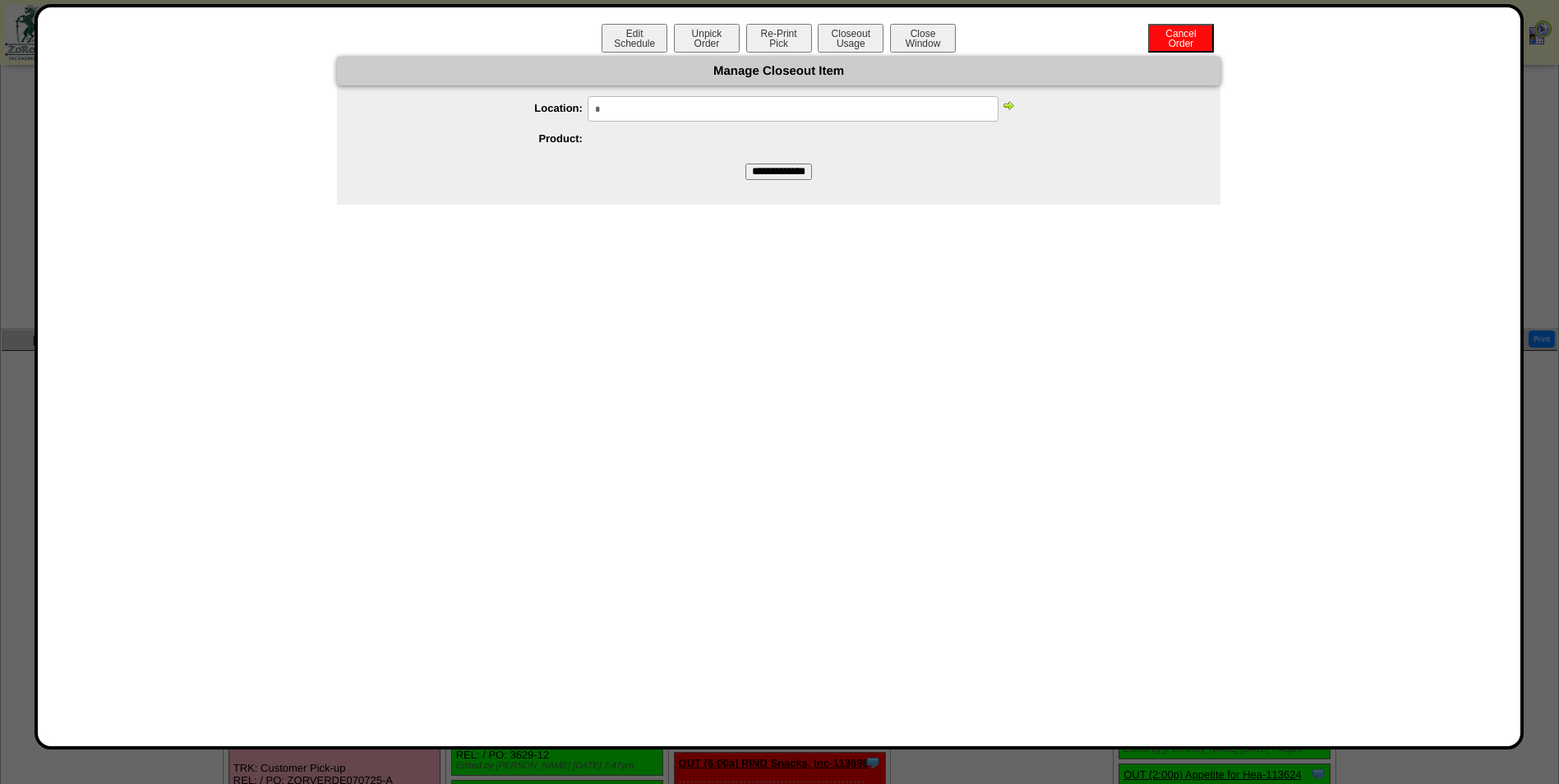 type on "******" 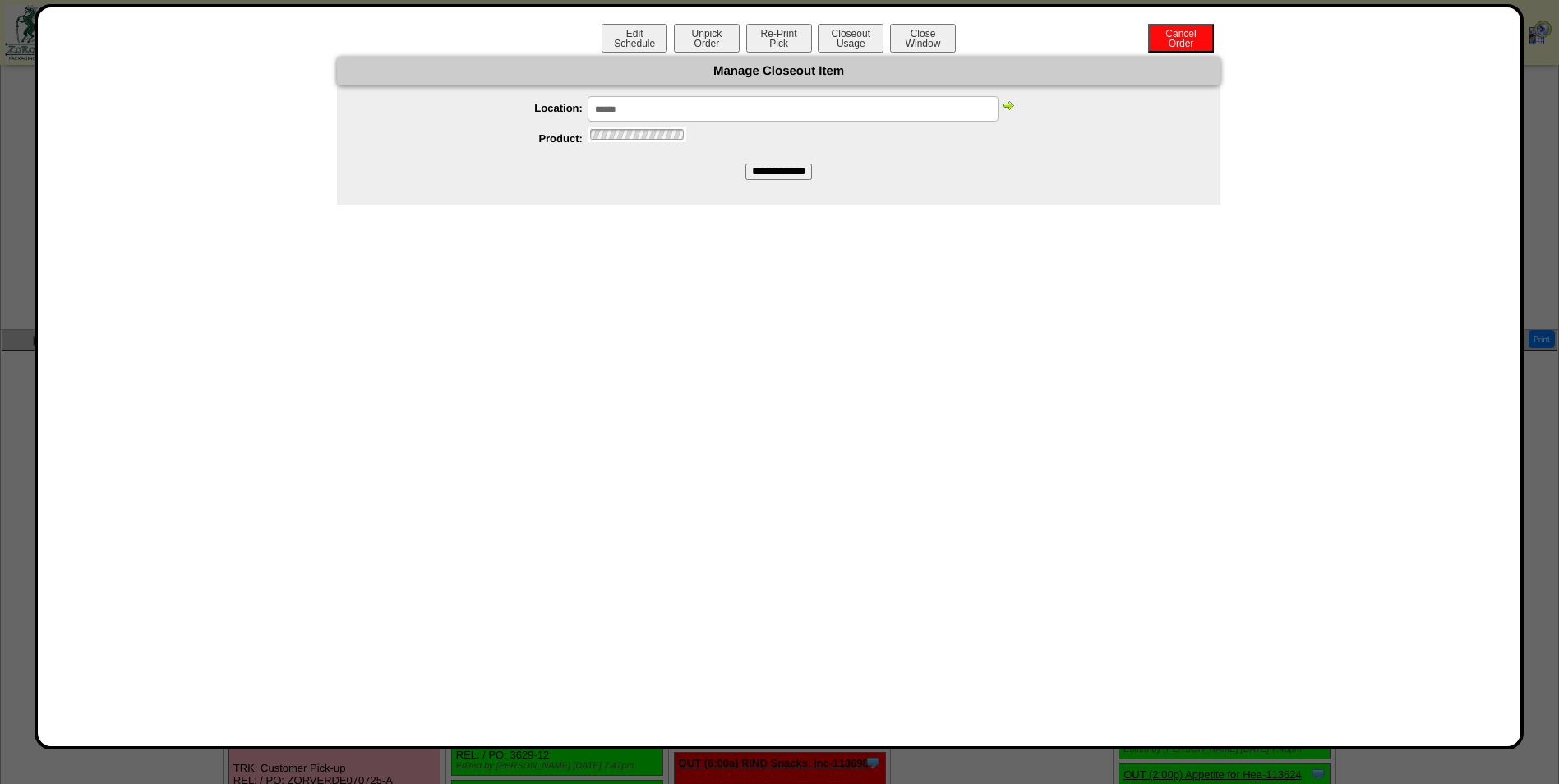 click at bounding box center [1008, 105] 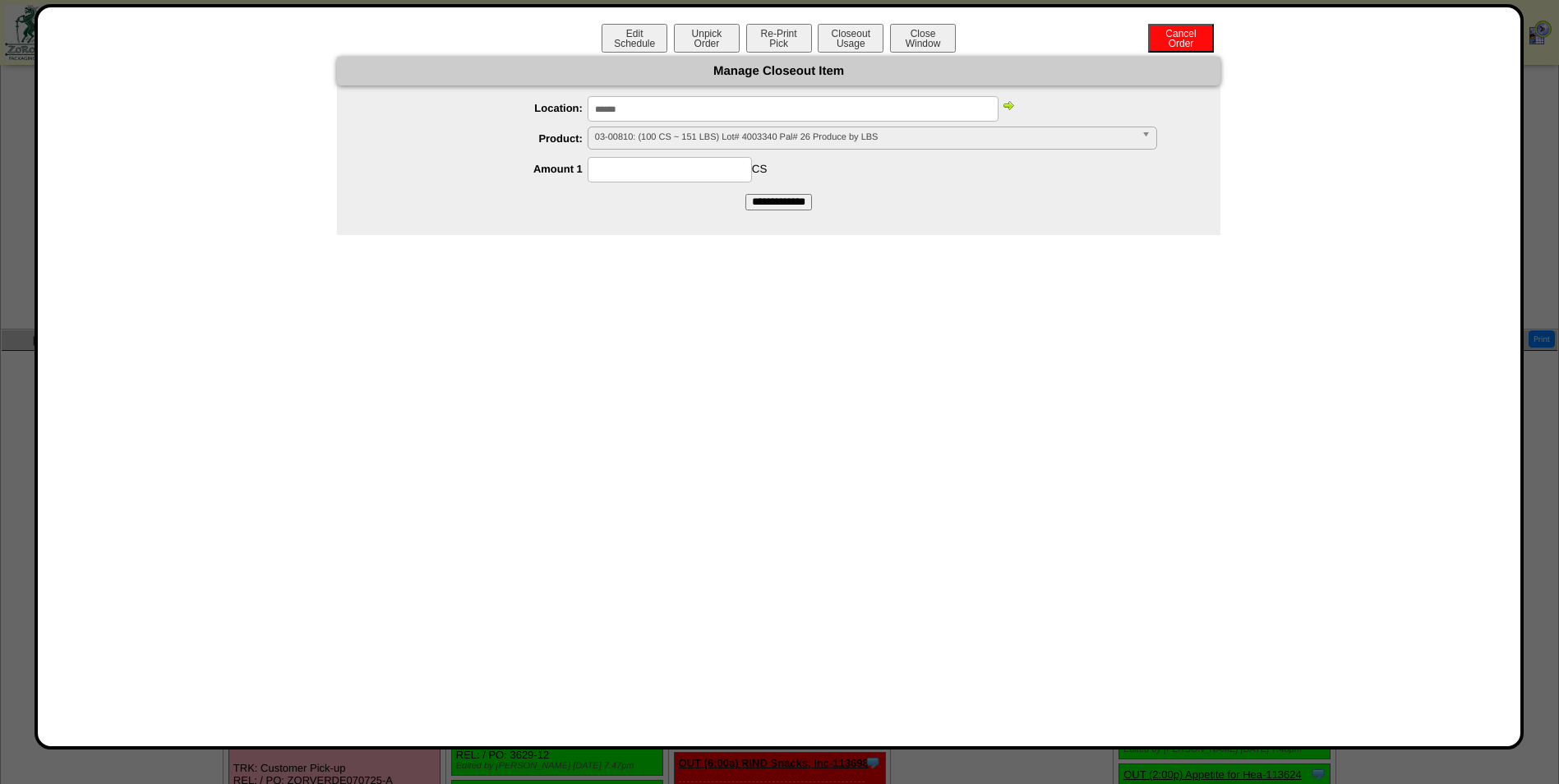 scroll, scrollTop: 0, scrollLeft: 0, axis: both 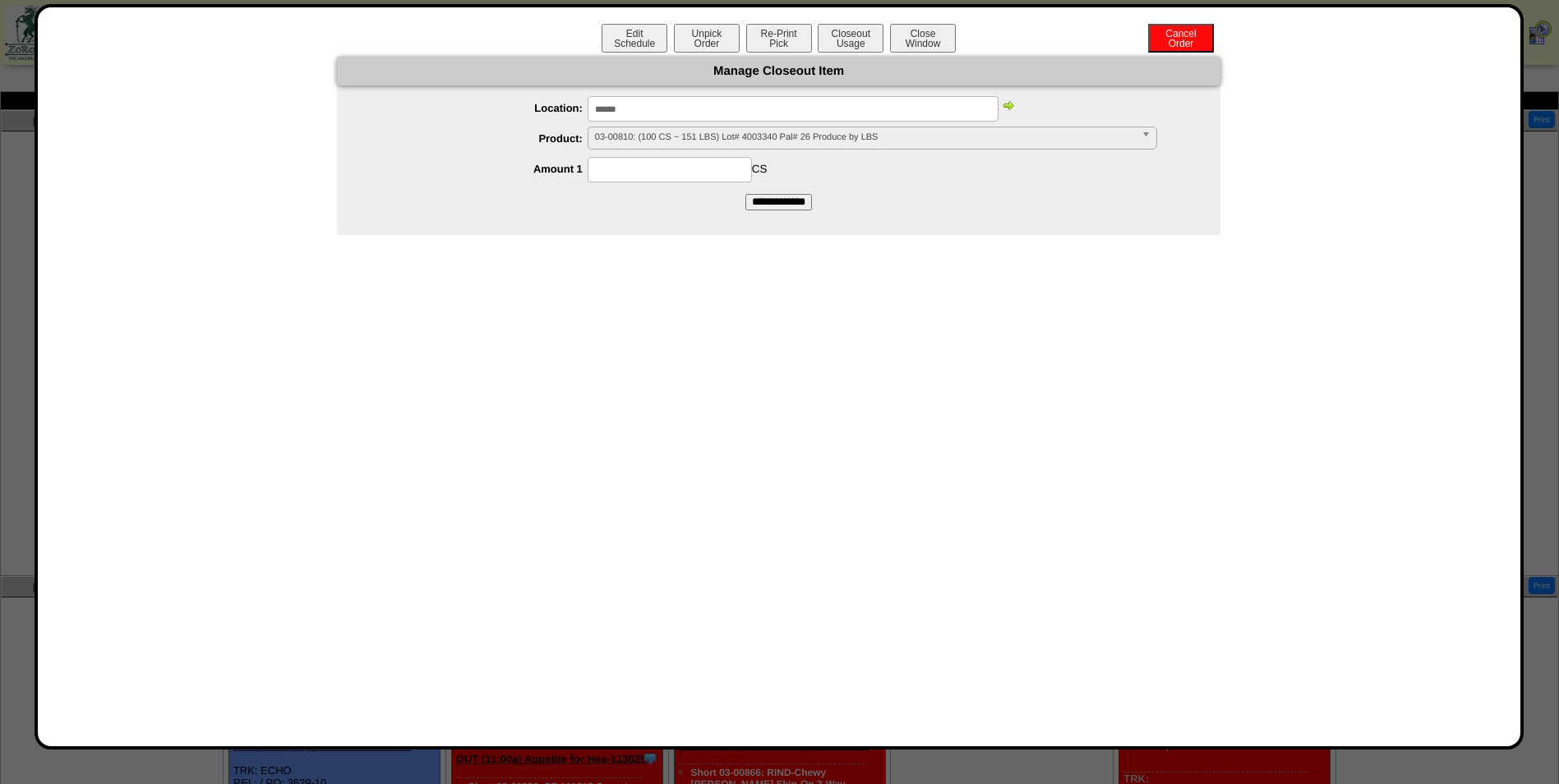 click on "03-00810: (100 CS ~ 151 LBS) Lot# 4003340 Pal# 26 Produce by LBS" at bounding box center [865, 137] 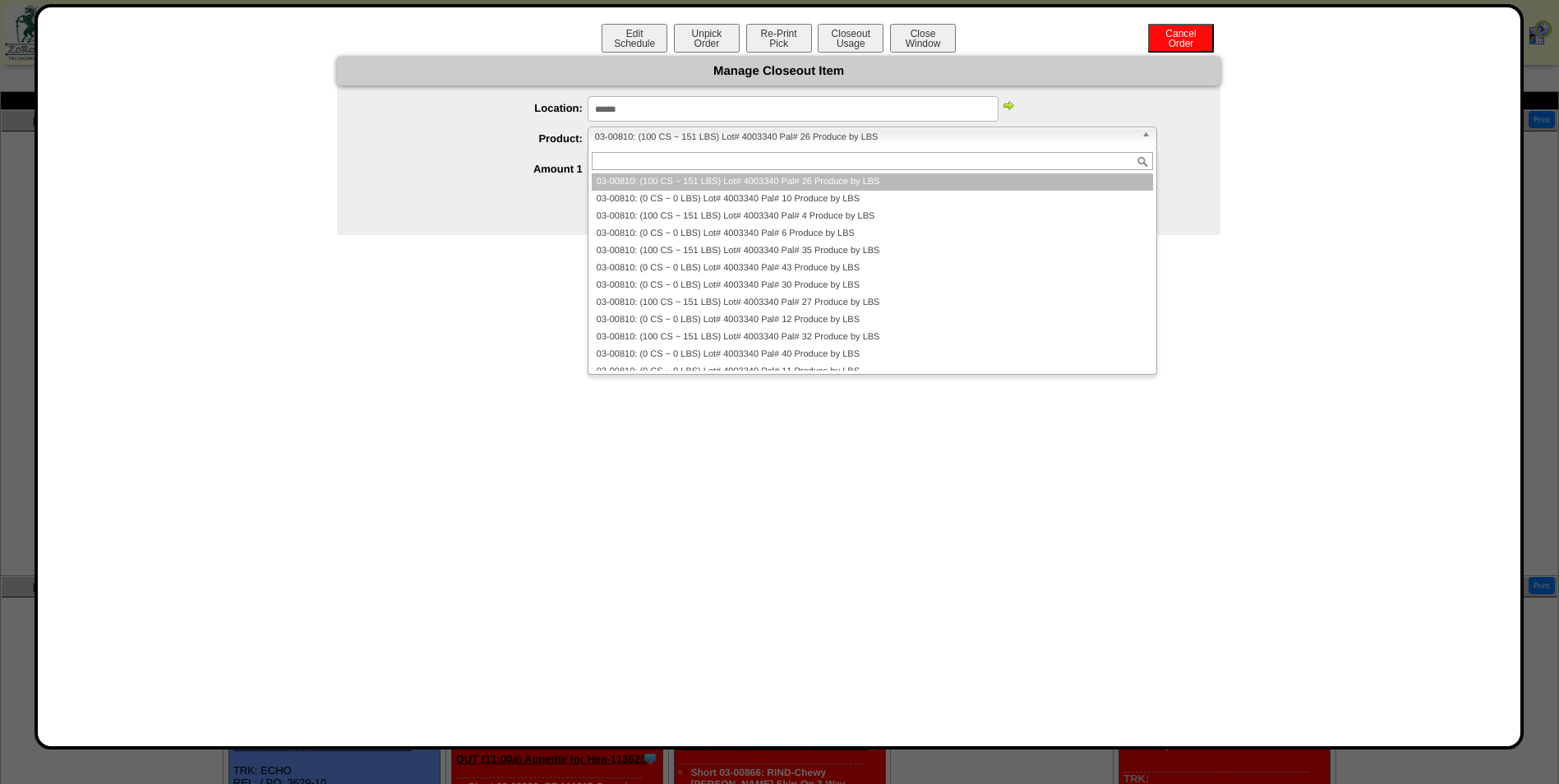 paste on "********" 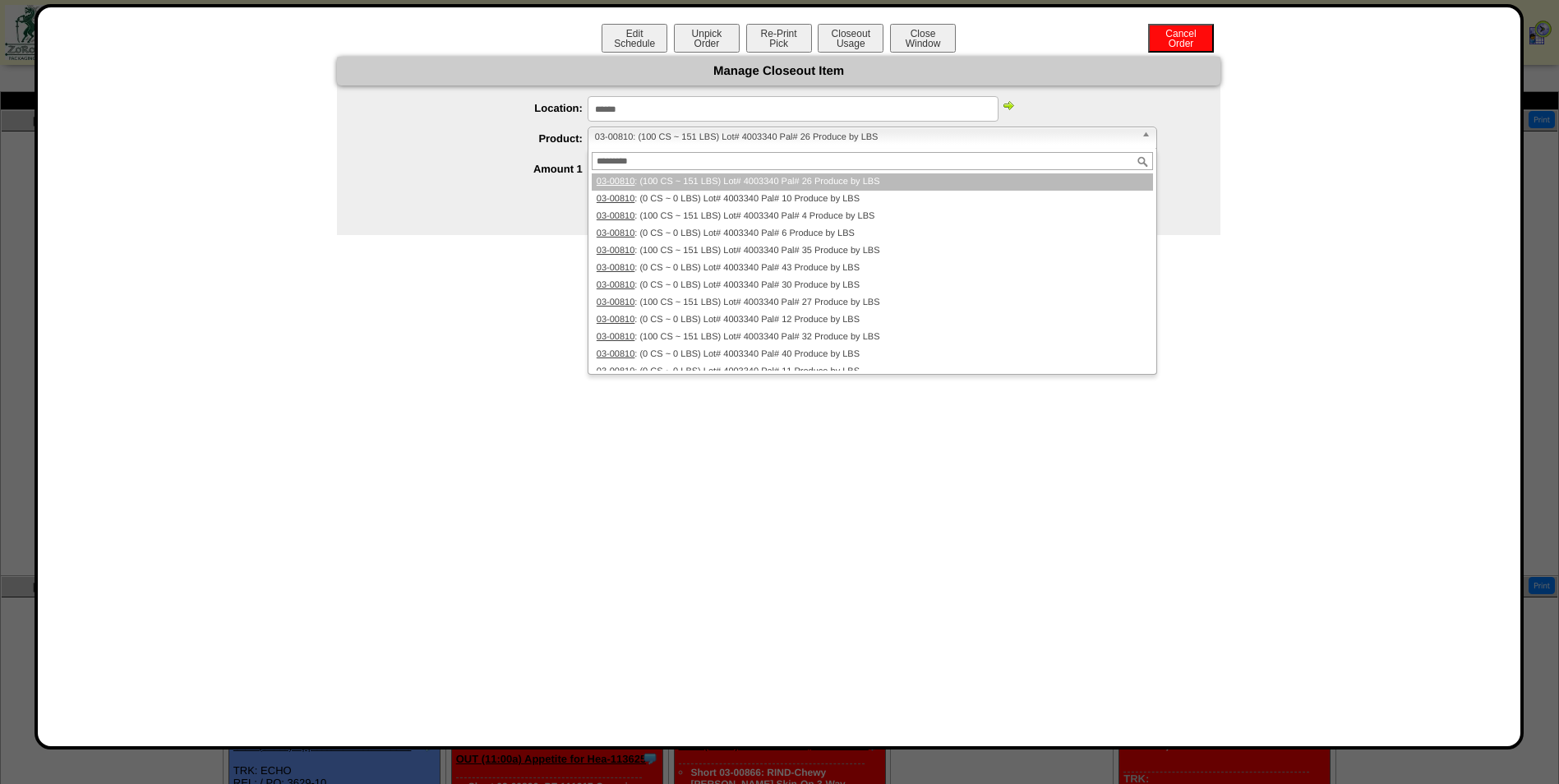 type on "********" 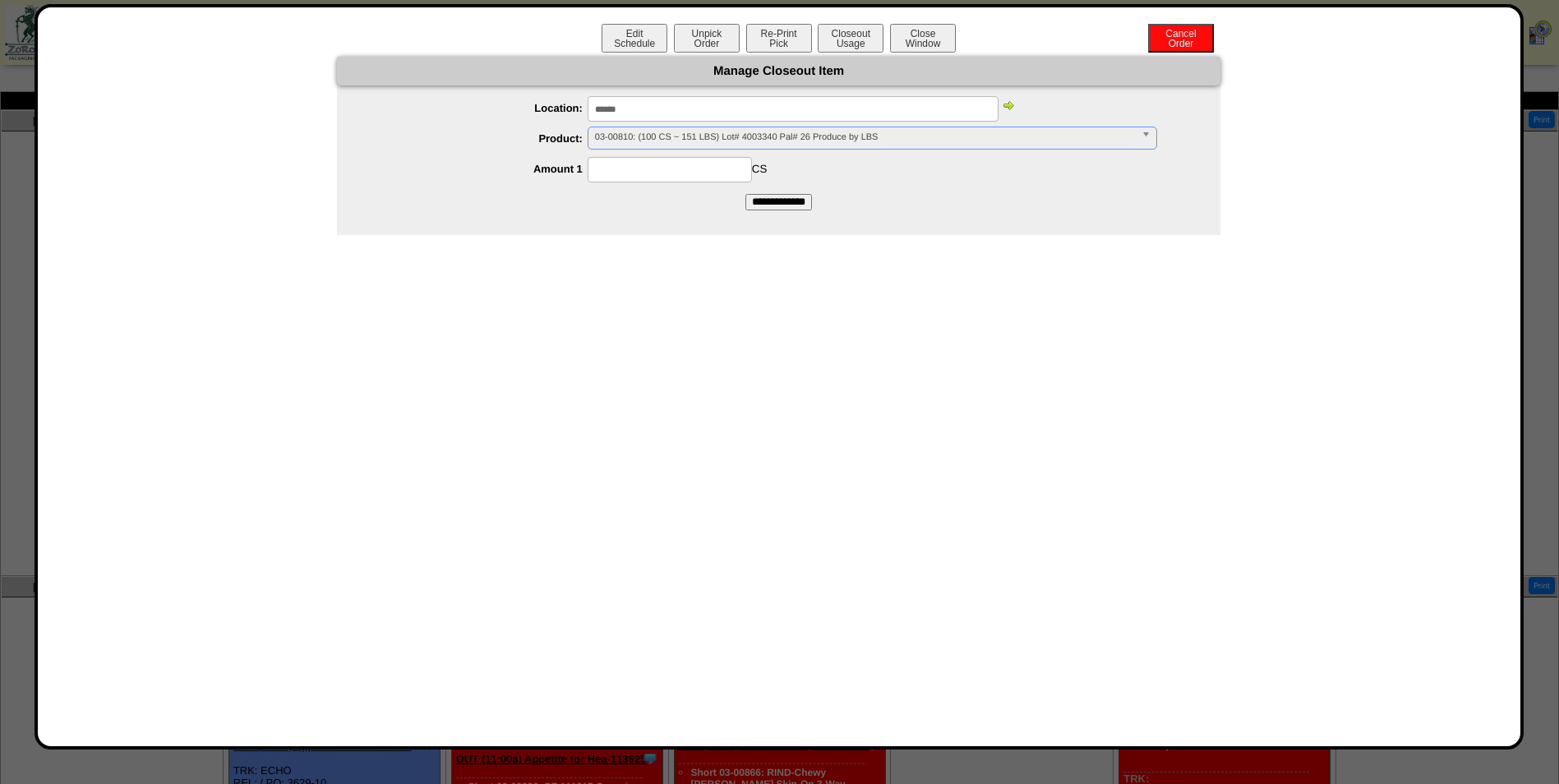 click at bounding box center (670, 169) 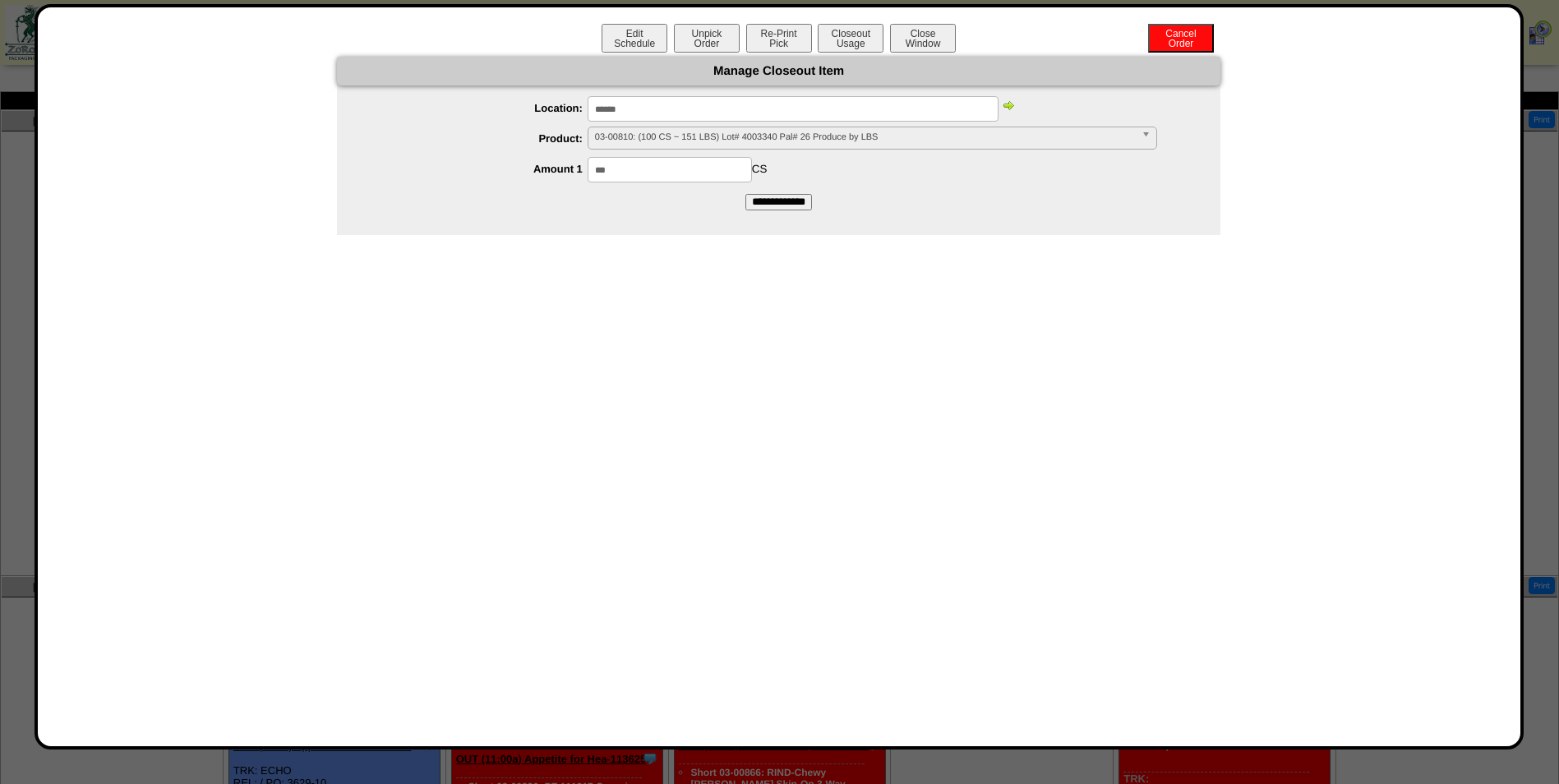 type on "***" 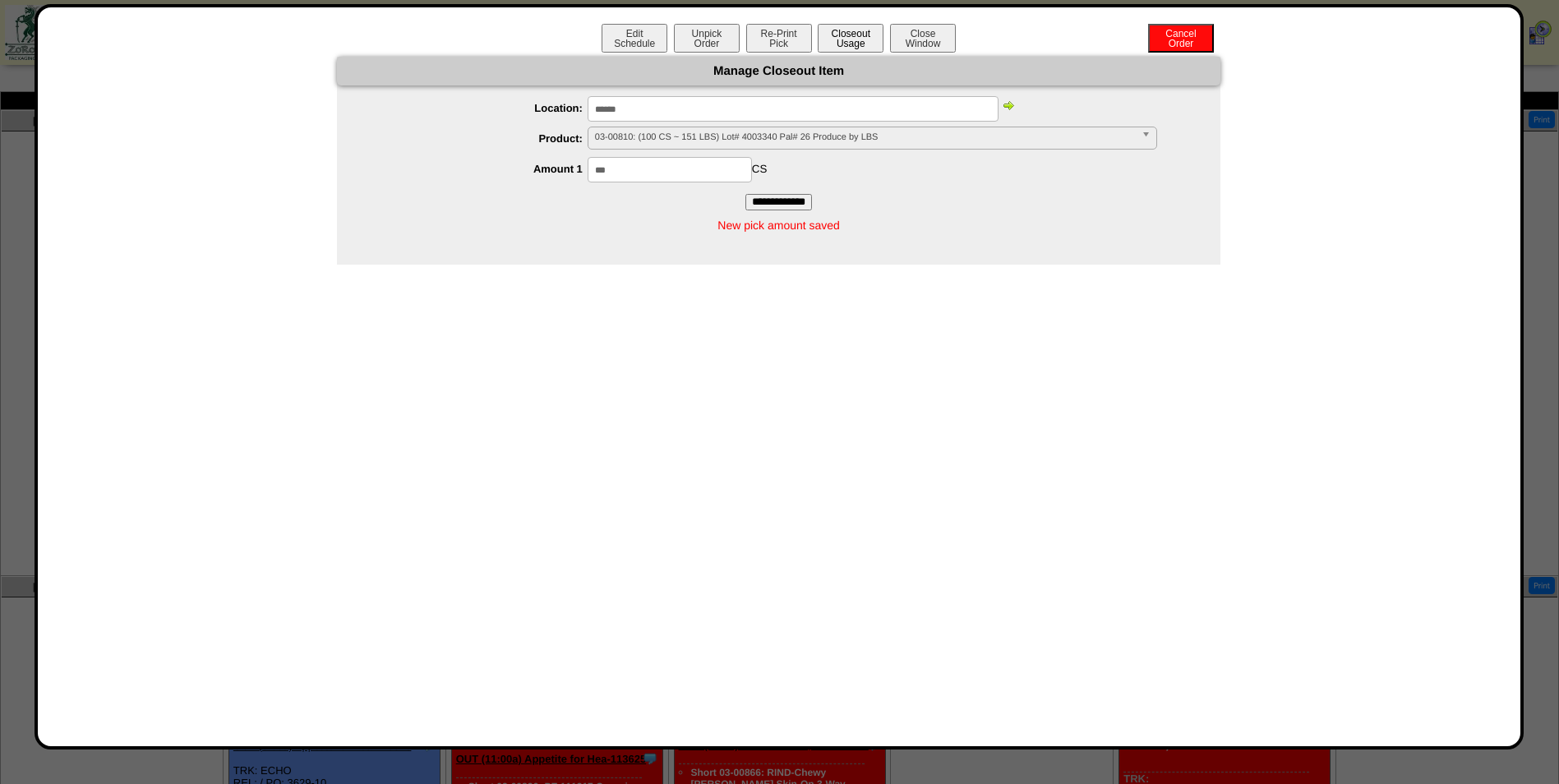 click on "Closeout Usage" at bounding box center (851, 38) 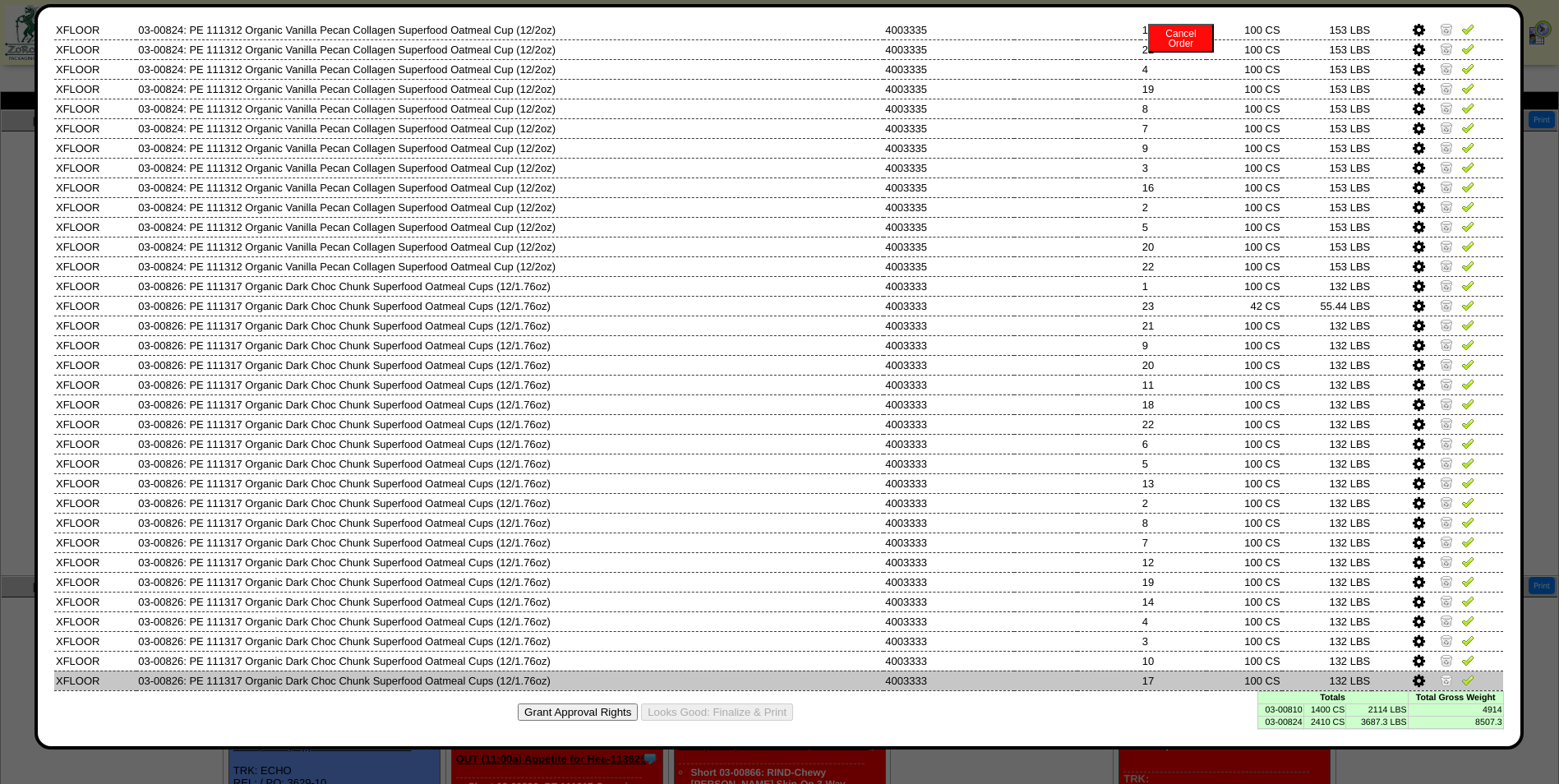 scroll, scrollTop: 606, scrollLeft: 0, axis: vertical 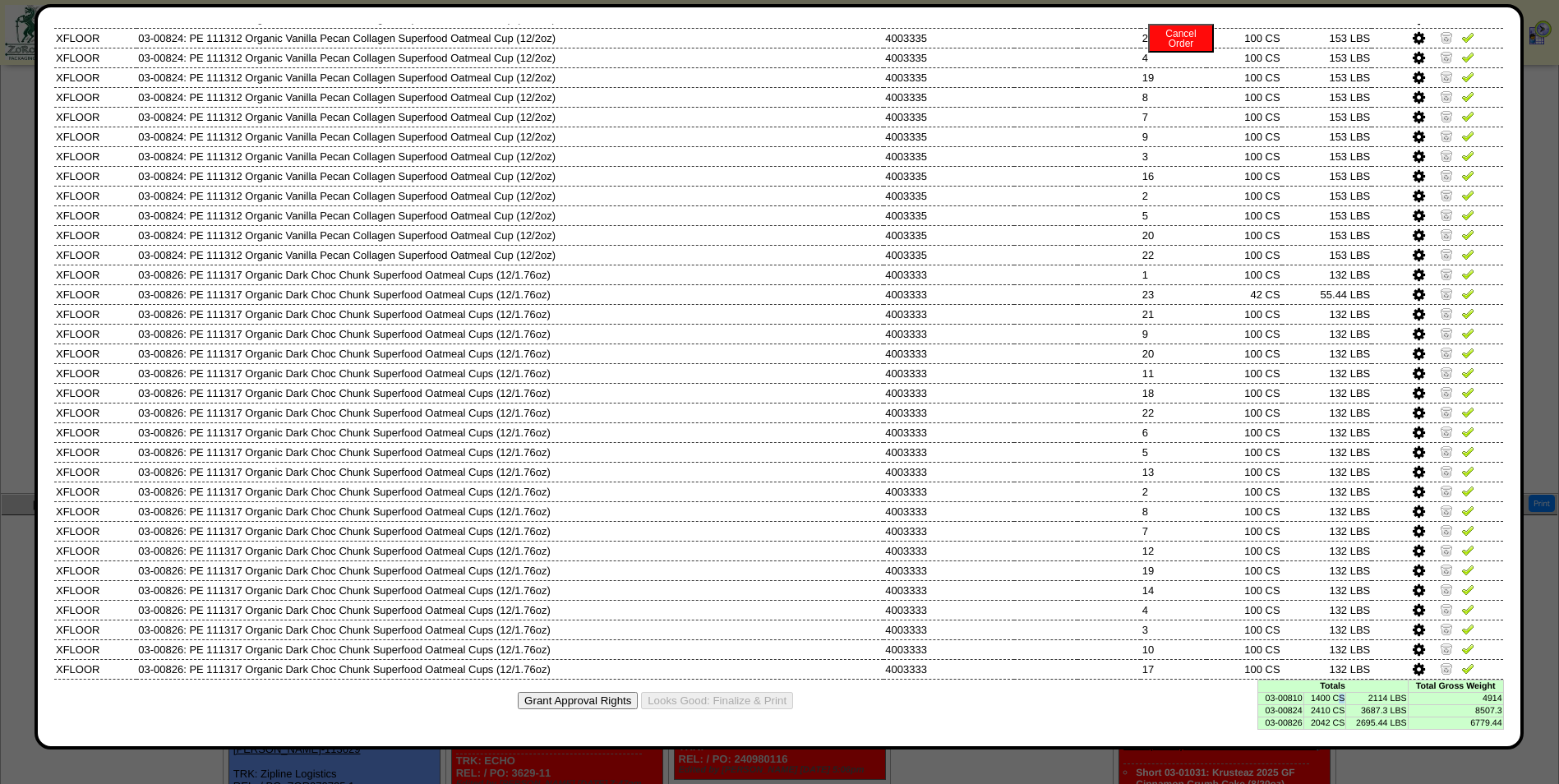 click on "1400 CS" at bounding box center (1325, 698) 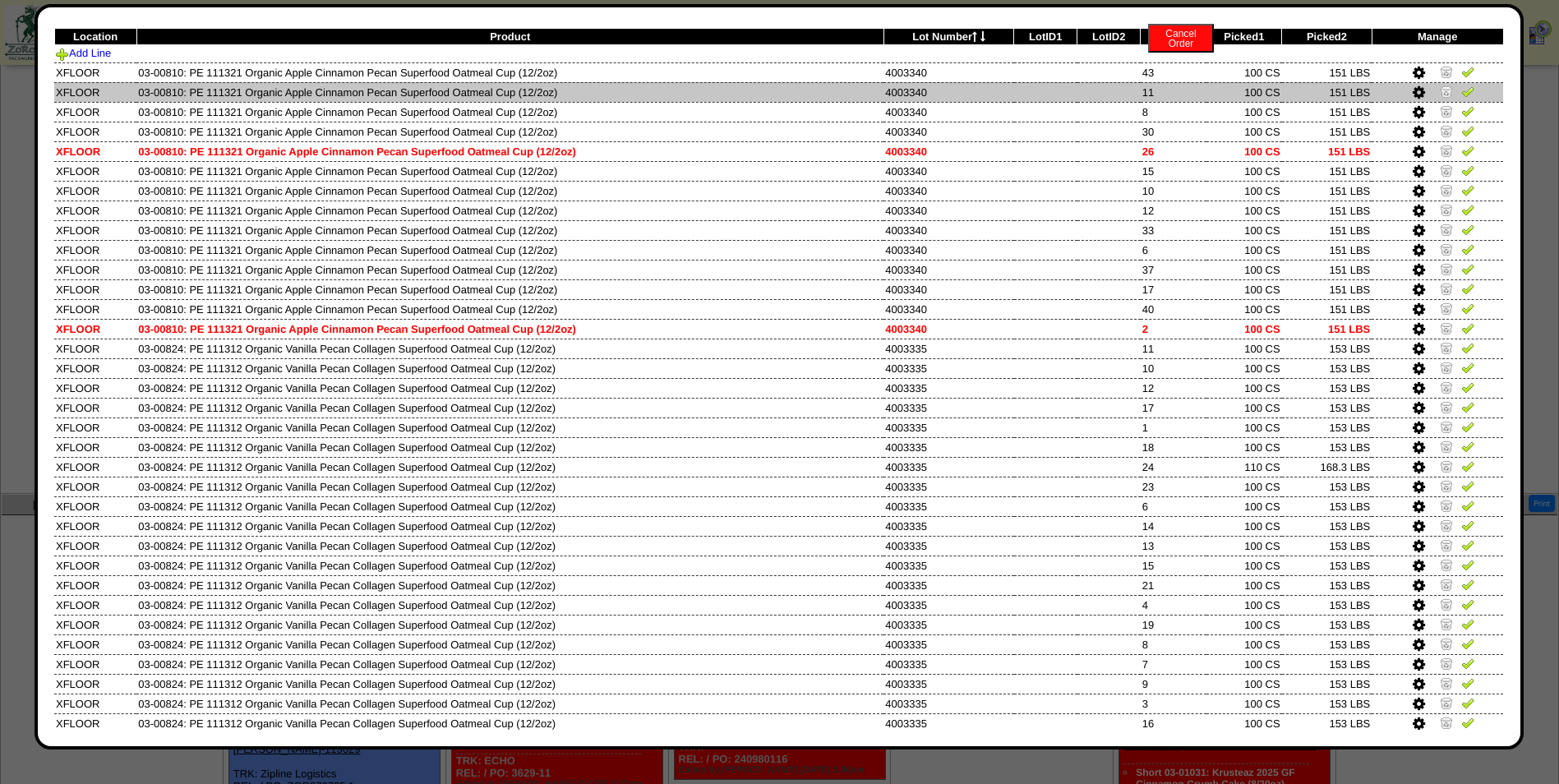 scroll, scrollTop: 0, scrollLeft: 0, axis: both 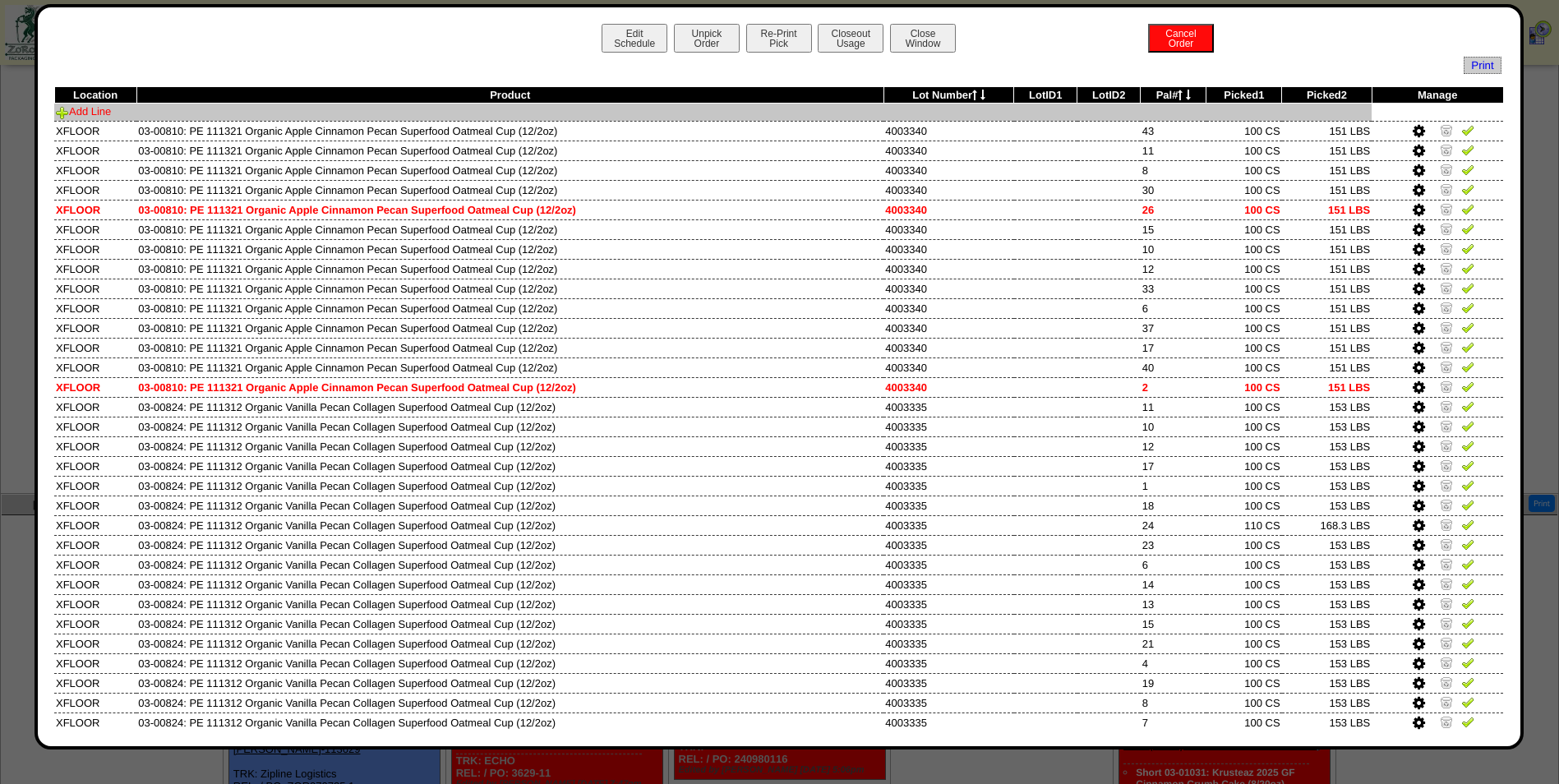 click on "Add Line" at bounding box center [83, 111] 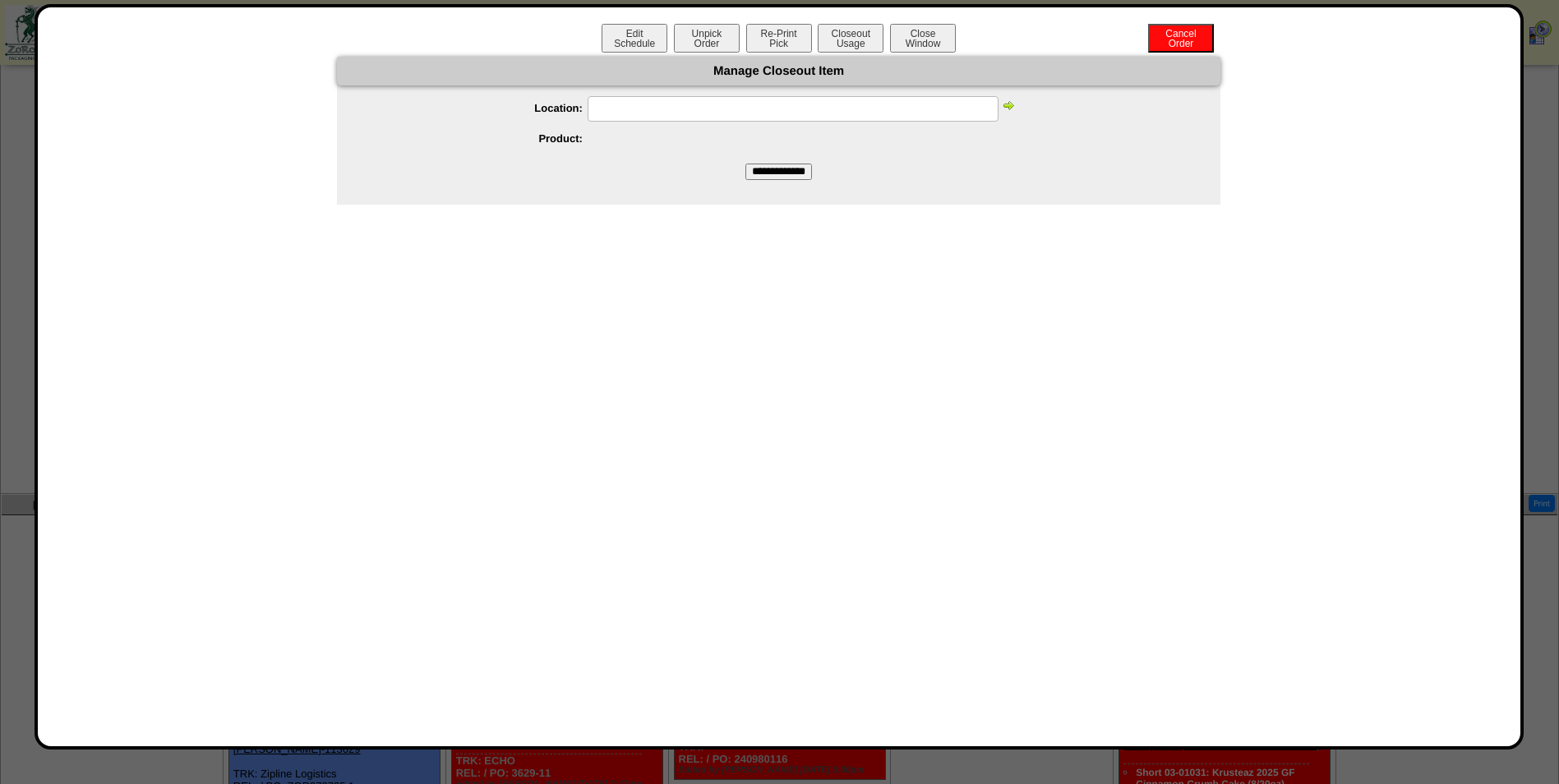 click at bounding box center [793, 108] 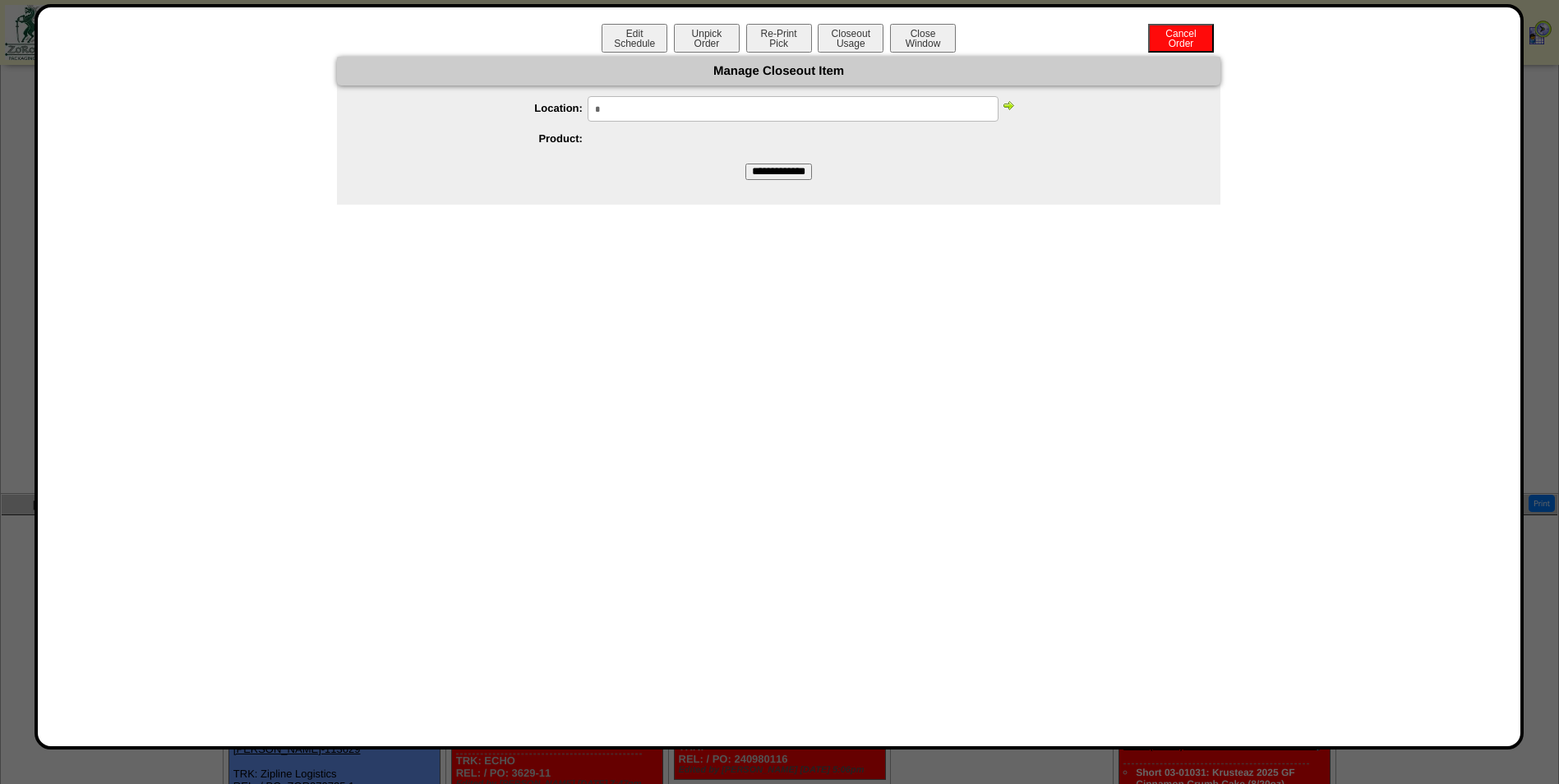 type on "******" 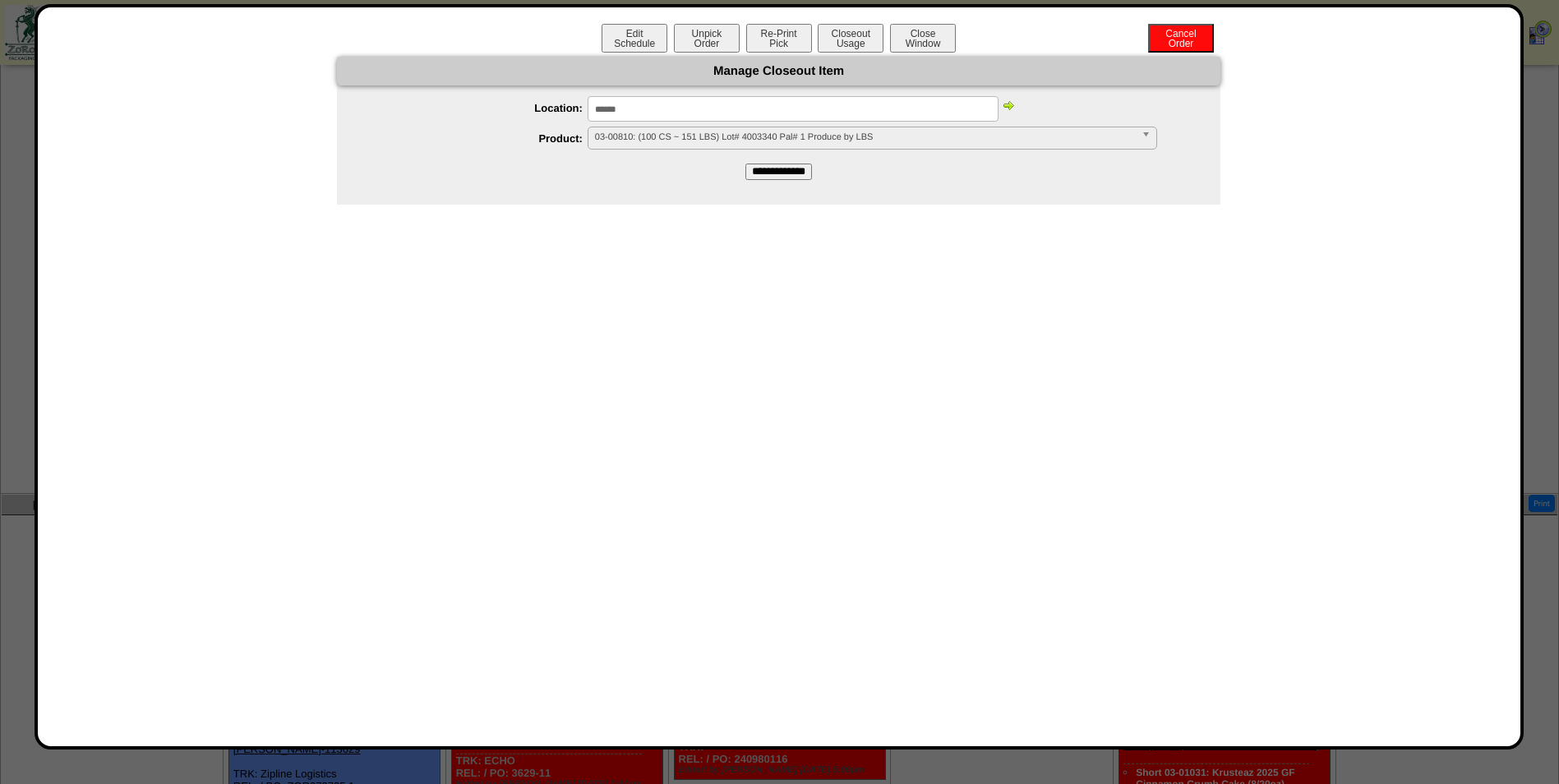 click at bounding box center (1008, 105) 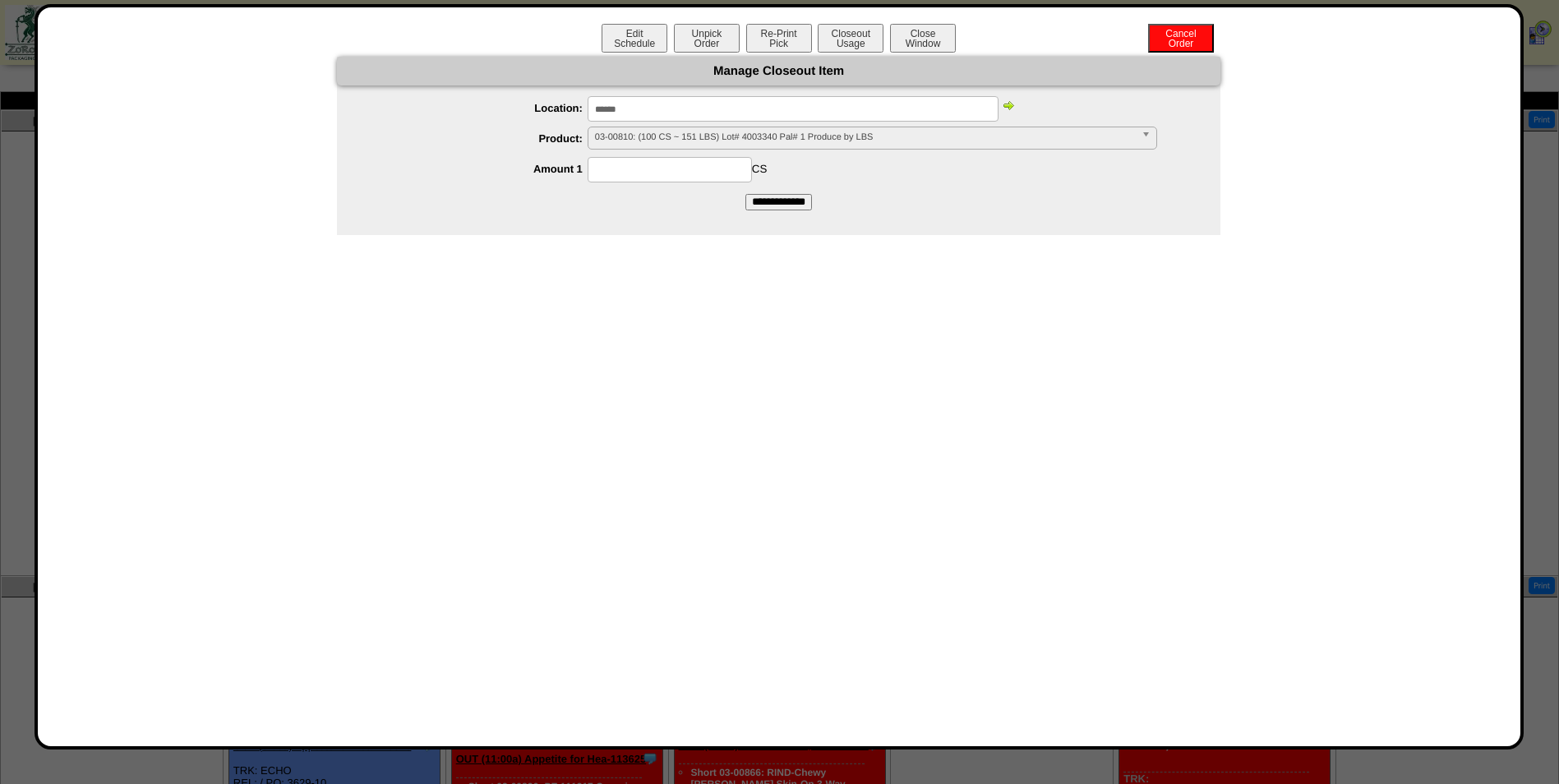 click on "03-00810: (100 CS ~ 151 LBS) Lot# 4003340 Pal# 1 Produce by LBS" at bounding box center (865, 137) 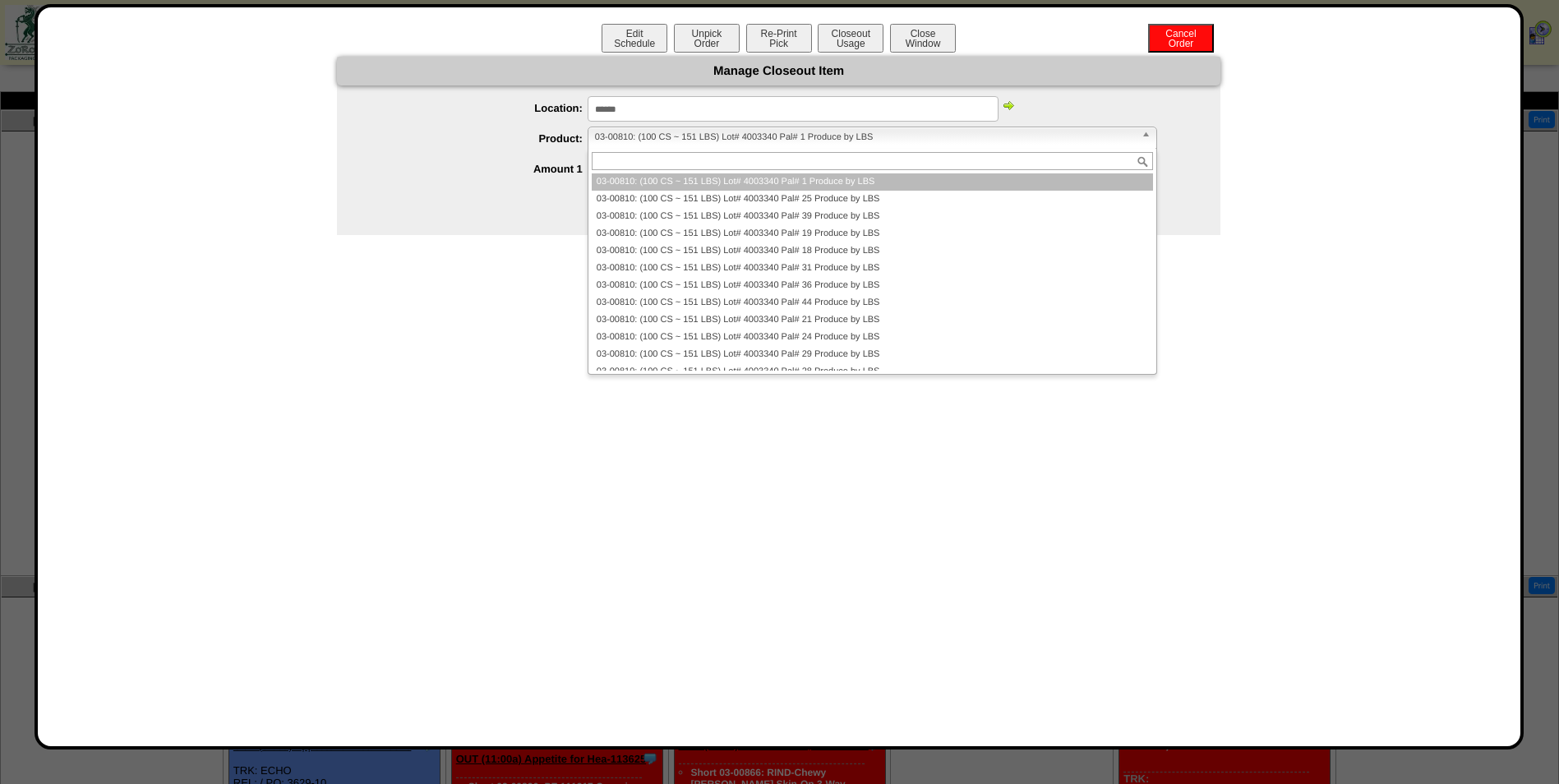 paste on "********" 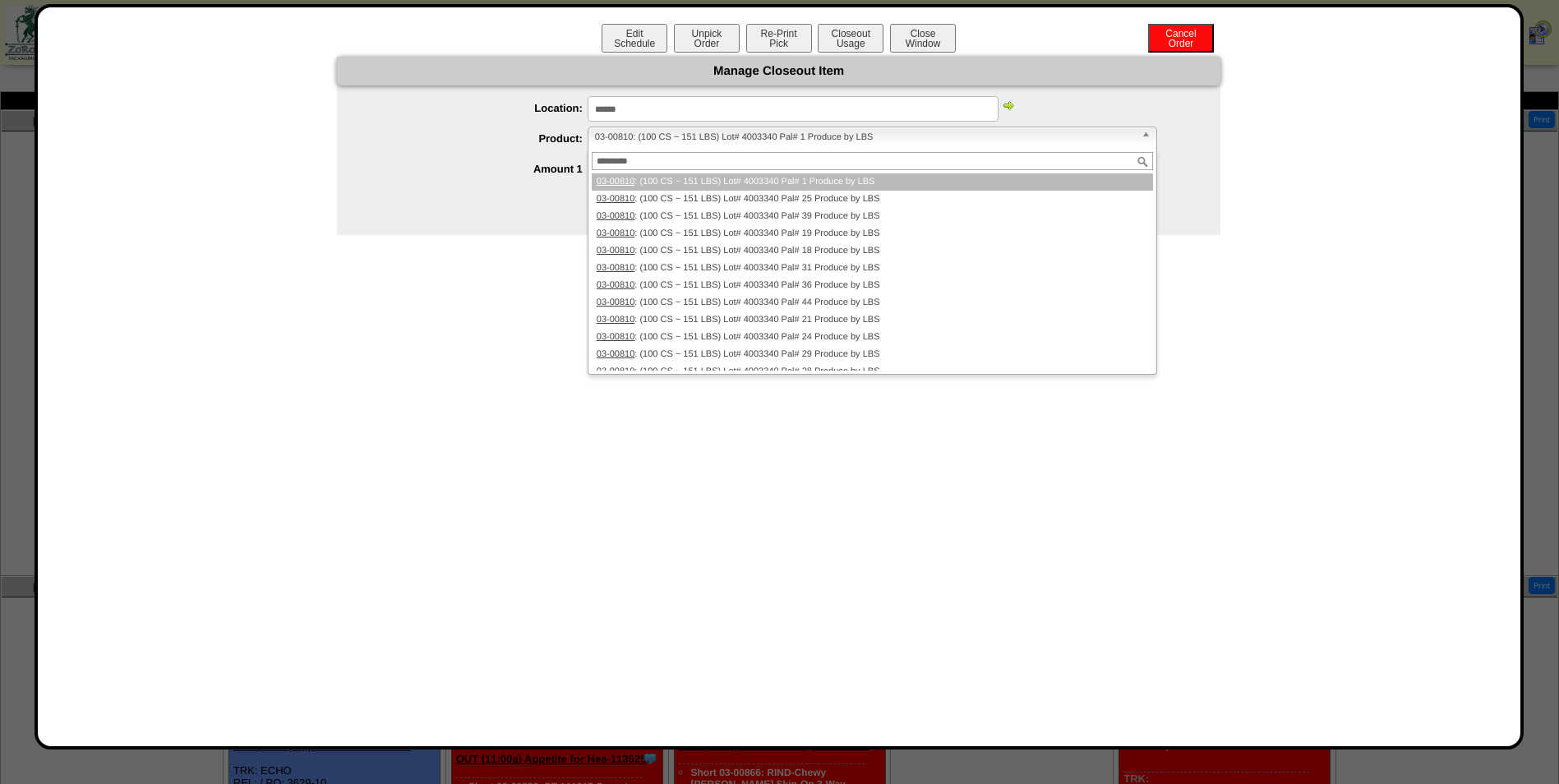 type on "********" 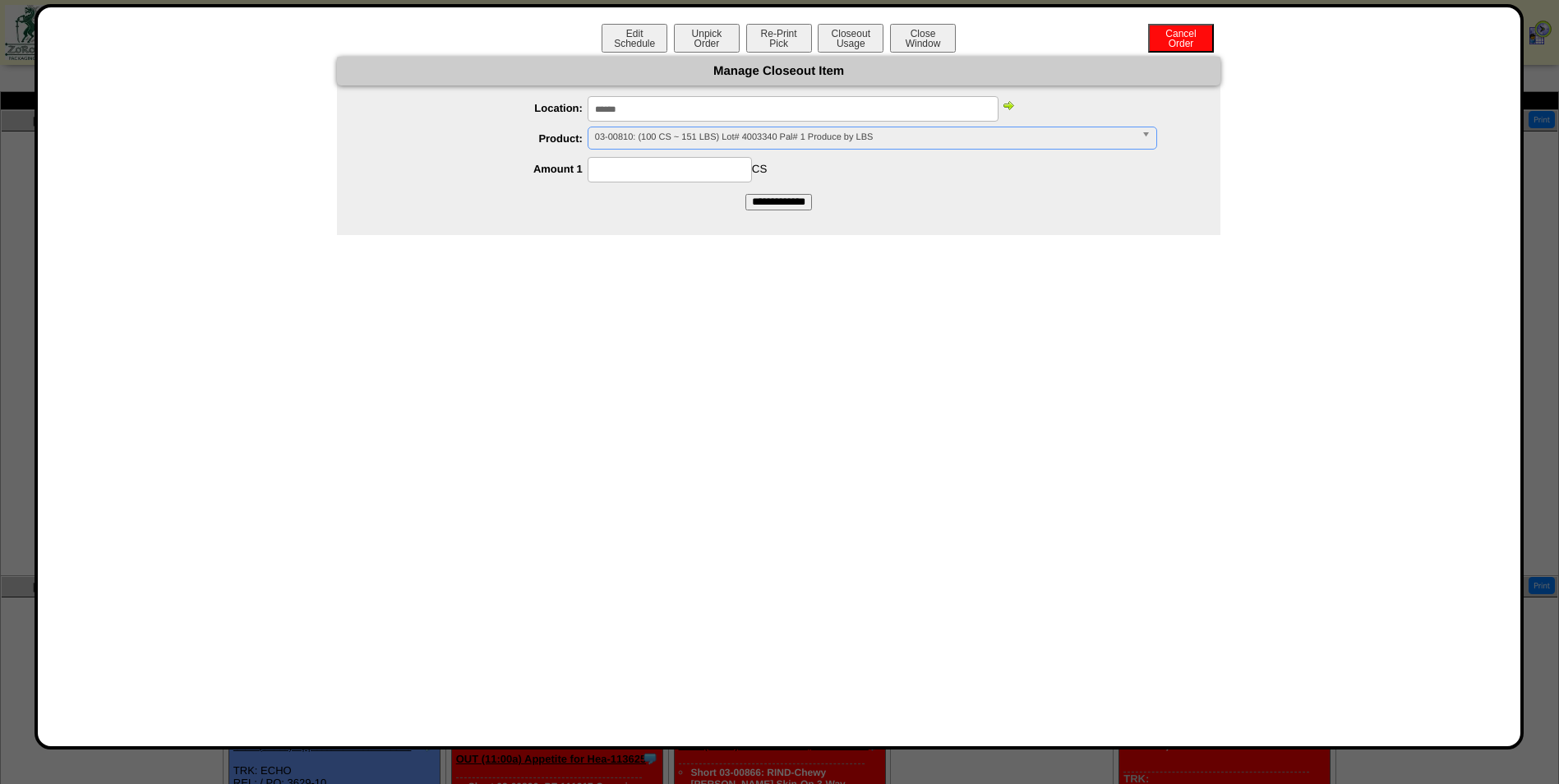 click at bounding box center [670, 169] 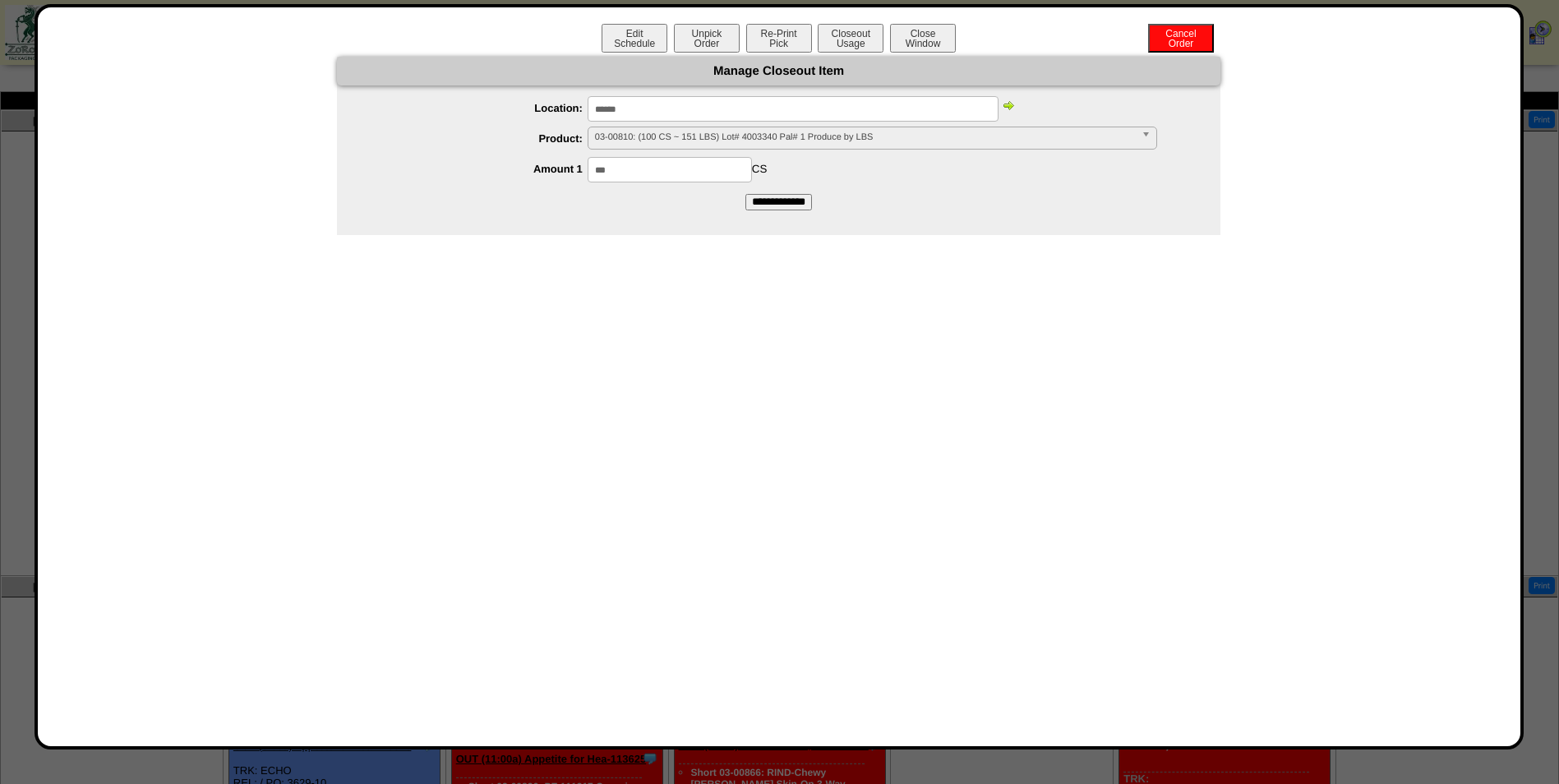 type on "***" 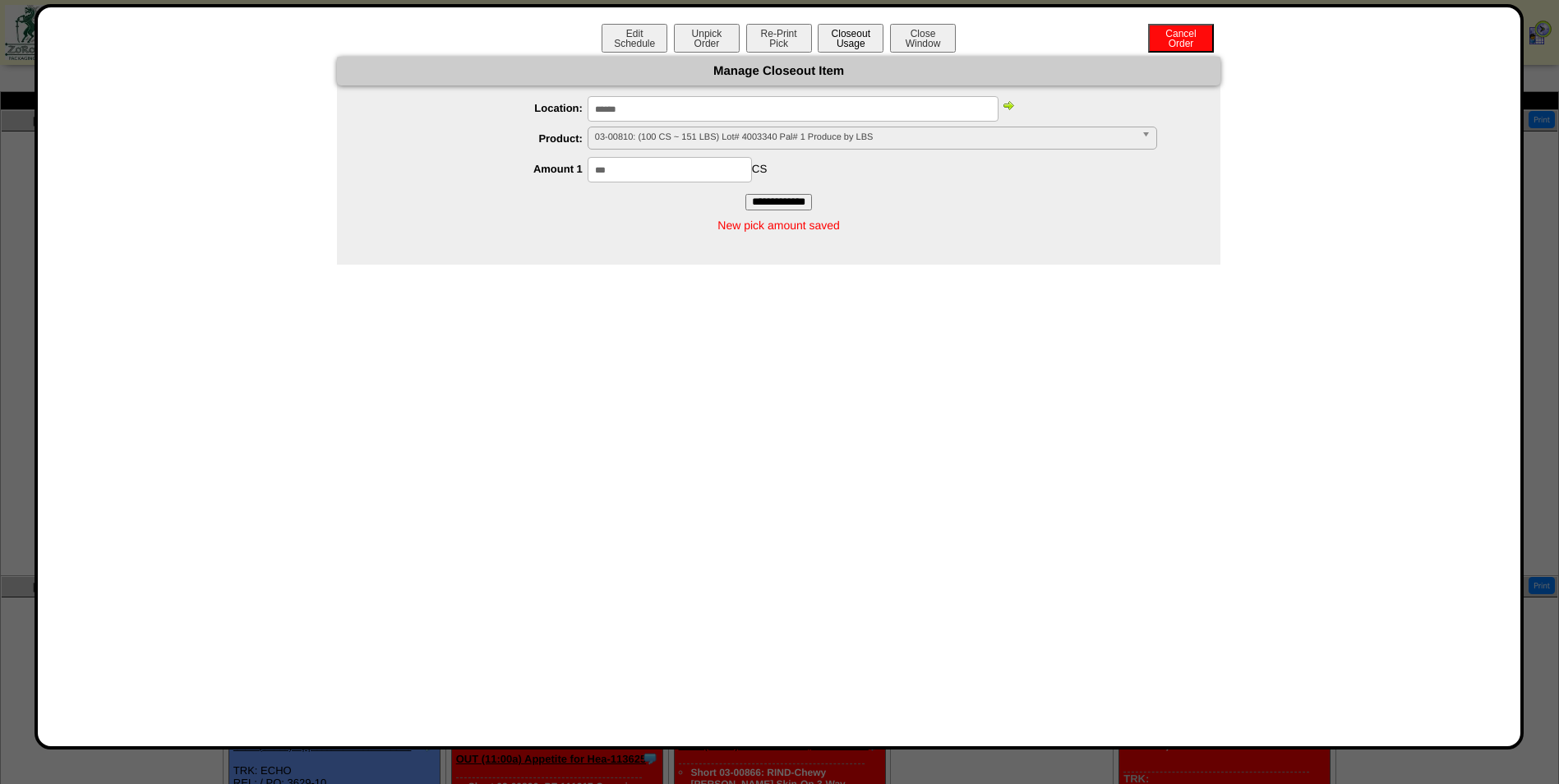 click on "Closeout Usage" at bounding box center [851, 38] 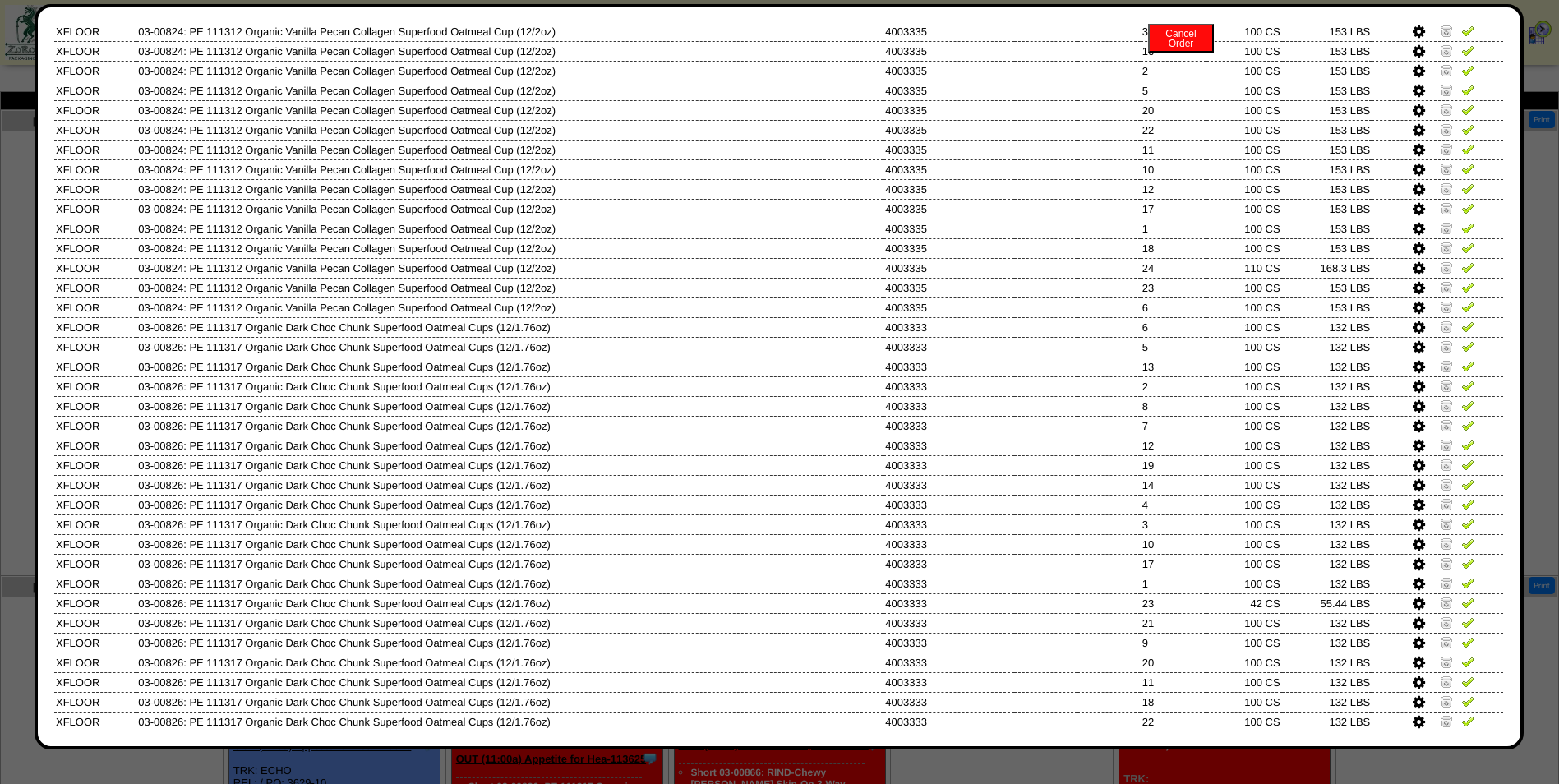 scroll, scrollTop: 625, scrollLeft: 0, axis: vertical 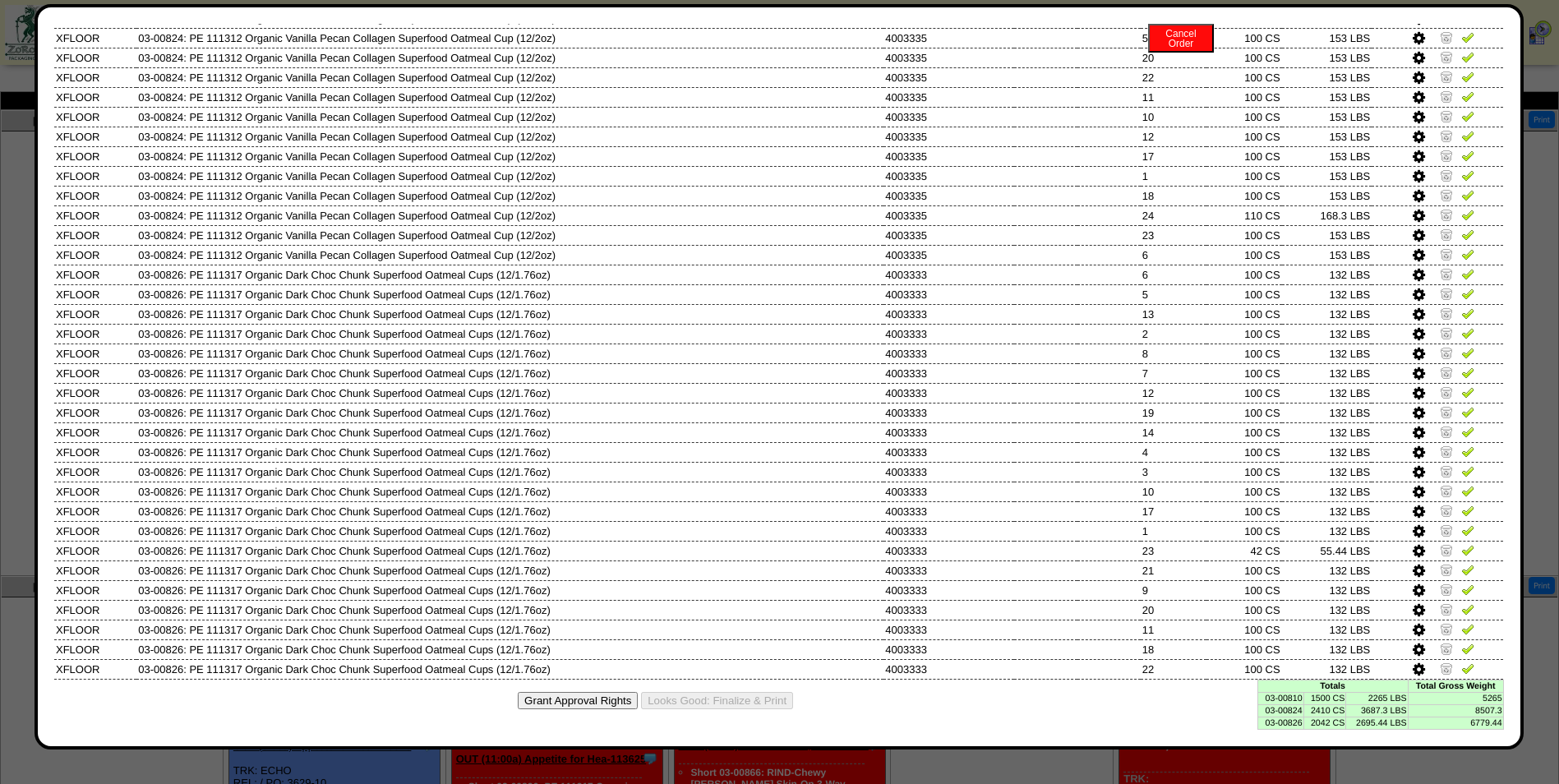 click on "1500 CS" at bounding box center [1325, 698] 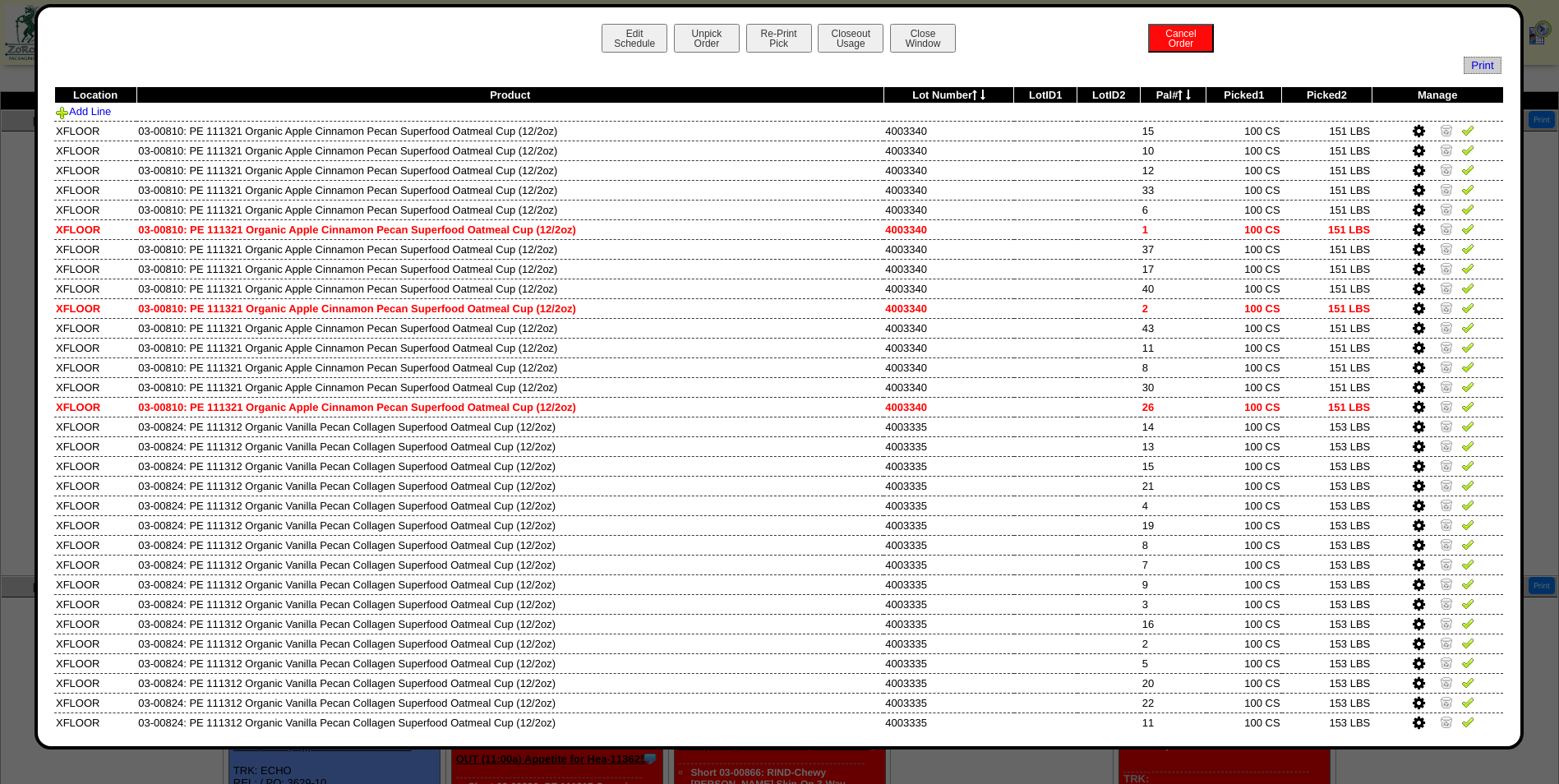 scroll, scrollTop: 625, scrollLeft: 0, axis: vertical 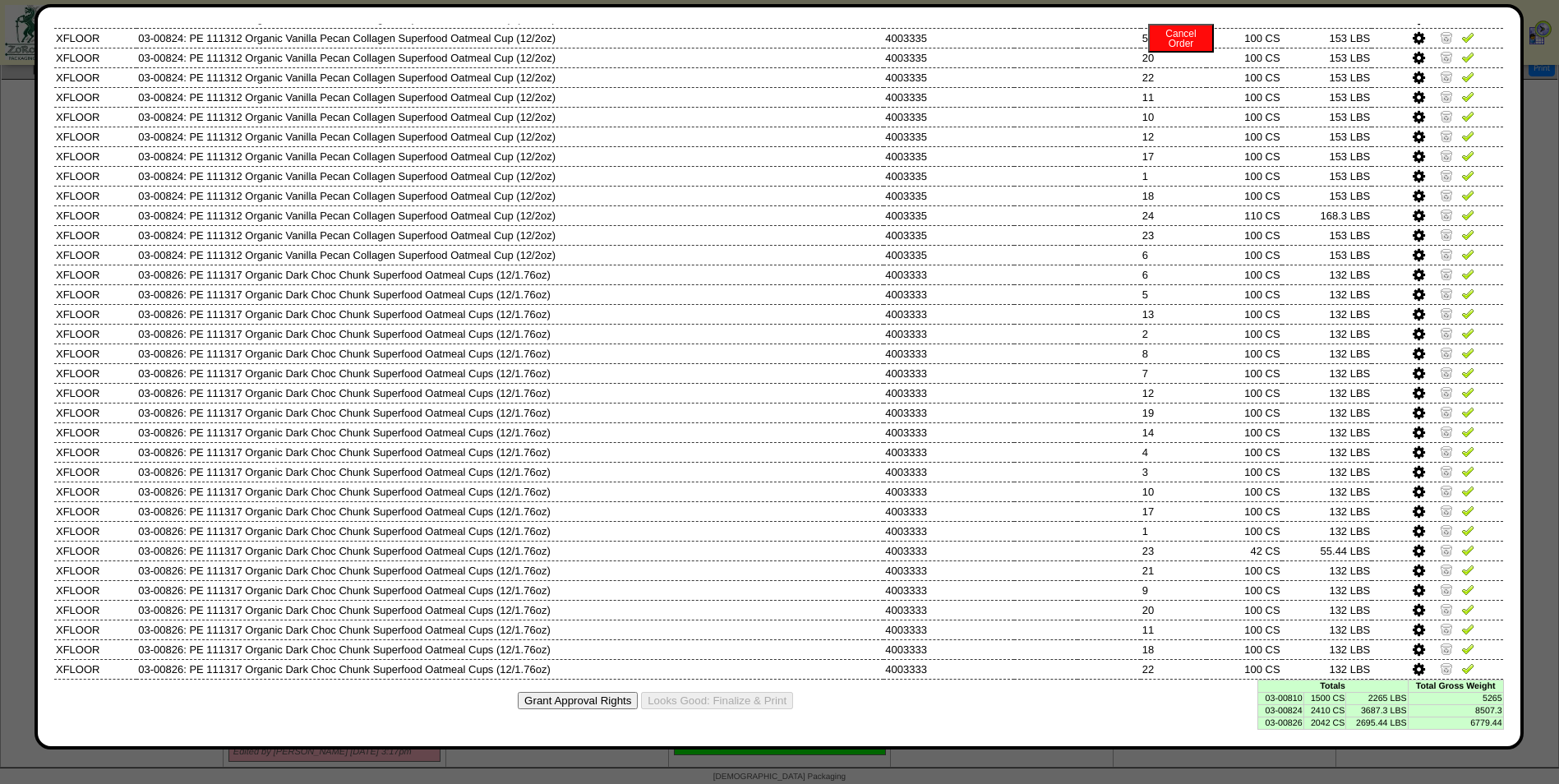 click on "03-00824" at bounding box center [1280, 710] 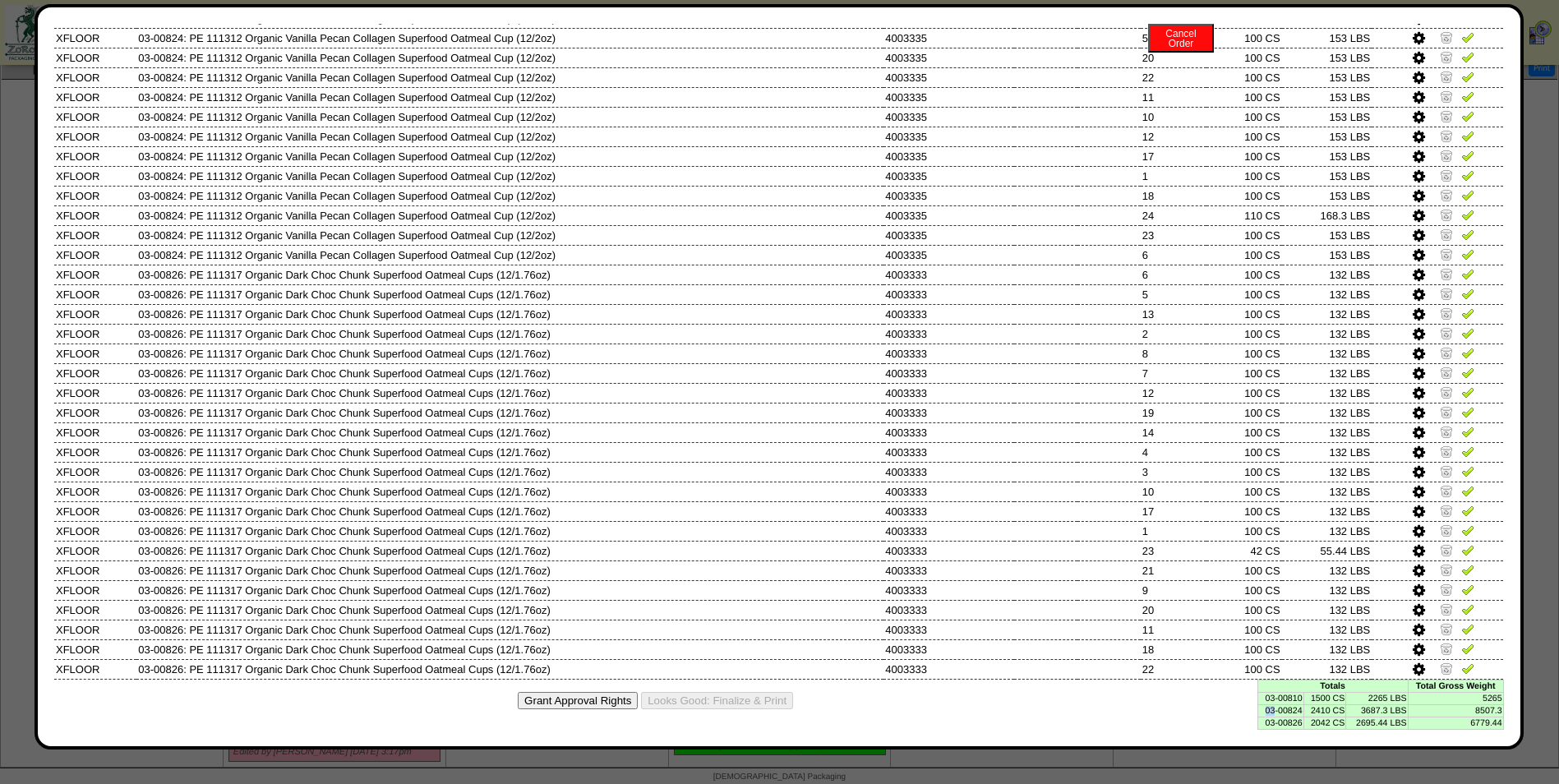 click on "03-00824" at bounding box center [1280, 710] 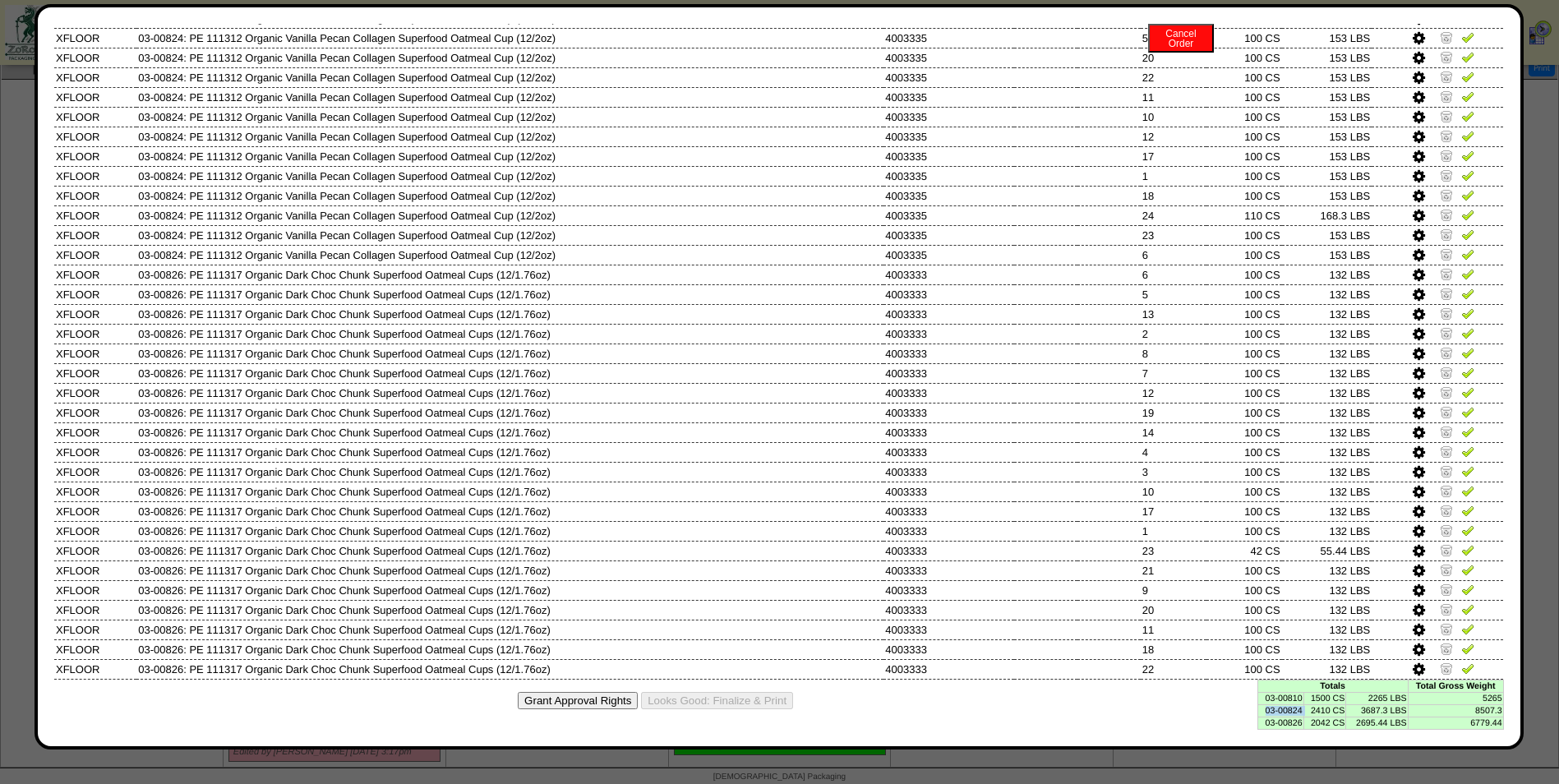 click on "03-00824" at bounding box center [1280, 710] 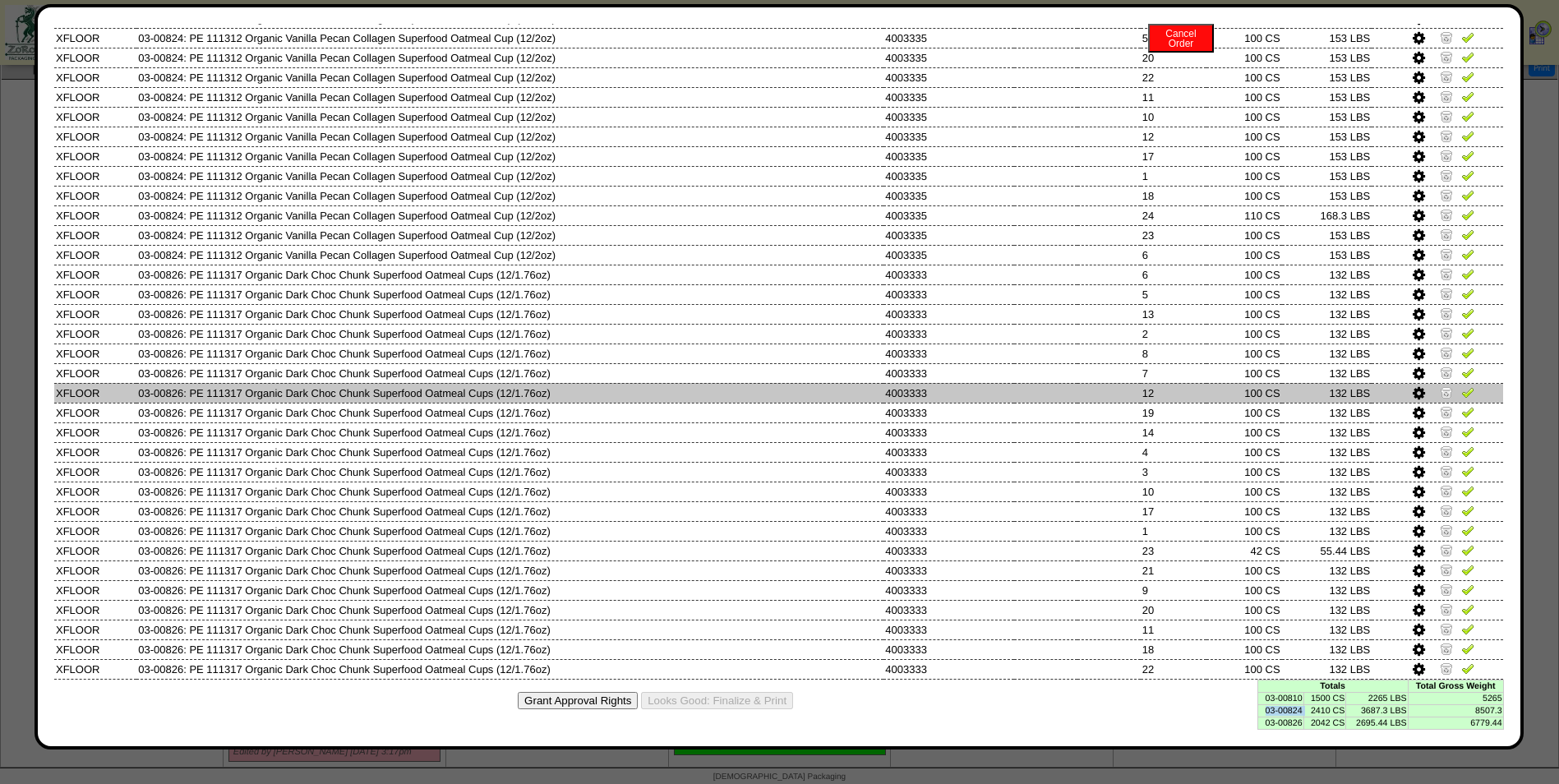 copy on "03-00824" 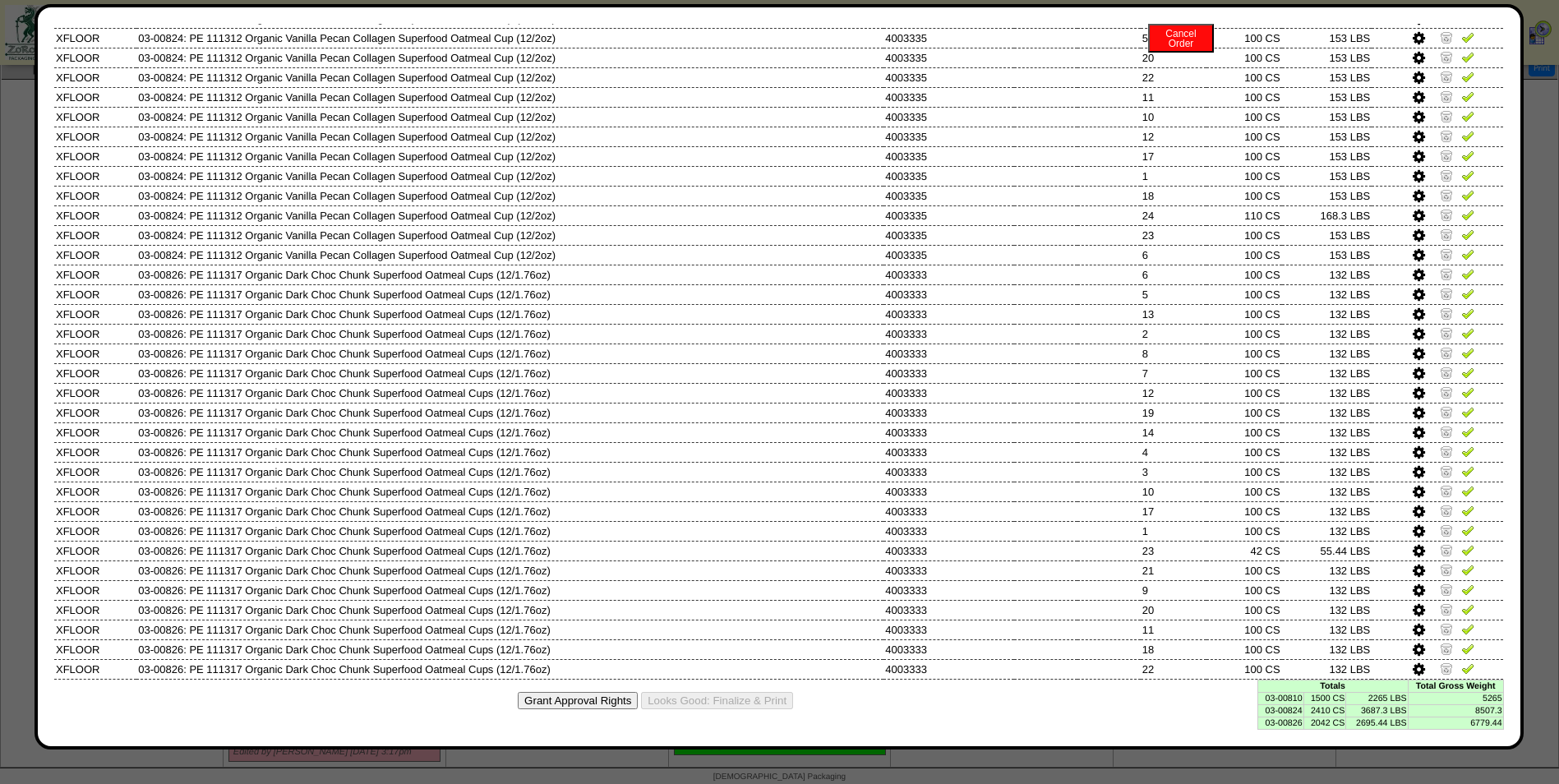 click on "03-00826" at bounding box center (1280, 722) 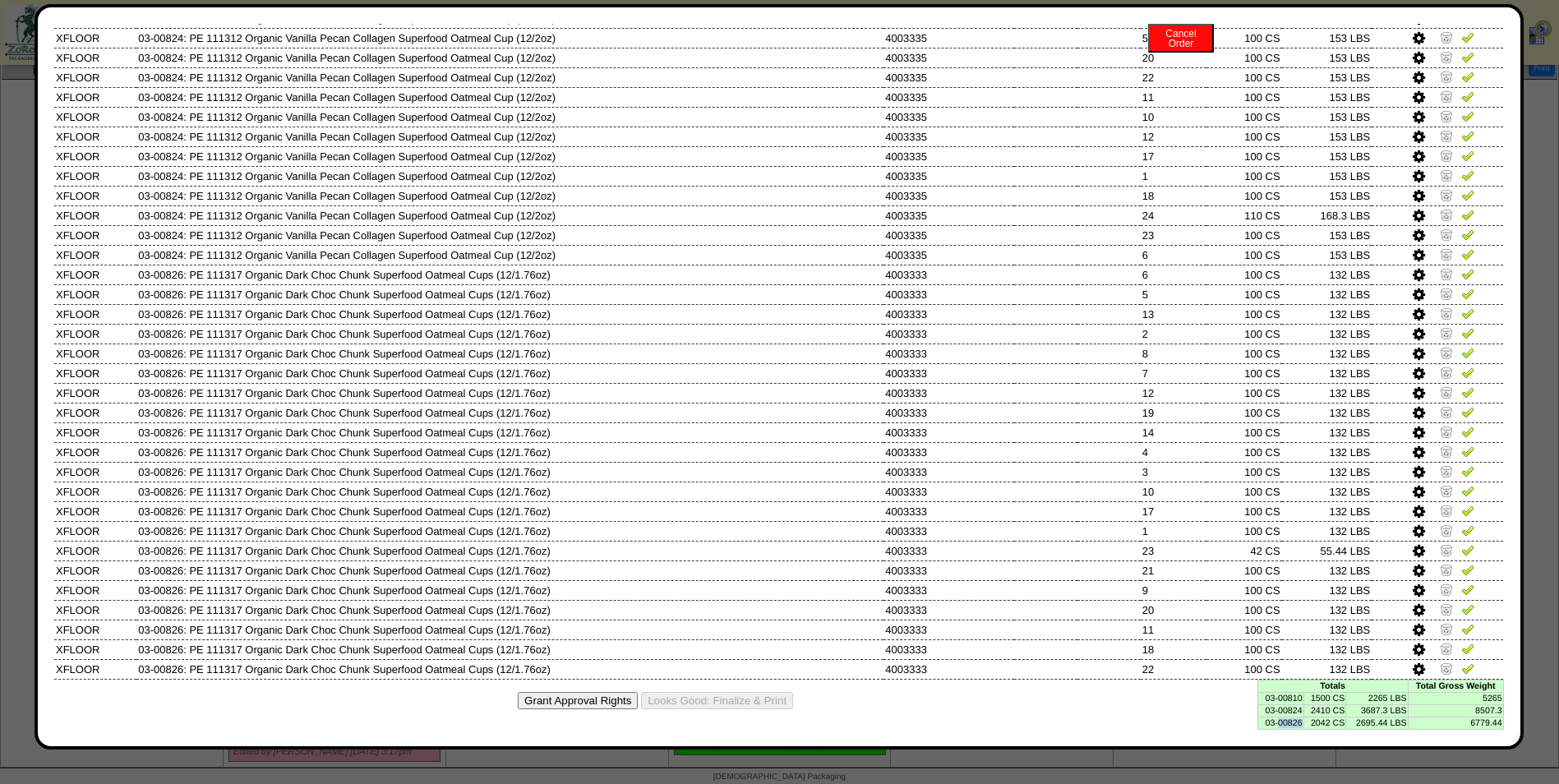 click on "03-00826" at bounding box center [1280, 722] 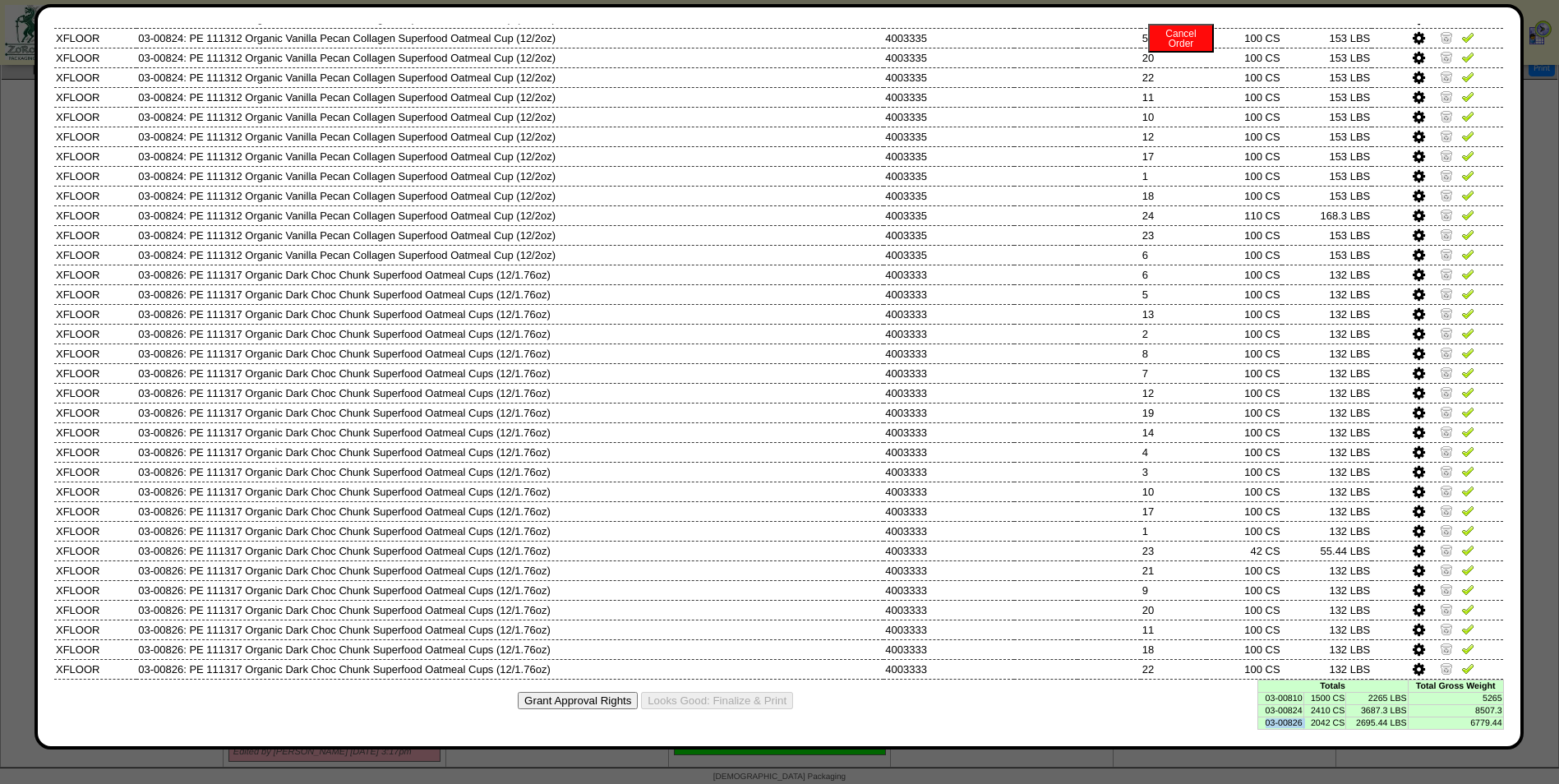 click on "03-00826" at bounding box center [1280, 722] 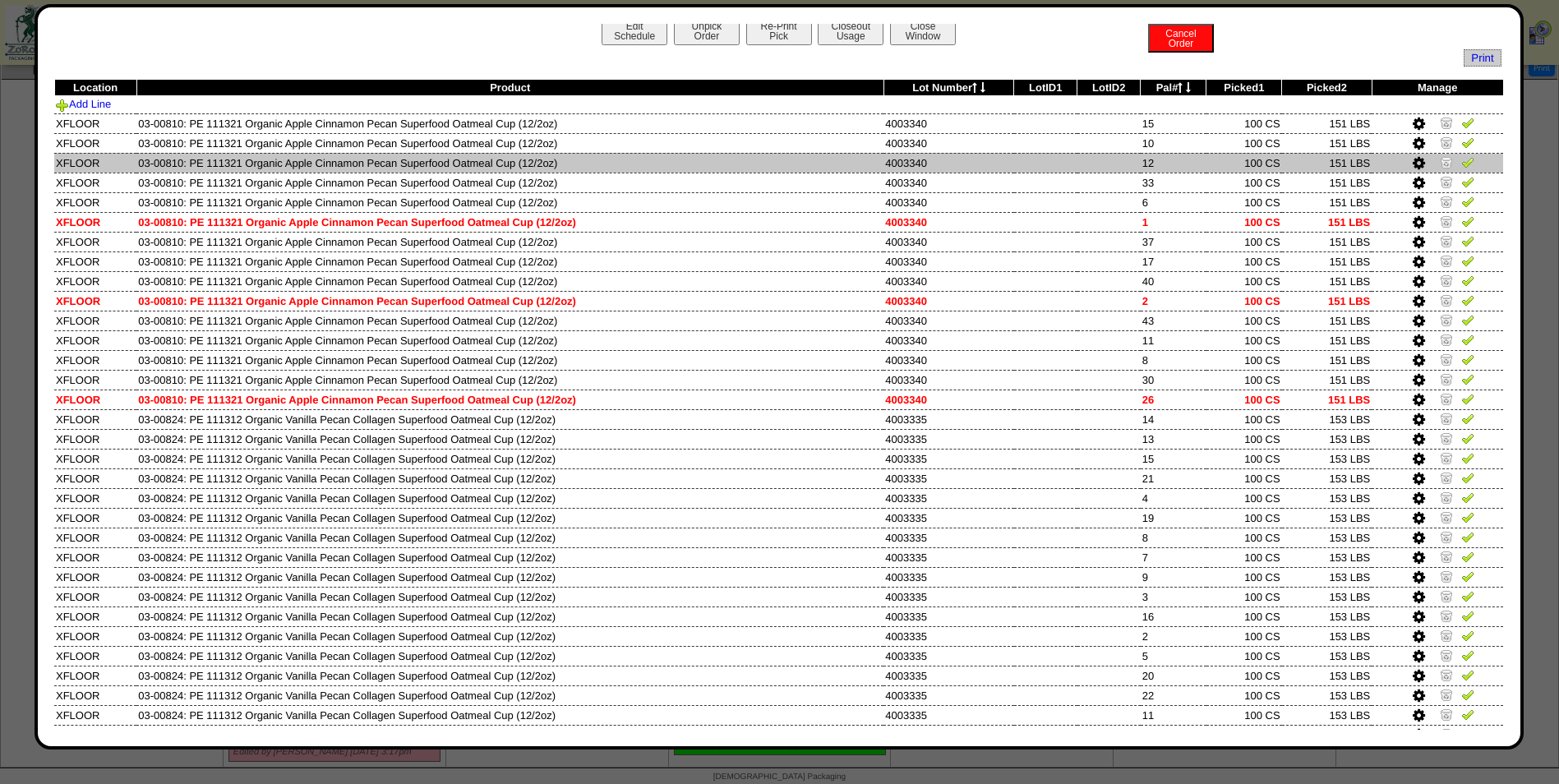scroll, scrollTop: 0, scrollLeft: 0, axis: both 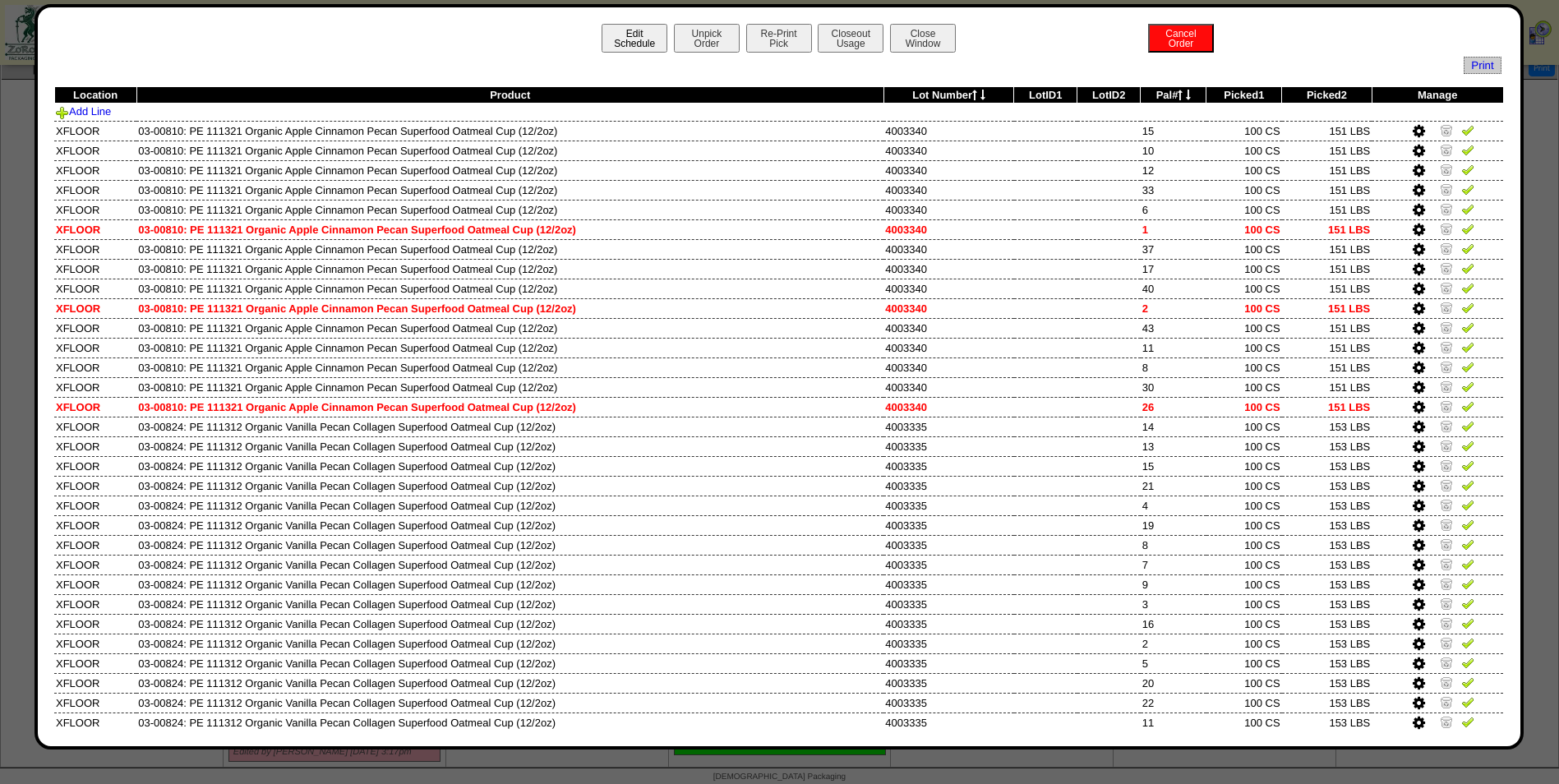 click on "Edit Schedule" at bounding box center [634, 38] 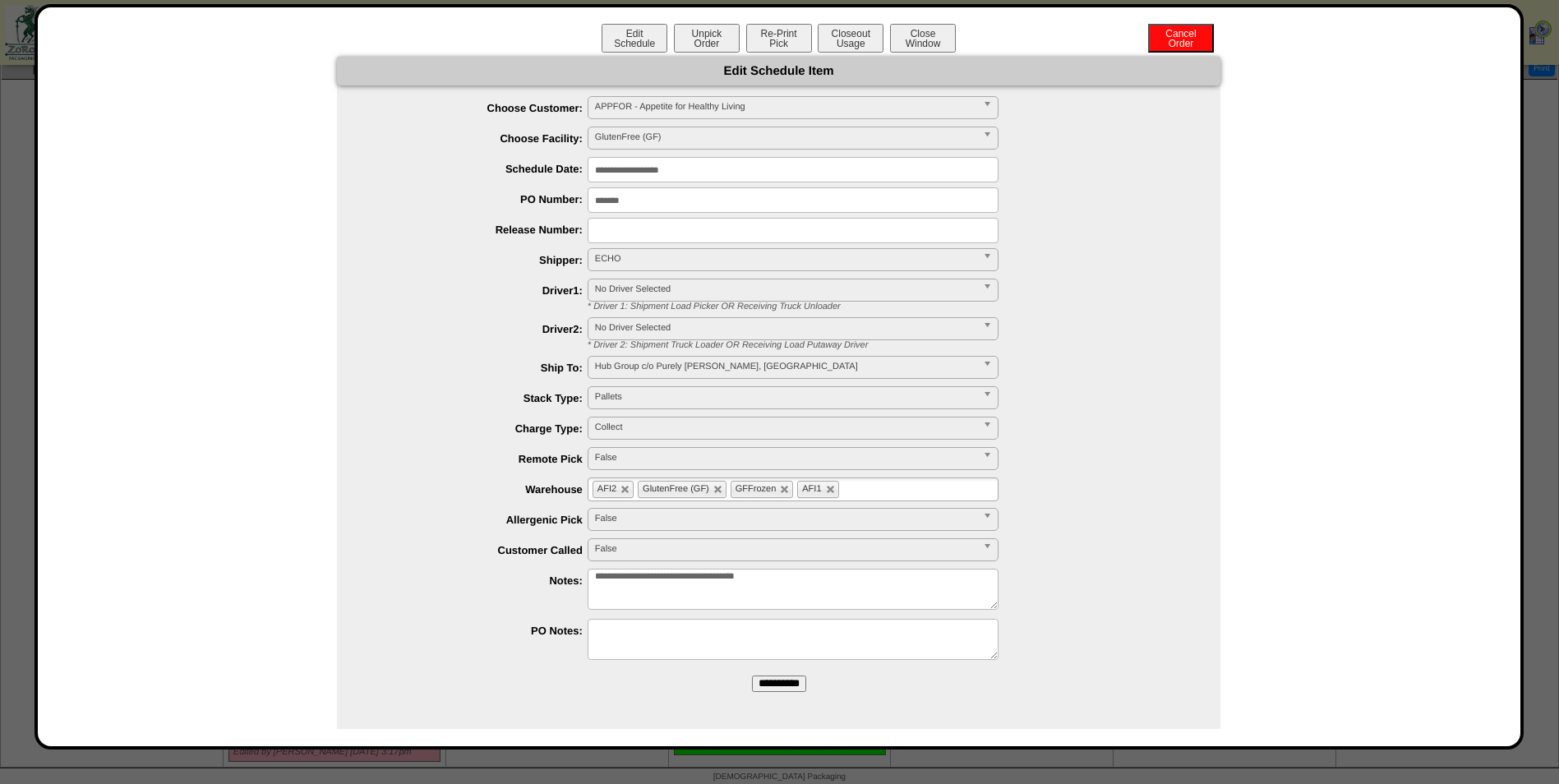 click on "**********" at bounding box center (793, 589) 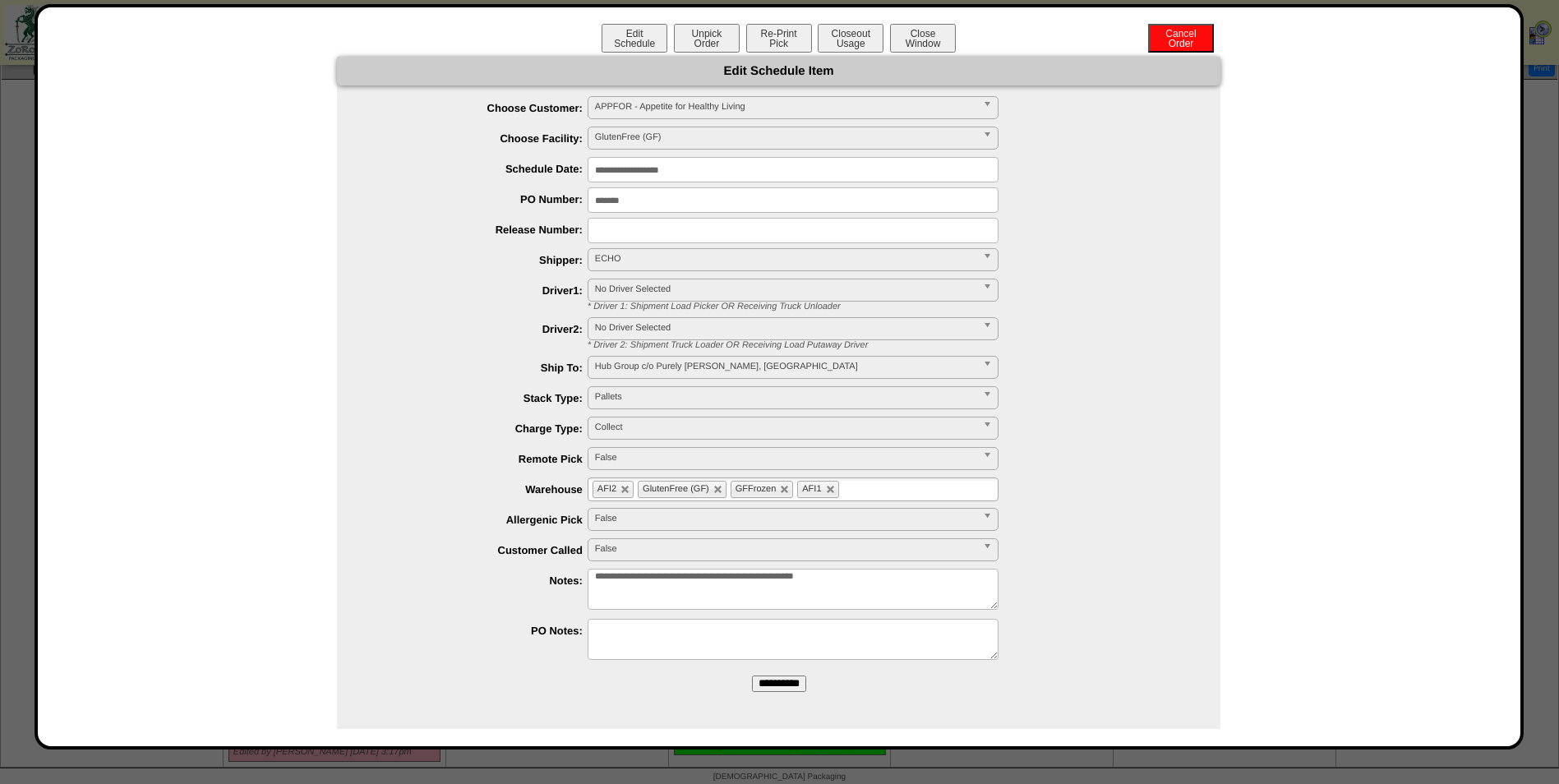 type on "**********" 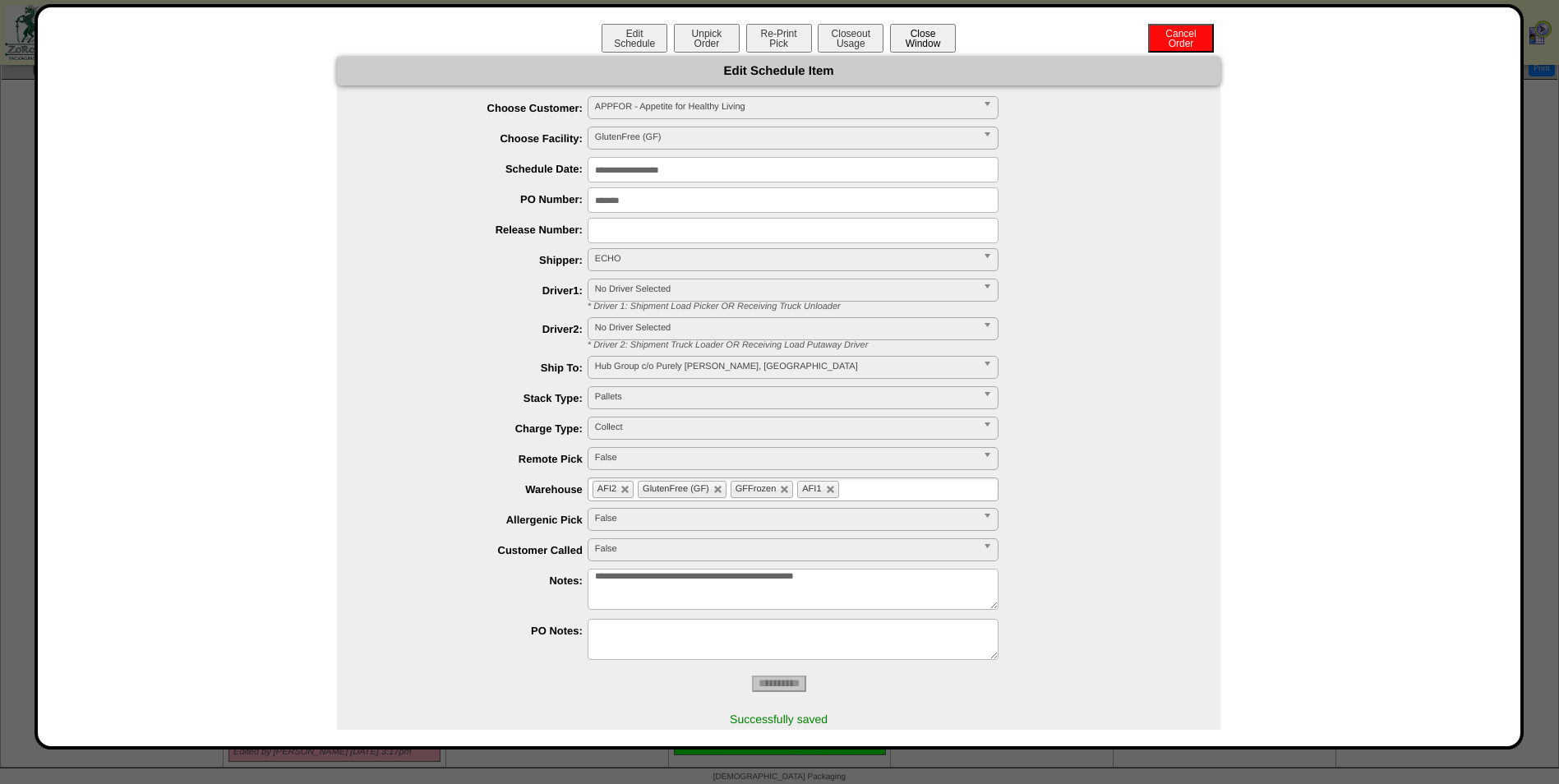 drag, startPoint x: 916, startPoint y: 23, endPoint x: 935, endPoint y: 25, distance: 19.104973 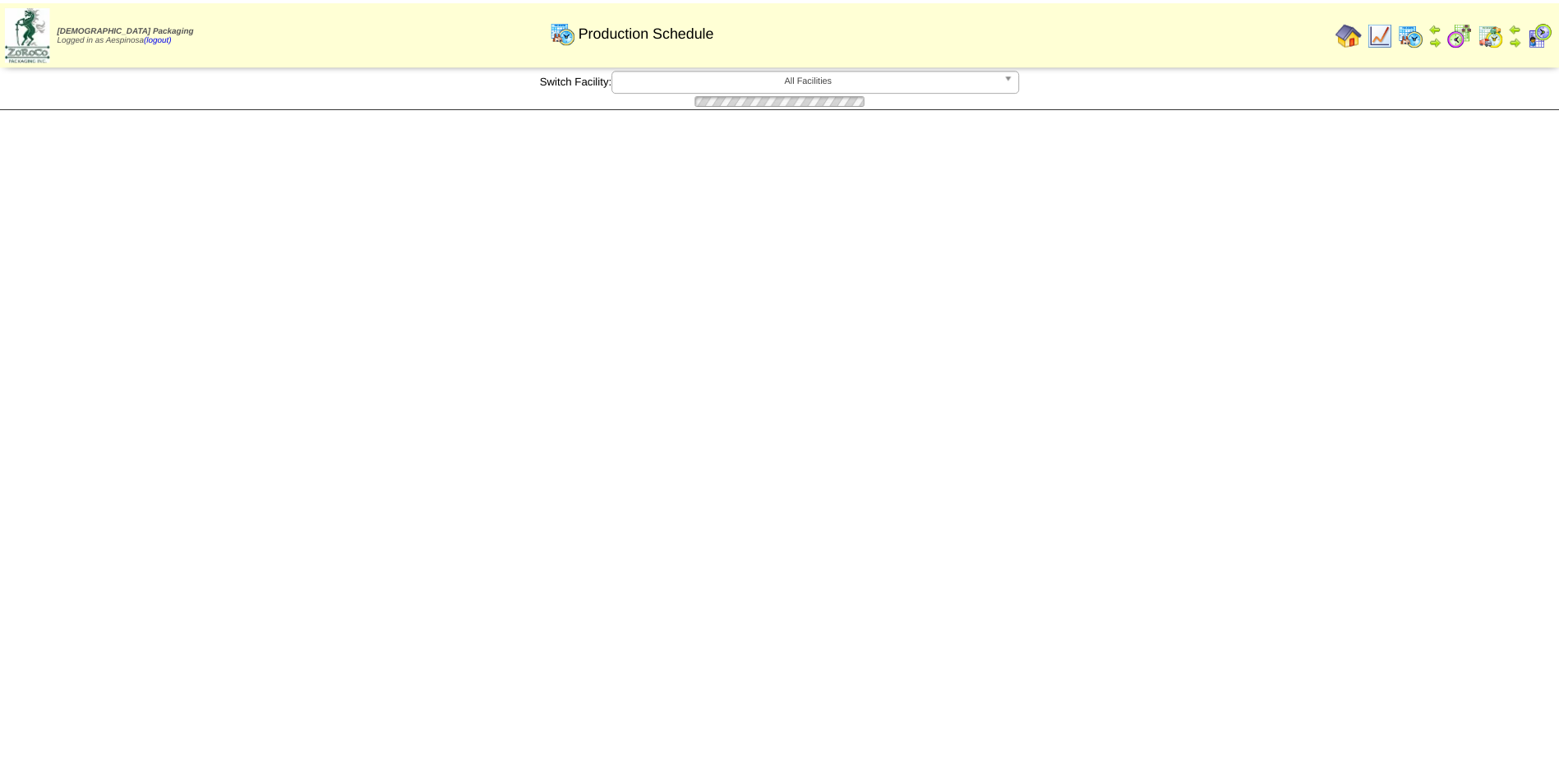 scroll, scrollTop: 0, scrollLeft: 0, axis: both 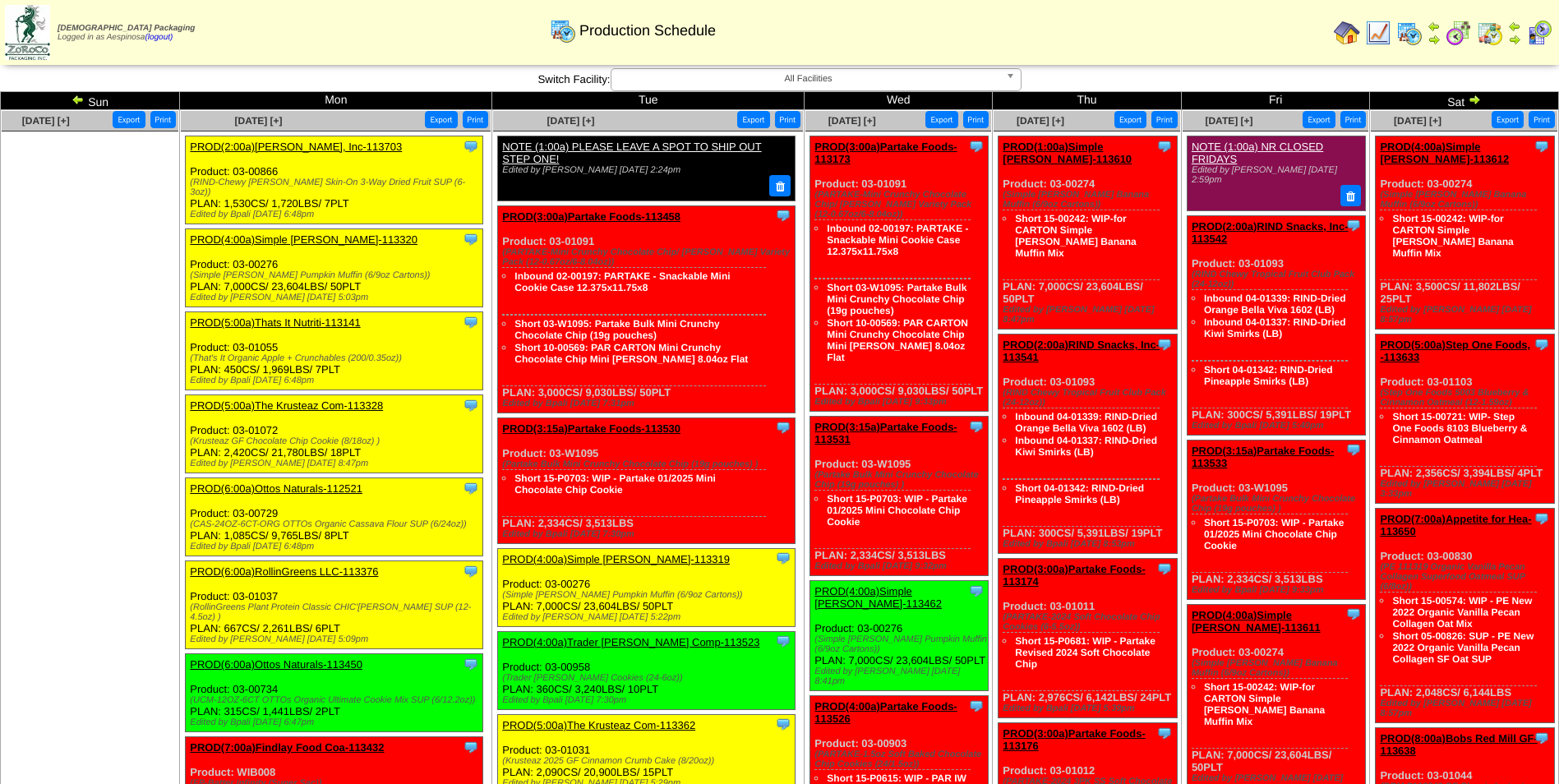click at bounding box center [1474, 99] 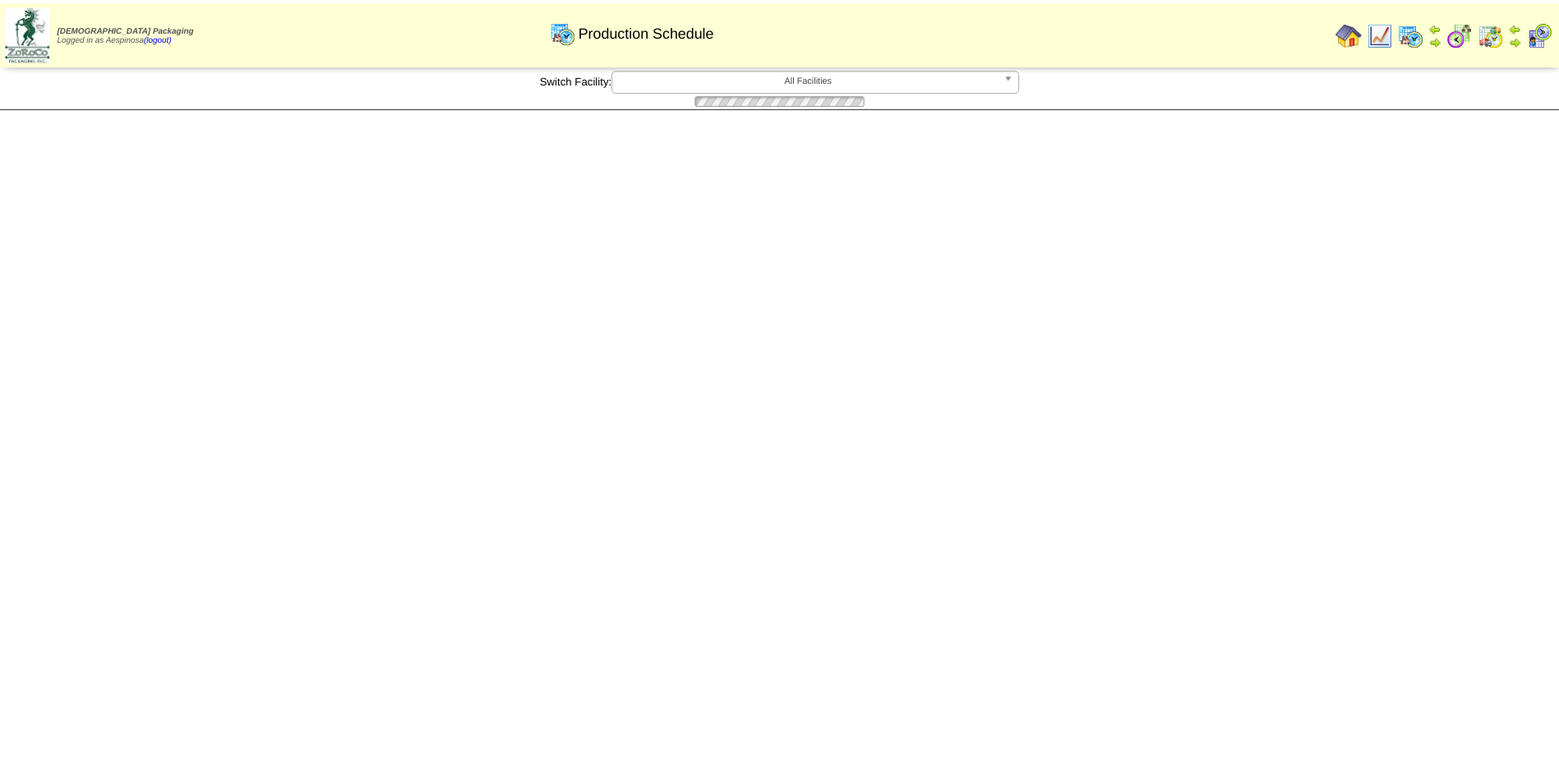 scroll, scrollTop: 0, scrollLeft: 0, axis: both 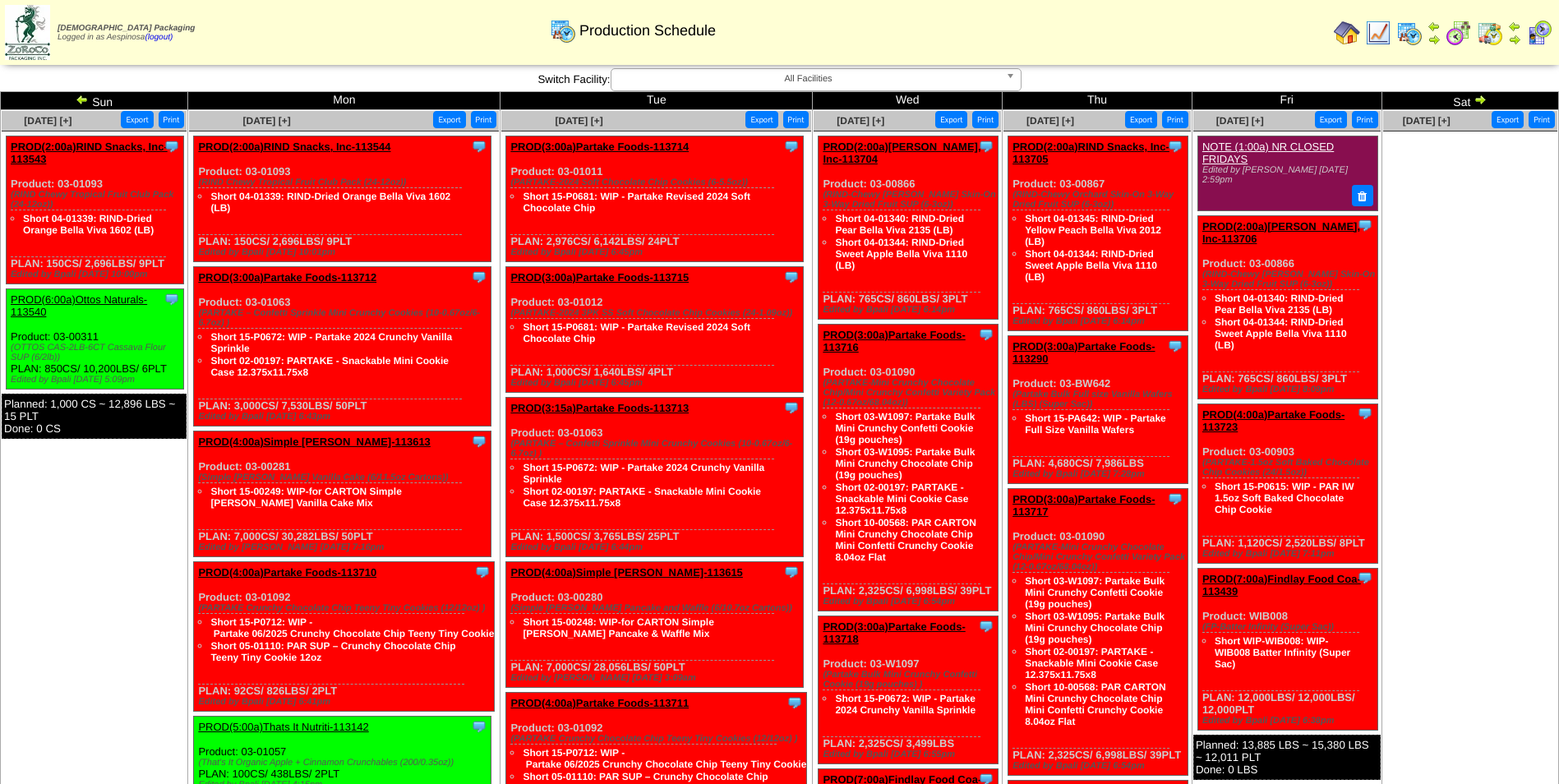 click at bounding box center (82, 99) 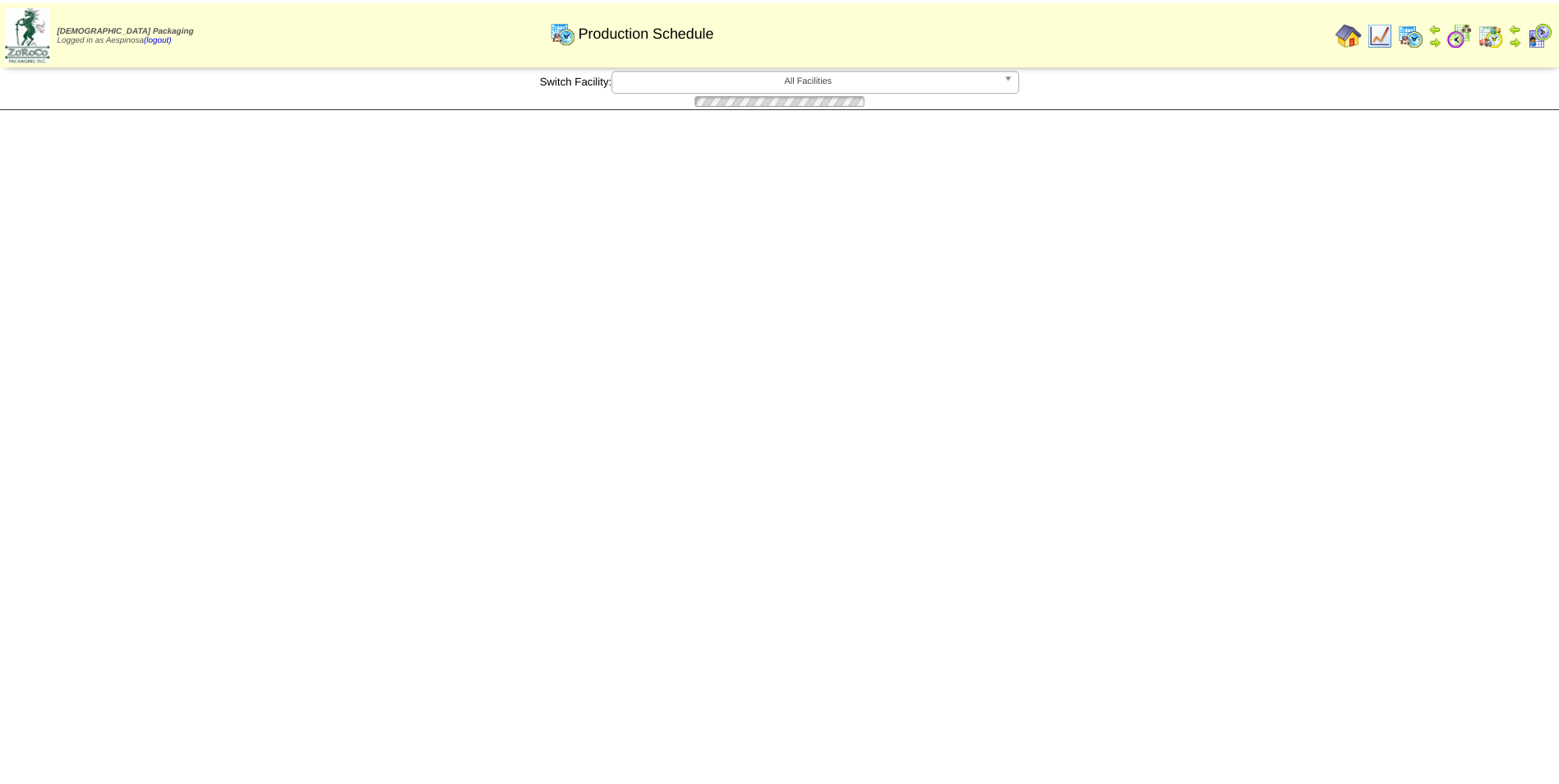 scroll, scrollTop: 0, scrollLeft: 0, axis: both 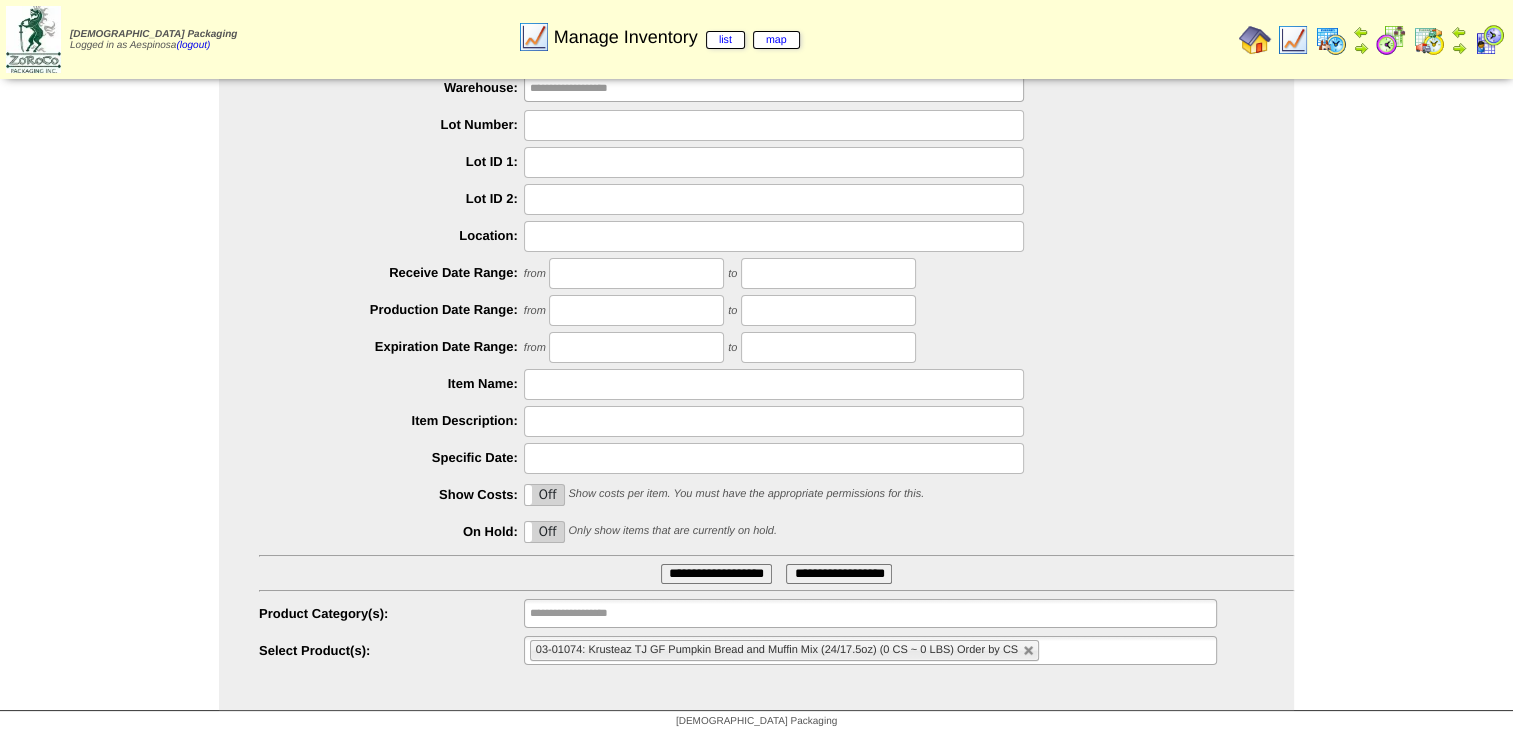 click on "03-01074: Krusteaz TJ GF Pumpkin Bread and Muffin Mix (24/17.5oz) (0 CS ~ 0 LBS) Order by CS" at bounding box center [784, 650] 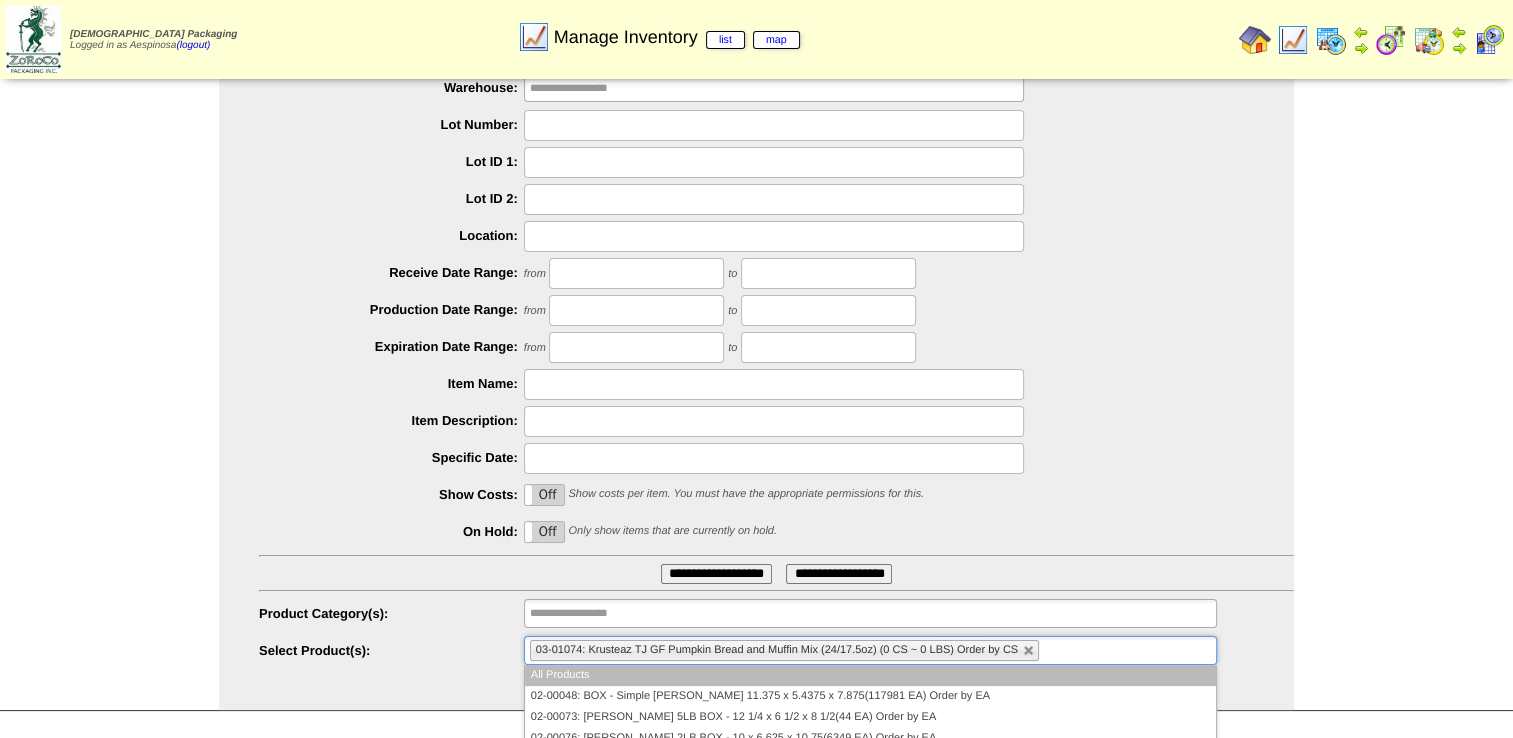 click at bounding box center [1029, 651] 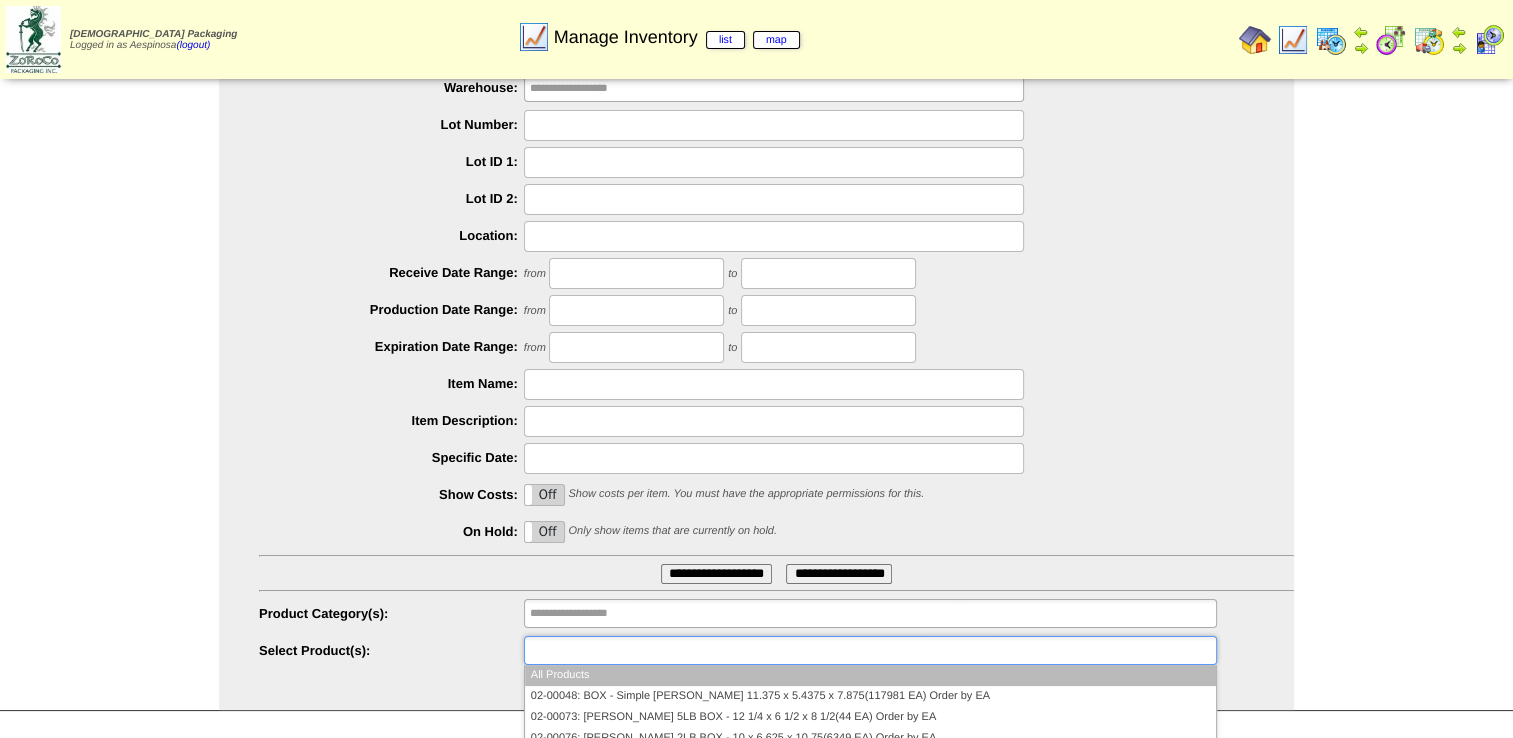 paste on "********" 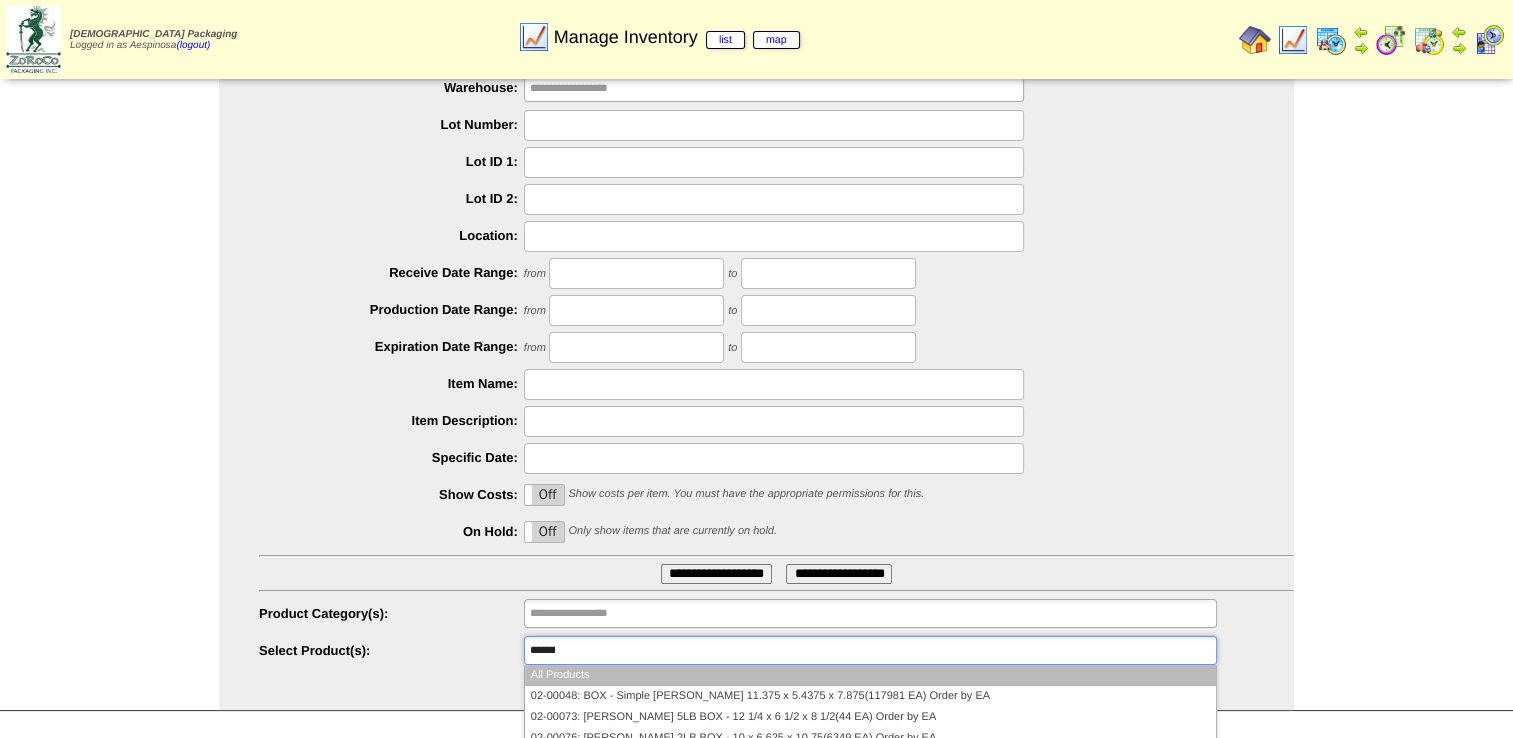 scroll, scrollTop: 0, scrollLeft: 0, axis: both 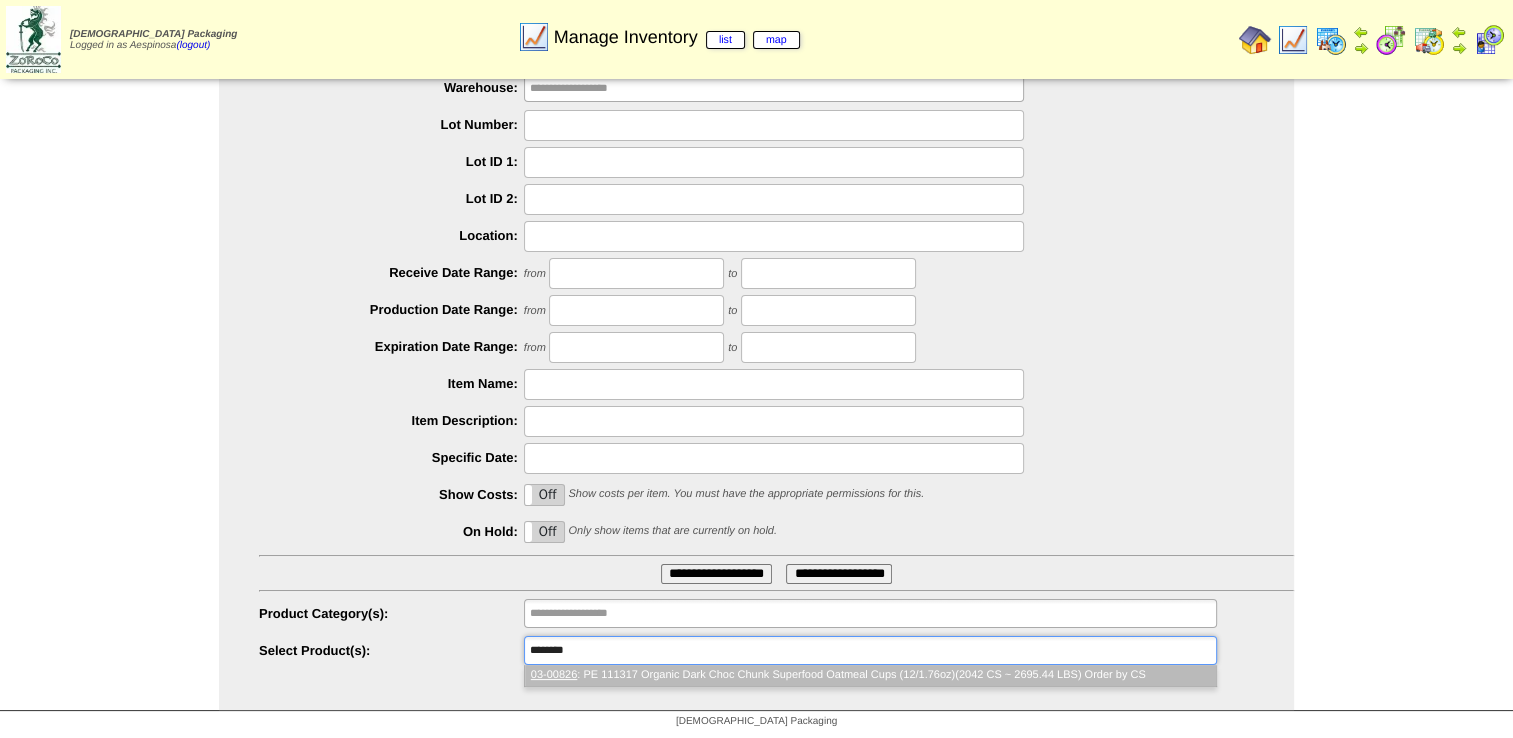 type on "**********" 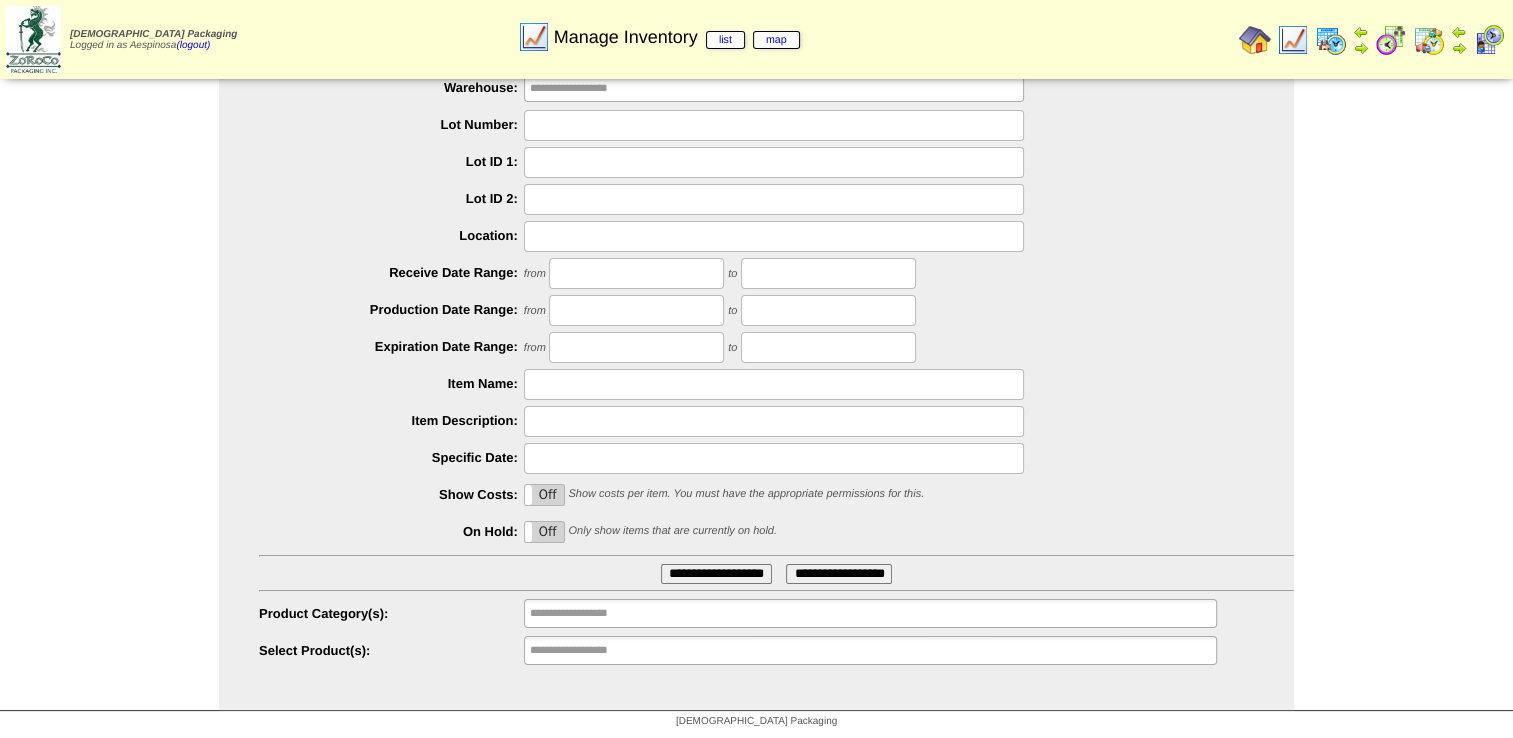 click on "**********" at bounding box center [594, 650] 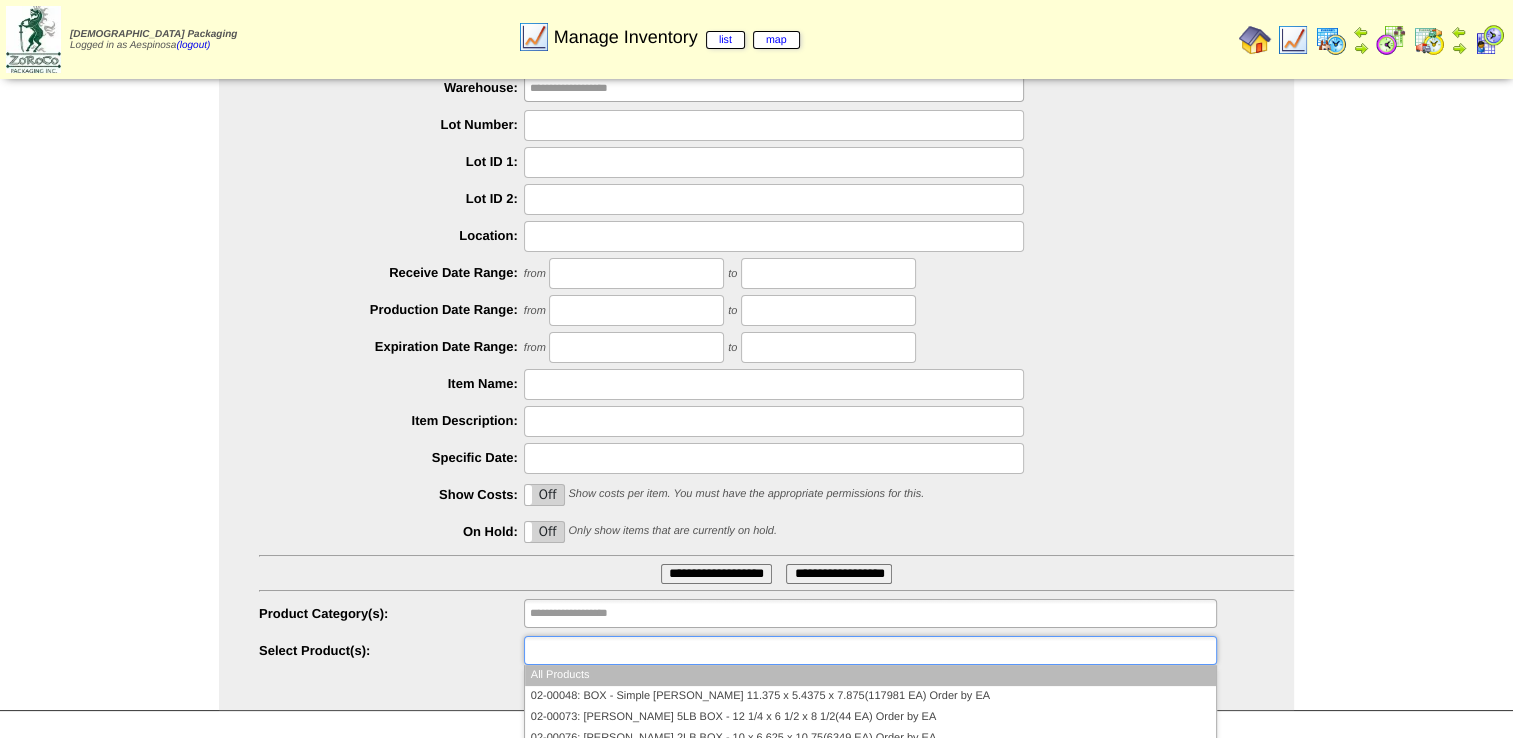 paste on "********" 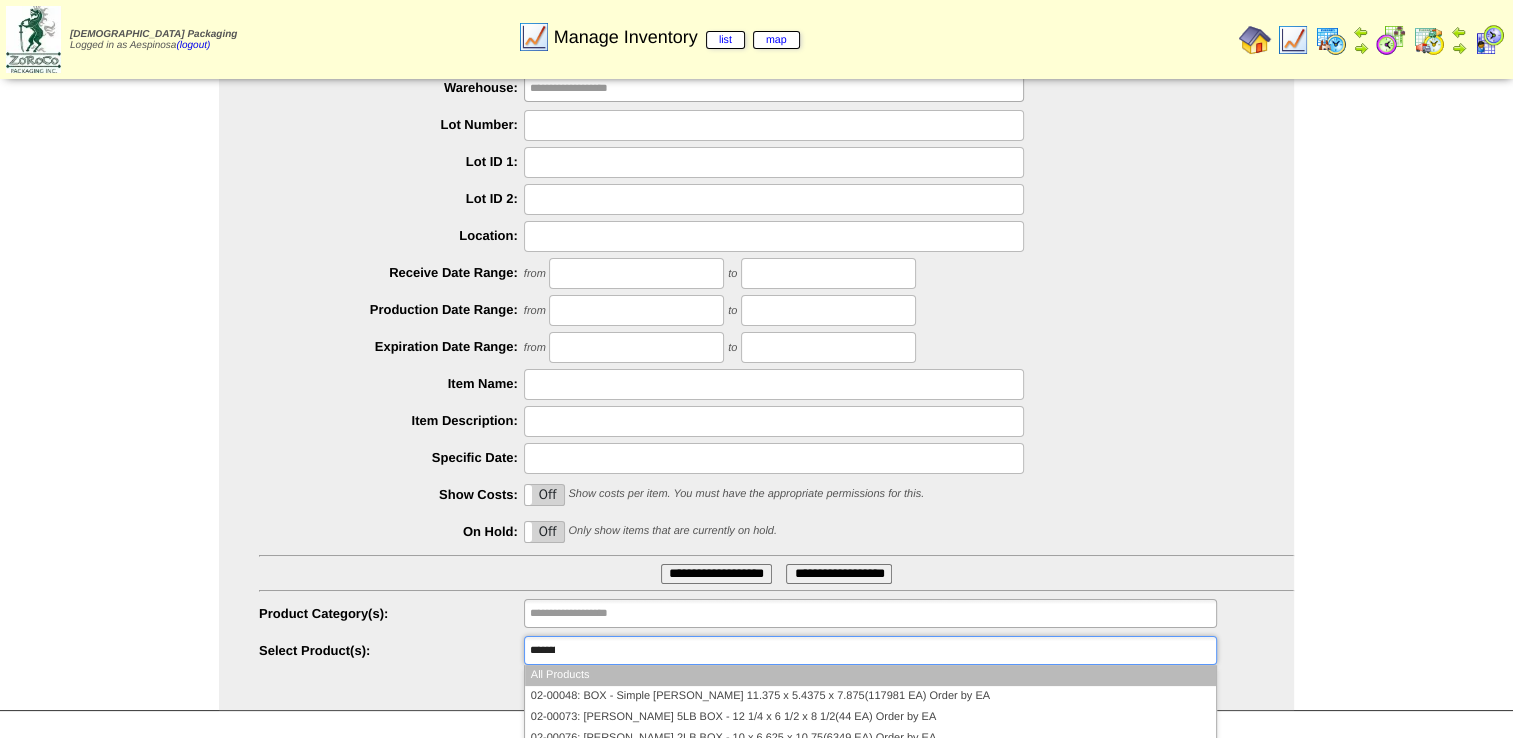 scroll, scrollTop: 0, scrollLeft: 0, axis: both 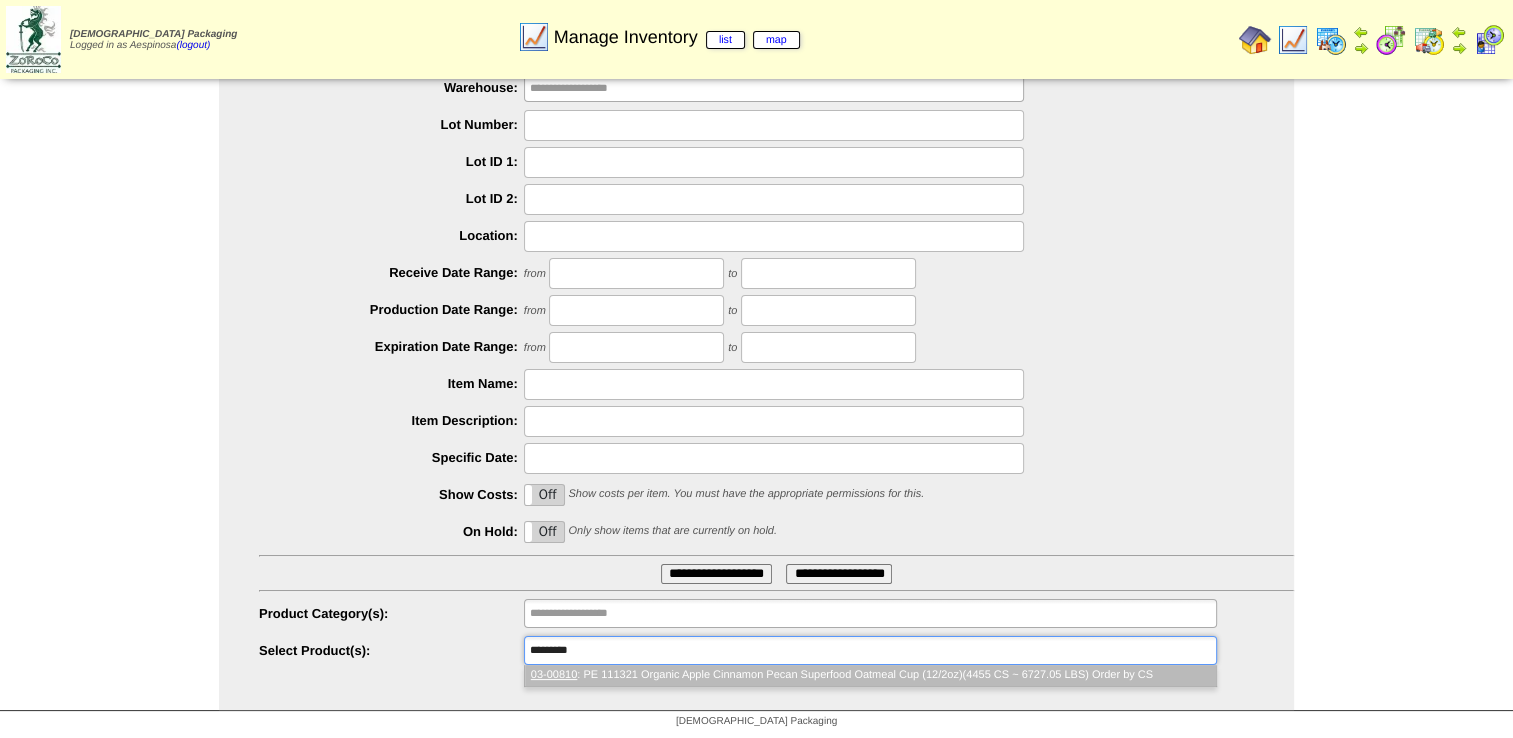 type on "********" 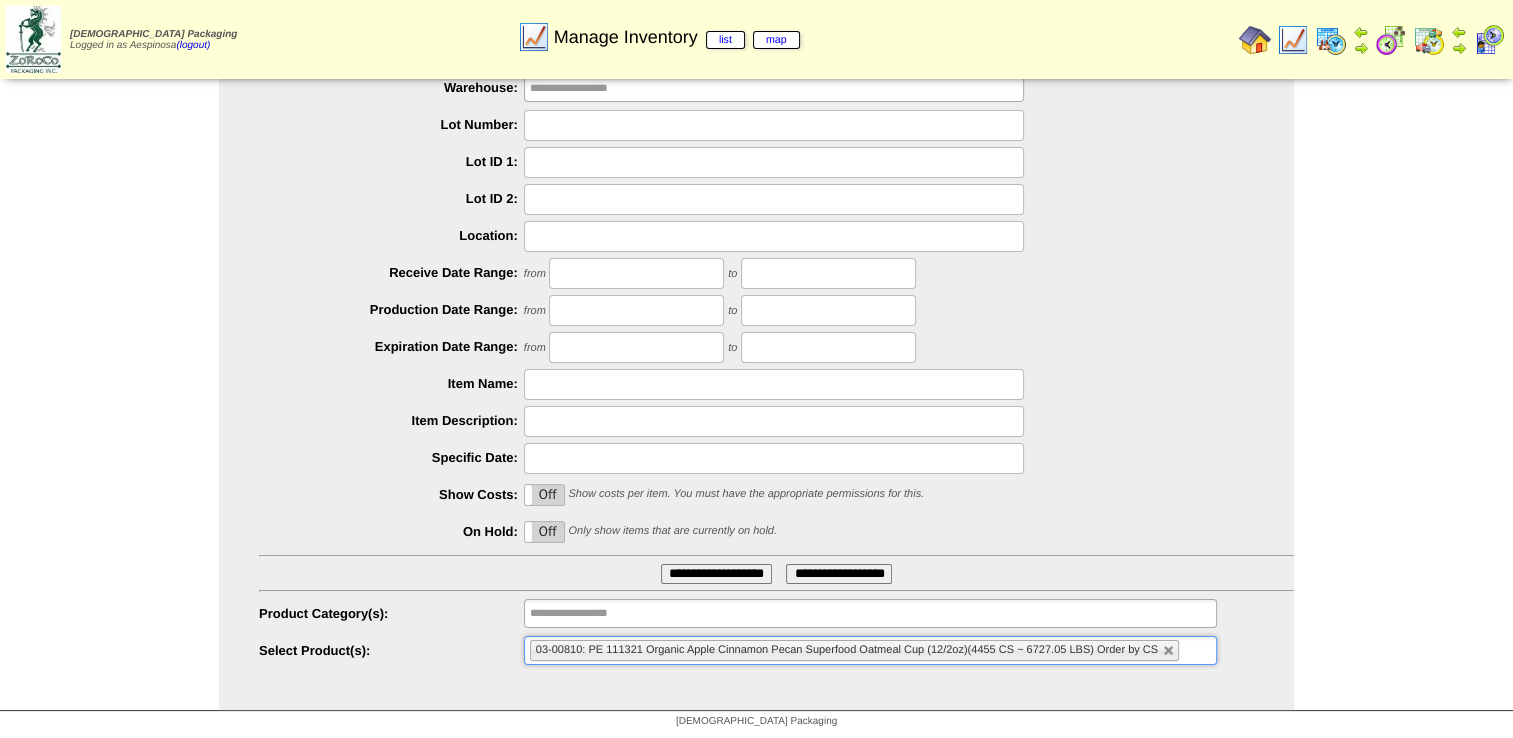 click on "**********" at bounding box center [756, 351] 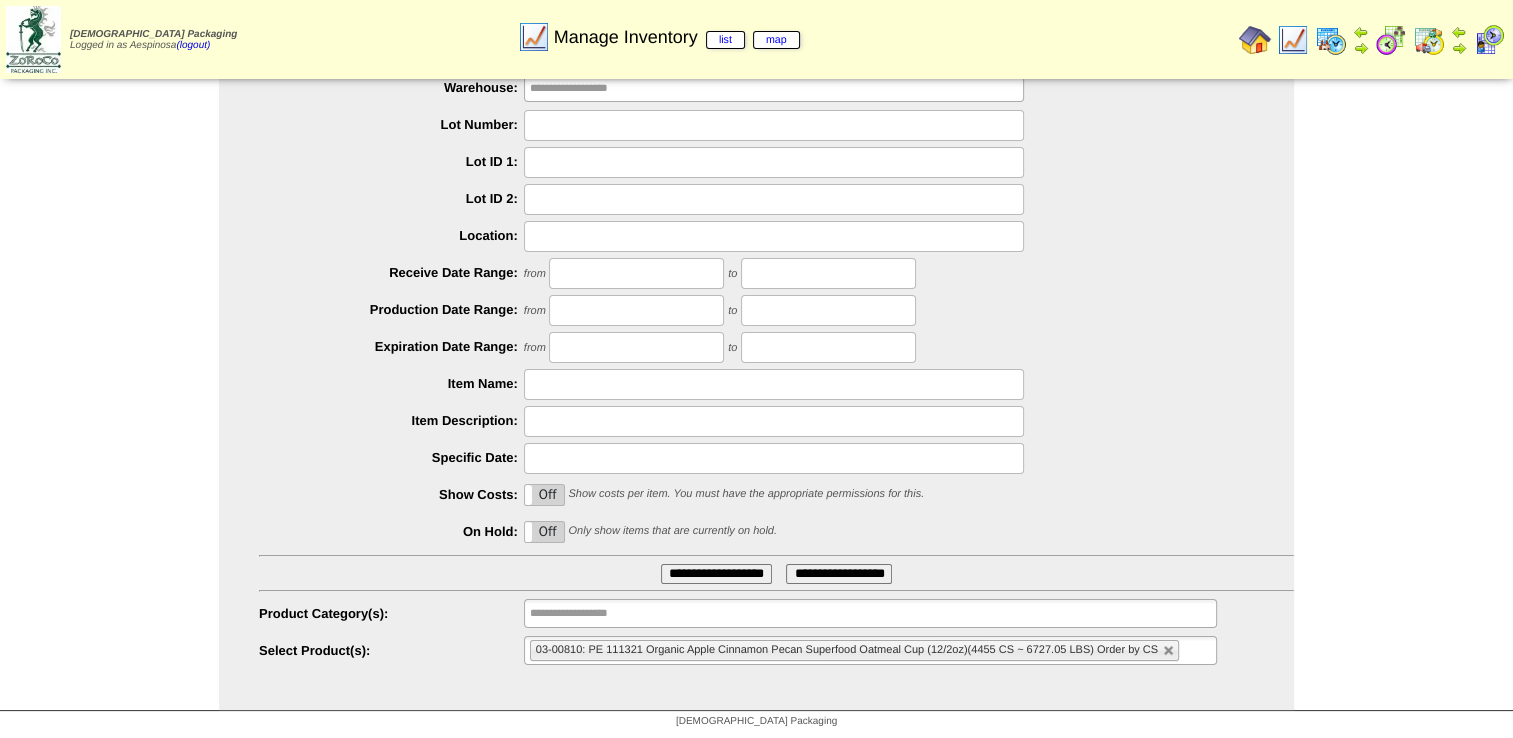 click on "**********" at bounding box center [716, 574] 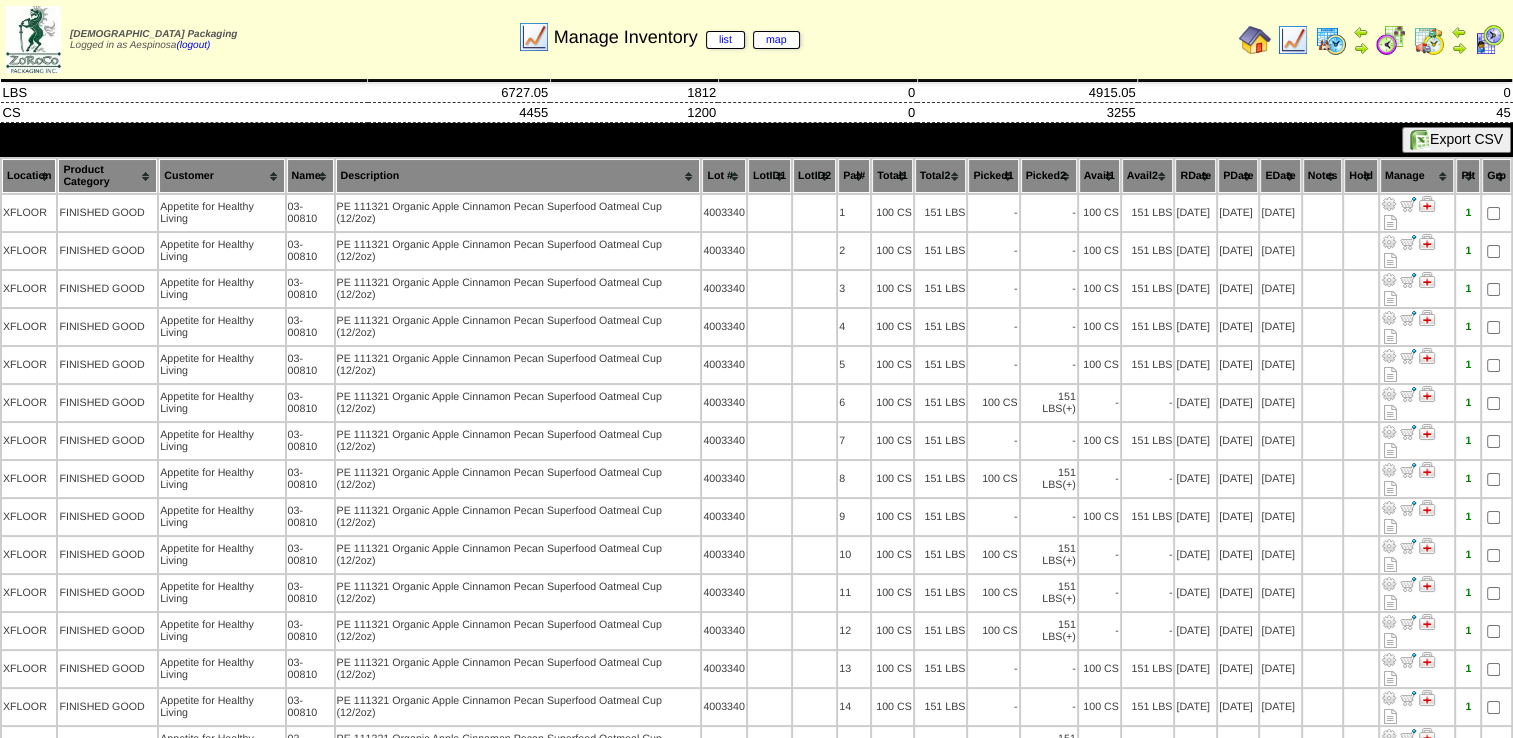 scroll, scrollTop: 0, scrollLeft: 0, axis: both 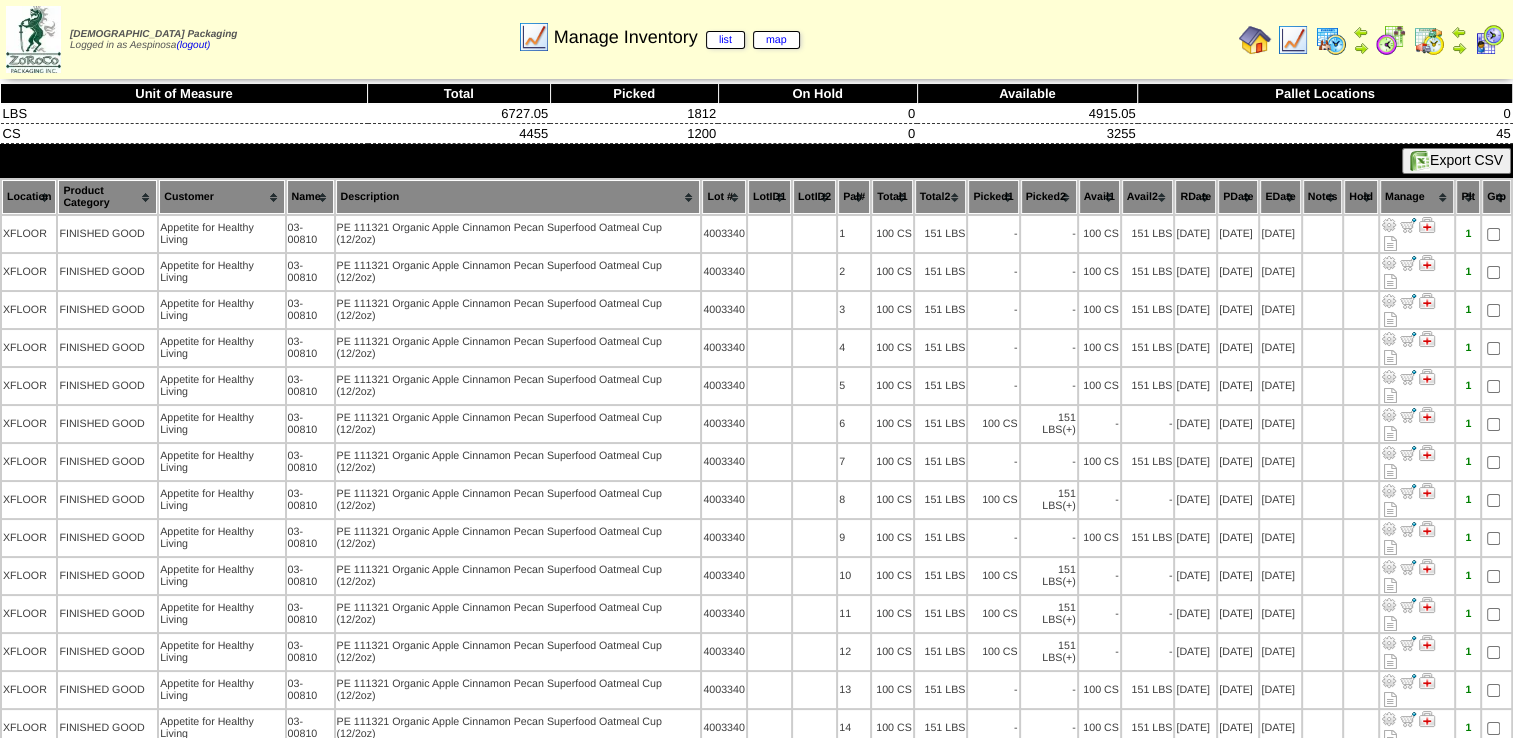 click on "Picked1" at bounding box center (993, 197) 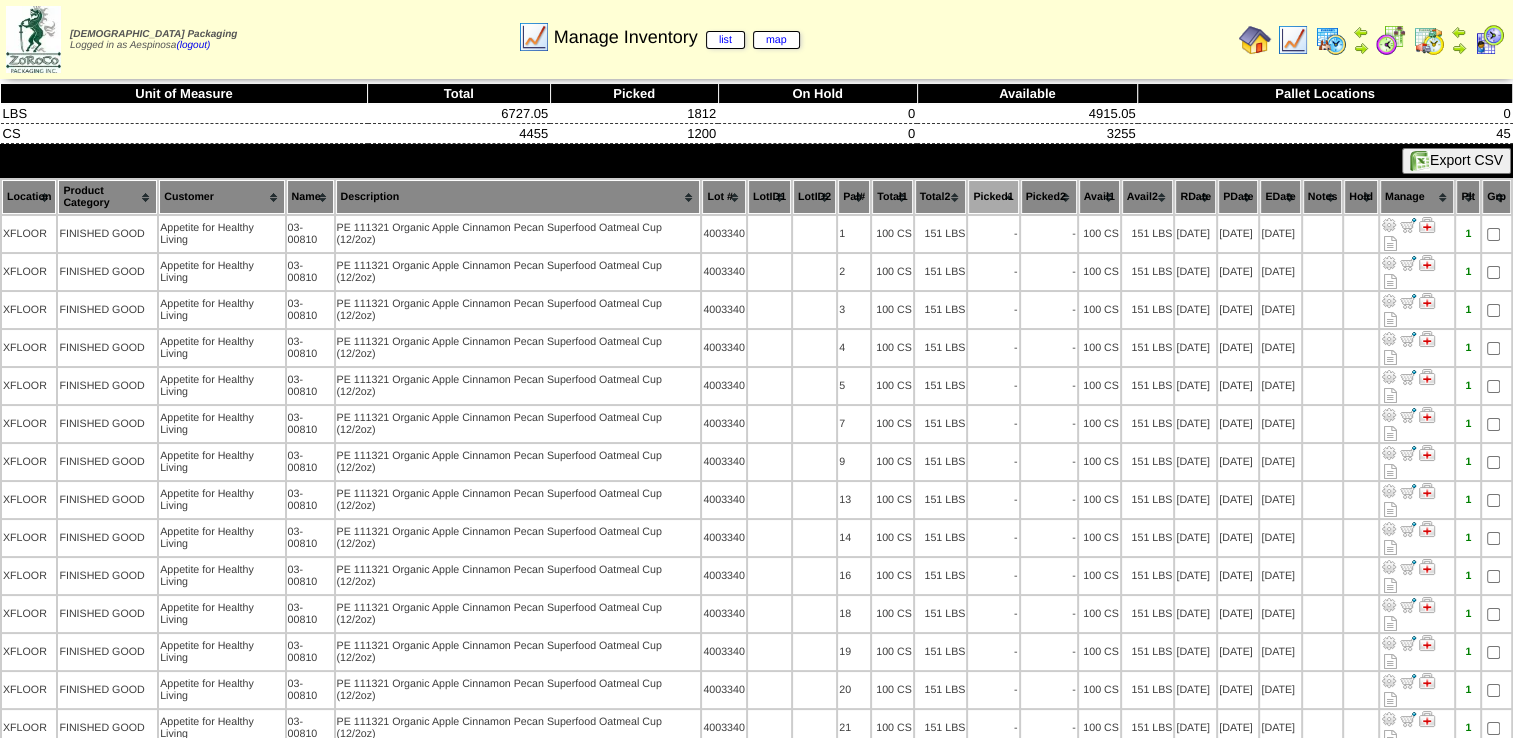 click on "Picked1" at bounding box center [993, 197] 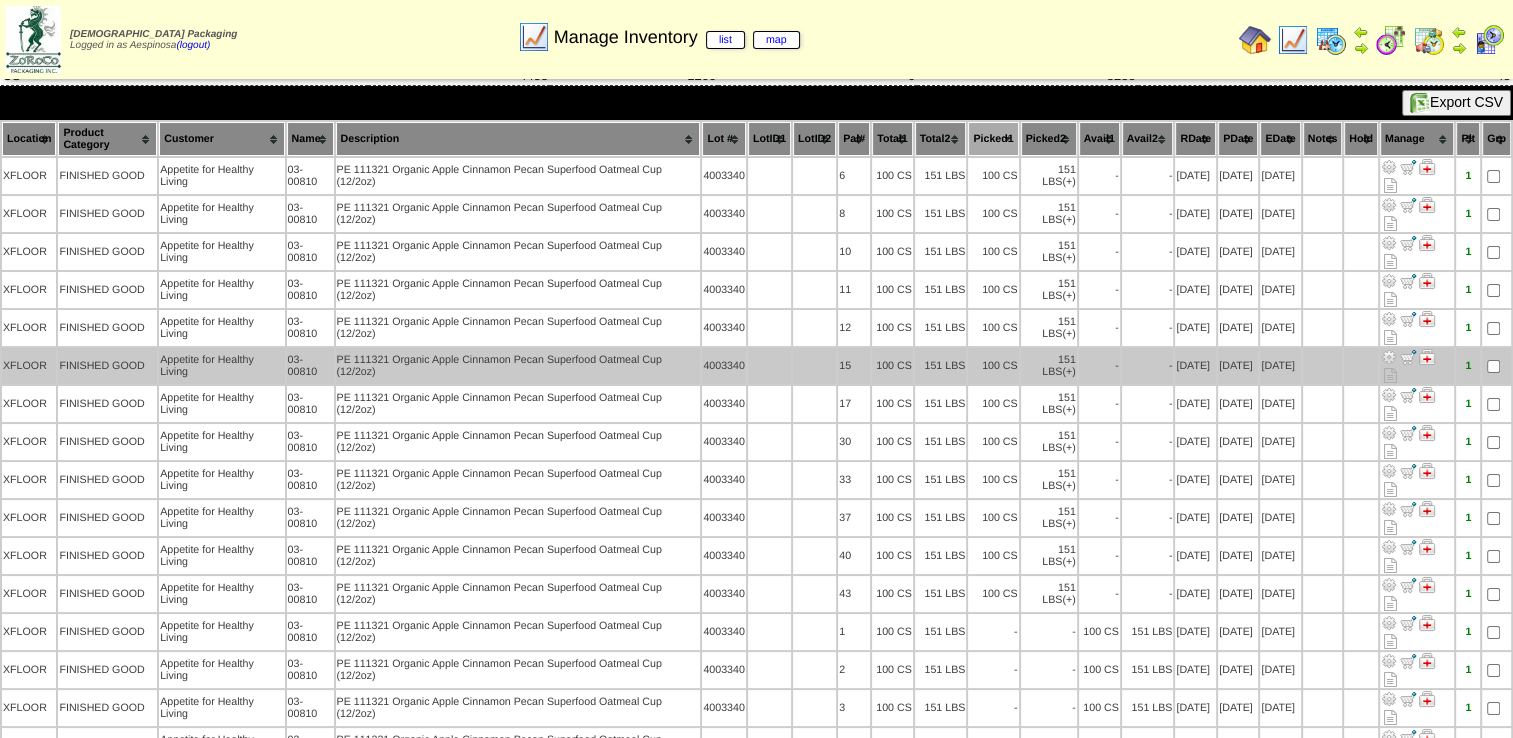 scroll, scrollTop: 100, scrollLeft: 0, axis: vertical 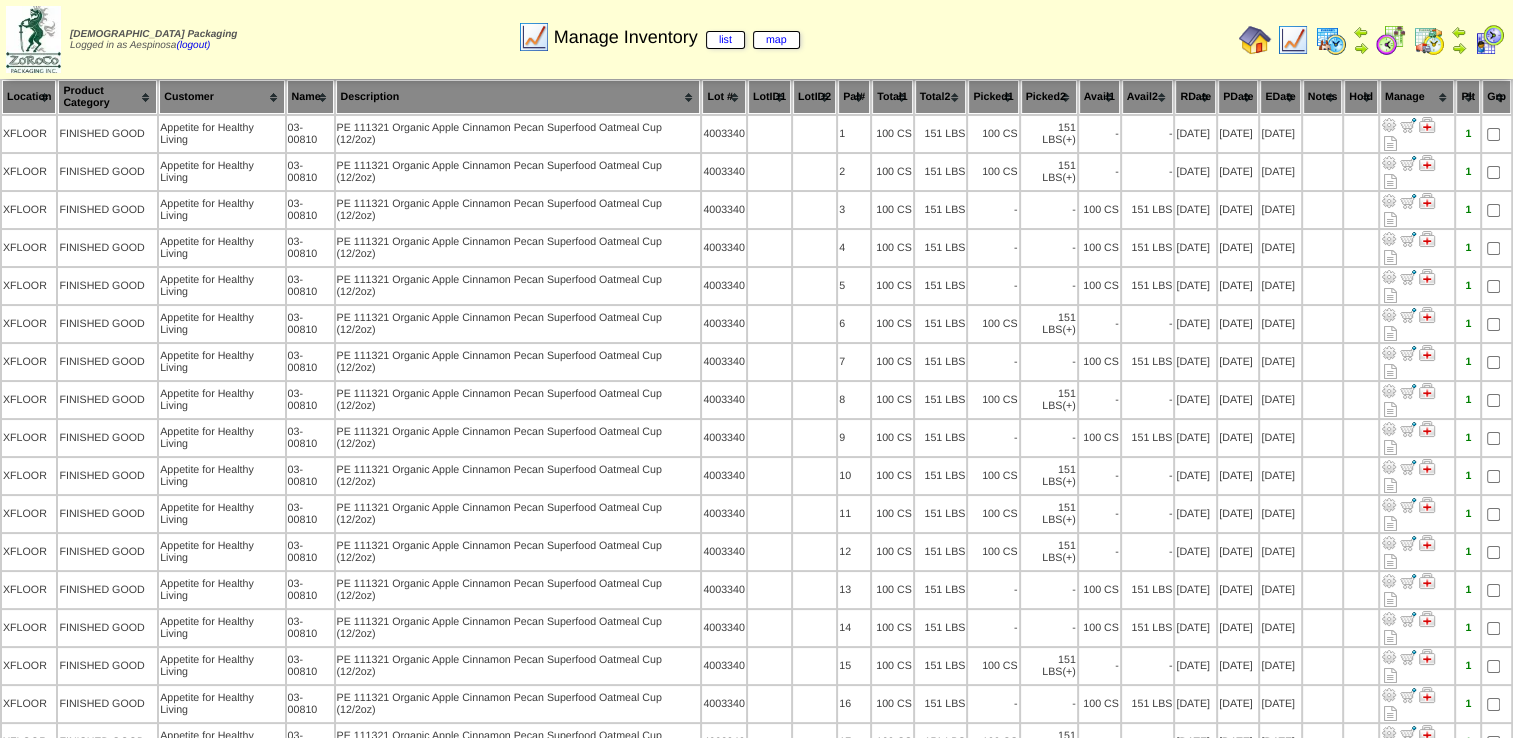 click on "Picked1" at bounding box center (993, 97) 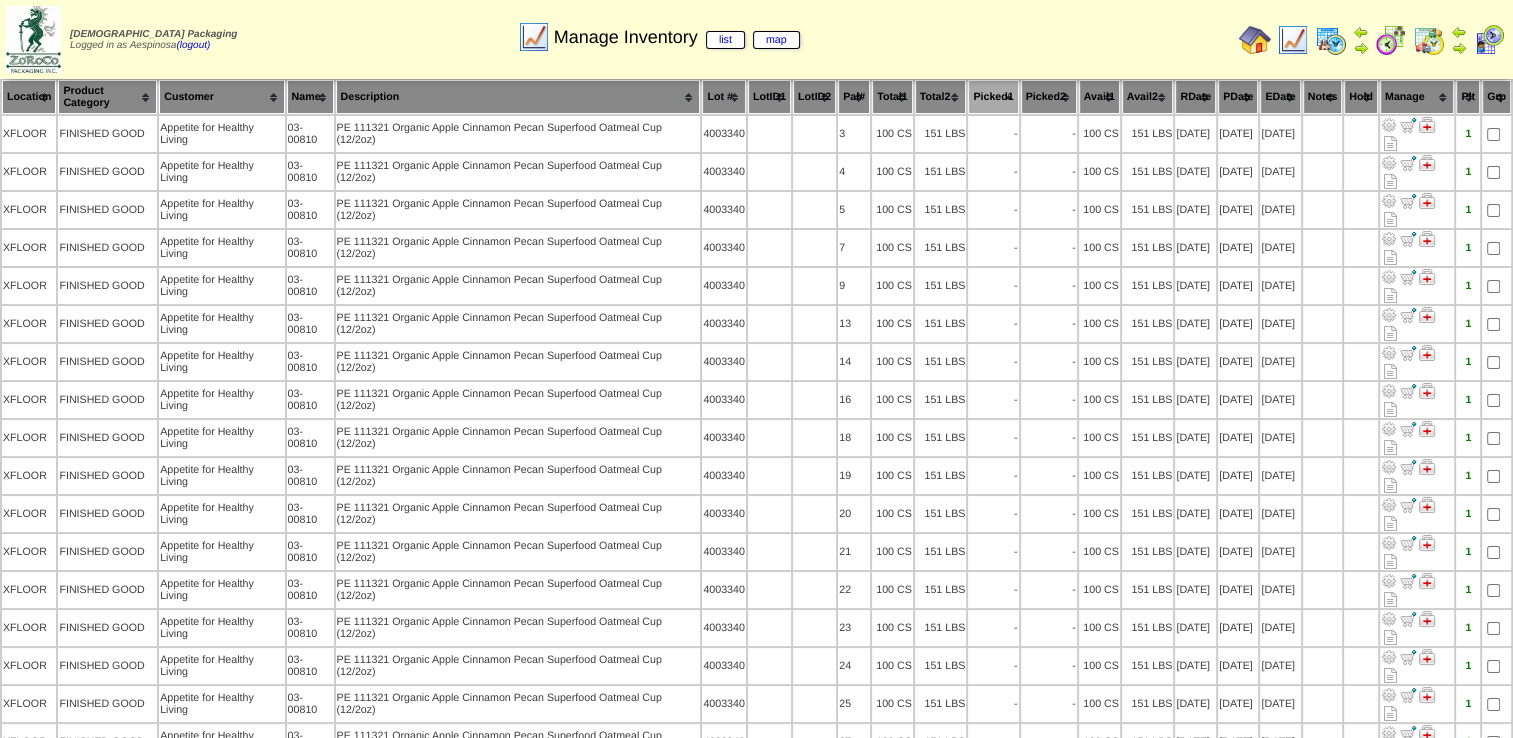 click on "Picked1" at bounding box center [993, 97] 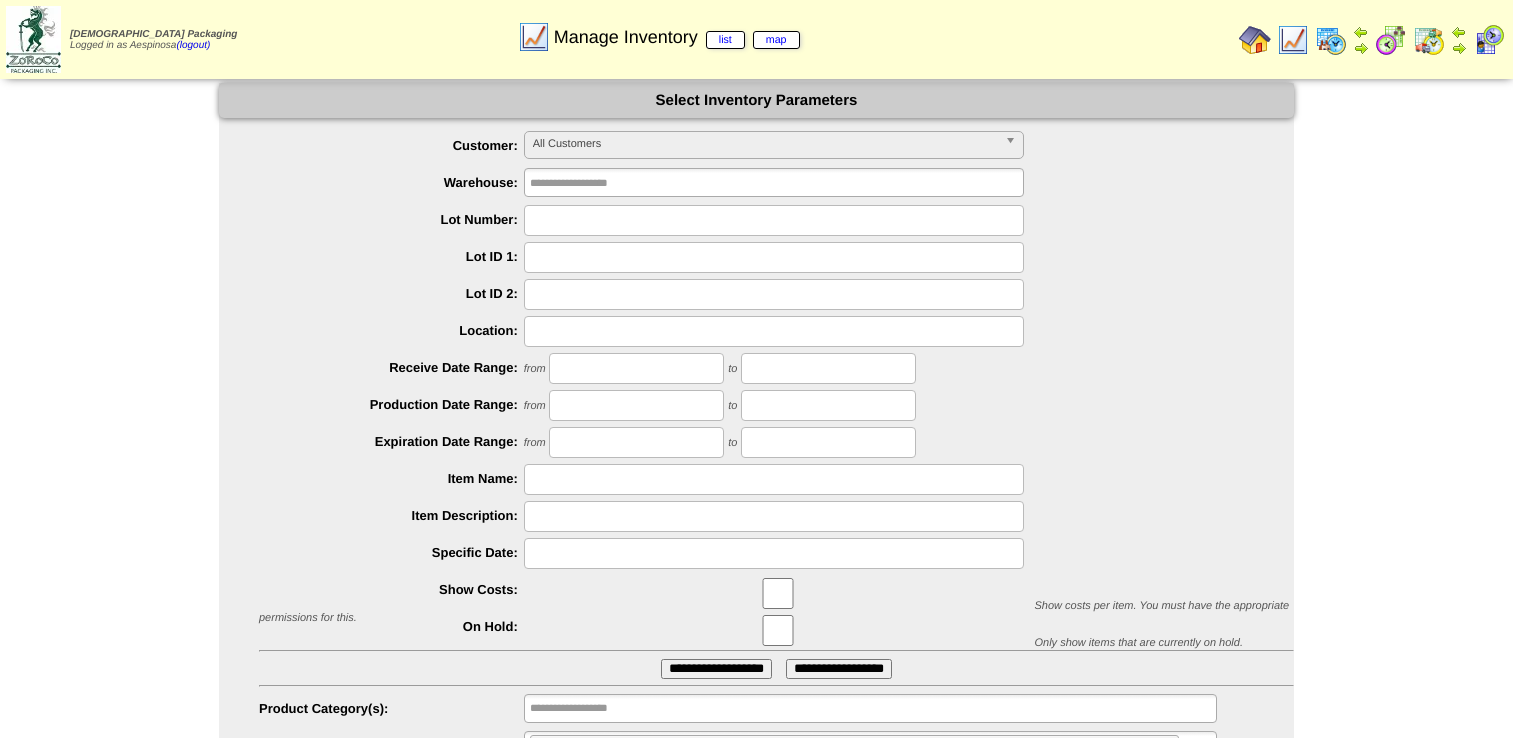 scroll, scrollTop: 95, scrollLeft: 0, axis: vertical 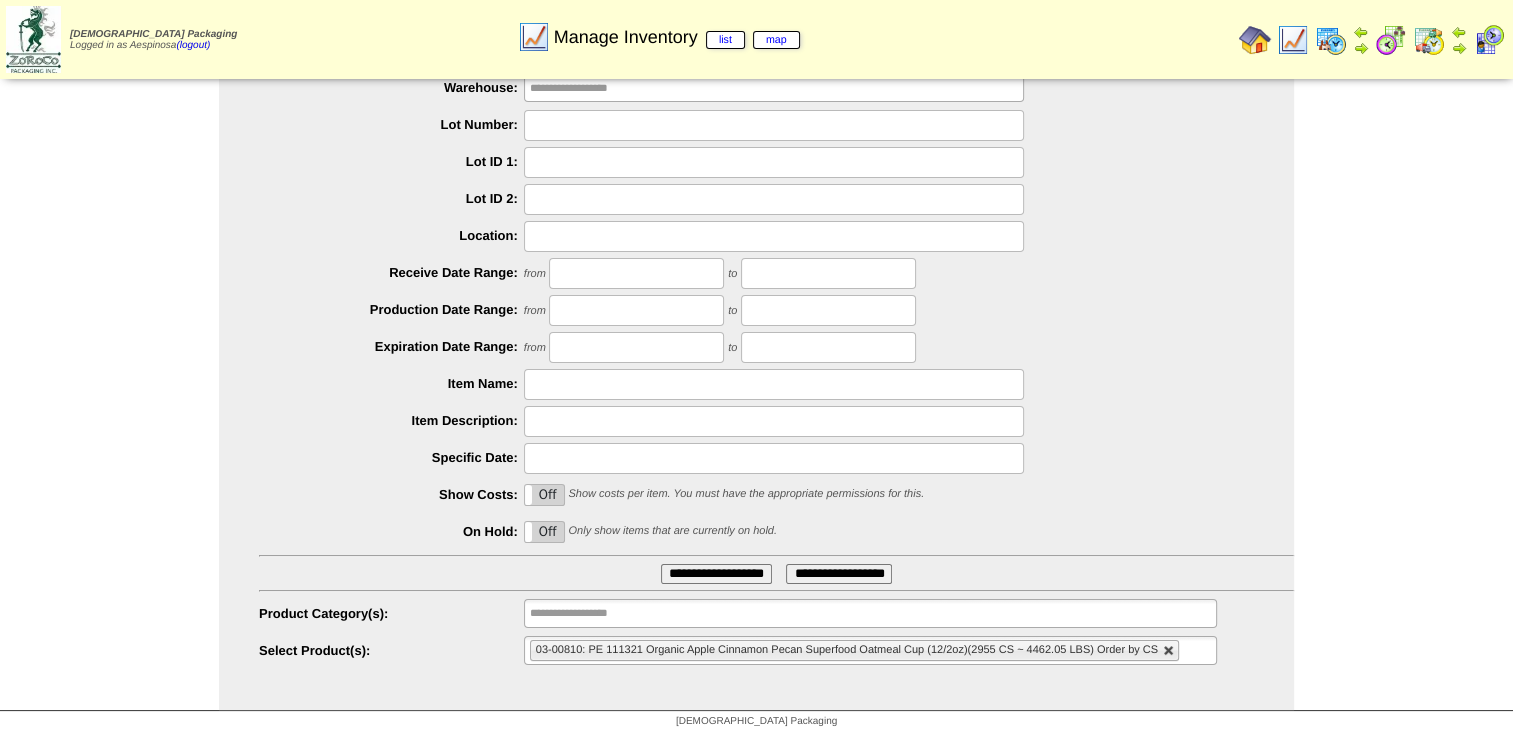 click at bounding box center (1169, 651) 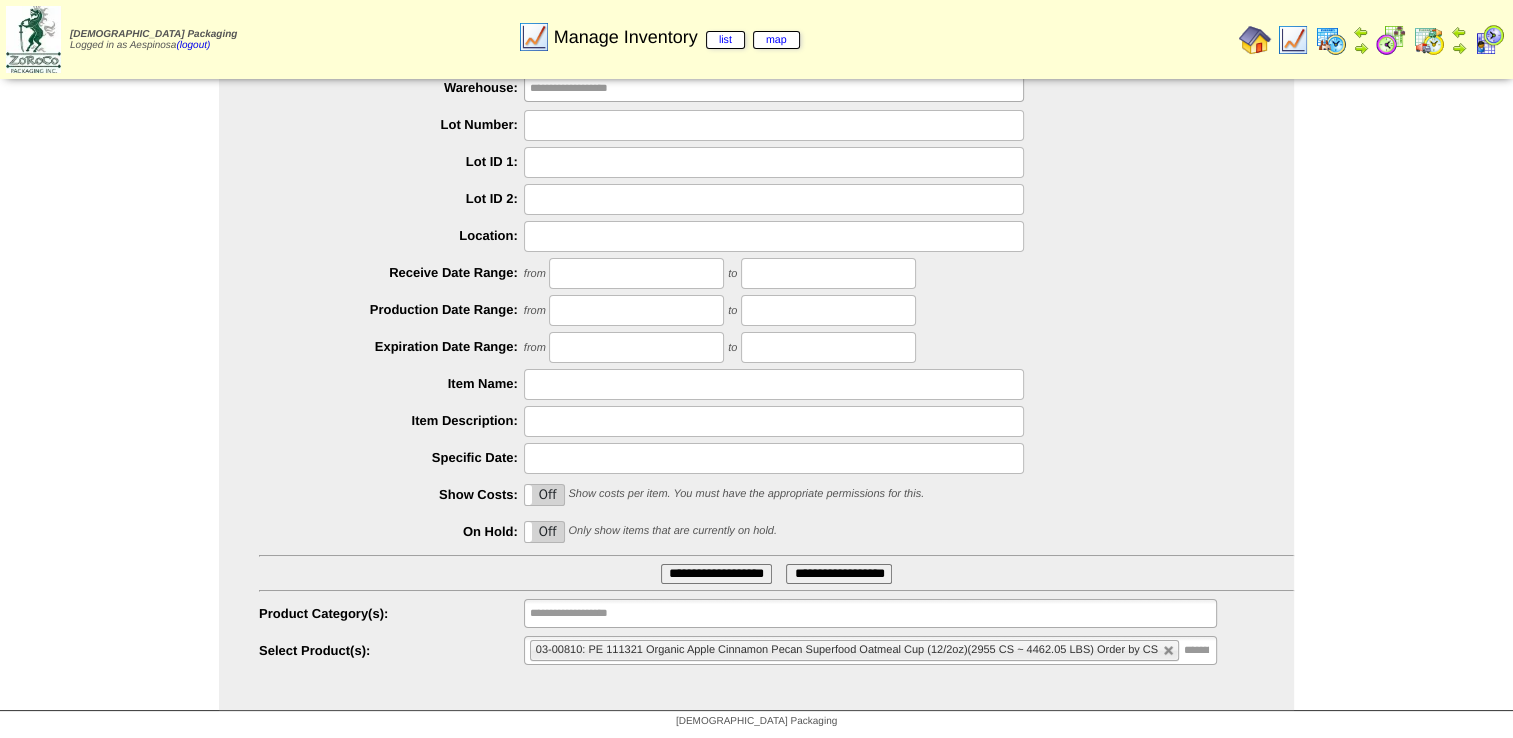 click on "**********" at bounding box center [870, 650] 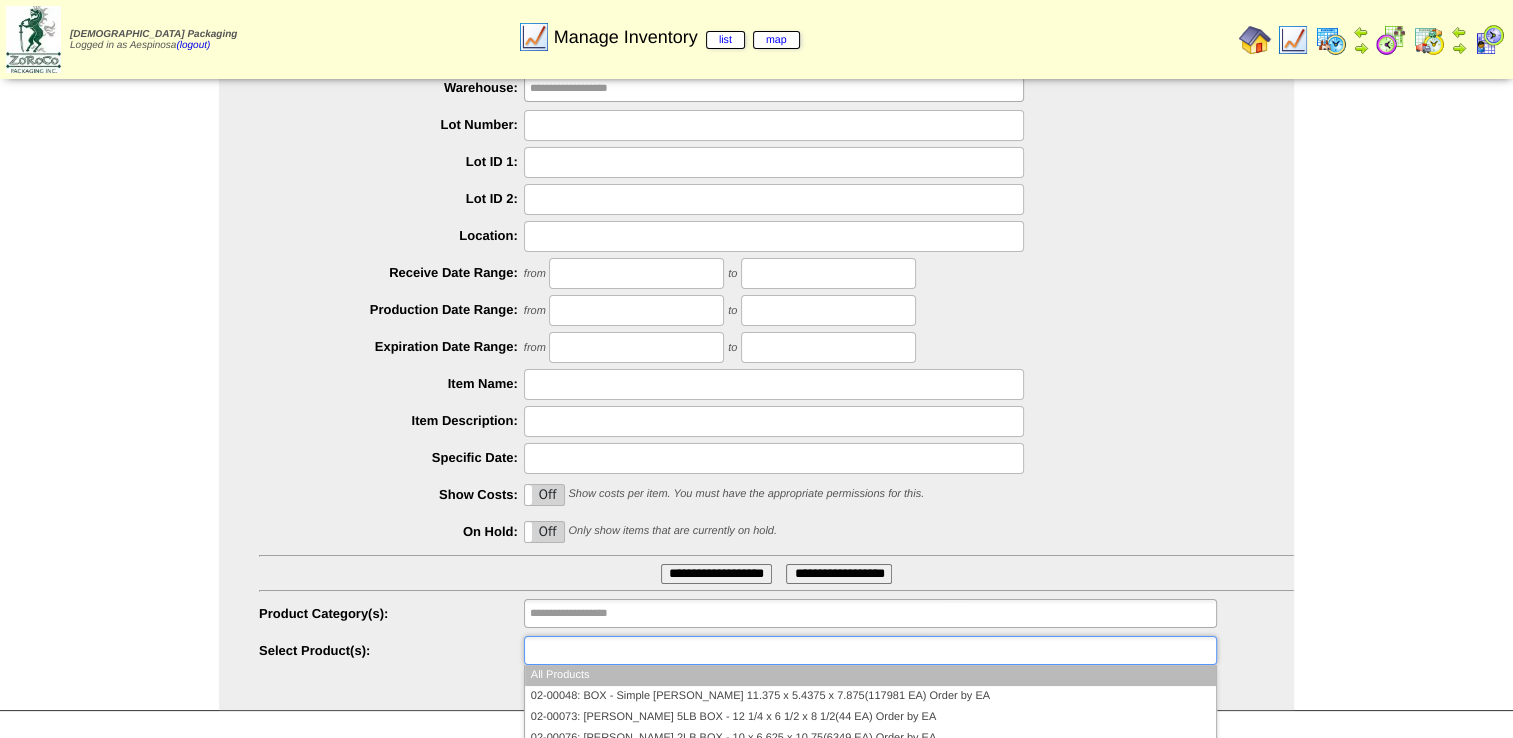 paste on "********" 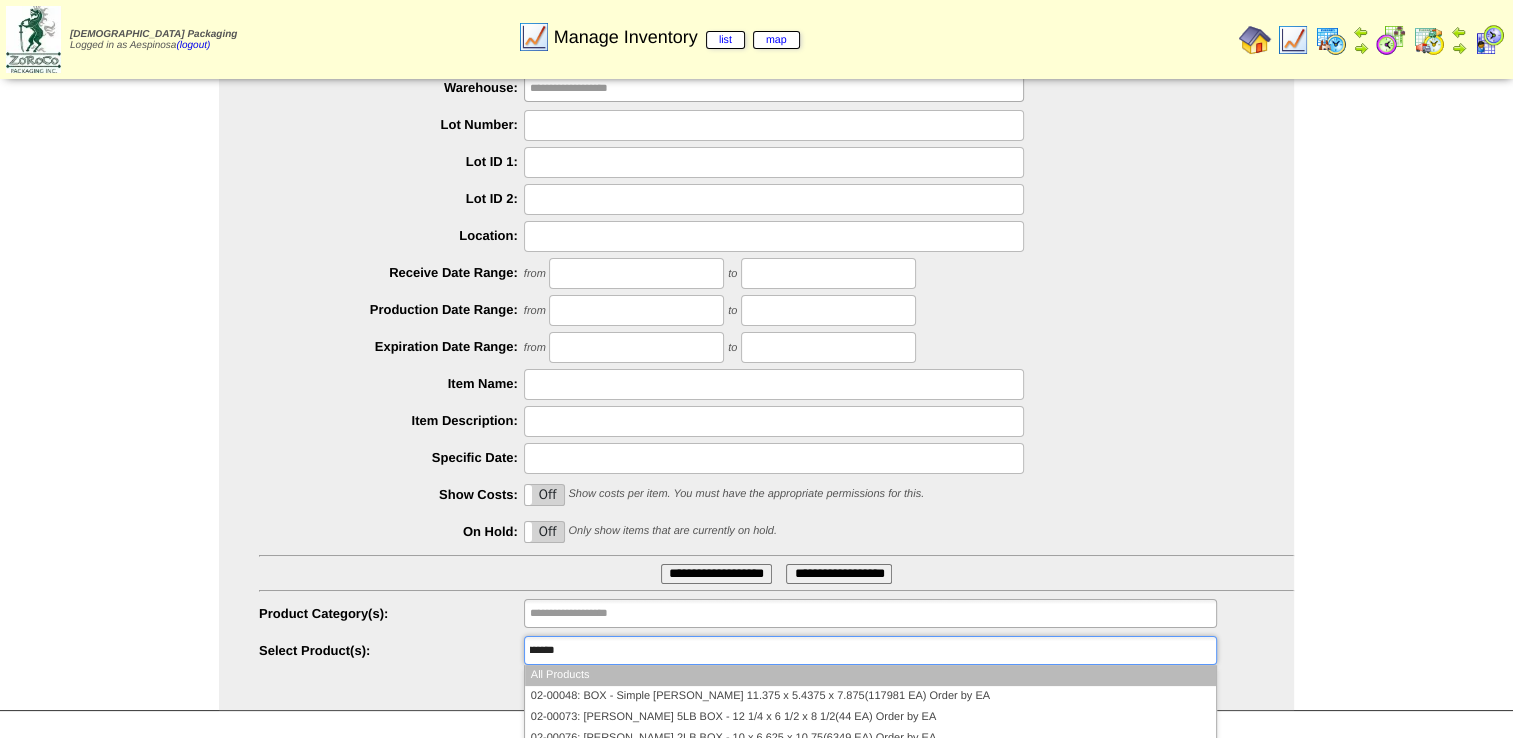 scroll, scrollTop: 0, scrollLeft: 0, axis: both 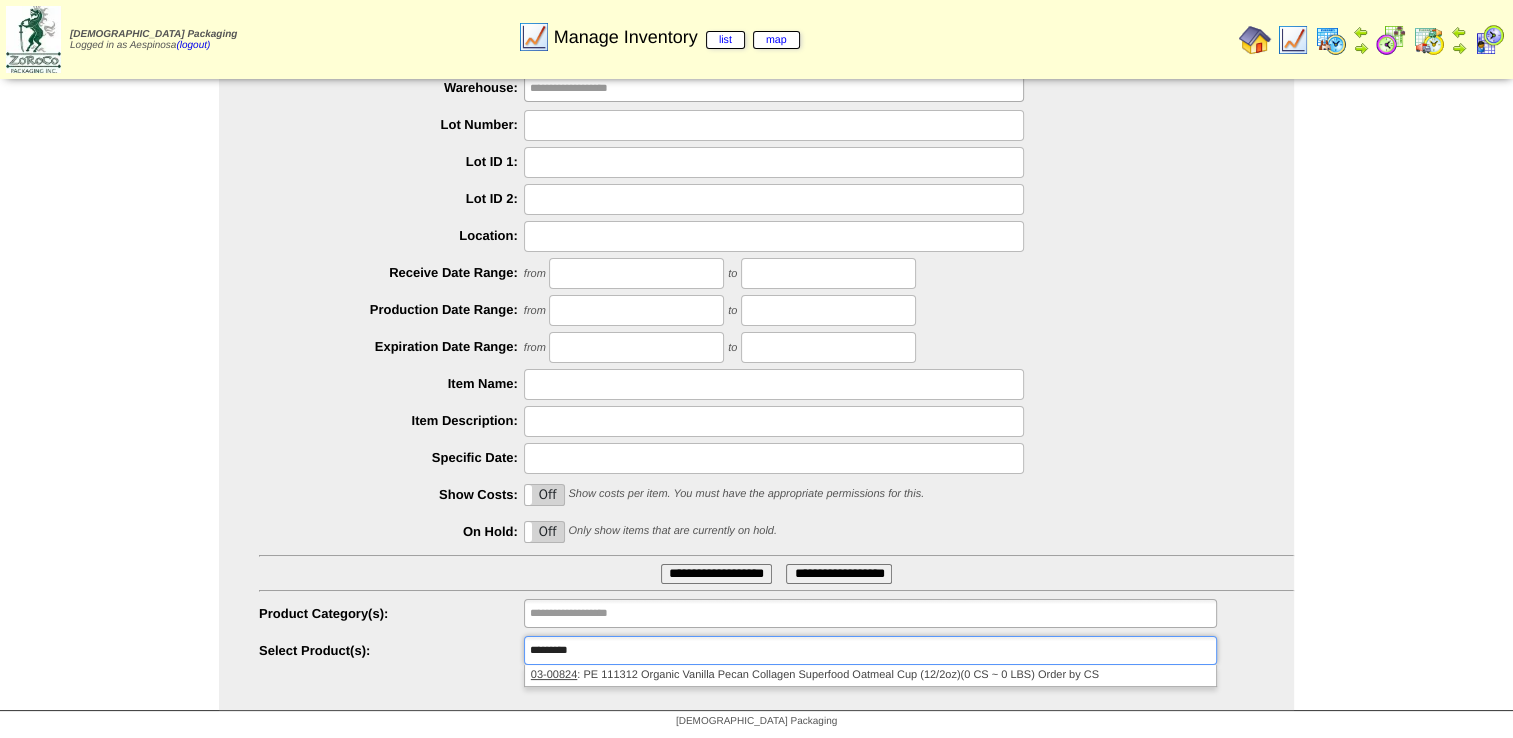 type on "**********" 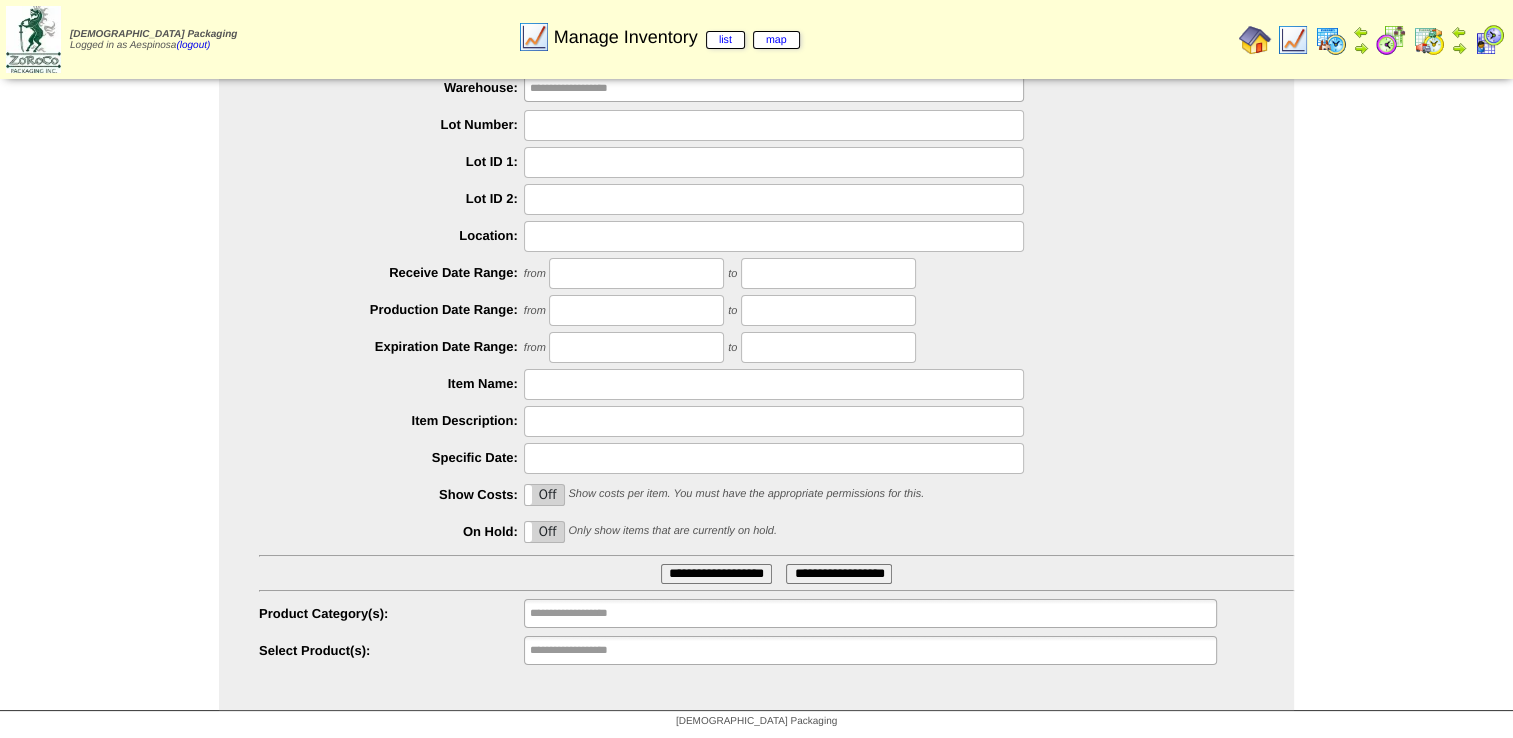 click on "**********" at bounding box center (870, 650) 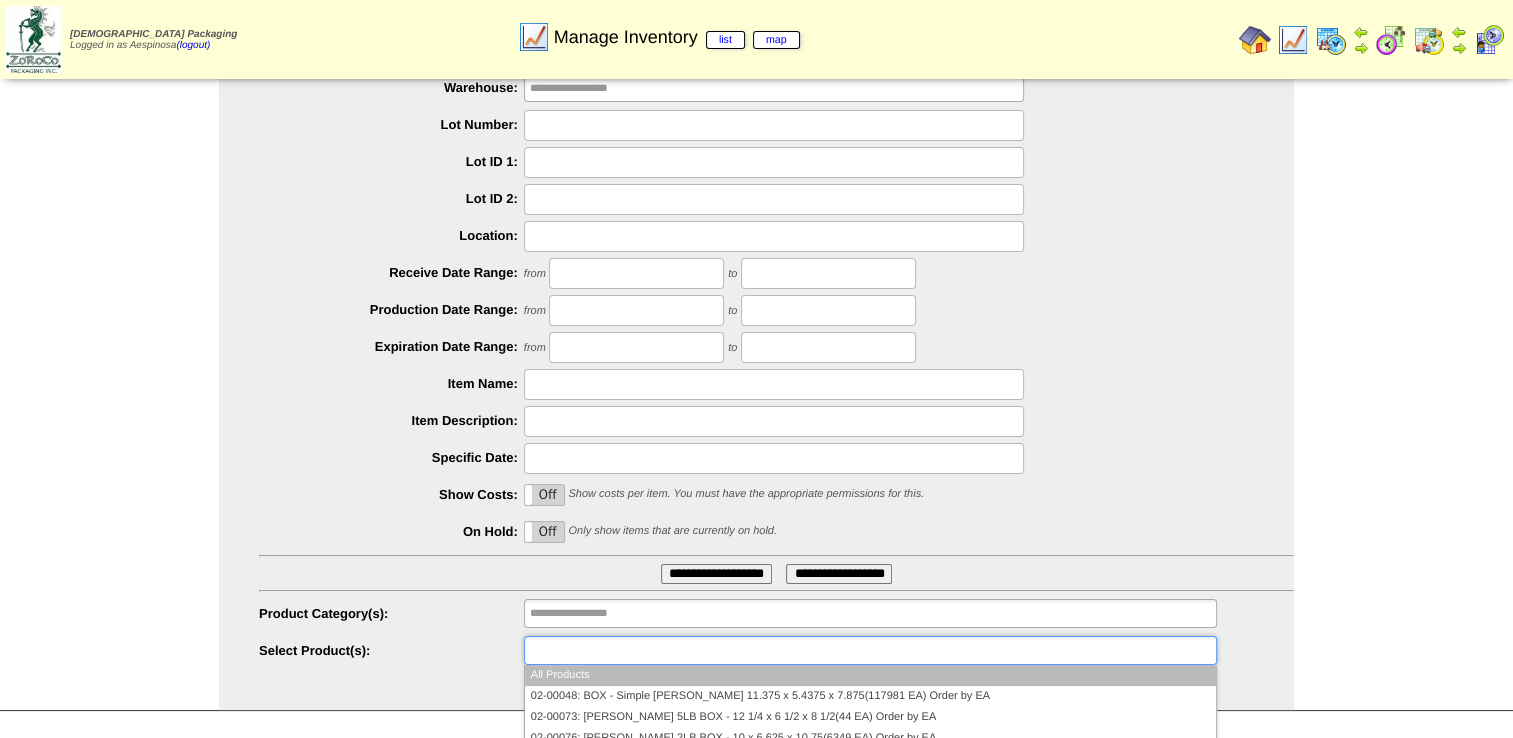 paste on "********" 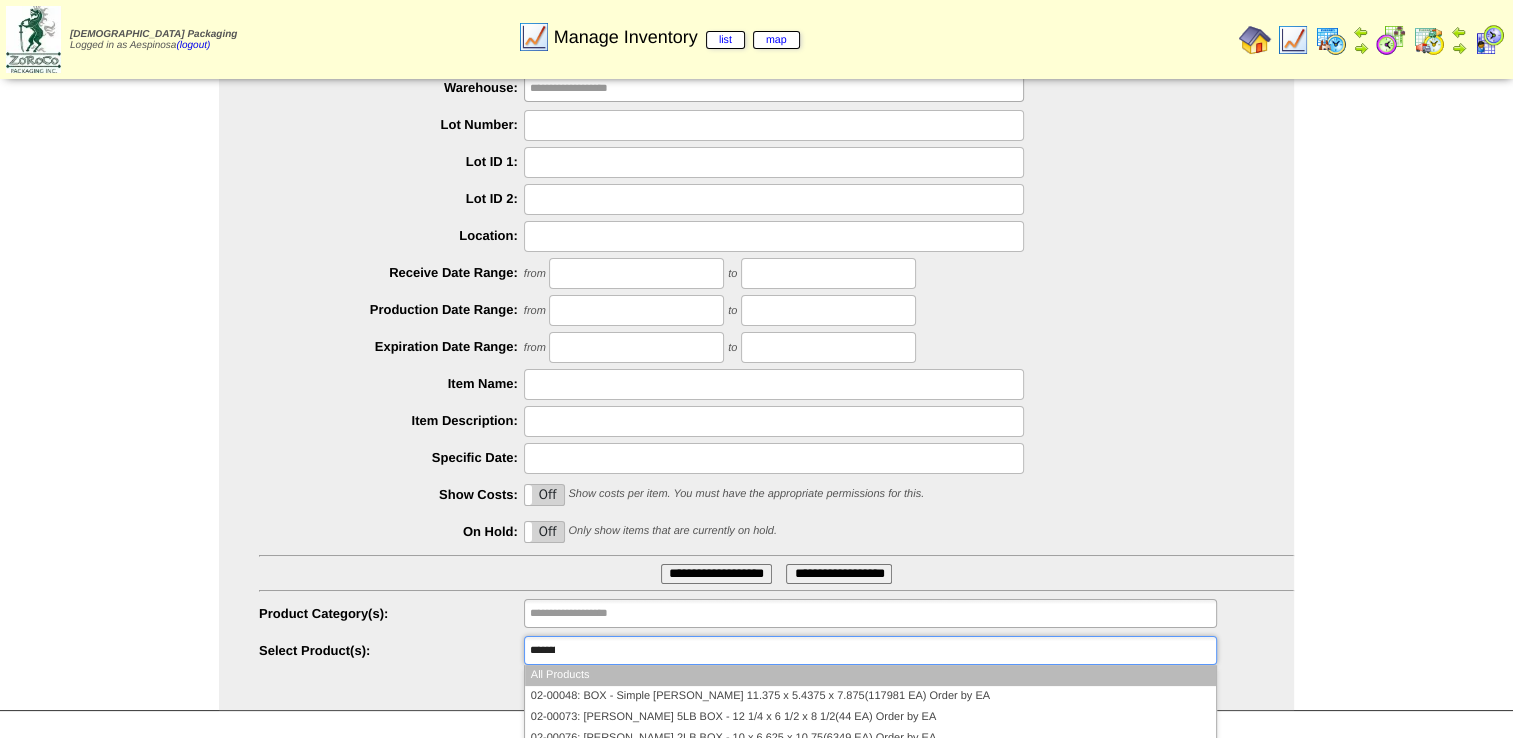 scroll, scrollTop: 0, scrollLeft: 0, axis: both 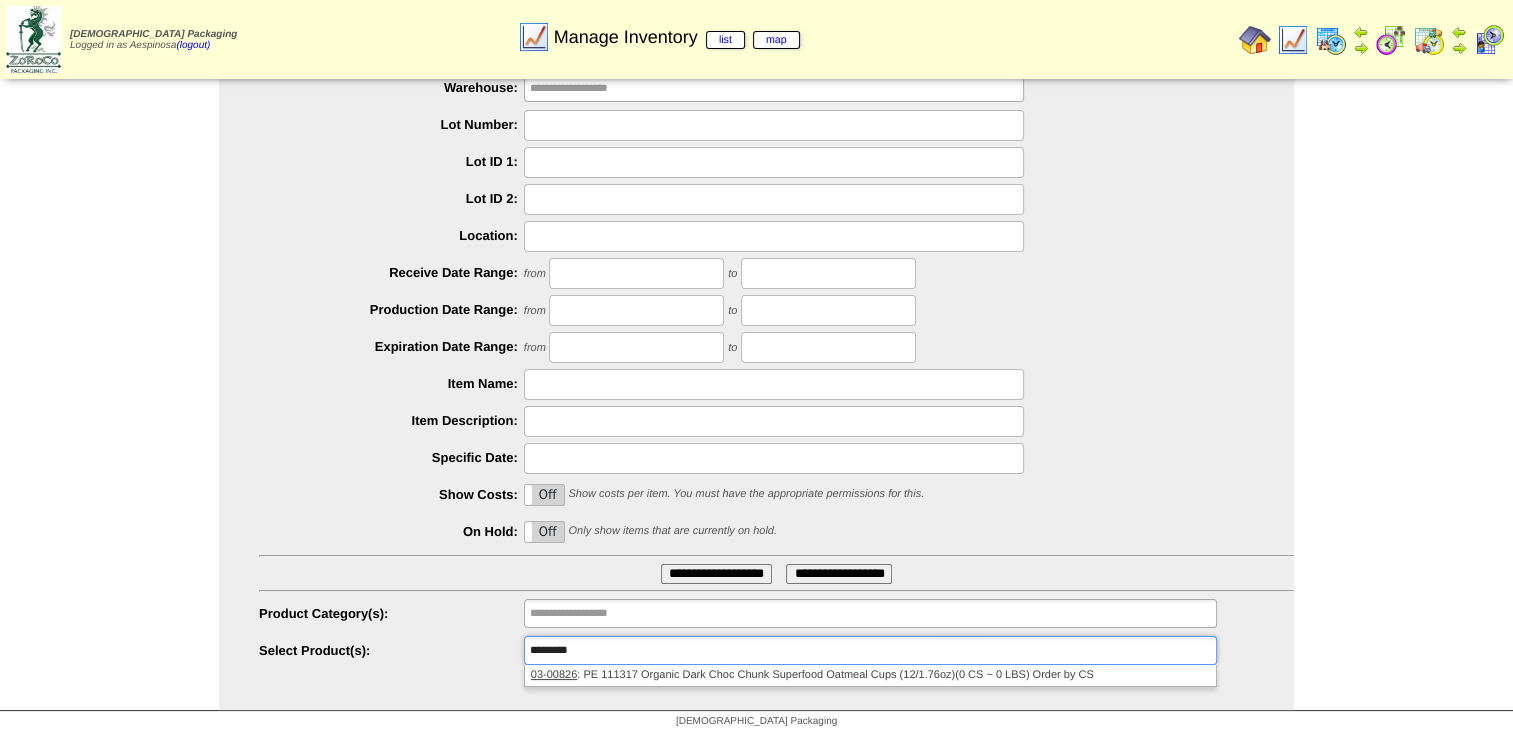 click on "**********" at bounding box center (756, 351) 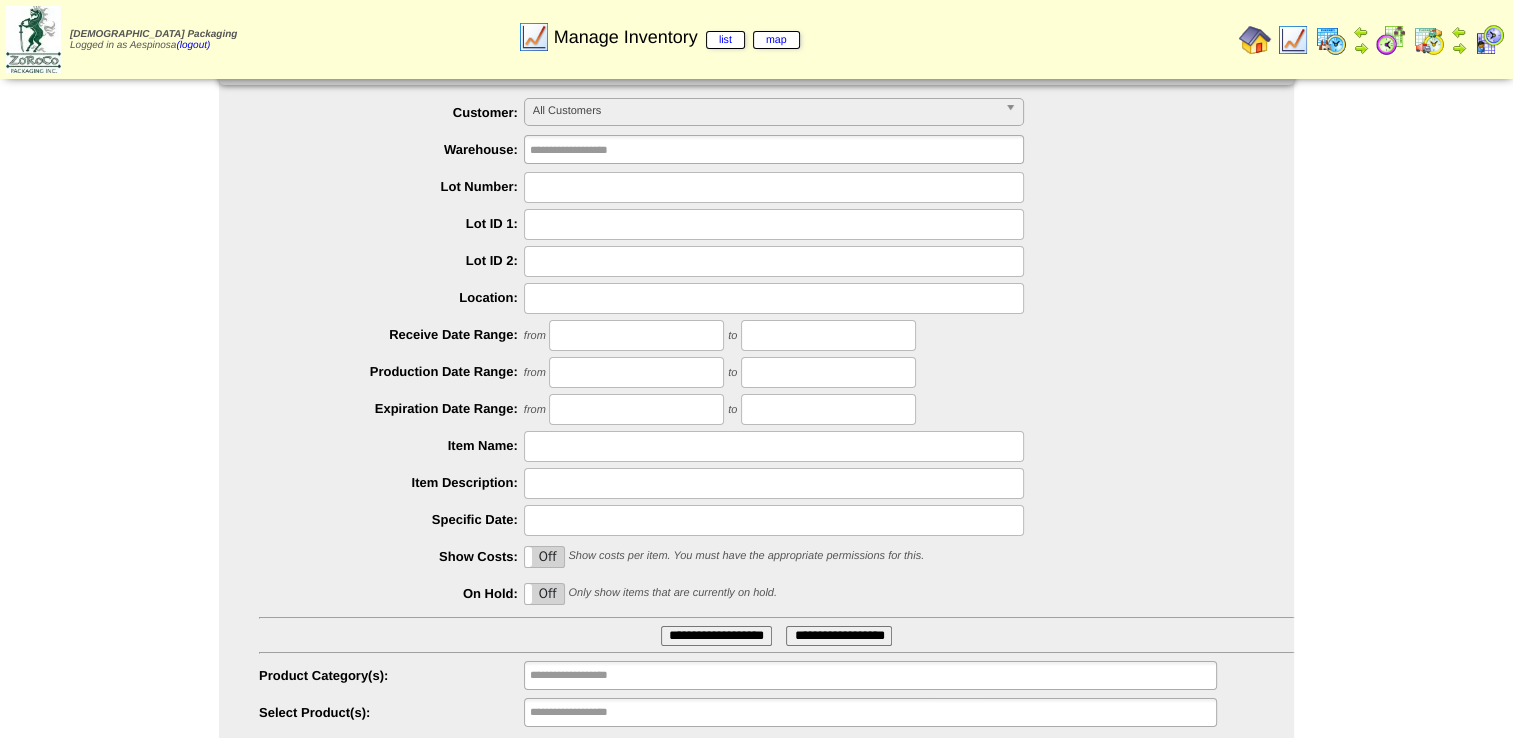 scroll, scrollTop: 0, scrollLeft: 0, axis: both 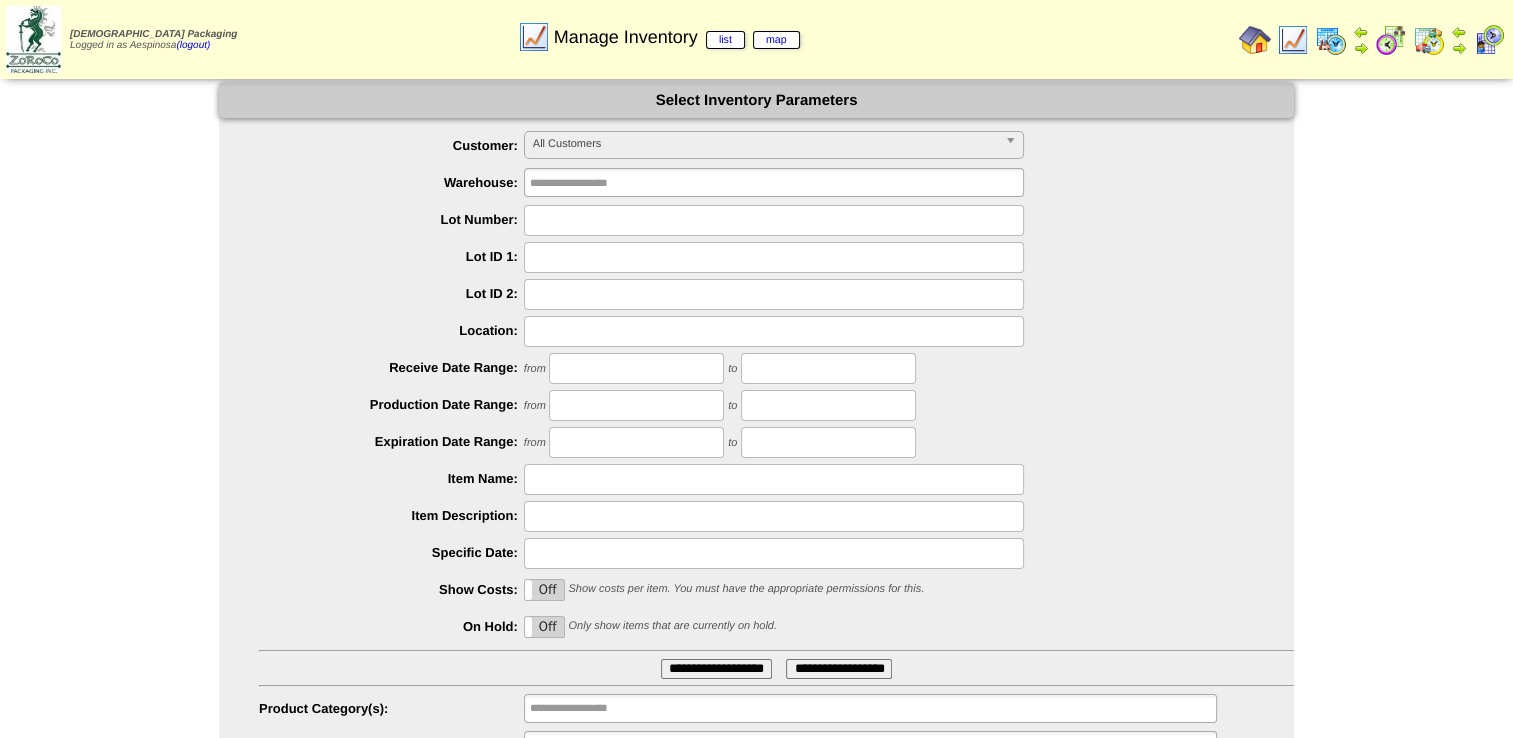 click on "**********" at bounding box center [756, 446] 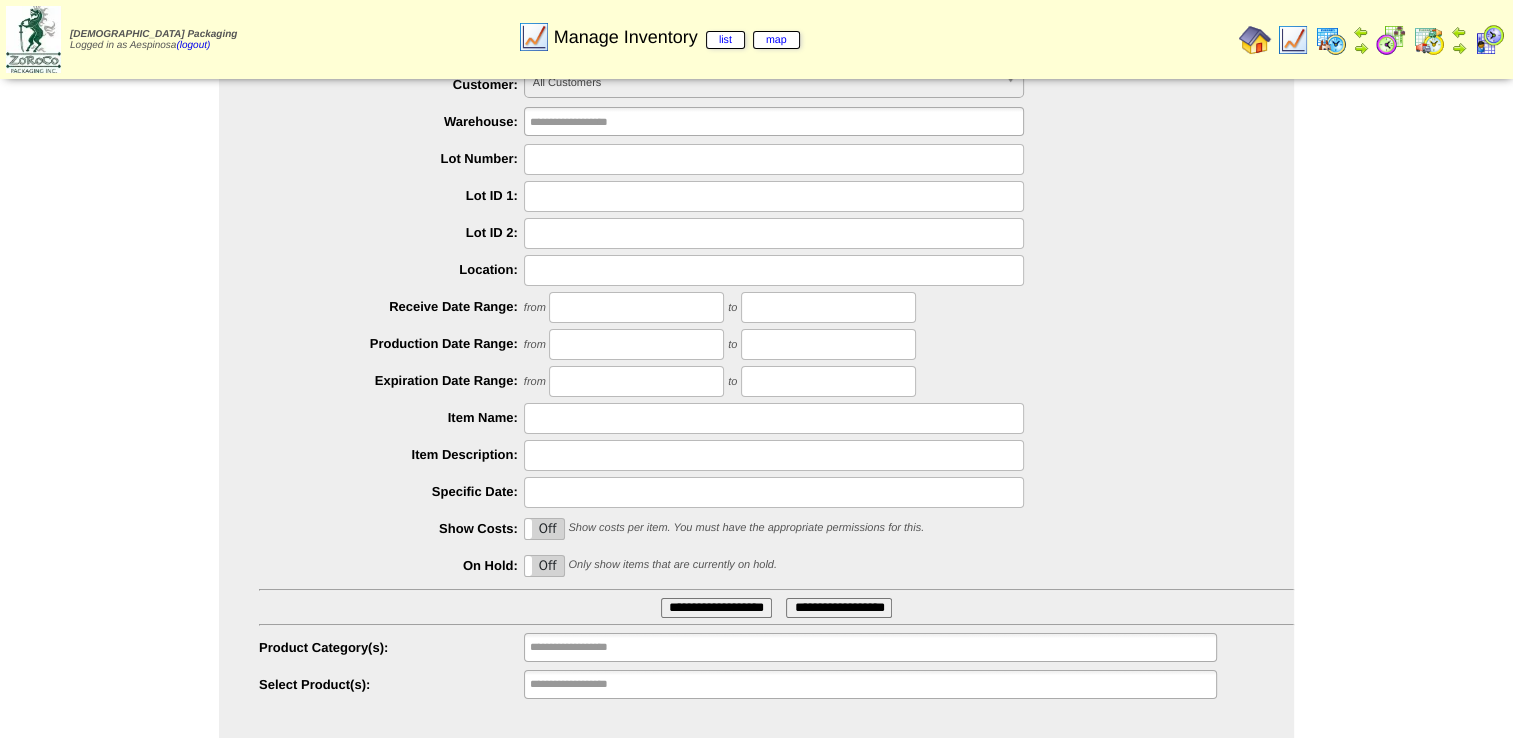 scroll, scrollTop: 95, scrollLeft: 0, axis: vertical 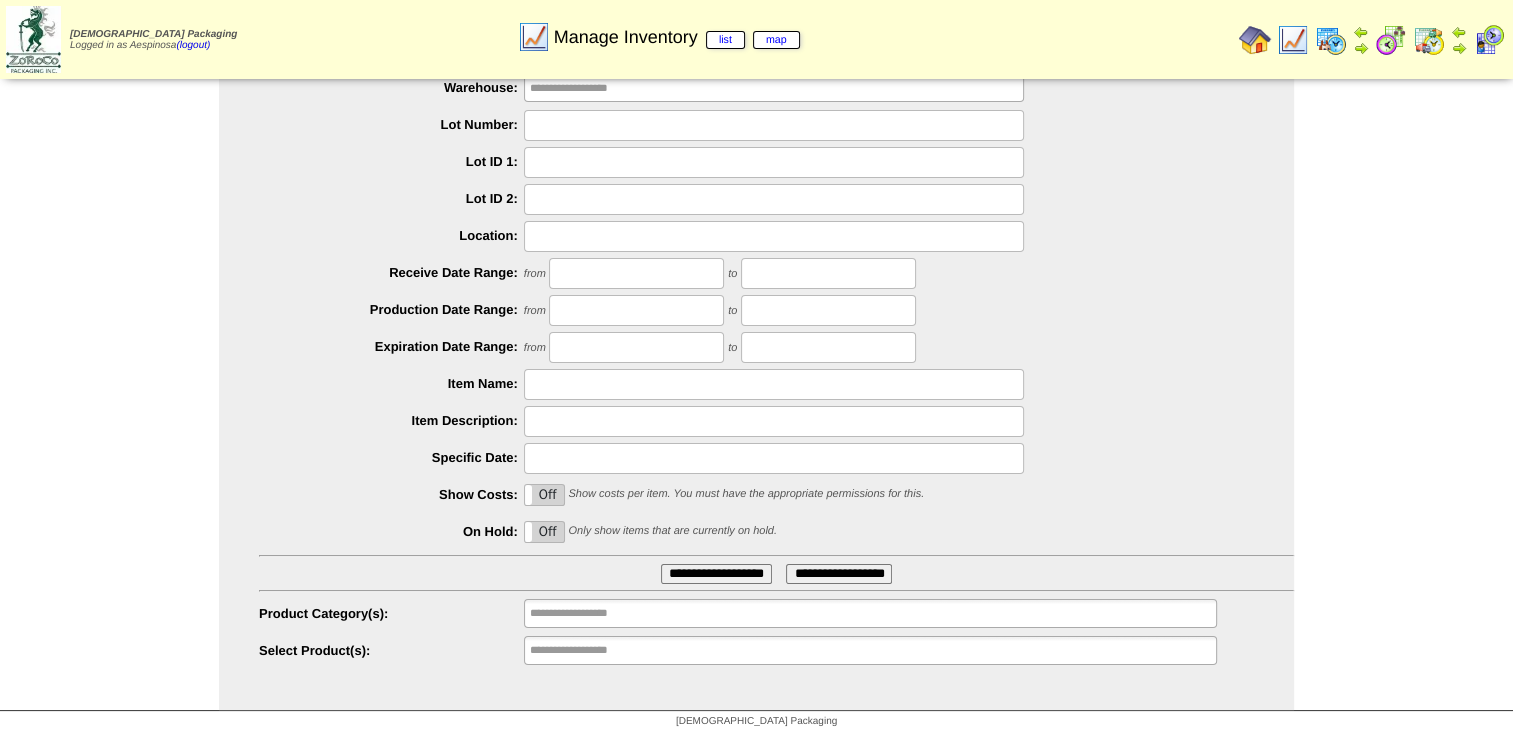 click on "**********" at bounding box center [756, 349] 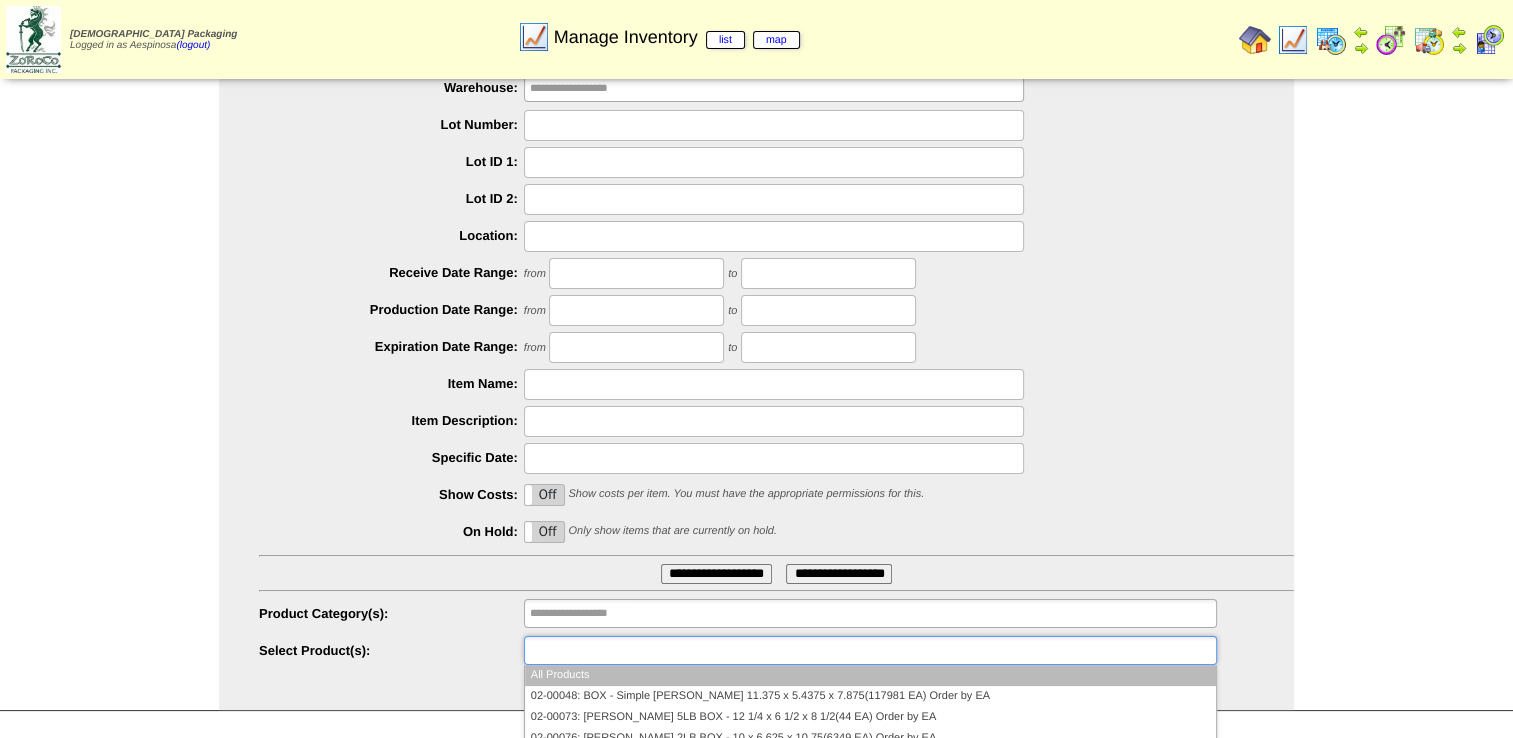 paste on "********" 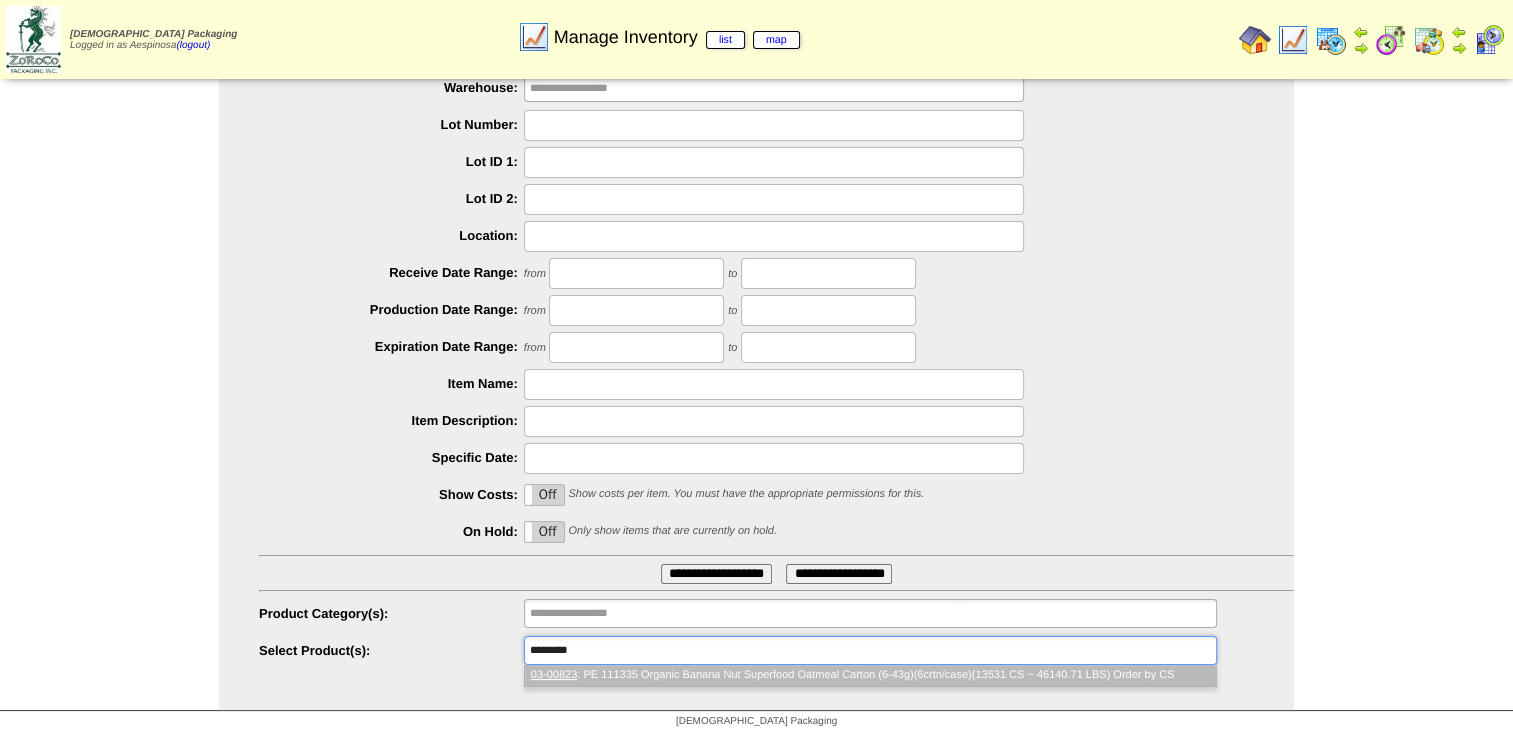 scroll, scrollTop: 0, scrollLeft: 0, axis: both 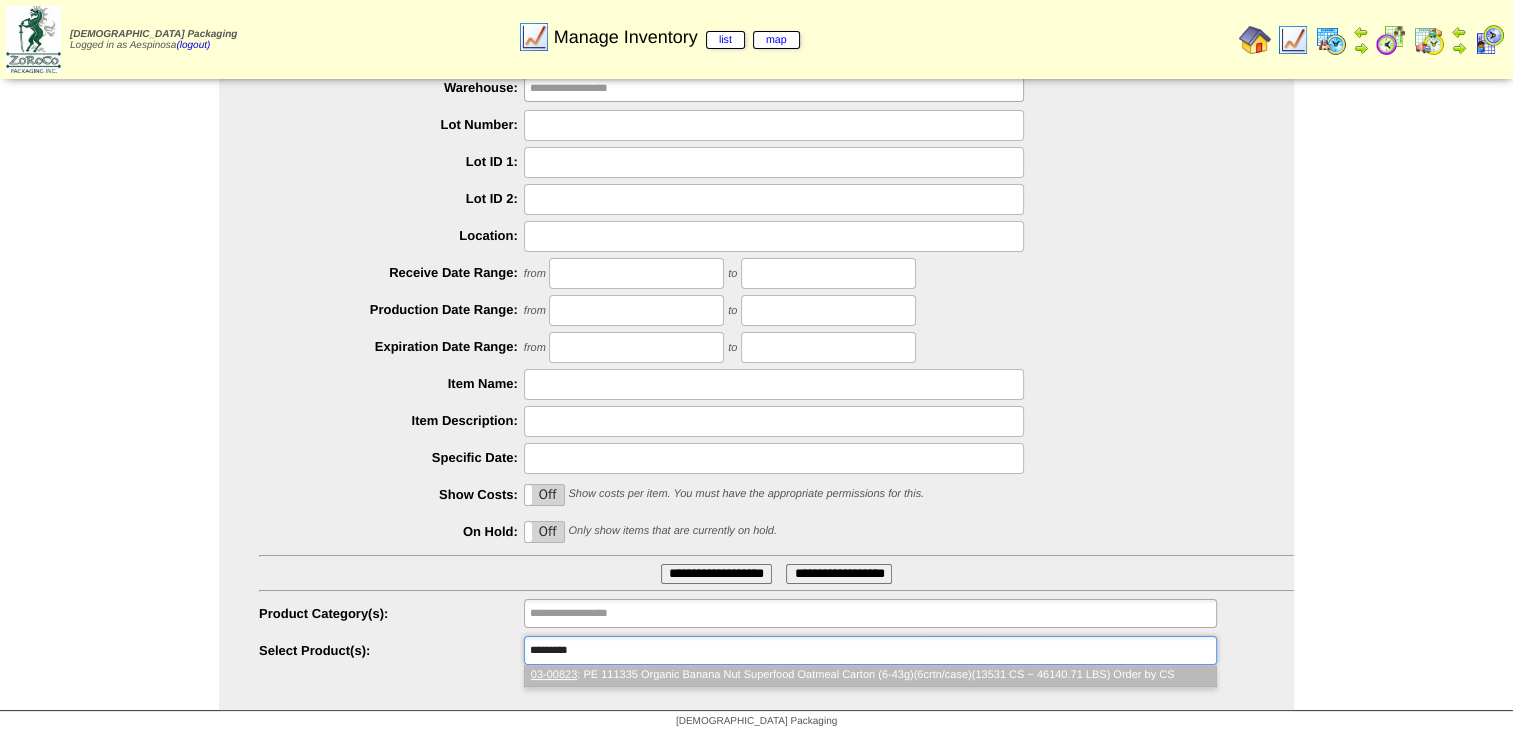 type on "********" 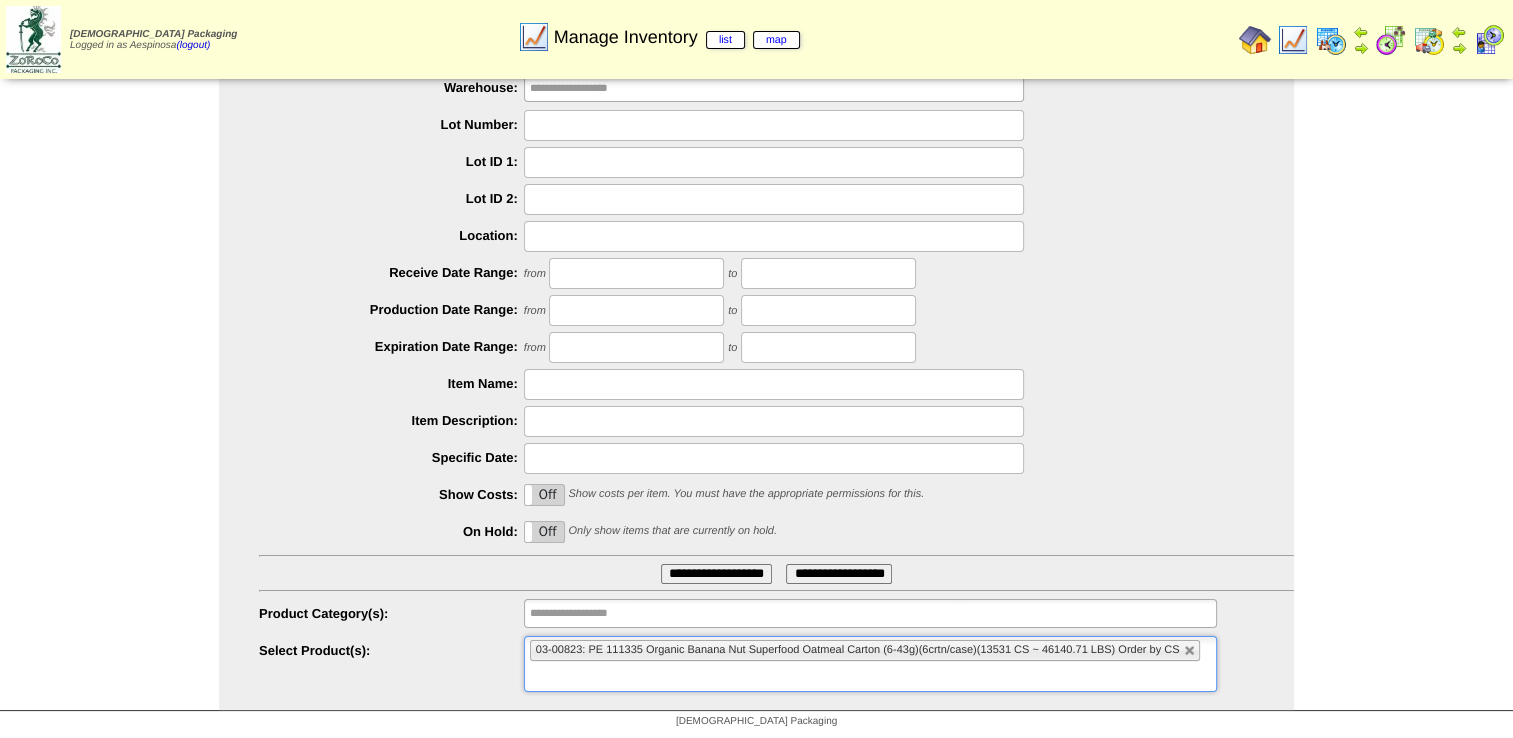 click on "**********" at bounding box center (716, 574) 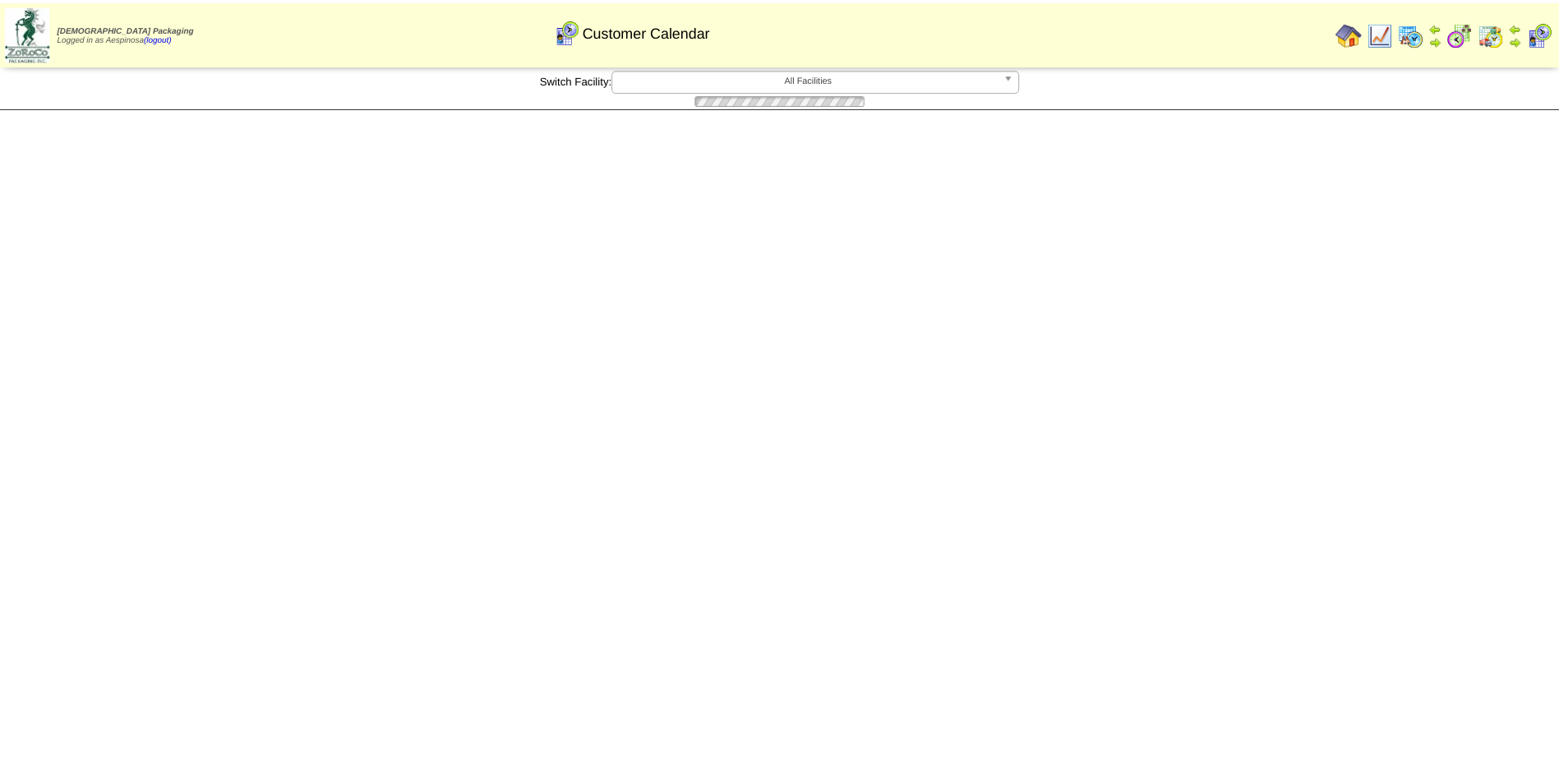 scroll, scrollTop: 0, scrollLeft: 0, axis: both 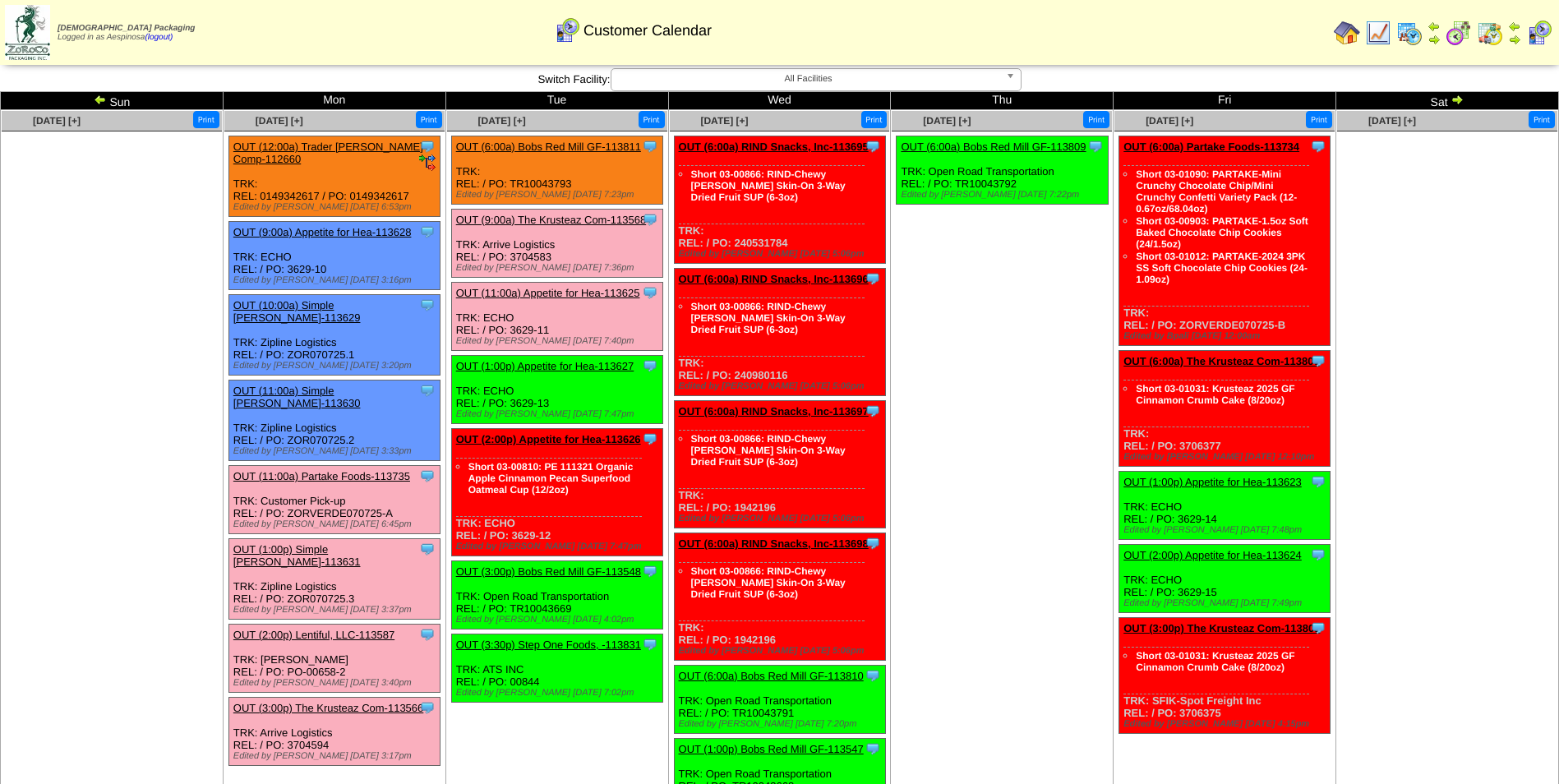 click on "OUT
(1:00p)
Appetite for Hea-113627" at bounding box center [545, 366] 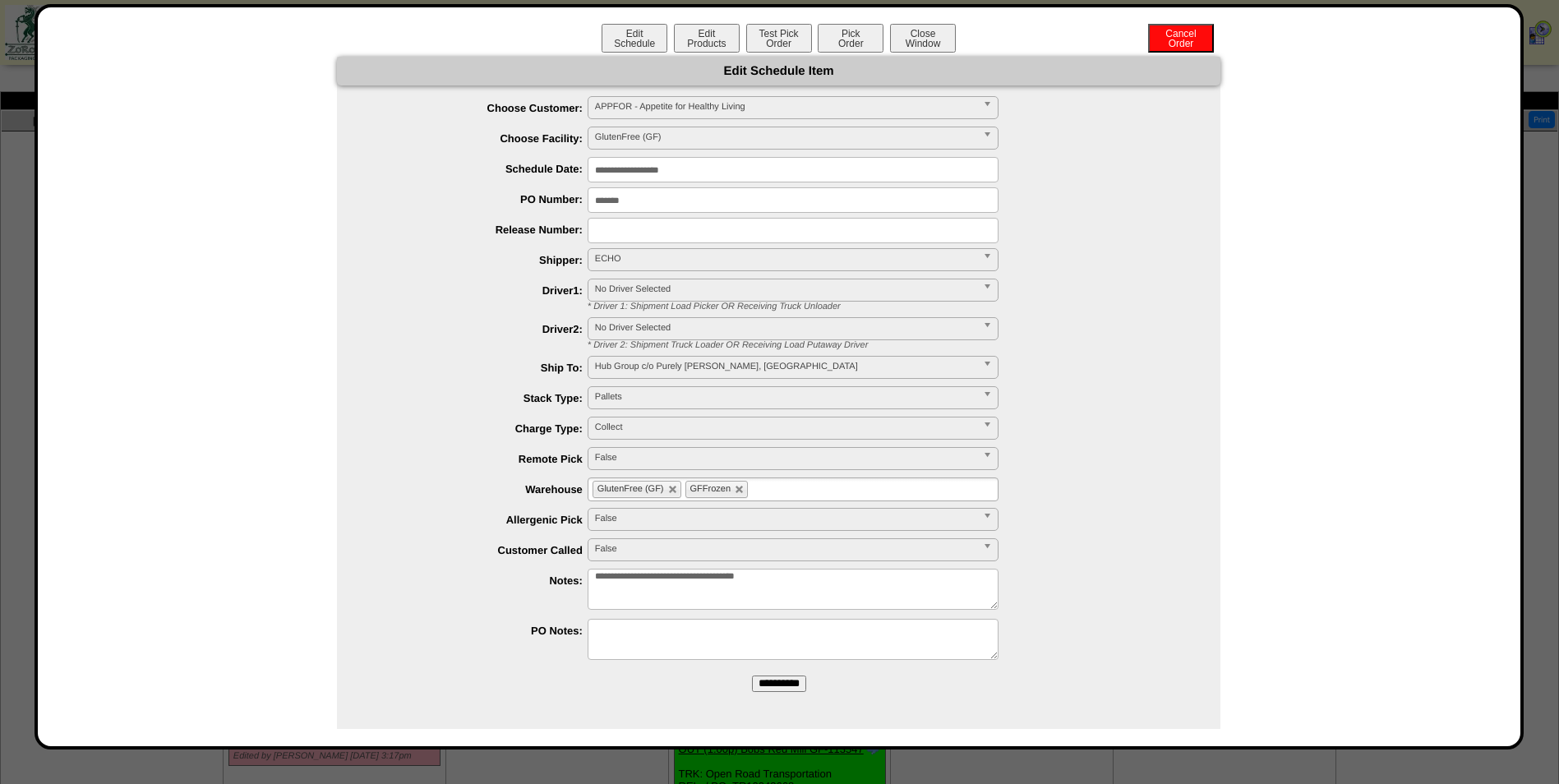 click on "**********" at bounding box center (793, 589) 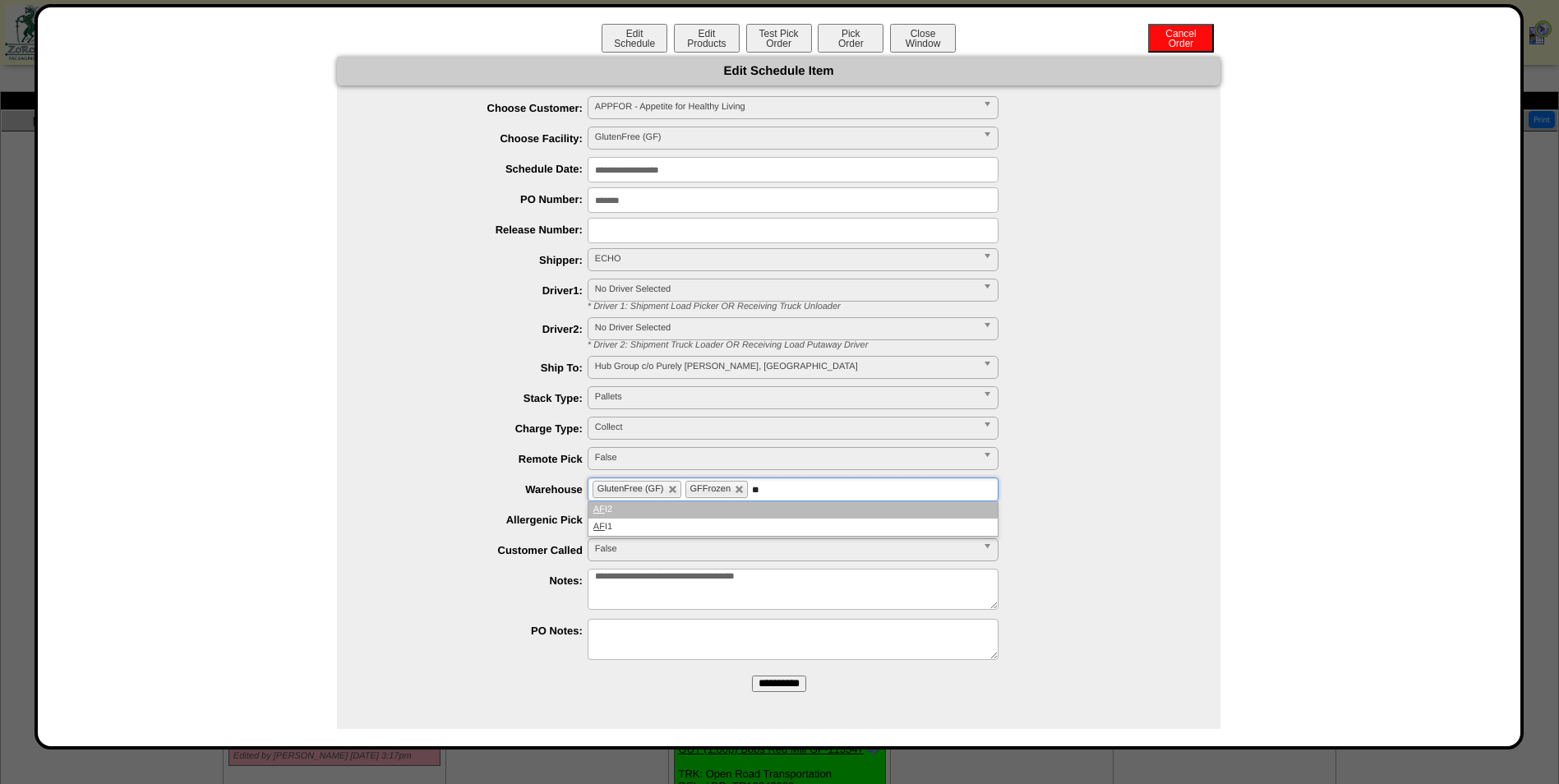 type on "**" 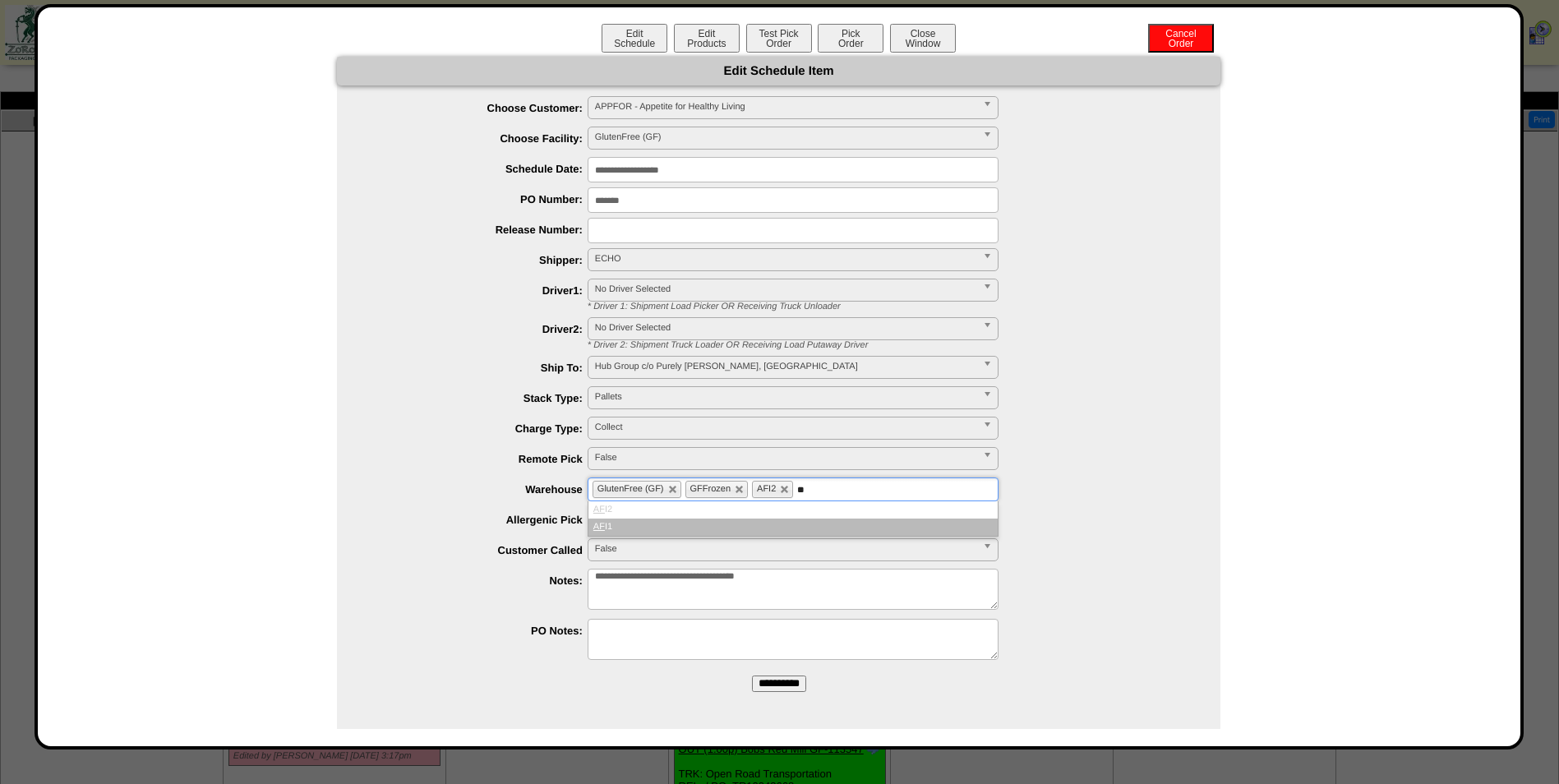 type on "**" 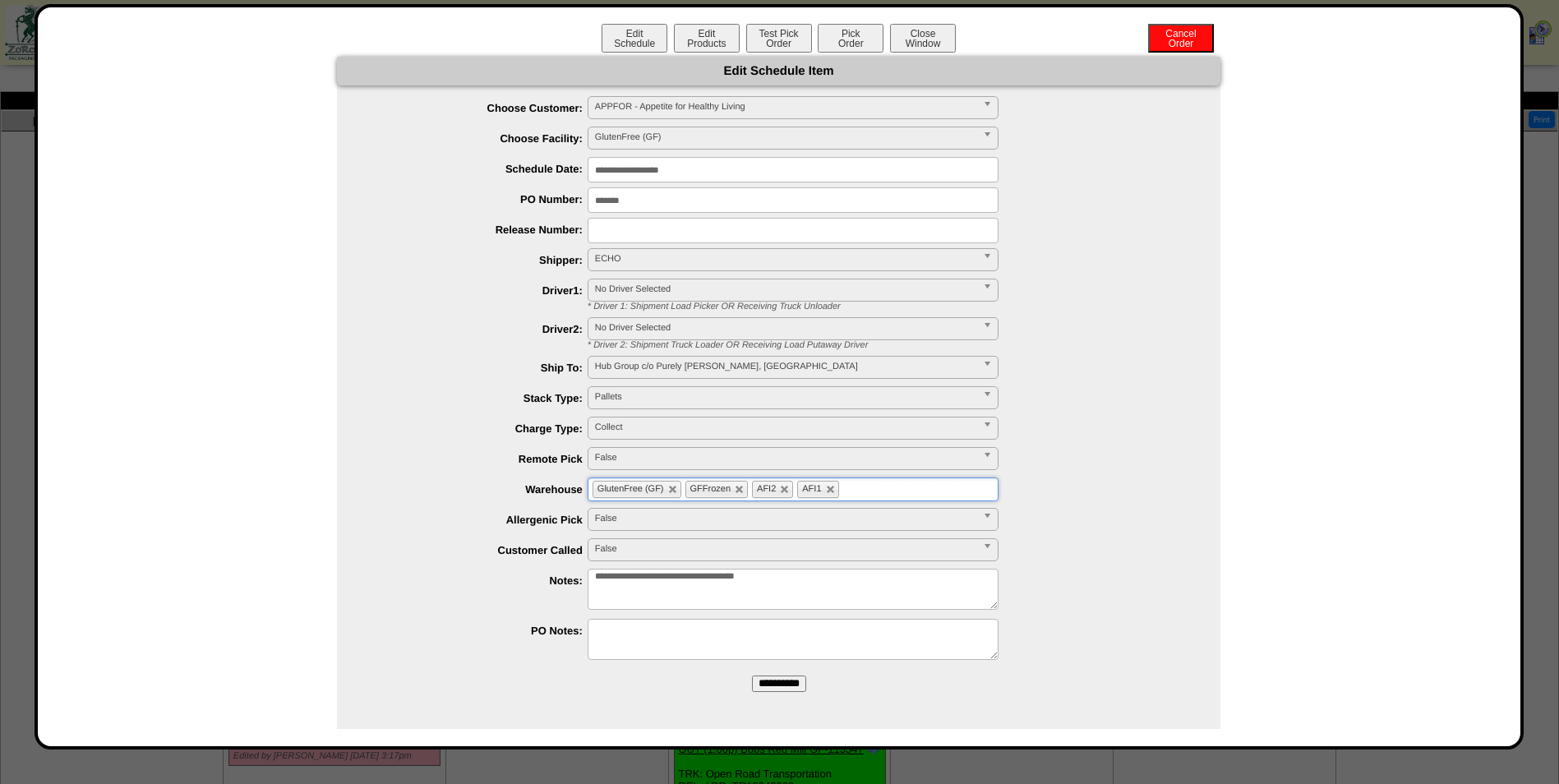 click on "**********" at bounding box center [779, 684] 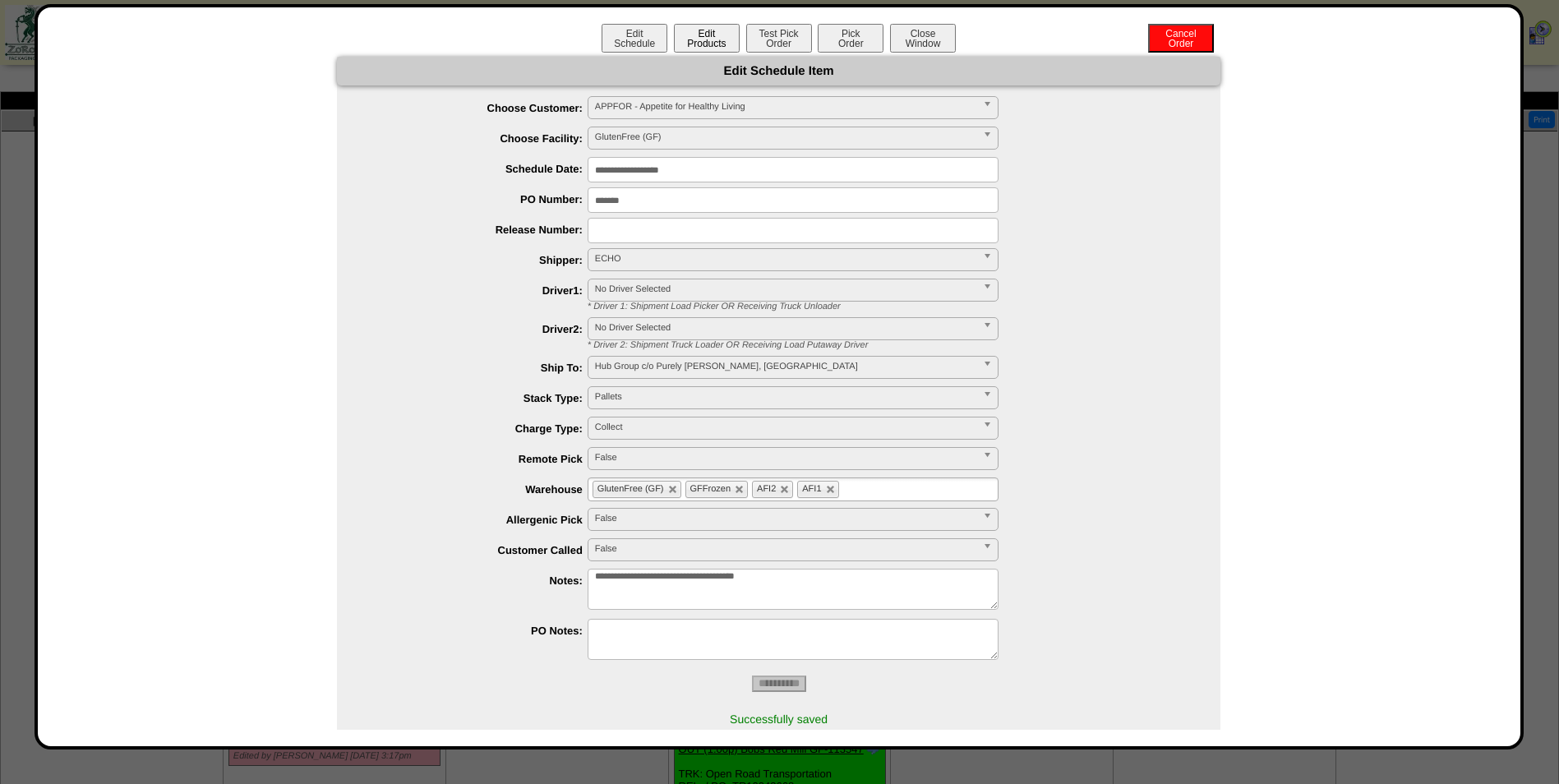click on "Edit Products" at bounding box center (707, 38) 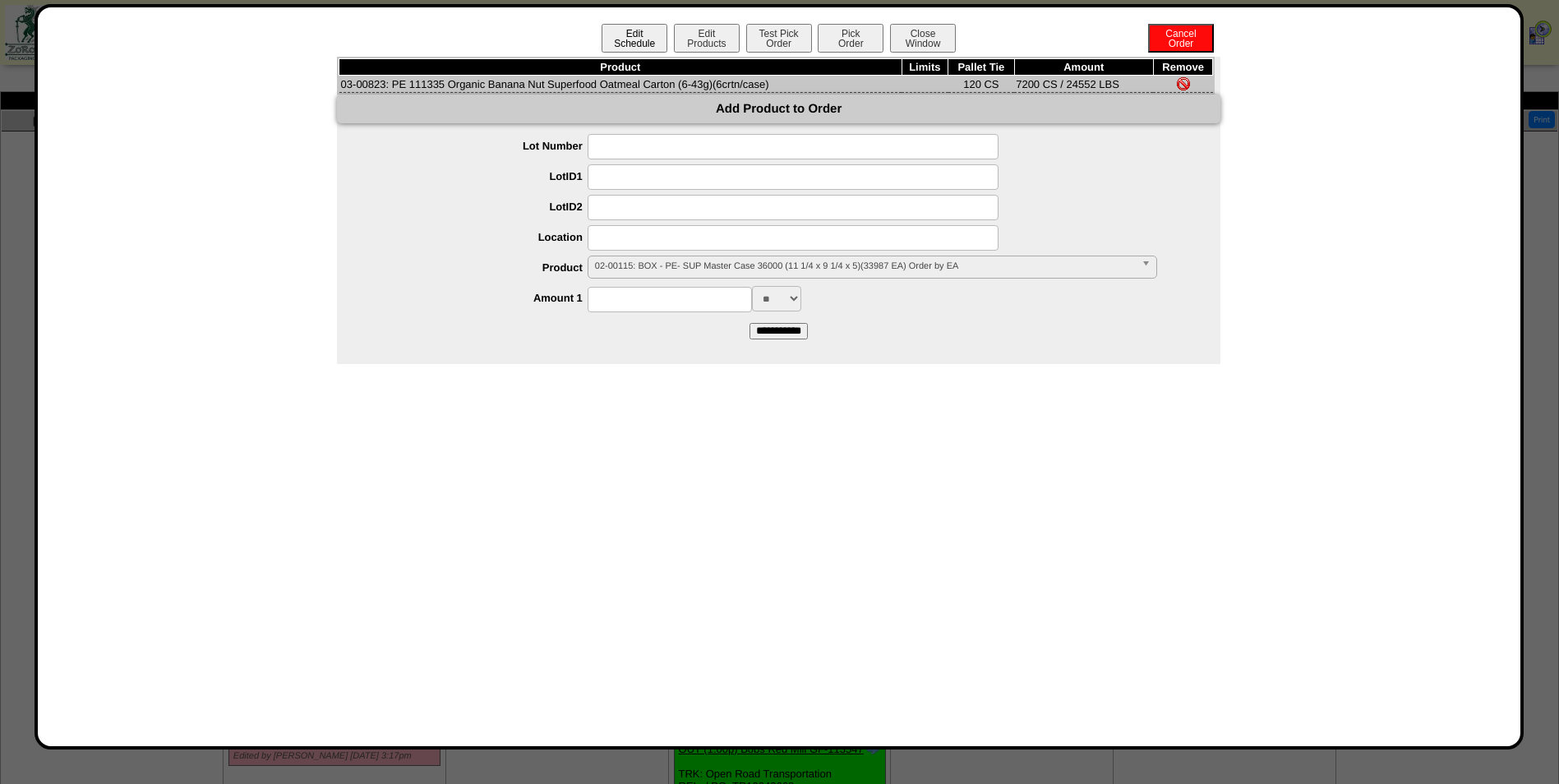 click on "Edit Schedule" at bounding box center [634, 38] 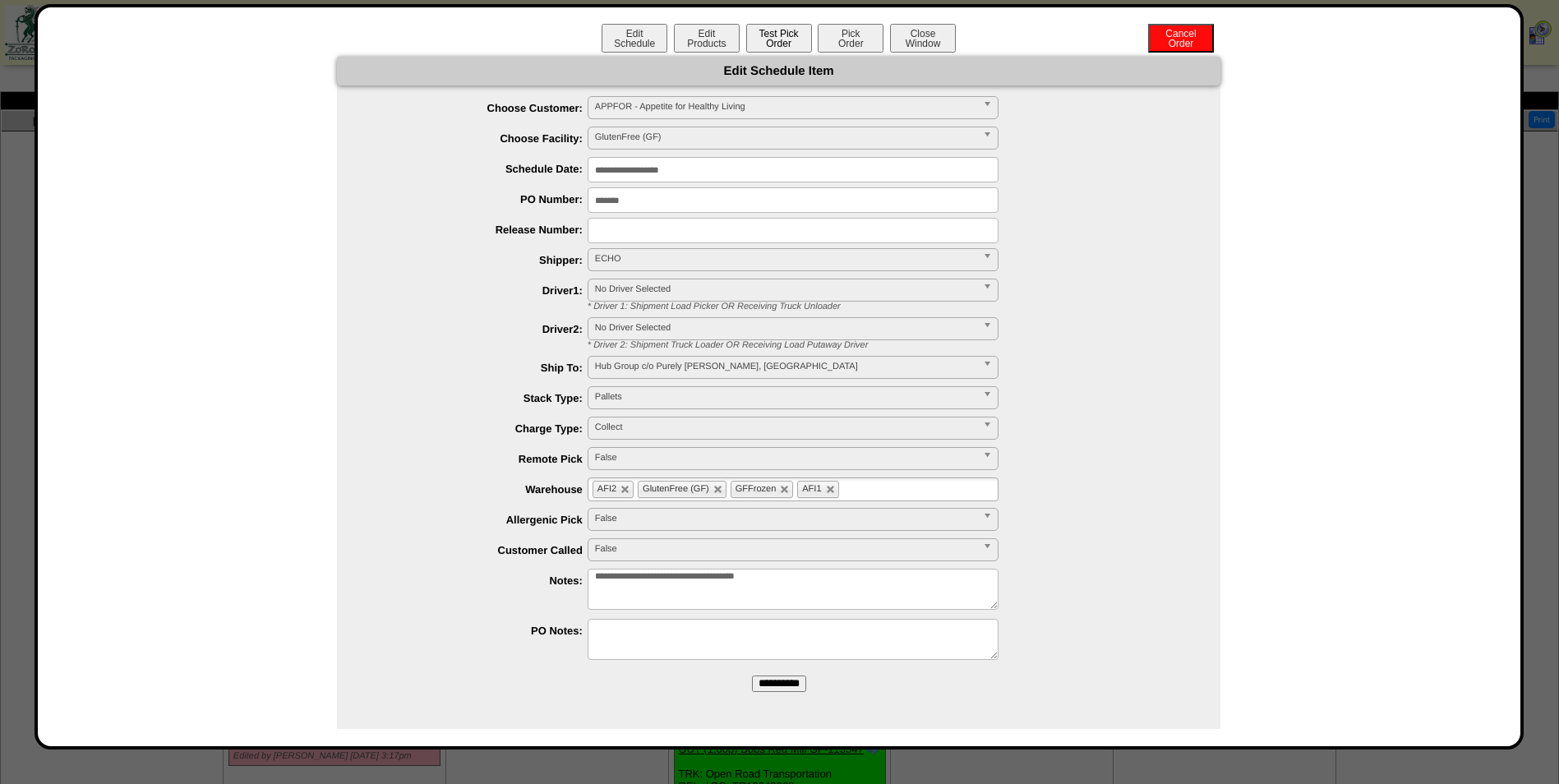 click on "Test Pick Order" at bounding box center [779, 38] 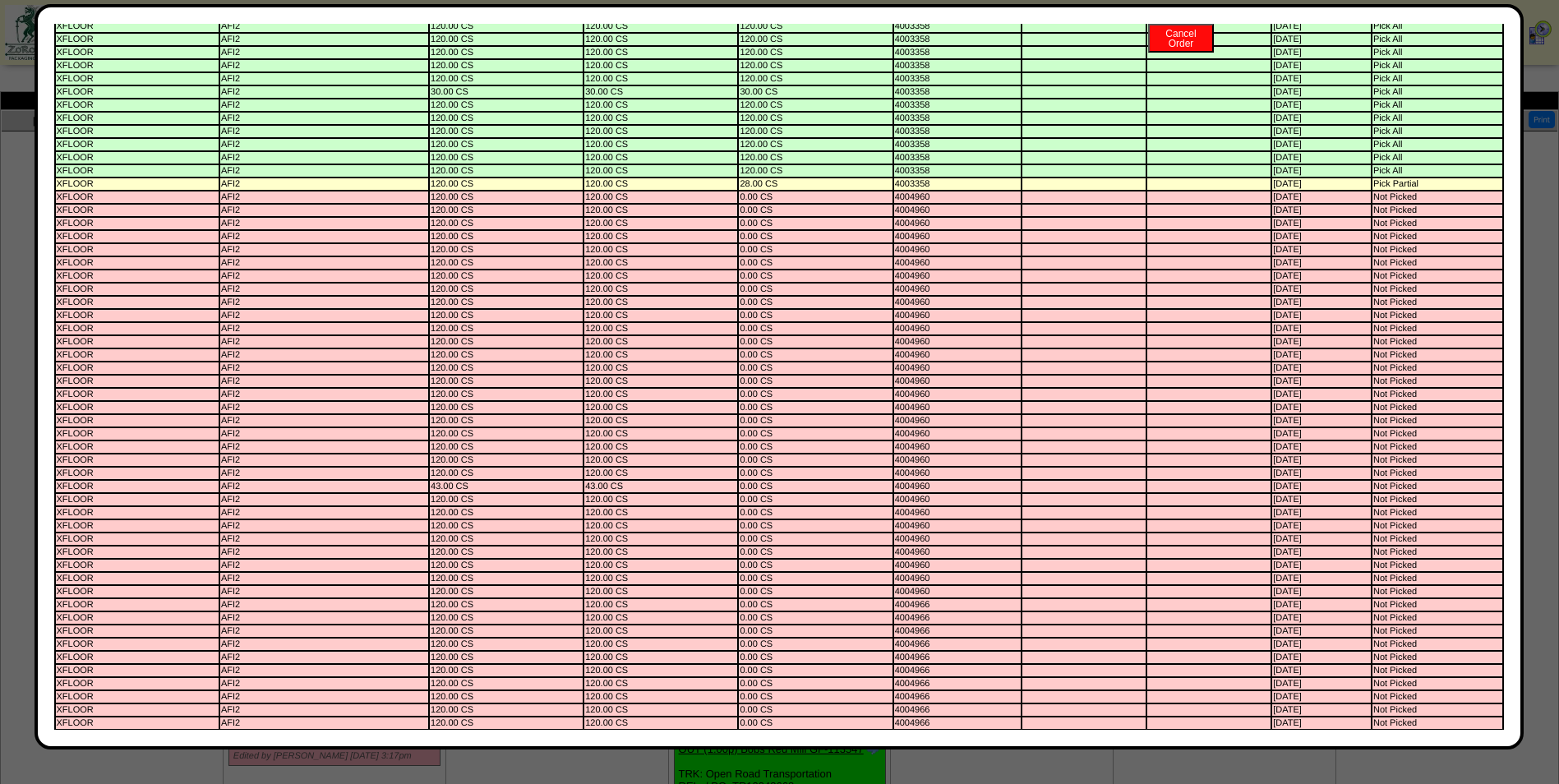 scroll, scrollTop: 903, scrollLeft: 0, axis: vertical 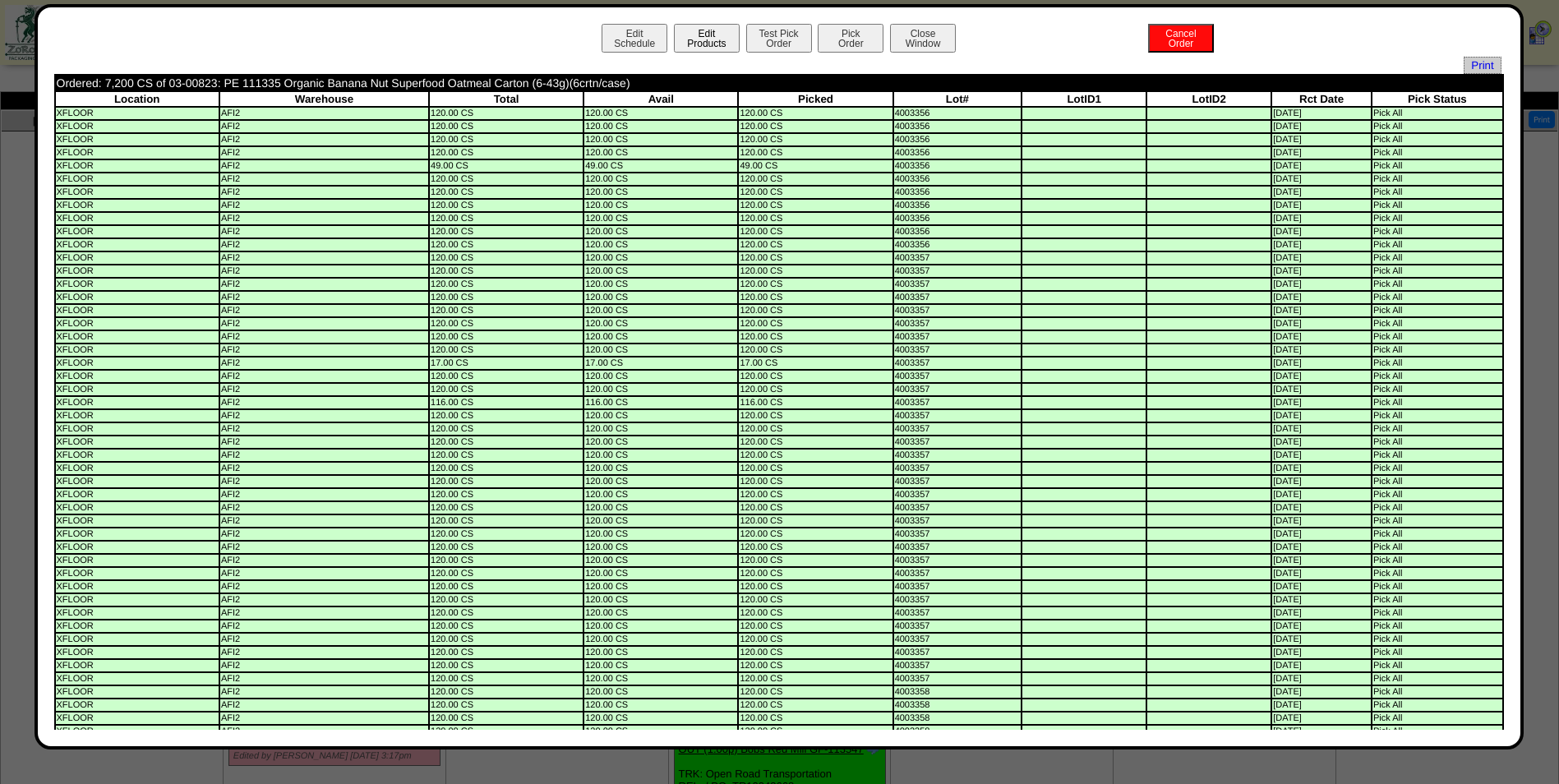 click on "Edit Products" at bounding box center (707, 38) 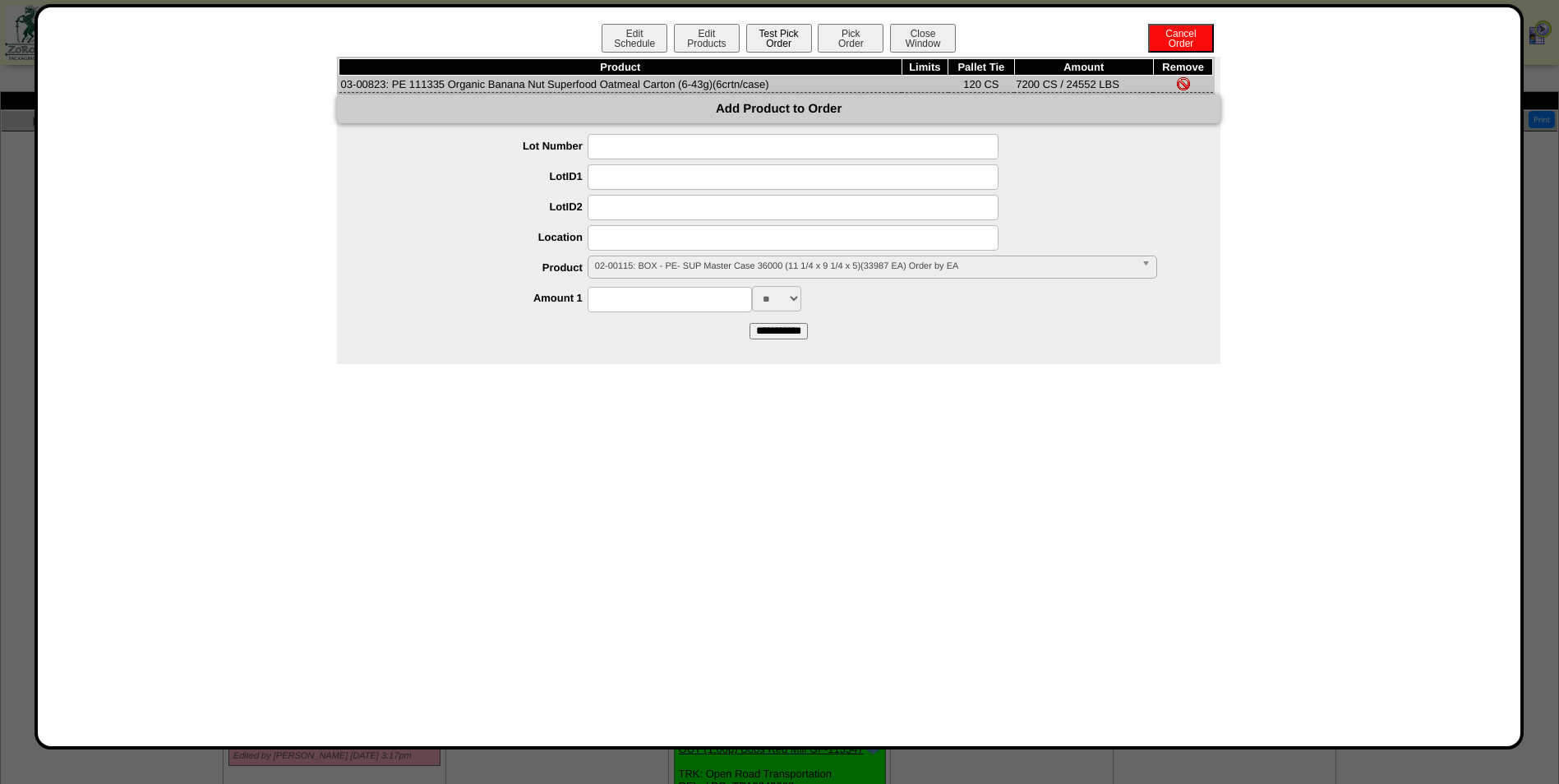 click on "Test Pick Order" at bounding box center [779, 38] 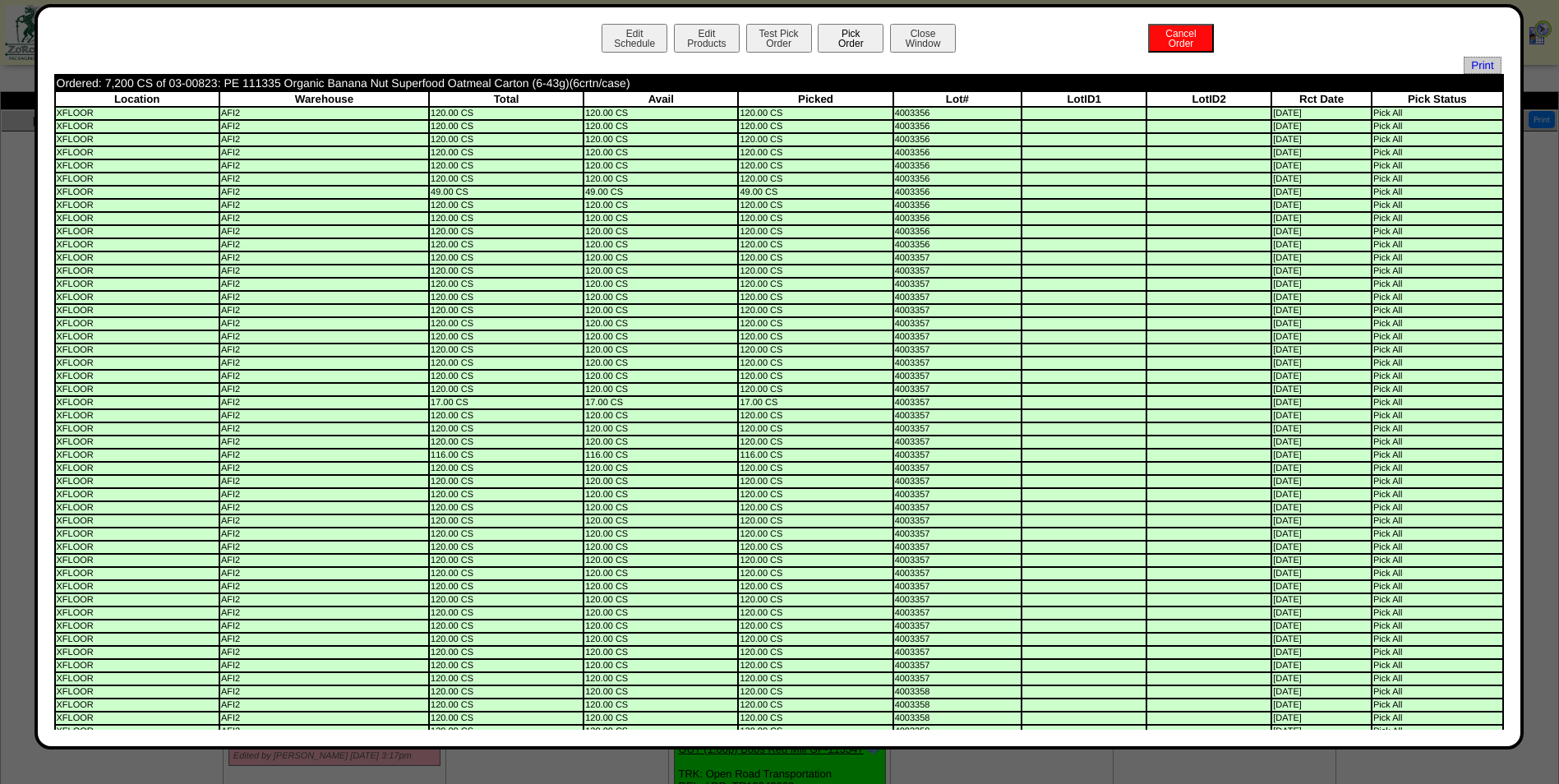 click on "Pick Order" at bounding box center (851, 38) 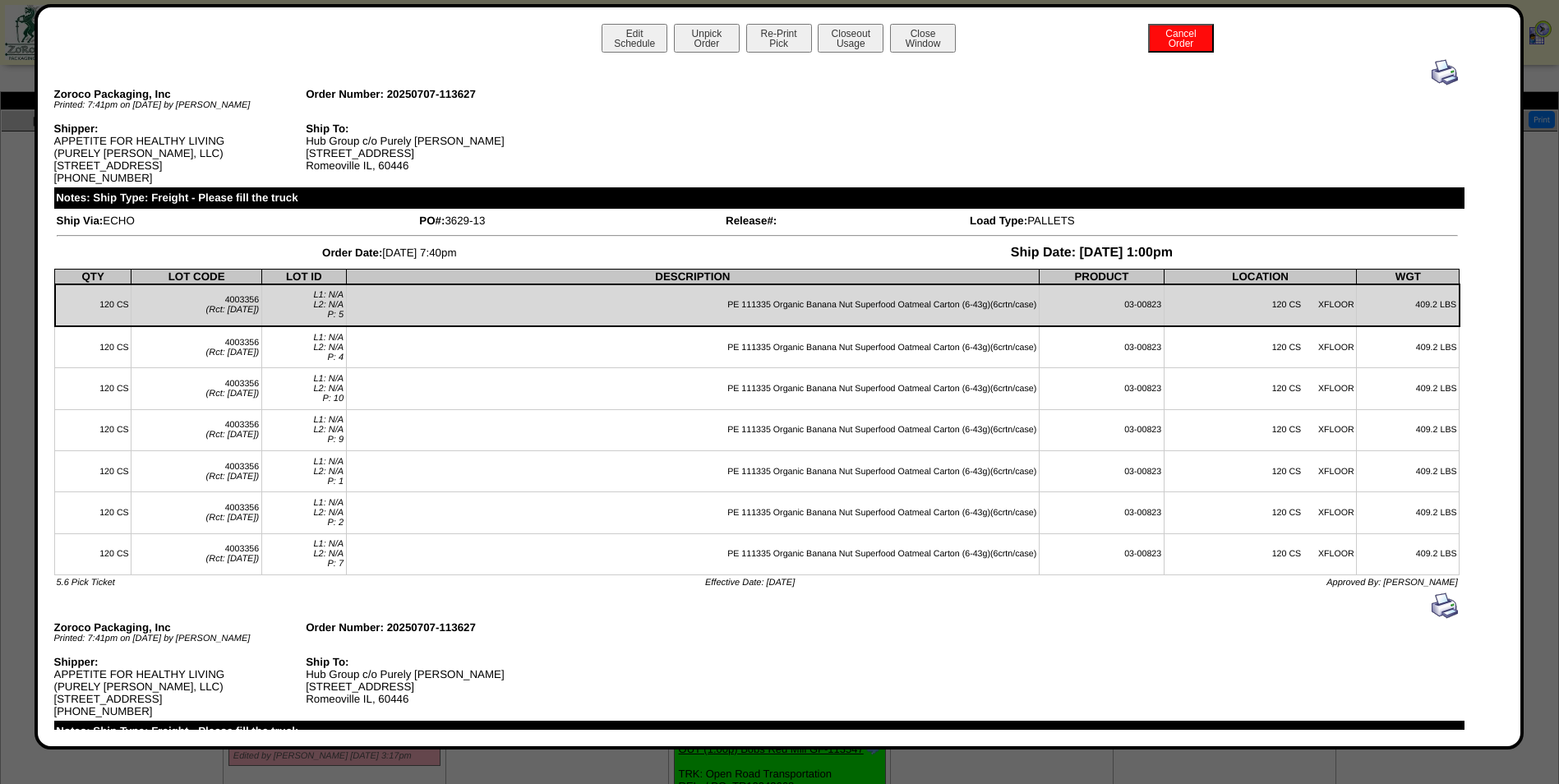 click on "Closeout Usage" at bounding box center (851, 38) 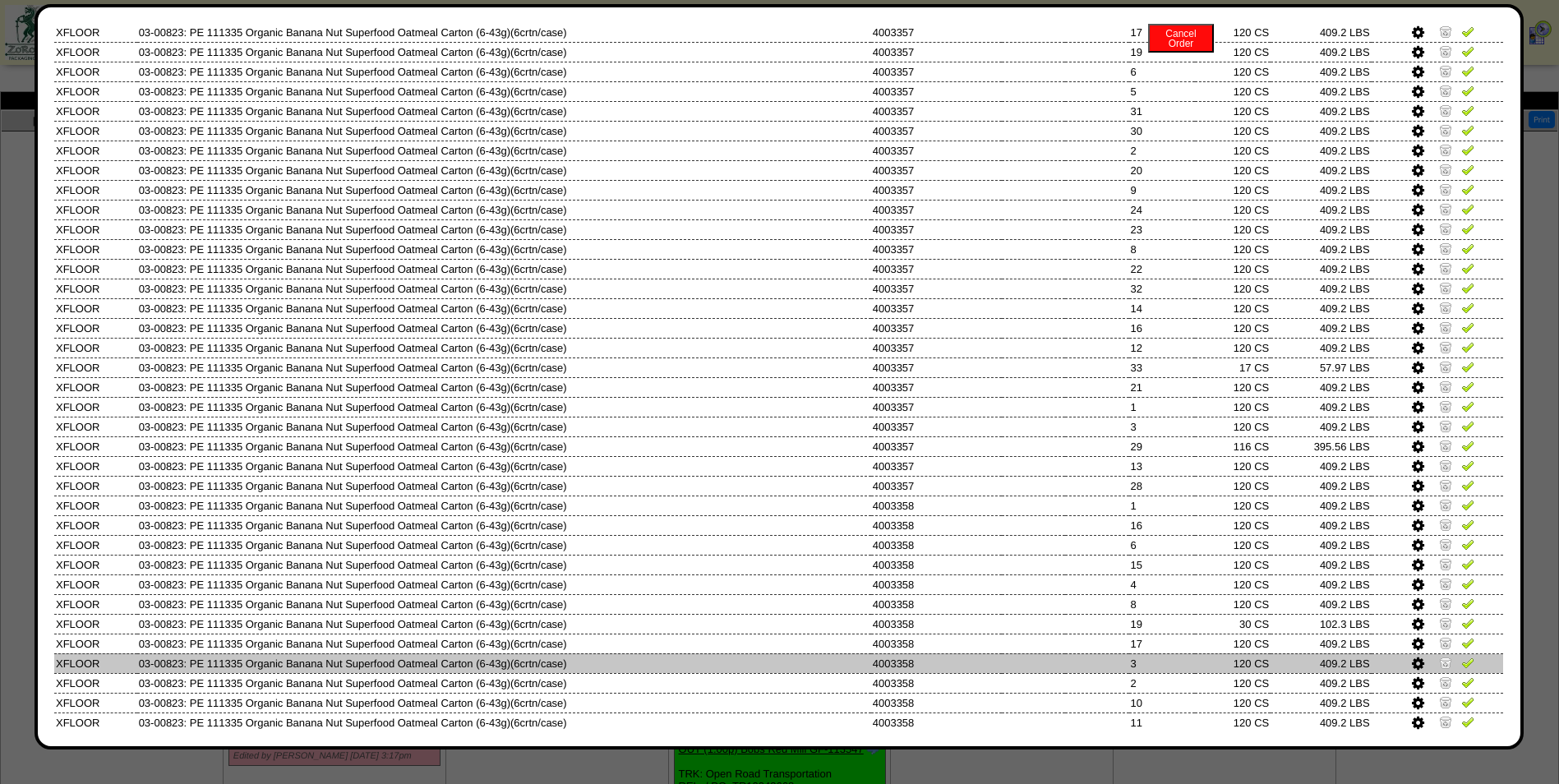 scroll, scrollTop: 676, scrollLeft: 0, axis: vertical 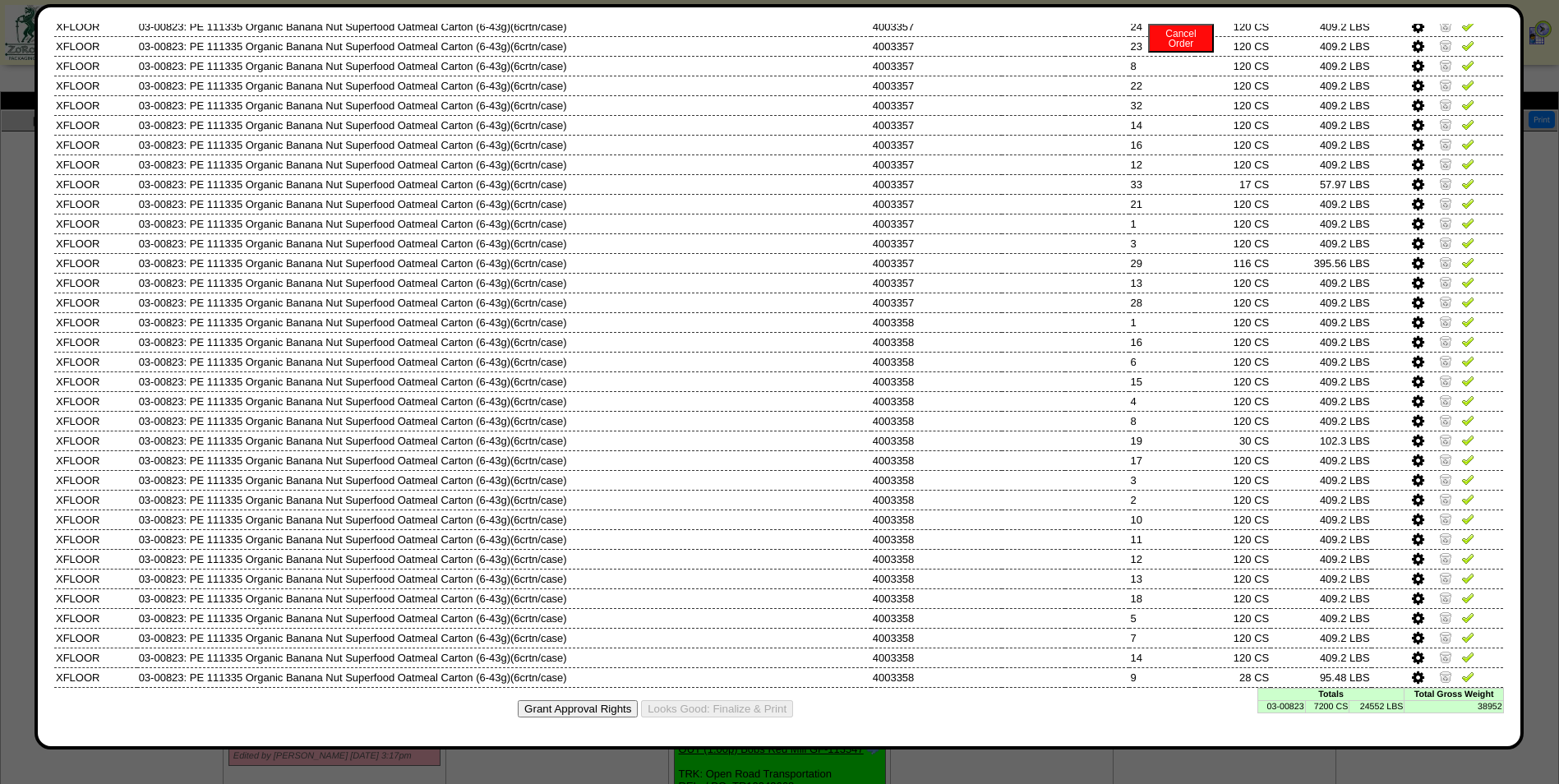 click on "03-00823" at bounding box center (1281, 706) 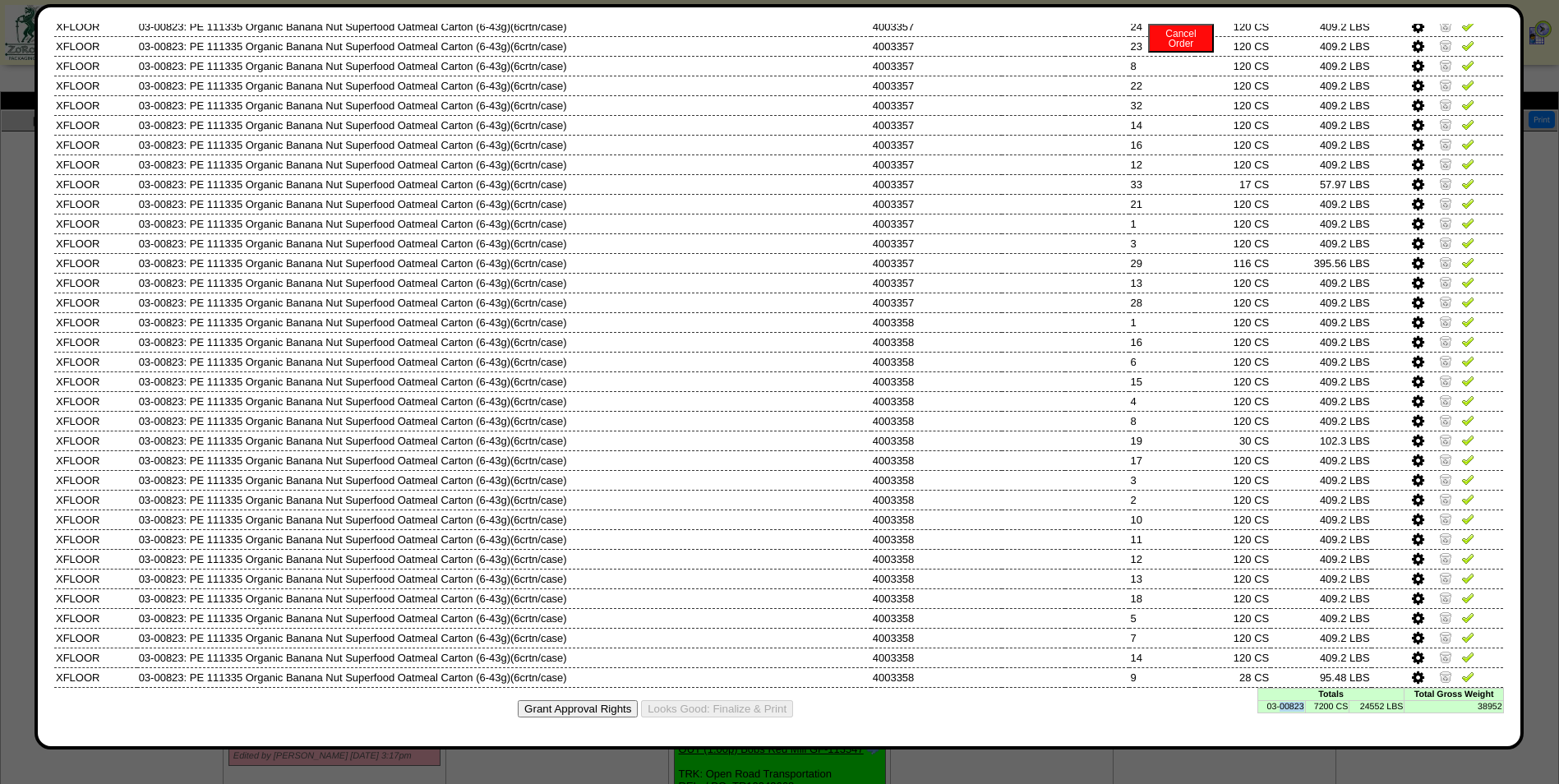 click on "03-00823" at bounding box center [1281, 706] 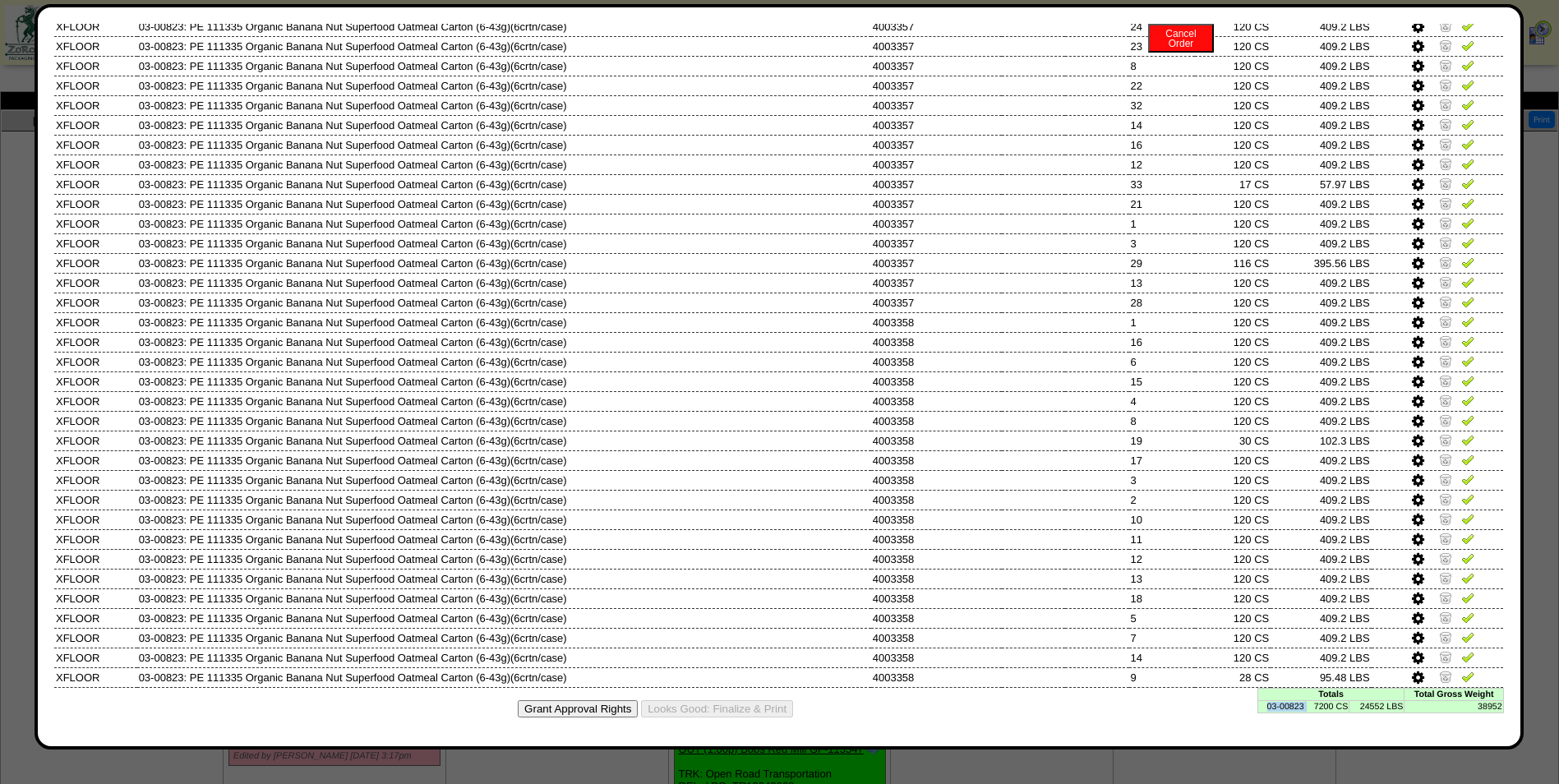 click on "03-00823" at bounding box center [1281, 706] 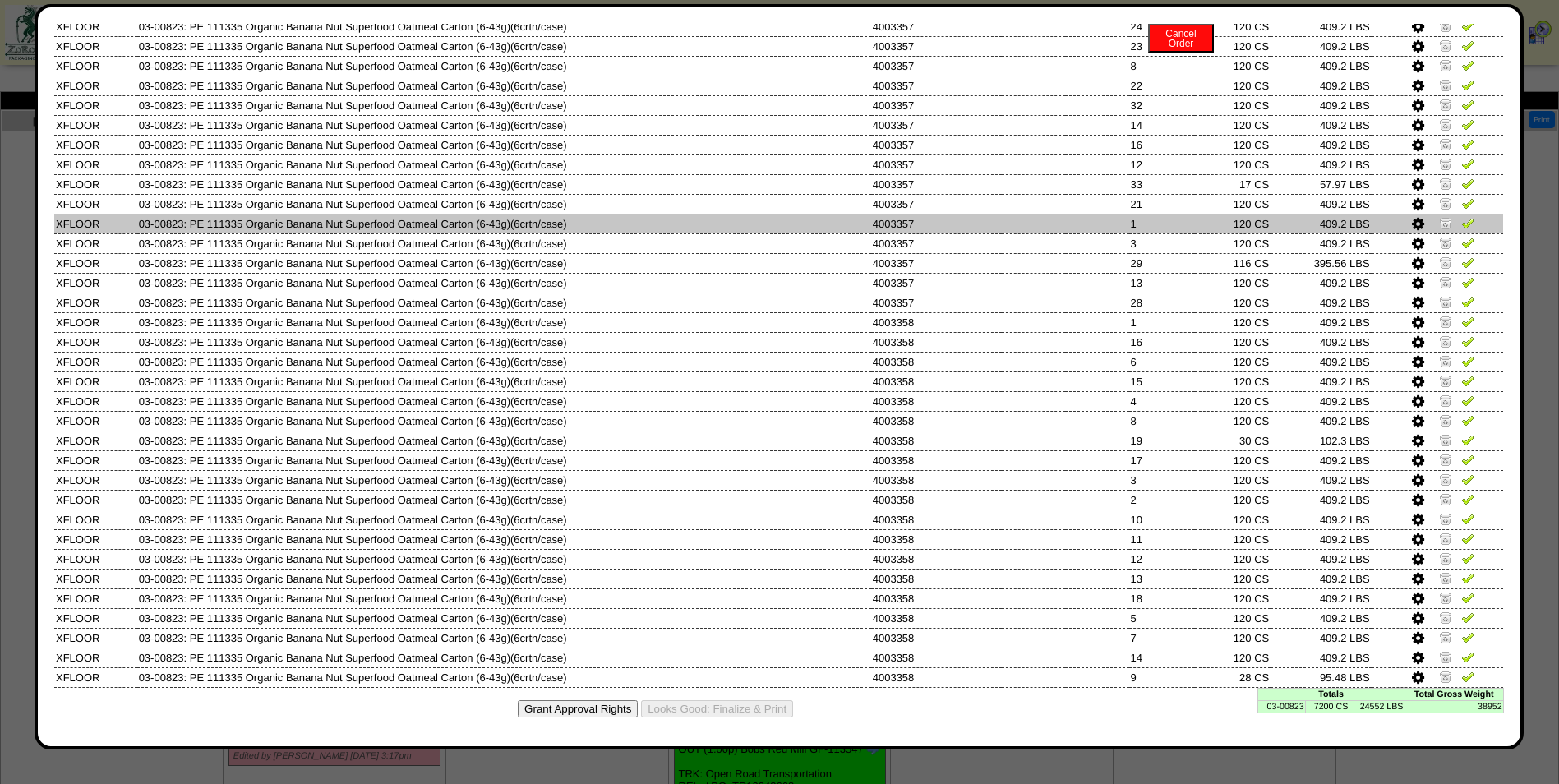 click on "1" at bounding box center [1162, 224] 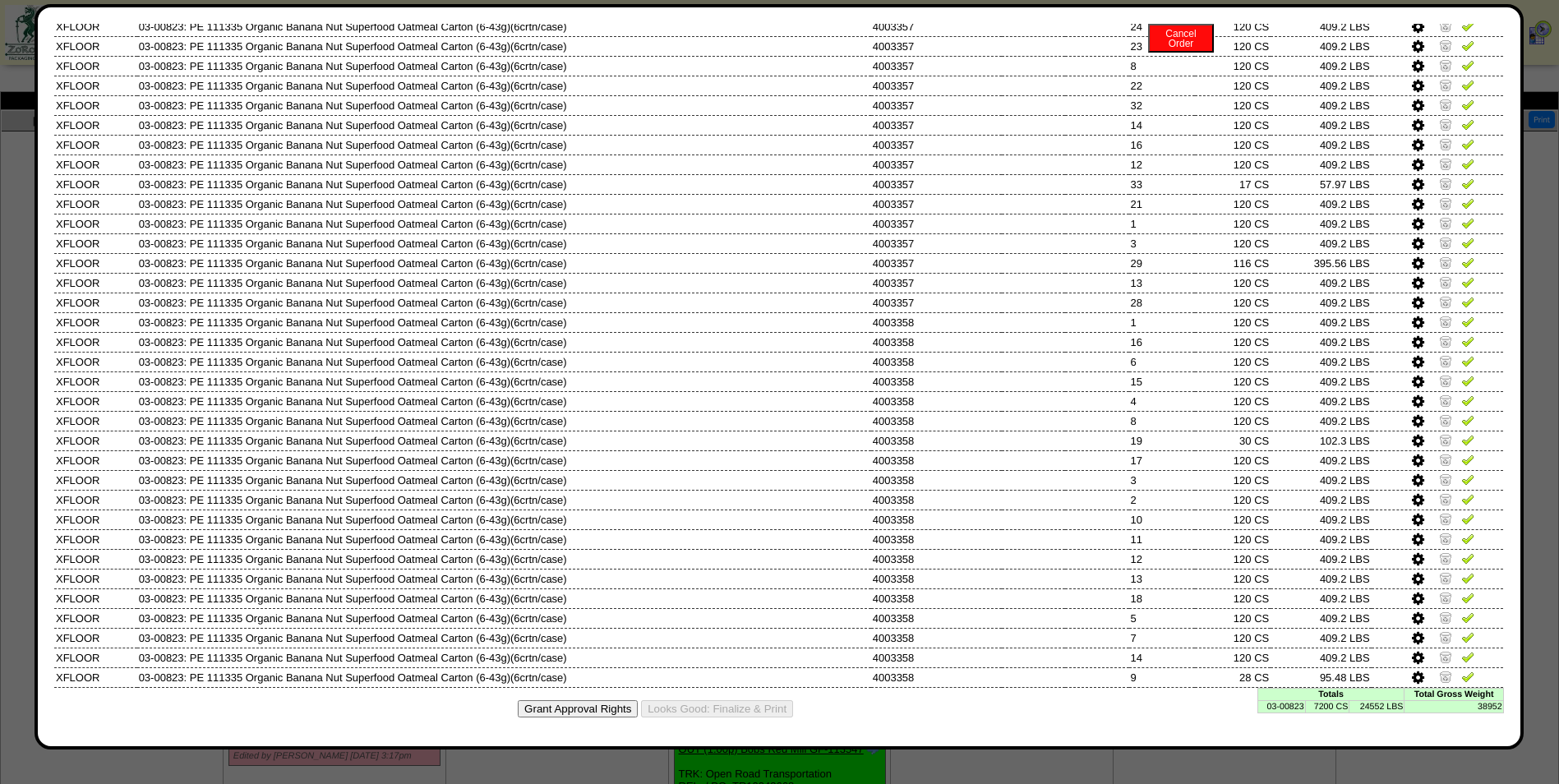 click on "7200 CS" at bounding box center (1327, 706) 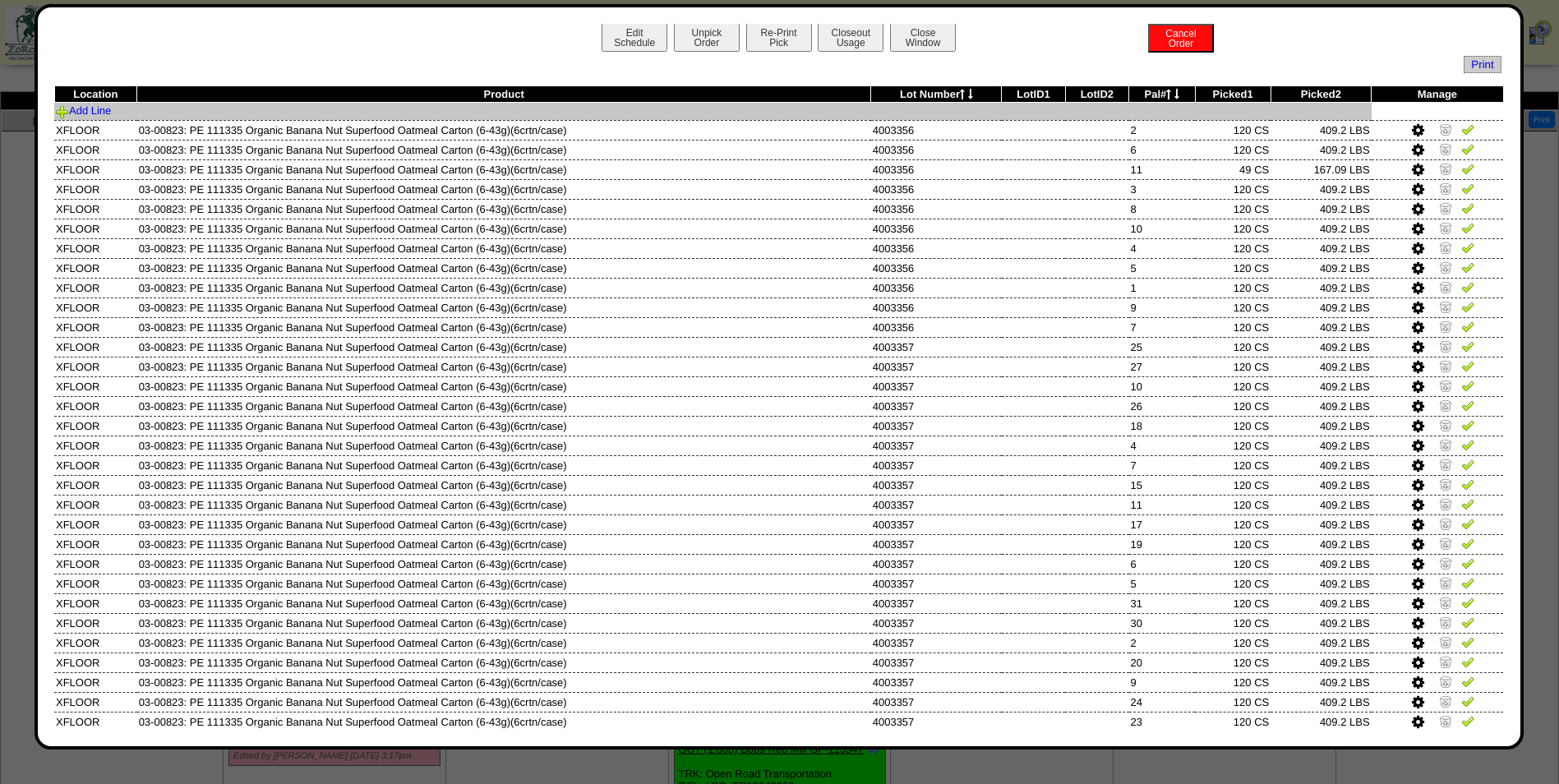 scroll, scrollTop: 0, scrollLeft: 0, axis: both 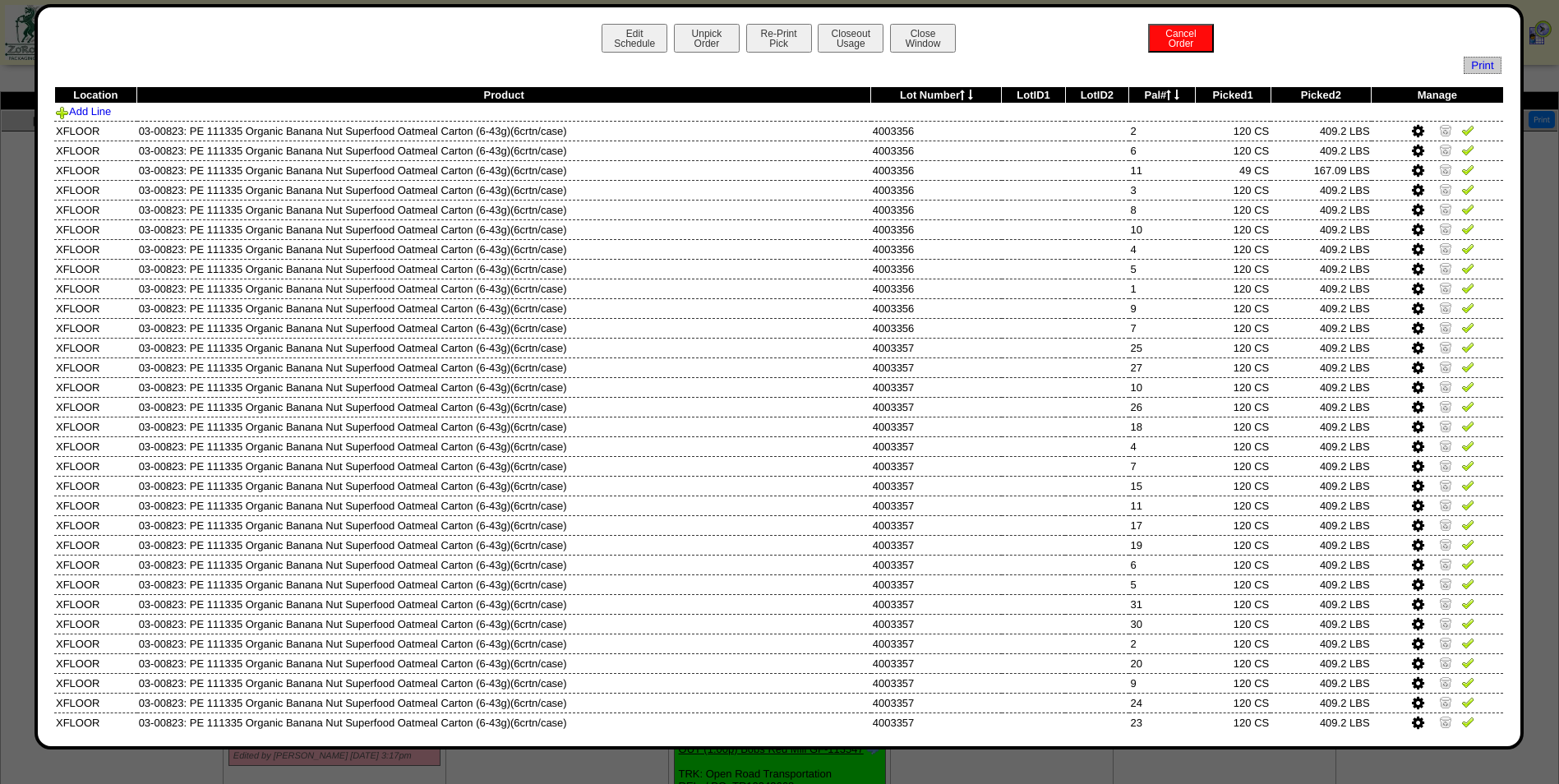 click at bounding box center [1177, 95] 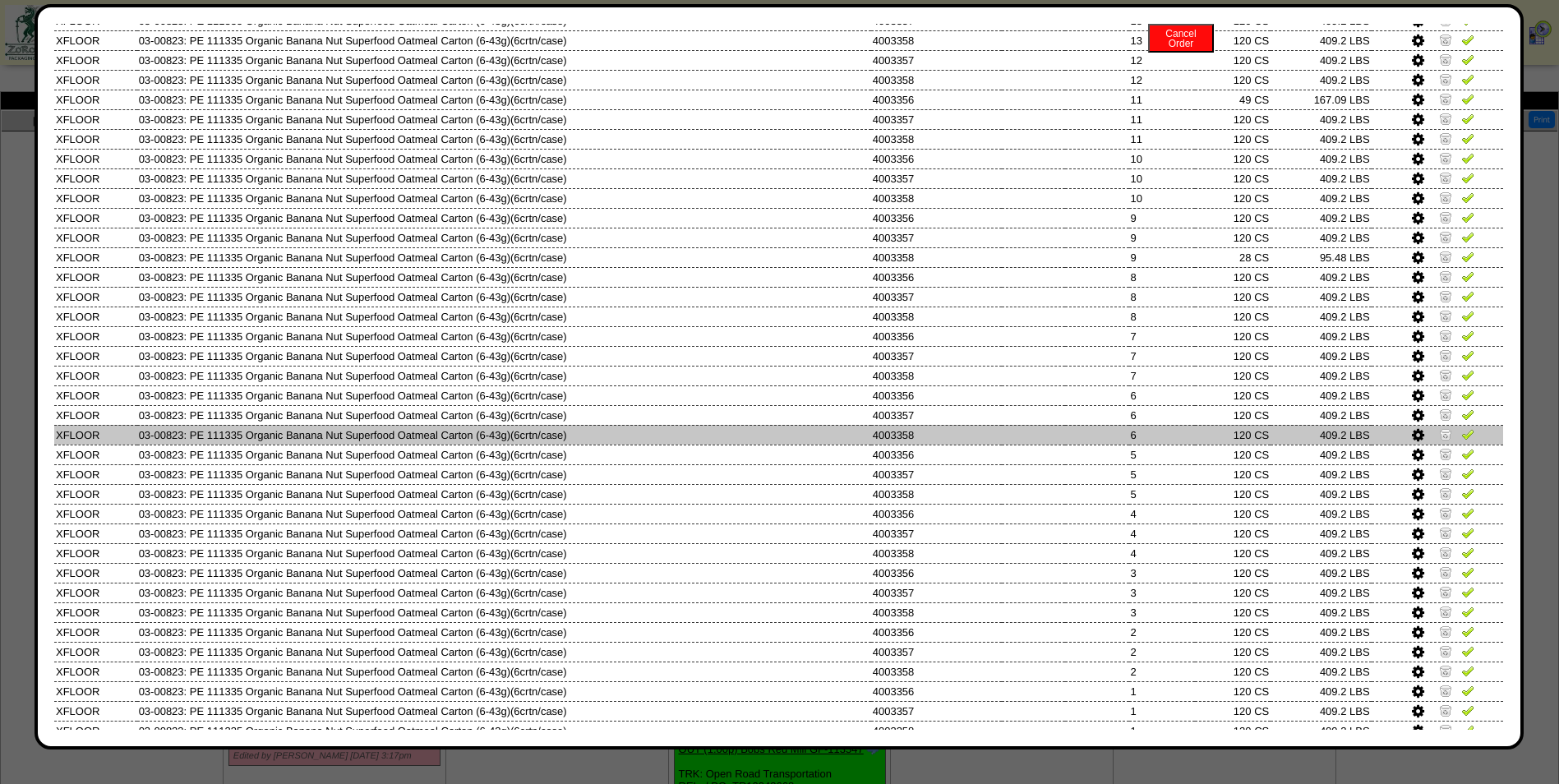 scroll, scrollTop: 594, scrollLeft: 0, axis: vertical 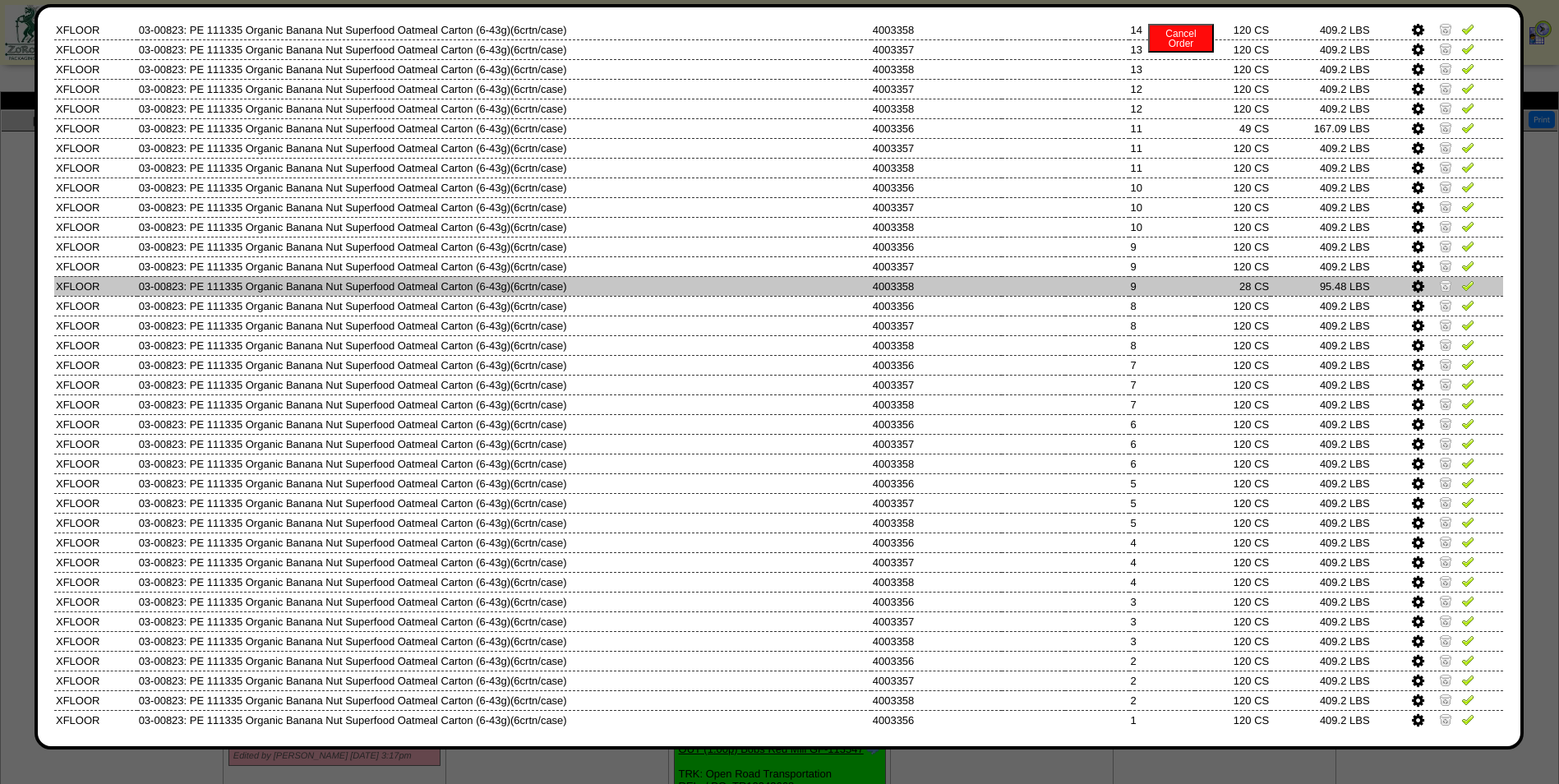 click at bounding box center [1446, 285] 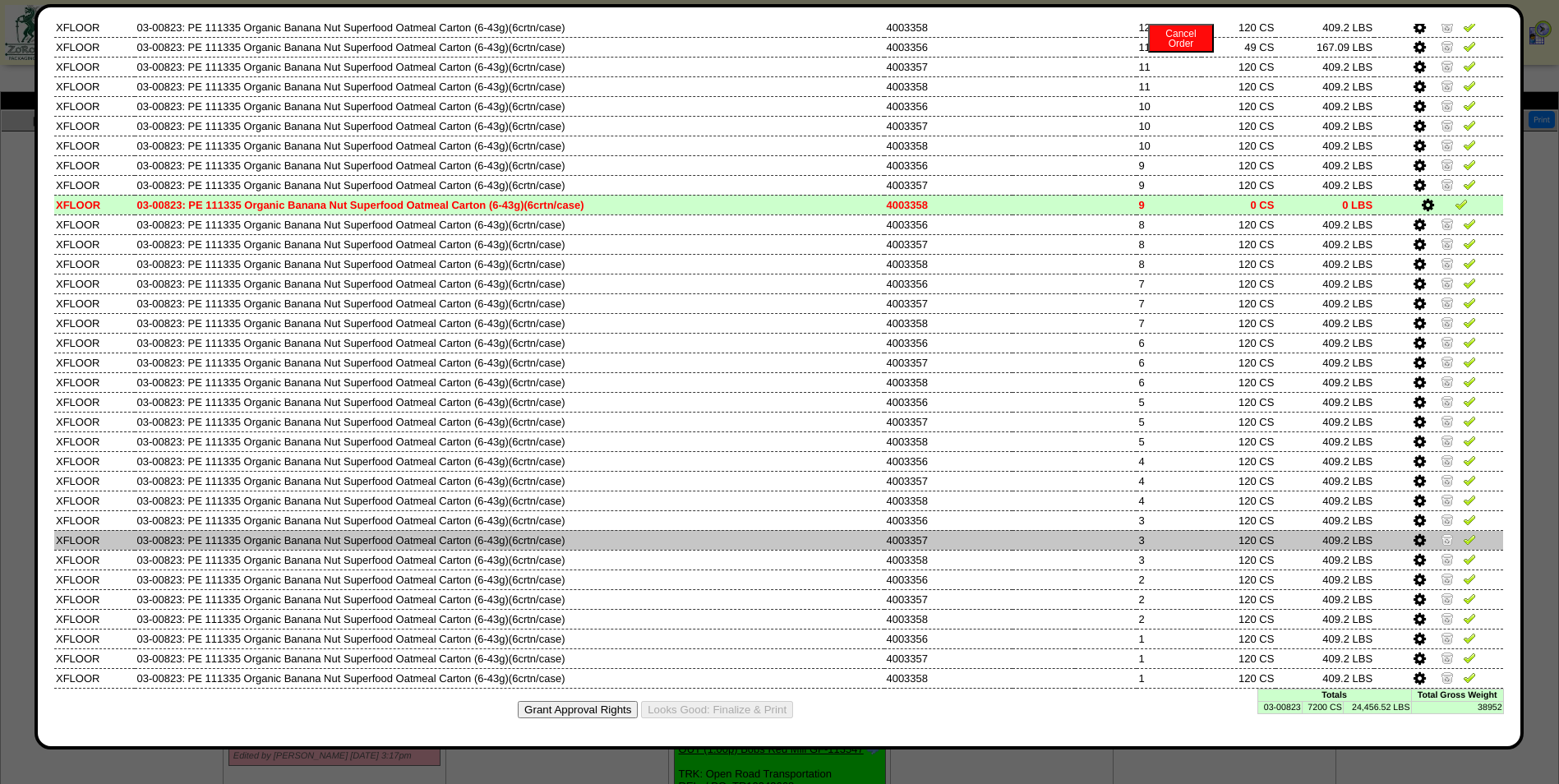 scroll, scrollTop: 676, scrollLeft: 0, axis: vertical 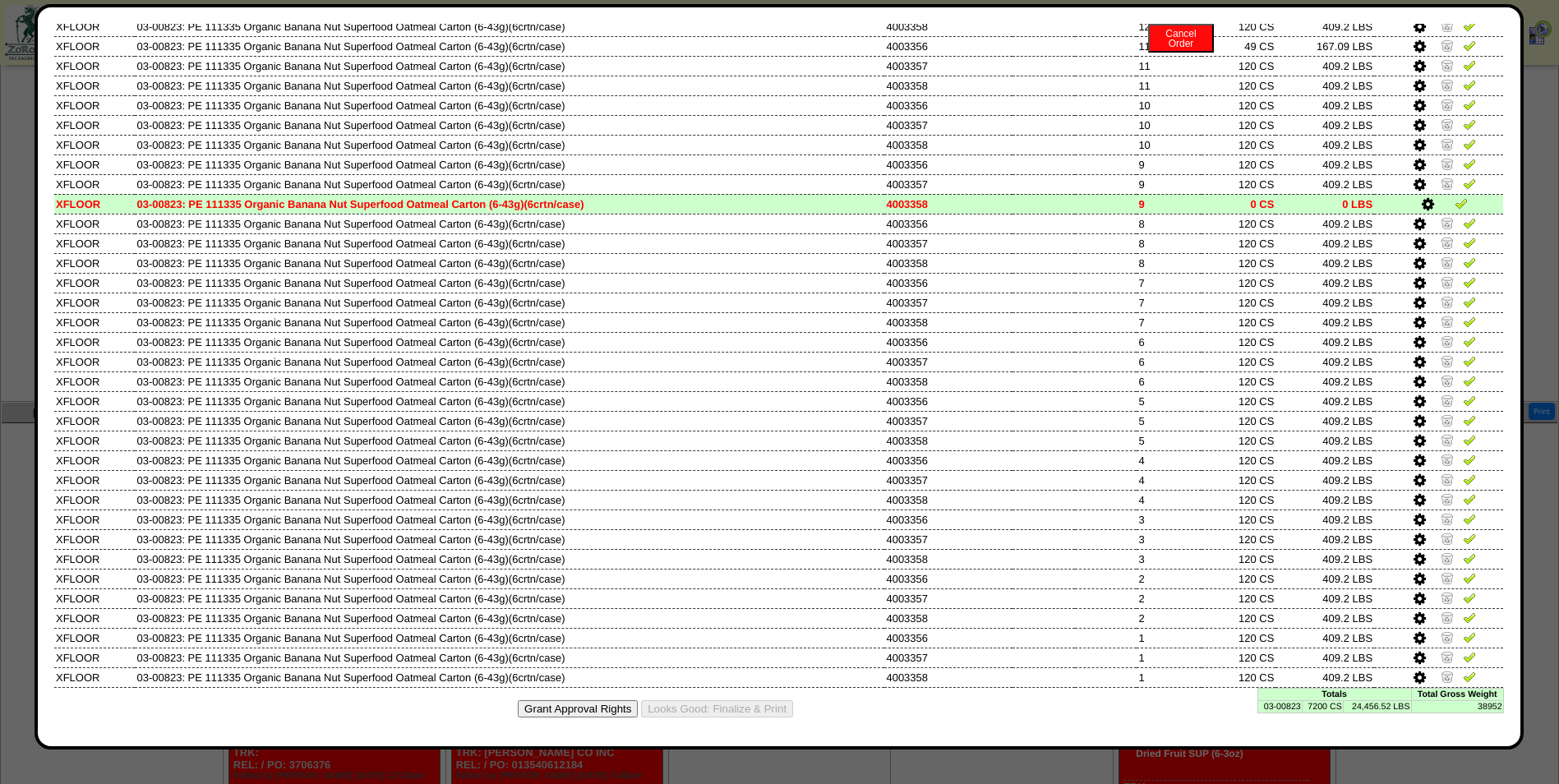 click on "7200 CS" at bounding box center [1322, 706] 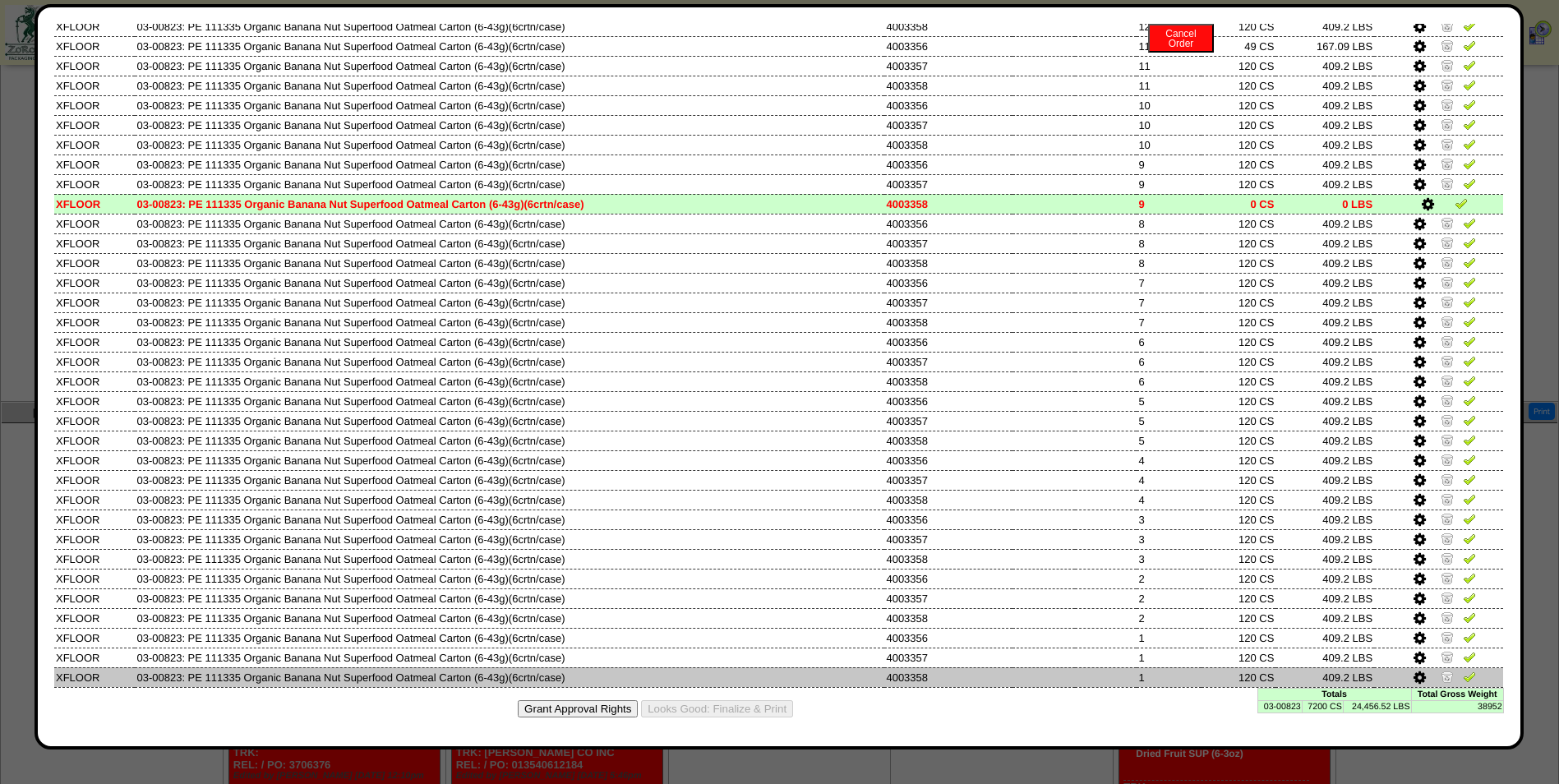 click at bounding box center (1447, 676) 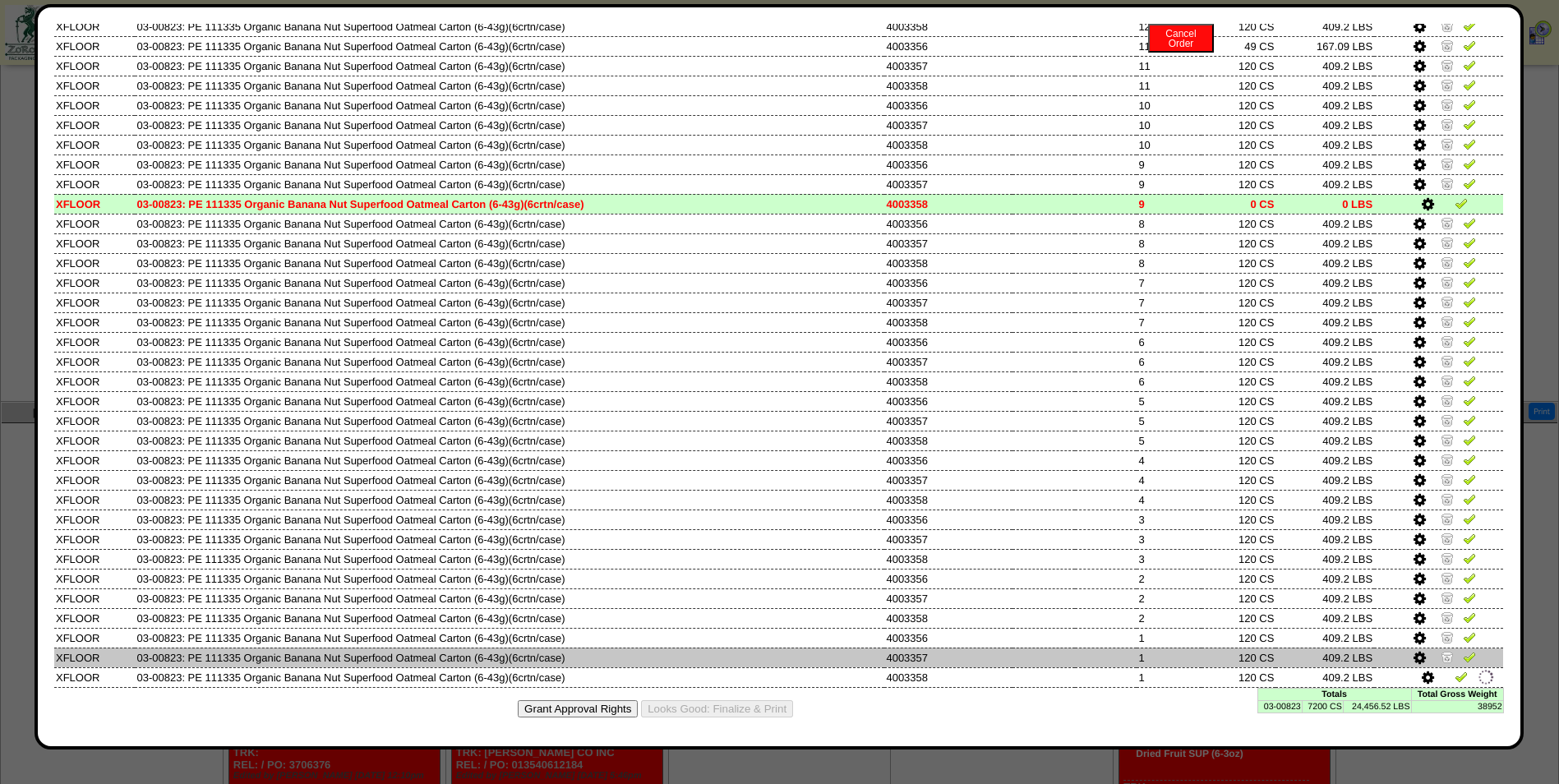 click at bounding box center (1447, 657) 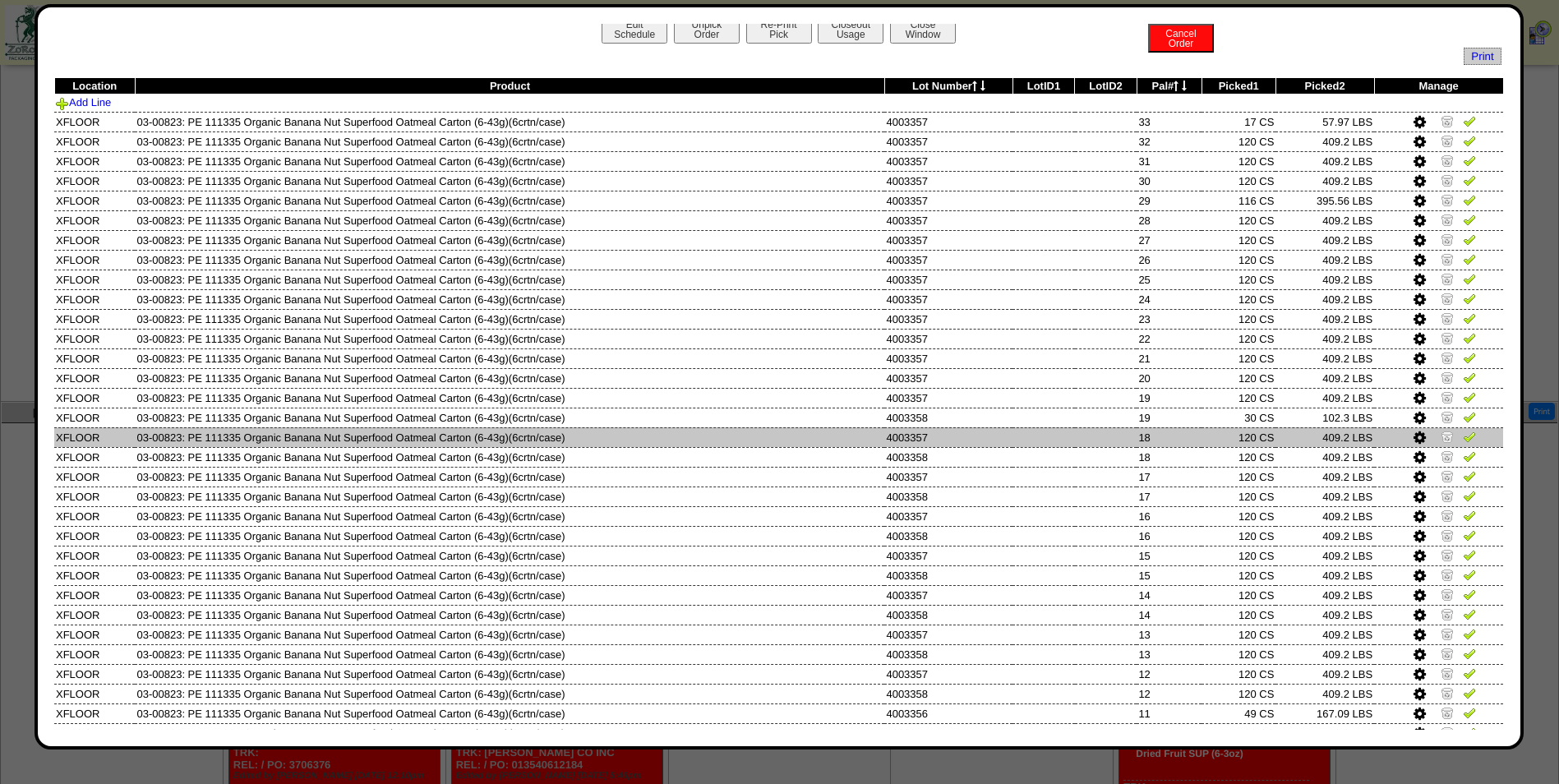 scroll, scrollTop: 0, scrollLeft: 0, axis: both 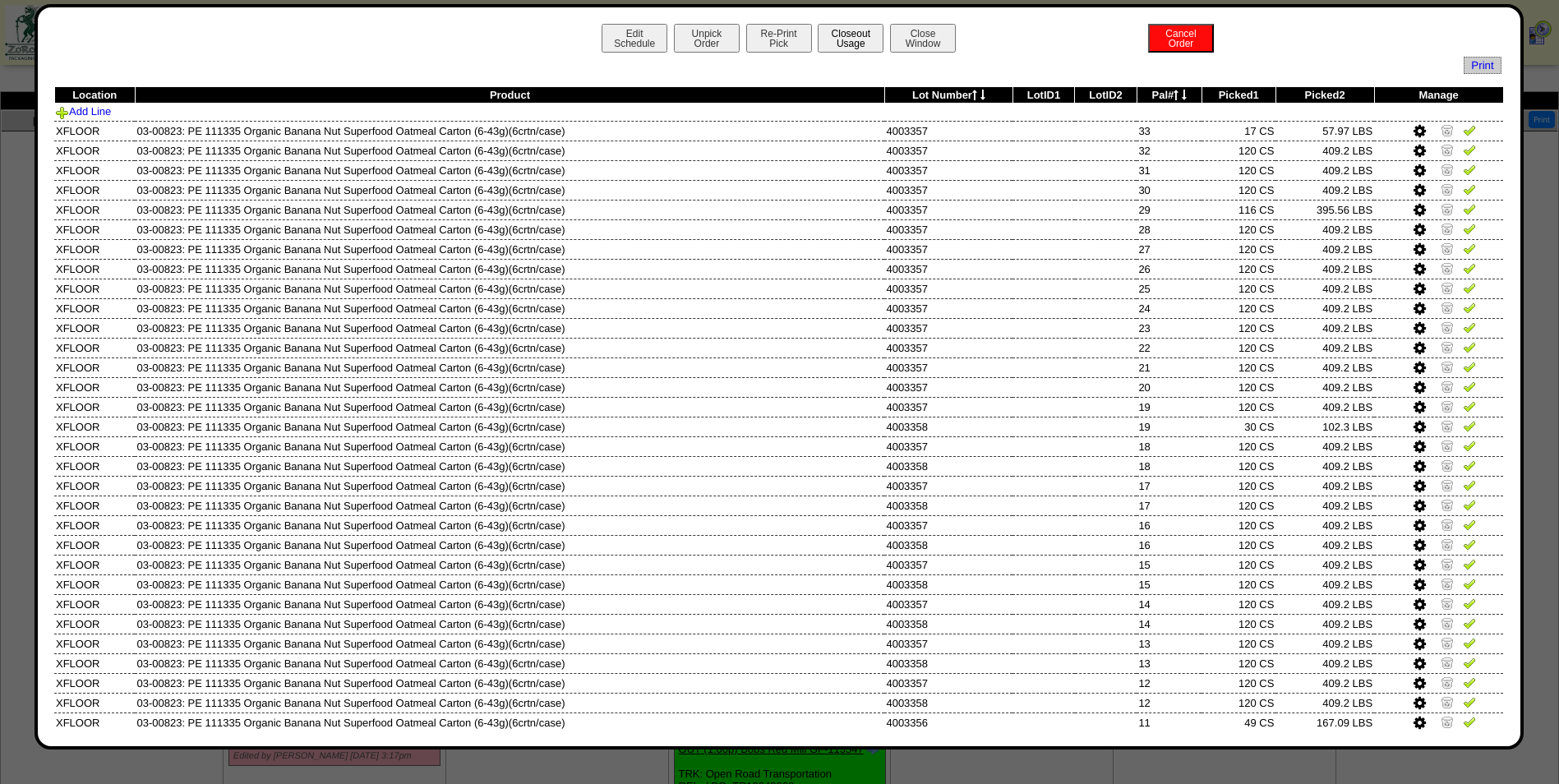 click on "Closeout Usage" at bounding box center [851, 38] 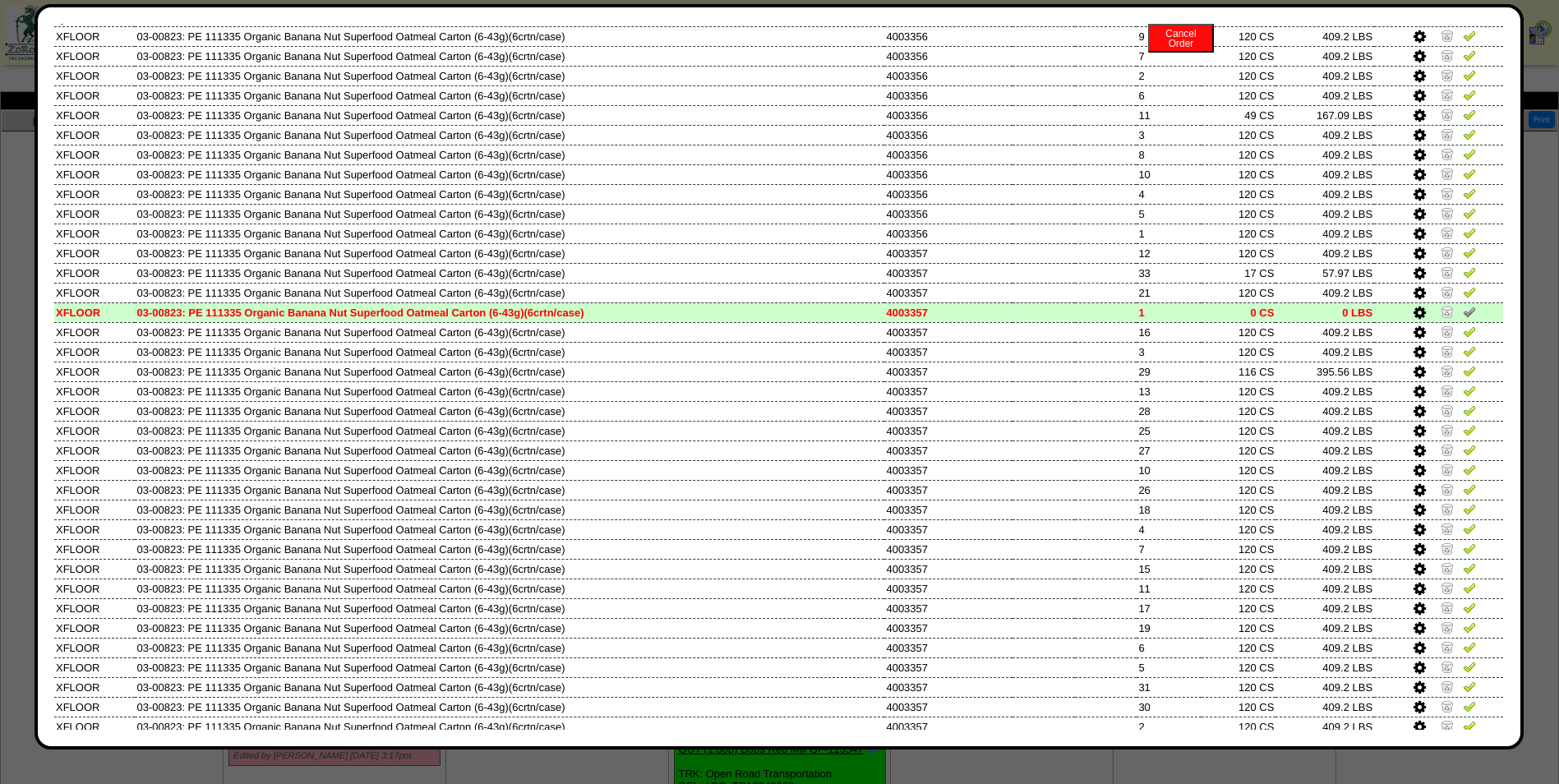 scroll, scrollTop: 676, scrollLeft: 0, axis: vertical 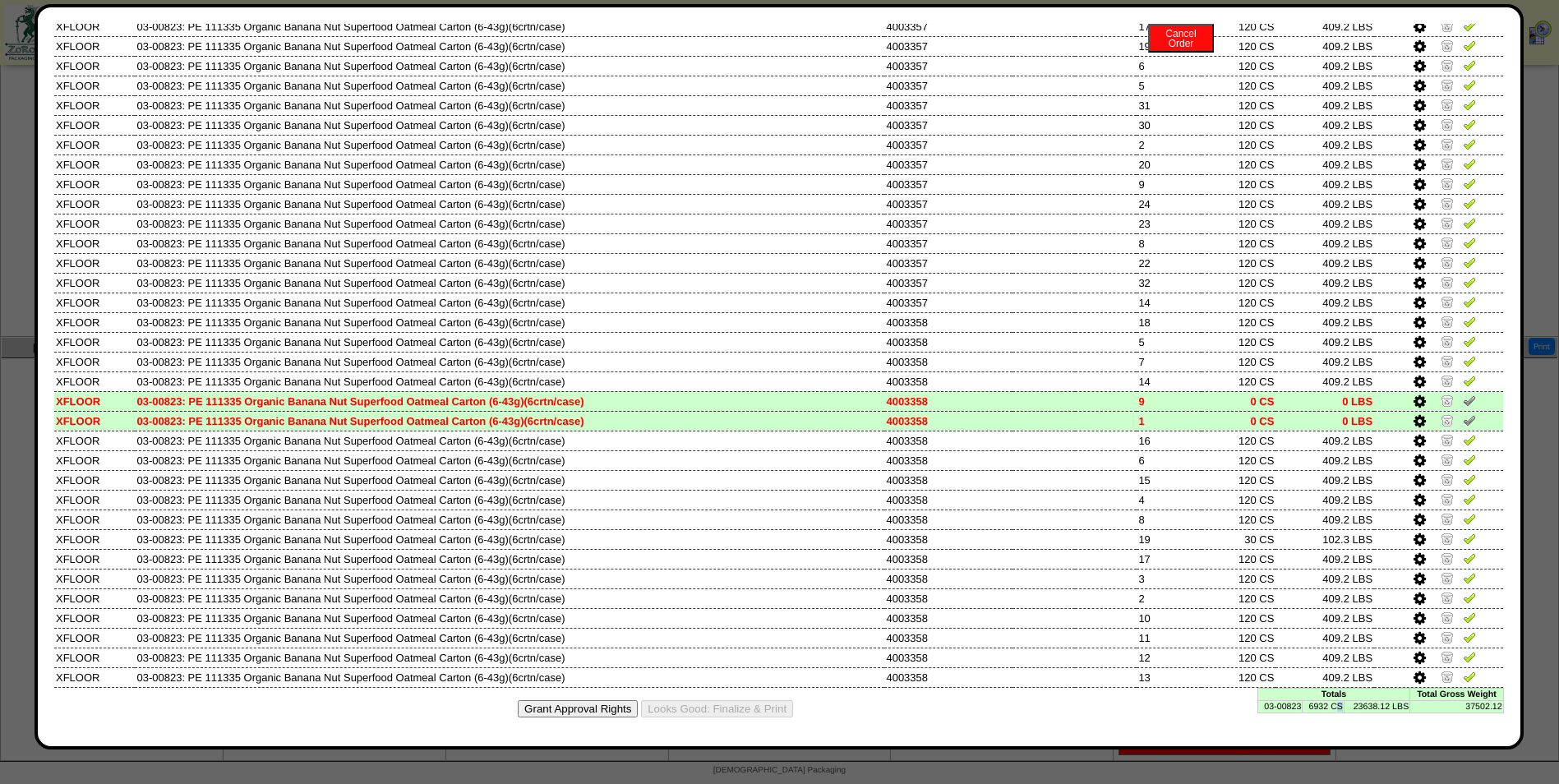 click on "6932 CS" at bounding box center (1323, 706) 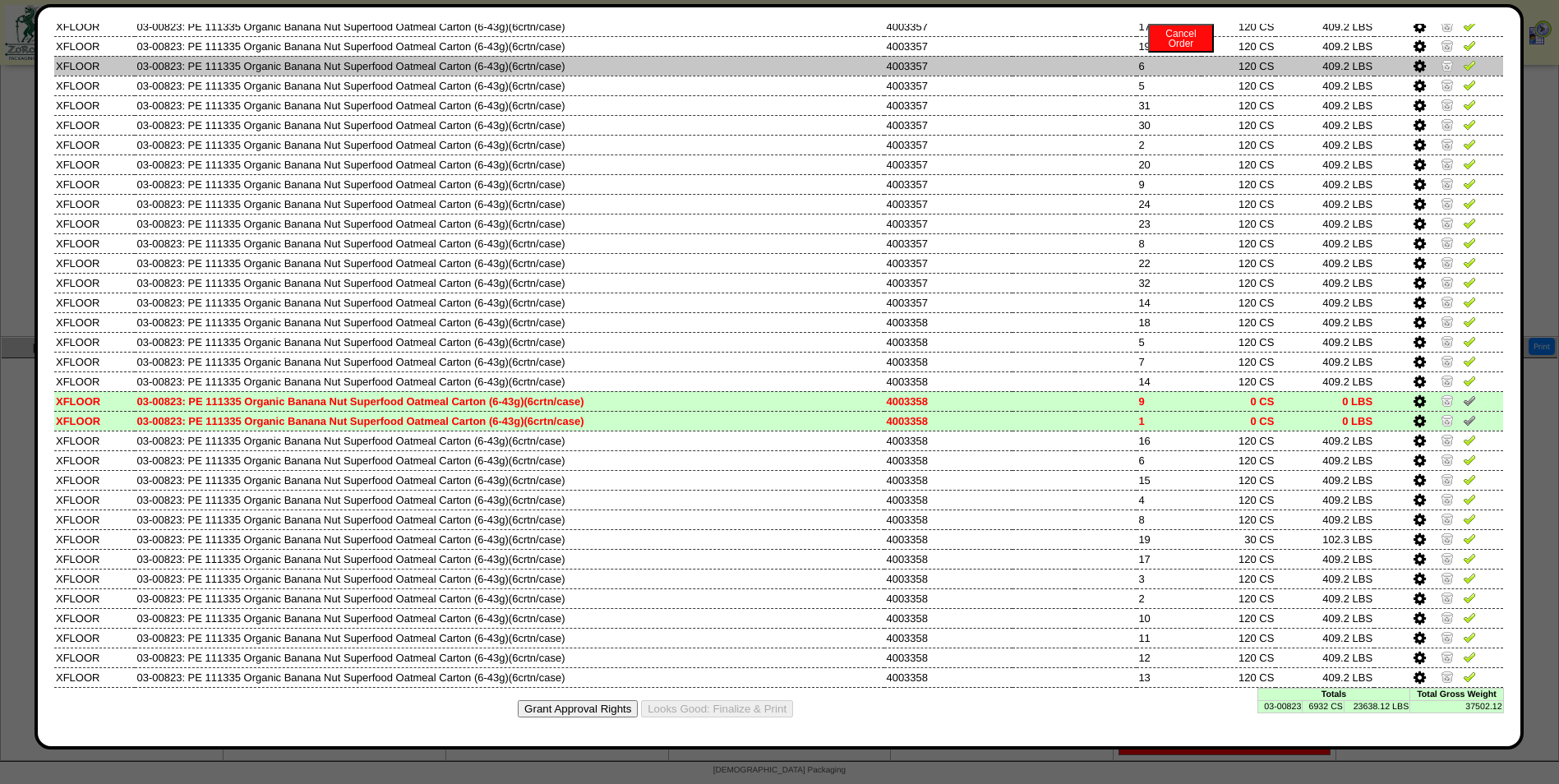 scroll, scrollTop: 0, scrollLeft: 0, axis: both 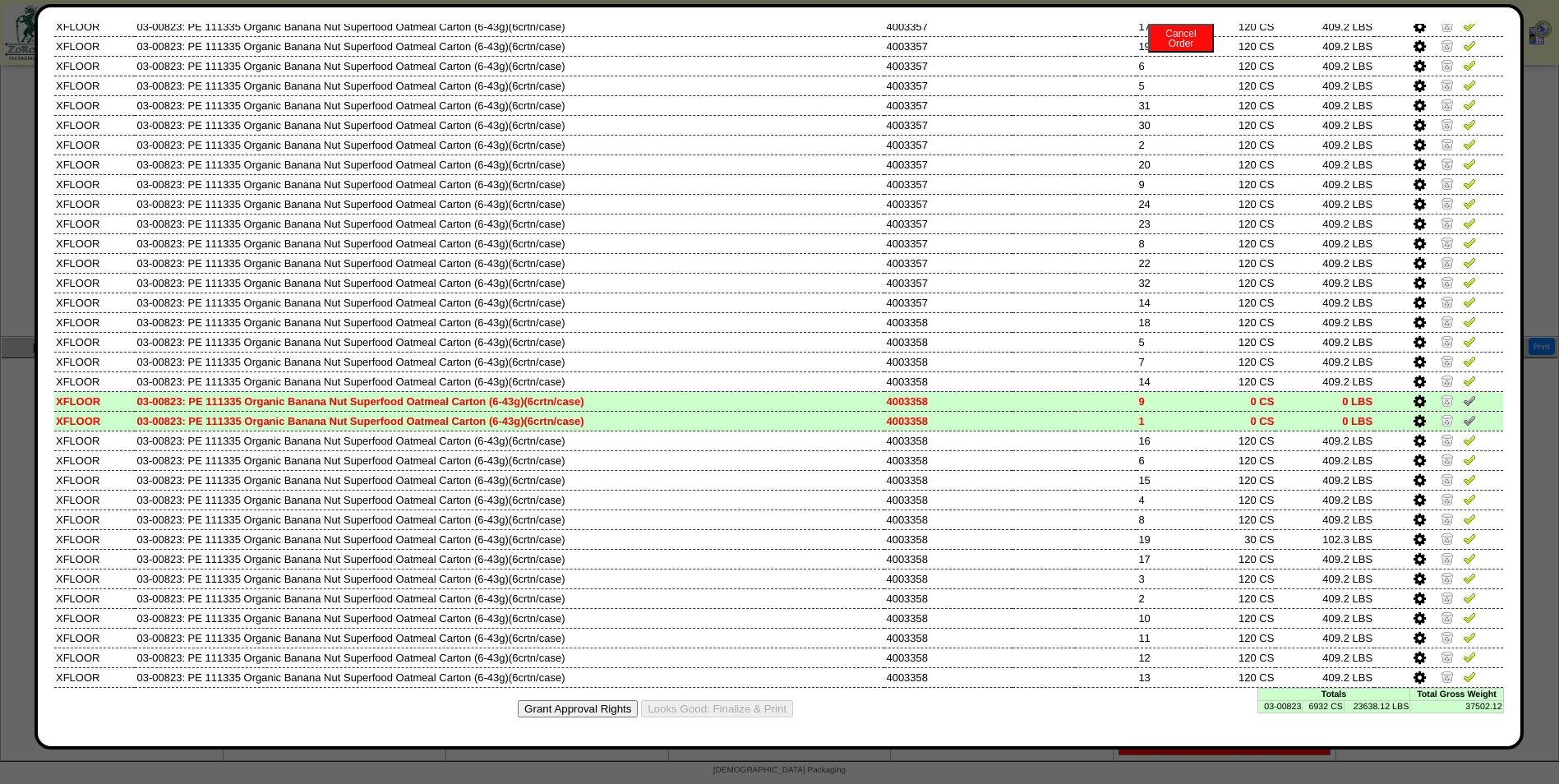 click on "6932 CS" at bounding box center [1323, 706] 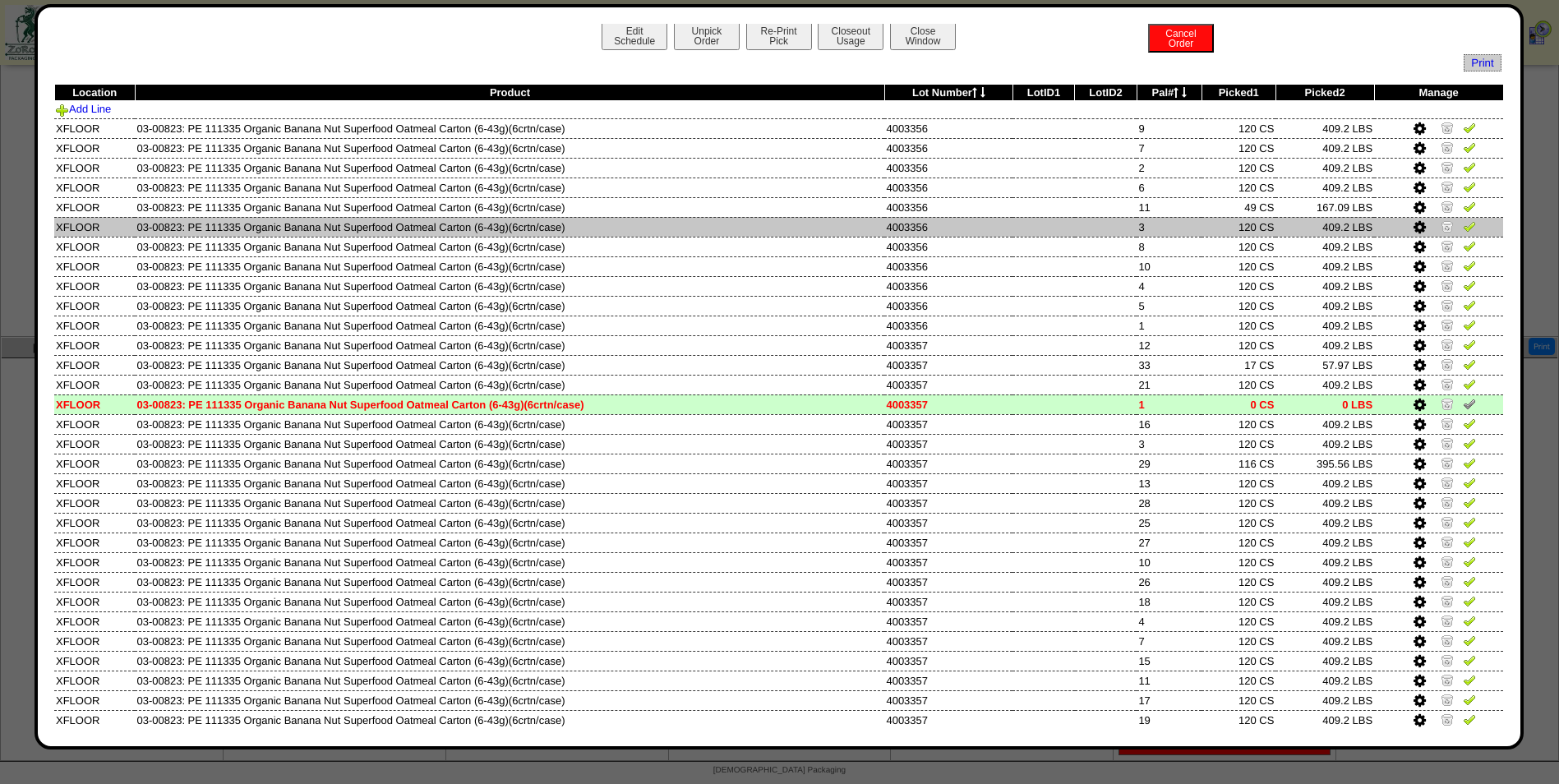 scroll, scrollTop: 0, scrollLeft: 0, axis: both 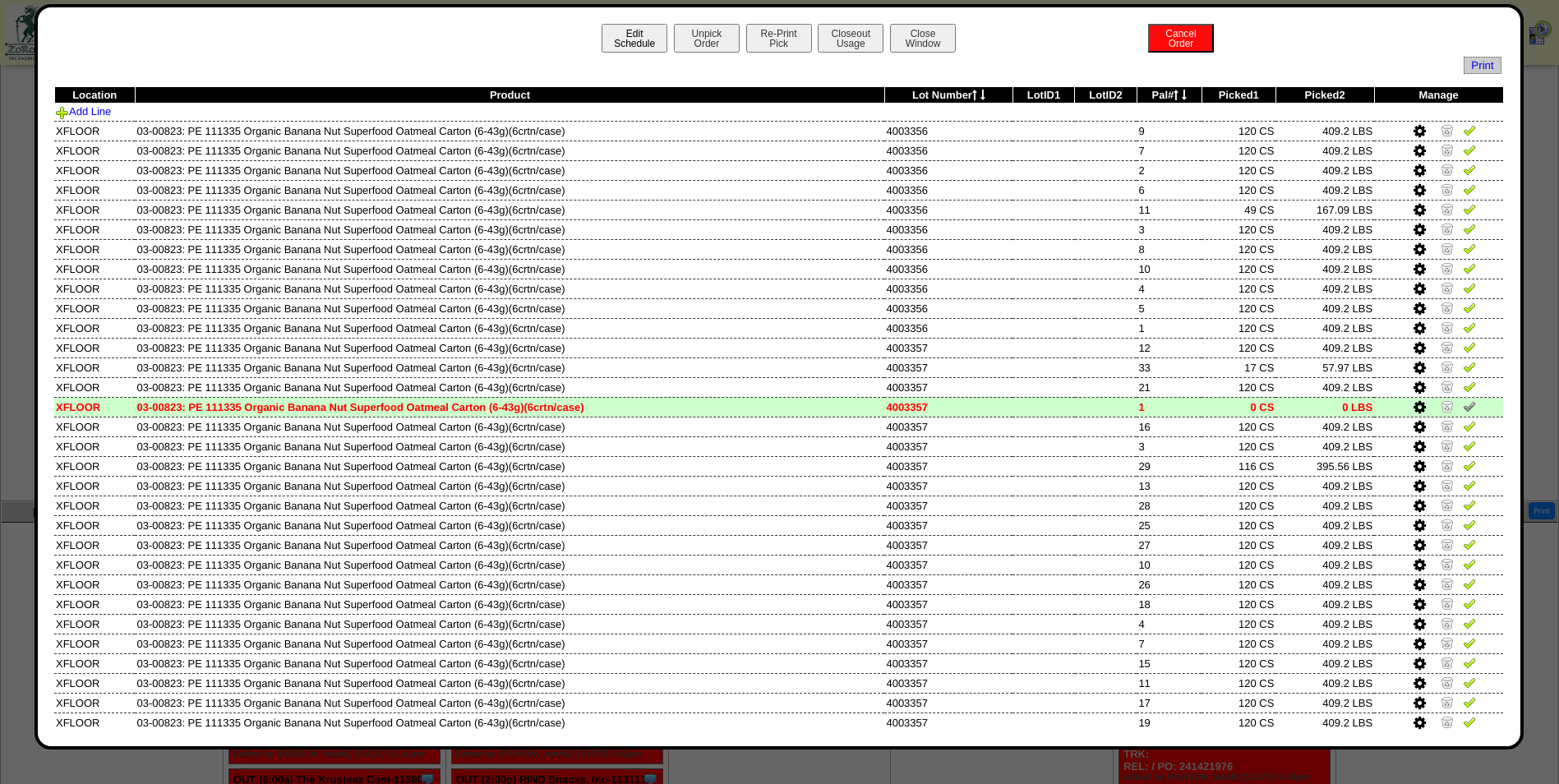 click on "Edit Schedule" at bounding box center (634, 38) 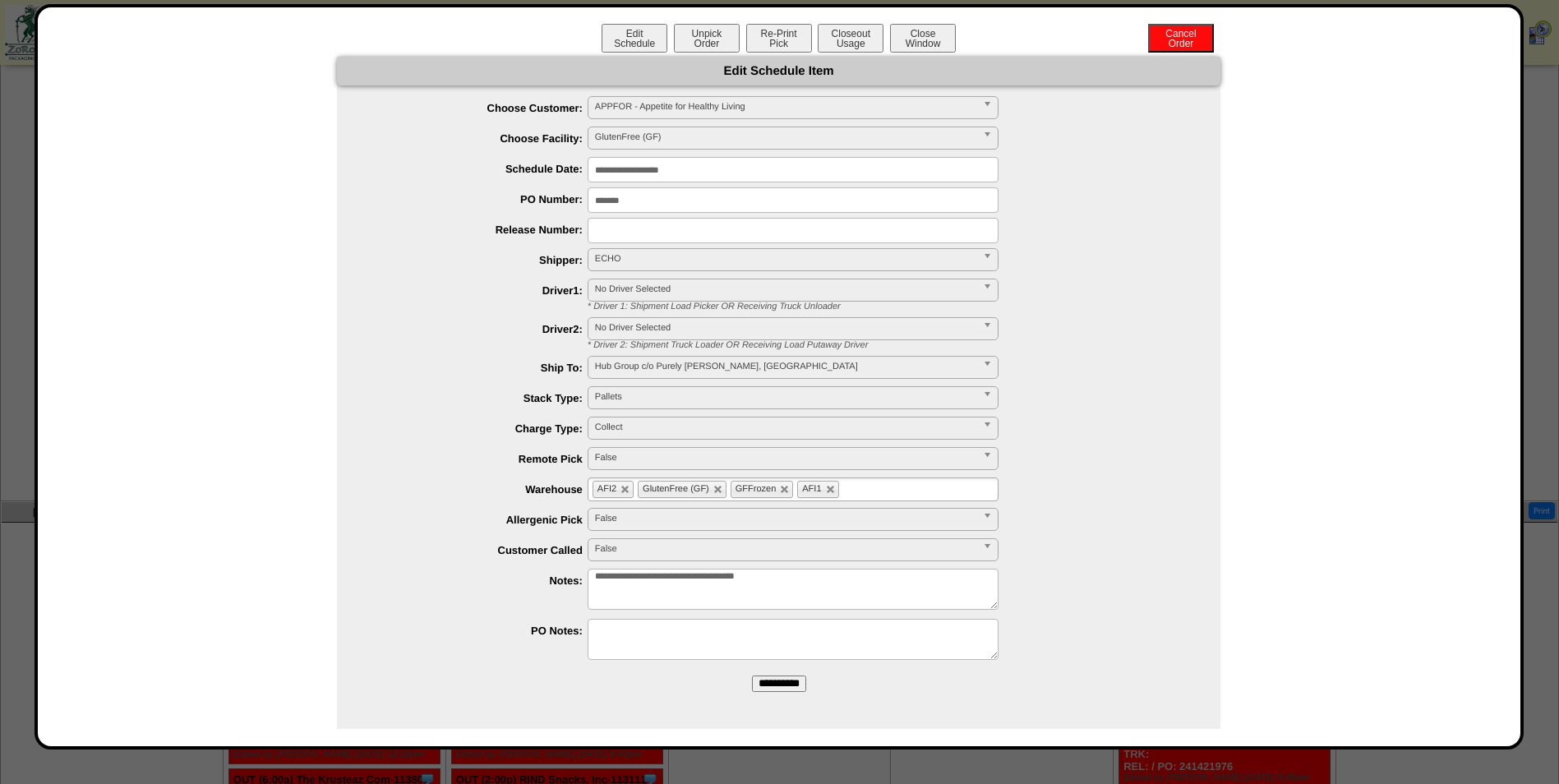 click on "**********" at bounding box center [793, 589] 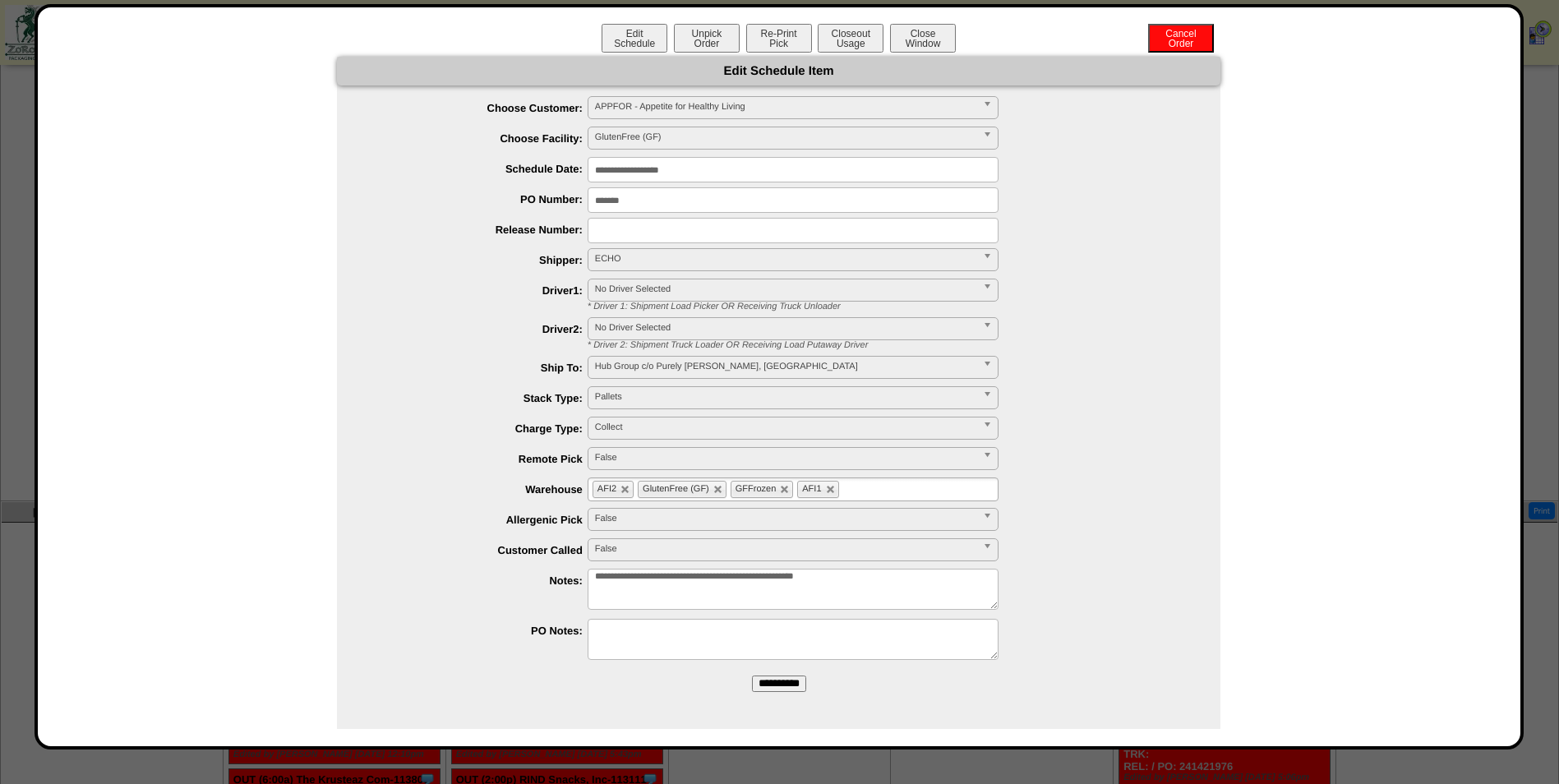 type on "**********" 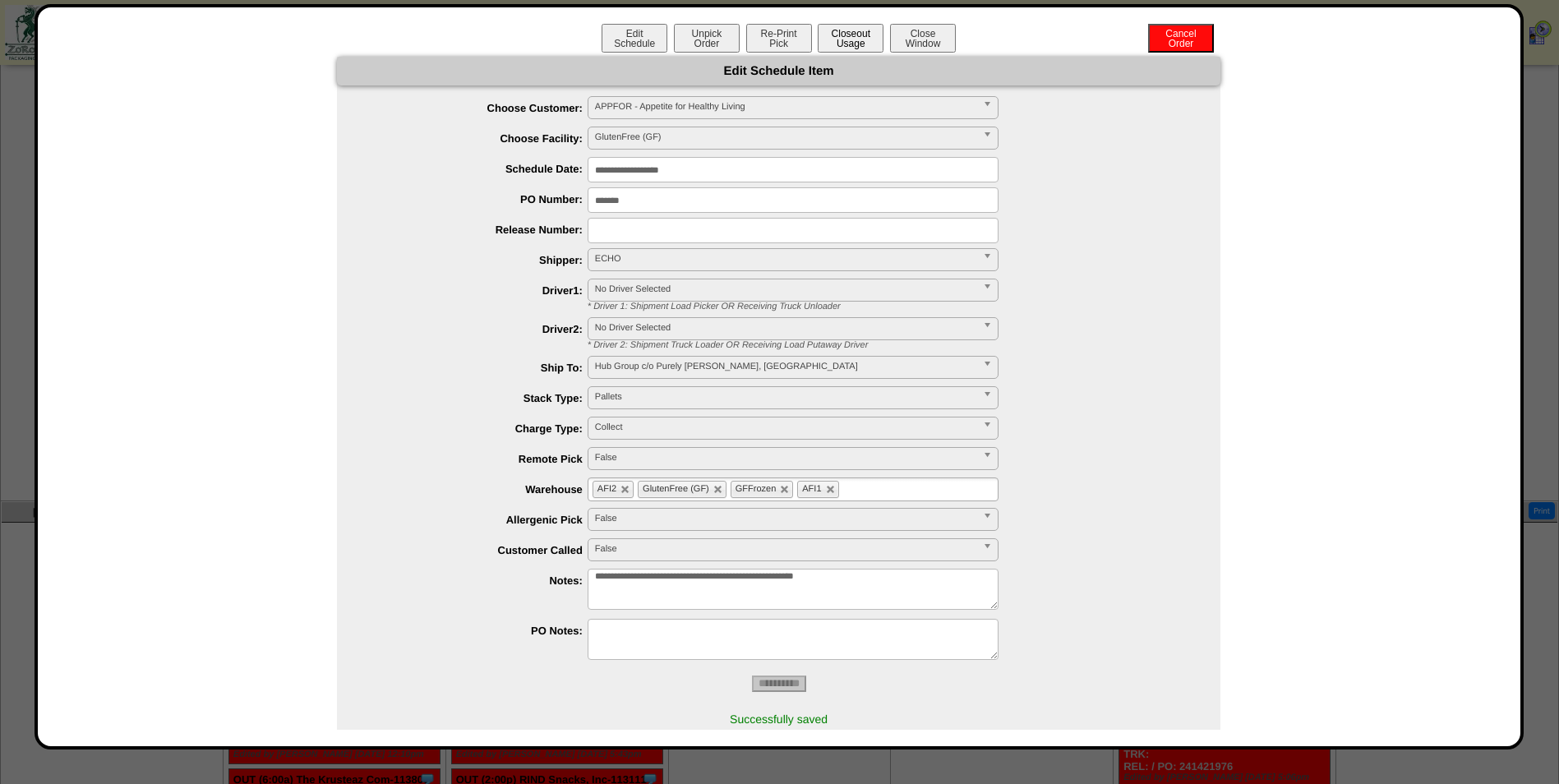 click on "Closeout Usage" at bounding box center (851, 38) 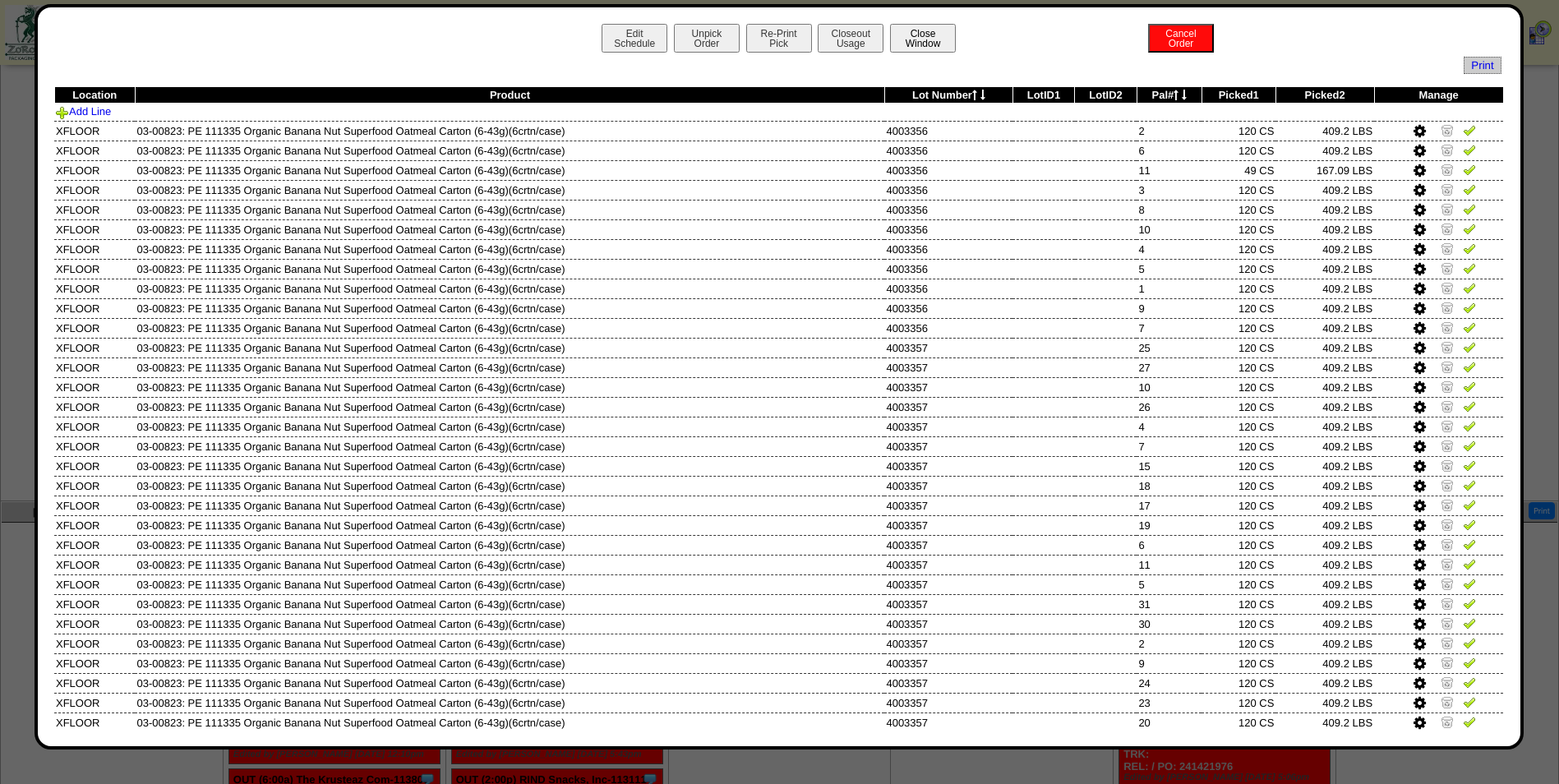 click on "Close Window" at bounding box center (923, 38) 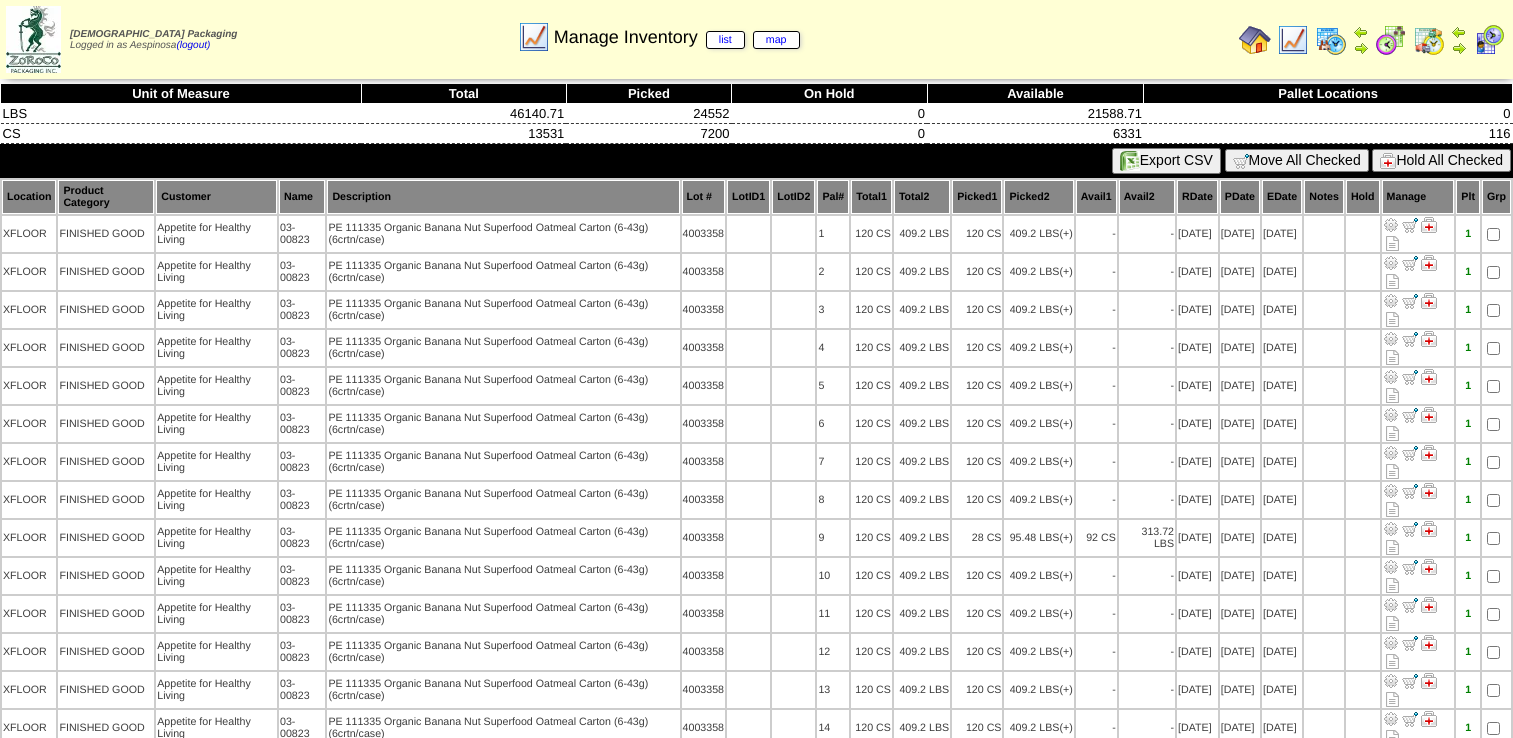 scroll, scrollTop: 0, scrollLeft: 0, axis: both 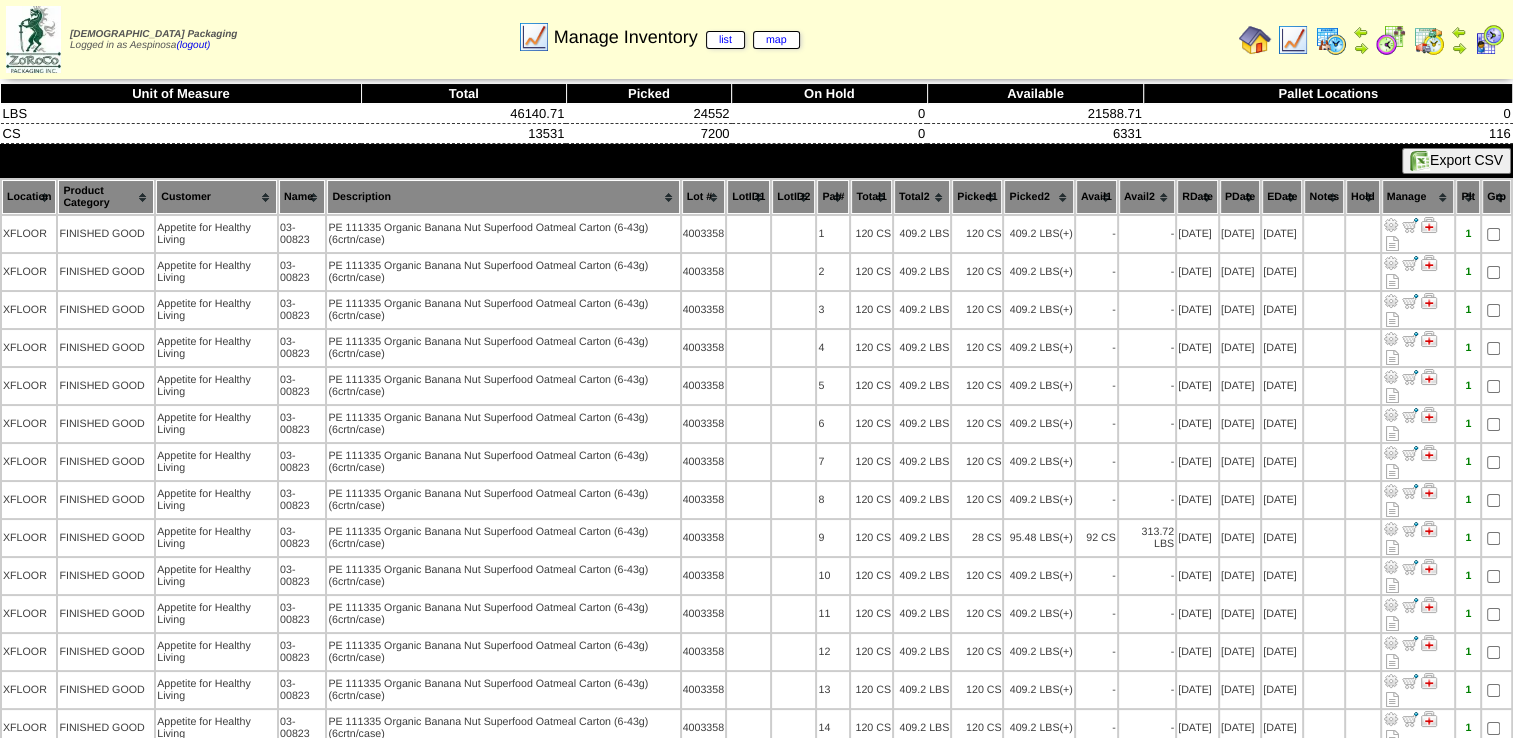 click on "Picked1" at bounding box center [977, 197] 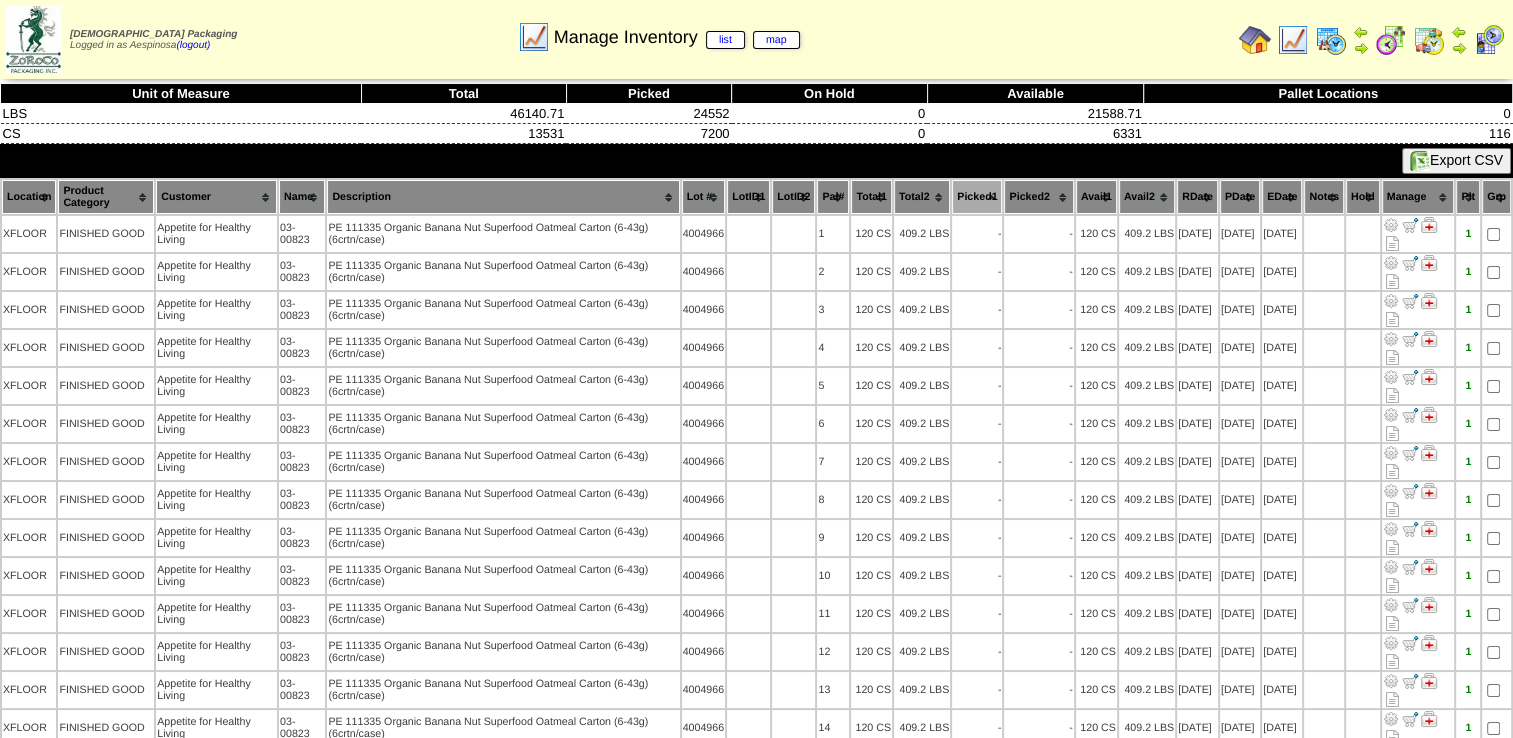 click on "Picked1" at bounding box center [977, 197] 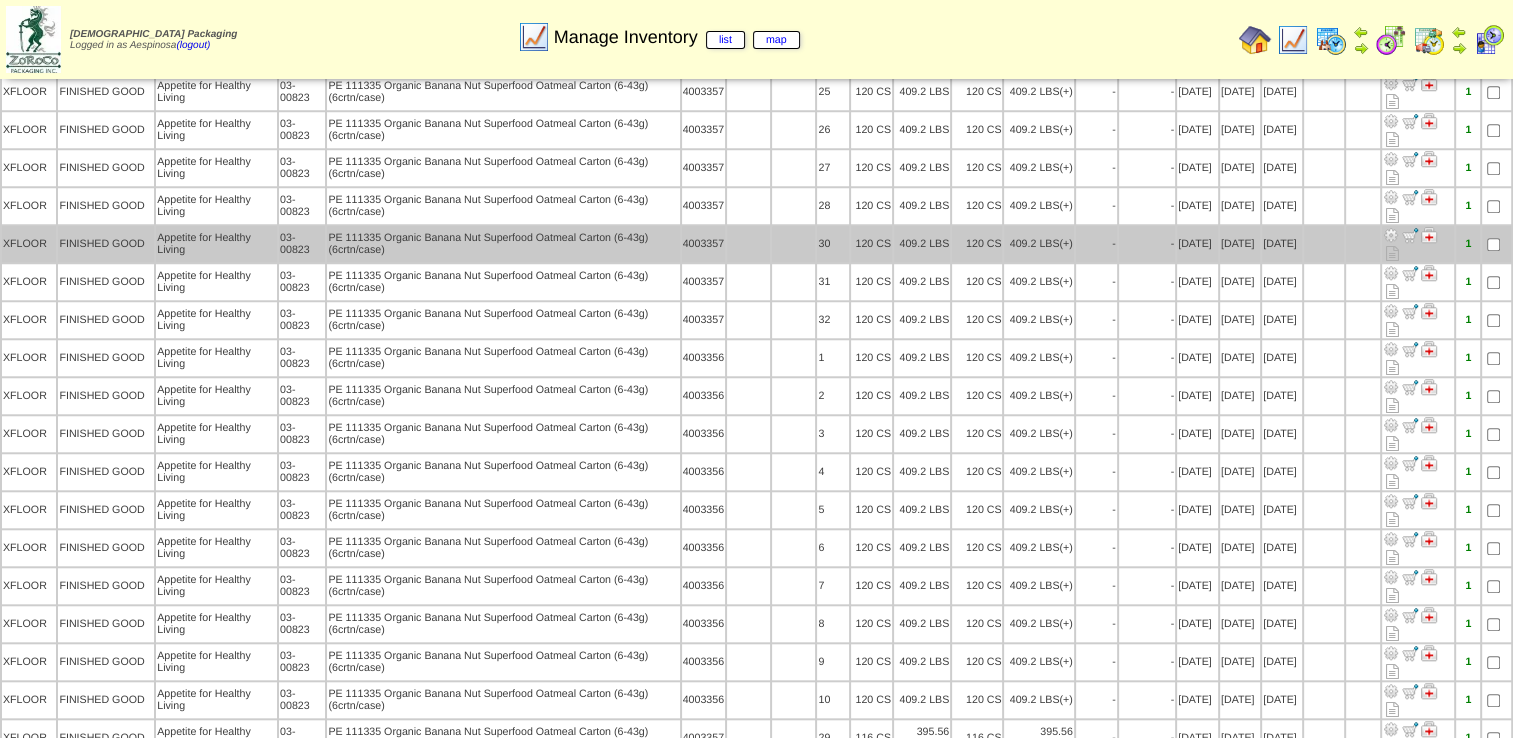 scroll, scrollTop: 2000, scrollLeft: 0, axis: vertical 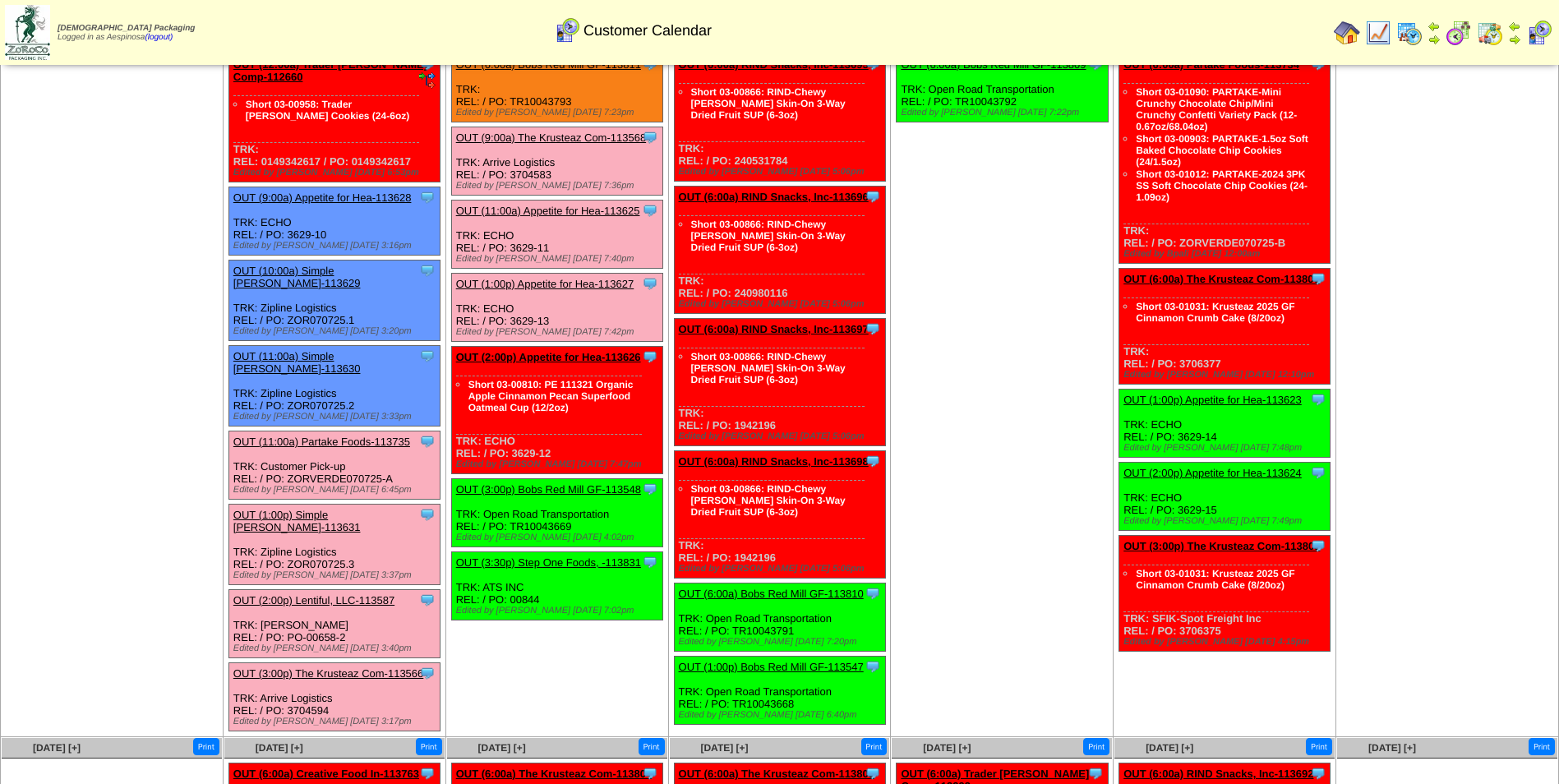 click on "OUT
(2:00p)
Appetite for Hea-113626" at bounding box center (548, 357) 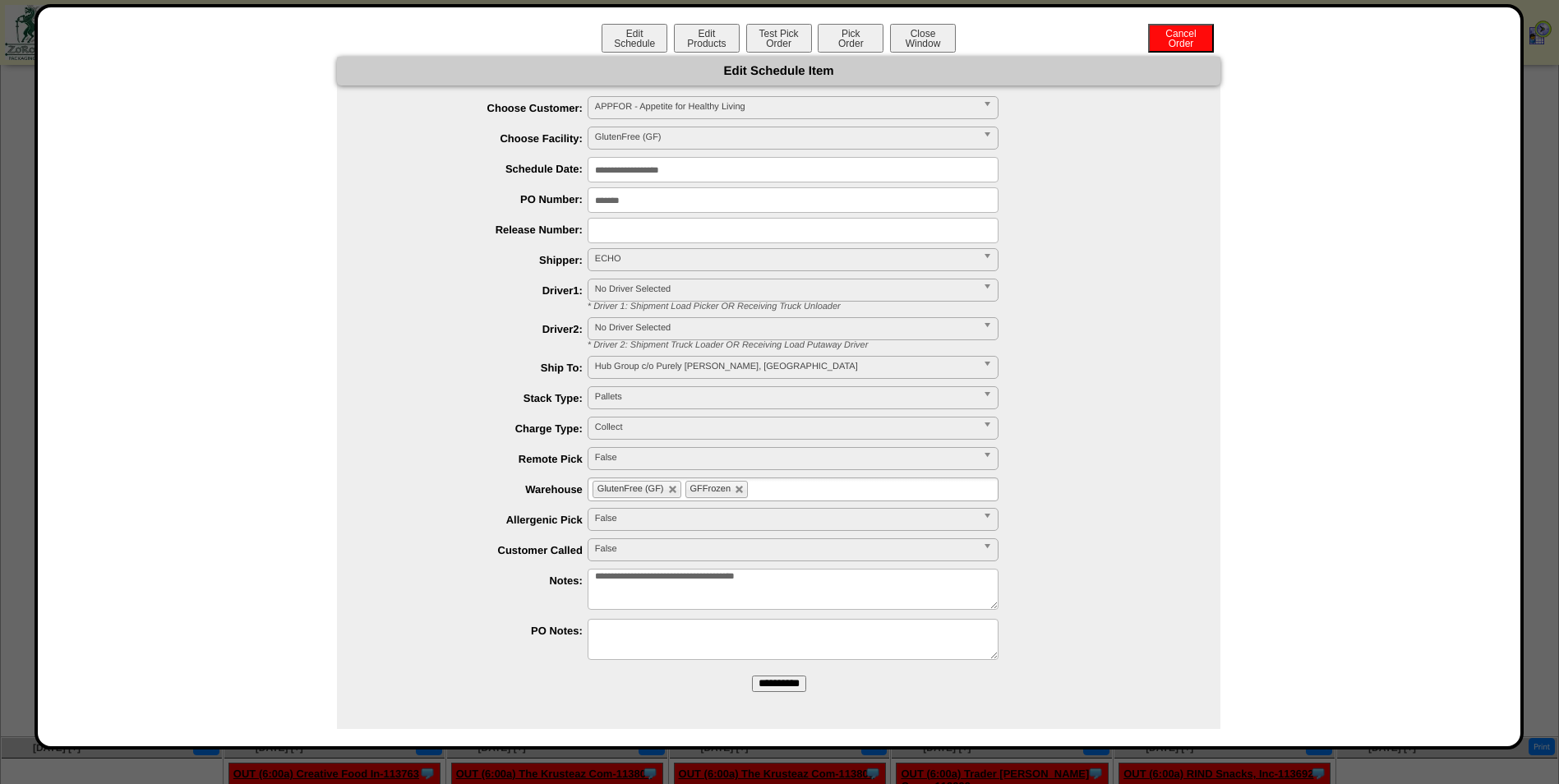 click on "GlutenFree (GF) GFFrozen" at bounding box center [793, 489] 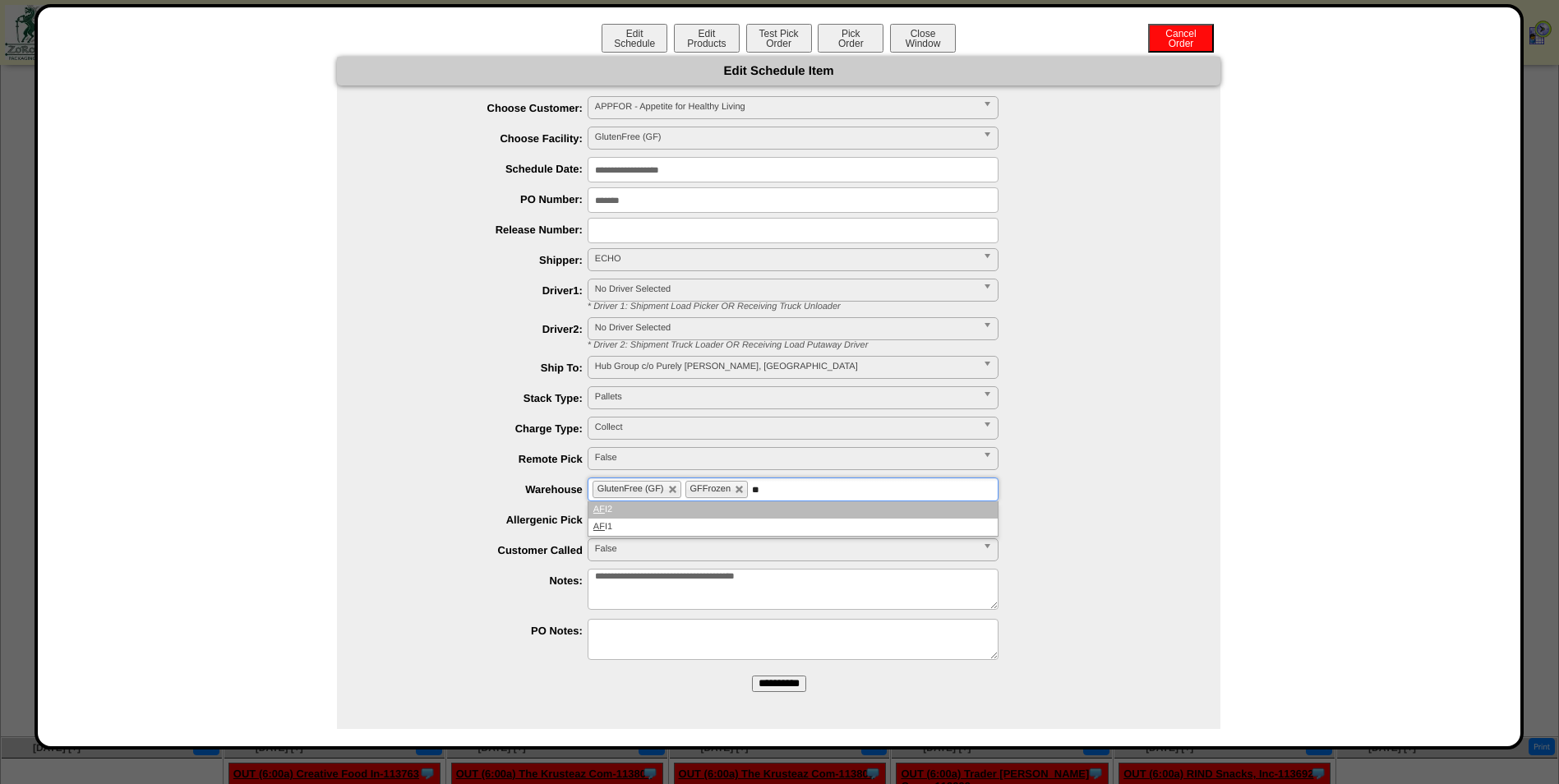 type on "**" 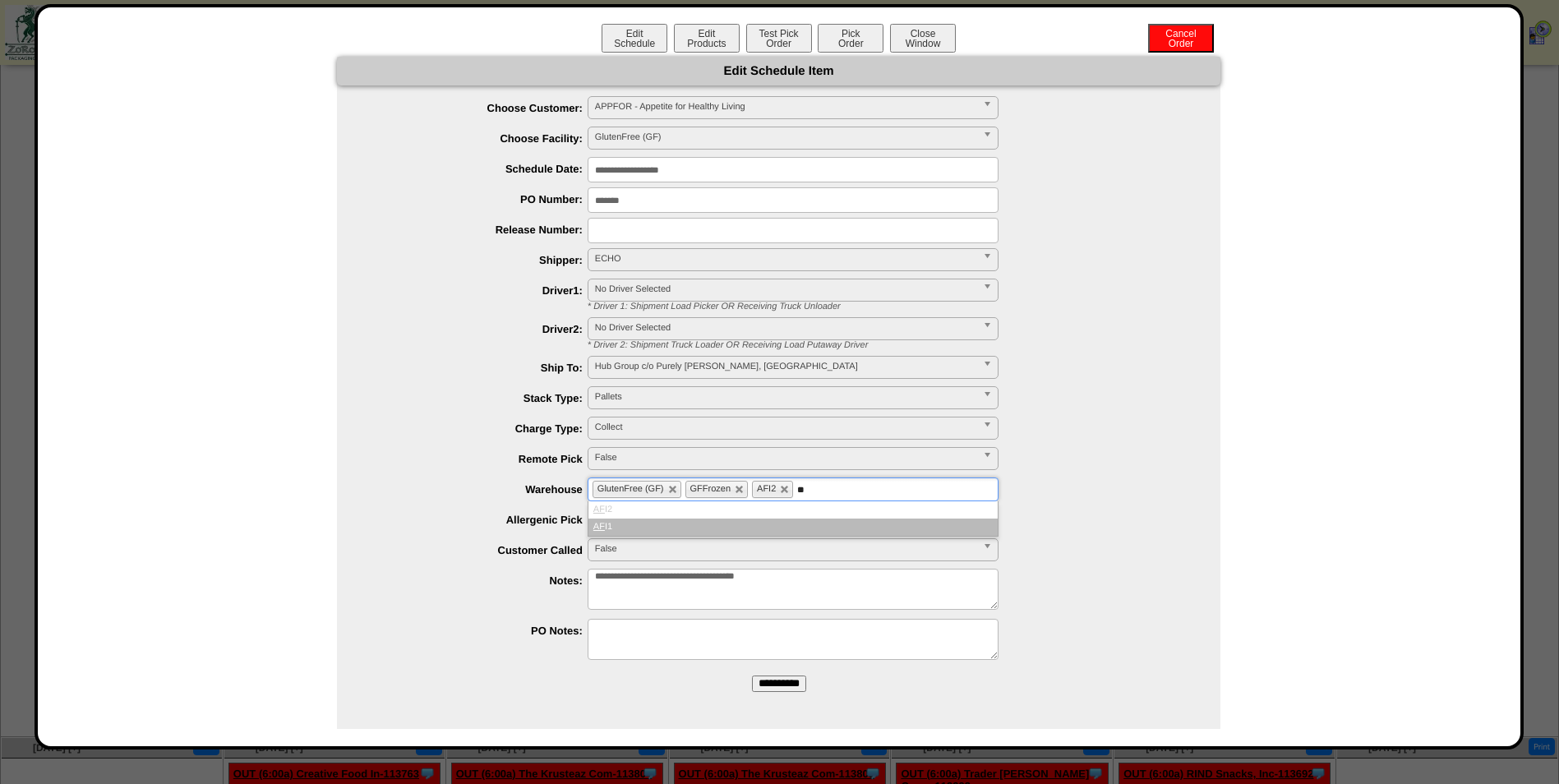 type on "**" 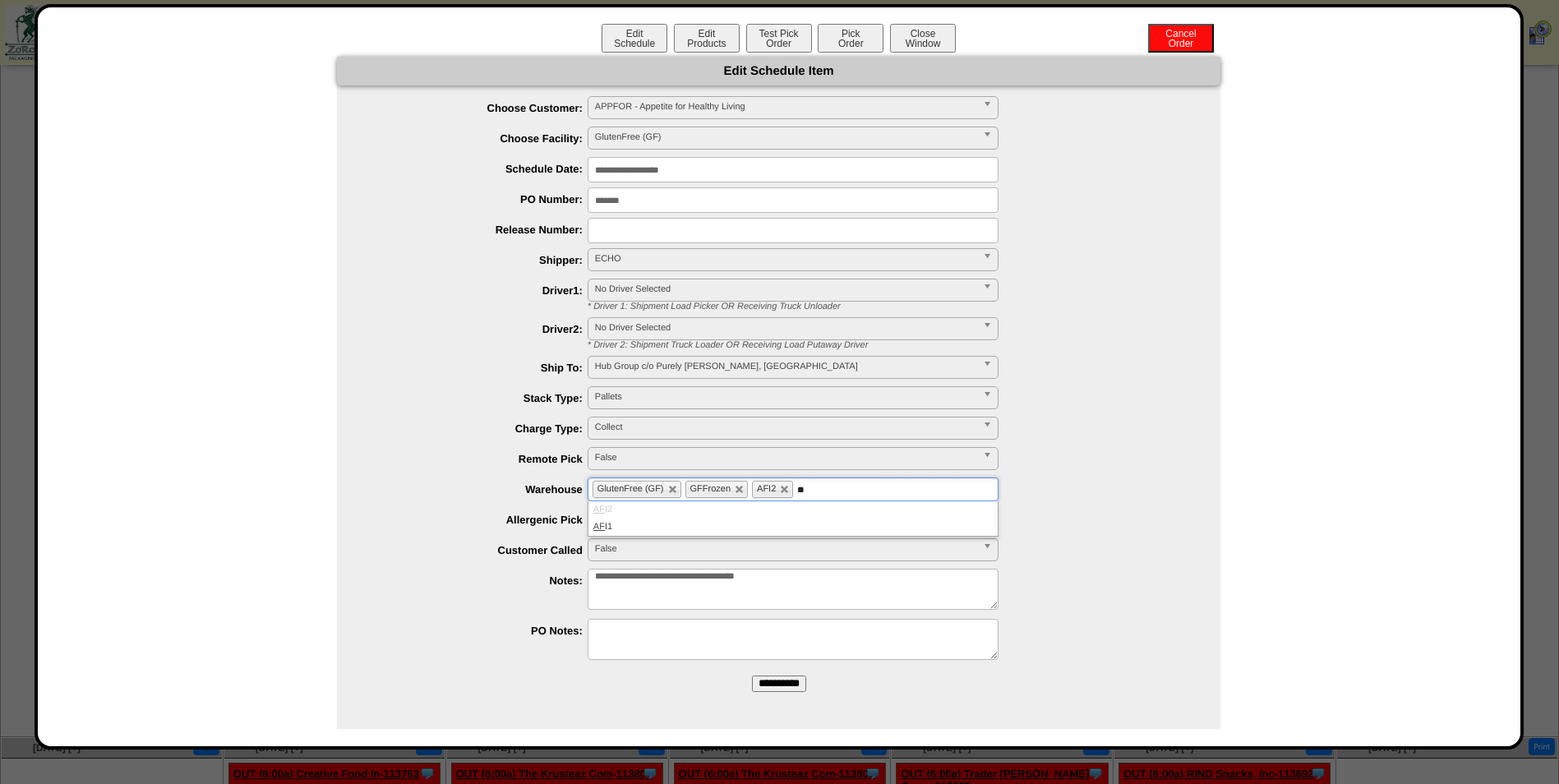 click on "AF I1" at bounding box center [793, 527] 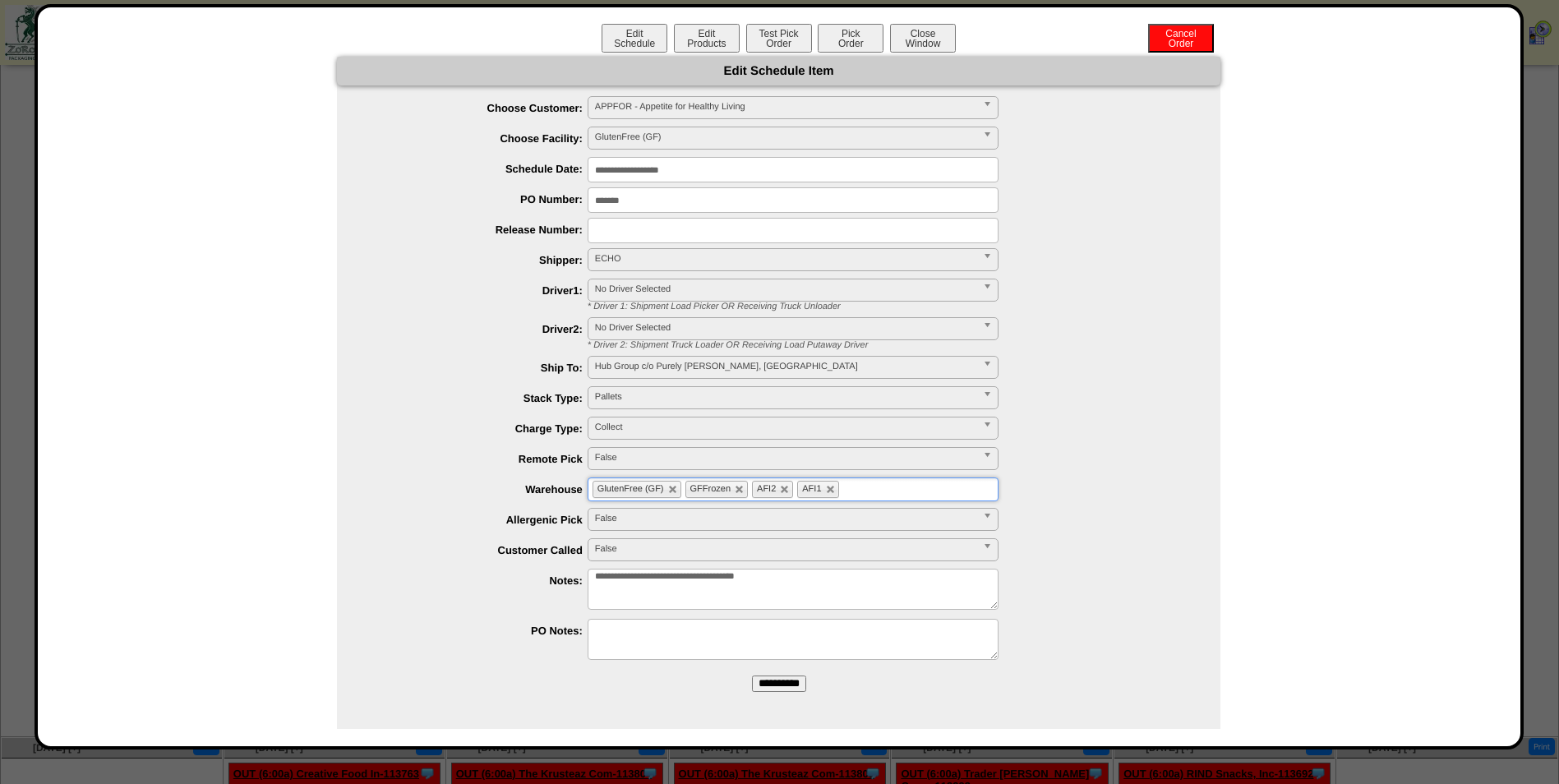 click on "**********" at bounding box center [778, 380] 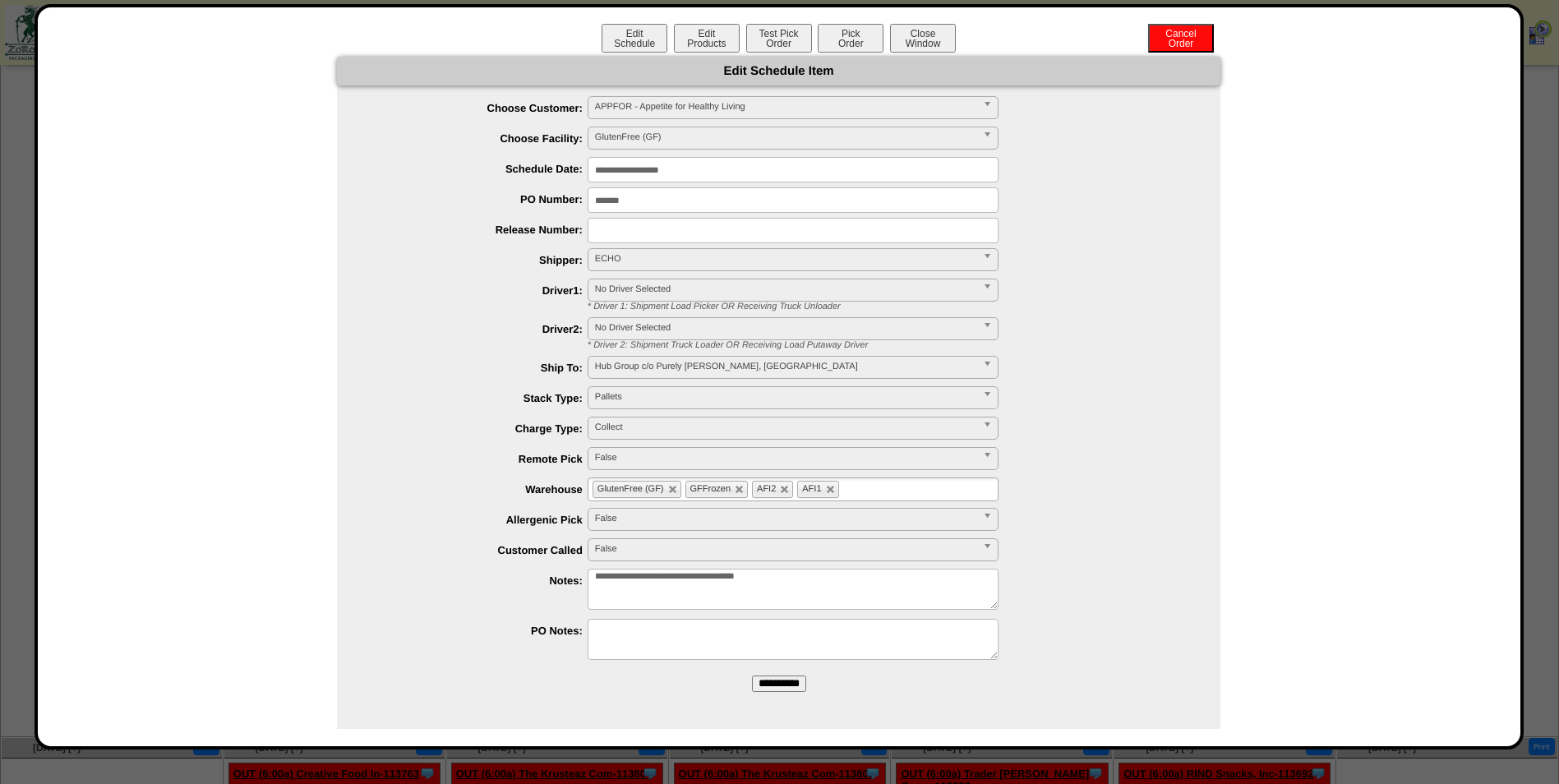 click on "**********" at bounding box center [779, 684] 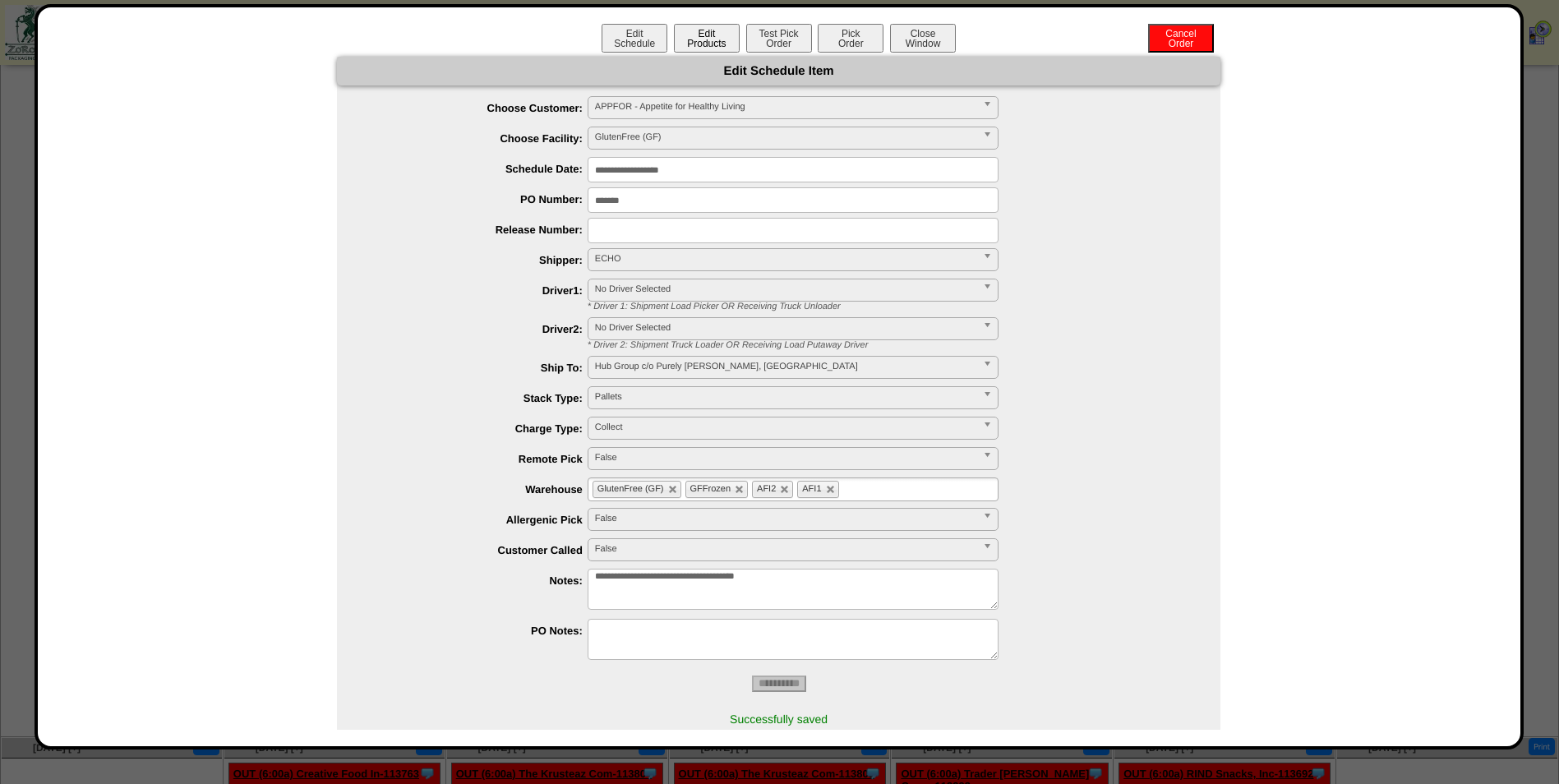 click on "Edit Products" at bounding box center [707, 38] 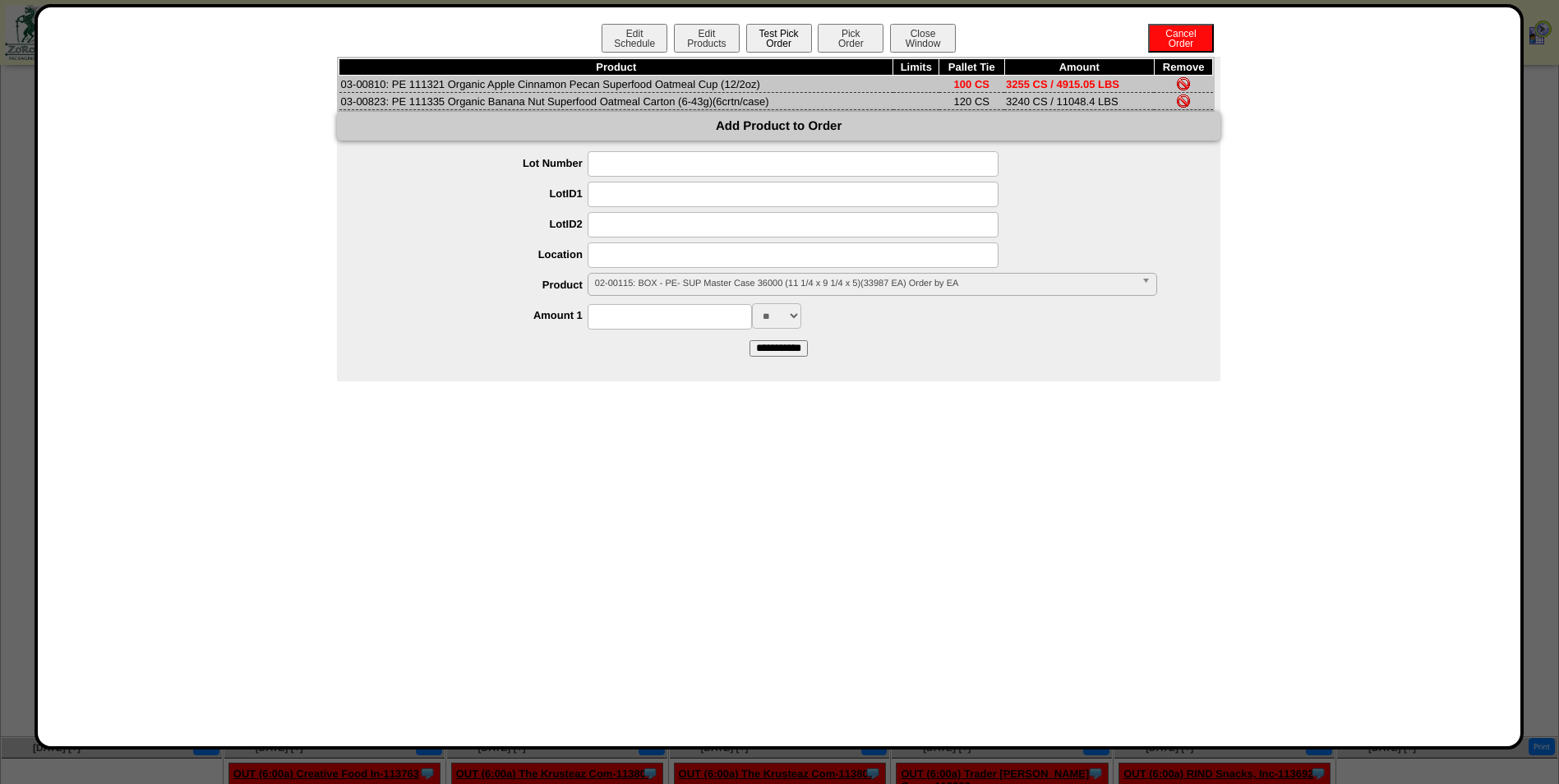 click on "Test Pick Order" at bounding box center (779, 38) 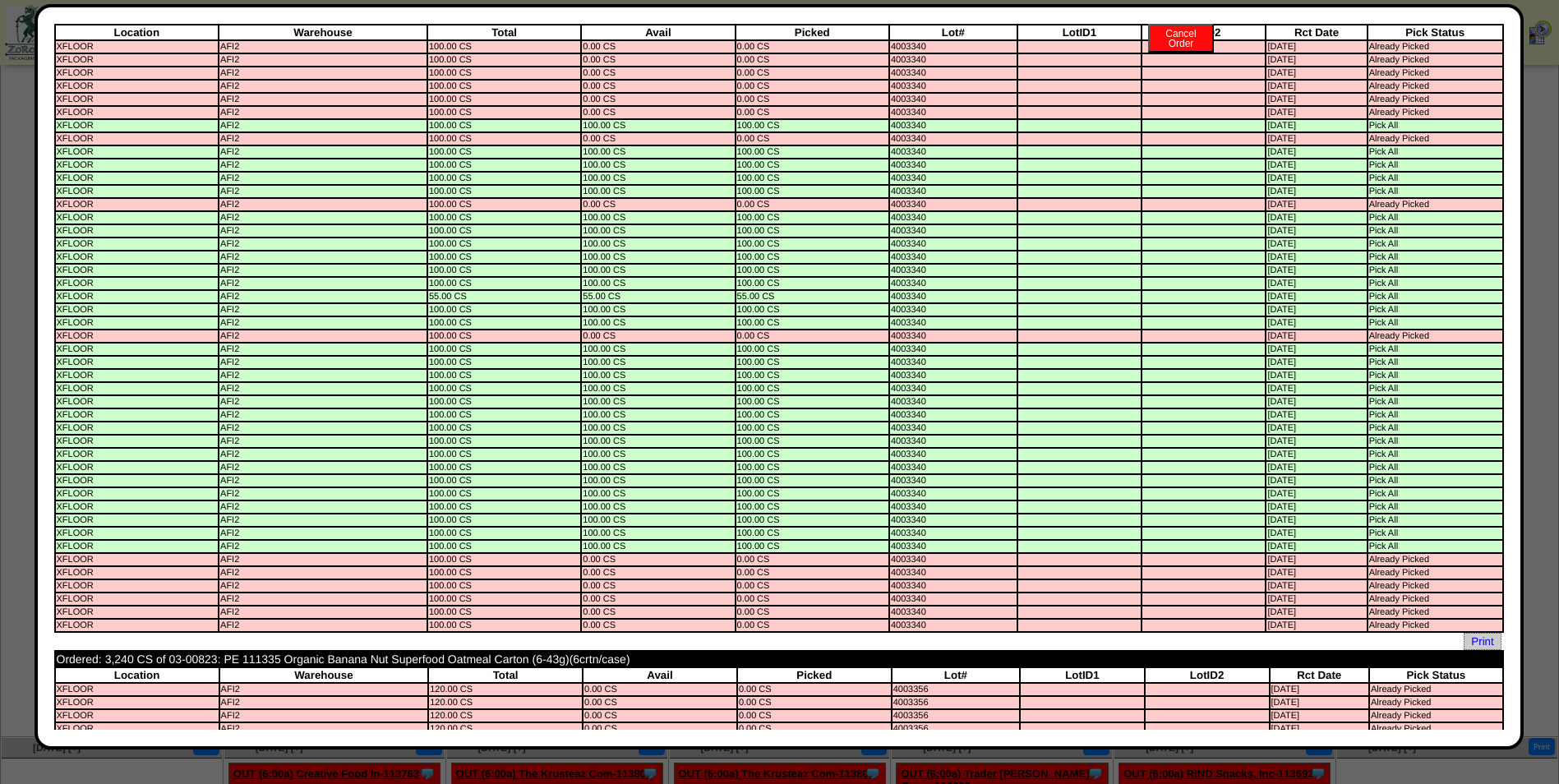 scroll, scrollTop: 0, scrollLeft: 0, axis: both 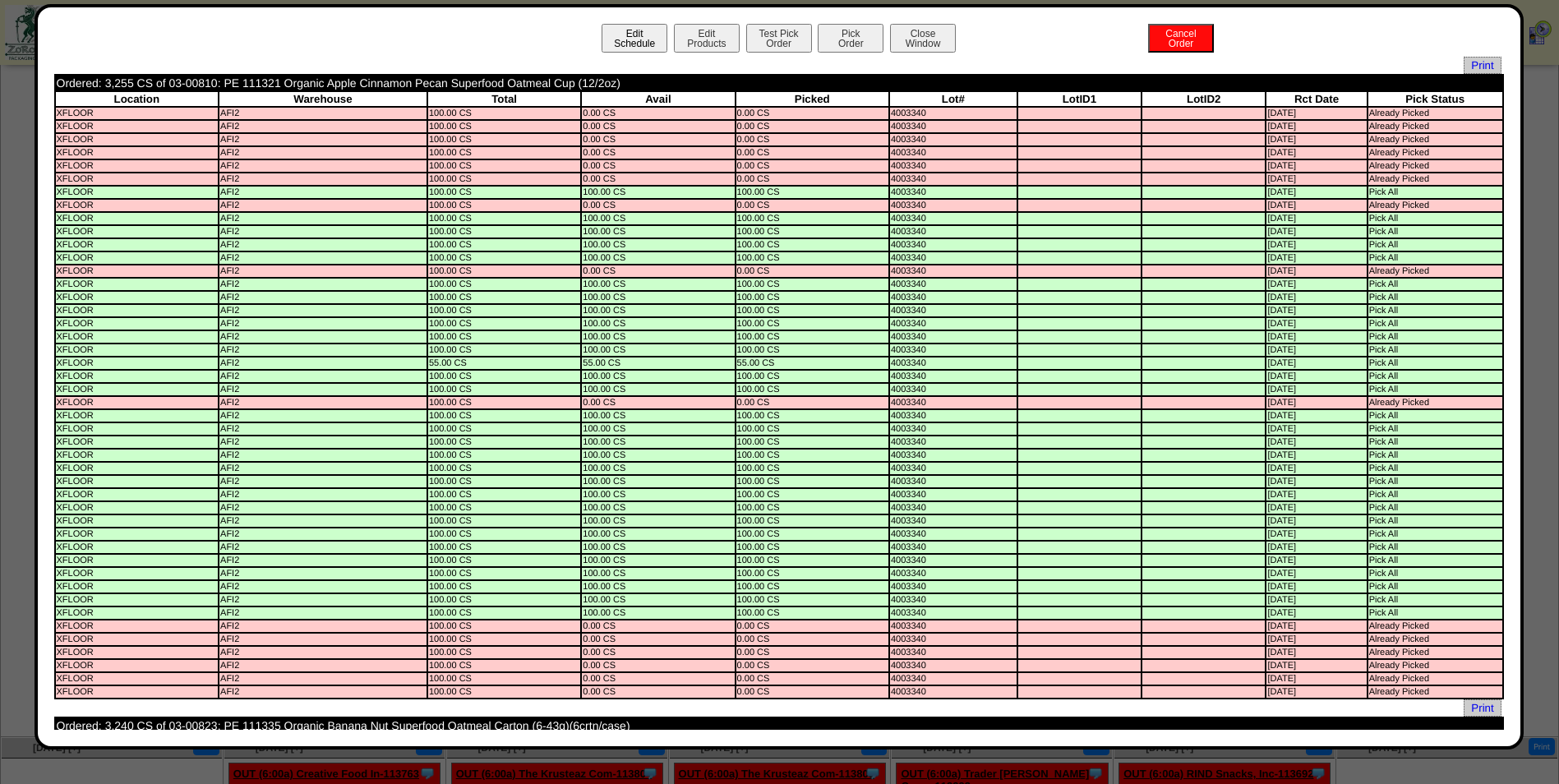 click on "Edit Schedule" at bounding box center (634, 38) 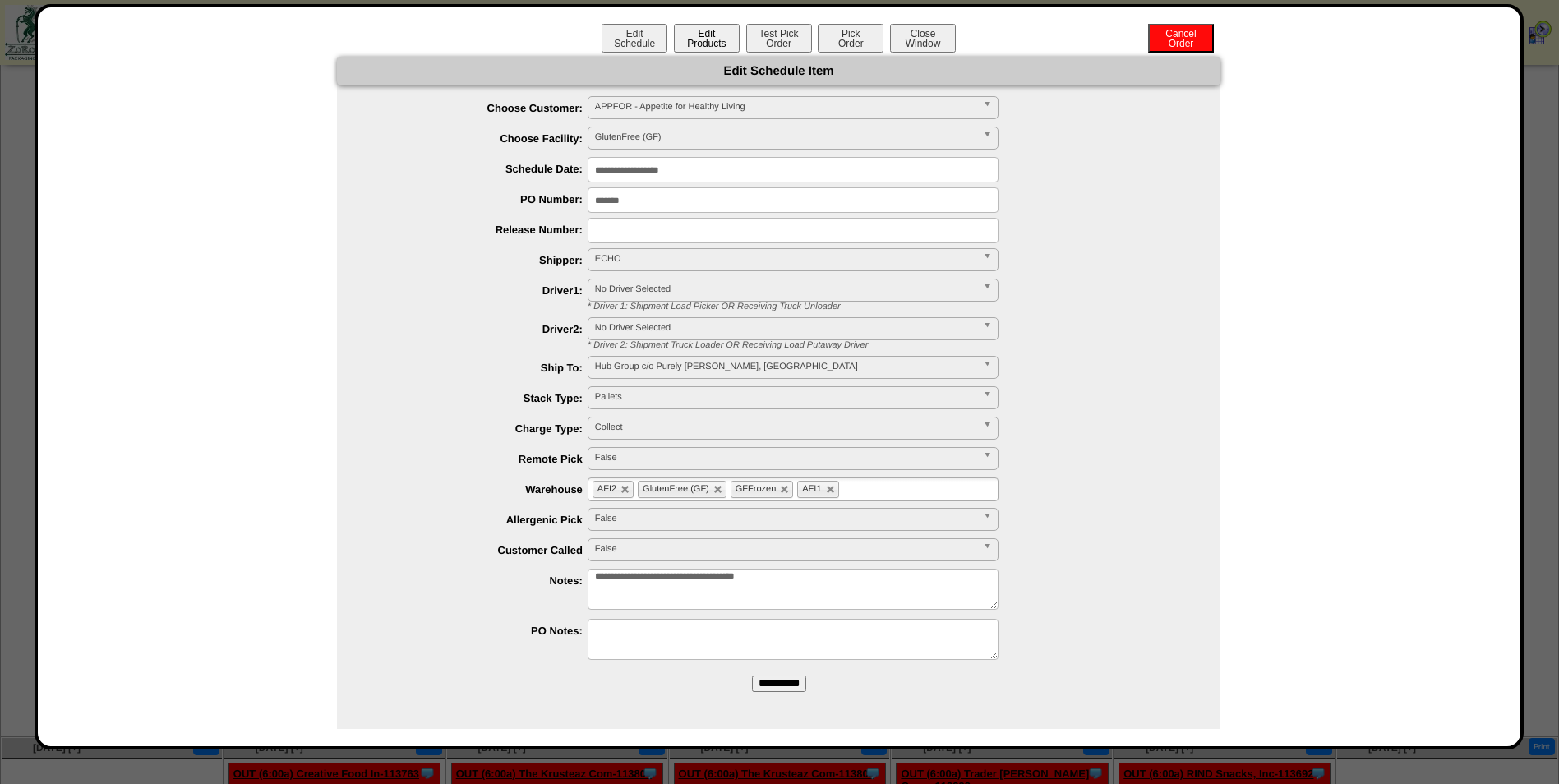 click on "Edit Products" at bounding box center [707, 38] 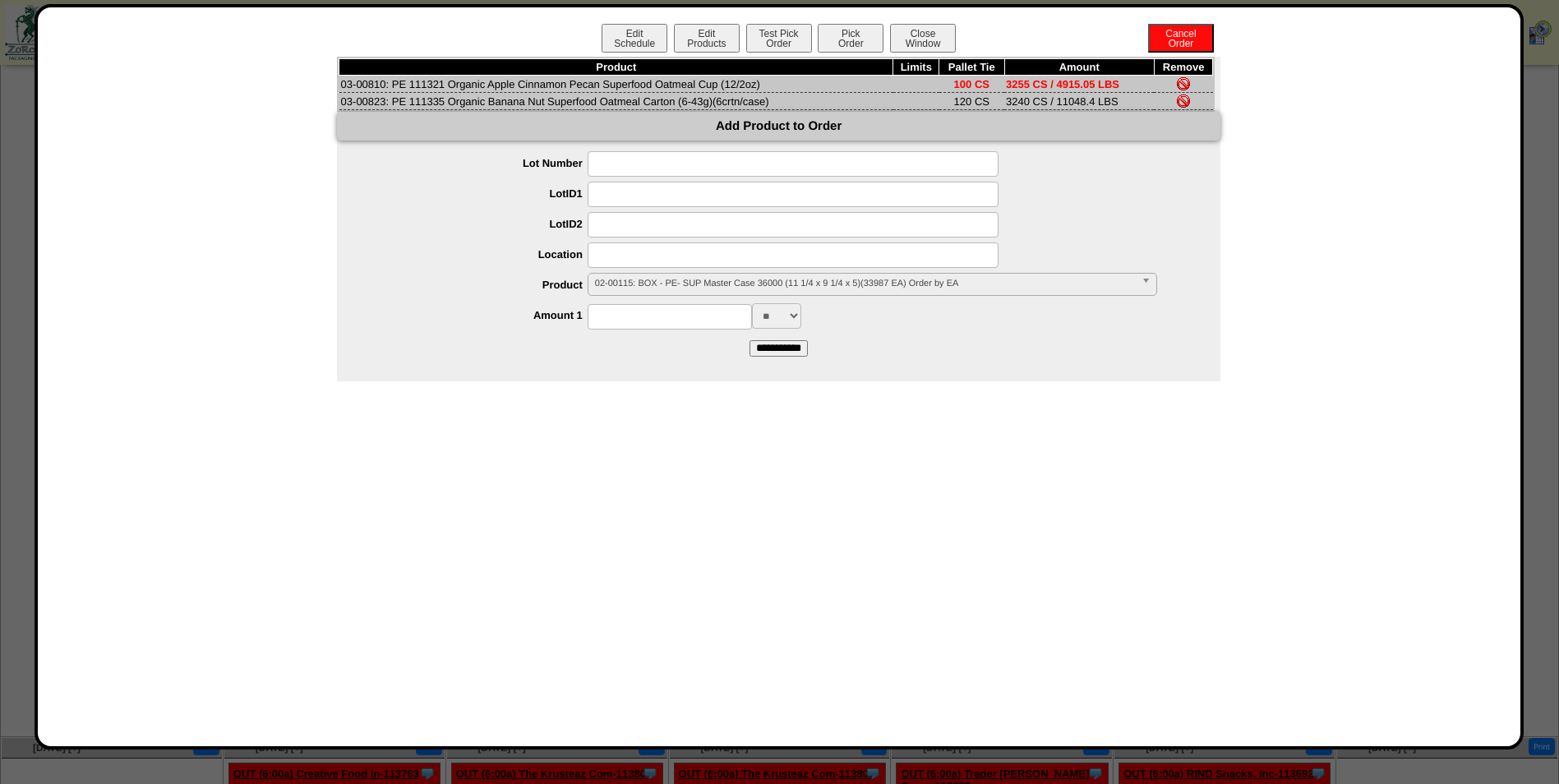 click on "03-00810: PE 111321 Organic Apple Cinnamon Pecan Superfood Oatmeal Cup (12/2oz)" at bounding box center (616, 84) 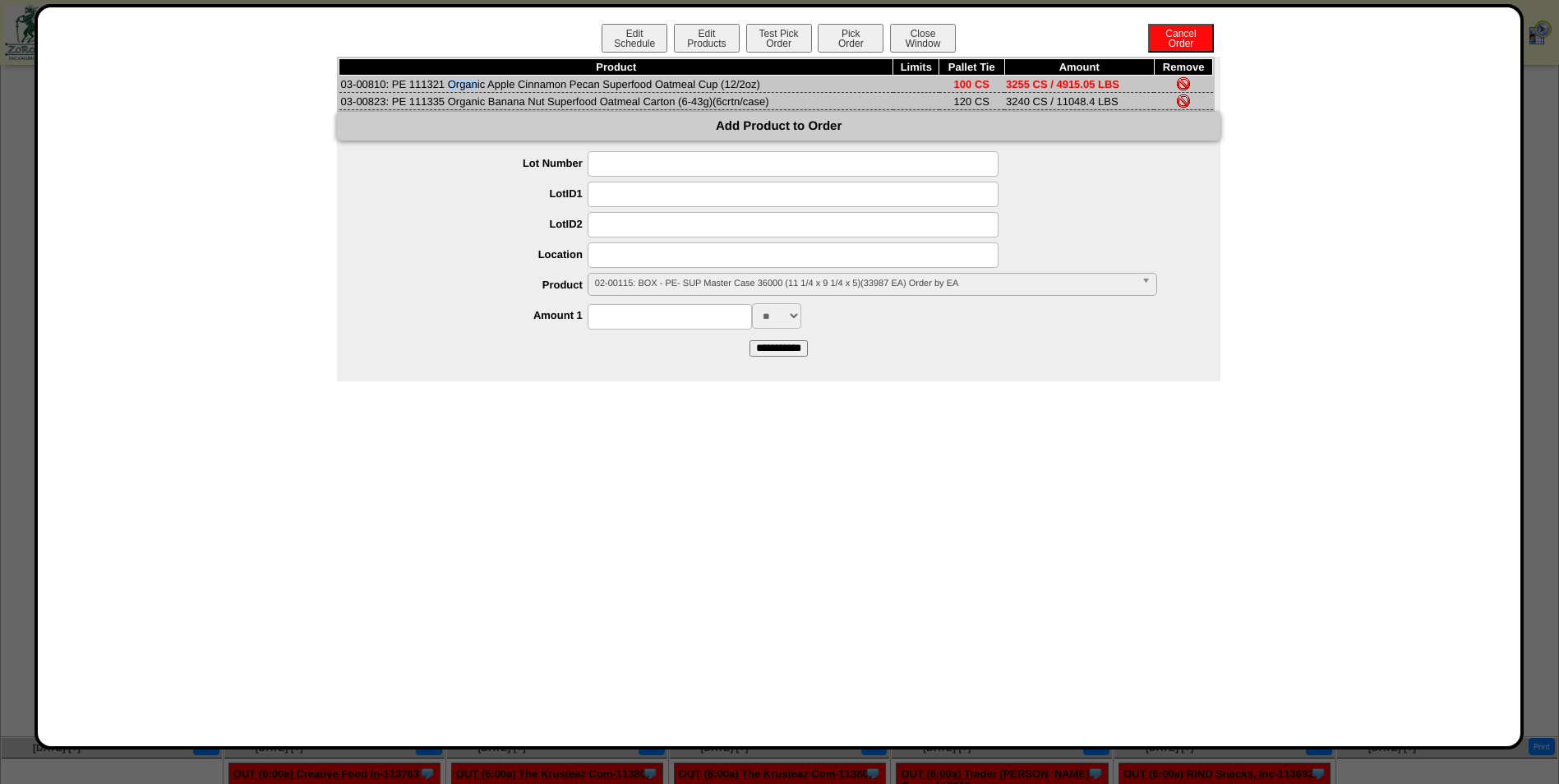 click on "03-00810: PE 111321 Organic Apple Cinnamon Pecan Superfood Oatmeal Cup (12/2oz)" at bounding box center [616, 84] 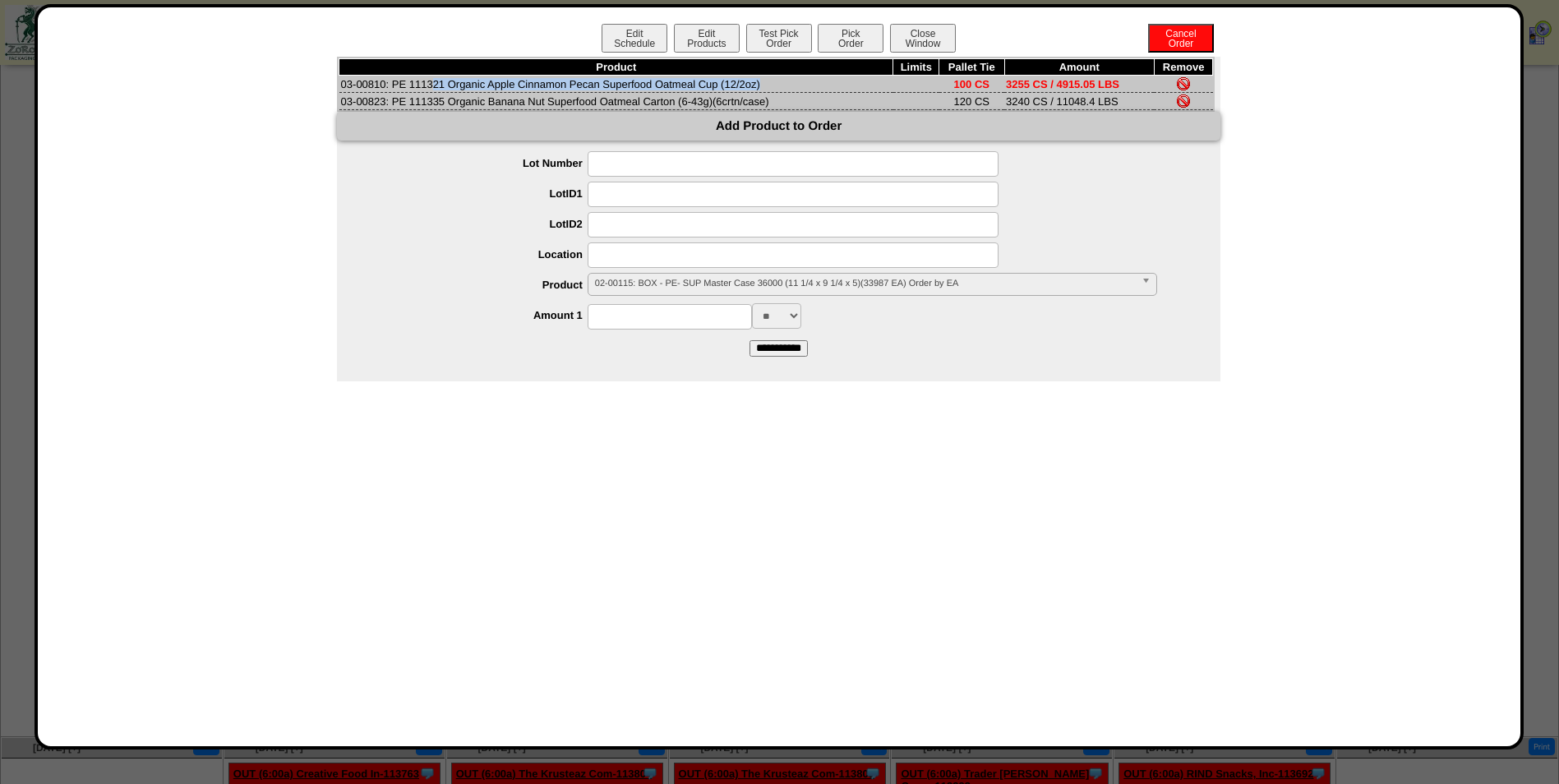 click on "03-00810: PE 111321 Organic Apple Cinnamon Pecan Superfood Oatmeal Cup (12/2oz)" at bounding box center [616, 84] 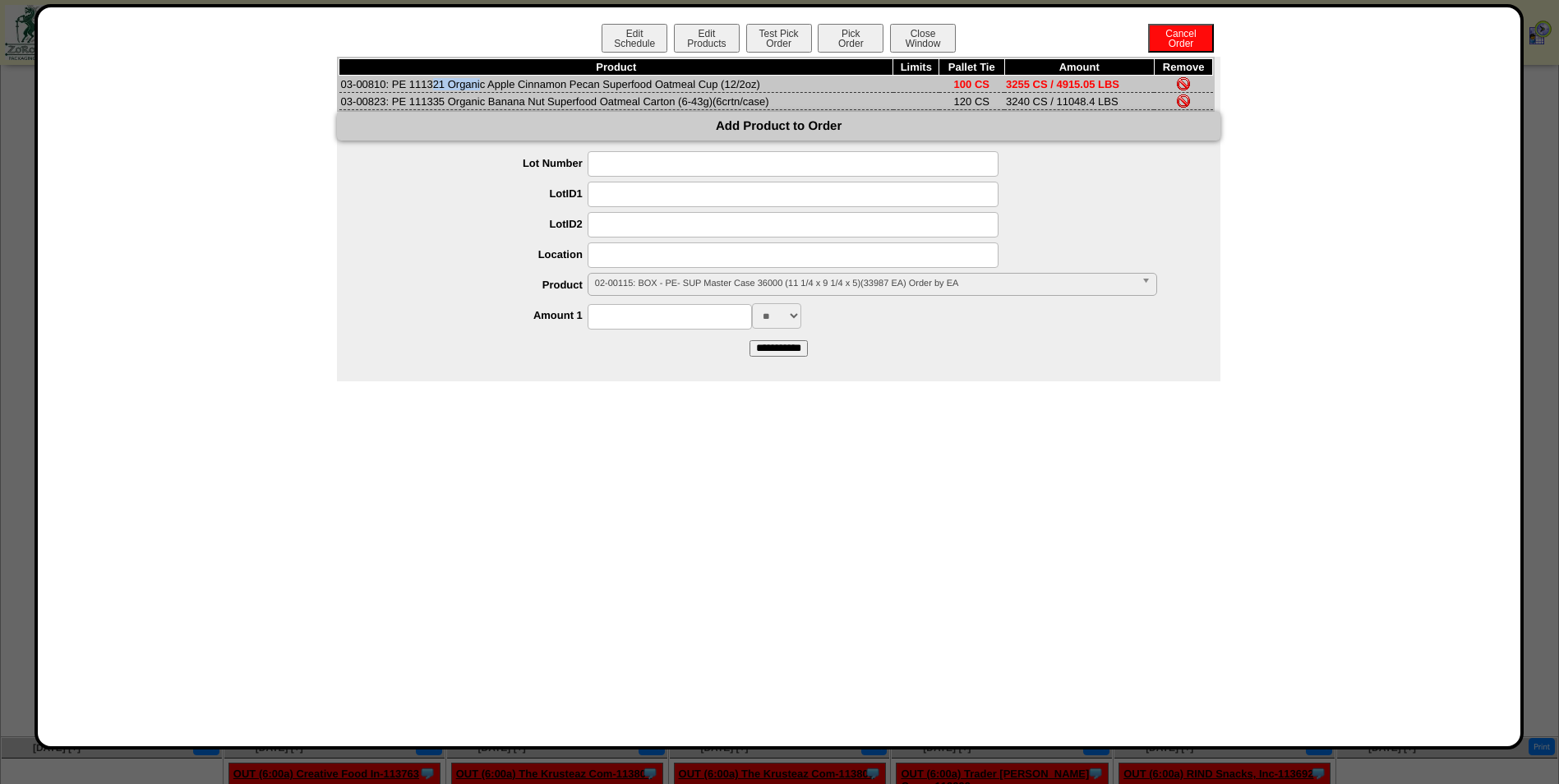 drag, startPoint x: 386, startPoint y: 84, endPoint x: 339, endPoint y: 85, distance: 47.01064 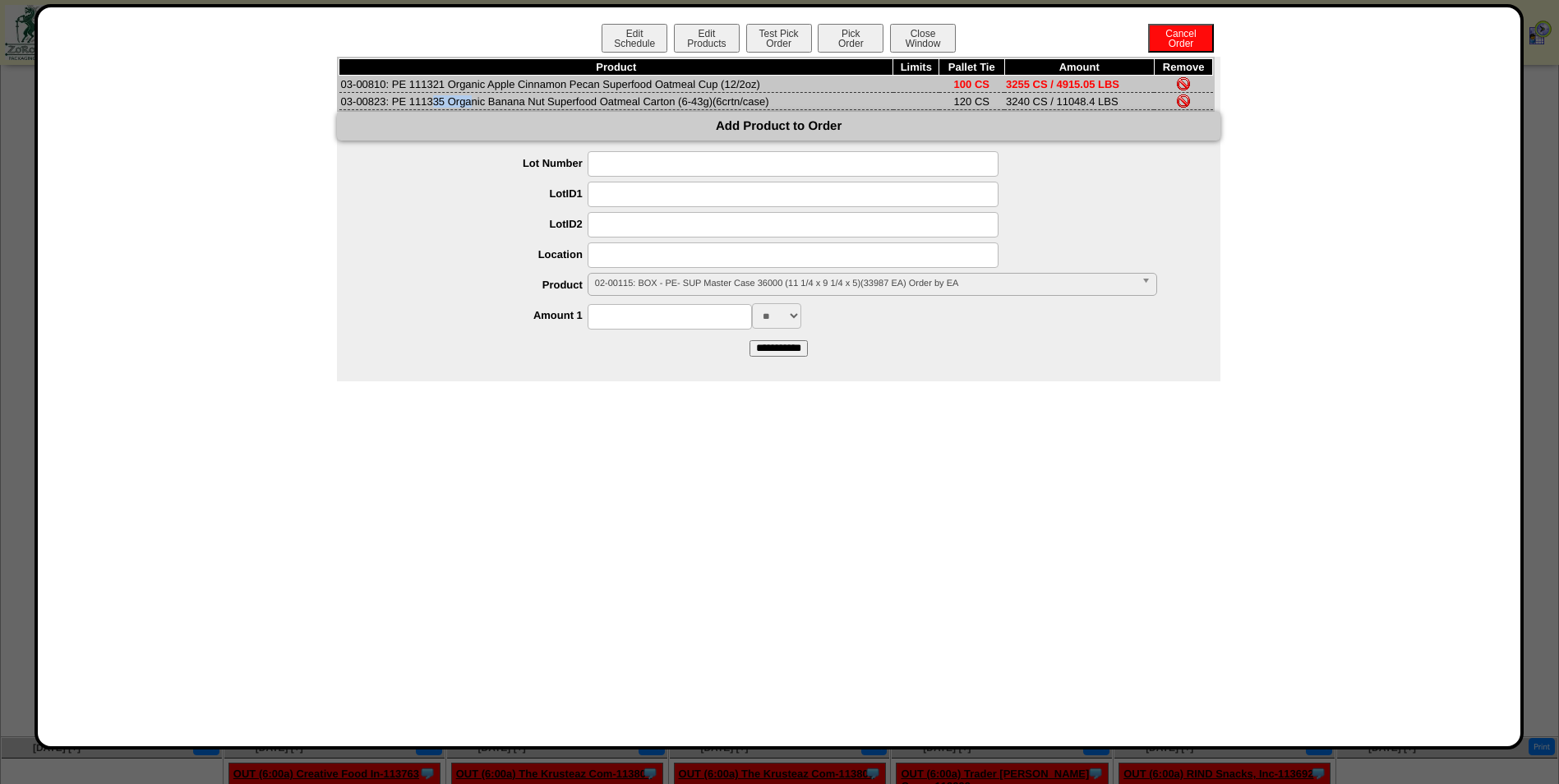 drag, startPoint x: 382, startPoint y: 99, endPoint x: 340, endPoint y: 104, distance: 42.29657 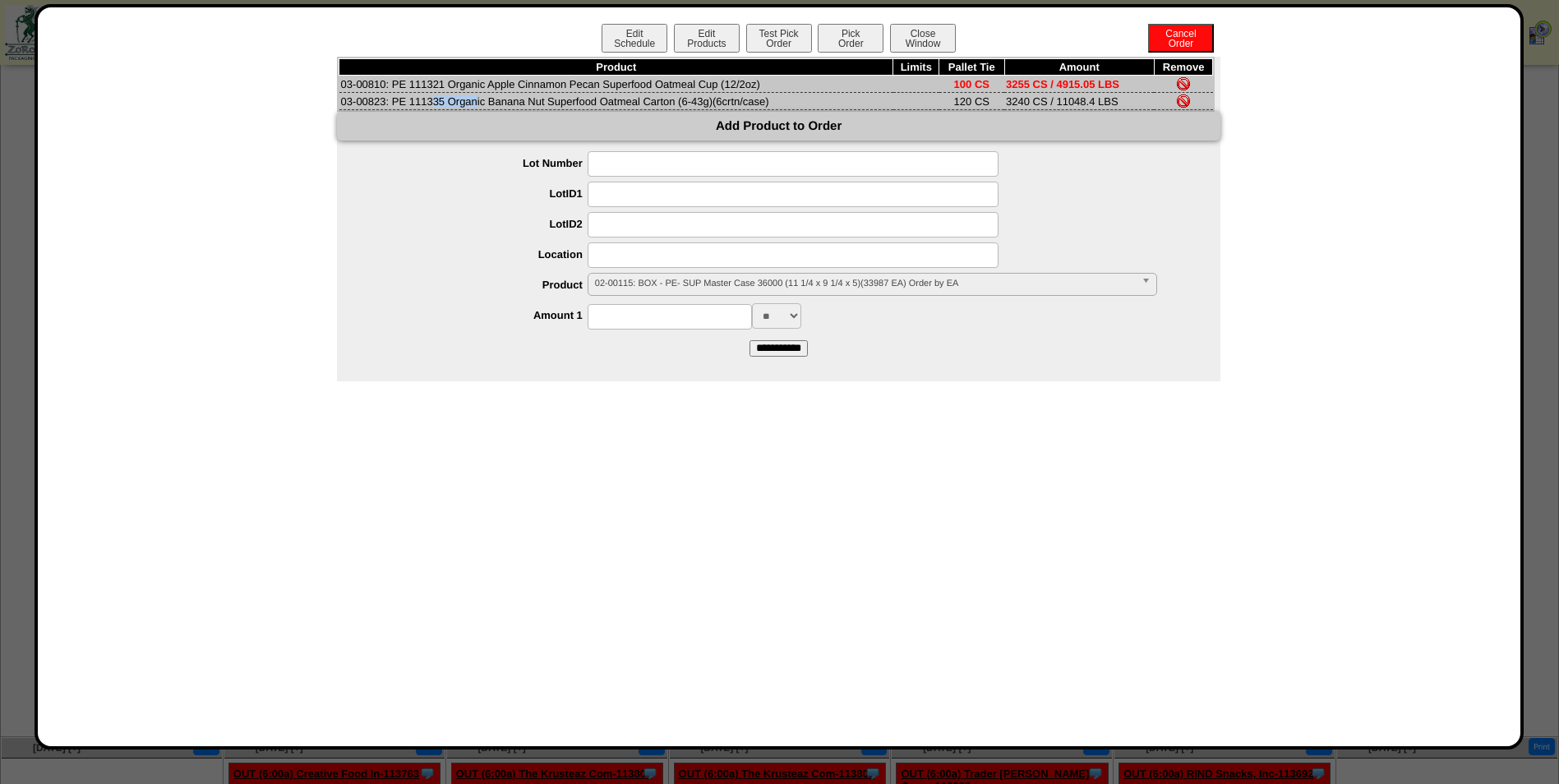 drag, startPoint x: 384, startPoint y: 101, endPoint x: 339, endPoint y: 102, distance: 45.01111 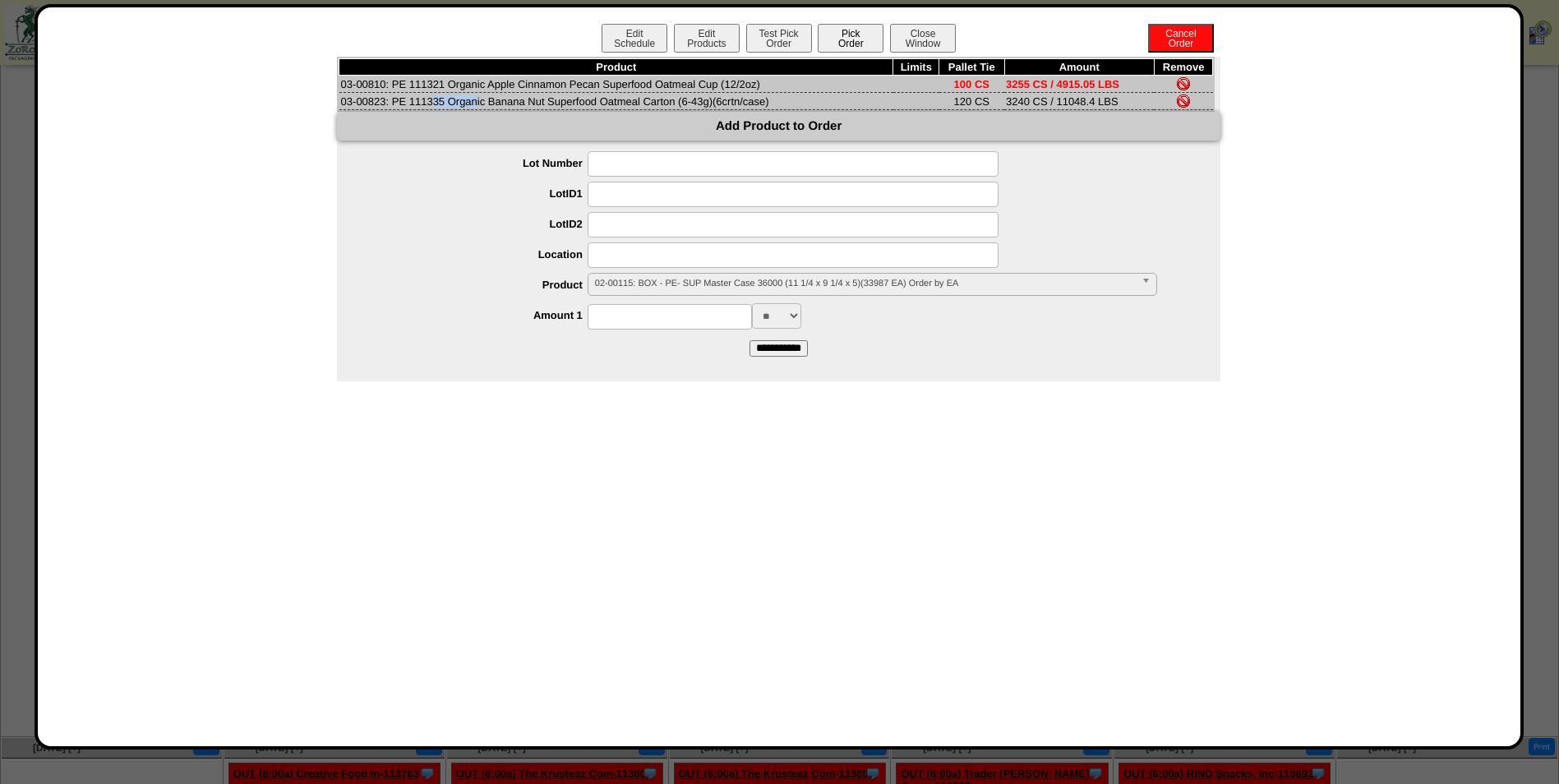 click on "Pick Order" at bounding box center [851, 38] 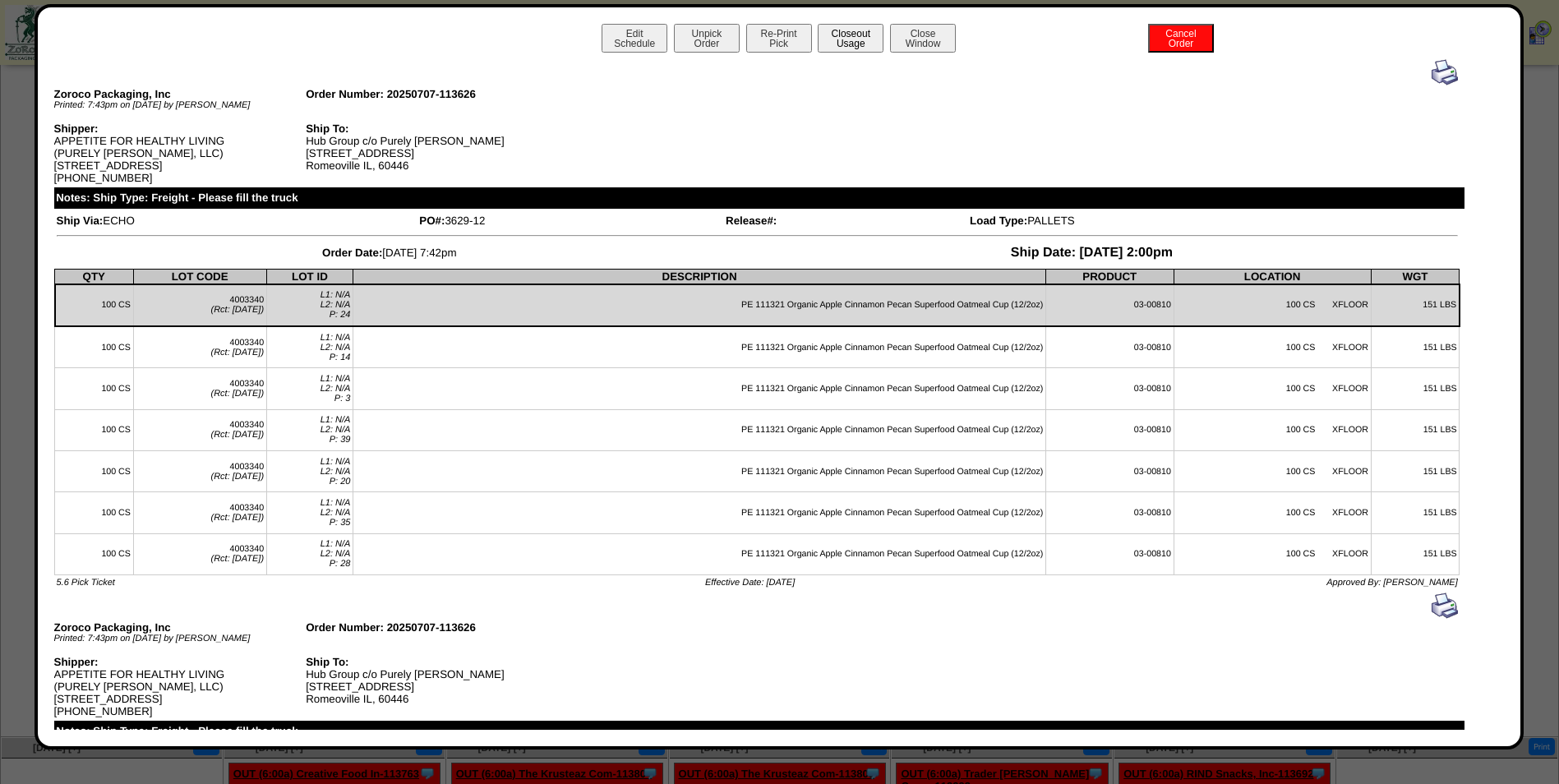 click on "Closeout Usage" at bounding box center (851, 38) 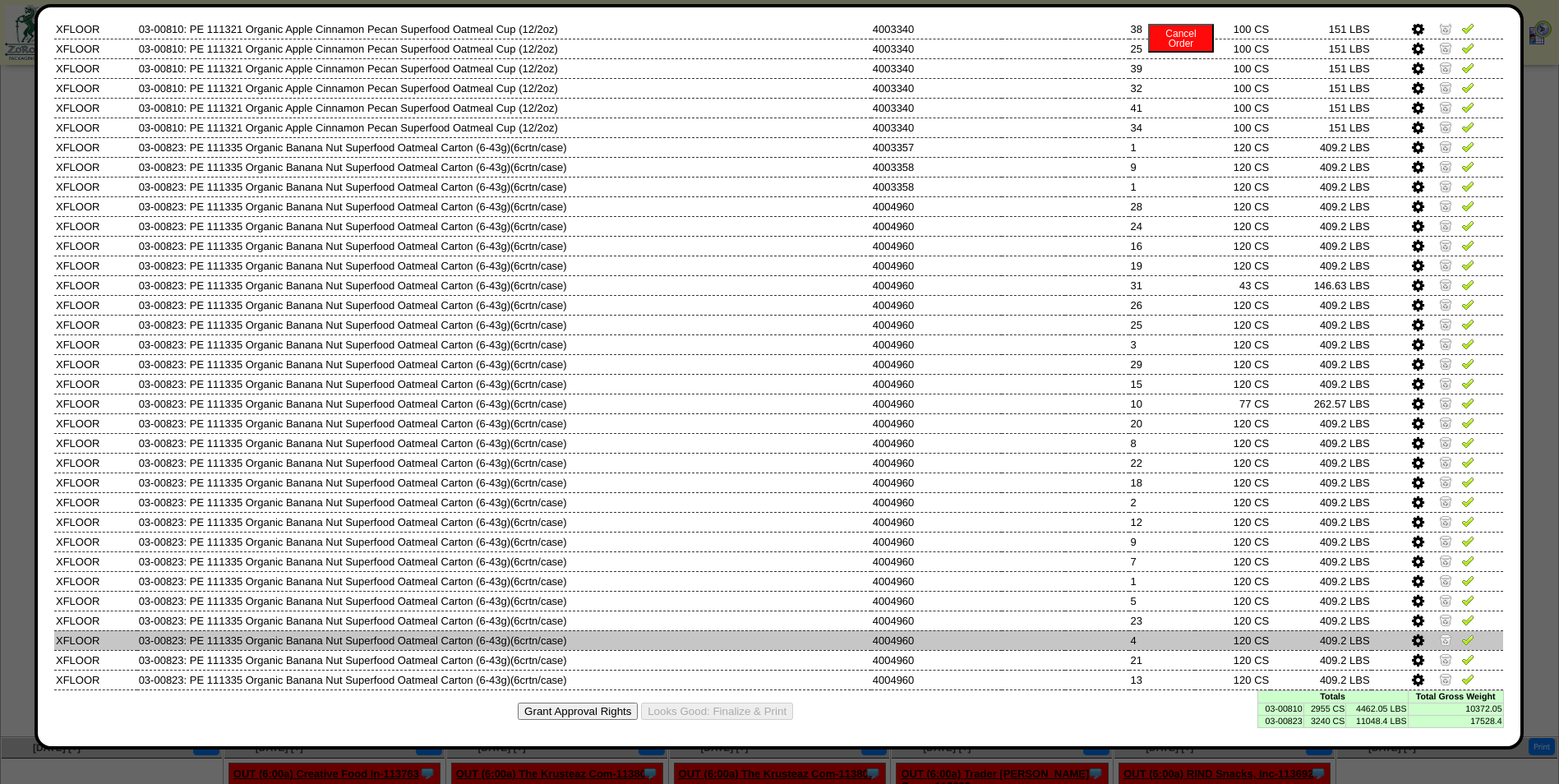 scroll, scrollTop: 578, scrollLeft: 0, axis: vertical 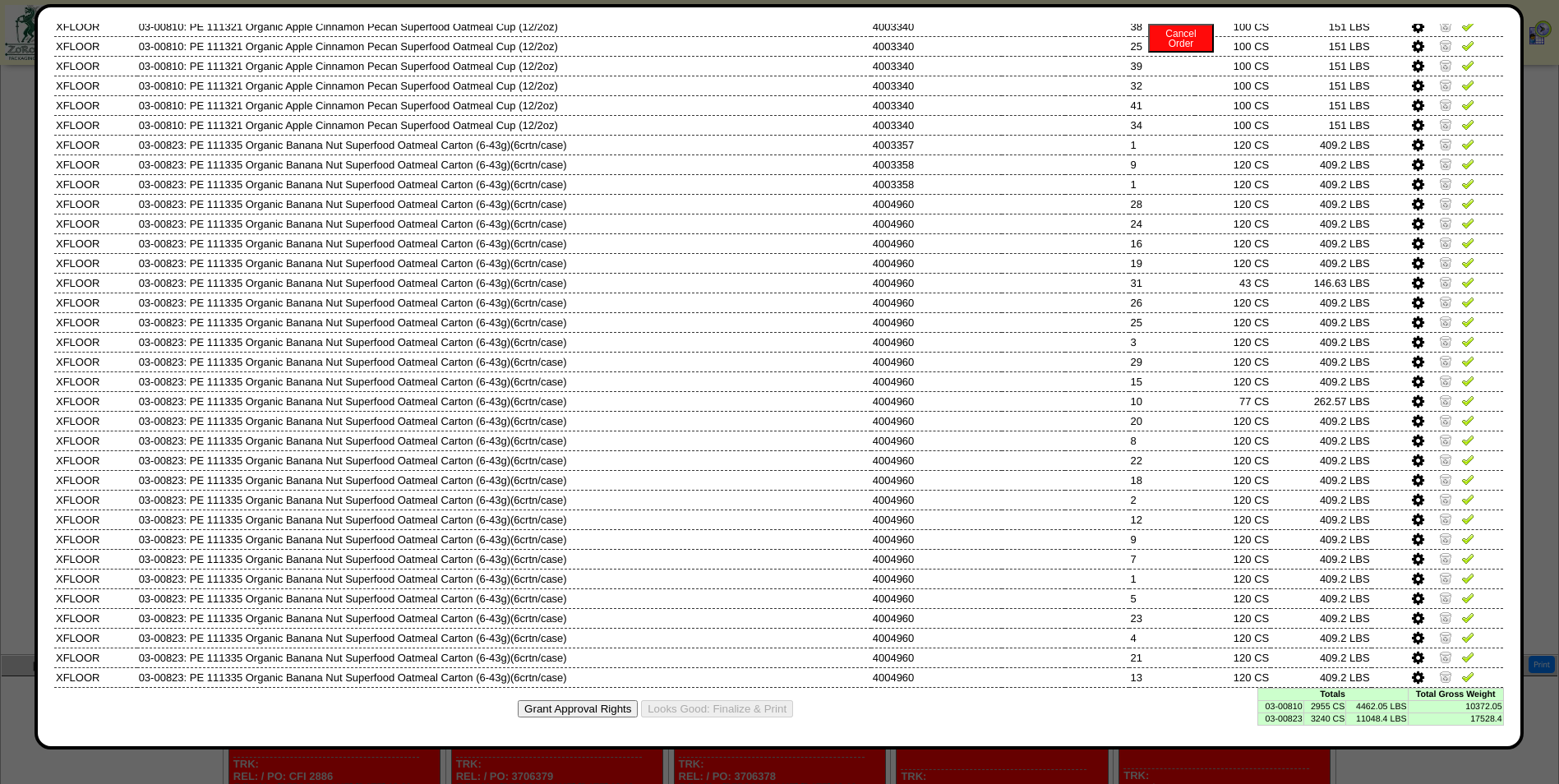 click on "03-00810" at bounding box center [1280, 706] 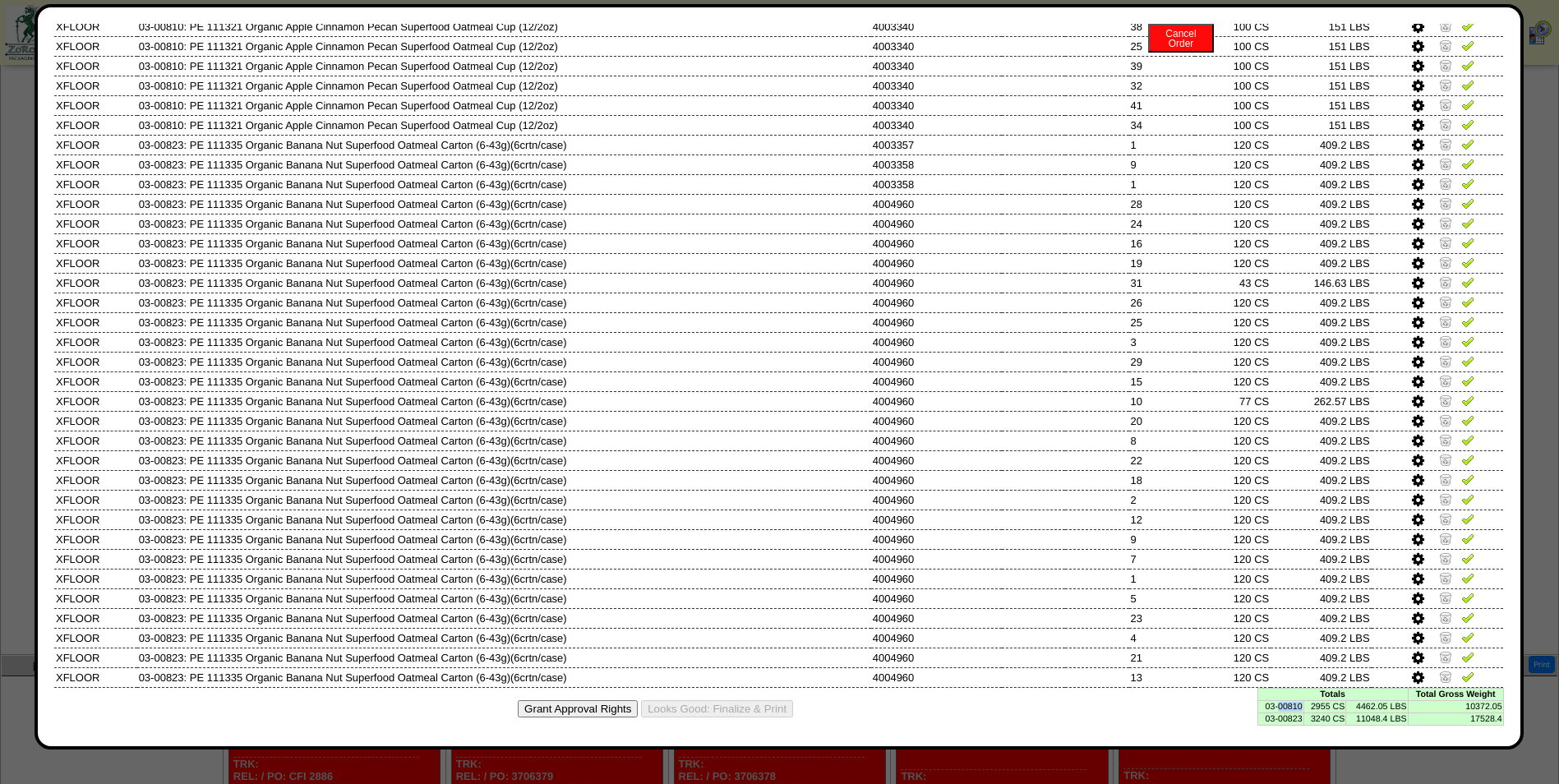 click on "03-00810" at bounding box center [1280, 706] 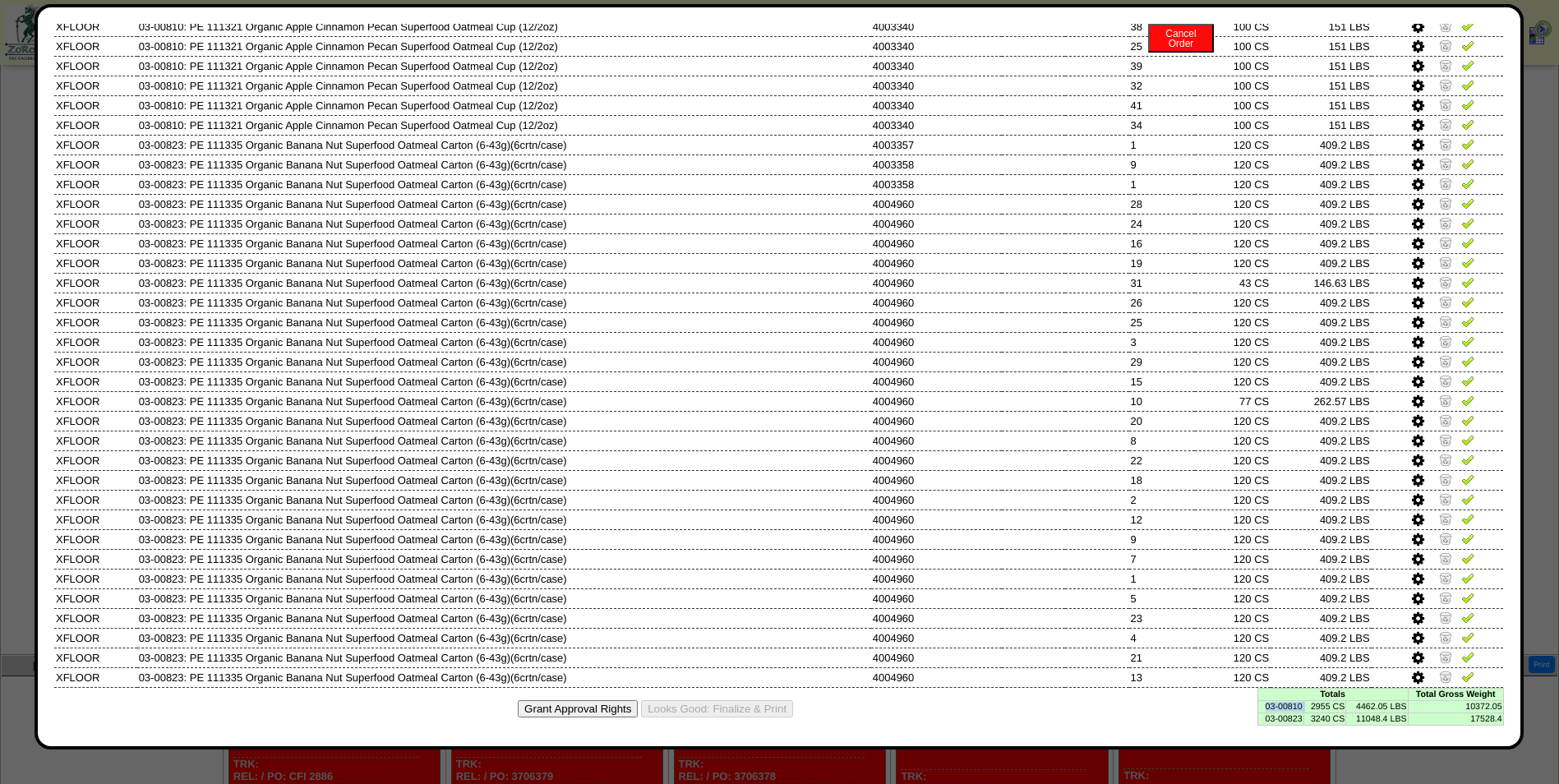 click on "03-00810" at bounding box center (1280, 706) 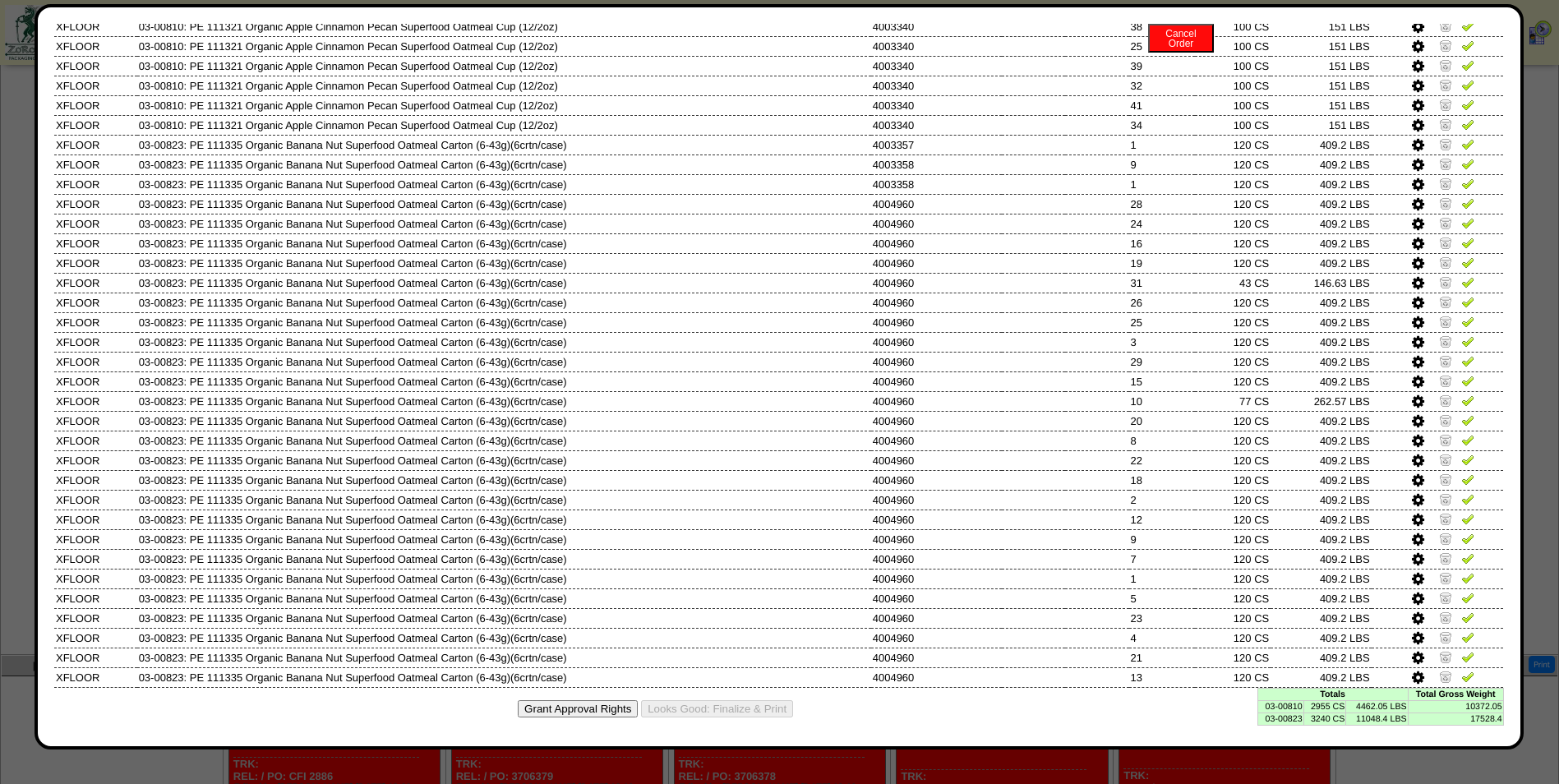 click on "03-00823" at bounding box center (1280, 718) 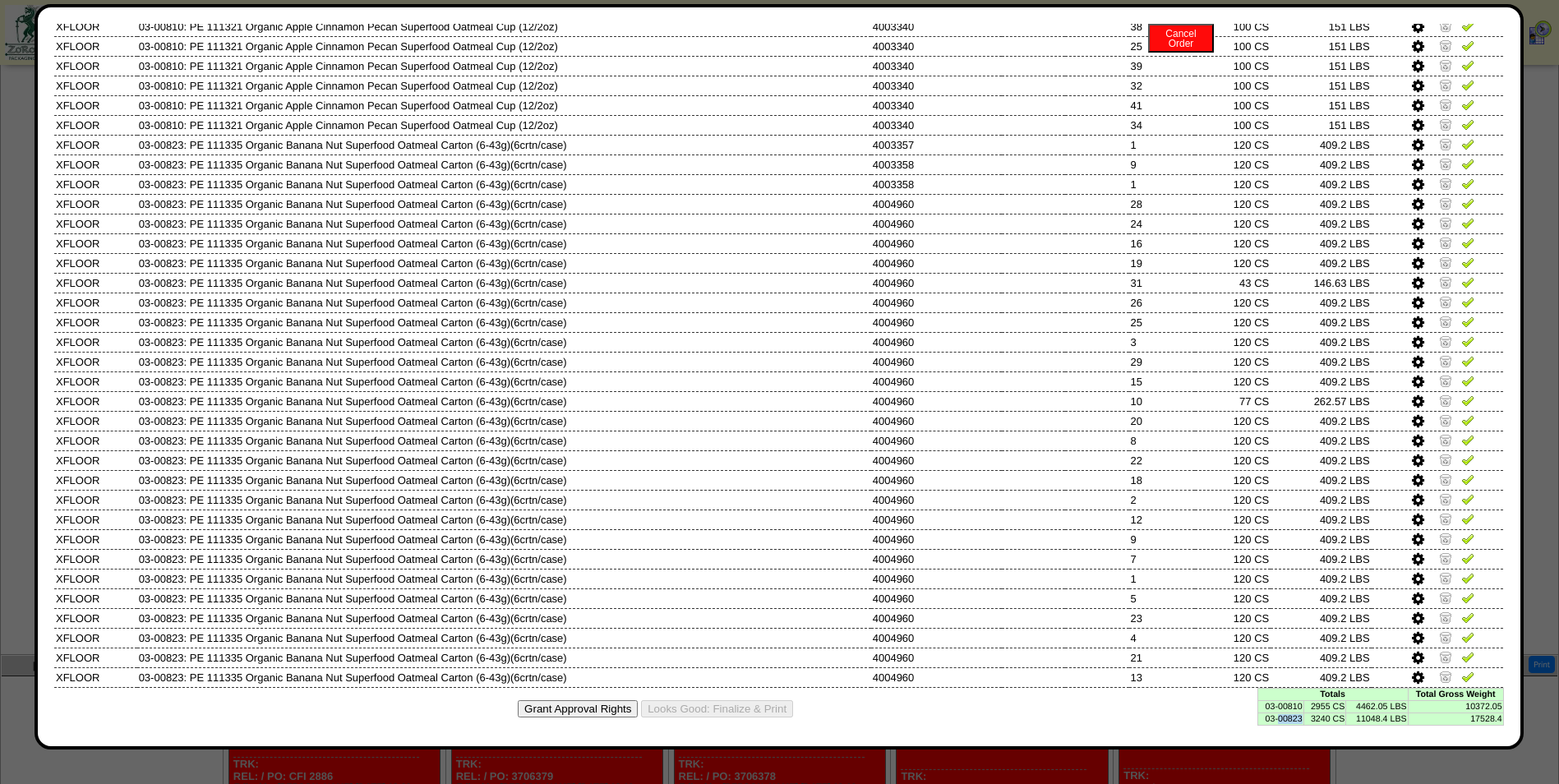click on "03-00823" at bounding box center (1280, 718) 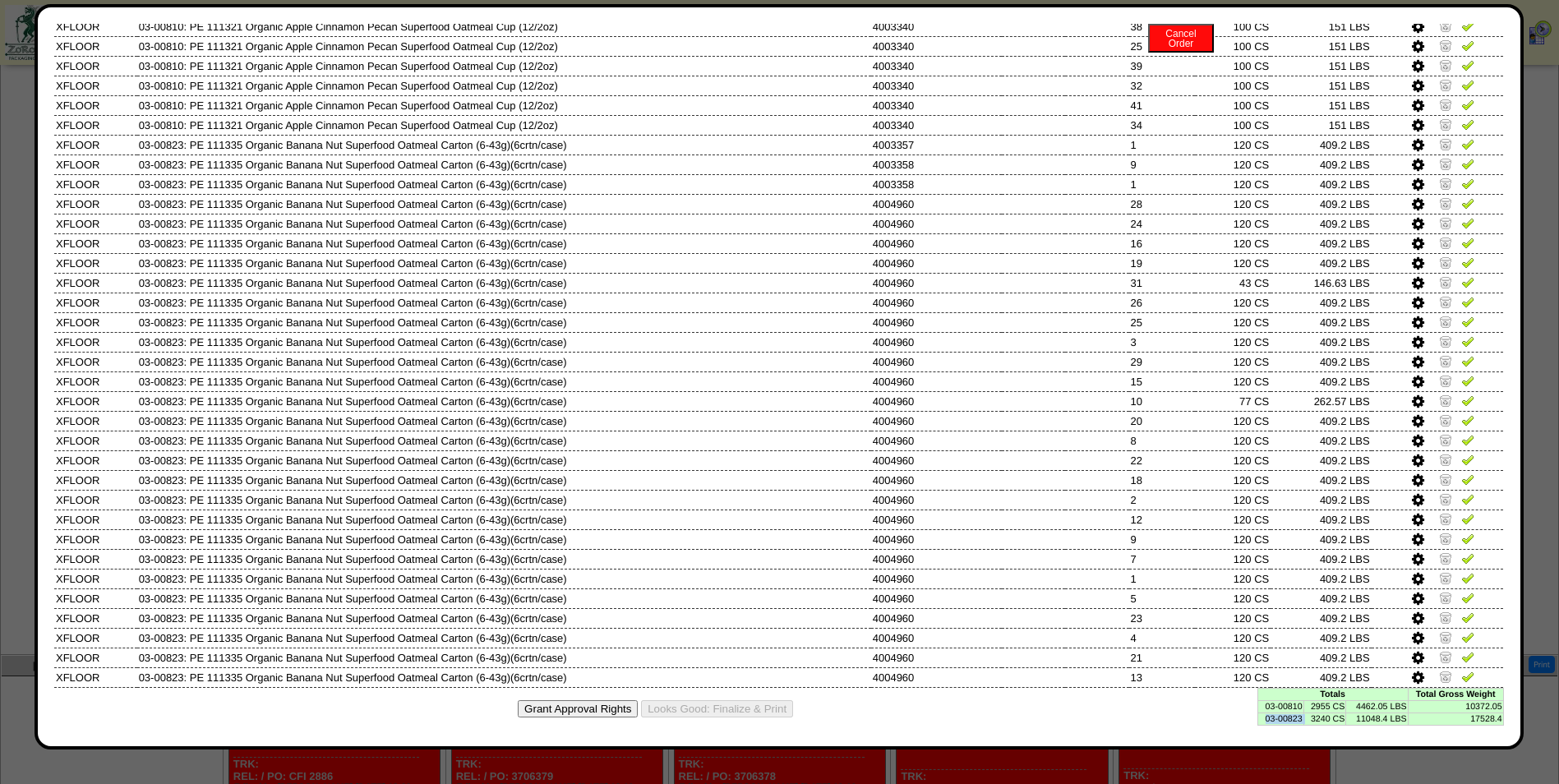 click on "03-00823" at bounding box center [1280, 718] 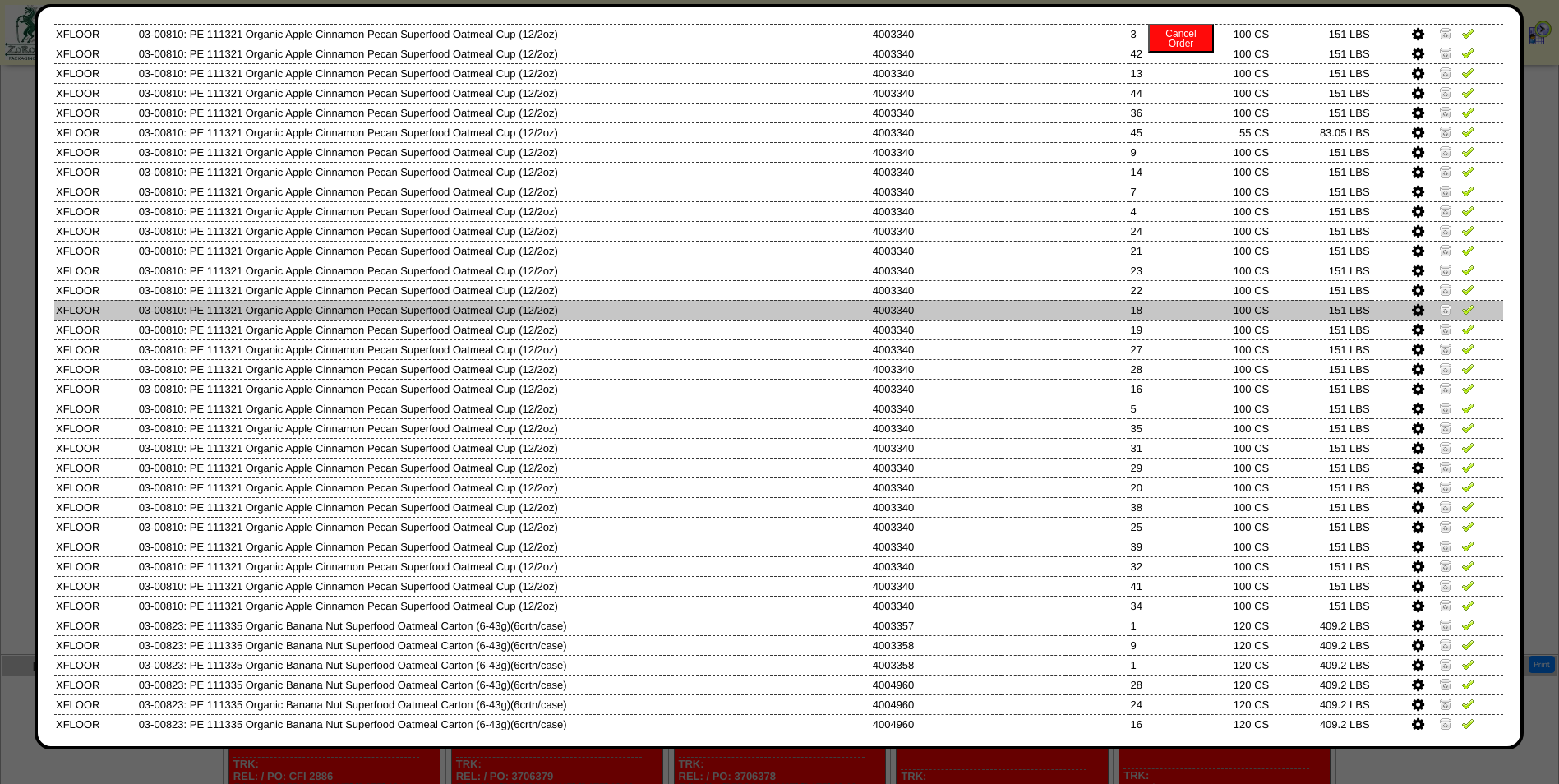 scroll, scrollTop: 0, scrollLeft: 0, axis: both 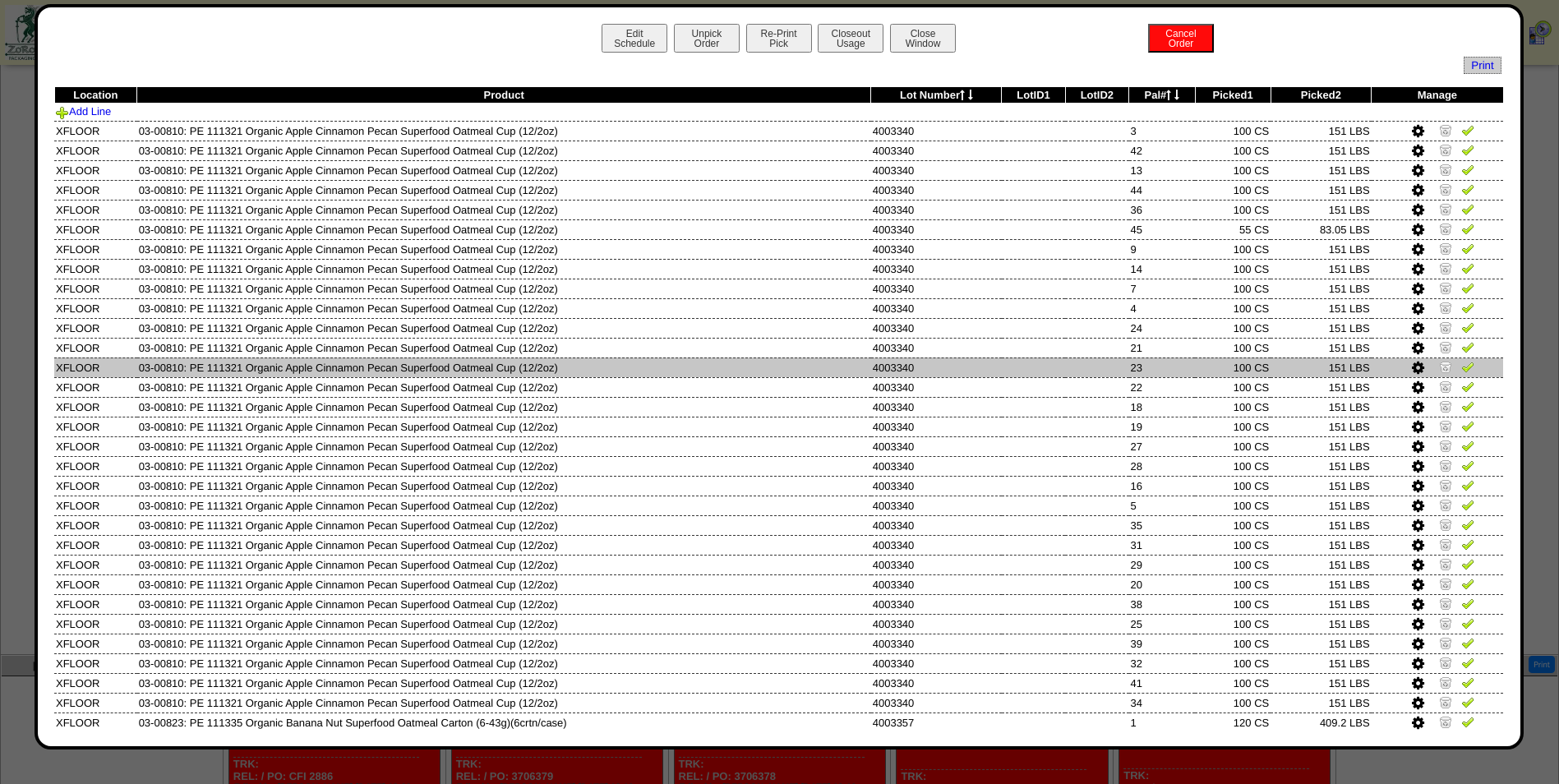 click on "23" at bounding box center (1162, 367) 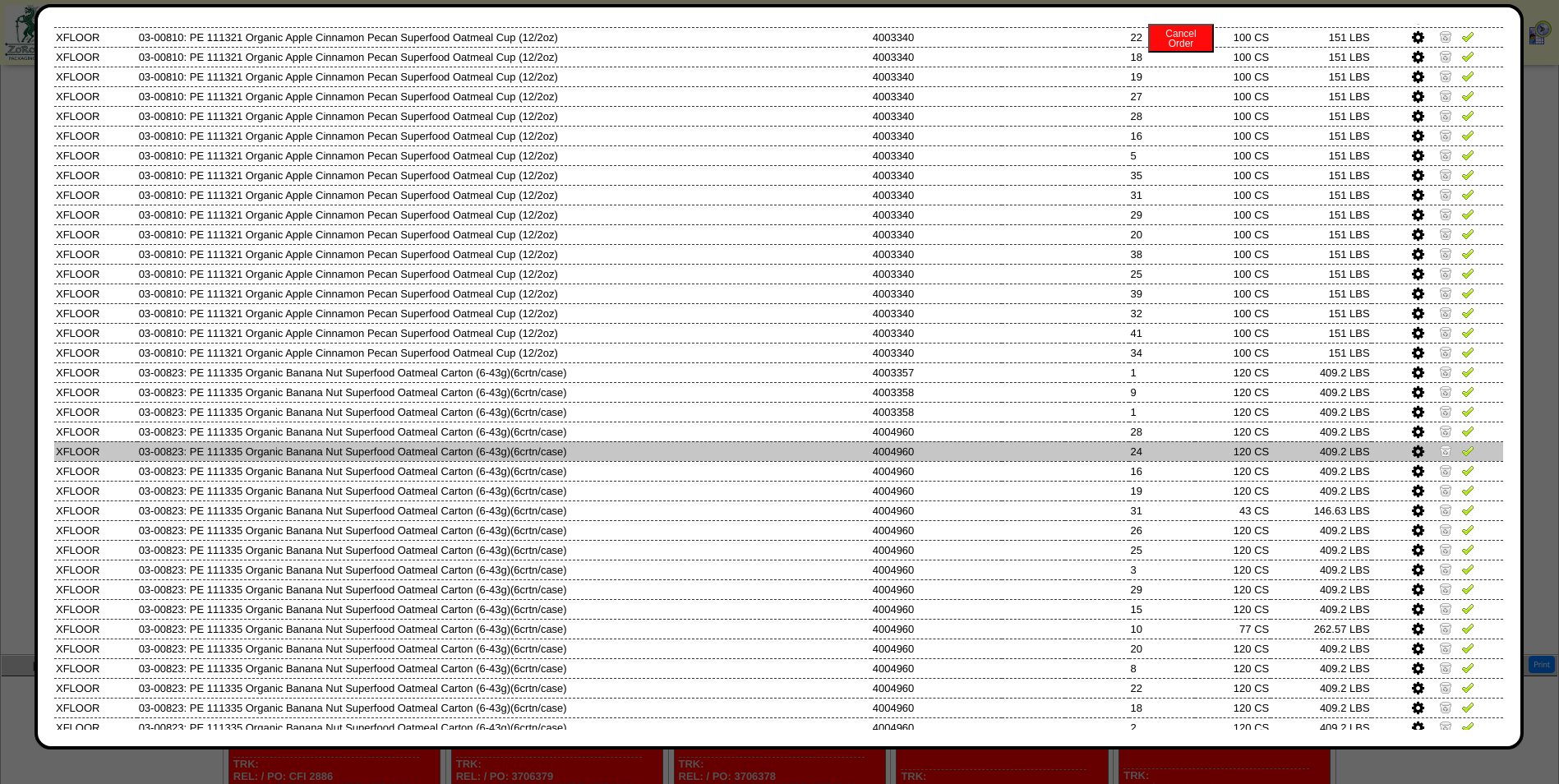 scroll, scrollTop: 578, scrollLeft: 0, axis: vertical 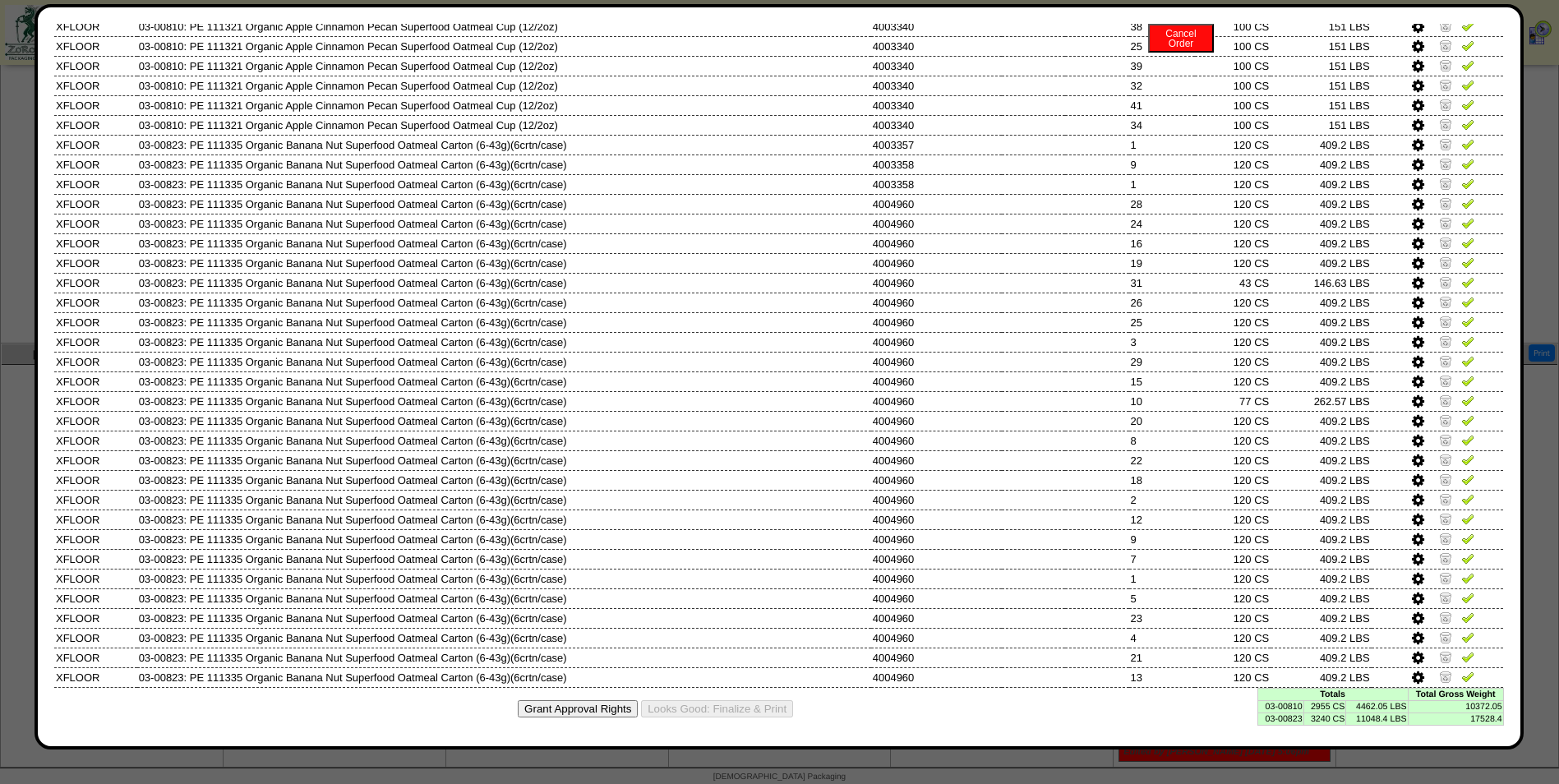 click on "2955 CS" at bounding box center (1325, 706) 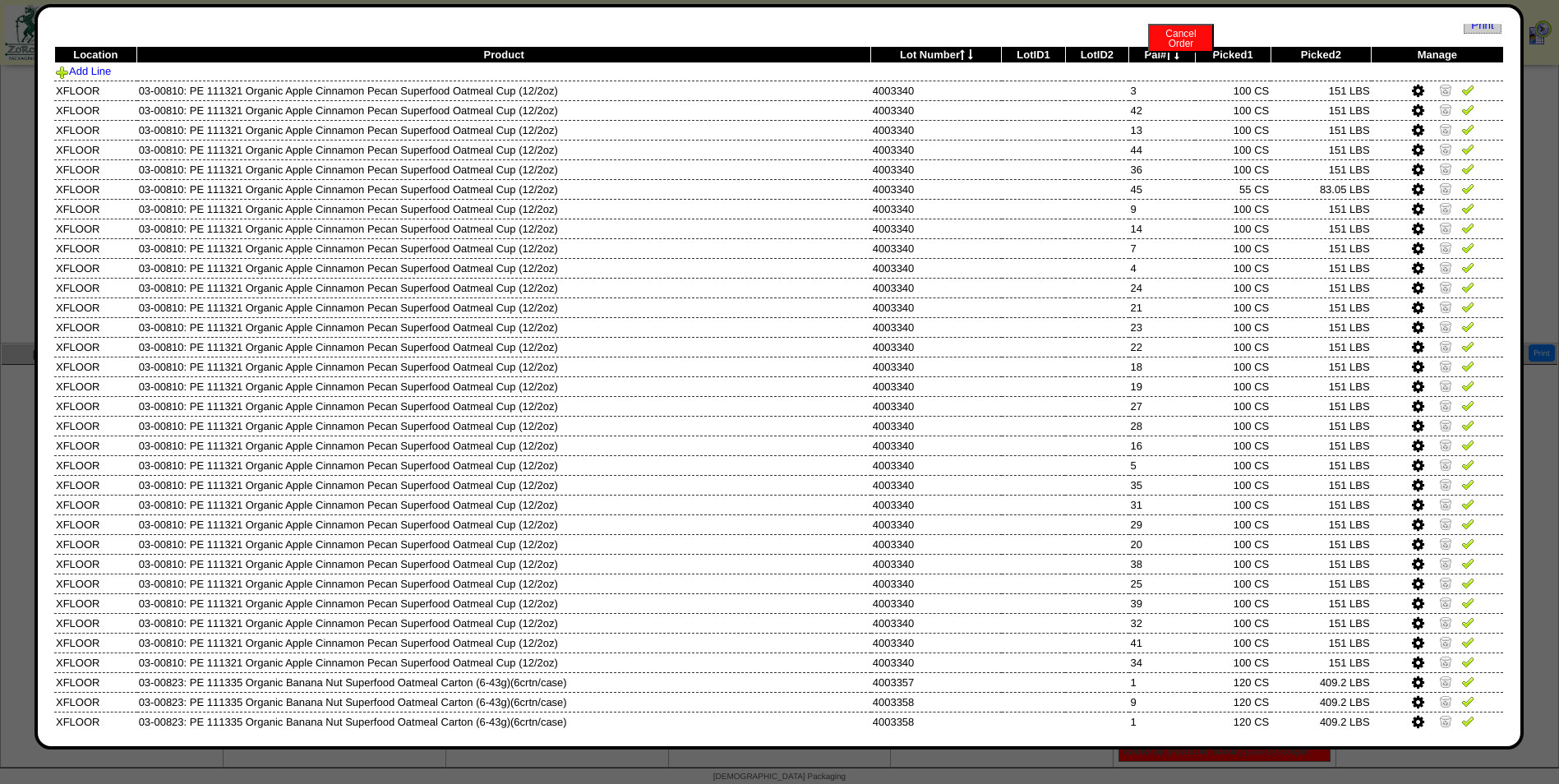 scroll, scrollTop: 0, scrollLeft: 0, axis: both 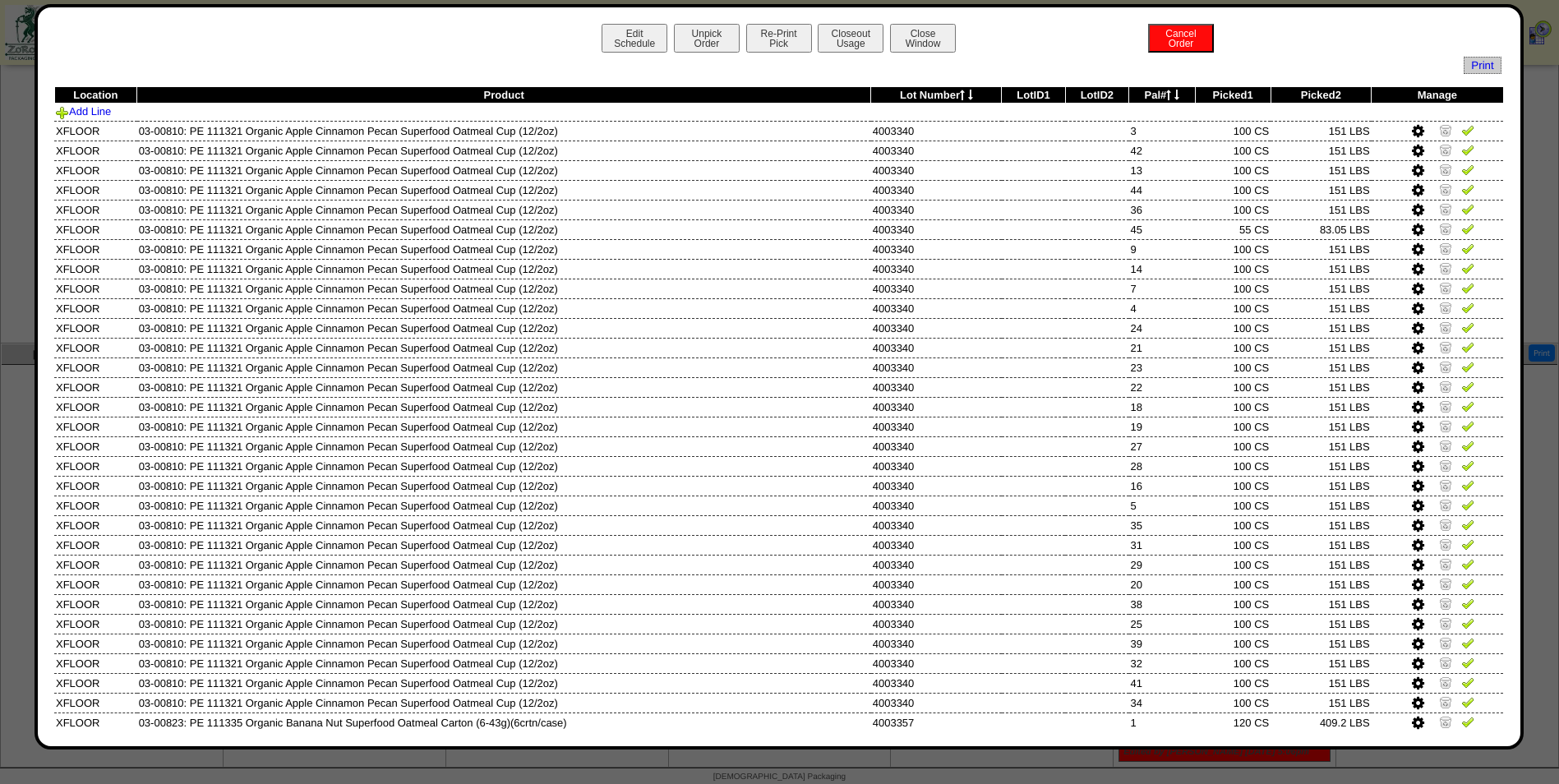 click at bounding box center [1177, 95] 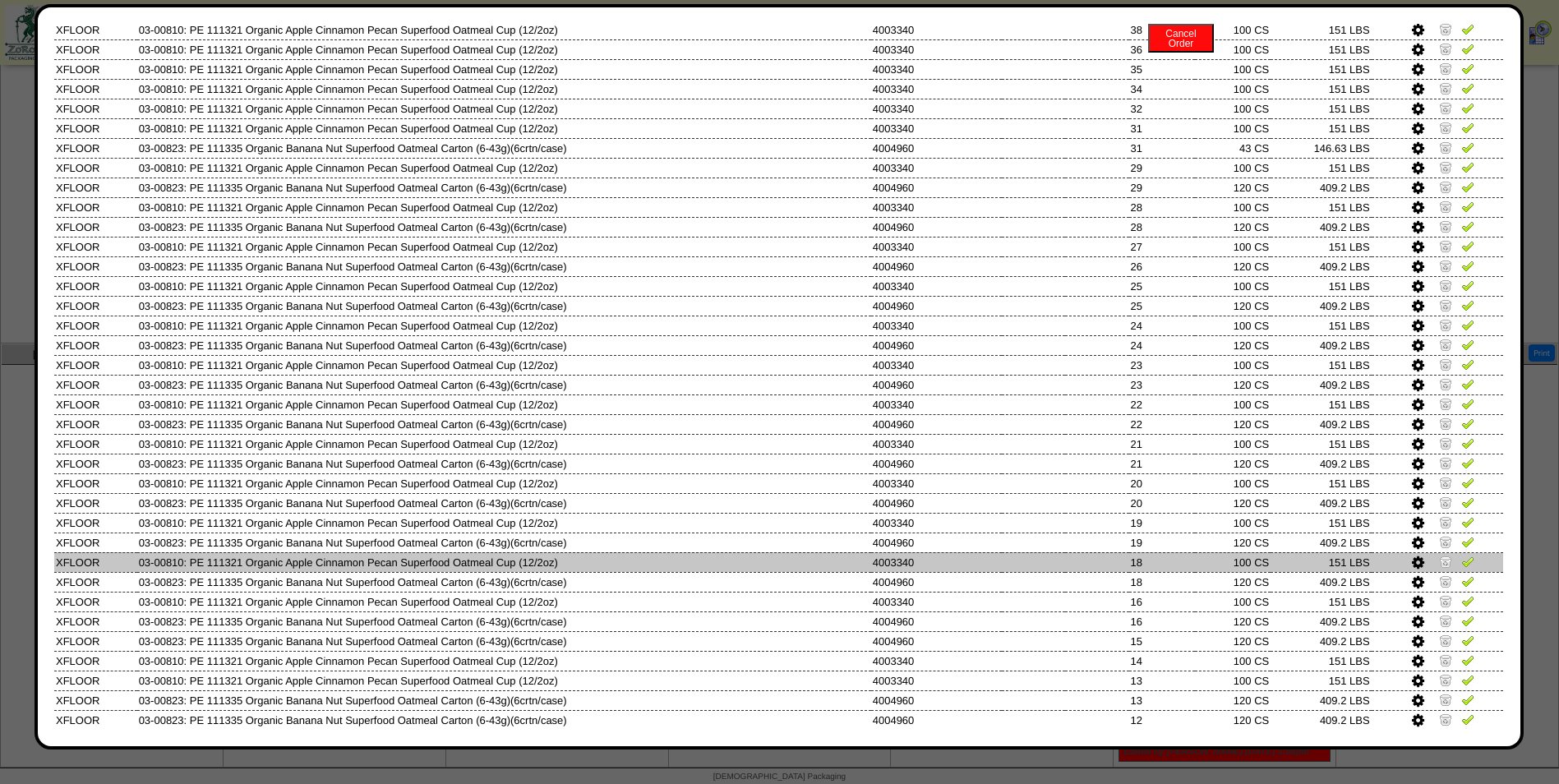 scroll, scrollTop: 578, scrollLeft: 0, axis: vertical 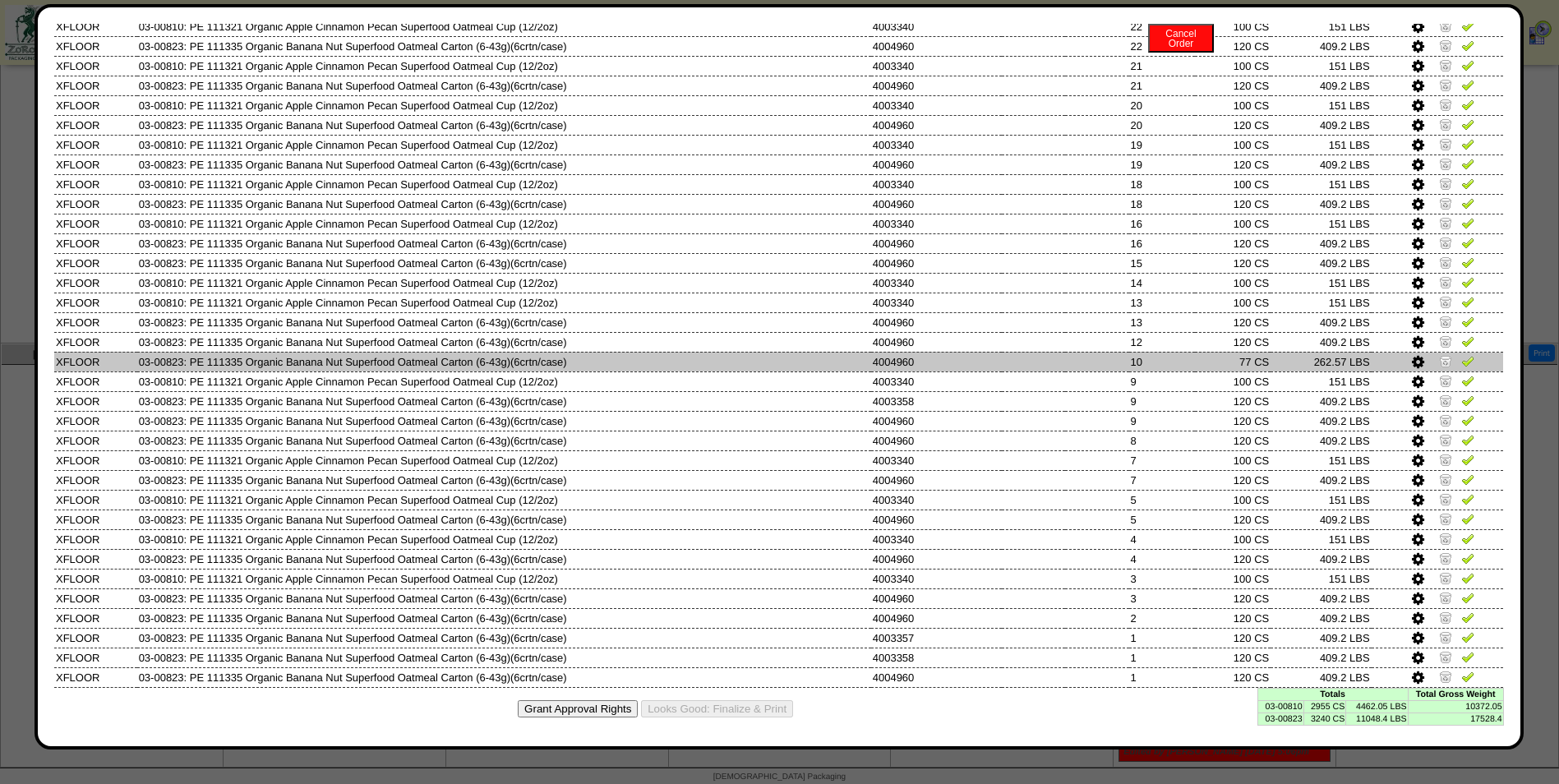 click at bounding box center (1418, 362) 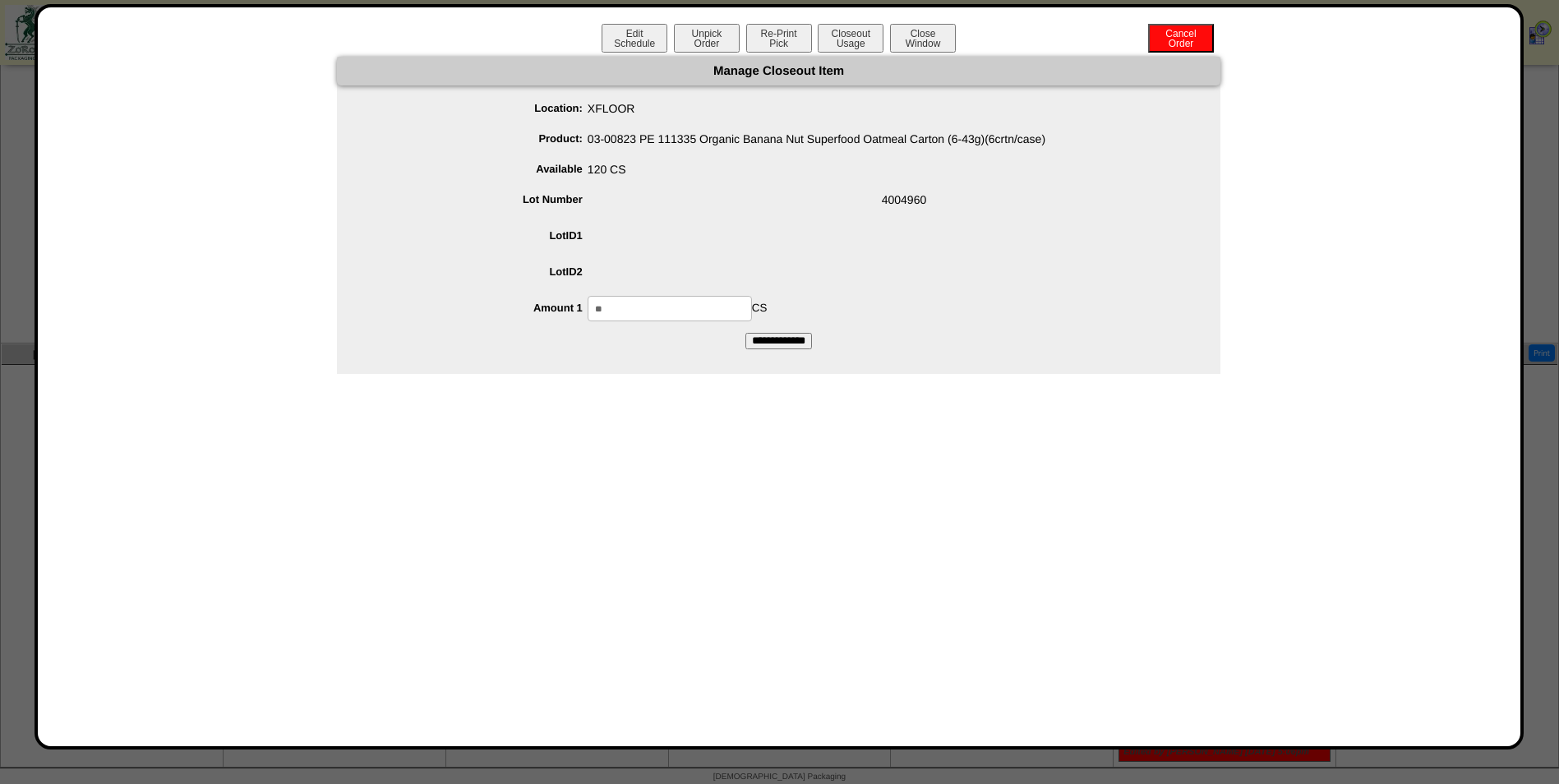 click on "**" at bounding box center [670, 308] 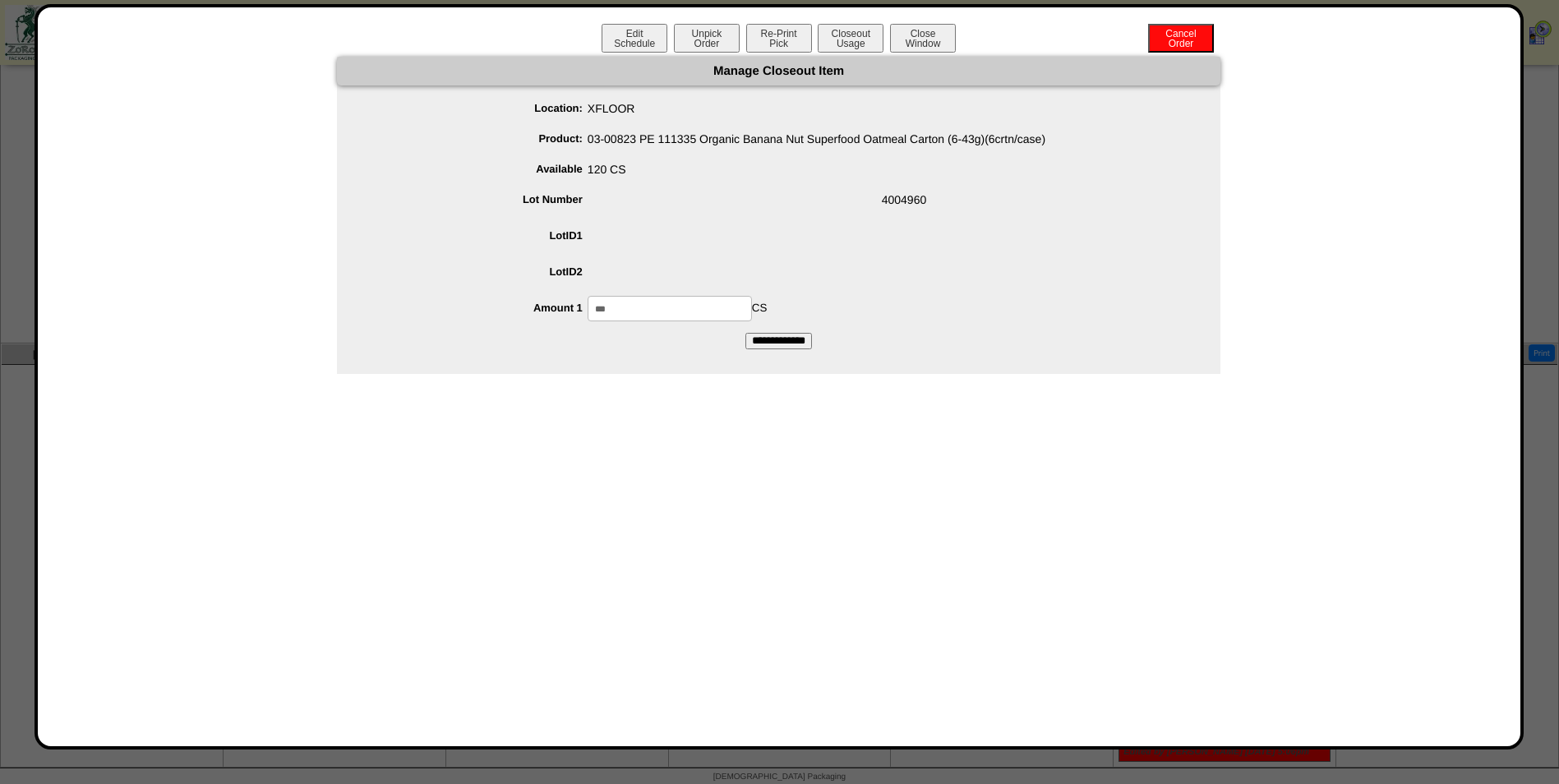 click on "**********" at bounding box center [778, 341] 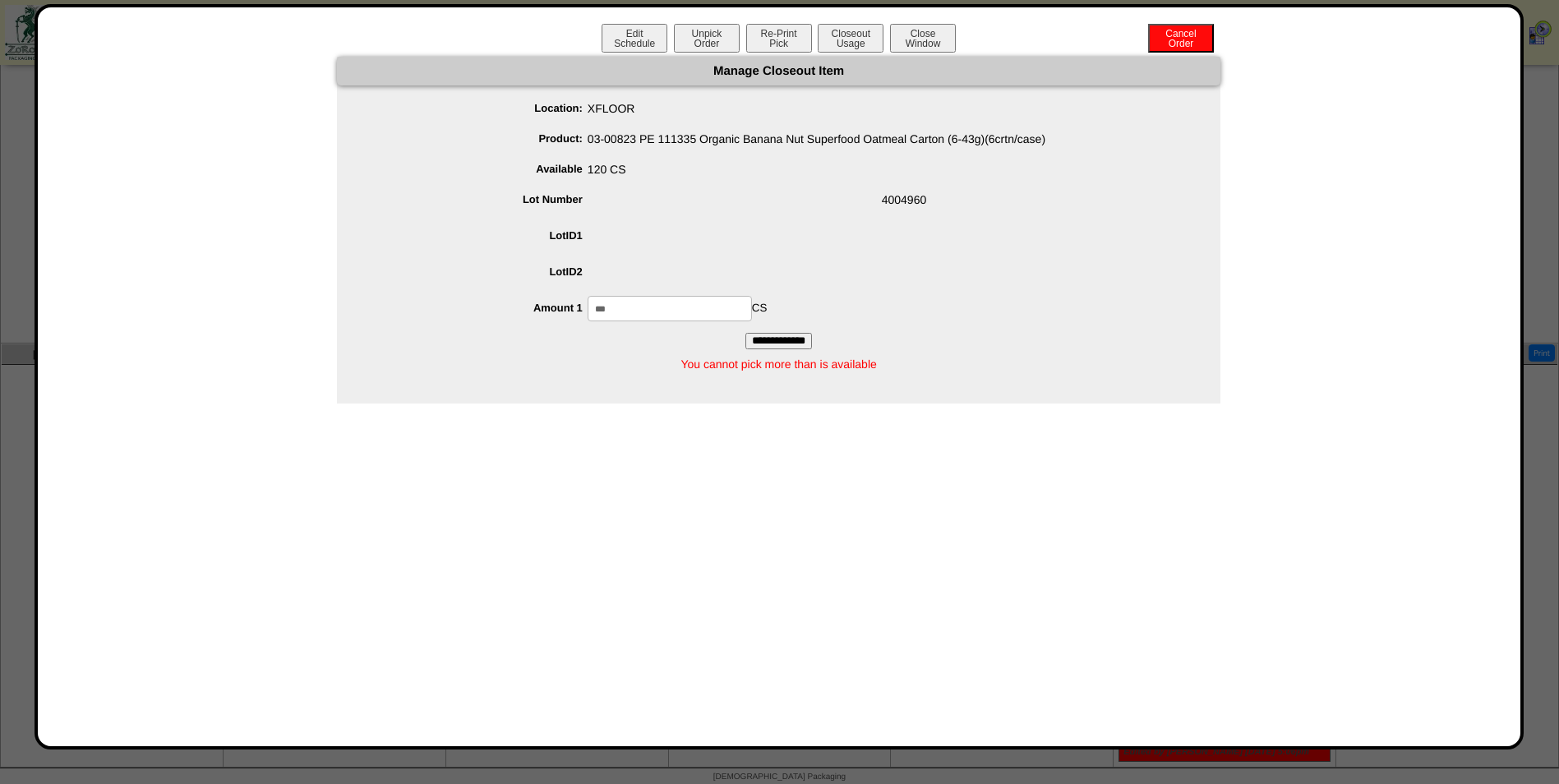 click on "4004960" at bounding box center (795, 203) 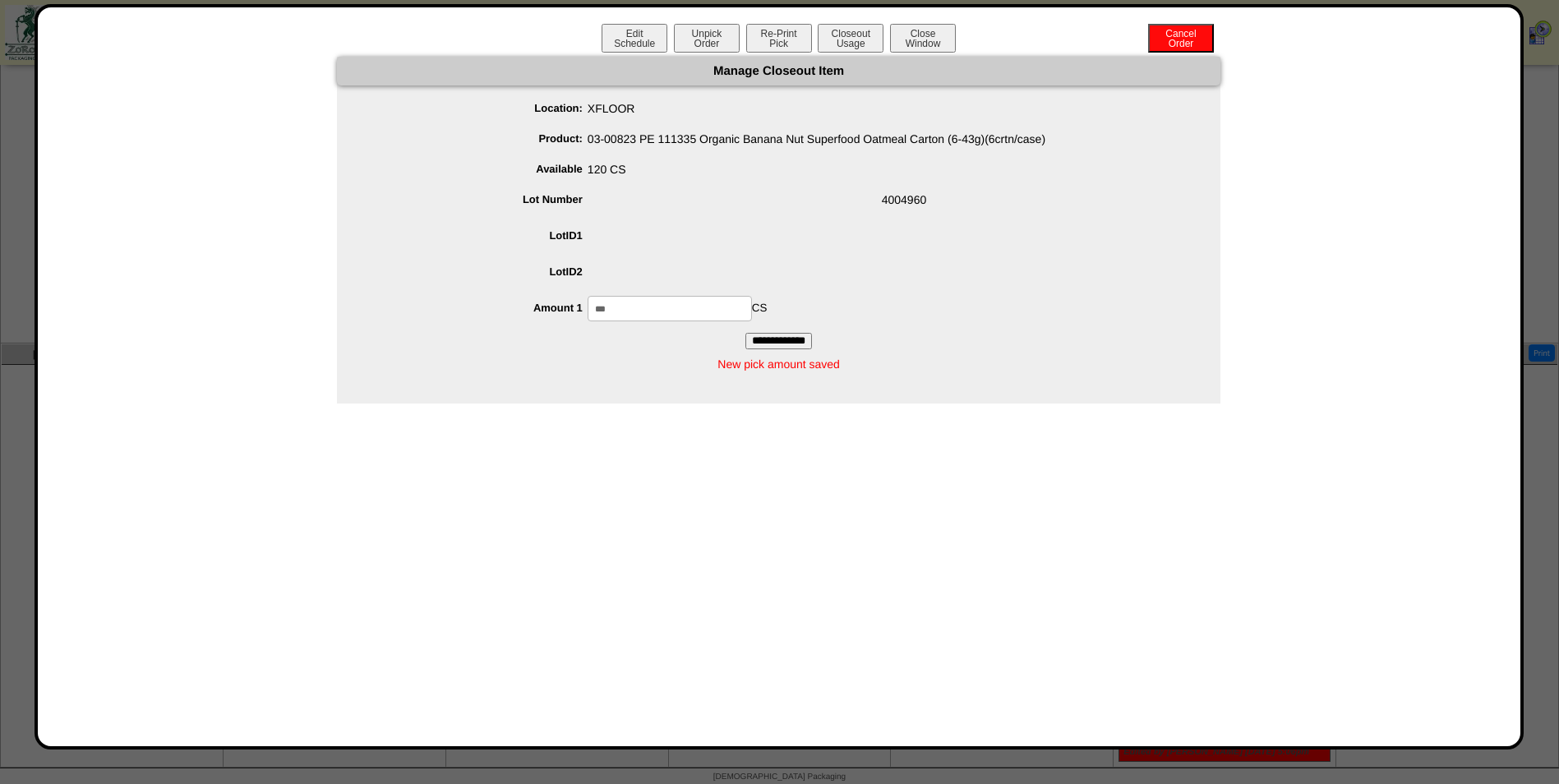 click on "***" at bounding box center [670, 308] 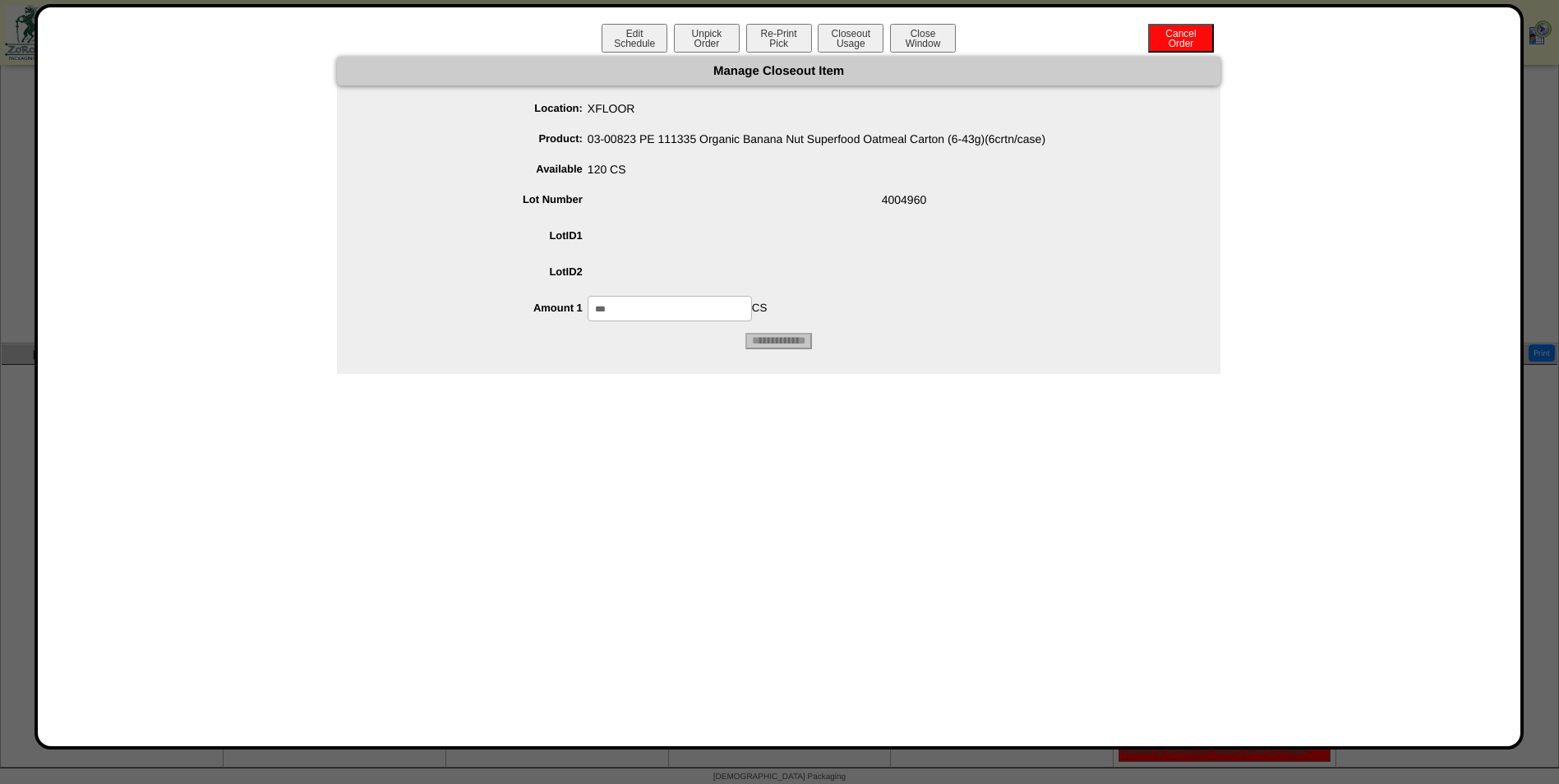 click at bounding box center (795, 275) 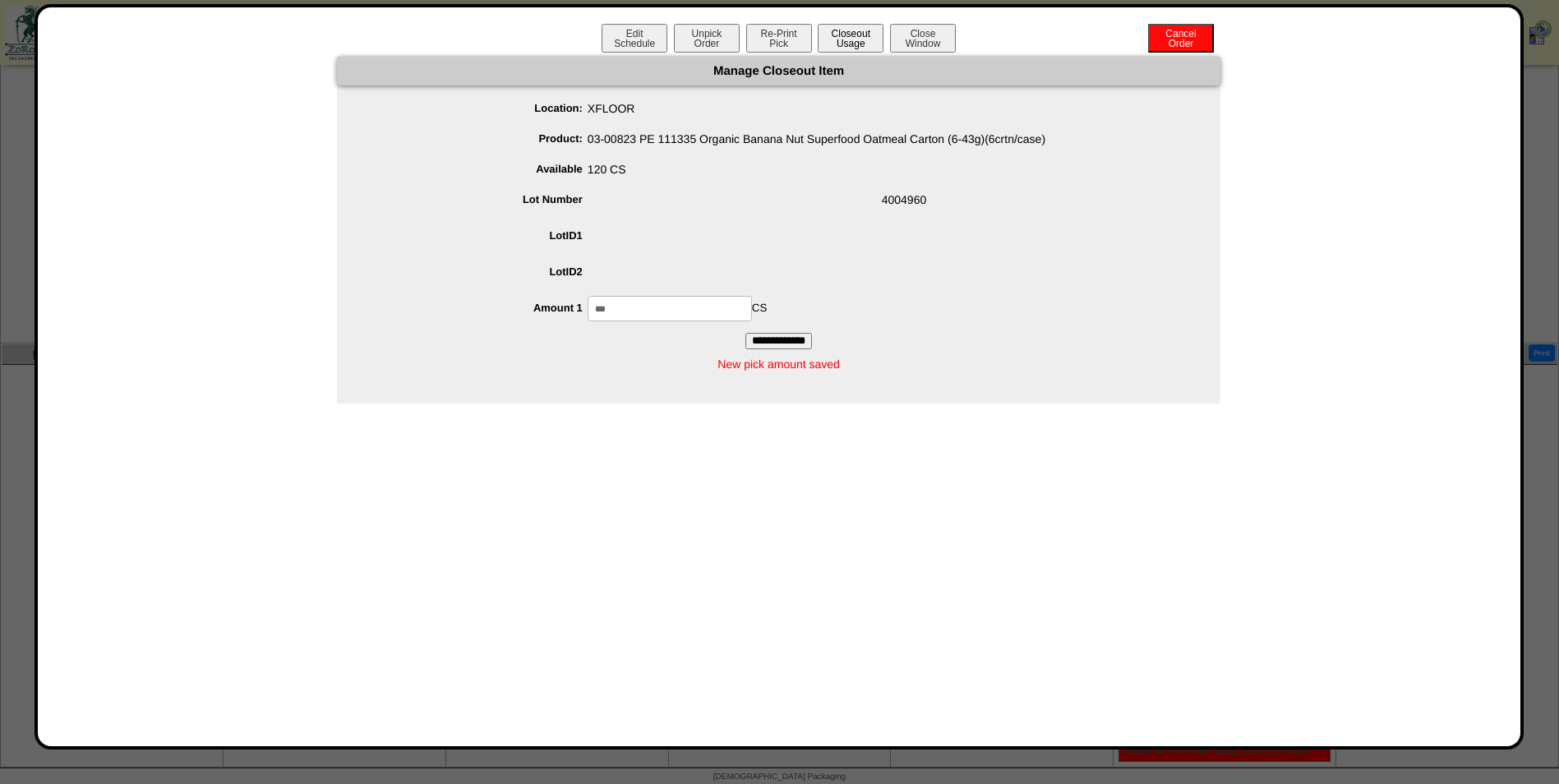 click on "Closeout Usage" at bounding box center (851, 38) 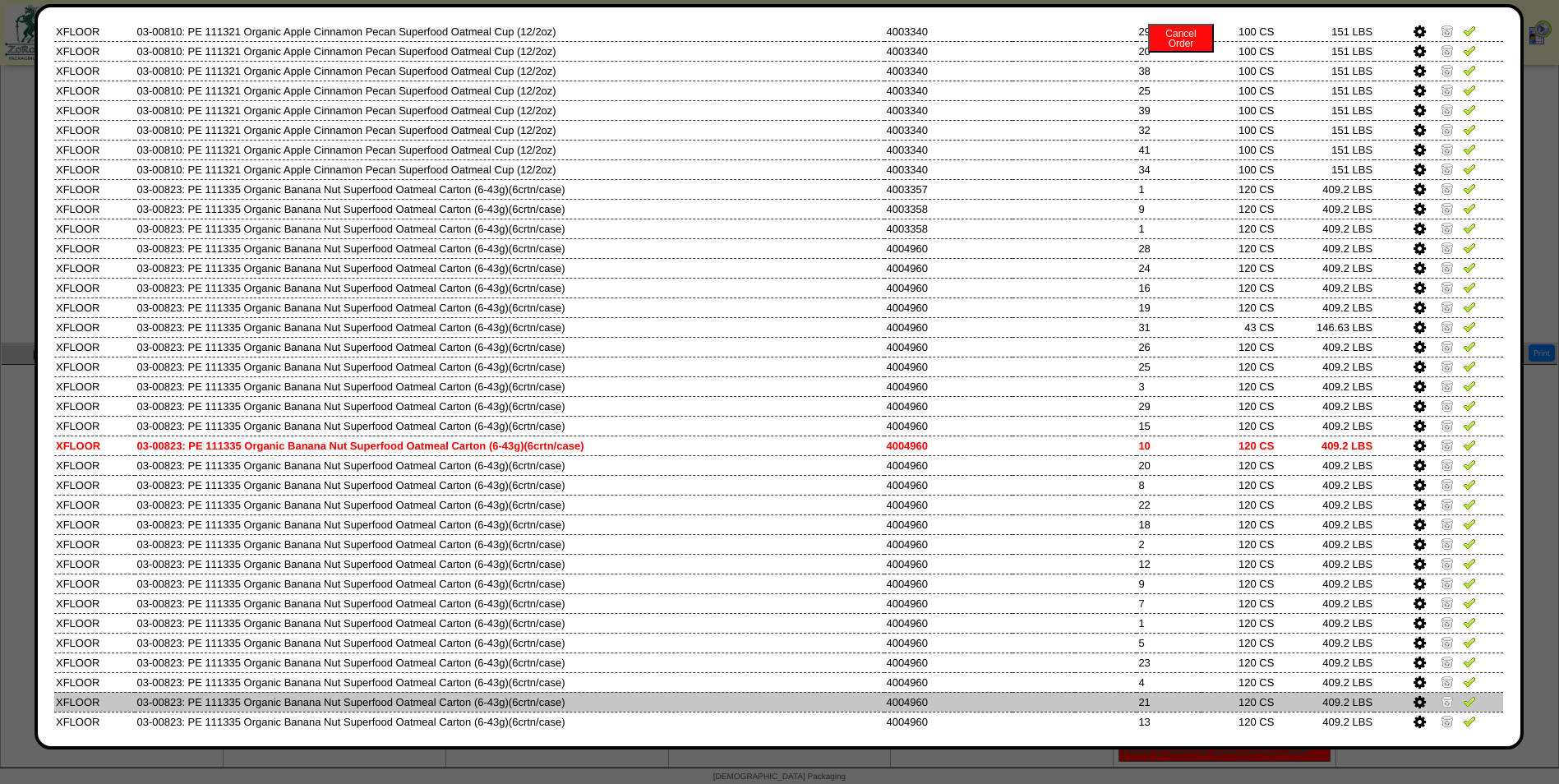 scroll, scrollTop: 578, scrollLeft: 0, axis: vertical 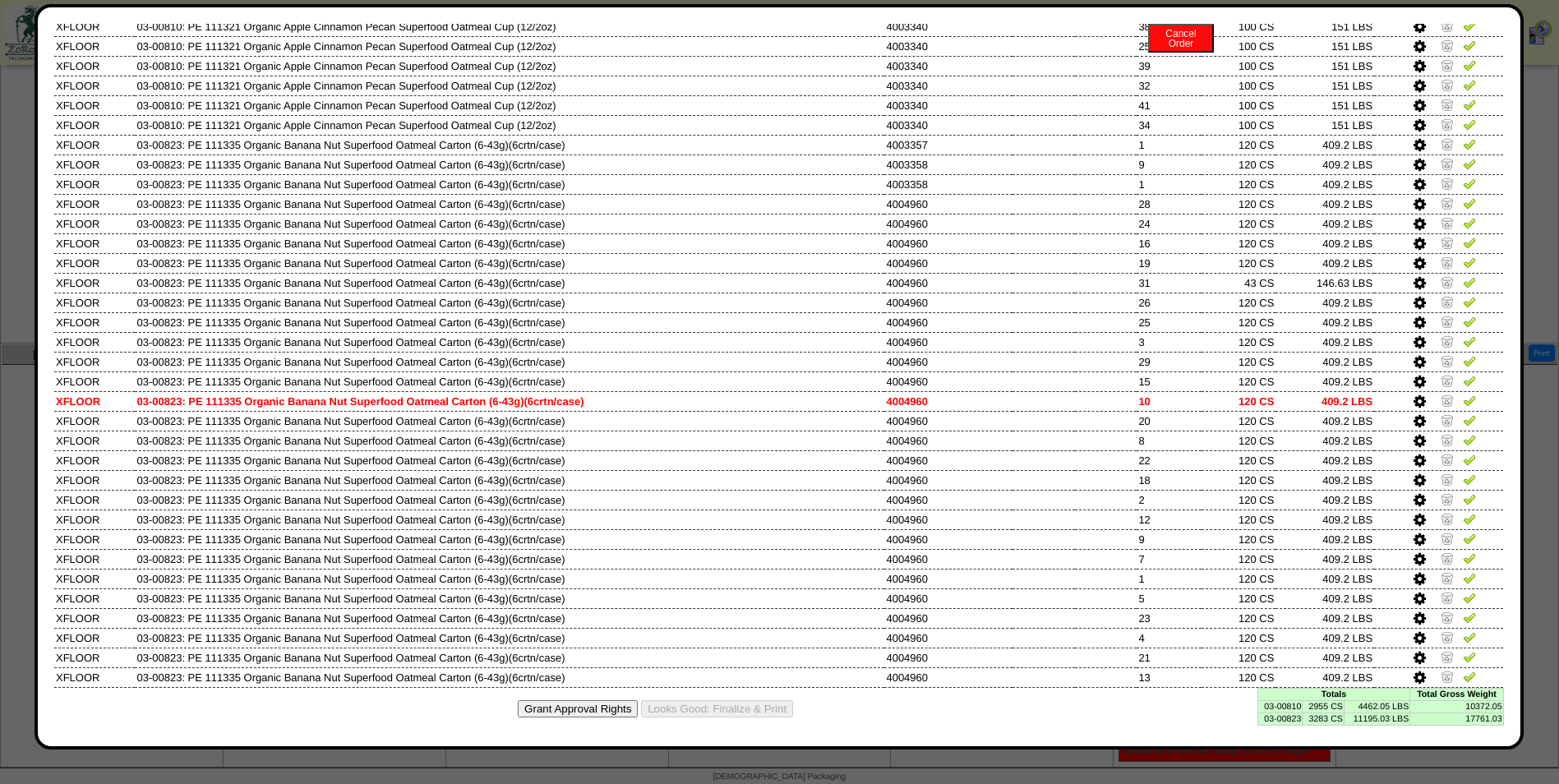 click on "2955 CS" at bounding box center (1323, 706) 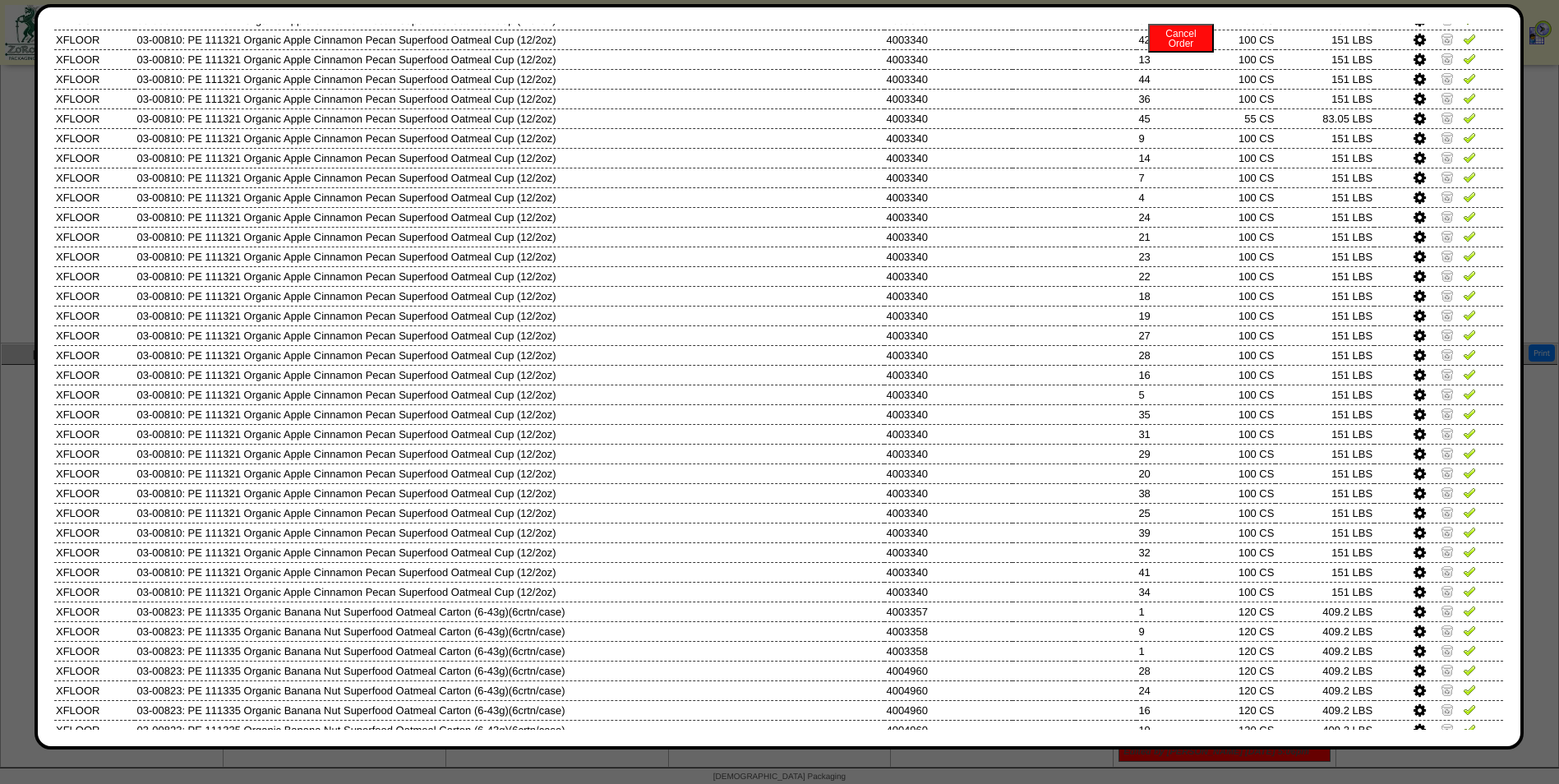 scroll, scrollTop: 0, scrollLeft: 0, axis: both 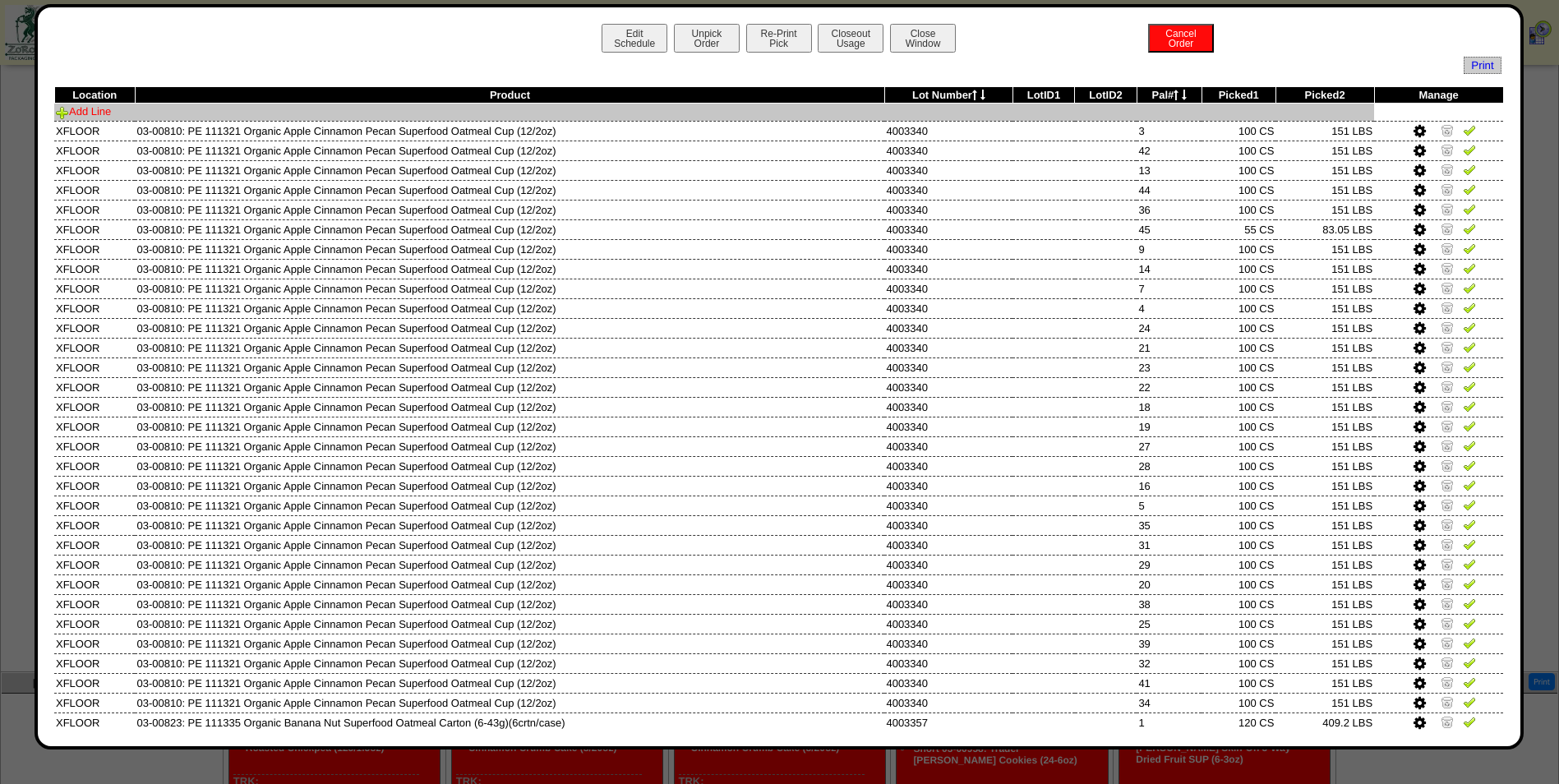 click on "Add Line" at bounding box center (83, 111) 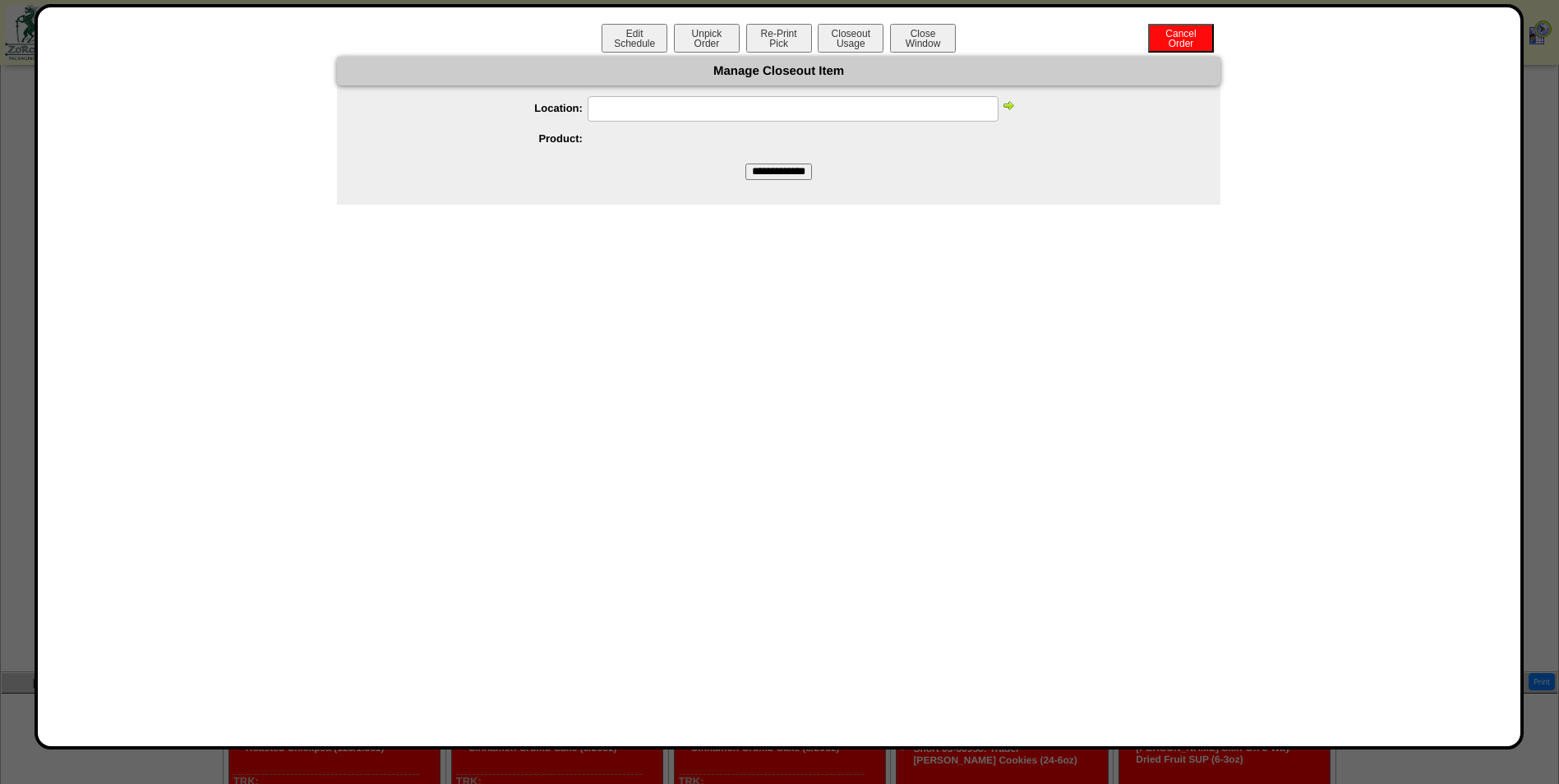 click at bounding box center [793, 108] 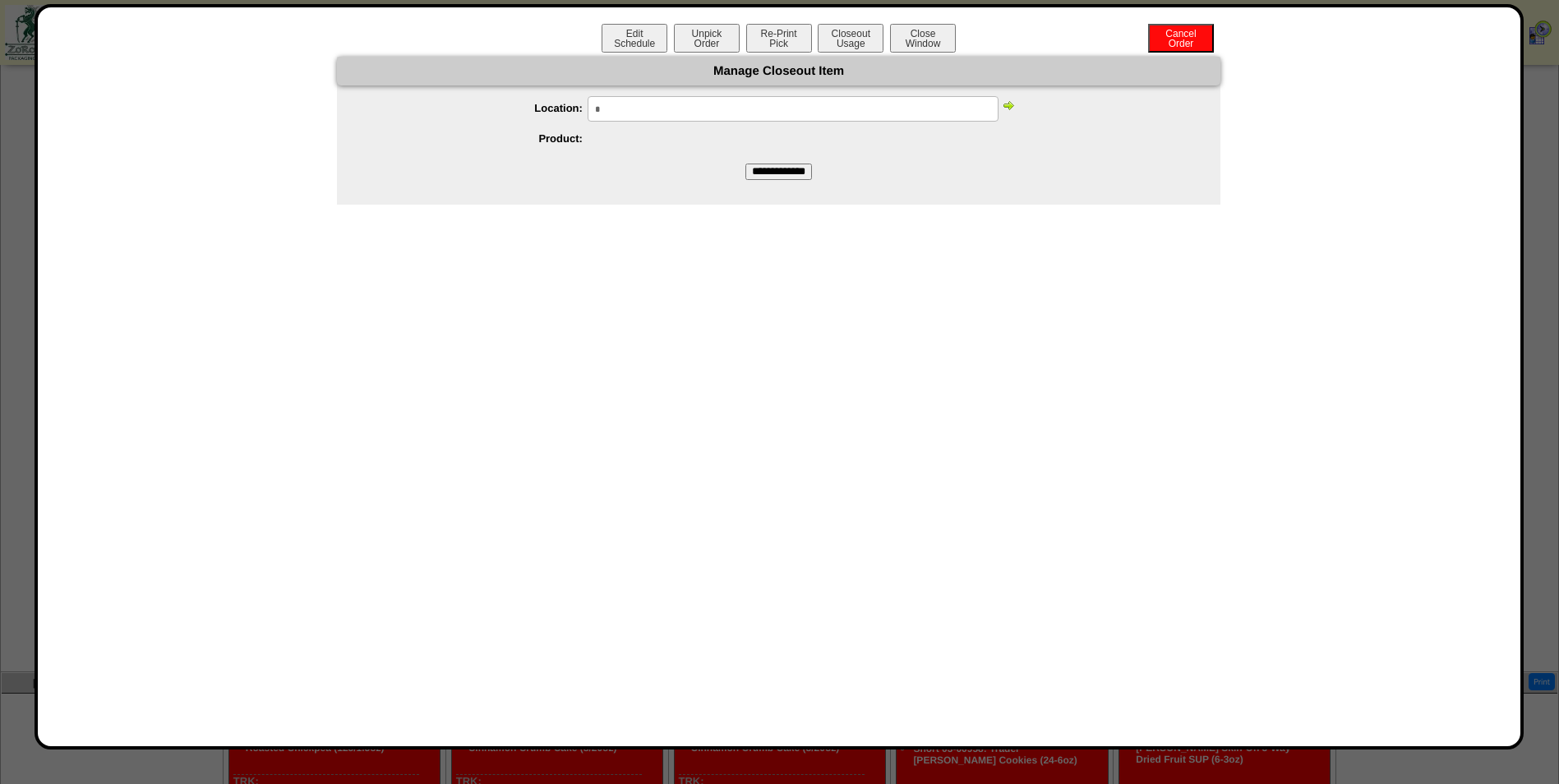 type on "******" 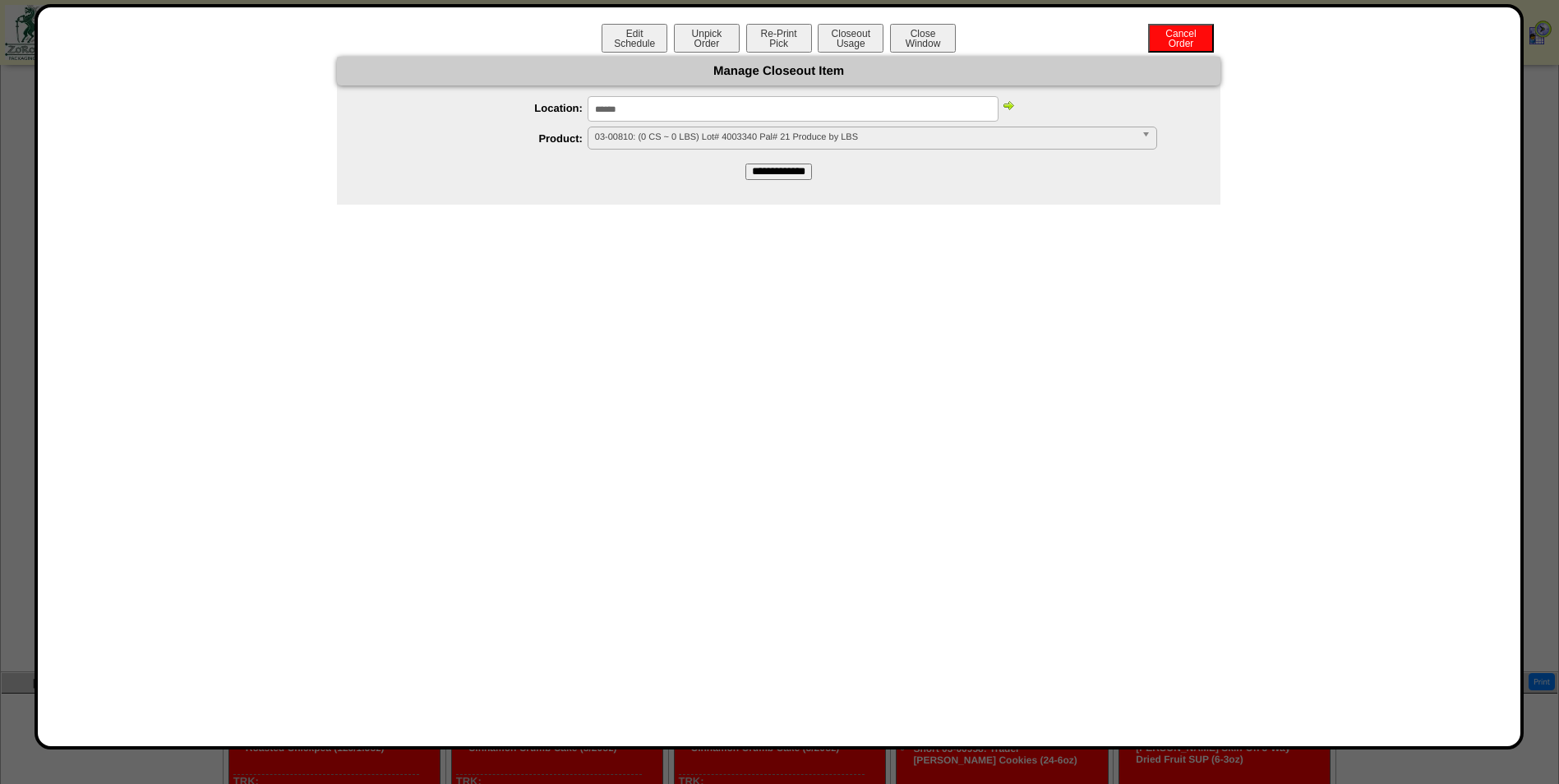 click at bounding box center [1008, 105] 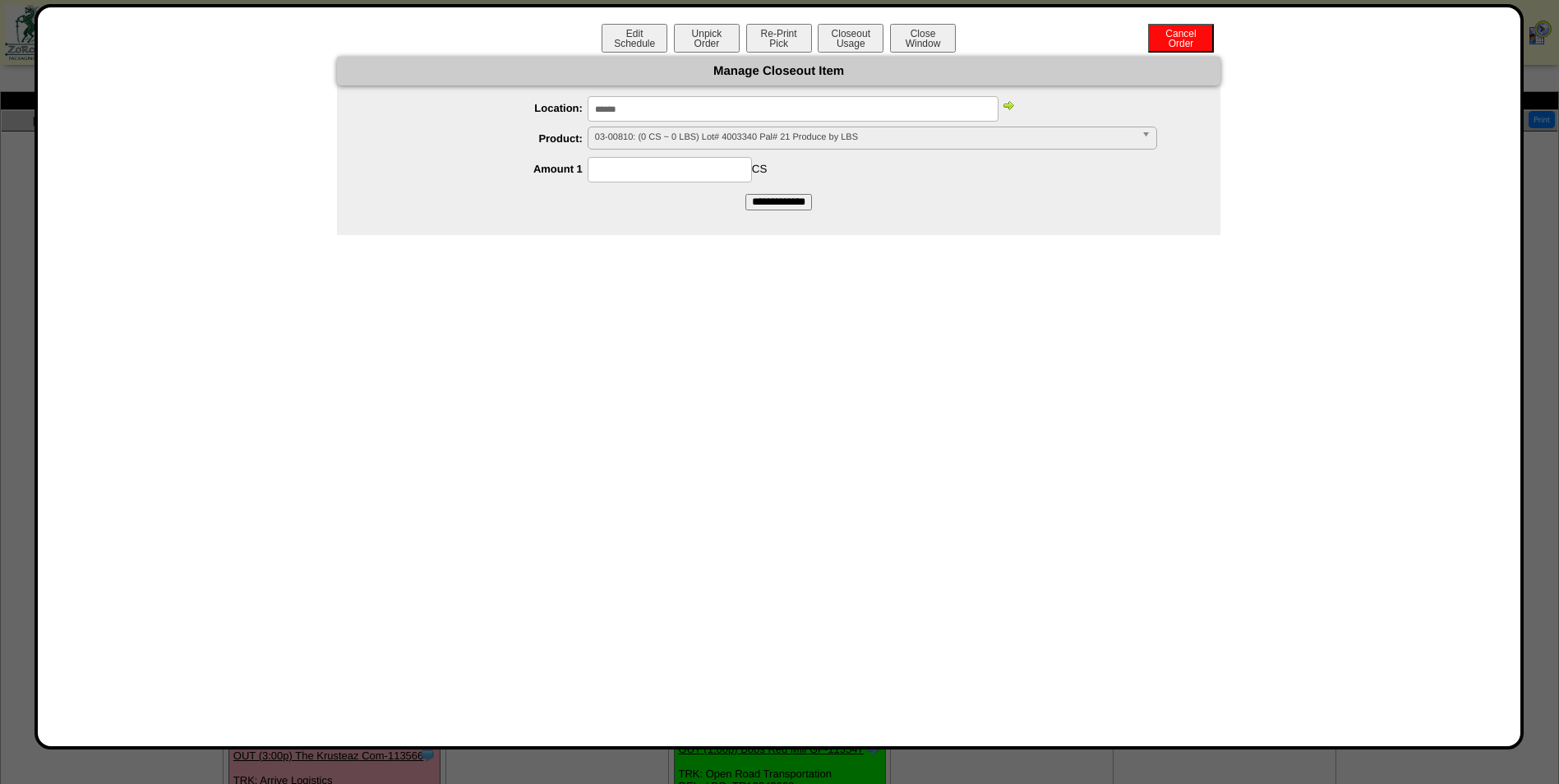 click on "03-00810: (0 CS ~ 0 LBS) Lot# 4003340 Pal# 21 Produce by LBS" at bounding box center (872, 138) 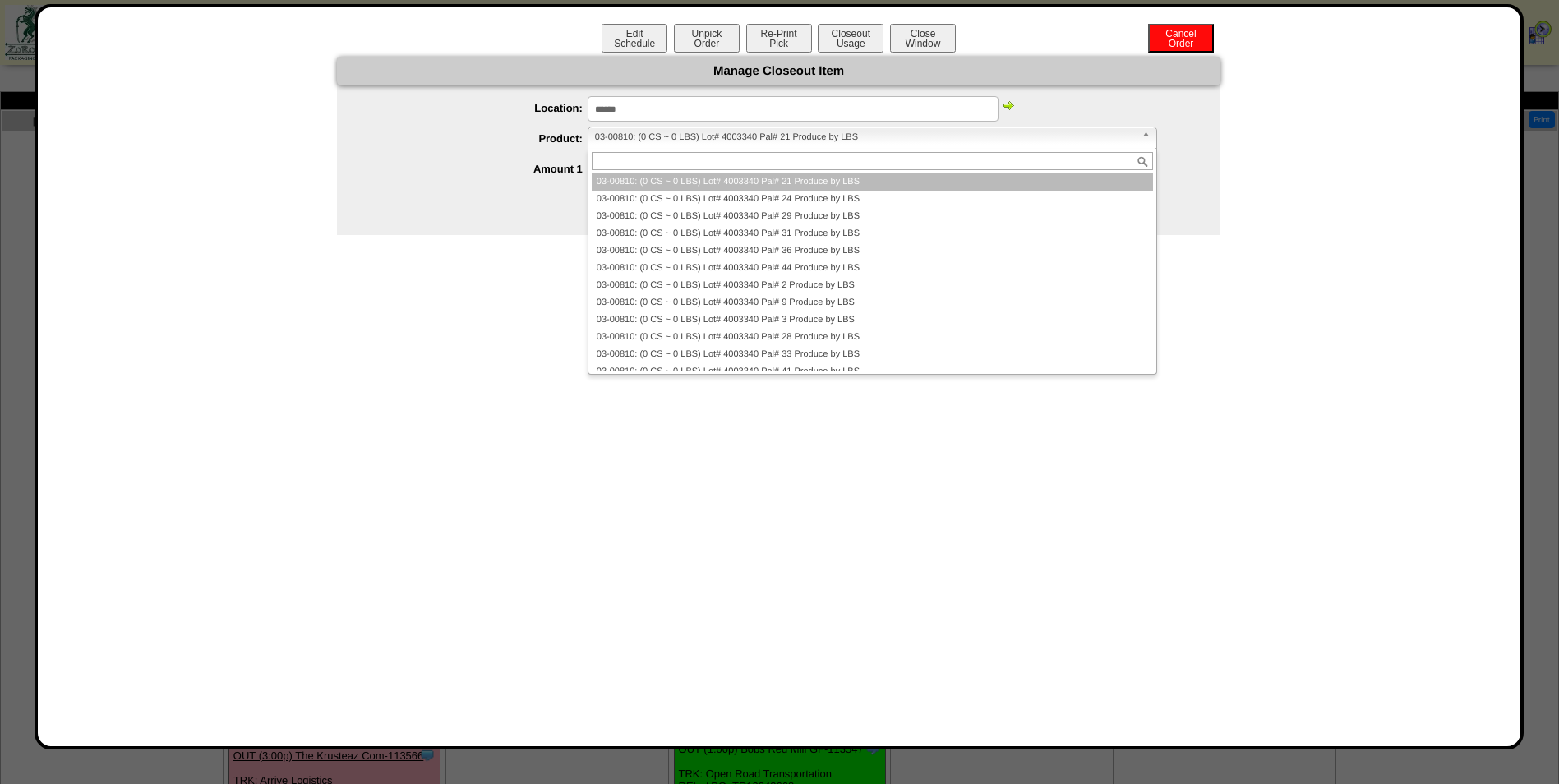 paste on "********" 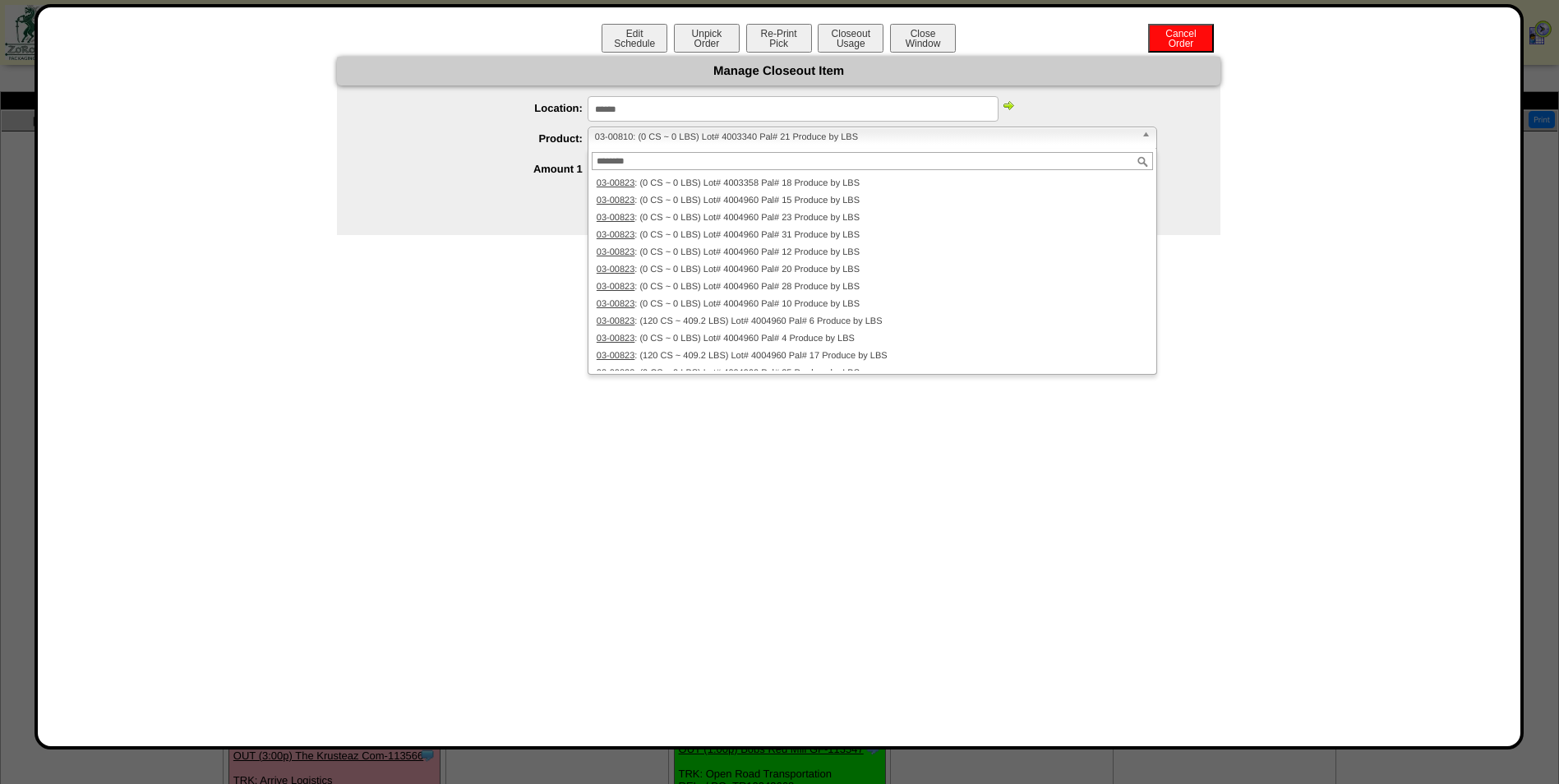 scroll, scrollTop: 1233, scrollLeft: 0, axis: vertical 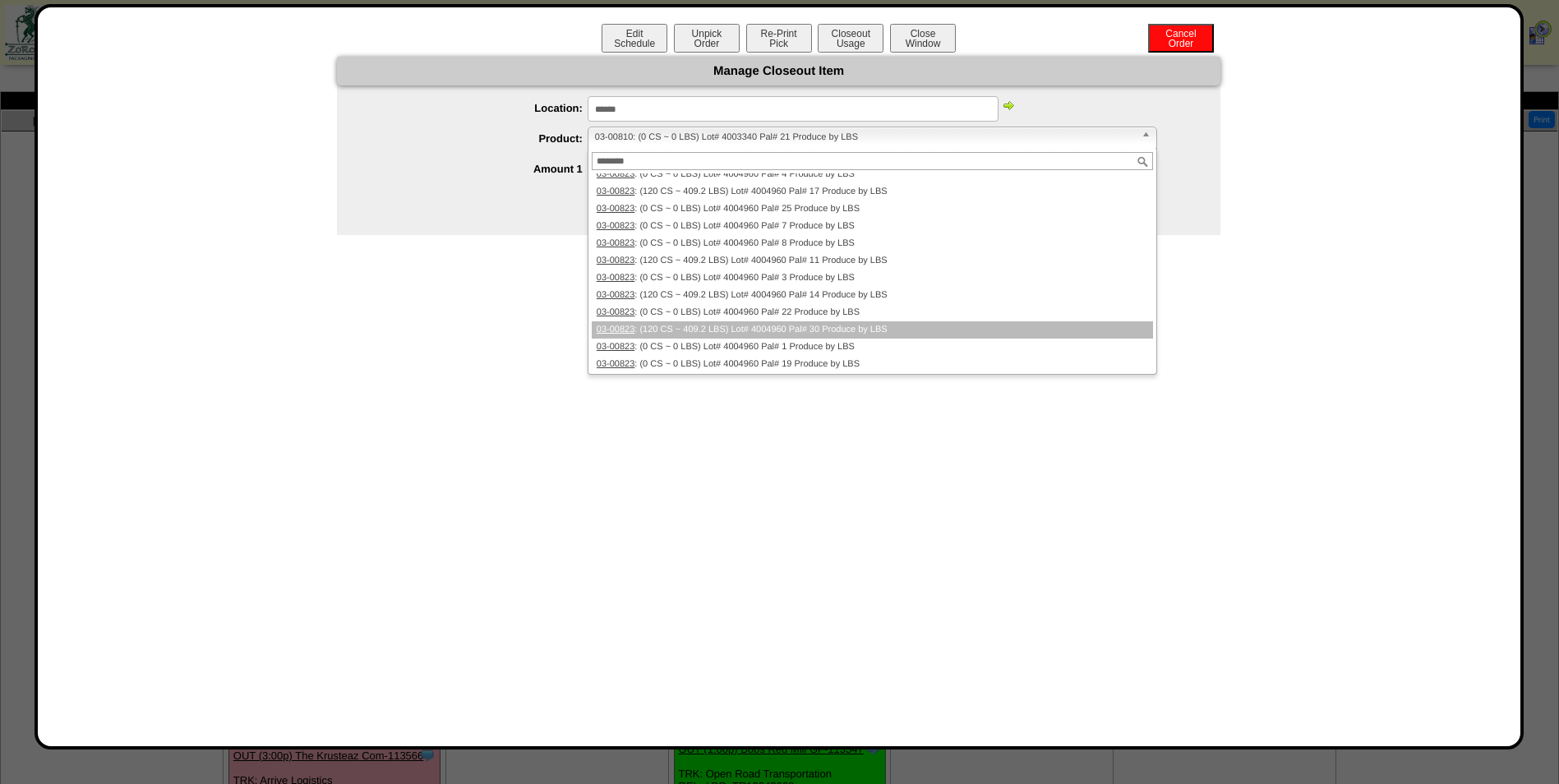 type on "********" 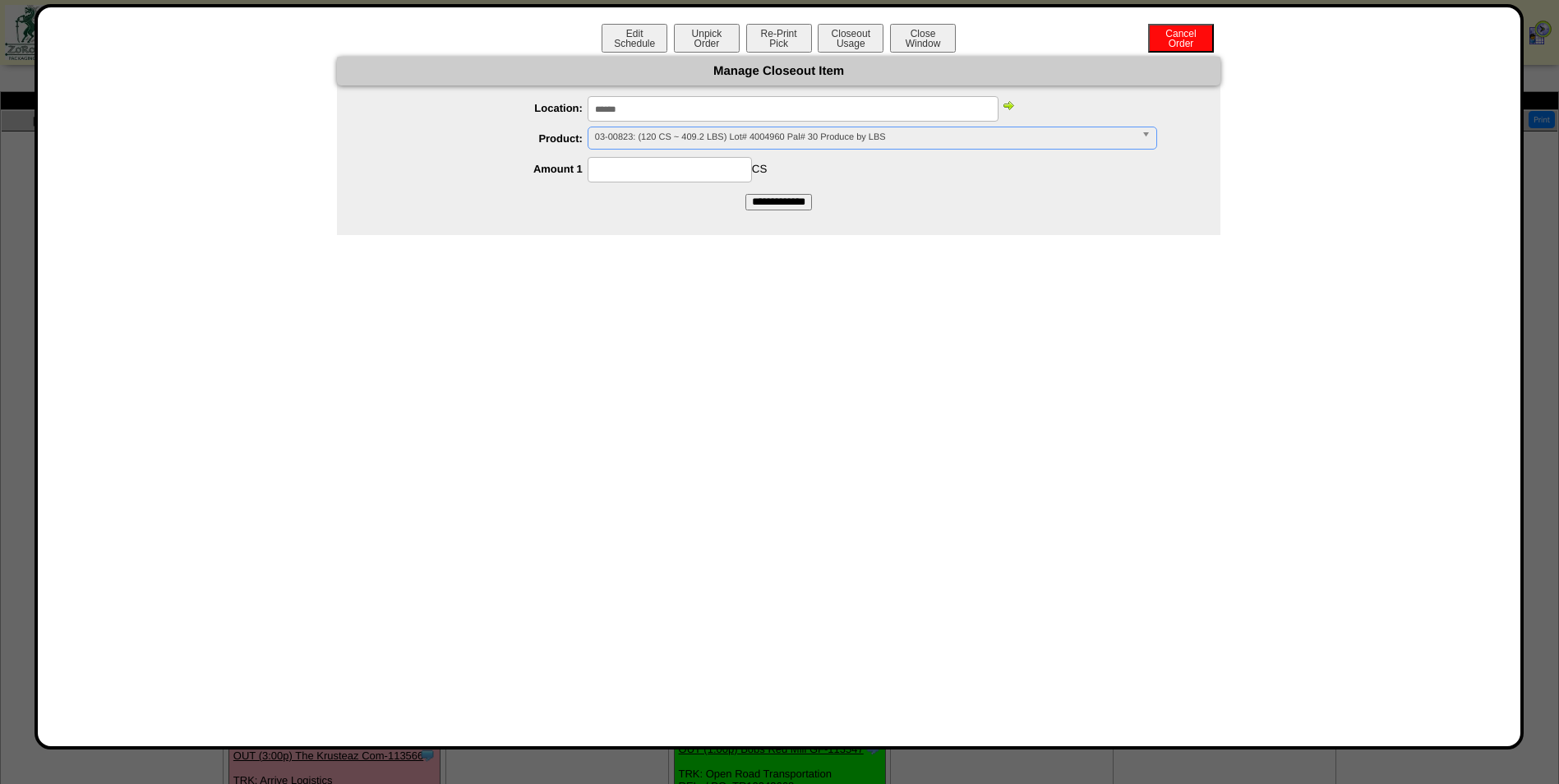 click at bounding box center [670, 169] 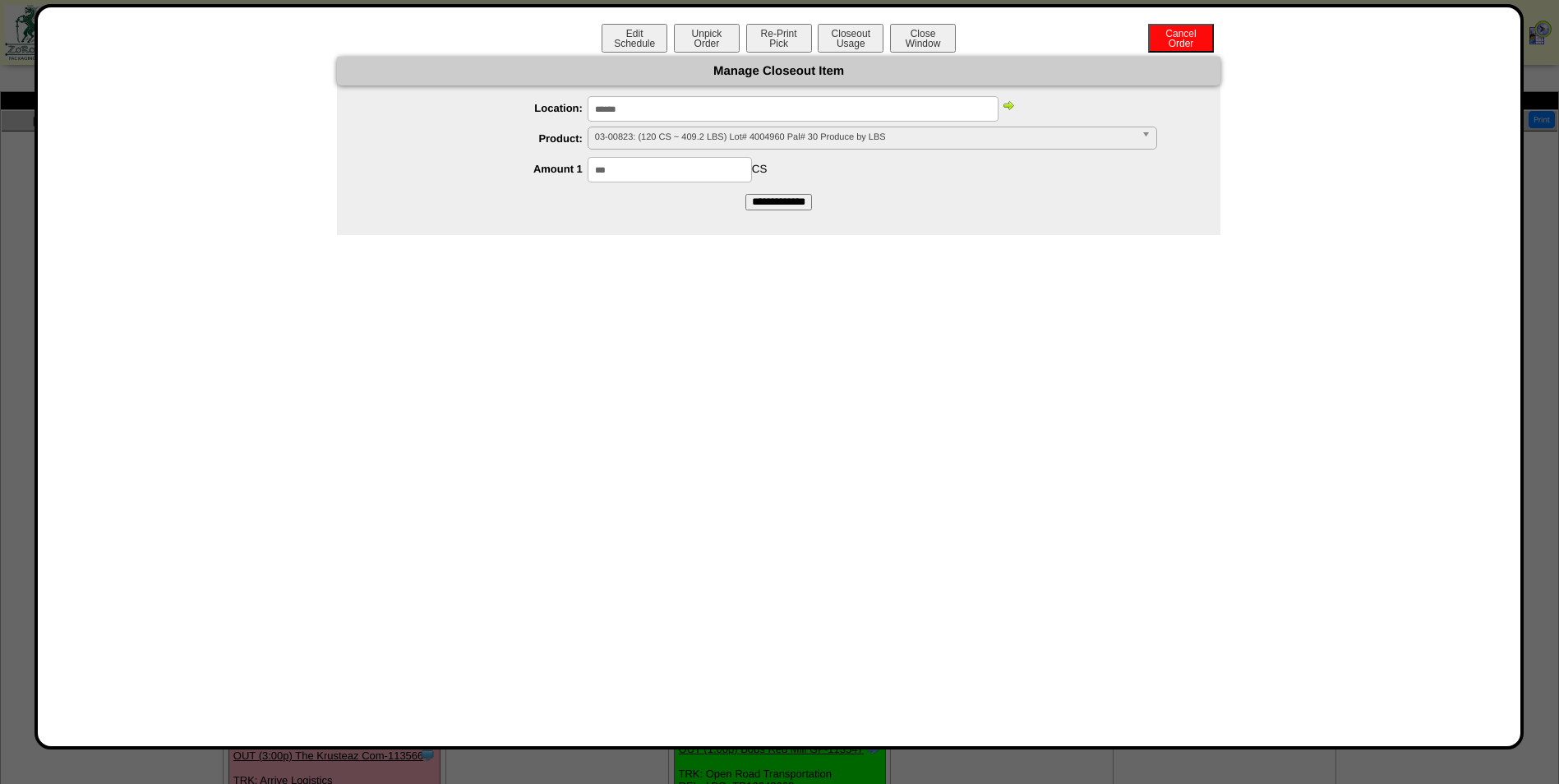 type on "***" 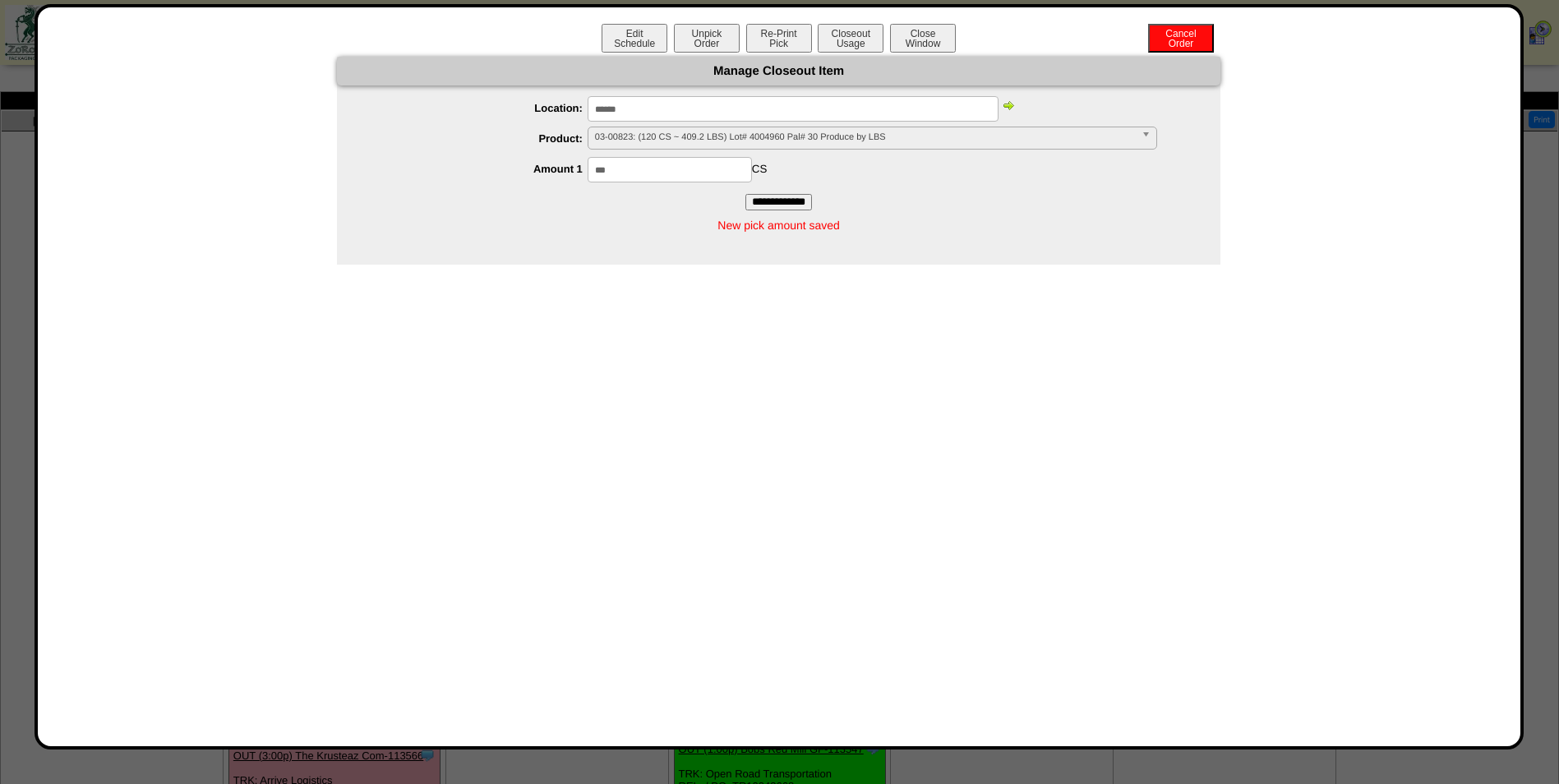 click on "**********" at bounding box center (778, 133) 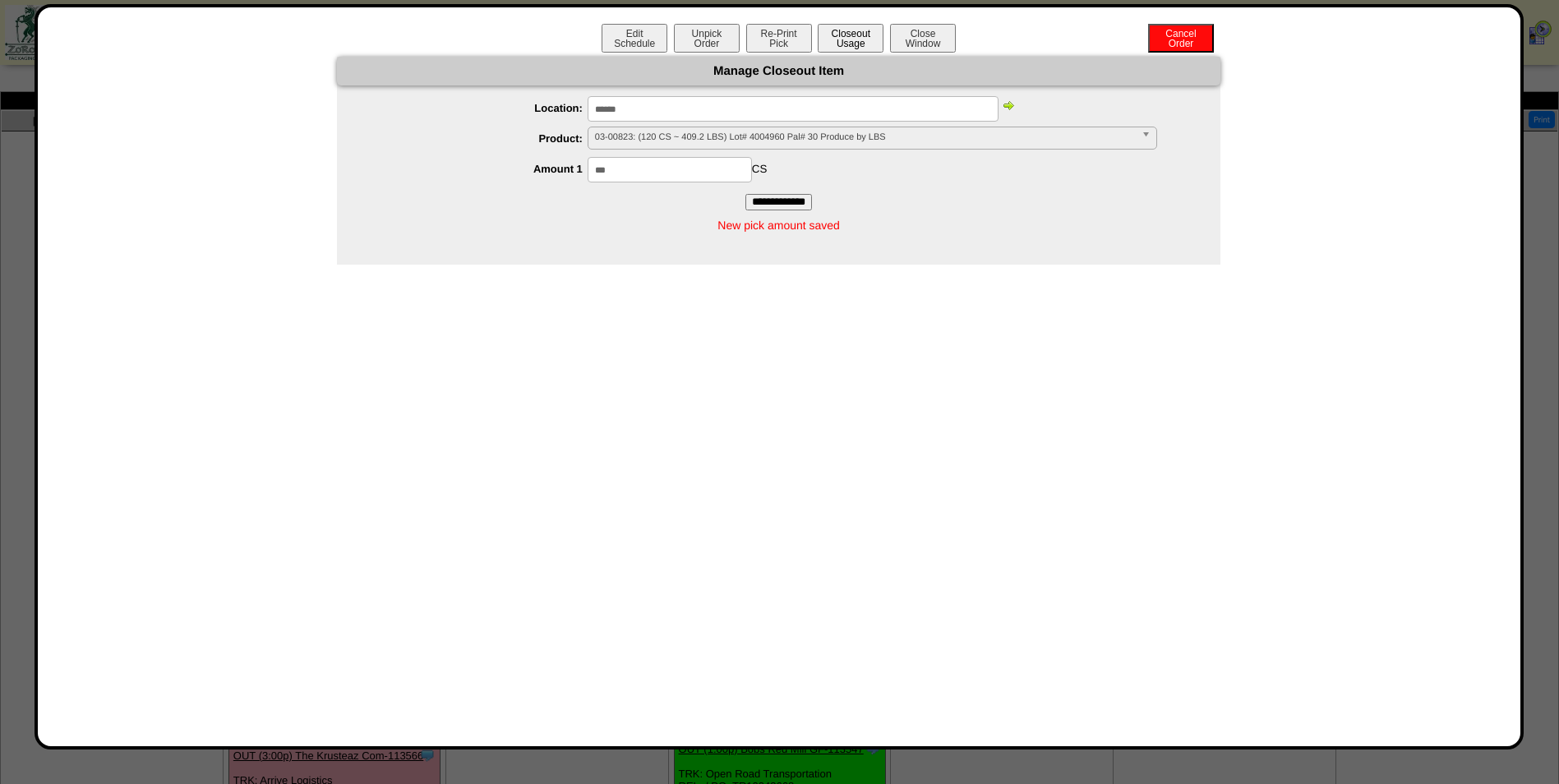 click on "Closeout Usage" at bounding box center [851, 38] 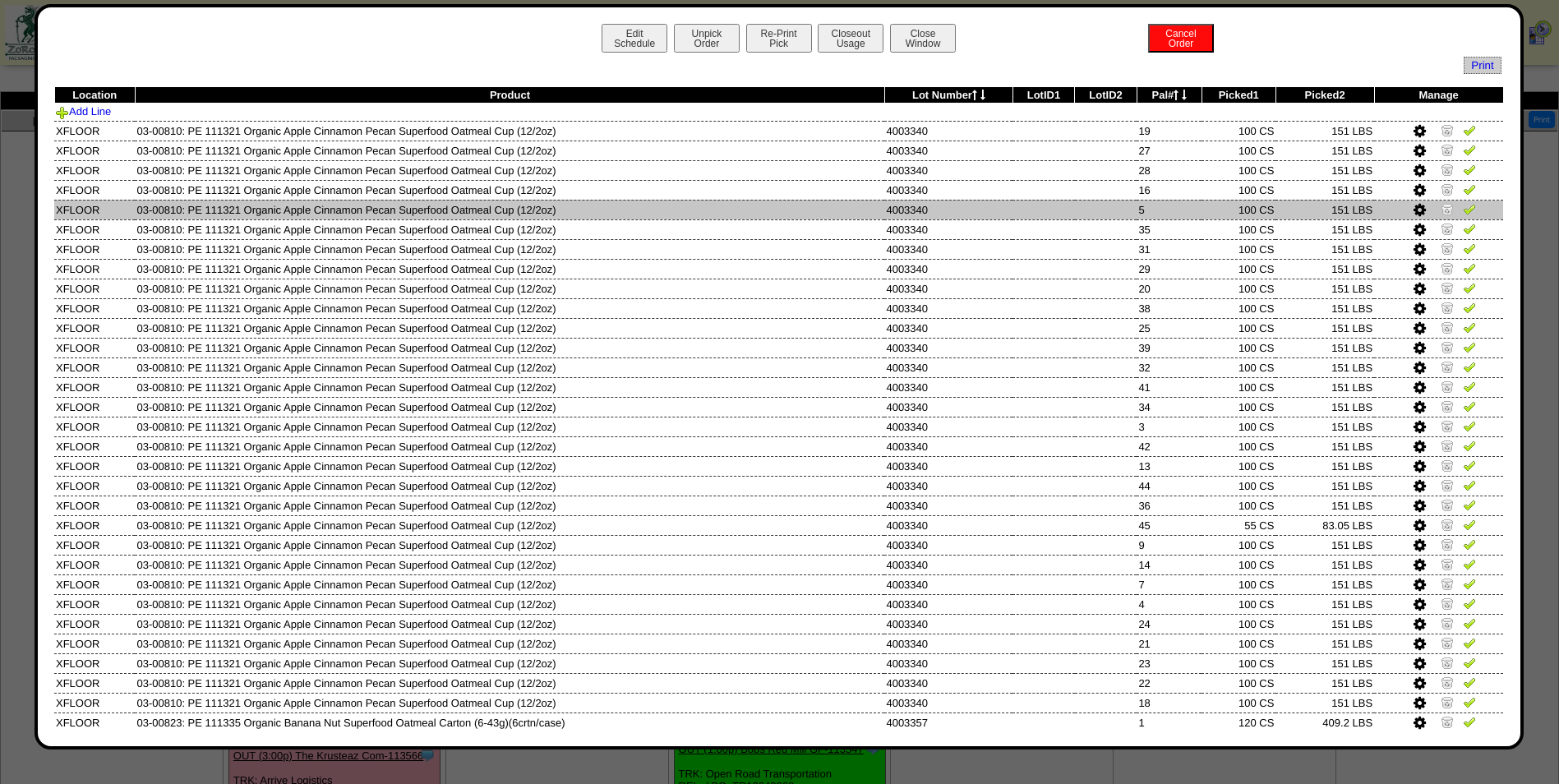 click on "5" at bounding box center [1169, 210] 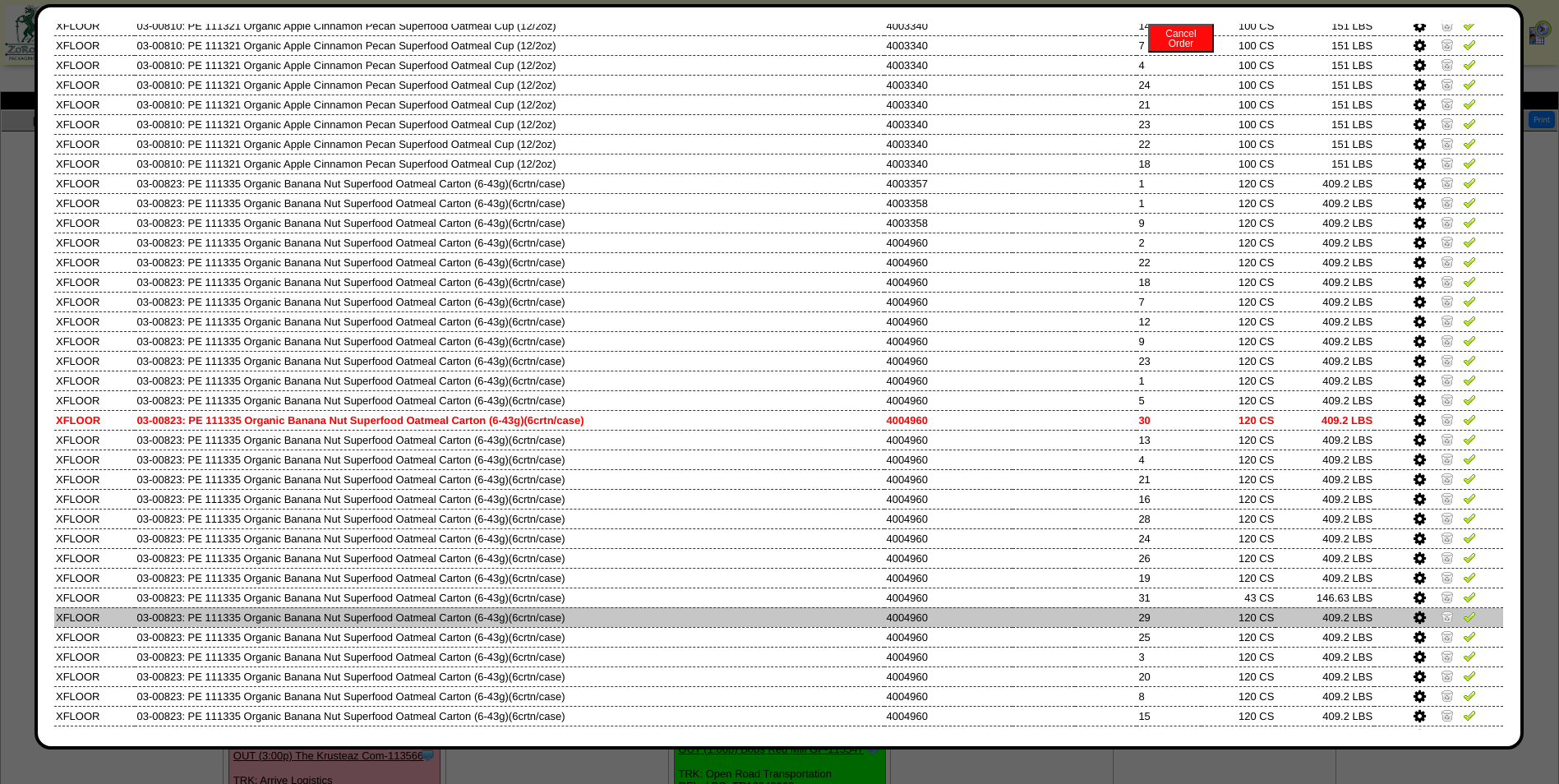 scroll, scrollTop: 597, scrollLeft: 0, axis: vertical 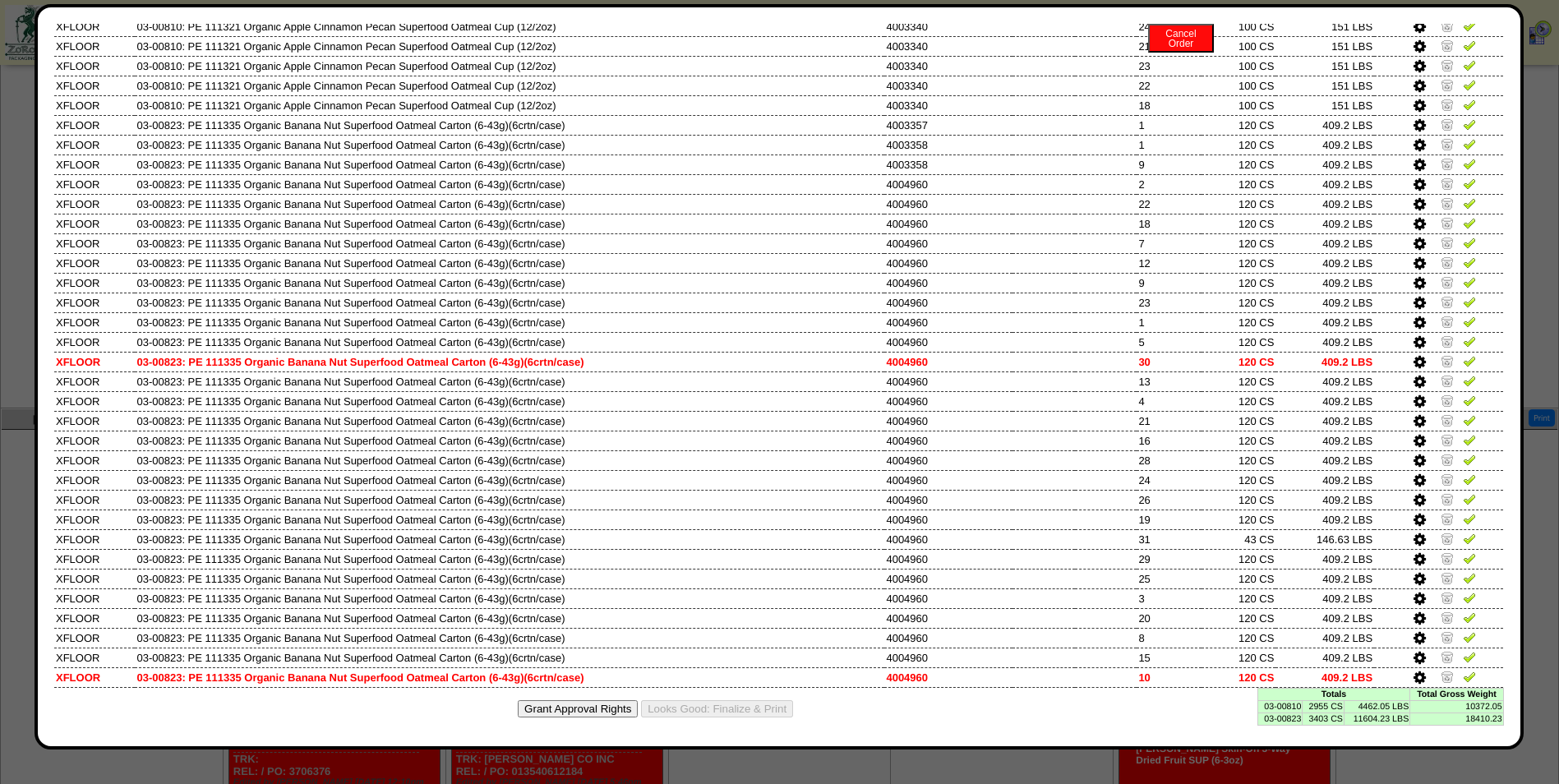 click on "2955 CS" at bounding box center (1323, 706) 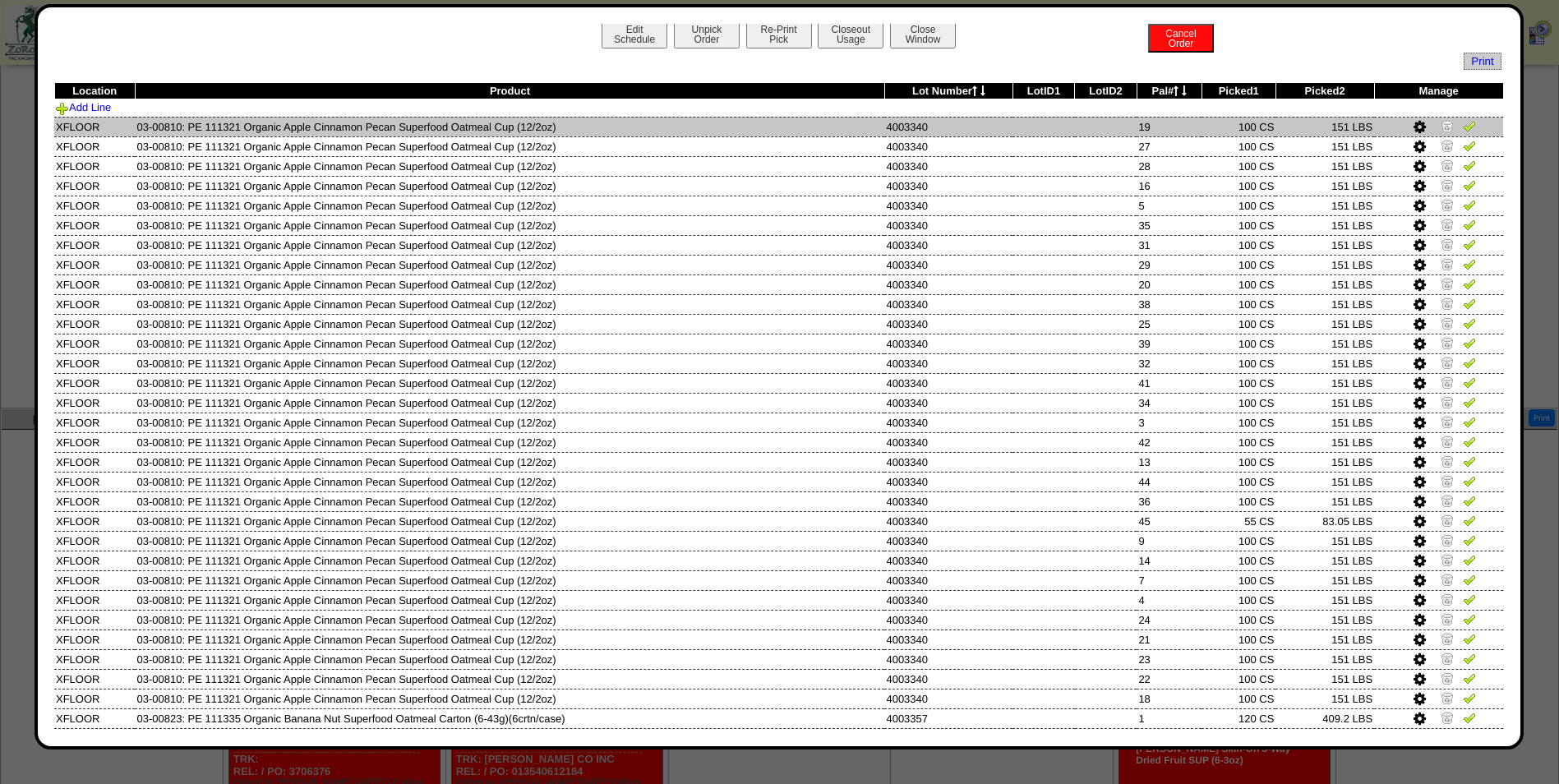 scroll, scrollTop: 0, scrollLeft: 0, axis: both 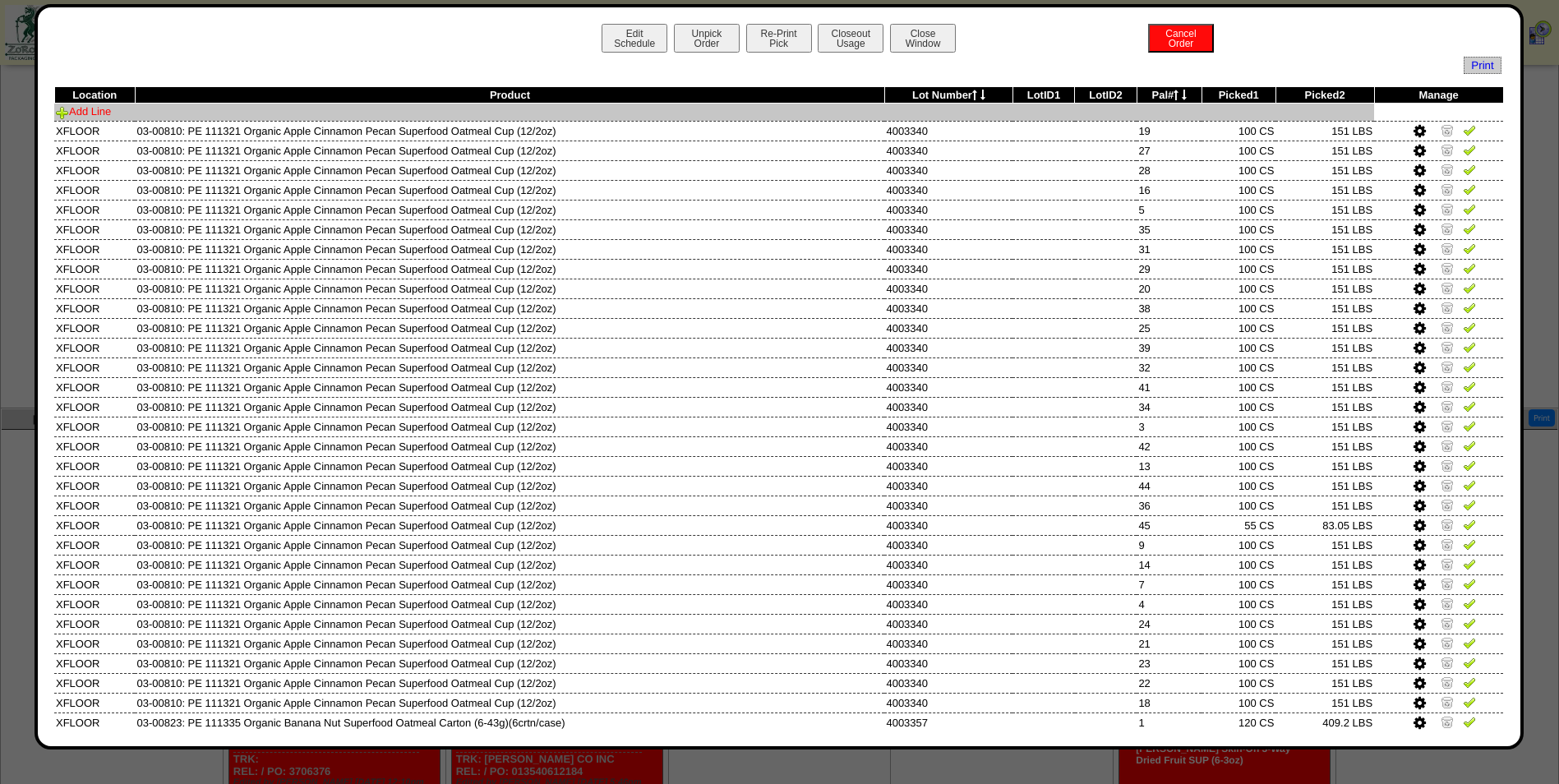 click on "Add Line" at bounding box center (83, 111) 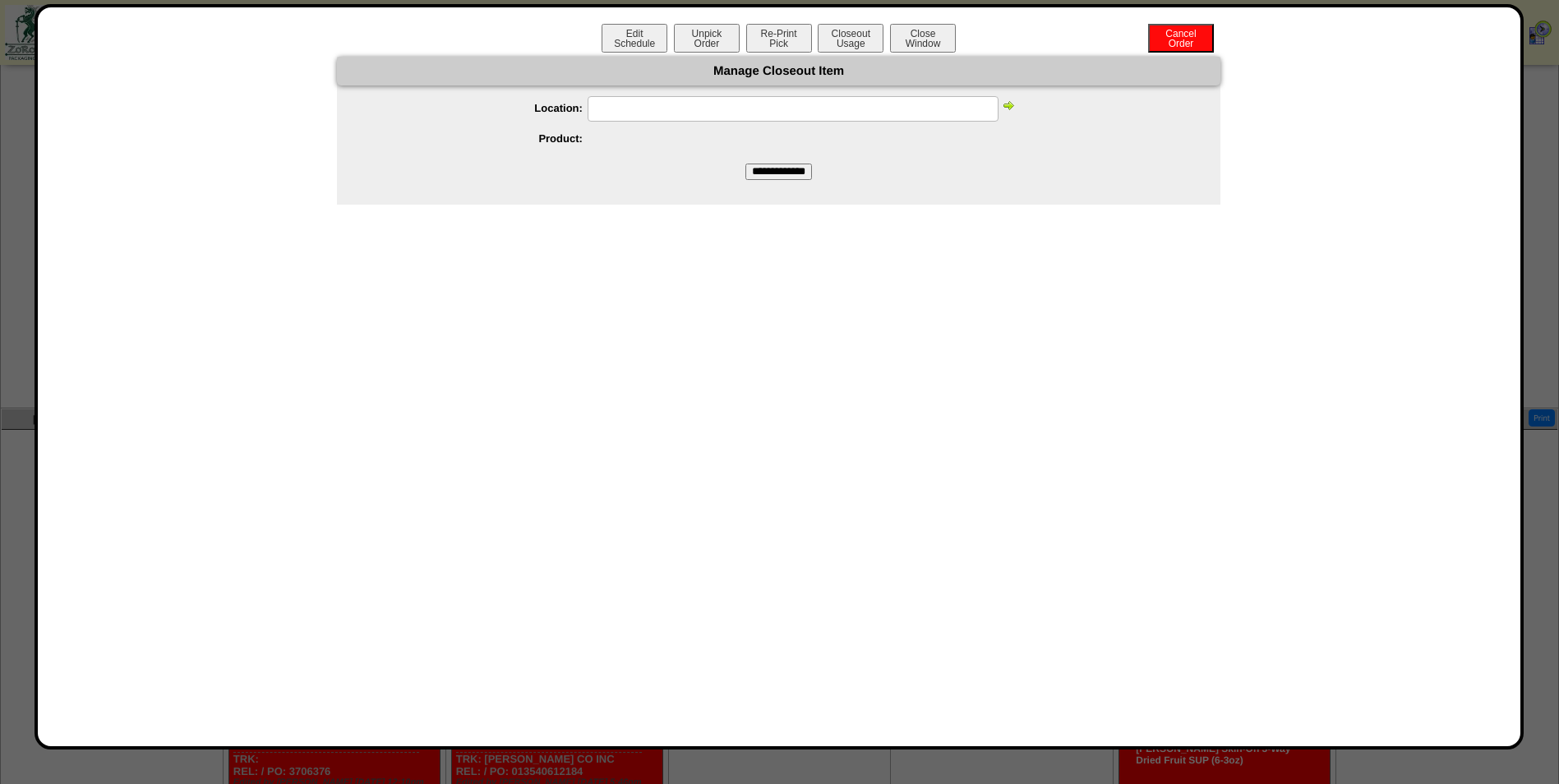 click at bounding box center (793, 108) 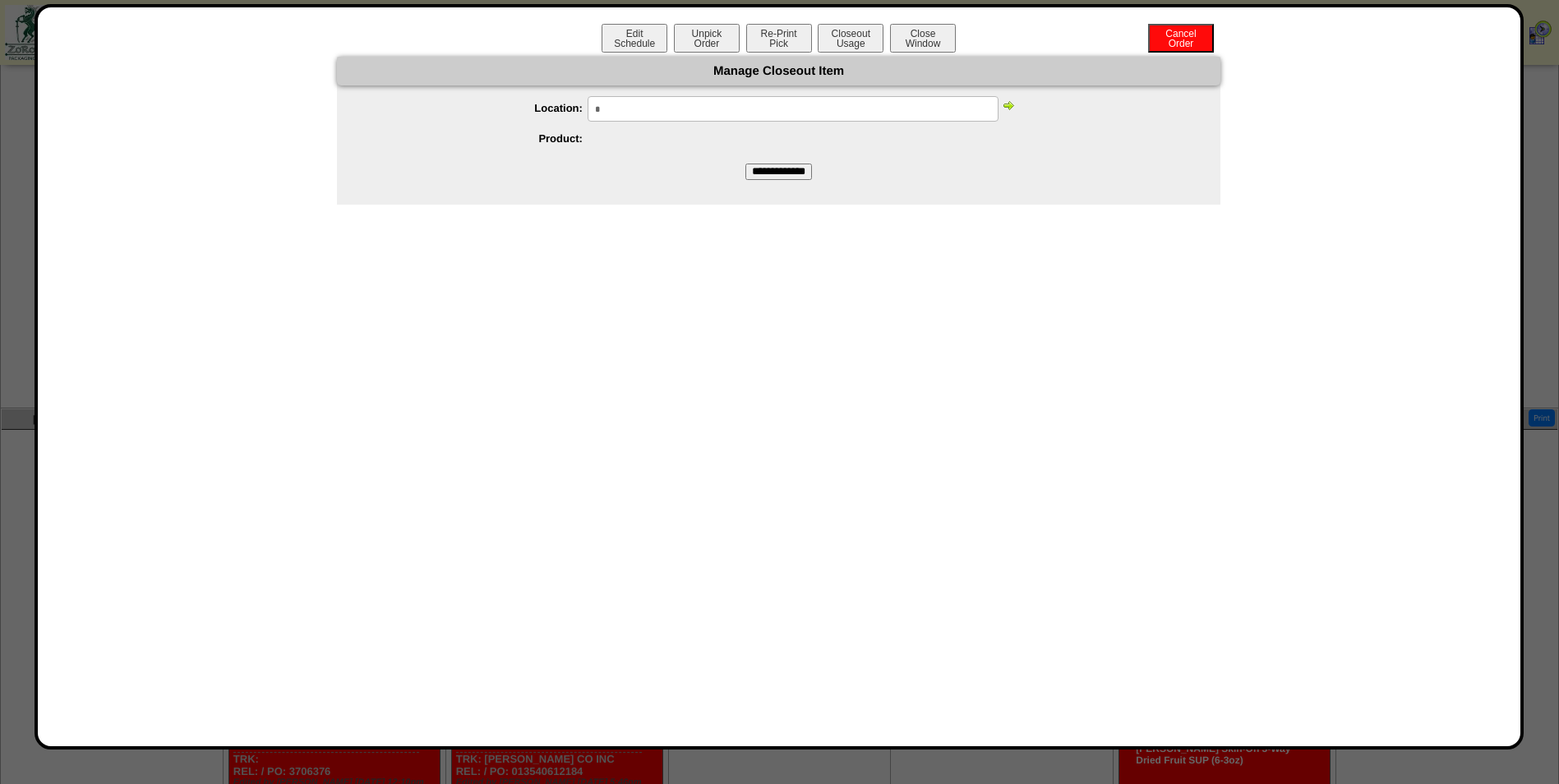 type on "******" 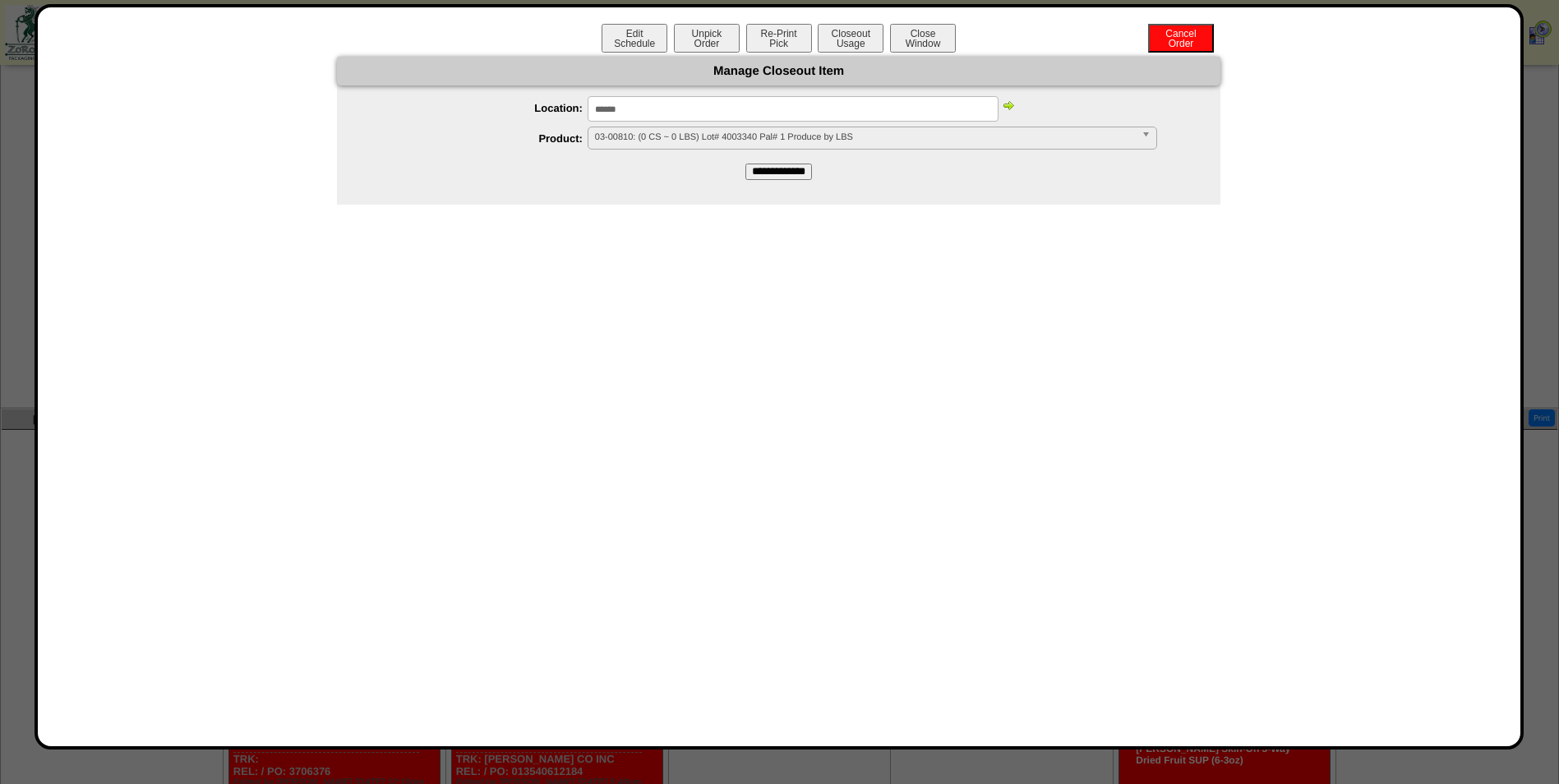 click at bounding box center (1008, 105) 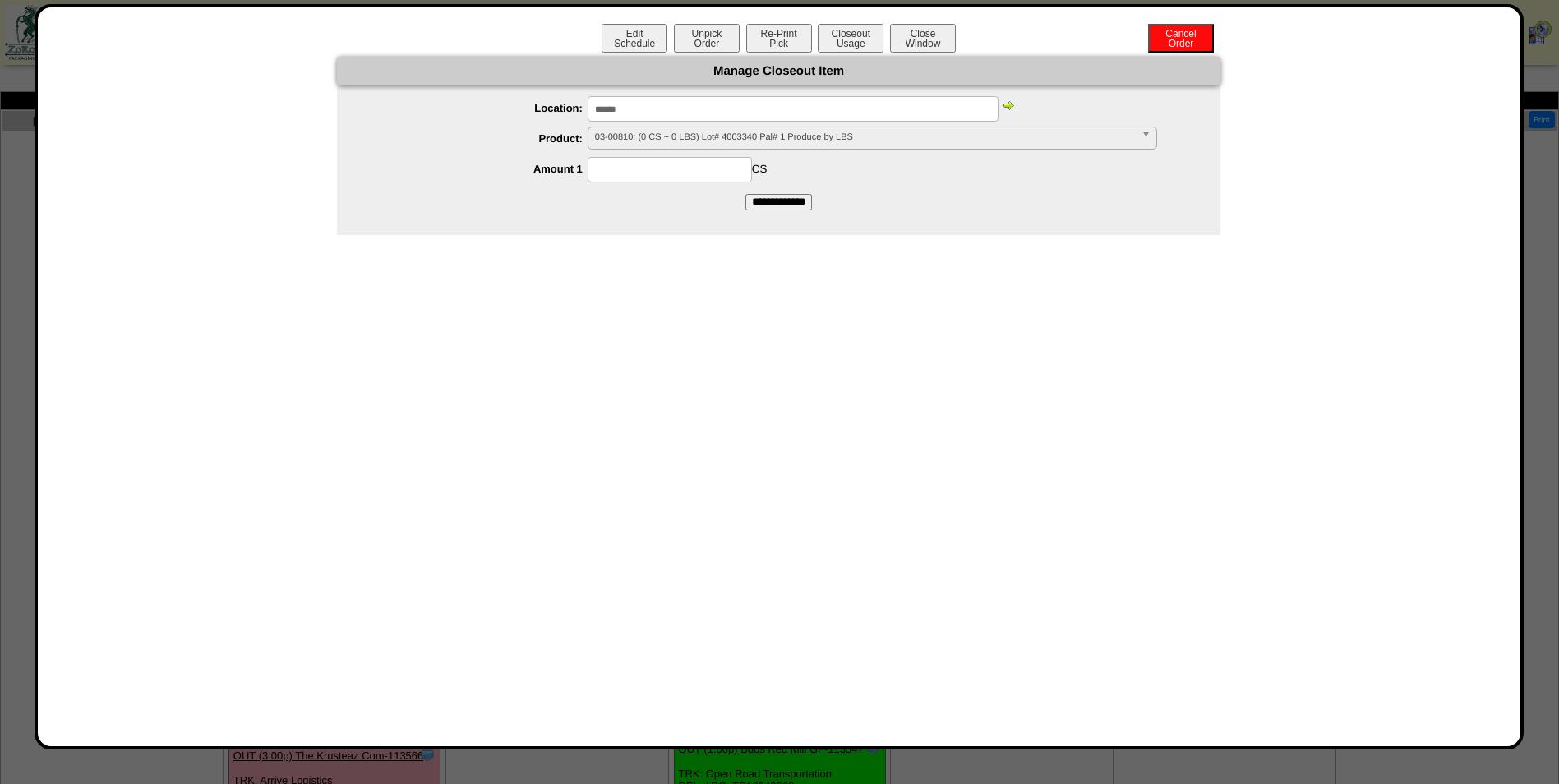 click on "03-00810: (0 CS ~ 0 LBS) Lot# 4003340 Pal# 1 Produce by LBS" at bounding box center [865, 137] 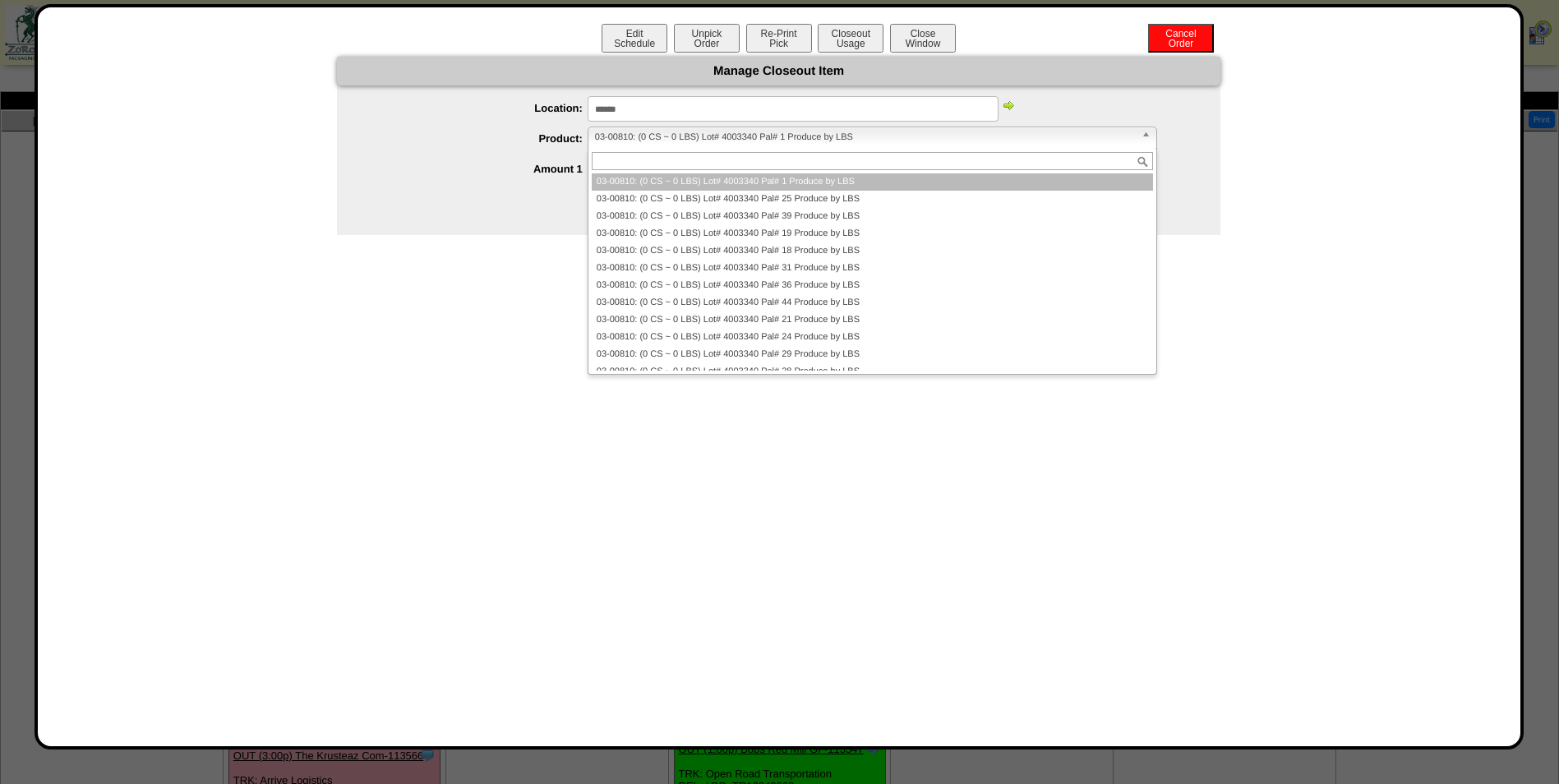 paste on "********" 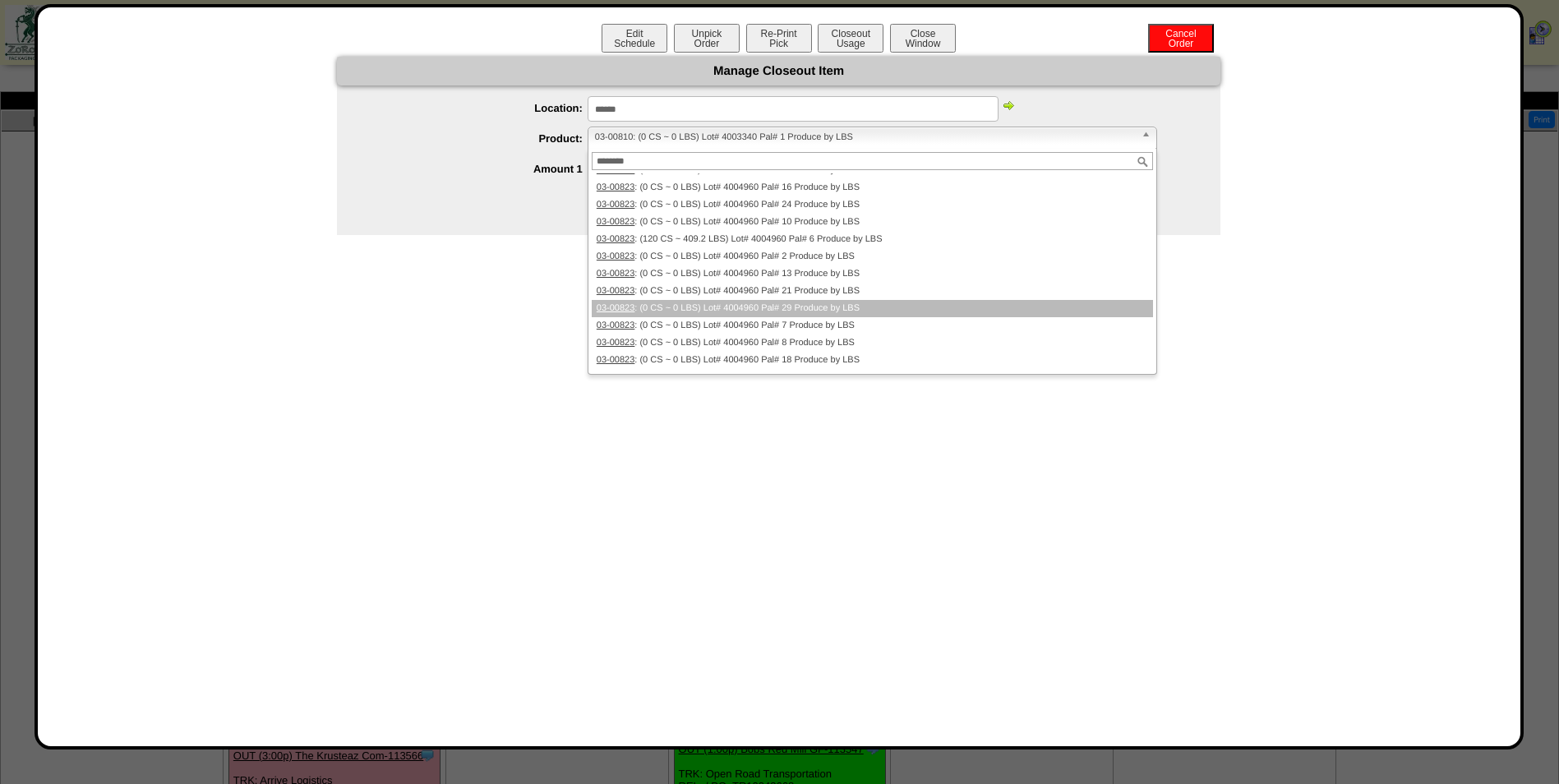 scroll, scrollTop: 1397, scrollLeft: 0, axis: vertical 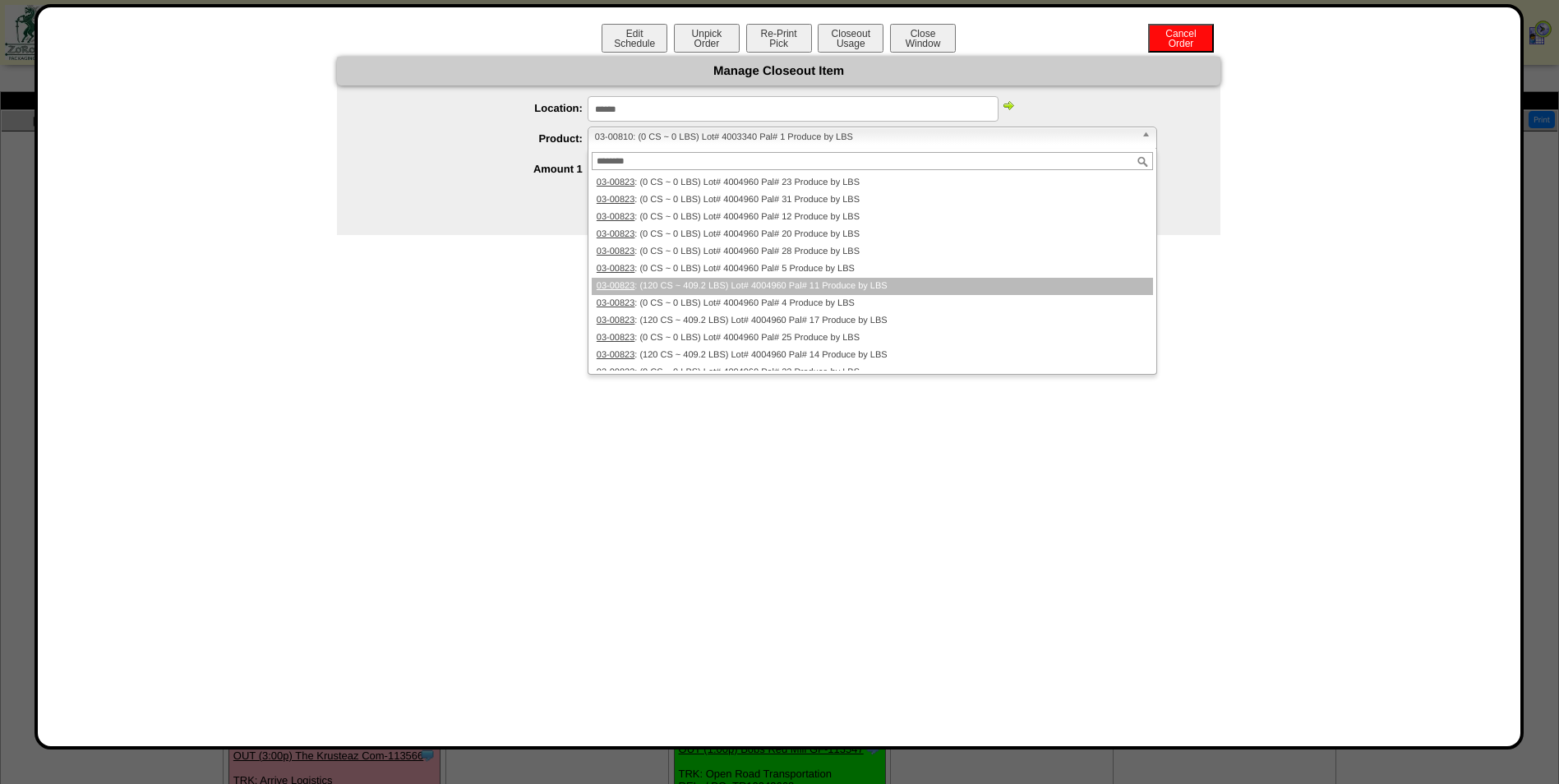 type on "********" 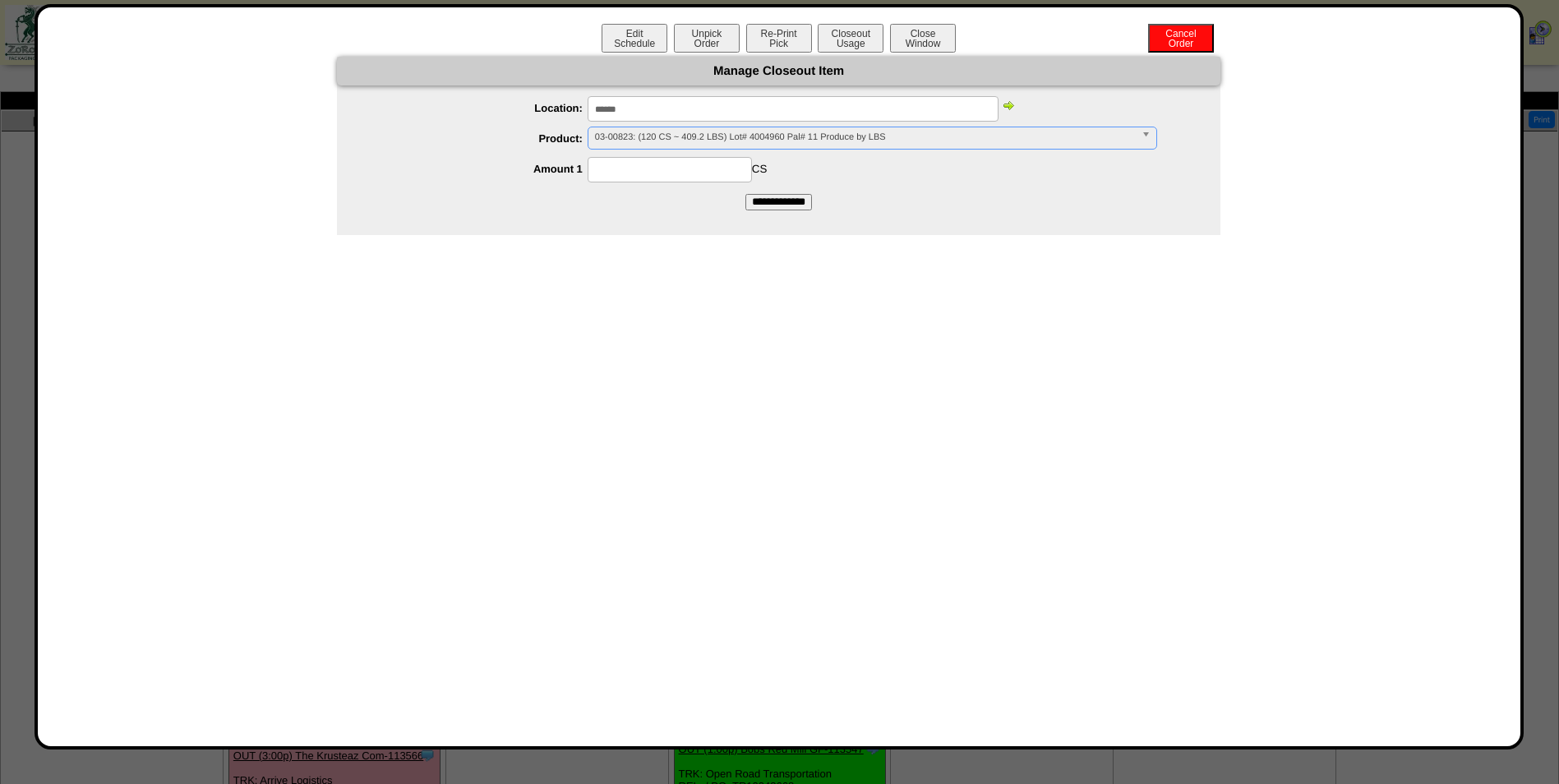 click at bounding box center [670, 169] 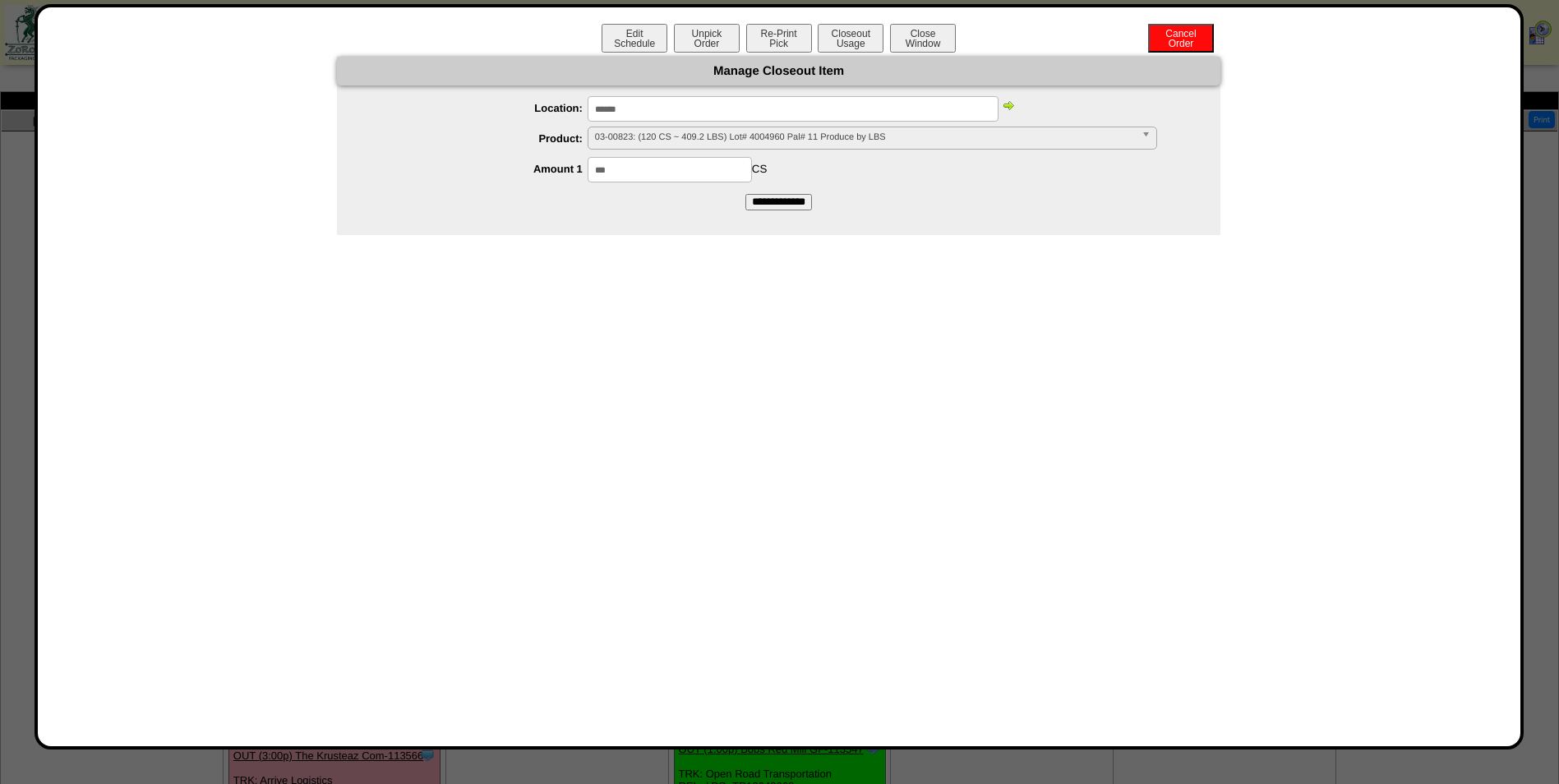 type on "***" 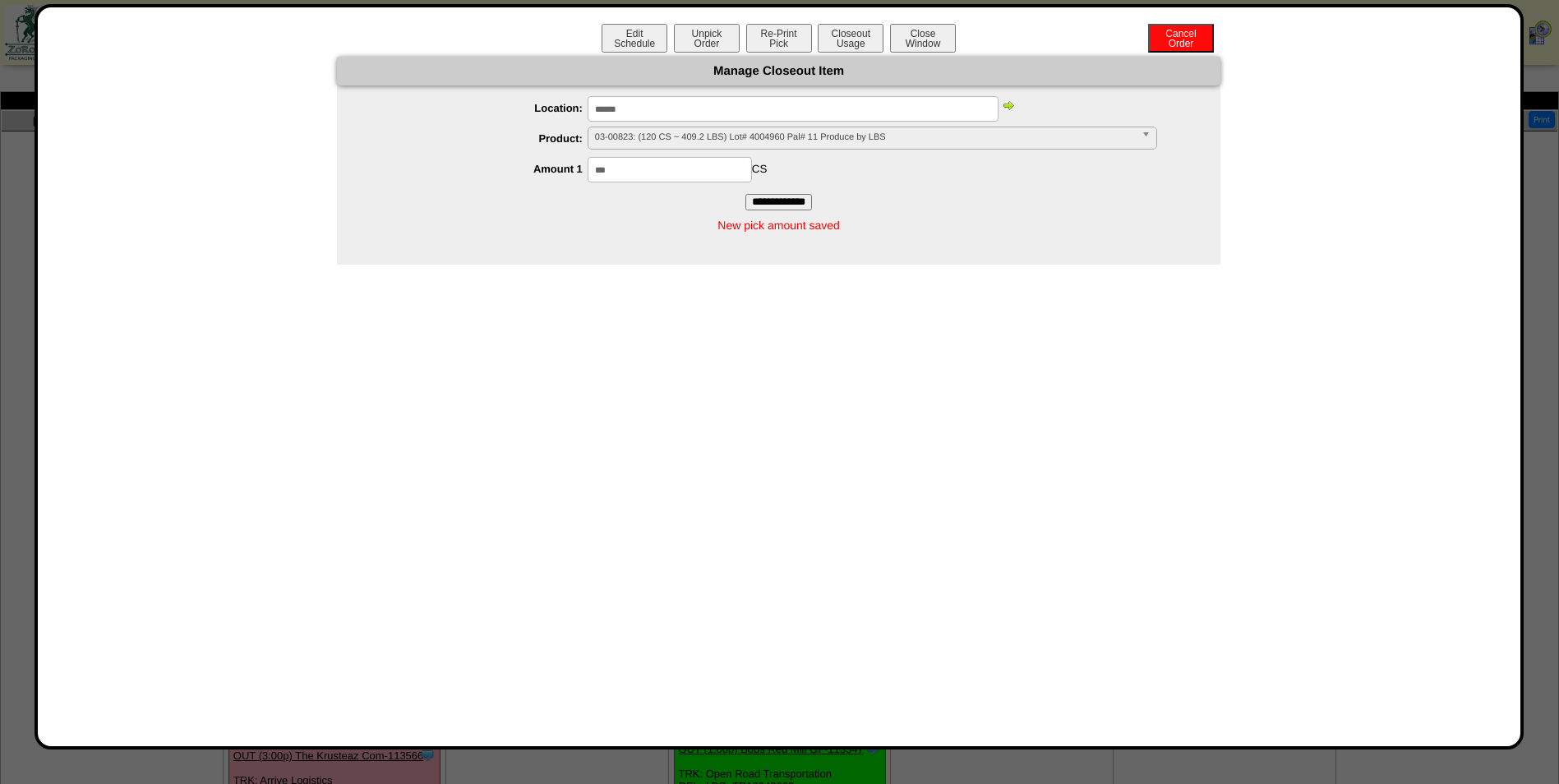 click on "**********" at bounding box center (778, 133) 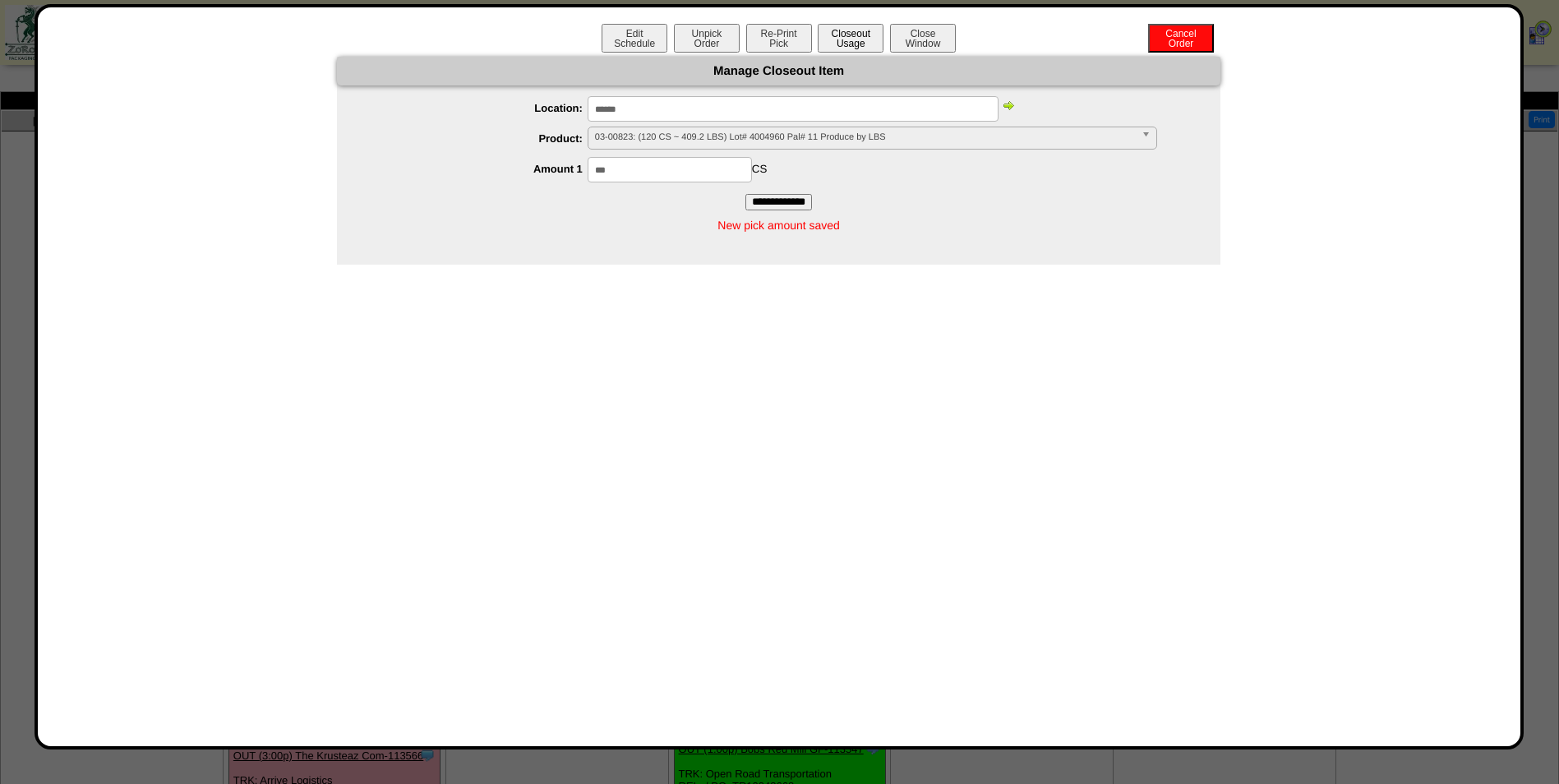 click on "Closeout Usage" at bounding box center (851, 38) 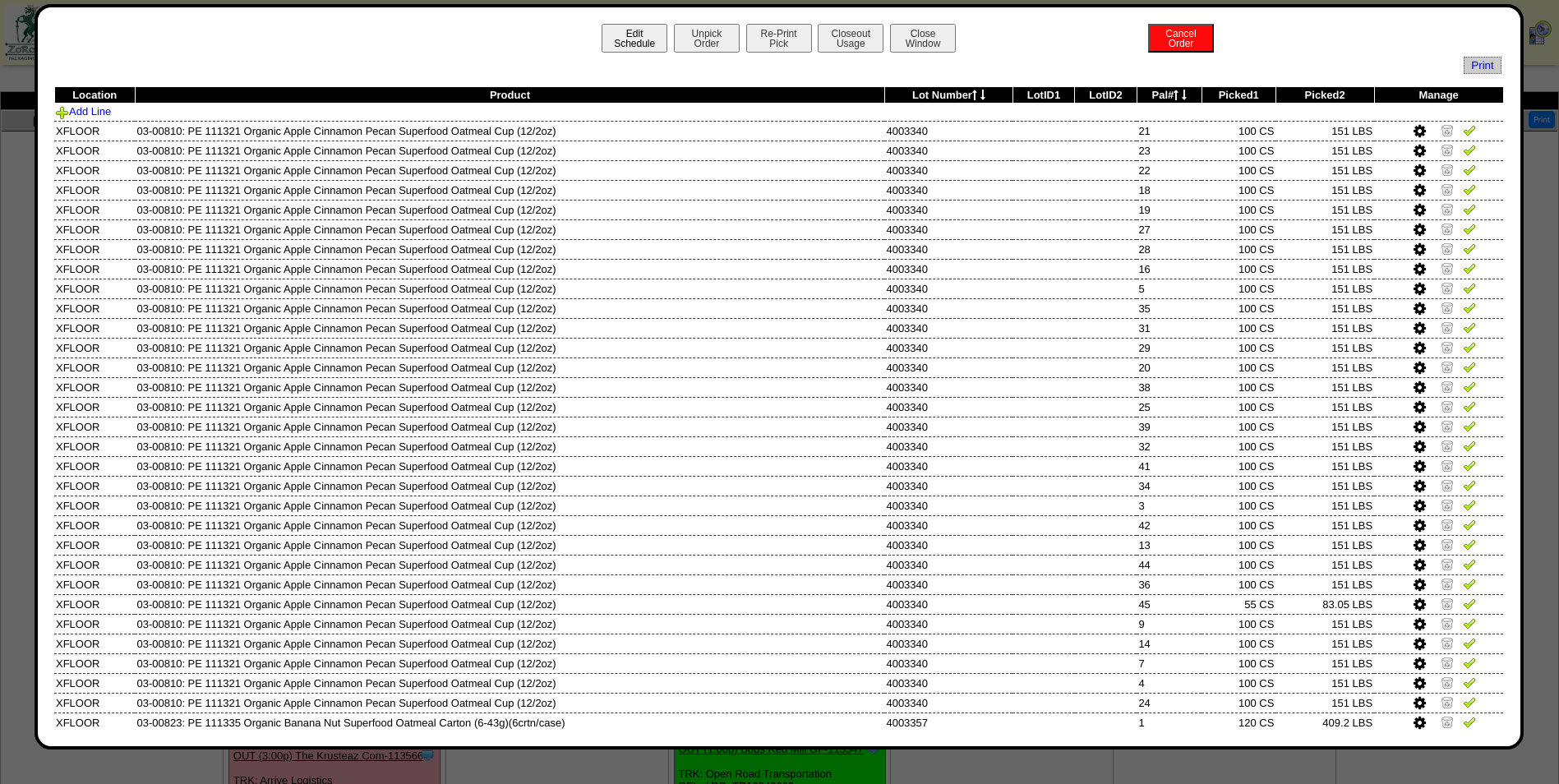 click on "Edit Schedule" at bounding box center [634, 38] 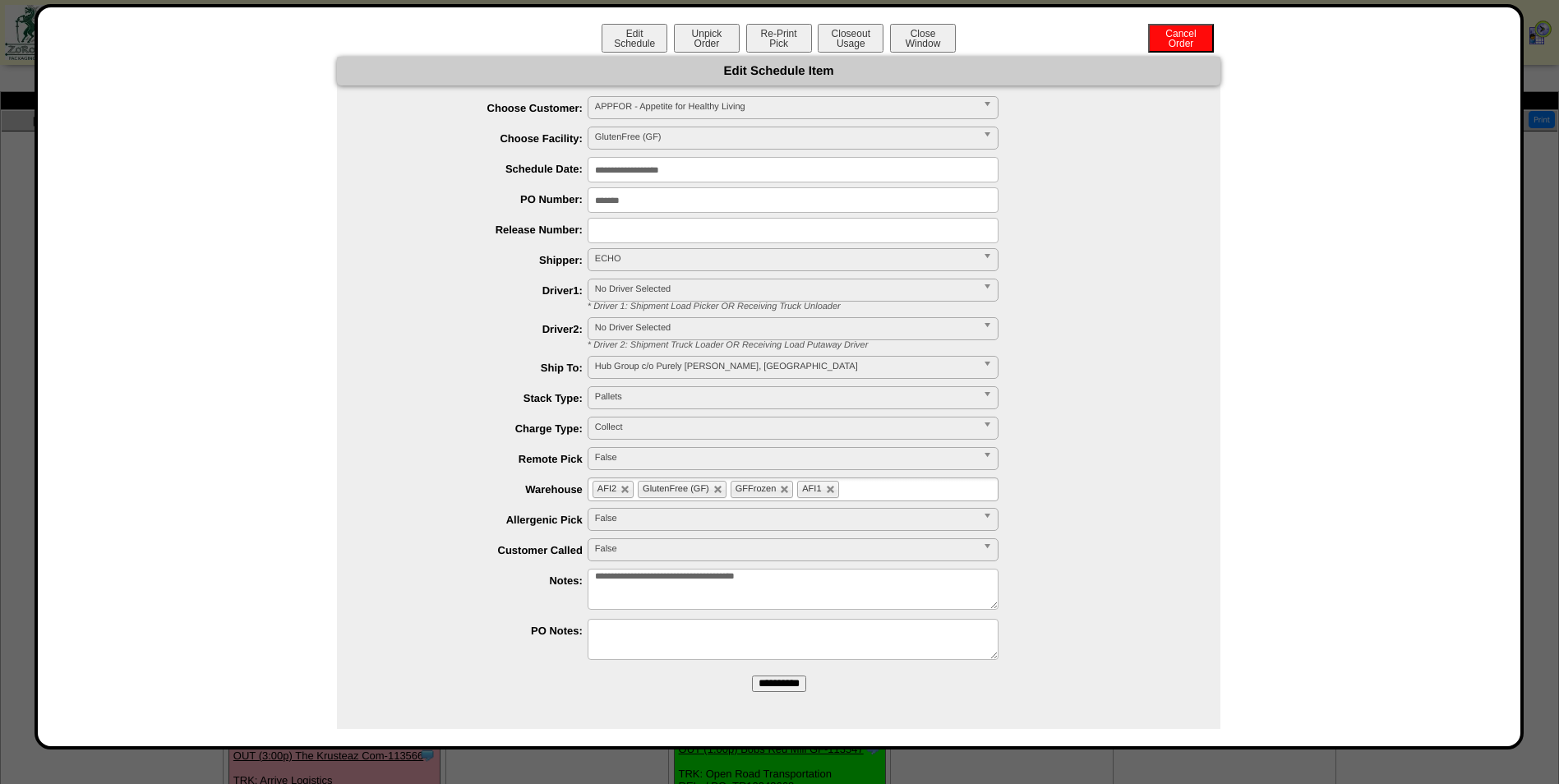 click on "**********" at bounding box center [793, 589] 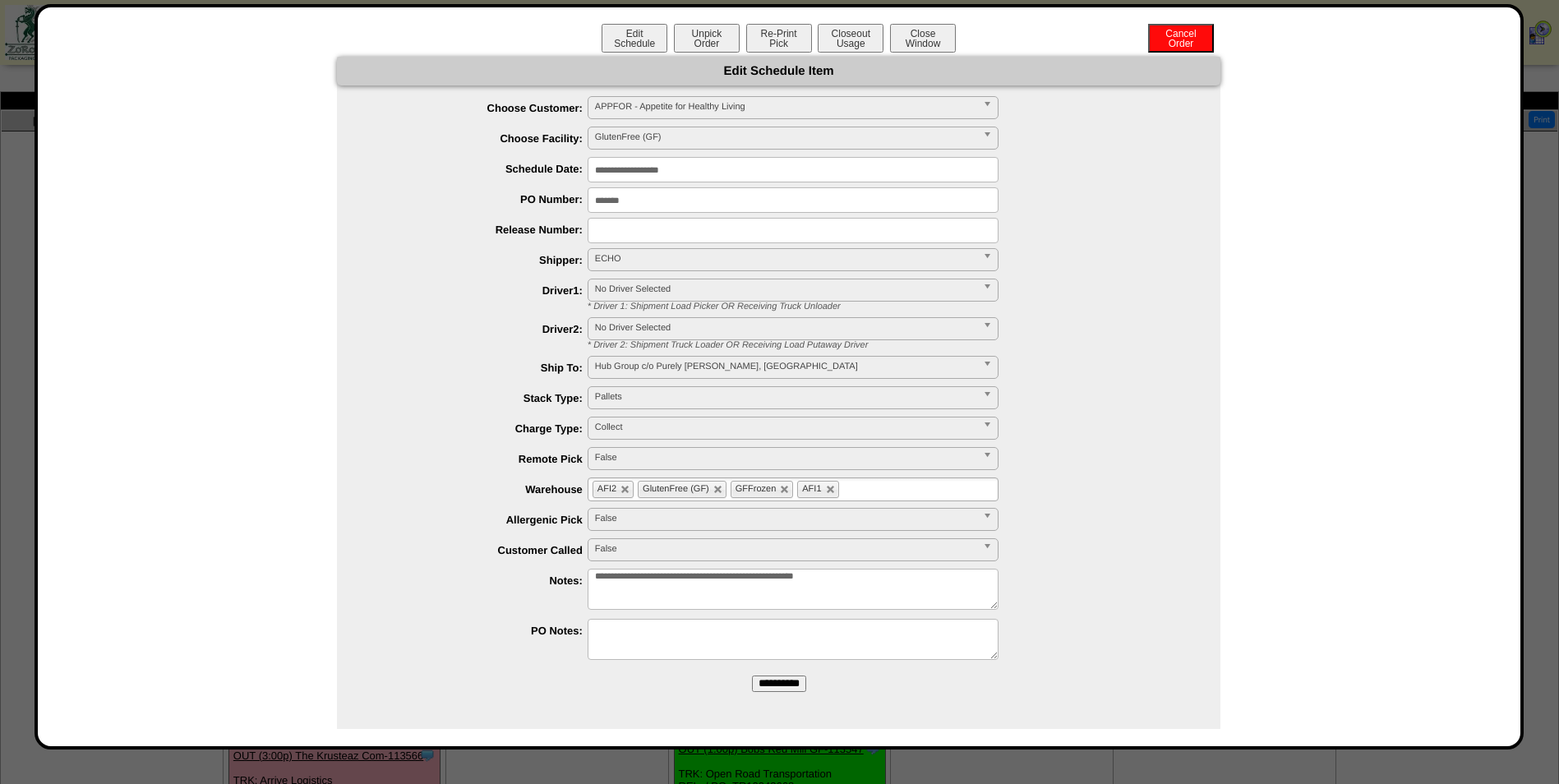 type on "**********" 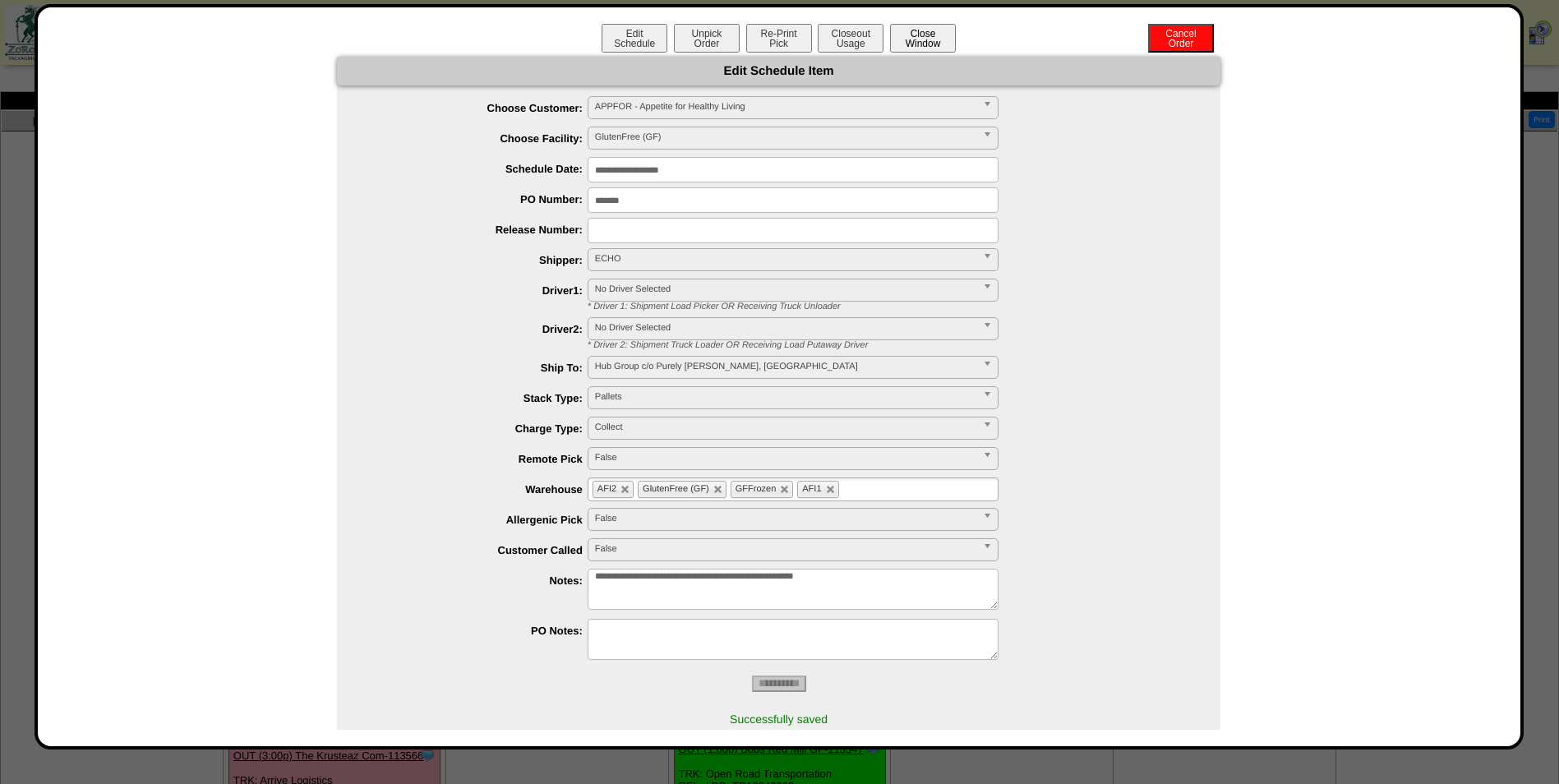 click on "Close Window" at bounding box center (923, 38) 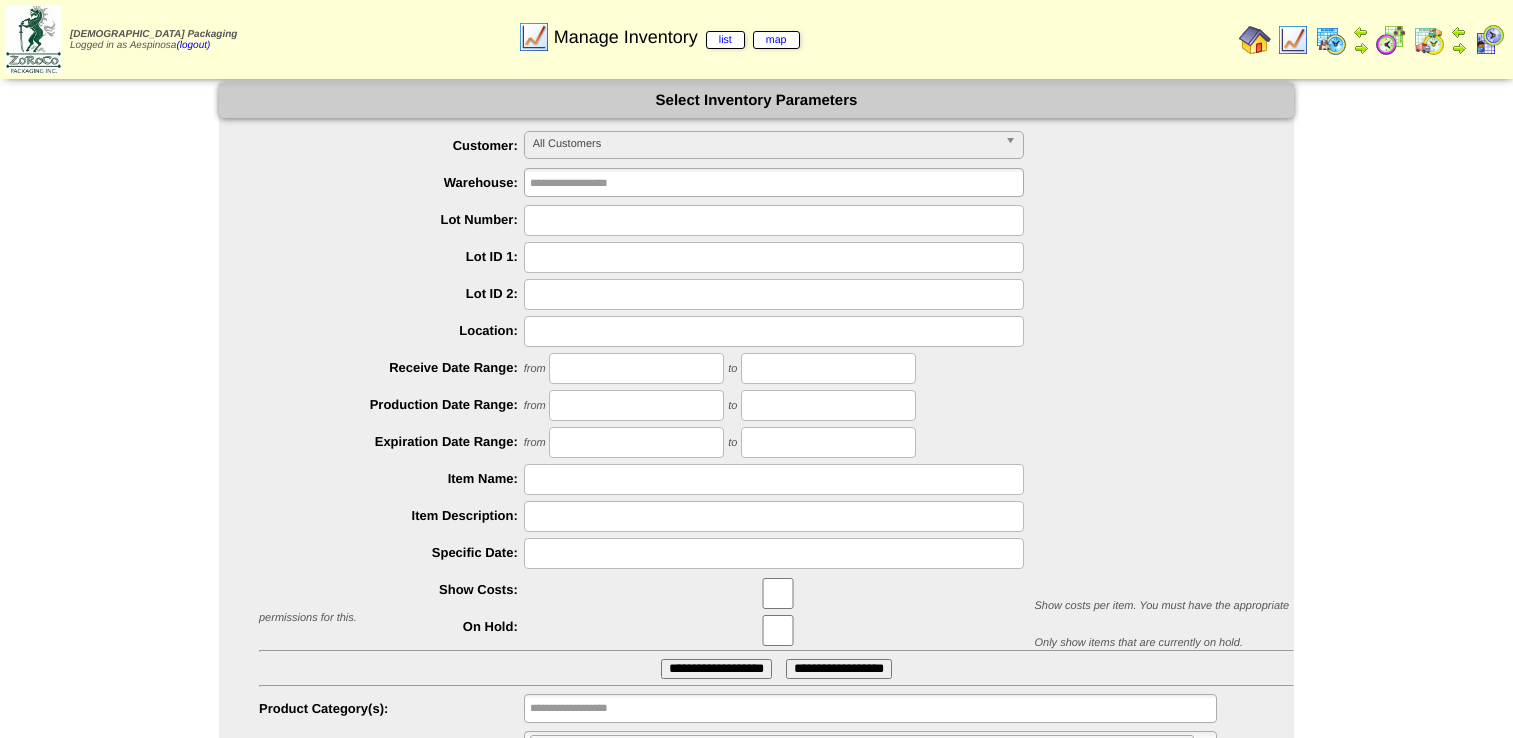 scroll, scrollTop: 95, scrollLeft: 0, axis: vertical 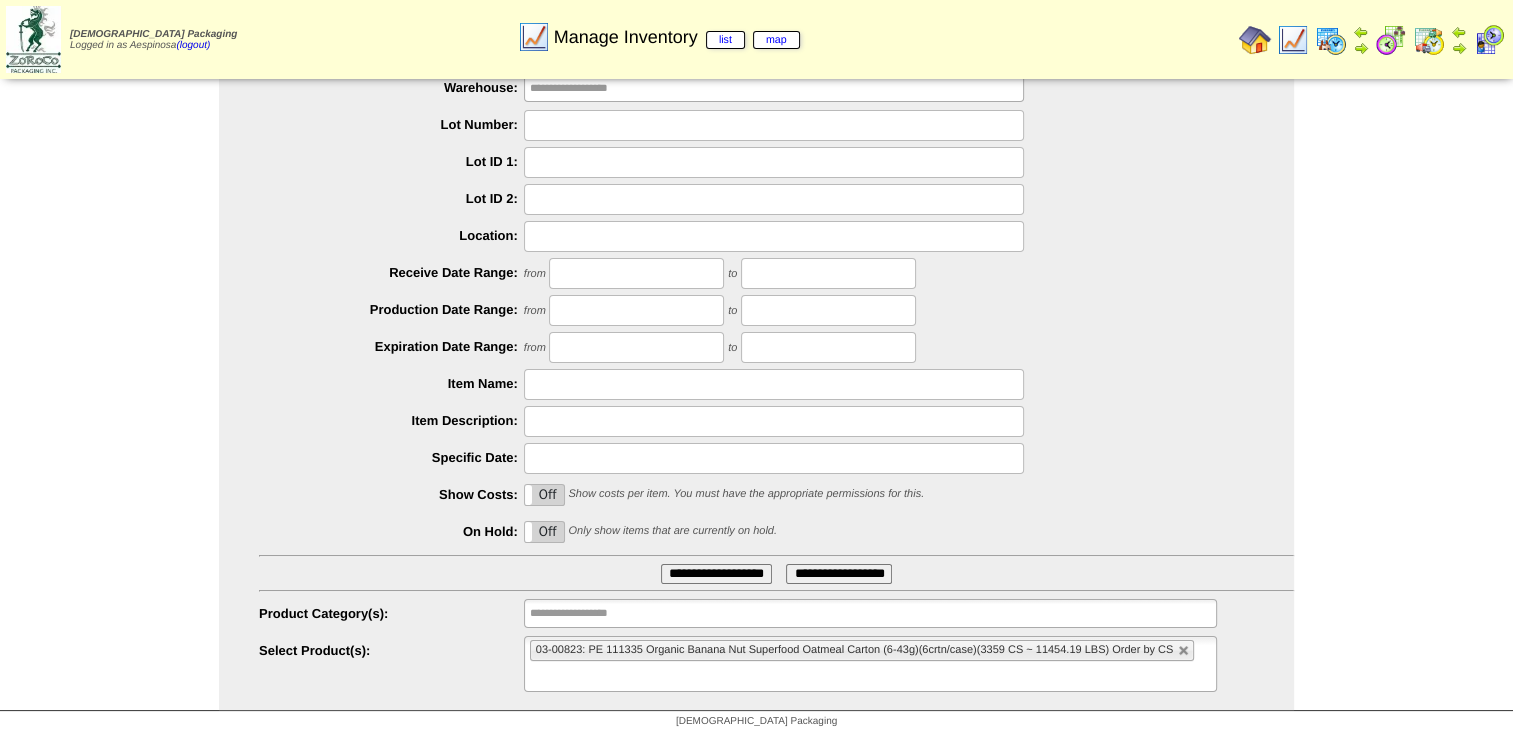 click at bounding box center (1184, 651) 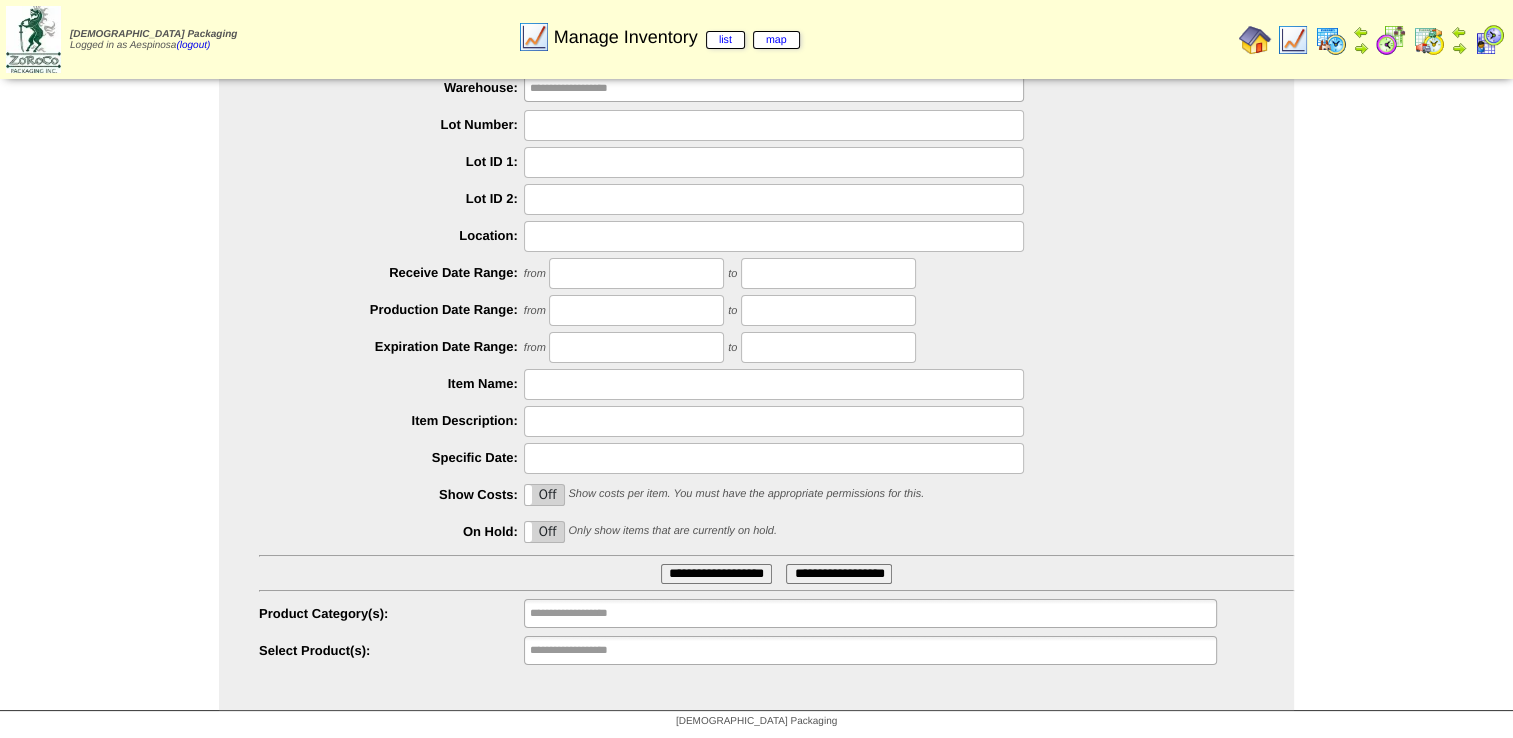 click on "**********" at bounding box center [870, 650] 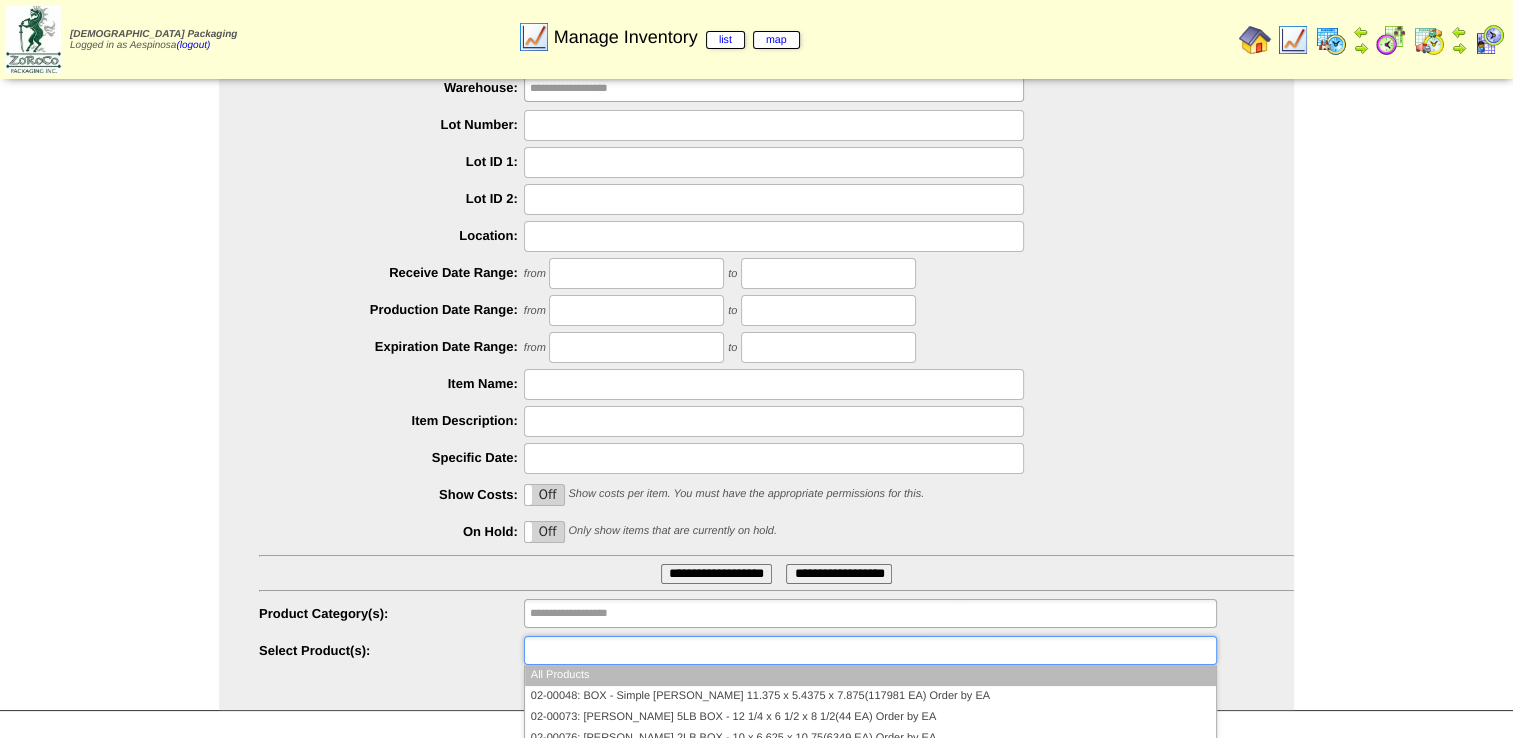 paste on "********" 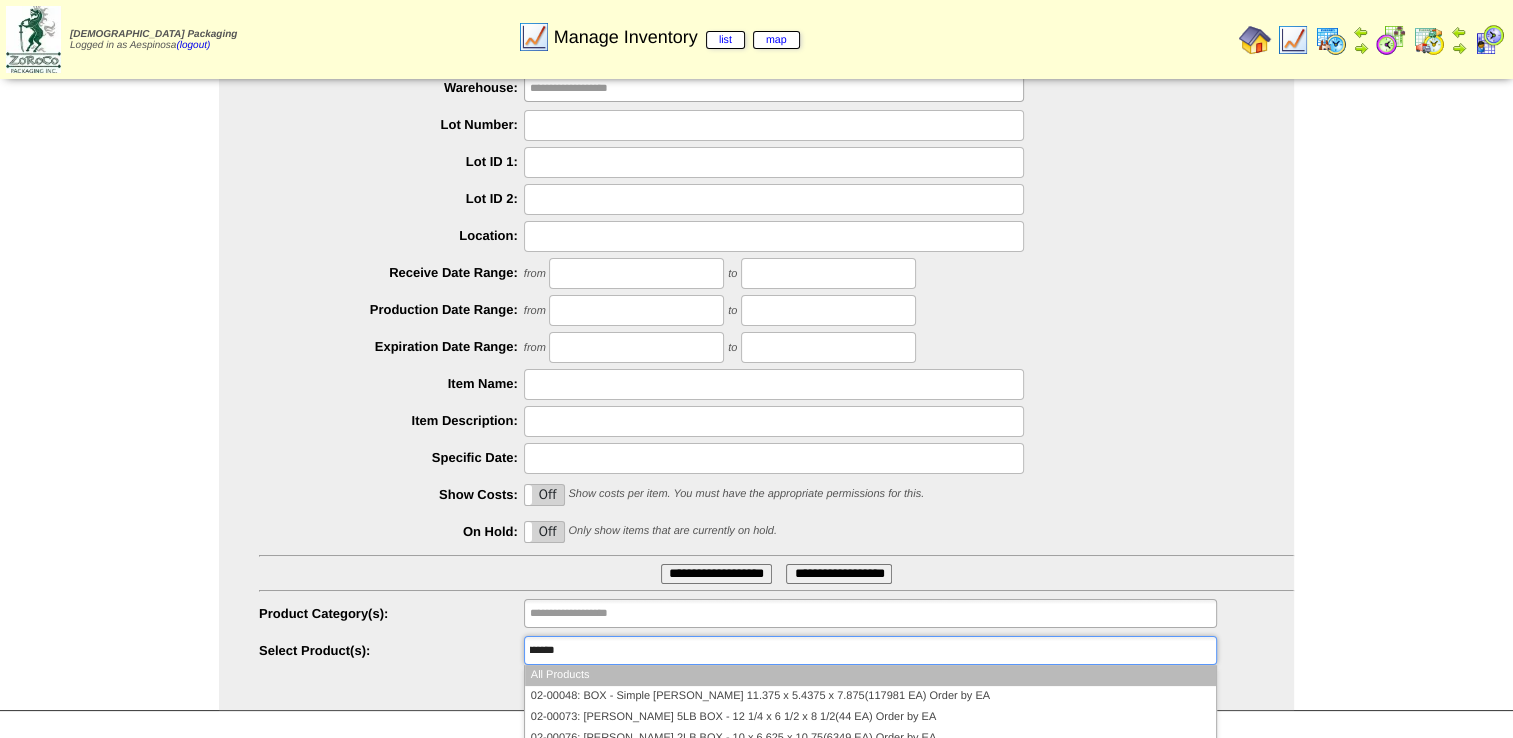 scroll, scrollTop: 0, scrollLeft: 0, axis: both 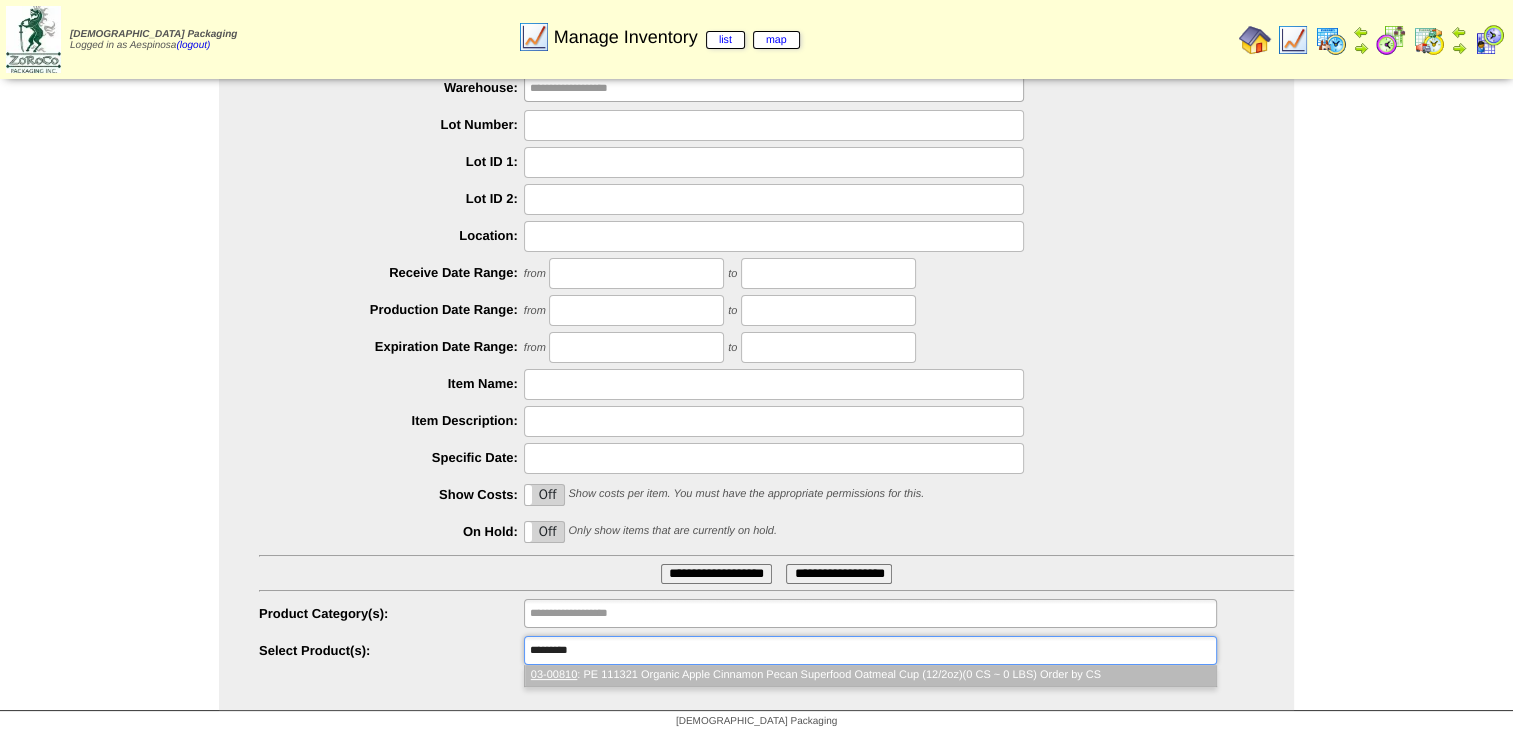 type on "********" 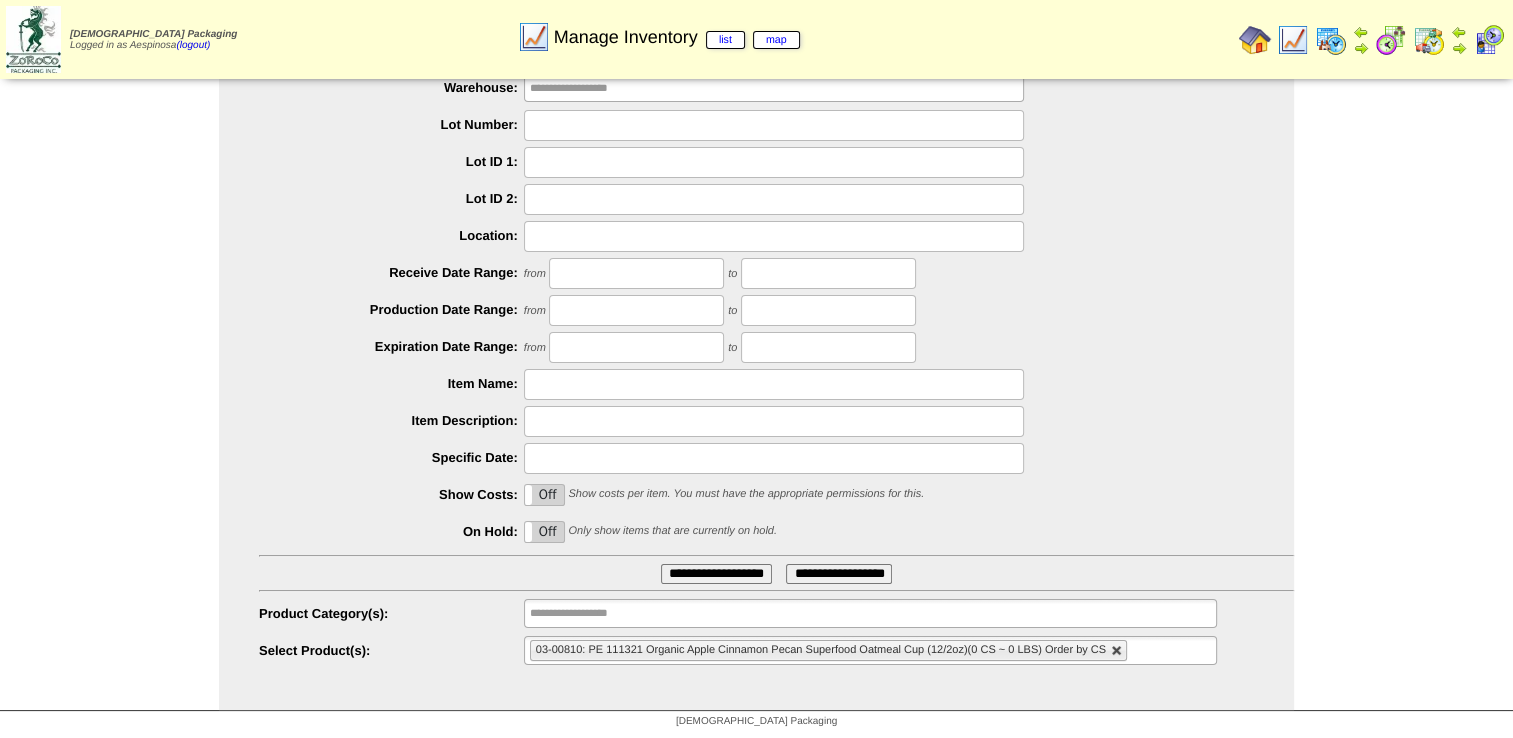 click at bounding box center [1117, 651] 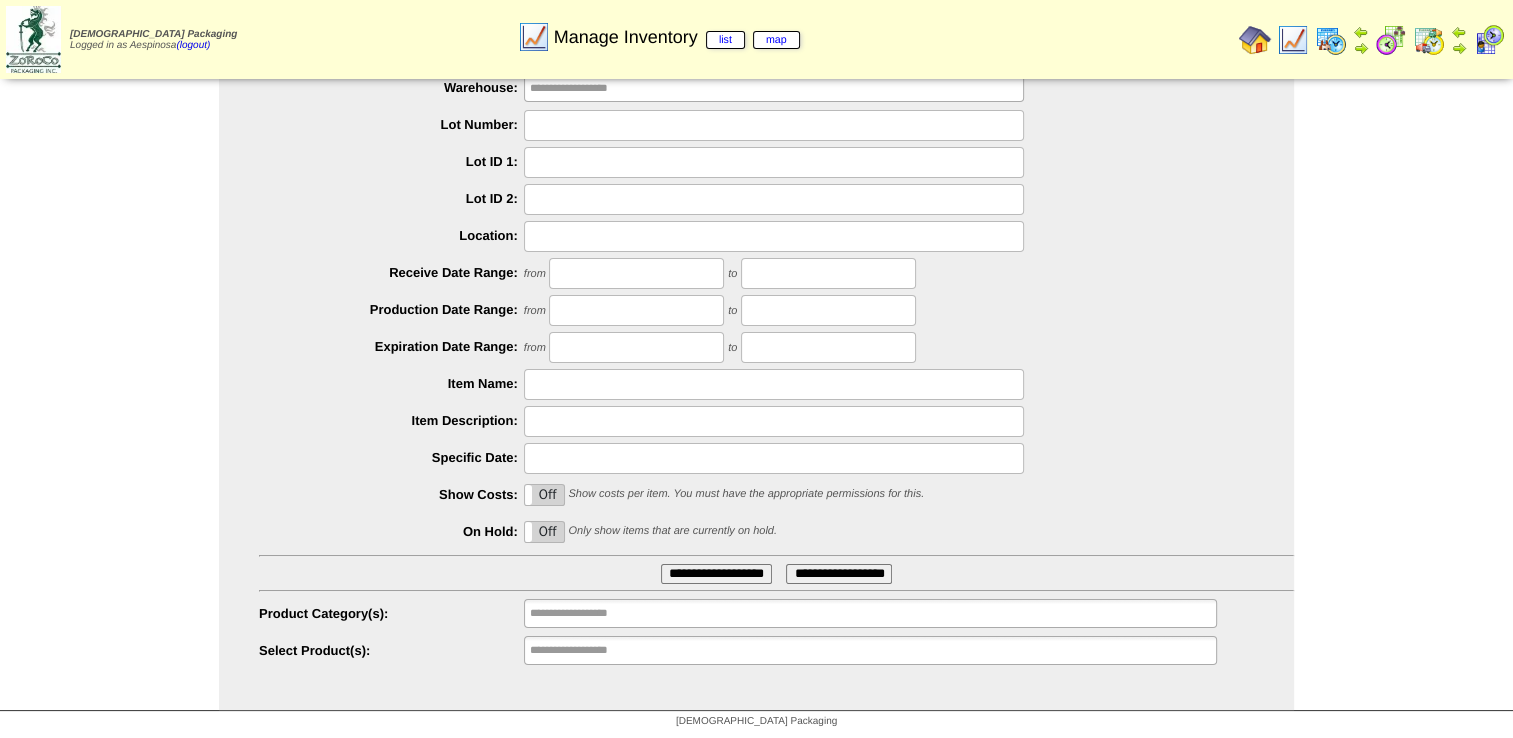 click on "**********" at bounding box center [870, 650] 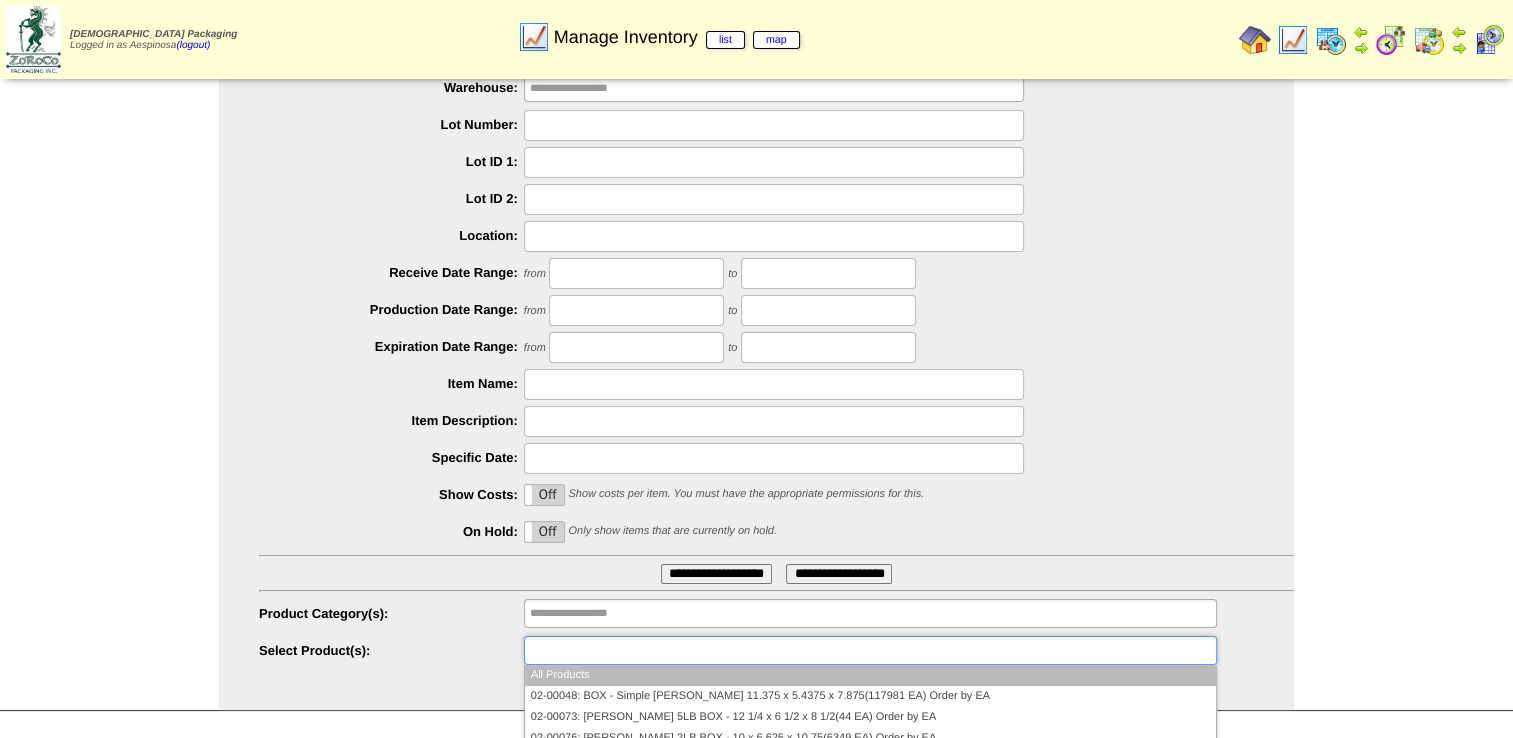 paste on "********" 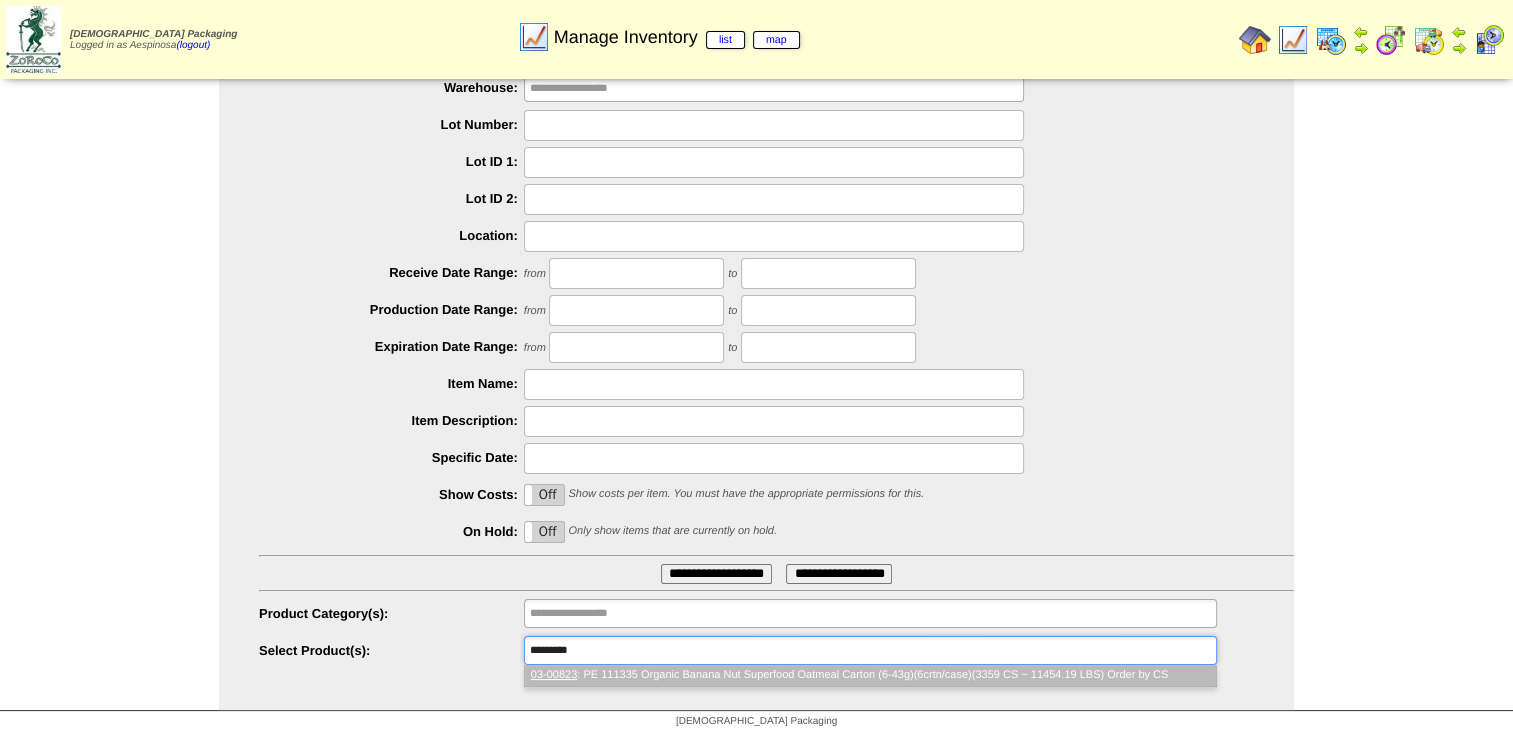 scroll, scrollTop: 0, scrollLeft: 0, axis: both 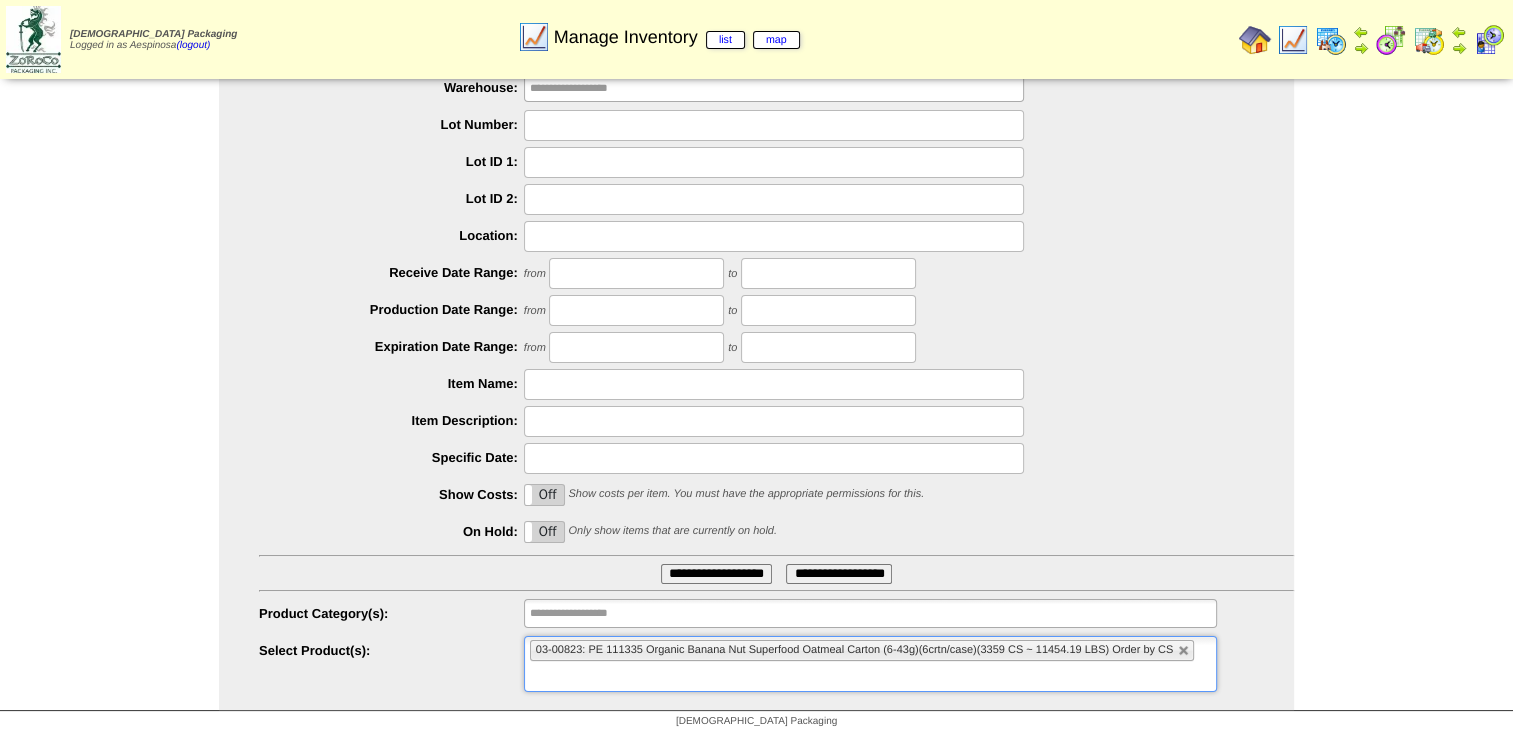 click on "**********" at bounding box center (716, 574) 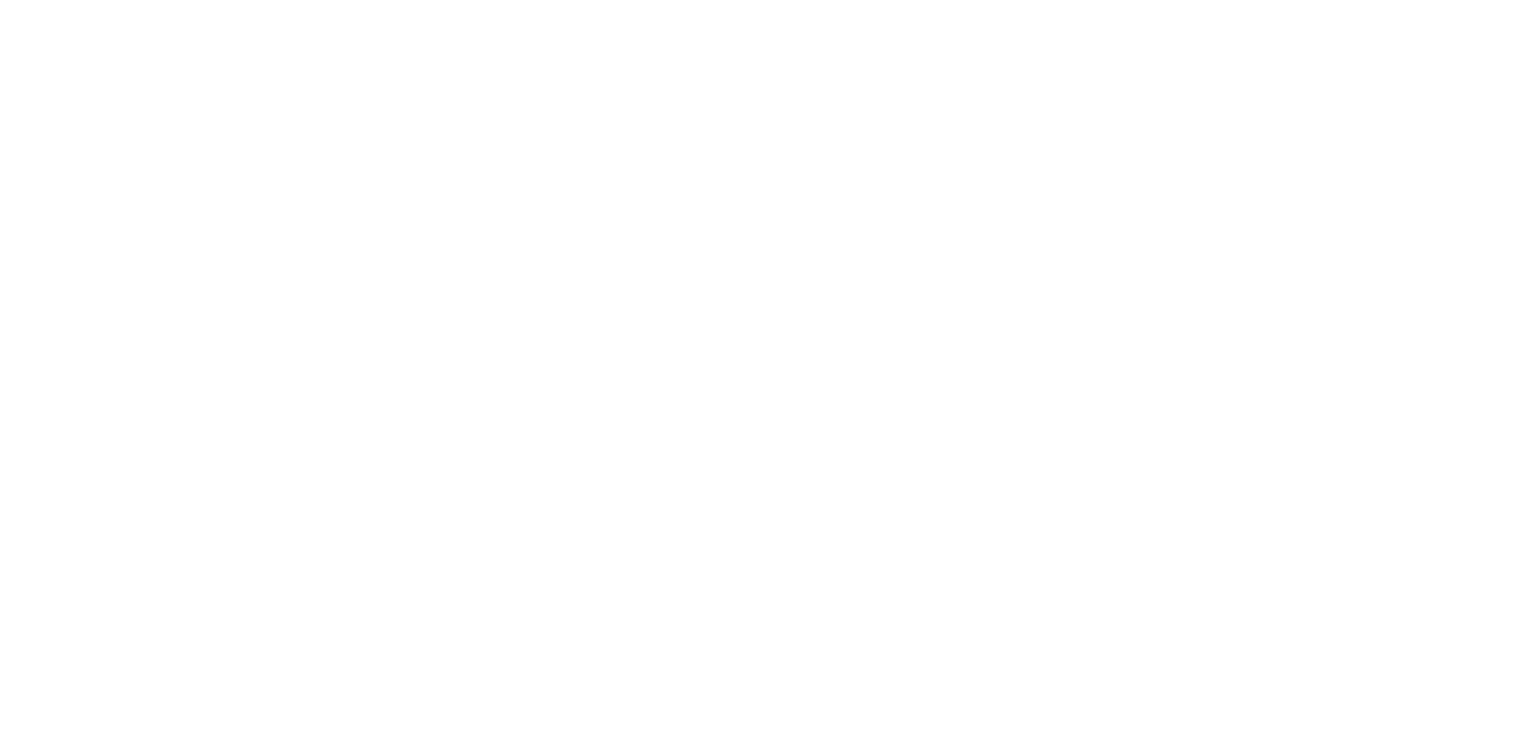 scroll, scrollTop: 0, scrollLeft: 0, axis: both 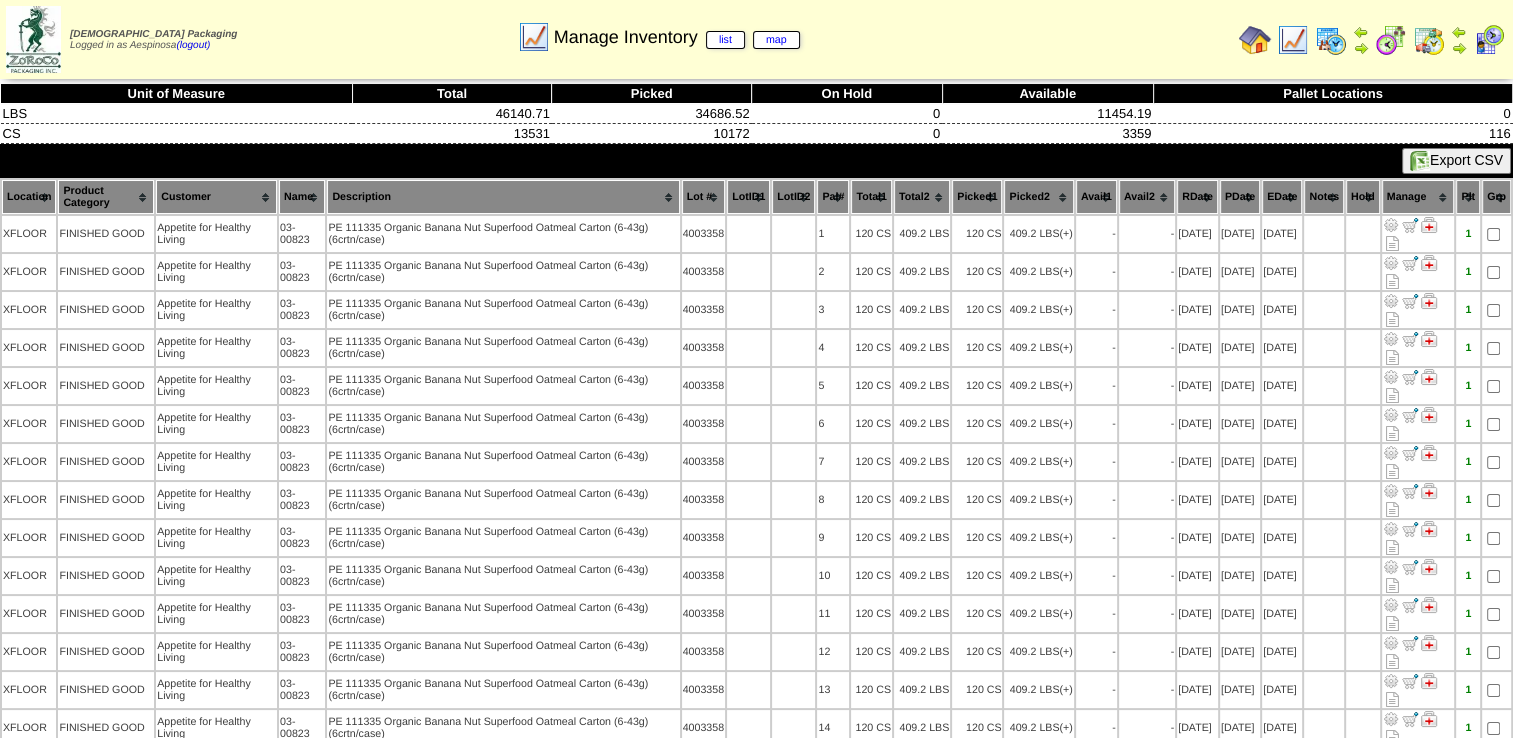 click on "Picked1" at bounding box center (977, 197) 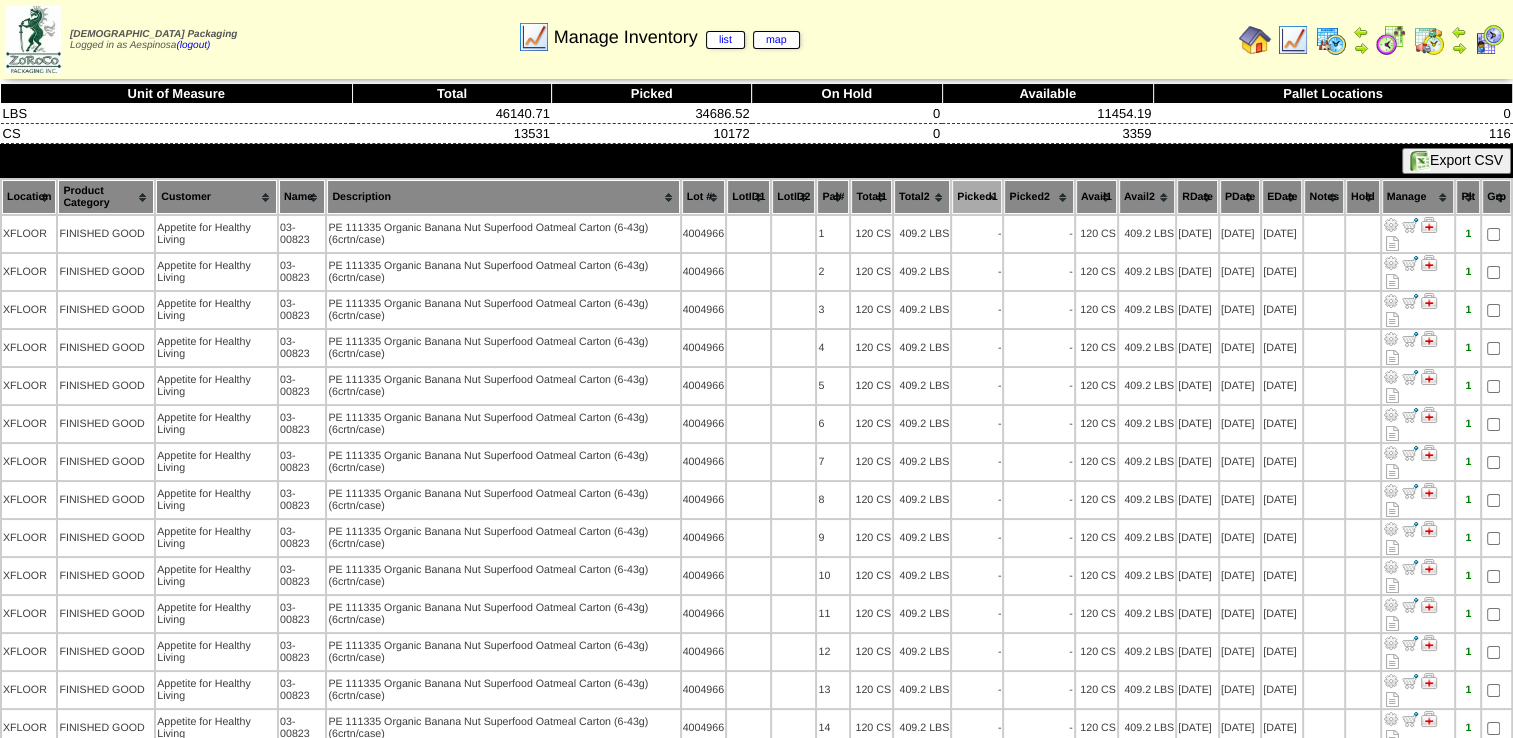 click on "Picked1" at bounding box center [977, 197] 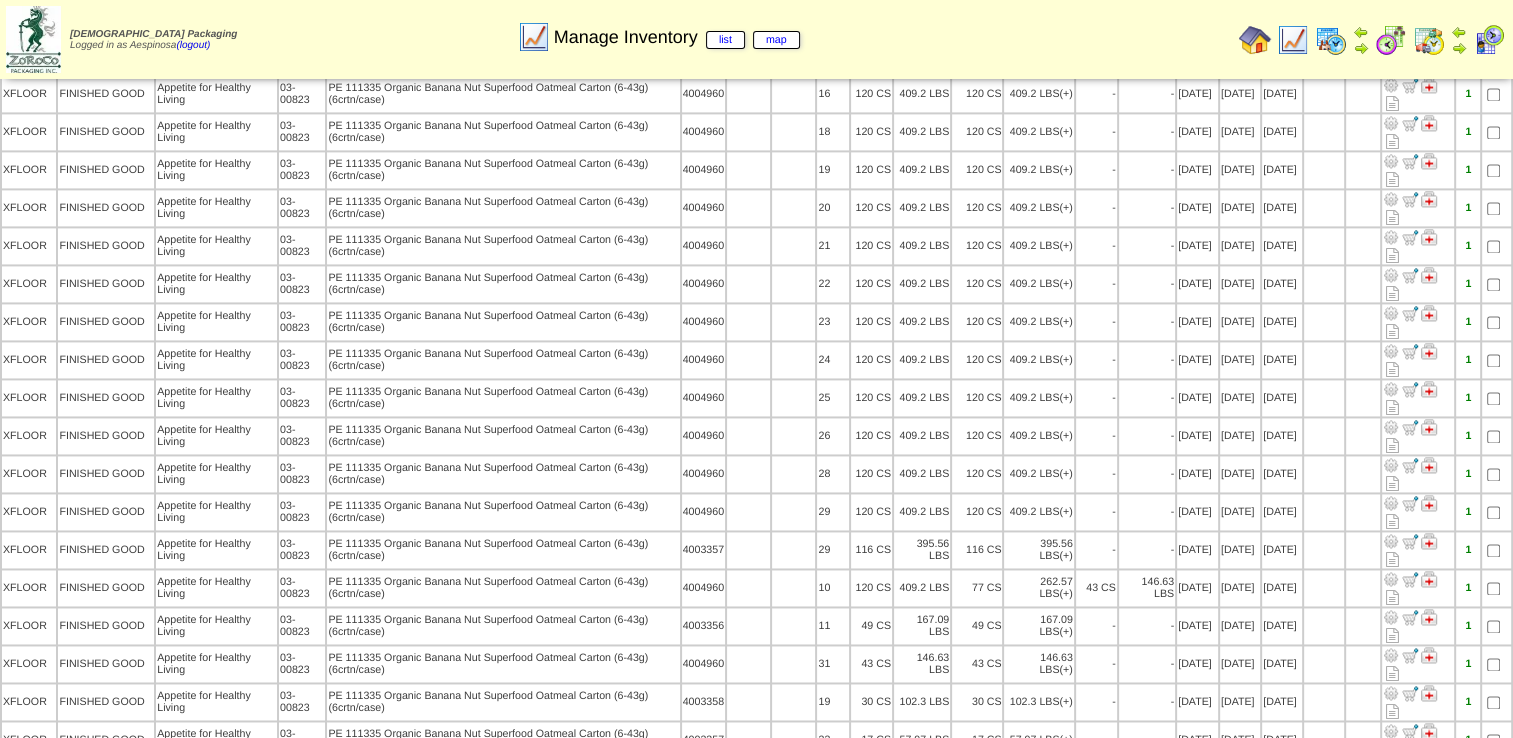 scroll, scrollTop: 2900, scrollLeft: 0, axis: vertical 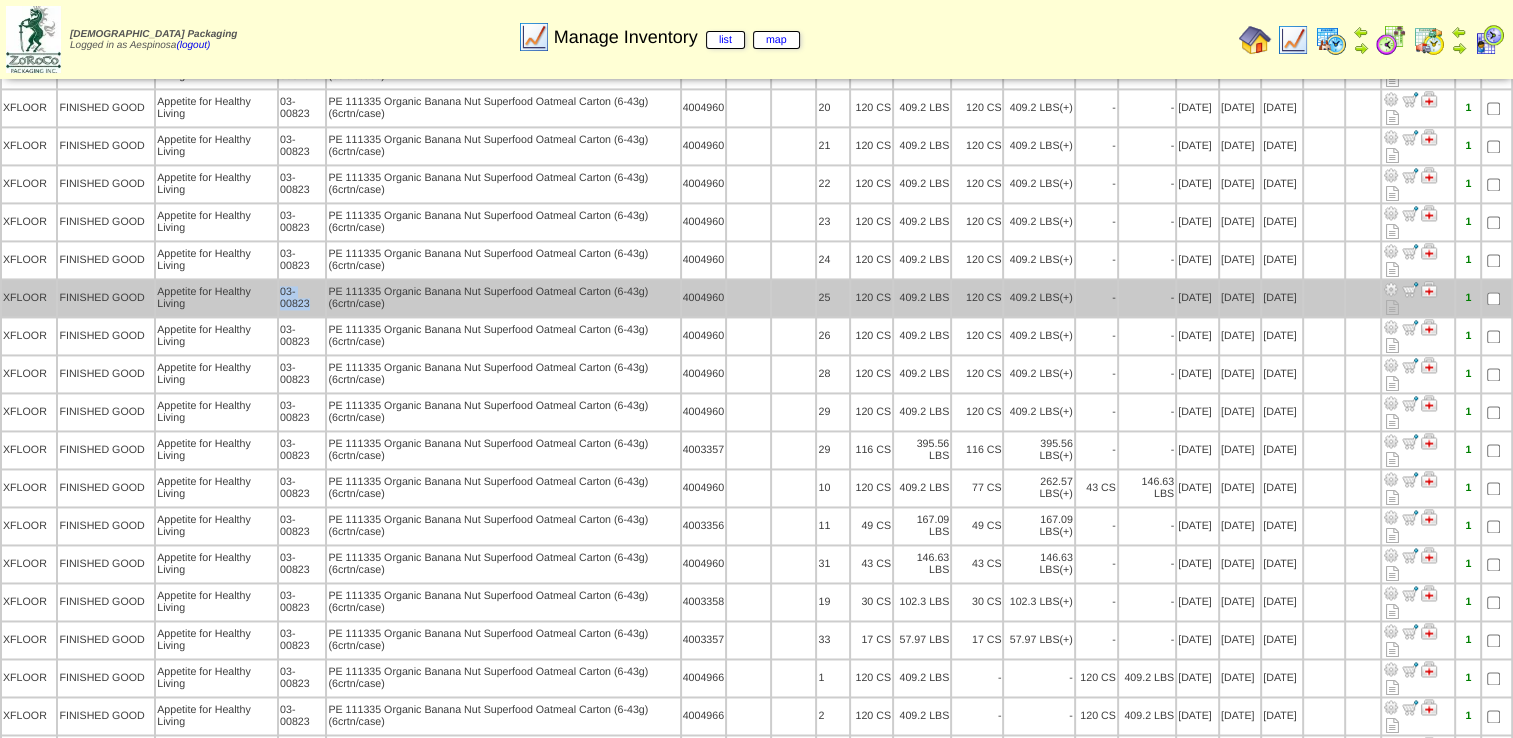 drag, startPoint x: 302, startPoint y: 220, endPoint x: 277, endPoint y: 210, distance: 26.925823 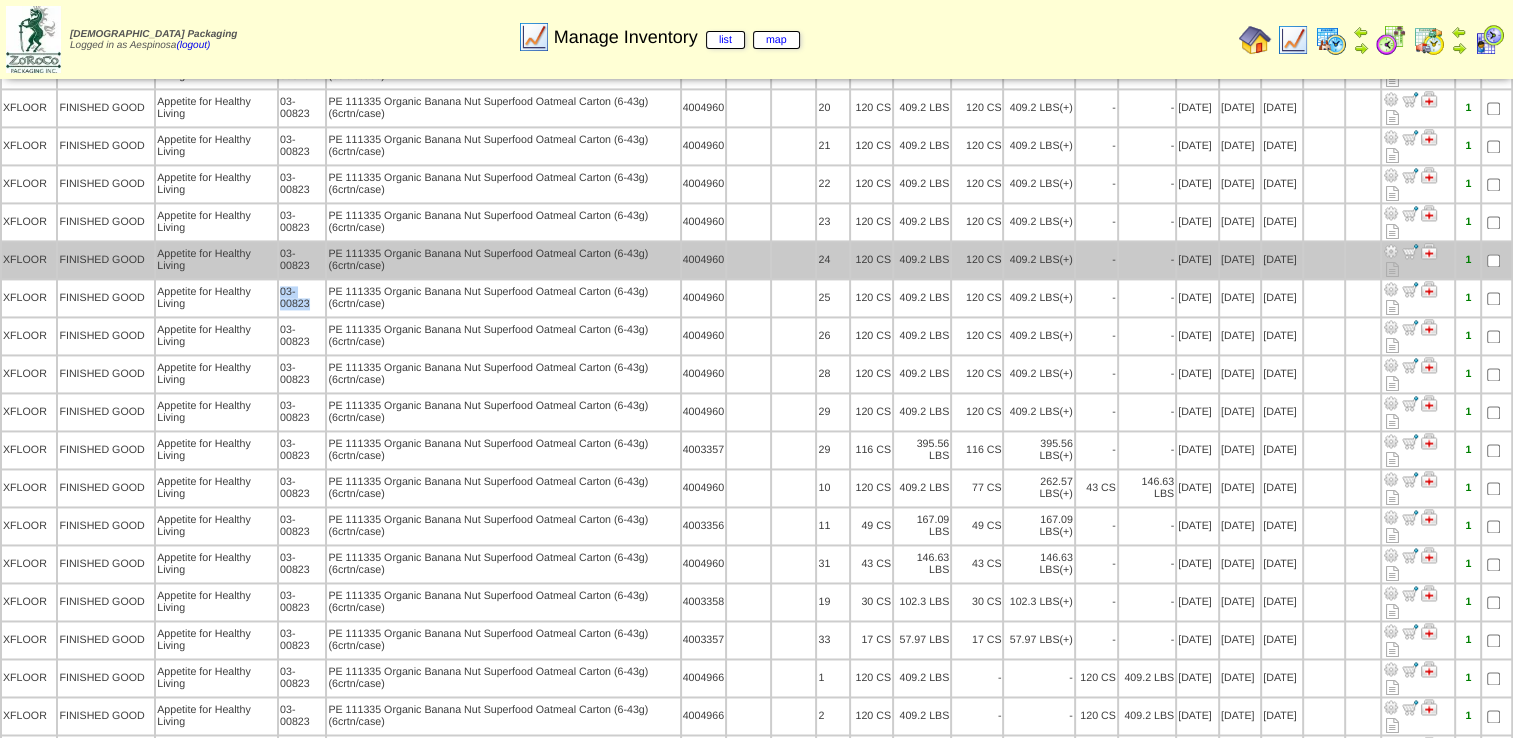 copy on "03-00823" 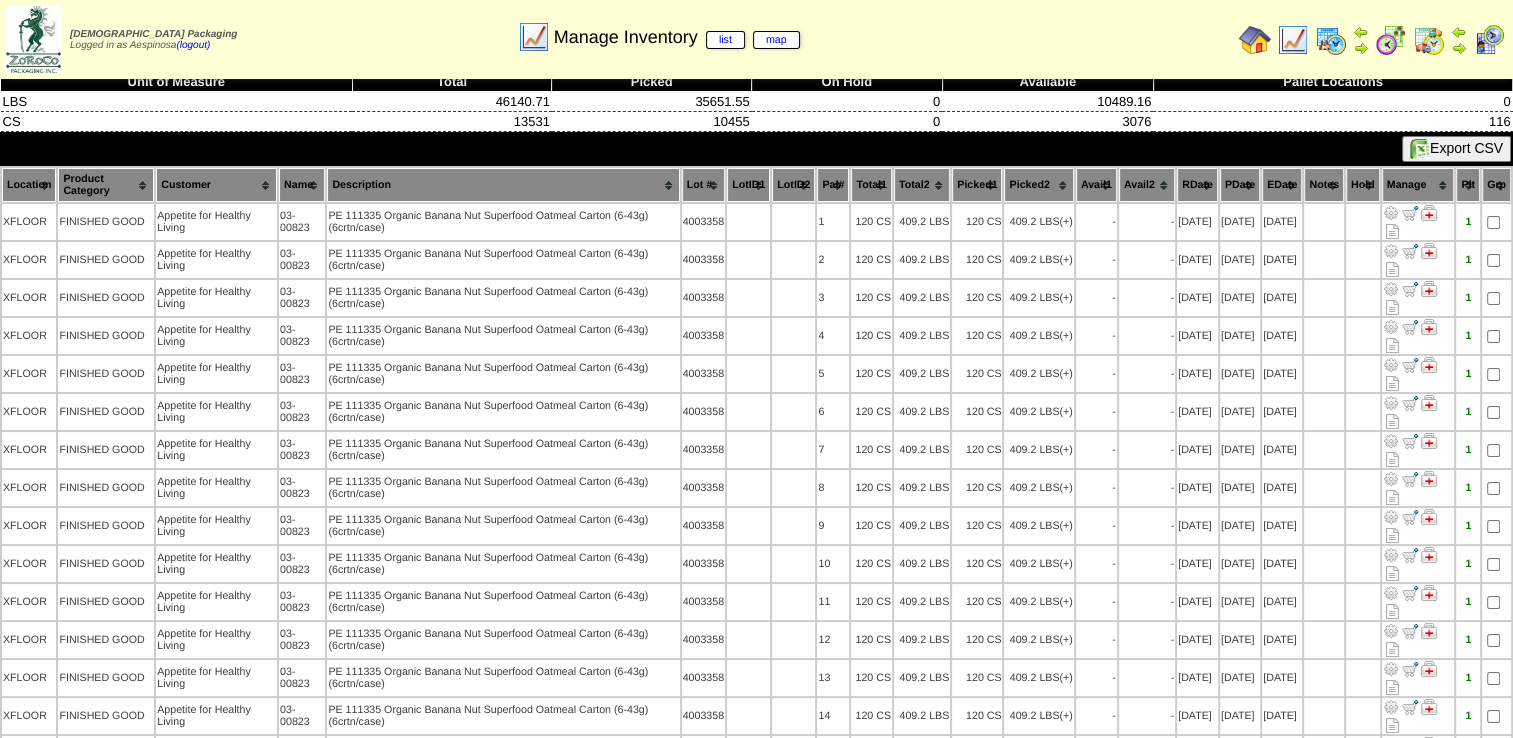 scroll, scrollTop: 0, scrollLeft: 0, axis: both 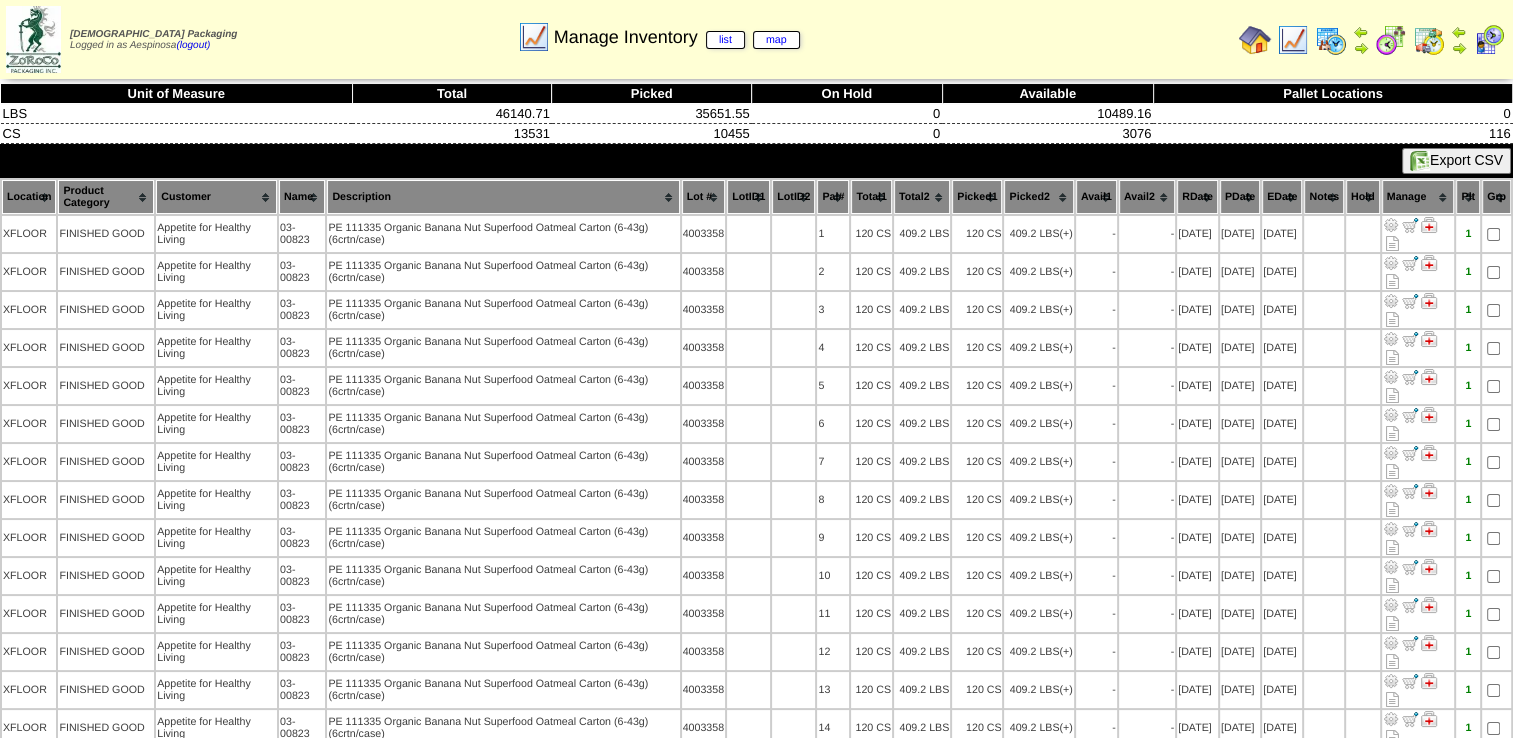 click on "Picked1" at bounding box center [977, 197] 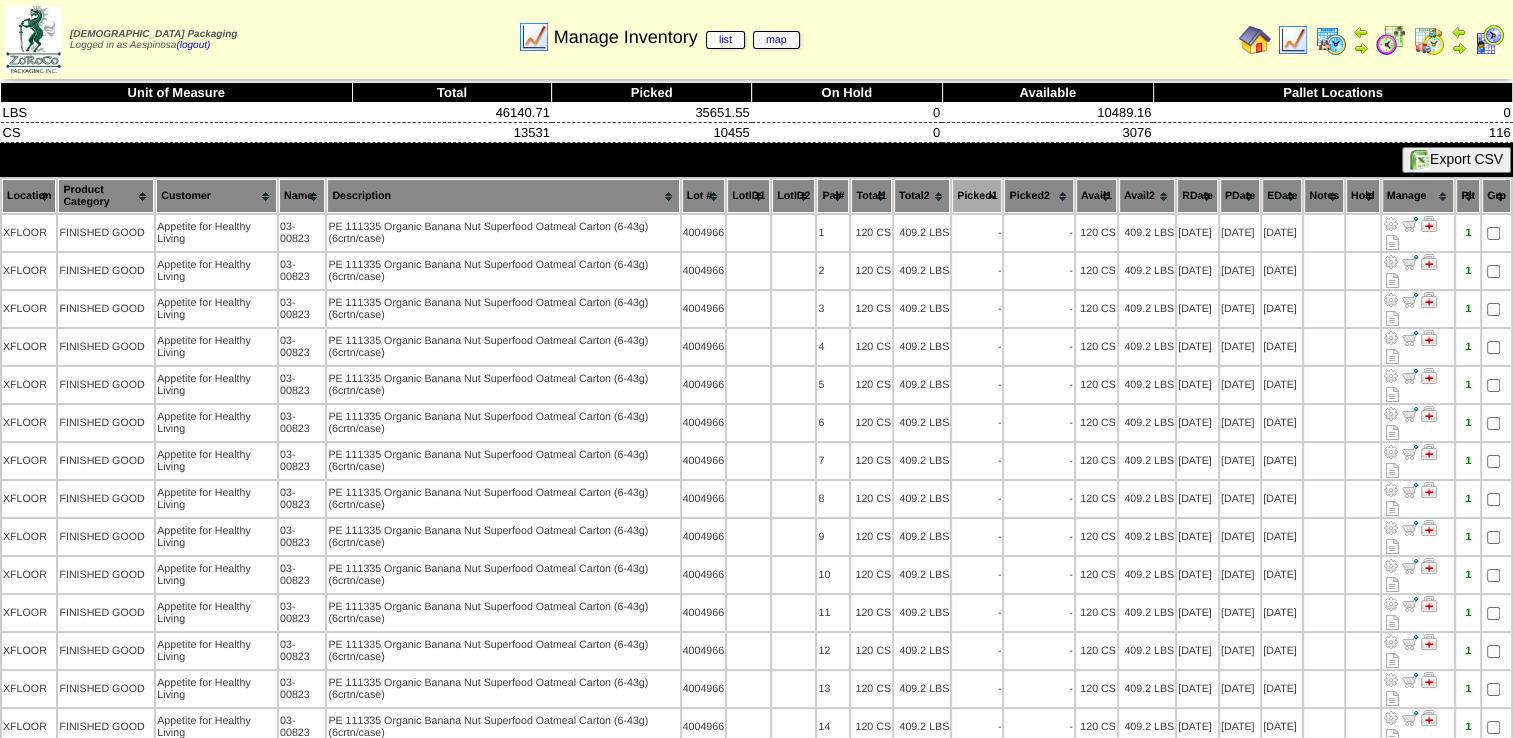 scroll, scrollTop: 0, scrollLeft: 0, axis: both 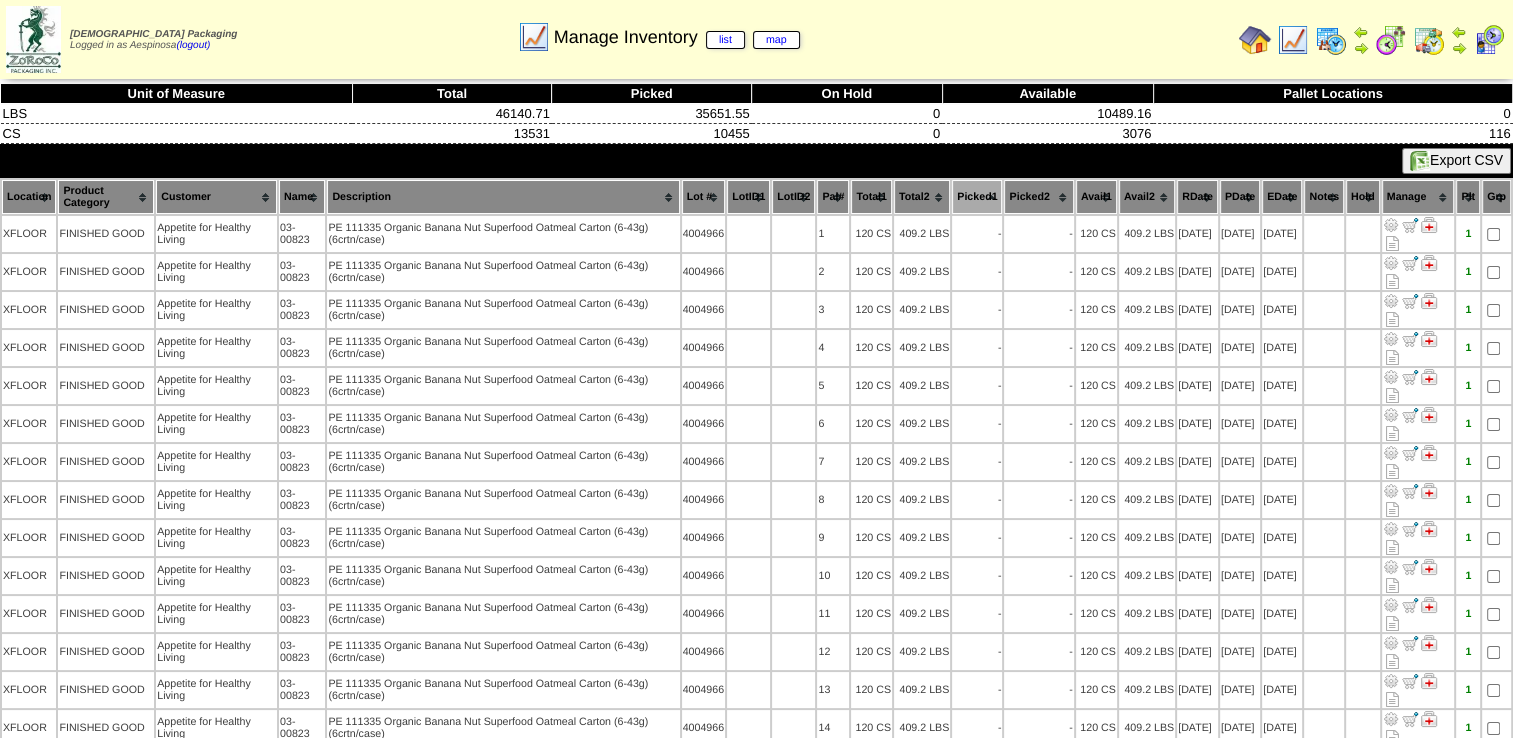 click on "Picked1" at bounding box center (977, 197) 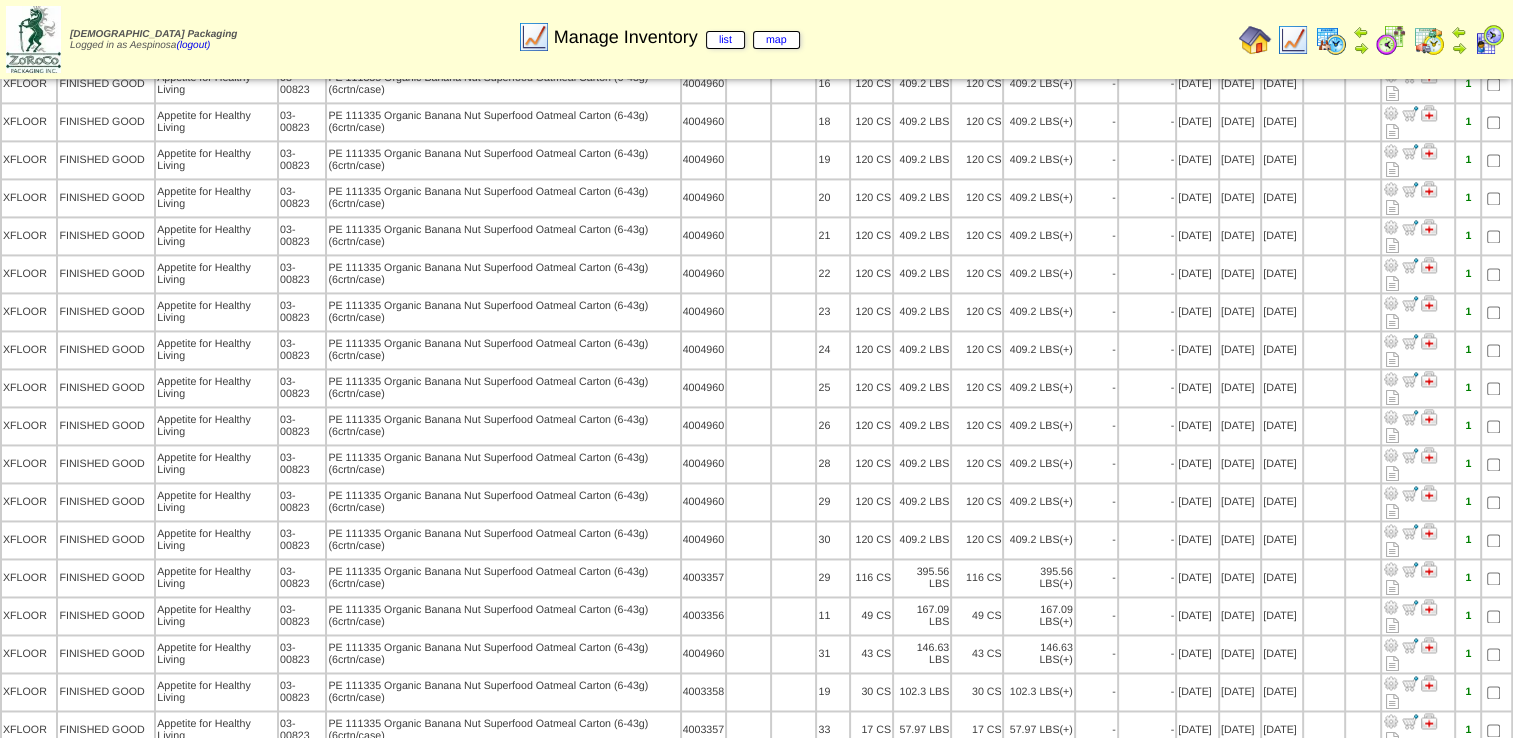 scroll, scrollTop: 3200, scrollLeft: 0, axis: vertical 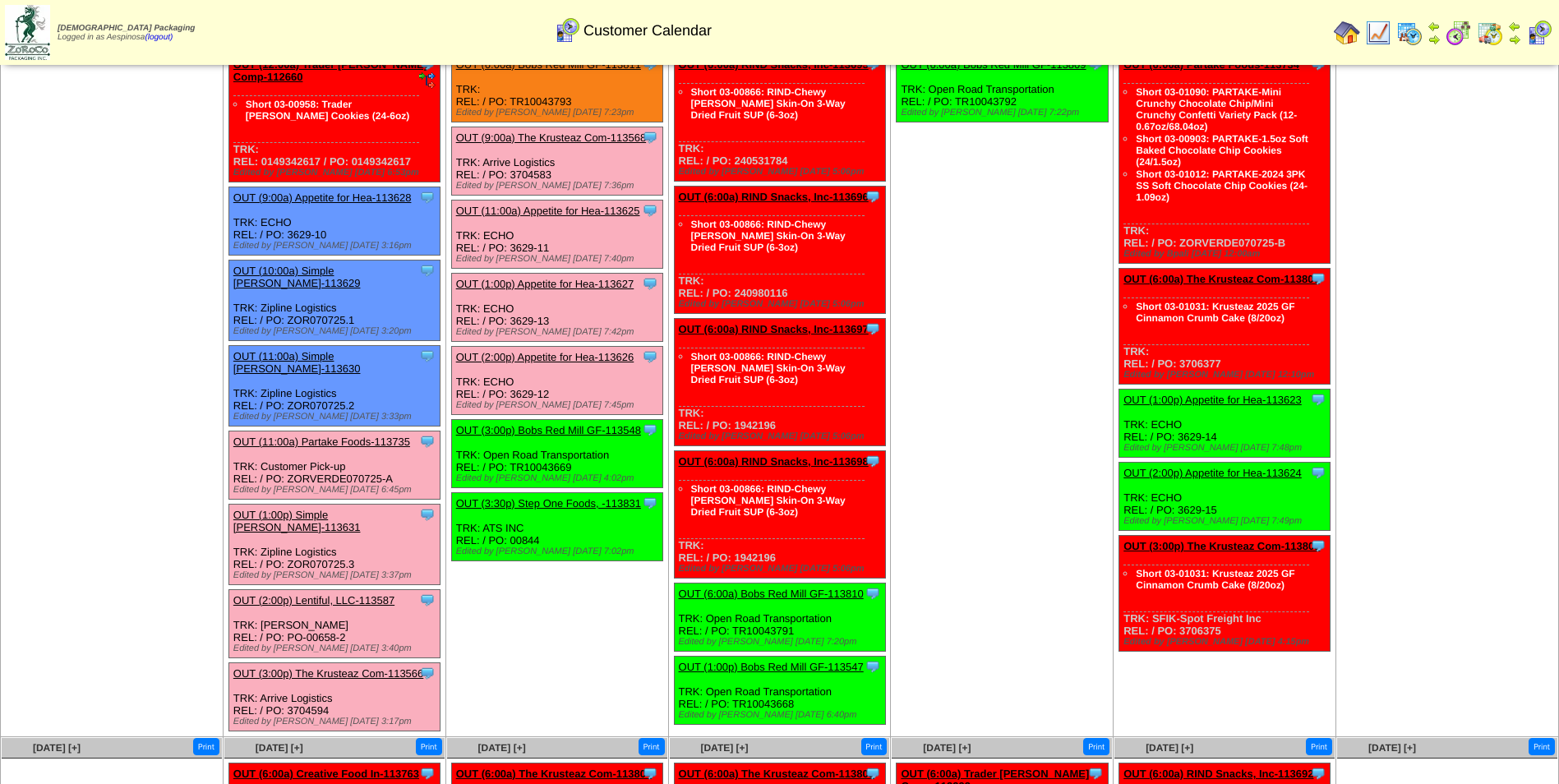 click on "OUT
(3:00p)
Bobs Red Mill GF-113548" at bounding box center (548, 430) 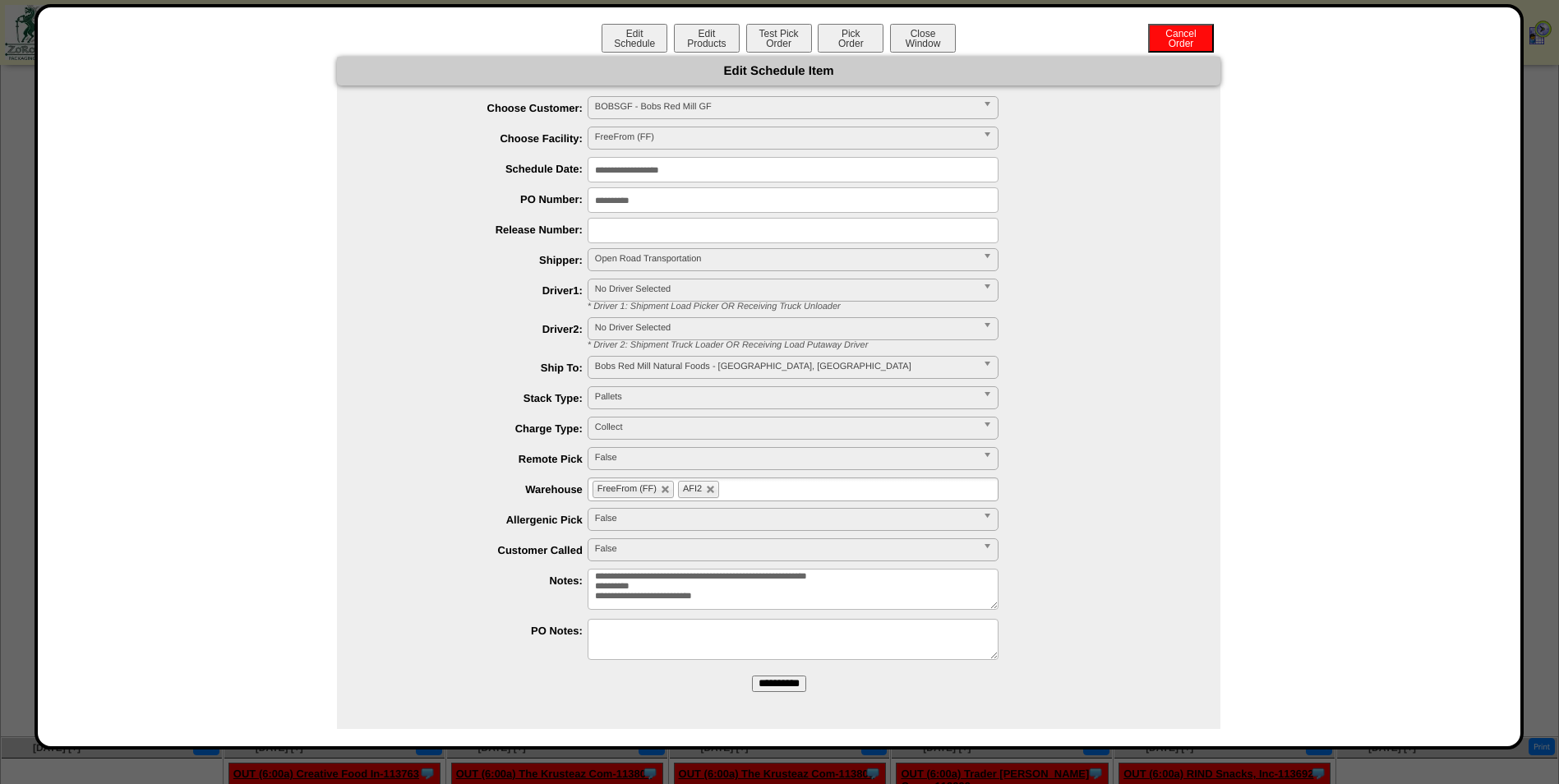 click on "FreeFrom (FF) AFI2" at bounding box center [793, 489] 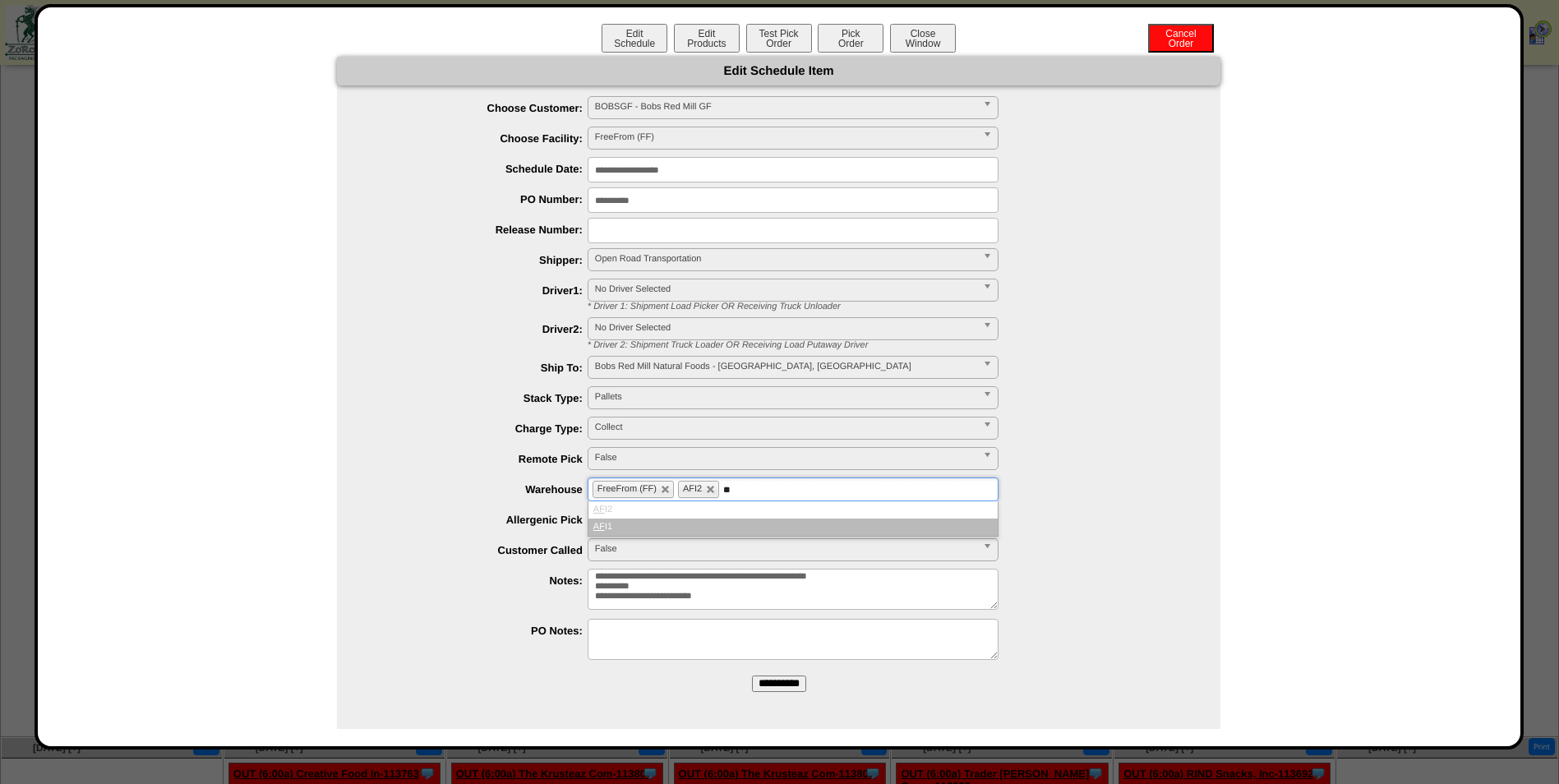type on "**" 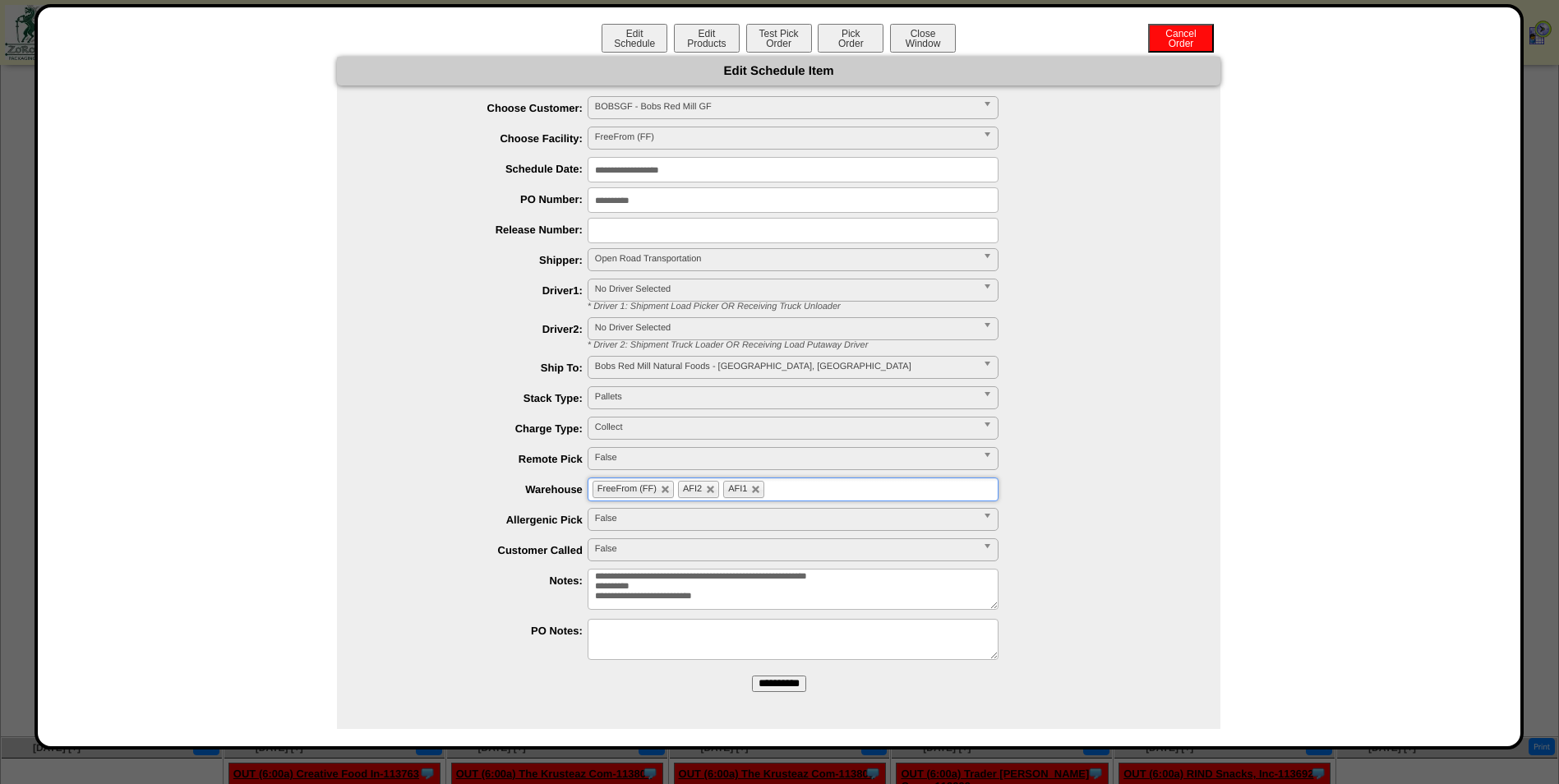 click on "**********" at bounding box center (779, 684) 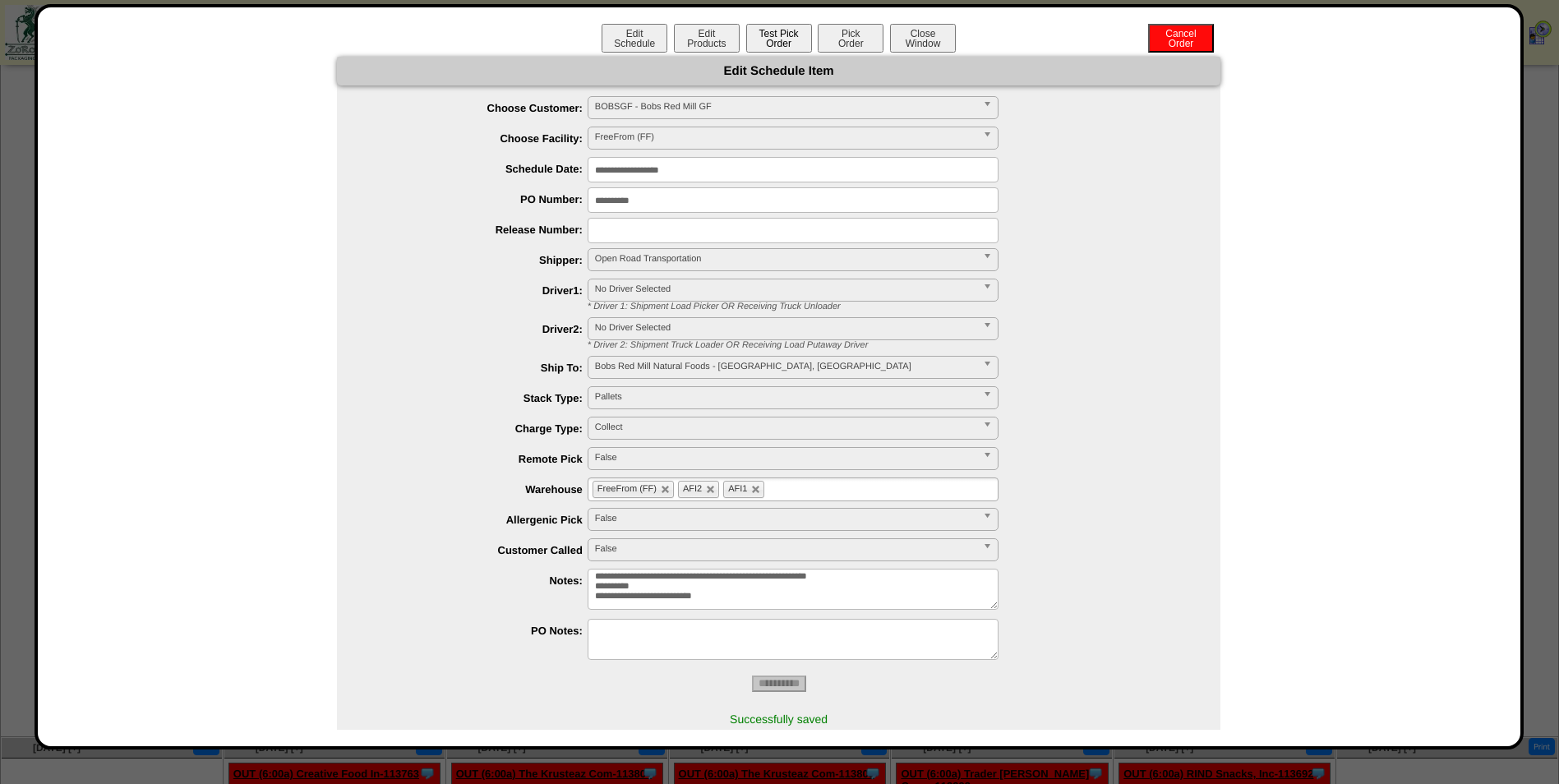 click on "Test Pick Order" at bounding box center (779, 38) 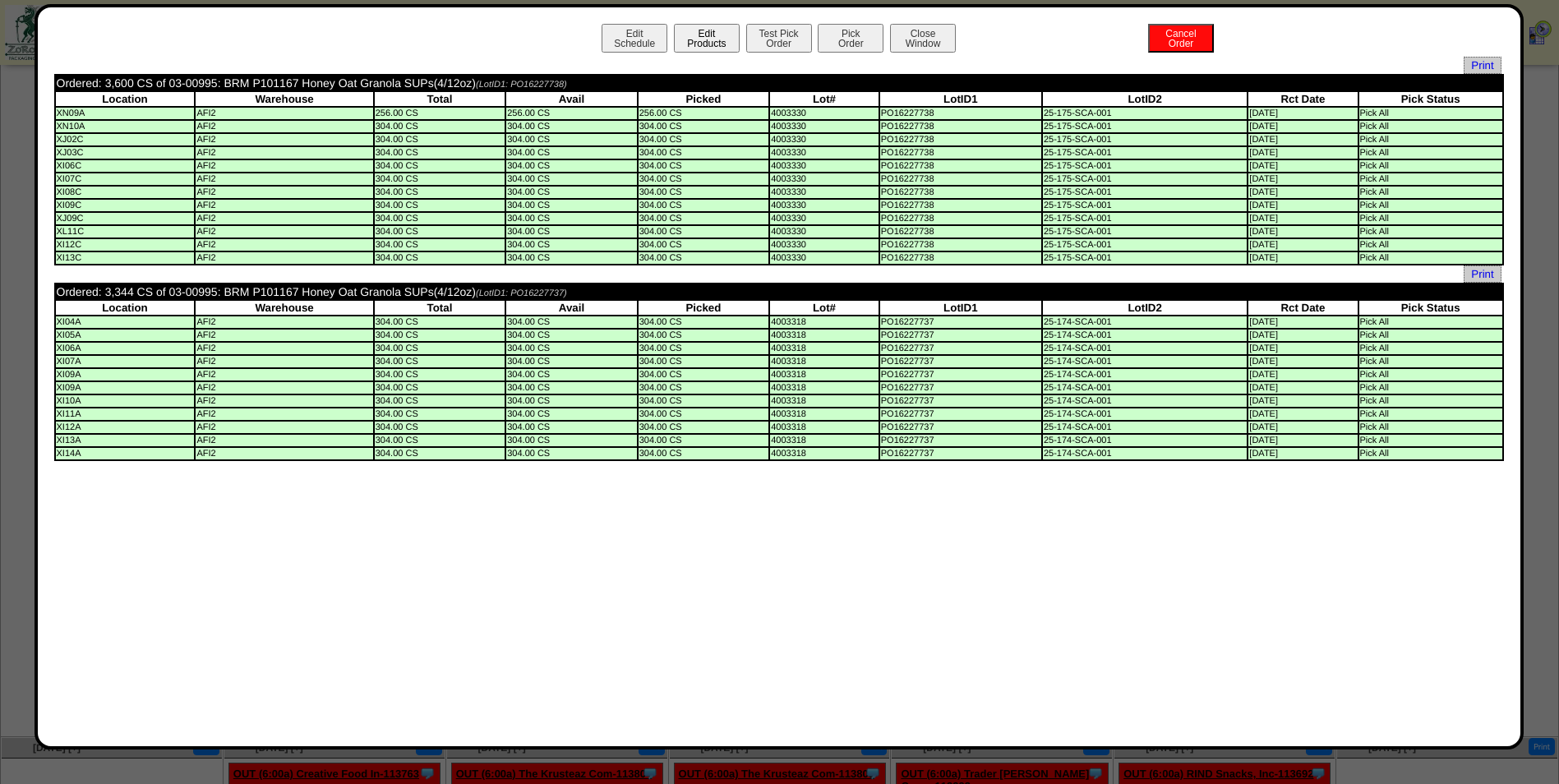 click on "Edit Products" at bounding box center [707, 38] 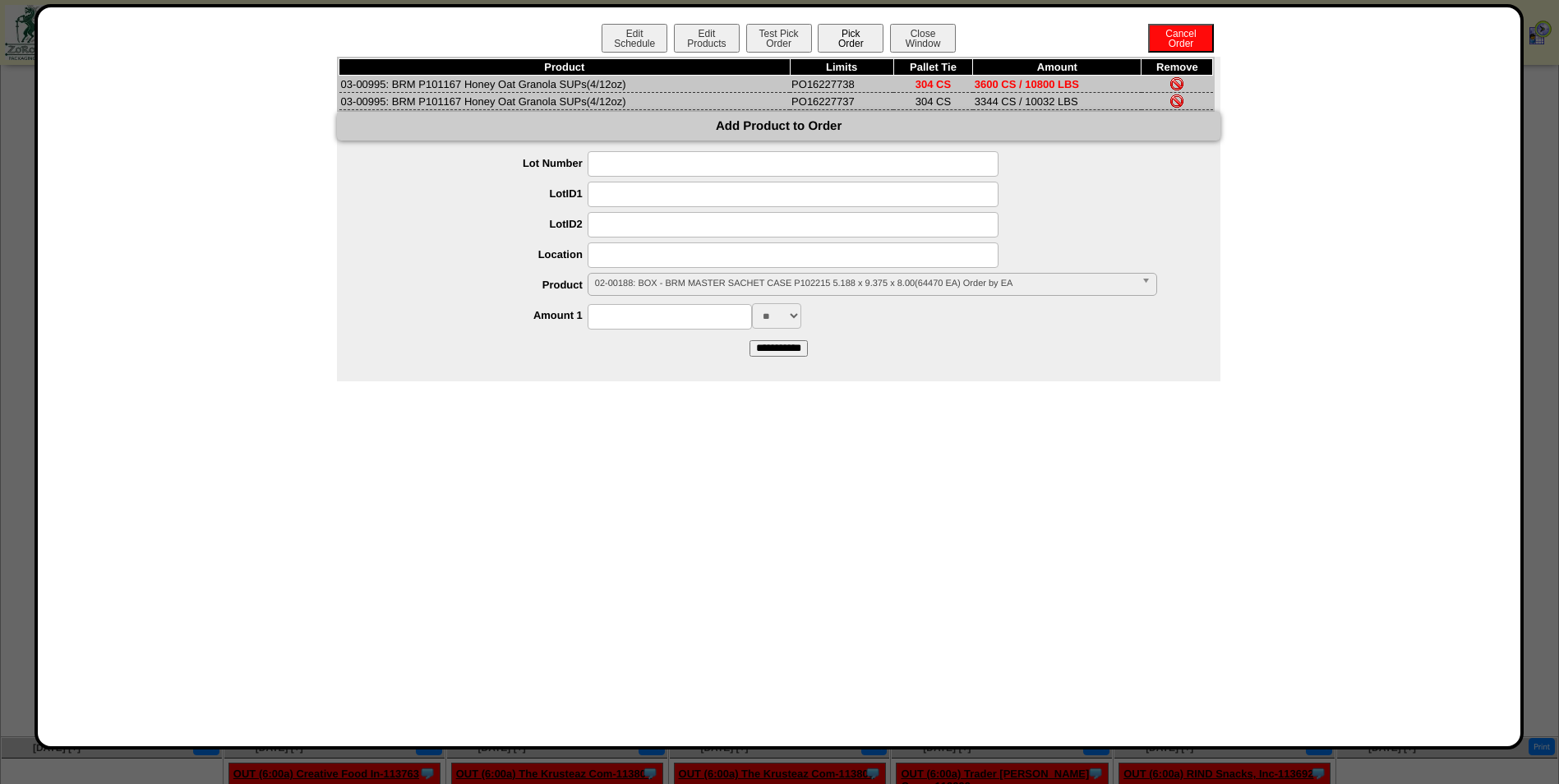 click on "Pick Order" at bounding box center [851, 38] 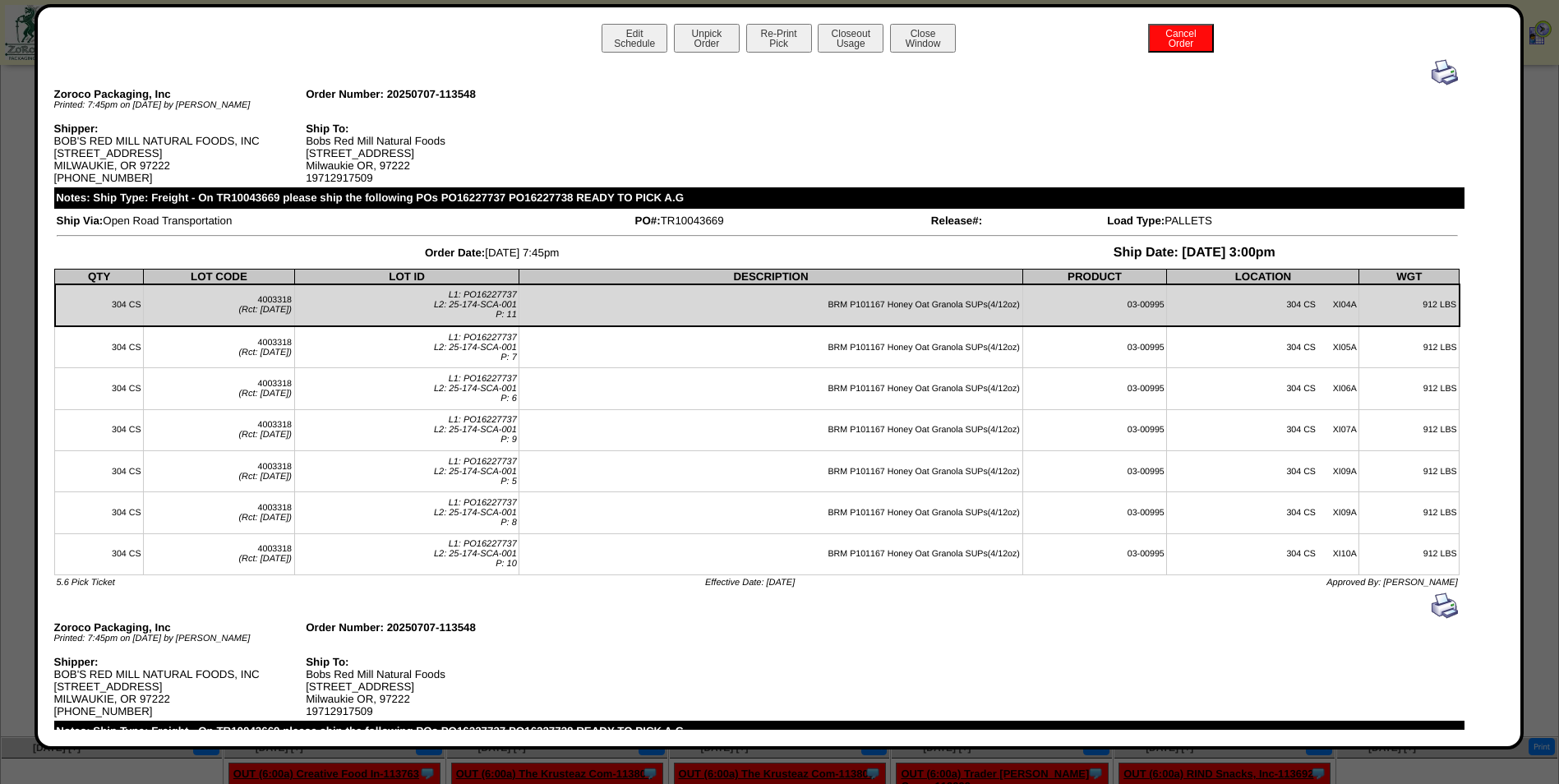 click on "Edit Schedule
Unpick Order
Re-Print Pick
Closeout Usage
Cancel Order
Close Window" at bounding box center [779, 40] 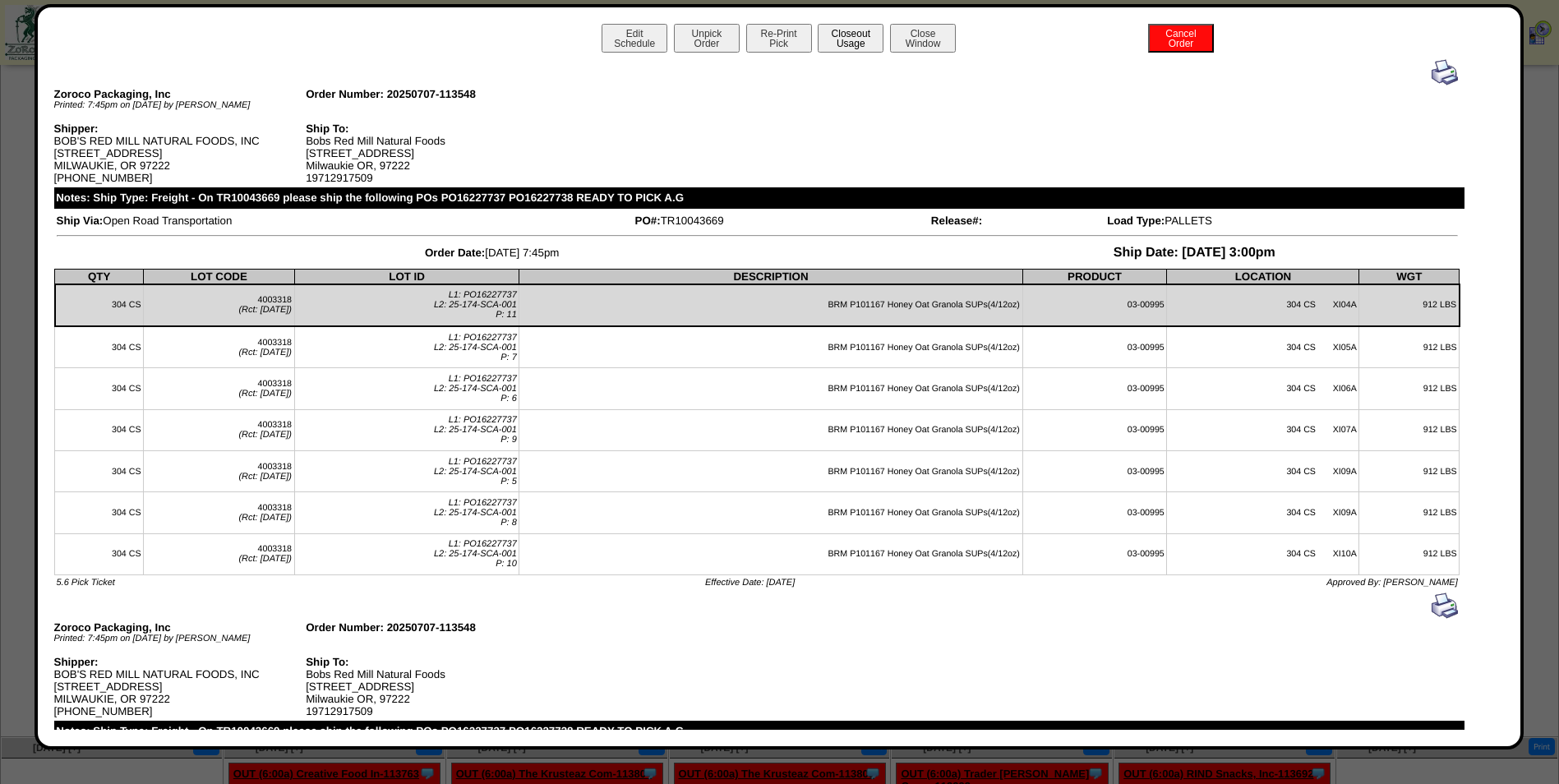 click on "Closeout Usage" at bounding box center [851, 38] 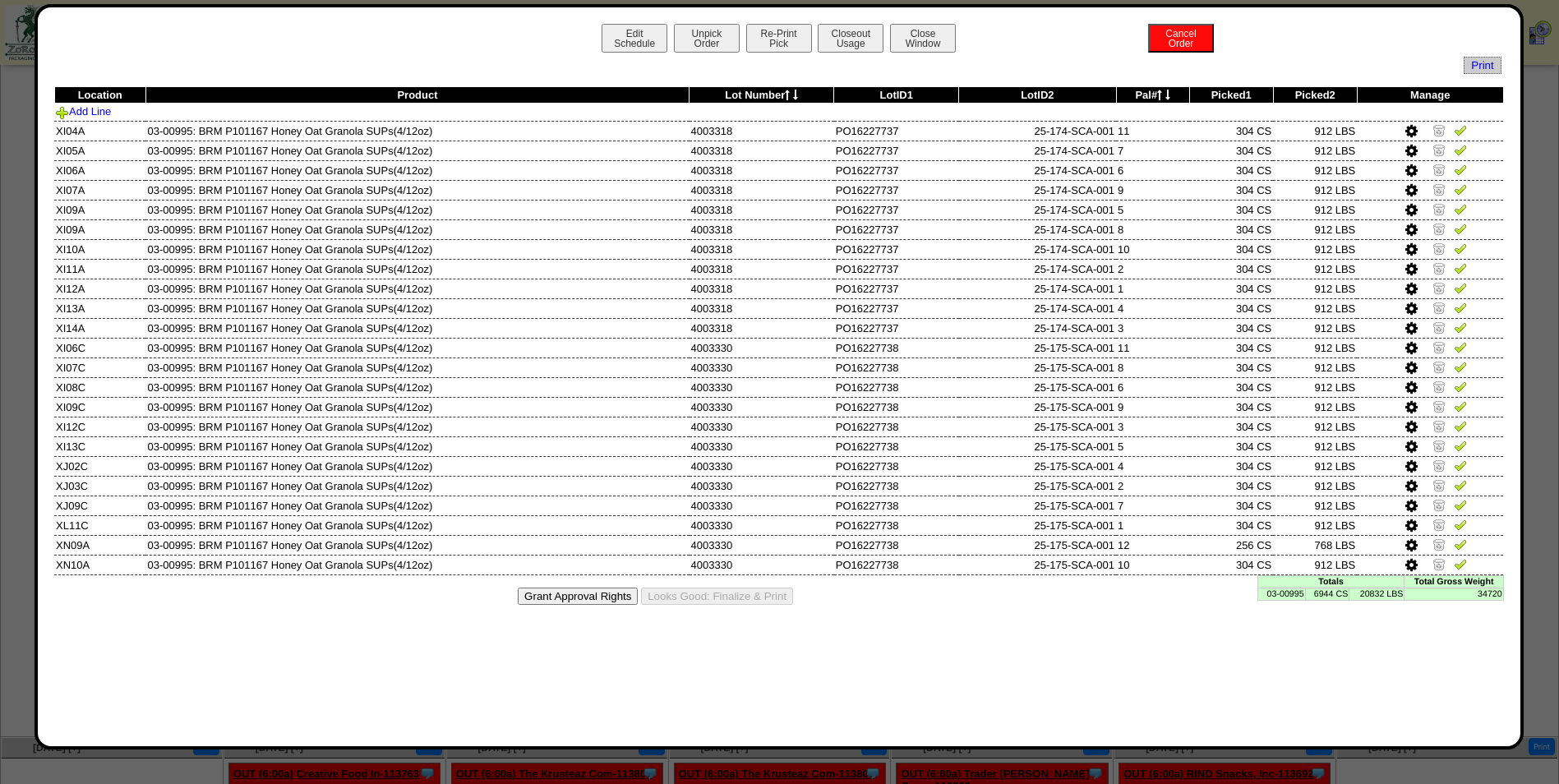 click on "03-00995" at bounding box center [1281, 593] 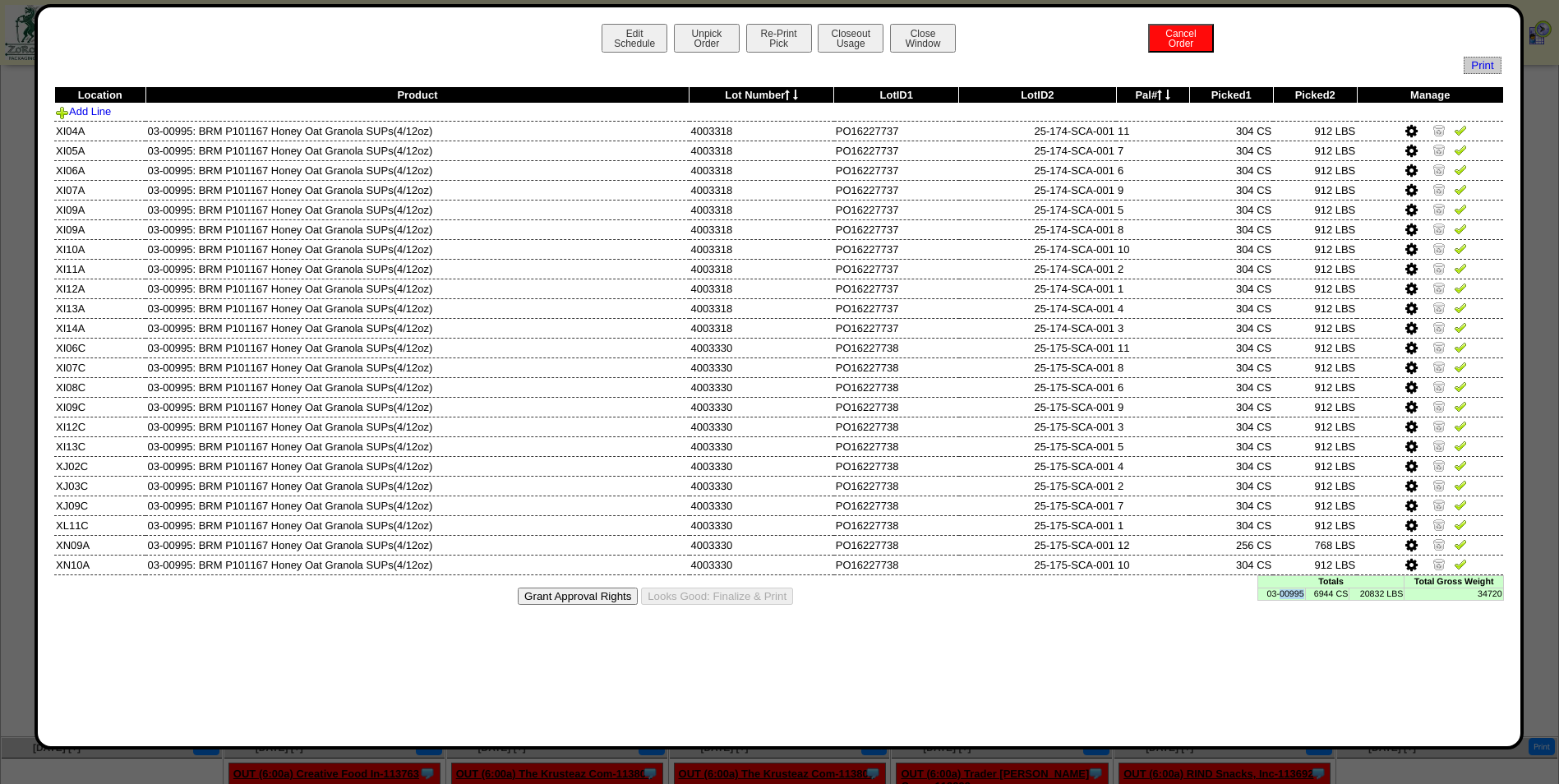 click on "03-00995" at bounding box center (1281, 593) 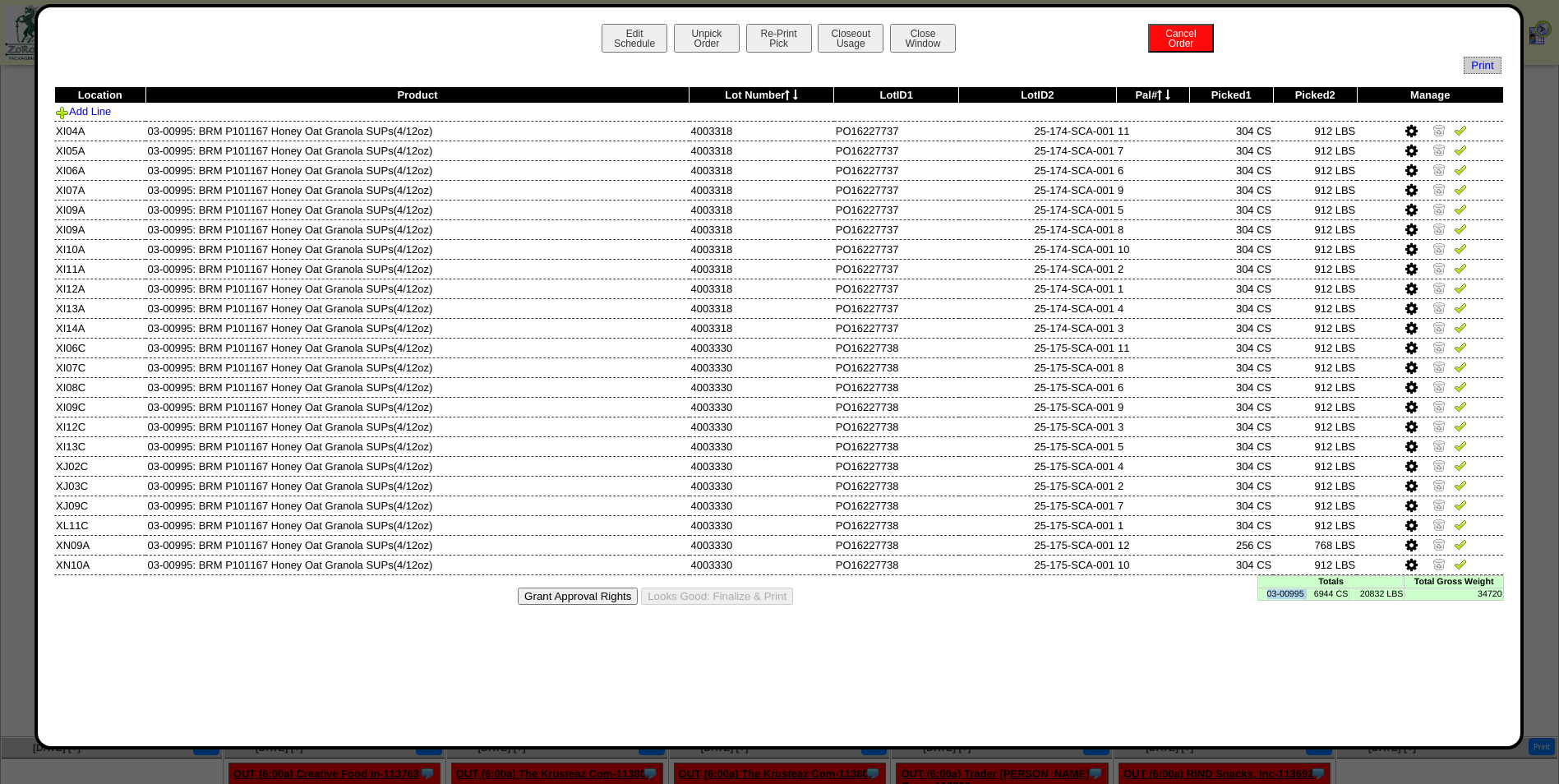click on "03-00995" at bounding box center (1281, 593) 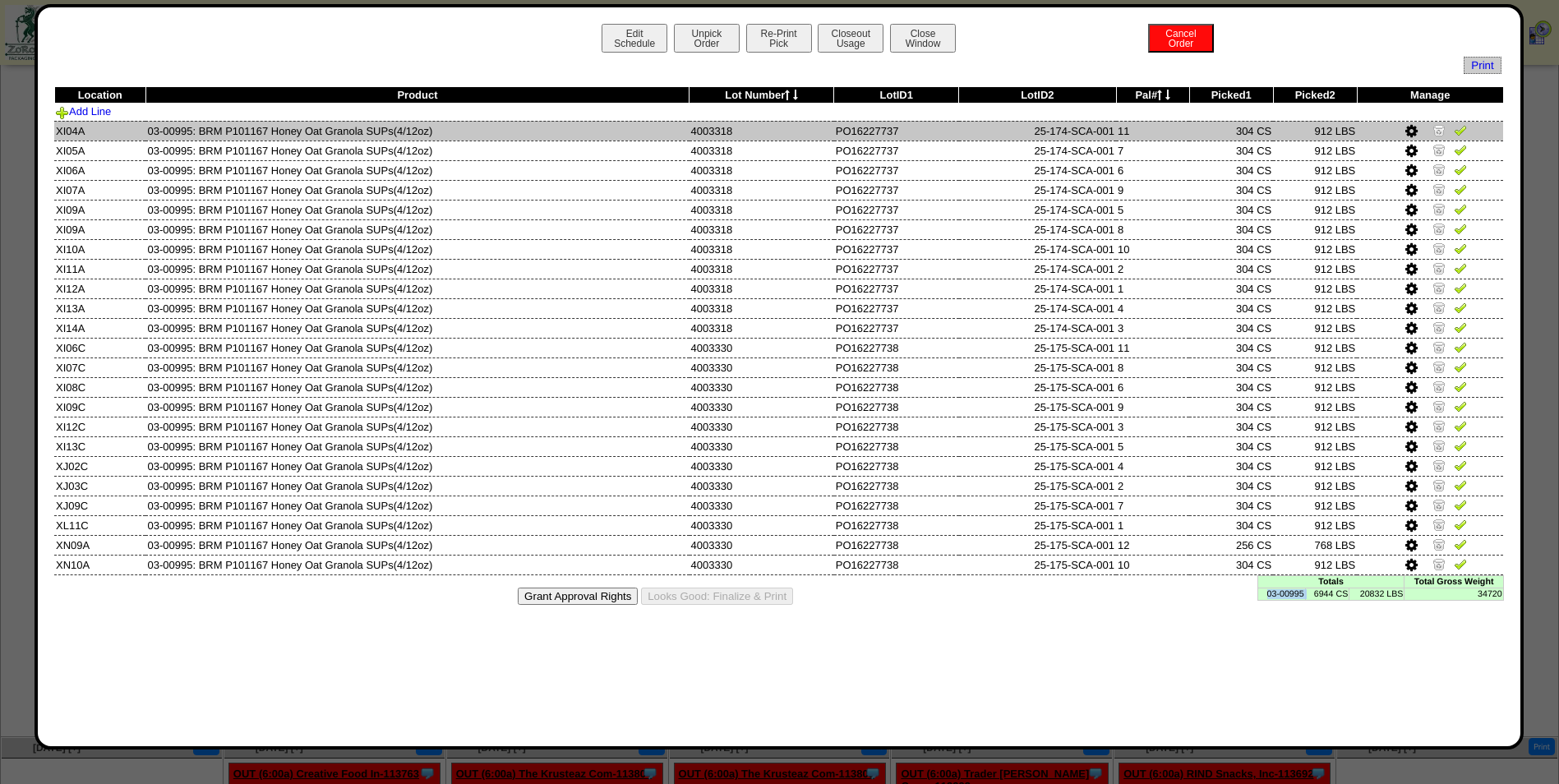 drag, startPoint x: 897, startPoint y: 133, endPoint x: 833, endPoint y: 136, distance: 64.07027 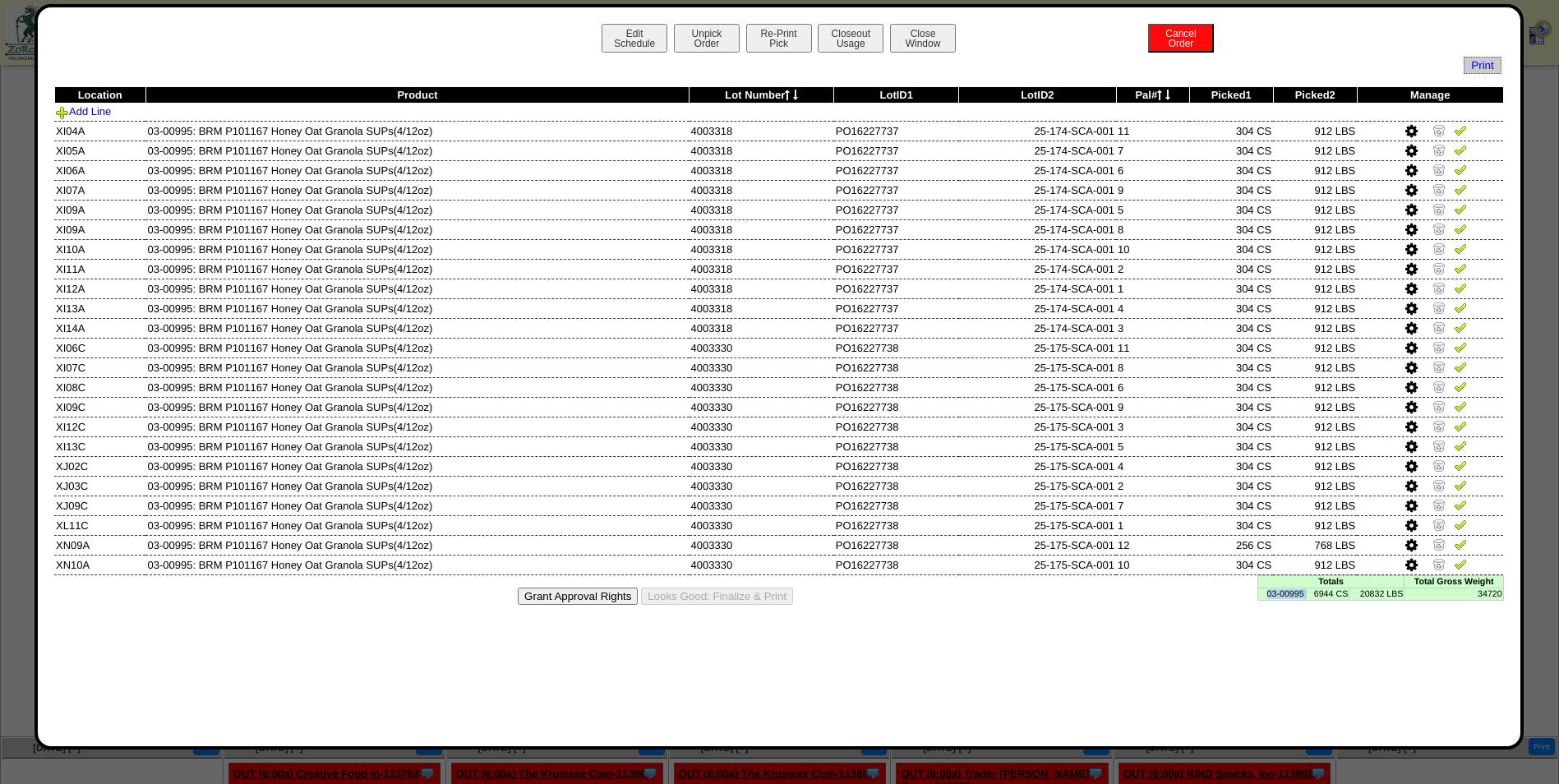 copy on "PO16227737" 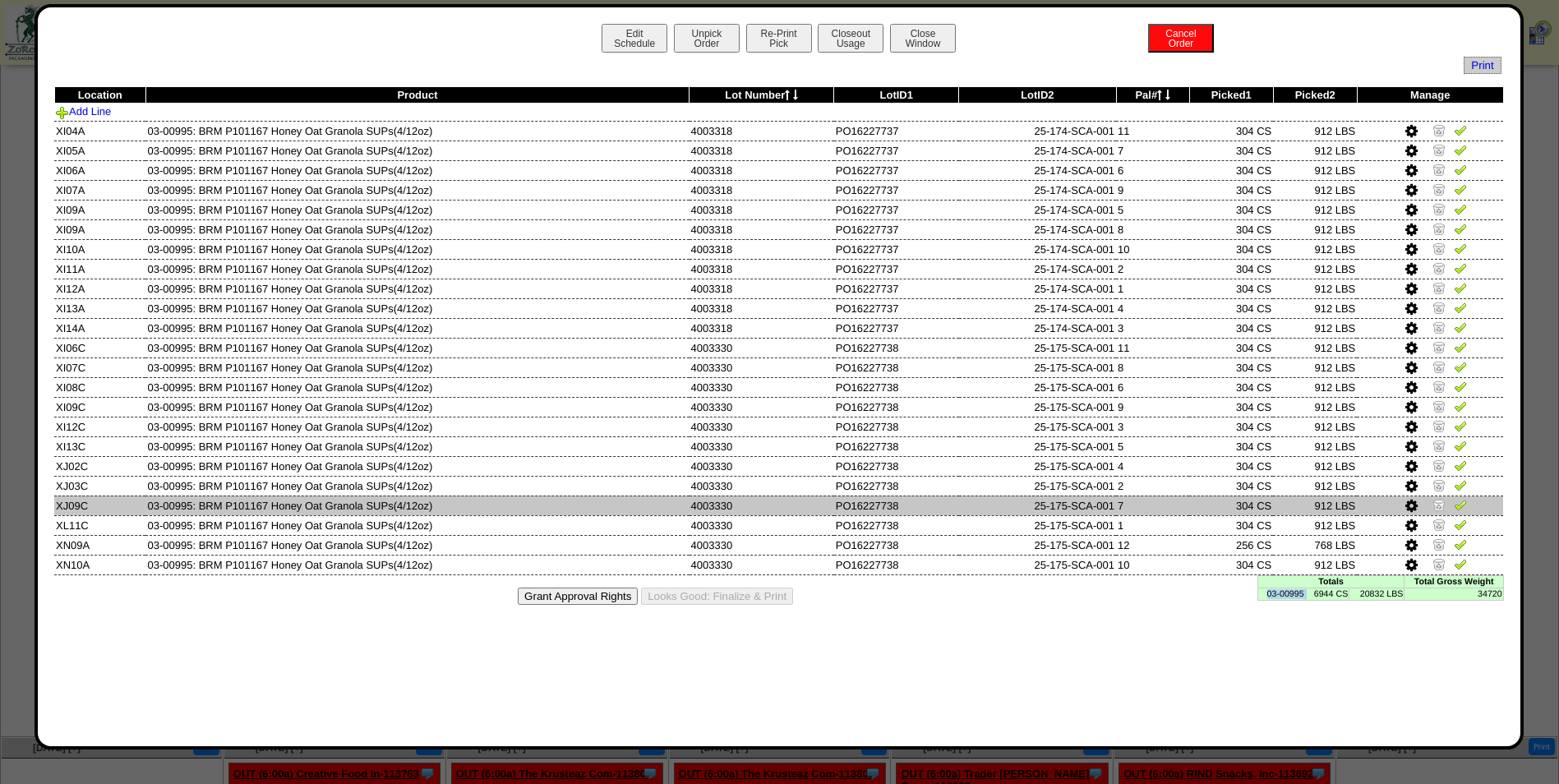 drag, startPoint x: 901, startPoint y: 509, endPoint x: 833, endPoint y: 508, distance: 68.007353 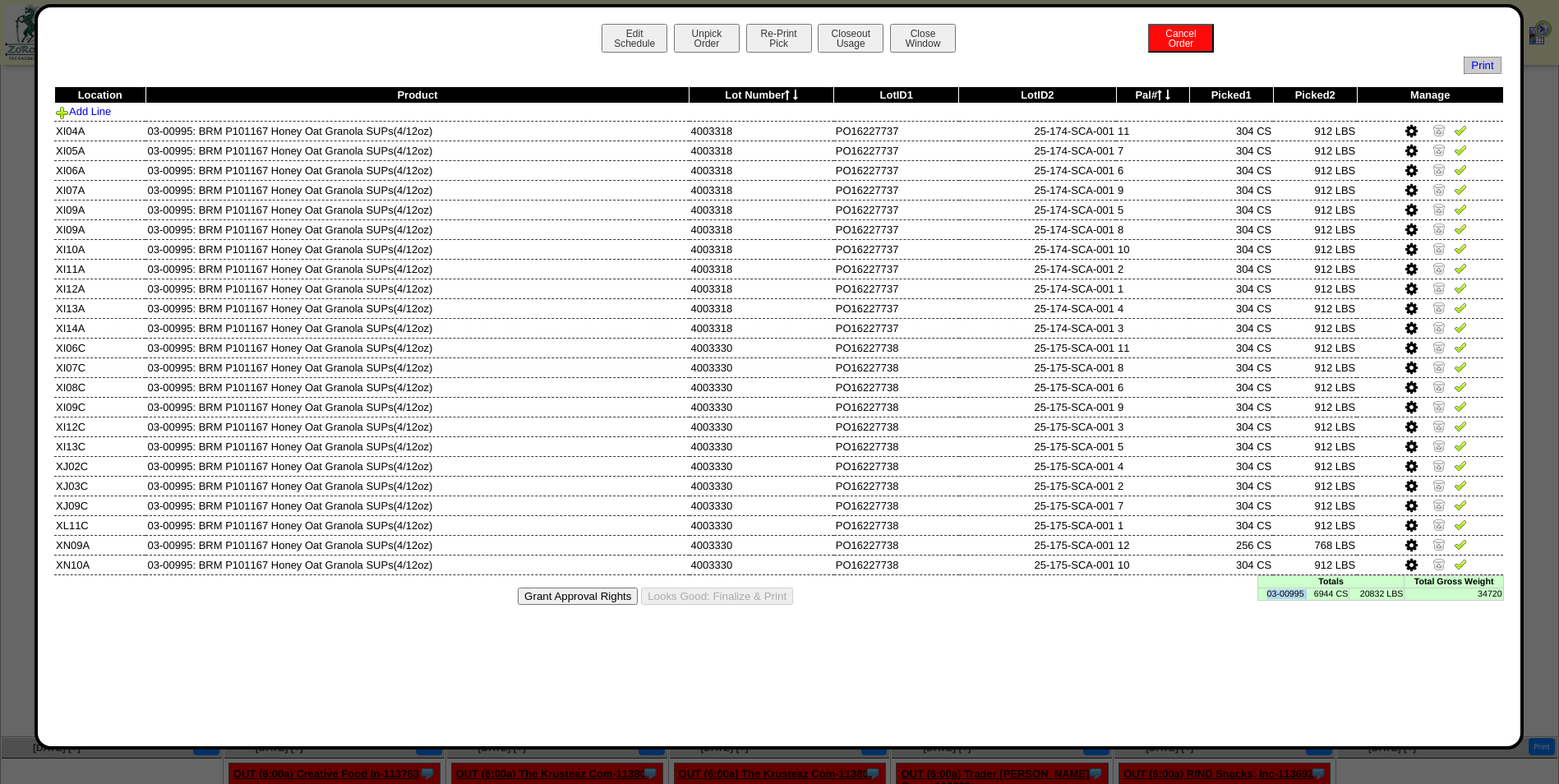 copy on "PO16227738" 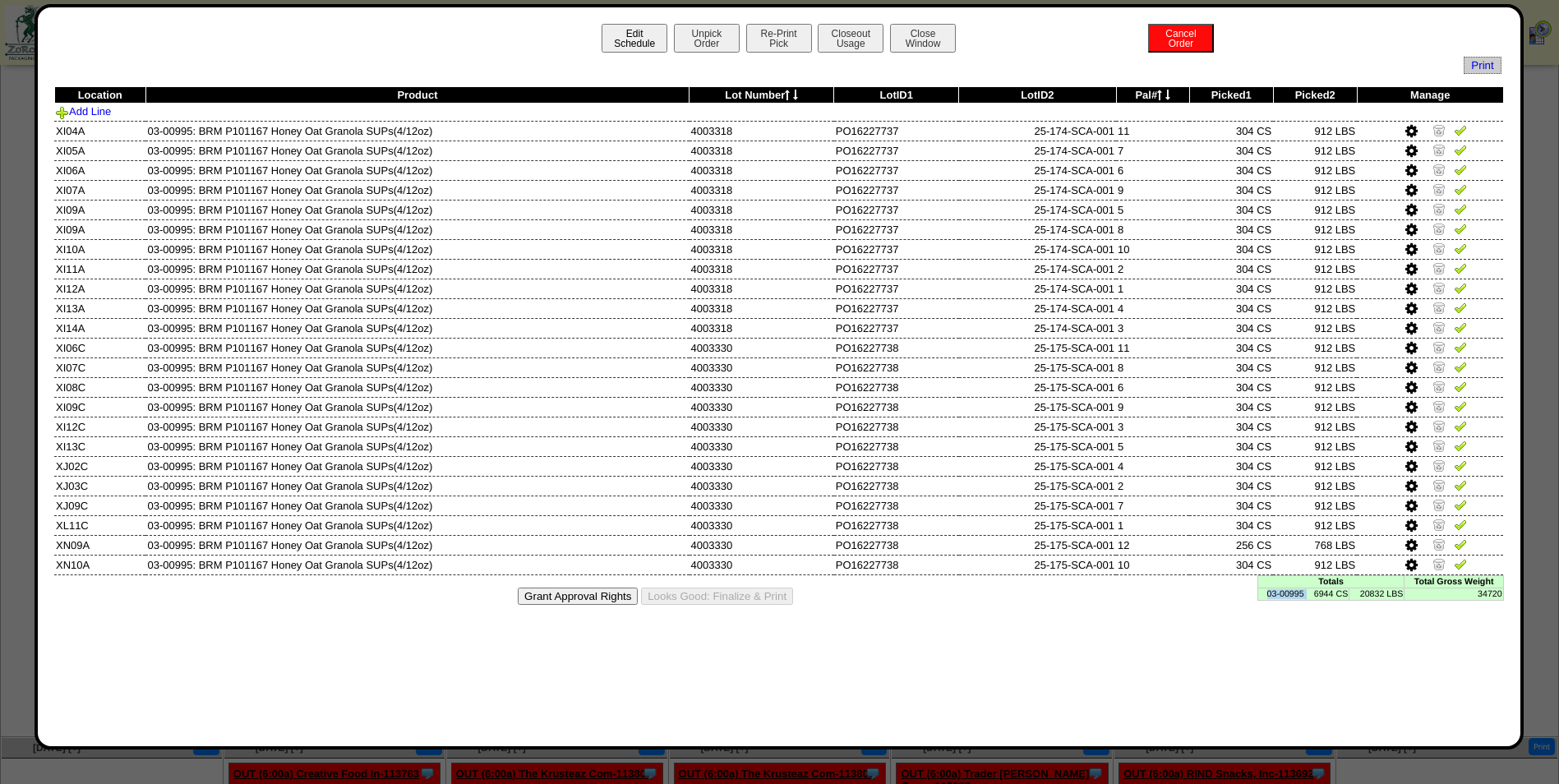 click on "Edit Schedule" at bounding box center (634, 38) 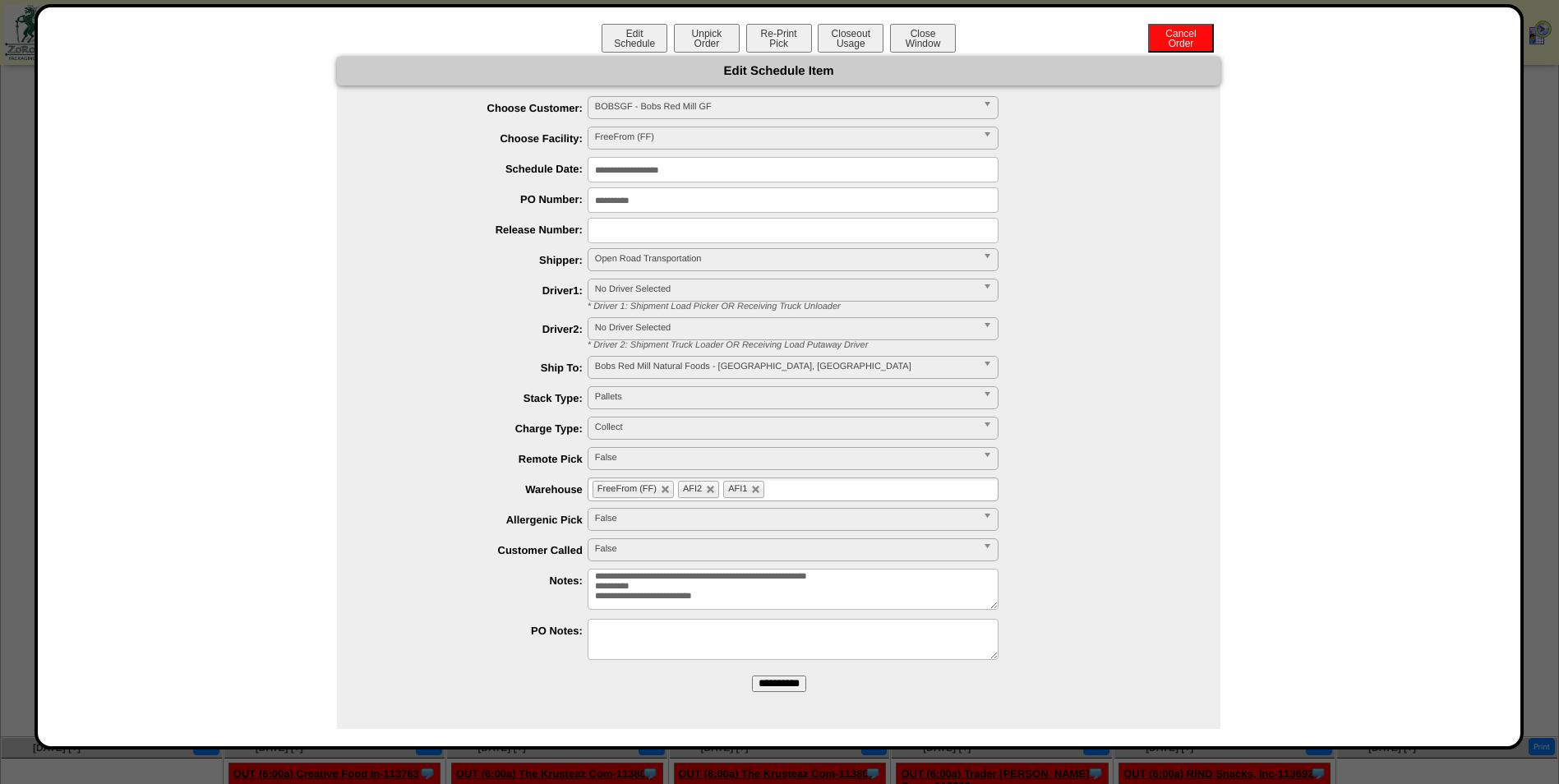 click on "**********" at bounding box center [793, 589] 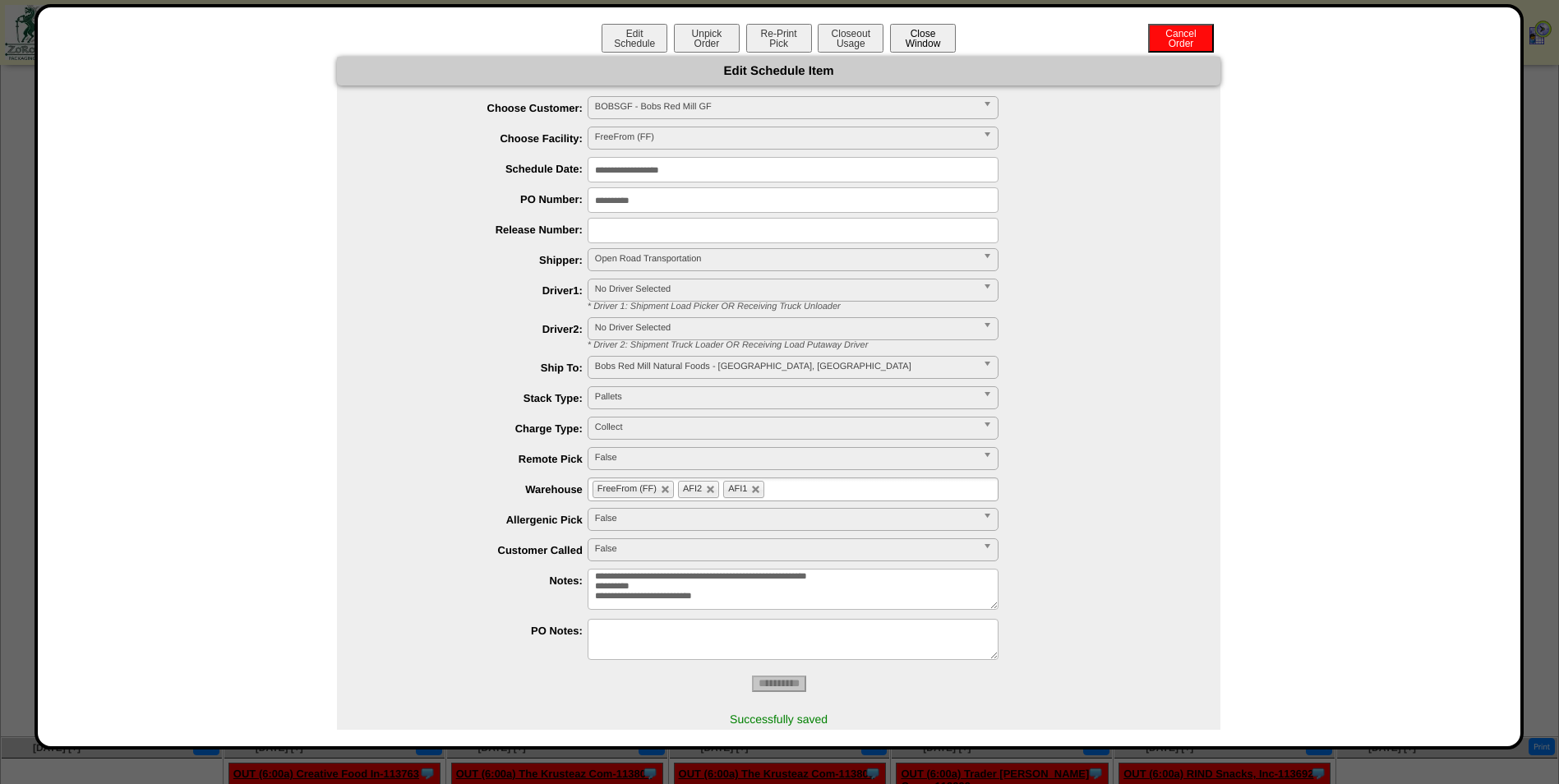 click on "Close Window" at bounding box center [923, 38] 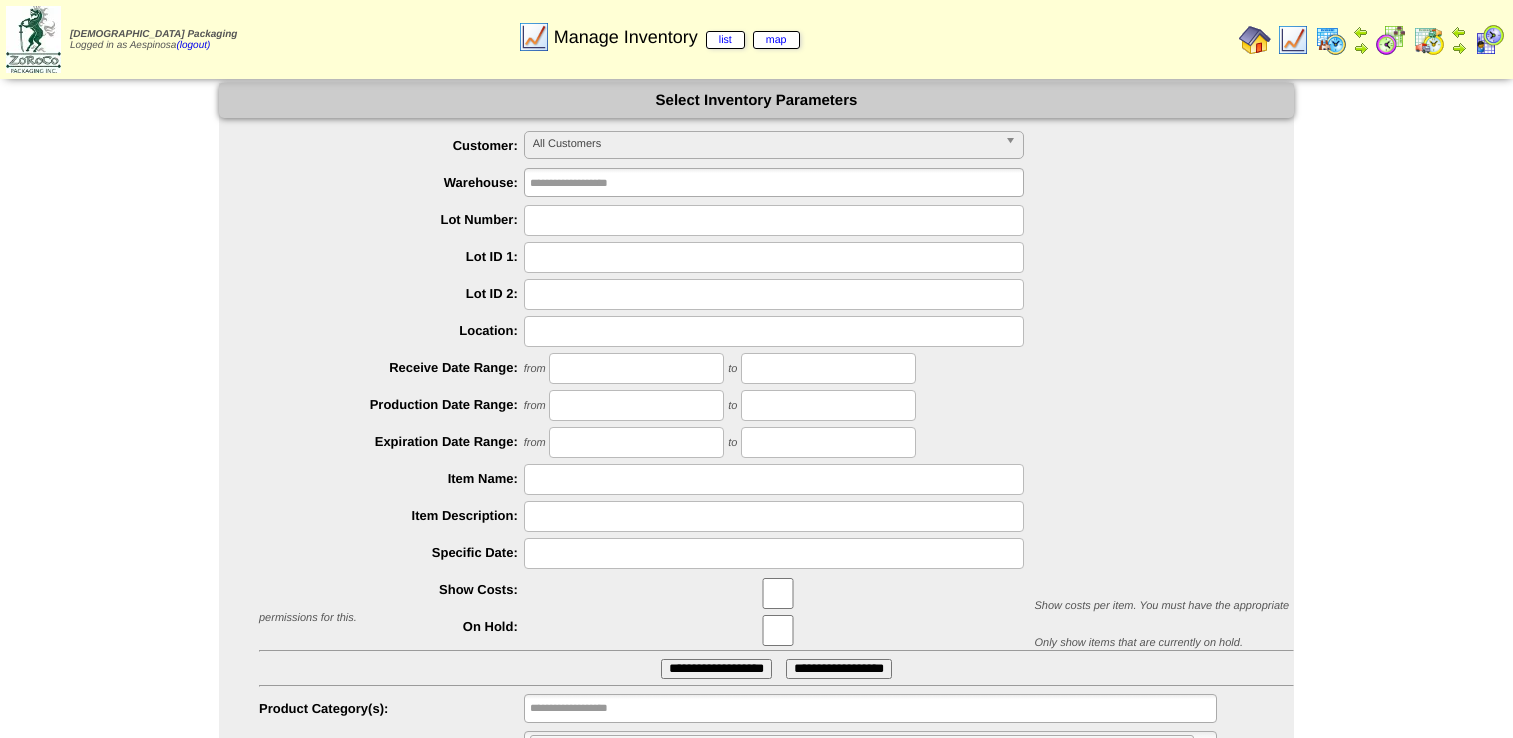 scroll, scrollTop: 95, scrollLeft: 0, axis: vertical 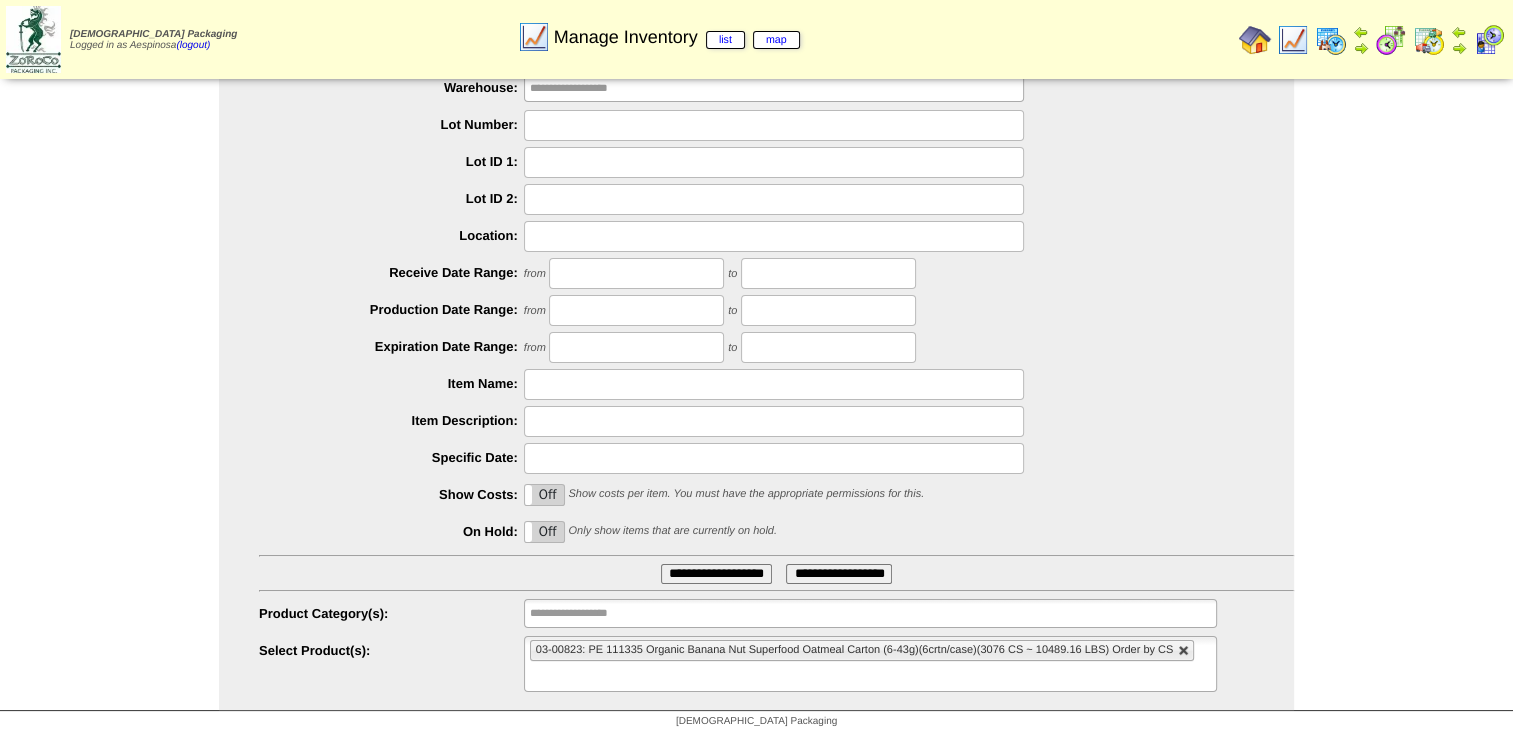 click at bounding box center (1184, 651) 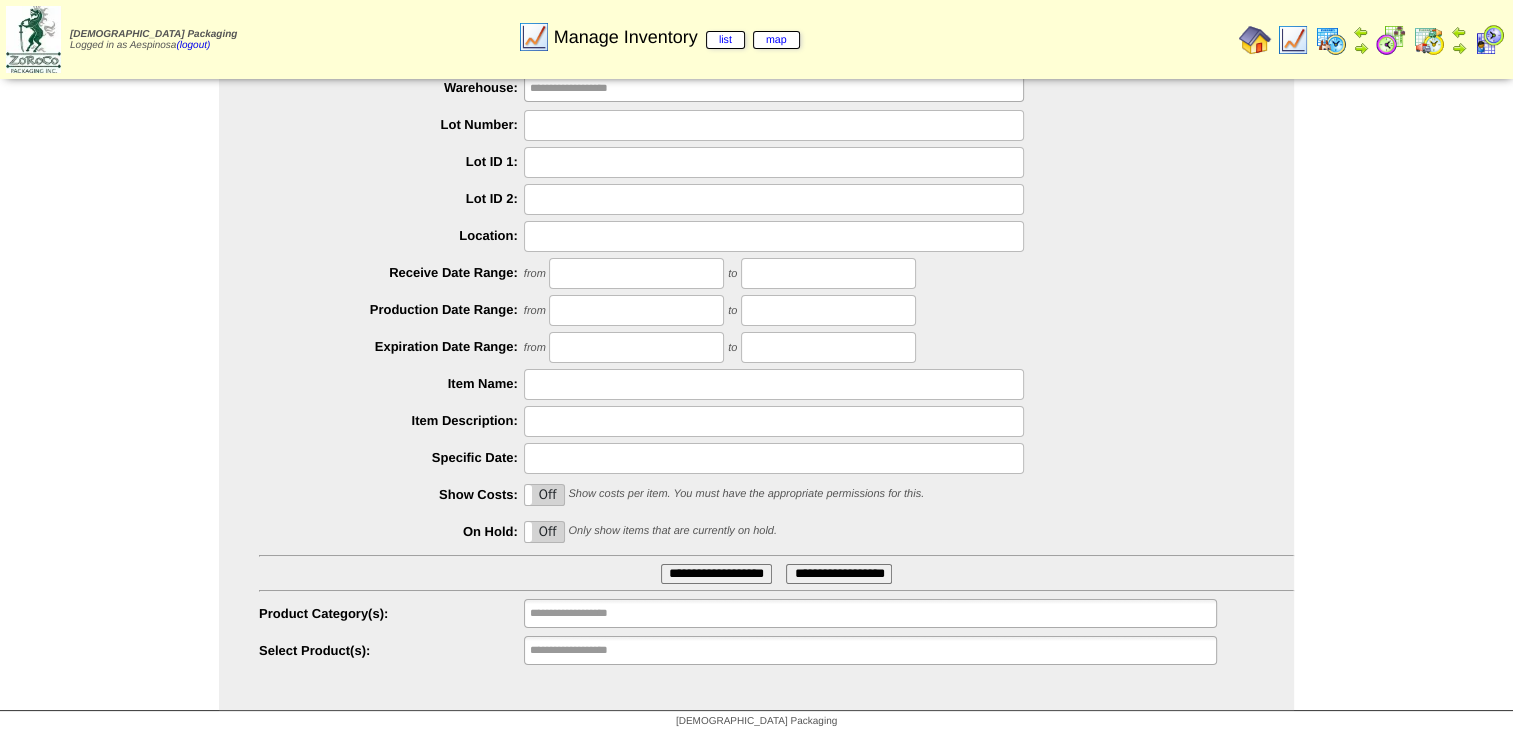 click on "**********" at bounding box center (870, 650) 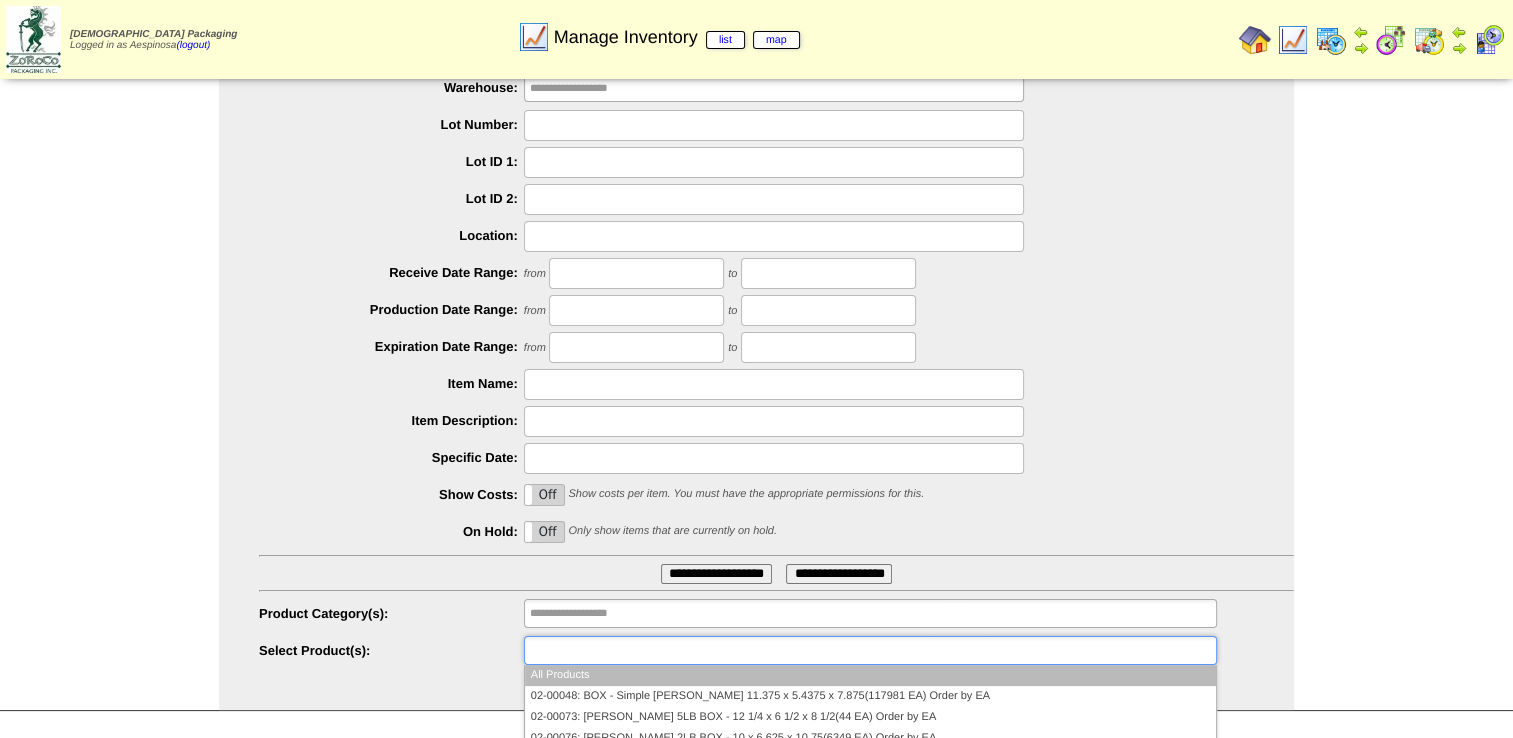paste on "********" 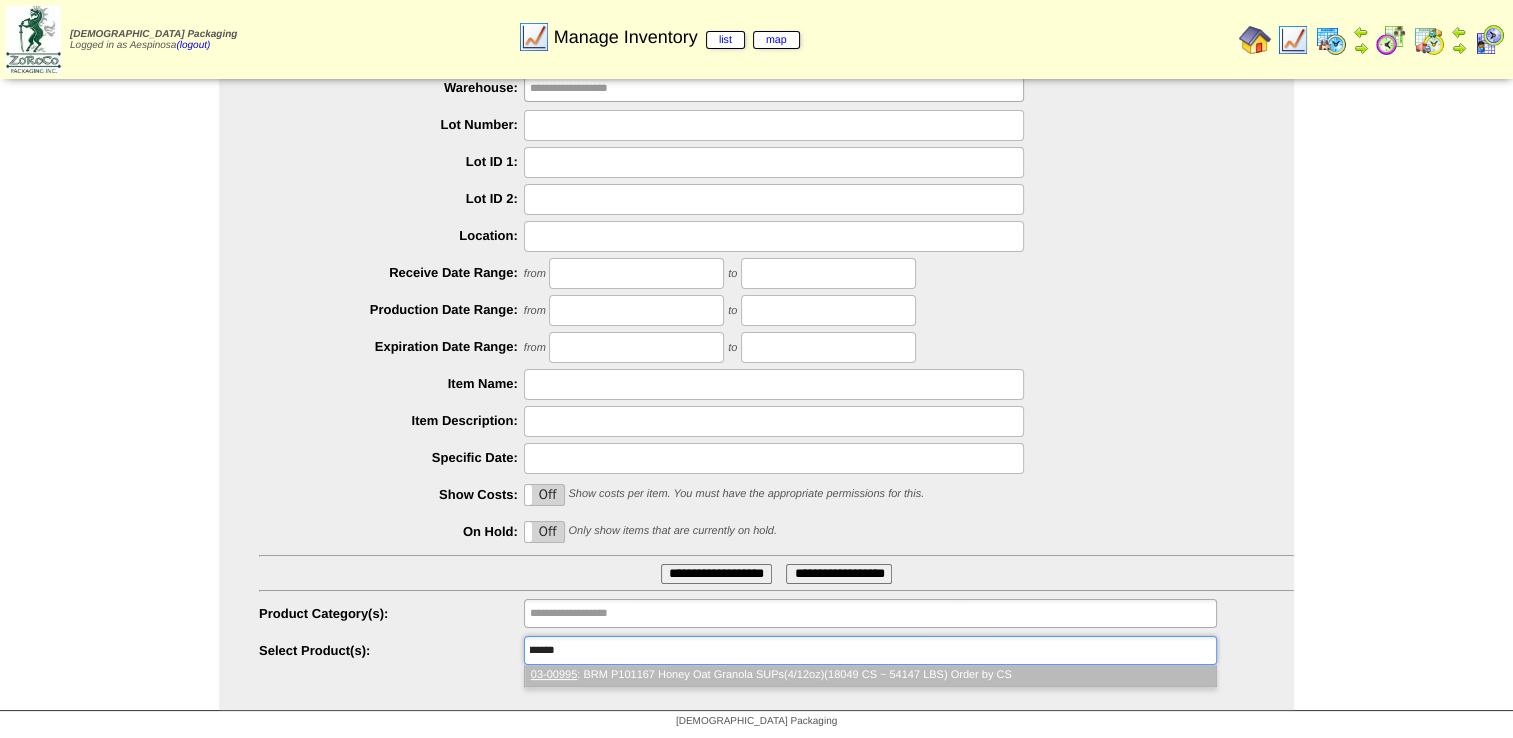 scroll, scrollTop: 0, scrollLeft: 0, axis: both 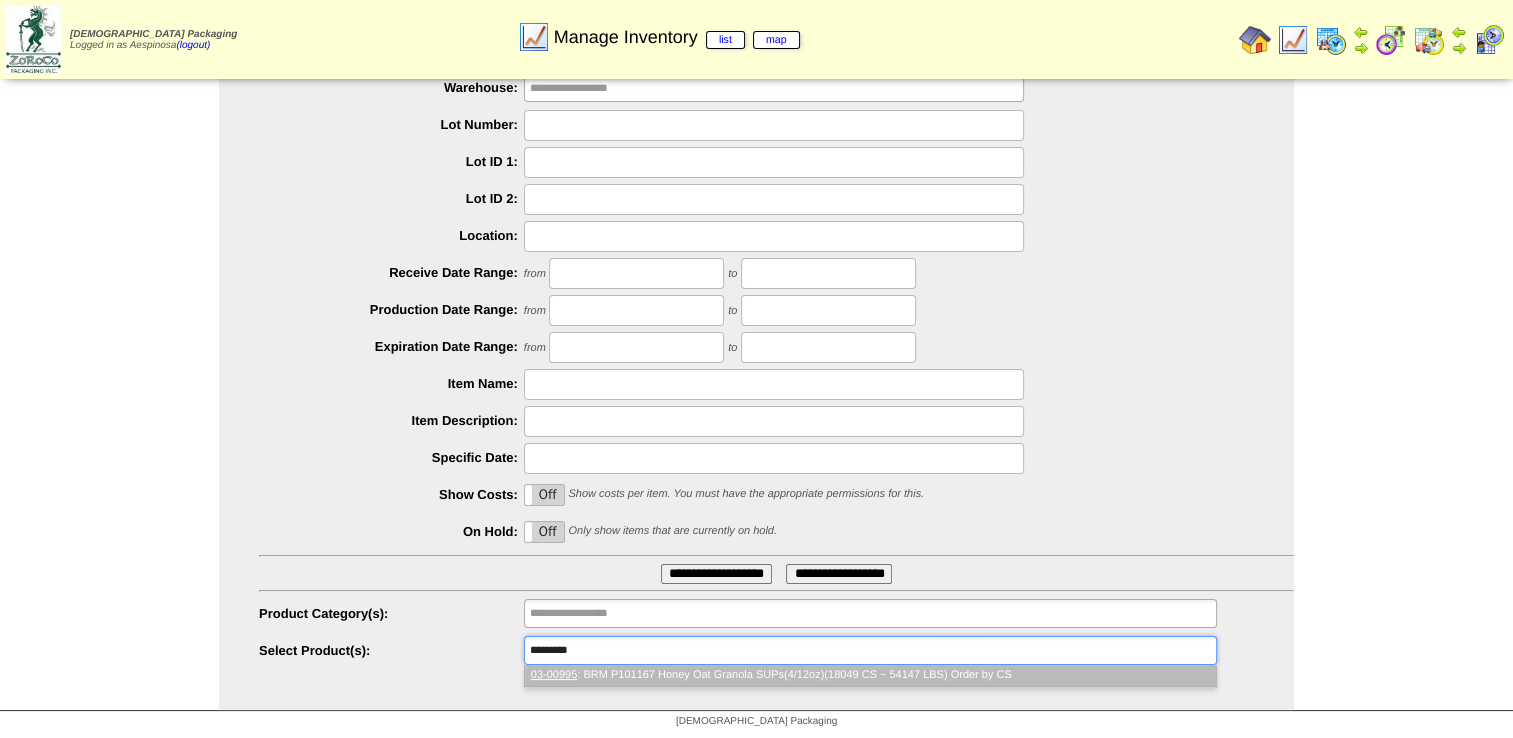 type on "********" 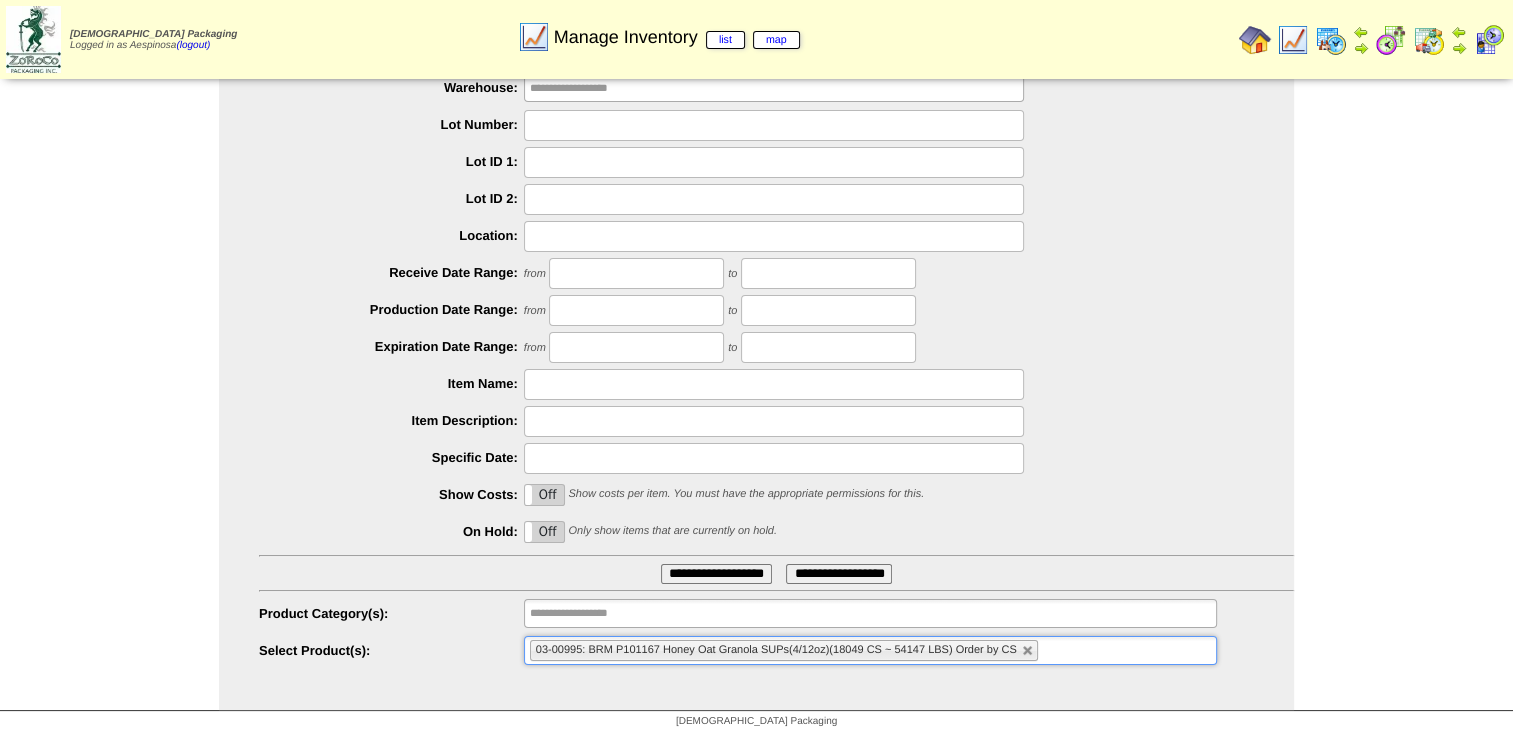 click on "**********" at bounding box center (716, 574) 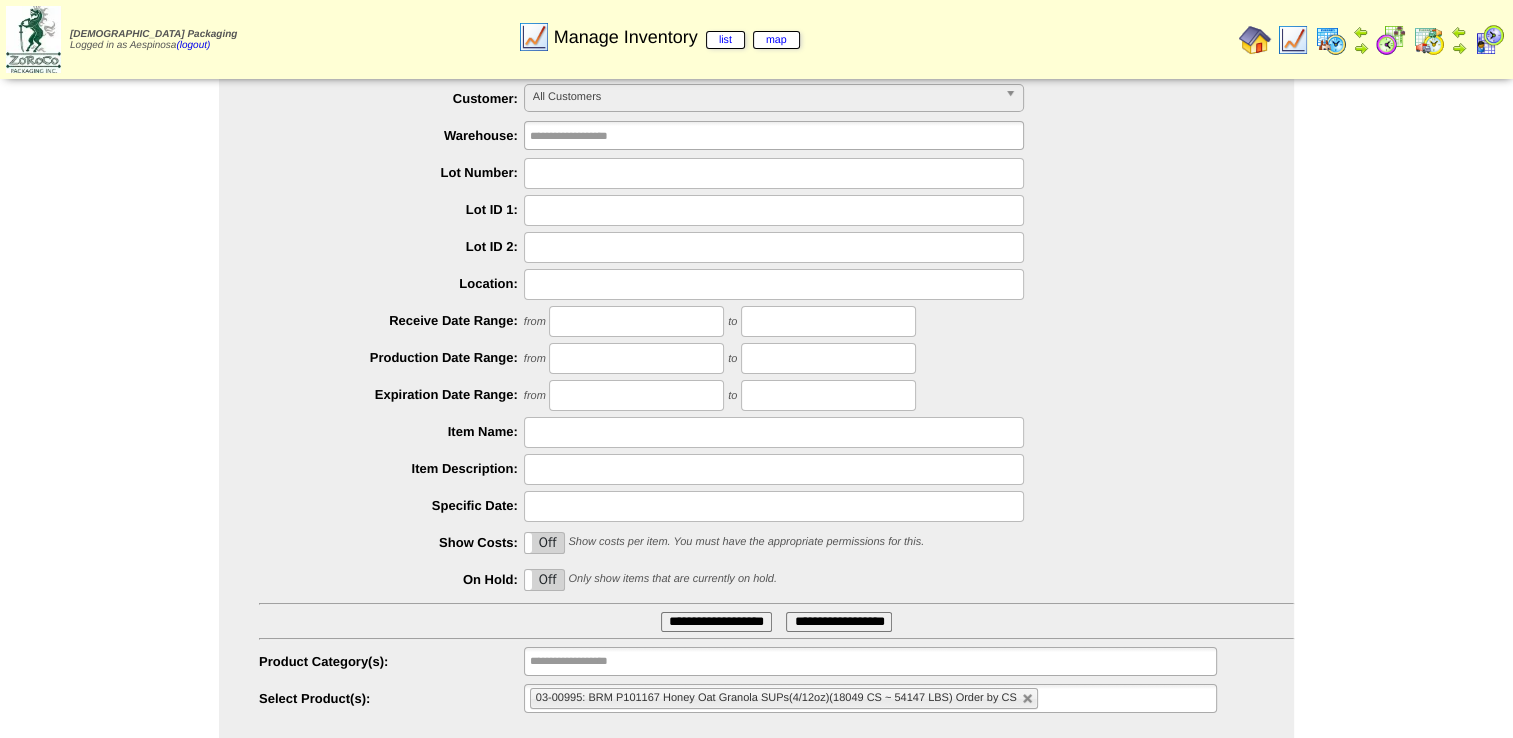 scroll, scrollTop: 0, scrollLeft: 0, axis: both 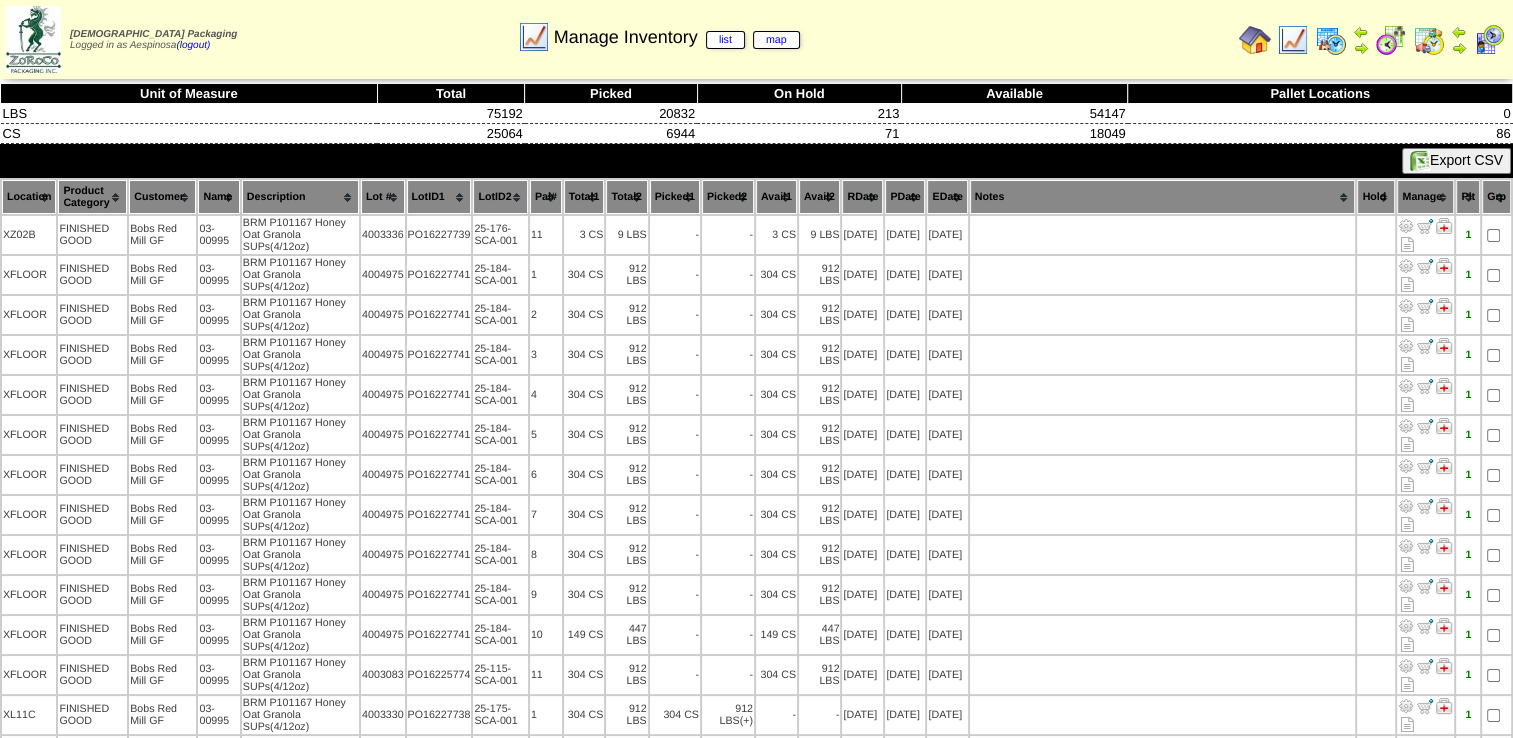 click on "Picked1" at bounding box center (675, 197) 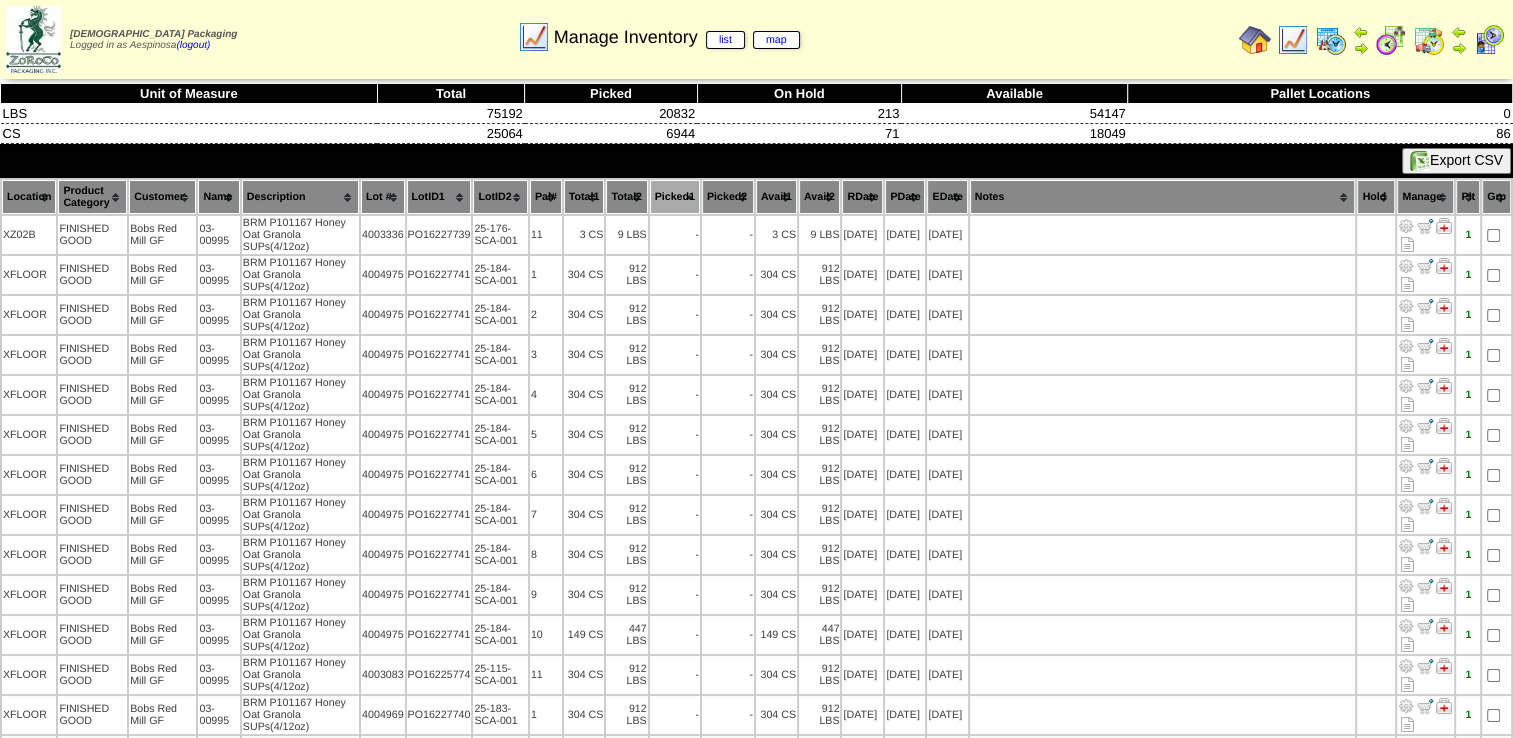 click on "Picked1" at bounding box center [675, 197] 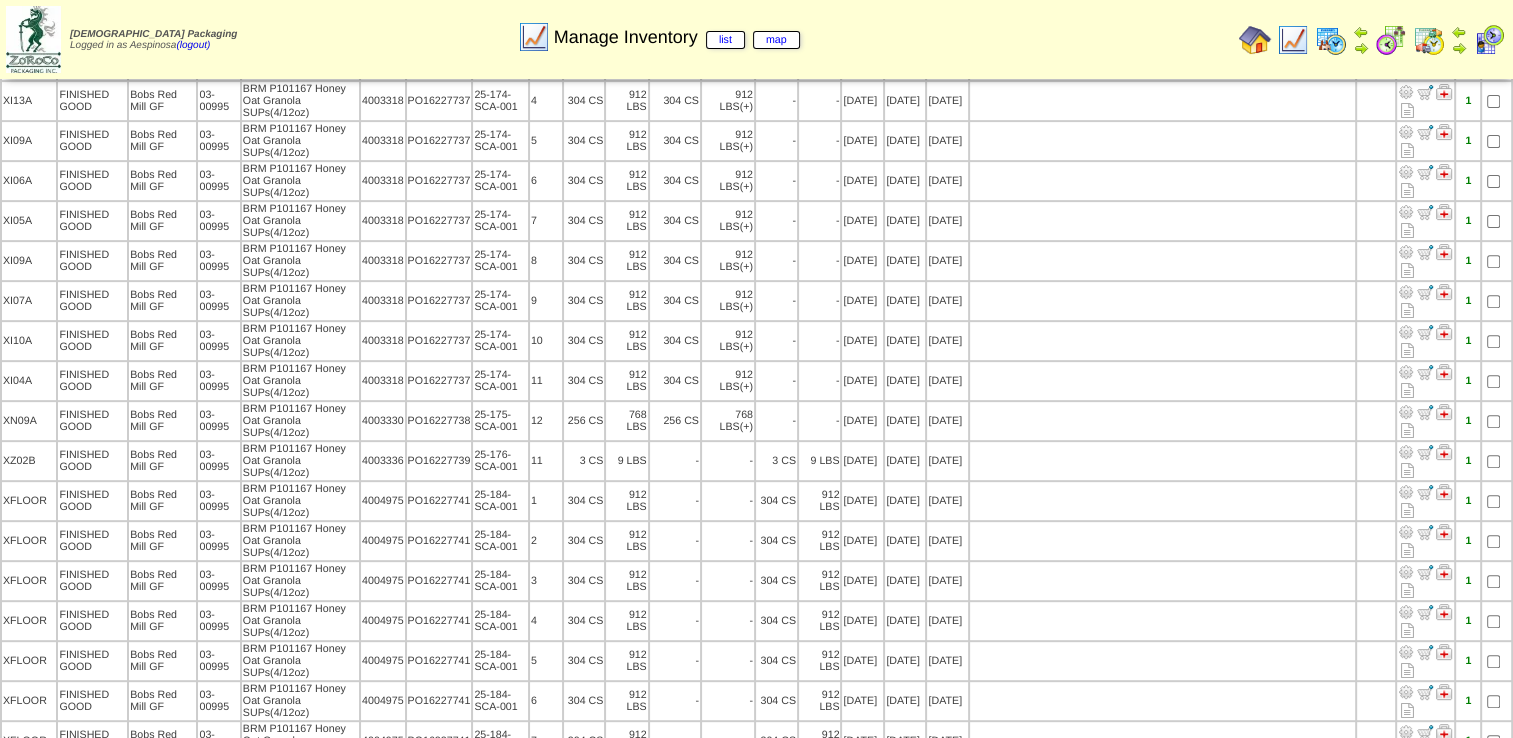 scroll, scrollTop: 400, scrollLeft: 0, axis: vertical 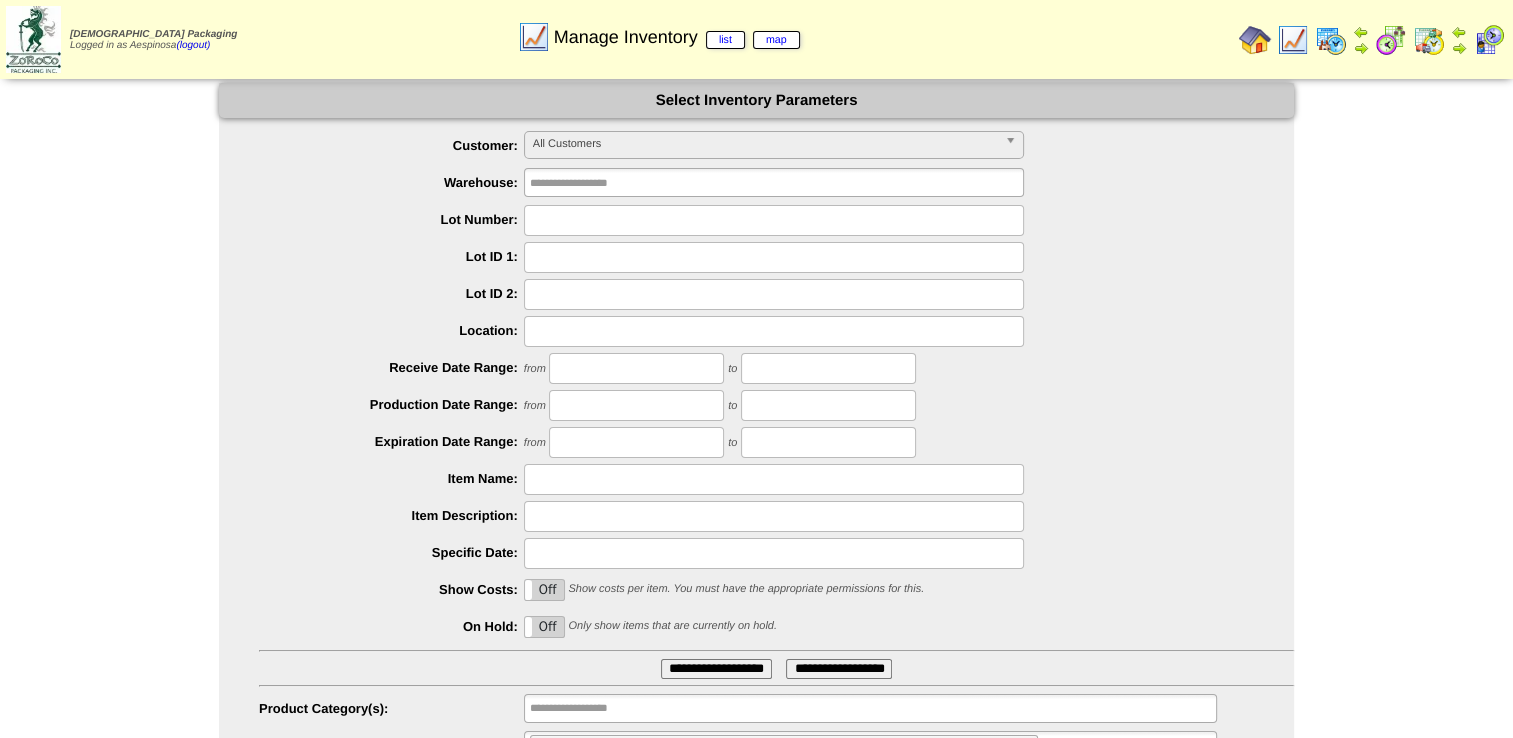 click at bounding box center [774, 220] 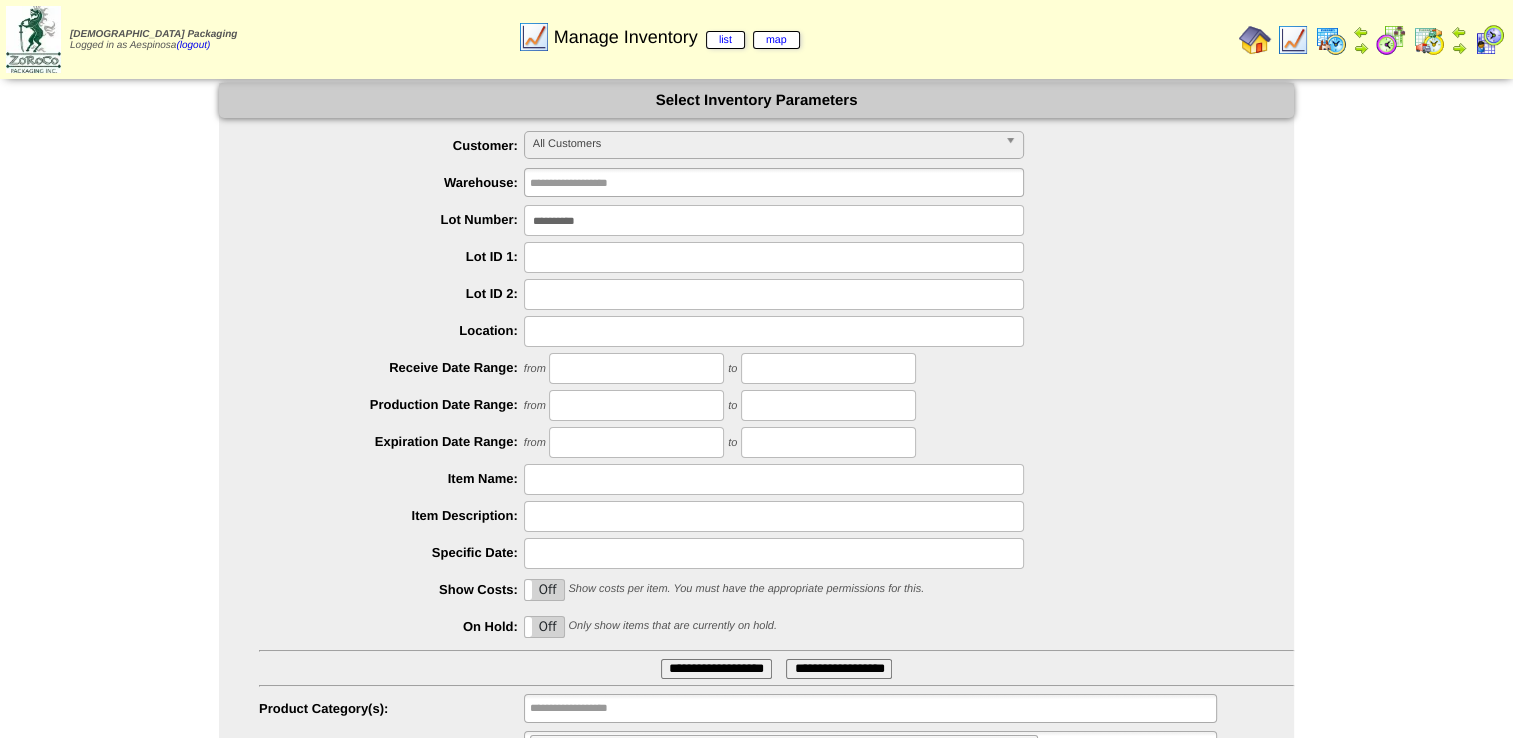 drag, startPoint x: 632, startPoint y: 221, endPoint x: 445, endPoint y: 221, distance: 187 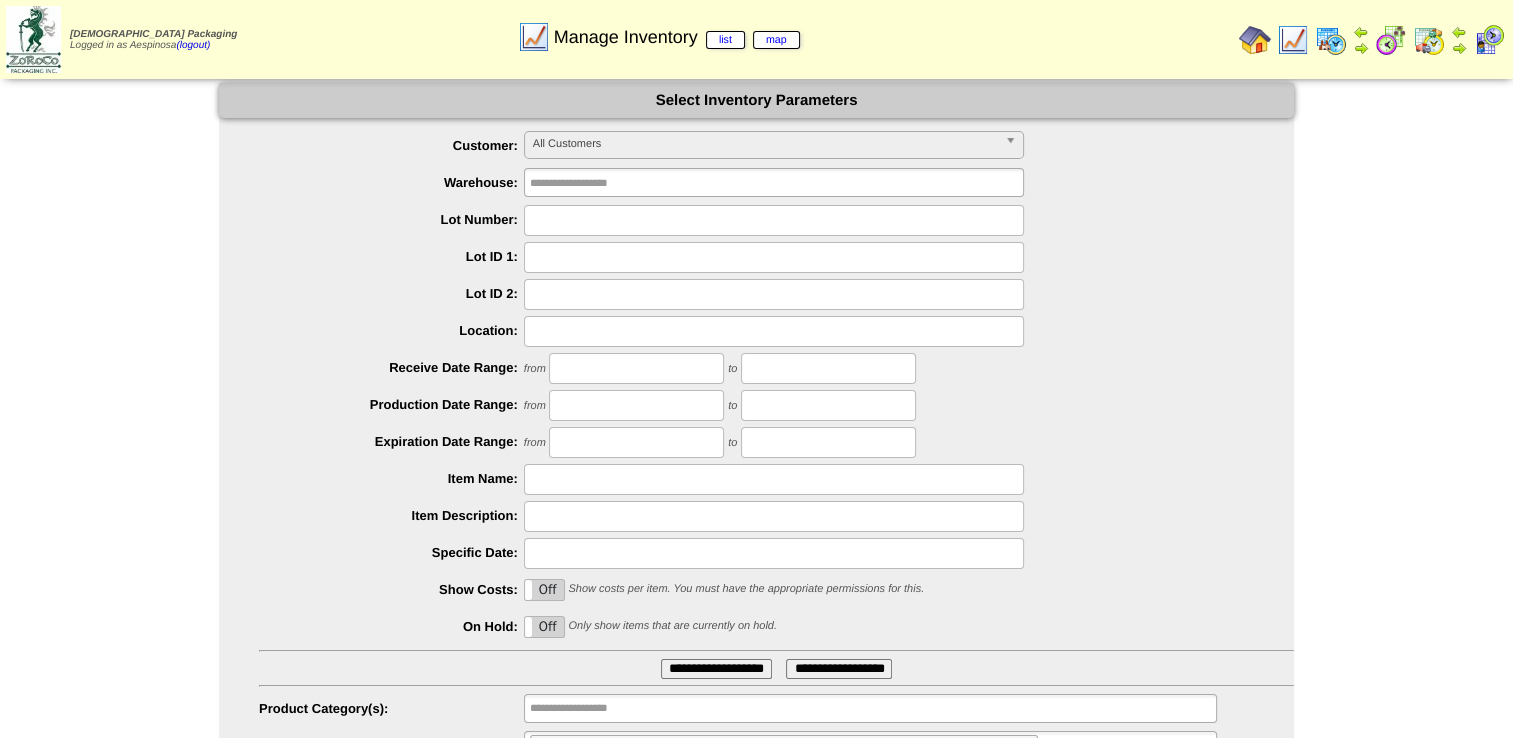 click at bounding box center [774, 257] 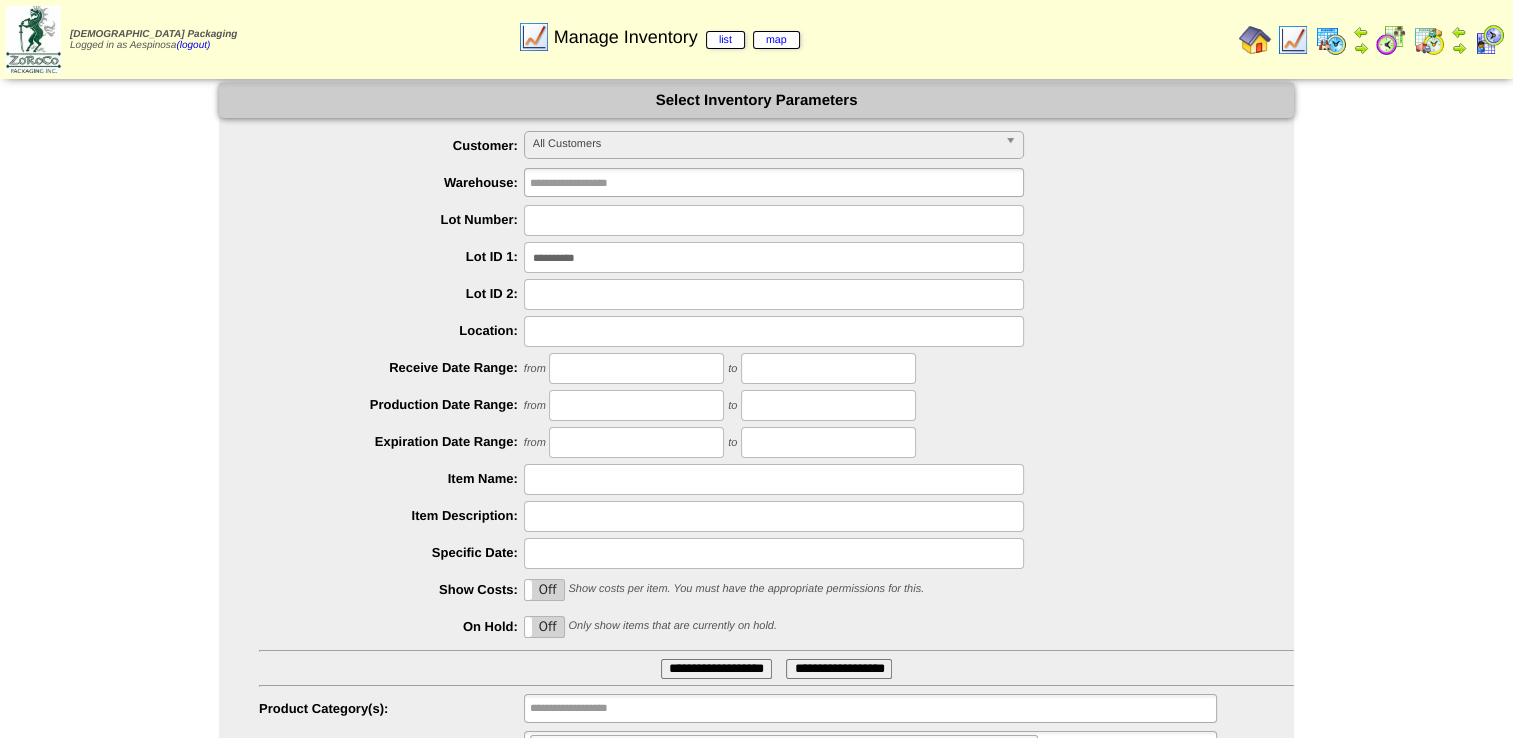 type on "**********" 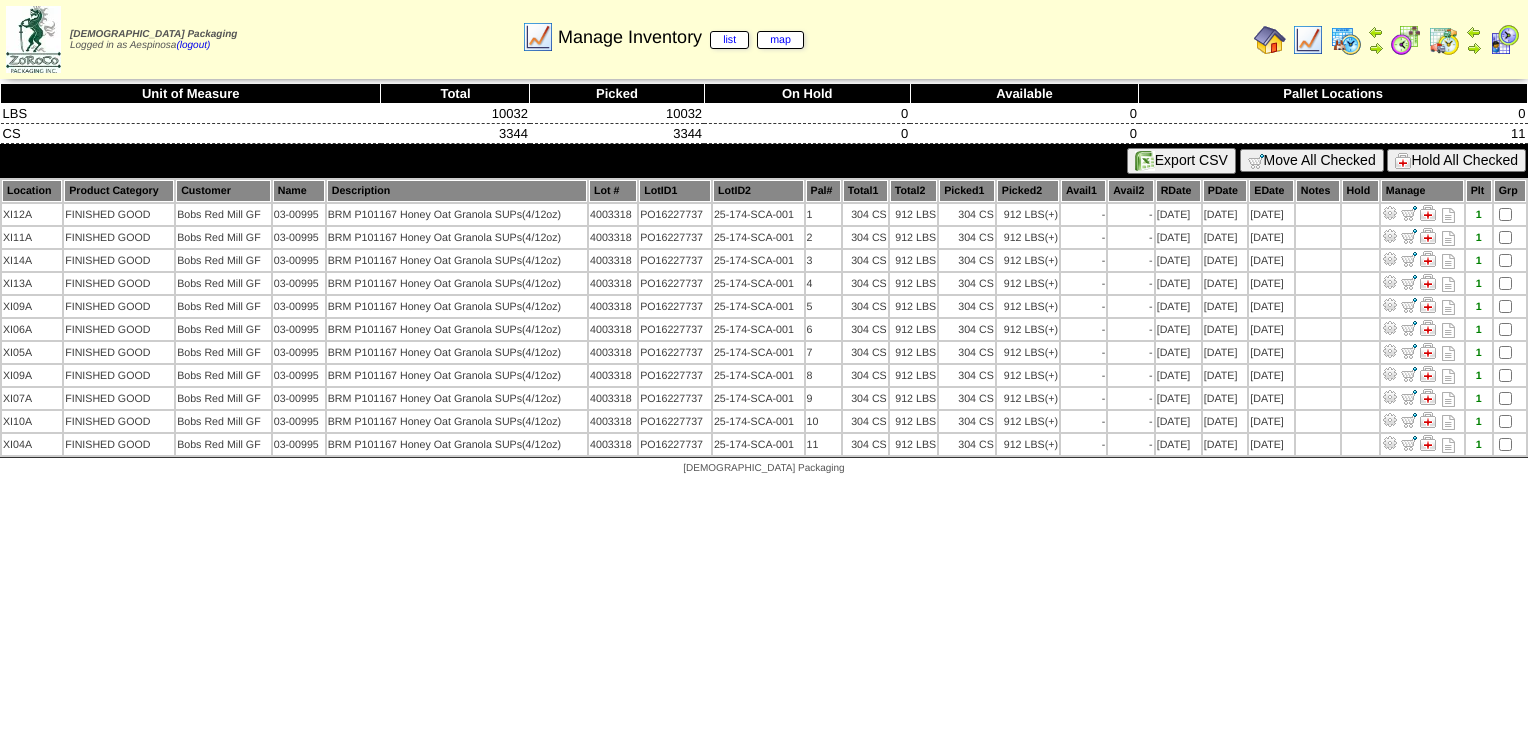scroll, scrollTop: 0, scrollLeft: 0, axis: both 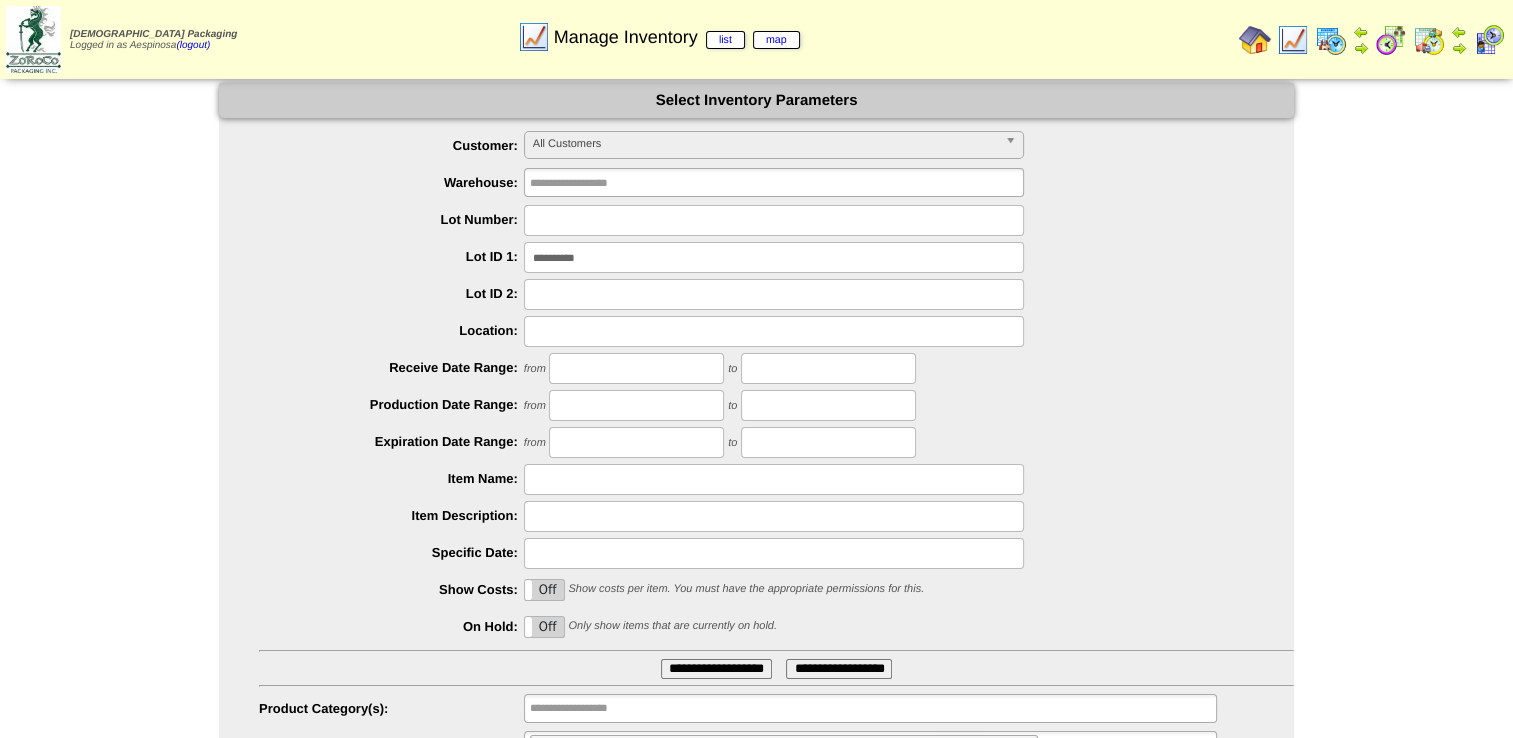 drag, startPoint x: 645, startPoint y: 259, endPoint x: 416, endPoint y: 246, distance: 229.3687 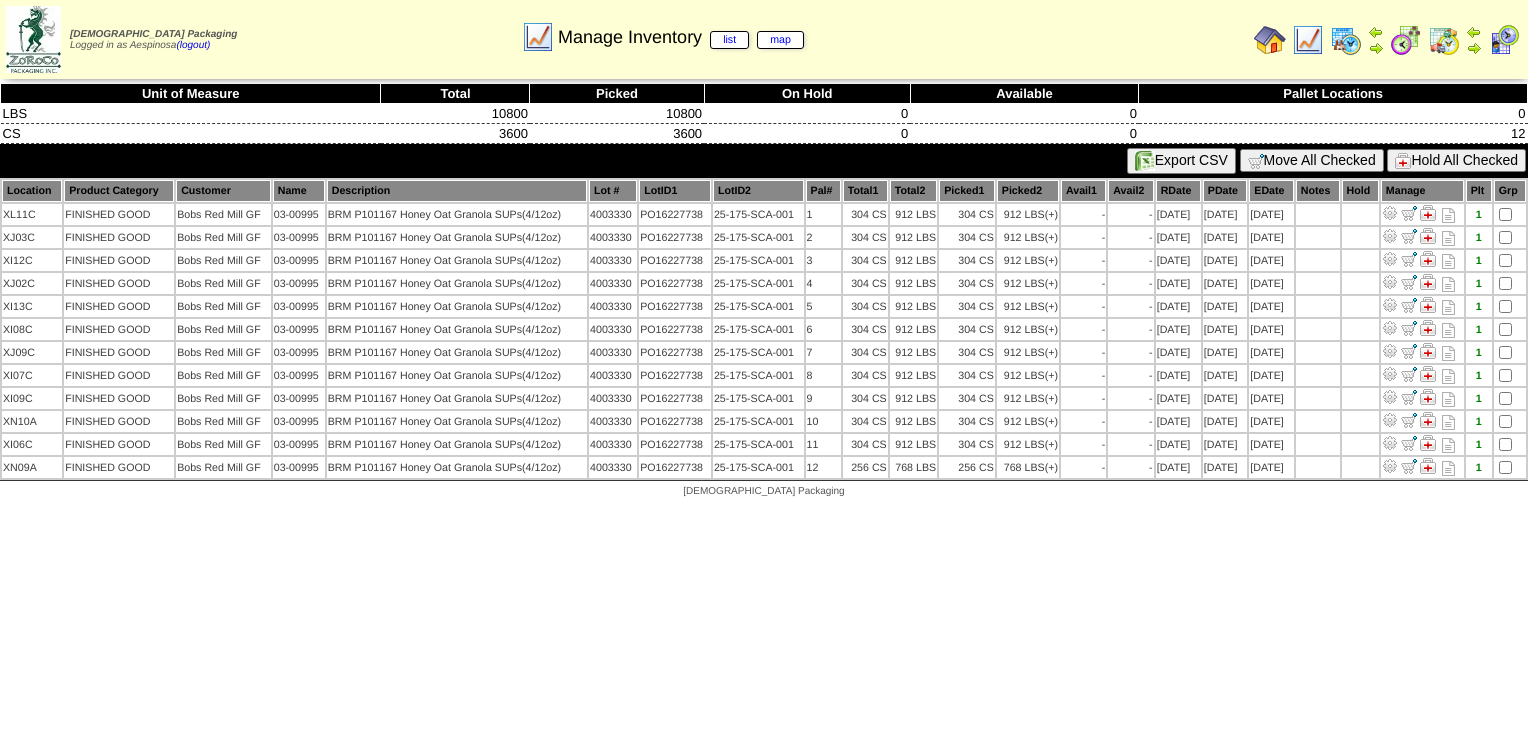 scroll, scrollTop: 0, scrollLeft: 0, axis: both 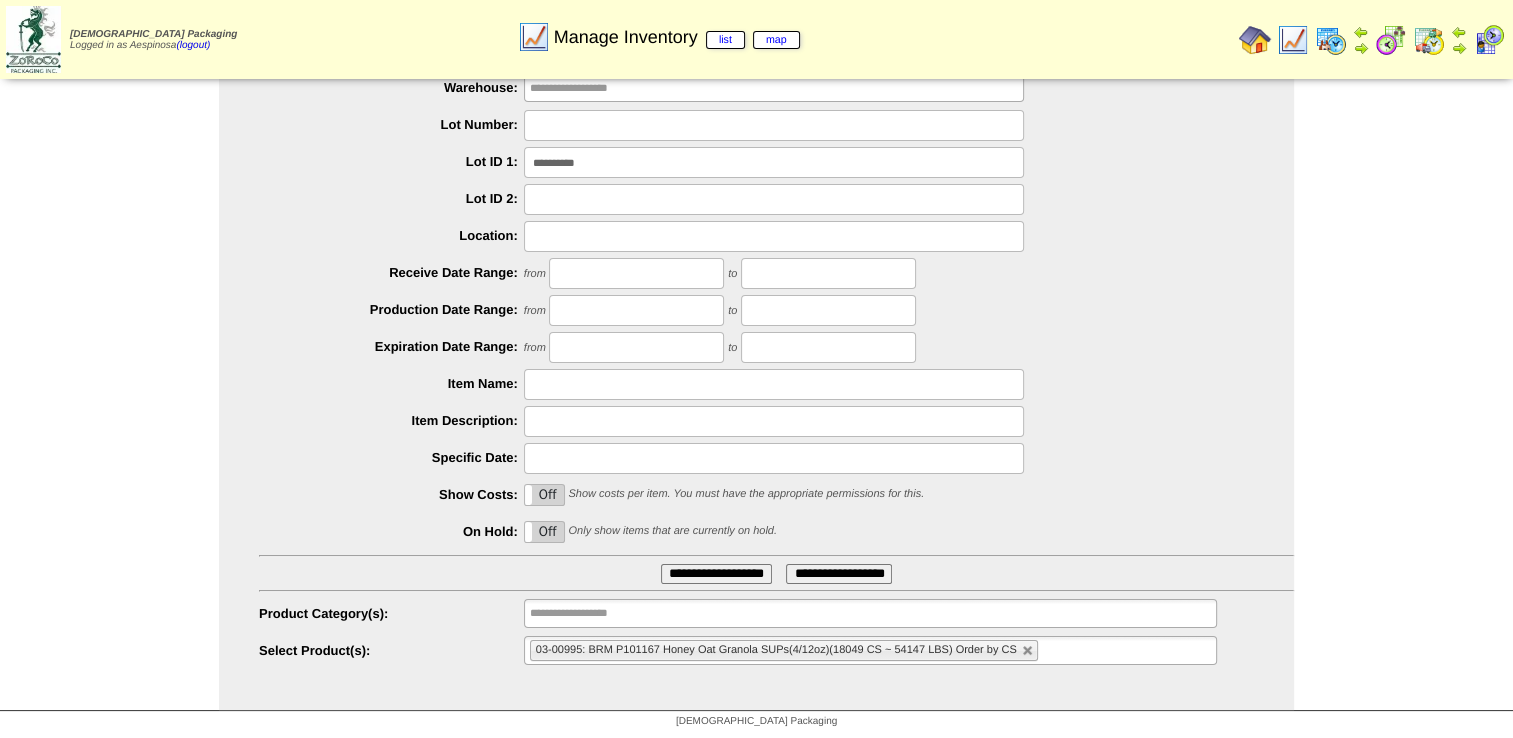 click on "03-00995: BRM P101167 Honey Oat Granola SUPs(4/12oz)(18049 CS ~ 54147 LBS) Order by CS" at bounding box center [784, 650] 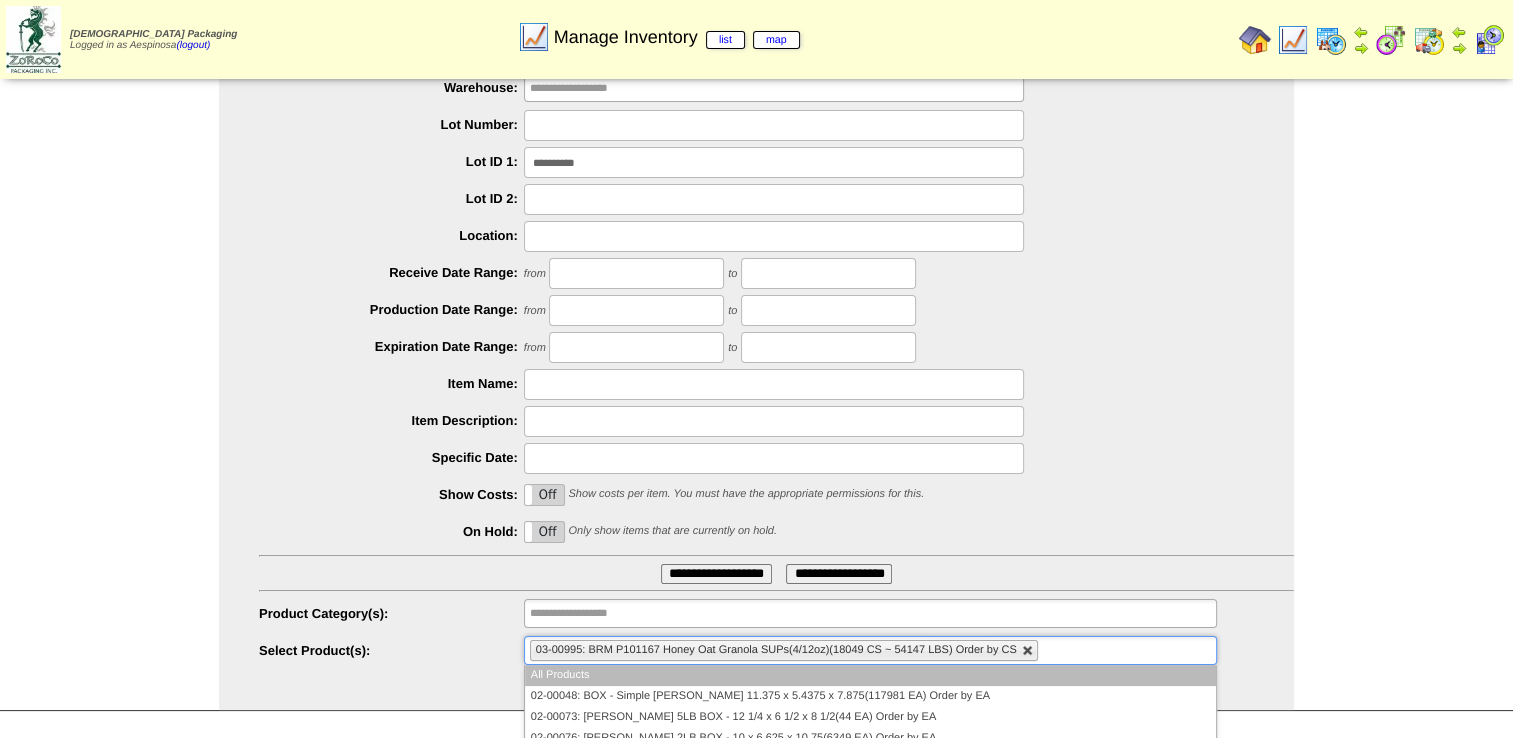 click at bounding box center (1028, 651) 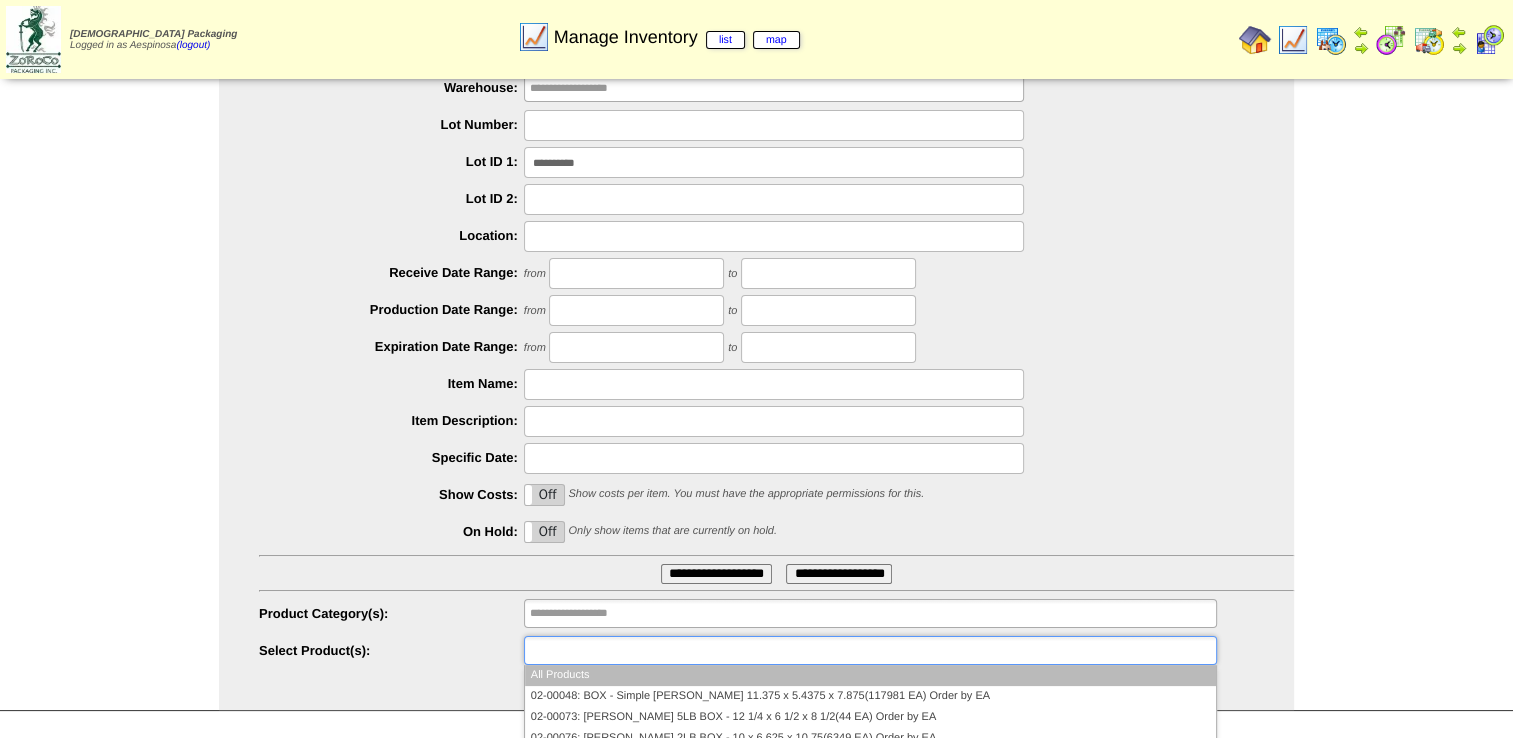 click at bounding box center (870, 650) 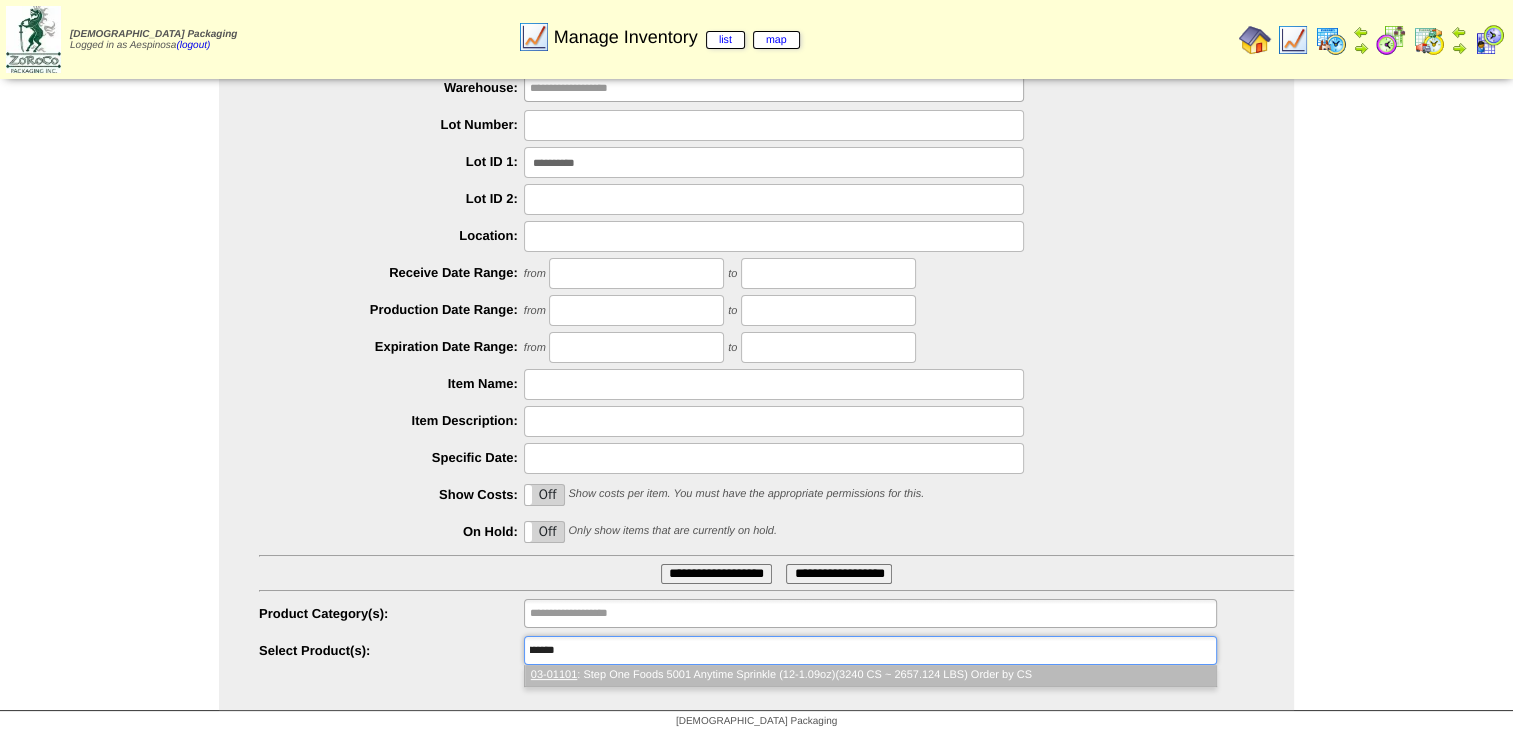 scroll, scrollTop: 0, scrollLeft: 0, axis: both 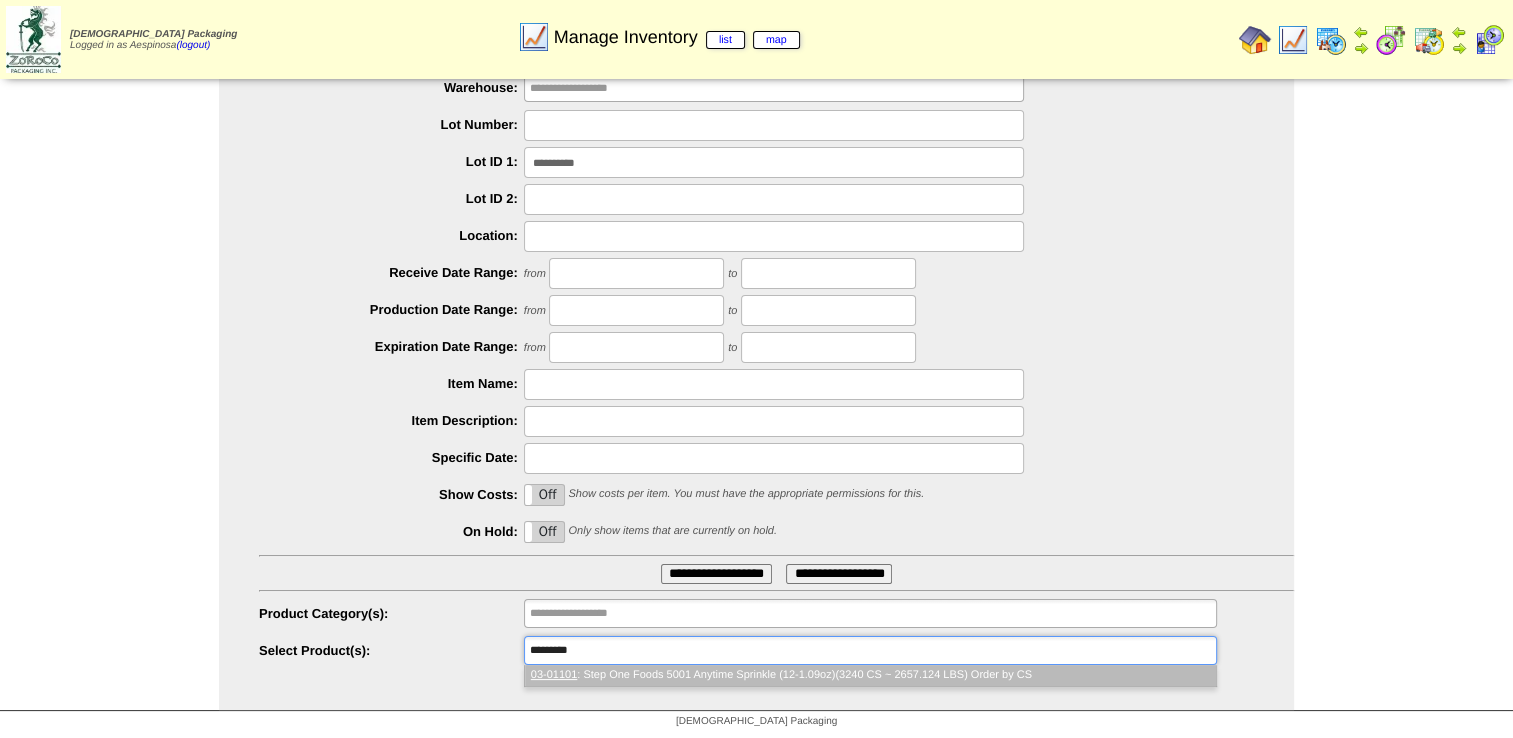 type on "********" 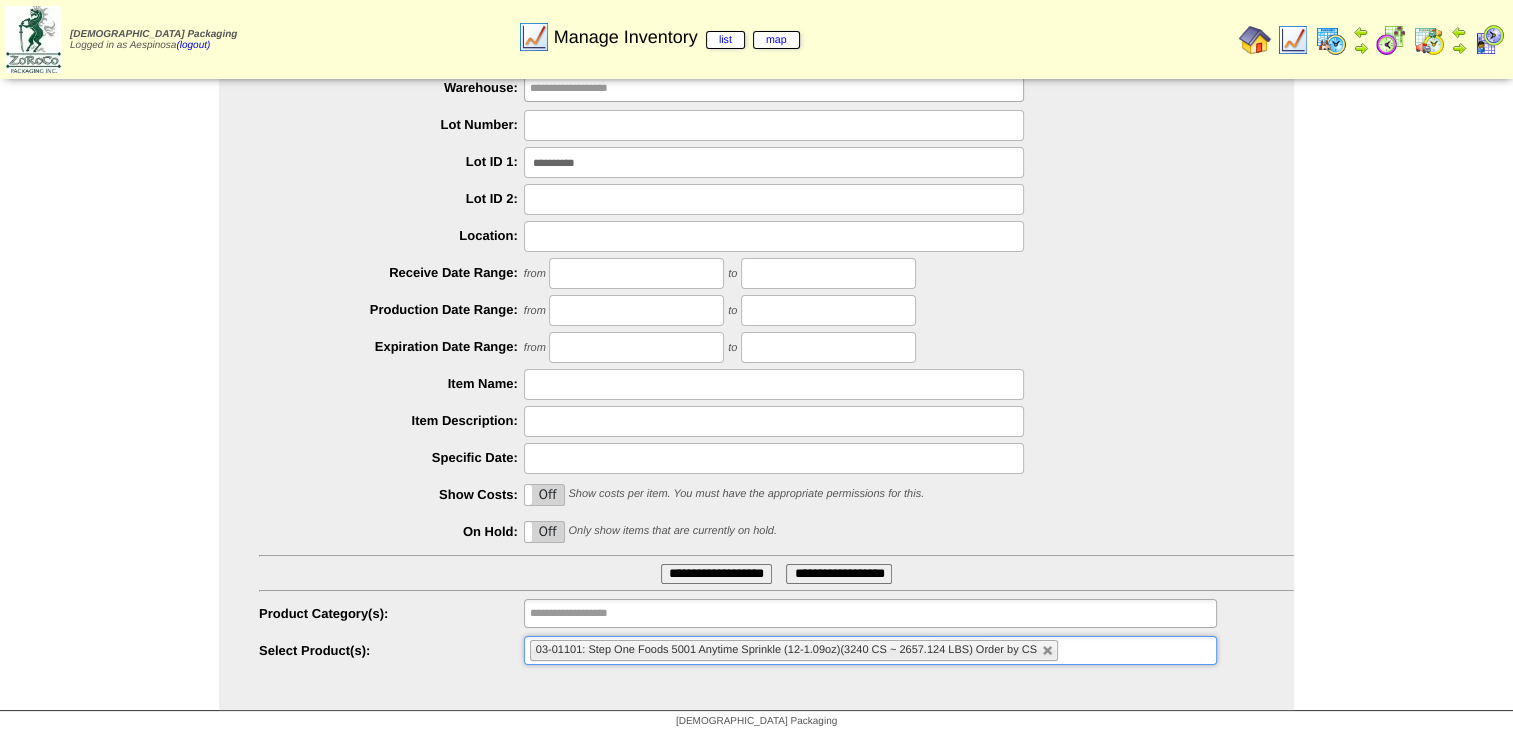 click on "**********" at bounding box center (716, 574) 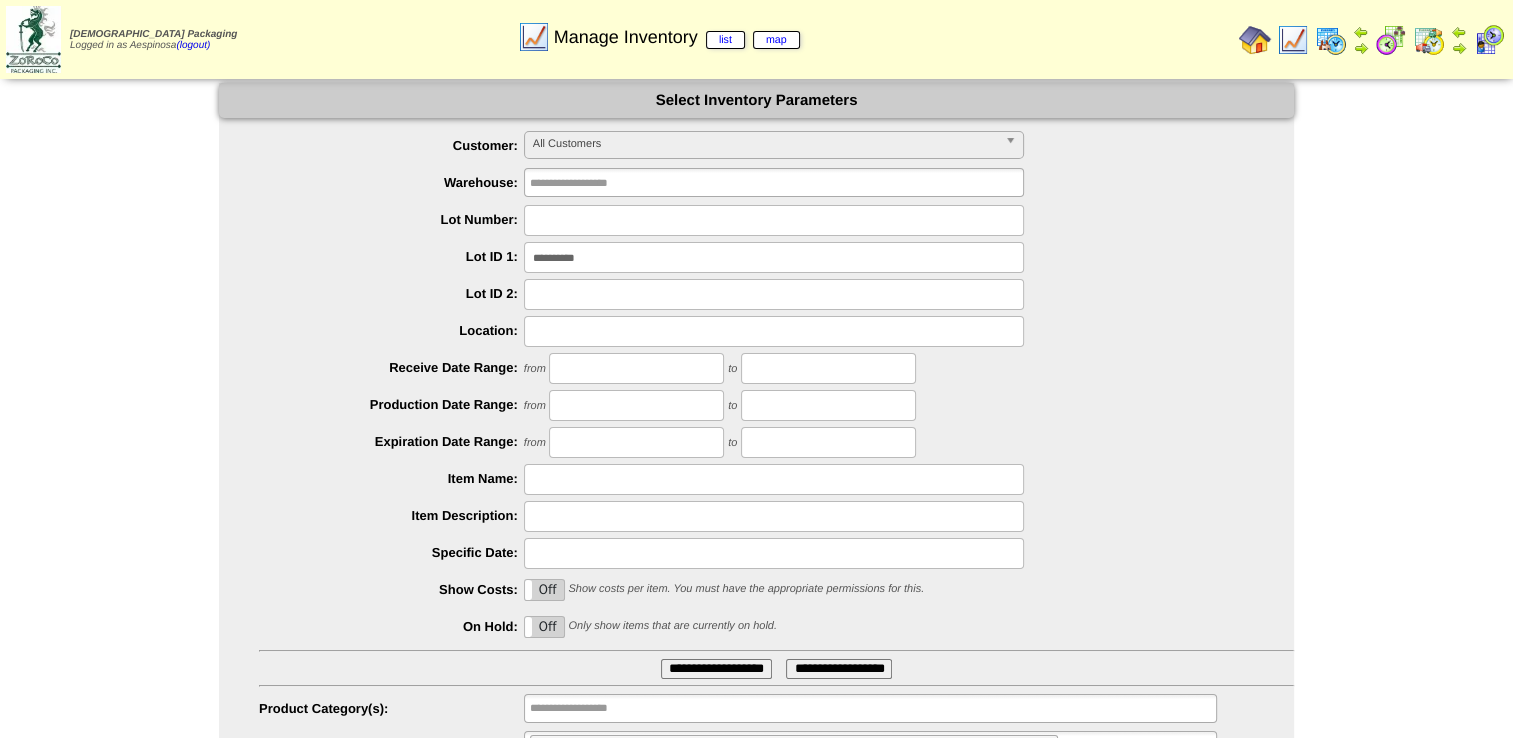 scroll, scrollTop: 0, scrollLeft: 0, axis: both 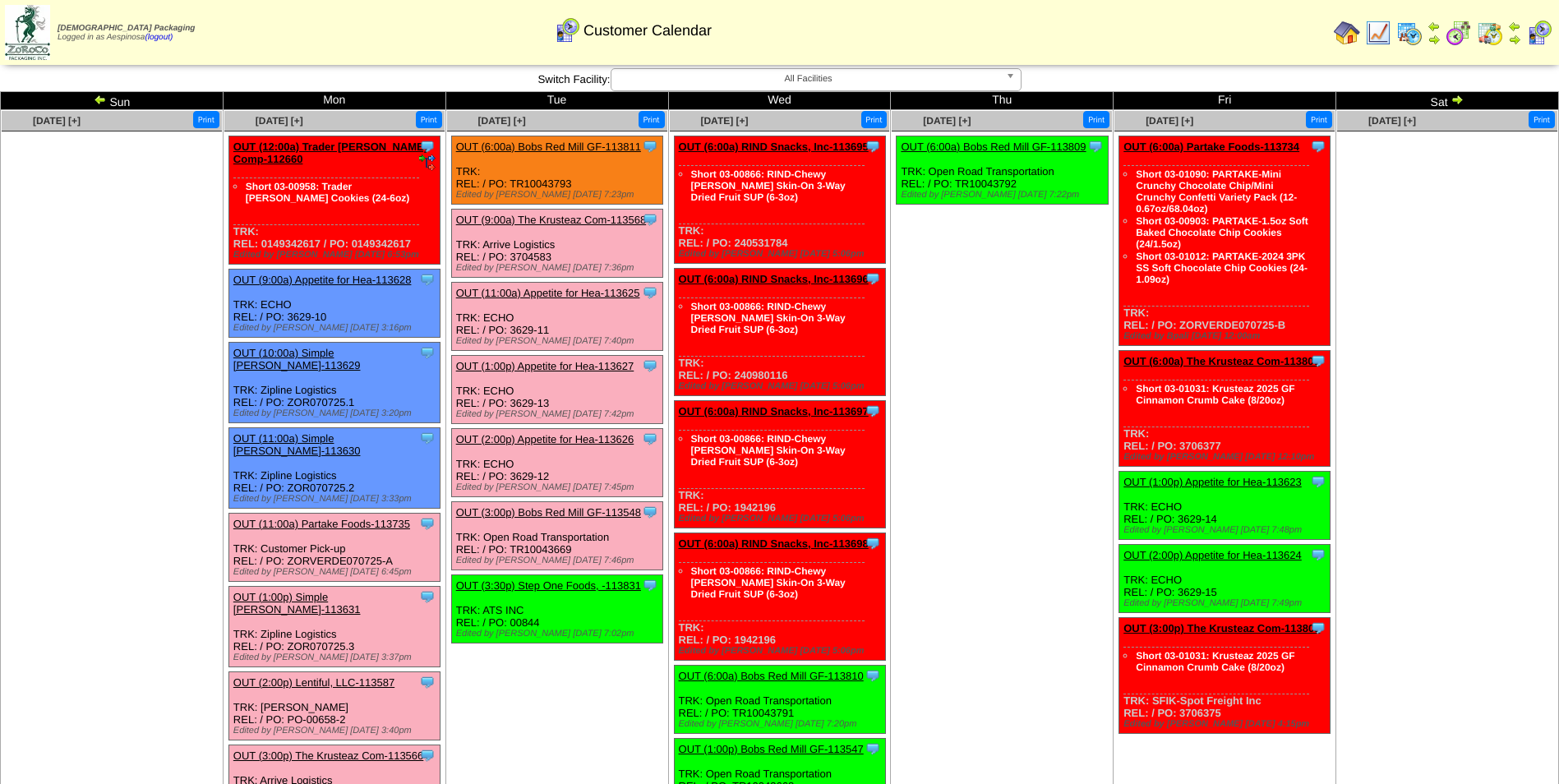 click on "OUT
(3:30p)
Step One Foods, -113831" at bounding box center [548, 585] 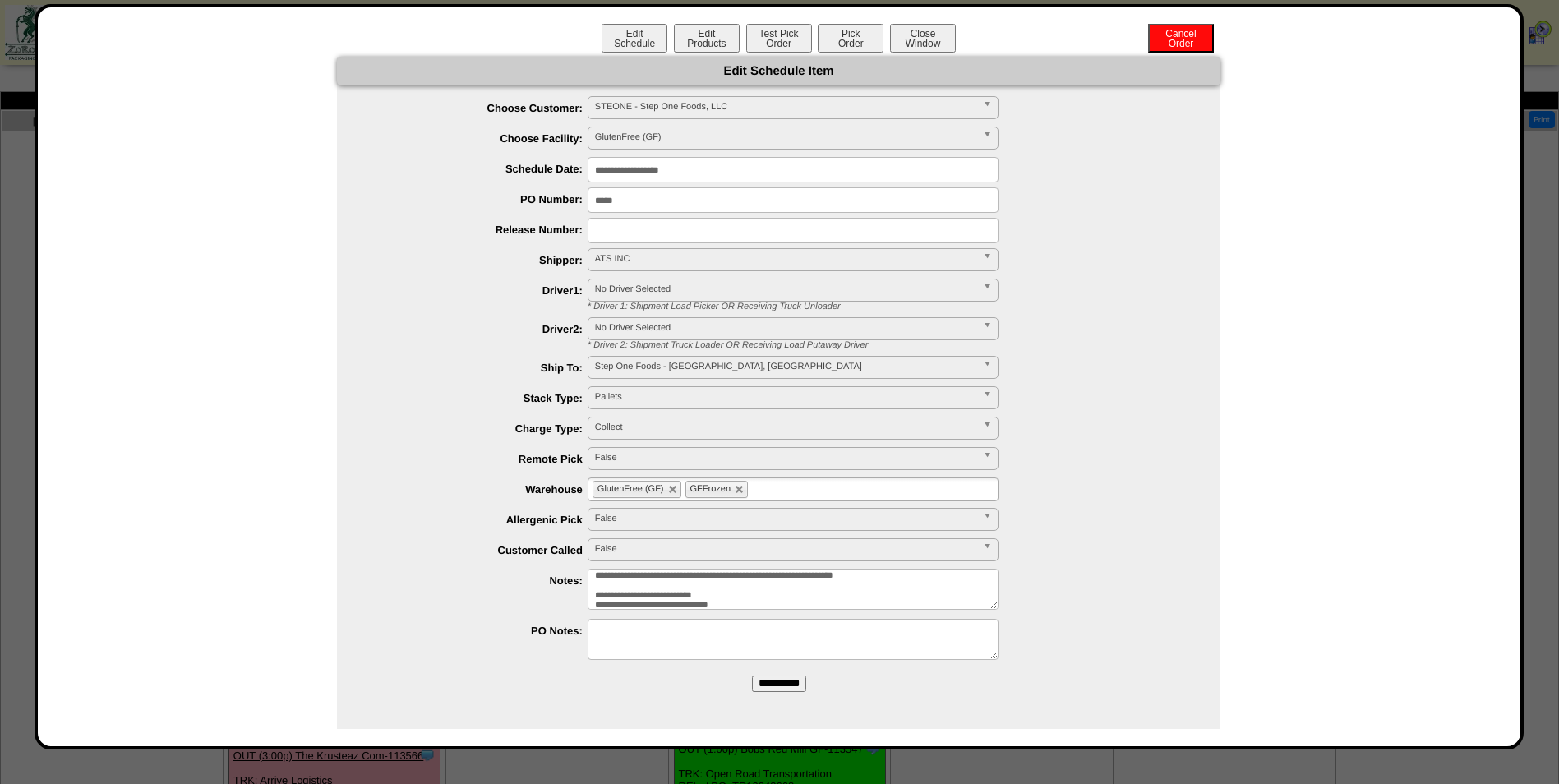 scroll, scrollTop: 0, scrollLeft: 0, axis: both 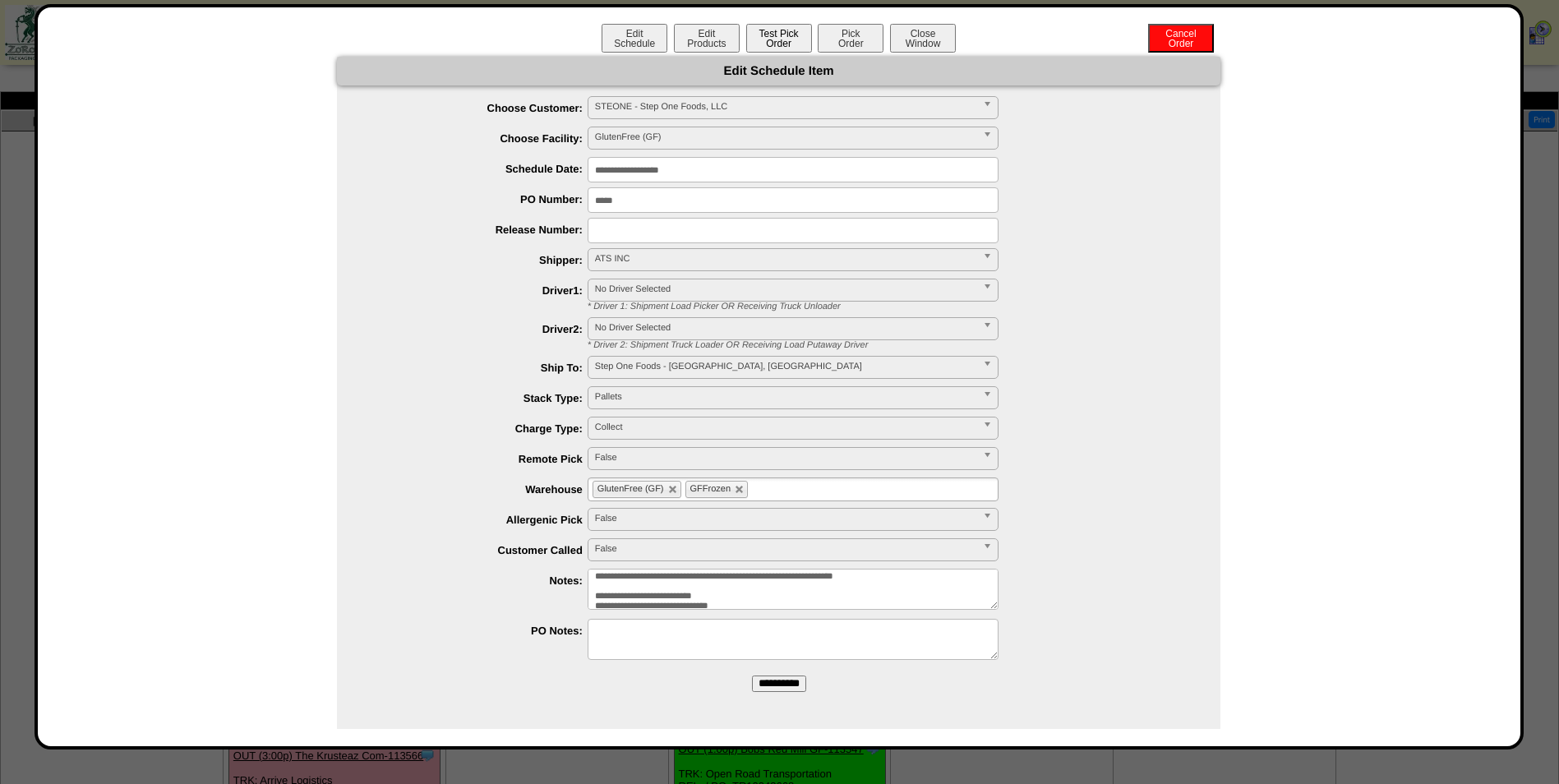 click on "Test Pick Order" at bounding box center (779, 38) 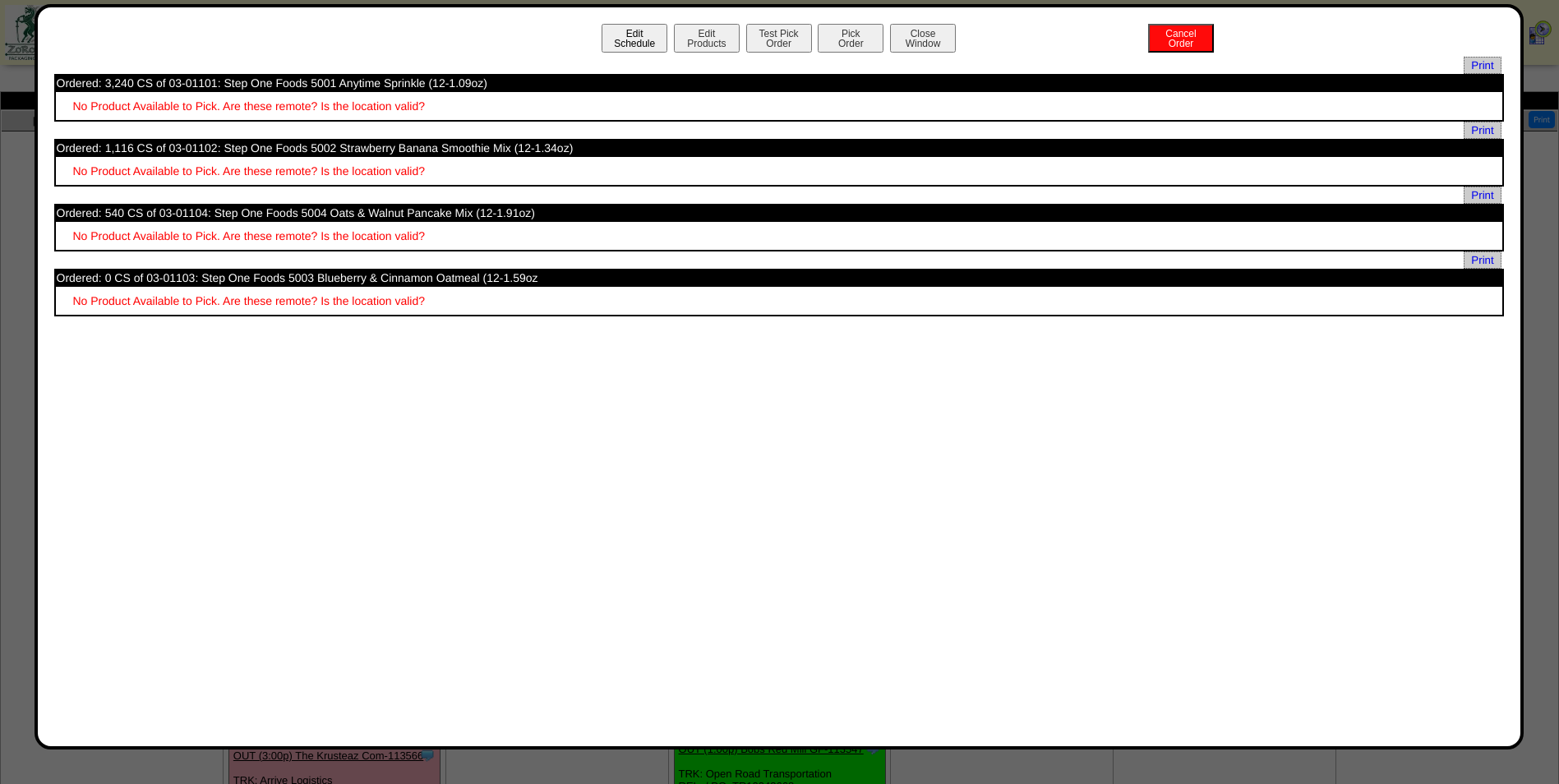 click on "Edit Schedule" at bounding box center (634, 38) 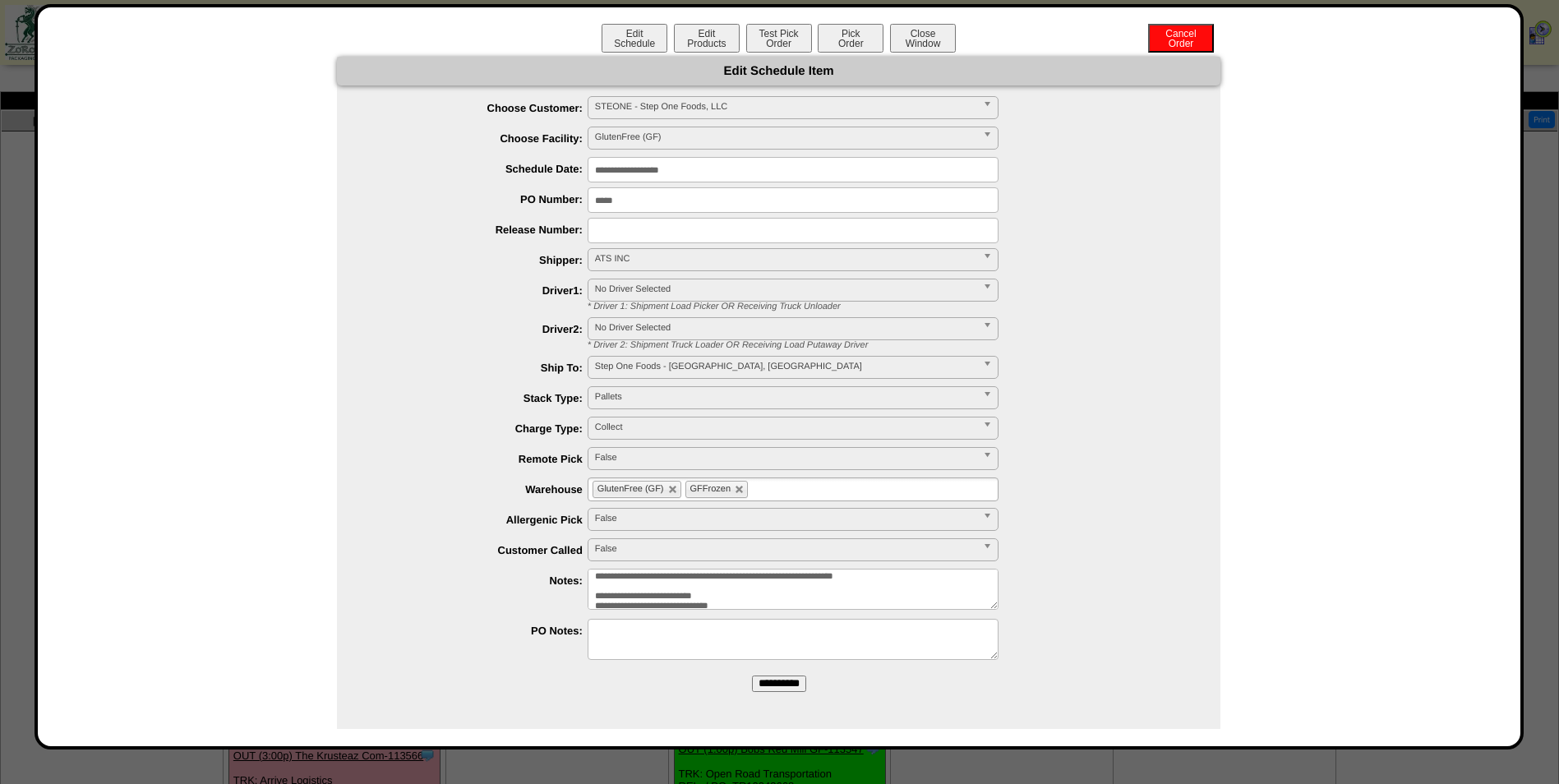 click on "GlutenFree (GF) GFFrozen" at bounding box center [793, 489] 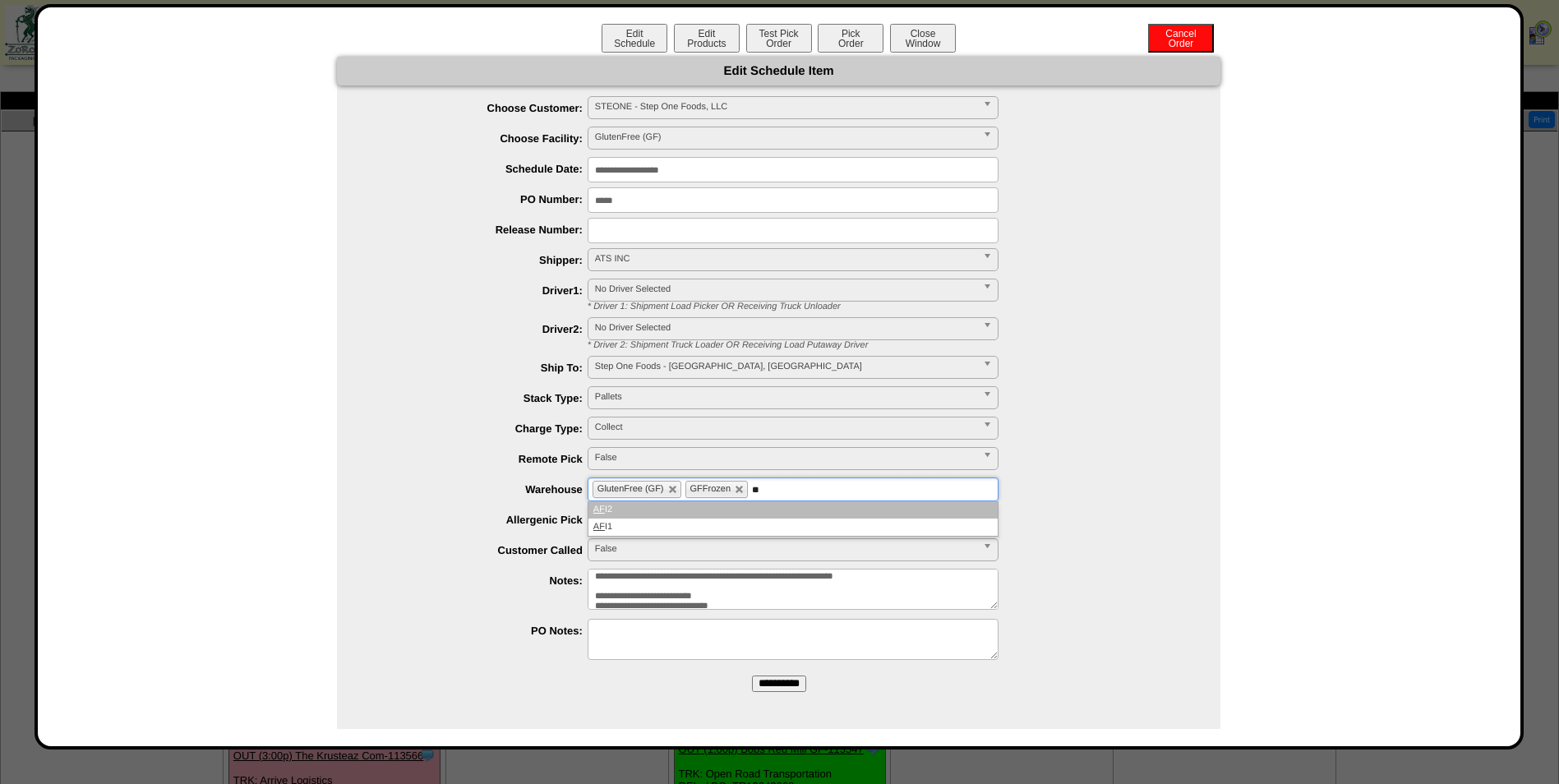 type on "**" 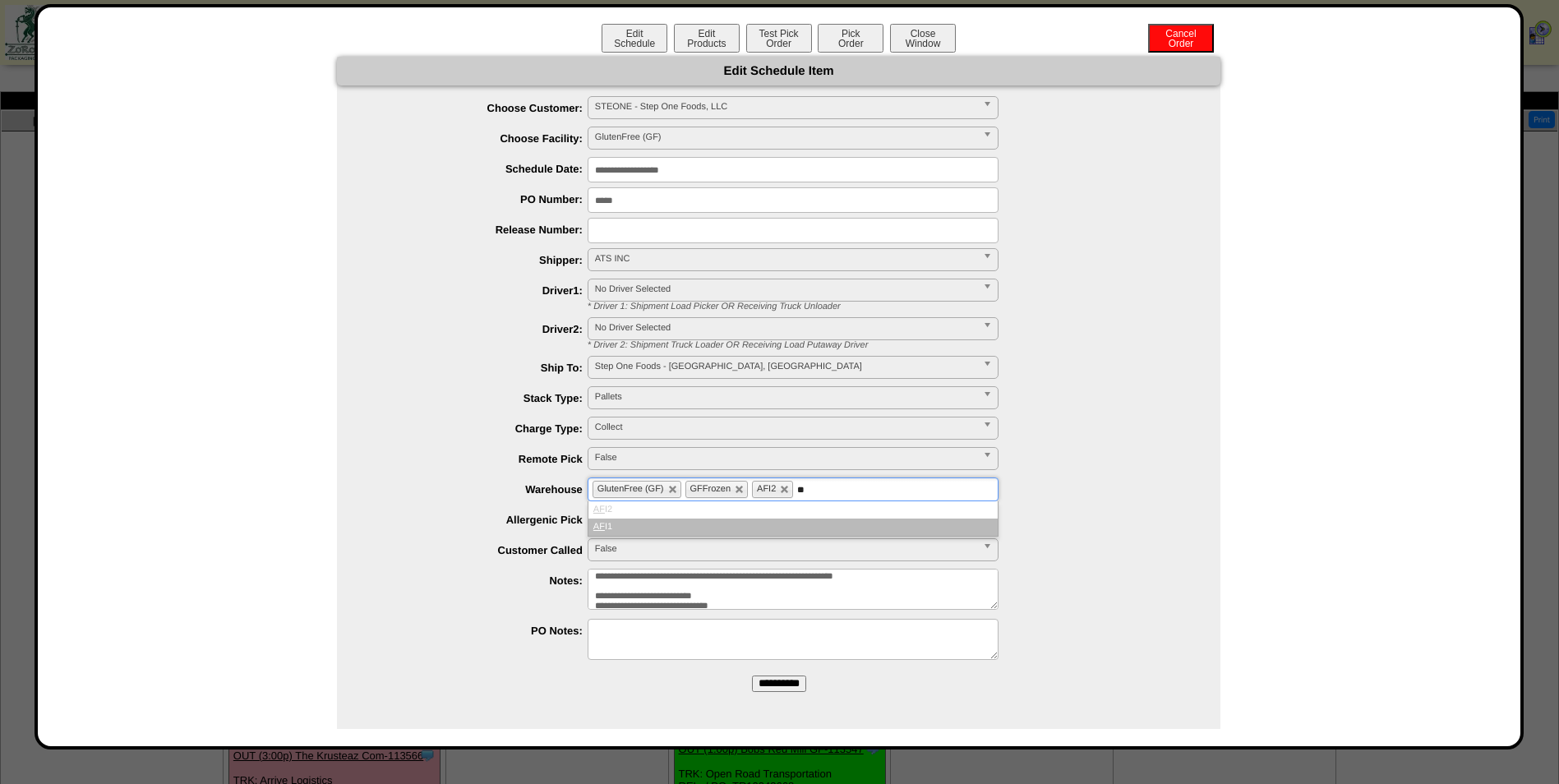type on "**" 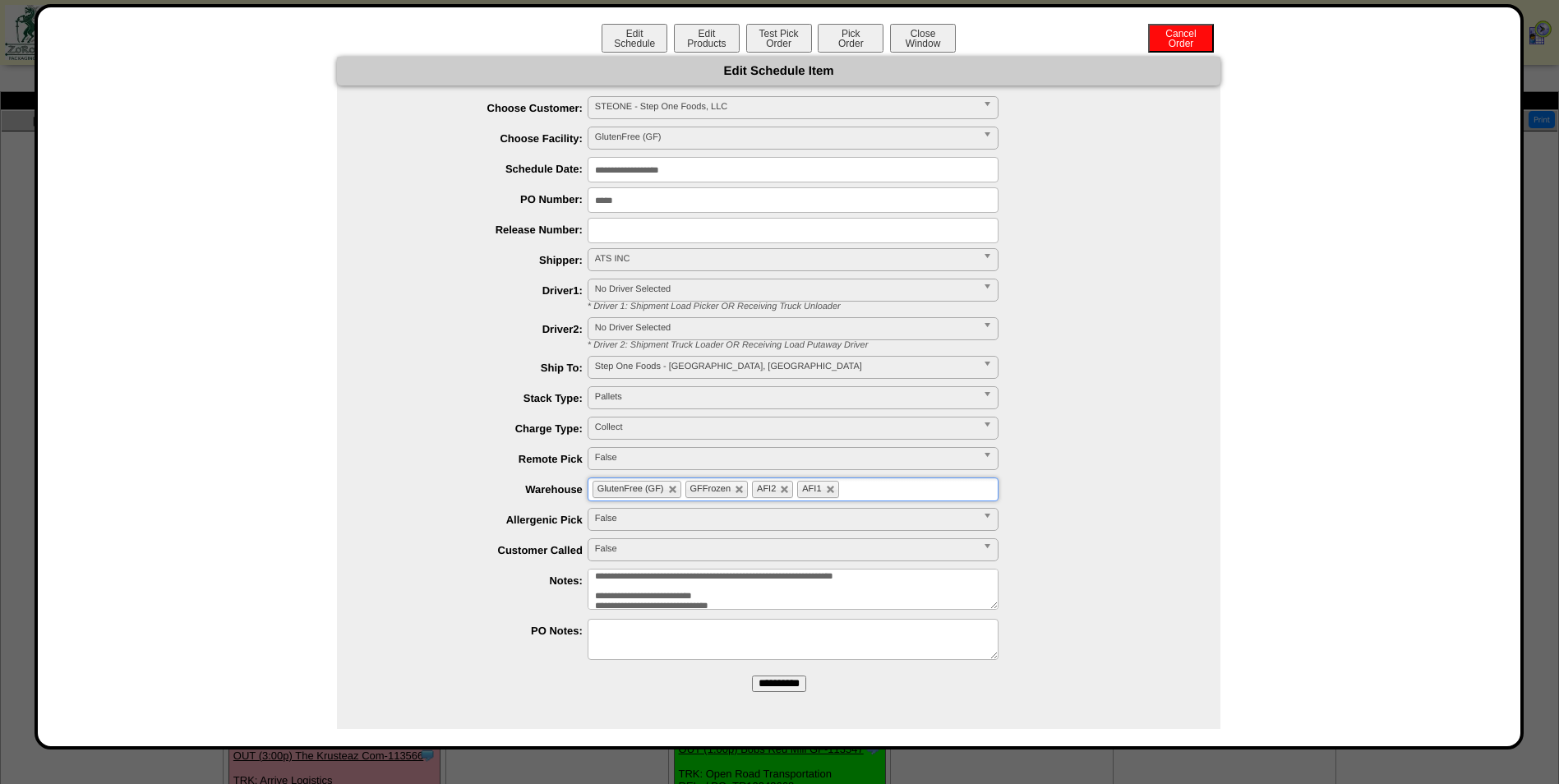click on "**********" at bounding box center [779, 684] 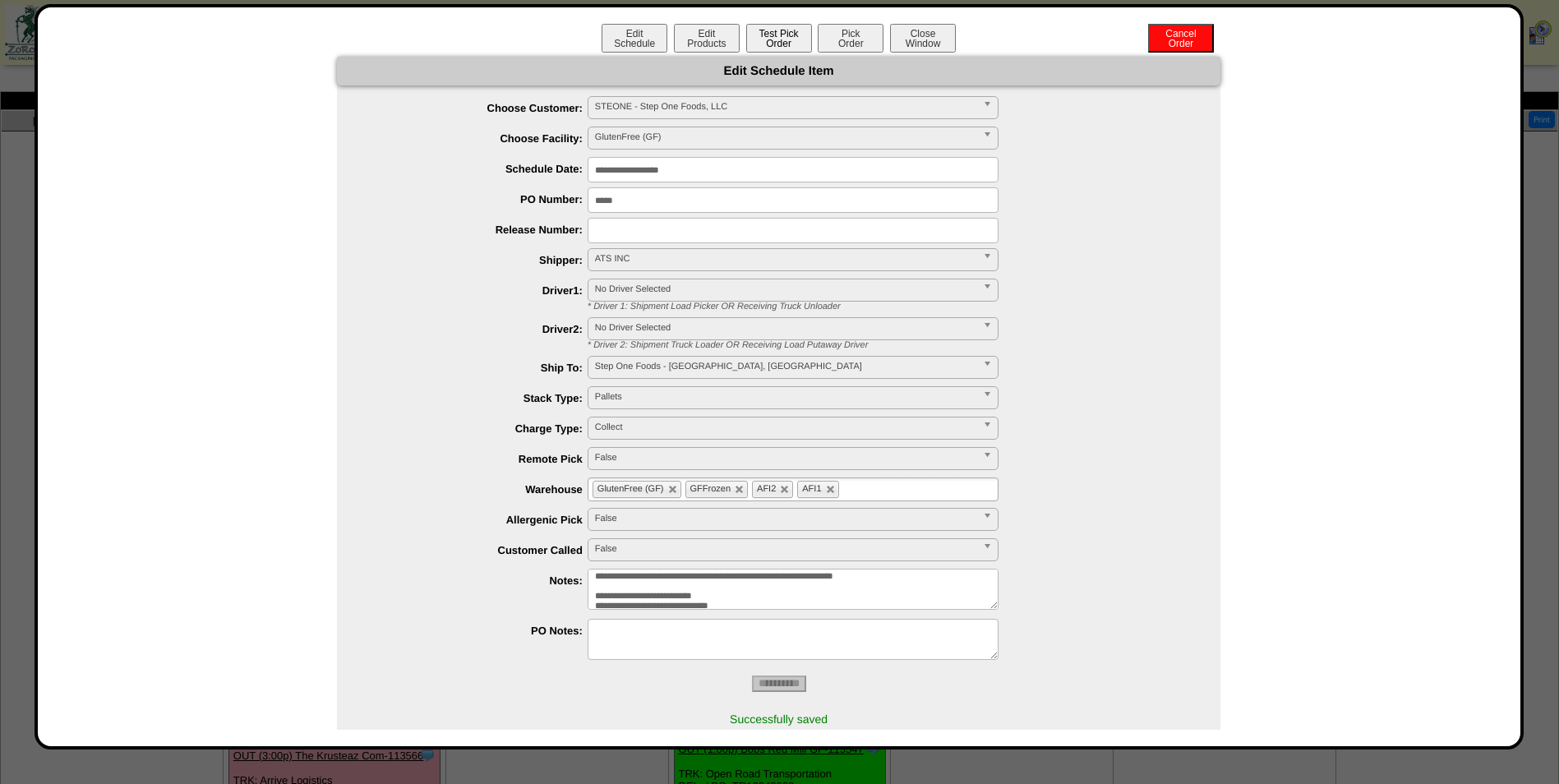 click on "Test Pick Order" at bounding box center (779, 38) 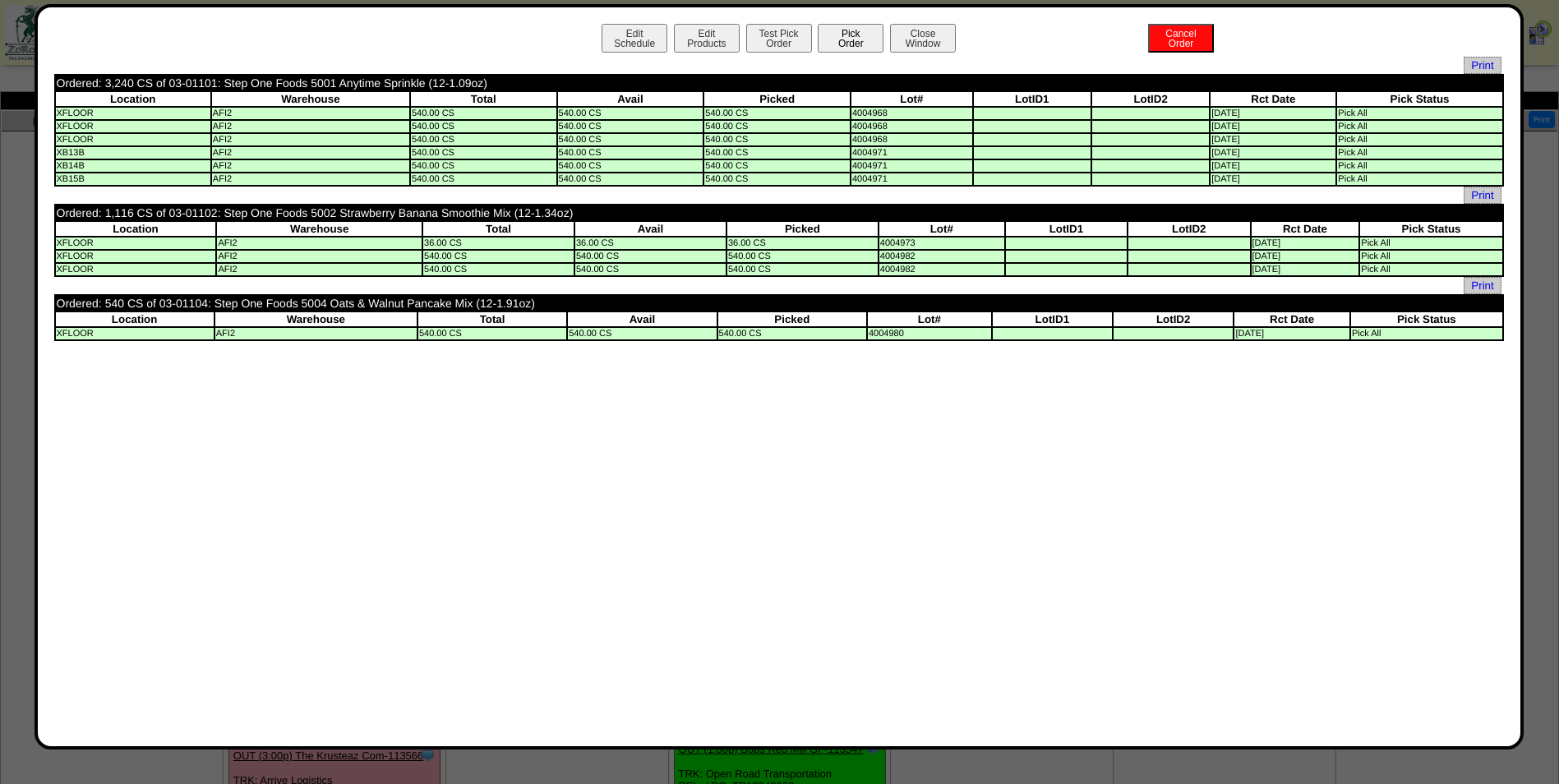 click on "Pick Order" at bounding box center (851, 38) 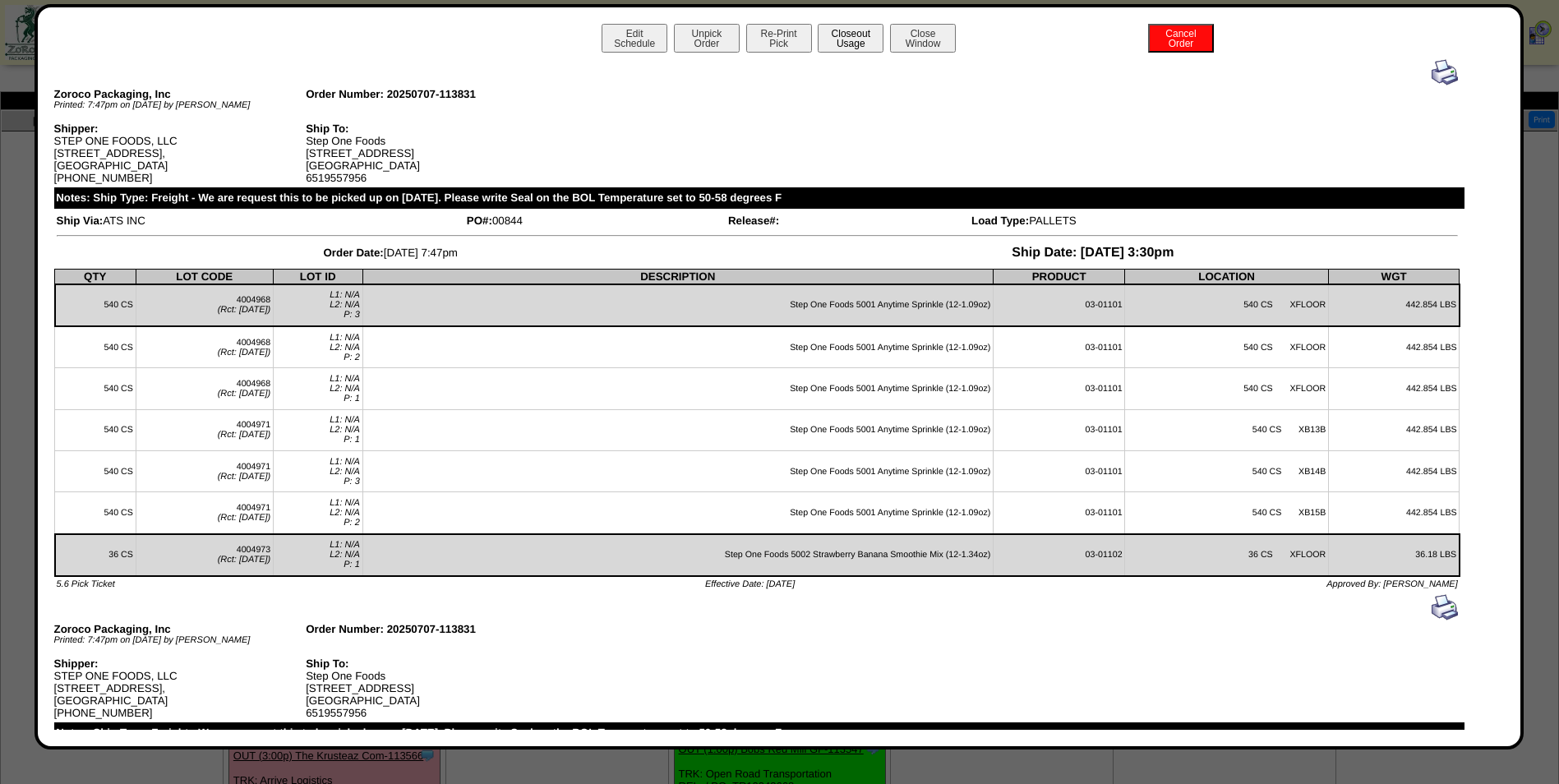 click on "Closeout Usage" at bounding box center (851, 38) 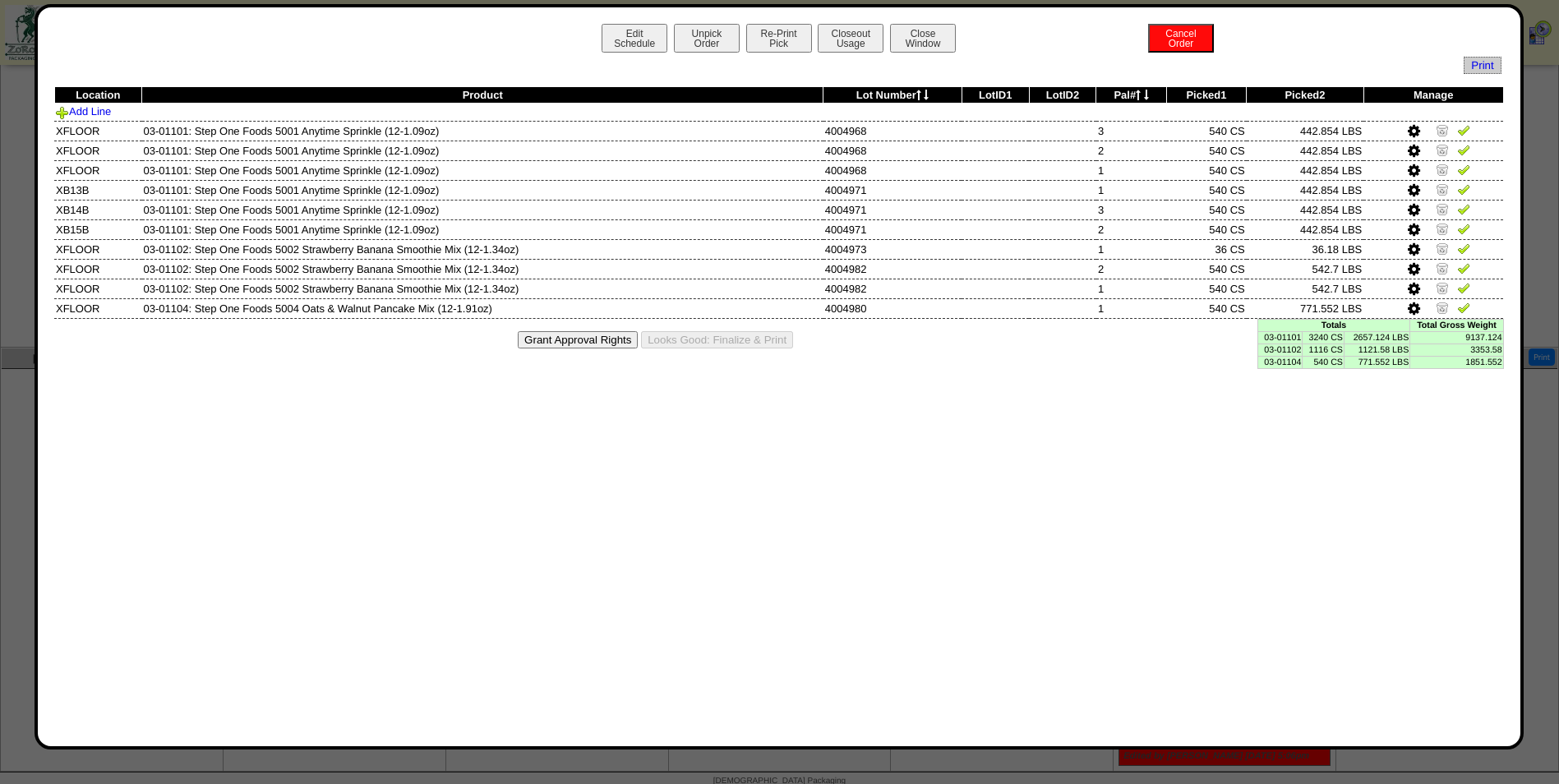 scroll, scrollTop: 476, scrollLeft: 0, axis: vertical 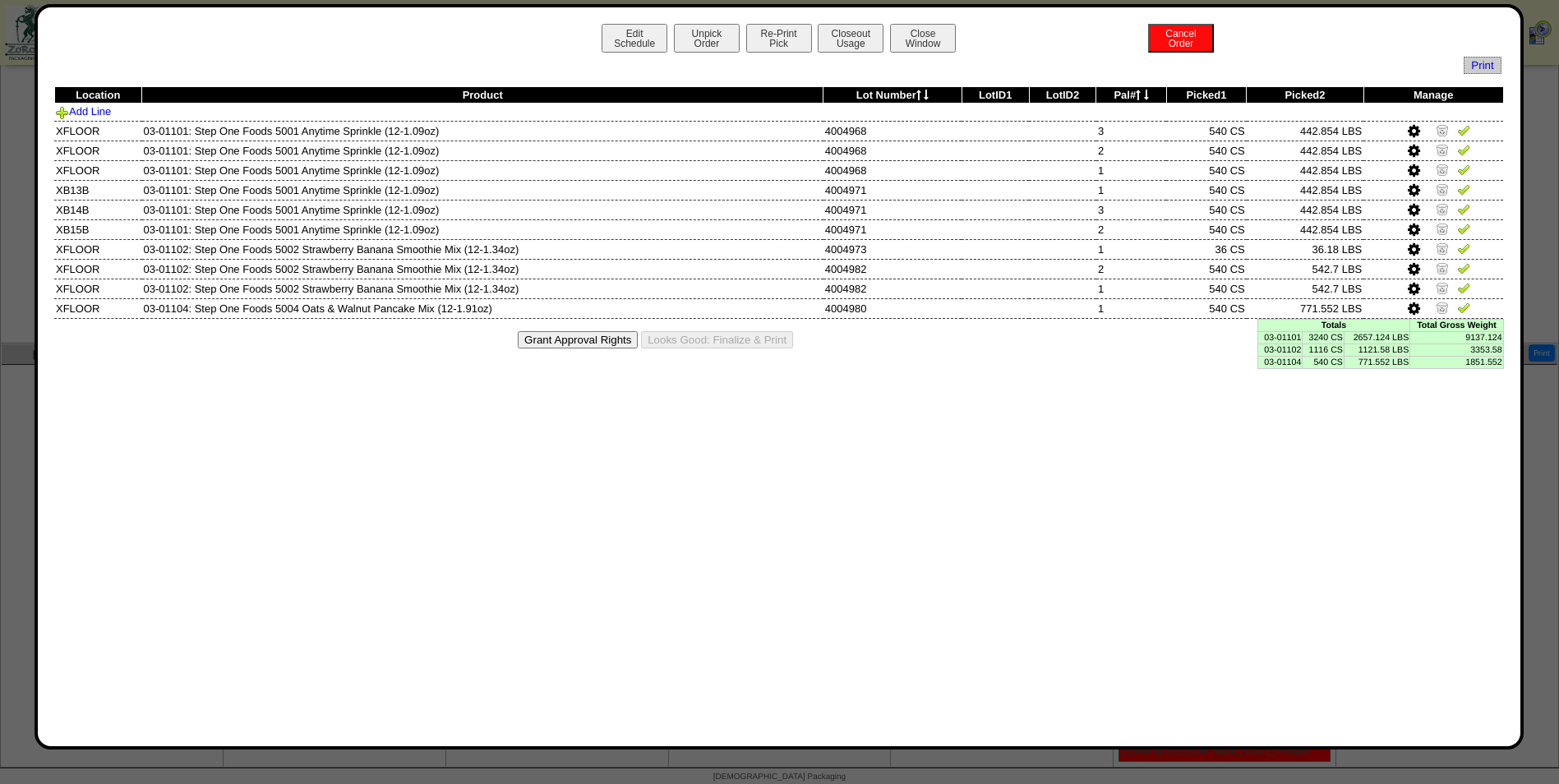 click on "03-01101" at bounding box center [1280, 337] 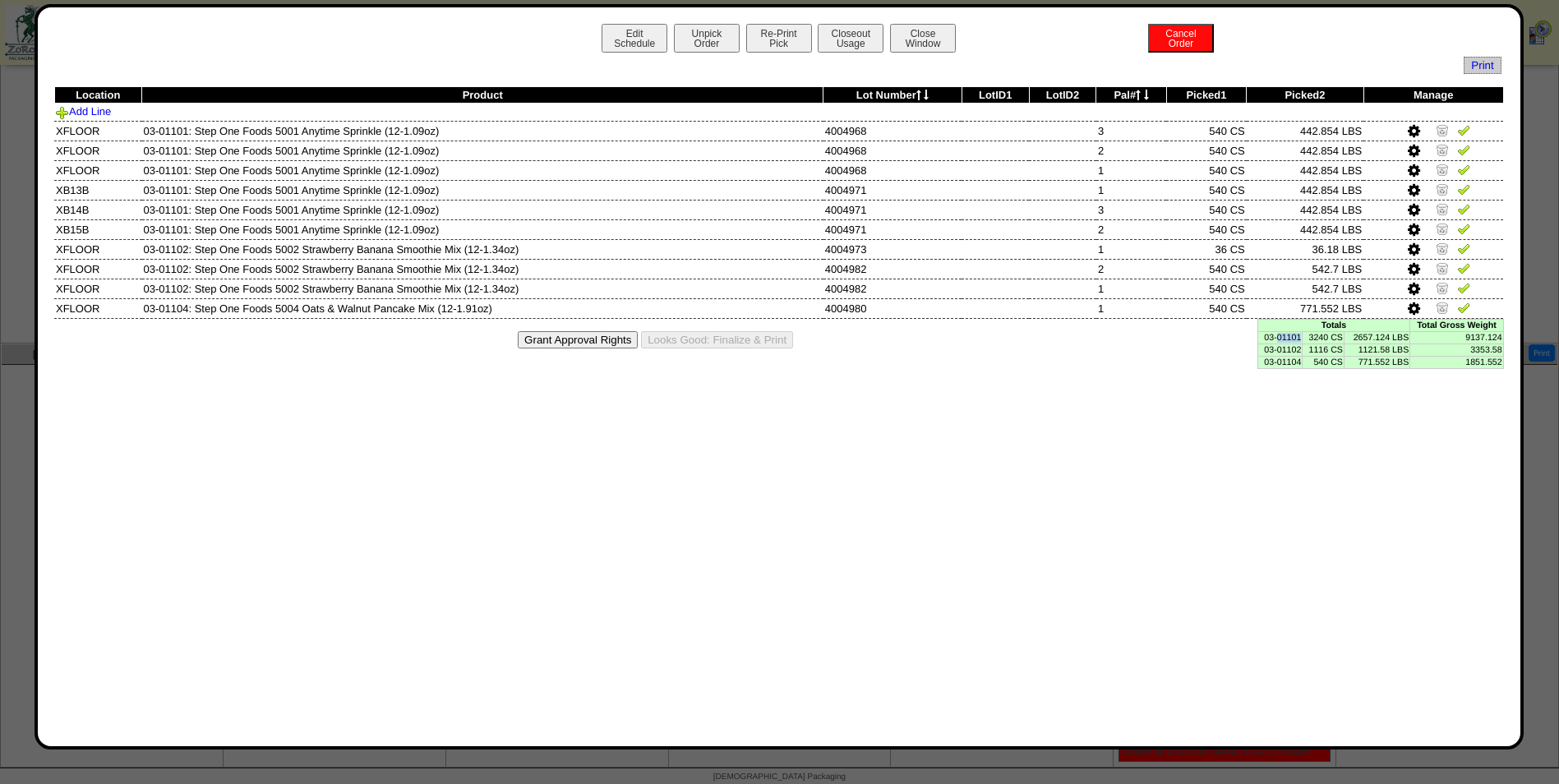 click on "03-01101" at bounding box center (1280, 337) 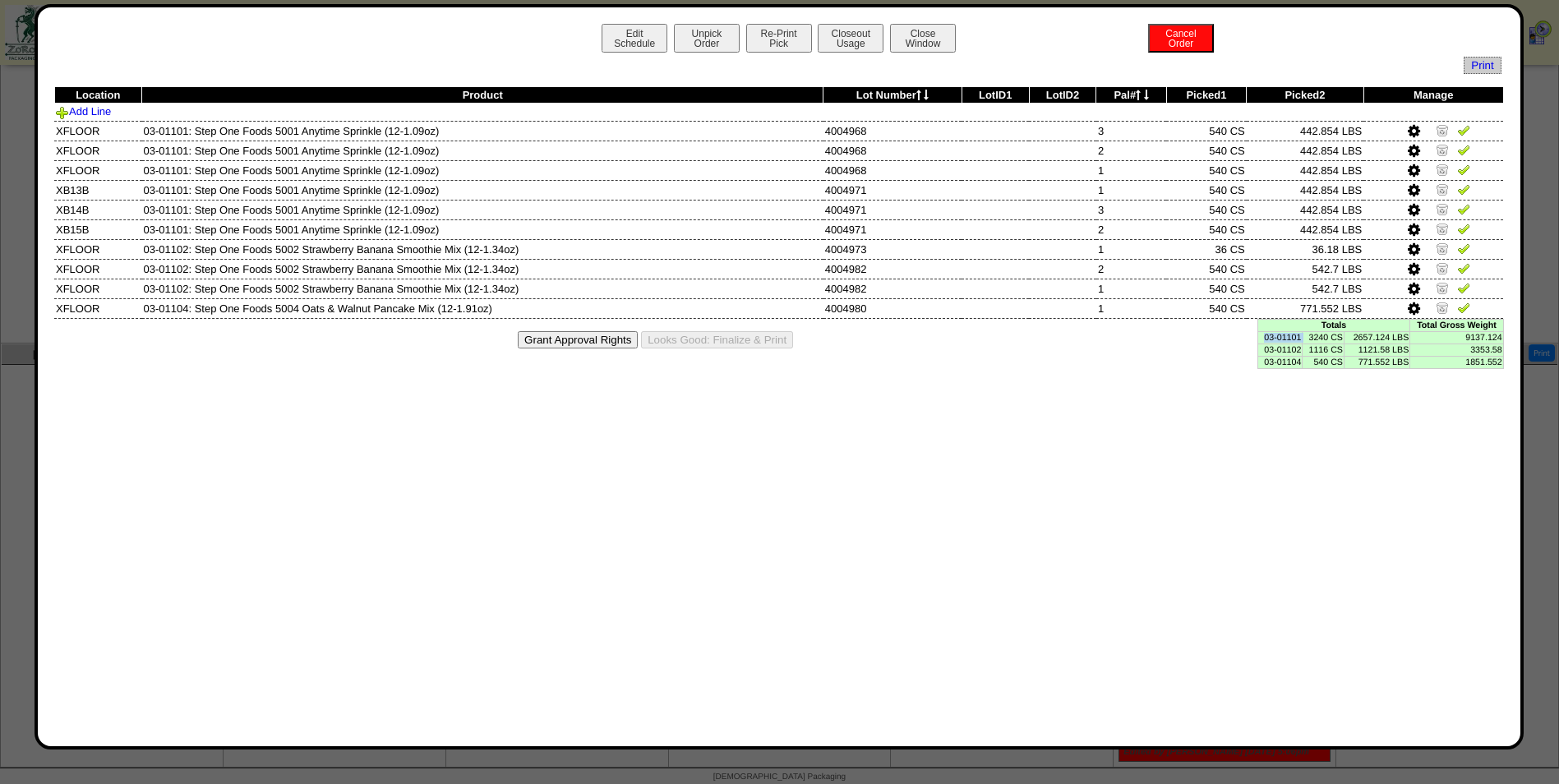 click on "03-01101" at bounding box center [1280, 337] 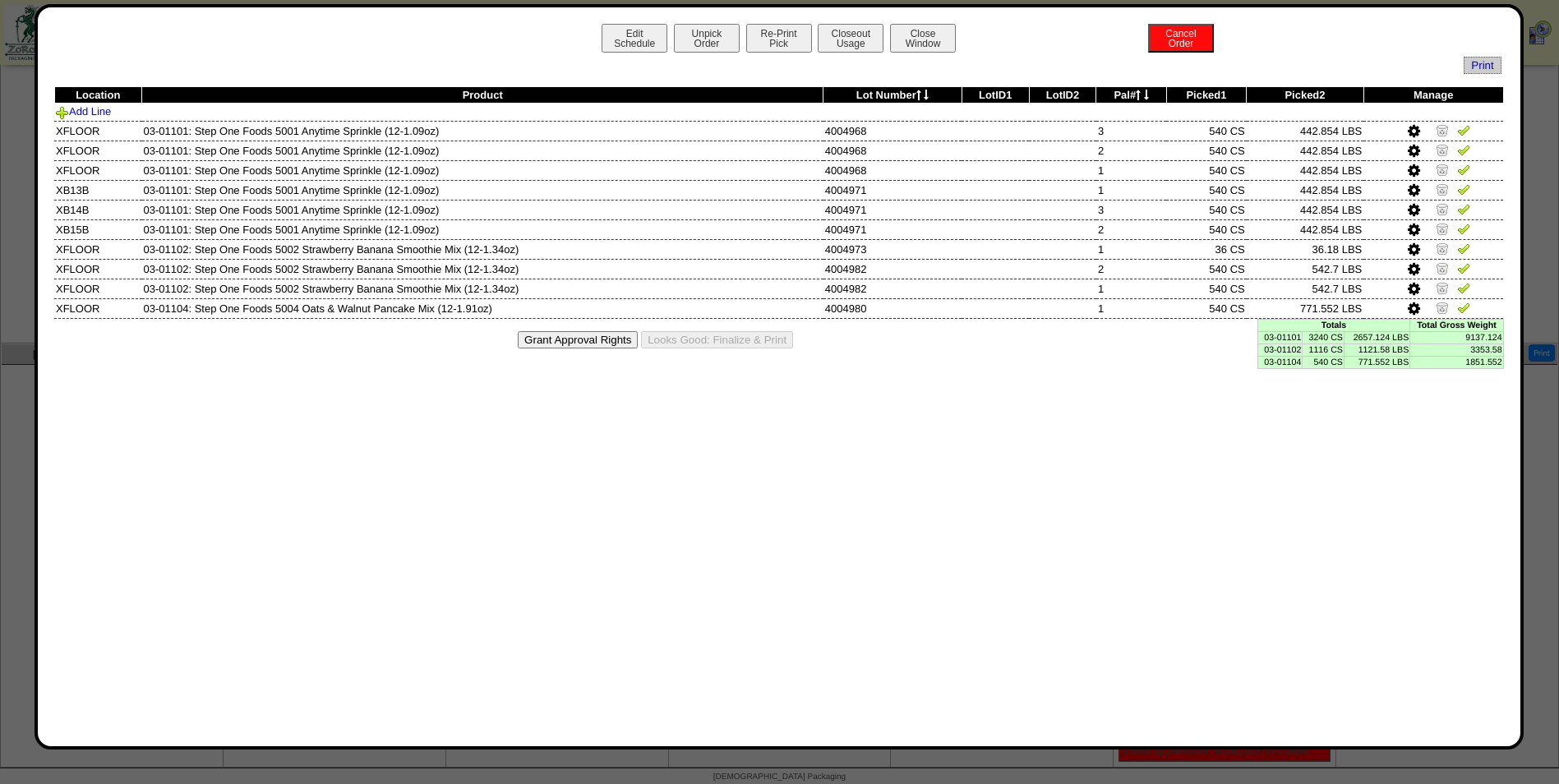 click on "03-01102" at bounding box center [1280, 349] 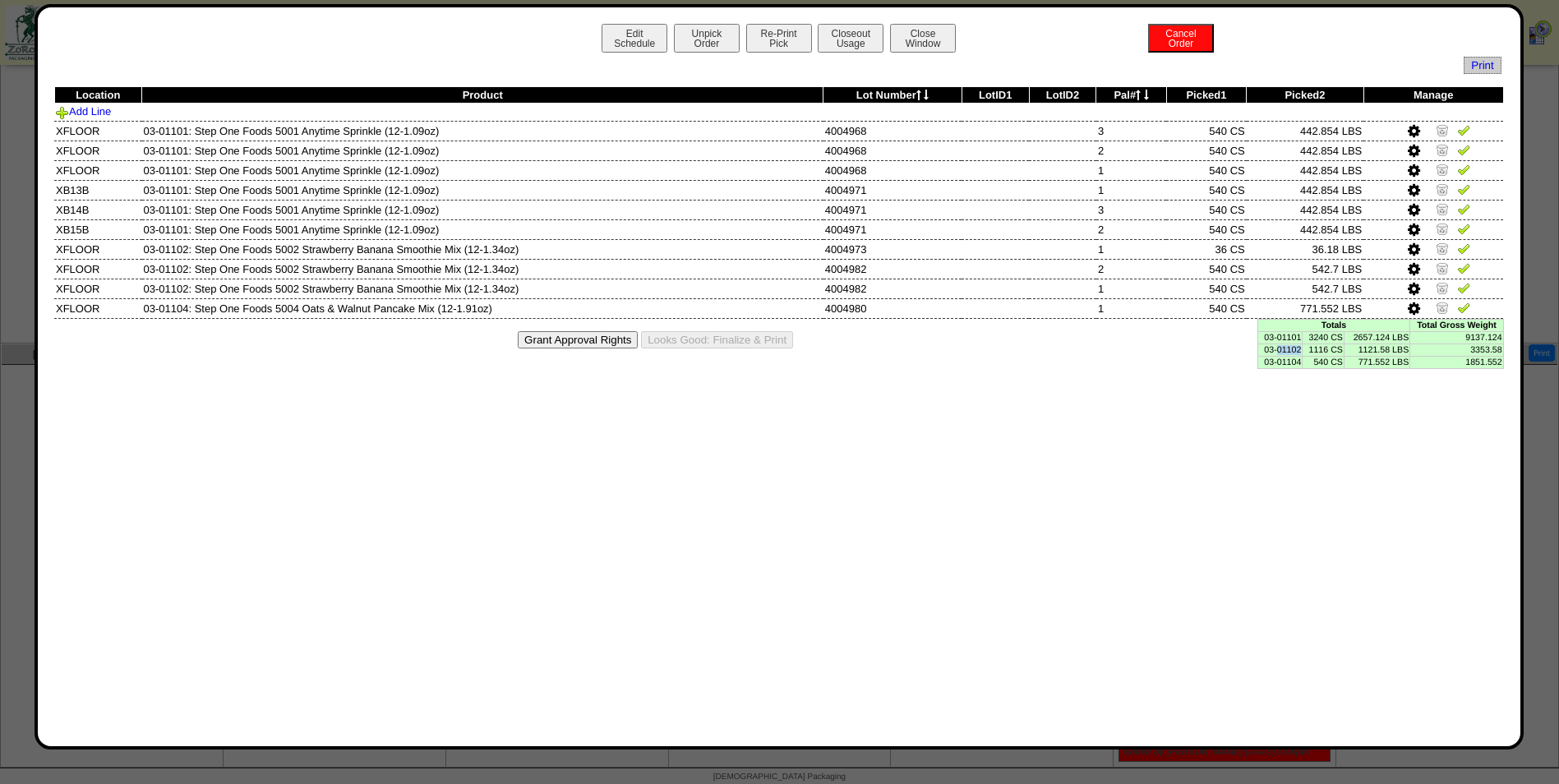 click on "03-01102" at bounding box center (1280, 349) 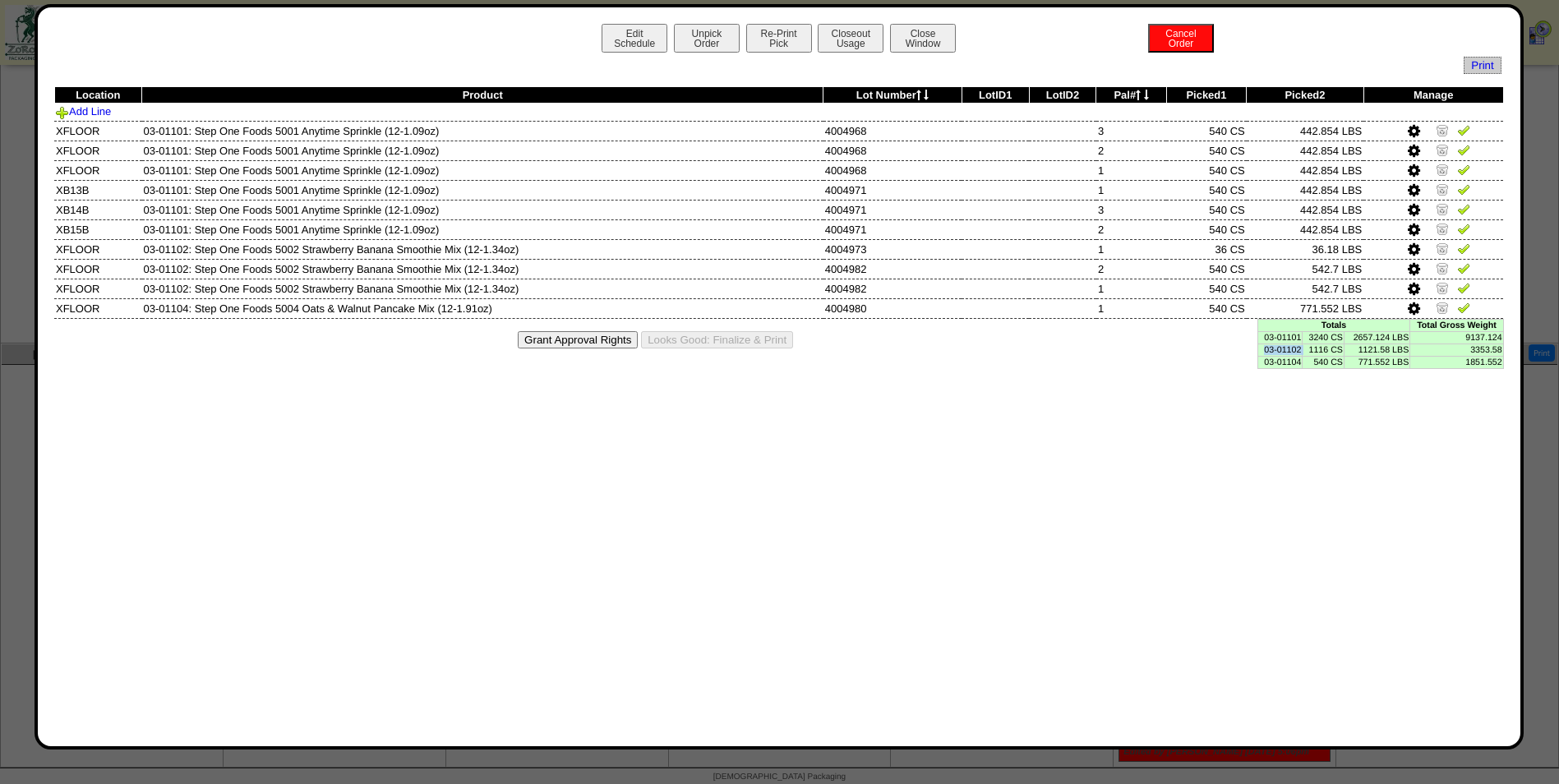 click on "03-01102" at bounding box center [1280, 349] 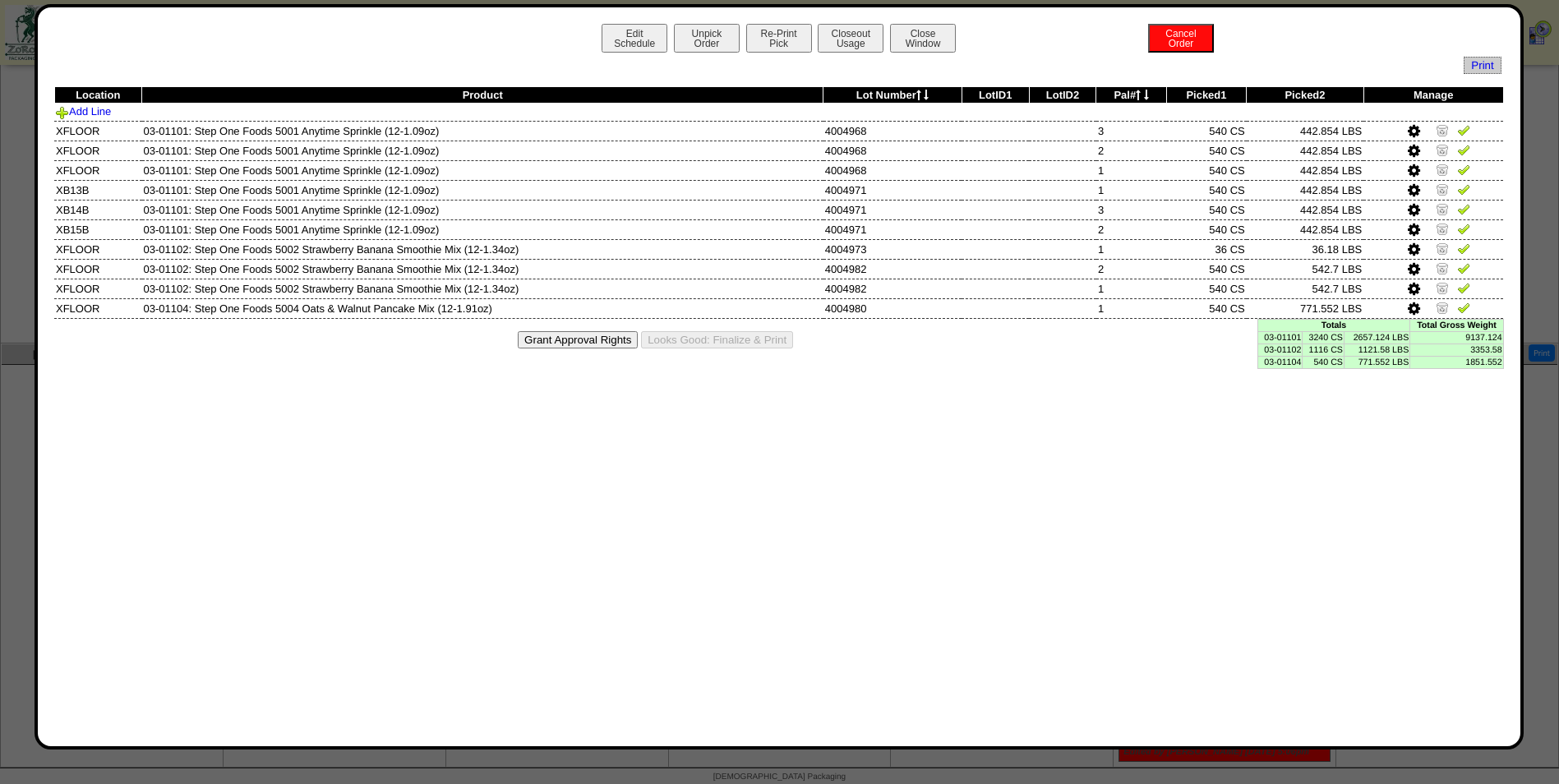 click on "03-01104" at bounding box center [1280, 362] 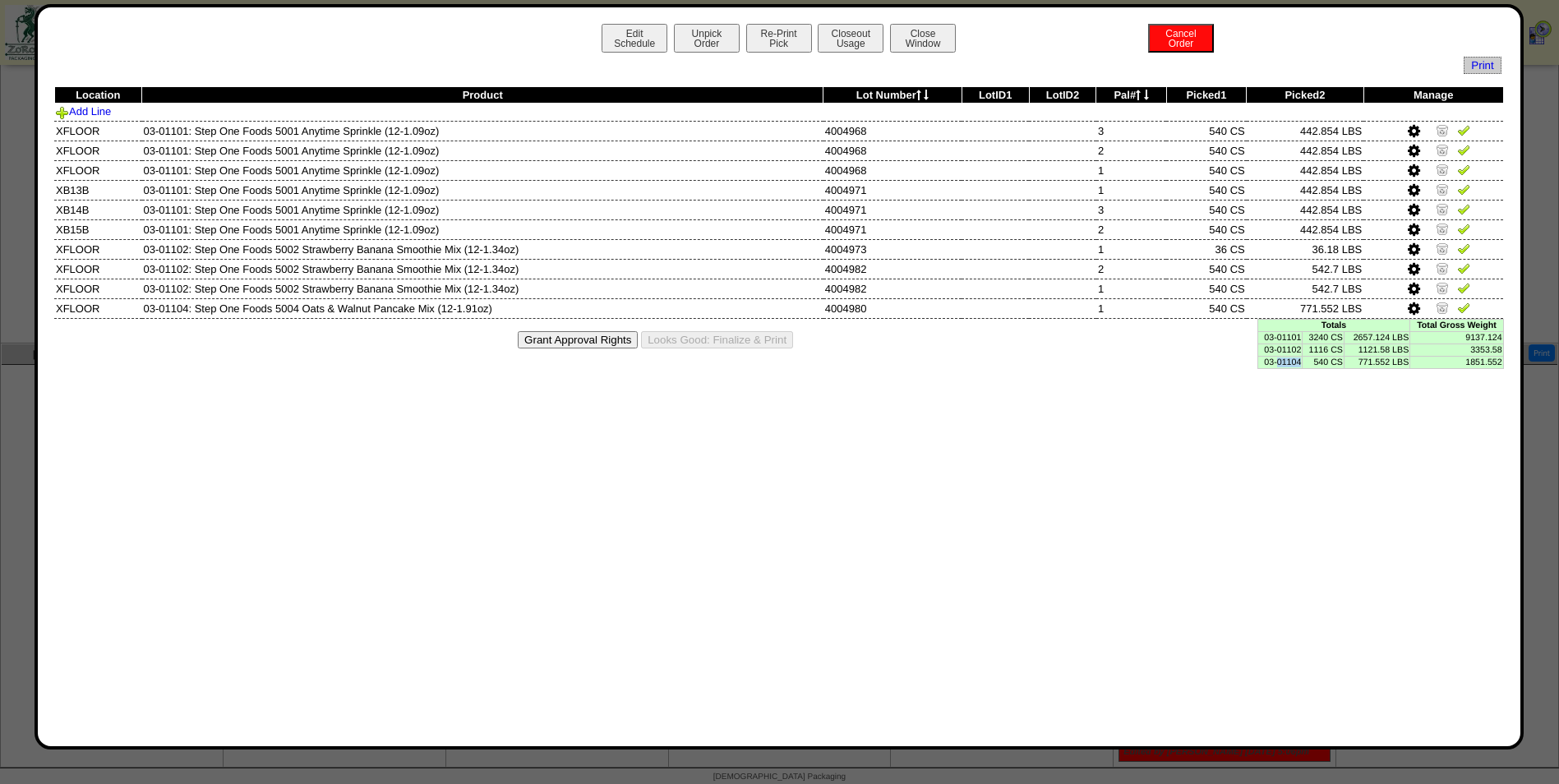 click on "03-01104" at bounding box center (1280, 362) 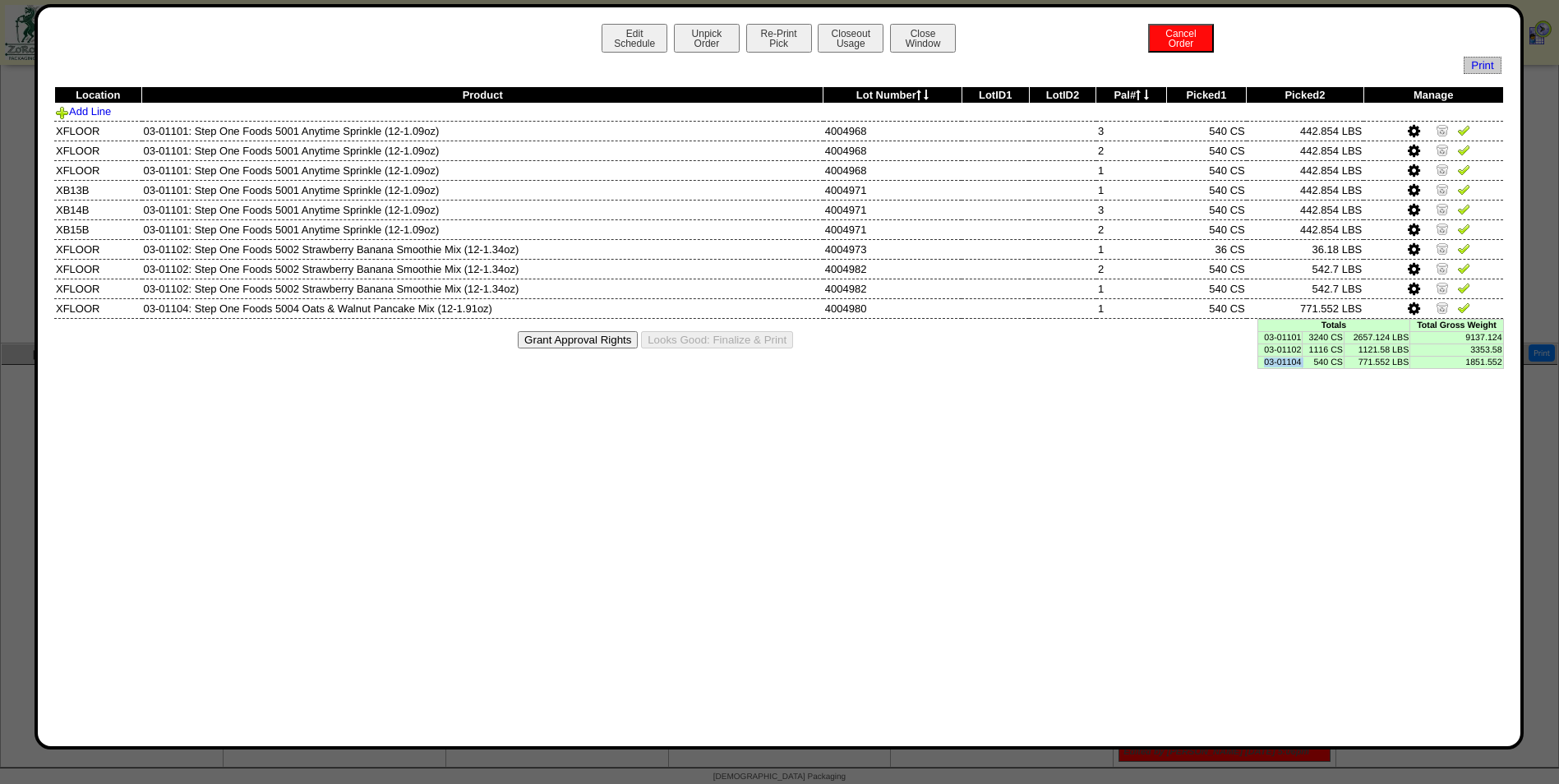 click on "03-01104" at bounding box center (1280, 362) 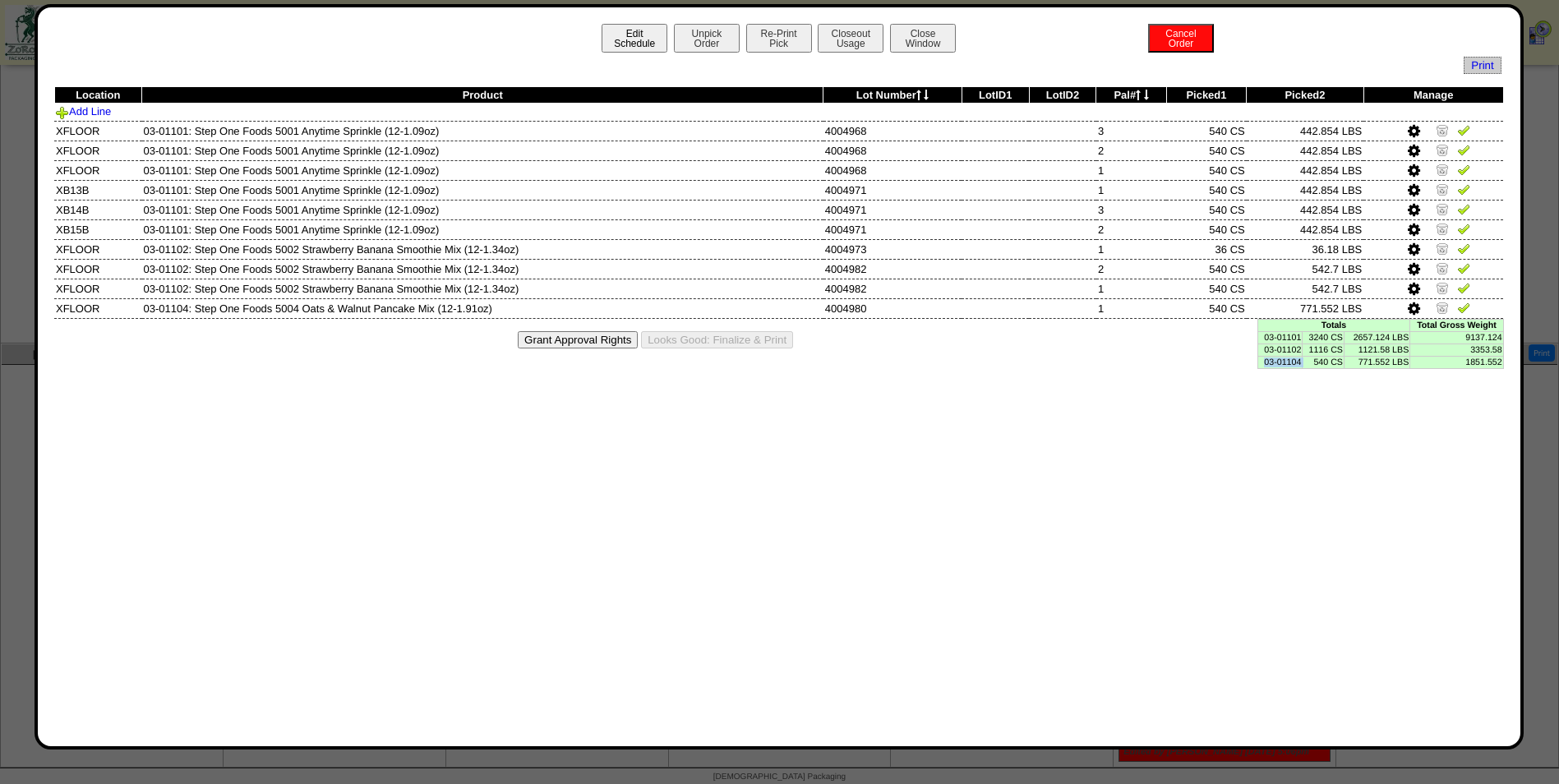 click on "Edit Schedule" at bounding box center (634, 38) 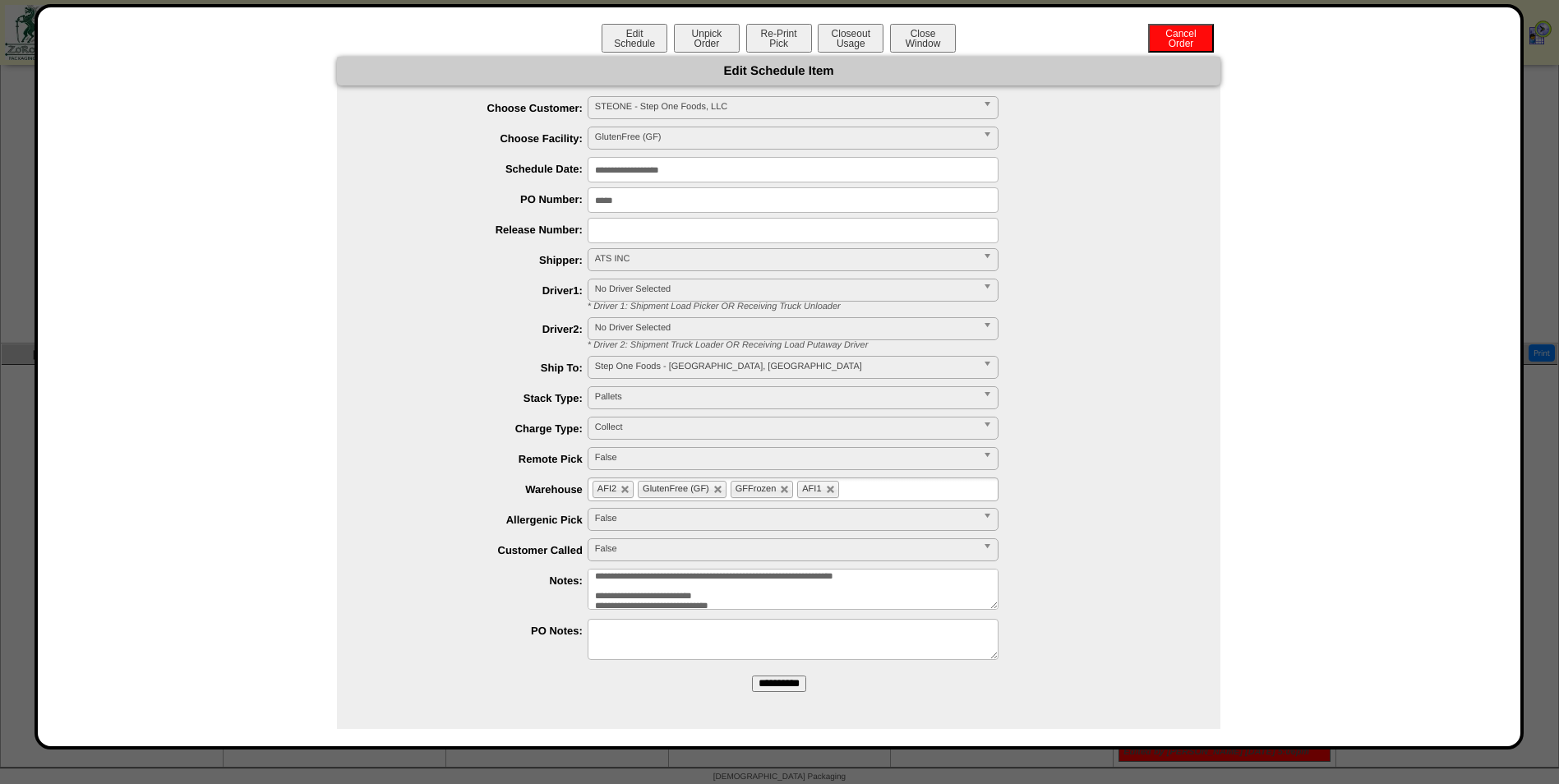 click on "**********" at bounding box center (793, 589) 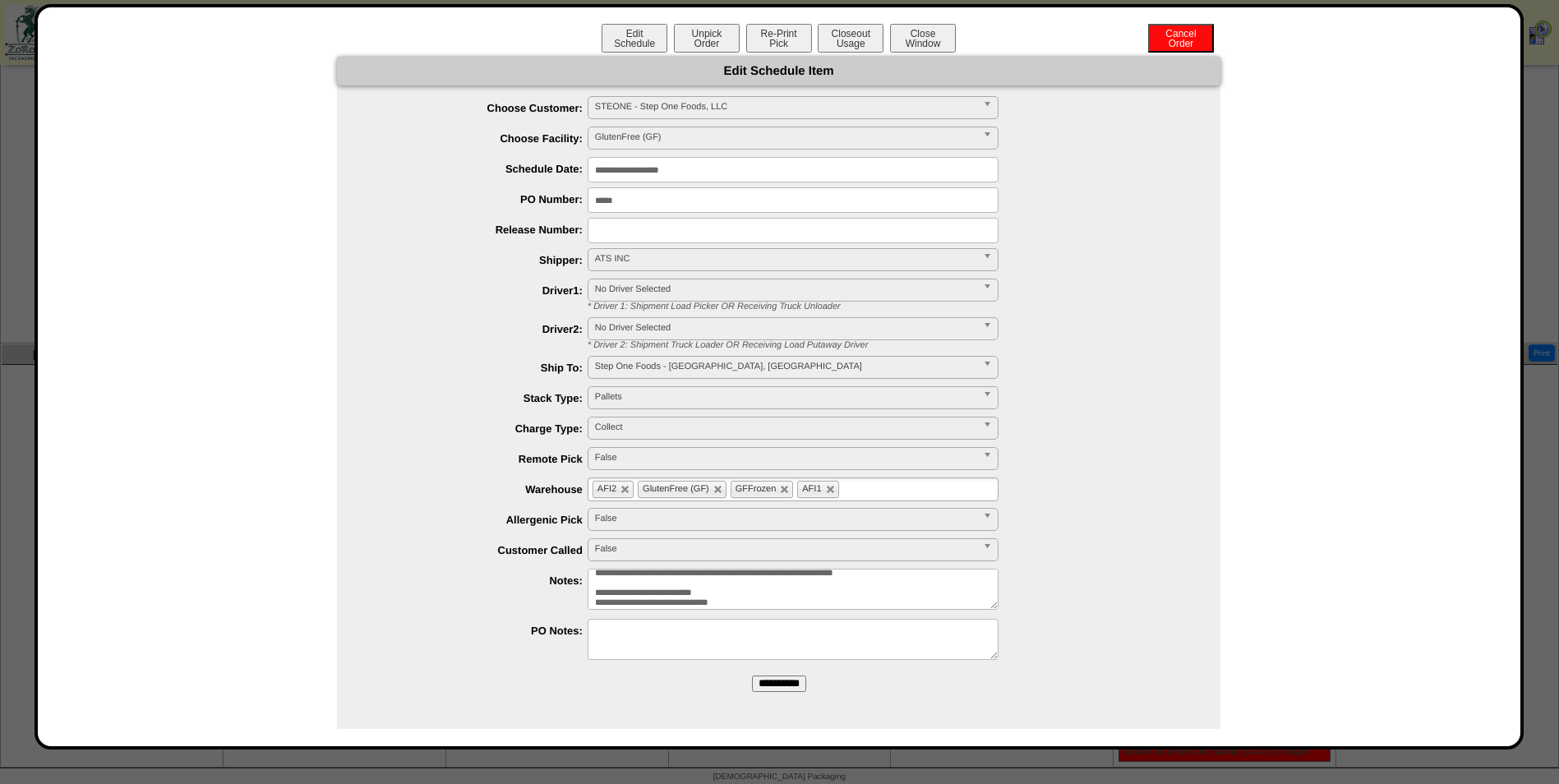 scroll, scrollTop: 7, scrollLeft: 0, axis: vertical 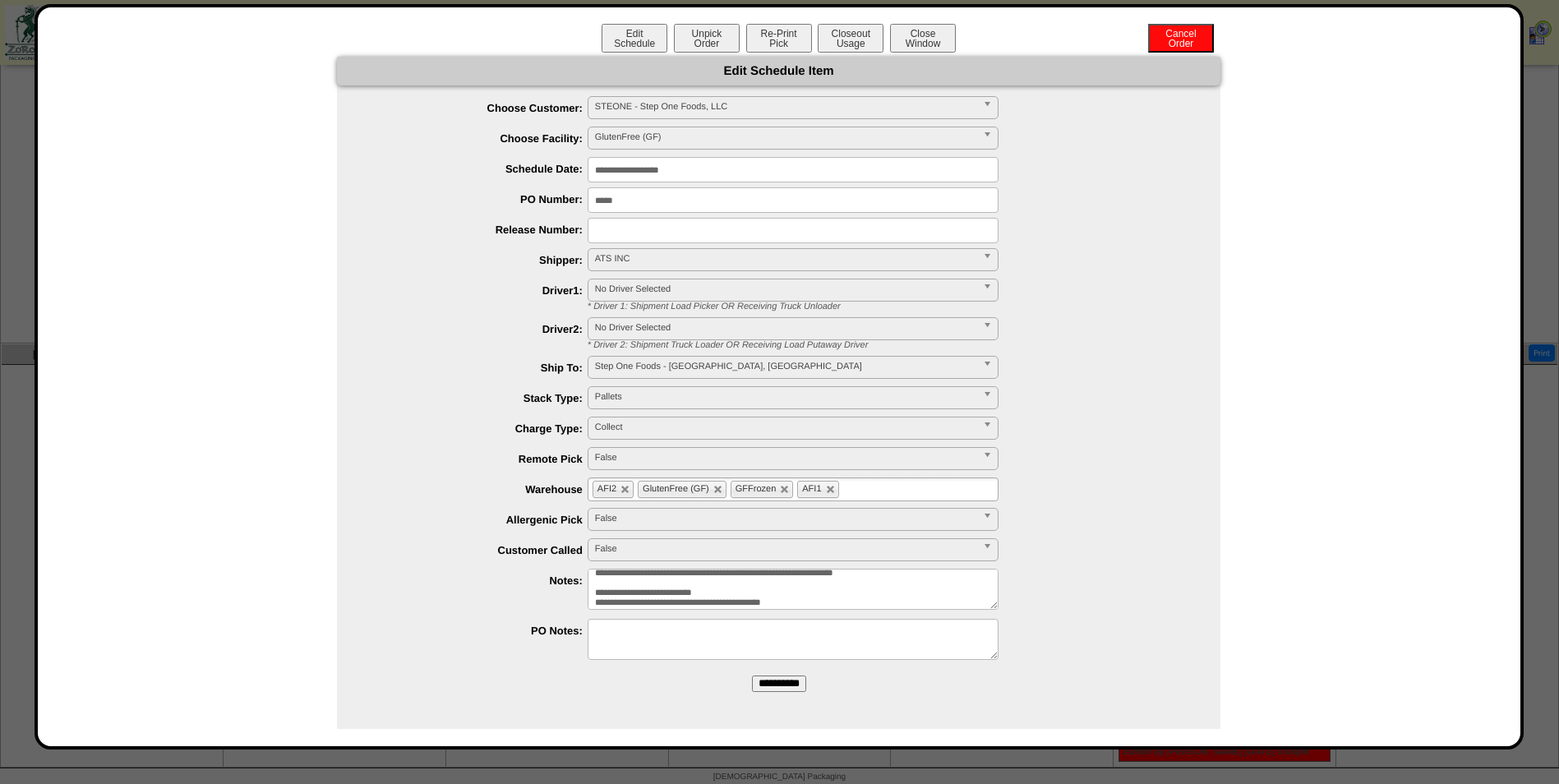 type on "**********" 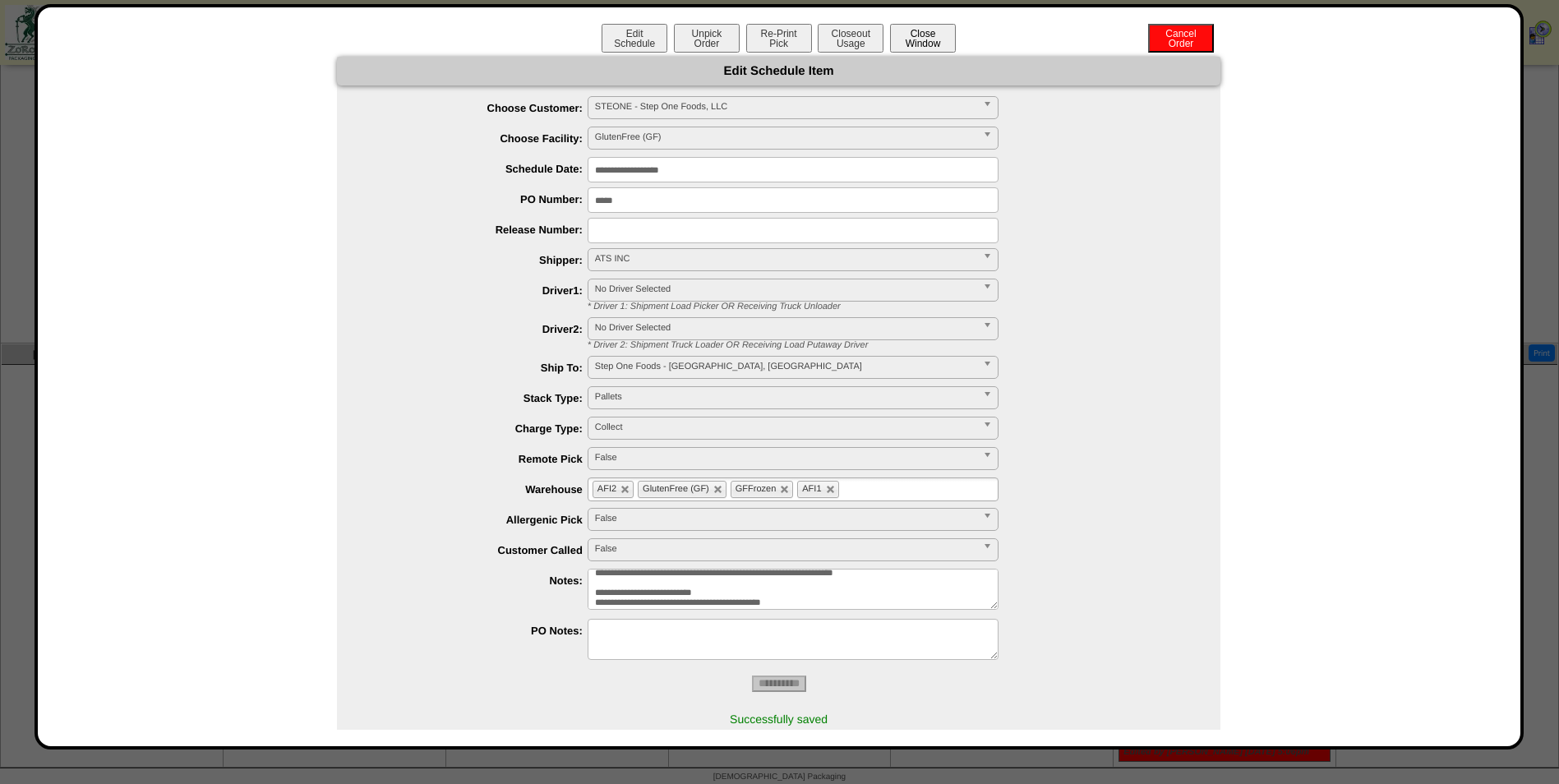 click on "Close Window" at bounding box center [923, 38] 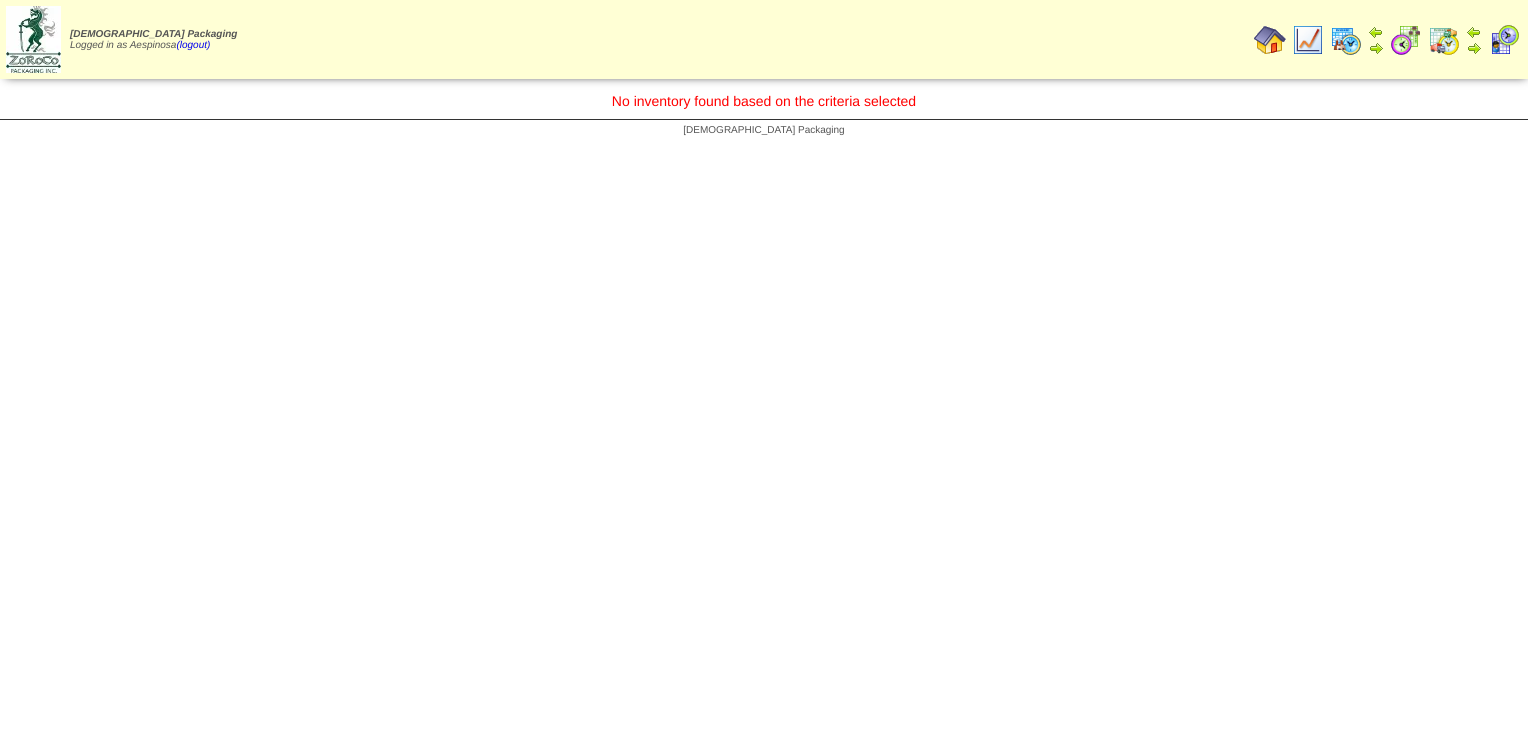 scroll, scrollTop: 0, scrollLeft: 0, axis: both 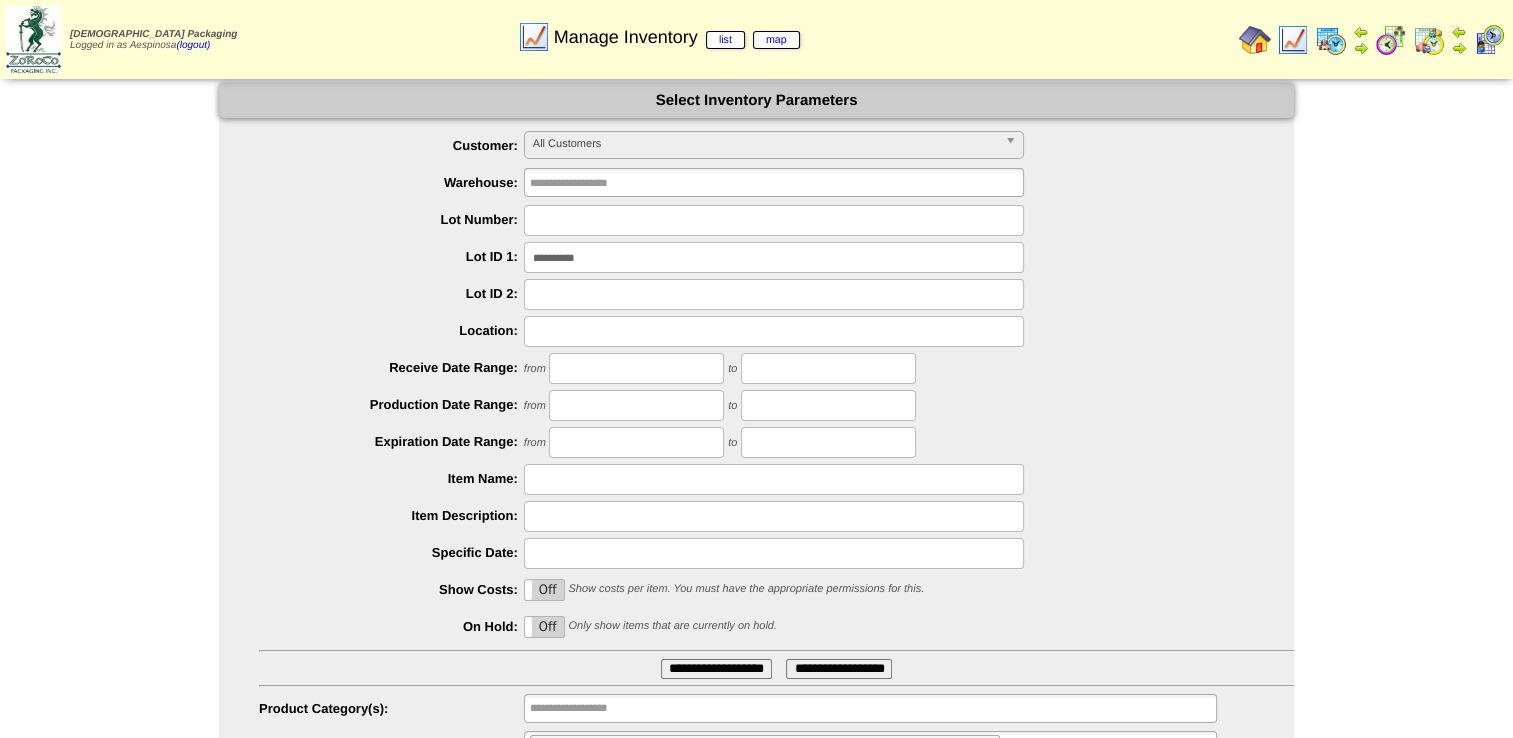 click on "**********" at bounding box center [774, 257] 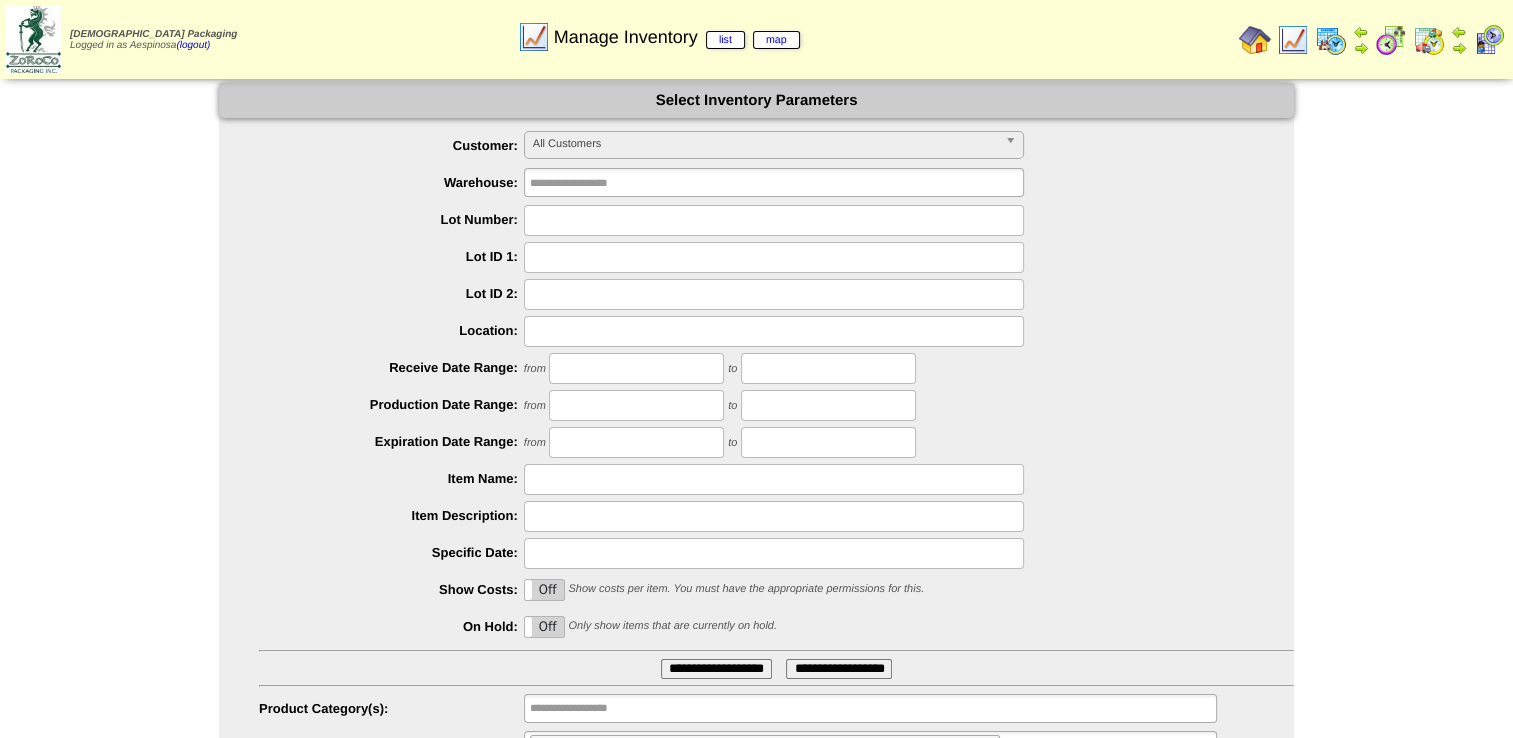 type 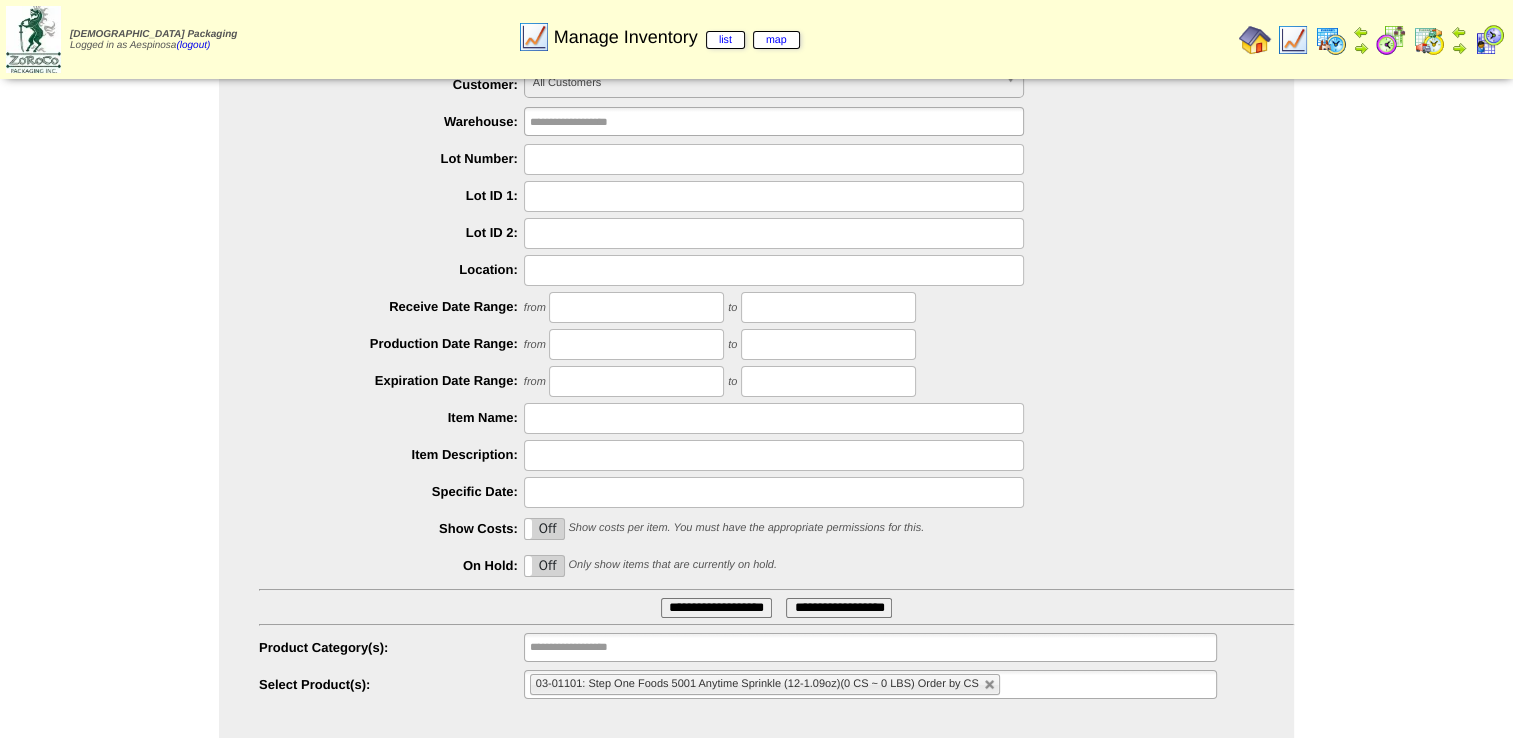 scroll, scrollTop: 95, scrollLeft: 0, axis: vertical 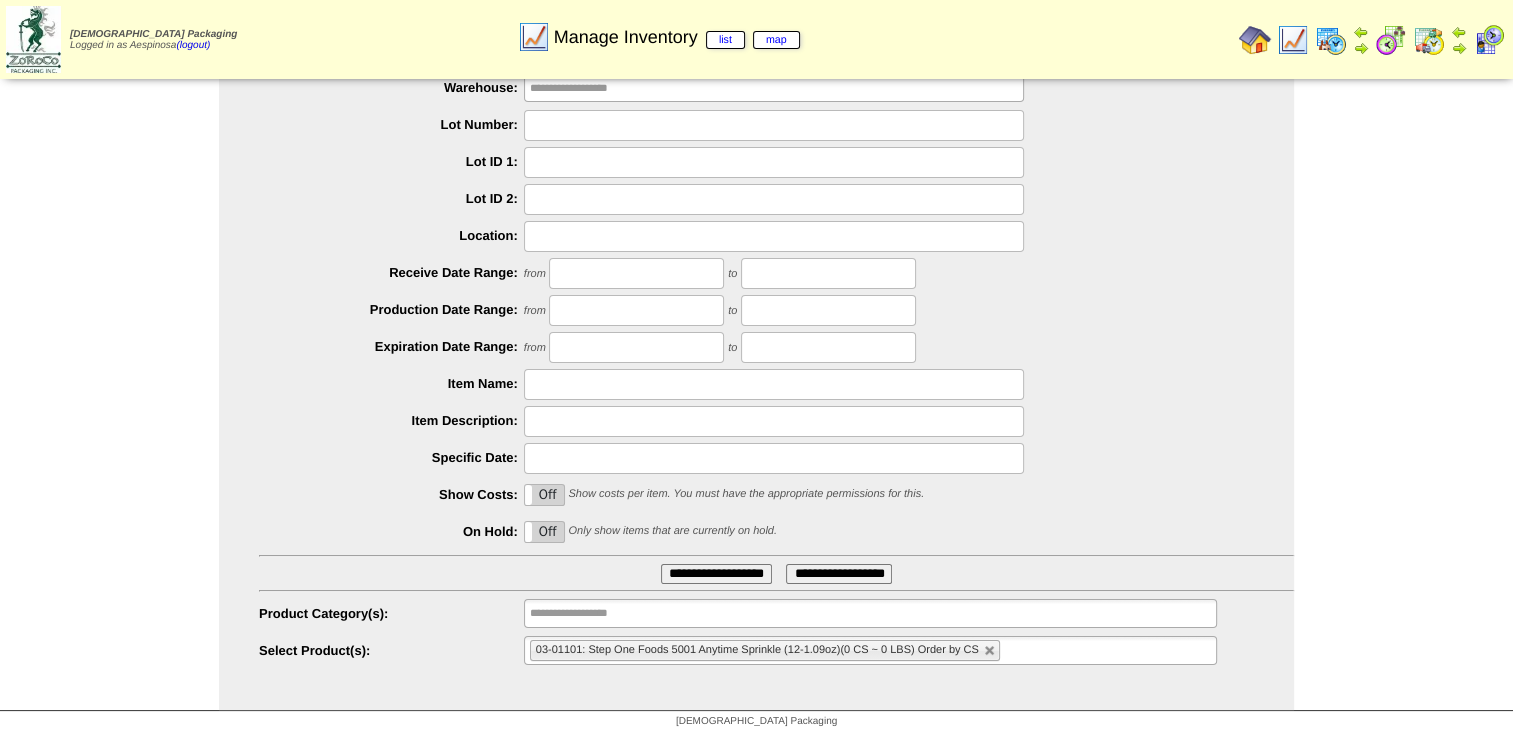 click on "03-01101: Step One Foods 5001 Anytime Sprinkle (12-1.09oz)(0 CS ~ 0 LBS) Order by CS" at bounding box center (765, 650) 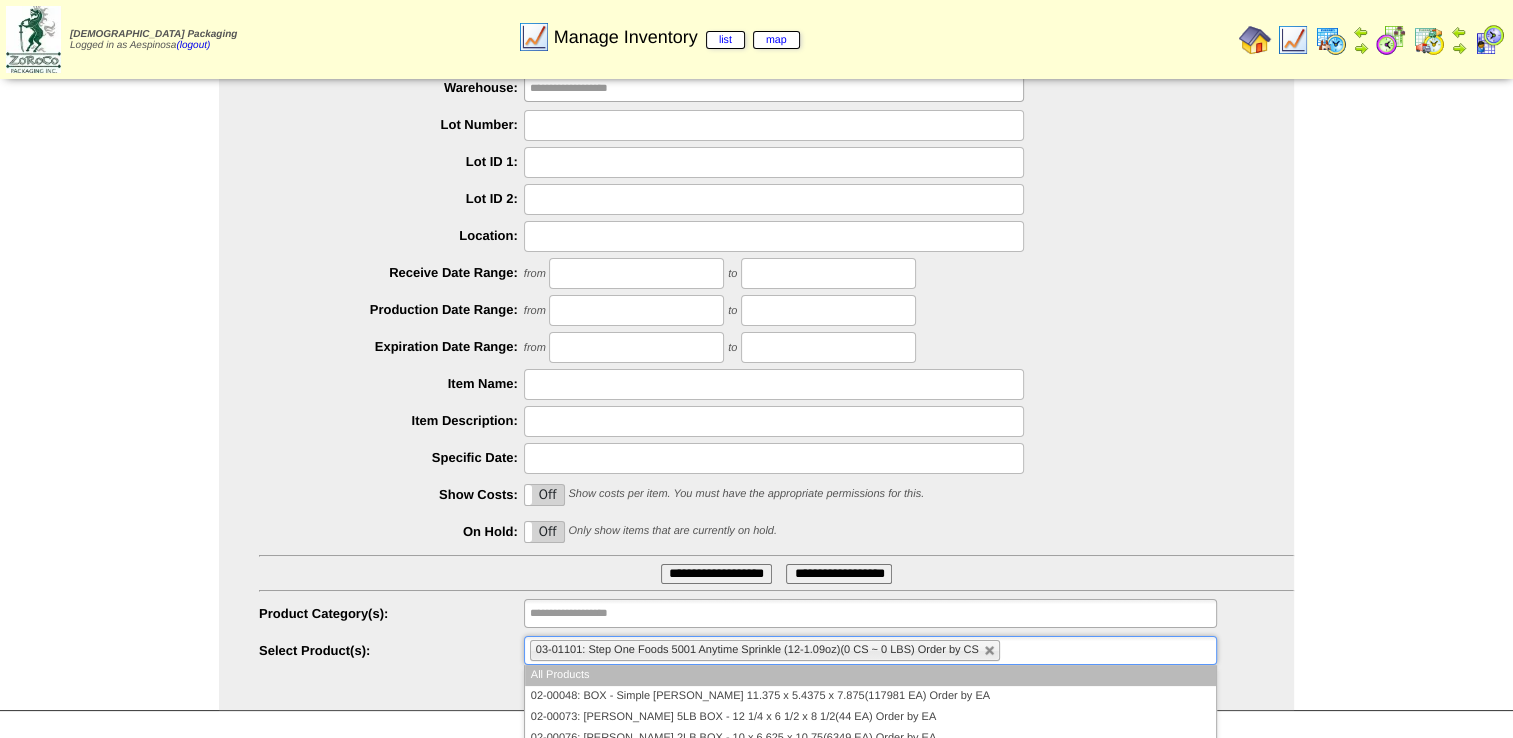 click on "03-01101: Step One Foods 5001 Anytime Sprinkle (12-1.09oz)(0 CS ~ 0 LBS) Order by CS" at bounding box center (765, 650) 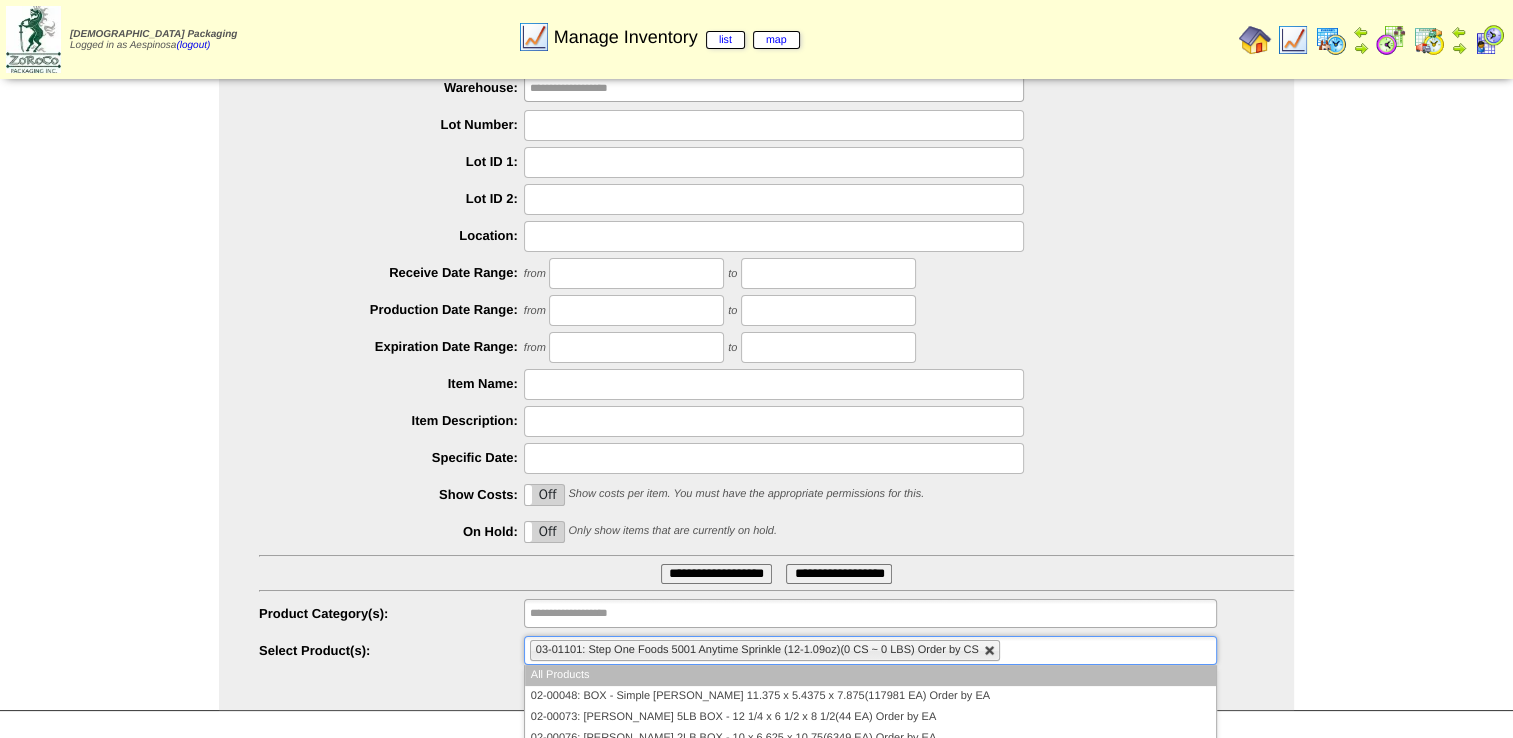 click at bounding box center [990, 651] 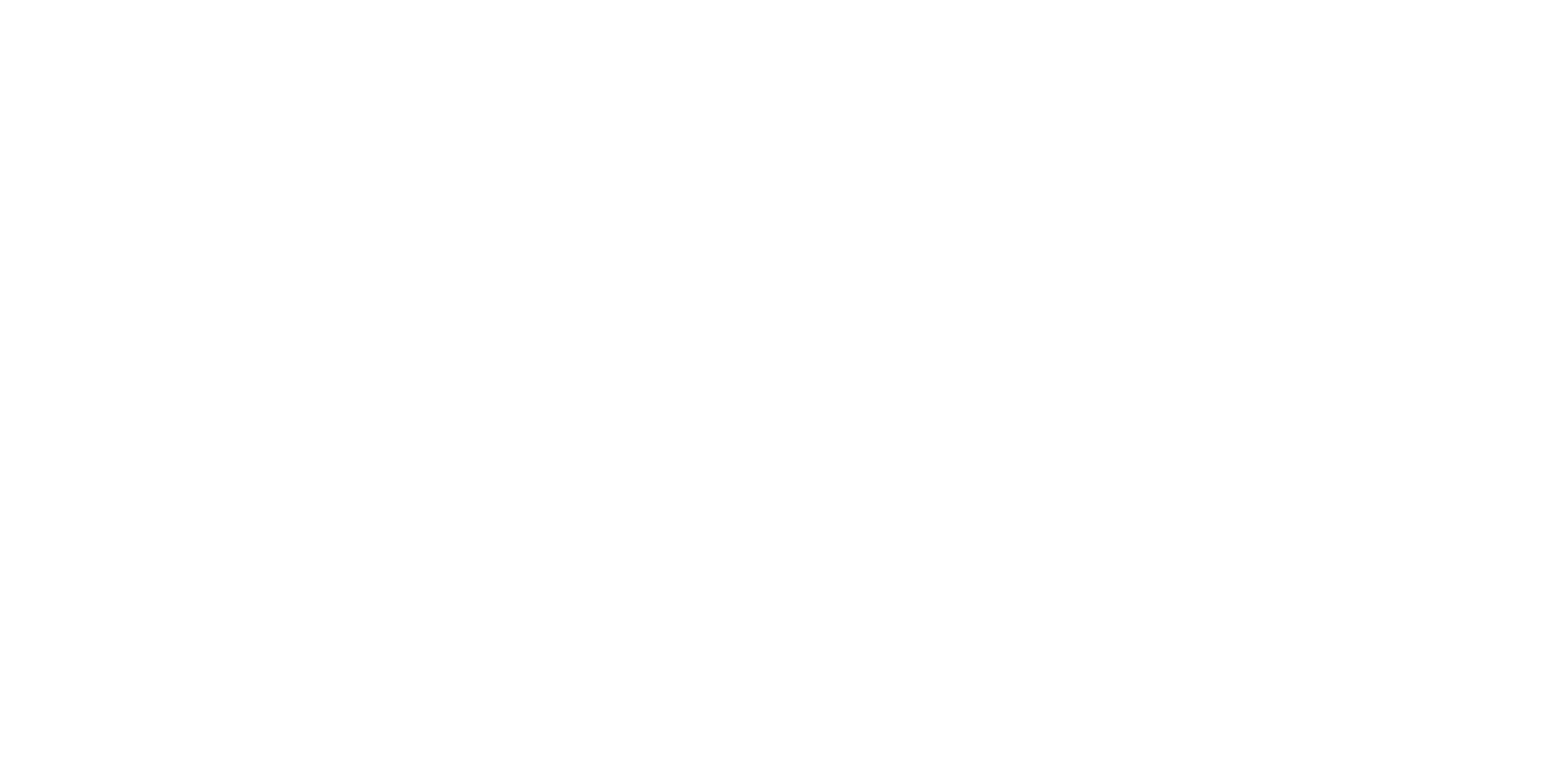 scroll, scrollTop: 0, scrollLeft: 0, axis: both 